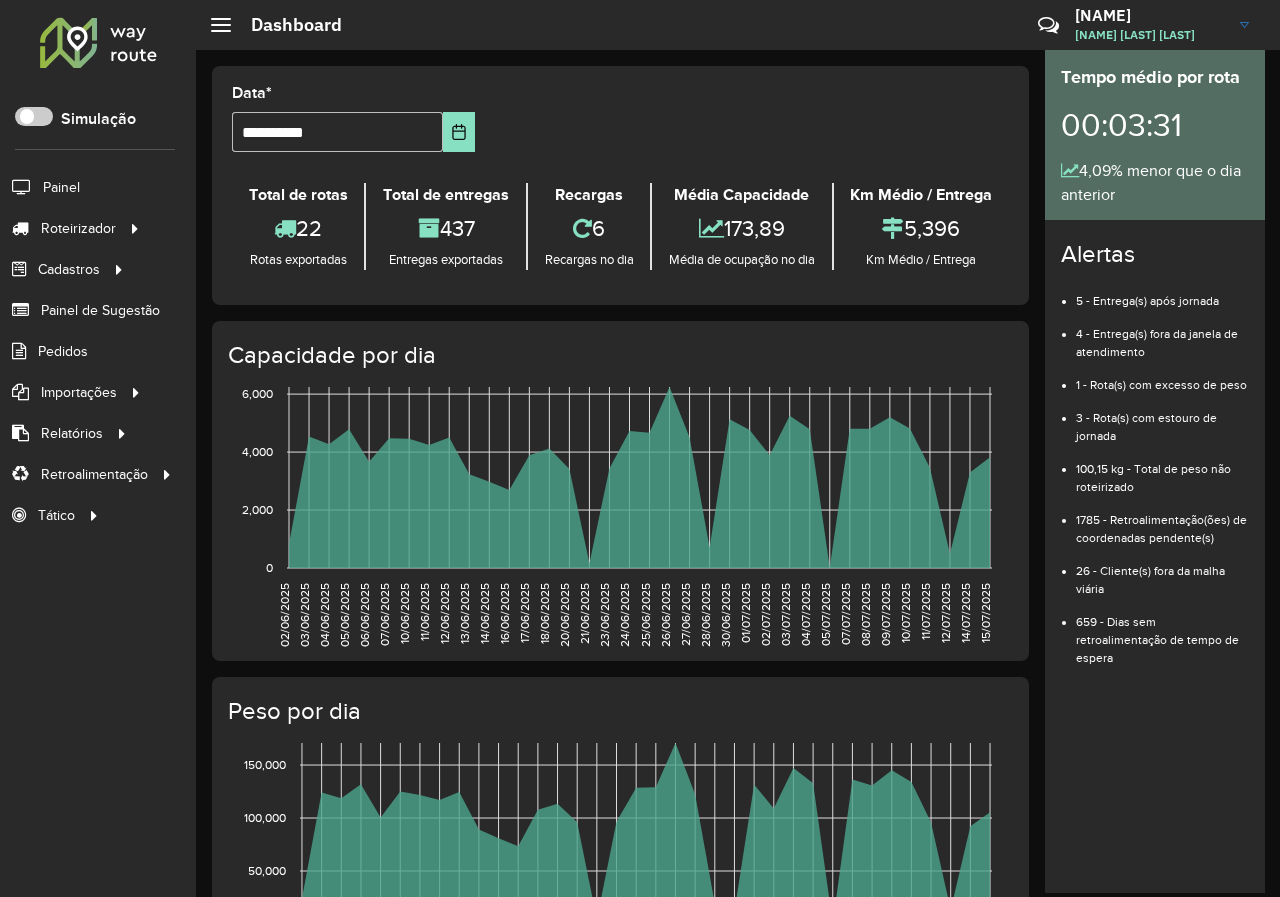 scroll, scrollTop: 0, scrollLeft: 0, axis: both 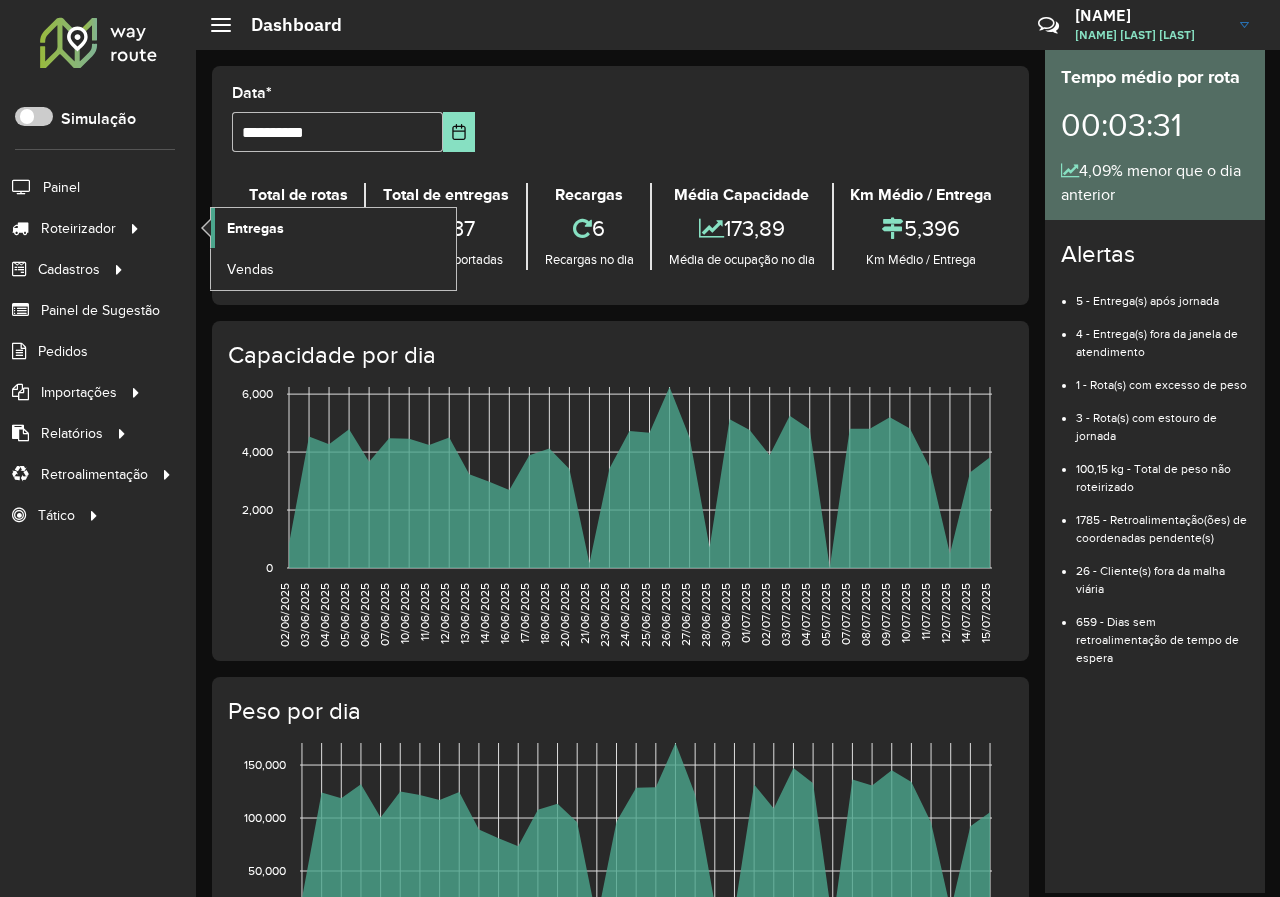click on "Entregas" 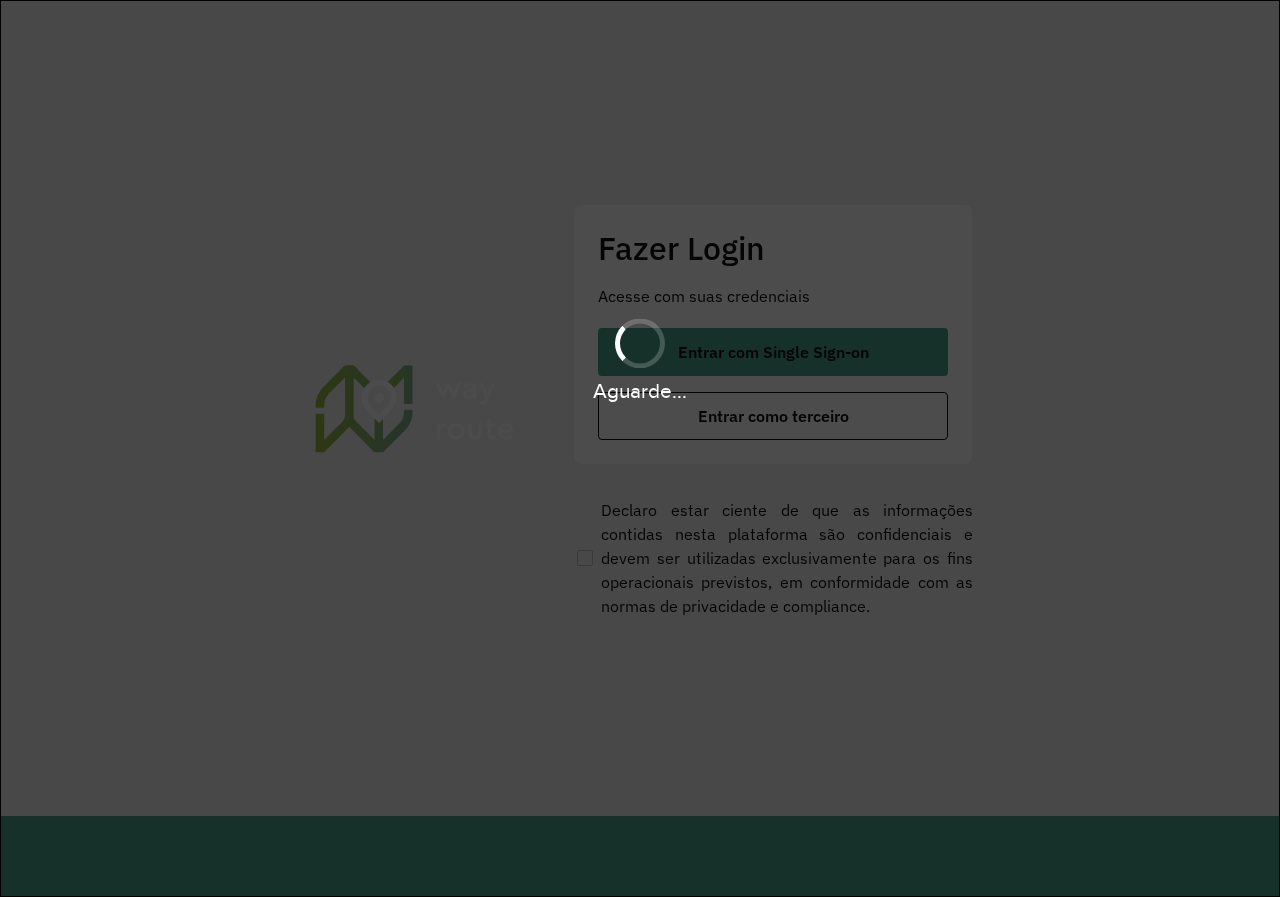 scroll, scrollTop: 0, scrollLeft: 0, axis: both 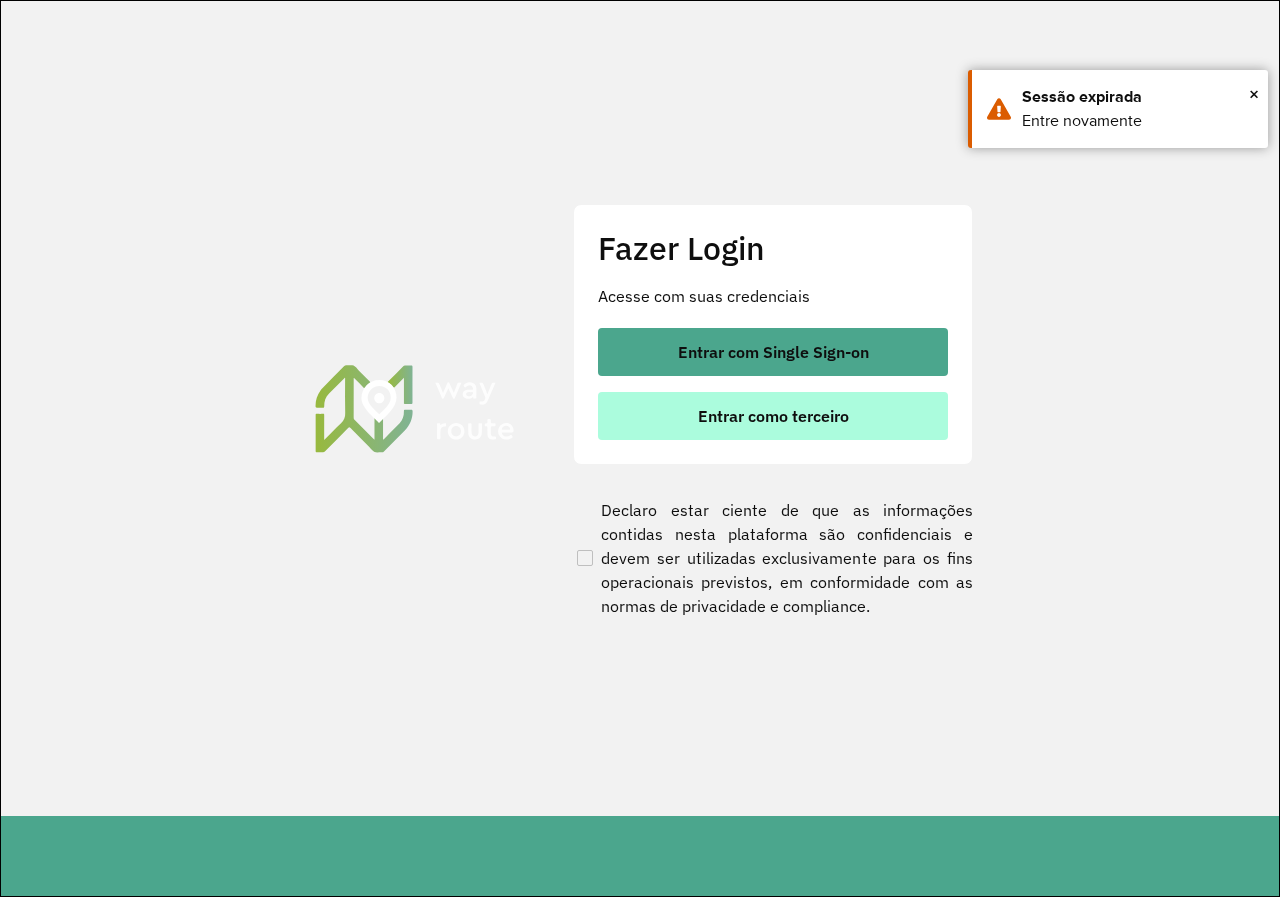 click on "Entrar como terceiro" at bounding box center [773, 416] 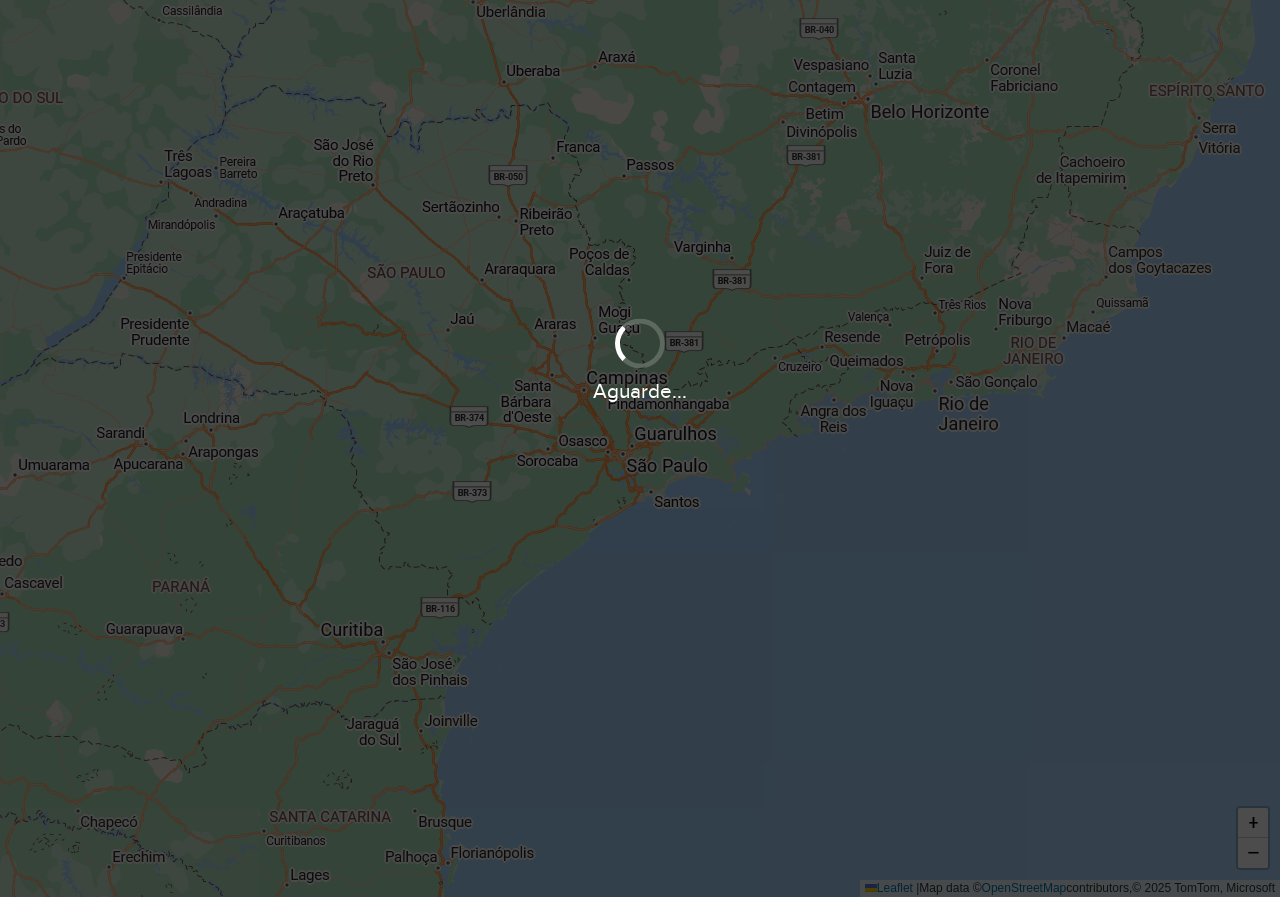 scroll, scrollTop: 0, scrollLeft: 0, axis: both 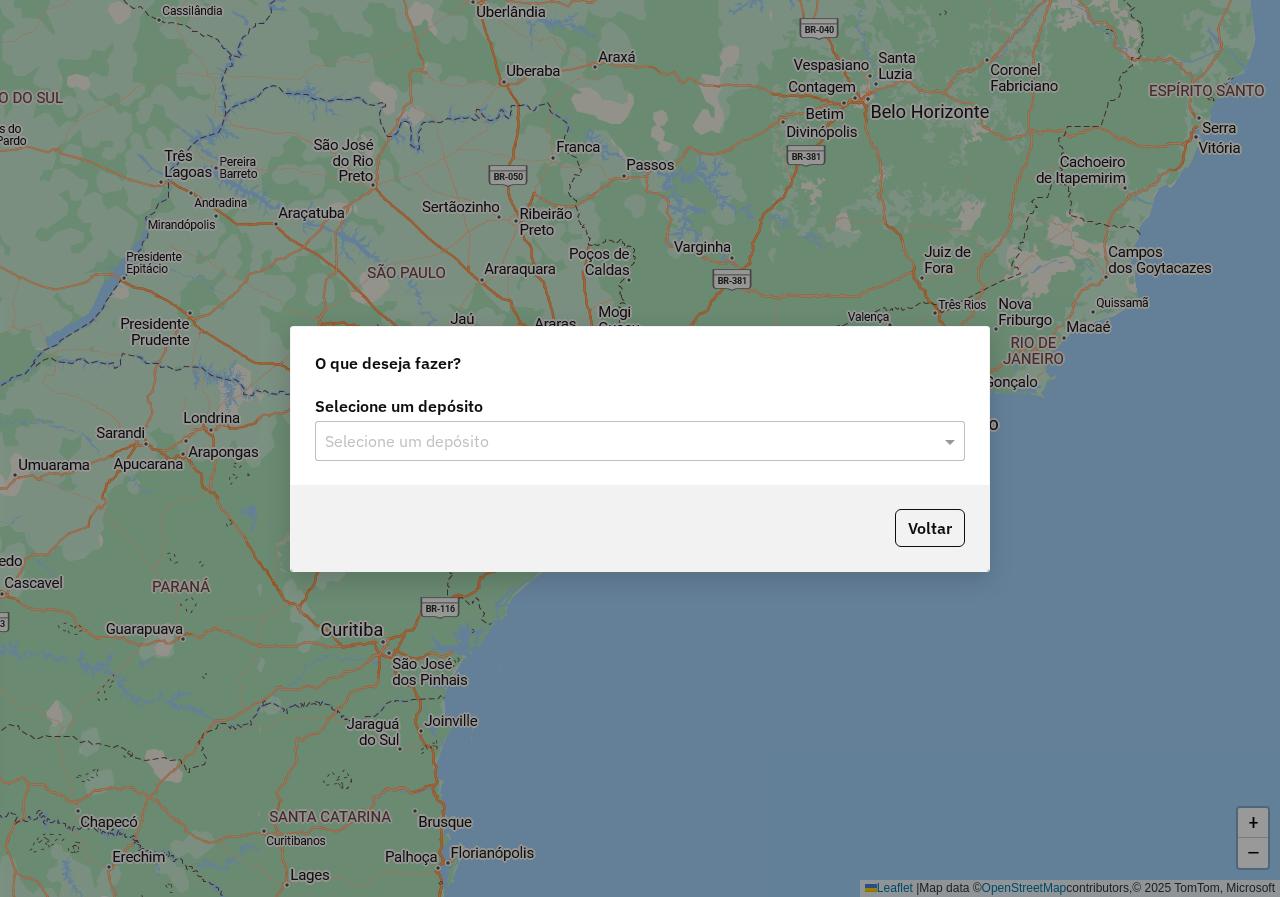 click 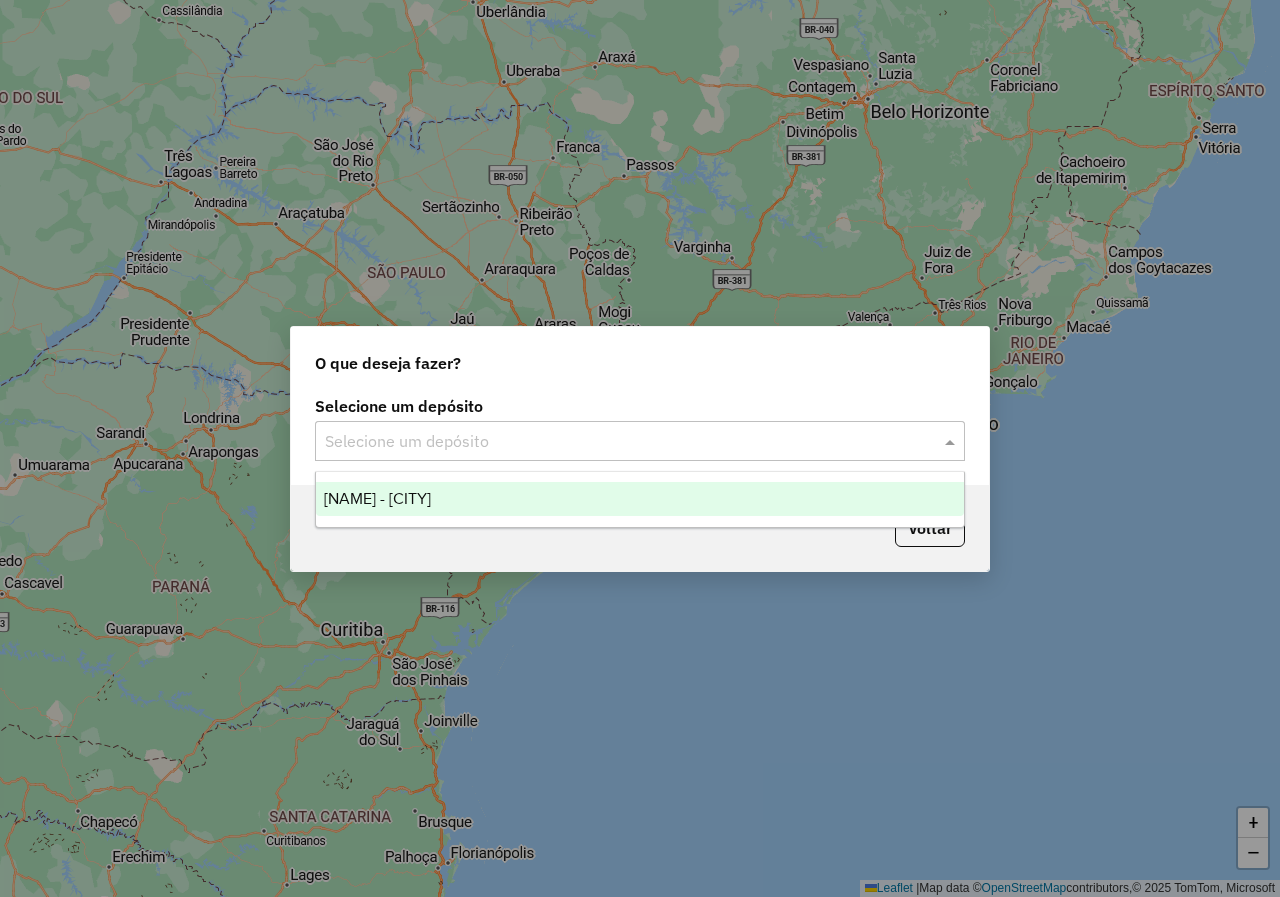 click on "[NAME] - [CITY]" at bounding box center (640, 499) 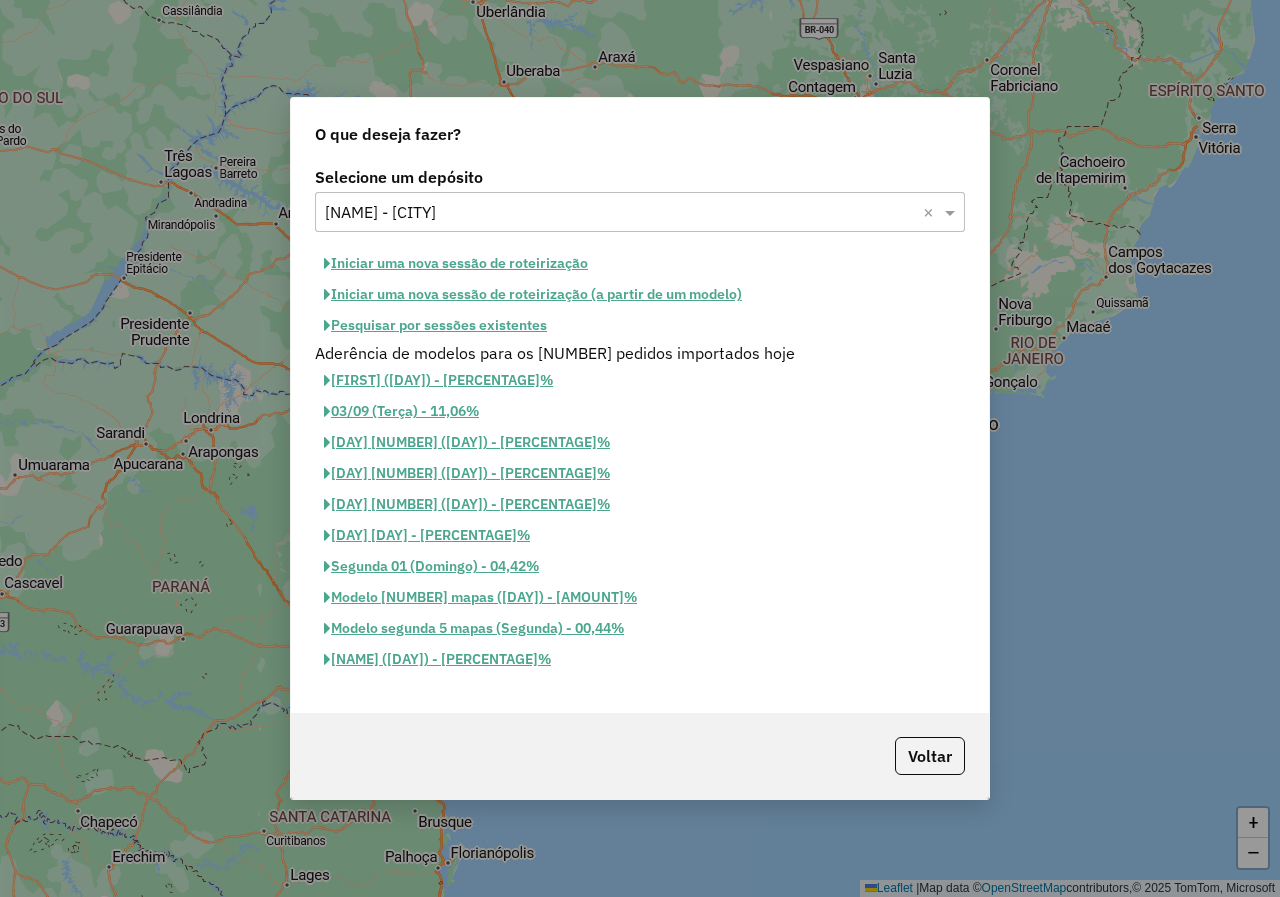 click on "Iniciar uma nova sessão de roteirização" 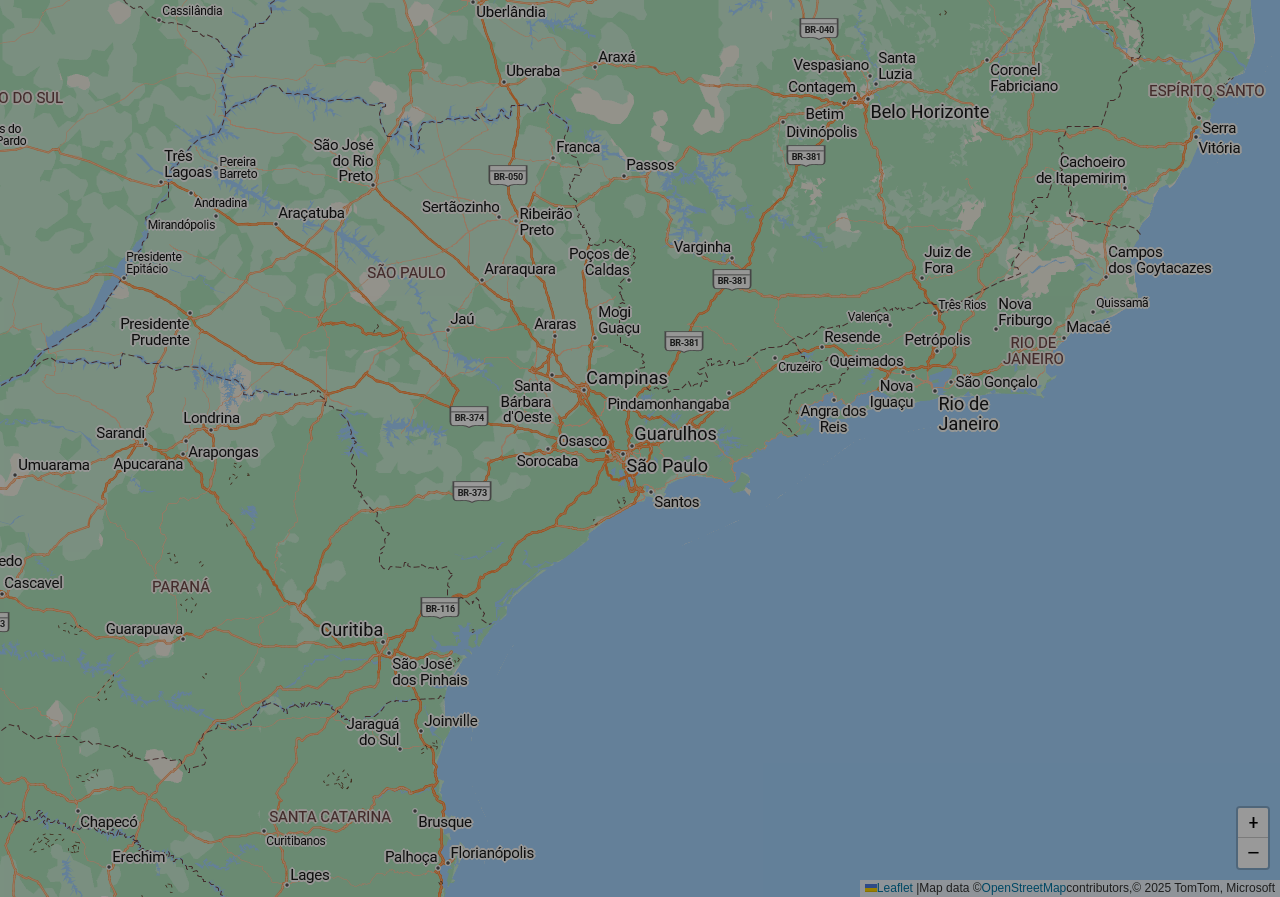 select on "*" 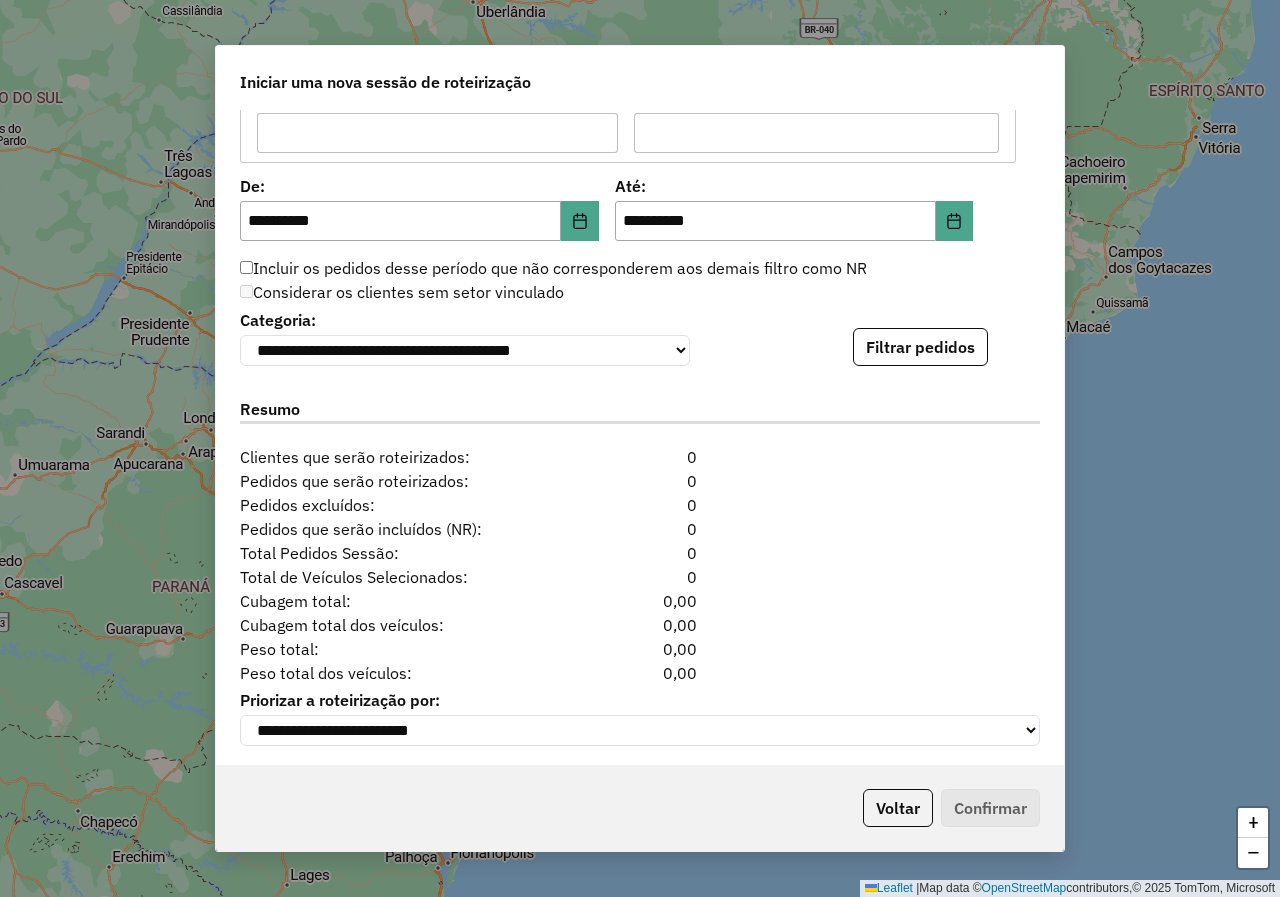scroll, scrollTop: 1881, scrollLeft: 0, axis: vertical 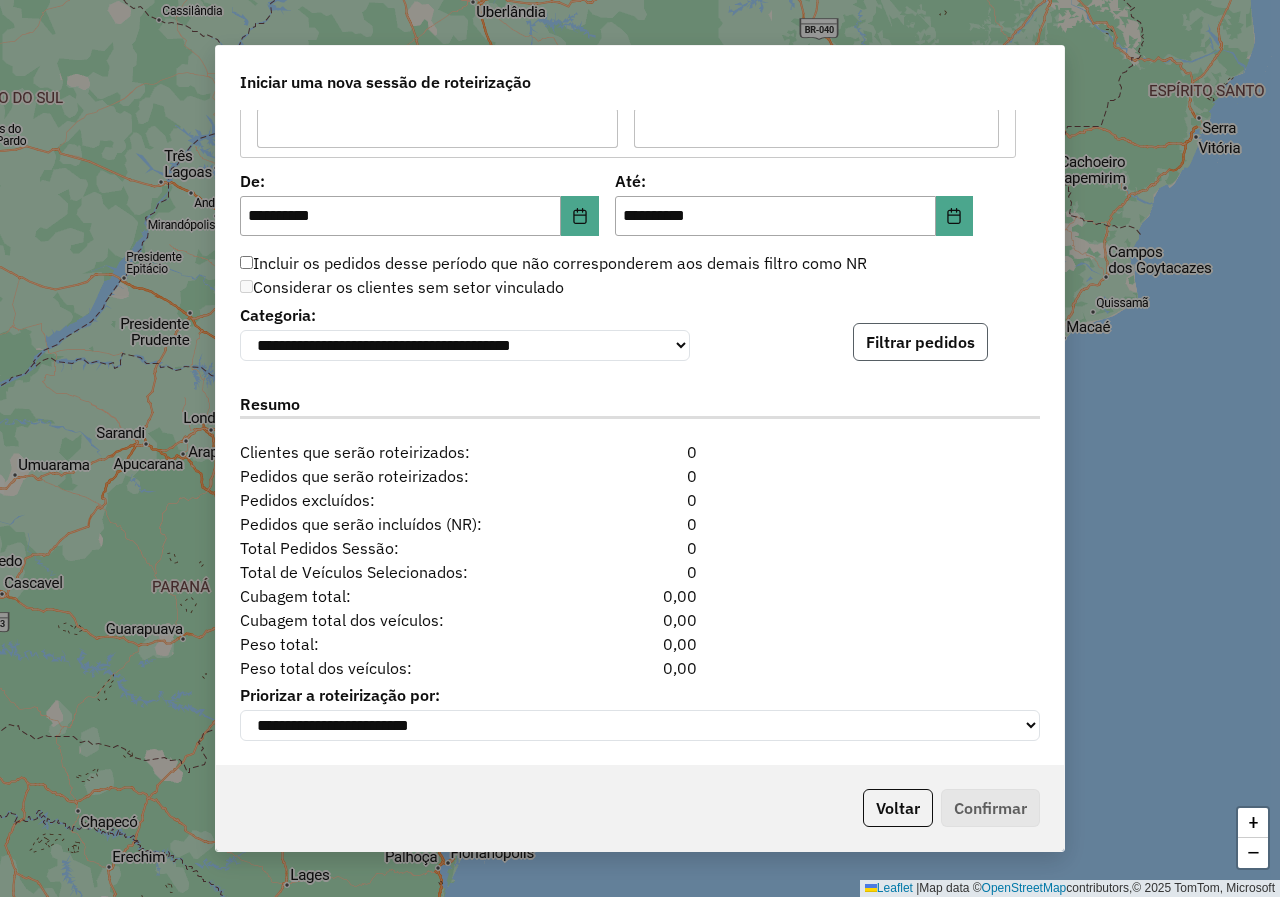 click on "Filtrar pedidos" 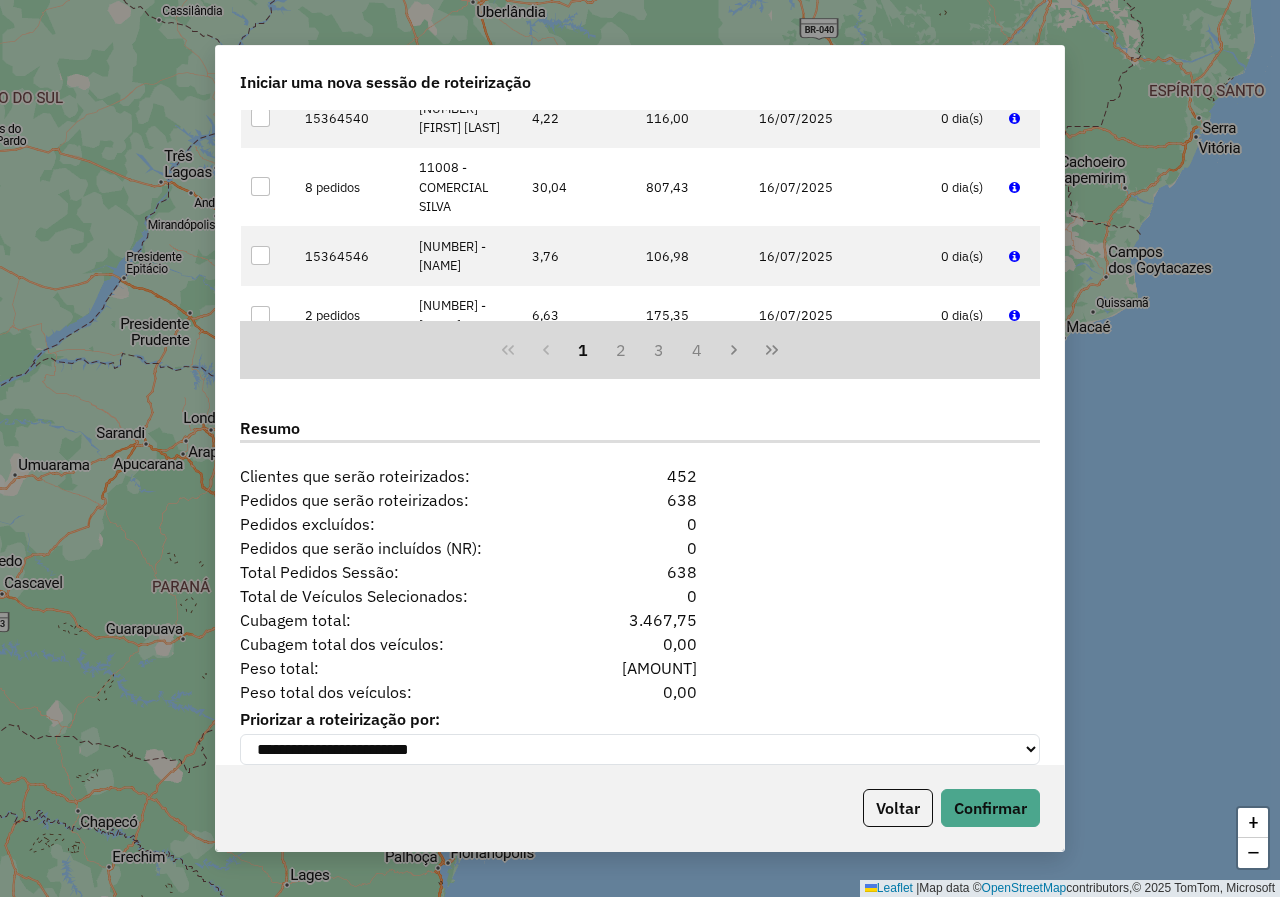 scroll, scrollTop: 2293, scrollLeft: 0, axis: vertical 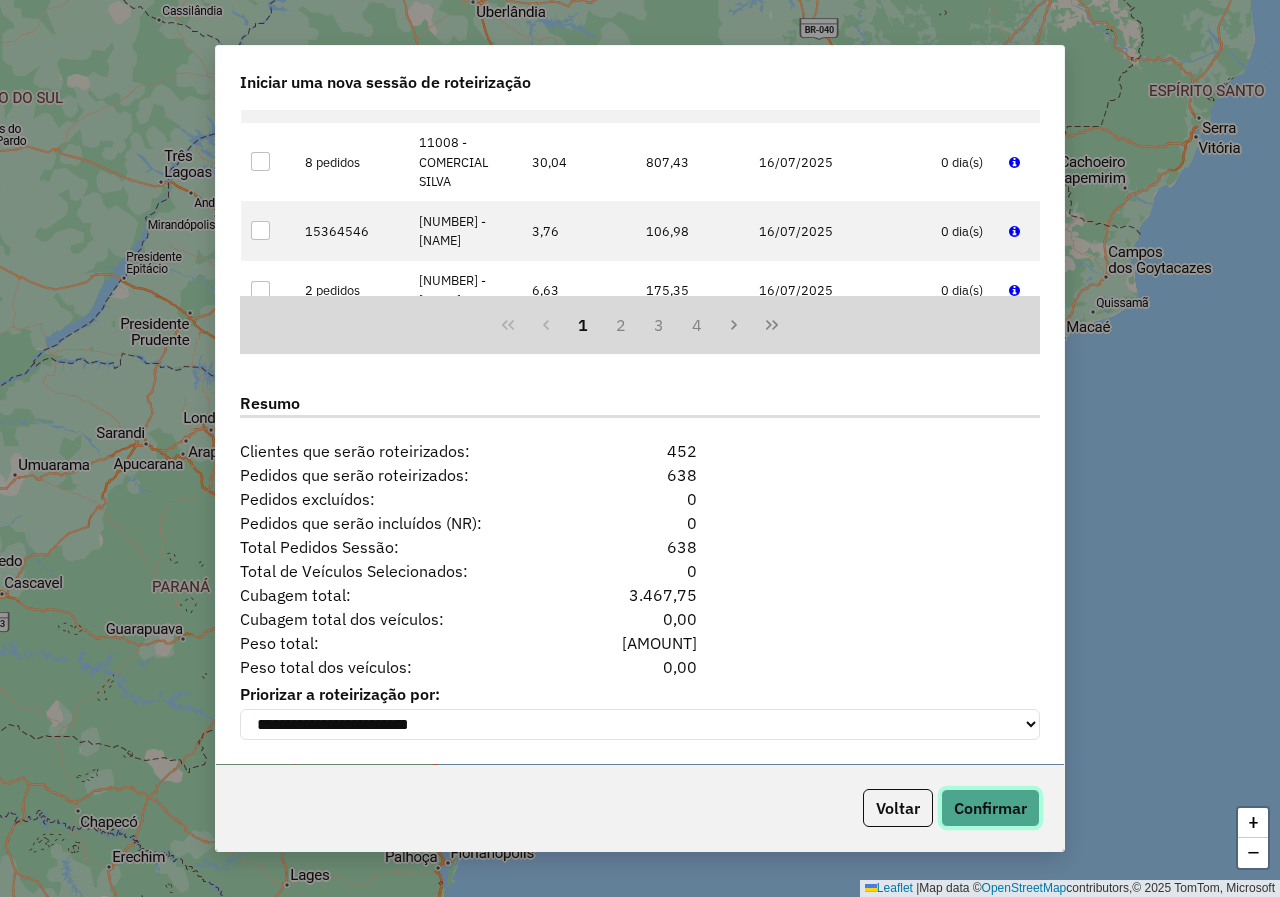 click on "Confirmar" 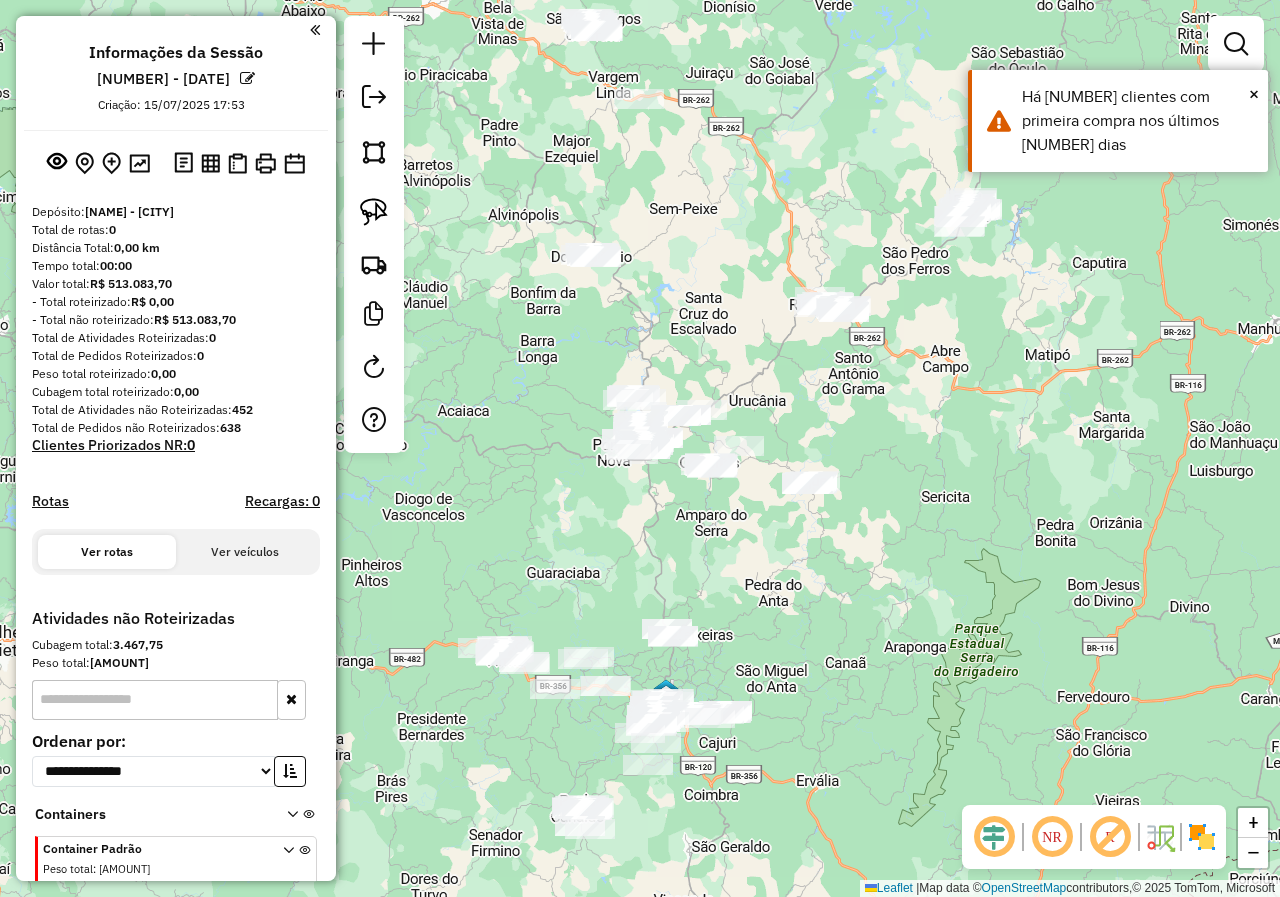 click 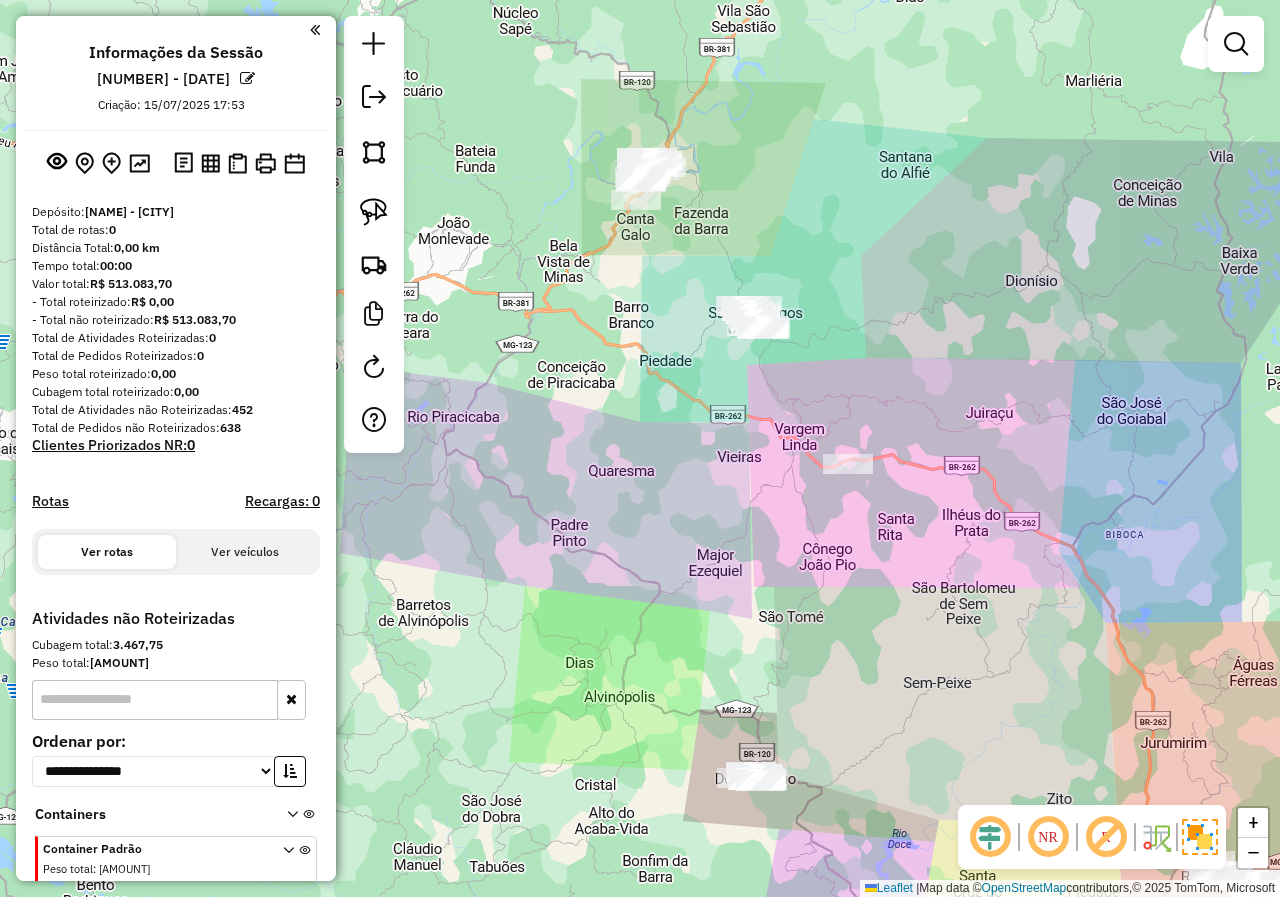 drag, startPoint x: 741, startPoint y: 316, endPoint x: 631, endPoint y: 439, distance: 165.01212 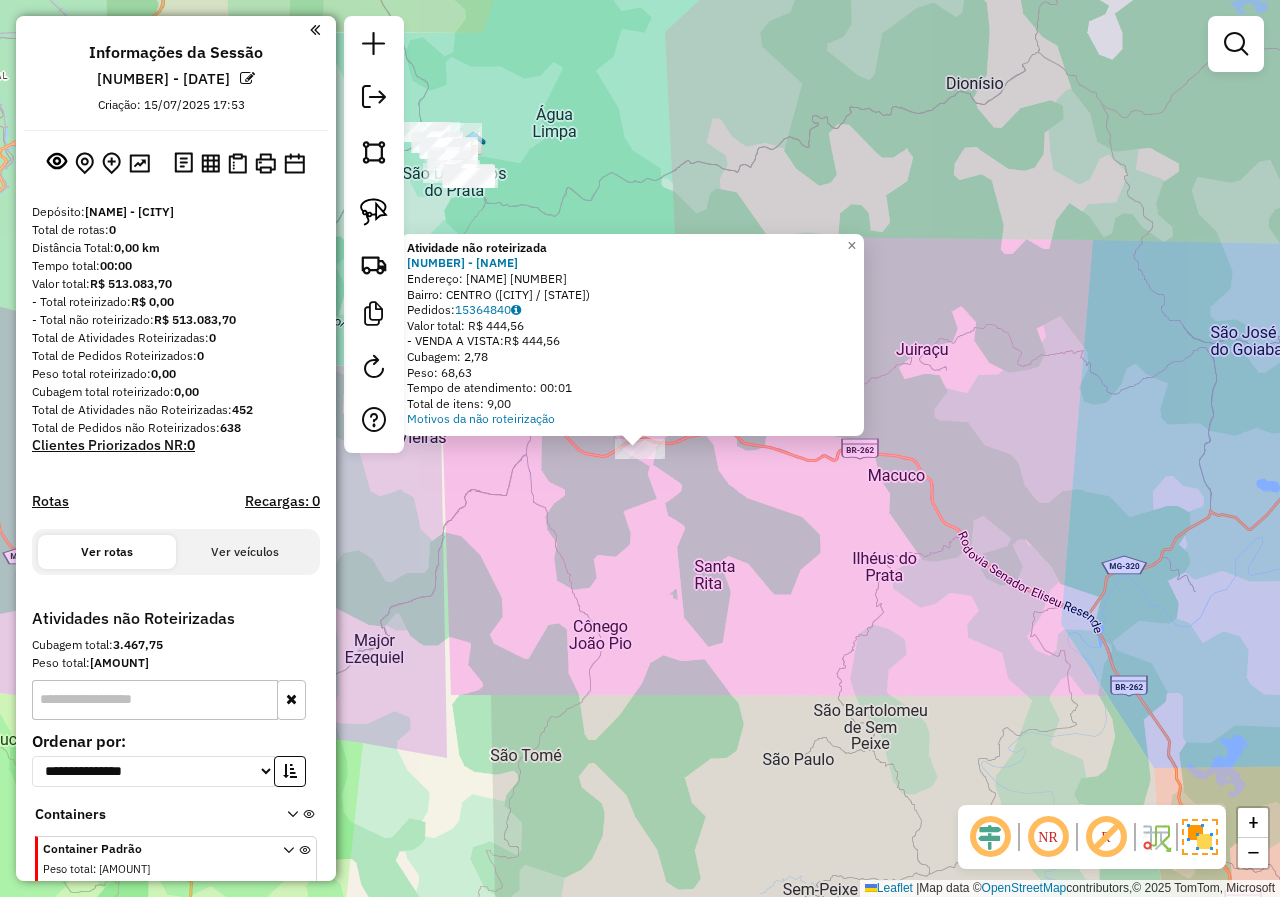 click on "Atividade não roteirizada 31945 - NAZARENO SOUZA  Endereço:  JOAQUIM GOMES LIMA 275   Bairro: CENTRO (SAO DOMINGOS DO PRATA / MG)   Pedidos:  15364840   Valor total: R$ 444,56   - VENDA A VISTA:  R$ 444,56   Cubagem: 2,78   Peso: 68,63   Tempo de atendimento: 00:01   Total de itens: 9,00  Motivos da não roteirização × Janela de atendimento Grade de atendimento Capacidade Transportadoras Veículos Cliente Pedidos  Rotas Selecione os dias de semana para filtrar as janelas de atendimento  Seg   Ter   Qua   Qui   Sex   Sáb   Dom  Informe o período da janela de atendimento: De: Até:  Filtrar exatamente a janela do cliente  Considerar janela de atendimento padrão  Selecione os dias de semana para filtrar as grades de atendimento  Seg   Ter   Qua   Qui   Sex   Sáb   Dom   Considerar clientes sem dia de atendimento cadastrado  Clientes fora do dia de atendimento selecionado Filtrar as atividades entre os valores definidos abaixo:  Peso mínimo:   Peso máximo:   Cubagem mínima:   Cubagem máxima:   De:  +" 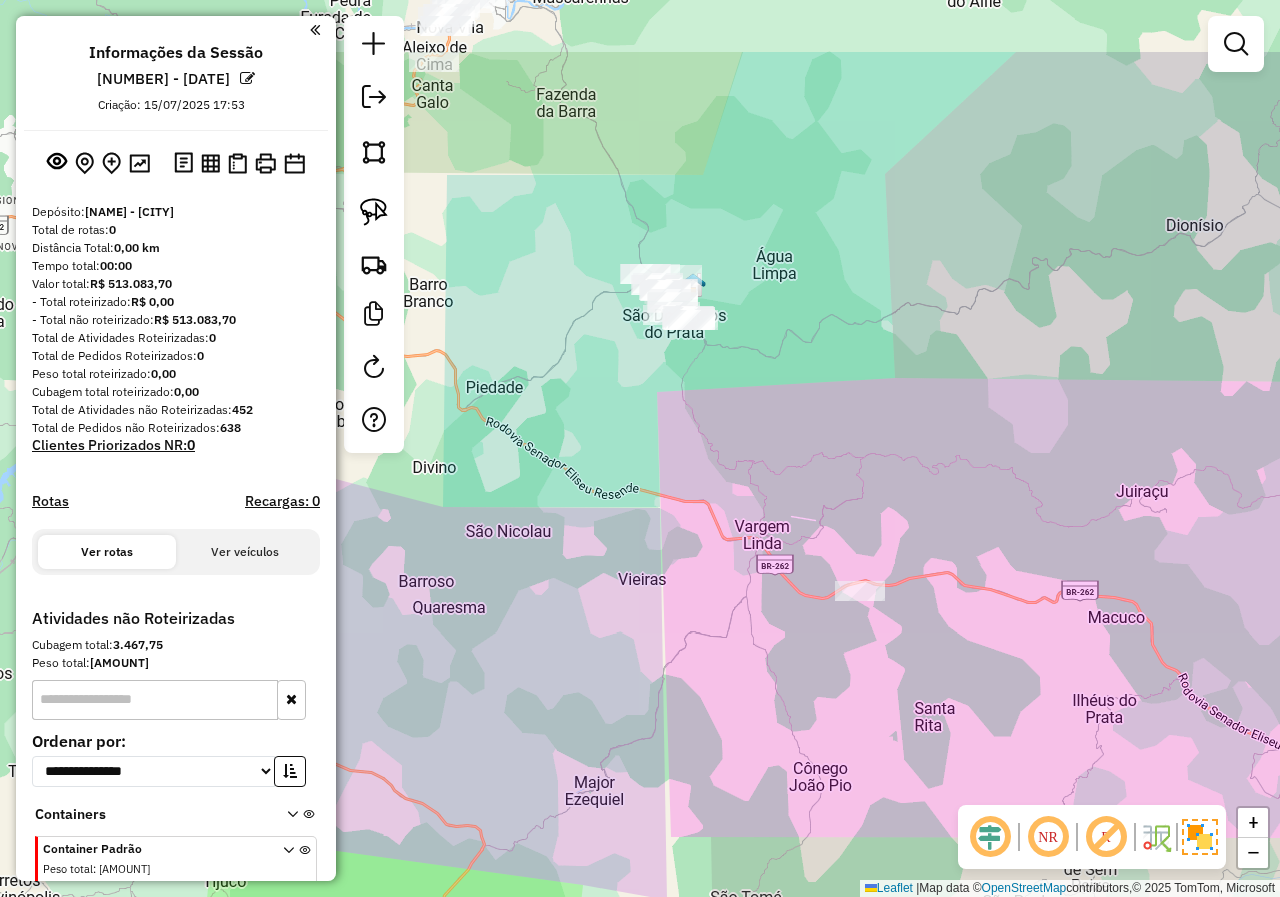 drag, startPoint x: 745, startPoint y: 511, endPoint x: 1000, endPoint y: 693, distance: 313.2874 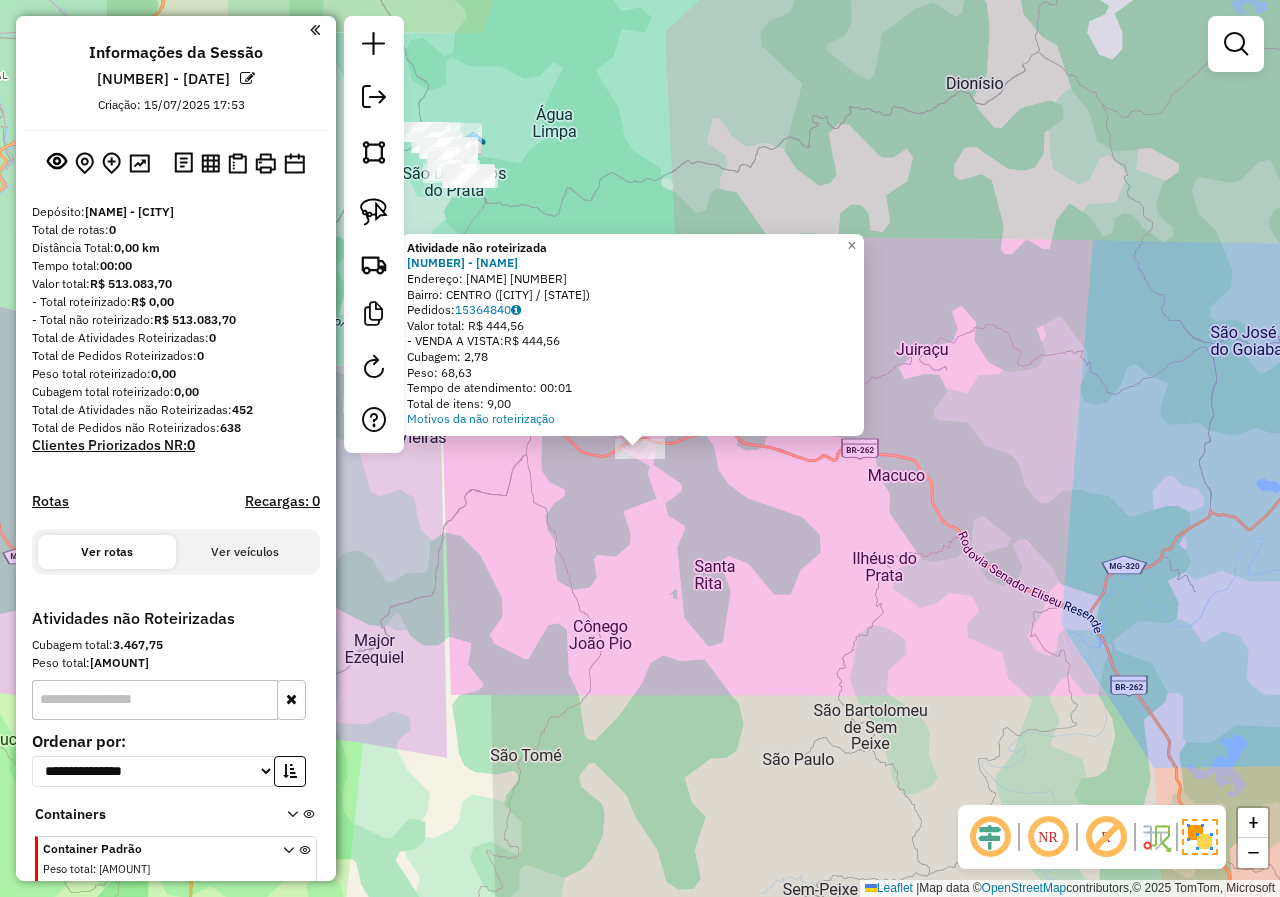 click on "Atividade não roteirizada 31945 - NAZARENO SOUZA  Endereço:  JOAQUIM GOMES LIMA 275   Bairro: CENTRO (SAO DOMINGOS DO PRATA / MG)   Pedidos:  15364840   Valor total: R$ 444,56   - VENDA A VISTA:  R$ 444,56   Cubagem: 2,78   Peso: 68,63   Tempo de atendimento: 00:01   Total de itens: 9,00  Motivos da não roteirização × Janela de atendimento Grade de atendimento Capacidade Transportadoras Veículos Cliente Pedidos  Rotas Selecione os dias de semana para filtrar as janelas de atendimento  Seg   Ter   Qua   Qui   Sex   Sáb   Dom  Informe o período da janela de atendimento: De: Até:  Filtrar exatamente a janela do cliente  Considerar janela de atendimento padrão  Selecione os dias de semana para filtrar as grades de atendimento  Seg   Ter   Qua   Qui   Sex   Sáb   Dom   Considerar clientes sem dia de atendimento cadastrado  Clientes fora do dia de atendimento selecionado Filtrar as atividades entre os valores definidos abaixo:  Peso mínimo:   Peso máximo:   Cubagem mínima:   Cubagem máxima:   De:  +" 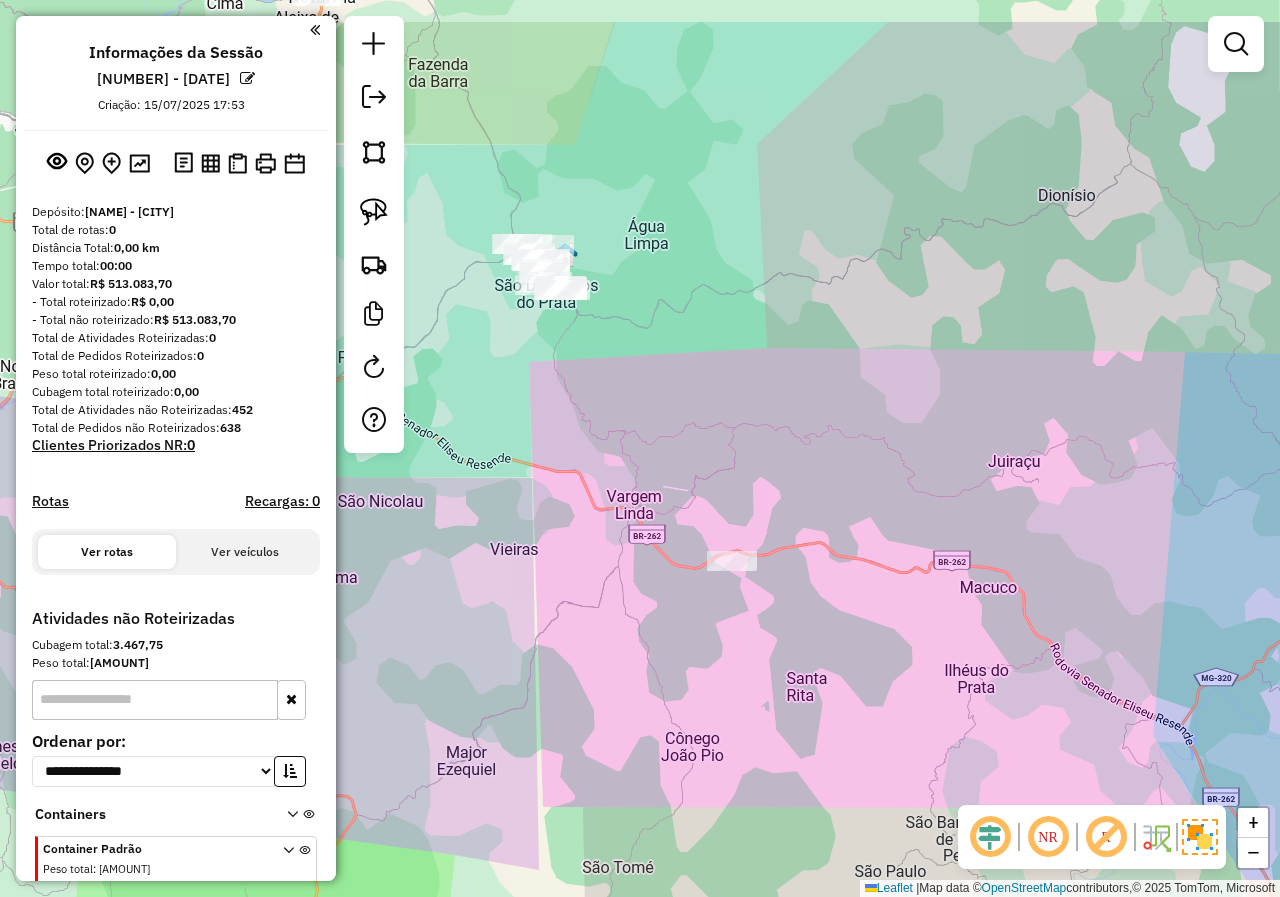 drag, startPoint x: 633, startPoint y: 518, endPoint x: 891, endPoint y: 770, distance: 360.6494 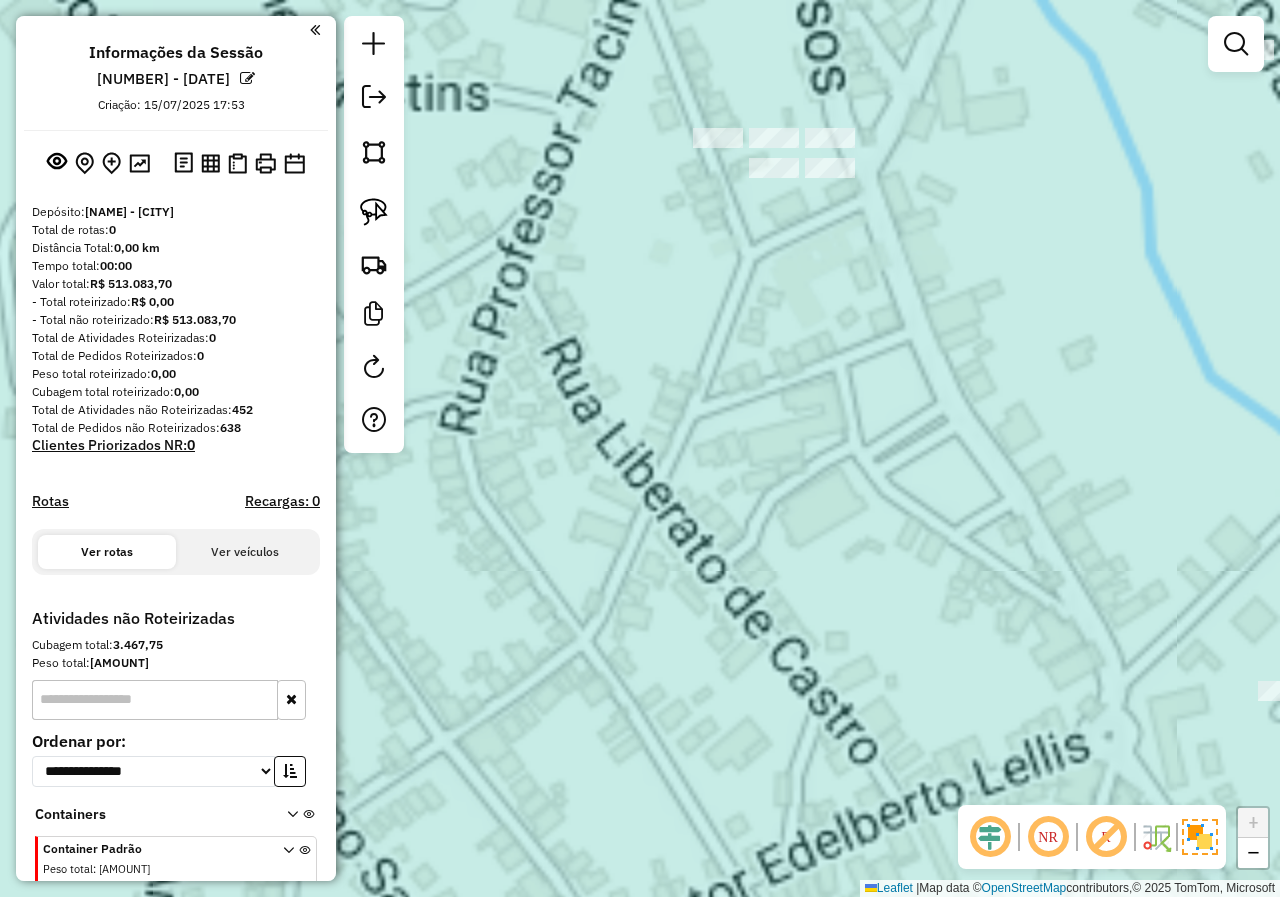 drag, startPoint x: 704, startPoint y: 334, endPoint x: 656, endPoint y: 575, distance: 245.7336 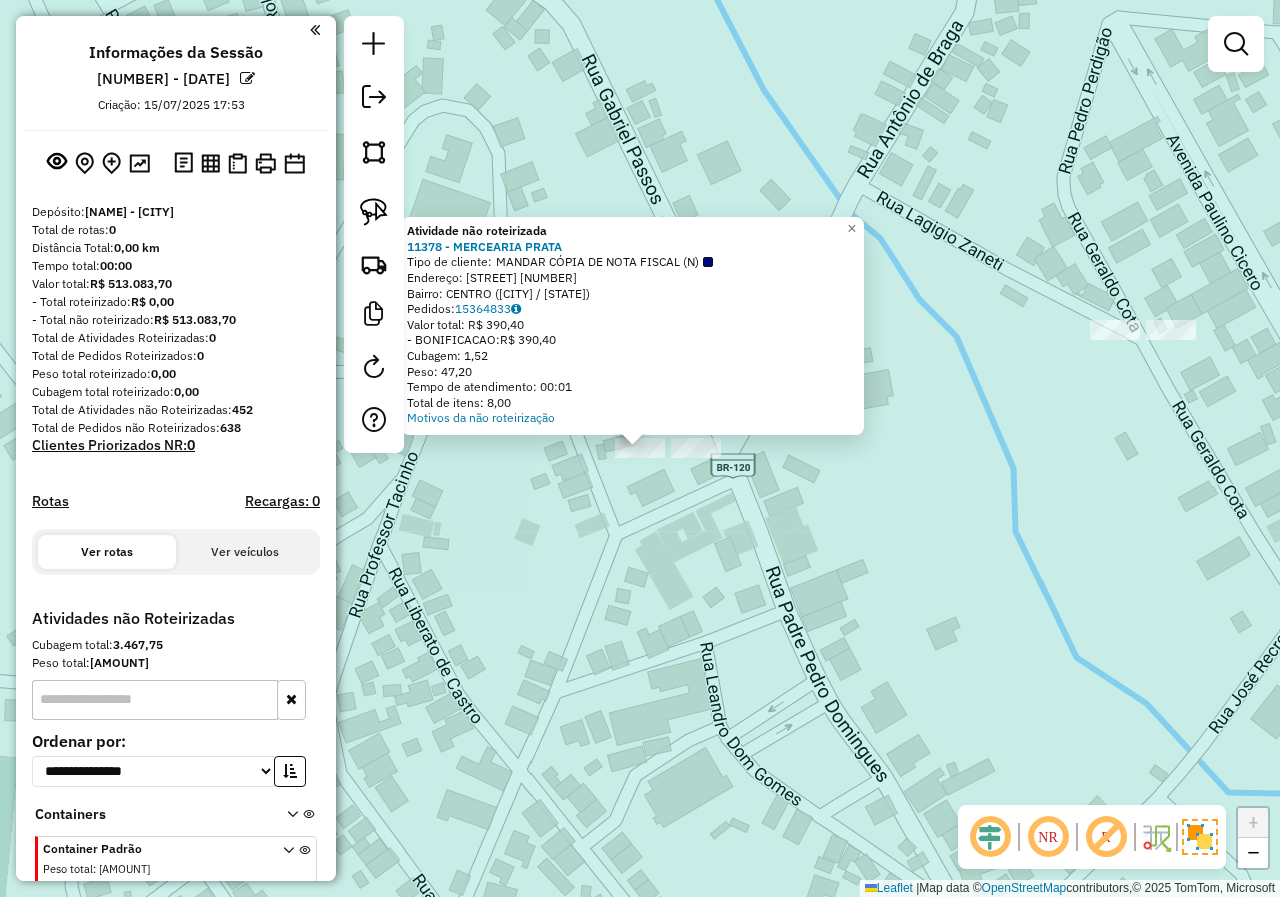 click on "Atividade não roteirizada 11378 - MERCEARIA PRATA  Tipo de cliente:   MANDAR CÓPIA DE NOTA FISCAL (N)   Endereço:  MINISTRO GABRIEL PASSOS 404   Bairro: CENTRO (SAO DOMINGOS DO PRATA / MG)   Pedidos:  15364833   Valor total: R$ 390,40   - BONIFICACAO:  R$ 390,40   Cubagem: 1,52   Peso: 47,20   Tempo de atendimento: 00:01   Total de itens: 8,00  Motivos da não roteirização × Janela de atendimento Grade de atendimento Capacidade Transportadoras Veículos Cliente Pedidos  Rotas Selecione os dias de semana para filtrar as janelas de atendimento  Seg   Ter   Qua   Qui   Sex   Sáb   Dom  Informe o período da janela de atendimento: De: Até:  Filtrar exatamente a janela do cliente  Considerar janela de atendimento padrão  Selecione os dias de semana para filtrar as grades de atendimento  Seg   Ter   Qua   Qui   Sex   Sáb   Dom   Considerar clientes sem dia de atendimento cadastrado  Clientes fora do dia de atendimento selecionado Filtrar as atividades entre os valores definidos abaixo:  Peso mínimo:  De:" 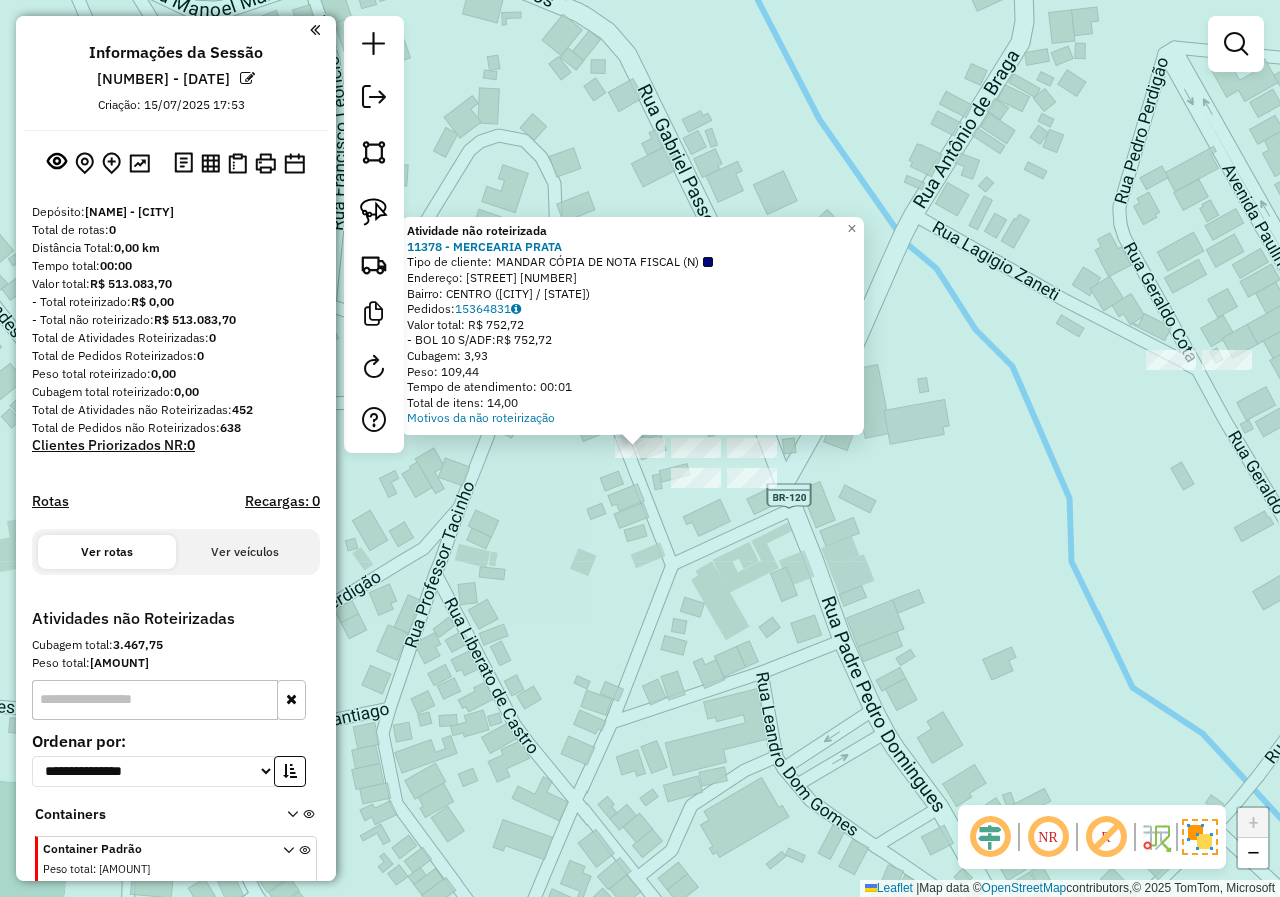 click on "Atividade não roteirizada 11378 - MERCEARIA PRATA  Tipo de cliente:   MANDAR CÓPIA DE NOTA FISCAL (N)   Endereço:  MINISTRO GABRIEL PASSOS 404   Bairro: CENTRO (SAO DOMINGOS DO PRATA / MG)   Pedidos:  15364831   Valor total: R$ 752,72   - BOL 10 S/ADF:  R$ 752,72   Cubagem: 3,93   Peso: 109,44   Tempo de atendimento: 00:01   Total de itens: 14,00  Motivos da não roteirização × Janela de atendimento Grade de atendimento Capacidade Transportadoras Veículos Cliente Pedidos  Rotas Selecione os dias de semana para filtrar as janelas de atendimento  Seg   Ter   Qua   Qui   Sex   Sáb   Dom  Informe o período da janela de atendimento: De: Até:  Filtrar exatamente a janela do cliente  Considerar janela de atendimento padrão  Selecione os dias de semana para filtrar as grades de atendimento  Seg   Ter   Qua   Qui   Sex   Sáb   Dom   Considerar clientes sem dia de atendimento cadastrado  Clientes fora do dia de atendimento selecionado Filtrar as atividades entre os valores definidos abaixo:  Peso mínimo:" 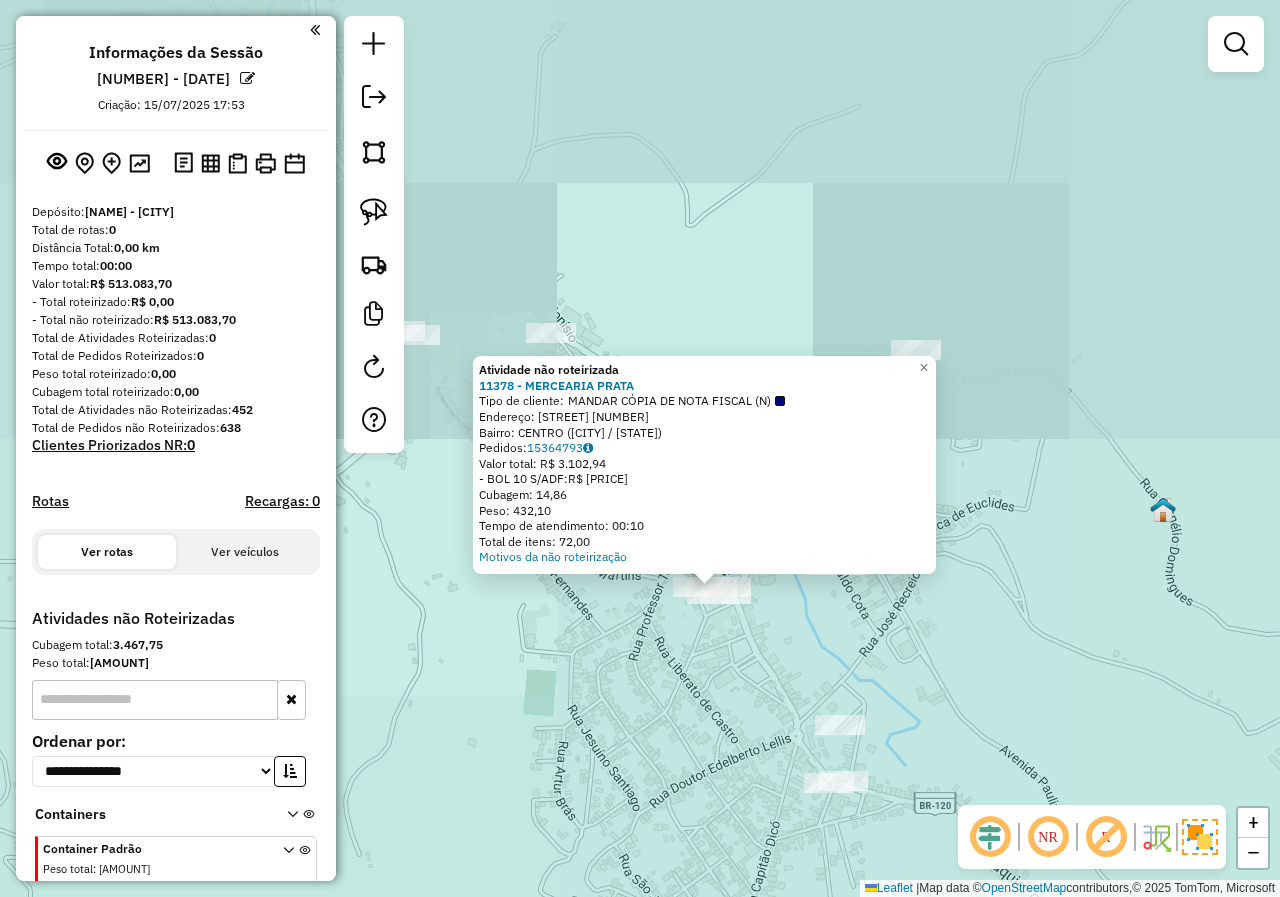 click on "Atividade não roteirizada 11378 - MERCEARIA PRATA  Tipo de cliente:   MANDAR CÓPIA DE NOTA FISCAL (N)   Endereço:  MINISTRO GABRIEL PASSOS 404   Bairro: CENTRO (SAO DOMINGOS DO PRATA / MG)   Pedidos:  15364793   Valor total: R$ 3.102,94   - BOL 10 S/ADF:  R$ 3.102,94   Cubagem: 14,86   Peso: 432,10   Tempo de atendimento: 00:10   Total de itens: 72,00  Motivos da não roteirização × Janela de atendimento Grade de atendimento Capacidade Transportadoras Veículos Cliente Pedidos  Rotas Selecione os dias de semana para filtrar as janelas de atendimento  Seg   Ter   Qua   Qui   Sex   Sáb   Dom  Informe o período da janela de atendimento: De: Até:  Filtrar exatamente a janela do cliente  Considerar janela de atendimento padrão  Selecione os dias de semana para filtrar as grades de atendimento  Seg   Ter   Qua   Qui   Sex   Sáb   Dom   Considerar clientes sem dia de atendimento cadastrado  Clientes fora do dia de atendimento selecionado Filtrar as atividades entre os valores definidos abaixo:  De:   De:" 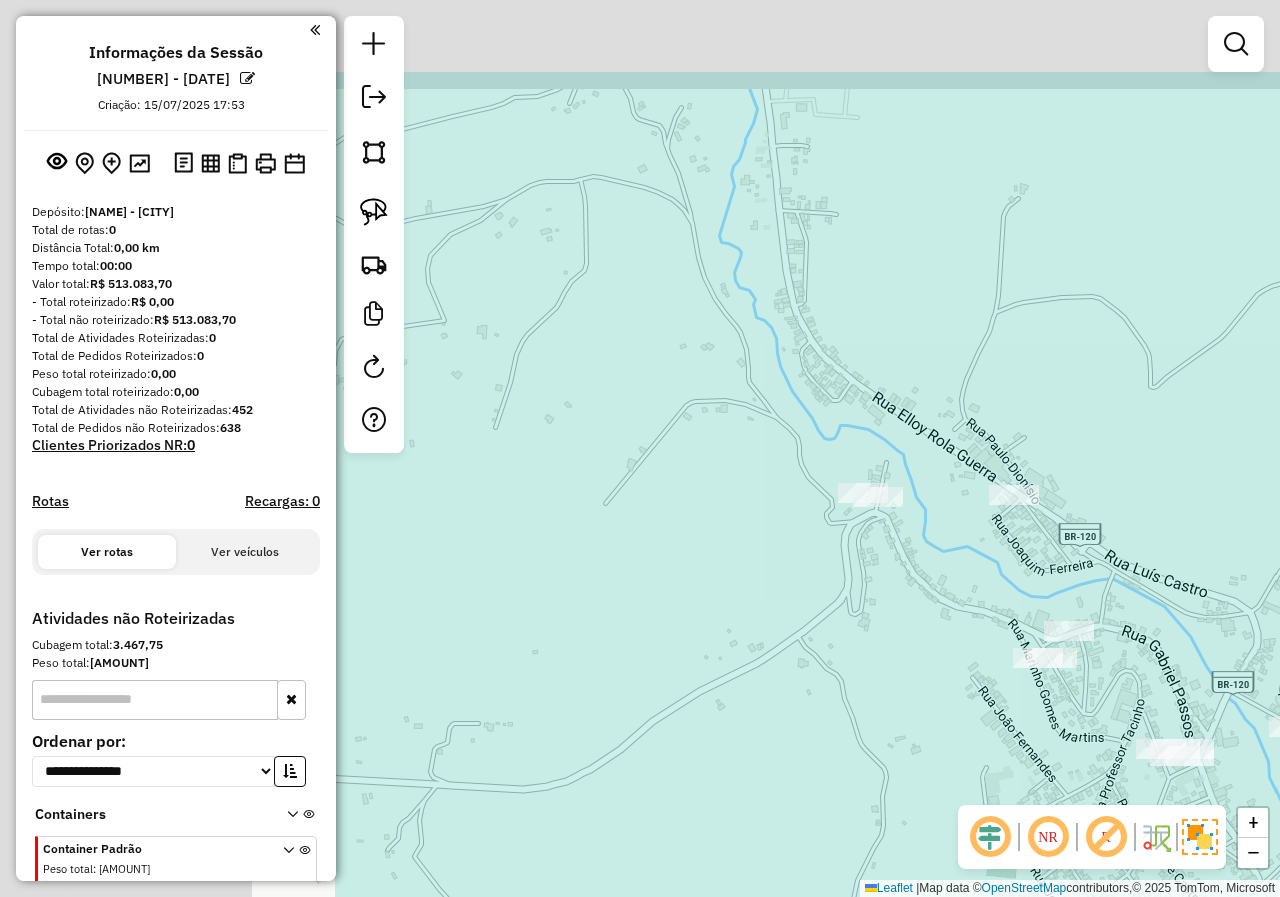 drag, startPoint x: 497, startPoint y: 614, endPoint x: 978, endPoint y: 778, distance: 508.1899 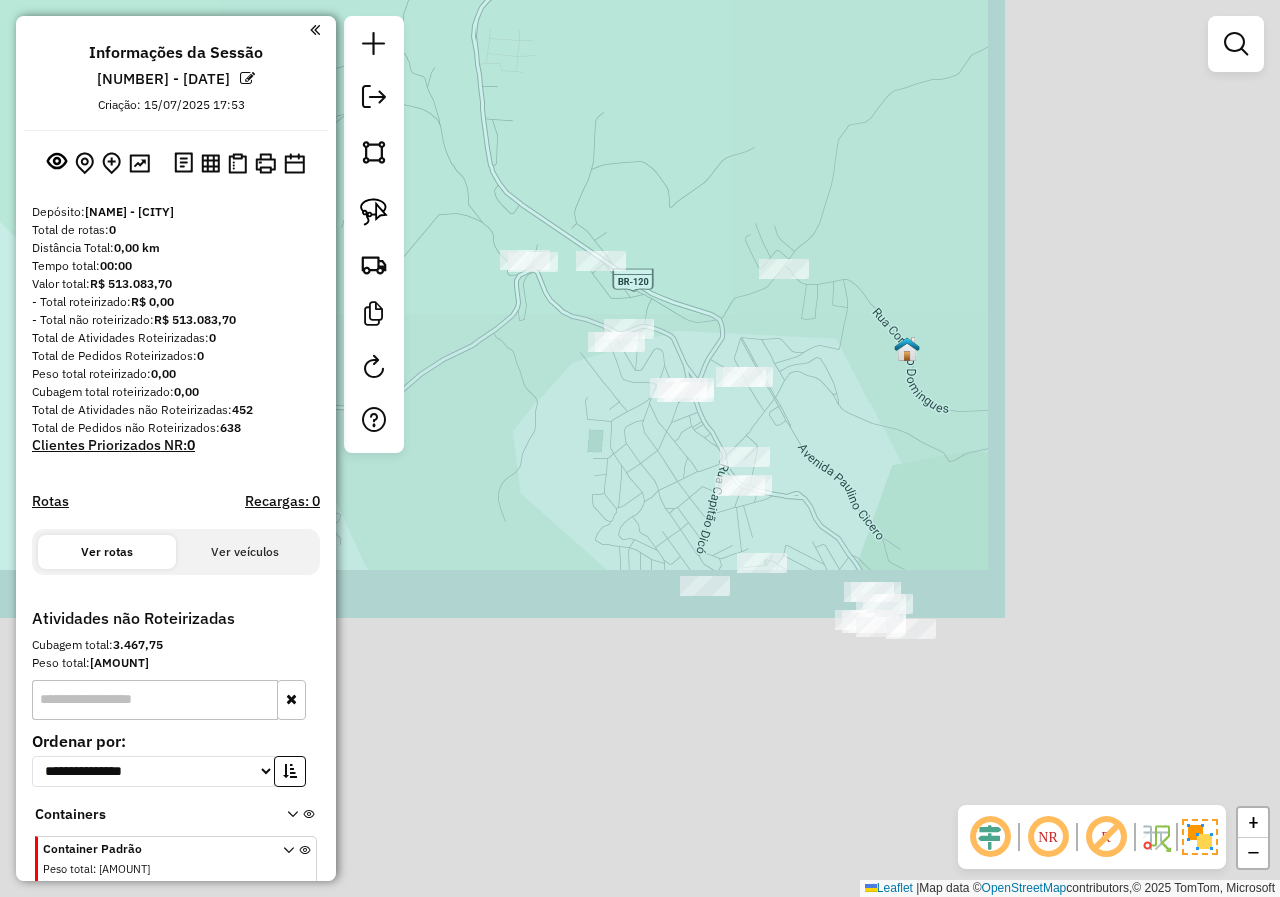 drag, startPoint x: 908, startPoint y: 739, endPoint x: 533, endPoint y: 396, distance: 508.20667 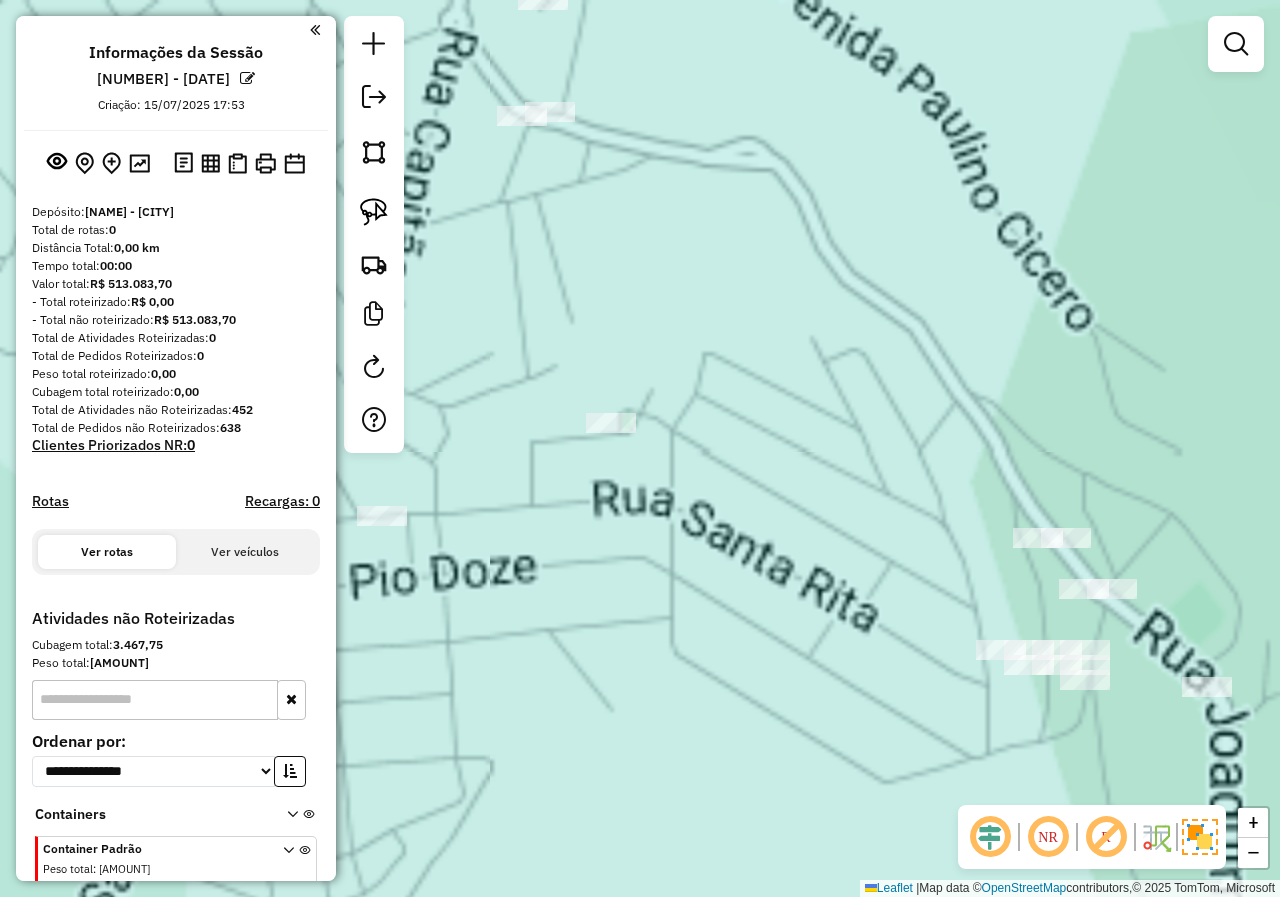 drag, startPoint x: 903, startPoint y: 643, endPoint x: 635, endPoint y: 594, distance: 272.44266 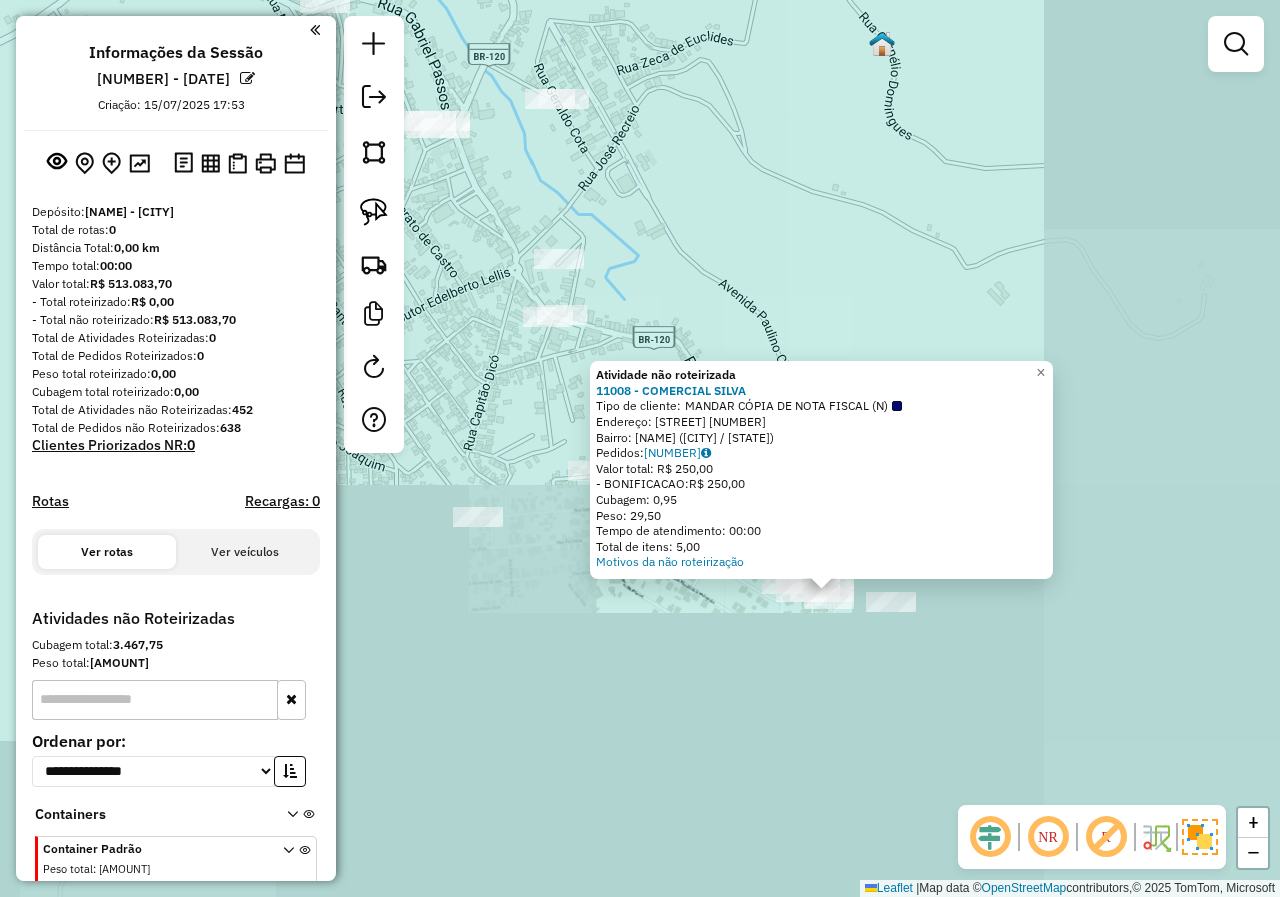click on "Atividade não roteirizada 11008 - COMERCIAL SILVA  Tipo de cliente:   MANDAR CÓPIA DE NOTA FISCAL (N)   Endereço:  DOMINGOS MARQUES AFONSO 58   Bairro: RETIRO (SAO DOMINGOS DO PRATA / MG)   Pedidos:  15364527   Valor total: R$ 250,00   - BONIFICACAO:  R$ 250,00   Cubagem: 0,95   Peso: 29,50   Tempo de atendimento: 00:00   Total de itens: 5,00  Motivos da não roteirização × Janela de atendimento Grade de atendimento Capacidade Transportadoras Veículos Cliente Pedidos  Rotas Selecione os dias de semana para filtrar as janelas de atendimento  Seg   Ter   Qua   Qui   Sex   Sáb   Dom  Informe o período da janela de atendimento: De: Até:  Filtrar exatamente a janela do cliente  Considerar janela de atendimento padrão  Selecione os dias de semana para filtrar as grades de atendimento  Seg   Ter   Qua   Qui   Sex   Sáb   Dom   Considerar clientes sem dia de atendimento cadastrado  Clientes fora do dia de atendimento selecionado Filtrar as atividades entre os valores definidos abaixo:  Peso mínimo:  De:" 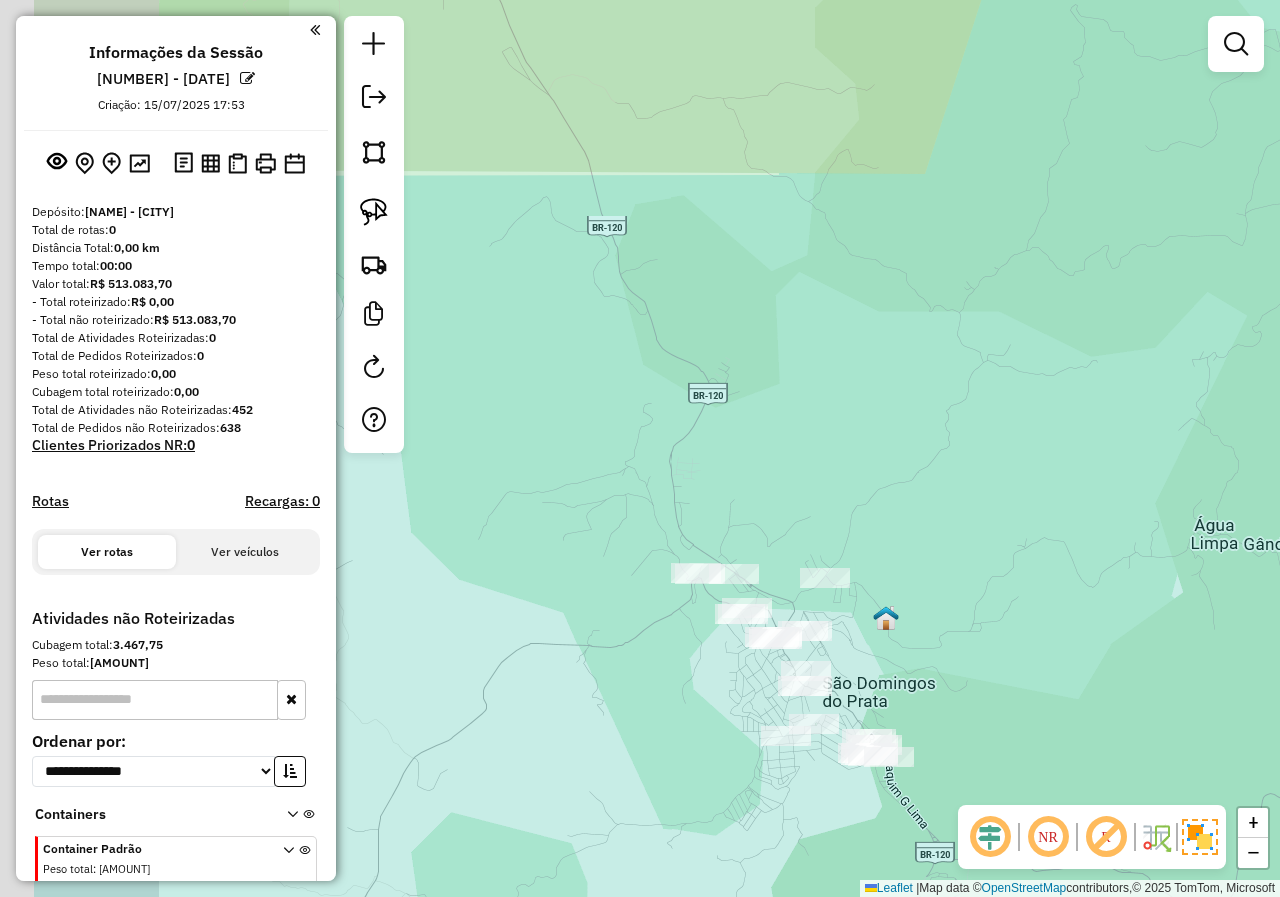 drag, startPoint x: 634, startPoint y: 701, endPoint x: 841, endPoint y: 796, distance: 227.75865 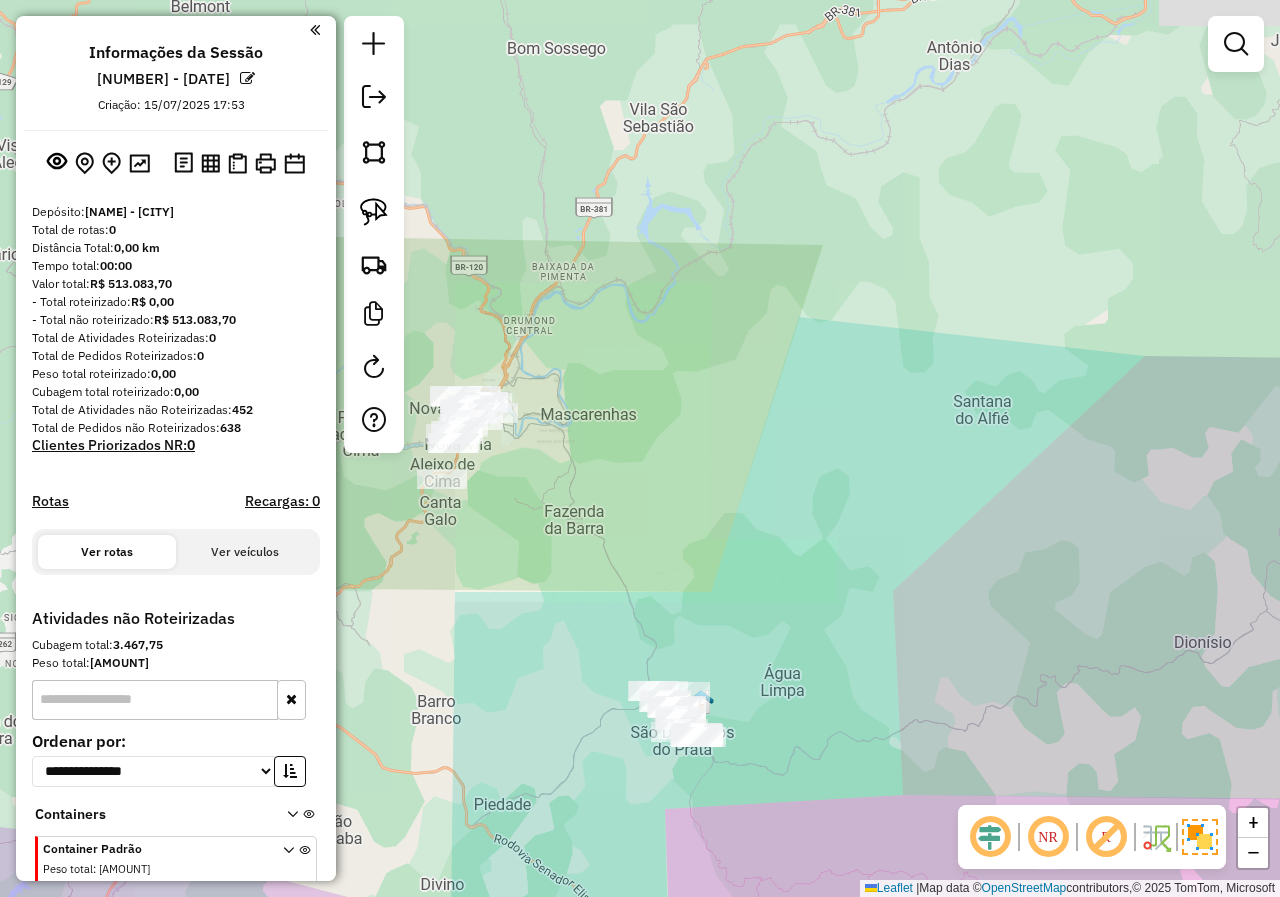 drag, startPoint x: 592, startPoint y: 526, endPoint x: 817, endPoint y: 605, distance: 238.46593 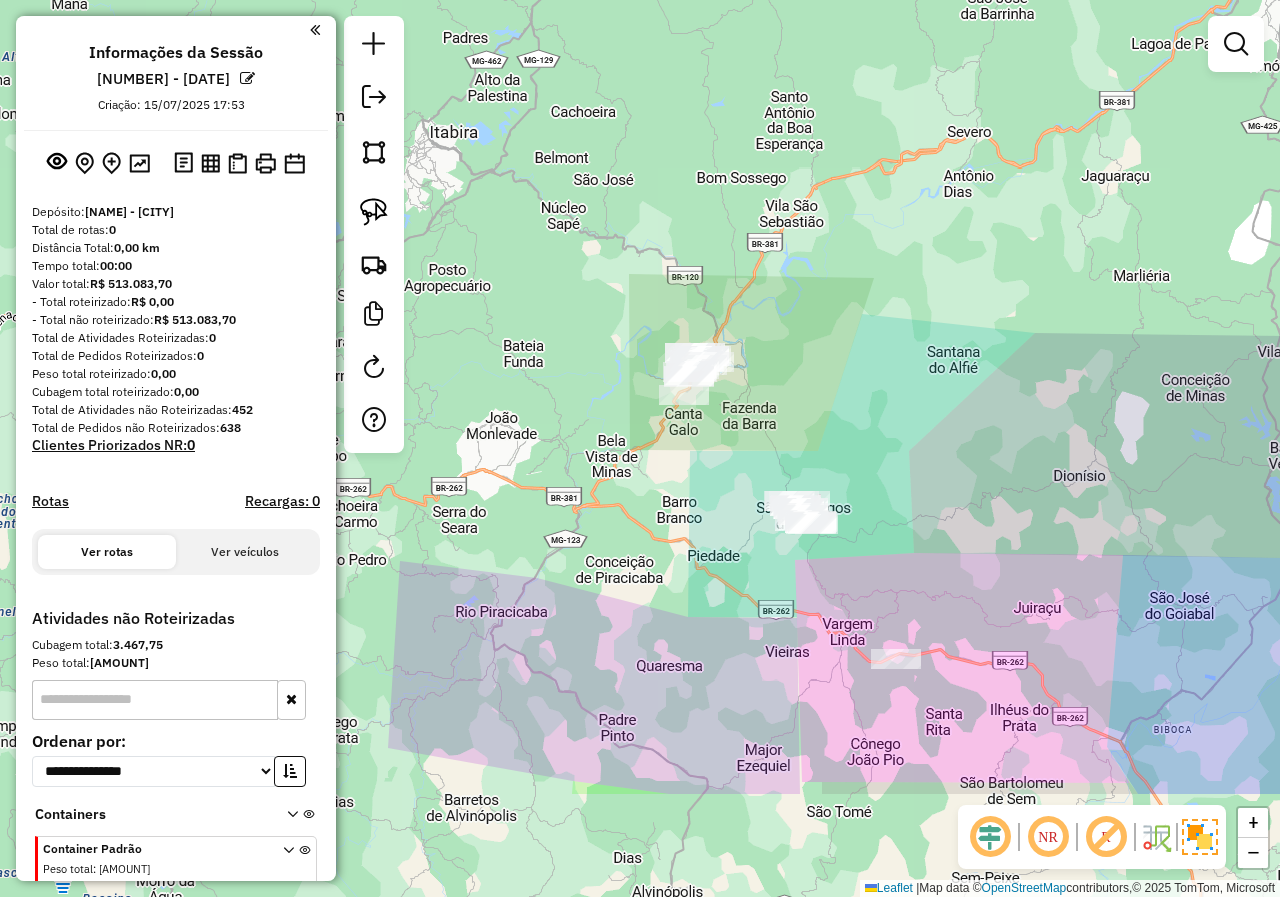 drag, startPoint x: 797, startPoint y: 608, endPoint x: 730, endPoint y: 471, distance: 152.50574 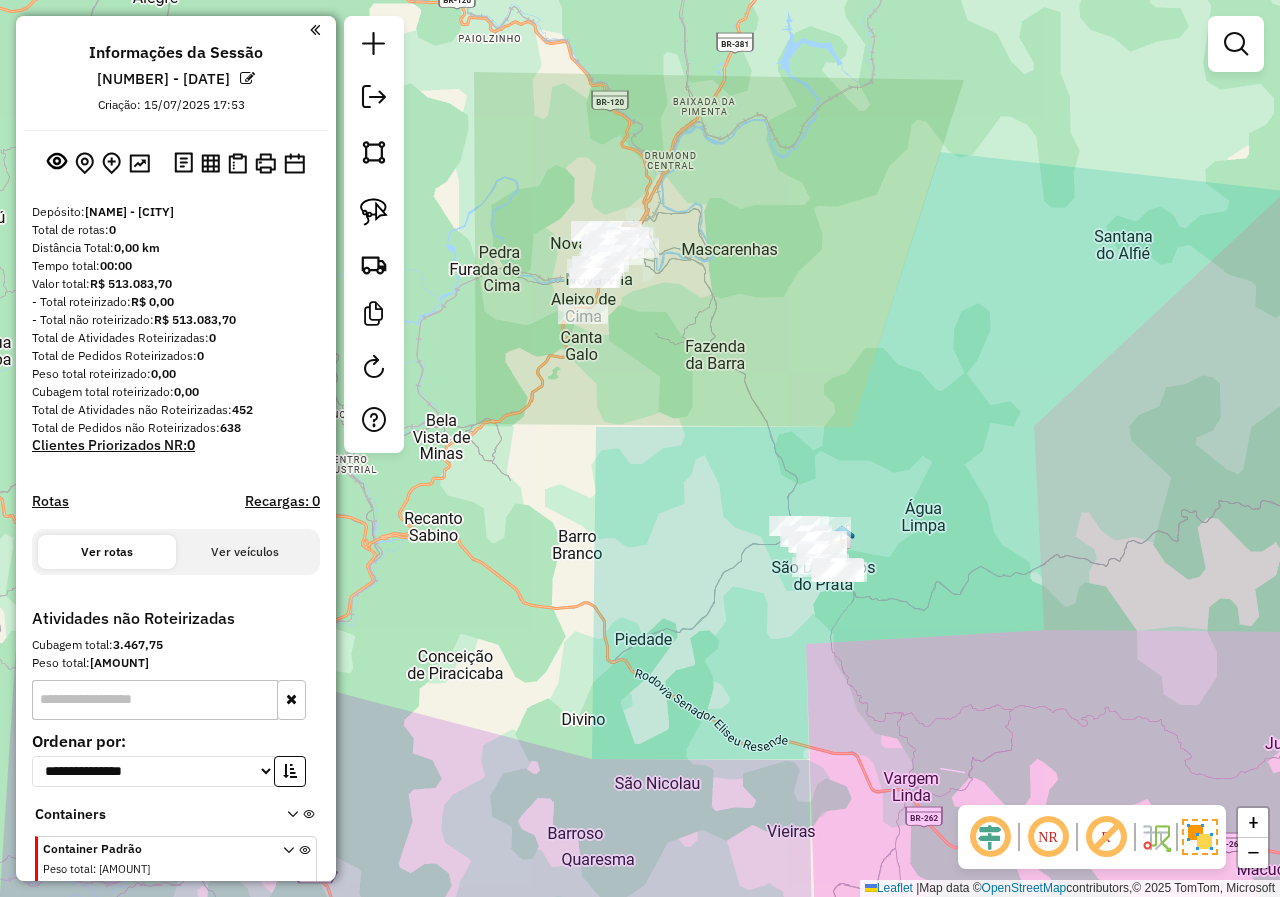 drag, startPoint x: 814, startPoint y: 724, endPoint x: 650, endPoint y: 512, distance: 268.02985 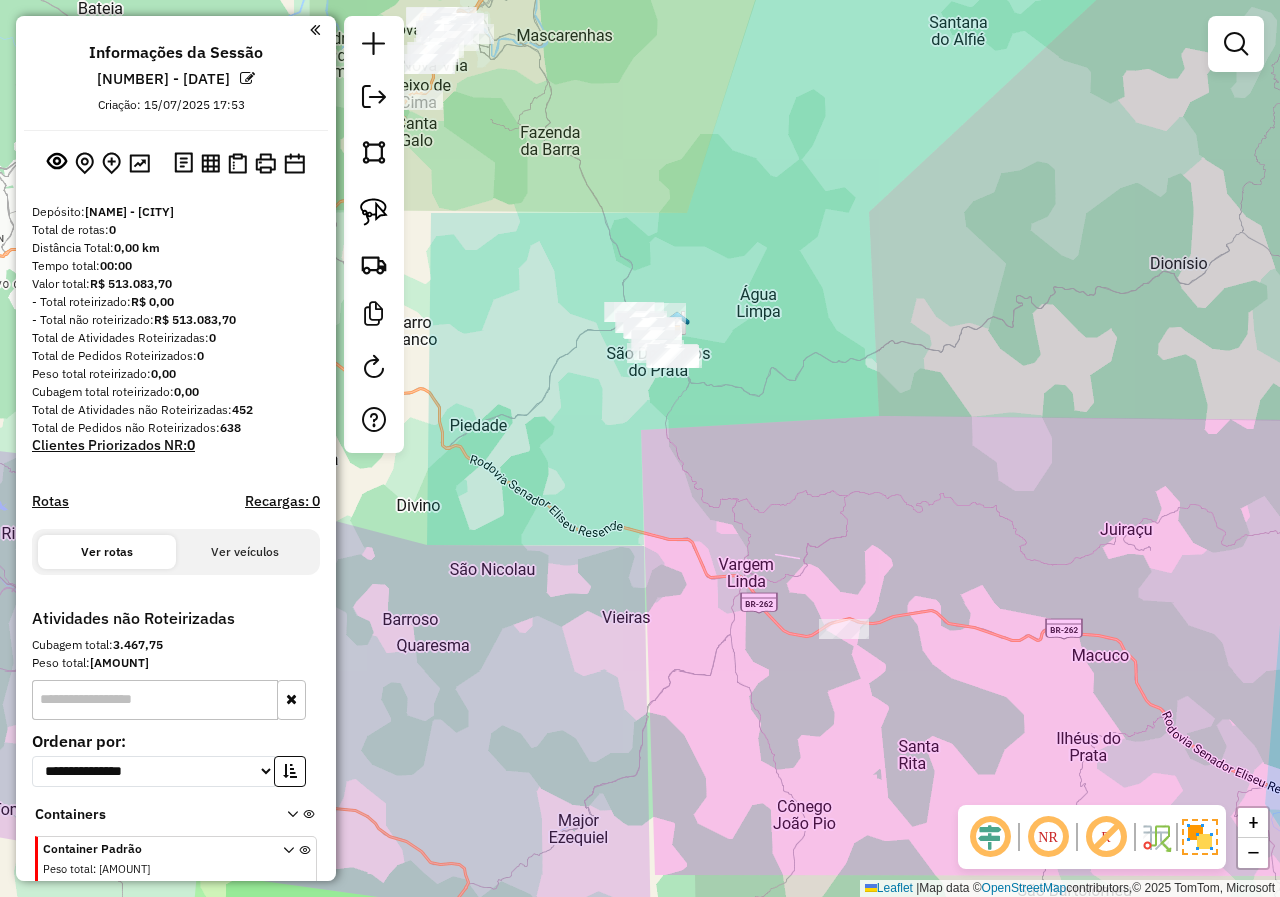 click 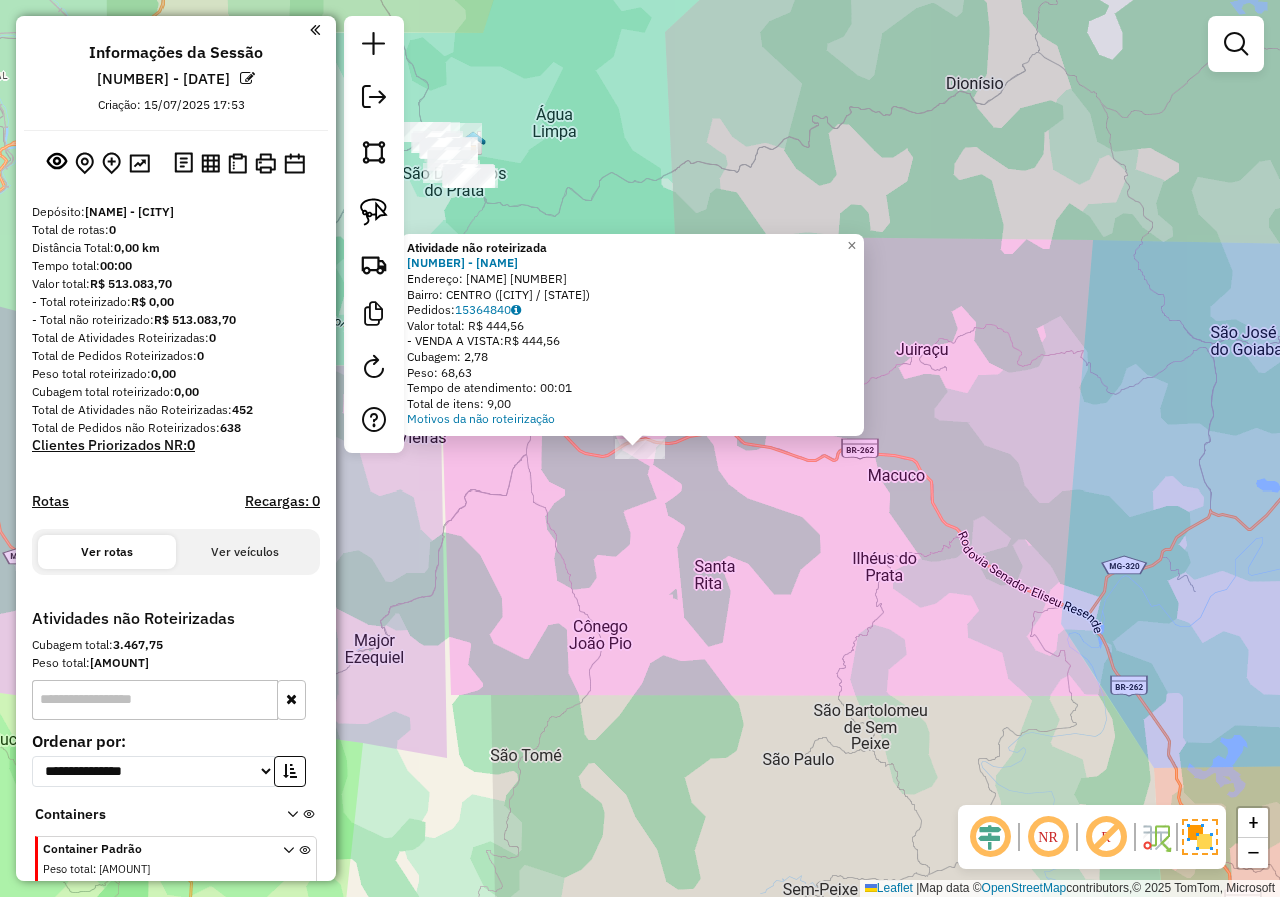 click on "Atividade não roteirizada 31945 - NAZARENO SOUZA  Endereço:  JOAQUIM GOMES LIMA 275   Bairro: CENTRO (SAO DOMINGOS DO PRATA / MG)   Pedidos:  15364840   Valor total: R$ 444,56   - VENDA A VISTA:  R$ 444,56   Cubagem: 2,78   Peso: 68,63   Tempo de atendimento: 00:01   Total de itens: 9,00  Motivos da não roteirização × Janela de atendimento Grade de atendimento Capacidade Transportadoras Veículos Cliente Pedidos  Rotas Selecione os dias de semana para filtrar as janelas de atendimento  Seg   Ter   Qua   Qui   Sex   Sáb   Dom  Informe o período da janela de atendimento: De: Até:  Filtrar exatamente a janela do cliente  Considerar janela de atendimento padrão  Selecione os dias de semana para filtrar as grades de atendimento  Seg   Ter   Qua   Qui   Sex   Sáb   Dom   Considerar clientes sem dia de atendimento cadastrado  Clientes fora do dia de atendimento selecionado Filtrar as atividades entre os valores definidos abaixo:  Peso mínimo:   Peso máximo:   Cubagem mínima:   Cubagem máxima:   De:  +" 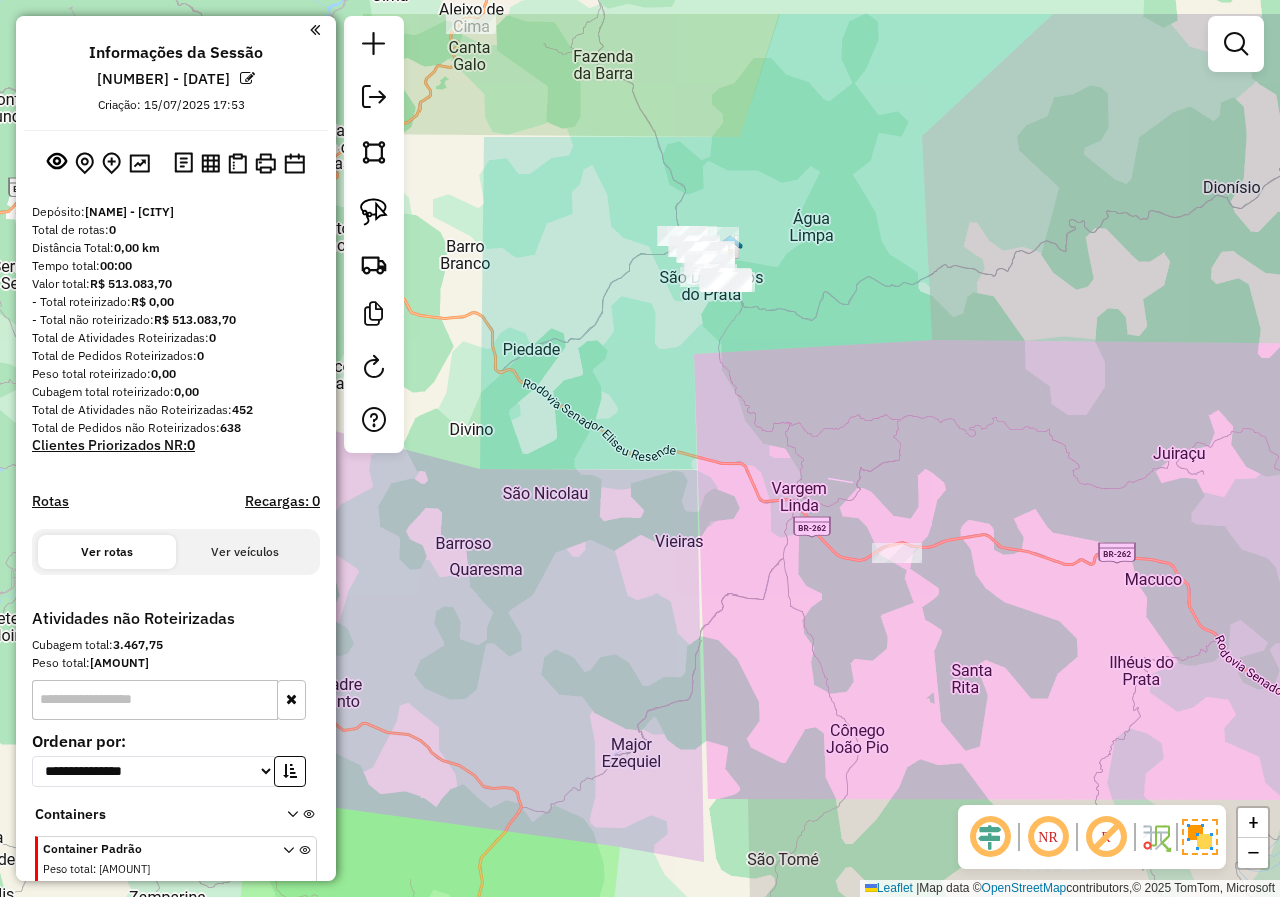 drag, startPoint x: 500, startPoint y: 371, endPoint x: 757, endPoint y: 475, distance: 277.2454 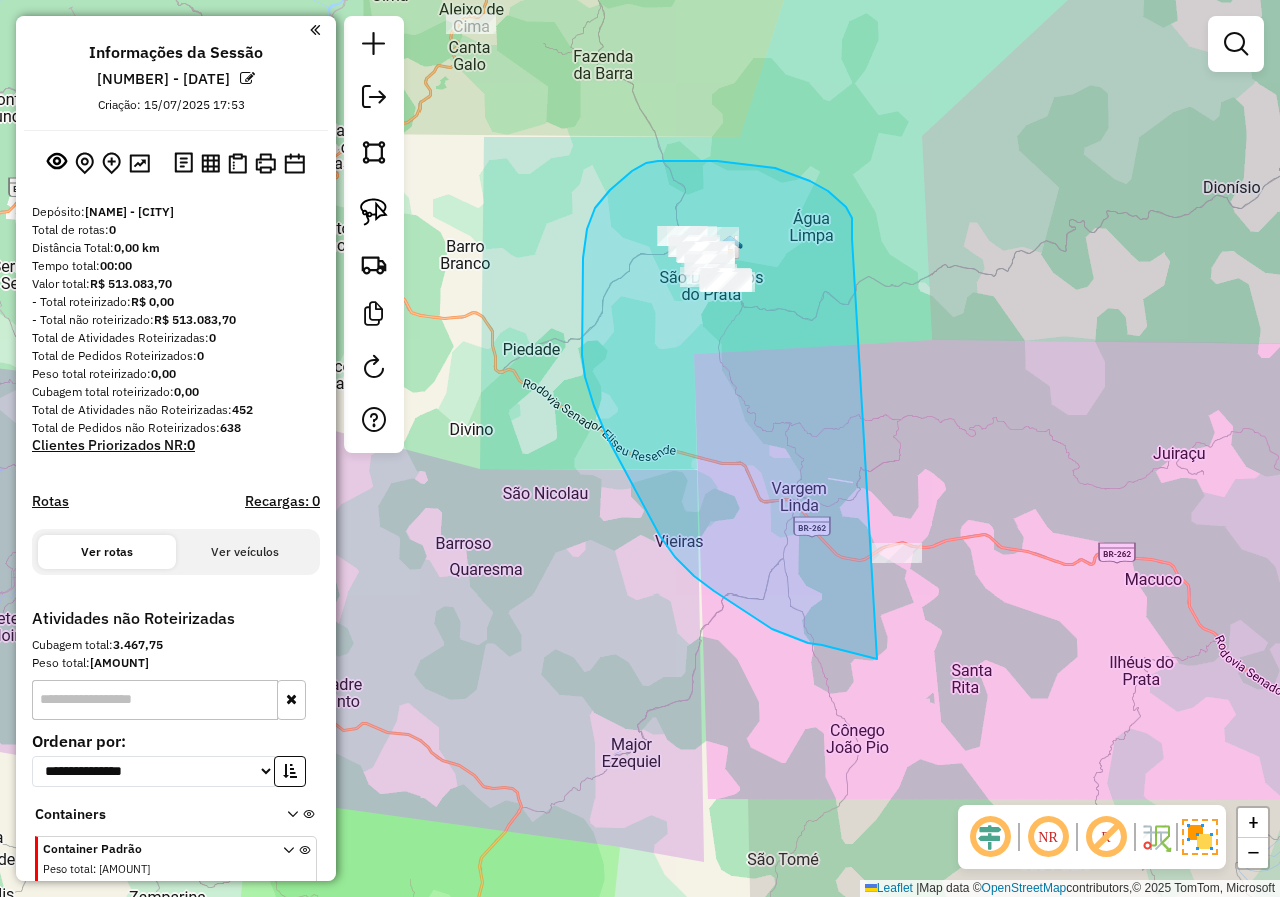 drag, startPoint x: 852, startPoint y: 239, endPoint x: 1001, endPoint y: 537, distance: 333.17413 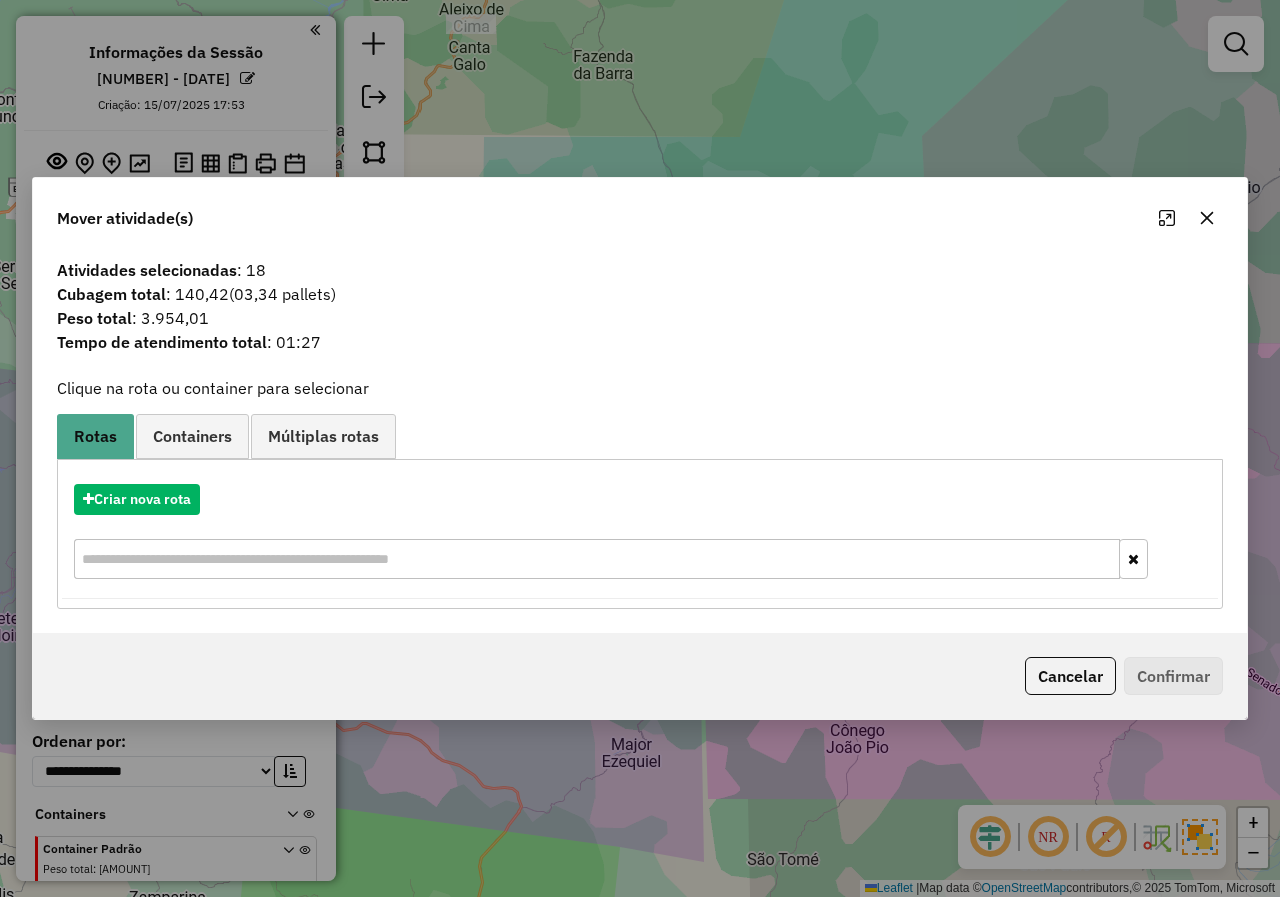 click 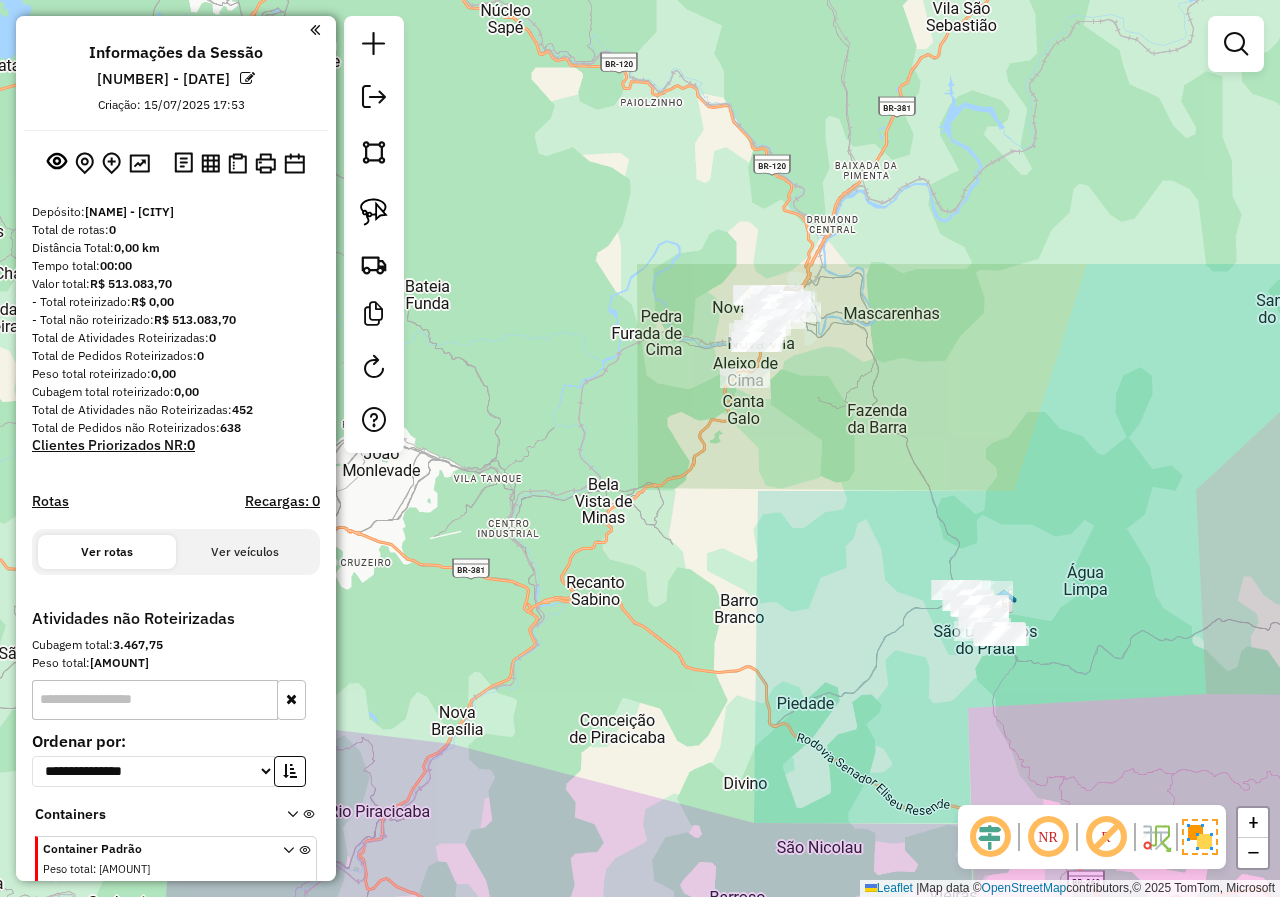 drag, startPoint x: 856, startPoint y: 176, endPoint x: 1143, endPoint y: 523, distance: 450.30878 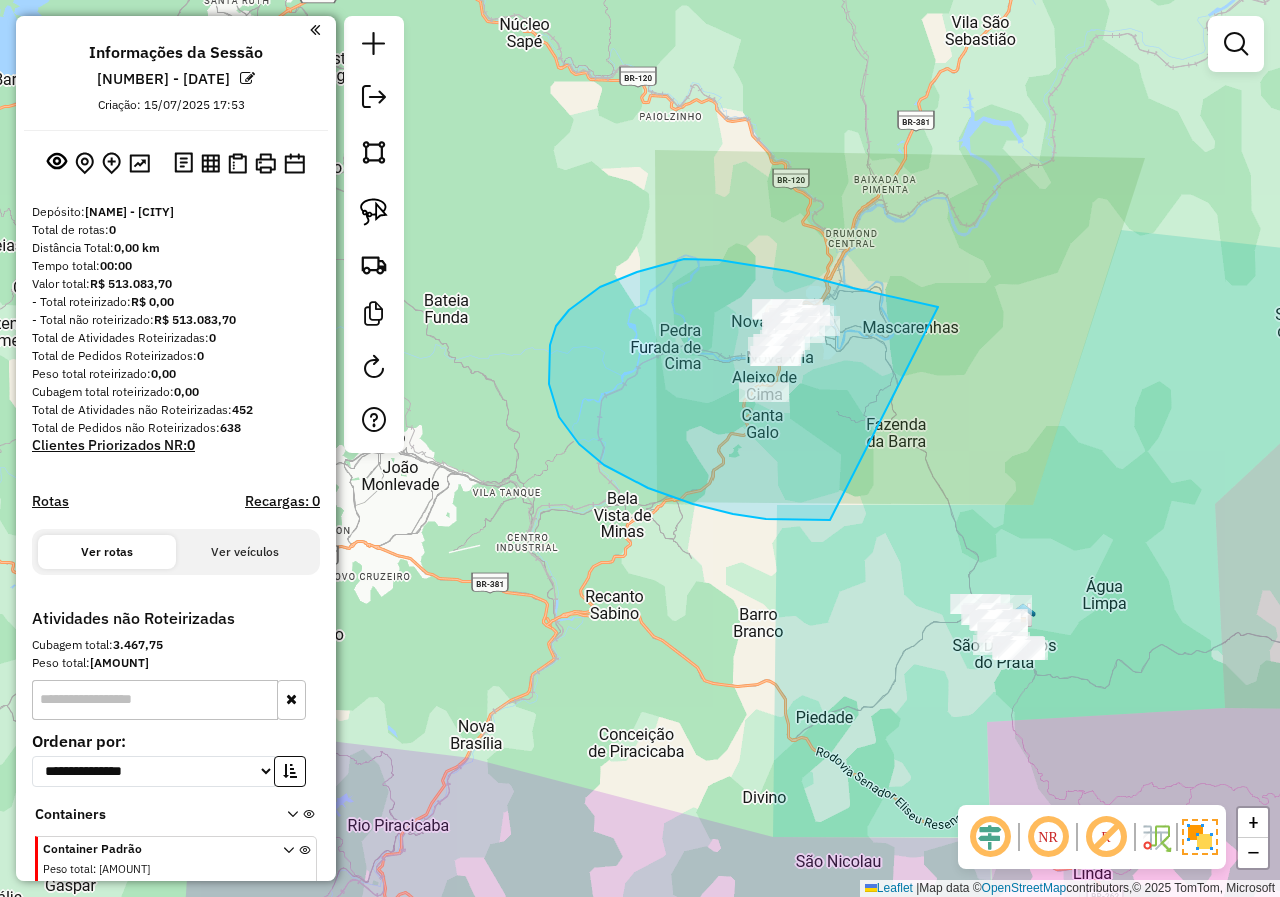 drag, startPoint x: 938, startPoint y: 307, endPoint x: 904, endPoint y: 501, distance: 196.95685 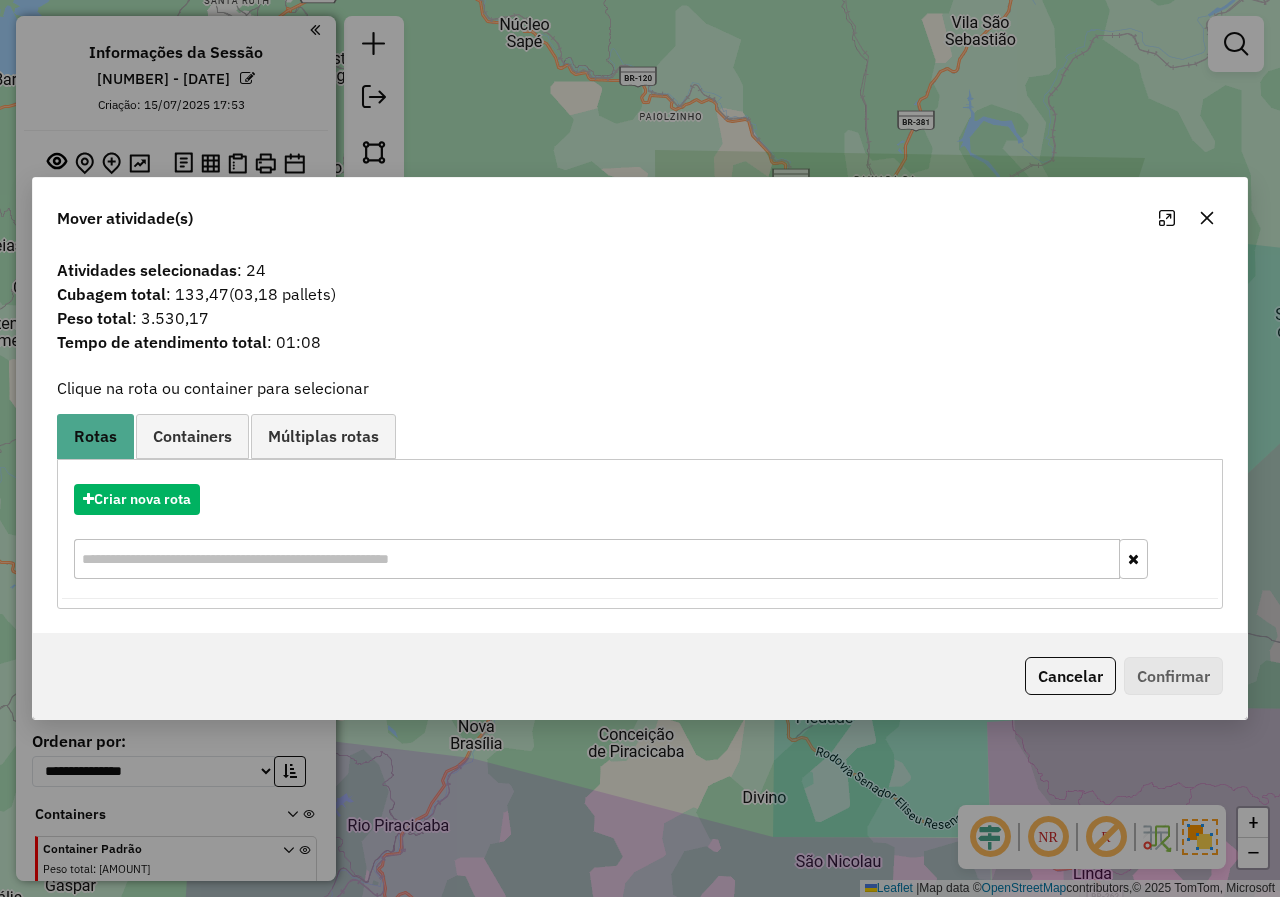 click 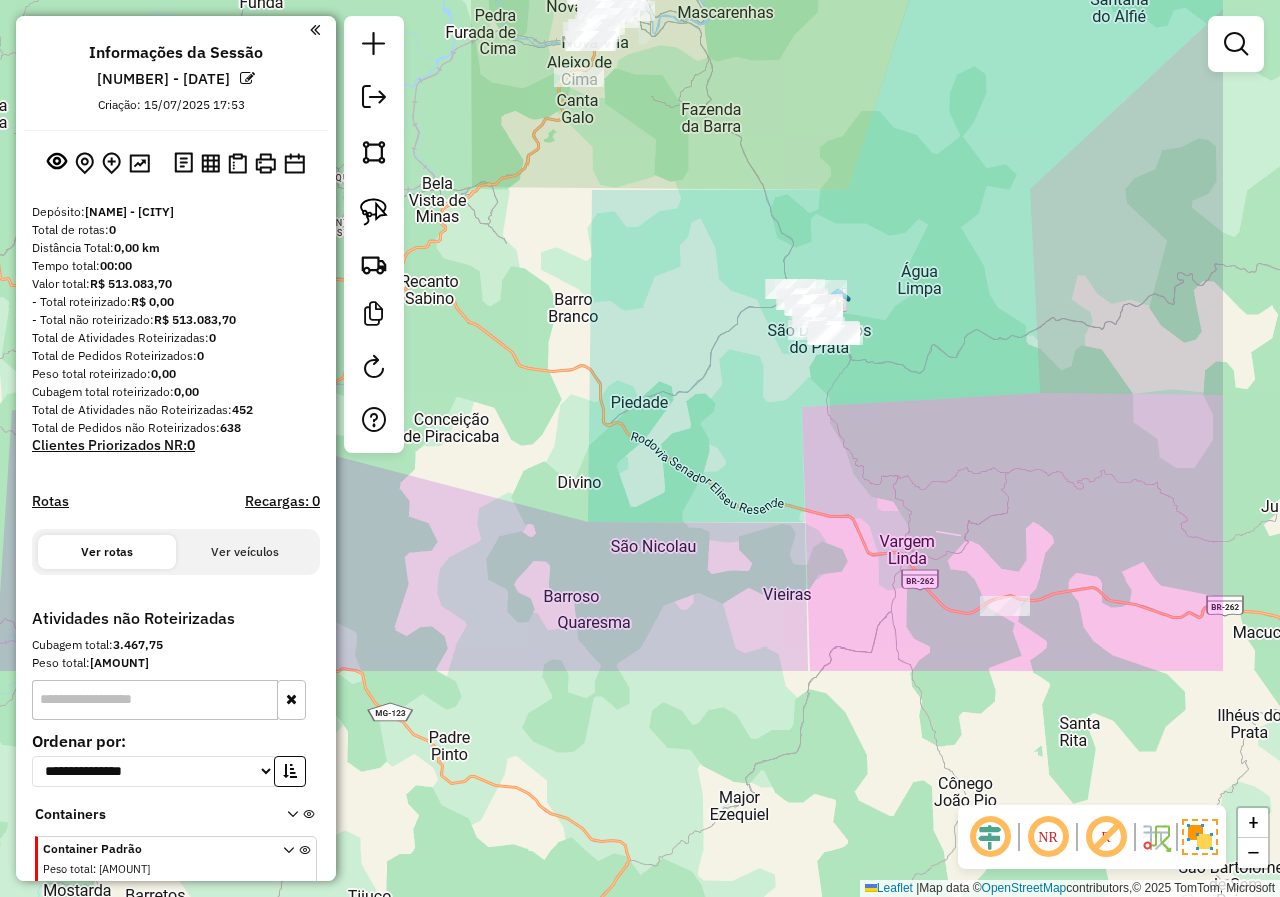 drag, startPoint x: 1089, startPoint y: 429, endPoint x: 949, endPoint y: 206, distance: 263.30402 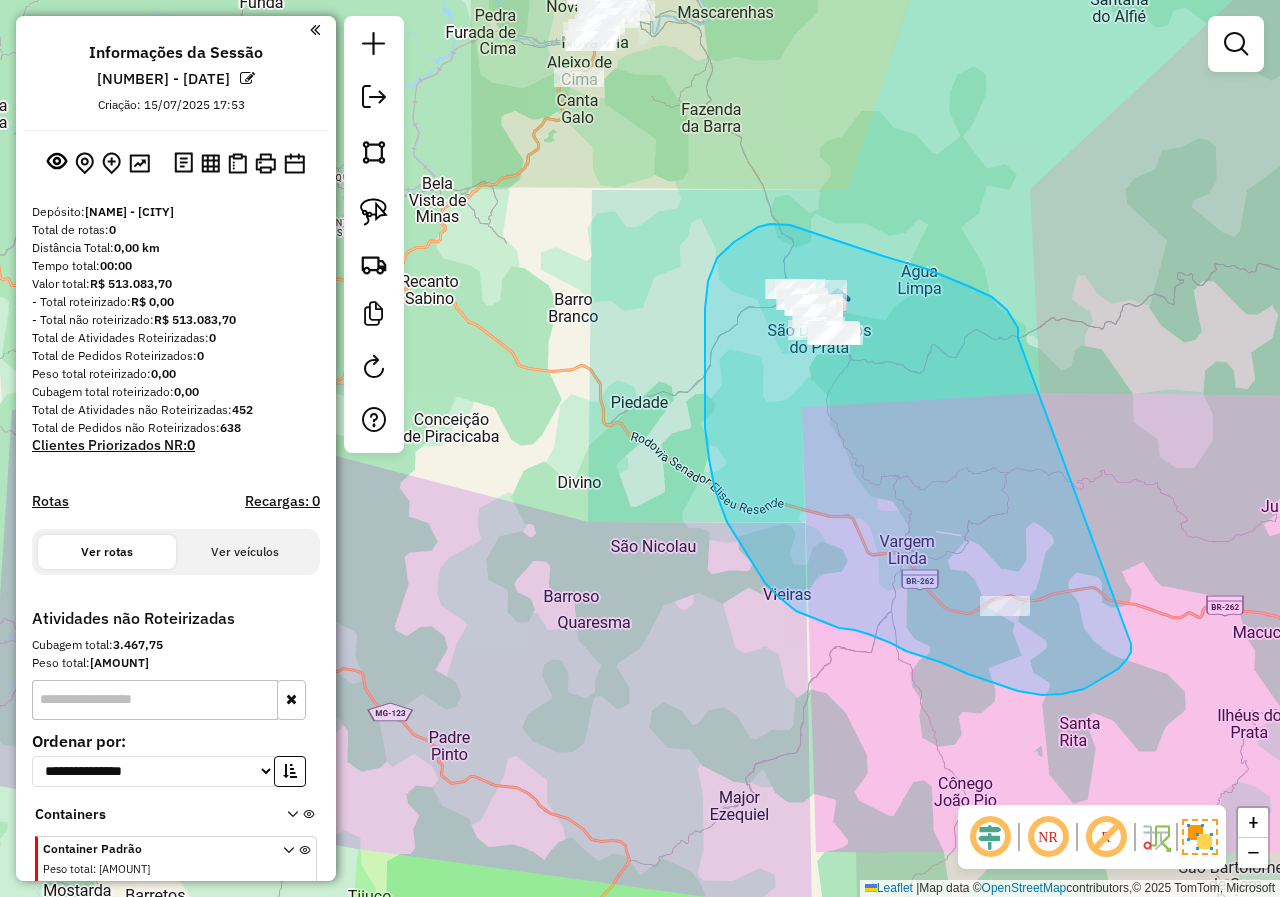 drag, startPoint x: 1018, startPoint y: 338, endPoint x: 1131, endPoint y: 640, distance: 322.44846 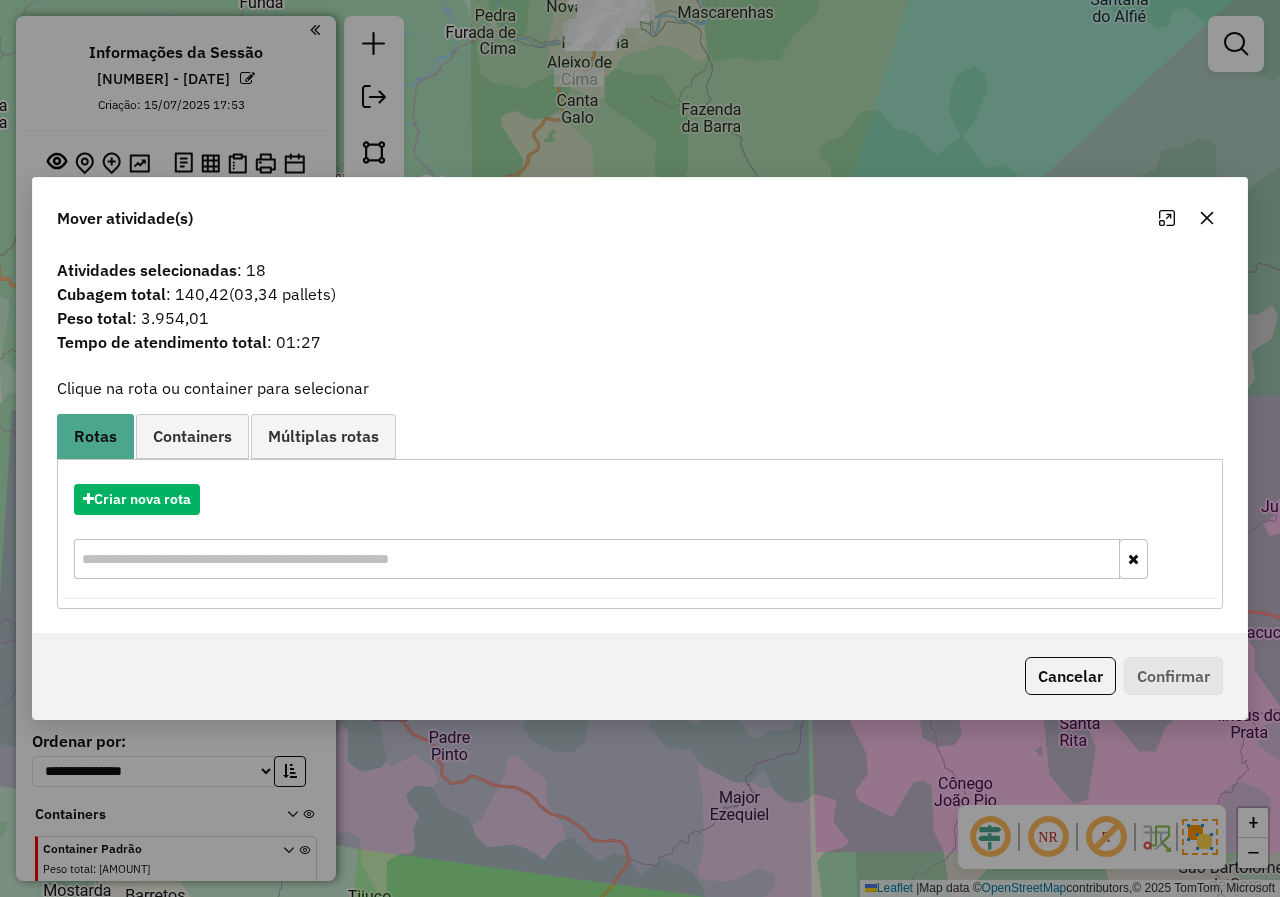 click 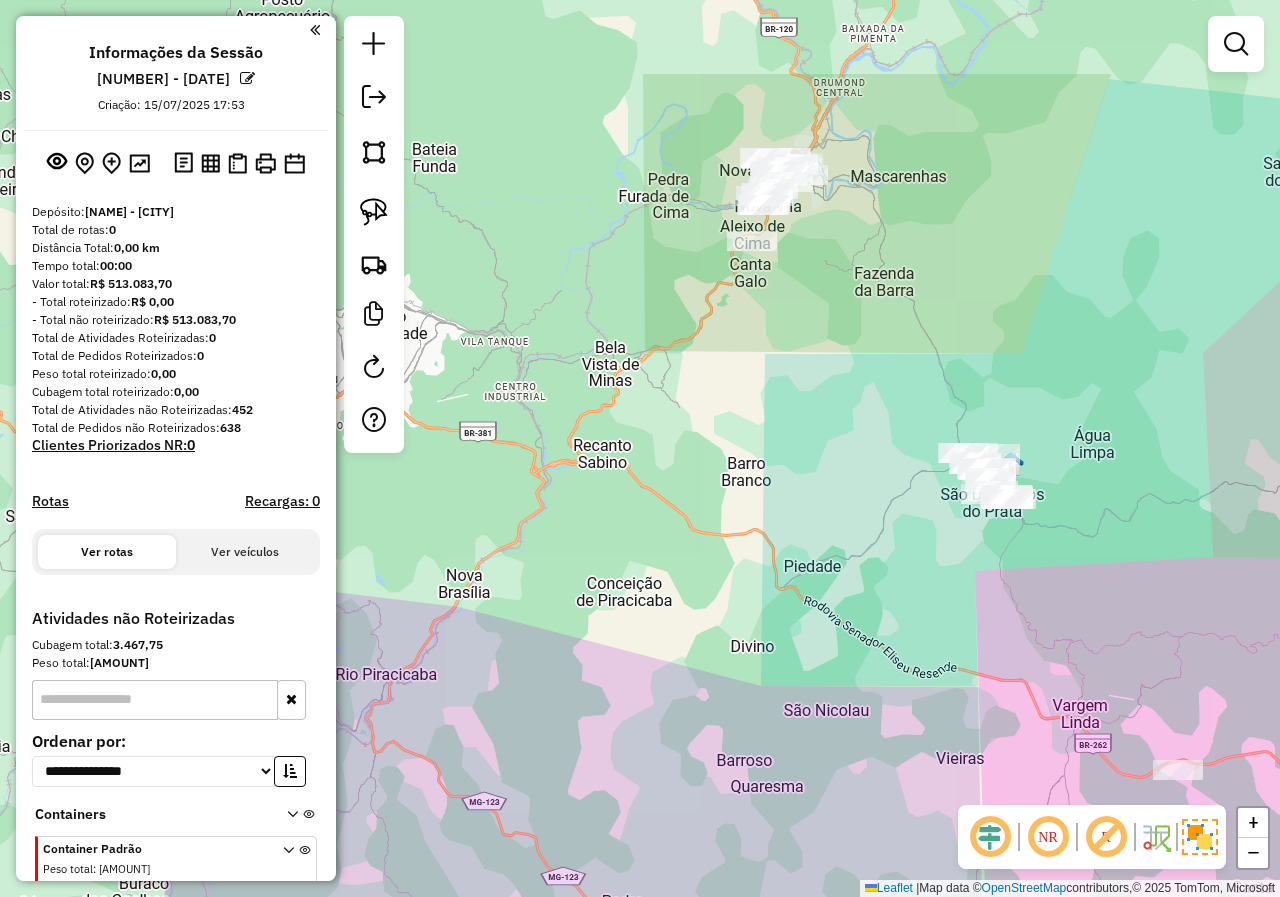 drag, startPoint x: 770, startPoint y: 250, endPoint x: 913, endPoint y: 366, distance: 184.1331 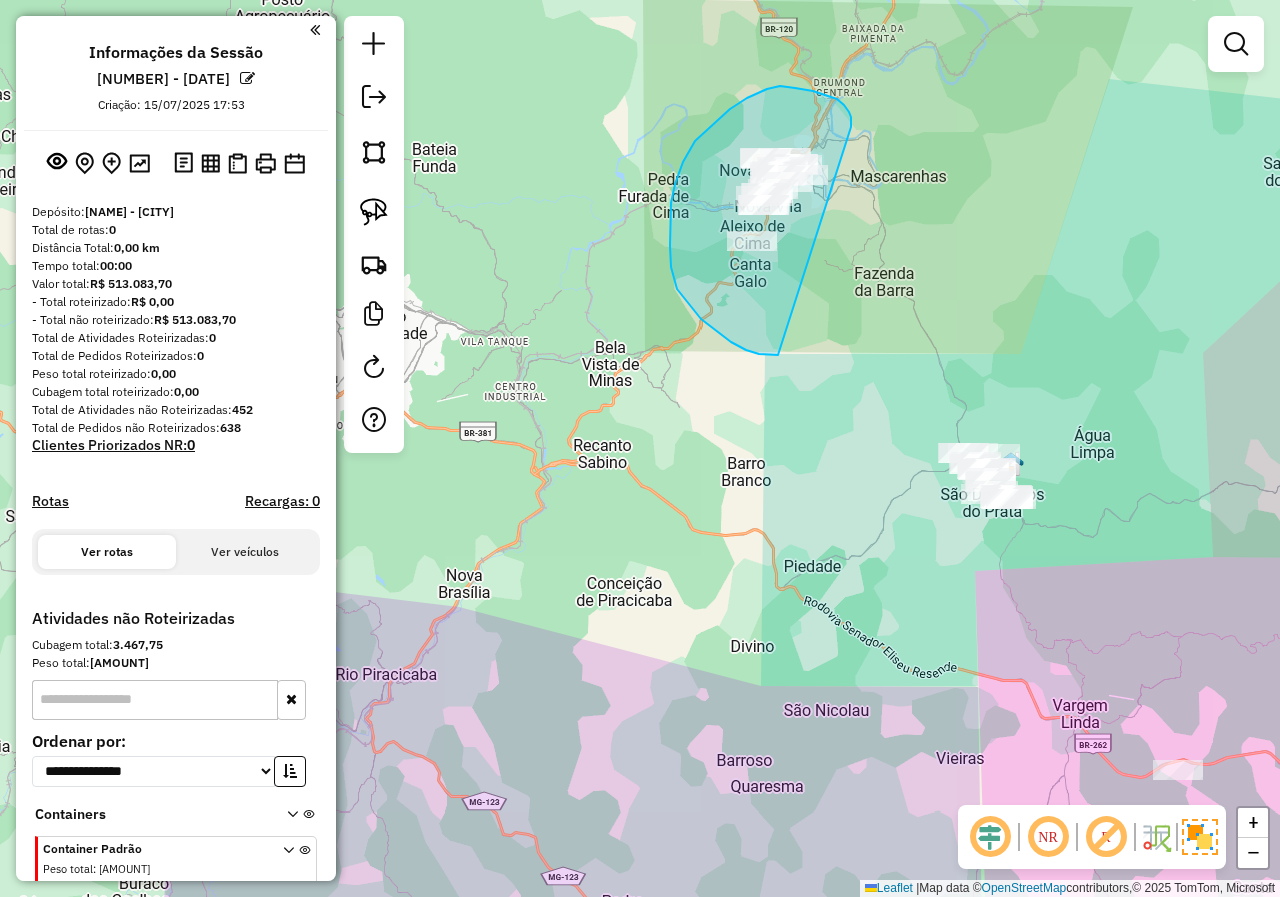 drag, startPoint x: 828, startPoint y: 95, endPoint x: 869, endPoint y: 342, distance: 250.37971 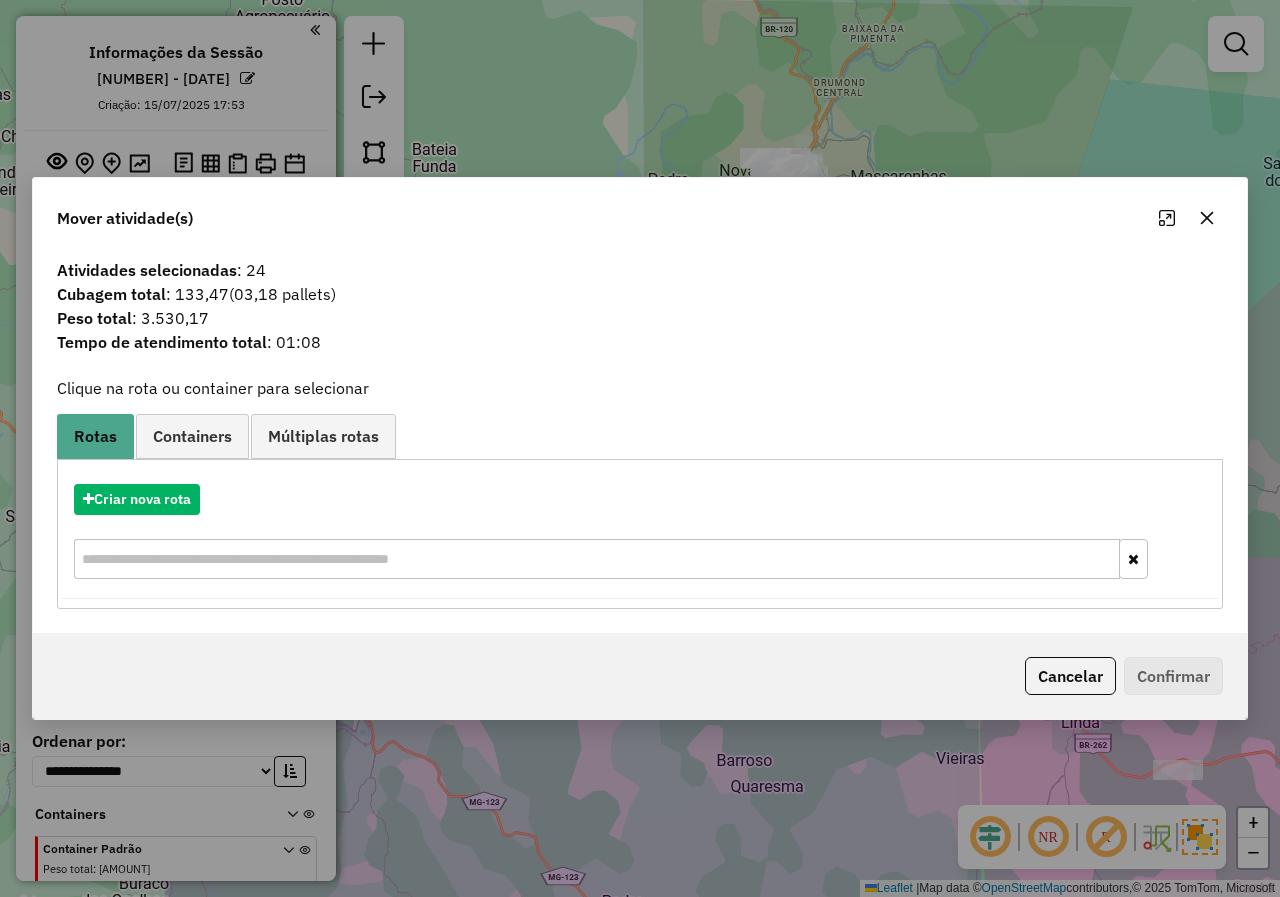 click 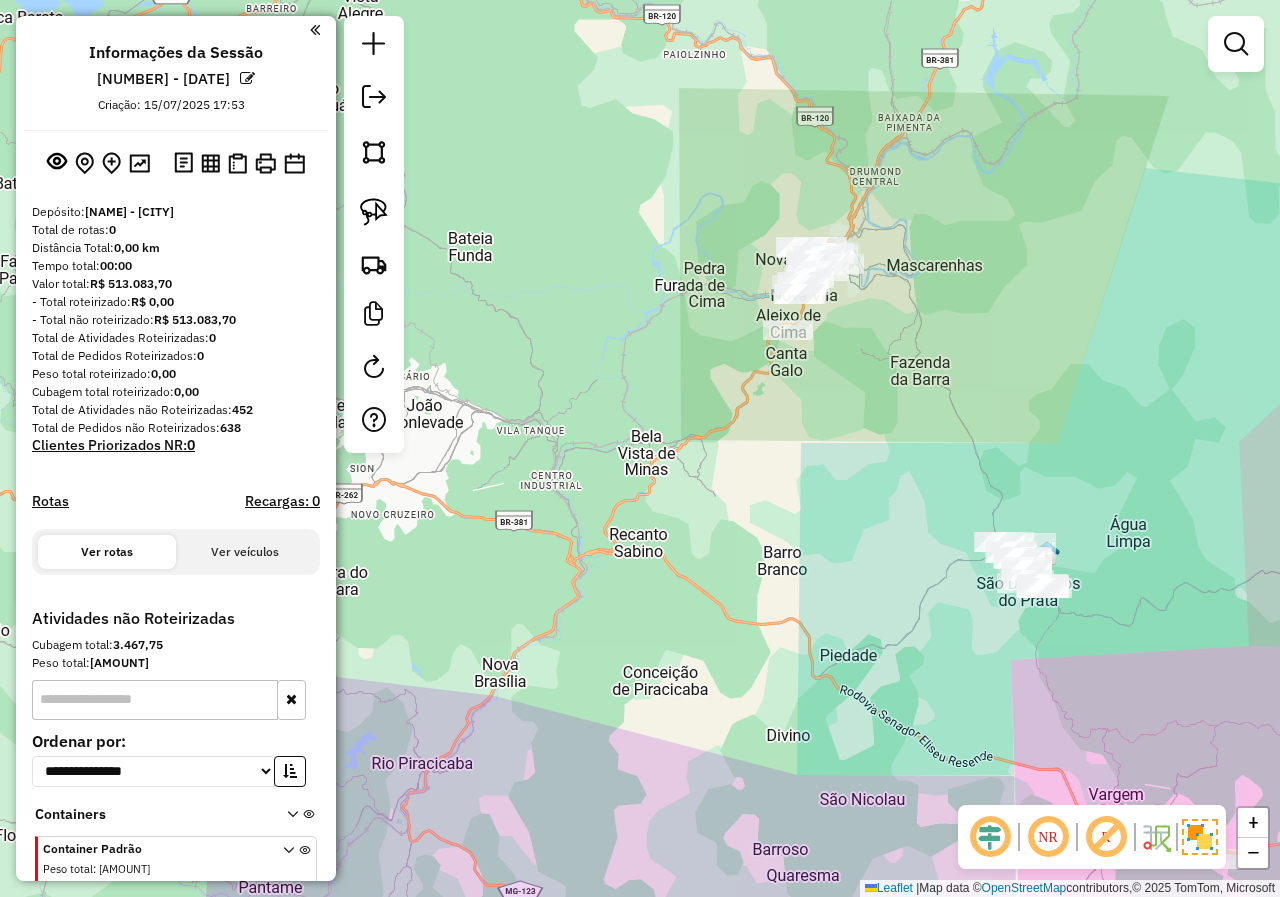 drag, startPoint x: 773, startPoint y: 319, endPoint x: 937, endPoint y: 252, distance: 177.15813 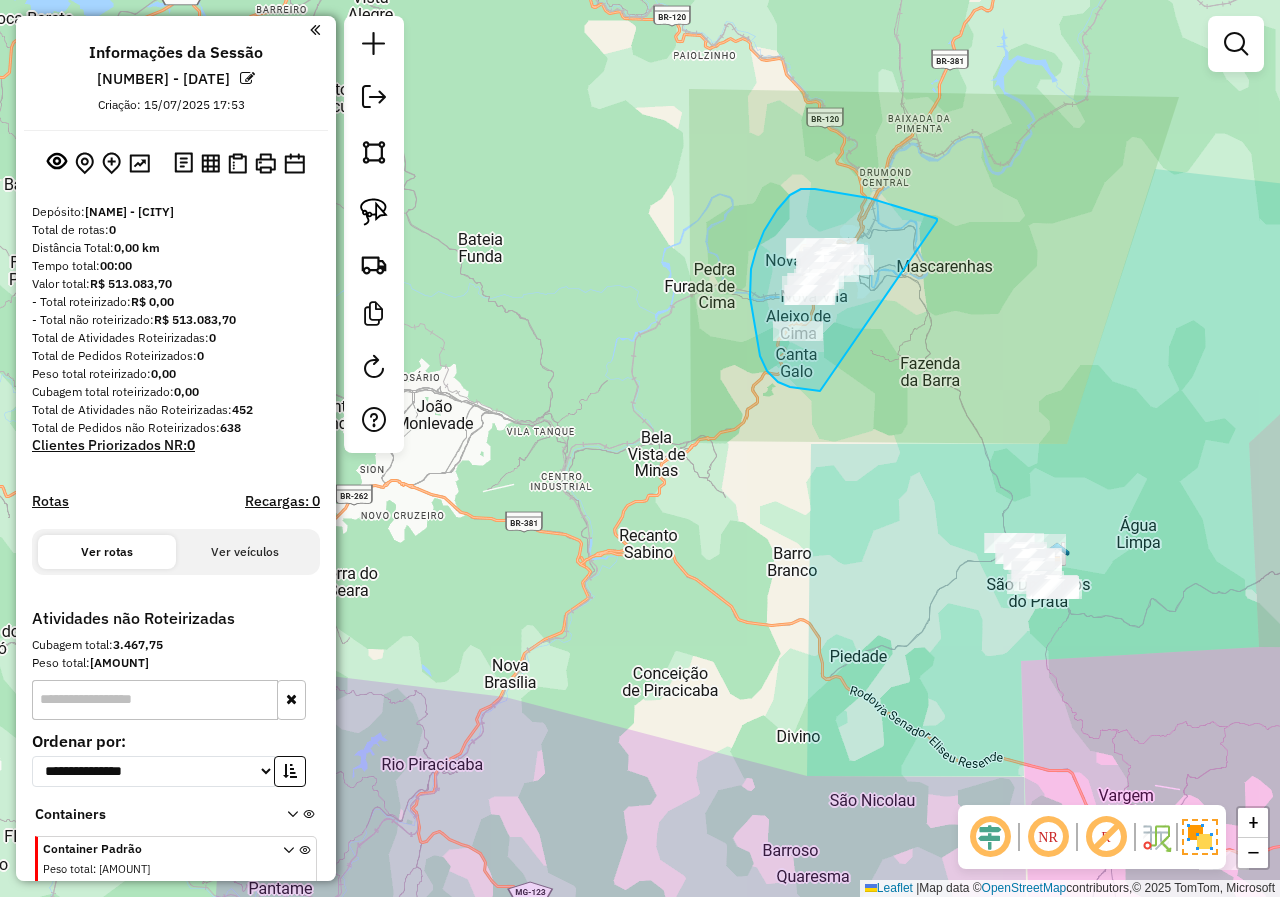 drag, startPoint x: 937, startPoint y: 221, endPoint x: 850, endPoint y: 396, distance: 195.43285 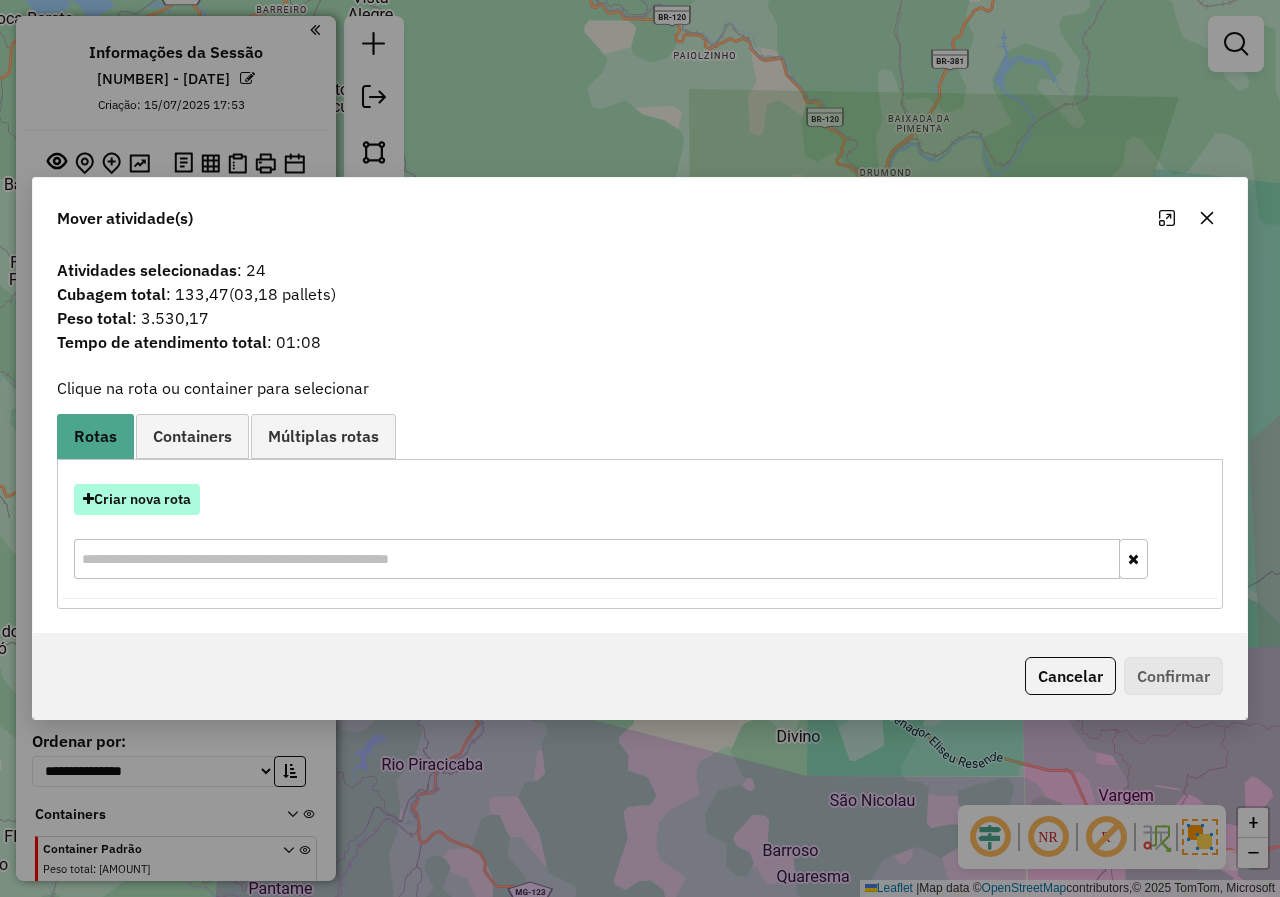 click on "Criar nova rota" at bounding box center [137, 499] 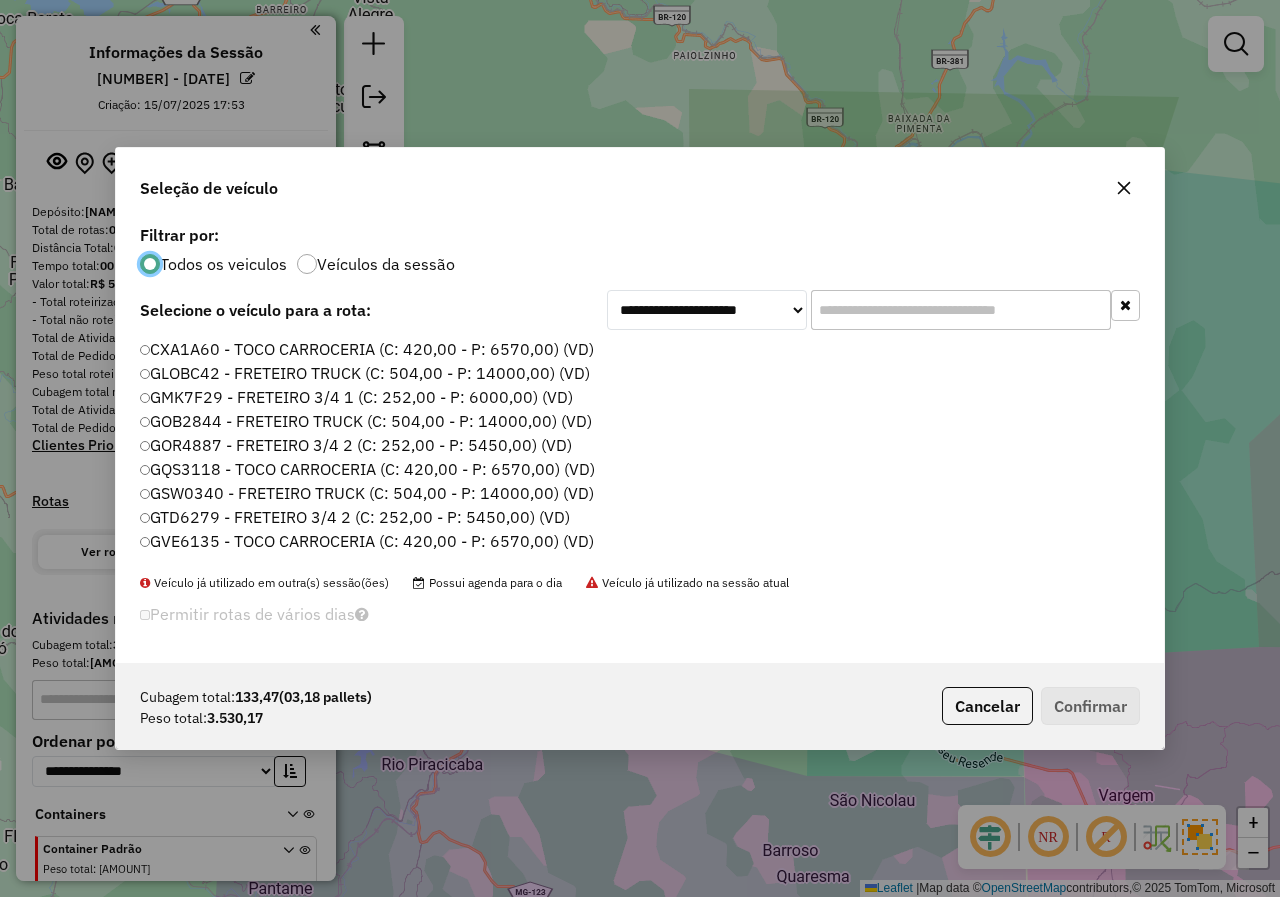 scroll, scrollTop: 11, scrollLeft: 6, axis: both 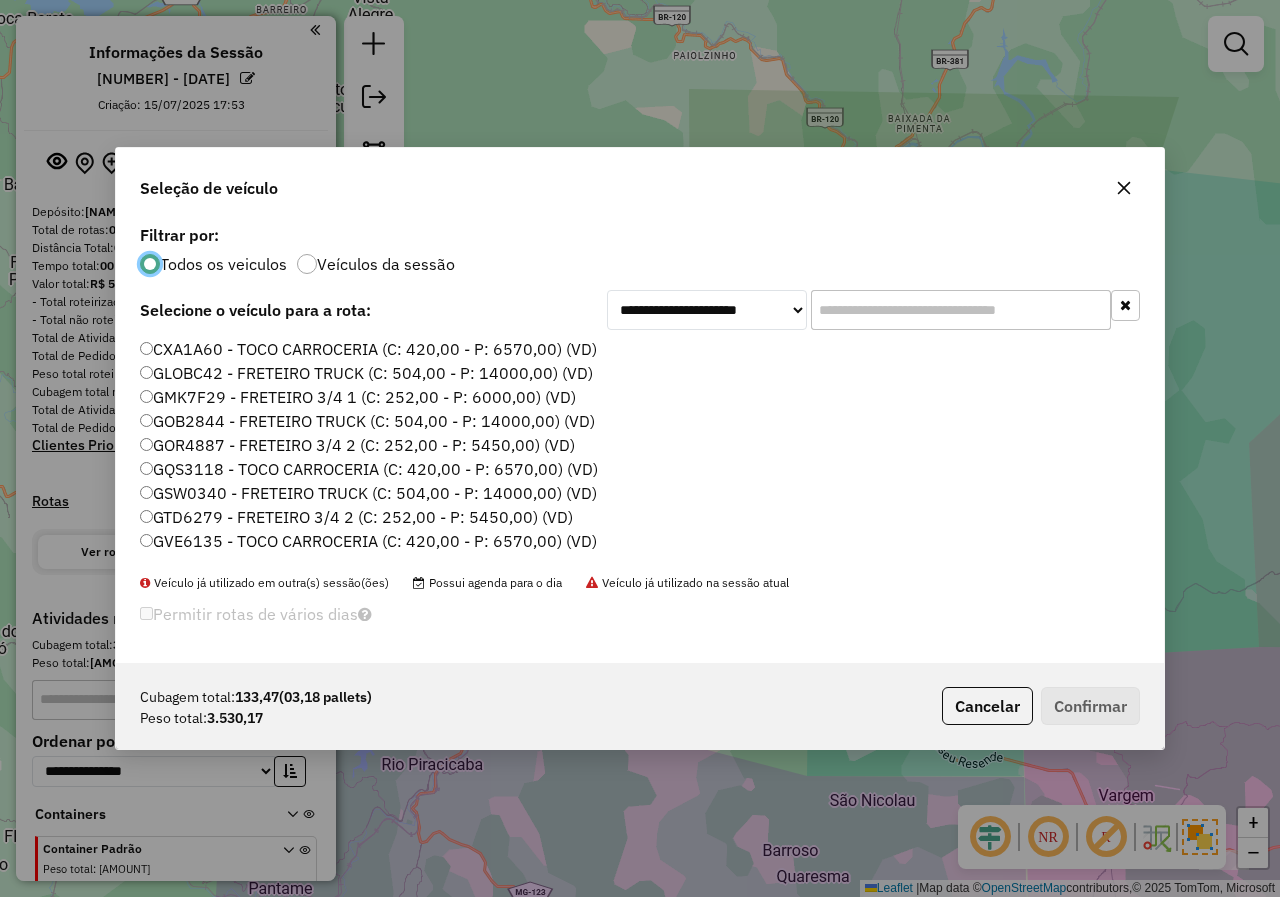 click 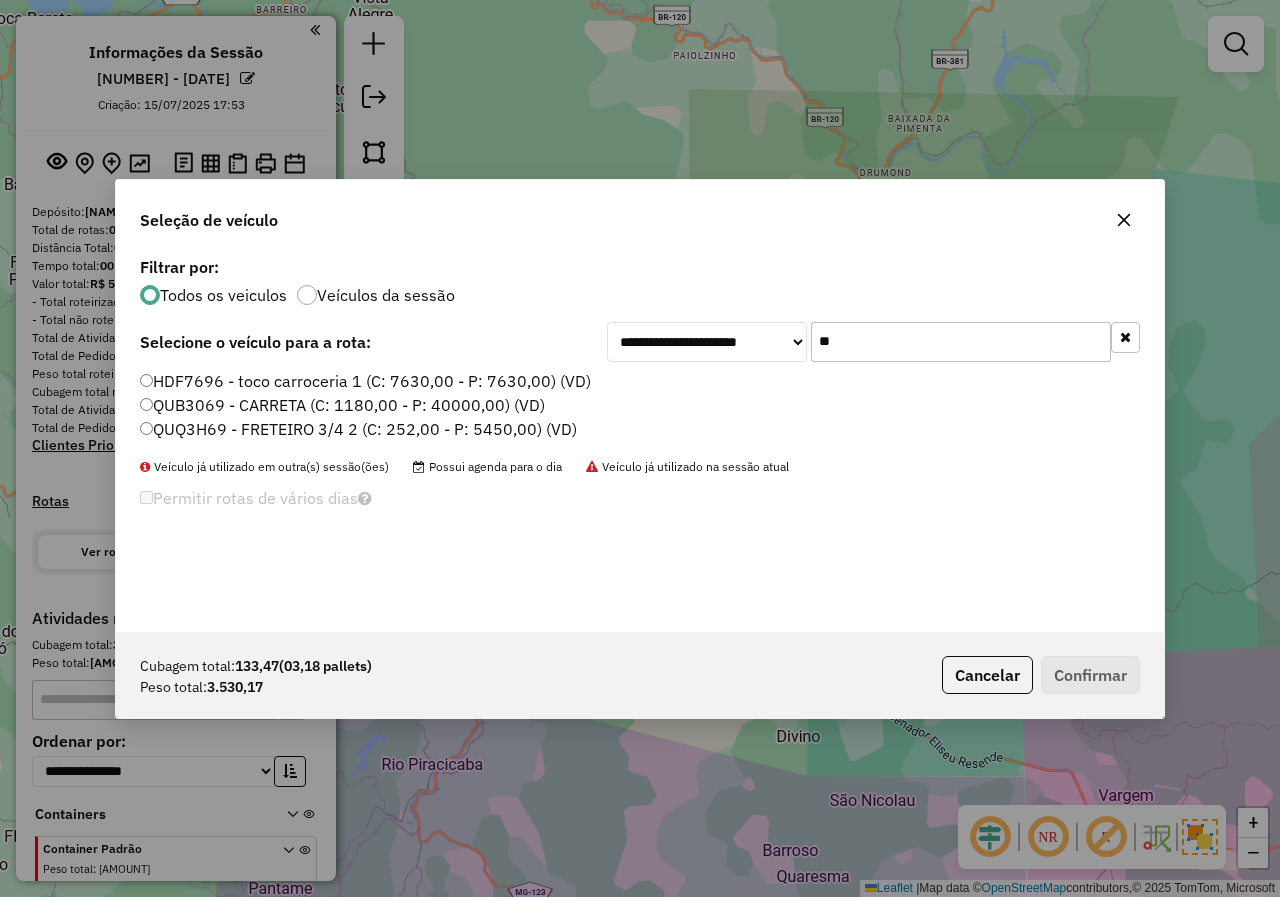 type on "**" 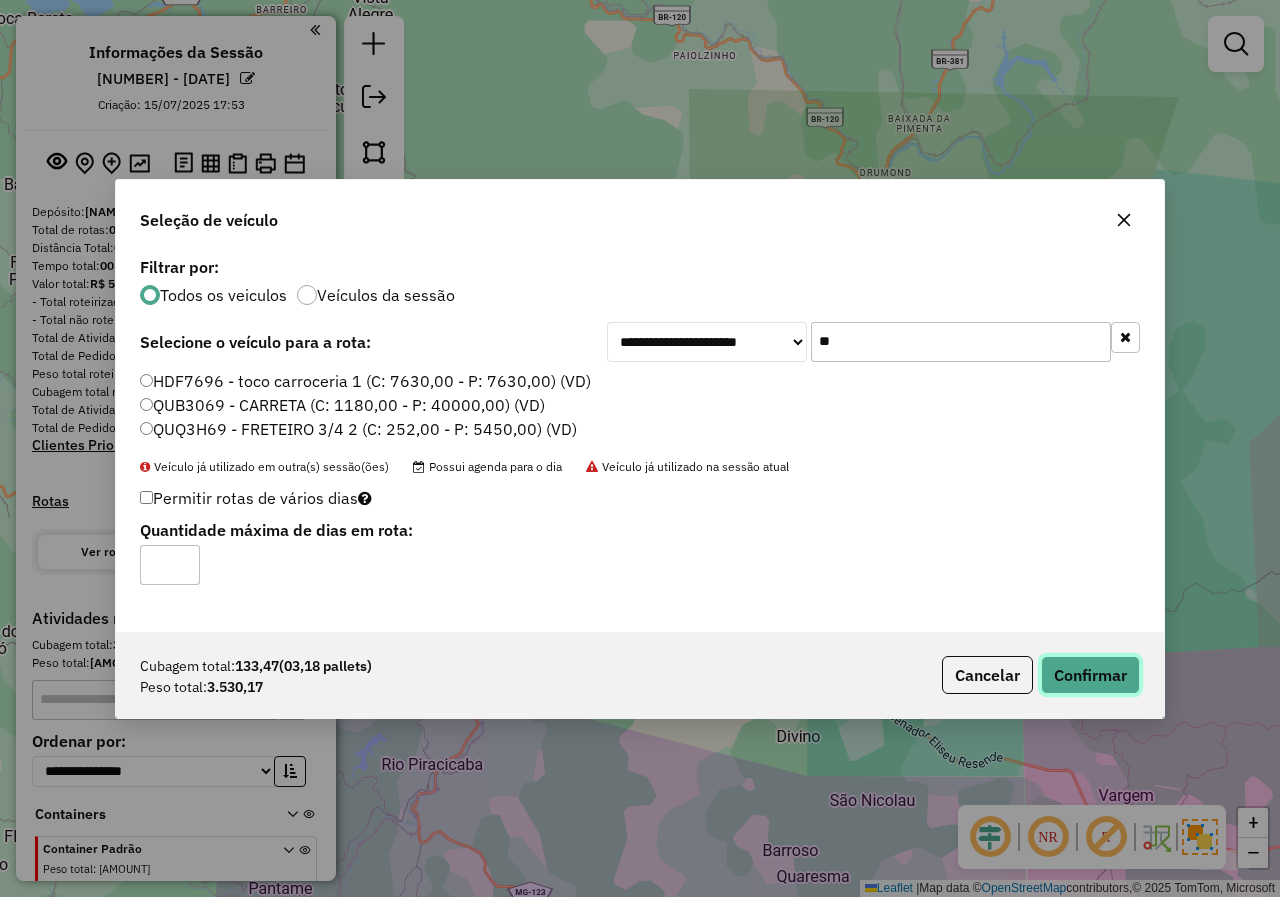 click on "Confirmar" 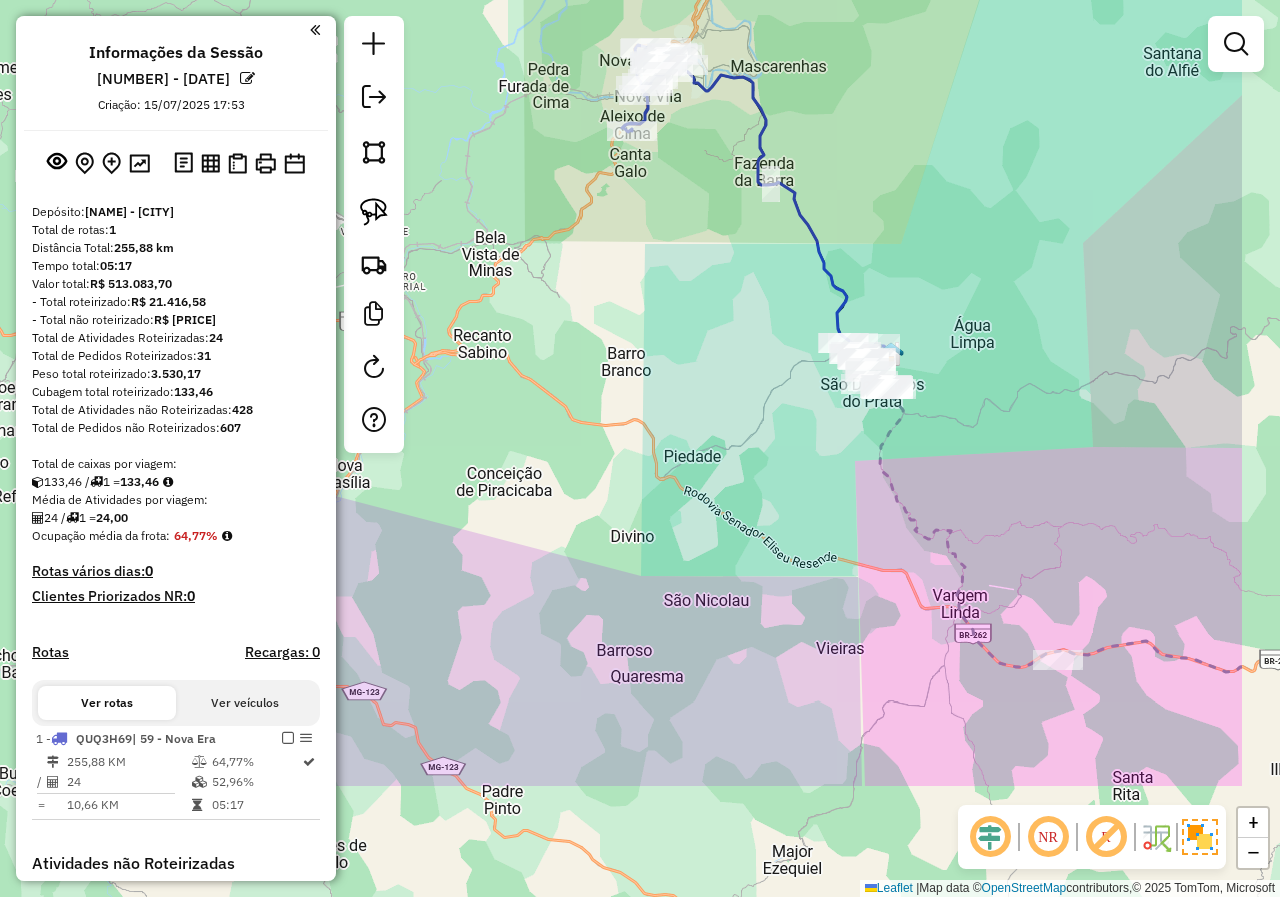 drag, startPoint x: 770, startPoint y: 656, endPoint x: 524, endPoint y: 269, distance: 458.56842 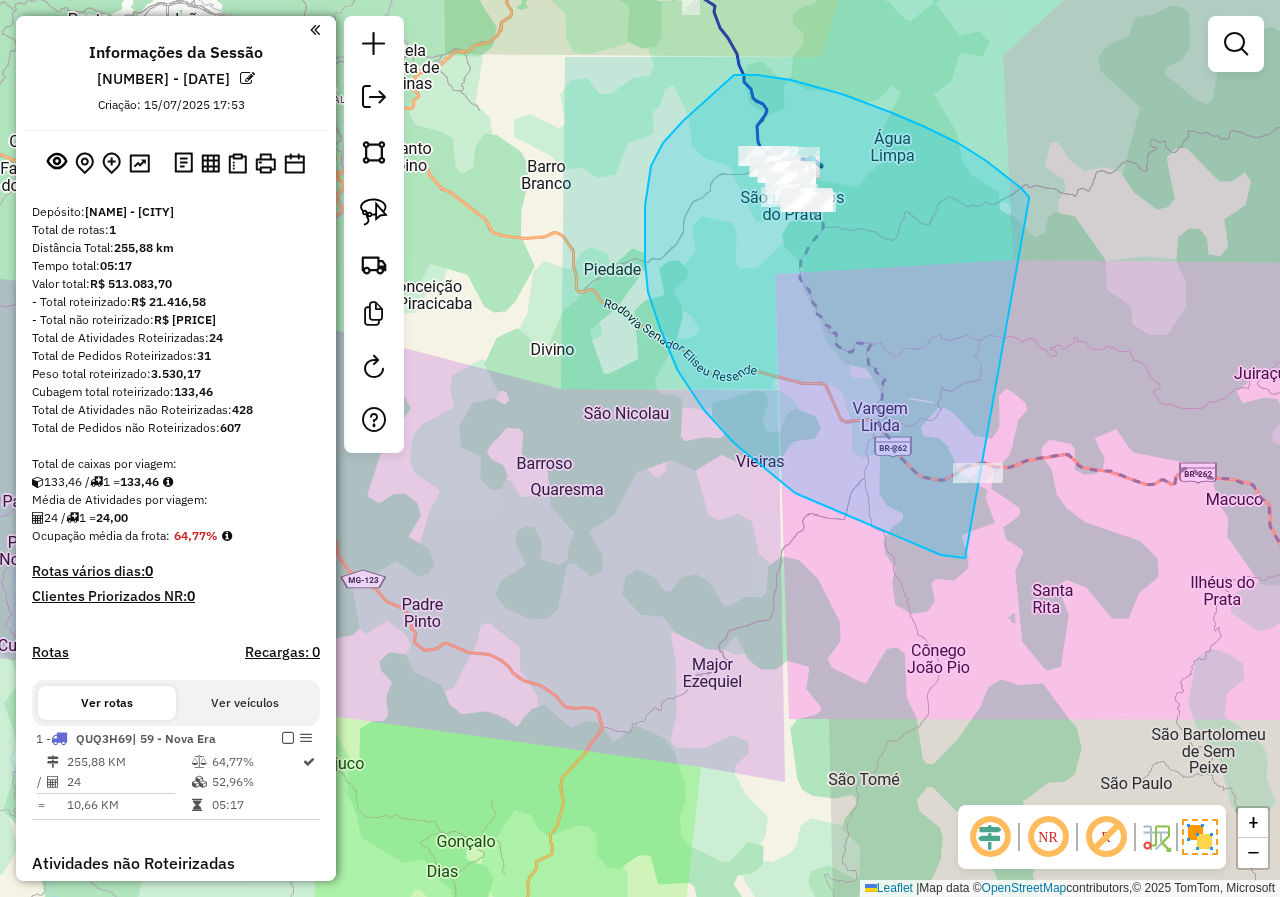 drag, startPoint x: 1029, startPoint y: 199, endPoint x: 1127, endPoint y: 514, distance: 329.8924 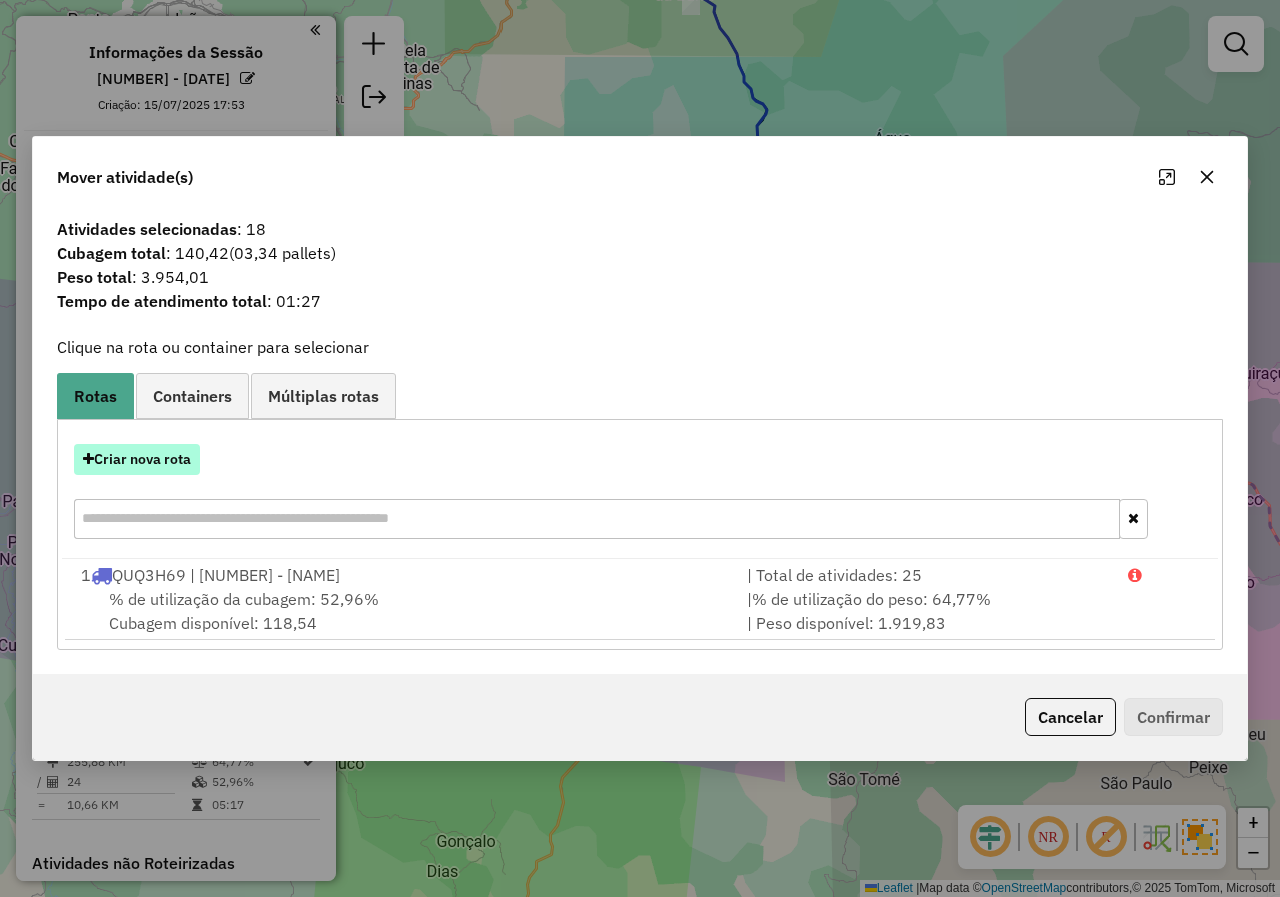 click on "Criar nova rota" at bounding box center (137, 459) 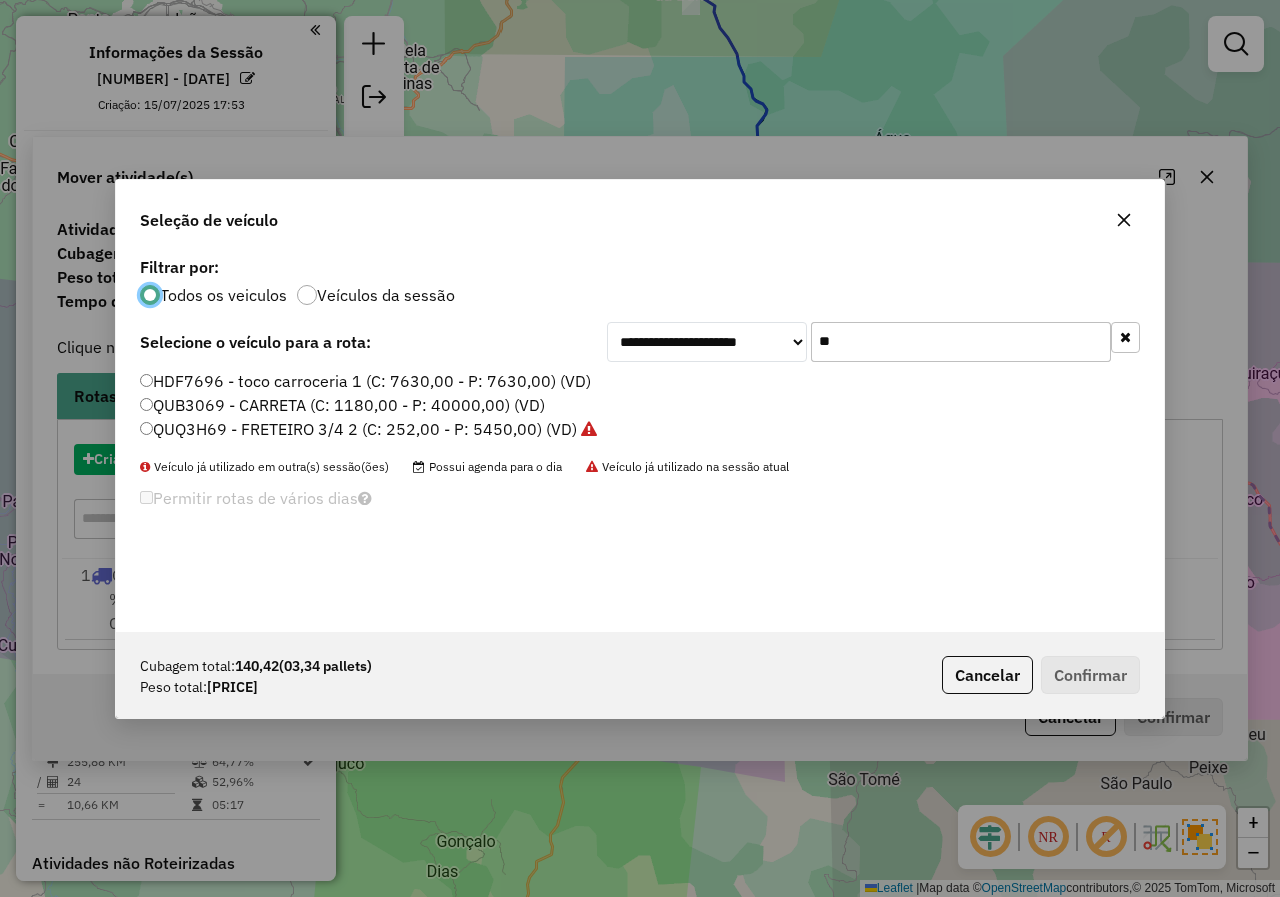scroll, scrollTop: 11, scrollLeft: 6, axis: both 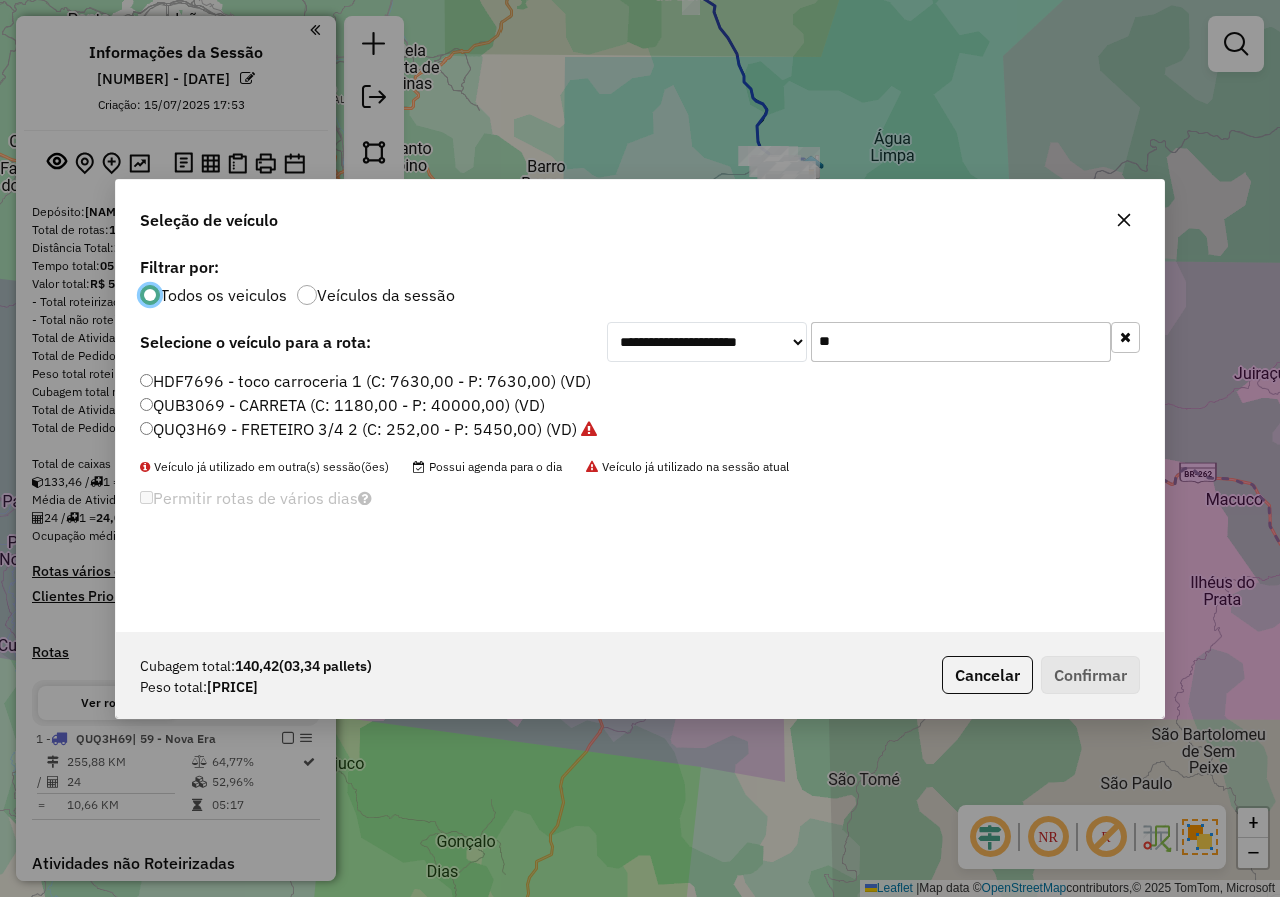 drag, startPoint x: 970, startPoint y: 352, endPoint x: 457, endPoint y: 350, distance: 513.0039 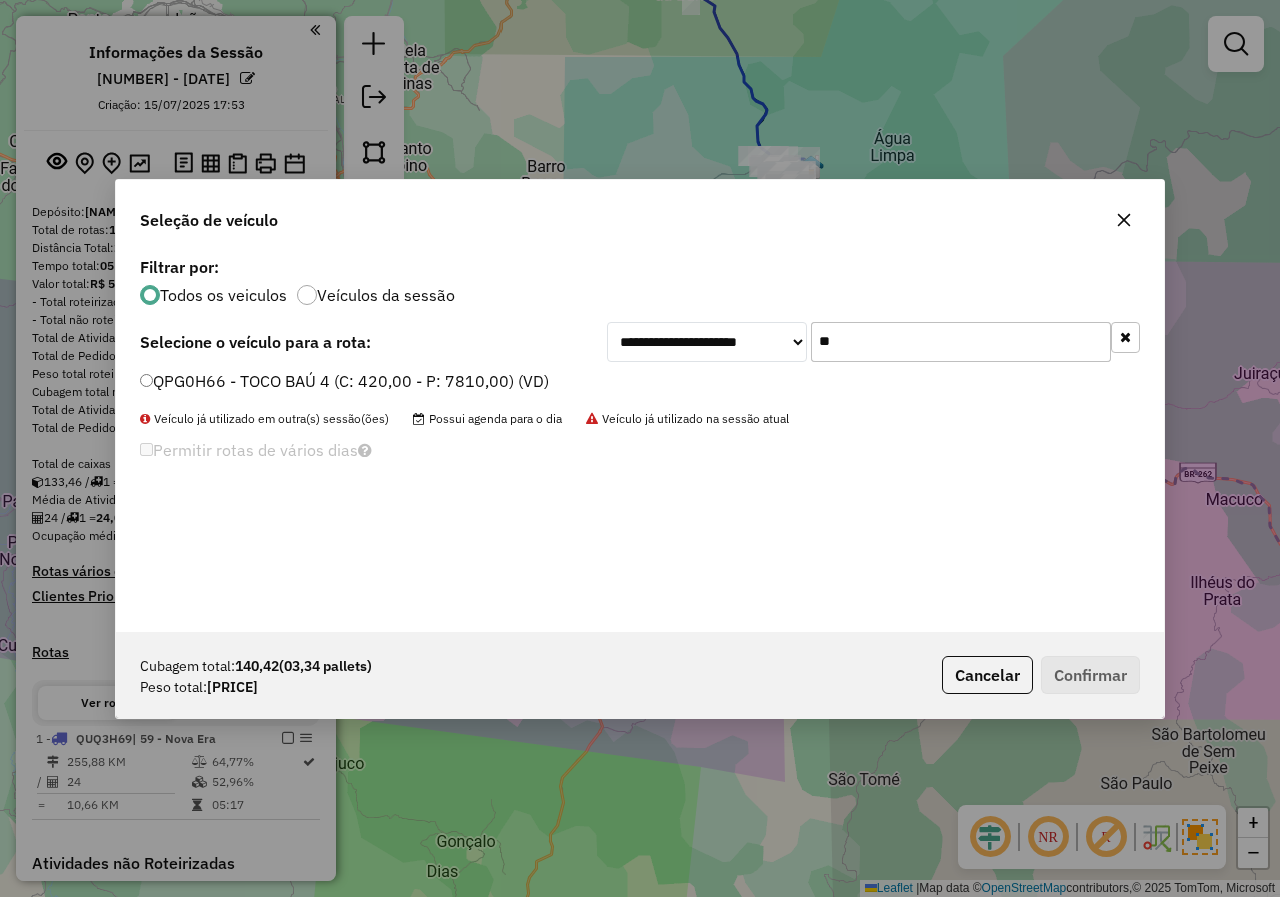 type on "**" 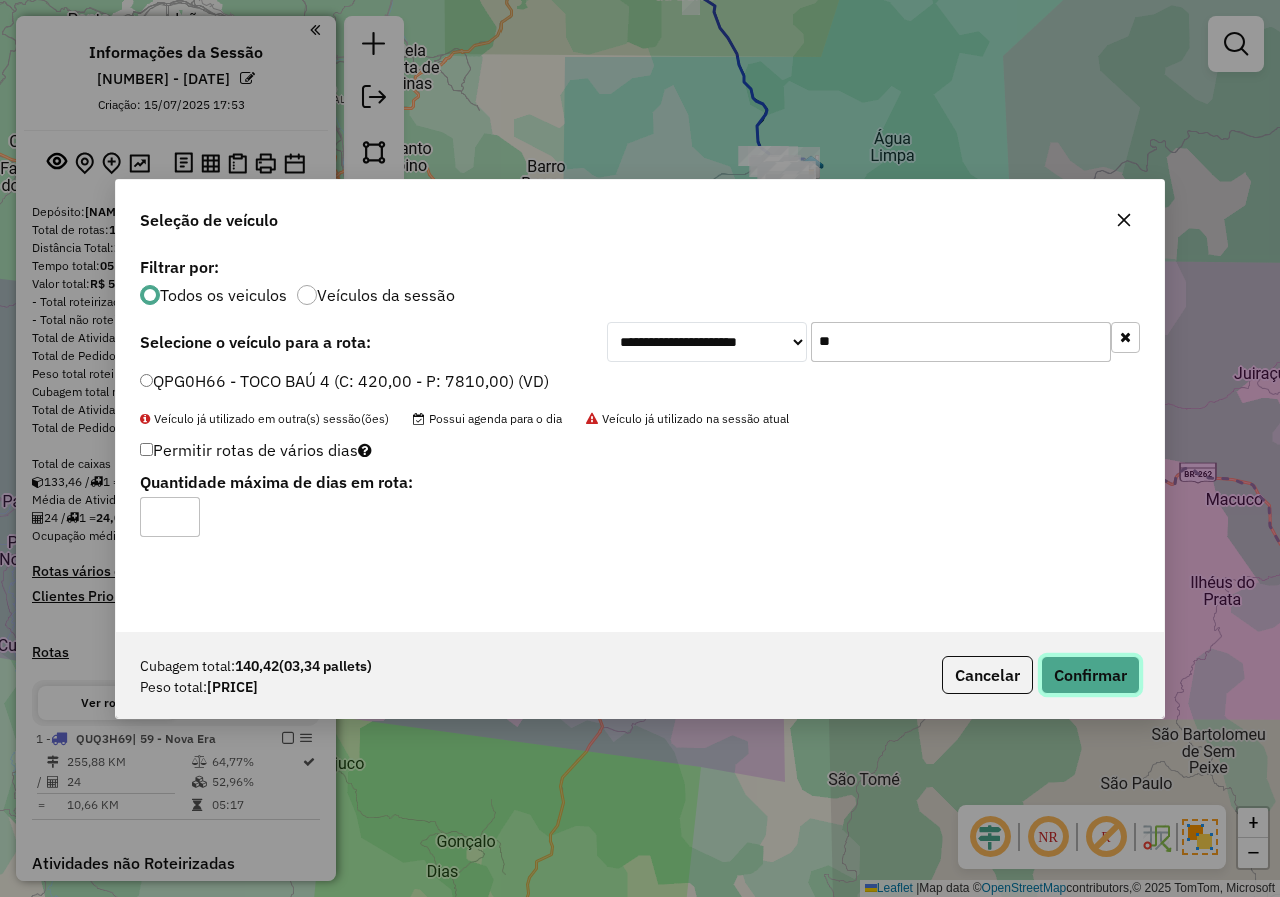 click on "Confirmar" 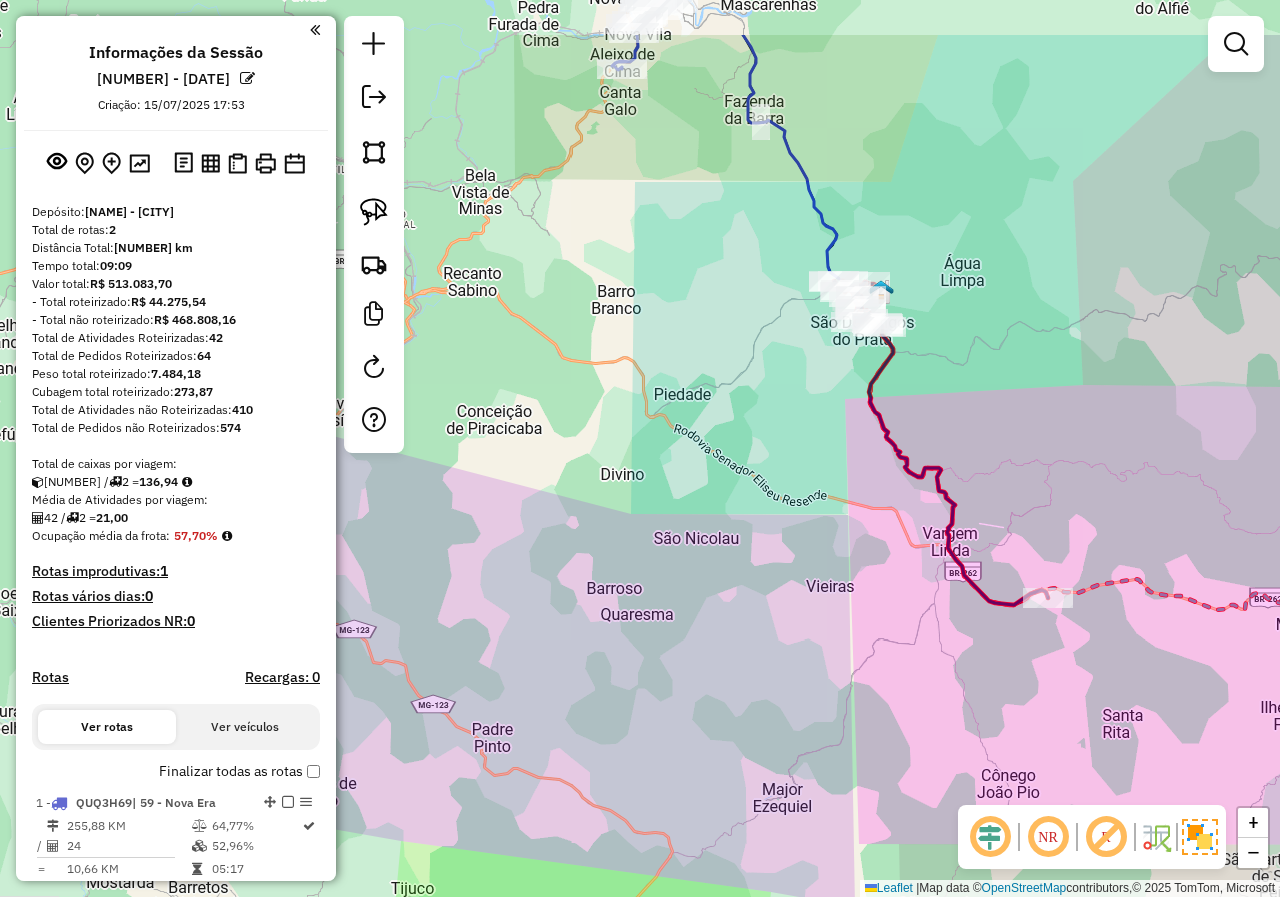 drag, startPoint x: 900, startPoint y: 290, endPoint x: 969, endPoint y: 409, distance: 137.55727 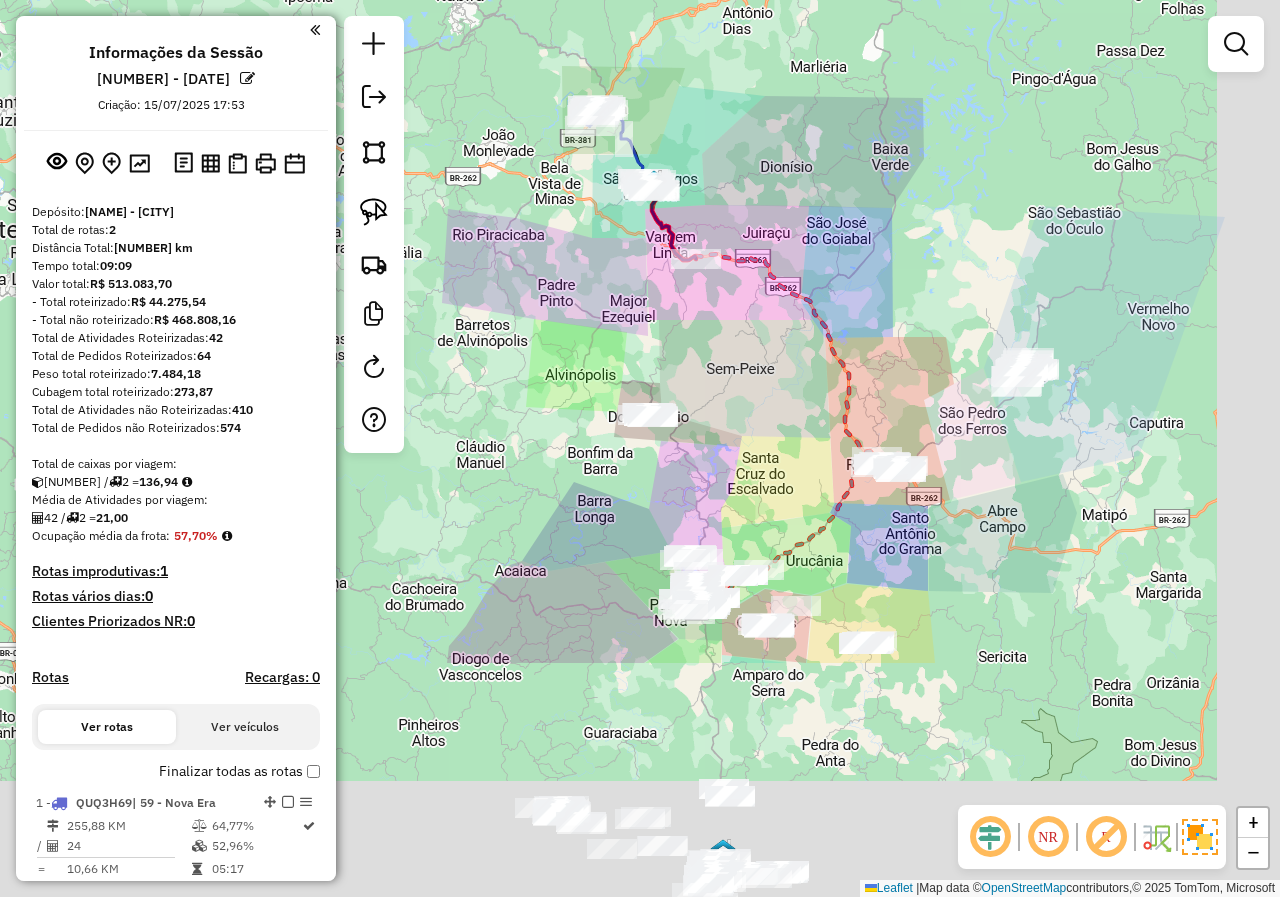 drag, startPoint x: 681, startPoint y: 361, endPoint x: 655, endPoint y: 227, distance: 136.49908 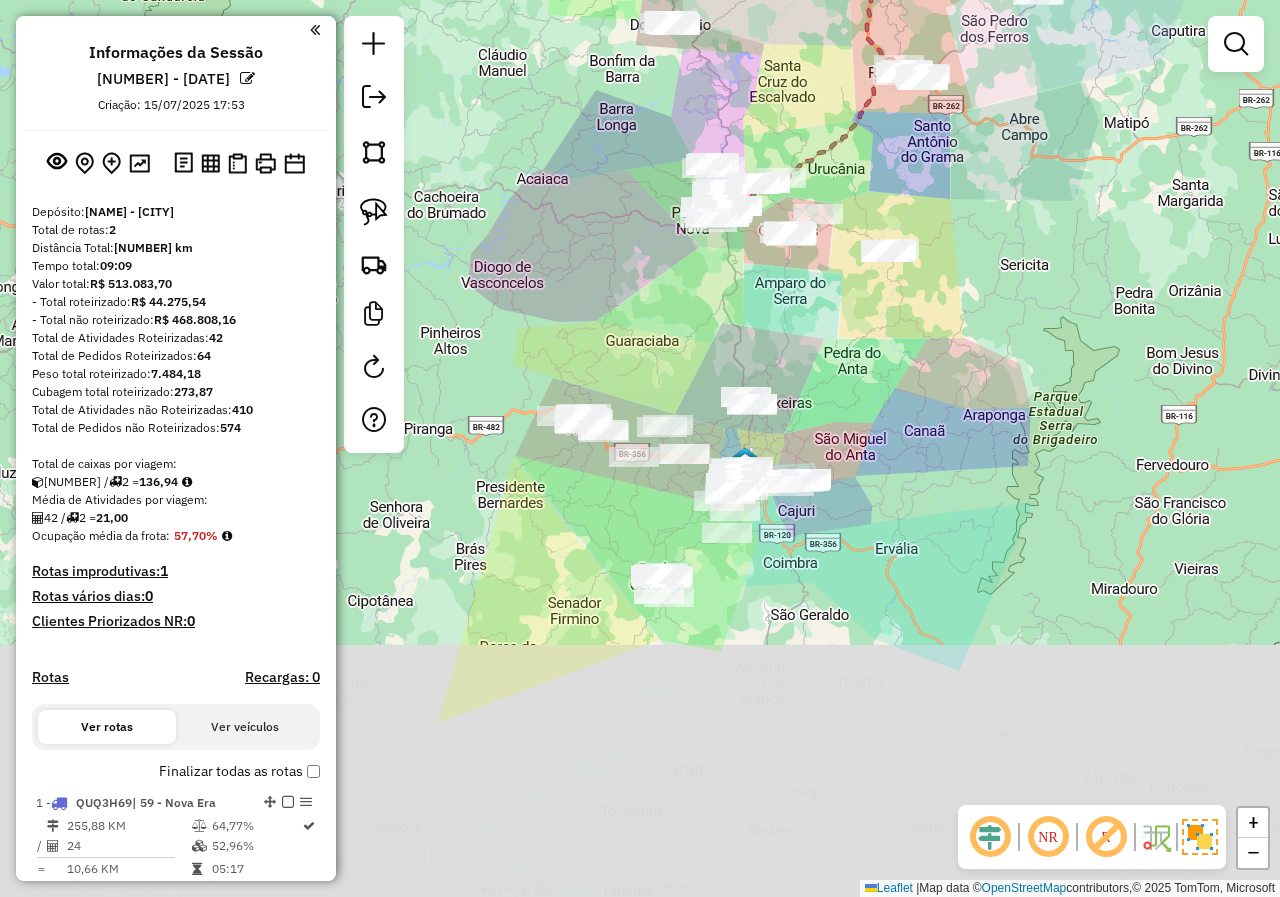 drag, startPoint x: 801, startPoint y: 686, endPoint x: 842, endPoint y: 445, distance: 244.46268 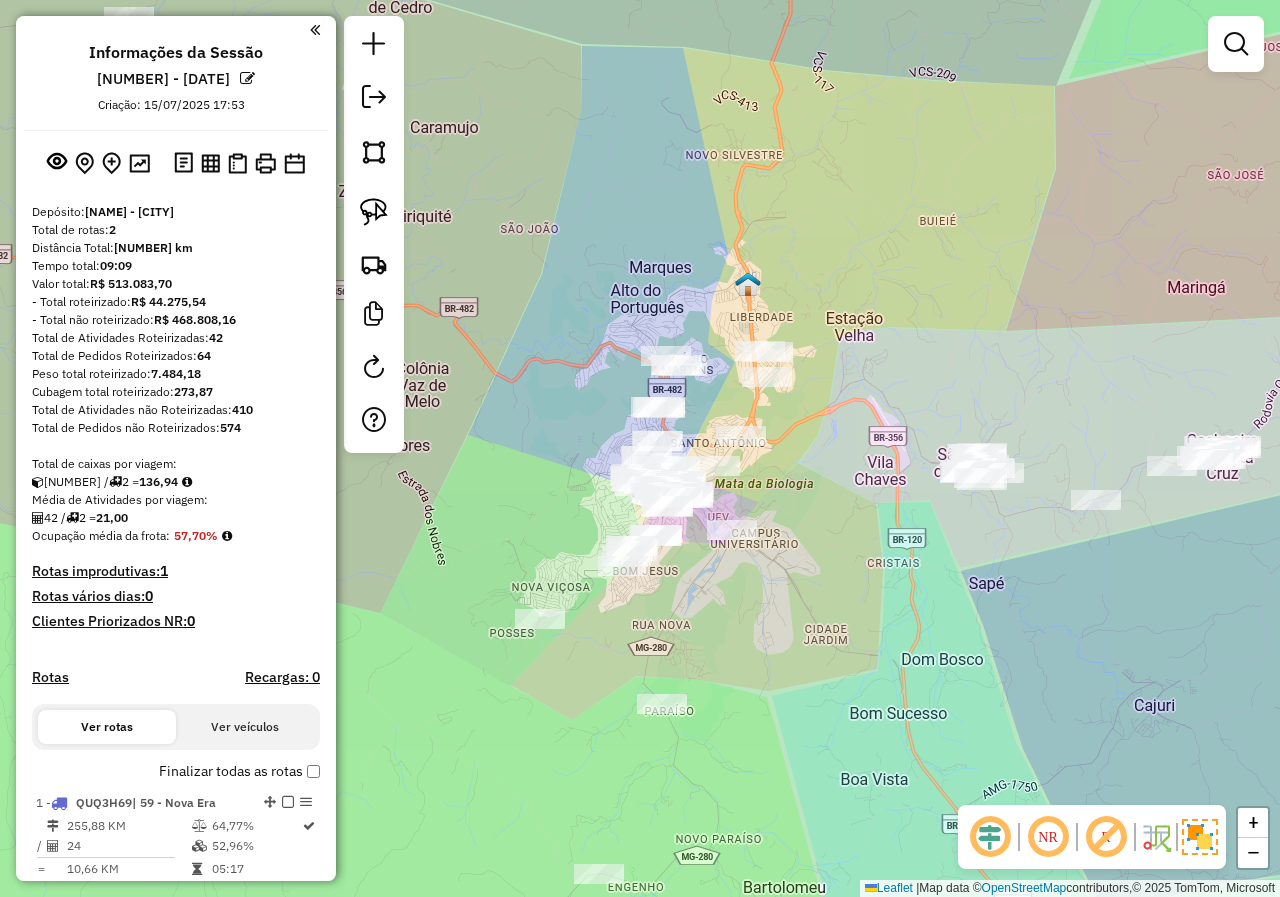drag, startPoint x: 717, startPoint y: 476, endPoint x: 733, endPoint y: 479, distance: 16.27882 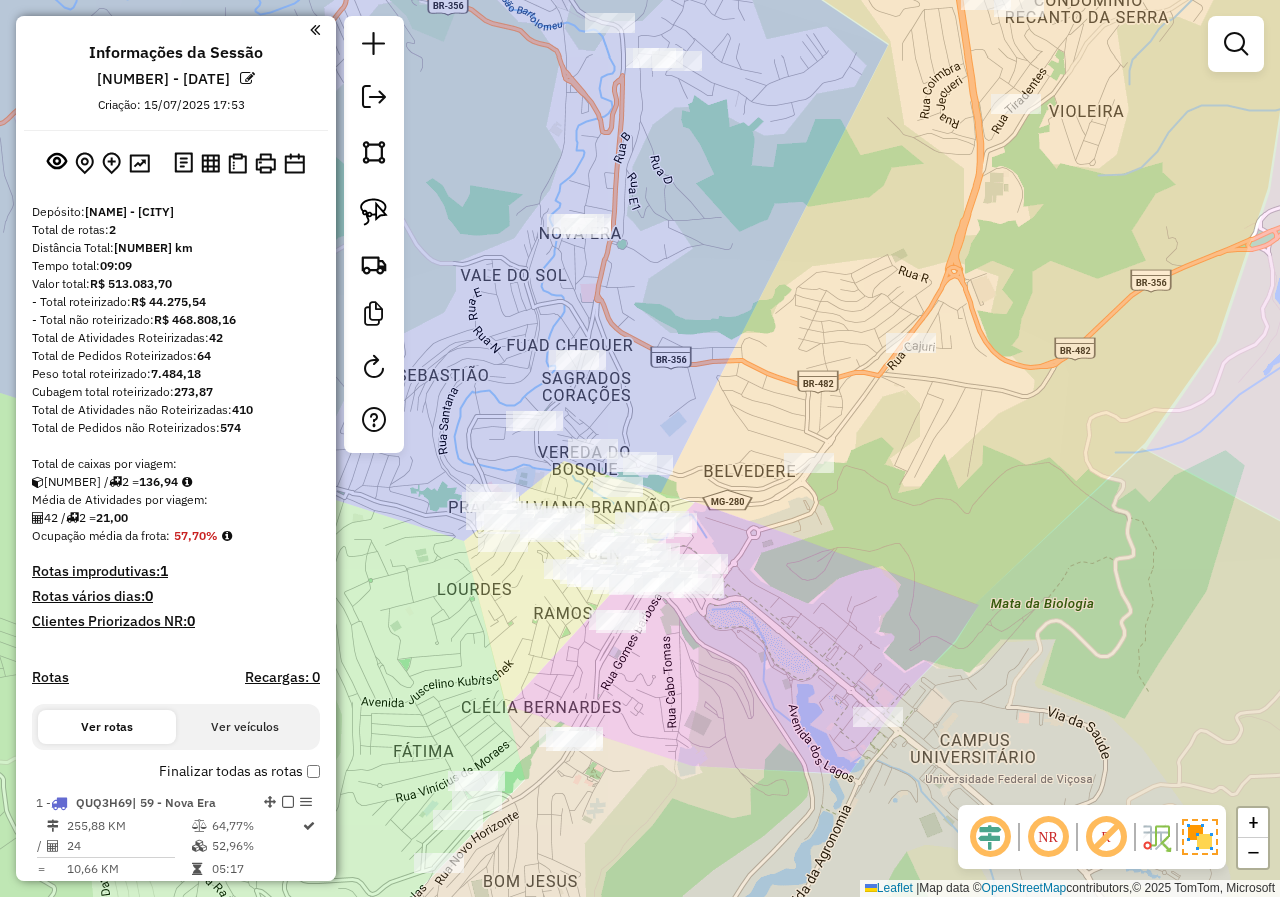 drag, startPoint x: 704, startPoint y: 341, endPoint x: 776, endPoint y: 318, distance: 75.58439 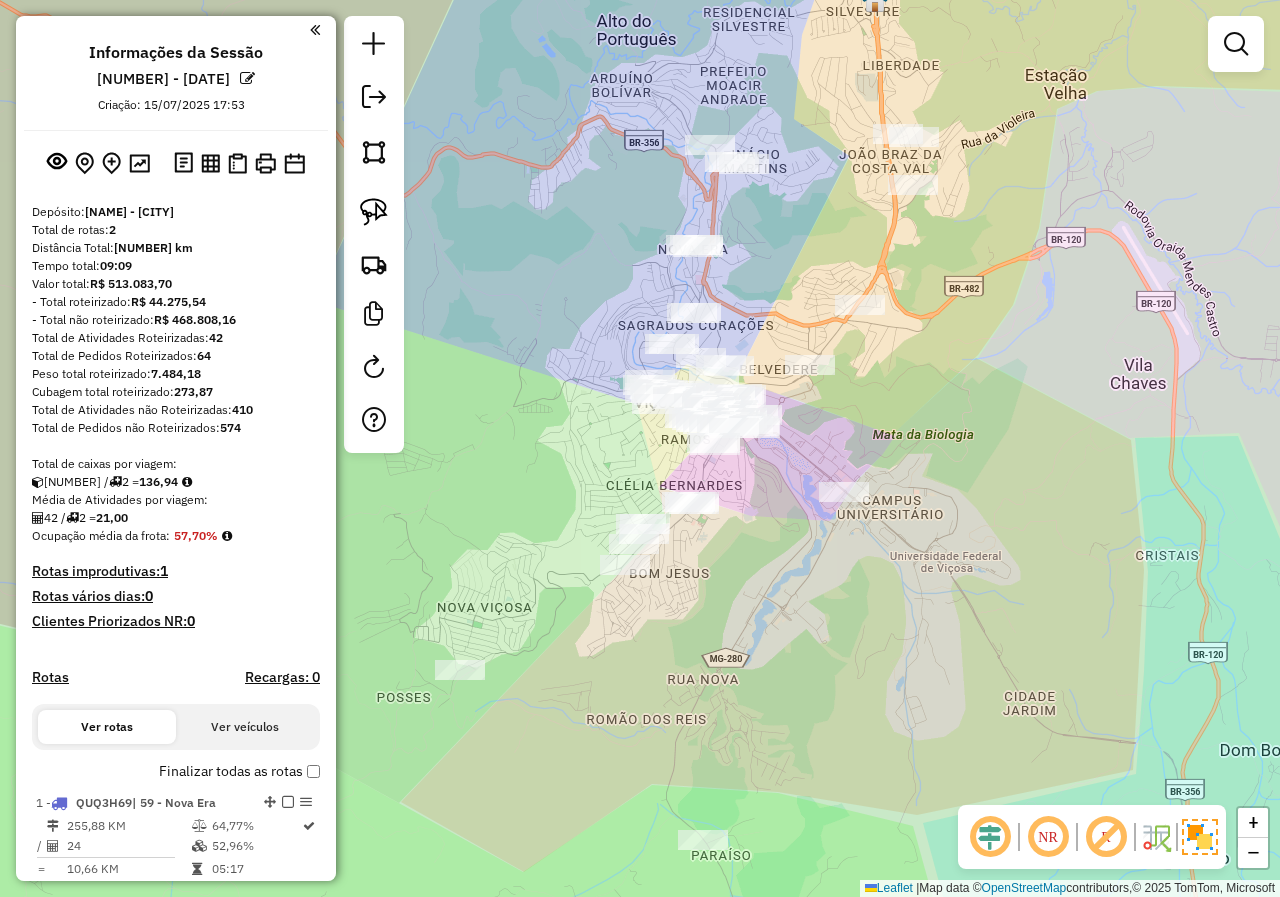 drag, startPoint x: 835, startPoint y: 405, endPoint x: 846, endPoint y: 364, distance: 42.44997 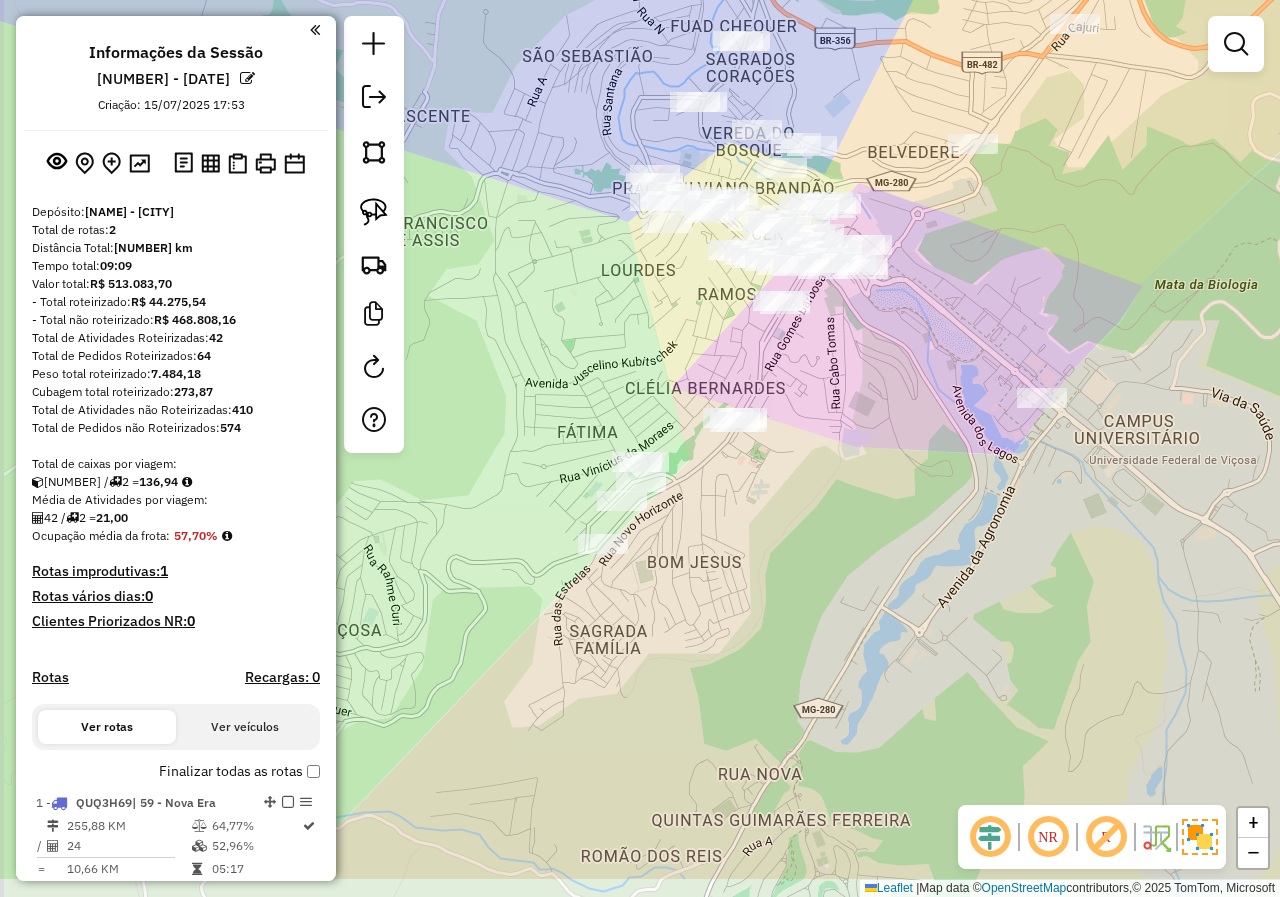 drag, startPoint x: 728, startPoint y: 591, endPoint x: 990, endPoint y: 321, distance: 376.22333 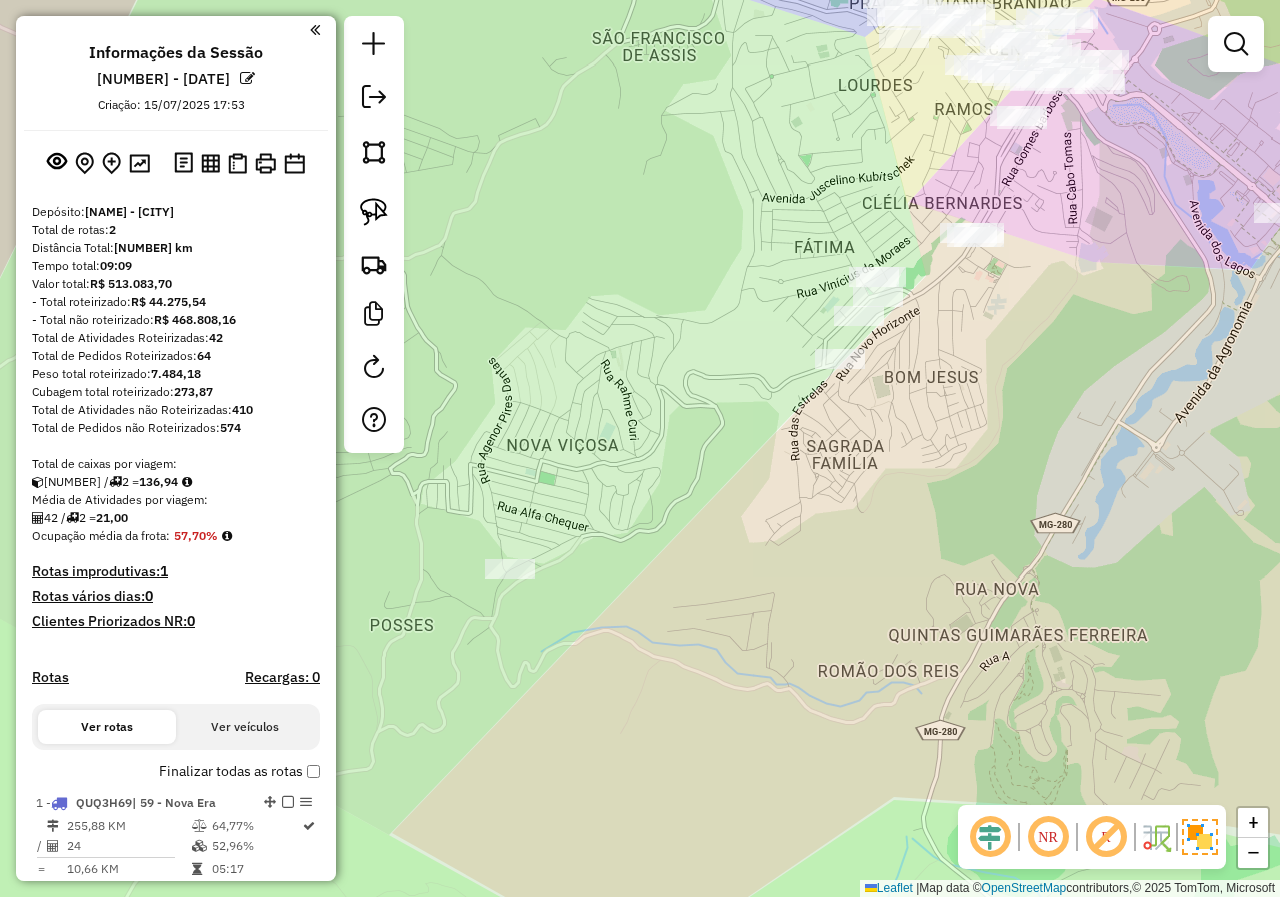 drag, startPoint x: 704, startPoint y: 533, endPoint x: 830, endPoint y: 490, distance: 133.13527 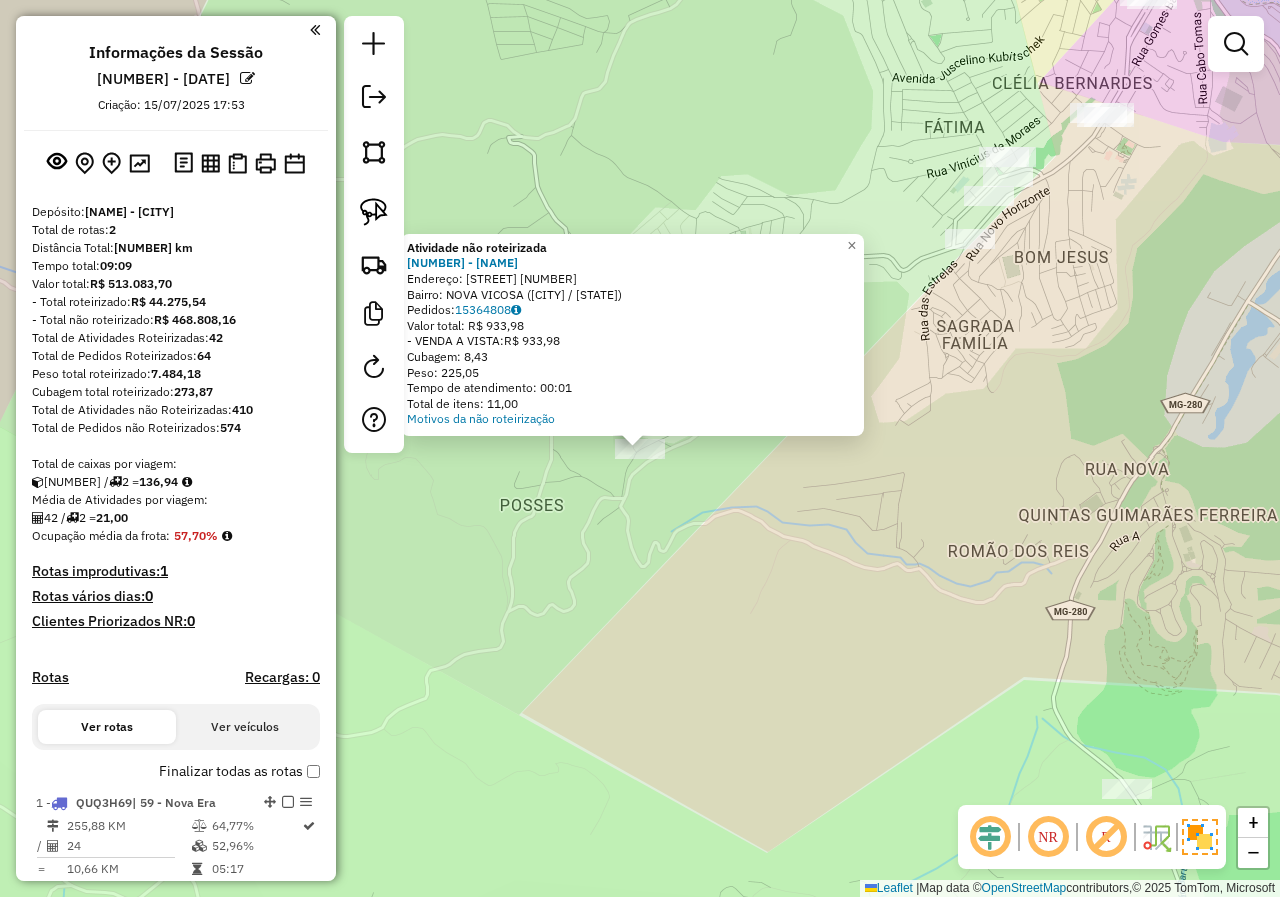 click on "Atividade não roteirizada 31102 - RAFAEL FREITAS  Endereço:  ADILIA MARQUES PARREIRAS 280   Bairro: NOVA VICOSA (VICOSA / MG)   Pedidos:  15364808   Valor total: R$ 933,98   - VENDA A VISTA:  R$ 933,98   Cubagem: 8,43   Peso: 225,05   Tempo de atendimento: 00:01   Total de itens: 11,00  Motivos da não roteirização × Janela de atendimento Grade de atendimento Capacidade Transportadoras Veículos Cliente Pedidos  Rotas Selecione os dias de semana para filtrar as janelas de atendimento  Seg   Ter   Qua   Qui   Sex   Sáb   Dom  Informe o período da janela de atendimento: De: Até:  Filtrar exatamente a janela do cliente  Considerar janela de atendimento padrão  Selecione os dias de semana para filtrar as grades de atendimento  Seg   Ter   Qua   Qui   Sex   Sáb   Dom   Considerar clientes sem dia de atendimento cadastrado  Clientes fora do dia de atendimento selecionado Filtrar as atividades entre os valores definidos abaixo:  Peso mínimo:   Peso máximo:   Cubagem mínima:   Cubagem máxima:   De:  De:" 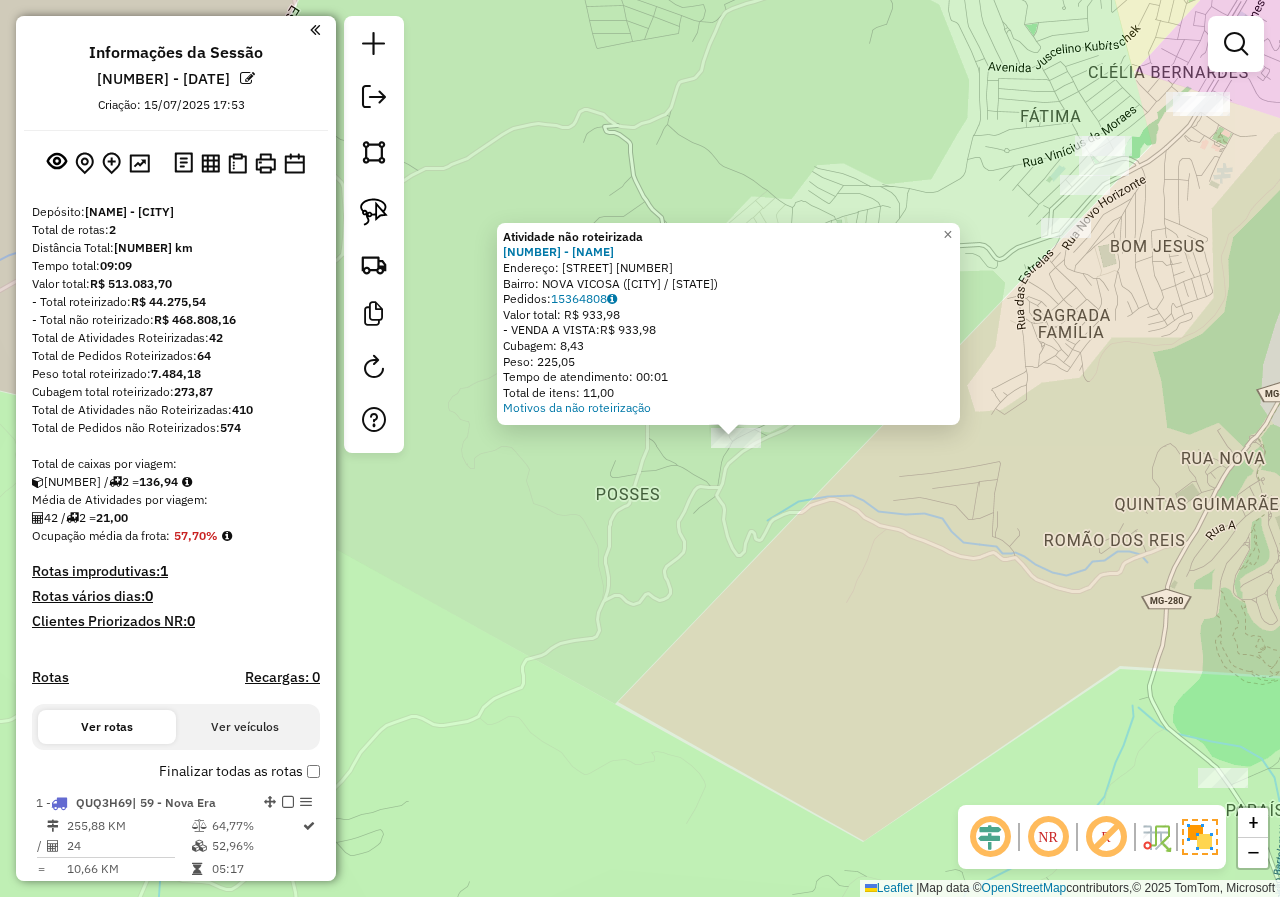 drag, startPoint x: 652, startPoint y: 561, endPoint x: 748, endPoint y: 550, distance: 96.62815 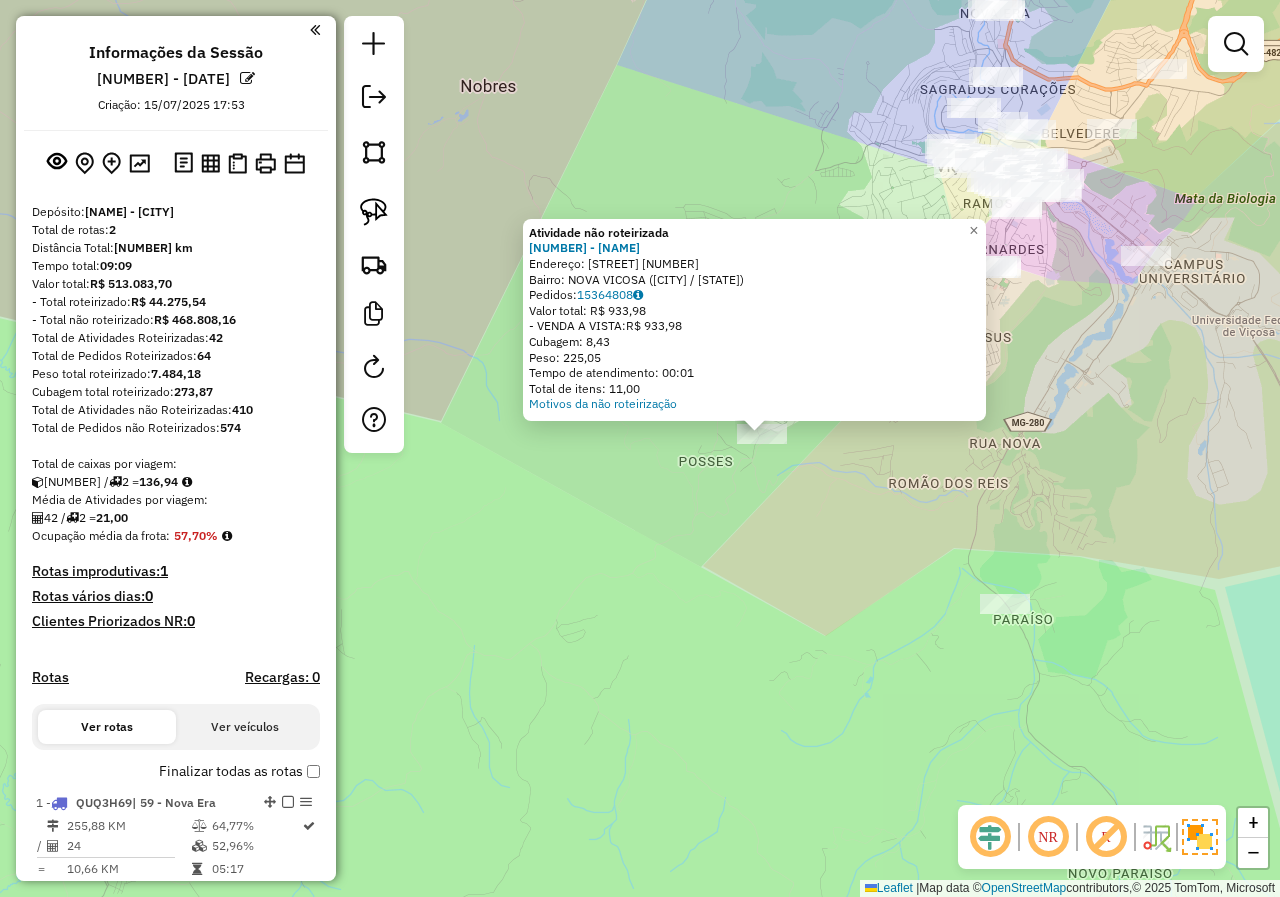 click on "Atividade não roteirizada 31102 - RAFAEL FREITAS  Endereço:  ADILIA MARQUES PARREIRAS 280   Bairro: NOVA VICOSA (VICOSA / MG)   Pedidos:  15364808   Valor total: R$ 933,98   - VENDA A VISTA:  R$ 933,98   Cubagem: 8,43   Peso: 225,05   Tempo de atendimento: 00:01   Total de itens: 11,00  Motivos da não roteirização × Janela de atendimento Grade de atendimento Capacidade Transportadoras Veículos Cliente Pedidos  Rotas Selecione os dias de semana para filtrar as janelas de atendimento  Seg   Ter   Qua   Qui   Sex   Sáb   Dom  Informe o período da janela de atendimento: De: Até:  Filtrar exatamente a janela do cliente  Considerar janela de atendimento padrão  Selecione os dias de semana para filtrar as grades de atendimento  Seg   Ter   Qua   Qui   Sex   Sáb   Dom   Considerar clientes sem dia de atendimento cadastrado  Clientes fora do dia de atendimento selecionado Filtrar as atividades entre os valores definidos abaixo:  Peso mínimo:   Peso máximo:   Cubagem mínima:   Cubagem máxima:   De:  De:" 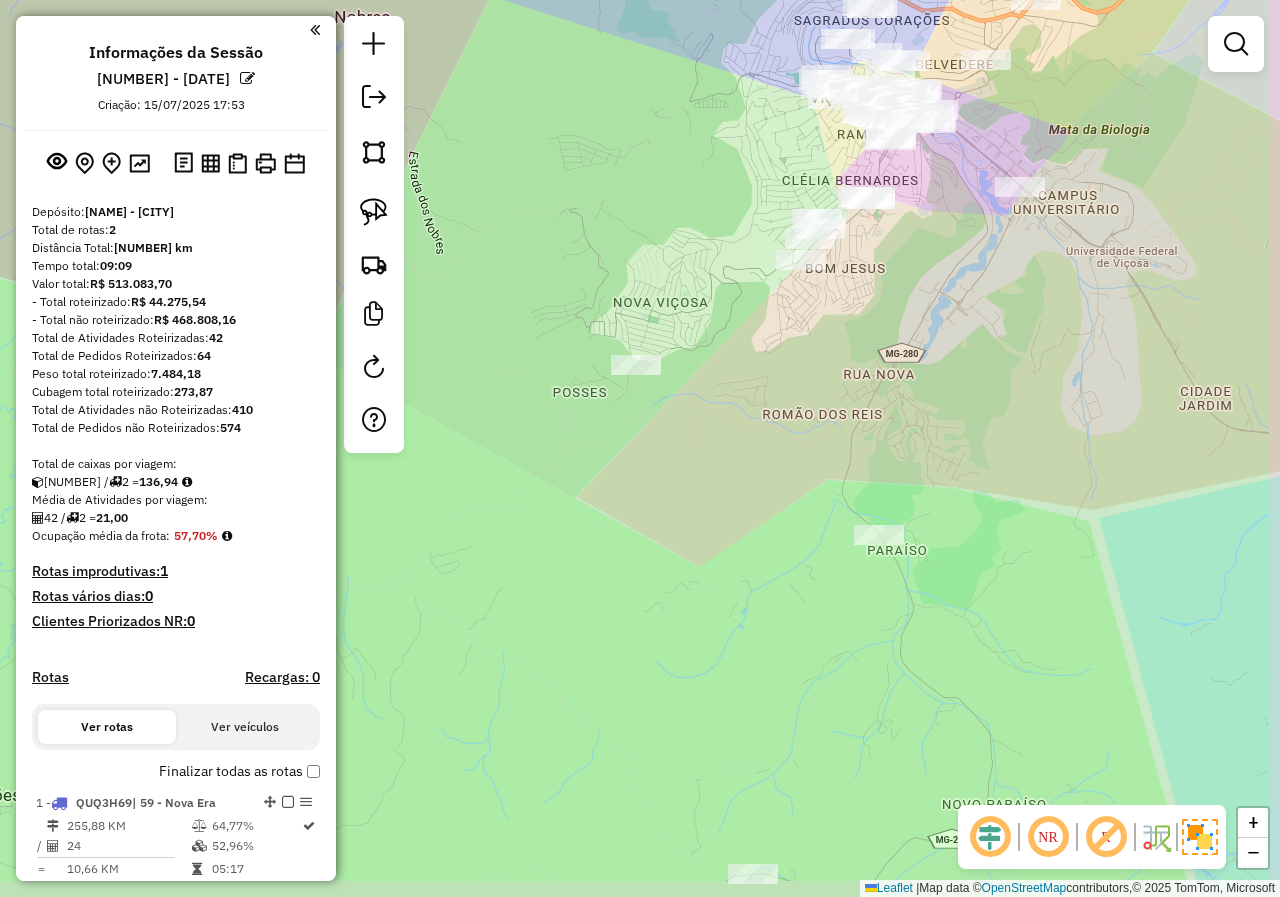 drag, startPoint x: 905, startPoint y: 572, endPoint x: 727, endPoint y: 450, distance: 215.7962 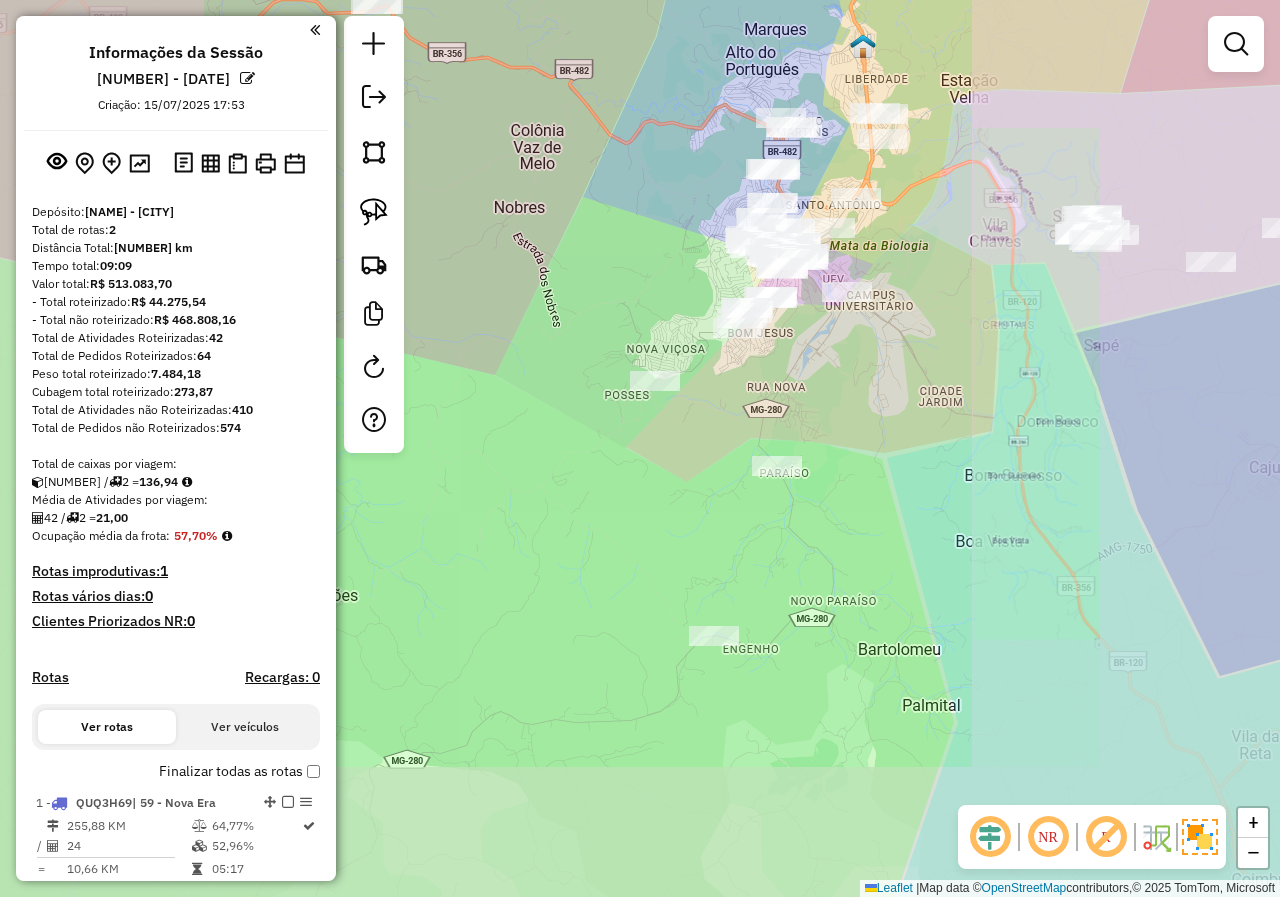 drag, startPoint x: 602, startPoint y: 571, endPoint x: 669, endPoint y: 357, distance: 224.24316 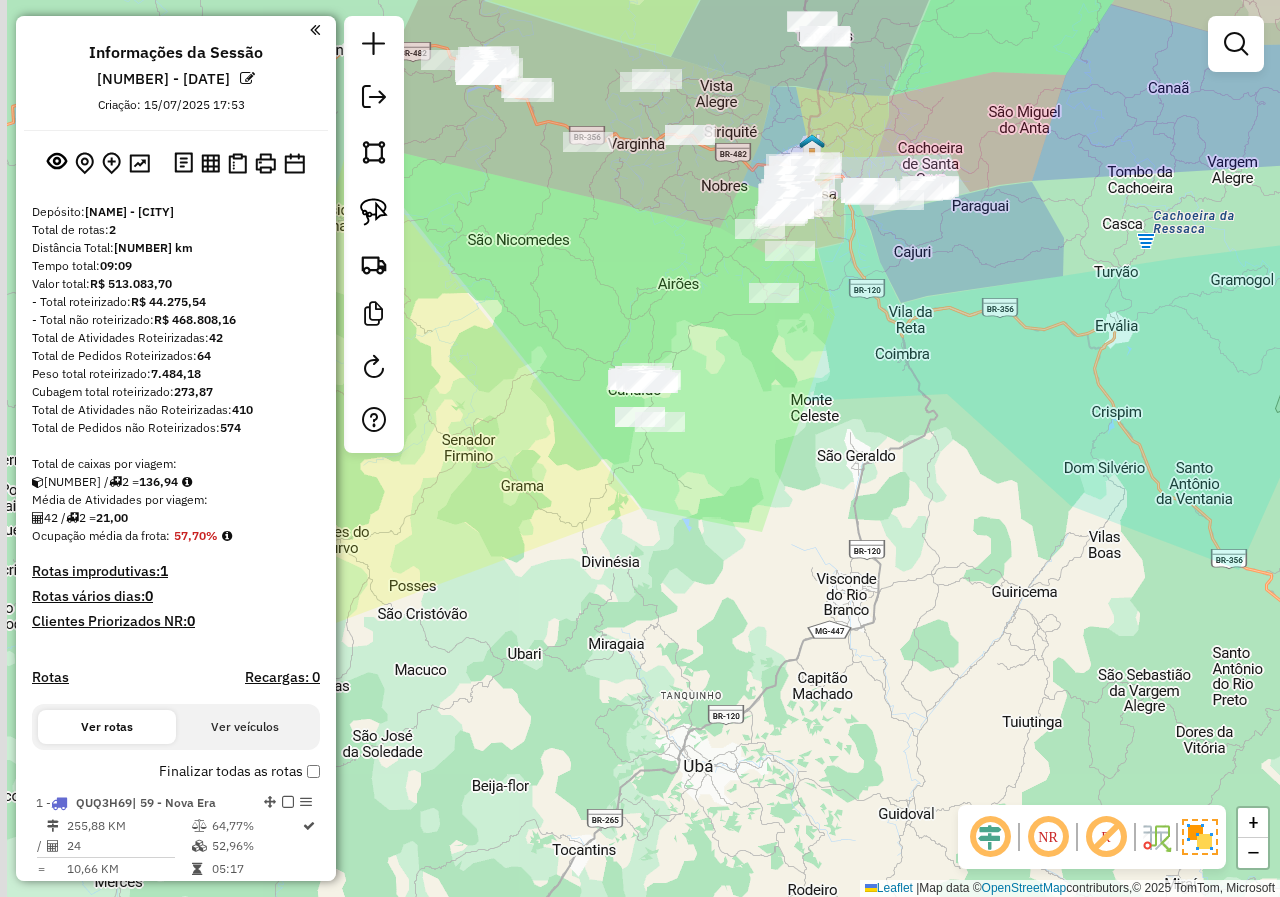 drag, startPoint x: 674, startPoint y: 567, endPoint x: 867, endPoint y: 427, distance: 238.43028 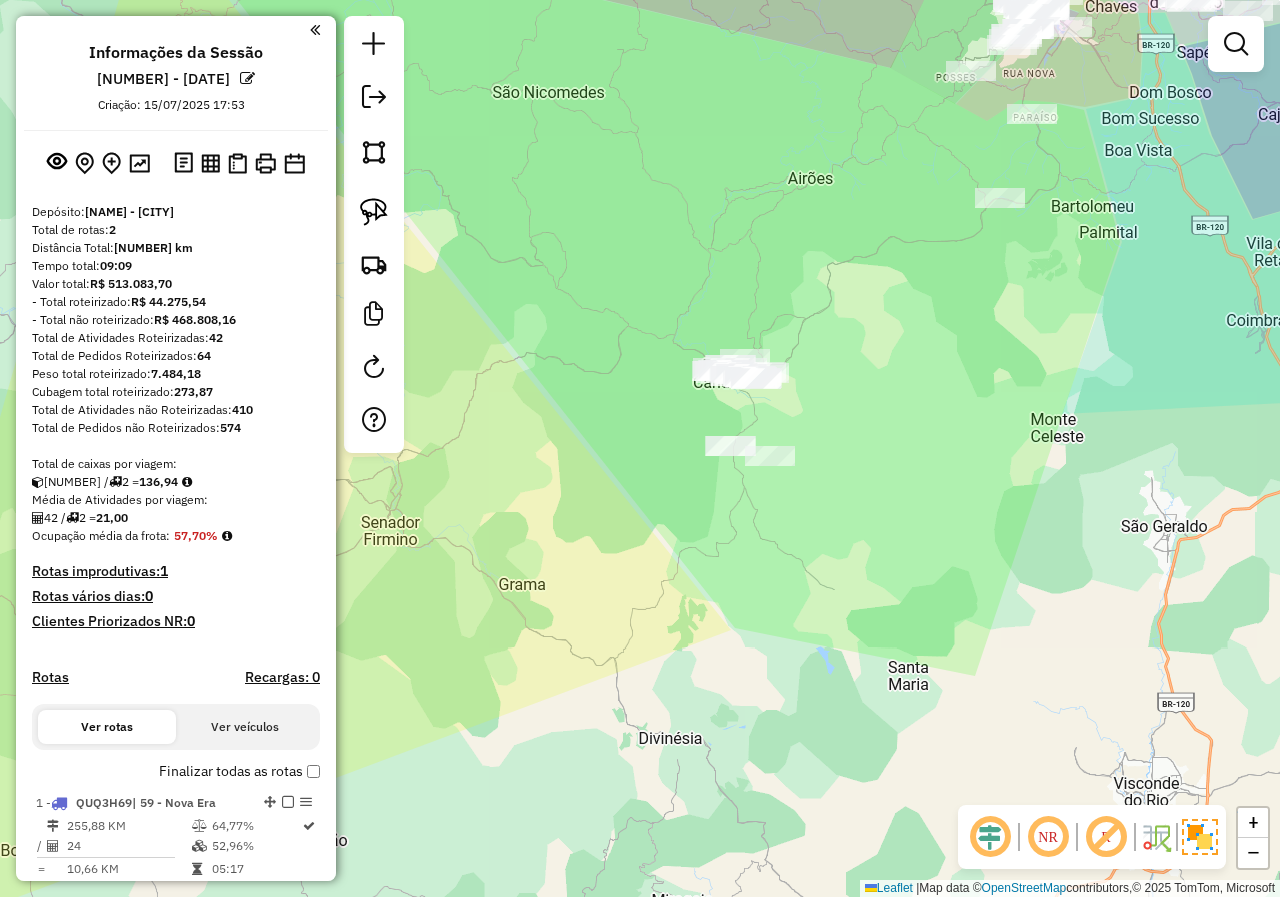 drag, startPoint x: 830, startPoint y: 293, endPoint x: 862, endPoint y: 382, distance: 94.57801 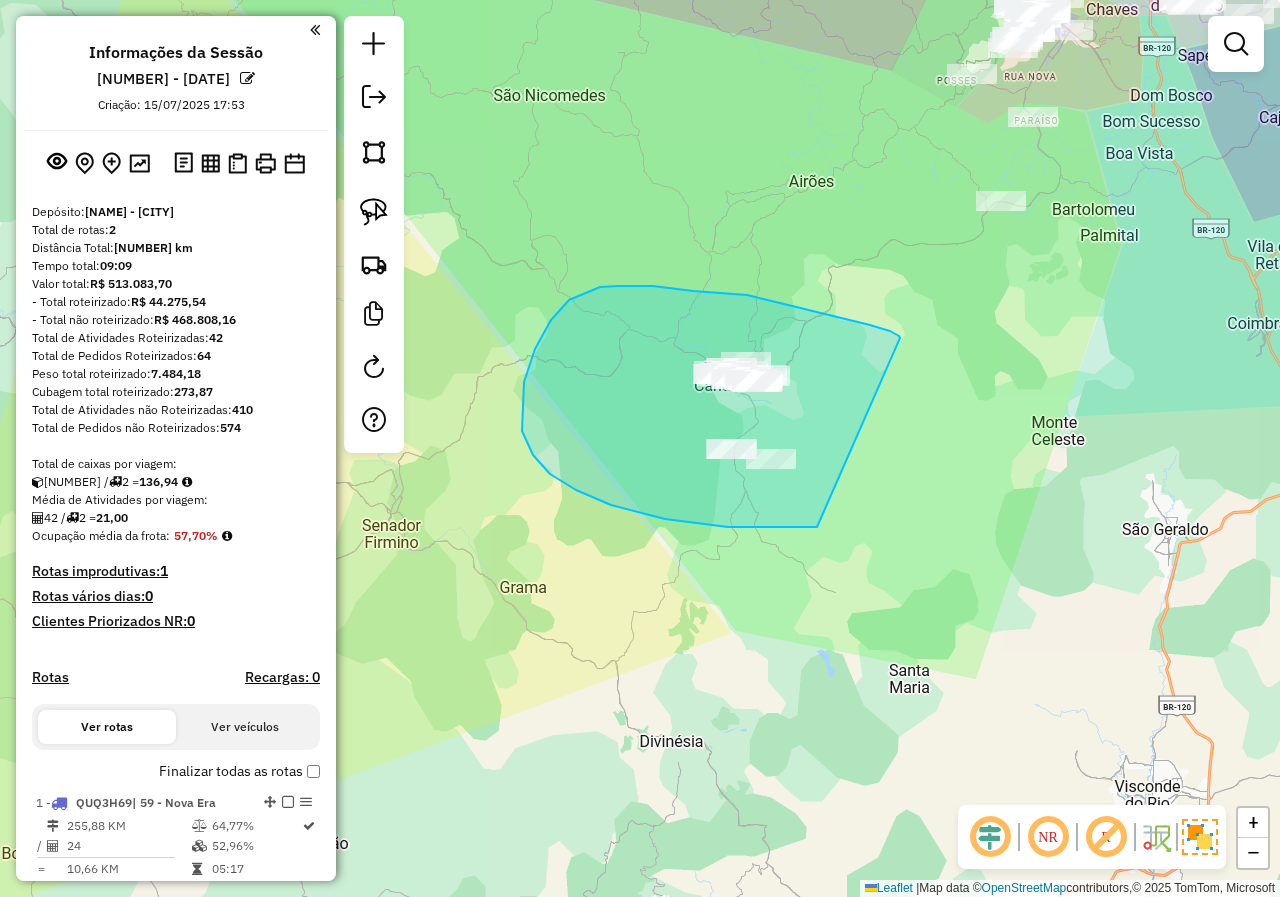 drag, startPoint x: 803, startPoint y: 308, endPoint x: 947, endPoint y: 517, distance: 253.80504 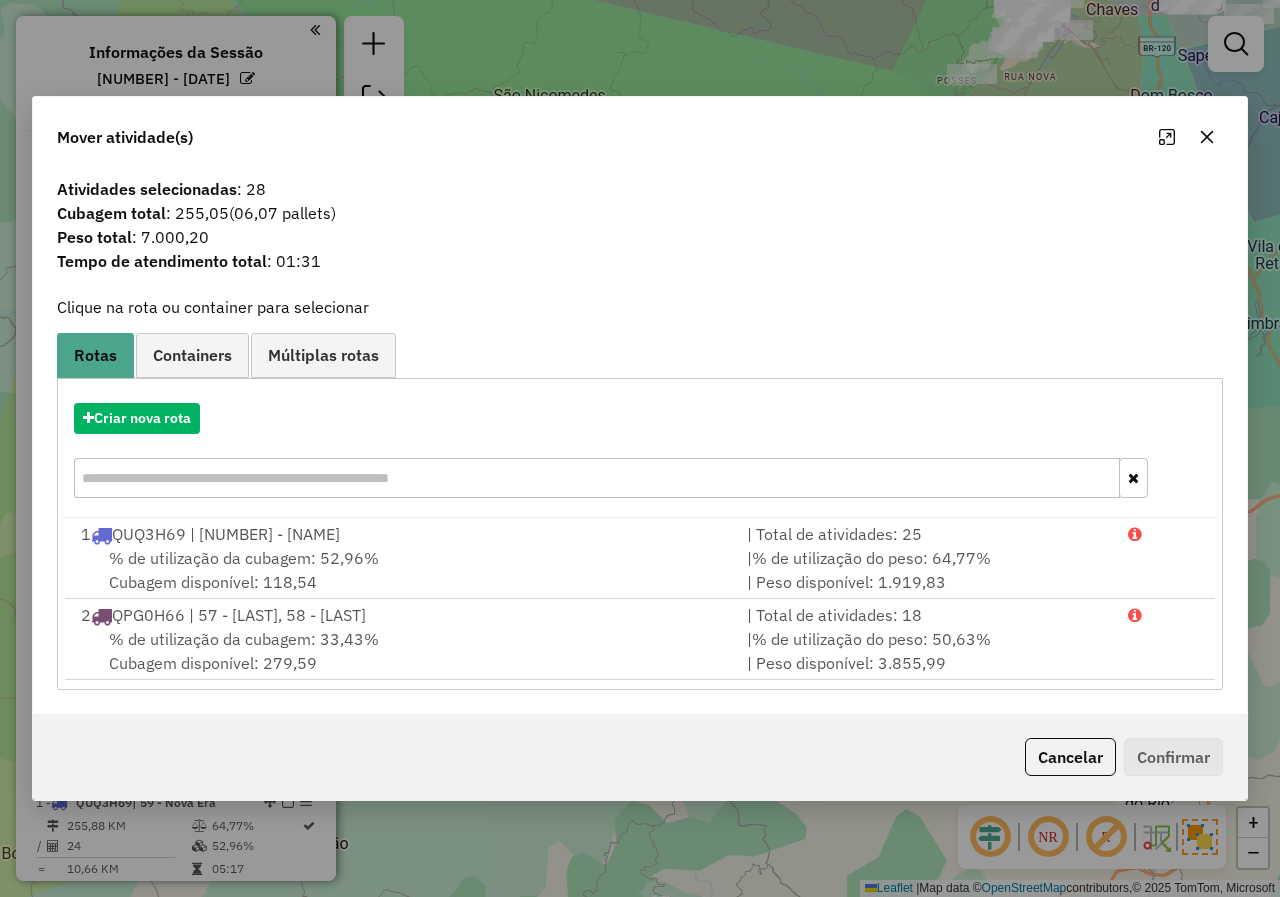 click 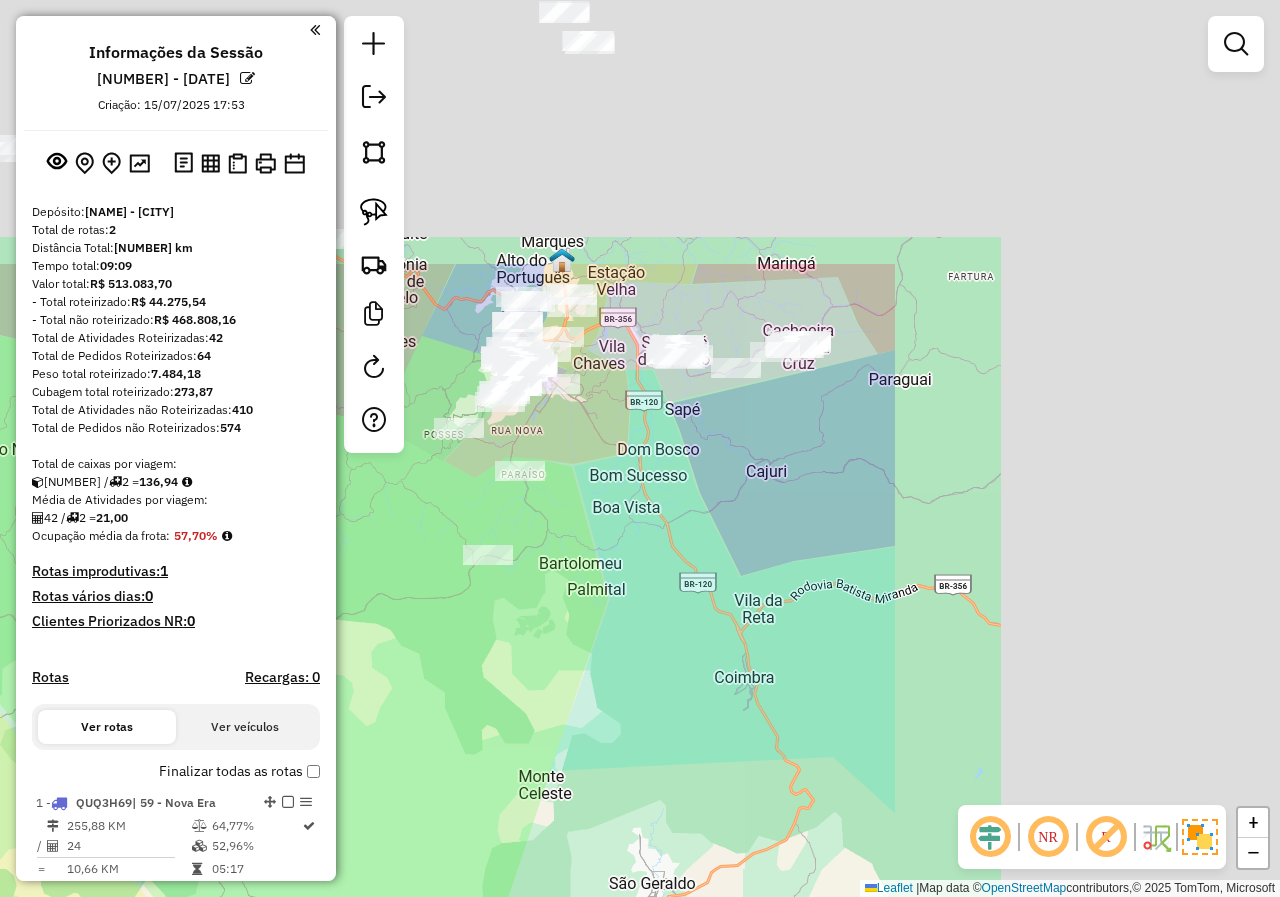 drag, startPoint x: 1165, startPoint y: 301, endPoint x: 639, endPoint y: 672, distance: 643.6746 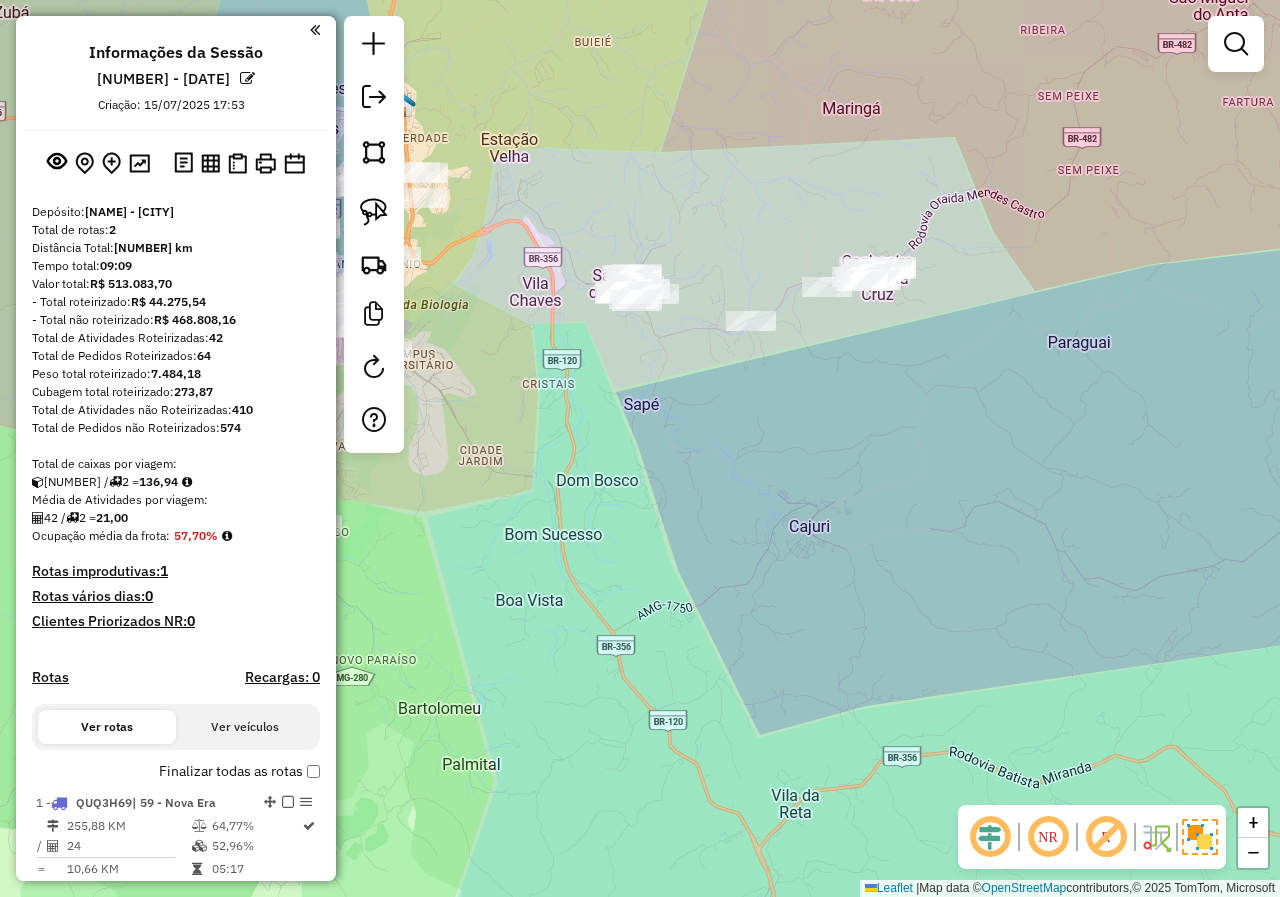 drag, startPoint x: 674, startPoint y: 414, endPoint x: 726, endPoint y: 515, distance: 113.600174 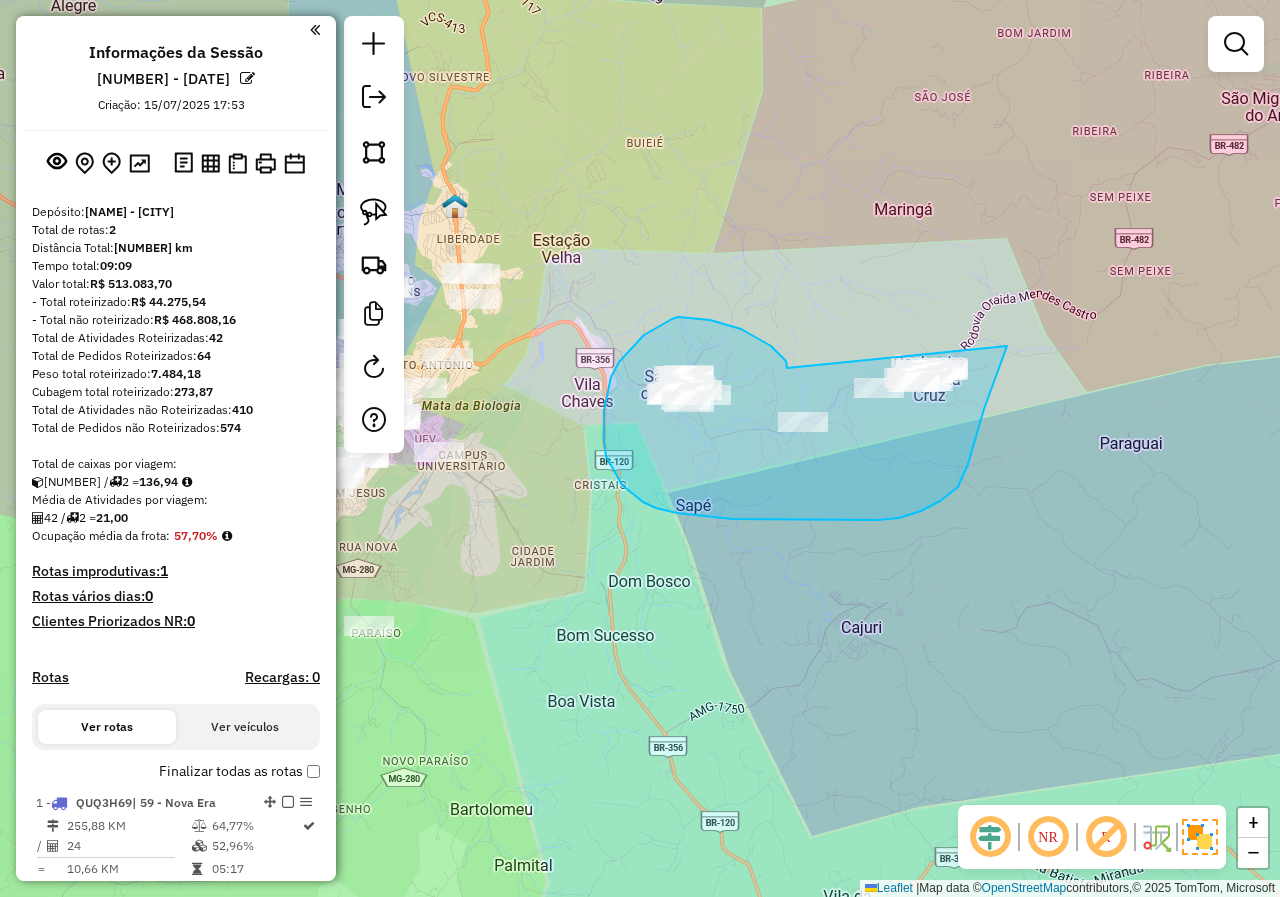 drag, startPoint x: 786, startPoint y: 361, endPoint x: 1008, endPoint y: 298, distance: 230.76611 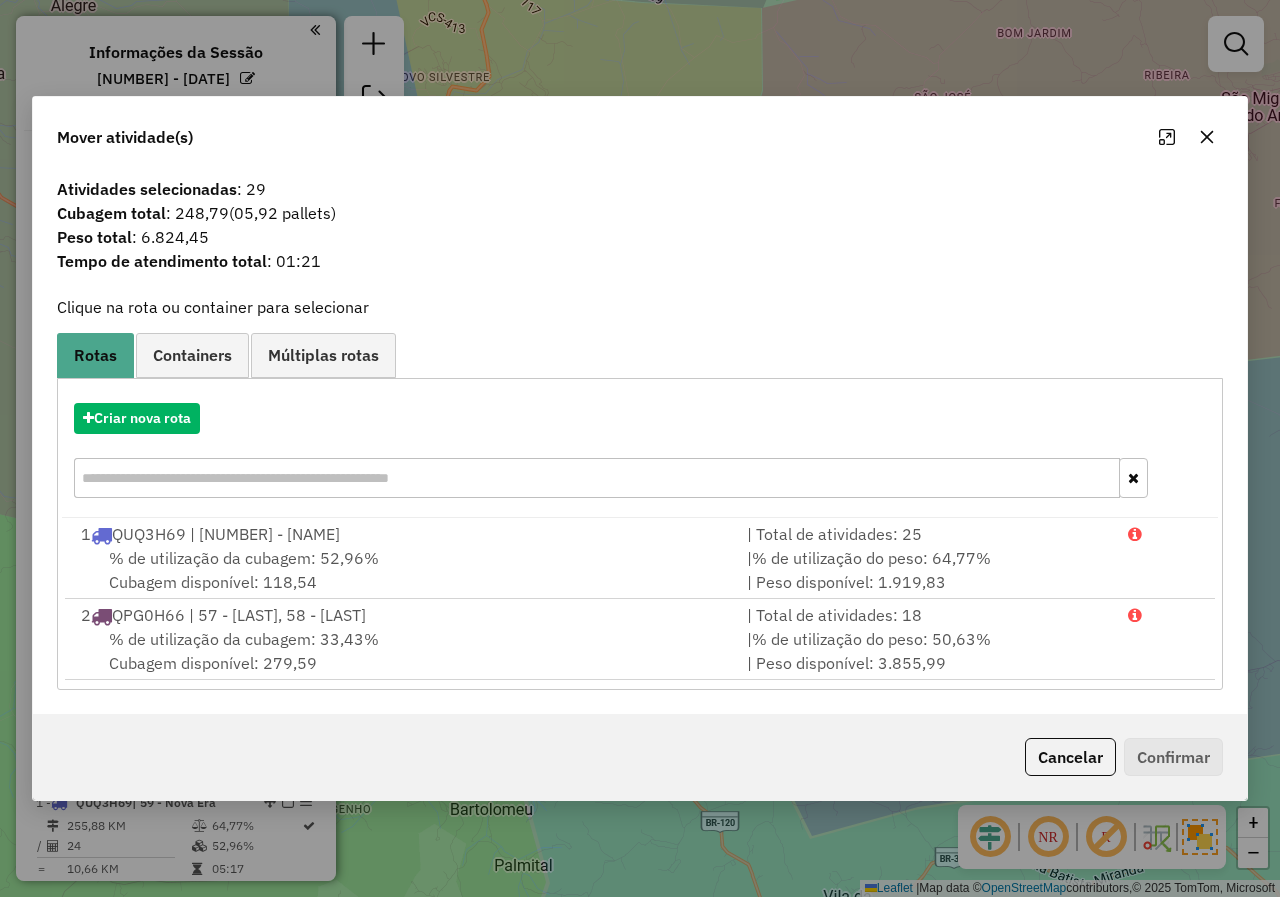 click 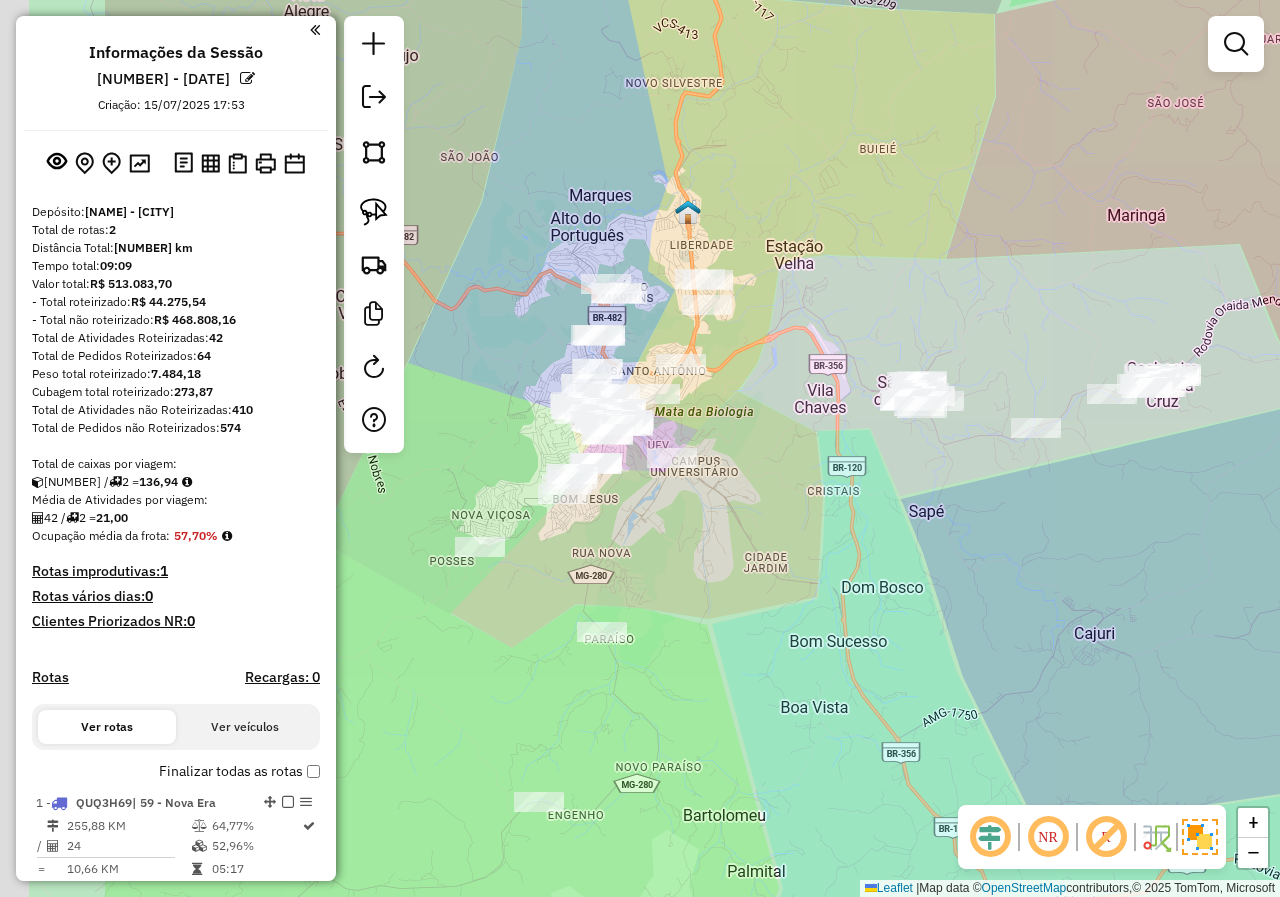 drag, startPoint x: 713, startPoint y: 277, endPoint x: 976, endPoint y: 275, distance: 263.0076 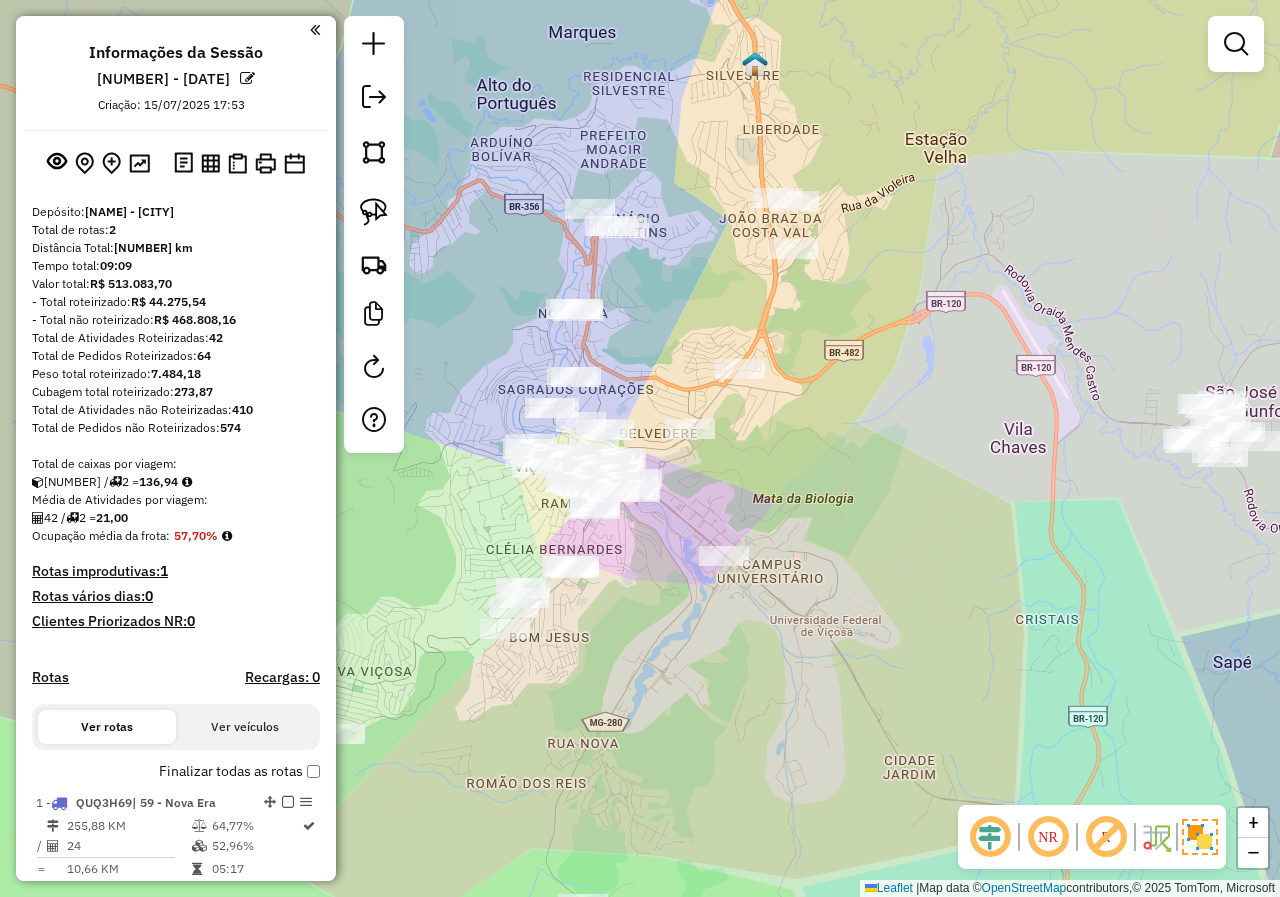 drag, startPoint x: 661, startPoint y: 271, endPoint x: 700, endPoint y: 283, distance: 40.804413 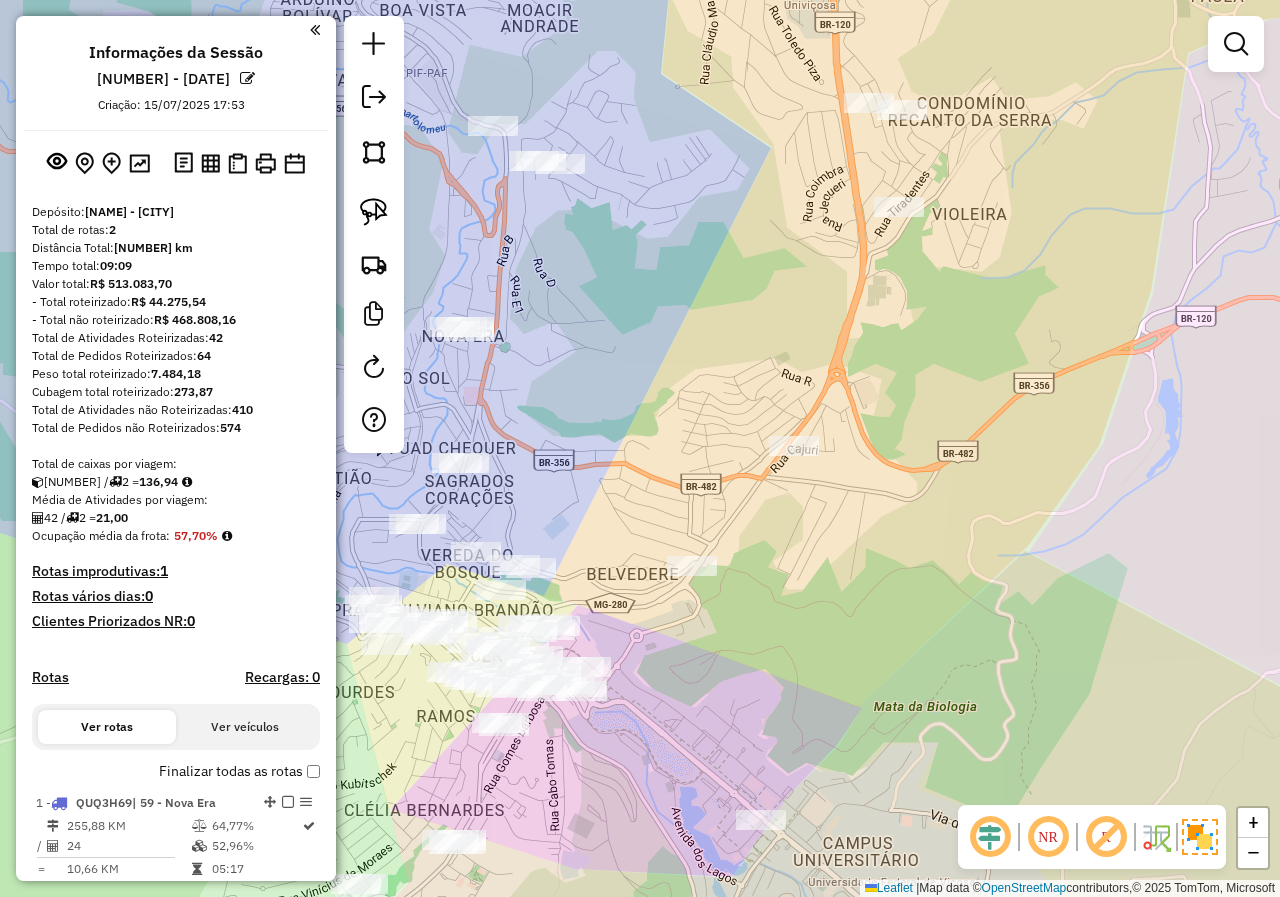 drag, startPoint x: 619, startPoint y: 455, endPoint x: 668, endPoint y: 412, distance: 65.192024 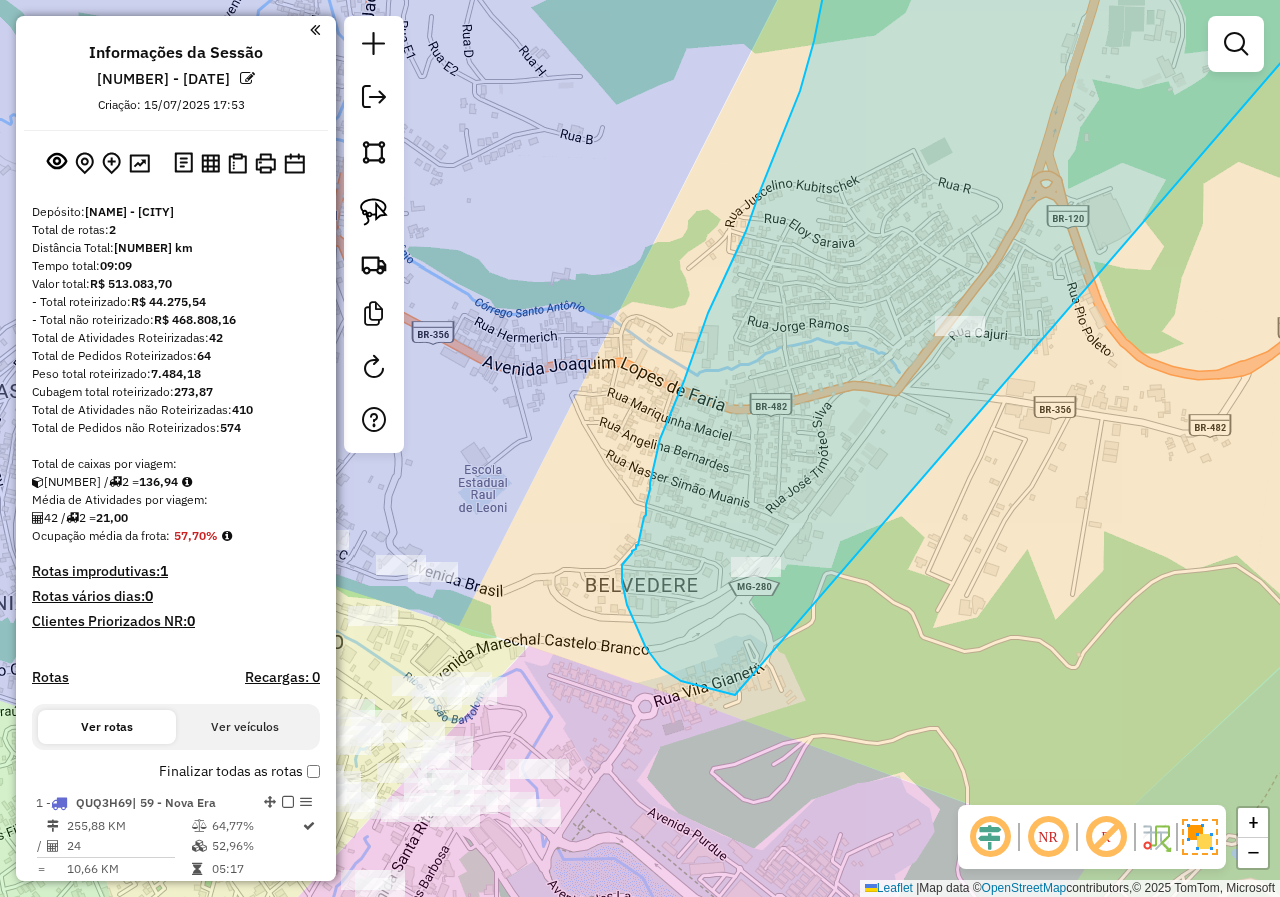 drag, startPoint x: 1057, startPoint y: 191, endPoint x: 886, endPoint y: 658, distance: 497.32285 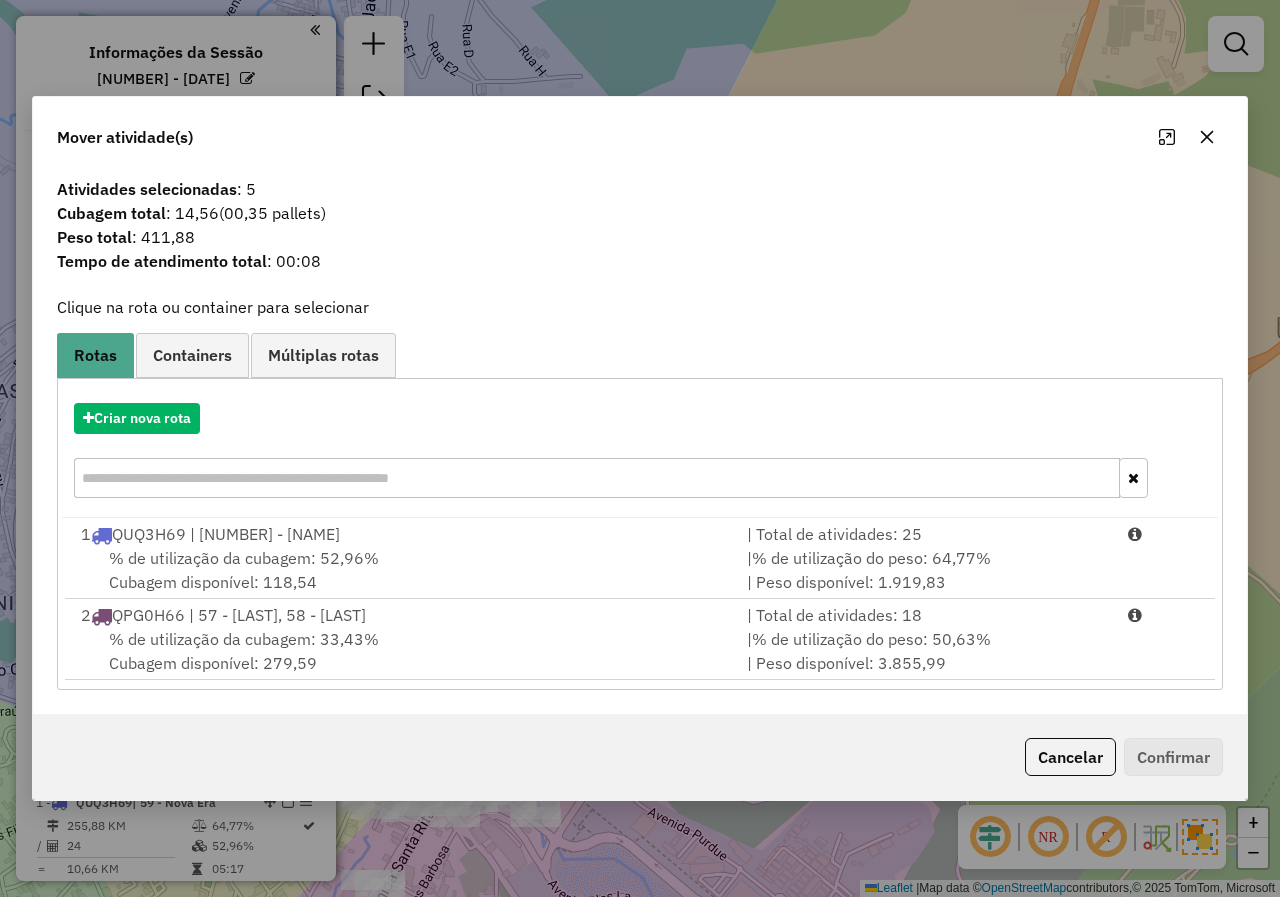 click 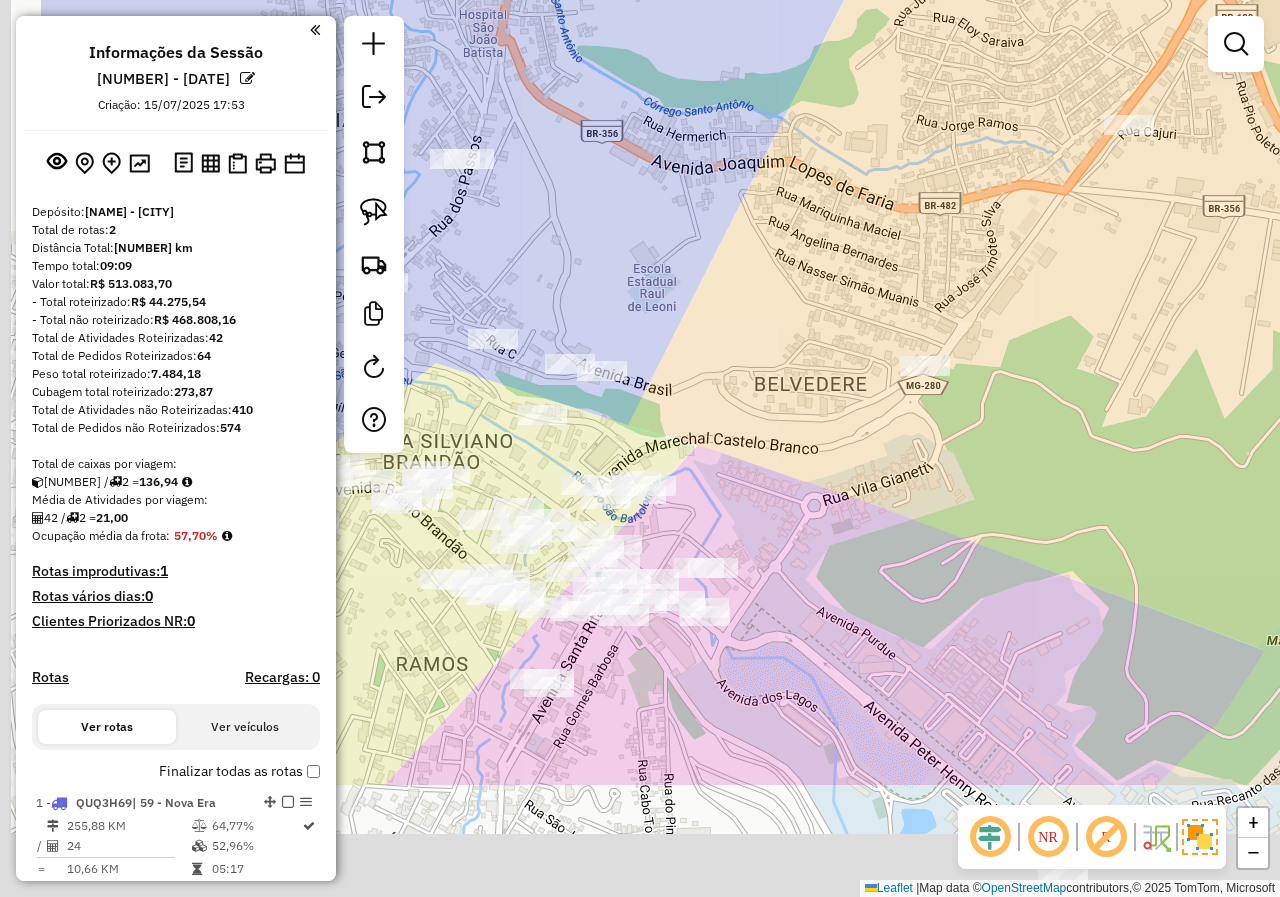 drag, startPoint x: 770, startPoint y: 720, endPoint x: 859, endPoint y: 544, distance: 197.22322 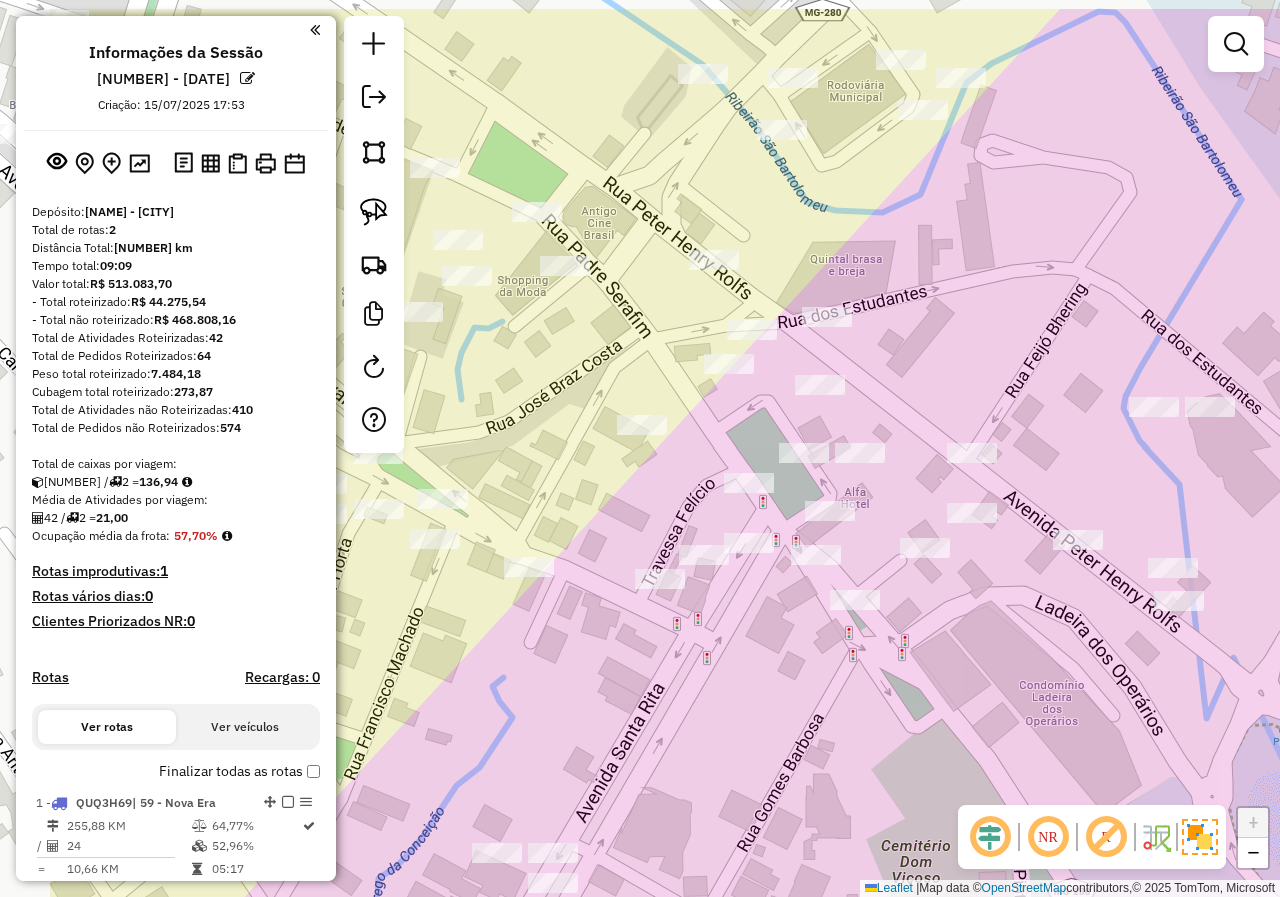 drag, startPoint x: 555, startPoint y: 575, endPoint x: 735, endPoint y: 672, distance: 204.47249 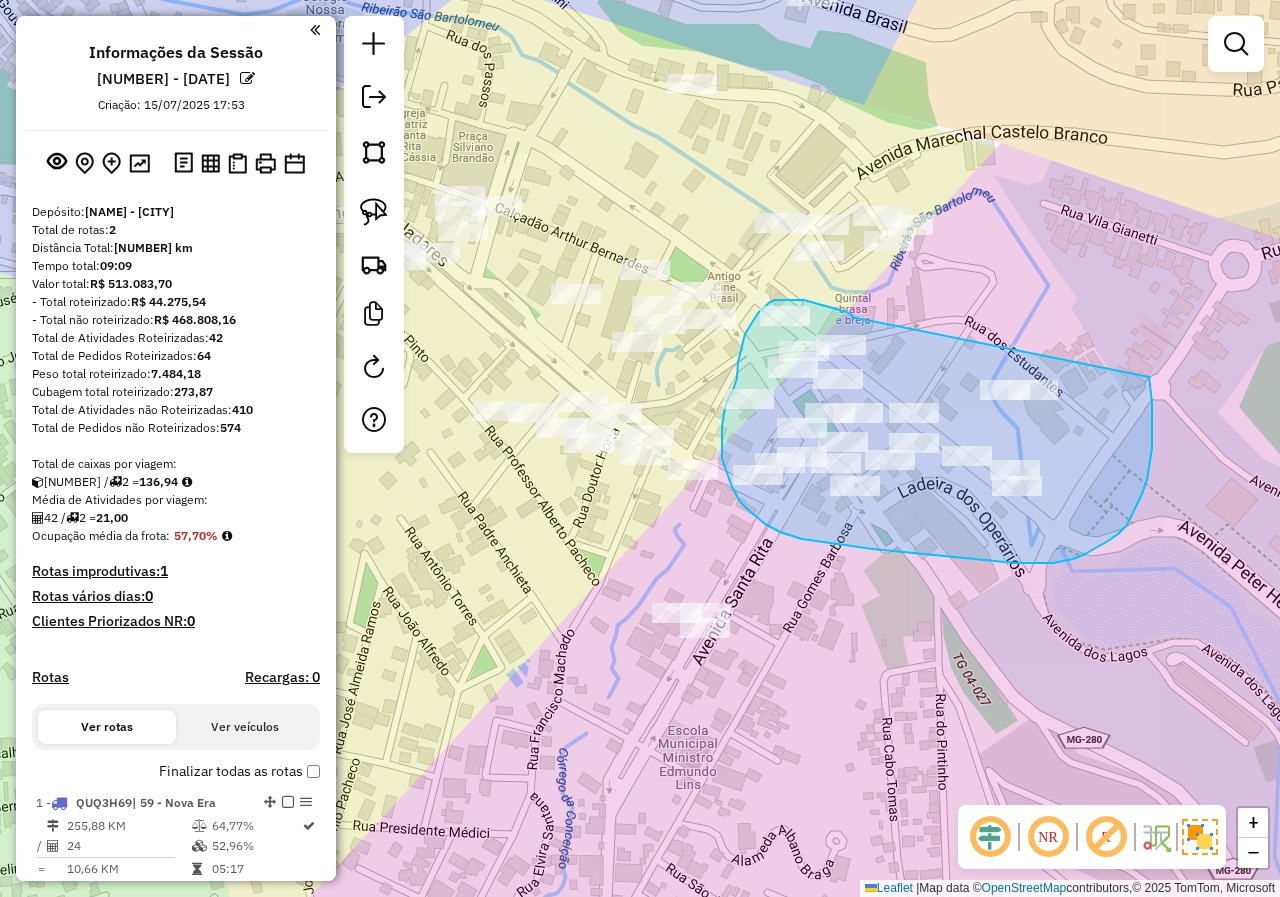 drag, startPoint x: 852, startPoint y: 317, endPoint x: 1142, endPoint y: 334, distance: 290.49786 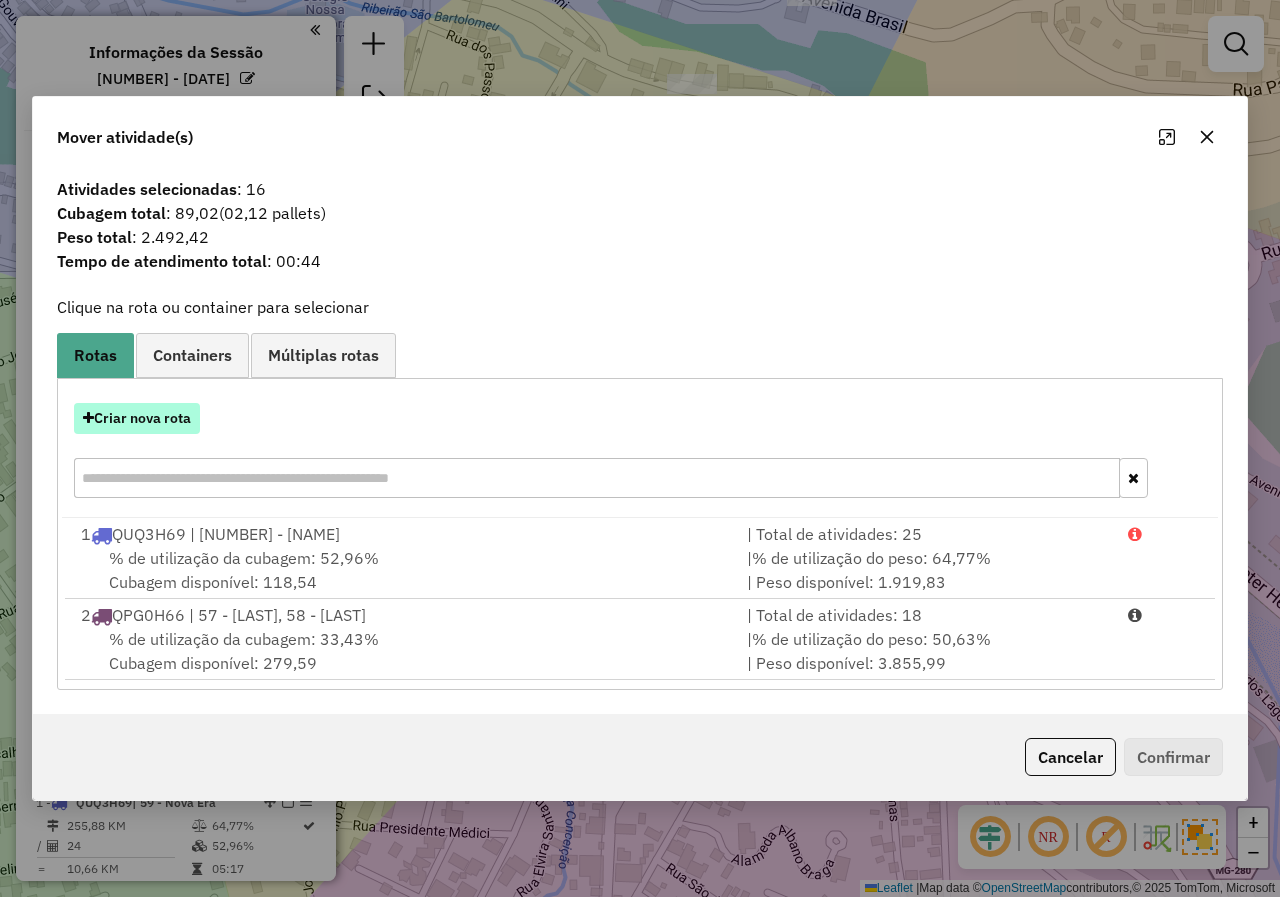 click on "Criar nova rota" at bounding box center (137, 418) 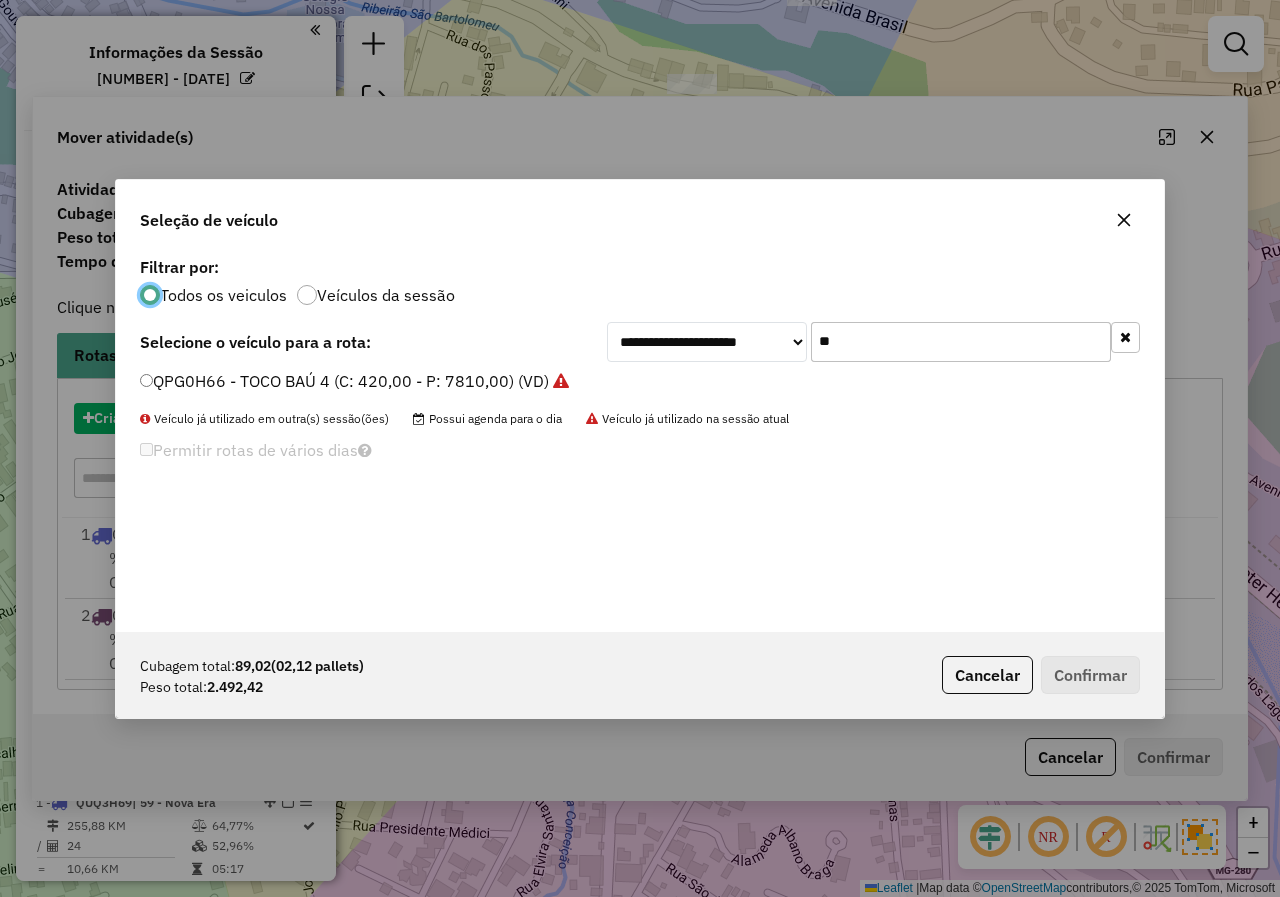 scroll, scrollTop: 11, scrollLeft: 6, axis: both 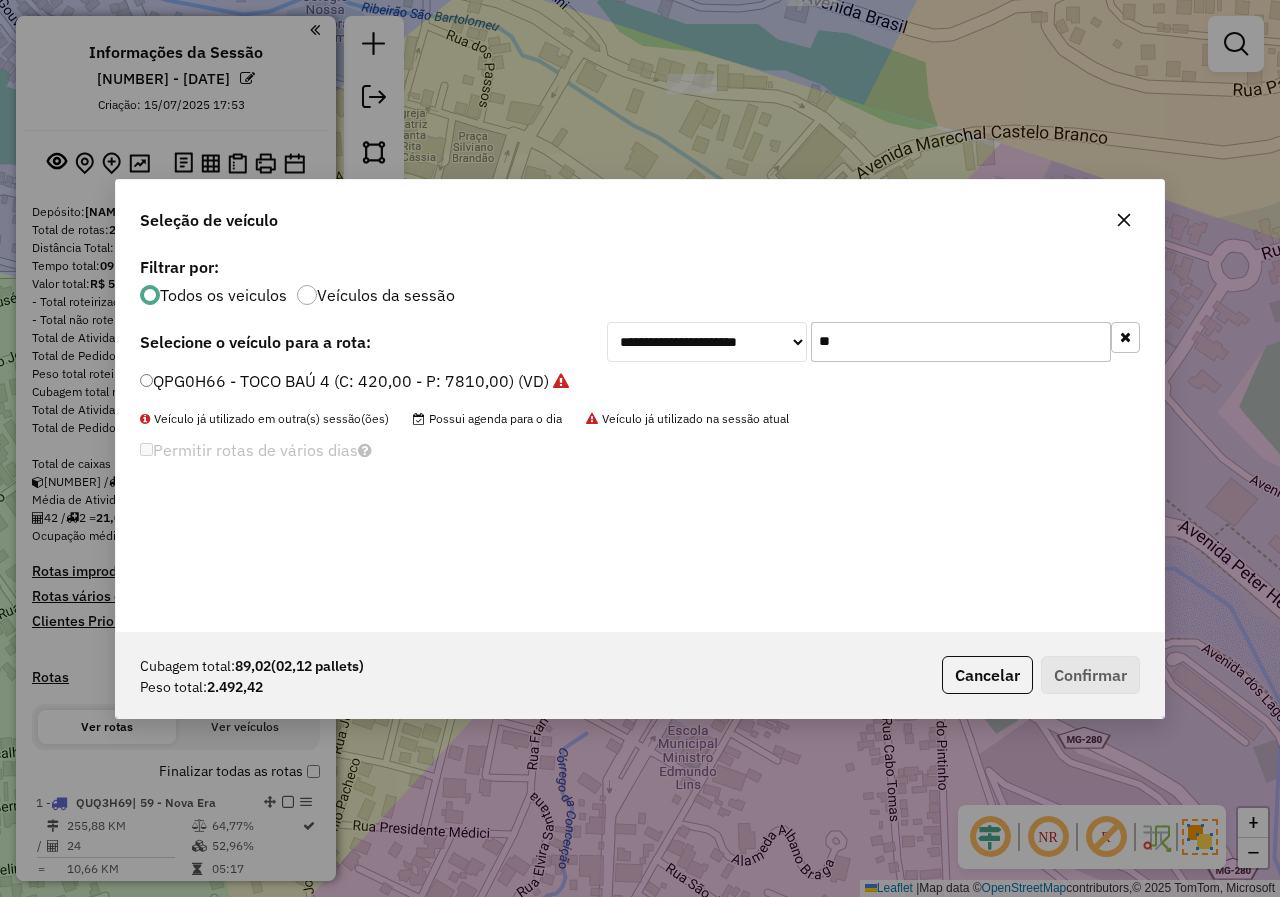 drag, startPoint x: 879, startPoint y: 357, endPoint x: 768, endPoint y: 354, distance: 111.040535 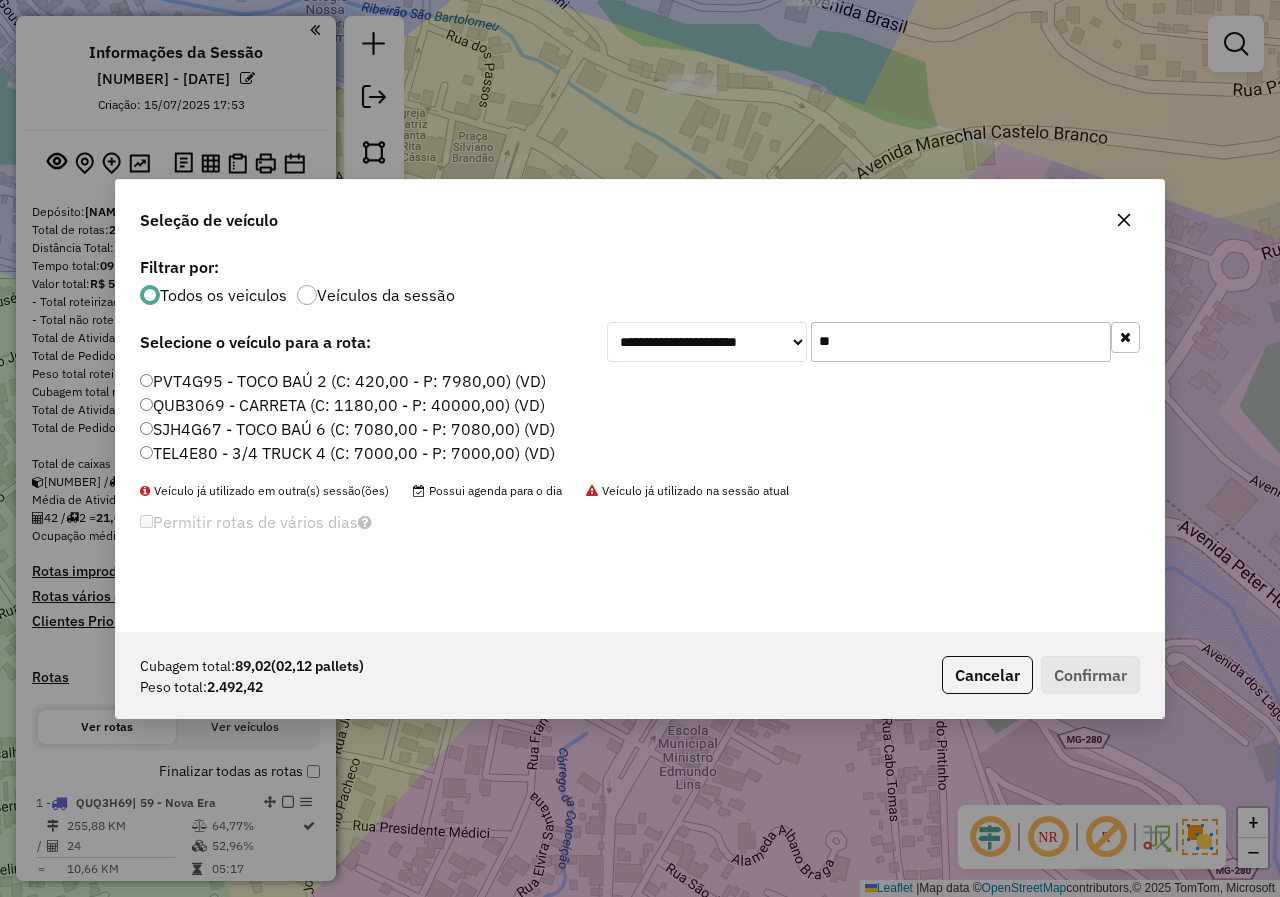 type on "**" 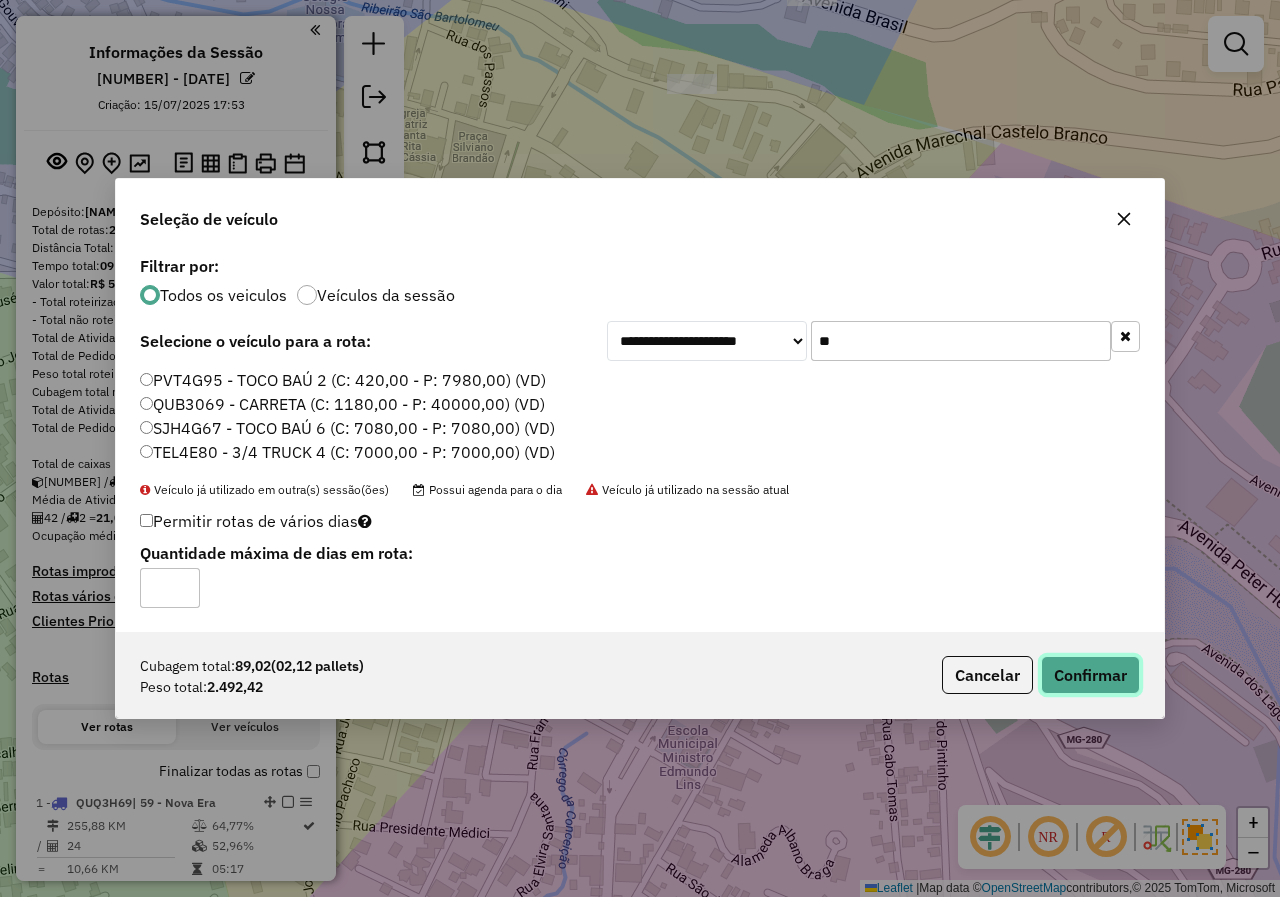 click on "Confirmar" 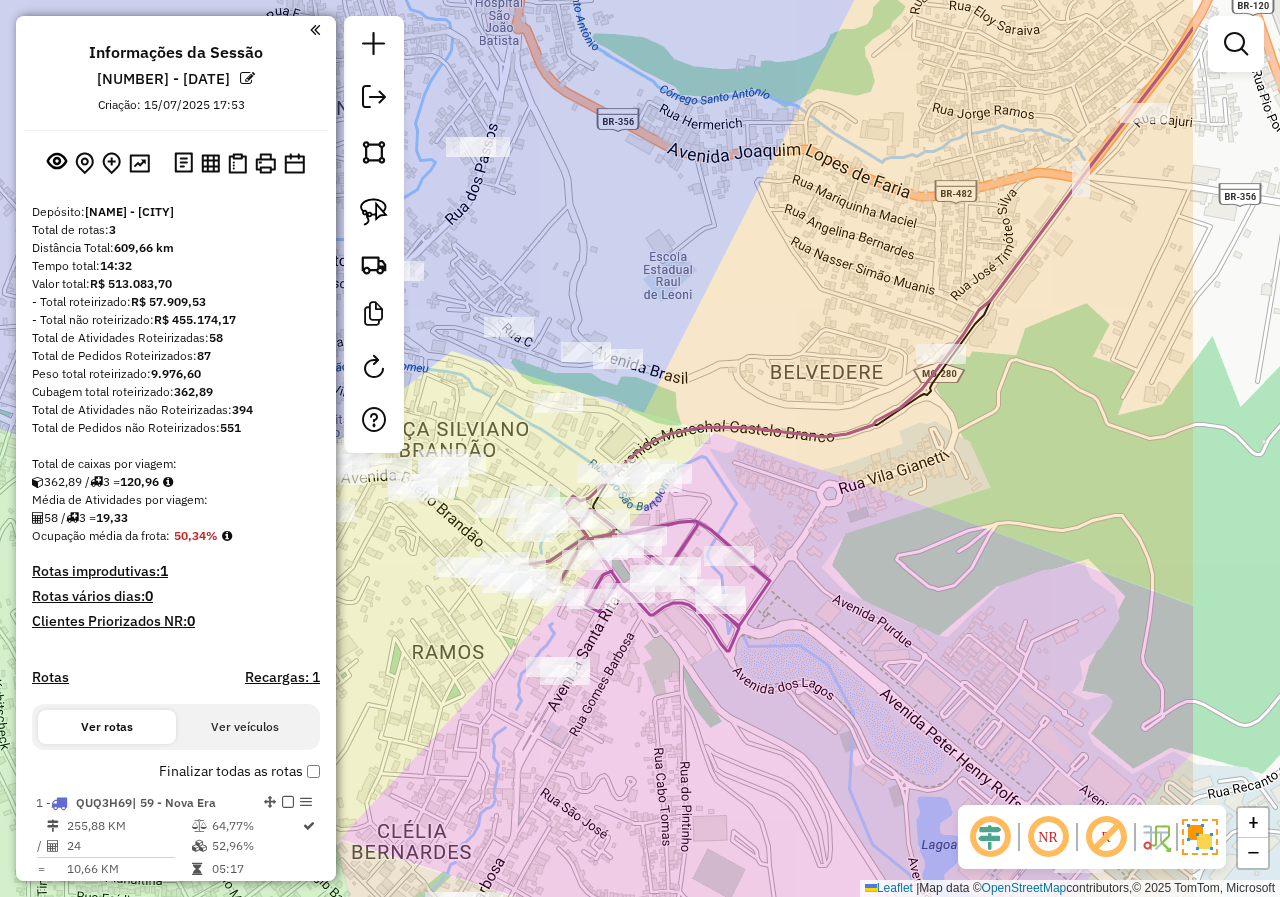drag, startPoint x: 879, startPoint y: 603, endPoint x: 652, endPoint y: 680, distance: 239.70398 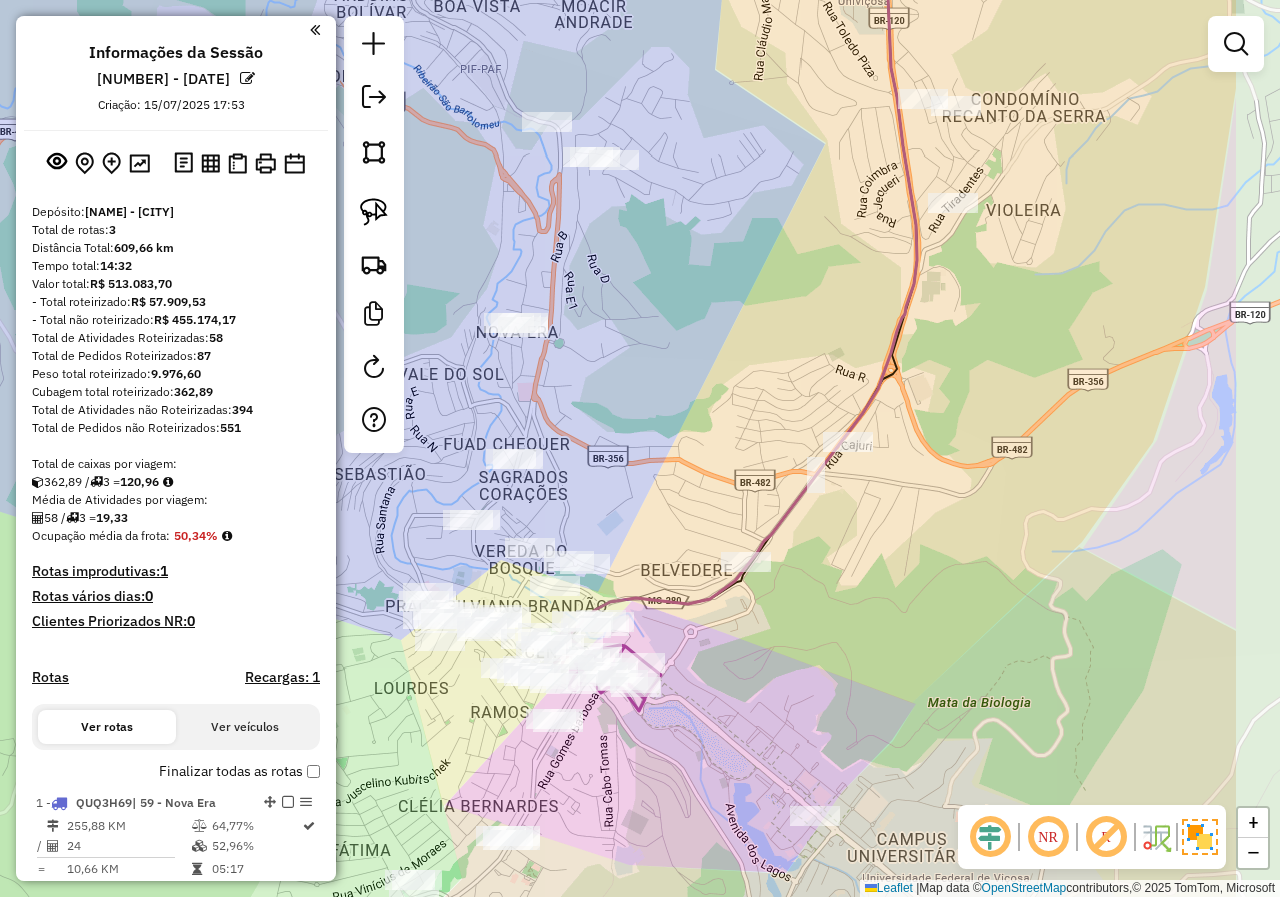 drag, startPoint x: 1045, startPoint y: 512, endPoint x: 845, endPoint y: 629, distance: 231.70886 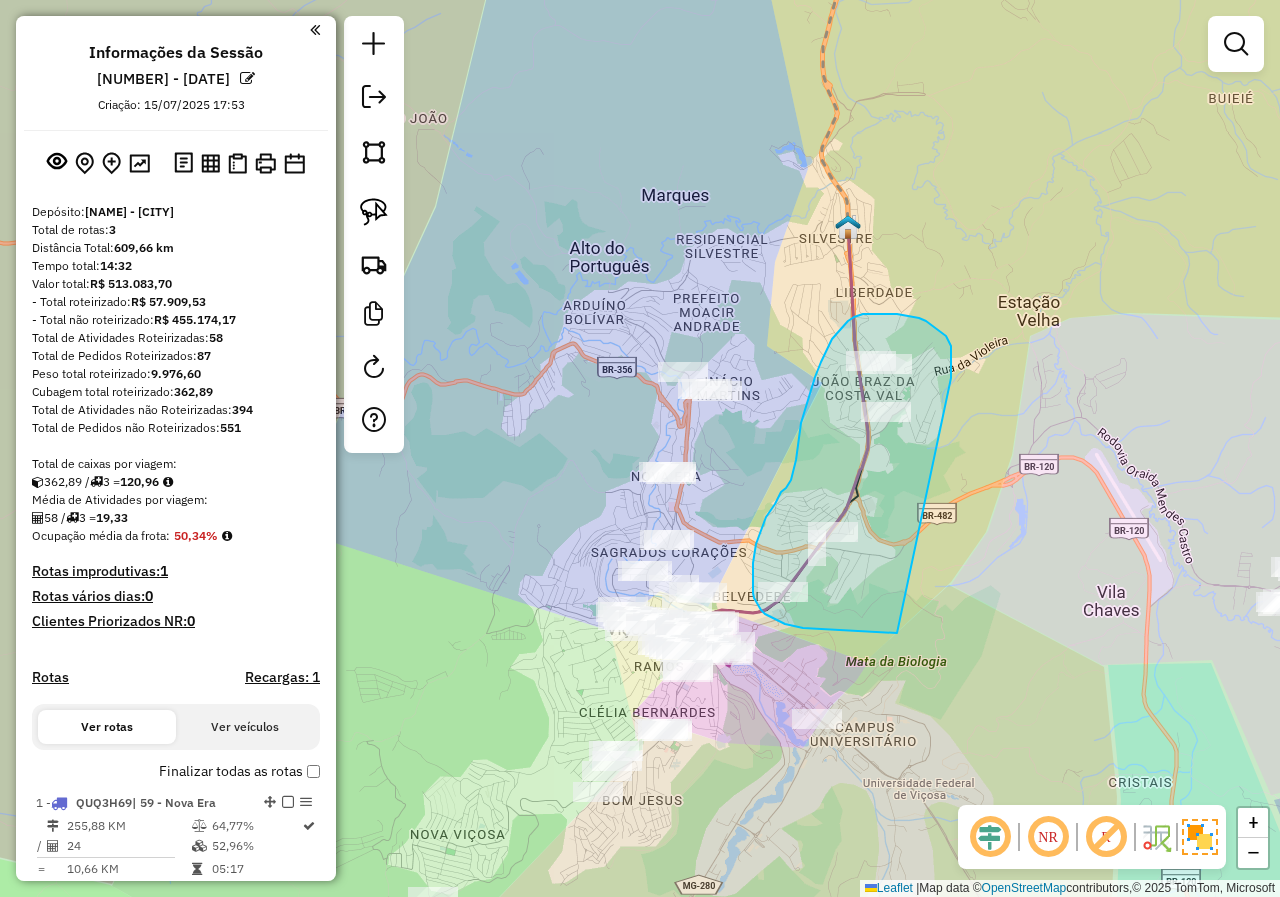 drag, startPoint x: 951, startPoint y: 378, endPoint x: 897, endPoint y: 633, distance: 260.65494 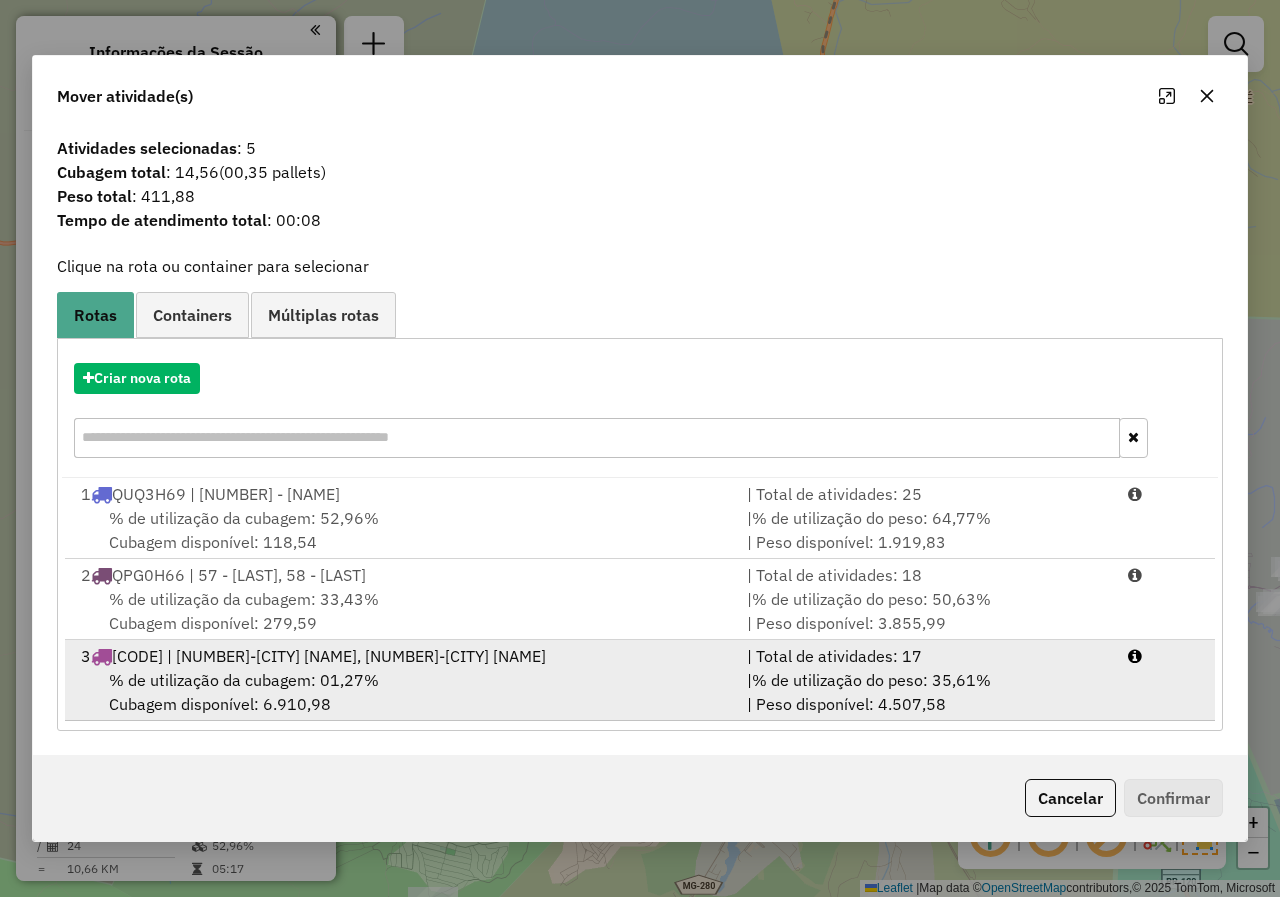 click on "% de utilização da cubagem: 01,27%  Cubagem disponível: 6.910,98" at bounding box center (402, 692) 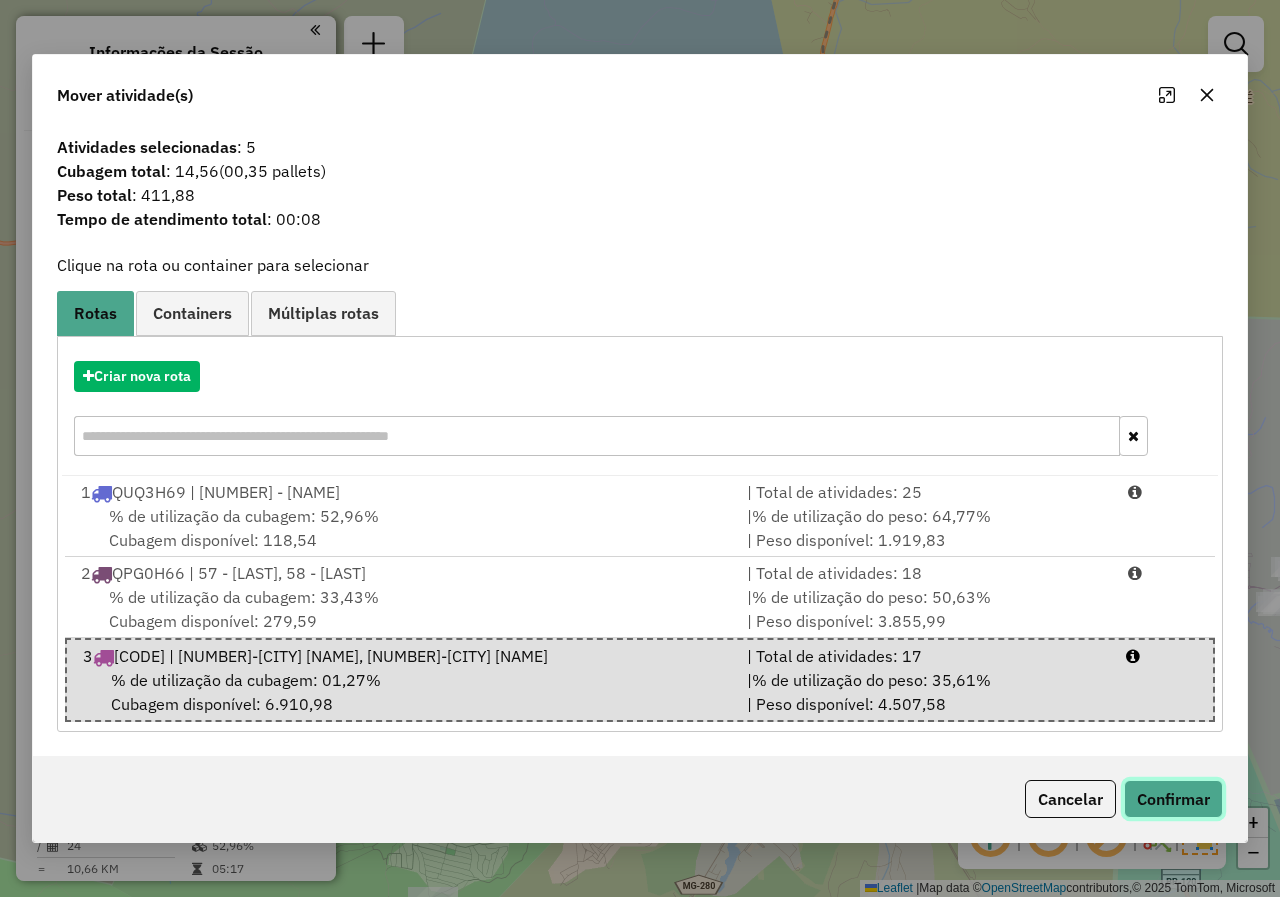 click on "Confirmar" 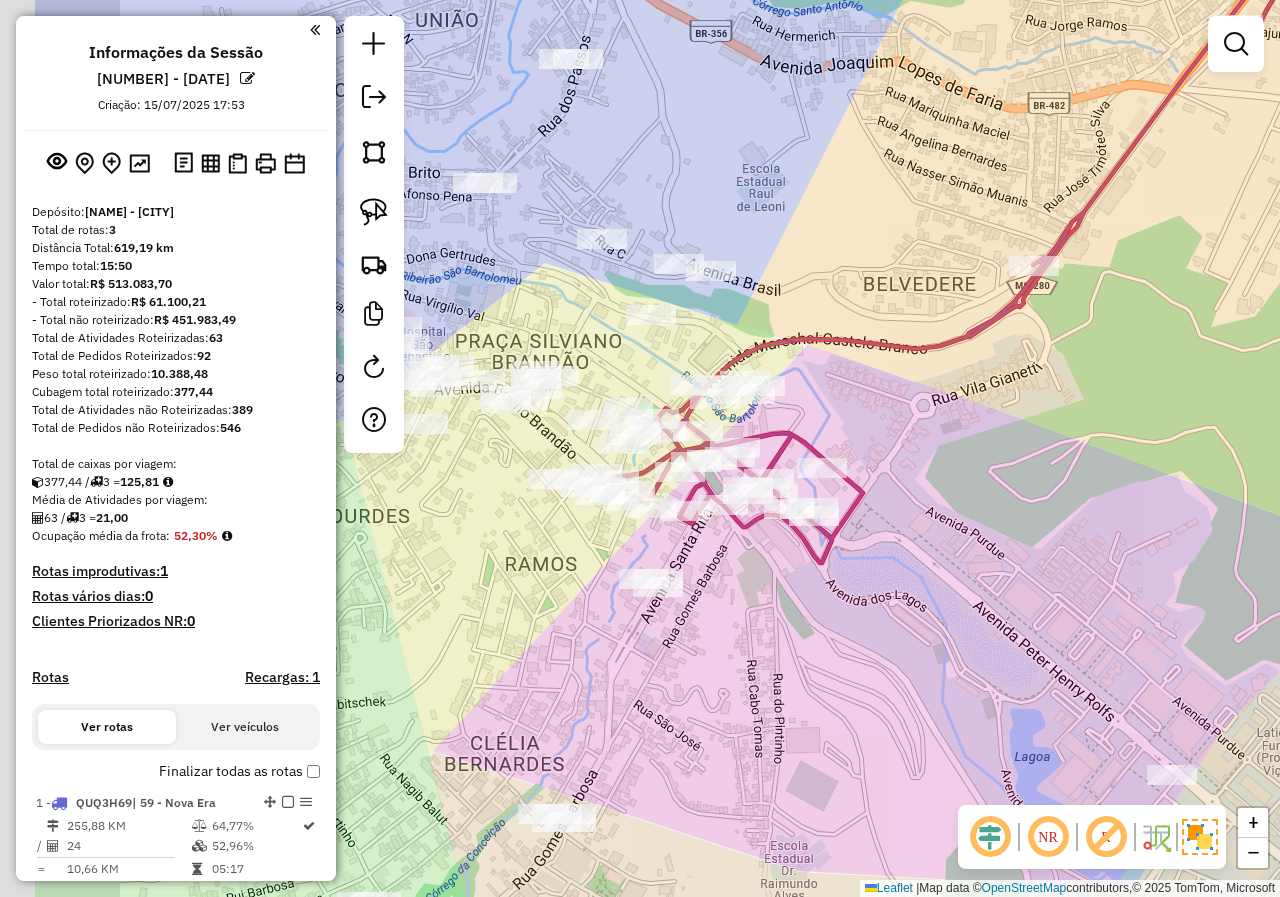 drag, startPoint x: 636, startPoint y: 663, endPoint x: 823, endPoint y: 695, distance: 189.71822 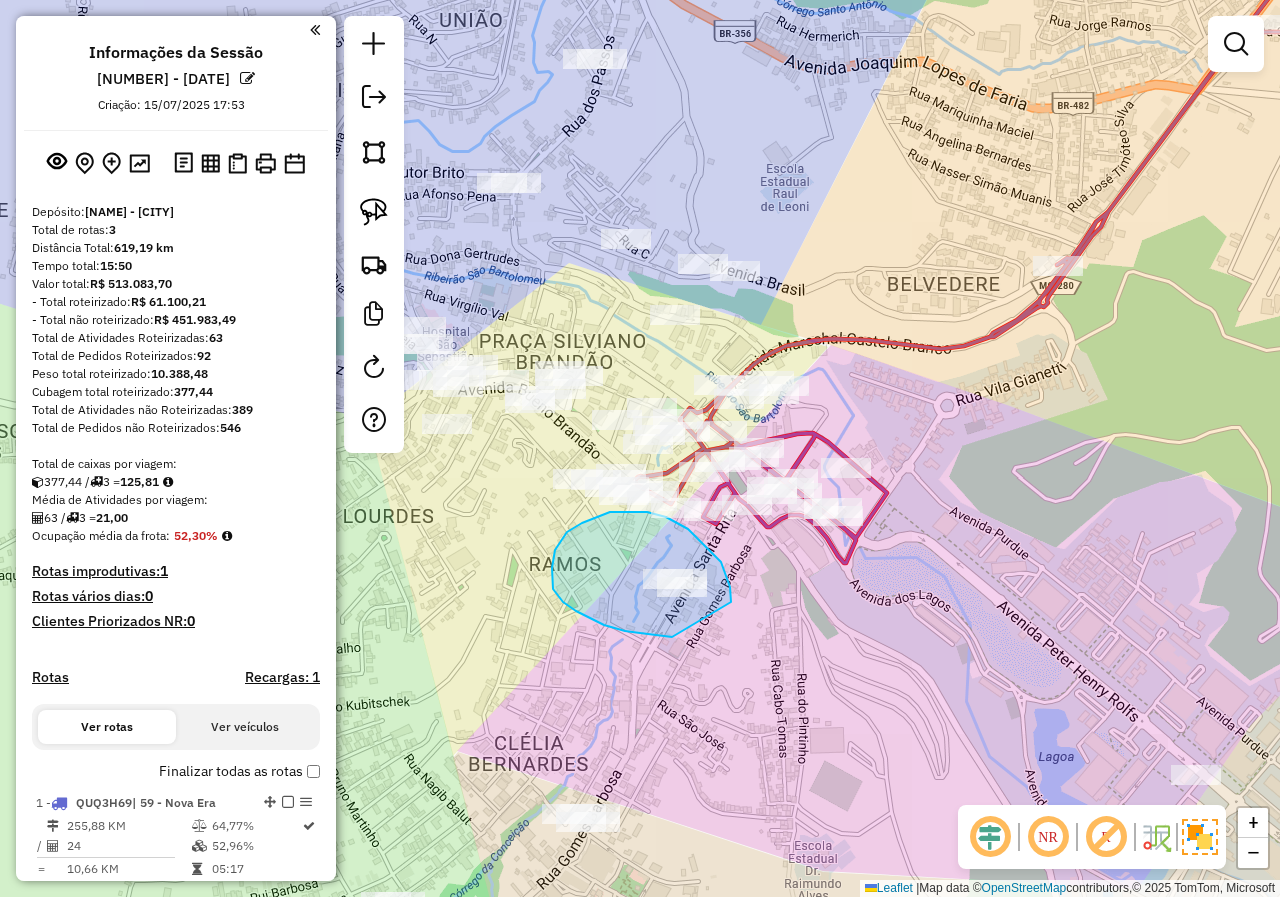 drag, startPoint x: 731, startPoint y: 594, endPoint x: 681, endPoint y: 637, distance: 65.946945 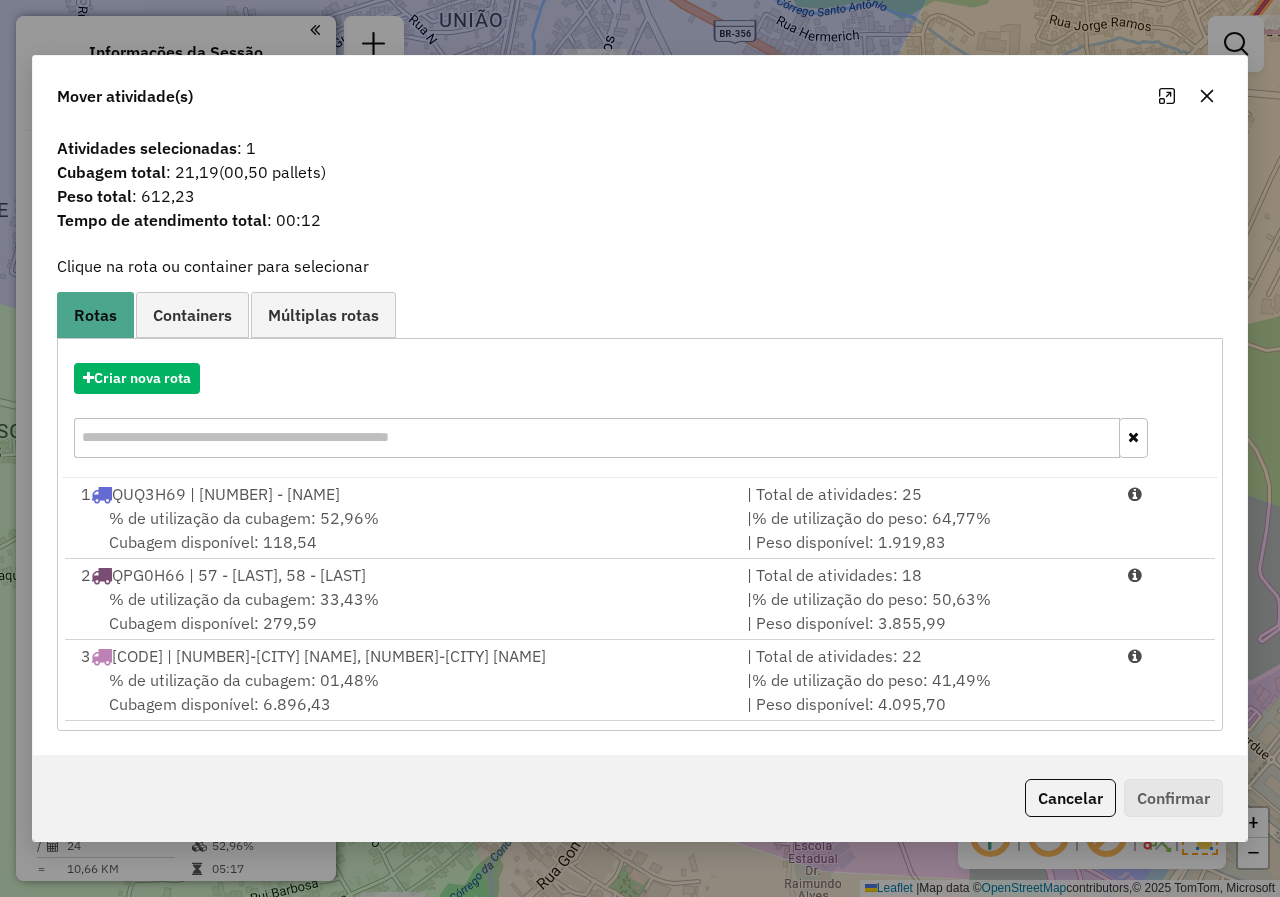 click 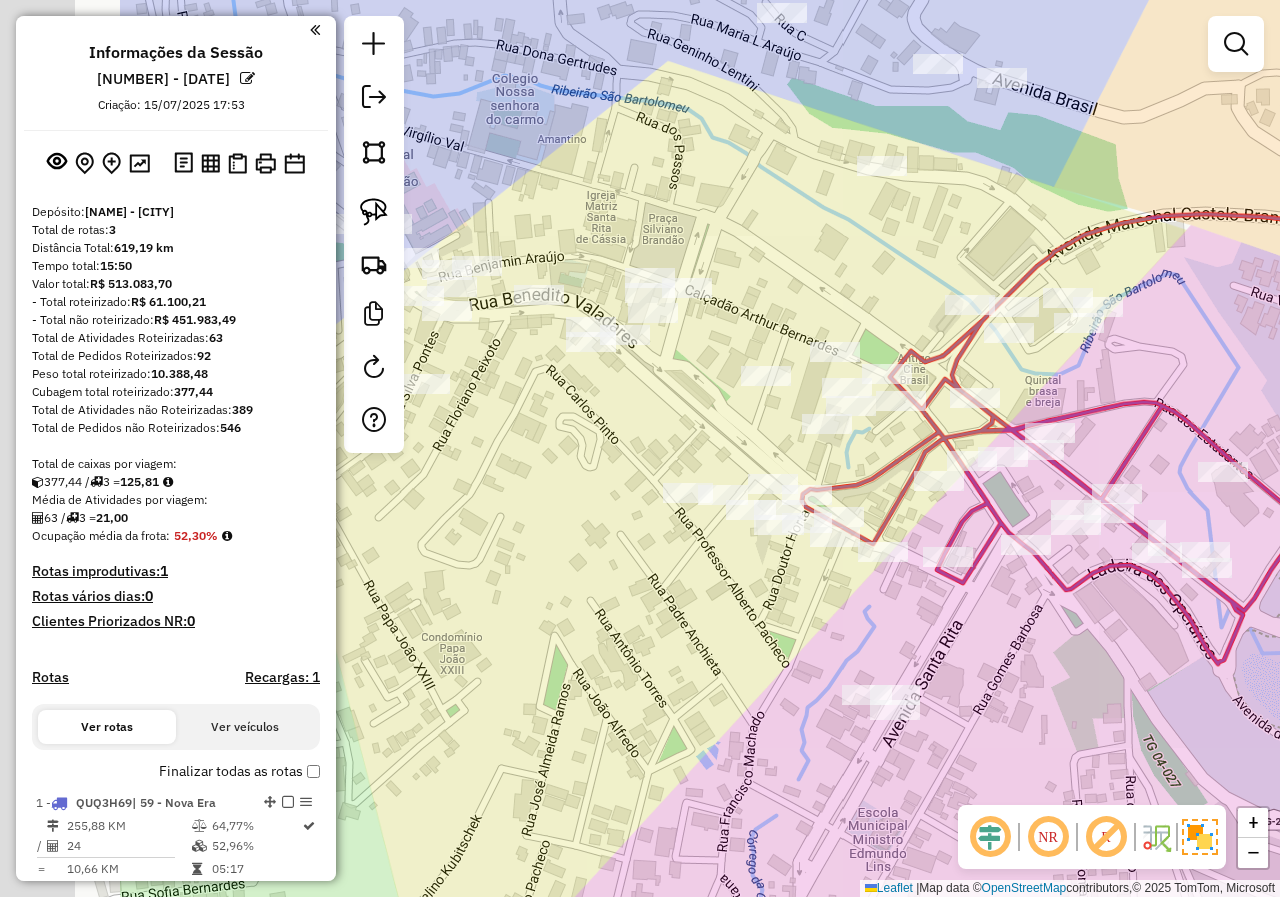 drag, startPoint x: 701, startPoint y: 541, endPoint x: 975, endPoint y: 635, distance: 289.6757 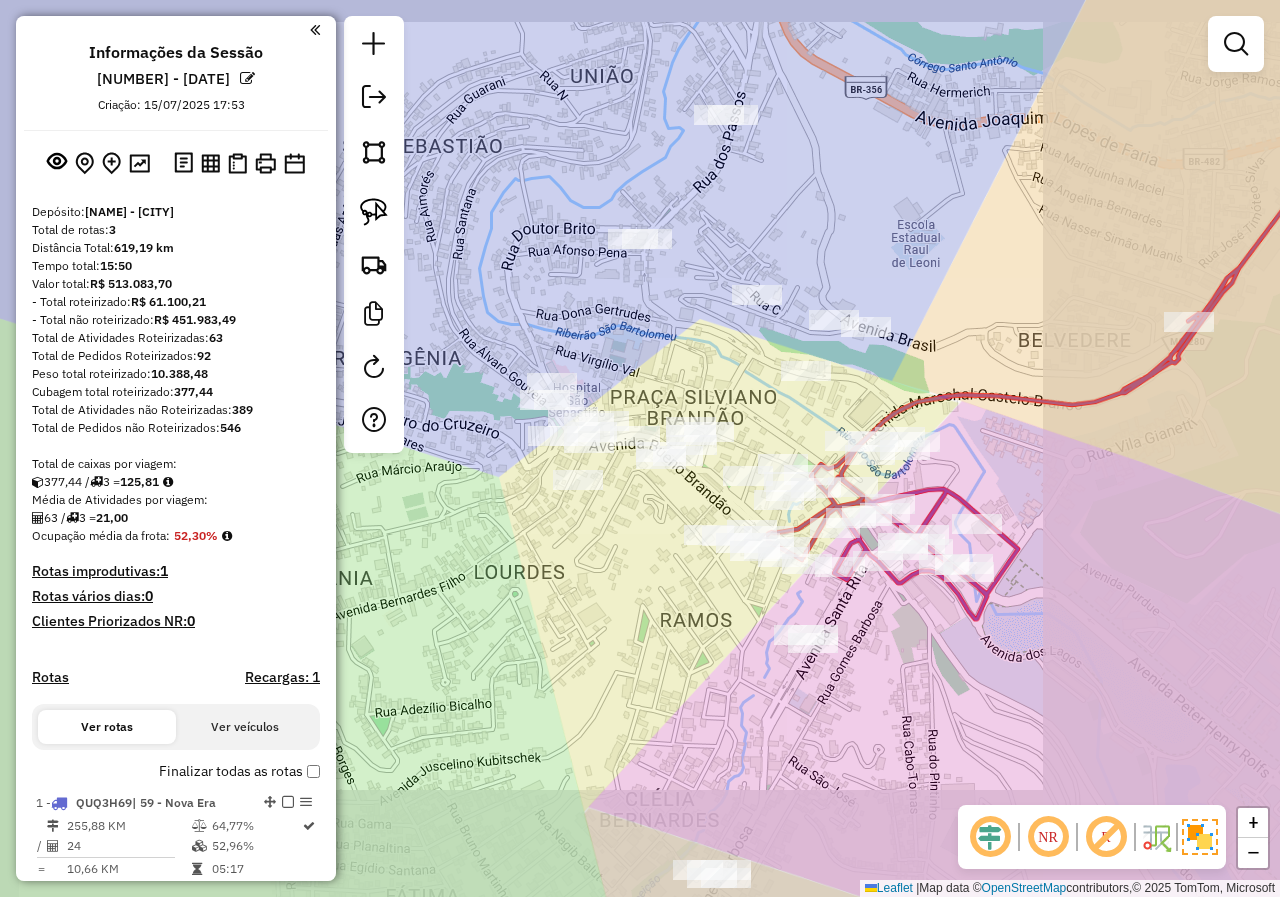 drag, startPoint x: 594, startPoint y: 536, endPoint x: 638, endPoint y: 618, distance: 93.05912 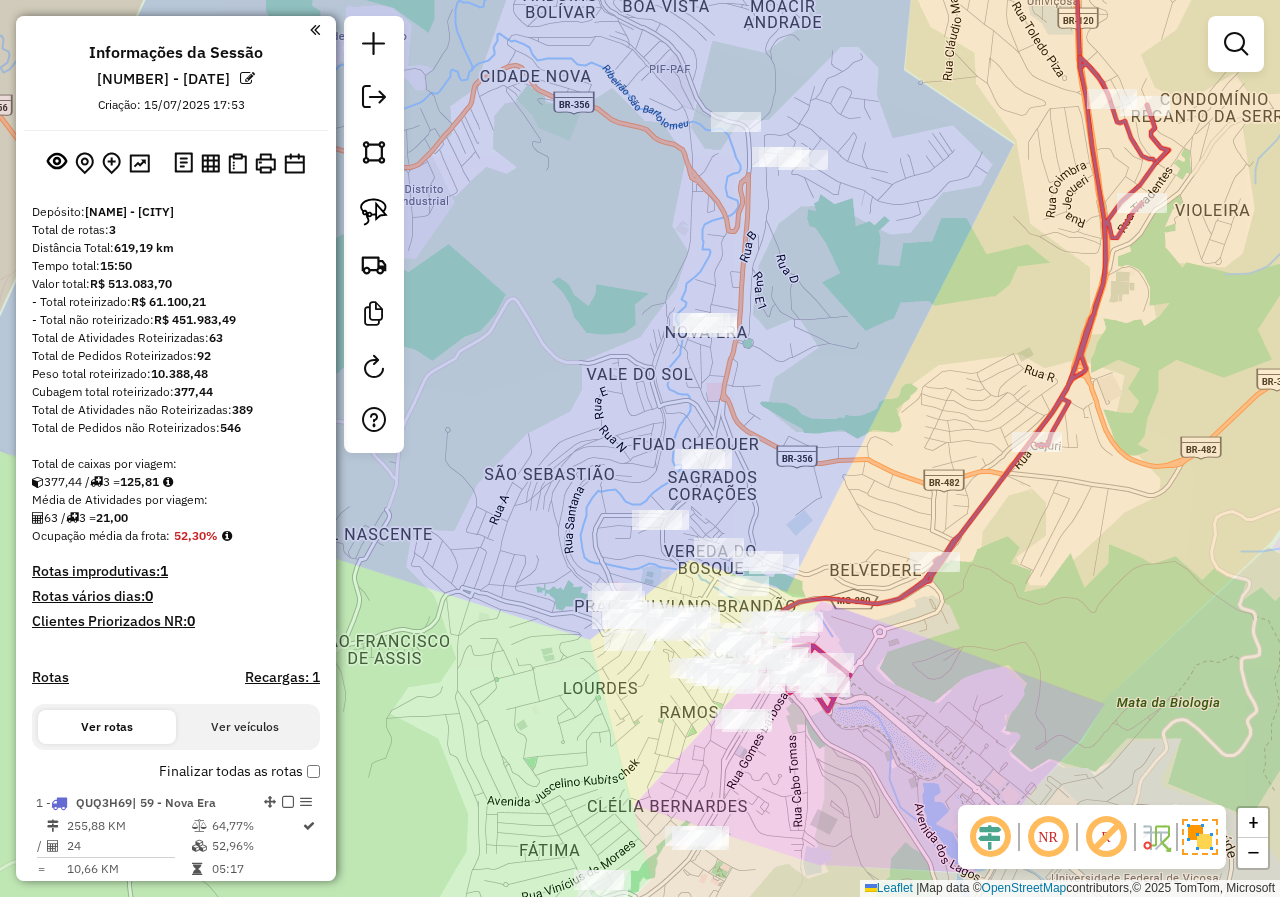 drag, startPoint x: 810, startPoint y: 366, endPoint x: 802, endPoint y: 451, distance: 85.37564 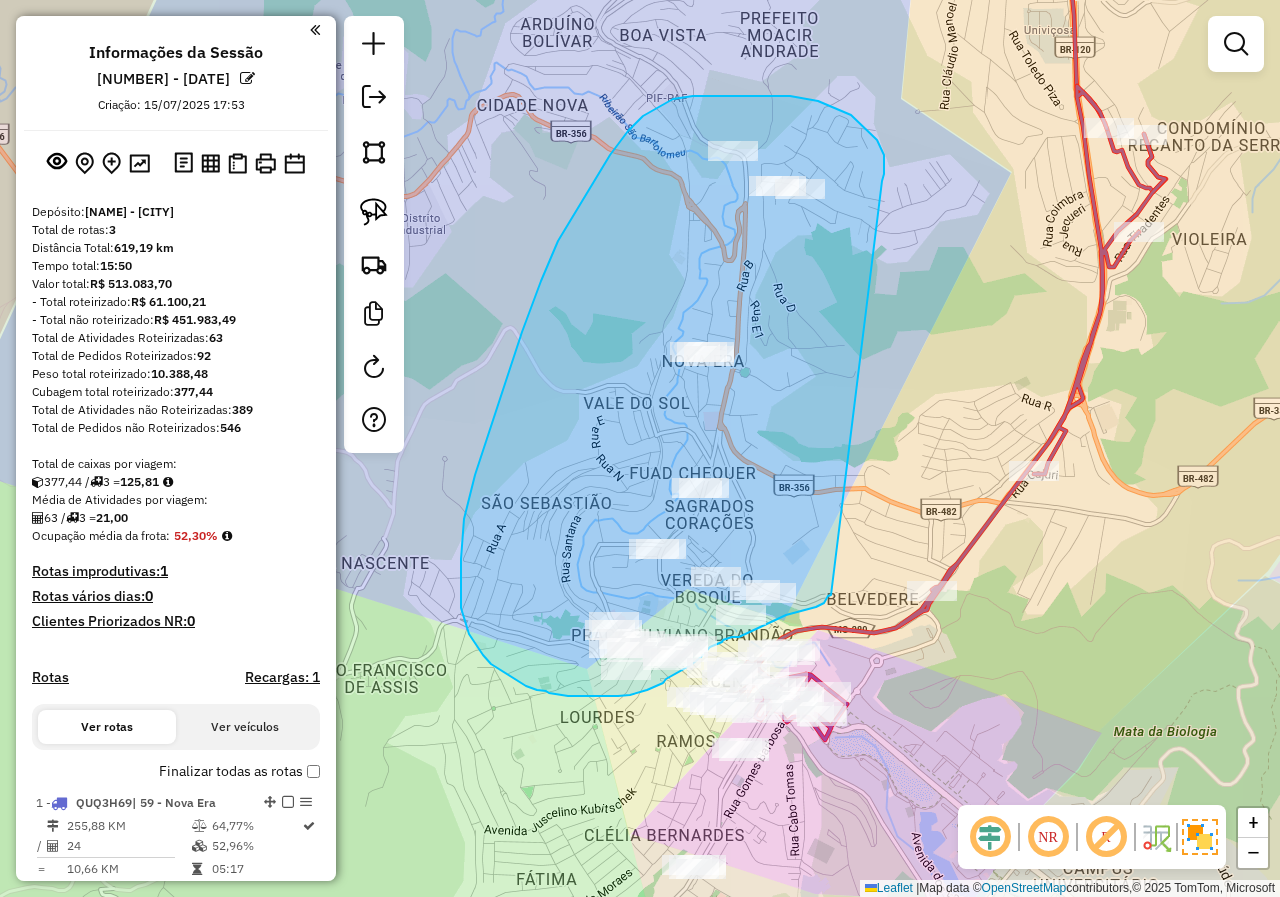 drag, startPoint x: 882, startPoint y: 181, endPoint x: 831, endPoint y: 595, distance: 417.1295 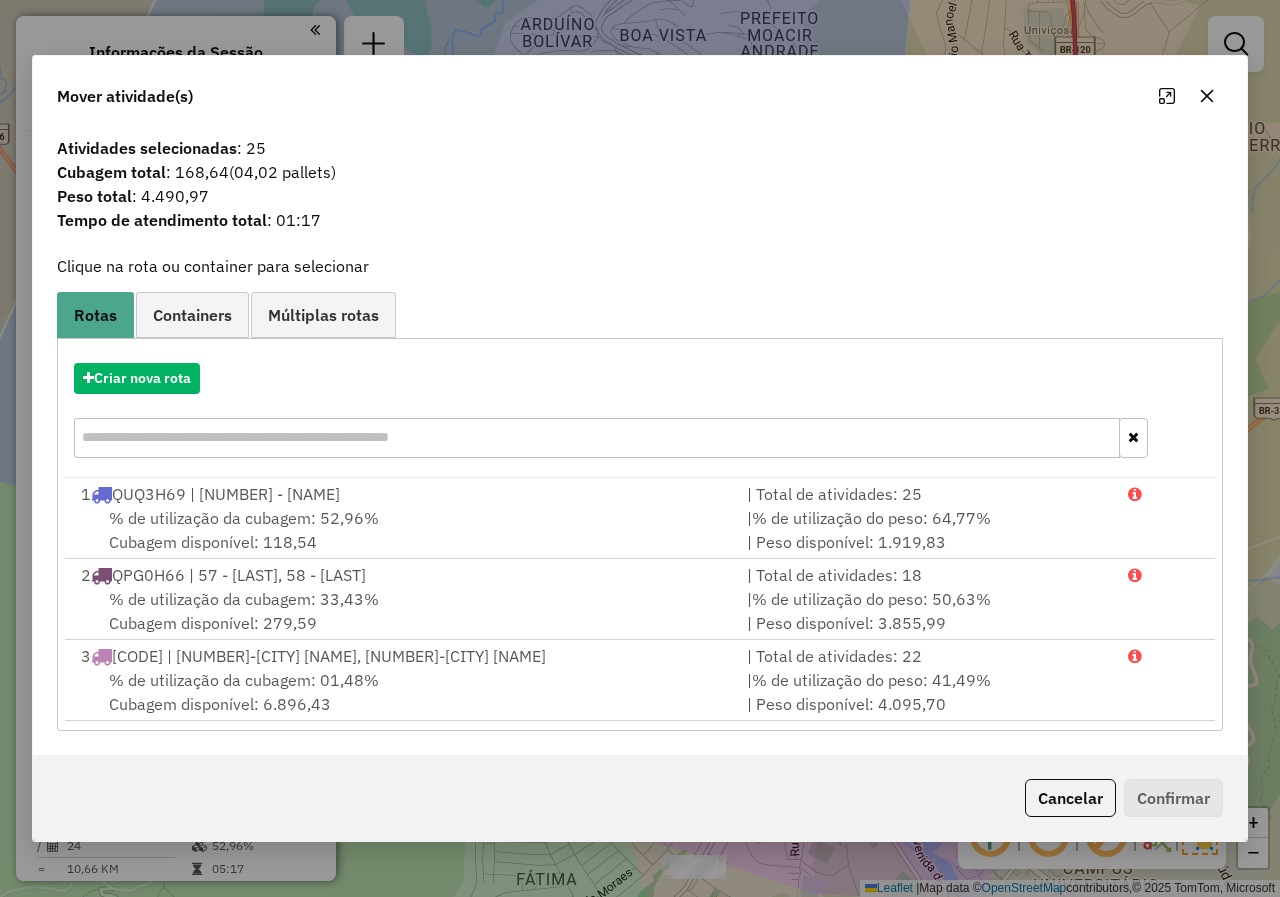 click on "Criar nova rota" at bounding box center (640, 413) 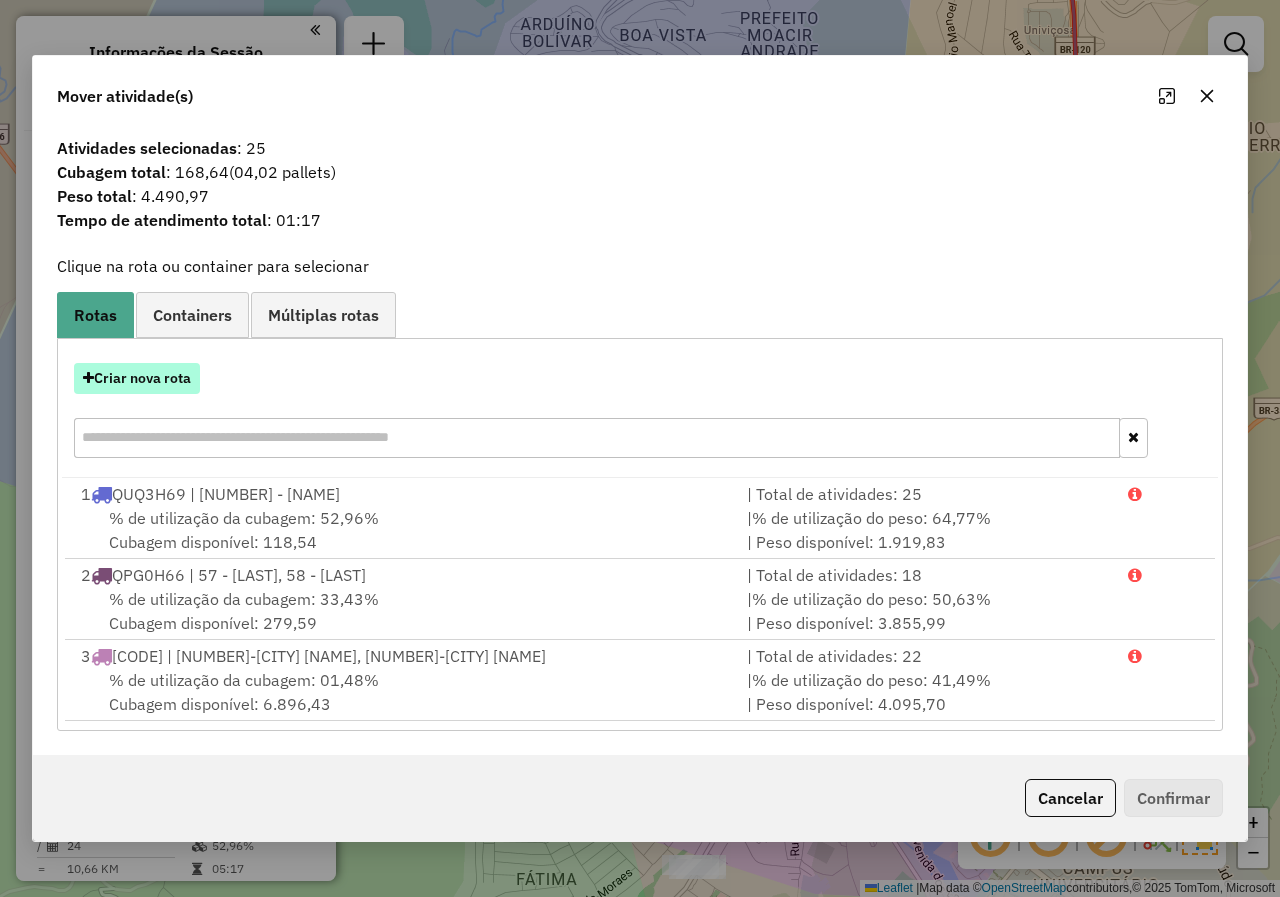 click on "Criar nova rota" at bounding box center [137, 378] 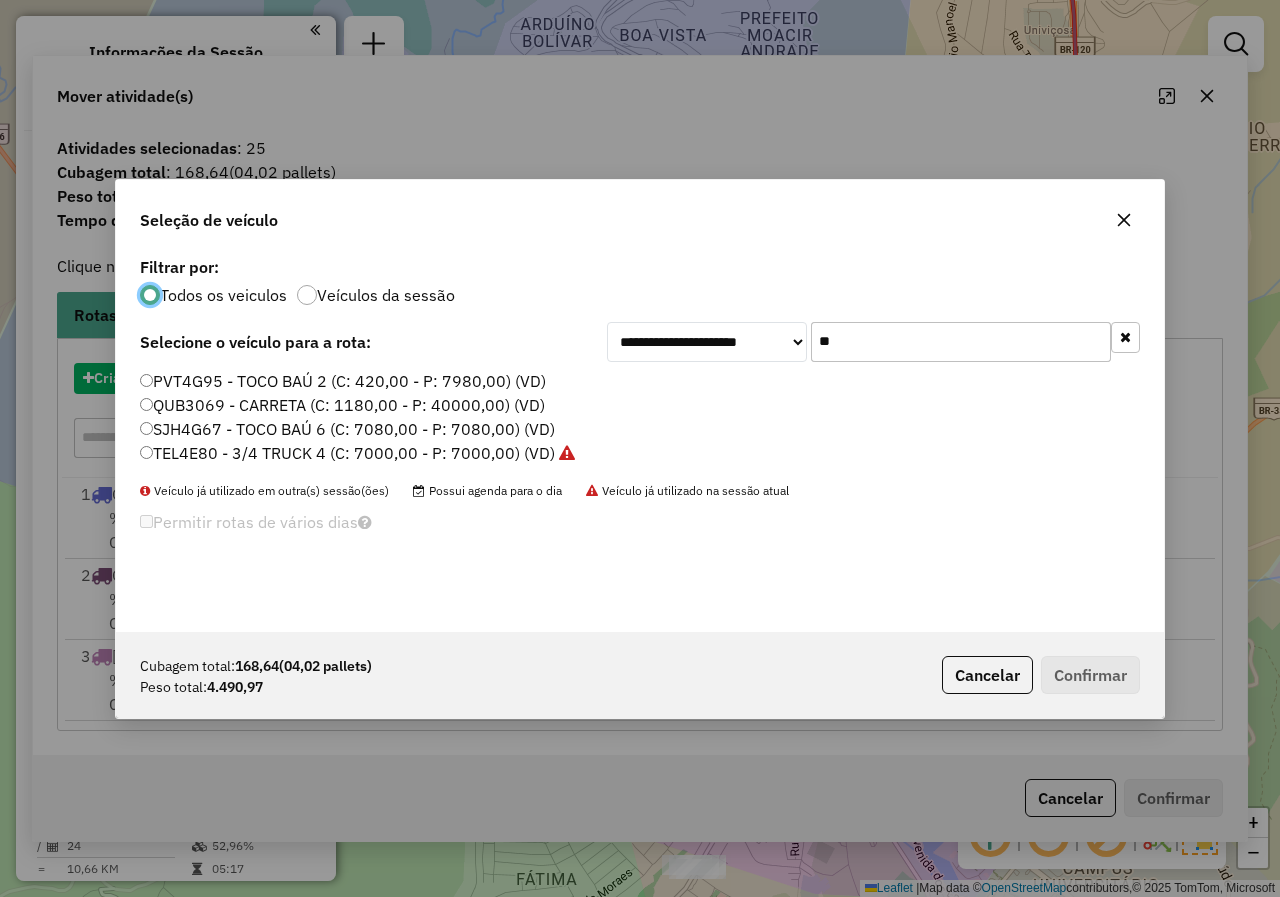 scroll, scrollTop: 11, scrollLeft: 6, axis: both 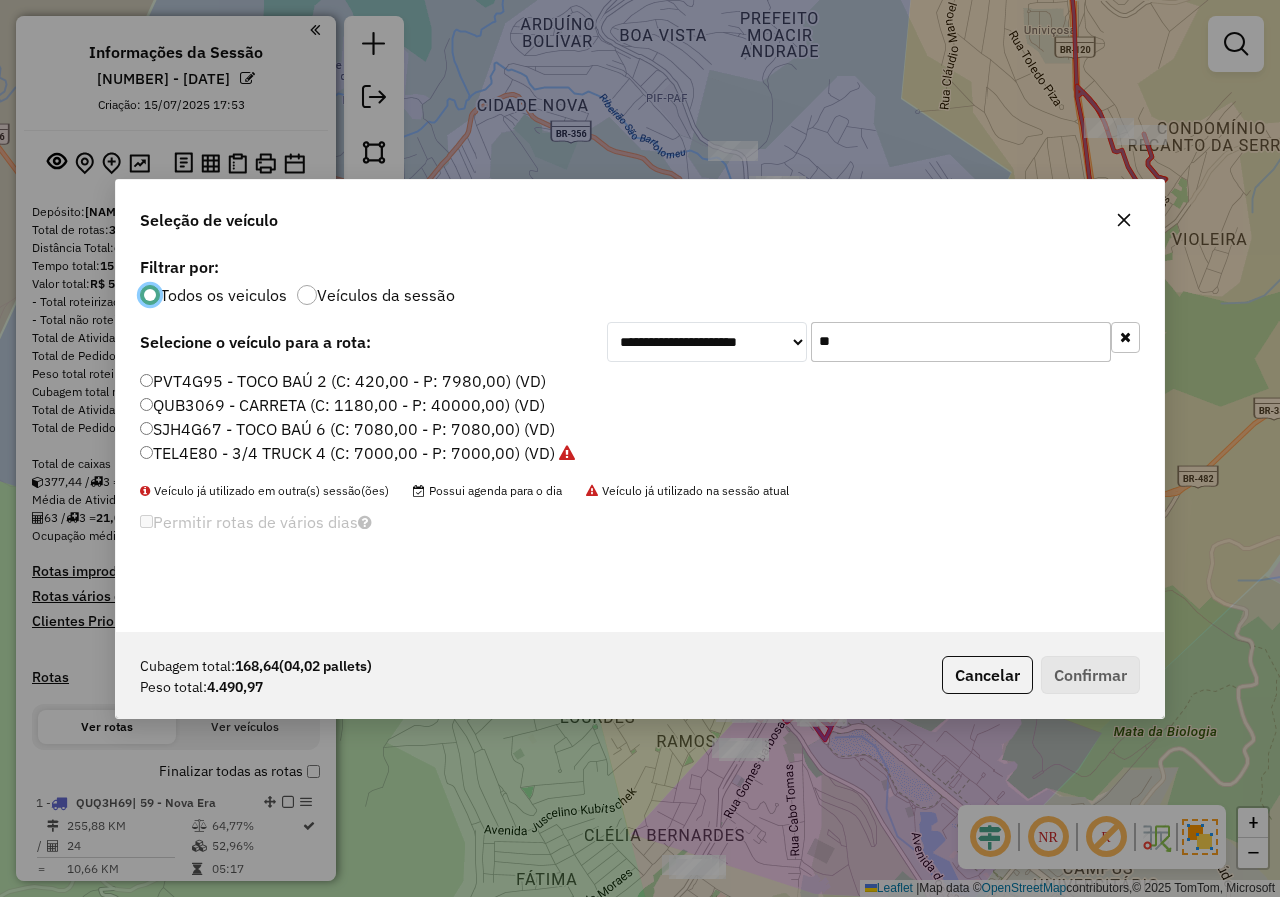 drag, startPoint x: 871, startPoint y: 353, endPoint x: 695, endPoint y: 351, distance: 176.01137 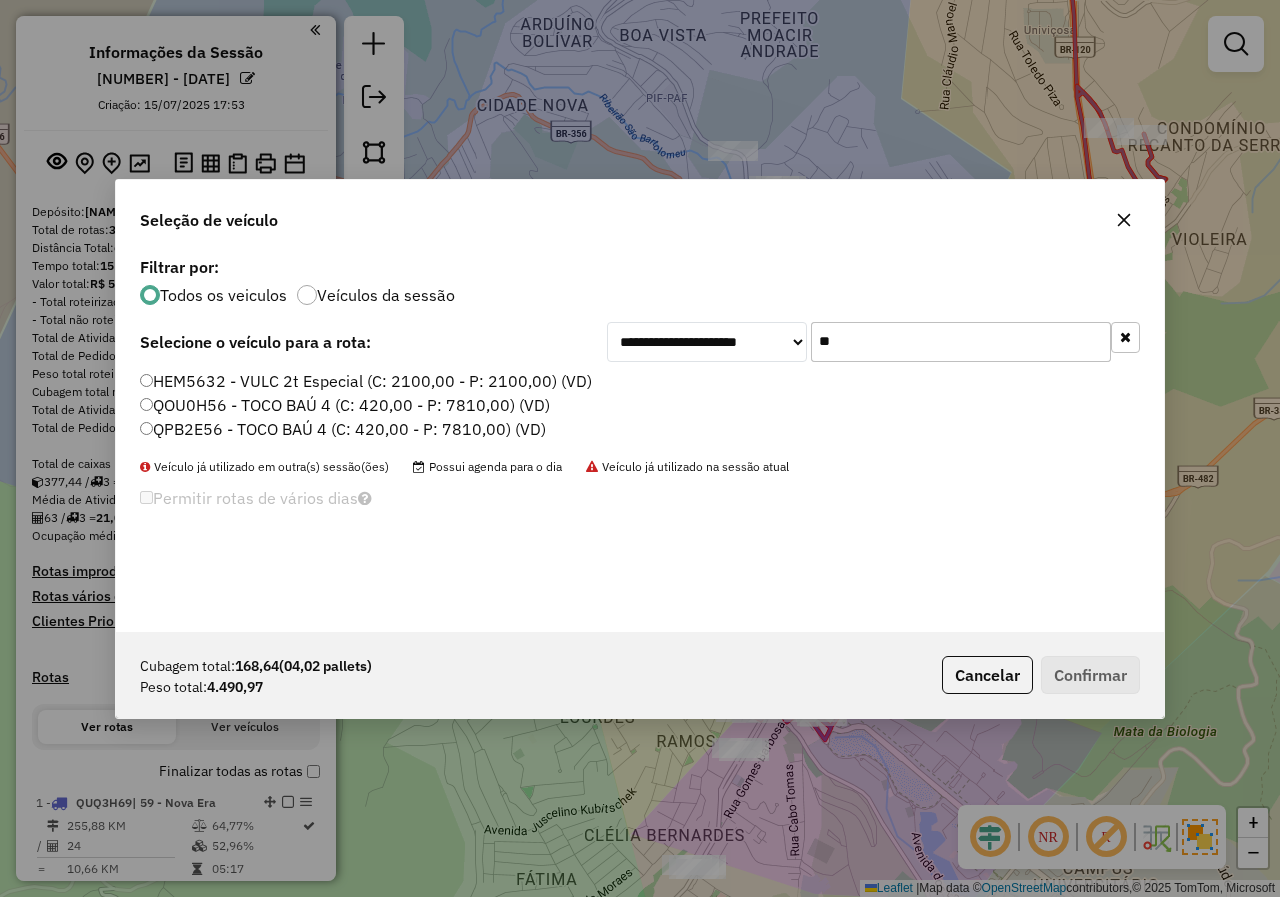 type on "**" 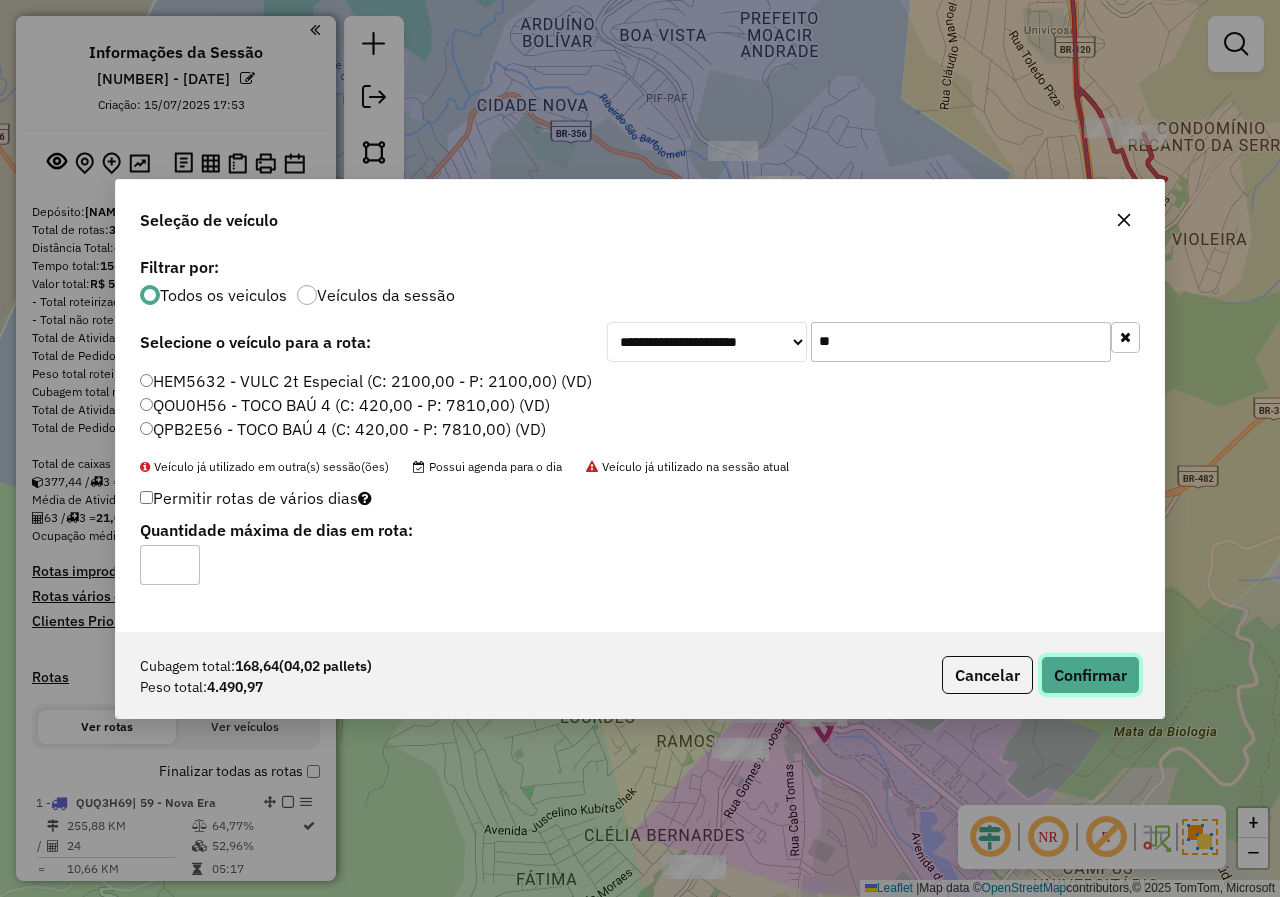 click on "Confirmar" 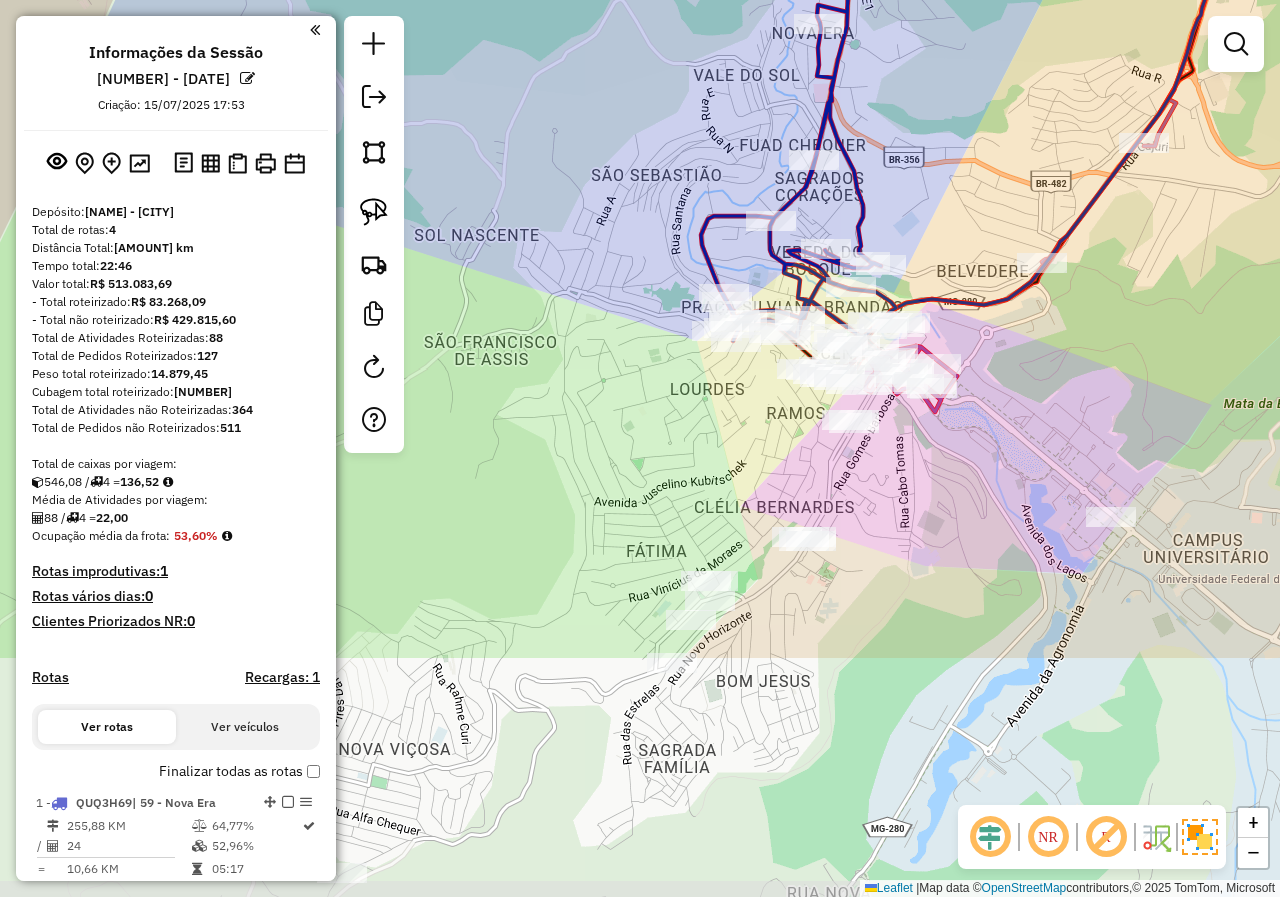 drag, startPoint x: 829, startPoint y: 777, endPoint x: 943, endPoint y: 443, distance: 352.91925 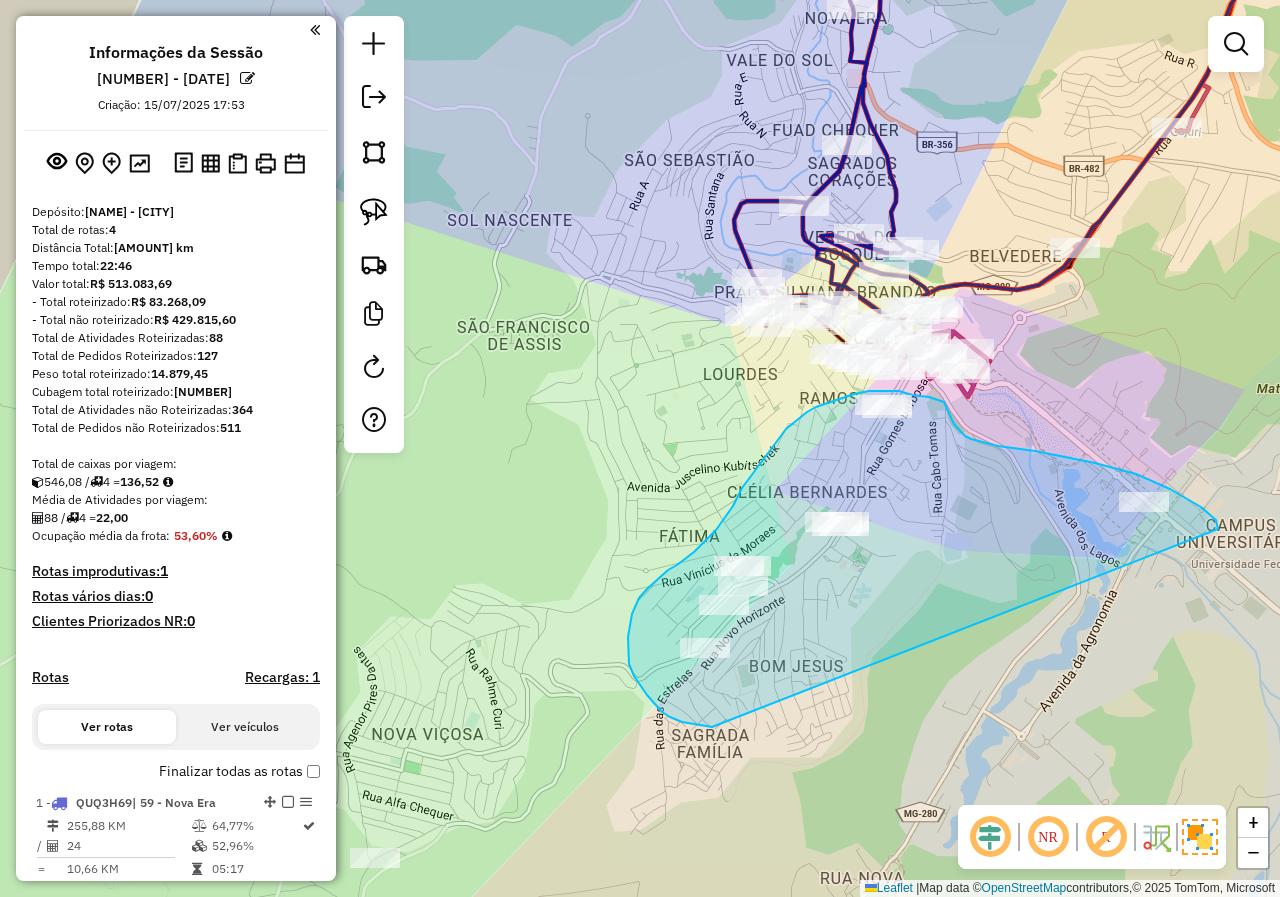 drag, startPoint x: 1218, startPoint y: 529, endPoint x: 712, endPoint y: 727, distance: 543.3599 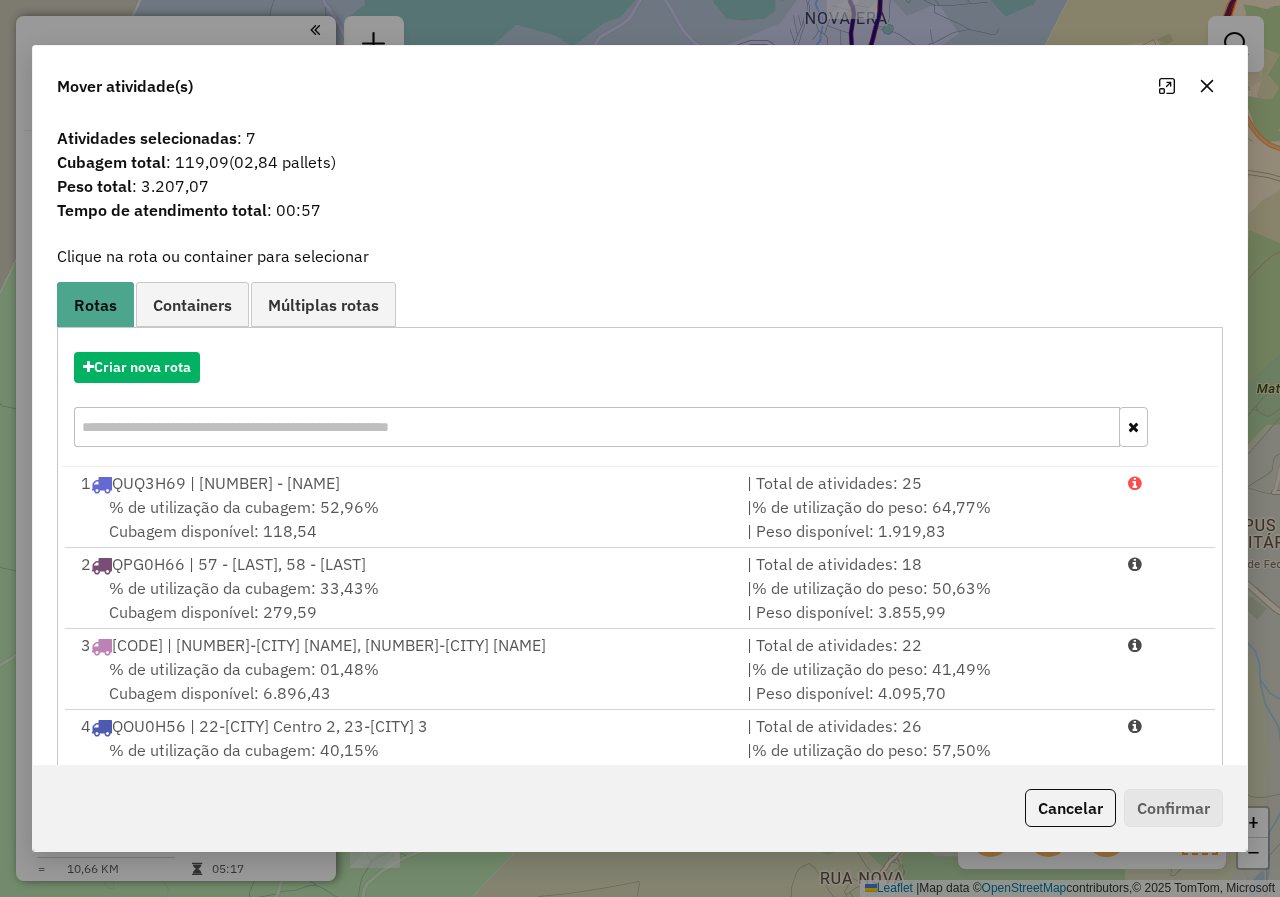 click 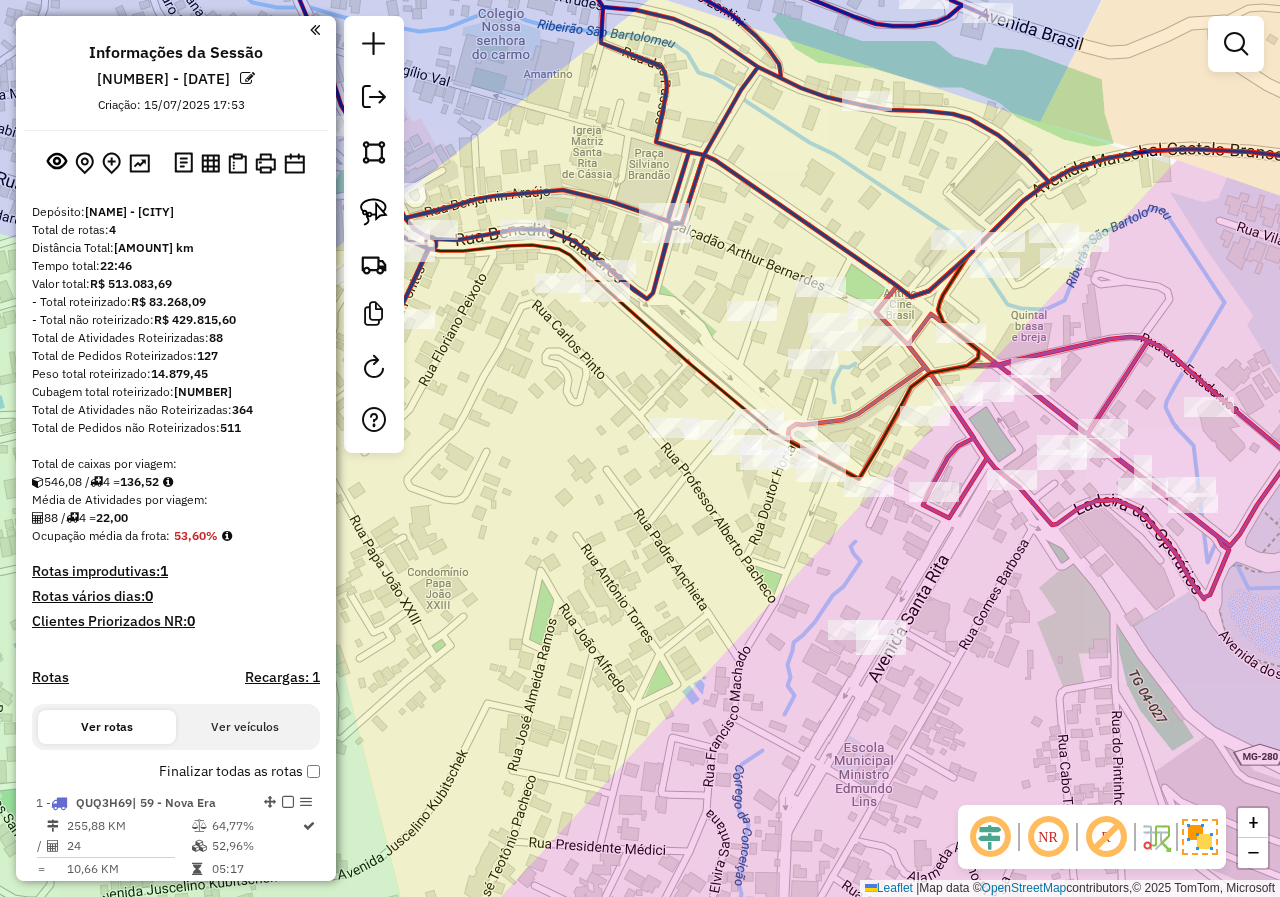 drag, startPoint x: 897, startPoint y: 347, endPoint x: 886, endPoint y: 358, distance: 15.556349 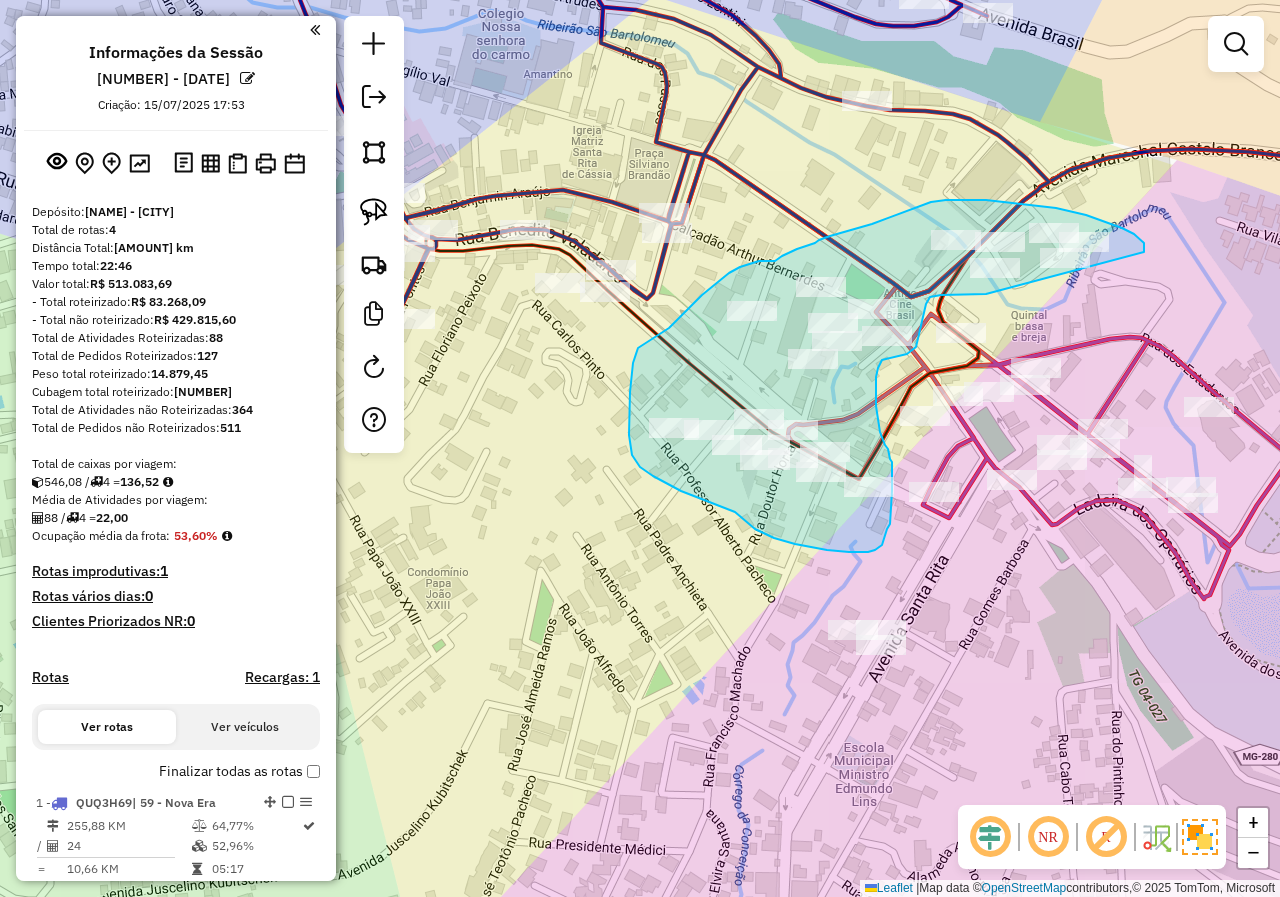 drag, startPoint x: 1134, startPoint y: 234, endPoint x: 999, endPoint y: 294, distance: 147.73286 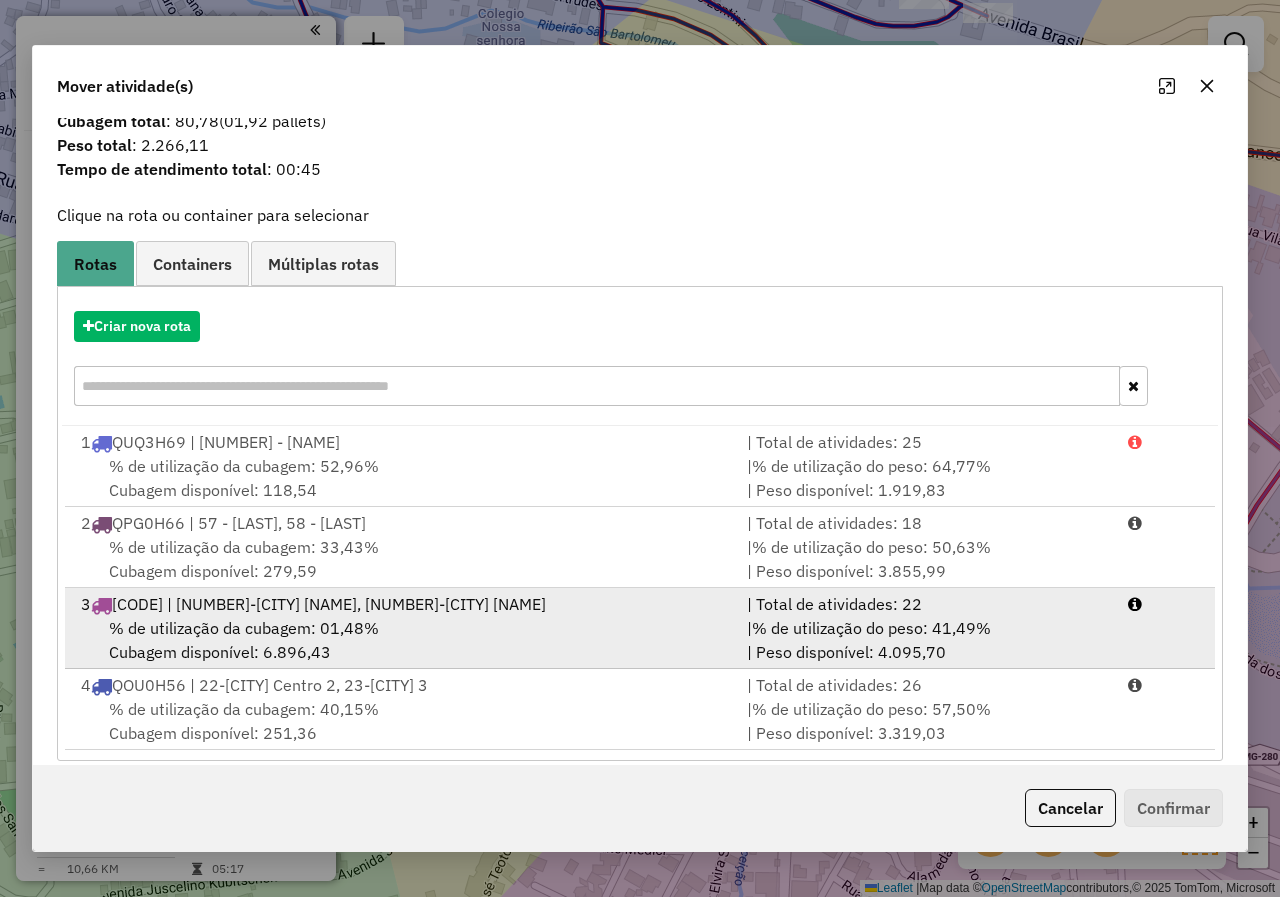 scroll, scrollTop: 61, scrollLeft: 0, axis: vertical 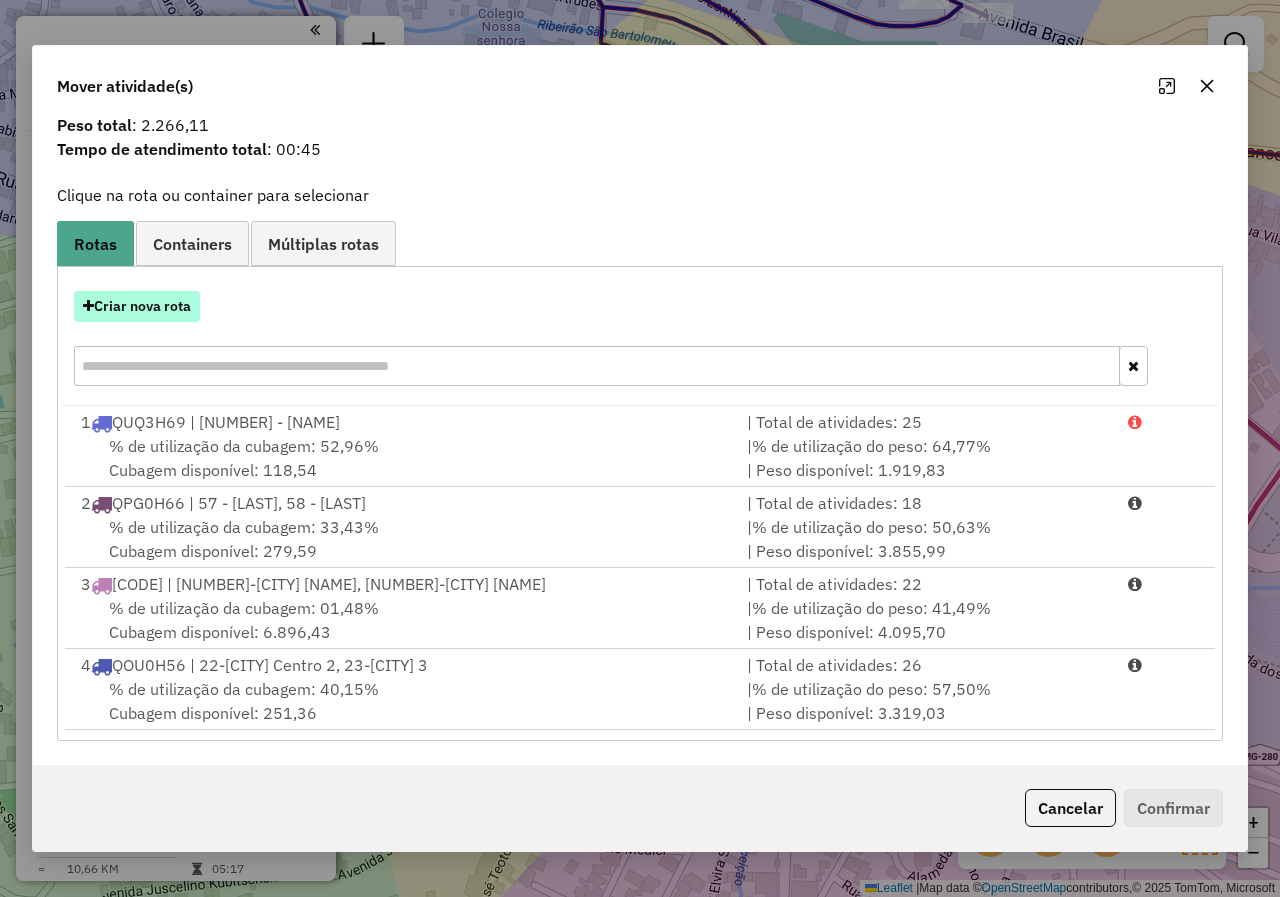 click on "Criar nova rota" at bounding box center [137, 306] 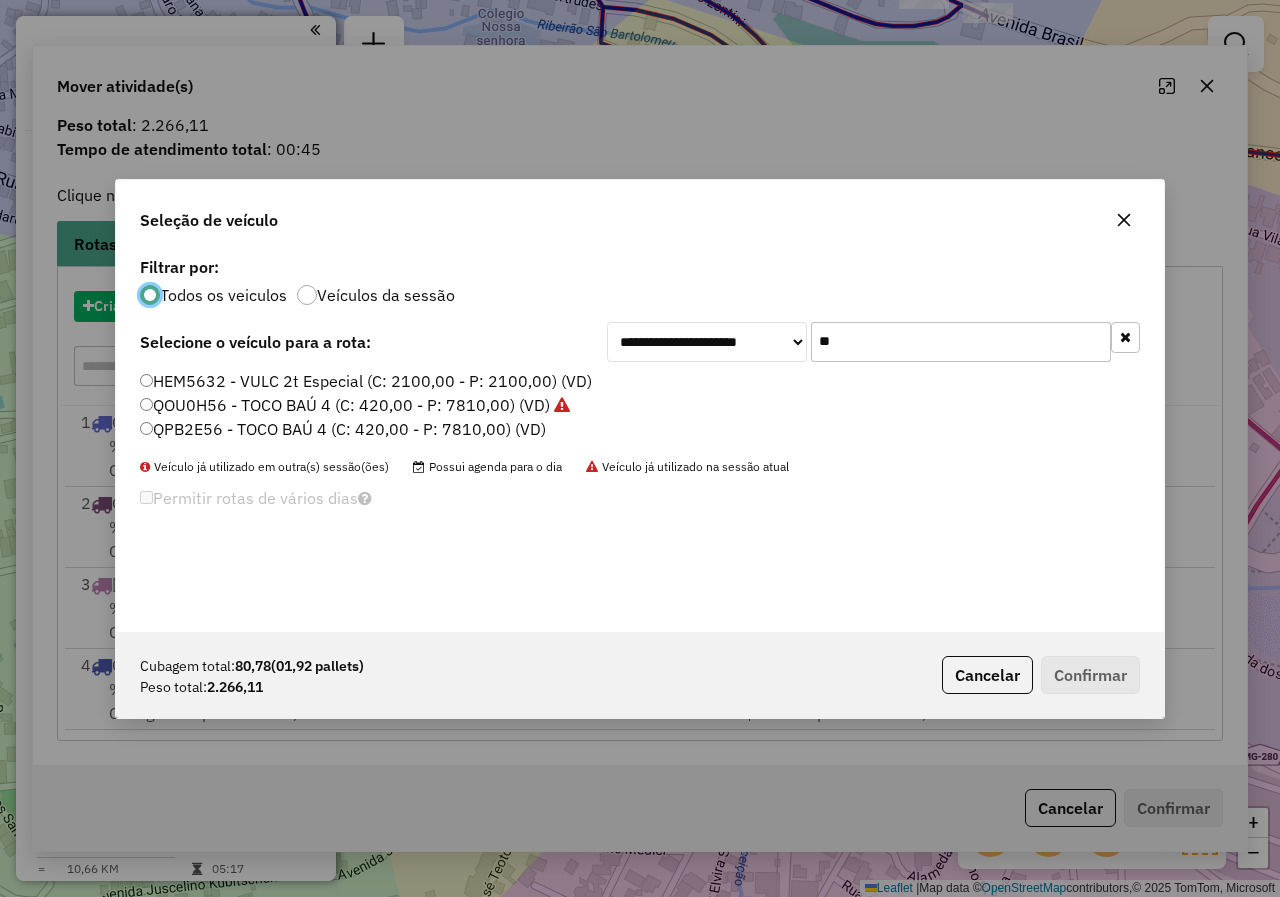 scroll, scrollTop: 11, scrollLeft: 6, axis: both 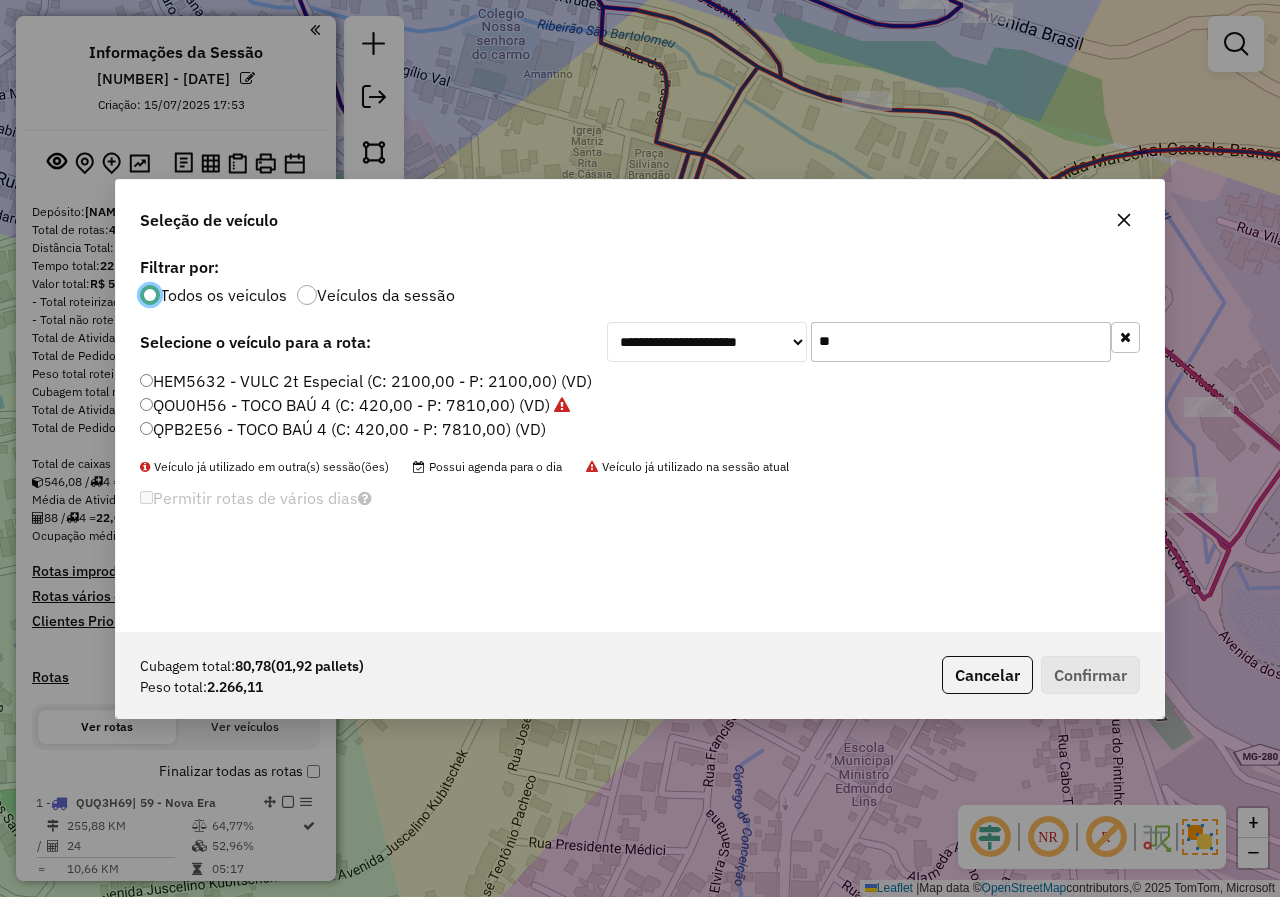 drag, startPoint x: 900, startPoint y: 358, endPoint x: 737, endPoint y: 354, distance: 163.04907 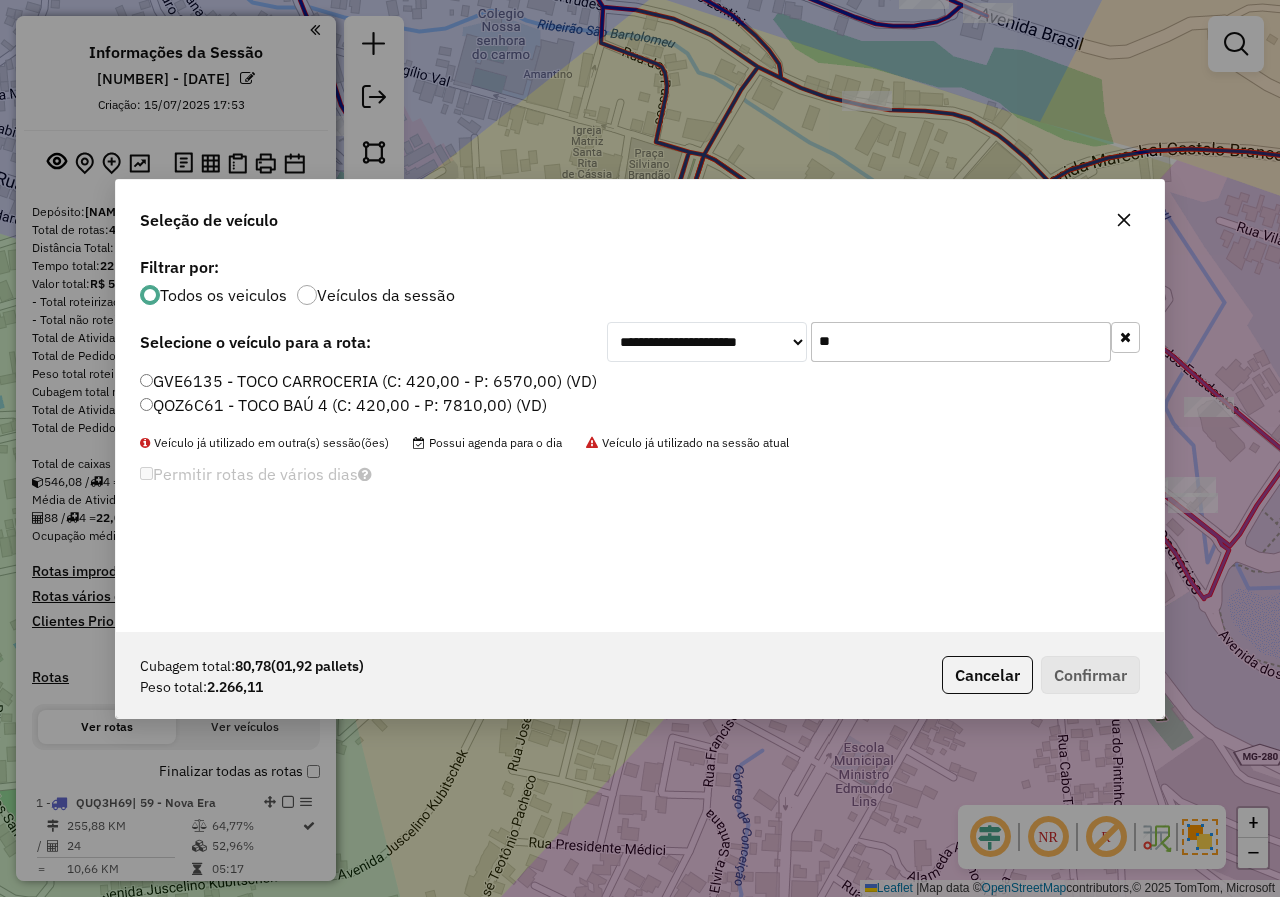 type on "**" 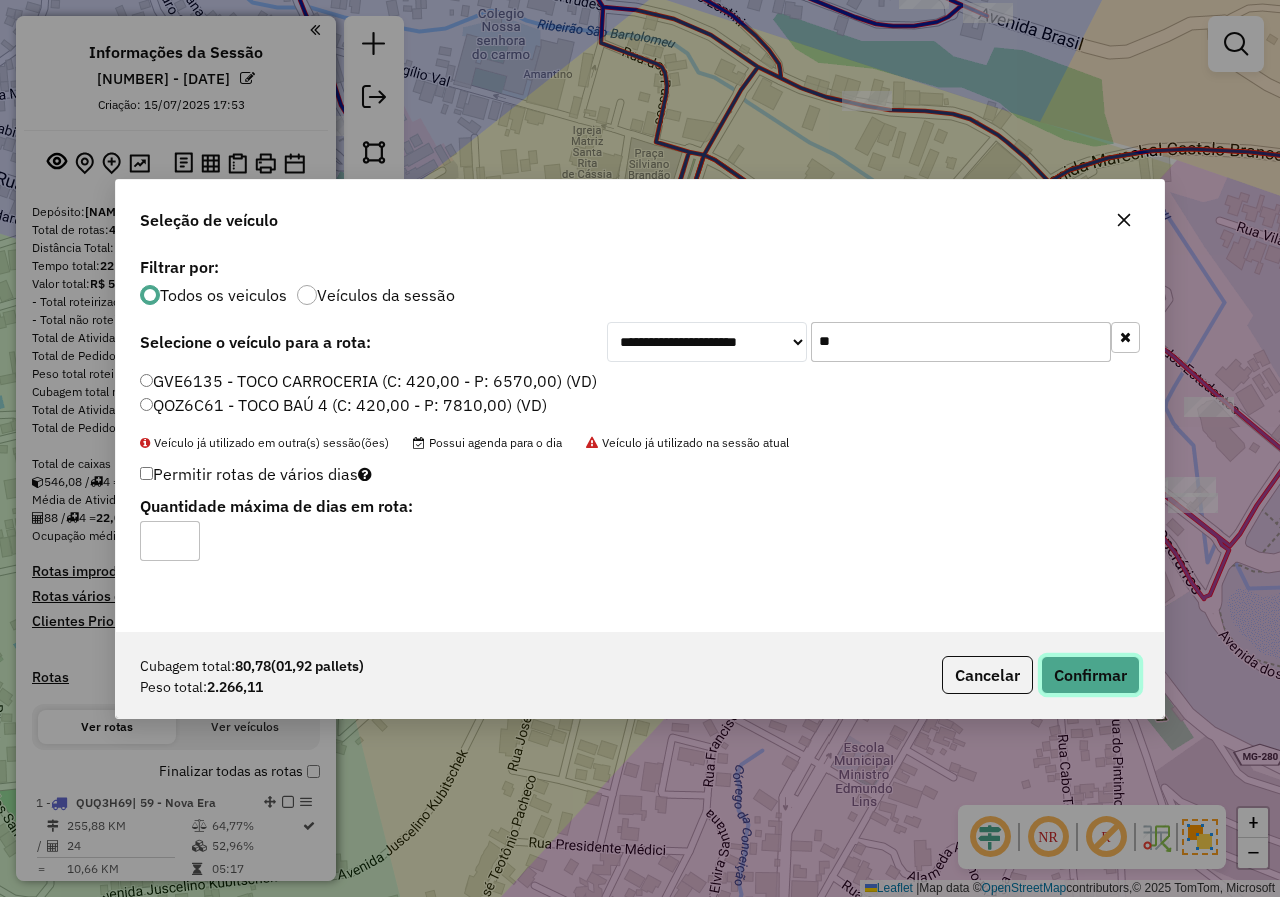 click on "Confirmar" 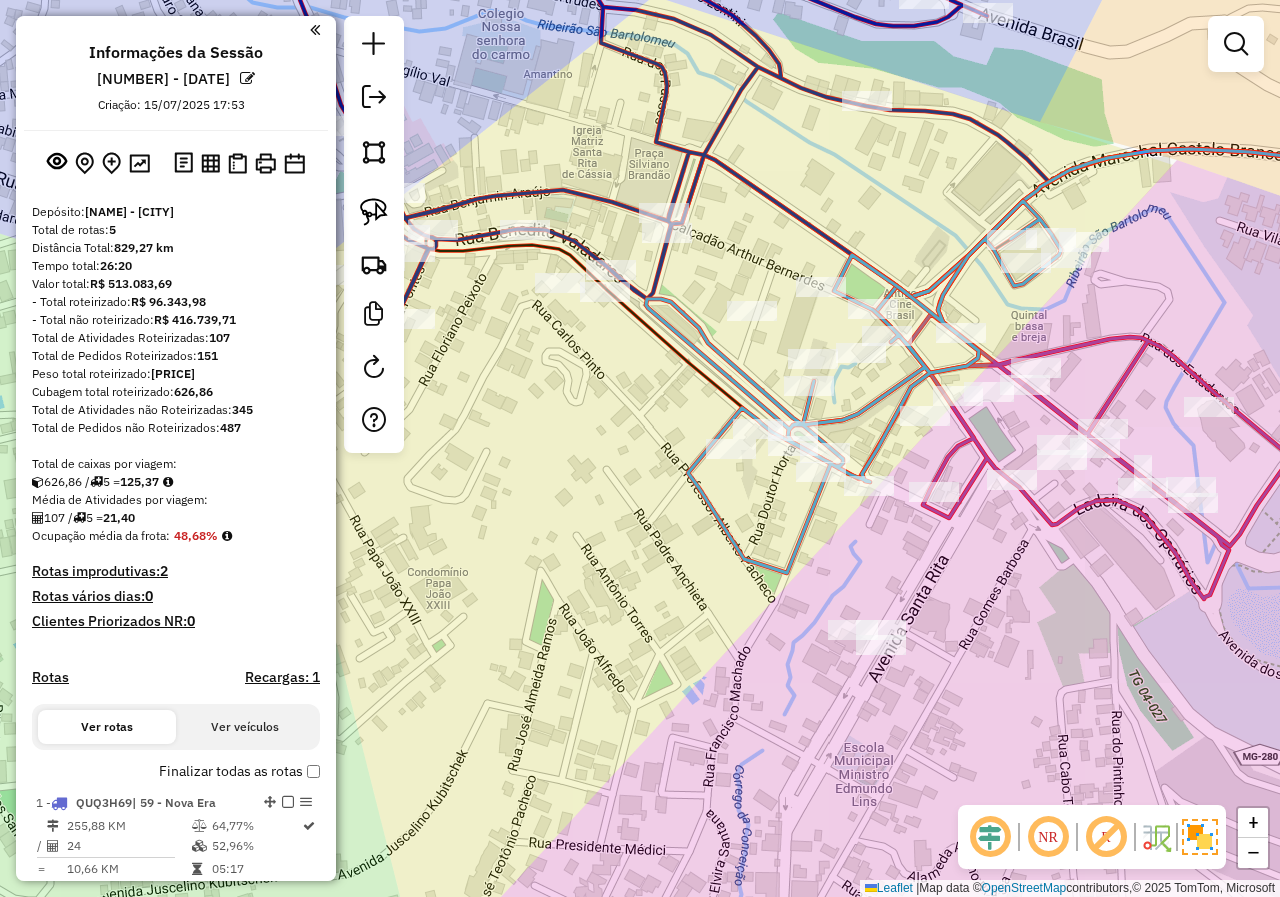 drag, startPoint x: 816, startPoint y: 747, endPoint x: 769, endPoint y: 546, distance: 206.4219 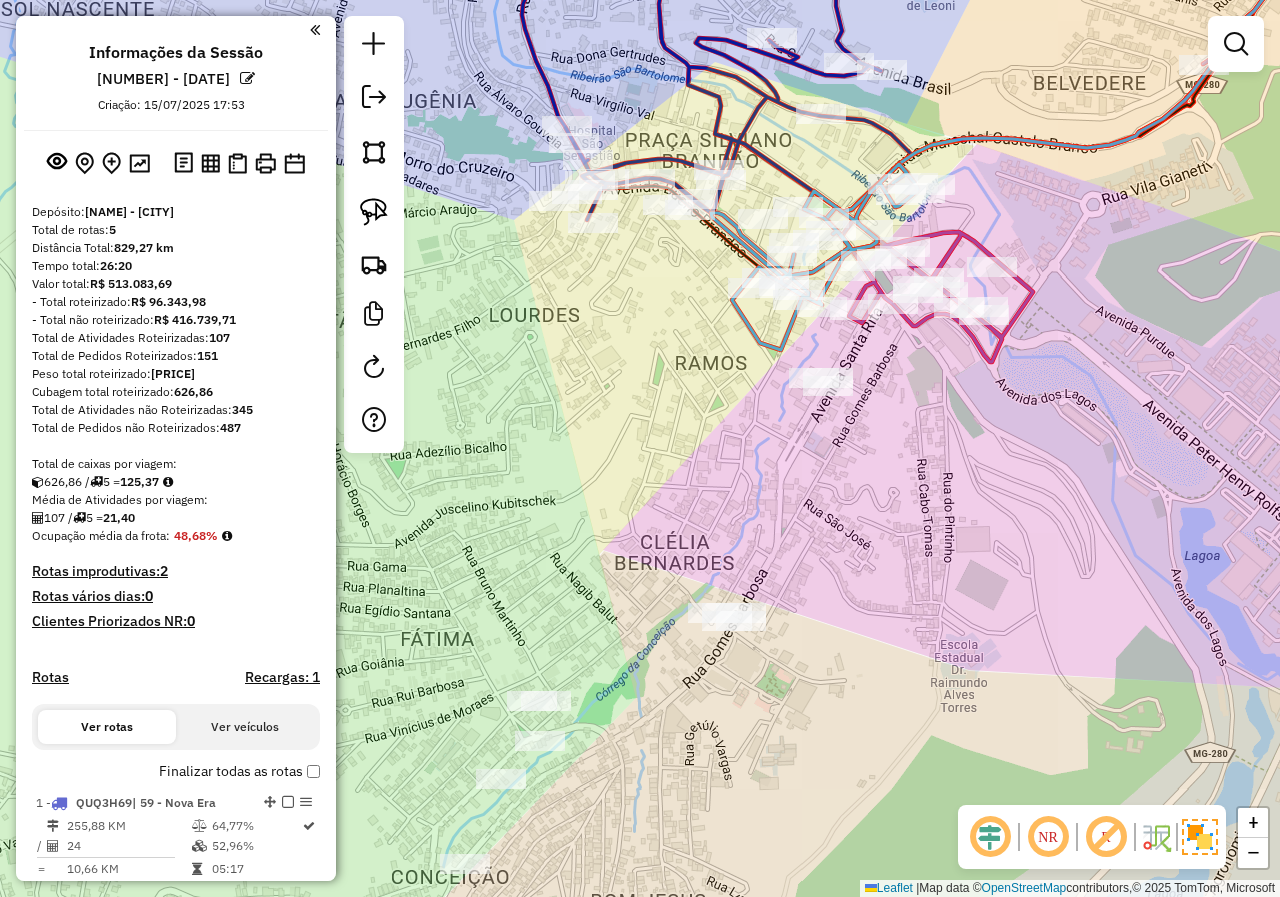 drag, startPoint x: 698, startPoint y: 598, endPoint x: 729, endPoint y: 513, distance: 90.47652 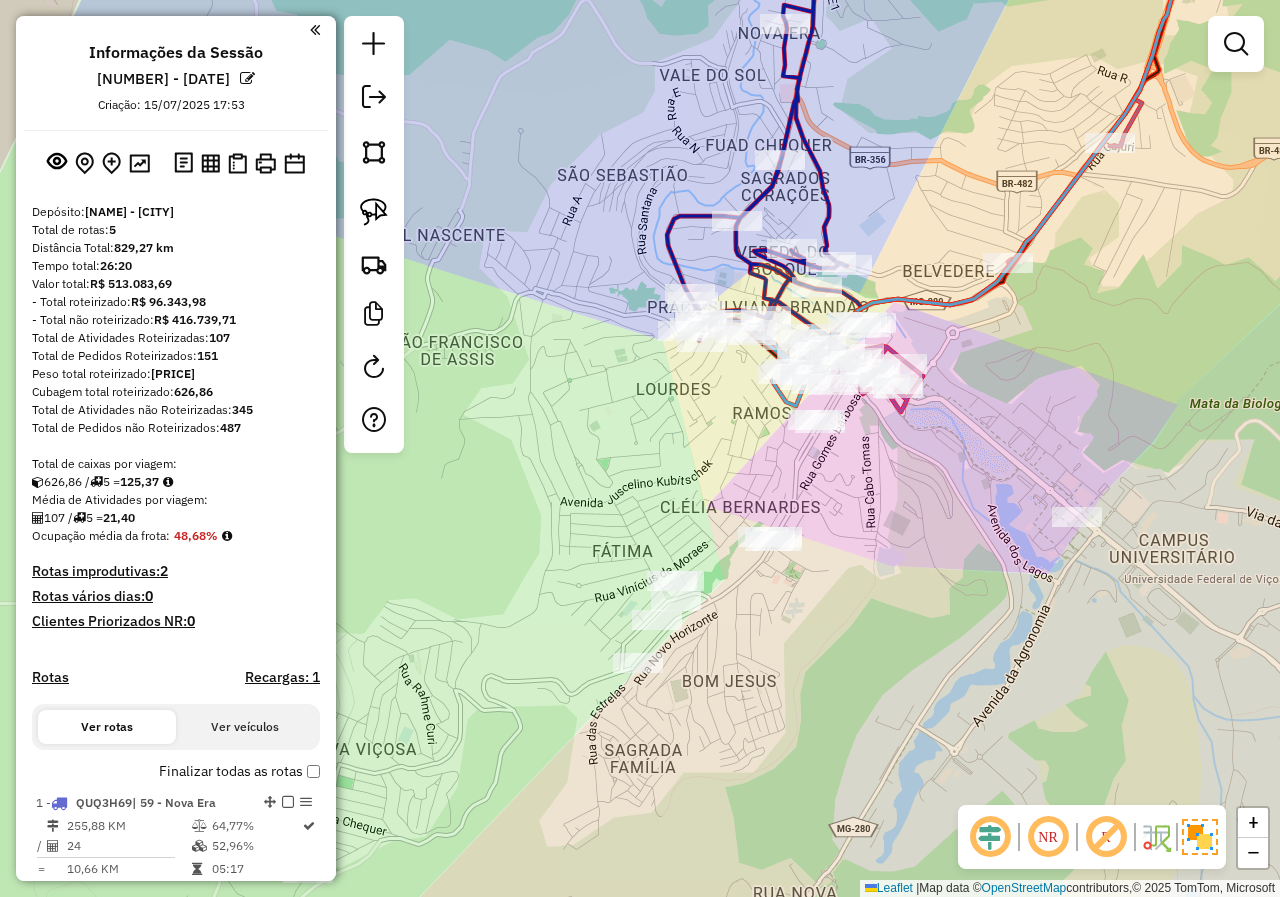 drag, startPoint x: 691, startPoint y: 649, endPoint x: 733, endPoint y: 625, distance: 48.373547 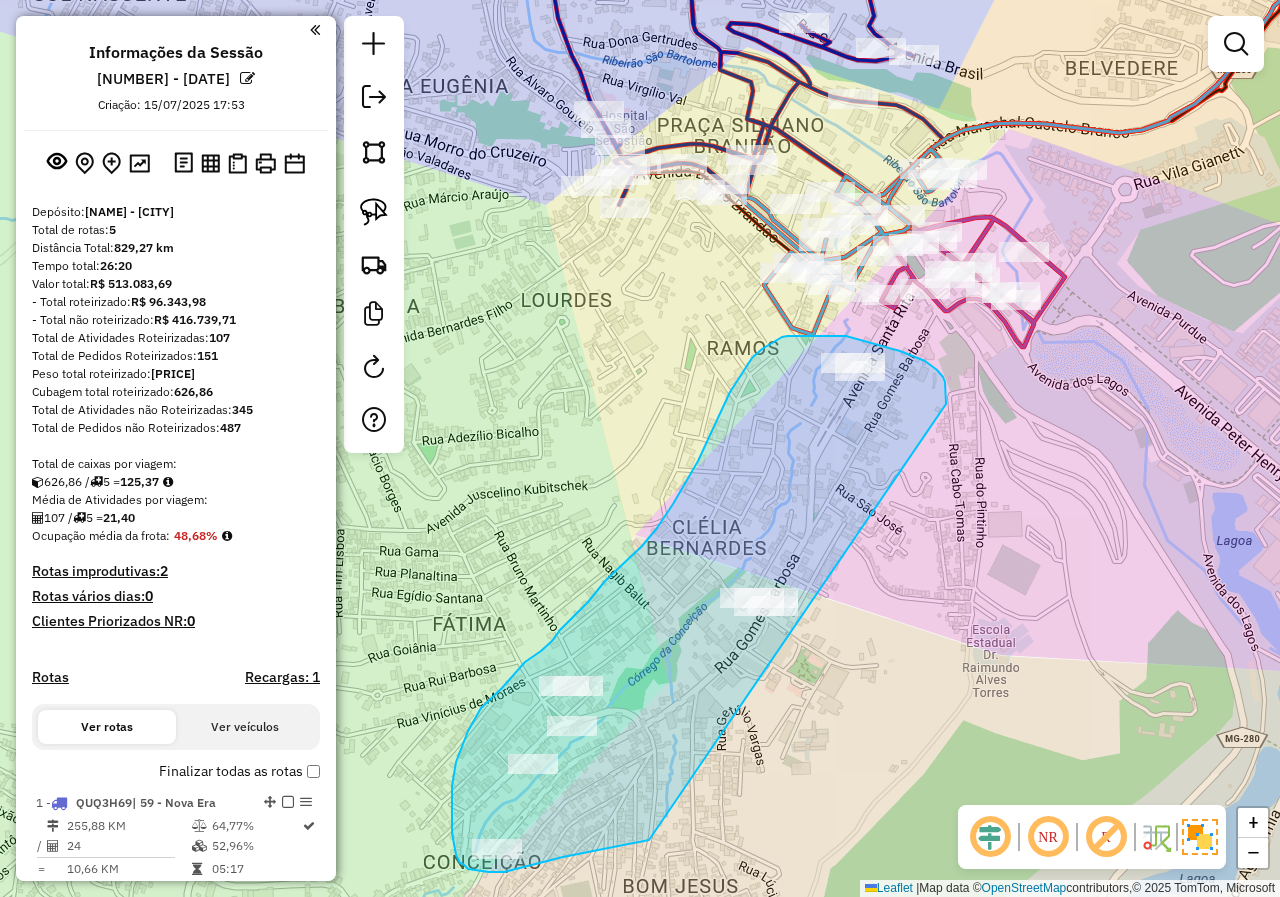 drag, startPoint x: 946, startPoint y: 404, endPoint x: 759, endPoint y: 784, distance: 423.51978 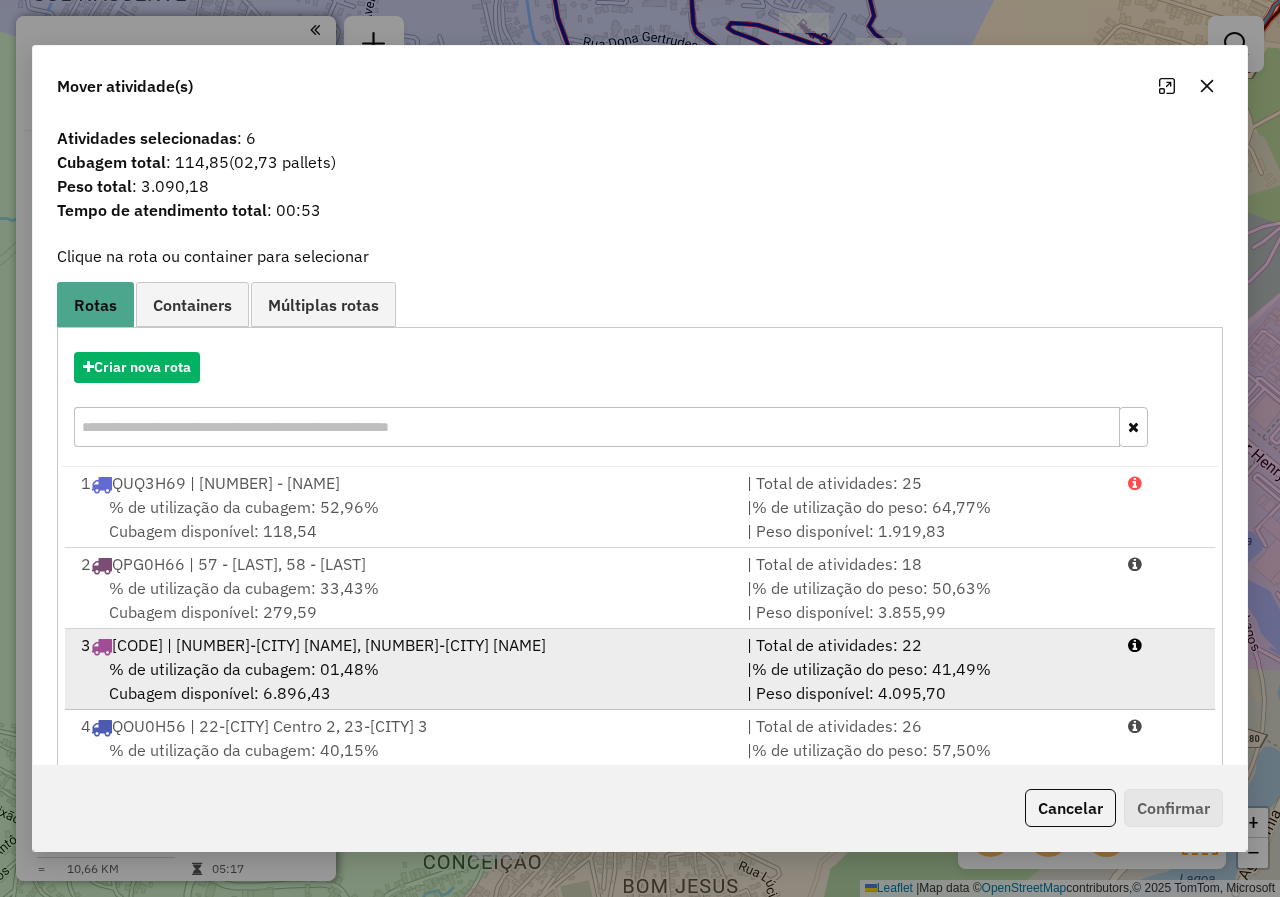 scroll, scrollTop: 5, scrollLeft: 0, axis: vertical 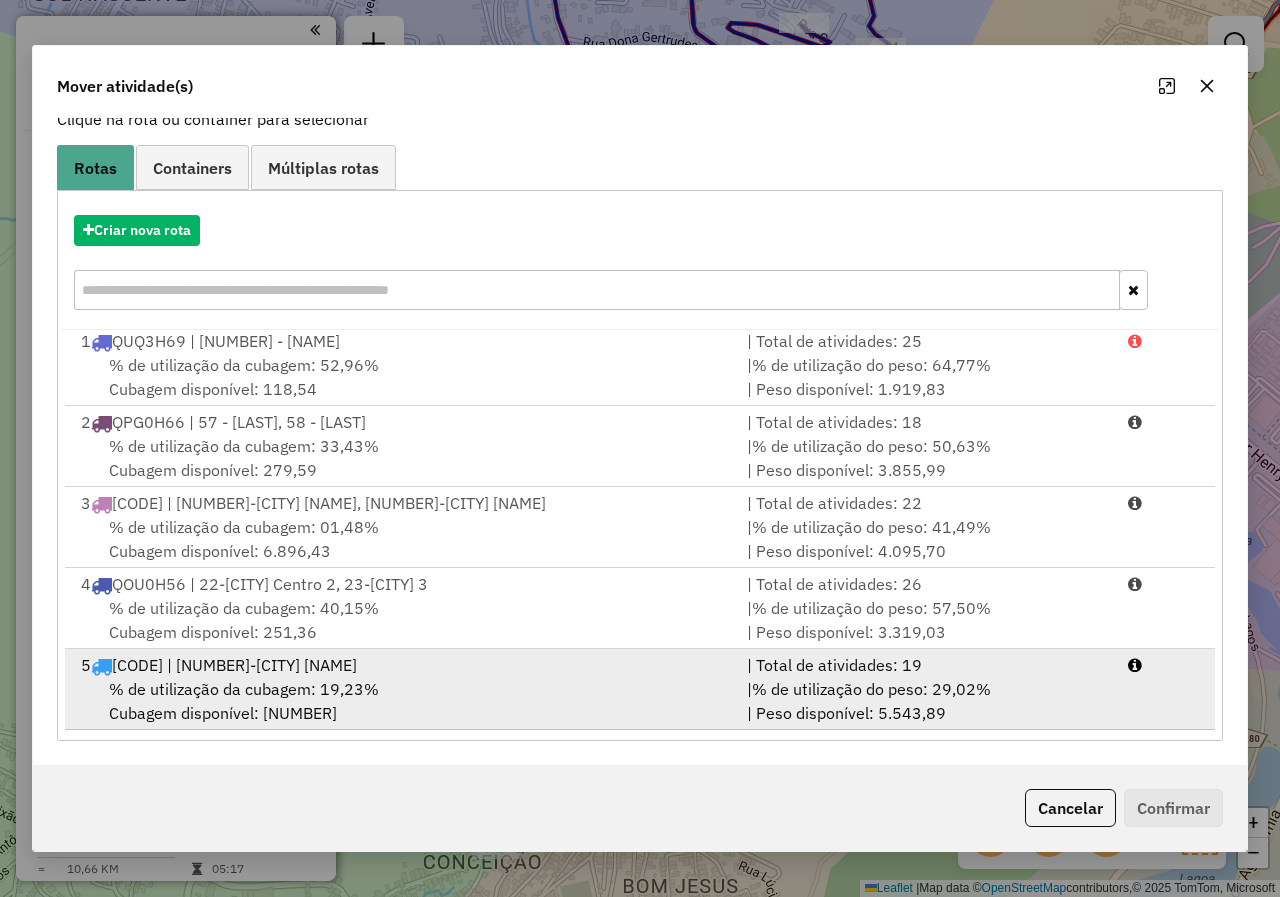 click on "% de utilização da cubagem: 19,23%  Cubagem disponível: 339,22" at bounding box center (402, 701) 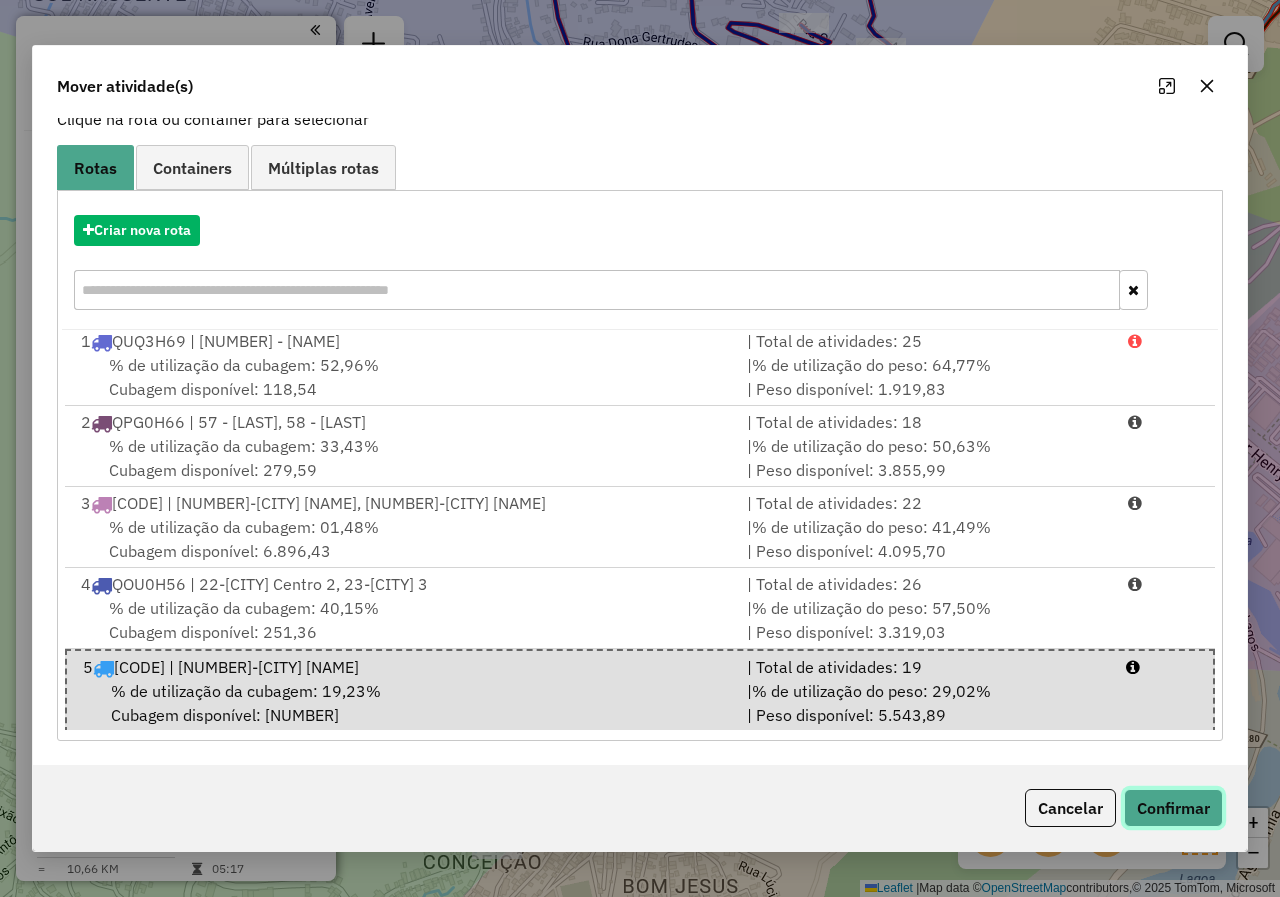 click on "Confirmar" 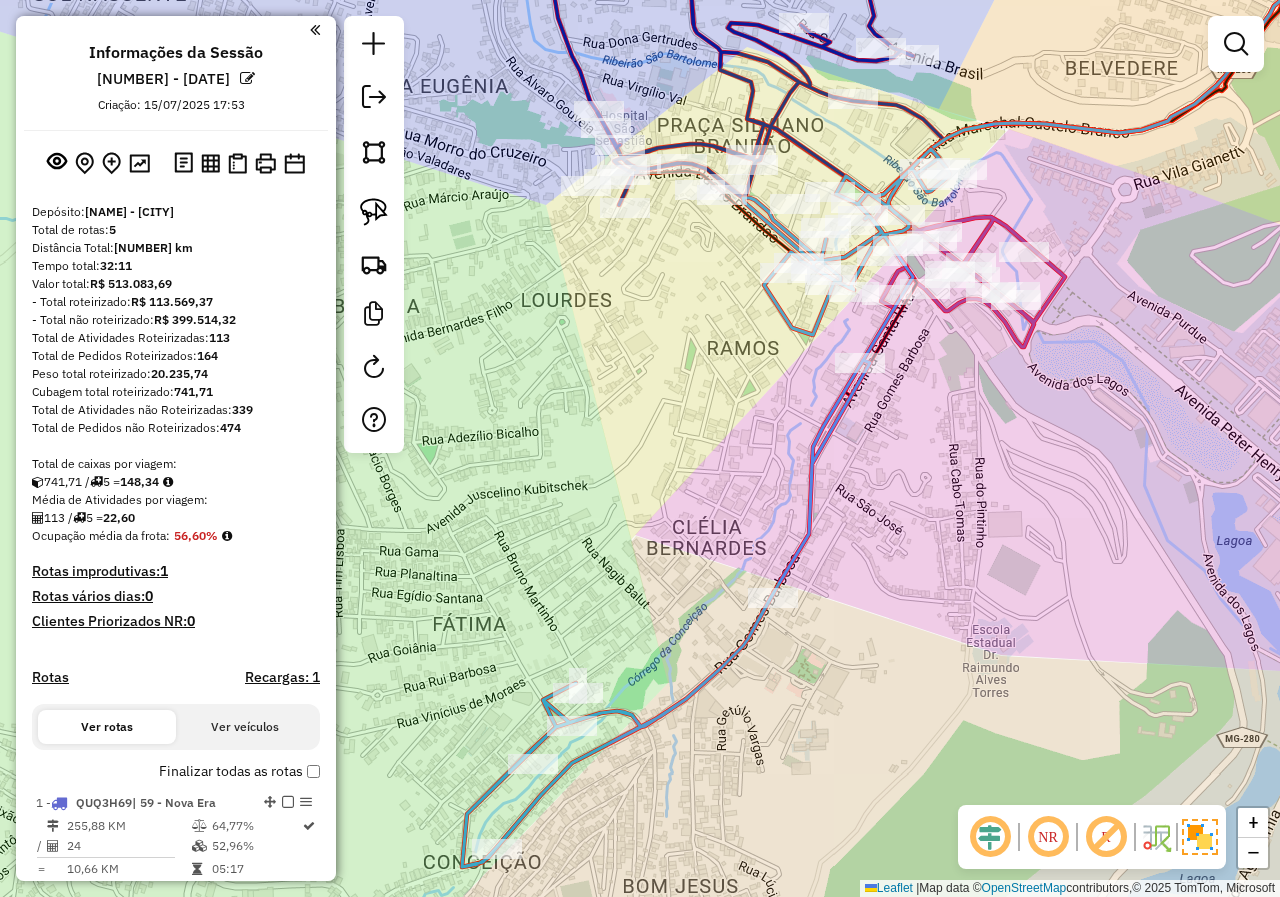 scroll, scrollTop: 0, scrollLeft: 0, axis: both 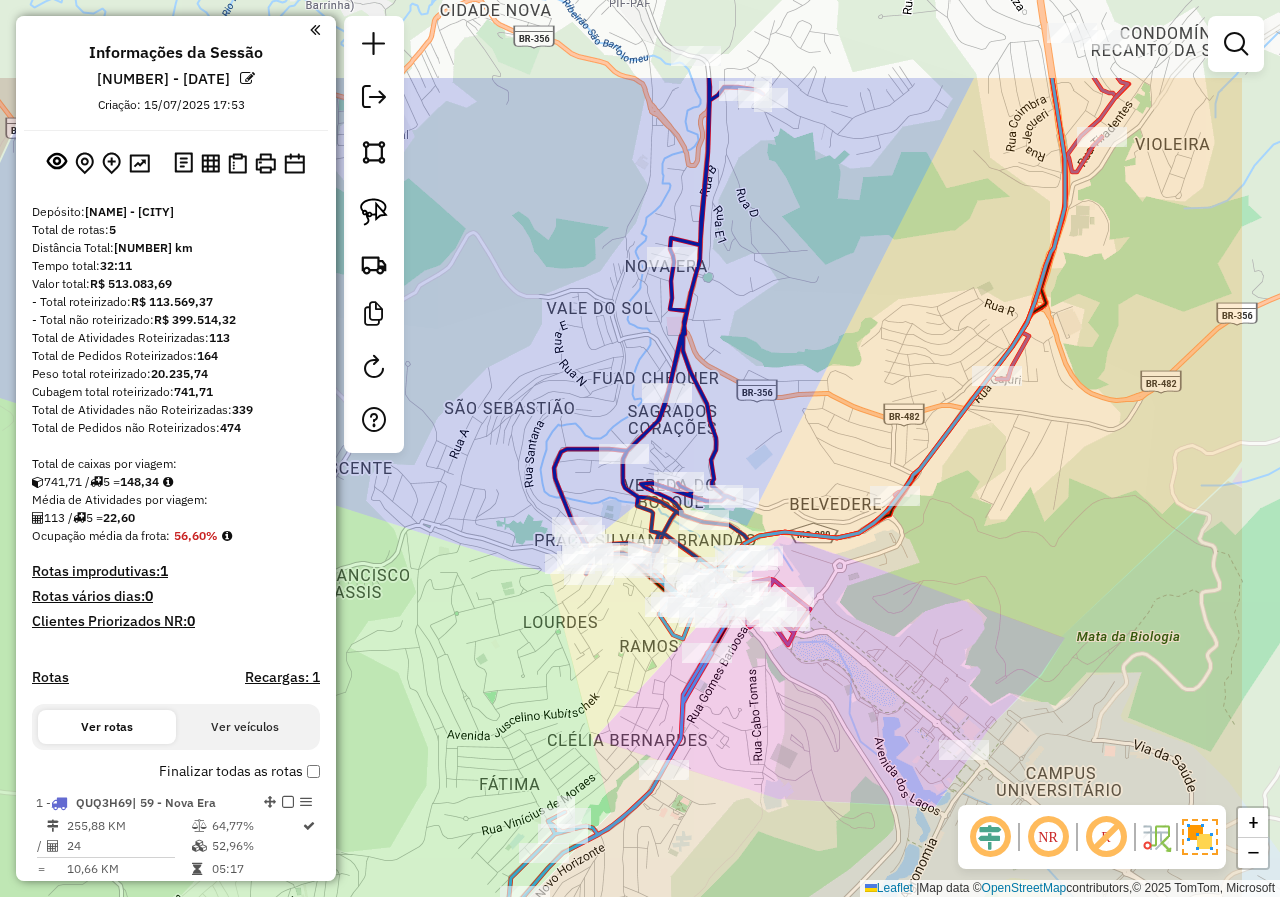 drag, startPoint x: 920, startPoint y: 551, endPoint x: 705, endPoint y: 629, distance: 228.71161 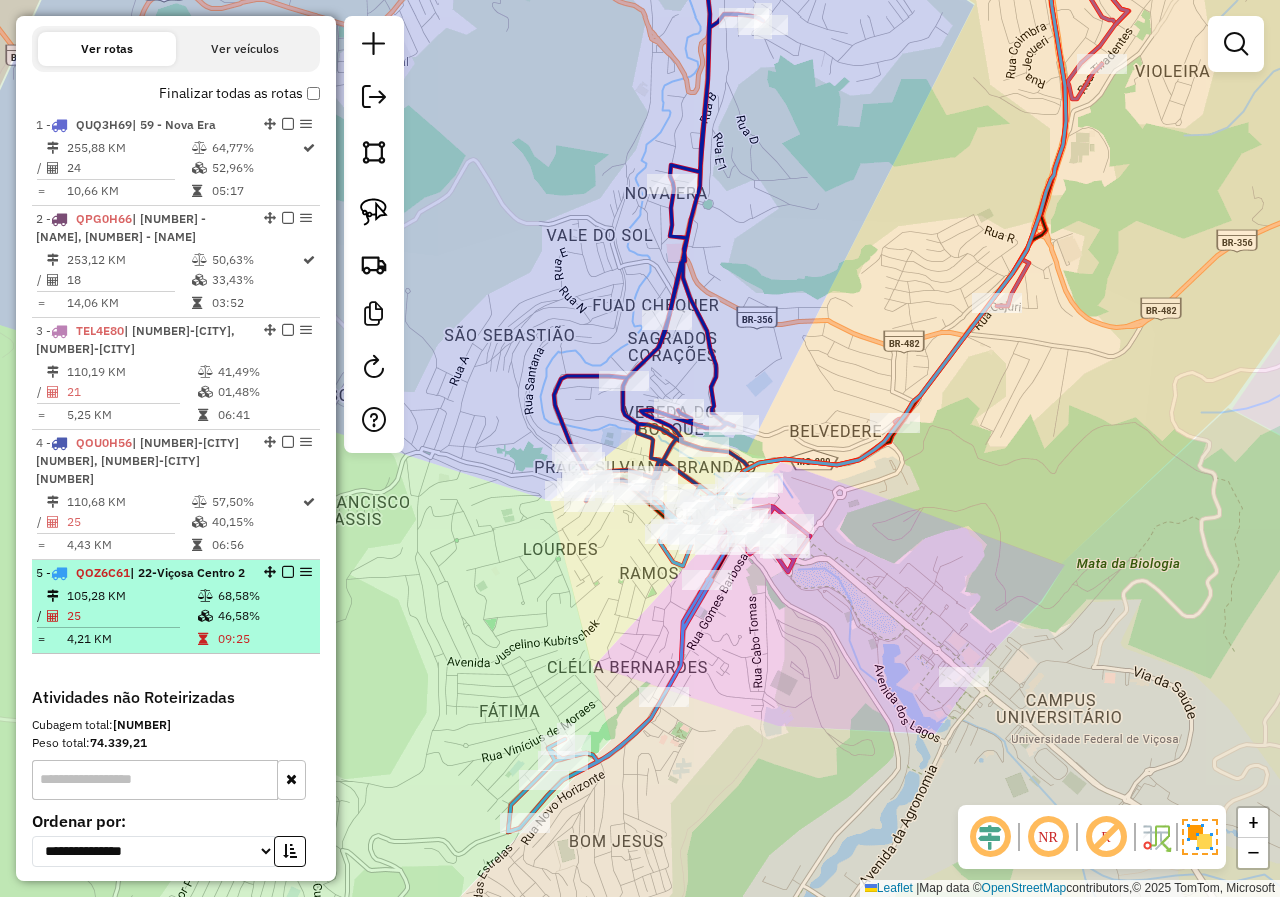 scroll, scrollTop: 645, scrollLeft: 0, axis: vertical 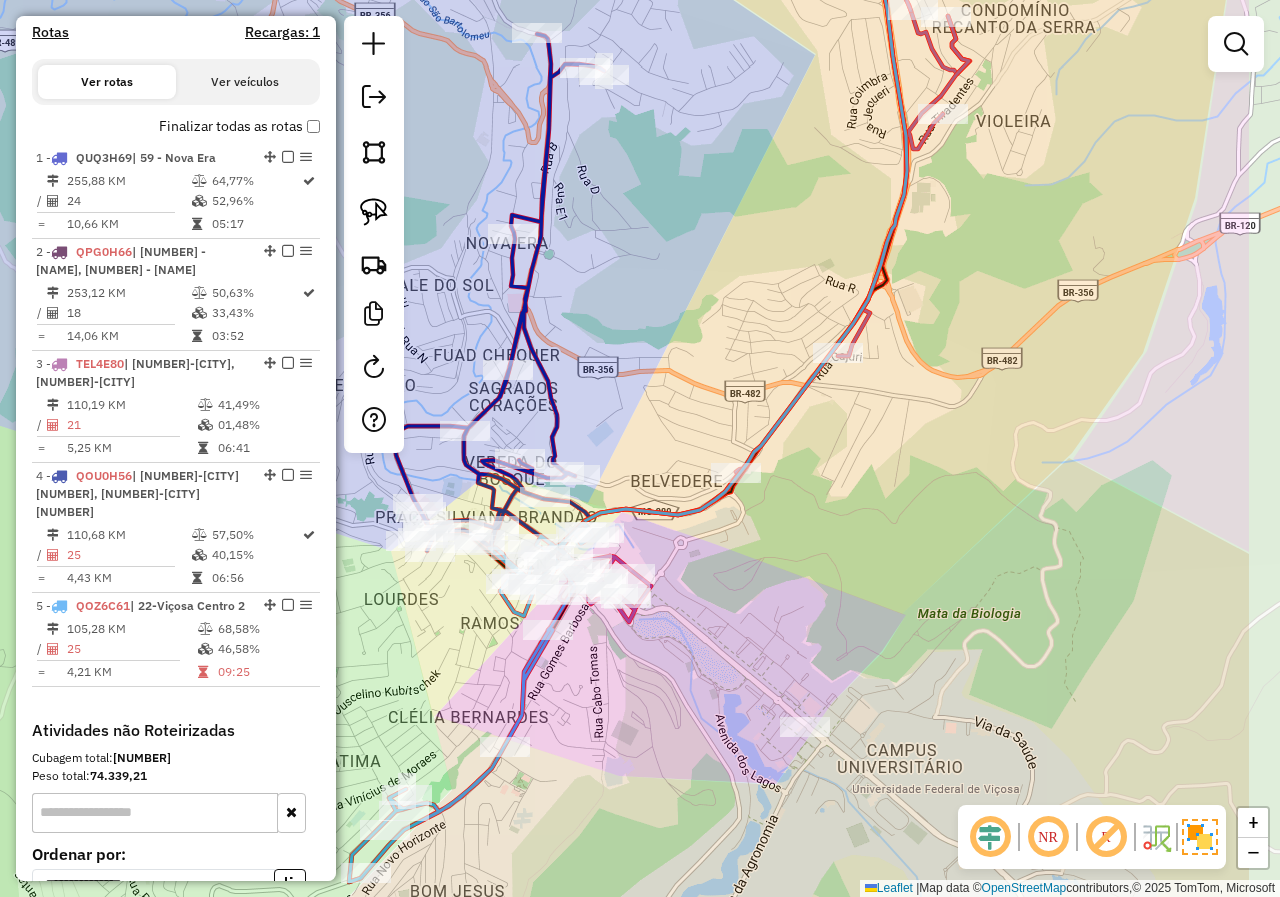 drag, startPoint x: 854, startPoint y: 645, endPoint x: 695, endPoint y: 695, distance: 166.67633 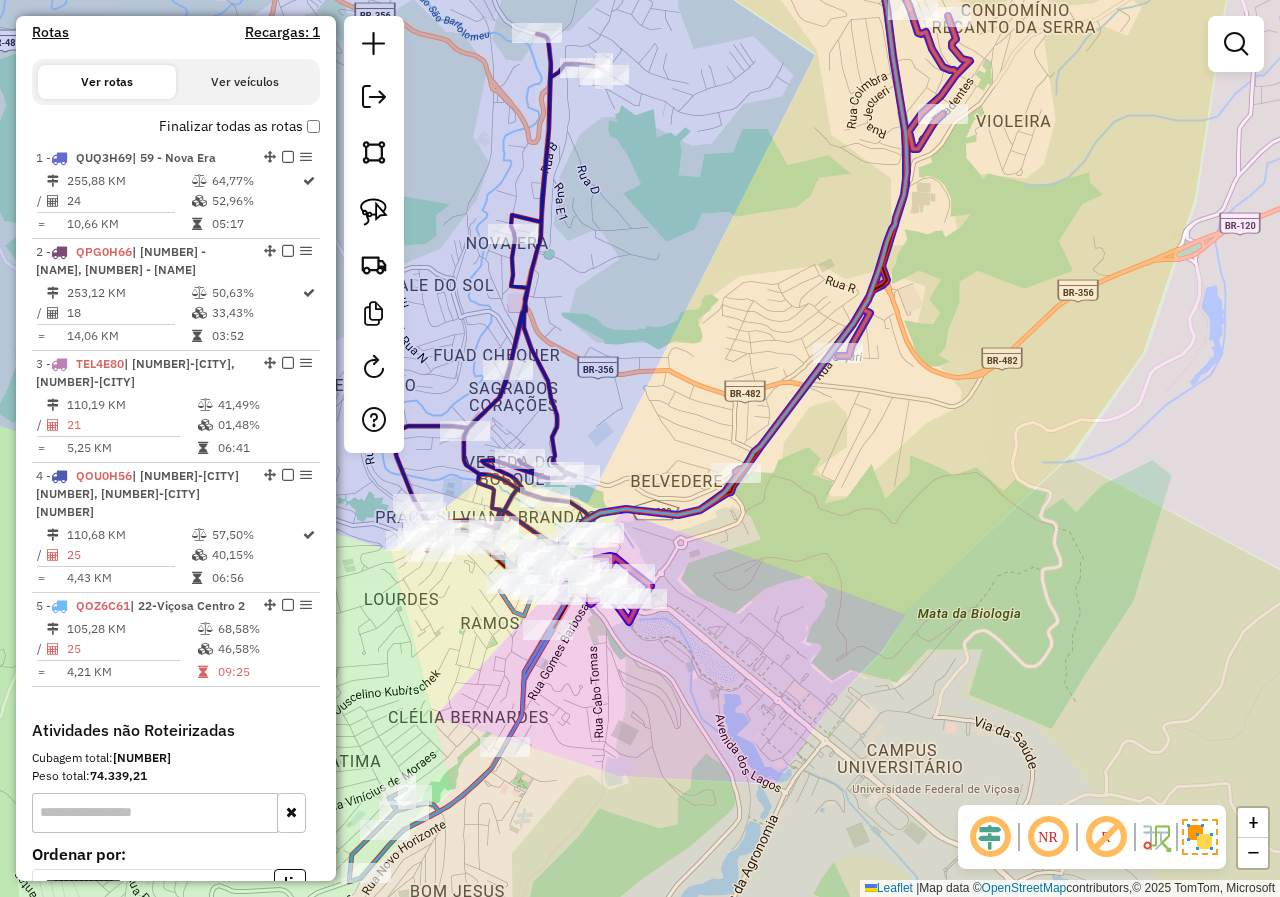 click 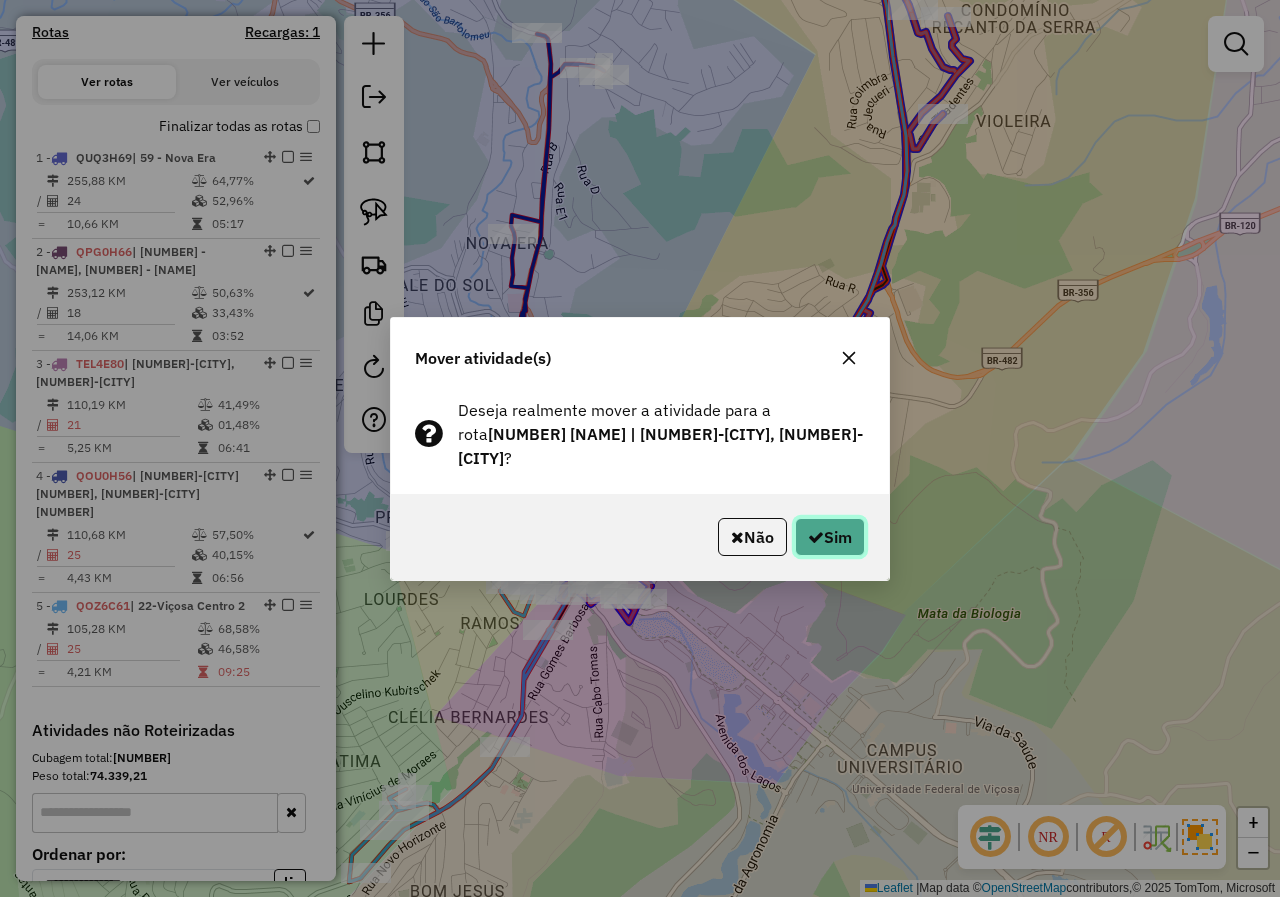 click on "Sim" 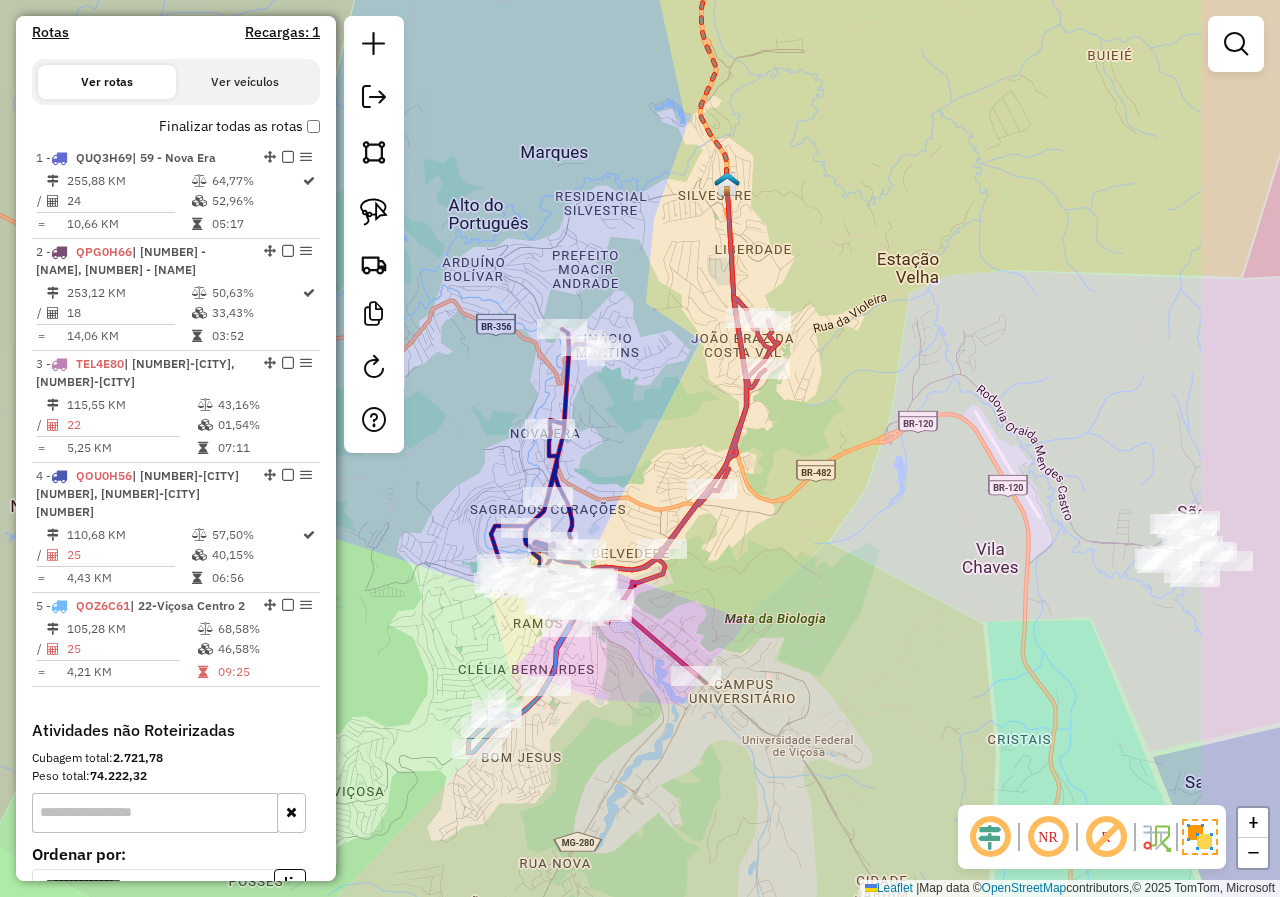 drag, startPoint x: 960, startPoint y: 556, endPoint x: 839, endPoint y: 555, distance: 121.004135 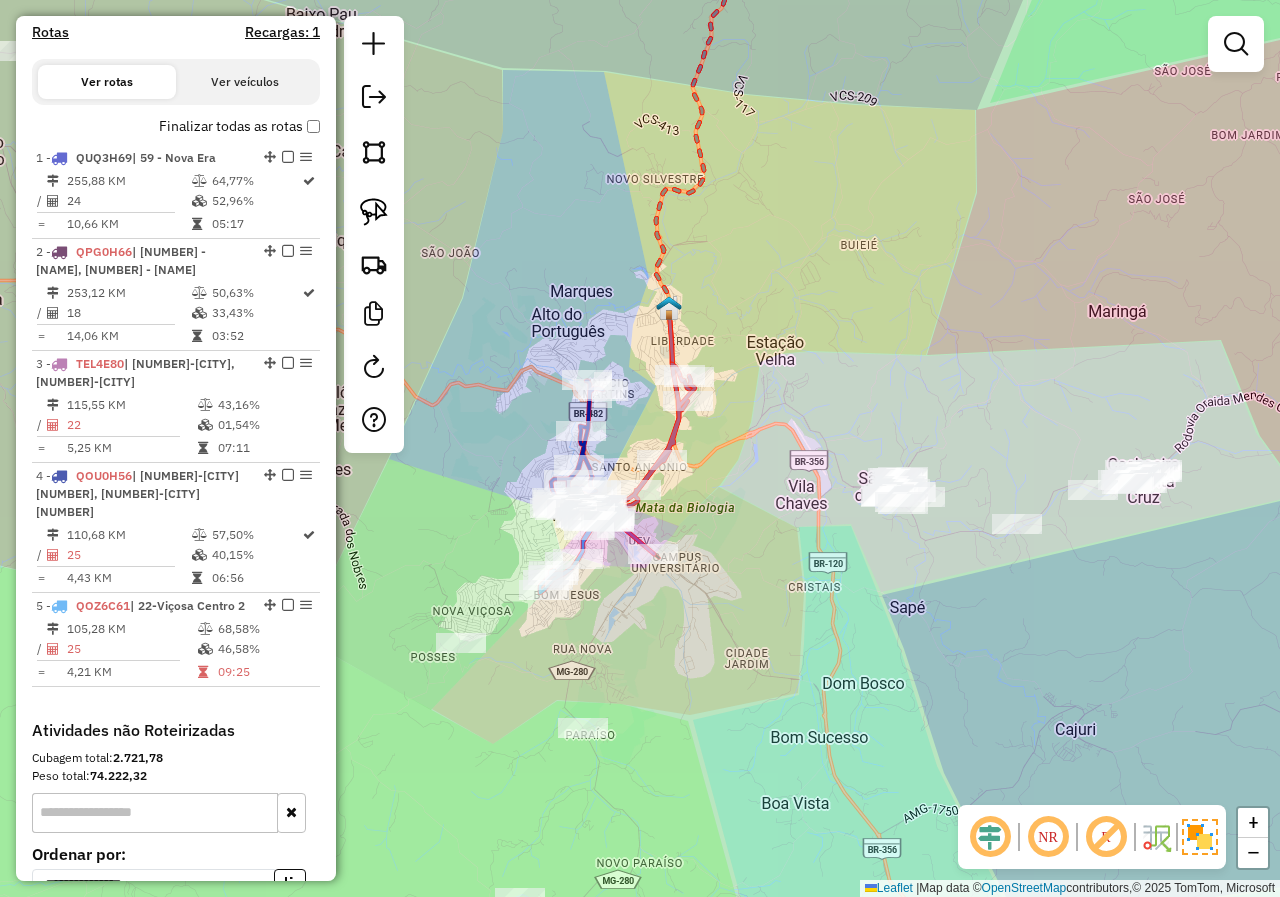 drag, startPoint x: 850, startPoint y: 559, endPoint x: 746, endPoint y: 498, distance: 120.56948 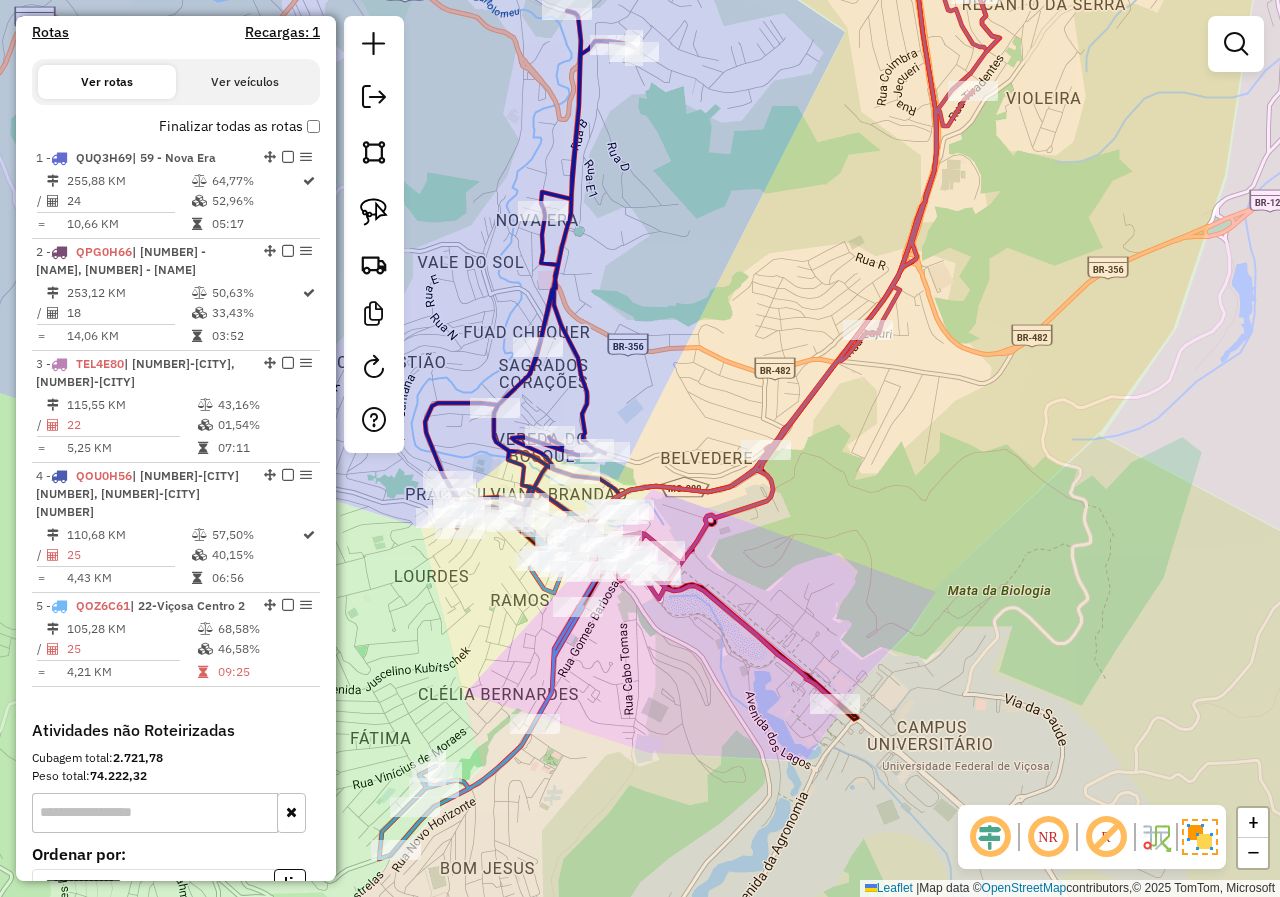 drag, startPoint x: 469, startPoint y: 684, endPoint x: 594, endPoint y: 490, distance: 230.78345 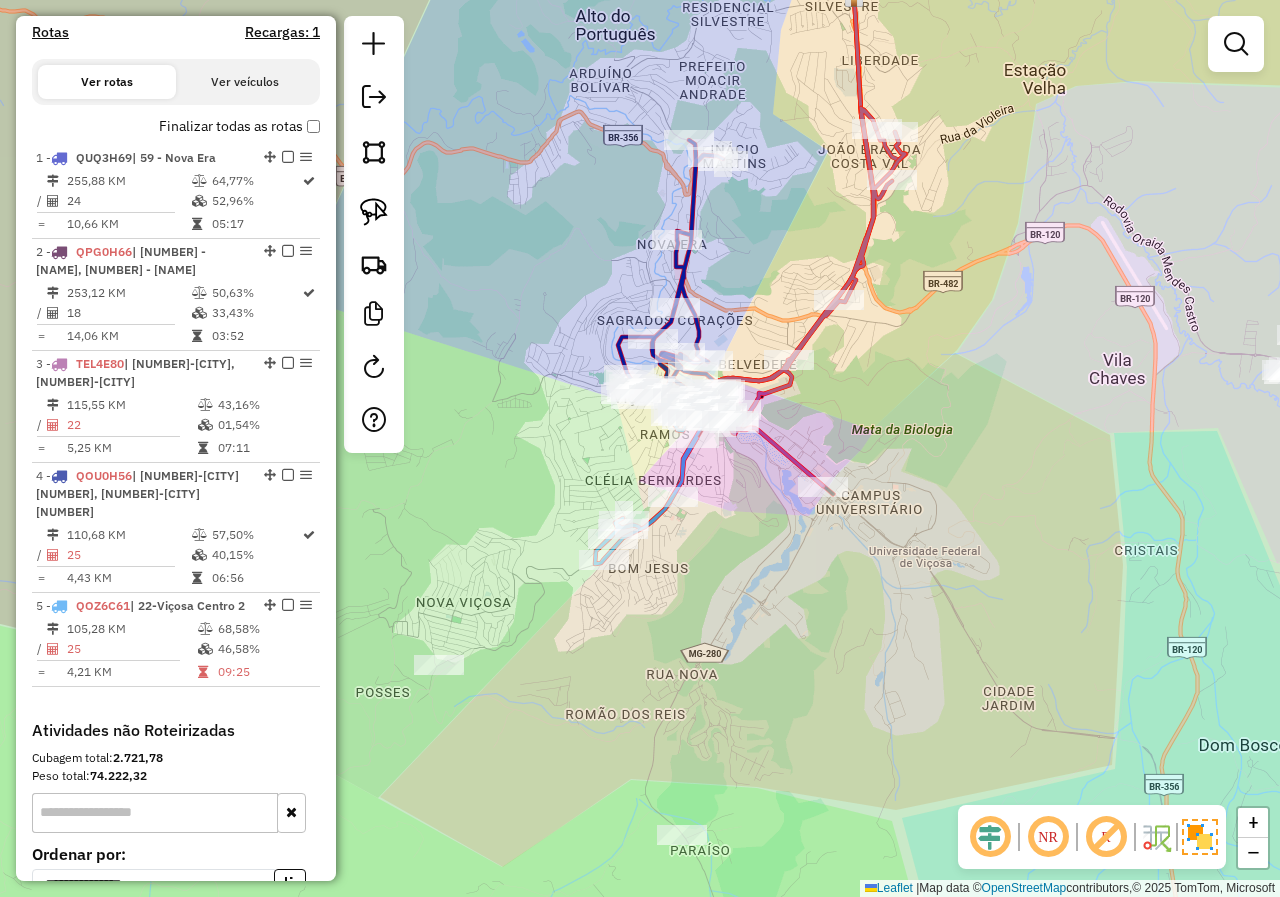 drag, startPoint x: 485, startPoint y: 581, endPoint x: 542, endPoint y: 555, distance: 62.649822 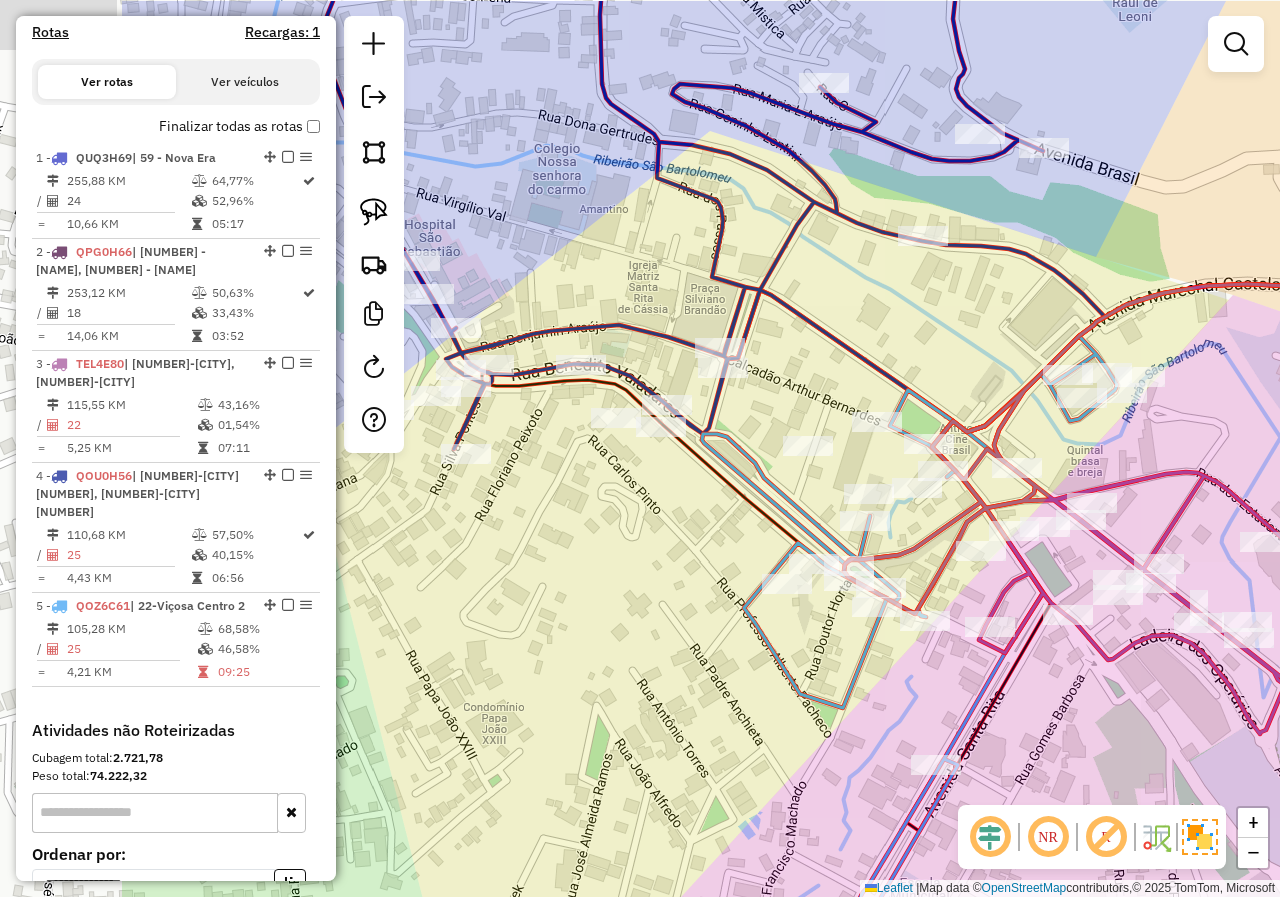 drag, startPoint x: 700, startPoint y: 426, endPoint x: 950, endPoint y: 517, distance: 266.047 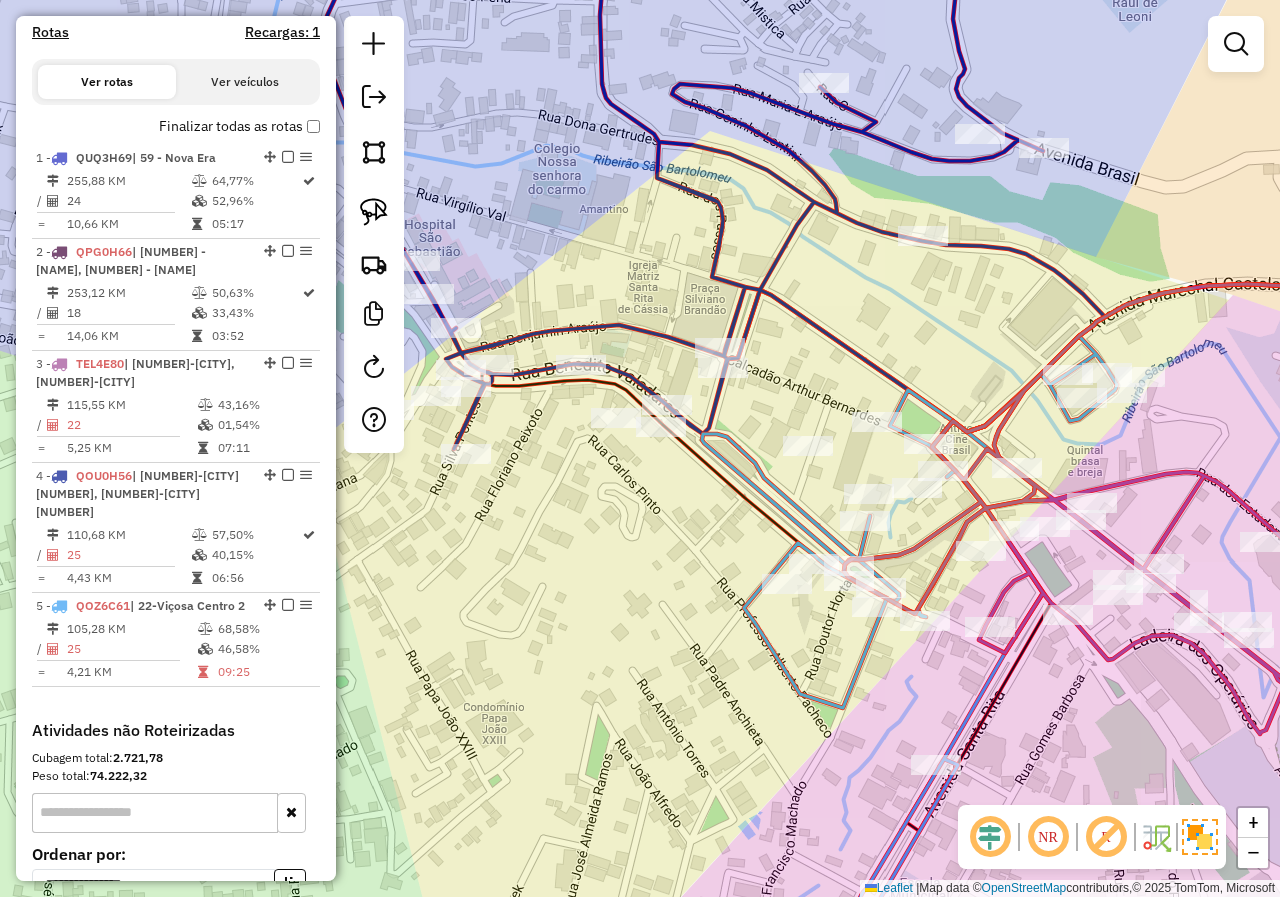 click on "Janela de atendimento Grade de atendimento Capacidade Transportadoras Veículos Cliente Pedidos  Rotas Selecione os dias de semana para filtrar as janelas de atendimento  Seg   Ter   Qua   Qui   Sex   Sáb   Dom  Informe o período da janela de atendimento: De: Até:  Filtrar exatamente a janela do cliente  Considerar janela de atendimento padrão  Selecione os dias de semana para filtrar as grades de atendimento  Seg   Ter   Qua   Qui   Sex   Sáb   Dom   Considerar clientes sem dia de atendimento cadastrado  Clientes fora do dia de atendimento selecionado Filtrar as atividades entre os valores definidos abaixo:  Peso mínimo:   Peso máximo:   Cubagem mínima:   Cubagem máxima:   De:   Até:  Filtrar as atividades entre o tempo de atendimento definido abaixo:  De:   Até:   Considerar capacidade total dos clientes não roteirizados Transportadora: Selecione um ou mais itens Tipo de veículo: Selecione um ou mais itens Veículo: Selecione um ou mais itens Motorista: Selecione um ou mais itens Nome: Rótulo:" 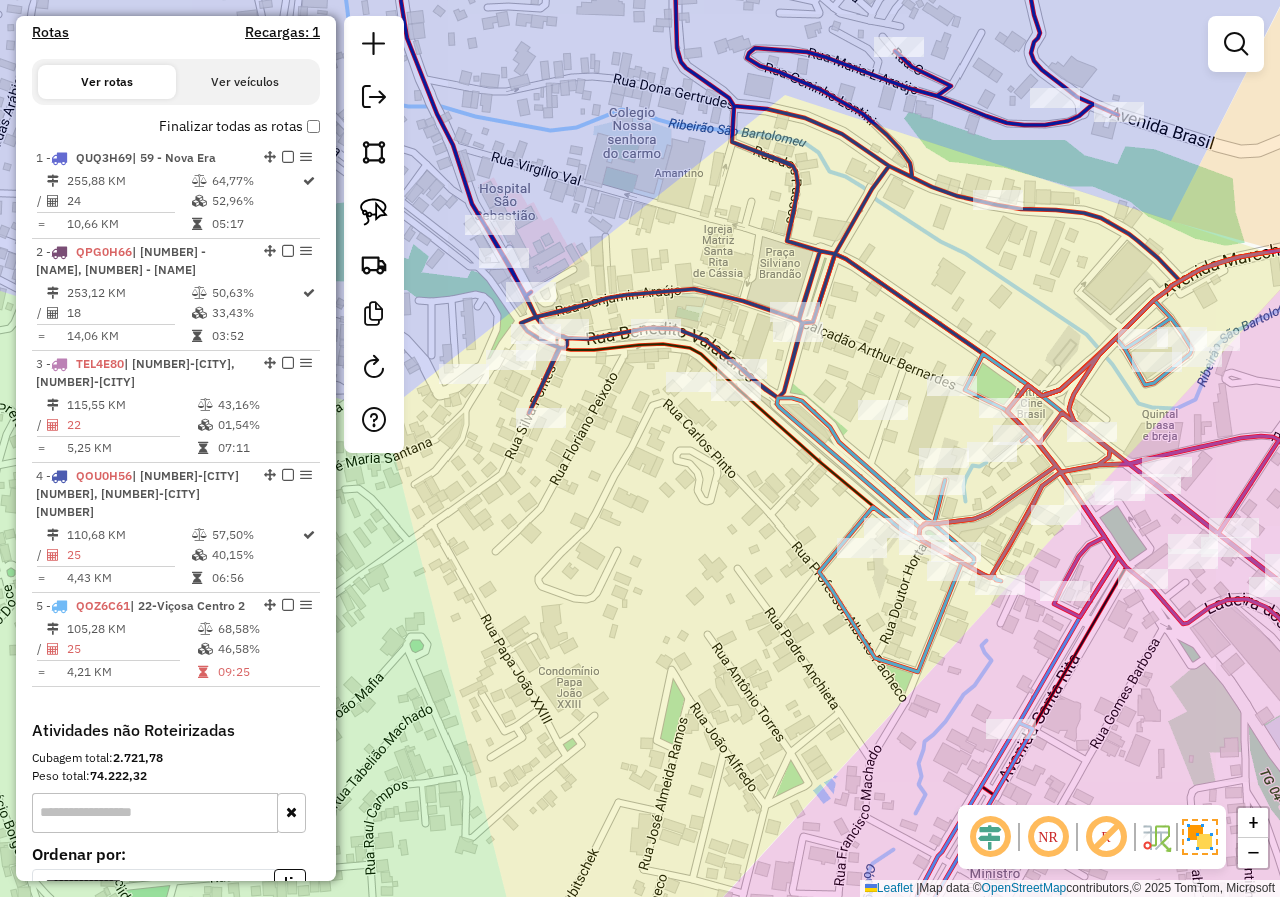 drag, startPoint x: 560, startPoint y: 636, endPoint x: 572, endPoint y: 584, distance: 53.366657 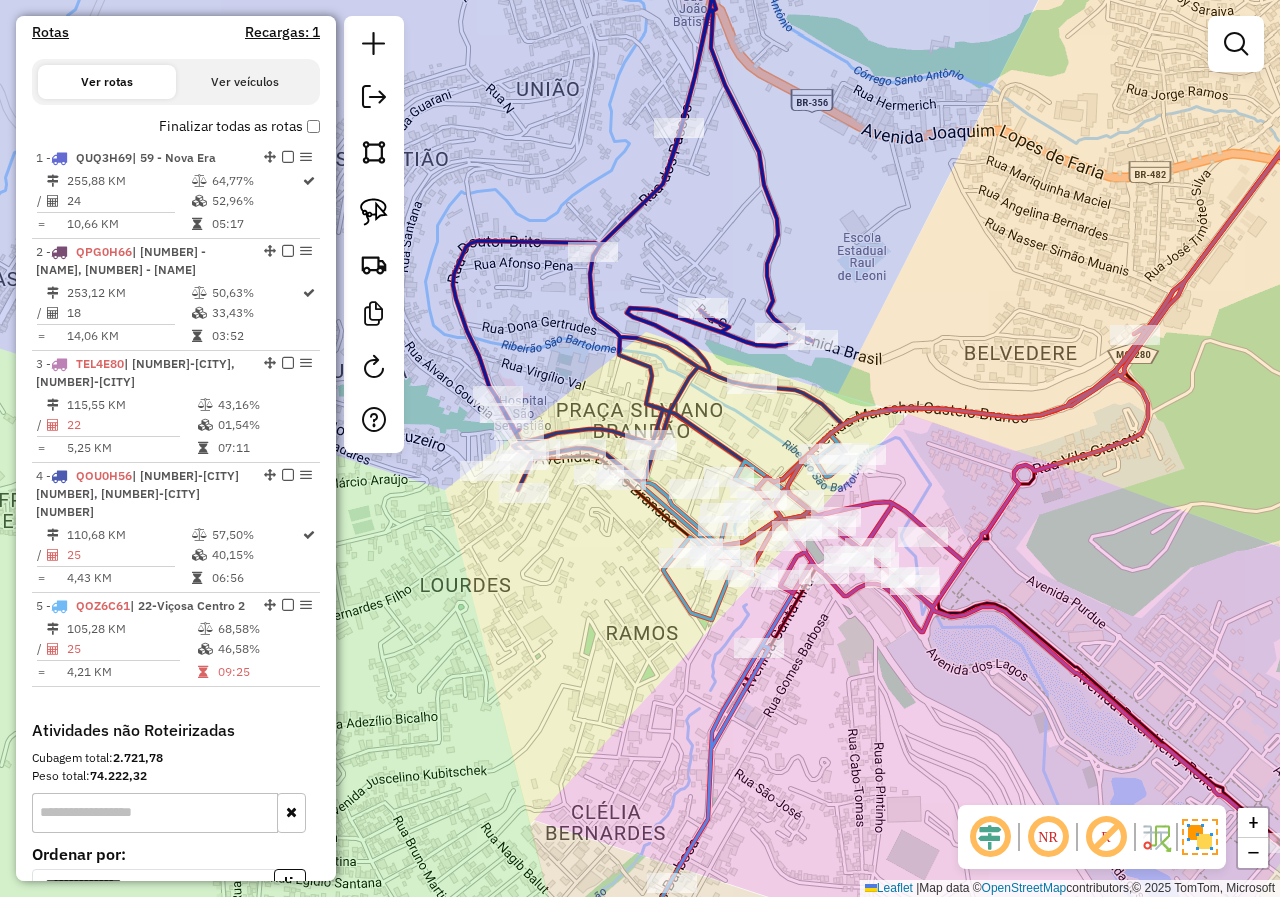 drag, startPoint x: 599, startPoint y: 643, endPoint x: 441, endPoint y: 519, distance: 200.8482 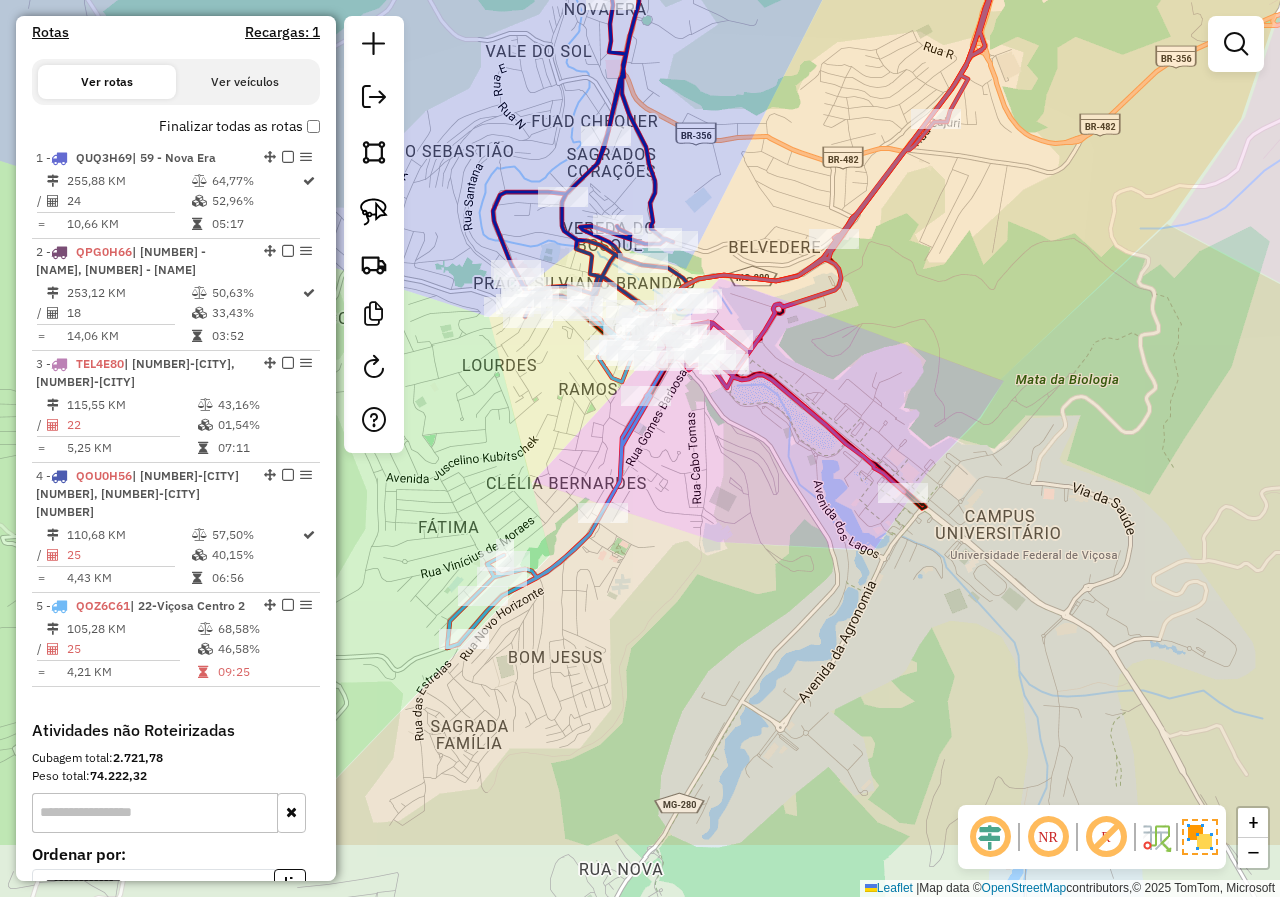 drag, startPoint x: 624, startPoint y: 617, endPoint x: 740, endPoint y: 476, distance: 182.58423 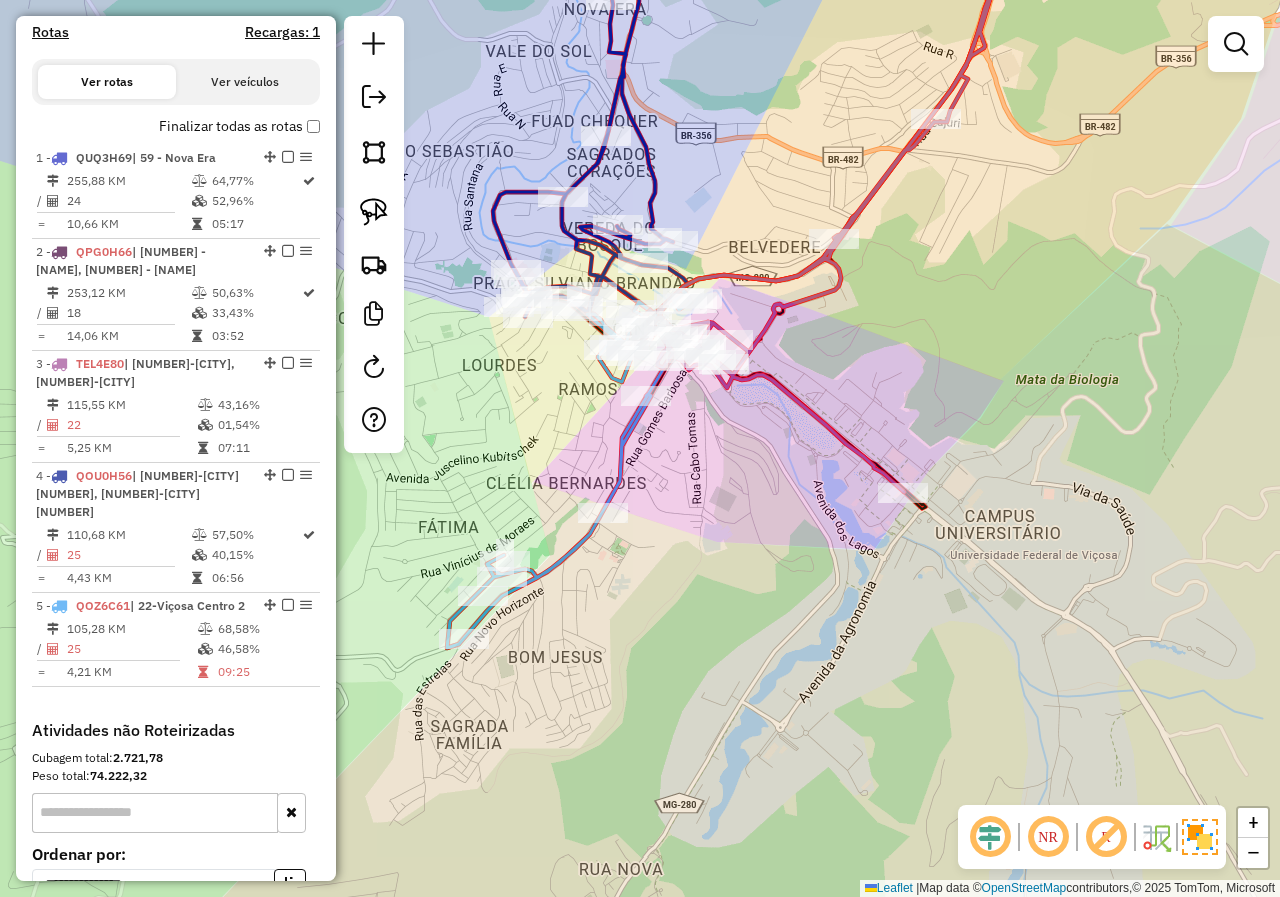 drag, startPoint x: 686, startPoint y: 592, endPoint x: 756, endPoint y: 481, distance: 131.2288 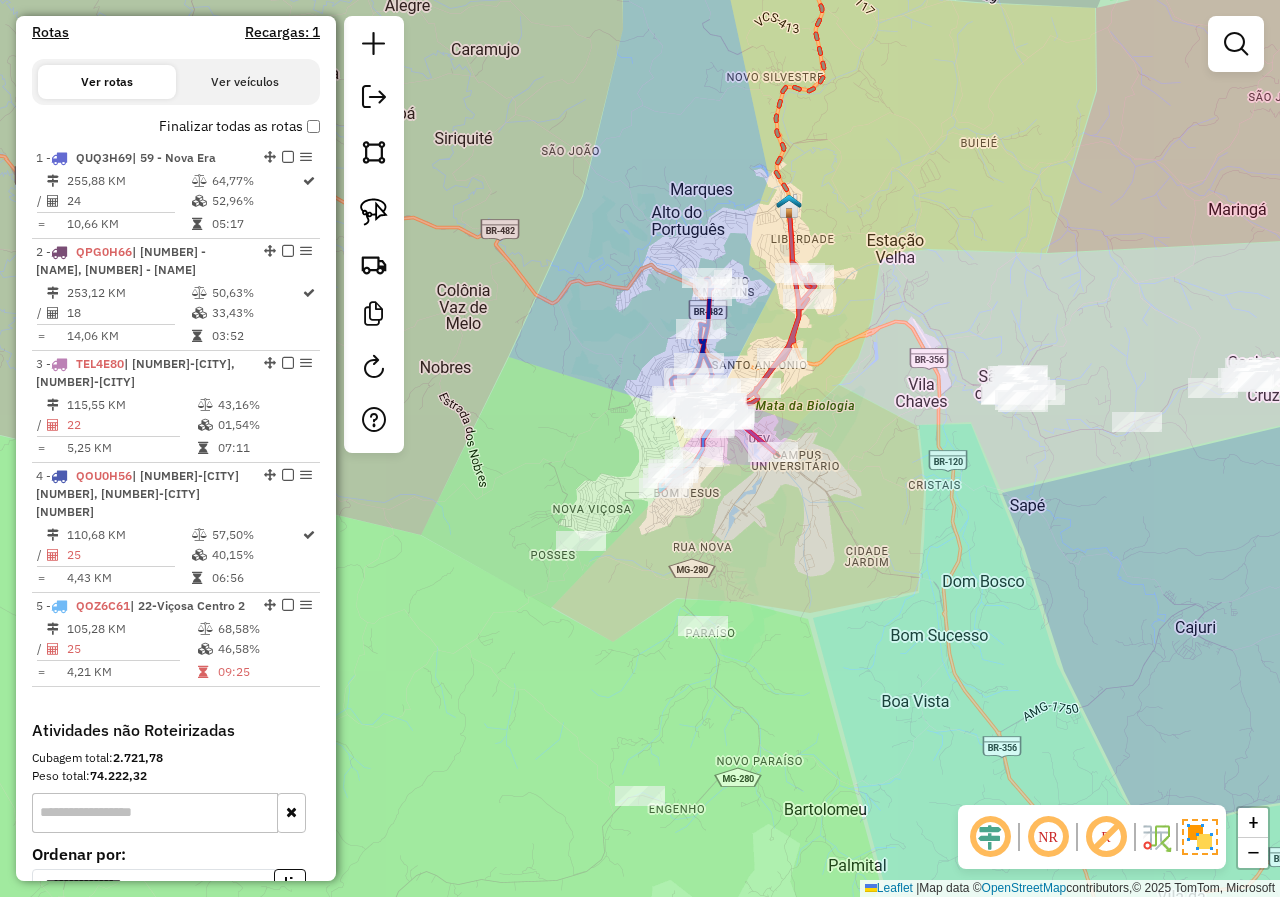 drag, startPoint x: 687, startPoint y: 619, endPoint x: 718, endPoint y: 460, distance: 161.99382 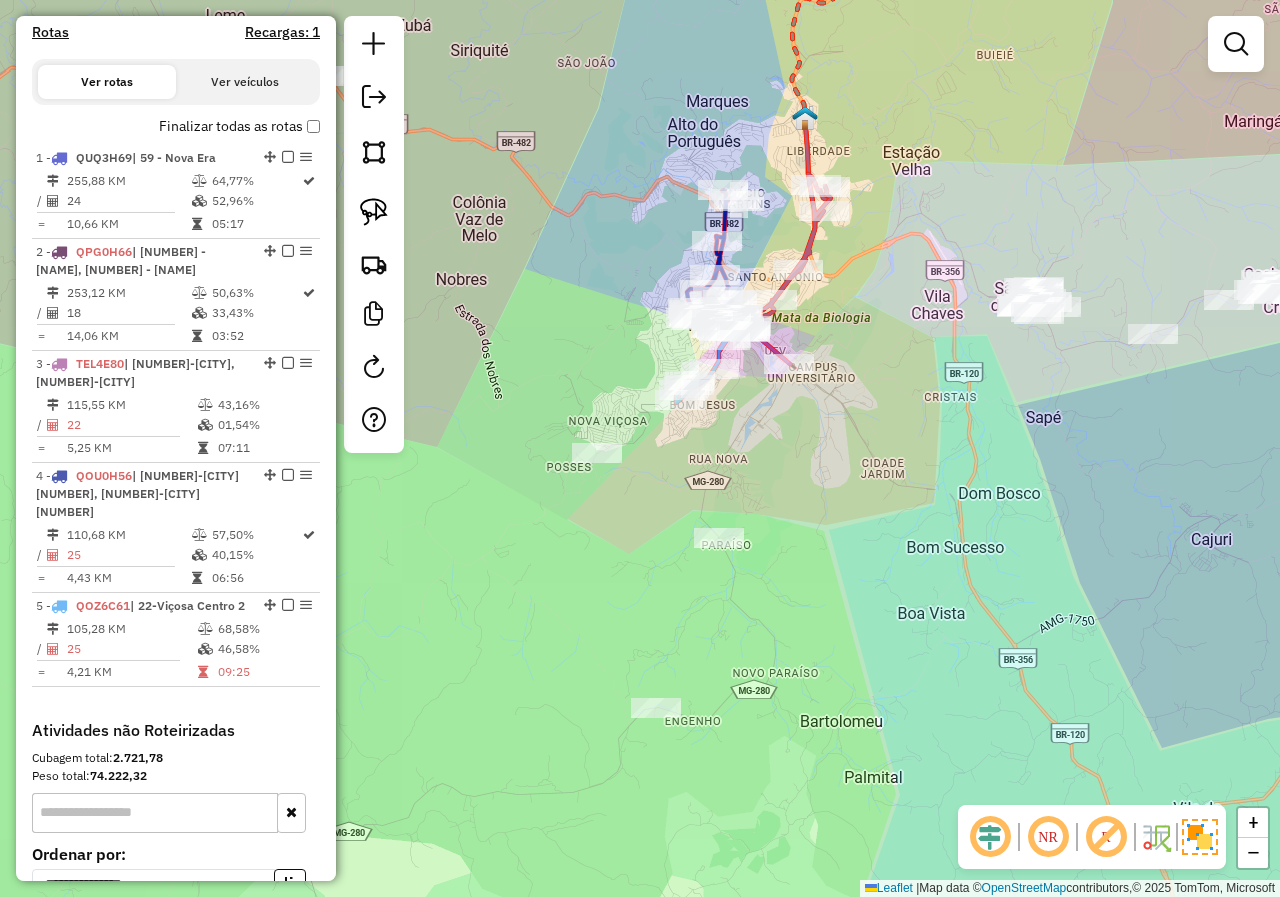 drag, startPoint x: 613, startPoint y: 566, endPoint x: 682, endPoint y: 378, distance: 200.26233 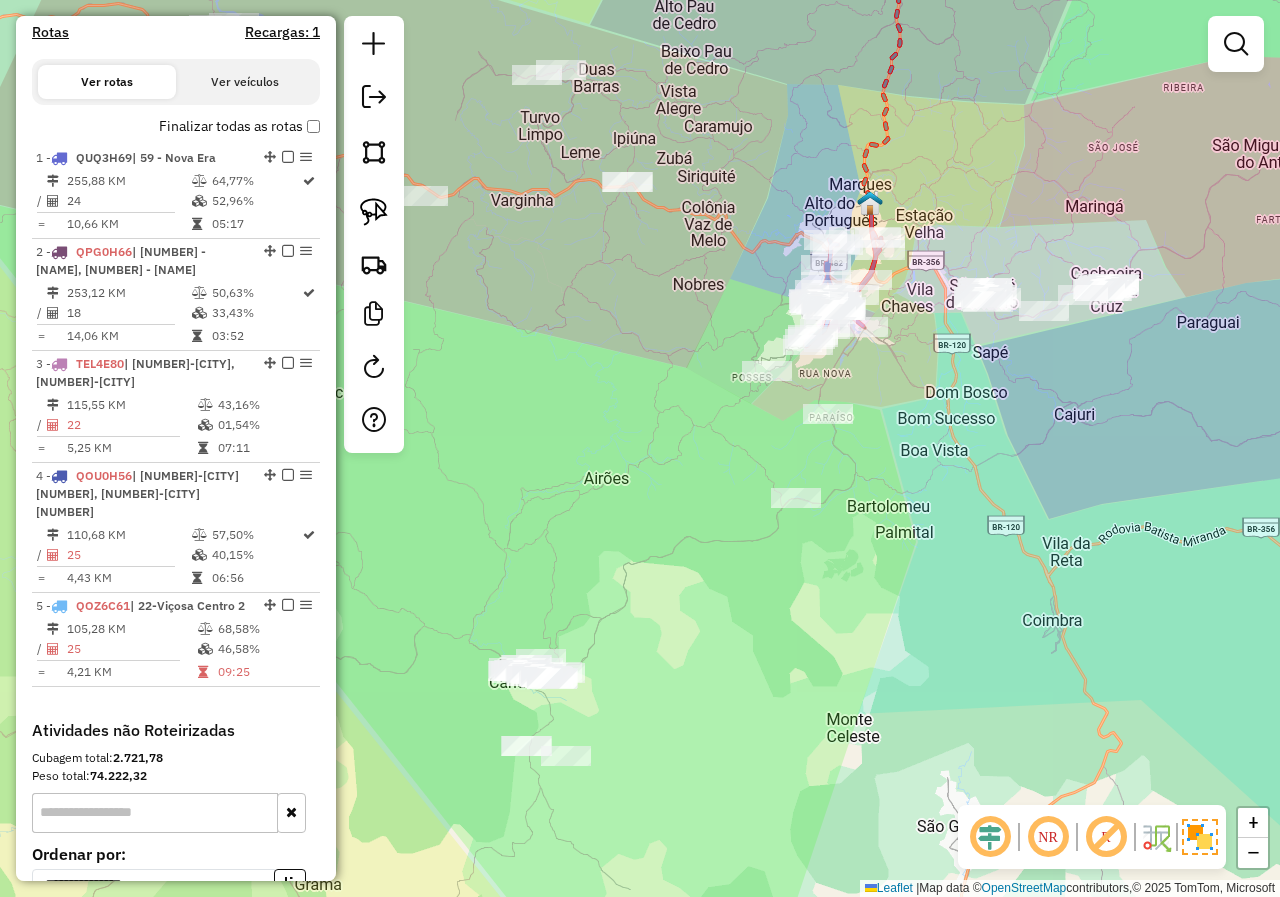 drag, startPoint x: 592, startPoint y: 546, endPoint x: 638, endPoint y: 617, distance: 84.59905 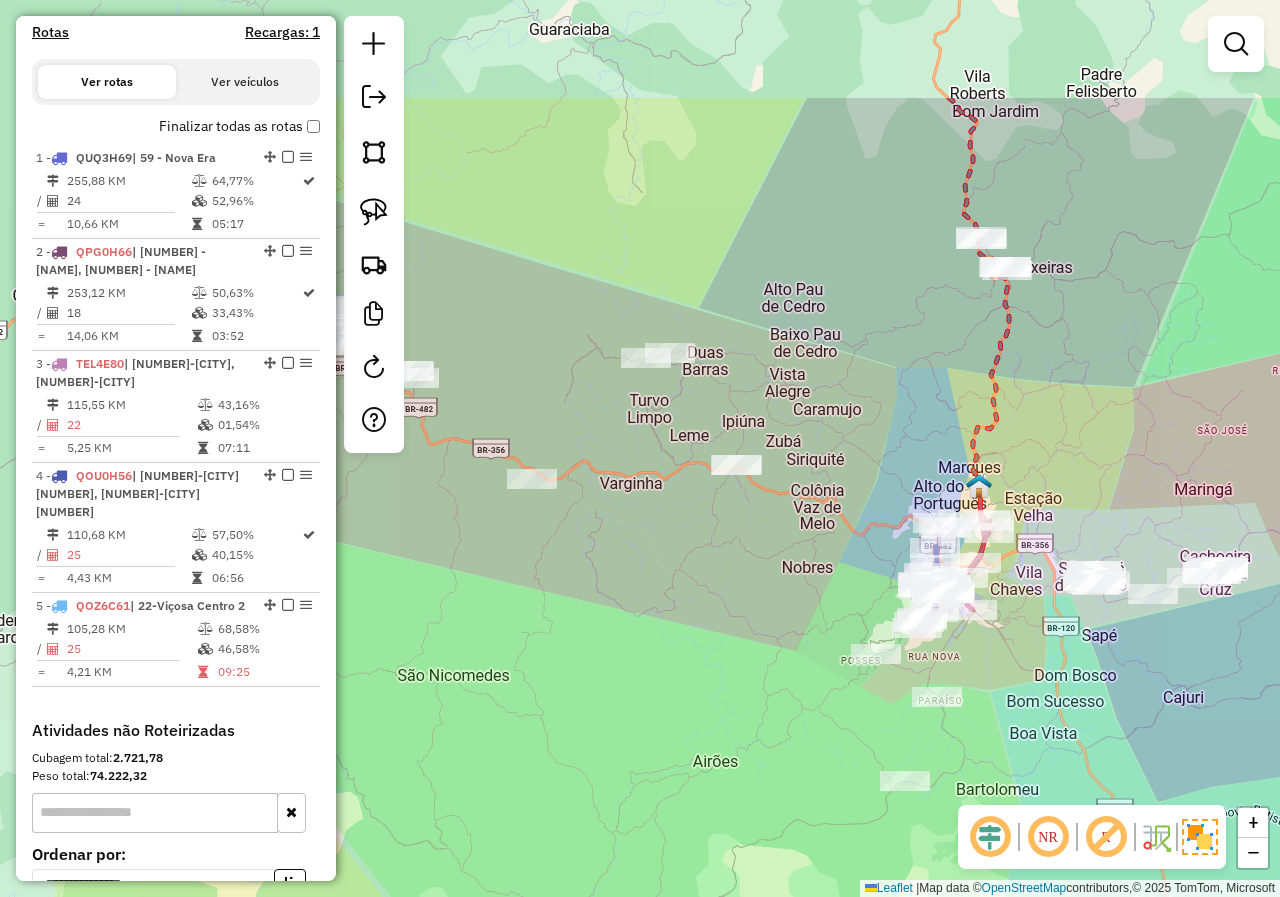 drag, startPoint x: 906, startPoint y: 471, endPoint x: 1104, endPoint y: 660, distance: 273.7243 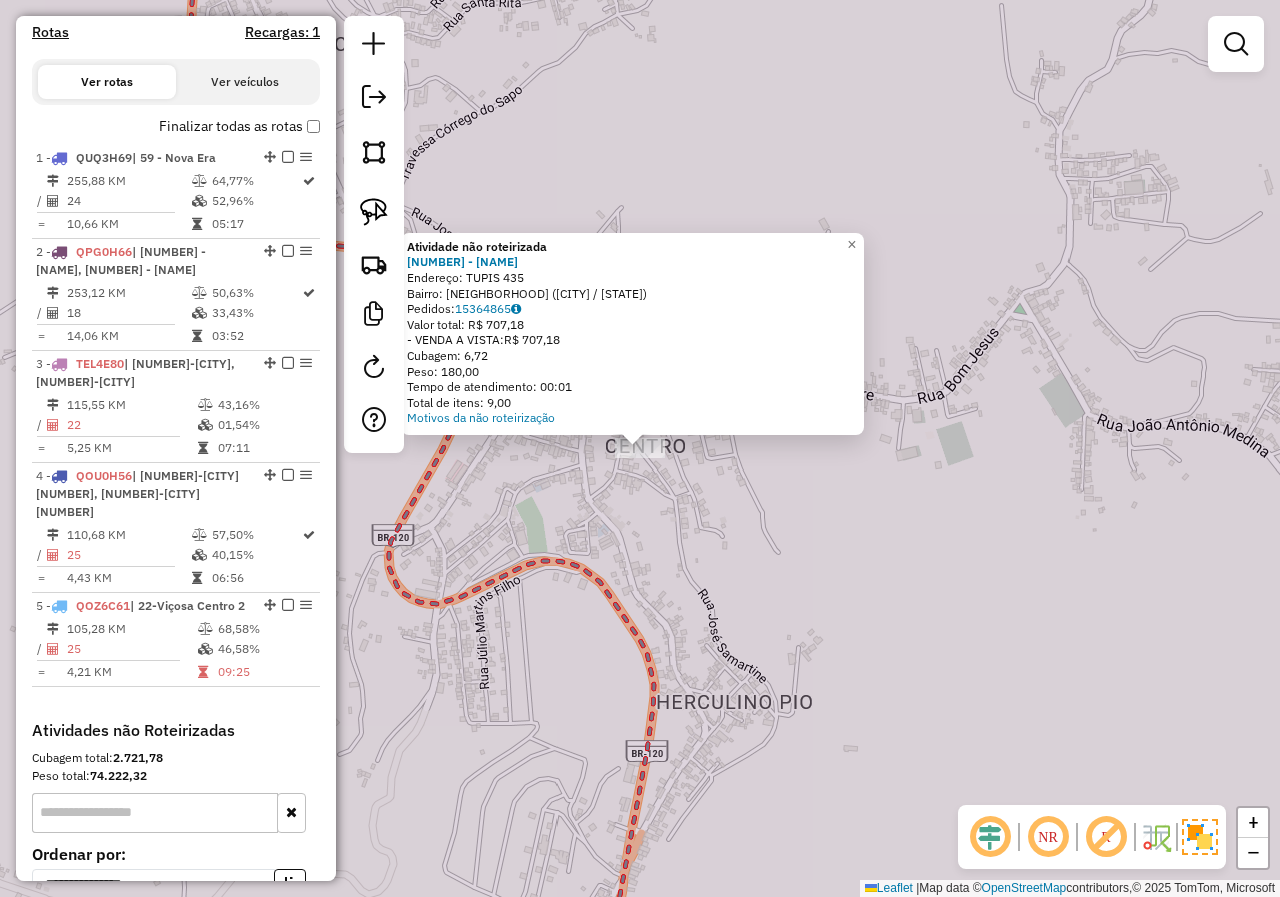 click on "Atividade não roteirizada 31806 - GERALDO BAR Endereço: TUPIS 435 Bairro: SAO SEBASTIAO ([CITY] / [STATE]) Pedidos: 15364865 Valor total: R$ 707,18 - VENDA A VISTA: R$ 707,18 Cubagem: 6,72 Peso: 180,00 Tempo de atendimento: 00:01 Total de itens: 9,00 Motivos da não roteirização × Janela de atendimento Grade de atendimento Capacidade Transportadoras Veículos Cliente Pedidos Rotas Selecione os dias de semana para filtrar as janelas de atendimento Seg Ter Qua Qui Sex Sáb Dom Informe o período da janela de atendimento: De: Até: Filtrar exatamente a janela do cliente Considerar janela de atendimento padrão Selecione os dias de semana para filtrar as grades de atendimento Seg Ter Qua Qui Sex Sáb Dom Considerar clientes sem dia de atendimento cadastrado Clientes fora do dia de atendimento selecionado Filtrar as atividades entre os valores definidos abaixo: Peso mínimo: Peso máximo: Cubagem mínima: Cubagem máxima: De: Até: +" 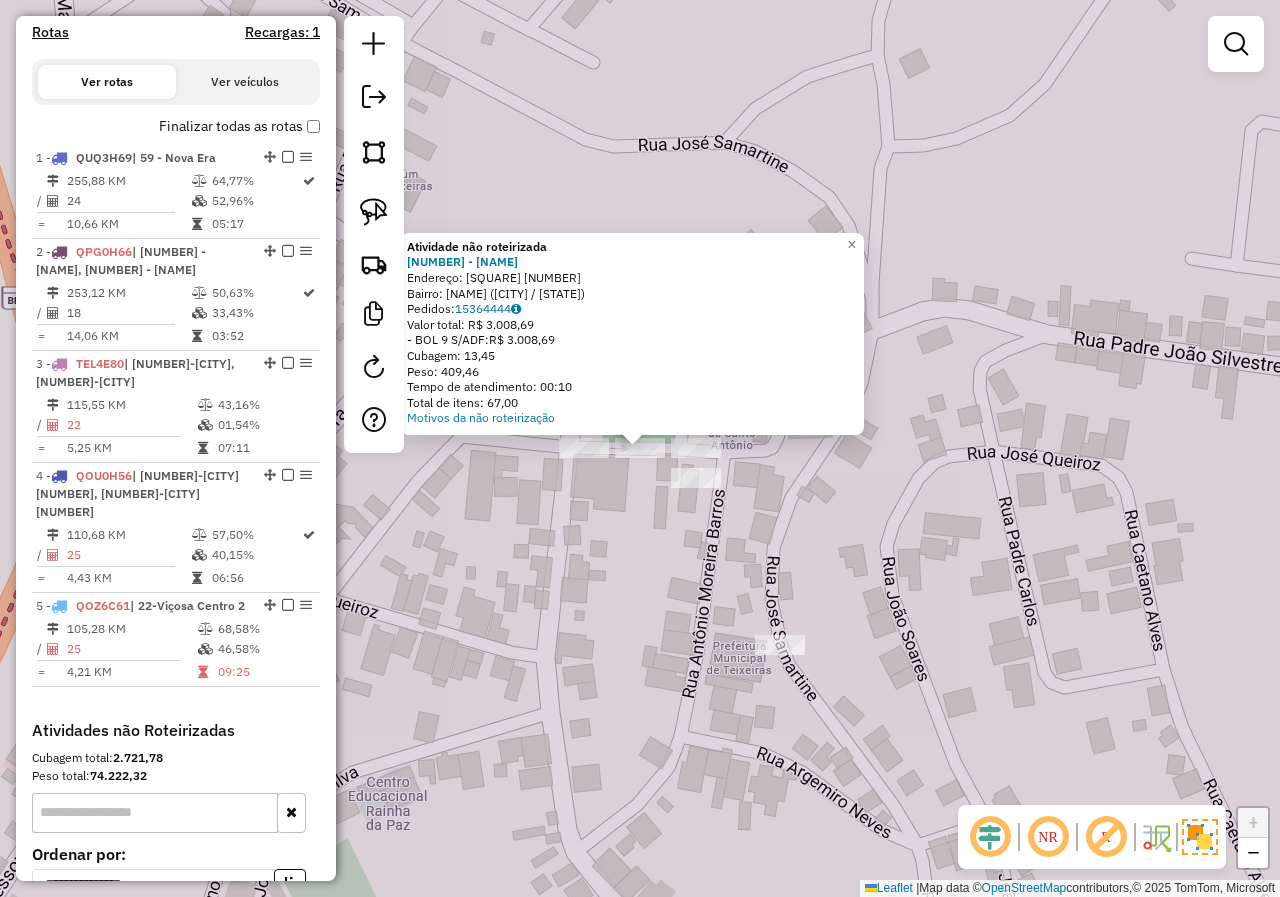 click on "Atividade não roteirizada [NUMBER] - [NAME] [LAST_NAME]  Endereço: [STREET]  [STREET]              [NUMBER]   Bairro: [NEIGHBORHOOD] ([CITY] / [STATE])   Pedidos:  [NUMBER]   Valor total: R$ [PRICE]   -BOL  [NUMBER] S/ADF:  R$ [PRICE]   Cubagem: [NUMBER]   Peso: [NUMBER]   Tempo de atendimento: [TIME]   Total de itens: [NUMBER]  Motivos da não roteirização × Janela de atendimento Grade de atendimento Capacidade Transportadoras Veículos Cliente Pedidos  Rotas Selecione os dias de semana para filtrar as janelas de atendimento  Seg   Ter   Qua   Qui   Sex   Sáb   Dom  Informe o período da janela de atendimento: De: [TIME] Até: [TIME]  Filtrar exatamente a janela do cliente  Considerar janela de atendimento padrão  Selecione os dias de semana para filtrar as grades de atendimento  Seg   Ter   Qua   Qui   Sex   Sáb   Dom   Considerar clientes sem dia de atendimento cadastrado  Clientes fora do dia de atendimento selecionado Filtrar as atividades entre os valores definidos abaixo:  Peso mínimo:   Peso máximo:   Cubagem mínima:   De: [TIME]   De: [TIME]" 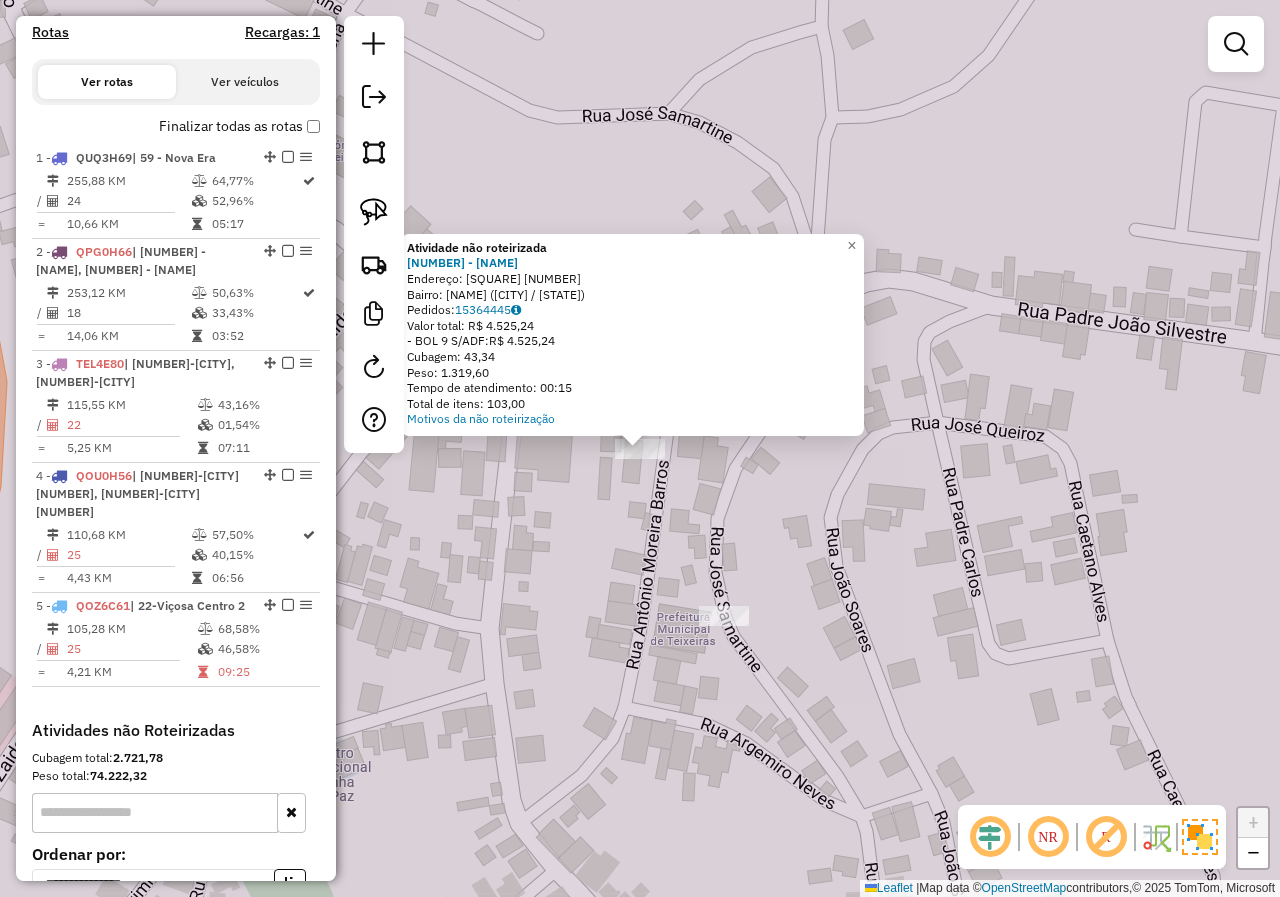 click on "Atividade não roteirizada 6207 - ANTONIO TOTI DE OLIV  Endereço: Pç  ARTHUR BERNARDES              185   Bairro: CENTRO (TEIXEIRAS / MG)   Pedidos:  15364445   Valor total: R$ 4.525,24   - BOL  9 S/ADF:  R$ 4.525,24   Cubagem: 43,34   Peso: 1.319,60   Tempo de atendimento: 00:15   Total de itens: 103,00  Motivos da não roteirização × Janela de atendimento Grade de atendimento Capacidade Transportadoras Veículos Cliente Pedidos  Rotas Selecione os dias de semana para filtrar as janelas de atendimento  Seg   Ter   Qua   Qui   Sex   Sáb   Dom  Informe o período da janela de atendimento: De: Até:  Filtrar exatamente a janela do cliente  Considerar janela de atendimento padrão  Selecione os dias de semana para filtrar as grades de atendimento  Seg   Ter   Qua   Qui   Sex   Sáb   Dom   Considerar clientes sem dia de atendimento cadastrado  Clientes fora do dia de atendimento selecionado Filtrar as atividades entre os valores definidos abaixo:  Peso mínimo:   Peso máximo:   Cubagem mínima:   De:  De:" 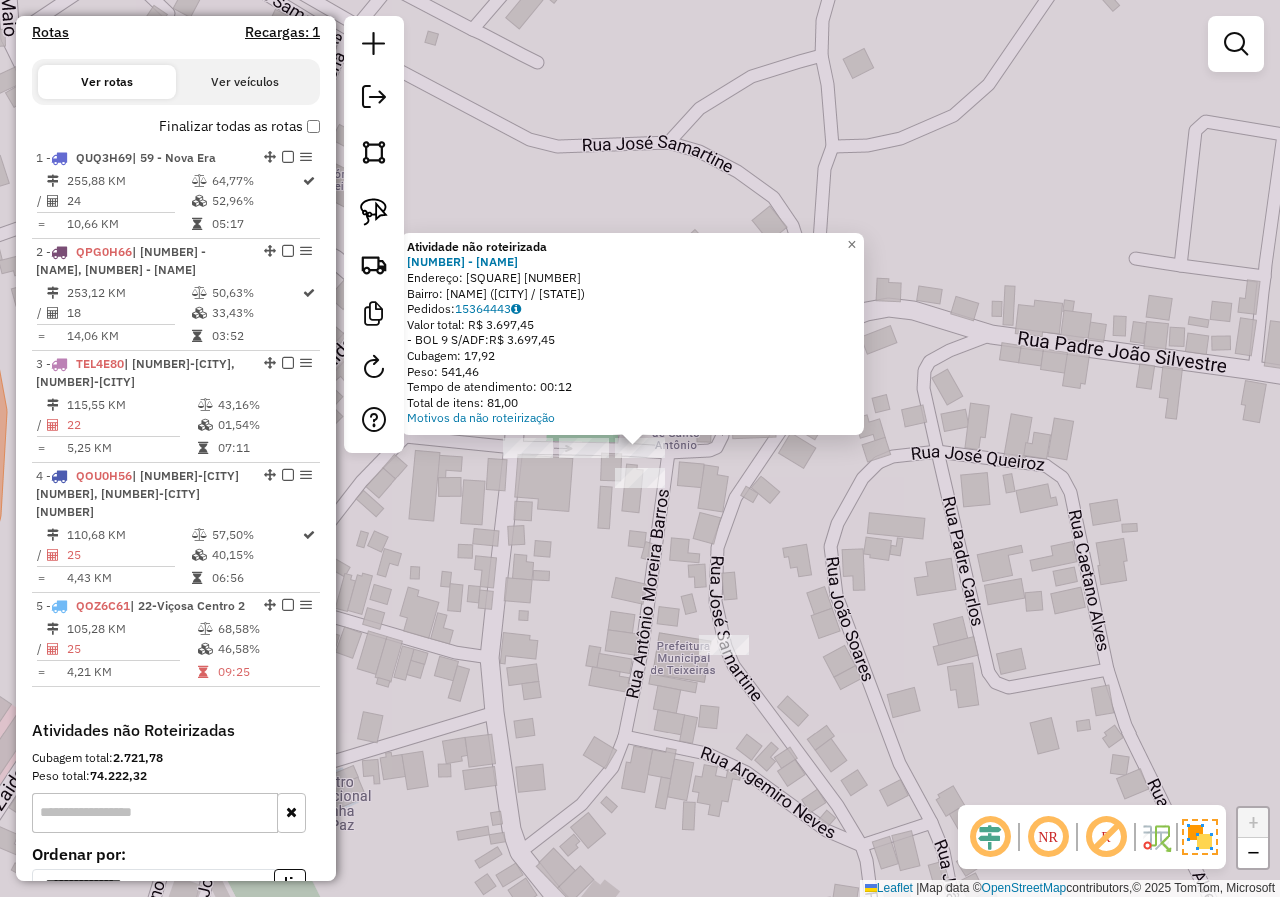 click on "Atividade não roteirizada 6207 - ANTONIO TOTI DE OLIV  Endereço: Pç  ARTHUR BERNARDES              185   Bairro: CENTRO (TEIXEIRAS / MG)   Pedidos:  15364443   Valor total: R$ 3.697,45   - BOL  9 S/ADF:  R$ 3.697,45   Cubagem: 17,92   Peso: 541,46   Tempo de atendimento: 00:12   Total de itens: 81,00  Motivos da não roteirização × Janela de atendimento Grade de atendimento Capacidade Transportadoras Veículos Cliente Pedidos  Rotas Selecione os dias de semana para filtrar as janelas de atendimento  Seg   Ter   Qua   Qui   Sex   Sáb   Dom  Informe o período da janela de atendimento: De: Até:  Filtrar exatamente a janela do cliente  Considerar janela de atendimento padrão  Selecione os dias de semana para filtrar as grades de atendimento  Seg   Ter   Qua   Qui   Sex   Sáb   Dom   Considerar clientes sem dia de atendimento cadastrado  Clientes fora do dia de atendimento selecionado Filtrar as atividades entre os valores definidos abaixo:  Peso mínimo:   Peso máximo:   Cubagem mínima:   De:   De:" 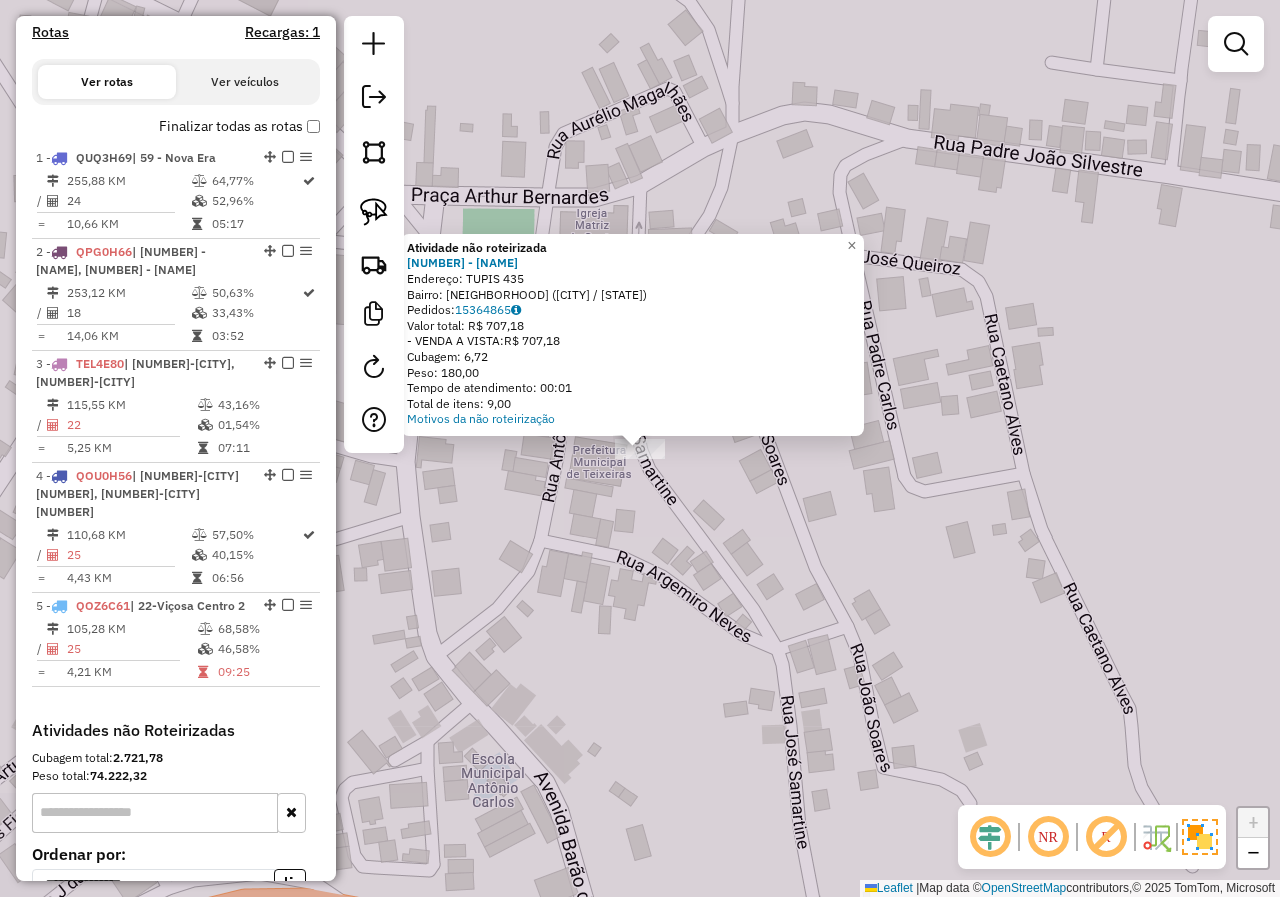 click on "Atividade não roteirizada 31806 - GERALDO BAR Endereço: TUPIS 435 Bairro: SAO SEBASTIAO ([CITY] / [STATE]) Pedidos: 15364865 Valor total: R$ 707,18 - VENDA A VISTA: R$ 707,18 Cubagem: 6,72 Peso: 180,00 Tempo de atendimento: 00:01 Total de itens: 9,00 Motivos da não roteirização × Janela de atendimento Grade de atendimento Capacidade Transportadoras Veículos Cliente Pedidos Rotas Selecione os dias de semana para filtrar as janelas de atendimento Seg Ter Qua Qui Sex Sáb Dom Informe o período da janela de atendimento: De: Até: Filtrar exatamente a janela do cliente Considerar janela de atendimento padrão Selecione os dias de semana para filtrar as grades de atendimento Seg Ter Qua Qui Sex Sáb Dom Considerar clientes sem dia de atendimento cadastrado Clientes fora do dia de atendimento selecionado Filtrar as atividades entre os valores definidos abaixo: Peso mínimo: Peso máximo: Cubagem mínima: Cubagem máxima: De: Até: +" 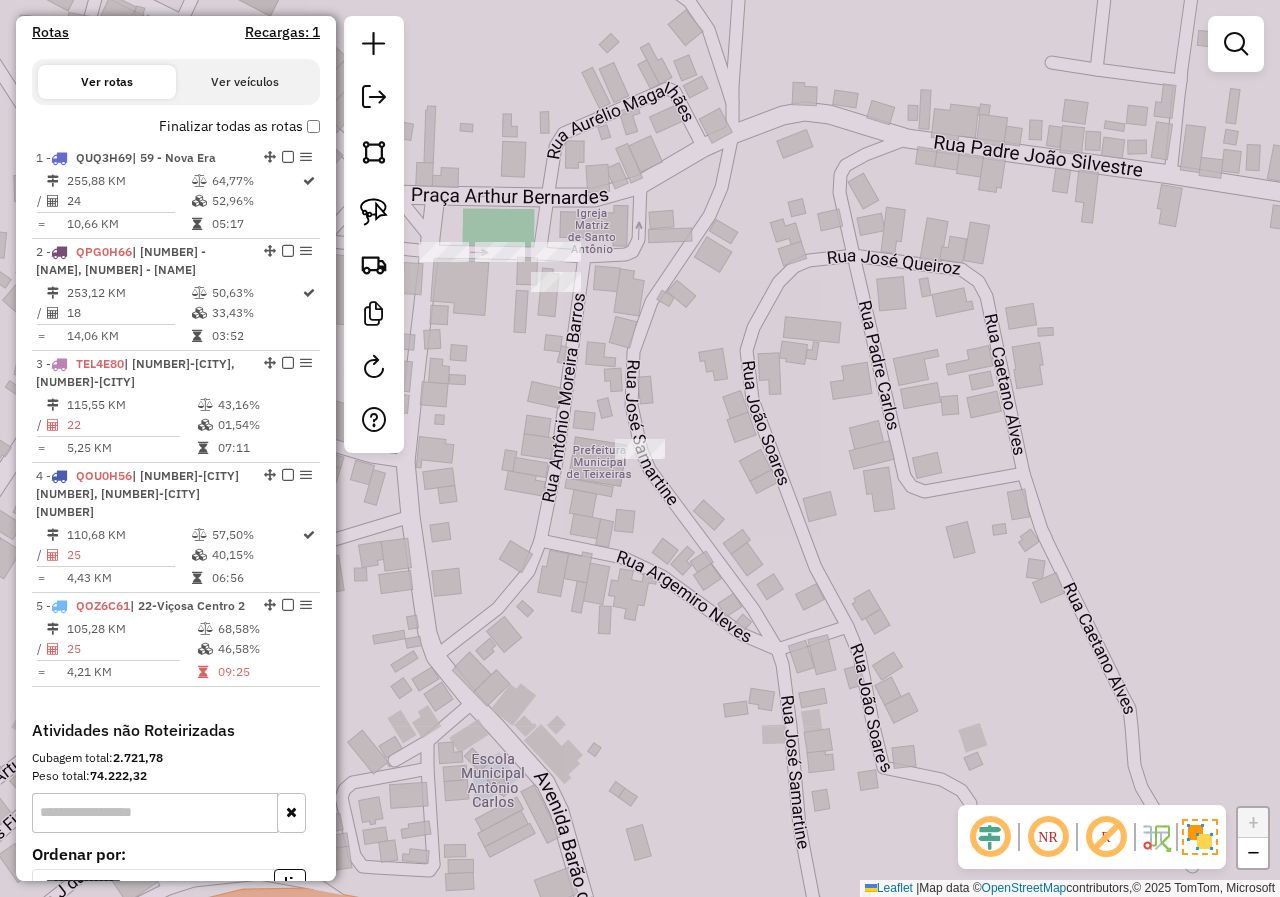 drag, startPoint x: 507, startPoint y: 490, endPoint x: 521, endPoint y: 515, distance: 28.653097 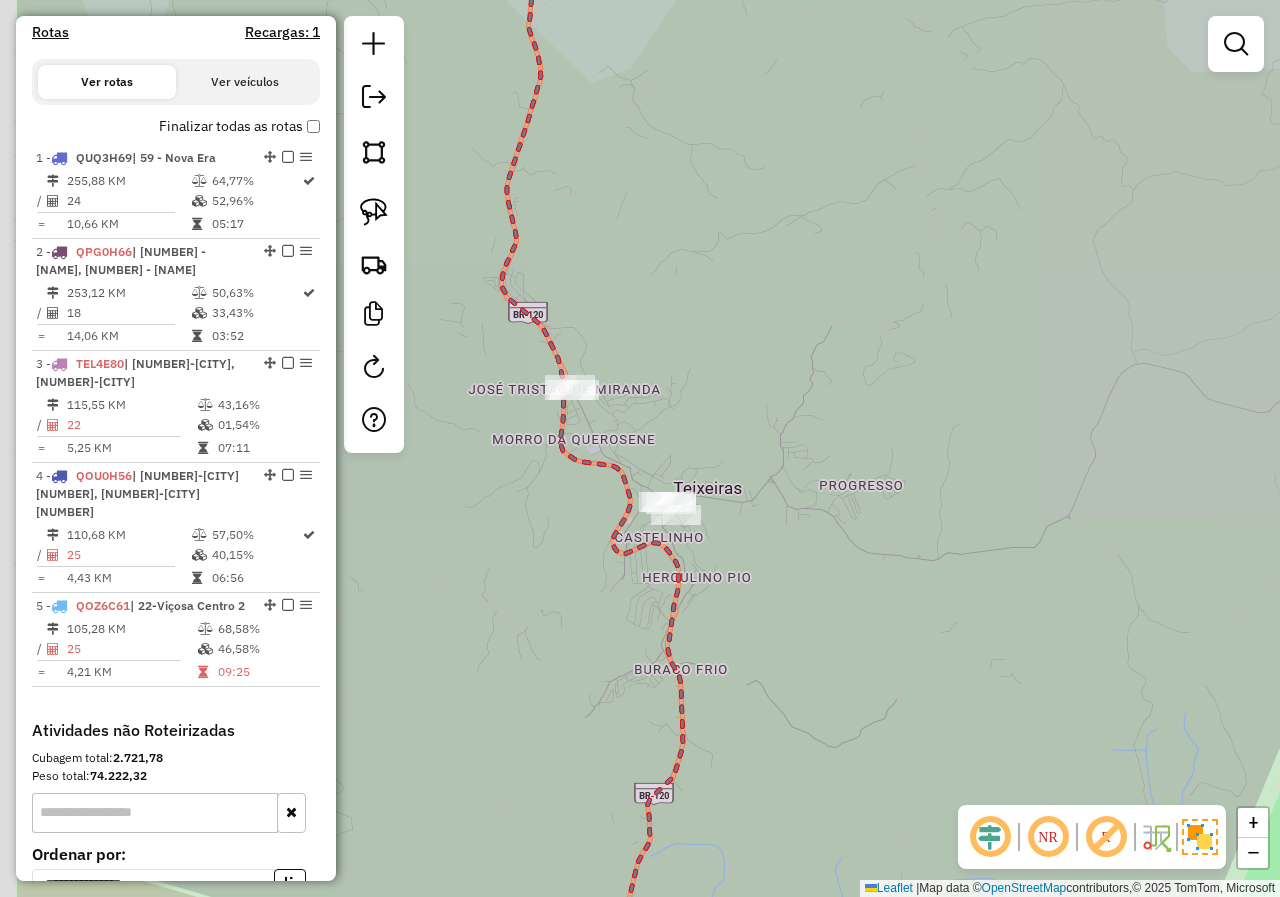 drag, startPoint x: 722, startPoint y: 563, endPoint x: 817, endPoint y: 539, distance: 97.984695 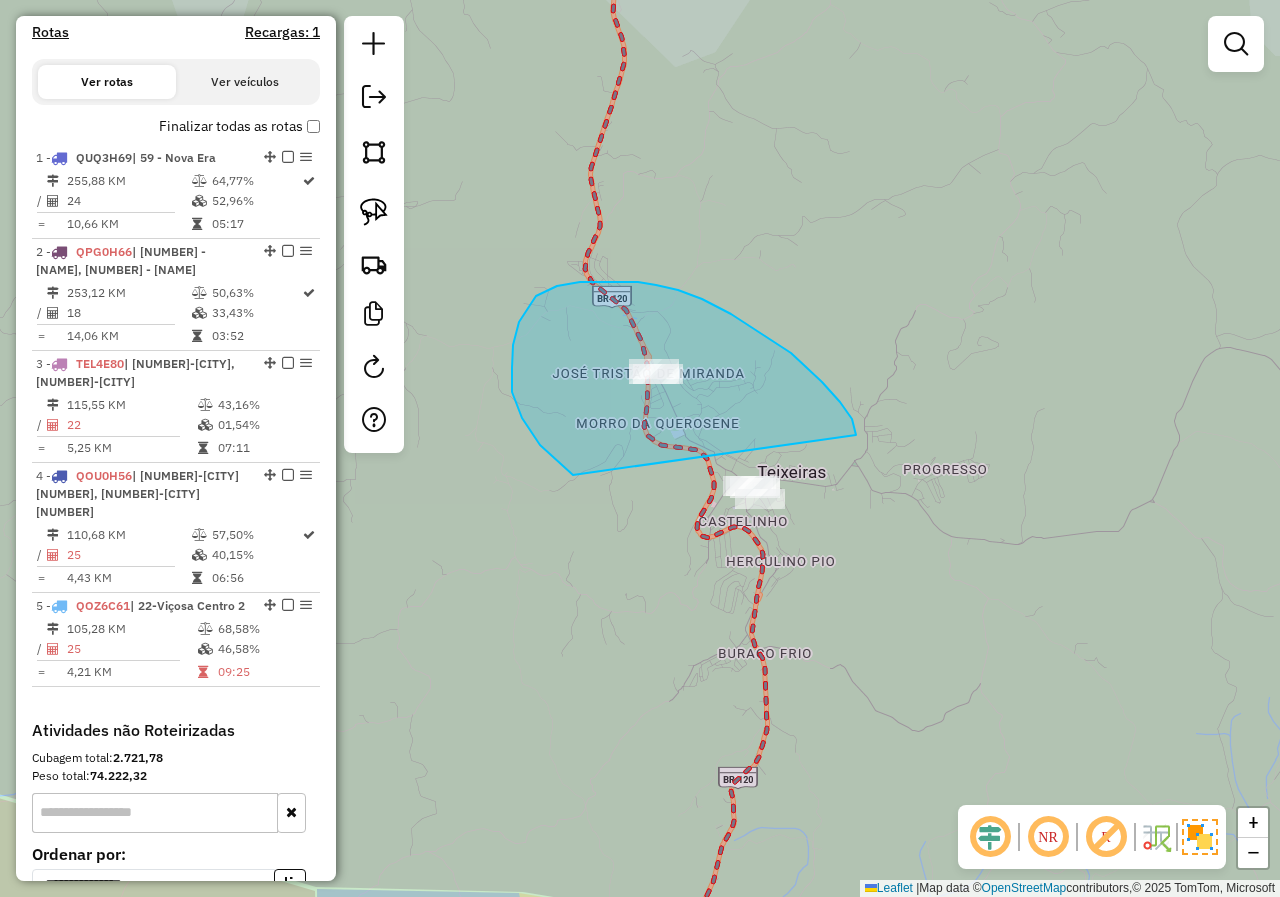 drag, startPoint x: 856, startPoint y: 435, endPoint x: 917, endPoint y: 560, distance: 139.0899 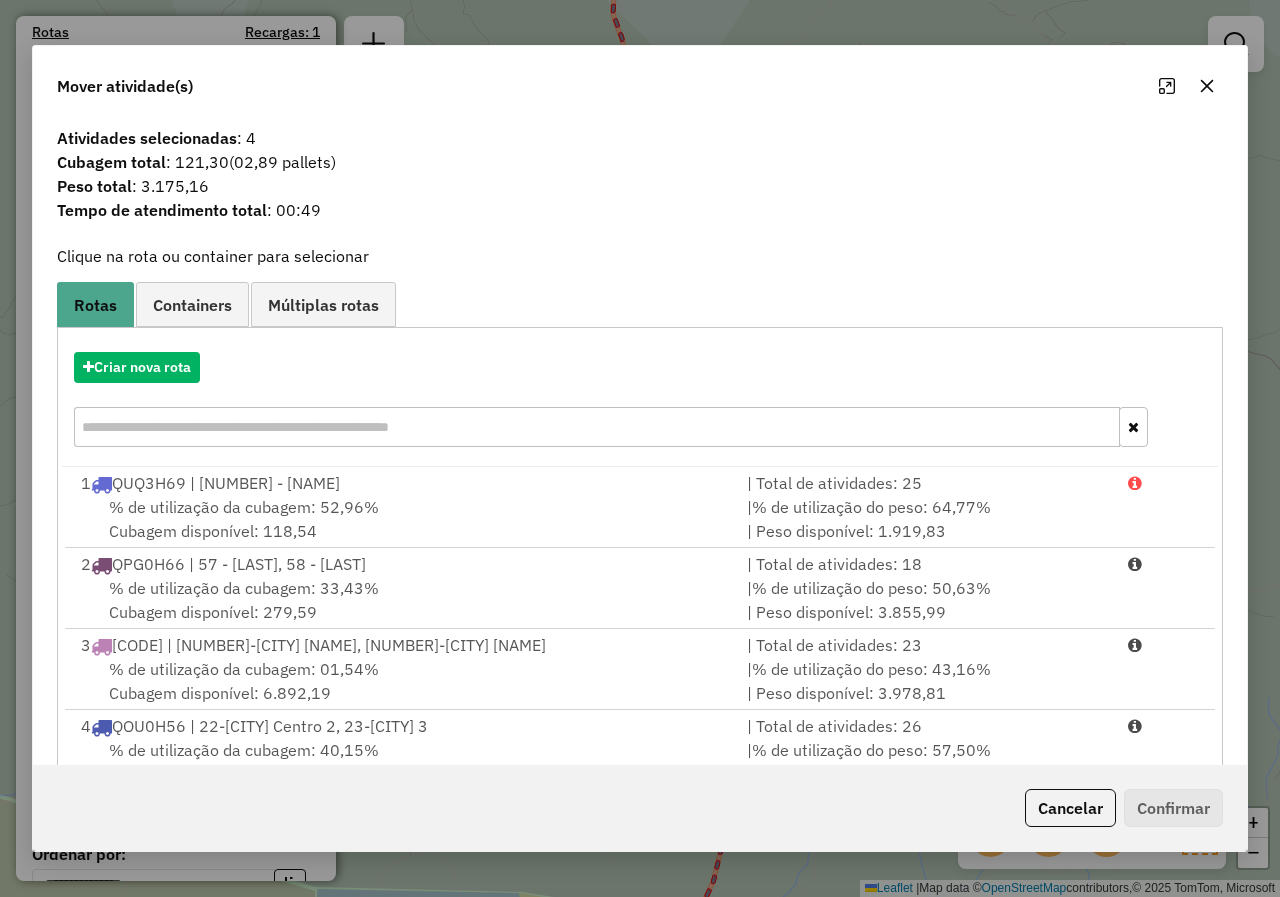 click 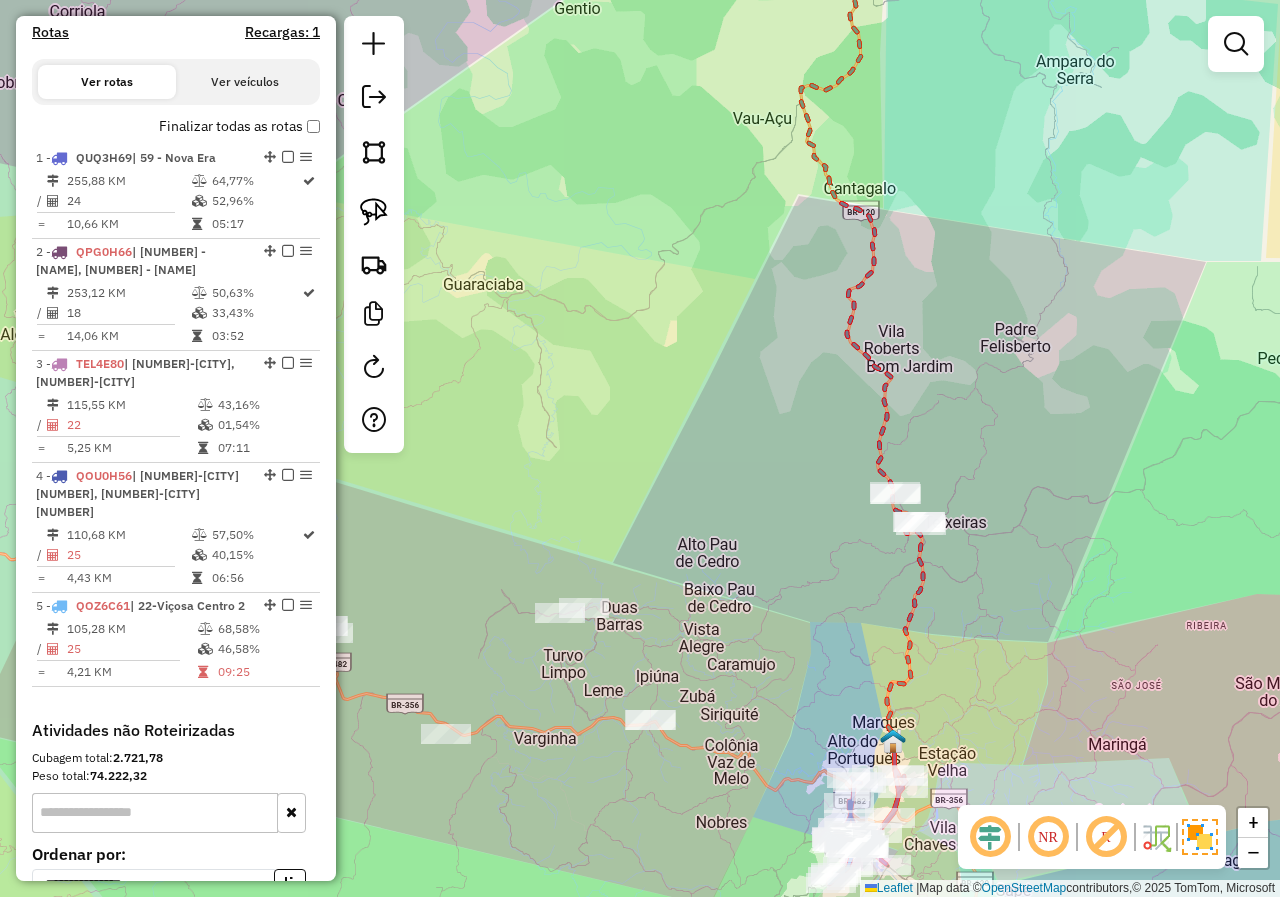 drag, startPoint x: 794, startPoint y: 608, endPoint x: 794, endPoint y: 385, distance: 223 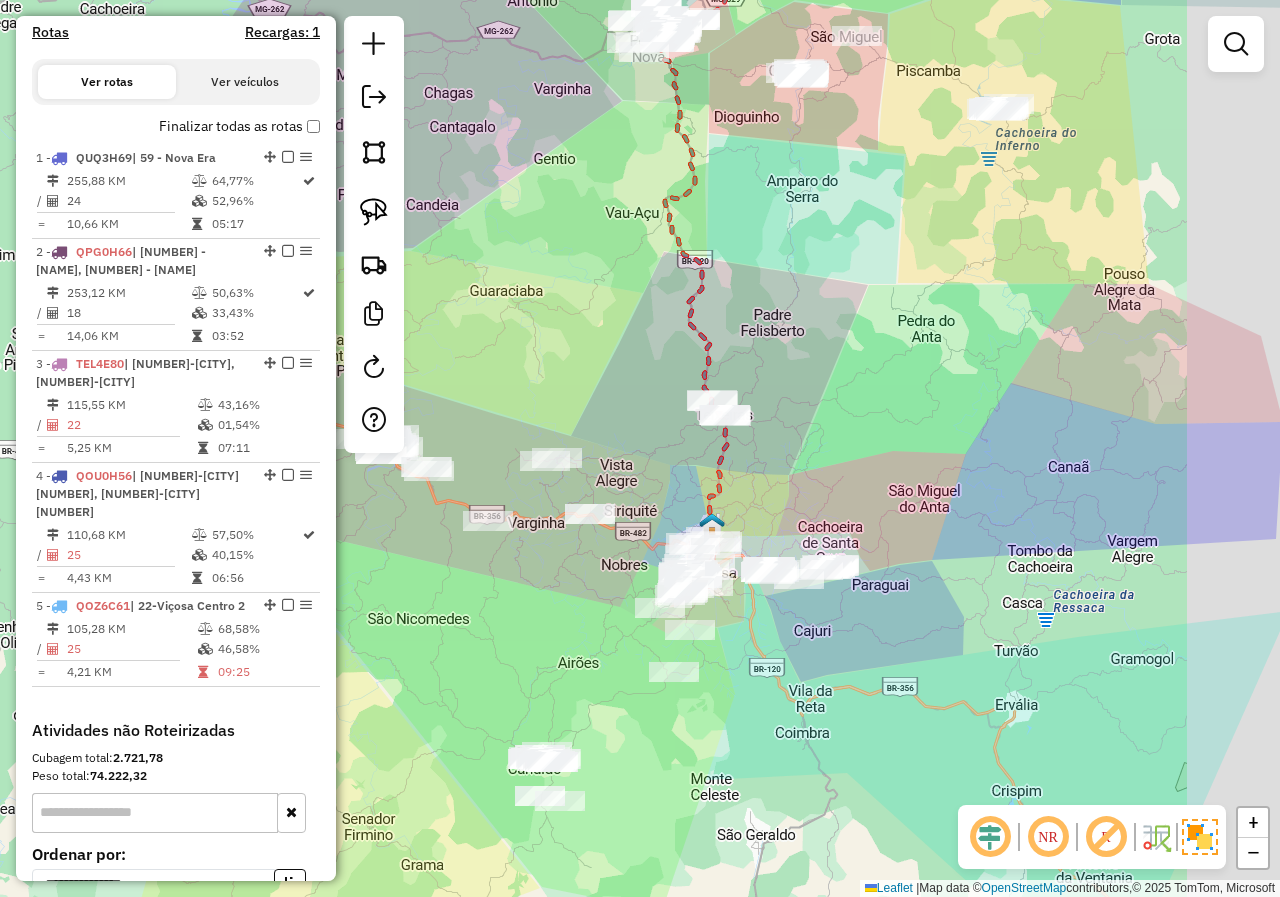 drag, startPoint x: 975, startPoint y: 359, endPoint x: 820, endPoint y: 457, distance: 183.38211 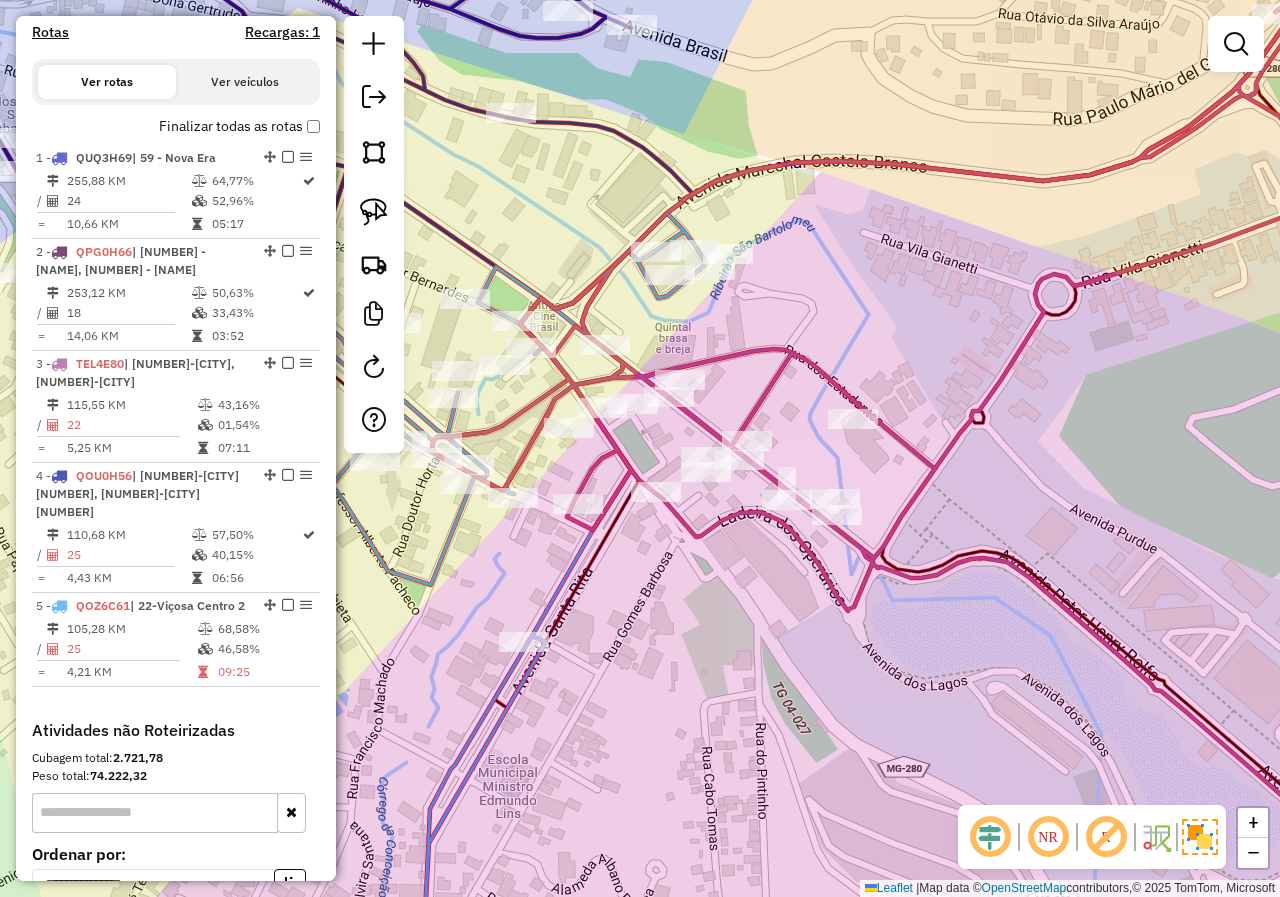 drag, startPoint x: 639, startPoint y: 537, endPoint x: 693, endPoint y: 624, distance: 102.396286 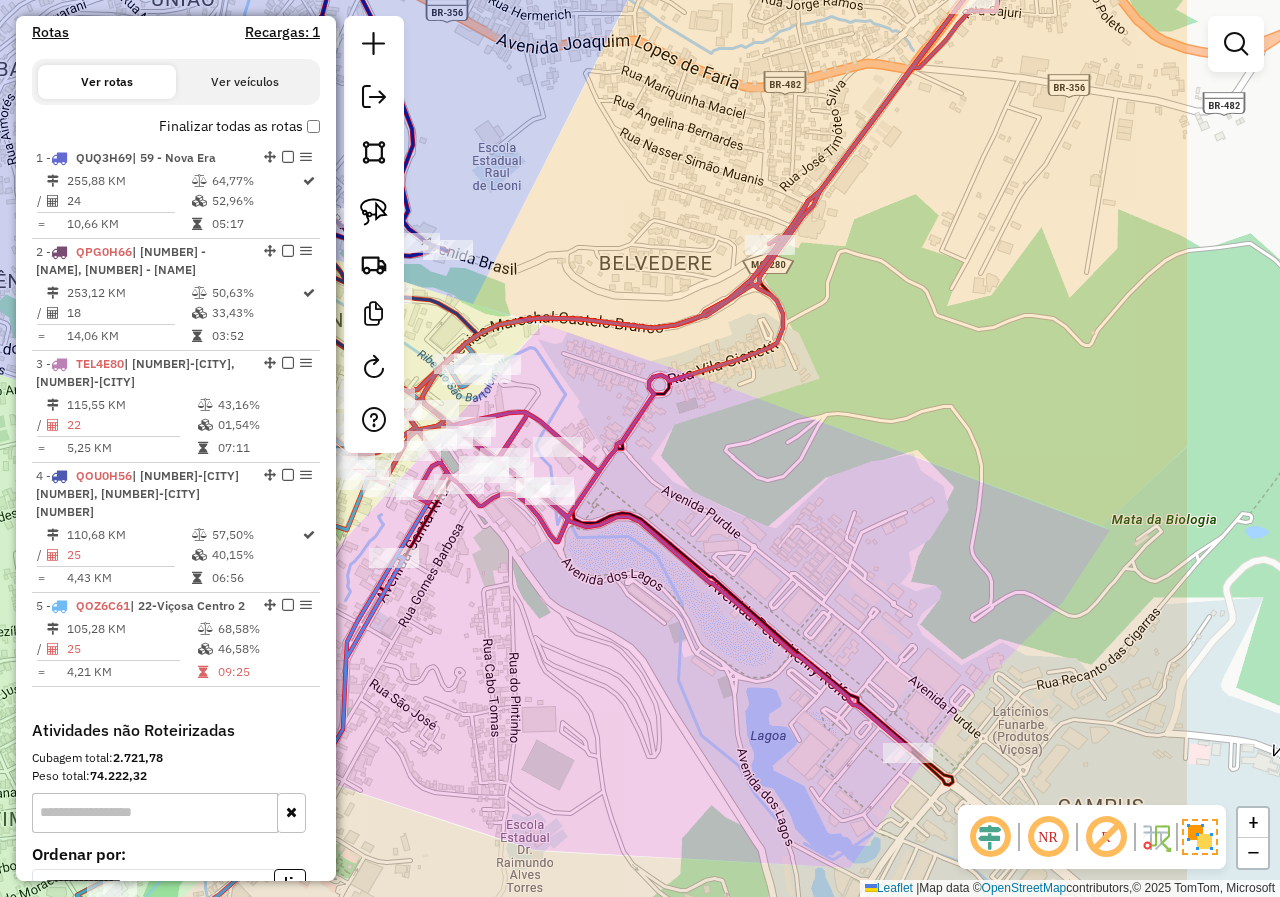 drag, startPoint x: 800, startPoint y: 687, endPoint x: 600, endPoint y: 675, distance: 200.35968 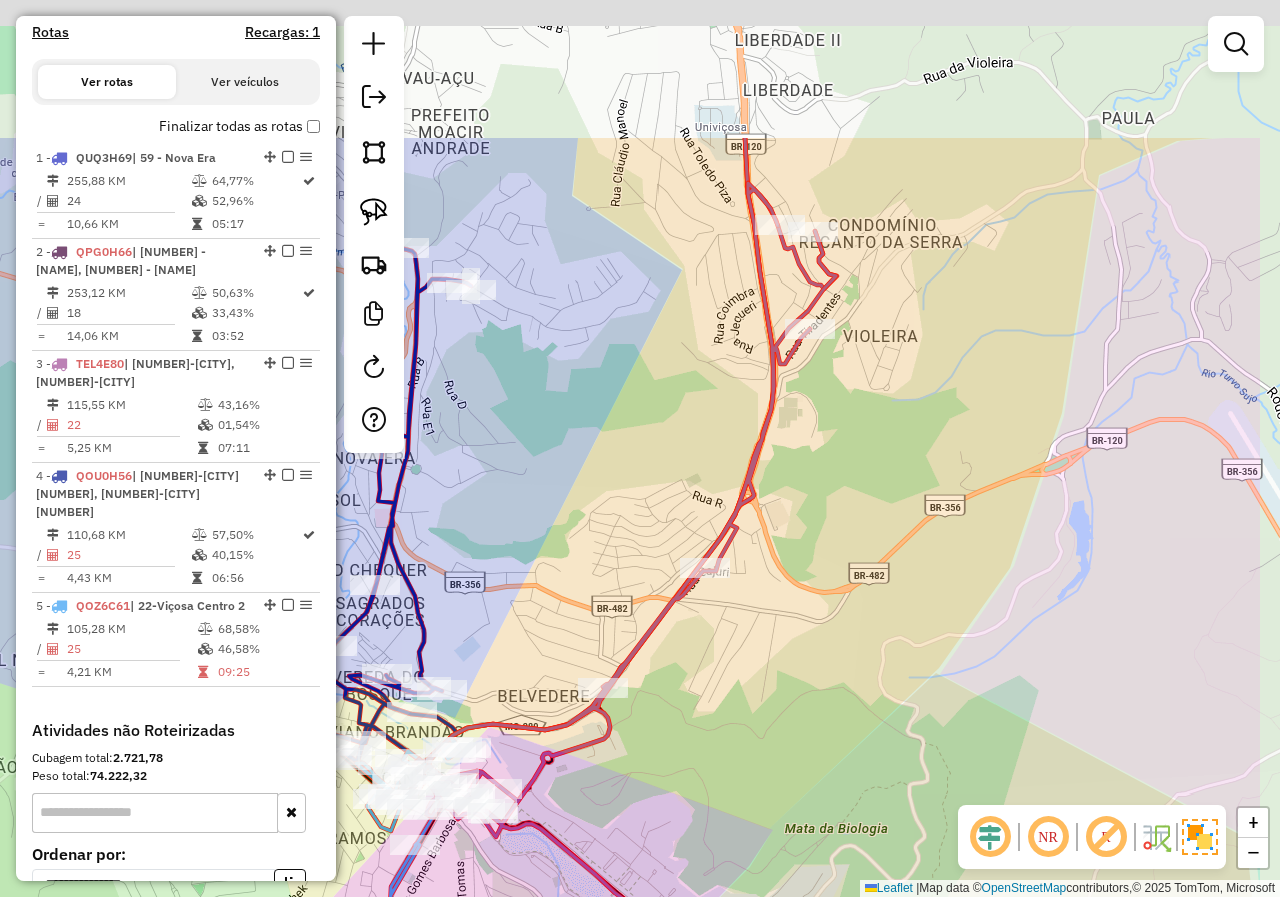 drag, startPoint x: 929, startPoint y: 506, endPoint x: 799, endPoint y: 618, distance: 171.59254 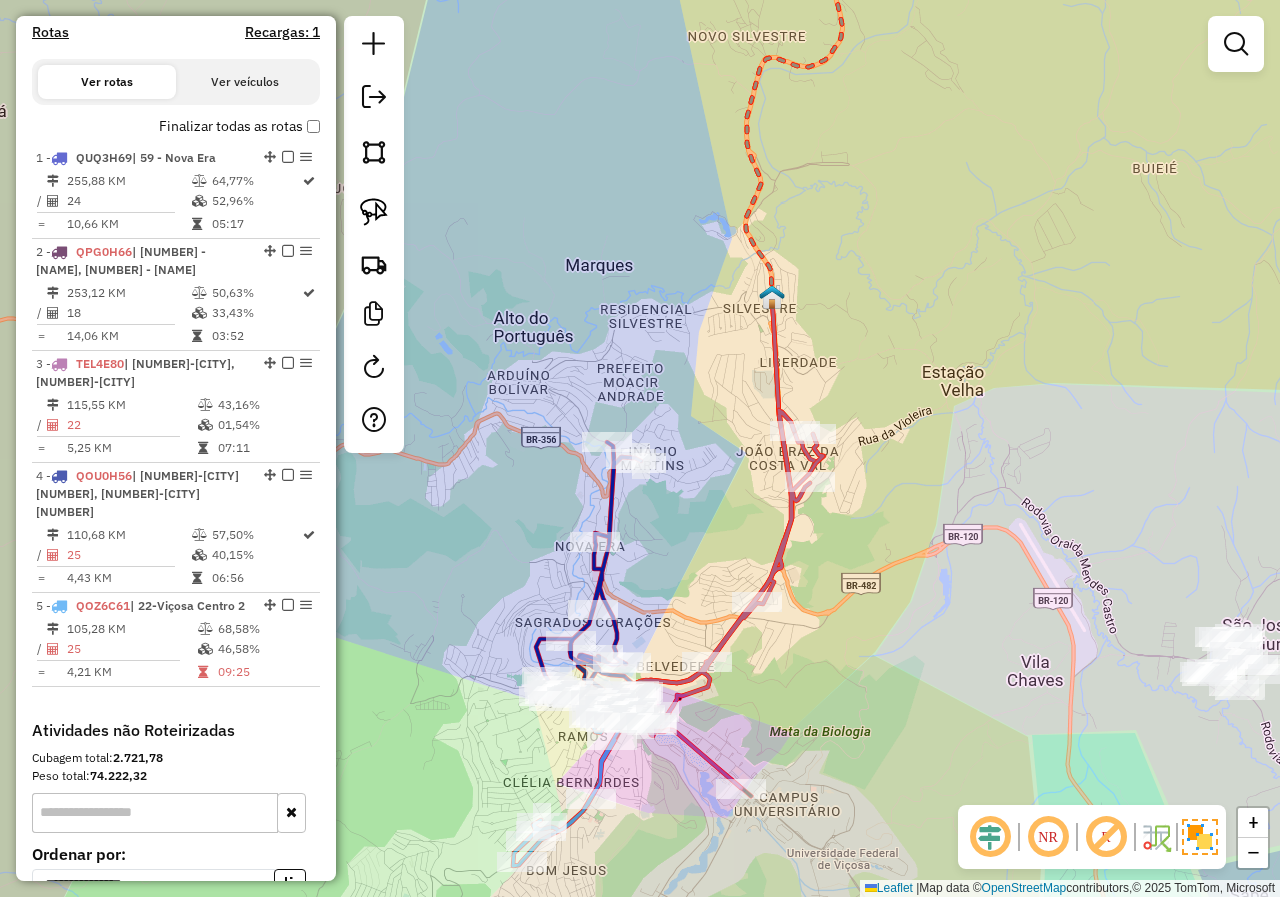 drag, startPoint x: 812, startPoint y: 538, endPoint x: 900, endPoint y: 479, distance: 105.9481 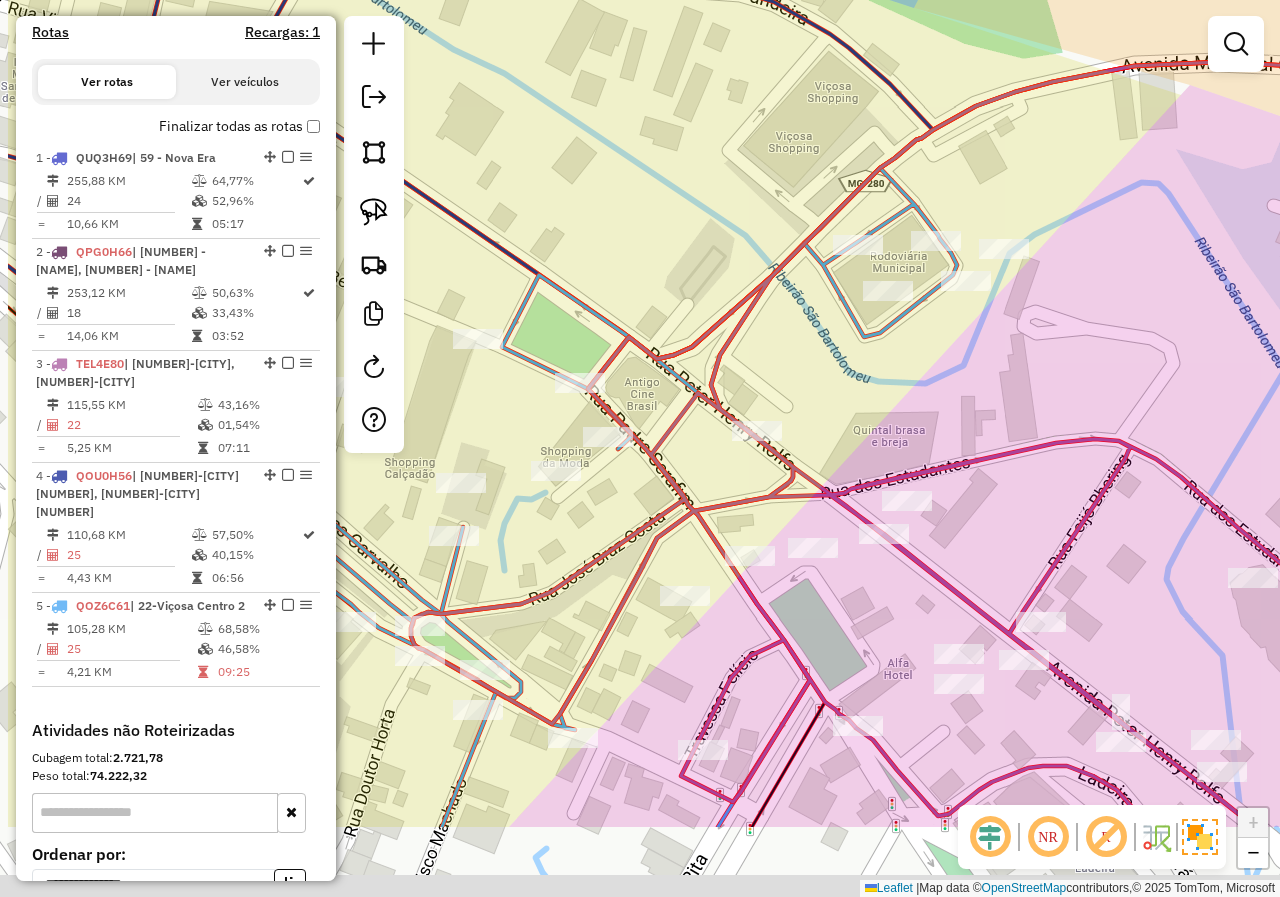 drag, startPoint x: 735, startPoint y: 588, endPoint x: 879, endPoint y: 423, distance: 219 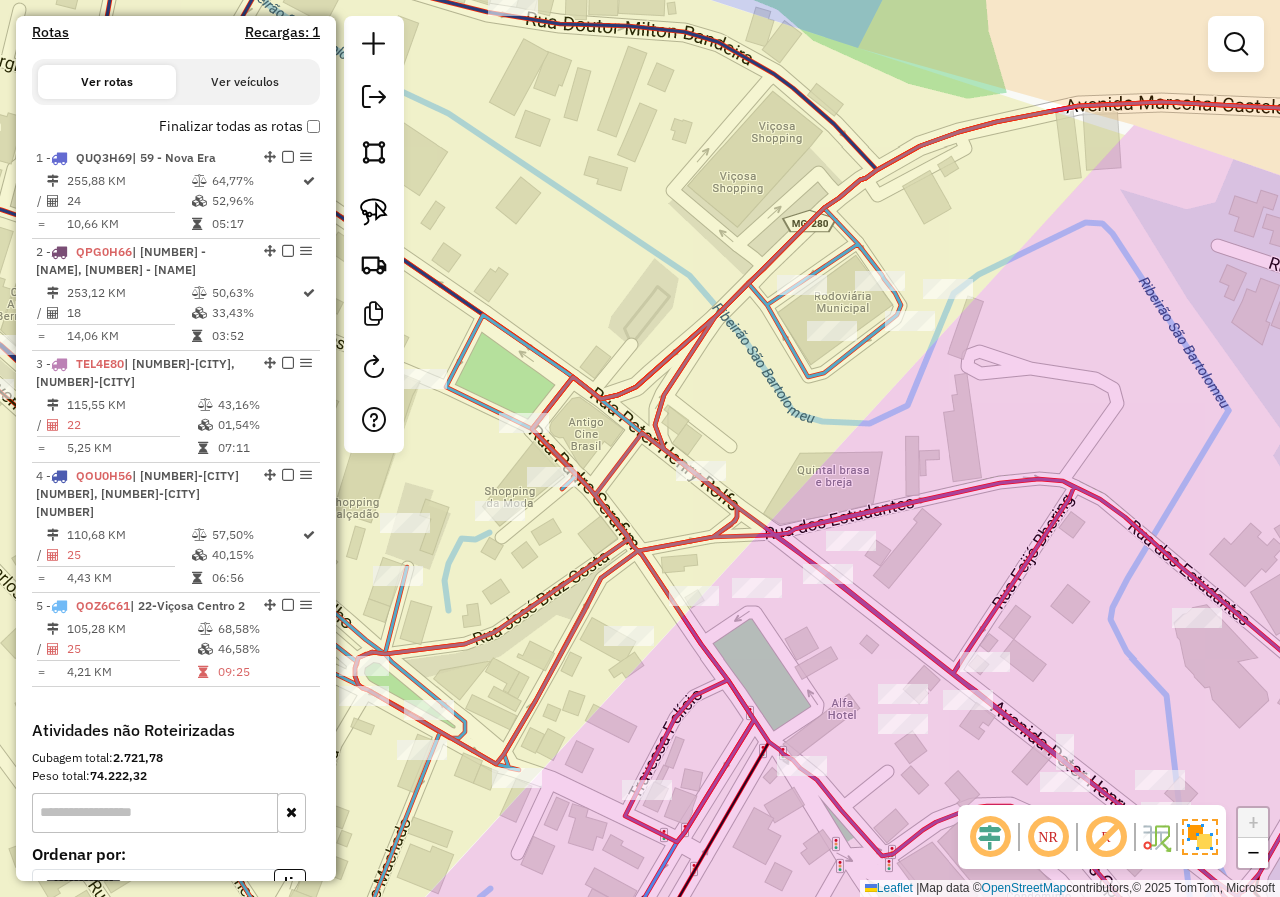 drag, startPoint x: 687, startPoint y: 633, endPoint x: 623, endPoint y: 679, distance: 78.81624 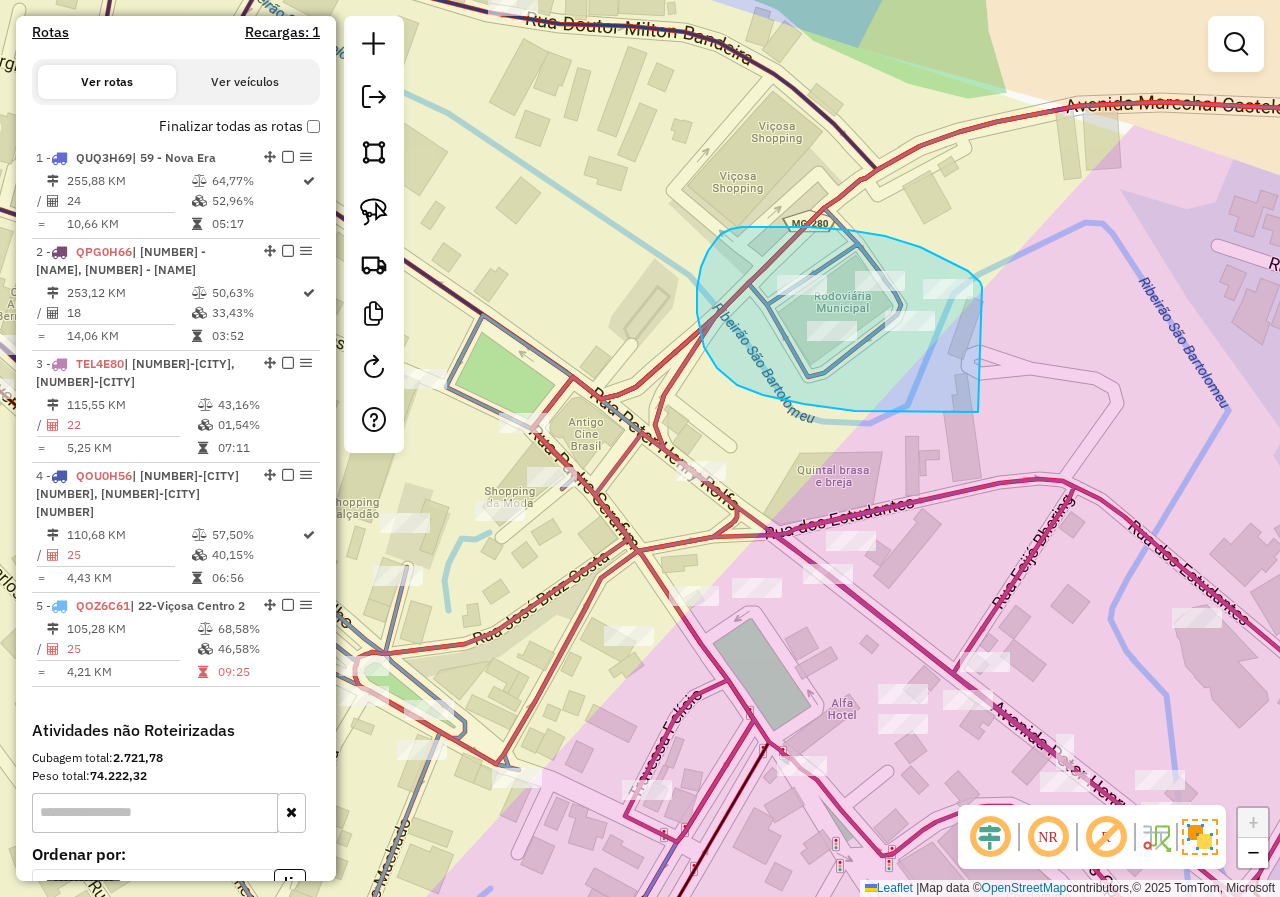 drag, startPoint x: 982, startPoint y: 287, endPoint x: 1045, endPoint y: 401, distance: 130.24976 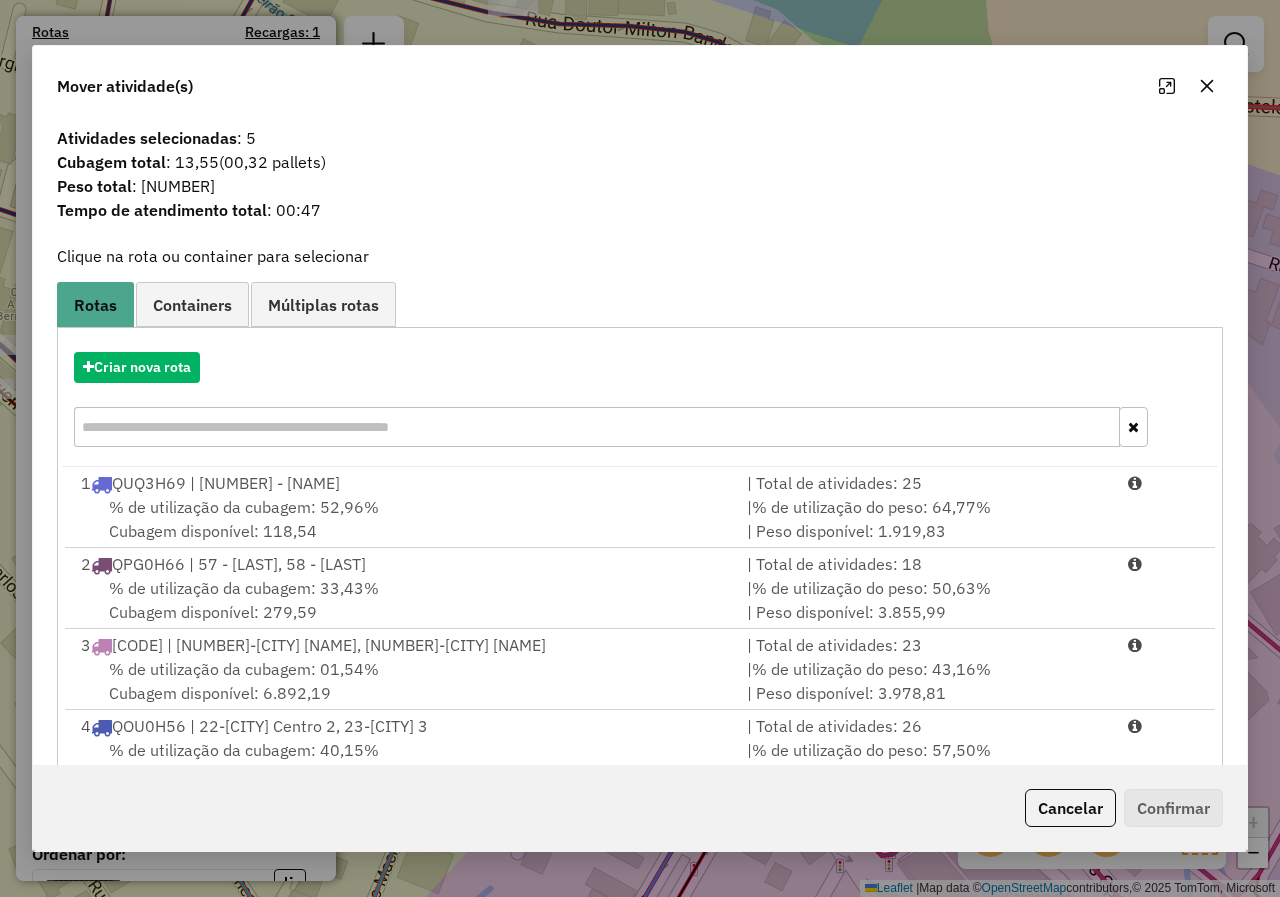 scroll, scrollTop: 61, scrollLeft: 0, axis: vertical 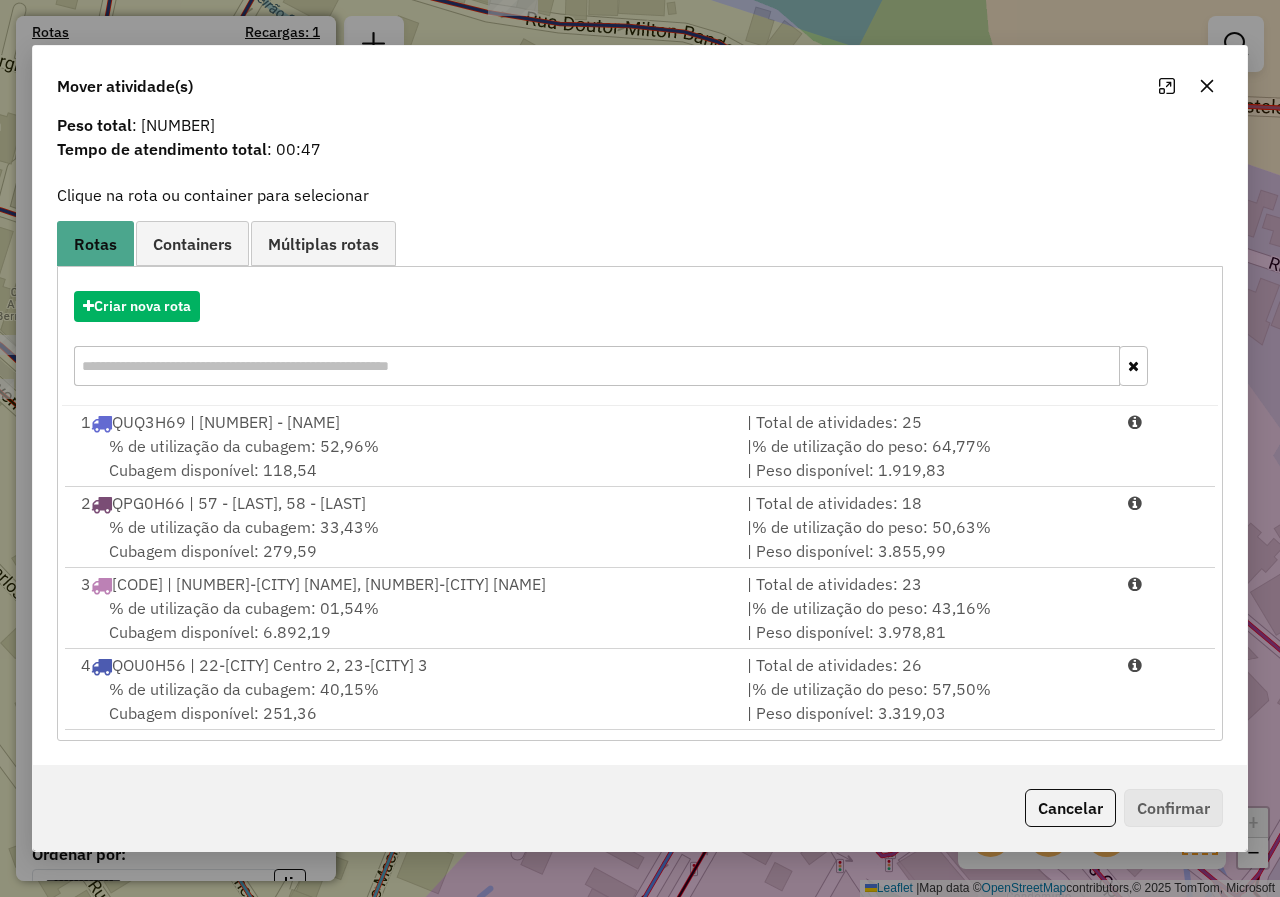 click on "Mover atividade(s)" 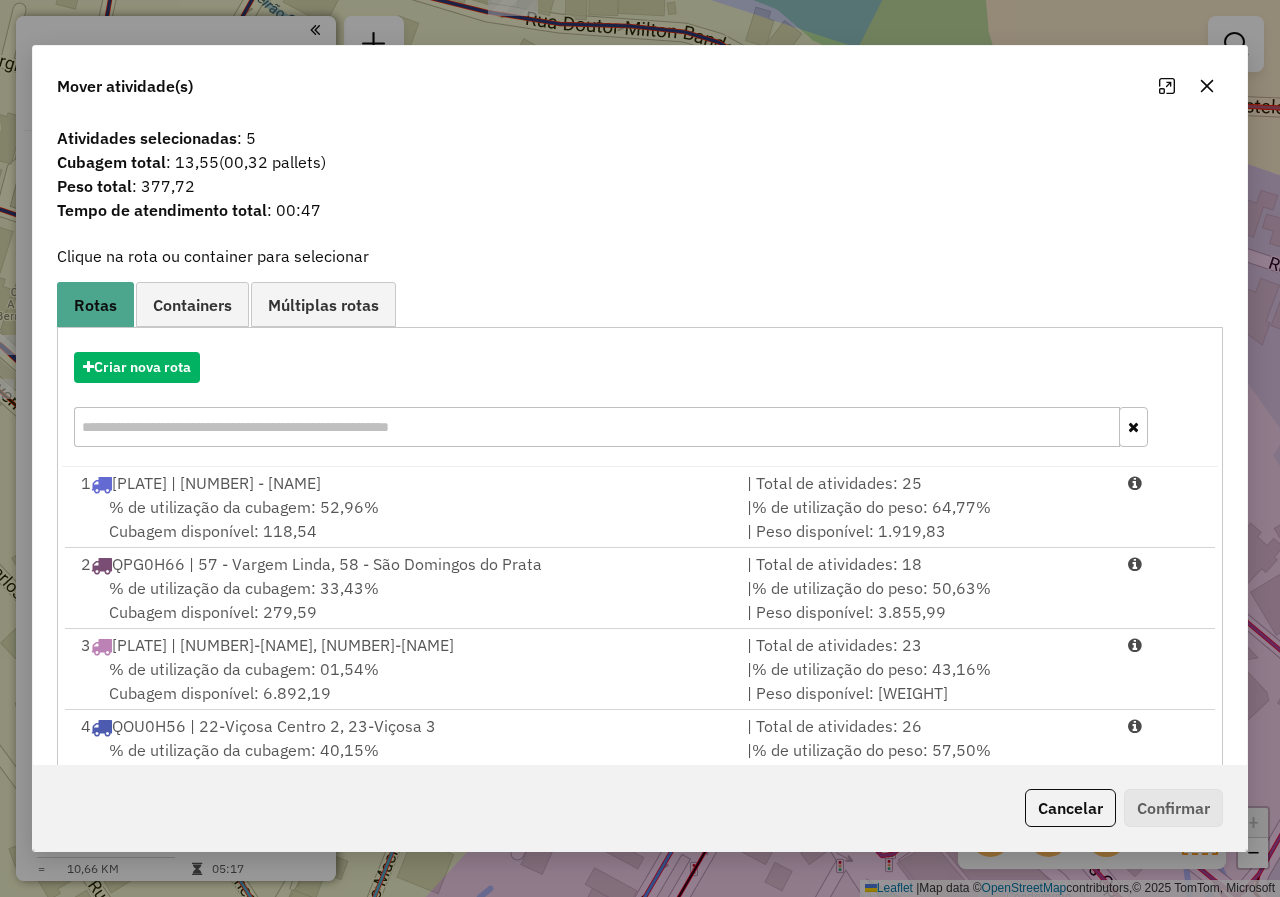 click 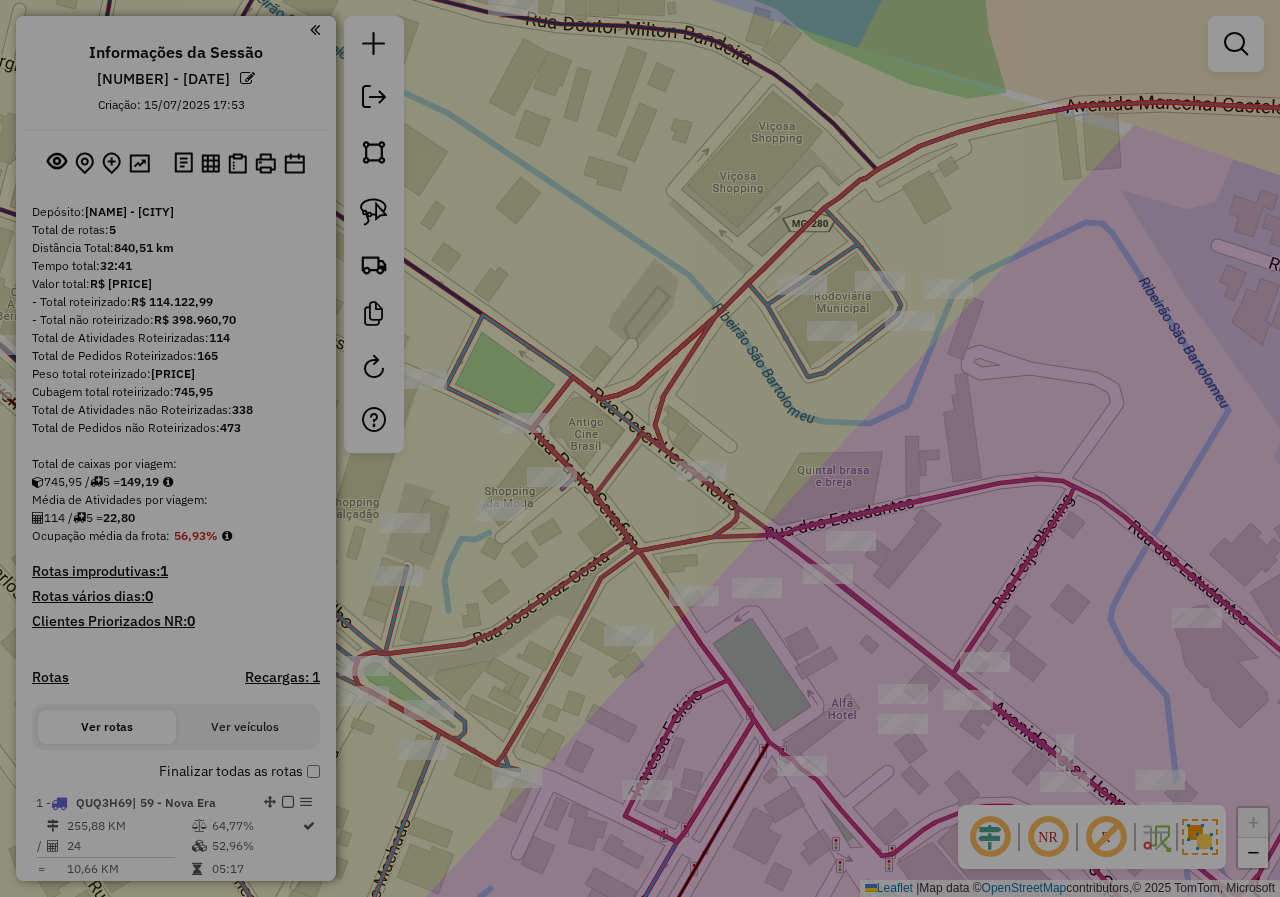 scroll, scrollTop: 0, scrollLeft: 0, axis: both 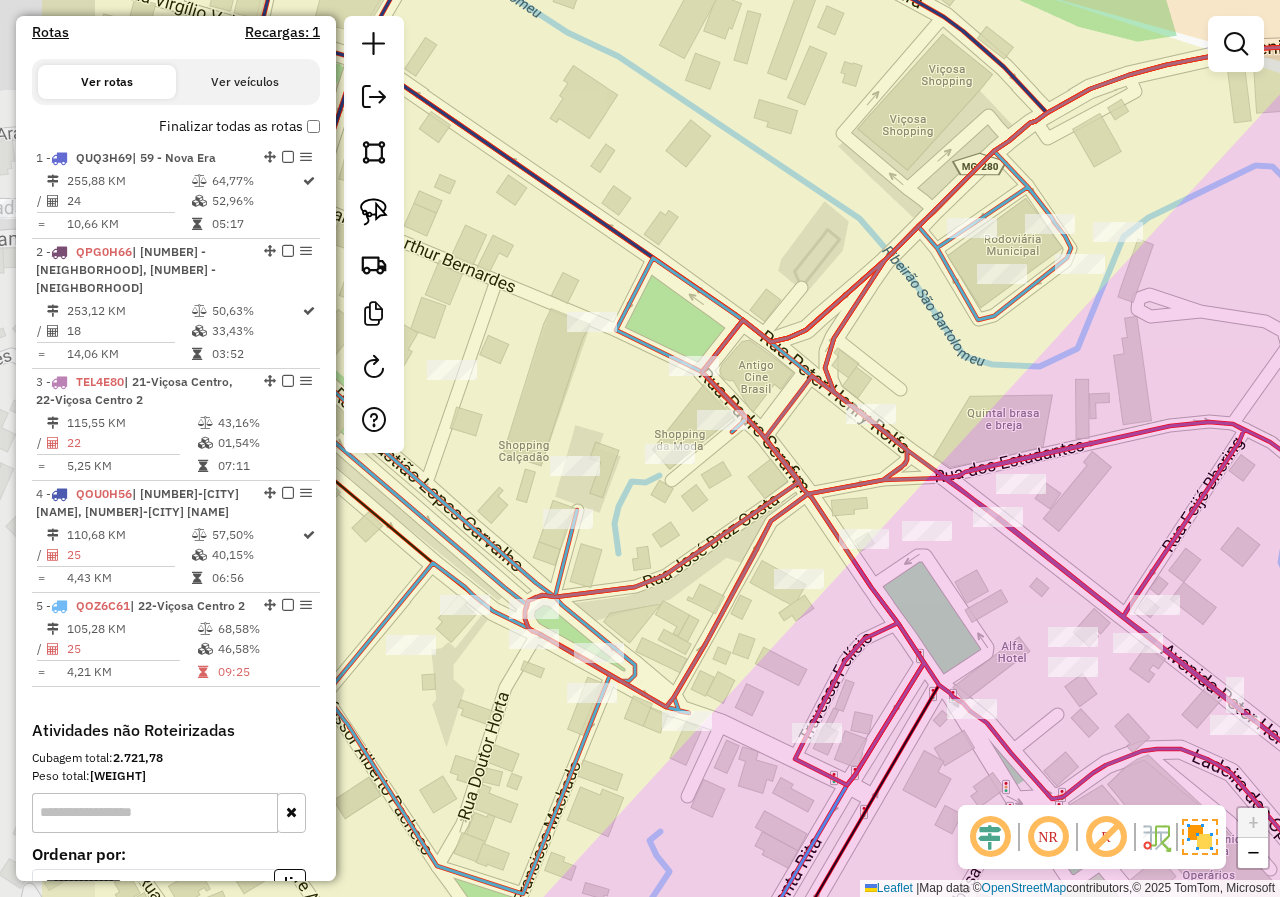 drag, startPoint x: 890, startPoint y: 441, endPoint x: 1057, endPoint y: 384, distance: 176.45963 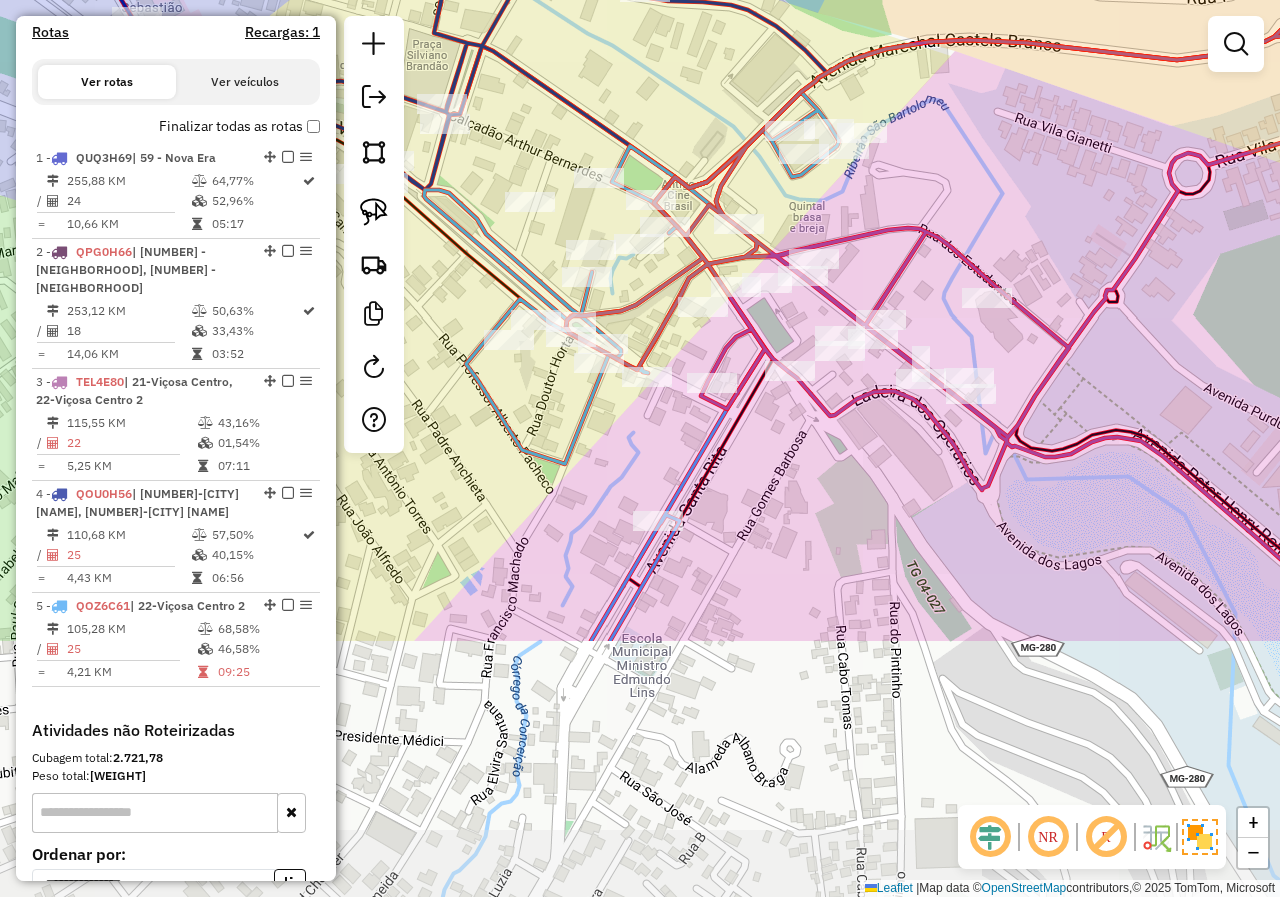 drag, startPoint x: 887, startPoint y: 791, endPoint x: 755, endPoint y: 440, distance: 375 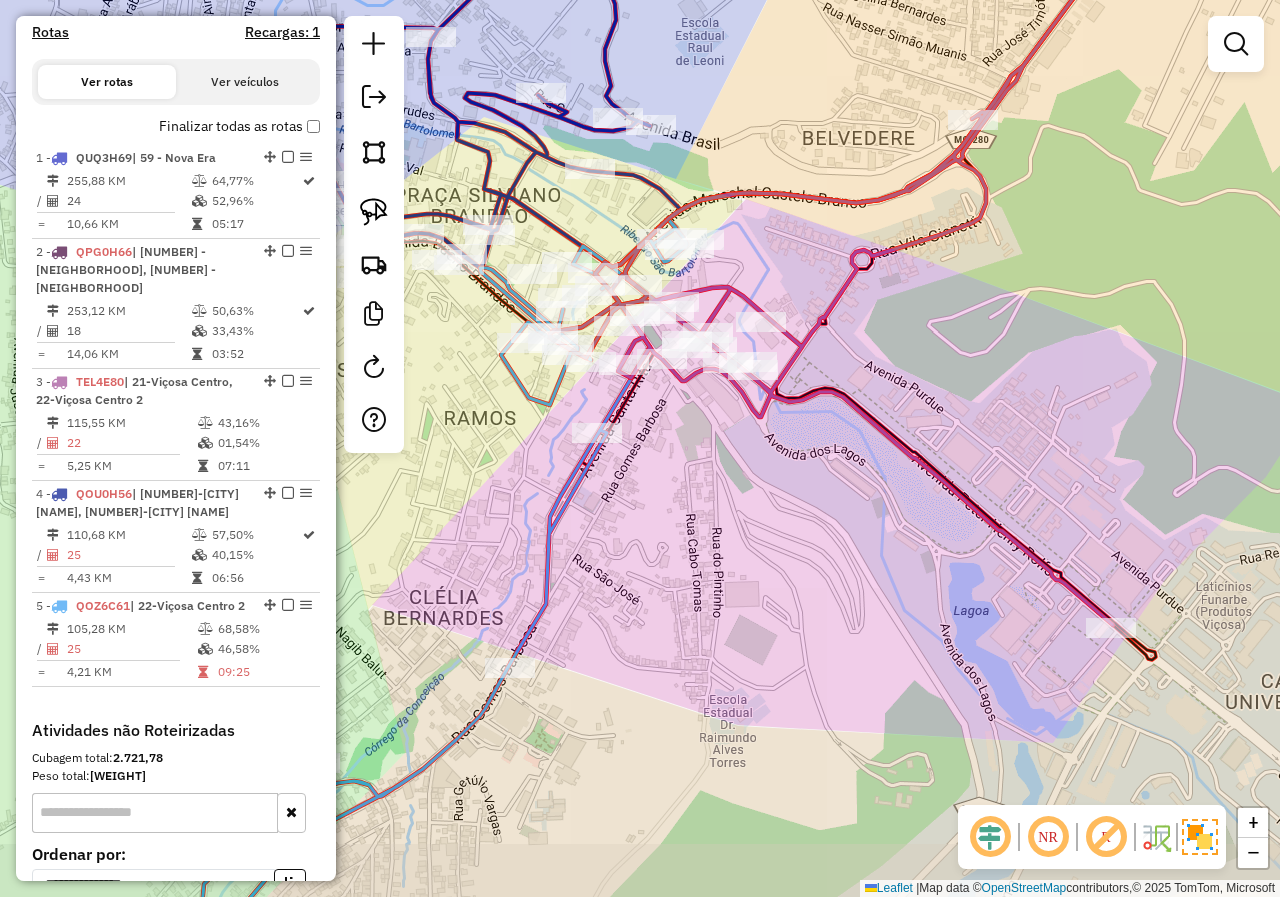 drag, startPoint x: 822, startPoint y: 510, endPoint x: 734, endPoint y: 440, distance: 112.44554 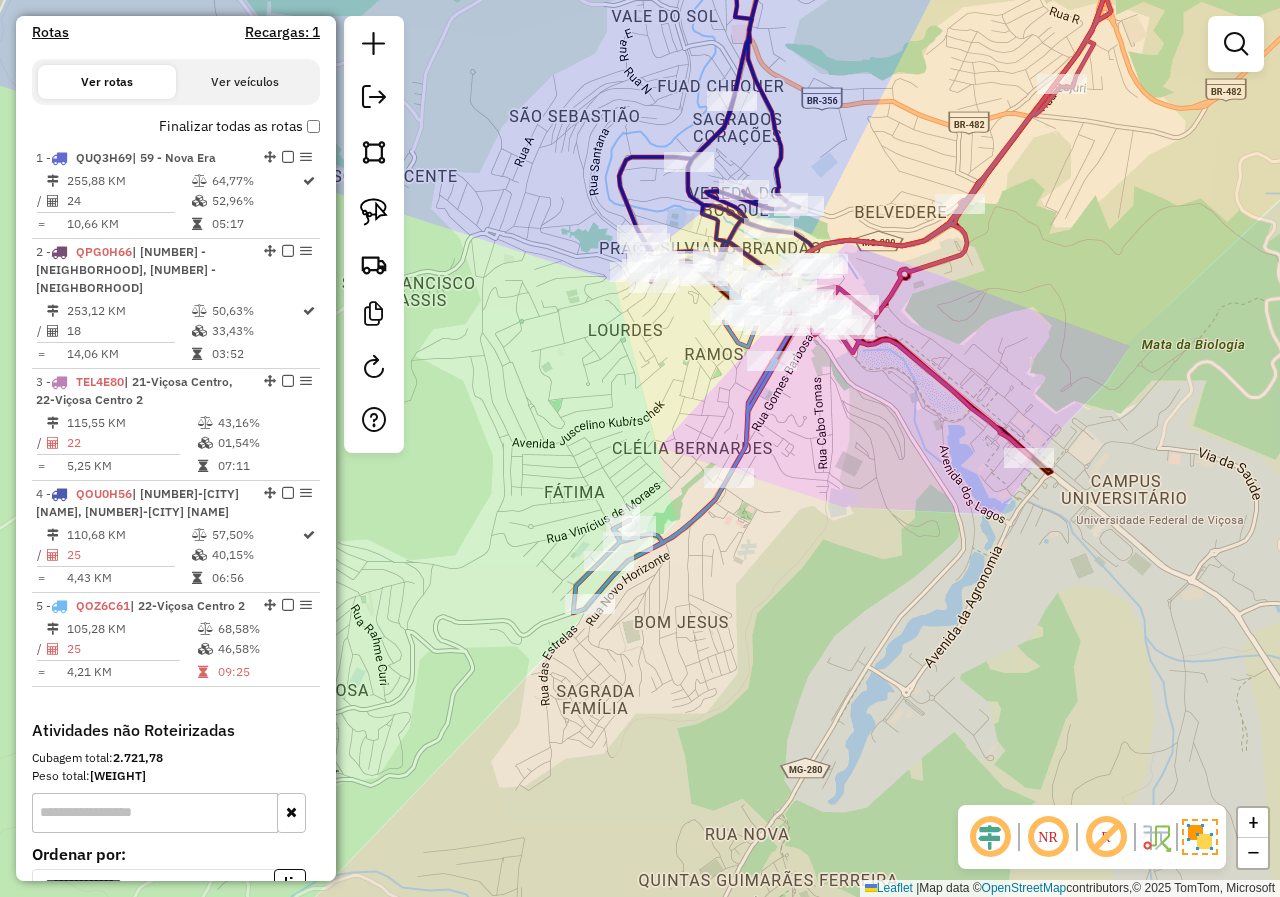 drag, startPoint x: 726, startPoint y: 574, endPoint x: 833, endPoint y: 486, distance: 138.5388 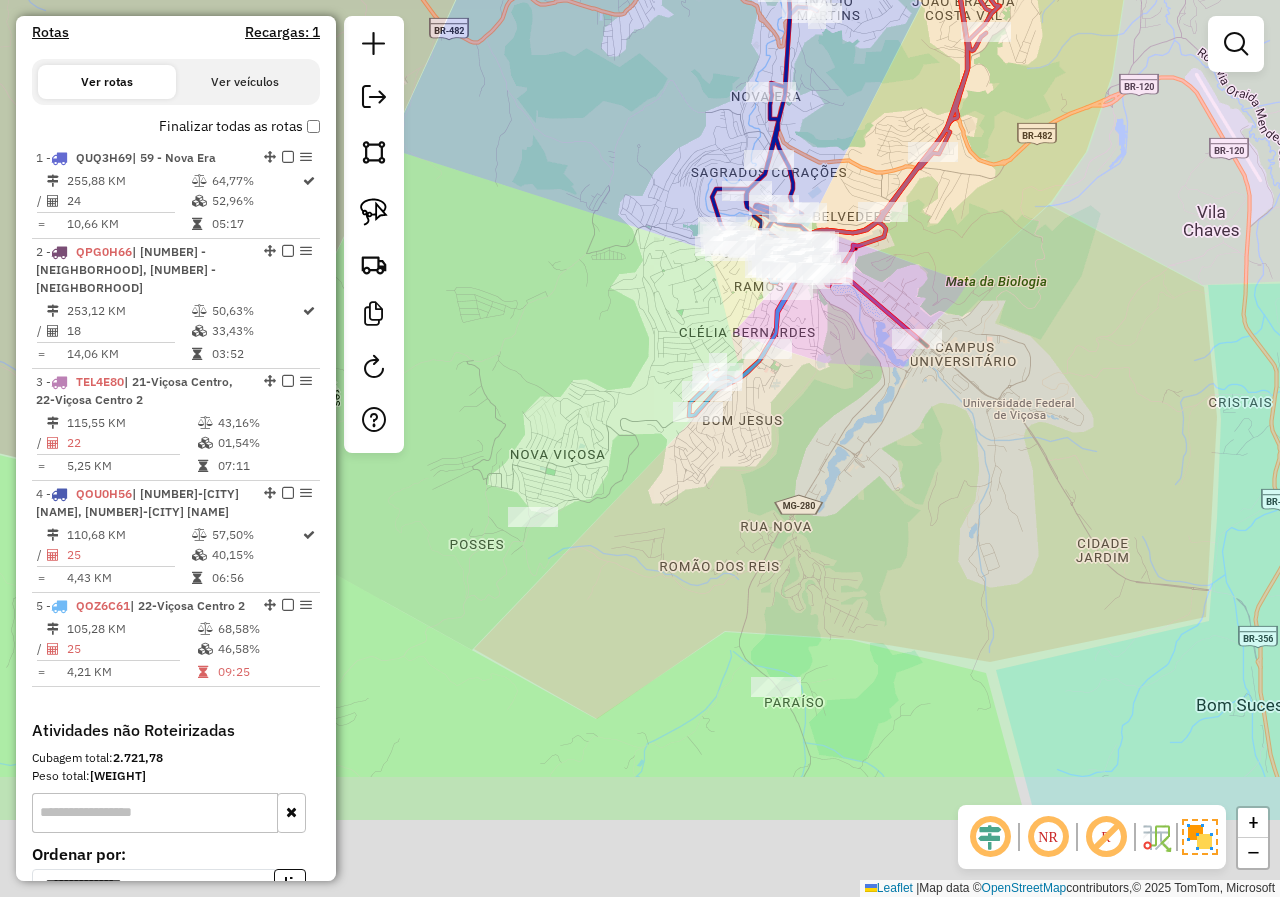 drag, startPoint x: 808, startPoint y: 595, endPoint x: 808, endPoint y: 368, distance: 227 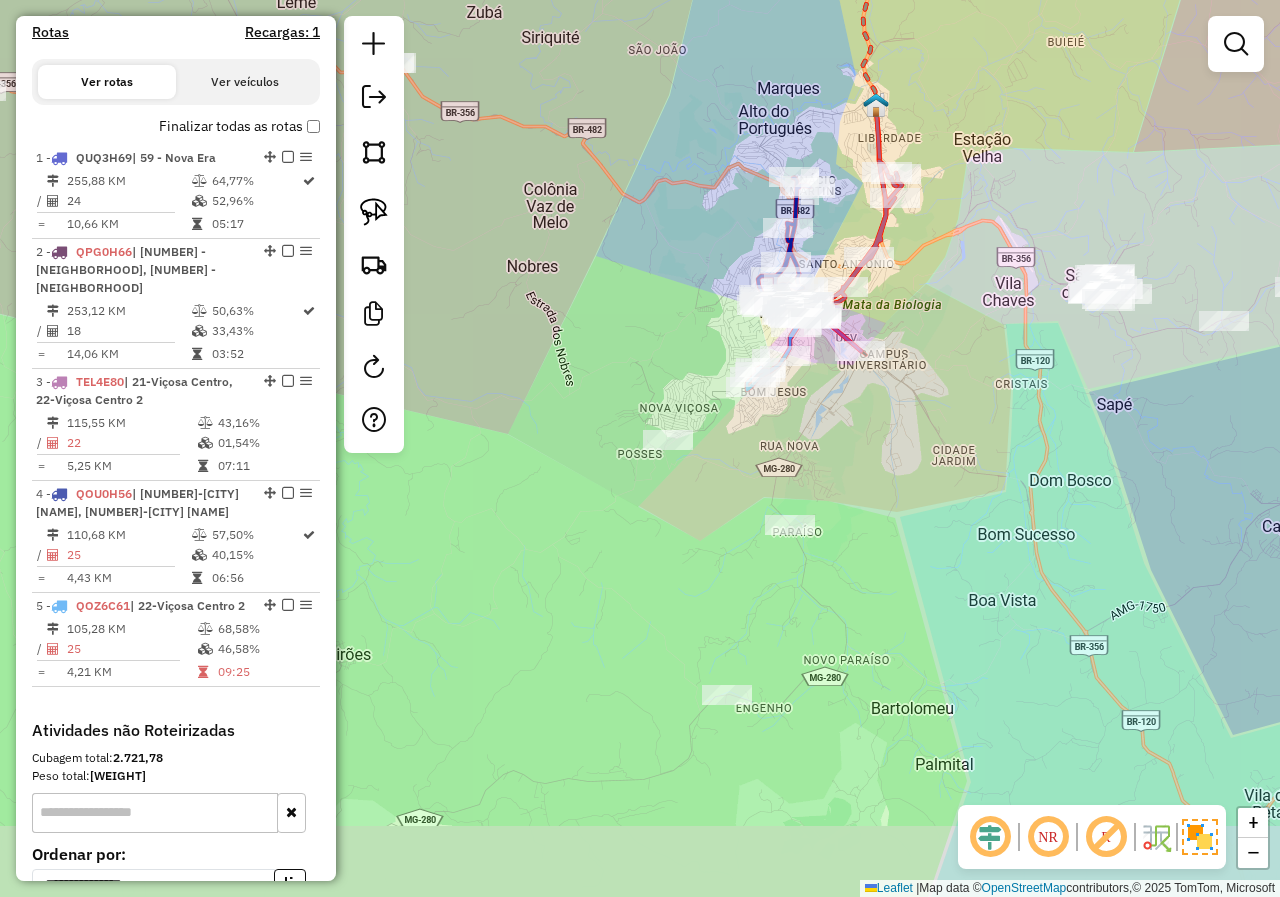 drag, startPoint x: 872, startPoint y: 663, endPoint x: 874, endPoint y: 454, distance: 209.00957 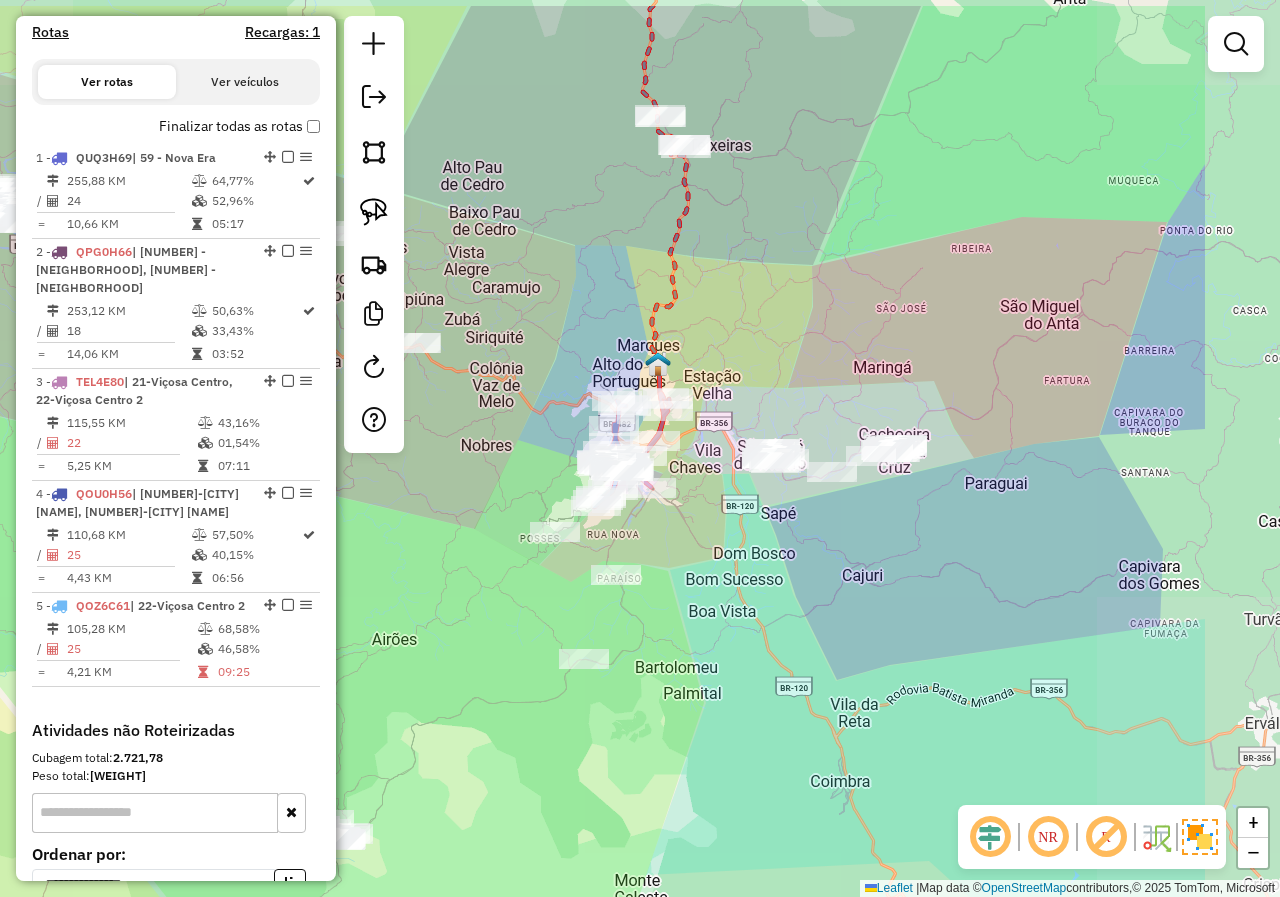 drag, startPoint x: 952, startPoint y: 495, endPoint x: 749, endPoint y: 591, distance: 224.55511 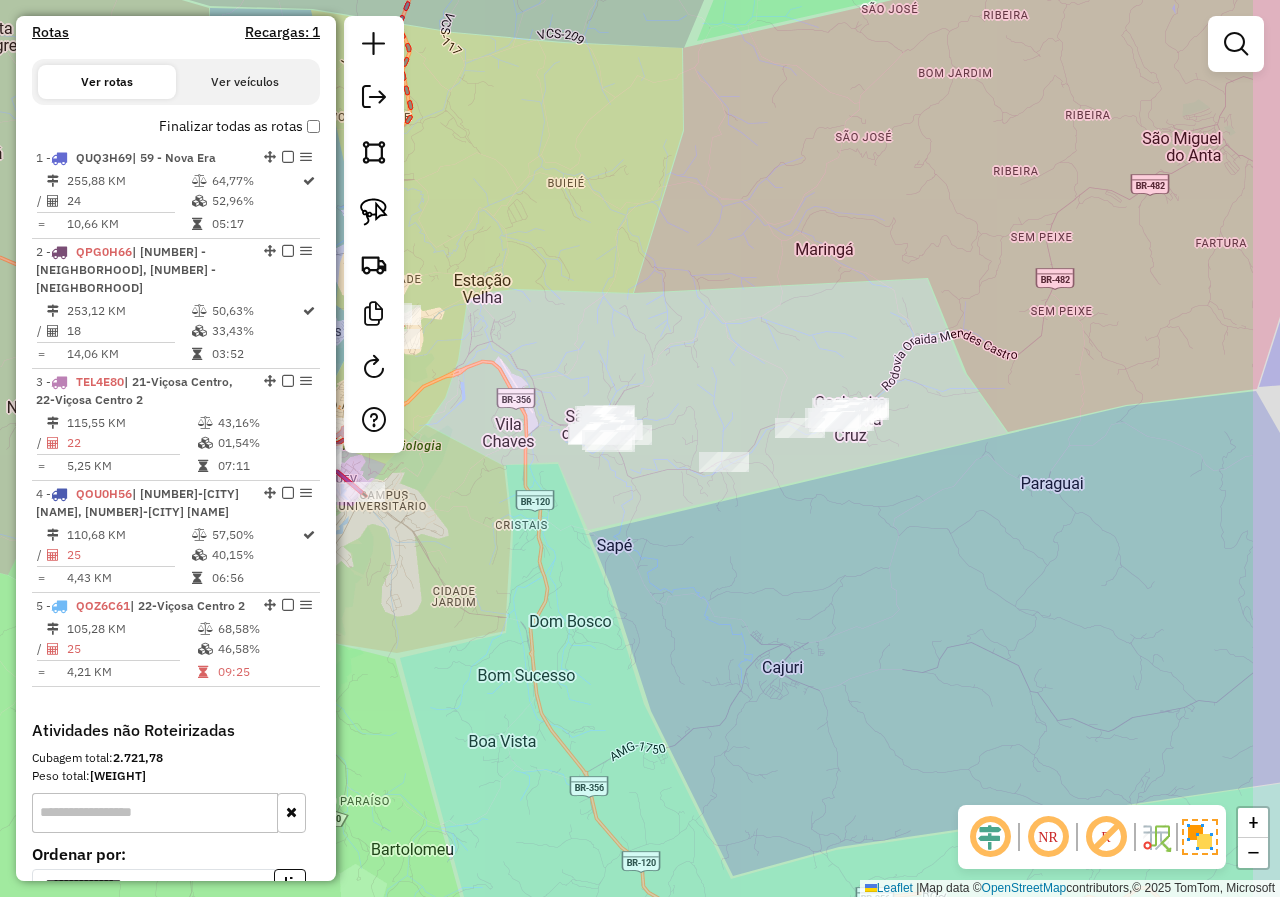 drag, startPoint x: 782, startPoint y: 517, endPoint x: 652, endPoint y: 514, distance: 130.0346 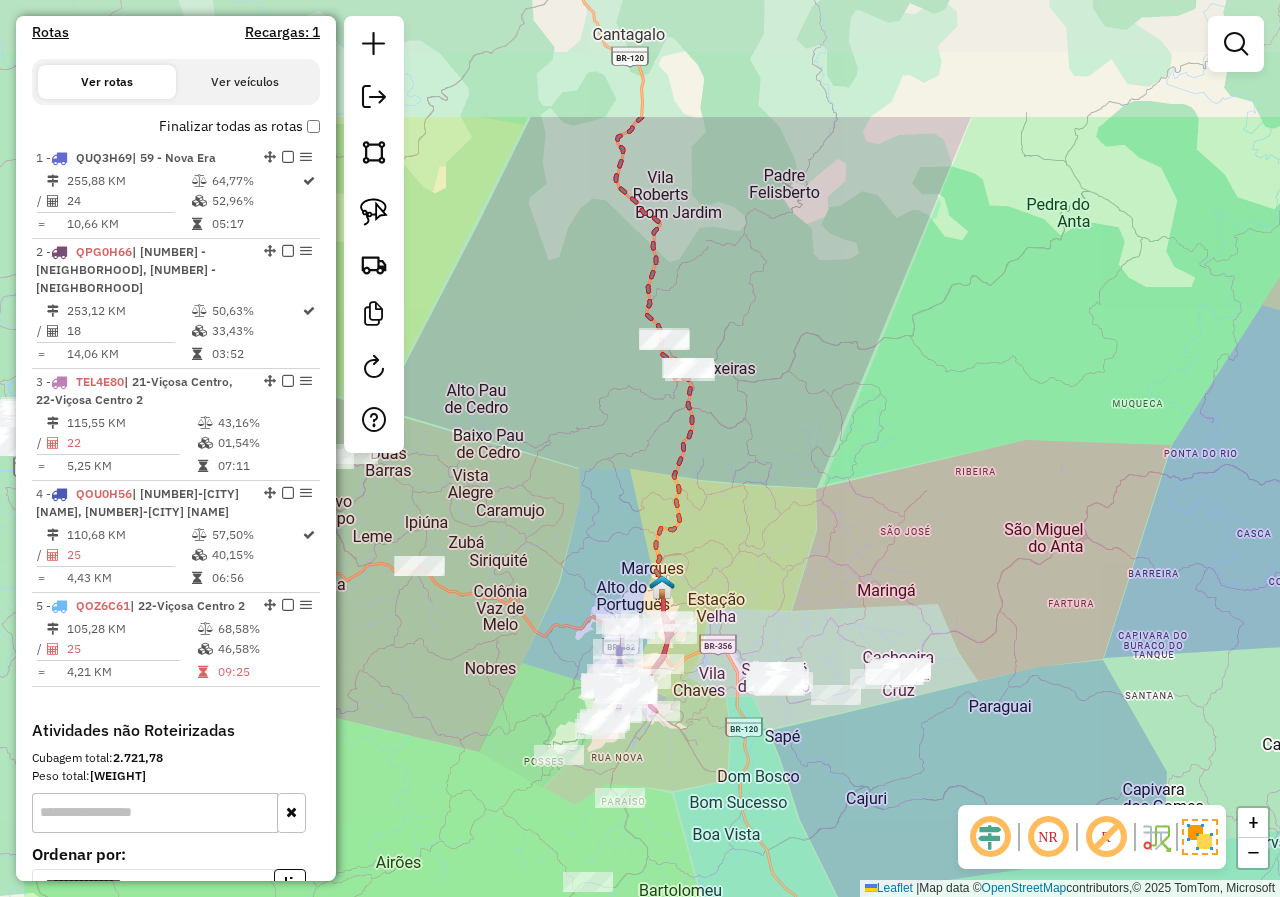 drag, startPoint x: 615, startPoint y: 316, endPoint x: 816, endPoint y: 340, distance: 202.42776 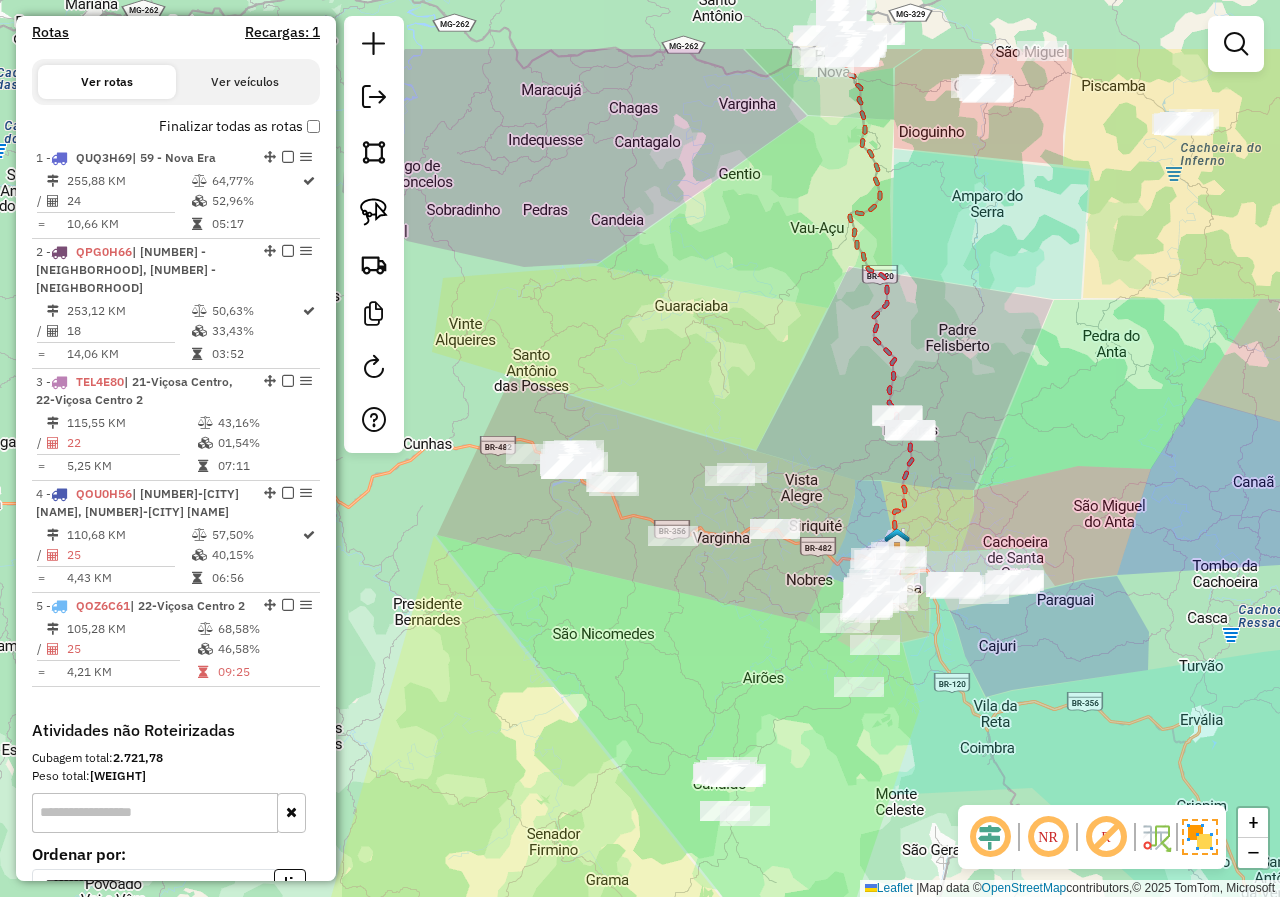 drag, startPoint x: 564, startPoint y: 475, endPoint x: 801, endPoint y: 603, distance: 269.35663 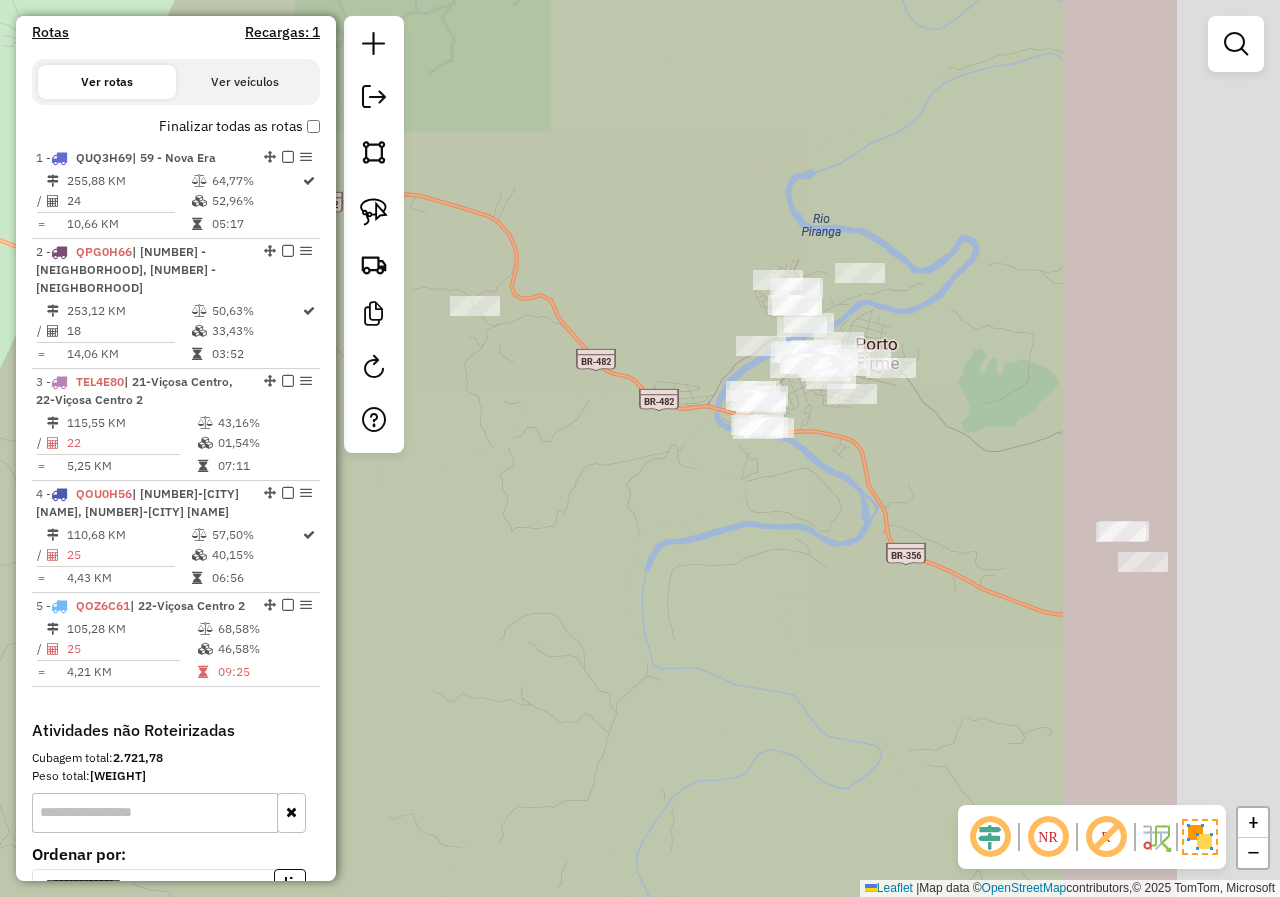 drag, startPoint x: 588, startPoint y: 467, endPoint x: 561, endPoint y: 473, distance: 27.658634 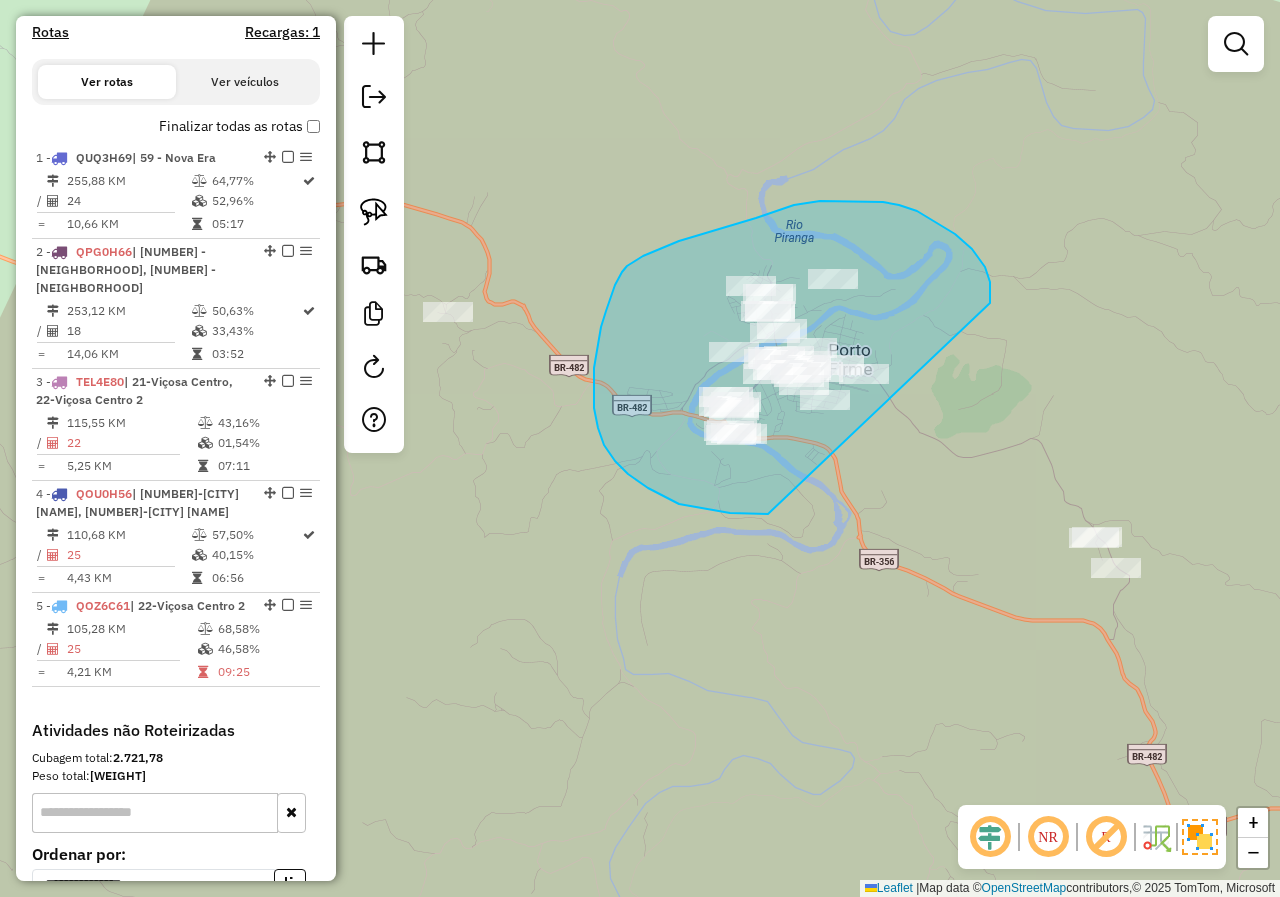 drag, startPoint x: 990, startPoint y: 282, endPoint x: 850, endPoint y: 512, distance: 269.25824 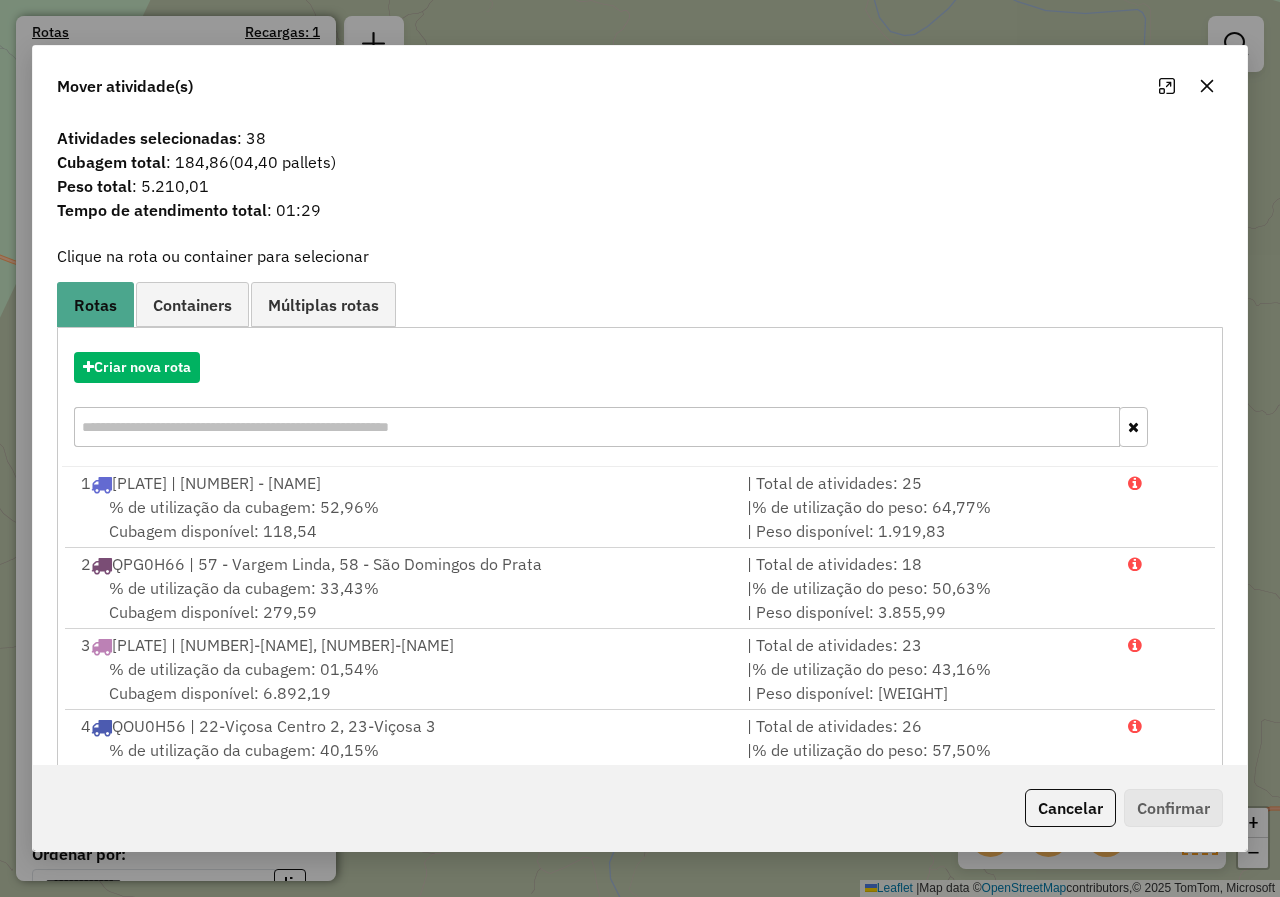 click 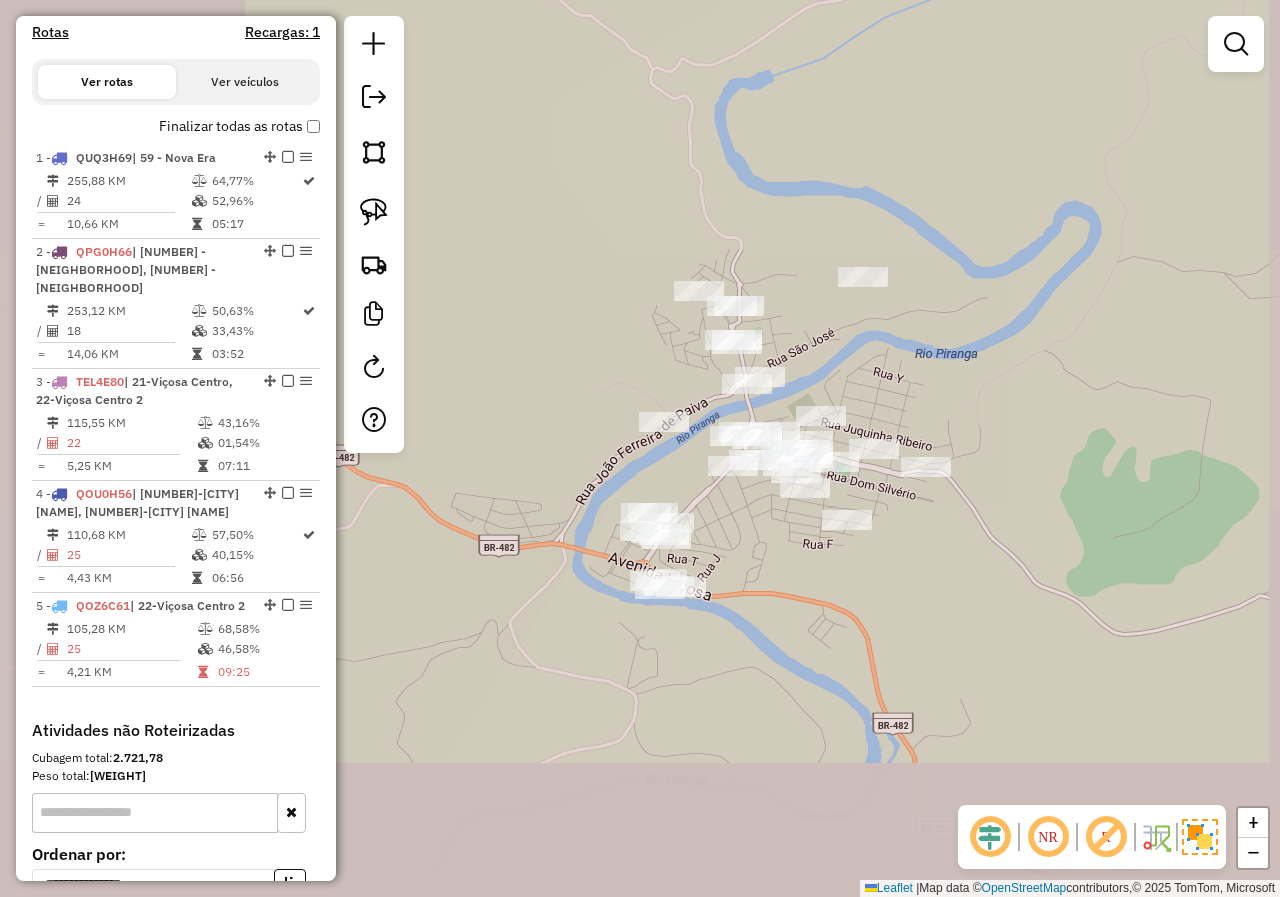 drag, startPoint x: 797, startPoint y: 357, endPoint x: 939, endPoint y: 345, distance: 142.50613 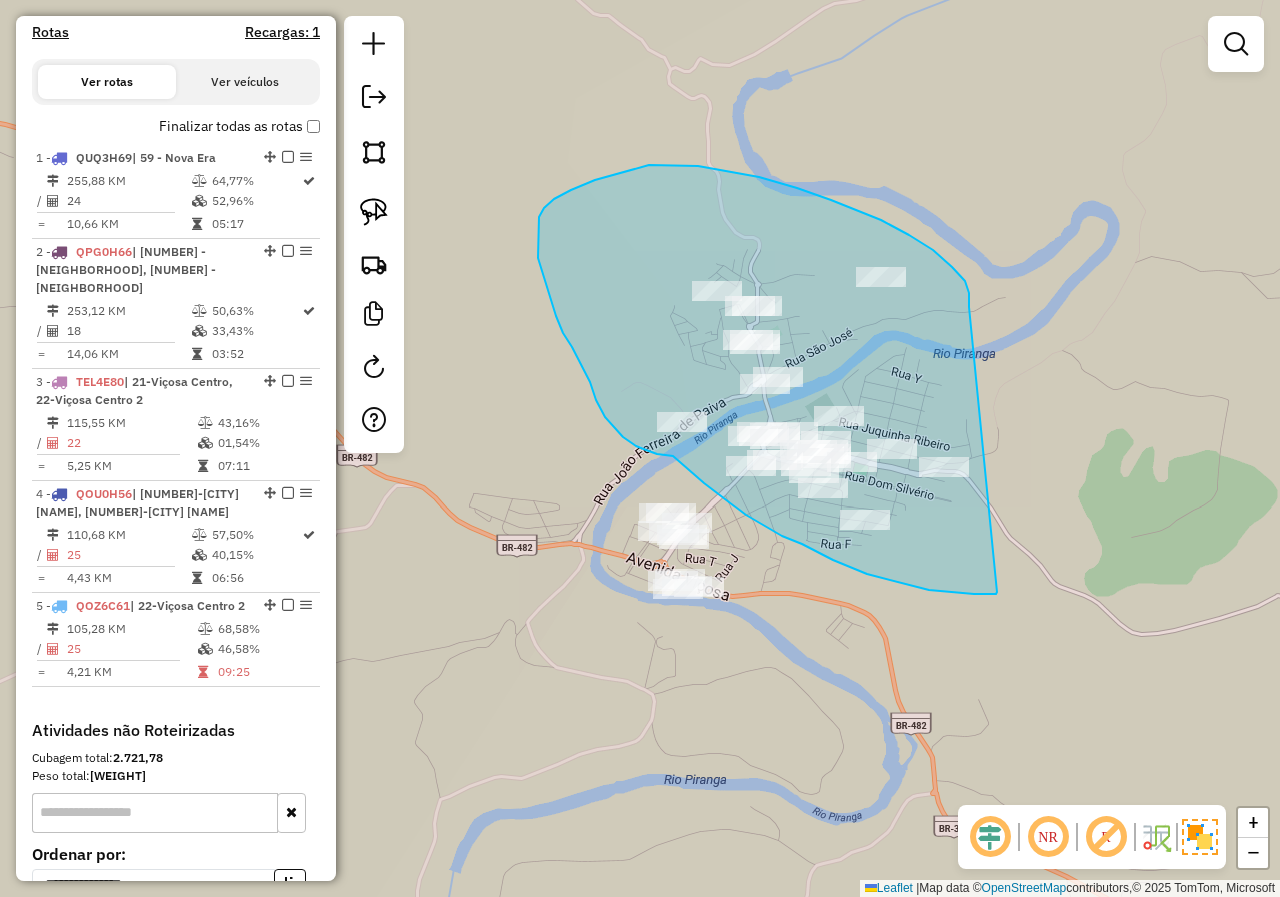 drag, startPoint x: 969, startPoint y: 305, endPoint x: 998, endPoint y: 586, distance: 282.4925 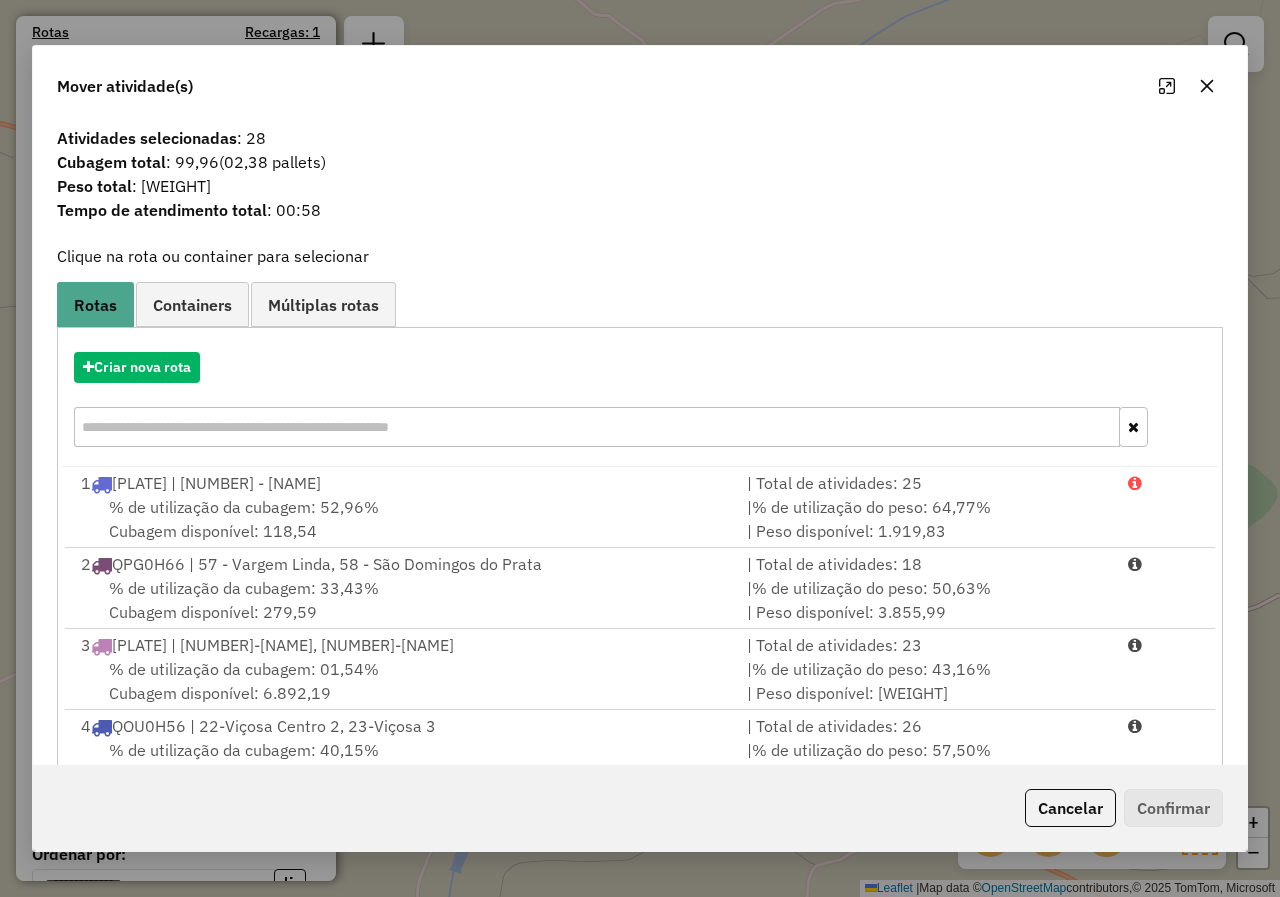 click 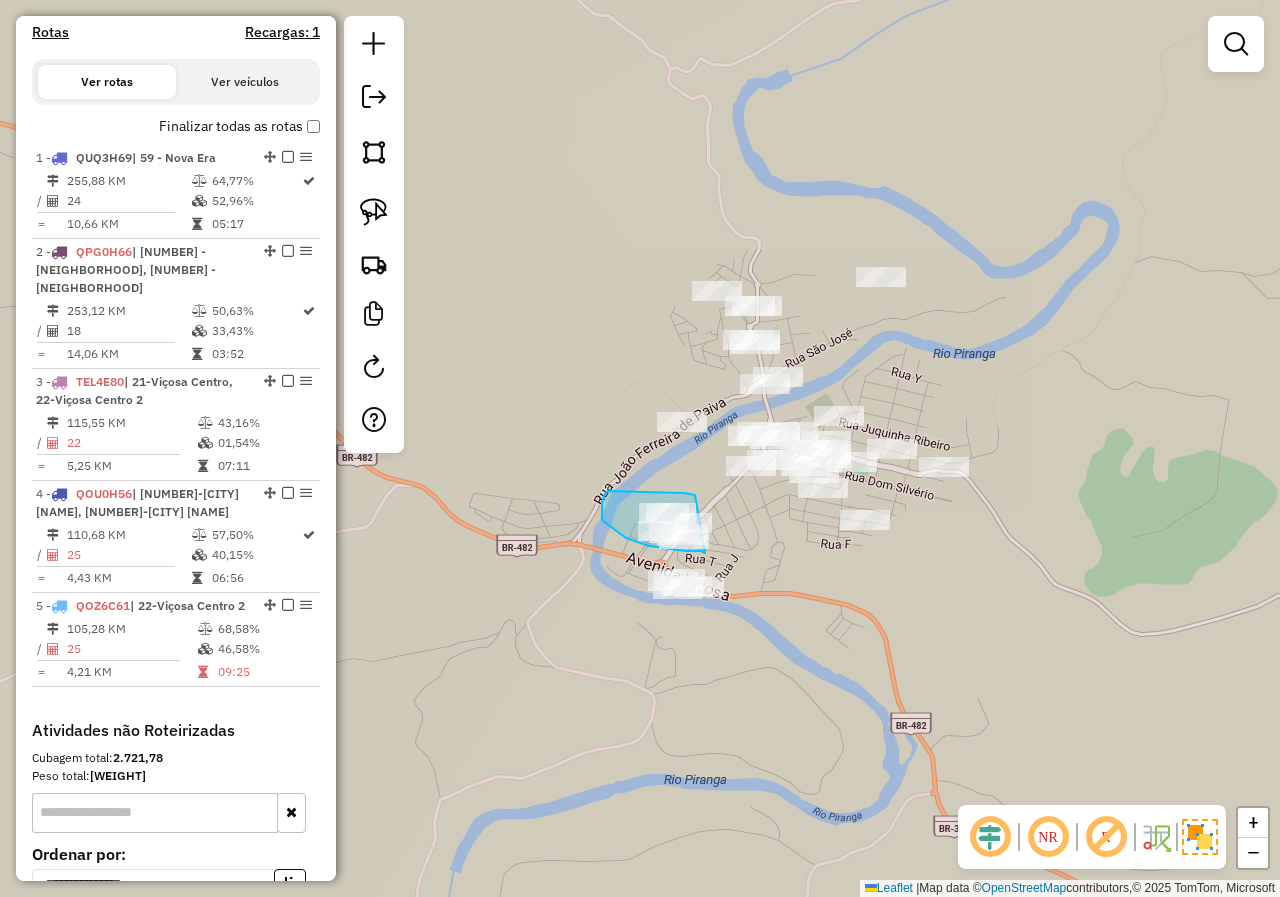 drag, startPoint x: 695, startPoint y: 495, endPoint x: 750, endPoint y: 554, distance: 80.65978 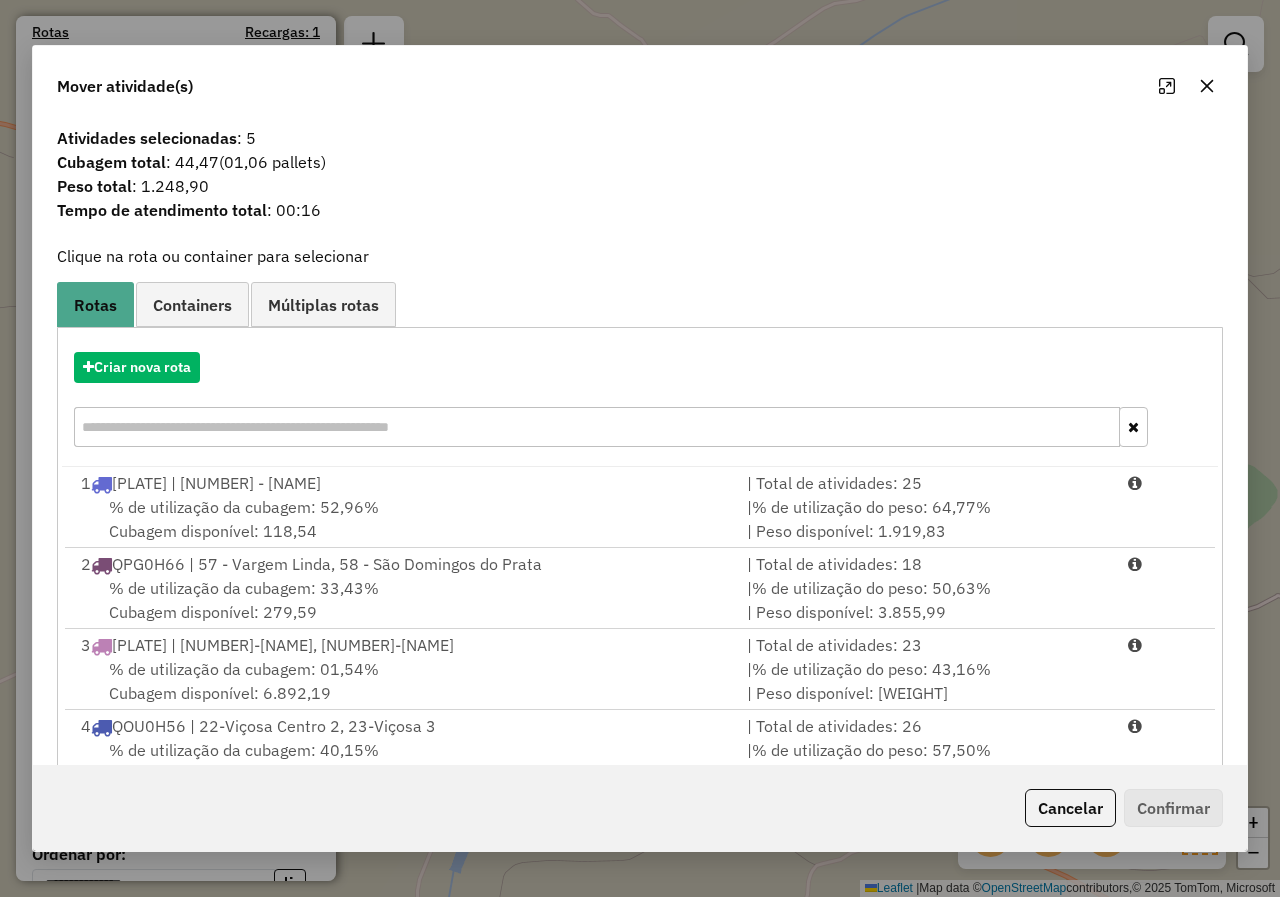 click 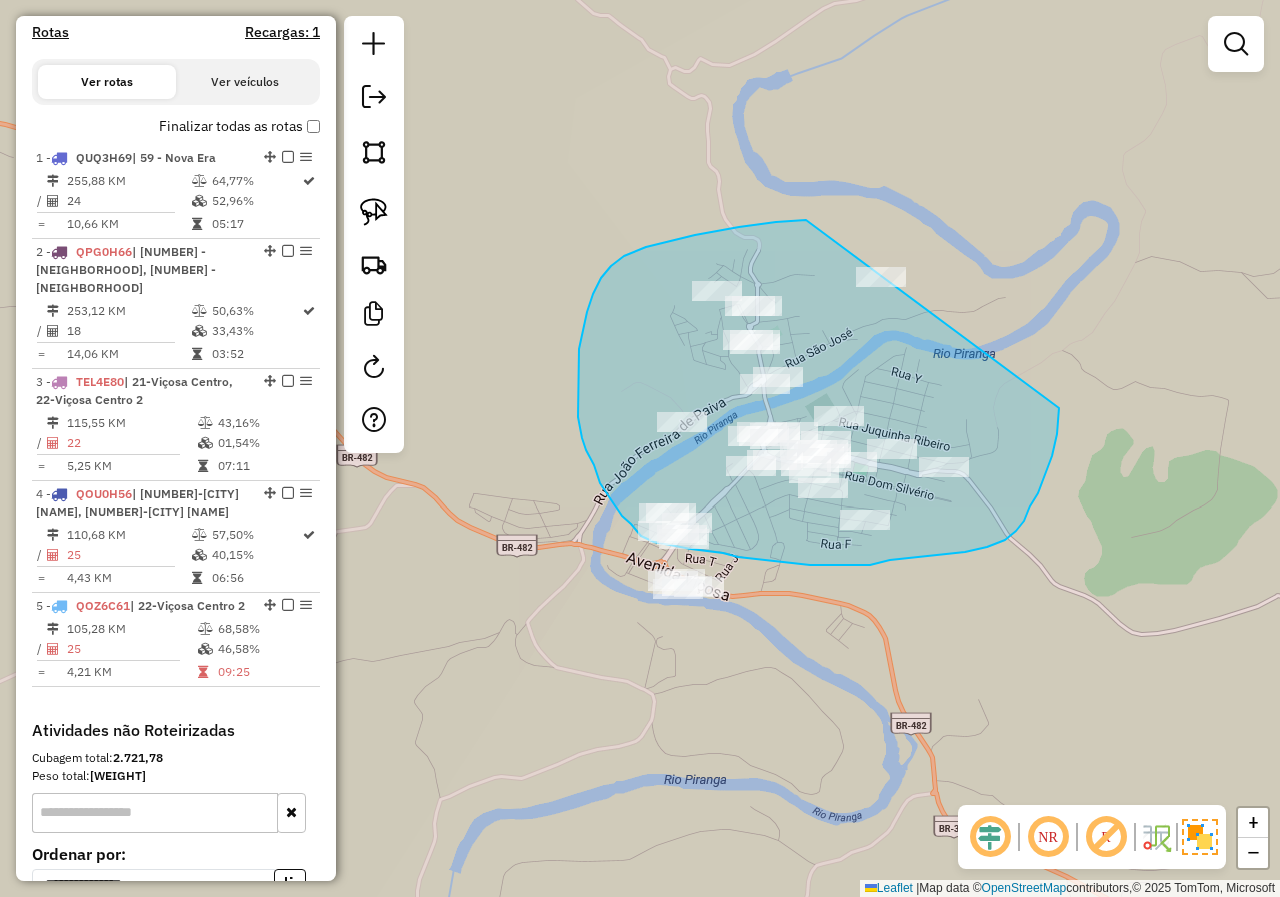 drag, startPoint x: 806, startPoint y: 220, endPoint x: 1056, endPoint y: 285, distance: 258.31183 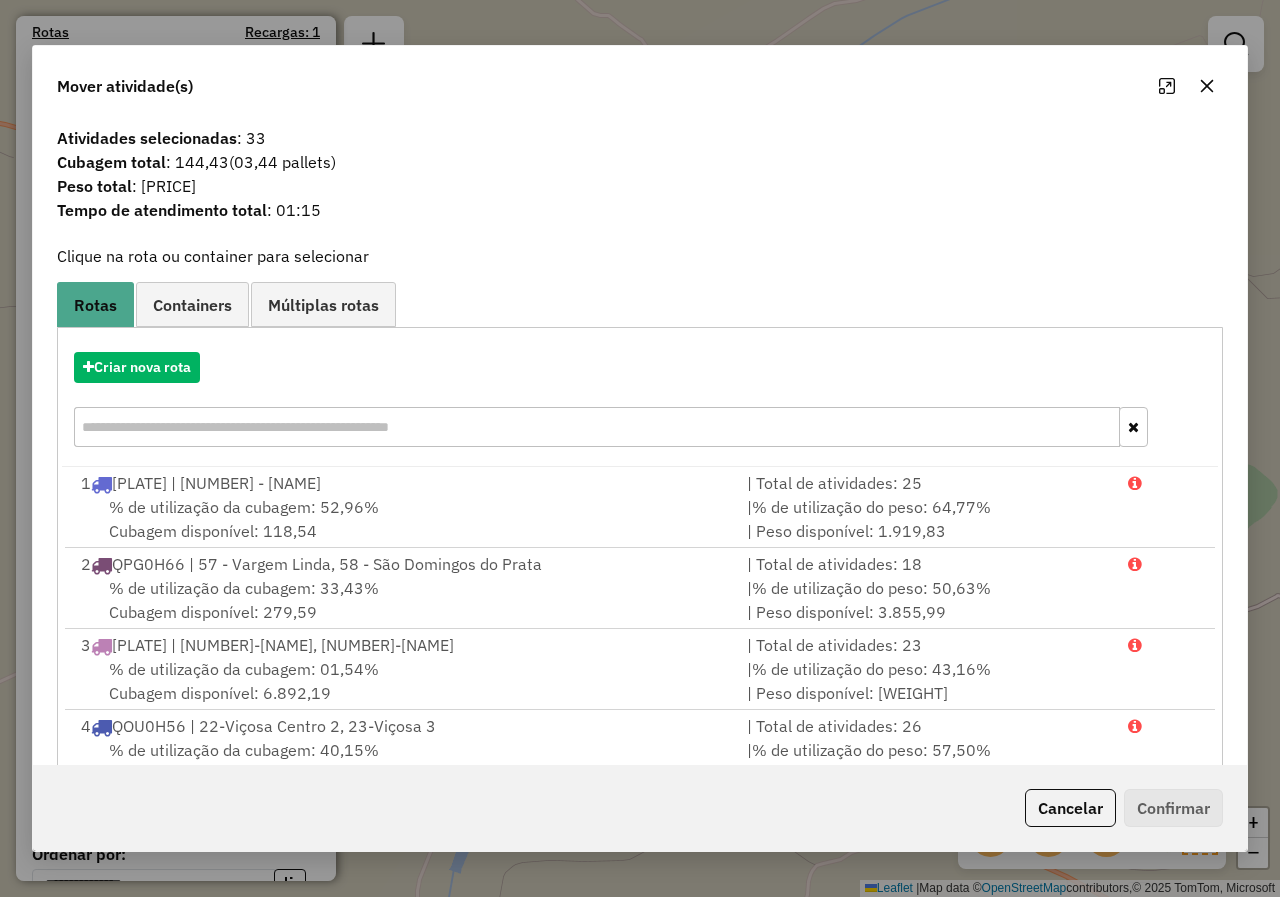 click 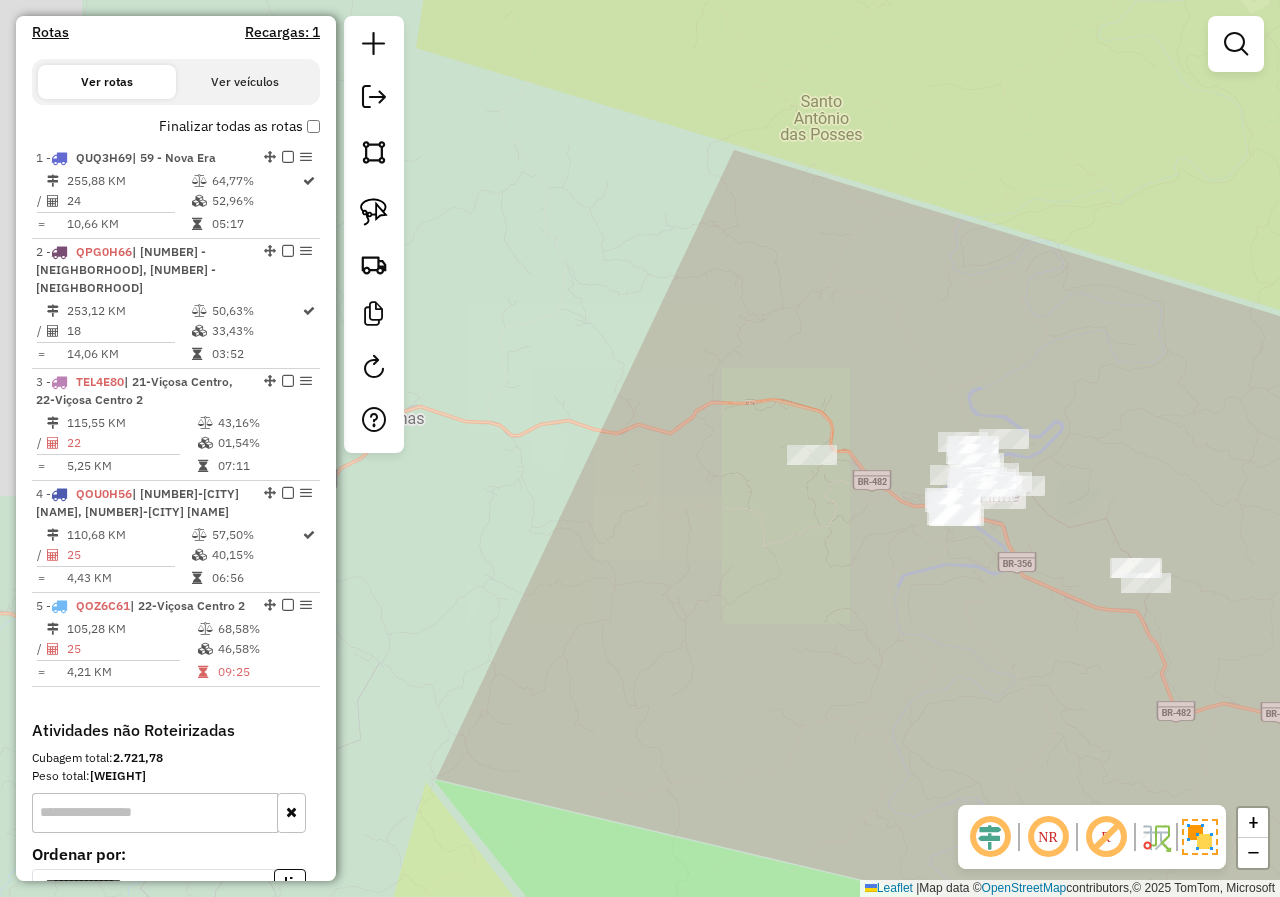 drag, startPoint x: 1007, startPoint y: 575, endPoint x: 548, endPoint y: 384, distance: 497.1539 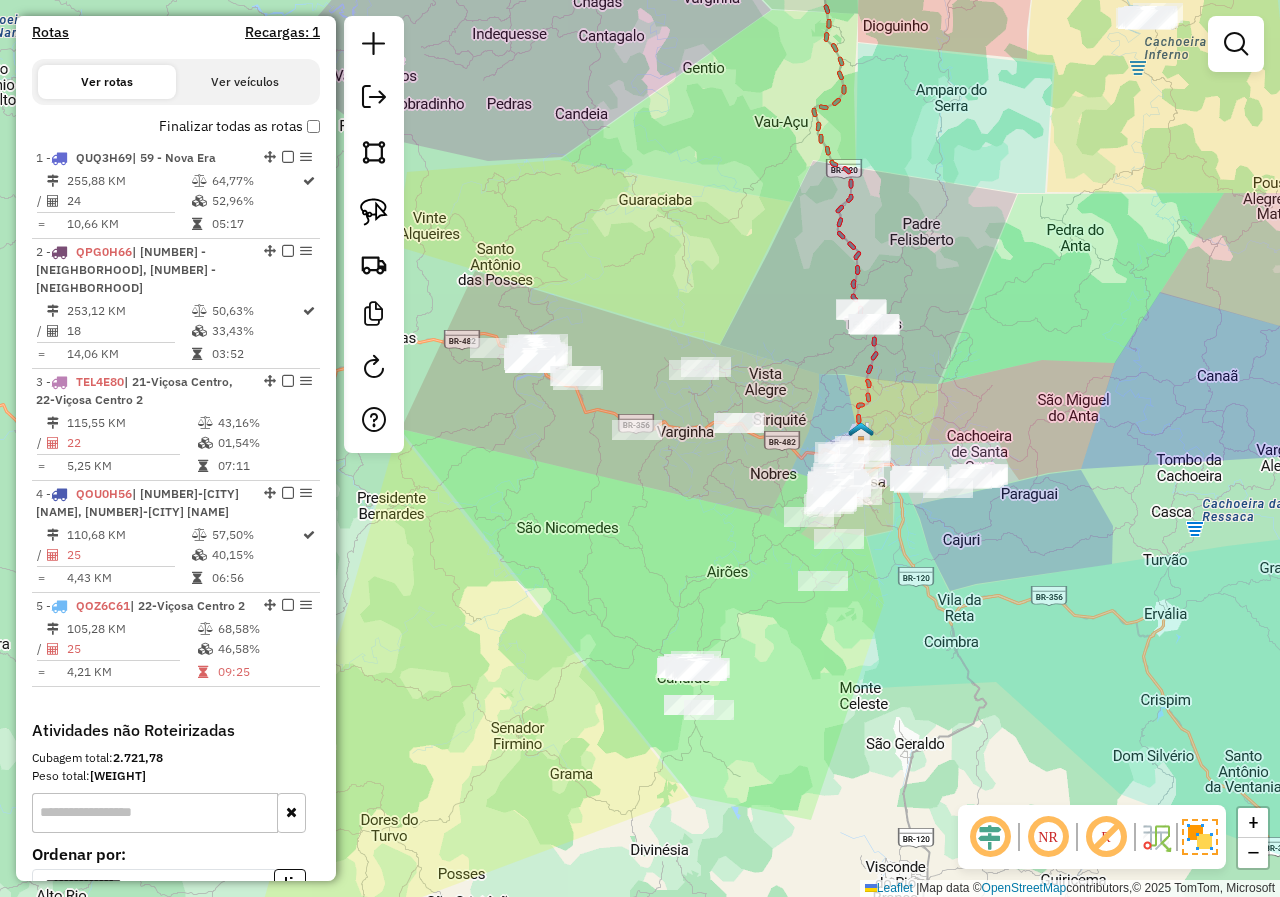 drag, startPoint x: 719, startPoint y: 524, endPoint x: 550, endPoint y: 535, distance: 169.3576 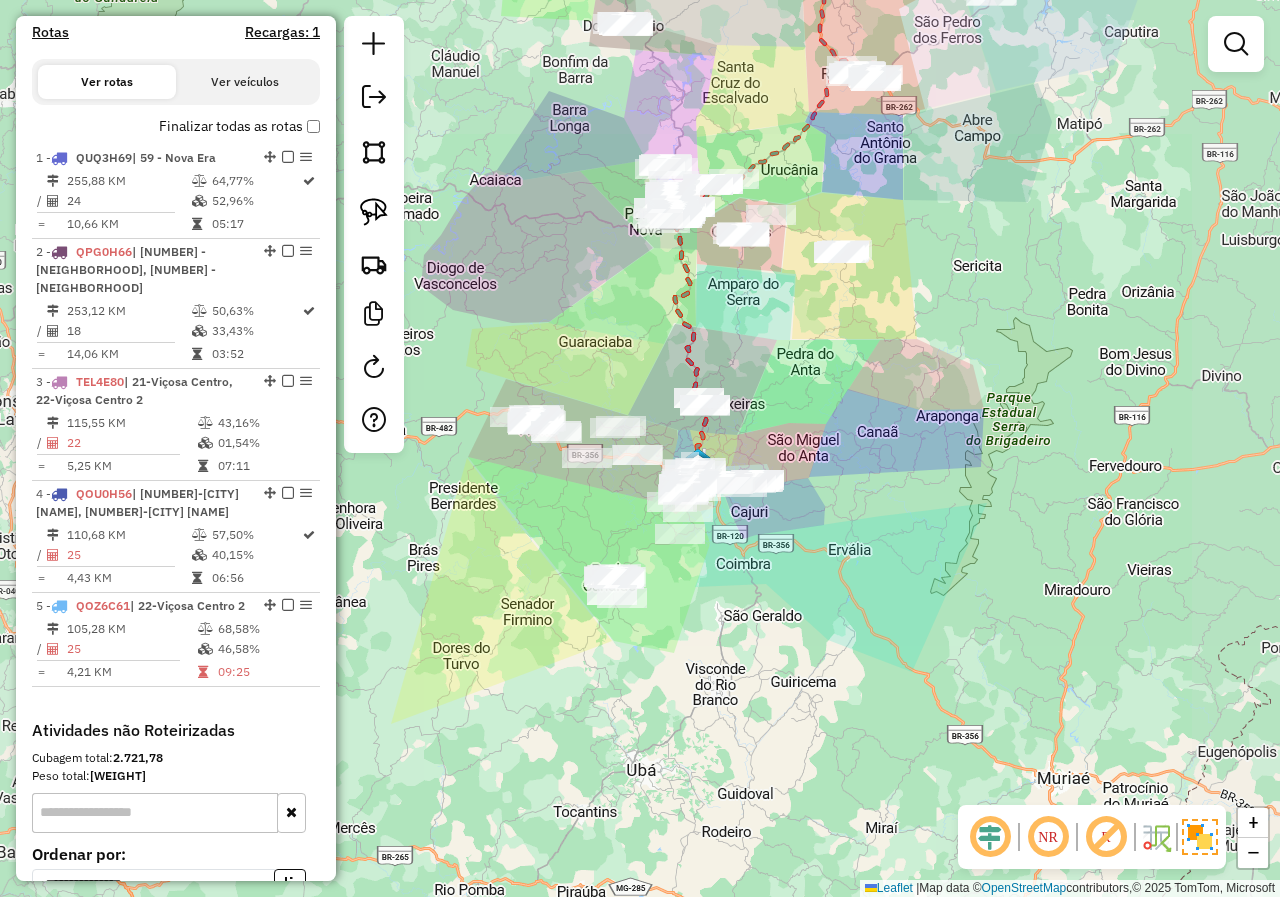 drag, startPoint x: 830, startPoint y: 337, endPoint x: 784, endPoint y: 464, distance: 135.07405 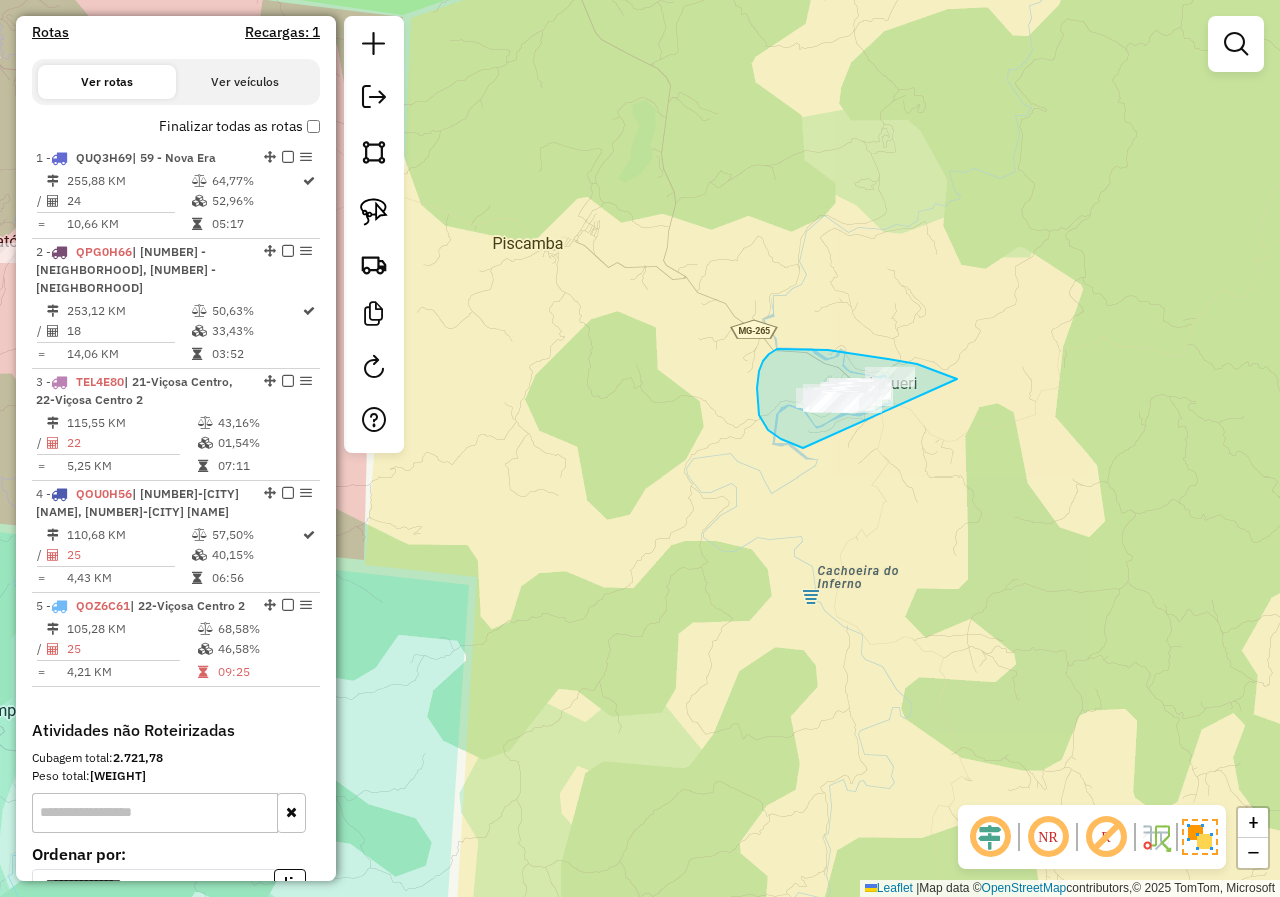drag, startPoint x: 938, startPoint y: 371, endPoint x: 881, endPoint y: 454, distance: 100.68764 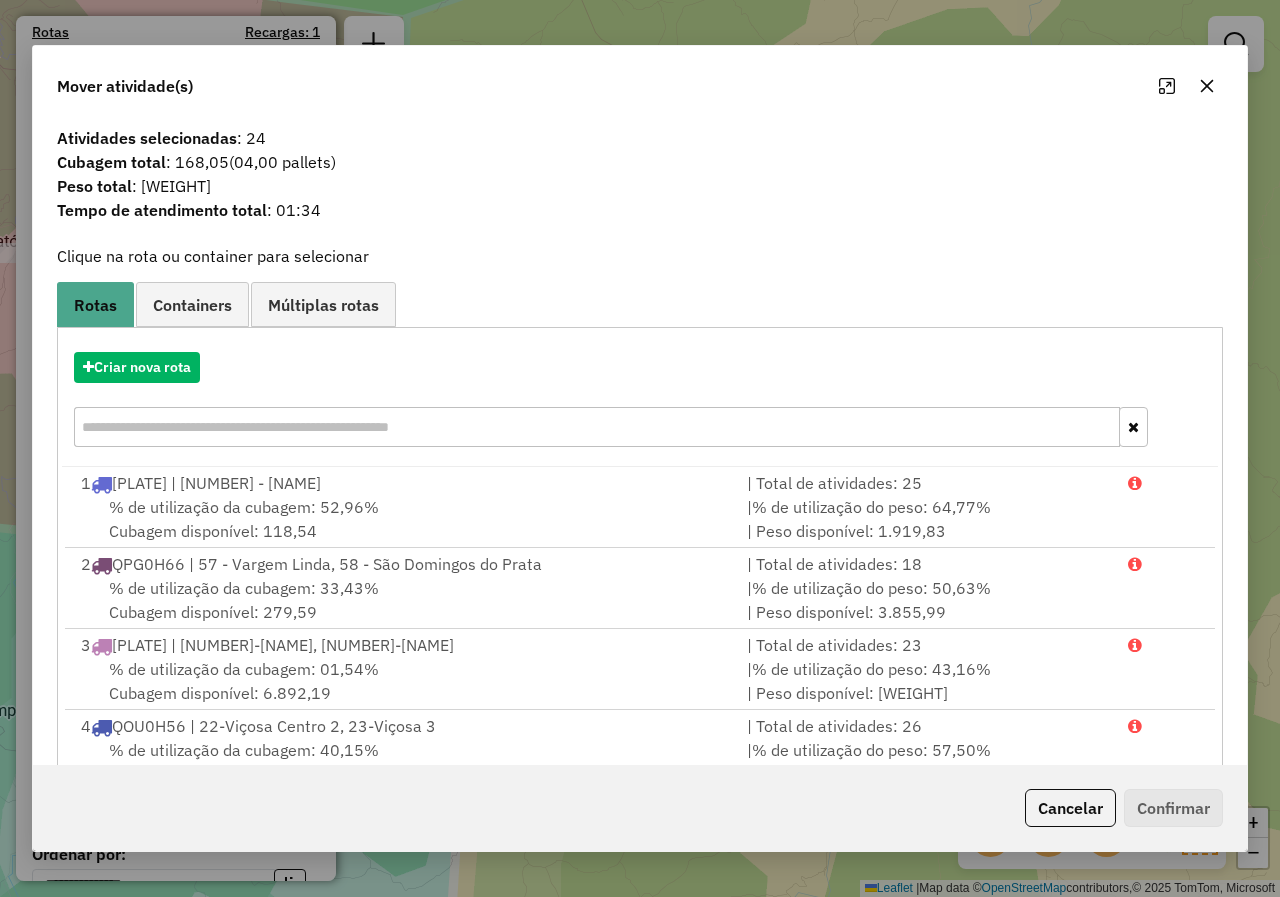click 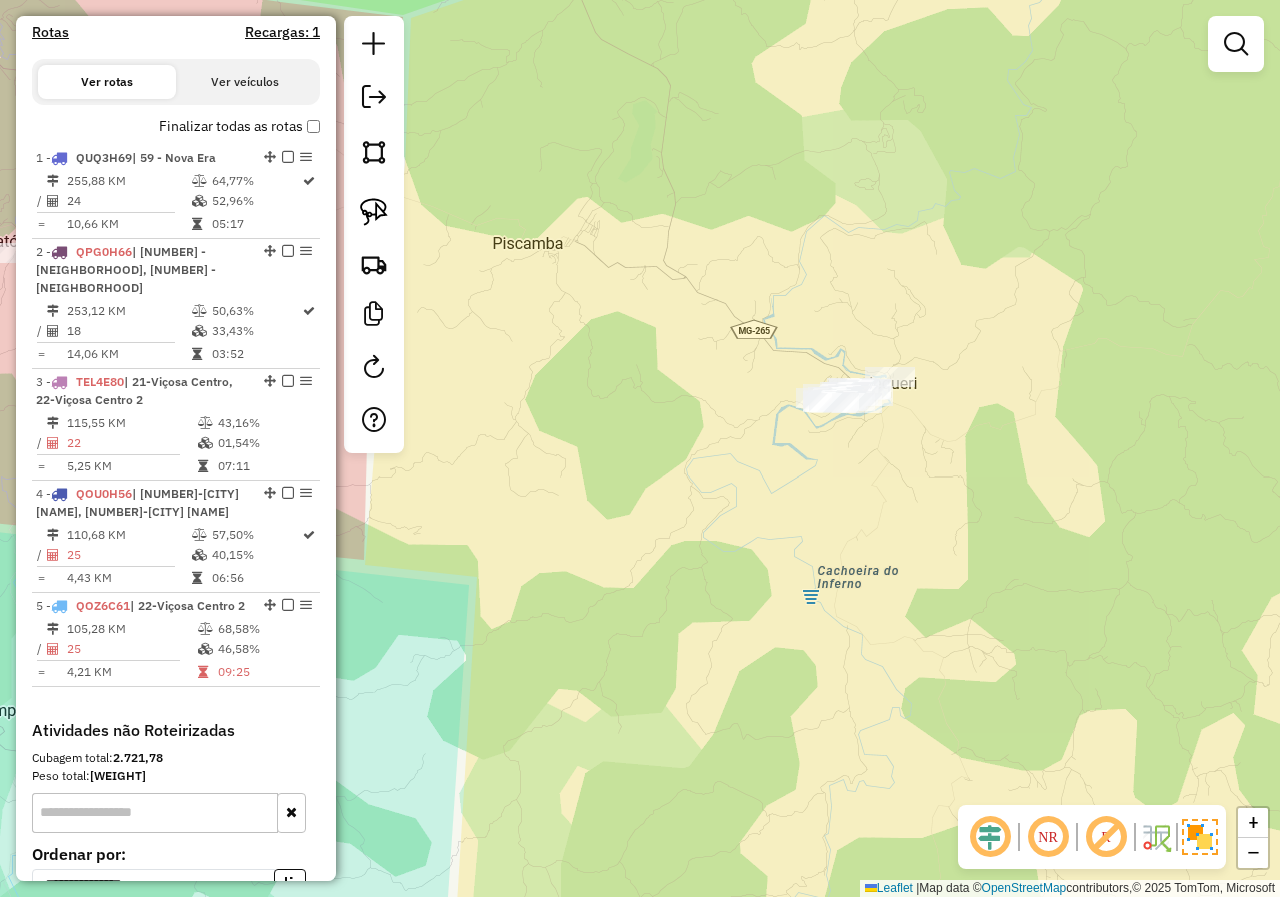 drag, startPoint x: 799, startPoint y: 300, endPoint x: 1079, endPoint y: 309, distance: 280.1446 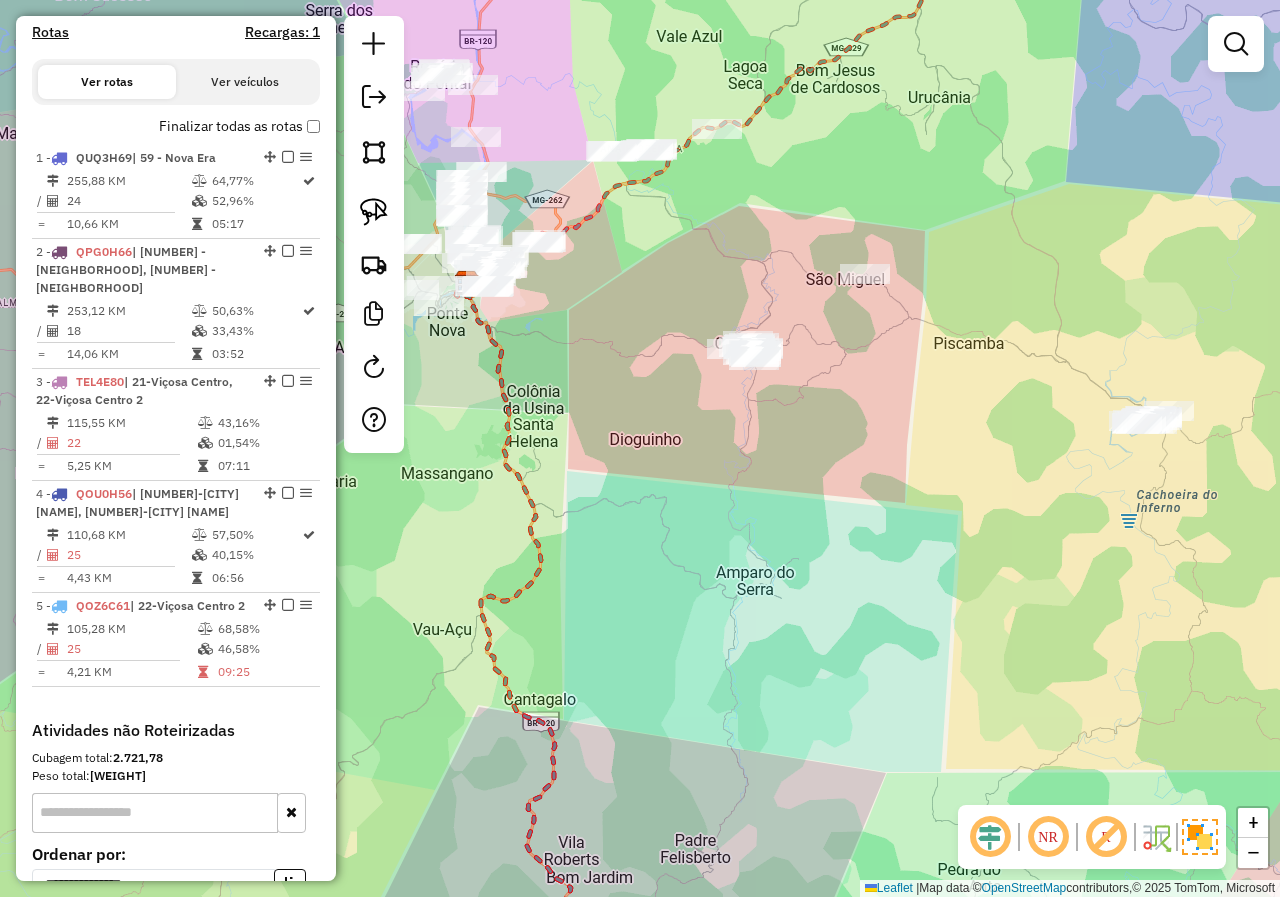 drag, startPoint x: 748, startPoint y: 358, endPoint x: 865, endPoint y: 413, distance: 129.28264 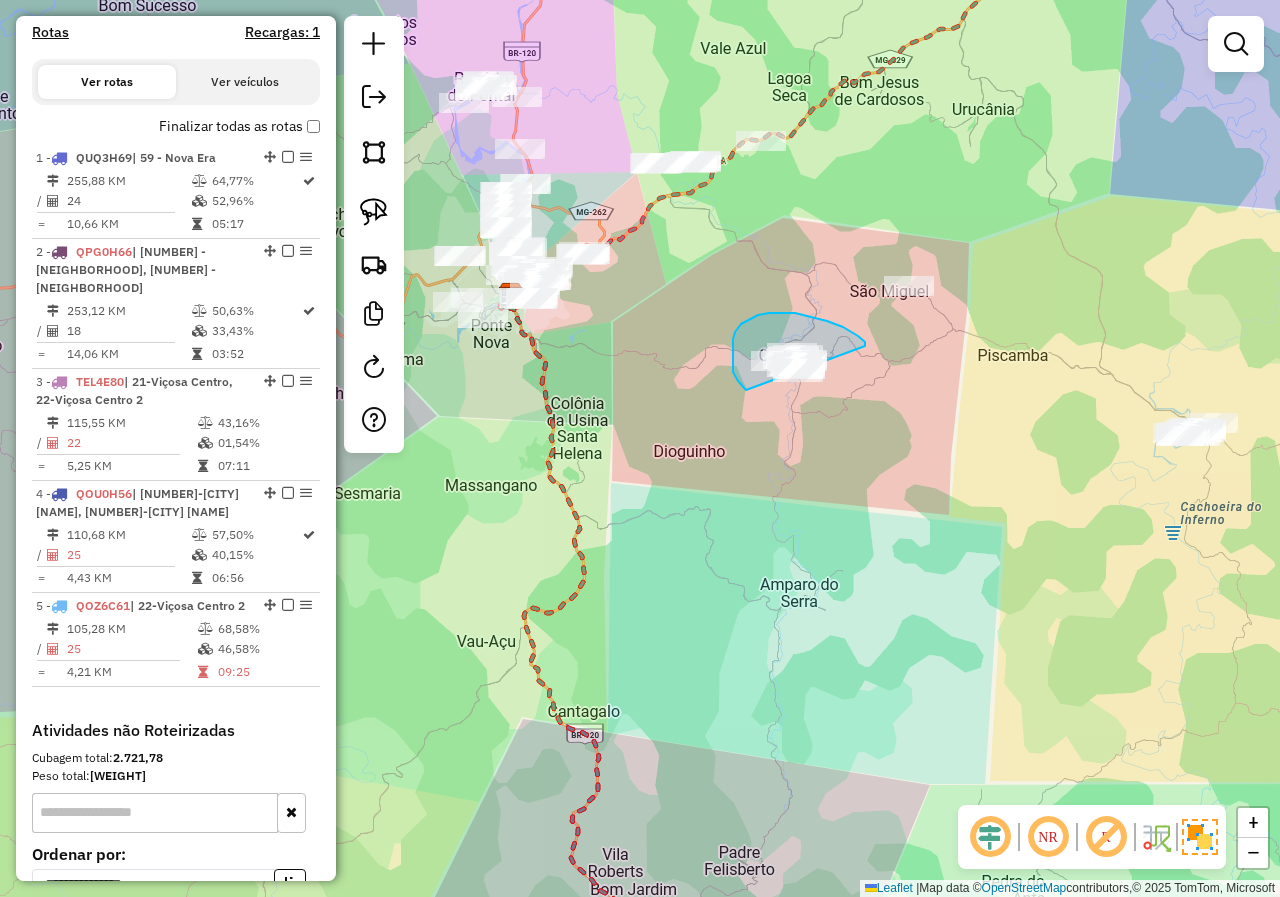 drag, startPoint x: 865, startPoint y: 346, endPoint x: 865, endPoint y: 422, distance: 76 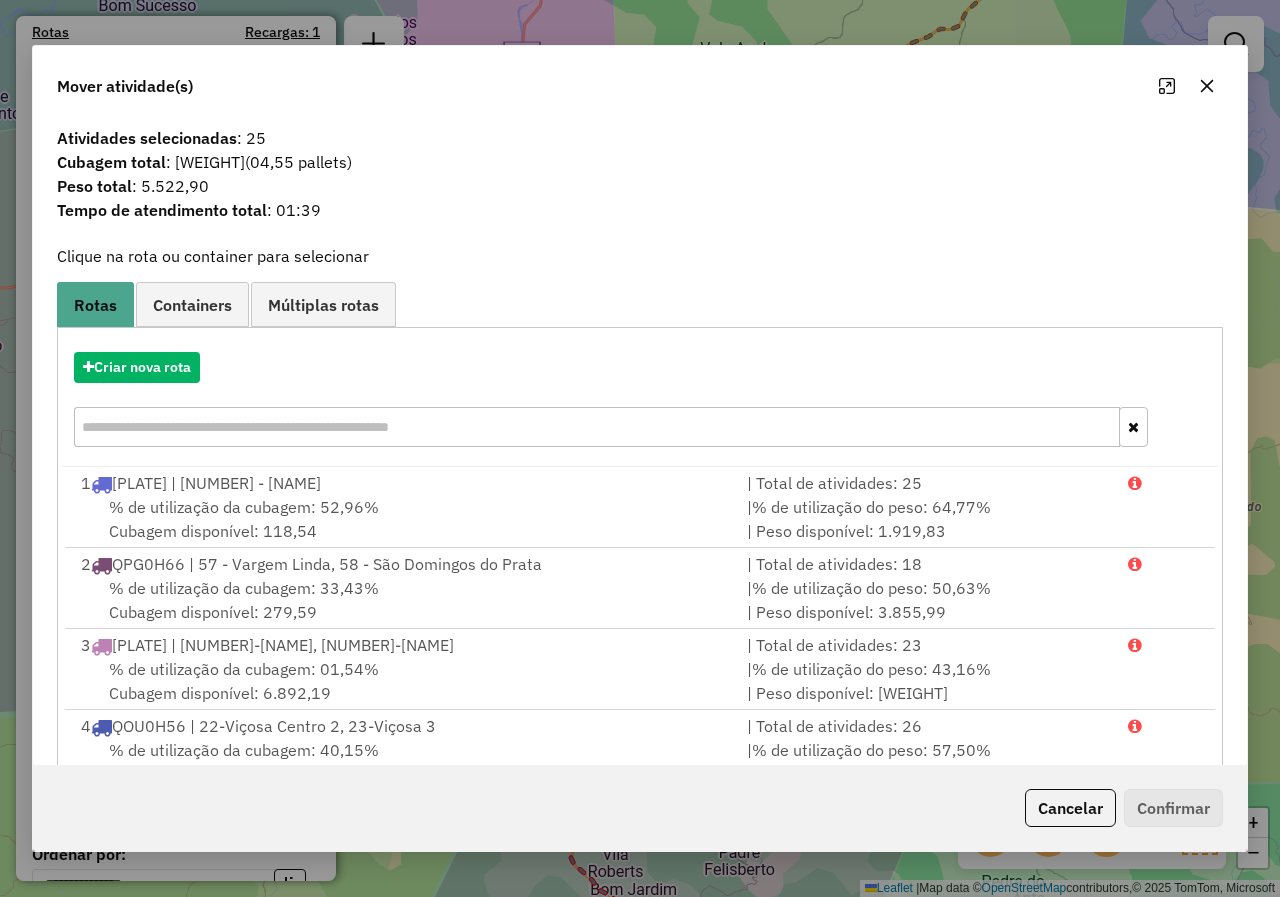 click 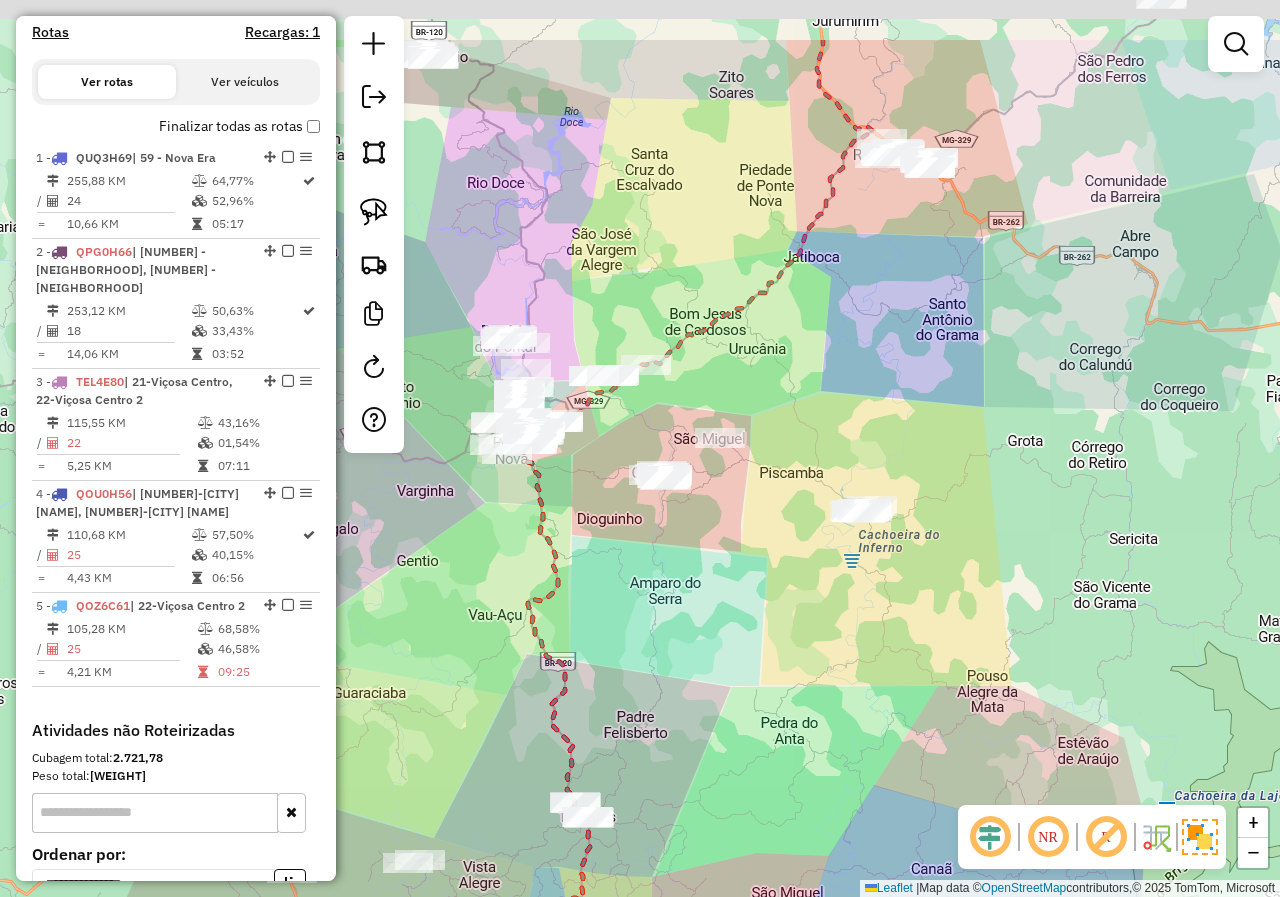 drag, startPoint x: 716, startPoint y: 339, endPoint x: 689, endPoint y: 445, distance: 109.38464 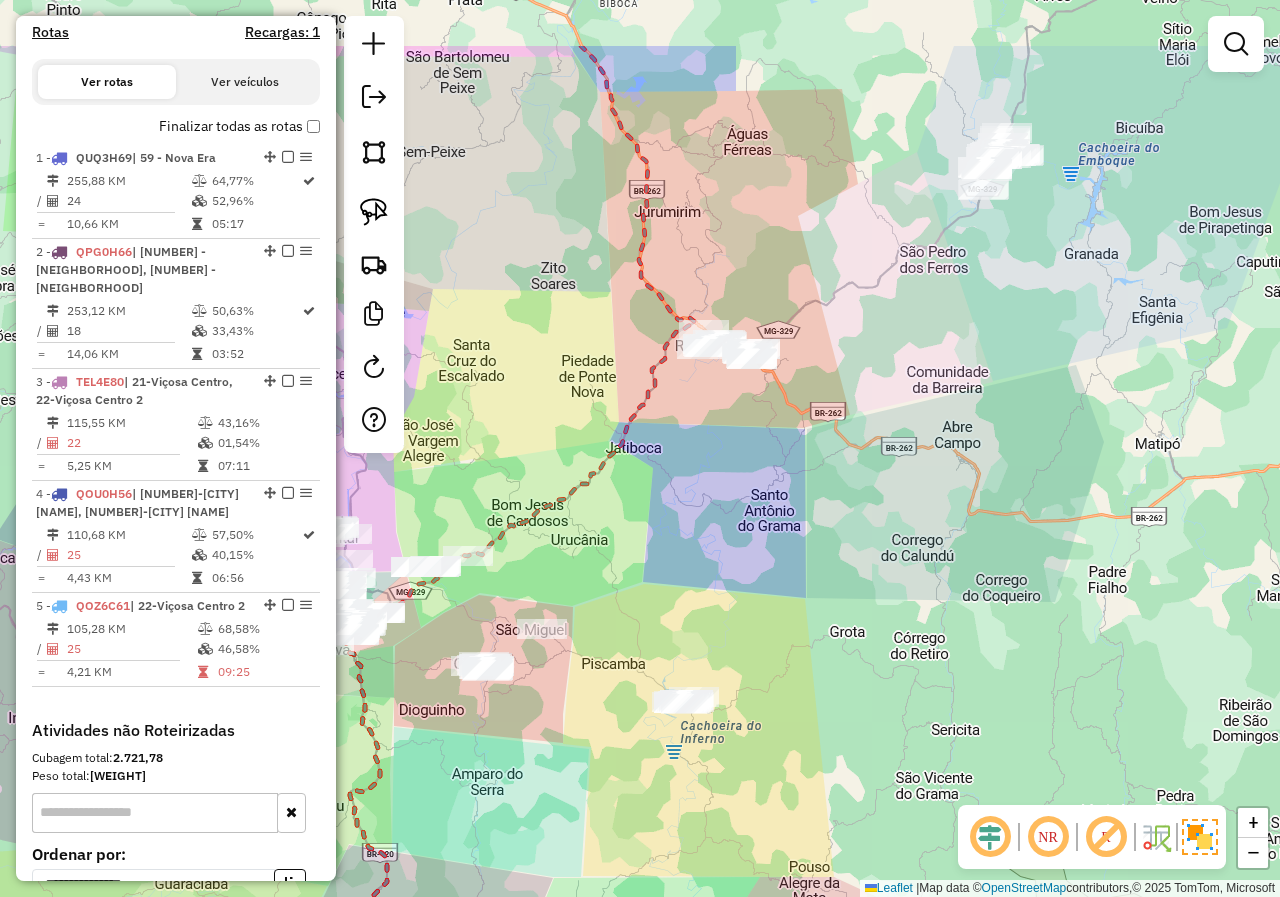 drag, startPoint x: 813, startPoint y: 344, endPoint x: 717, endPoint y: 471, distance: 159.20113 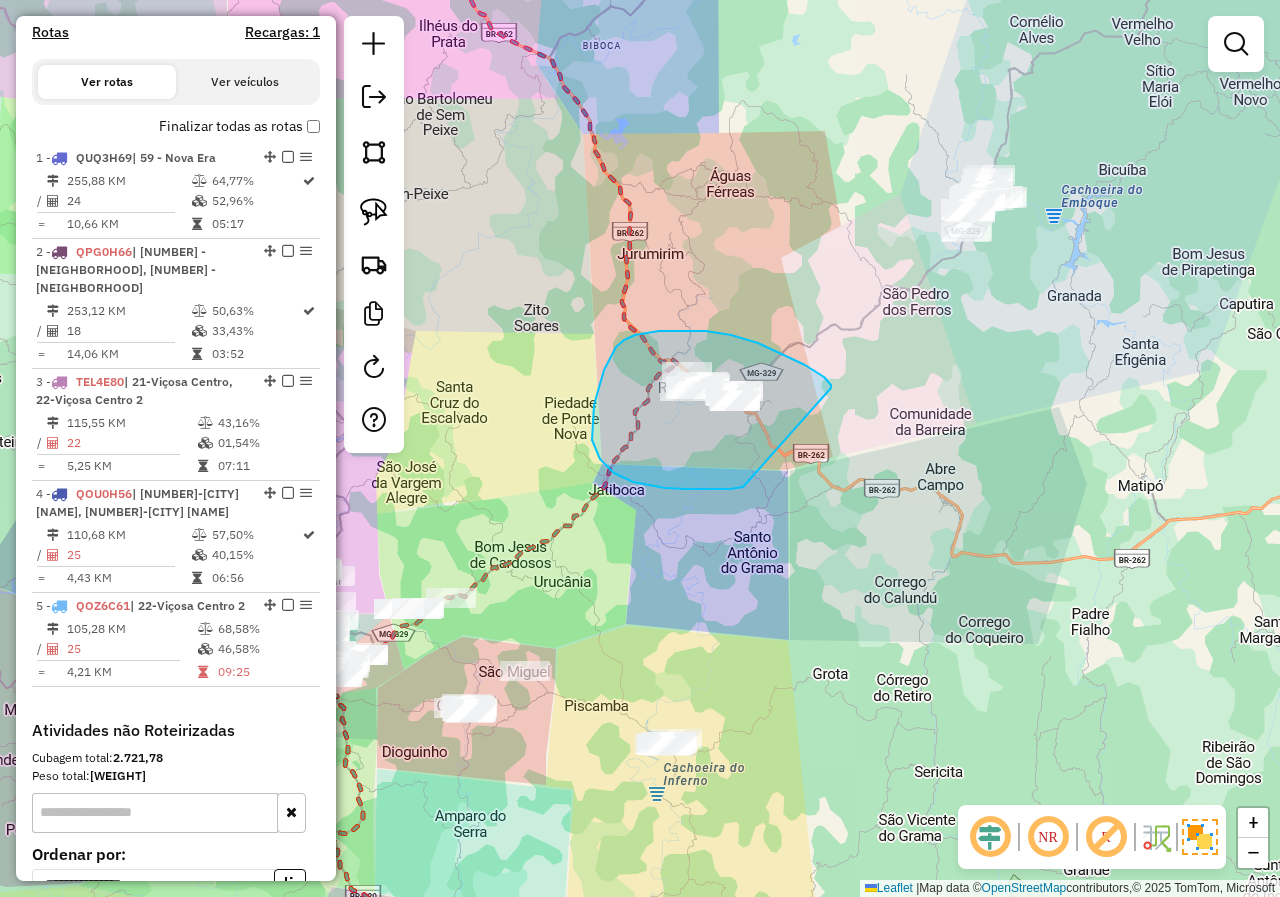 drag, startPoint x: 831, startPoint y: 388, endPoint x: 754, endPoint y: 484, distance: 123.065025 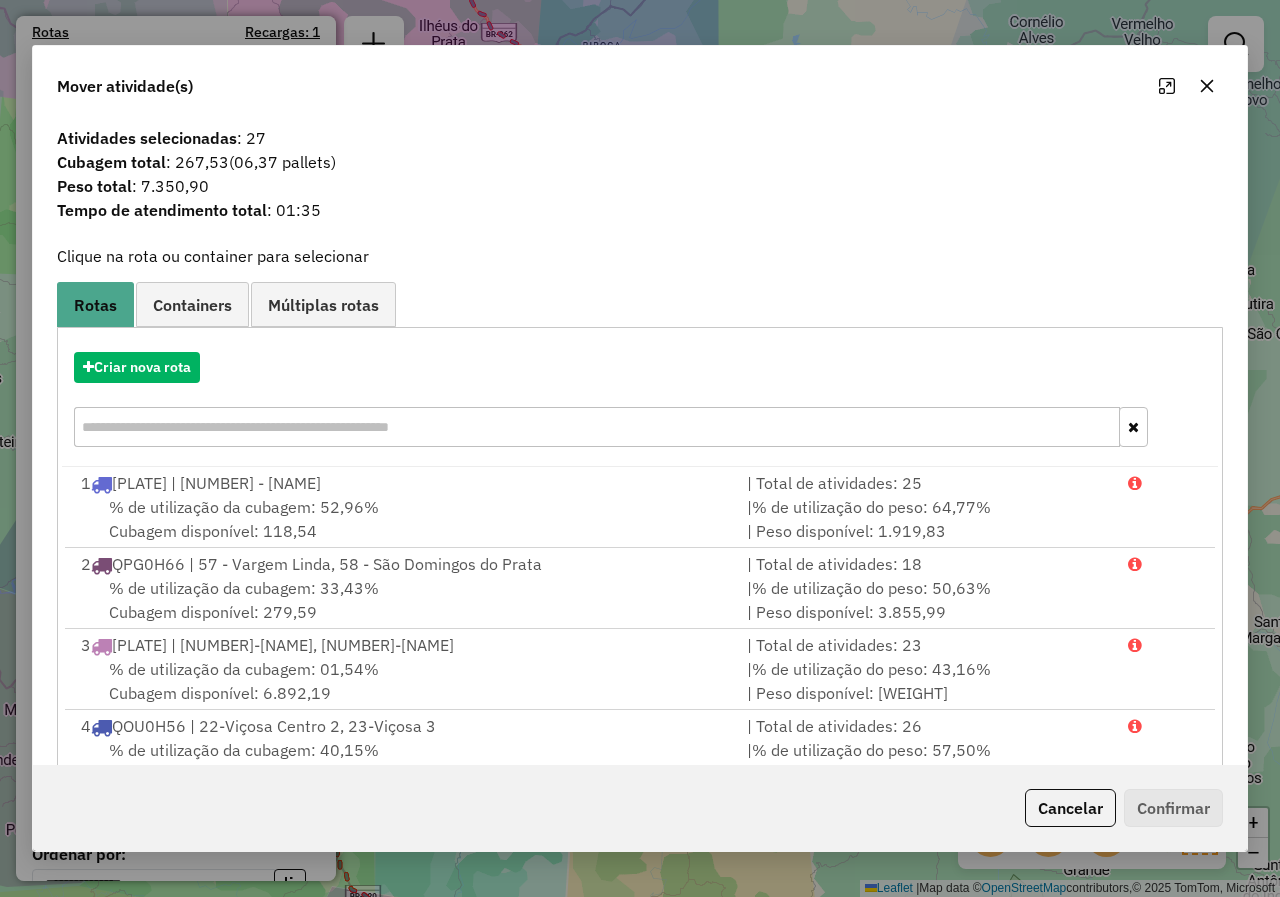 click 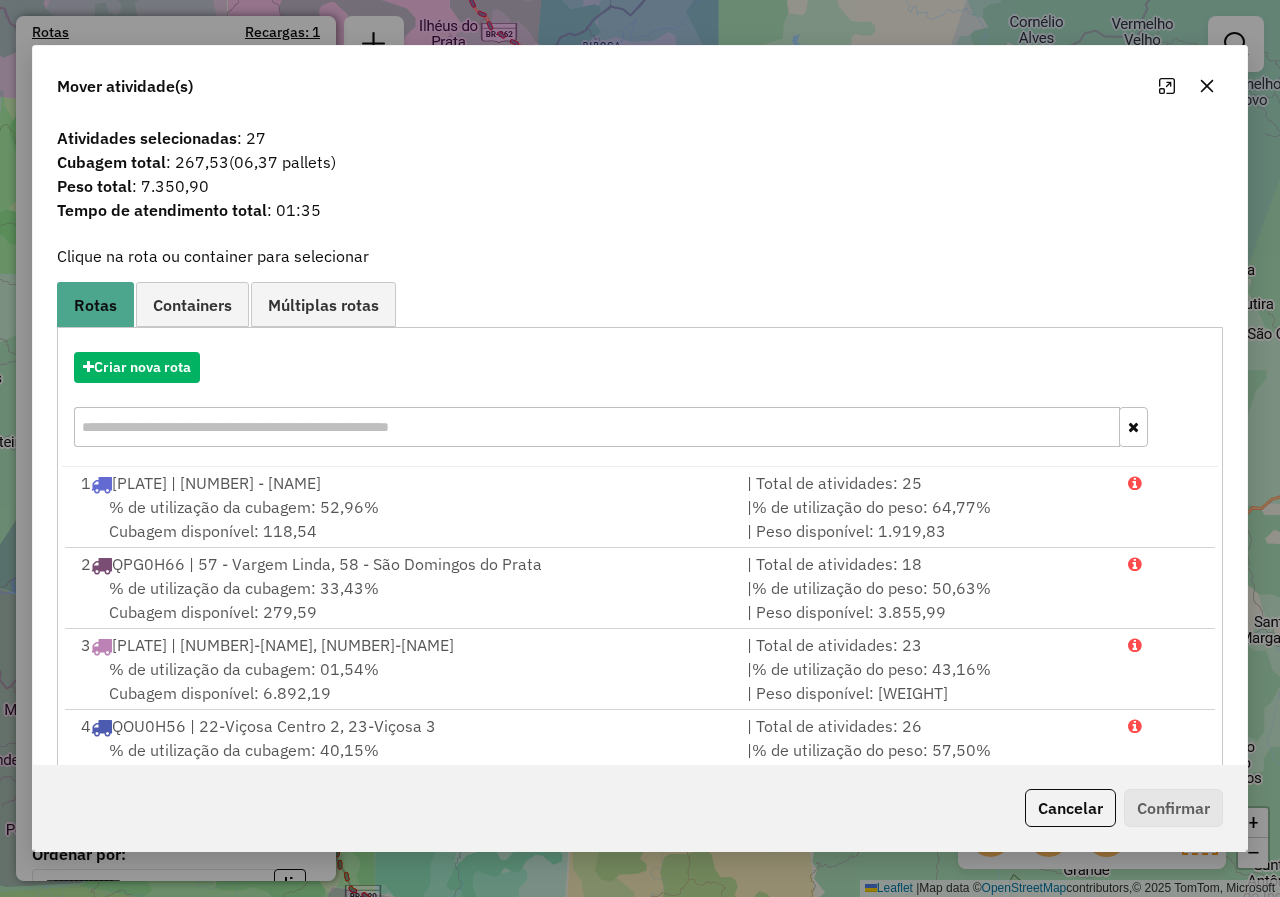 click 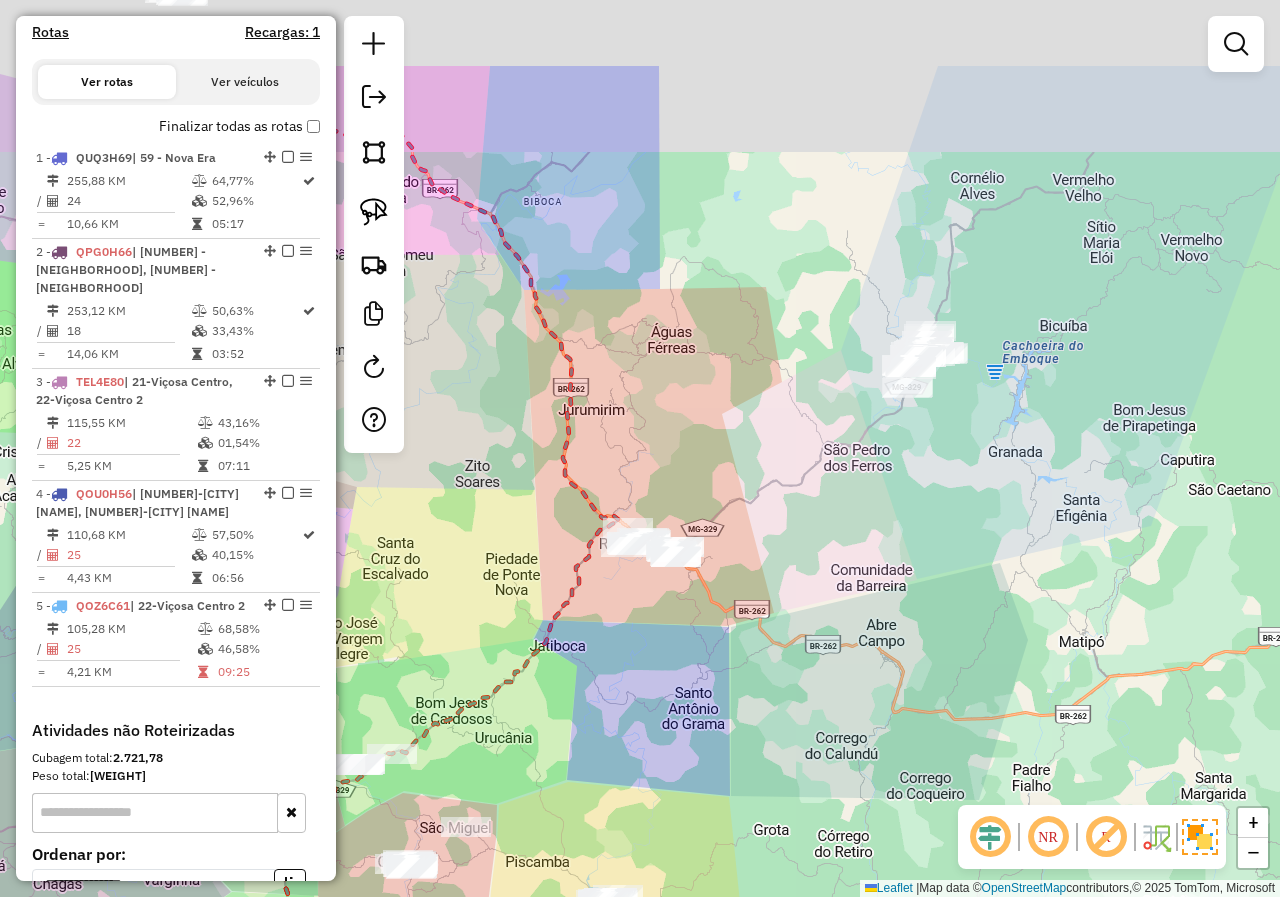 drag, startPoint x: 987, startPoint y: 389, endPoint x: 950, endPoint y: 430, distance: 55.226807 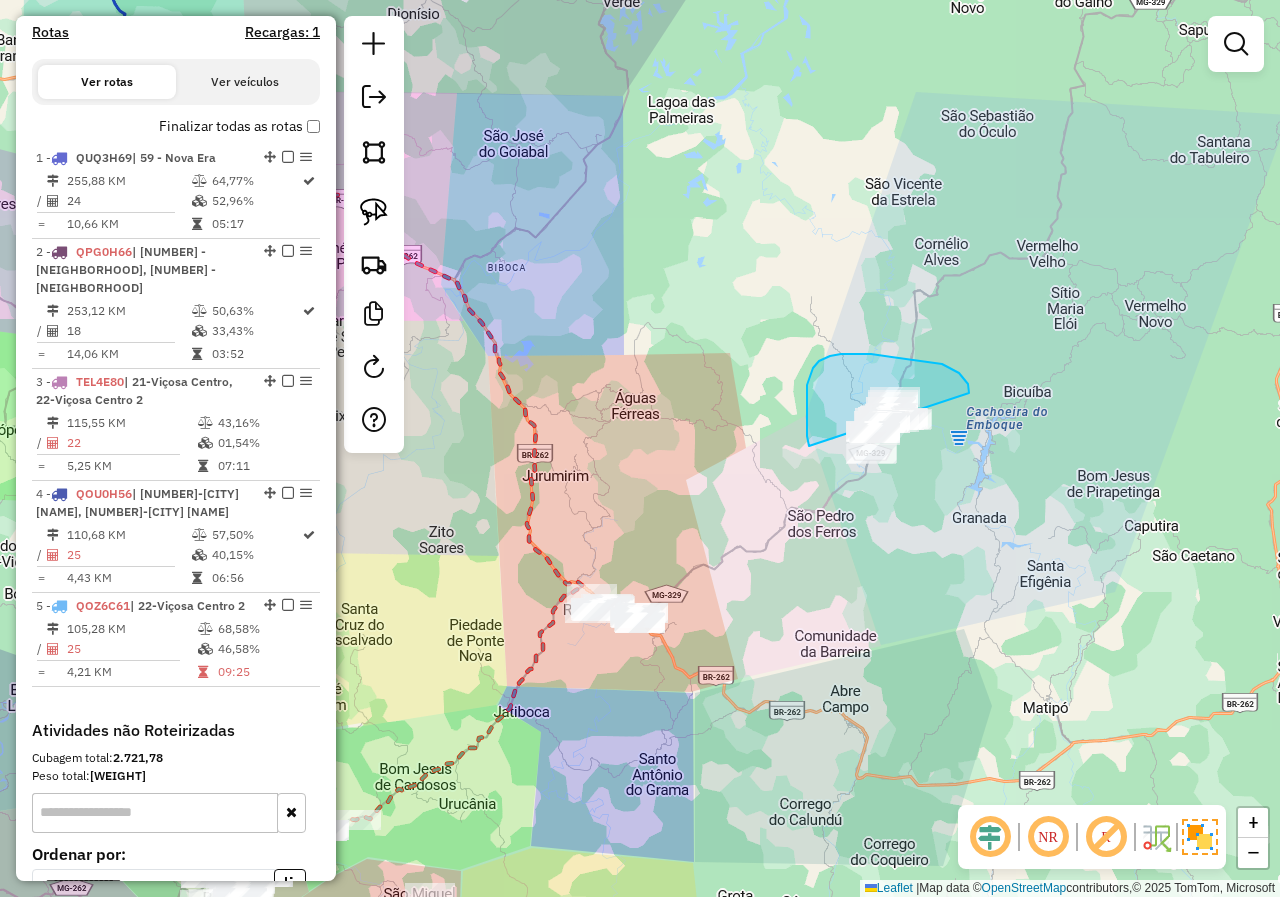 drag, startPoint x: 969, startPoint y: 393, endPoint x: 1003, endPoint y: 501, distance: 113.22544 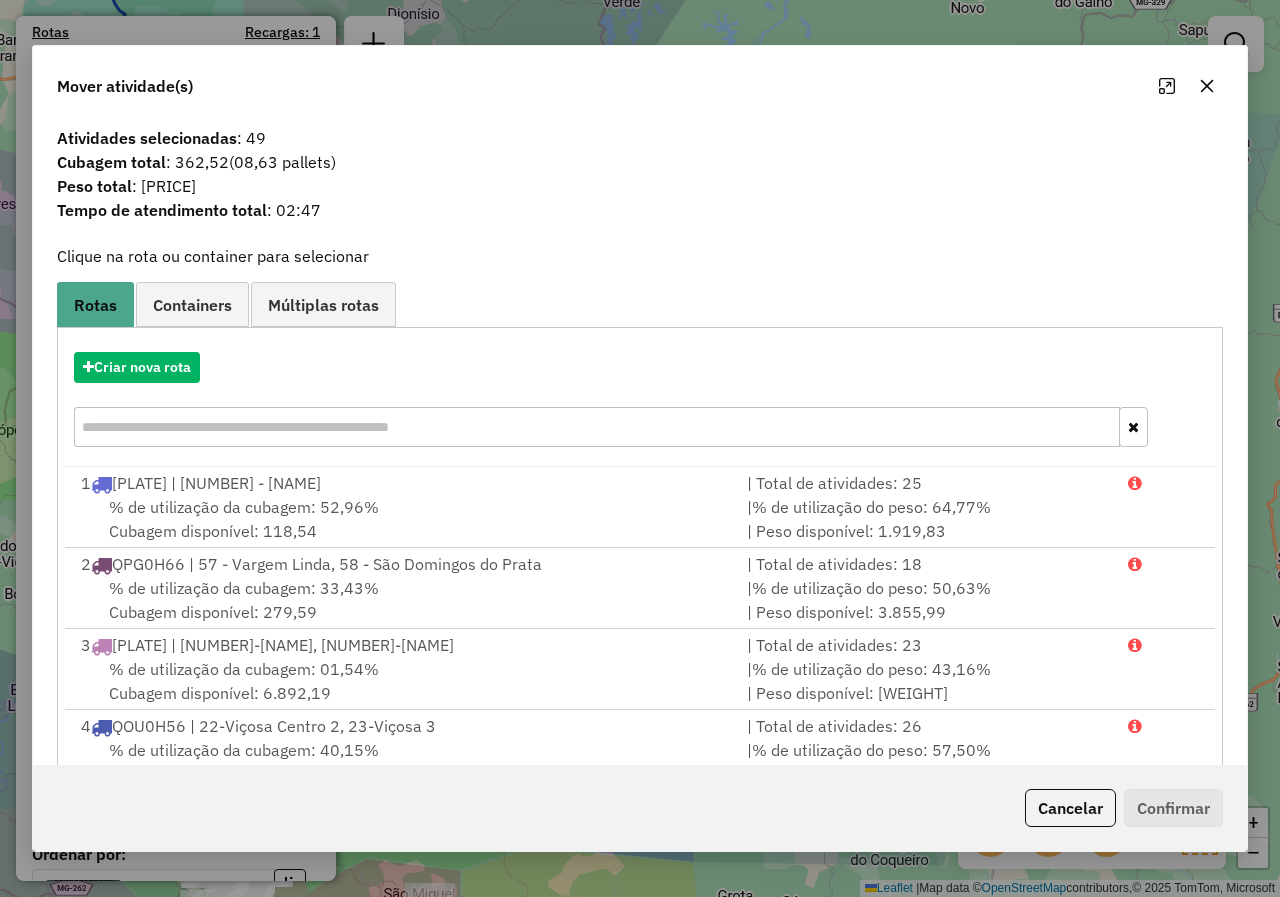 click 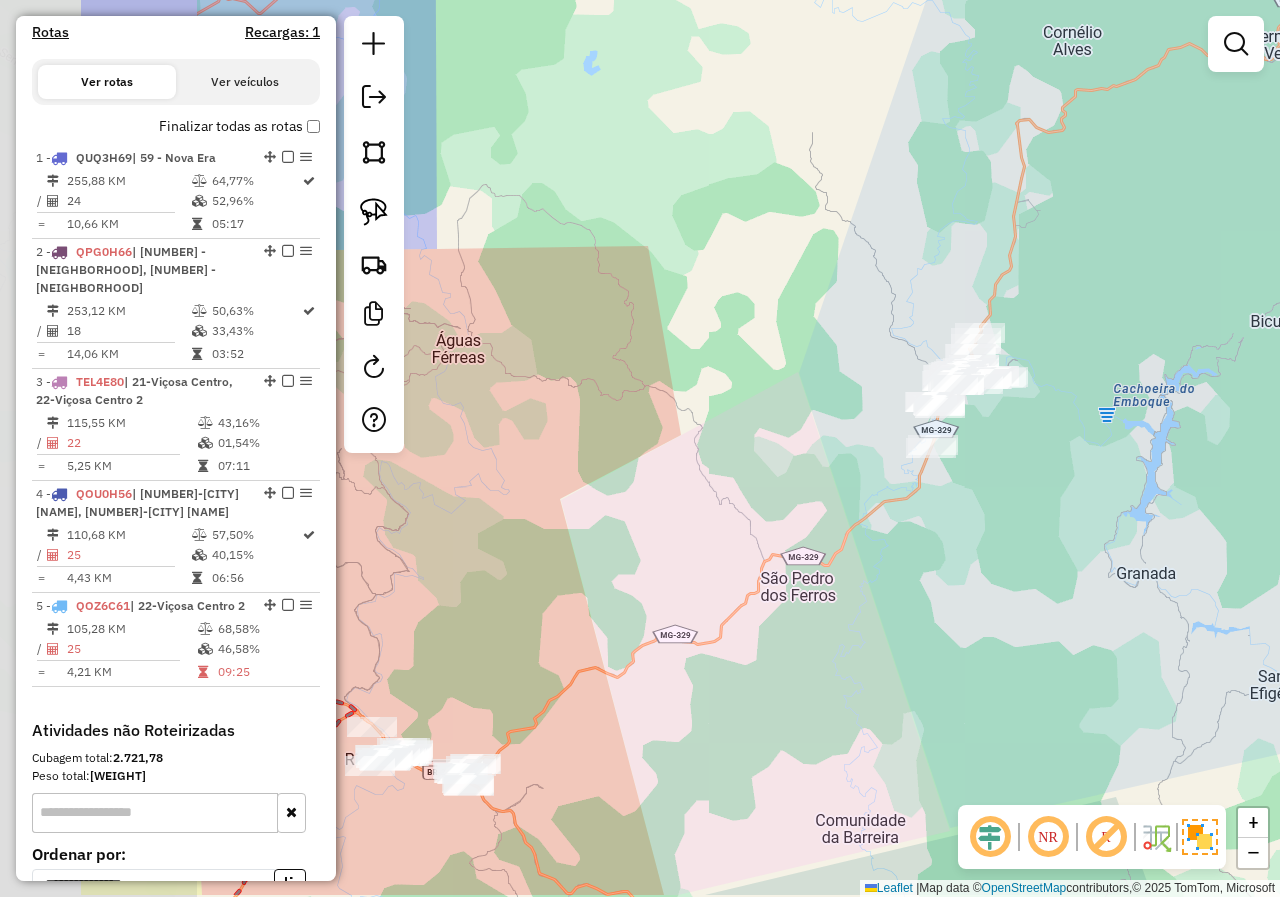 drag, startPoint x: 582, startPoint y: 563, endPoint x: 838, endPoint y: 444, distance: 282.30658 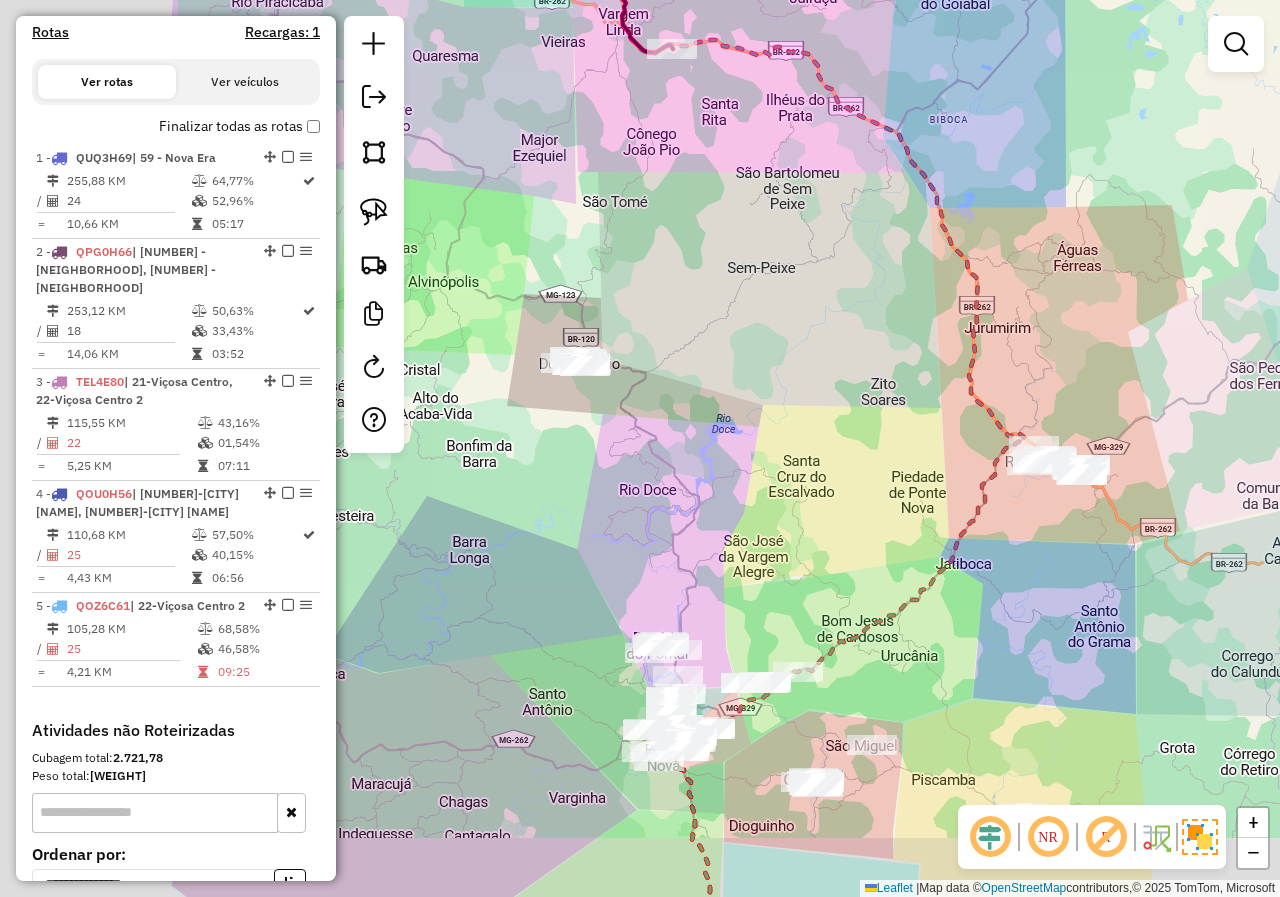 drag, startPoint x: 686, startPoint y: 449, endPoint x: 902, endPoint y: 368, distance: 230.6881 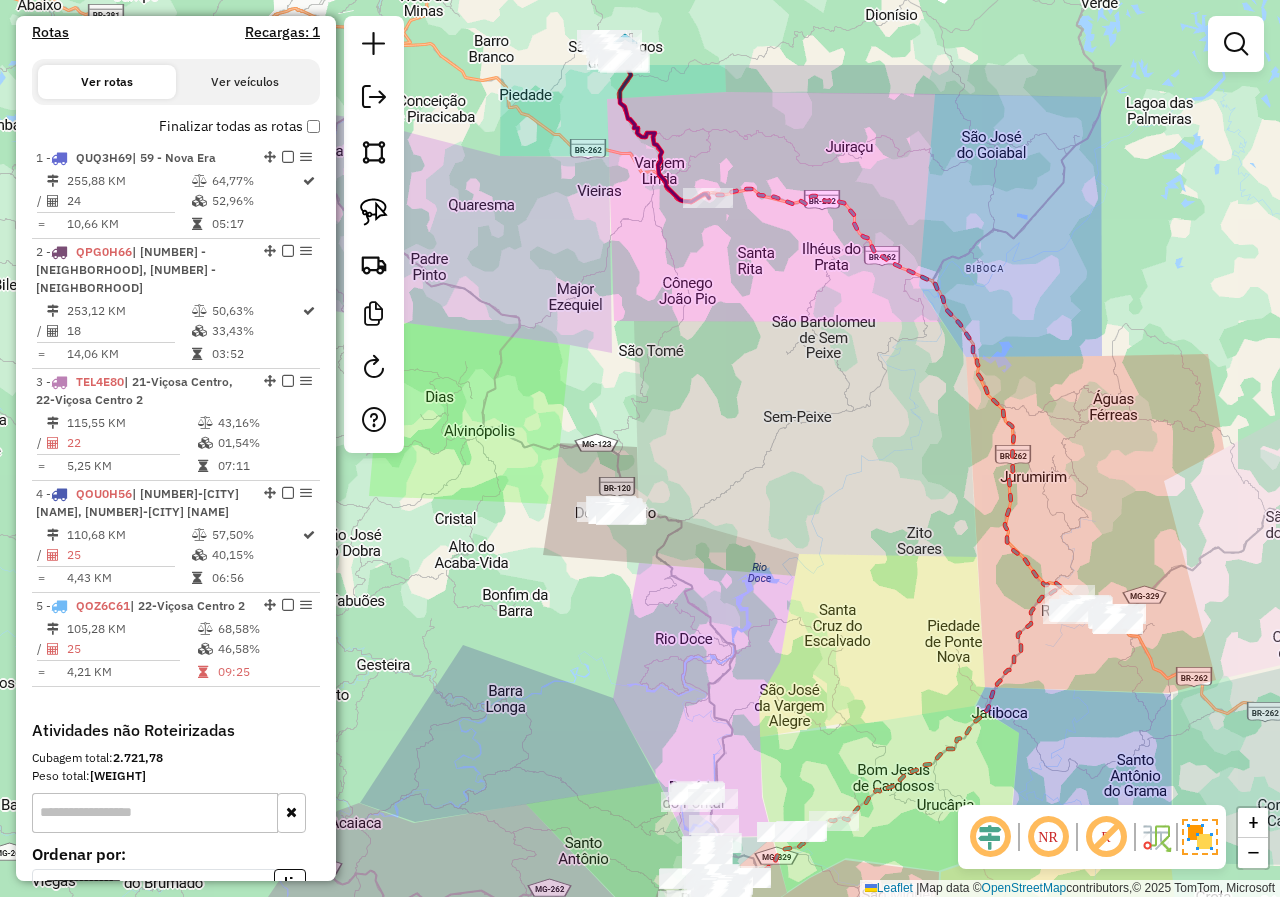 drag, startPoint x: 851, startPoint y: 368, endPoint x: 887, endPoint y: 534, distance: 169.85876 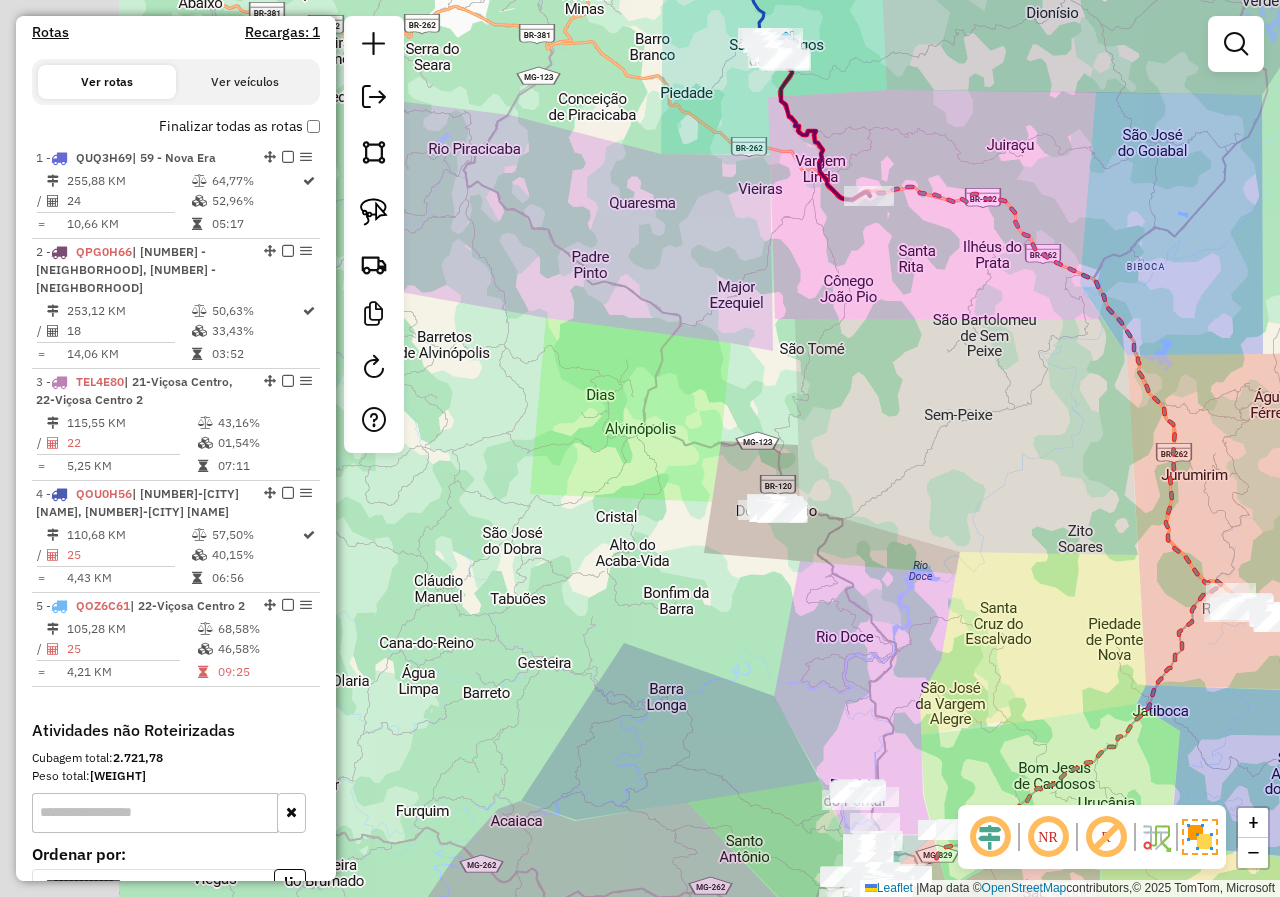 drag, startPoint x: 752, startPoint y: 518, endPoint x: 916, endPoint y: 453, distance: 176.41145 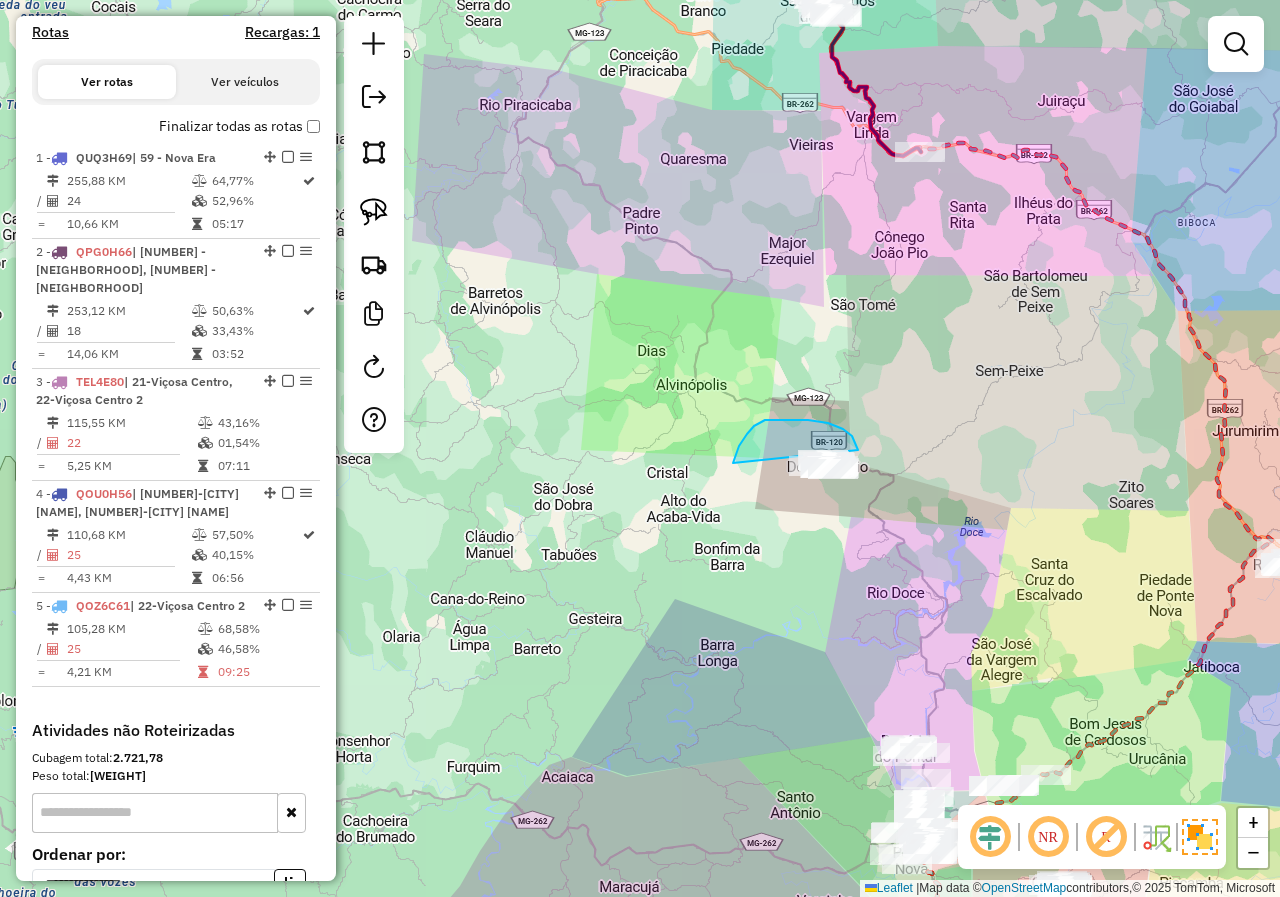 drag, startPoint x: 858, startPoint y: 450, endPoint x: 926, endPoint y: 519, distance: 96.87621 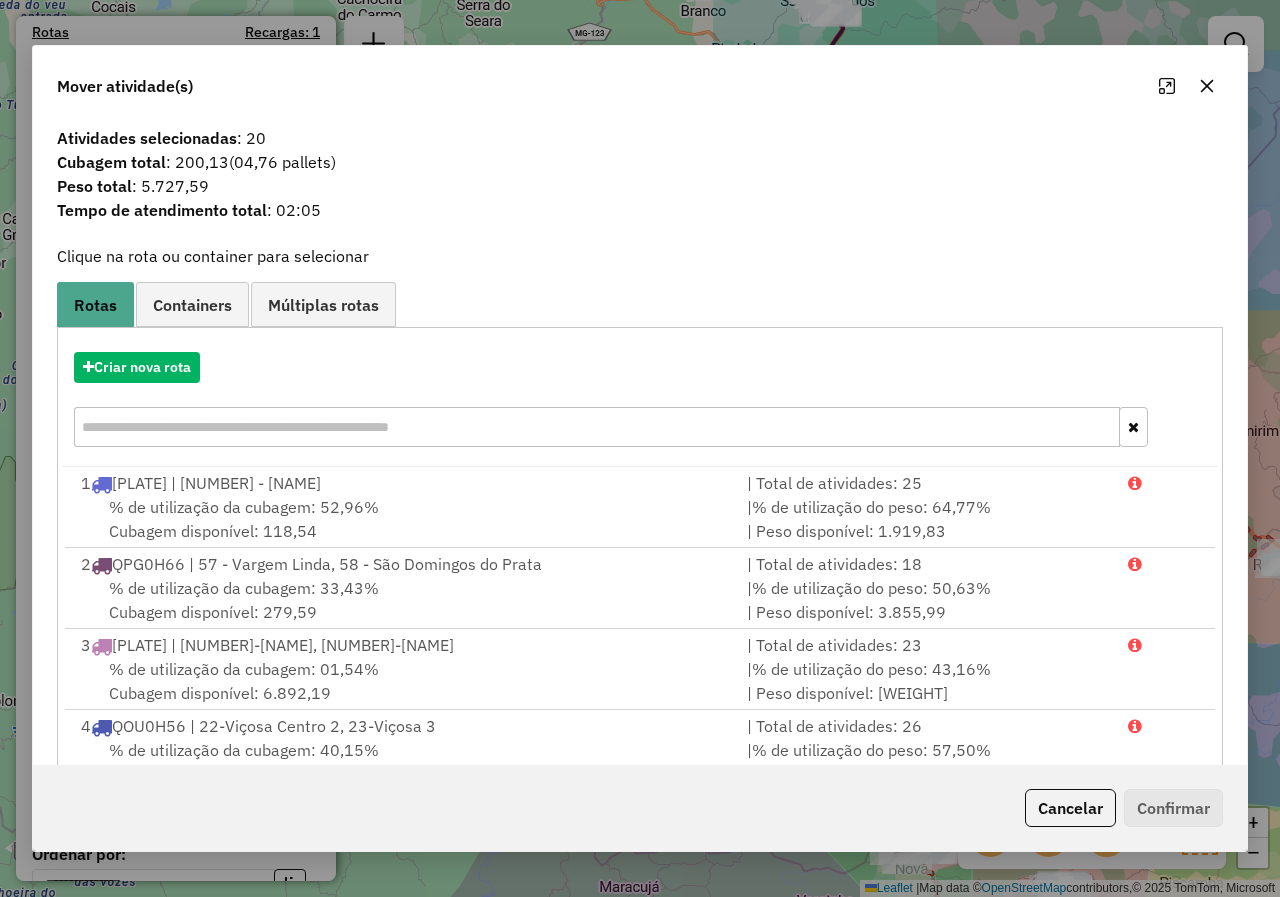 click 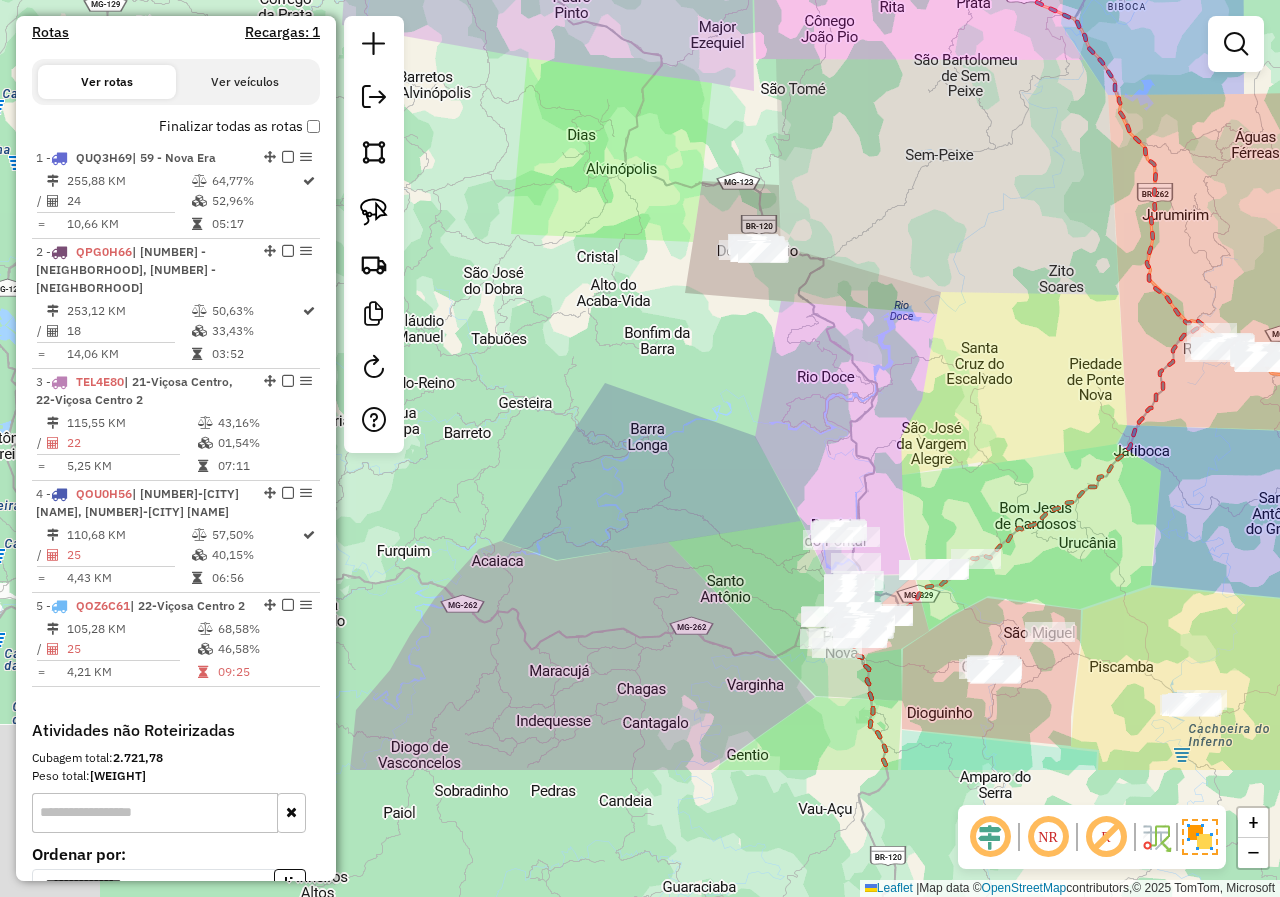 drag, startPoint x: 1011, startPoint y: 545, endPoint x: 920, endPoint y: 266, distance: 293.4655 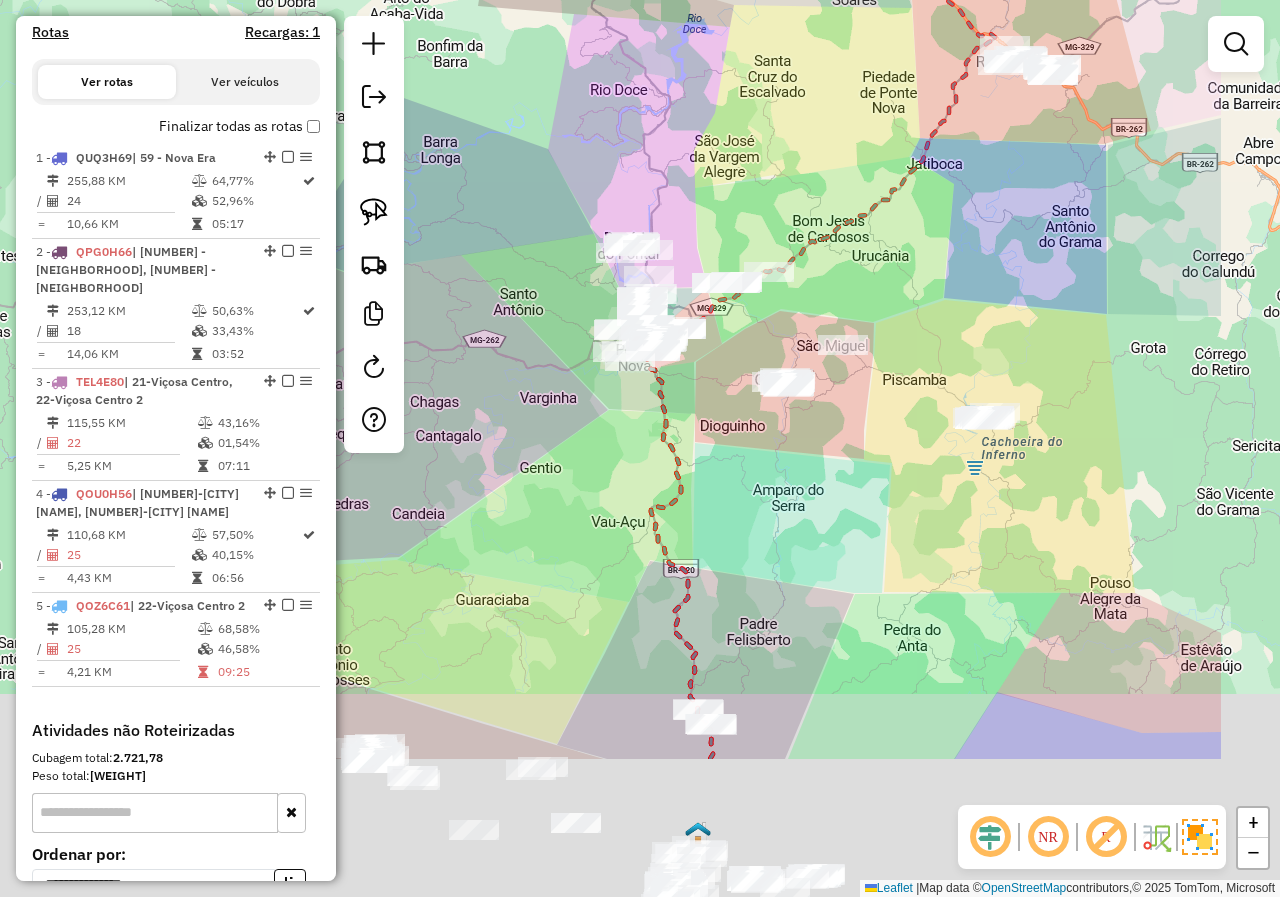 drag, startPoint x: 1100, startPoint y: 517, endPoint x: 926, endPoint y: 363, distance: 232.36179 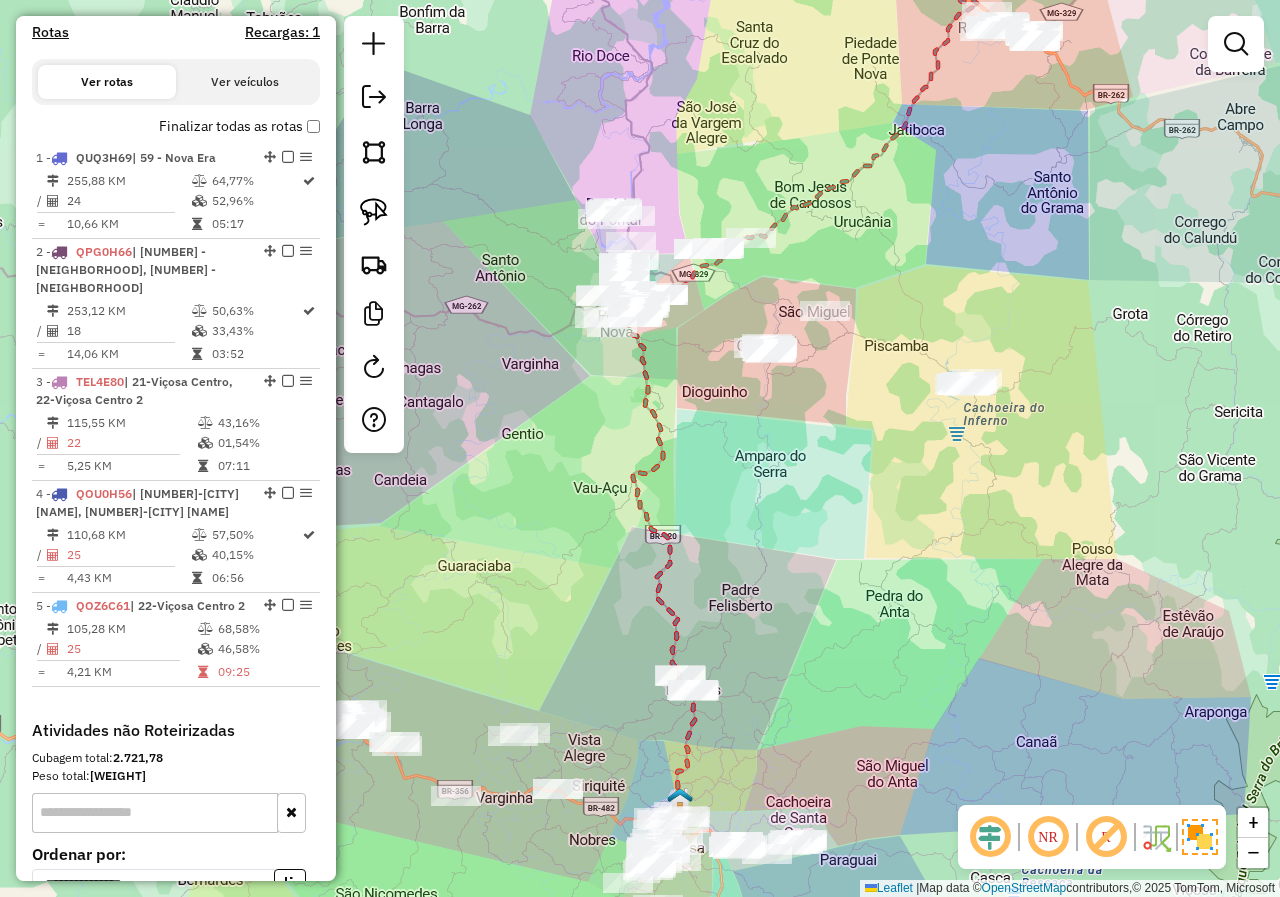 drag, startPoint x: 894, startPoint y: 639, endPoint x: 1069, endPoint y: 281, distance: 398.48337 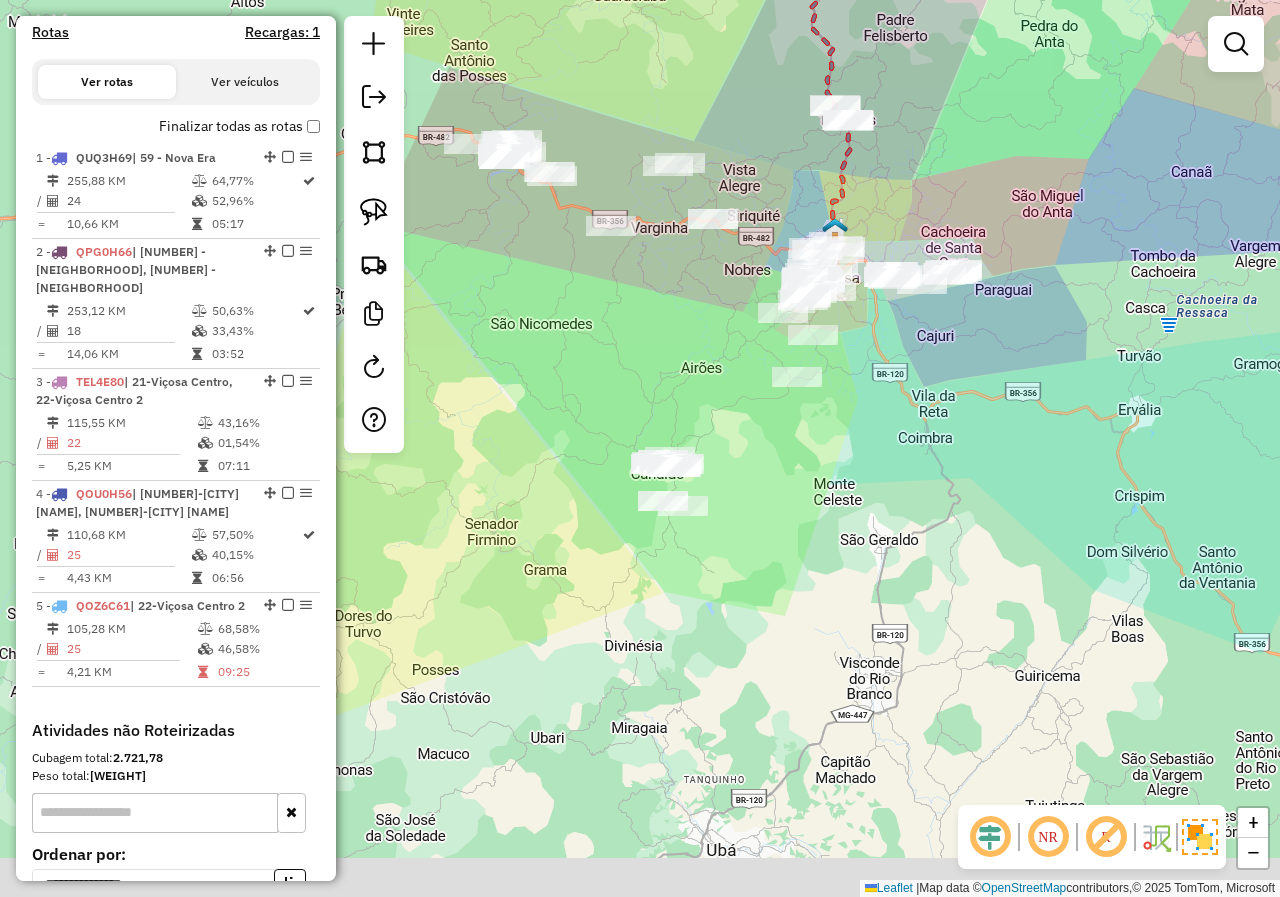 drag, startPoint x: 986, startPoint y: 597, endPoint x: 966, endPoint y: 380, distance: 217.91971 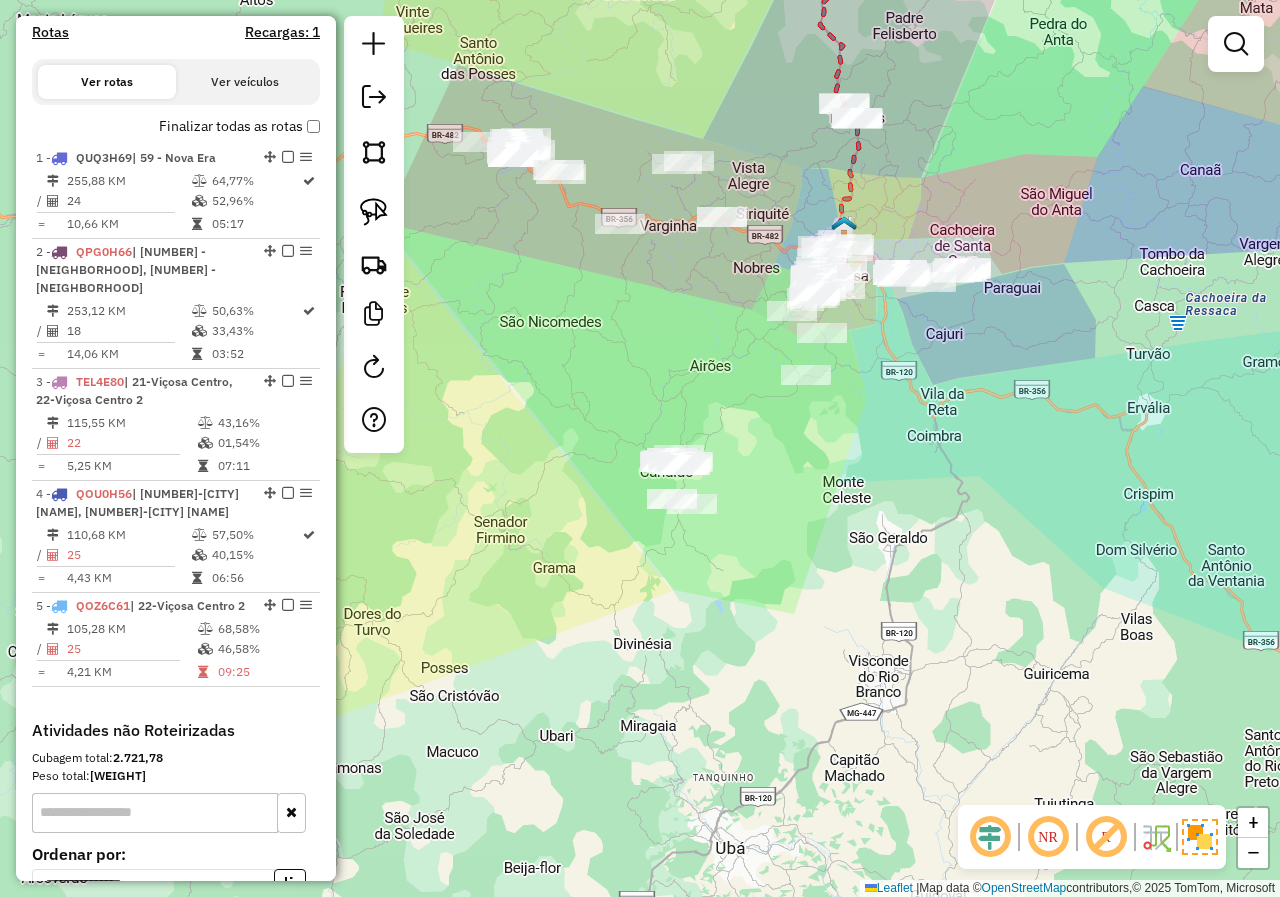drag, startPoint x: 866, startPoint y: 528, endPoint x: 1090, endPoint y: 584, distance: 230.89392 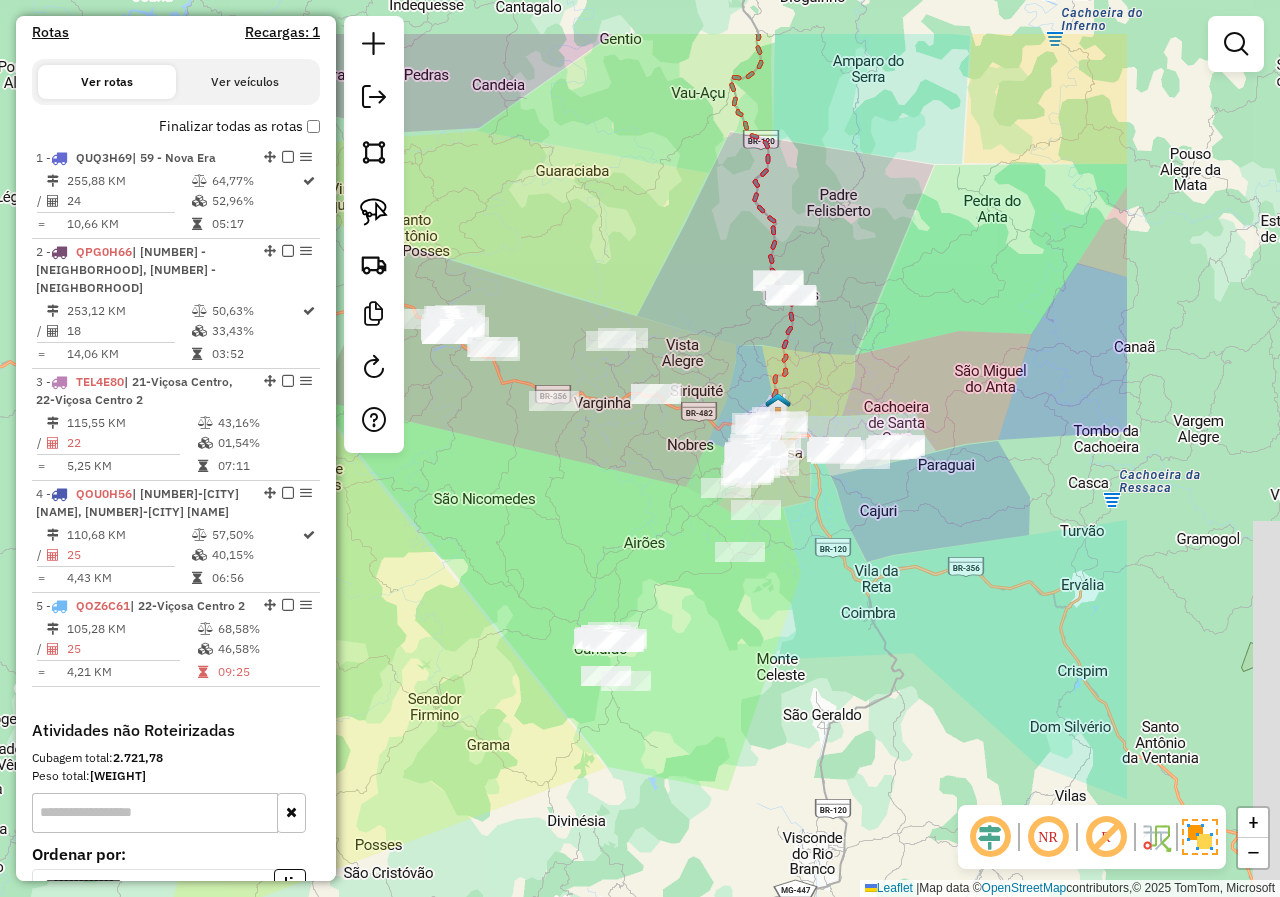 drag, startPoint x: 807, startPoint y: 475, endPoint x: 542, endPoint y: 542, distance: 273.33862 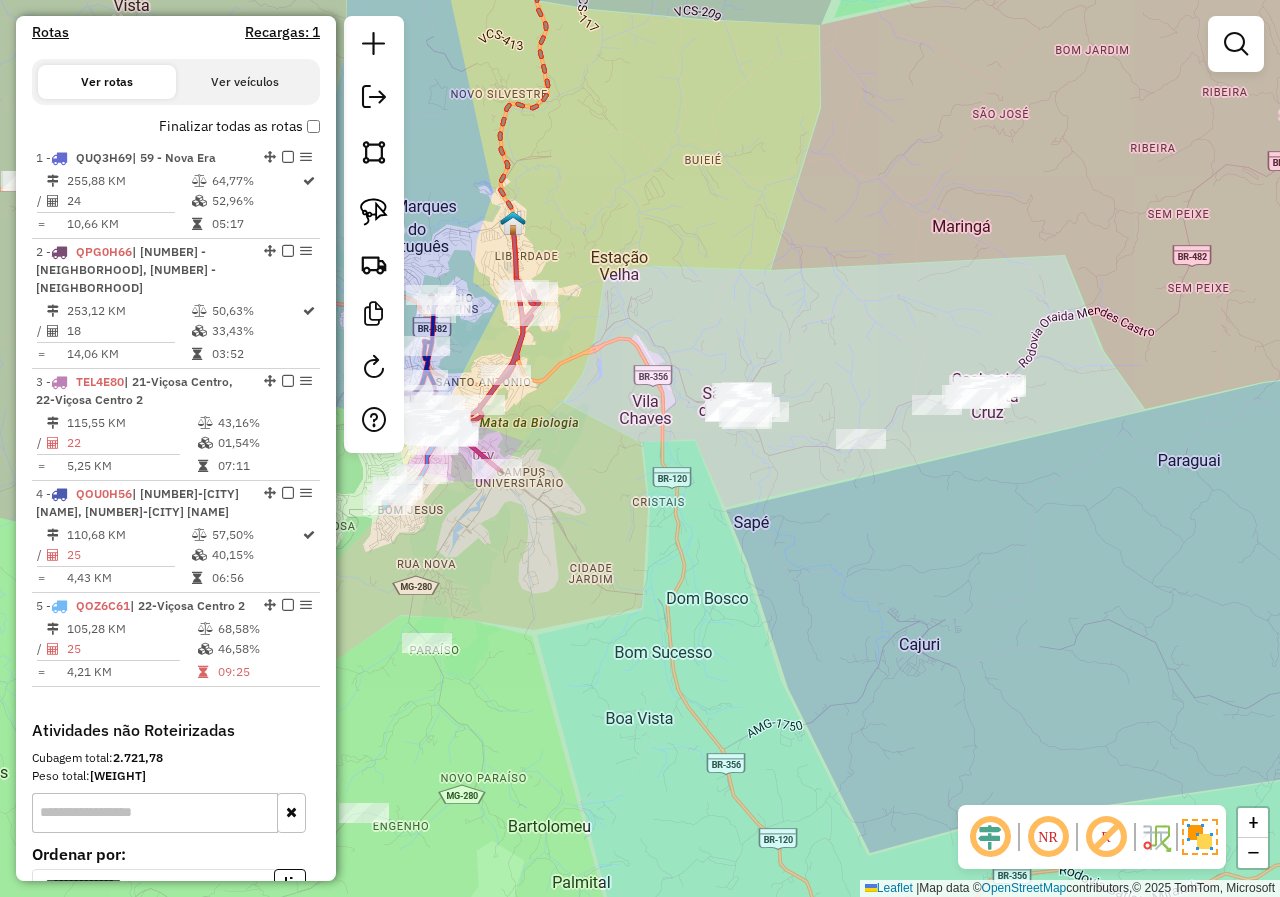 drag, startPoint x: 699, startPoint y: 528, endPoint x: 983, endPoint y: 545, distance: 284.50836 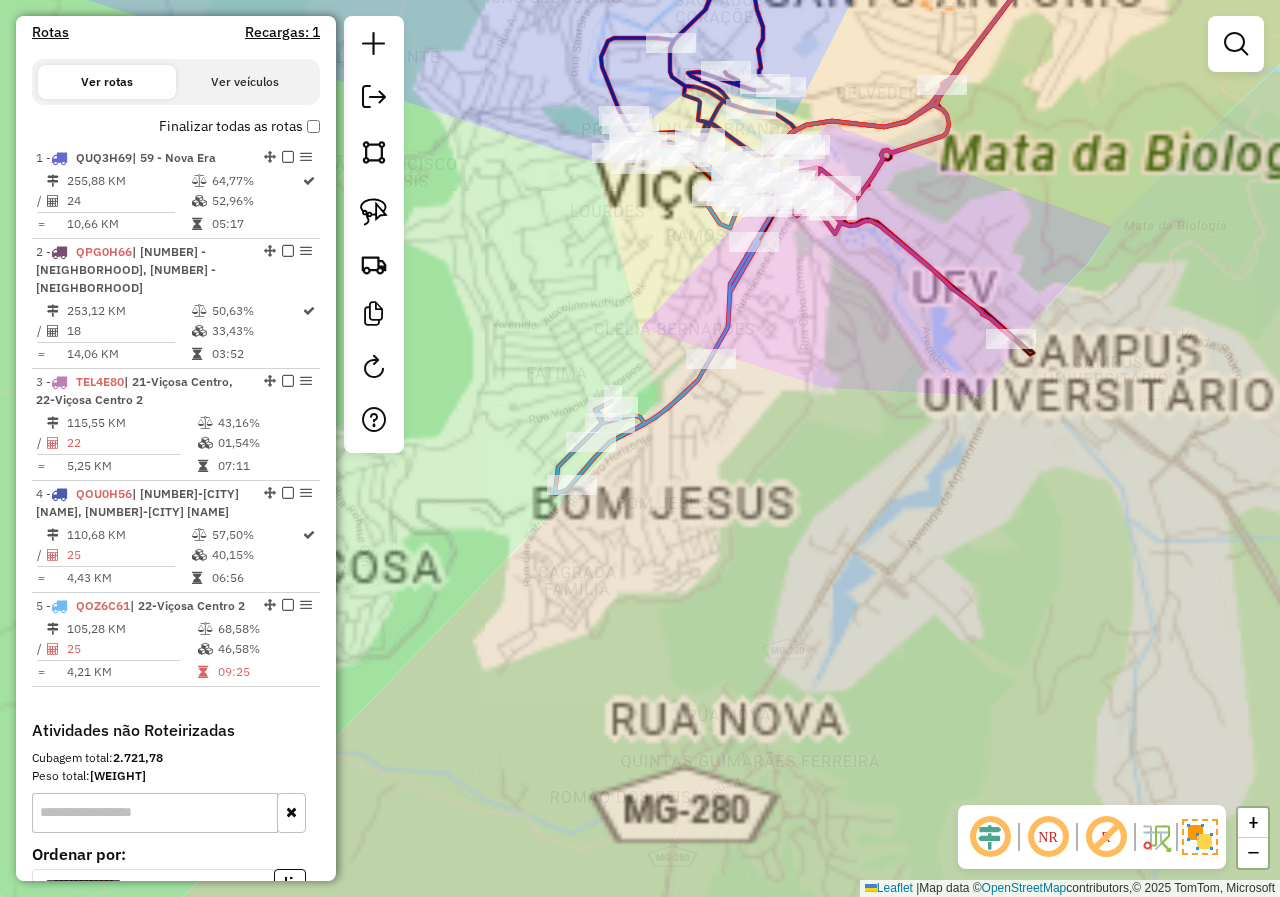 drag, startPoint x: 605, startPoint y: 675, endPoint x: 613, endPoint y: 656, distance: 20.615528 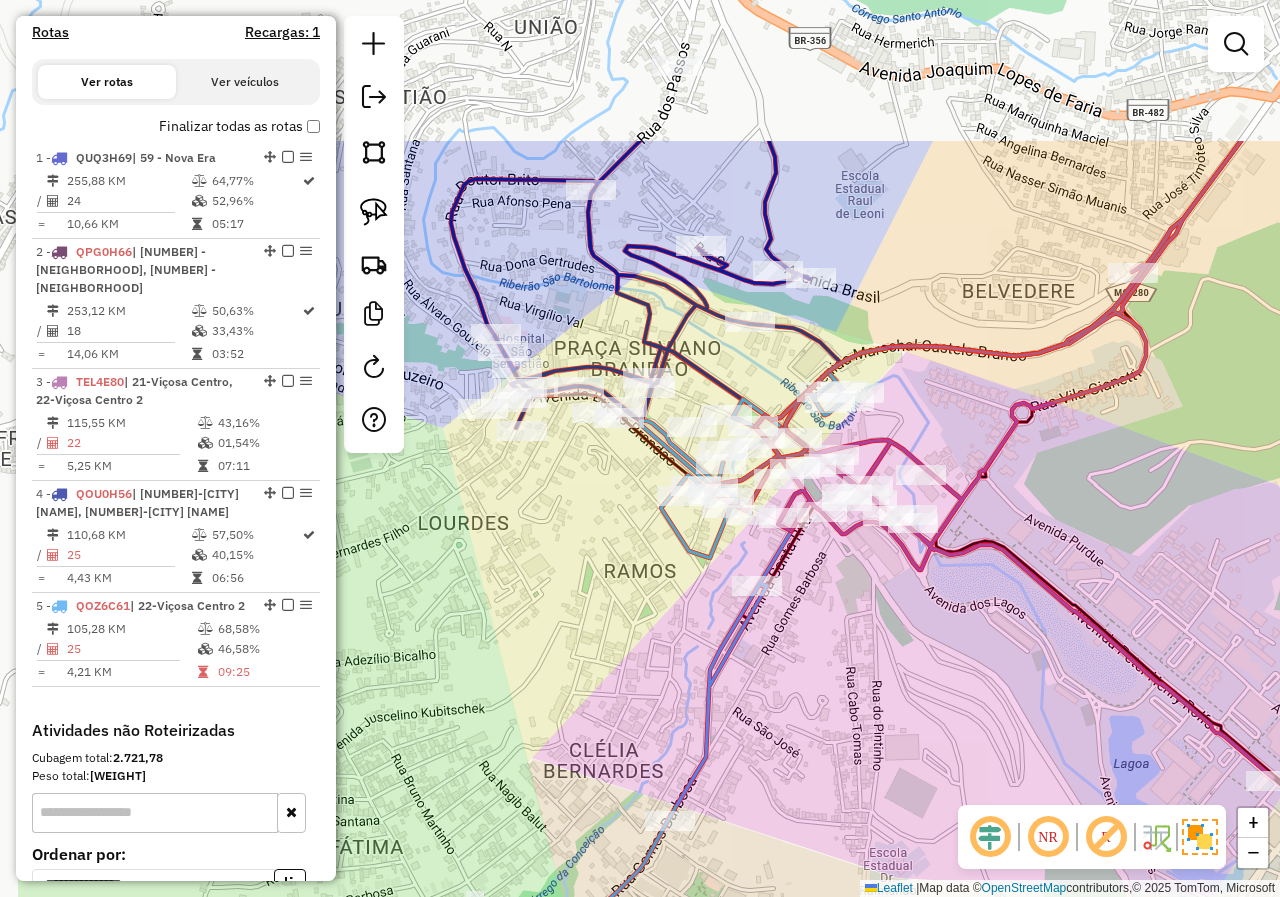 drag, startPoint x: 693, startPoint y: 408, endPoint x: 839, endPoint y: 639, distance: 273.27094 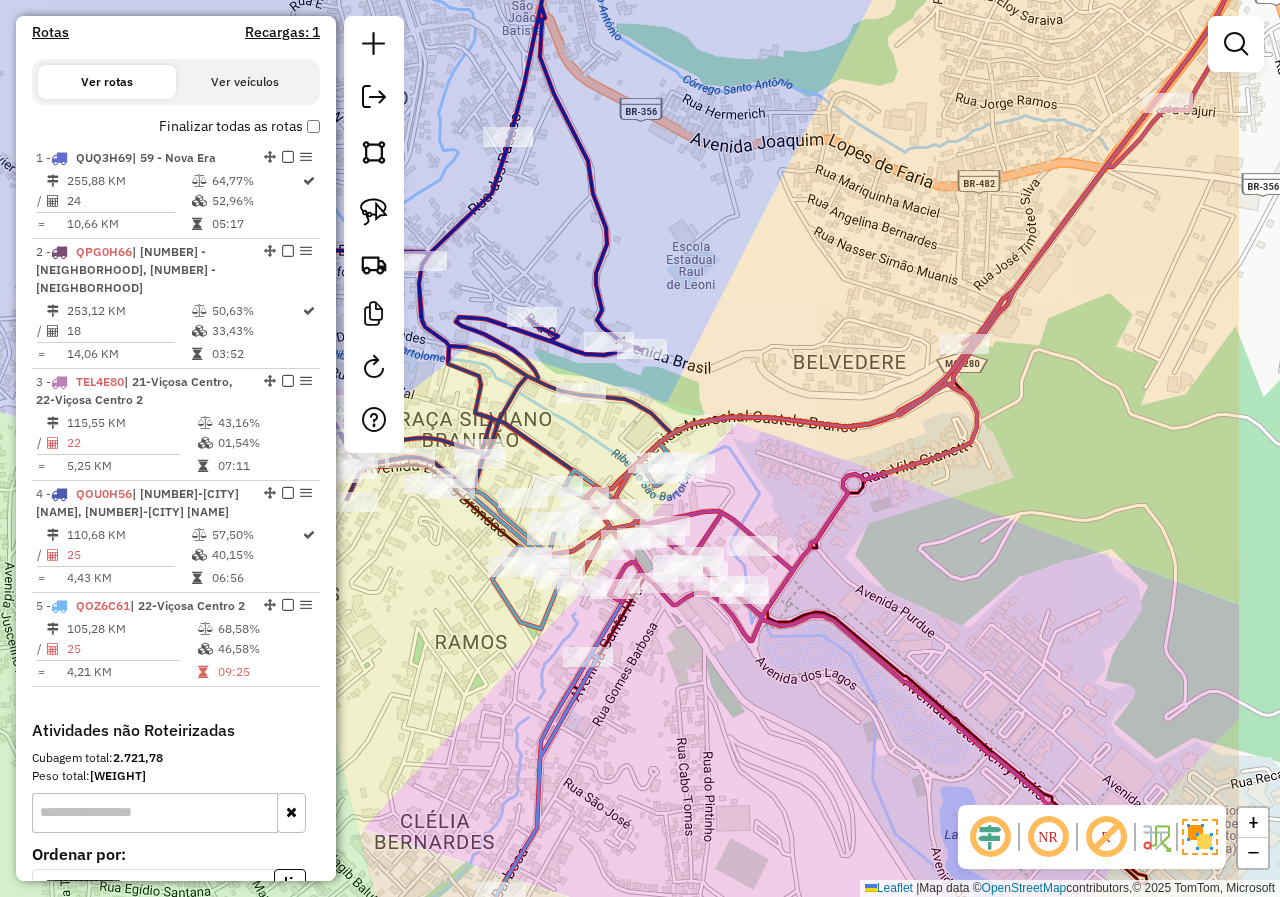 drag, startPoint x: 581, startPoint y: 586, endPoint x: 428, endPoint y: 693, distance: 186.70297 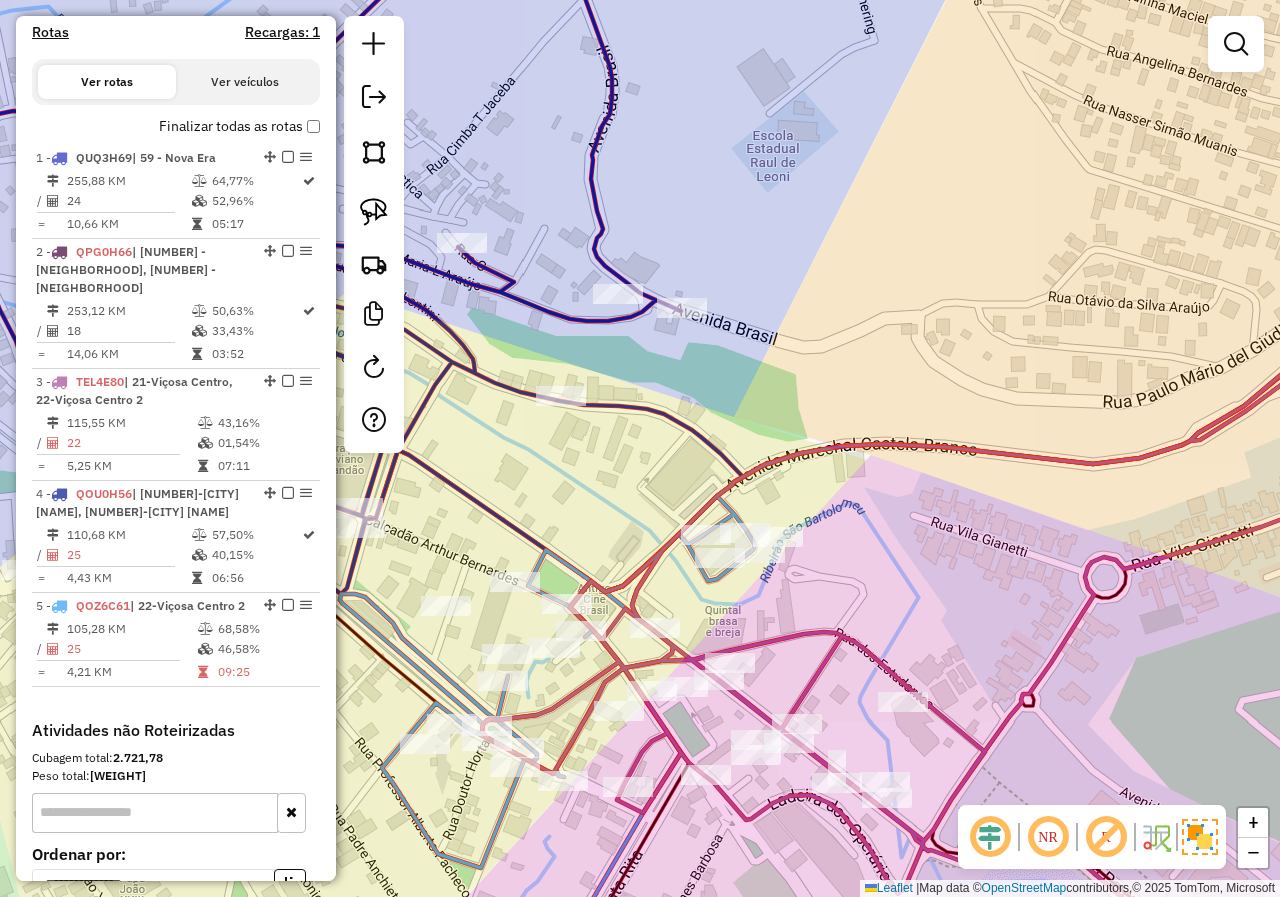 drag, startPoint x: 623, startPoint y: 495, endPoint x: 612, endPoint y: 456, distance: 40.5216 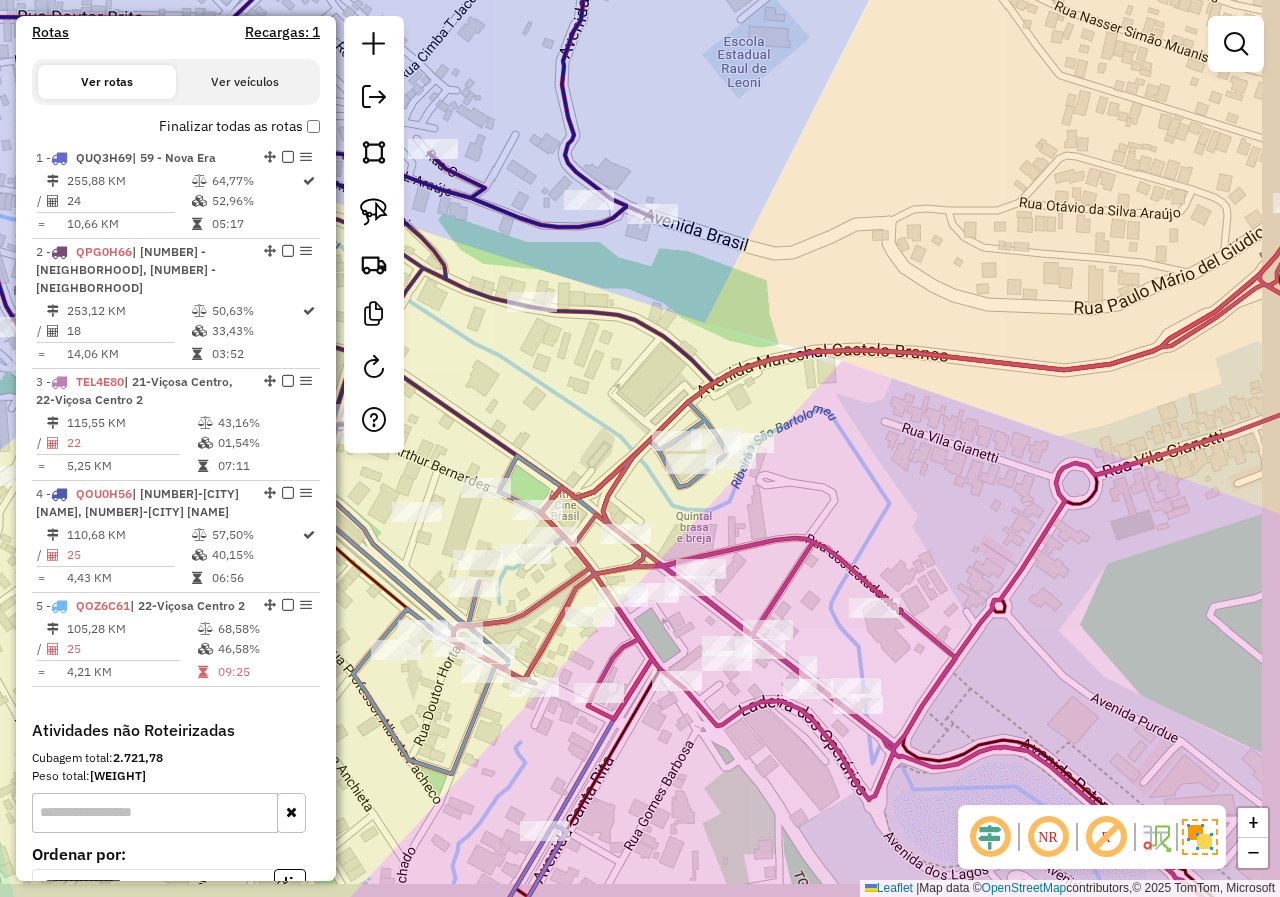 drag 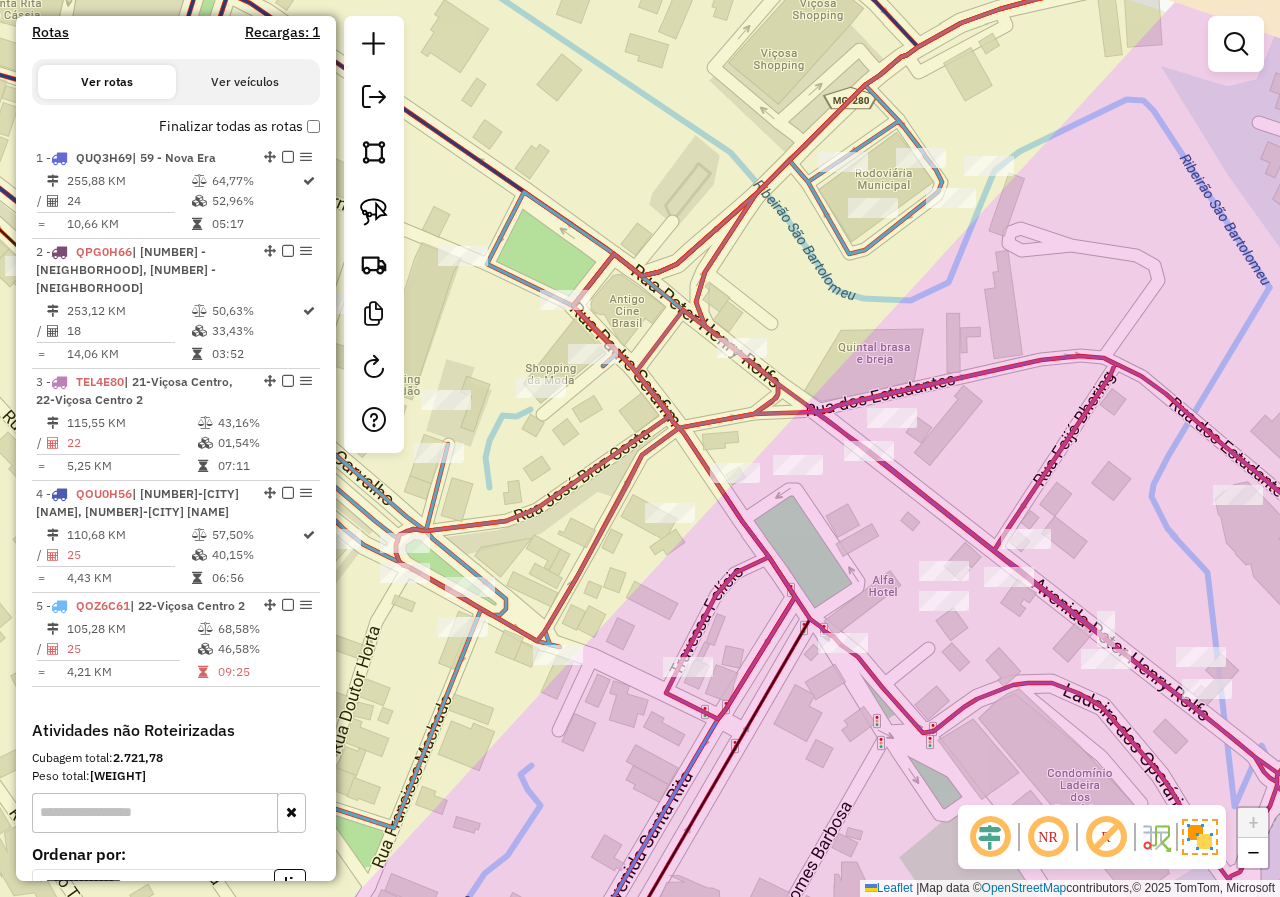 click on "Janela de atendimento Grade de atendimento Capacidade Transportadoras Veículos Cliente Pedidos  Rotas Selecione os dias de semana para filtrar as janelas de atendimento  Seg   Ter   Qua   Qui   Sex   Sáb   Dom  Informe o período da janela de atendimento: De: Até:  Filtrar exatamente a janela do cliente  Considerar janela de atendimento padrão  Selecione os dias de semana para filtrar as grades de atendimento  Seg   Ter   Qua   Qui   Sex   Sáb   Dom   Considerar clientes sem dia de atendimento cadastrado  Clientes fora do dia de atendimento selecionado Filtrar as atividades entre os valores definidos abaixo:  Peso mínimo:   Peso máximo:   Cubagem mínima:   Cubagem máxima:   De:   Até:  Filtrar as atividades entre o tempo de atendimento definido abaixo:  De:   Até:   Considerar capacidade total dos clientes não roteirizados Transportadora: Selecione um ou mais itens Tipo de veículo: Selecione um ou mais itens Veículo: Selecione um ou mais itens Motorista: Selecione um ou mais itens Nome: Rótulo:" 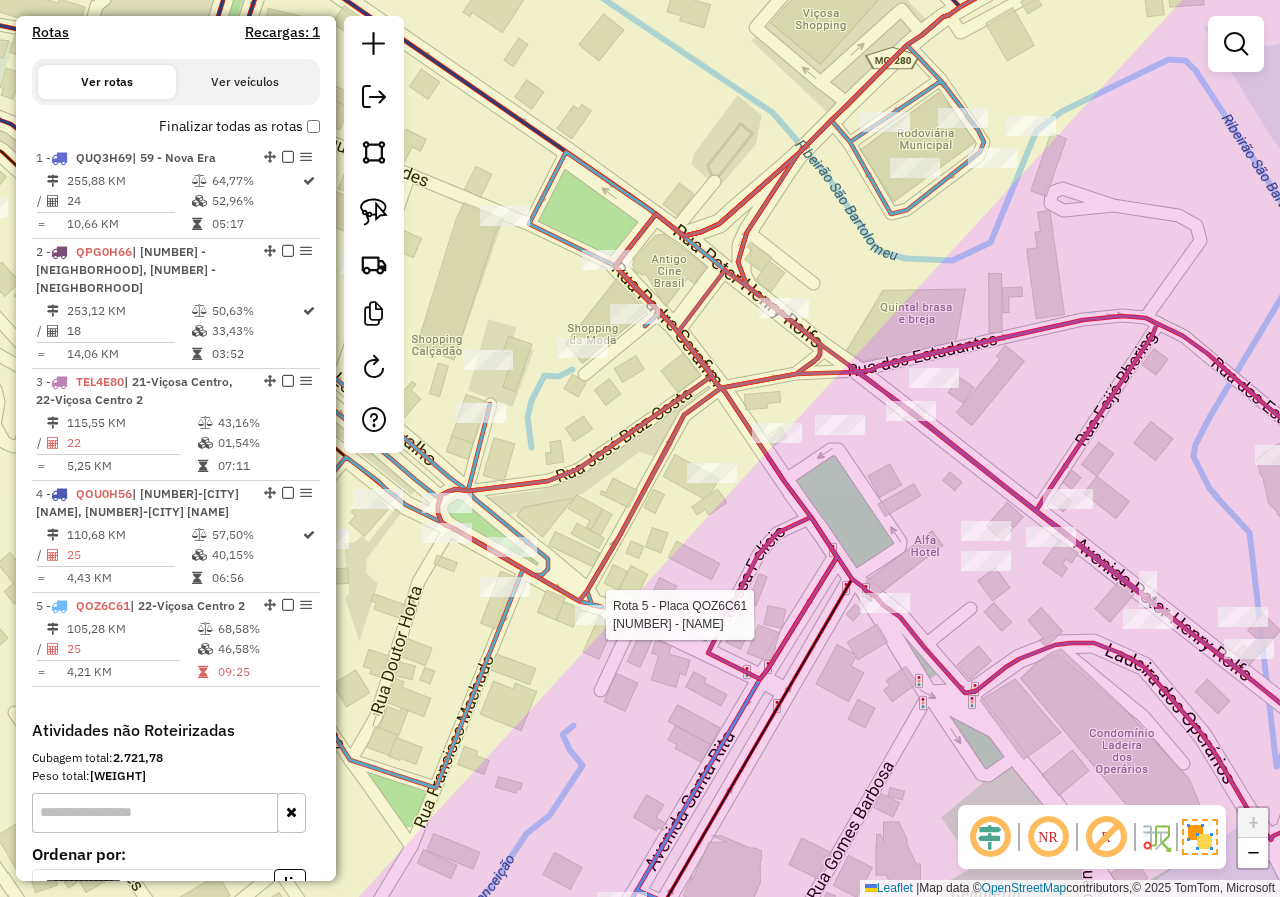 select on "**********" 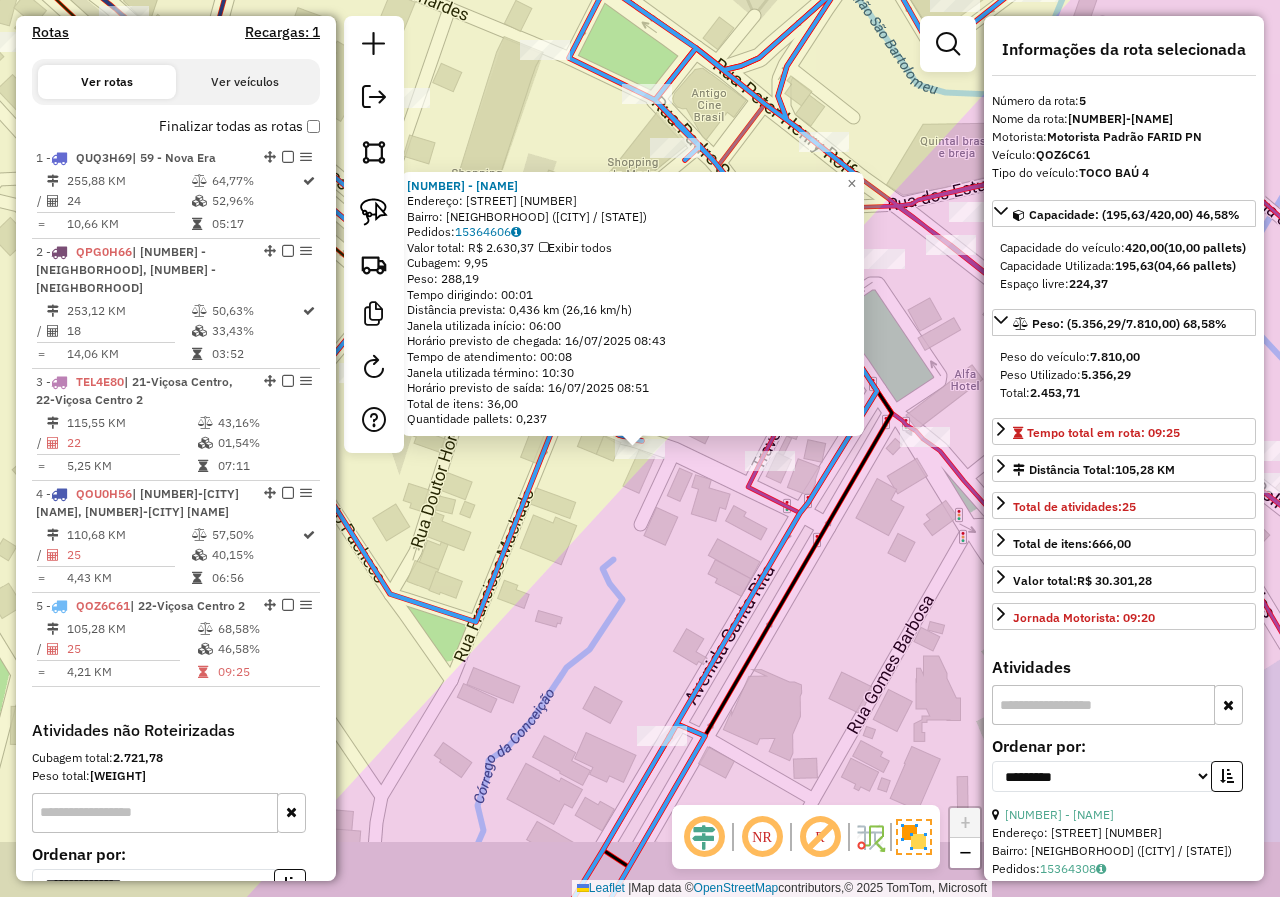scroll, scrollTop: 845, scrollLeft: 0, axis: vertical 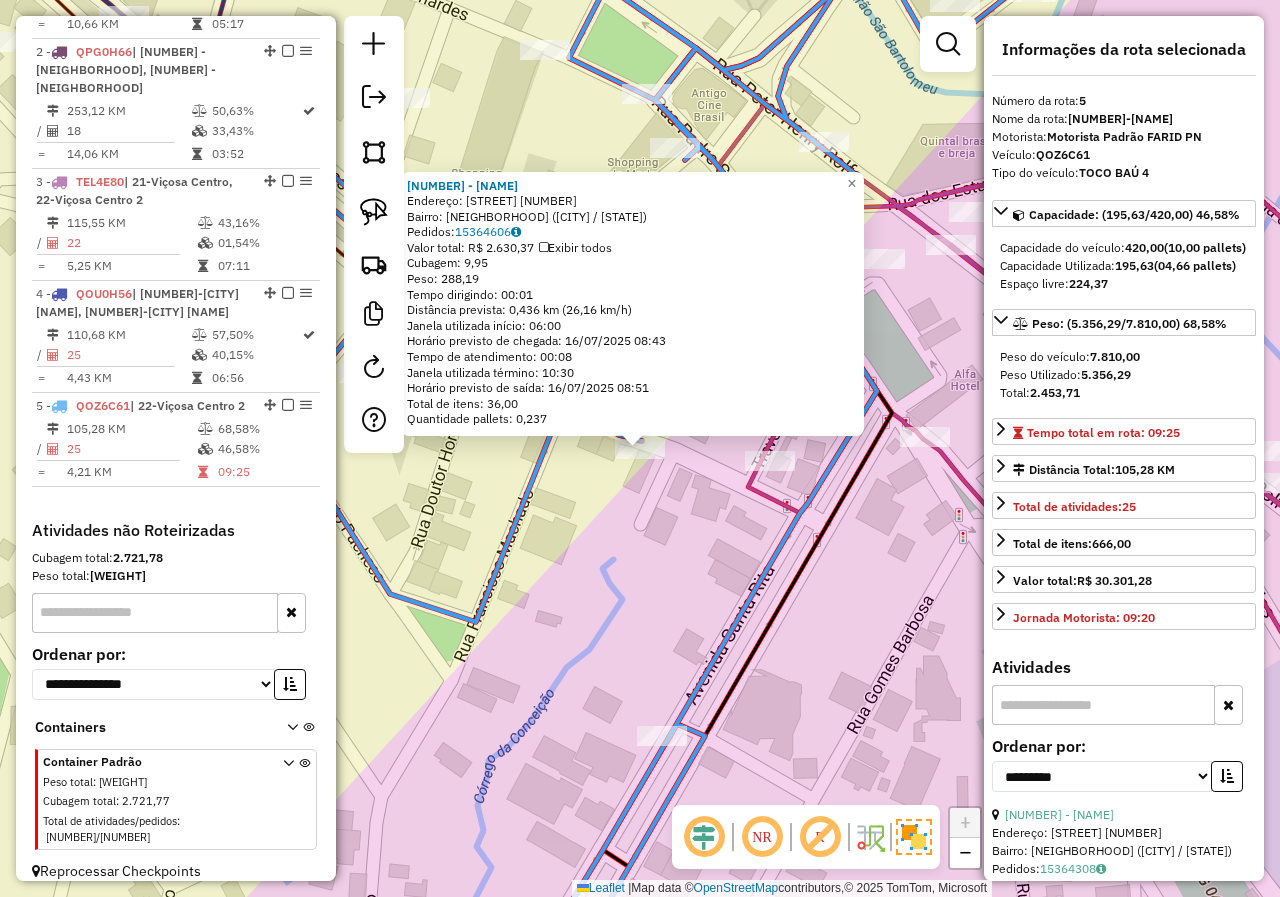 click on "30096 - TIGER  EXPRESS  Endereço:  MARIO DEL GIUDICE 84   Bairro: CENTRO (VICOSA / MG)   Pedidos:  15364606   Valor total: R$ 2.630,37   Exibir todos   Cubagem: 9,95  Peso: 288,19  Tempo dirigindo: 00:01   Distância prevista: 0,436 km (26,16 km/h)   Janela utilizada início: 06:00   Horário previsto de chegada: 16/07/2025 08:43   Tempo de atendimento: 00:08   Janela utilizada término: 10:30   Horário previsto de saída: 16/07/2025 08:51   Total de itens: 36,00   Quantidade pallets: 0,237  × Janela de atendimento Grade de atendimento Capacidade Transportadoras Veículos Cliente Pedidos  Rotas Selecione os dias de semana para filtrar as janelas de atendimento  Seg   Ter   Qua   Qui   Sex   Sáb   Dom  Informe o período da janela de atendimento: De: Até:  Filtrar exatamente a janela do cliente  Considerar janela de atendimento padrão  Selecione os dias de semana para filtrar as grades de atendimento  Seg   Ter   Qua   Qui   Sex   Sáb   Dom   Considerar clientes sem dia de atendimento cadastrado  De:  +" 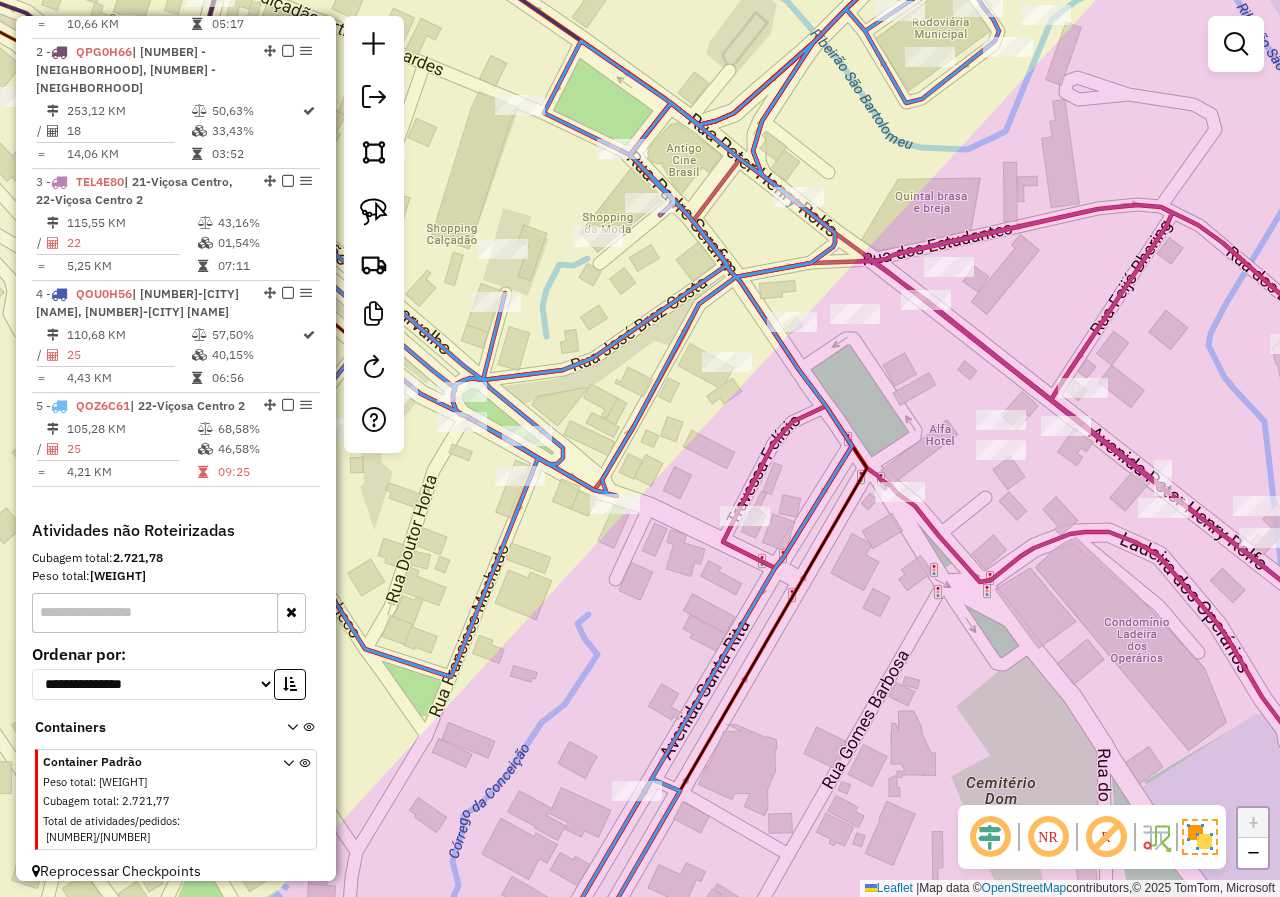 click on "Janela de atendimento Grade de atendimento Capacidade Transportadoras Veículos Cliente Pedidos  Rotas Selecione os dias de semana para filtrar as janelas de atendimento  Seg   Ter   Qua   Qui   Sex   Sáb   Dom  Informe o período da janela de atendimento: De: Até:  Filtrar exatamente a janela do cliente  Considerar janela de atendimento padrão  Selecione os dias de semana para filtrar as grades de atendimento  Seg   Ter   Qua   Qui   Sex   Sáb   Dom   Considerar clientes sem dia de atendimento cadastrado  Clientes fora do dia de atendimento selecionado Filtrar as atividades entre os valores definidos abaixo:  Peso mínimo:   Peso máximo:   Cubagem mínima:   Cubagem máxima:   De:   Até:  Filtrar as atividades entre o tempo de atendimento definido abaixo:  De:   Até:   Considerar capacidade total dos clientes não roteirizados Transportadora: Selecione um ou mais itens Tipo de veículo: Selecione um ou mais itens Veículo: Selecione um ou mais itens Motorista: Selecione um ou mais itens Nome: Rótulo:" 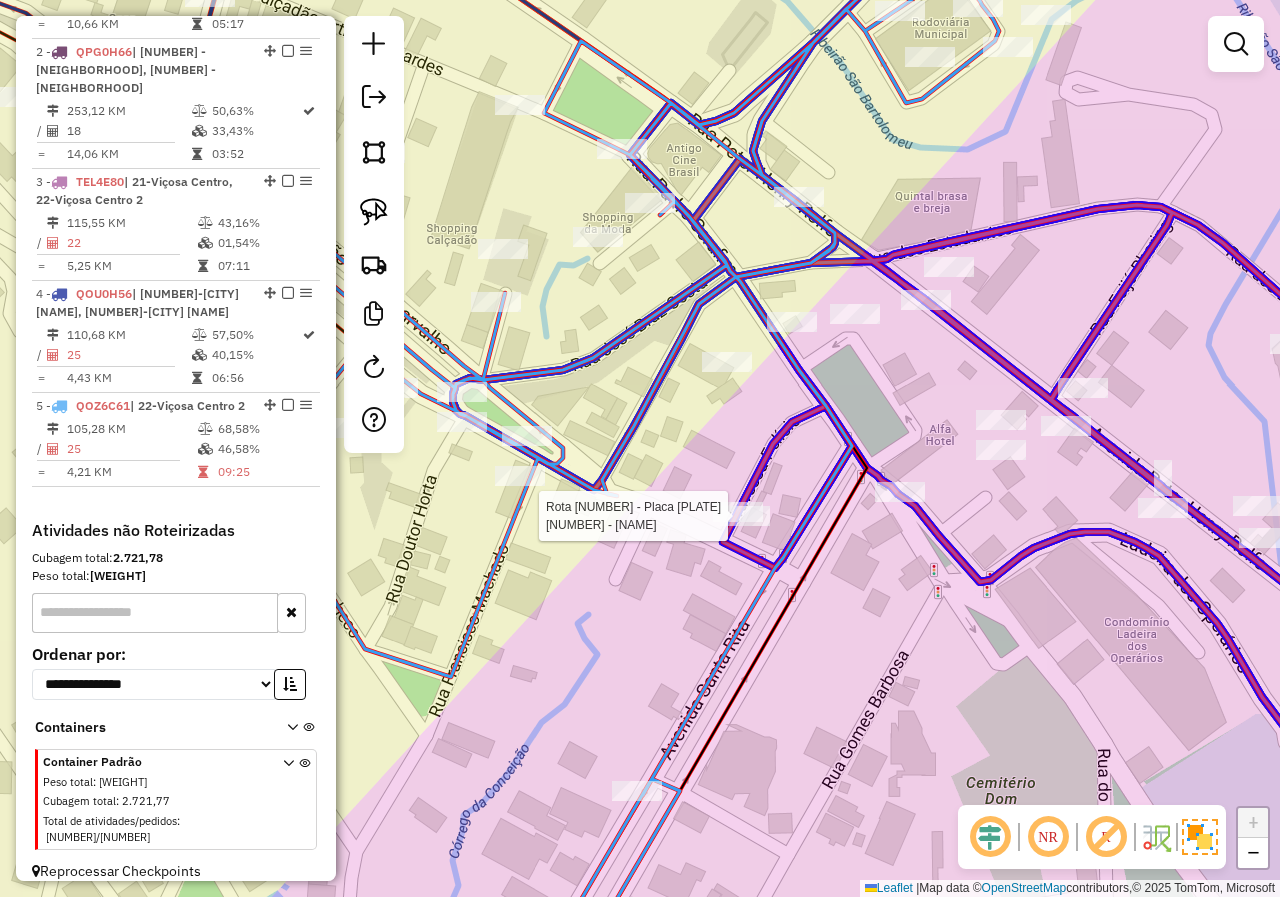 click 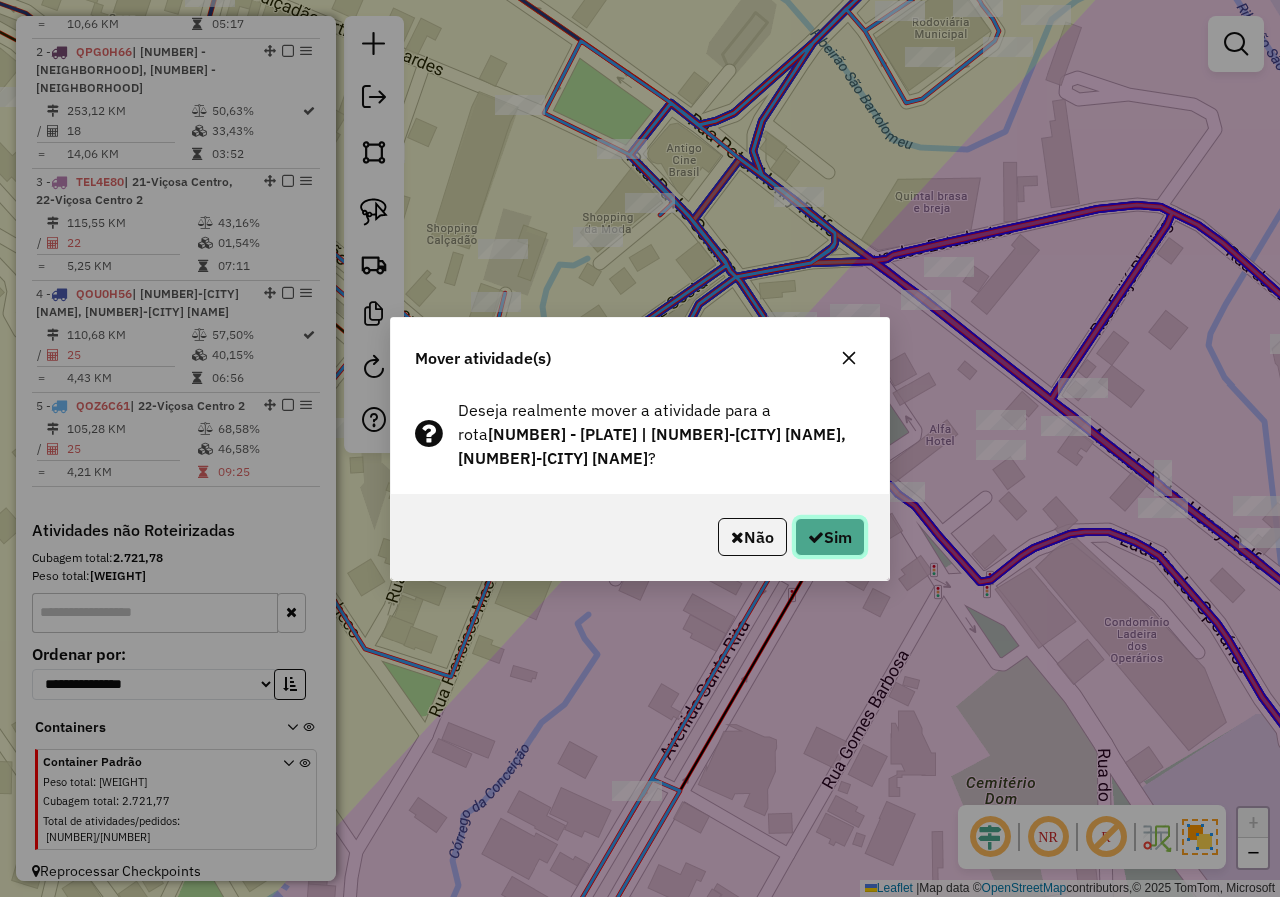 click on "Sim" 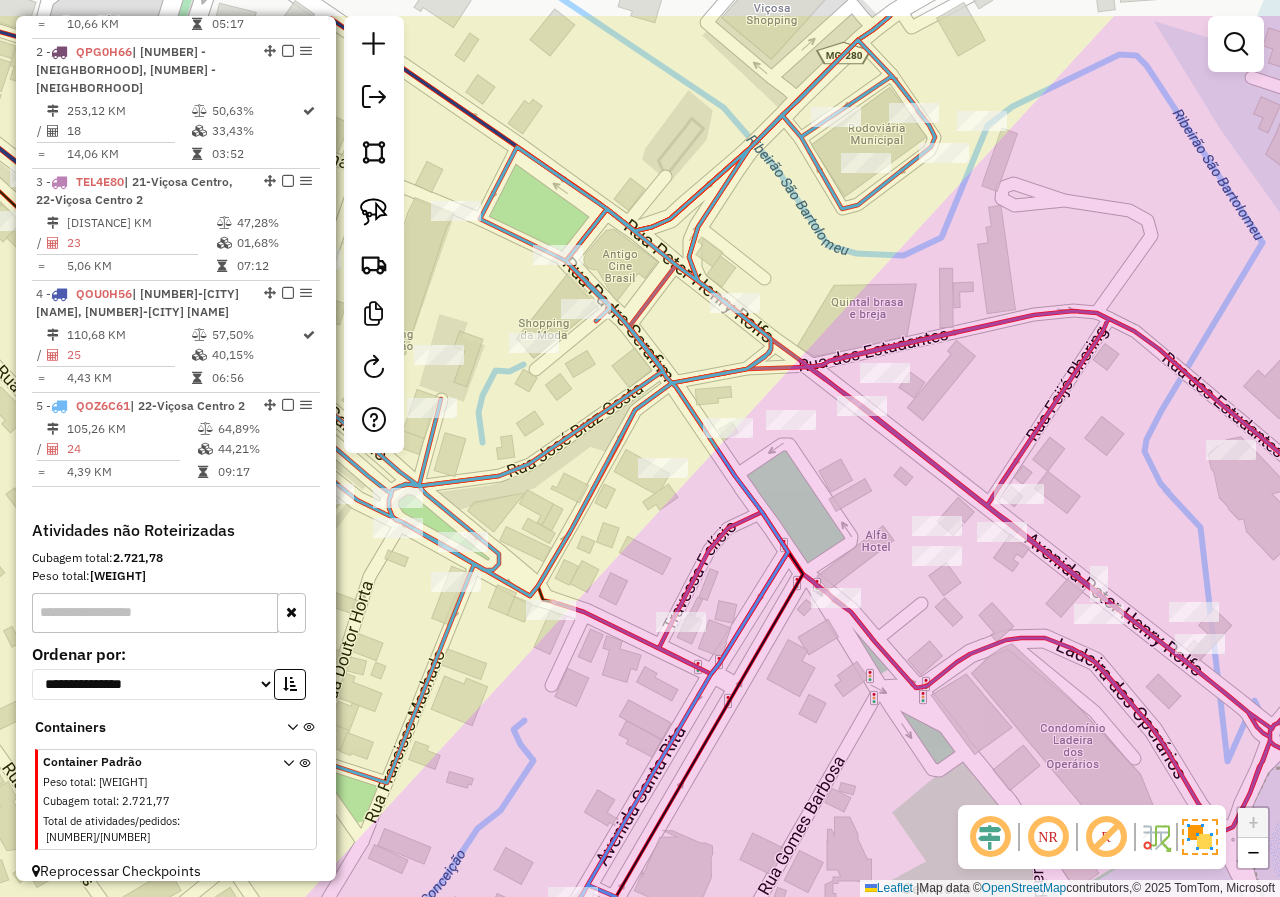 drag, startPoint x: 624, startPoint y: 583, endPoint x: 560, endPoint y: 689, distance: 123.82246 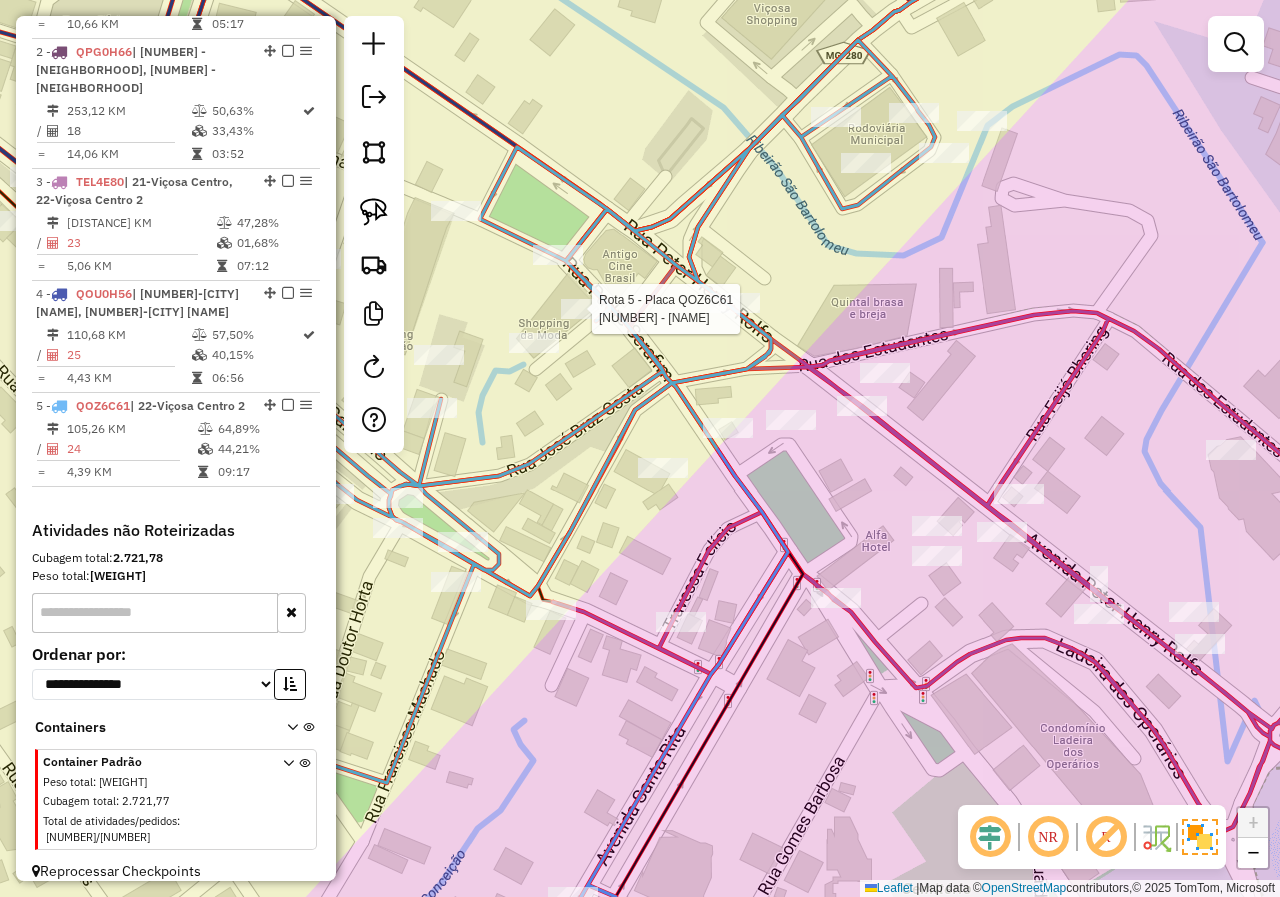 select on "**********" 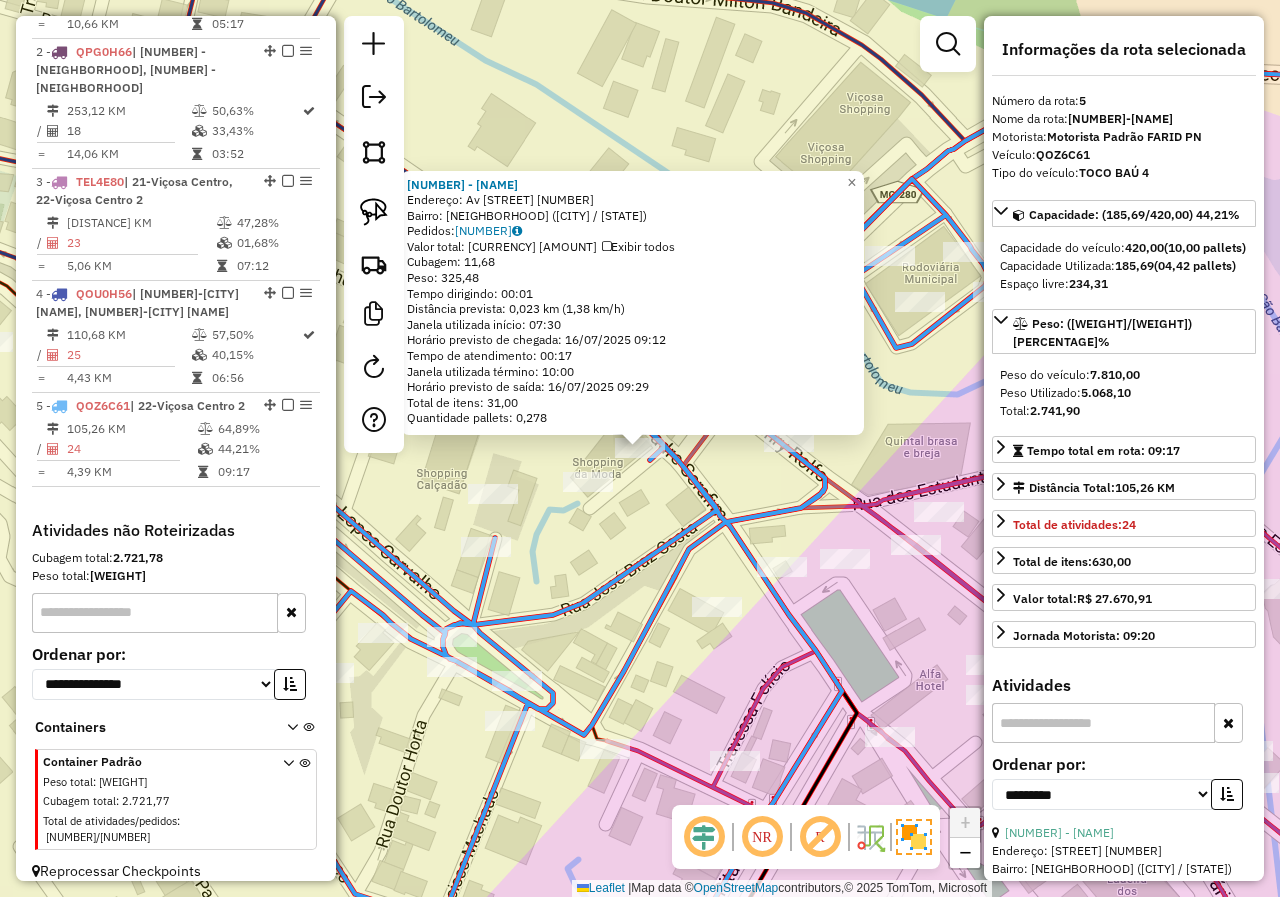 click on "6248 - RICARDO HERIBERTO MI  Endereço: Av  PETER H ROLFS                 59   Bairro: CENTRO (VICOSA / MG)   Pedidos:  15364507   Valor total: R$ 1.634,78   Exibir todos   Cubagem: 11,68  Peso: 325,48  Tempo dirigindo: 00:01   Distância prevista: 0,023 km (1,38 km/h)   Janela utilizada início: 07:30   Horário previsto de chegada: 16/07/2025 09:12   Tempo de atendimento: 00:17   Janela utilizada término: 10:00   Horário previsto de saída: 16/07/2025 09:29   Total de itens: 31,00   Quantidade pallets: 0,278  × Janela de atendimento Grade de atendimento Capacidade Transportadoras Veículos Cliente Pedidos  Rotas Selecione os dias de semana para filtrar as janelas de atendimento  Seg   Ter   Qua   Qui   Sex   Sáb   Dom  Informe o período da janela de atendimento: De: Até:  Filtrar exatamente a janela do cliente  Considerar janela de atendimento padrão  Selecione os dias de semana para filtrar as grades de atendimento  Seg   Ter   Qua   Qui   Sex   Sáb   Dom   Peso mínimo:   Peso máximo:   De:  De:" 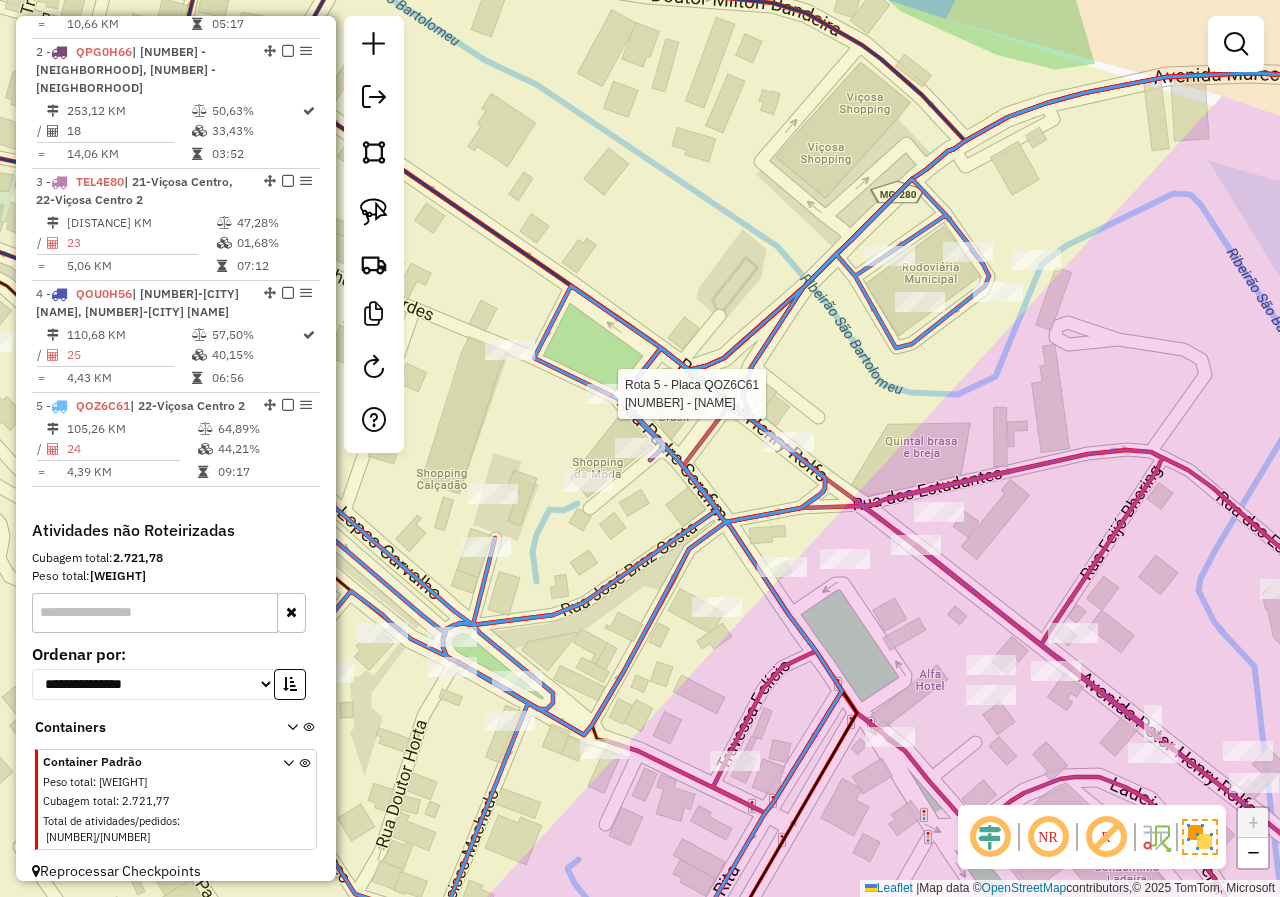 select on "**********" 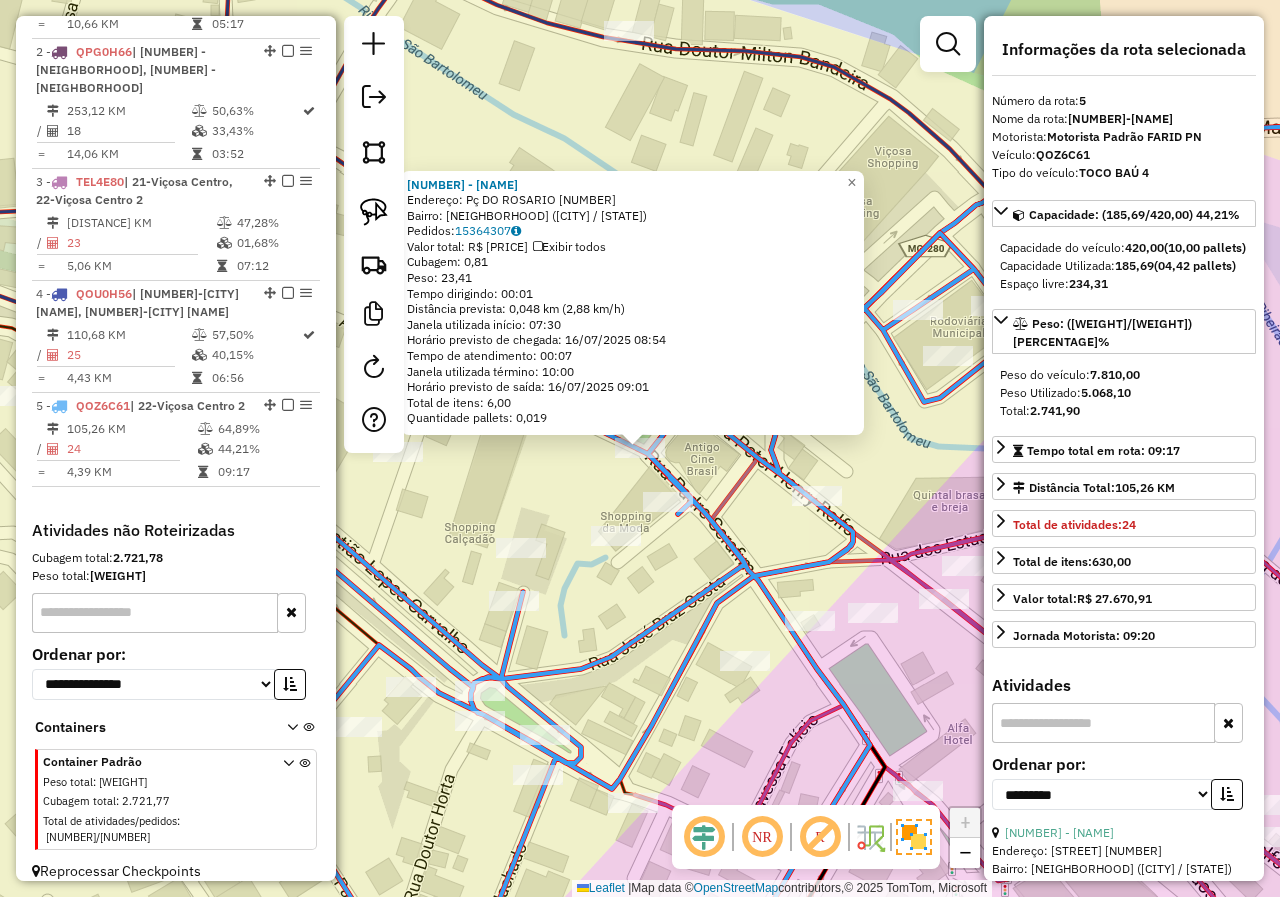 click on "6246 - GRANJA REAL LTDA  Endereço: Pç  DO ROSARIO                    92   Bairro: CENTRO (VICOSA / MG)   Pedidos:  15364307   Valor total: R$ 100,79   Exibir todos   Cubagem: 0,81  Peso: 23,41  Tempo dirigindo: 00:01   Distância prevista: 0,048 km (2,88 km/h)   Janela utilizada início: 07:30   Horário previsto de chegada: 16/07/2025 08:54   Tempo de atendimento: 00:07   Janela utilizada término: 10:00   Horário previsto de saída: 16/07/2025 09:01   Total de itens: 6,00   Quantidade pallets: 0,019  × Janela de atendimento Grade de atendimento Capacidade Transportadoras Veículos Cliente Pedidos  Rotas Selecione os dias de semana para filtrar as janelas de atendimento  Seg   Ter   Qua   Qui   Sex   Sáb   Dom  Informe o período da janela de atendimento: De: Até:  Filtrar exatamente a janela do cliente  Considerar janela de atendimento padrão  Selecione os dias de semana para filtrar as grades de atendimento  Seg   Ter   Qua   Qui   Sex   Sáb   Dom   Clientes fora do dia de atendimento selecionado +" 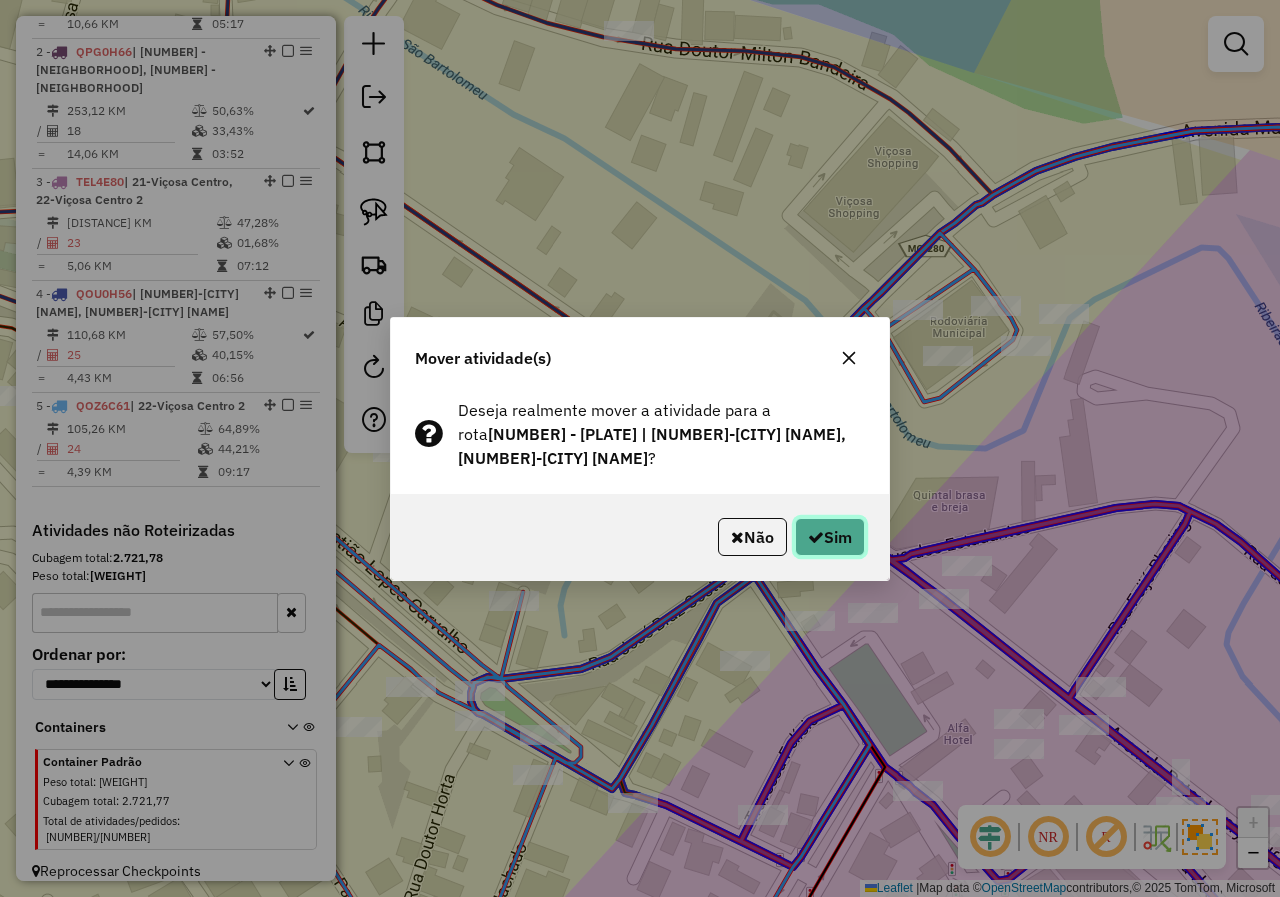 click on "Sim" 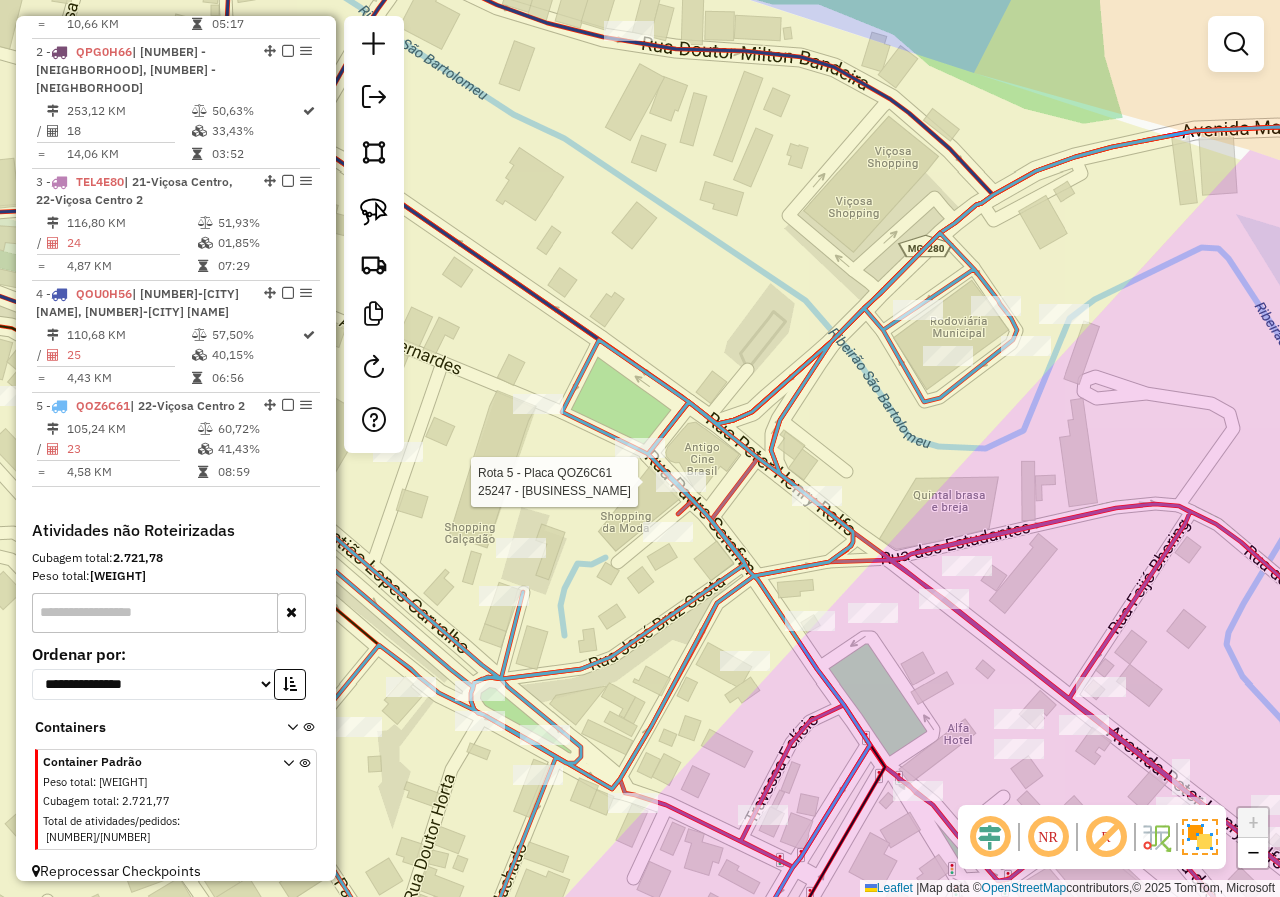 select on "**********" 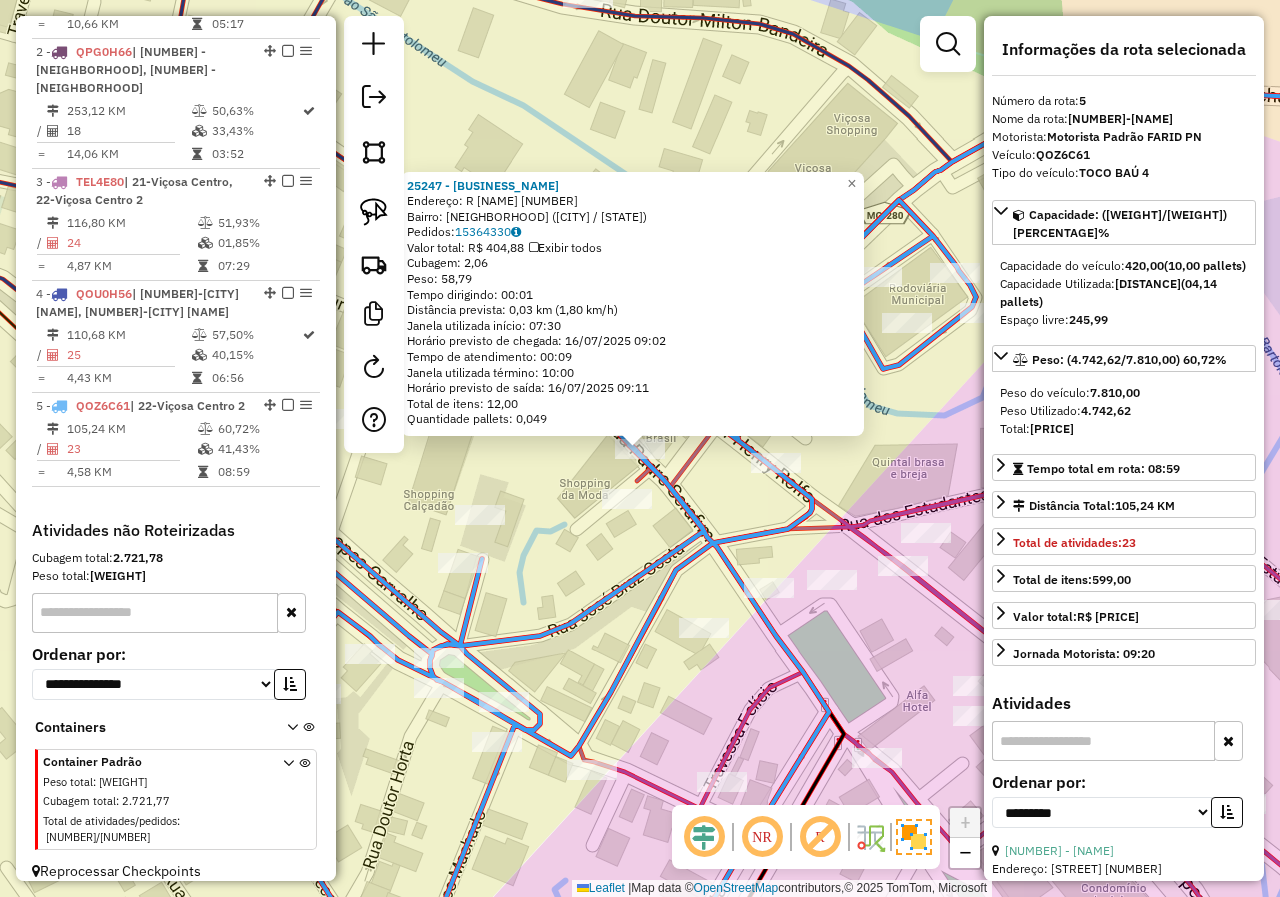 click on "25247 - RESTAURANTE E PIZZAR  Endereço: R   PADRE SERAFIM                 30   Bairro: CENTRO (VICOSA / MG)   Pedidos:  15364330   Valor total: R$ 404,88   Exibir todos   Cubagem: 2,06  Peso: 58,79  Tempo dirigindo: 00:01   Distância prevista: 0,03 km (1,80 km/h)   Janela utilizada início: 07:30   Horário previsto de chegada: 16/07/2025 09:02   Tempo de atendimento: 00:09   Janela utilizada término: 10:00   Horário previsto de saída: 16/07/2025 09:11   Total de itens: 12,00   Quantidade pallets: 0,049  × Janela de atendimento Grade de atendimento Capacidade Transportadoras Veículos Cliente Pedidos  Rotas Selecione os dias de semana para filtrar as janelas de atendimento  Seg   Ter   Qua   Qui   Sex   Sáb   Dom  Informe o período da janela de atendimento: De: Até:  Filtrar exatamente a janela do cliente  Considerar janela de atendimento padrão  Selecione os dias de semana para filtrar as grades de atendimento  Seg   Ter   Qua   Qui   Sex   Sáb   Dom   Peso mínimo:   Peso máximo:   De:   Até:" 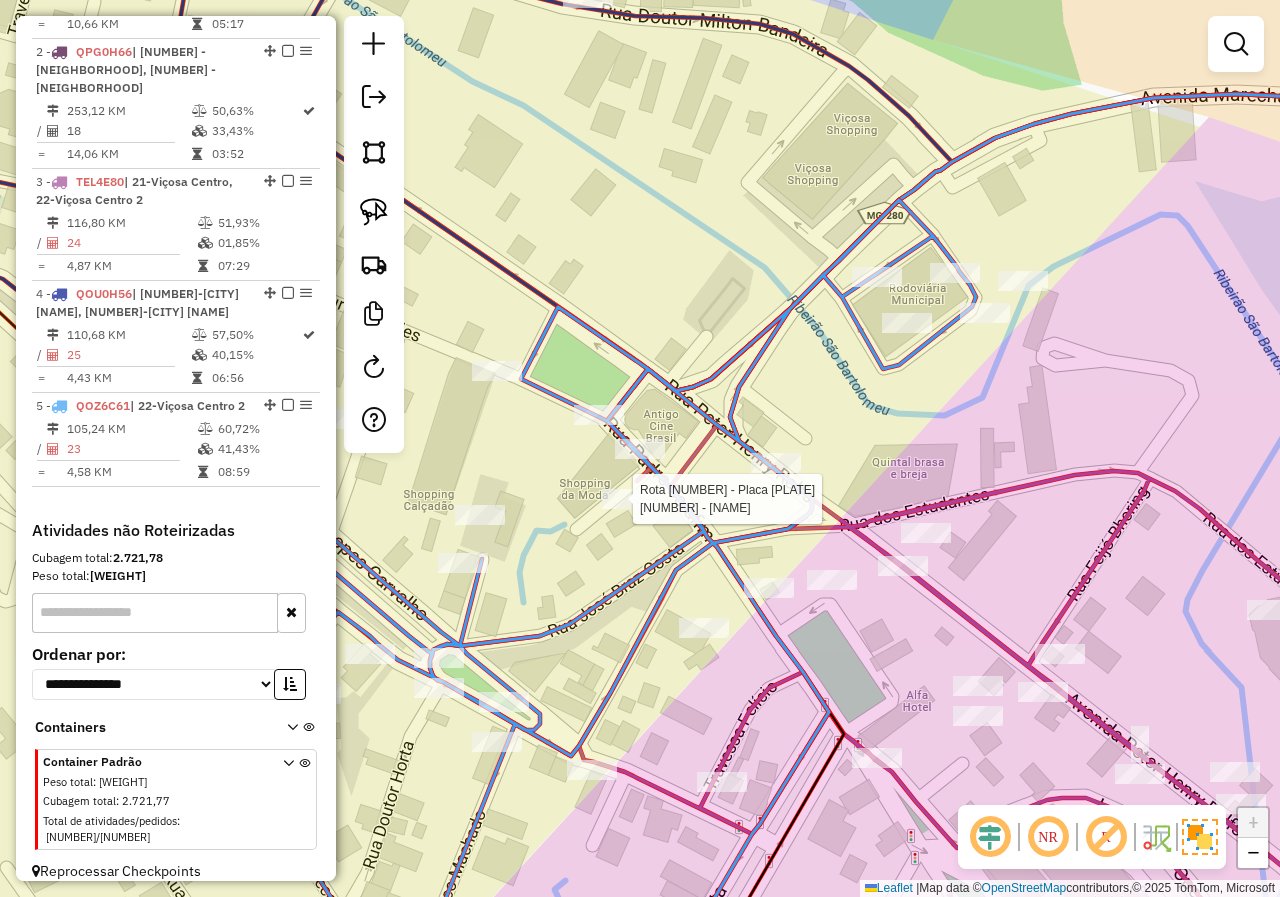 click 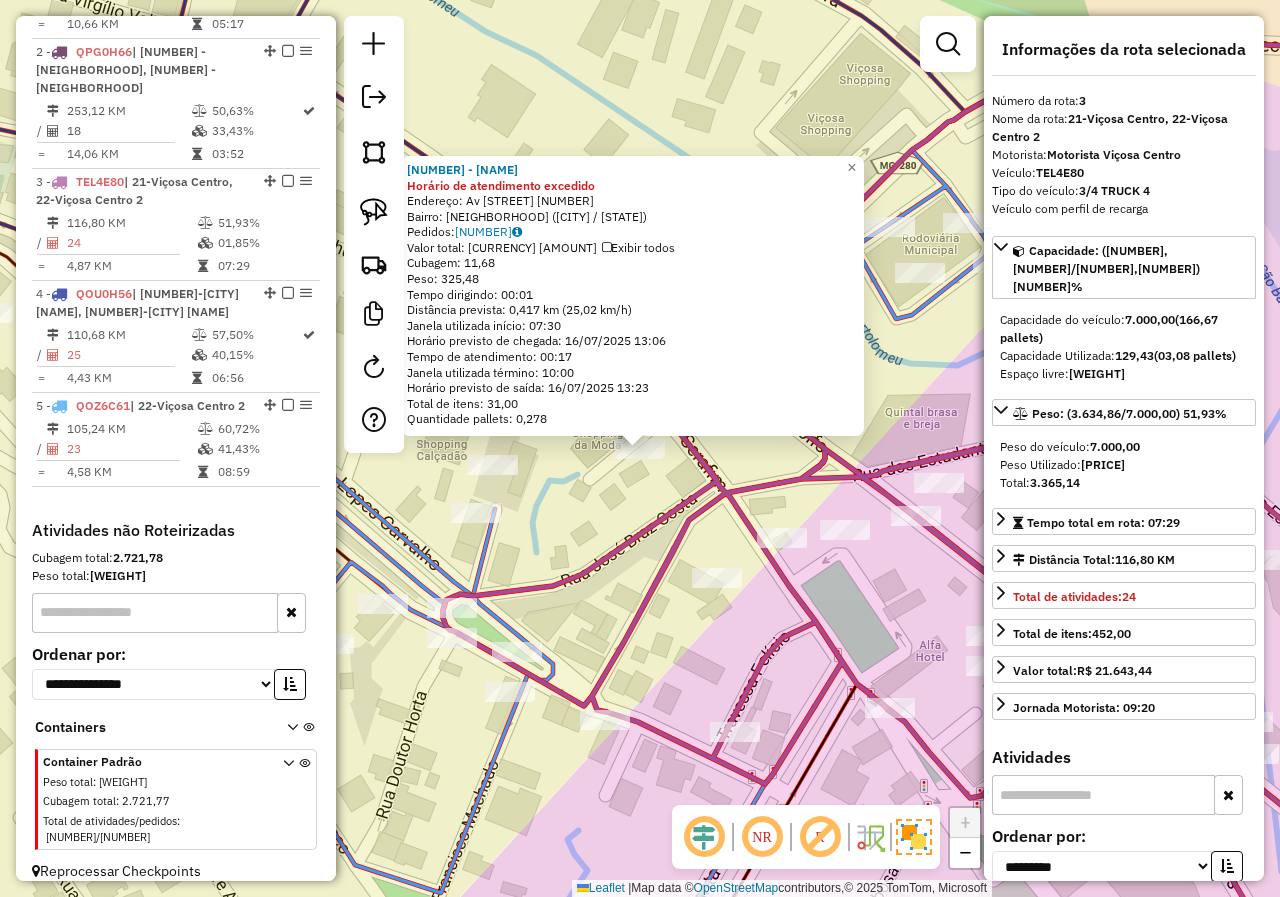 click on "6248 - RICARDO HERIBERTO MI Horário de atendimento excedido  Endereço: Av  PETER H ROLFS                 59   Bairro: CENTRO (VICOSA / MG)   Pedidos:  15364507   Valor total: R$ 1.634,78   Exibir todos   Cubagem: 11,68  Peso: 325,48  Tempo dirigindo: 00:01   Distância prevista: 0,417 km (25,02 km/h)   Janela utilizada início: 07:30   Horário previsto de chegada: 16/07/2025 13:06   Tempo de atendimento: 00:17   Janela utilizada término: 10:00   Horário previsto de saída: 16/07/2025 13:23   Total de itens: 31,00   Quantidade pallets: 0,278  × Janela de atendimento Grade de atendimento Capacidade Transportadoras Veículos Cliente Pedidos  Rotas Selecione os dias de semana para filtrar as janelas de atendimento  Seg   Ter   Qua   Qui   Sex   Sáb   Dom  Informe o período da janela de atendimento: De: Até:  Filtrar exatamente a janela do cliente  Considerar janela de atendimento padrão  Selecione os dias de semana para filtrar as grades de atendimento  Seg   Ter   Qua   Qui   Sex   Sáb   Dom   De:  +" 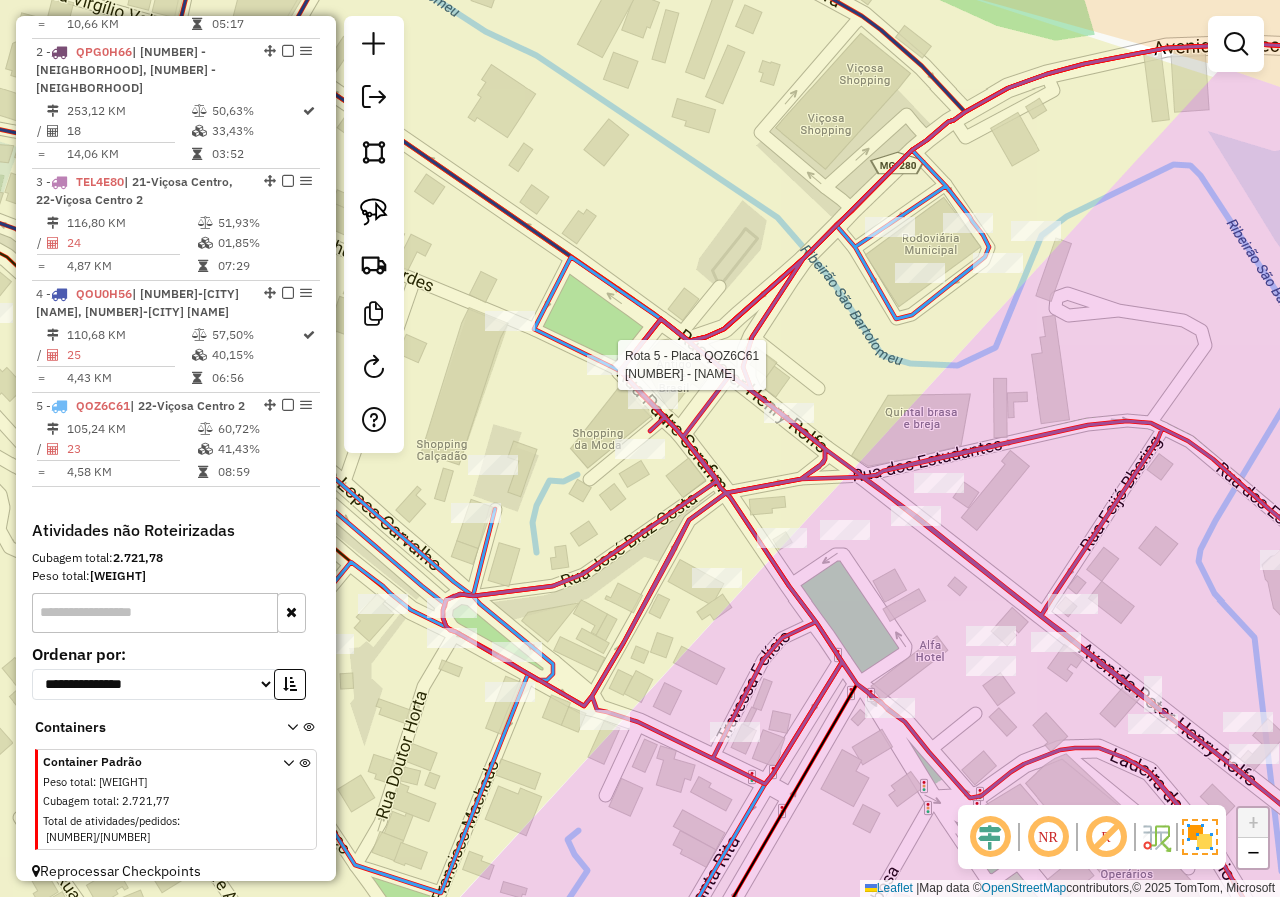 select on "**********" 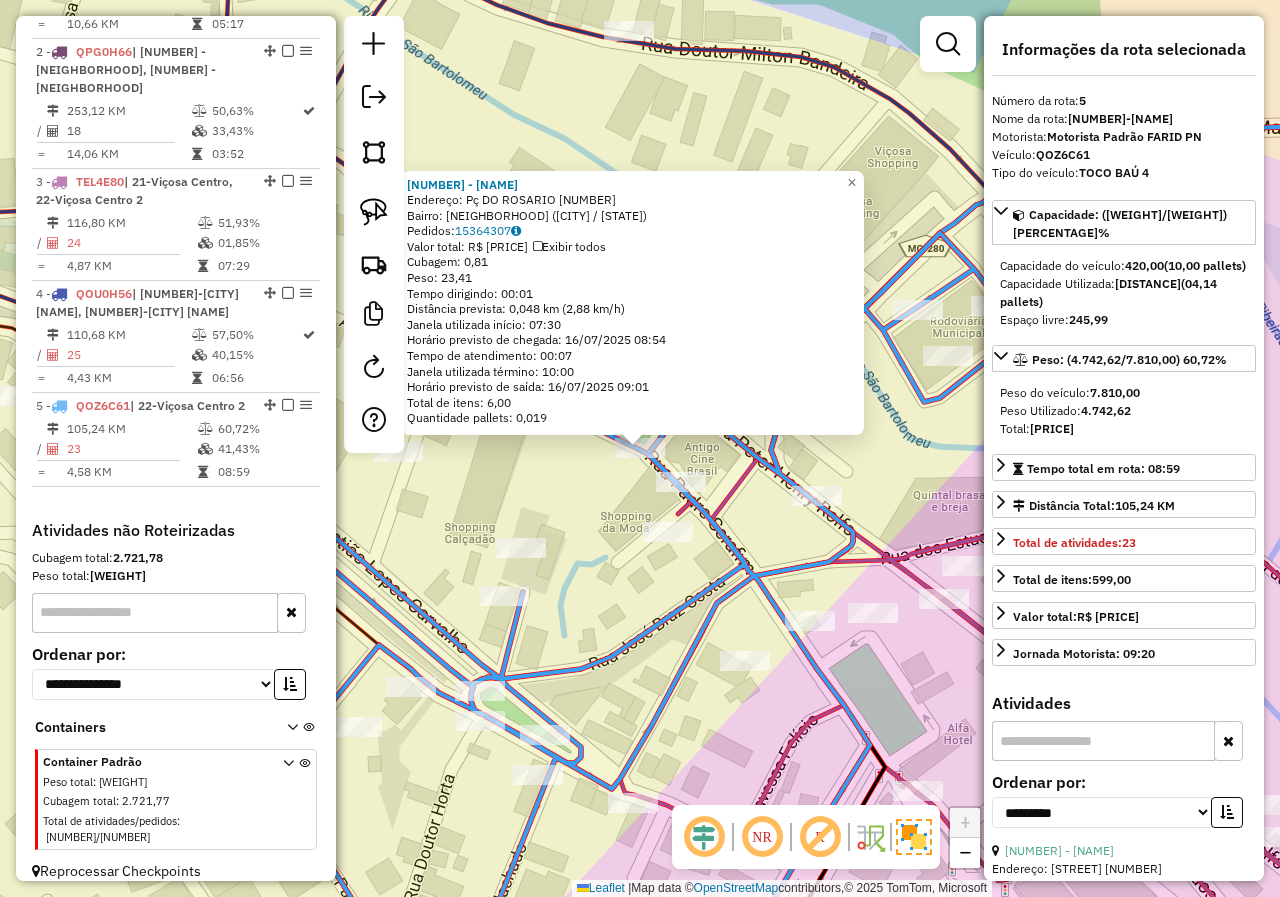 click on "6246 - GRANJA REAL LTDA  Endereço: Pç  DO ROSARIO                    92   Bairro: CENTRO (VICOSA / MG)   Pedidos:  15364307   Valor total: R$ 100,79   Exibir todos   Cubagem: 0,81  Peso: 23,41  Tempo dirigindo: 00:01   Distância prevista: 0,048 km (2,88 km/h)   Janela utilizada início: 07:30   Horário previsto de chegada: 16/07/2025 08:54   Tempo de atendimento: 00:07   Janela utilizada término: 10:00   Horário previsto de saída: 16/07/2025 09:01   Total de itens: 6,00   Quantidade pallets: 0,019  × Janela de atendimento Grade de atendimento Capacidade Transportadoras Veículos Cliente Pedidos  Rotas Selecione os dias de semana para filtrar as janelas de atendimento  Seg   Ter   Qua   Qui   Sex   Sáb   Dom  Informe o período da janela de atendimento: De: Até:  Filtrar exatamente a janela do cliente  Considerar janela de atendimento padrão  Selecione os dias de semana para filtrar as grades de atendimento  Seg   Ter   Qua   Qui   Sex   Sáb   Dom   Clientes fora do dia de atendimento selecionado +" 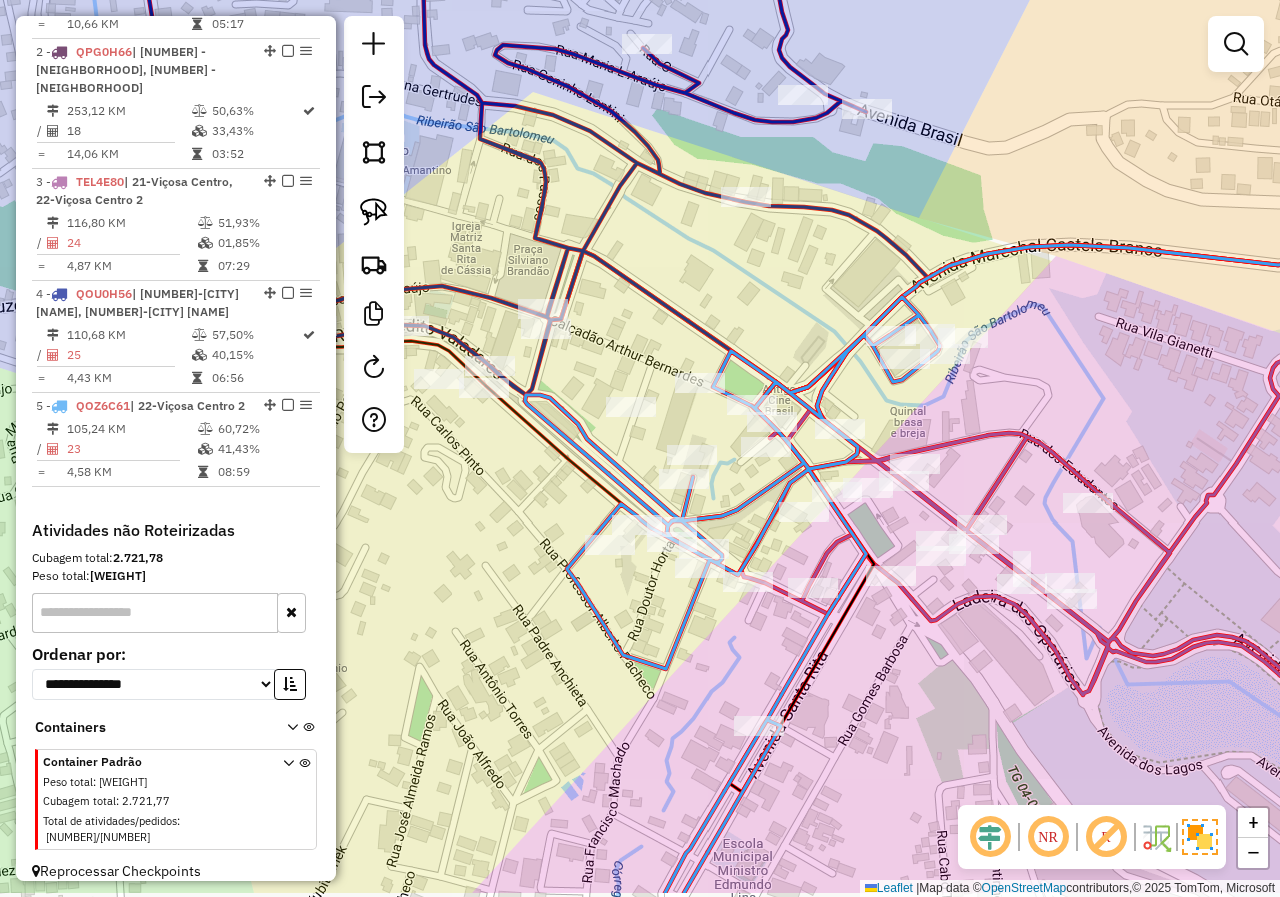 drag, startPoint x: 945, startPoint y: 487, endPoint x: 1053, endPoint y: 378, distance: 153.4438 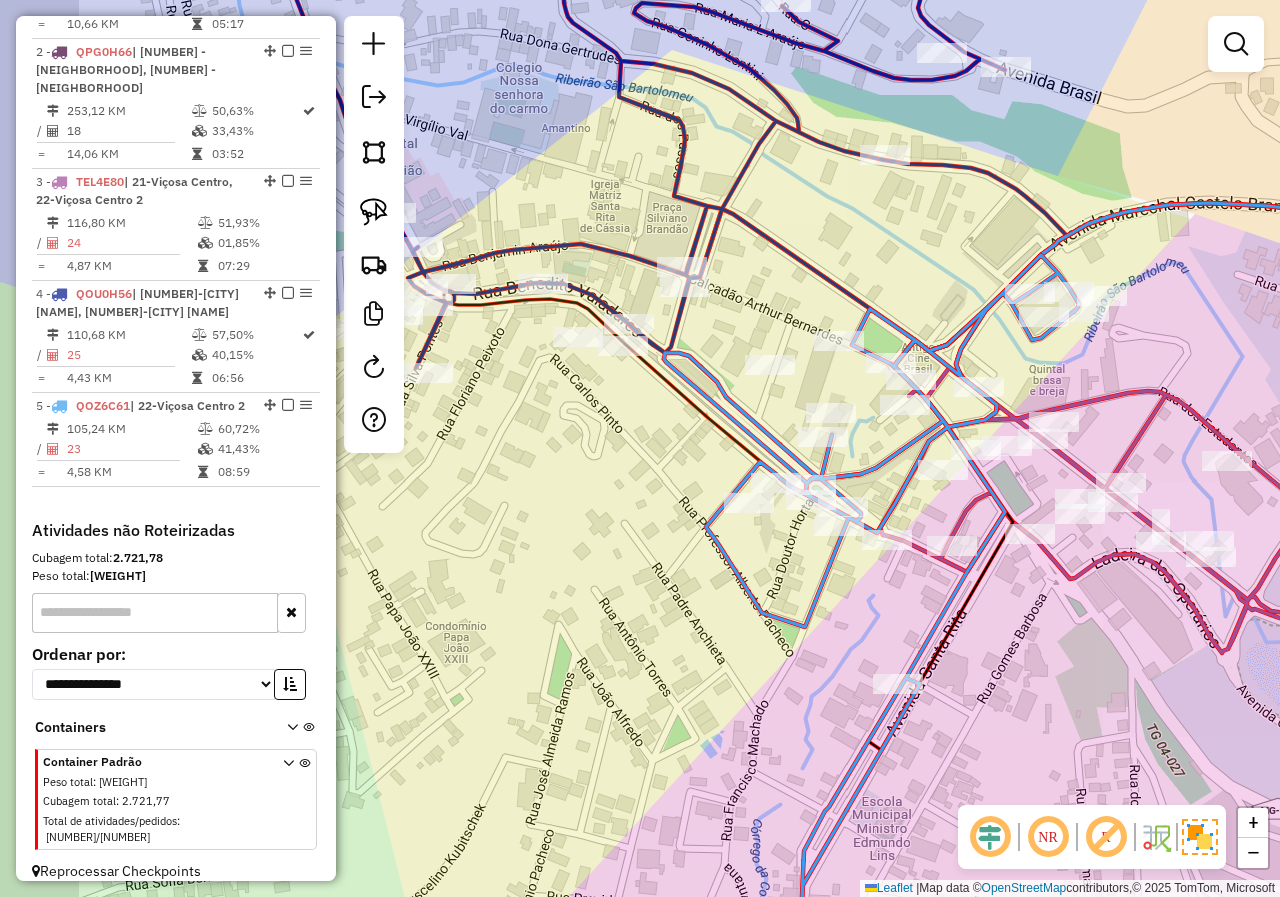 drag, startPoint x: 633, startPoint y: 657, endPoint x: 809, endPoint y: 573, distance: 195.01794 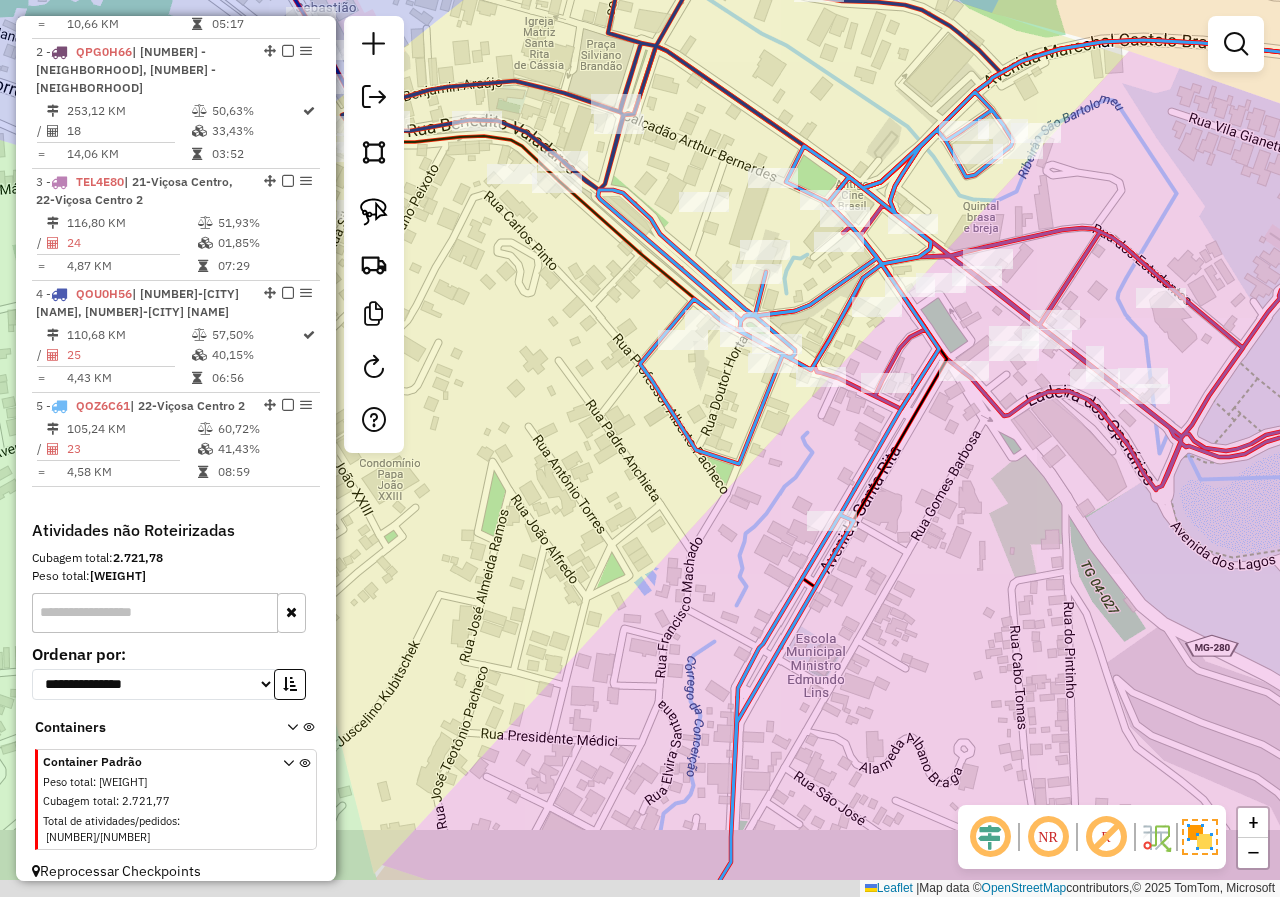 drag, startPoint x: 769, startPoint y: 586, endPoint x: 647, endPoint y: 442, distance: 188.73262 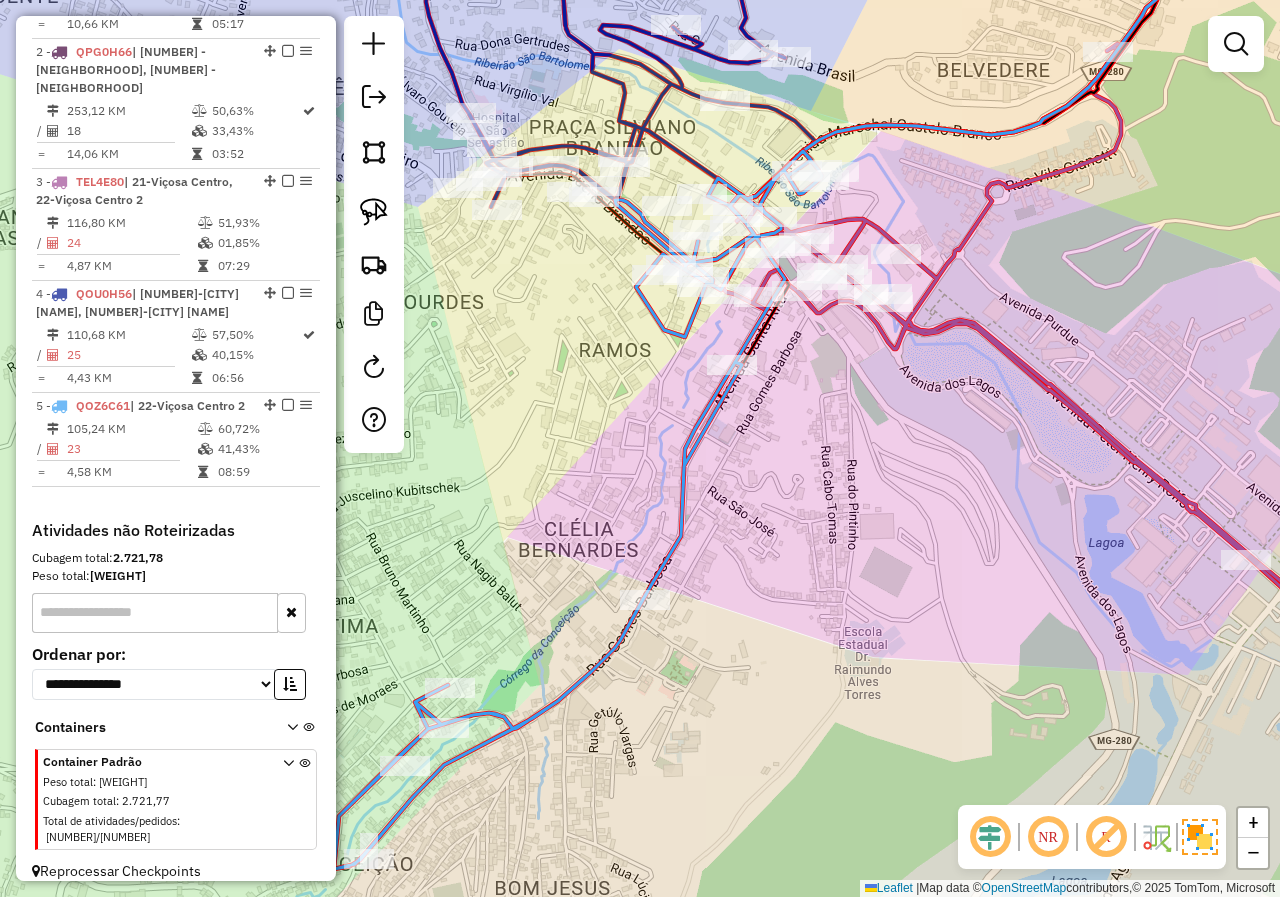 drag, startPoint x: 828, startPoint y: 547, endPoint x: 842, endPoint y: 465, distance: 83.18654 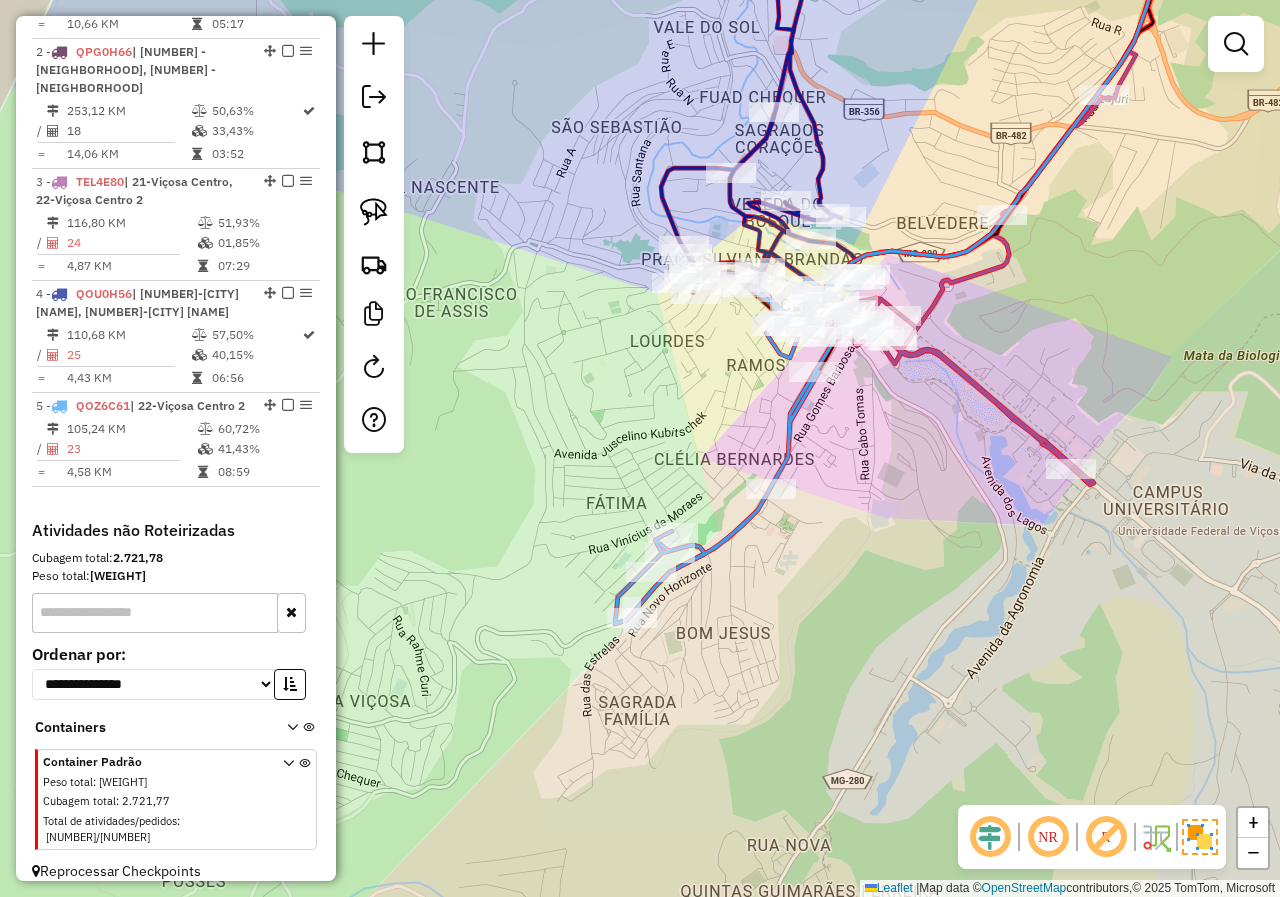 drag, startPoint x: 828, startPoint y: 534, endPoint x: 876, endPoint y: 432, distance: 112.72977 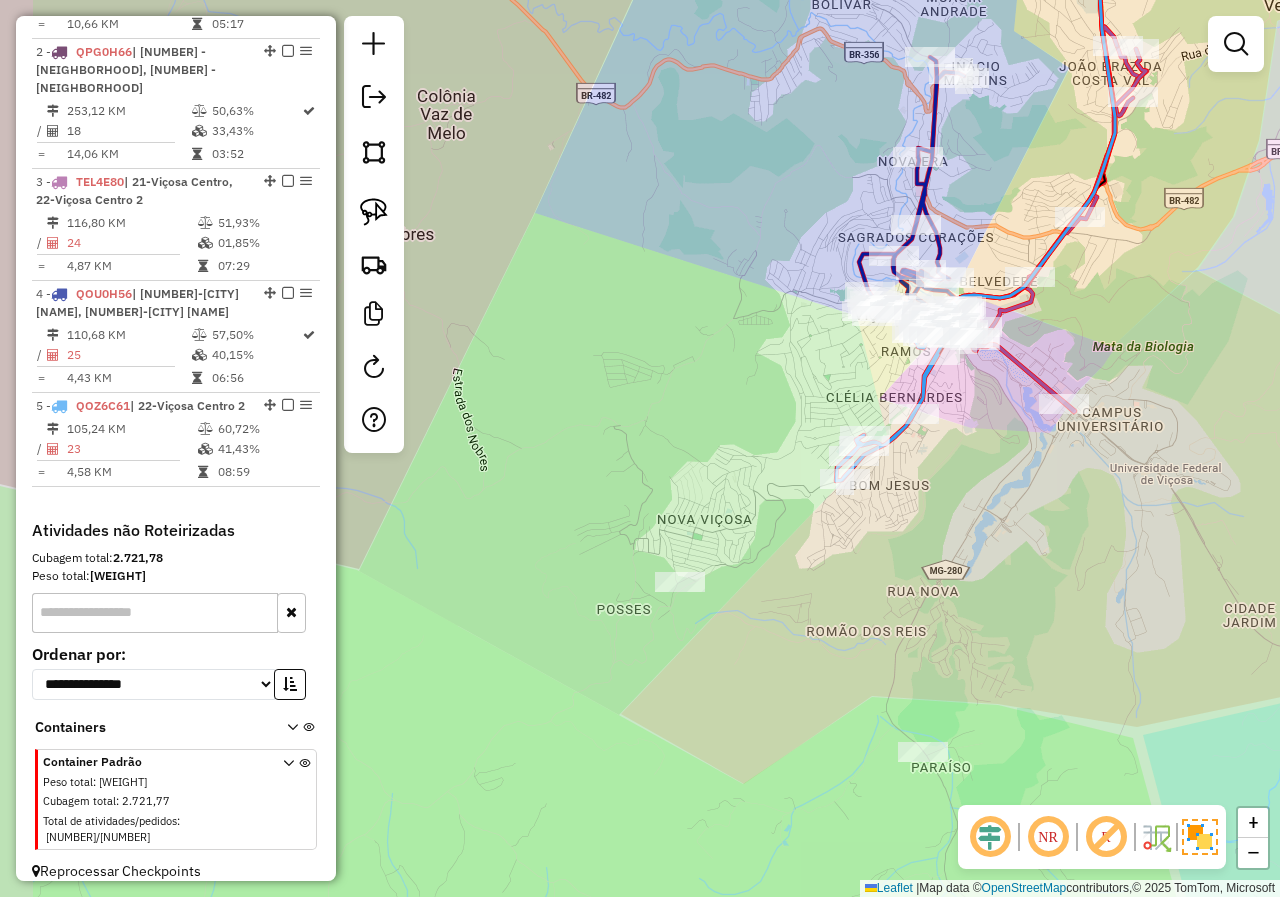 drag, startPoint x: 769, startPoint y: 583, endPoint x: 639, endPoint y: 677, distance: 160.42444 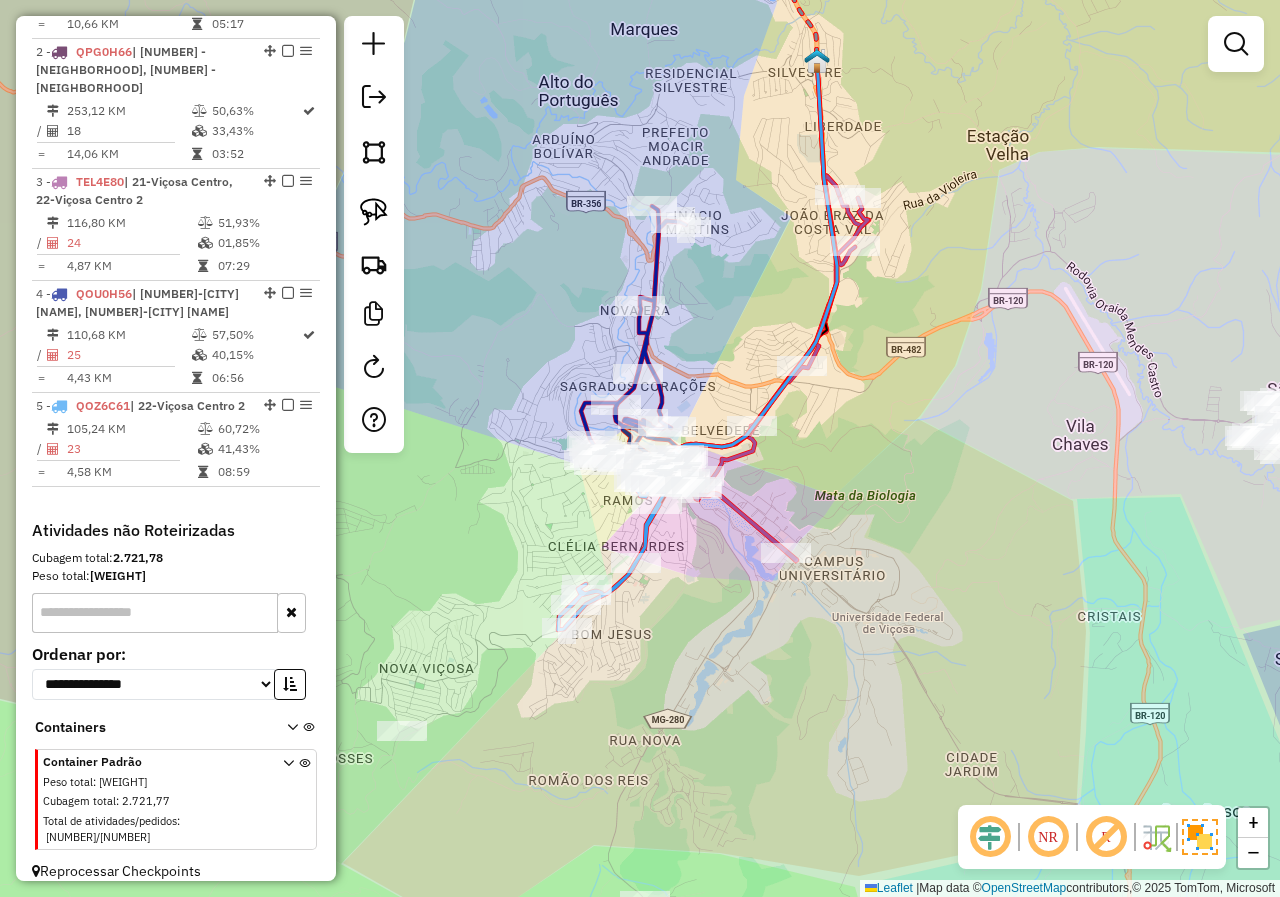 drag, startPoint x: 786, startPoint y: 637, endPoint x: 708, endPoint y: 679, distance: 88.588936 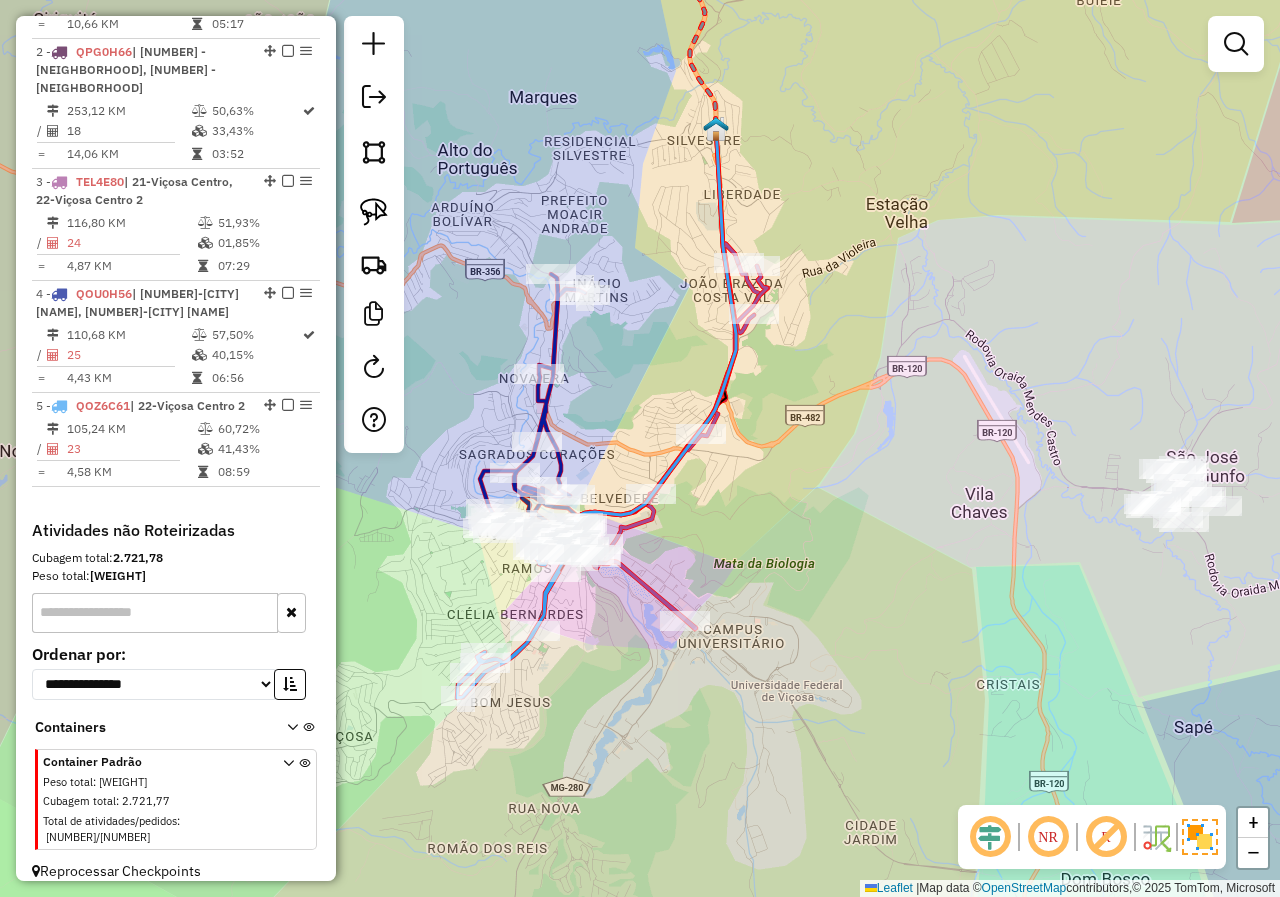 drag, startPoint x: 884, startPoint y: 589, endPoint x: 799, endPoint y: 573, distance: 86.492775 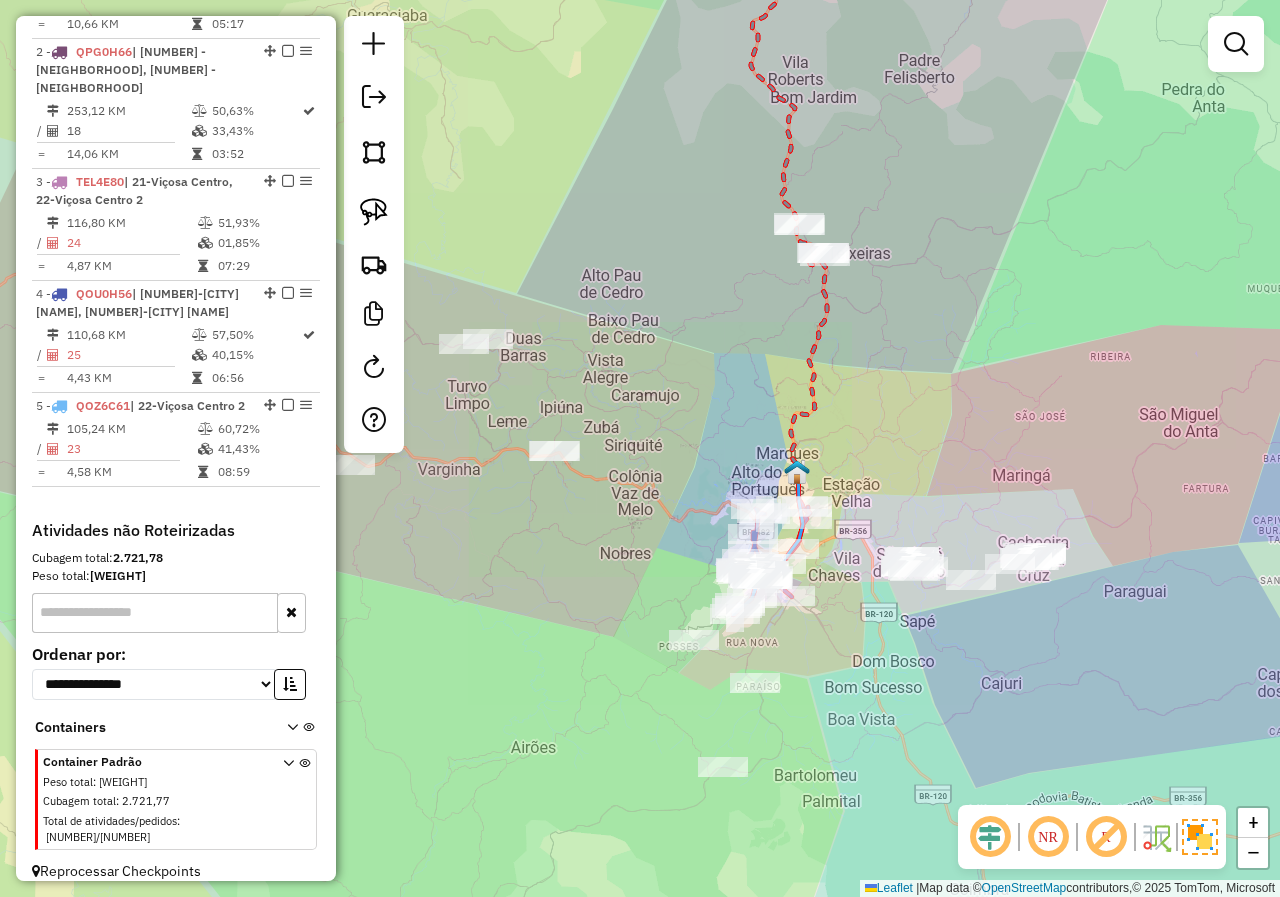 drag, startPoint x: 926, startPoint y: 395, endPoint x: 738, endPoint y: 504, distance: 217.31314 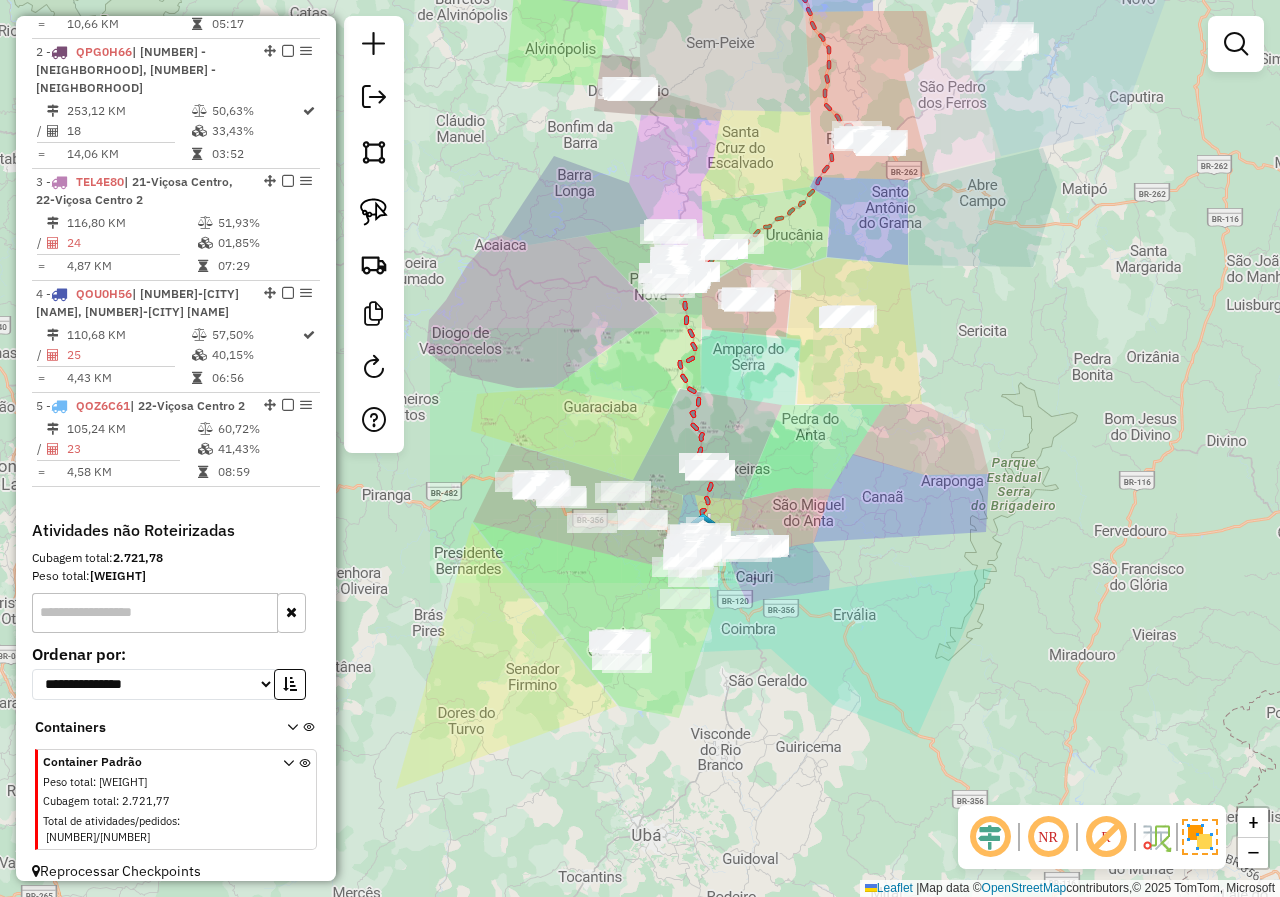drag, startPoint x: 791, startPoint y: 413, endPoint x: 699, endPoint y: 611, distance: 218.33003 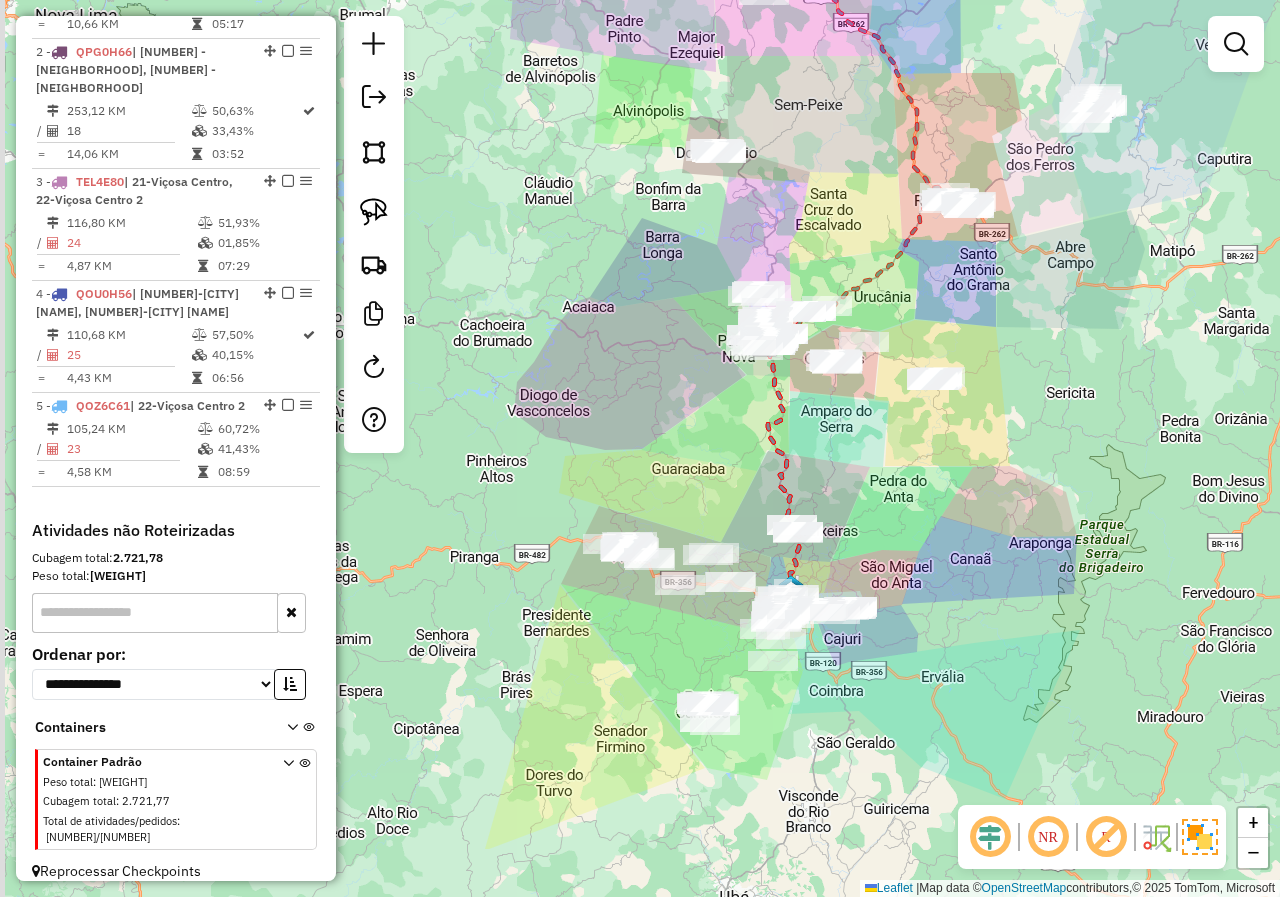 drag, startPoint x: 876, startPoint y: 490, endPoint x: 1056, endPoint y: 353, distance: 226.20566 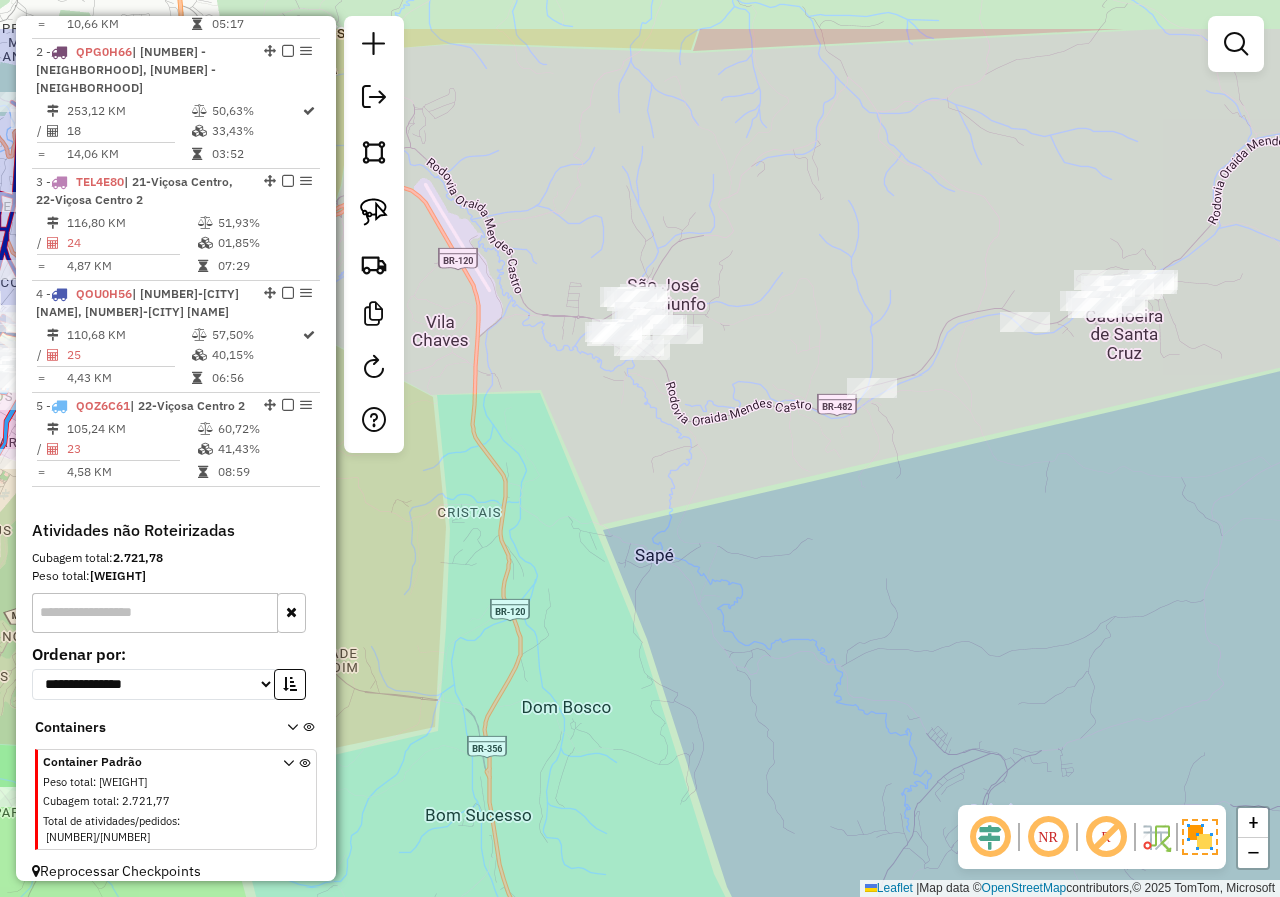 drag, startPoint x: 888, startPoint y: 522, endPoint x: 802, endPoint y: 648, distance: 152.55164 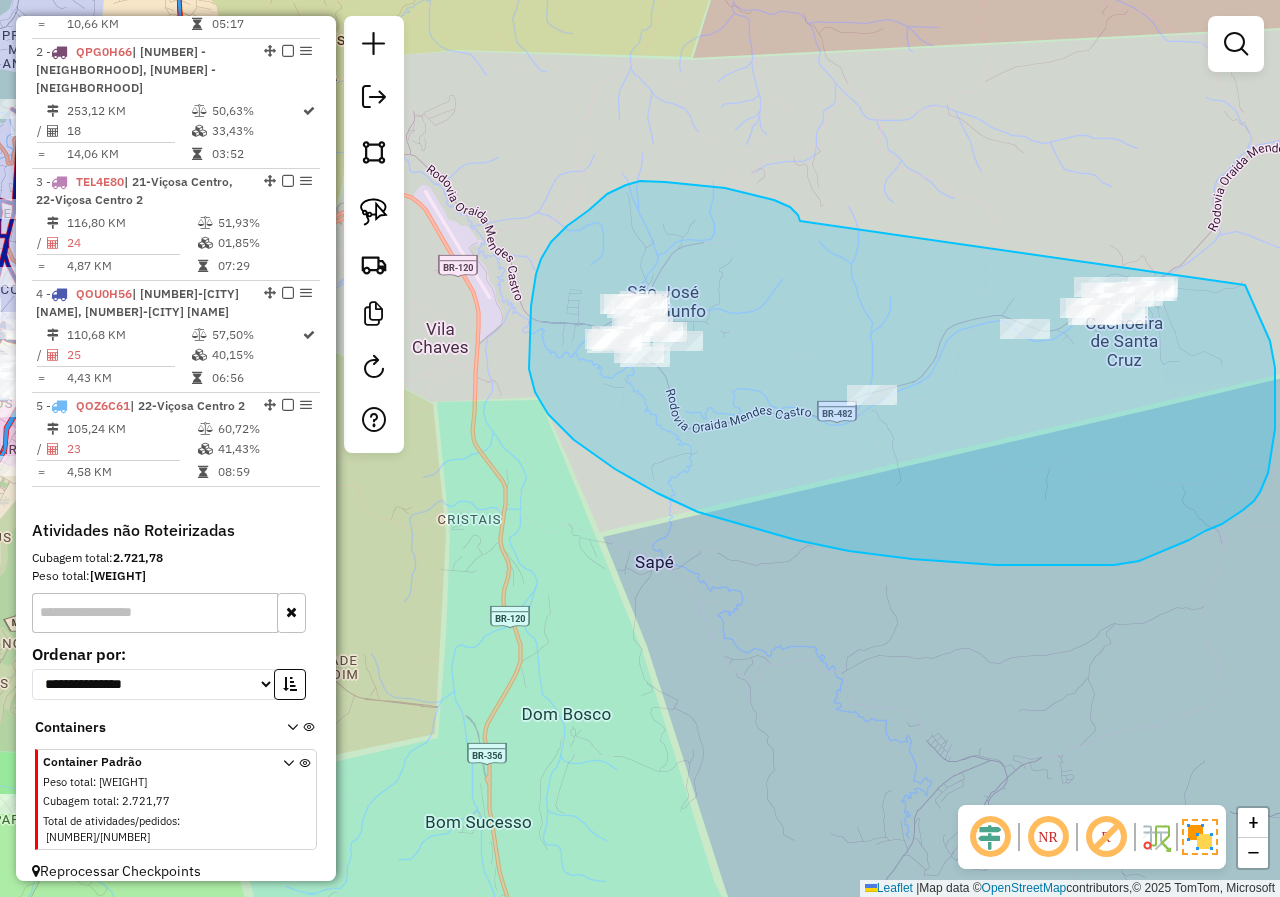 drag, startPoint x: 681, startPoint y: 184, endPoint x: 1161, endPoint y: 178, distance: 480.0375 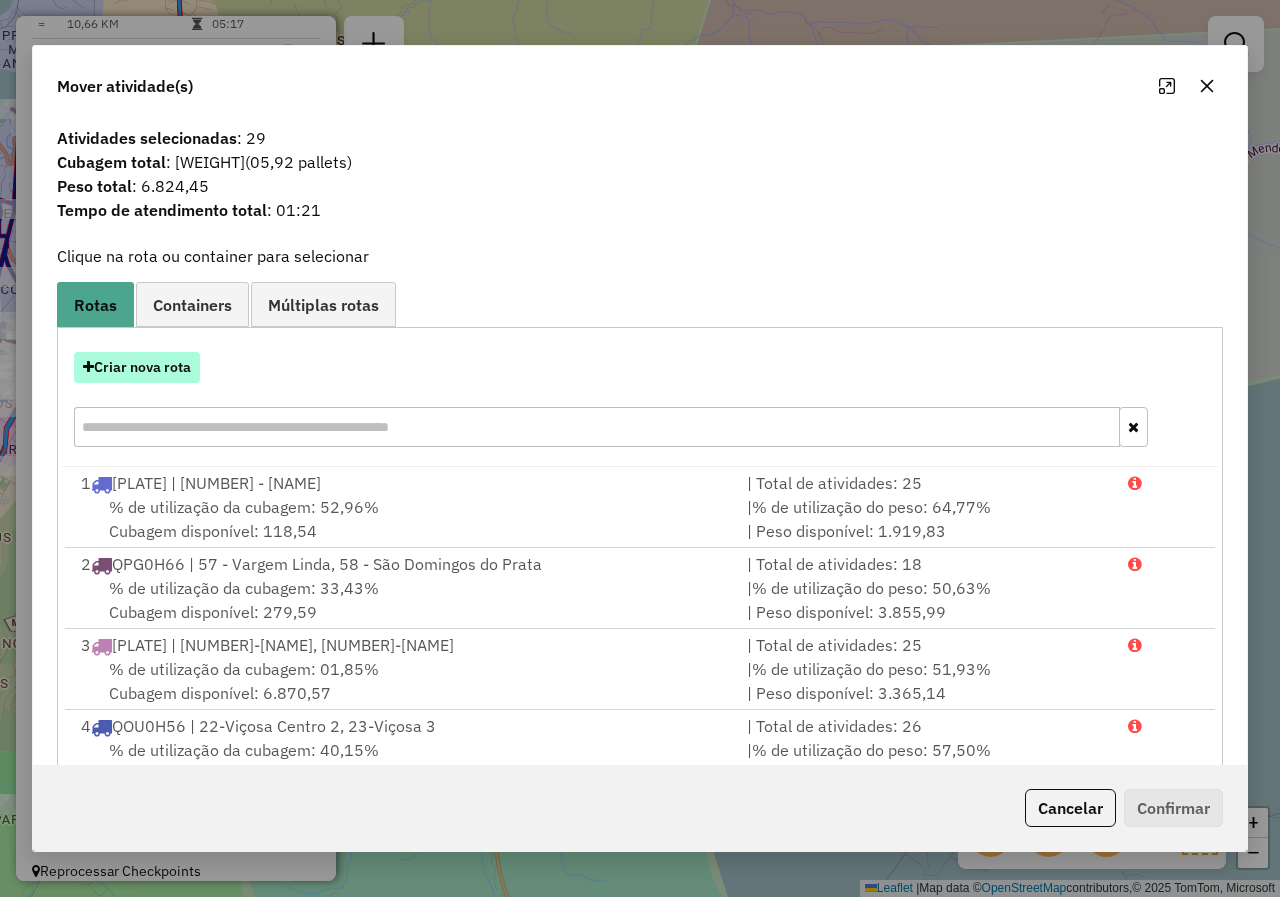 click on "Criar nova rota" at bounding box center (137, 367) 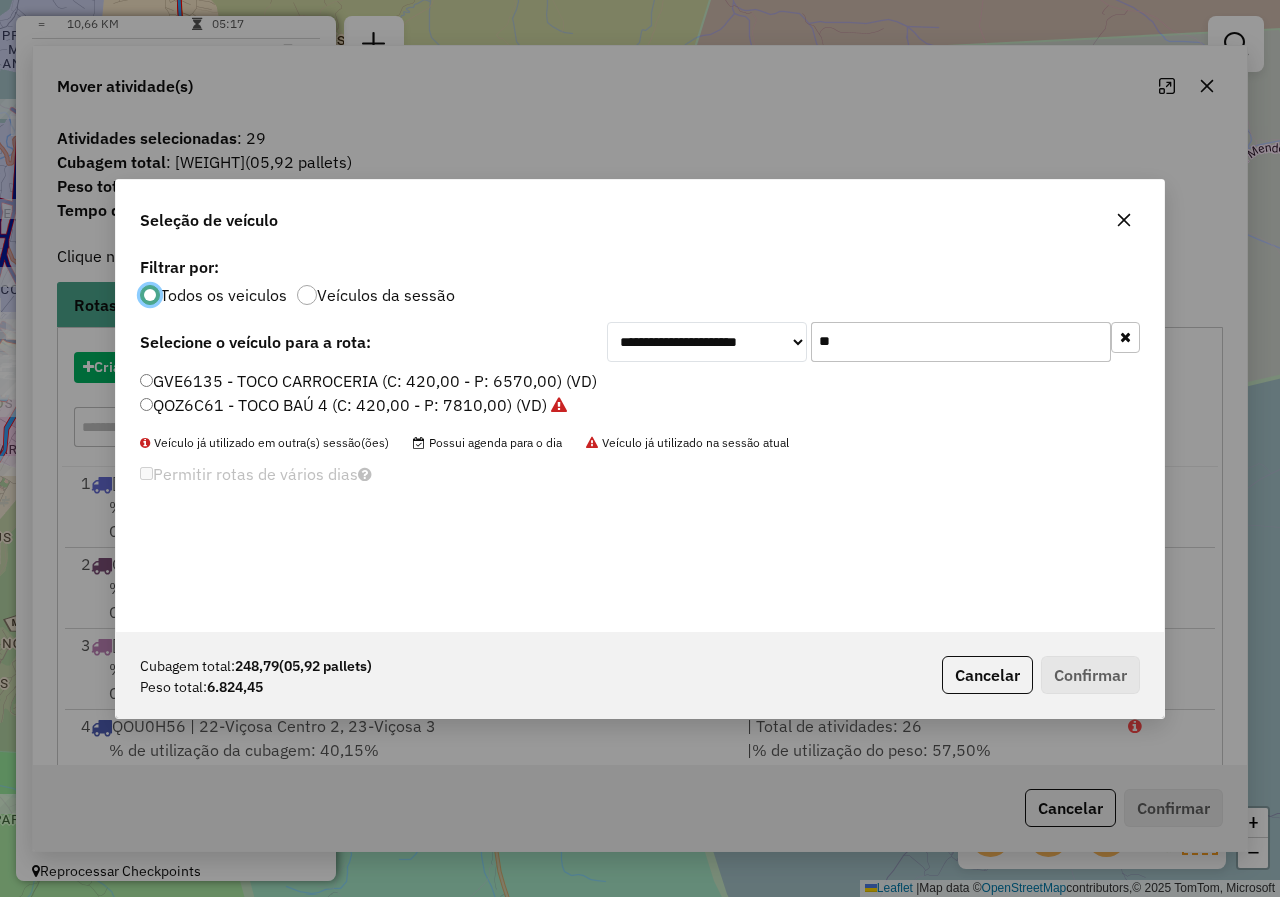 scroll, scrollTop: 11, scrollLeft: 6, axis: both 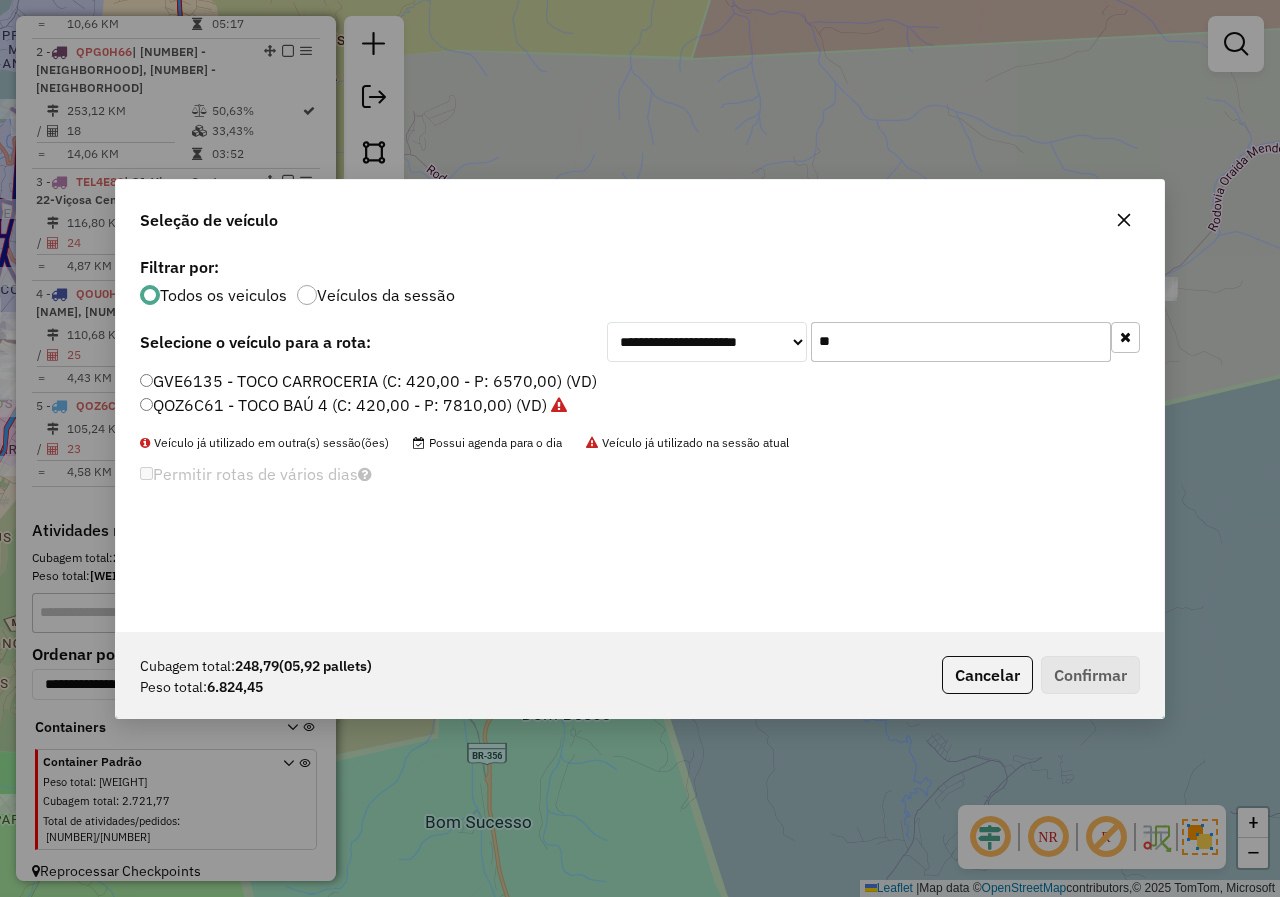 drag, startPoint x: 883, startPoint y: 345, endPoint x: 587, endPoint y: 309, distance: 298.18115 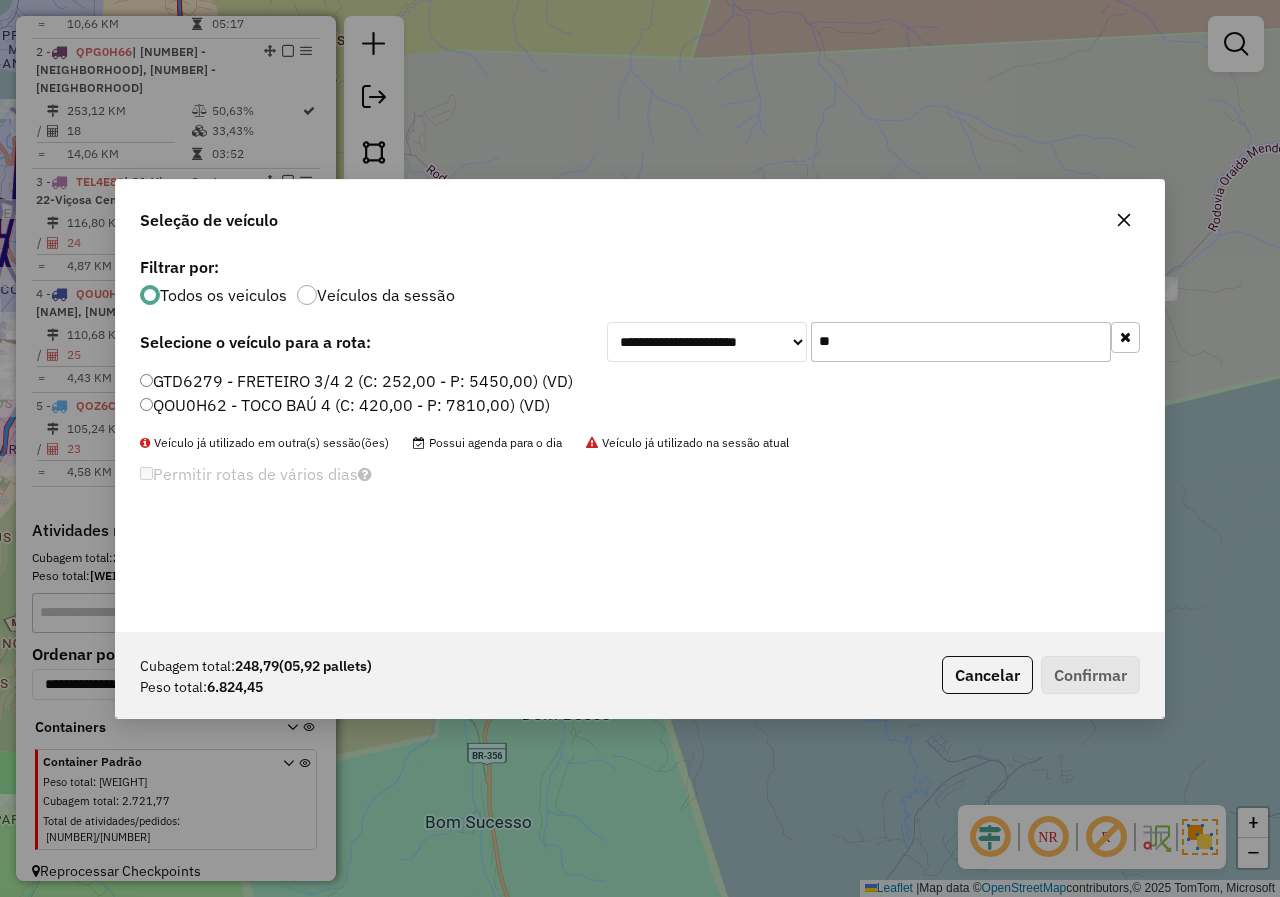 type on "**" 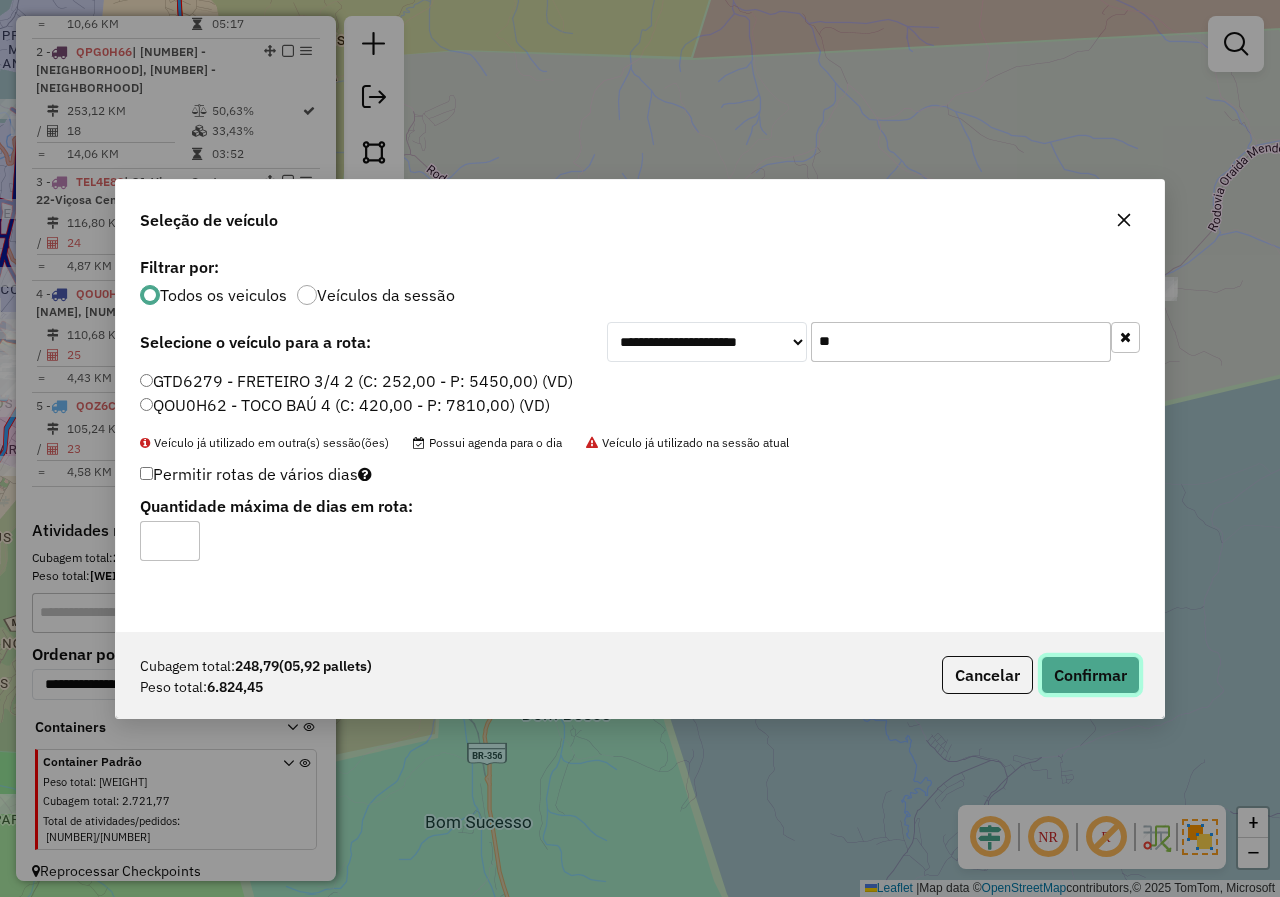 click on "Confirmar" 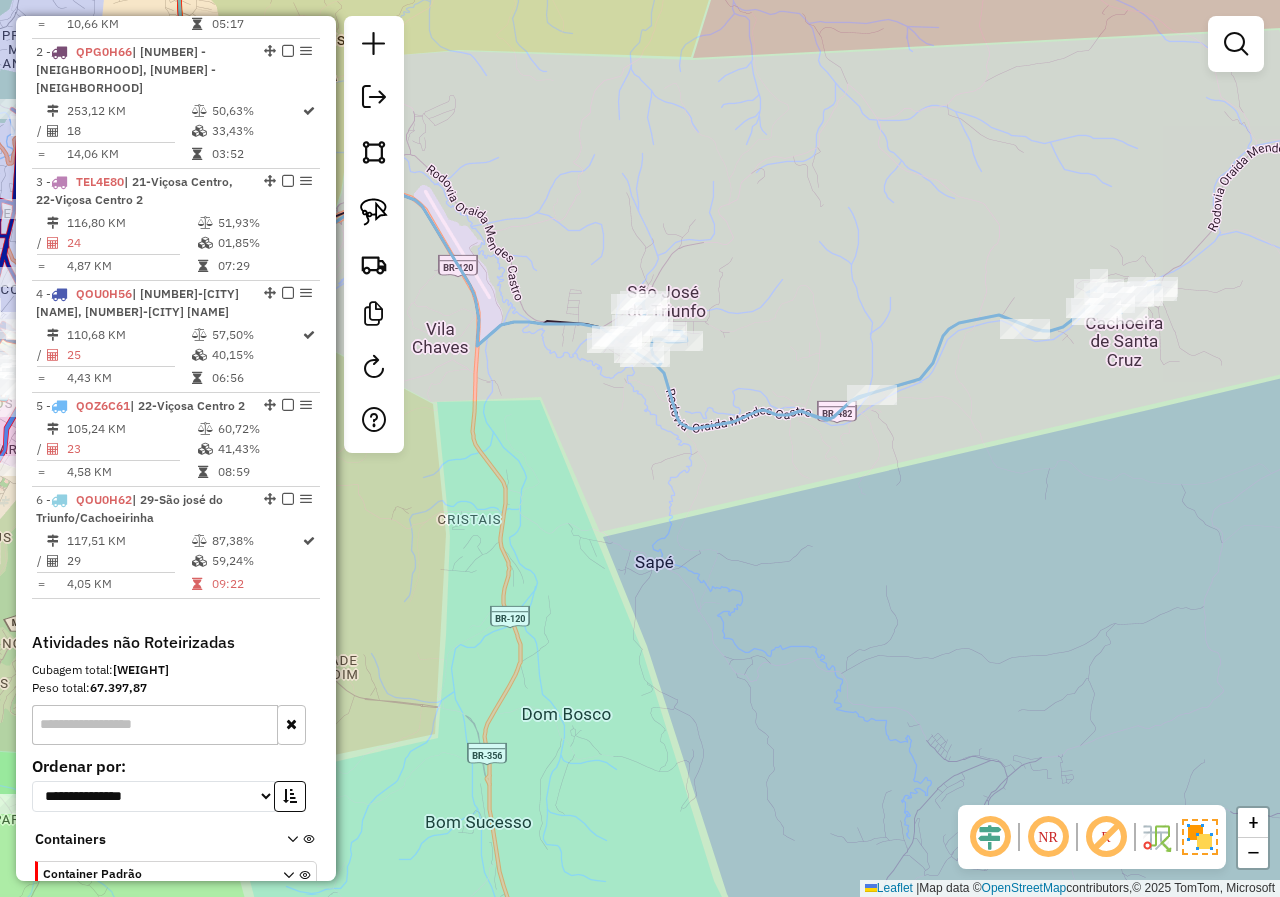 drag, startPoint x: 587, startPoint y: 756, endPoint x: 853, endPoint y: 530, distance: 349.0444 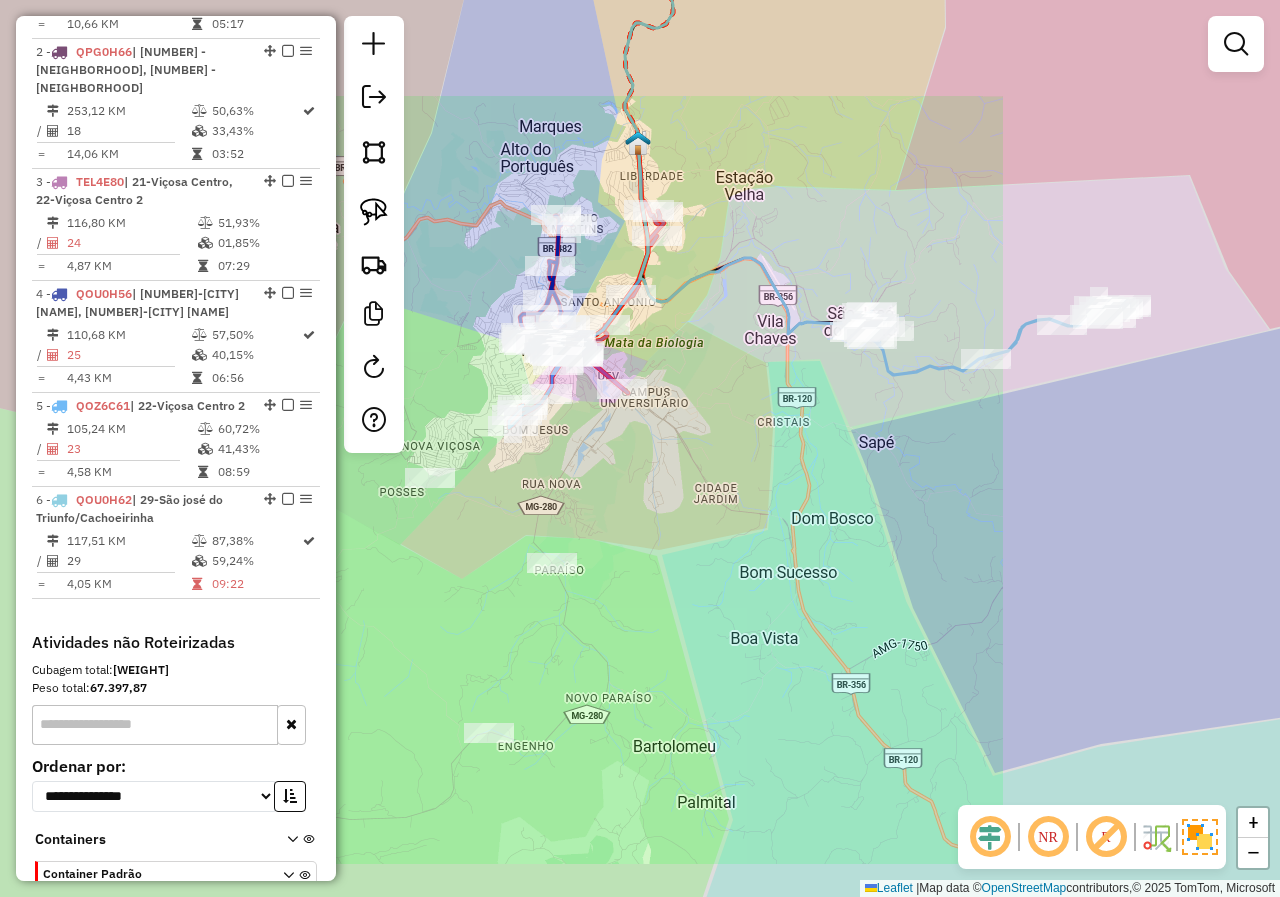 drag, startPoint x: 673, startPoint y: 687, endPoint x: 882, endPoint y: 487, distance: 289.27667 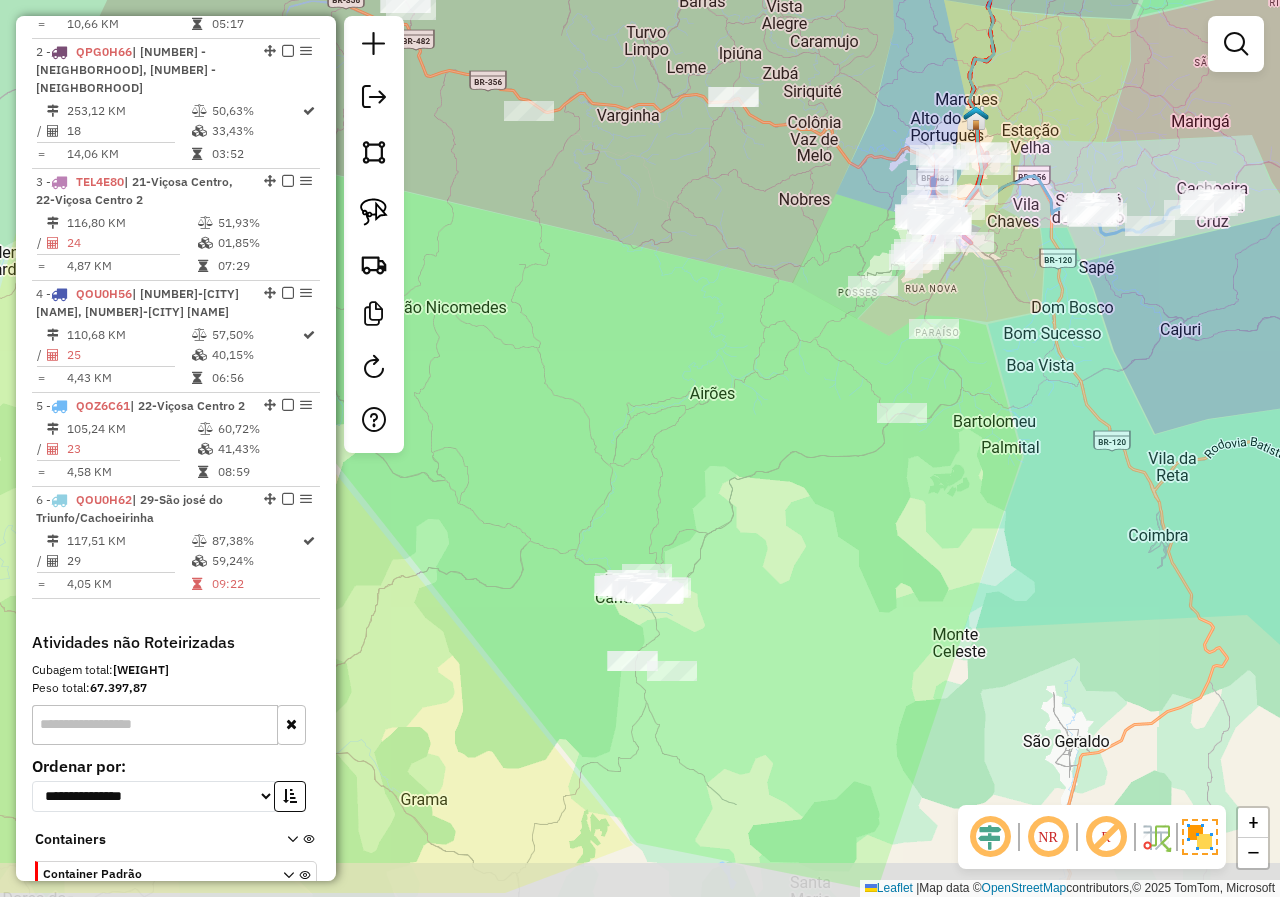 drag, startPoint x: 761, startPoint y: 645, endPoint x: 901, endPoint y: 482, distance: 214.86972 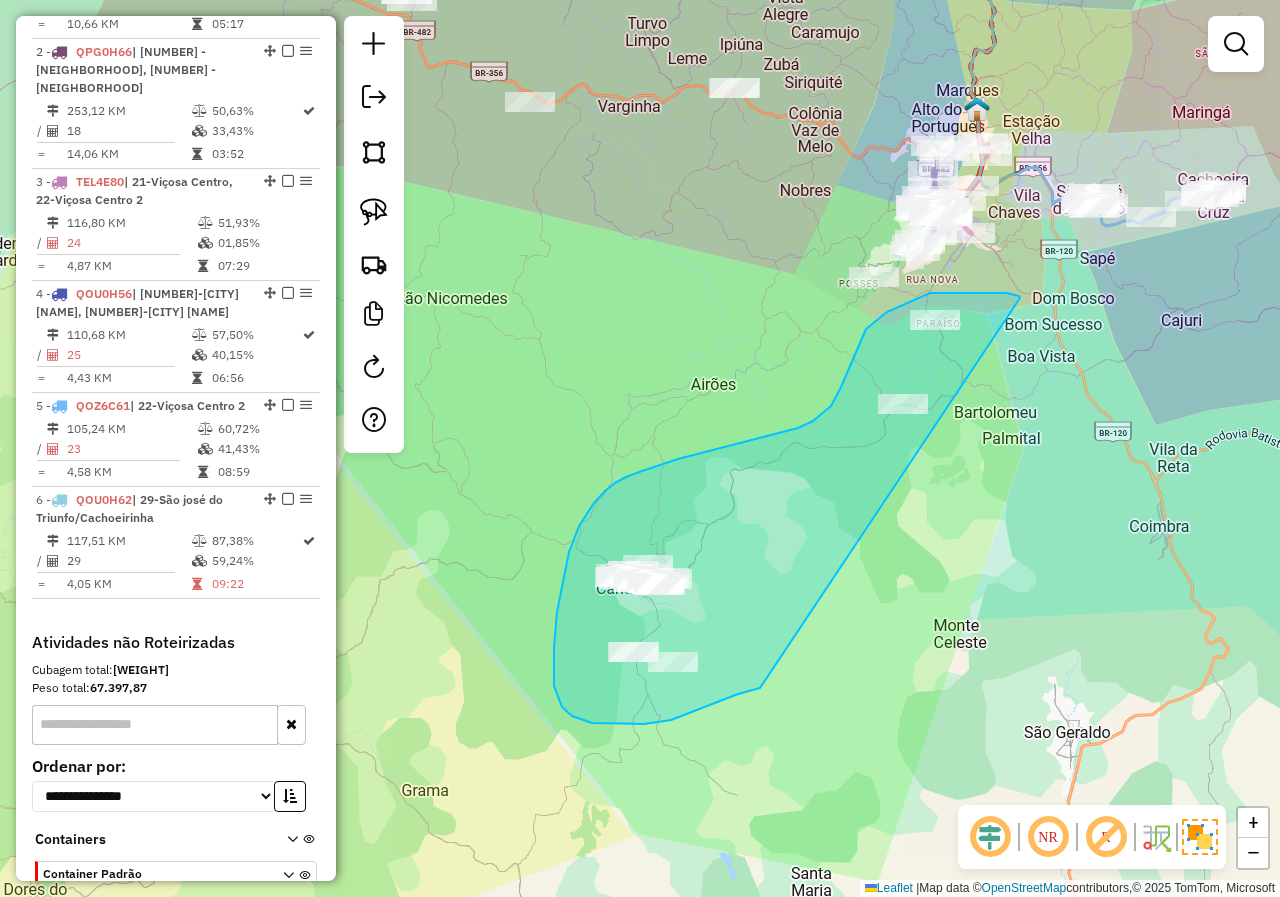 drag, startPoint x: 1002, startPoint y: 293, endPoint x: 807, endPoint y: 669, distance: 423.55756 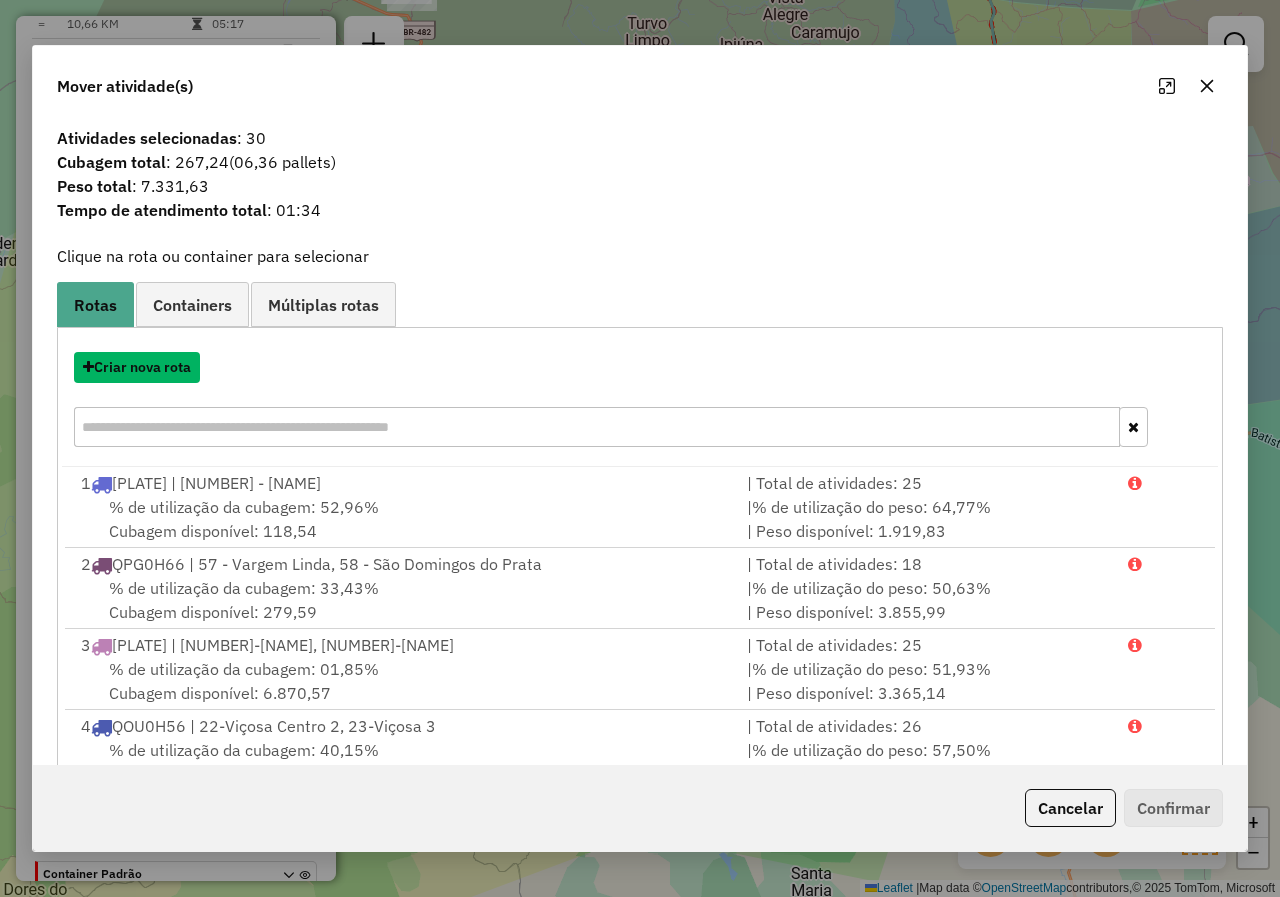 click on "Criar nova rota" at bounding box center (137, 367) 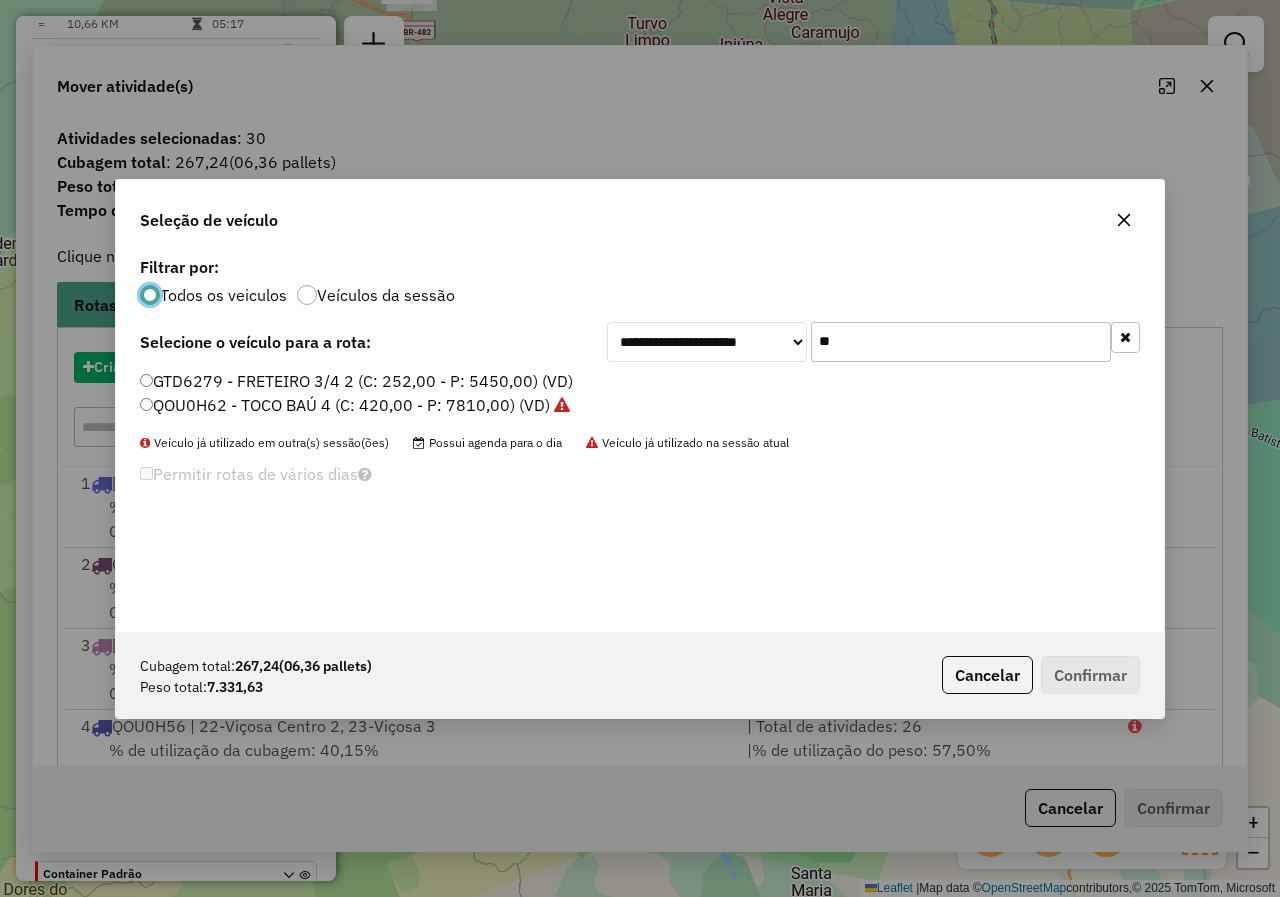 scroll, scrollTop: 11, scrollLeft: 6, axis: both 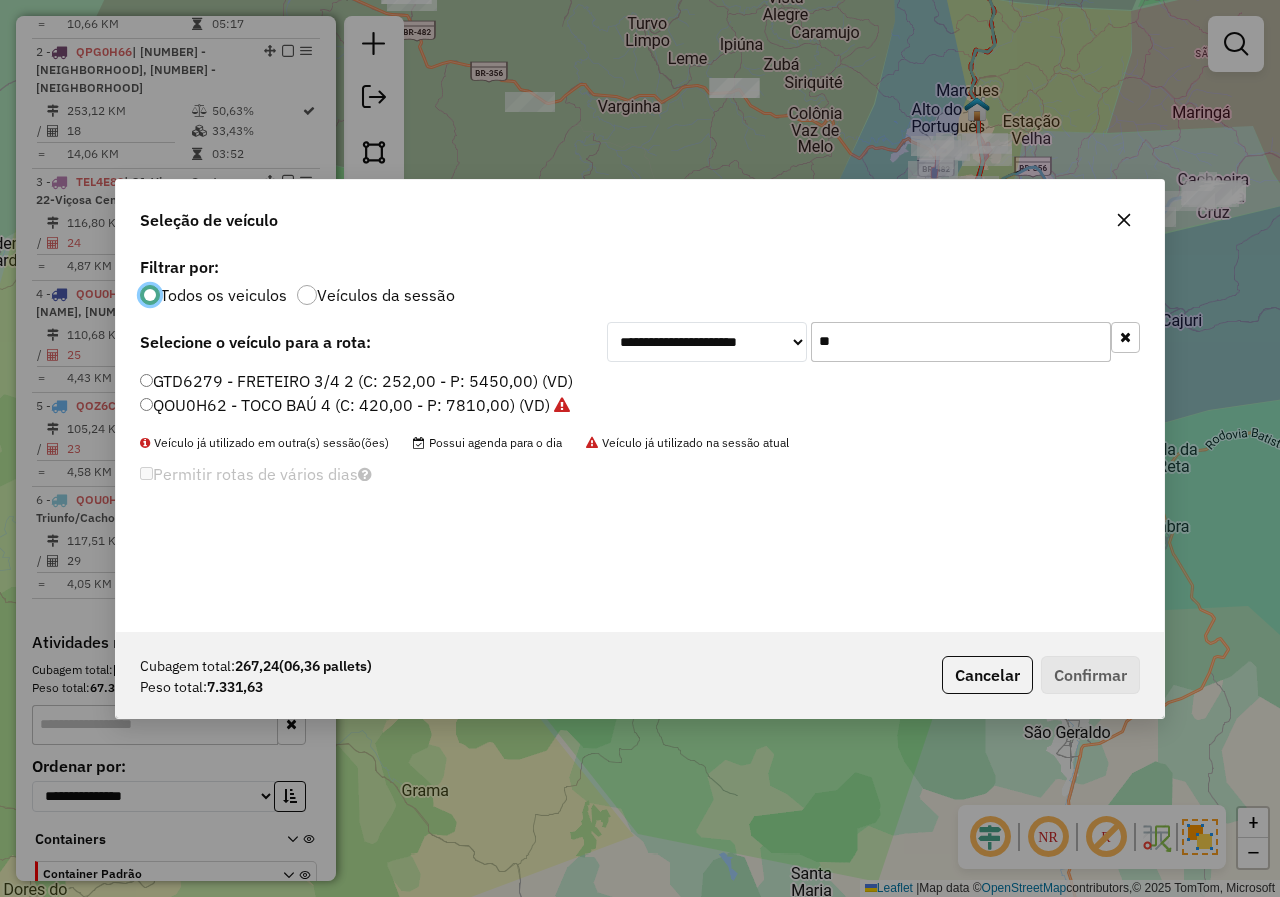 drag, startPoint x: 951, startPoint y: 362, endPoint x: 738, endPoint y: 328, distance: 215.69655 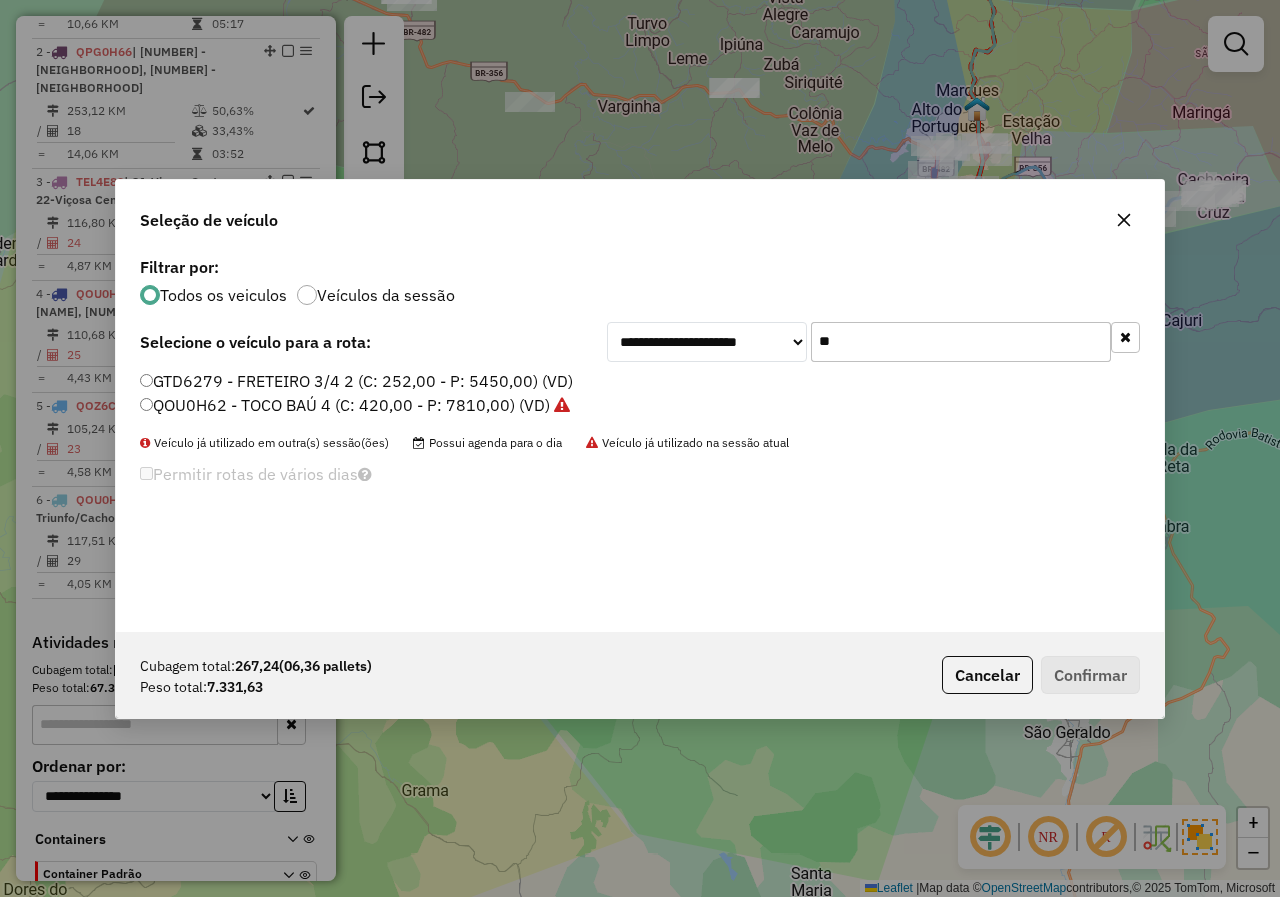 click on "**" 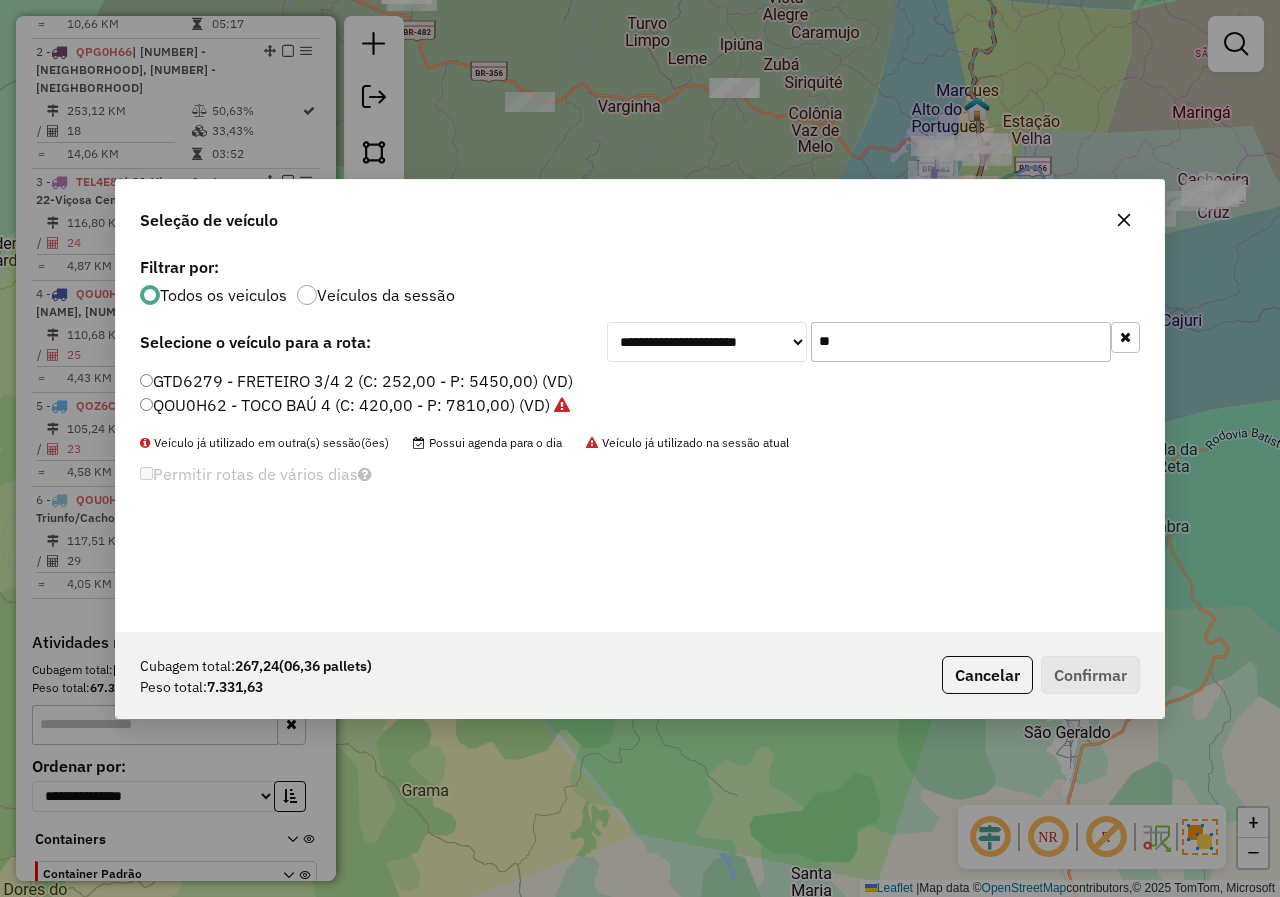 drag, startPoint x: 891, startPoint y: 343, endPoint x: 688, endPoint y: 332, distance: 203.2978 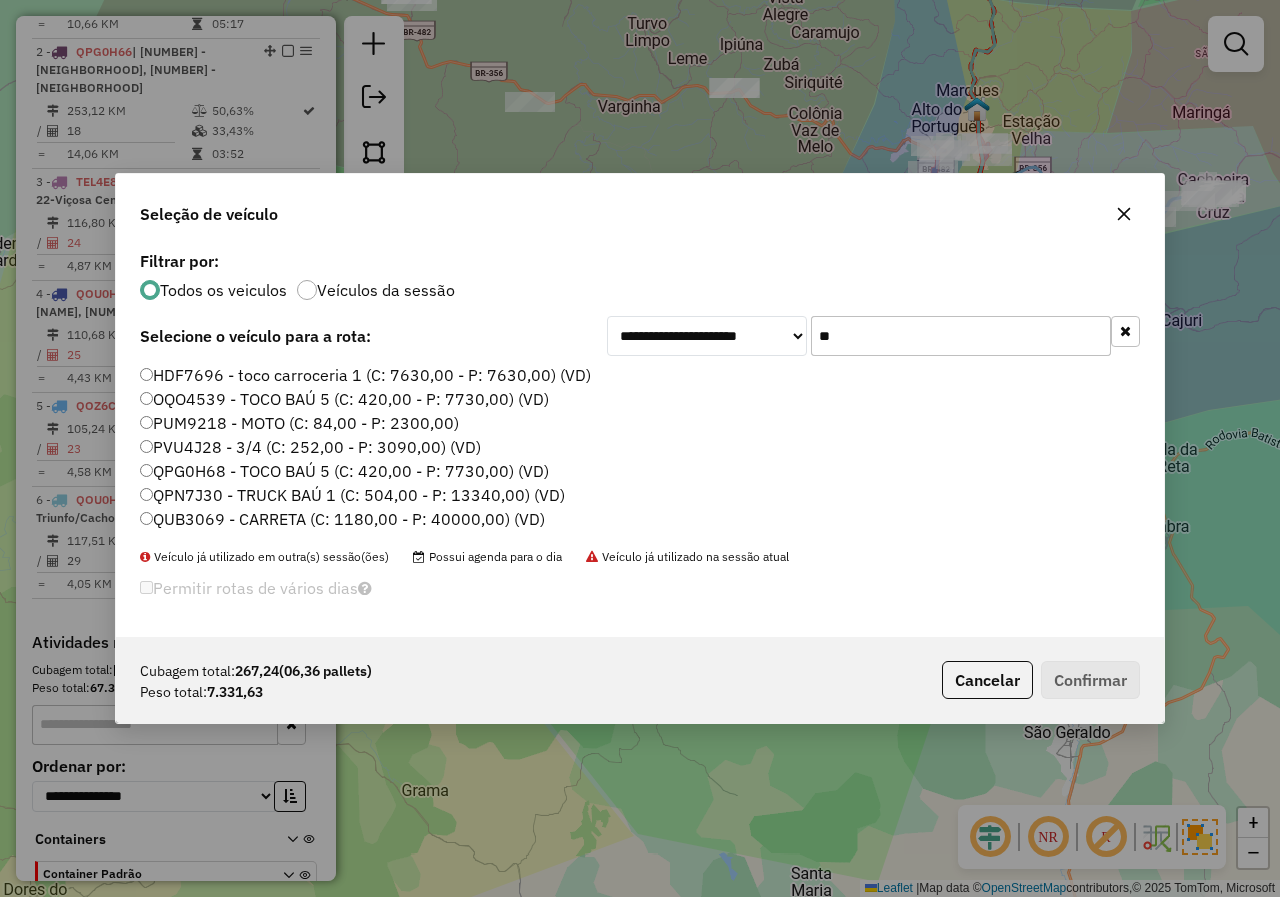 type on "**" 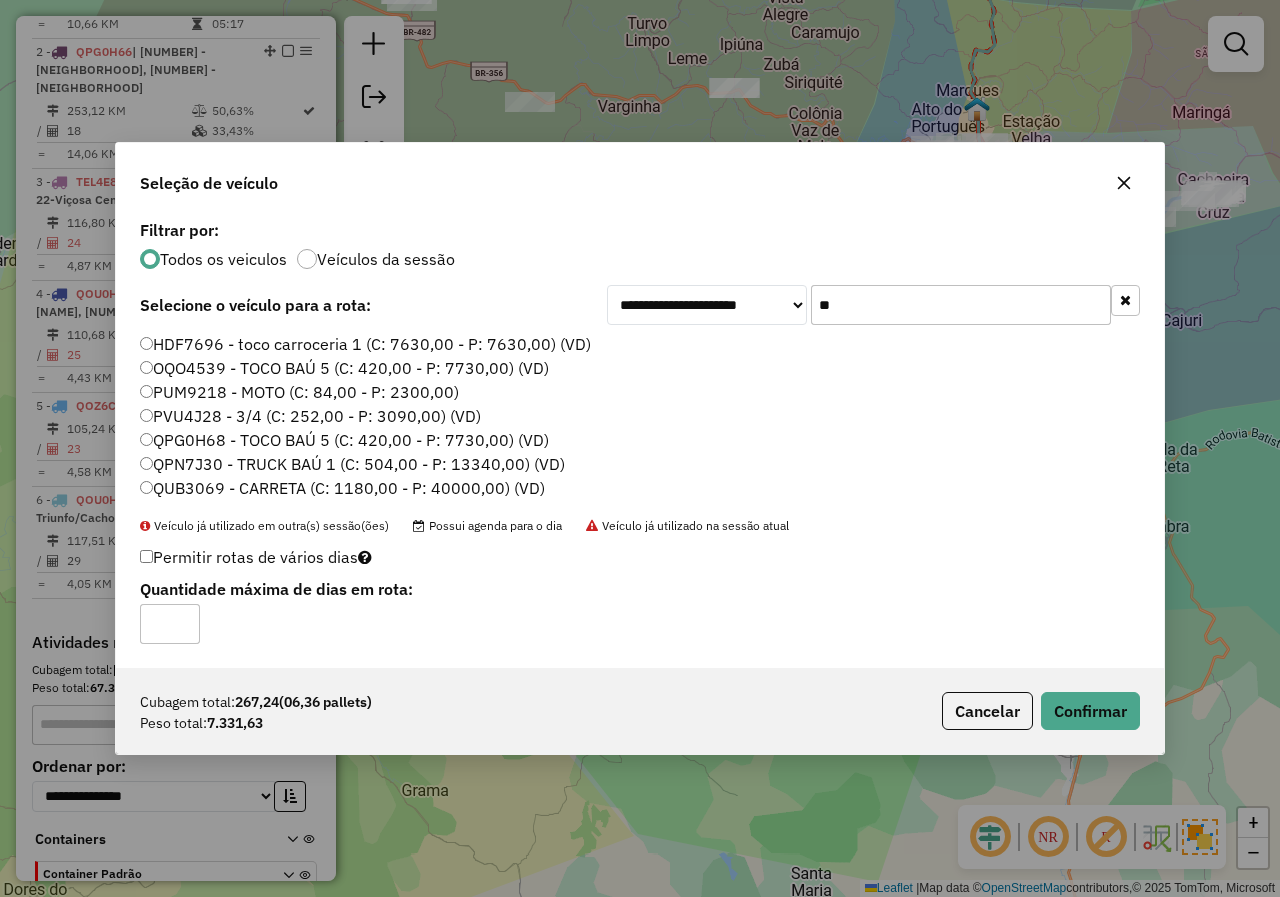 click on "QPN7J30 - TRUCK BAÚ 1 (C: 504,00 - P: 13340,00) (VD)" 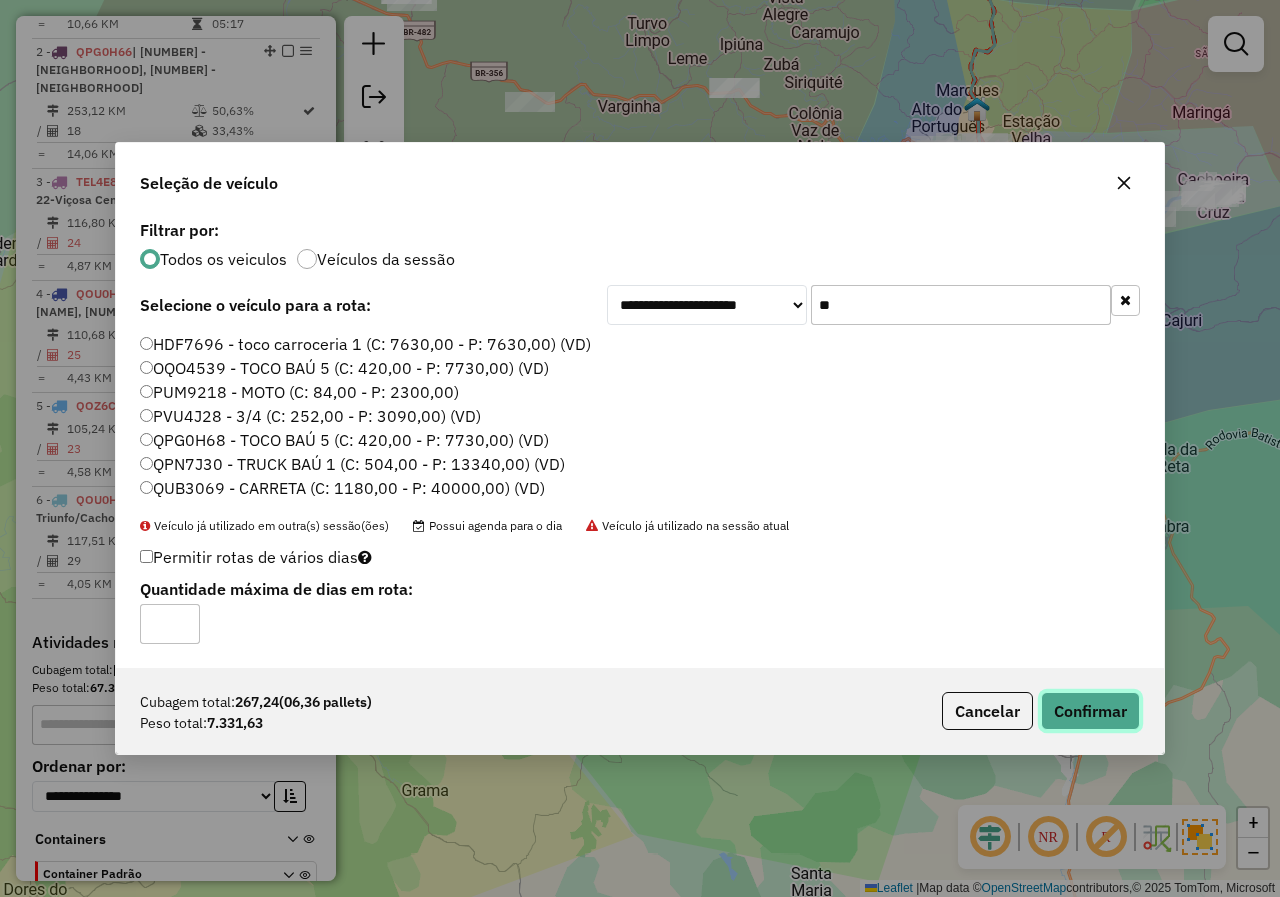 click on "Confirmar" 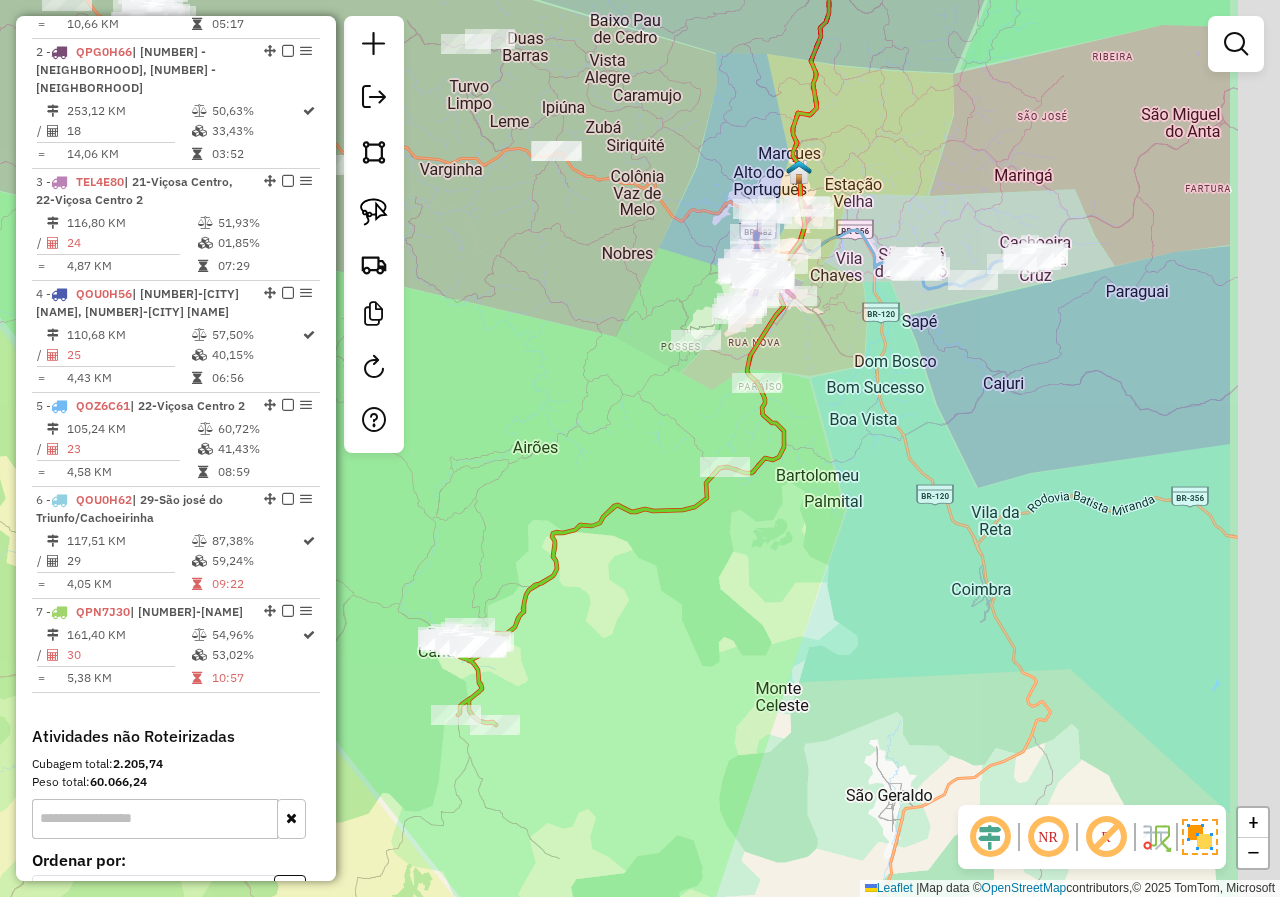 drag, startPoint x: 985, startPoint y: 537, endPoint x: 748, endPoint y: 633, distance: 255.70491 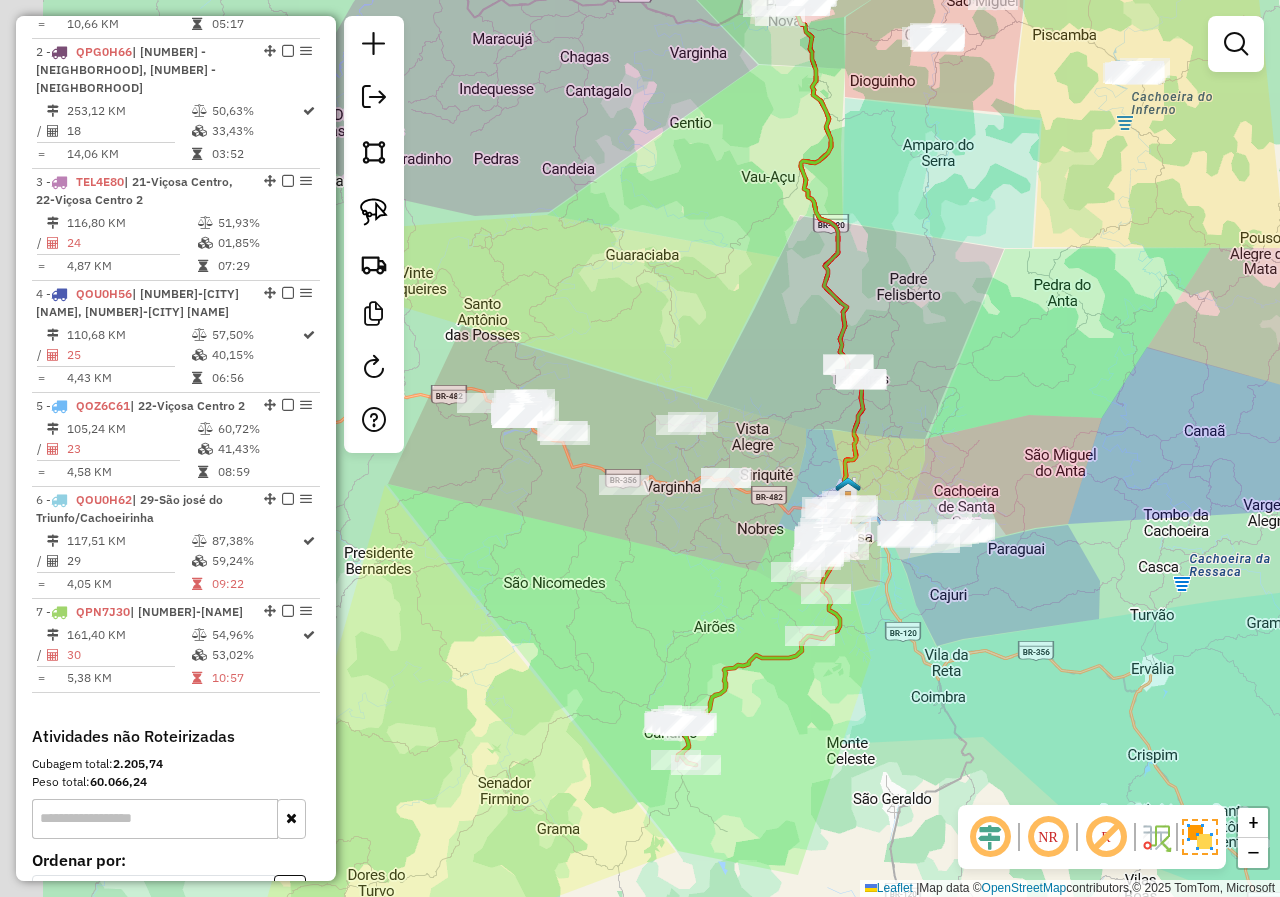 drag, startPoint x: 580, startPoint y: 543, endPoint x: 606, endPoint y: 558, distance: 30.016663 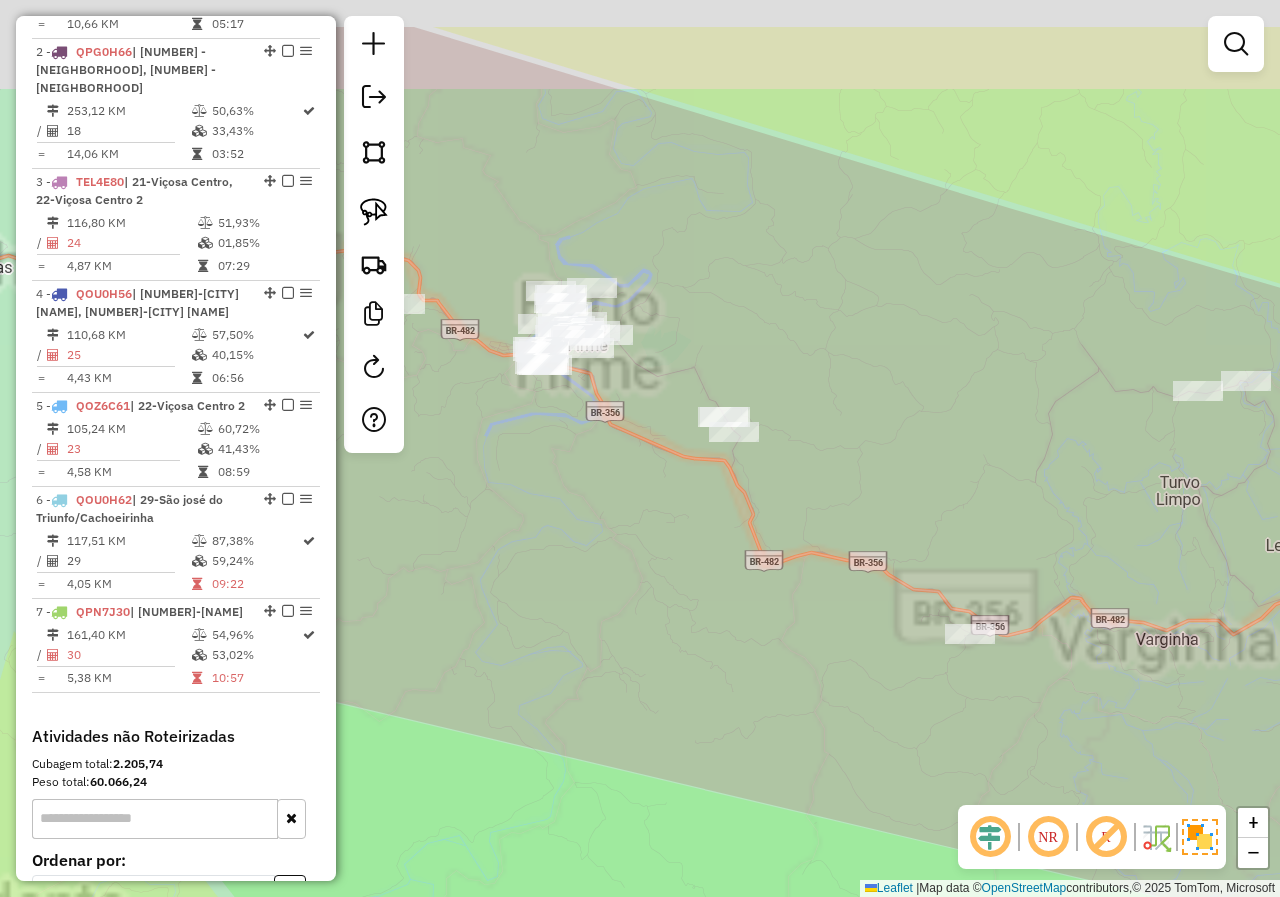 drag, startPoint x: 509, startPoint y: 434, endPoint x: 611, endPoint y: 612, distance: 205.1536 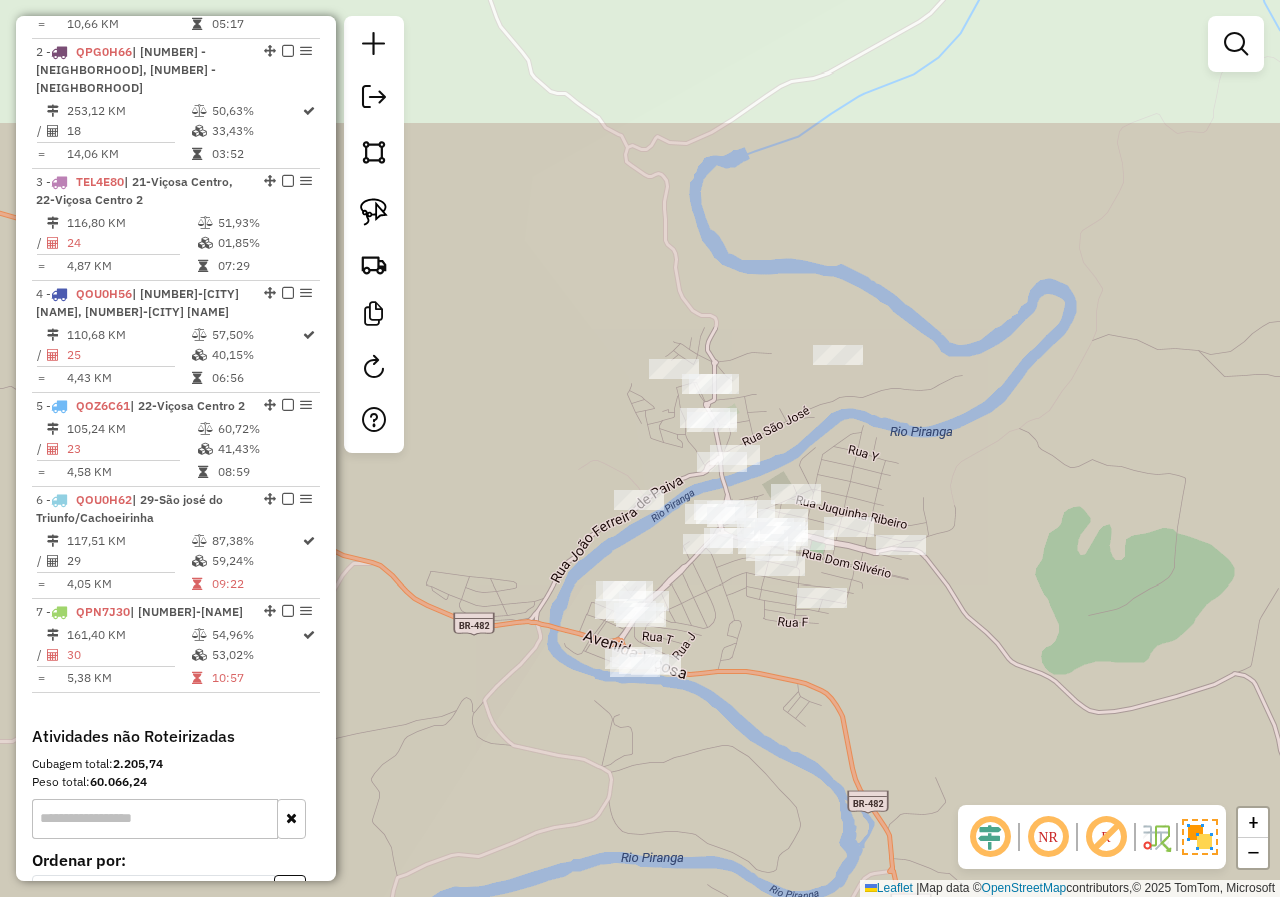 drag, startPoint x: 624, startPoint y: 393, endPoint x: 696, endPoint y: 606, distance: 224.83995 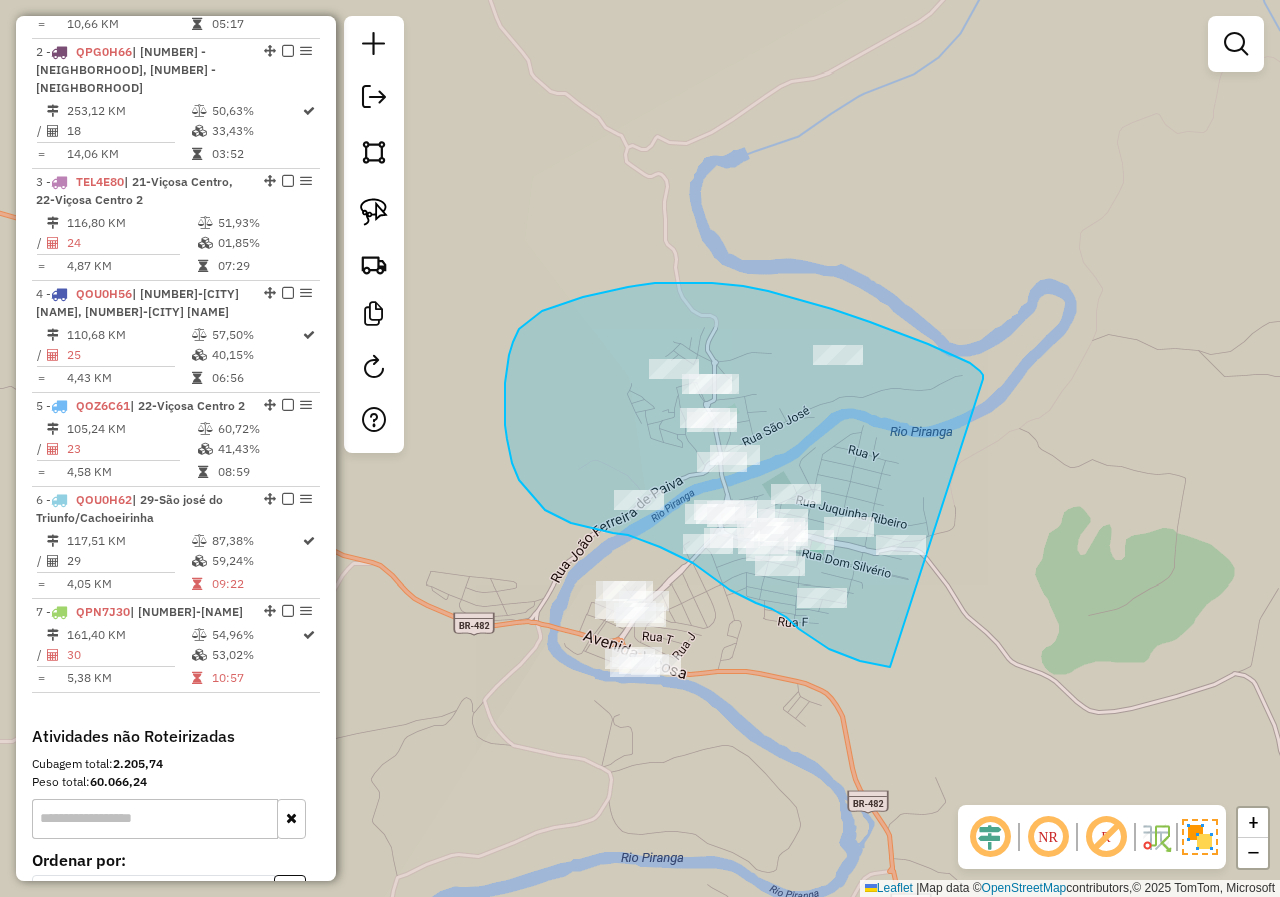 drag, startPoint x: 983, startPoint y: 379, endPoint x: 909, endPoint y: 666, distance: 296.38657 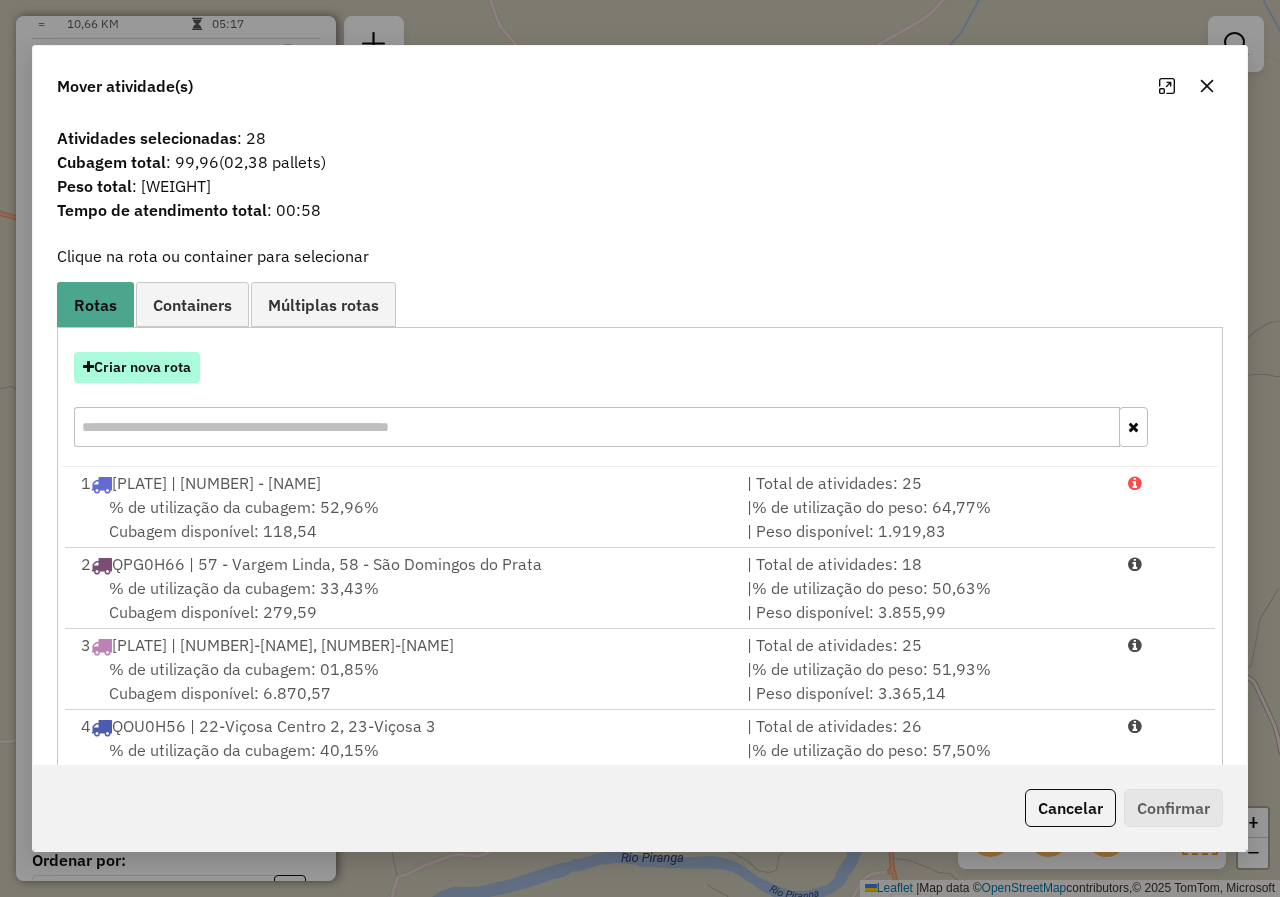 click on "Criar nova rota" at bounding box center (137, 367) 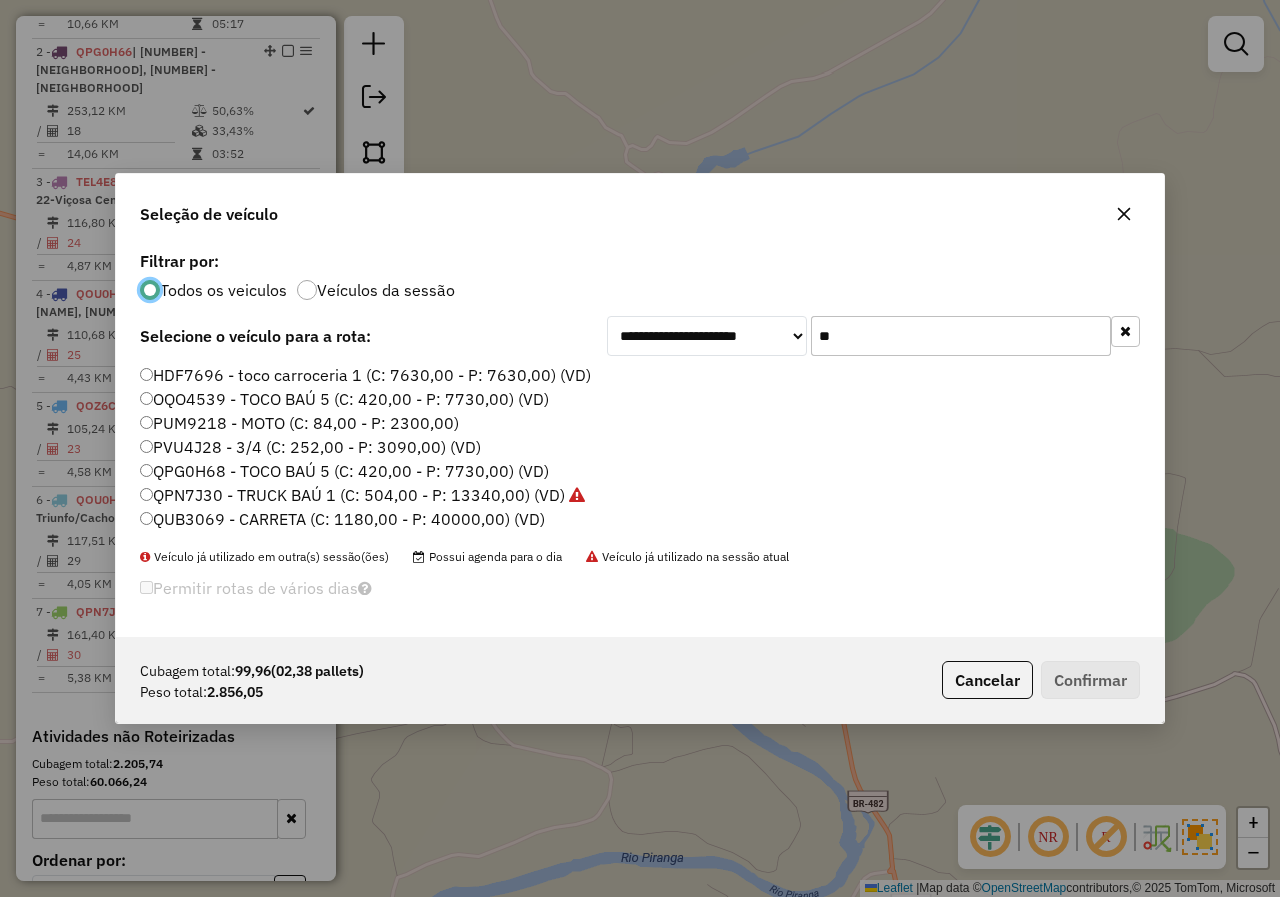 scroll, scrollTop: 12, scrollLeft: 6, axis: both 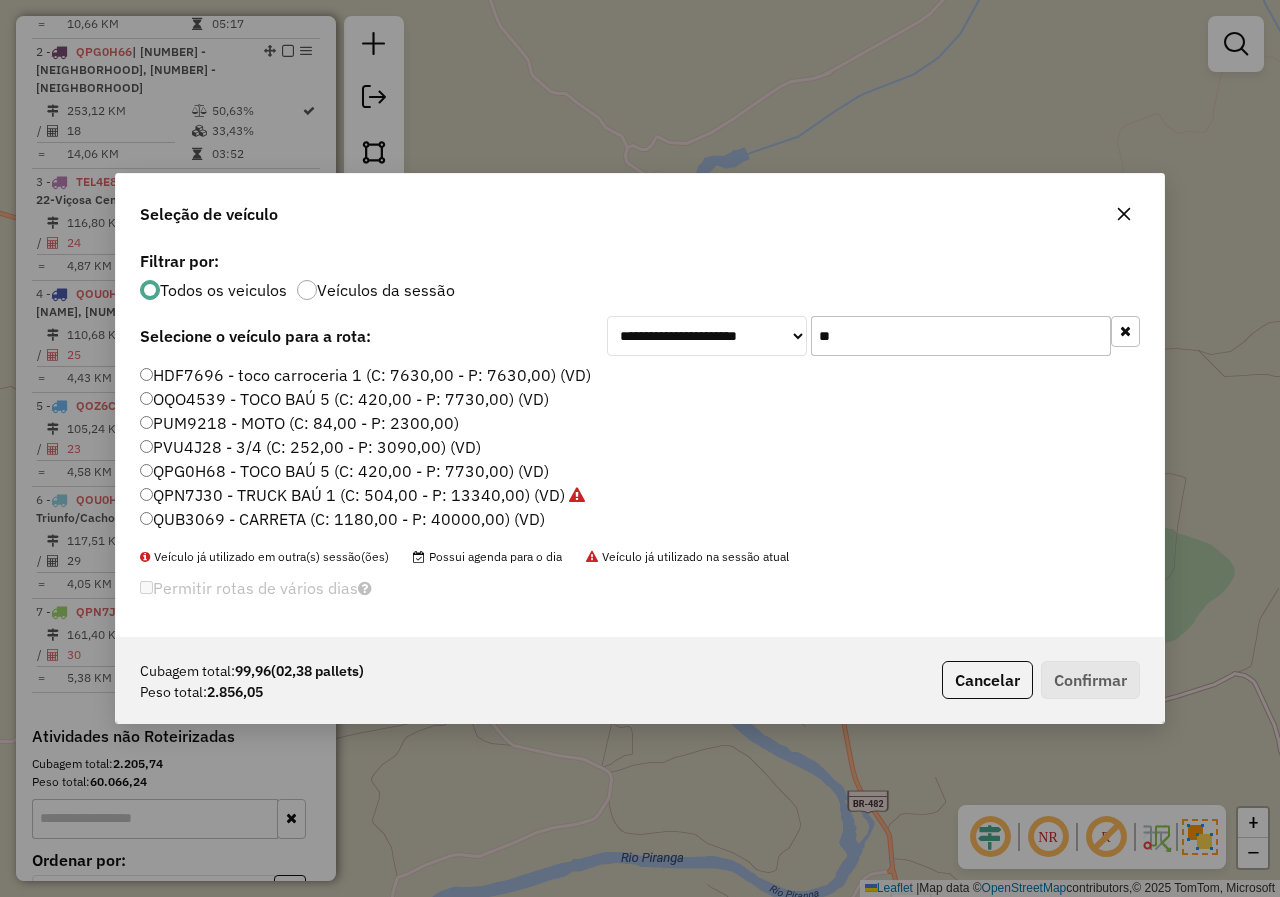 drag, startPoint x: 852, startPoint y: 345, endPoint x: 716, endPoint y: 340, distance: 136.09187 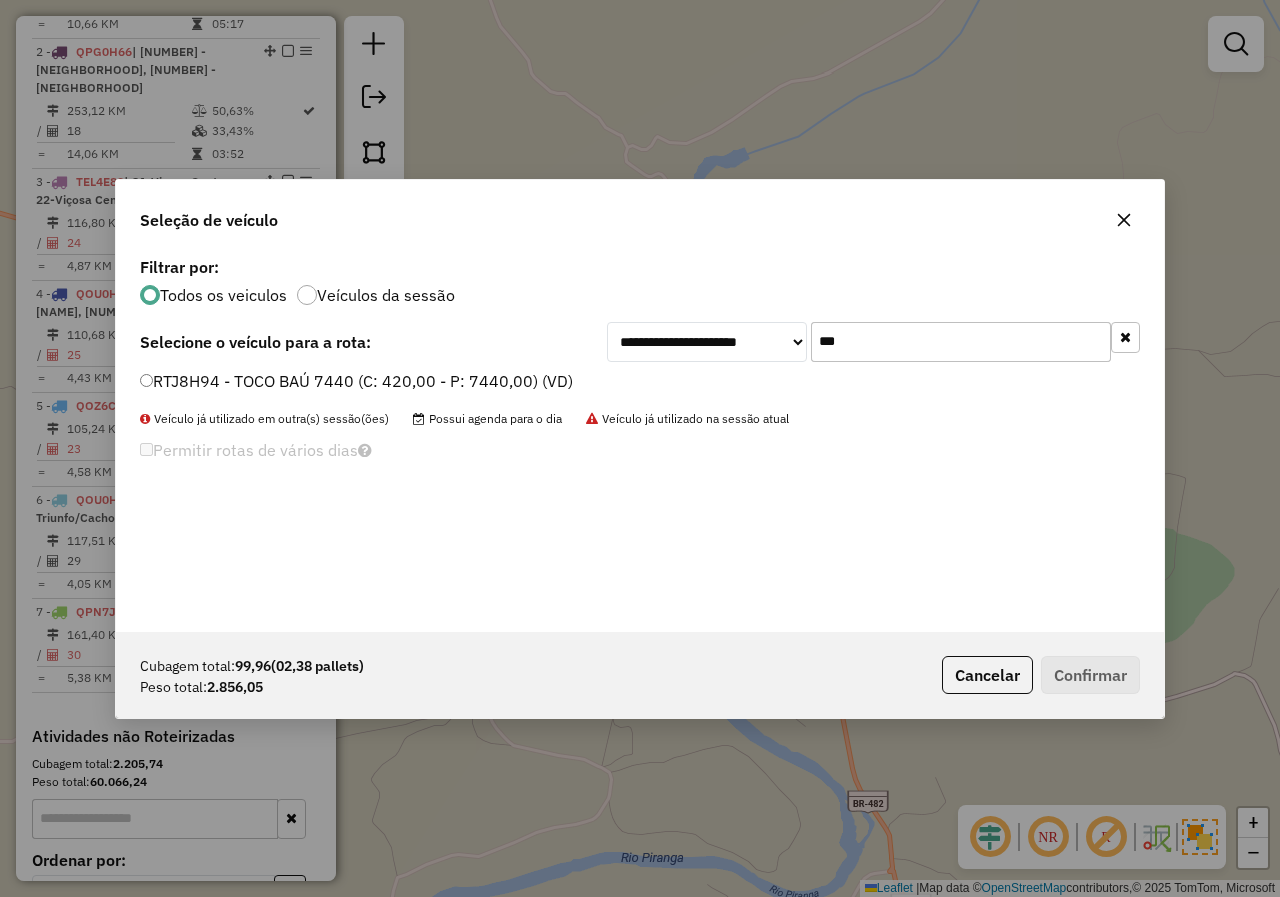 type on "***" 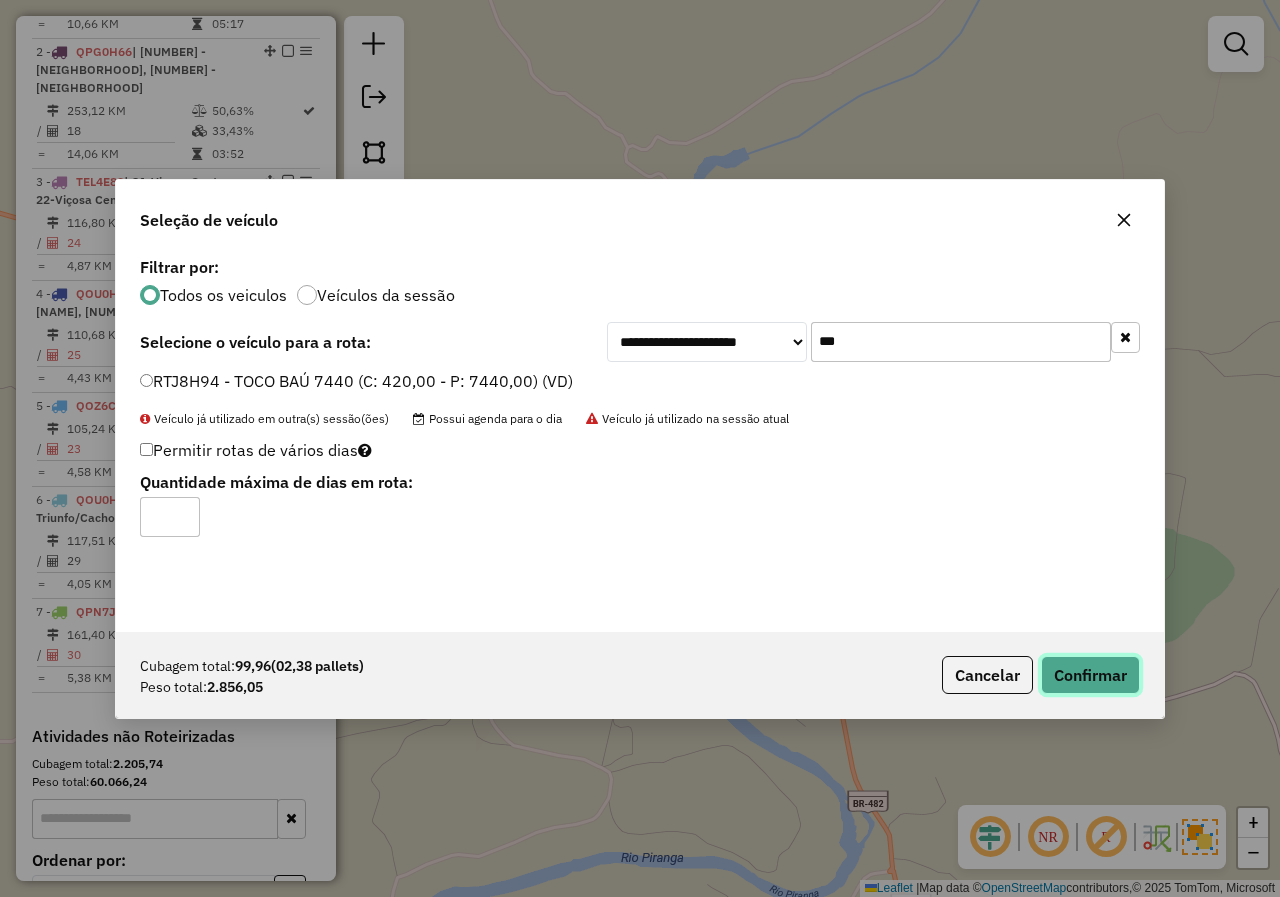 click on "Confirmar" 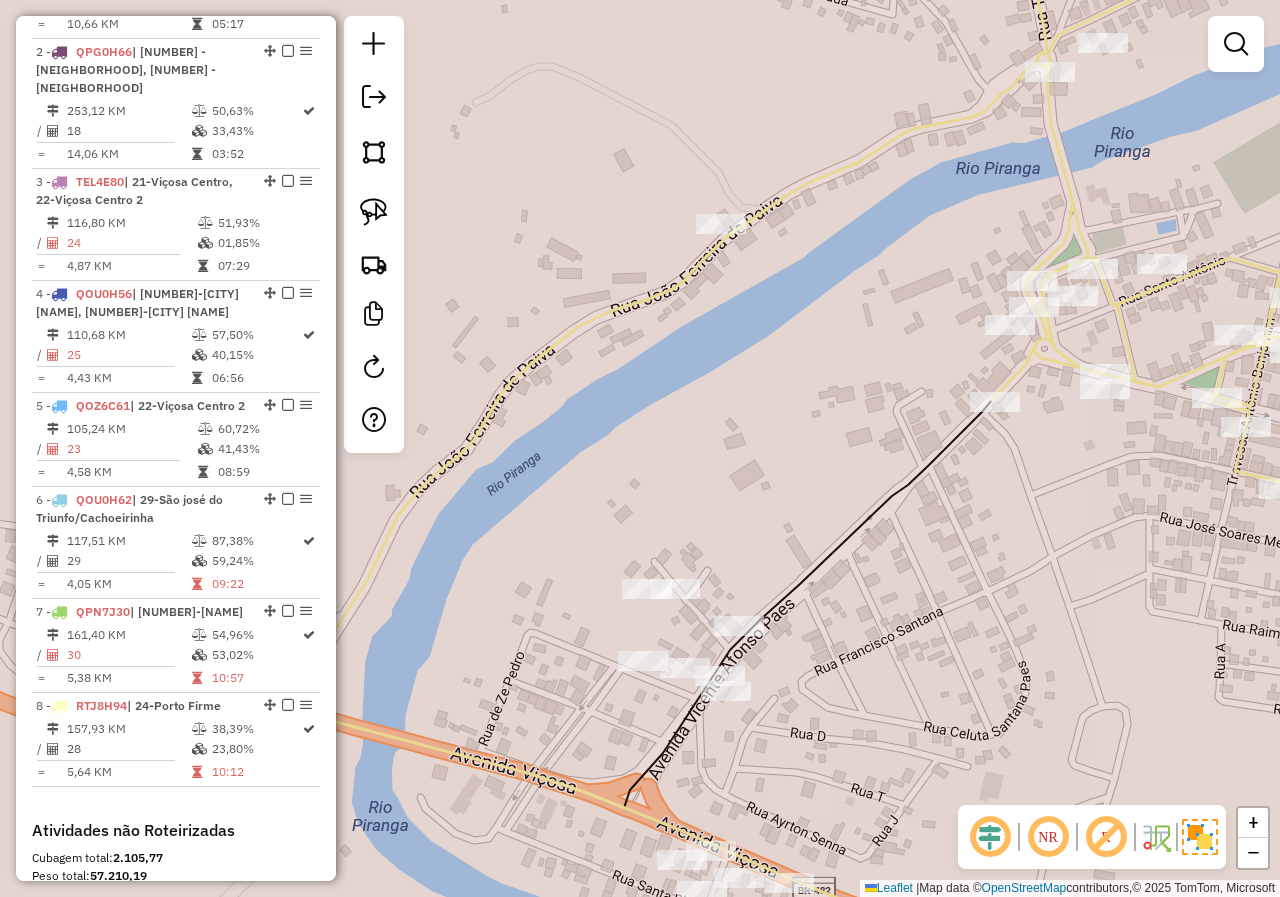 drag, startPoint x: 658, startPoint y: 504, endPoint x: 735, endPoint y: 522, distance: 79.07591 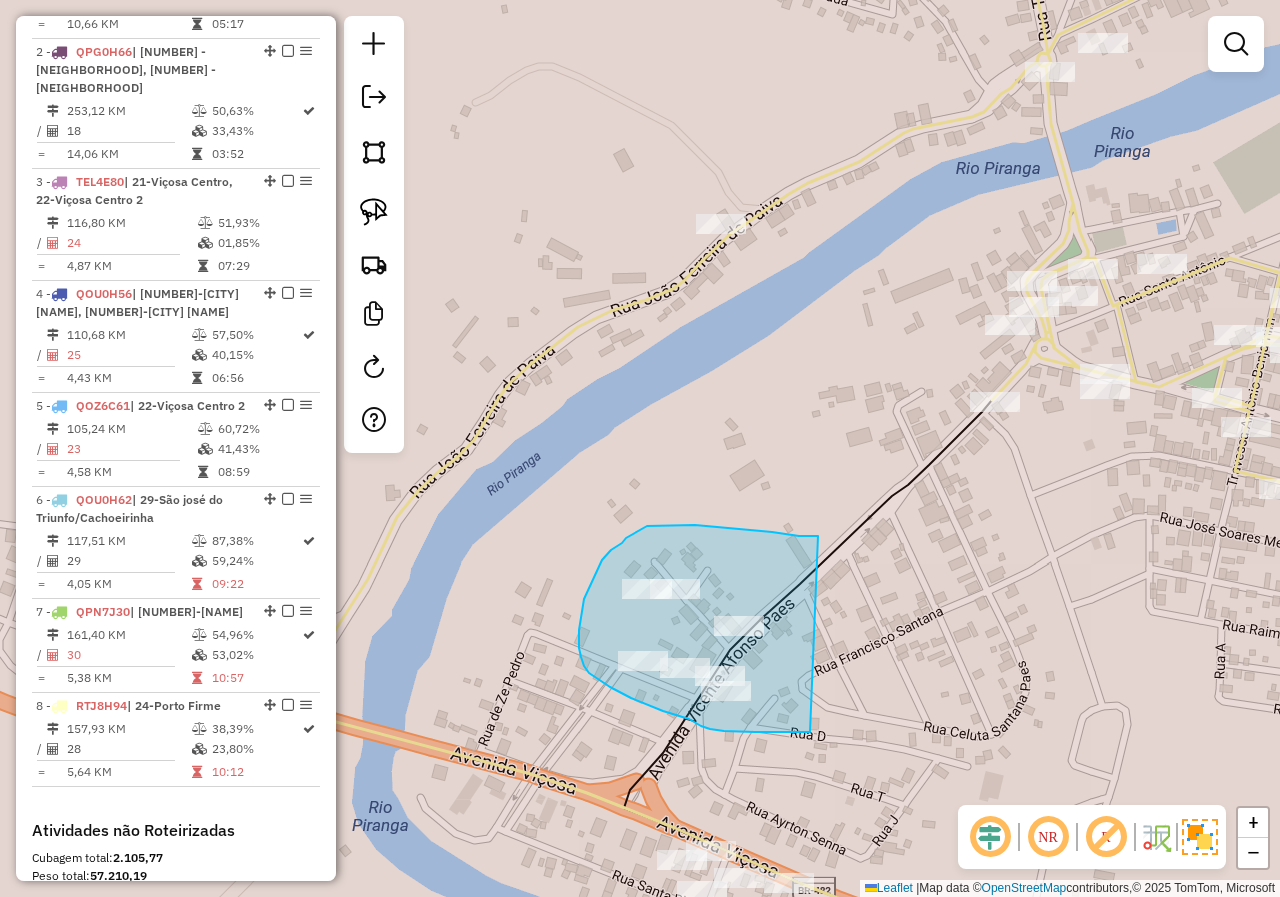 drag, startPoint x: 707, startPoint y: 526, endPoint x: 841, endPoint y: 730, distance: 244.07376 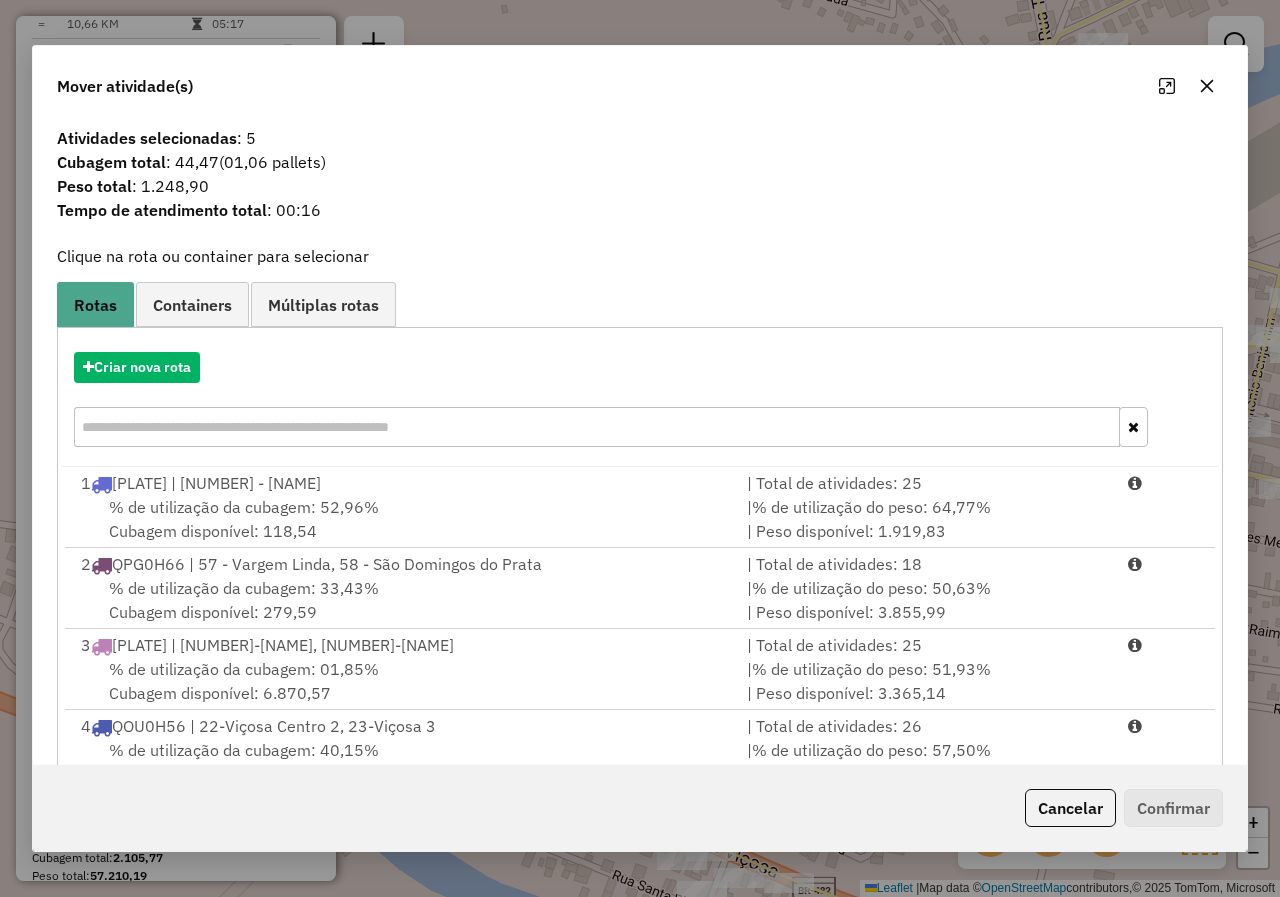 click 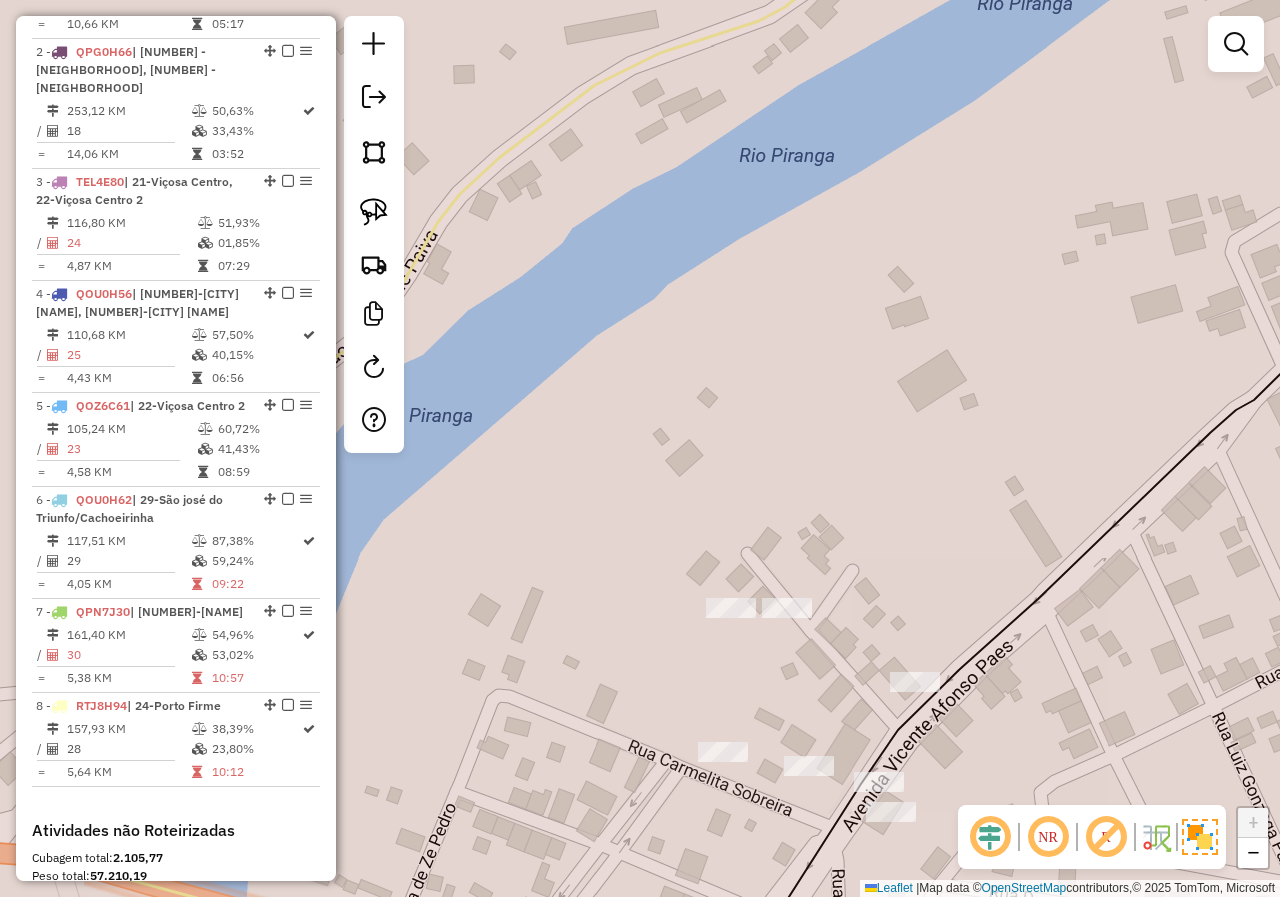 drag, startPoint x: 799, startPoint y: 683, endPoint x: 790, endPoint y: 650, distance: 34.20526 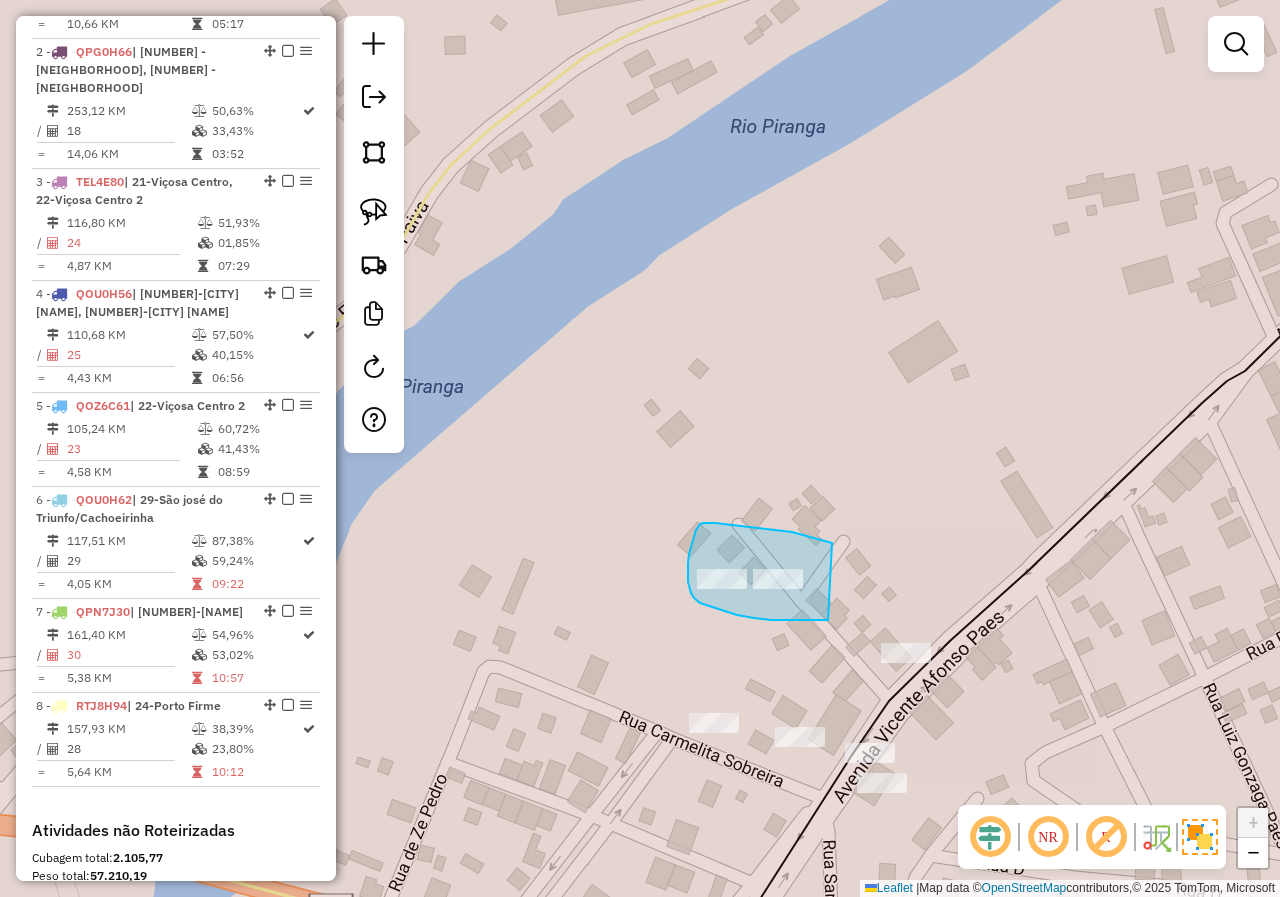 drag, startPoint x: 704, startPoint y: 523, endPoint x: 830, endPoint y: 618, distance: 157.8005 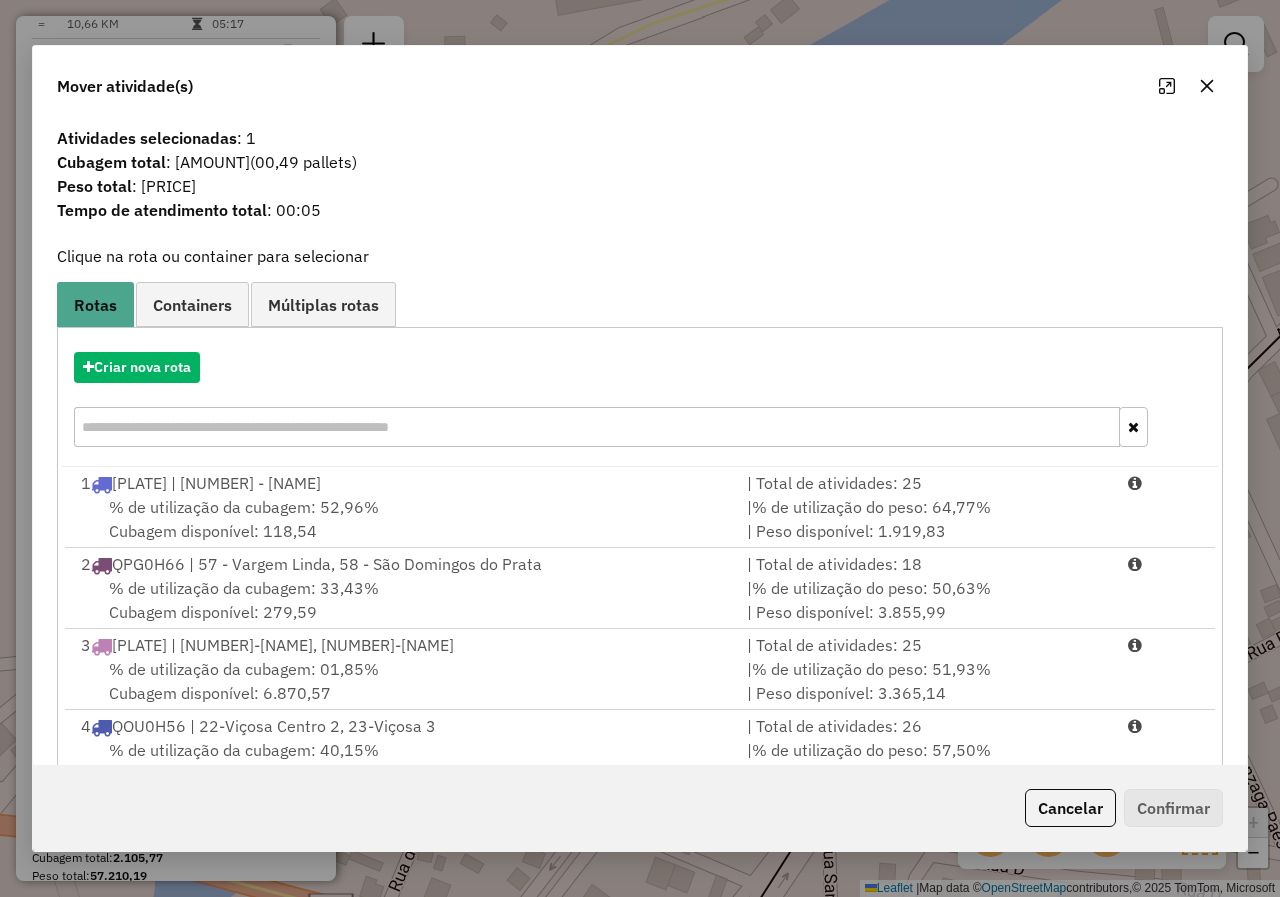 click 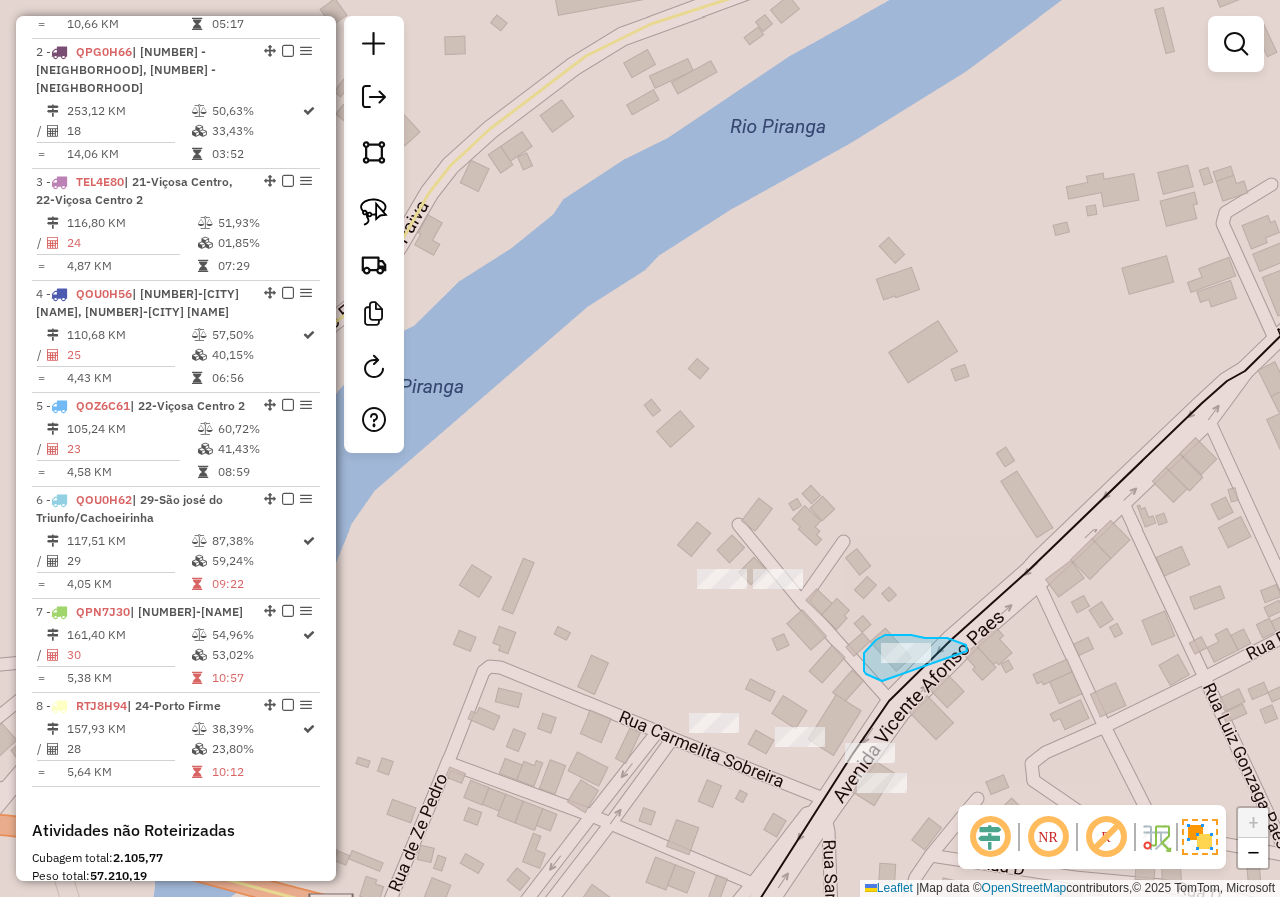 drag, startPoint x: 967, startPoint y: 651, endPoint x: 927, endPoint y: 684, distance: 51.855568 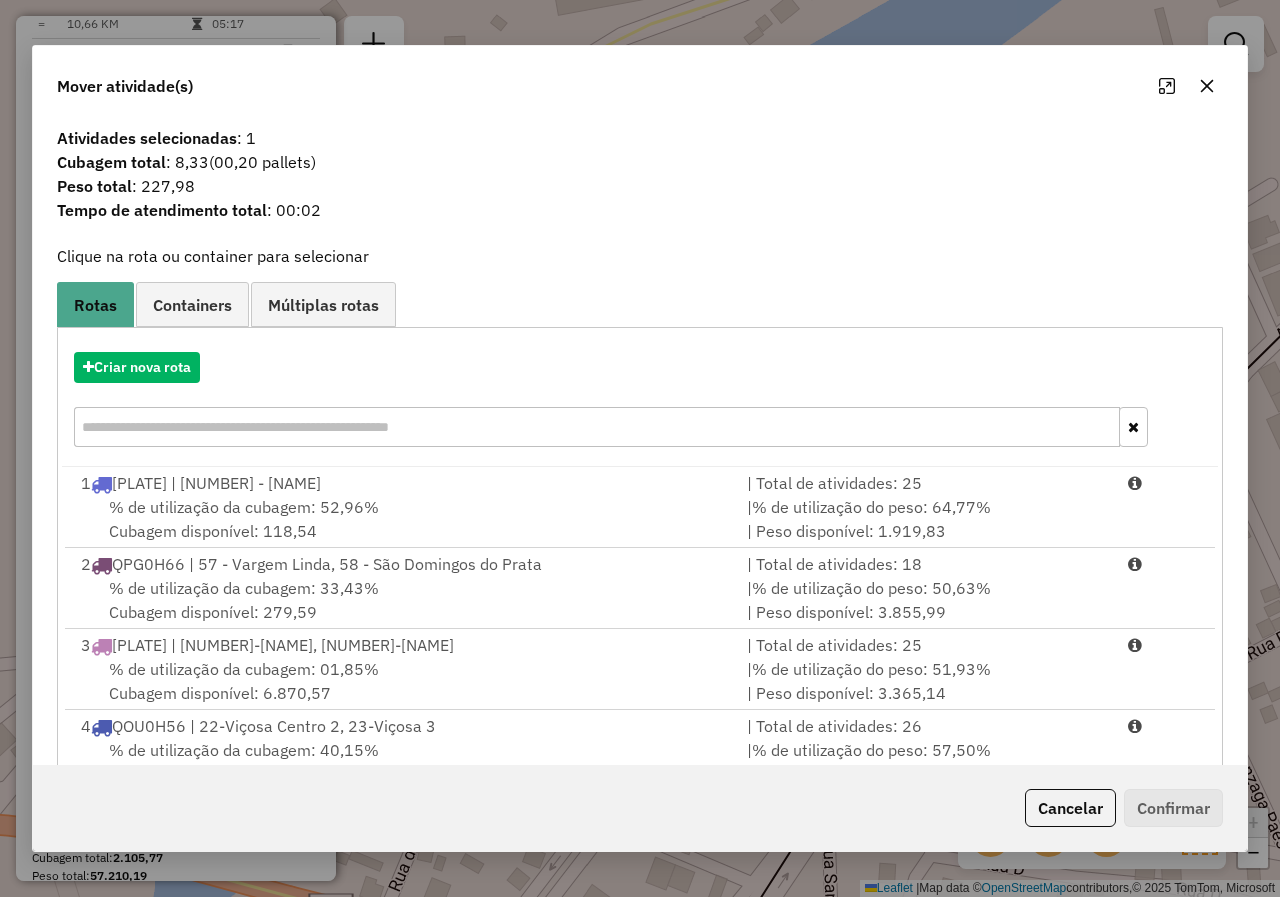 click 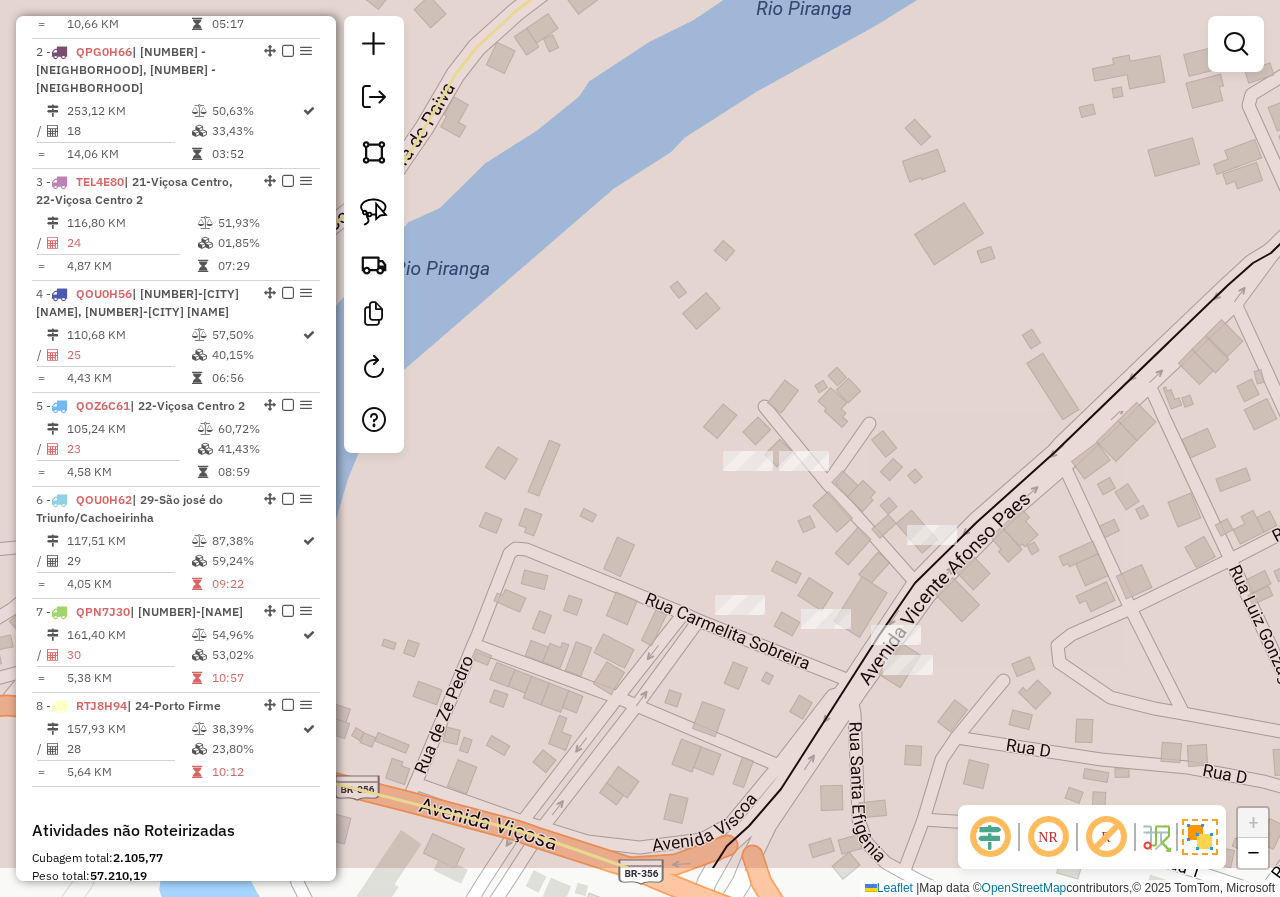 drag, startPoint x: 928, startPoint y: 689, endPoint x: 954, endPoint y: 498, distance: 192.7615 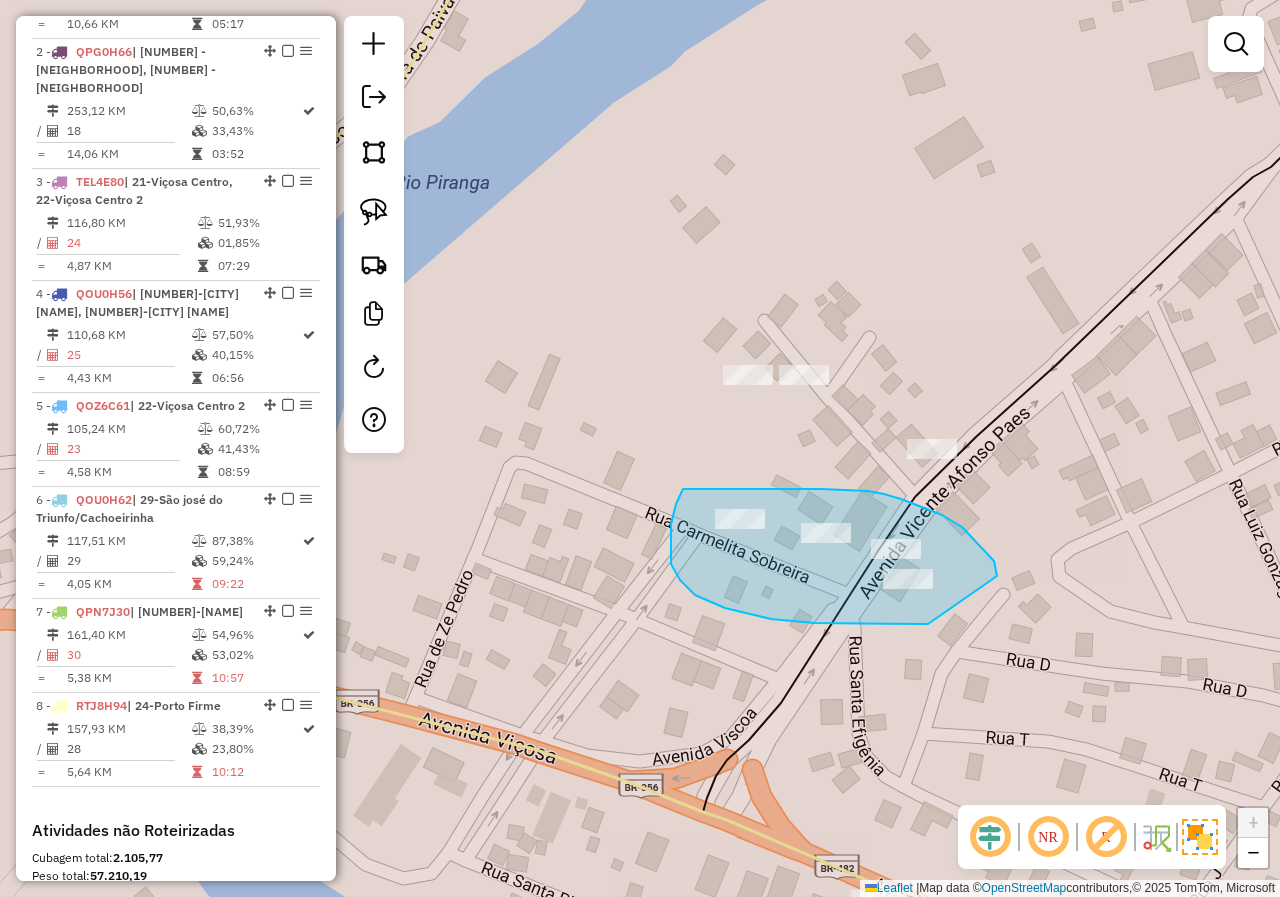 drag, startPoint x: 997, startPoint y: 576, endPoint x: 935, endPoint y: 624, distance: 78.40918 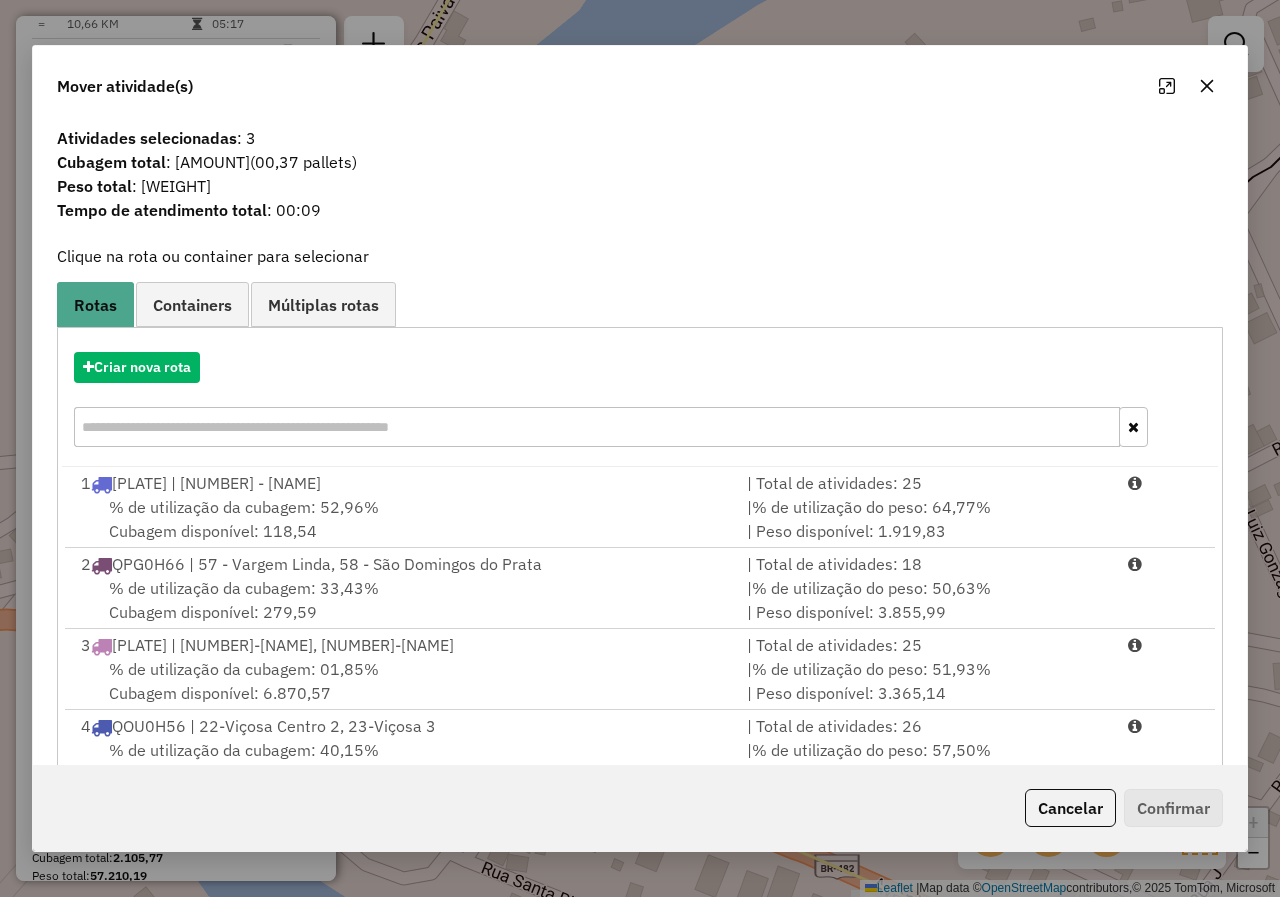click 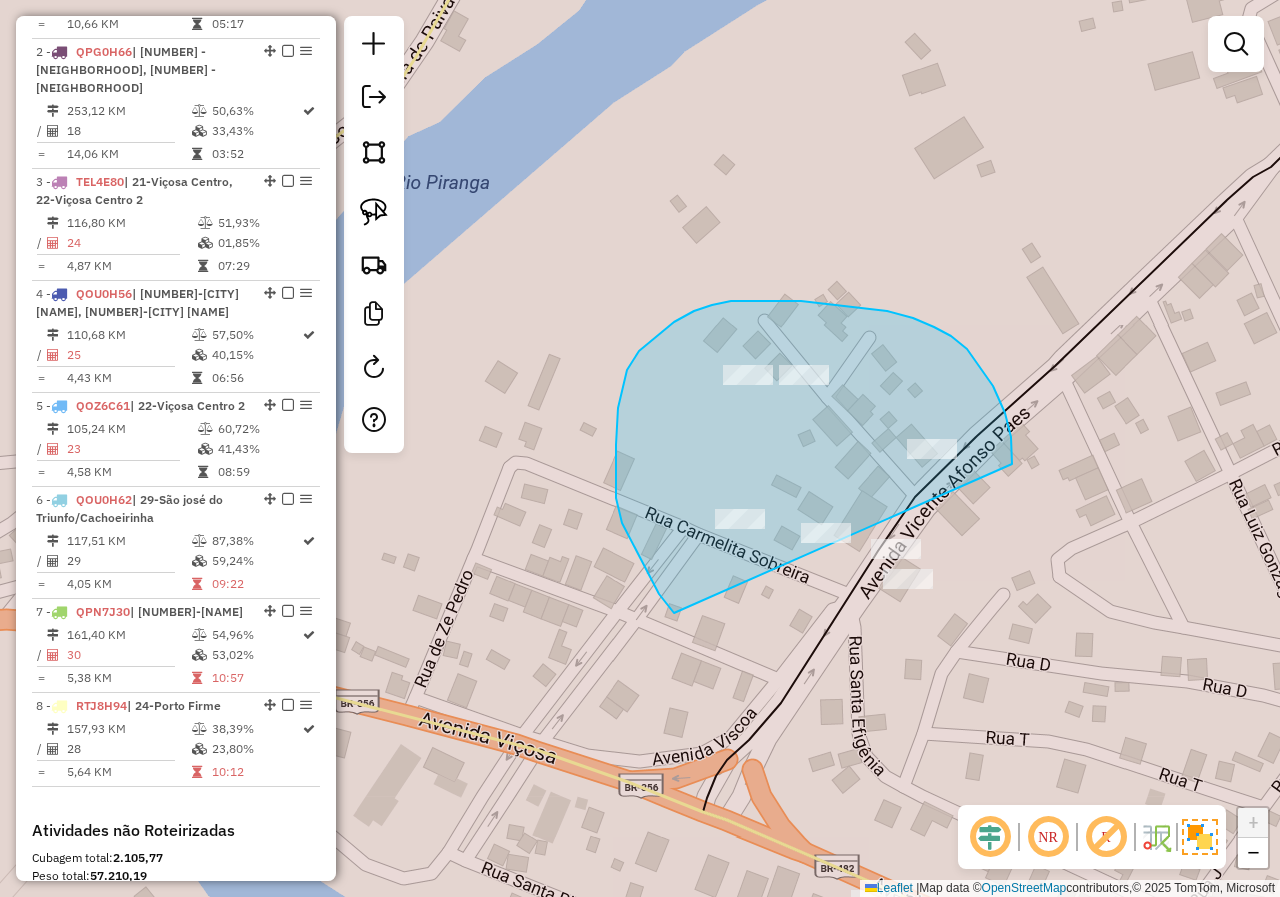 drag, startPoint x: 1012, startPoint y: 464, endPoint x: 1001, endPoint y: 695, distance: 231.26175 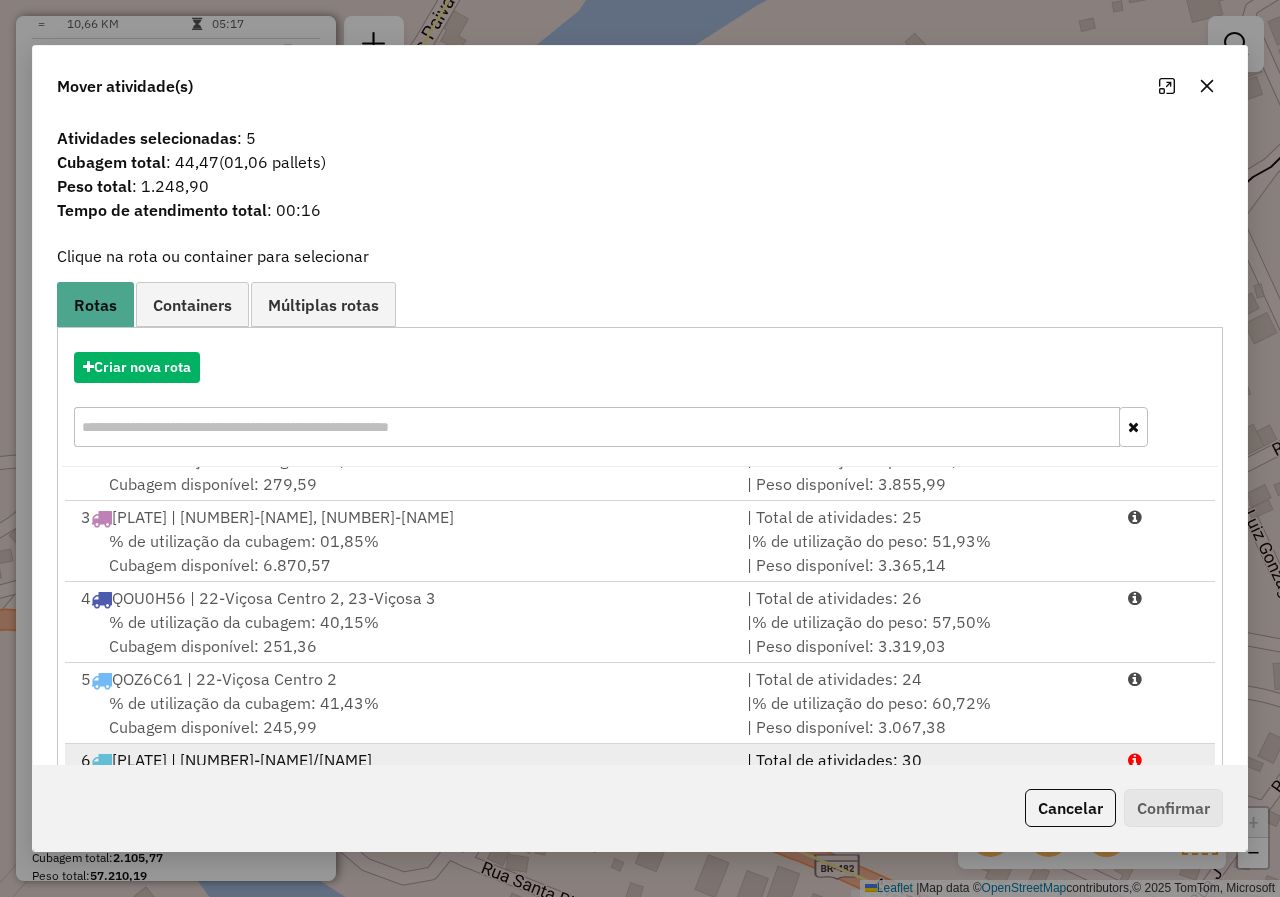 scroll, scrollTop: 248, scrollLeft: 0, axis: vertical 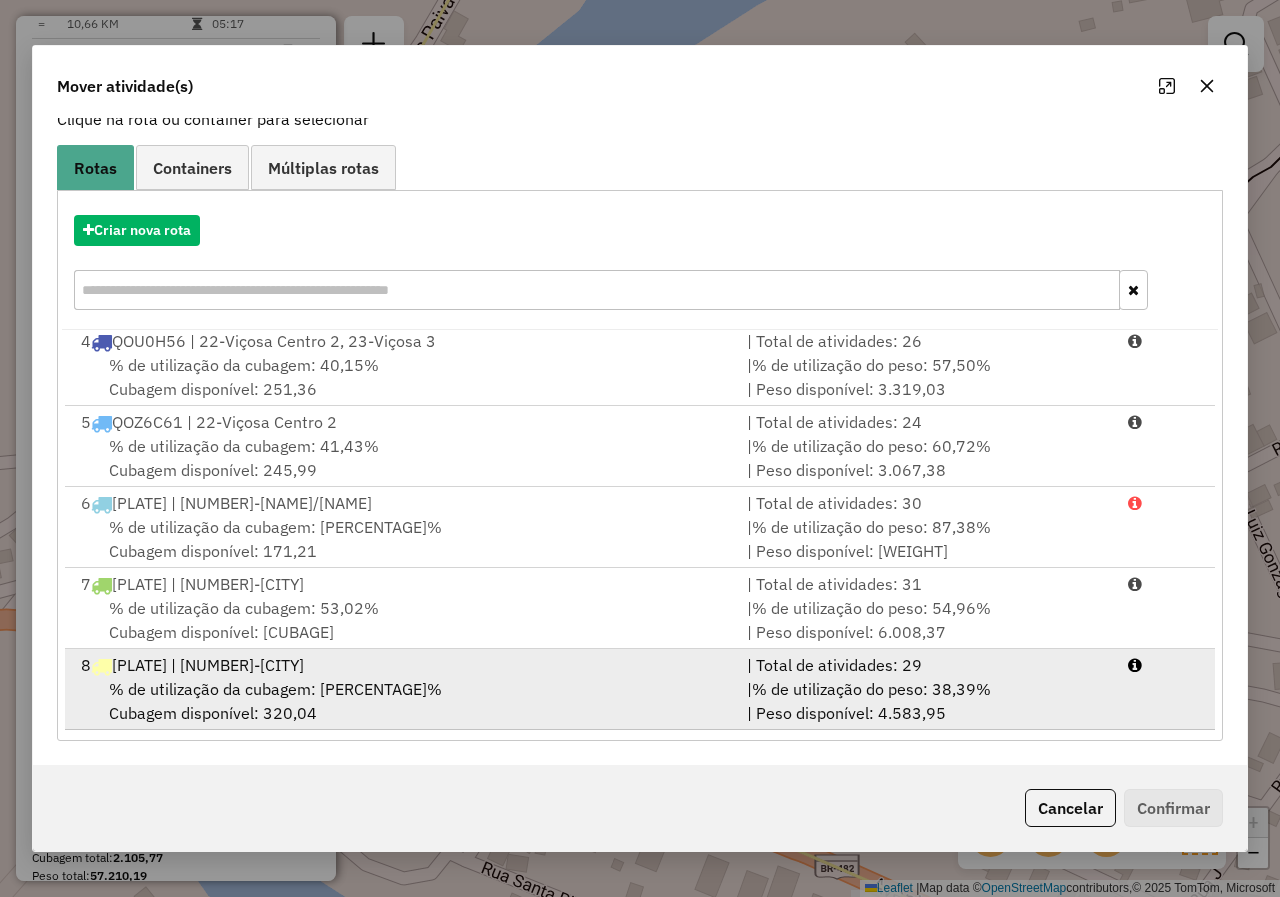 click on "8  RTJ8H94 | 24-Porto Firme" at bounding box center (402, 665) 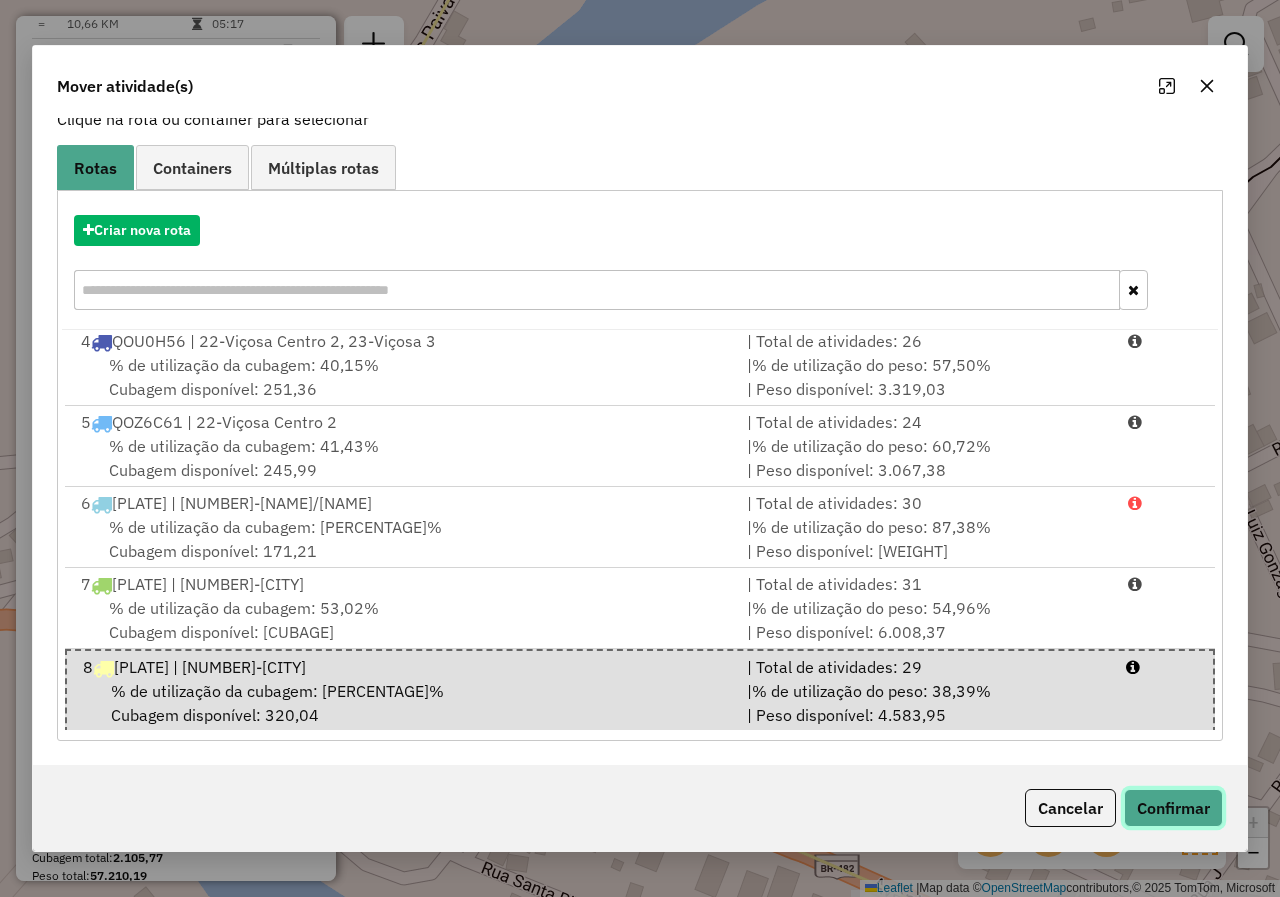 click on "Confirmar" 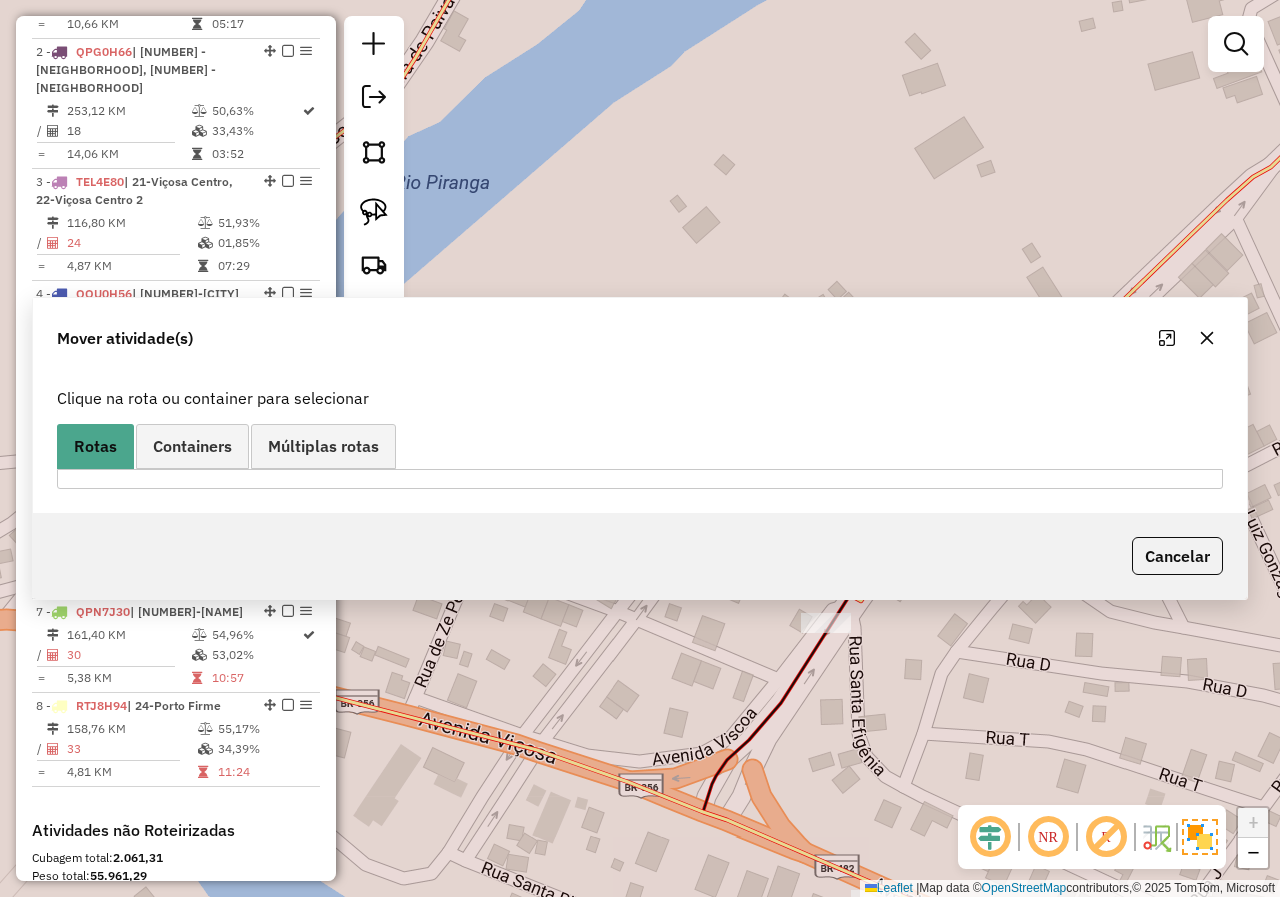 scroll, scrollTop: 0, scrollLeft: 0, axis: both 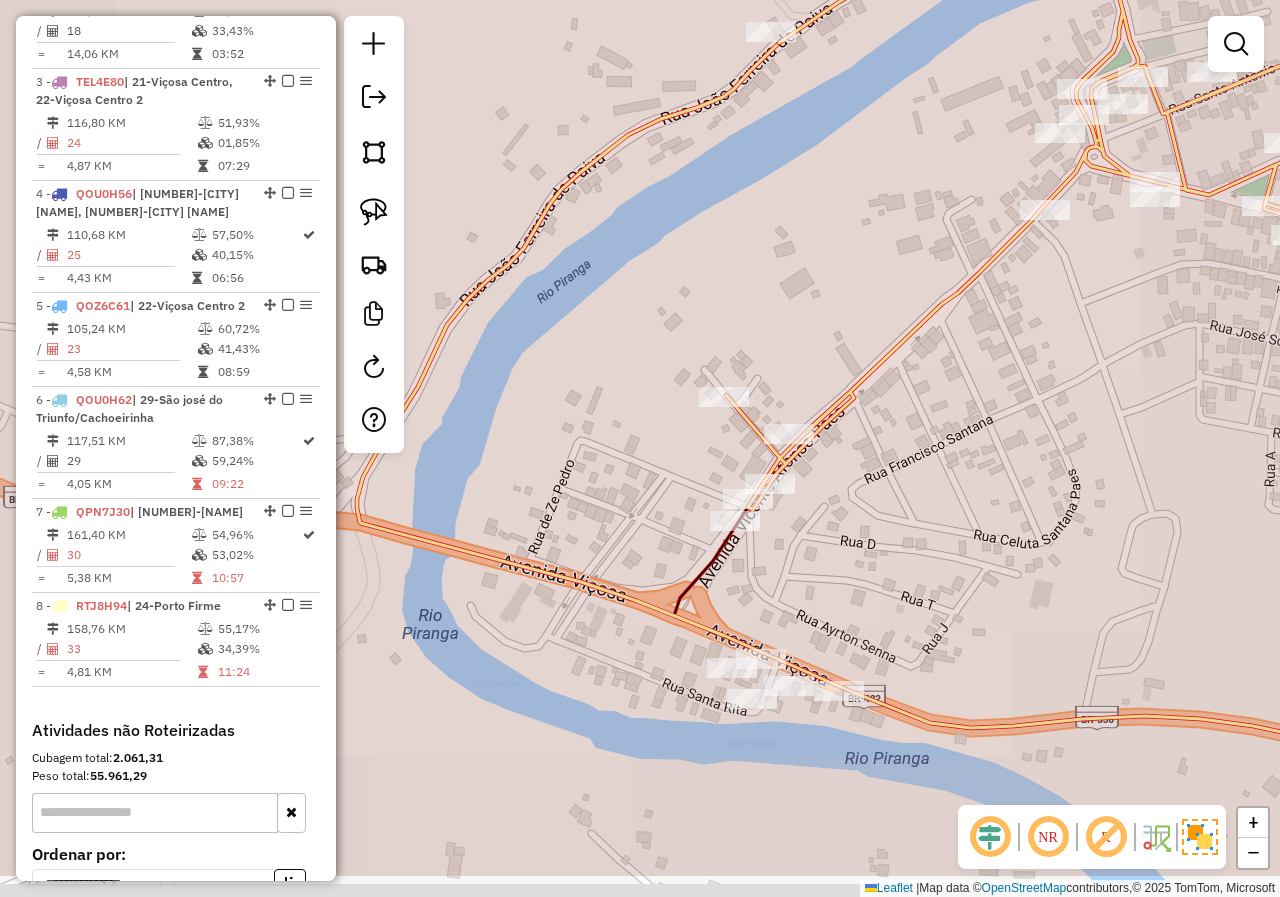 drag, startPoint x: 648, startPoint y: 684, endPoint x: 640, endPoint y: 506, distance: 178.17969 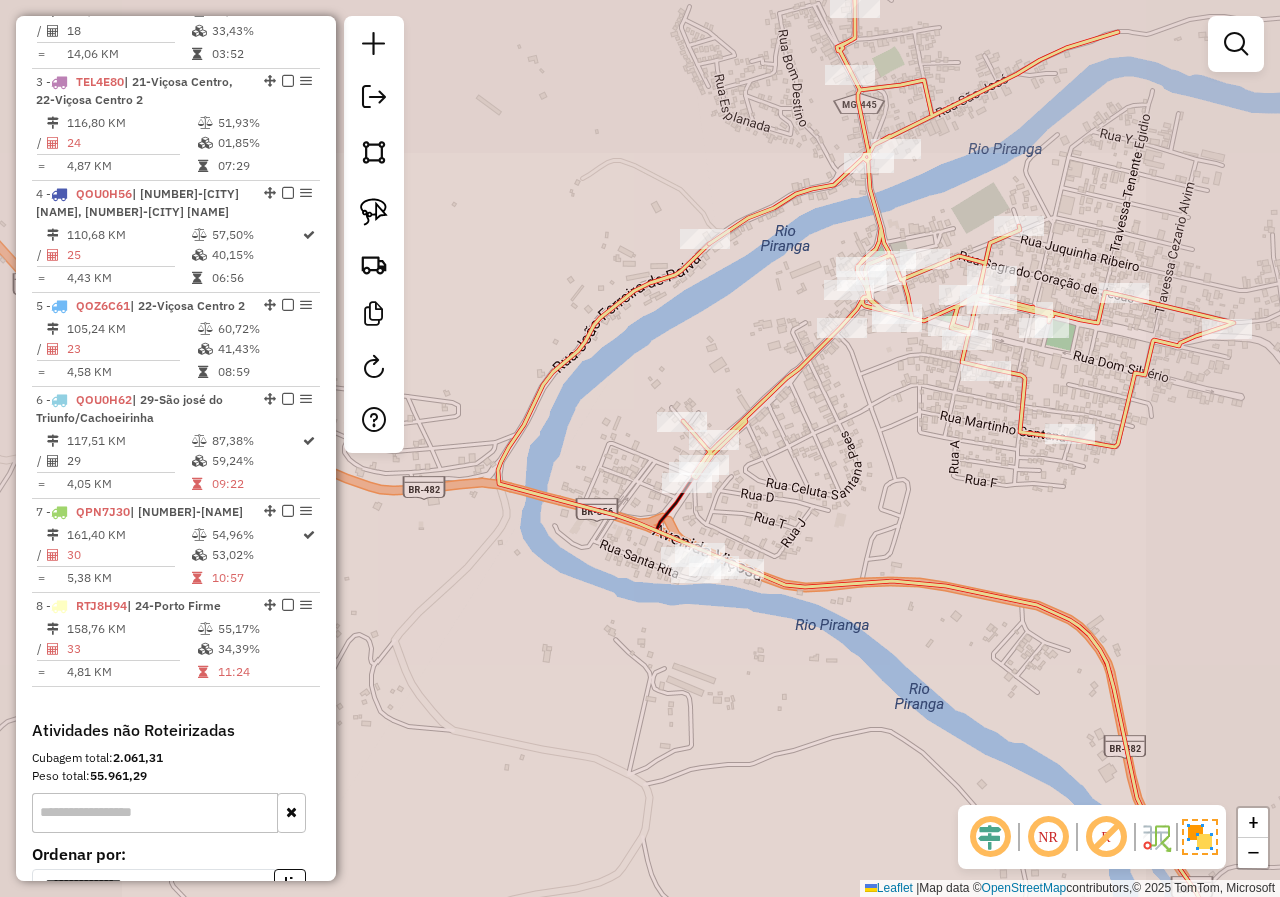 drag, startPoint x: 659, startPoint y: 666, endPoint x: 713, endPoint y: 589, distance: 94.04786 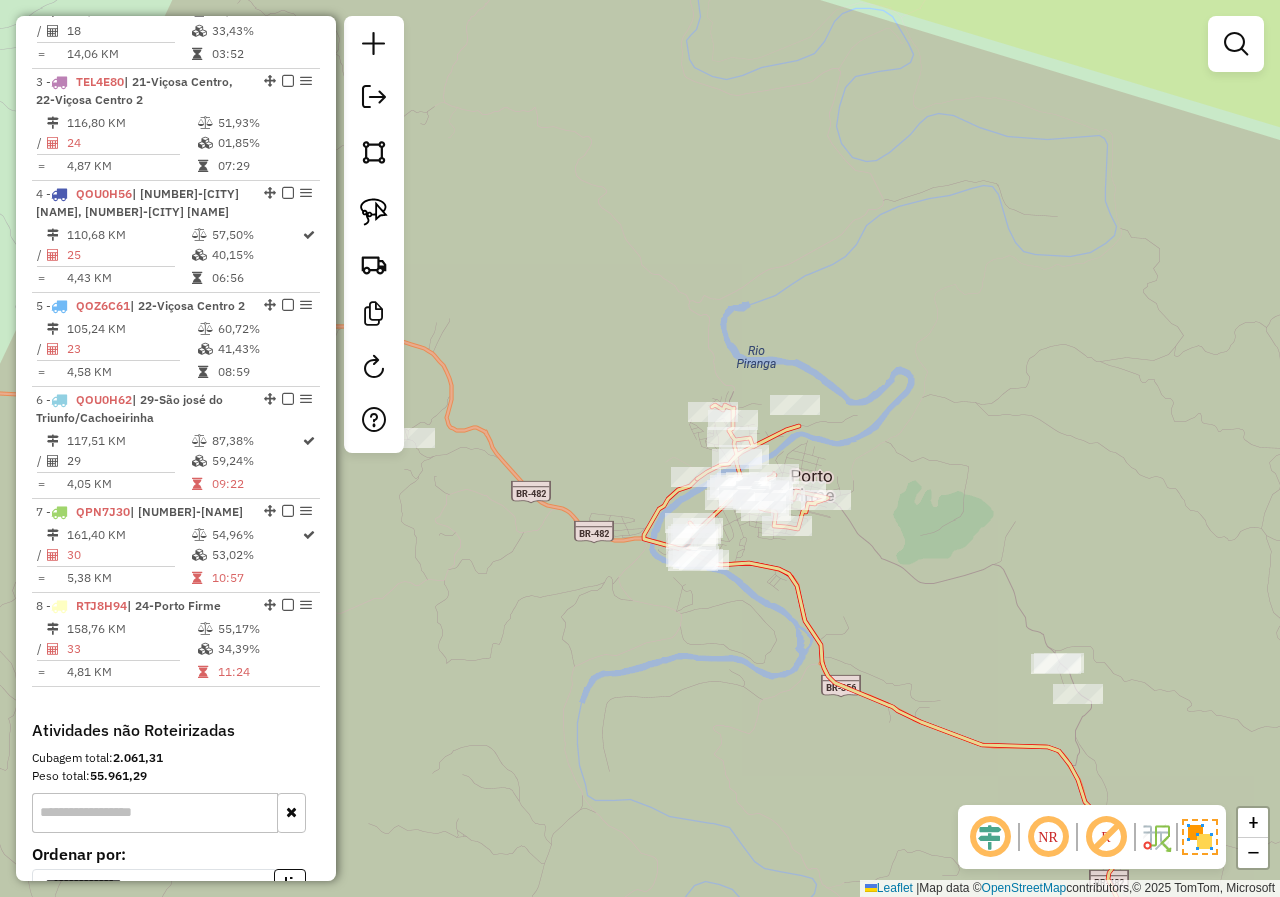 drag, startPoint x: 667, startPoint y: 625, endPoint x: 725, endPoint y: 654, distance: 64.84597 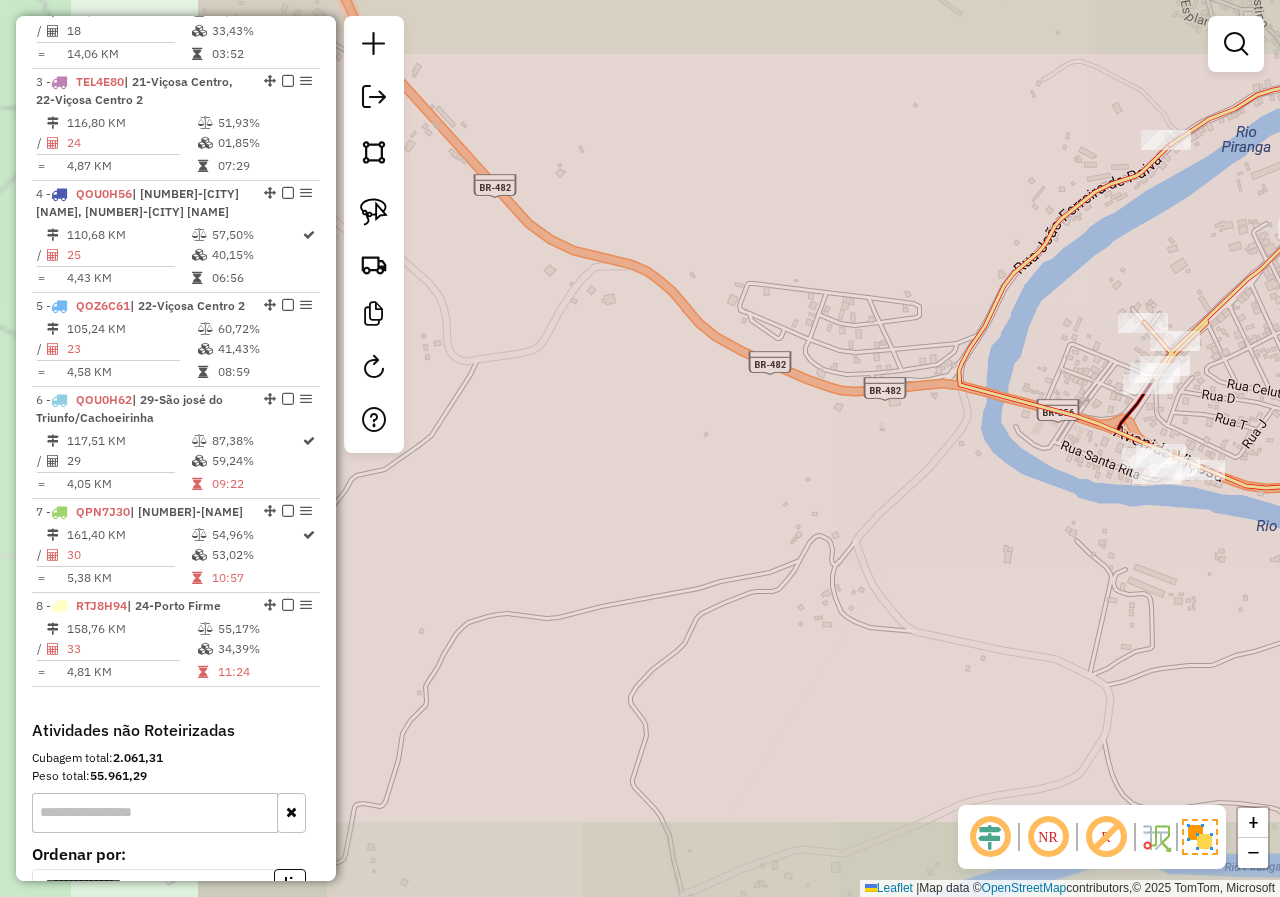 drag, startPoint x: 643, startPoint y: 613, endPoint x: 882, endPoint y: 472, distance: 277.49234 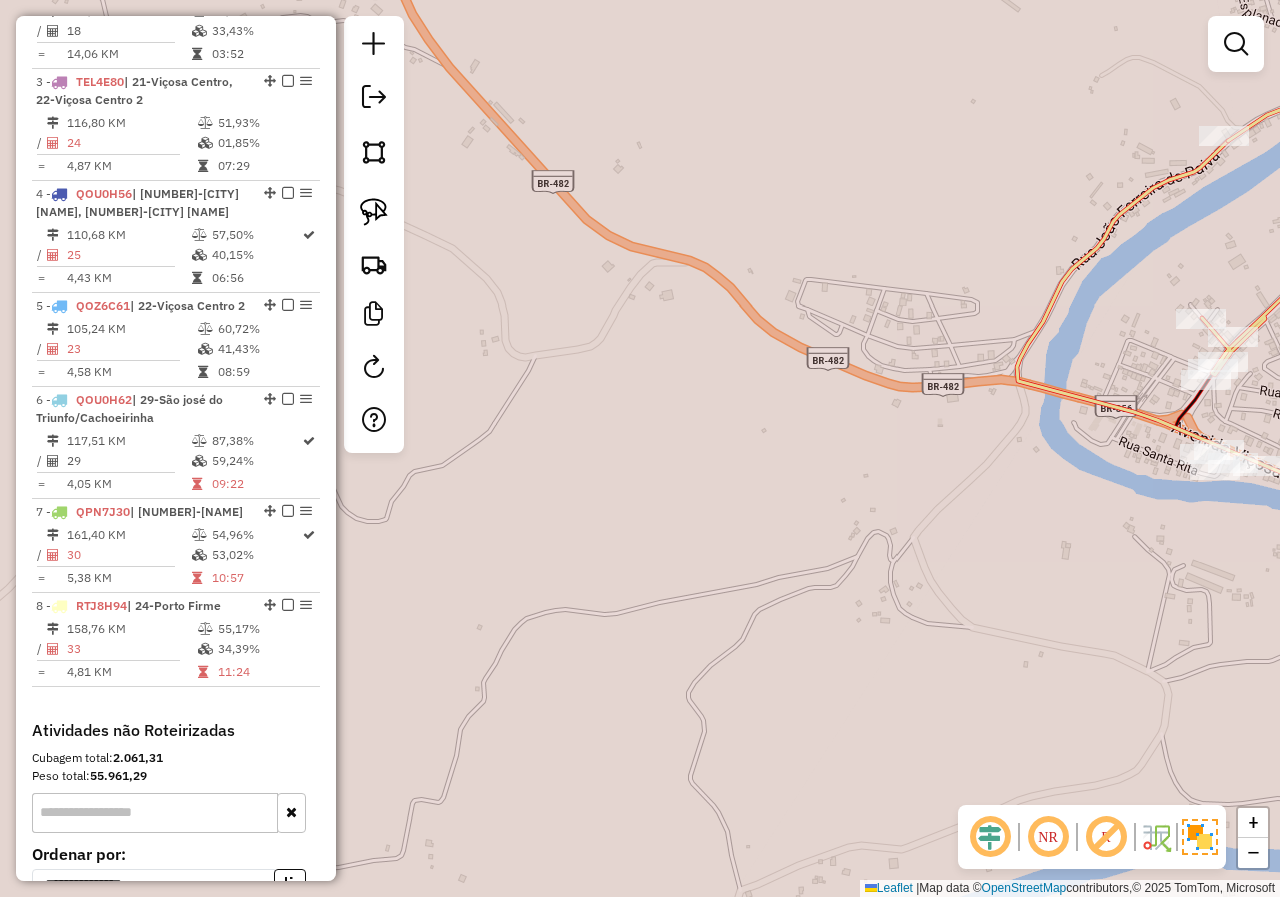 drag, startPoint x: 891, startPoint y: 526, endPoint x: 900, endPoint y: 544, distance: 20.12461 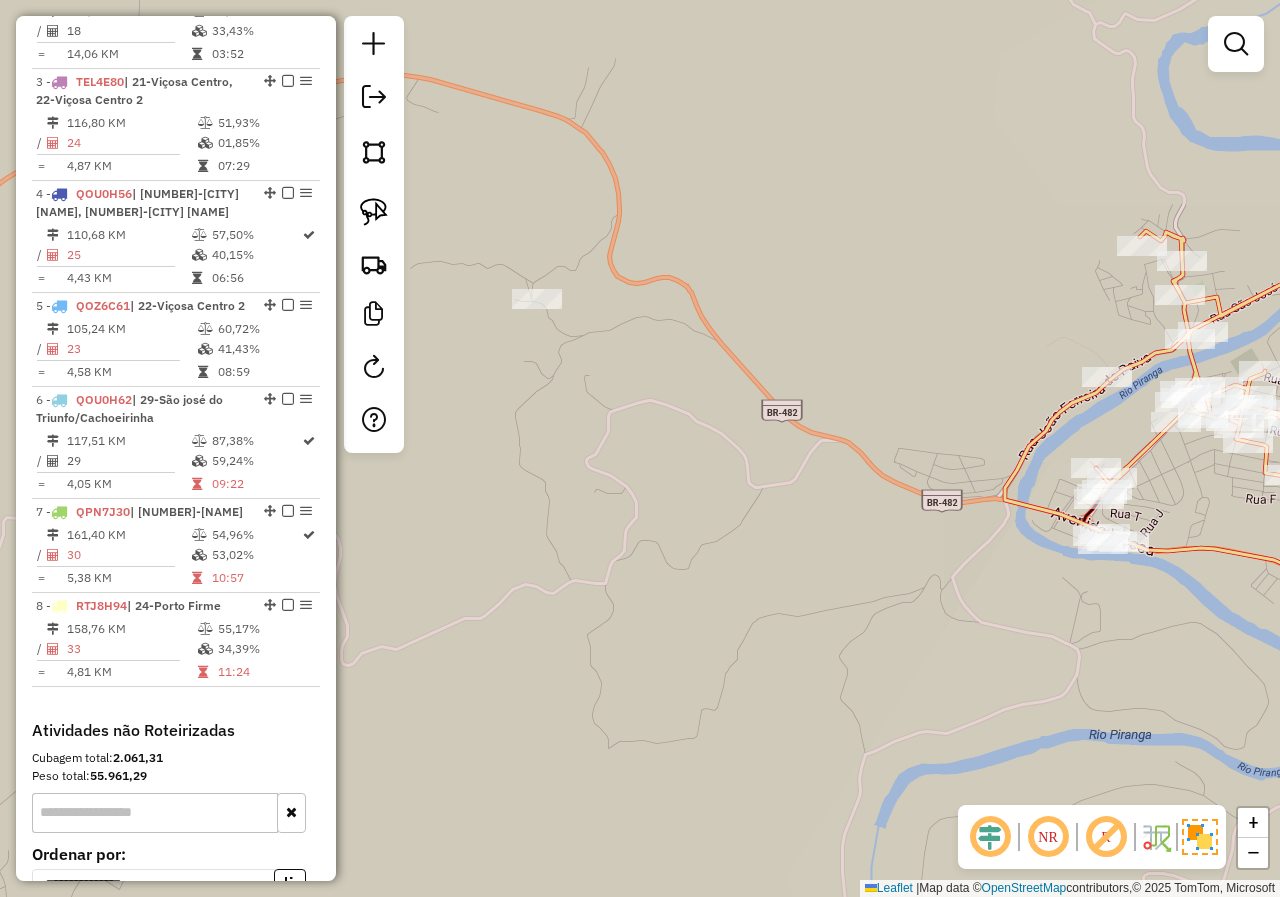 drag, startPoint x: 874, startPoint y: 548, endPoint x: 938, endPoint y: 583, distance: 72.94518 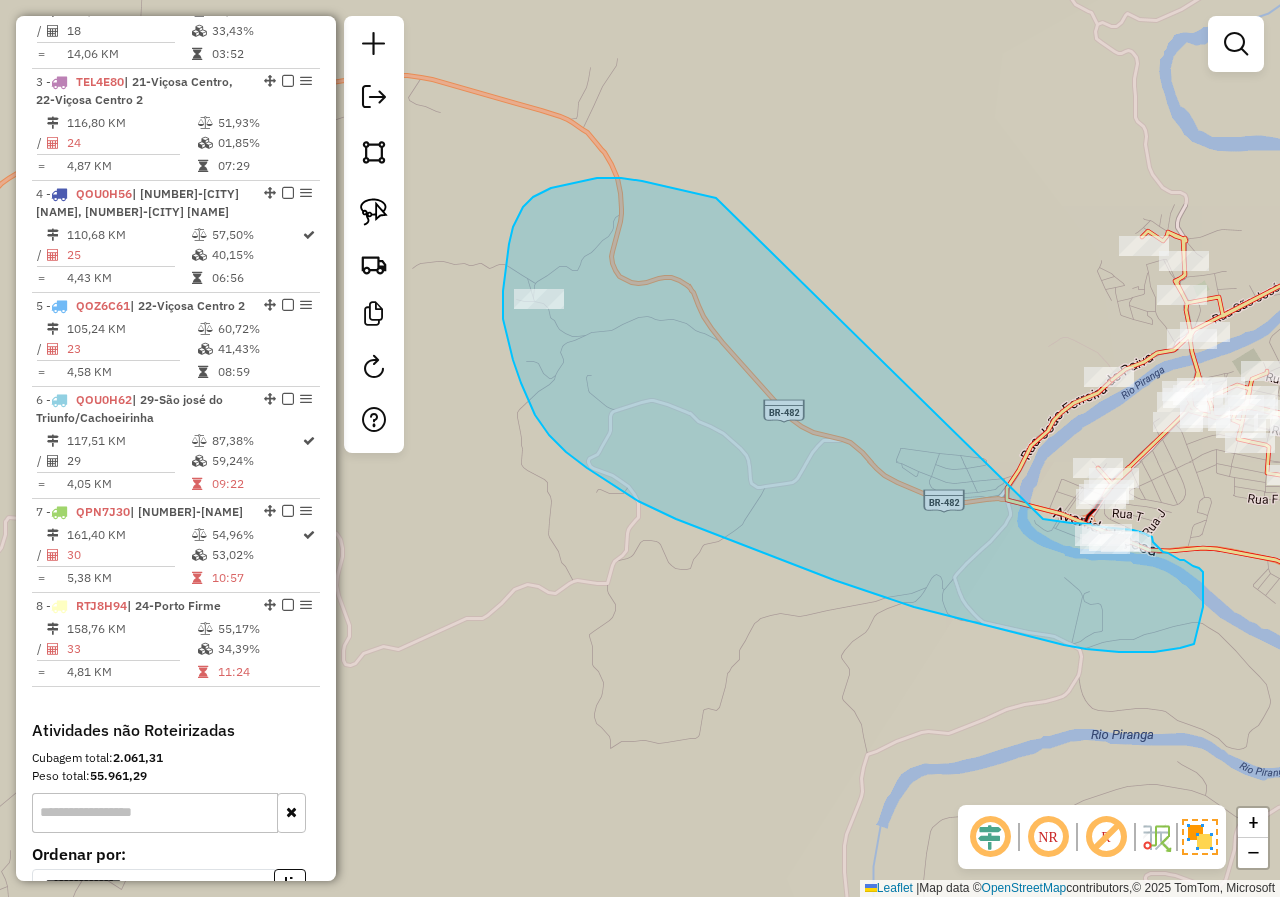 drag, startPoint x: 610, startPoint y: 178, endPoint x: 1043, endPoint y: 519, distance: 551.1533 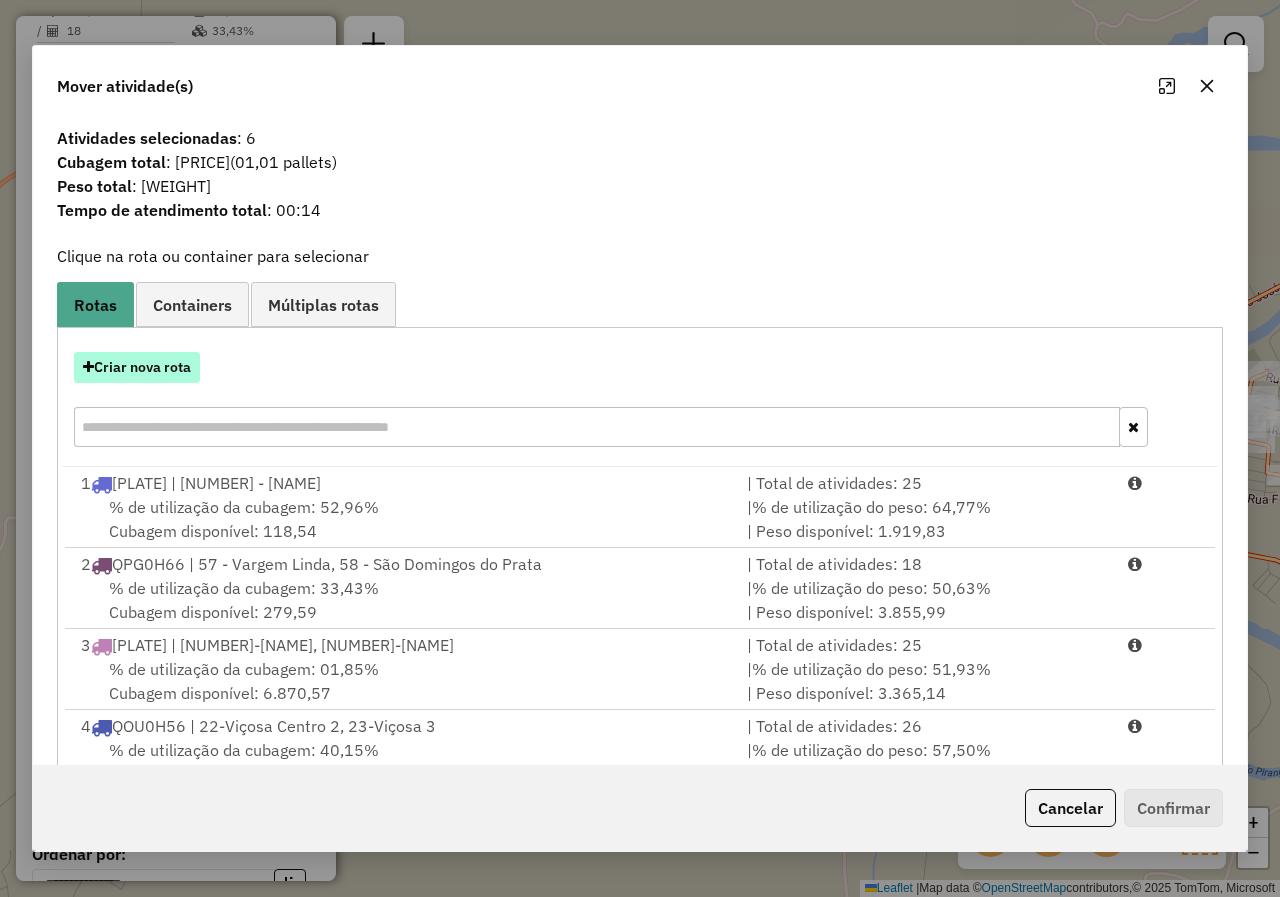 click on "Criar nova rota" at bounding box center (137, 367) 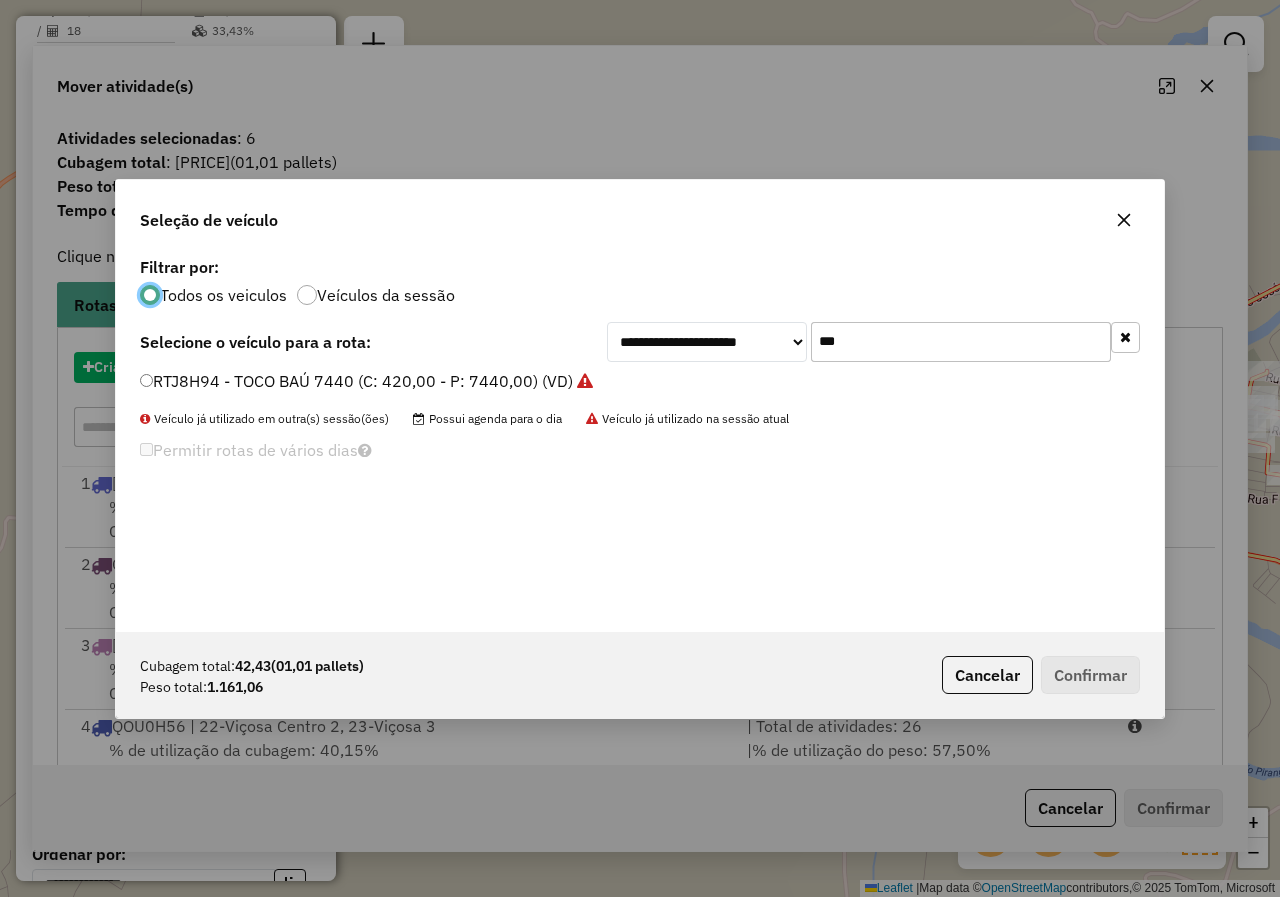 scroll, scrollTop: 11, scrollLeft: 6, axis: both 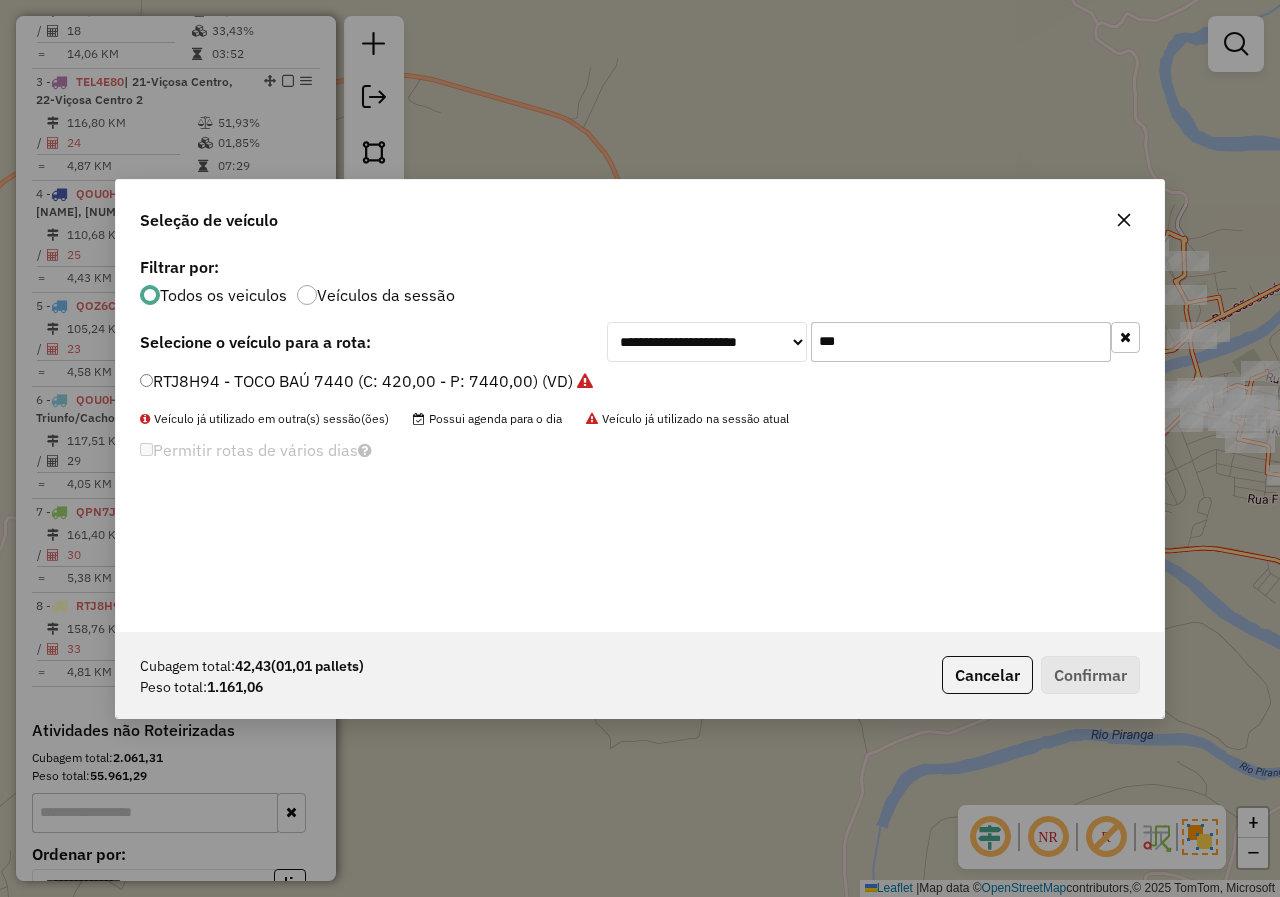 drag, startPoint x: 899, startPoint y: 345, endPoint x: 619, endPoint y: 316, distance: 281.49777 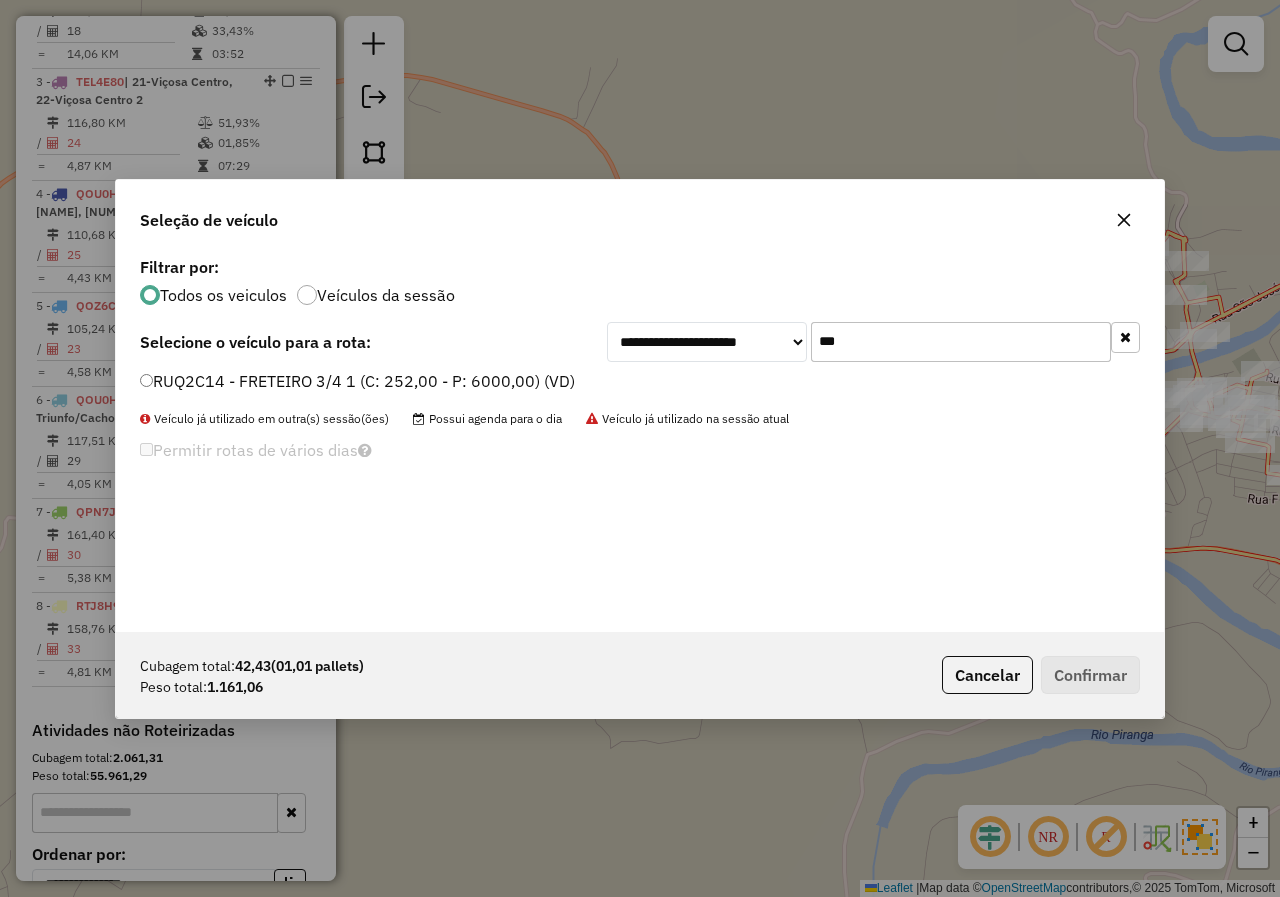type on "***" 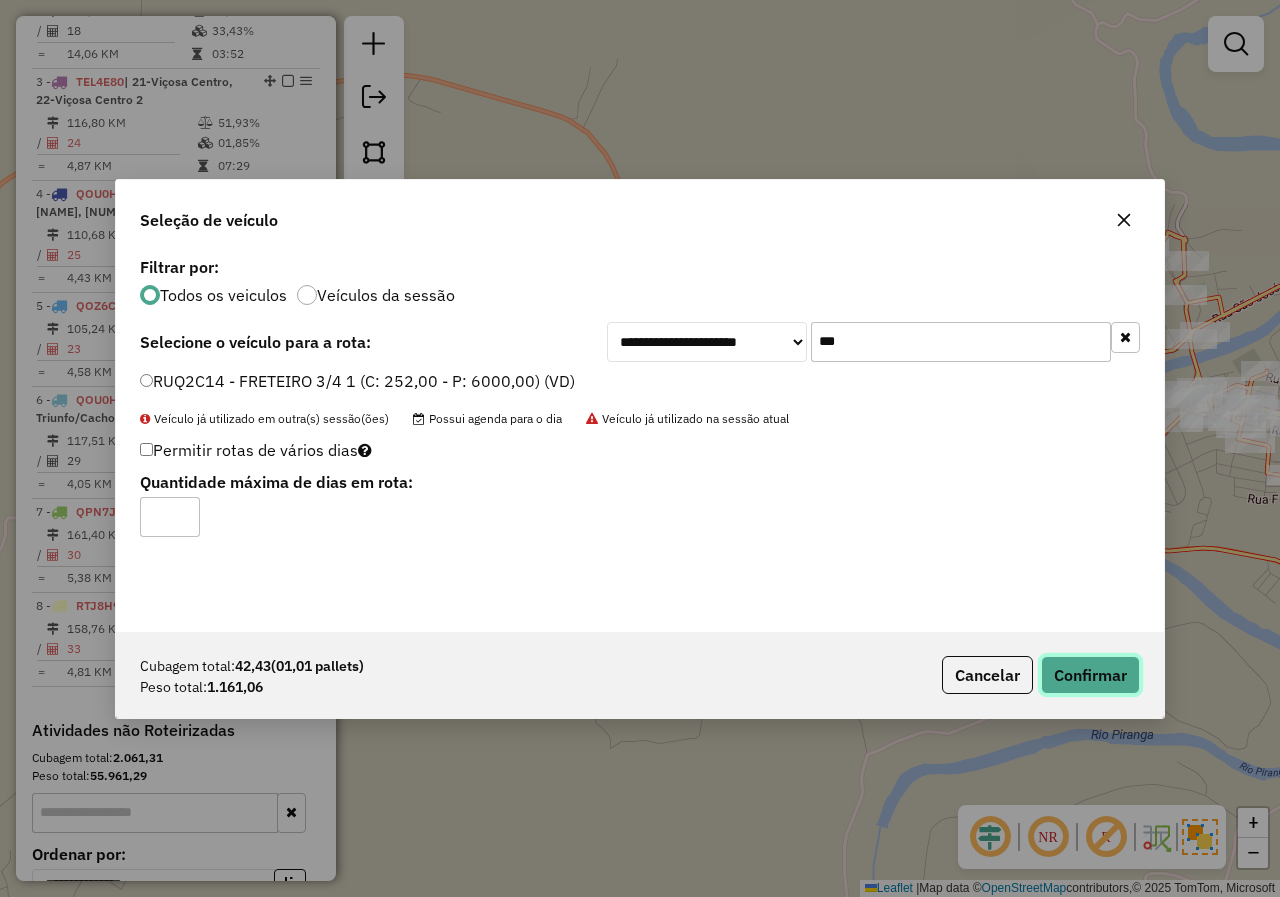 click on "Confirmar" 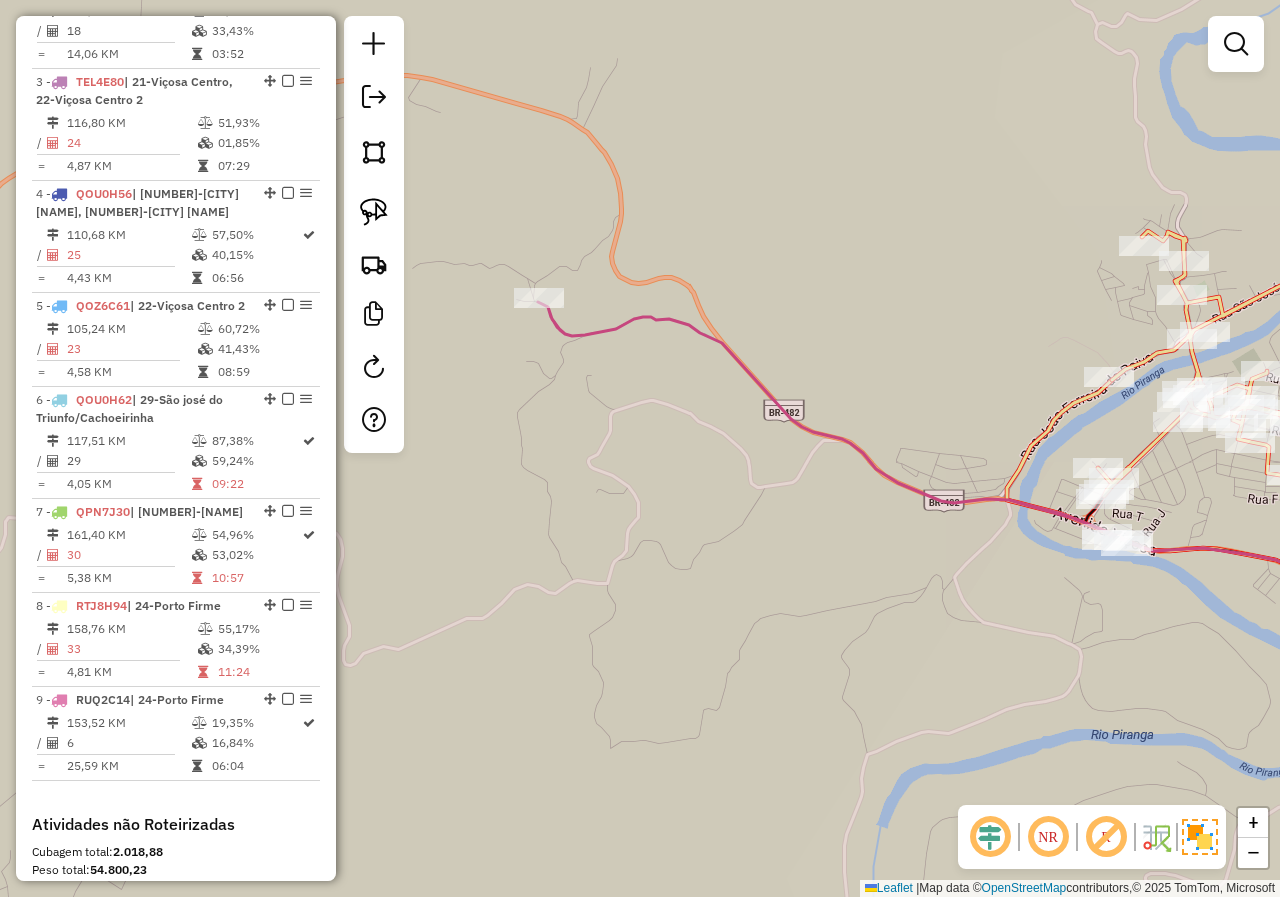 drag, startPoint x: 1070, startPoint y: 676, endPoint x: 730, endPoint y: 530, distance: 370.0216 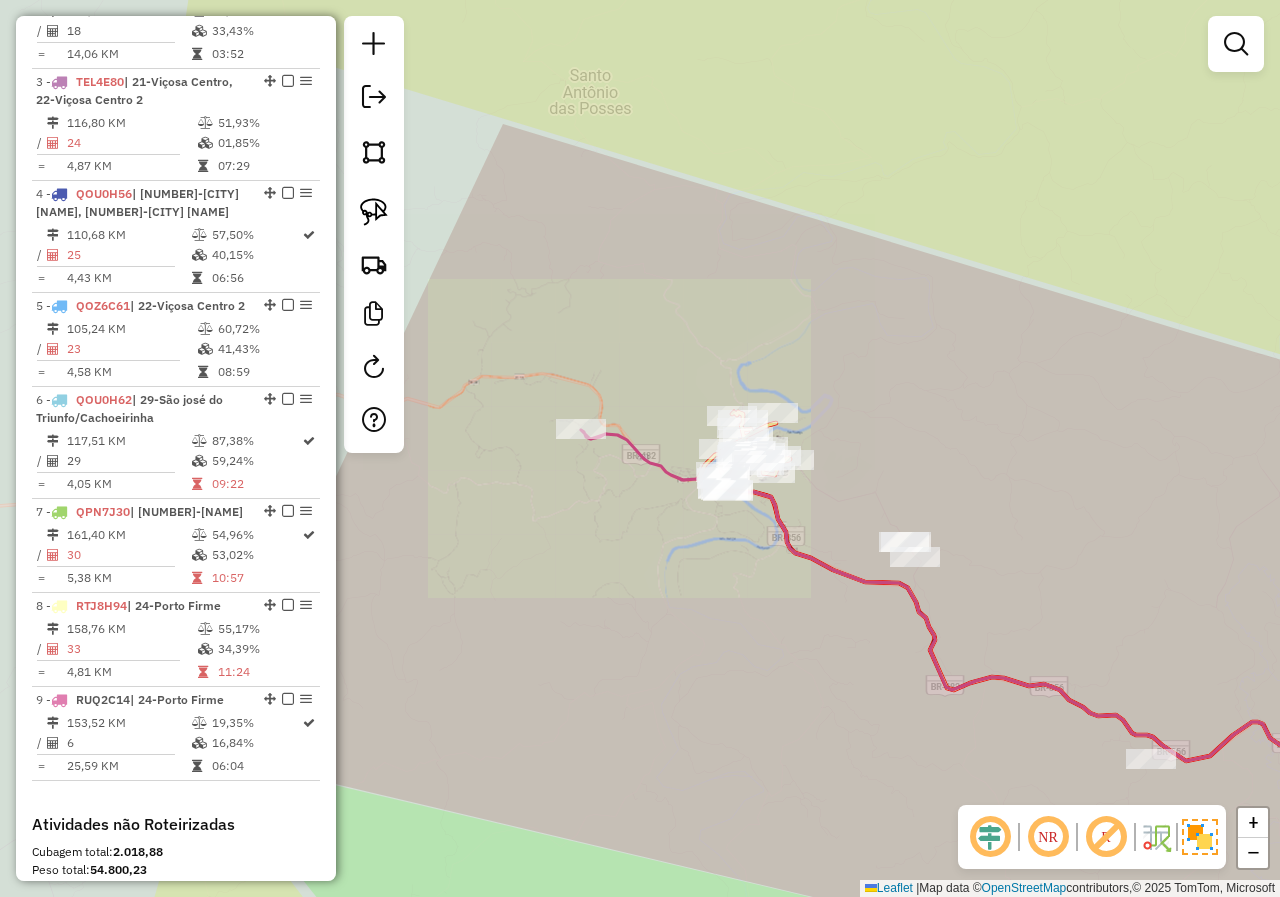drag, startPoint x: 877, startPoint y: 629, endPoint x: 503, endPoint y: 524, distance: 388.45978 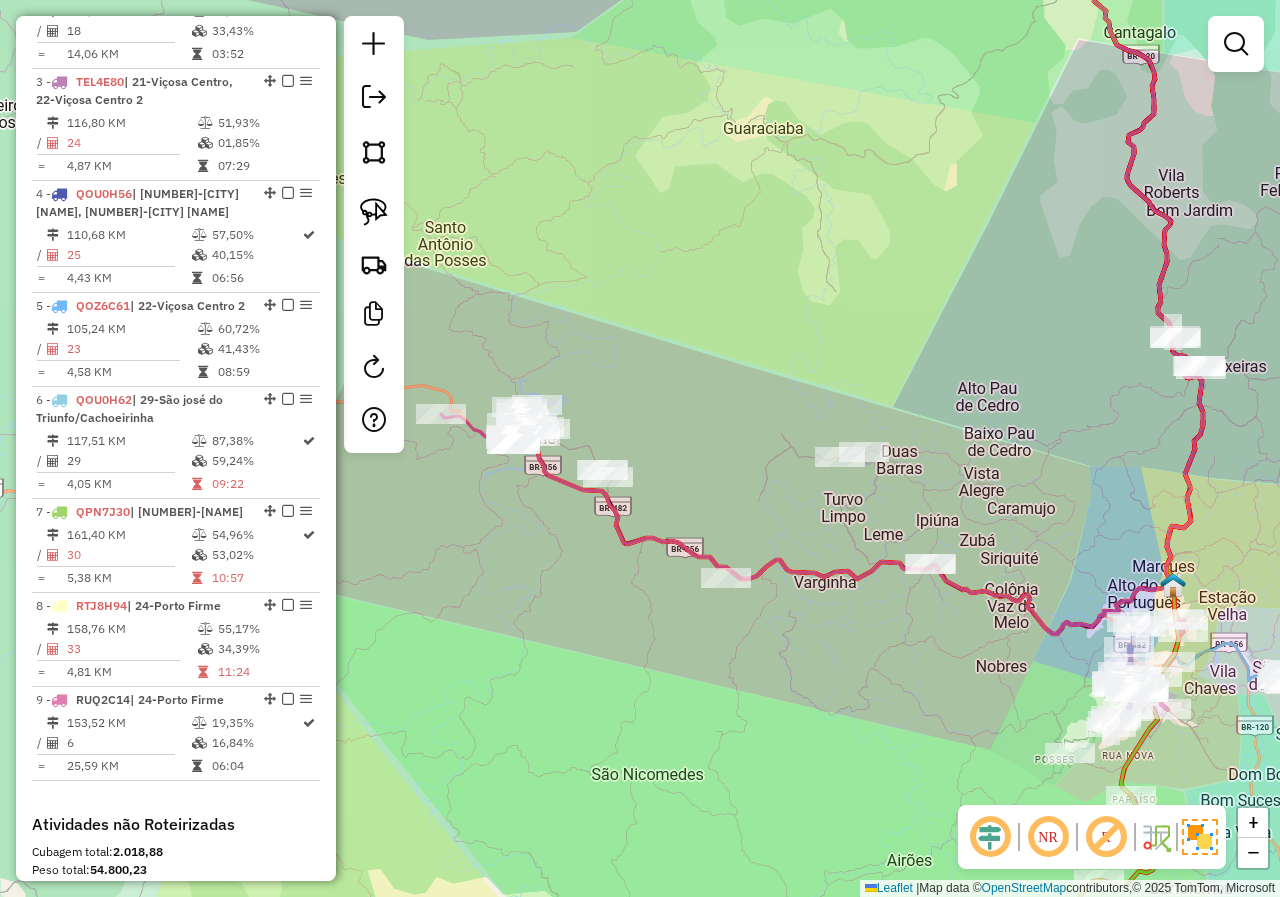 drag, startPoint x: 603, startPoint y: 488, endPoint x: 727, endPoint y: 494, distance: 124.14507 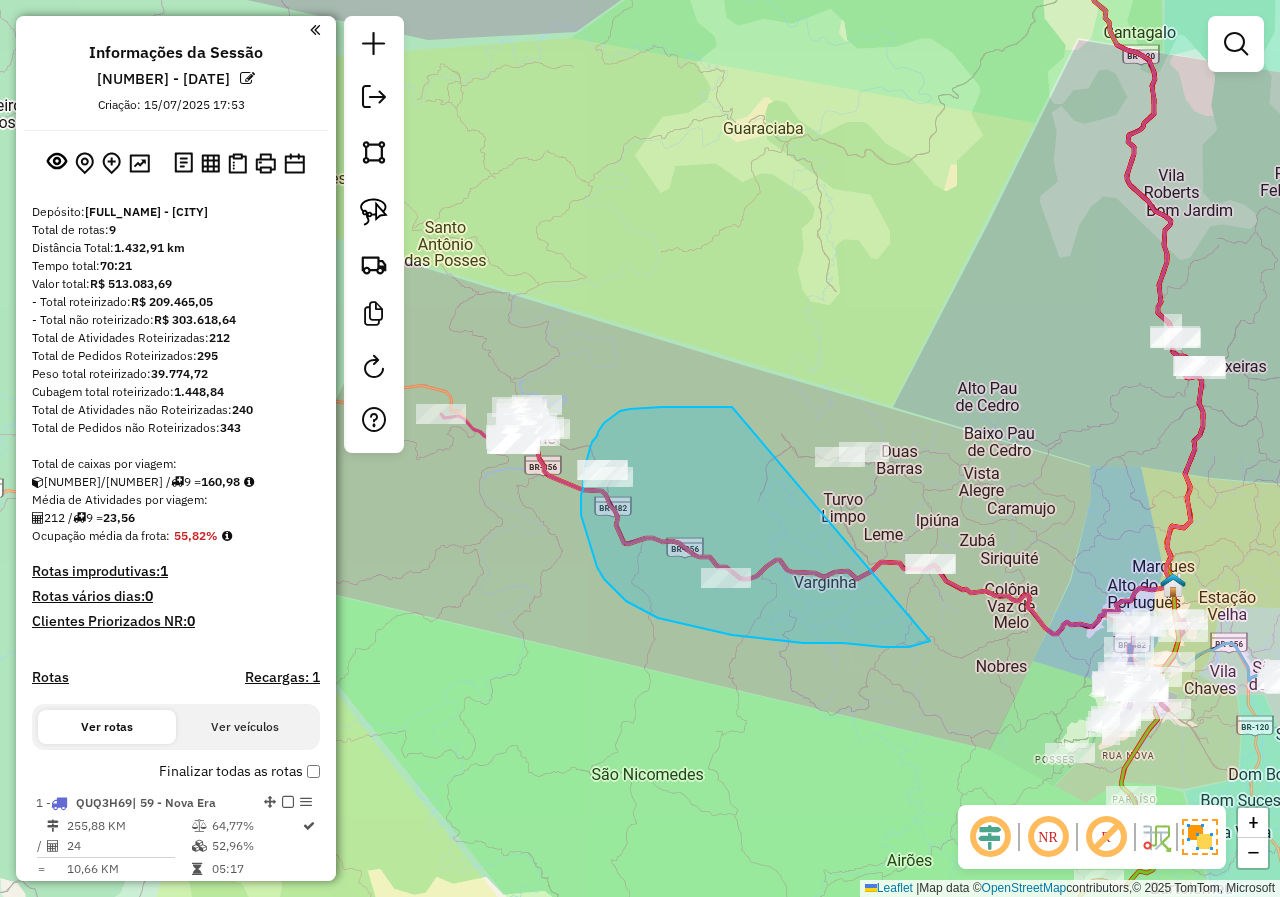 scroll, scrollTop: 0, scrollLeft: 0, axis: both 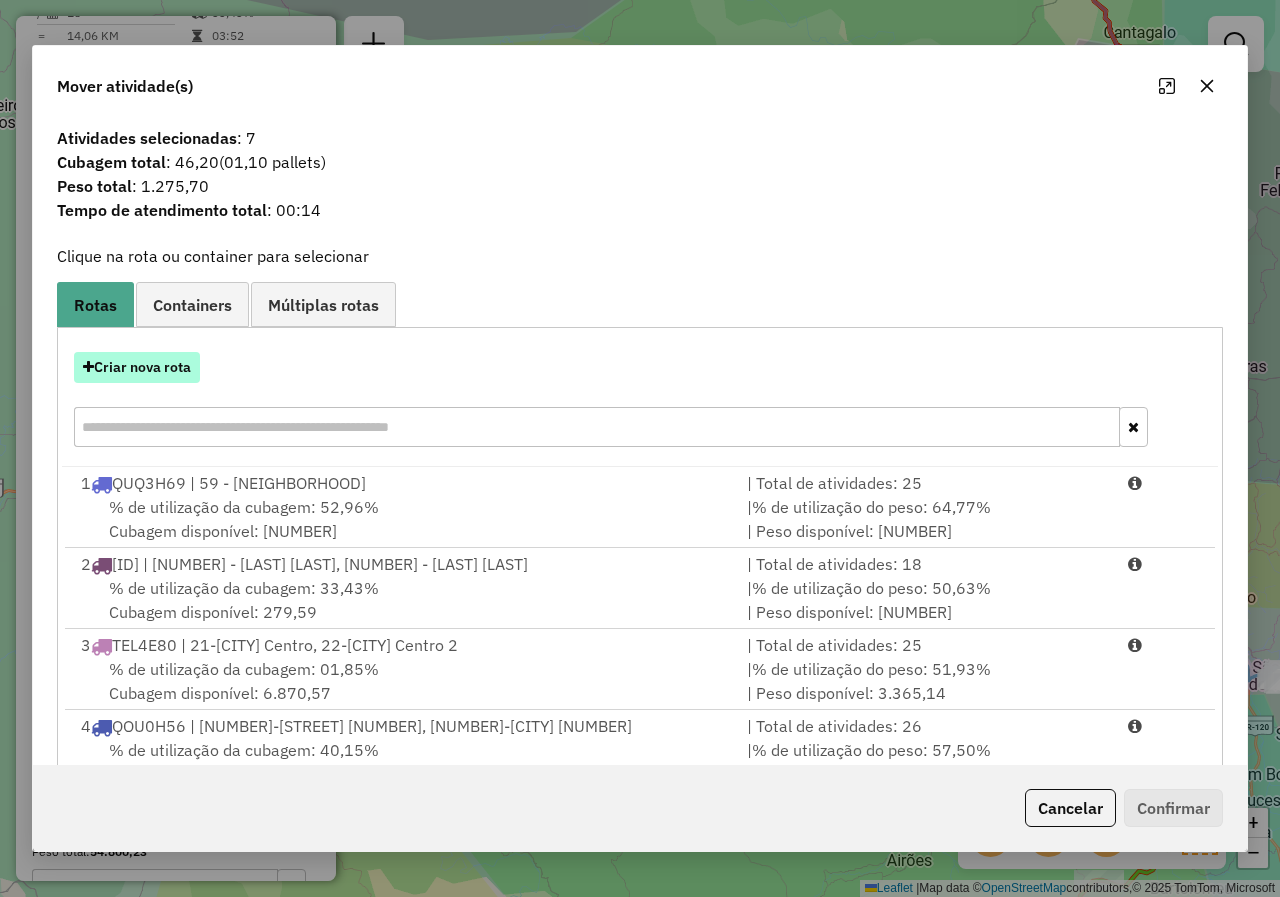 click on "Criar nova rota" at bounding box center [137, 367] 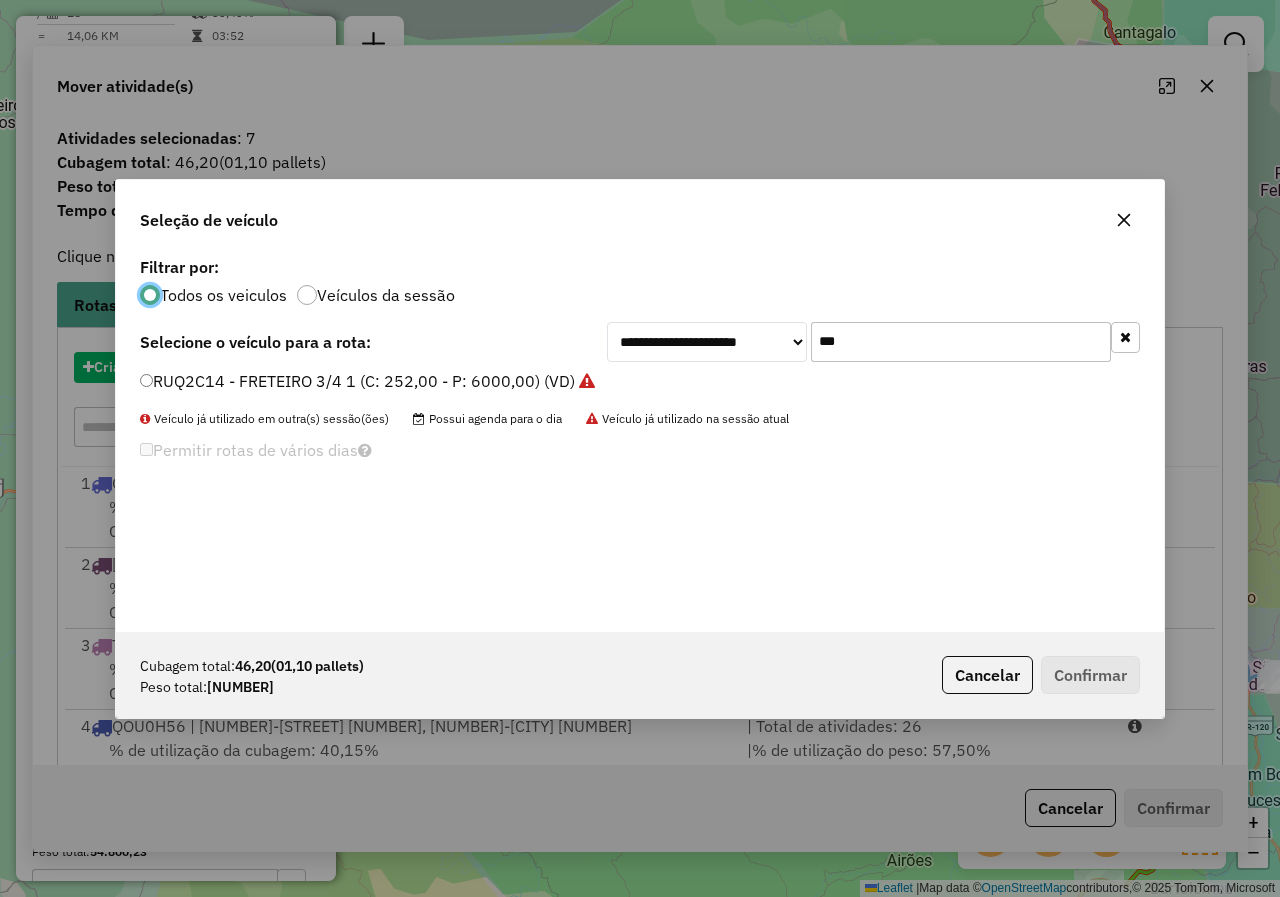 scroll, scrollTop: 11, scrollLeft: 6, axis: both 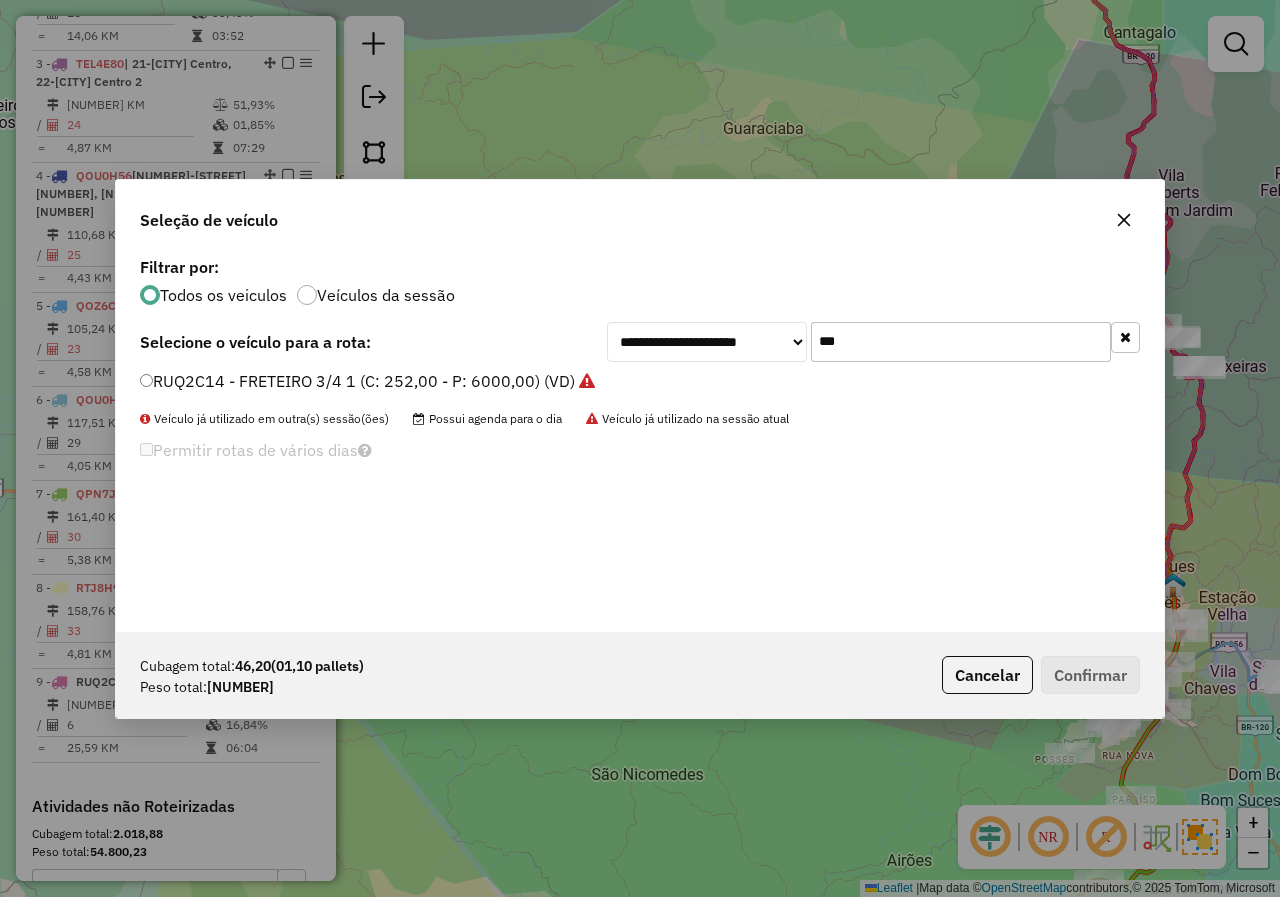 click 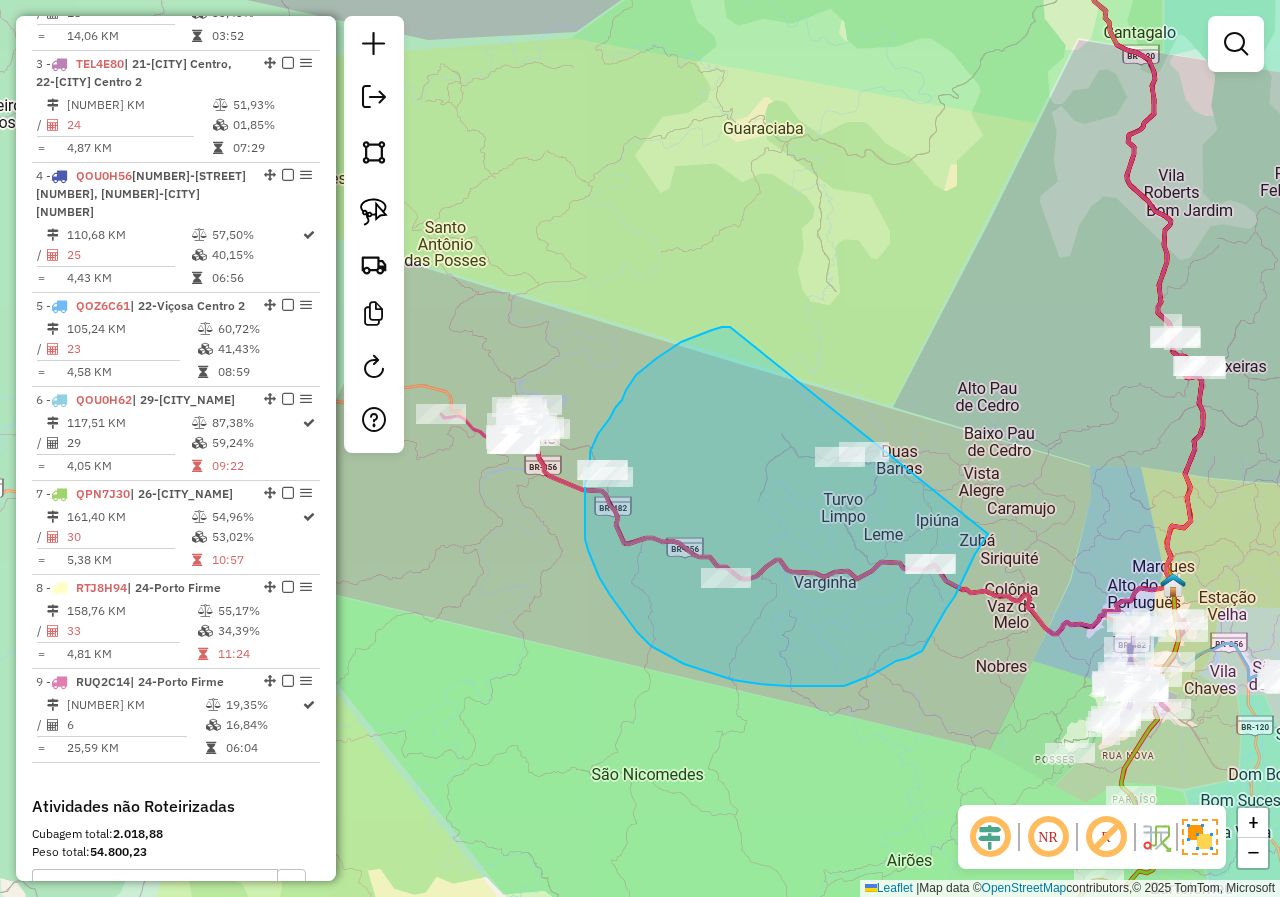 drag, startPoint x: 730, startPoint y: 327, endPoint x: 1004, endPoint y: 460, distance: 304.5735 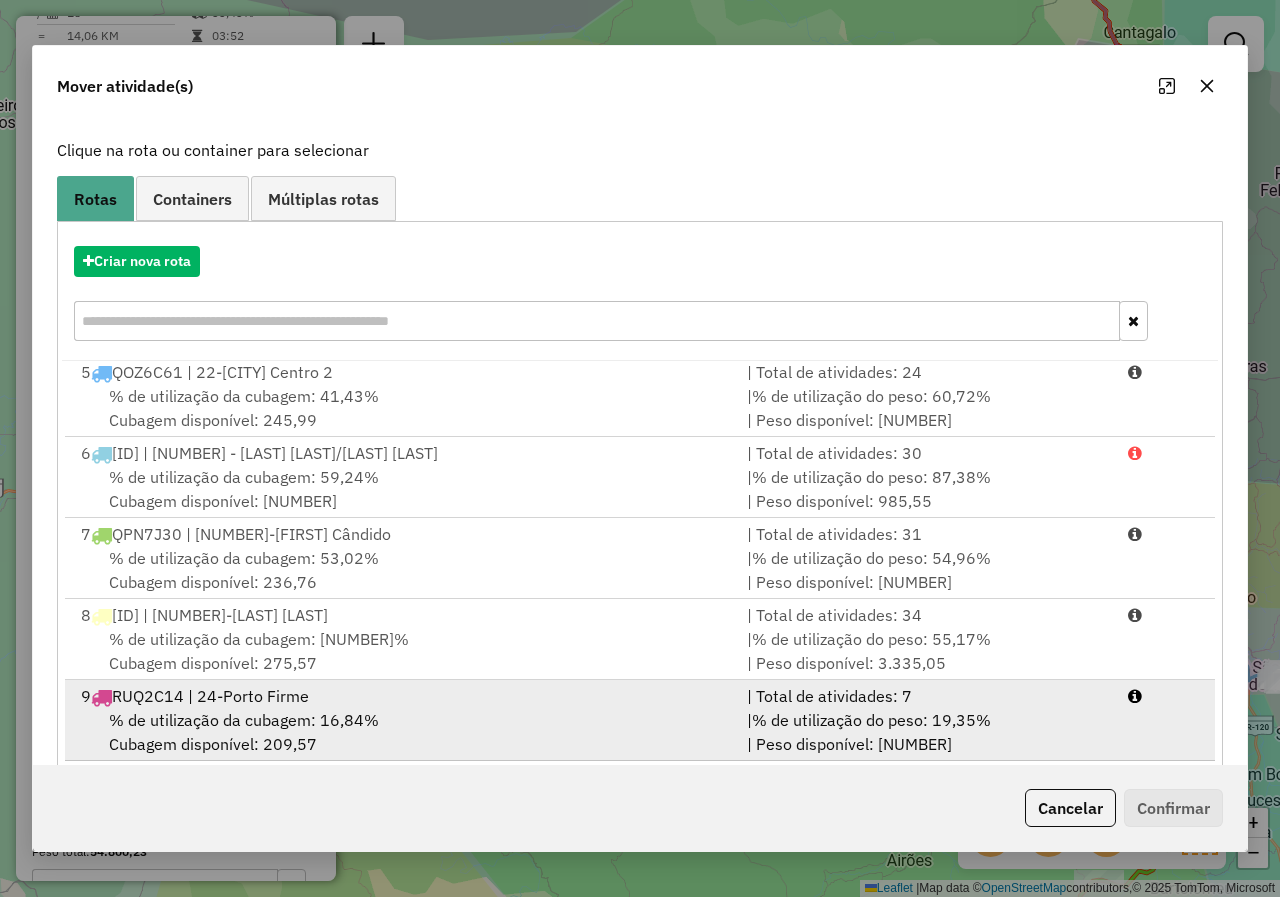 scroll, scrollTop: 137, scrollLeft: 0, axis: vertical 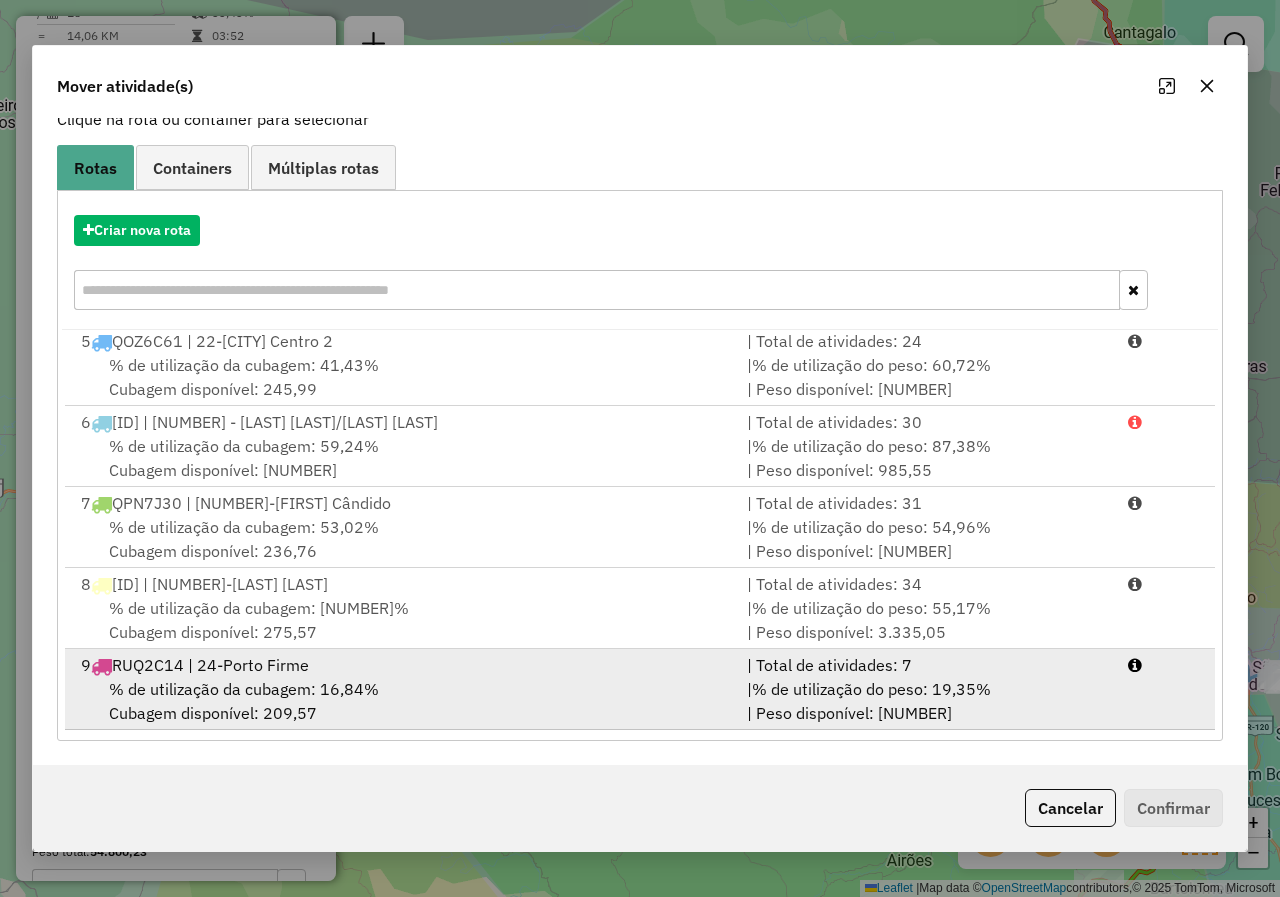 drag, startPoint x: 577, startPoint y: 681, endPoint x: 837, endPoint y: 681, distance: 260 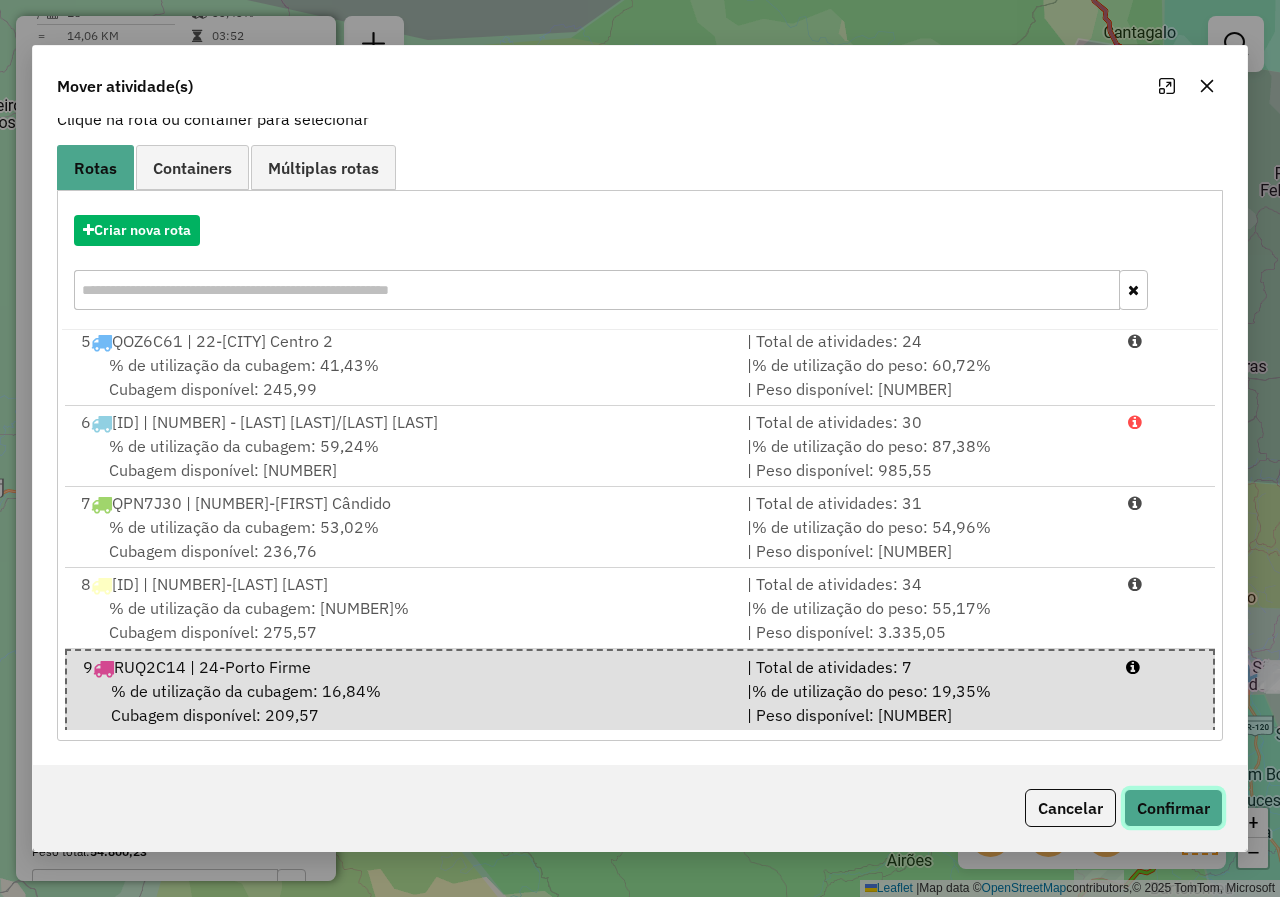 click on "Confirmar" 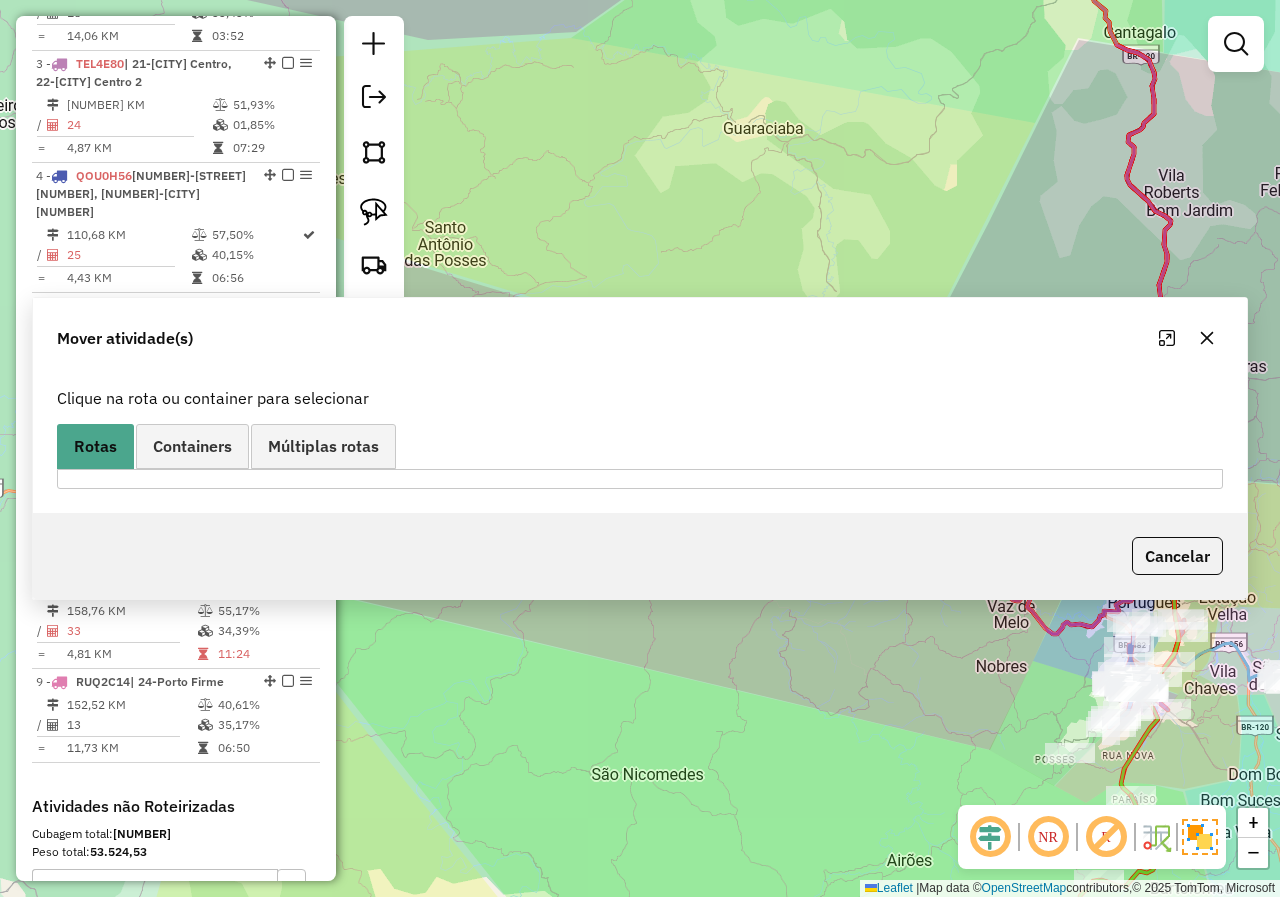 scroll, scrollTop: 0, scrollLeft: 0, axis: both 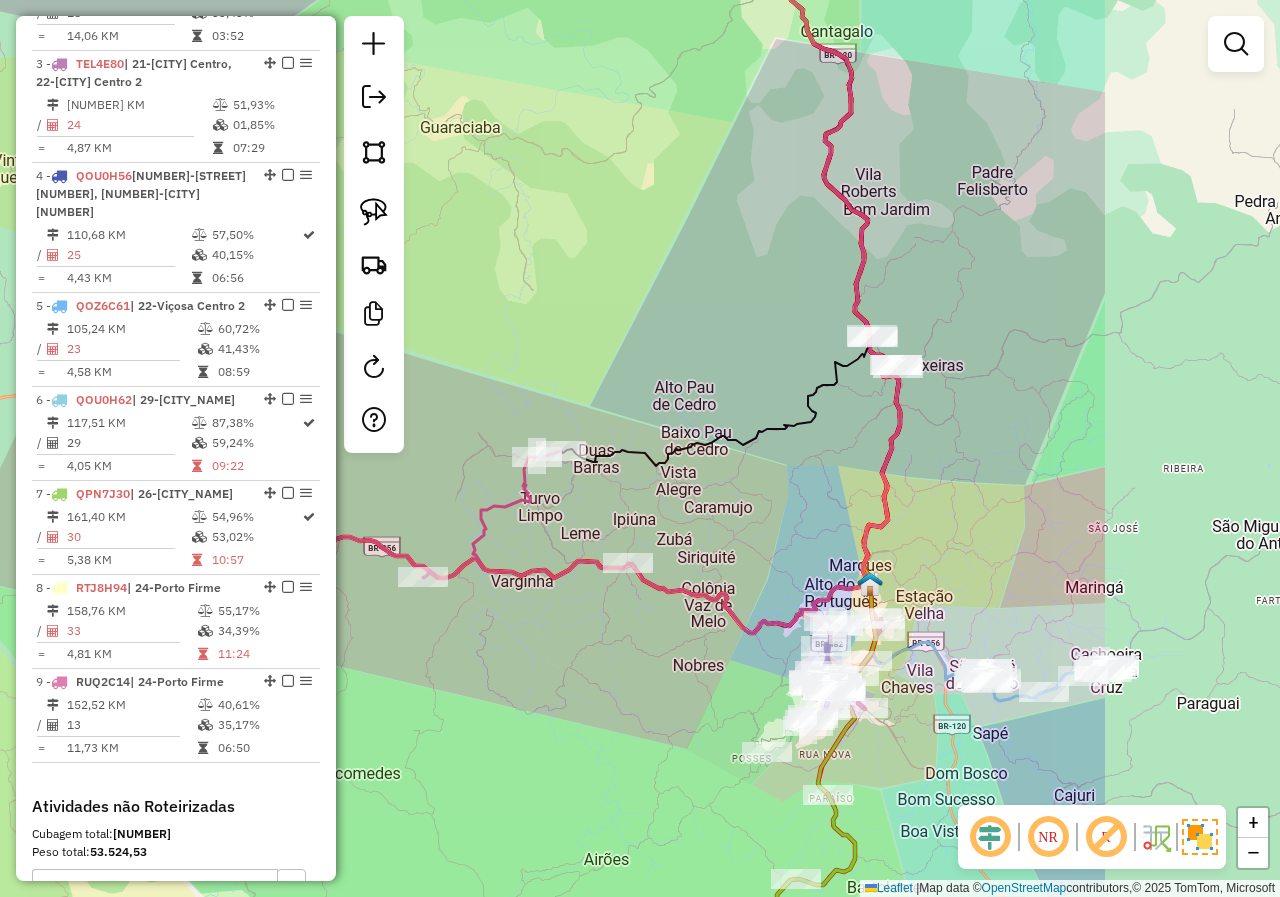 drag, startPoint x: 785, startPoint y: 694, endPoint x: 384, endPoint y: 691, distance: 401.01123 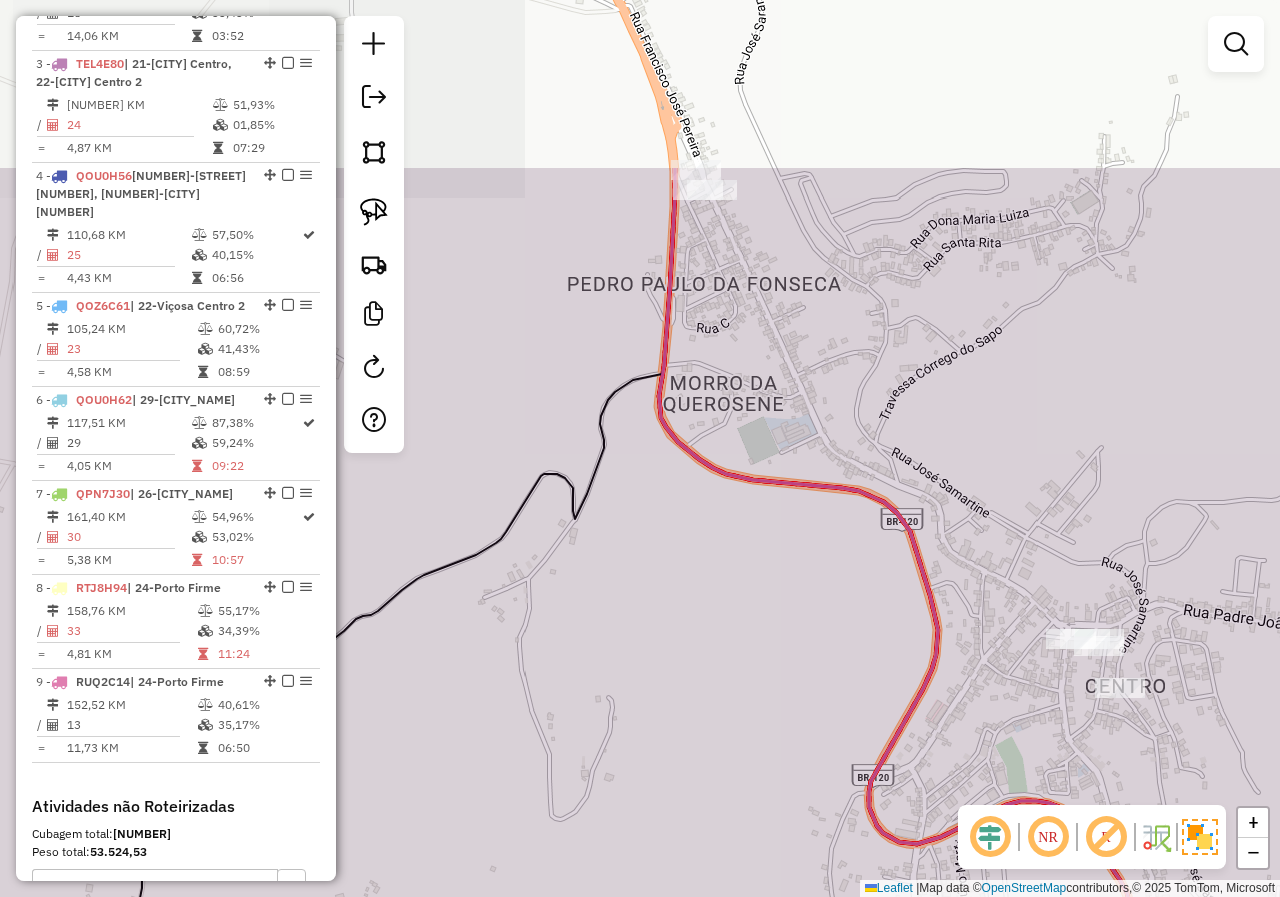 drag, startPoint x: 808, startPoint y: 339, endPoint x: 730, endPoint y: 603, distance: 275.28168 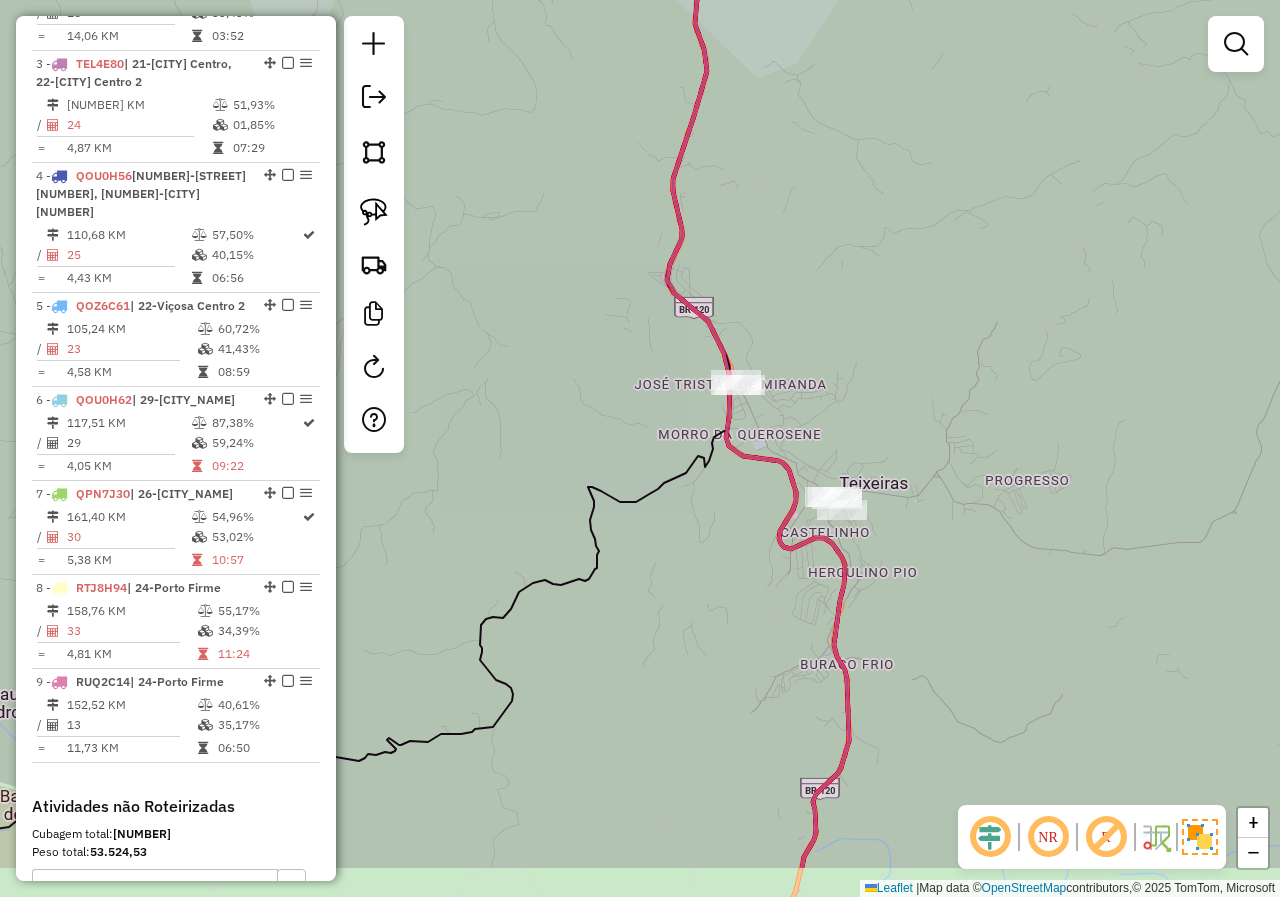 drag, startPoint x: 708, startPoint y: 662, endPoint x: 725, endPoint y: 544, distance: 119.218285 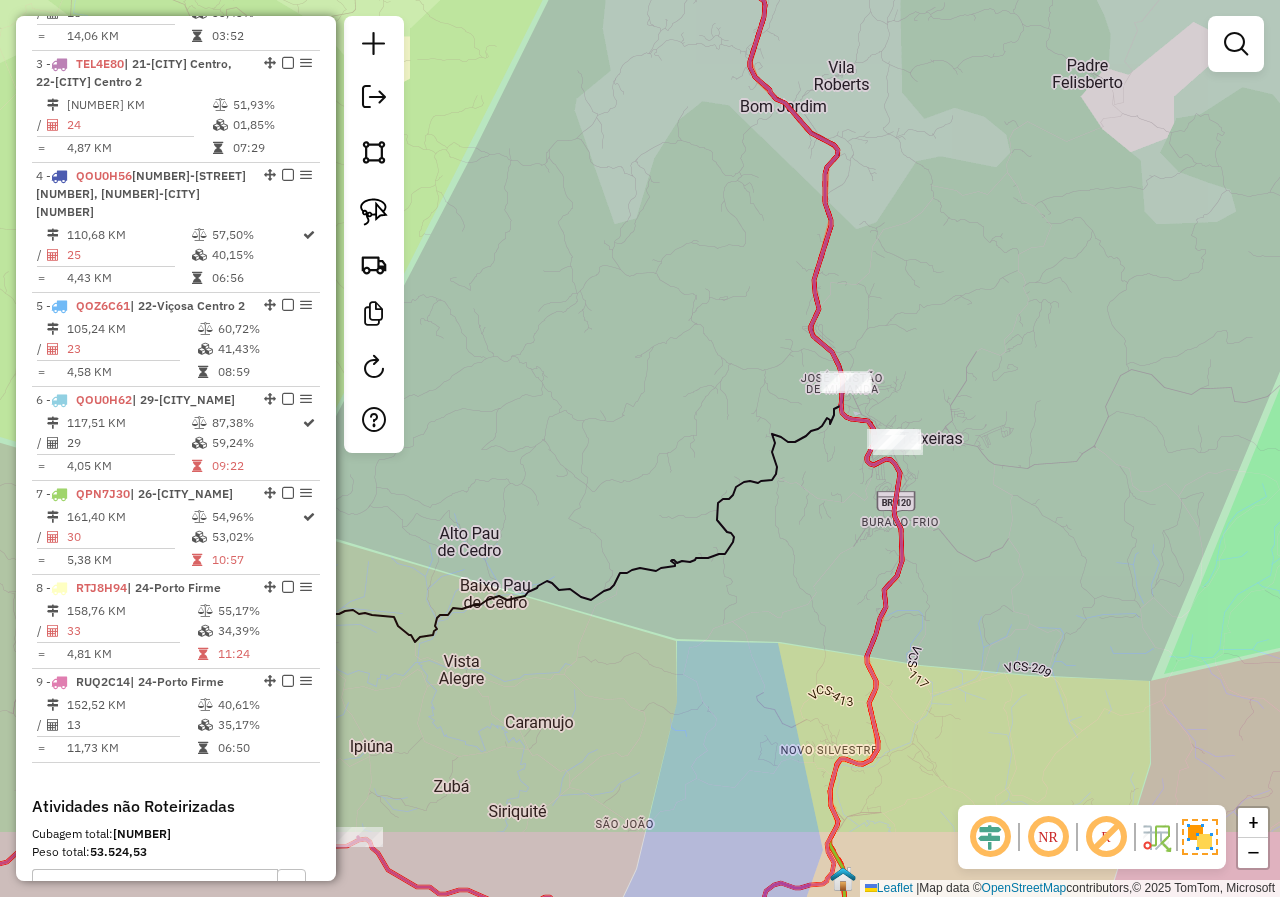 drag, startPoint x: 707, startPoint y: 599, endPoint x: 1013, endPoint y: 470, distance: 332.0798 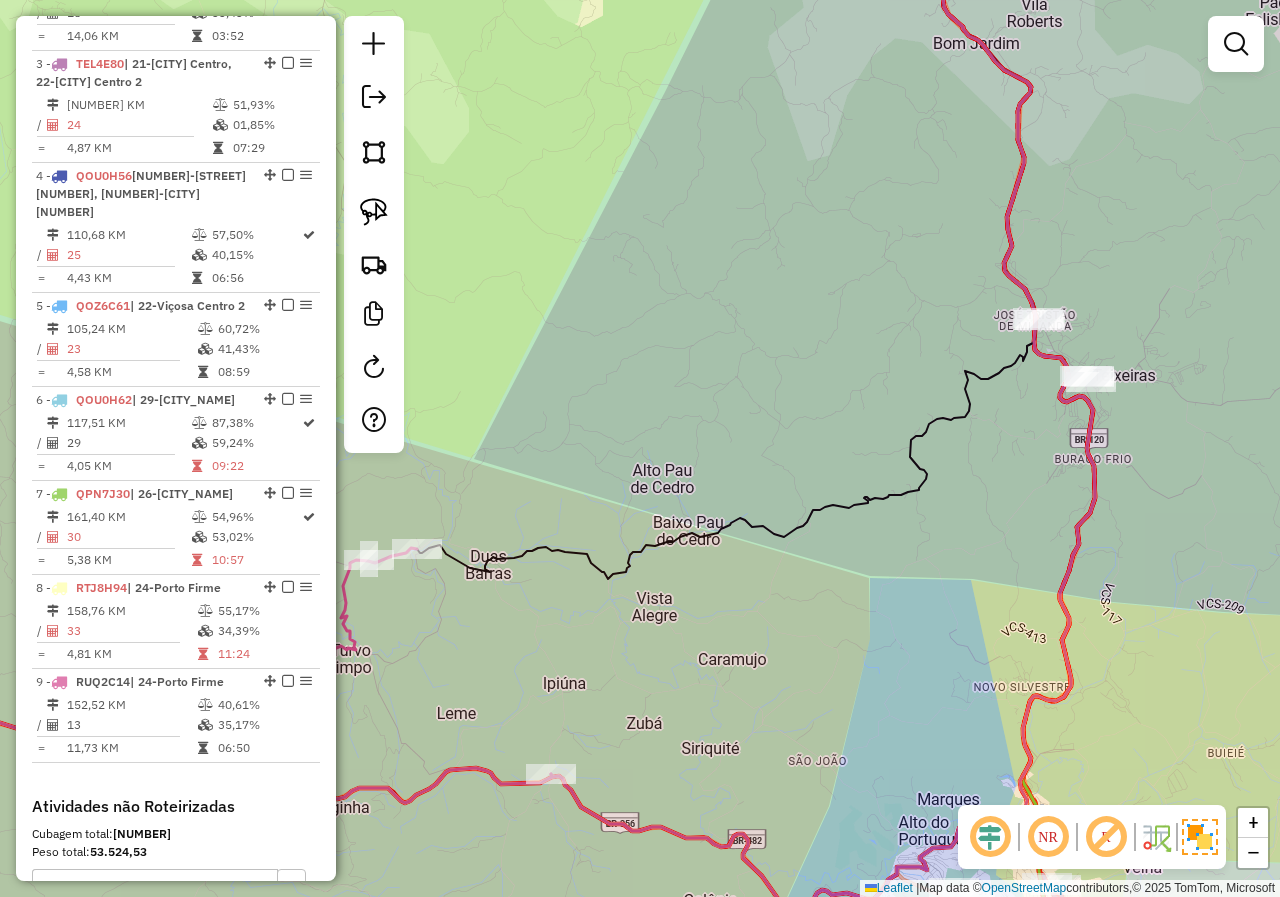 drag, startPoint x: 850, startPoint y: 631, endPoint x: 1108, endPoint y: 480, distance: 298.9398 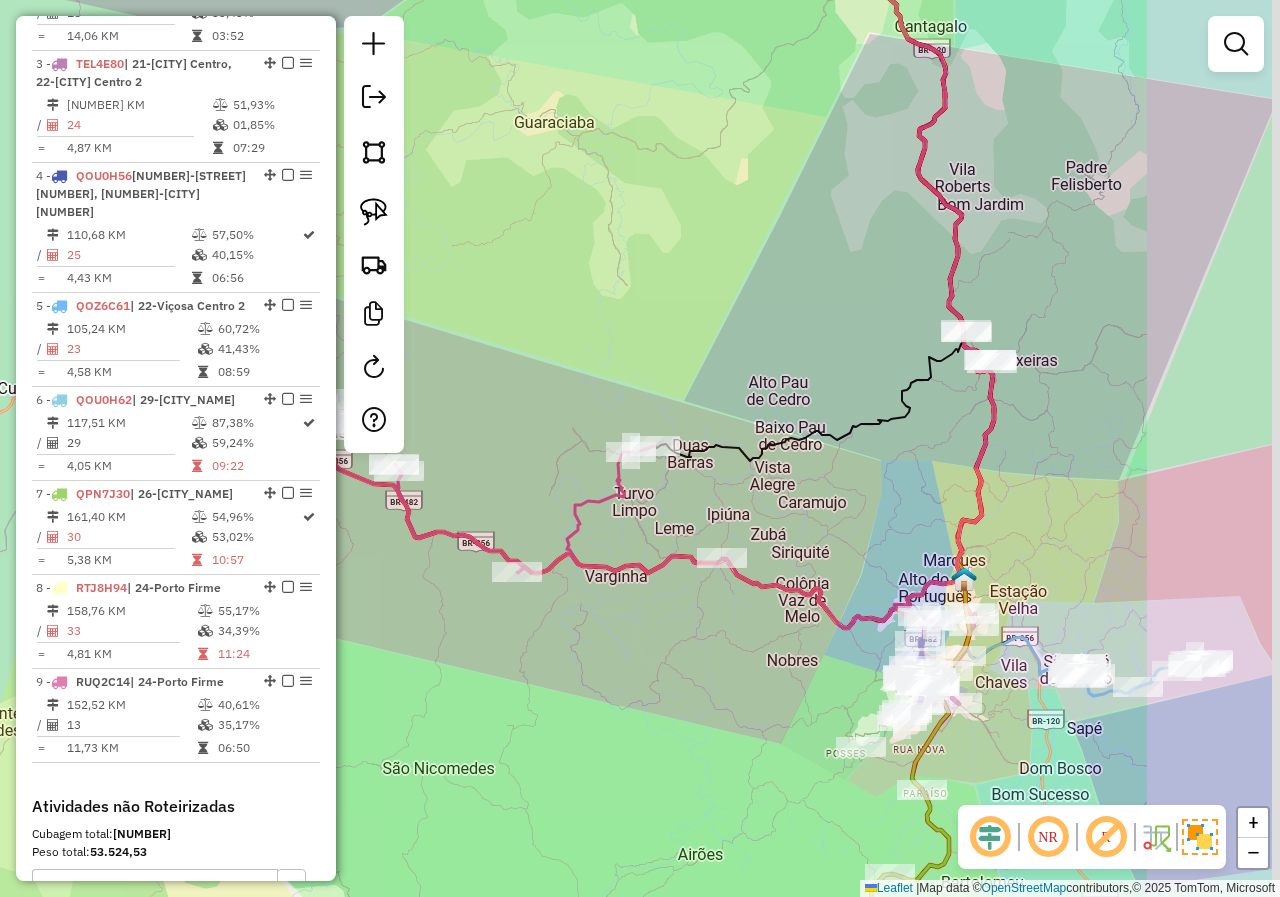 drag, startPoint x: 746, startPoint y: 635, endPoint x: 539, endPoint y: 609, distance: 208.62646 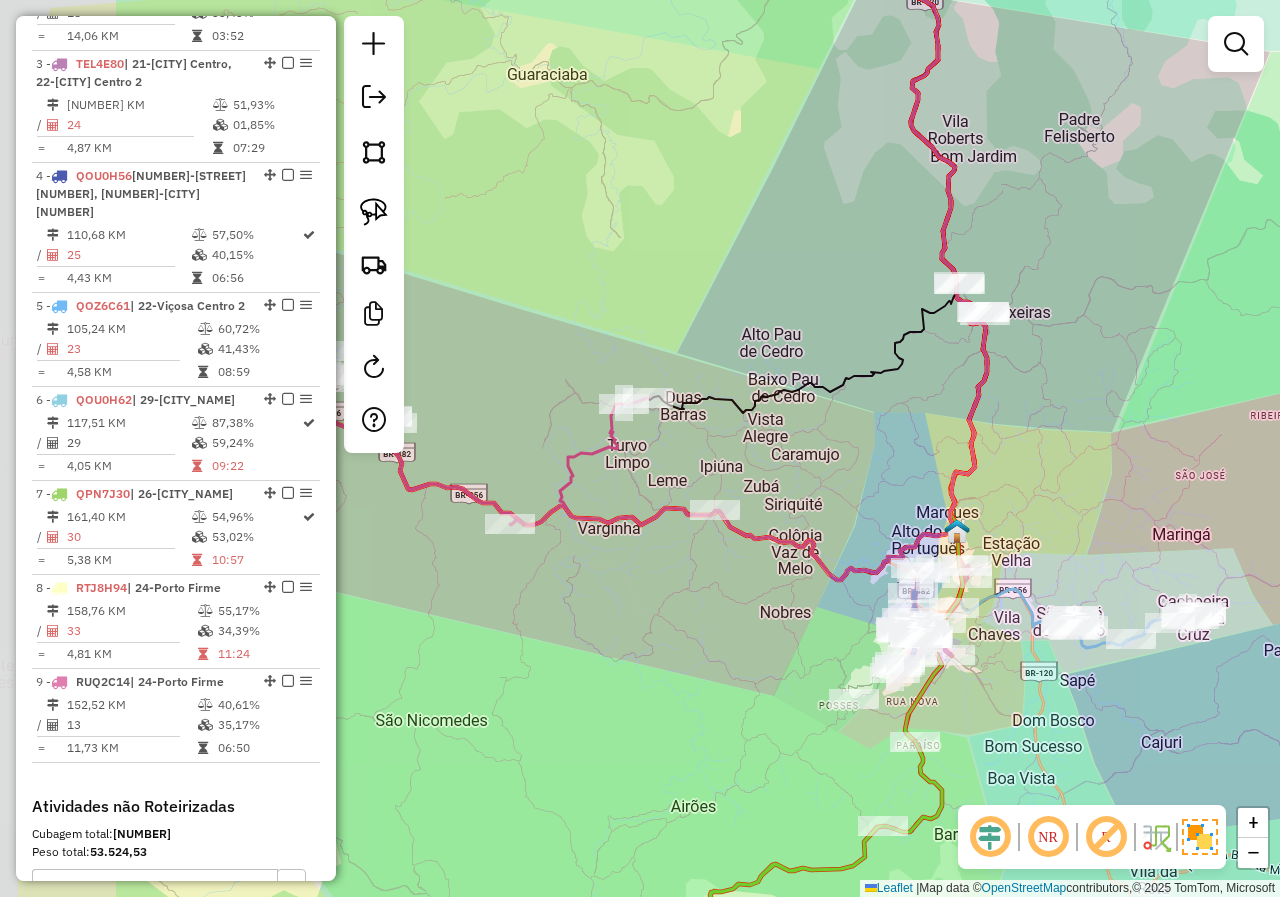 drag, startPoint x: 781, startPoint y: 472, endPoint x: 927, endPoint y: 405, distance: 160.63934 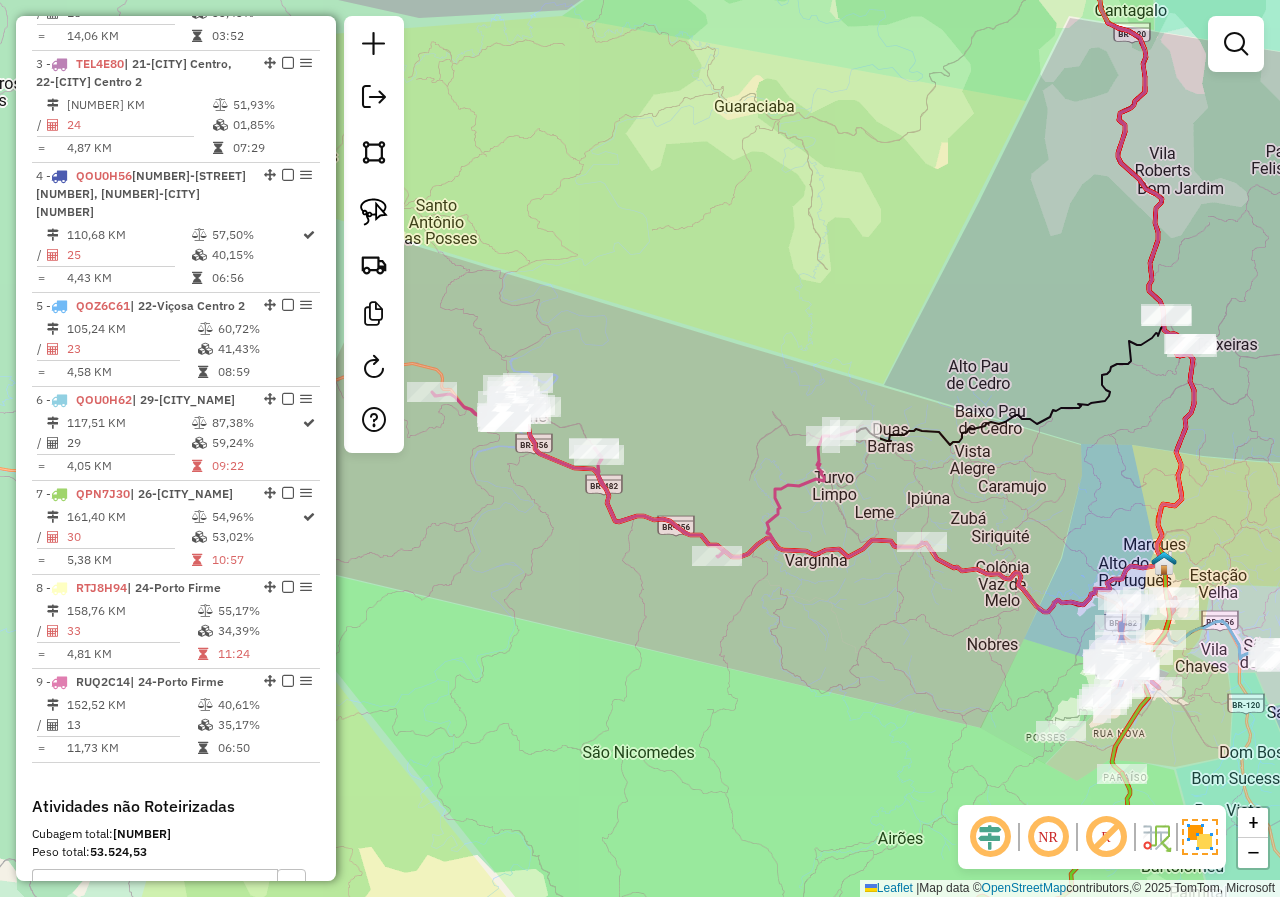 drag, startPoint x: 894, startPoint y: 406, endPoint x: 1087, endPoint y: 439, distance: 195.80092 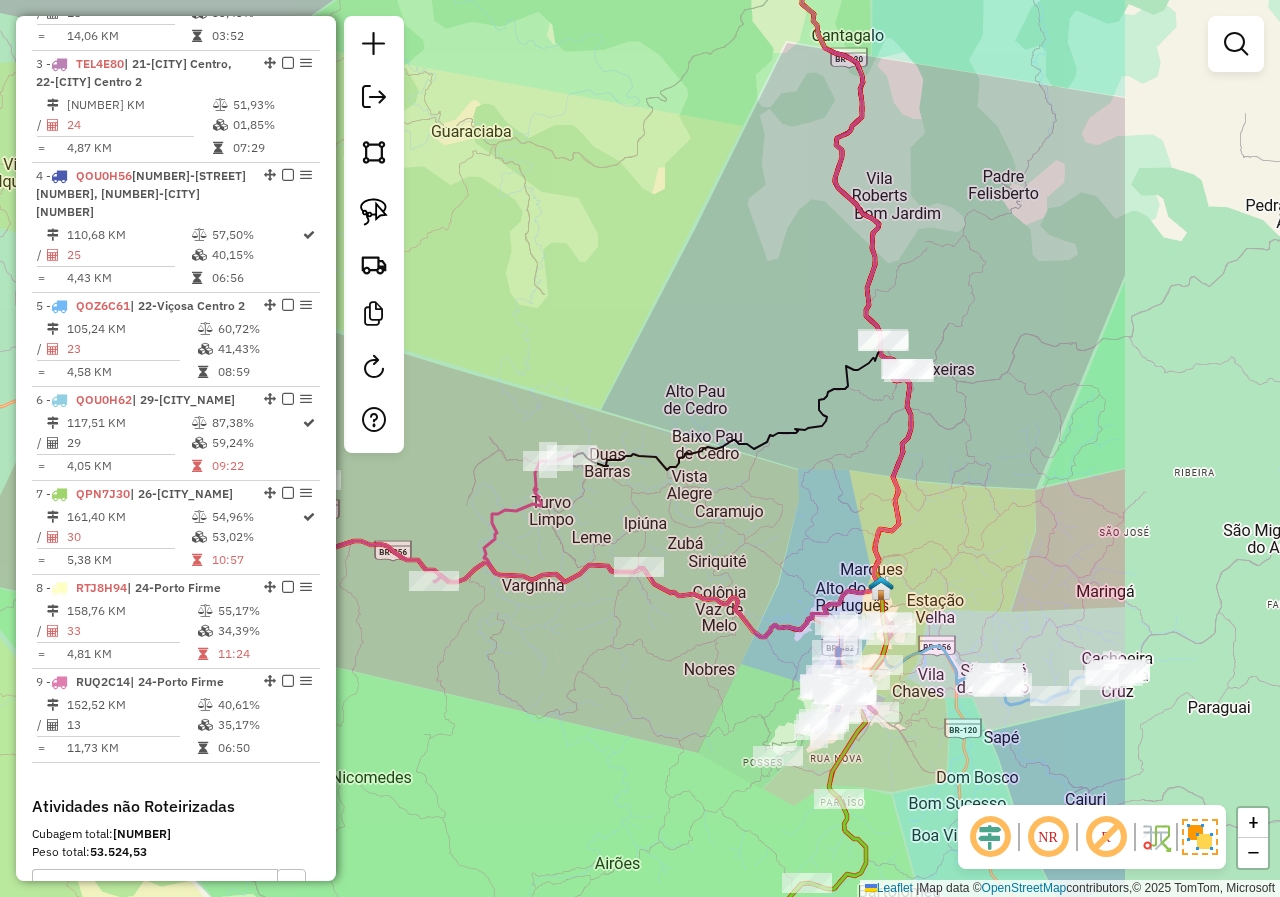 drag, startPoint x: 1140, startPoint y: 452, endPoint x: 857, endPoint y: 477, distance: 284.10208 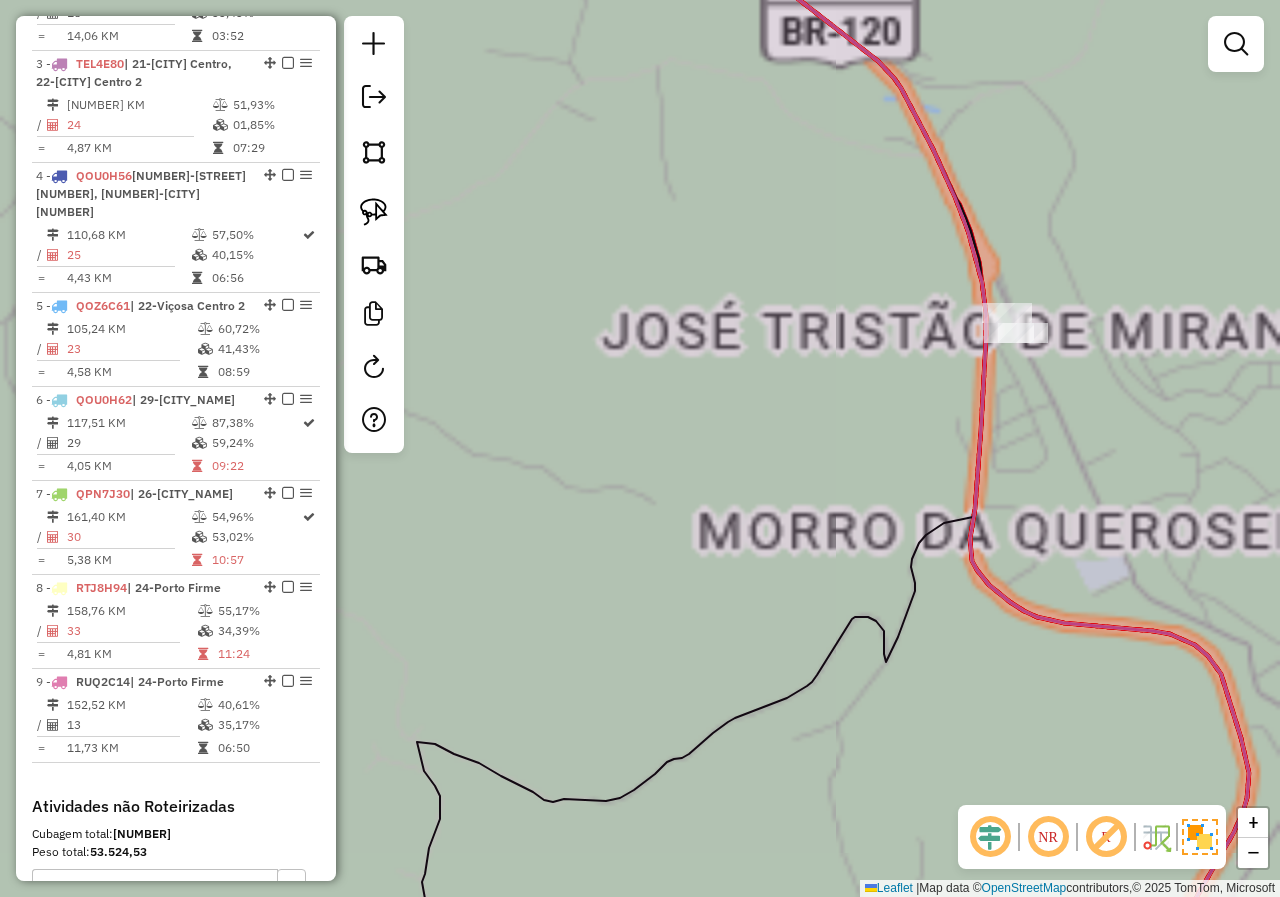drag, startPoint x: 928, startPoint y: 484, endPoint x: 679, endPoint y: 392, distance: 265.45245 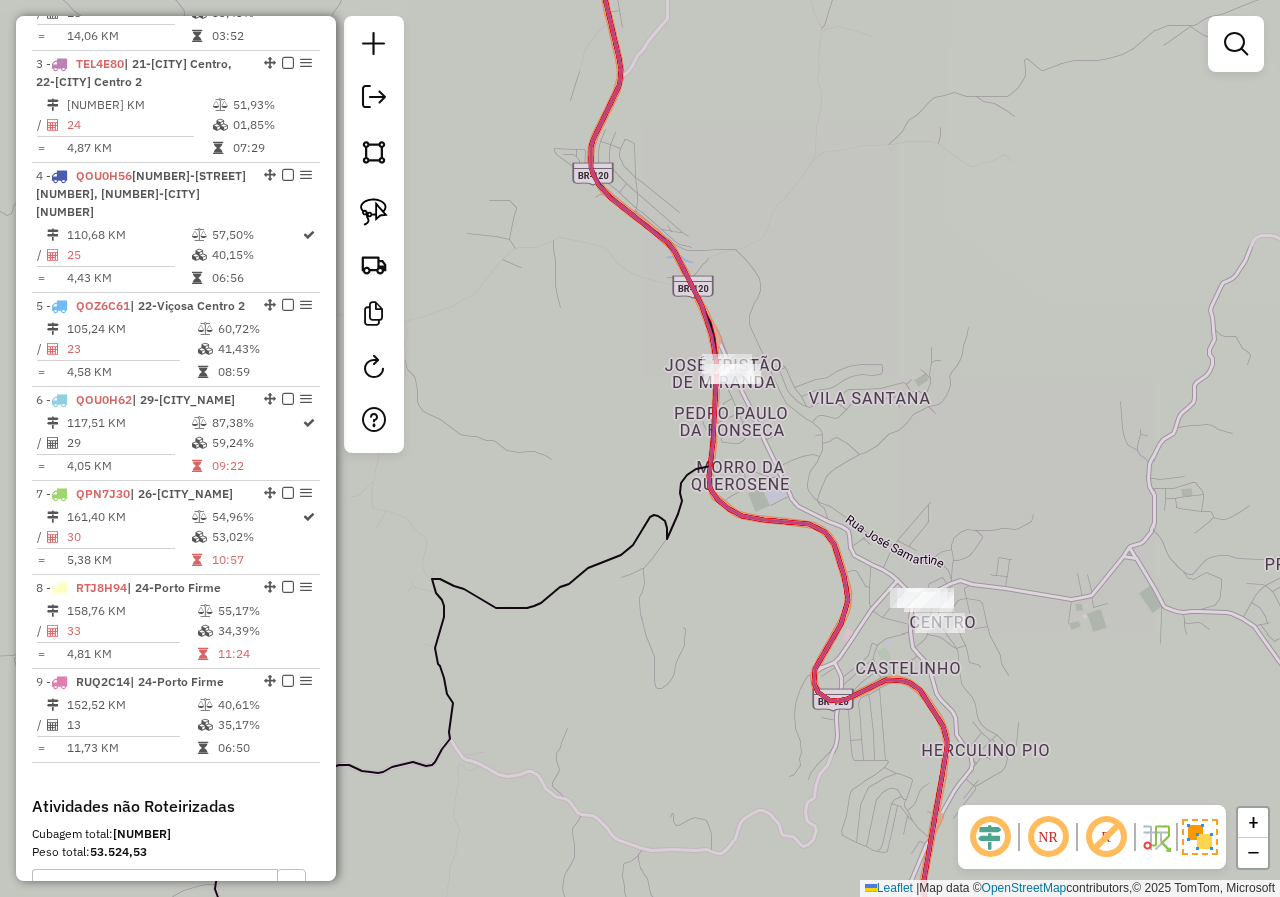 click on "Janela de atendimento Grade de atendimento Capacidade Transportadoras Veículos Cliente Pedidos  Rotas Selecione os dias de semana para filtrar as janelas de atendimento  Seg   Ter   Qua   Qui   Sex   Sáb   Dom  Informe o período da janela de atendimento: De: Até:  Filtrar exatamente a janela do cliente  Considerar janela de atendimento padrão  Selecione os dias de semana para filtrar as grades de atendimento  Seg   Ter   Qua   Qui   Sex   Sáb   Dom   Considerar clientes sem dia de atendimento cadastrado  Clientes fora do dia de atendimento selecionado Filtrar as atividades entre os valores definidos abaixo:  Peso mínimo:   Peso máximo:   Cubagem mínima:   Cubagem máxima:   De:   Até:  Filtrar as atividades entre o tempo de atendimento definido abaixo:  De:   Até:   Considerar capacidade total dos clientes não roteirizados Transportadora: Selecione um ou mais itens Tipo de veículo: Selecione um ou mais itens Veículo: Selecione um ou mais itens Motorista: Selecione um ou mais itens Nome: Rótulo:" 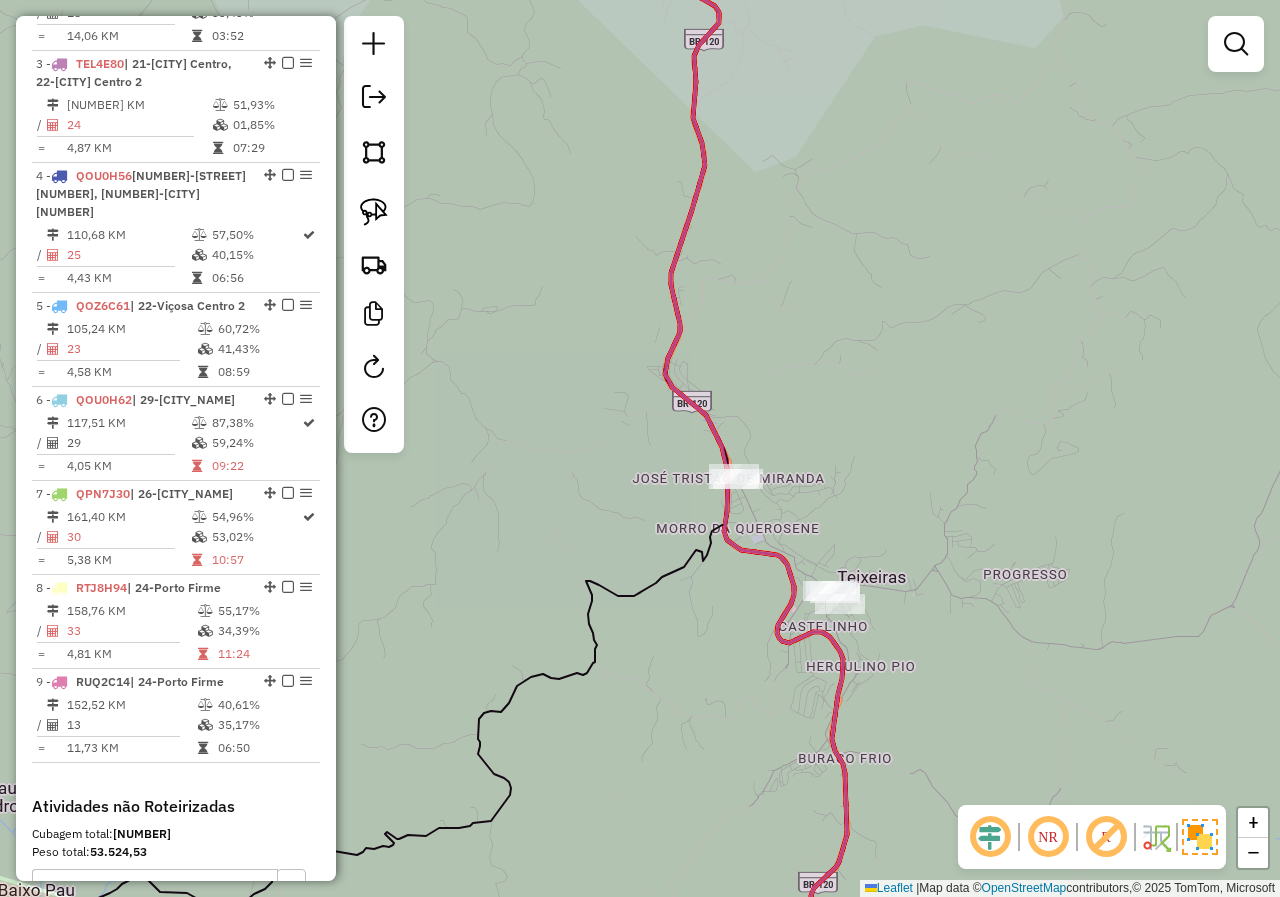 click on "Janela de atendimento Grade de atendimento Capacidade Transportadoras Veículos Cliente Pedidos  Rotas Selecione os dias de semana para filtrar as janelas de atendimento  Seg   Ter   Qua   Qui   Sex   Sáb   Dom  Informe o período da janela de atendimento: De: Até:  Filtrar exatamente a janela do cliente  Considerar janela de atendimento padrão  Selecione os dias de semana para filtrar as grades de atendimento  Seg   Ter   Qua   Qui   Sex   Sáb   Dom   Considerar clientes sem dia de atendimento cadastrado  Clientes fora do dia de atendimento selecionado Filtrar as atividades entre os valores definidos abaixo:  Peso mínimo:   Peso máximo:   Cubagem mínima:   Cubagem máxima:   De:   Até:  Filtrar as atividades entre o tempo de atendimento definido abaixo:  De:   Até:   Considerar capacidade total dos clientes não roteirizados Transportadora: Selecione um ou mais itens Tipo de veículo: Selecione um ou mais itens Veículo: Selecione um ou mais itens Motorista: Selecione um ou mais itens Nome: Rótulo:" 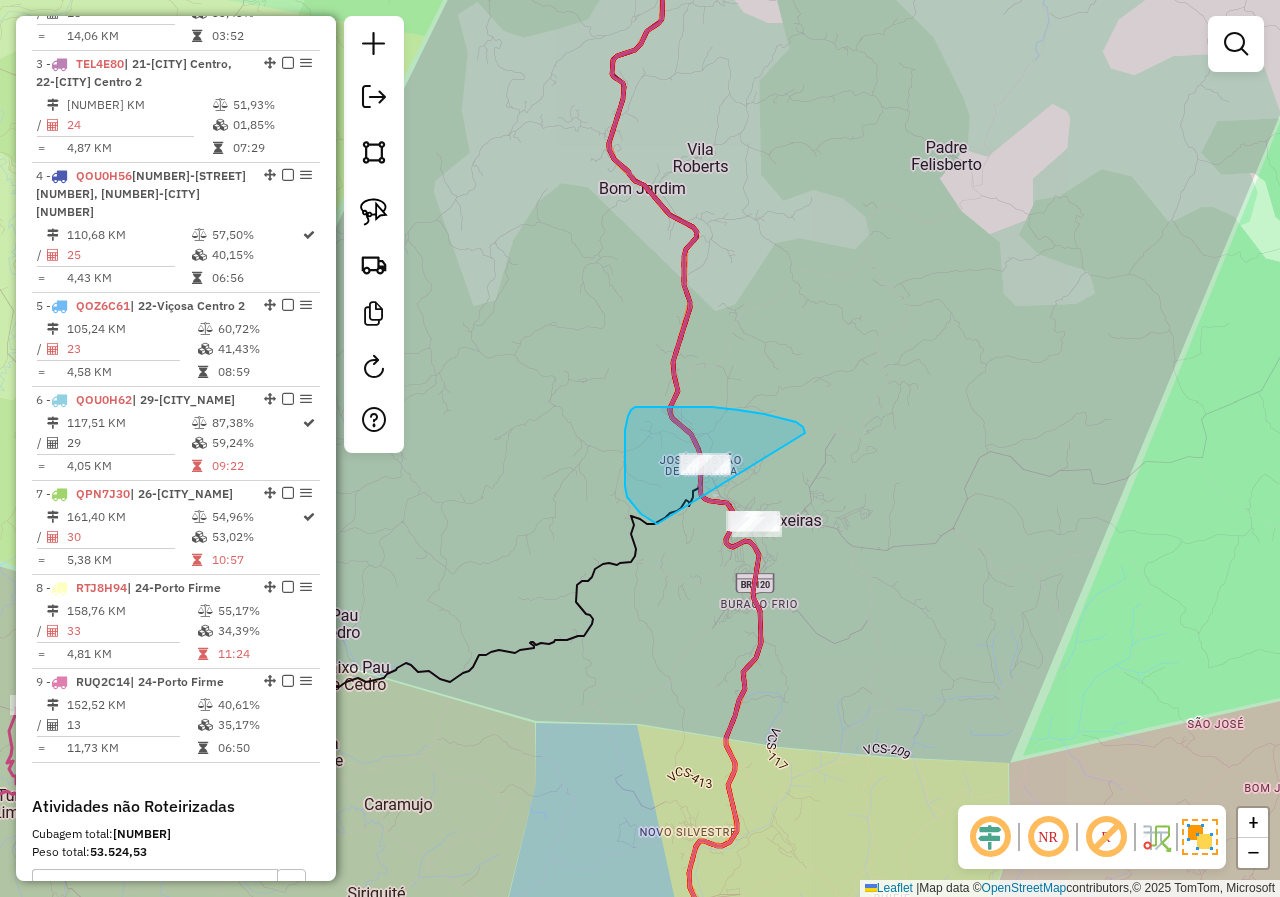 drag, startPoint x: 783, startPoint y: 418, endPoint x: 934, endPoint y: 563, distance: 209.3466 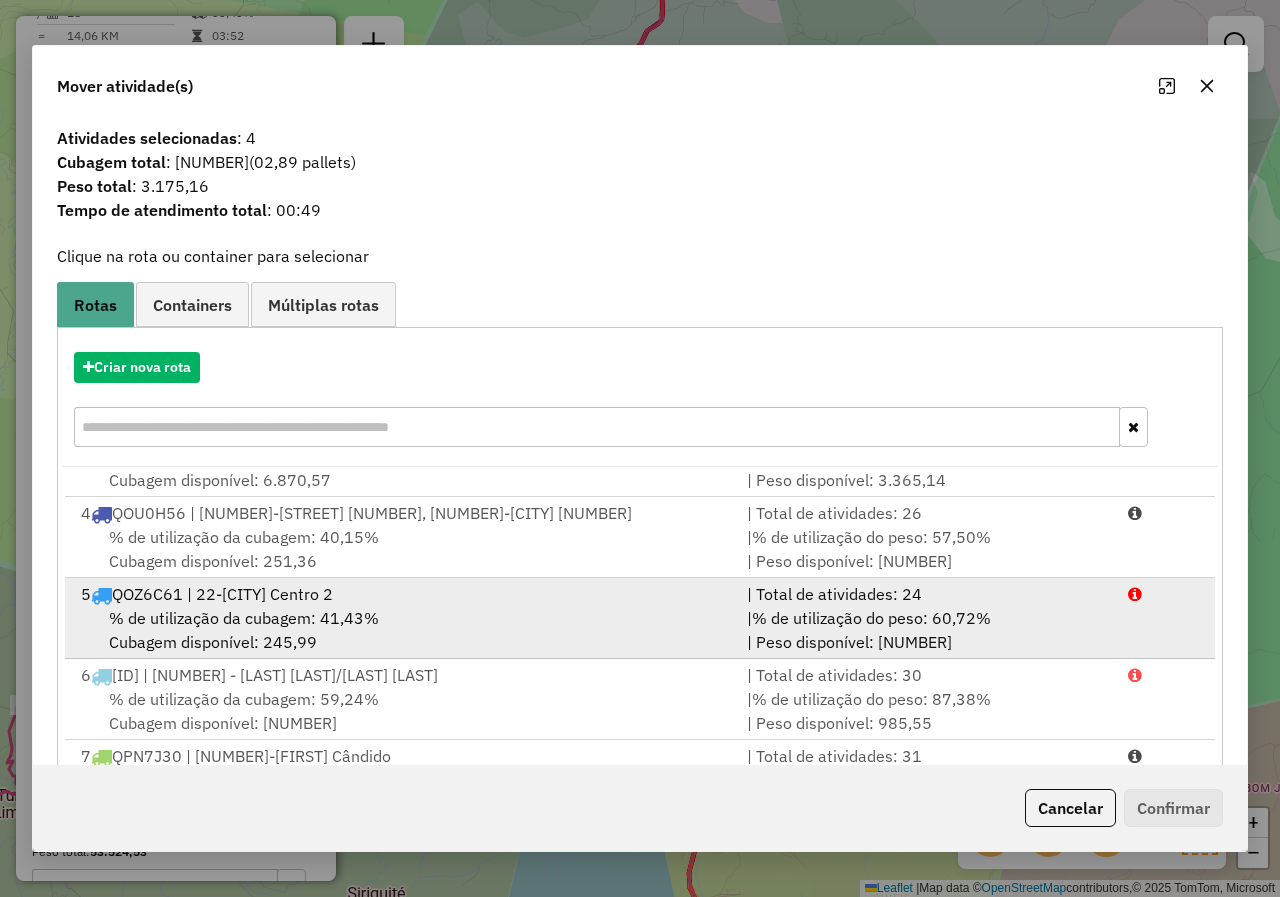scroll, scrollTop: 329, scrollLeft: 0, axis: vertical 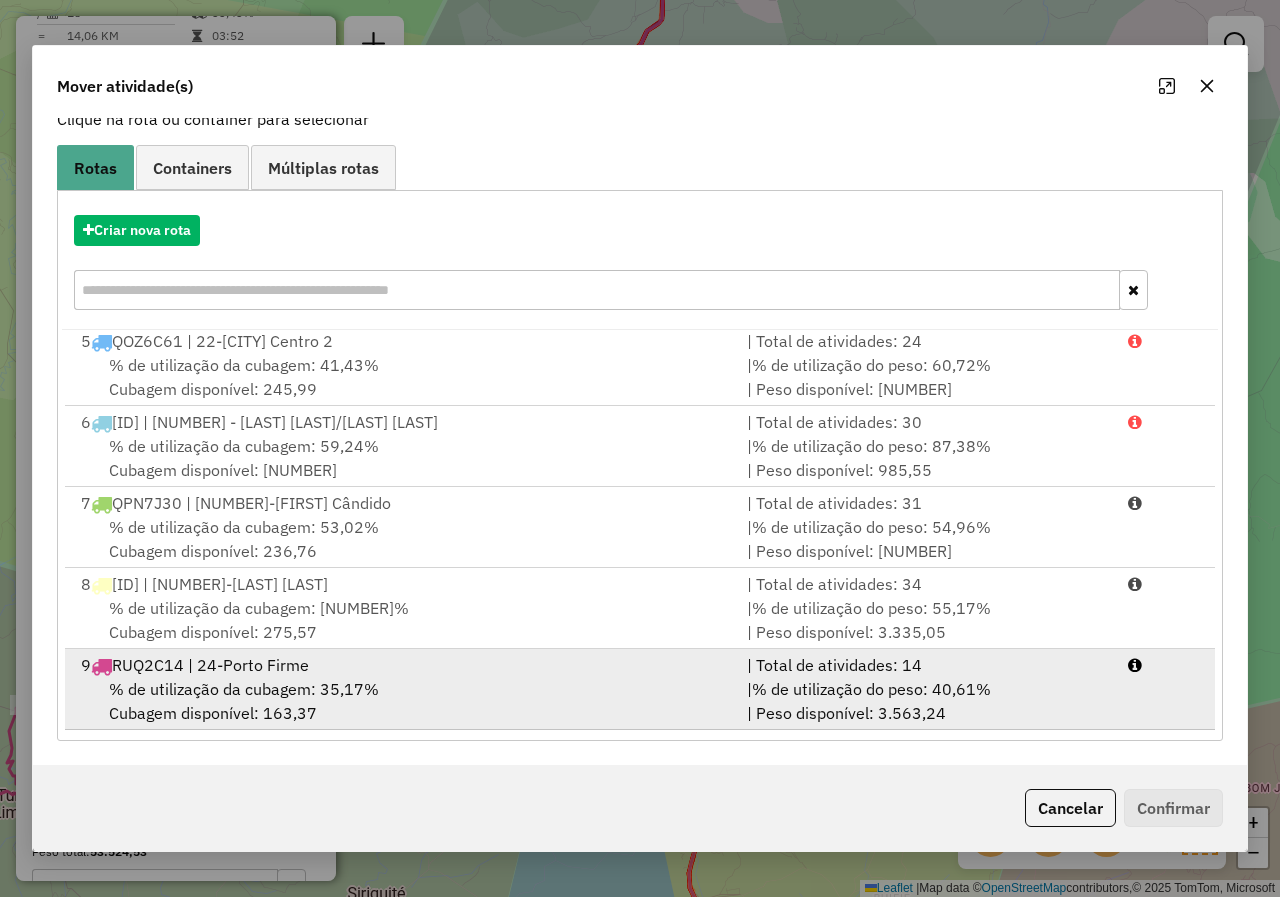 click on "% de utilização da cubagem: 35,17%  Cubagem disponível: 163,37" at bounding box center (402, 701) 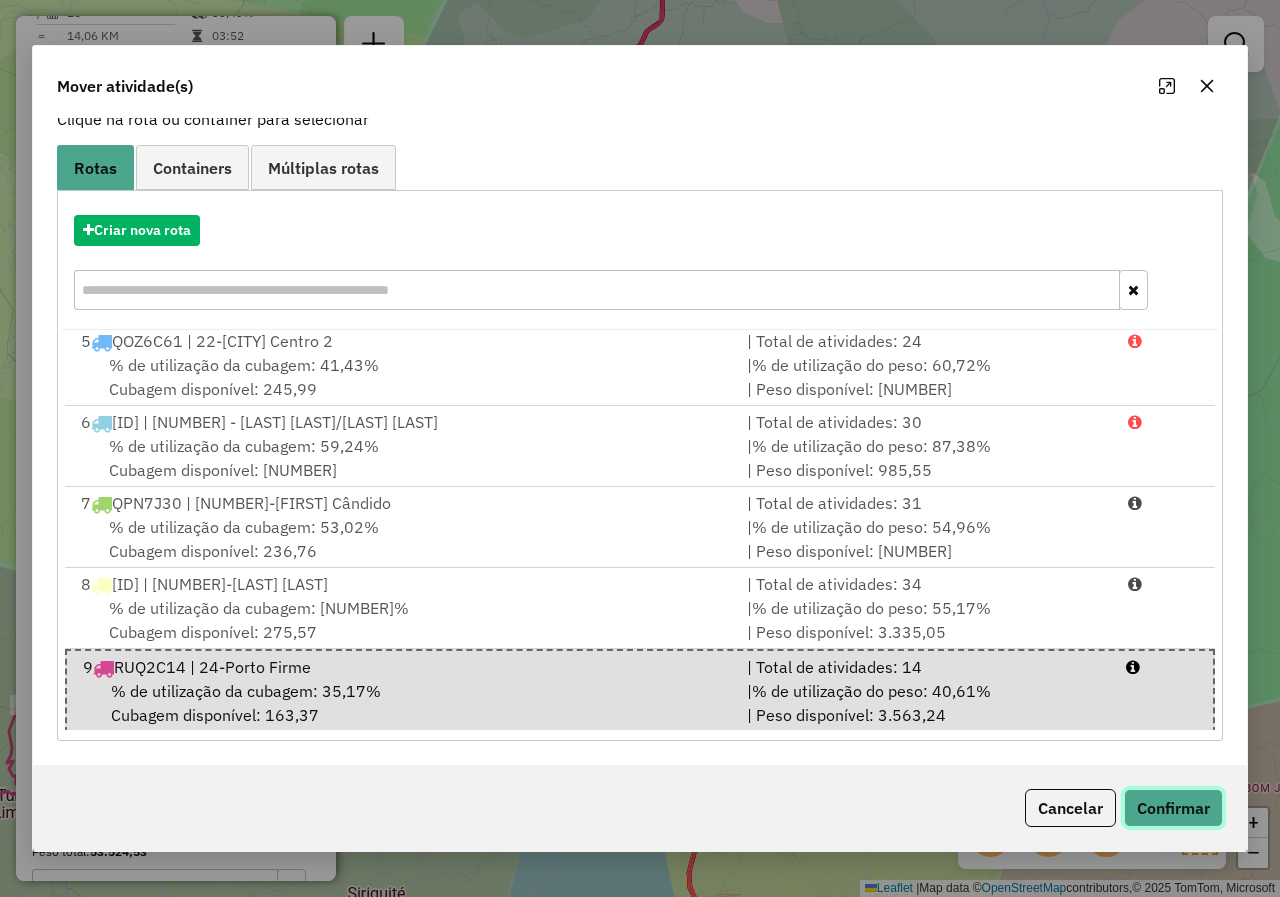 click on "Confirmar" 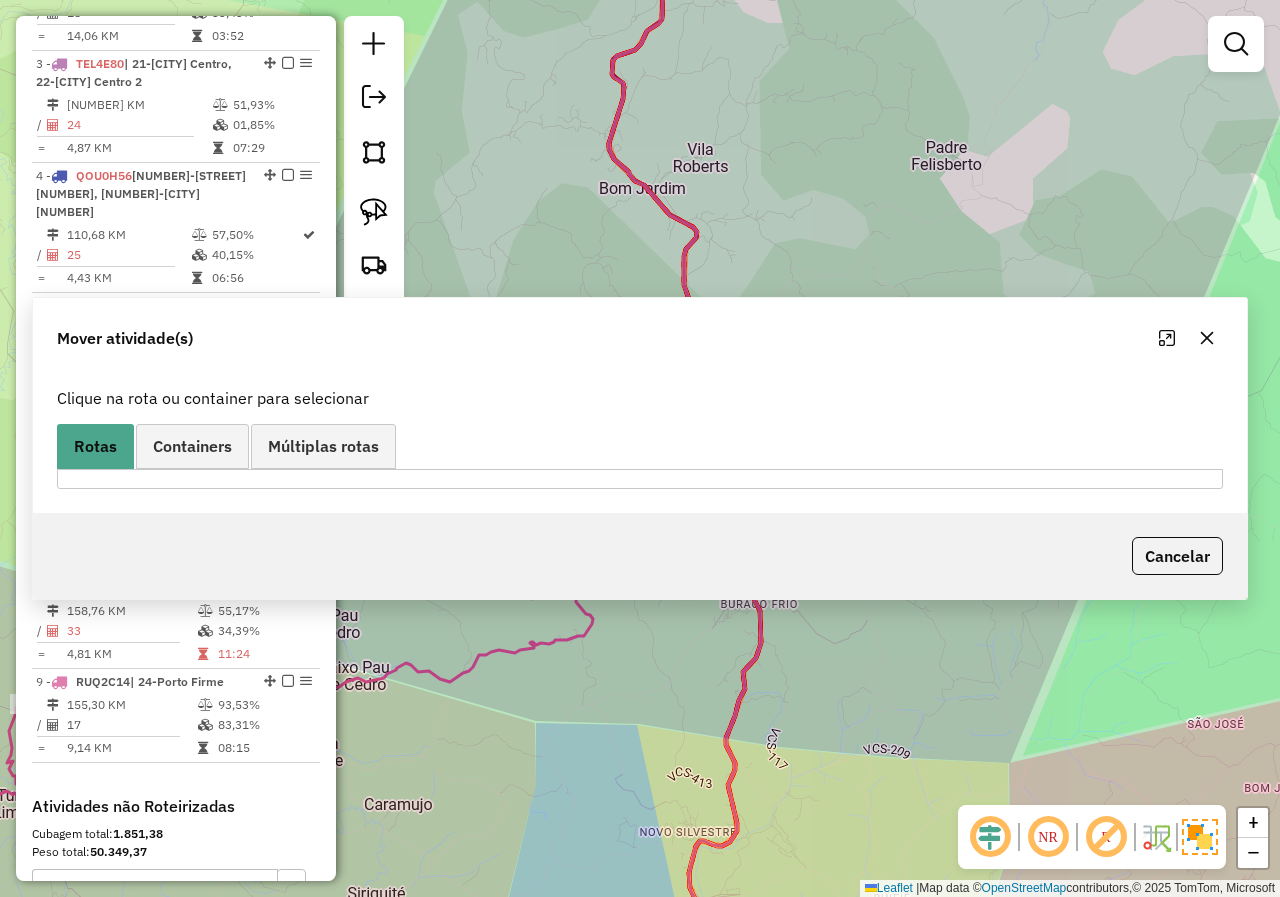 scroll, scrollTop: 0, scrollLeft: 0, axis: both 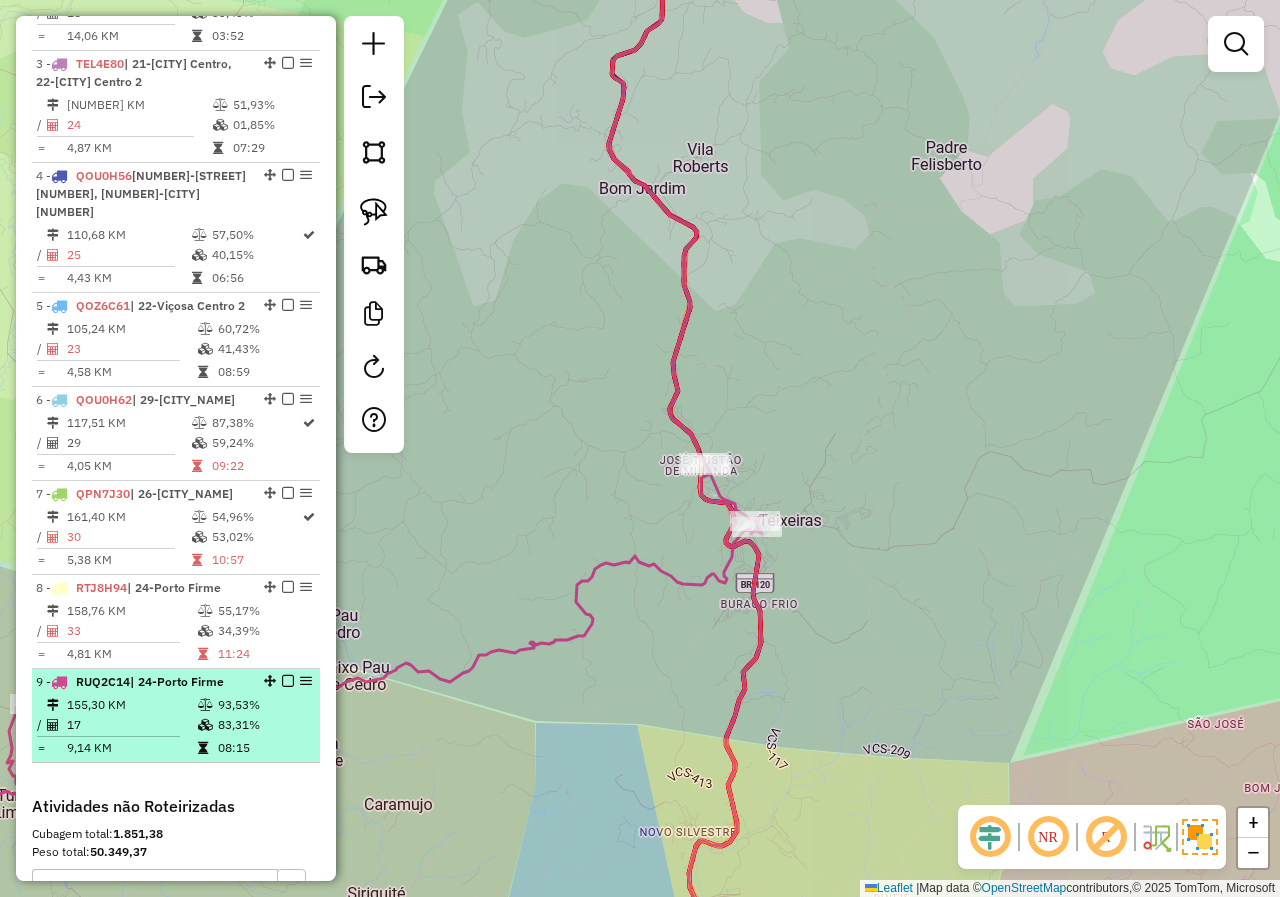 click on "93,53%" at bounding box center (264, 705) 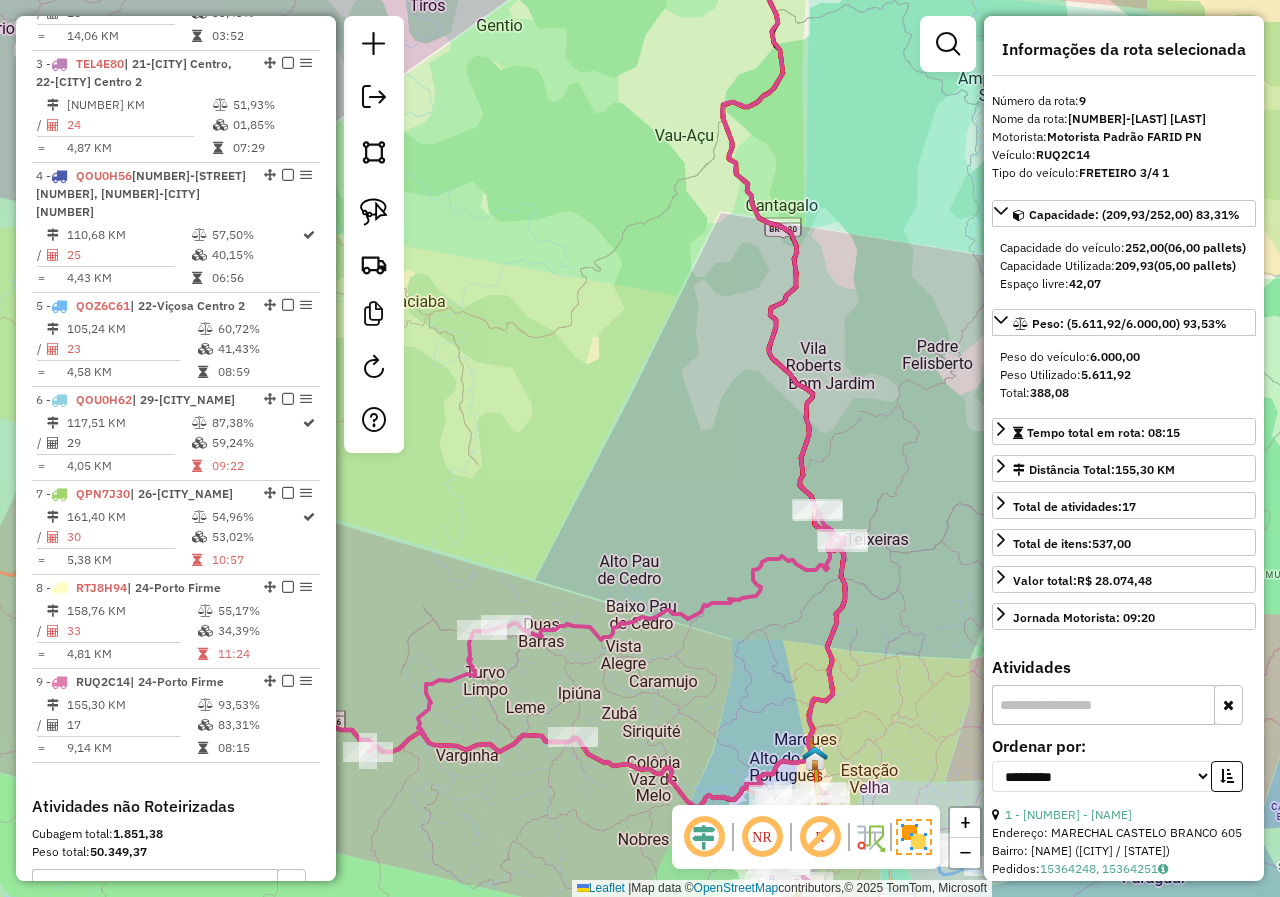 drag, startPoint x: 696, startPoint y: 568, endPoint x: 568, endPoint y: 482, distance: 154.20766 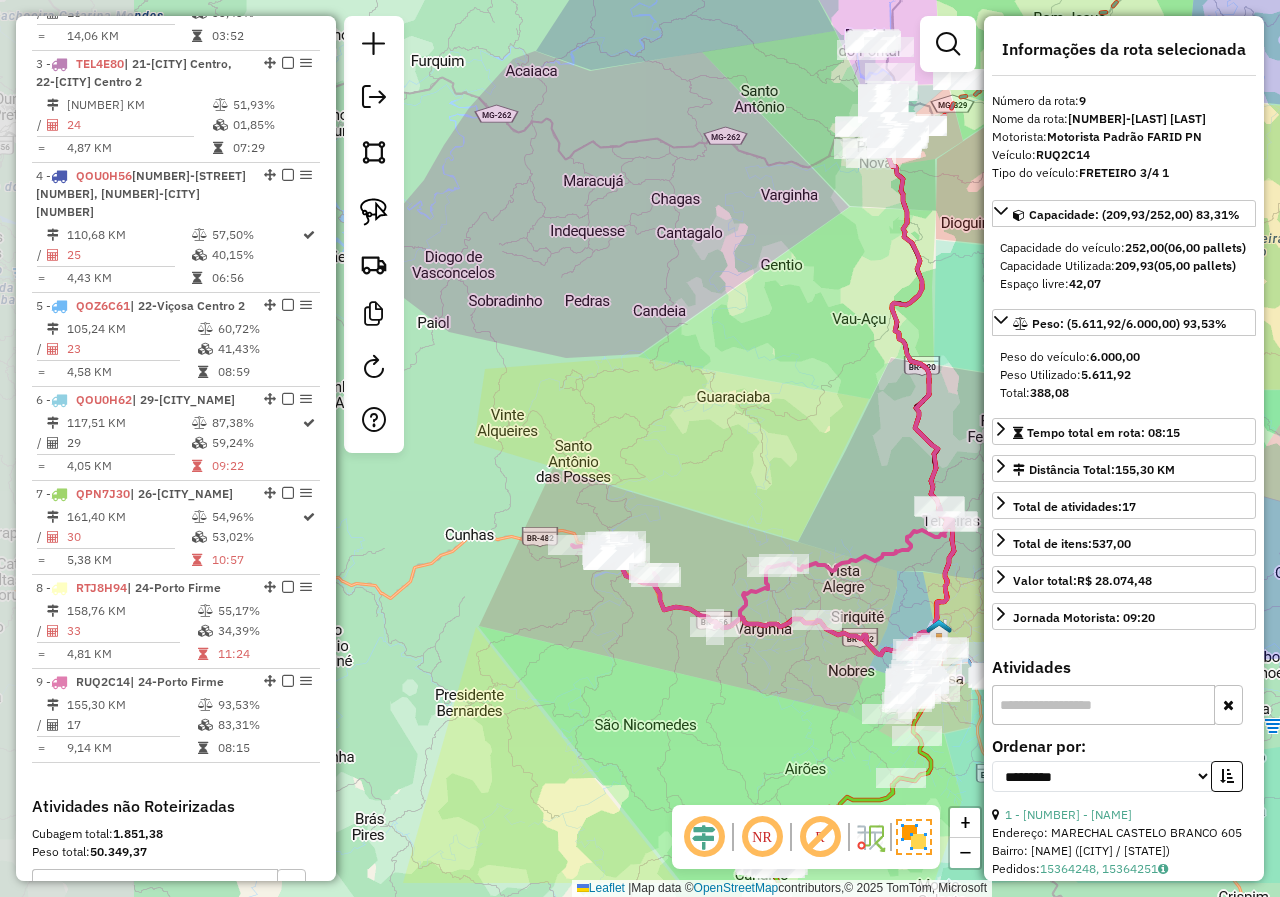 drag, startPoint x: 527, startPoint y: 758, endPoint x: 752, endPoint y: 654, distance: 247.87296 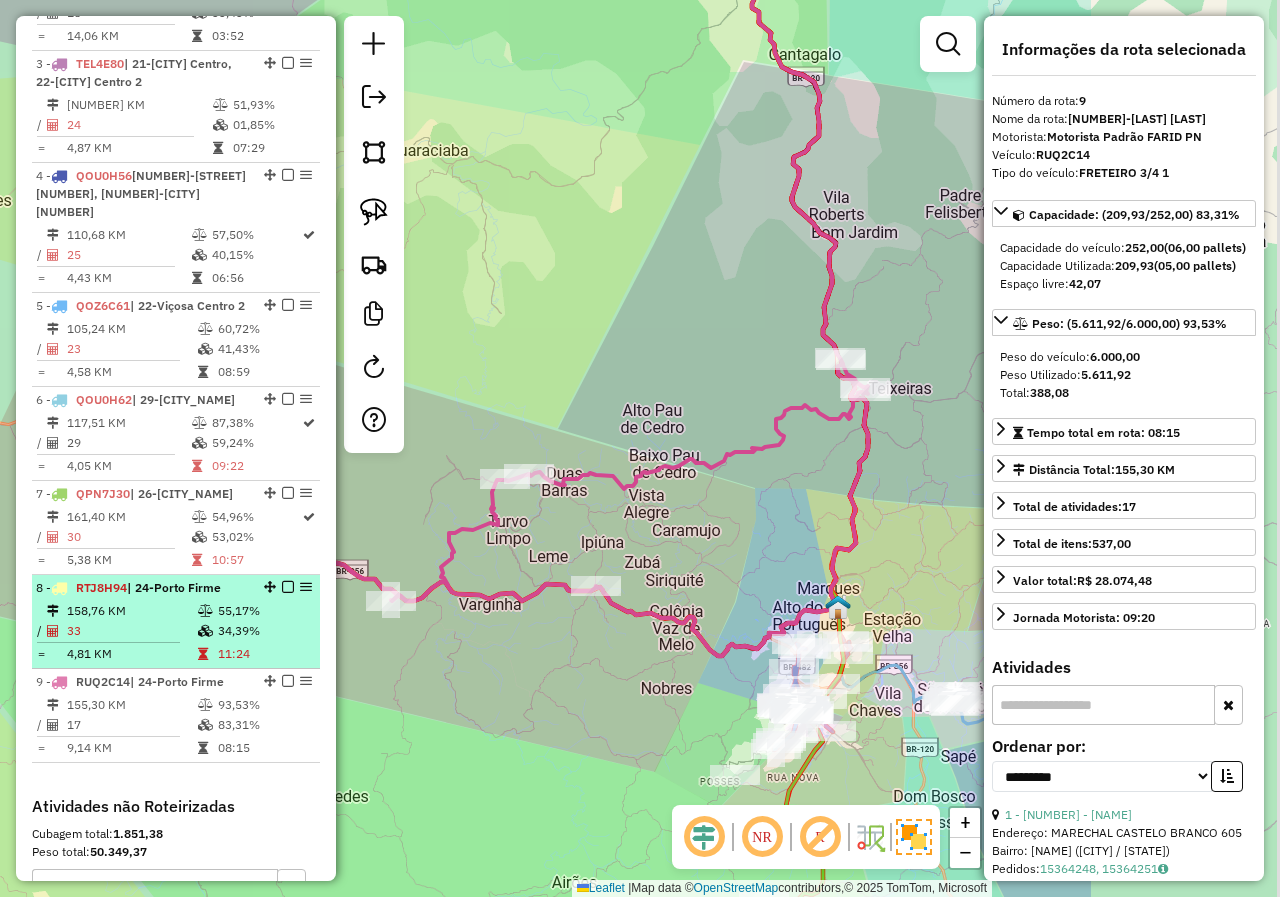 drag, startPoint x: 610, startPoint y: 640, endPoint x: 291, endPoint y: 637, distance: 319.0141 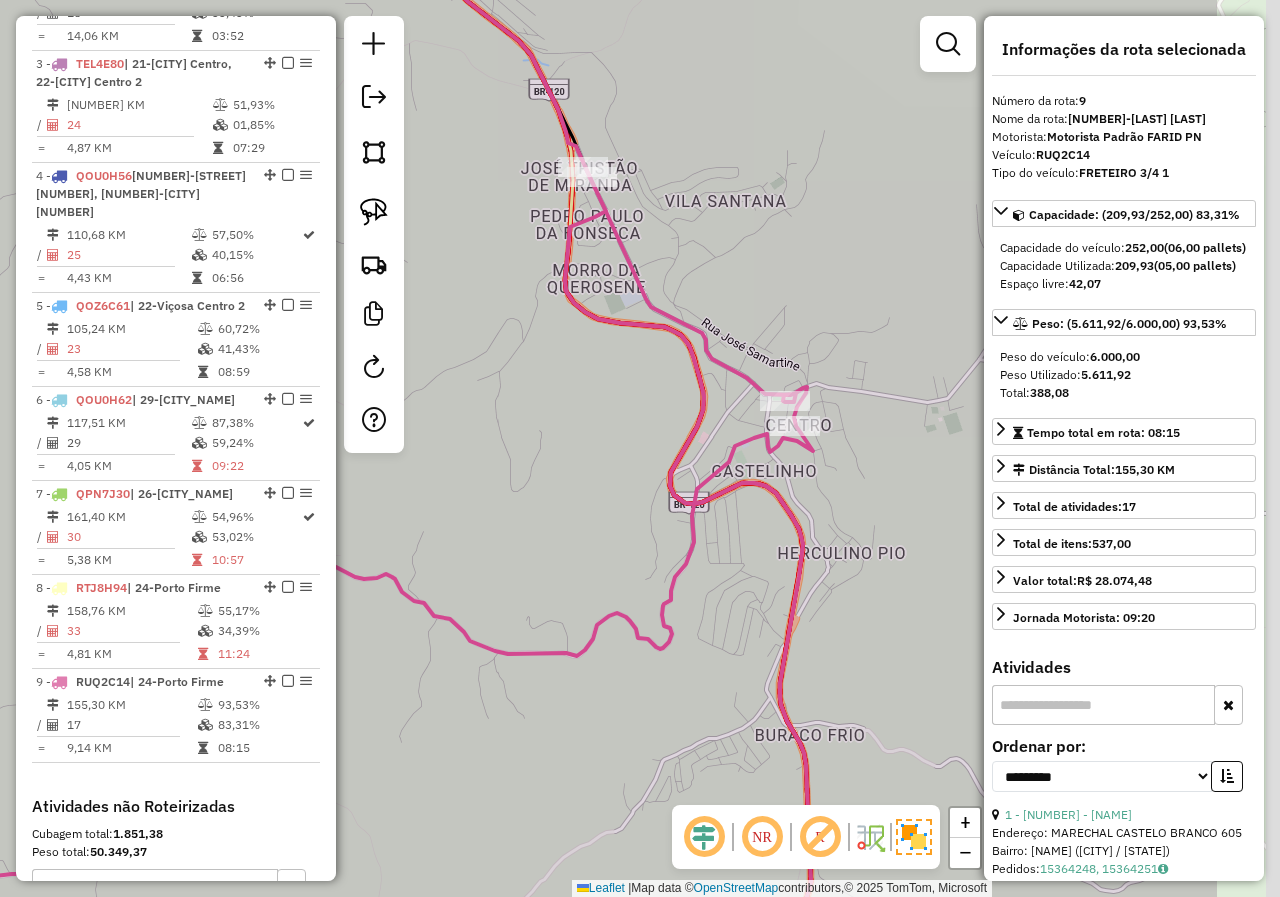 drag, startPoint x: 884, startPoint y: 420, endPoint x: 667, endPoint y: 420, distance: 217 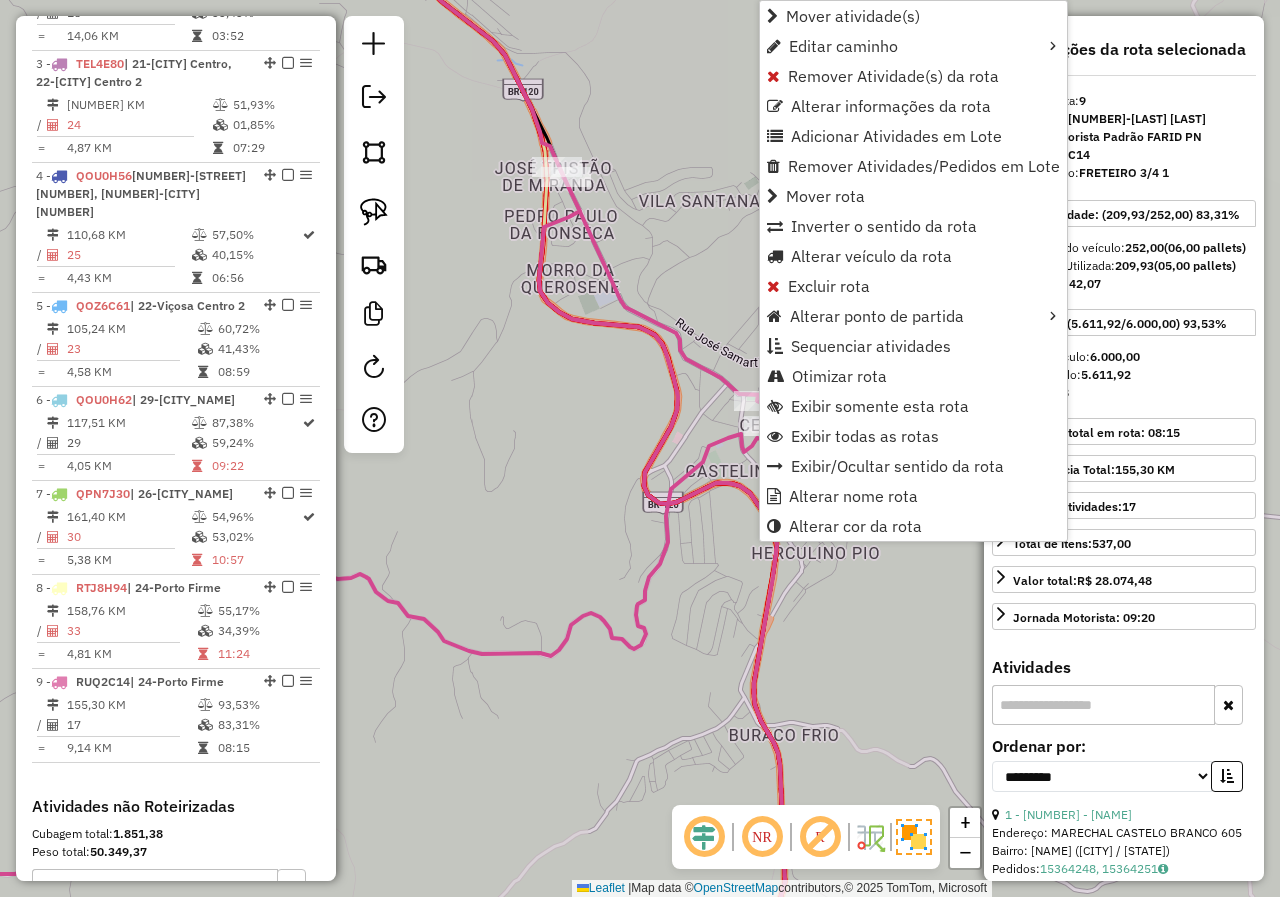 scroll, scrollTop: 1239, scrollLeft: 0, axis: vertical 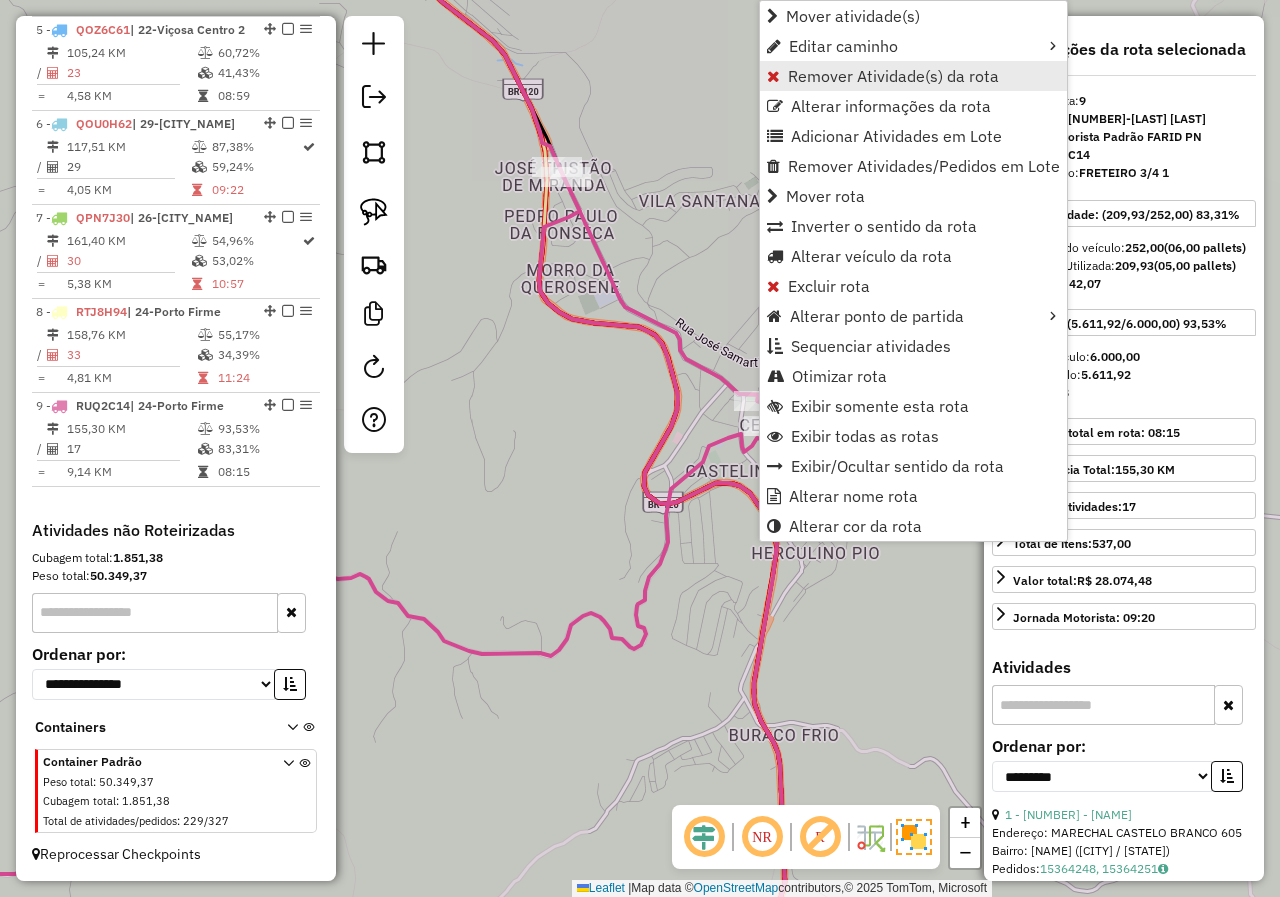 click on "Remover Atividade(s) da rota" at bounding box center (893, 76) 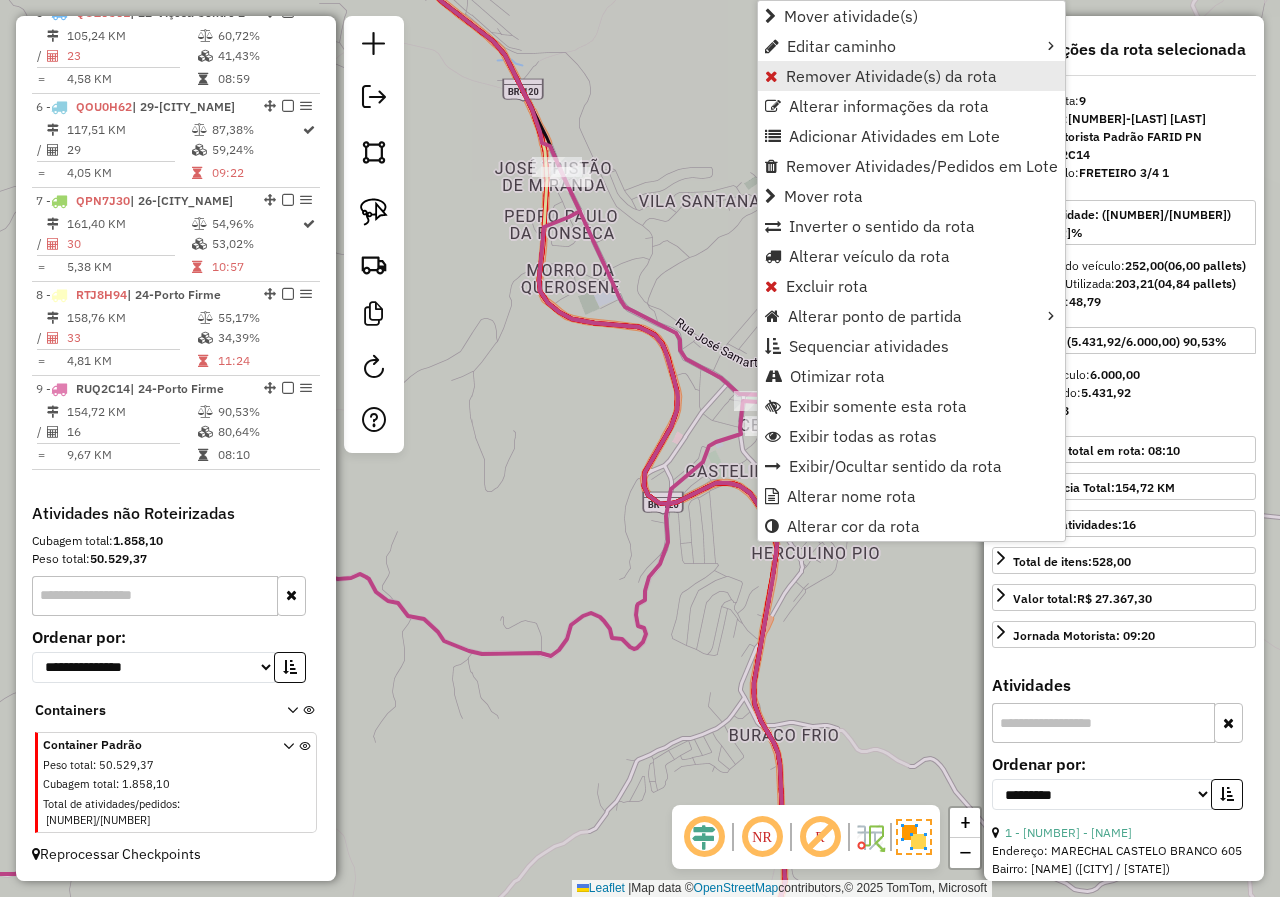 click on "Remover Atividade(s) da rota" at bounding box center (891, 76) 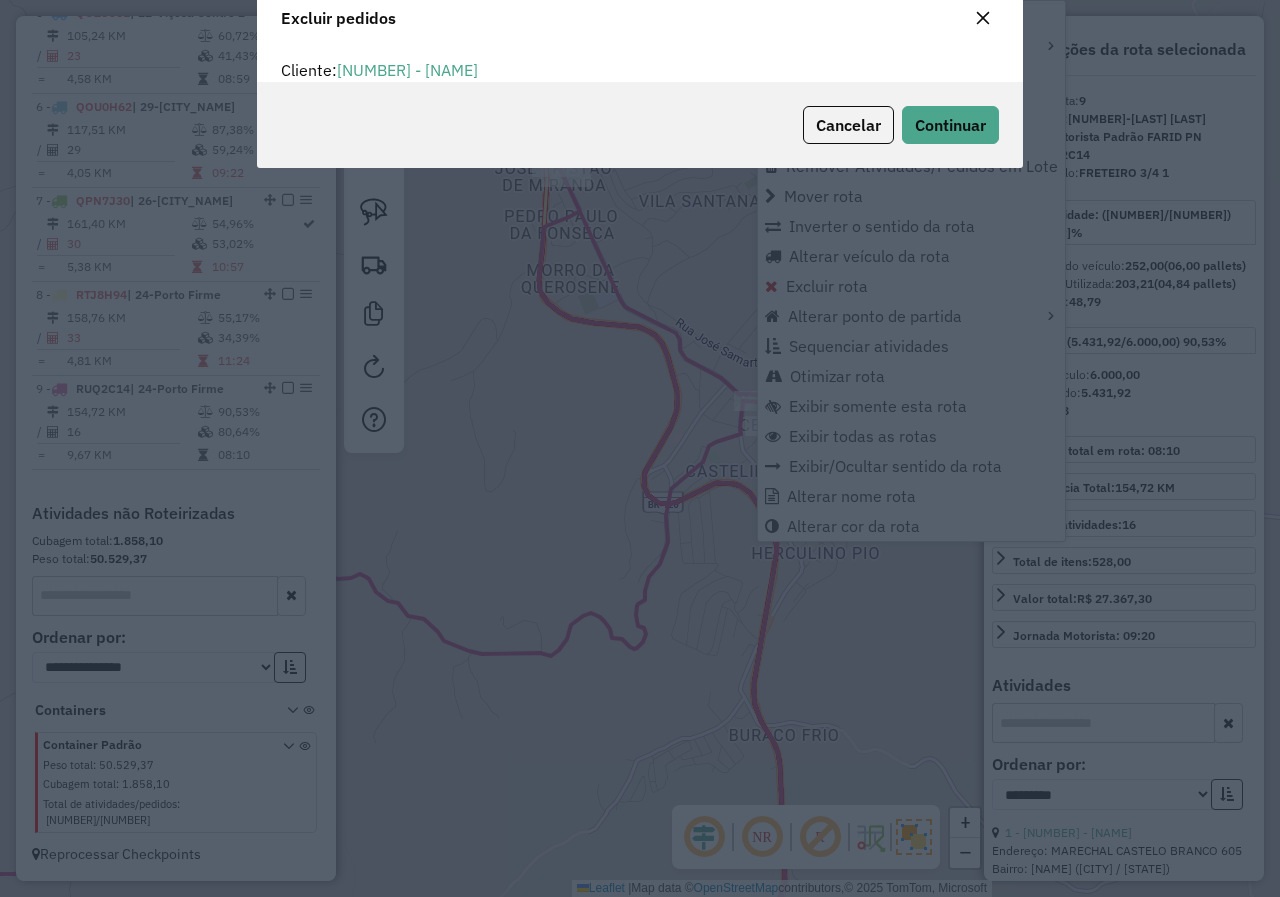 scroll, scrollTop: 82, scrollLeft: 0, axis: vertical 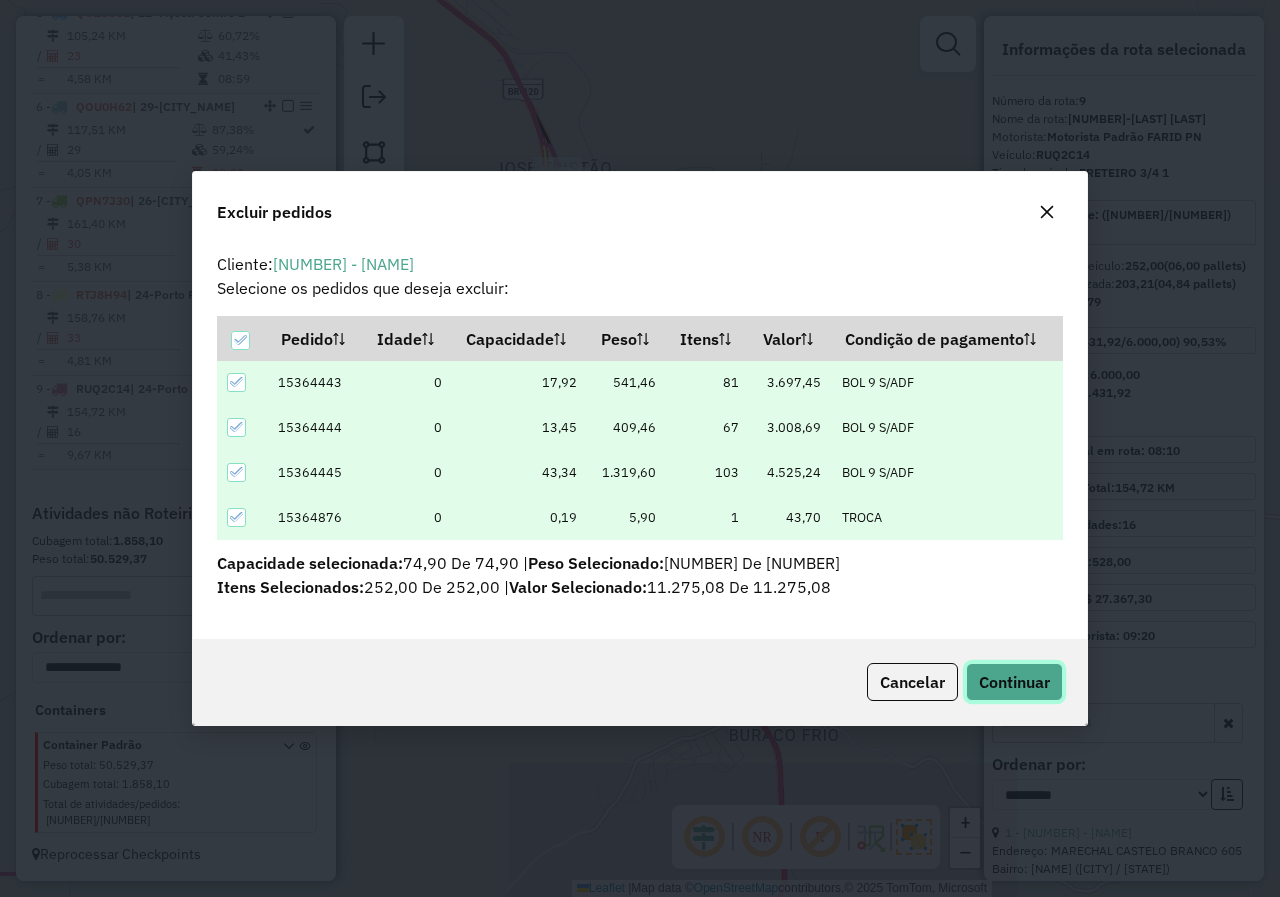 click on "Continuar" 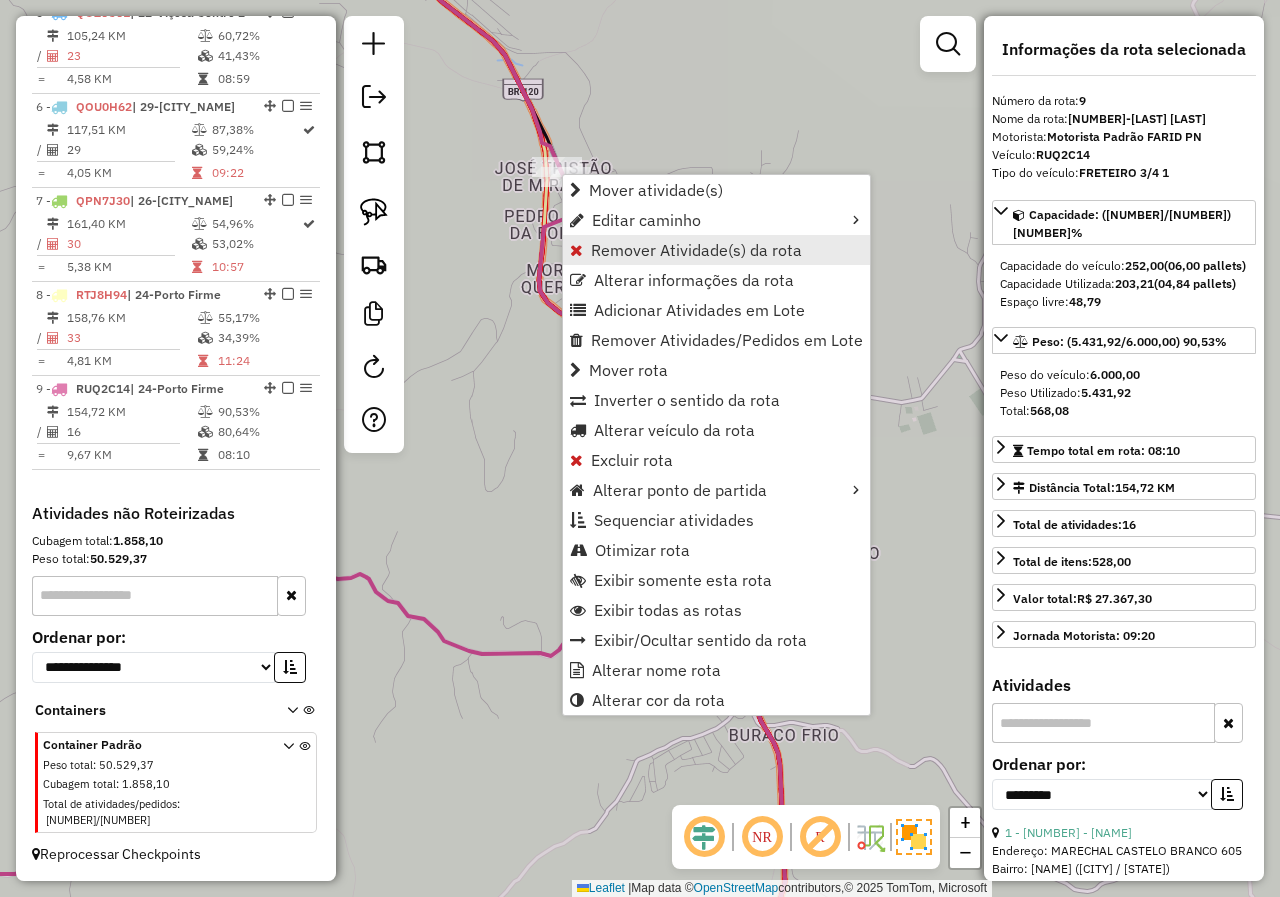 click on "Remover Atividade(s) da rota" at bounding box center [696, 250] 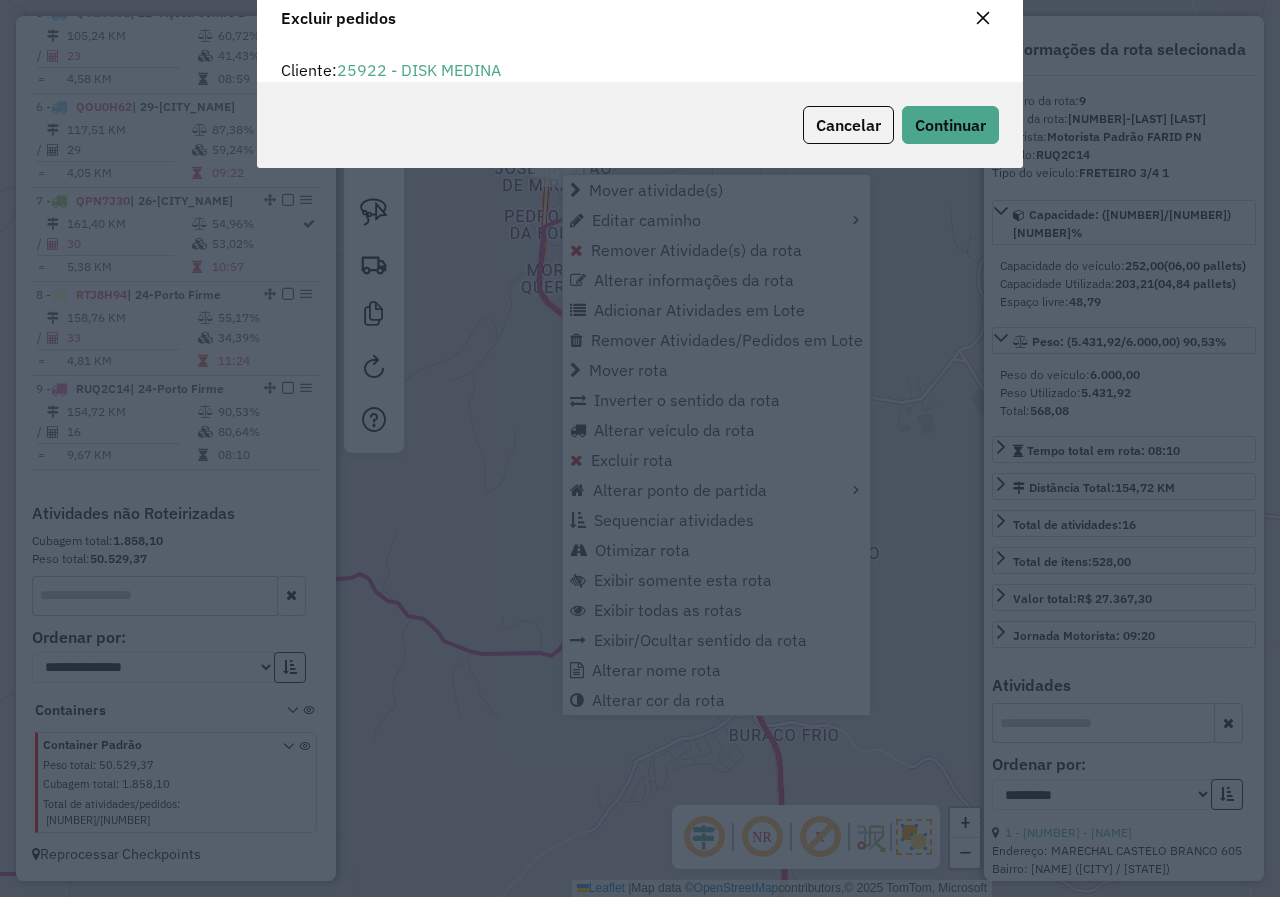 scroll, scrollTop: 82, scrollLeft: 0, axis: vertical 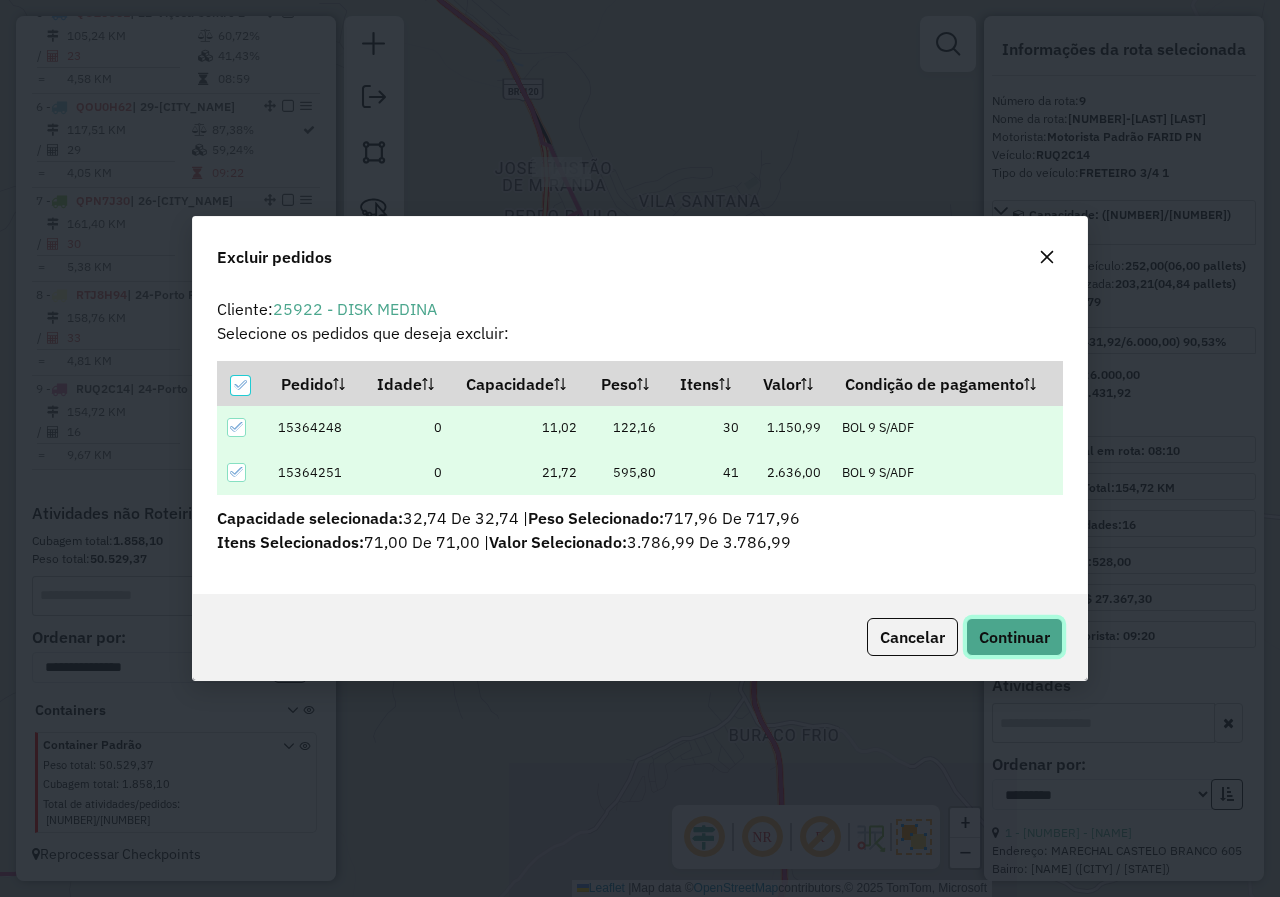 click on "Continuar" 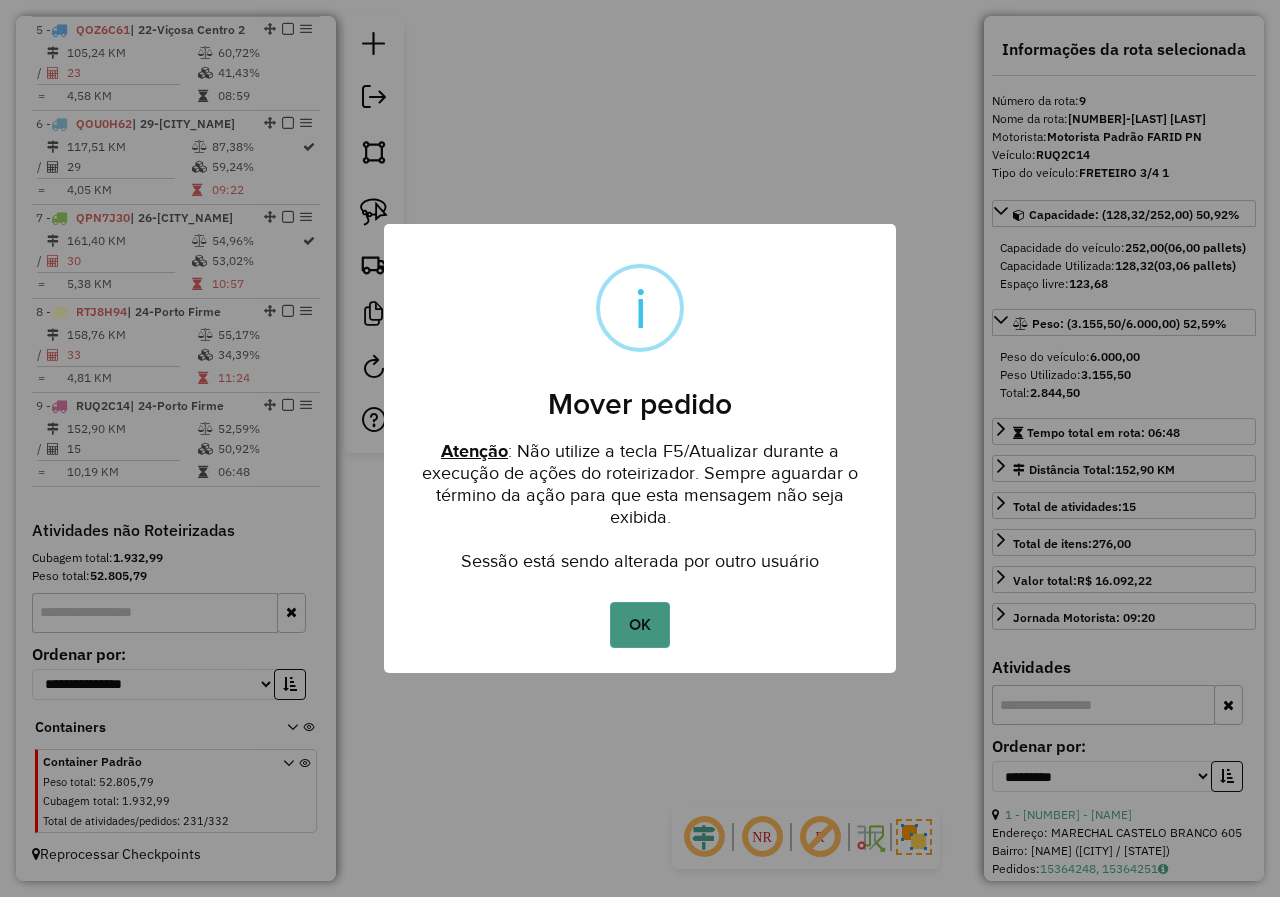 click on "OK" at bounding box center [639, 625] 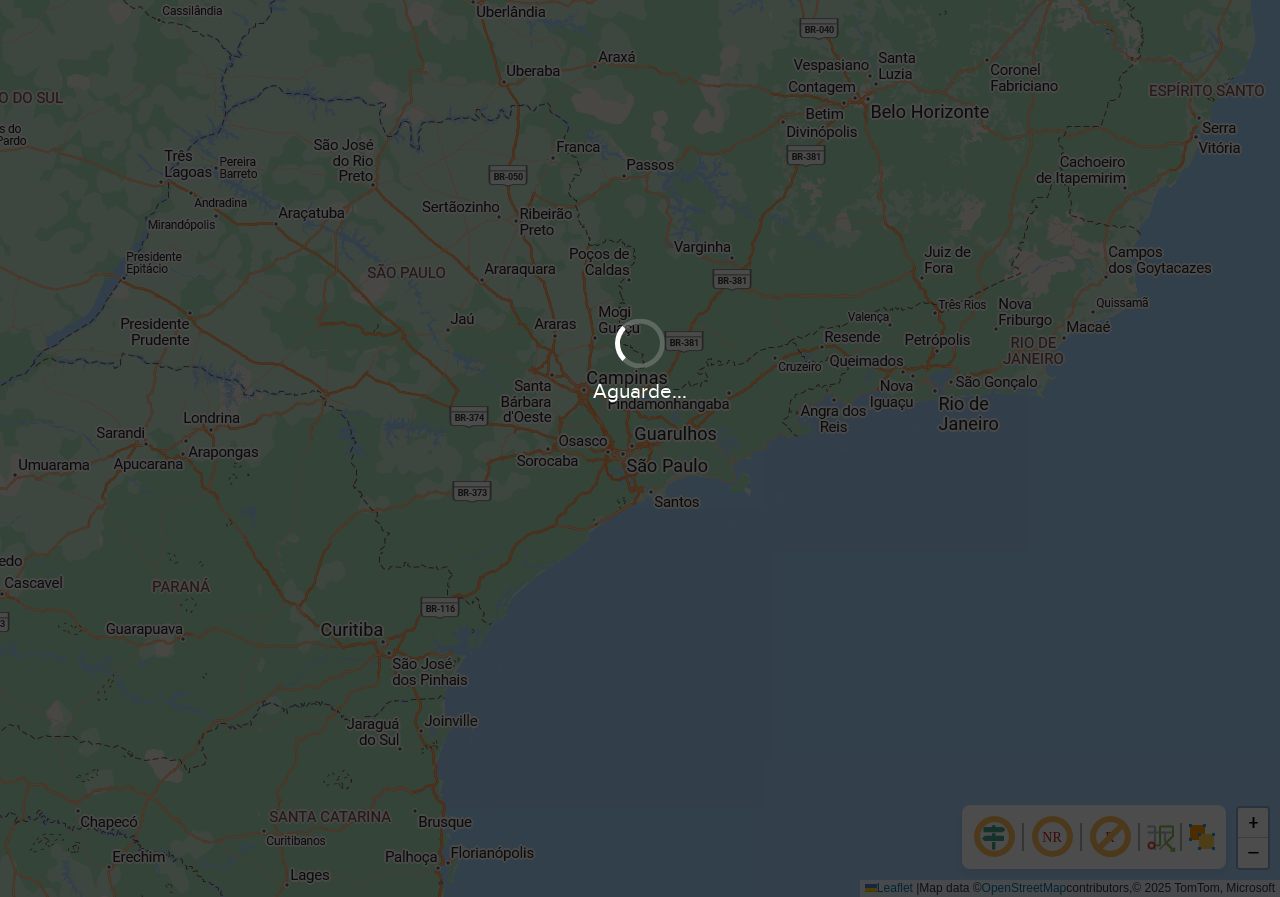 scroll, scrollTop: 0, scrollLeft: 0, axis: both 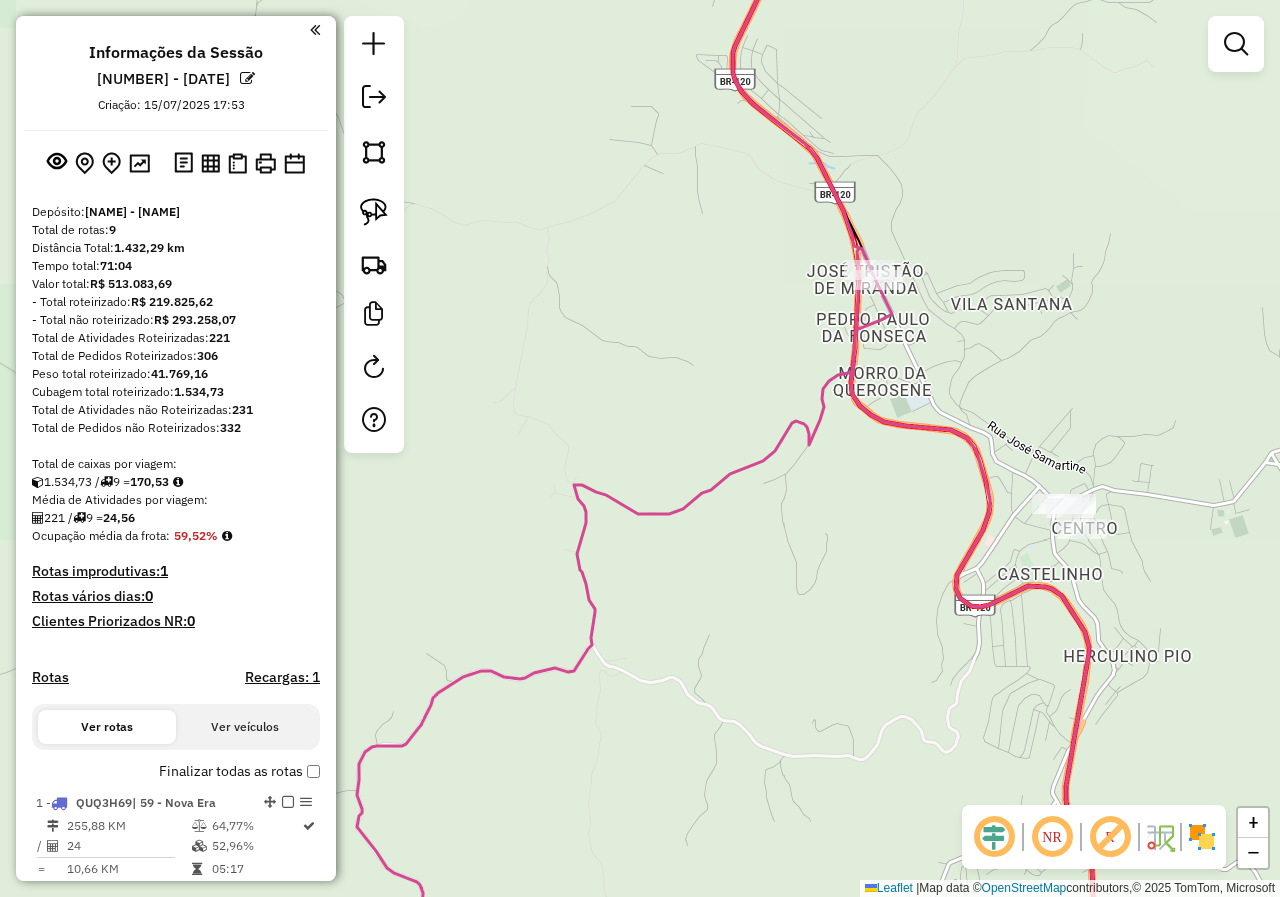drag, startPoint x: 816, startPoint y: 475, endPoint x: 730, endPoint y: 593, distance: 146.0137 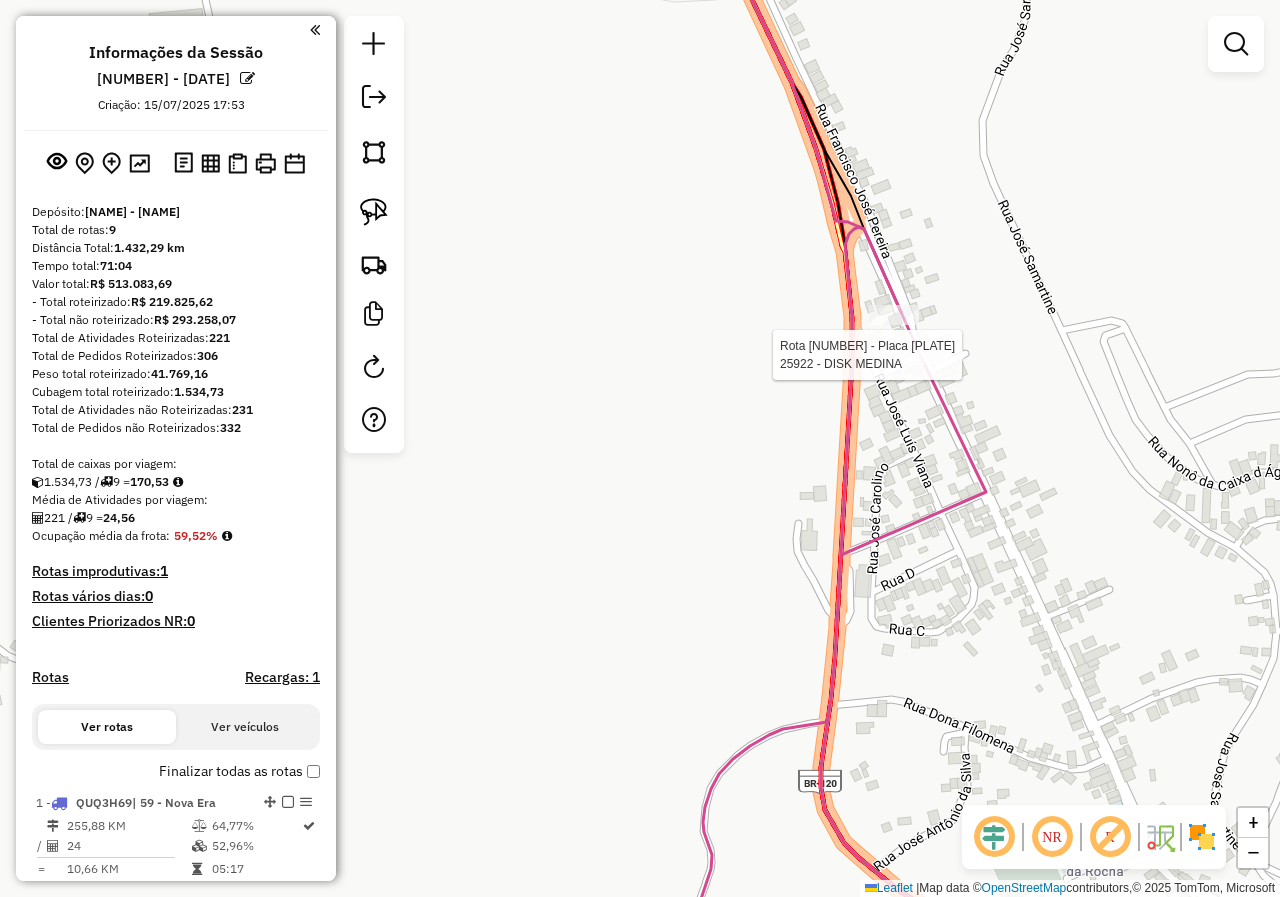 select on "**********" 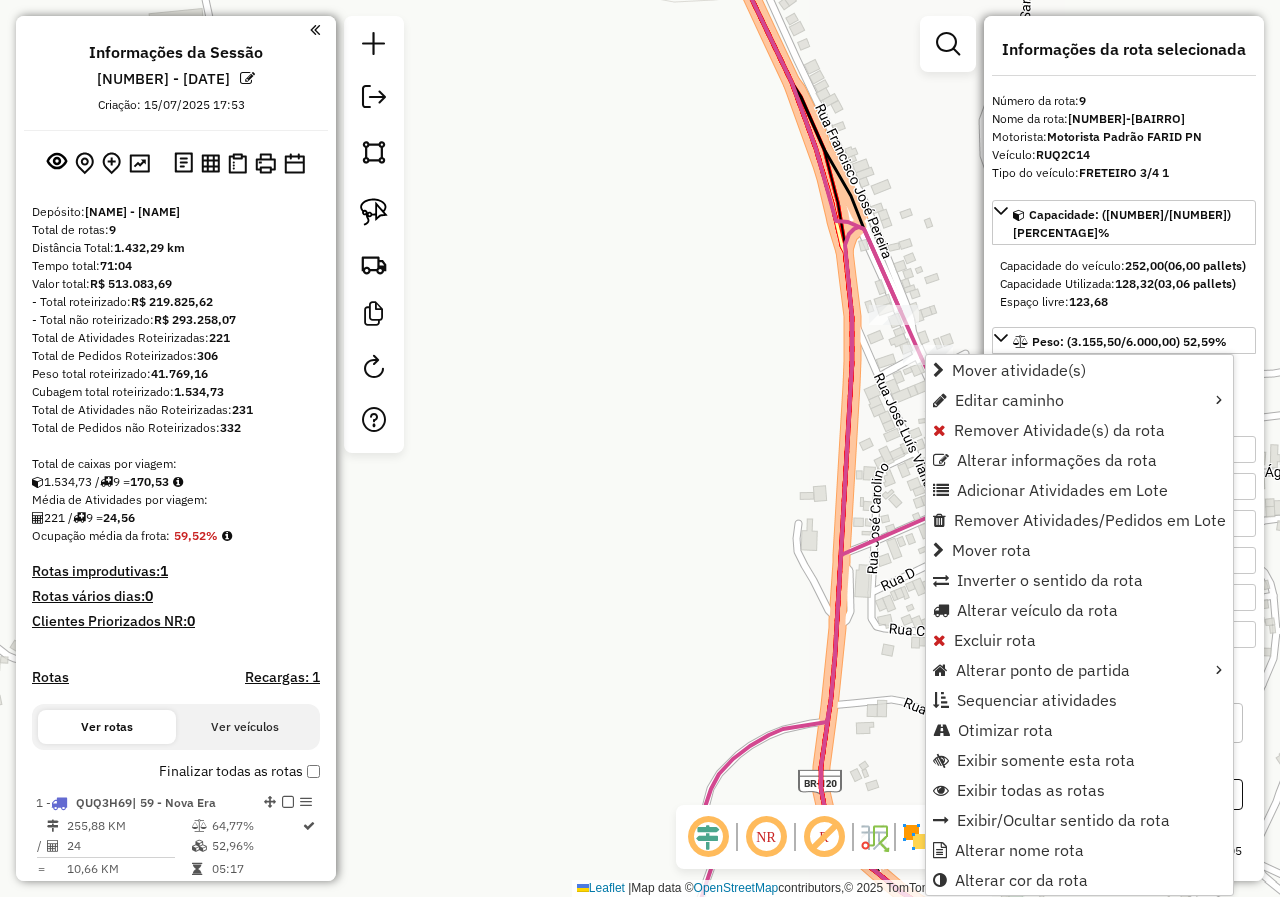 scroll, scrollTop: 1239, scrollLeft: 0, axis: vertical 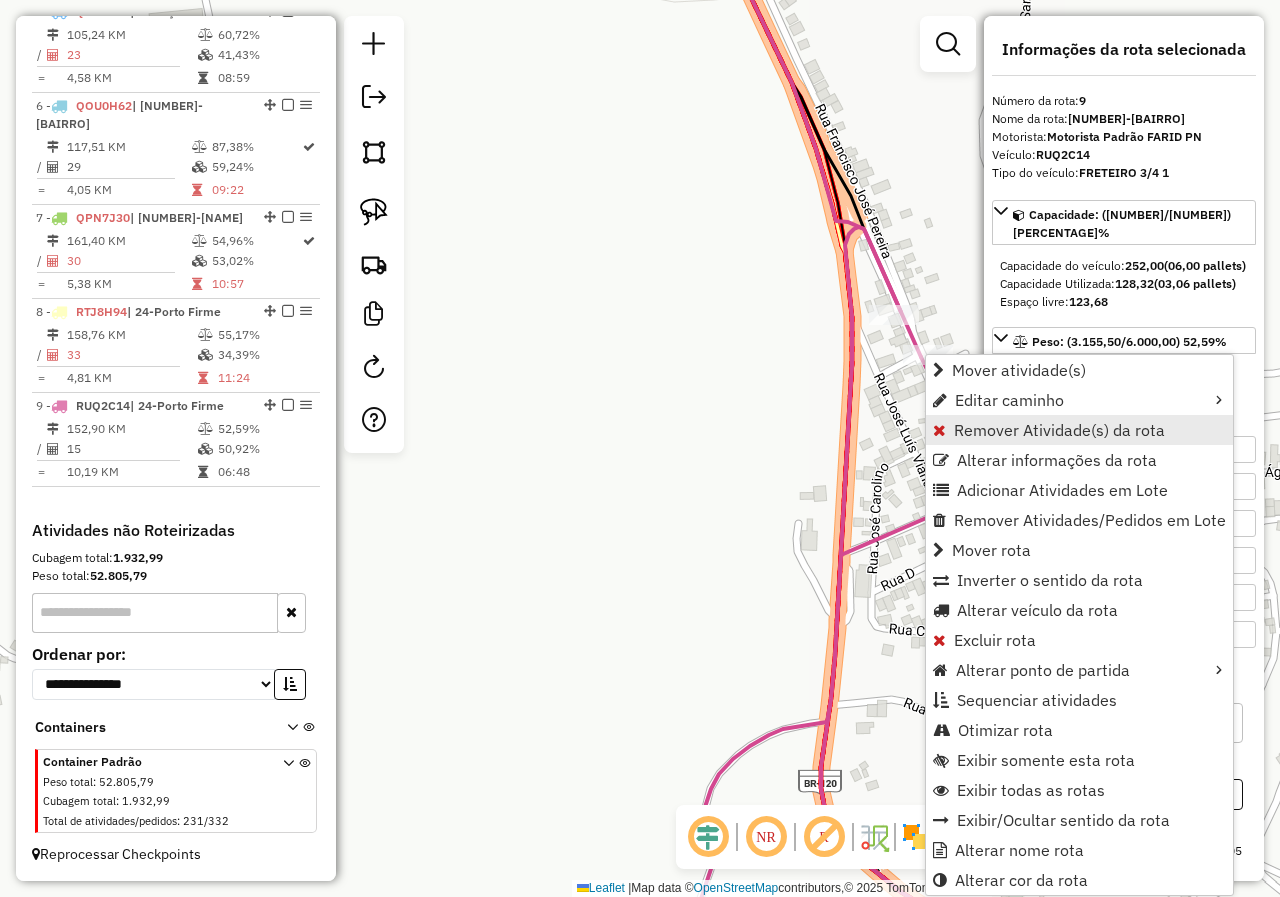 click on "Remover Atividade(s) da rota" at bounding box center (1059, 430) 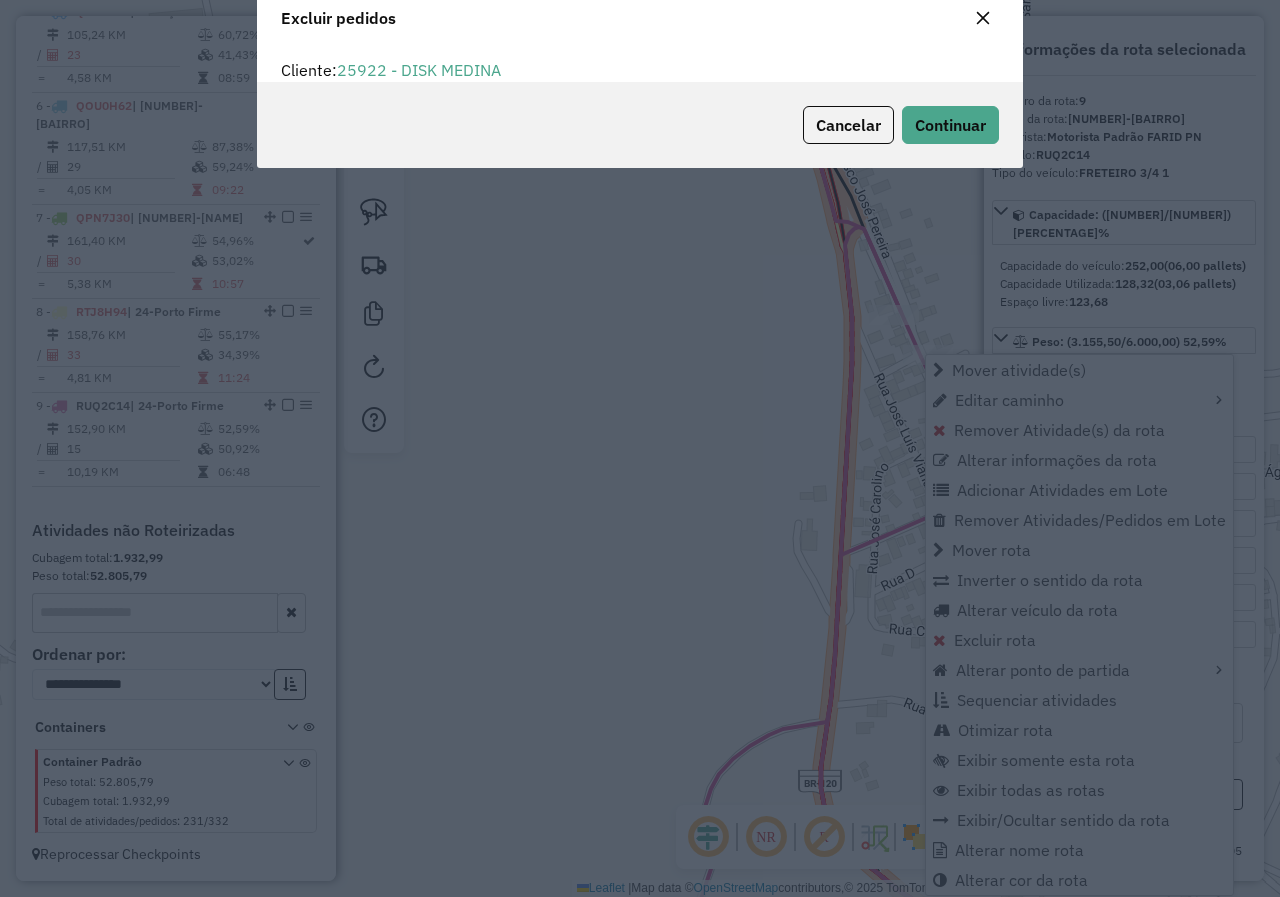 scroll, scrollTop: 12, scrollLeft: 6, axis: both 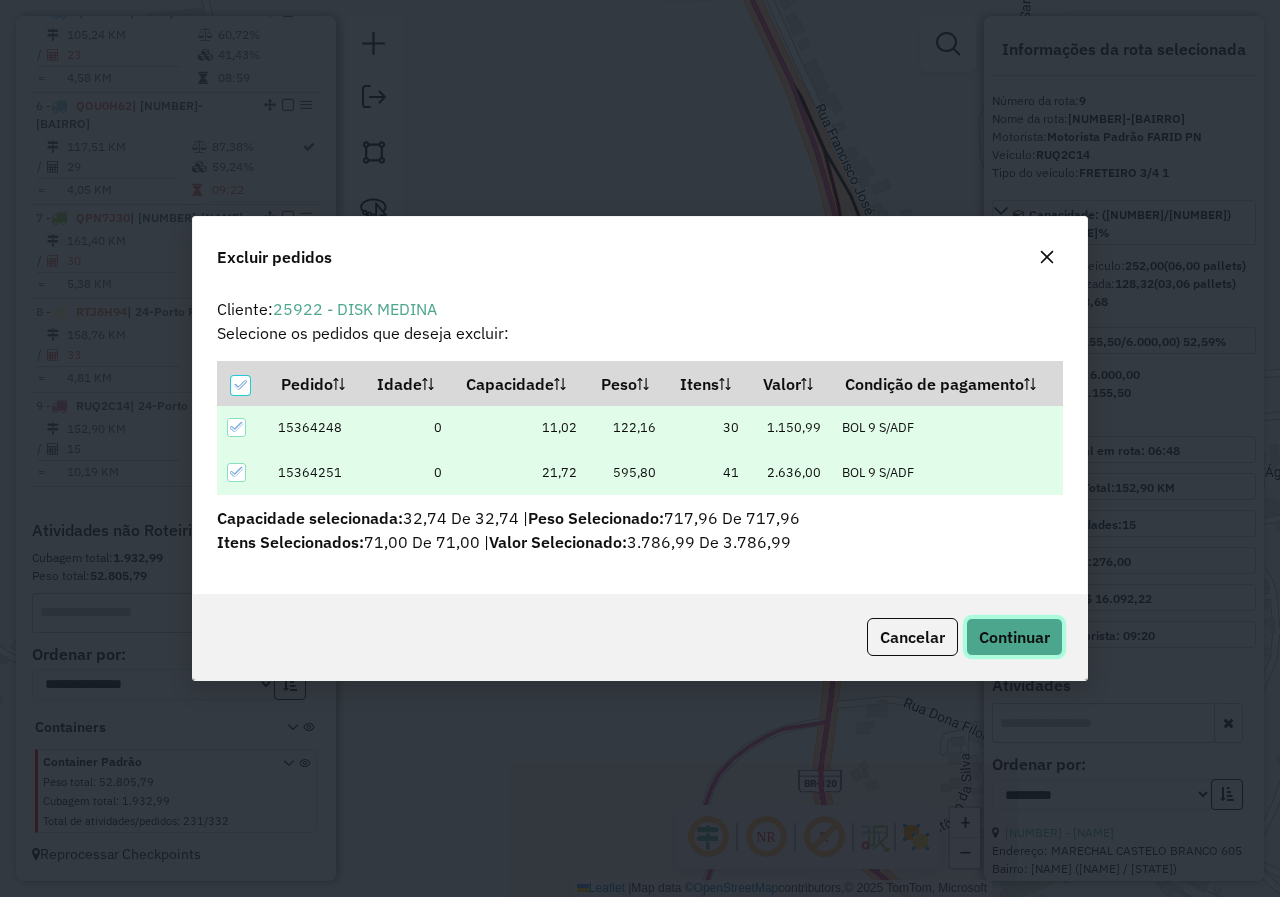 click on "Continuar" 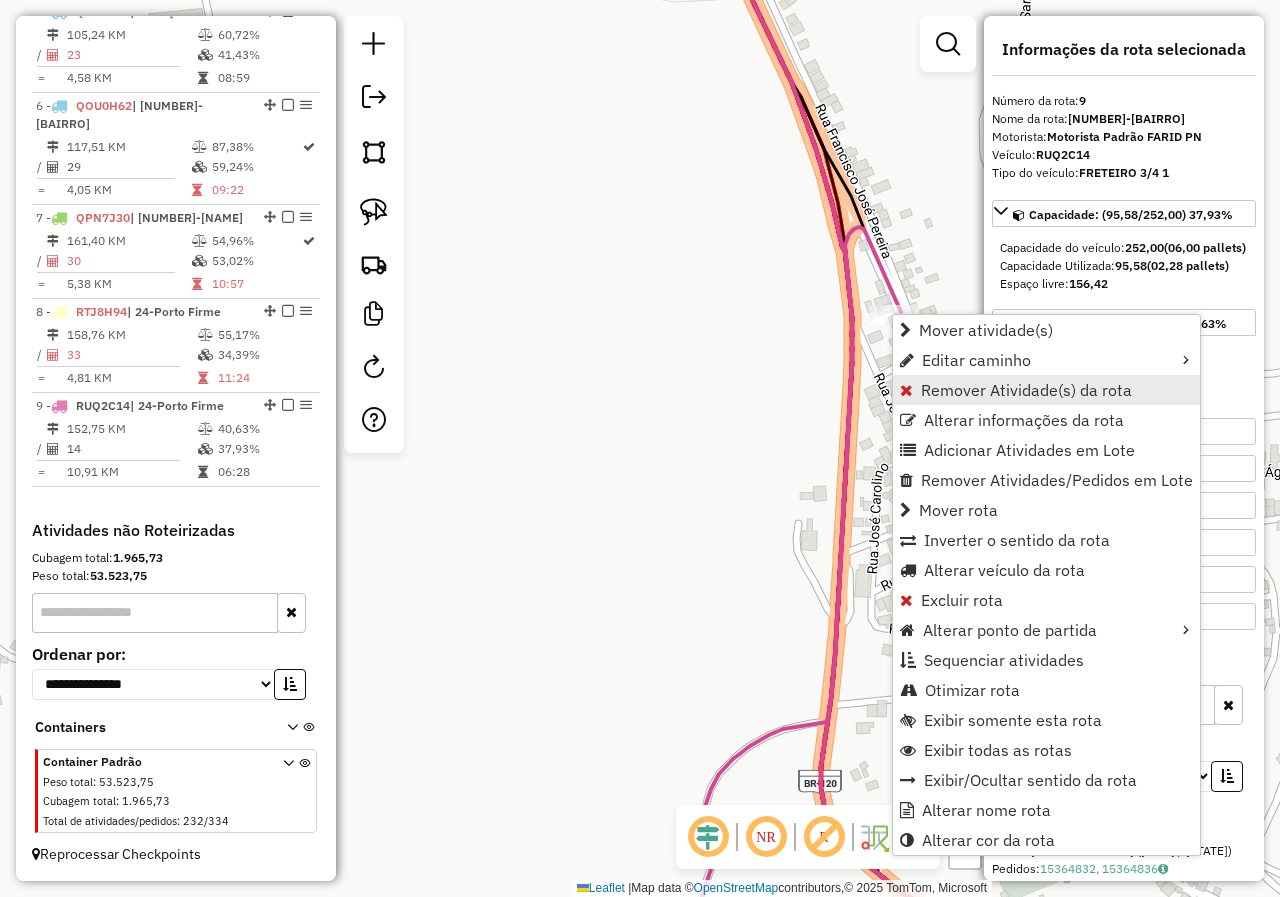 click on "Remover Atividade(s) da rota" at bounding box center [1026, 390] 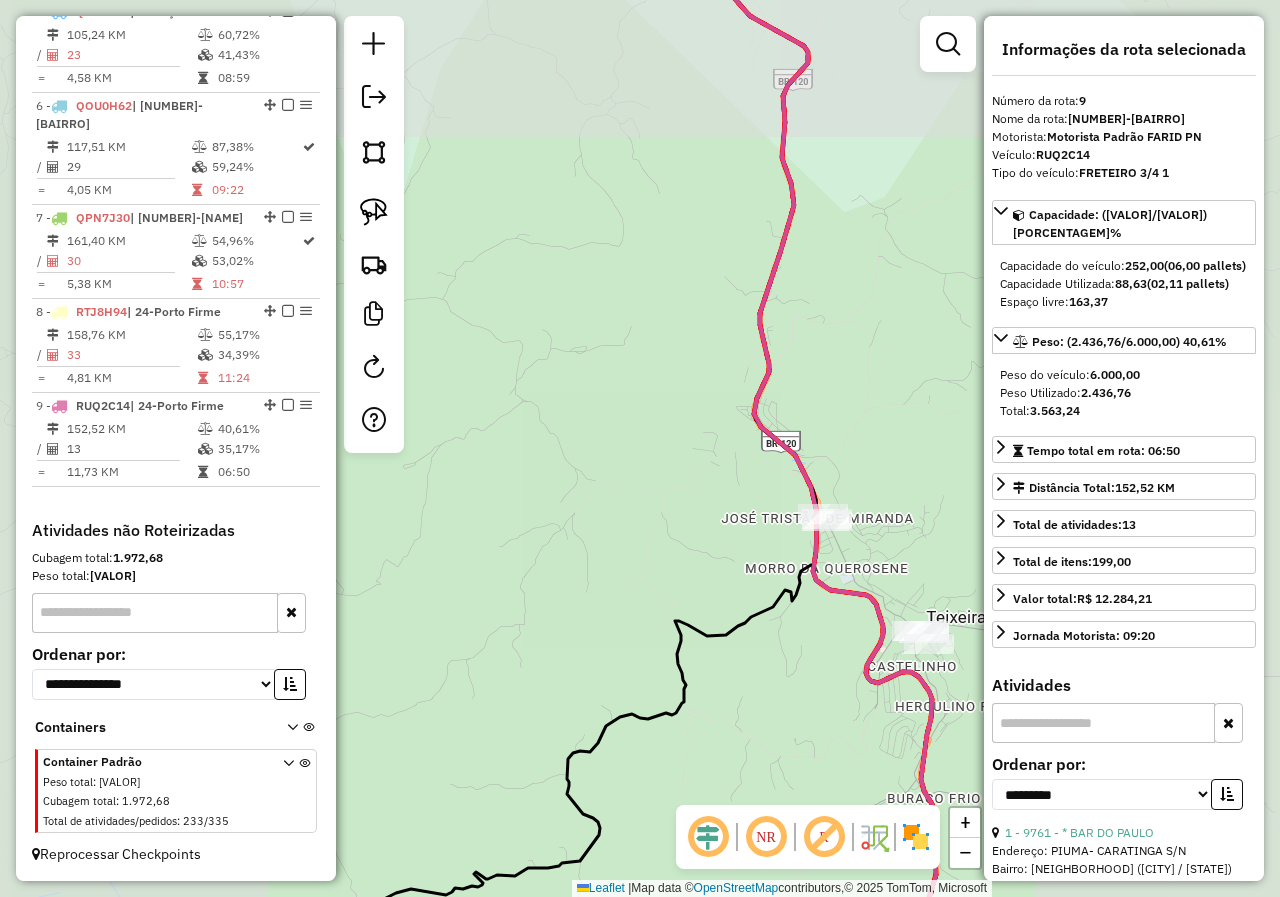 click on "Janela de atendimento Grade de atendimento Capacidade Transportadoras Veículos Cliente Pedidos  Rotas Selecione os dias de semana para filtrar as janelas de atendimento  Seg   Ter   Qua   Qui   Sex   Sáb   Dom  Informe o período da janela de atendimento: De: Até:  Filtrar exatamente a janela do cliente  Considerar janela de atendimento padrão  Selecione os dias de semana para filtrar as grades de atendimento  Seg   Ter   Qua   Qui   Sex   Sáb   Dom   Considerar clientes sem dia de atendimento cadastrado  Clientes fora do dia de atendimento selecionado Filtrar as atividades entre os valores definidos abaixo:  Peso mínimo:   Peso máximo:   Cubagem mínima:   Cubagem máxima:   De:   Até:  Filtrar as atividades entre o tempo de atendimento definido abaixo:  De:   Até:   Considerar capacidade total dos clientes não roteirizados Transportadora: Selecione um ou mais itens Tipo de veículo: Selecione um ou mais itens Veículo: Selecione um ou mais itens Motorista: Selecione um ou mais itens Nome: Rótulo:" 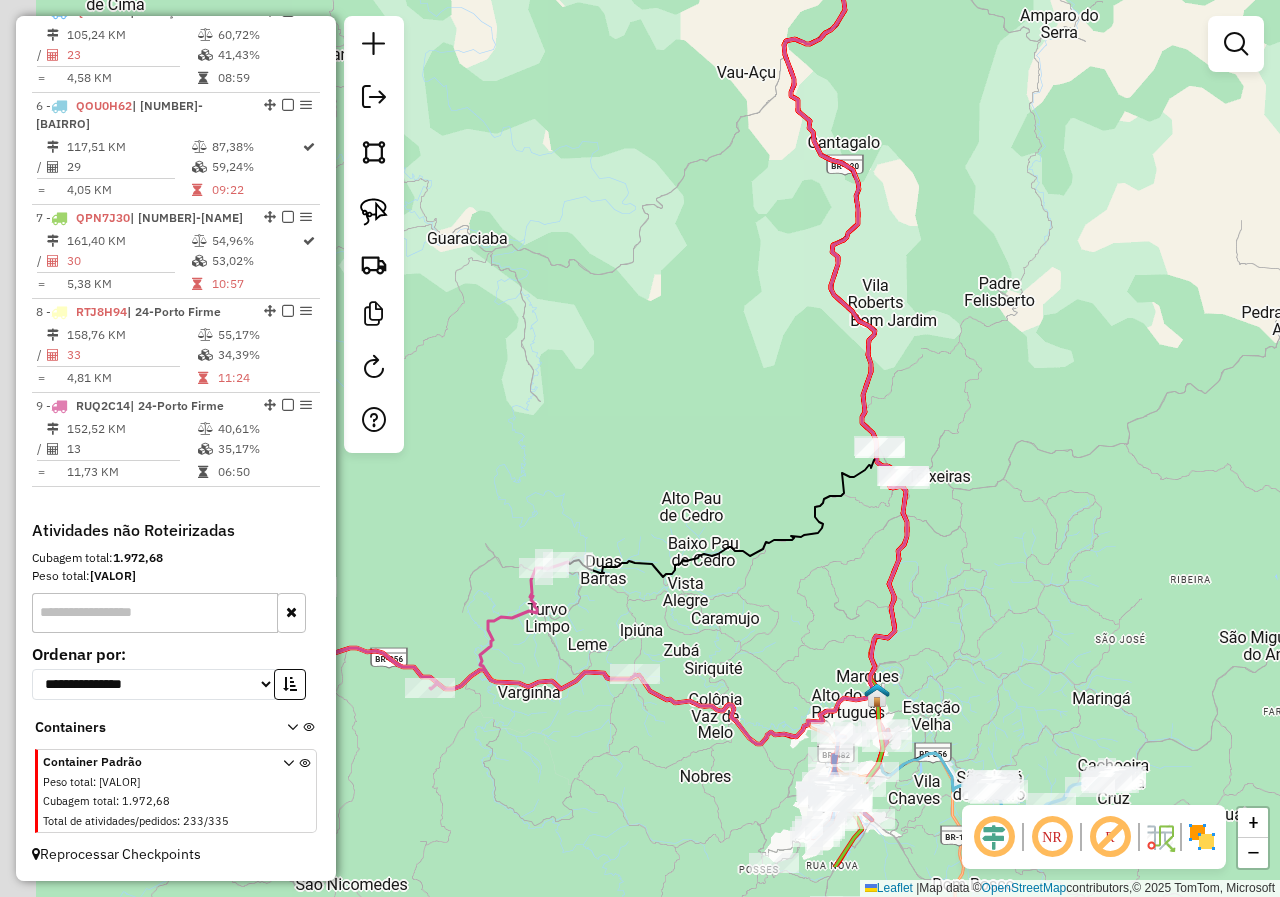 drag, startPoint x: 655, startPoint y: 710, endPoint x: 907, endPoint y: 557, distance: 294.81012 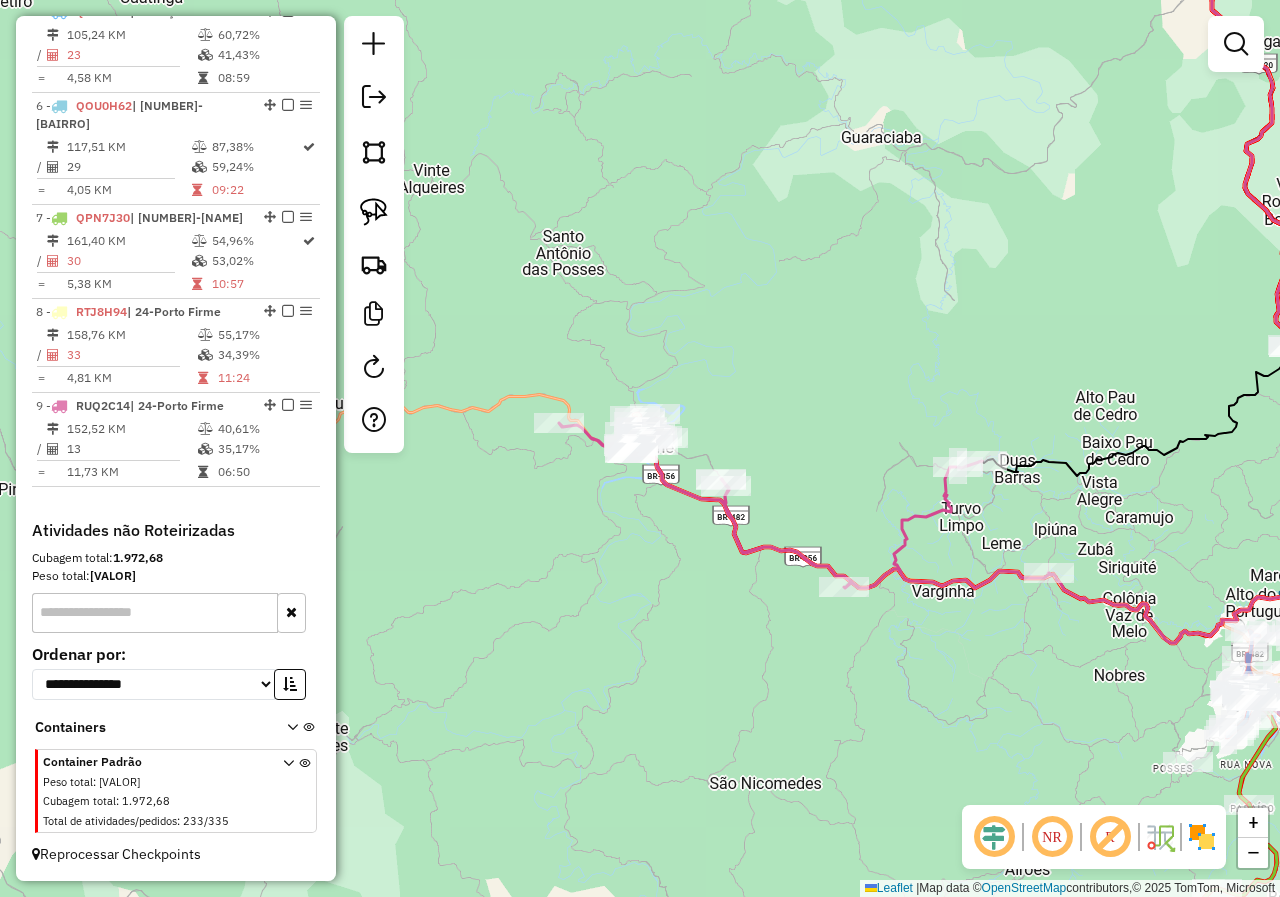 drag, startPoint x: 607, startPoint y: 722, endPoint x: 941, endPoint y: 655, distance: 340.65378 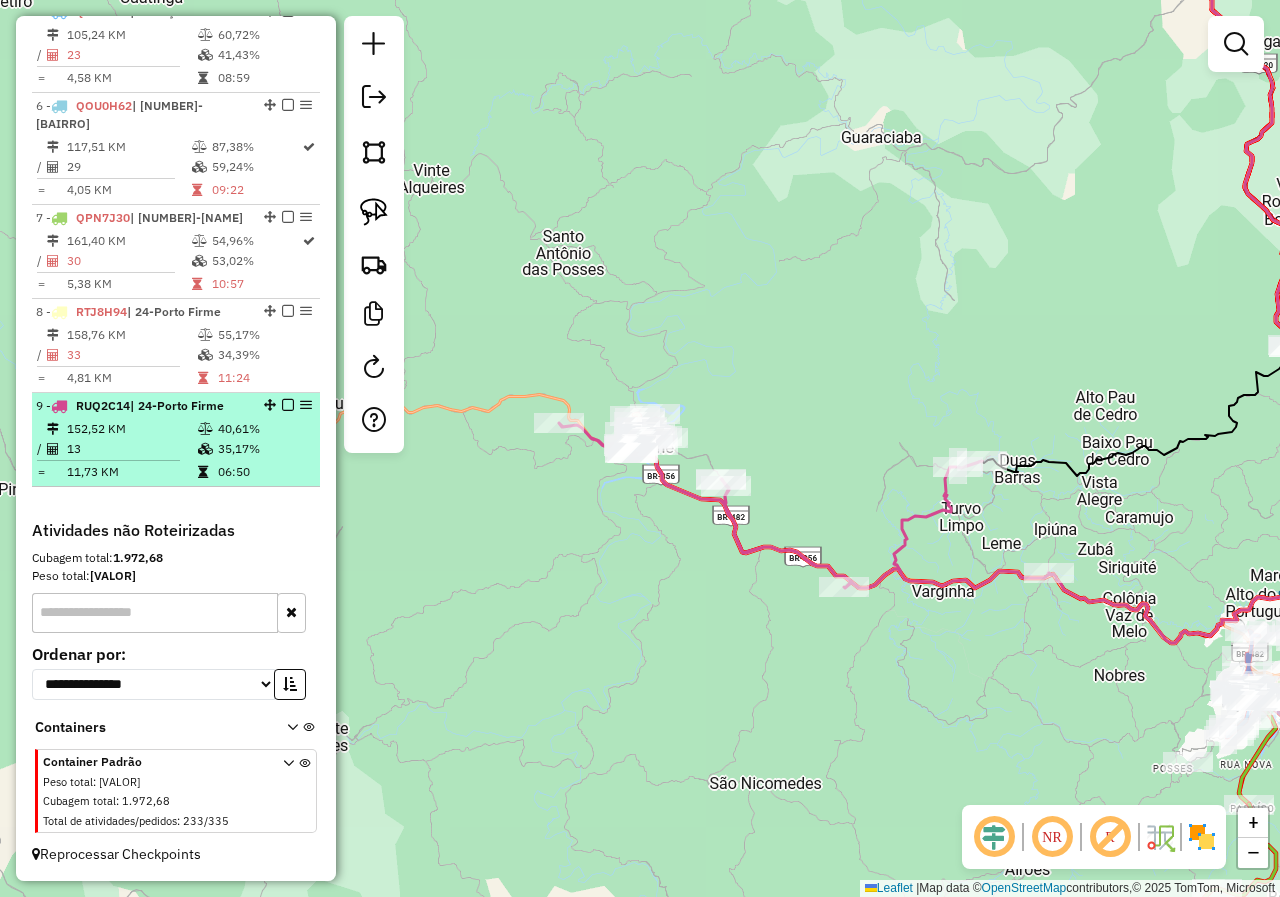click on "35,17%" at bounding box center [264, 449] 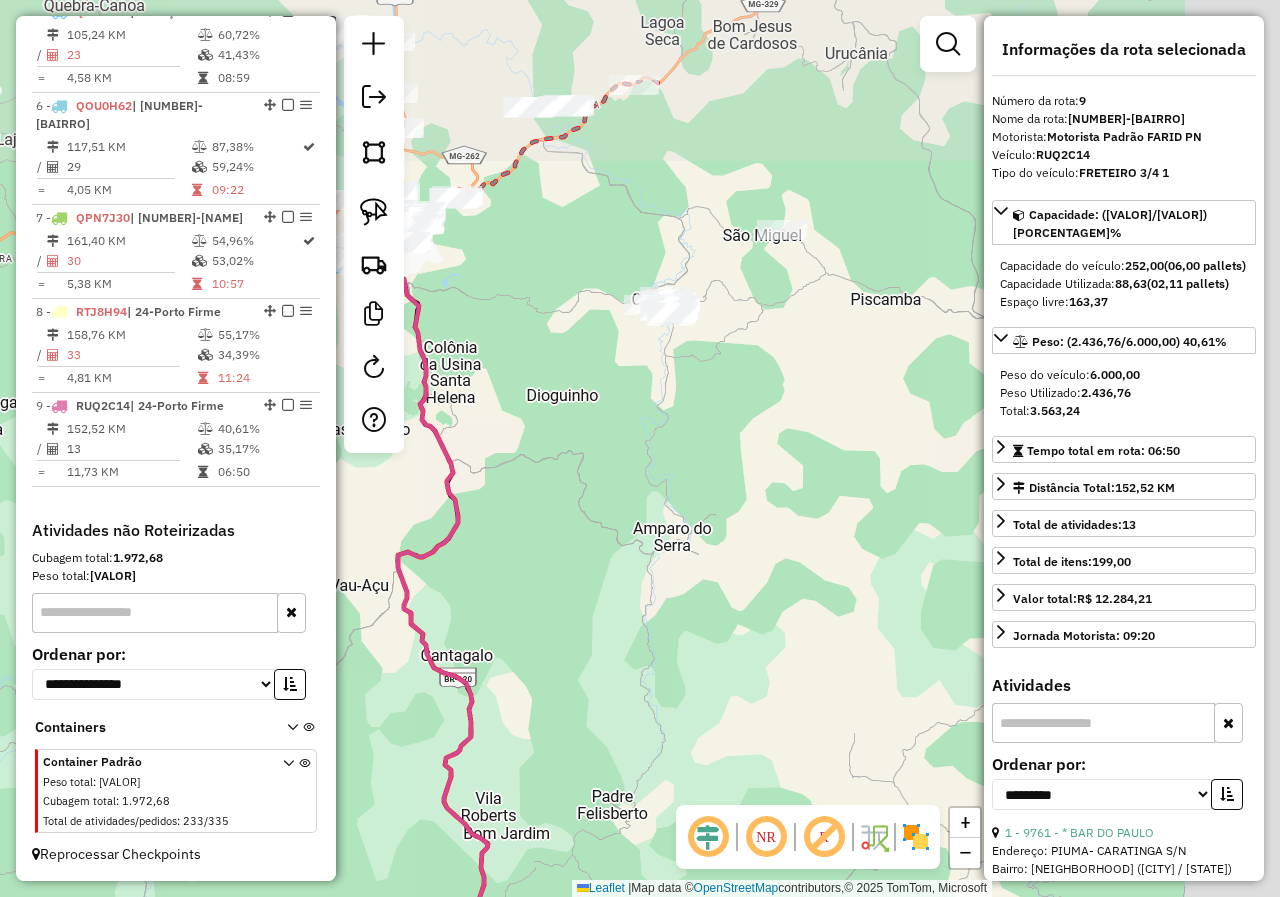 drag, startPoint x: 883, startPoint y: 306, endPoint x: 588, endPoint y: 483, distance: 344.02615 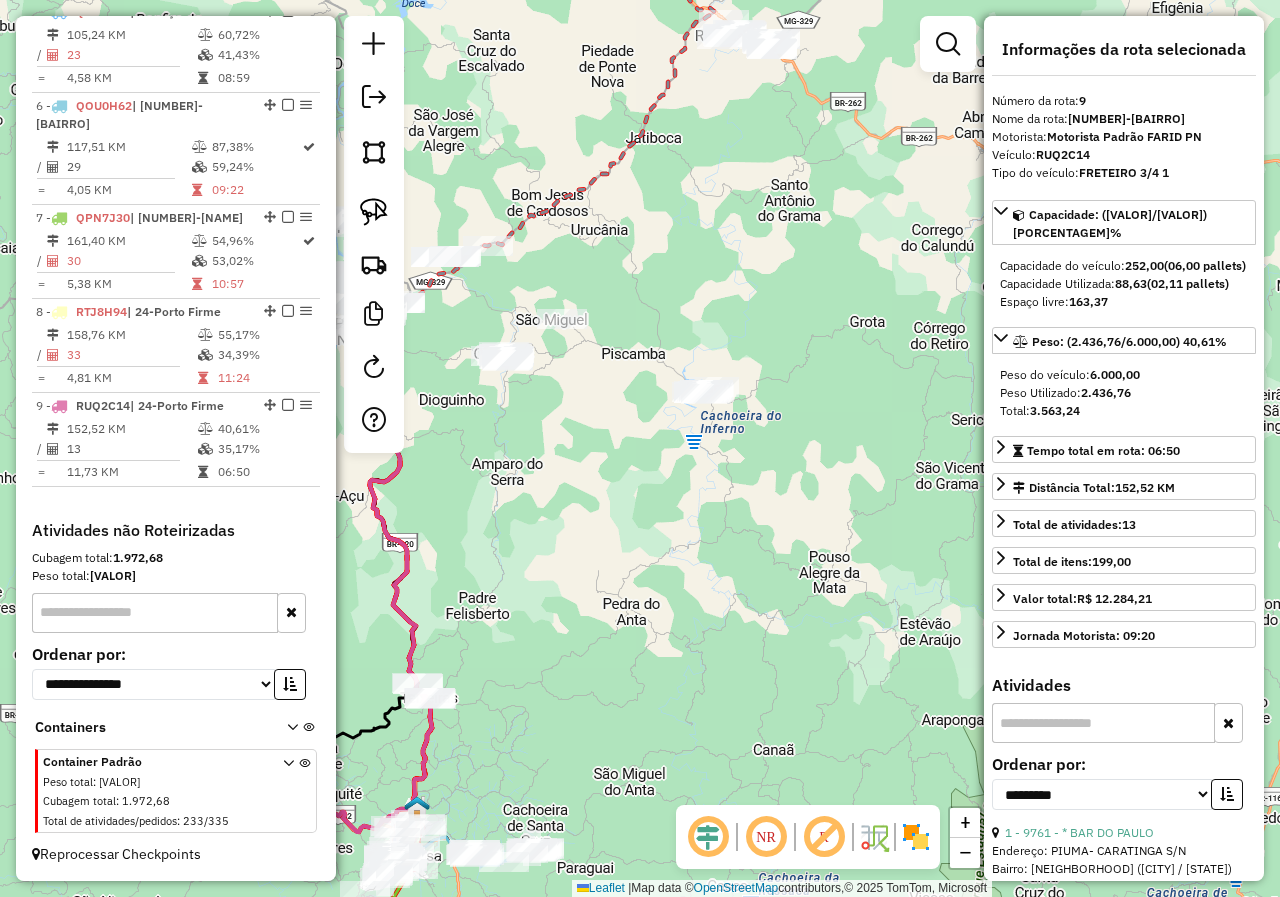 drag, startPoint x: 738, startPoint y: 426, endPoint x: 602, endPoint y: 420, distance: 136.1323 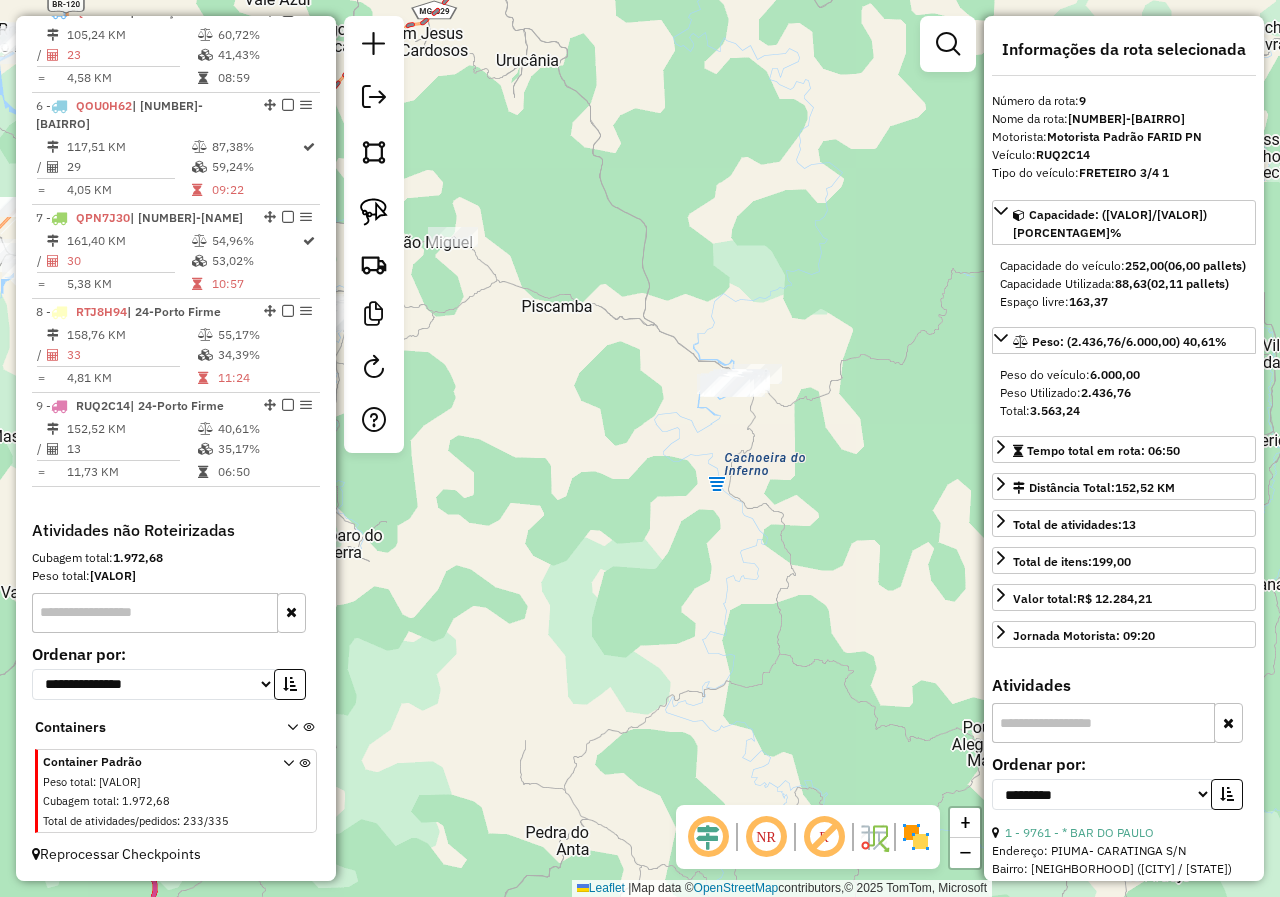 drag, startPoint x: 625, startPoint y: 501, endPoint x: 684, endPoint y: 502, distance: 59.008472 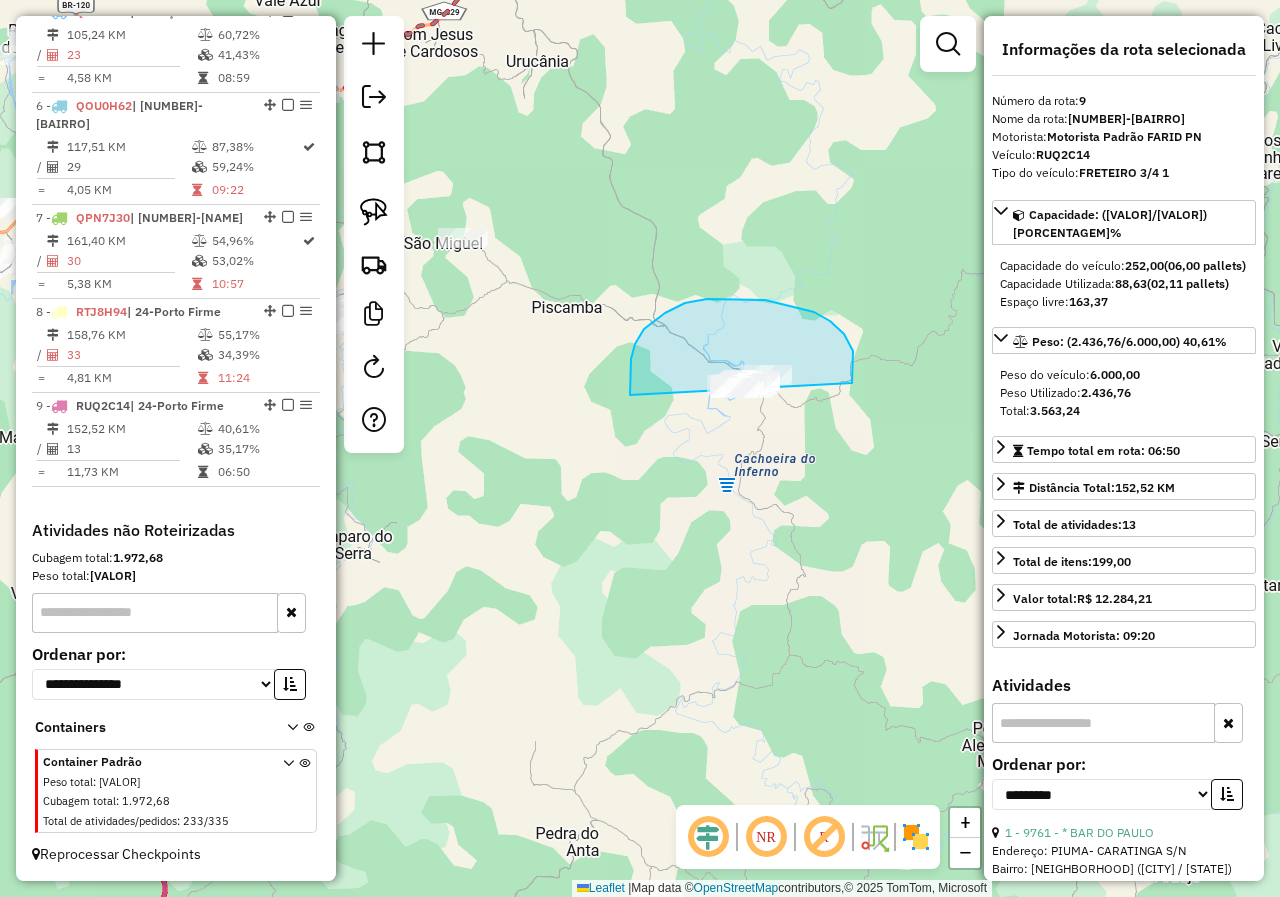drag, startPoint x: 853, startPoint y: 382, endPoint x: 767, endPoint y: 439, distance: 103.17461 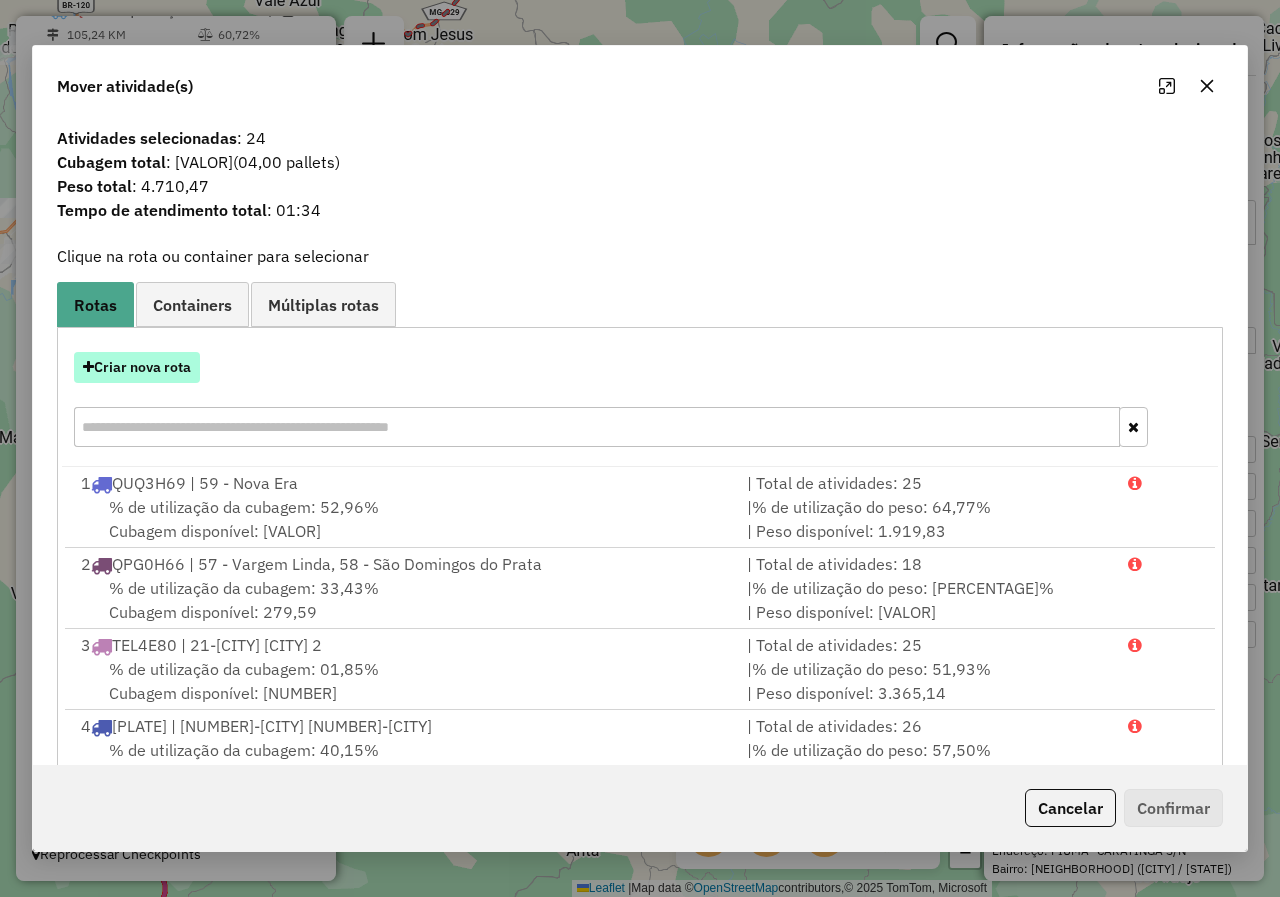 click on "Criar nova rota" at bounding box center [137, 367] 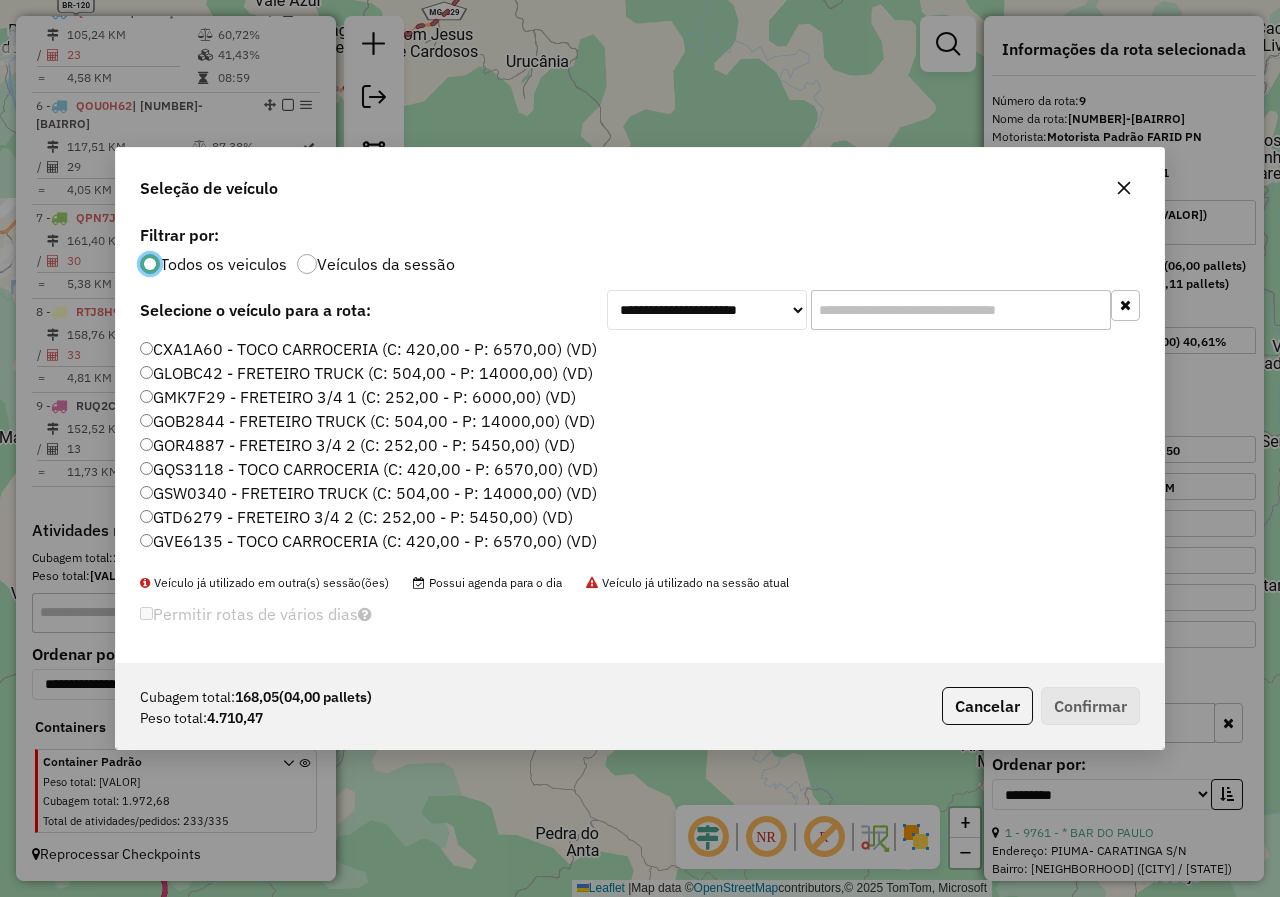 scroll, scrollTop: 11, scrollLeft: 6, axis: both 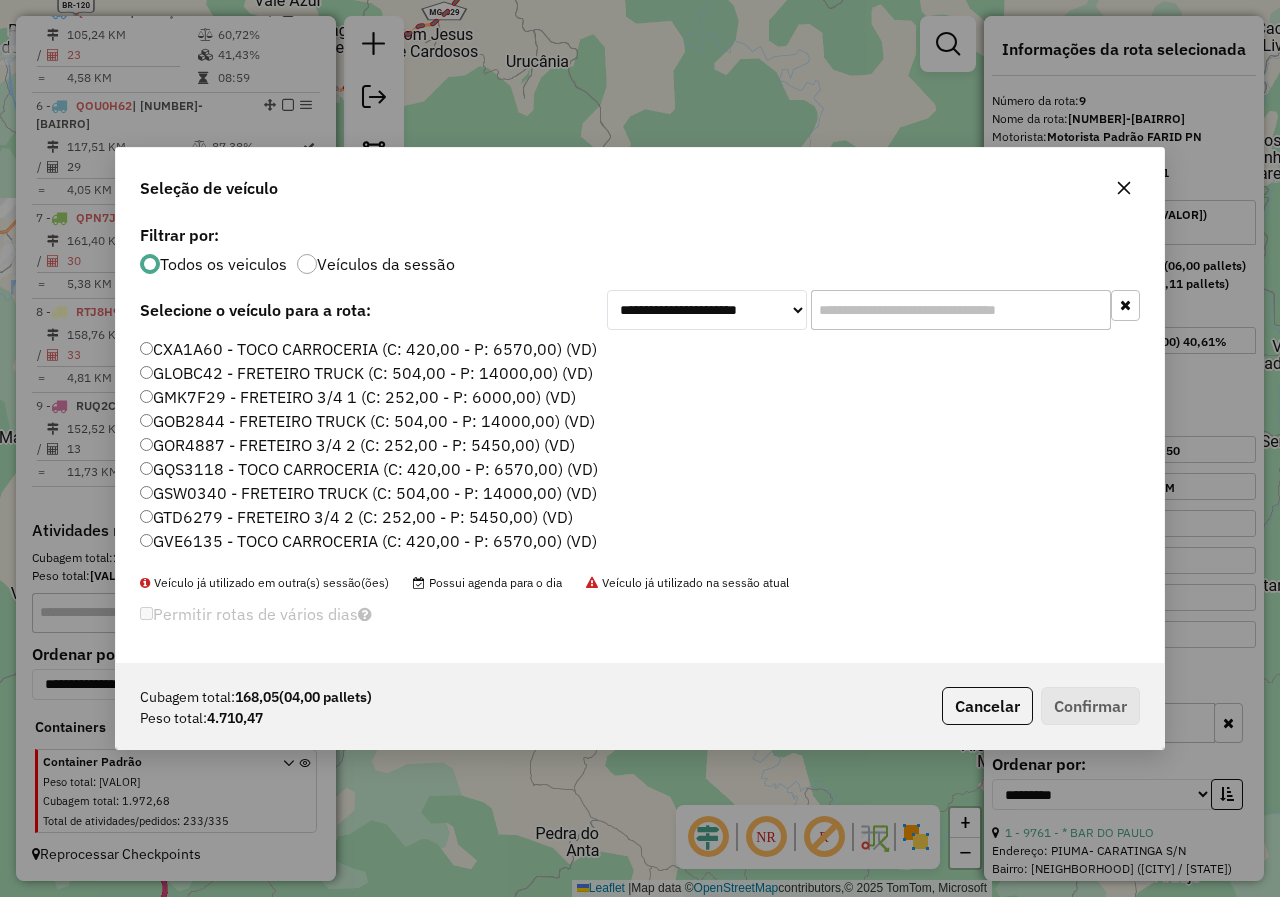click 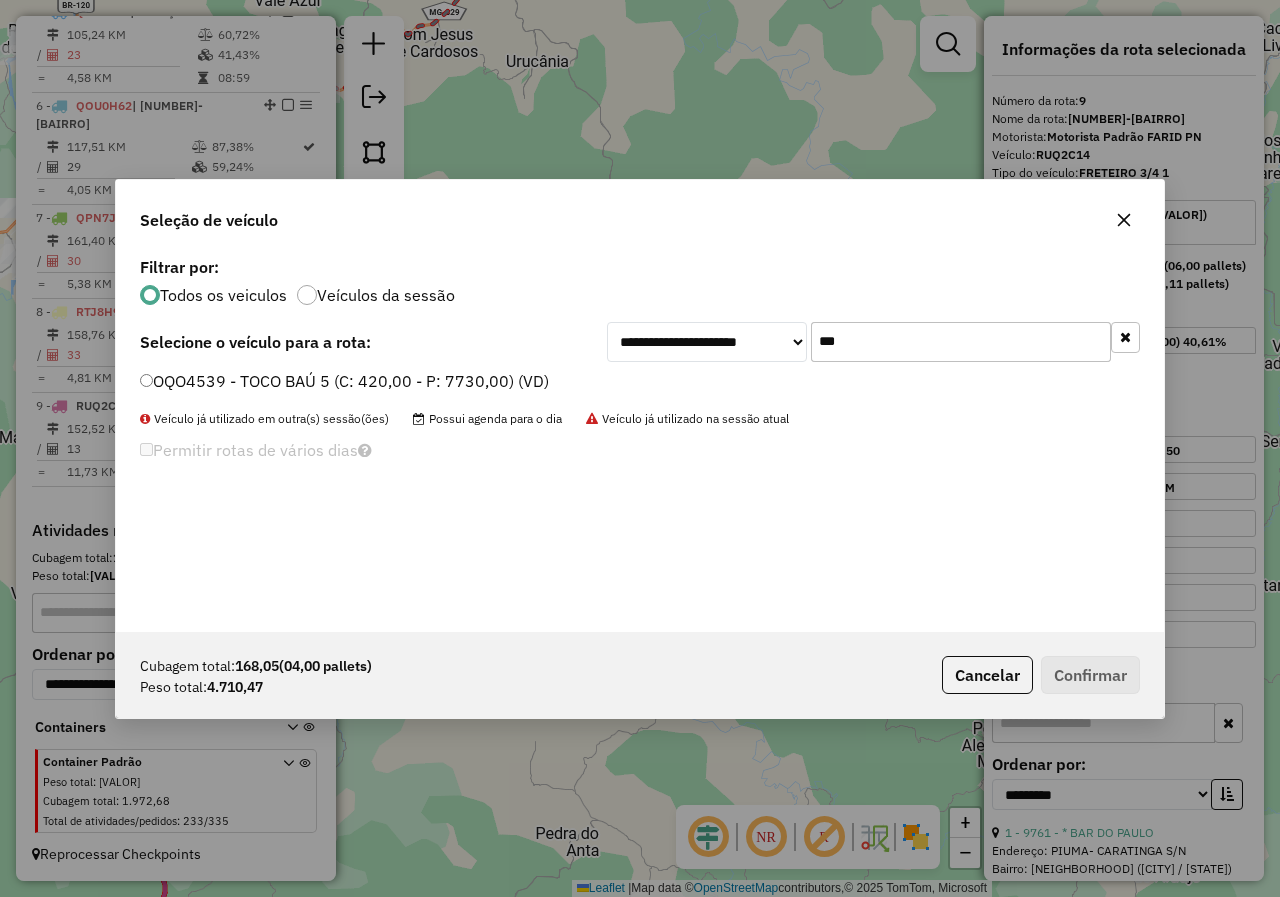 type on "***" 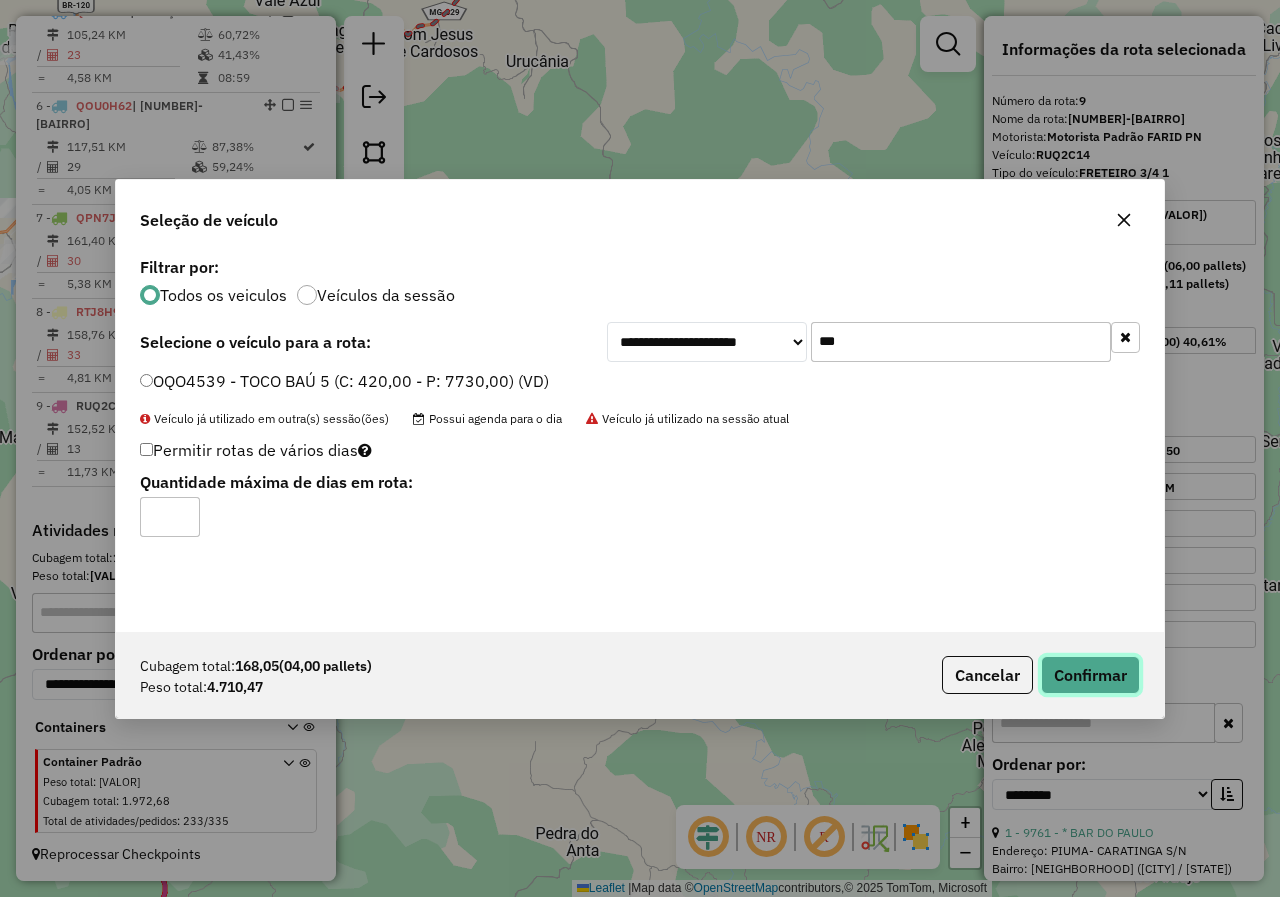 click on "Confirmar" 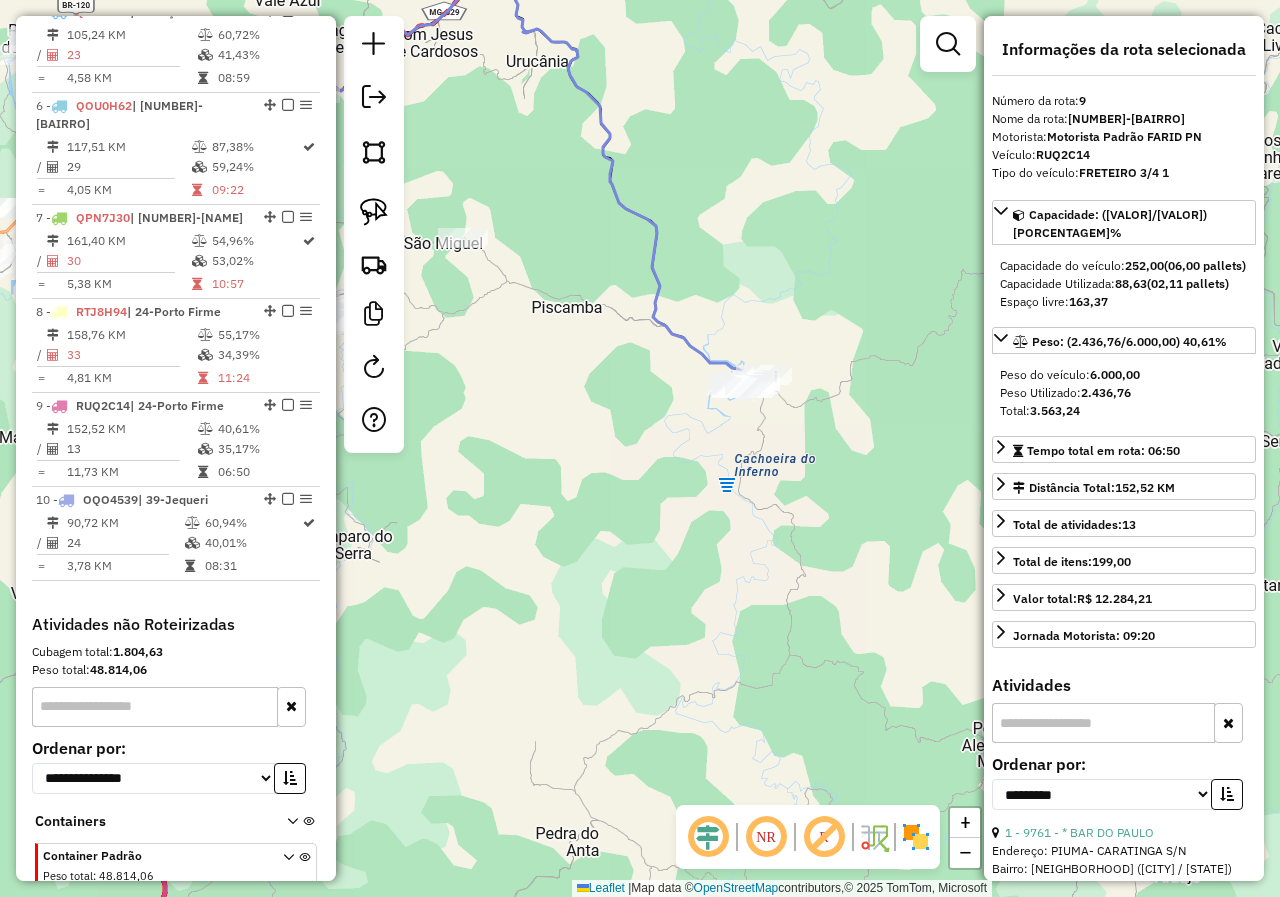 scroll, scrollTop: 1333, scrollLeft: 0, axis: vertical 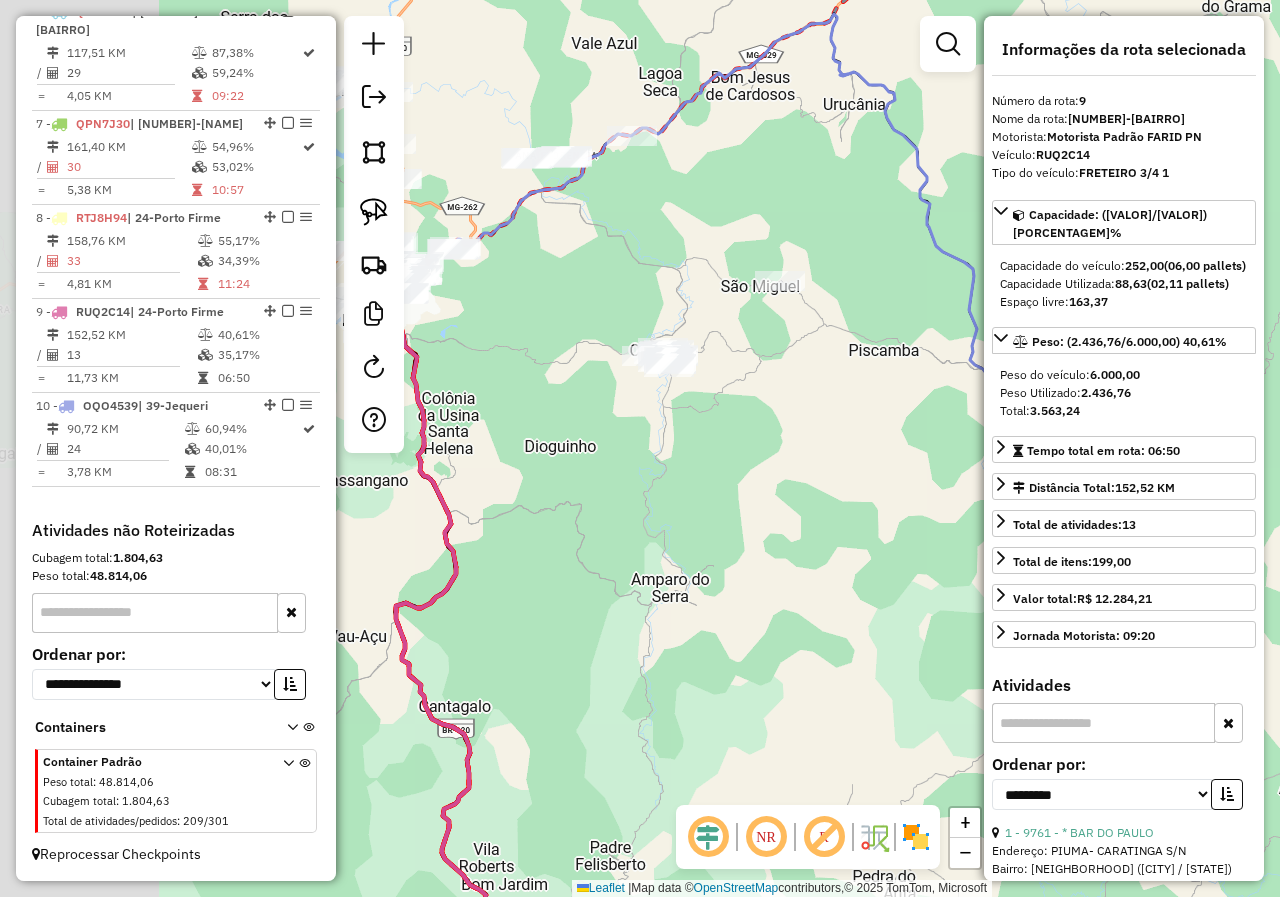 drag, startPoint x: 656, startPoint y: 556, endPoint x: 973, endPoint y: 599, distance: 319.9031 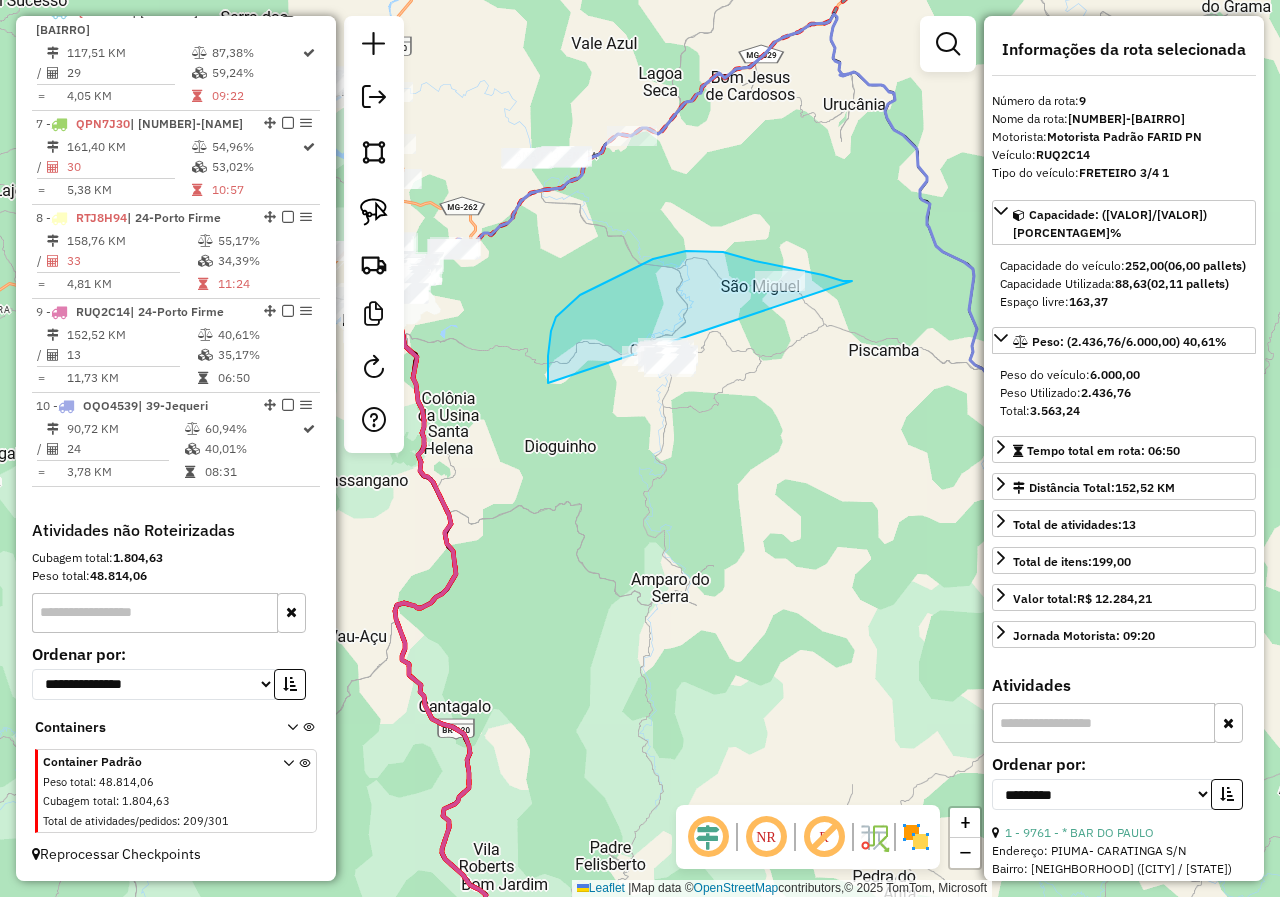drag, startPoint x: 852, startPoint y: 281, endPoint x: 804, endPoint y: 454, distance: 179.5355 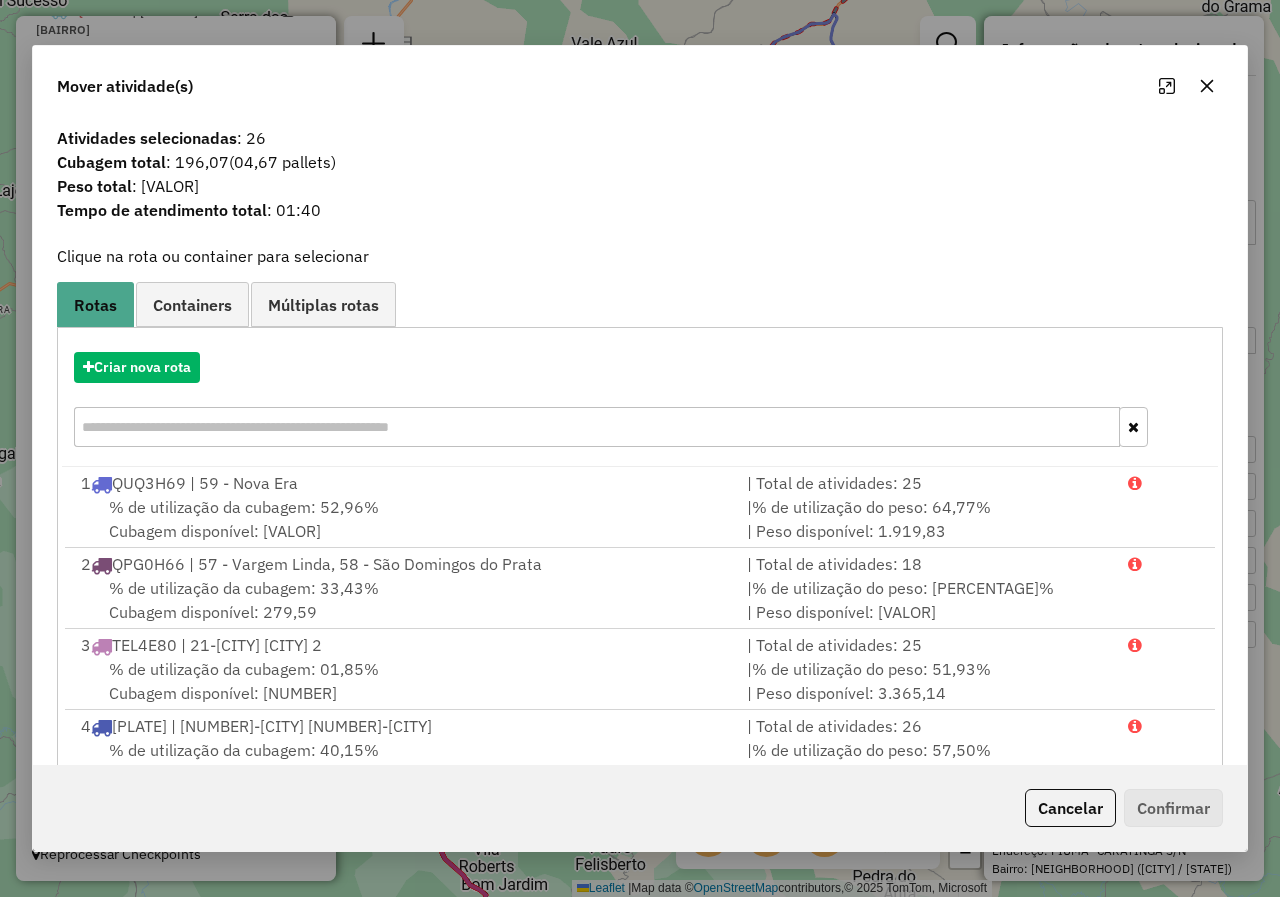 click 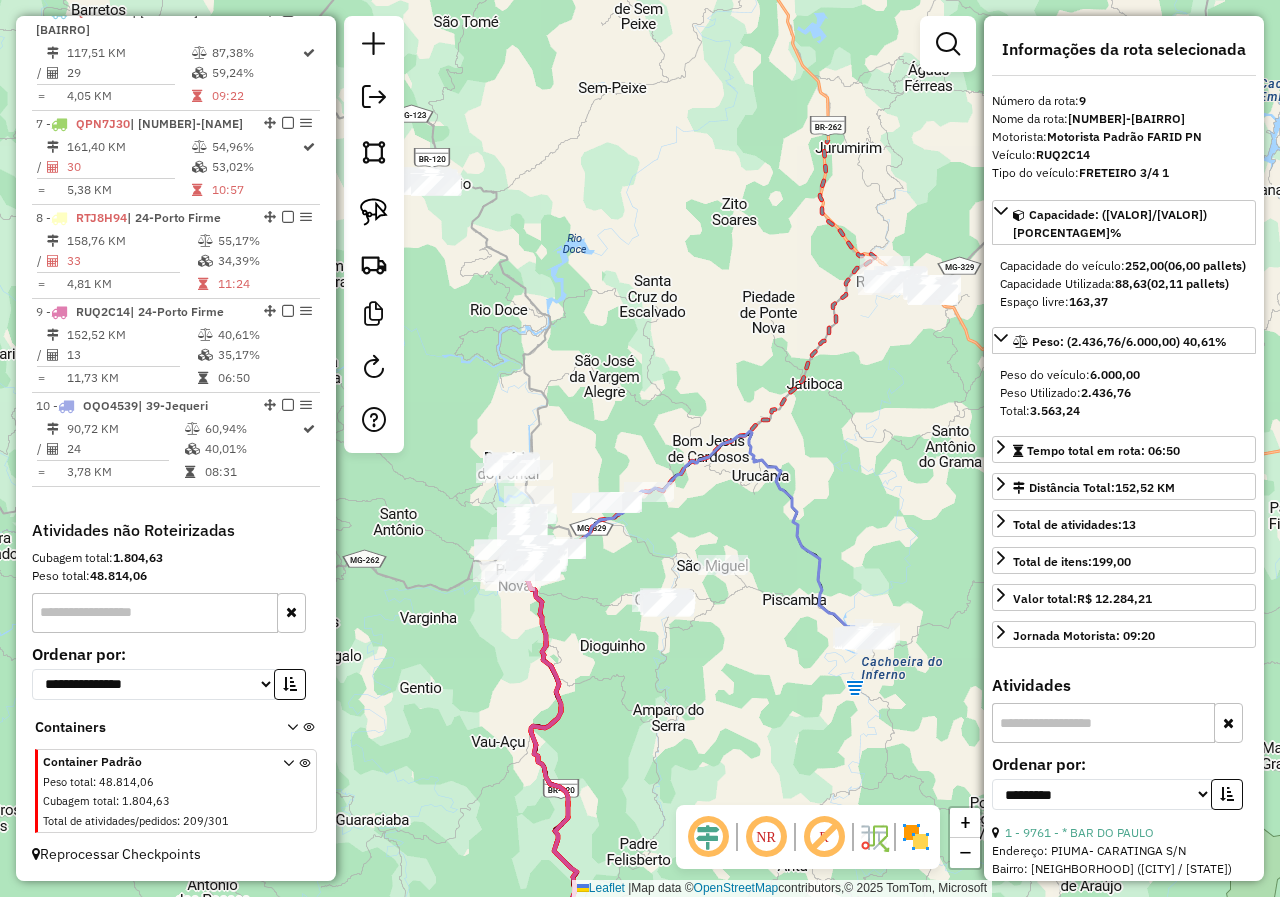 drag, startPoint x: 600, startPoint y: 445, endPoint x: 647, endPoint y: 666, distance: 225.94247 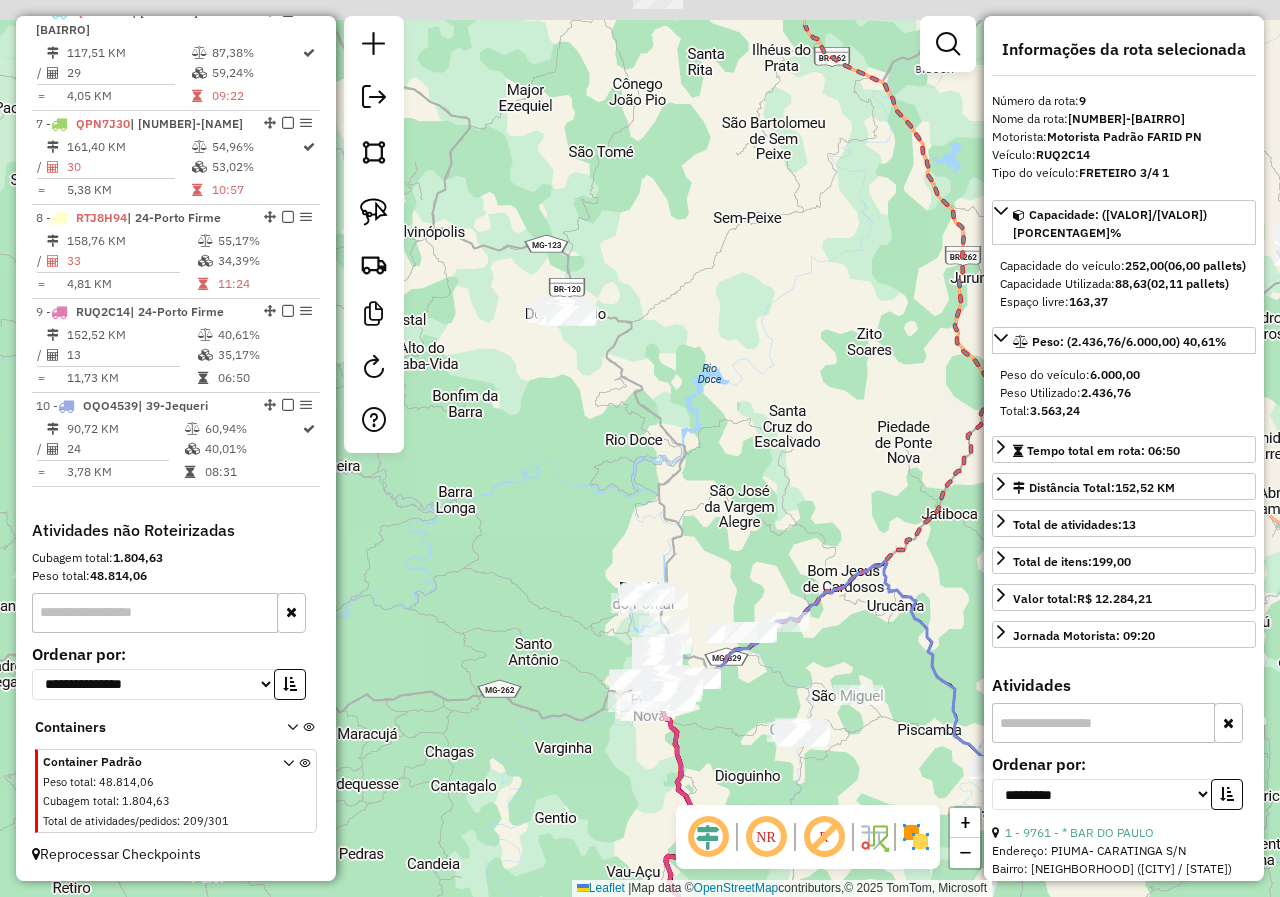 drag, startPoint x: 518, startPoint y: 342, endPoint x: 635, endPoint y: 477, distance: 178.6449 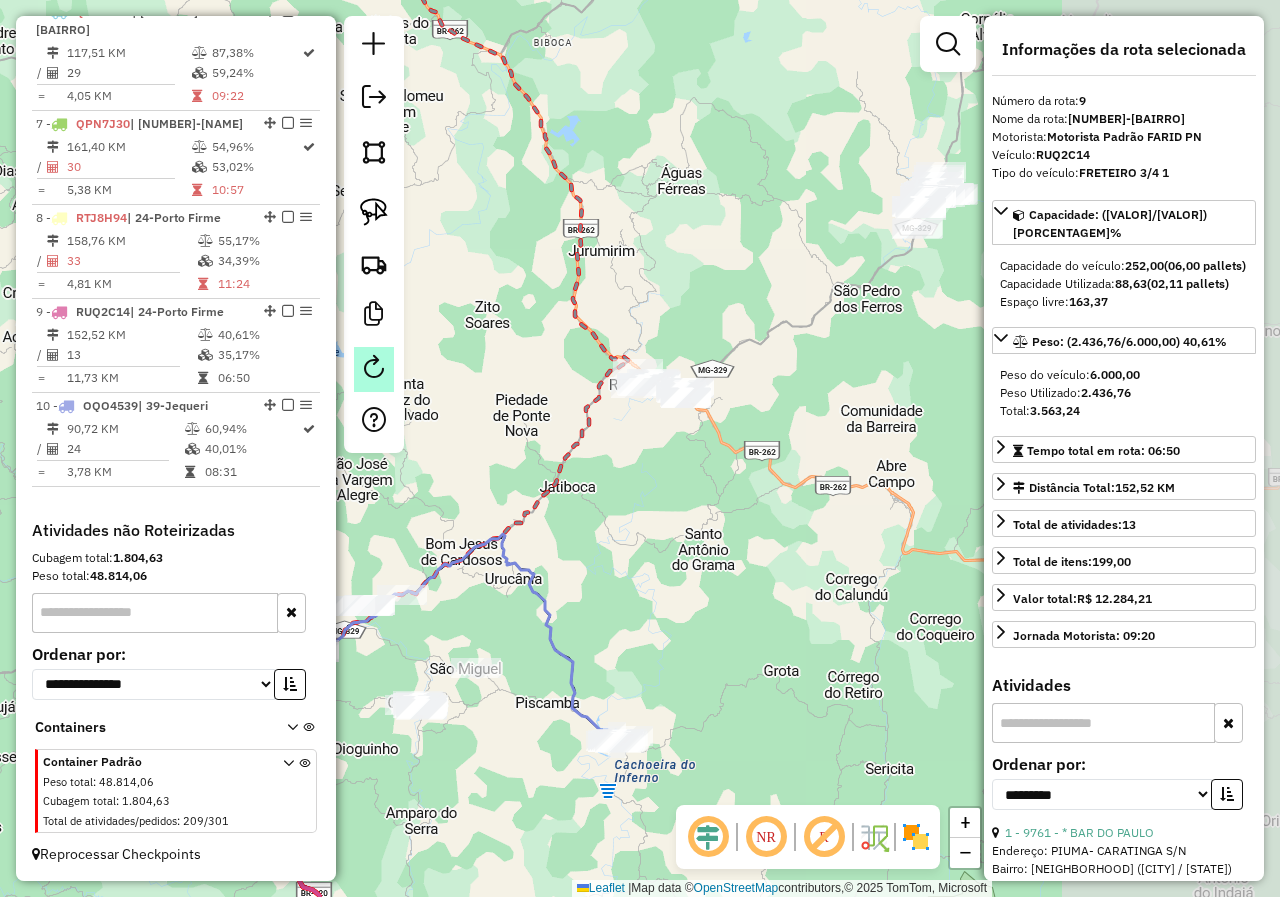 drag, startPoint x: 777, startPoint y: 421, endPoint x: 369, endPoint y: 373, distance: 410.8138 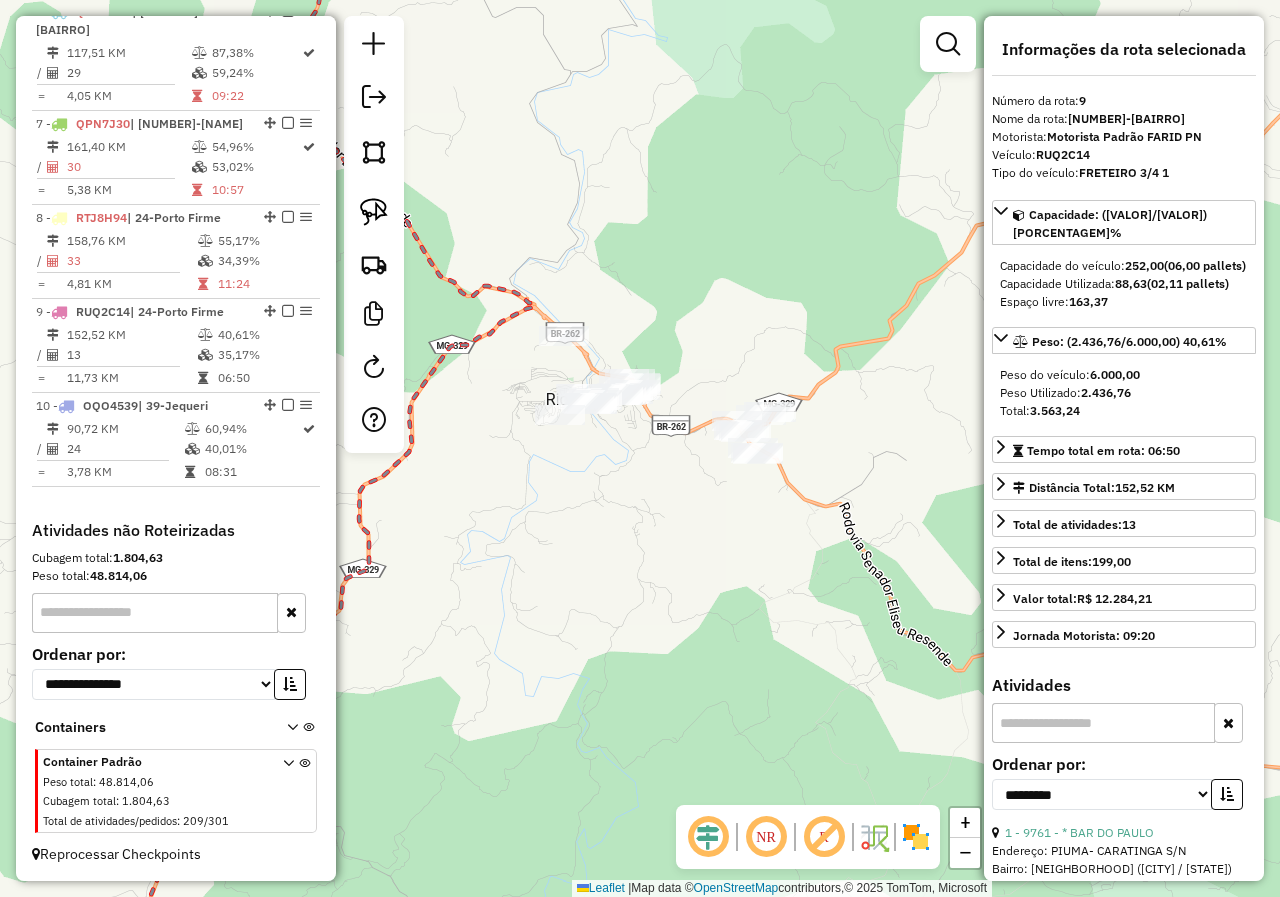 drag, startPoint x: 544, startPoint y: 417, endPoint x: 642, endPoint y: 456, distance: 105.47511 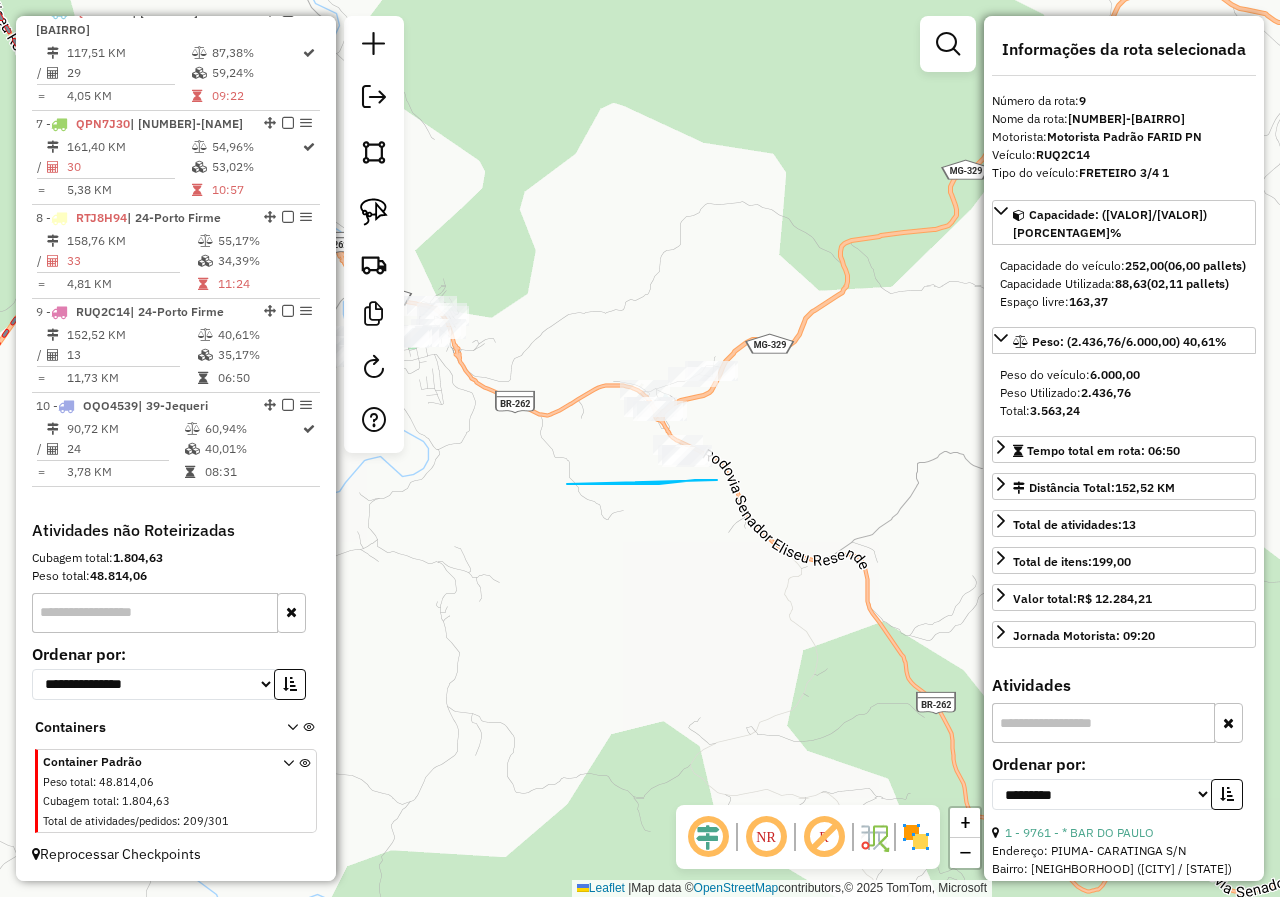 drag, startPoint x: 567, startPoint y: 484, endPoint x: 718, endPoint y: 480, distance: 151.05296 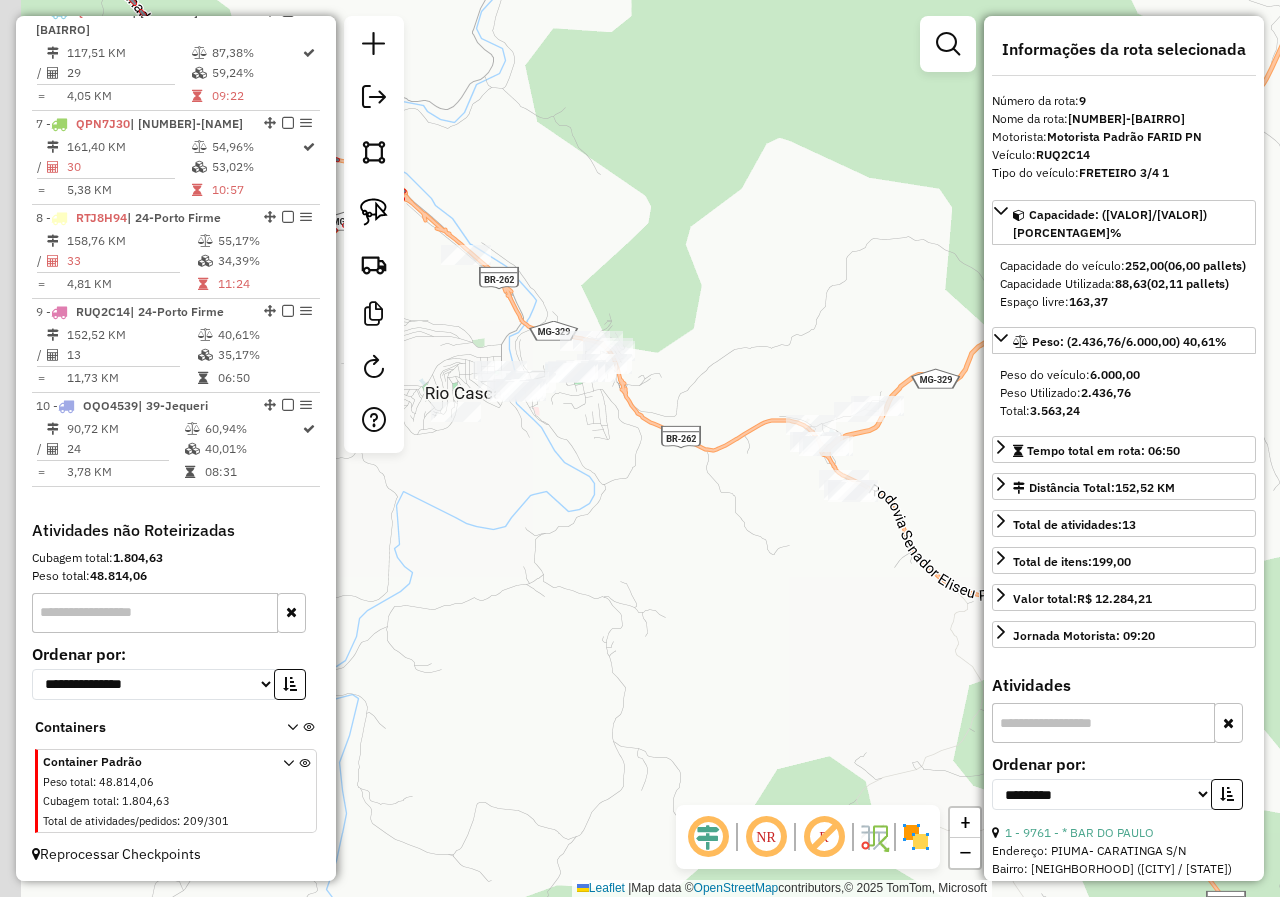 drag, startPoint x: 466, startPoint y: 419, endPoint x: 727, endPoint y: 480, distance: 268.03357 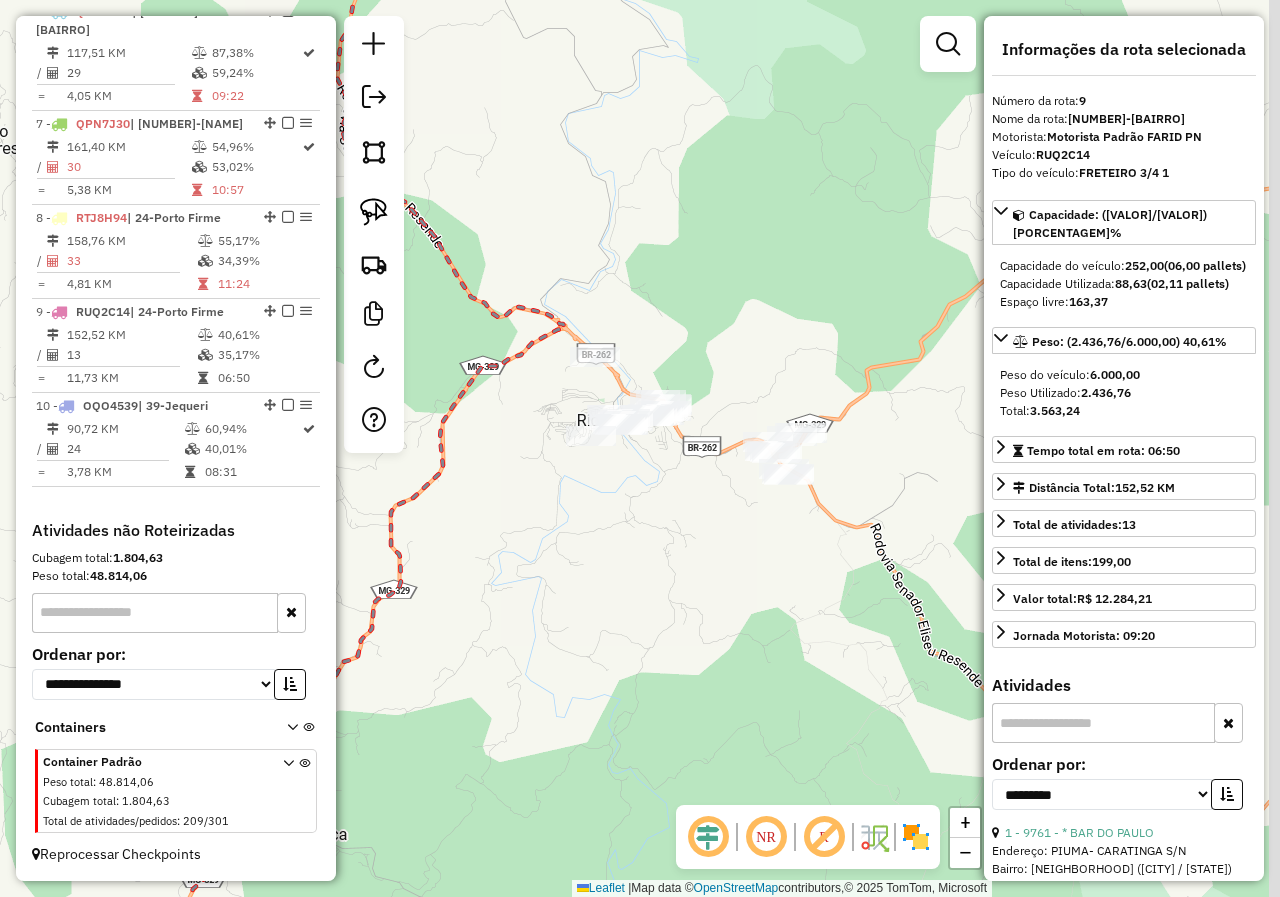 drag, startPoint x: 735, startPoint y: 506, endPoint x: 671, endPoint y: 438, distance: 93.38094 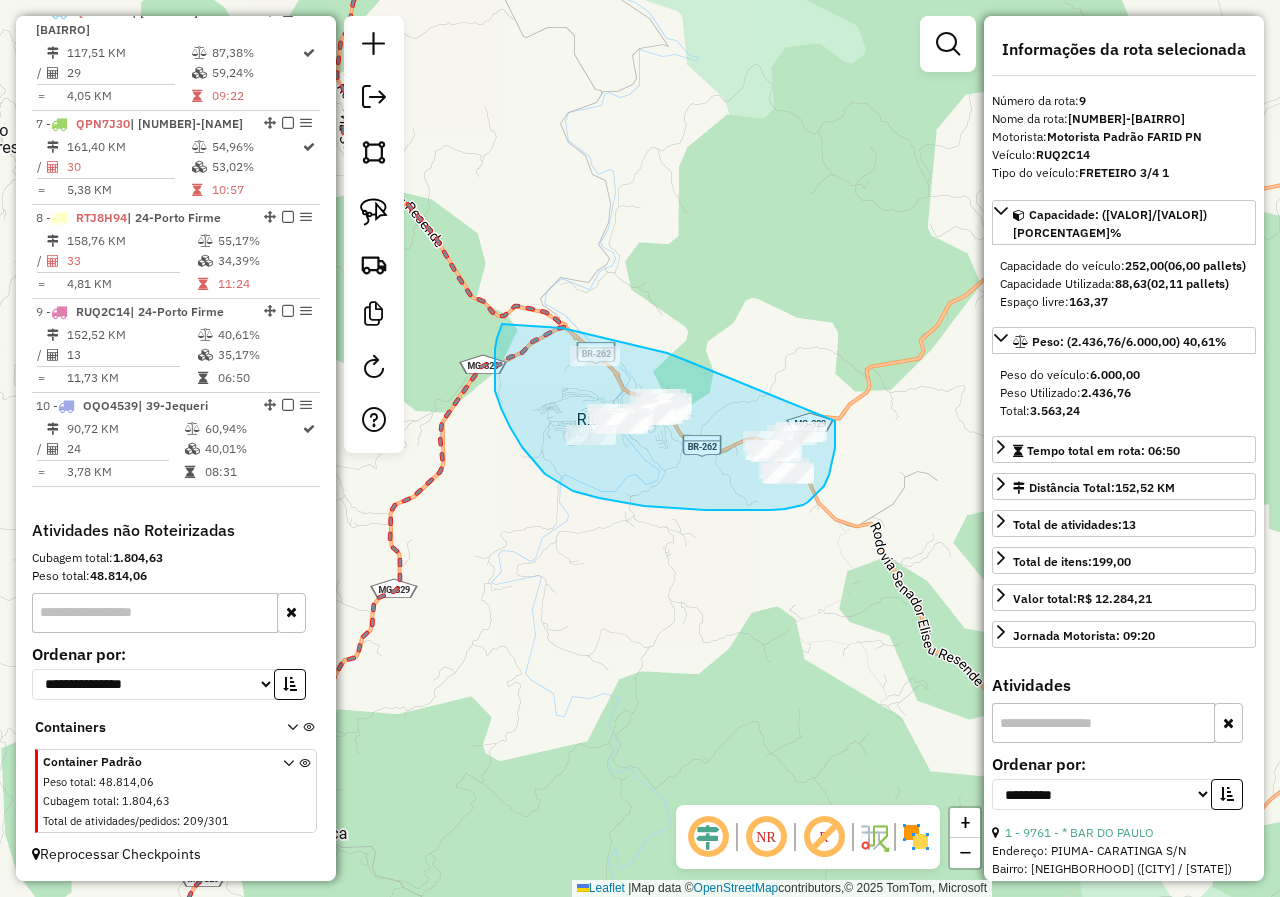 drag, startPoint x: 685, startPoint y: 360, endPoint x: 835, endPoint y: 418, distance: 160.82289 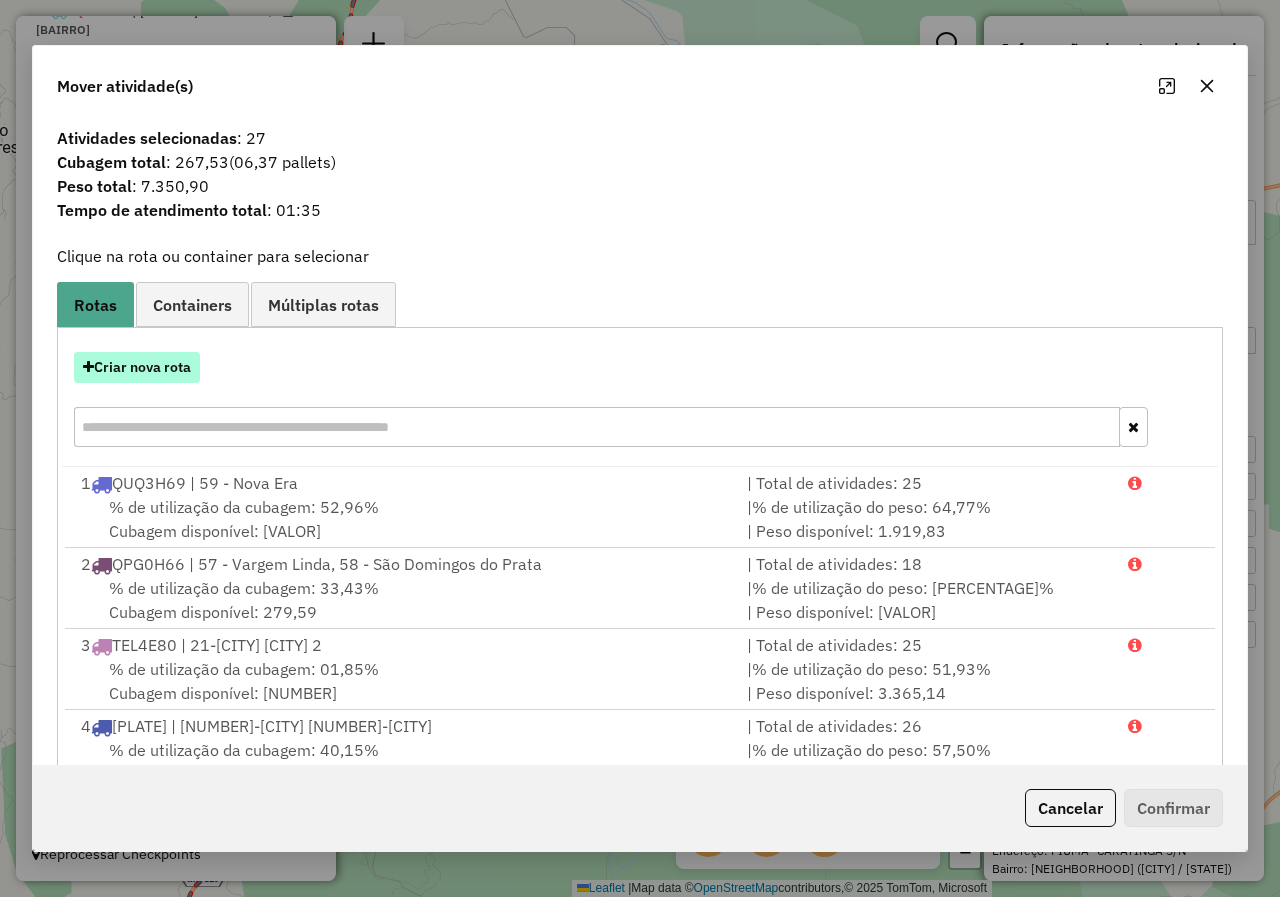 click on "Criar nova rota" at bounding box center (137, 367) 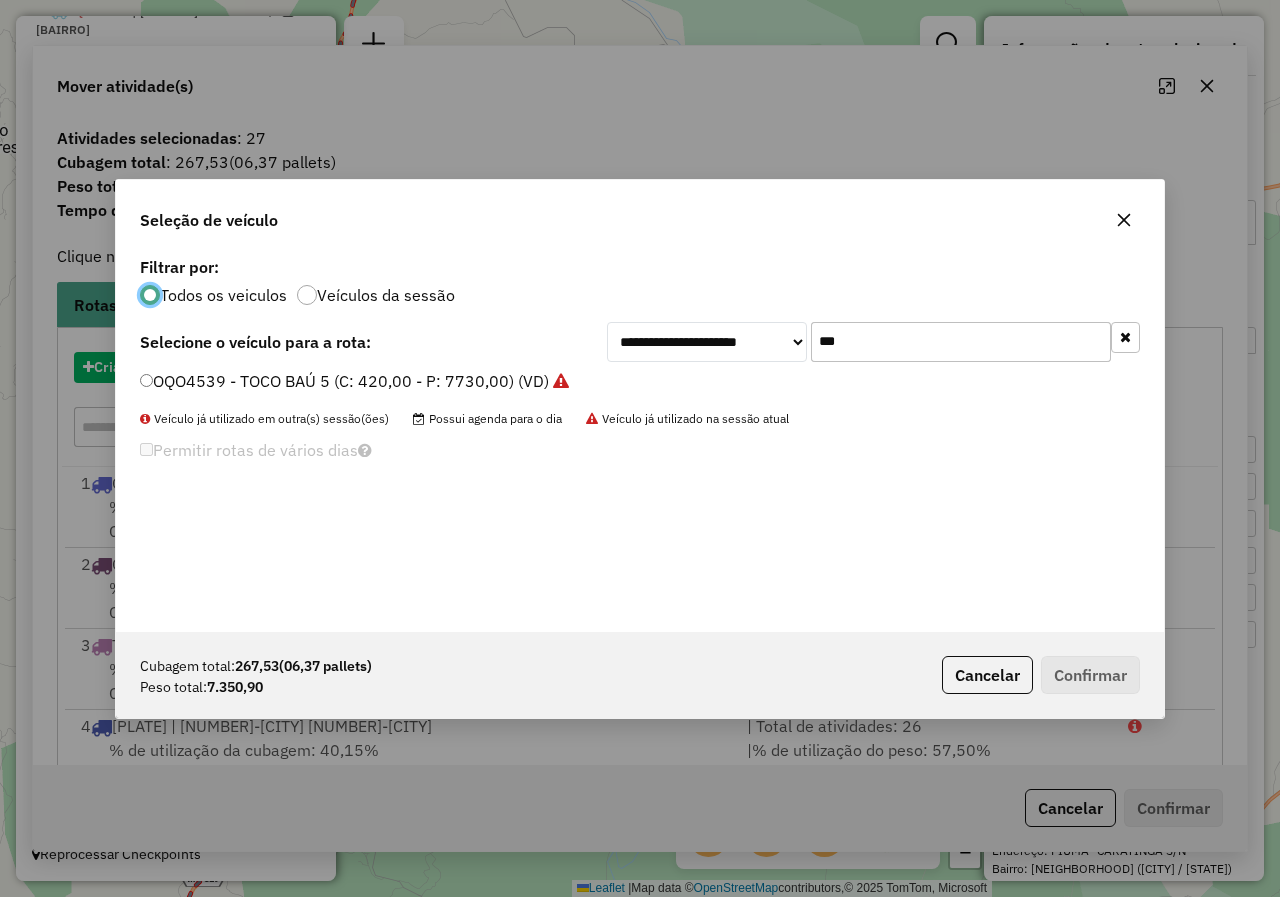 scroll, scrollTop: 11, scrollLeft: 6, axis: both 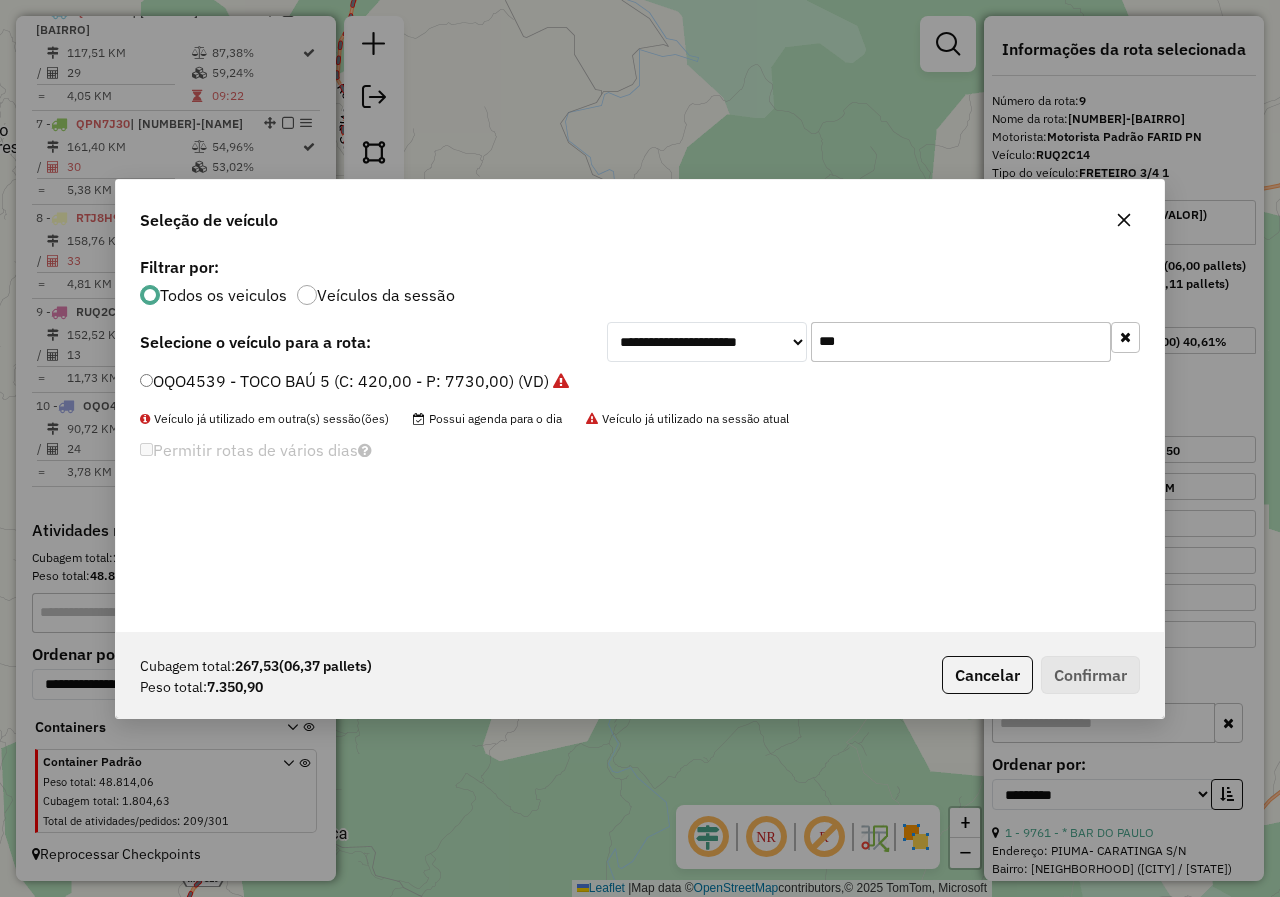 drag, startPoint x: 926, startPoint y: 352, endPoint x: 661, endPoint y: 352, distance: 265 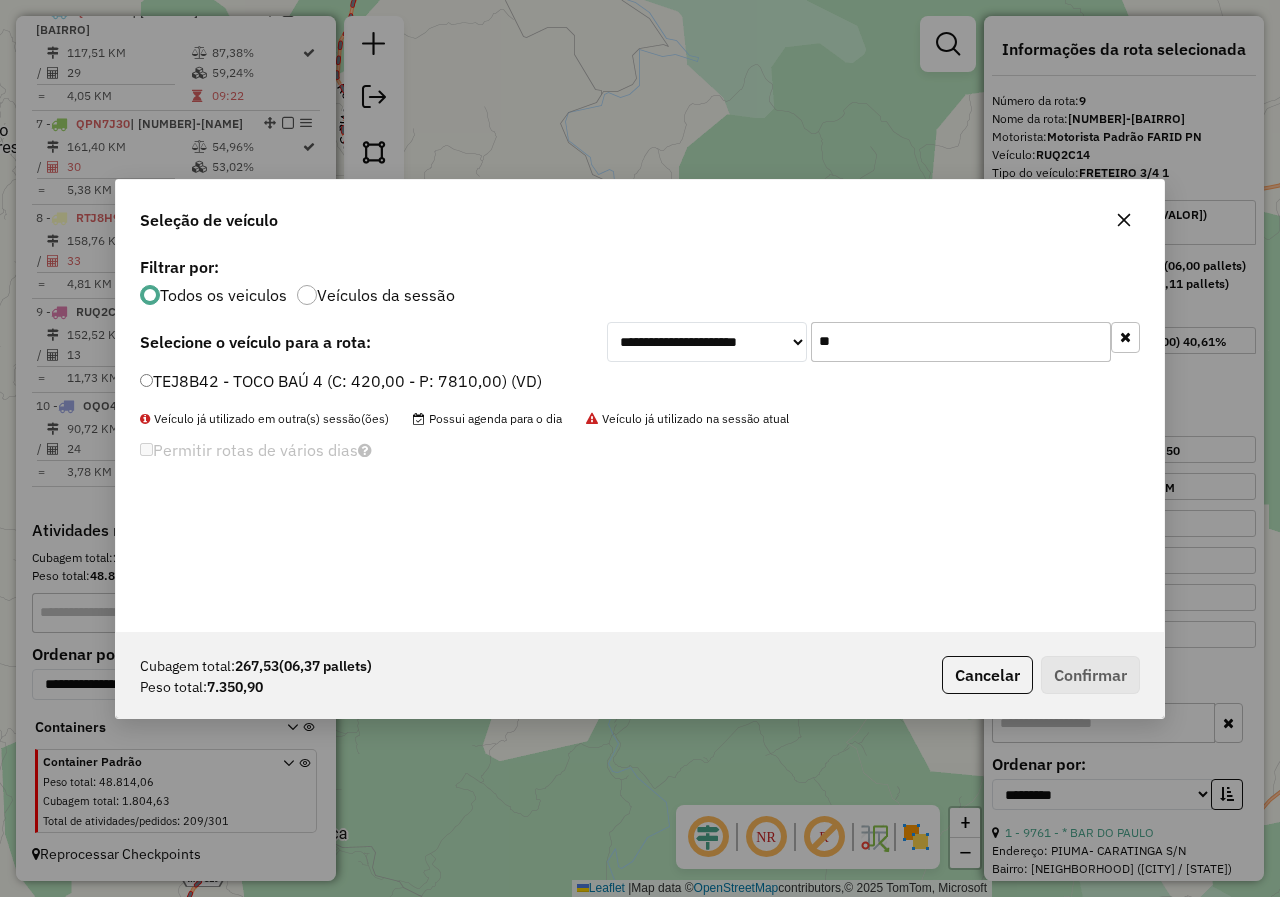 type on "**" 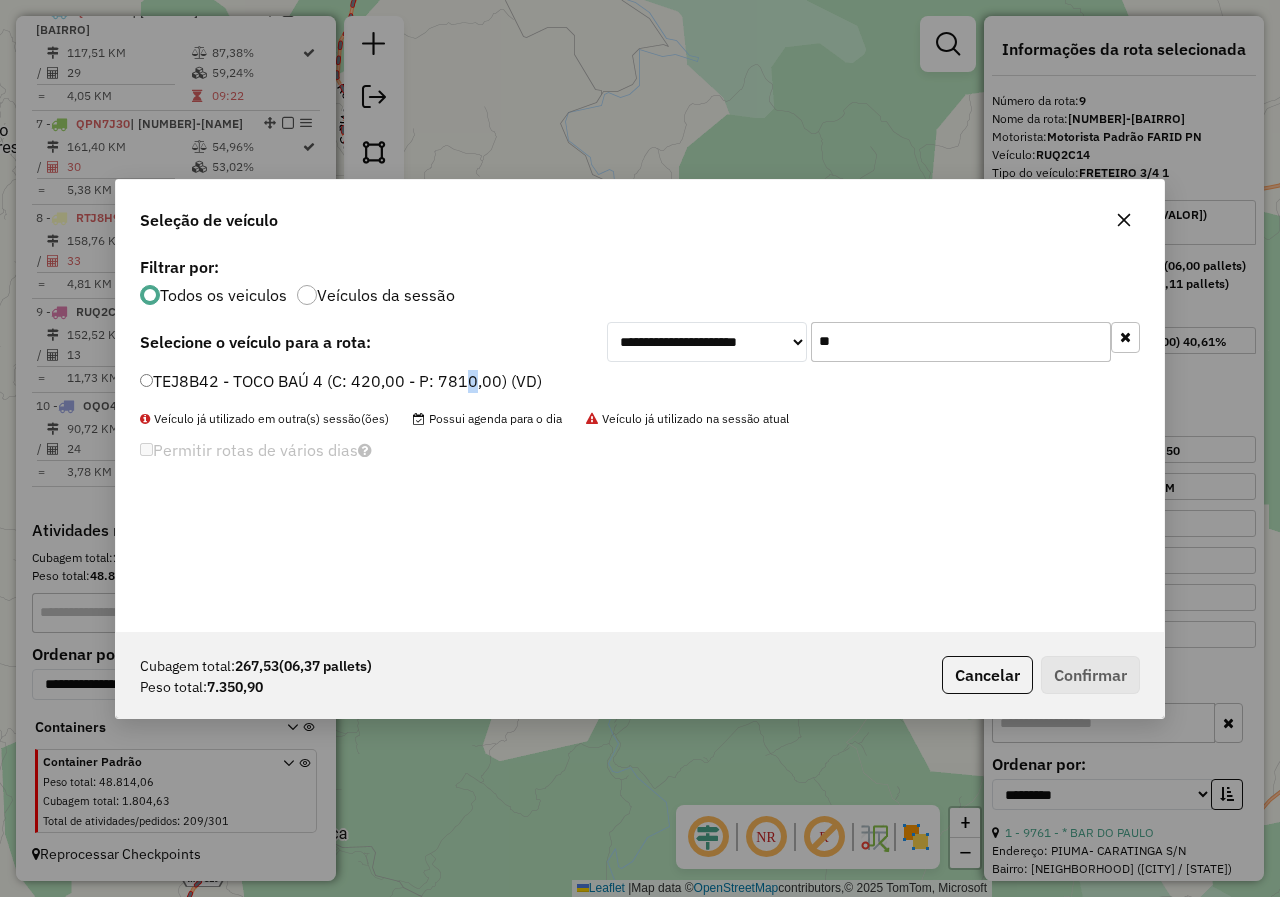click on "TEJ8B42 - TOCO BAÚ 4 (C: 420,00 - P: 7810,00) (VD)" 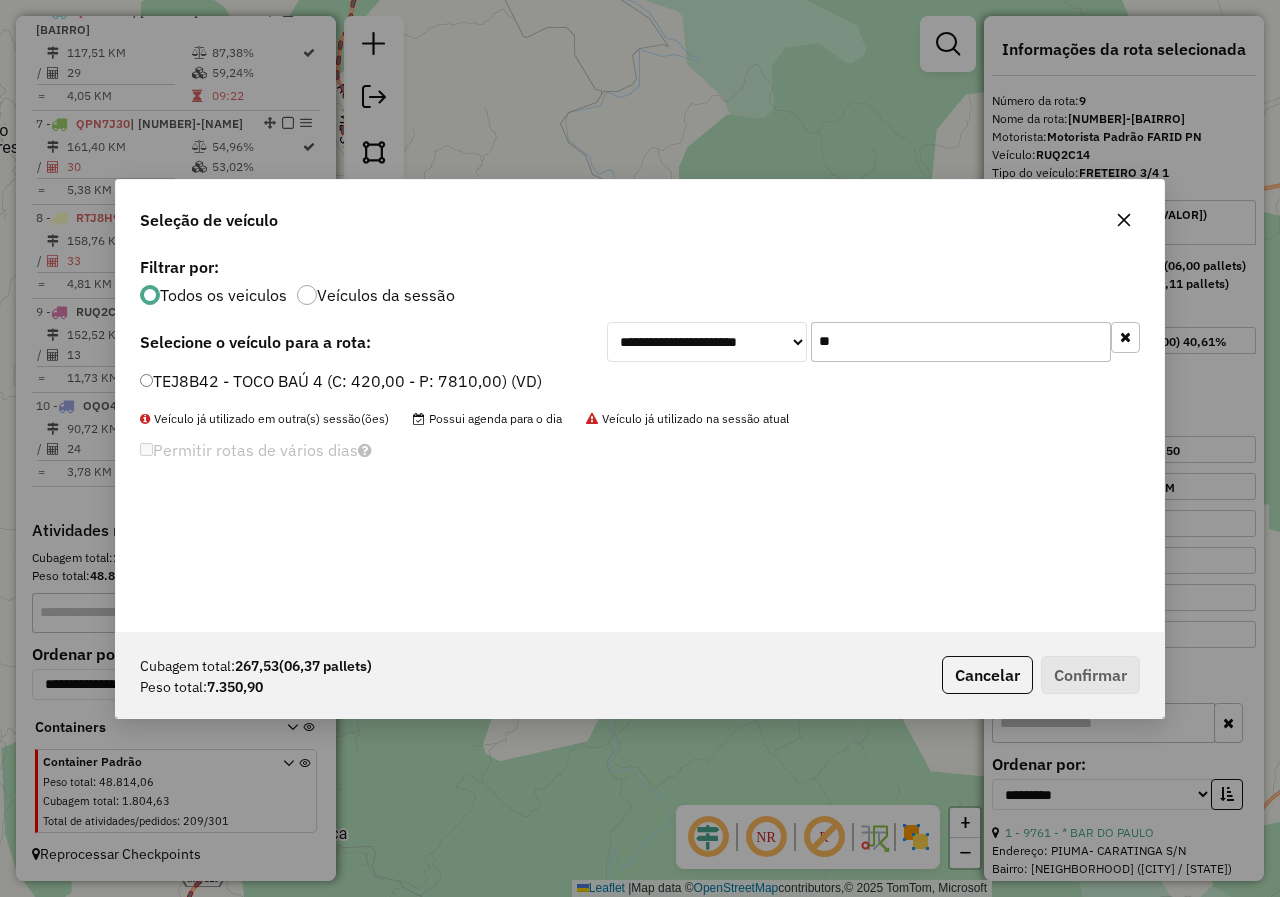 click on "TEJ8B42 - TOCO BAÚ 4 (C: 420,00 - P: 7810,00) (VD)" 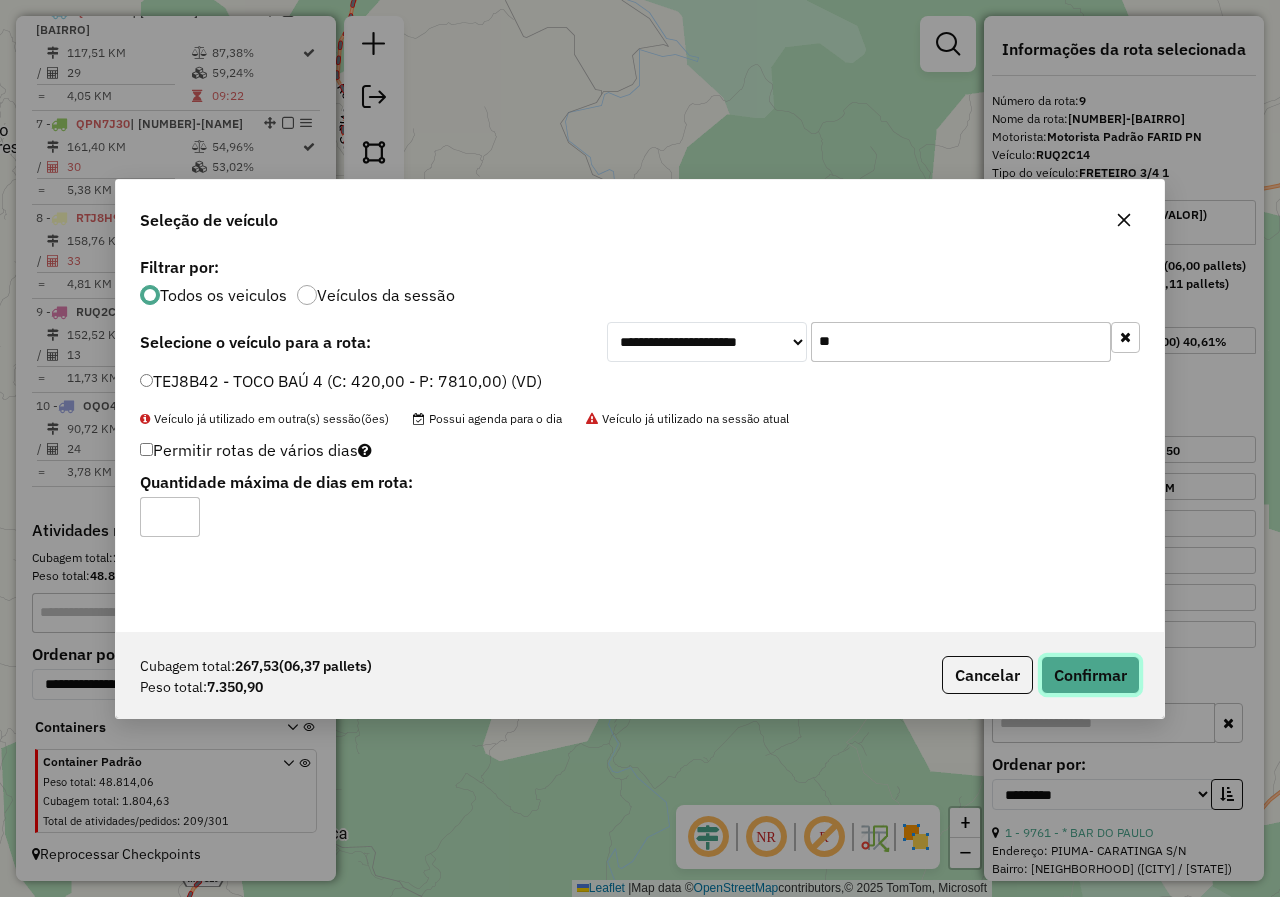 click on "Confirmar" 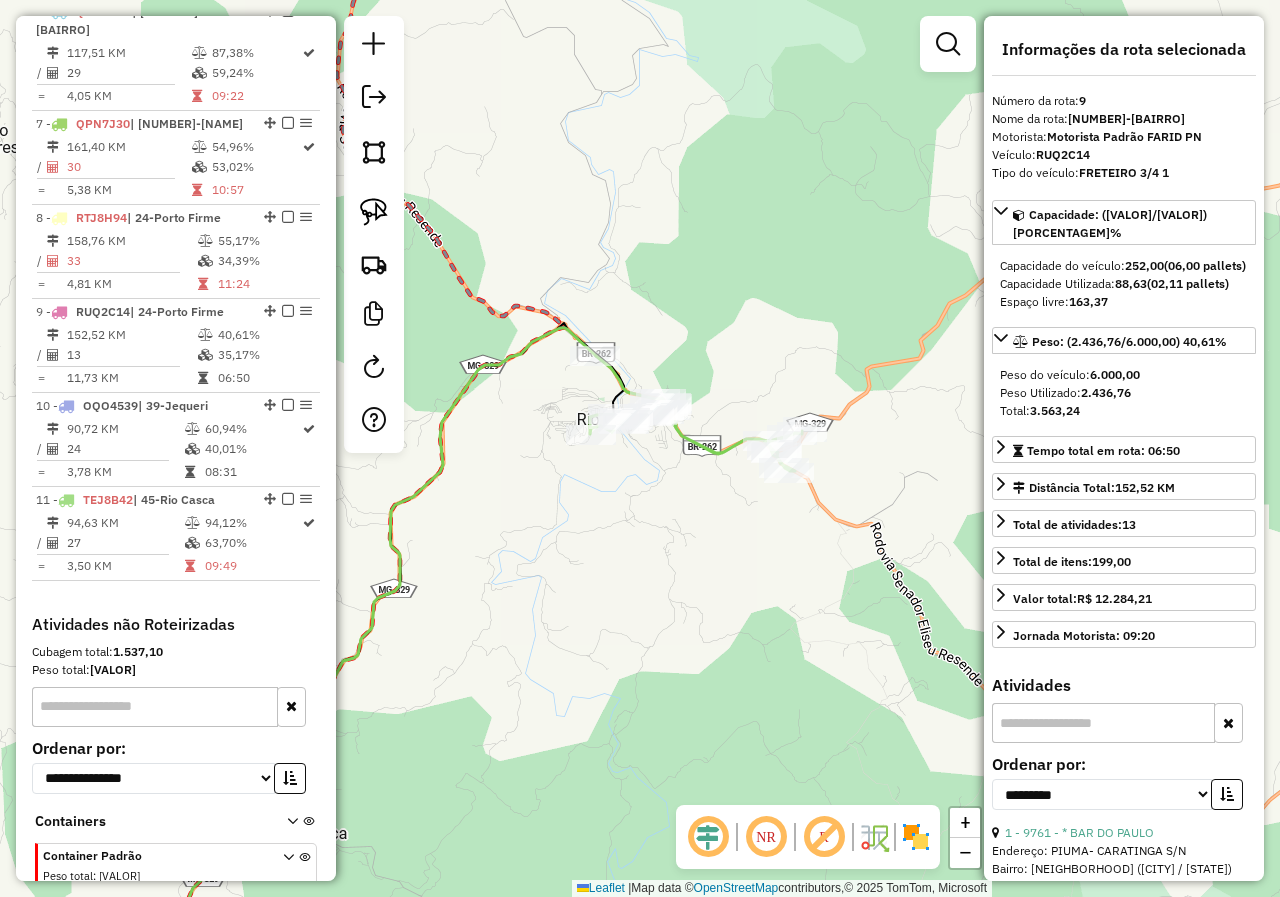 scroll, scrollTop: 1427, scrollLeft: 0, axis: vertical 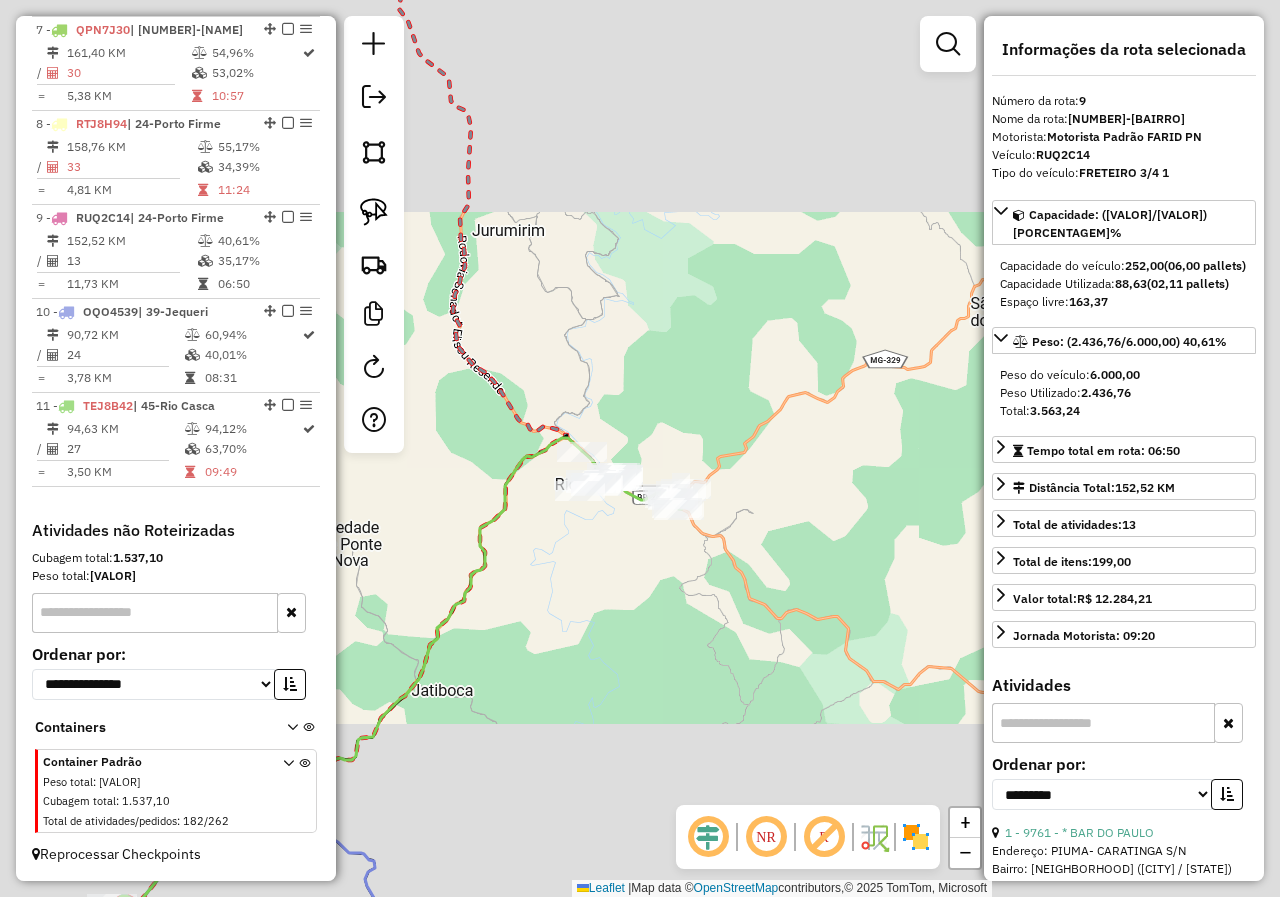 drag, startPoint x: 561, startPoint y: 675, endPoint x: 823, endPoint y: 464, distance: 336.40005 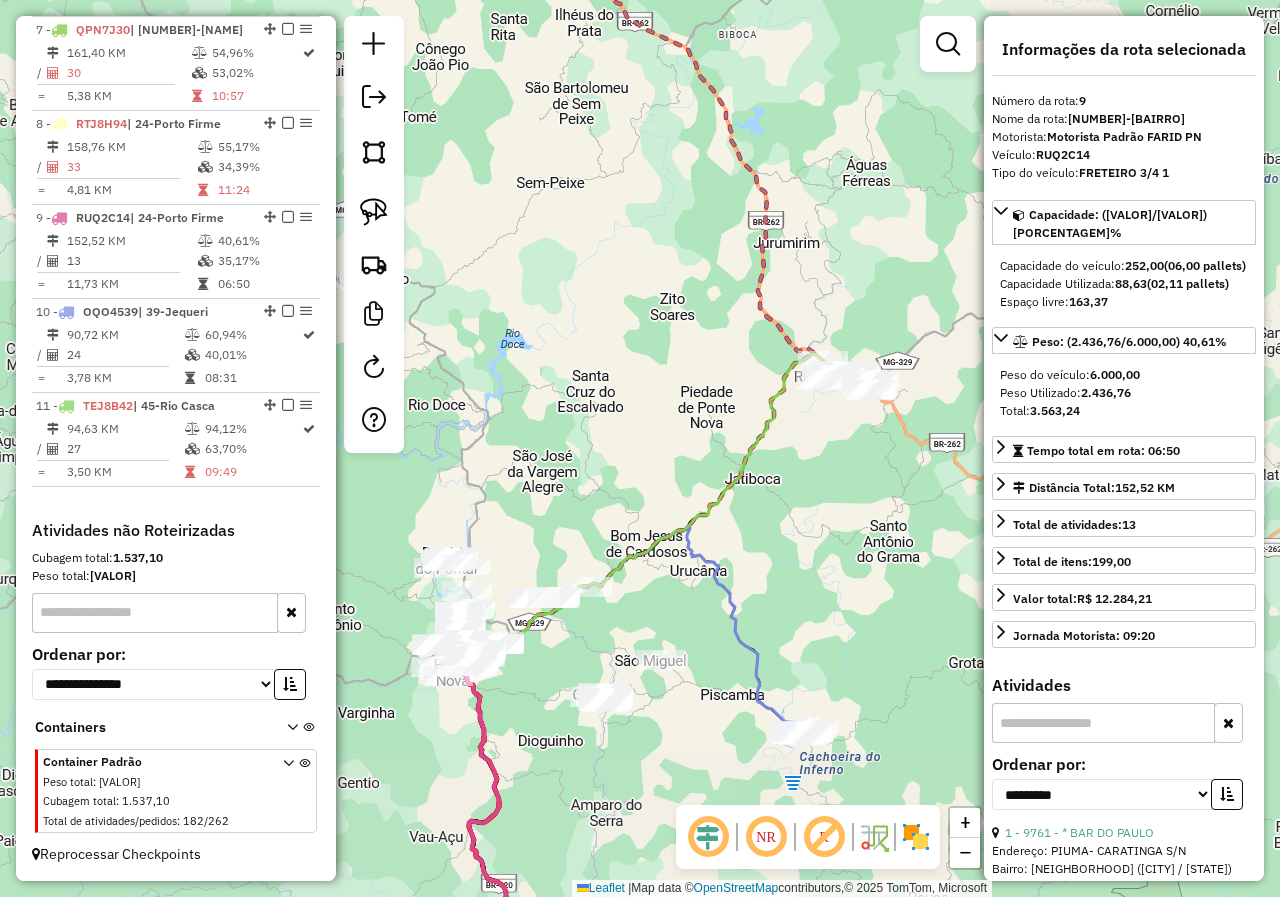 drag, startPoint x: 566, startPoint y: 533, endPoint x: 642, endPoint y: 383, distance: 168.1547 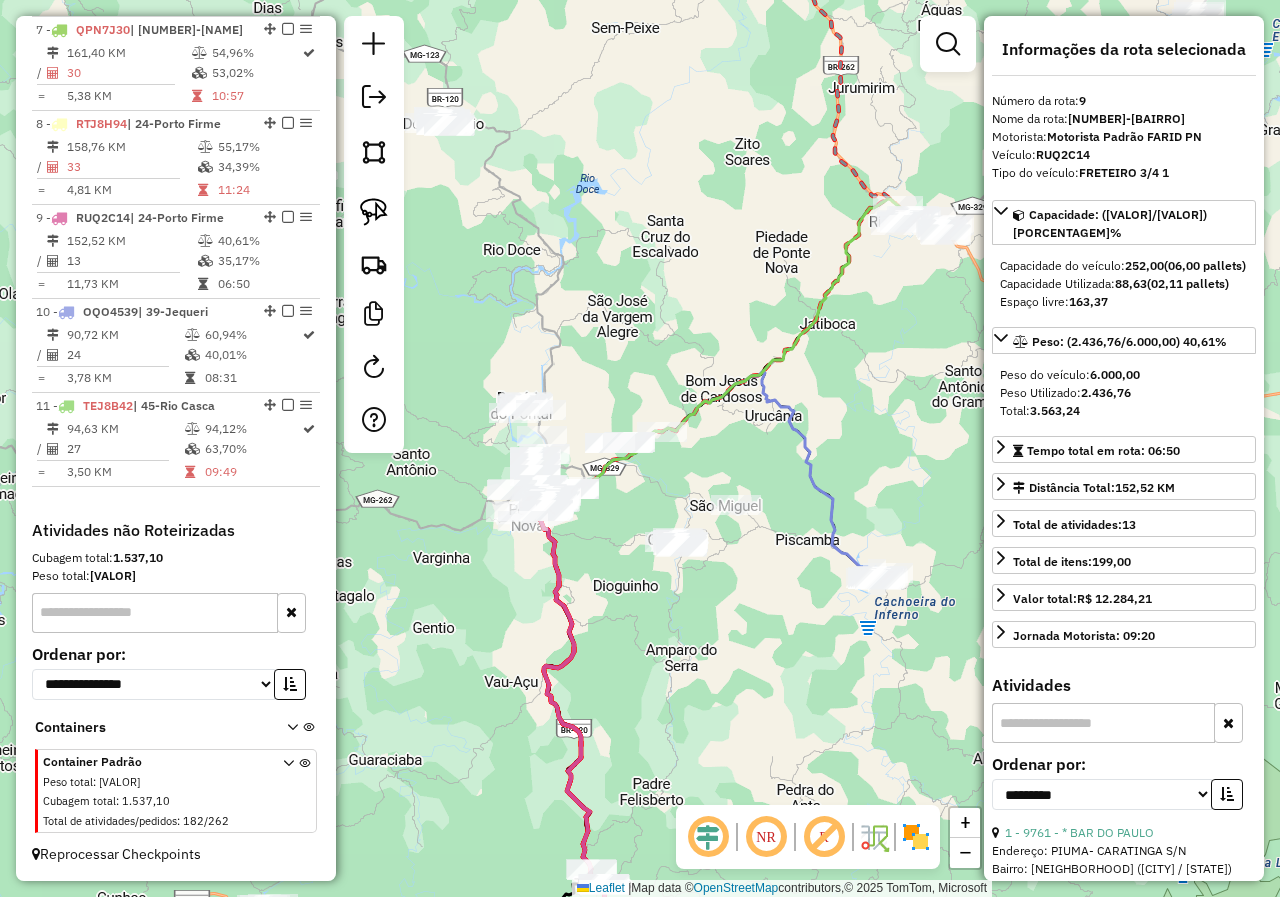 drag, startPoint x: 509, startPoint y: 662, endPoint x: 625, endPoint y: 330, distance: 351.68167 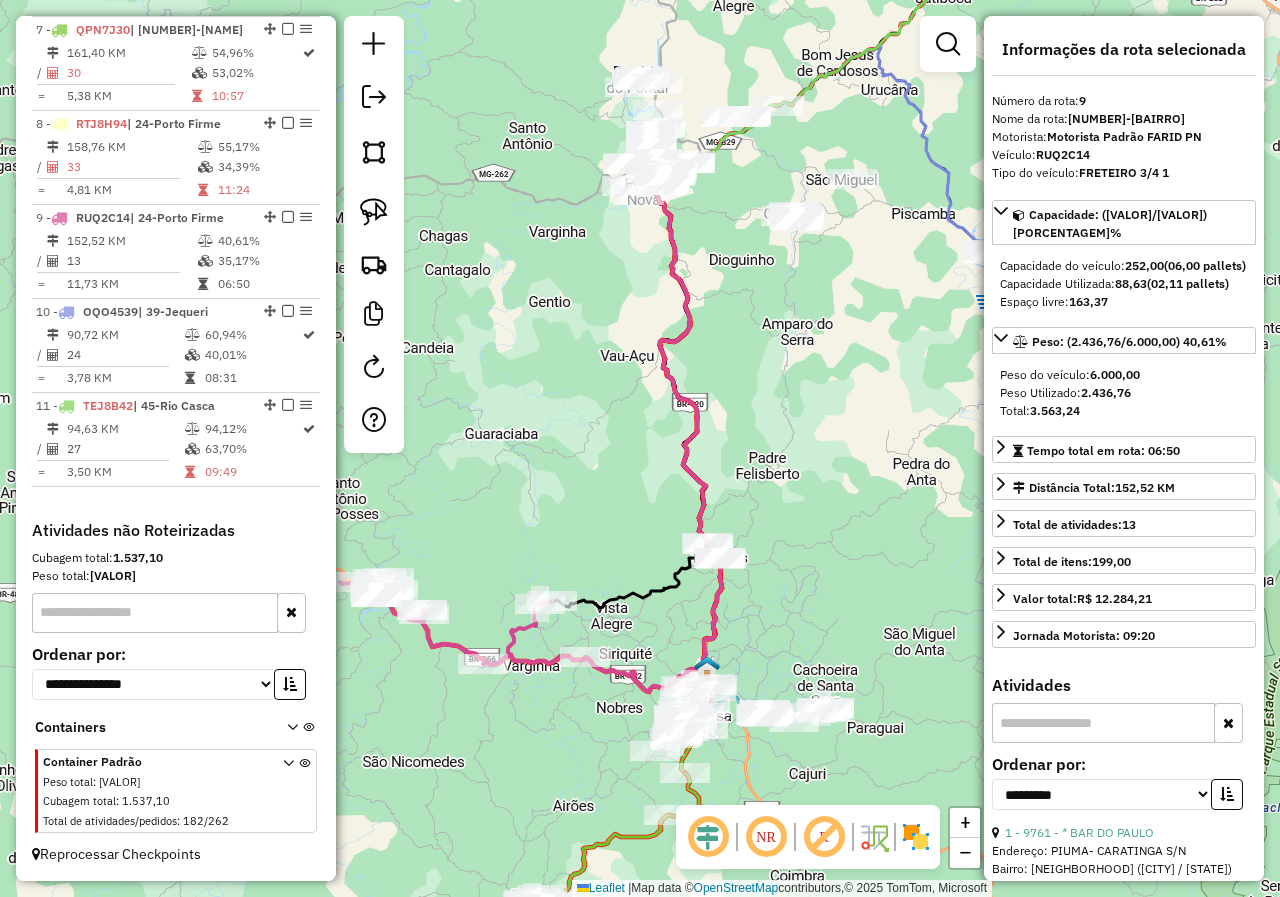 drag, startPoint x: 532, startPoint y: 494, endPoint x: 801, endPoint y: 441, distance: 274.17148 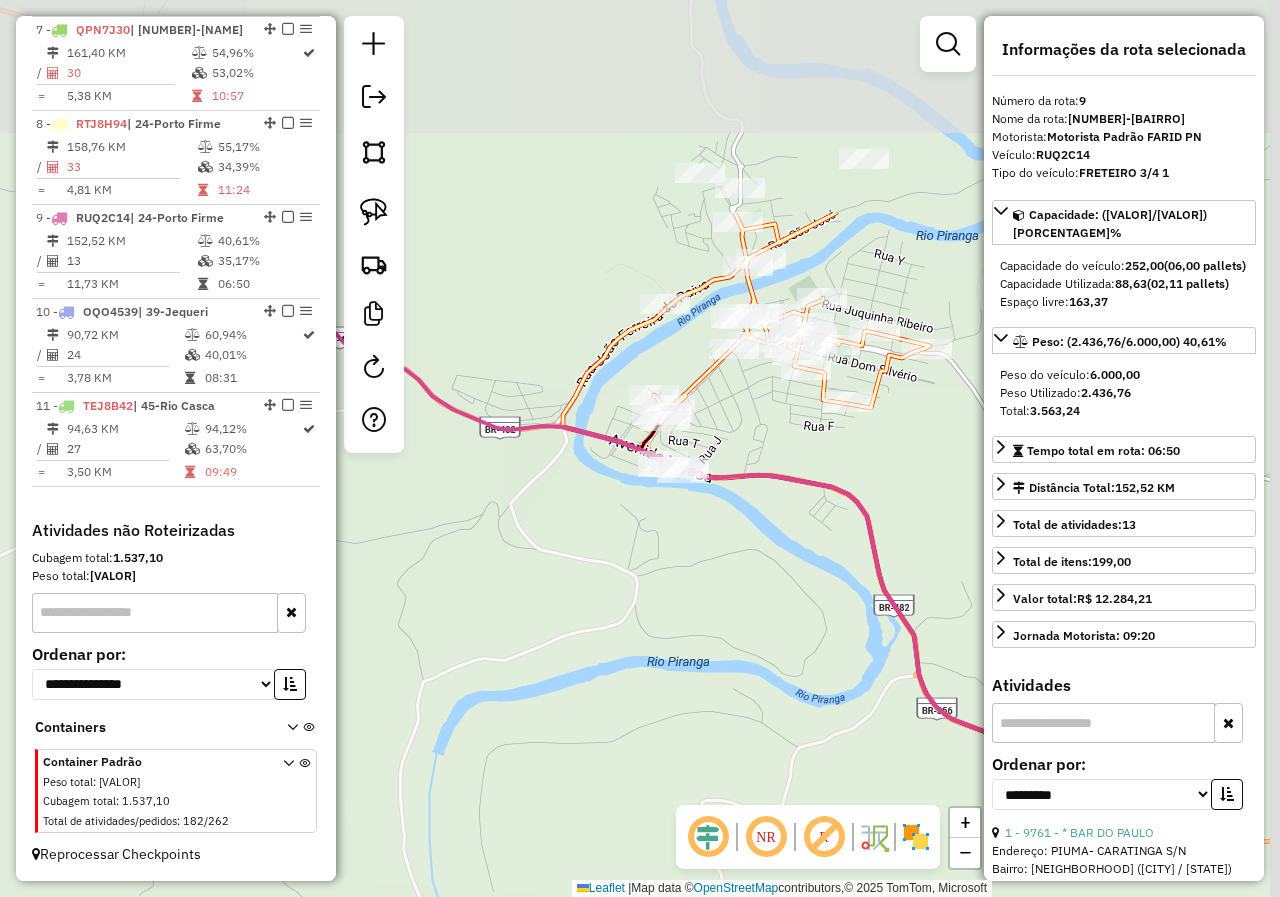 drag, startPoint x: 698, startPoint y: 419, endPoint x: 494, endPoint y: 729, distance: 371.10107 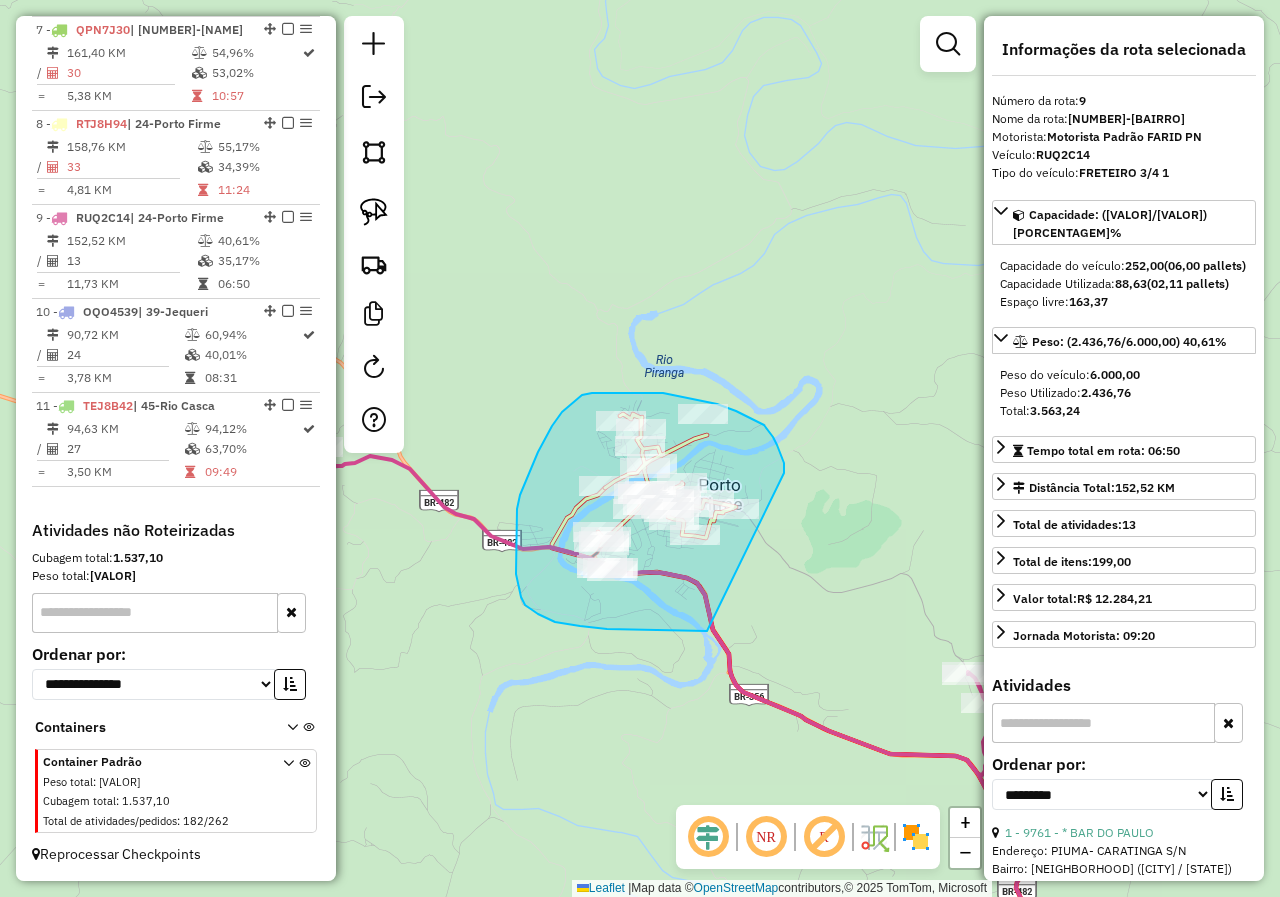 drag, startPoint x: 784, startPoint y: 473, endPoint x: 707, endPoint y: 631, distance: 175.76405 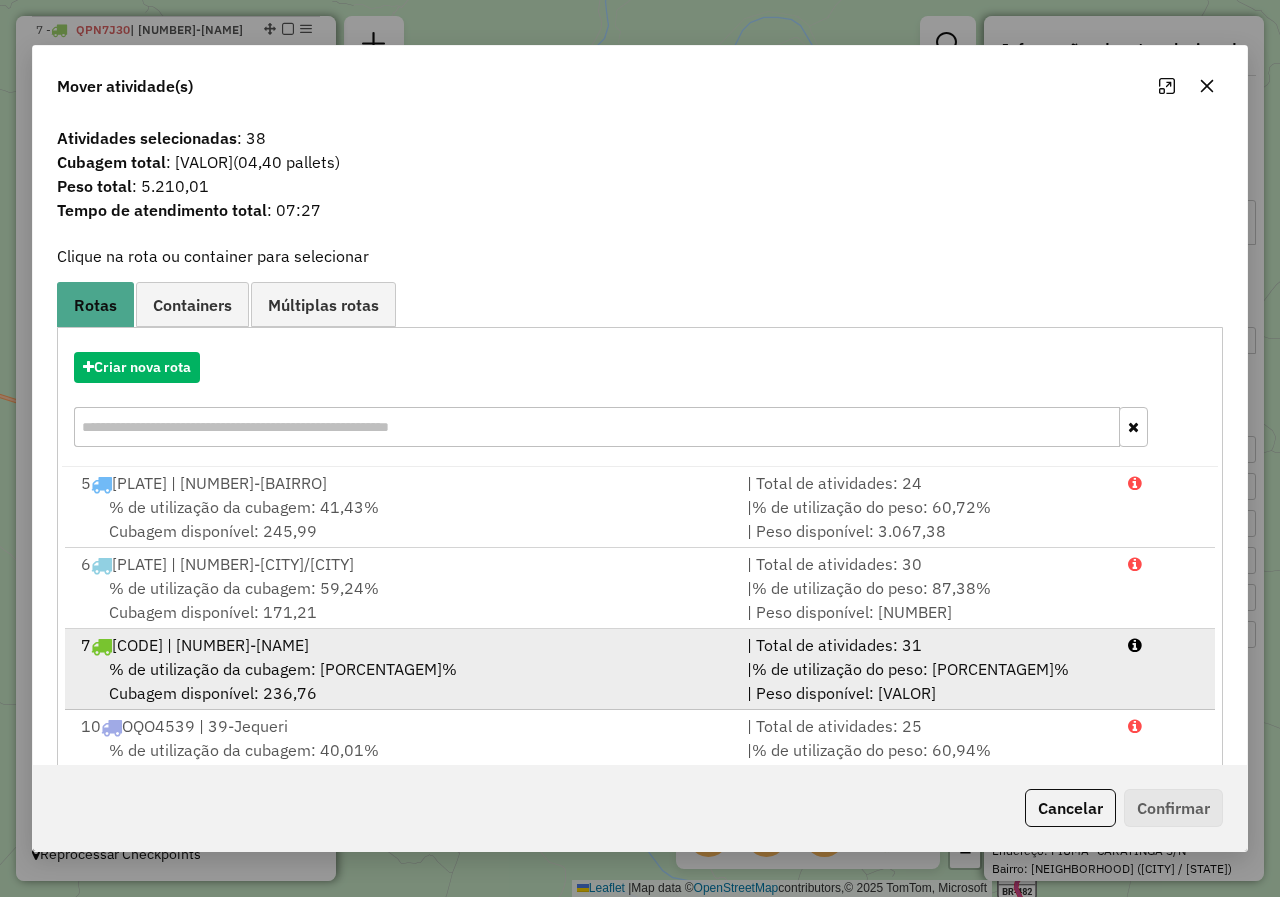 scroll, scrollTop: 329, scrollLeft: 0, axis: vertical 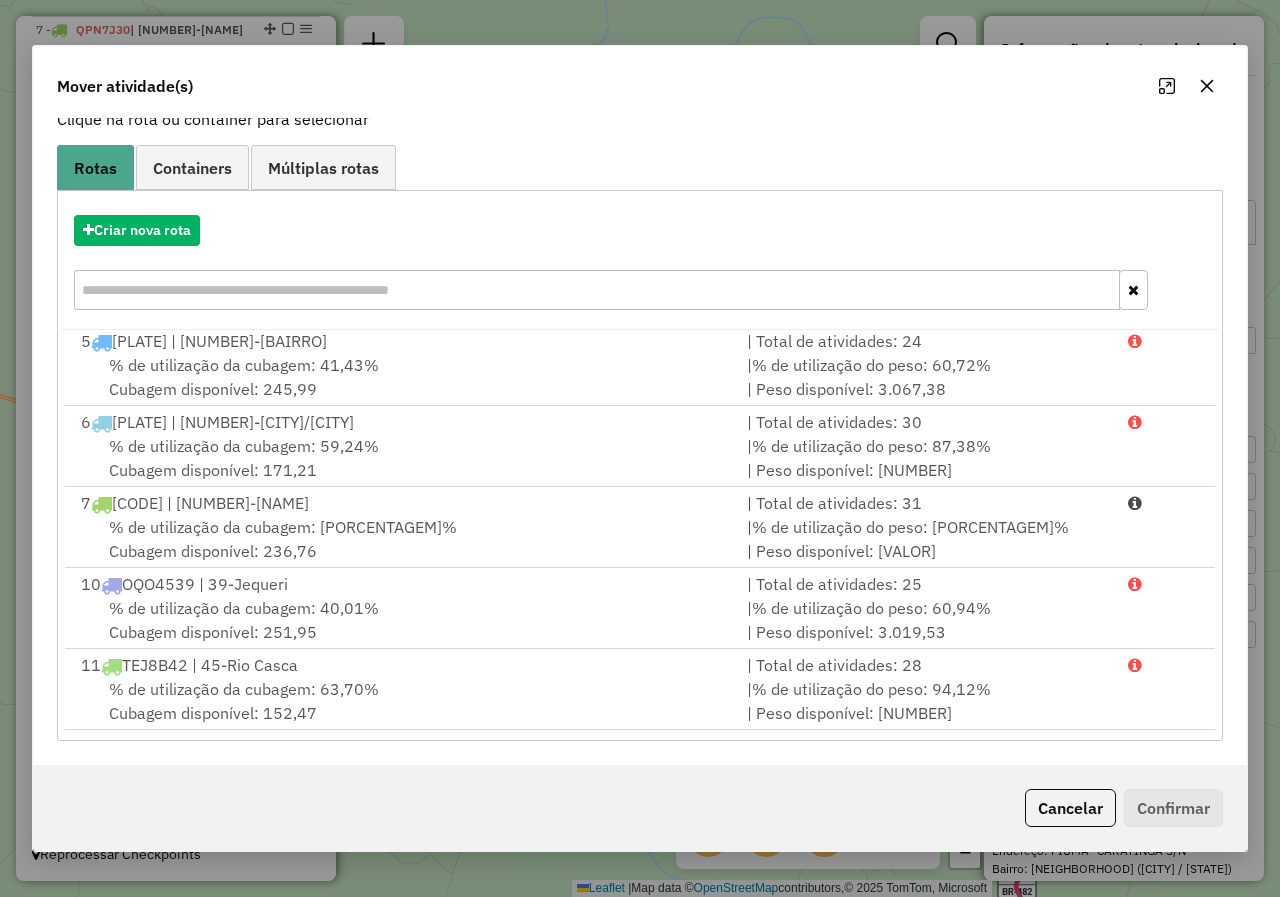 click 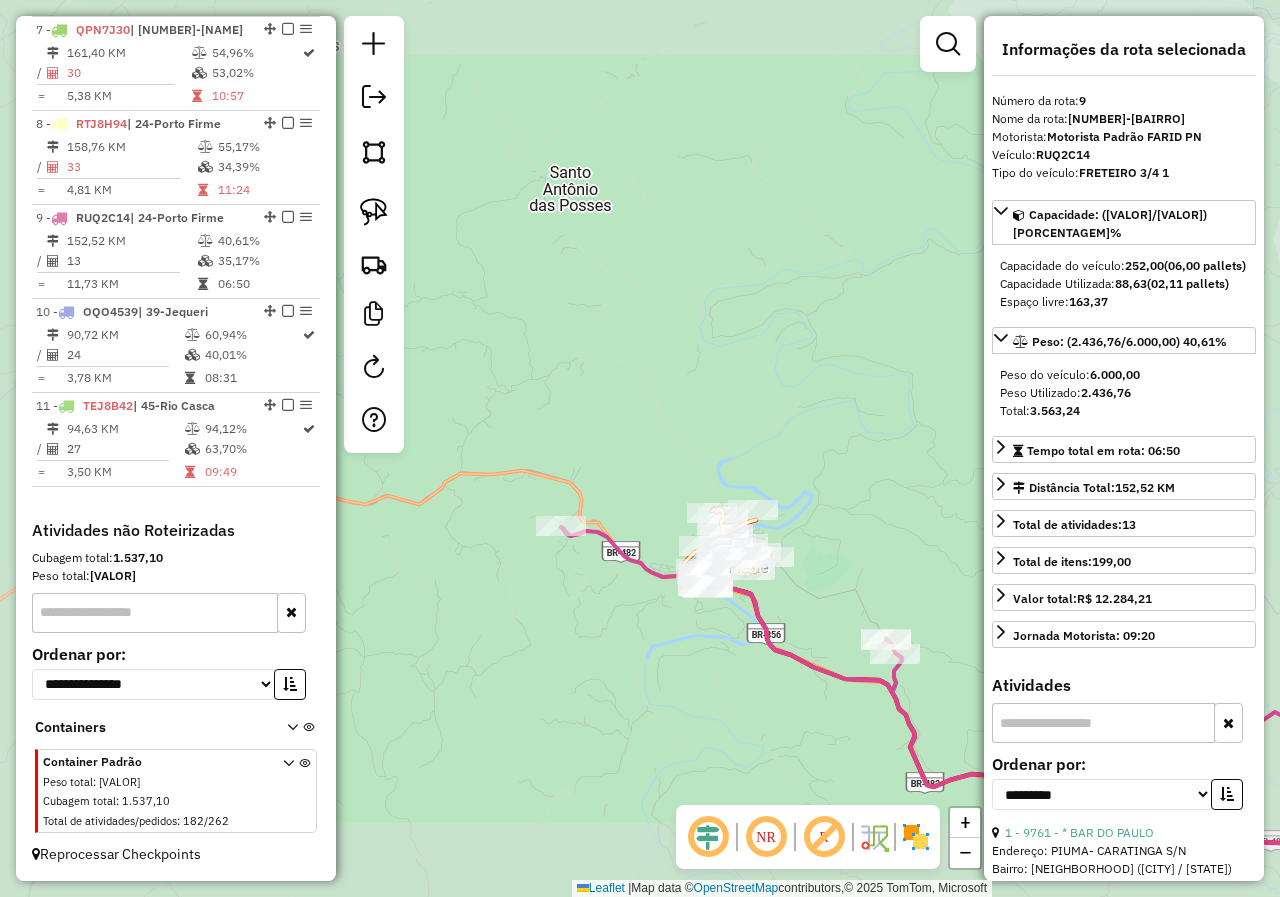 drag, startPoint x: 663, startPoint y: 724, endPoint x: 631, endPoint y: 651, distance: 79.70571 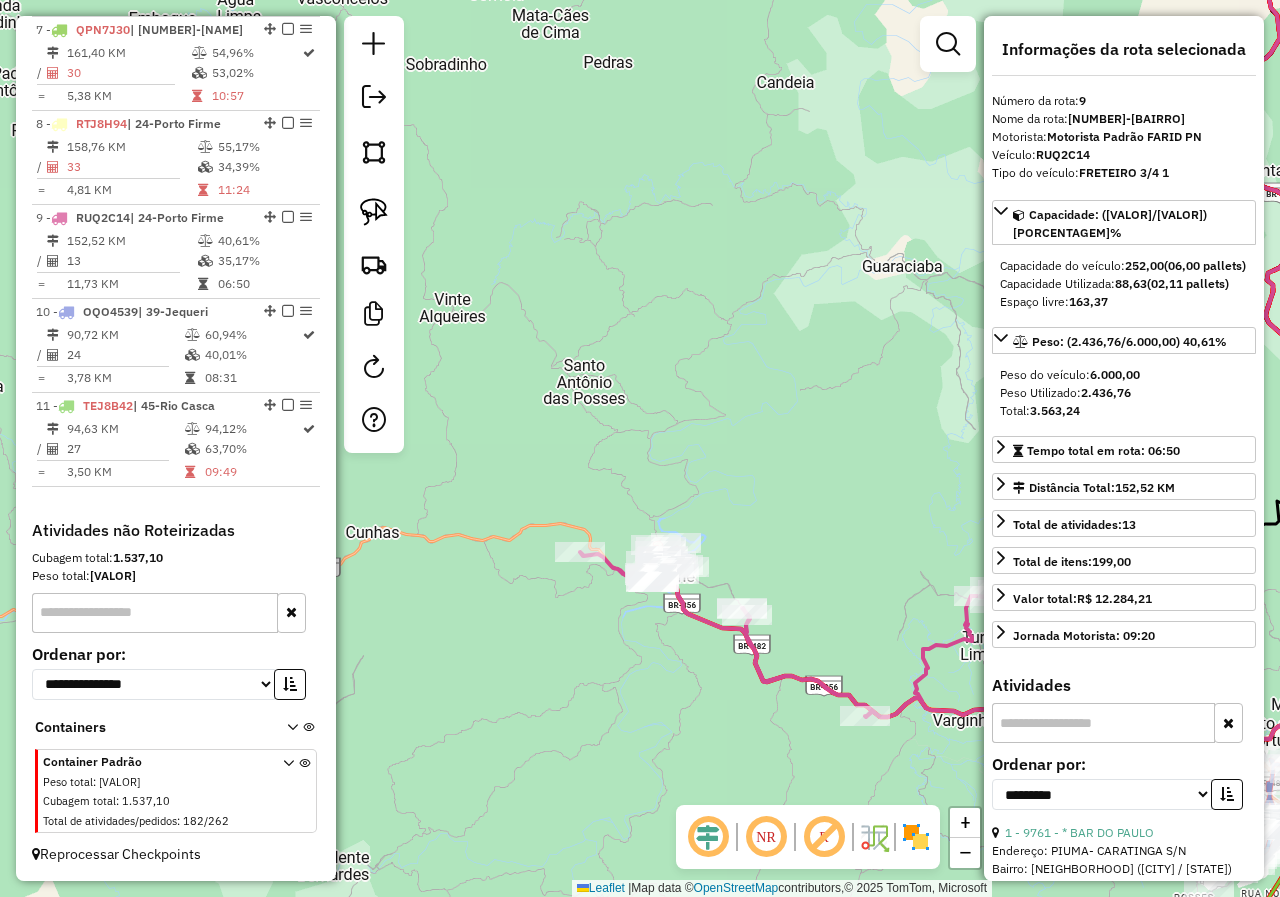drag, startPoint x: 706, startPoint y: 745, endPoint x: 403, endPoint y: 532, distance: 370.3755 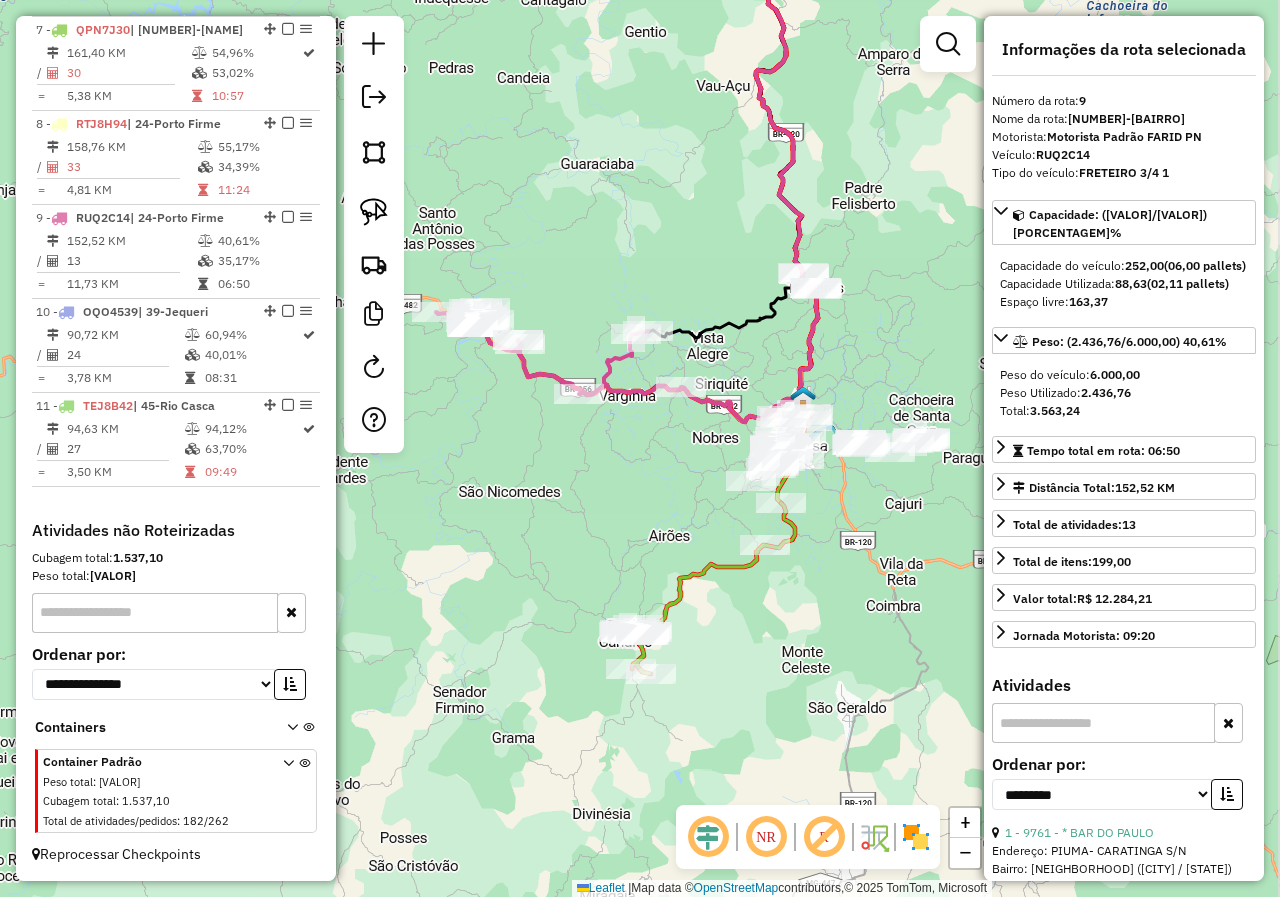 drag, startPoint x: 709, startPoint y: 698, endPoint x: 638, endPoint y: 484, distance: 225.47061 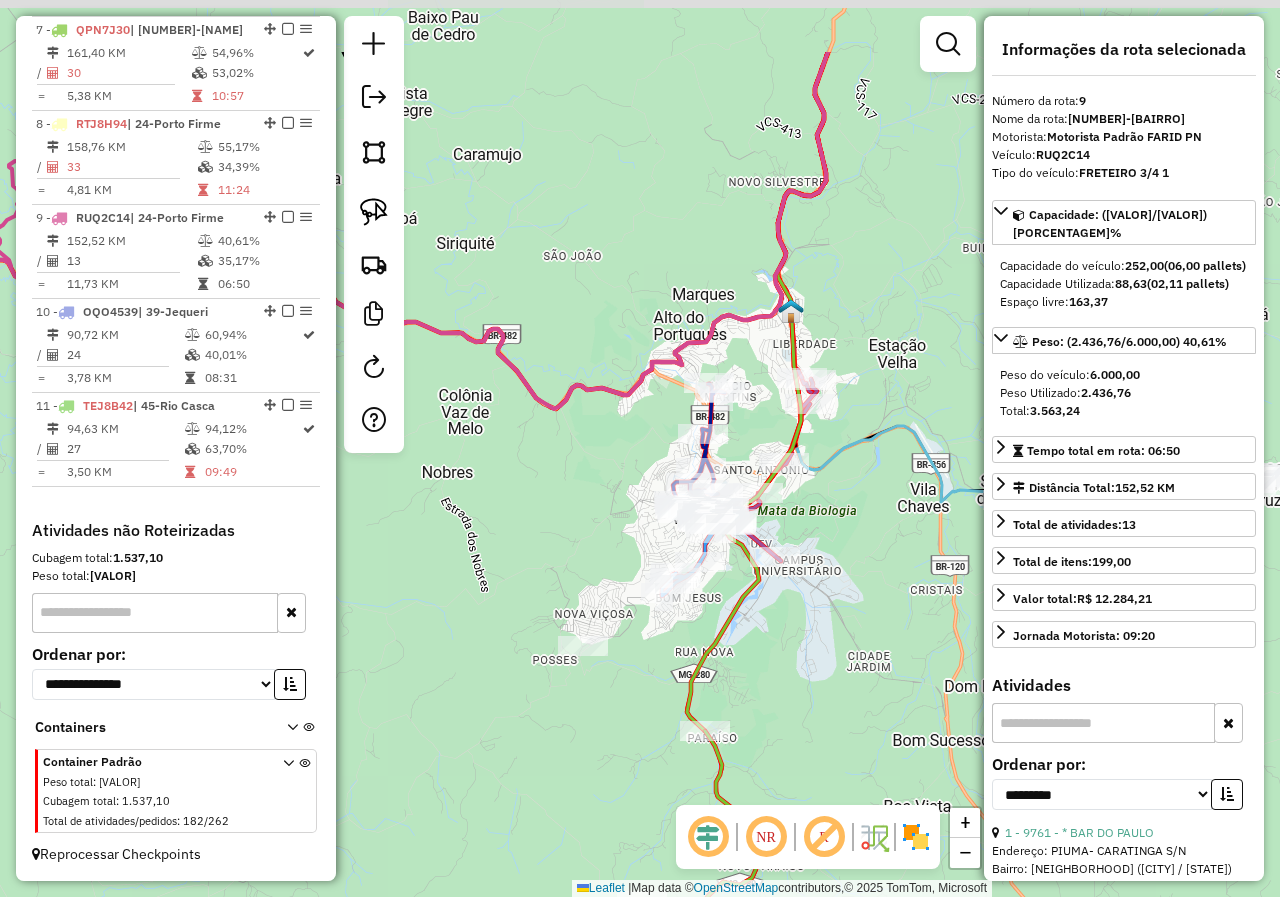 drag, startPoint x: 741, startPoint y: 530, endPoint x: 636, endPoint y: 672, distance: 176.60408 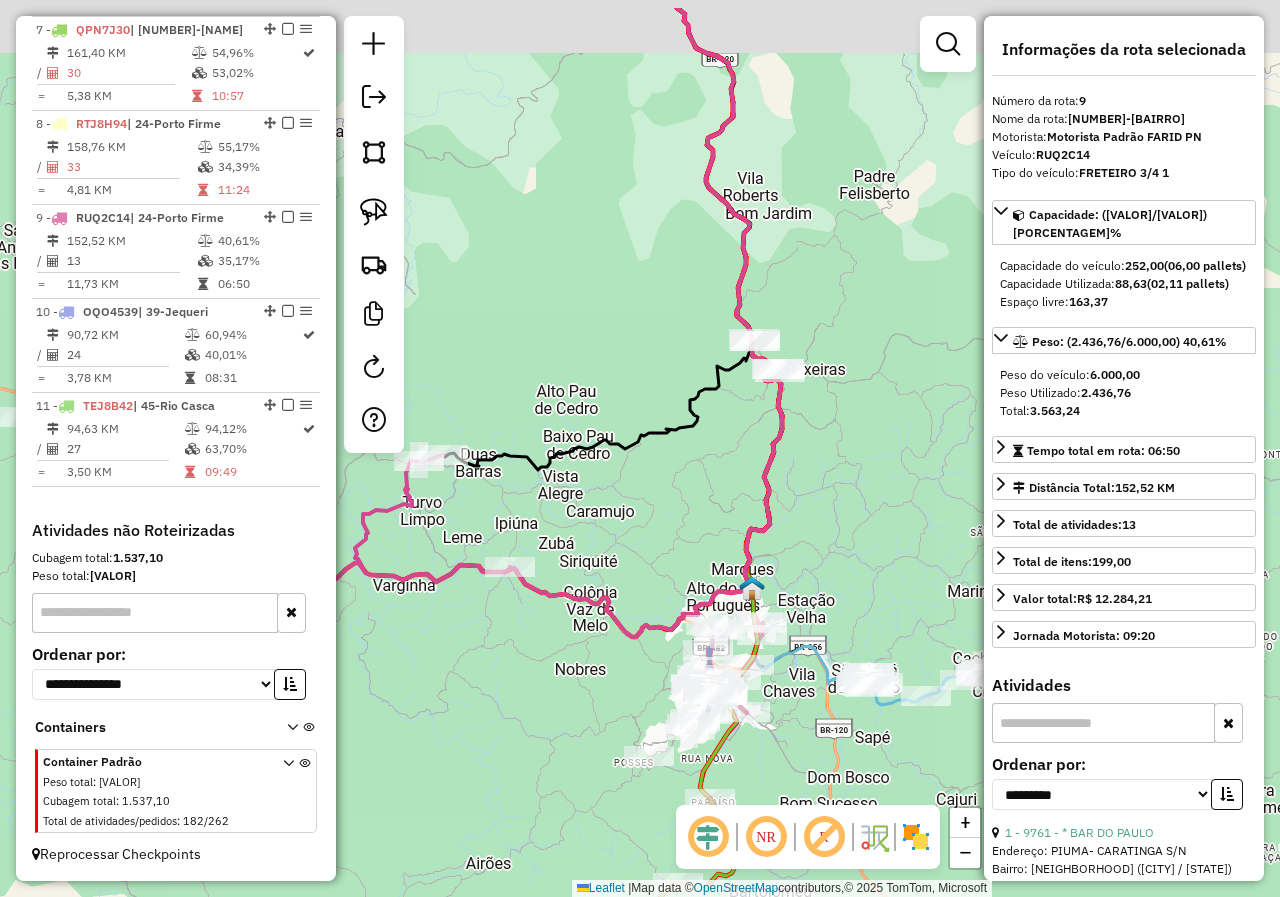 drag, startPoint x: 616, startPoint y: 408, endPoint x: 619, endPoint y: 644, distance: 236.01907 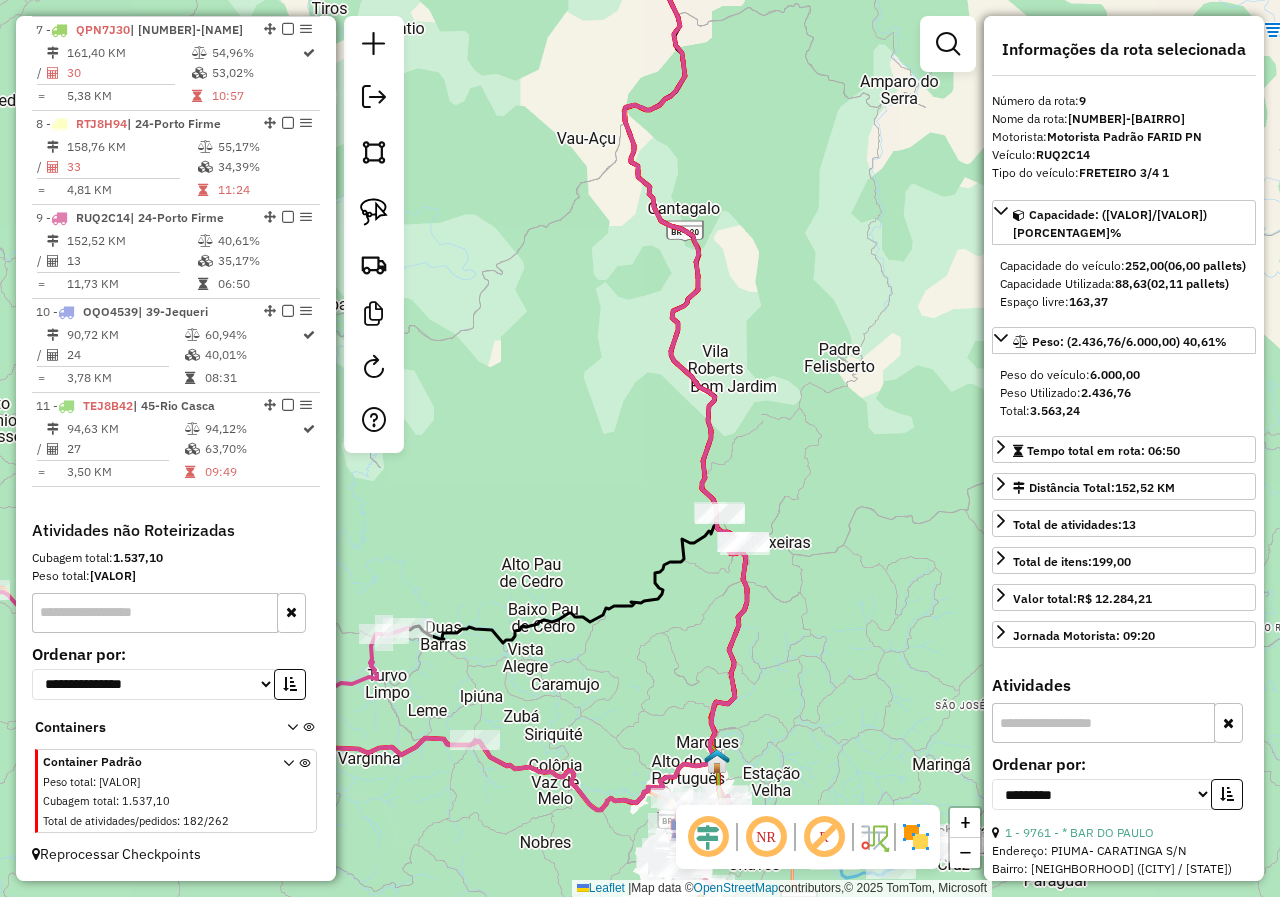 drag, startPoint x: 611, startPoint y: 547, endPoint x: 617, endPoint y: 644, distance: 97.18539 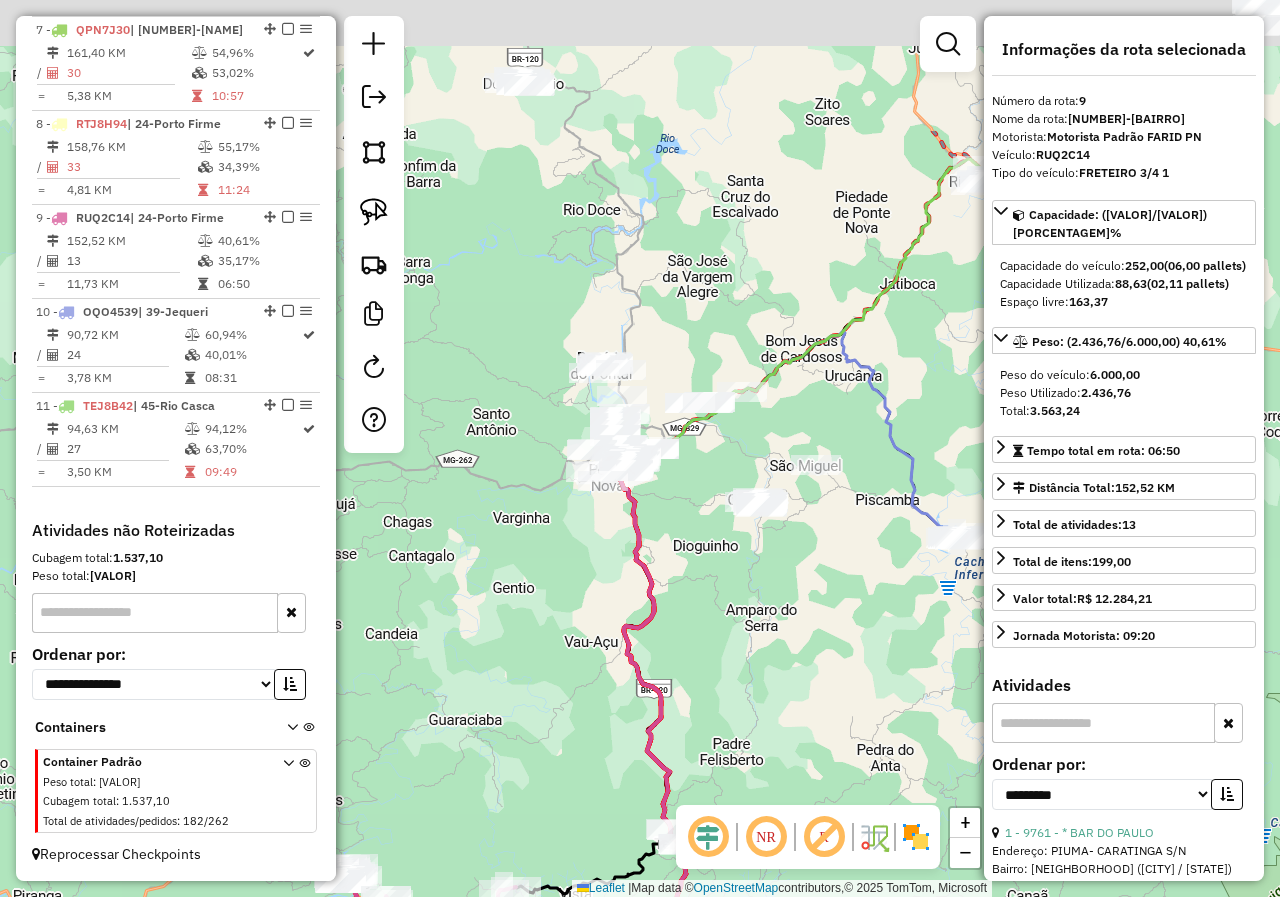 drag, startPoint x: 603, startPoint y: 596, endPoint x: 596, endPoint y: 696, distance: 100.2447 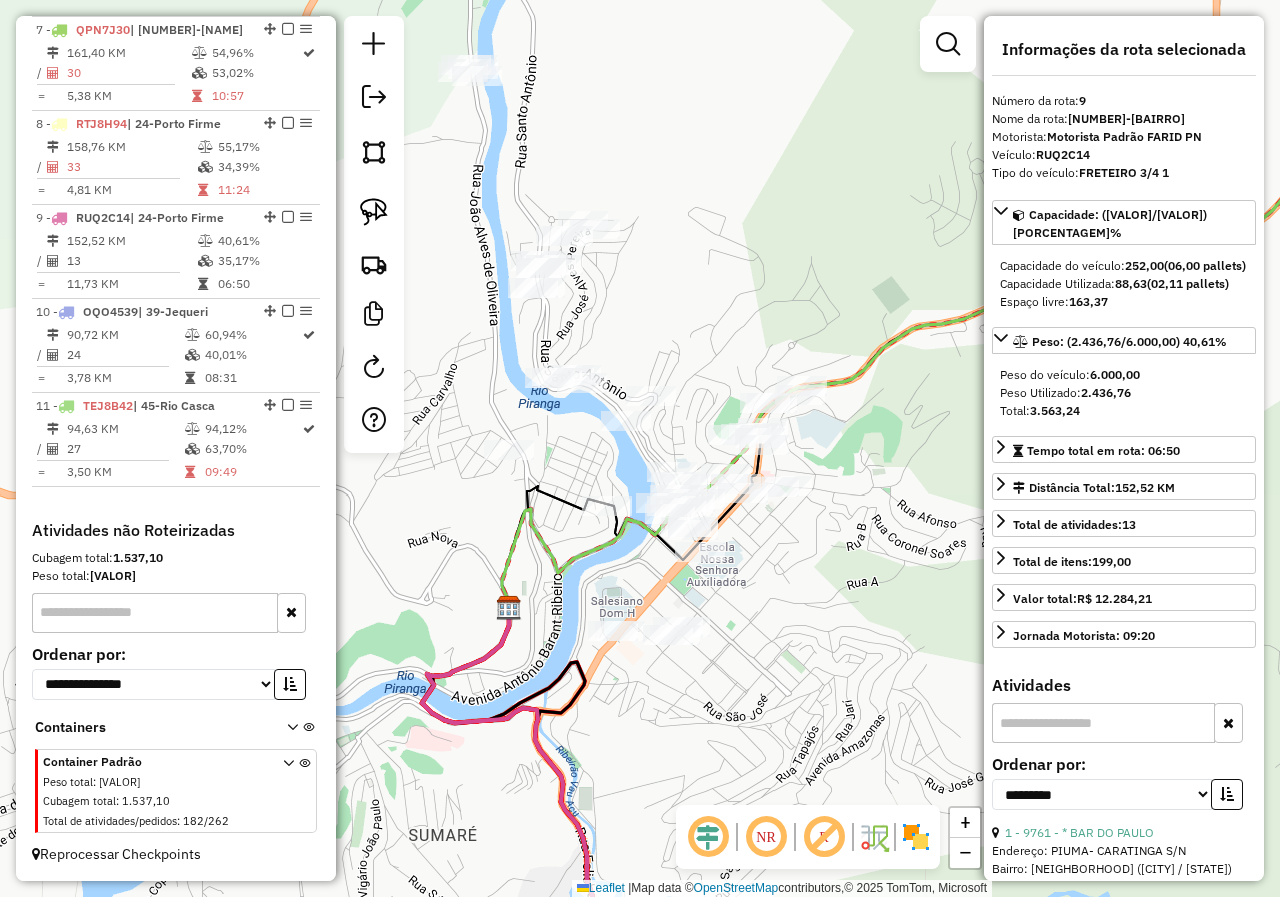 drag, startPoint x: 538, startPoint y: 492, endPoint x: 911, endPoint y: 698, distance: 426.10446 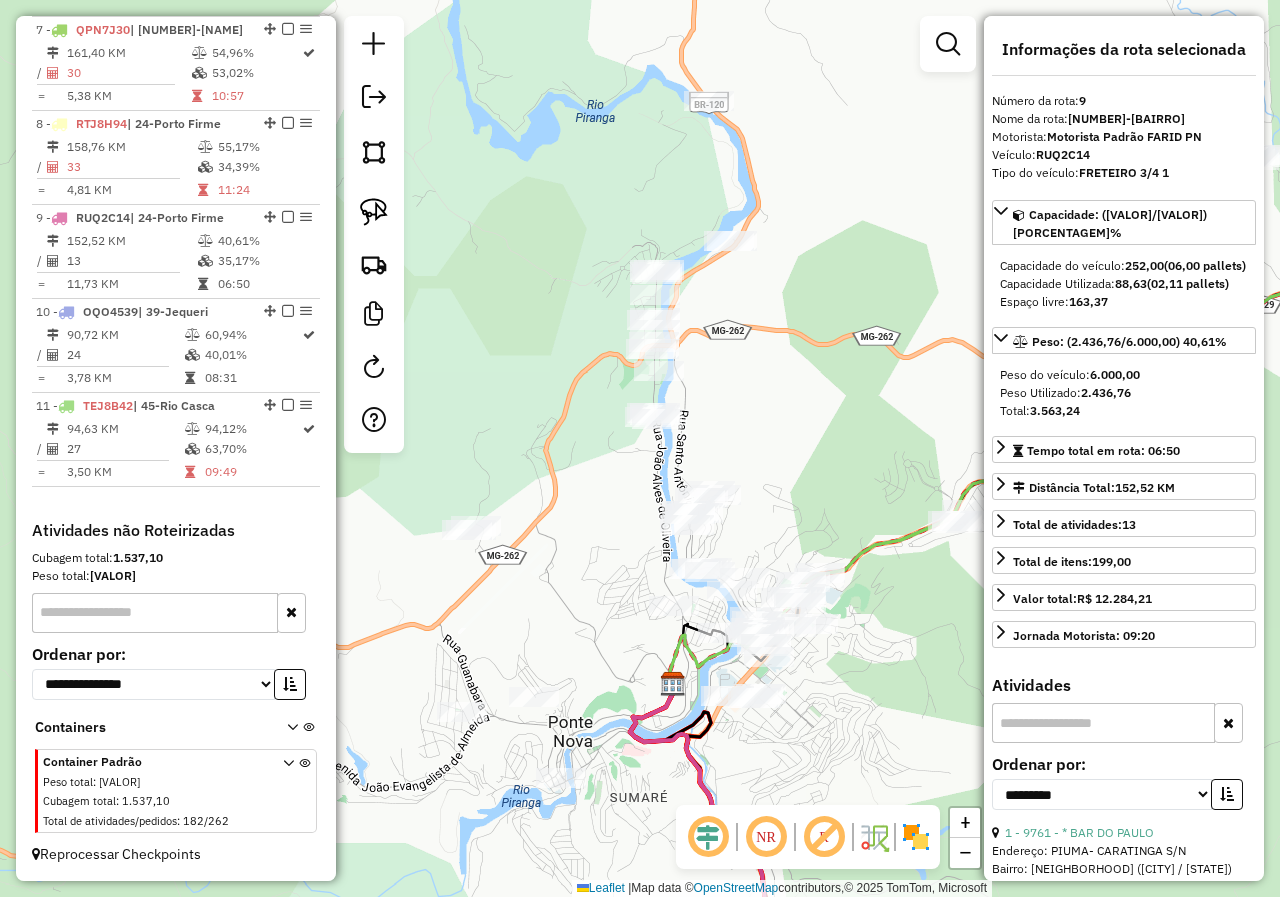 drag, startPoint x: 601, startPoint y: 507, endPoint x: 576, endPoint y: 608, distance: 104.048065 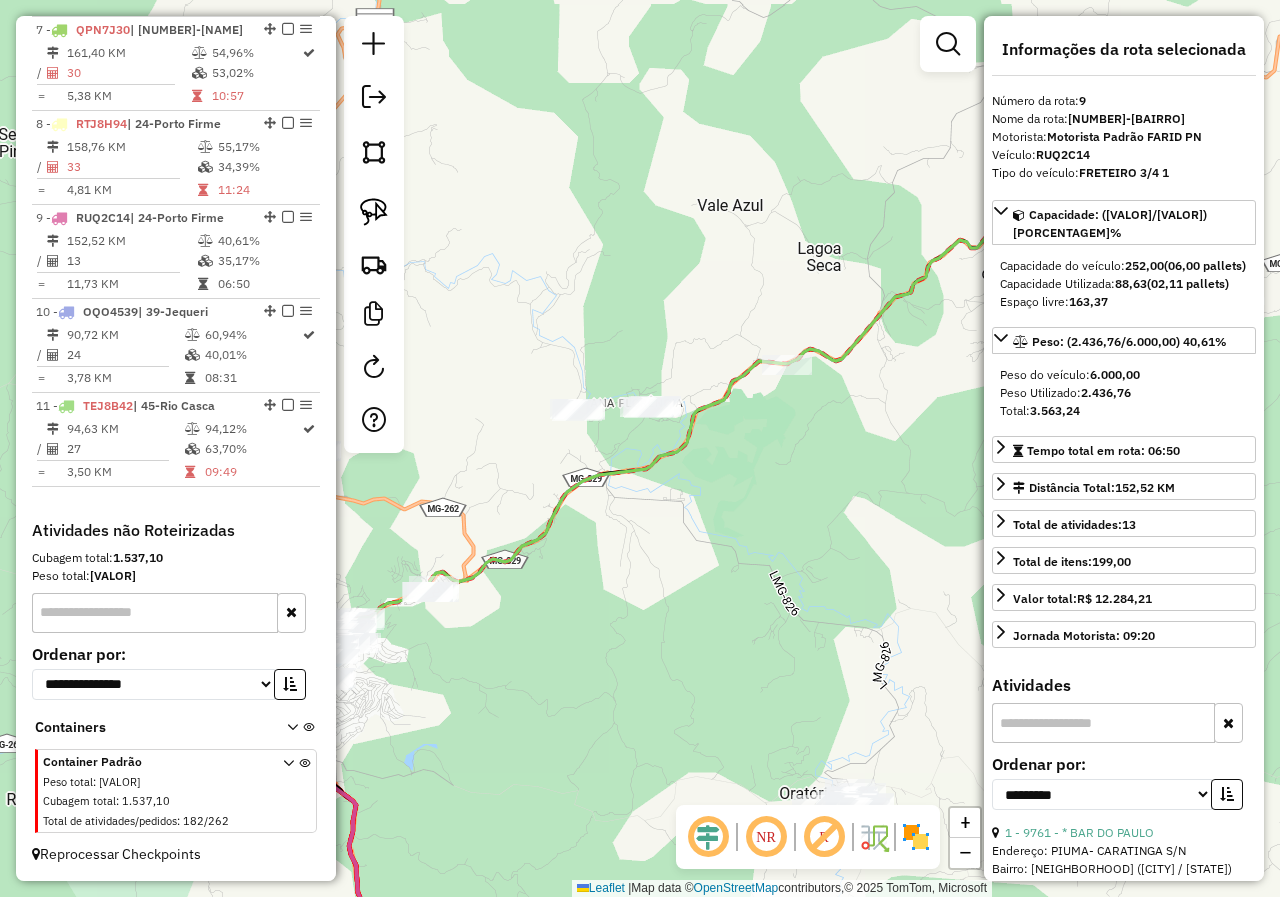 drag, startPoint x: 855, startPoint y: 652, endPoint x: 517, endPoint y: 680, distance: 339.15778 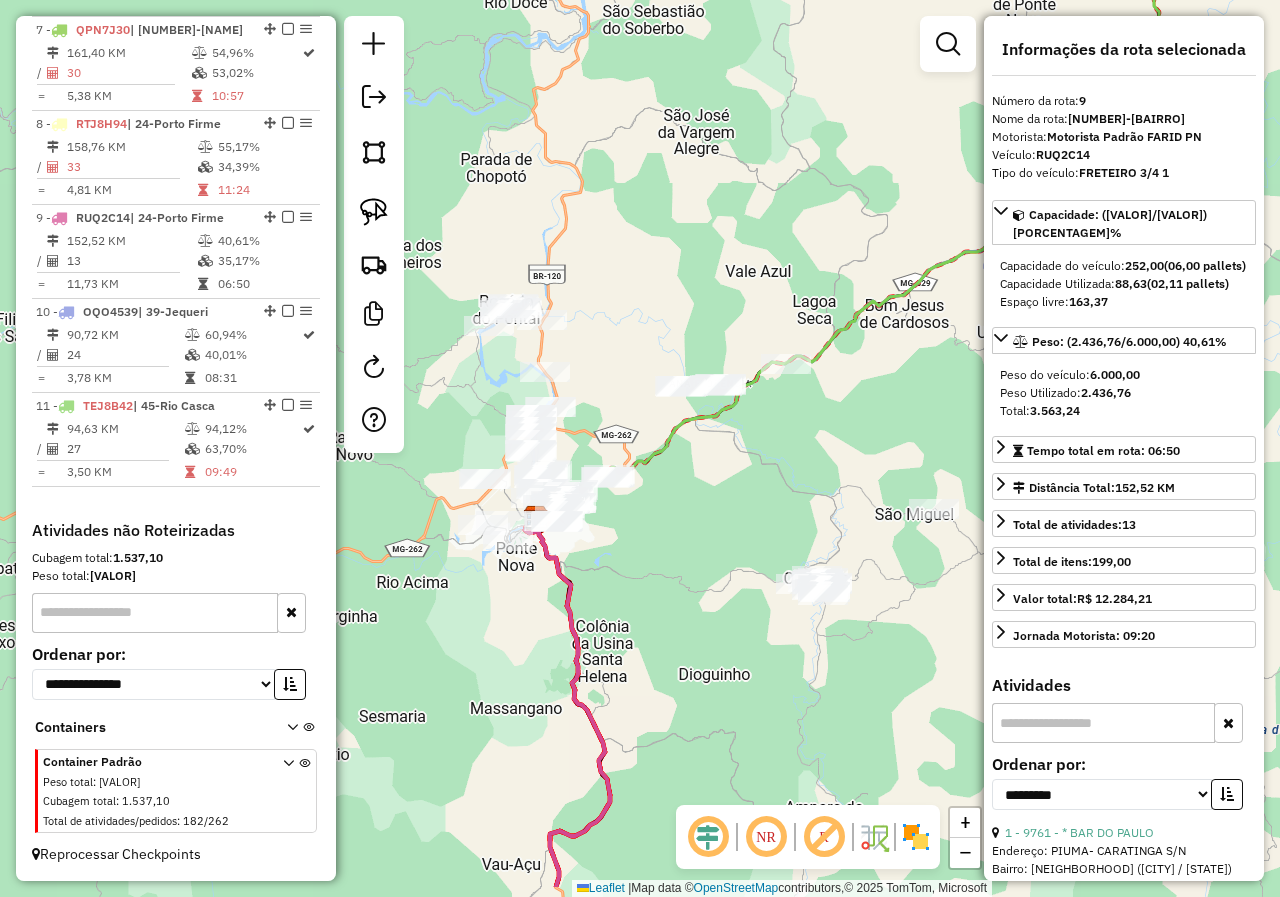 drag, startPoint x: 703, startPoint y: 662, endPoint x: 684, endPoint y: 563, distance: 100.80675 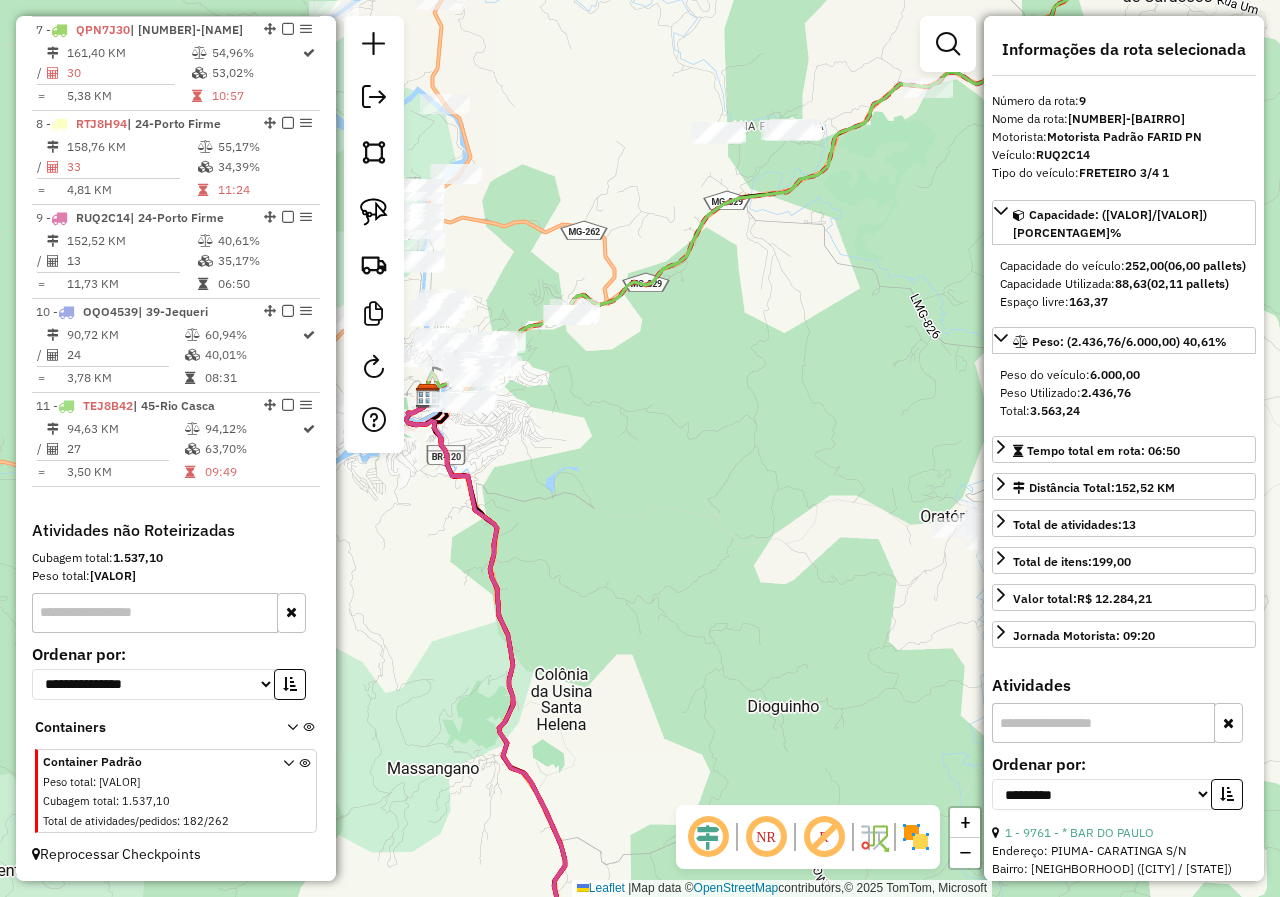 drag, startPoint x: 701, startPoint y: 621, endPoint x: 832, endPoint y: 636, distance: 131.85599 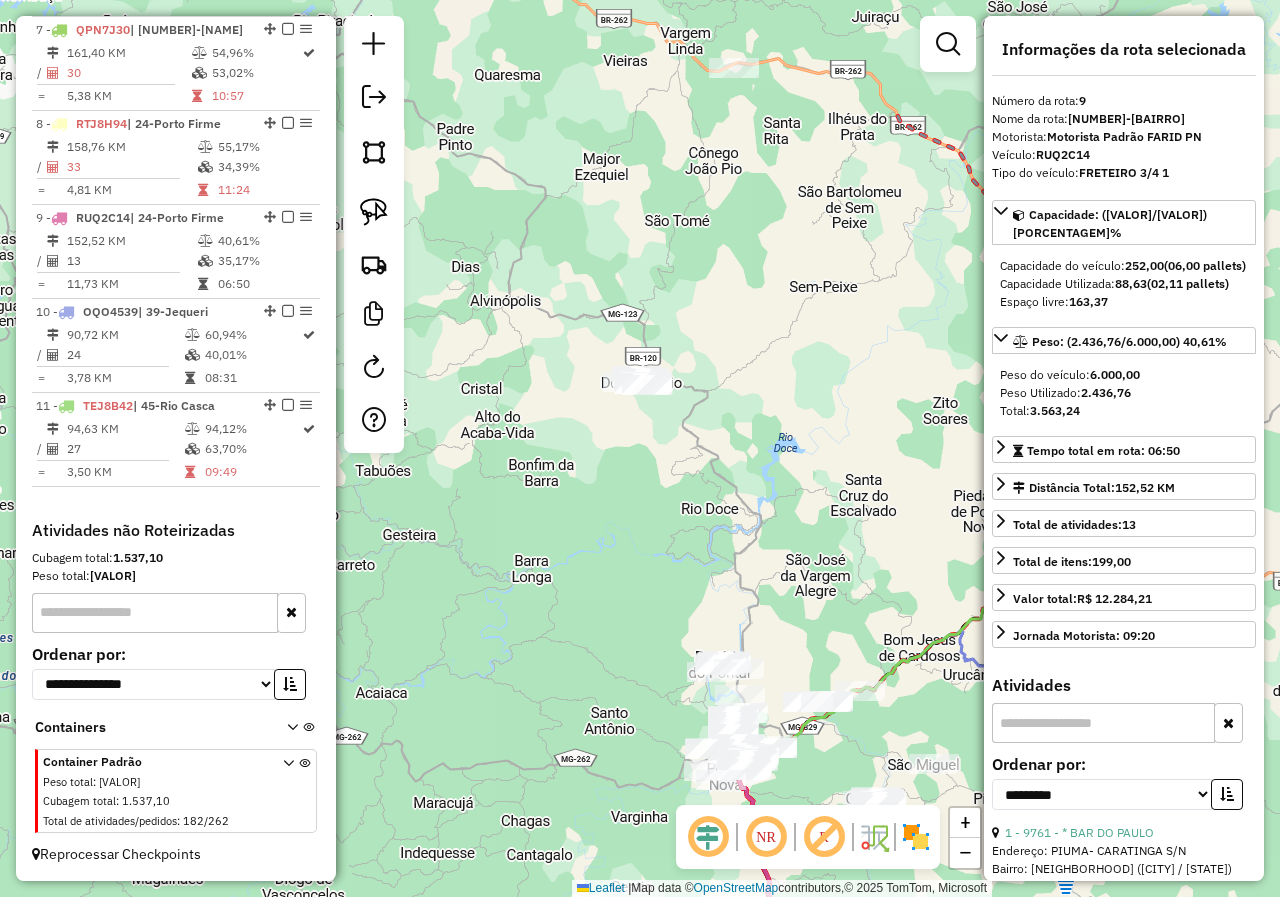 drag, startPoint x: 790, startPoint y: 428, endPoint x: 824, endPoint y: 628, distance: 202.86942 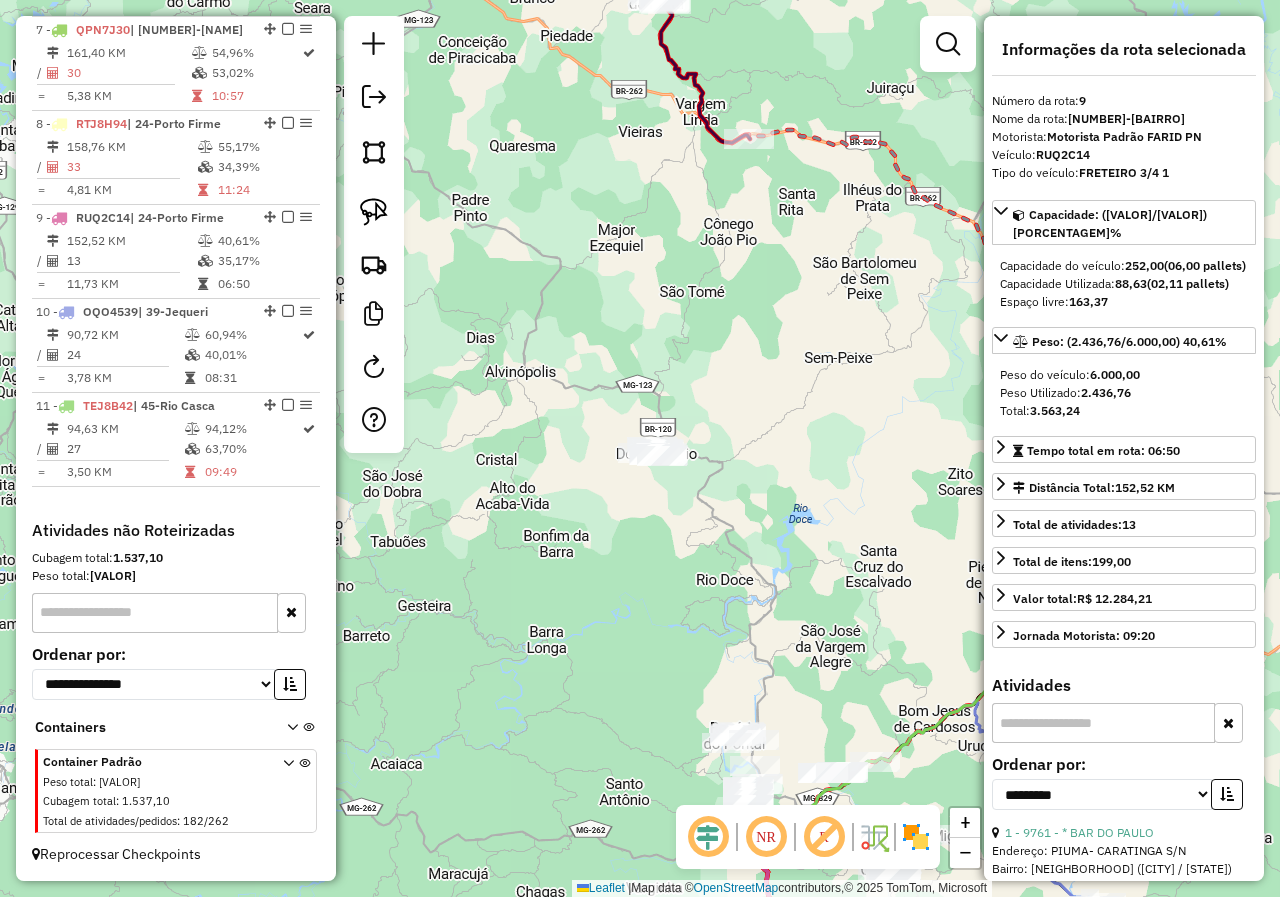 drag, startPoint x: 677, startPoint y: 452, endPoint x: 696, endPoint y: 523, distance: 73.4983 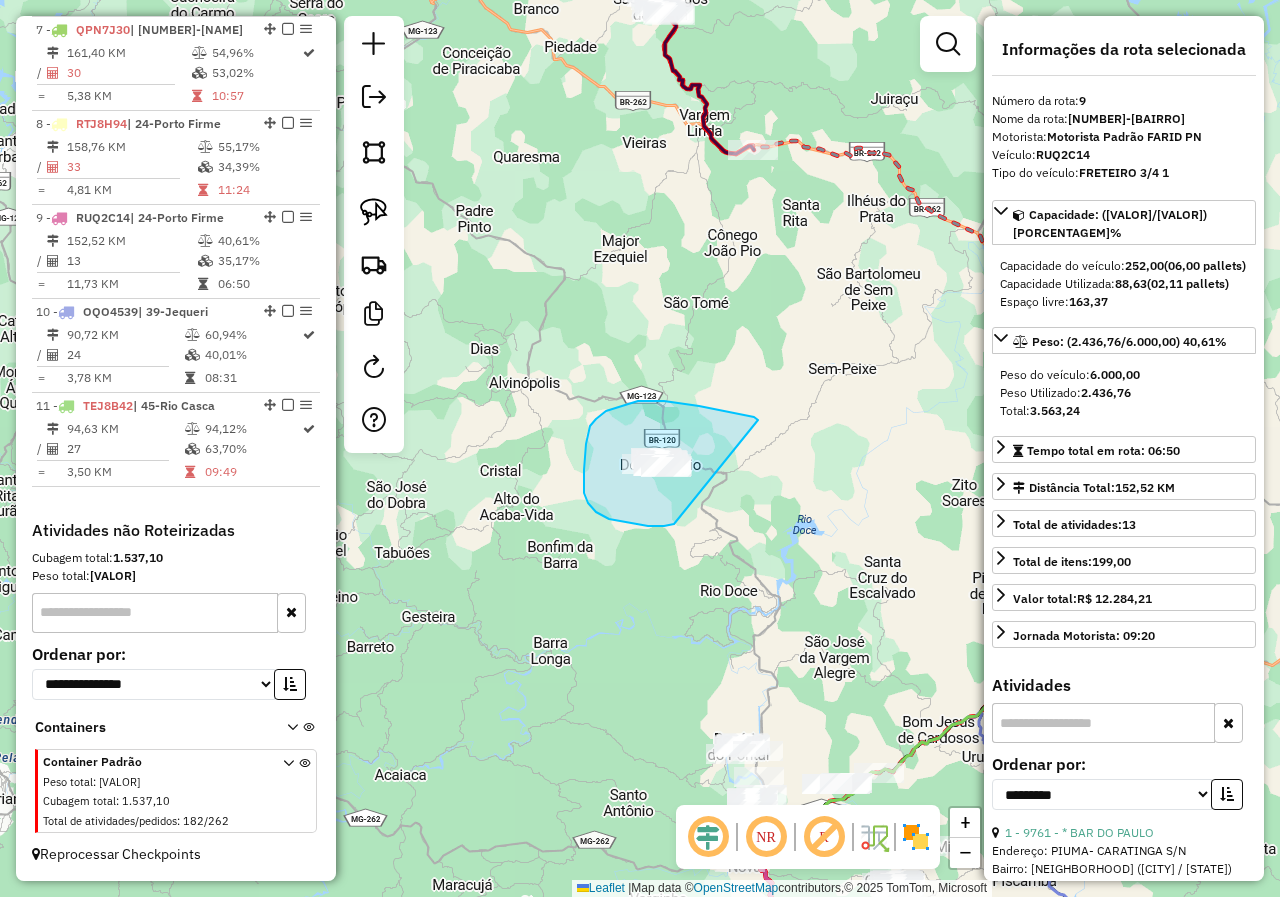 drag, startPoint x: 758, startPoint y: 420, endPoint x: 711, endPoint y: 524, distance: 114.12712 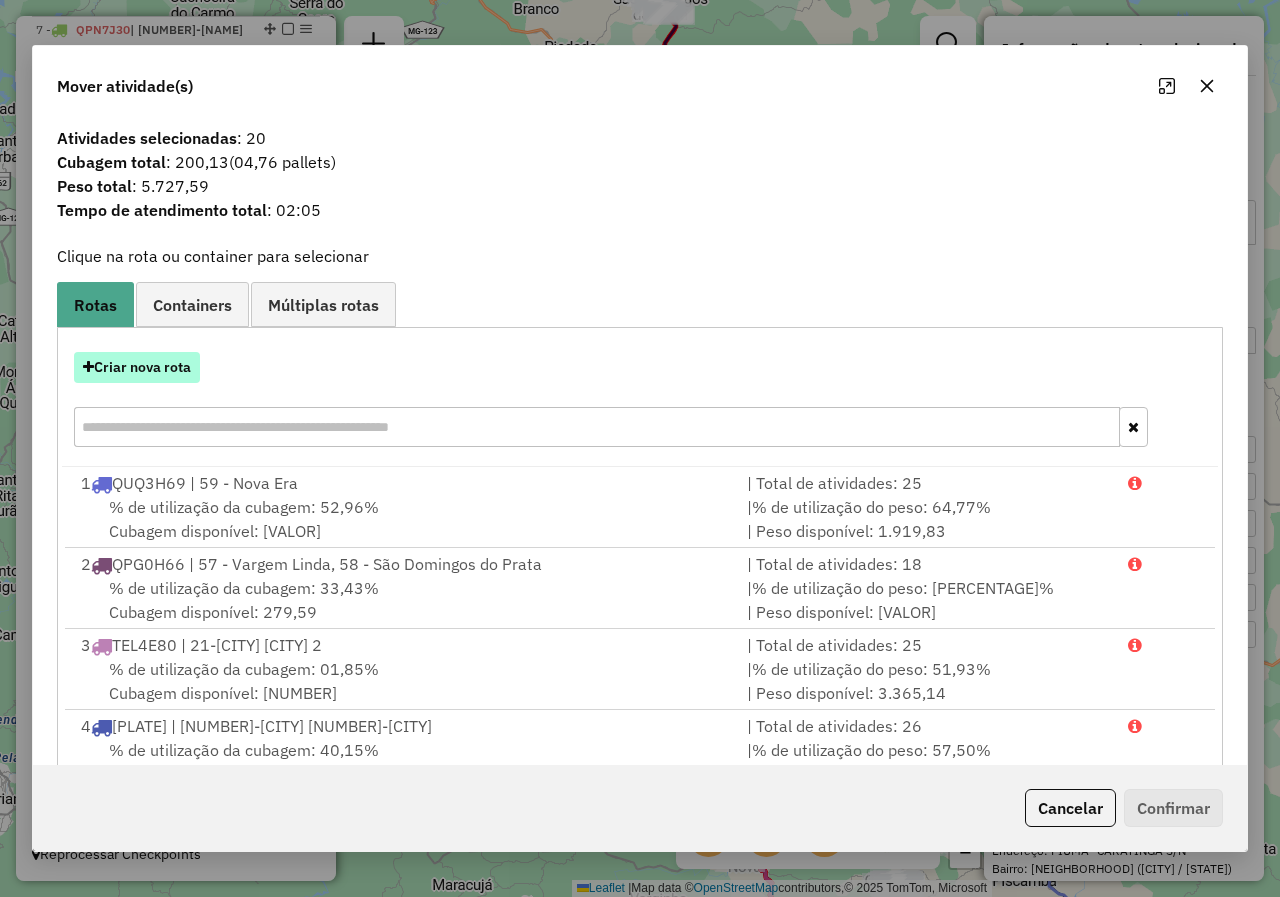 click on "Criar nova rota" at bounding box center [137, 367] 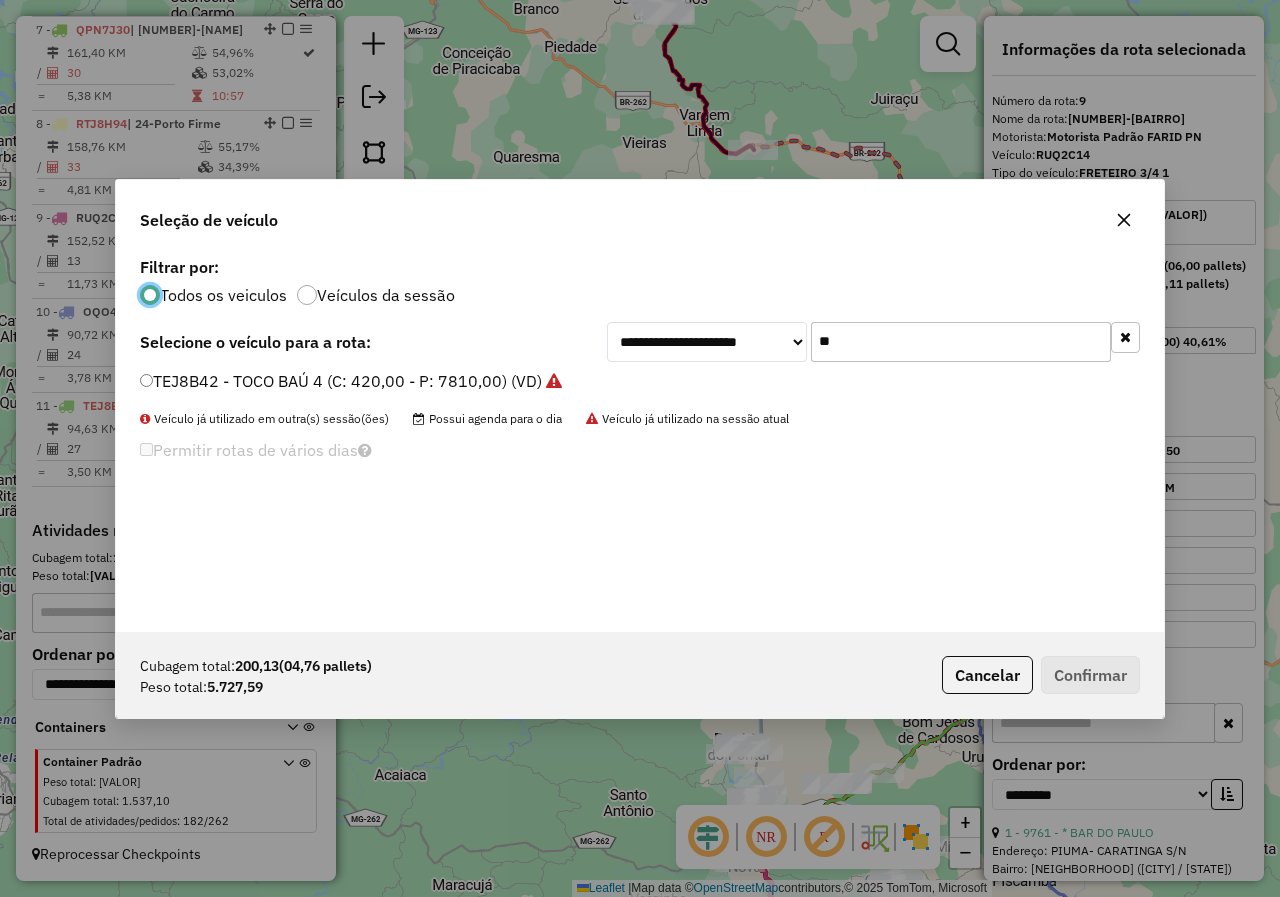 scroll, scrollTop: 11, scrollLeft: 6, axis: both 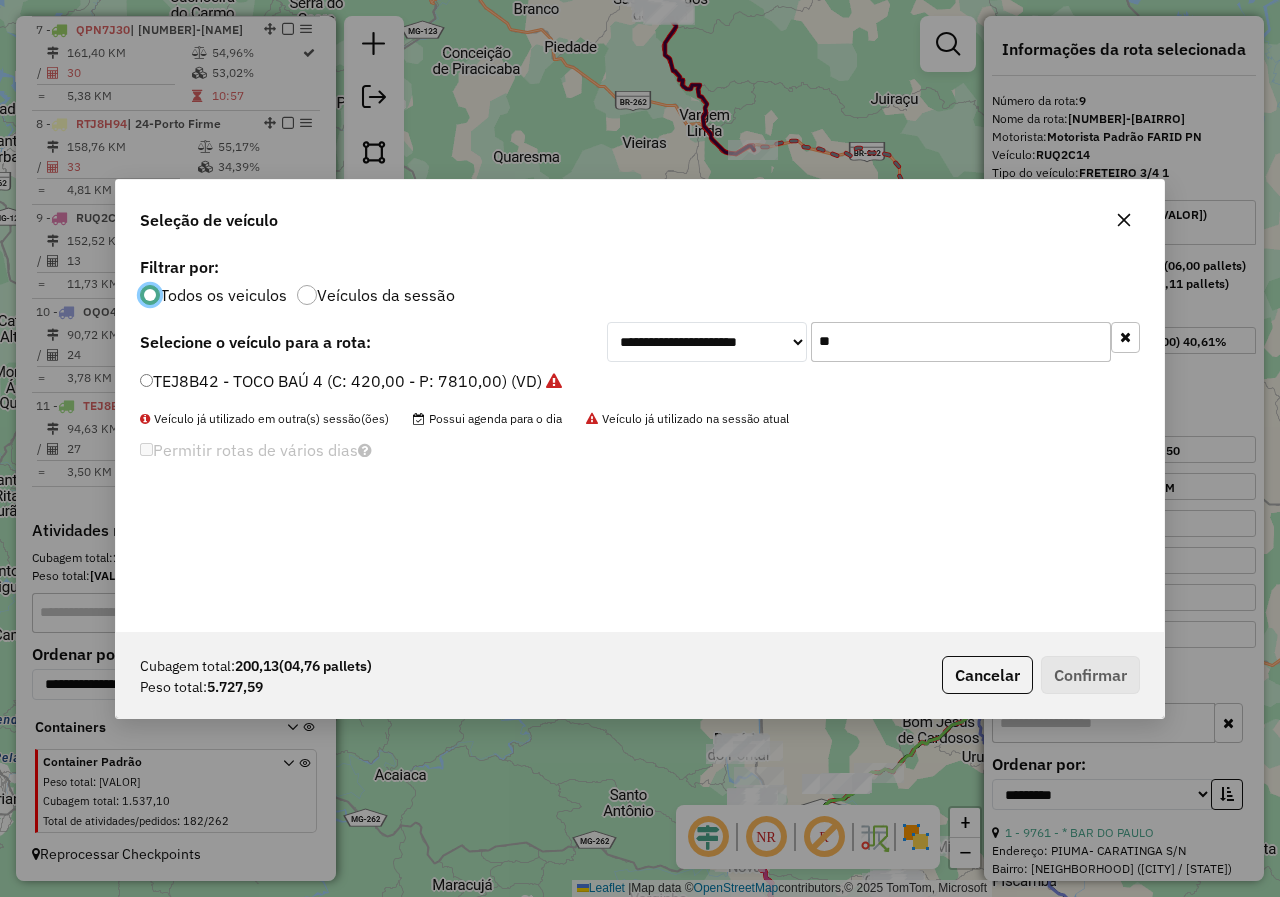 click on "**********" 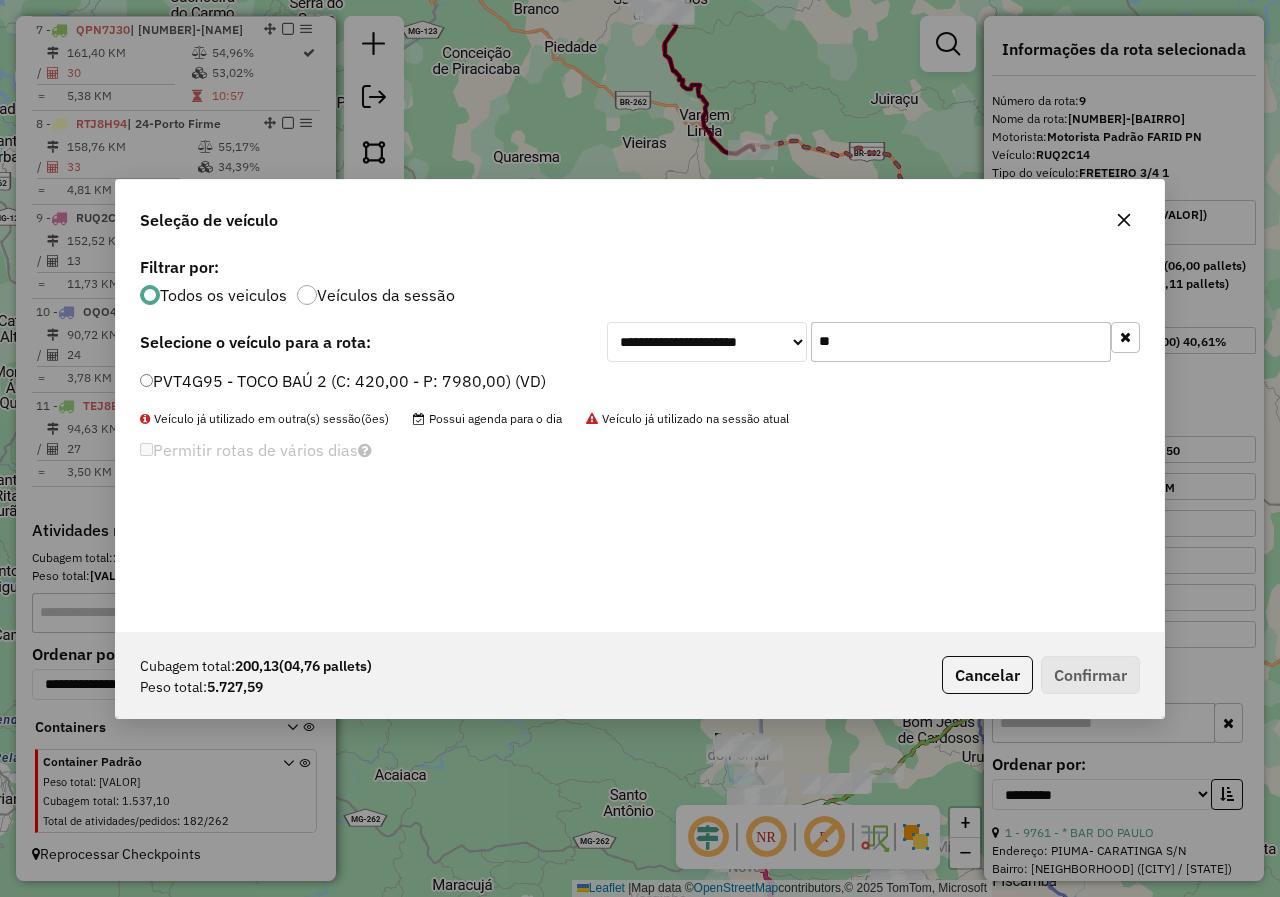 type on "**" 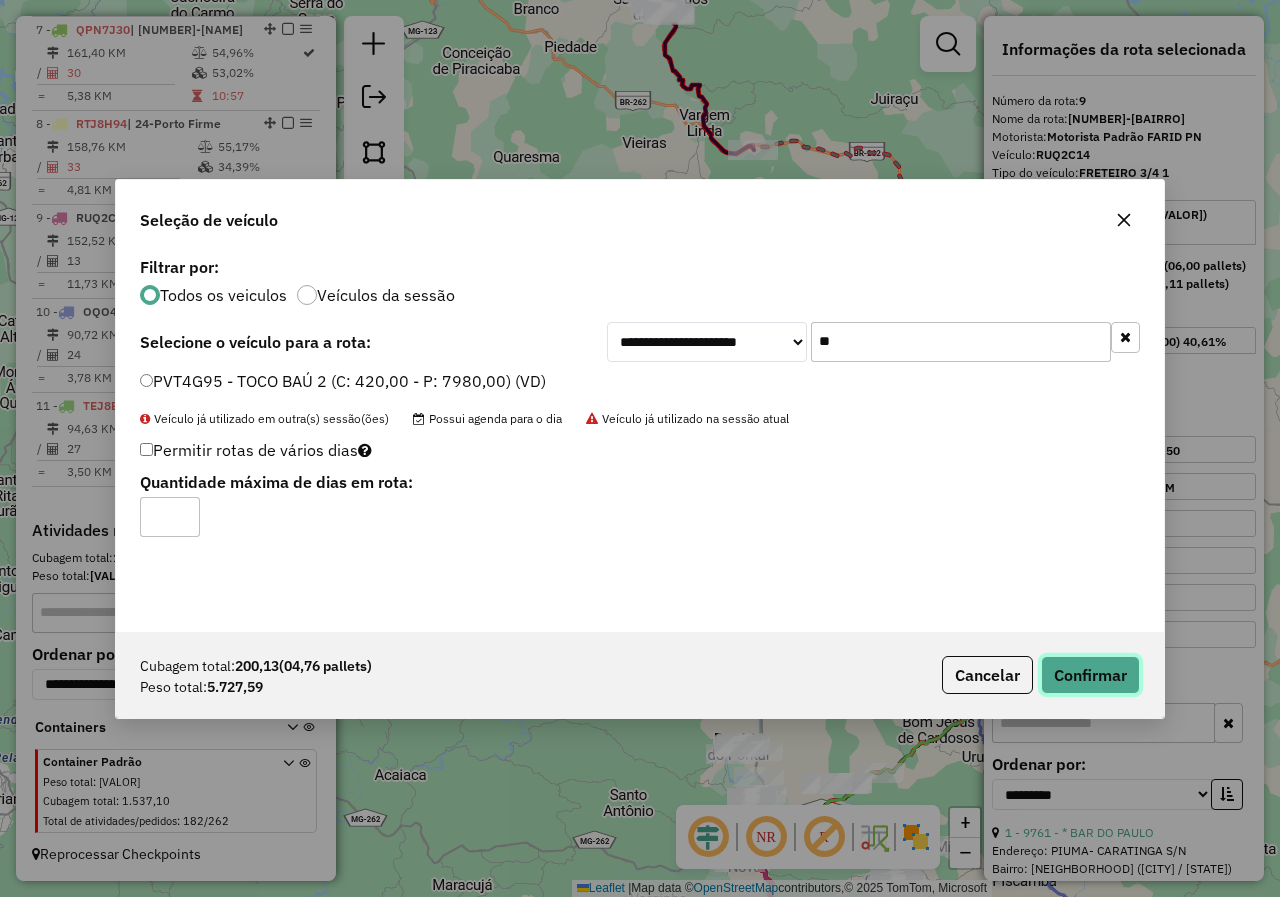 click on "Confirmar" 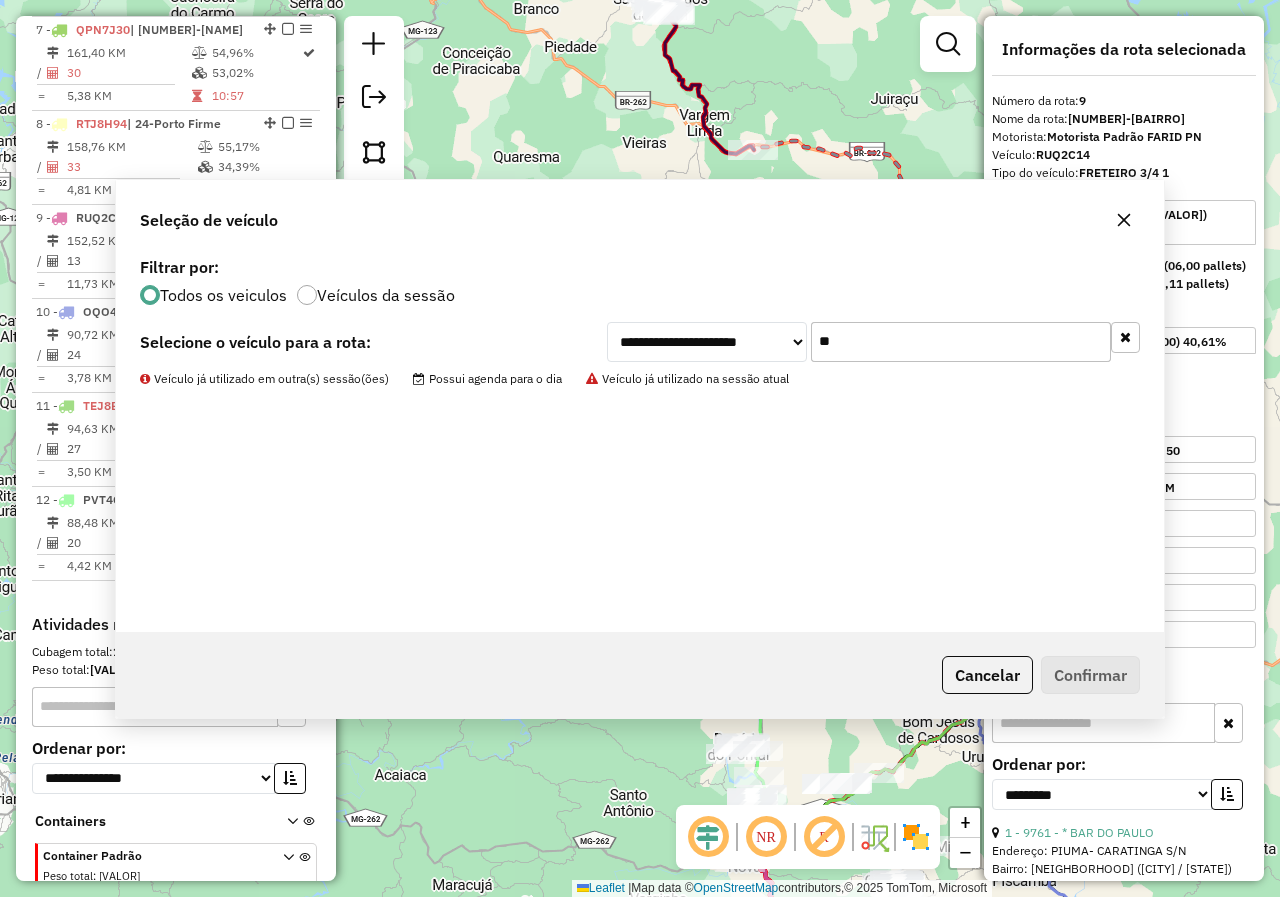 scroll, scrollTop: 1539, scrollLeft: 0, axis: vertical 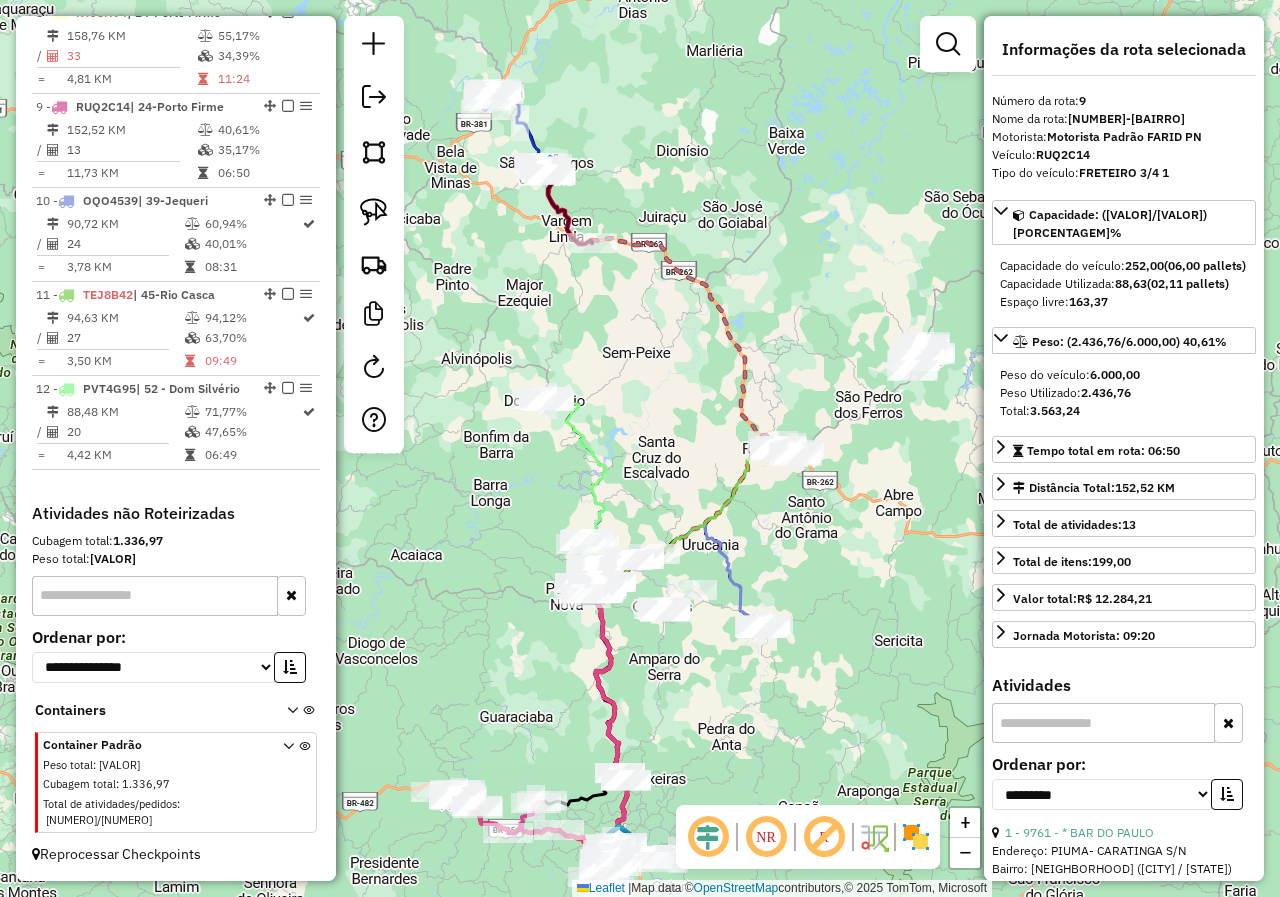 drag, startPoint x: 654, startPoint y: 579, endPoint x: 535, endPoint y: 463, distance: 166.18364 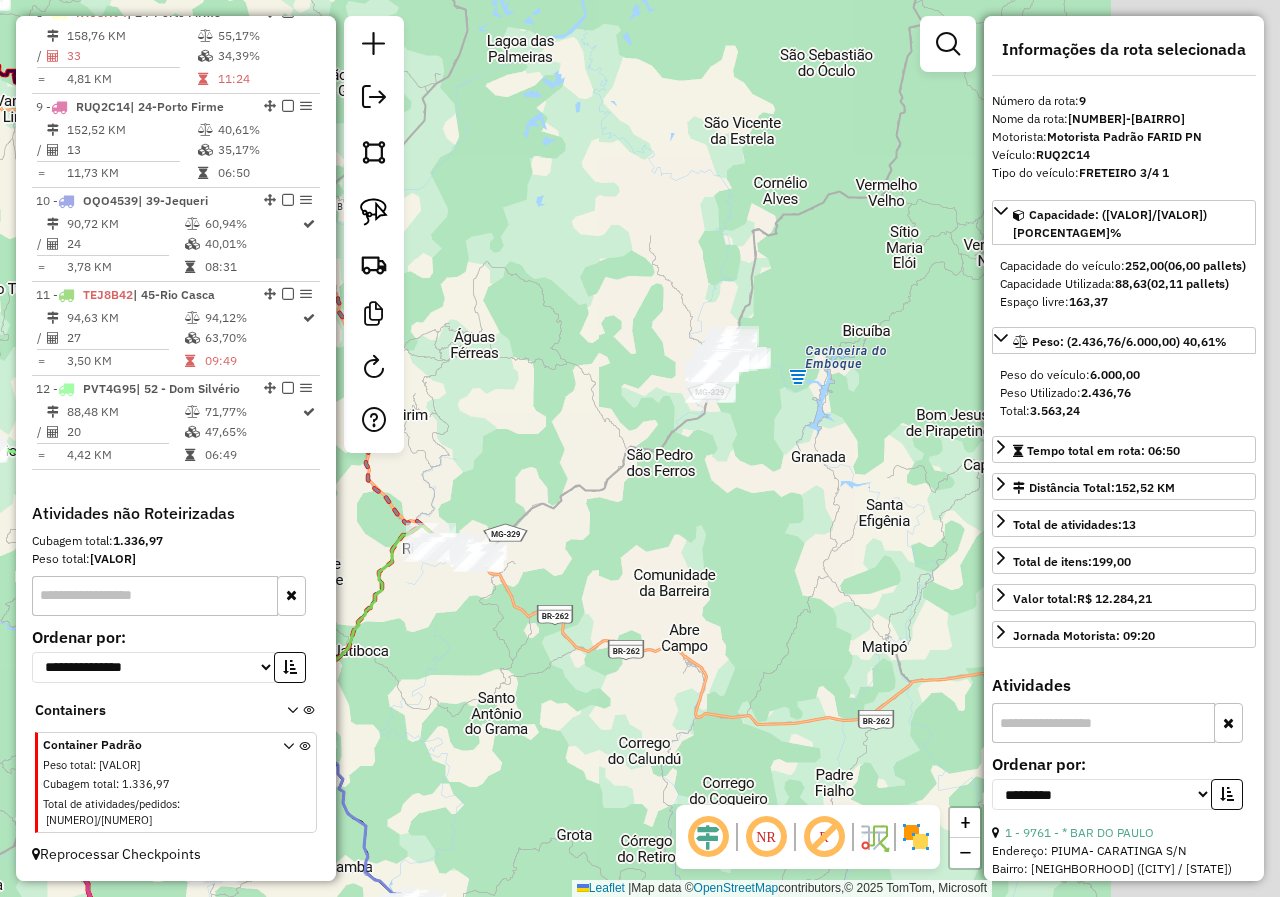 drag, startPoint x: 946, startPoint y: 399, endPoint x: 653, endPoint y: 523, distance: 318.15875 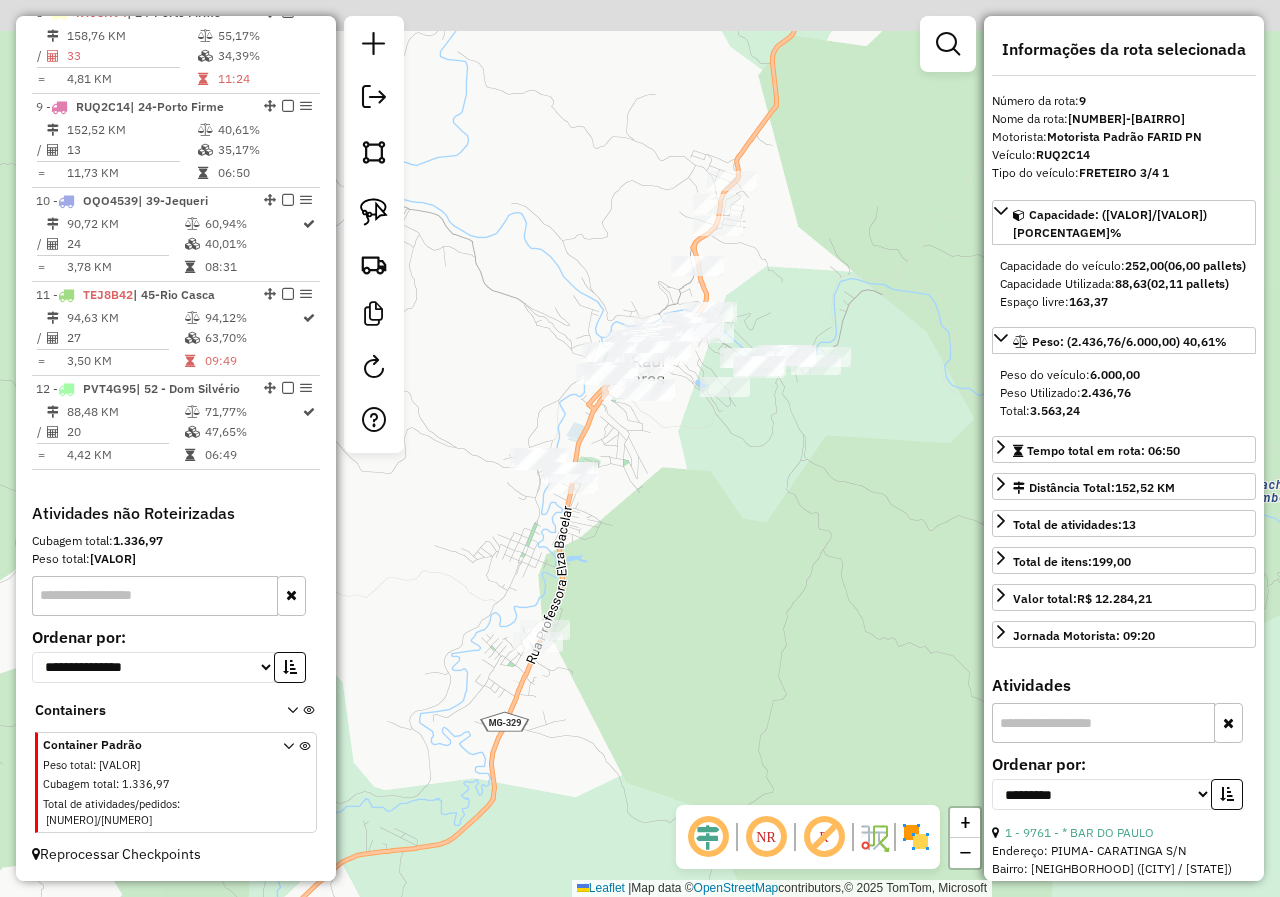 drag, startPoint x: 659, startPoint y: 396, endPoint x: 654, endPoint y: 476, distance: 80.1561 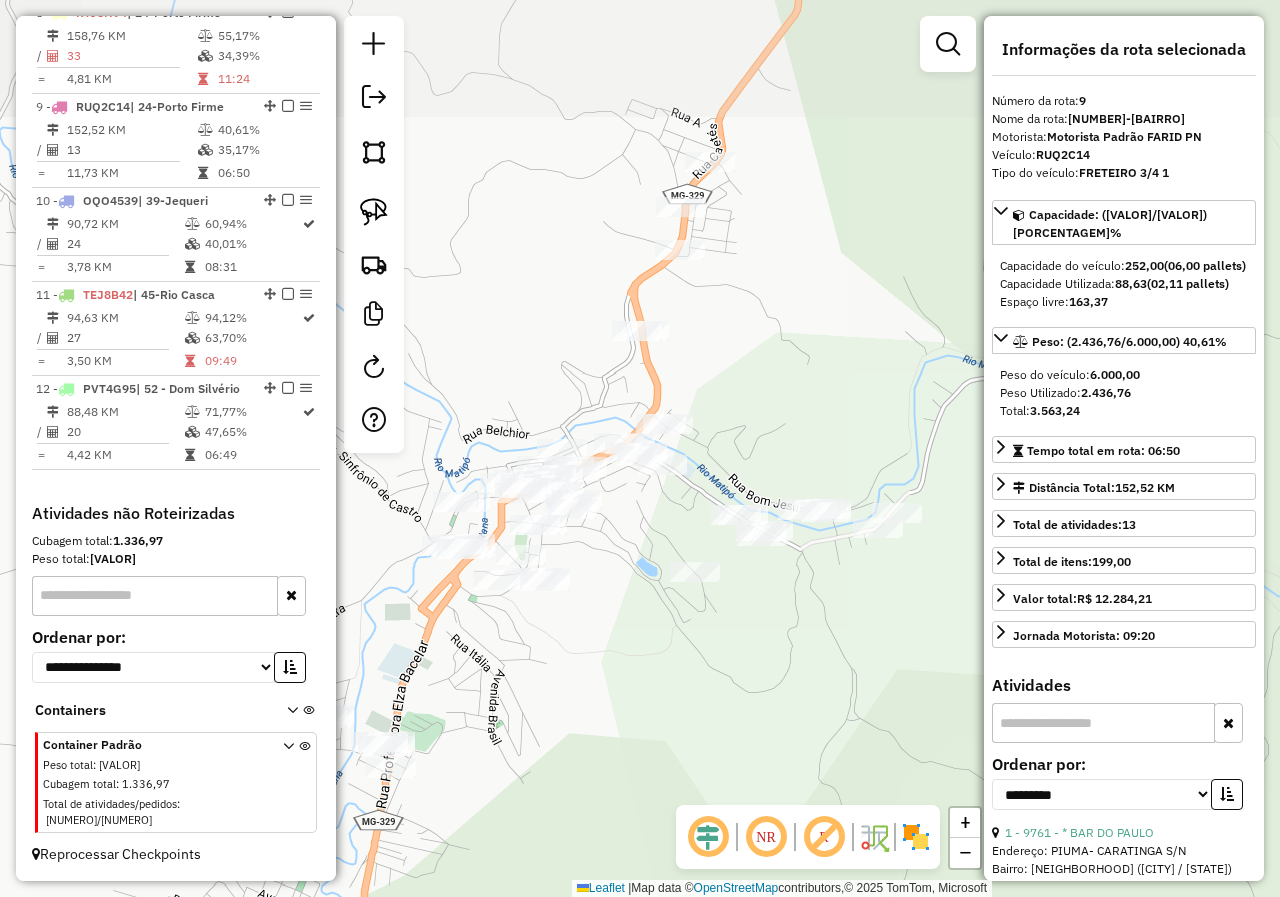 drag, startPoint x: 680, startPoint y: 406, endPoint x: 600, endPoint y: 544, distance: 159.51175 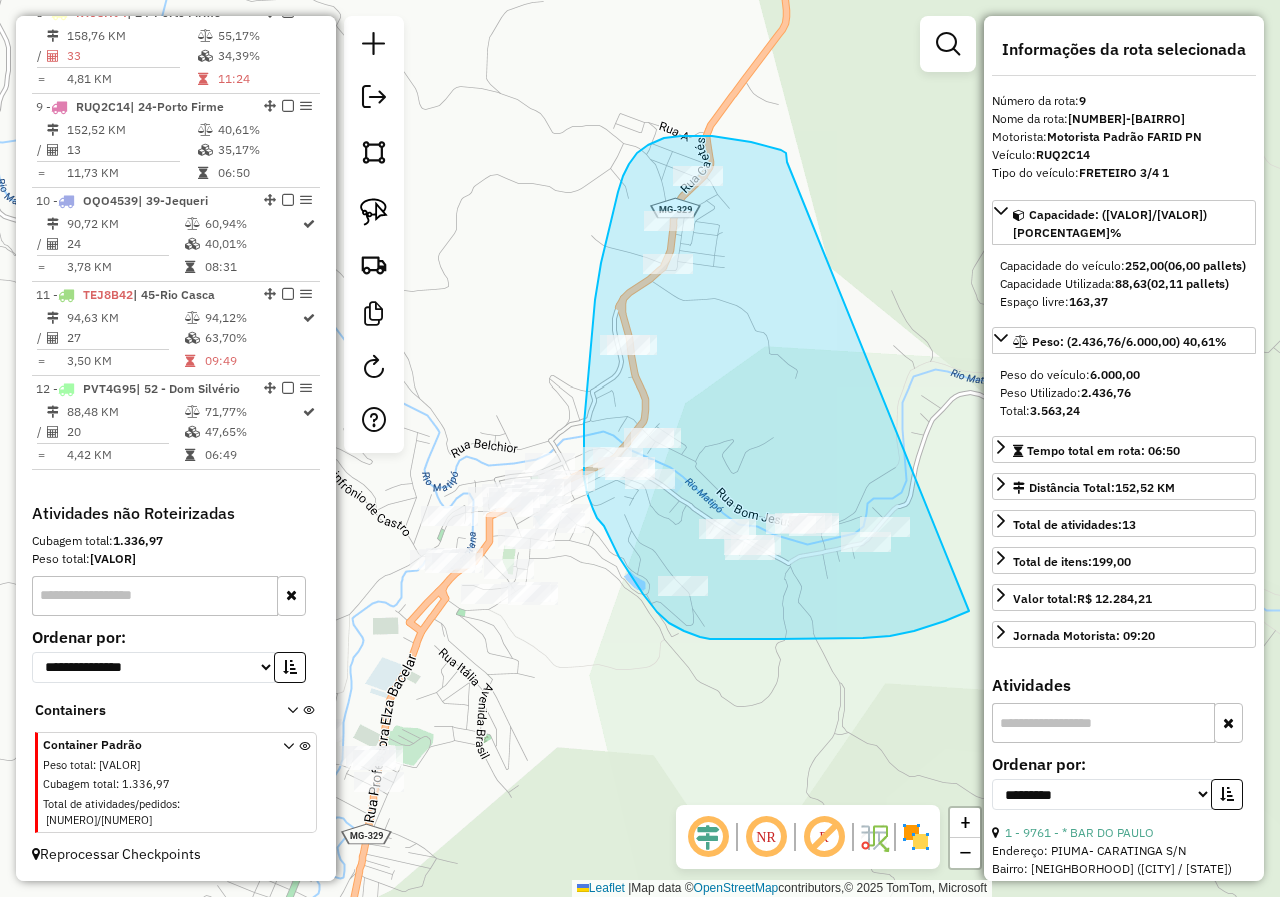 drag, startPoint x: 786, startPoint y: 153, endPoint x: 973, endPoint y: 608, distance: 491.92886 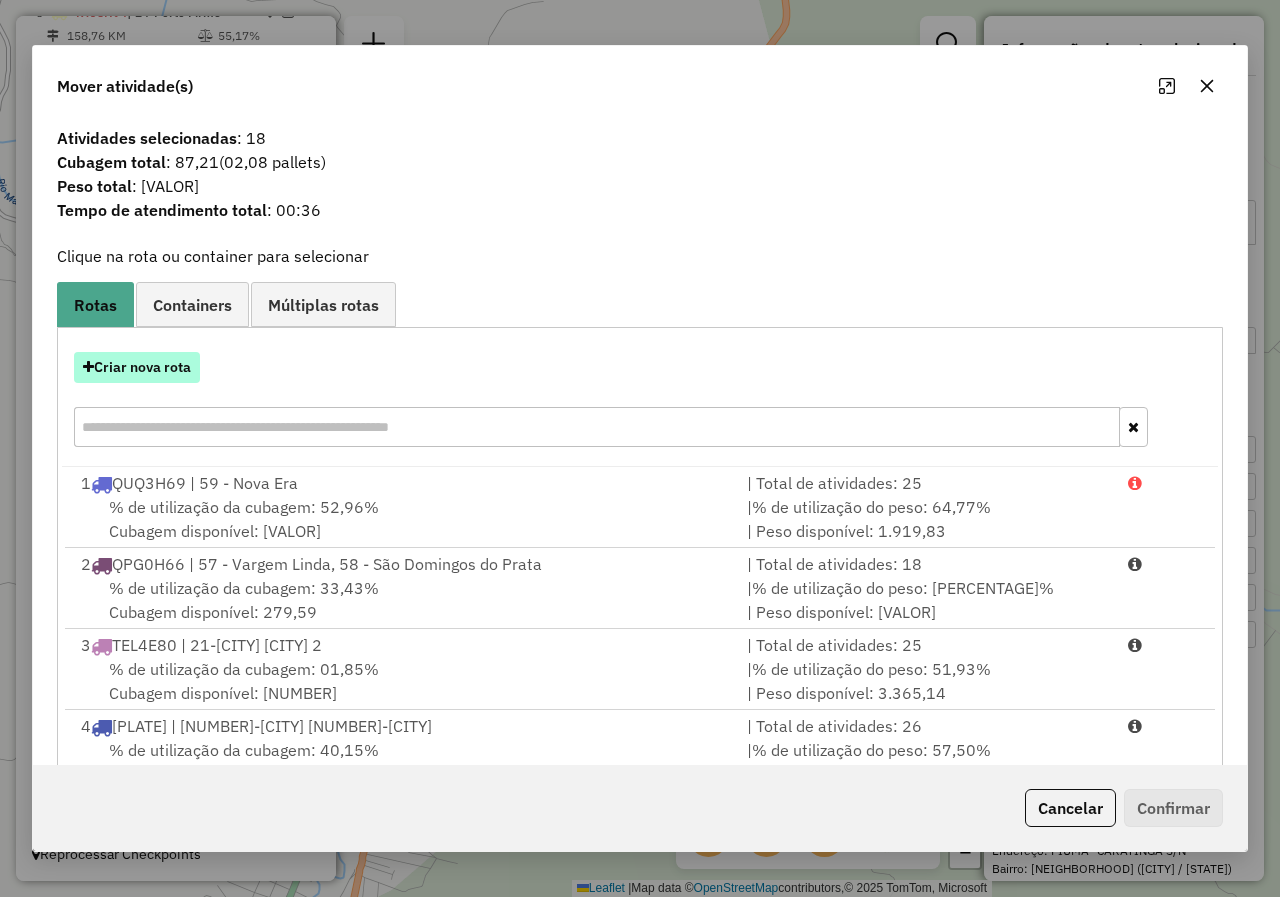 click on "Criar nova rota" at bounding box center [137, 367] 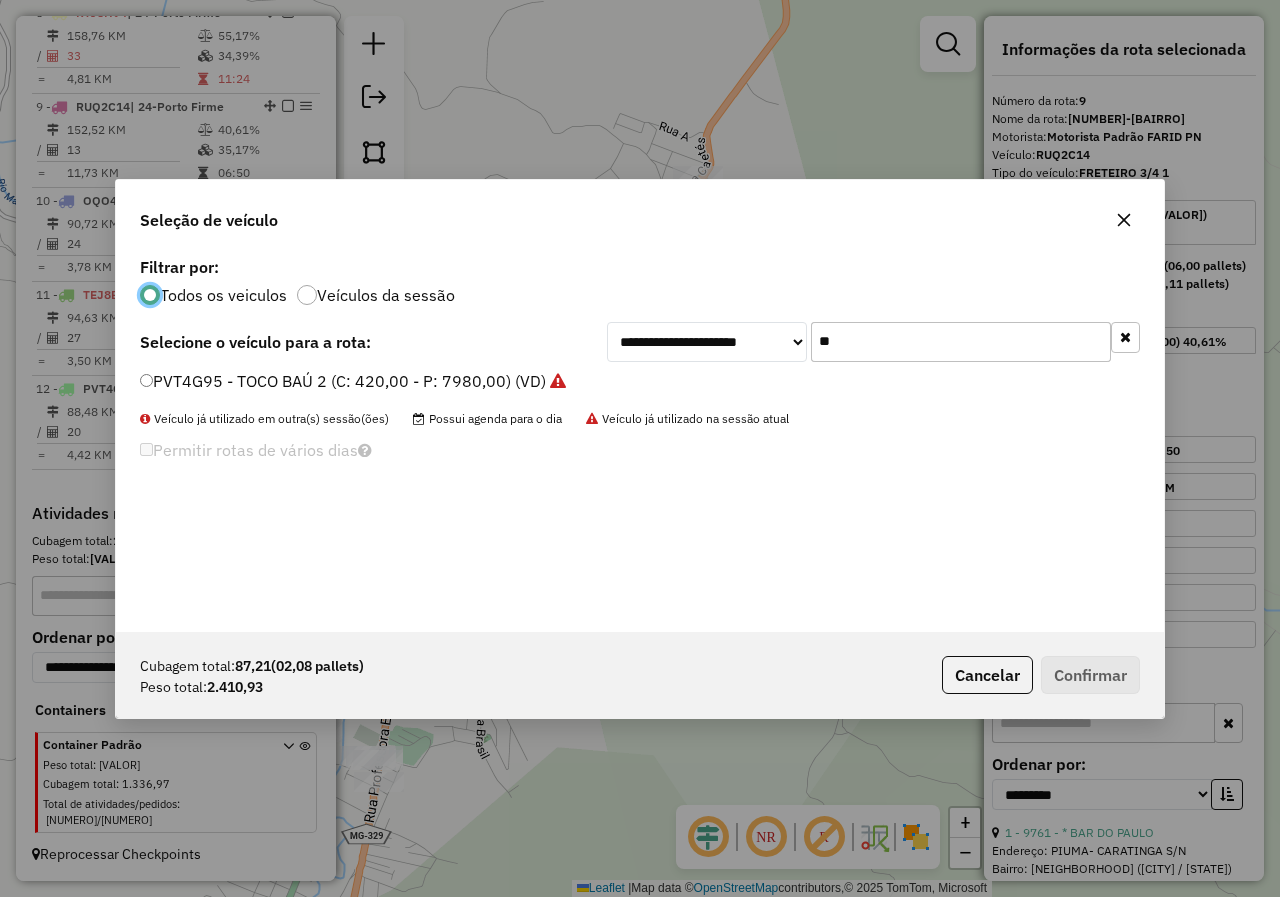scroll, scrollTop: 11, scrollLeft: 6, axis: both 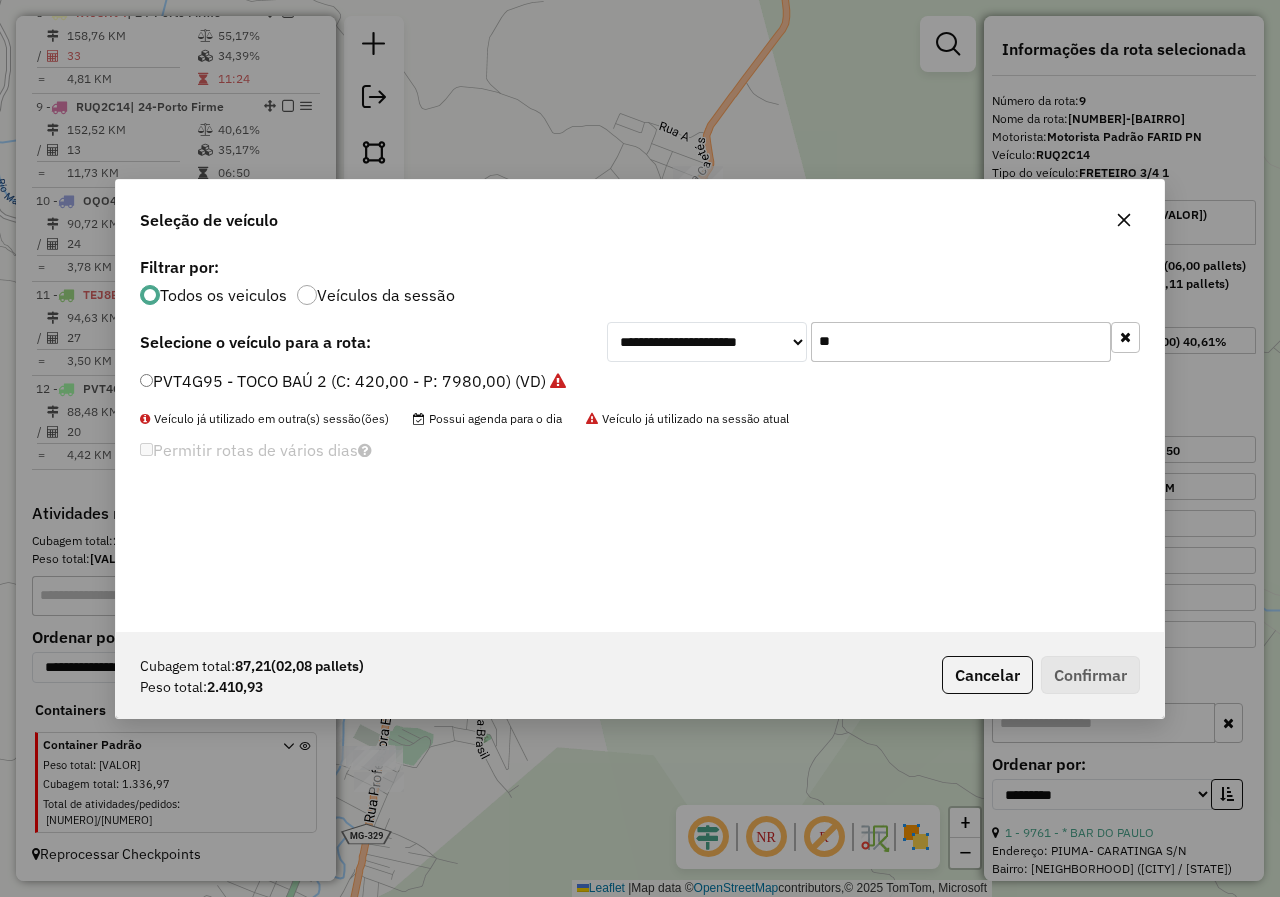 drag, startPoint x: 918, startPoint y: 341, endPoint x: 671, endPoint y: 331, distance: 247.20235 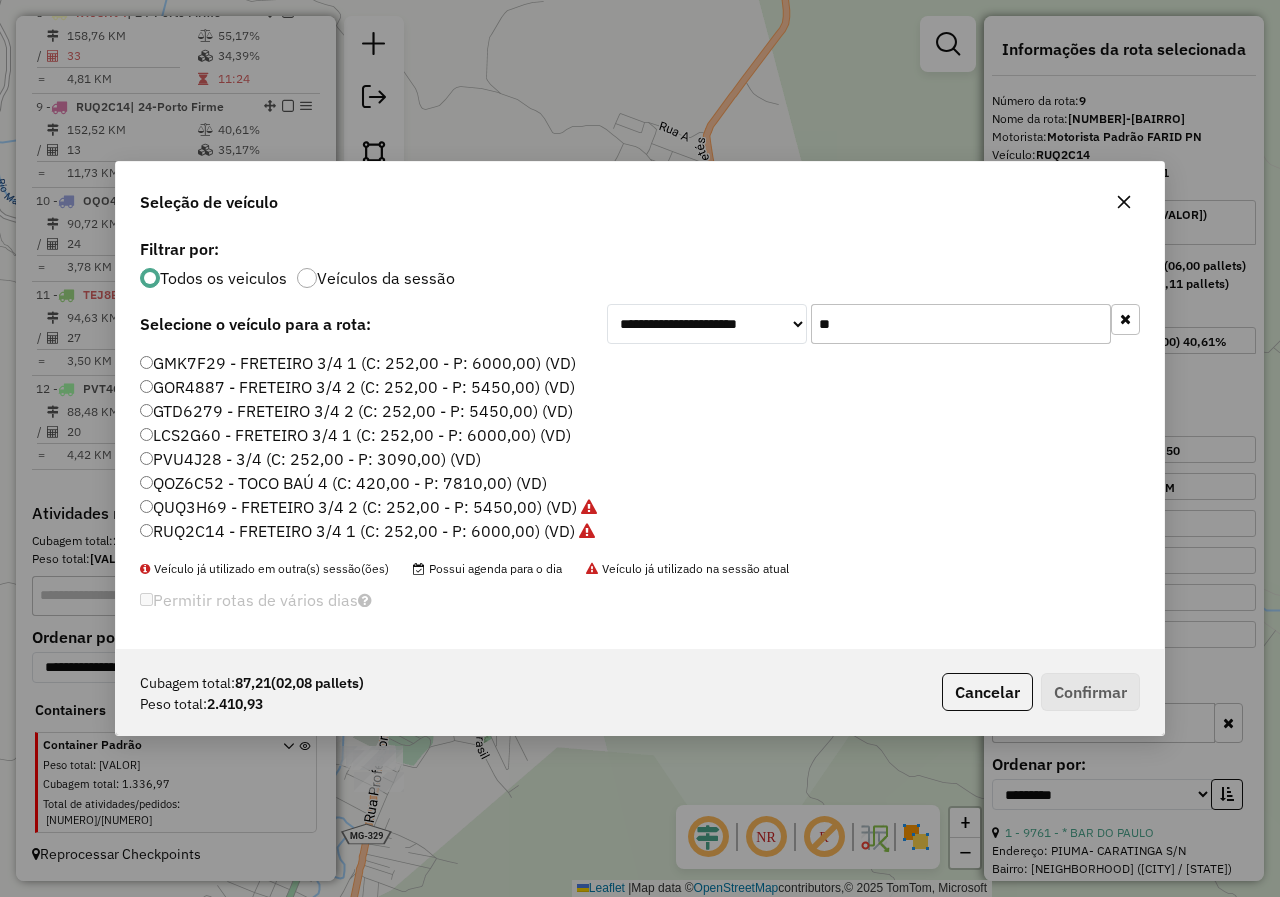 type on "**" 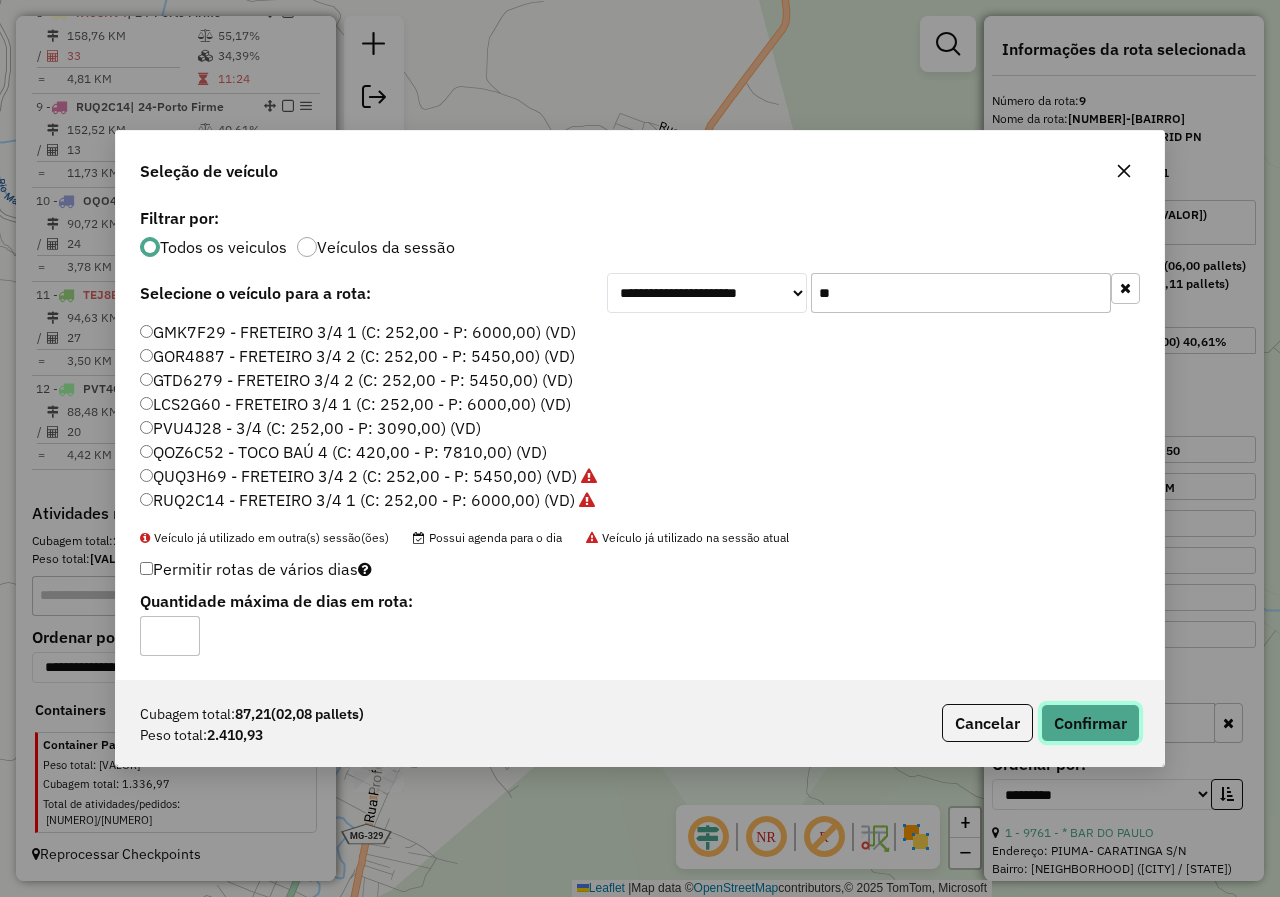 click on "Confirmar" 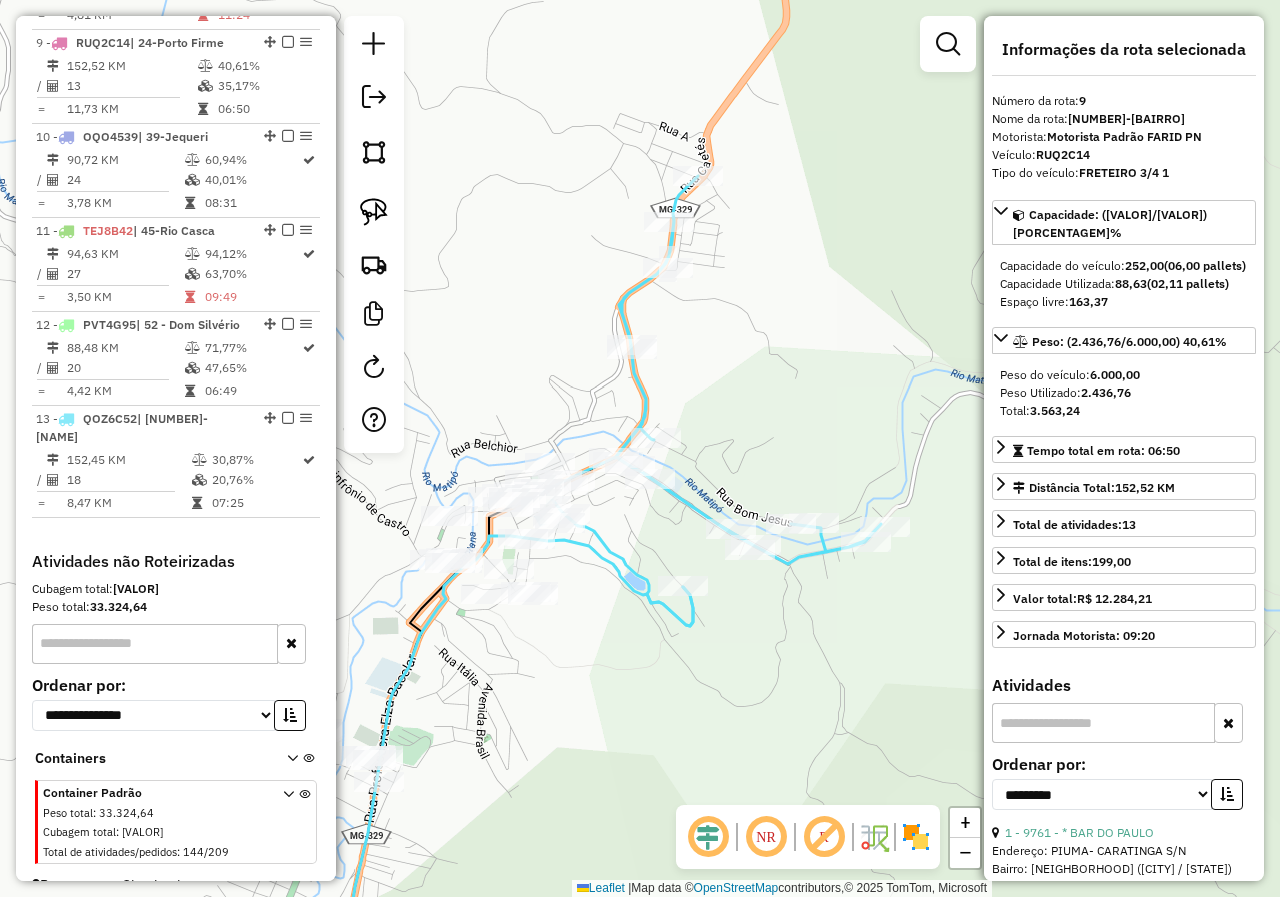 scroll, scrollTop: 1616, scrollLeft: 0, axis: vertical 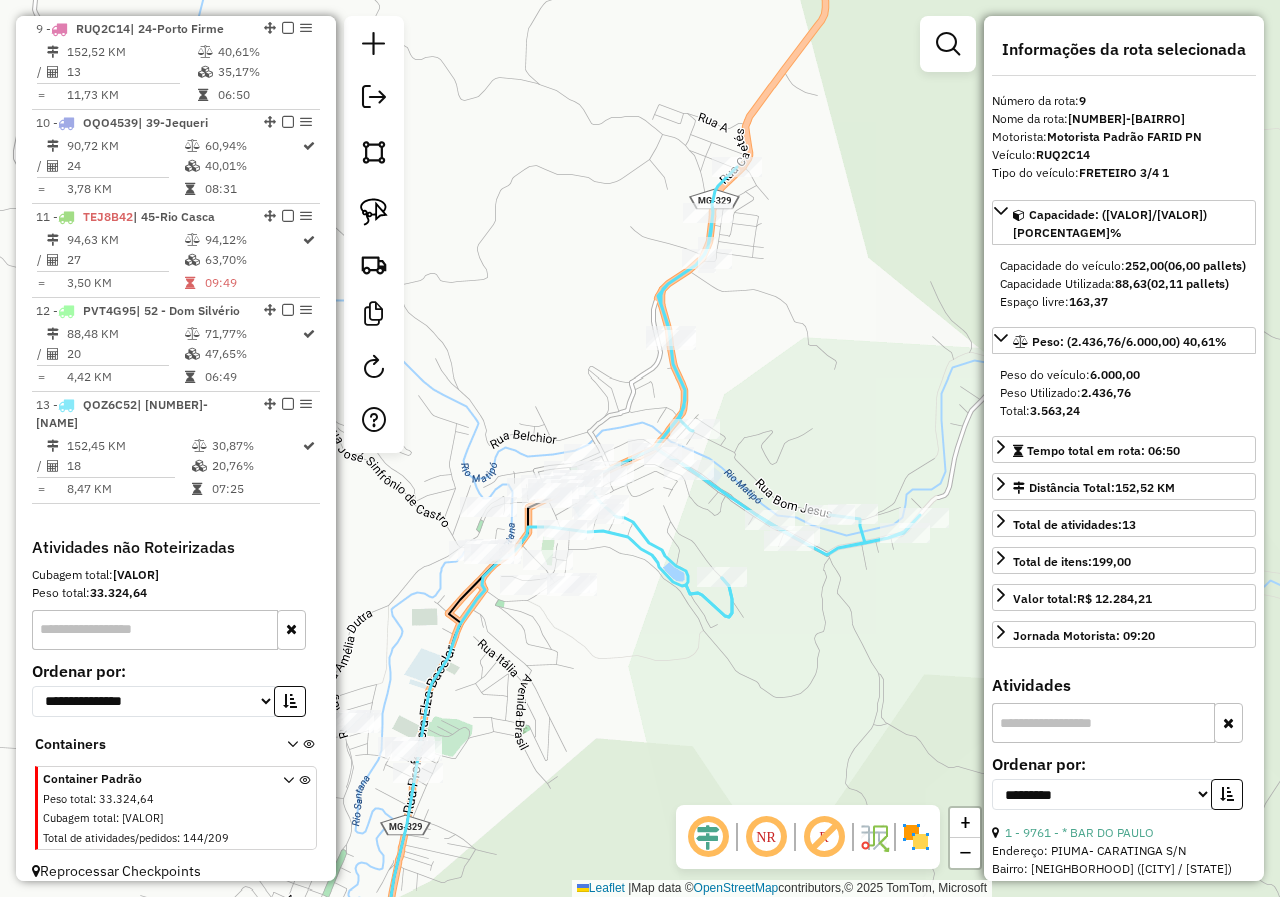 drag, startPoint x: 644, startPoint y: 560, endPoint x: 683, endPoint y: 551, distance: 40.024994 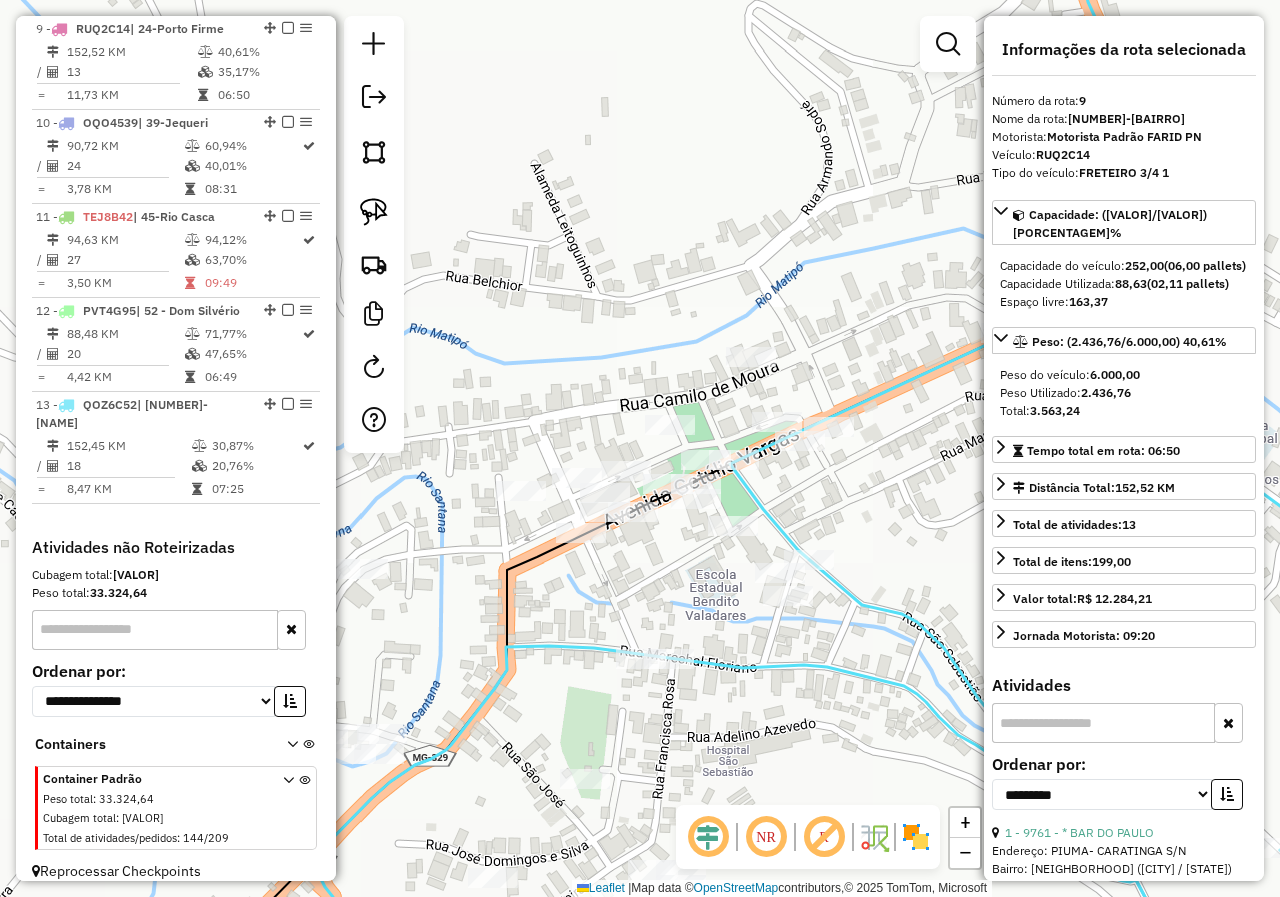 drag, startPoint x: 542, startPoint y: 523, endPoint x: 651, endPoint y: 535, distance: 109.65856 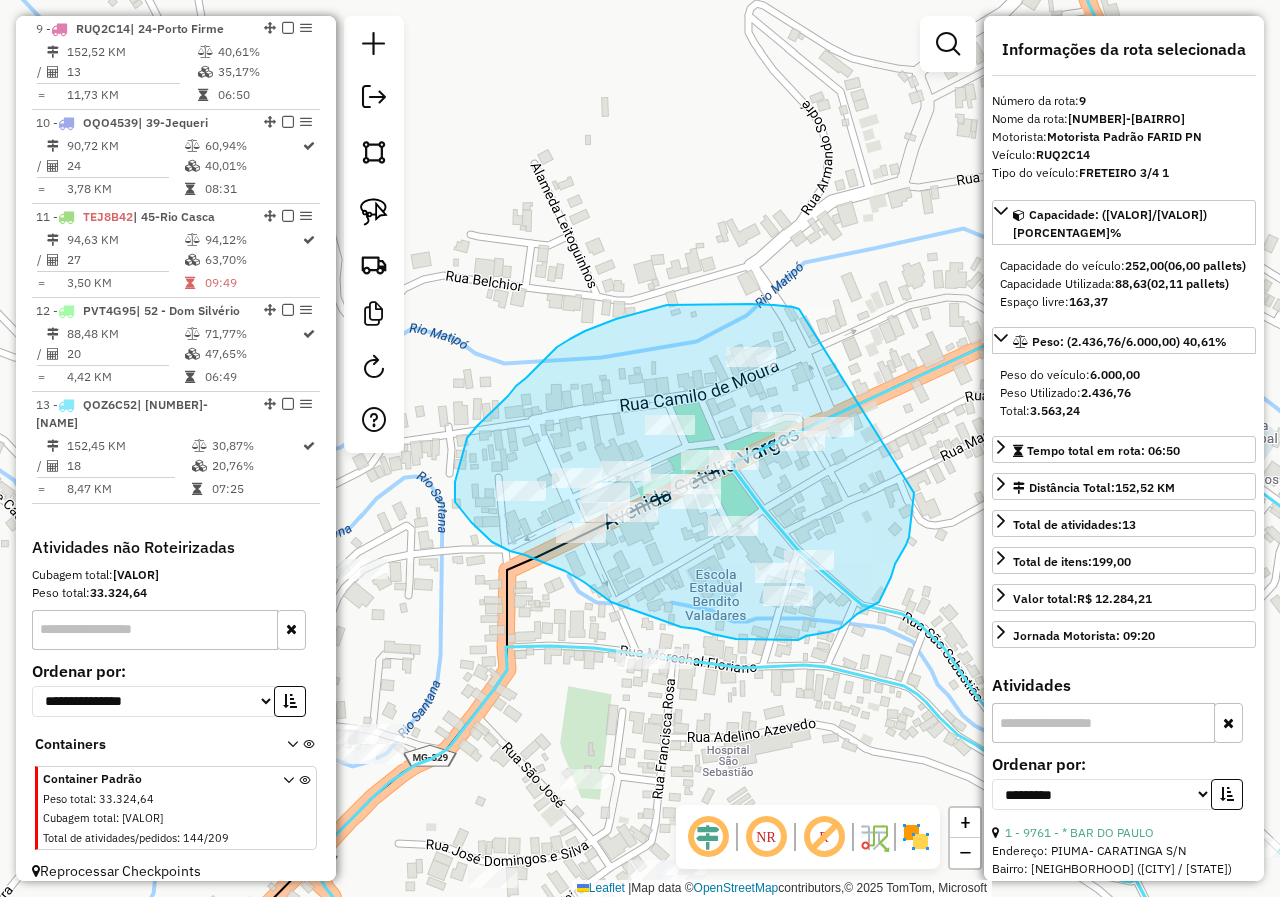 drag, startPoint x: 799, startPoint y: 309, endPoint x: 919, endPoint y: 470, distance: 200.8009 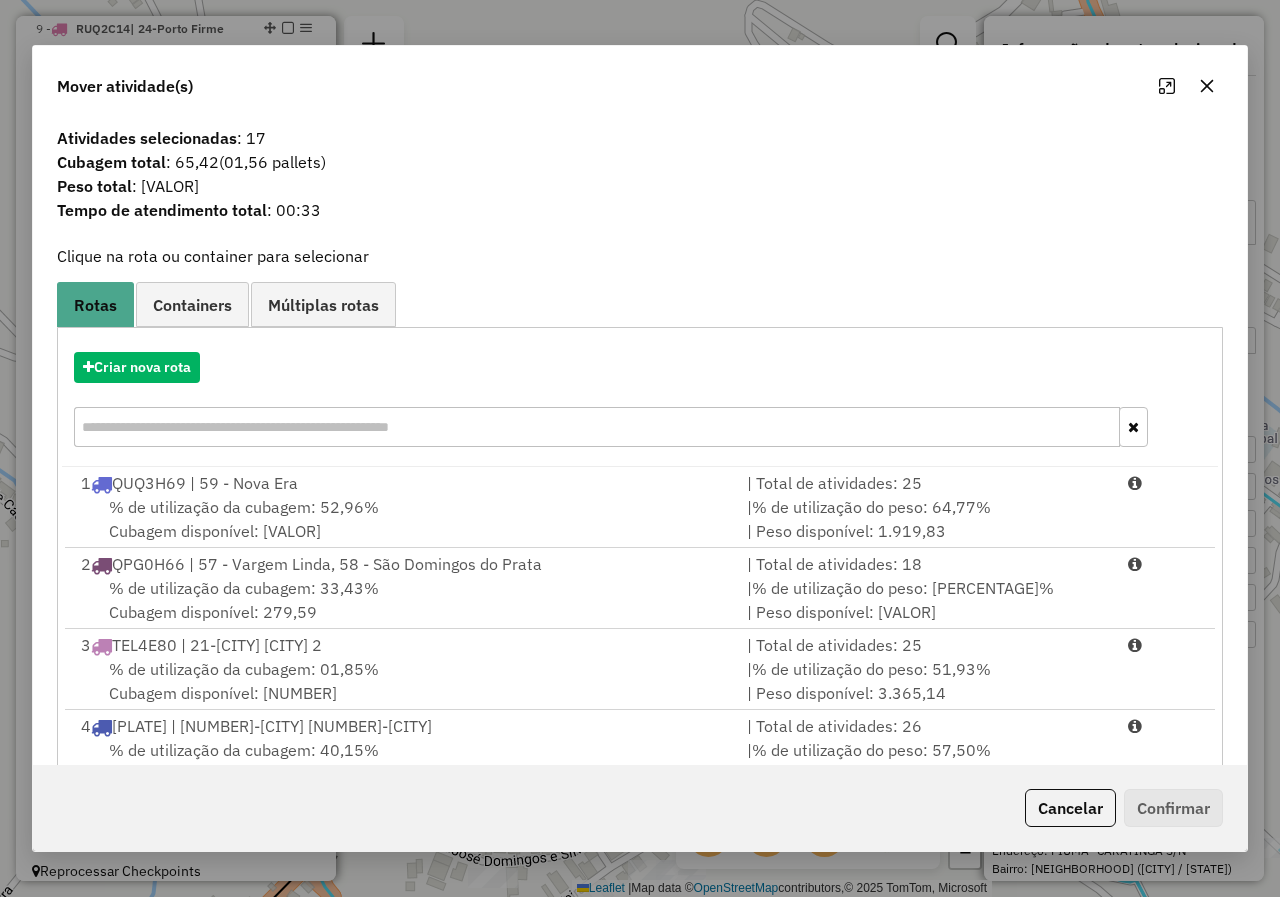 click 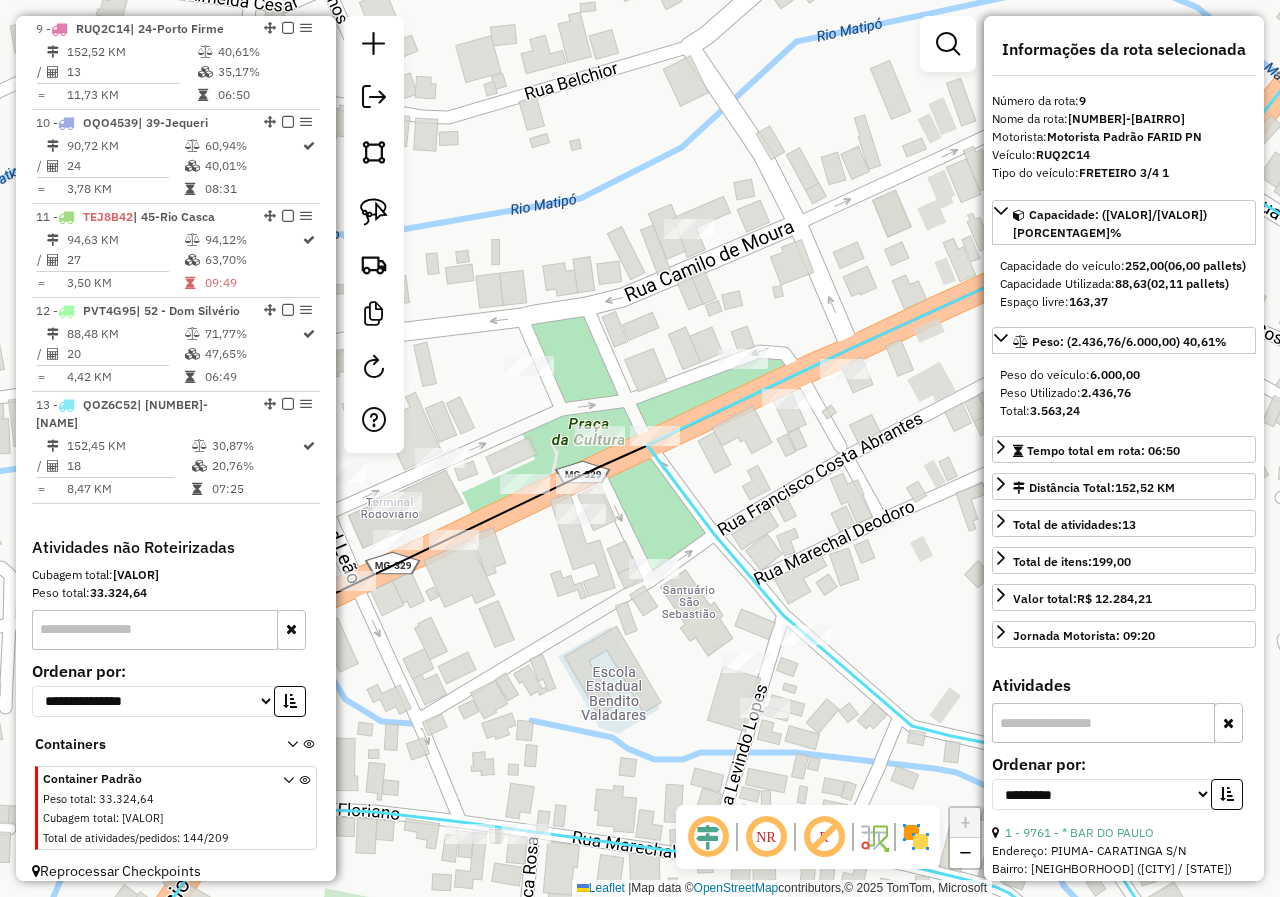 drag, startPoint x: 816, startPoint y: 444, endPoint x: 673, endPoint y: 445, distance: 143.0035 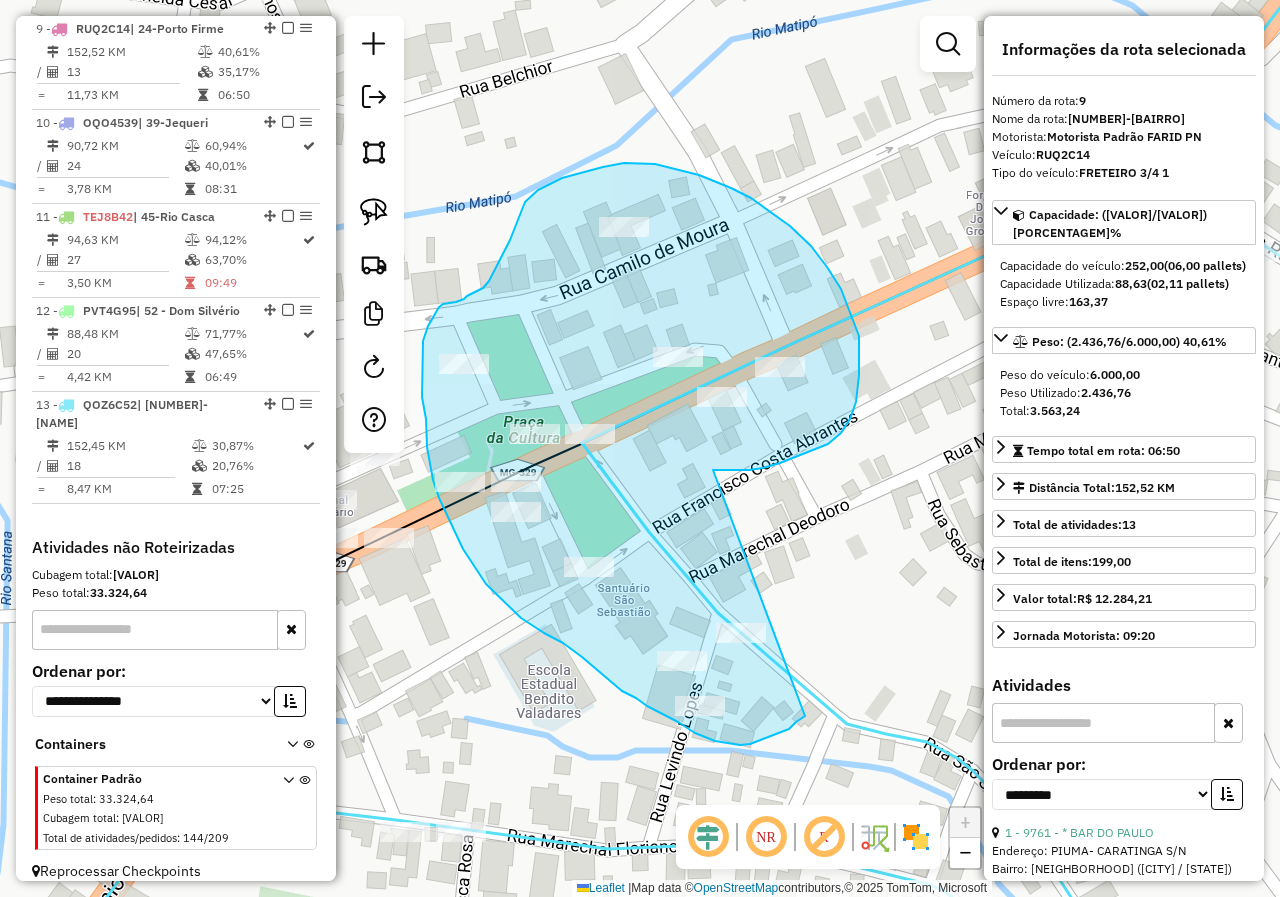 drag, startPoint x: 736, startPoint y: 470, endPoint x: 807, endPoint y: 714, distance: 254.12006 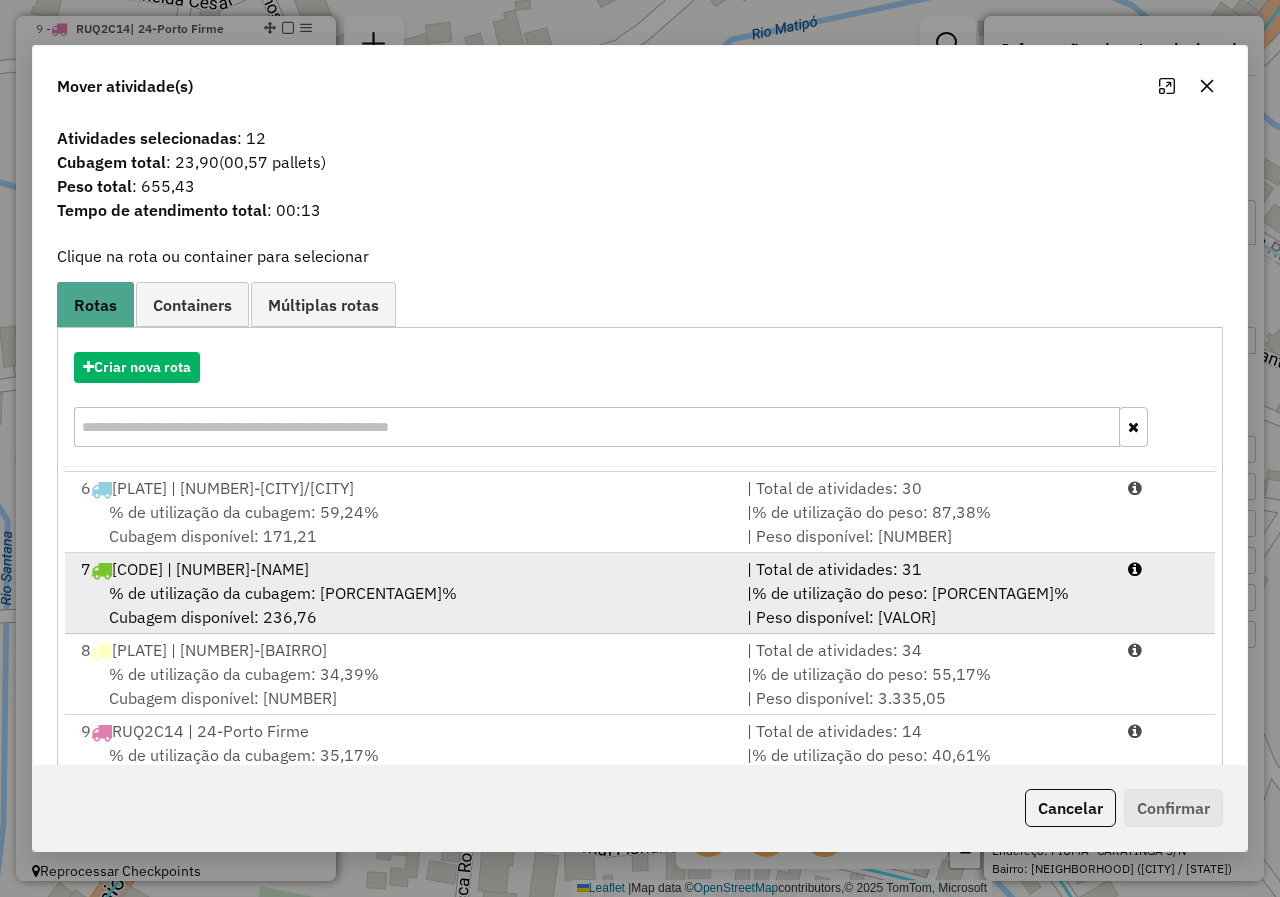 scroll, scrollTop: 653, scrollLeft: 0, axis: vertical 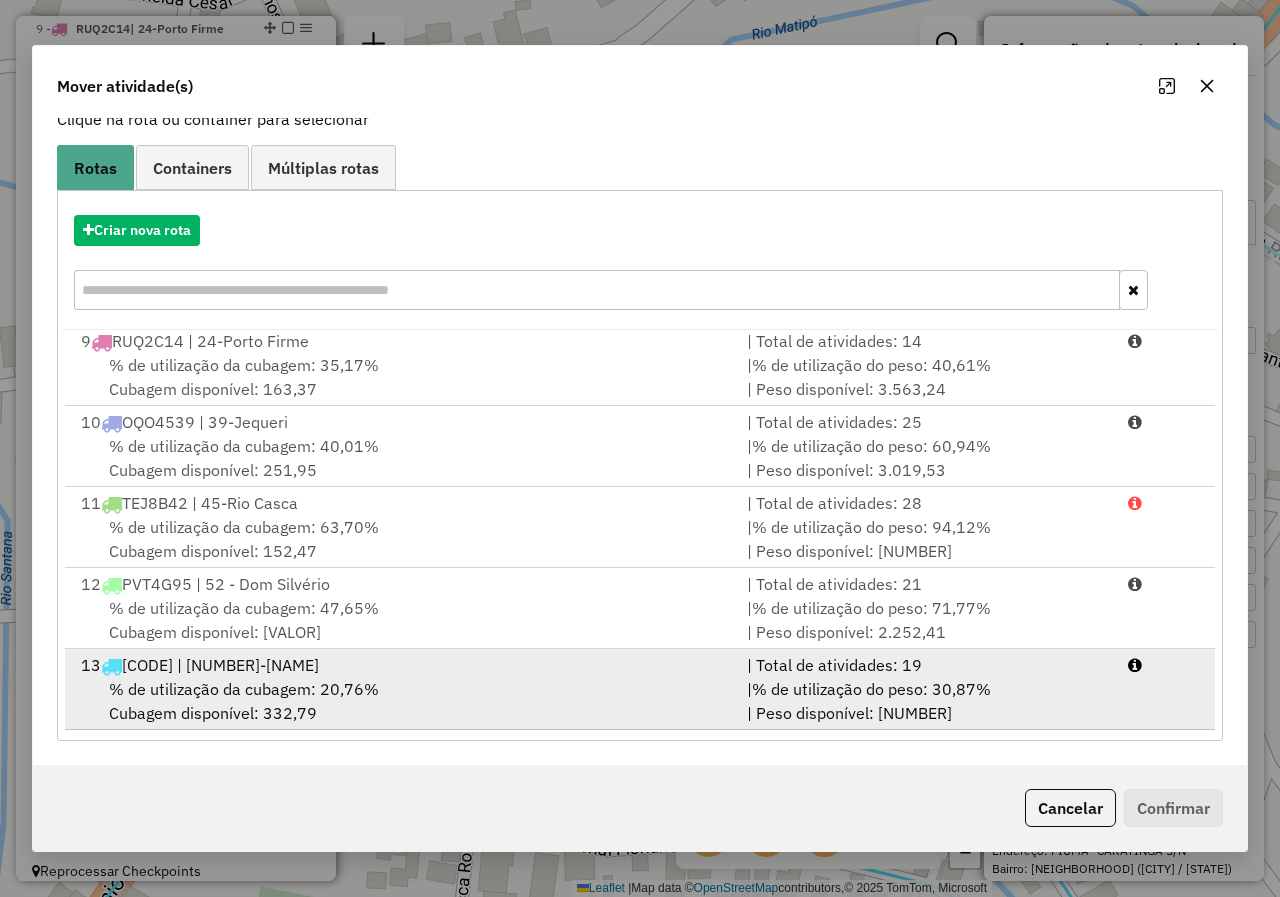 click on "13  QOZ6C52 | 43-Raul Soares" at bounding box center (402, 665) 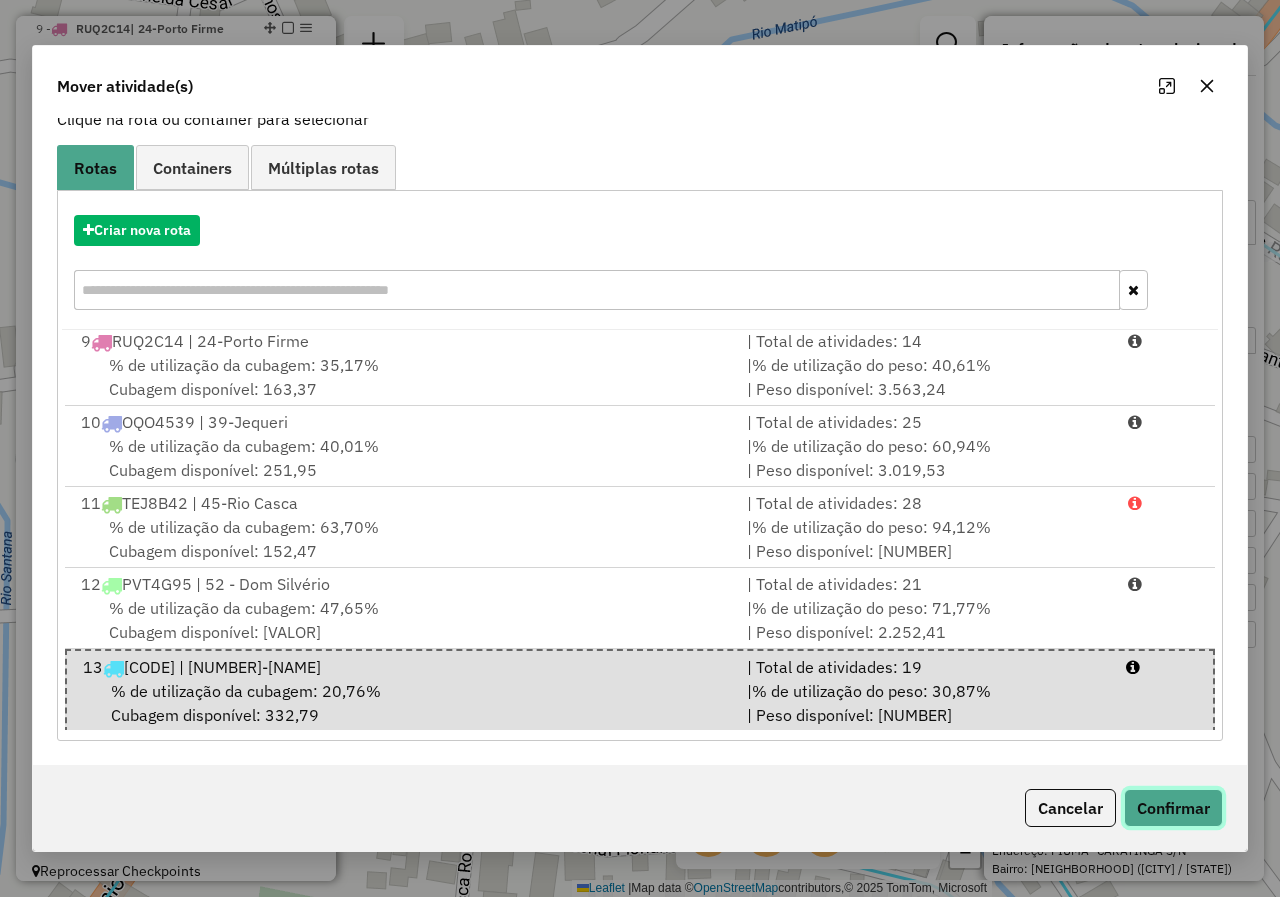 click on "Confirmar" 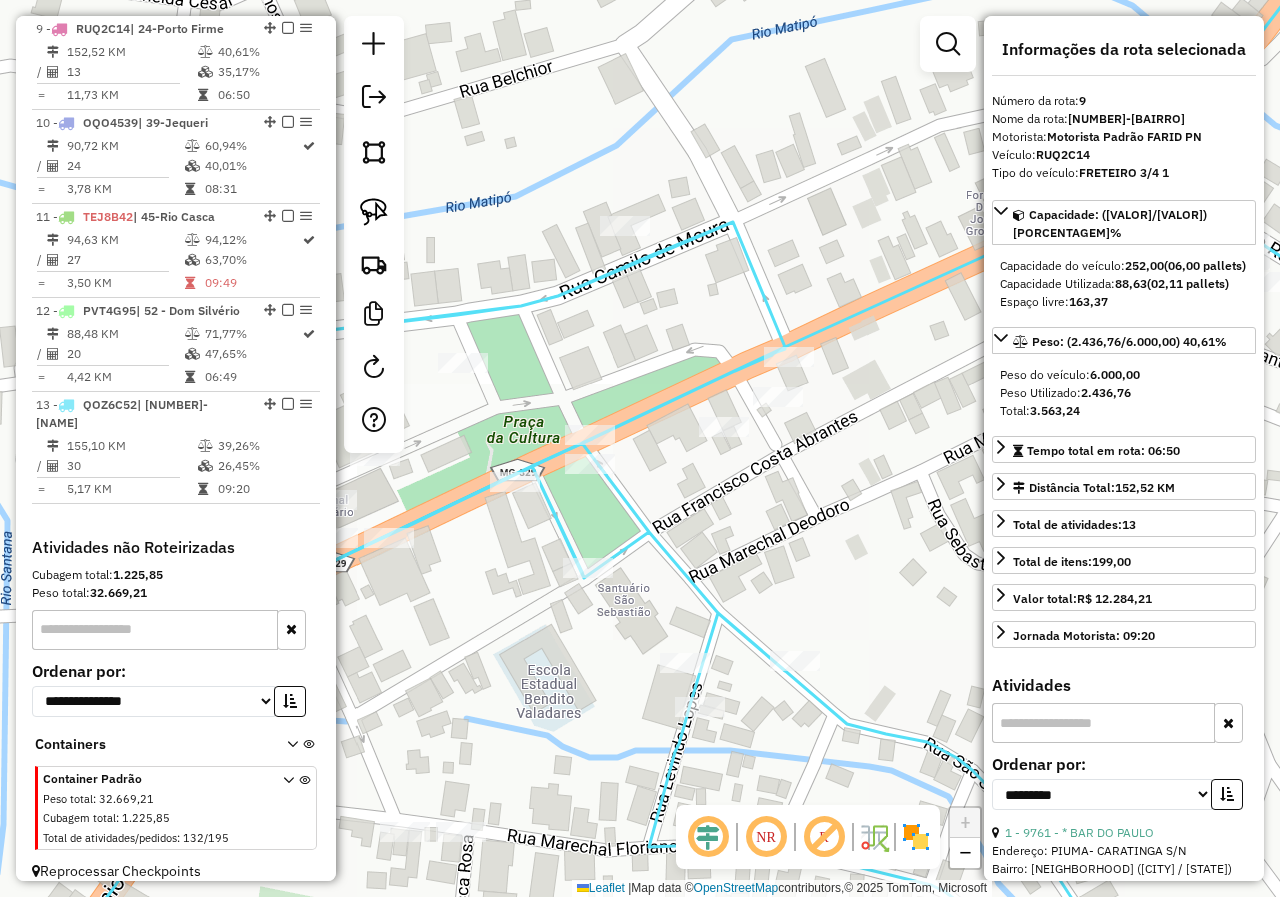 scroll, scrollTop: 0, scrollLeft: 0, axis: both 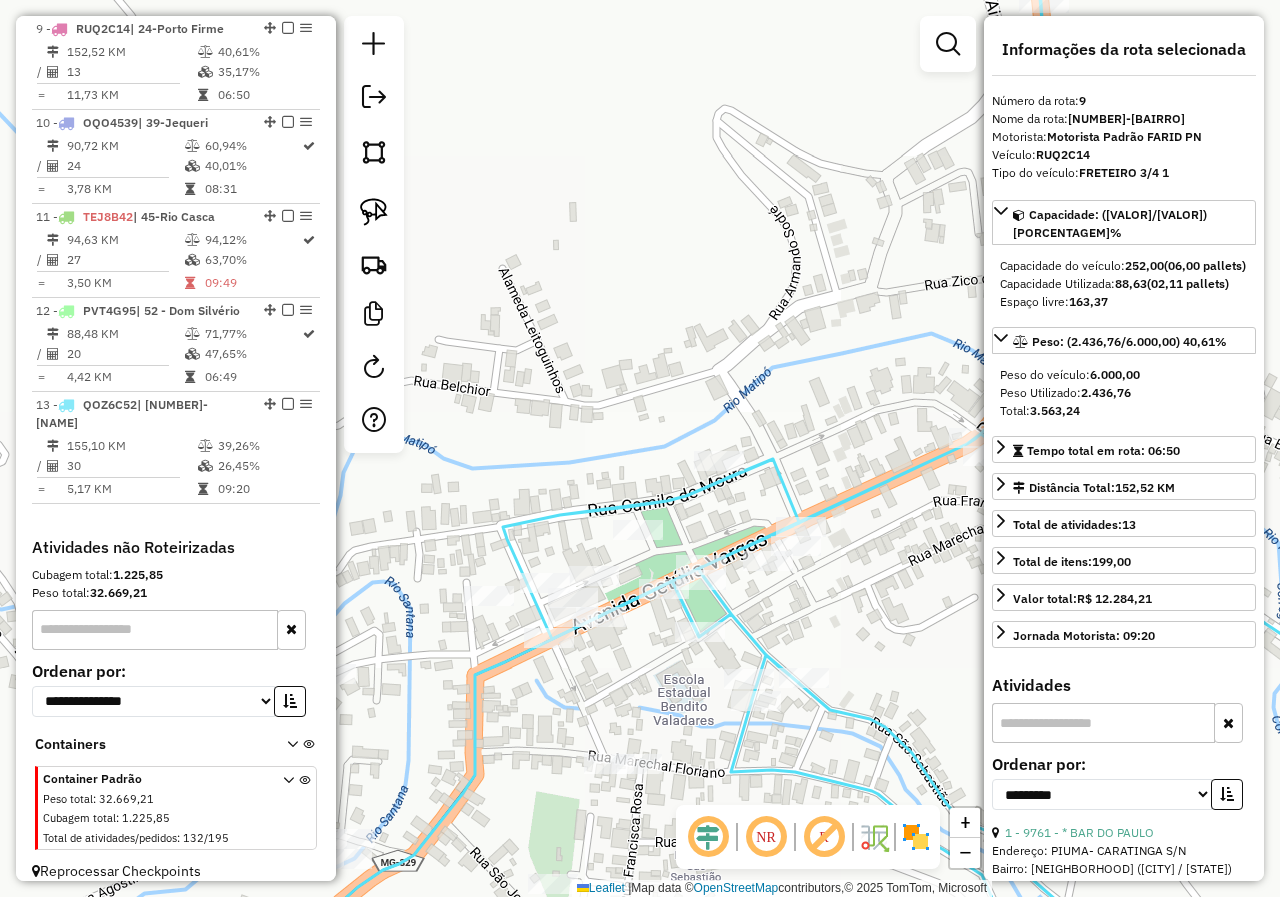drag, startPoint x: 548, startPoint y: 702, endPoint x: 624, endPoint y: 552, distance: 168.1547 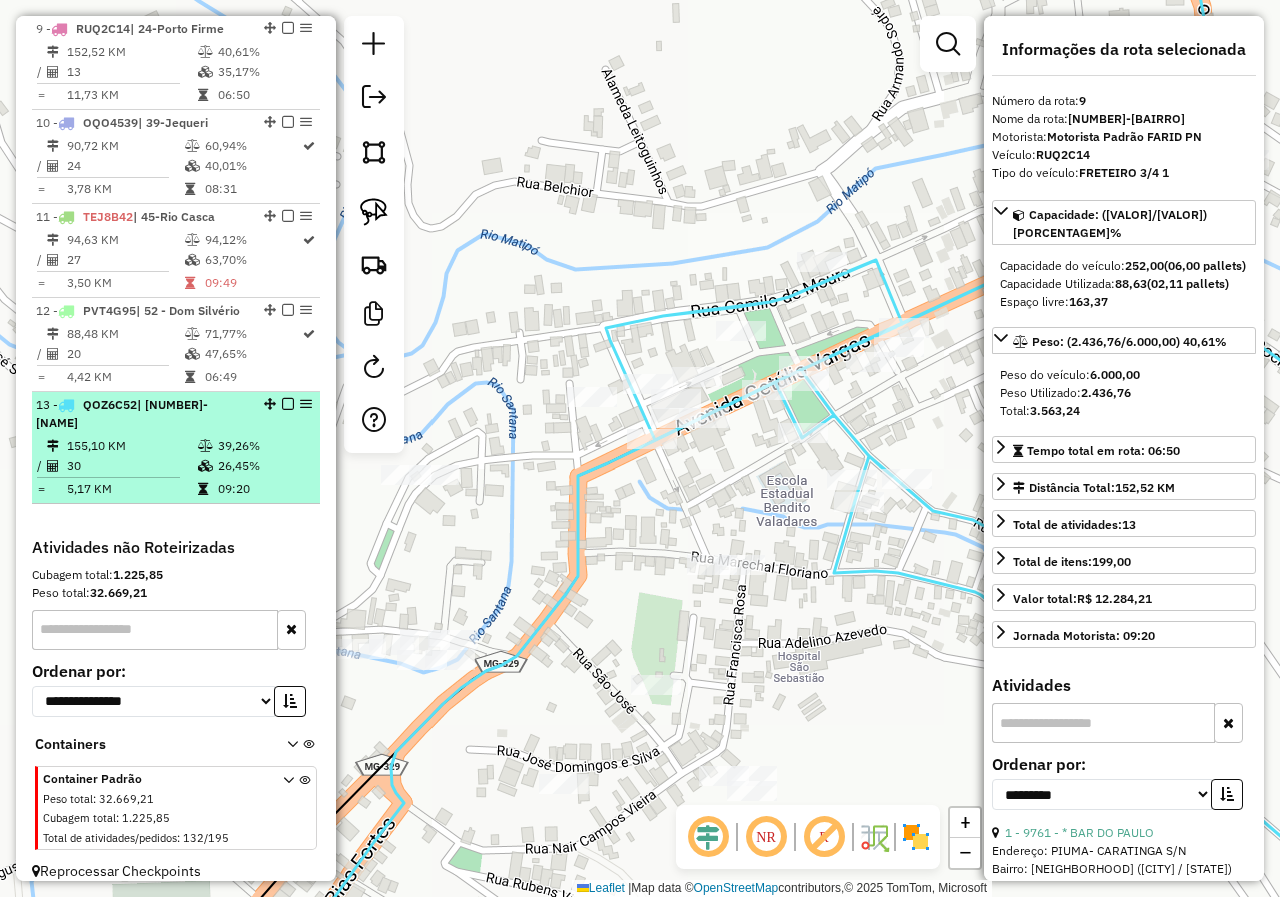 click at bounding box center (288, 404) 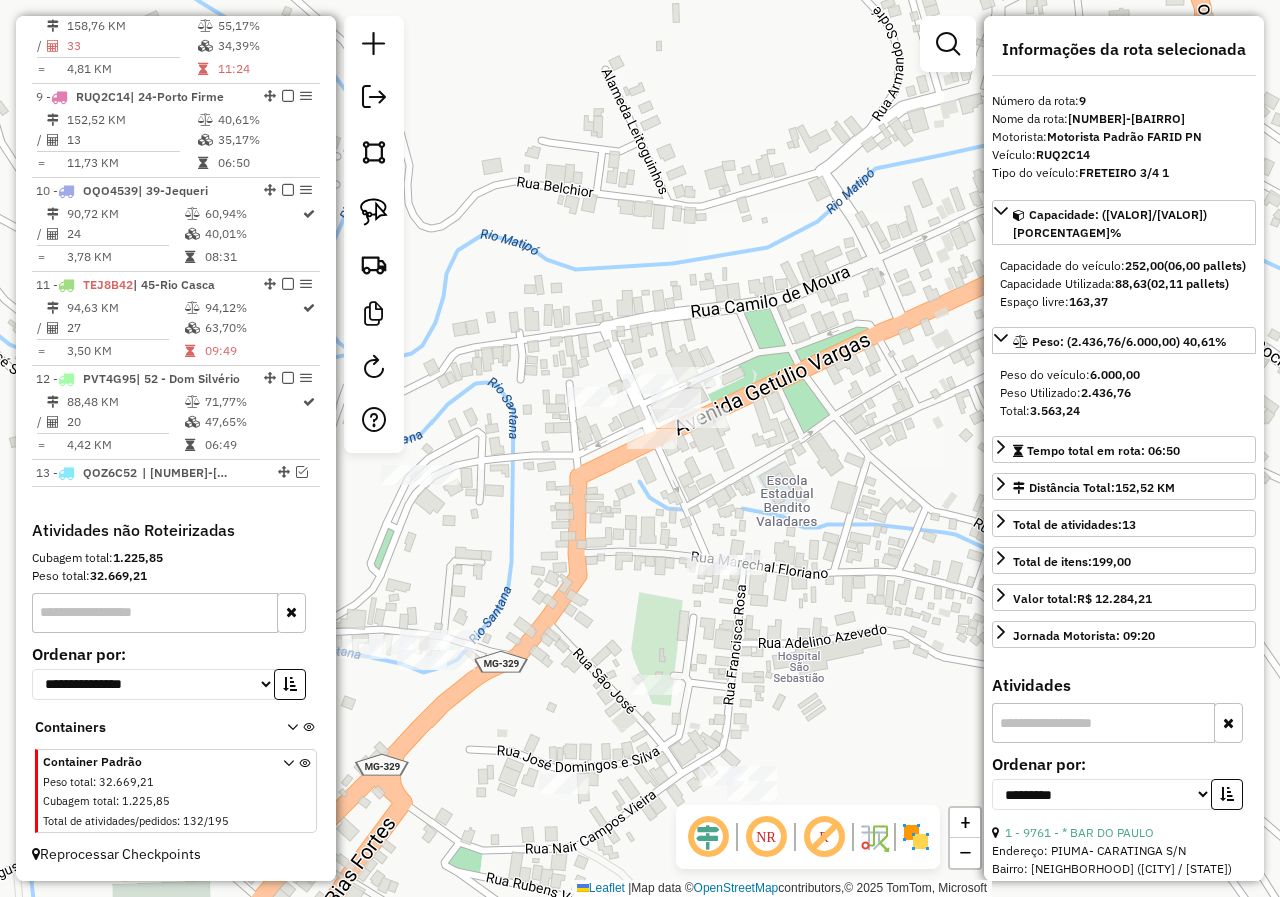scroll, scrollTop: 1566, scrollLeft: 0, axis: vertical 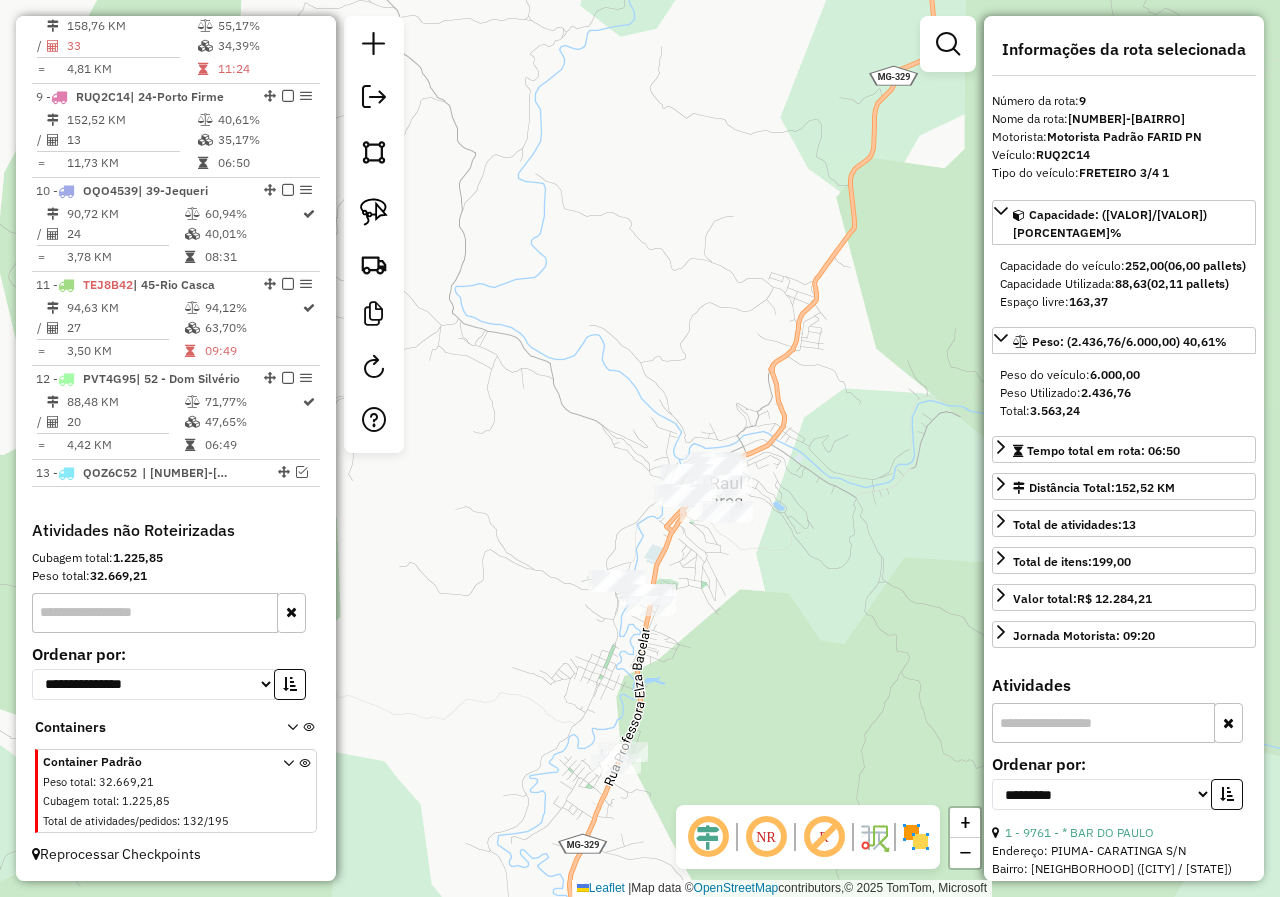 drag, startPoint x: 558, startPoint y: 659, endPoint x: 733, endPoint y: 491, distance: 242.58813 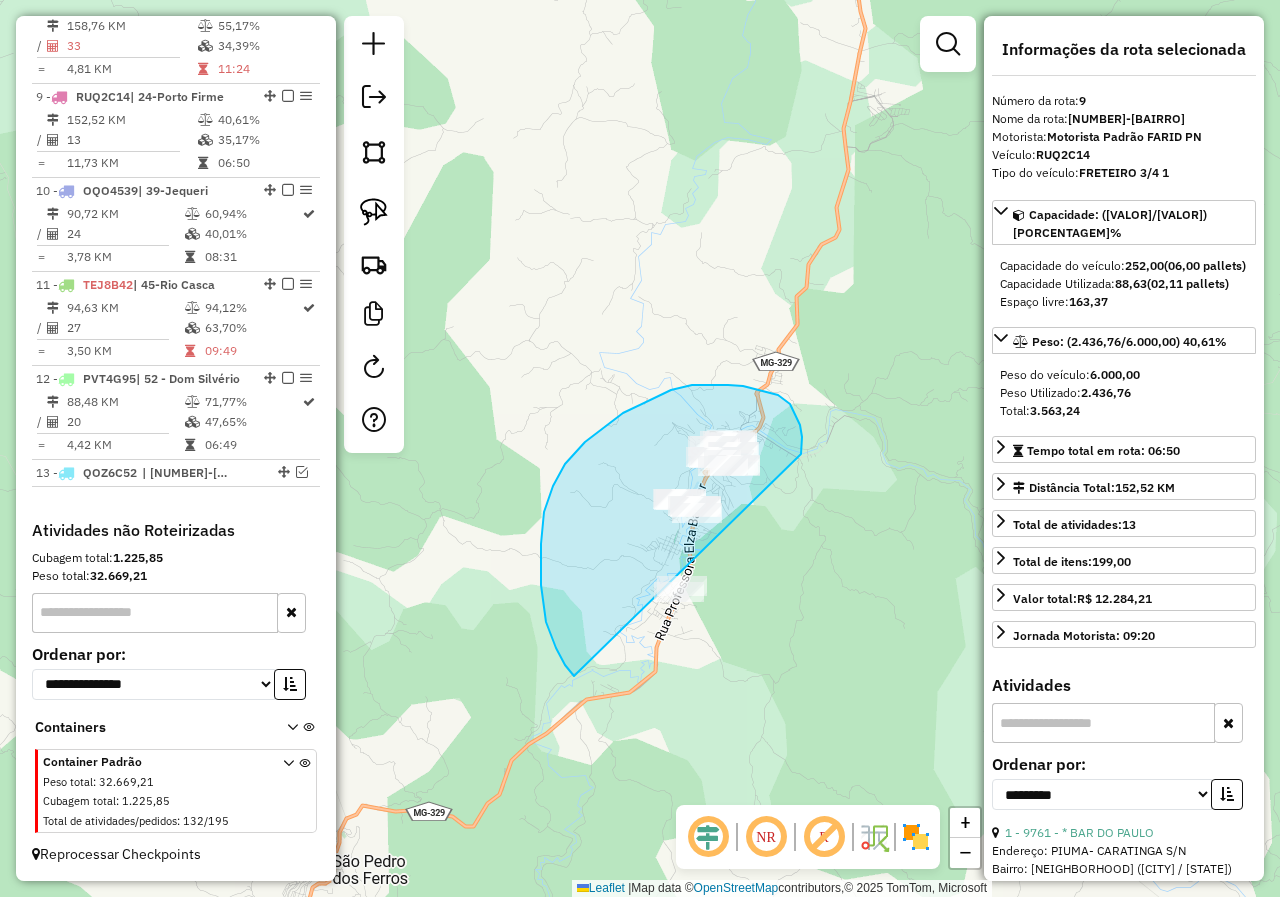 drag, startPoint x: 801, startPoint y: 454, endPoint x: 761, endPoint y: 676, distance: 225.57481 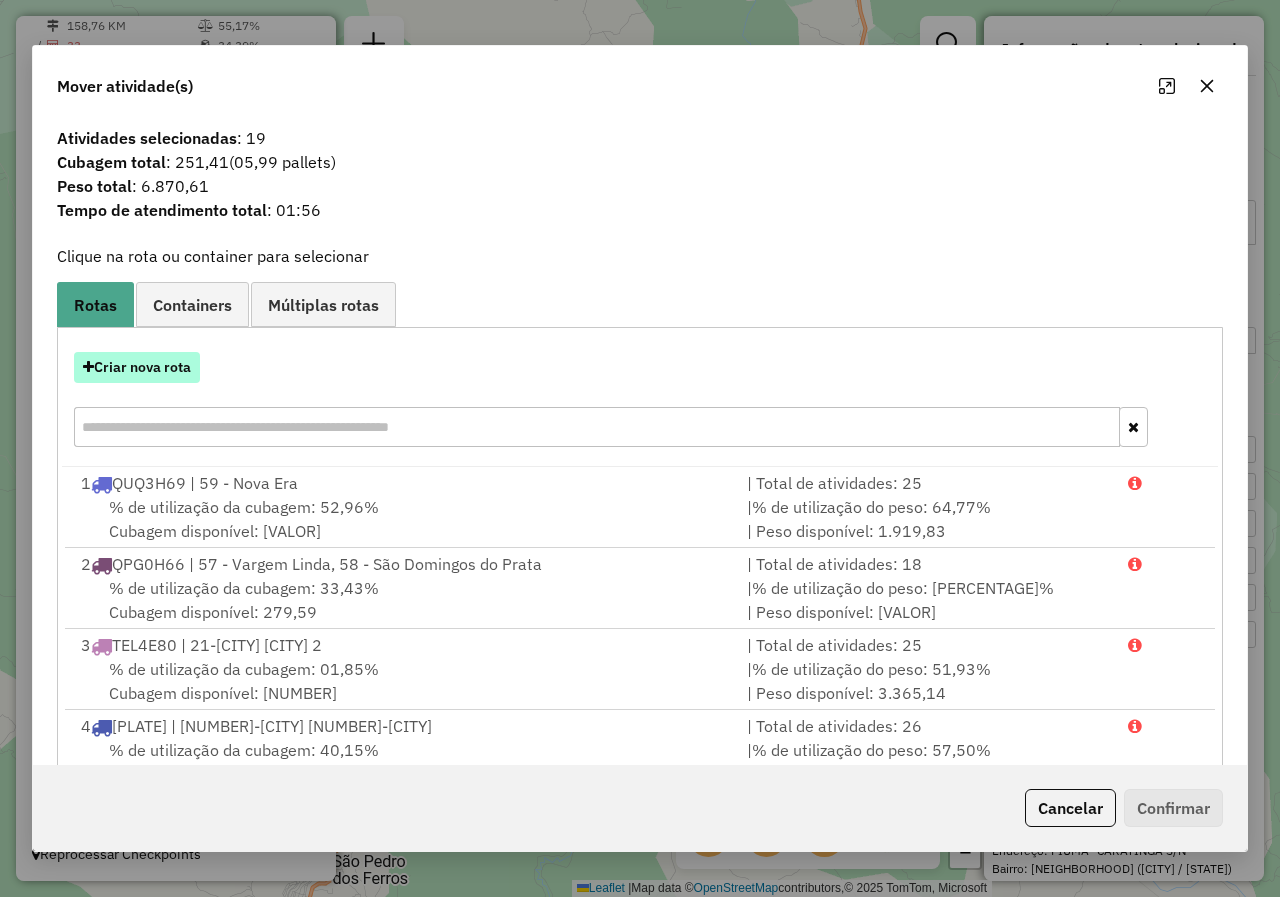 click on "Criar nova rota" at bounding box center (137, 367) 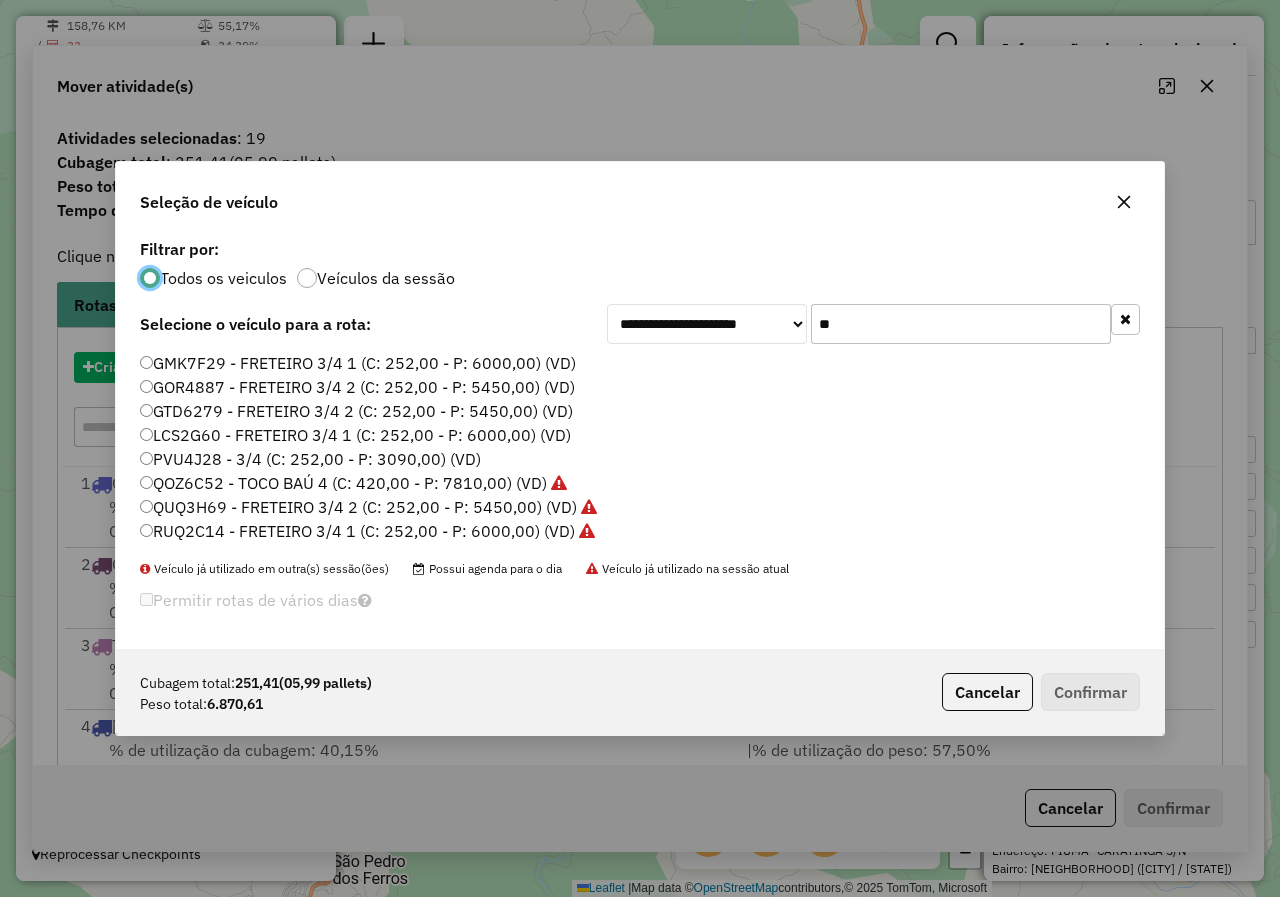 scroll, scrollTop: 11, scrollLeft: 6, axis: both 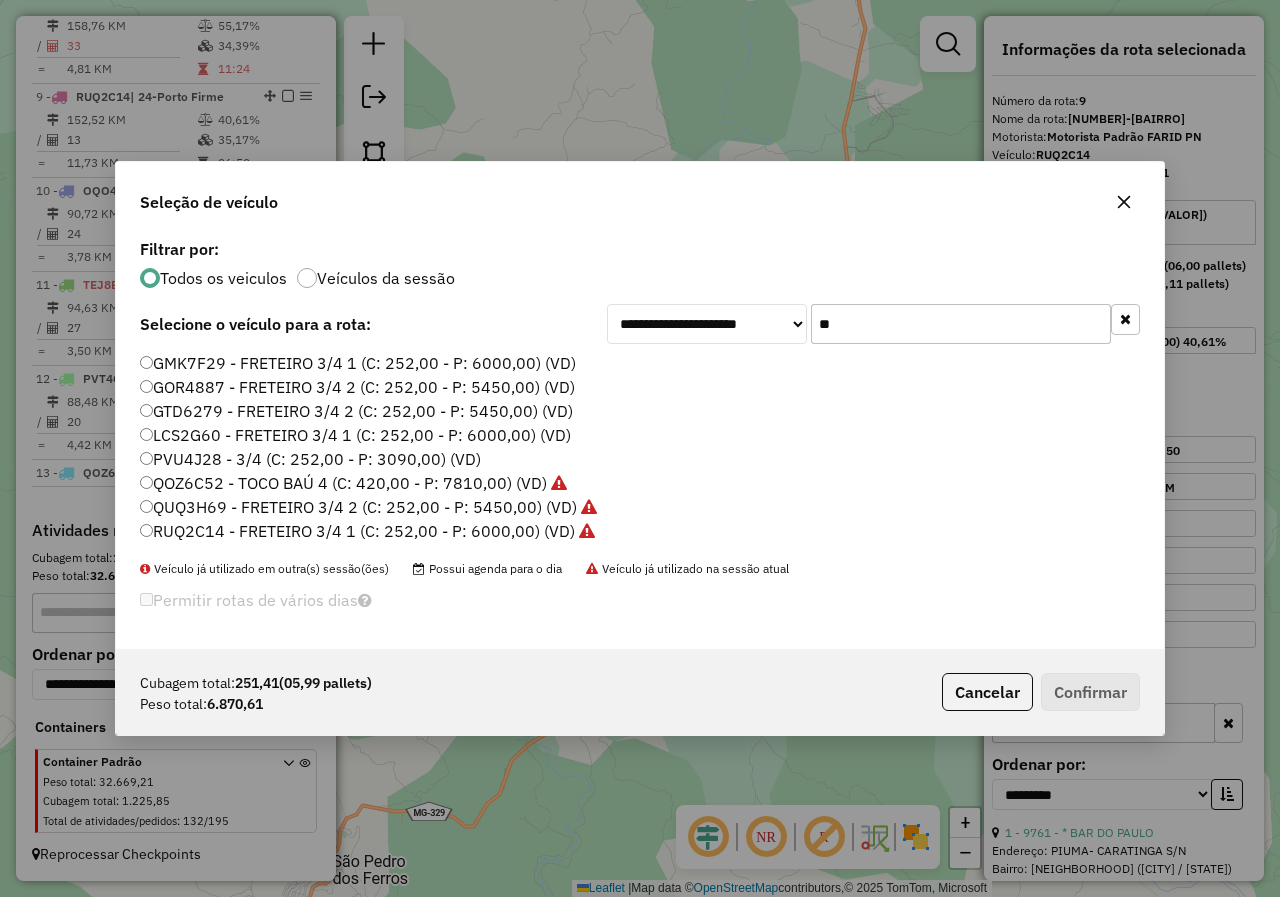 drag, startPoint x: 906, startPoint y: 323, endPoint x: 691, endPoint y: 313, distance: 215.23244 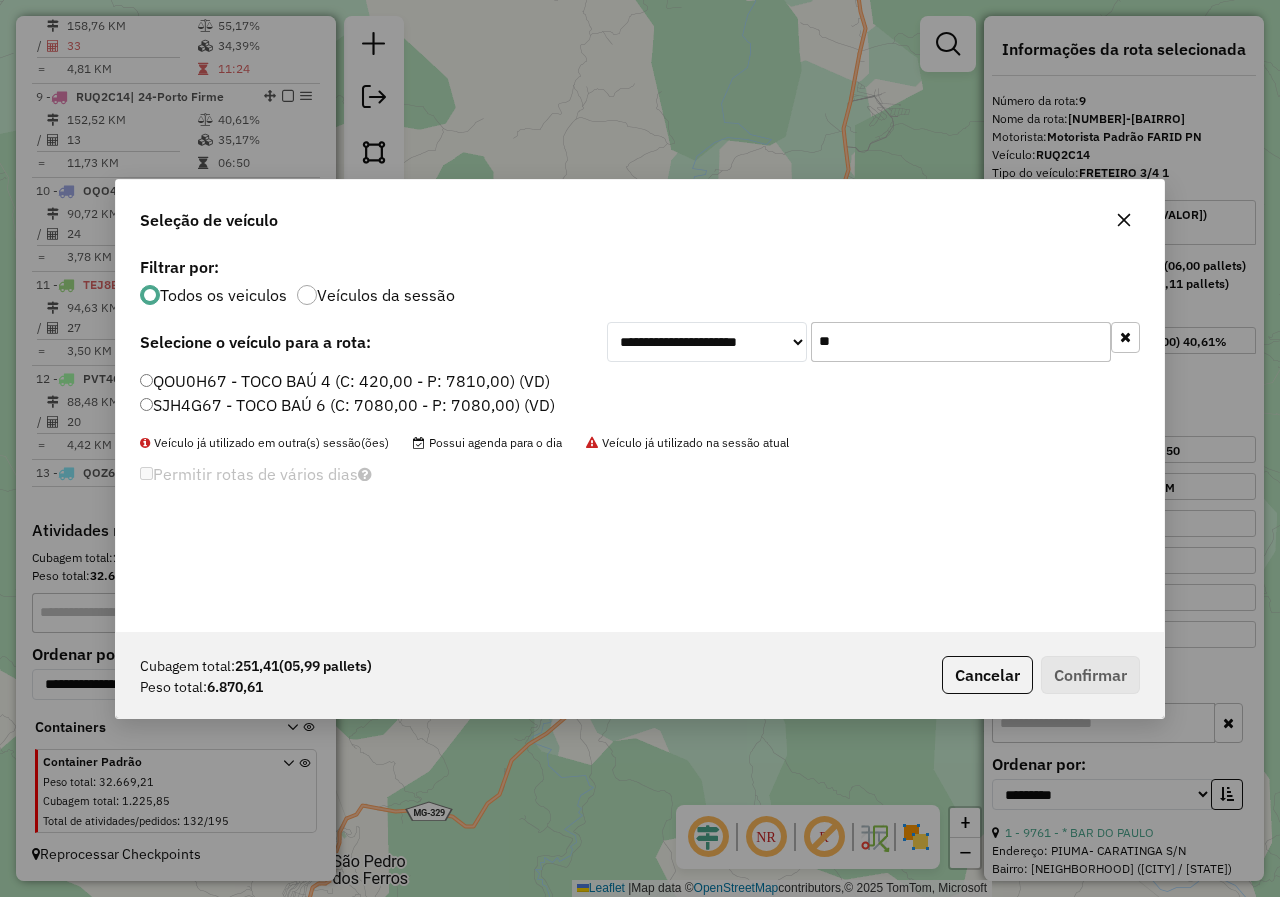 type on "**" 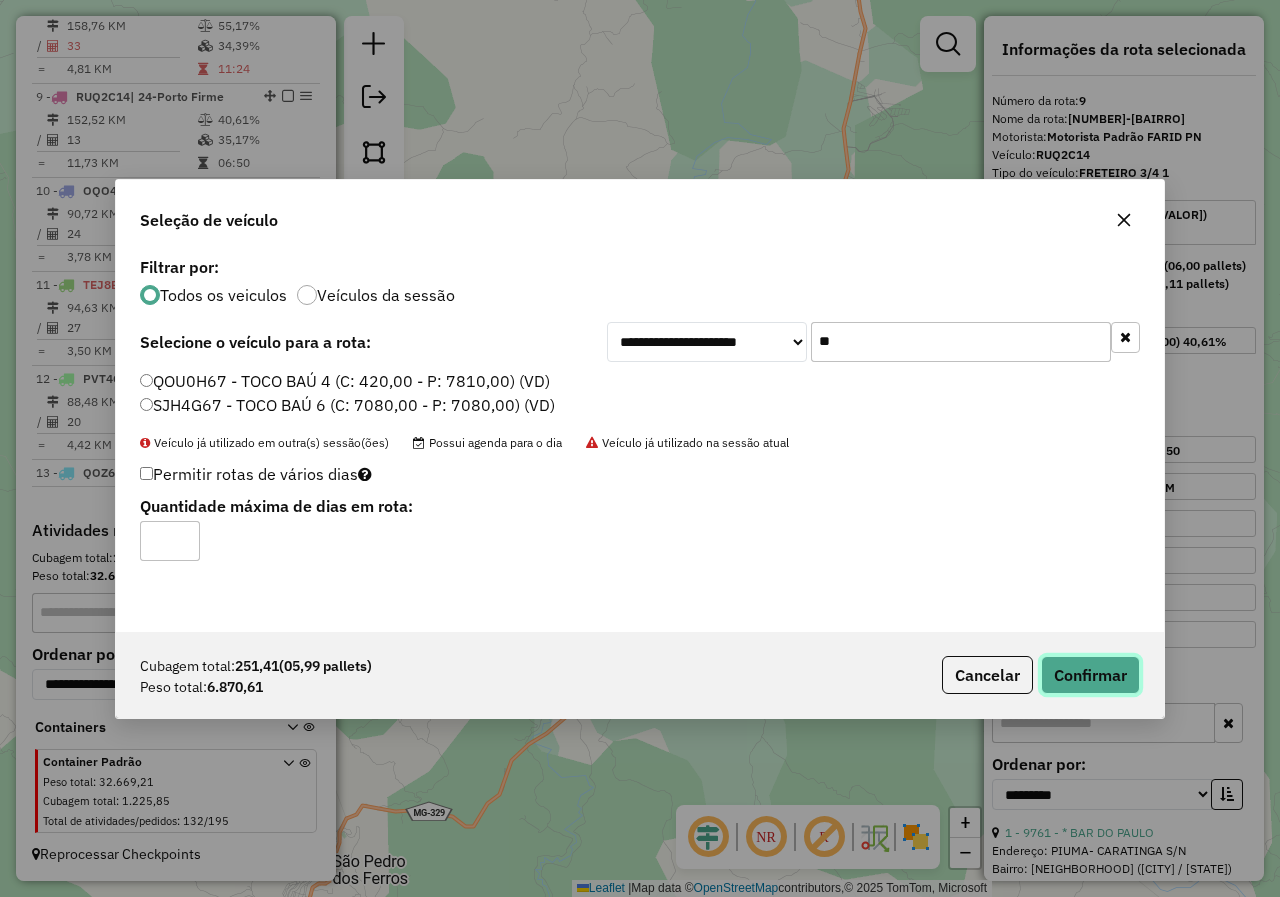 click on "Confirmar" 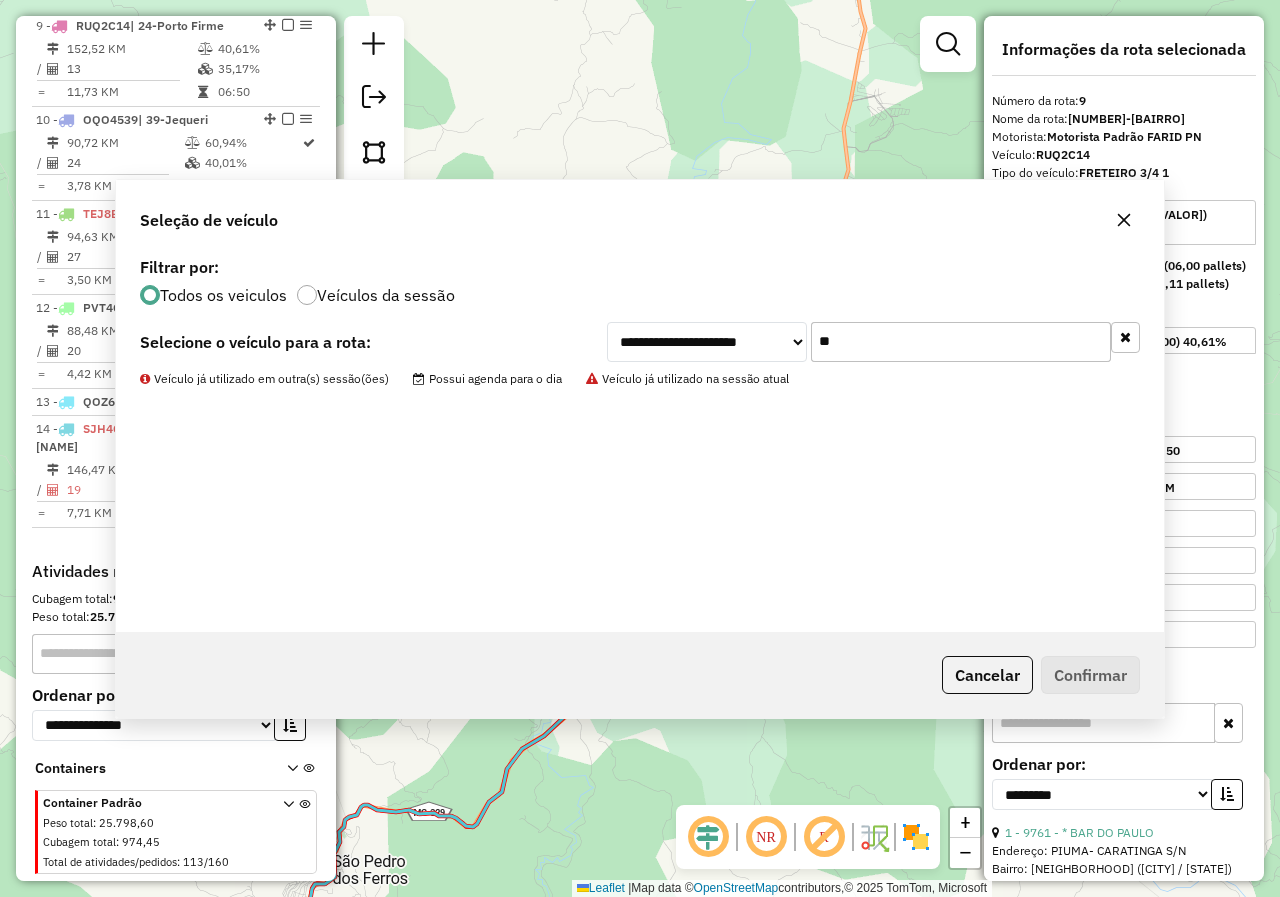scroll, scrollTop: 1616, scrollLeft: 0, axis: vertical 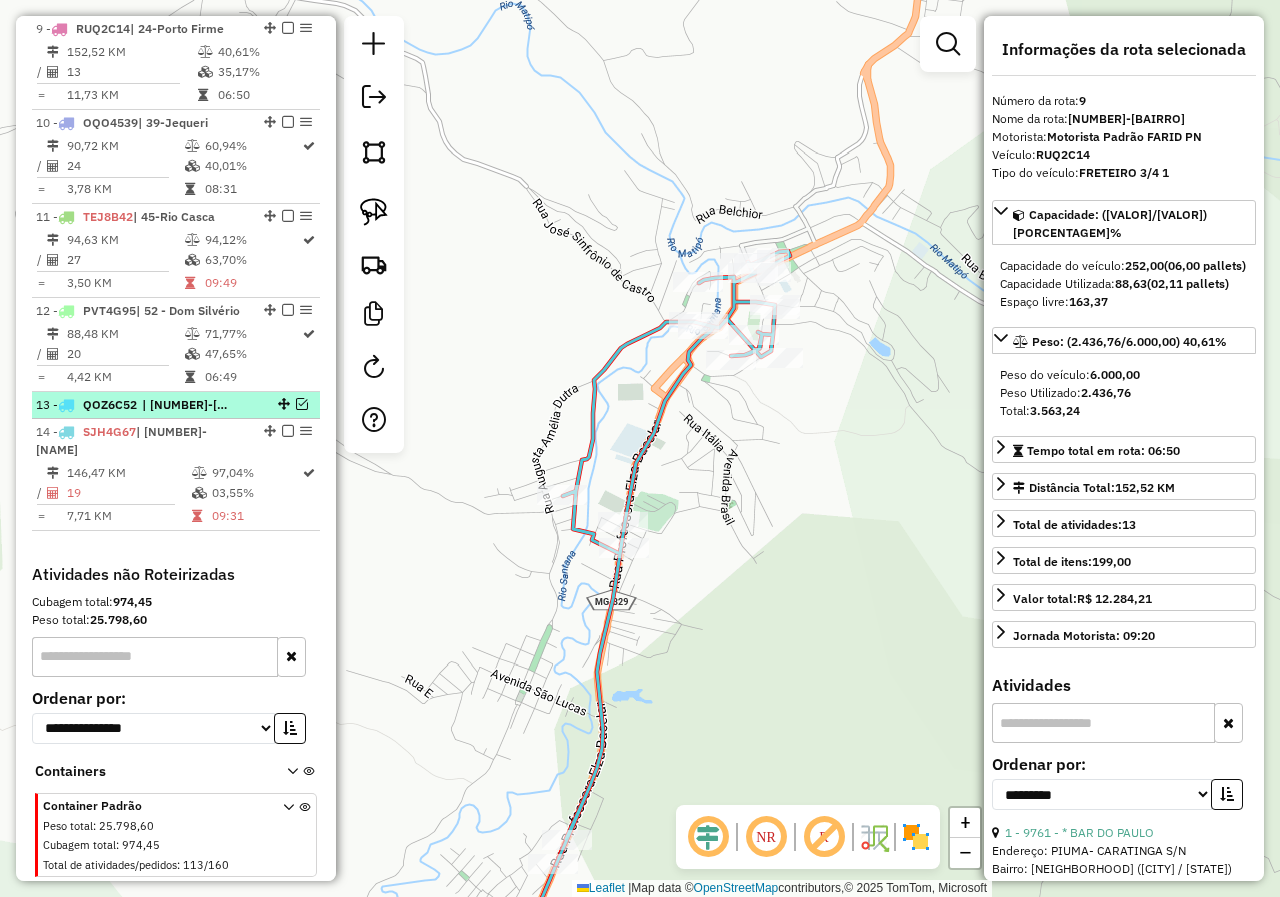 click at bounding box center [302, 404] 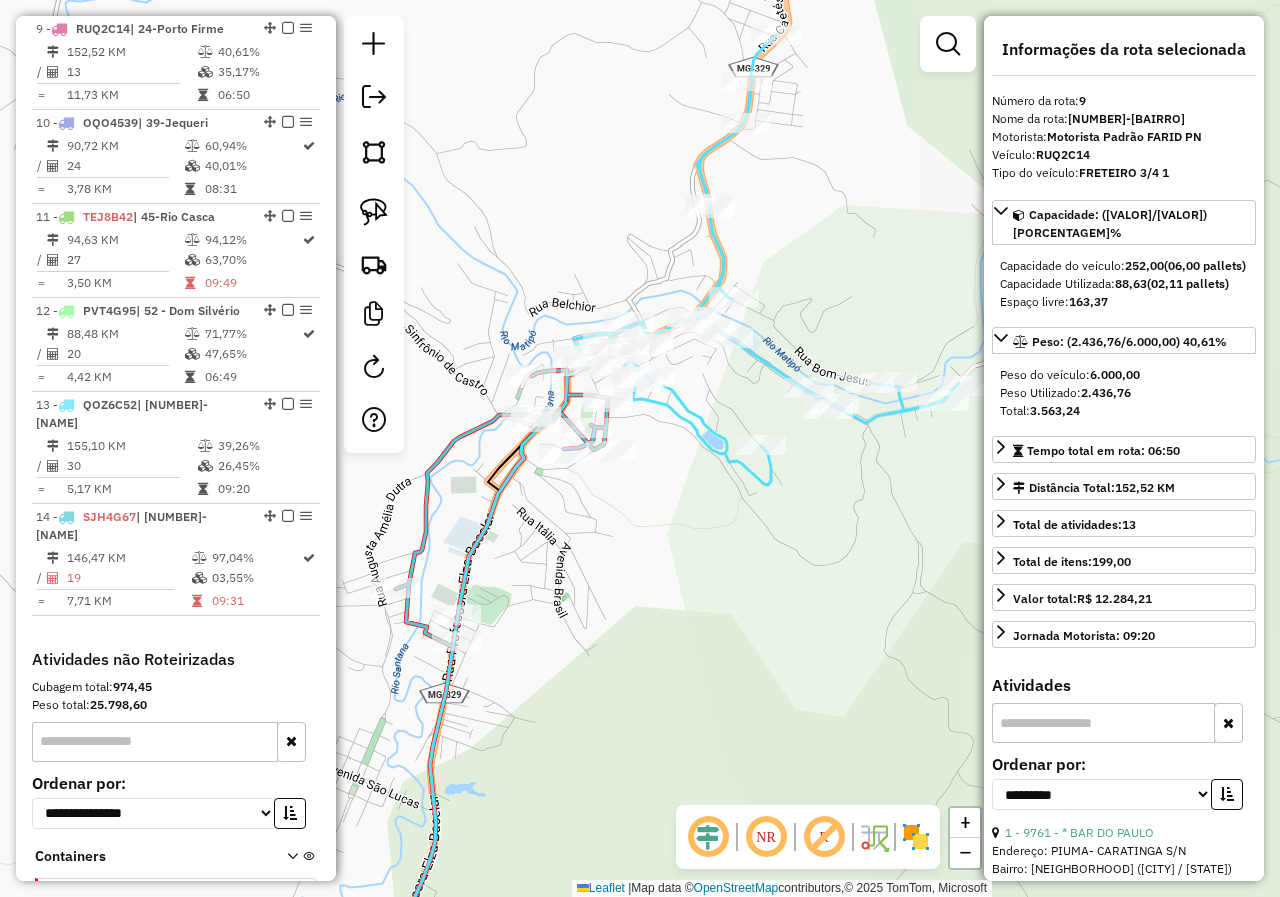 drag, startPoint x: 781, startPoint y: 403, endPoint x: 614, endPoint y: 496, distance: 191.14915 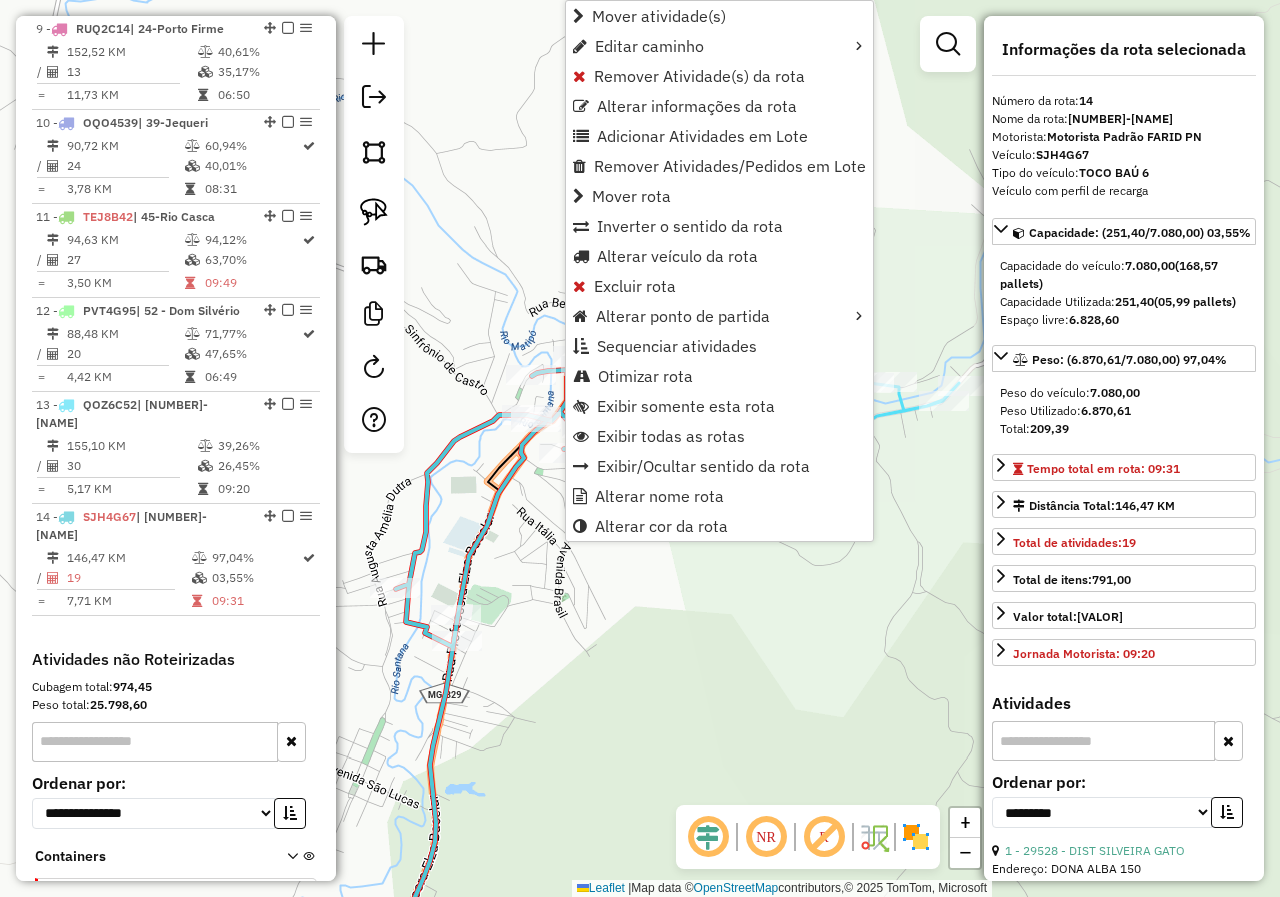scroll, scrollTop: 1727, scrollLeft: 0, axis: vertical 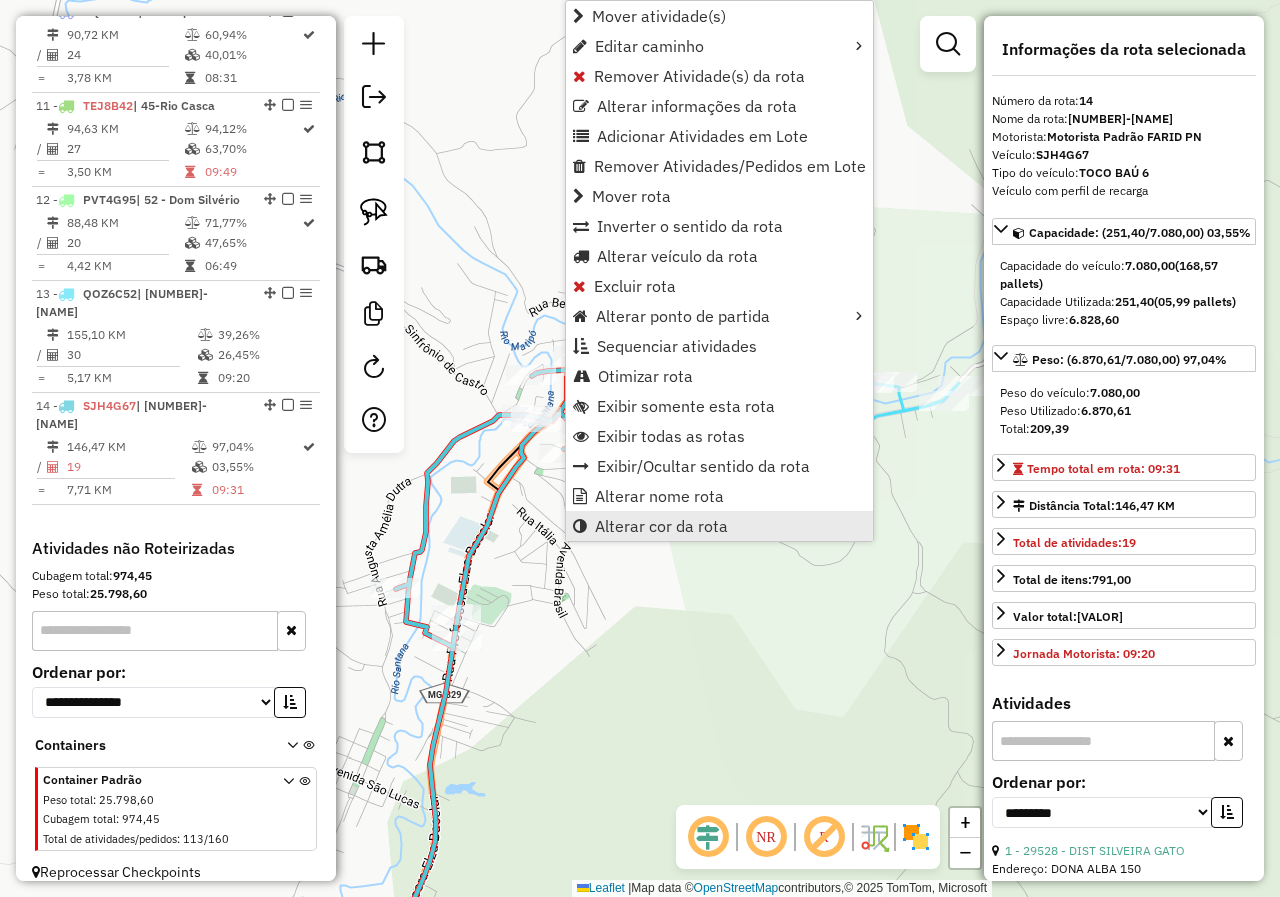 click on "Alterar cor da rota" at bounding box center [661, 526] 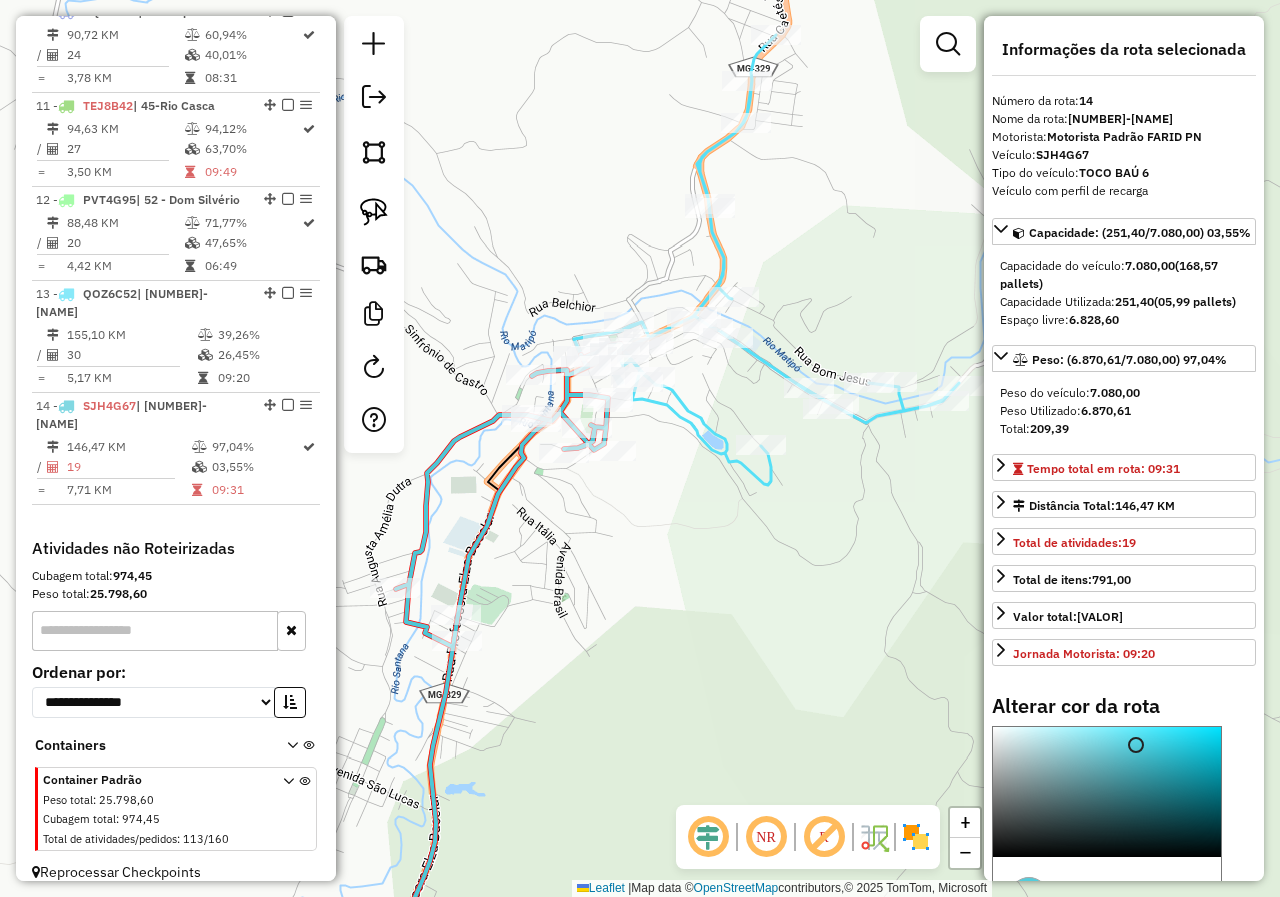 type on "*******" 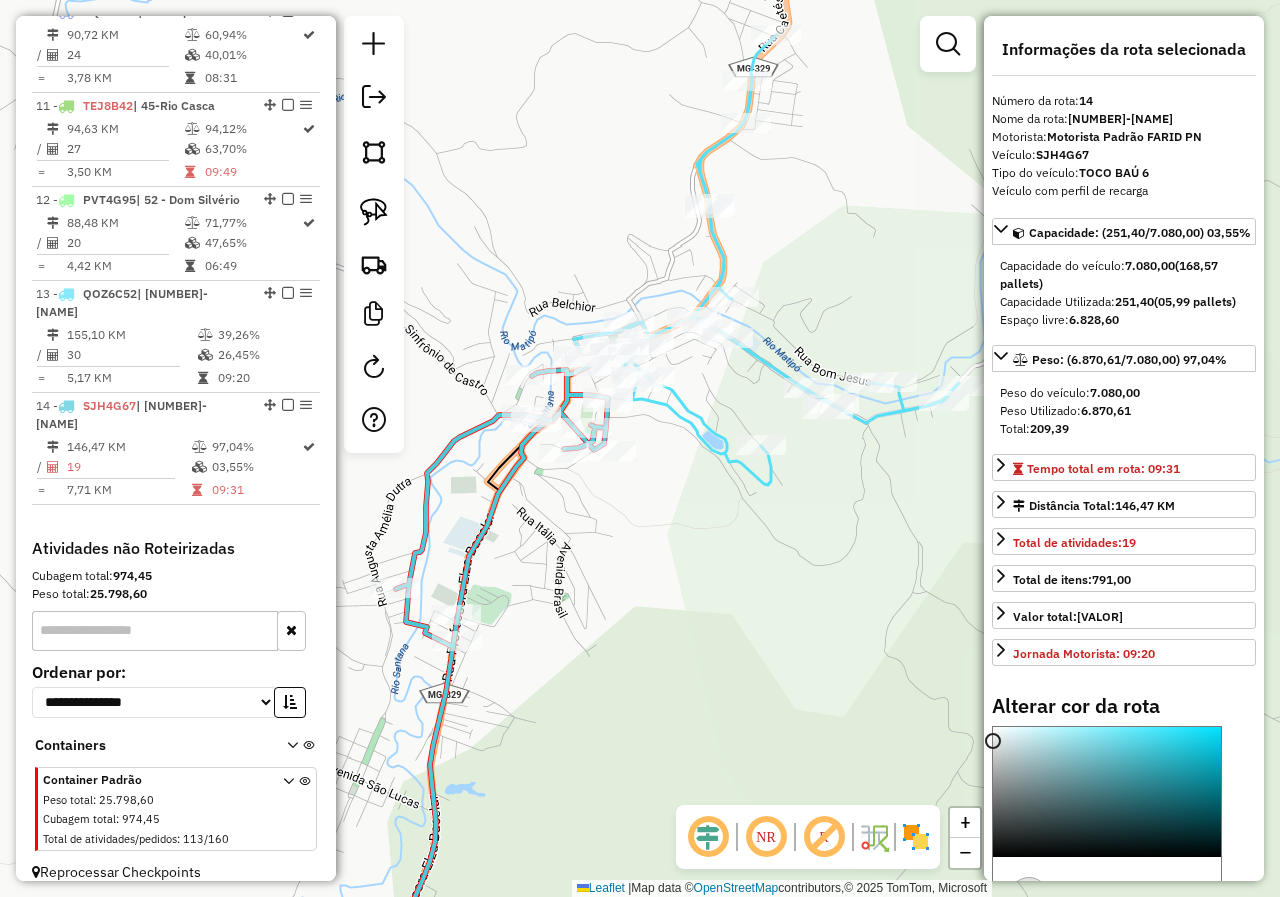 drag, startPoint x: 1135, startPoint y: 781, endPoint x: 992, endPoint y: 777, distance: 143.05594 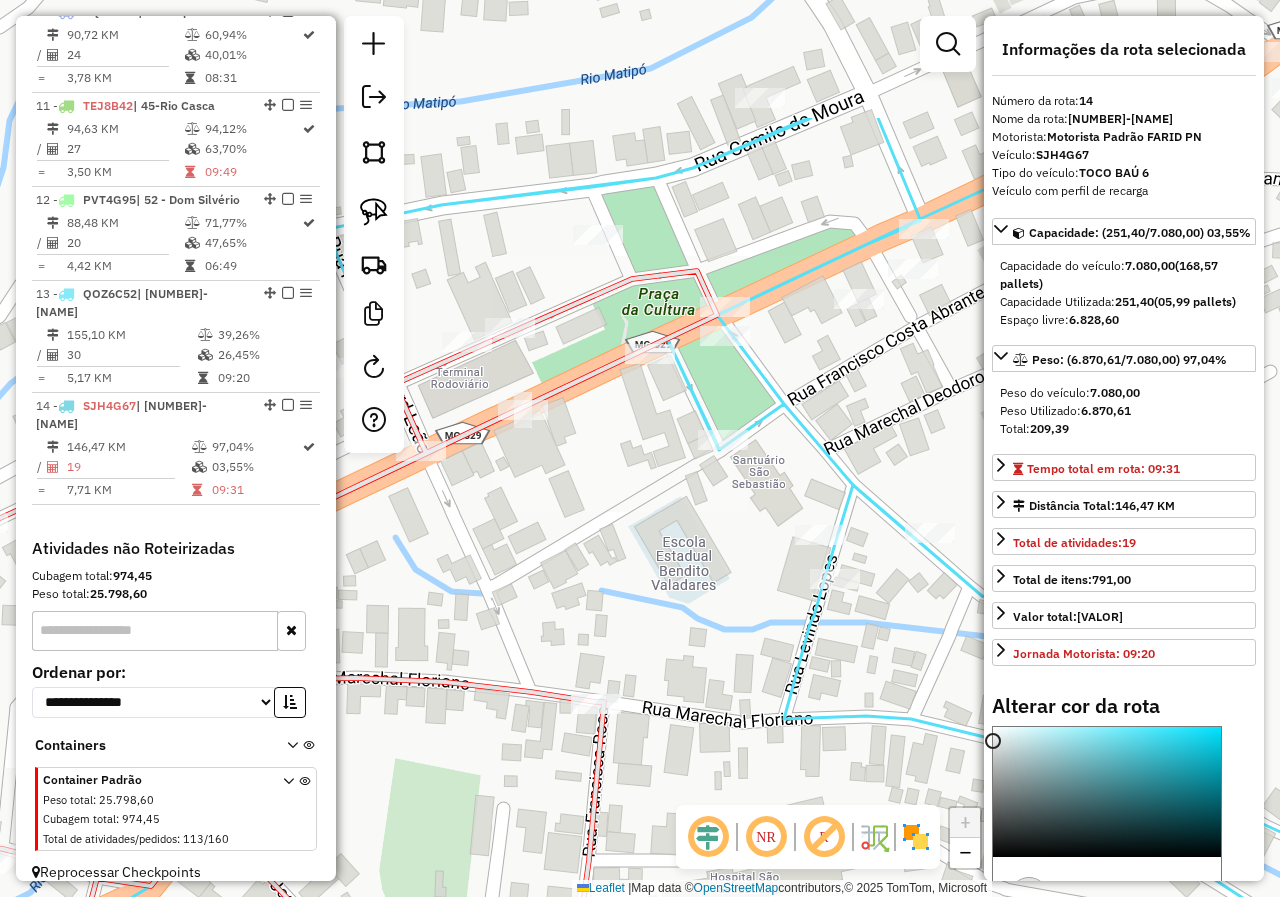 drag, startPoint x: 606, startPoint y: 282, endPoint x: 566, endPoint y: 490, distance: 211.81123 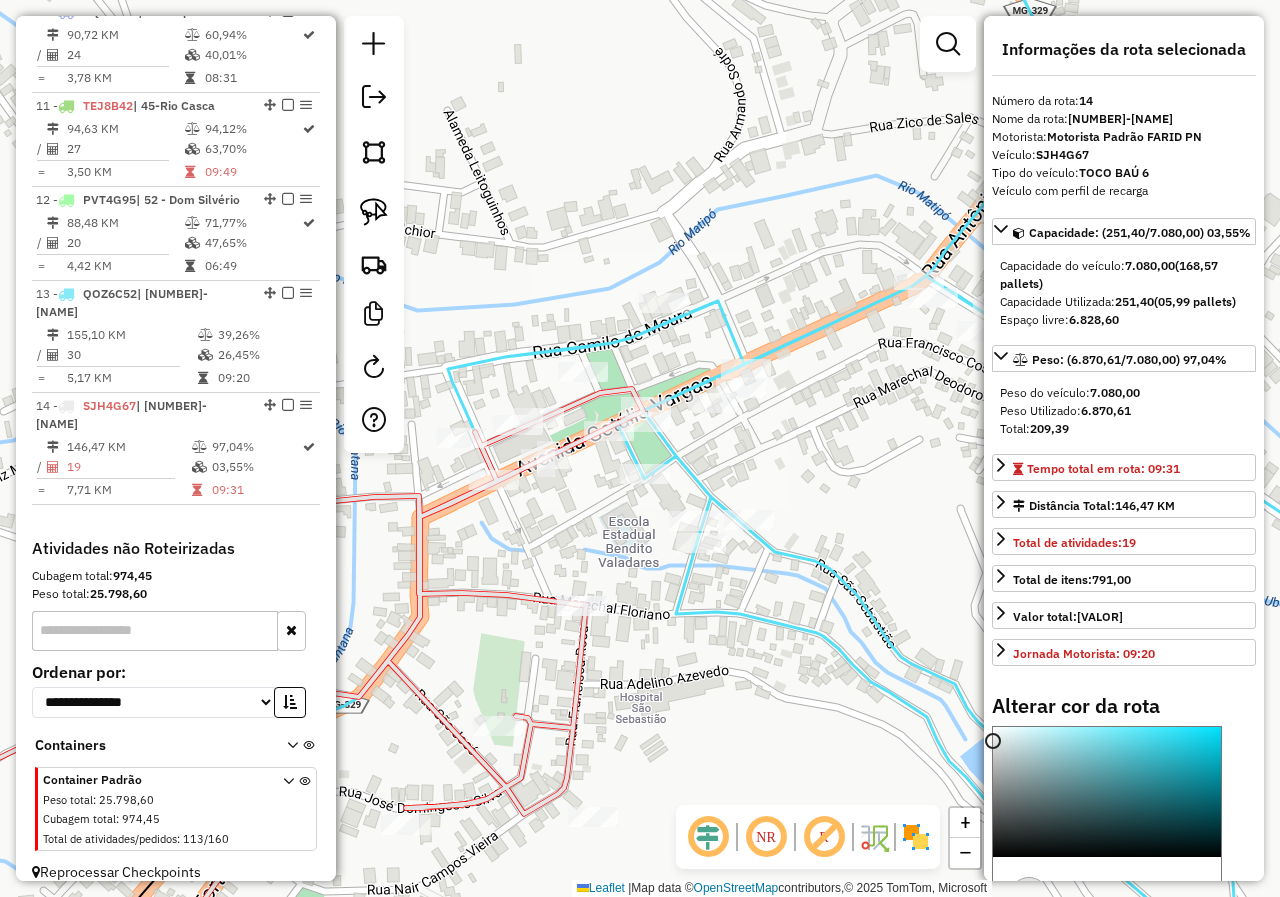 drag, startPoint x: 595, startPoint y: 458, endPoint x: 593, endPoint y: 473, distance: 15.132746 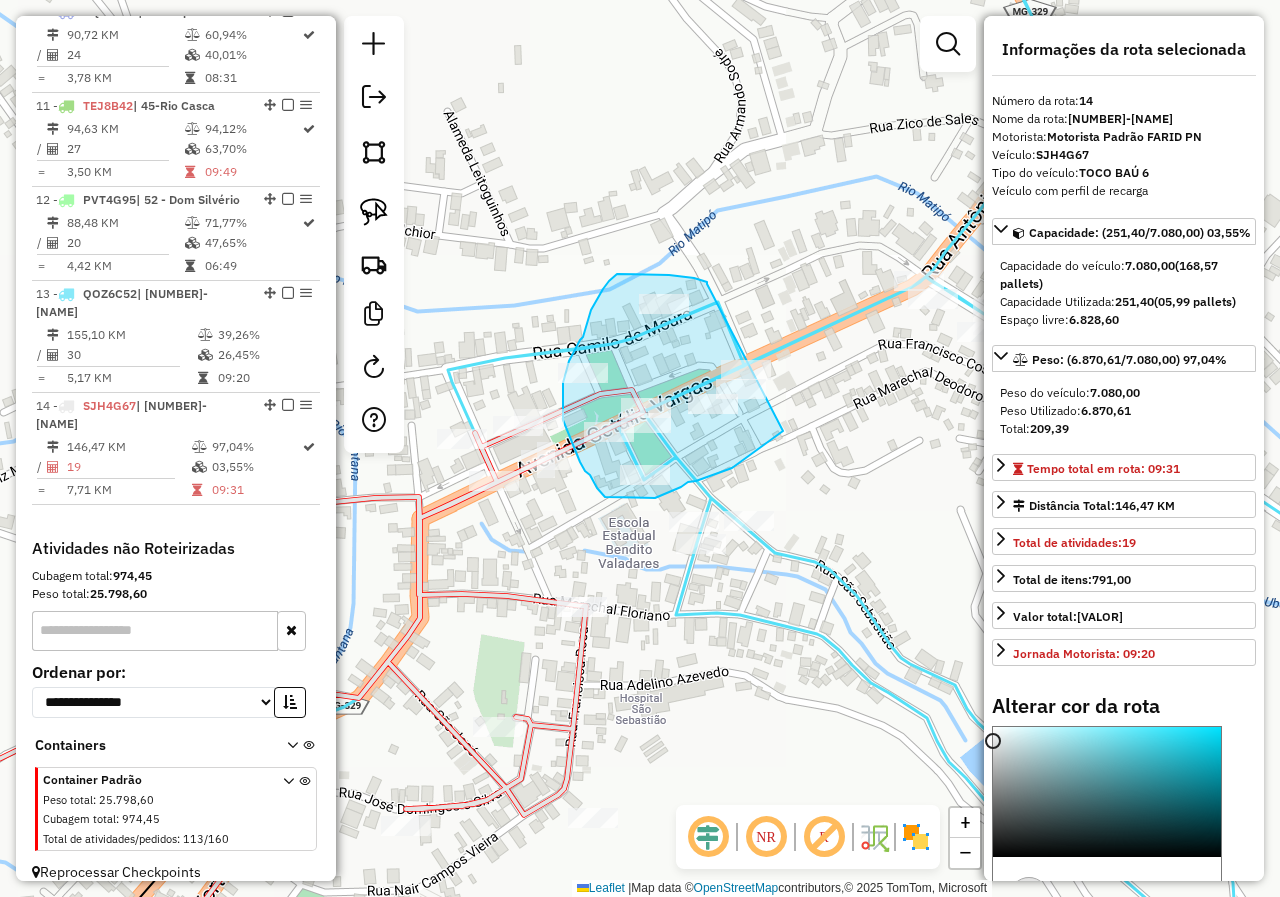 drag, startPoint x: 707, startPoint y: 284, endPoint x: 806, endPoint y: 399, distance: 151.74321 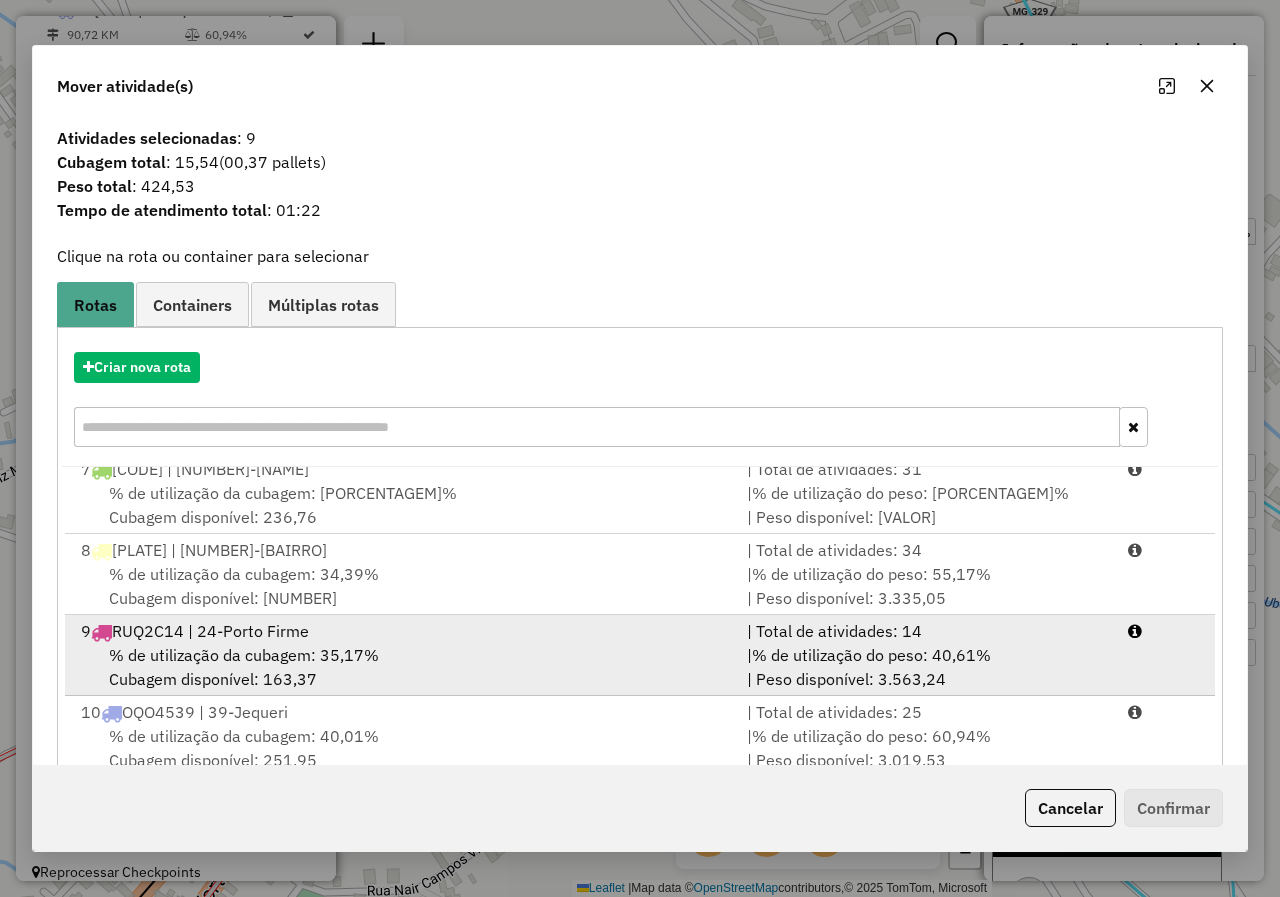 scroll, scrollTop: 653, scrollLeft: 0, axis: vertical 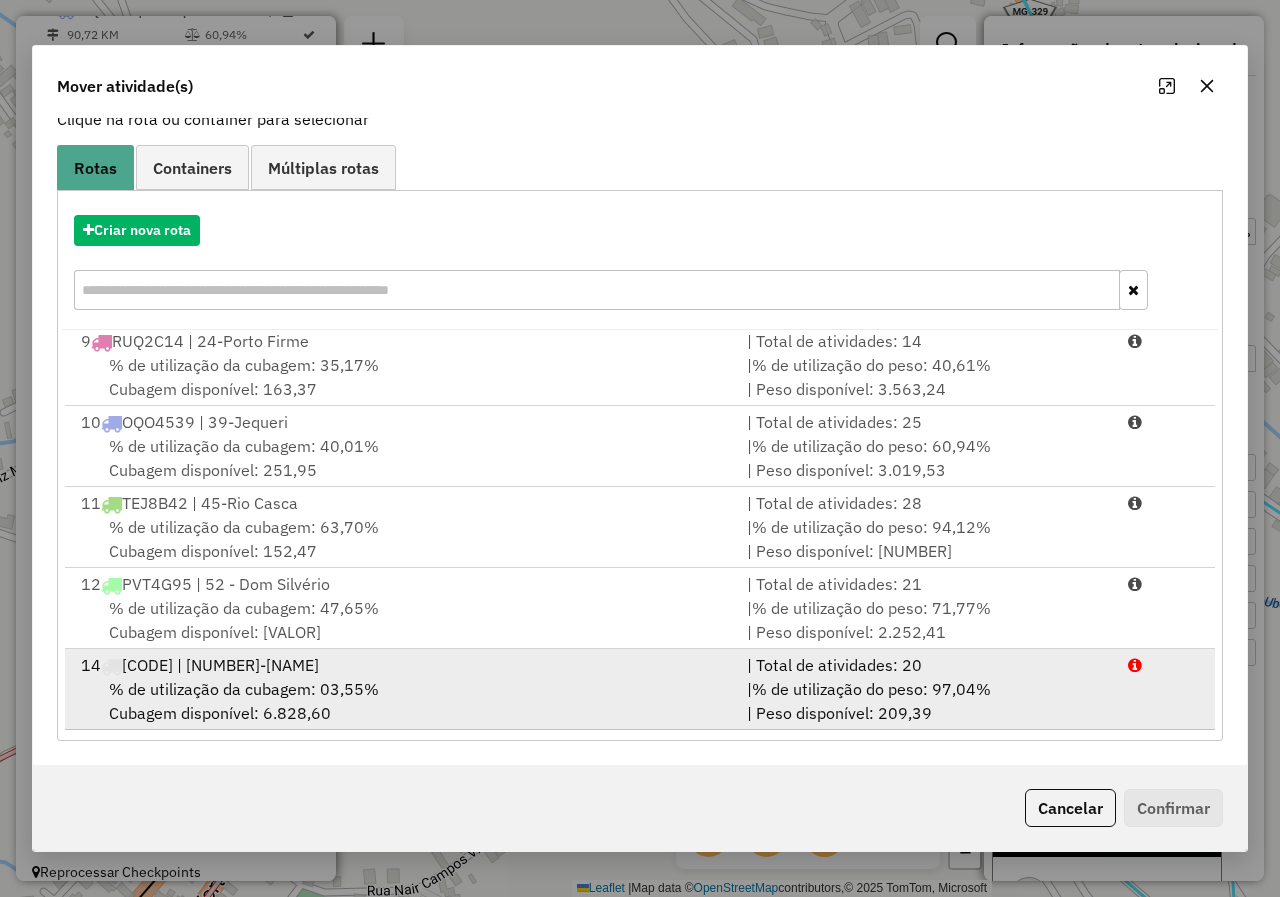click on "% de utilização da cubagem: 03,55%  Cubagem disponível: 6.828,60" at bounding box center (402, 701) 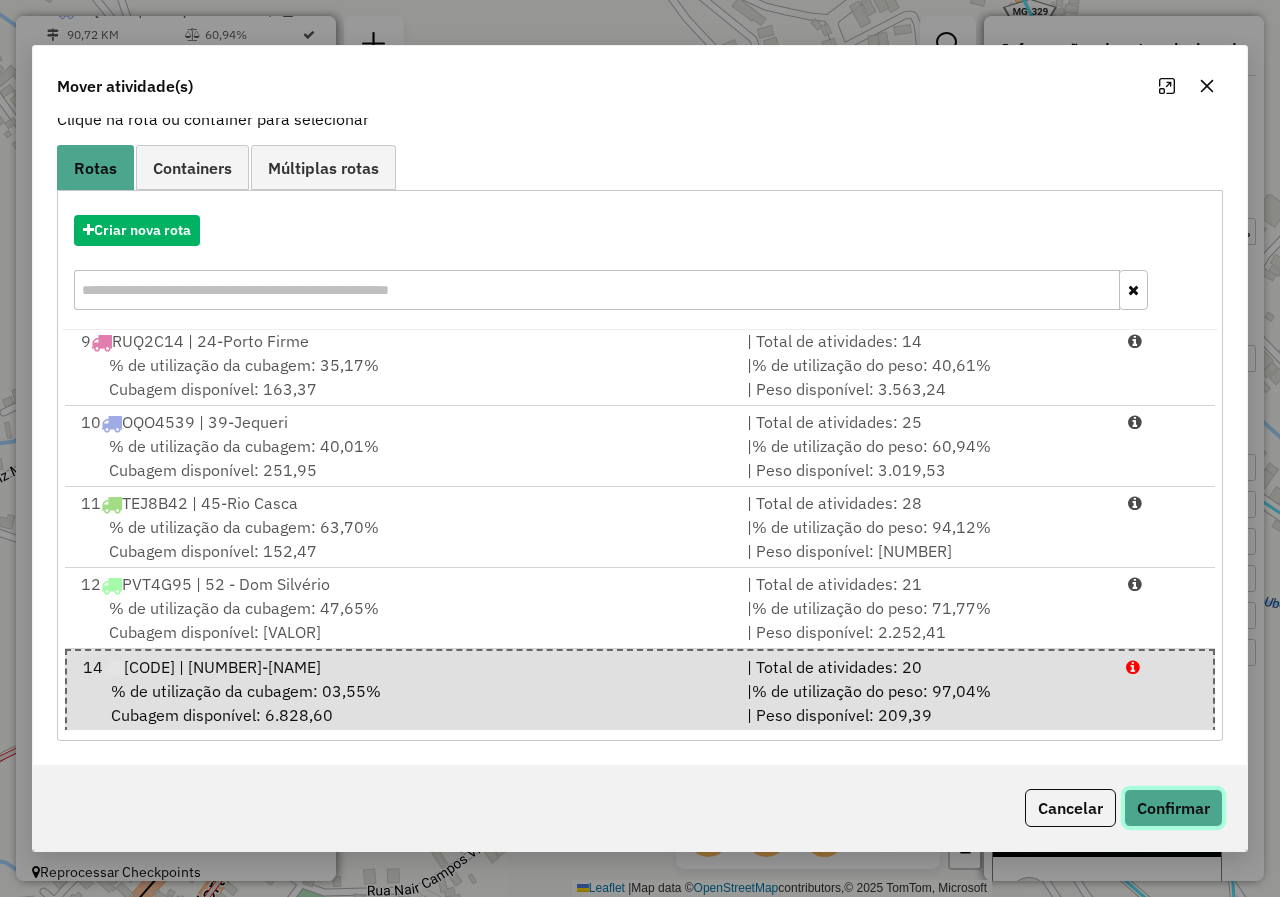 click on "Confirmar" 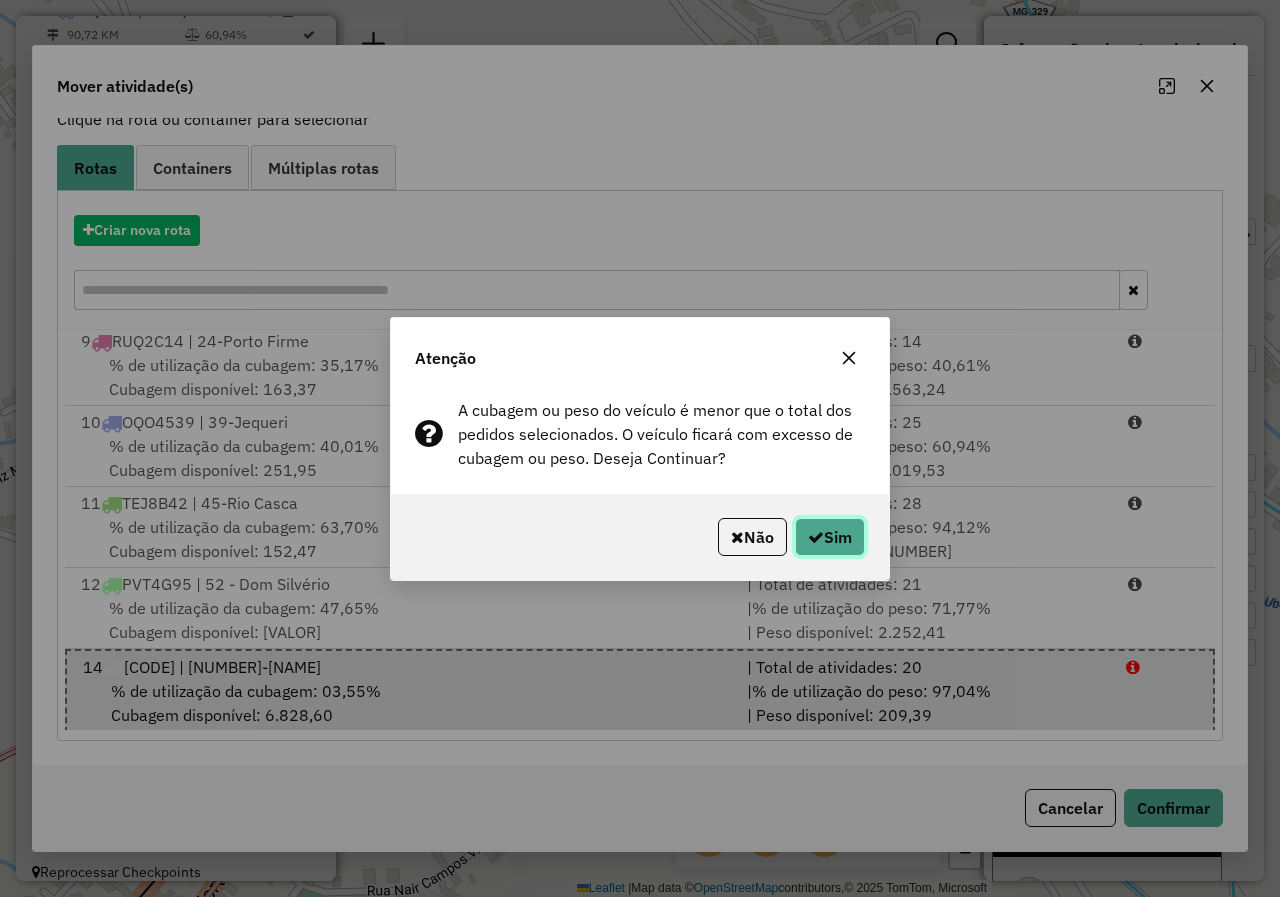click 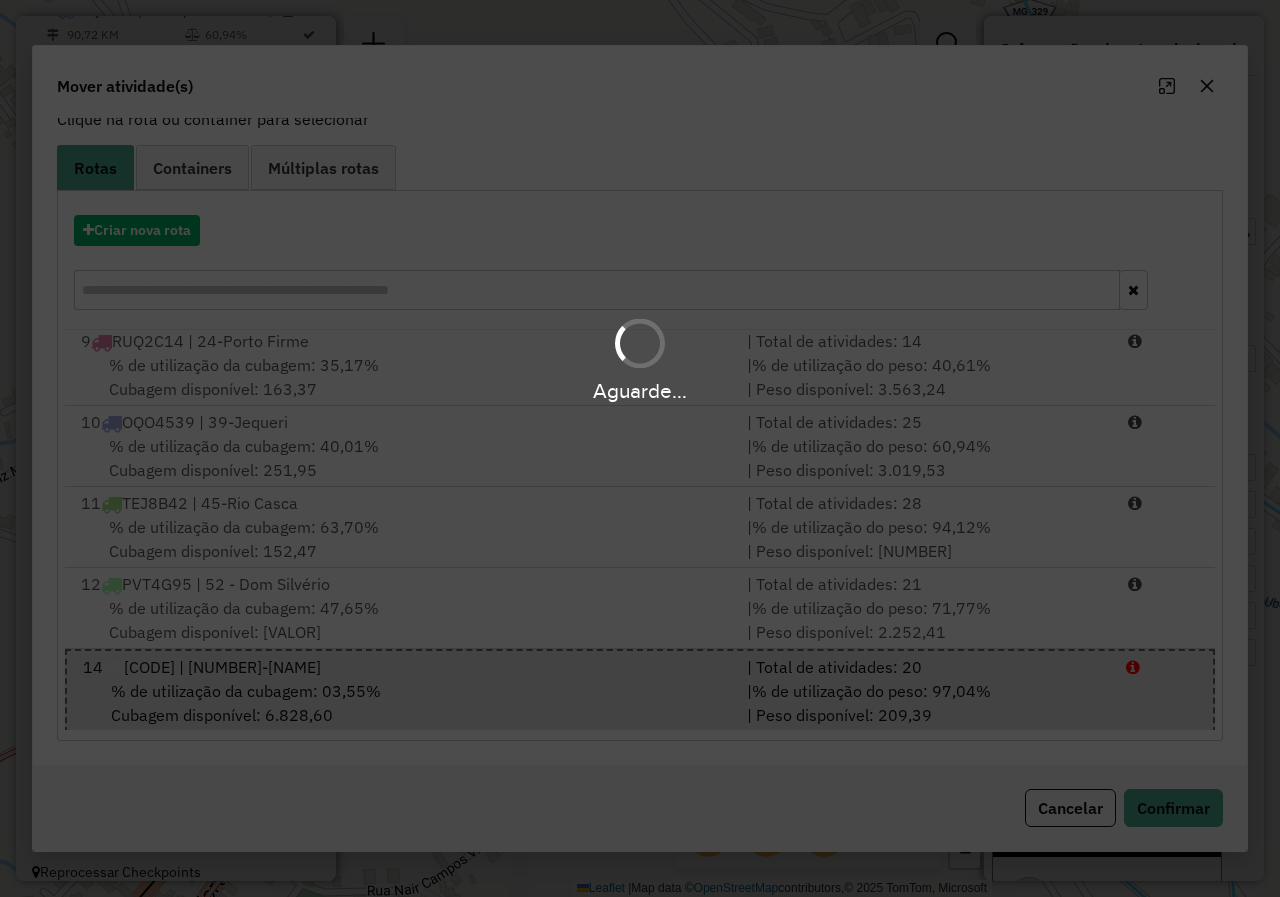 select on "**********" 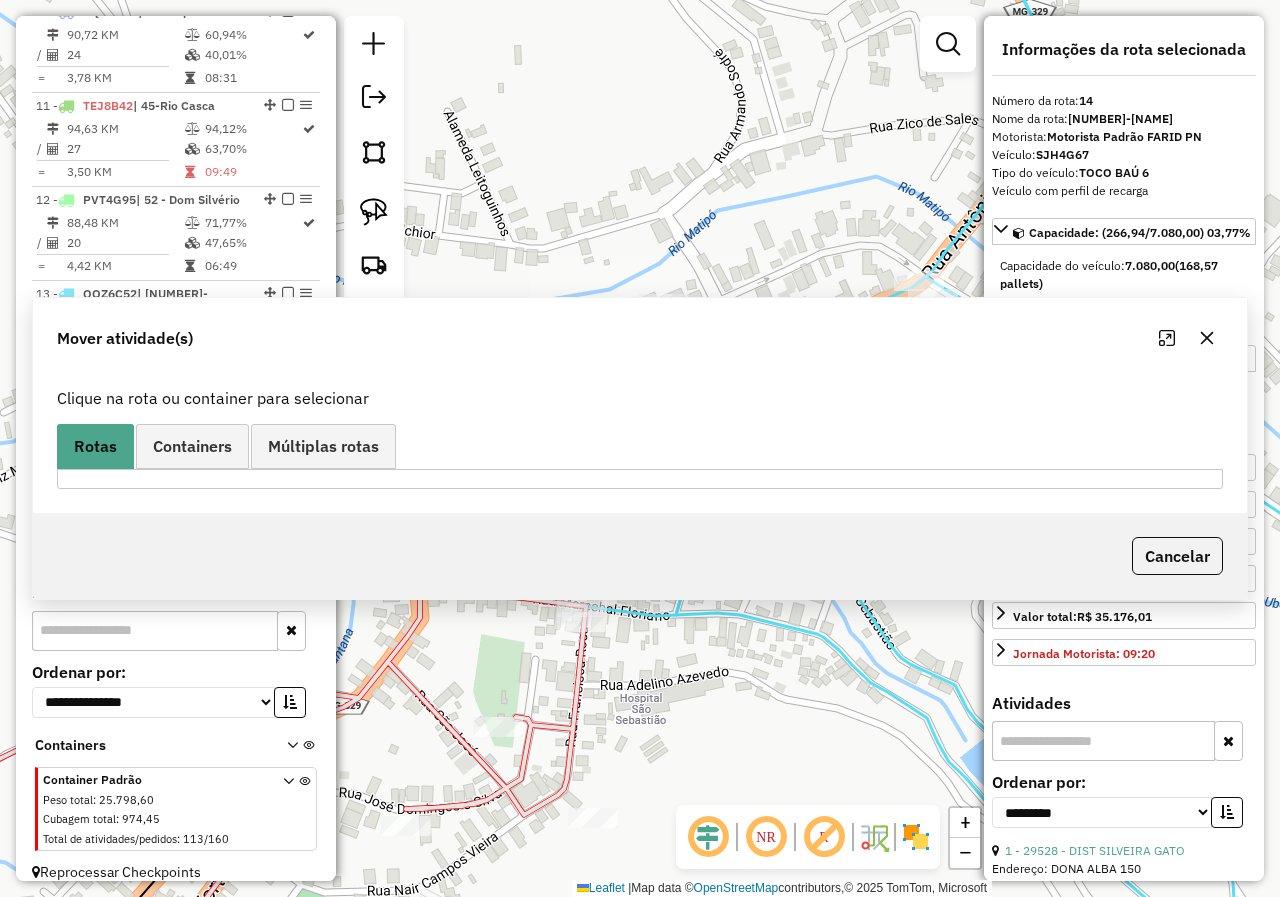 scroll, scrollTop: 0, scrollLeft: 0, axis: both 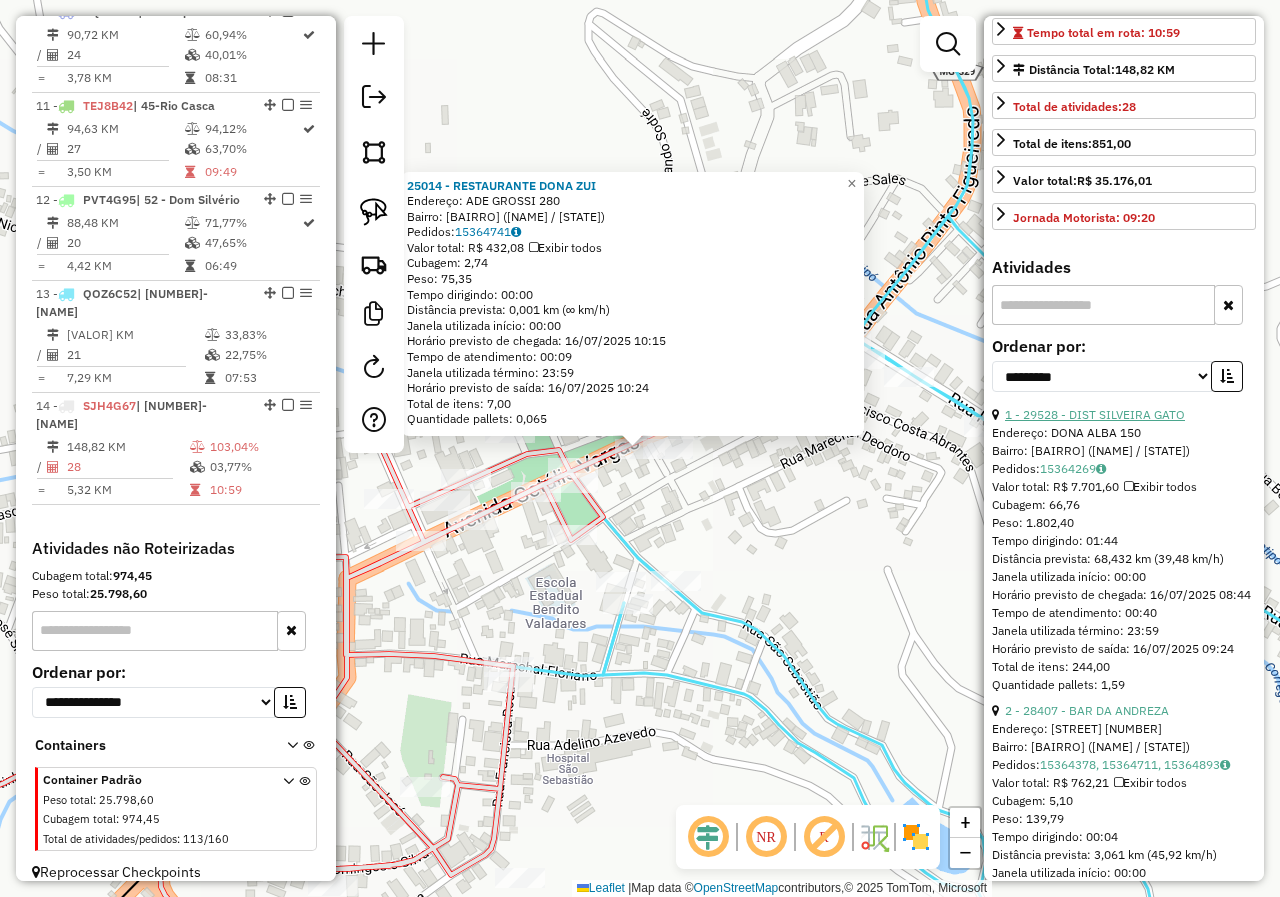 click on "1 - 29528 - DIST SILVEIRA GATO" at bounding box center [1095, 414] 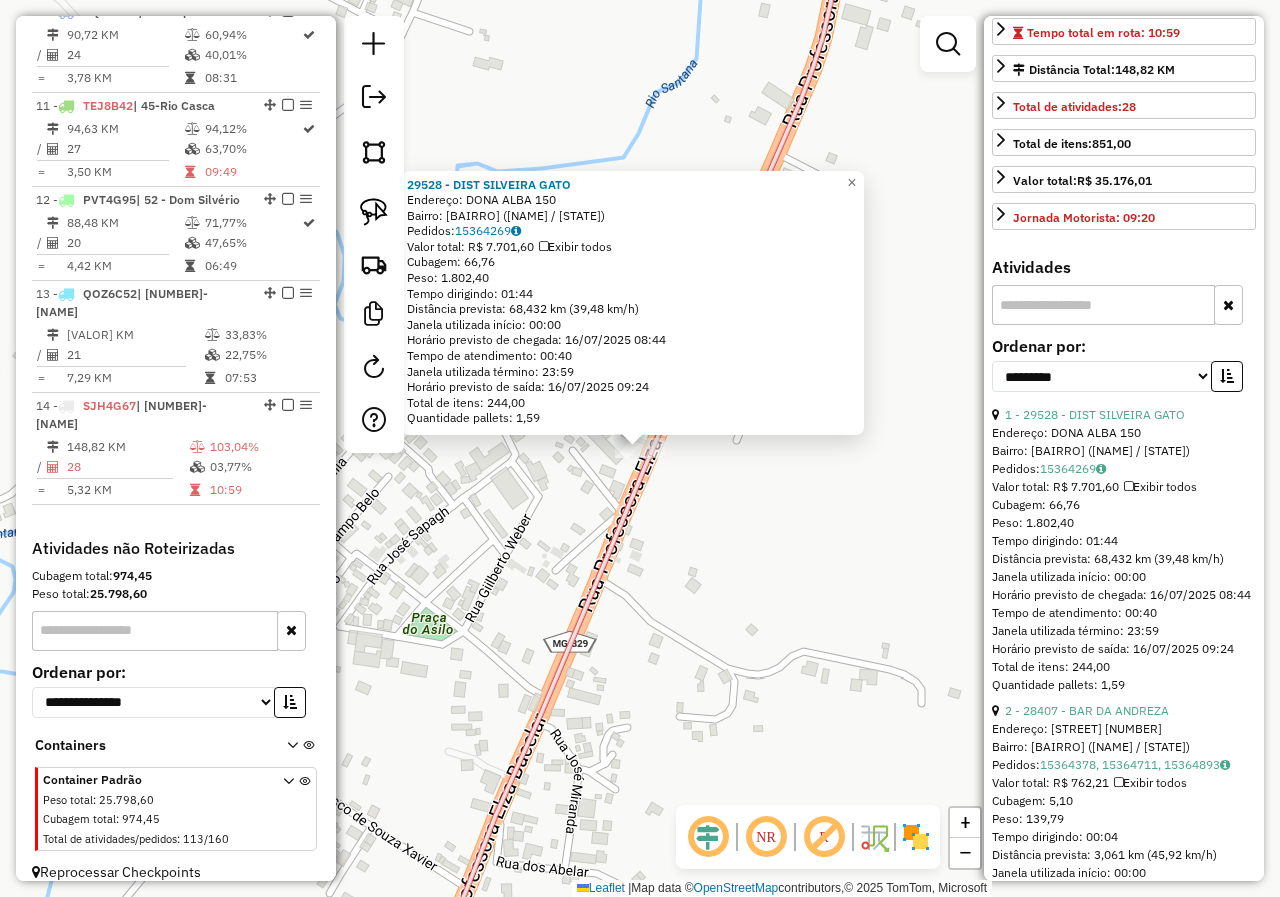 click on "29528 - DIST SILVEIRA GATO  Endereço:  DONA ALBA 150   Bairro: VILA BARBOSA (RAUL SOARES / MG)   Pedidos:  15364269   Valor total: R$ 7.701,60   Exibir todos   Cubagem: 66,76  Peso: 1.802,40  Tempo dirigindo: 01:44   Distância prevista: 68,432 km (39,48 km/h)   Janela utilizada início: 00:00   Horário previsto de chegada: 16/07/2025 08:44   Tempo de atendimento: 00:40   Janela utilizada término: 23:59   Horário previsto de saída: 16/07/2025 09:24   Total de itens: 244,00   Quantidade pallets: 1,59  × Janela de atendimento Grade de atendimento Capacidade Transportadoras Veículos Cliente Pedidos  Rotas Selecione os dias de semana para filtrar as janelas de atendimento  Seg   Ter   Qua   Qui   Sex   Sáb   Dom  Informe o período da janela de atendimento: De: Até:  Filtrar exatamente a janela do cliente  Considerar janela de atendimento padrão  Selecione os dias de semana para filtrar as grades de atendimento  Seg   Ter   Qua   Qui   Sex   Sáb   Dom   Clientes fora do dia de atendimento selecionado +" 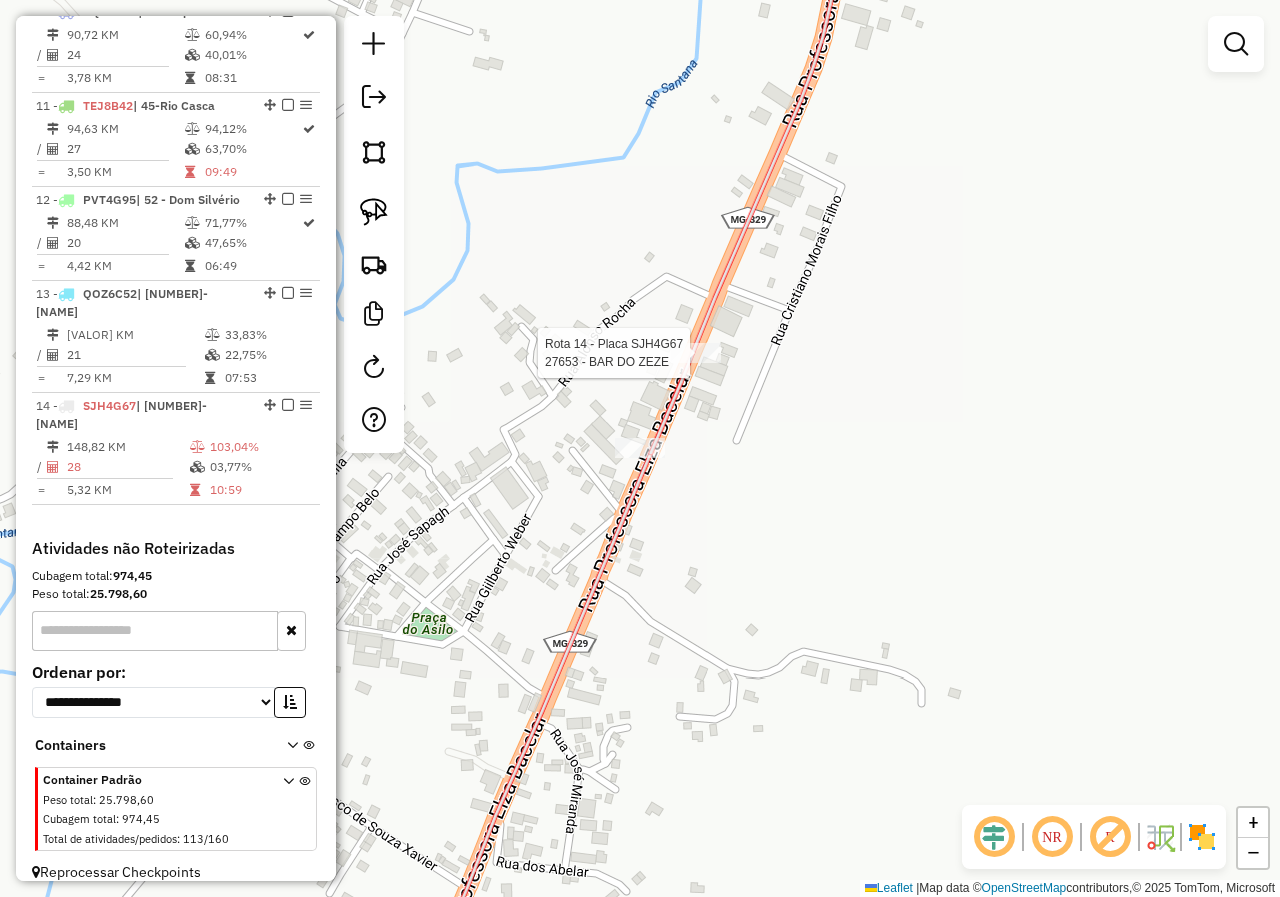 select on "**********" 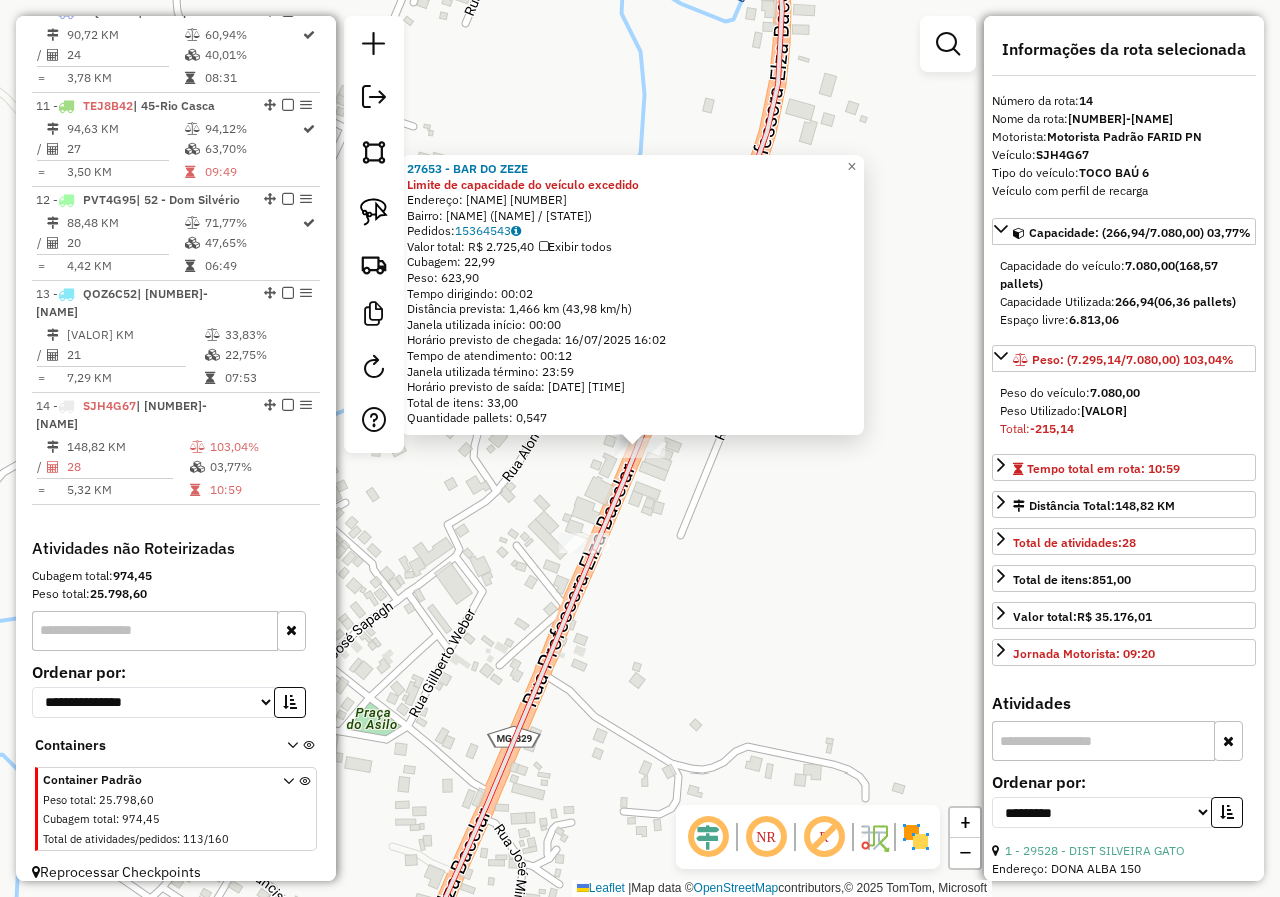 click on "27653 - BAR DO ZEZE Limite de capacidade do veículo excedido  Endereço:  PROFESSORA ELZA BARCELA 2080   Bairro: DR DURVAL GROSSI (RAUL SOARES / MG)   Pedidos:  15364543   Valor total: R$ 2.725,40   Exibir todos   Cubagem: 22,99  Peso: 623,90  Tempo dirigindo: 00:02   Distância prevista: 1,466 km (43,98 km/h)   Janela utilizada início: 00:00   Horário previsto de chegada: 16/07/2025 16:02   Tempo de atendimento: 00:12   Janela utilizada término: 23:59   Horário previsto de saída: 16/07/2025 16:14   Total de itens: 33,00   Quantidade pallets: 0,547  × Janela de atendimento Grade de atendimento Capacidade Transportadoras Veículos Cliente Pedidos  Rotas Selecione os dias de semana para filtrar as janelas de atendimento  Seg   Ter   Qua   Qui   Sex   Sáb   Dom  Informe o período da janela de atendimento: De: Até:  Filtrar exatamente a janela do cliente  Considerar janela de atendimento padrão  Selecione os dias de semana para filtrar as grades de atendimento  Seg   Ter   Qua   Qui   Sex   Sáb   Dom" 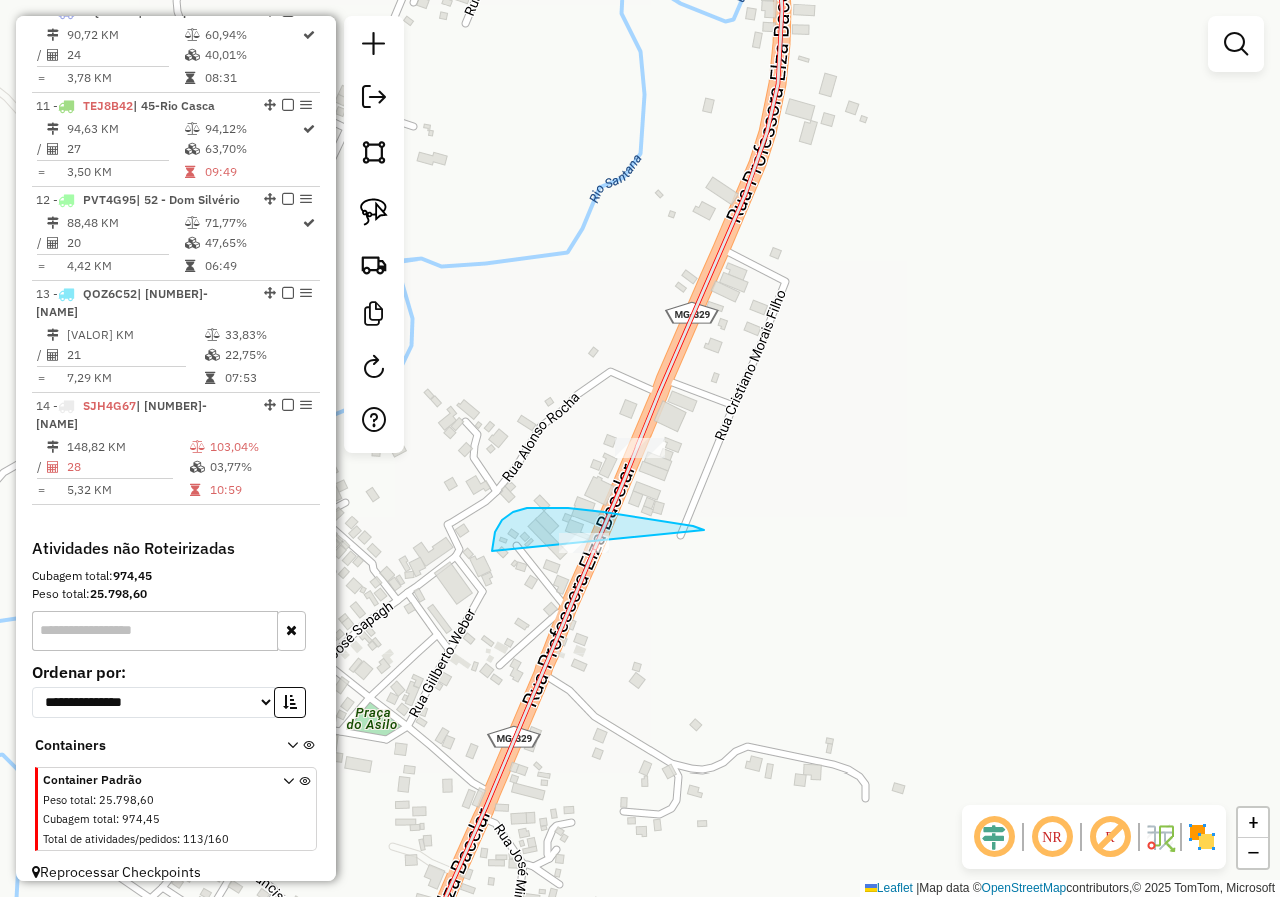 drag, startPoint x: 704, startPoint y: 530, endPoint x: 591, endPoint y: 595, distance: 130.36104 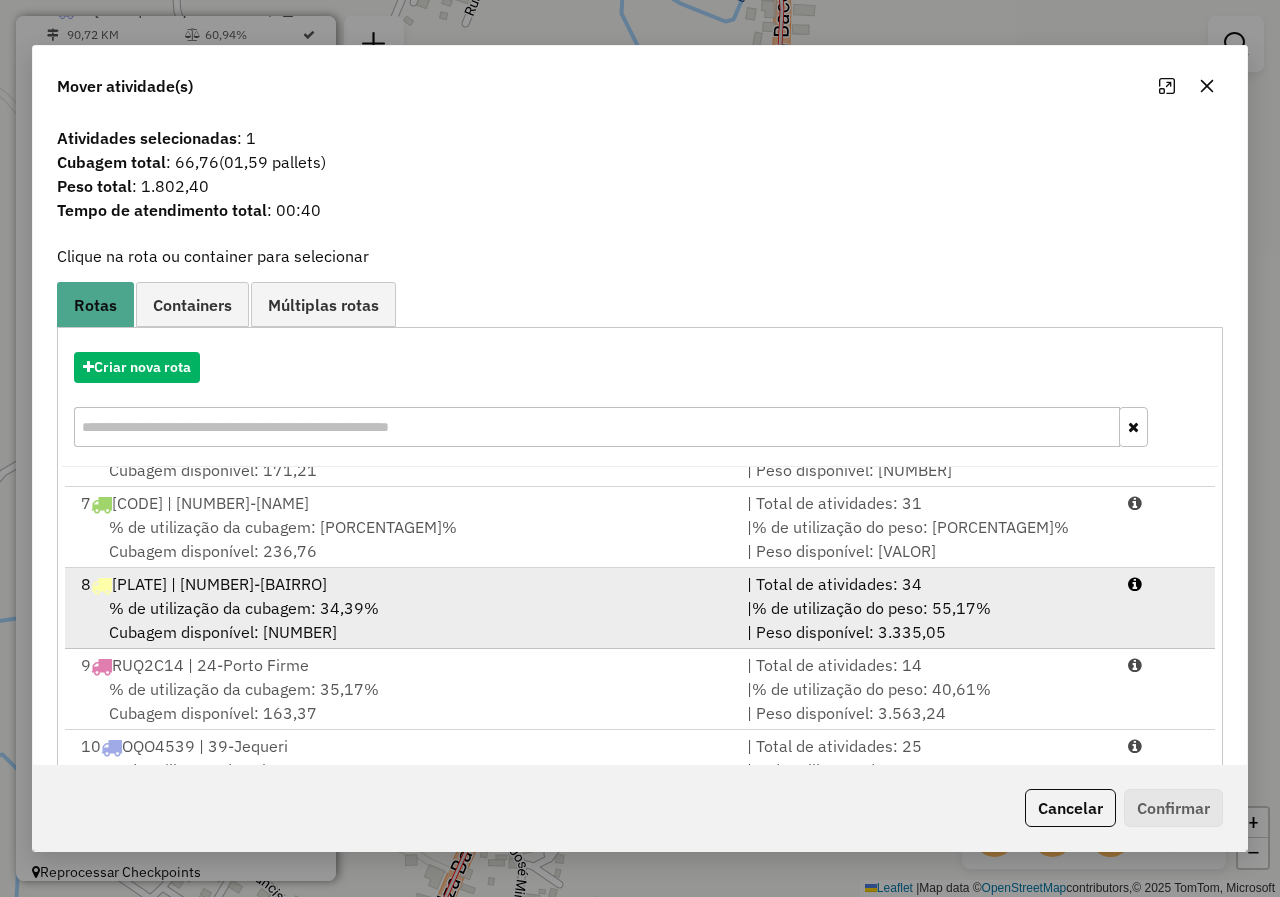 scroll, scrollTop: 653, scrollLeft: 0, axis: vertical 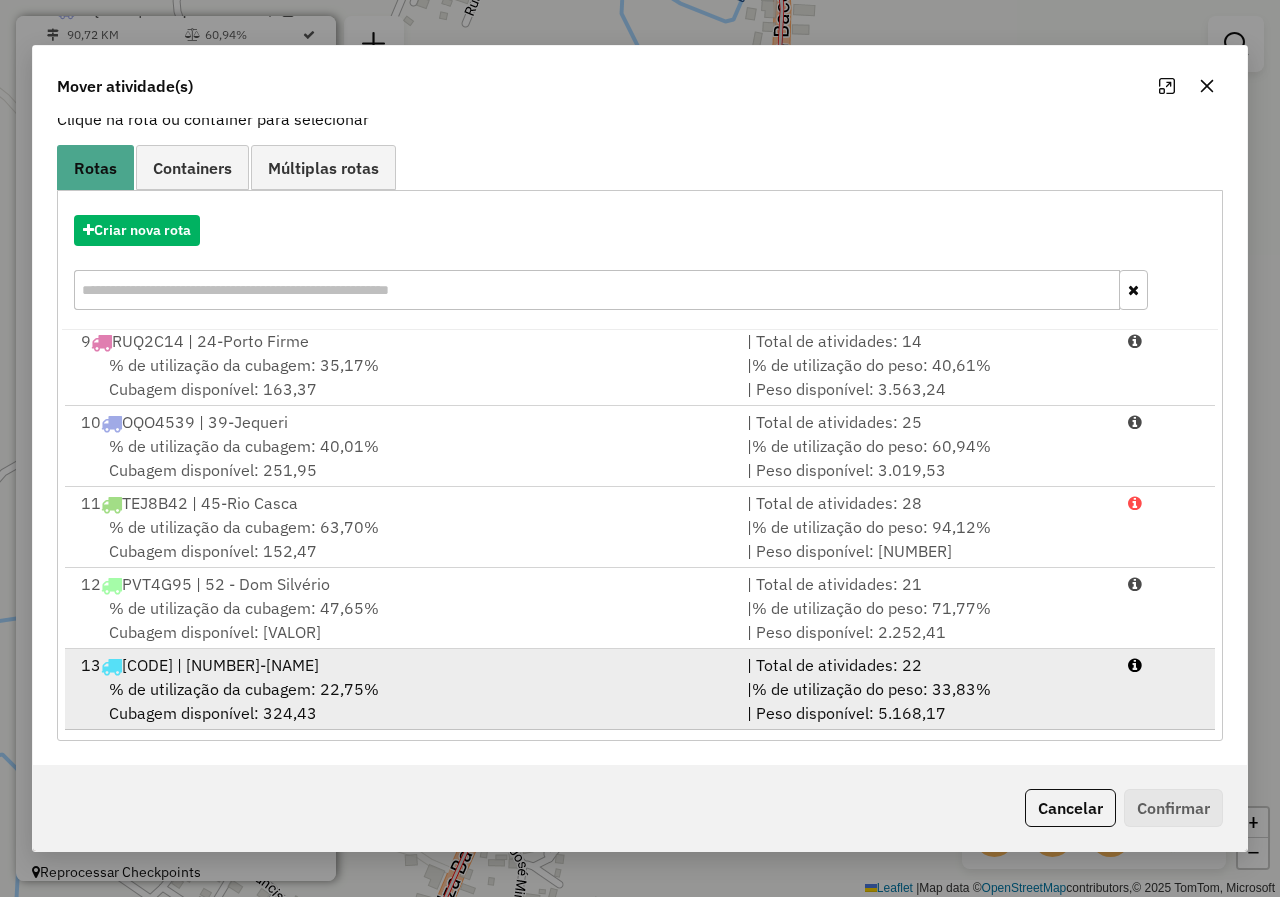 click on "% de utilização da cubagem: 22,75%  Cubagem disponível: 324,43" at bounding box center (402, 701) 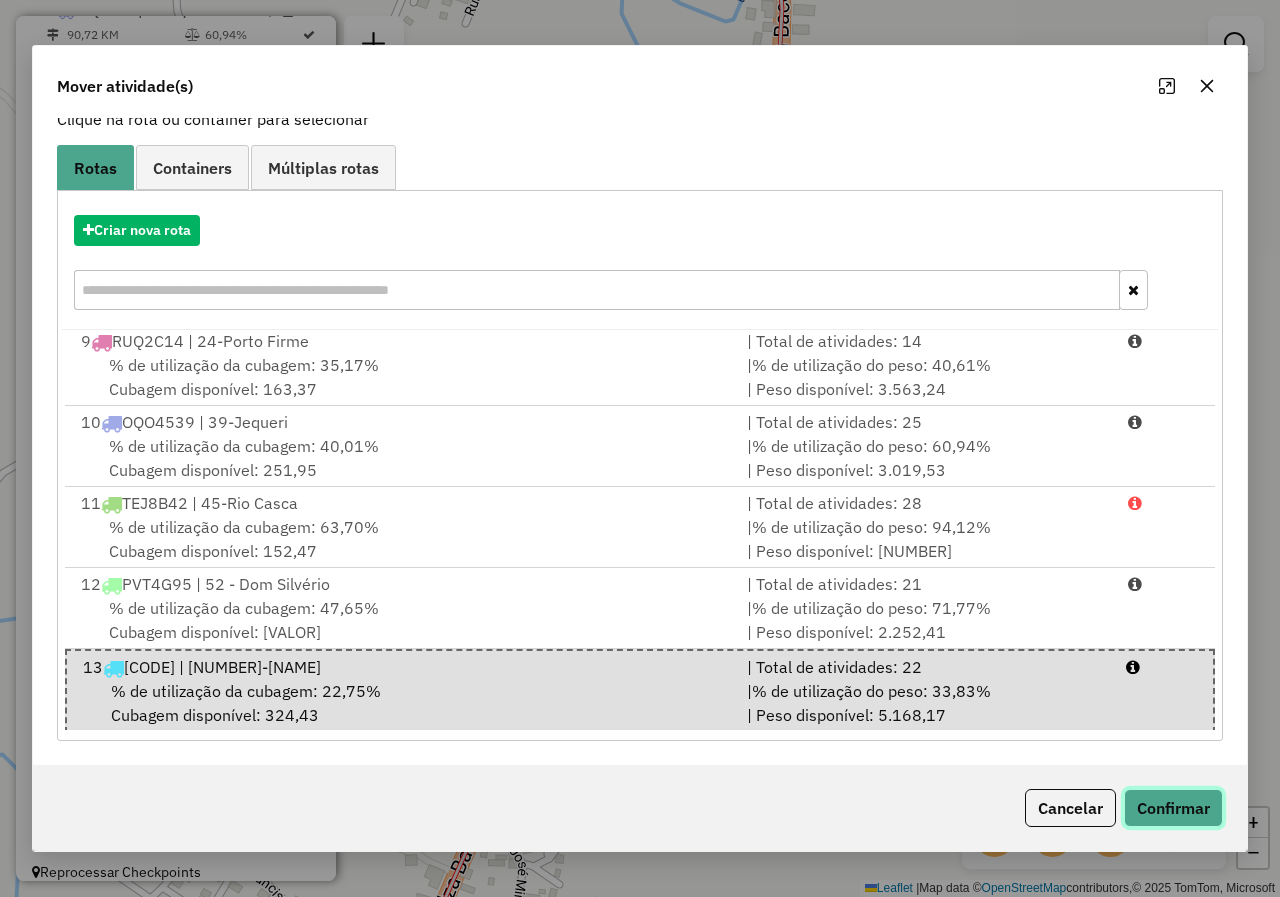 click on "Confirmar" 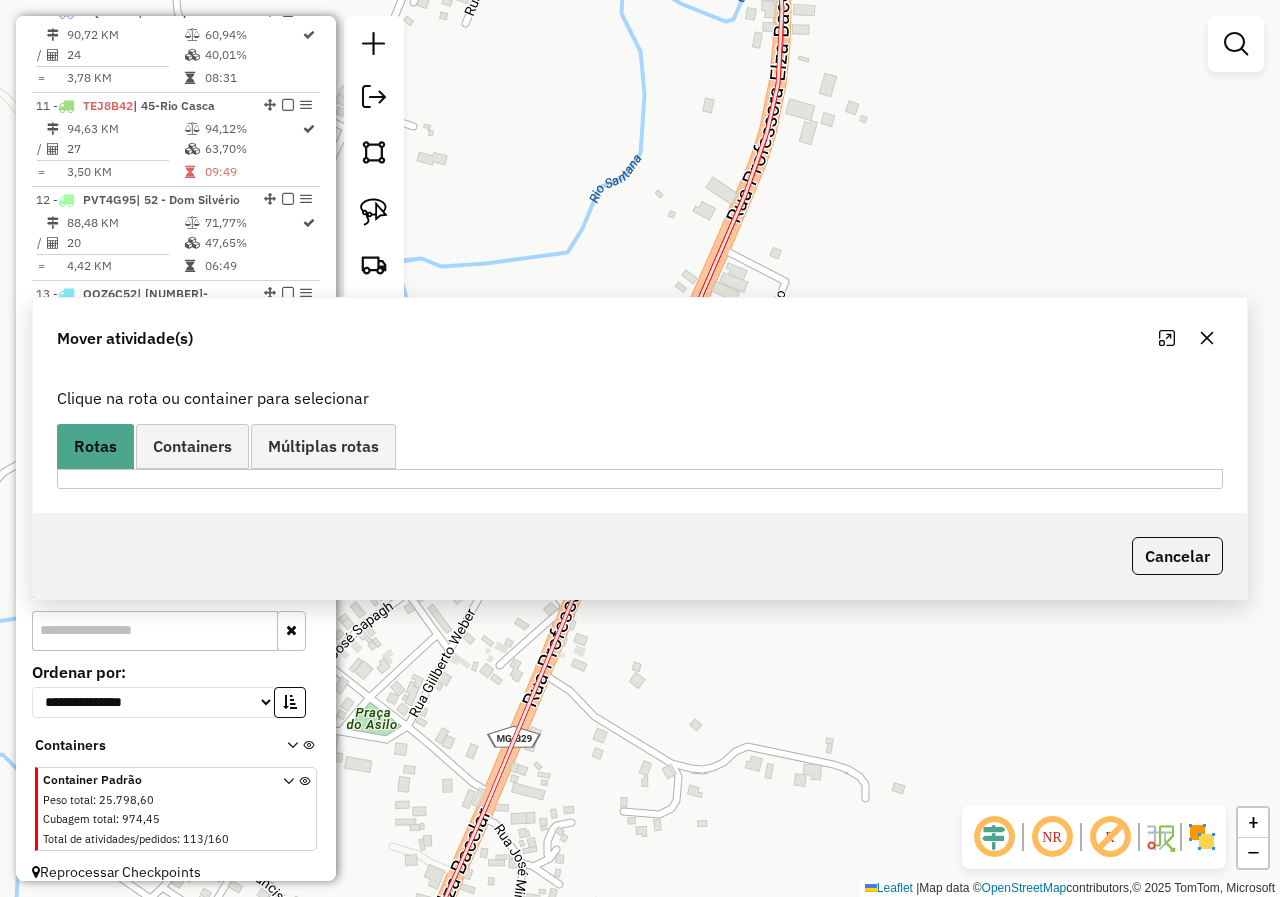 scroll, scrollTop: 0, scrollLeft: 0, axis: both 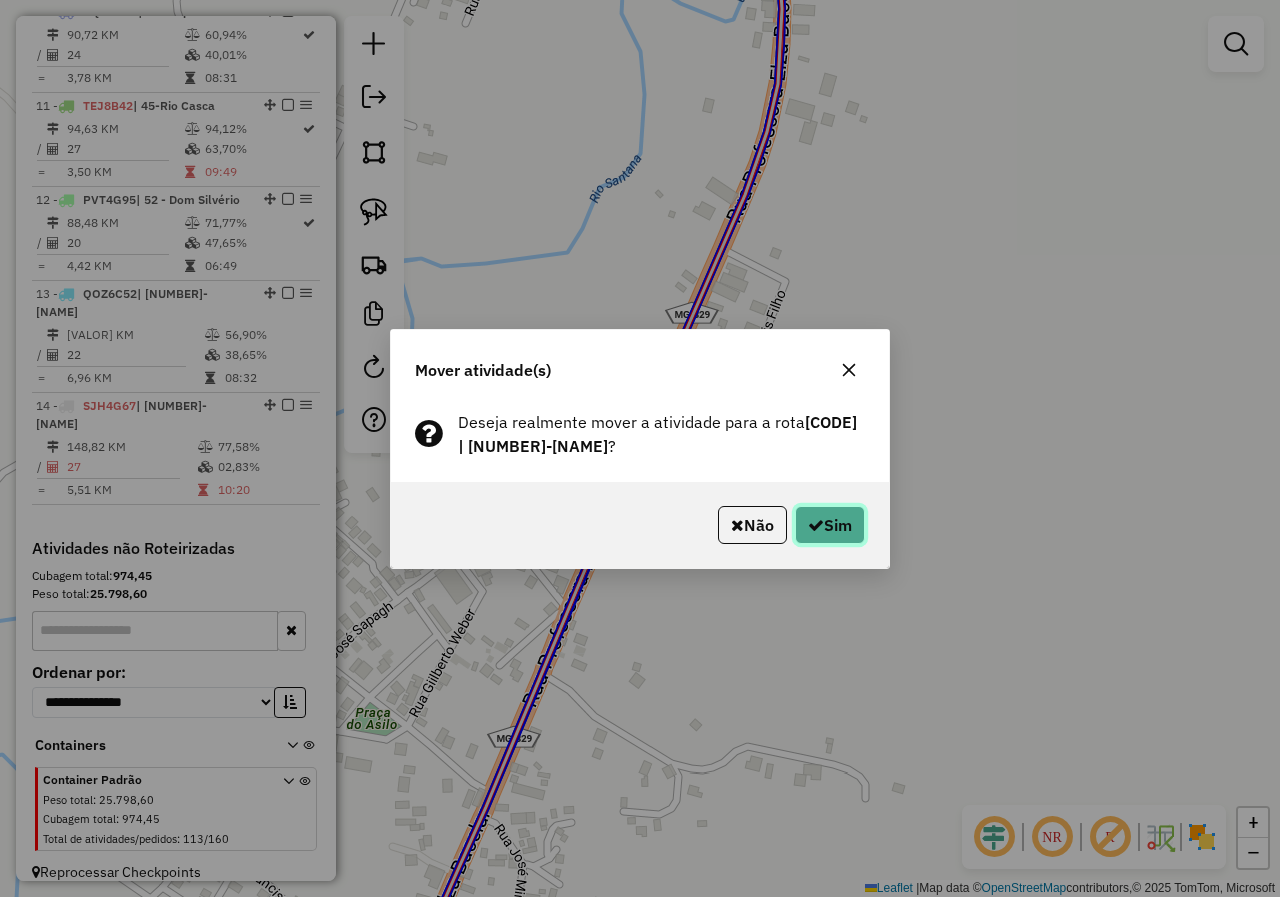click on "Sim" 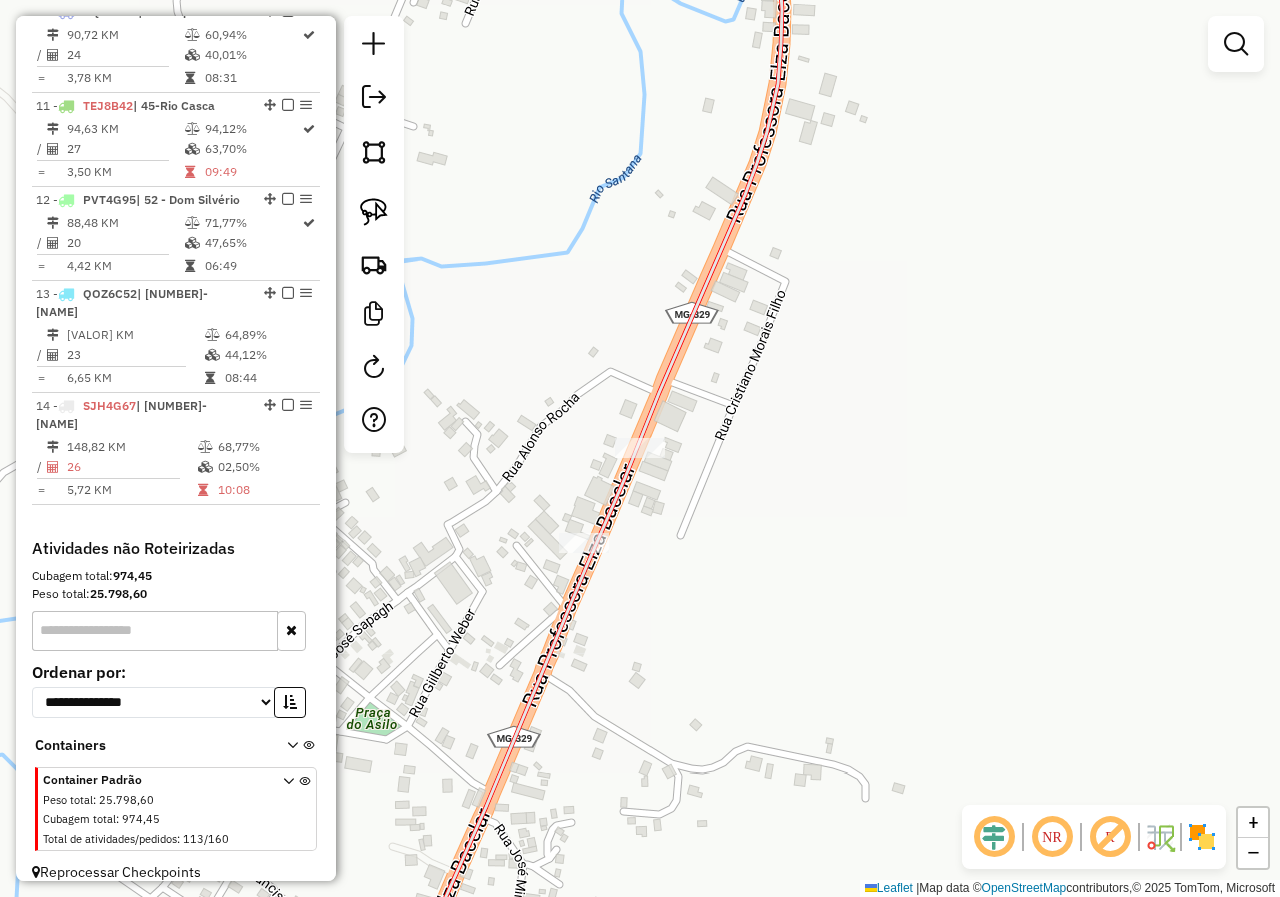 drag, startPoint x: 877, startPoint y: 273, endPoint x: 806, endPoint y: 460, distance: 200.025 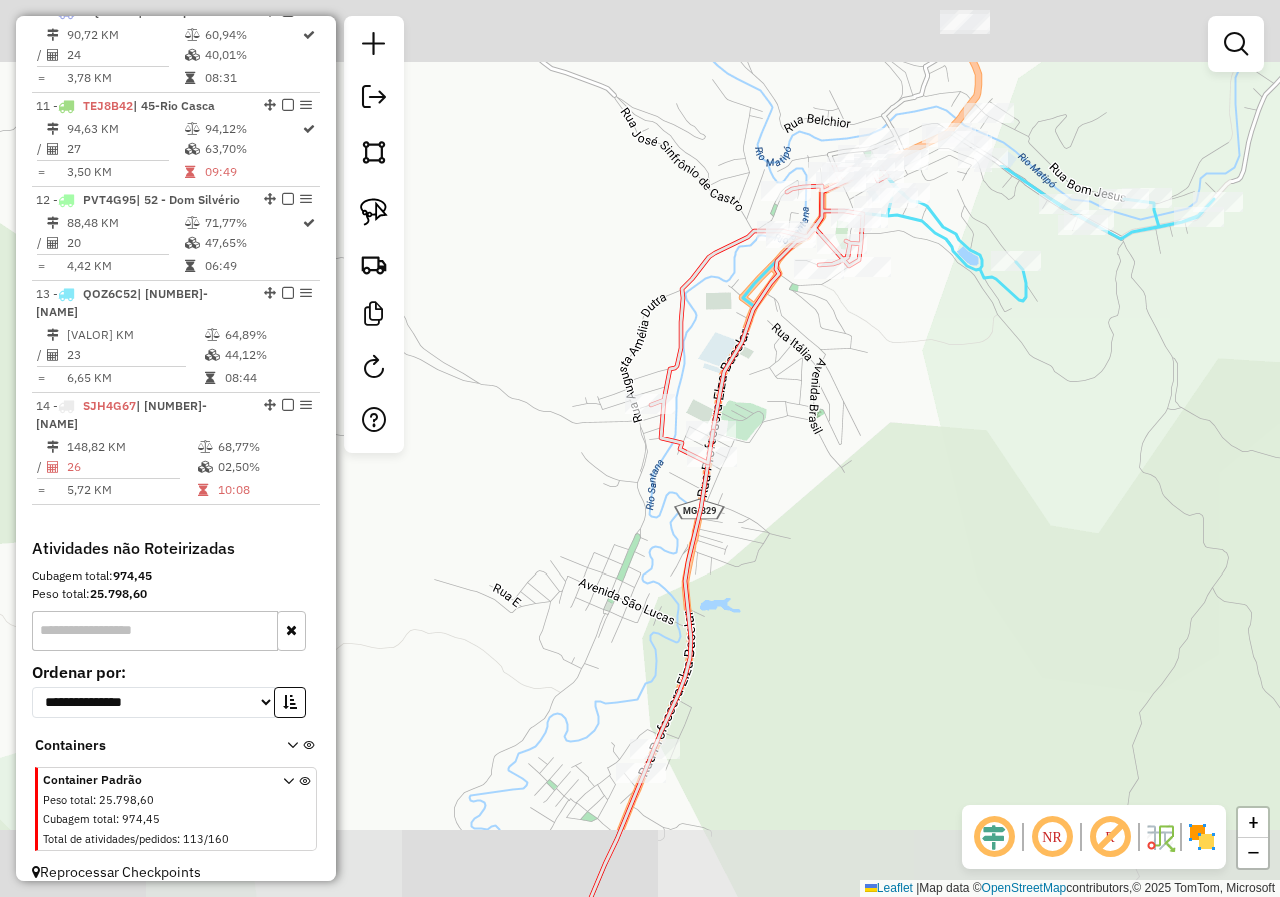 drag, startPoint x: 832, startPoint y: 362, endPoint x: 741, endPoint y: 618, distance: 271.69284 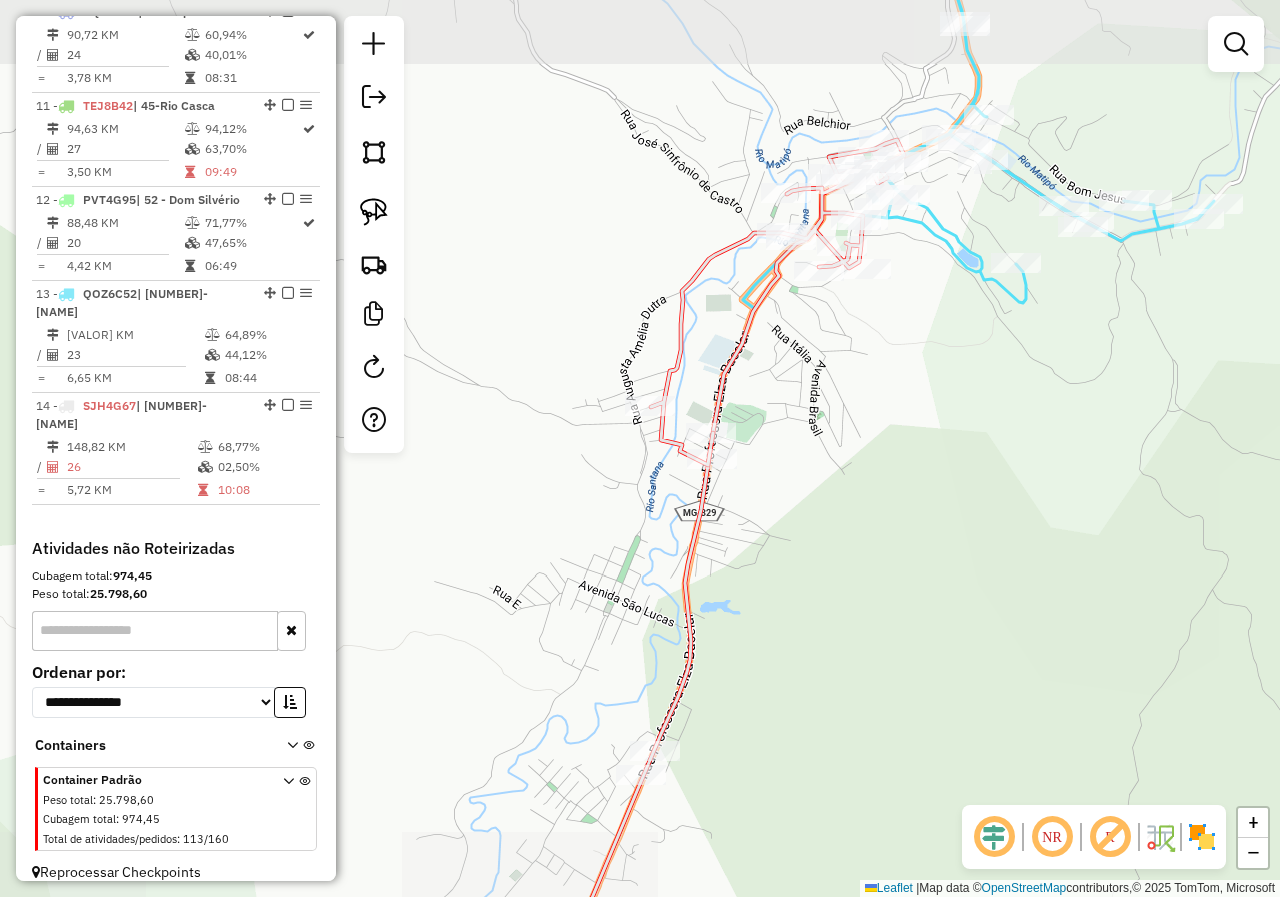 click on "Janela de atendimento Grade de atendimento Capacidade Transportadoras Veículos Cliente Pedidos  Rotas Selecione os dias de semana para filtrar as janelas de atendimento  Seg   Ter   Qua   Qui   Sex   Sáb   Dom  Informe o período da janela de atendimento: De: Até:  Filtrar exatamente a janela do cliente  Considerar janela de atendimento padrão  Selecione os dias de semana para filtrar as grades de atendimento  Seg   Ter   Qua   Qui   Sex   Sáb   Dom   Considerar clientes sem dia de atendimento cadastrado  Clientes fora do dia de atendimento selecionado Filtrar as atividades entre os valores definidos abaixo:  Peso mínimo:   Peso máximo:   Cubagem mínima:   Cubagem máxima:   De:   Até:  Filtrar as atividades entre o tempo de atendimento definido abaixo:  De:   Até:   Considerar capacidade total dos clientes não roteirizados Transportadora: Selecione um ou mais itens Tipo de veículo: Selecione um ou mais itens Veículo: Selecione um ou mais itens Motorista: Selecione um ou mais itens Nome: Rótulo:" 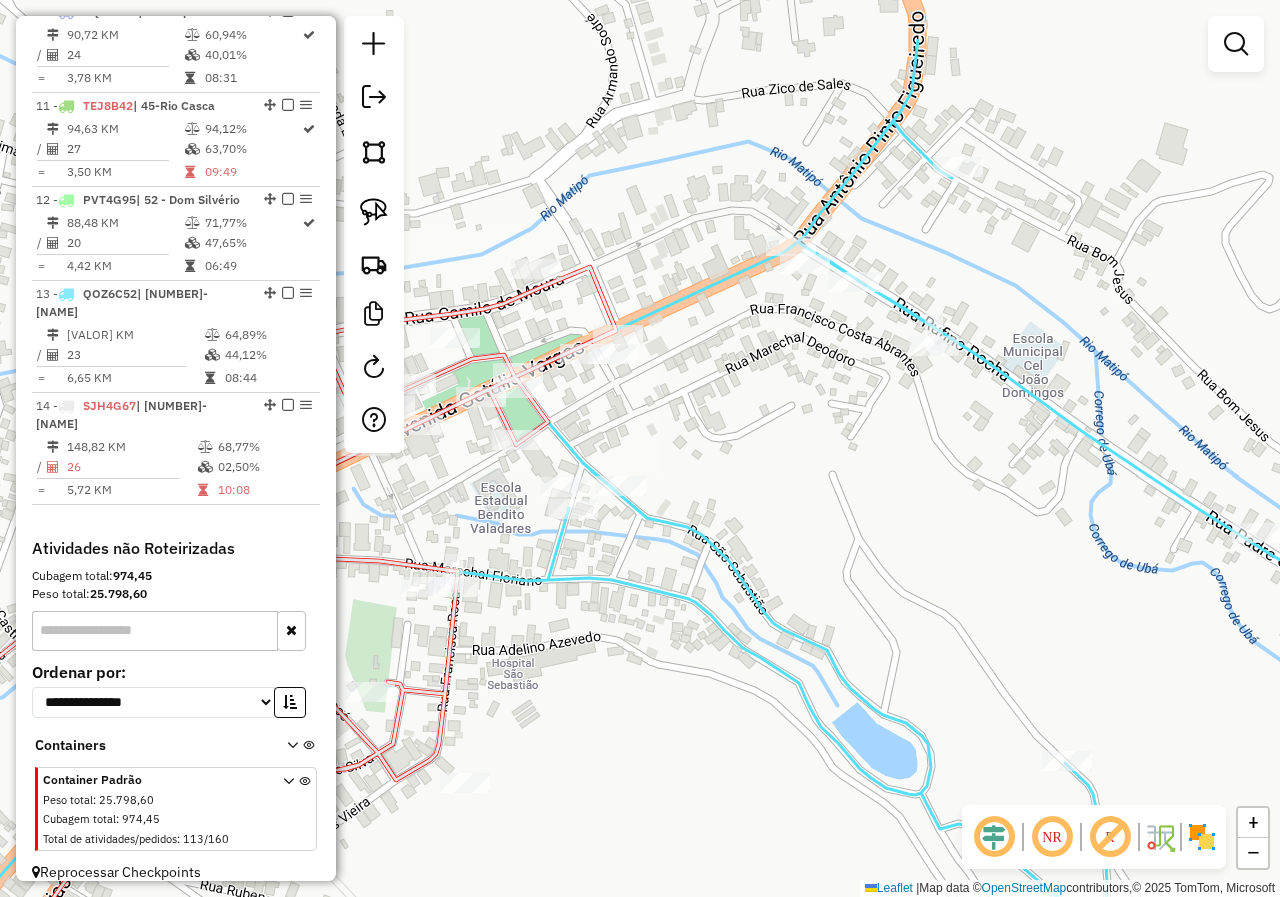 drag, startPoint x: 675, startPoint y: 268, endPoint x: 613, endPoint y: 396, distance: 142.22517 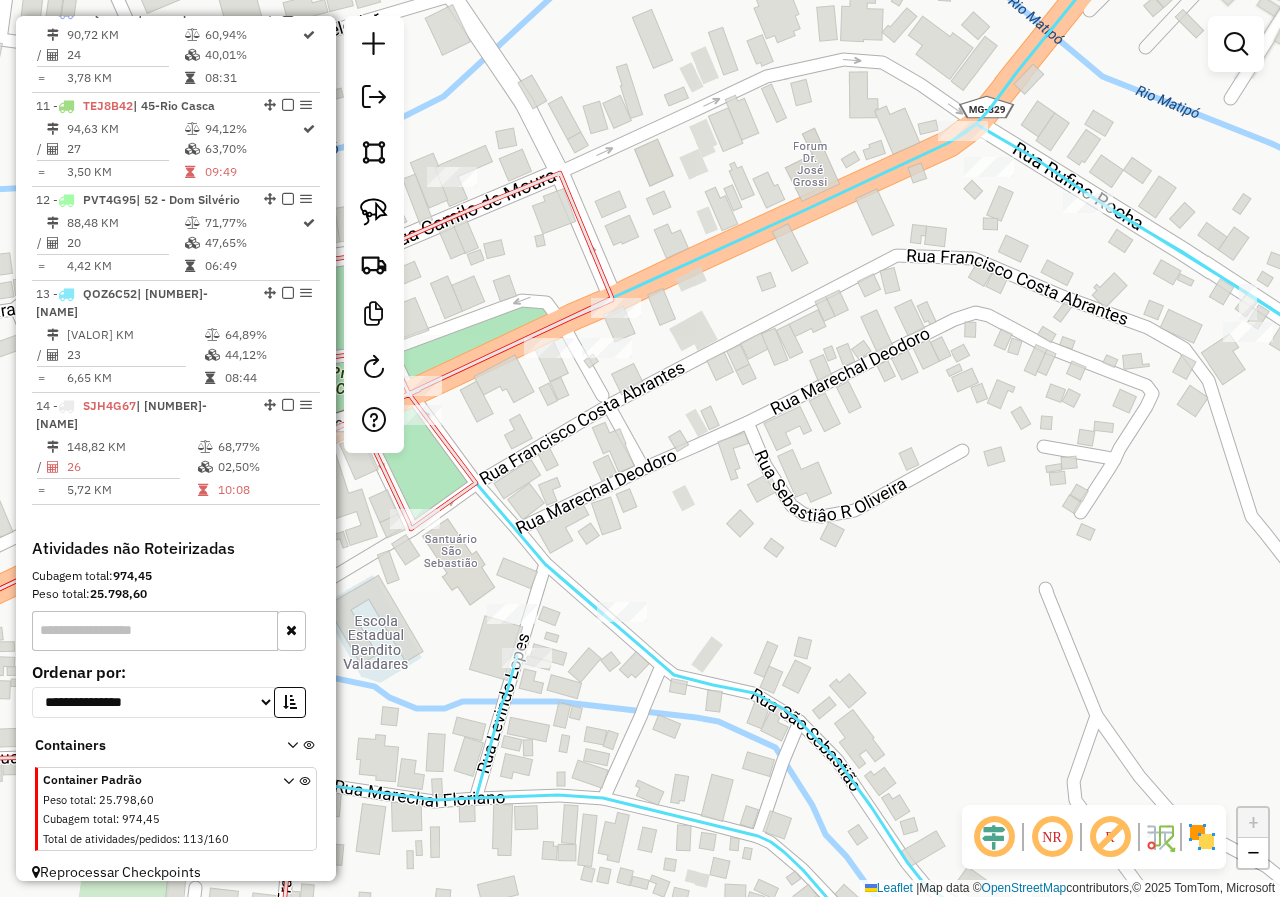 click on "Janela de atendimento Grade de atendimento Capacidade Transportadoras Veículos Cliente Pedidos  Rotas Selecione os dias de semana para filtrar as janelas de atendimento  Seg   Ter   Qua   Qui   Sex   Sáb   Dom  Informe o período da janela de atendimento: De: Até:  Filtrar exatamente a janela do cliente  Considerar janela de atendimento padrão  Selecione os dias de semana para filtrar as grades de atendimento  Seg   Ter   Qua   Qui   Sex   Sáb   Dom   Considerar clientes sem dia de atendimento cadastrado  Clientes fora do dia de atendimento selecionado Filtrar as atividades entre os valores definidos abaixo:  Peso mínimo:   Peso máximo:   Cubagem mínima:   Cubagem máxima:   De:   Até:  Filtrar as atividades entre o tempo de atendimento definido abaixo:  De:   Até:   Considerar capacidade total dos clientes não roteirizados Transportadora: Selecione um ou mais itens Tipo de veículo: Selecione um ou mais itens Veículo: Selecione um ou mais itens Motorista: Selecione um ou mais itens Nome: Rótulo:" 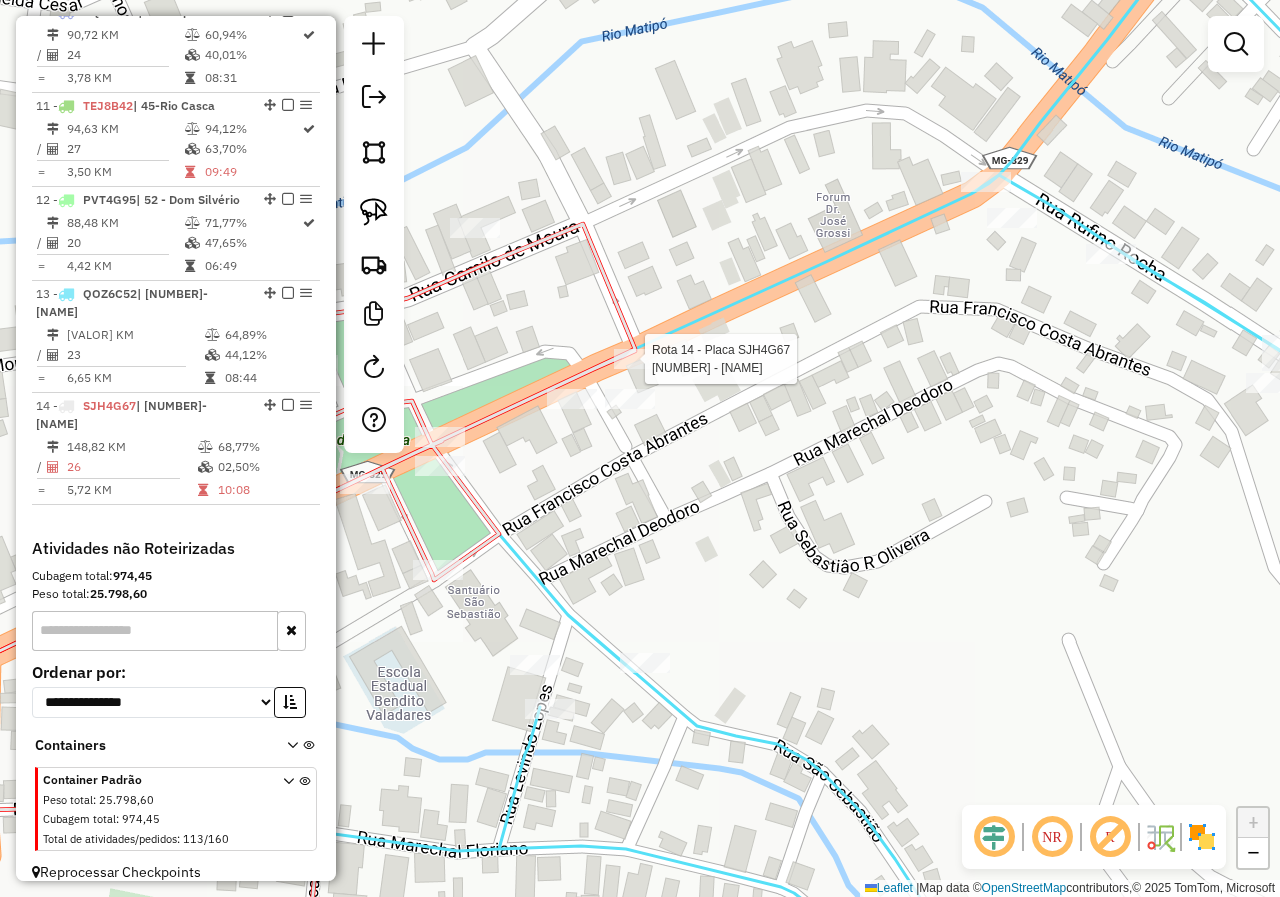 select on "**********" 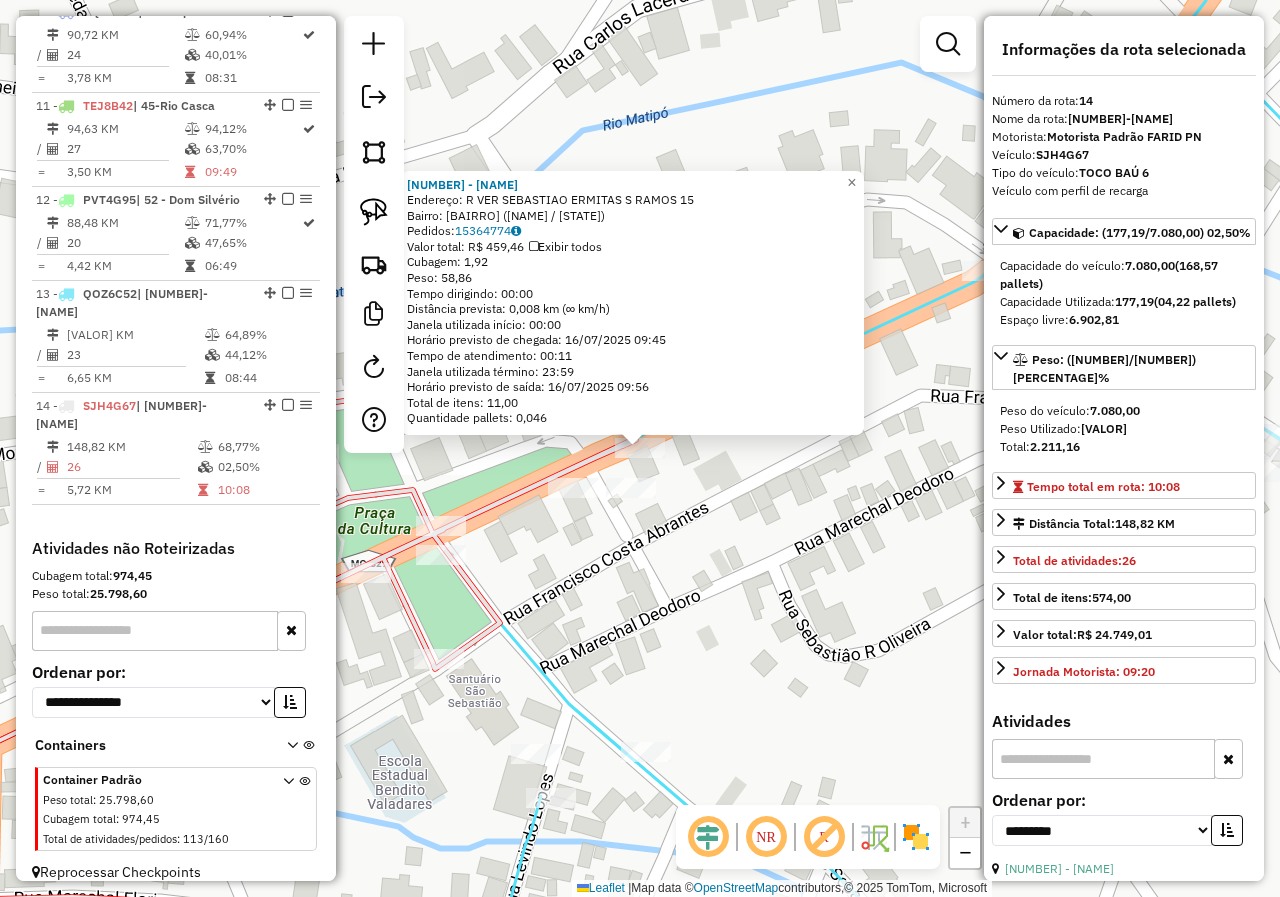 click on "9848 - JOSE GERALDO ASSIS  Endereço: R   VER SEBASTIAO ERMITAS S RAMOS 15   Bairro: CENTRO (RAUL SOARES / MG)   Pedidos:  15364774   Valor total: R$ 459,46   Exibir todos   Cubagem: 1,92  Peso: 58,86  Tempo dirigindo: 00:00   Distância prevista: 0,008 km (∞ km/h)   Janela utilizada início: 00:00   Horário previsto de chegada: 16/07/2025 09:45   Tempo de atendimento: 00:11   Janela utilizada término: 23:59   Horário previsto de saída: 16/07/2025 09:56   Total de itens: 11,00   Quantidade pallets: 0,046  × Janela de atendimento Grade de atendimento Capacidade Transportadoras Veículos Cliente Pedidos  Rotas Selecione os dias de semana para filtrar as janelas de atendimento  Seg   Ter   Qua   Qui   Sex   Sáb   Dom  Informe o período da janela de atendimento: De: Até:  Filtrar exatamente a janela do cliente  Considerar janela de atendimento padrão  Selecione os dias de semana para filtrar as grades de atendimento  Seg   Ter   Qua   Qui   Sex   Sáb   Dom   Peso mínimo:   Peso máximo:   De:   De:" 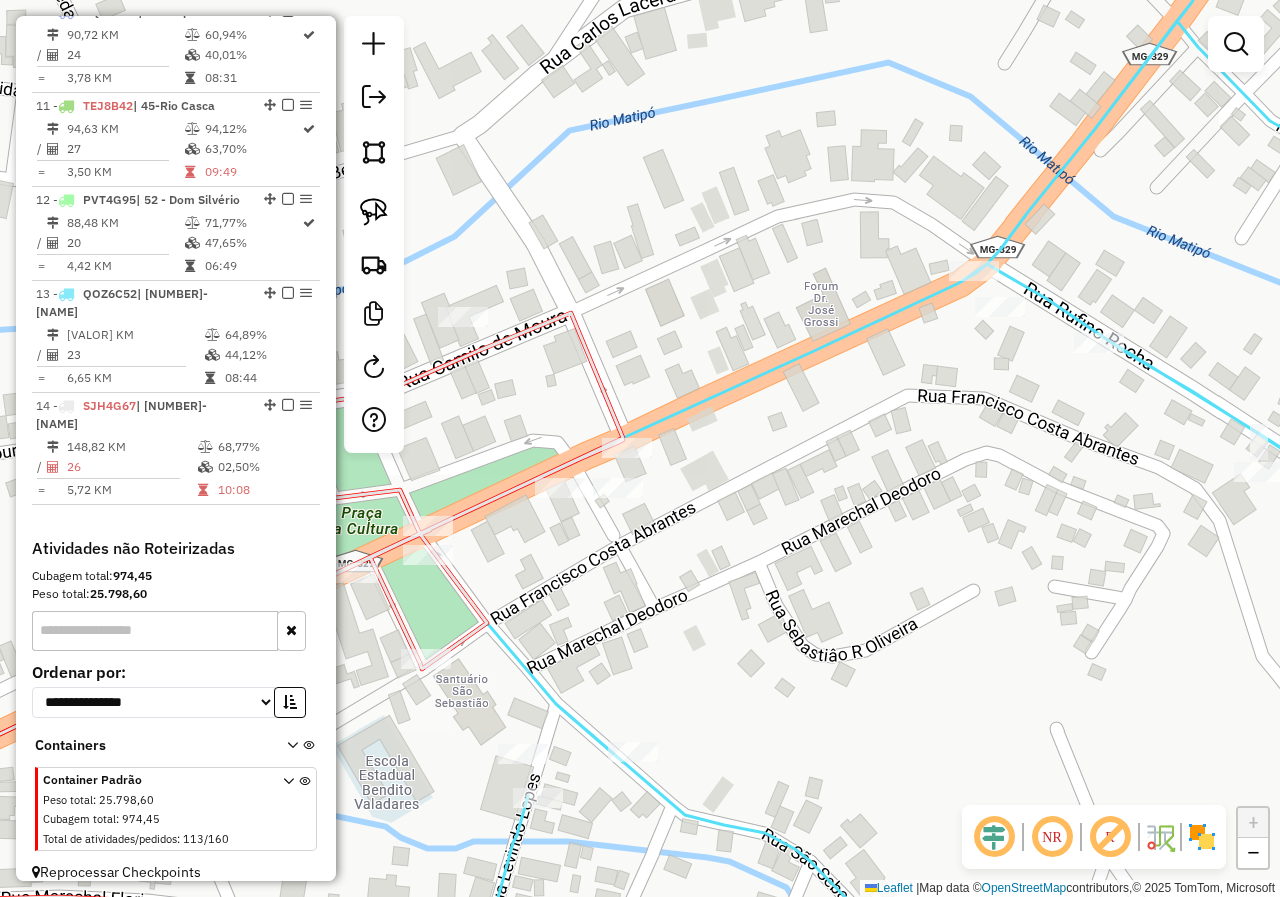 drag, startPoint x: 716, startPoint y: 532, endPoint x: 666, endPoint y: 531, distance: 50.01 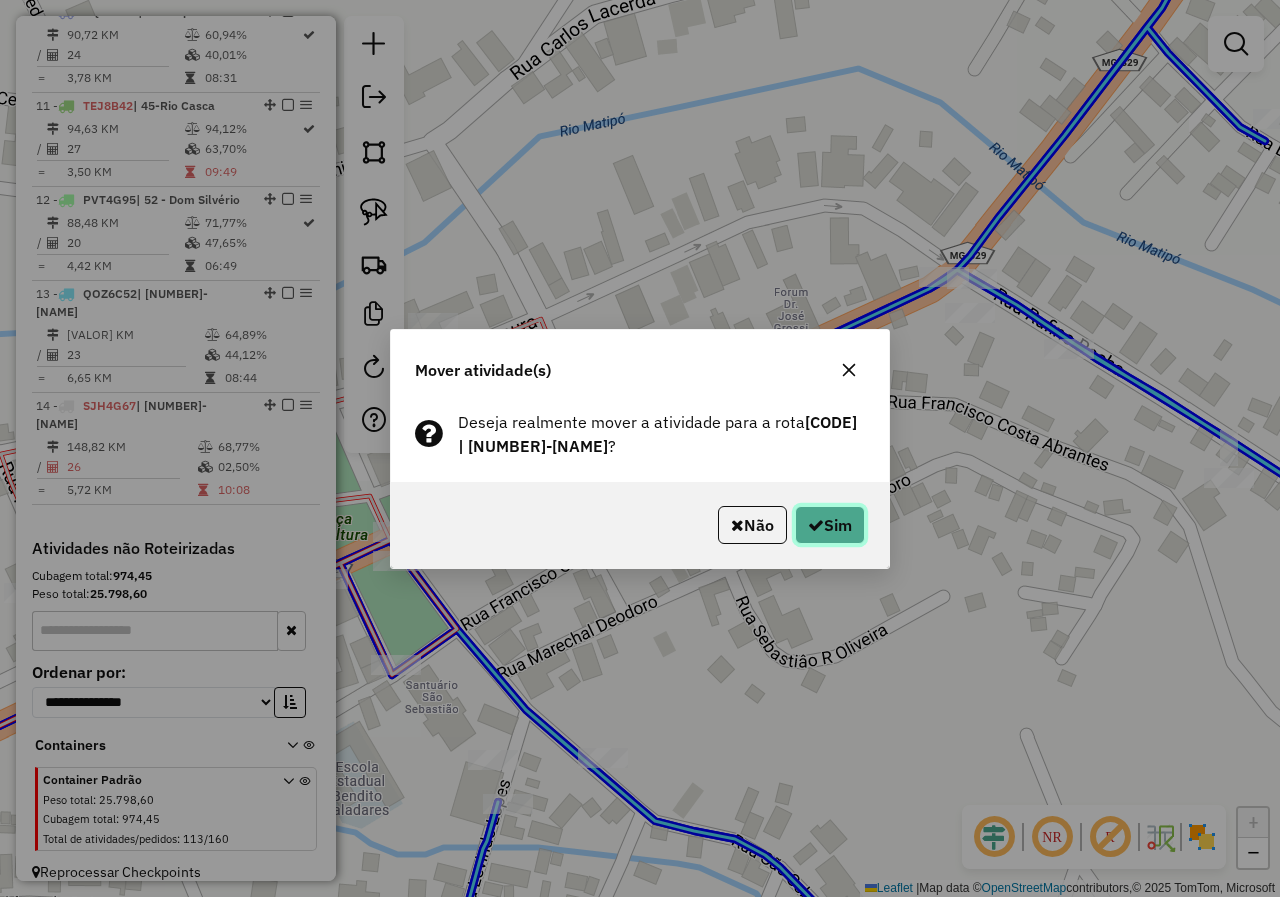 click on "Sim" 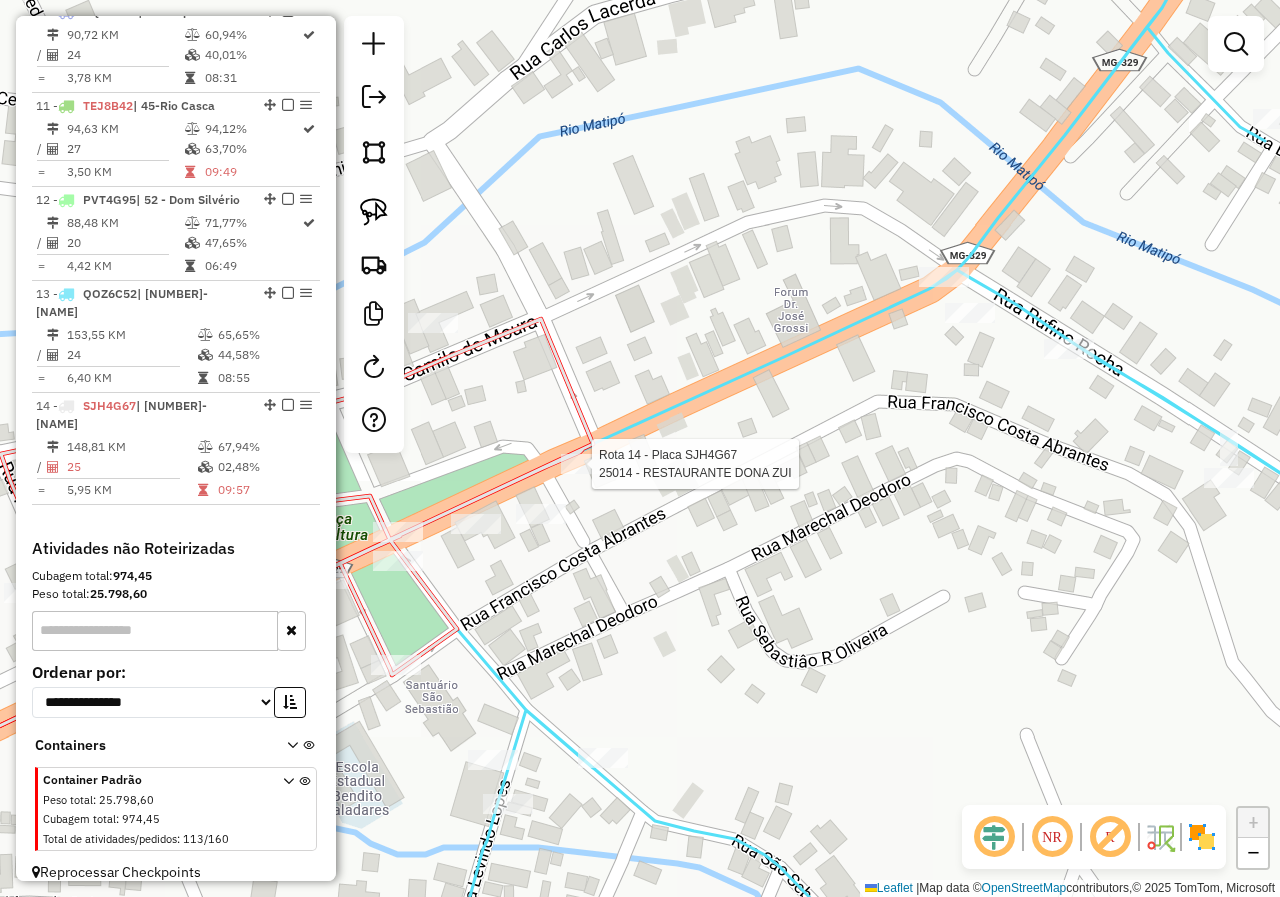 click 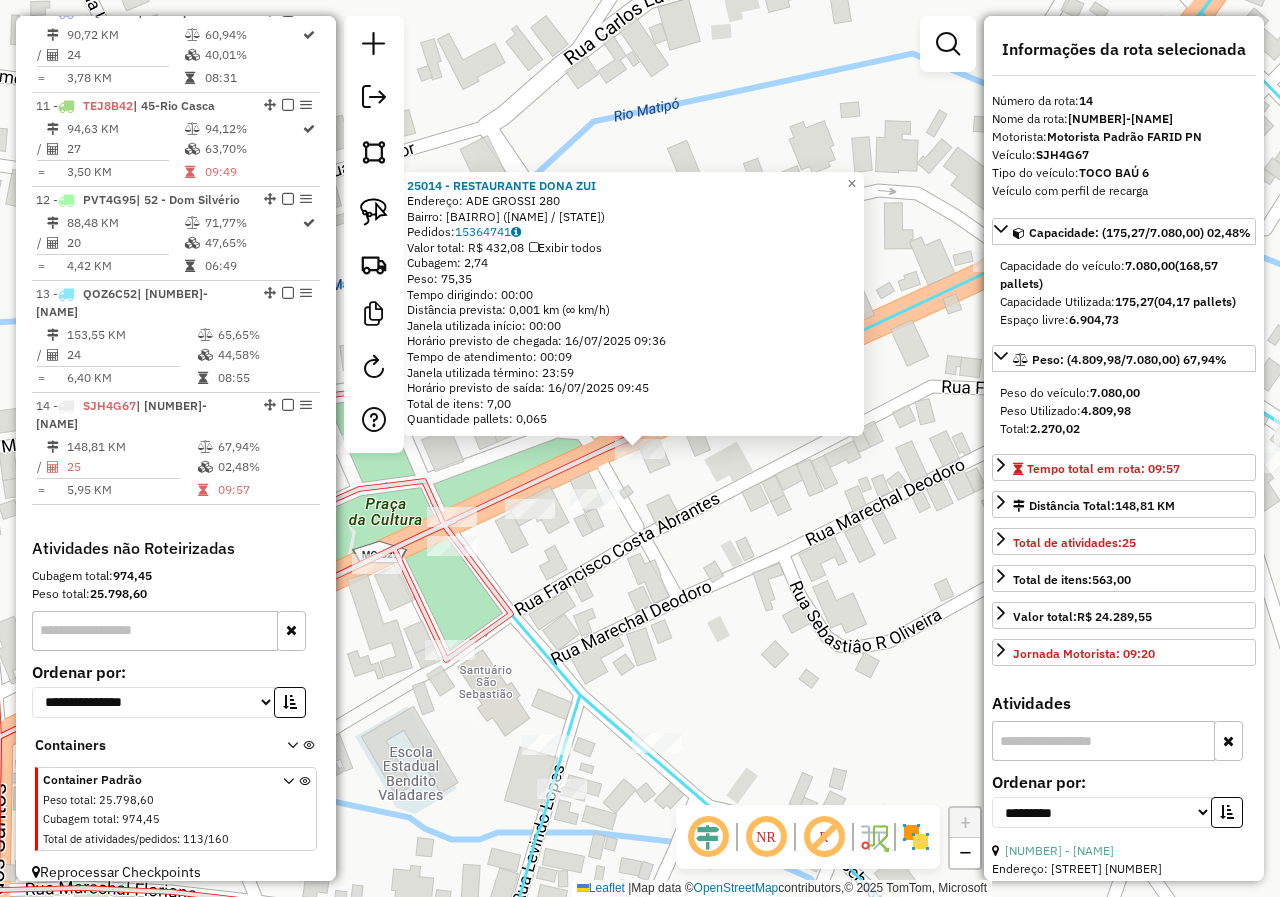 click on "25014 - RESTAURANTE DONA ZUI  Endereço:  ADE GROSSI 280   Bairro: CENTRO (RAUL SOARES / MG)   Pedidos:  15364741   Valor total: R$ 432,08   Exibir todos   Cubagem: 2,74  Peso: 75,35  Tempo dirigindo: 00:00   Distância prevista: 0,001 km (∞ km/h)   Janela utilizada início: 00:00   Horário previsto de chegada: 16/07/2025 09:36   Tempo de atendimento: 00:09   Janela utilizada término: 23:59   Horário previsto de saída: 16/07/2025 09:45   Total de itens: 7,00   Quantidade pallets: 0,065  × Janela de atendimento Grade de atendimento Capacidade Transportadoras Veículos Cliente Pedidos  Rotas Selecione os dias de semana para filtrar as janelas de atendimento  Seg   Ter   Qua   Qui   Sex   Sáb   Dom  Informe o período da janela de atendimento: De: Até:  Filtrar exatamente a janela do cliente  Considerar janela de atendimento padrão  Selecione os dias de semana para filtrar as grades de atendimento  Seg   Ter   Qua   Qui   Sex   Sáb   Dom   Considerar clientes sem dia de atendimento cadastrado  De:  +" 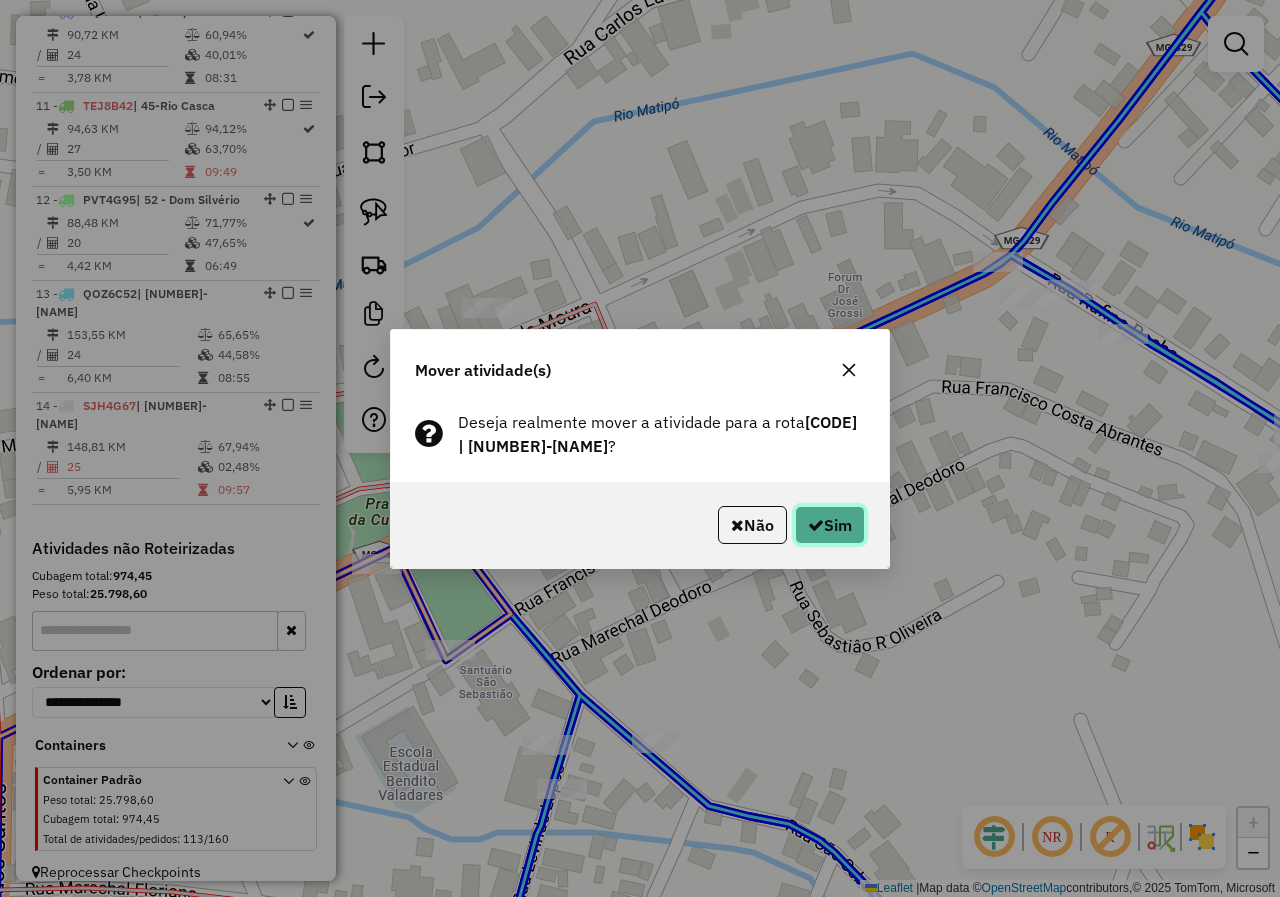 click on "Sim" 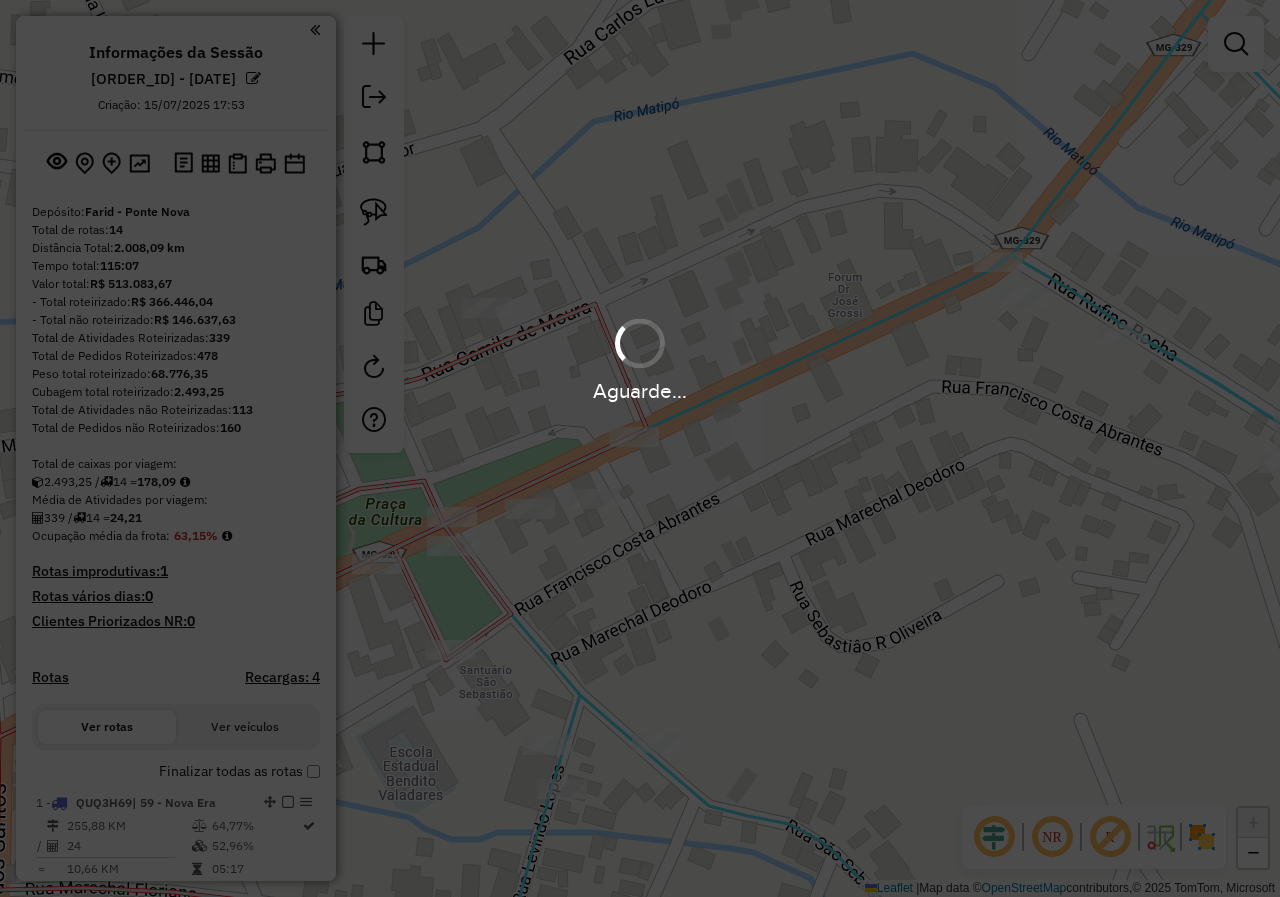 scroll, scrollTop: 0, scrollLeft: 0, axis: both 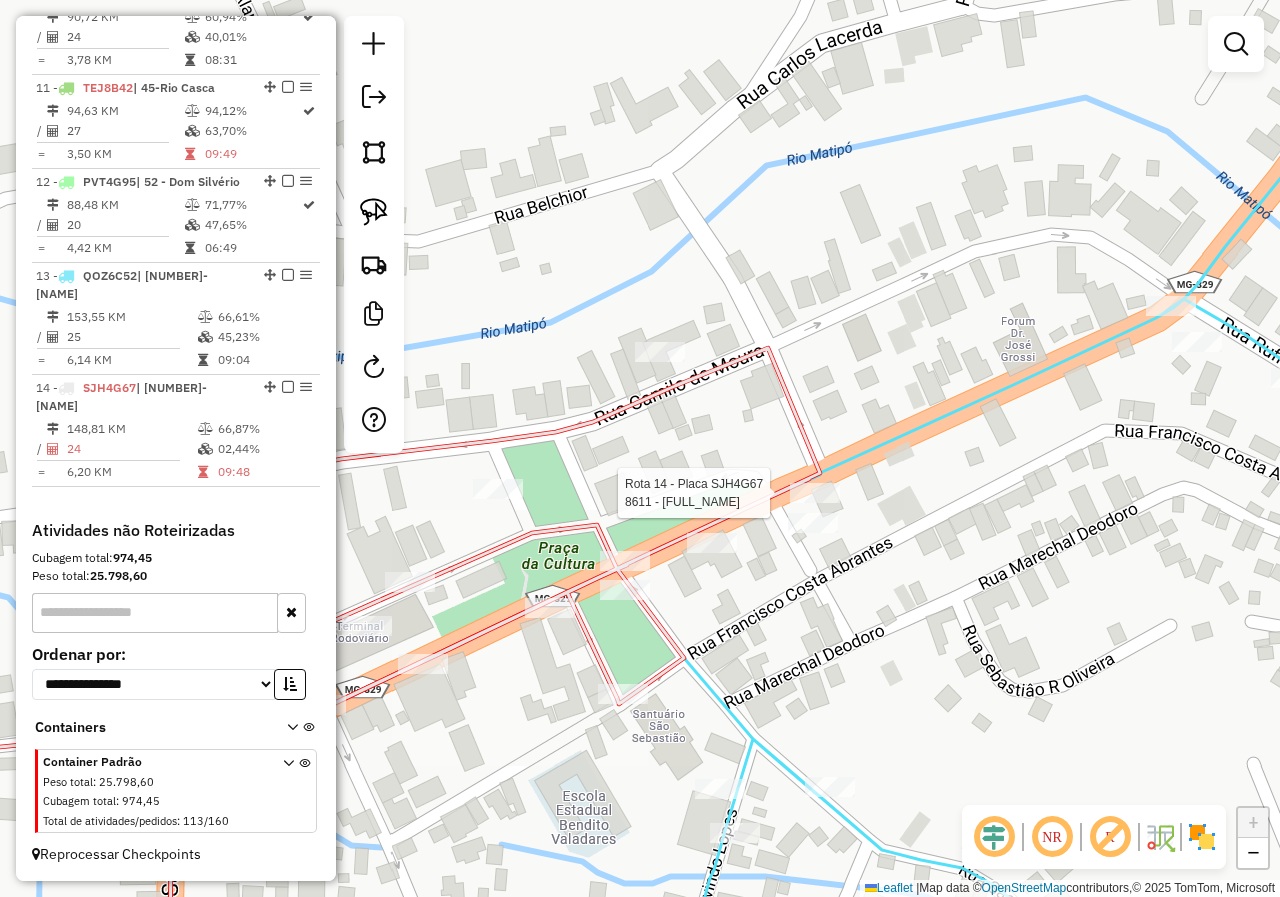 select on "**********" 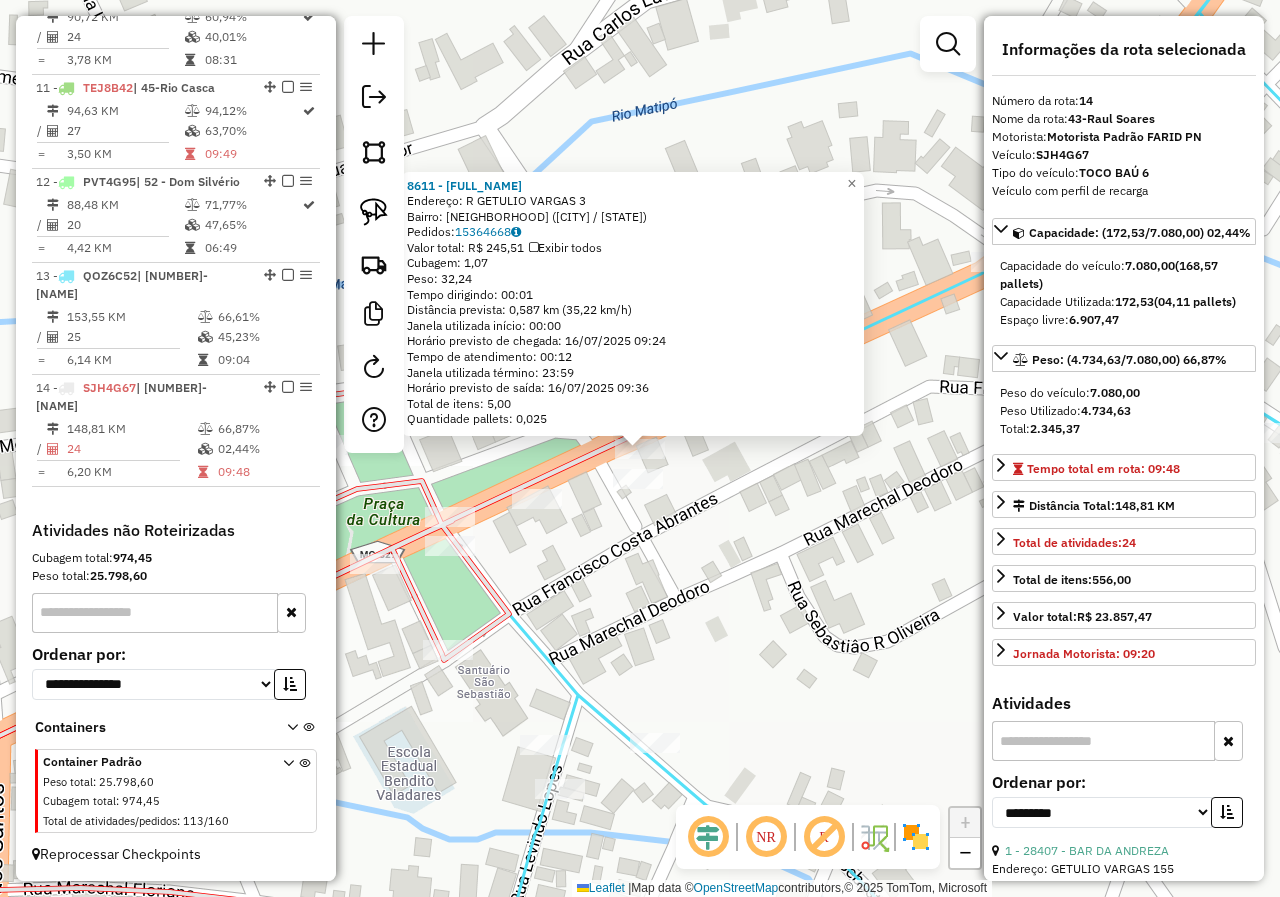 click on "8611 - [FULL_NAME]  Endereço: R   [STREET_NAME]                [NUMBER]   Bairro: [NEIGHBORHOOD] ([CITY] / [STATE])   Pedidos:  [ORDER_ID]   Valor total: R$ 245,51   Exibir todos   Cubagem: 1,07  Peso: 32,24  Tempo dirigindo: 00:01   Distância prevista: 0,587 km (35,22 km/h)   Janela utilizada início: 00:00   Horário previsto de chegada: [DATE] [TIME]   Tempo de atendimento: 00:12   Janela utilizada término: 23:59   Horário previsto de saída: [DATE] [TIME]   Total de itens: 5,00   Quantidade pallets: 0,025  × Janela de atendimento Grade de atendimento Capacidade Transportadoras Veículos Cliente Pedidos  Rotas Selecione os dias de semana para filtrar as janelas de atendimento  Seg   Ter   Qua   Qui   Sex   Sáb   Dom  Informe o período da janela de atendimento: De: Até:  Filtrar exatamente a janela do cliente  Considerar janela de atendimento padrão  Selecione os dias de semana para filtrar as grades de atendimento  Seg   Ter   Qua   Qui   Sex   Sáb   Dom   Peso mínimo:   Peso máximo:   De:  De:" 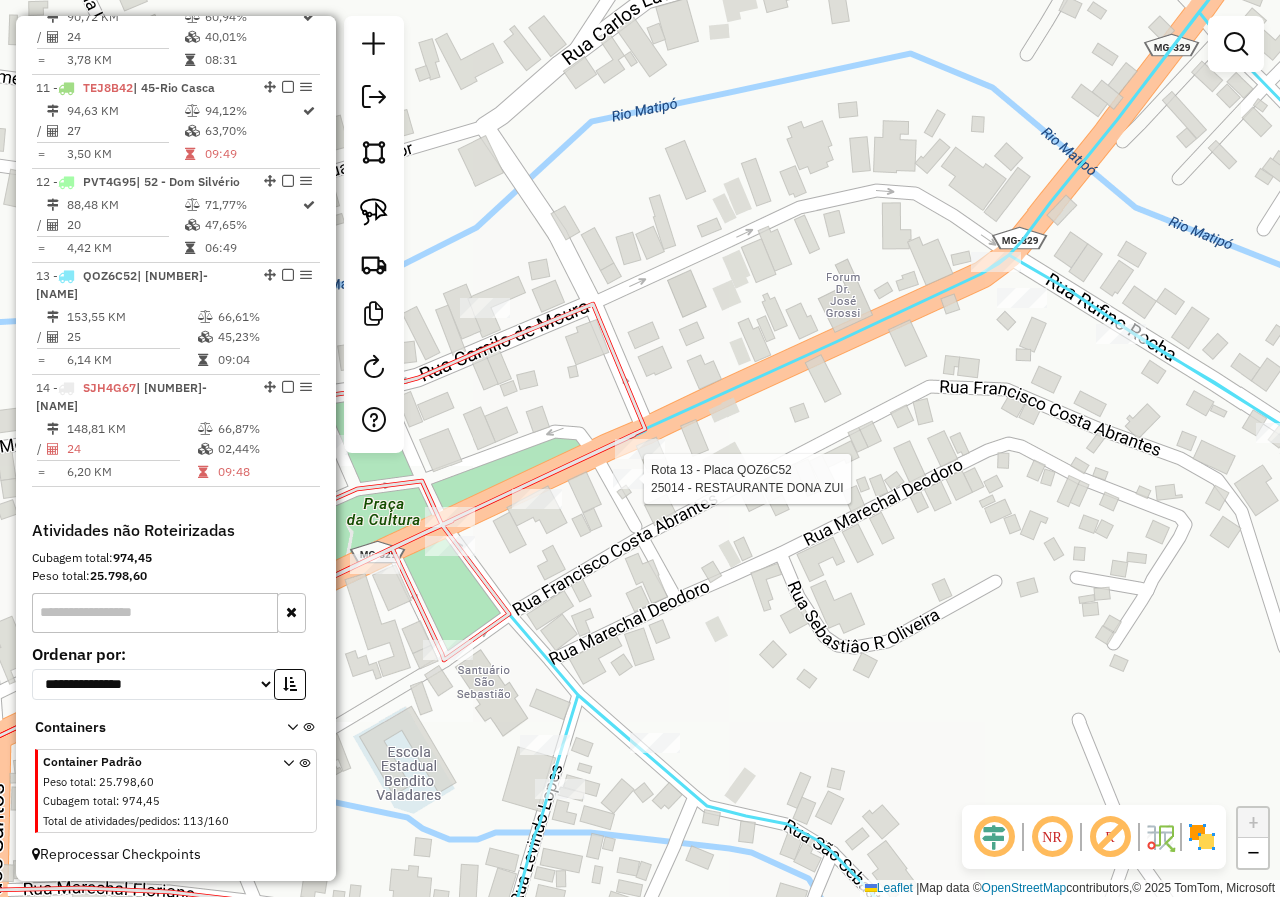 select on "**********" 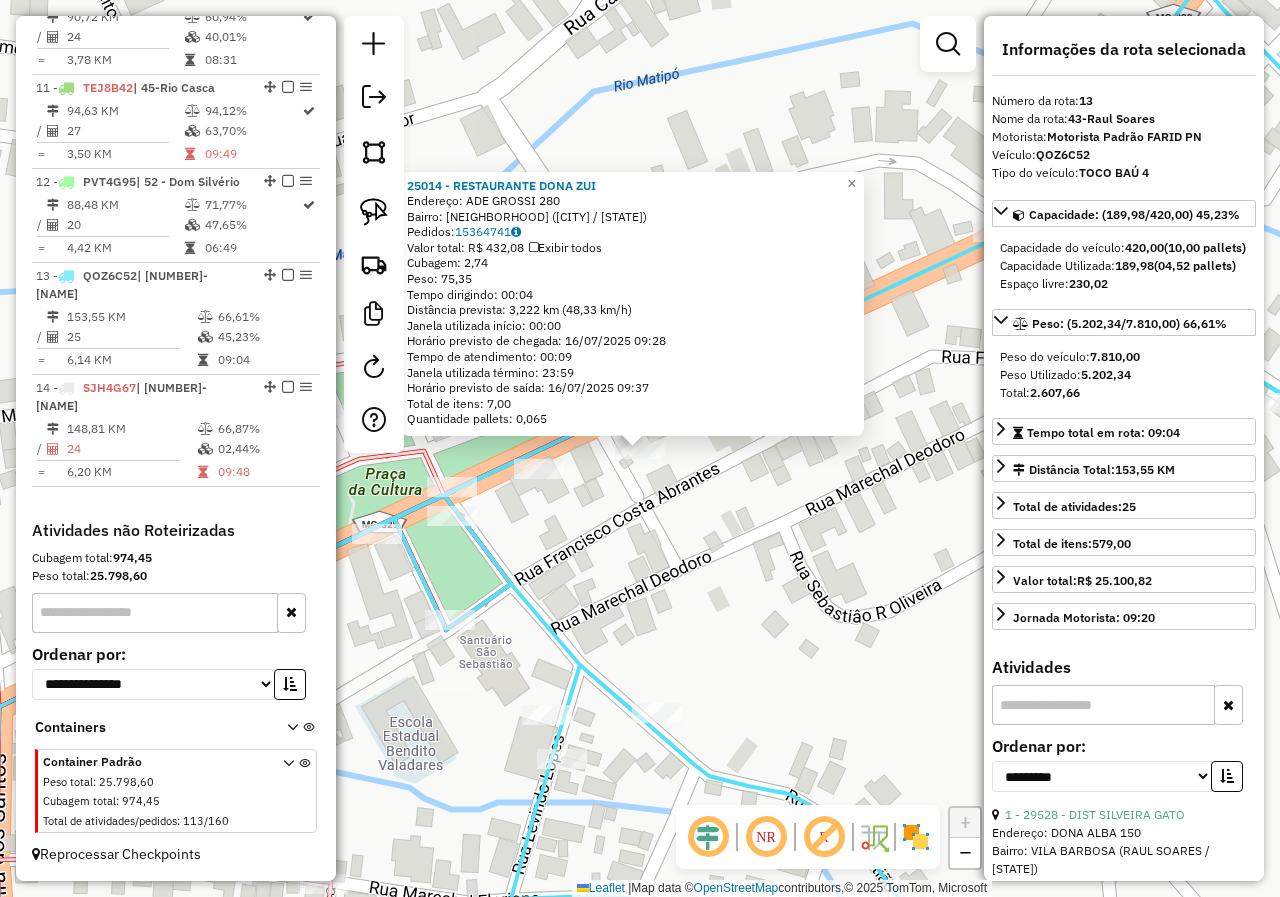 click on "[NUMBER] - [NUMBER] - RESTAURANTE DONA ZUI  Endereço: [NAME] [NUMBER]   Bairro: [NEIGHBORHOOD] ([CITY] / [STATE])   Pedidos: [ORDER_ID]   Valor total: [CURRENCY] [PRICE]   Exibir todos   Cubagem: [CUBAGE]  Peso: [WEIGHT]  Tempo dirigindo: [TIME]   Distância prevista: [DISTANCE] km ([SPEED] km/h)   Janela utilizada início: [TIME]   Horário previsto de chegada: [DATE] [TIME]   Tempo de atendimento: [TIME]   Janela utilizada término: [TIME]   Horário previsto de saída: [DATE] [TIME]   Total de itens: [ITEMS]   Quantidade pallets: [PALLETS]  × Janela de atendimento Grade de atendimento Capacidade Transportadoras Veículos Cliente Pedidos  Rotas Selecione os dias de semana para filtrar as janelas de atendimento  Seg   Ter   Qua   Qui   Sex   Sáb   Dom  Informe o período da janela de atendimento: De: Até:  Filtrar exatamente a janela do cliente  Considerar janela de atendimento padrão  Selecione os dias de semana para filtrar as grades de atendimento  Seg   Ter   Qua   Qui   Sex   Sáb   Dom   Considerar clientes sem dia de atendimento cadastrado  De:" 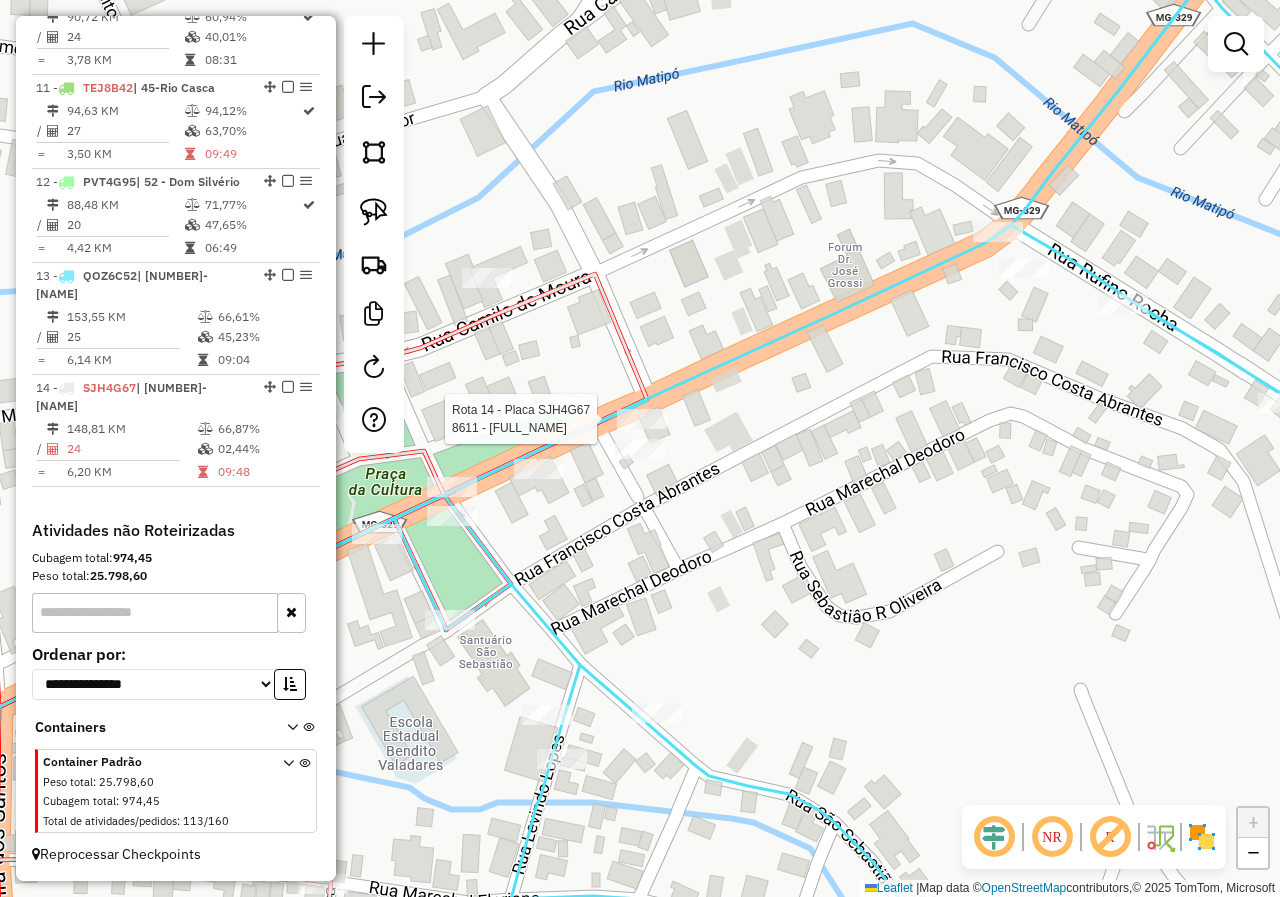 select on "**********" 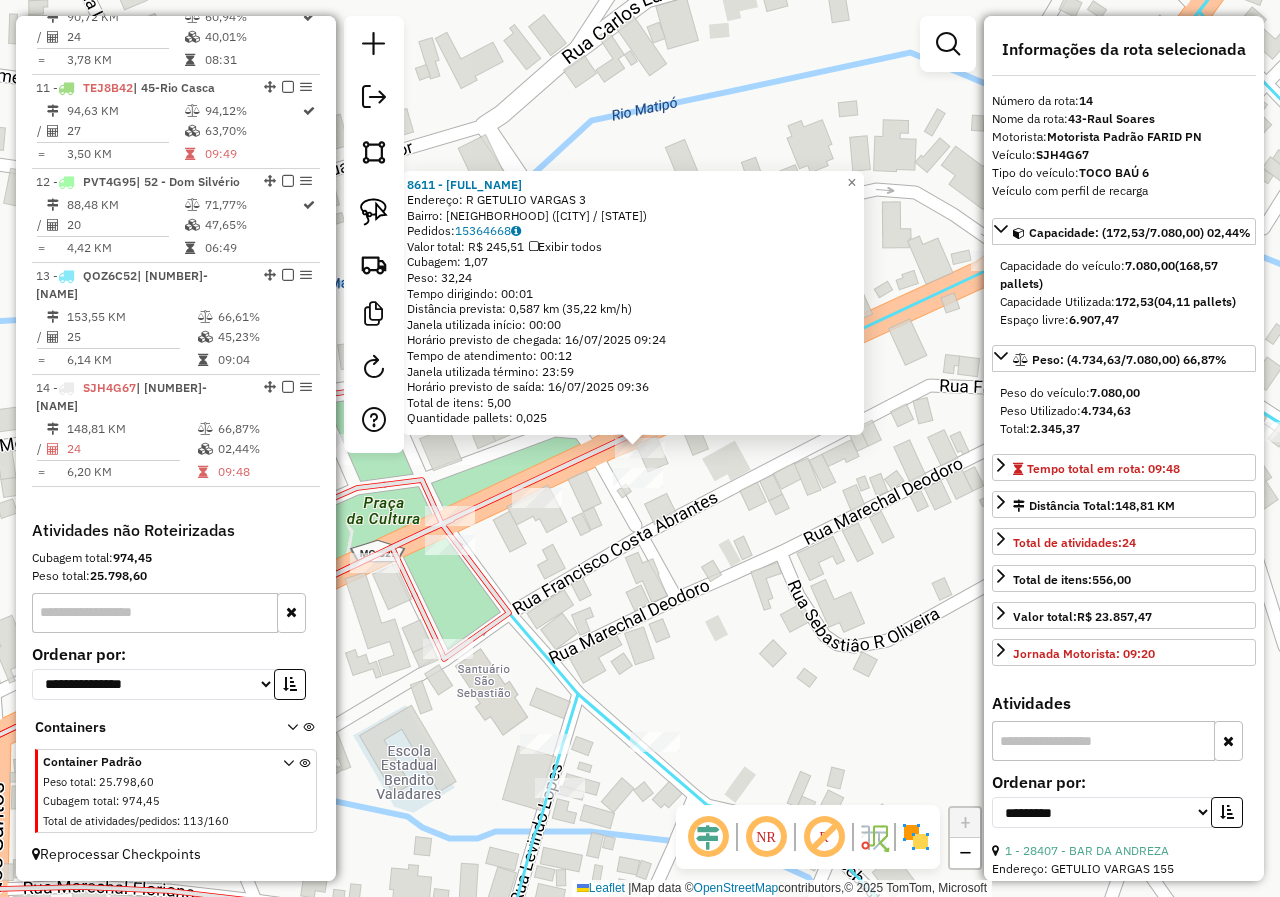 click on "8611 - [FULL_NAME]  Endereço: R   [STREET_NAME]                [NUMBER]   Bairro: [NEIGHBORHOOD] ([CITY] / [STATE])   Pedidos:  [ORDER_ID]   Valor total: R$ 245,51   Exibir todos   Cubagem: 1,07  Peso: 32,24  Tempo dirigindo: 00:01   Distância prevista: 0,587 km (35,22 km/h)   Janela utilizada início: 00:00   Horário previsto de chegada: [DATE] [TIME]   Tempo de atendimento: 00:12   Janela utilizada término: 23:59   Horário previsto de saída: [DATE] [TIME]   Total de itens: 5,00   Quantidade pallets: 0,025  × Janela de atendimento Grade de atendimento Capacidade Transportadoras Veículos Cliente Pedidos  Rotas Selecione os dias de semana para filtrar as janelas de atendimento  Seg   Ter   Qua   Qui   Sex   Sáb   Dom  Informe o período da janela de atendimento: De: Até:  Filtrar exatamente a janela do cliente  Considerar janela de atendimento padrão  Selecione os dias de semana para filtrar as grades de atendimento  Seg   Ter   Qua   Qui   Sex   Sáb   Dom   Peso mínimo:   Peso máximo:   De:  De:" 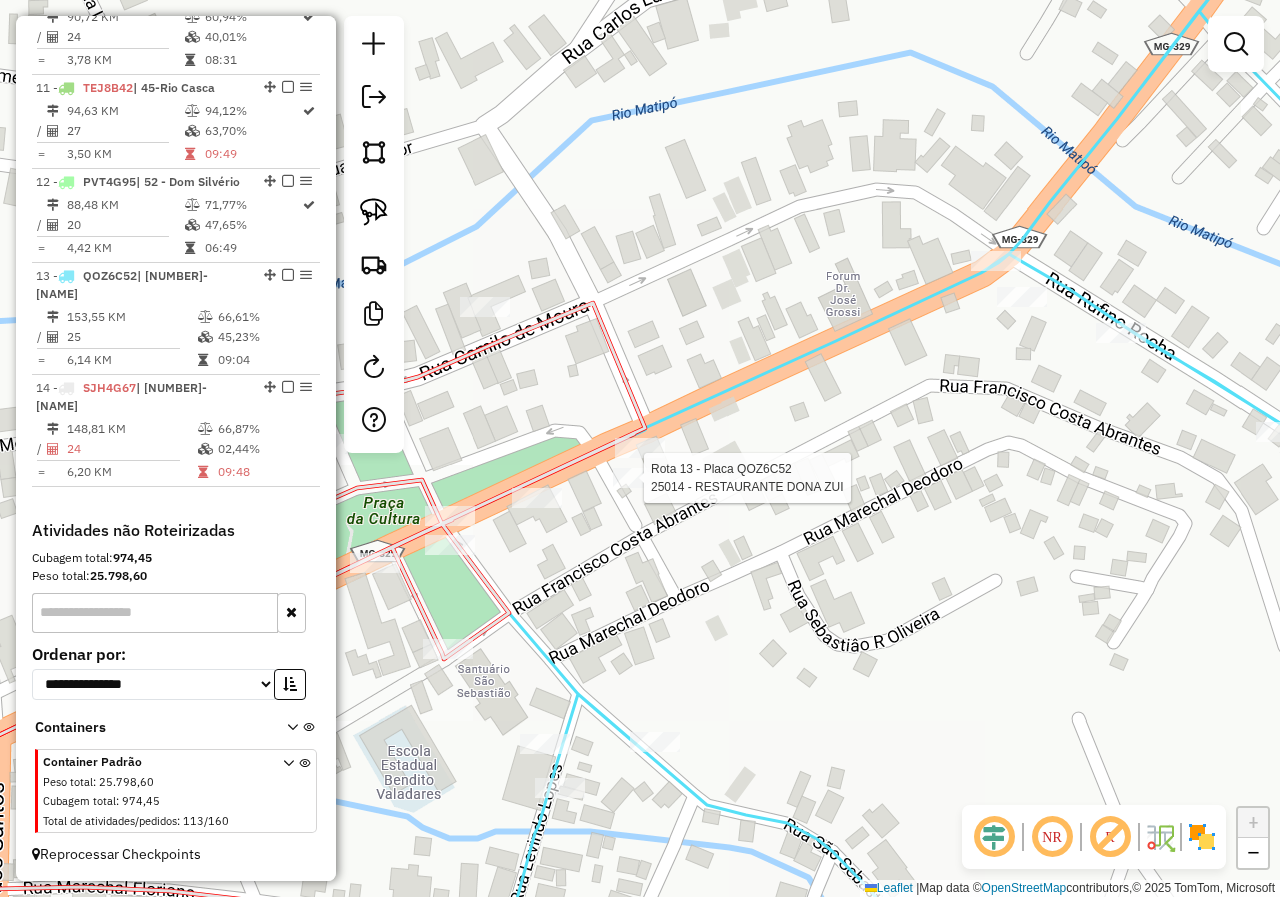 select on "**********" 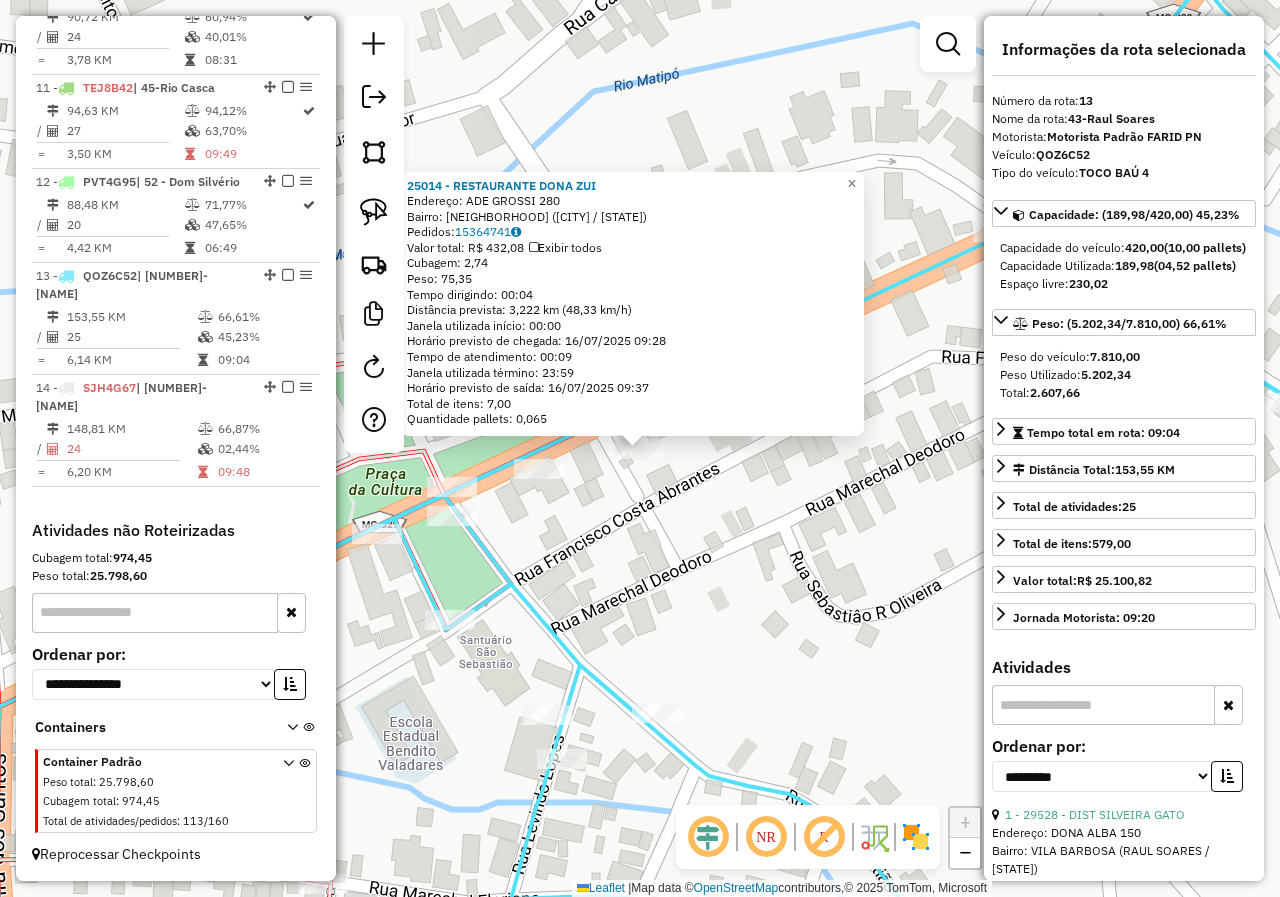 click on "[NUMBER] - [NUMBER] - RESTAURANTE DONA ZUI  Endereço: [NAME] [NUMBER]   Bairro: [NEIGHBORHOOD] ([CITY] / [STATE])   Pedidos: [ORDER_ID]   Valor total: [CURRENCY] [PRICE]   Exibir todos   Cubagem: [CUBAGE]  Peso: [WEIGHT]  Tempo dirigindo: [TIME]   Distância prevista: [DISTANCE] km ([SPEED] km/h)   Janela utilizada início: [TIME]   Horário previsto de chegada: [DATE] [TIME]   Tempo de atendimento: [TIME]   Janela utilizada término: [TIME]   Horário previsto de saída: [DATE] [TIME]   Total de itens: [ITEMS]   Quantidade pallets: [PALLETS]  × Janela de atendimento Grade de atendimento Capacidade Transportadoras Veículos Cliente Pedidos  Rotas Selecione os dias de semana para filtrar as janelas de atendimento  Seg   Ter   Qua   Qui   Sex   Sáb   Dom  Informe o período da janela de atendimento: De: Até:  Filtrar exatamente a janela do cliente  Considerar janela de atendimento padrão  Selecione os dias de semana para filtrar as grades de atendimento  Seg   Ter   Qua   Qui   Sex   Sáb   Dom   Considerar clientes sem dia de atendimento cadastrado  De:" 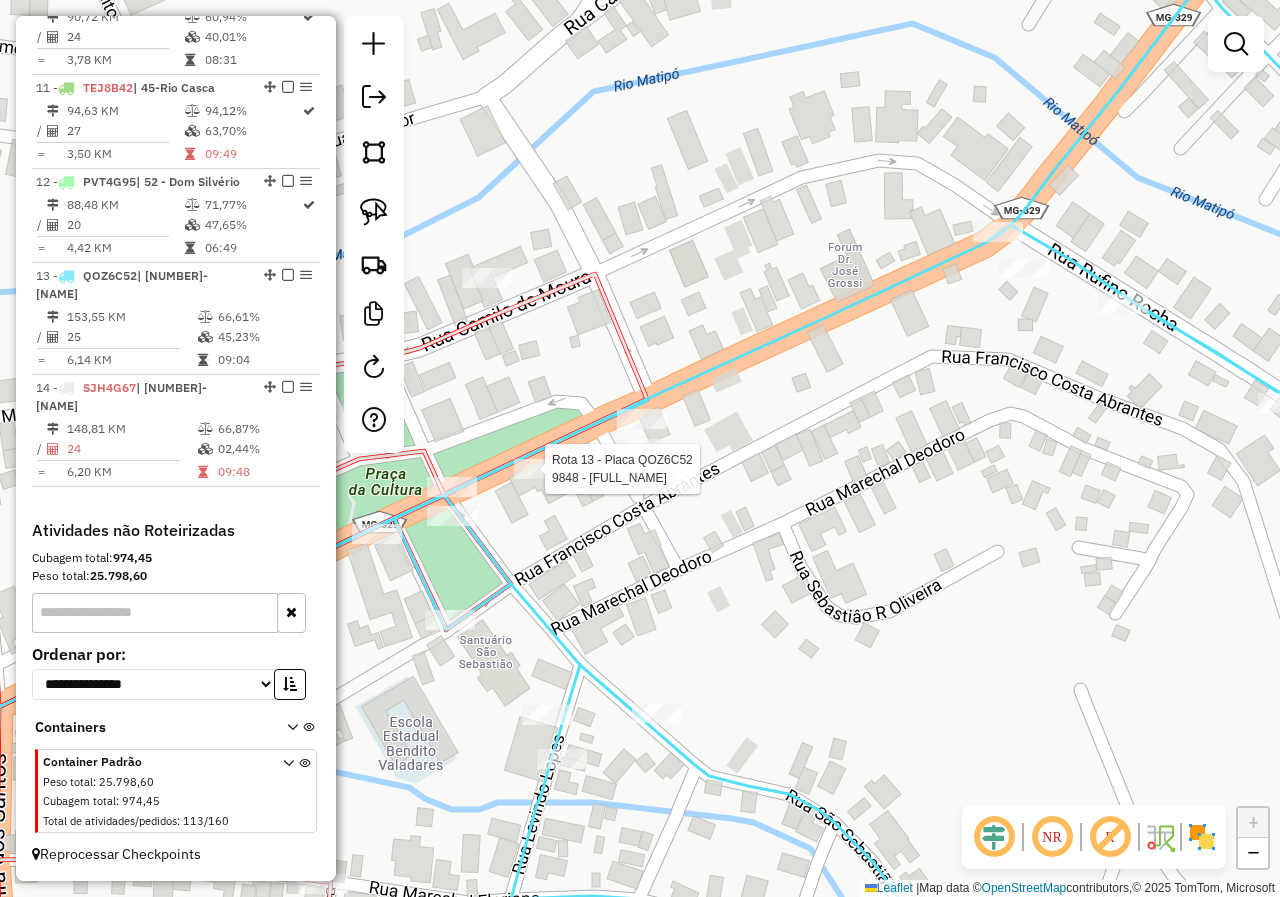 select on "**********" 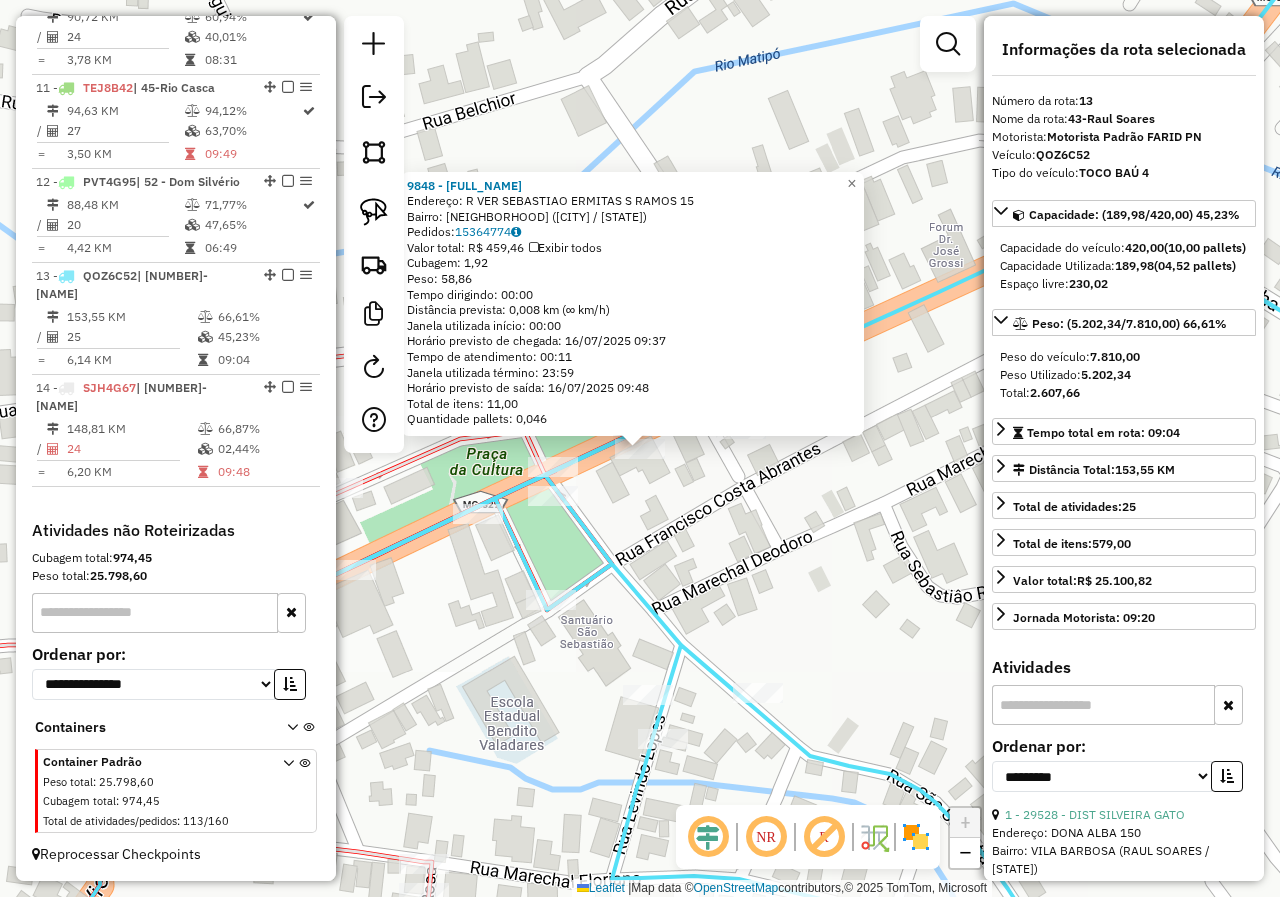 click on "[NUMBER] - [FULL_NAME]  Endereço: R   [STREET_NAME] [NUMBER]   Bairro: [NEIGHBORHOOD] ([CITY] / [STATE])   Pedidos:  [ORDER_ID]   Valor total: R$ 459,46   Exibir todos   Cubagem: 1,92  Peso: 58,86  Tempo dirigindo: 00:00   Distância prevista: 0,008 km (∞ km/h)   Janela utilizada início: 00:00   Horário previsto de chegada: [DATE] [TIME]   Tempo de atendimento: 00:11   Janela utilizada término: 23:59   Horário previsto de saída: [DATE] [TIME]   Total de itens: 11,00   Quantidade pallets: 0,046  × Janela de atendimento Grade de atendimento Capacidade Transportadoras Veículos Cliente Pedidos  Rotas Selecione os dias de semana para filtrar as janelas de atendimento  Seg   Ter   Qua   Qui   Sex   Sáb   Dom  Informe o período da janela de atendimento: De: Até:  Filtrar exatamente a janela do cliente  Considerar janela de atendimento padrão  Selecione os dias de semana para filtrar as grades de atendimento  Seg   Ter   Qua   Qui   Sex   Sáb   Dom   Peso mínimo:   Peso máximo:   De:   De:" 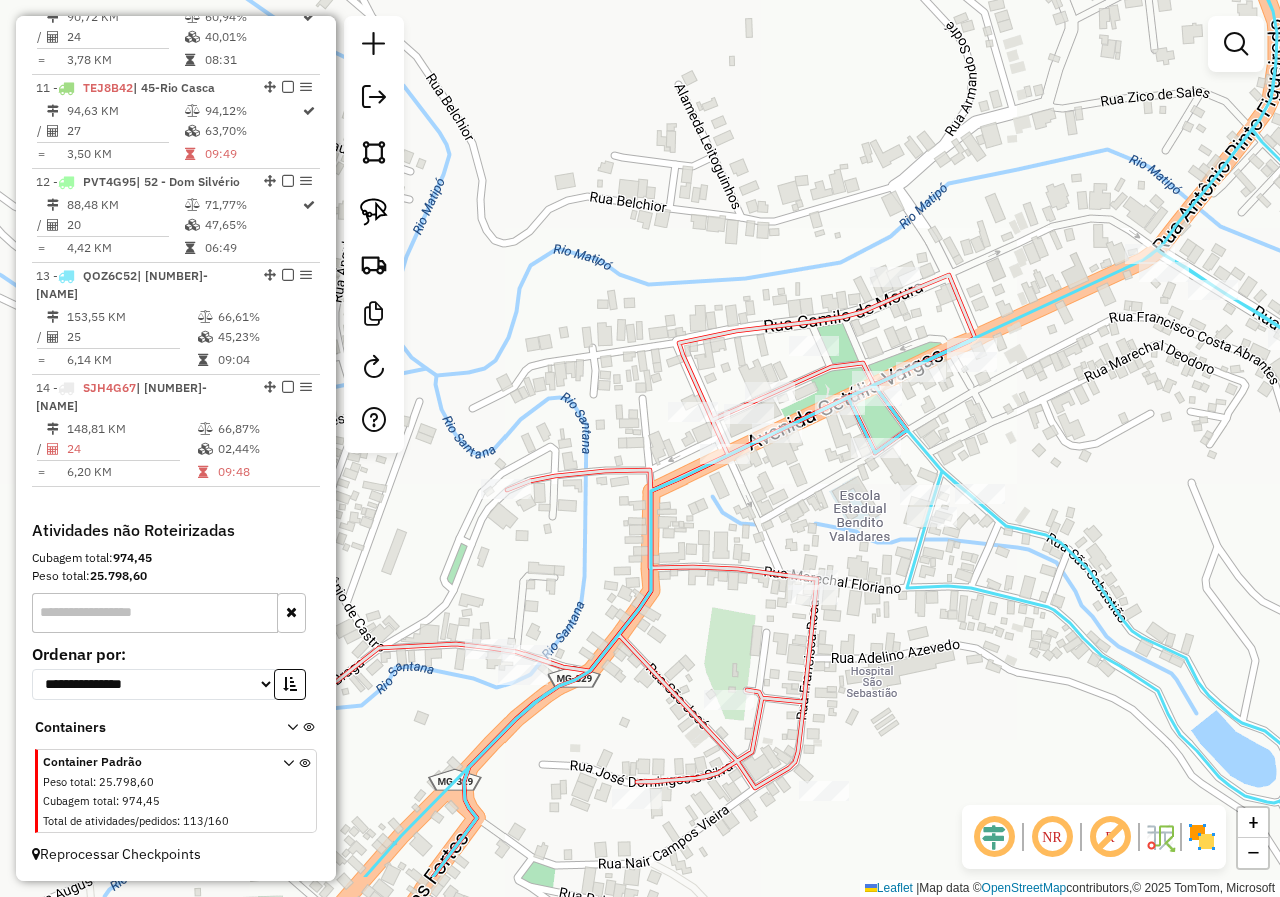drag, startPoint x: 813, startPoint y: 523, endPoint x: 1047, endPoint y: 397, distance: 265.7668 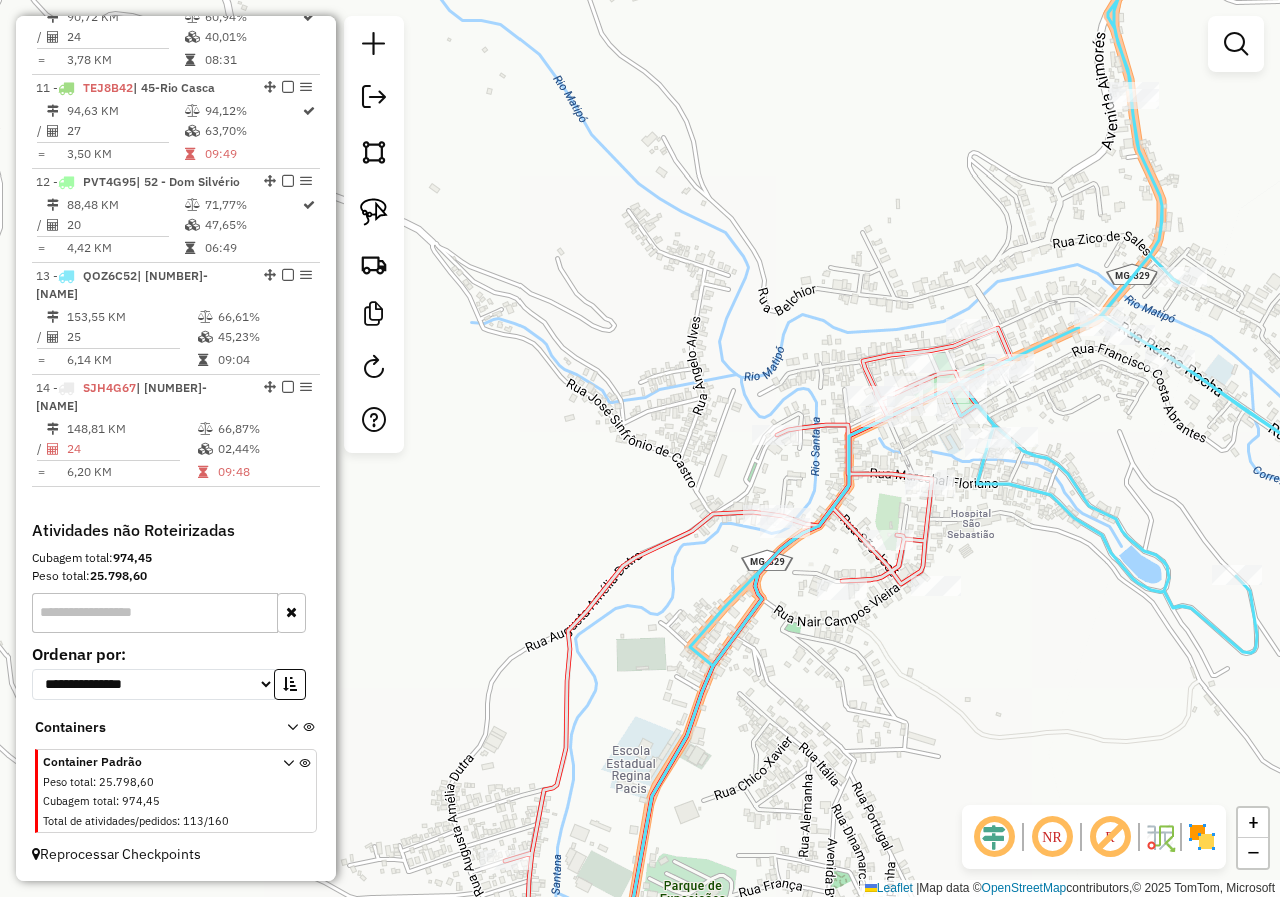 drag, startPoint x: 861, startPoint y: 718, endPoint x: 885, endPoint y: 504, distance: 215.34158 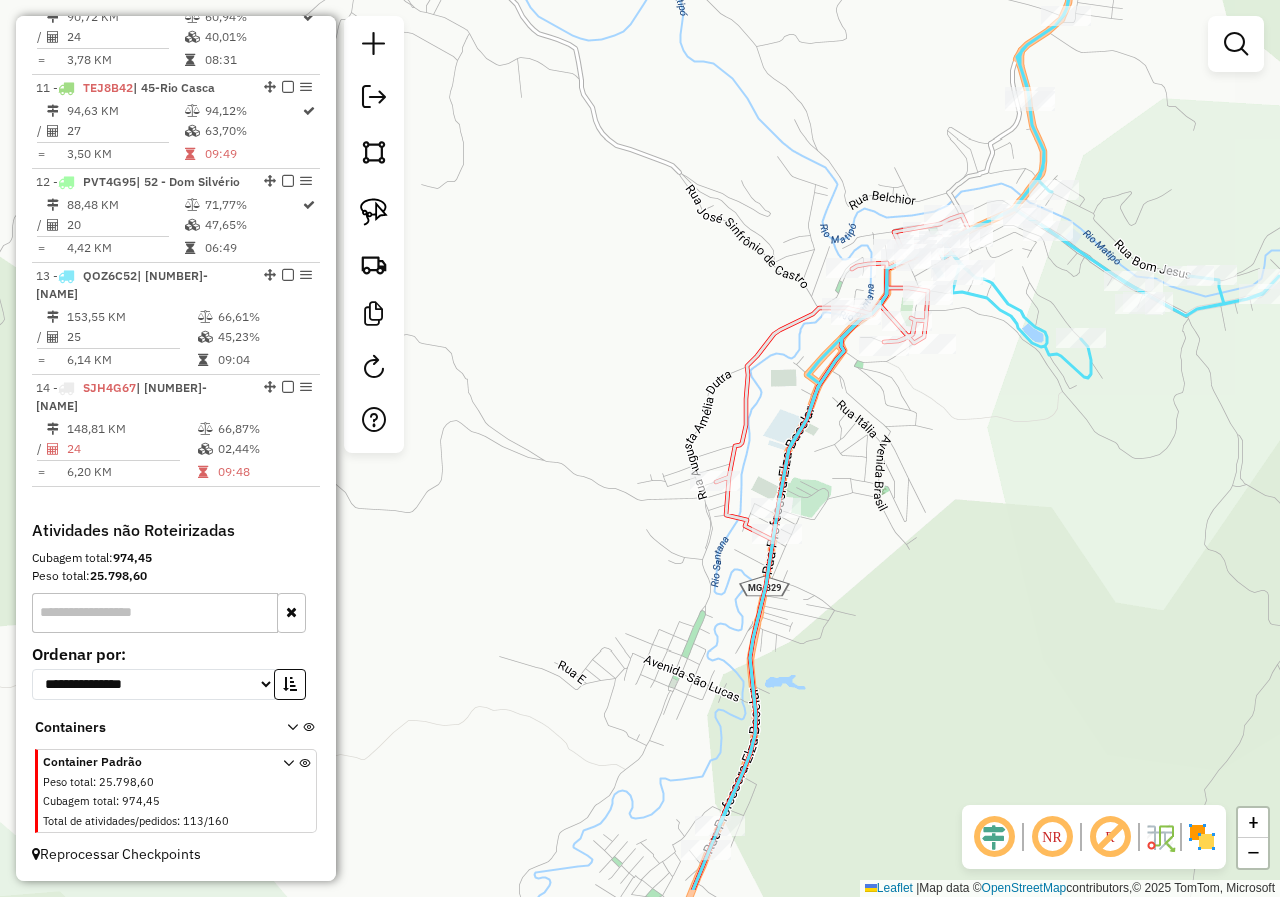 drag, startPoint x: 868, startPoint y: 625, endPoint x: 876, endPoint y: 469, distance: 156.20499 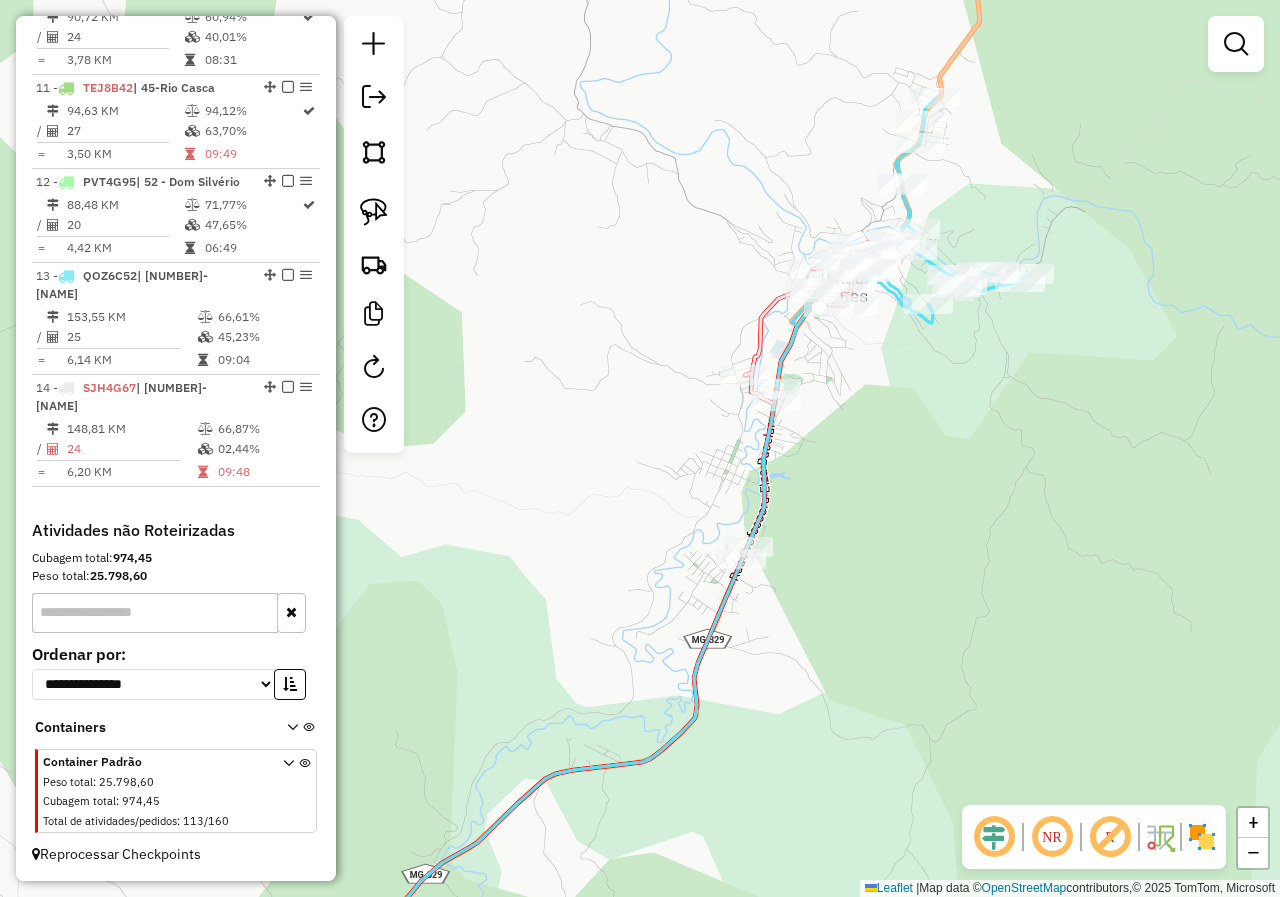 drag, startPoint x: 863, startPoint y: 639, endPoint x: 808, endPoint y: 589, distance: 74.330345 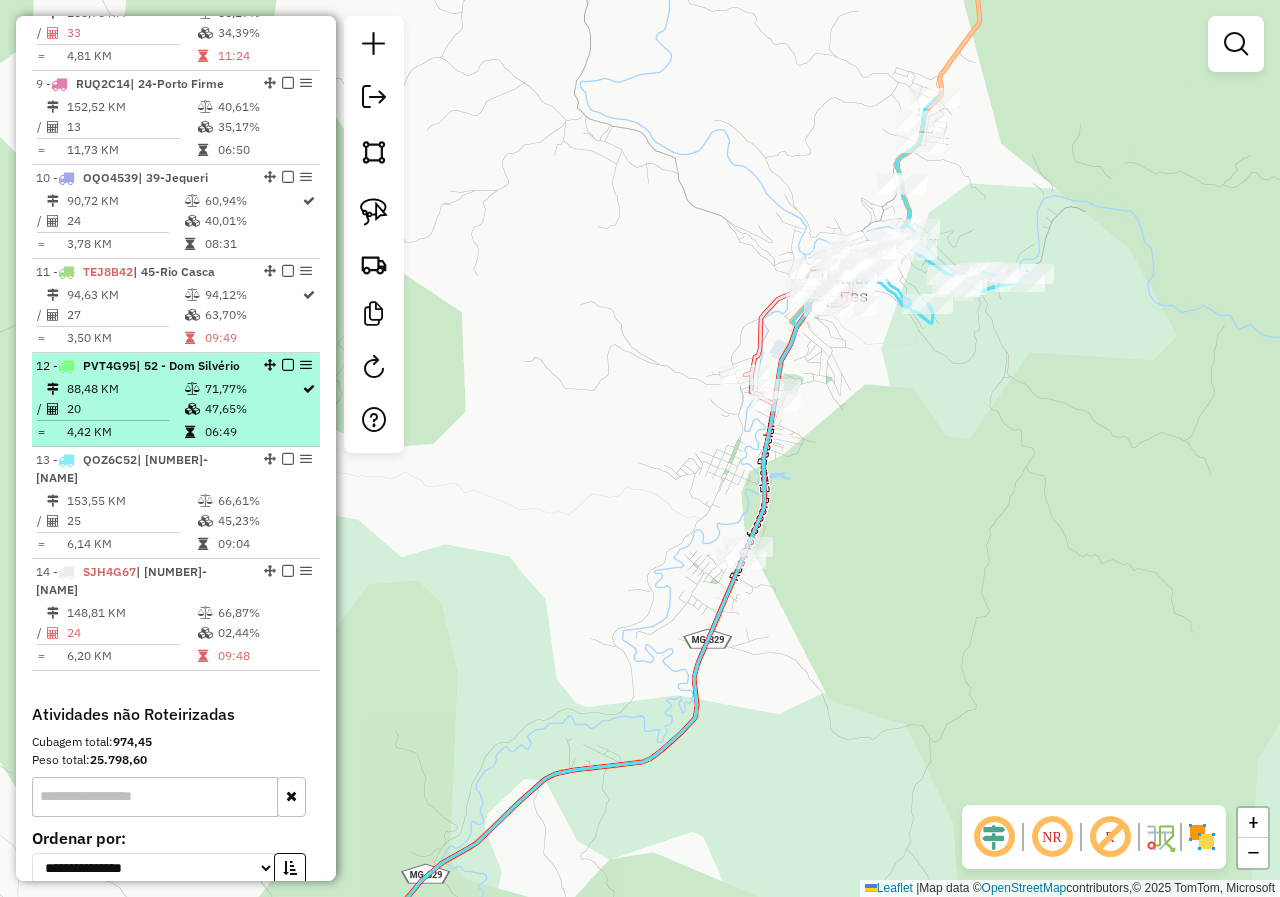 scroll, scrollTop: 1527, scrollLeft: 0, axis: vertical 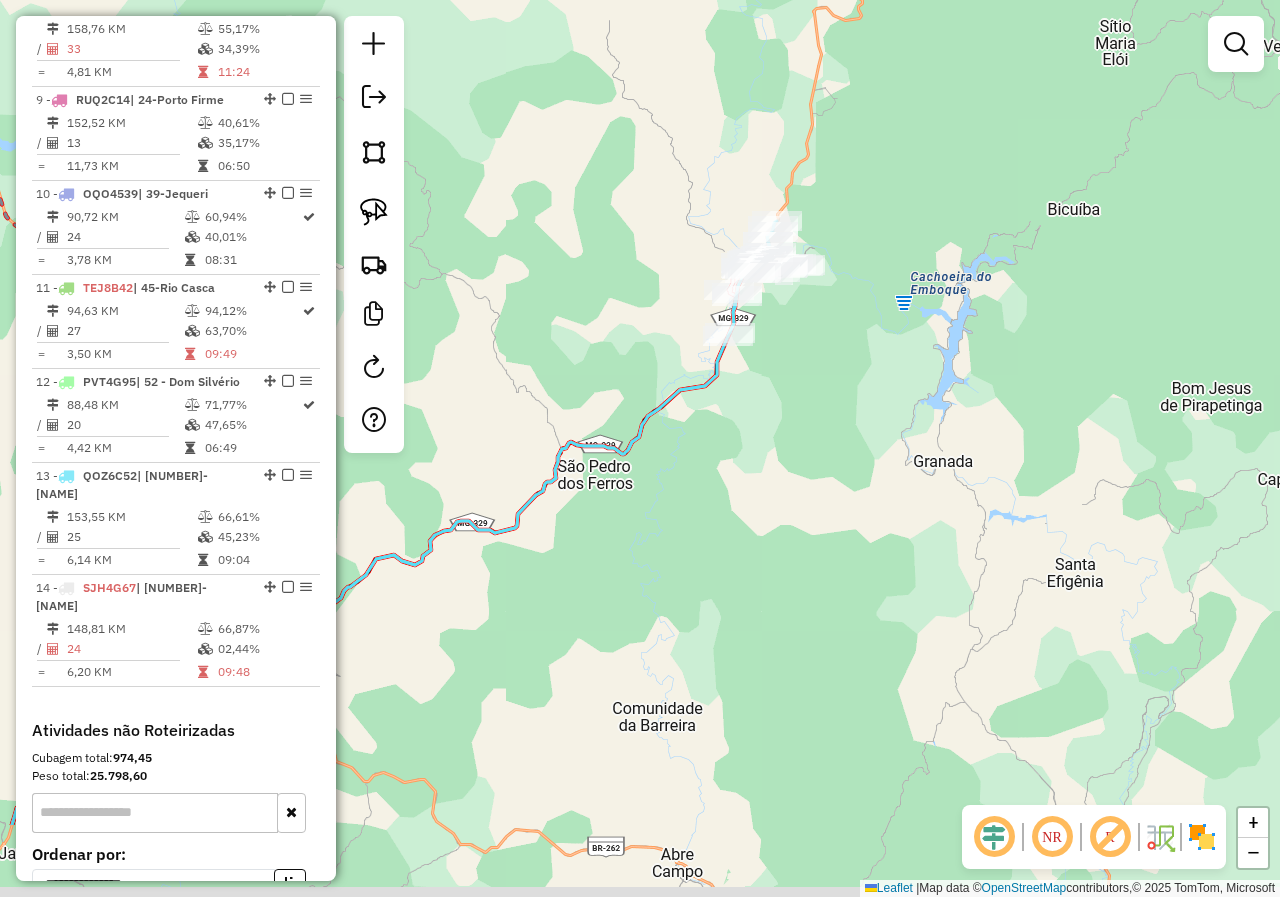 drag, startPoint x: 559, startPoint y: 672, endPoint x: 699, endPoint y: 497, distance: 224.10934 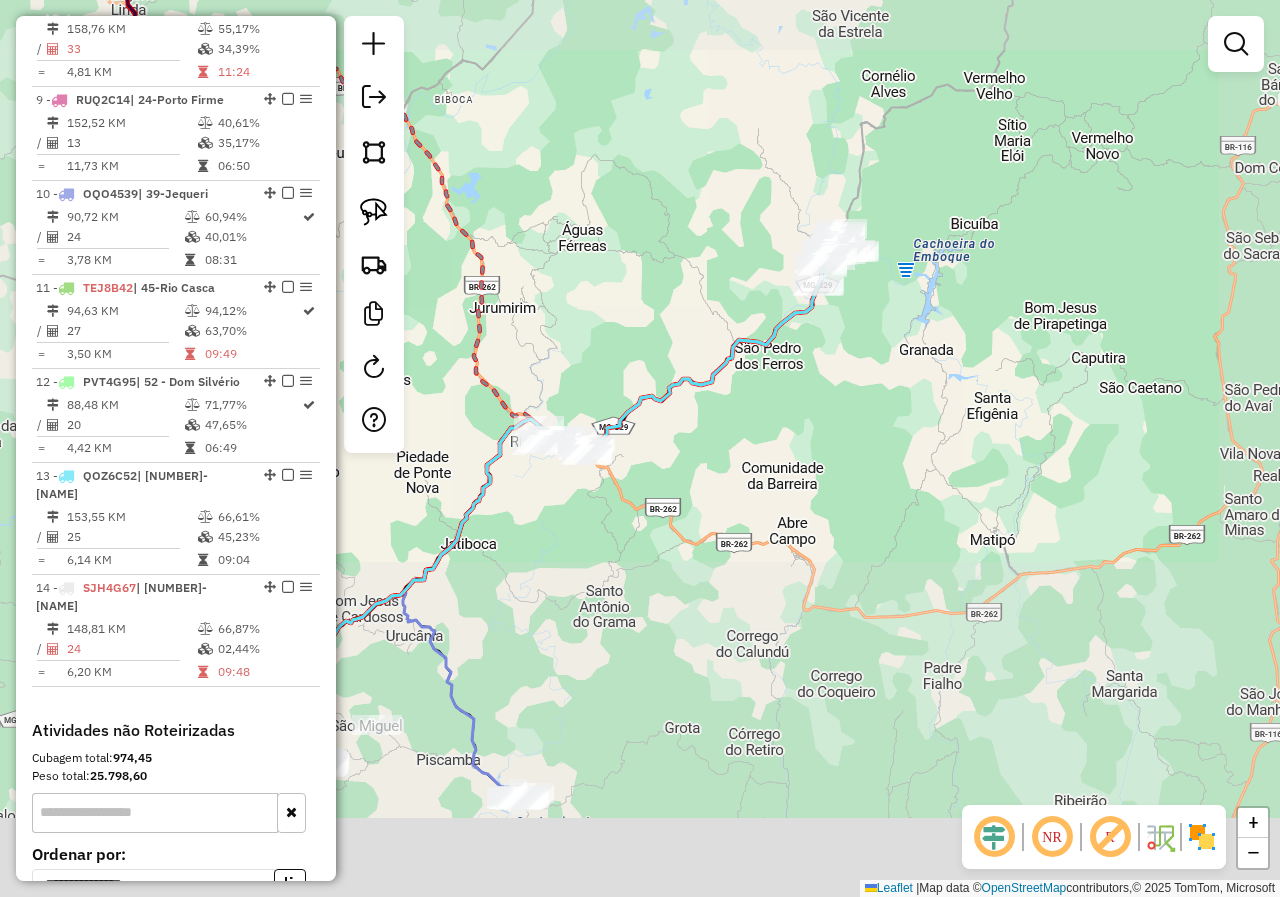 drag, startPoint x: 638, startPoint y: 670, endPoint x: 792, endPoint y: 469, distance: 253.21335 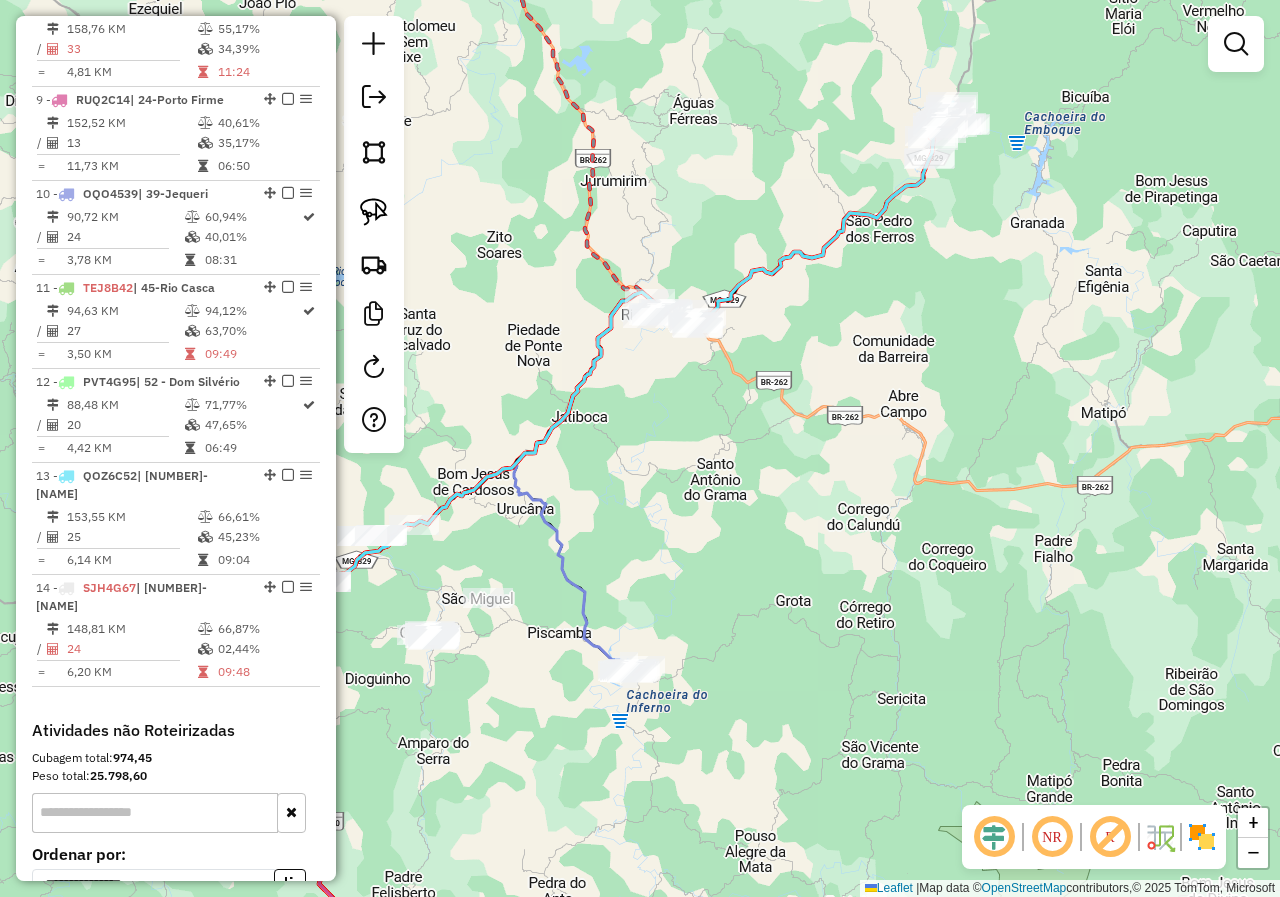 drag, startPoint x: 696, startPoint y: 601, endPoint x: 869, endPoint y: 419, distance: 251.10356 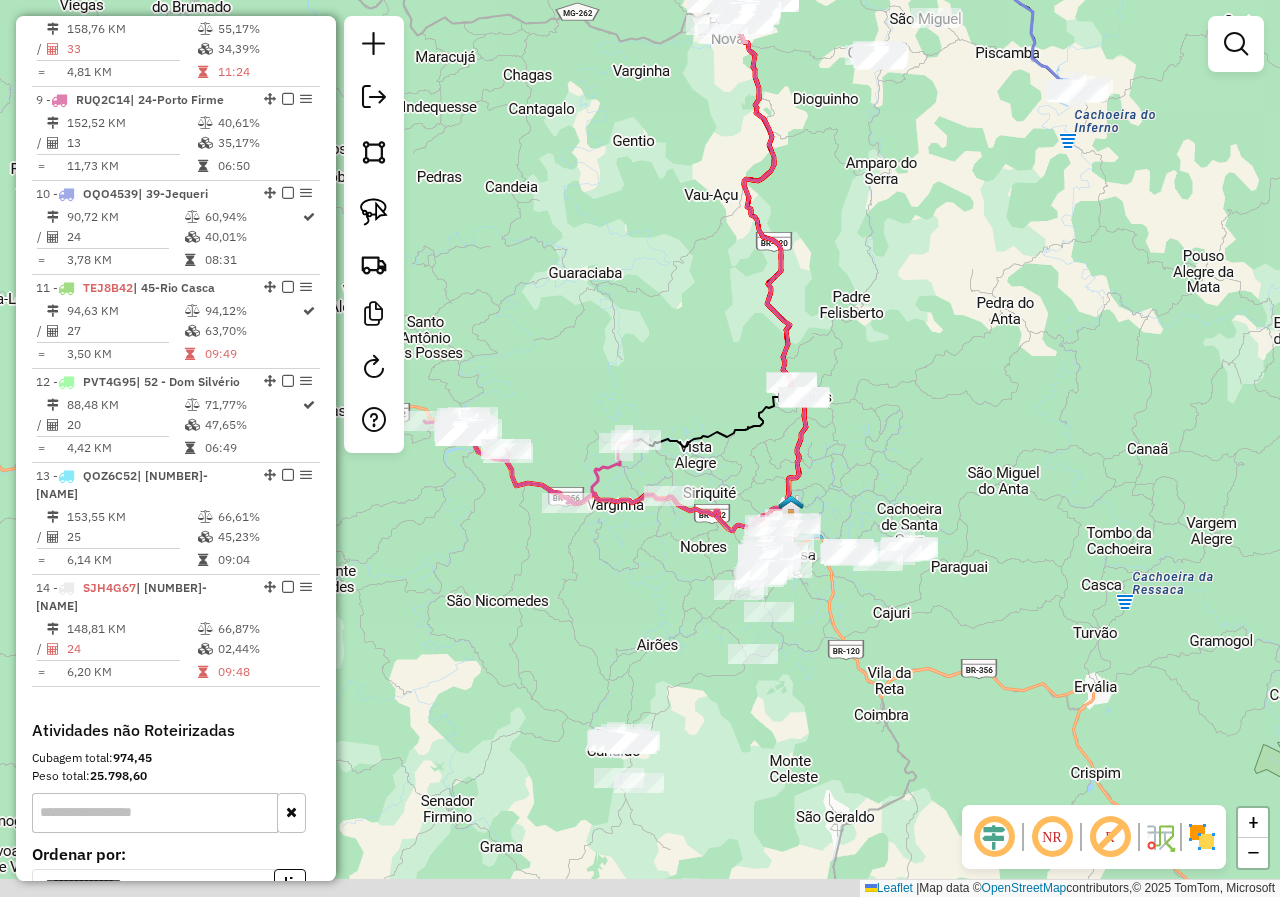 drag, startPoint x: 568, startPoint y: 571, endPoint x: 891, endPoint y: 111, distance: 562.0756 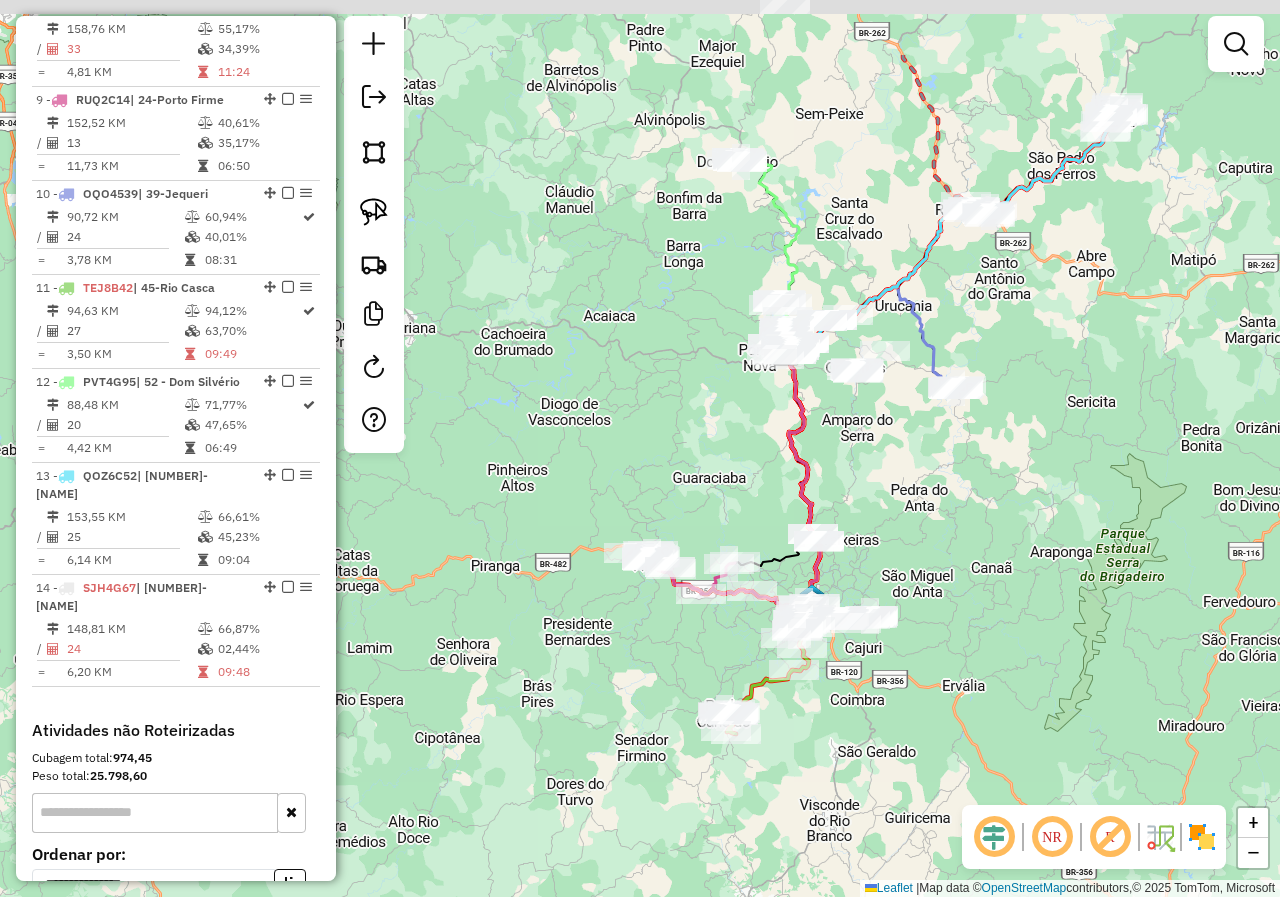 drag, startPoint x: 909, startPoint y: 496, endPoint x: 844, endPoint y: 595, distance: 118.43141 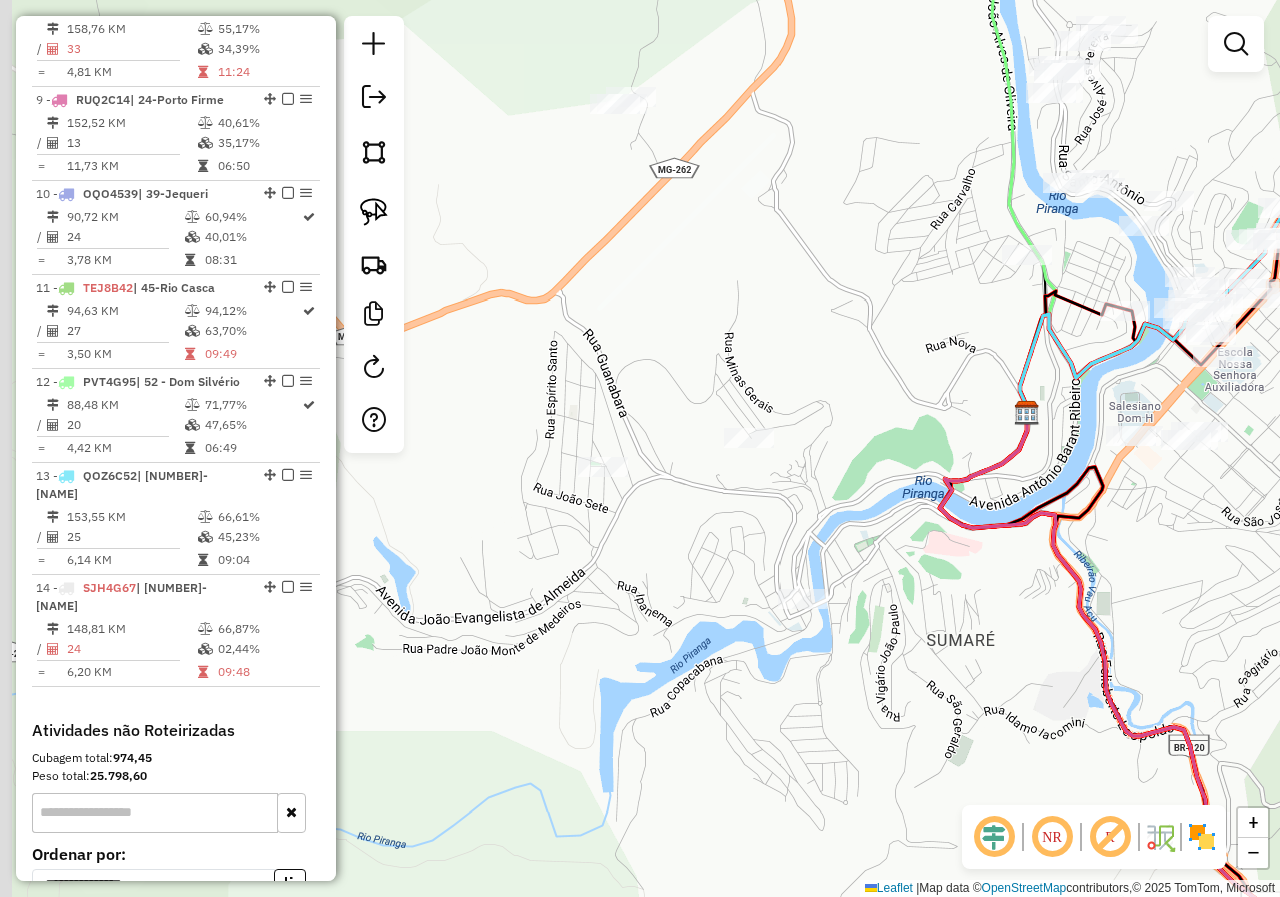 drag, startPoint x: 747, startPoint y: 615, endPoint x: 1117, endPoint y: 543, distance: 376.9403 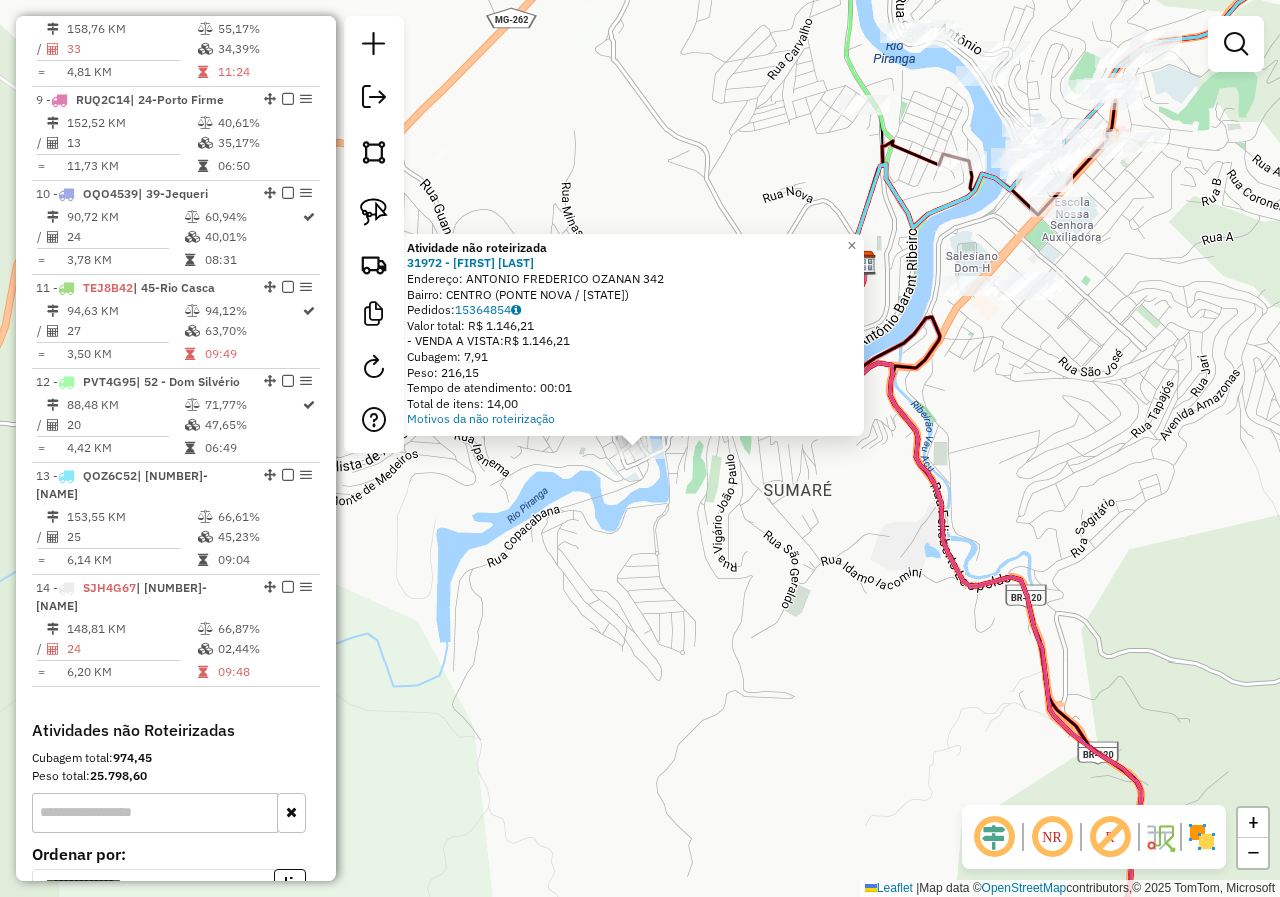 click on "Atividade não roteirizada [NUMBER] - BAR DO JOAQUIM  Endereço: [NAME] [NUMBER]   Bairro: [NEIGHBORHOOD] ([CITY] / [STATE])   Pedidos: [ORDER_ID]   Valor total: [CURRENCY] [PRICE]   -VENDA A VISTA: [CURRENCY] [PRICE]   Cubagem: [CUBAGE]  Peso: [WEIGHT]  Tempo de atendimento: [TIME]   Total de itens: [ITEMS]  Motivos da não roteirização × Janela de atendimento Grade de atendimento Capacidade Transportadoras Veículos Cliente Pedidos  Rotas Selecione os dias de semana para filtrar as janelas de atendimento  Seg   Ter   Qua   Qui   Sex   Sáb   Dom  Informe o período da janela de atendimento: De: Até:  Filtrar exatamente a janela do cliente  Considerar janela de atendimento padrão  Selecione os dias de semana para filtrar as grades de atendimento  Seg   Ter   Qua   Qui   Sex   Sáb   Dom   Considerar clientes sem dia de atendimento cadastrado  Clientes fora do dia de atendimento selecionado Filtrar as atividades entre os valores definidos abaixo:  Peso mínimo:   Peso máximo:   Cubagem mínima:   Cubagem máxima:   De:" 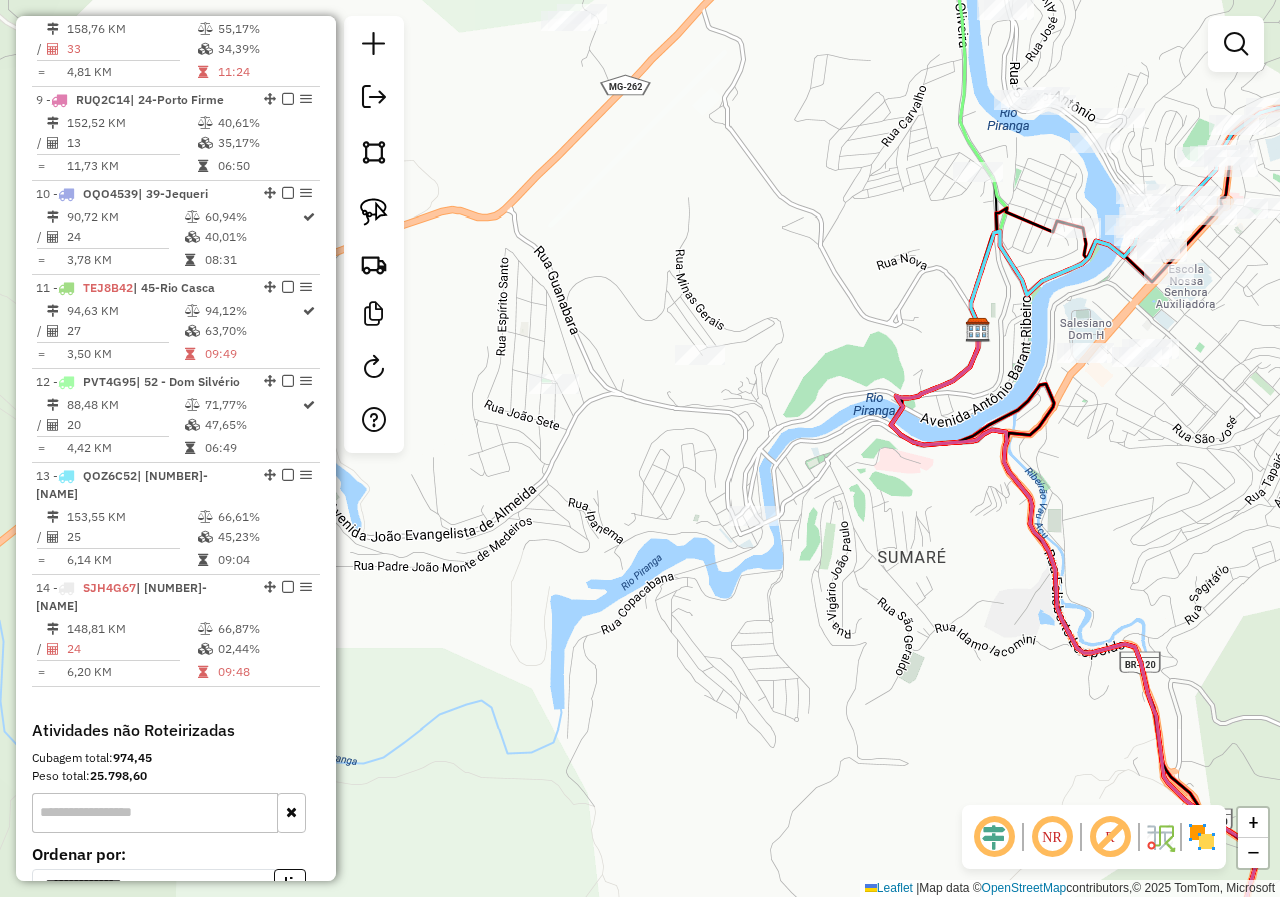 drag, startPoint x: 670, startPoint y: 584, endPoint x: 756, endPoint y: 623, distance: 94.42987 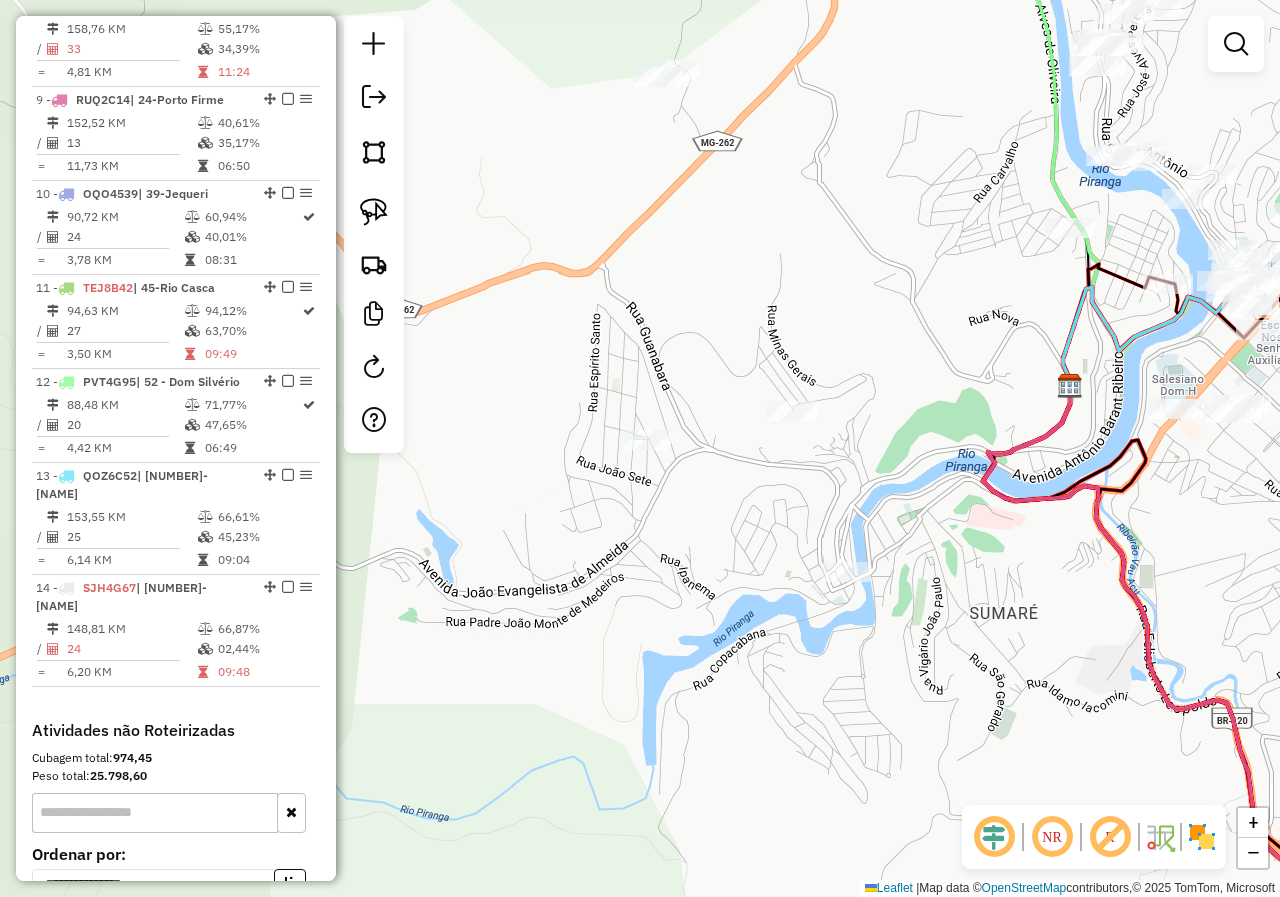 click 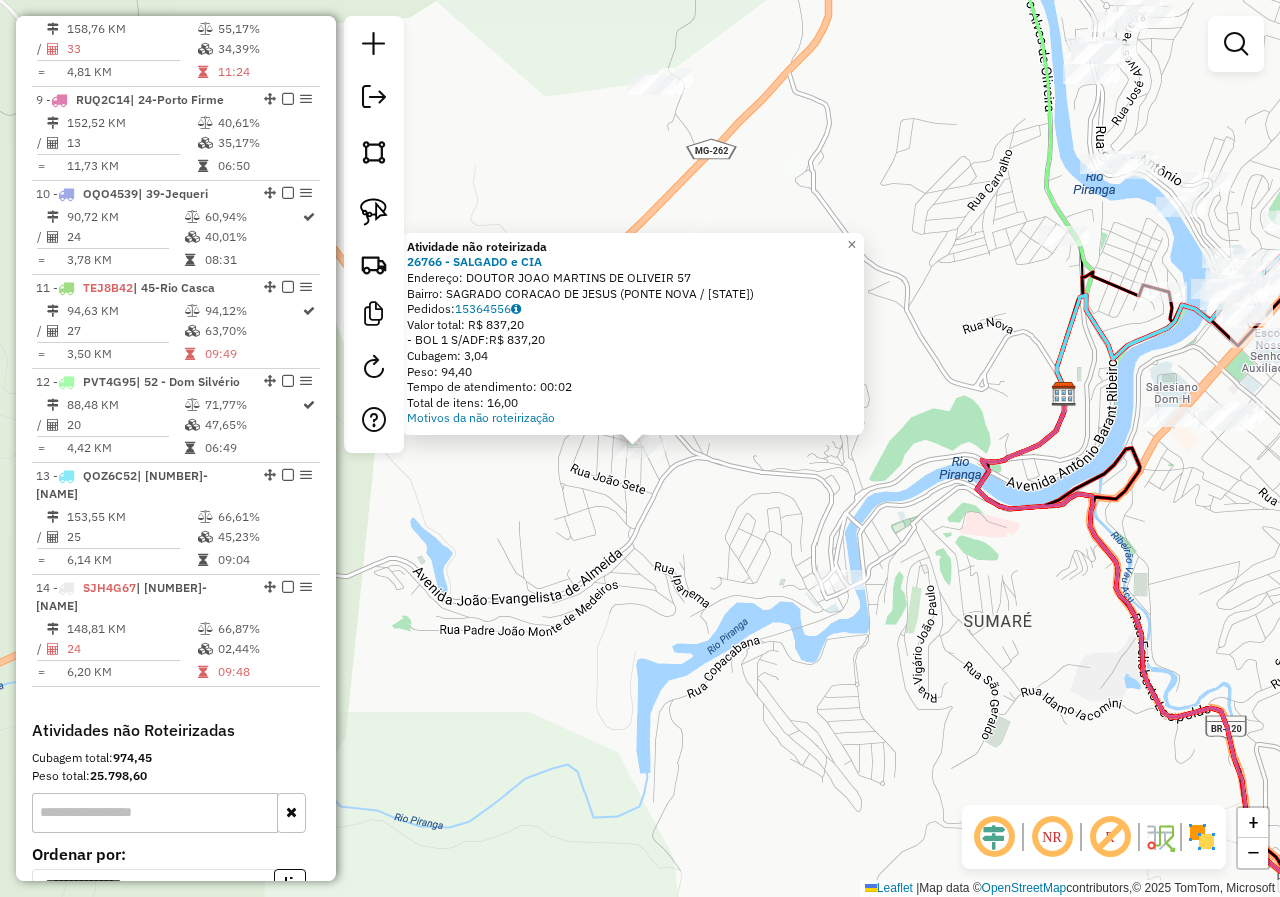 click on "Atividade não roteirizada [NUMBER] - [BRAND_NAME]  Endereço:  [STREET_NAME] [NUMBER]   Bairro: [NEIGHBORHOOD] ([CITY] / [STATE])   Pedidos:  [ORDER_ID]   Valor total: R$ 837,20   -BOL 1 S/ADF:  R$ 837,20   Cubagem: 3,04   Peso: 94,40   Tempo de atendimento: 00:02   Total de itens: 16,00  Motivos da não roteirização × Janela de atendimento Grade de atendimento Capacidade Transportadoras Veículos Cliente Pedidos  Rotas Selecione os dias de semana para filtrar as janelas de atendimento  Seg   Ter   Qua   Qui   Sex   Sáb   Dom  Informe o período da janela de atendimento: De: Até:  Filtrar exatamente a janela do cliente  Considerar janela de atendimento padrão  Selecione os dias de semana para filtrar as grades de atendimento  Seg   Ter   Qua   Qui   Sex   Sáb   Dom   Considerar clientes sem dia de atendimento cadastrado  Clientes fora do dia de atendimento selecionado Filtrar as atividades entre os valores definidos abaixo:  Peso mínimo:   Peso máximo:   Cubagem mínima:   De:  De:" 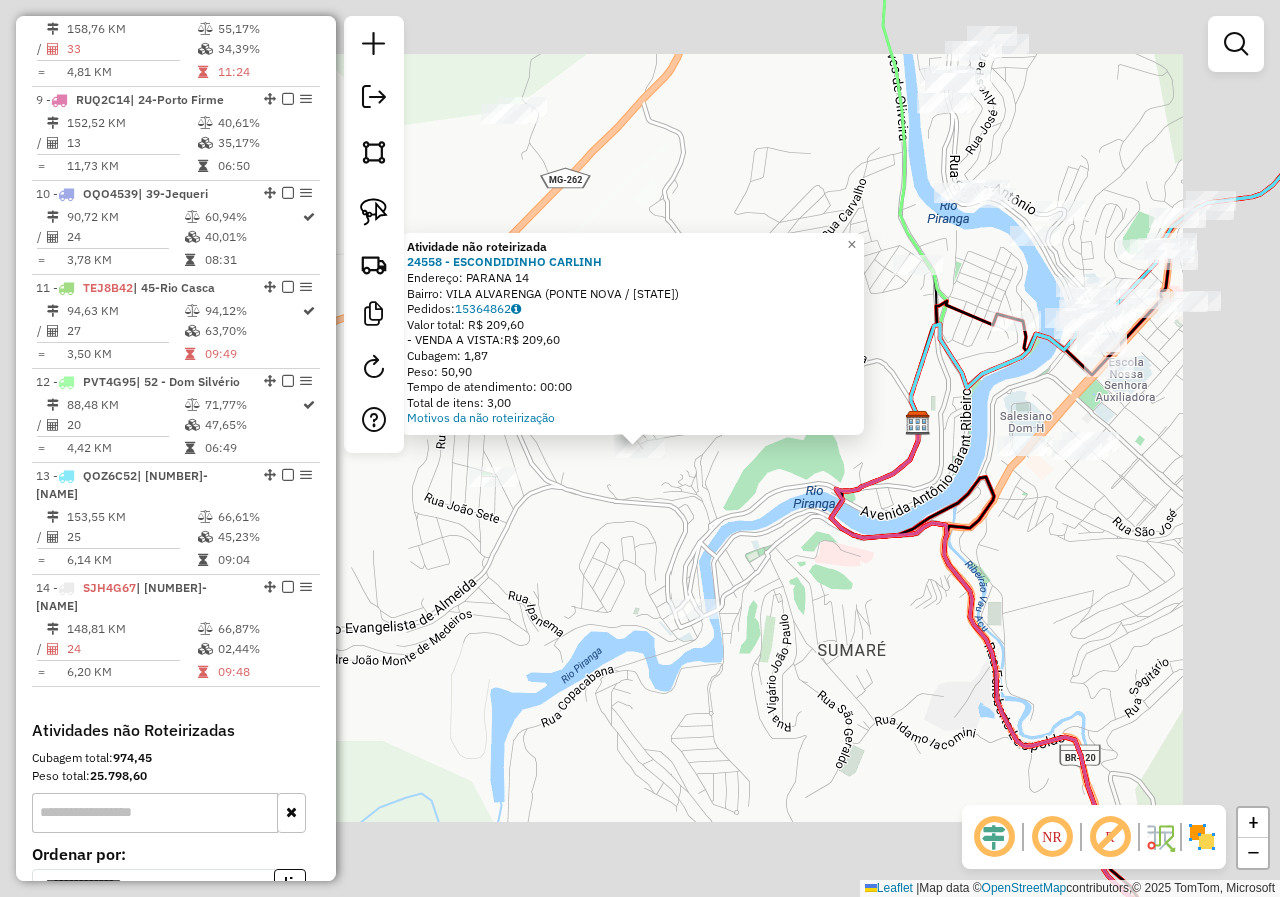 click on "Atividade não roteirizada [NUMBER] - [BRAND_NAME]  Endereço:  [STREET_NAME] [NUMBER]   Bairro: [NEIGHBORHOOD] ([CITY] / [STATE])   Pedidos:  [ORDER_ID]   Valor total: R$ 209,60   -VENDA A VISTA:  R$ 209,60   Cubagem: 1,87   Peso: 50,90   Tempo de atendimento: 00:00   Total de itens: 3,00  Motivos da não roteirização × Janela de atendimento Grade de atendimento Capacidade Transportadoras Veículos Cliente Pedidos  Rotas Selecione os dias de semana para filtrar as janelas de atendimento  Seg   Ter   Qua   Qui   Sex   Sáb   Dom  Informe o período da janela de atendimento: De: Até:  Filtrar exatamente a janela do cliente  Considerar janela de atendimento padrão  Selecione os dias de semana para filtrar as grades de atendimento  Seg   Ter   Qua   Qui   Sex   Sáb   Dom   Considerar clientes sem dia de atendimento cadastrado  Clientes fora do dia de atendimento selecionado Filtrar as atividades entre os valores definidos abaixo:  Peso mínimo:   Peso máximo:   Cubagem mínima:   Cubagem máxima:   De:   Até:  De:" 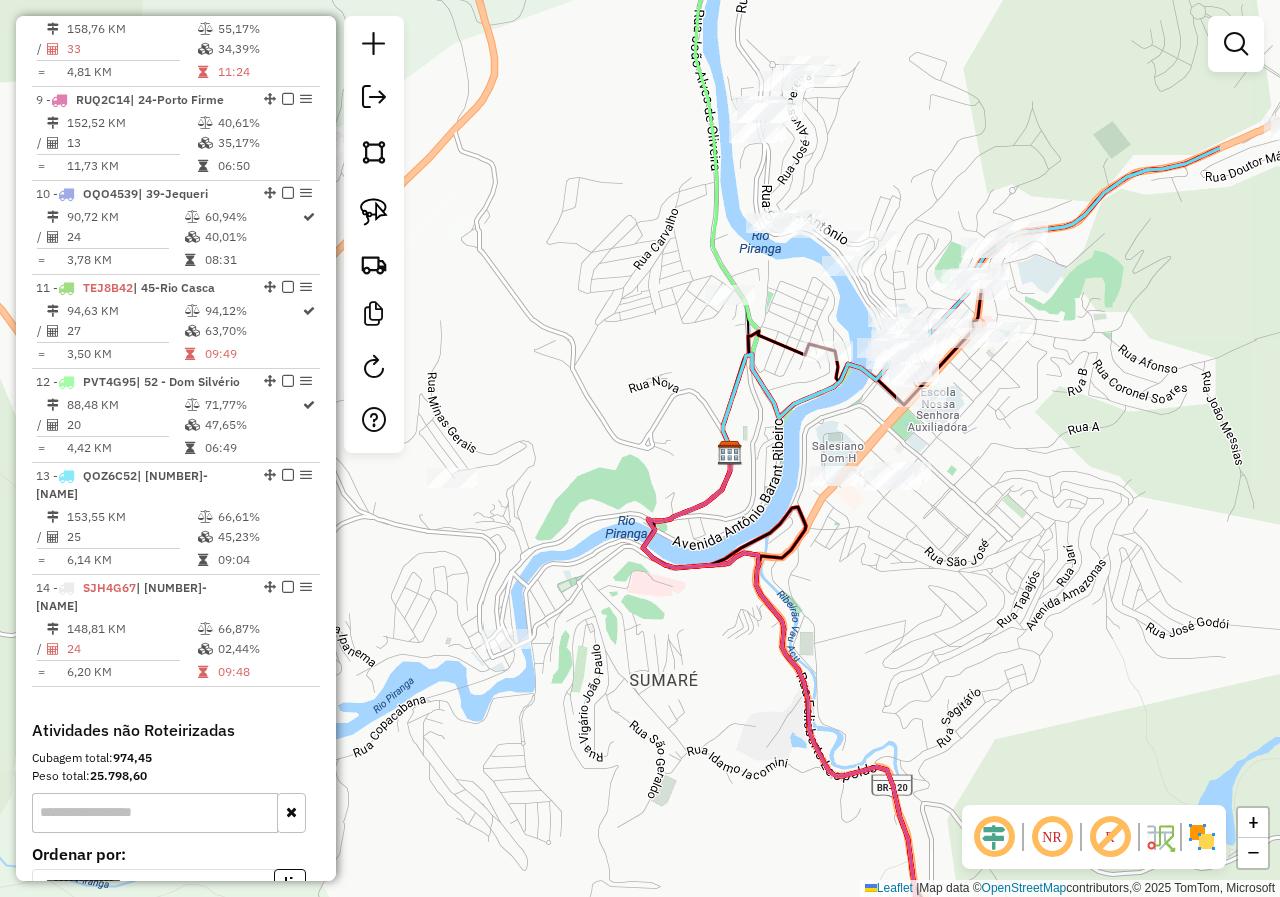 drag, startPoint x: 803, startPoint y: 601, endPoint x: 615, endPoint y: 631, distance: 190.37857 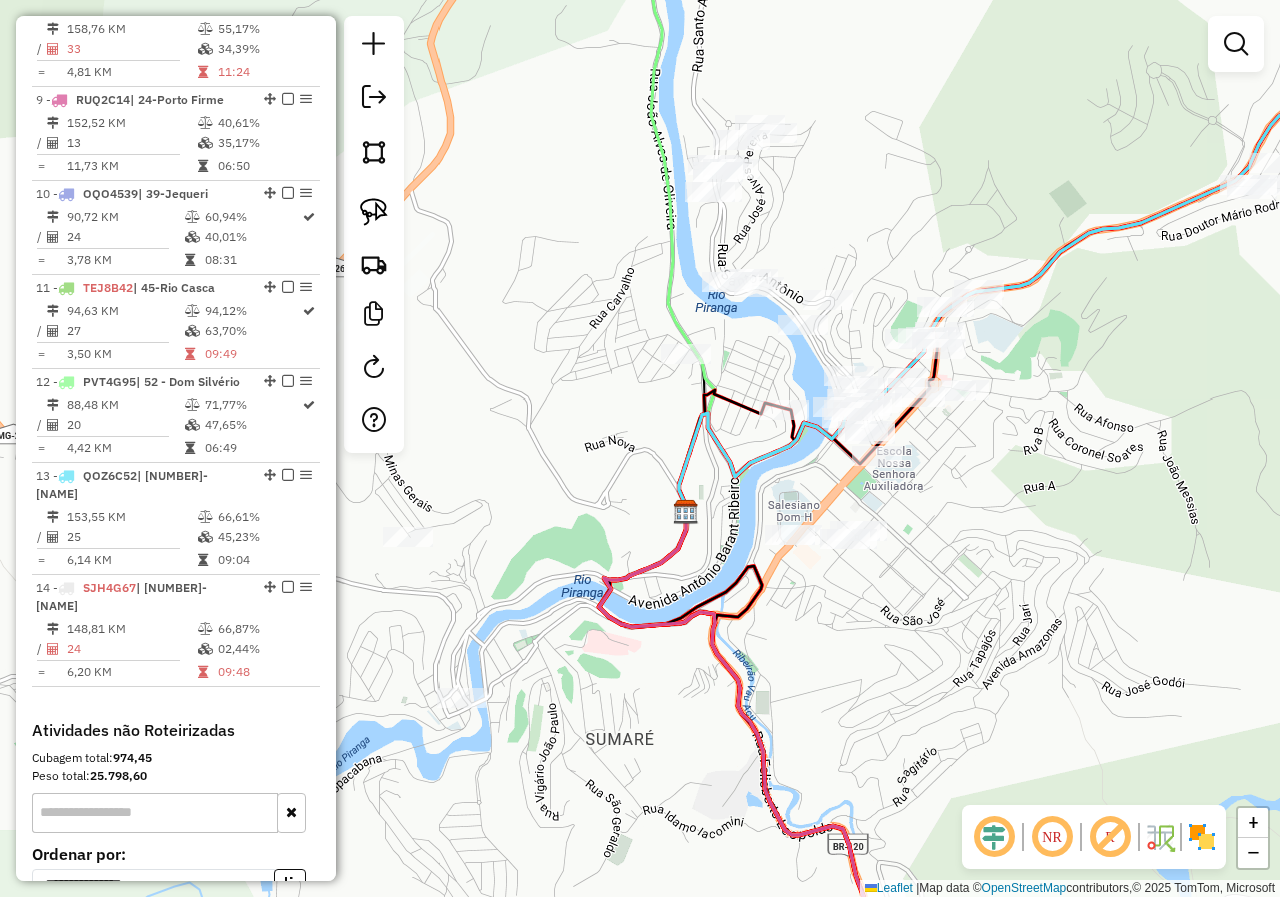 drag, startPoint x: 877, startPoint y: 576, endPoint x: 810, endPoint y: 646, distance: 96.89685 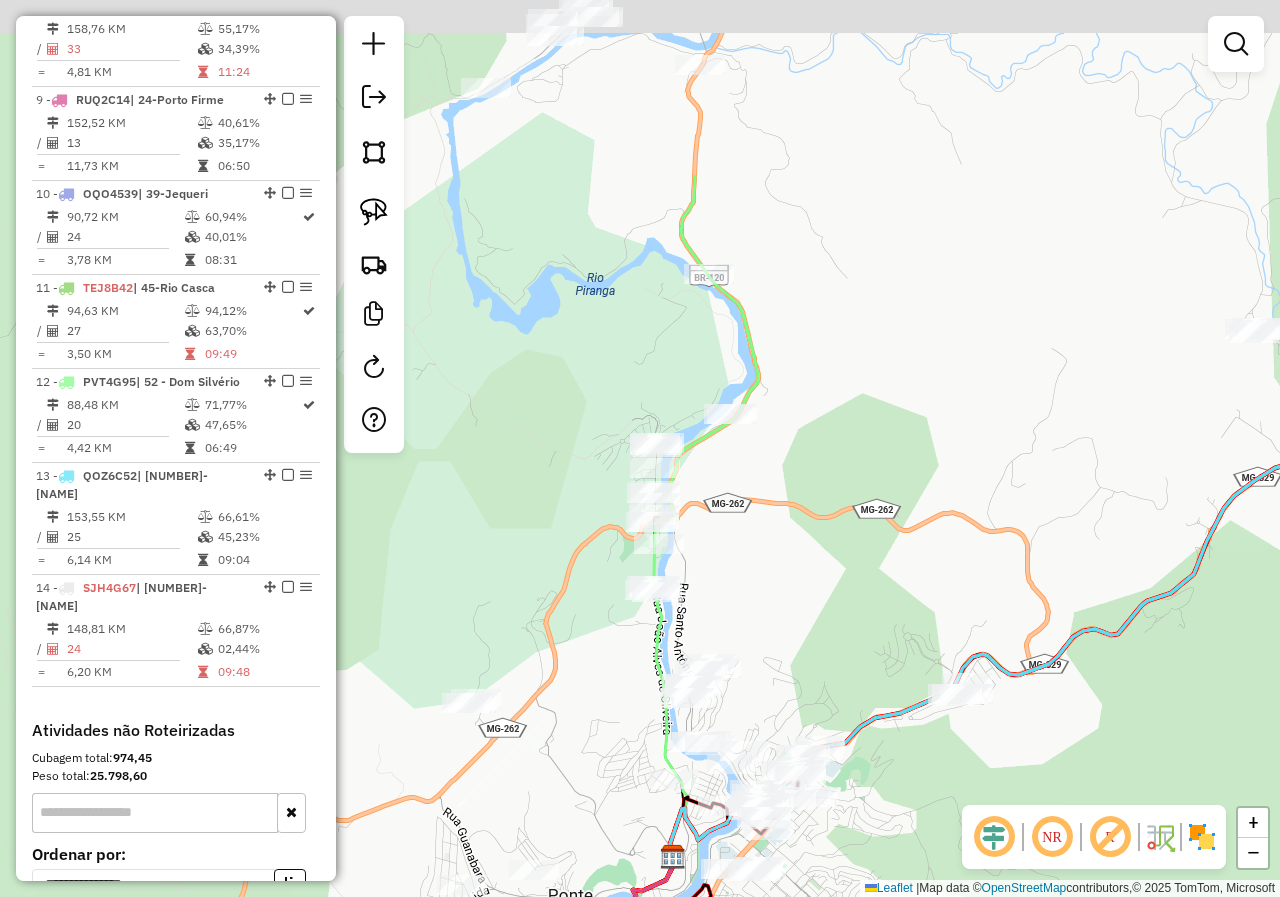 drag, startPoint x: 848, startPoint y: 596, endPoint x: 921, endPoint y: 842, distance: 256.6028 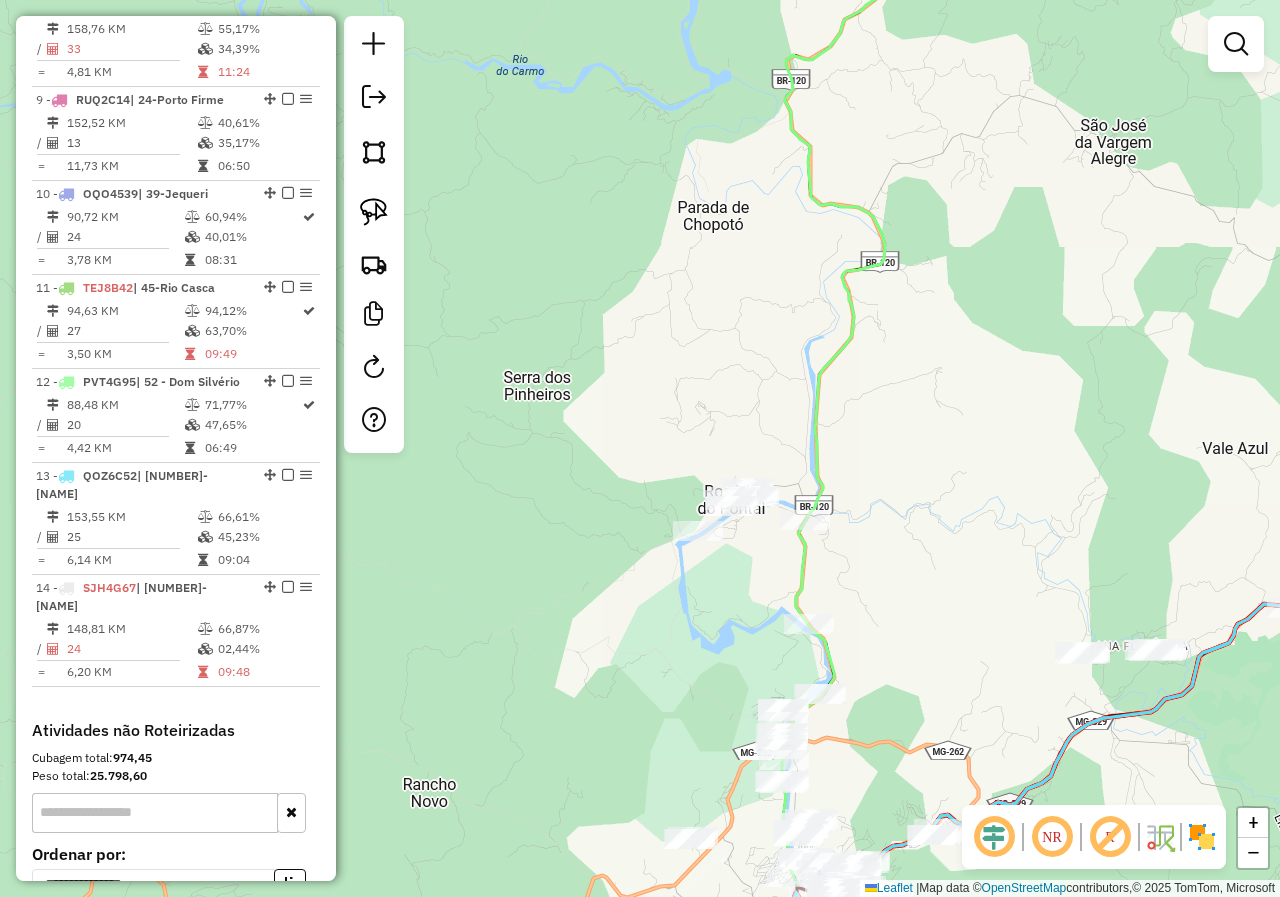 drag, startPoint x: 908, startPoint y: 556, endPoint x: 903, endPoint y: 622, distance: 66.189125 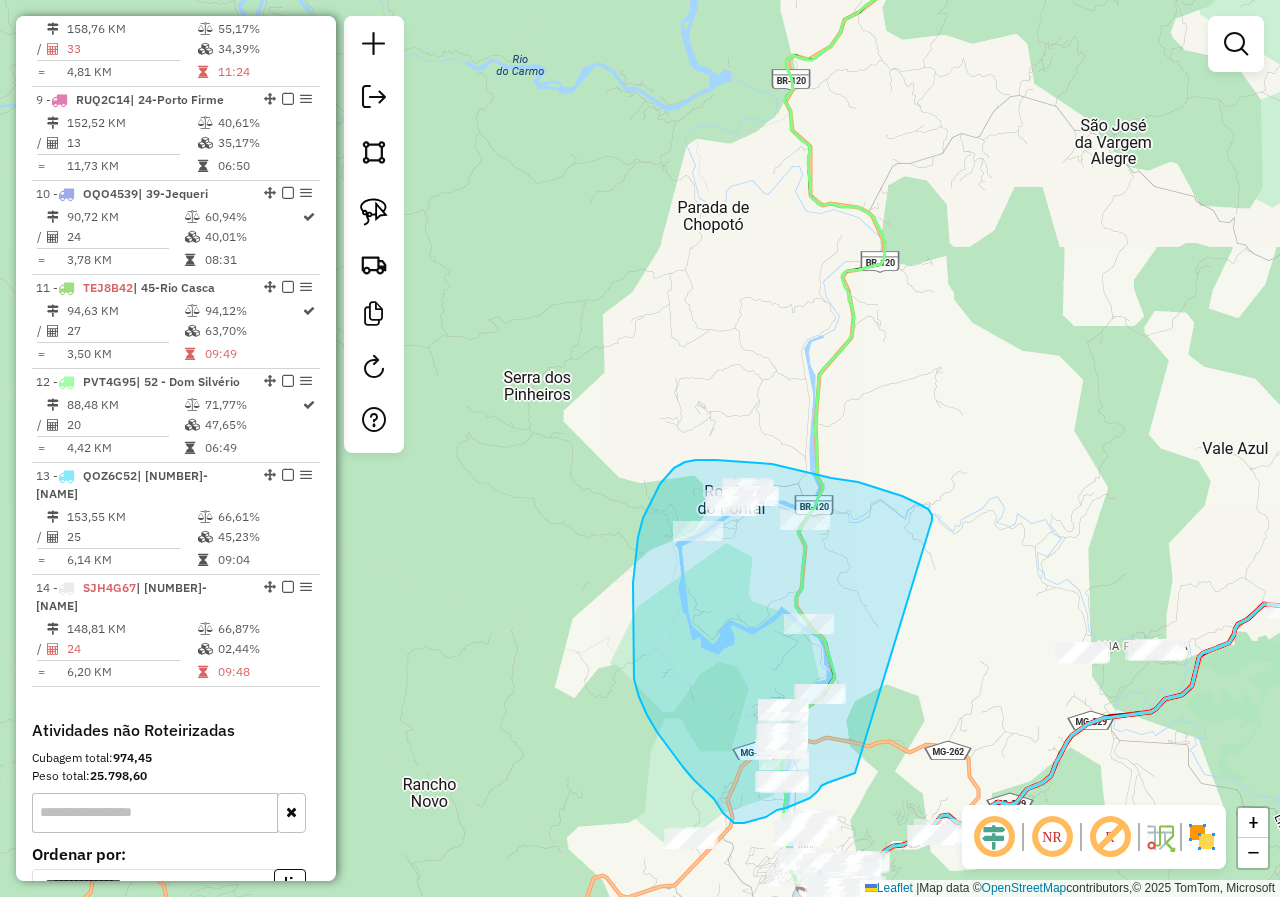 drag, startPoint x: 932, startPoint y: 520, endPoint x: 896, endPoint y: 754, distance: 236.75304 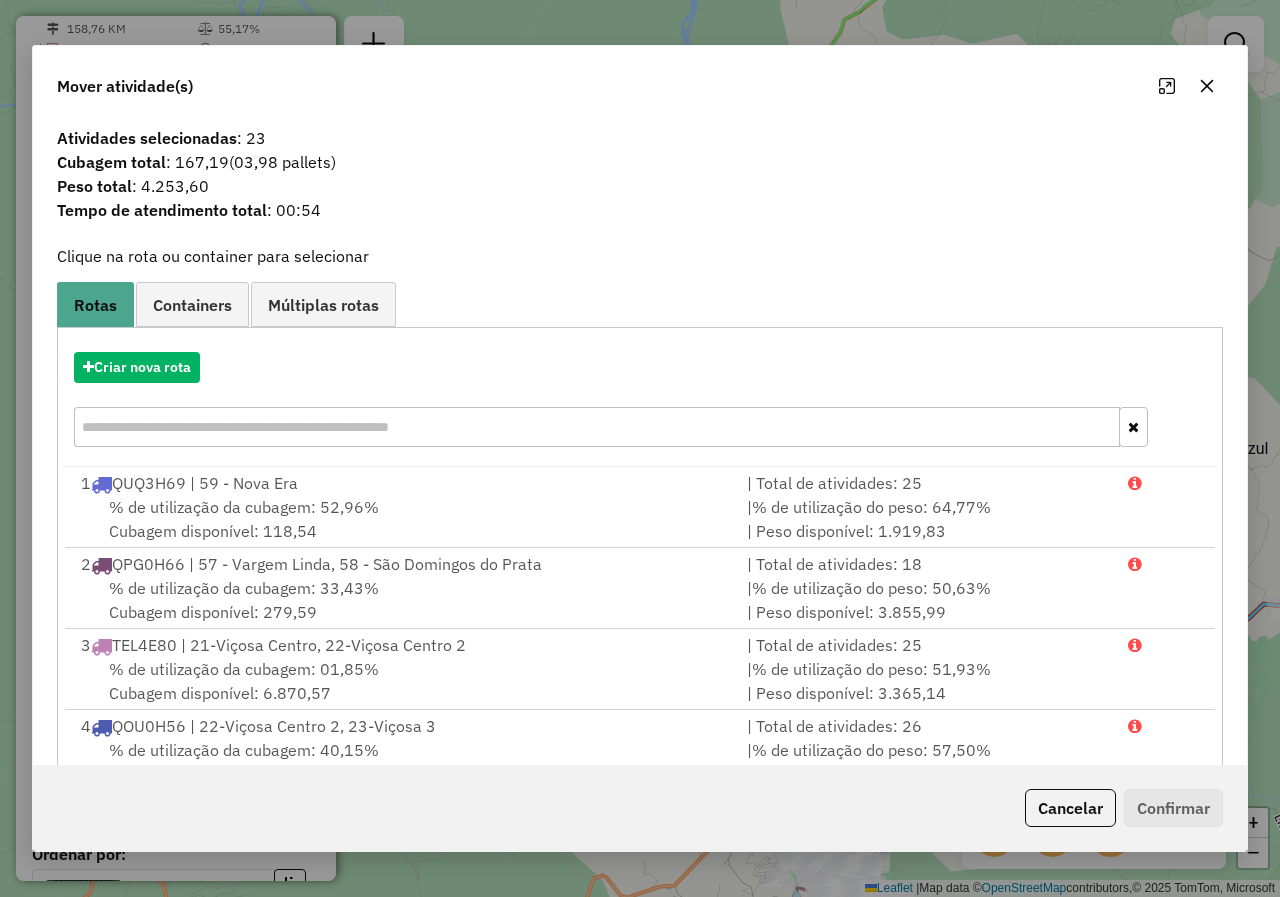 click 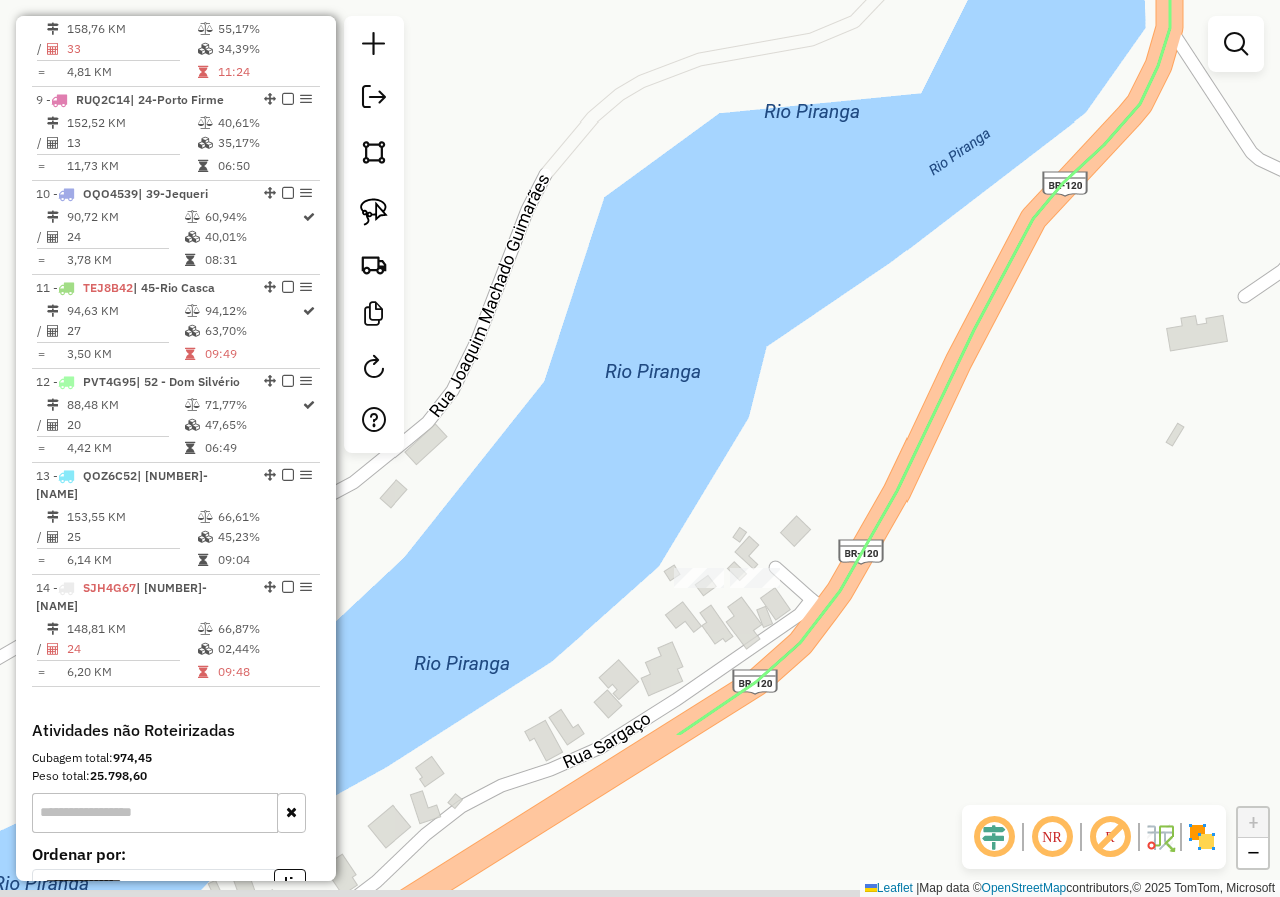 drag, startPoint x: 768, startPoint y: 772, endPoint x: 834, endPoint y: 503, distance: 276.97833 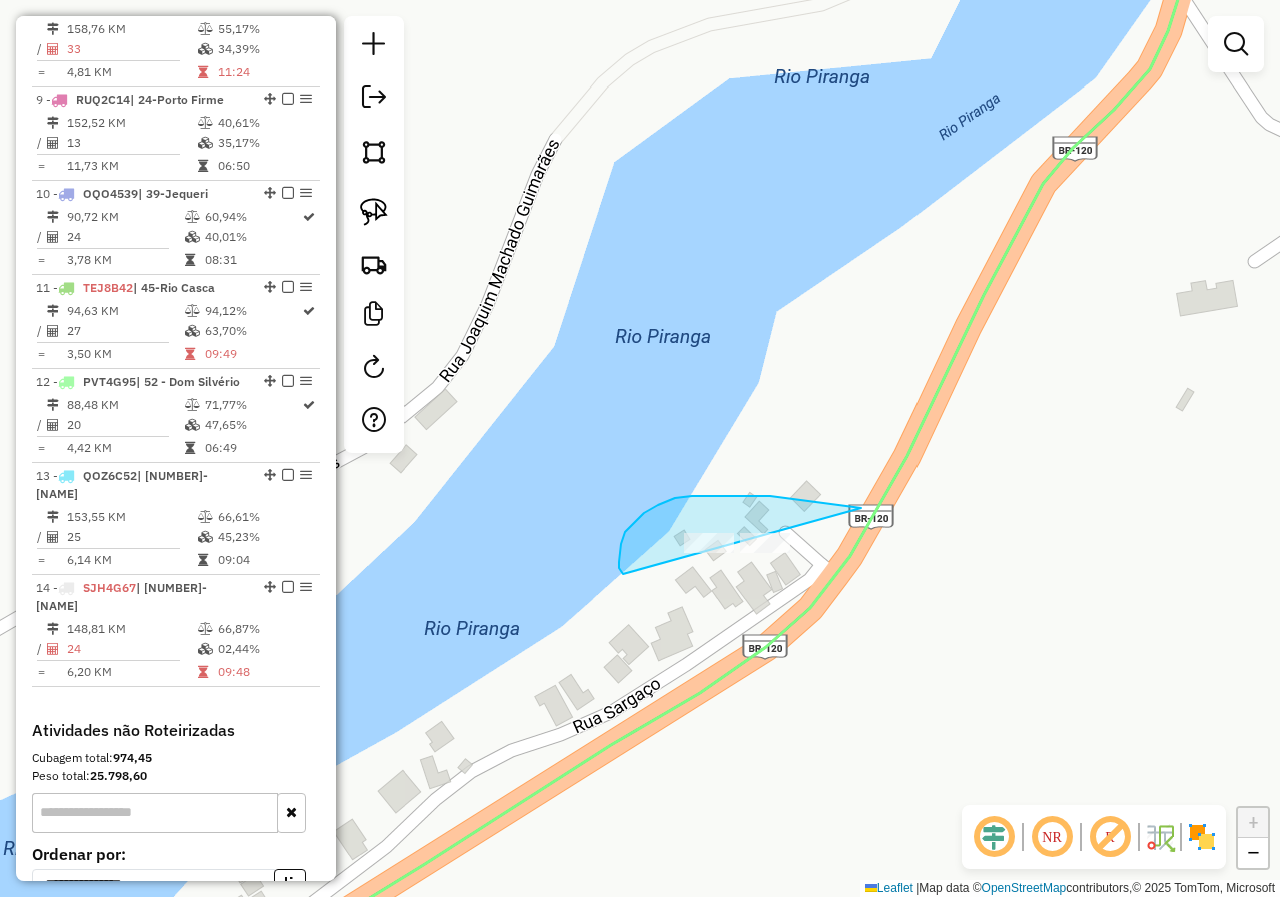 drag, startPoint x: 833, startPoint y: 504, endPoint x: 810, endPoint y: 584, distance: 83.240616 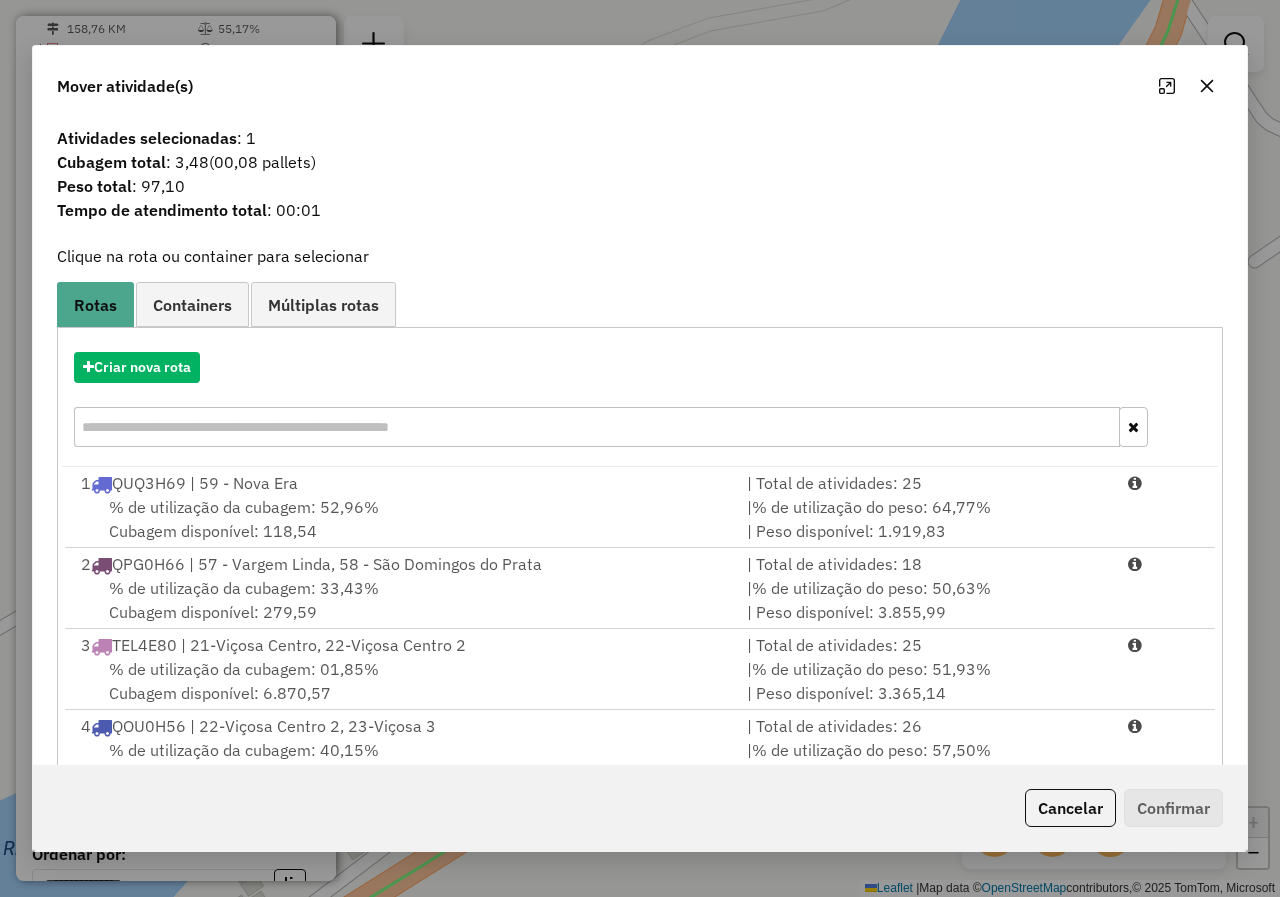 click 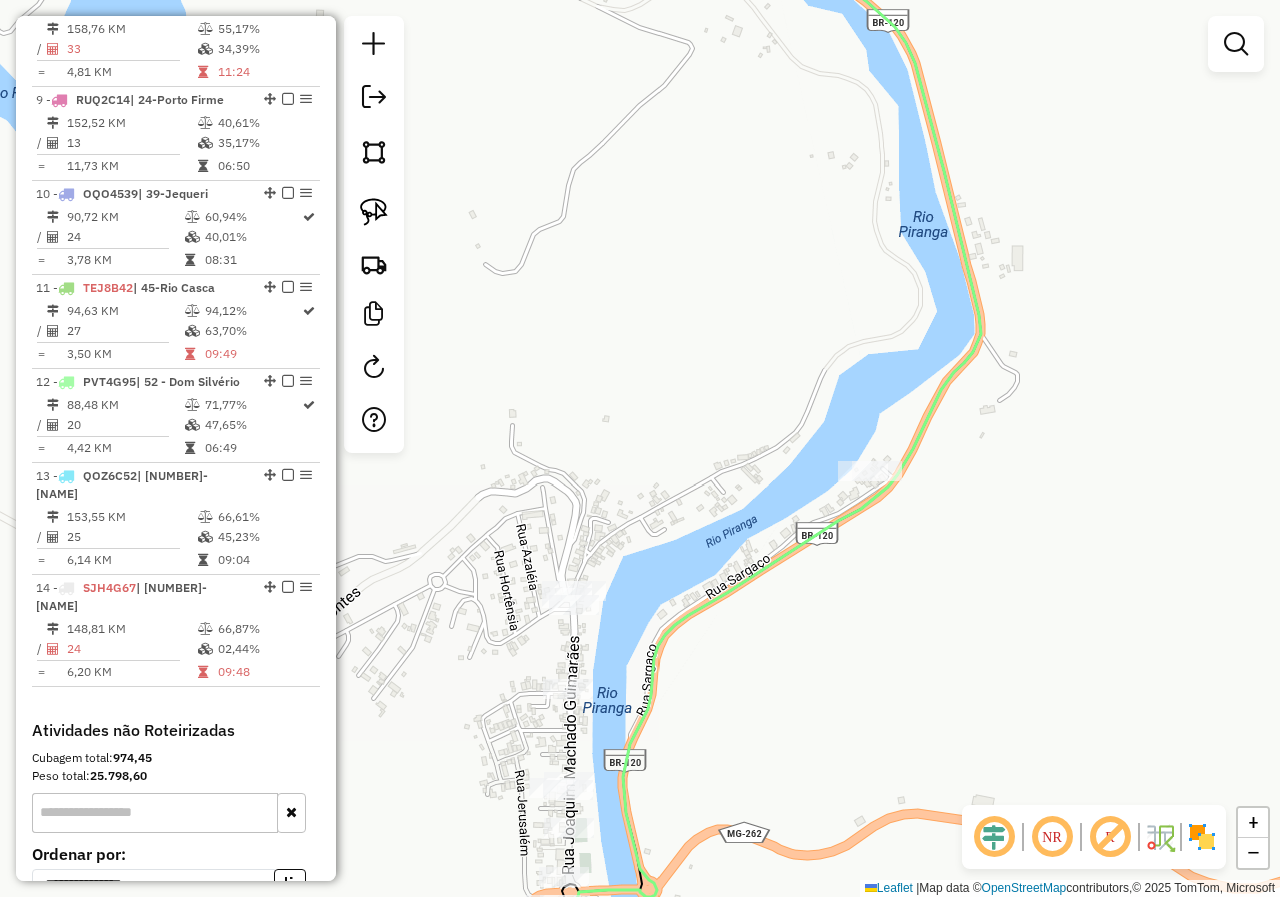 drag, startPoint x: 892, startPoint y: 605, endPoint x: 914, endPoint y: 380, distance: 226.073 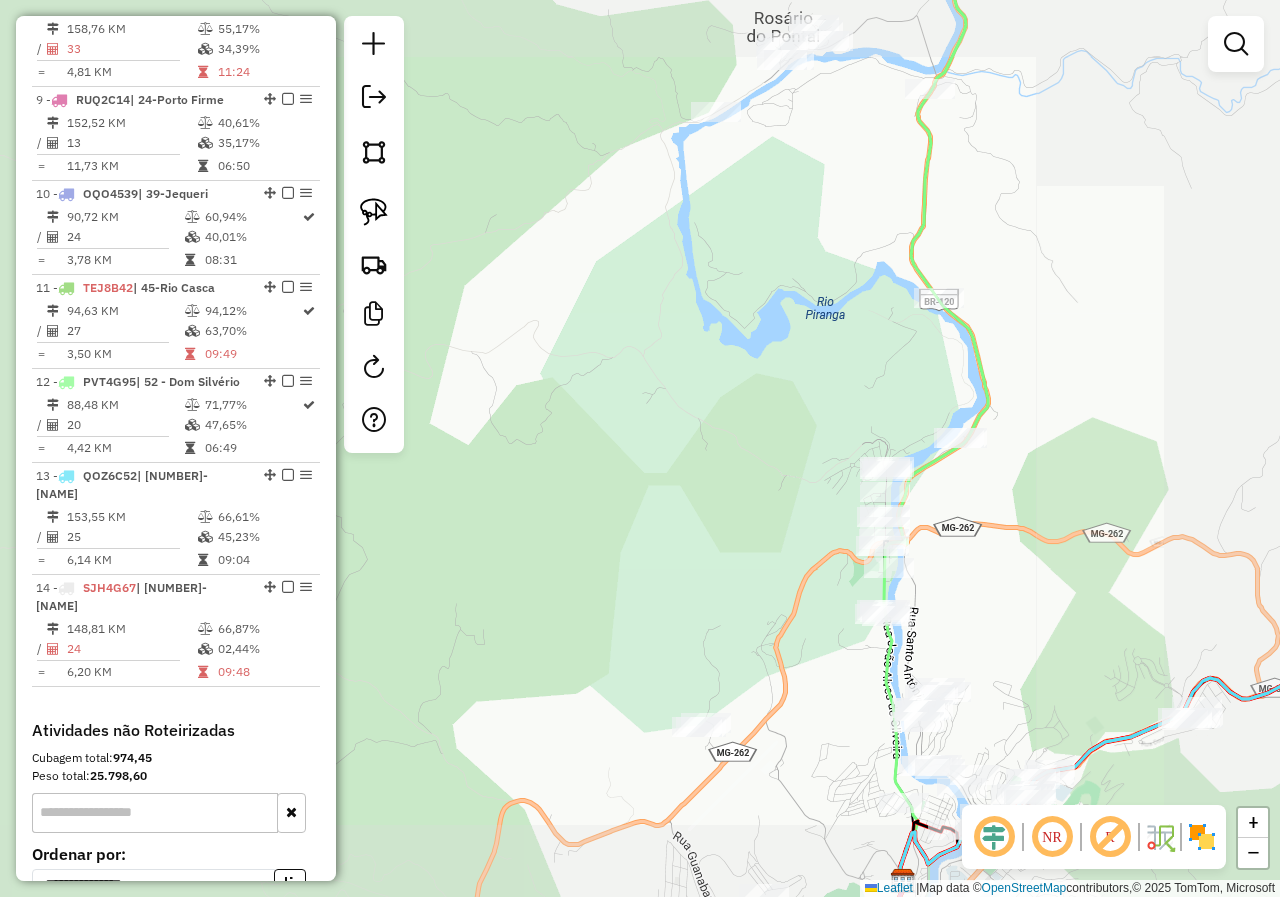 drag, startPoint x: 1017, startPoint y: 611, endPoint x: 1029, endPoint y: 435, distance: 176.40862 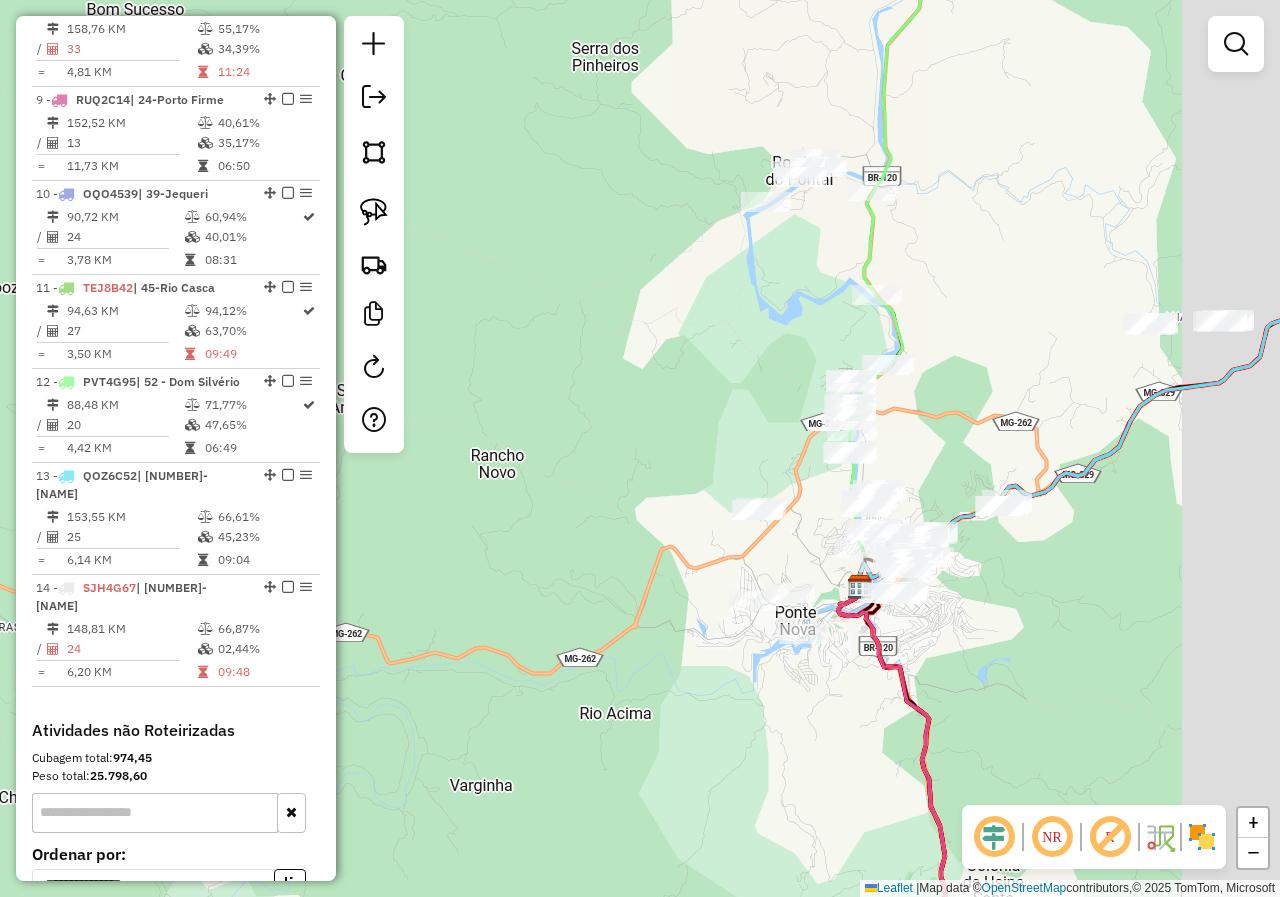 drag, startPoint x: 1075, startPoint y: 405, endPoint x: 924, endPoint y: 448, distance: 157.00319 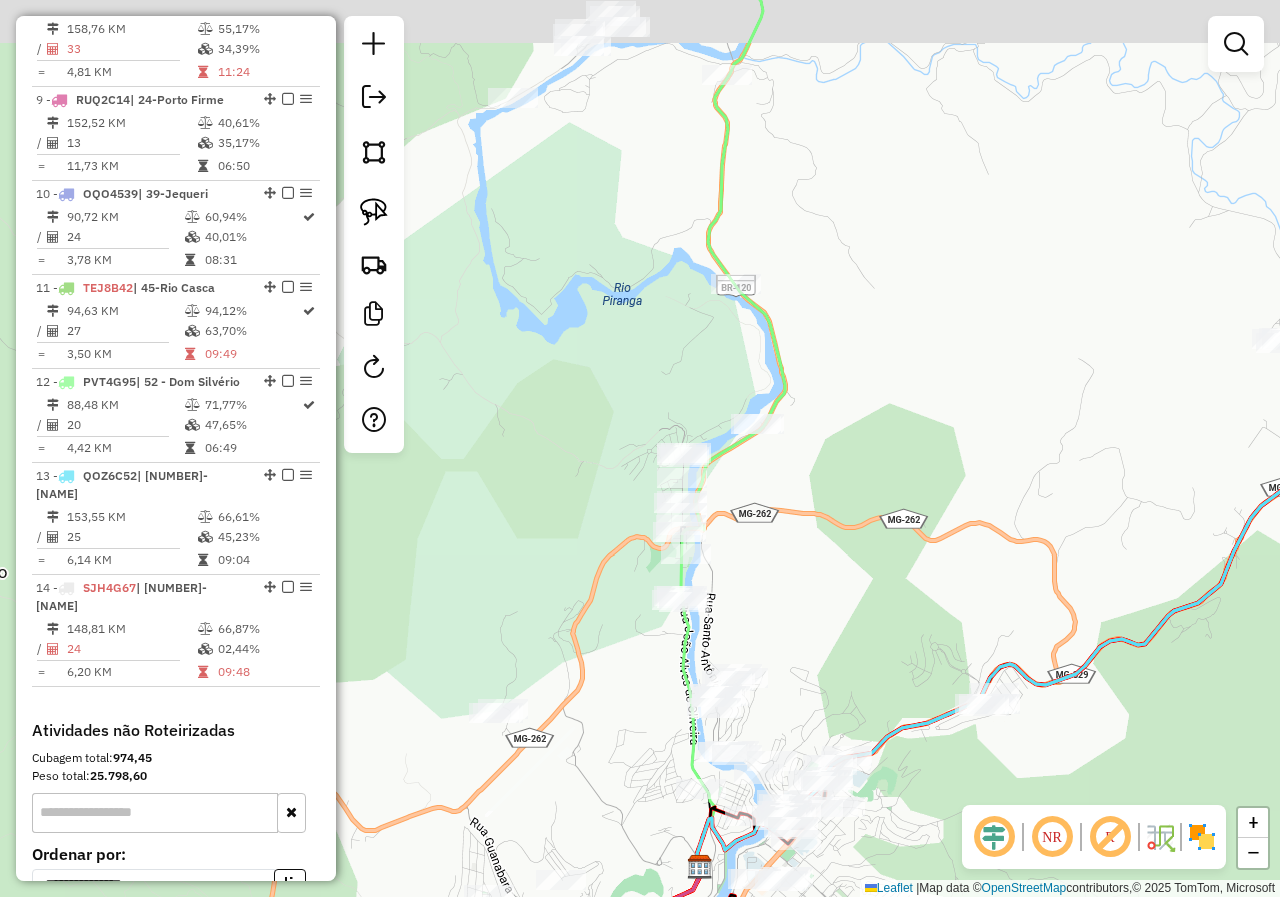 drag, startPoint x: 945, startPoint y: 379, endPoint x: 930, endPoint y: 417, distance: 40.853397 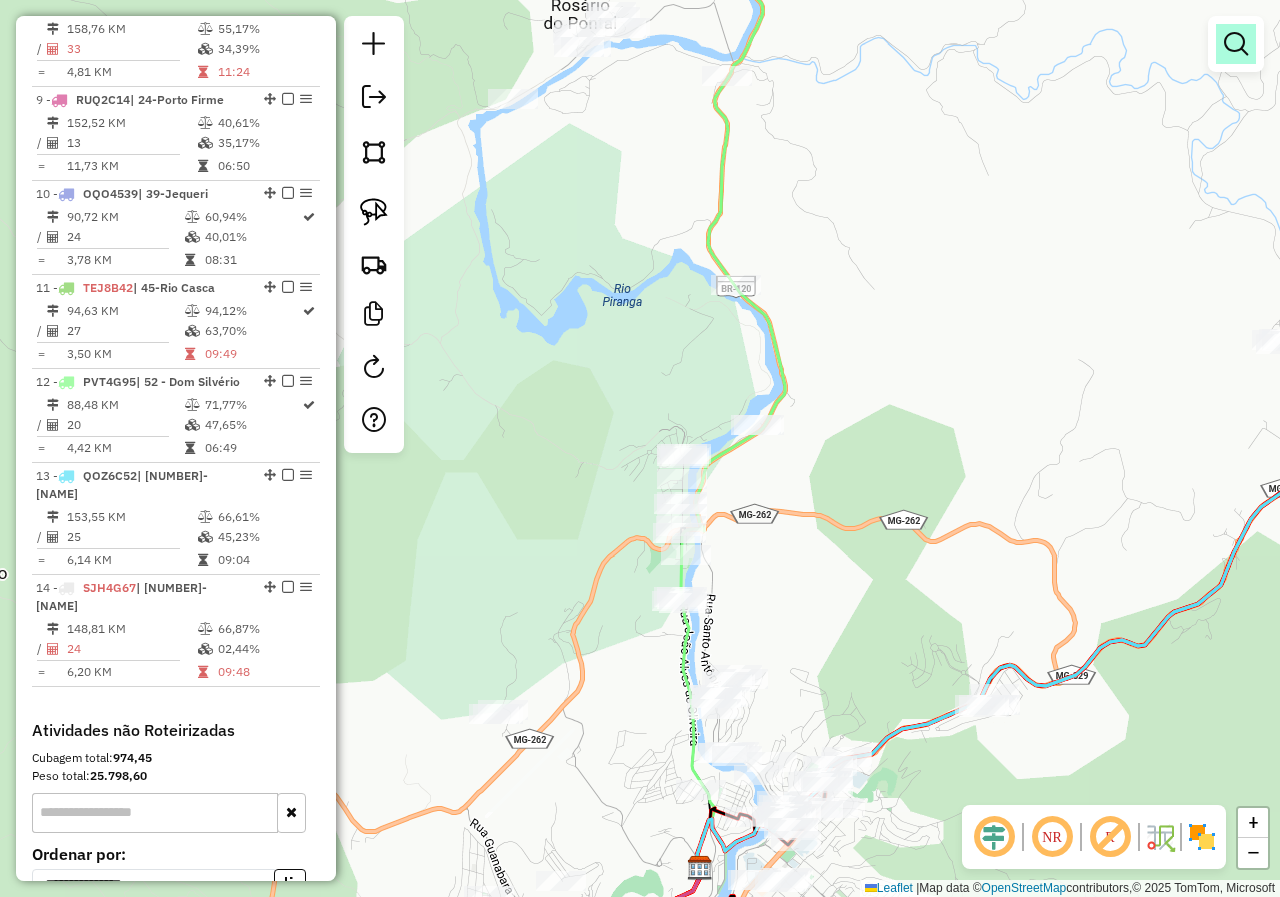 click at bounding box center (1236, 44) 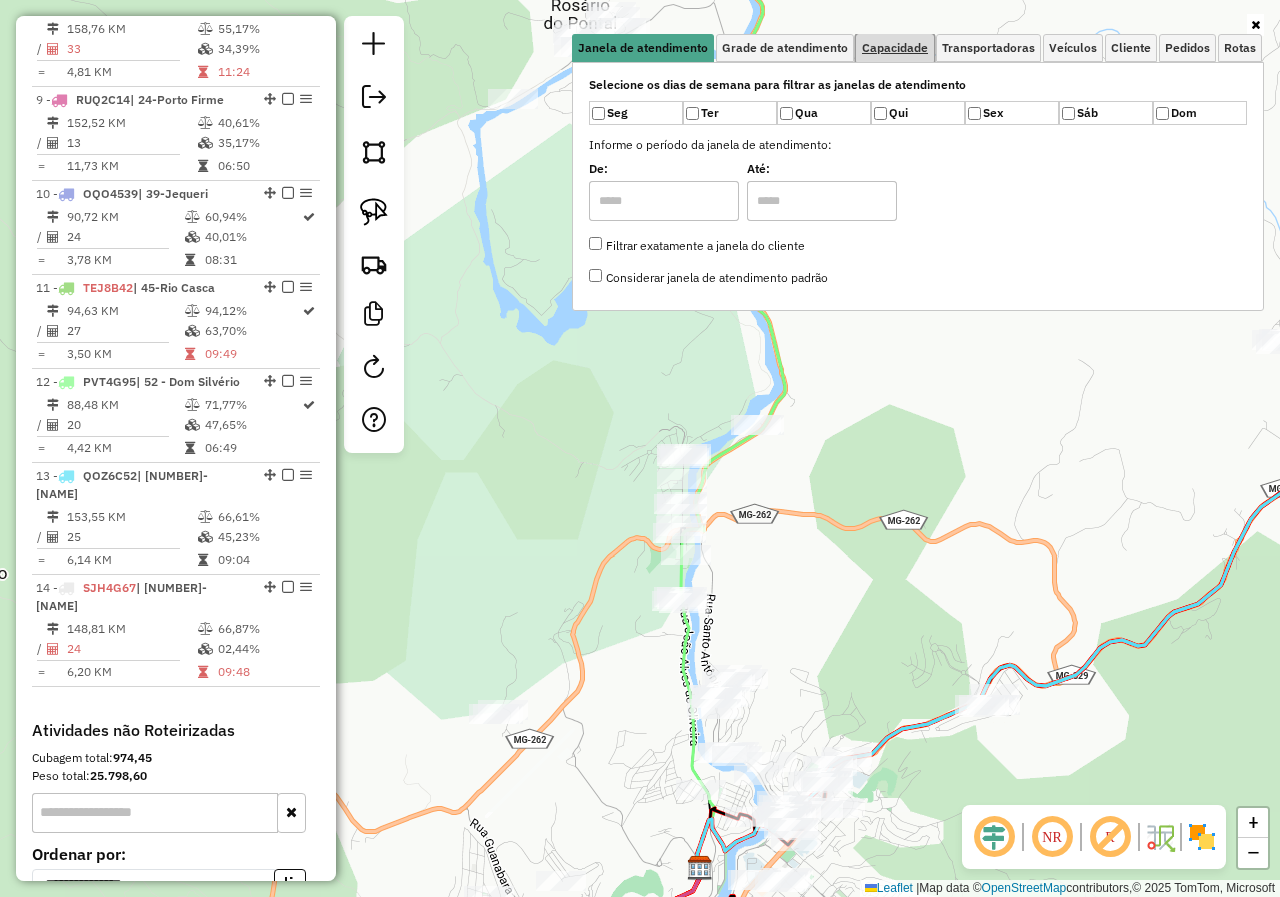 click on "Capacidade" at bounding box center [895, 48] 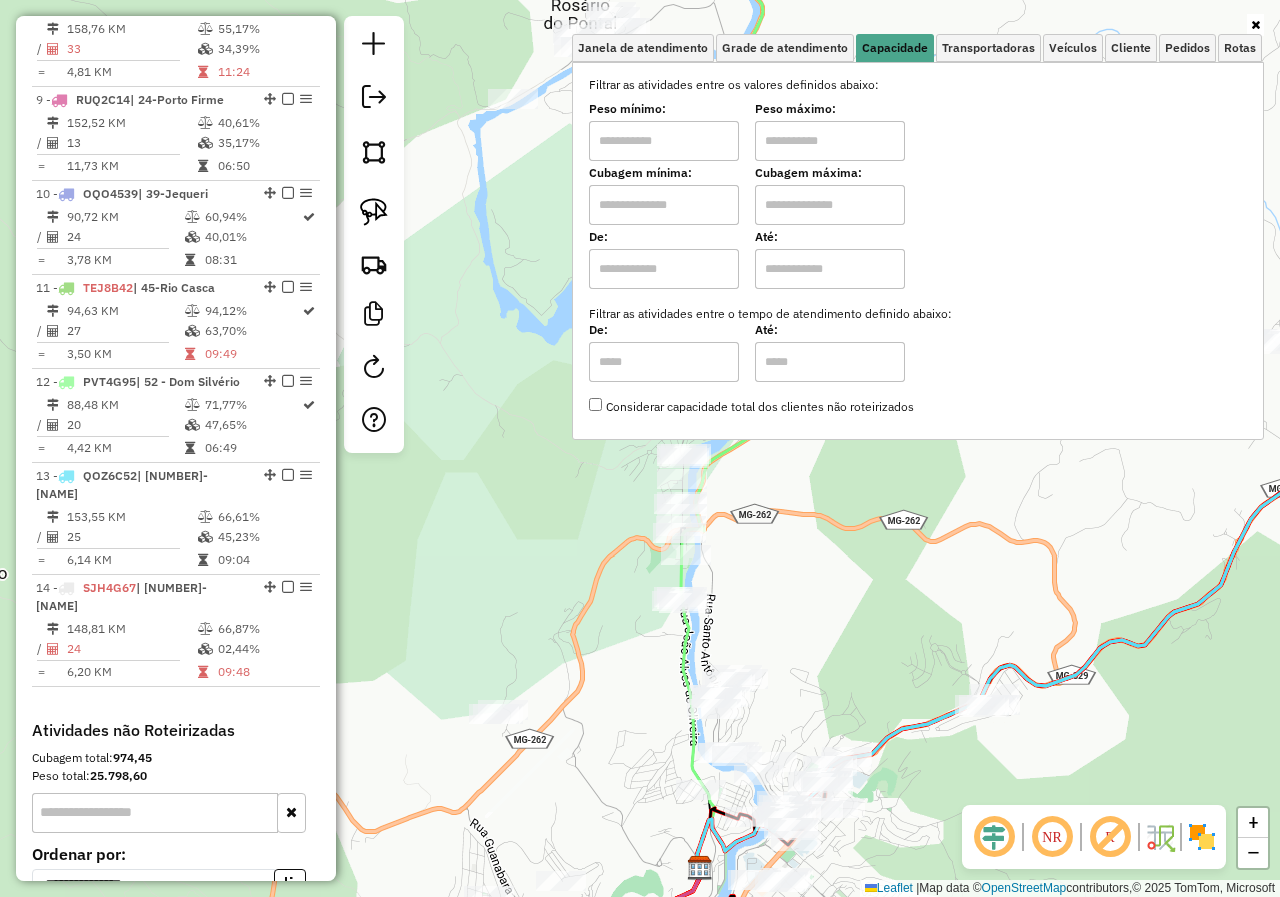 click at bounding box center [664, 141] 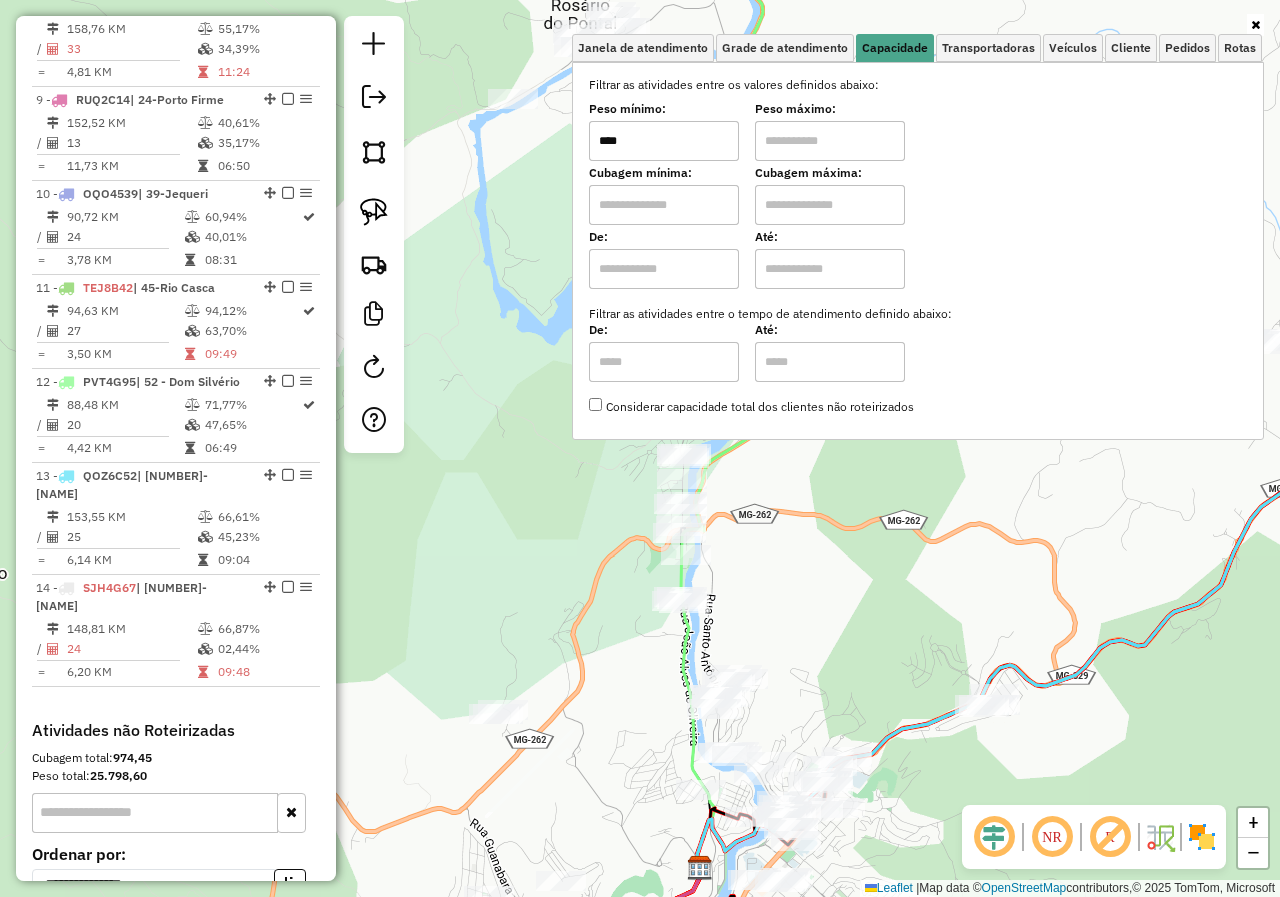 click at bounding box center [830, 141] 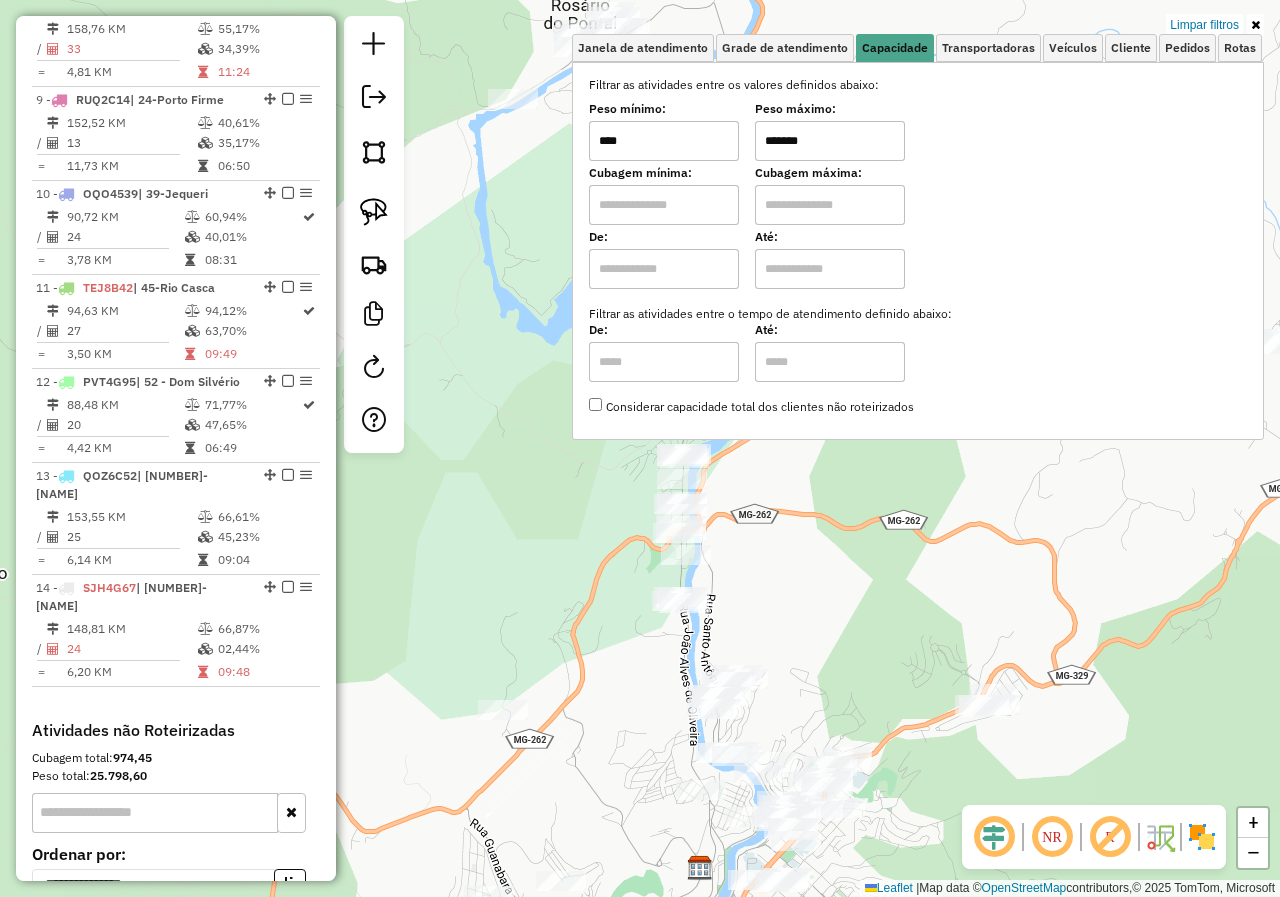 type on "*******" 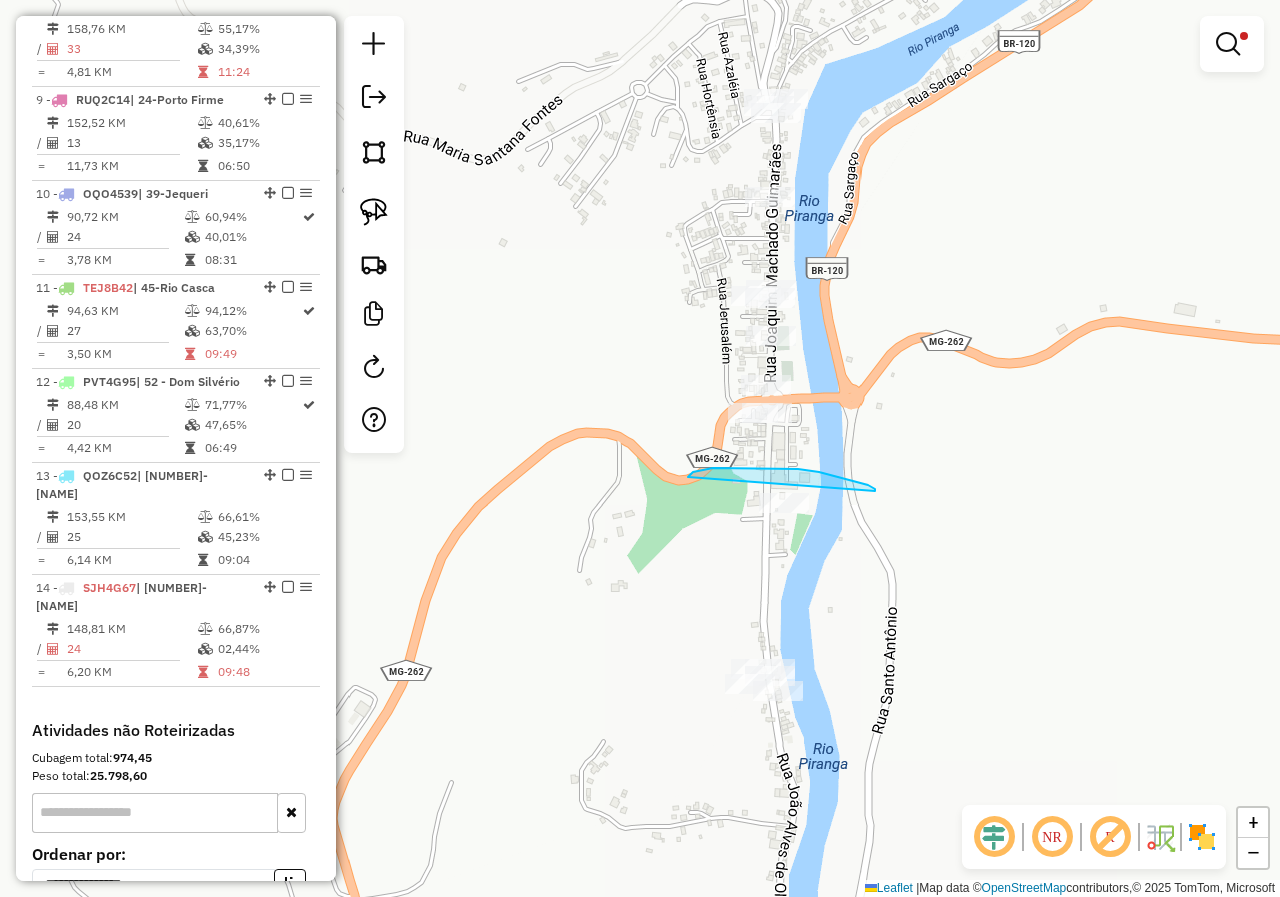 drag, startPoint x: 875, startPoint y: 491, endPoint x: 806, endPoint y: 527, distance: 77.82673 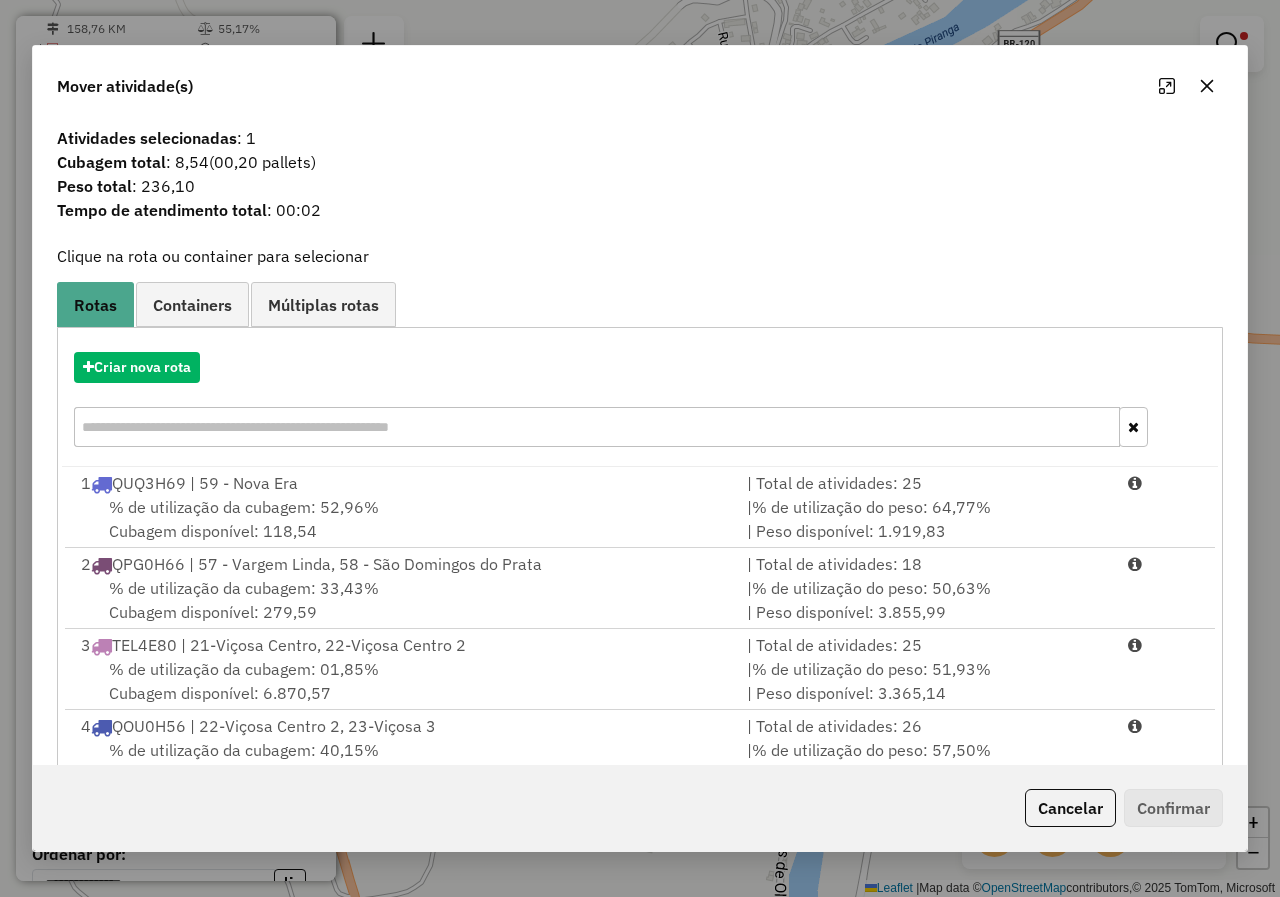 click 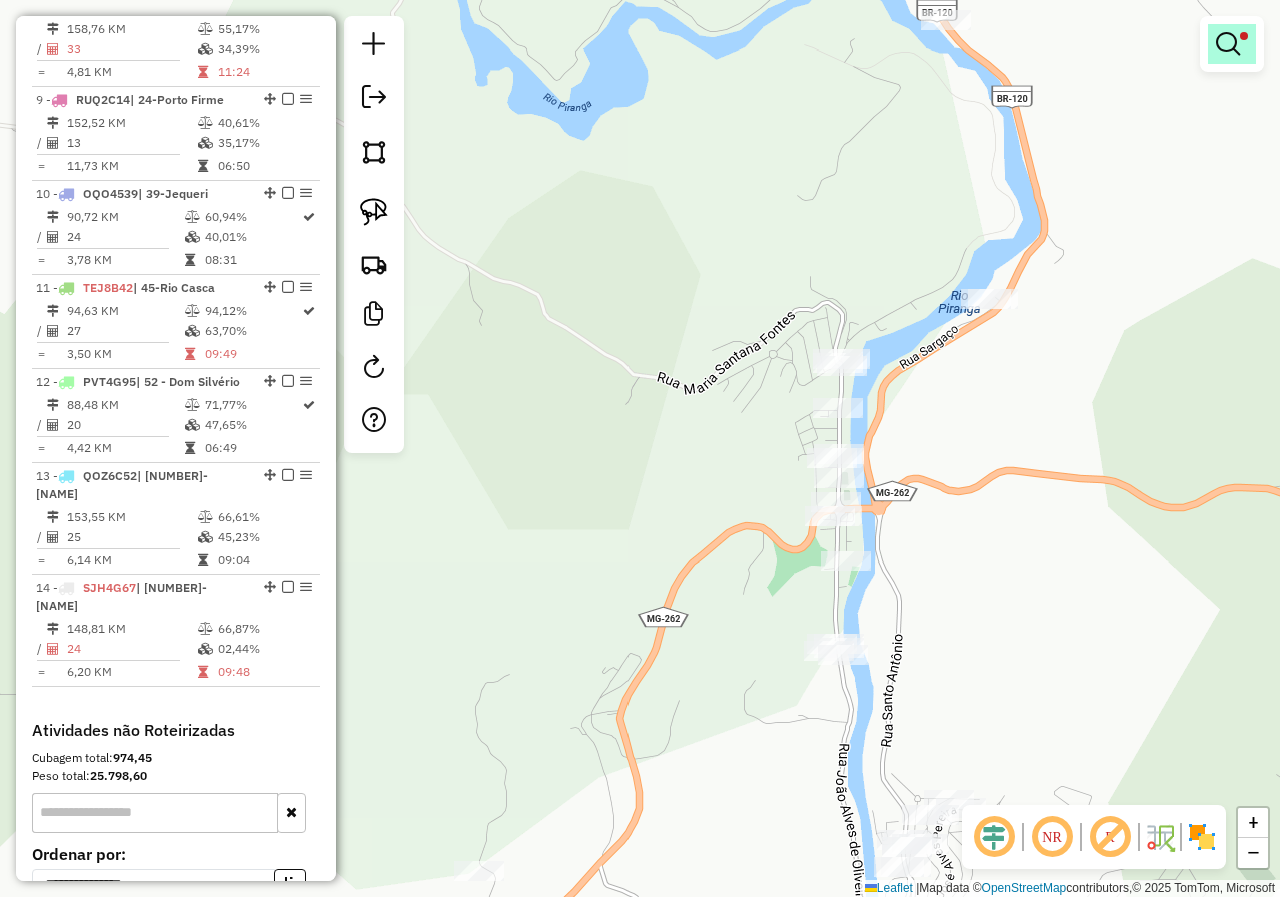 click at bounding box center (1228, 44) 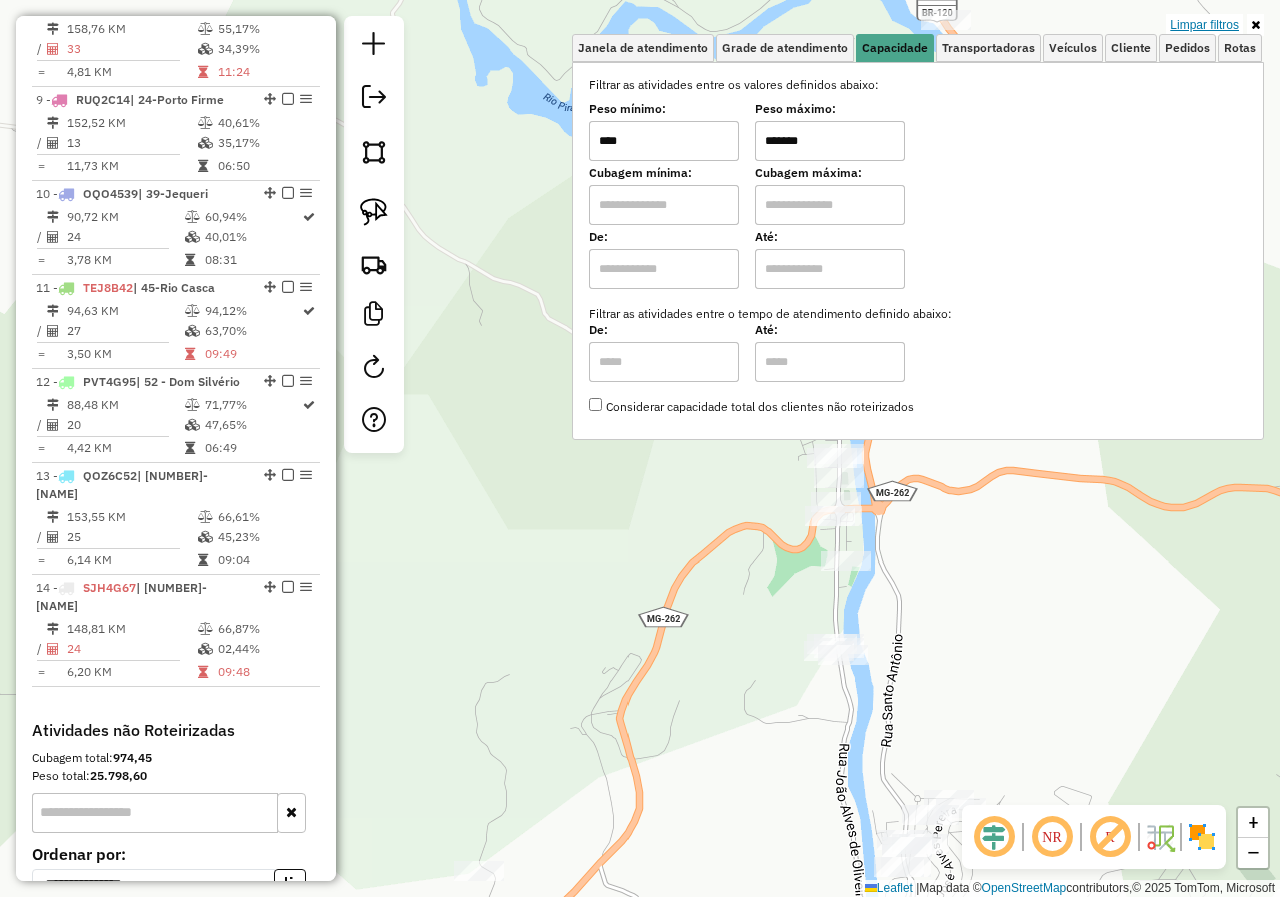 click on "Limpar filtros" at bounding box center (1204, 25) 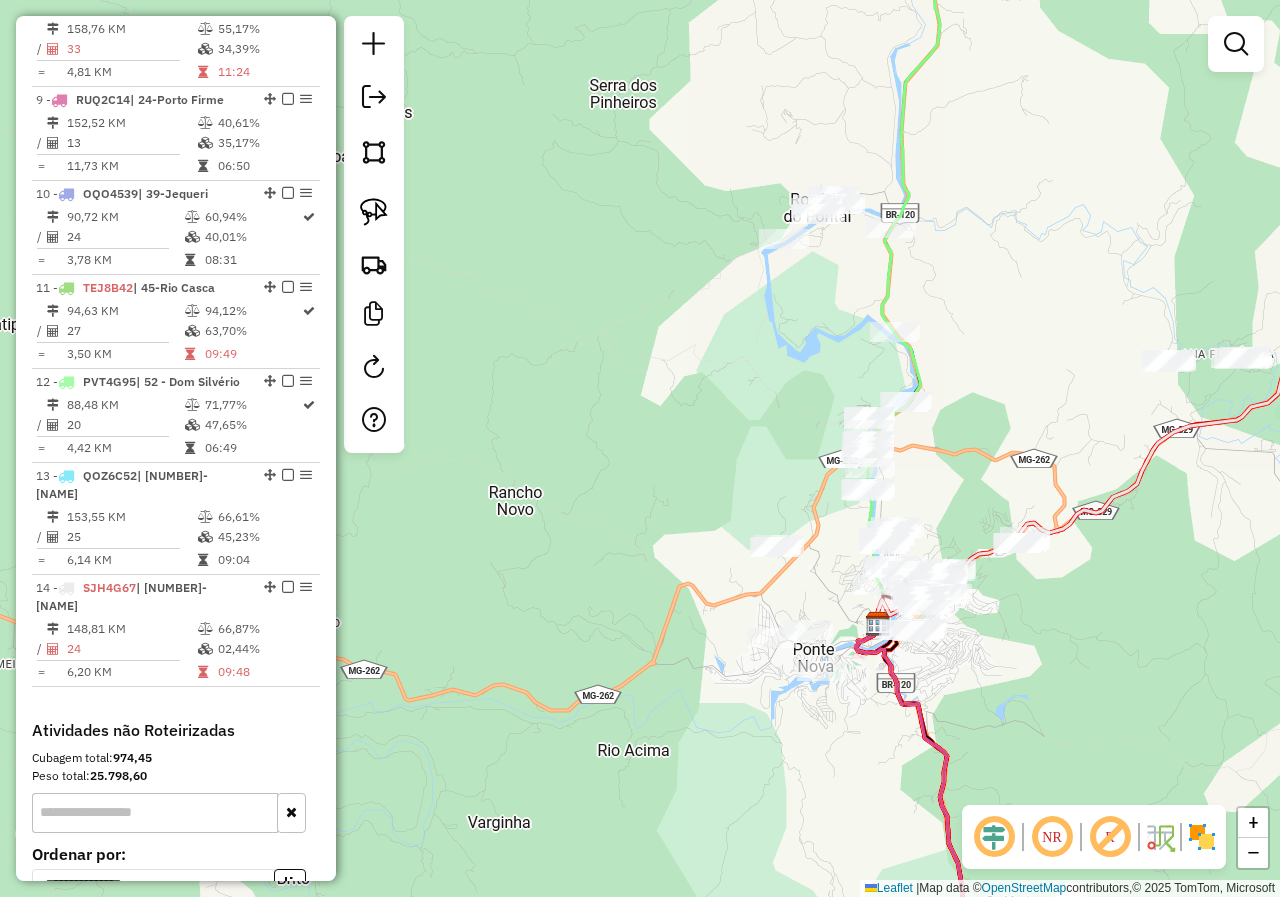 drag, startPoint x: 1061, startPoint y: 546, endPoint x: 981, endPoint y: 417, distance: 151.79262 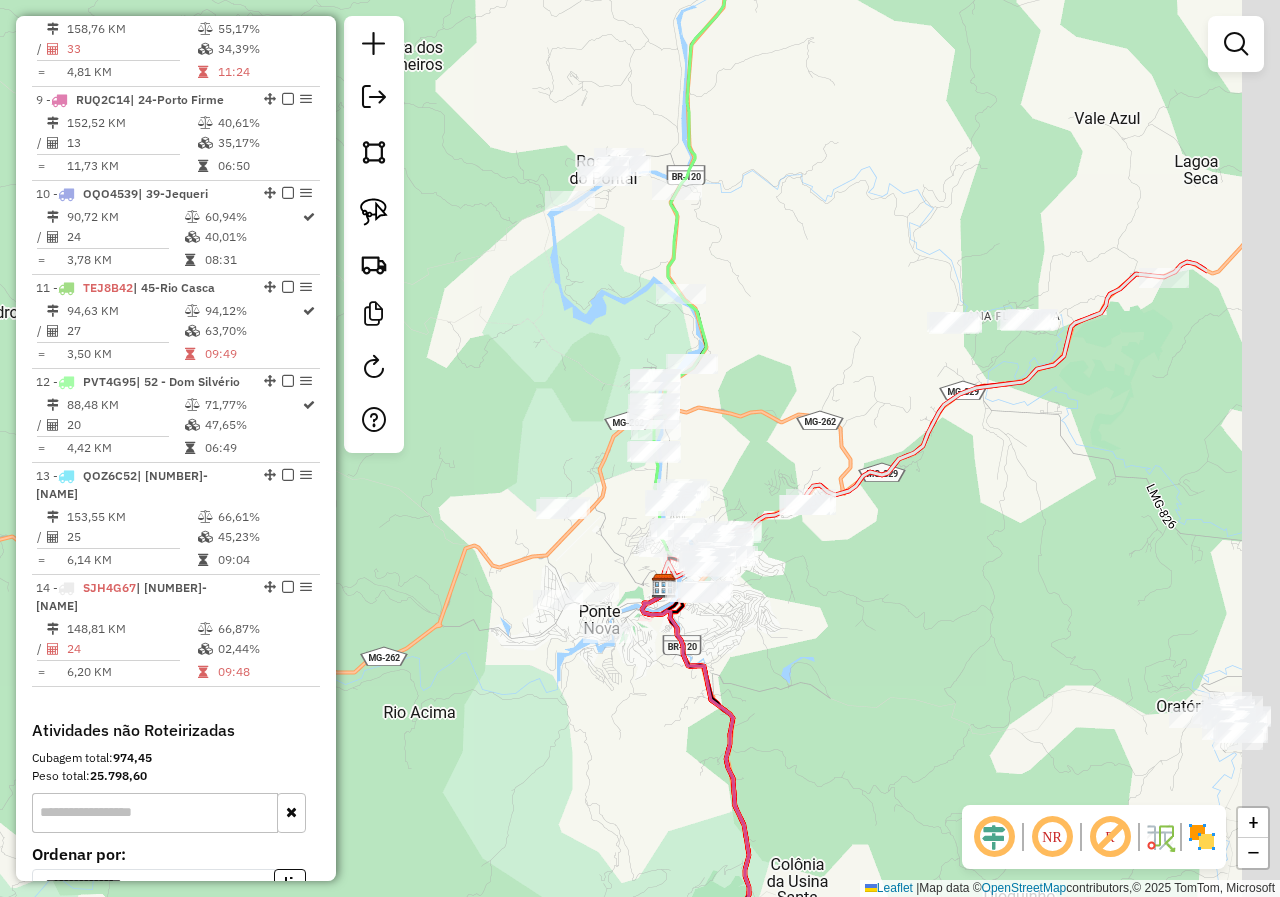 drag, startPoint x: 1021, startPoint y: 393, endPoint x: 819, endPoint y: 399, distance: 202.0891 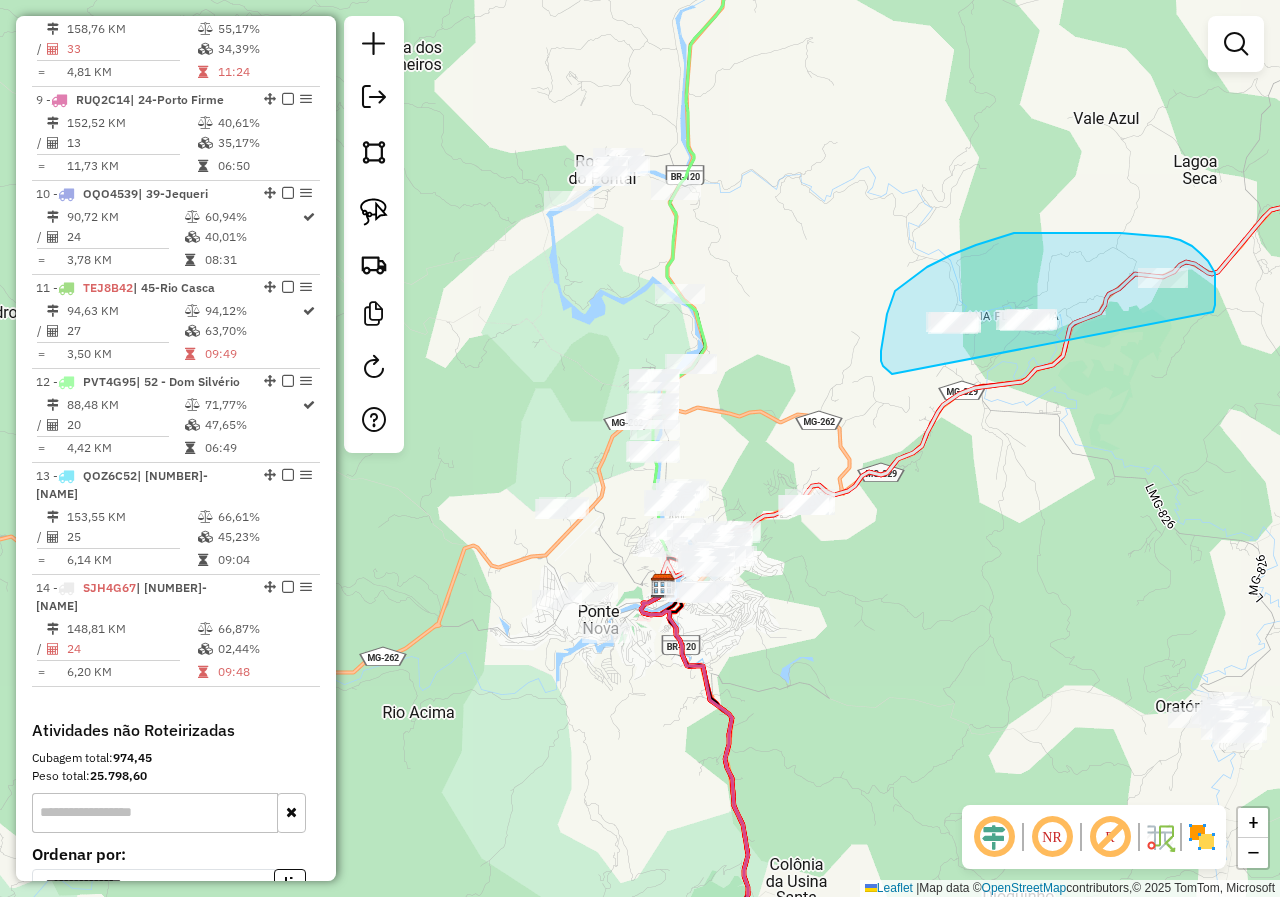 drag, startPoint x: 1215, startPoint y: 295, endPoint x: 1017, endPoint y: 388, distance: 218.75328 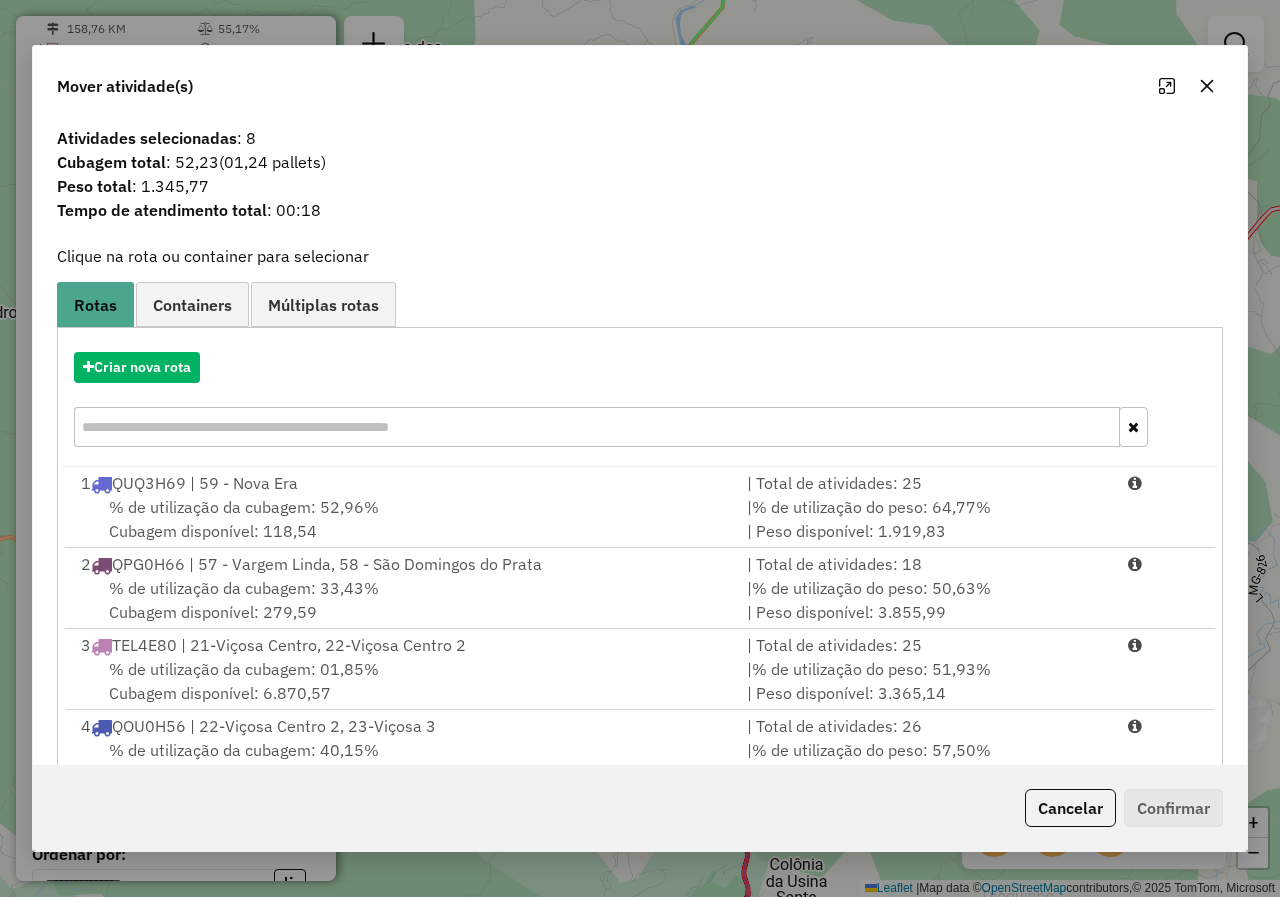 click 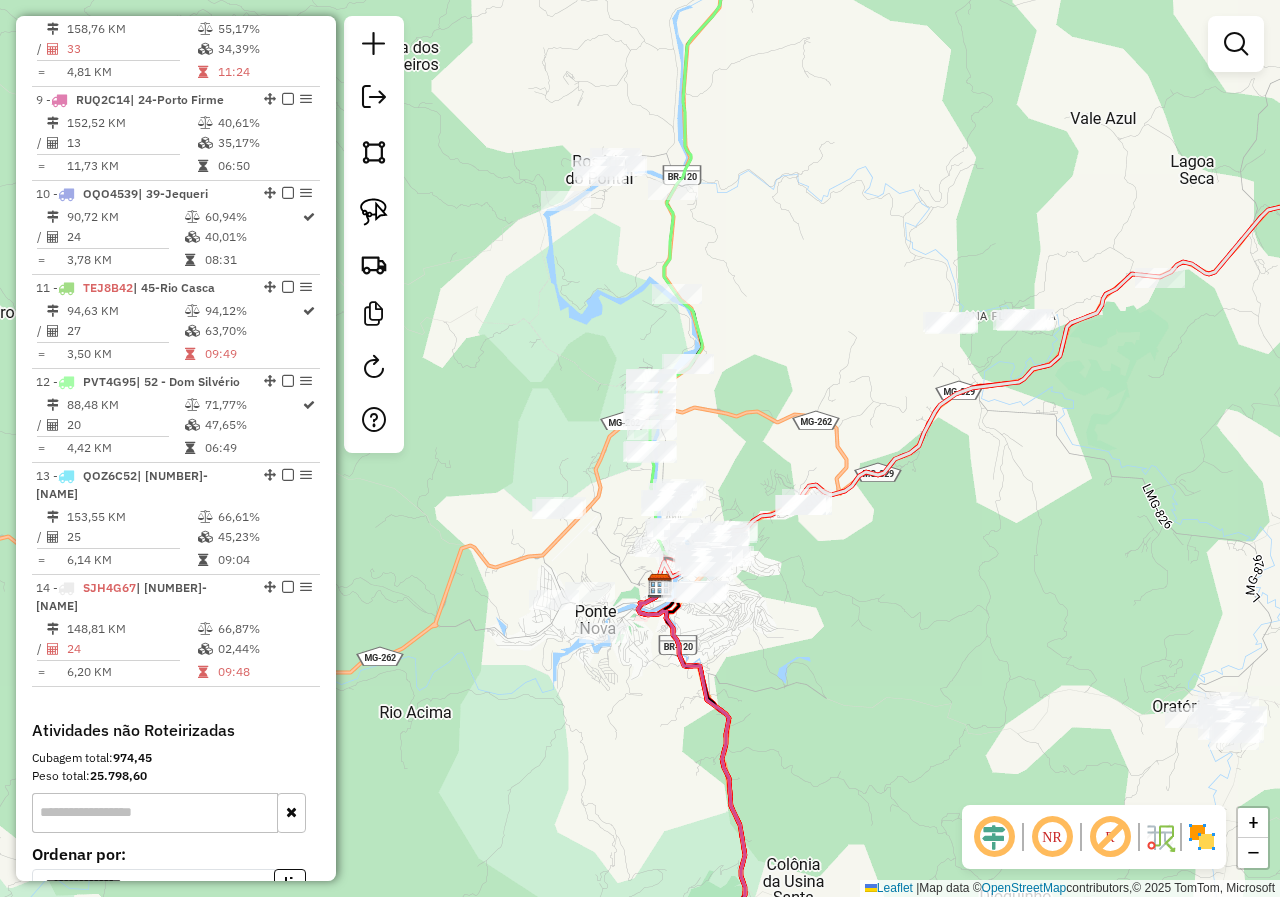 drag, startPoint x: 1140, startPoint y: 403, endPoint x: 761, endPoint y: 403, distance: 379 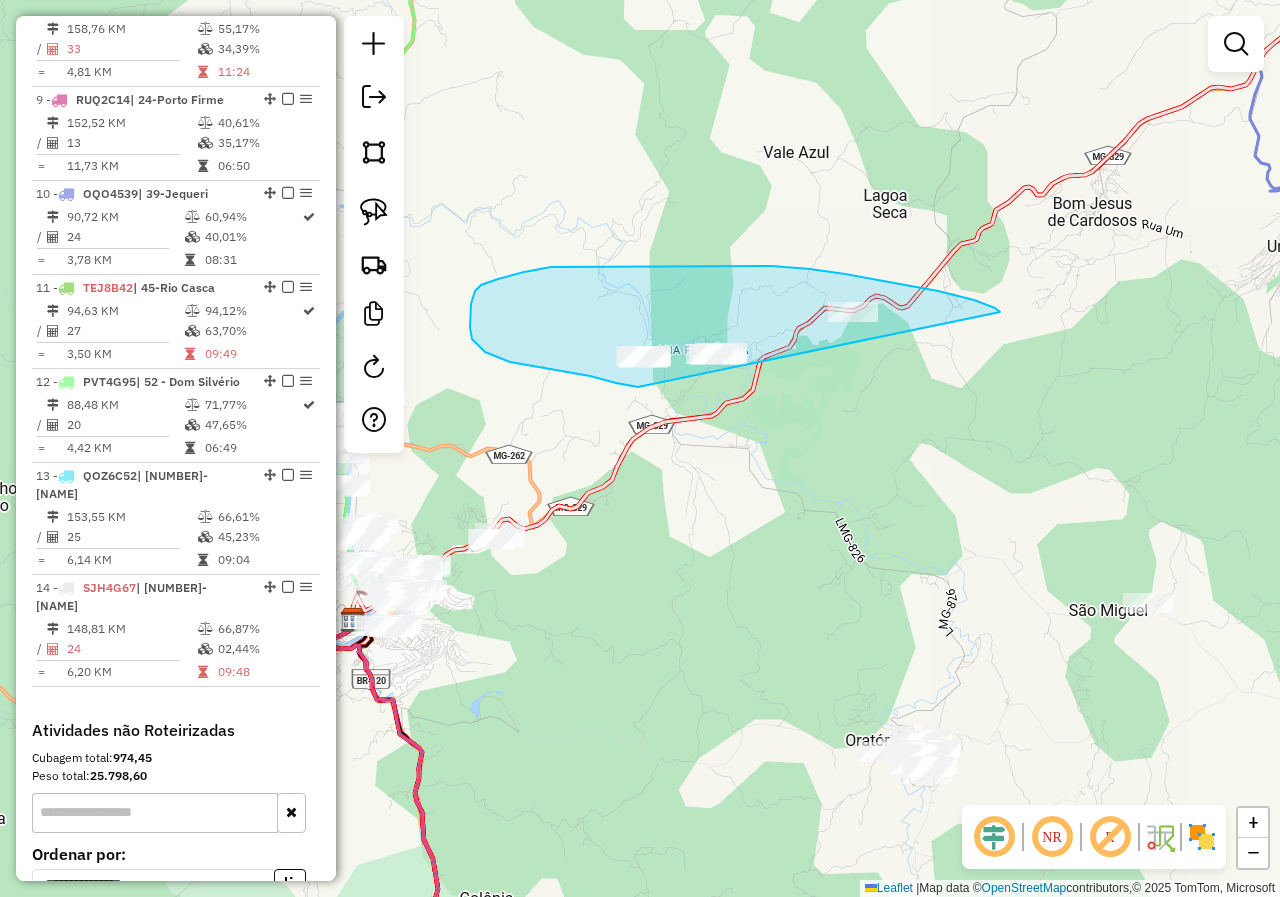 drag, startPoint x: 729, startPoint y: 266, endPoint x: 740, endPoint y: 406, distance: 140.43147 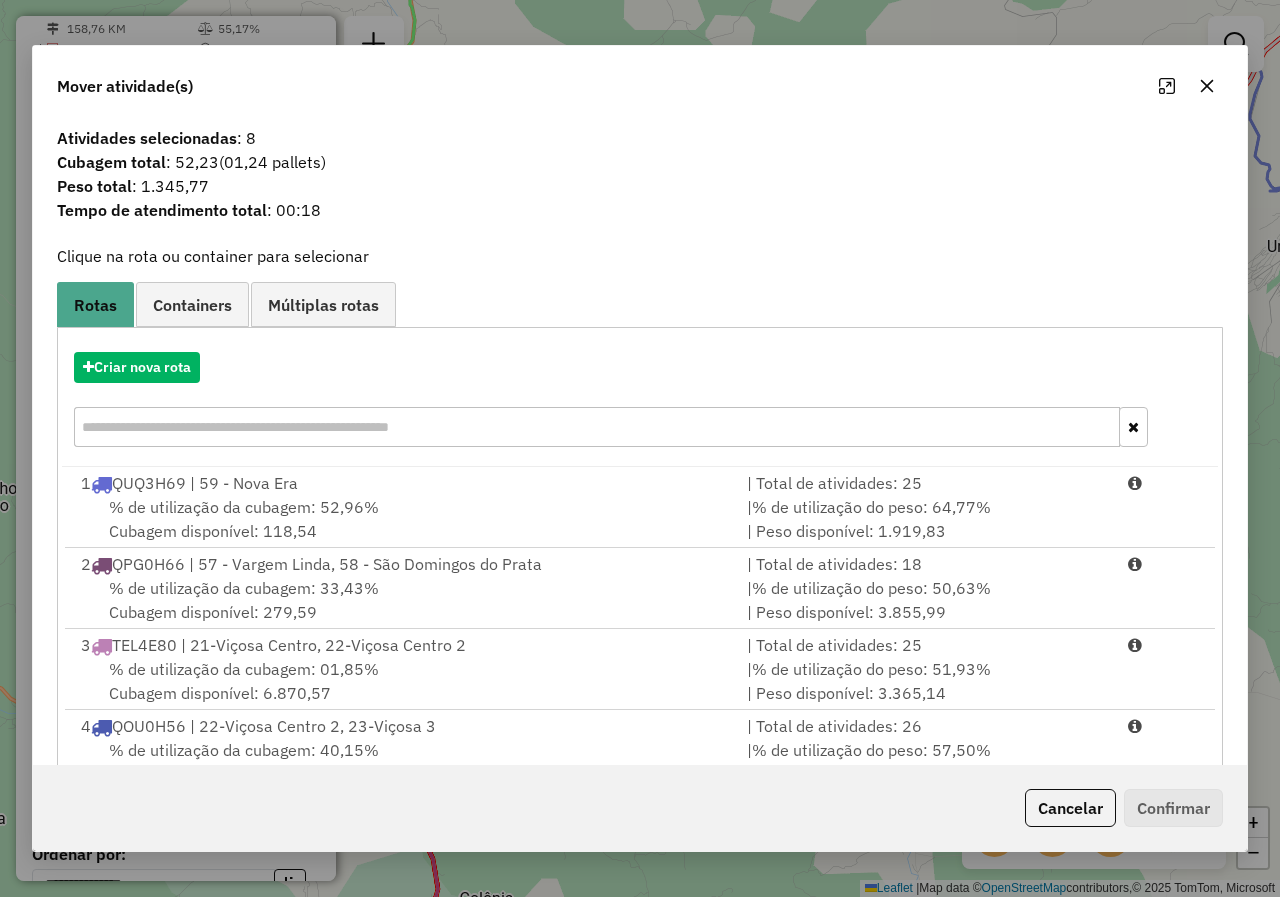 click 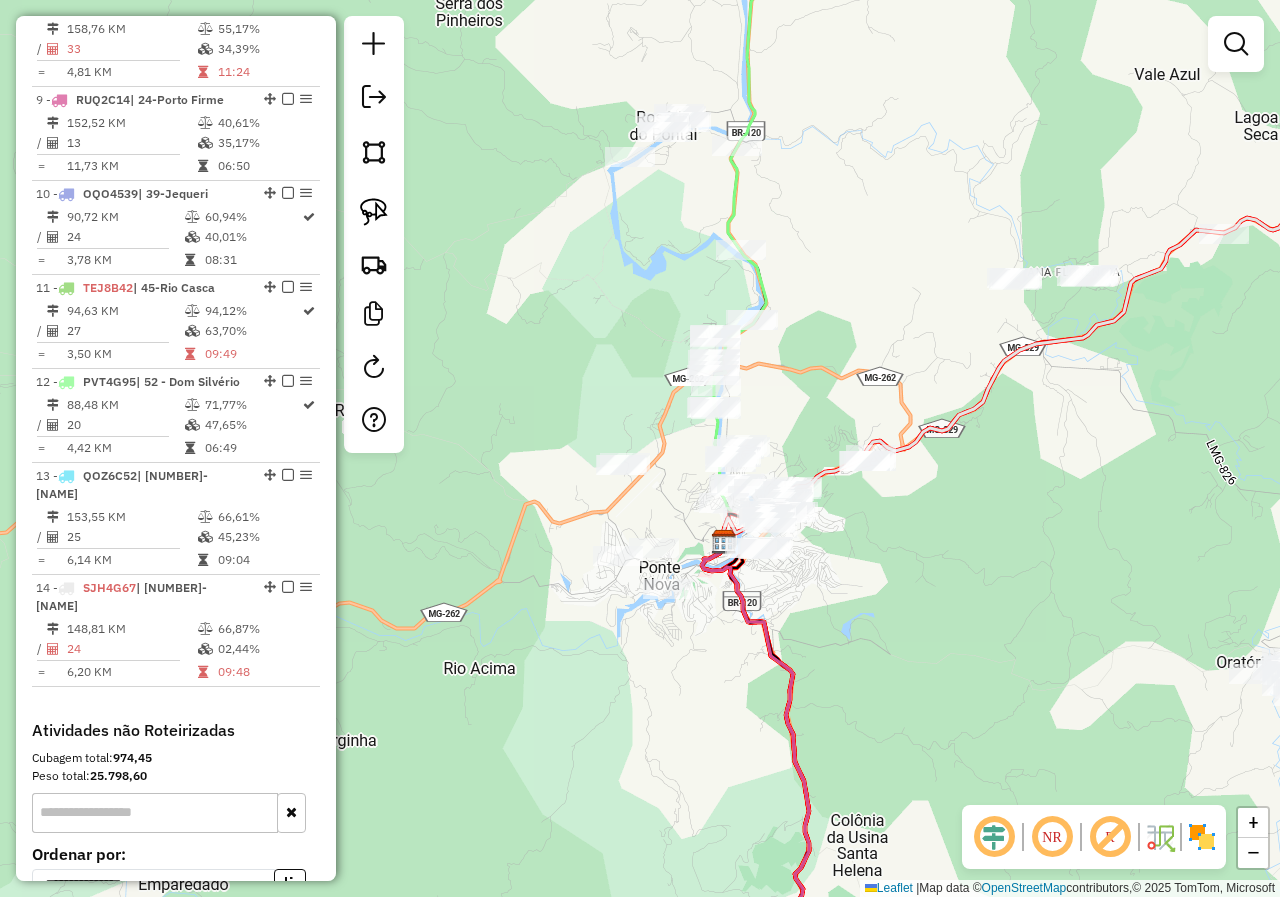 drag, startPoint x: 620, startPoint y: 592, endPoint x: 991, endPoint y: 514, distance: 379.1108 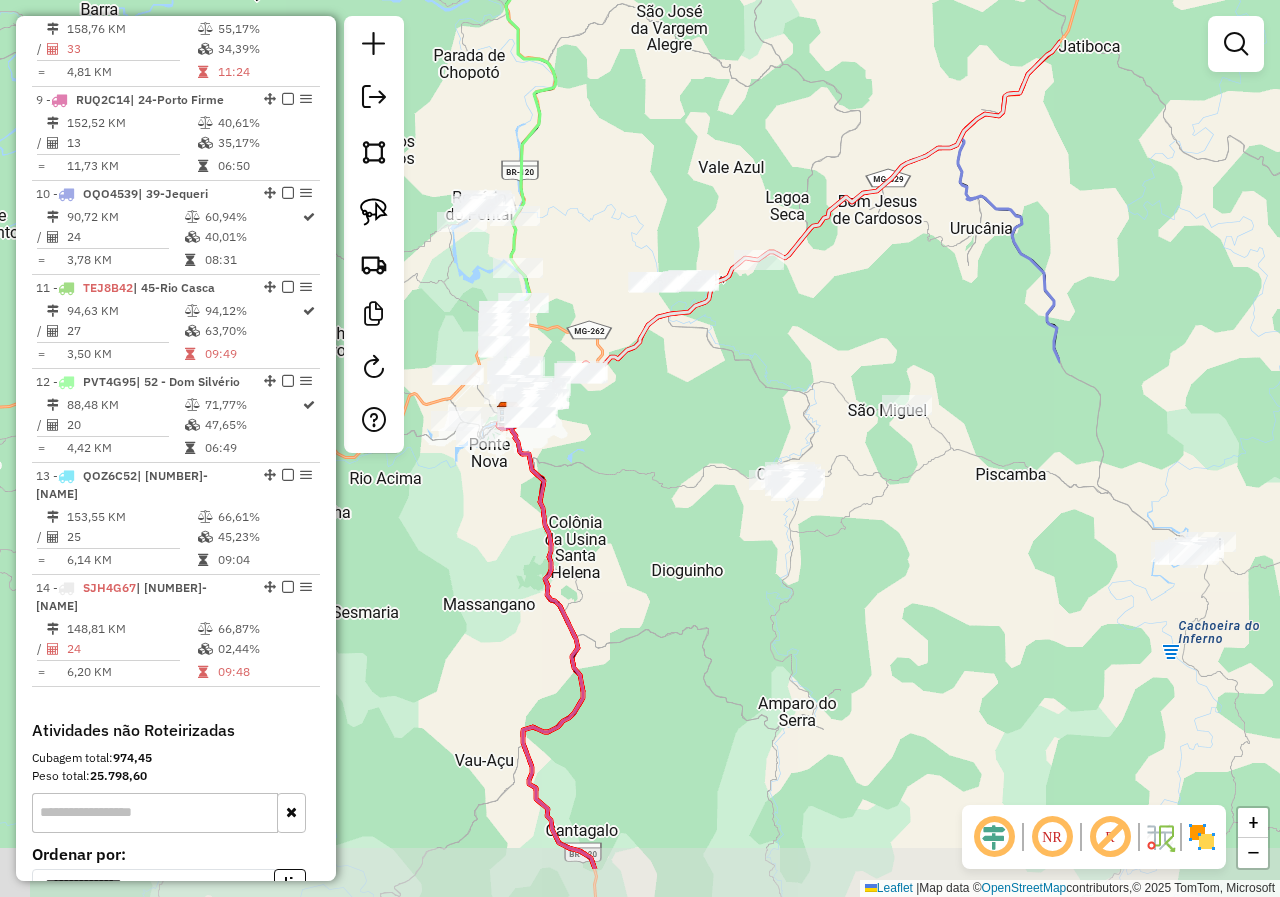 drag, startPoint x: 1032, startPoint y: 563, endPoint x: 885, endPoint y: 570, distance: 147.16656 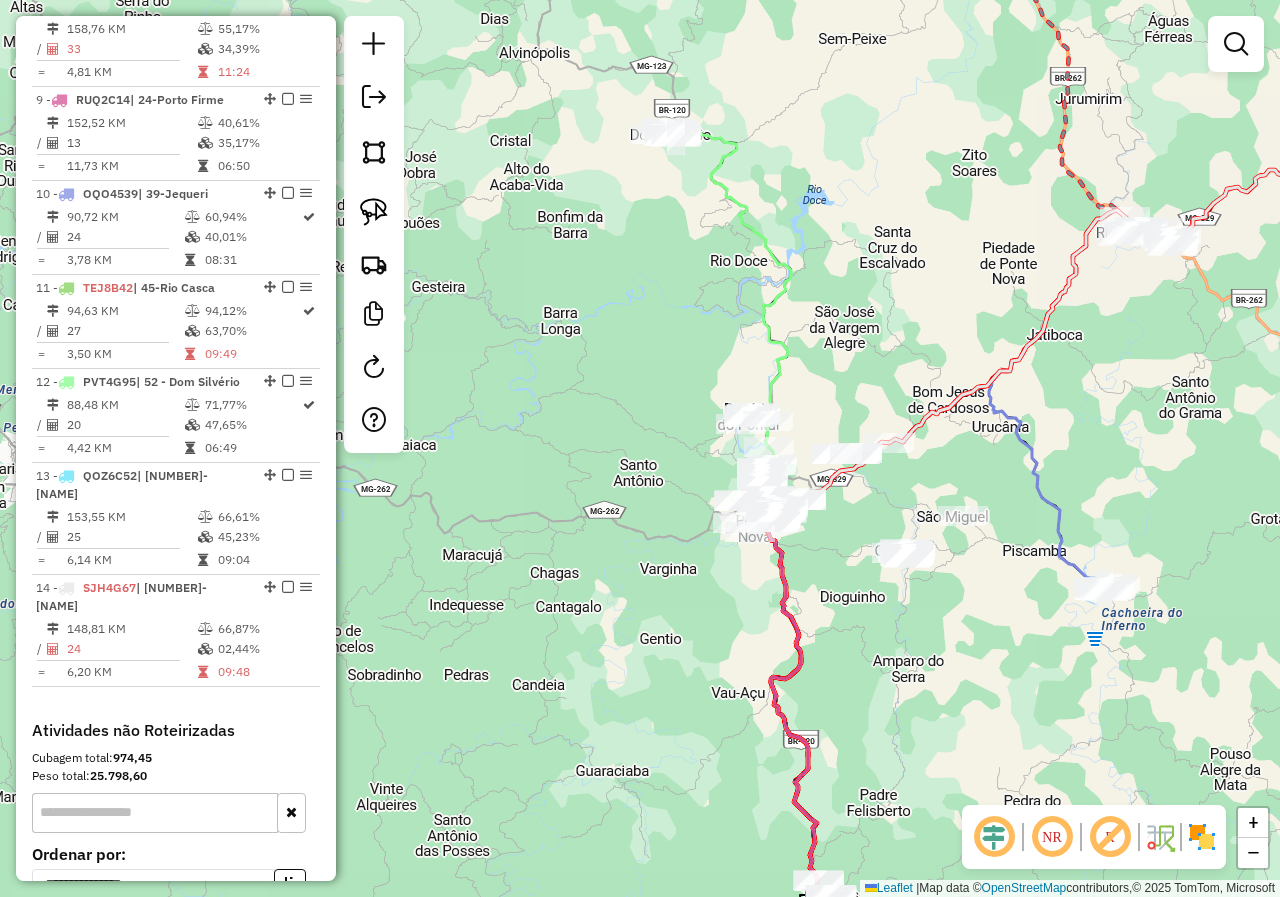 drag, startPoint x: 856, startPoint y: 512, endPoint x: 835, endPoint y: 518, distance: 21.84033 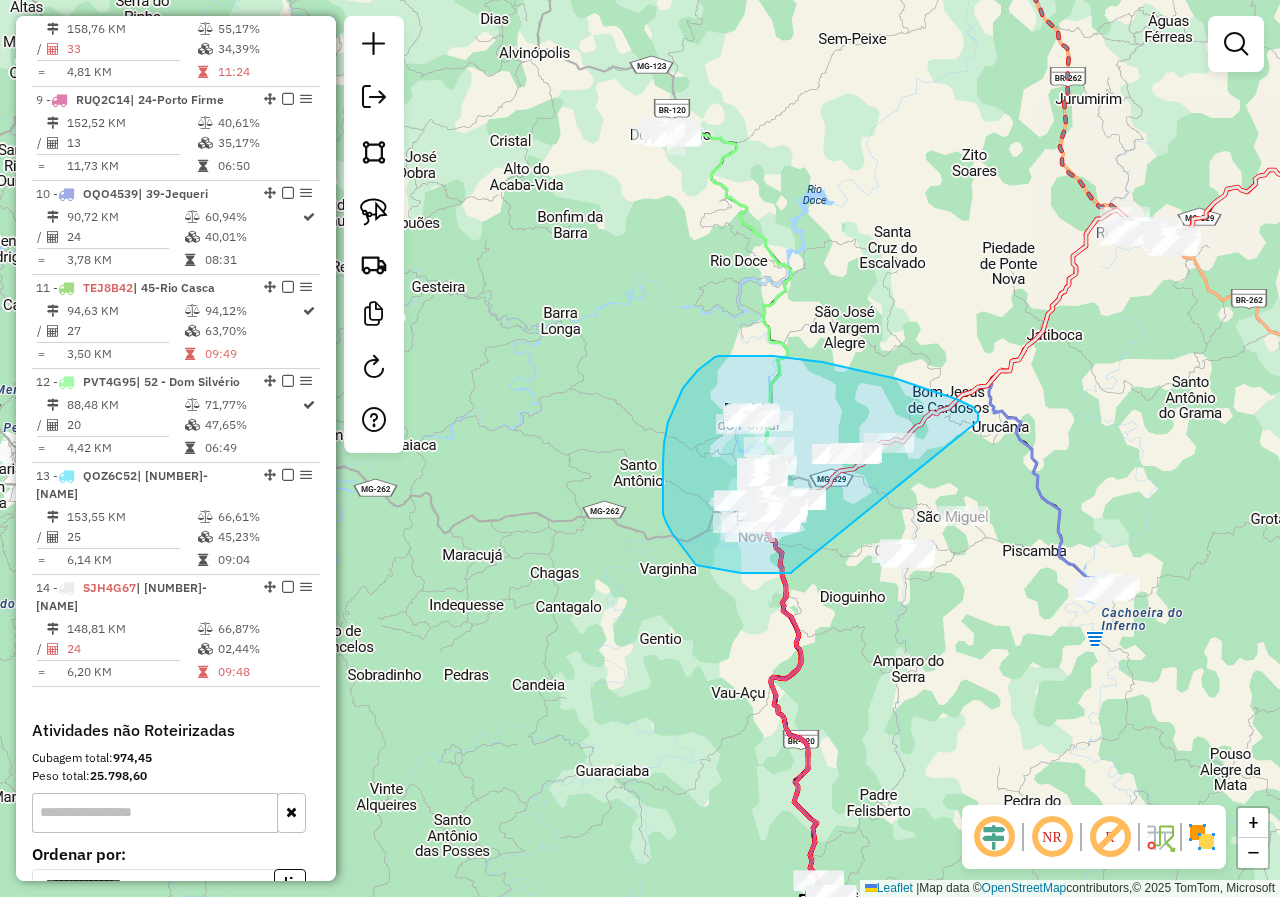 drag, startPoint x: 978, startPoint y: 421, endPoint x: 794, endPoint y: 570, distance: 236.7636 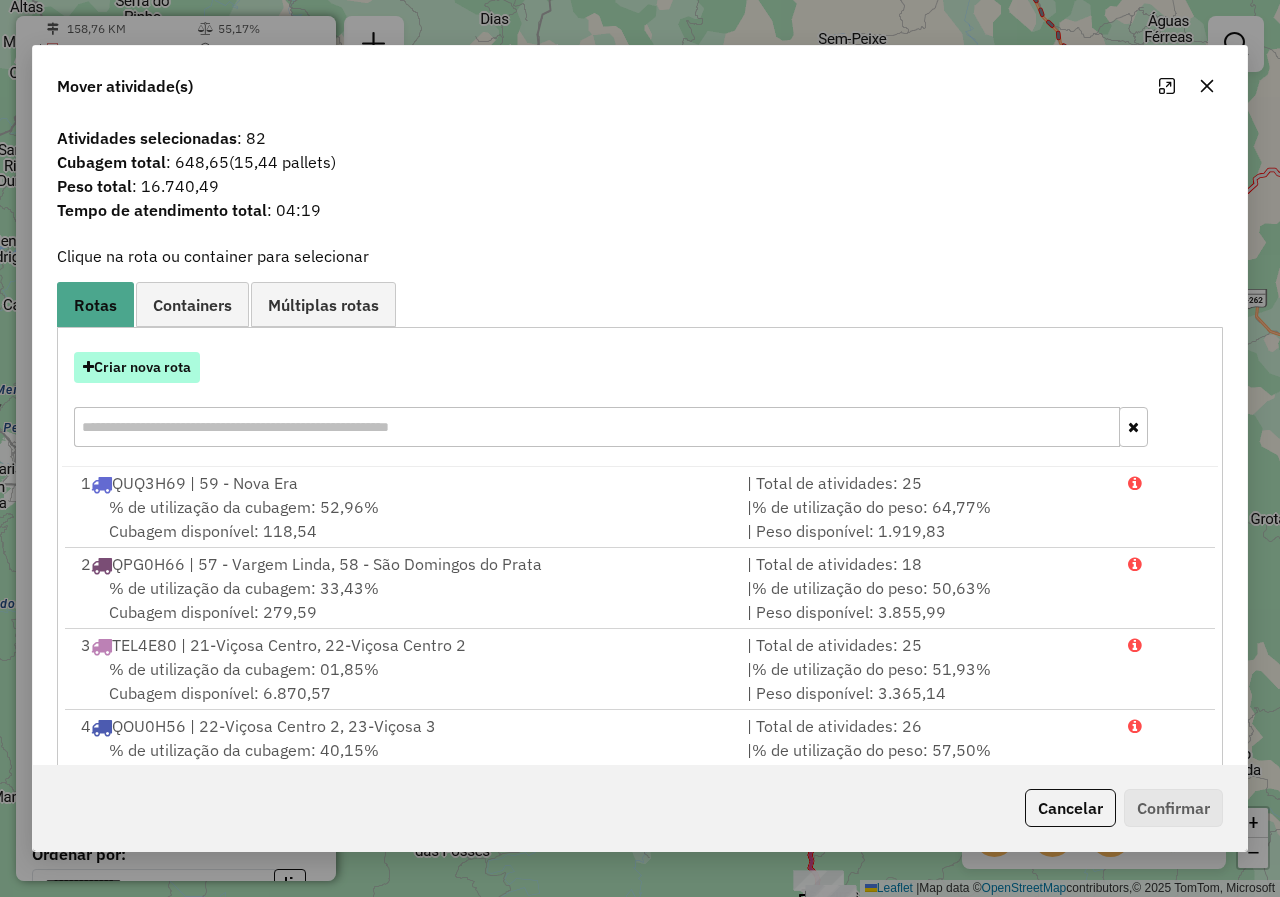 click on "Criar nova rota" at bounding box center [137, 367] 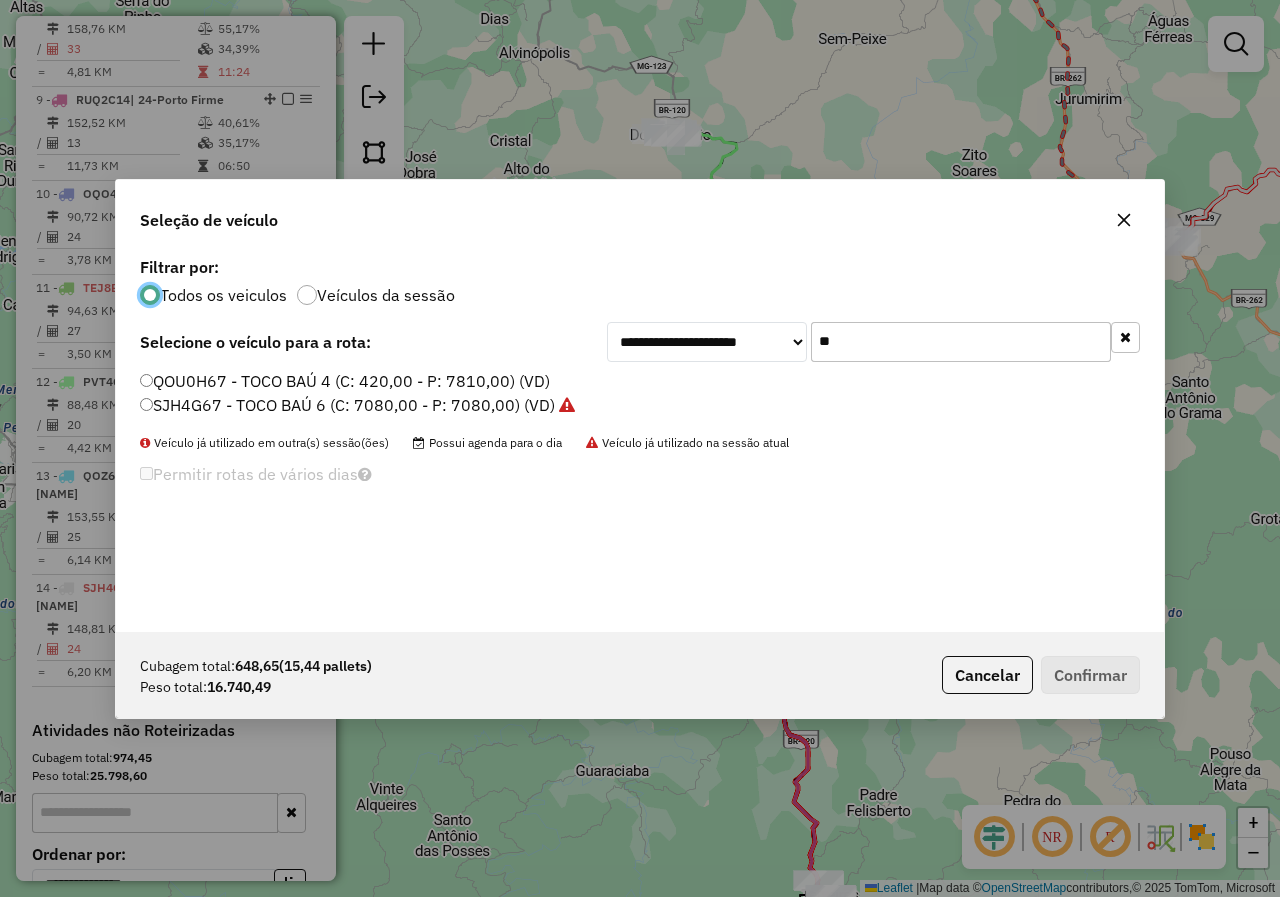 scroll, scrollTop: 11, scrollLeft: 6, axis: both 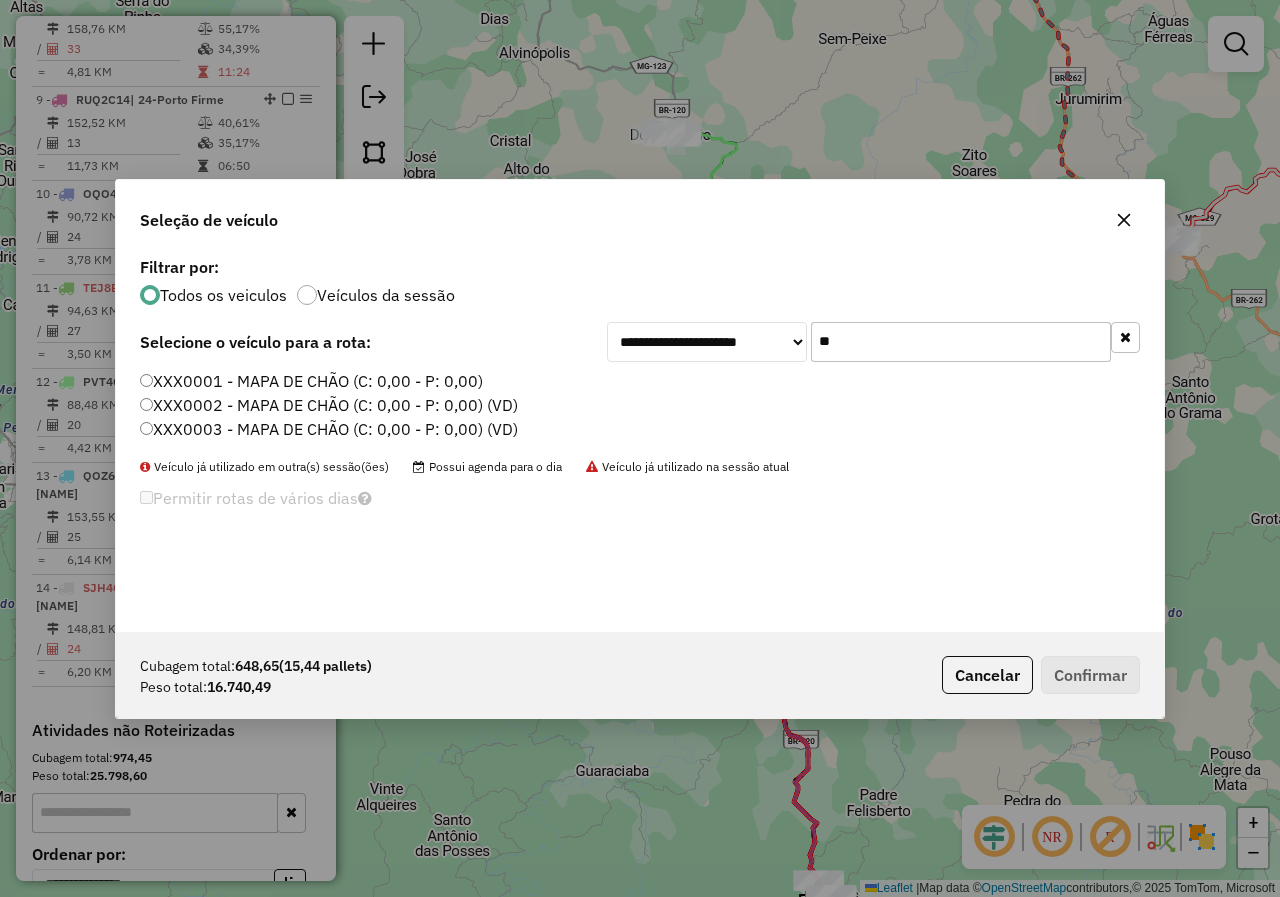 type on "**" 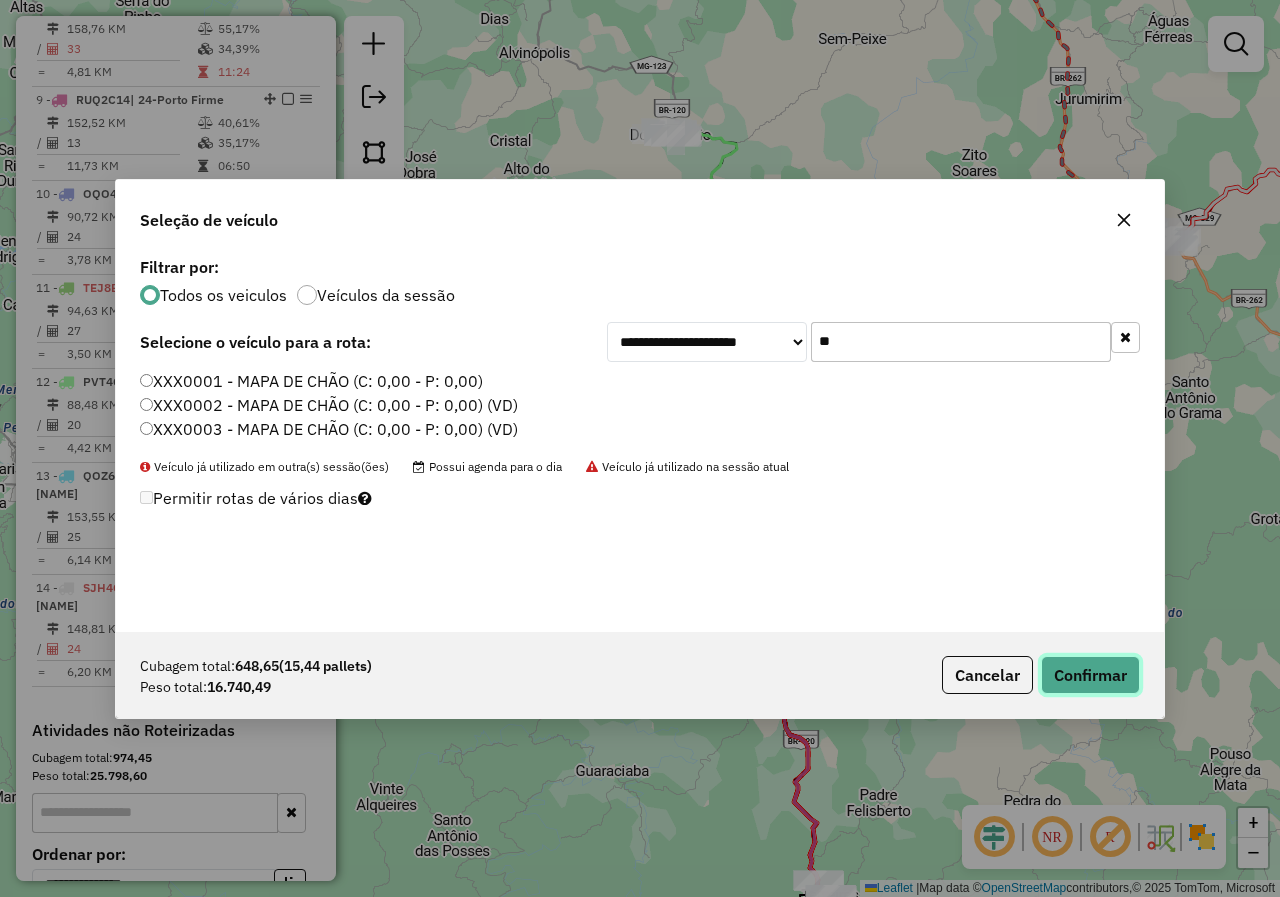 click on "Confirmar" 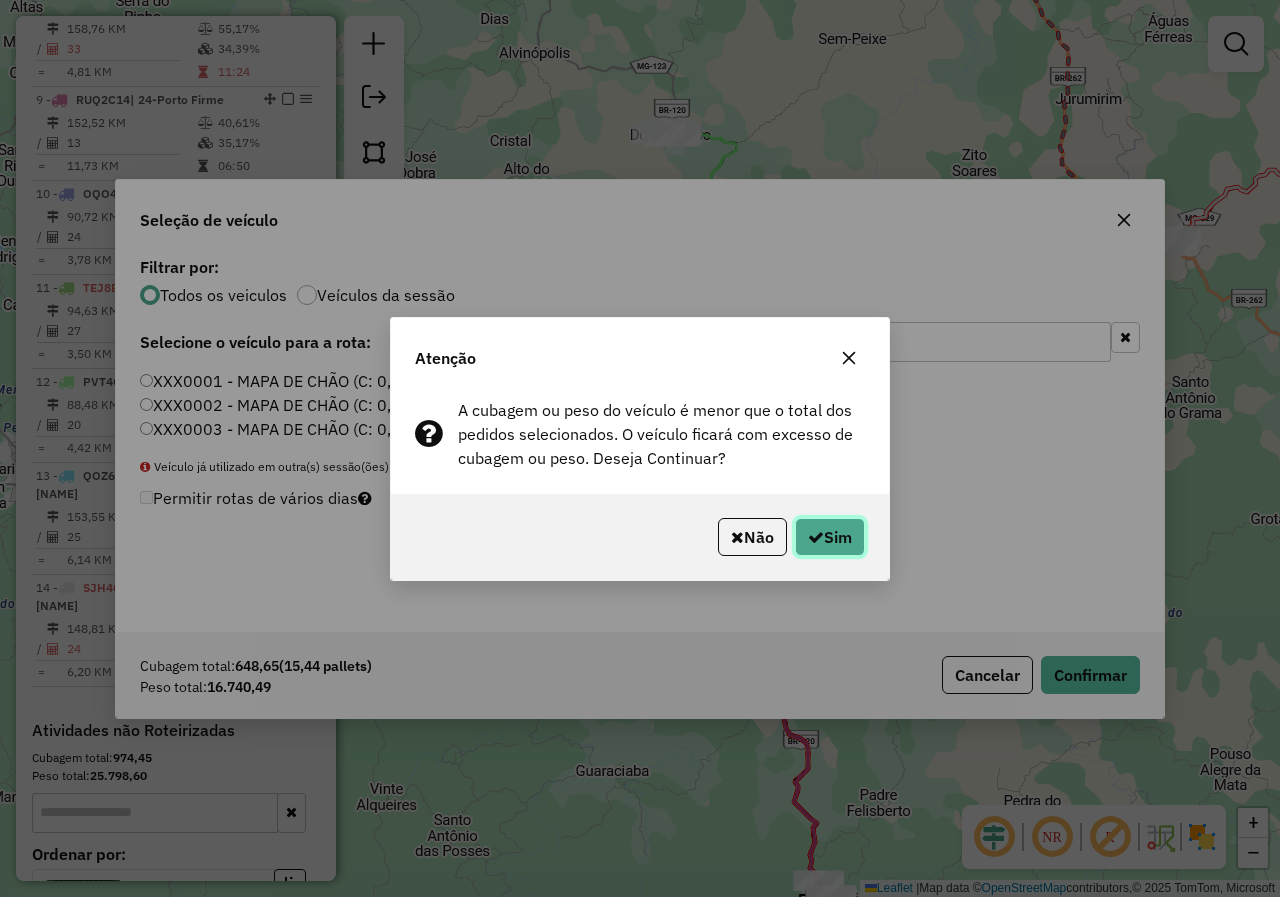 click on "Sim" 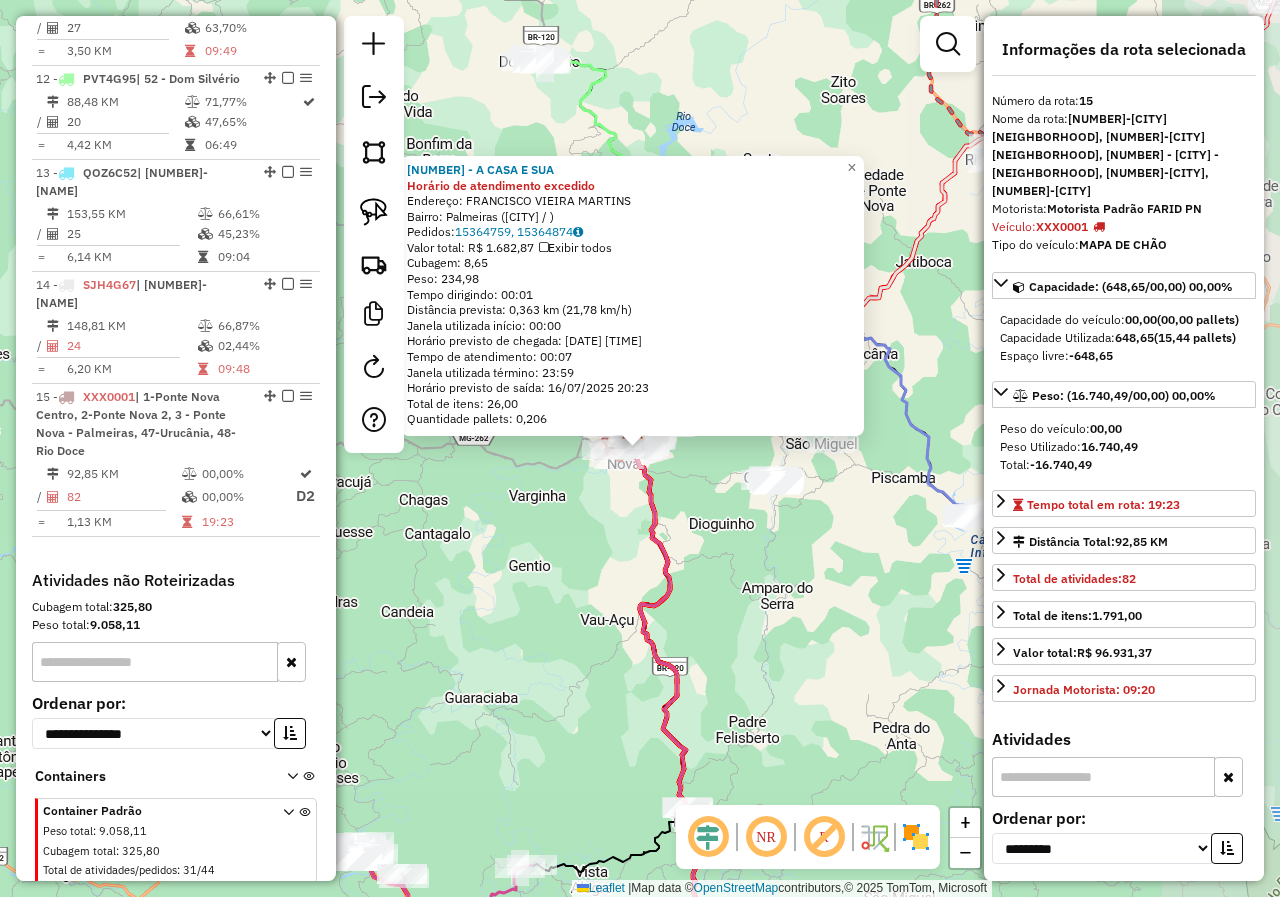 scroll, scrollTop: 1880, scrollLeft: 0, axis: vertical 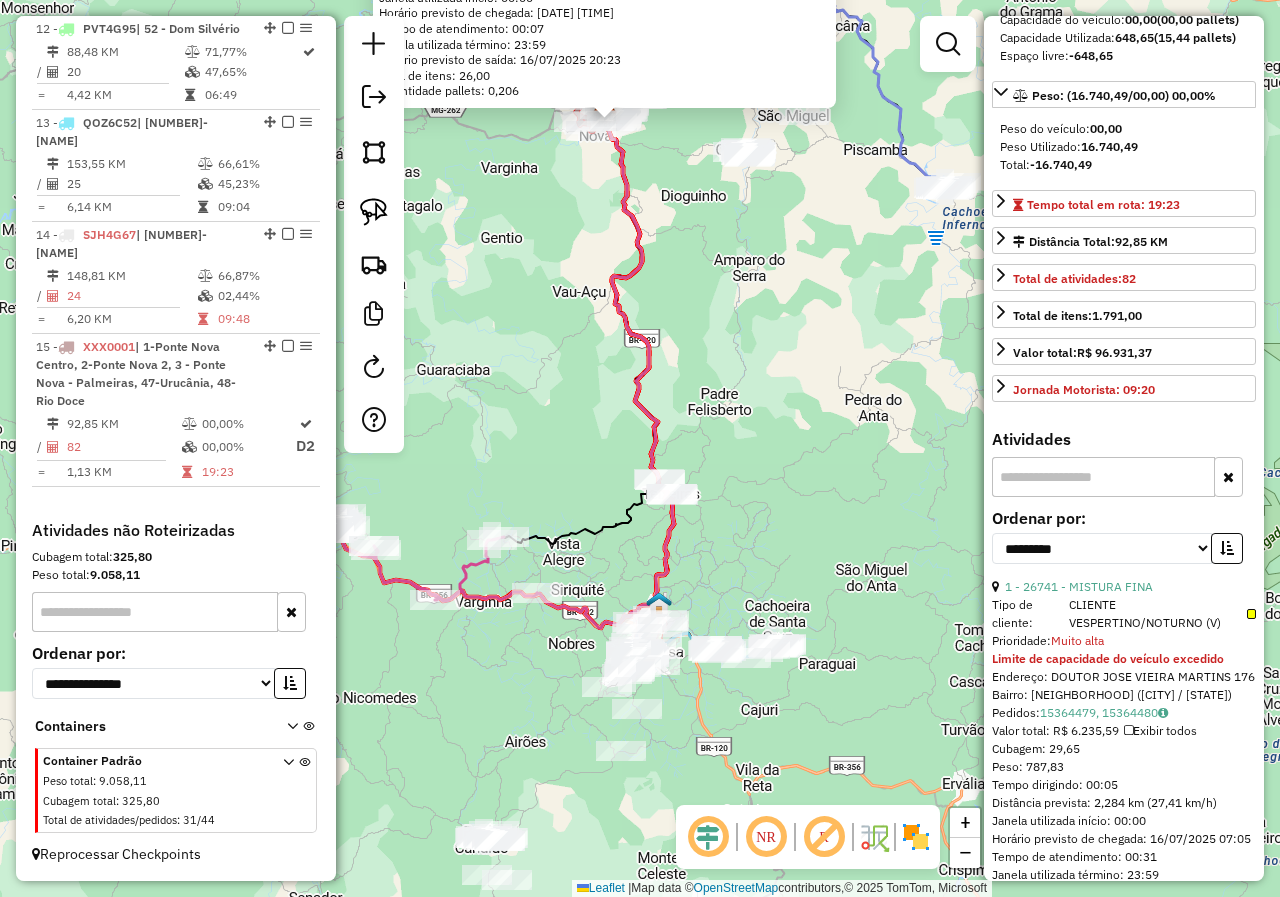 drag, startPoint x: 884, startPoint y: 649, endPoint x: 856, endPoint y: 321, distance: 329.19296 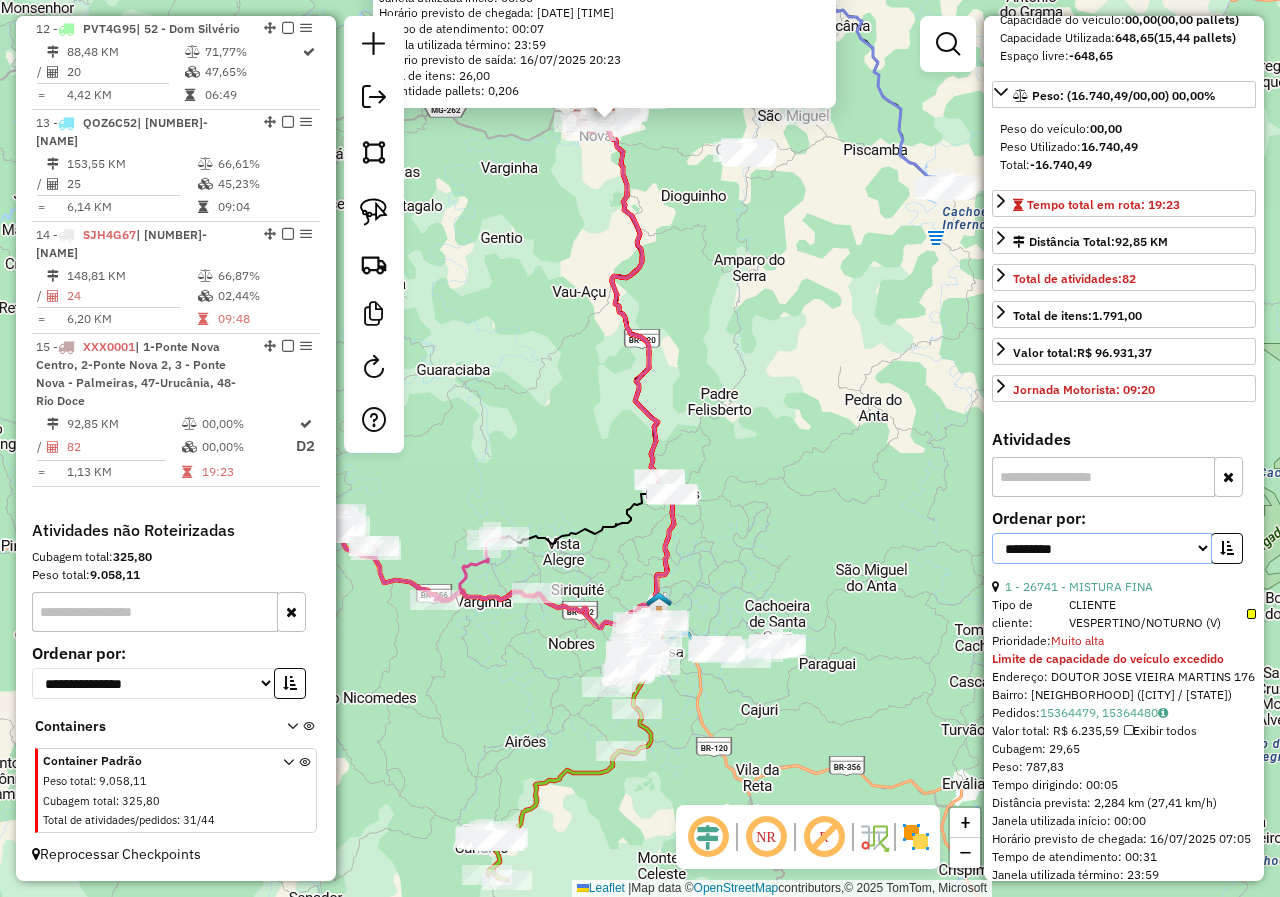 drag, startPoint x: 1190, startPoint y: 543, endPoint x: 1179, endPoint y: 547, distance: 11.7046995 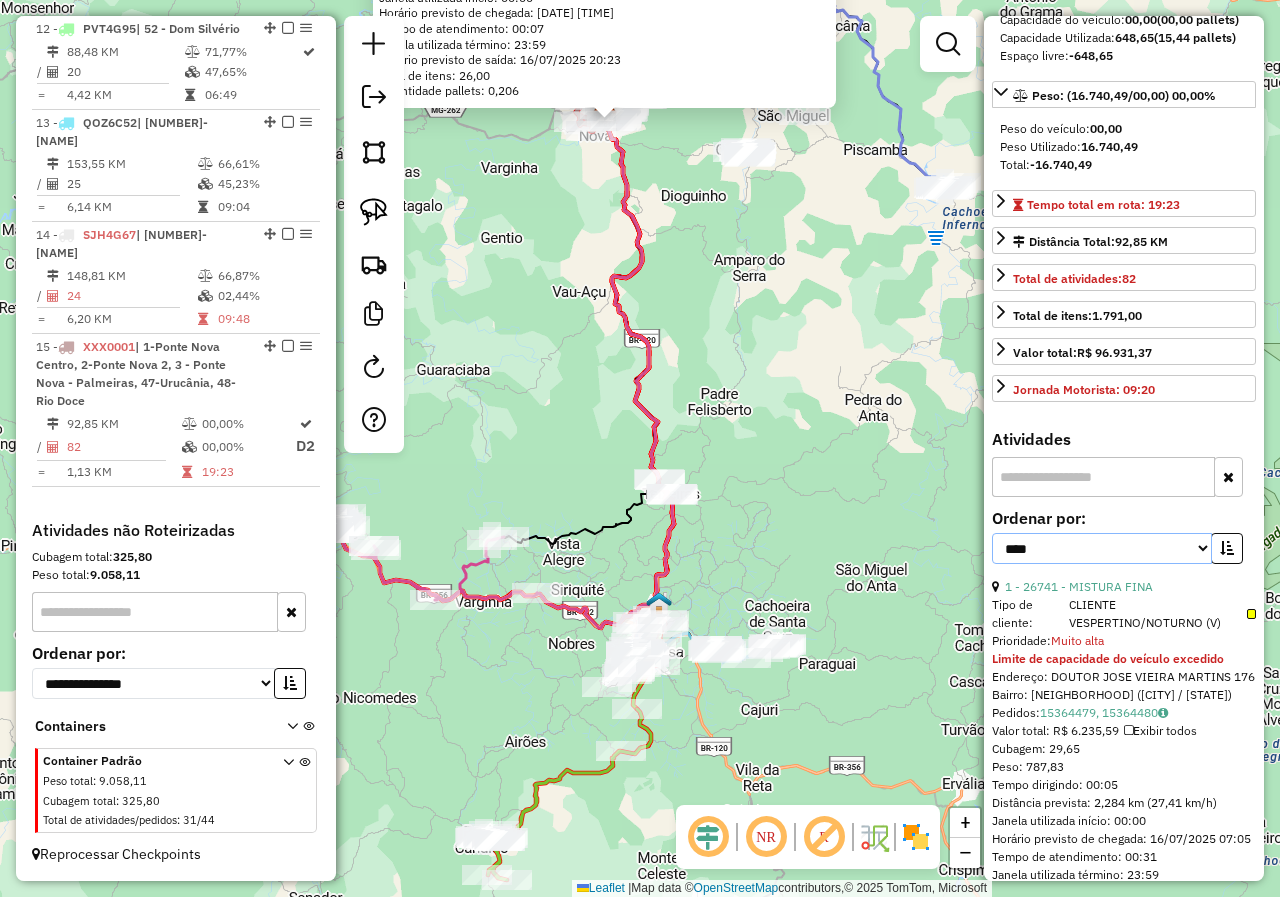 click on "**********" at bounding box center (1102, 548) 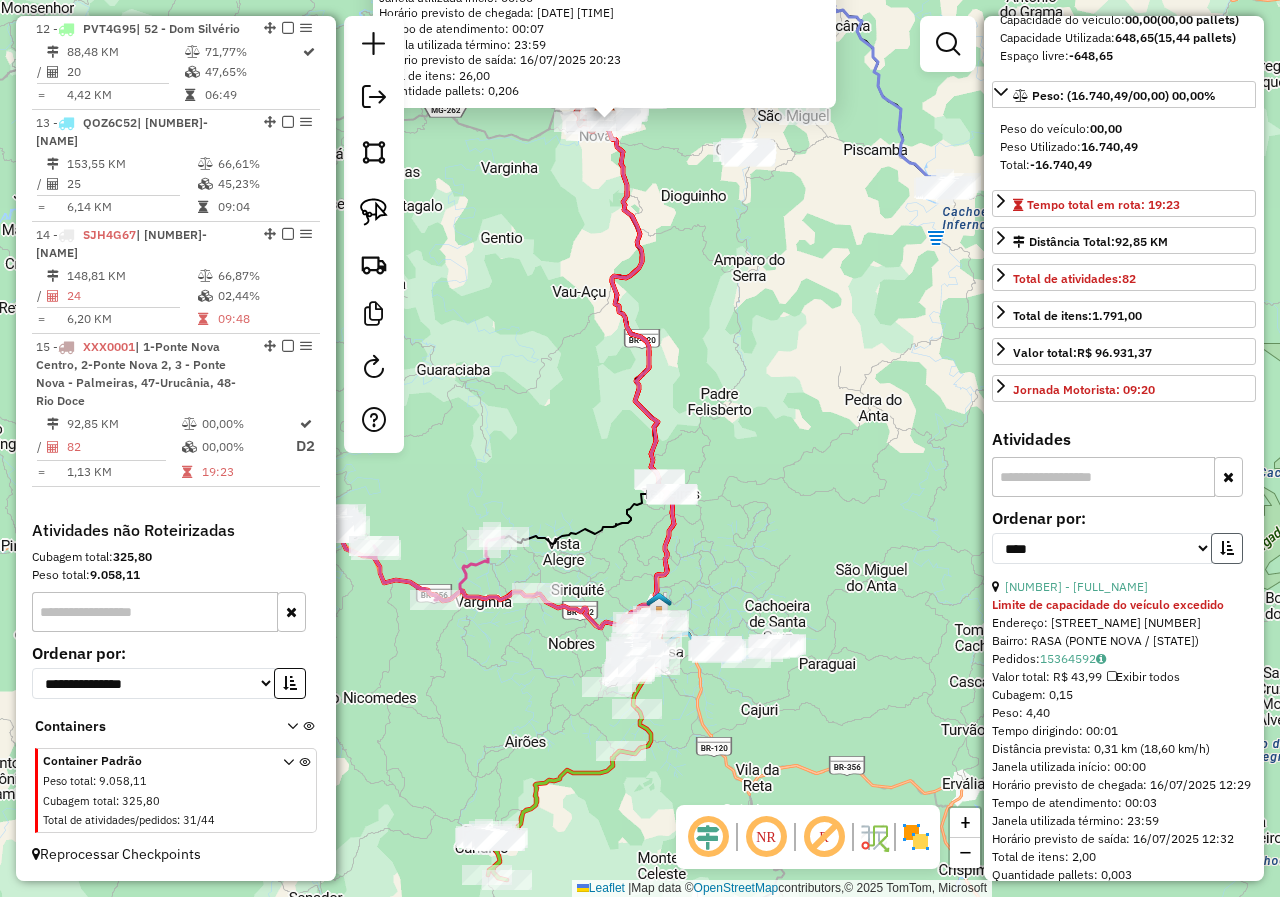 click at bounding box center [1227, 548] 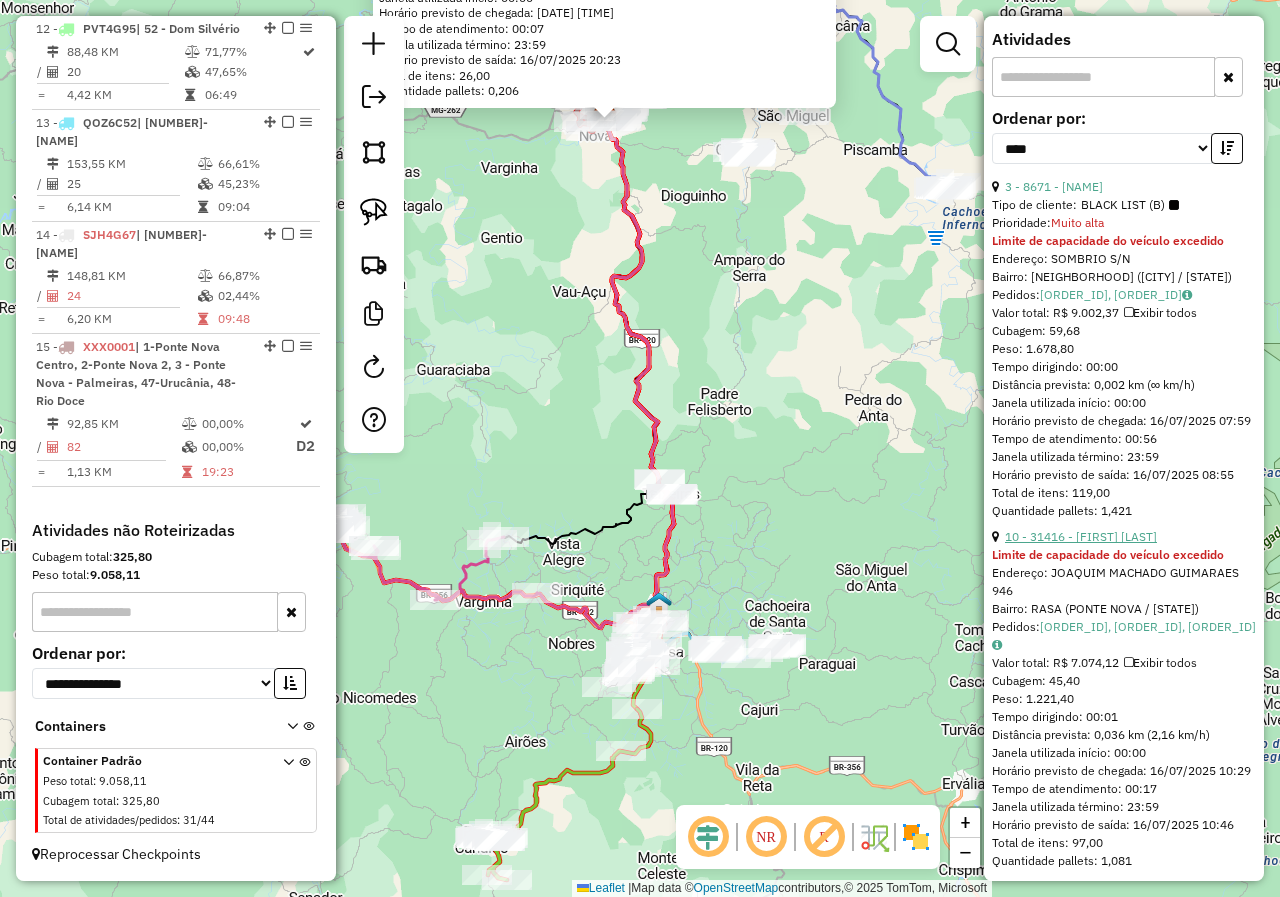 scroll, scrollTop: 600, scrollLeft: 0, axis: vertical 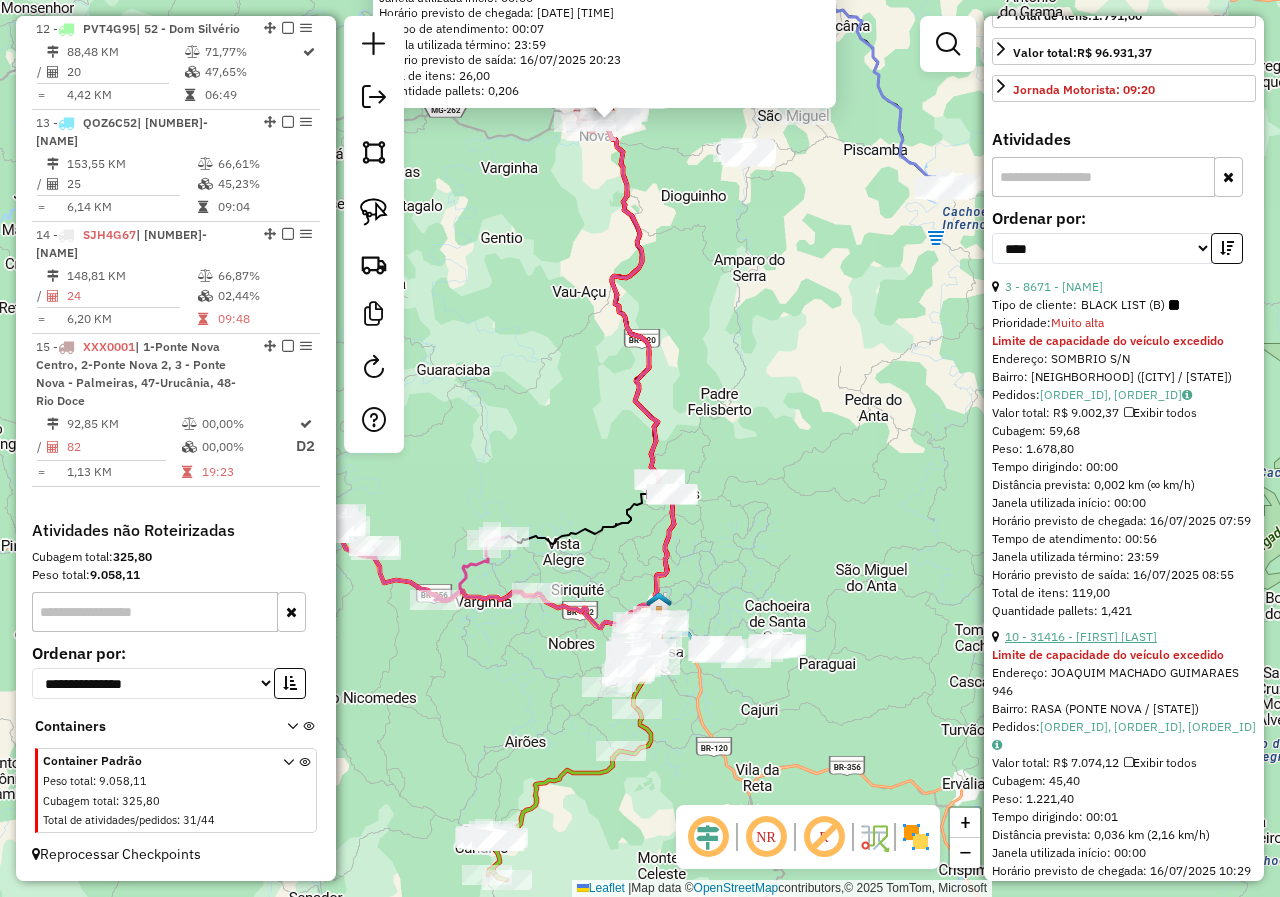 click on "10 - 31416 - [FIRST] [LAST]" at bounding box center (1081, 636) 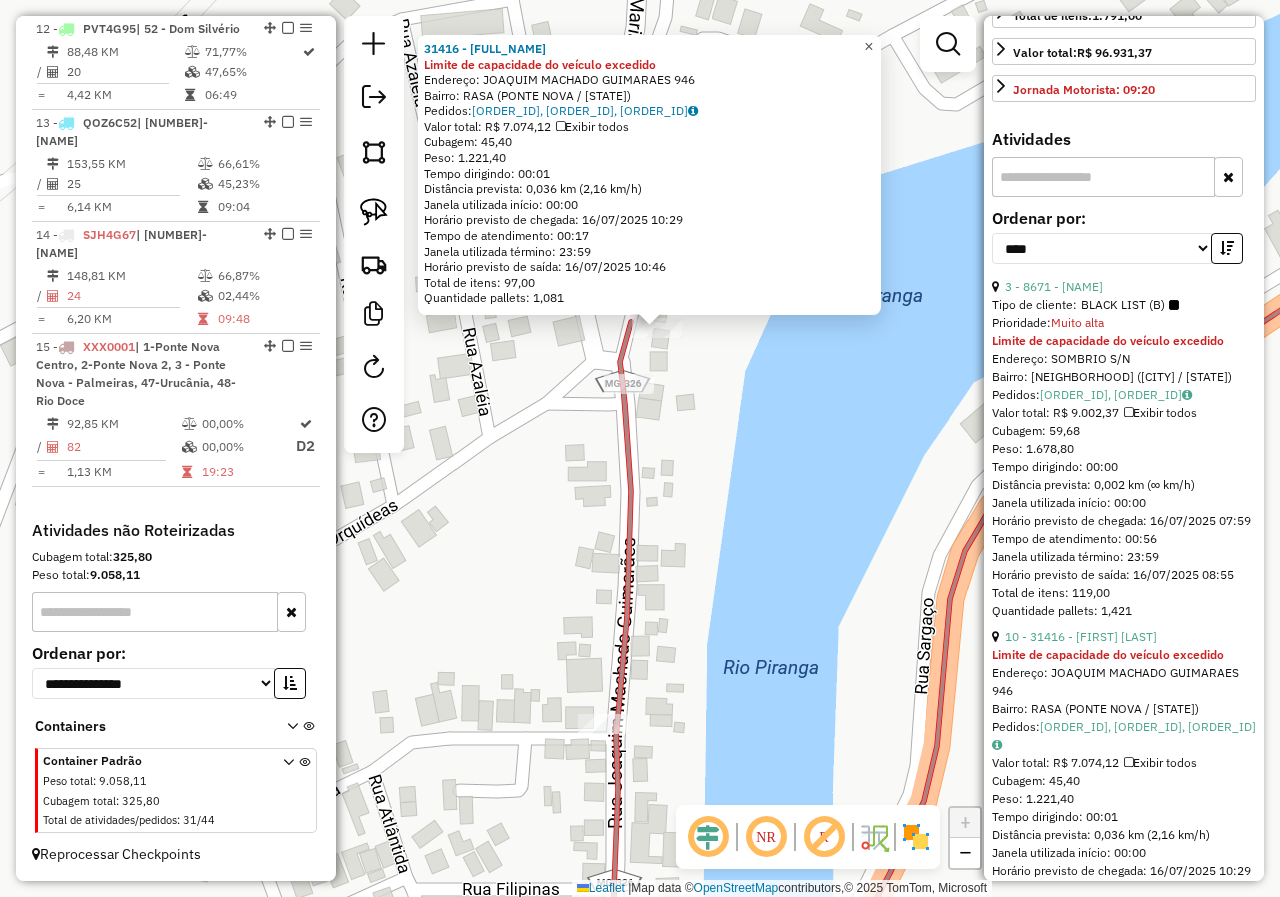click on "×" 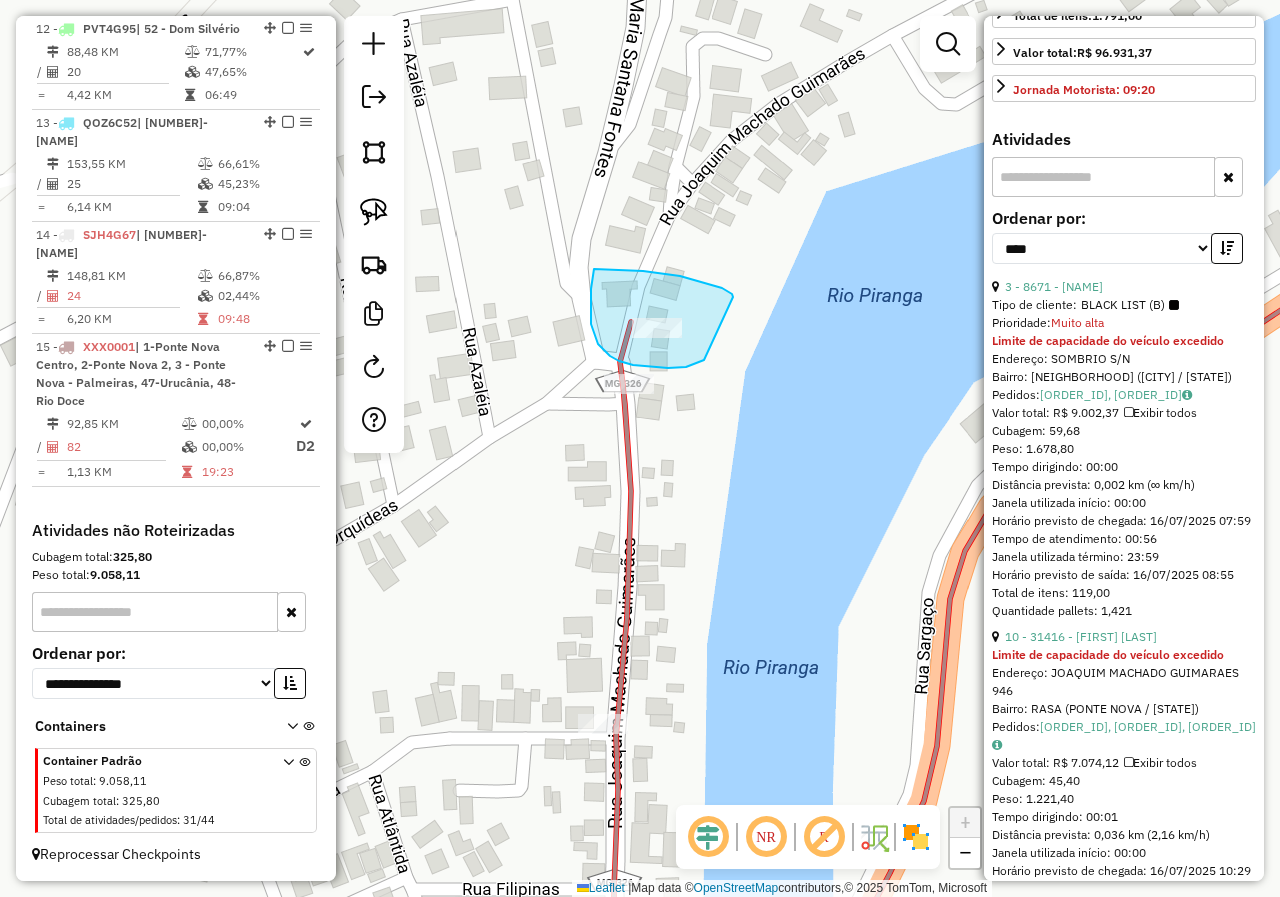 drag, startPoint x: 708, startPoint y: 284, endPoint x: 704, endPoint y: 360, distance: 76.105194 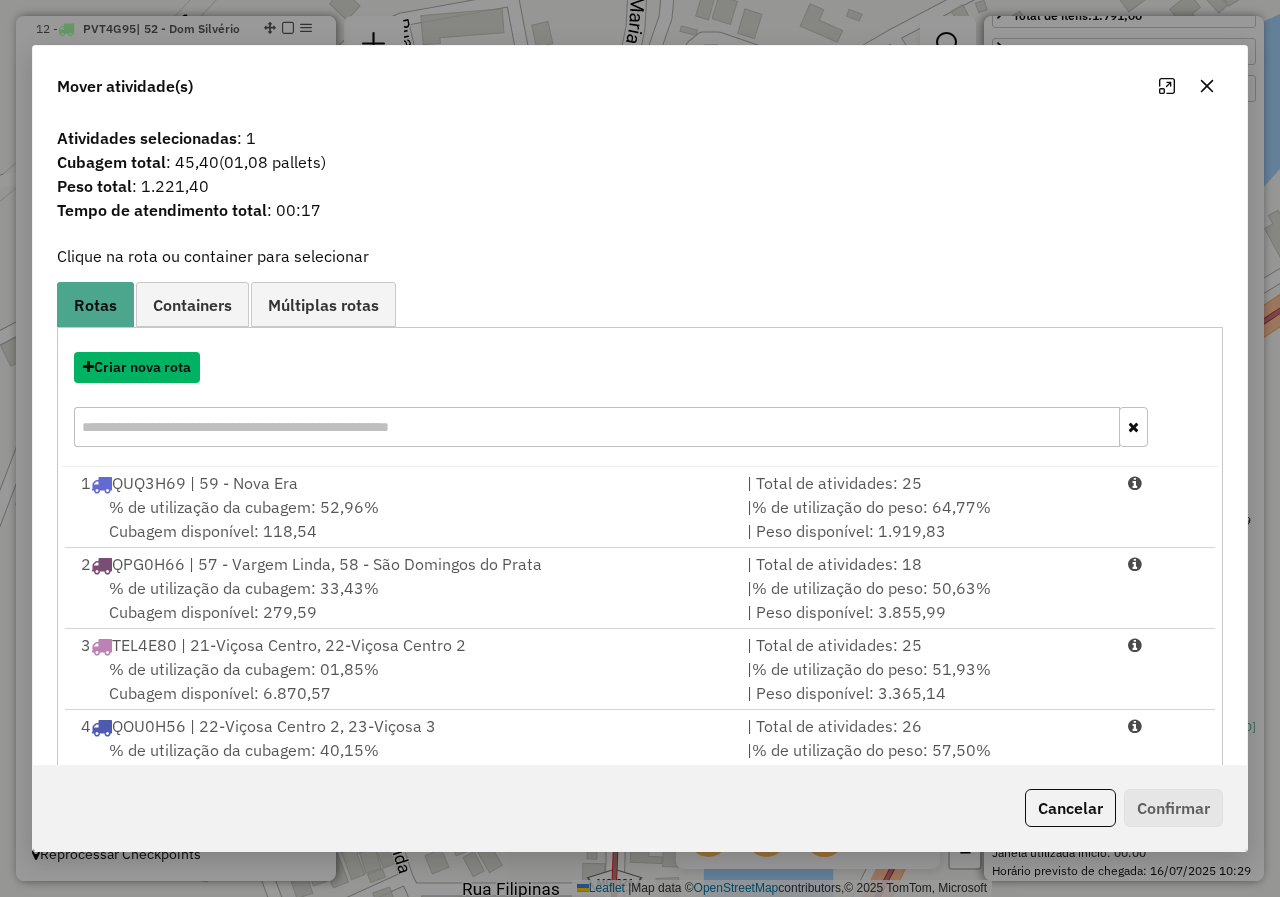 click on "Criar nova rota" at bounding box center [137, 367] 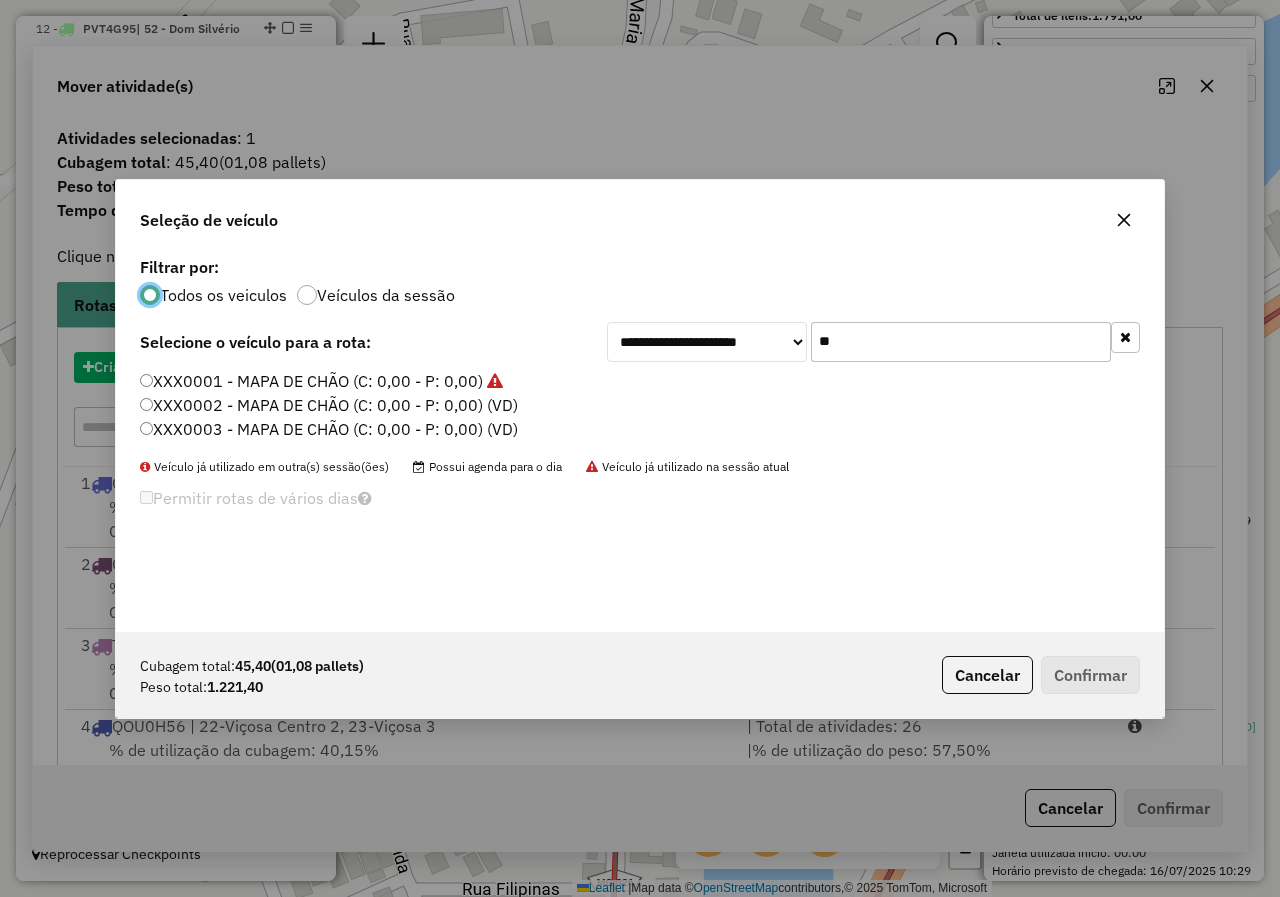 scroll, scrollTop: 11, scrollLeft: 6, axis: both 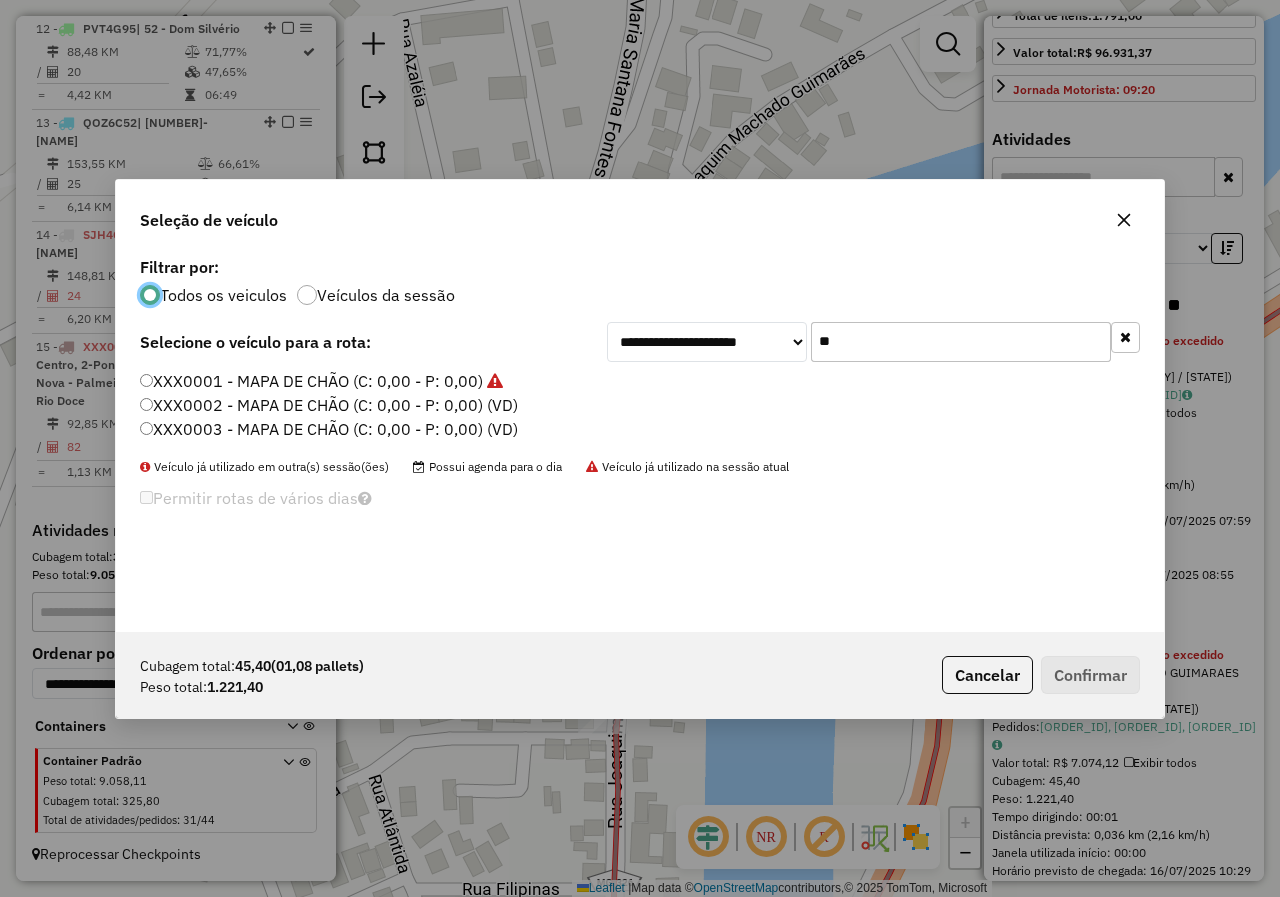 drag, startPoint x: 901, startPoint y: 347, endPoint x: 713, endPoint y: 346, distance: 188.00266 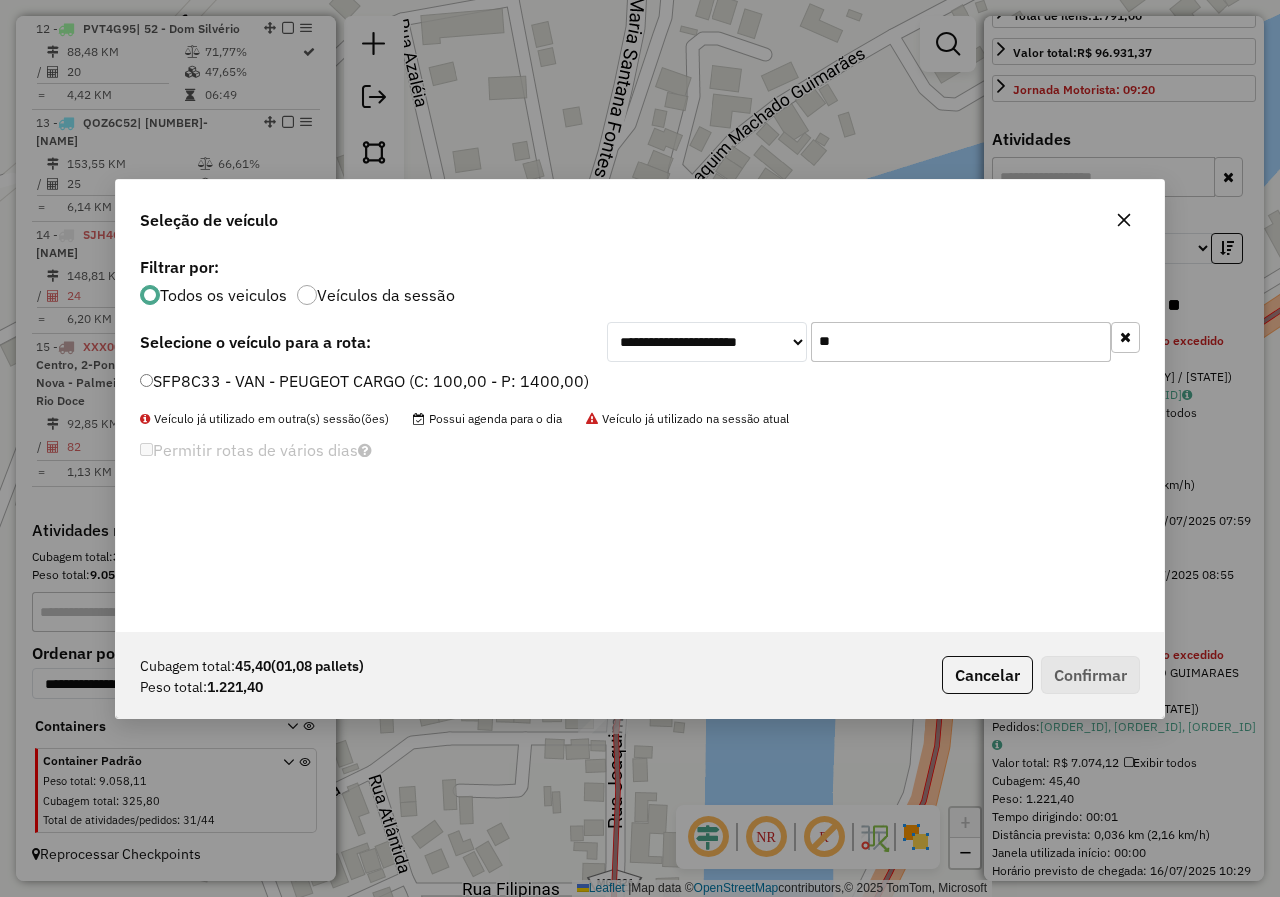 type on "**" 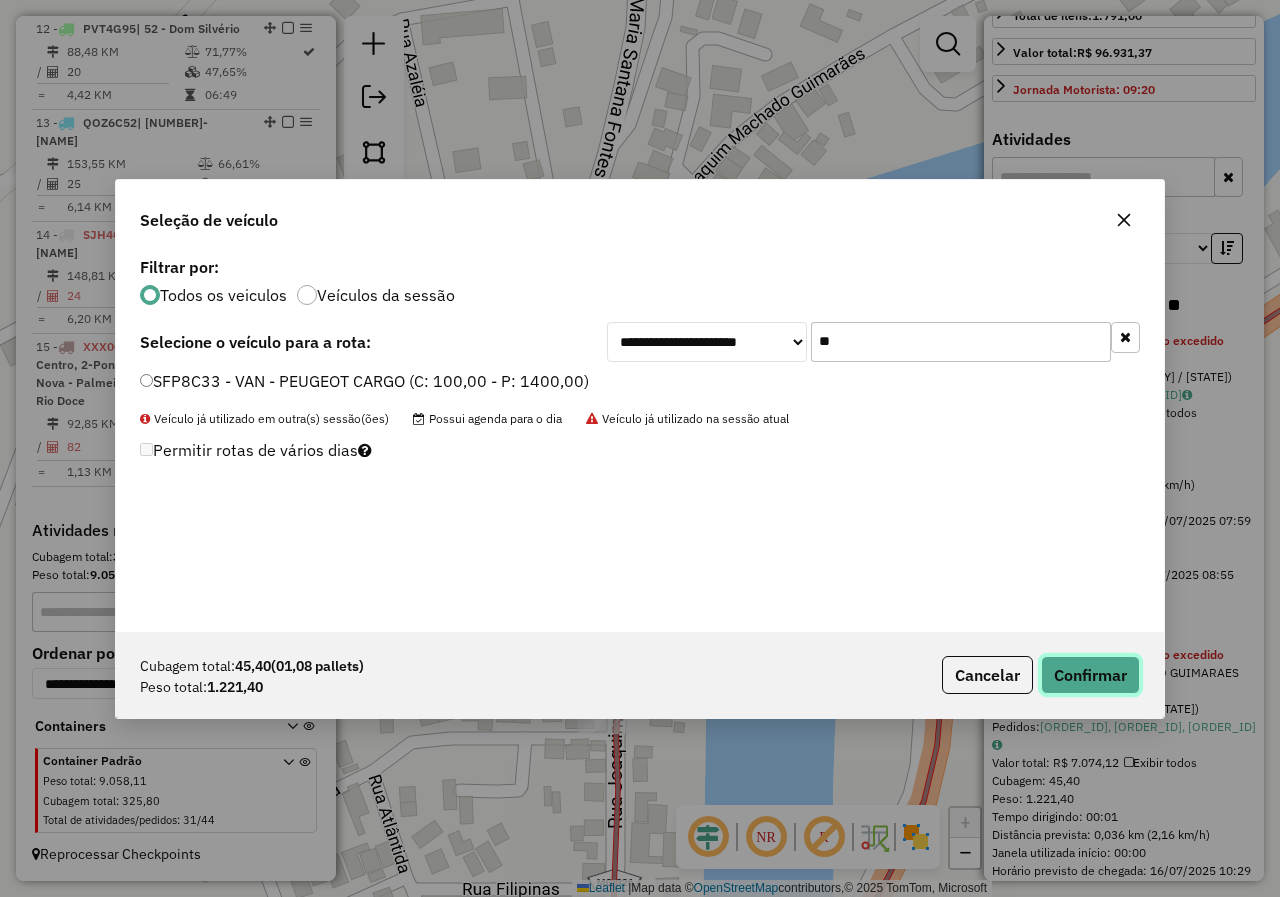 click on "Confirmar" 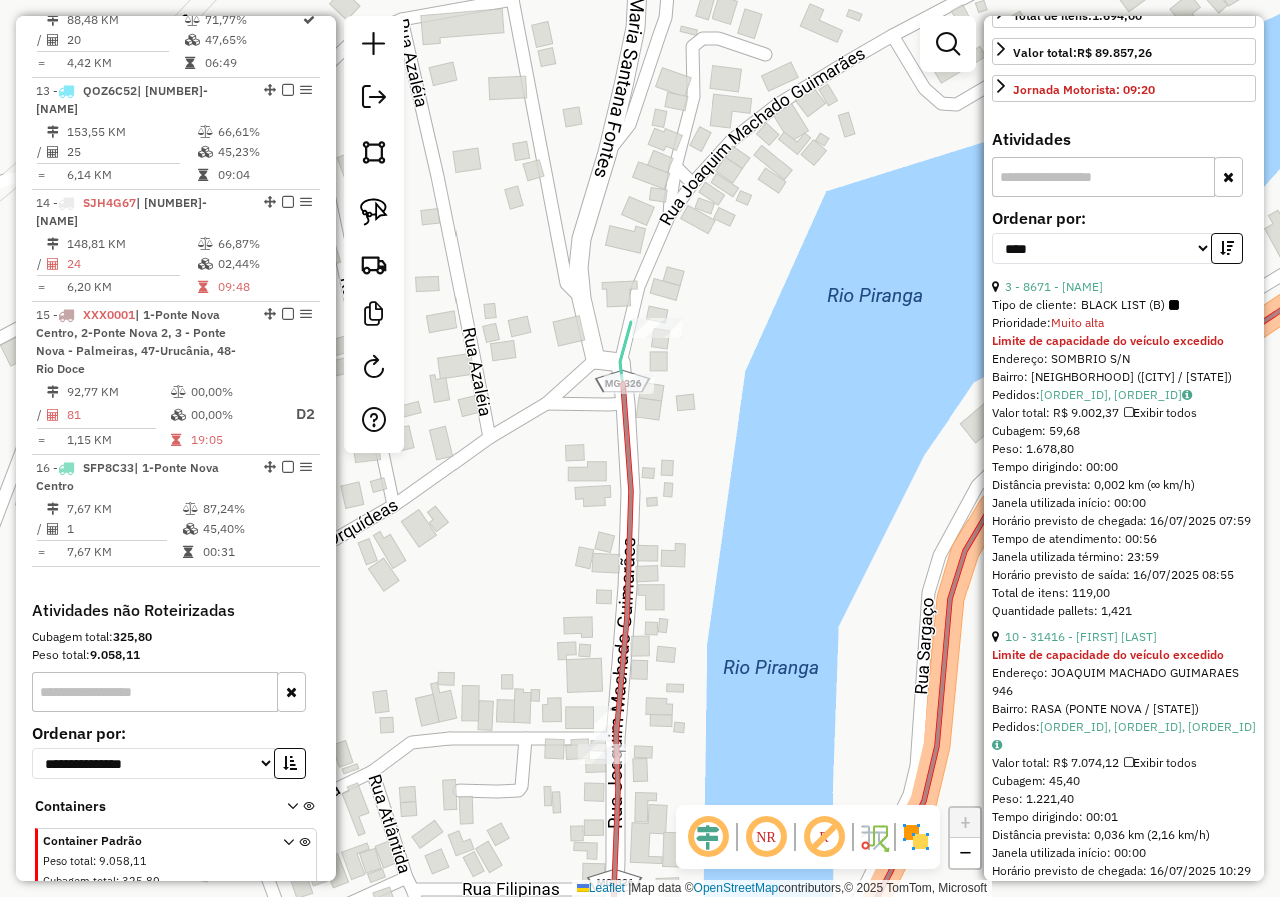 scroll, scrollTop: 1992, scrollLeft: 0, axis: vertical 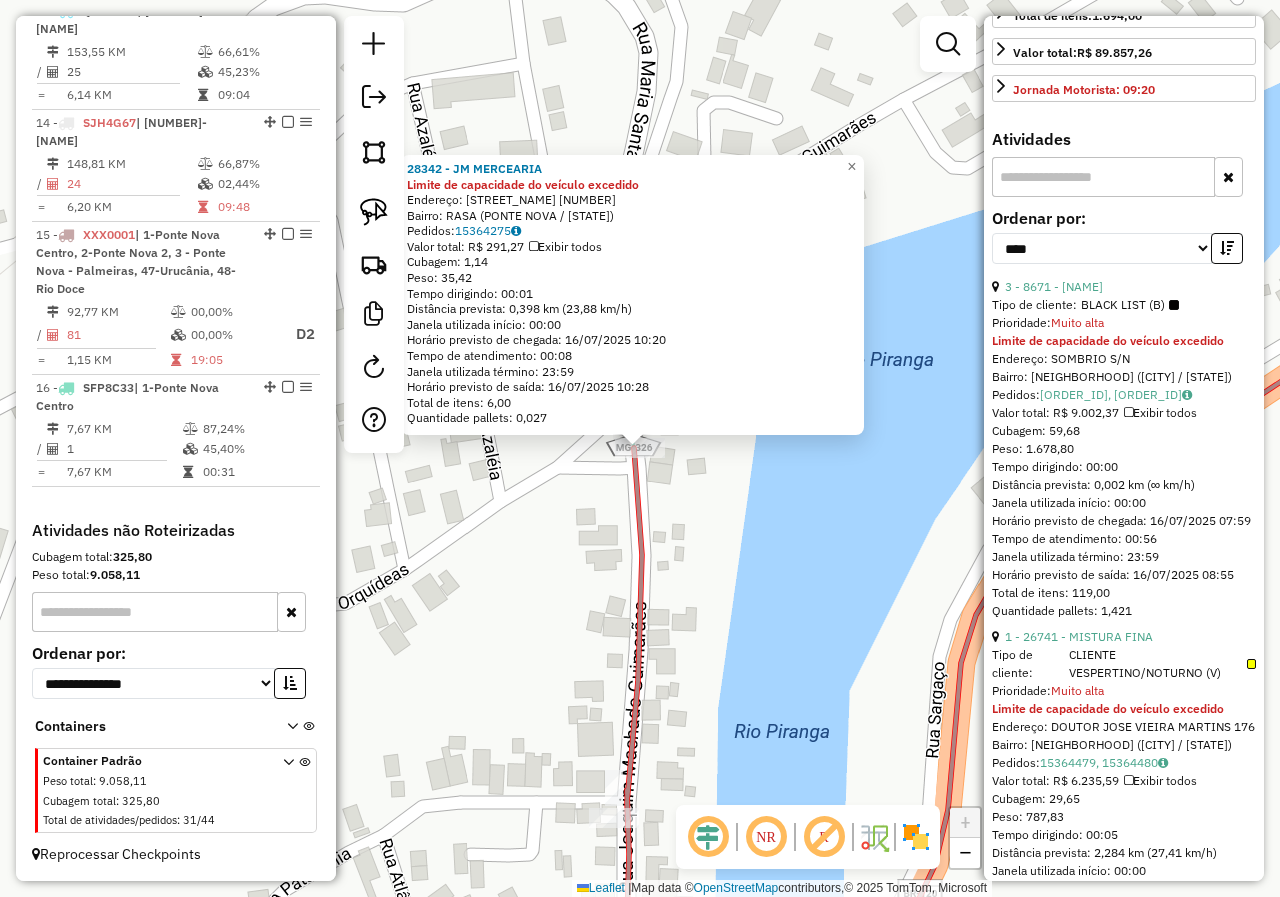 click on "28342 - JM MERCEARIA Limite de capacidade do veículo excedido  Endereço:  [STREET_NAME] [NUMBER]   Bairro: [NEIGHBORHOOD] ([CITY] / [STATE])   Pedidos:  [ORDER_ID]   Valor total: R$ 291,27   Exibir todos   Cubagem: 1,14  Peso: 35,42  Tempo dirigindo: 00:01   Distância prevista: 0,398 km (23,88 km/h)   Janela utilizada início: 00:00   Horário previsto de chegada: [DATE] [TIME]   Tempo de atendimento: 00:08   Janela utilizada término: 23:59   Horário previsto de saída: [DATE] [TIME]   Total de itens: 6,00   Quantidade pallets: 0,027  × Janela de atendimento Grade de atendimento Capacidade Transportadoras Veículos Cliente Pedidos  Rotas Selecione os dias de semana para filtrar as janelas de atendimento  Seg   Ter   Qua   Qui   Sex   Sáb   Dom  Informe o período da janela de atendimento: De: Até:  Filtrar exatamente a janela do cliente  Considerar janela de atendimento padrão  Selecione os dias de semana para filtrar as grades de atendimento  Seg   Ter   Qua   Qui   Sex   Sáb   Dom   Peso mínimo:" 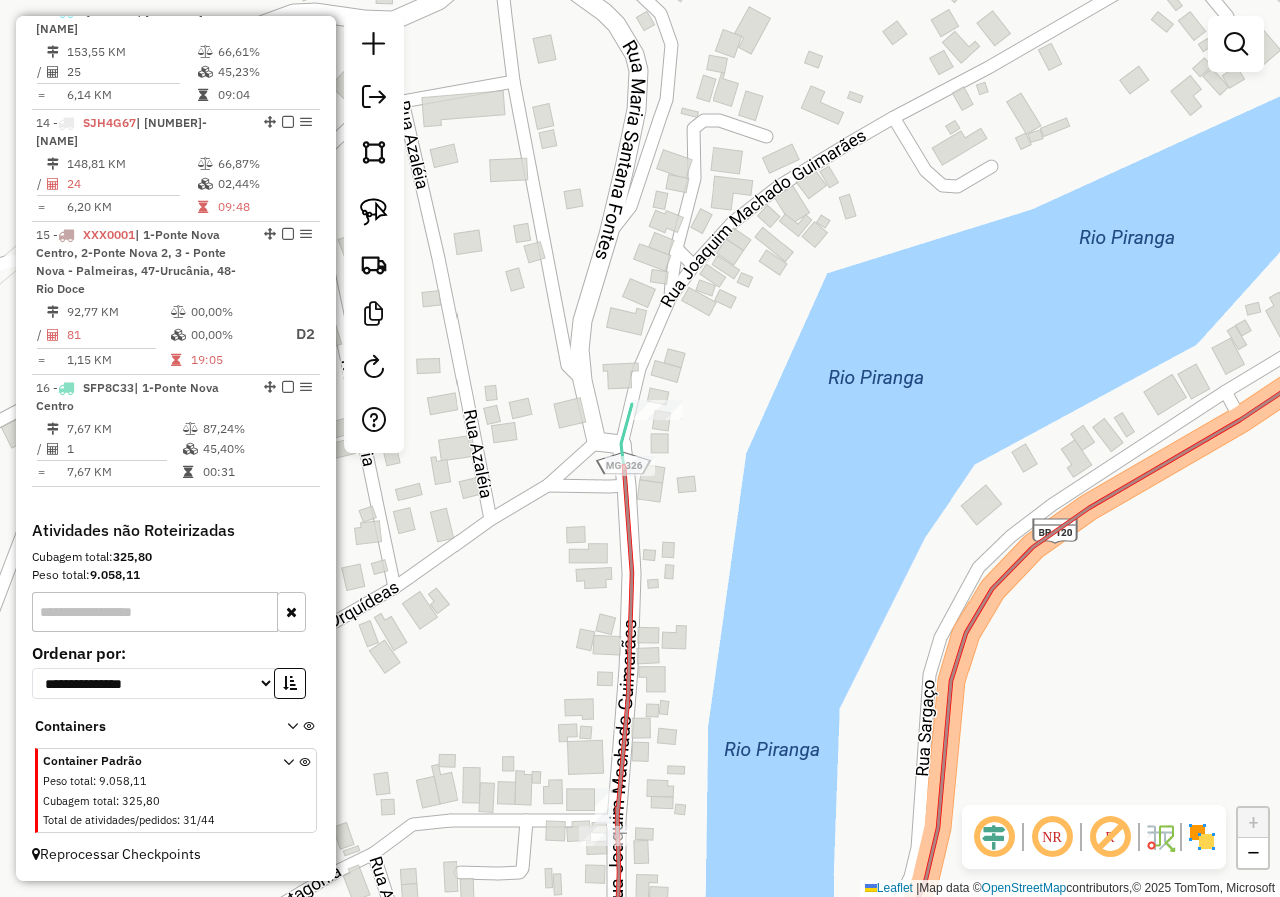 drag, startPoint x: 662, startPoint y: 440, endPoint x: 671, endPoint y: 505, distance: 65.62012 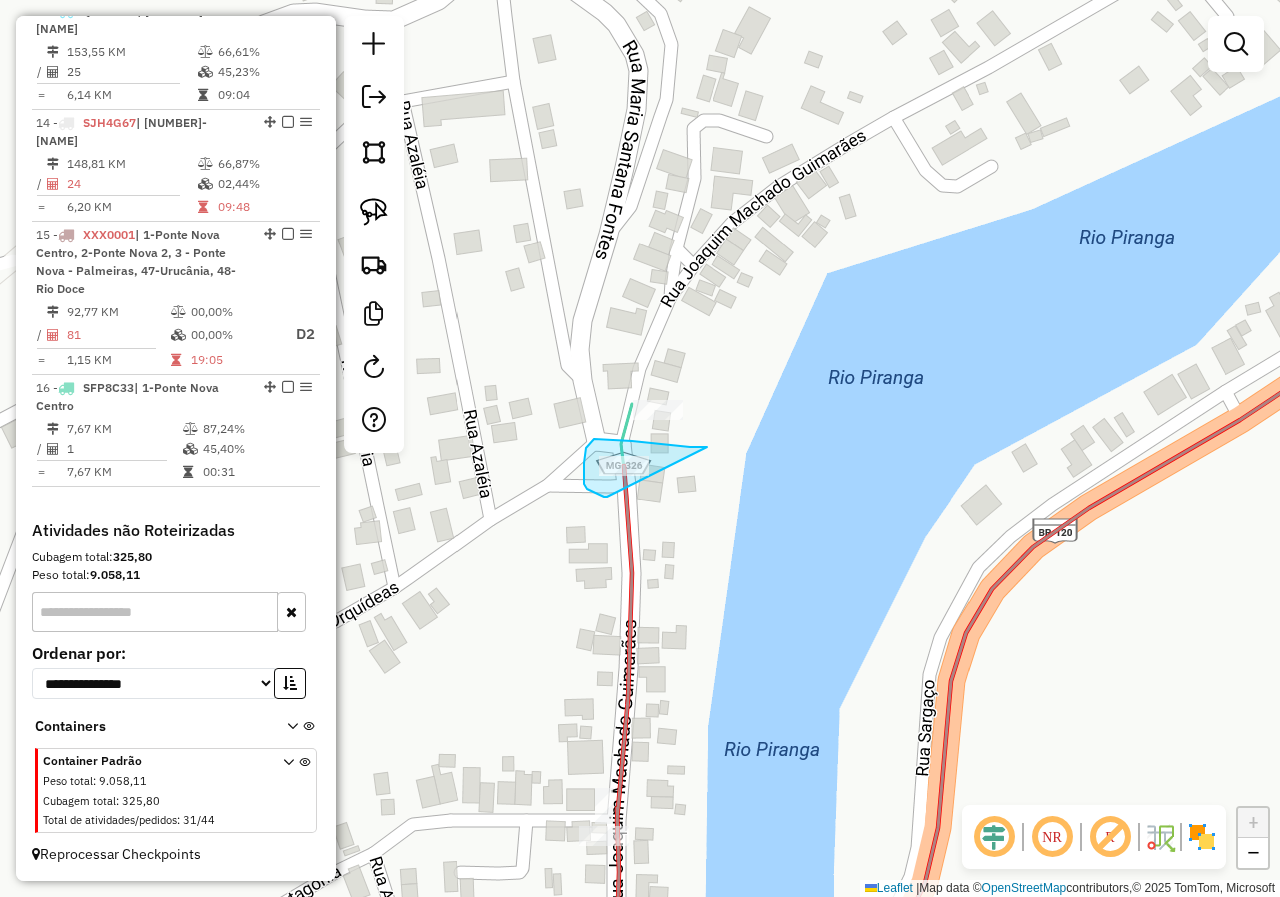 drag, startPoint x: 707, startPoint y: 447, endPoint x: 609, endPoint y: 497, distance: 110.01818 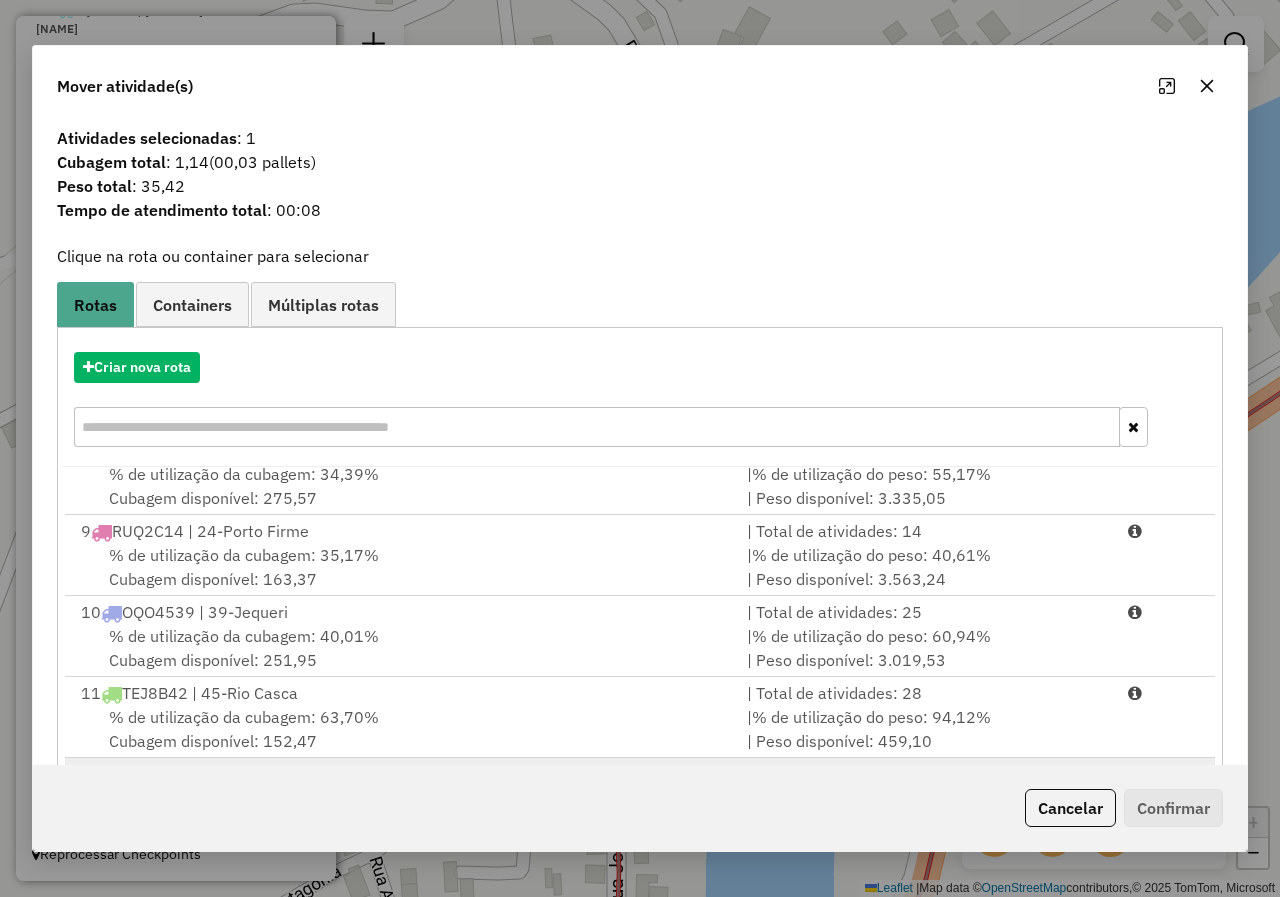 scroll, scrollTop: 815, scrollLeft: 0, axis: vertical 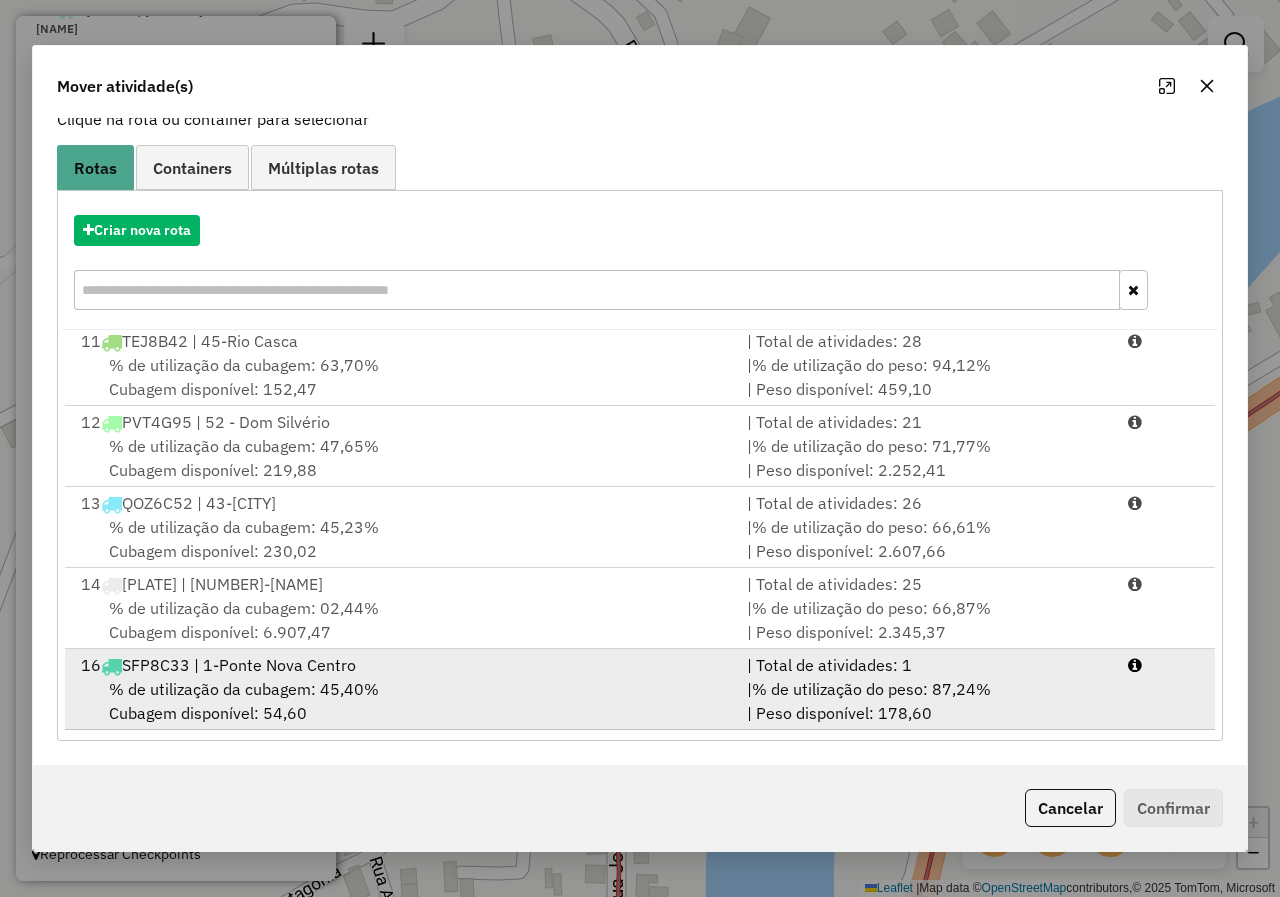 drag, startPoint x: 363, startPoint y: 696, endPoint x: 422, endPoint y: 696, distance: 59 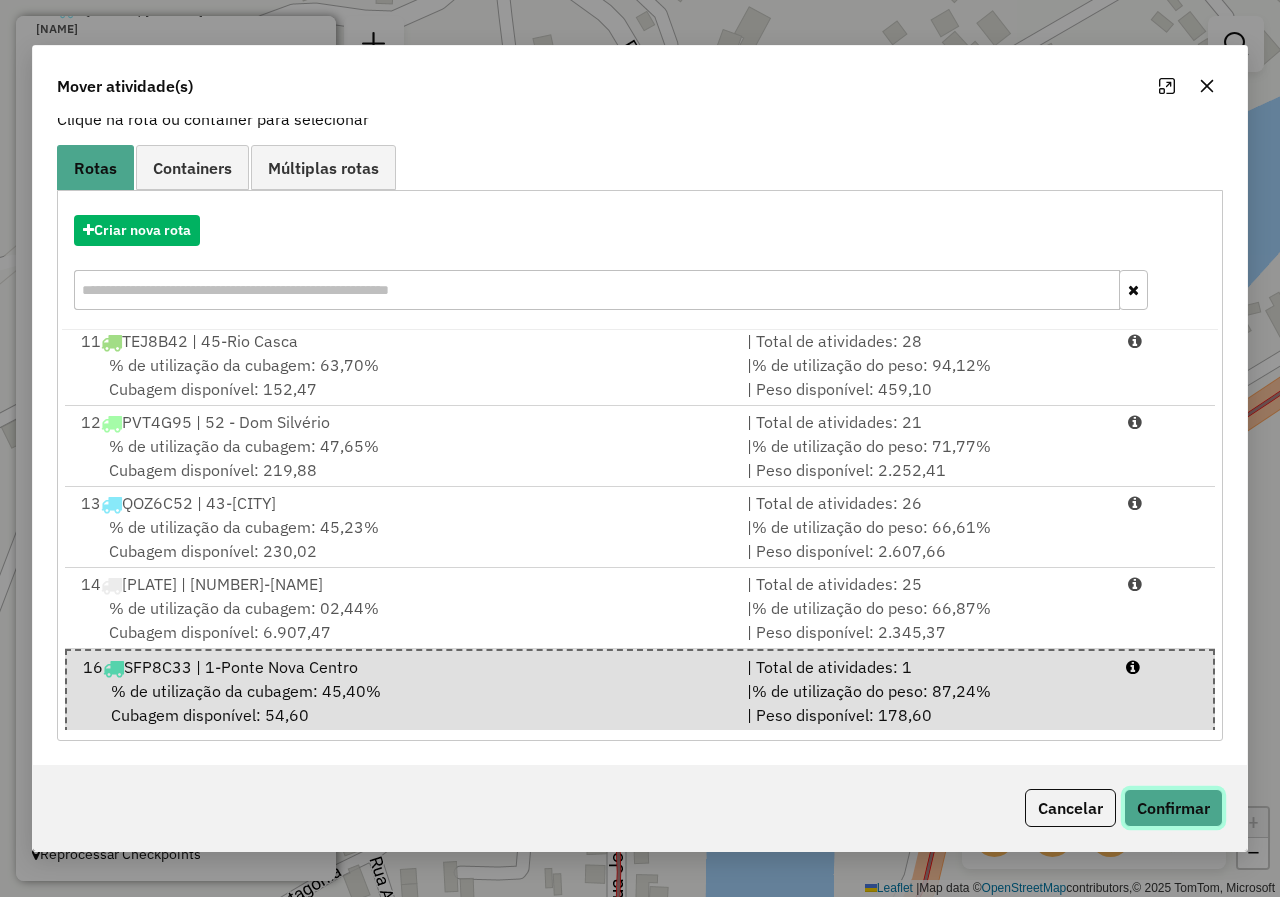 click on "Confirmar" 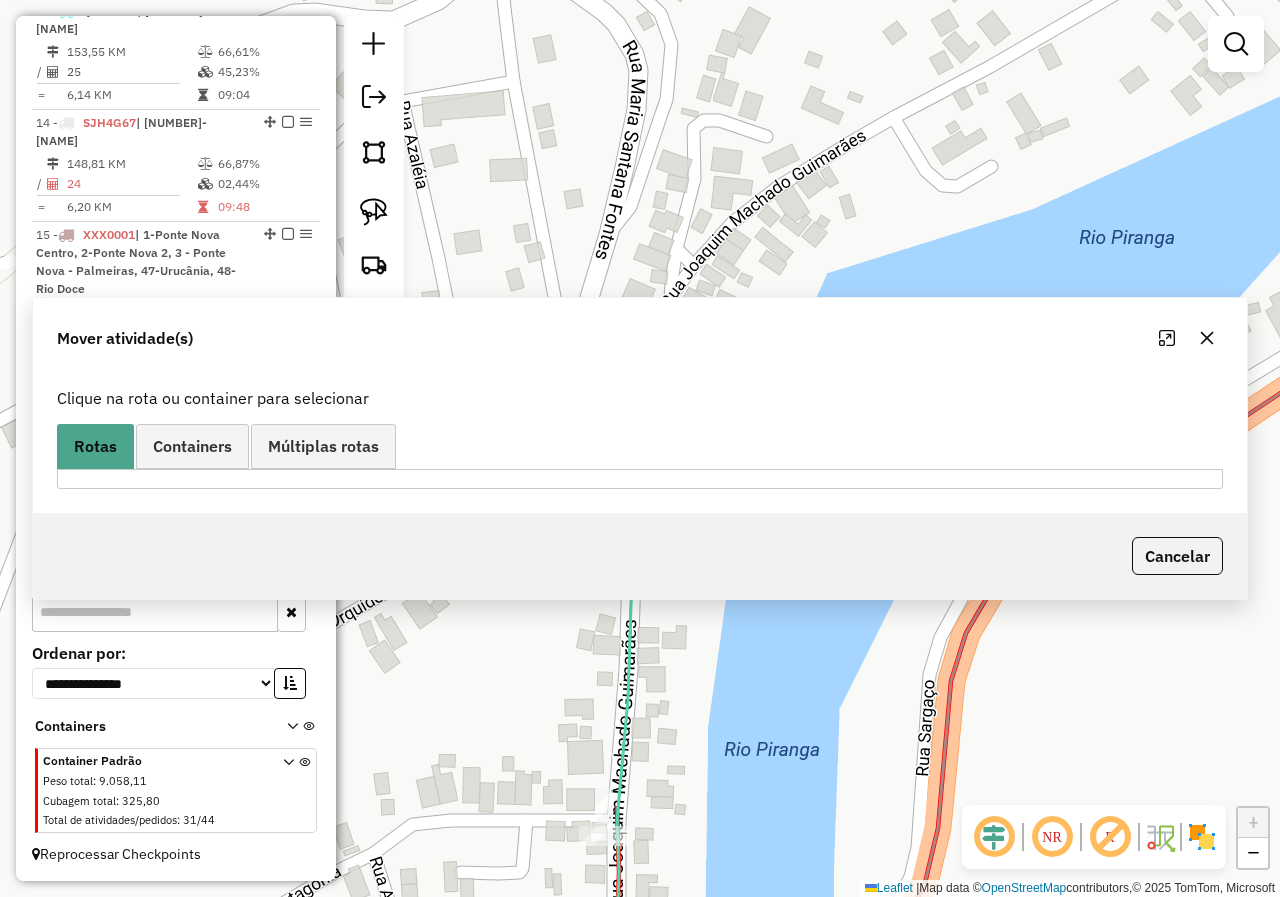 scroll, scrollTop: 0, scrollLeft: 0, axis: both 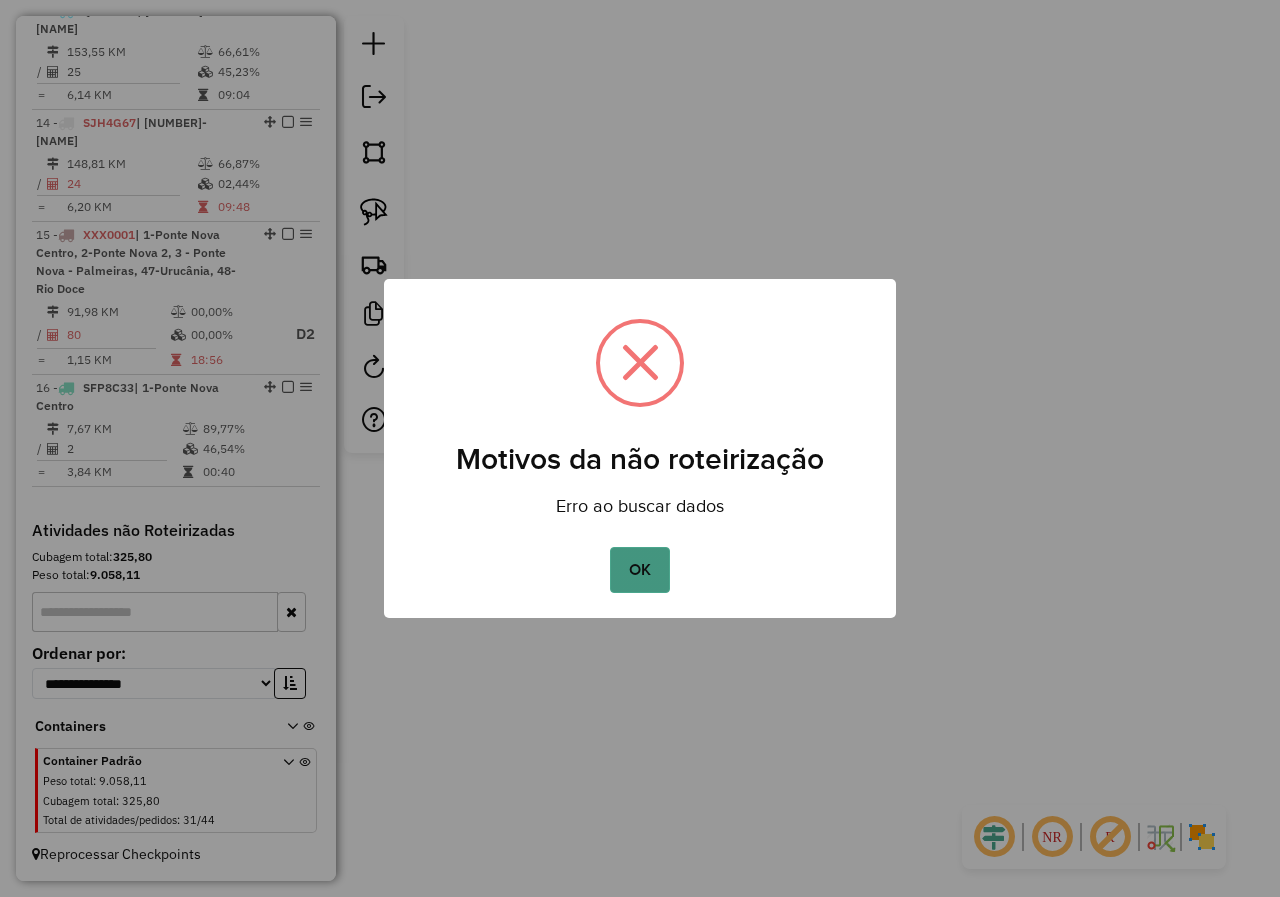 click on "OK" at bounding box center [639, 570] 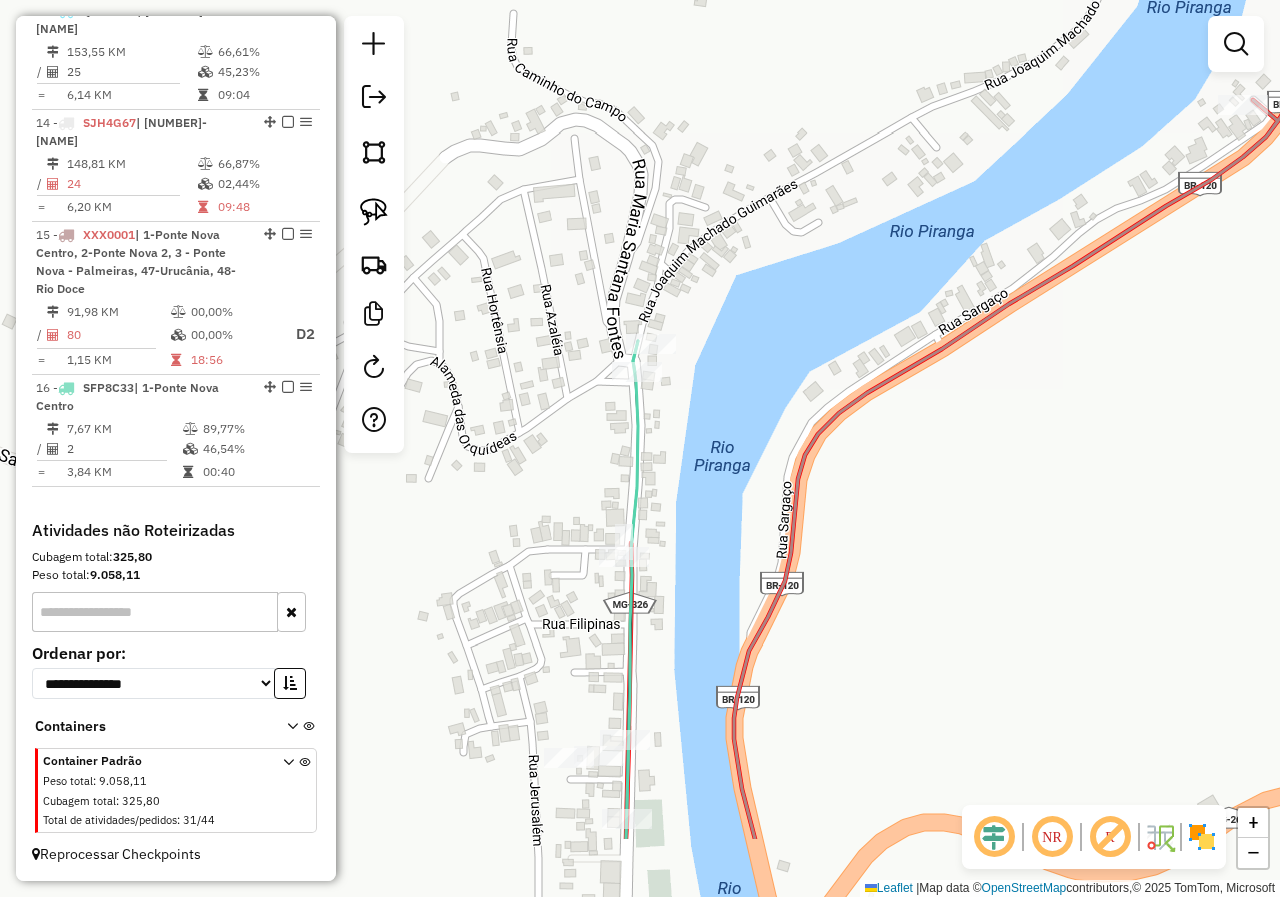 drag, startPoint x: 727, startPoint y: 636, endPoint x: 732, endPoint y: 447, distance: 189.06613 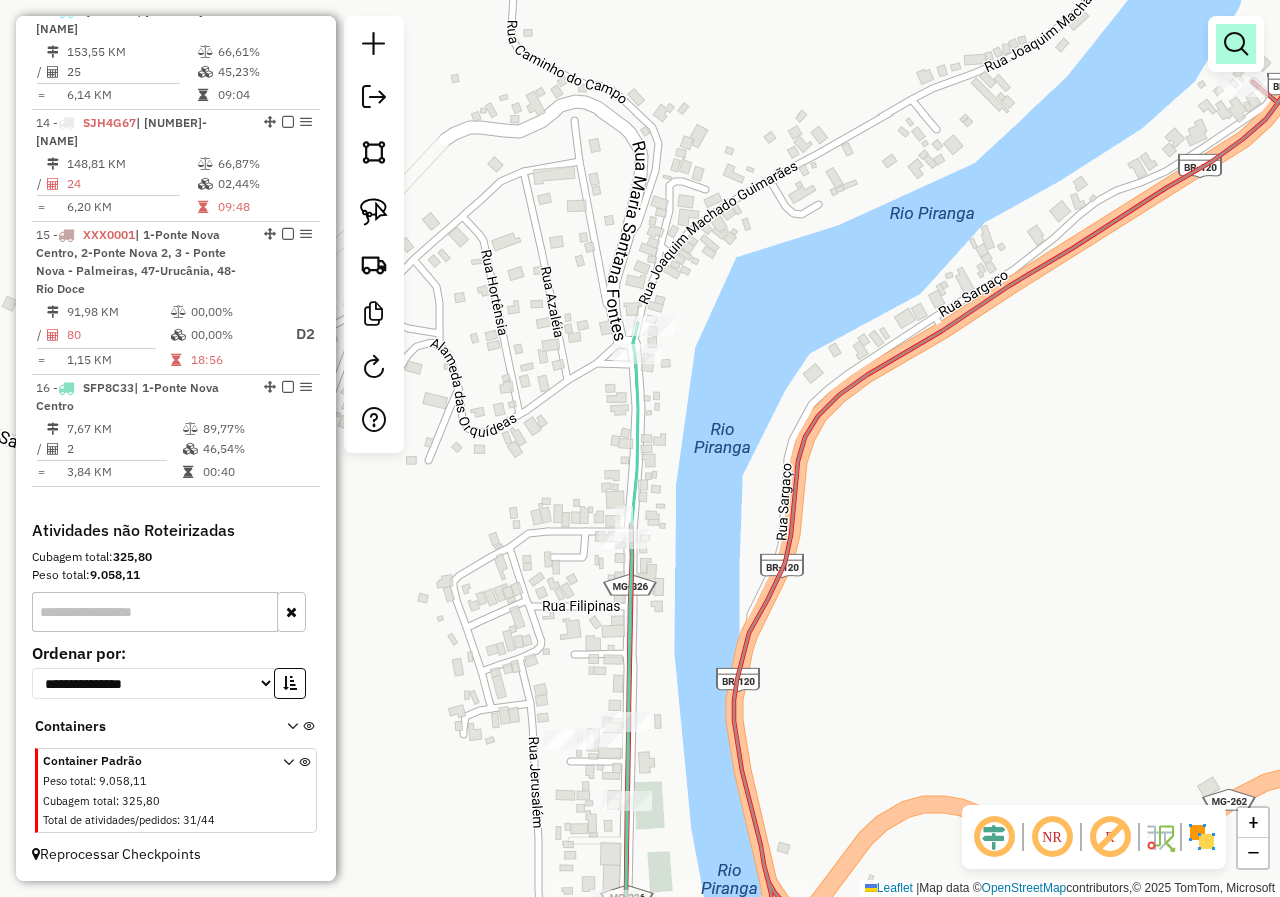 click at bounding box center (1236, 44) 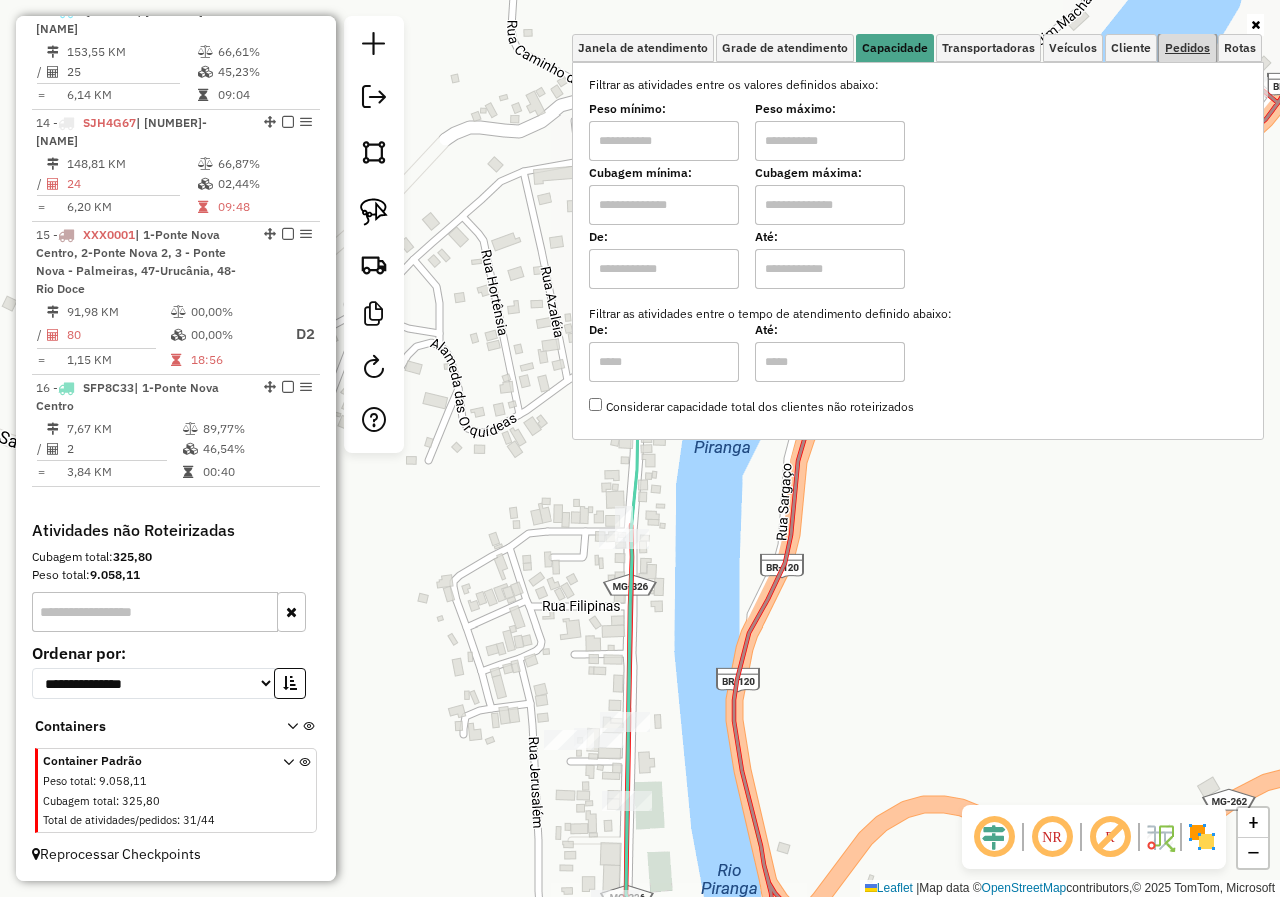 click on "Pedidos" at bounding box center (1187, 48) 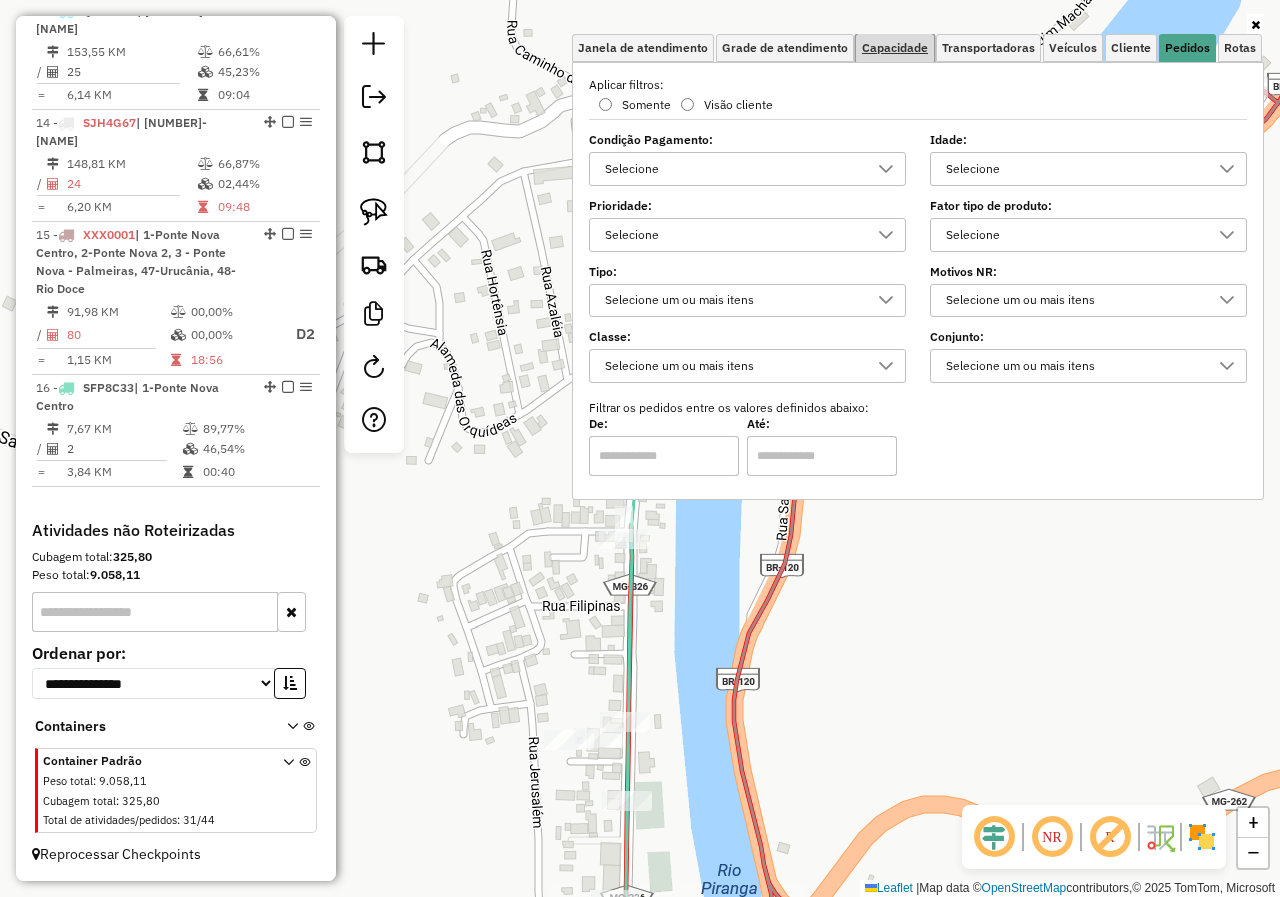 click on "Capacidade" at bounding box center [895, 48] 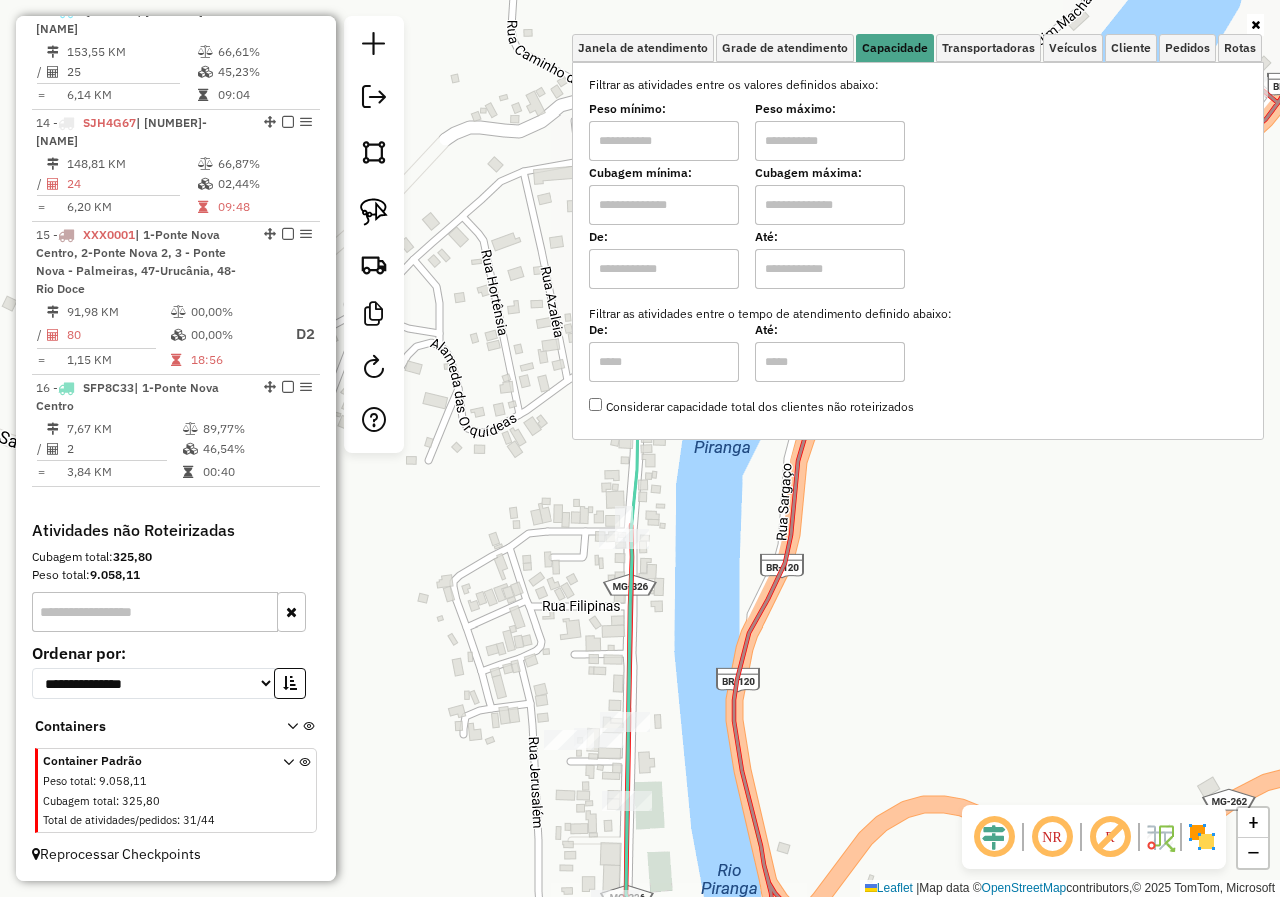 drag, startPoint x: 709, startPoint y: 145, endPoint x: 709, endPoint y: 161, distance: 16 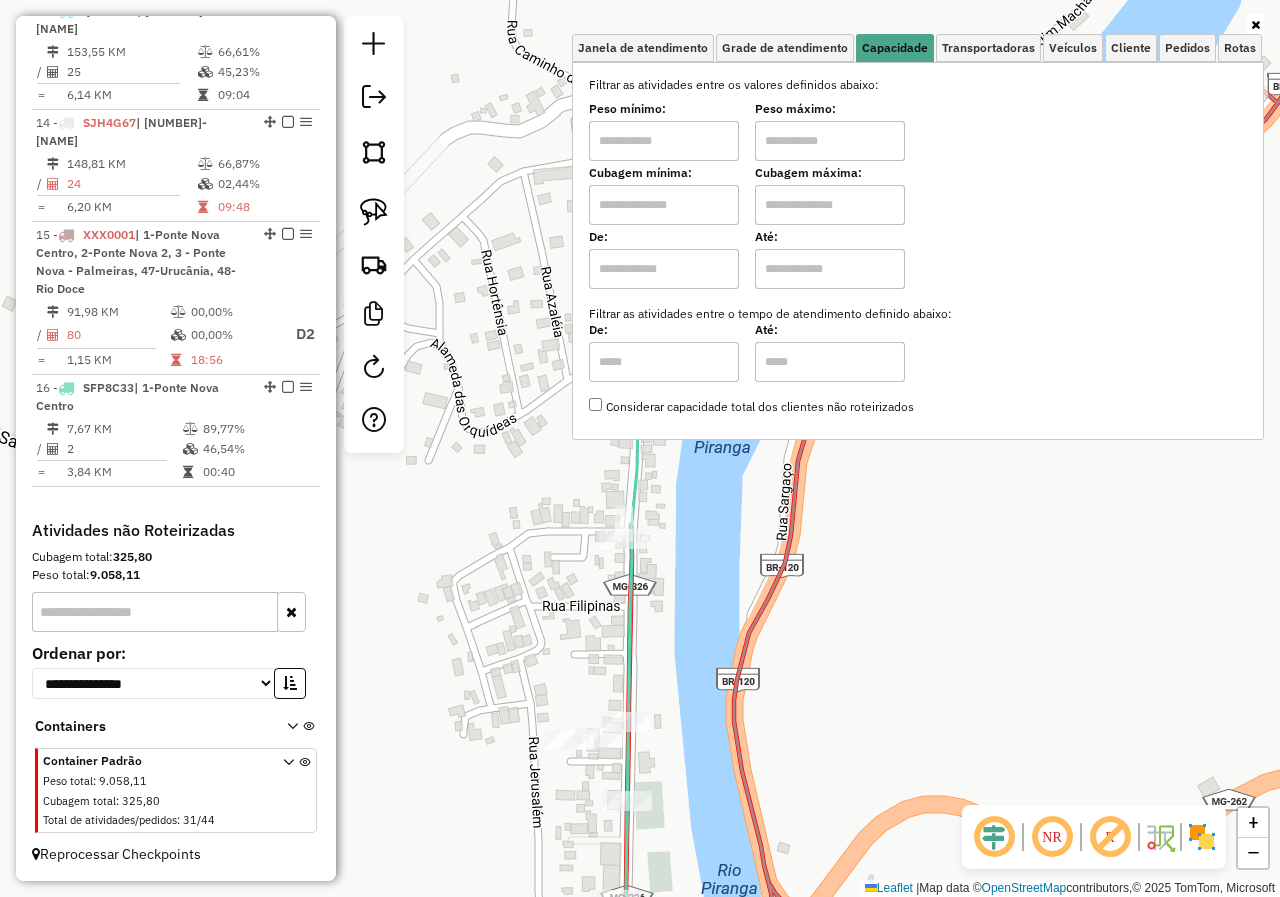 type on "****" 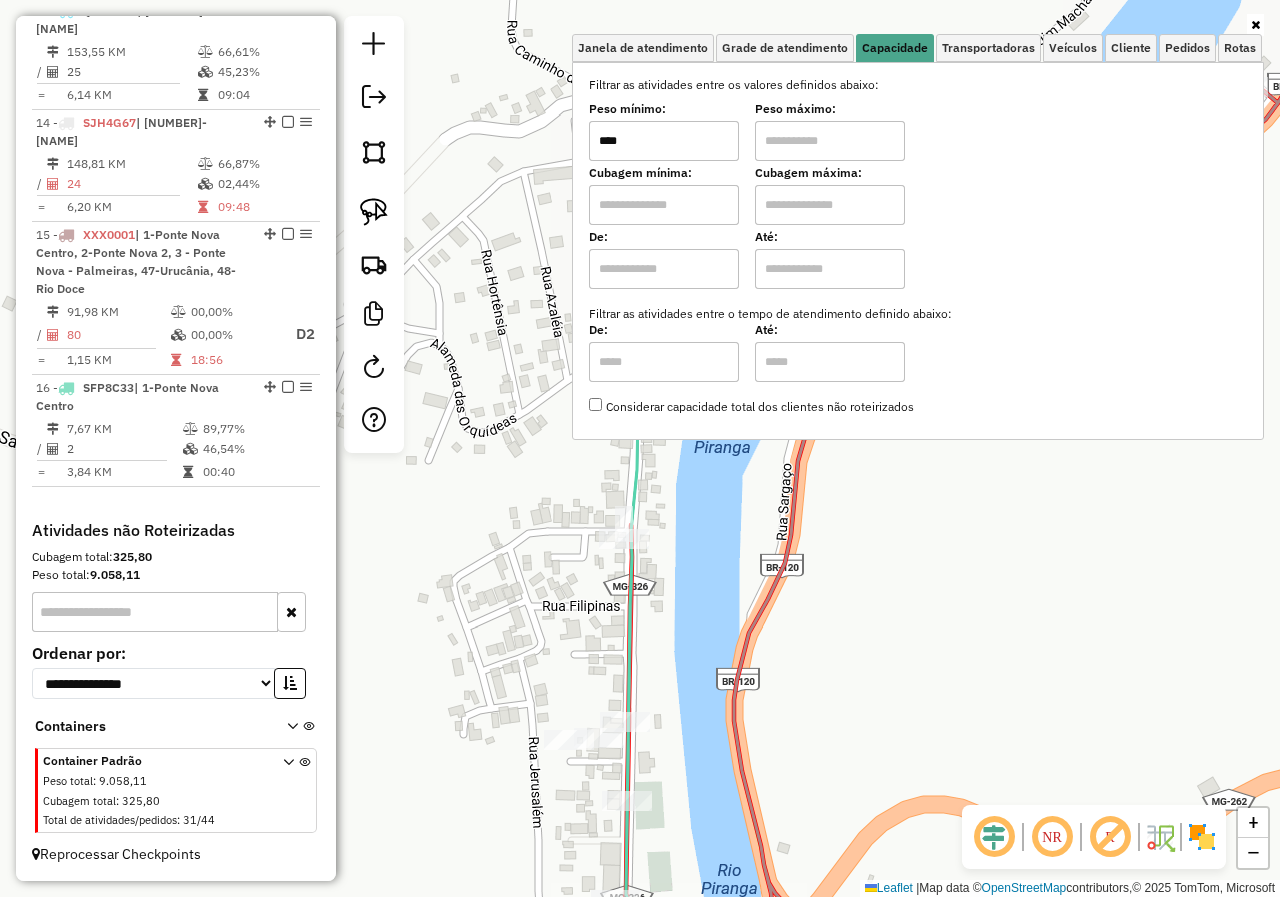 click at bounding box center [830, 141] 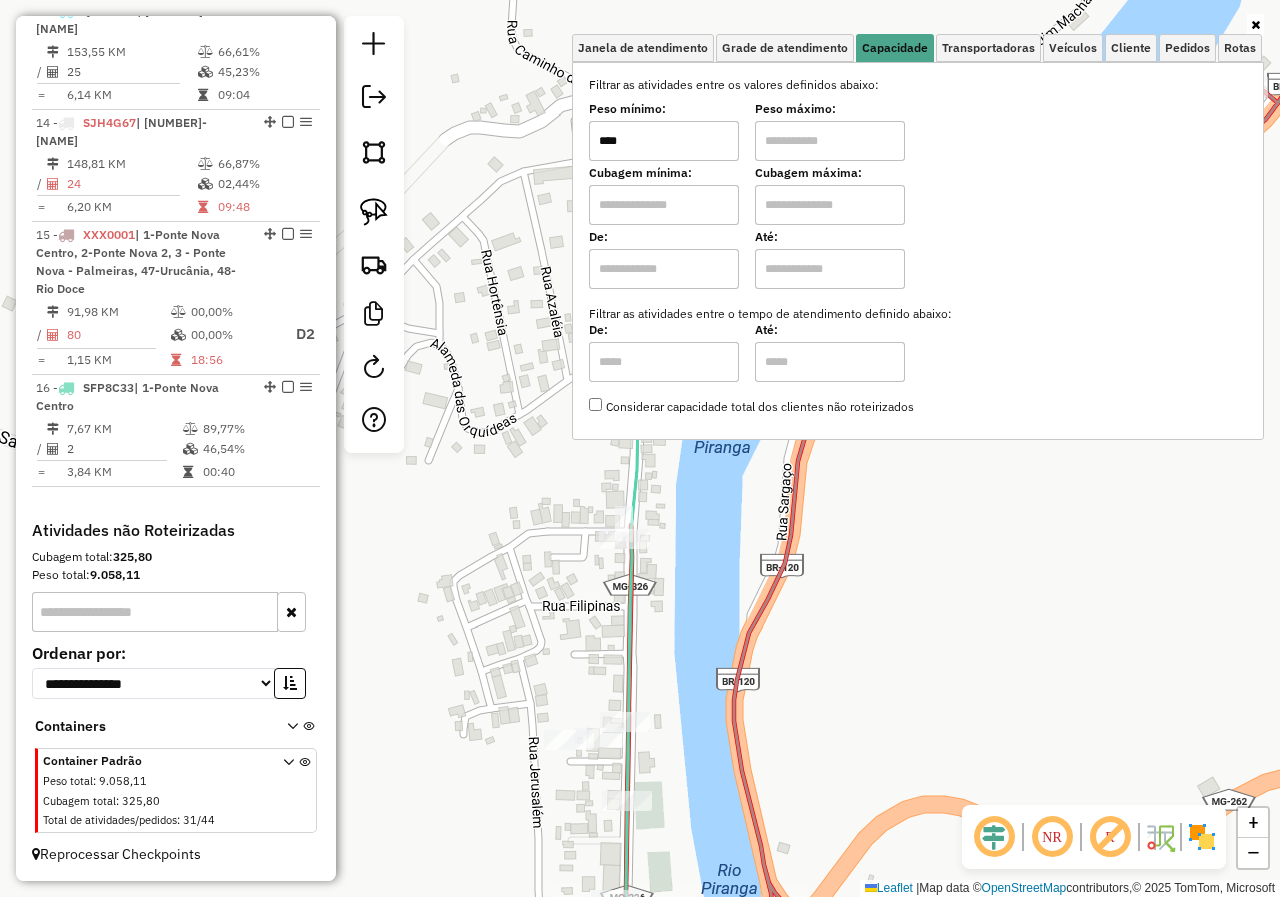 type on "******" 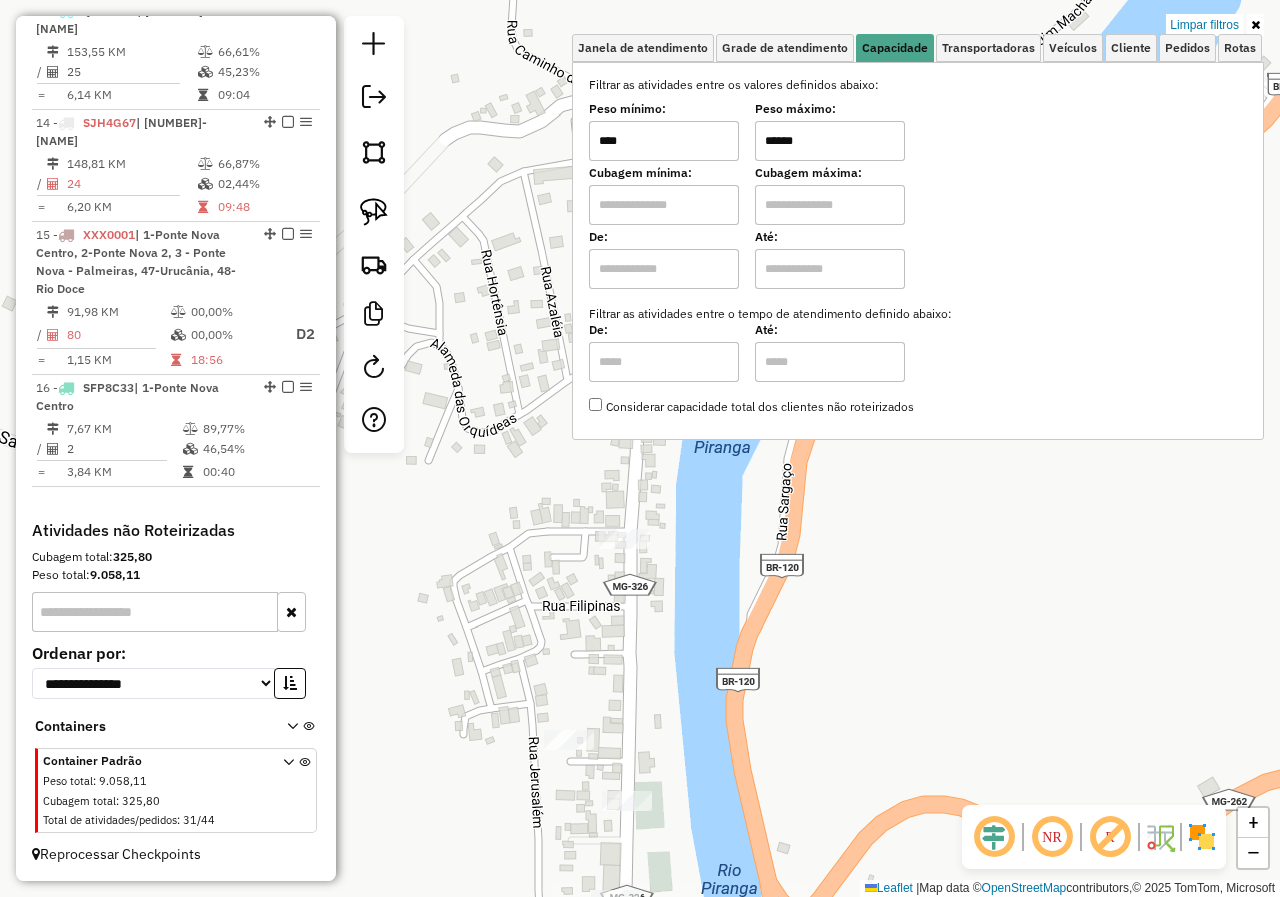click on "******" at bounding box center [830, 141] 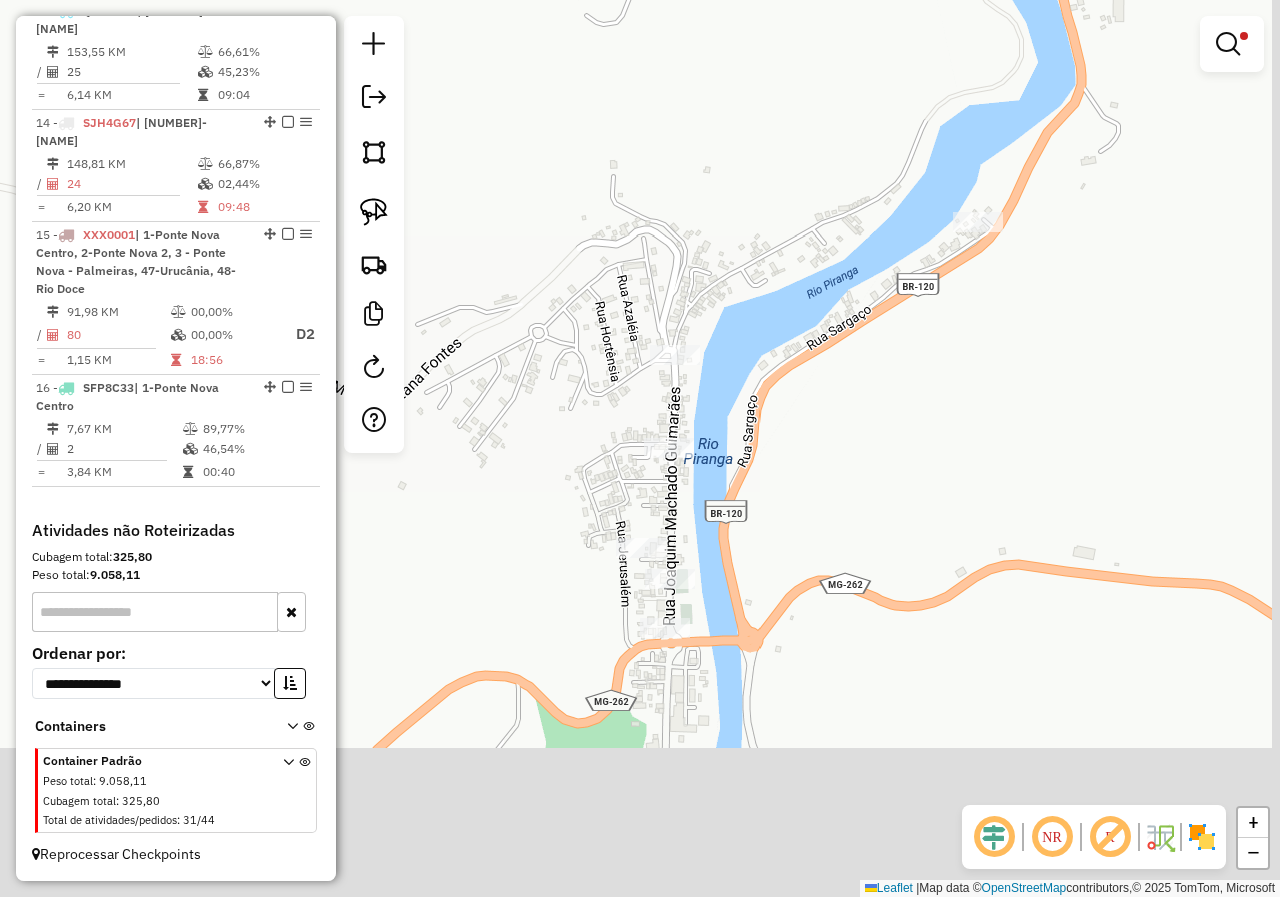drag, startPoint x: 892, startPoint y: 663, endPoint x: 828, endPoint y: 397, distance: 273.59094 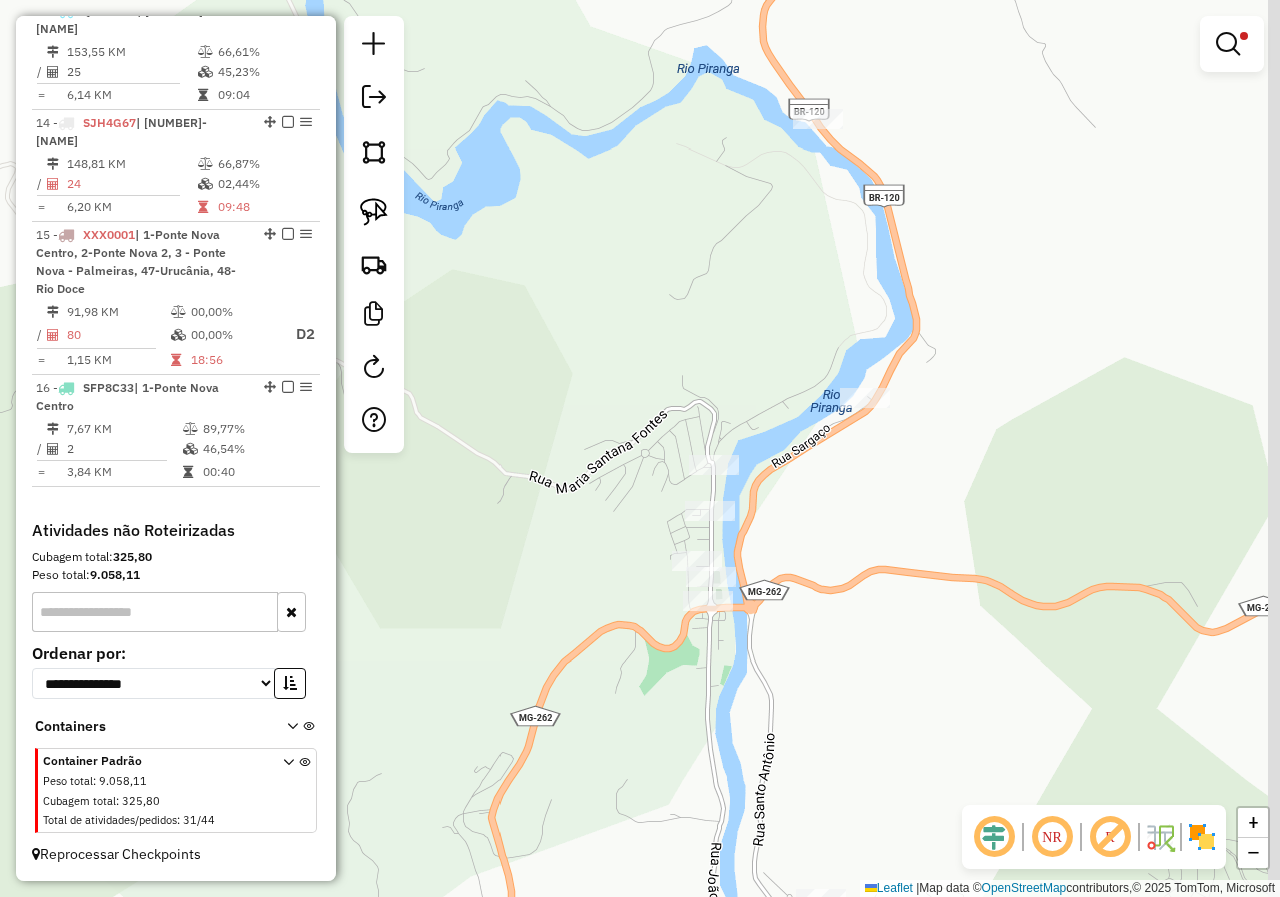 drag, startPoint x: 901, startPoint y: 445, endPoint x: 822, endPoint y: 580, distance: 156.4161 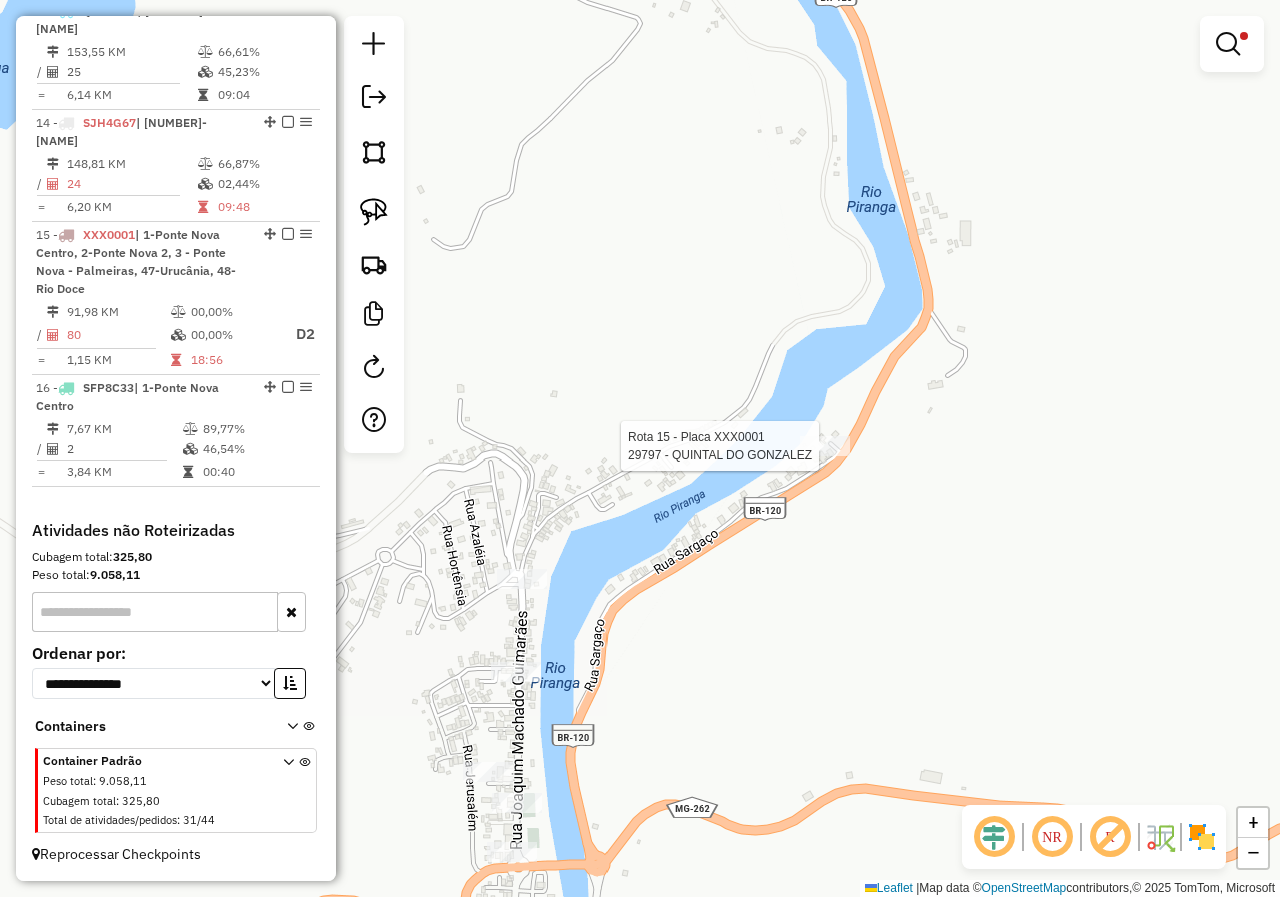 click 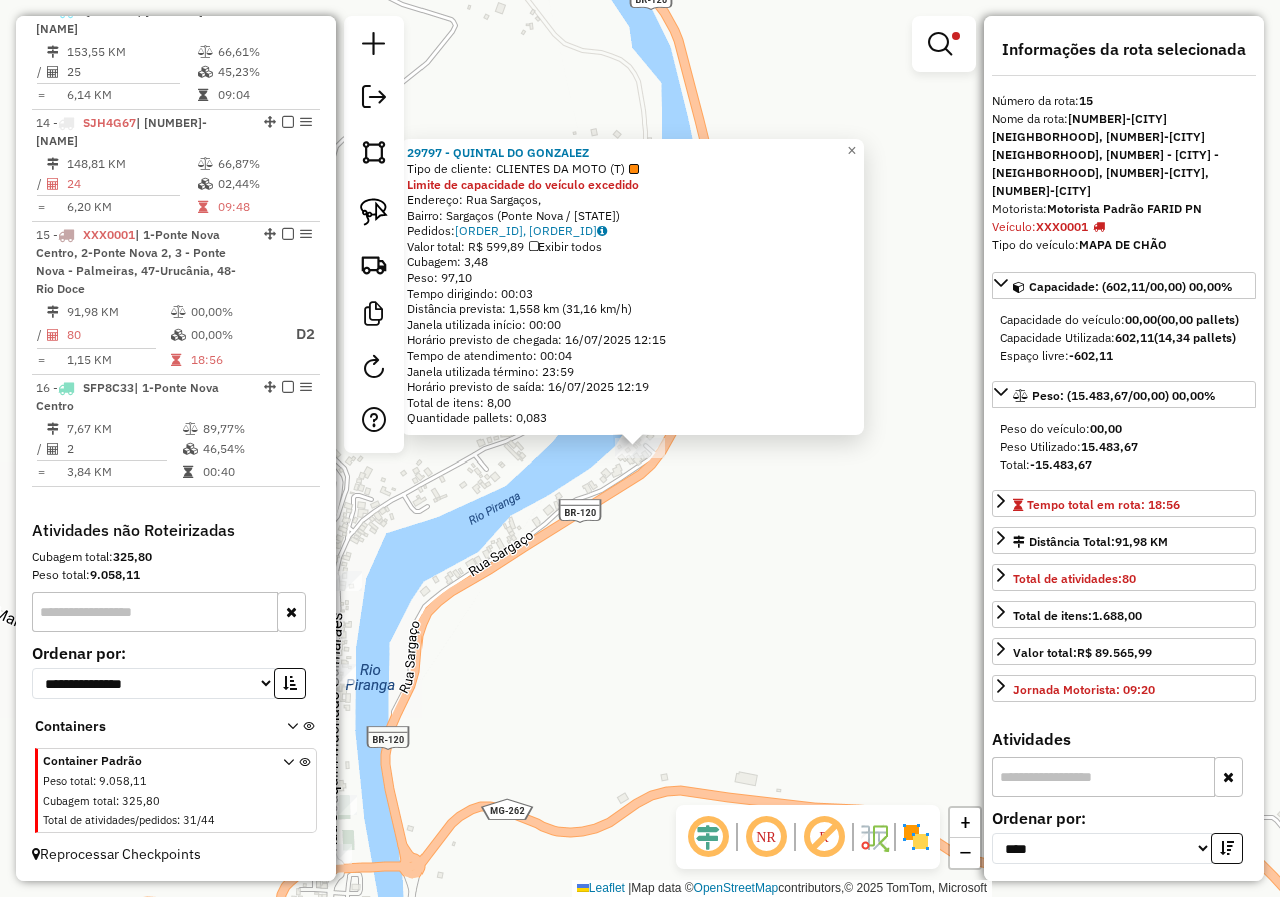 click on "29797 - QUINTAL DO GONZALEZ  Tipo de cliente:   CLIENTES DA MOTO (T)  Limite de capacidade do veículo excedido  Endereço: Rua Sargaços,    Bairro: Sargaços (Ponte Nova / MG)   Pedidos:  15364858, 15364859   Valor total: R$ 599,89   Exibir todos   Cubagem: 3,48  Peso: 97,10  Tempo dirigindo: 00:03   Distância prevista: 1,558 km (31,16 km/h)   Janela utilizada início: 00:00   Horário previsto de chegada: 16/07/2025 12:15   Tempo de atendimento: 00:04   Janela utilizada término: 23:59   Horário previsto de saída: 16/07/2025 12:19   Total de itens: 8,00   Quantidade pallets: 0,083  × Limpar filtros Janela de atendimento Grade de atendimento Capacidade Transportadoras Veículos Cliente Pedidos  Rotas Selecione os dias de semana para filtrar as janelas de atendimento  Seg   Ter   Qua   Qui   Sex   Sáb   Dom  Informe o período da janela de atendimento: De: Até:  Filtrar exatamente a janela do cliente  Considerar janela de atendimento padrão   Seg   Ter   Qua   Qui   Sex   Sáb   Dom   Peso mínimo:  +" 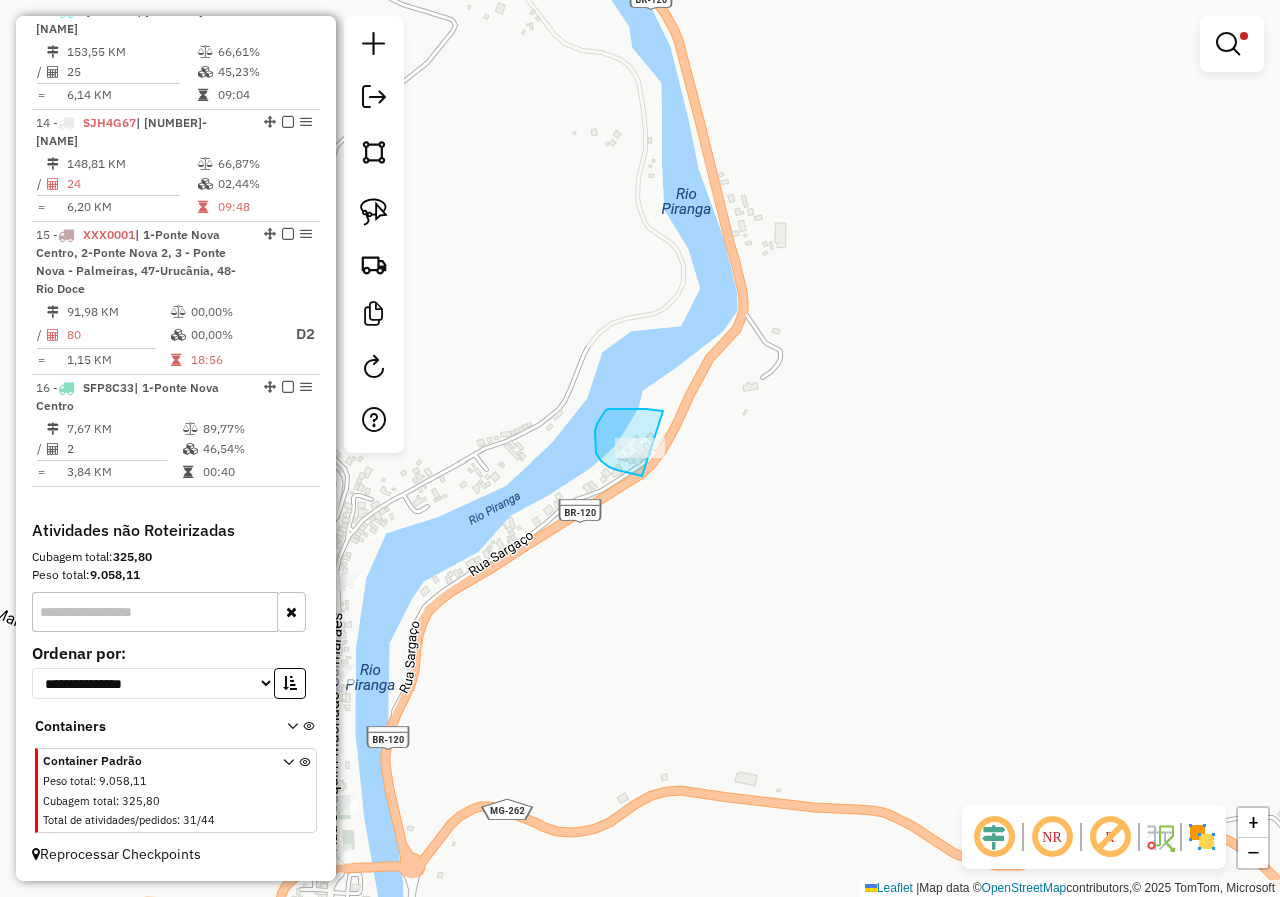 drag, startPoint x: 630, startPoint y: 409, endPoint x: 748, endPoint y: 481, distance: 138.23169 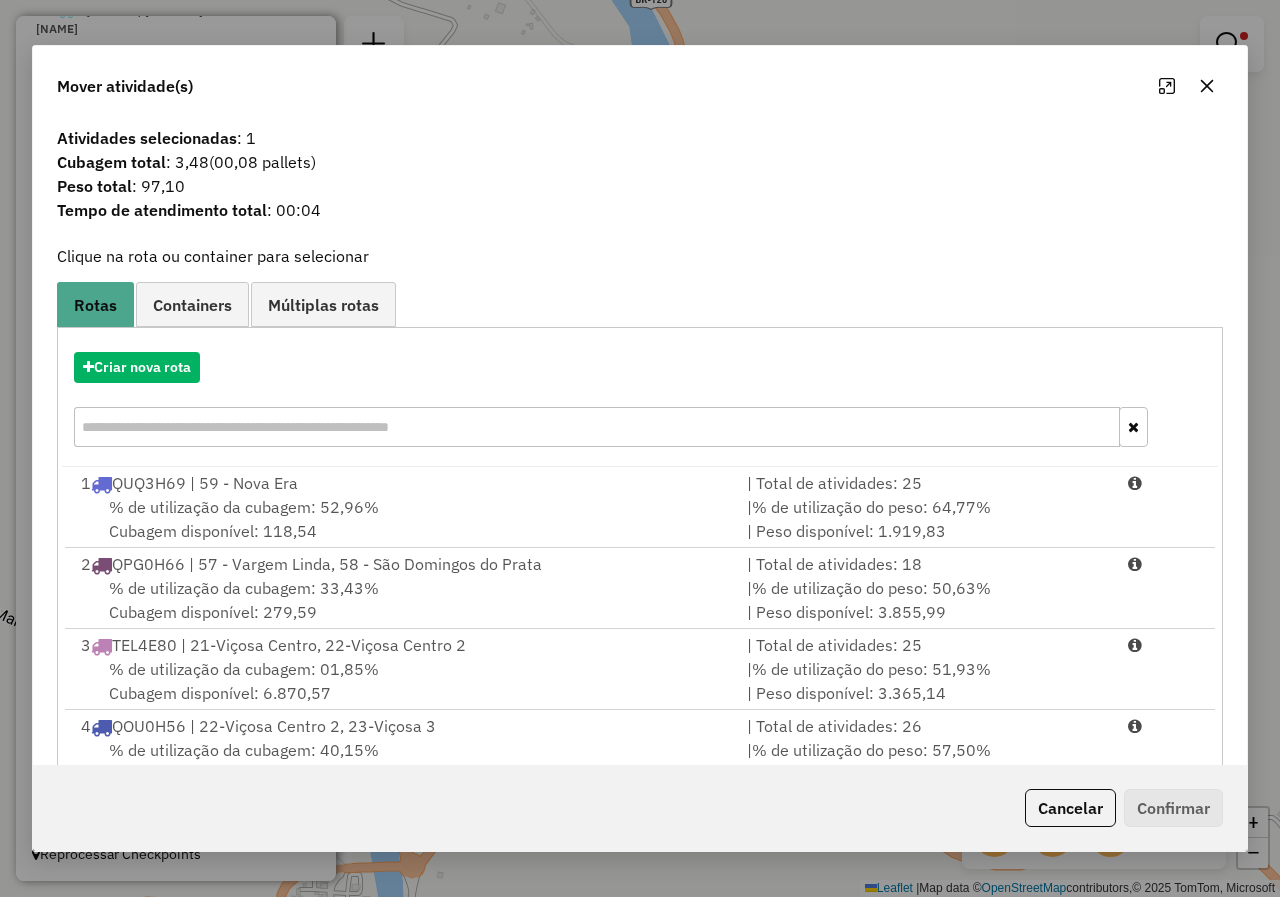 click at bounding box center [597, 427] 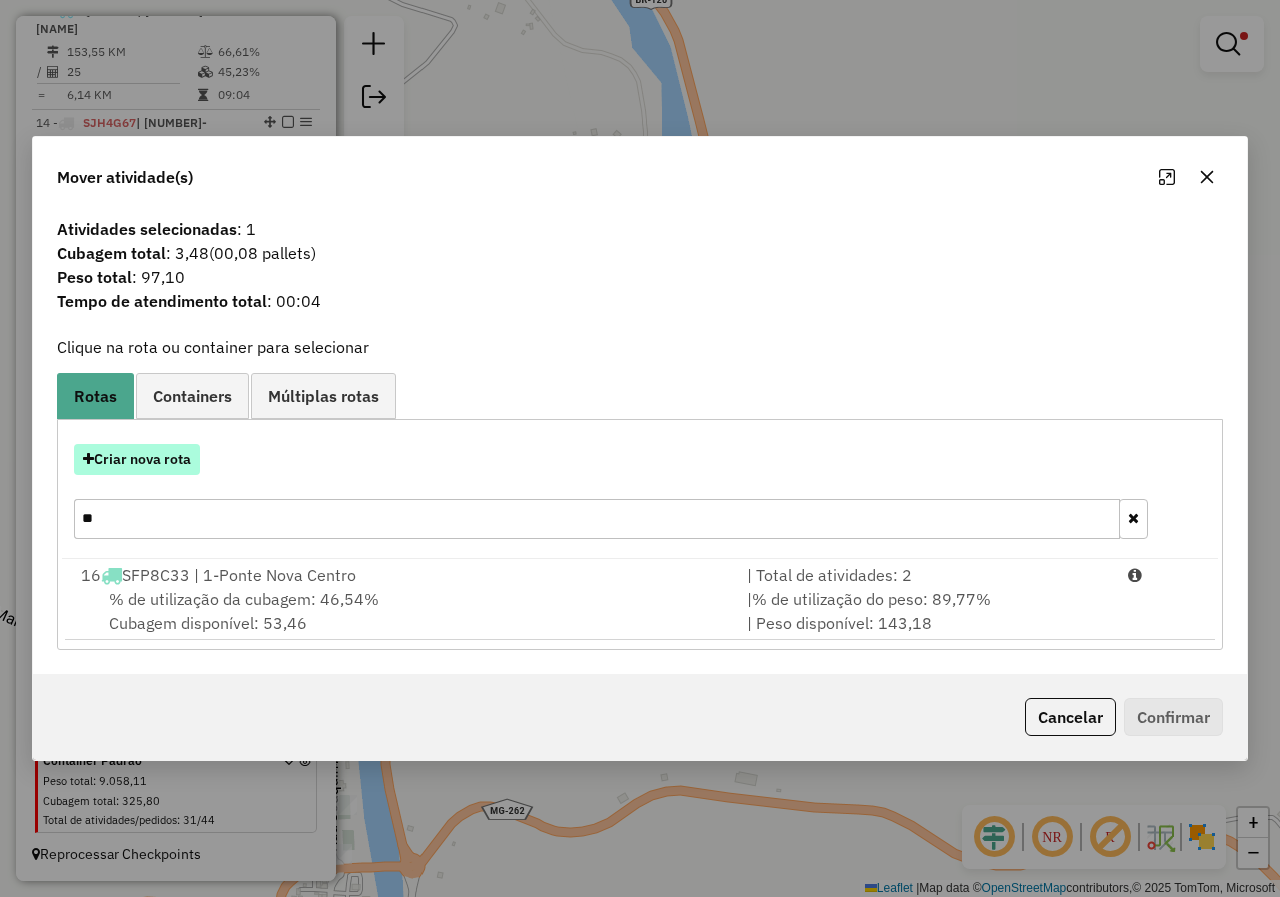 type on "**" 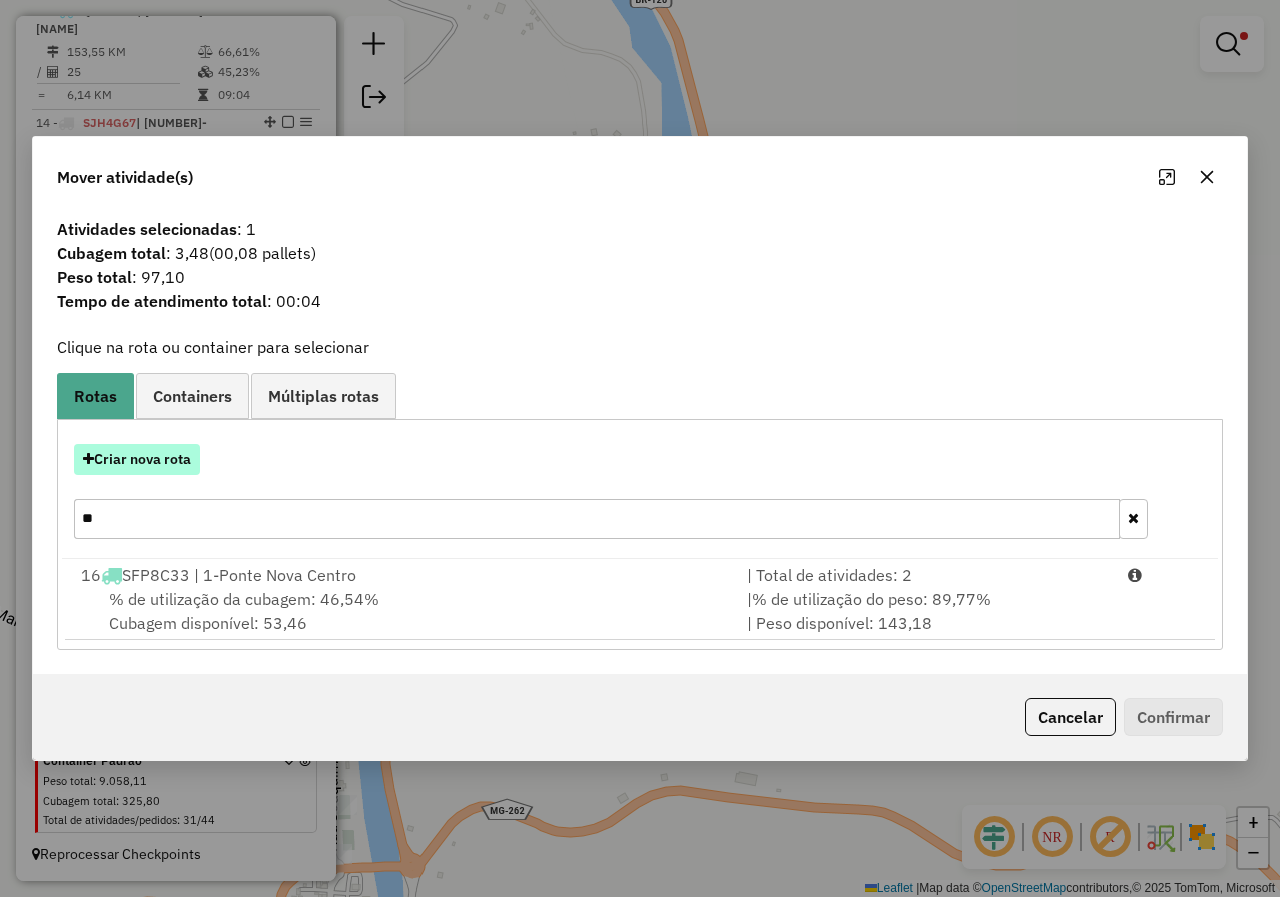 click on "Criar nova rota" at bounding box center (137, 459) 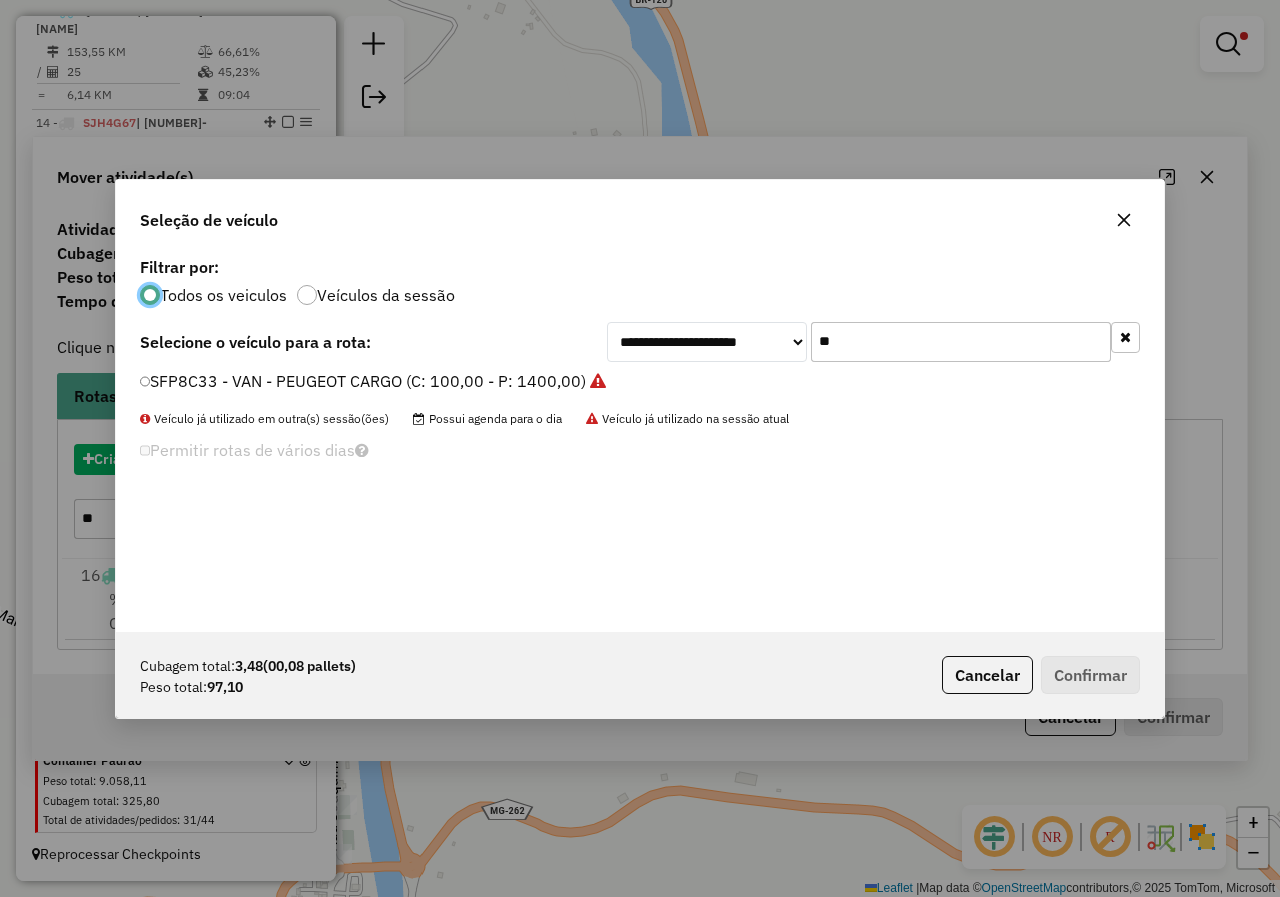 scroll, scrollTop: 11, scrollLeft: 6, axis: both 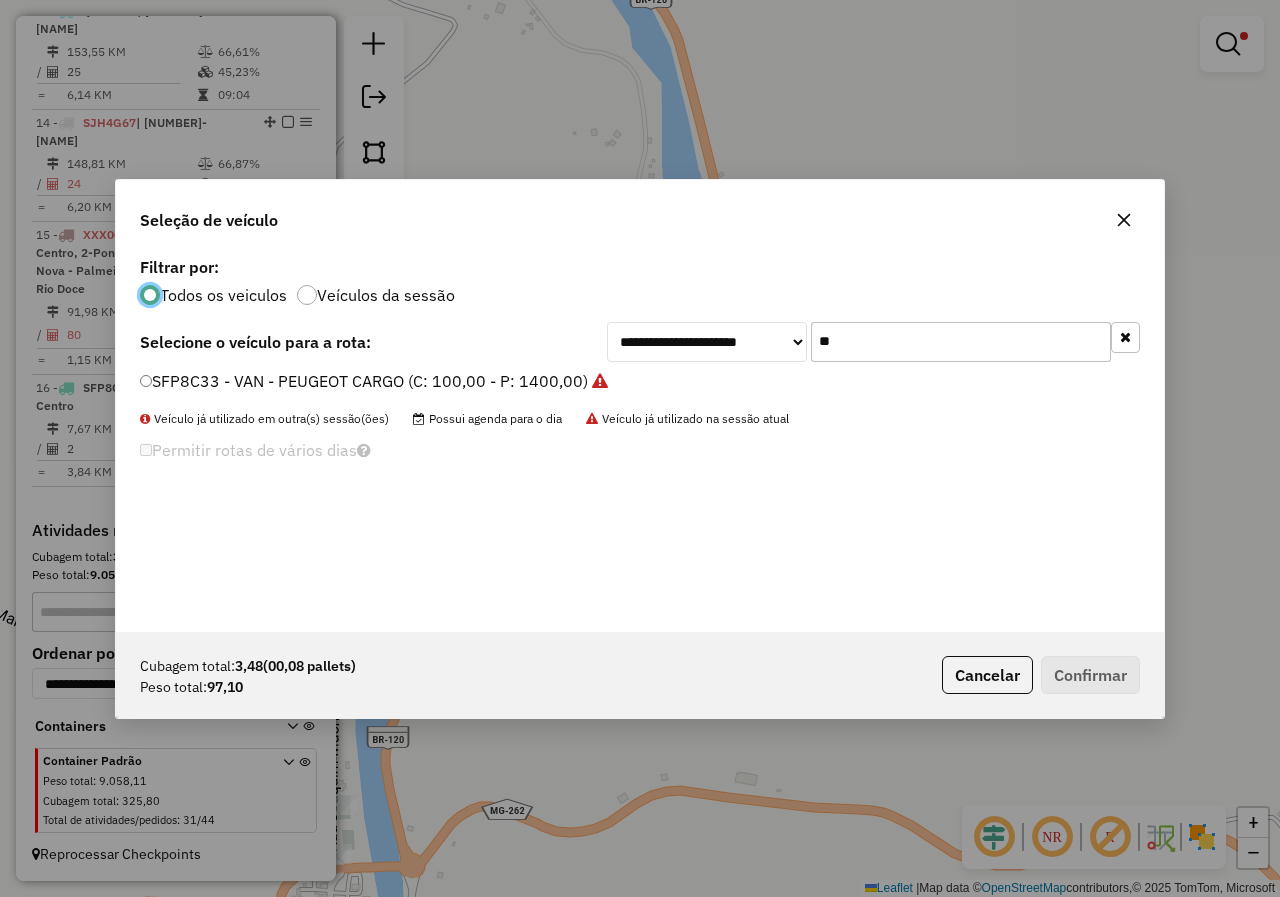 click on "SFP8C33 - VAN - PEUGEOT CARGO (C: 100,00 - P: 1400,00)" 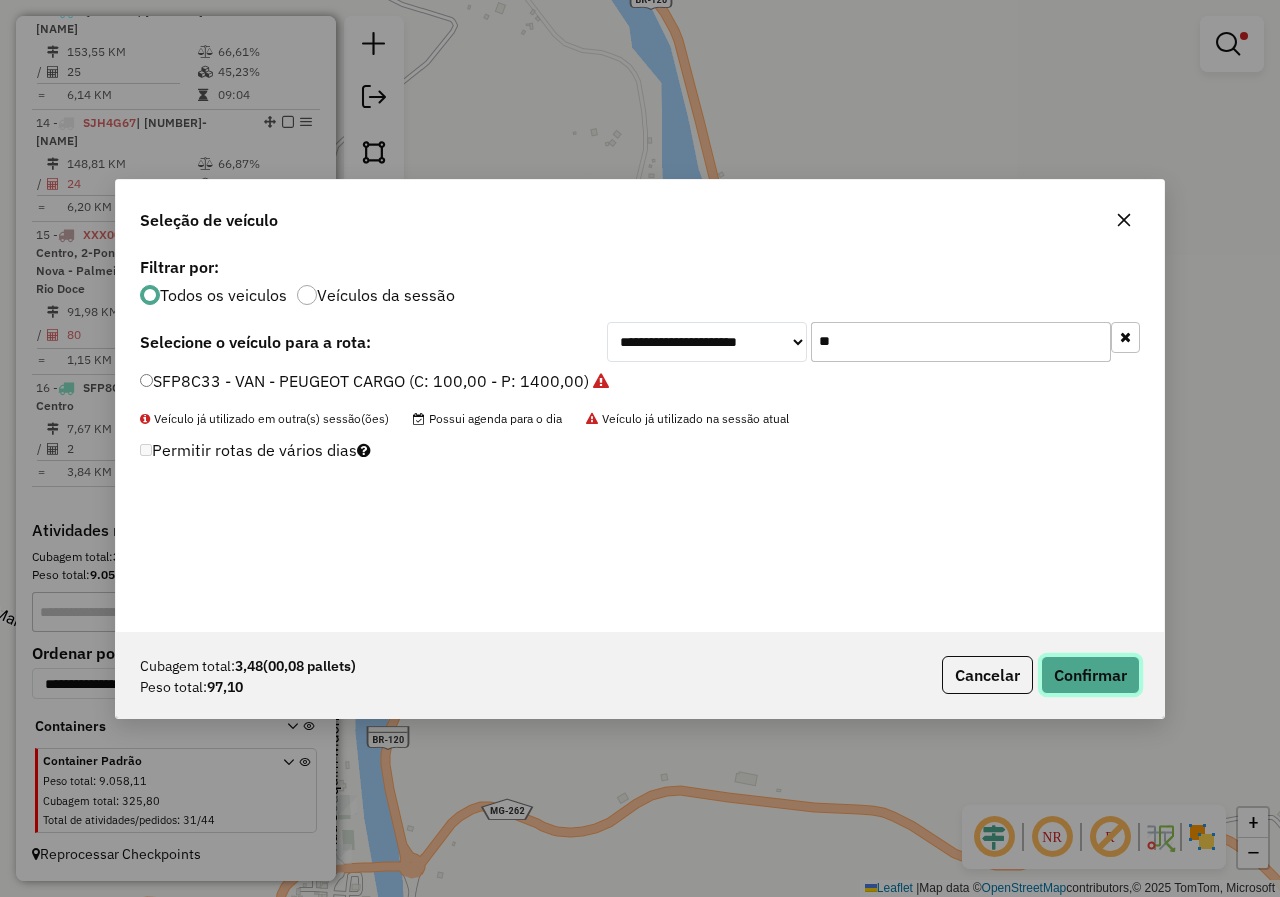 click on "Confirmar" 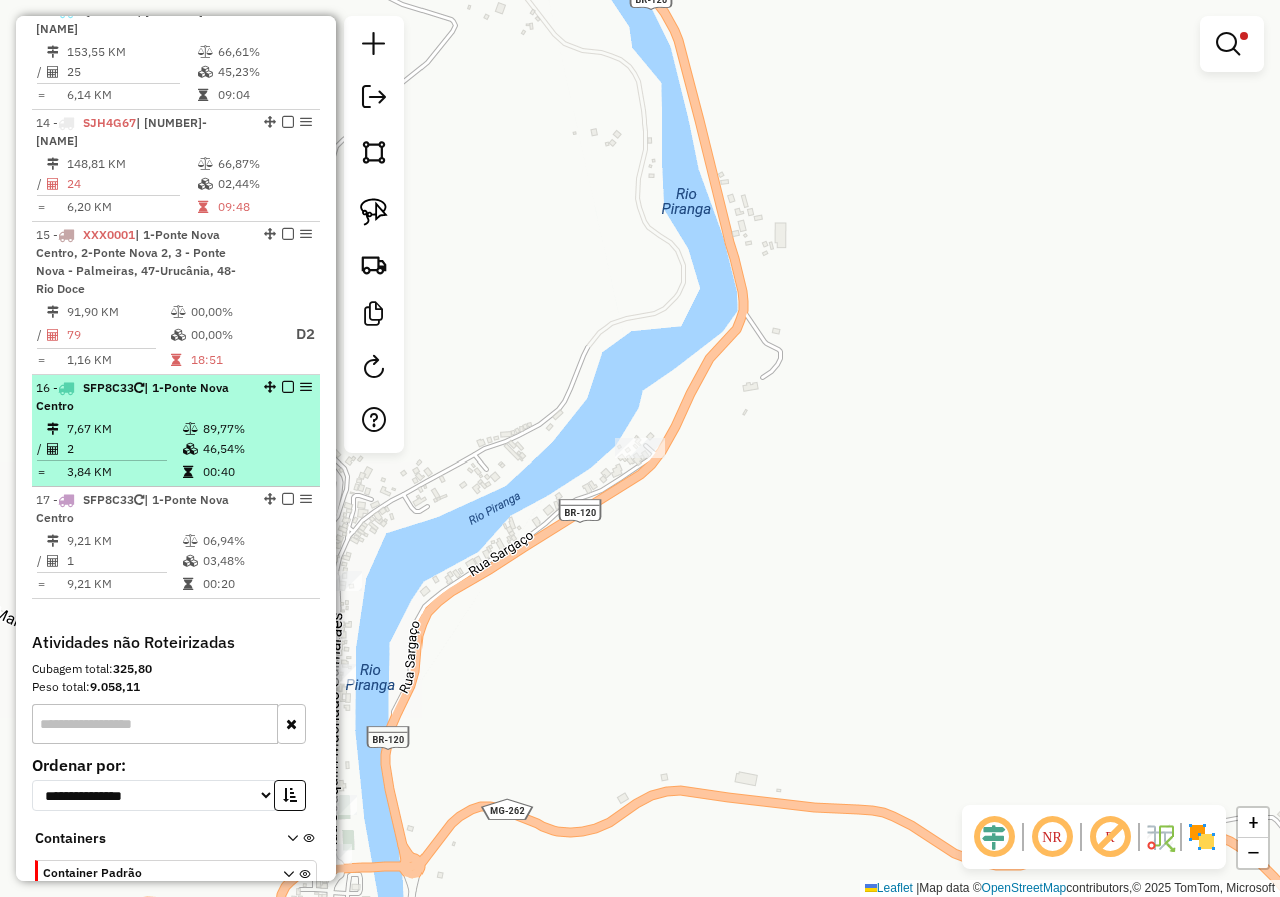 click at bounding box center [282, 387] 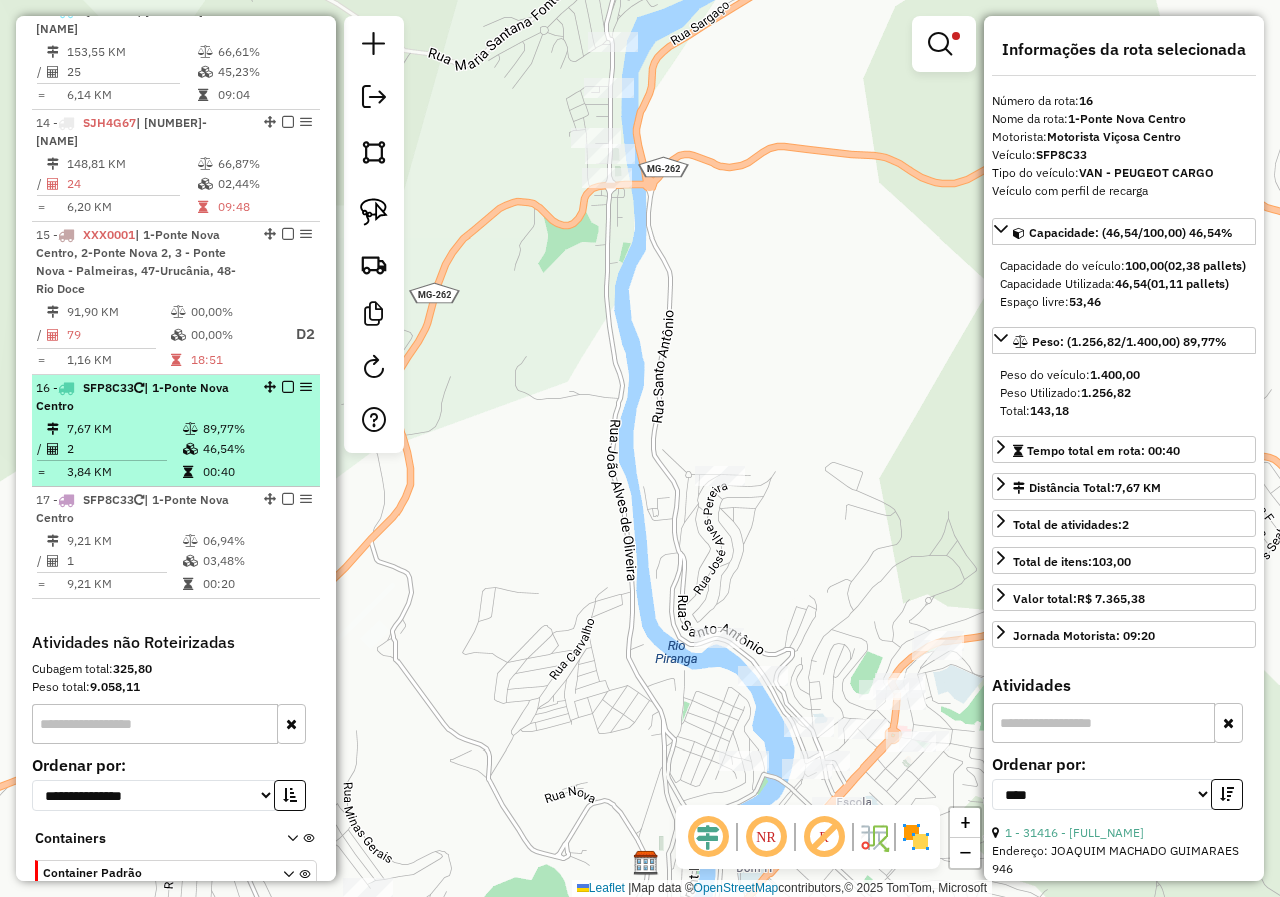 click at bounding box center [288, 387] 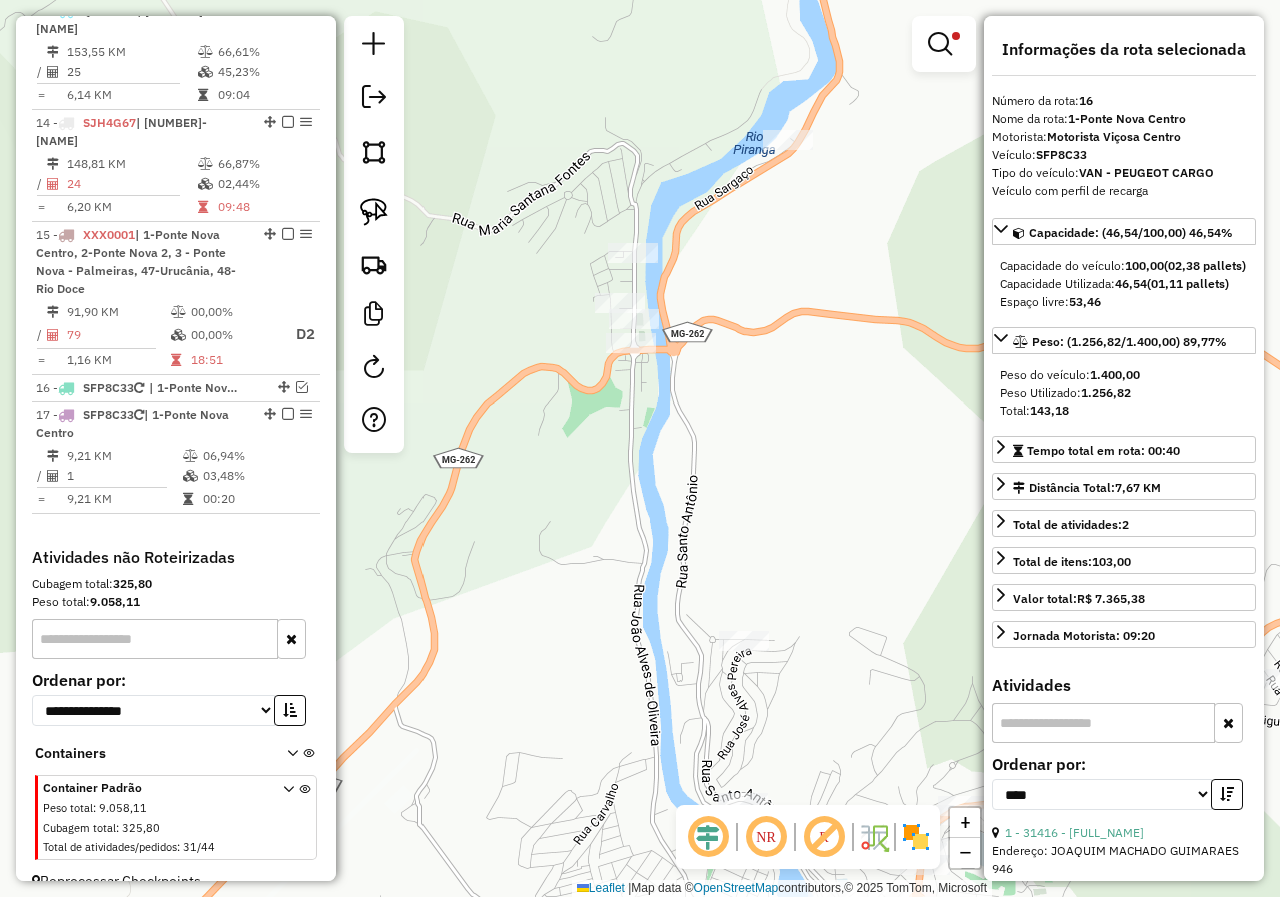 drag, startPoint x: 523, startPoint y: 324, endPoint x: 550, endPoint y: 423, distance: 102.61579 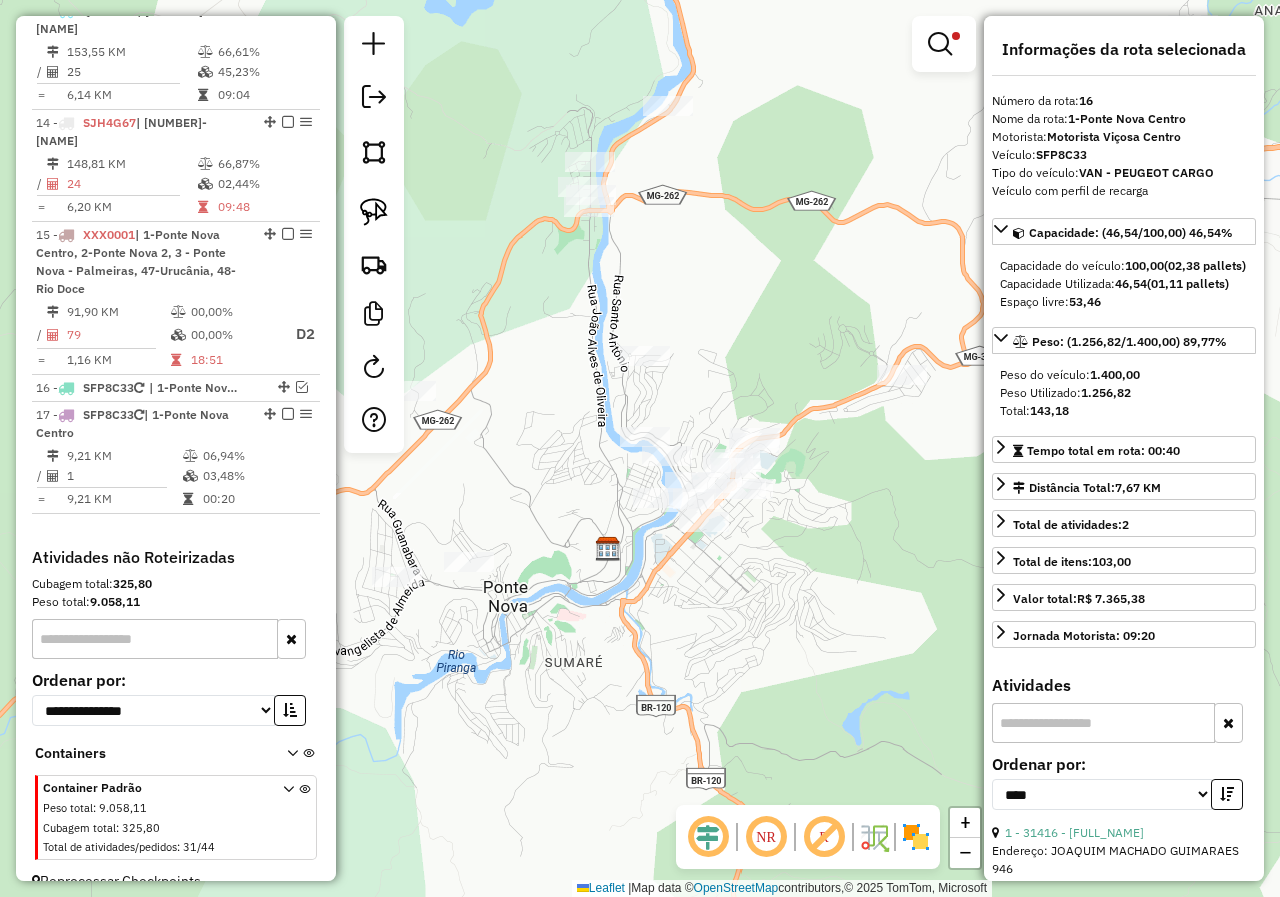 drag, startPoint x: 540, startPoint y: 539, endPoint x: 538, endPoint y: 395, distance: 144.01389 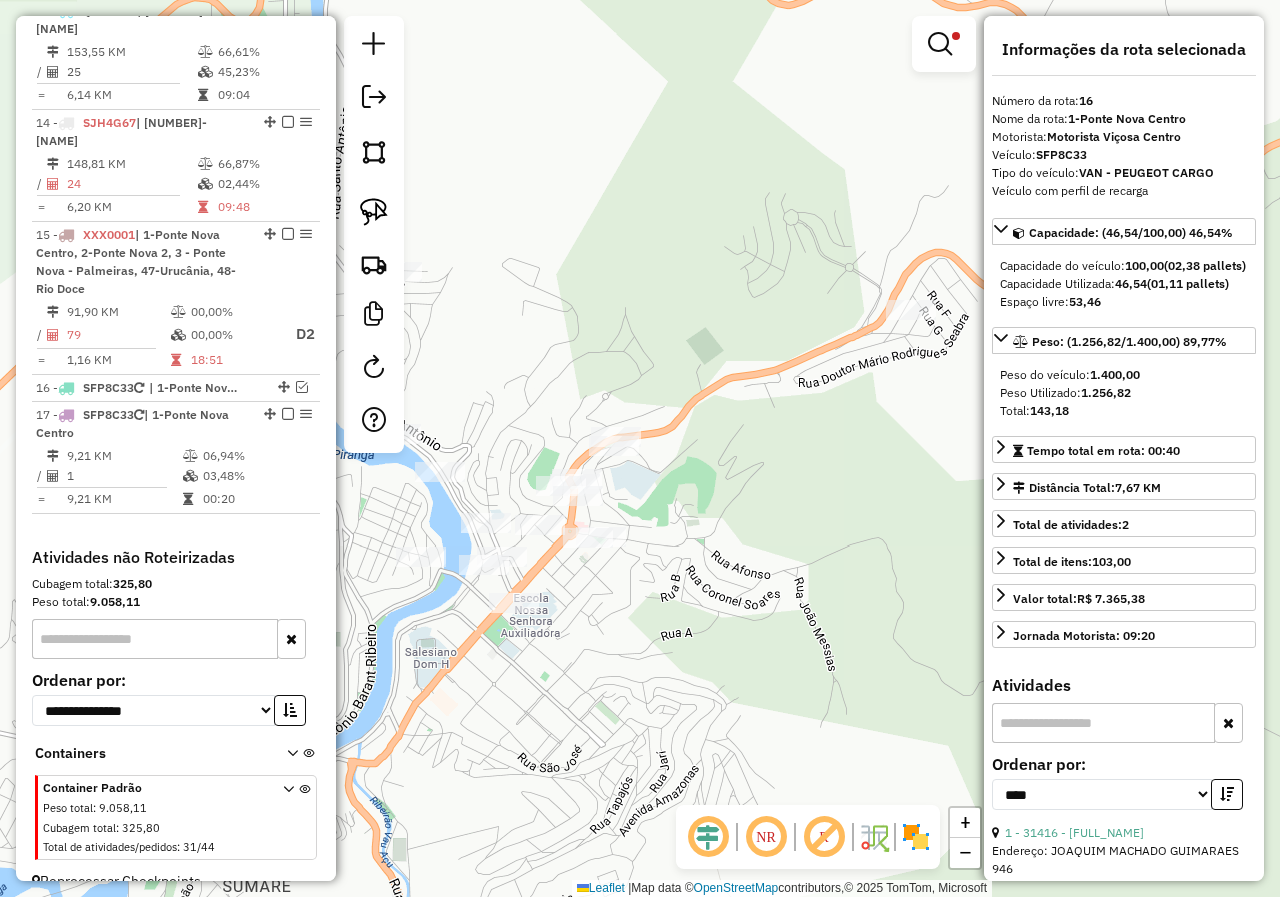 drag, startPoint x: 716, startPoint y: 493, endPoint x: 631, endPoint y: 554, distance: 104.62313 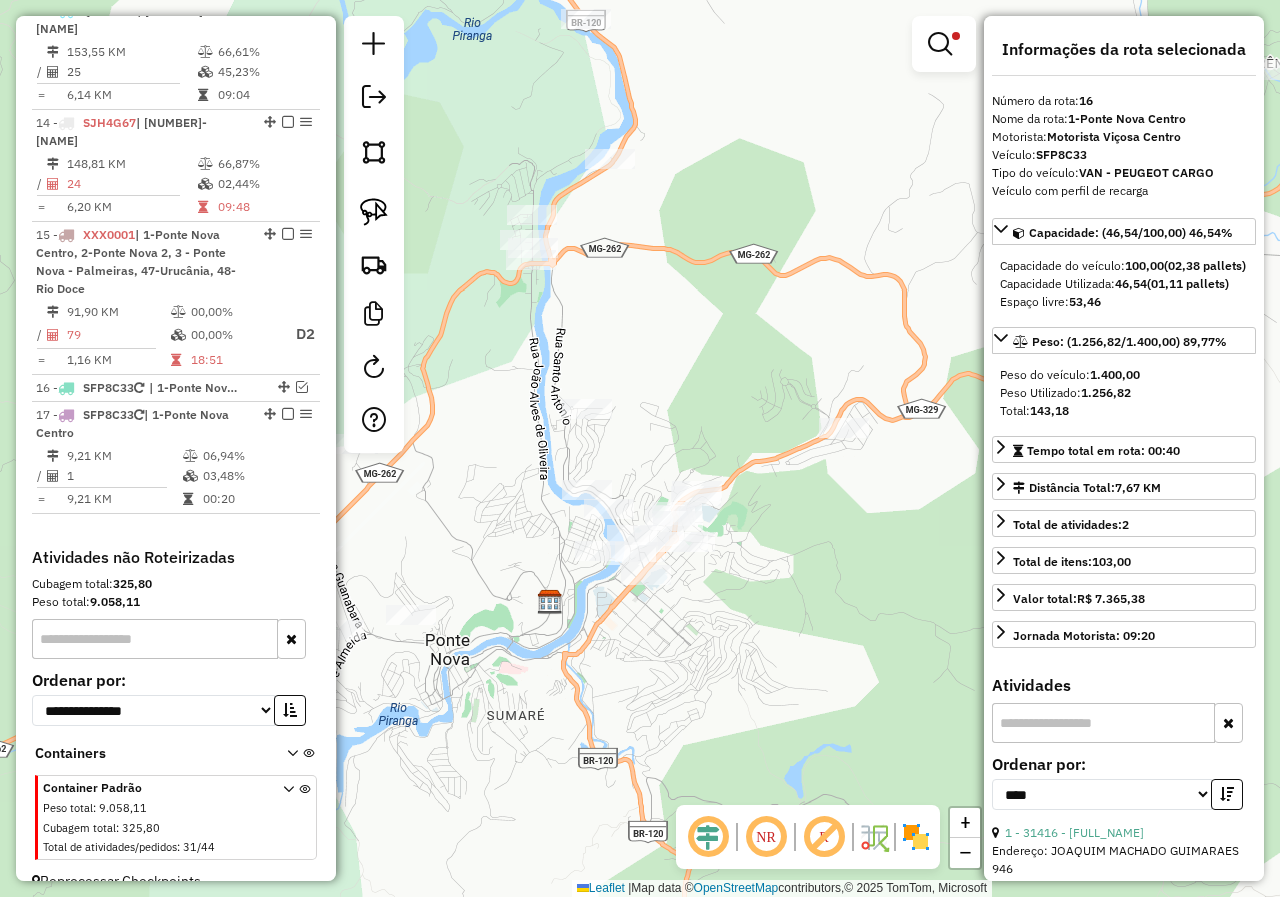 drag, startPoint x: 649, startPoint y: 565, endPoint x: 697, endPoint y: 571, distance: 48.373547 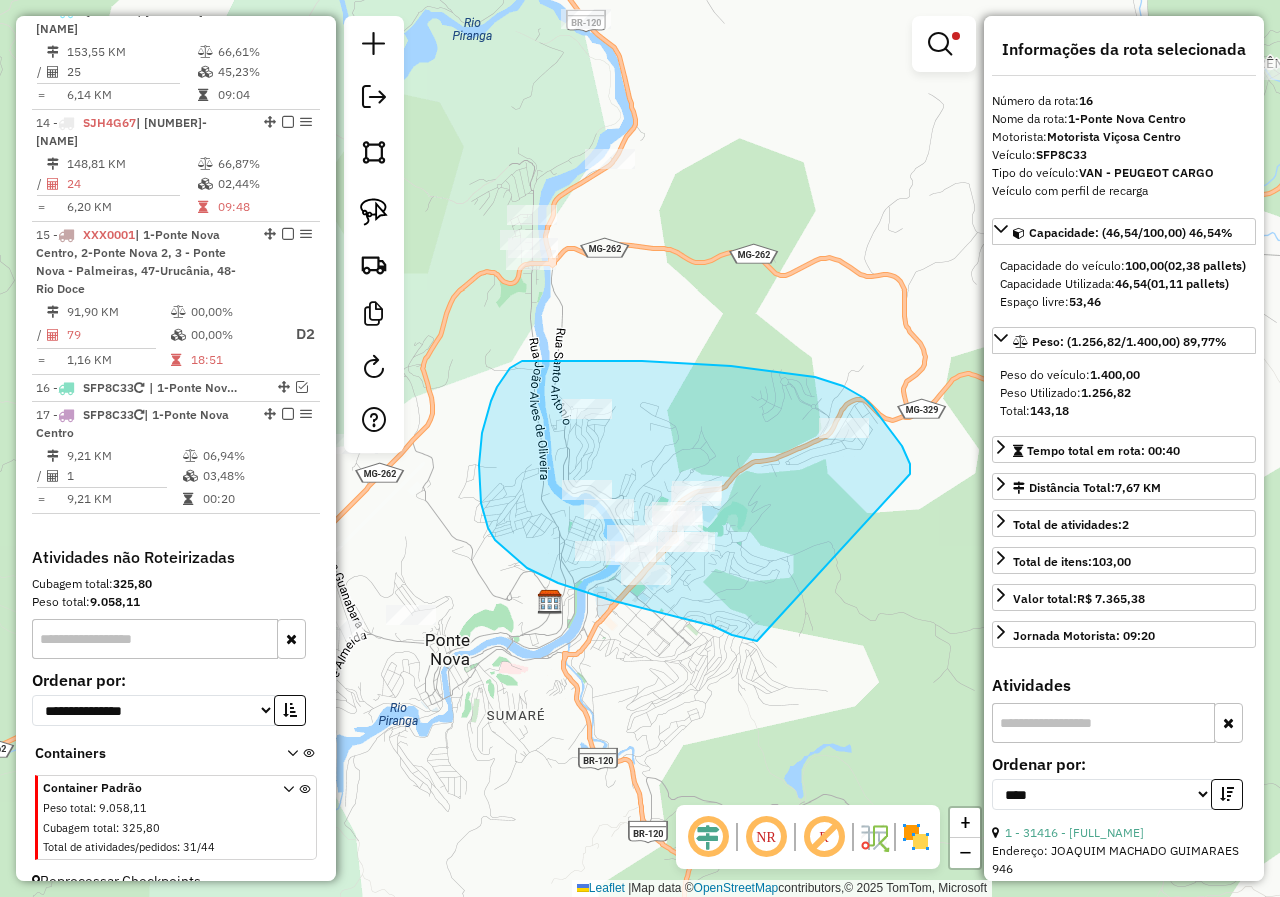 drag, startPoint x: 910, startPoint y: 474, endPoint x: 759, endPoint y: 641, distance: 225.1444 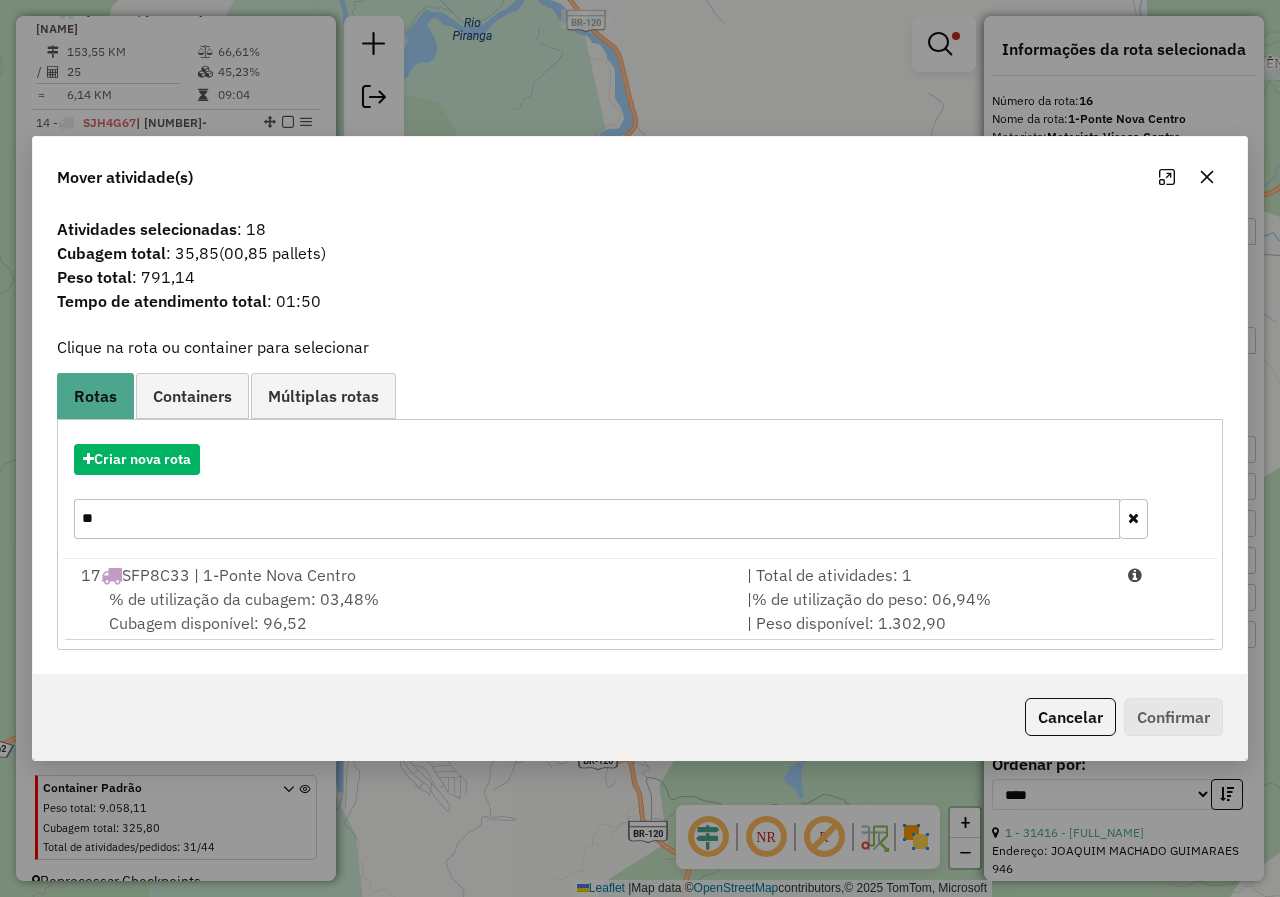 drag, startPoint x: 385, startPoint y: 584, endPoint x: 973, endPoint y: 658, distance: 592.6382 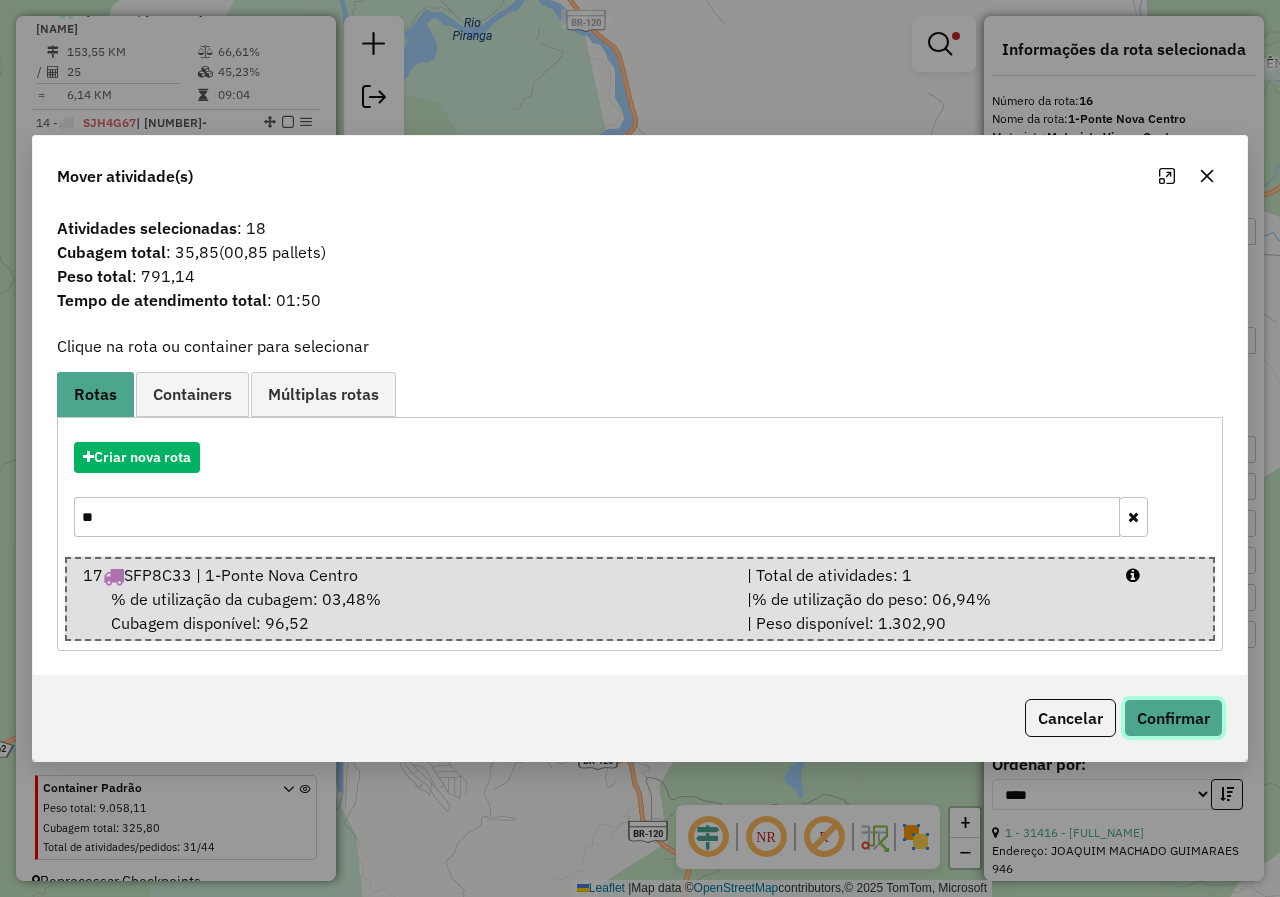 click on "Confirmar" 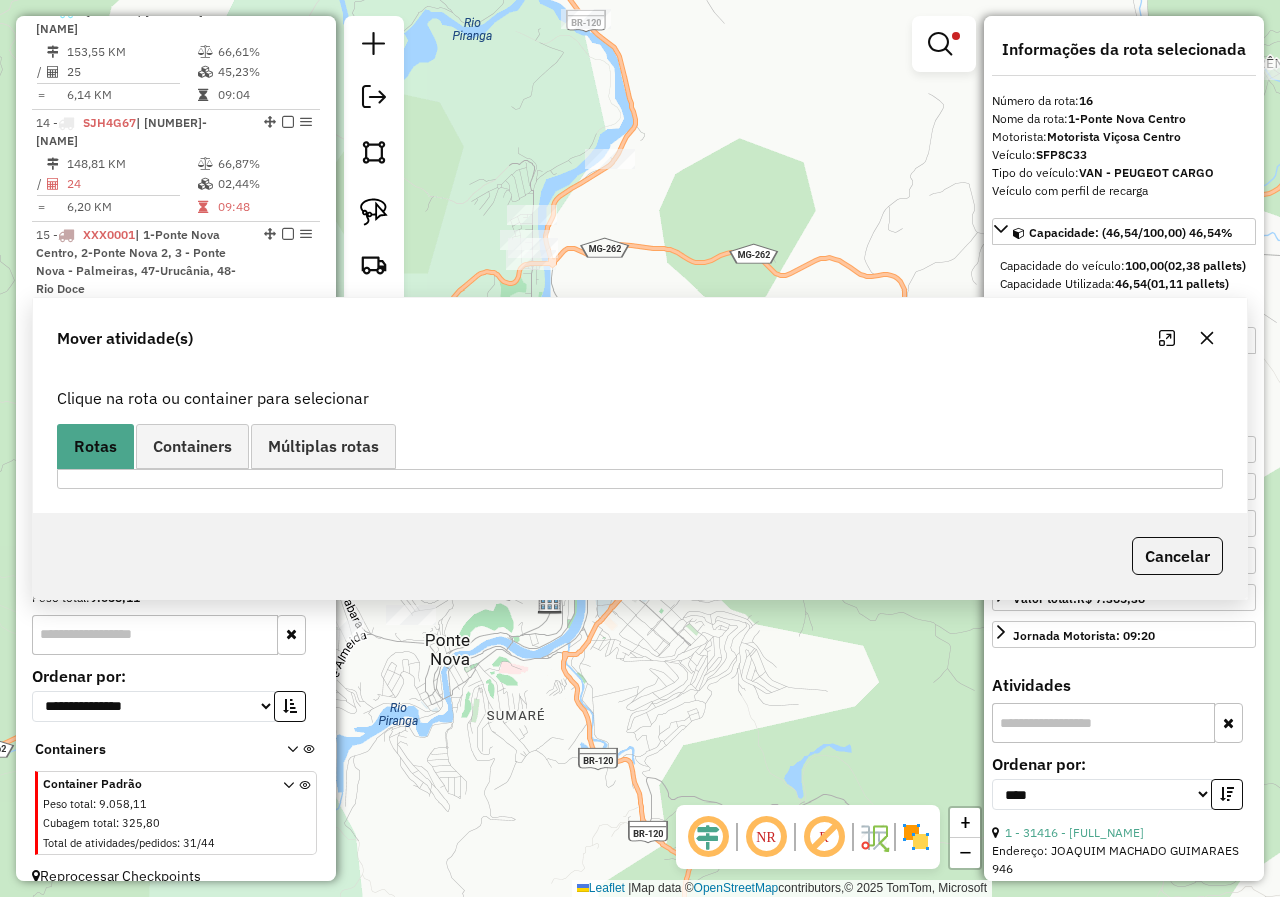scroll, scrollTop: 2014, scrollLeft: 0, axis: vertical 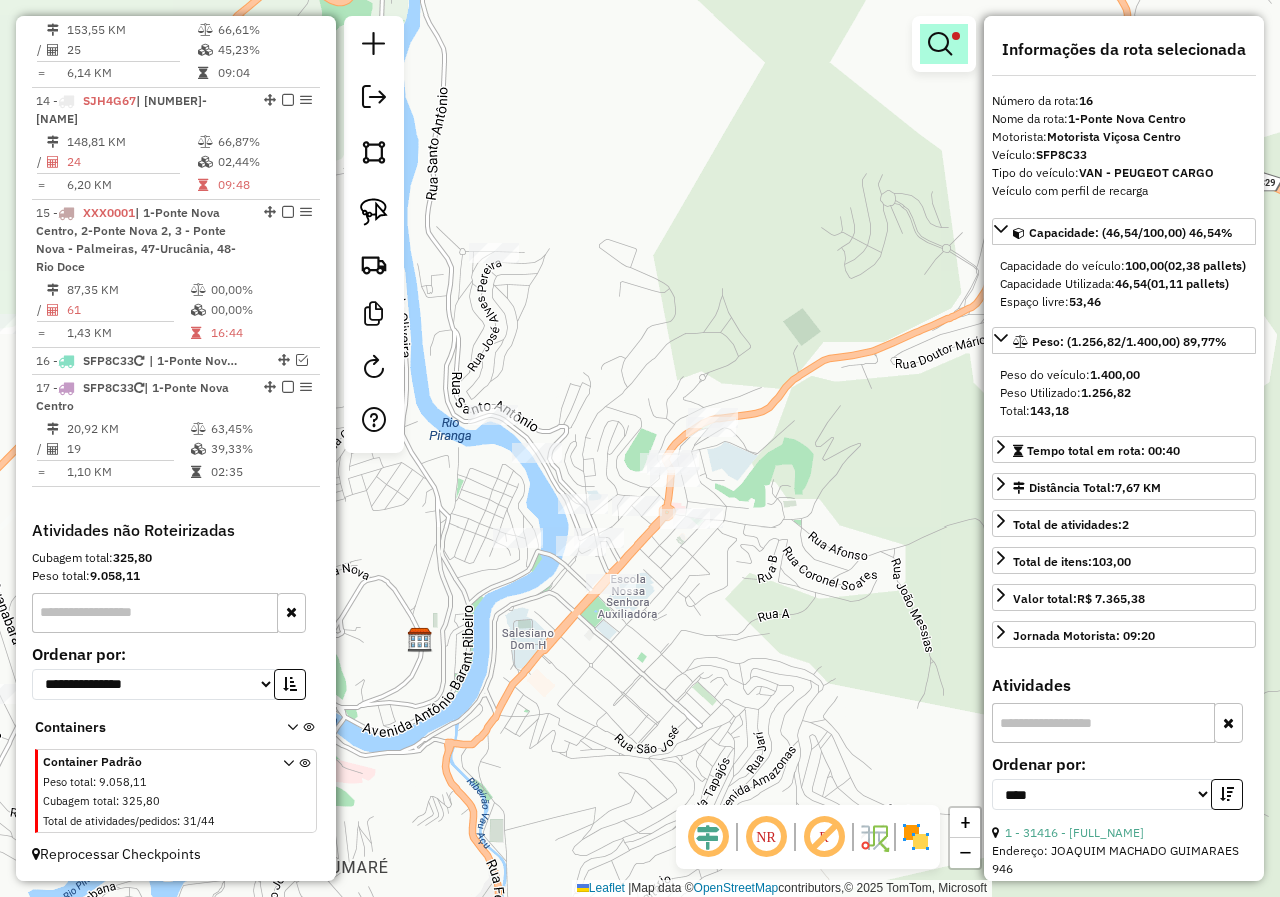 click at bounding box center [944, 44] 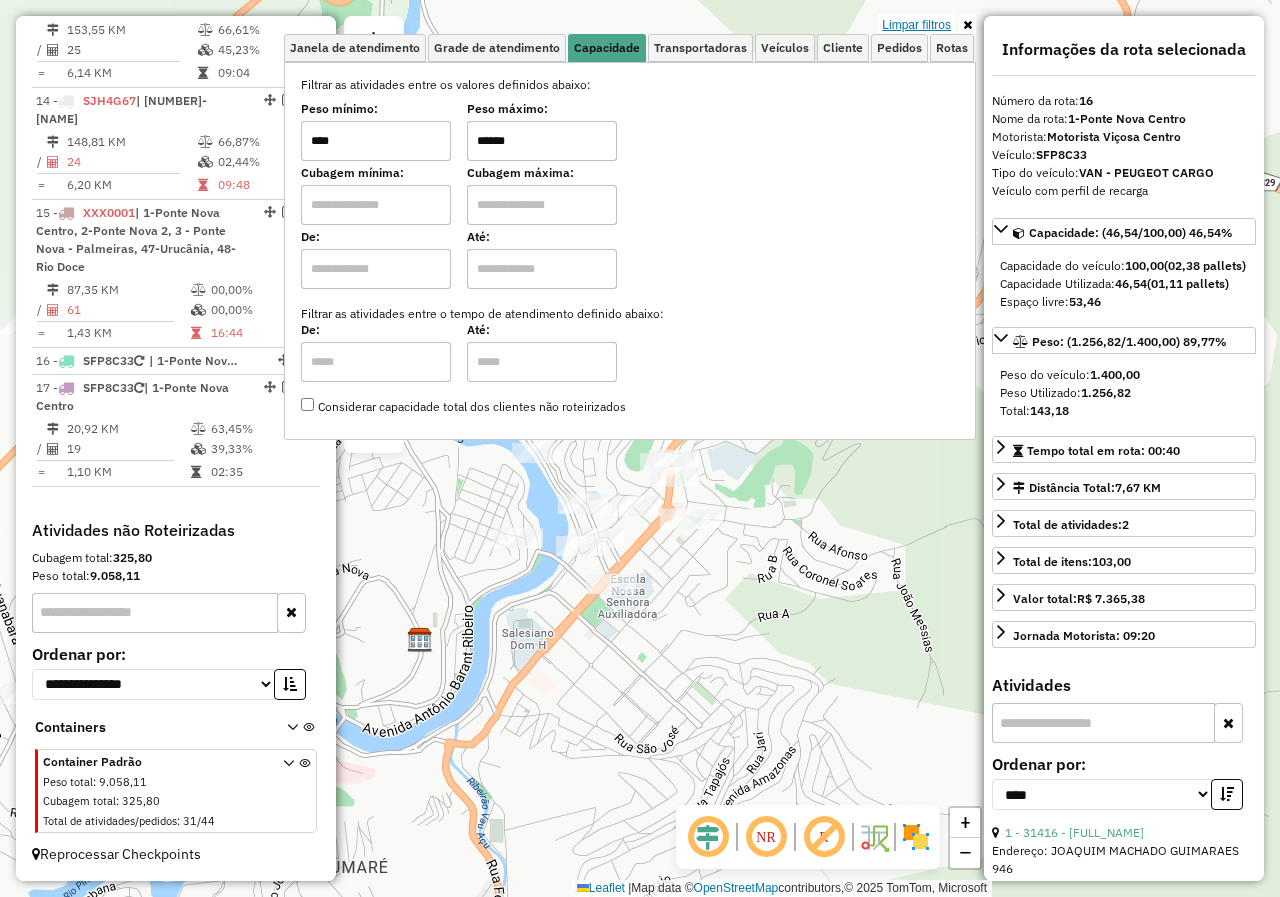 click on "Limpar filtros" at bounding box center (916, 25) 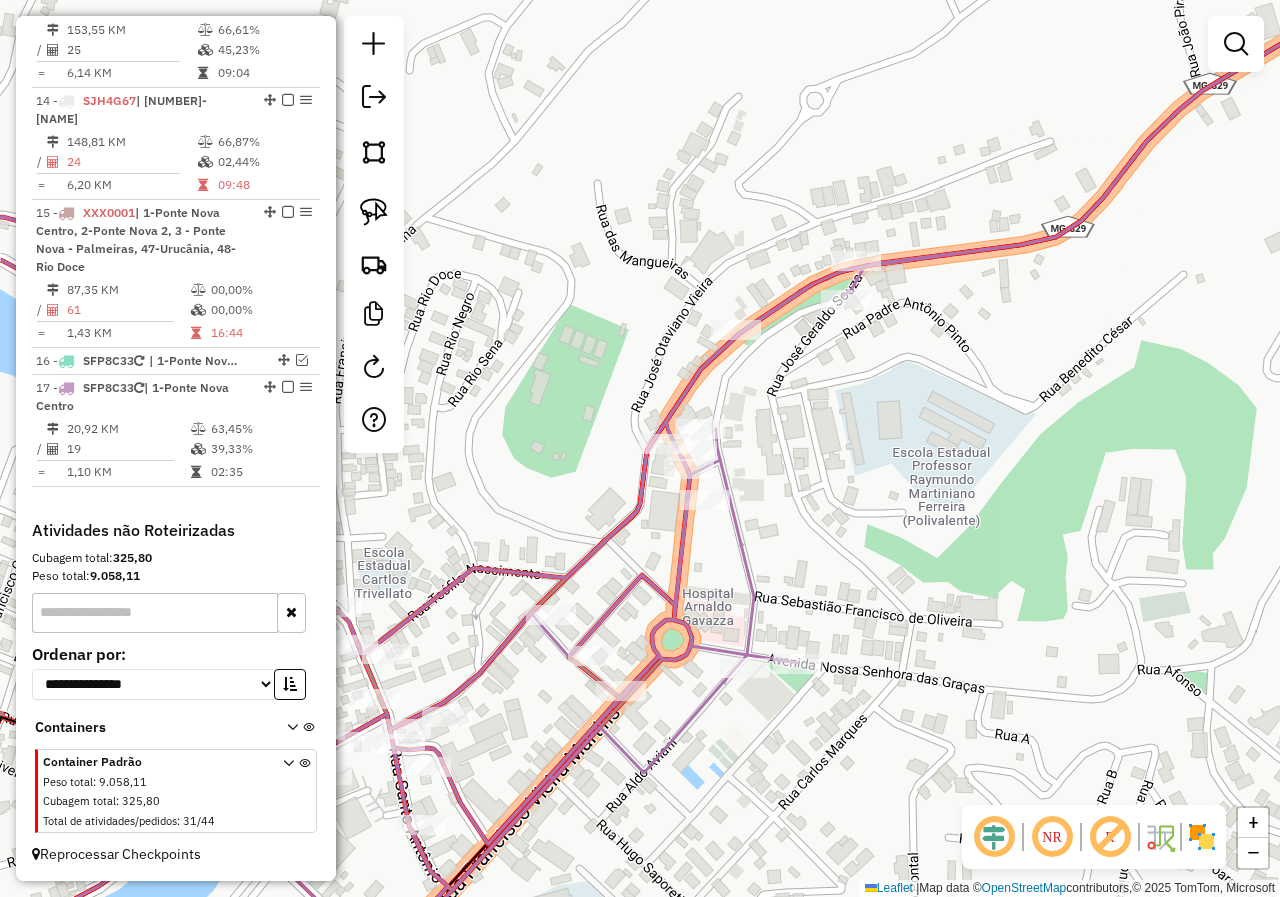 click 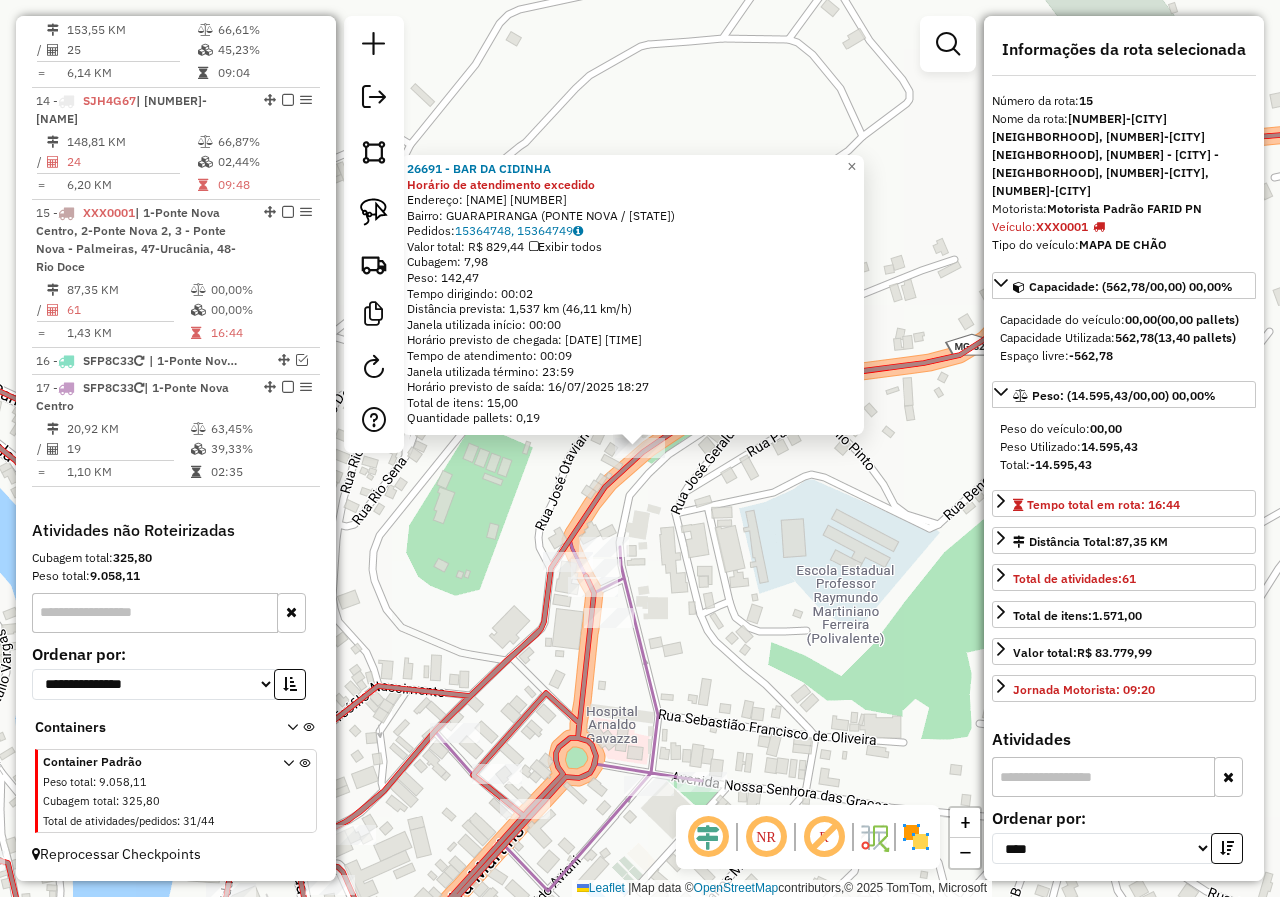 click on "26691 - BAR DA CIDINHA Horário de atendimento excedido  Endereço:  MARIO MARTINS DE FREITAS 110   Bairro: GUARAPIRANGA (PONTE NOVA / MG)   Pedidos:  15364748, 15364749   Valor total: R$ 829,44   Exibir todos   Cubagem: 7,98  Peso: 142,47  Tempo dirigindo: 00:02   Distância prevista: 1,537 km (46,11 km/h)   Janela utilizada início: 00:00   Horário previsto de chegada: 16/07/2025 18:18   Tempo de atendimento: 00:09   Janela utilizada término: 23:59   Horário previsto de saída: 16/07/2025 18:27   Total de itens: 15,00   Quantidade pallets: 0,19  × Janela de atendimento Grade de atendimento Capacidade Transportadoras Veículos Cliente Pedidos  Rotas Selecione os dias de semana para filtrar as janelas de atendimento  Seg   Ter   Qua   Qui   Sex   Sáb   Dom  Informe o período da janela de atendimento: De: Até:  Filtrar exatamente a janela do cliente  Considerar janela de atendimento padrão  Selecione os dias de semana para filtrar as grades de atendimento  Seg   Ter   Qua   Qui   Sex   Sáb   Dom  De:" 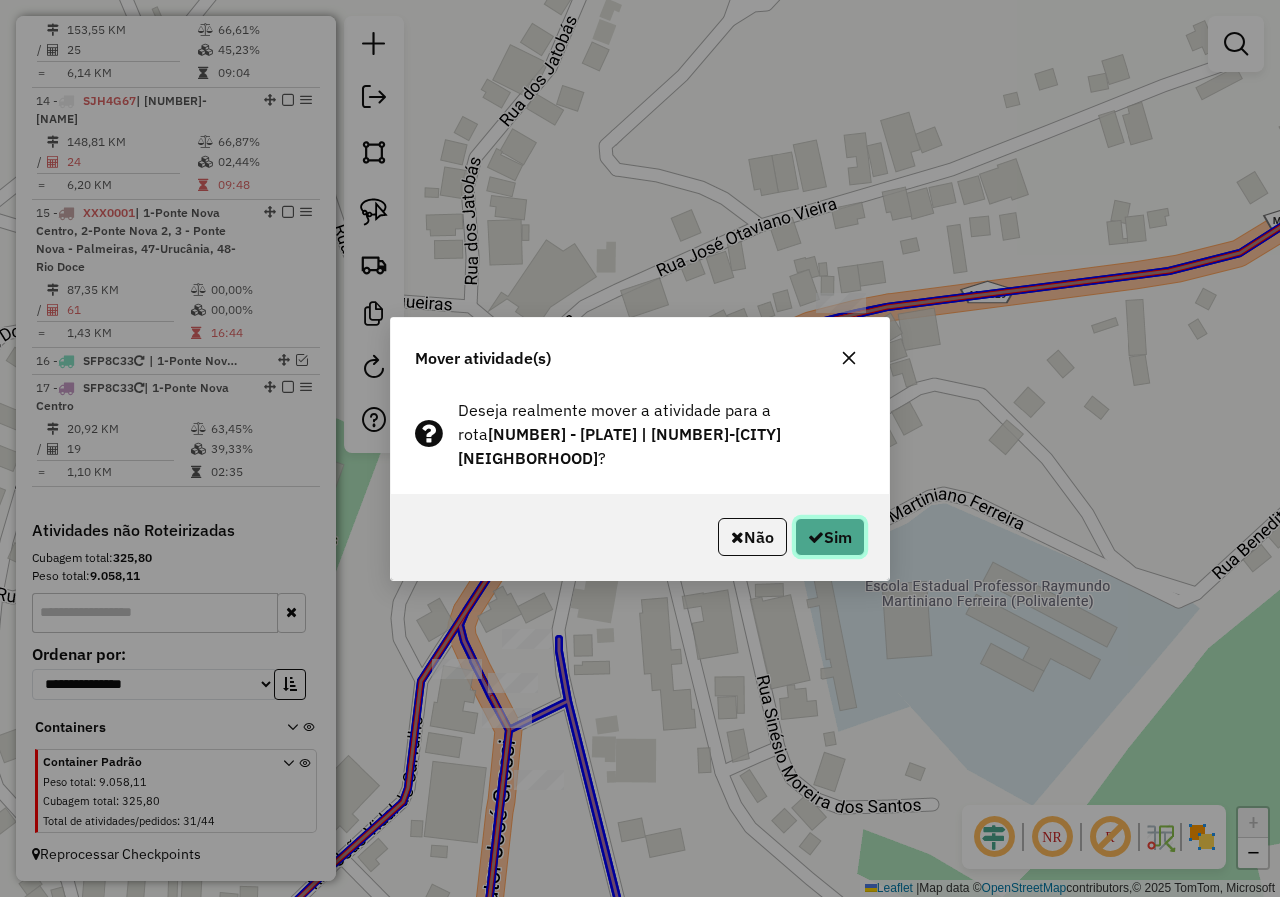 click on "Sim" 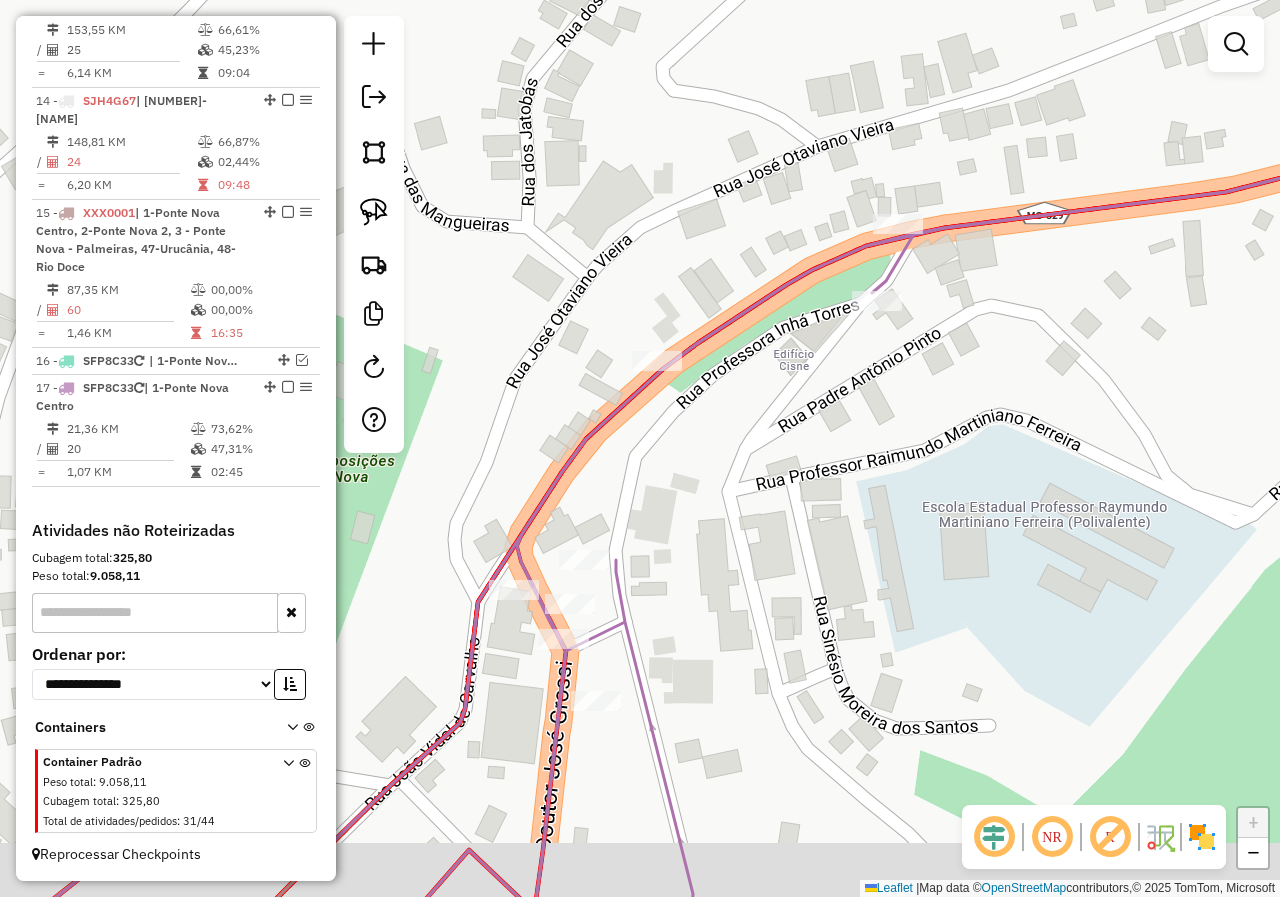 drag, startPoint x: 601, startPoint y: 666, endPoint x: 673, endPoint y: 560, distance: 128.14055 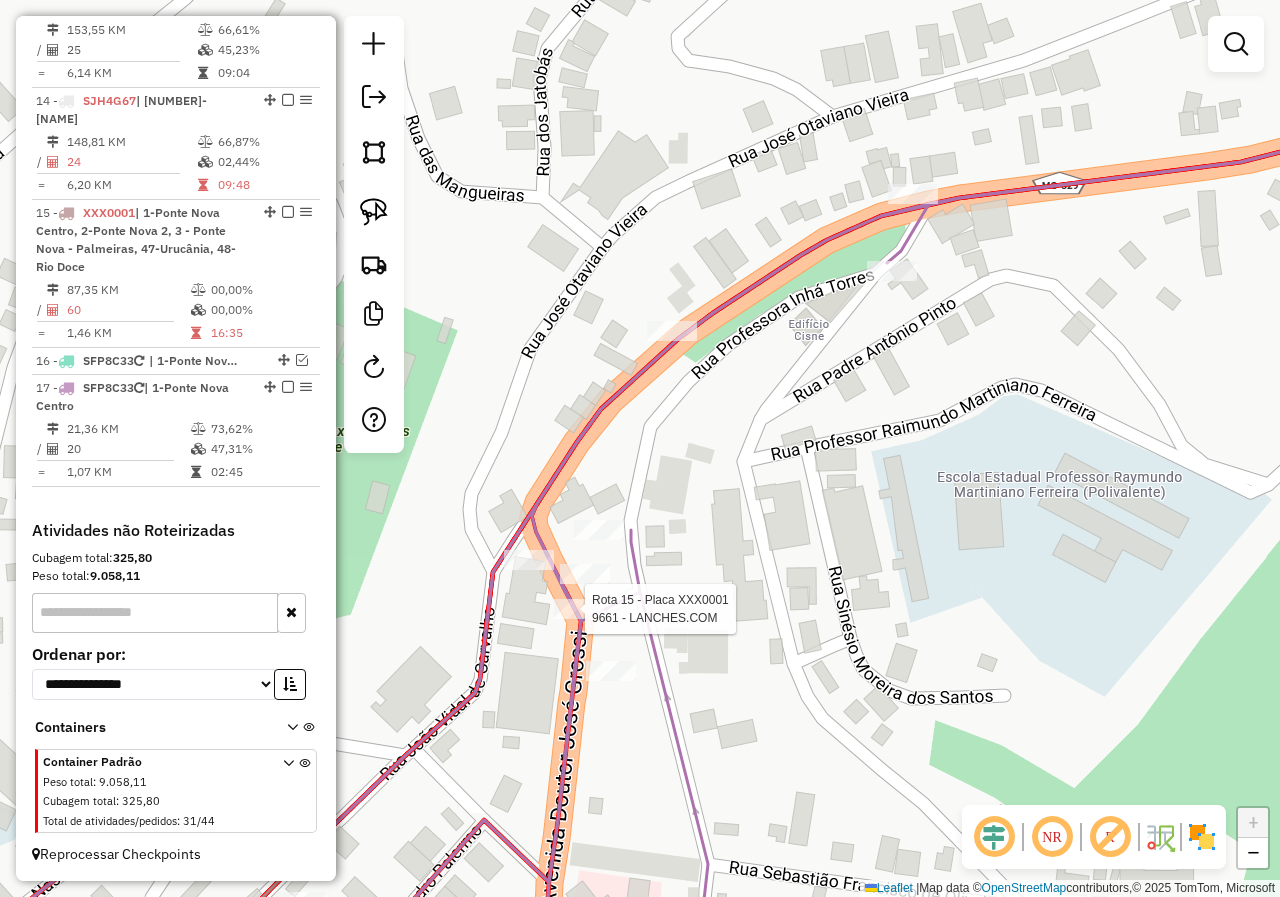 select on "*********" 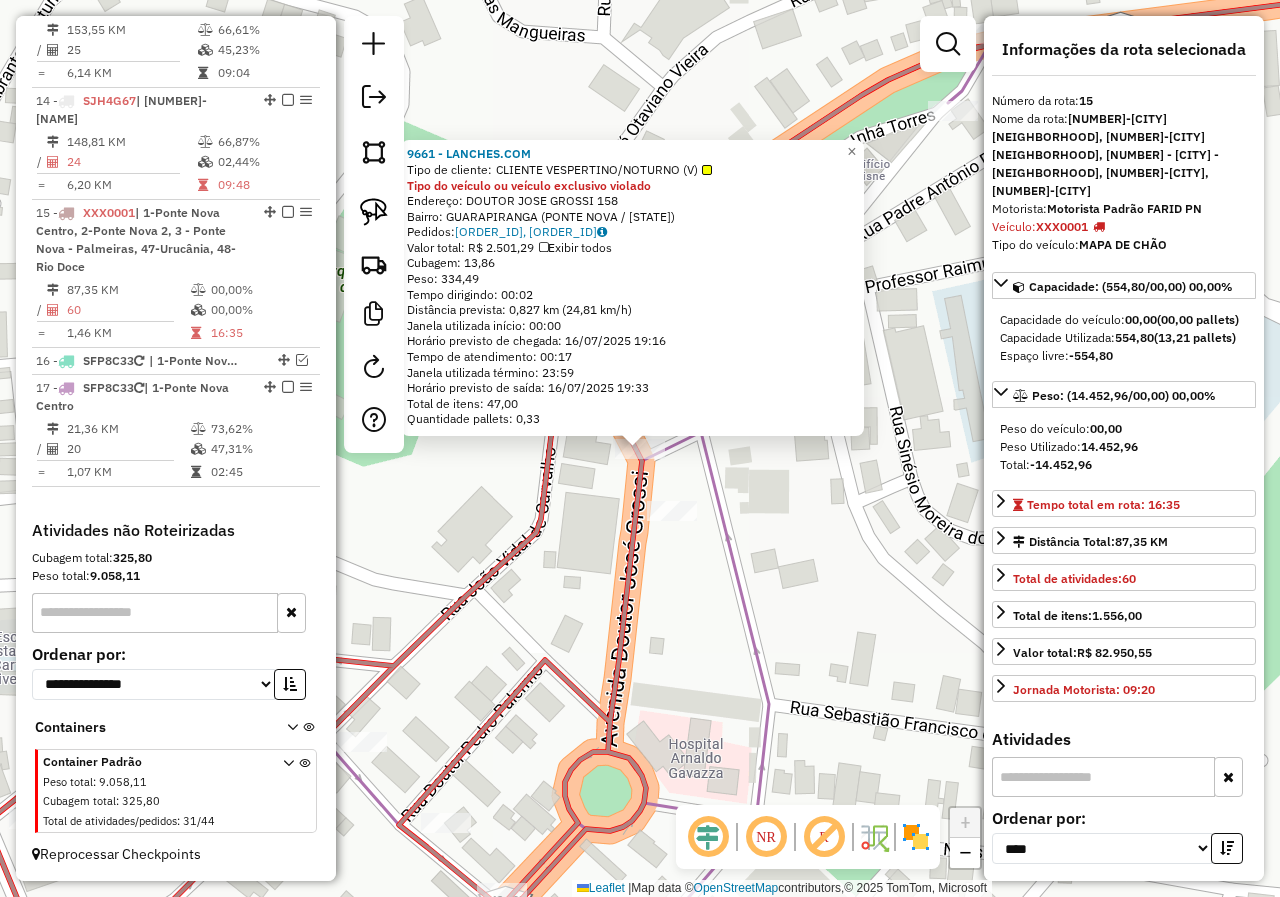 click on "9661 - LANCHES.COM  Tipo de cliente:   CLIENTE VESPERTINO/NOTURNO (V)  Tipo do veículo ou veículo exclusivo violado  Endereço:  DOUTOR JOSE GROSSI 158   Bairro: GUARAPIRANGA (PONTE NOVA / MG)   Pedidos:  15364818, 15364819   Valor total: R$ 2.501,29   Exibir todos   Cubagem: 13,86  Peso: 334,49  Tempo dirigindo: 00:02   Distância prevista: 0,827 km (24,81 km/h)   Janela utilizada início: 00:00   Horário previsto de chegada: 16/07/2025 19:16   Tempo de atendimento: 00:17   Janela utilizada término: 23:59   Horário previsto de saída: 16/07/2025 19:33   Total de itens: 47,00   Quantidade pallets: 0,33  × Janela de atendimento Grade de atendimento Capacidade Transportadoras Veículos Cliente Pedidos  Rotas Selecione os dias de semana para filtrar as janelas de atendimento  Seg   Ter   Qua   Qui   Sex   Sáb   Dom  Informe o período da janela de atendimento: De: Até:  Filtrar exatamente a janela do cliente  Considerar janela de atendimento padrão   Seg   Ter   Qua   Qui   Sex   Sáb   Dom   De:   De:" 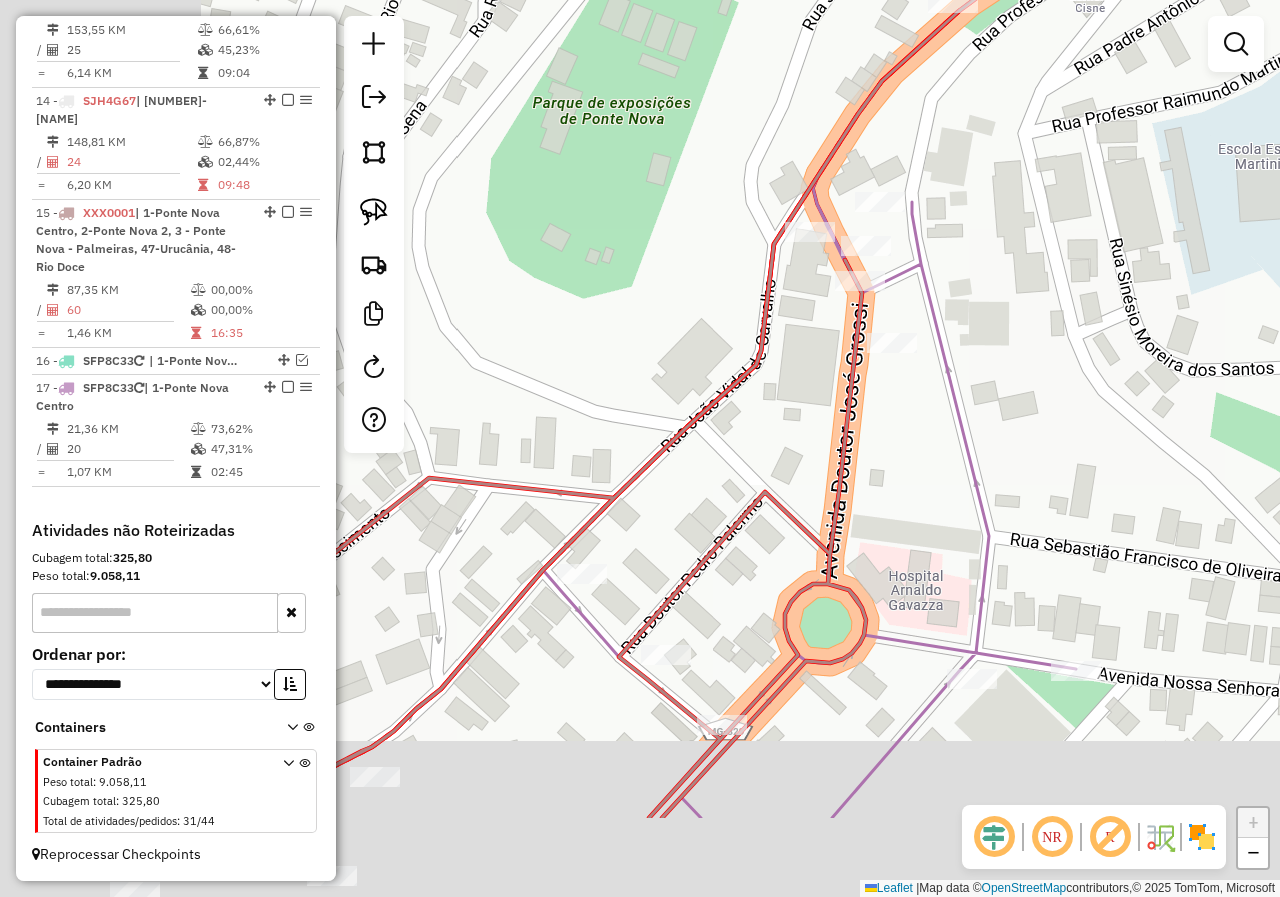 drag, startPoint x: 686, startPoint y: 607, endPoint x: 915, endPoint y: 426, distance: 291.89383 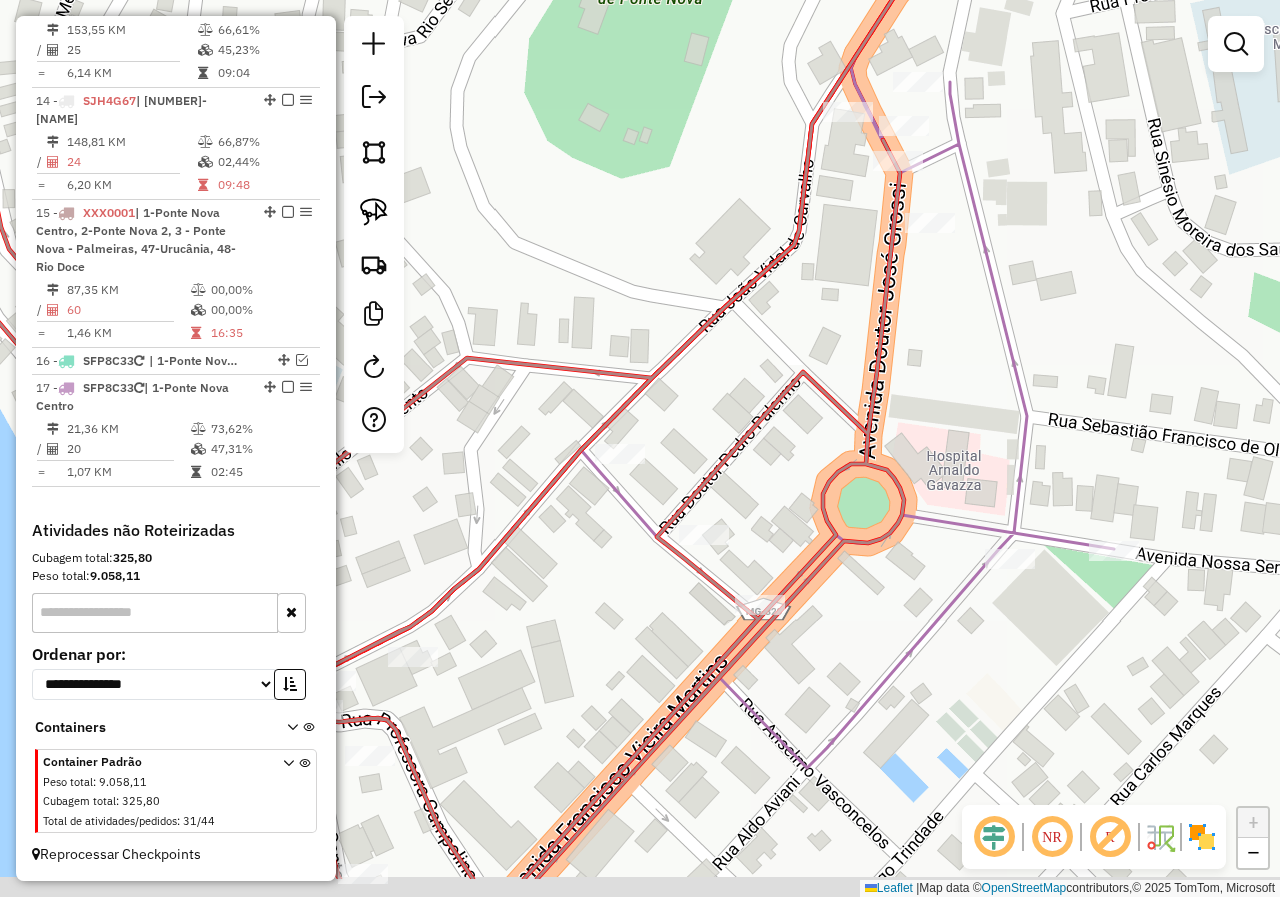 drag, startPoint x: 687, startPoint y: 553, endPoint x: 722, endPoint y: 418, distance: 139.46326 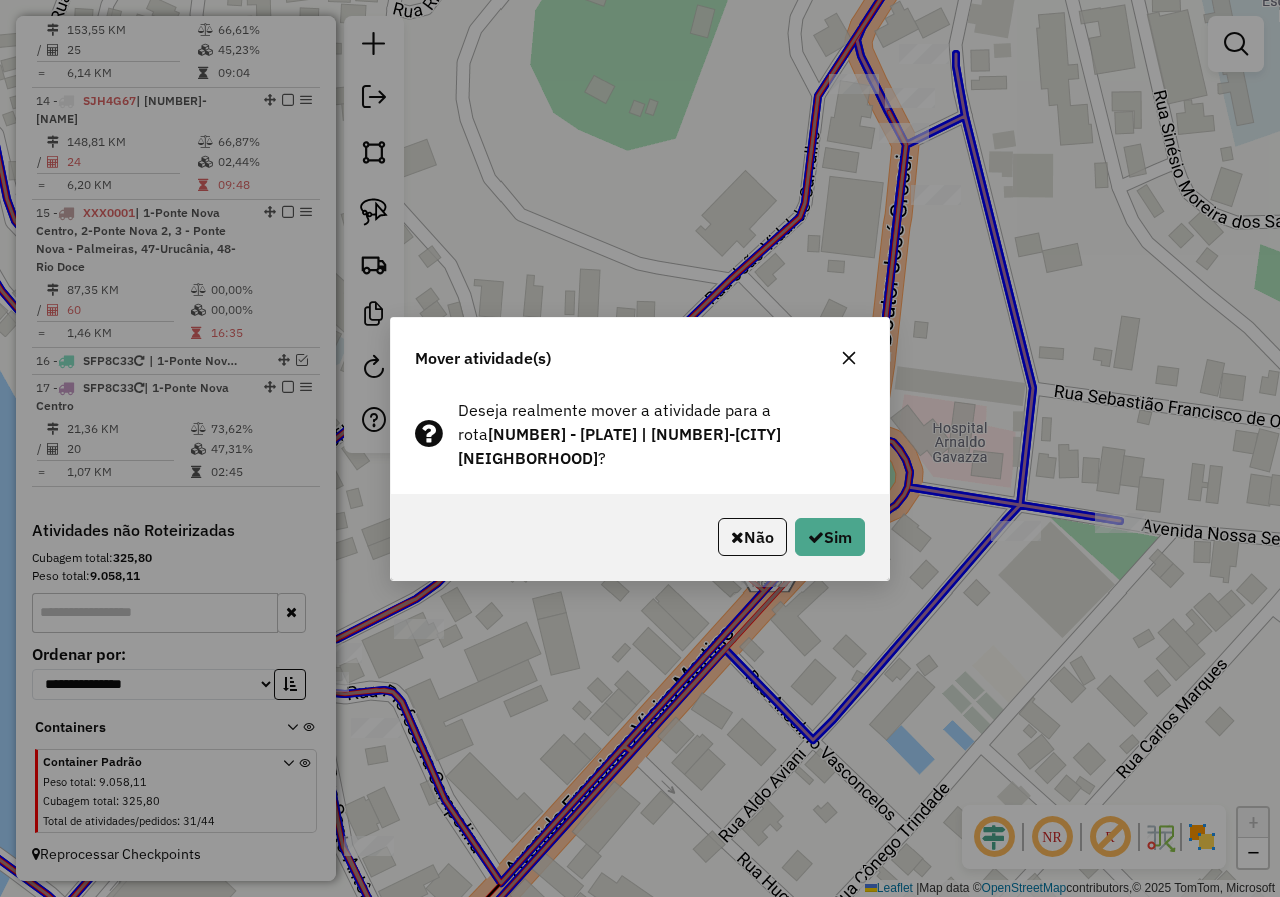 click 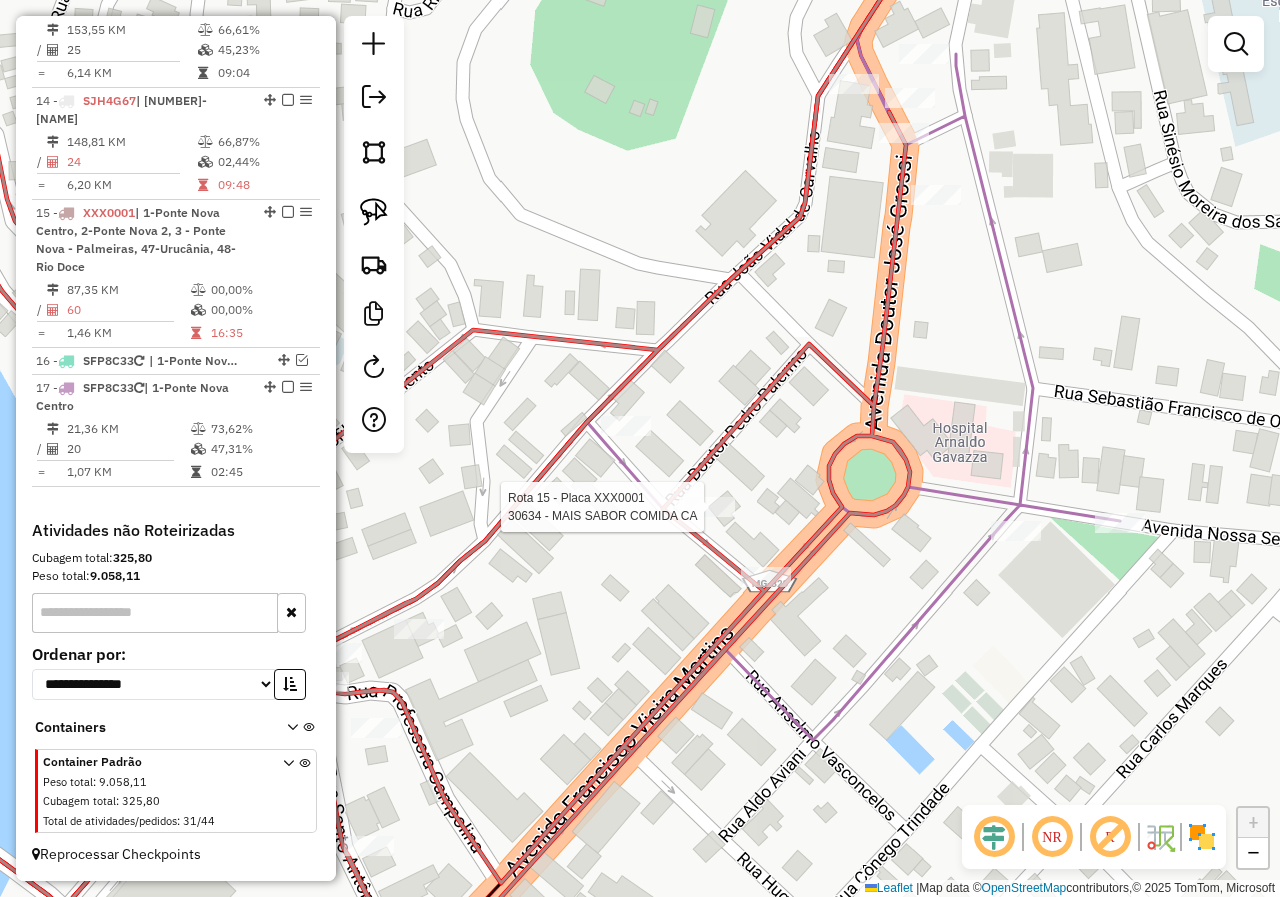 click 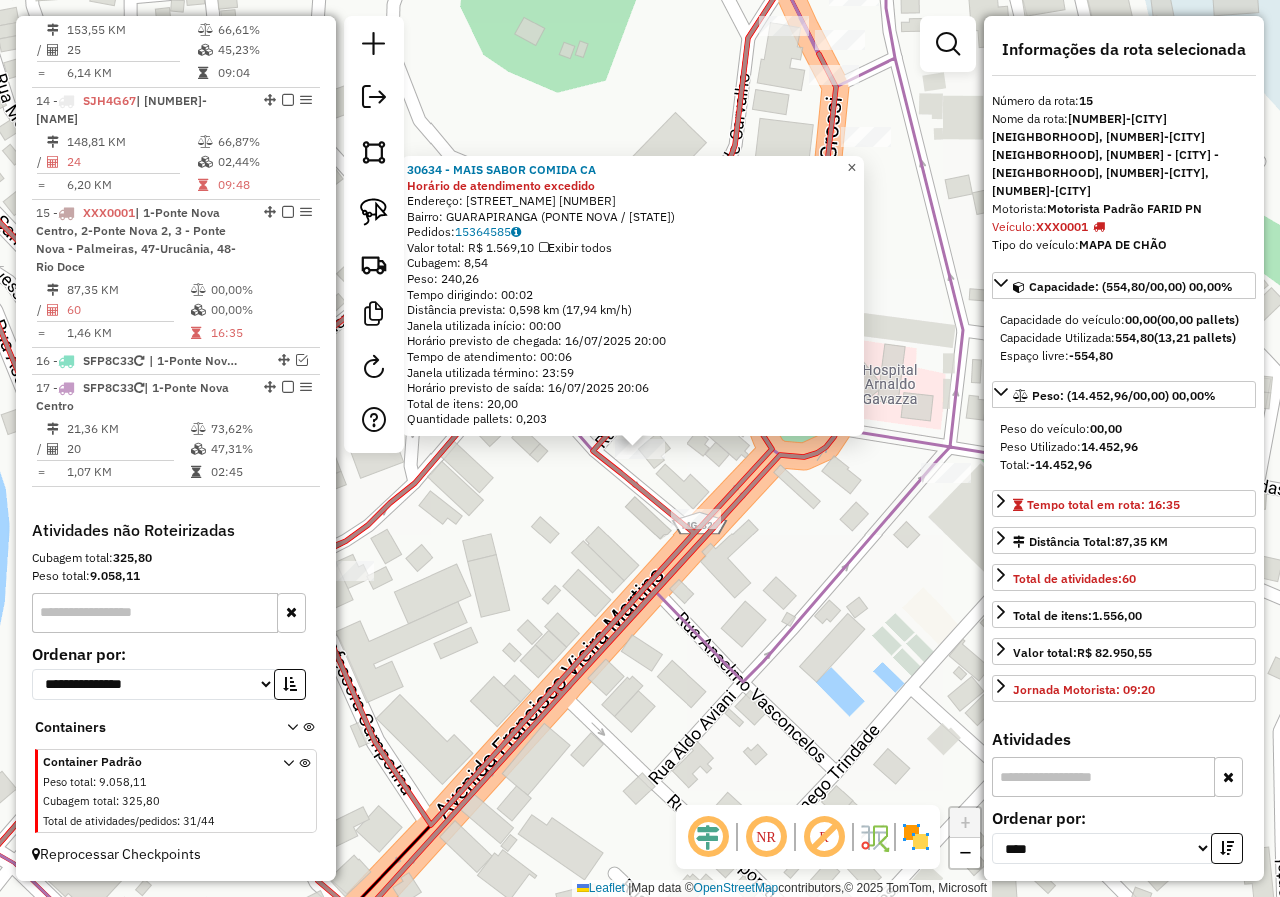 click on "×" 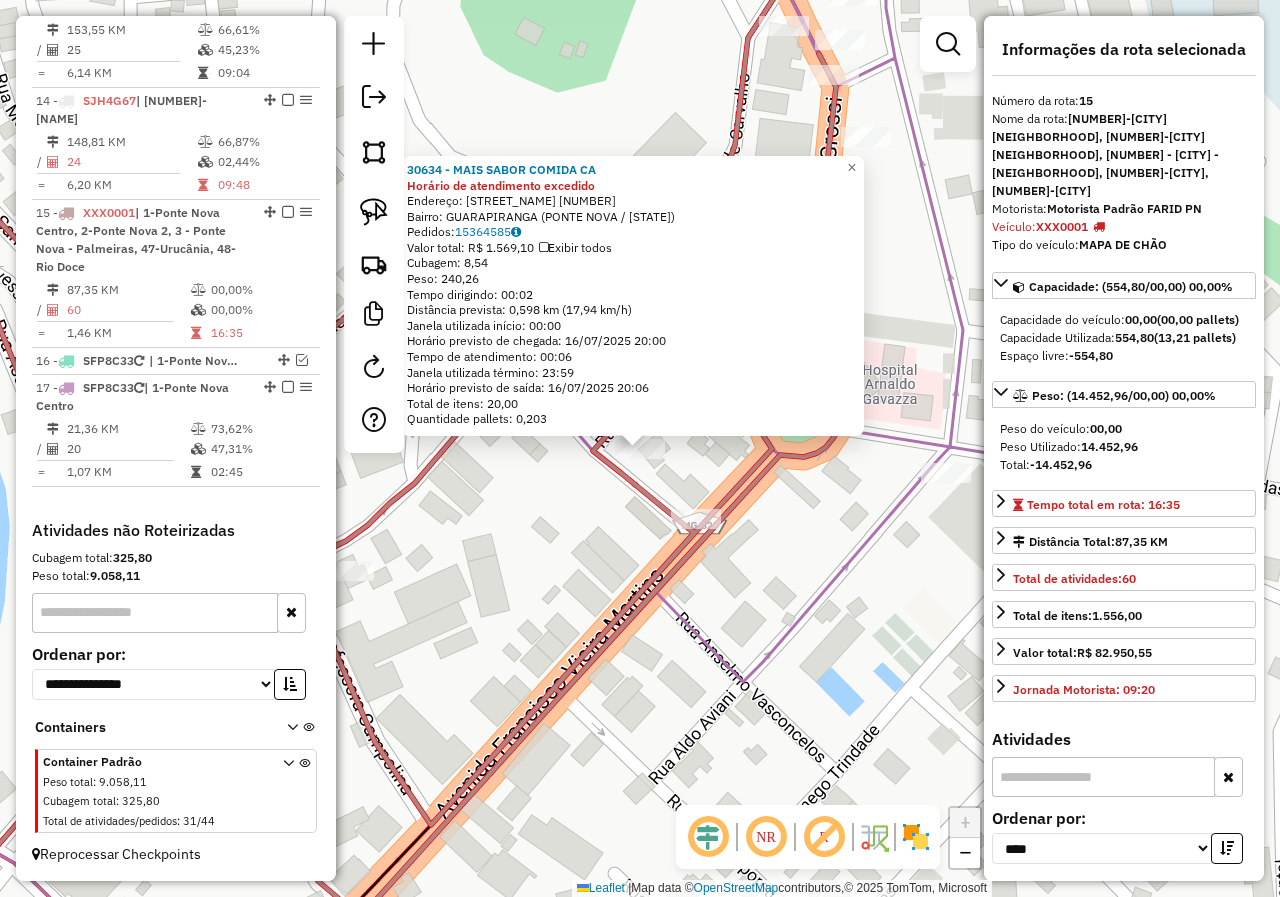 click on "30634 - MAIS SABOR COMIDA CA Horário de atendimento excedido  Endereço:  DOUTOR ANTONIO GONCALVES LANNA 85   Bairro: GUARAPIRANGA (PONTE NOVA / MG)   Pedidos:  15364585   Valor total: R$ 1.569,10   Exibir todos   Cubagem: 8,54  Peso: 240,26  Tempo dirigindo: 00:02   Distância prevista: 0,598 km (17,94 km/h)   Janela utilizada início: 00:00   Horário previsto de chegada: 16/07/2025 20:00   Tempo de atendimento: 00:06   Janela utilizada término: 23:59   Horário previsto de saída: 16/07/2025 20:06   Total de itens: 20,00   Quantidade pallets: 0,203  × Janela de atendimento Grade de atendimento Capacidade Transportadoras Veículos Cliente Pedidos  Rotas Selecione os dias de semana para filtrar as janelas de atendimento  Seg   Ter   Qua   Qui   Sex   Sáb   Dom  Informe o período da janela de atendimento: De: Até:  Filtrar exatamente a janela do cliente  Considerar janela de atendimento padrão  Selecione os dias de semana para filtrar as grades de atendimento  Seg   Ter   Qua   Qui   Sex   Sáb   Dom" 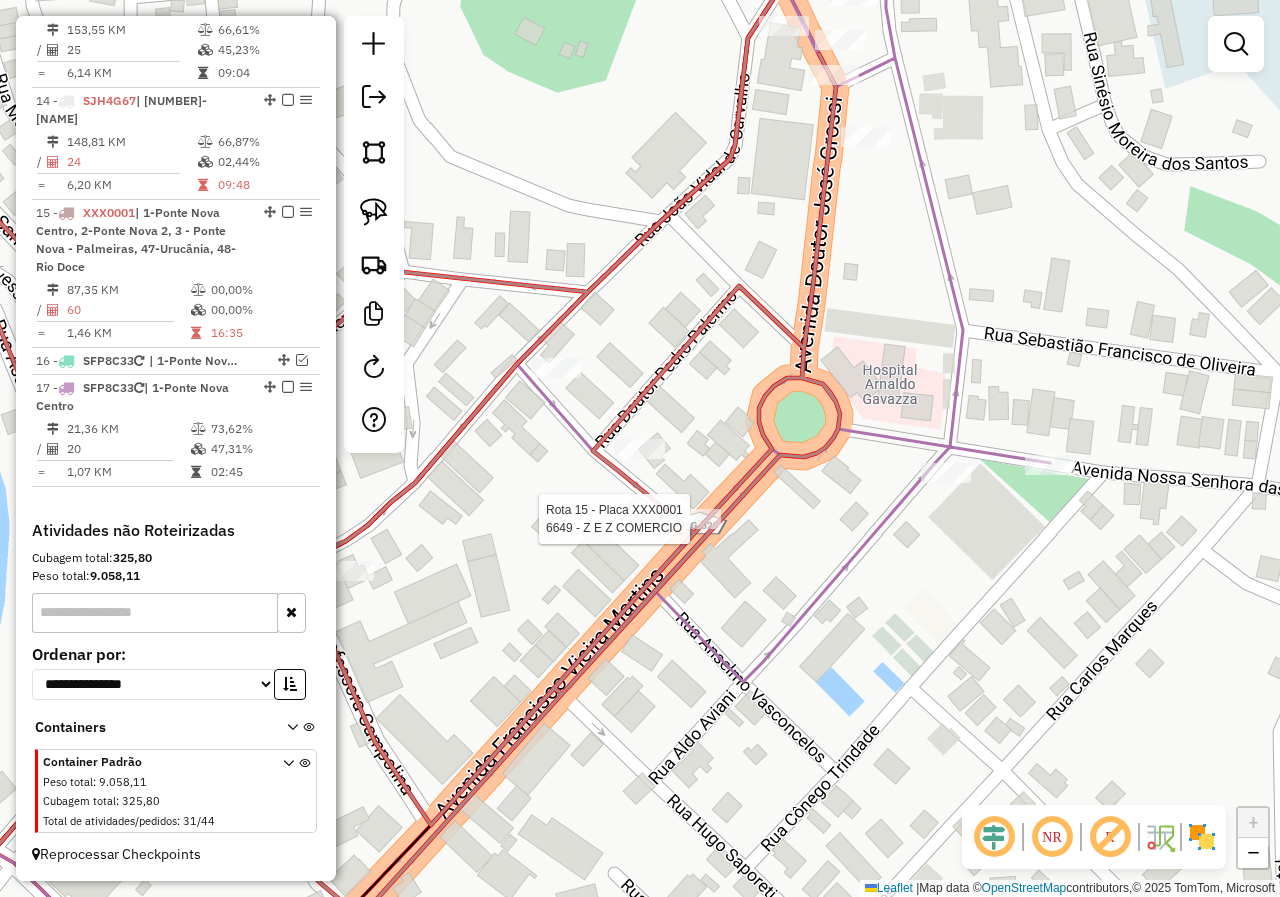 select on "*********" 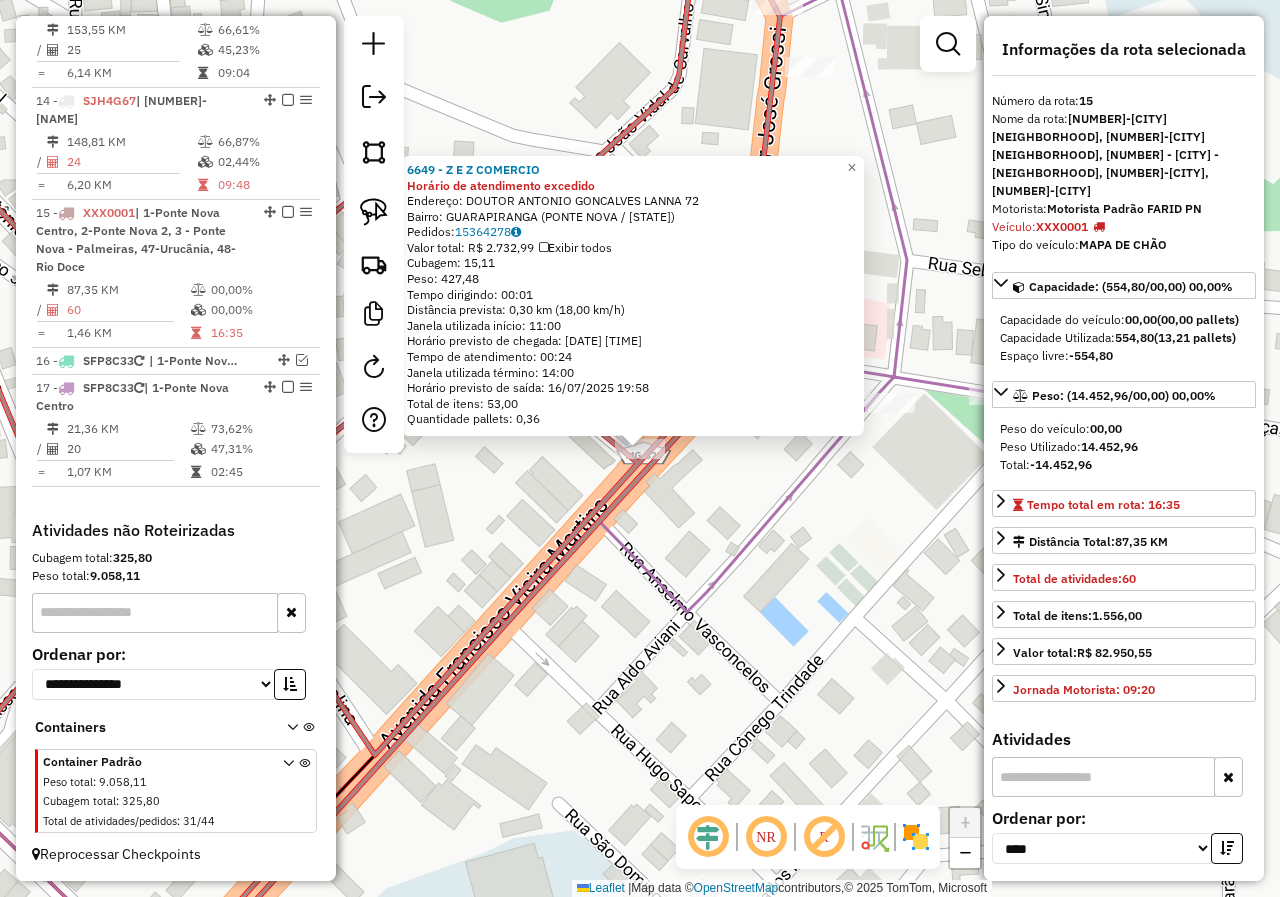 click on "6649 - Z E Z COMERCIO Horário de atendimento excedido  Endereço:  DOUTOR ANTONIO GONCALVES LANNA 72   Bairro: GUARAPIRANGA (PONTE NOVA / MG)   Pedidos:  15364278   Valor total: R$ 2.732,99   Exibir todos   Cubagem: 15,11  Peso: 427,48  Tempo dirigindo: 00:01   Distância prevista: 0,30 km (18,00 km/h)   Janela utilizada início: 11:00   Horário previsto de chegada: 16/07/2025 19:34   Tempo de atendimento: 00:24   Janela utilizada término: 14:00   Horário previsto de saída: 16/07/2025 19:58   Total de itens: 53,00   Quantidade pallets: 0,36  × Janela de atendimento Grade de atendimento Capacidade Transportadoras Veículos Cliente Pedidos  Rotas Selecione os dias de semana para filtrar as janelas de atendimento  Seg   Ter   Qua   Qui   Sex   Sáb   Dom  Informe o período da janela de atendimento: De: Até:  Filtrar exatamente a janela do cliente  Considerar janela de atendimento padrão  Selecione os dias de semana para filtrar as grades de atendimento  Seg   Ter   Qua   Qui   Sex   Sáb   Dom   De:  +" 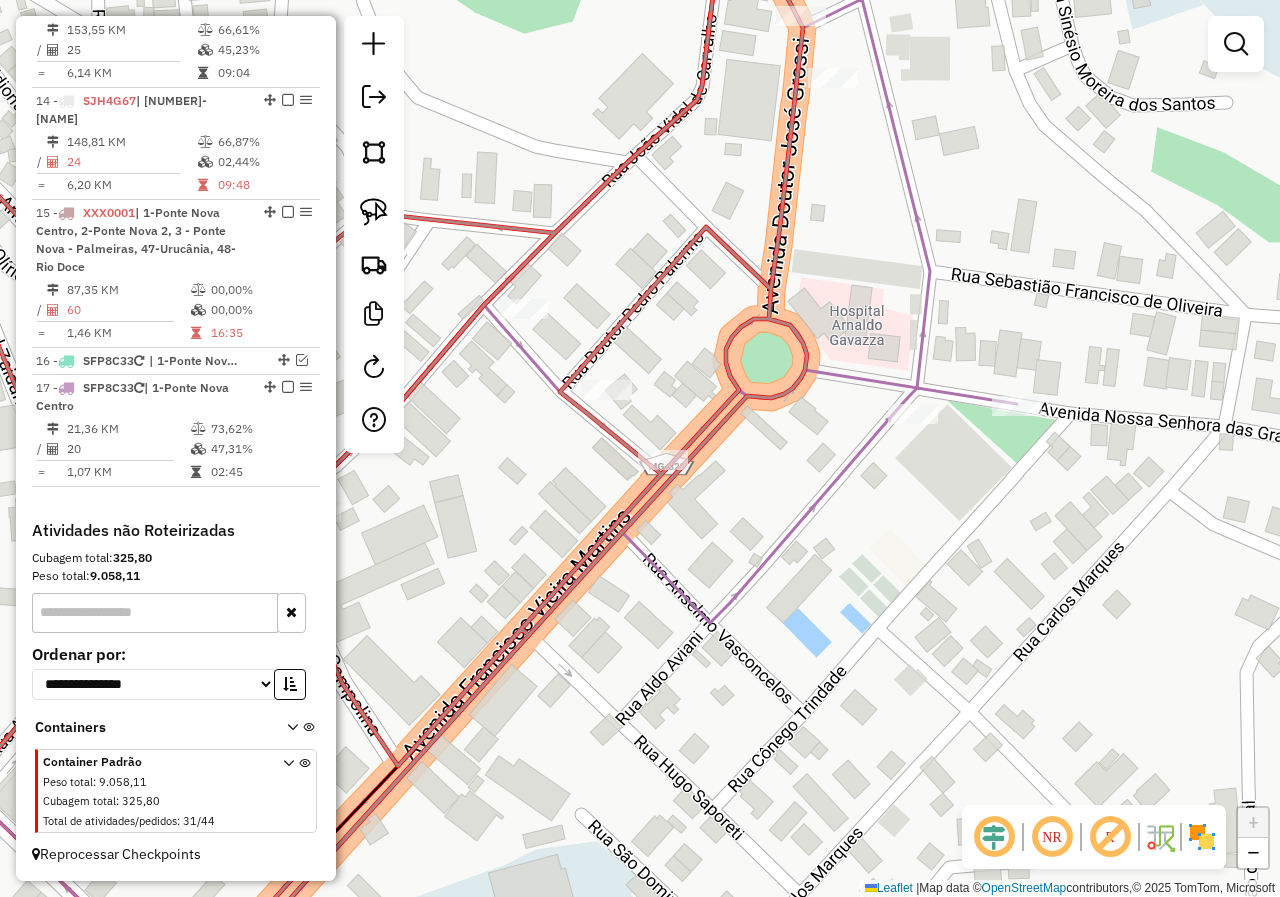 drag, startPoint x: 489, startPoint y: 475, endPoint x: 711, endPoint y: 479, distance: 222.03603 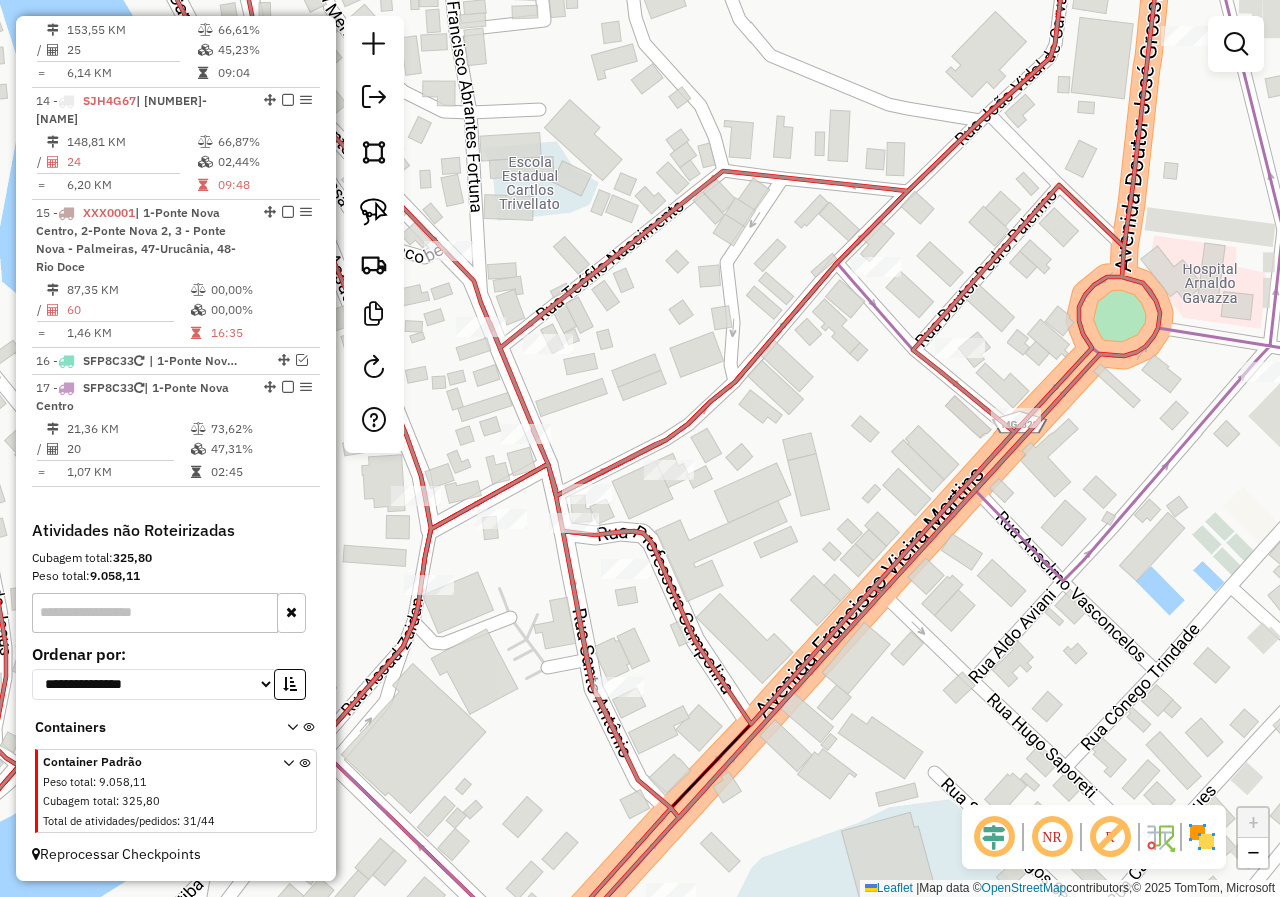 drag, startPoint x: 482, startPoint y: 562, endPoint x: 544, endPoint y: 562, distance: 62 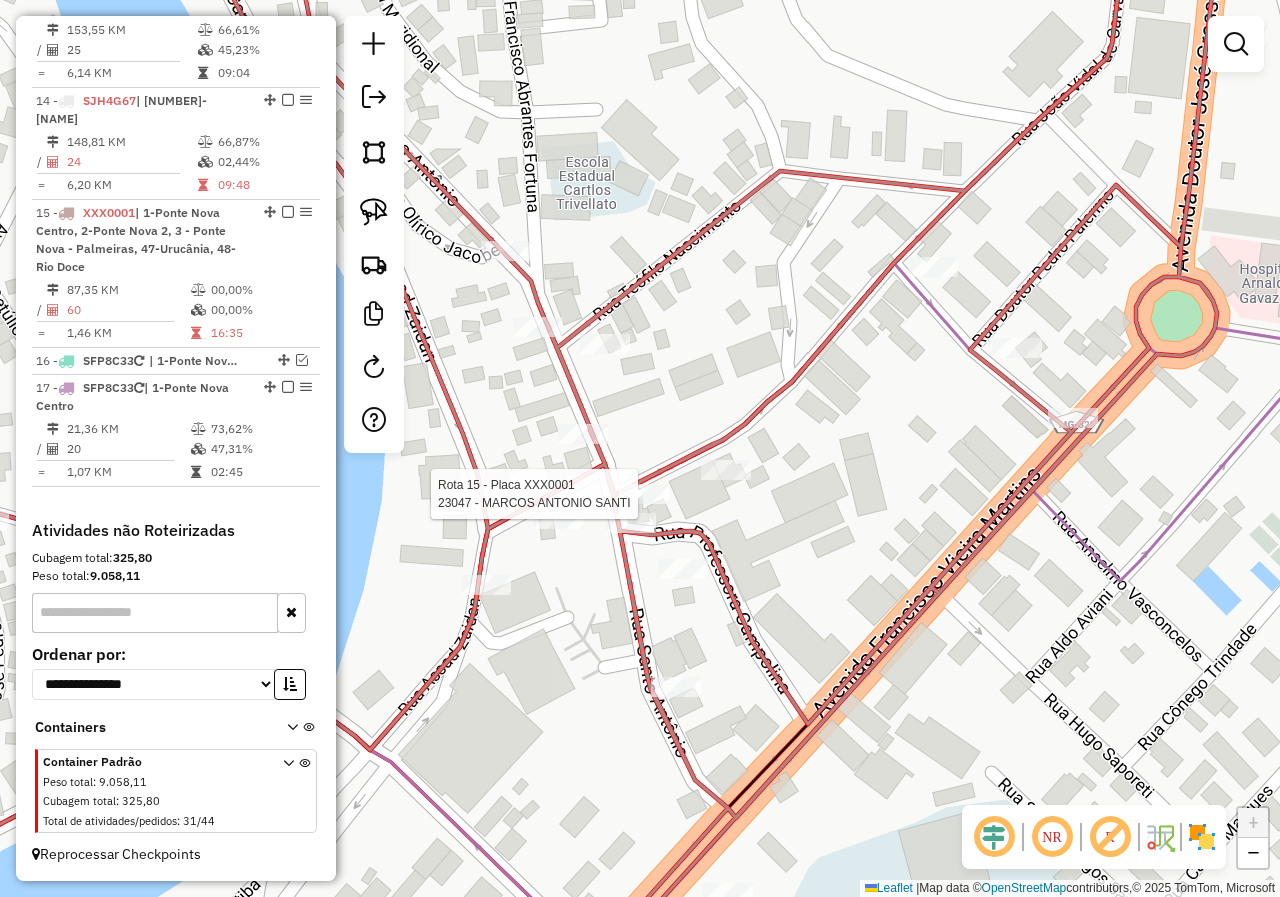 select on "*********" 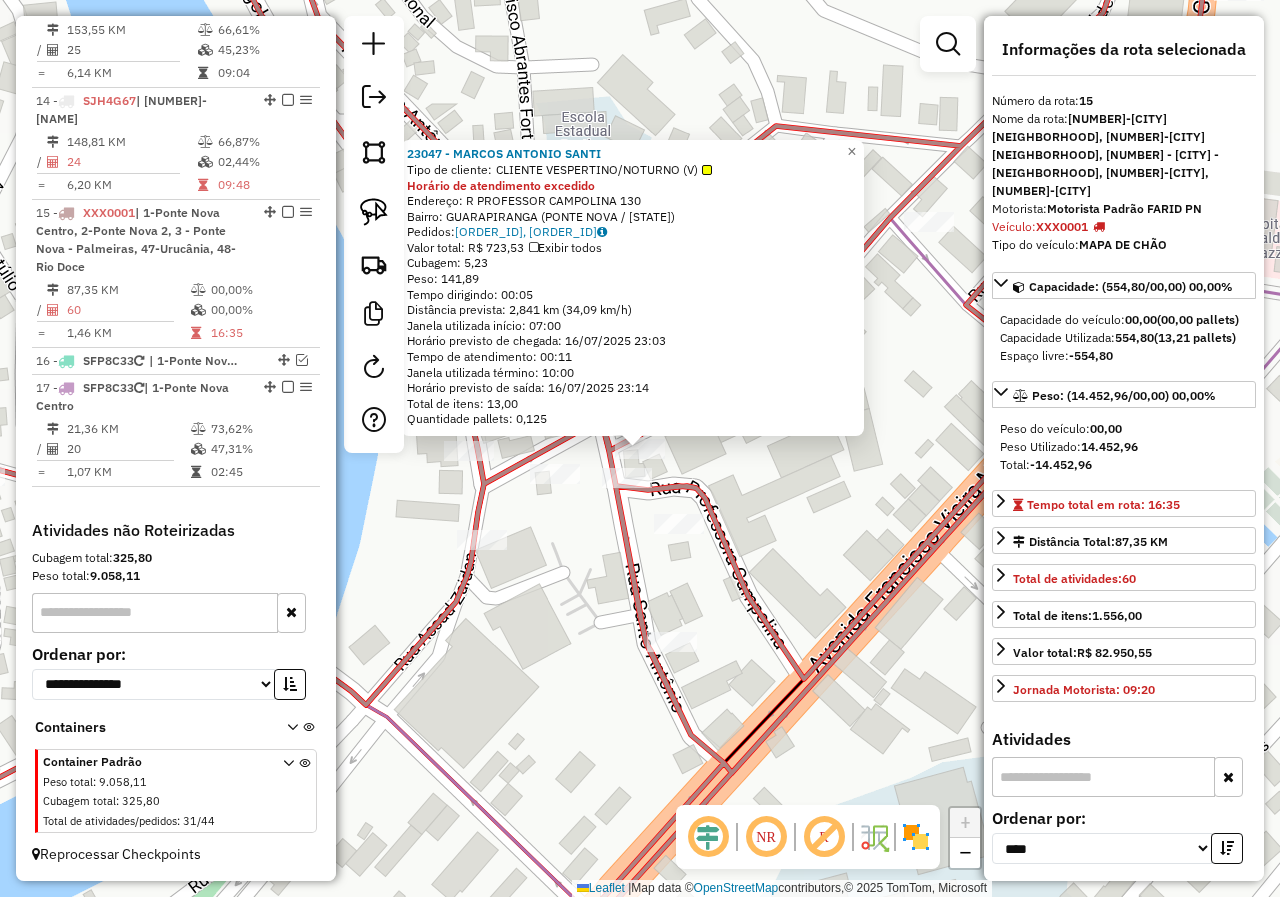 drag, startPoint x: 554, startPoint y: 569, endPoint x: 646, endPoint y: 501, distance: 114.402794 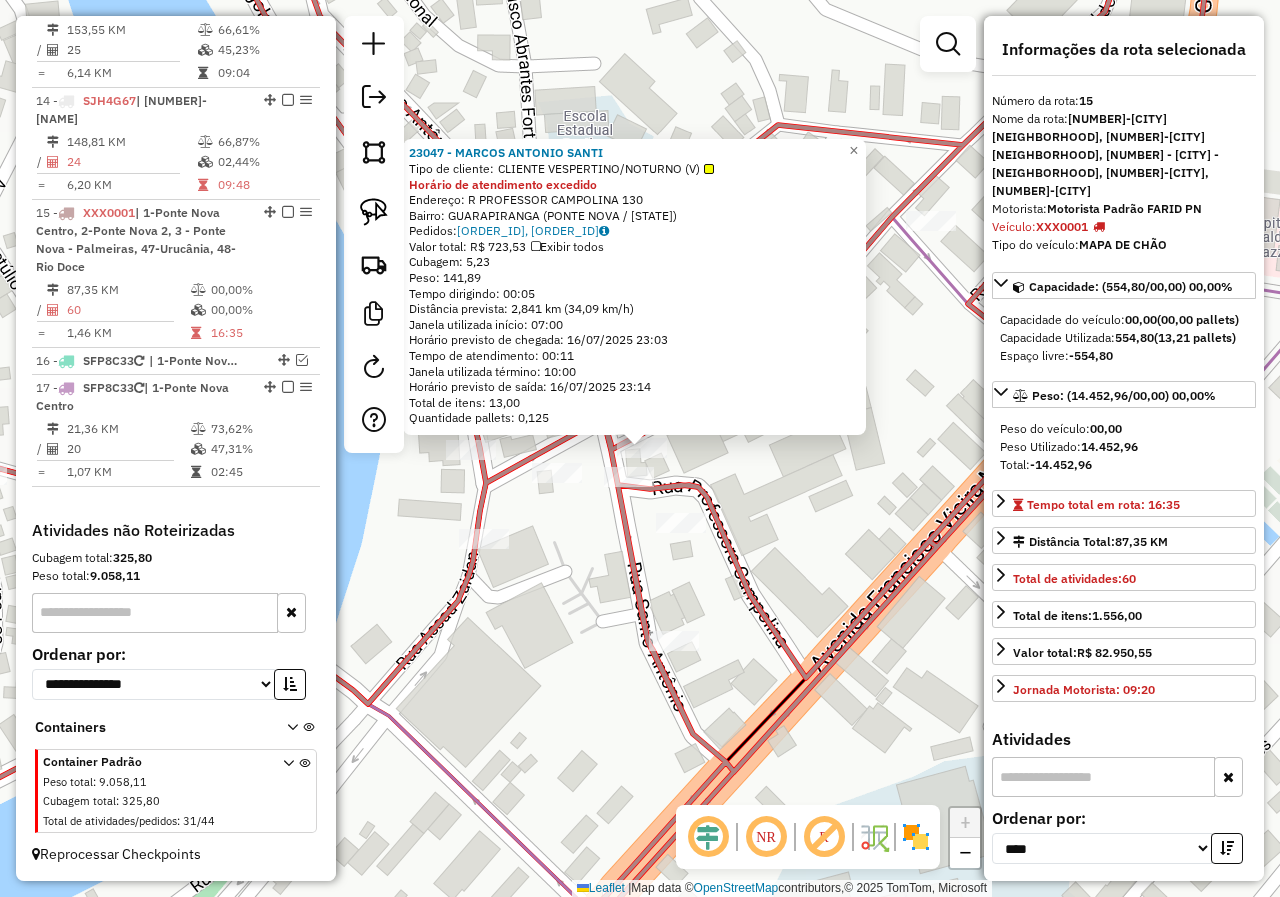 click on "23047 - MARCOS ANTONIO SANTI  Tipo de cliente:   CLIENTE VESPERTINO/NOTURNO (V)  Horário de atendimento excedido  Endereço: R   PROFESSOR CAMPOLINA           130   Bairro: GUARAPIRANGA (PONTE NOVA / MG)   Pedidos:  15364758, 15364760   Valor total: R$ 723,53   Exibir todos   Cubagem: 5,23  Peso: 141,89  Tempo dirigindo: 00:05   Distância prevista: 2,841 km (34,09 km/h)   Janela utilizada início: 07:00   Horário previsto de chegada: 16/07/2025 23:03   Tempo de atendimento: 00:11   Janela utilizada término: 10:00   Horário previsto de saída: 16/07/2025 23:14   Total de itens: 13,00   Quantidade pallets: 0,125  × Janela de atendimento Grade de atendimento Capacidade Transportadoras Veículos Cliente Pedidos  Rotas Selecione os dias de semana para filtrar as janelas de atendimento  Seg   Ter   Qua   Qui   Sex   Sáb   Dom  Informe o período da janela de atendimento: De: Até:  Filtrar exatamente a janela do cliente  Considerar janela de atendimento padrão   Seg   Ter   Qua   Qui   Sex   Sáb   Dom  De:" 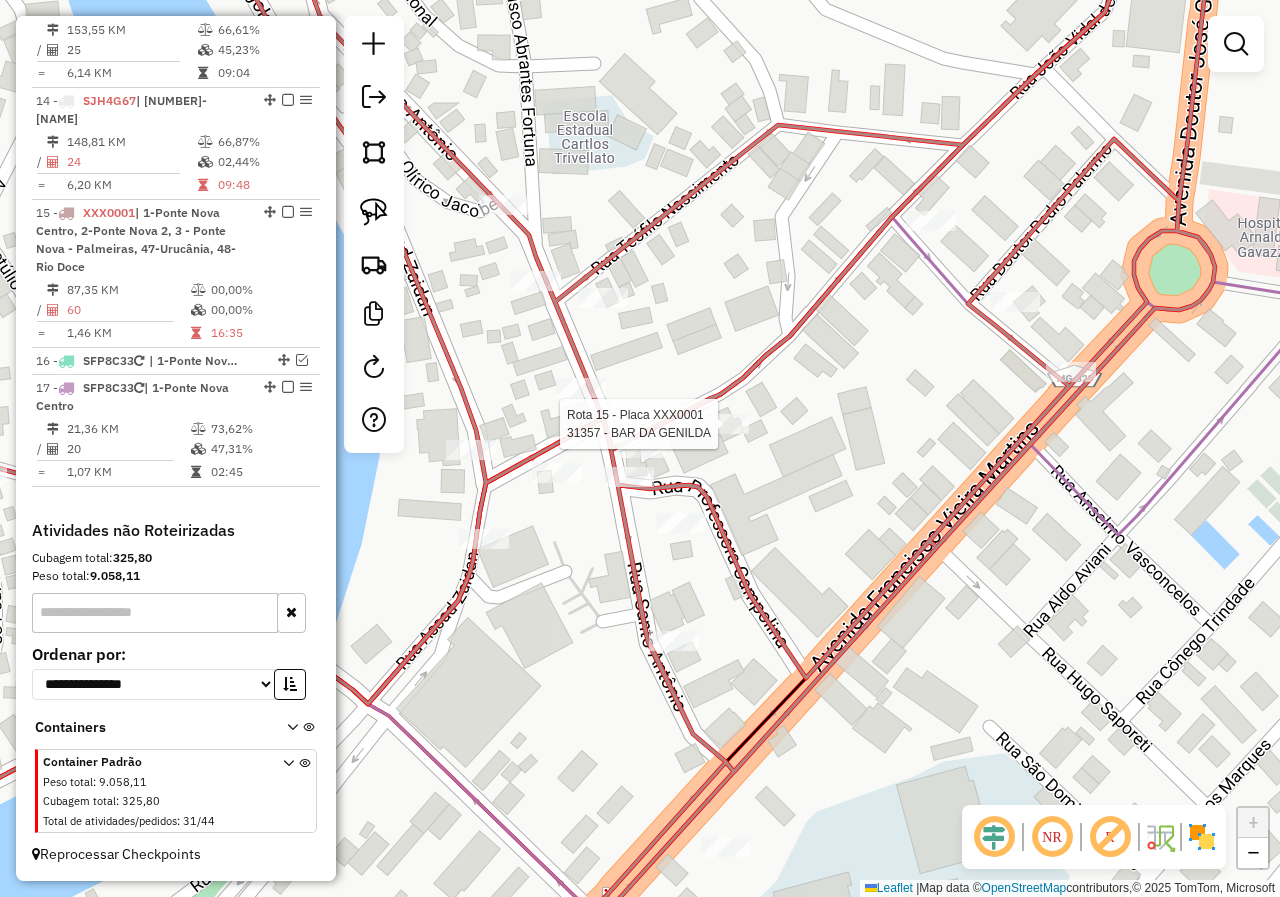 select on "*********" 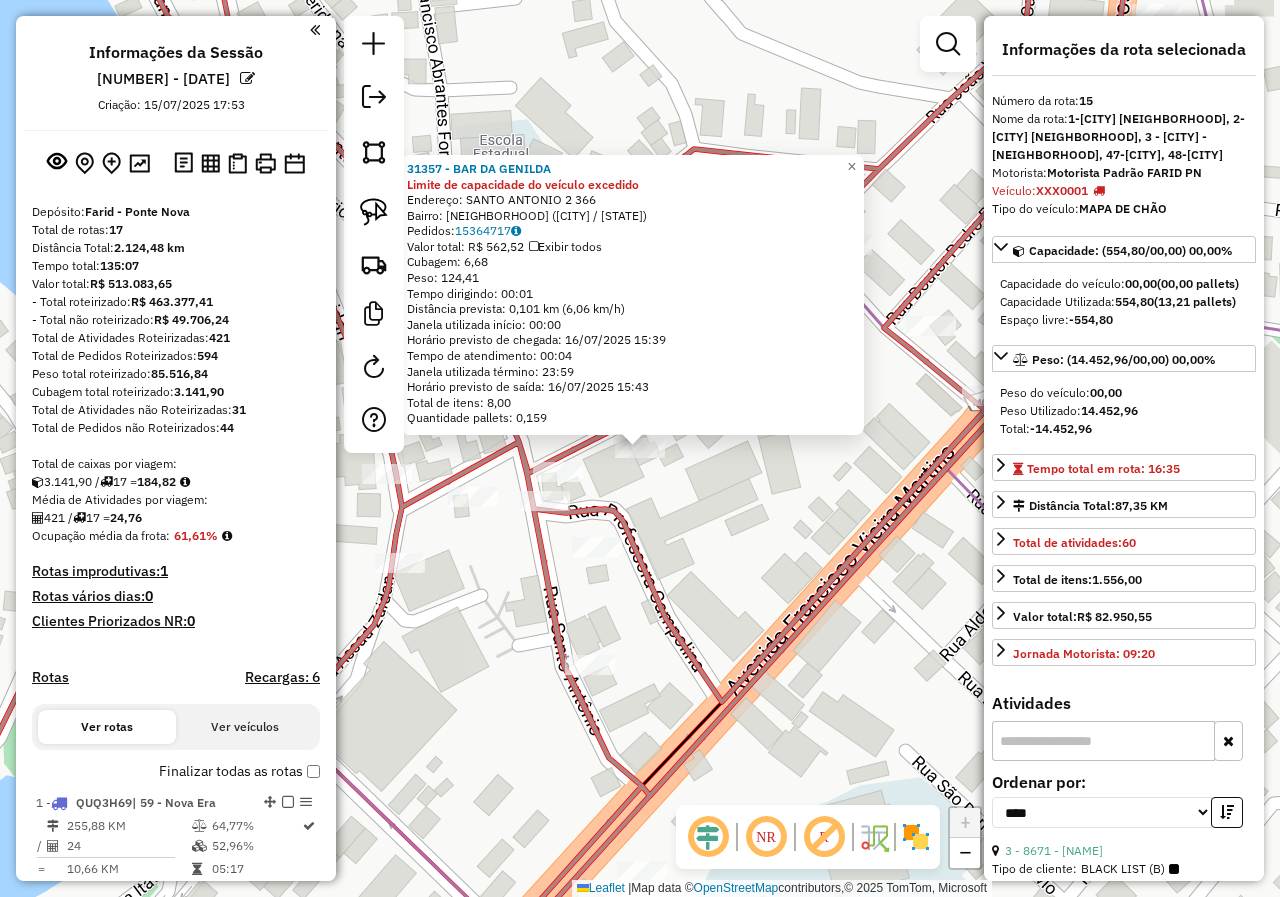 select on "*********" 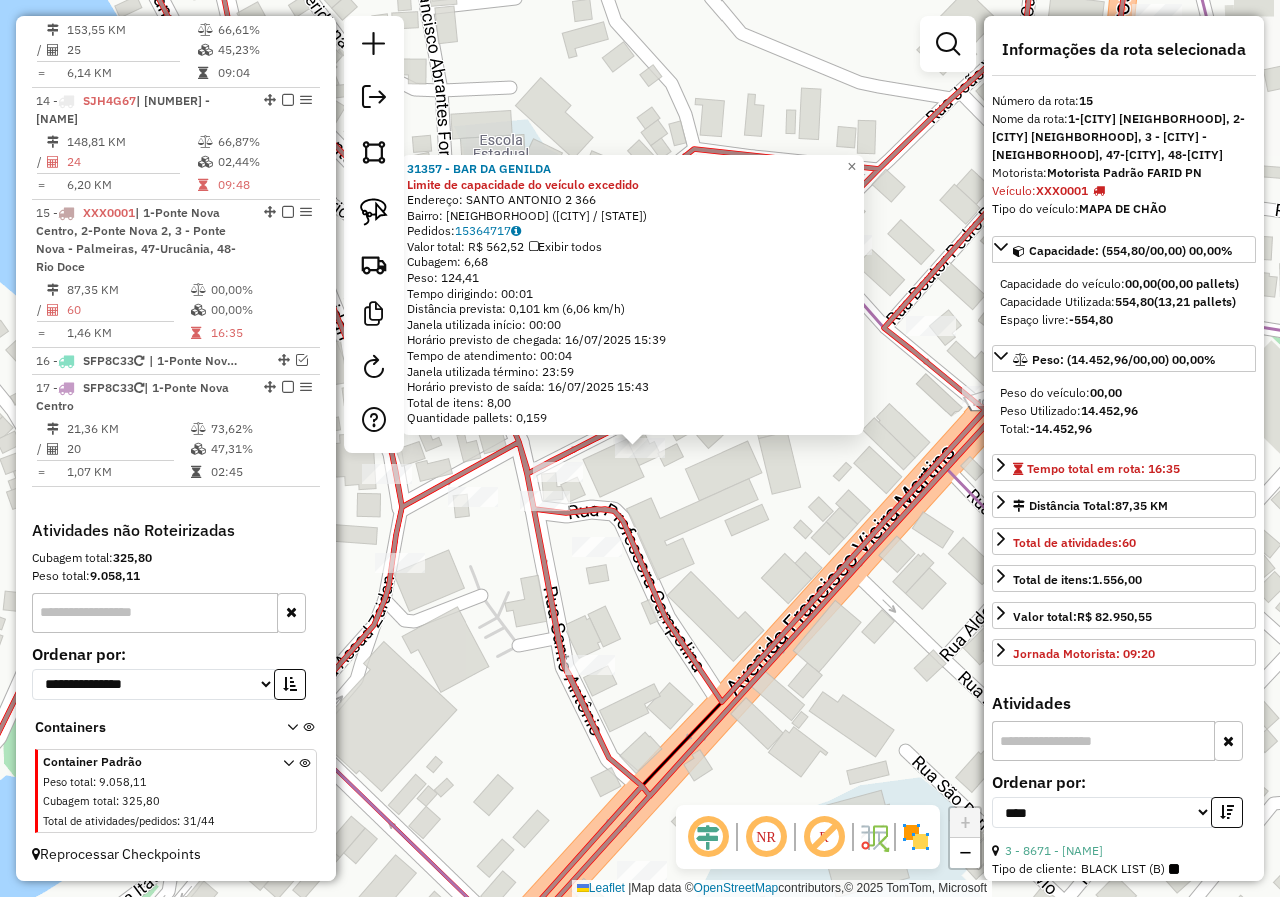 click on "[CODE] - [NAME] Limite de capacidade do veículo excedido  Endereço:  [NAME] [NUMBER]   Bairro: [BAIRRO] ([CIDADE] / [STATE])   Pedidos:  [NUMBER]   Valor total: [CURRENCY] [AMOUNT]   Exibir todos   Cubagem: [AMOUNT]  Peso: [AMOUNT]  Tempo dirigindo: [TIME]   Distância prevista: [AMOUNT] km ([SPEED] km/h)   Janela utilizada início: [TIME]   Horário previsto de chegada: [DATE] [TIME]   Tempo de atendimento: [TIME]   Janela utilizada término: [TIME]   Horário previsto de saída: [DATE] [TIME]   Total de itens: [AMOUNT]   Quantidade pallets: [AMOUNT]  × Janela de atendimento Grade de atendimento Capacidade Transportadoras Veículos Cliente Pedidos  Rotas Selecione os dias de semana para filtrar as janelas de atendimento  Seg   Ter   Qua   Qui   Sex   Sáb   Dom  Informe o período da janela de atendimento: De: Até:  Filtrar exatamente a janela do cliente  Considerar janela de atendimento padrão  Selecione os dias de semana para filtrar as grades de atendimento  Seg   Ter   Qua   Qui   Sex   Sáb   Dom   De:   De:" 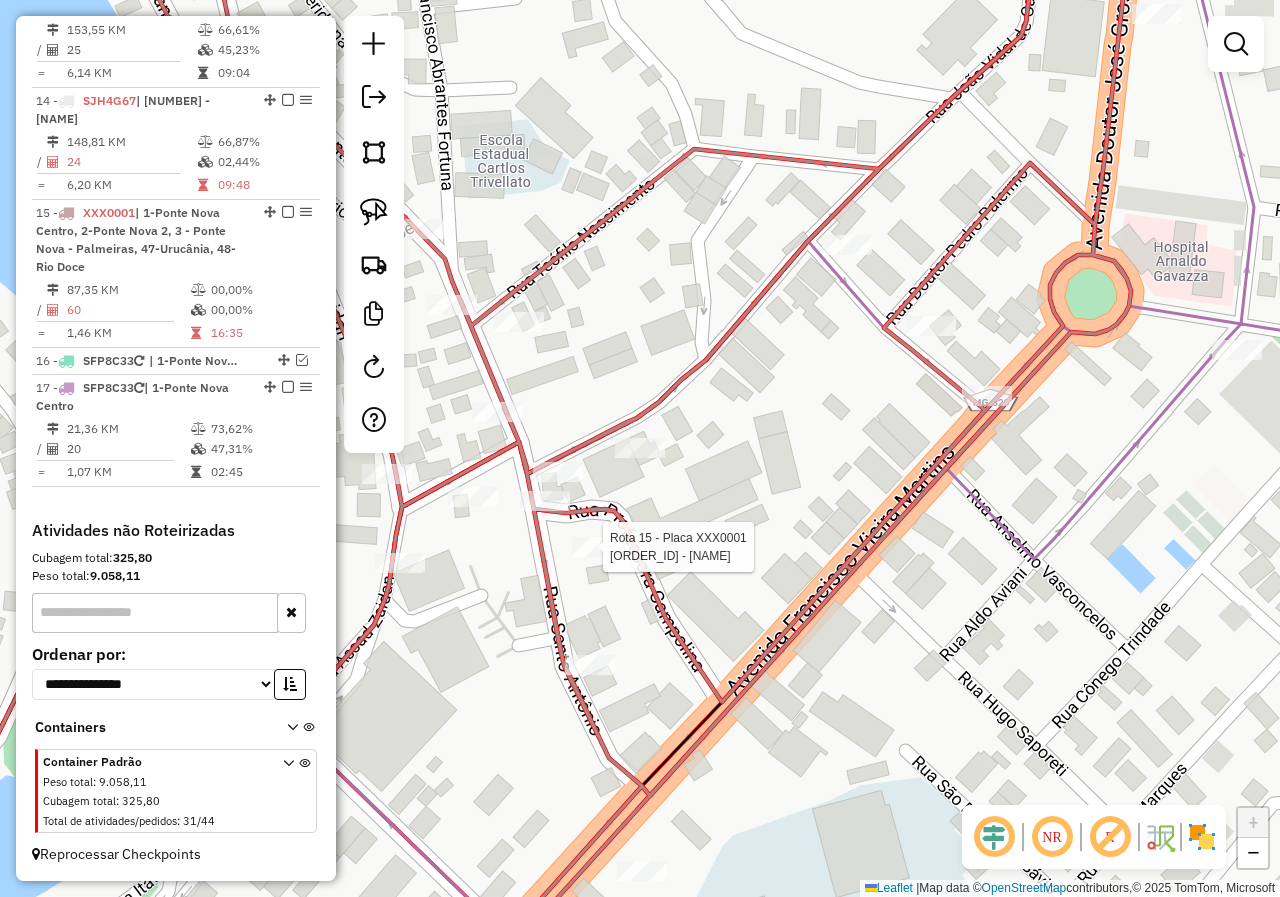 select on "*********" 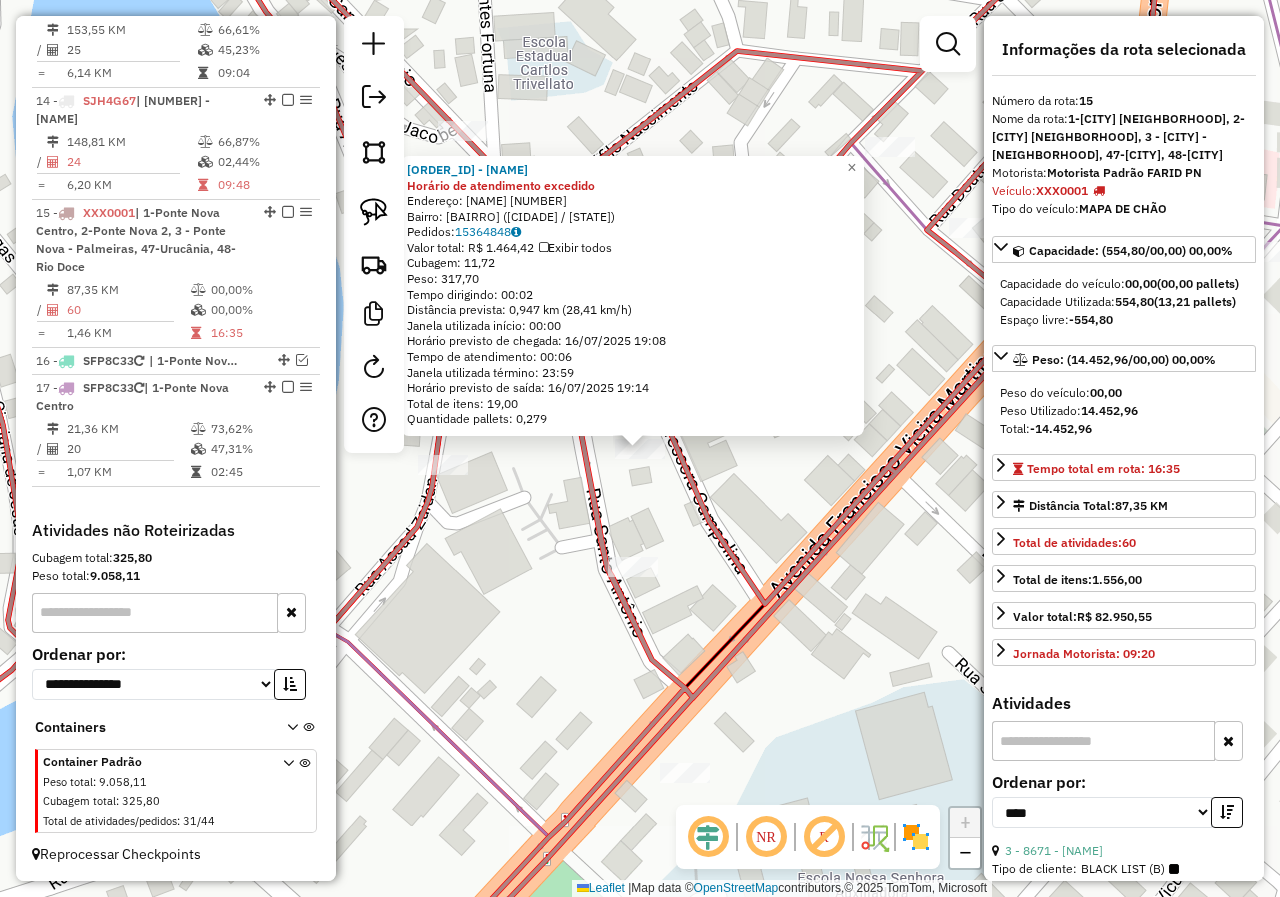 click on "[NAME] Horário de atendimento excedido  Endereço:  [STREET] [NUMBER]   Bairro: [NEIGHBORHOOD] ([CITY] / [STATE])   Pedidos:  [ORDER_ID]   Valor total: R$ [PRICE]   Exibir todos   Cubagem: [CUBAGE]  Peso: [WEIGHT]  Tempo dirigindo: [TIME]   Distância prevista: [DISTANCE] km ([SPEED] km/h)   Janela utilizada início: [TIME]   Horário previsto de chegada: [DATE] [TIME]   Tempo de atendimento: [TIME]   Janela utilizada término: [TIME]   Horário previsto de saída: [DATE] [TIME]   Total de itens: [QUANTITY]   Quantidade pallets: [PALLETS]  × Janela de atendimento Grade de atendimento Capacidade Transportadoras Veículos Cliente Pedidos  Rotas Selecione os dias de semana para filtrar as janelas de atendimento  Seg   Ter   Qua   Qui   Sex   Sáb   Dom  Informe o período da janela de atendimento: De: [TIME] Até: [TIME]  Filtrar exatamente a janela do cliente  Considerar janela de atendimento padrão  Selecione os dias de semana para filtrar as grades de atendimento  Seg   Ter   Qua   Qui   Sex   Sáb   Dom   Peso mínimo:" 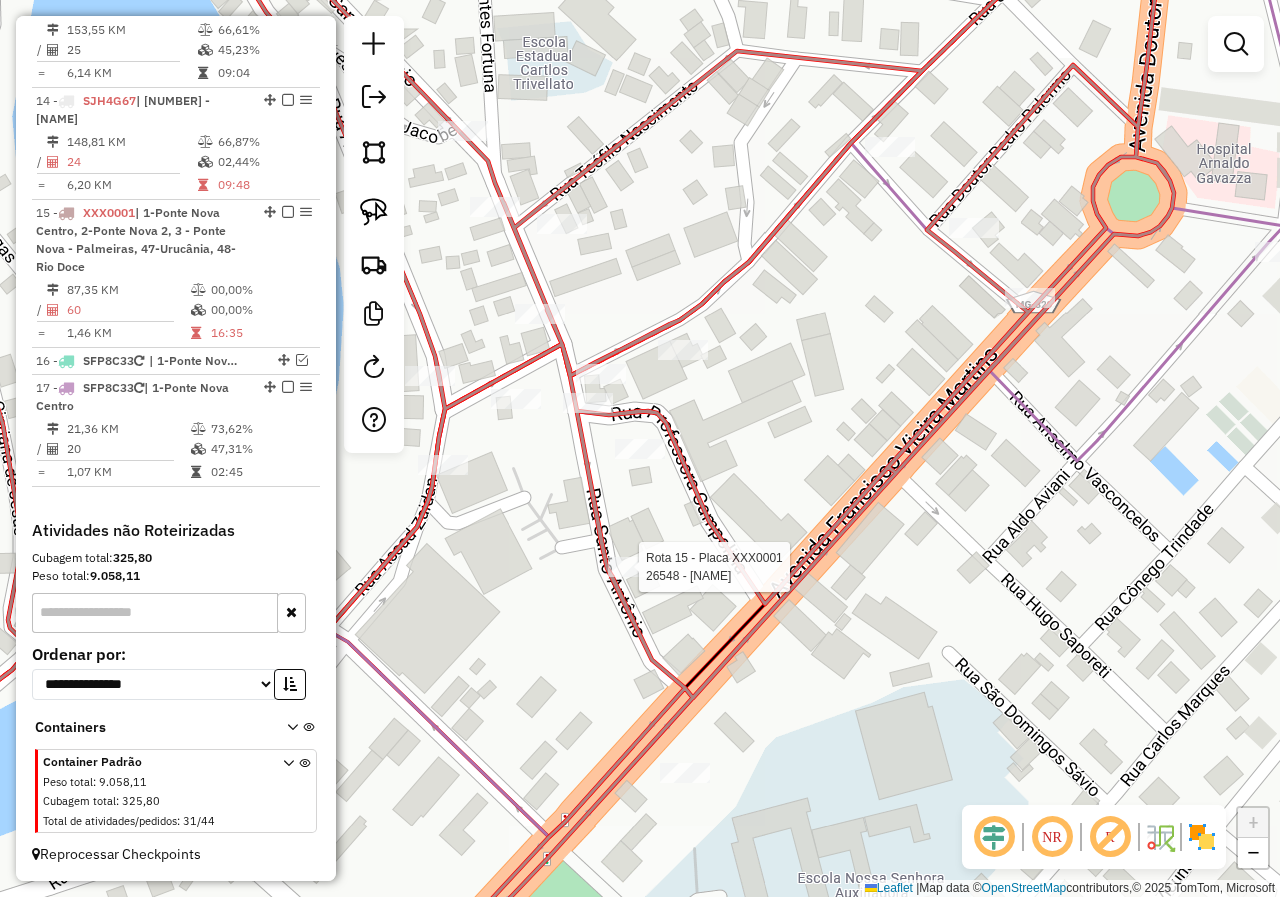 select on "*********" 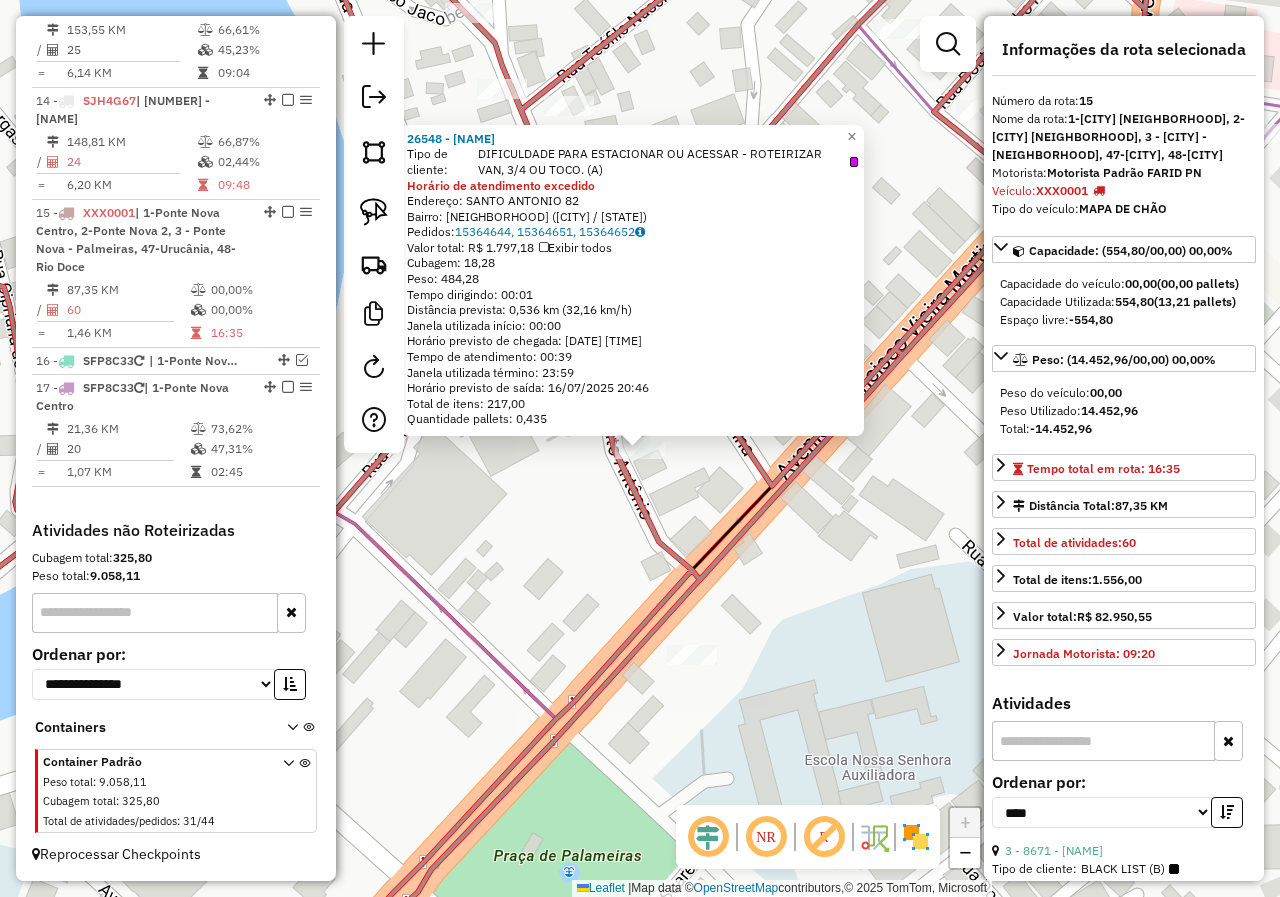 click on "[CODE] - [NAME]  Tipo de cliente:   DIFICULDADE PARA ESTACIONAR OU ACESSAR - ROTEIRIZAR VAN, 3/4 OU TOCO. (A)  Horário de atendimento excedido  Endereço:  [NAME] [NUMBER]   Bairro: [BAIRRO] ([CIDADE] / [STATE])   Pedidos:  [NUMBER], [NUMBER], [NUMBER]   Valor total: [CURRENCY] [AMOUNT]   Exibir todos   Cubagem: [AMOUNT]  Peso: [AMOUNT]  Tempo dirigindo: [TIME]   Distância prevista: [AMOUNT] km ([SPEED] km/h)   Janela utilizada início: [TIME]   Horário previsto de chegada: [DATE] [TIME]   Tempo de atendimento: [TIME]   Janela utilizada término: [TIME]   Horário previsto de saída: [DATE] [TIME]   Total de itens: [AMOUNT]   Quantidade pallets: [AMOUNT]  × Janela de atendimento Grade de atendimento Capacidade Transportadoras Veículos Cliente Pedidos  Rotas Selecione os dias de semana para filtrar as janelas de atendimento  Seg   Ter   Qua   Qui   Sex   Sáb   Dom  Informe o período da janela de atendimento: De: Até:  Filtrar exatamente a janela do cliente  Considerar janela de atendimento padrão   Seg   Ter" 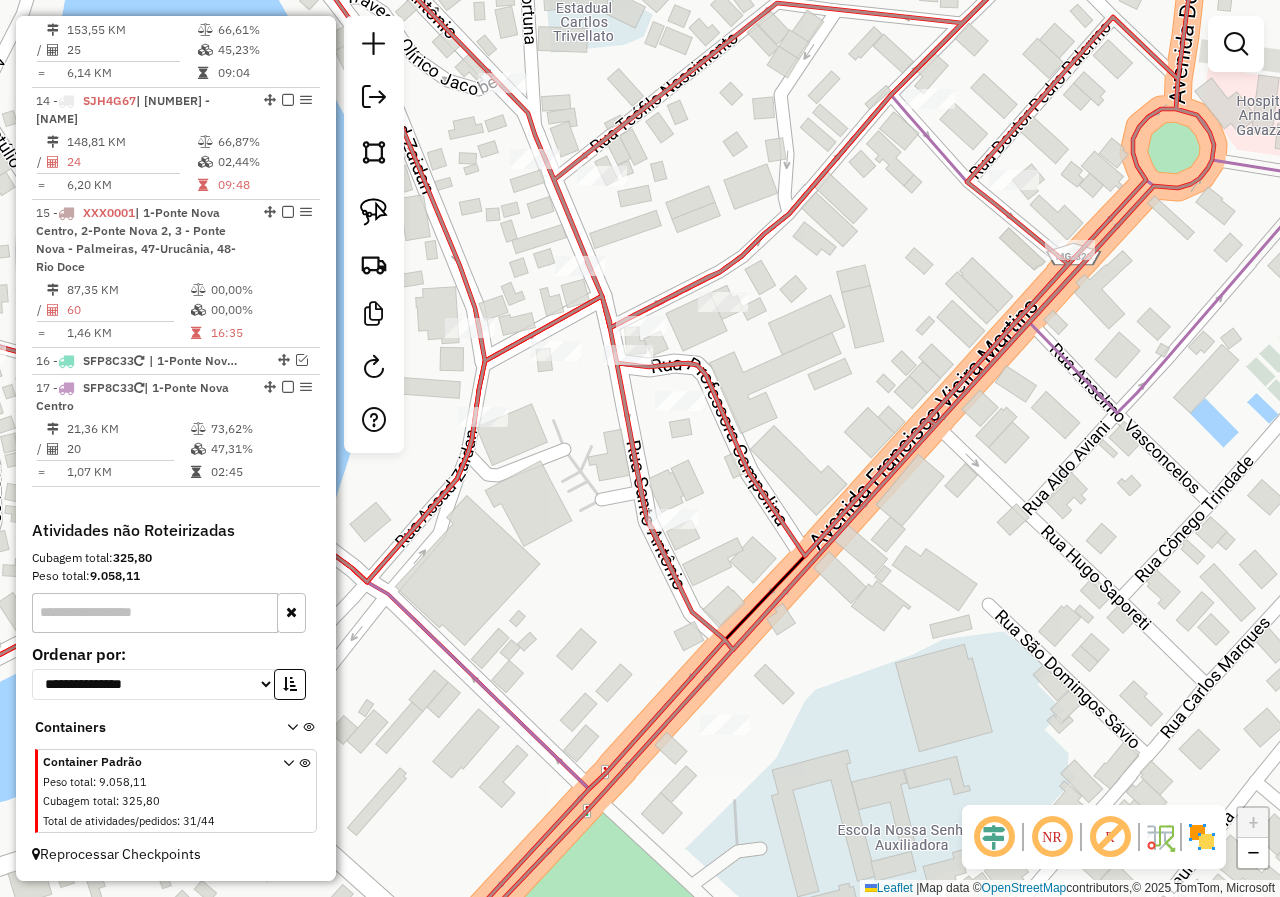 drag, startPoint x: 532, startPoint y: 473, endPoint x: 565, endPoint y: 543, distance: 77.388626 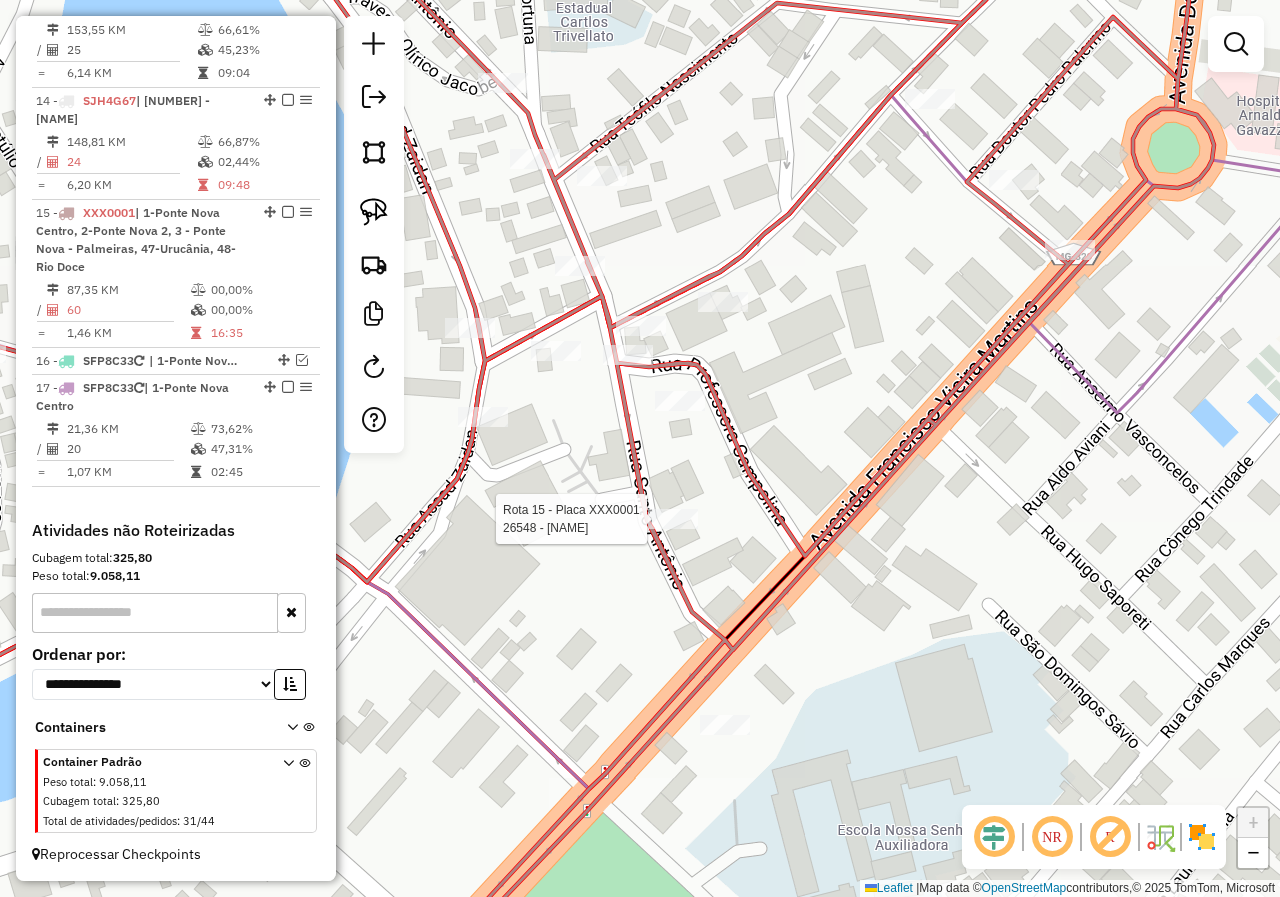 select on "*********" 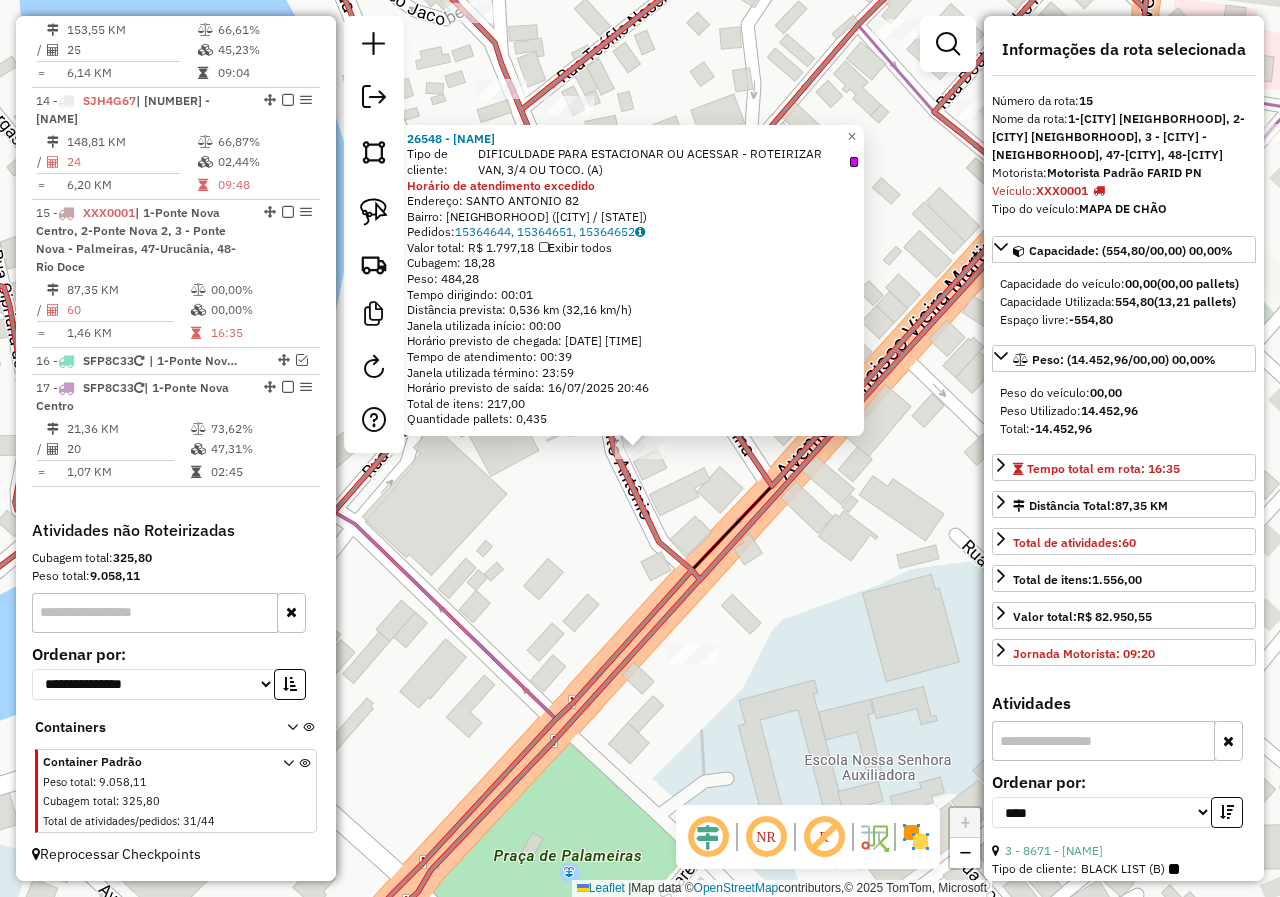 click on "[CODE] - [NAME]  Tipo de cliente:   DIFICULDADE PARA ESTACIONAR OU ACESSAR - ROTEIRIZAR VAN, 3/4 OU TOCO. (A)  Horário de atendimento excedido  Endereço:  [NAME] [NUMBER]   Bairro: [BAIRRO] ([CIDADE] / [STATE])   Pedidos:  [NUMBER], [NUMBER], [NUMBER]   Valor total: [CURRENCY] [AMOUNT]   Exibir todos   Cubagem: [AMOUNT]  Peso: [AMOUNT]  Tempo dirigindo: [TIME]   Distância prevista: [AMOUNT] km ([SPEED] km/h)   Janela utilizada início: [TIME]   Horário previsto de chegada: [DATE] [TIME]   Tempo de atendimento: [TIME]   Janela utilizada término: [TIME]   Horário previsto de saída: [DATE] [TIME]   Total de itens: [AMOUNT]   Quantidade pallets: [AMOUNT]  × Janela de atendimento Grade de atendimento Capacidade Transportadoras Veículos Cliente Pedidos  Rotas Selecione os dias de semana para filtrar as janelas de atendimento  Seg   Ter   Qua   Qui   Sex   Sáb   Dom  Informe o período da janela de atendimento: De: Até:  Filtrar exatamente a janela do cliente  Considerar janela de atendimento padrão   Seg   Ter" 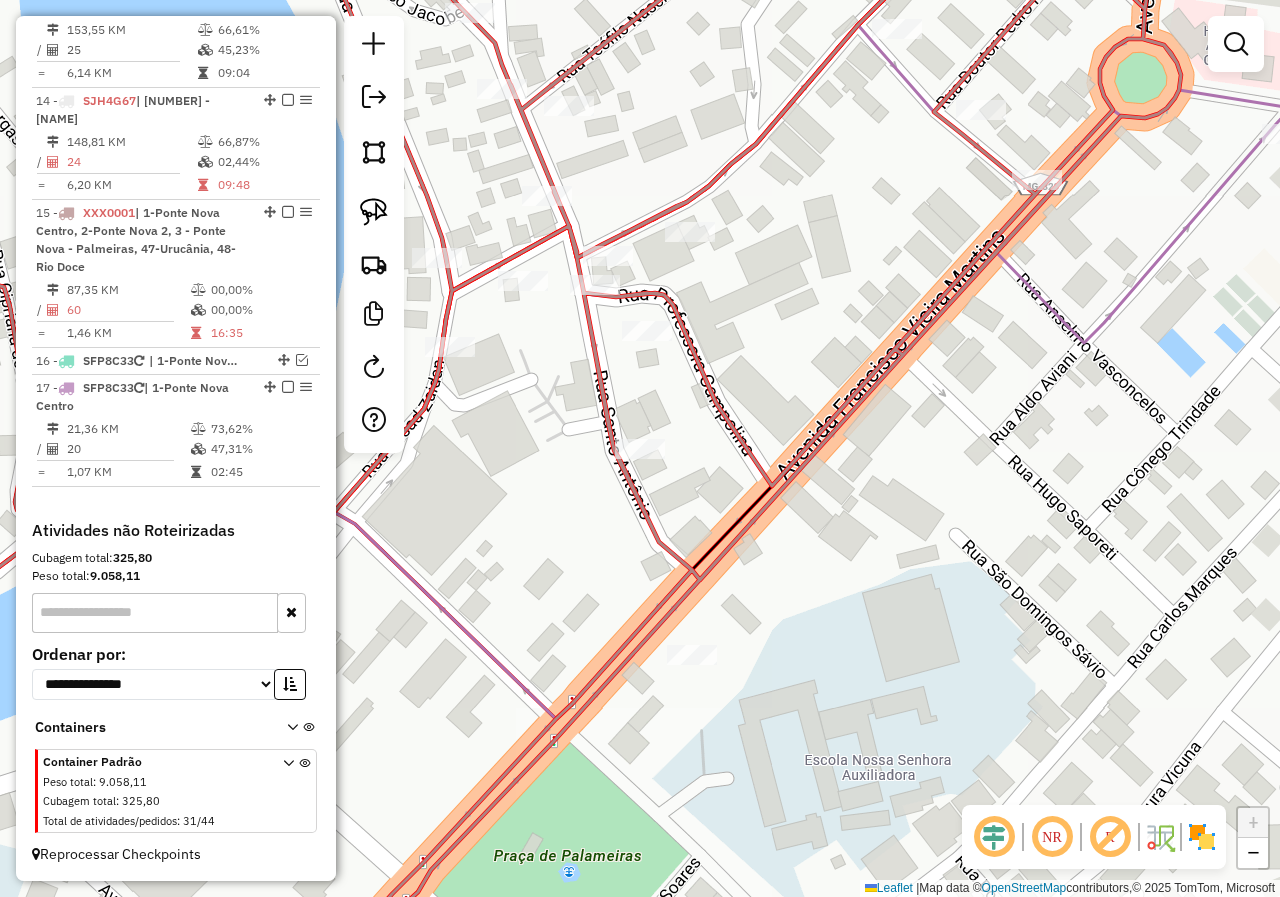 drag, startPoint x: 517, startPoint y: 513, endPoint x: 589, endPoint y: 595, distance: 109.12378 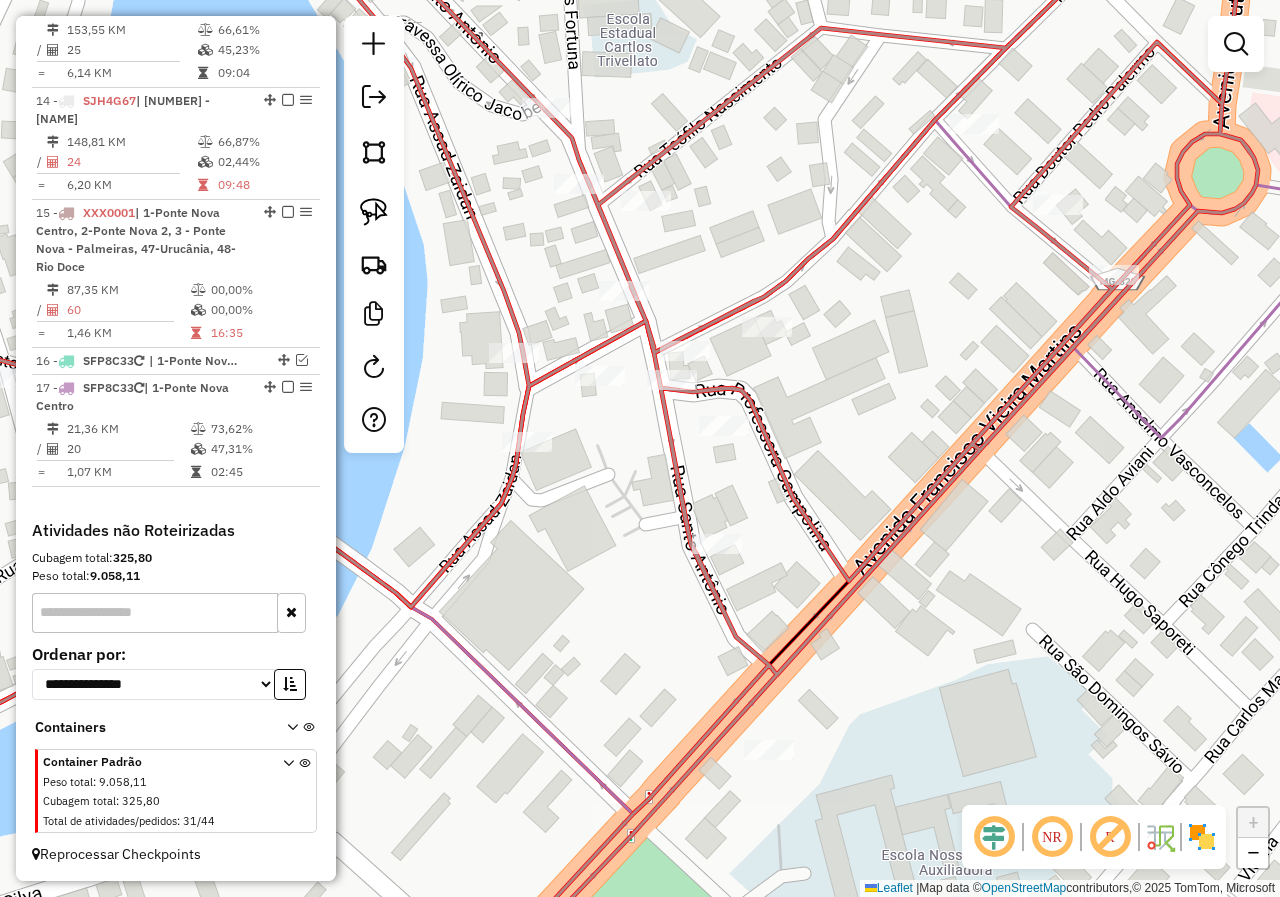 drag, startPoint x: 587, startPoint y: 533, endPoint x: 627, endPoint y: 609, distance: 85.883644 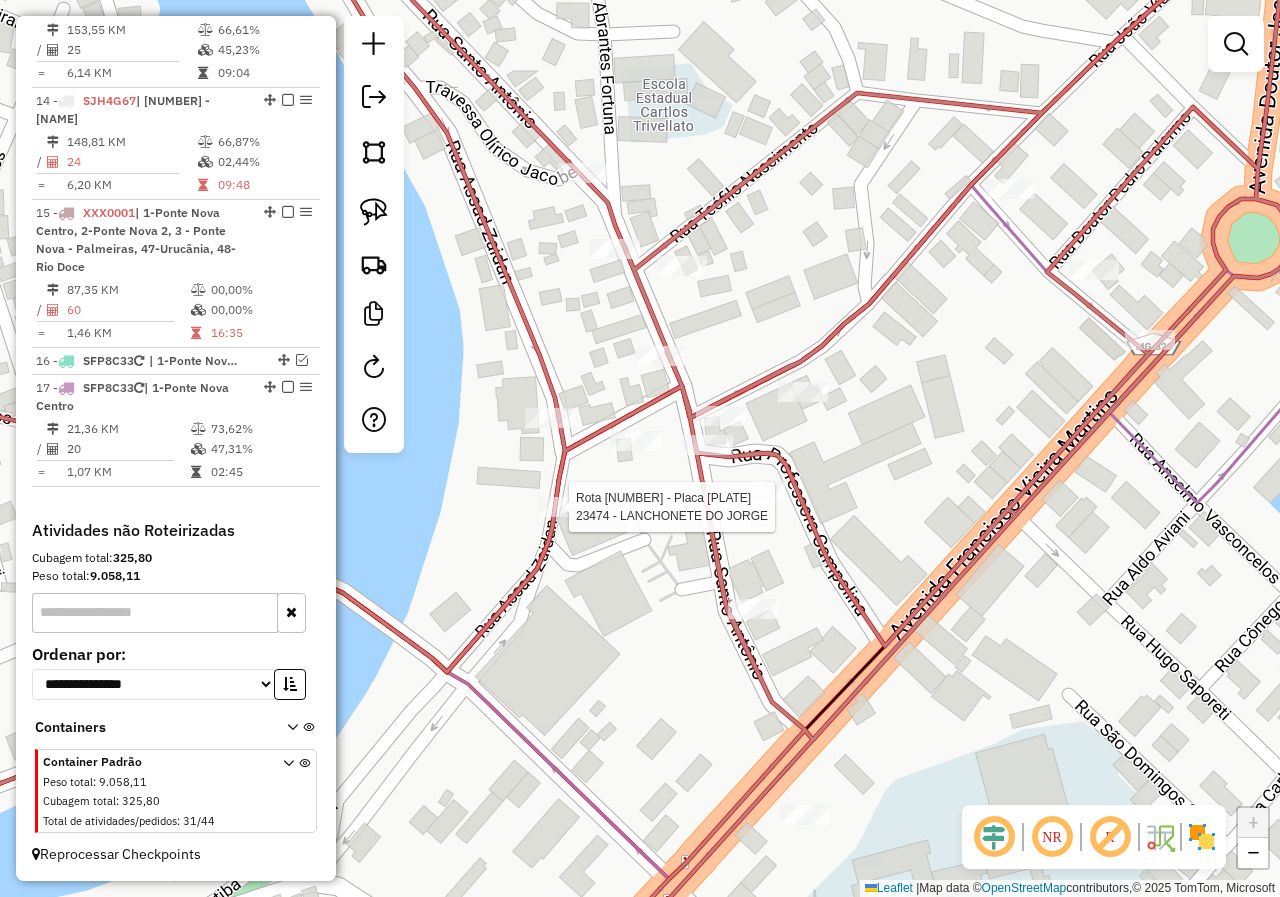 select on "*********" 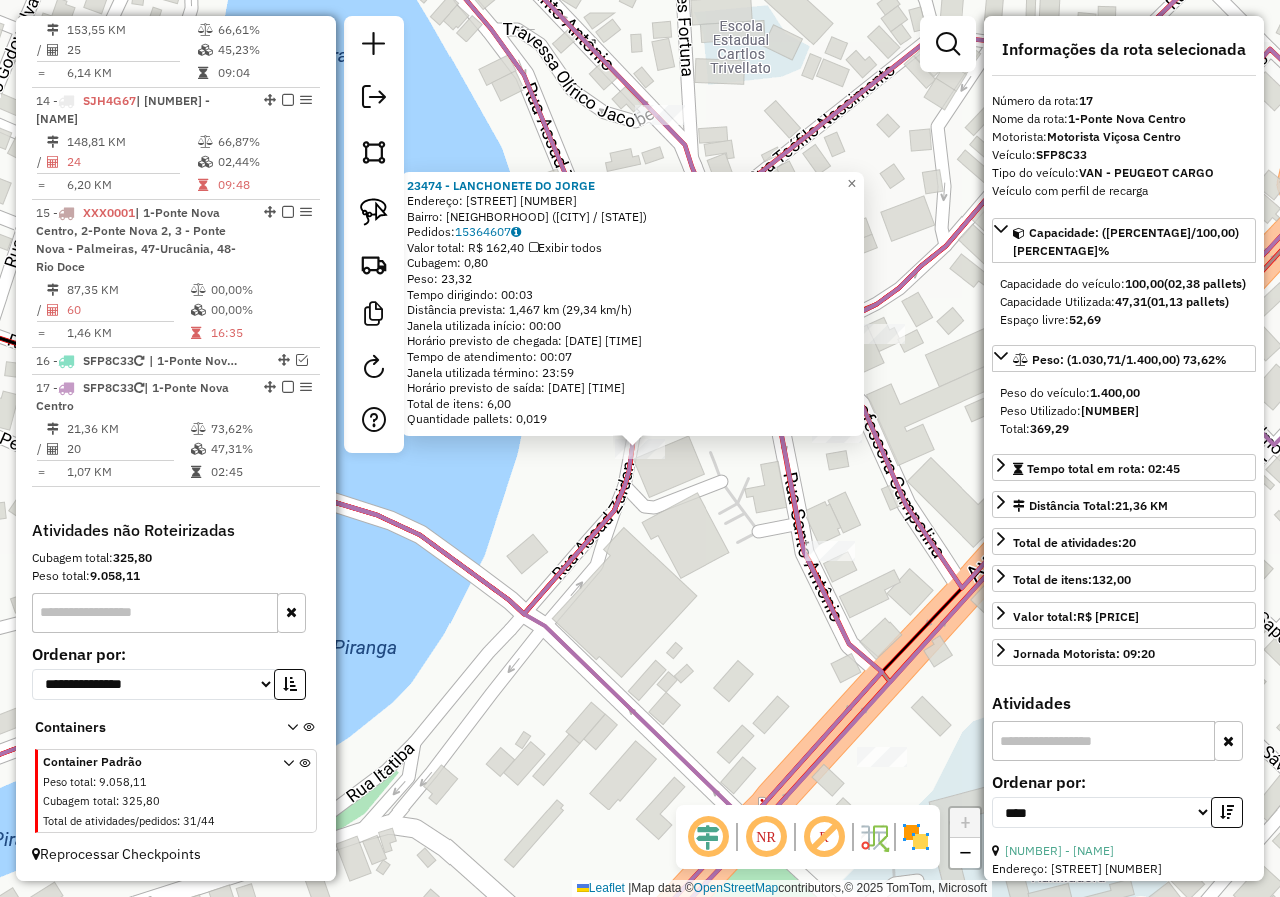 click on "[NUMBER] - LANCHONETE DO JORGE  Endereço:  SANTO ANTONIO [NUMBER]   Bairro: SANTO ANTONIO I ([STATE])   Pedidos:  [NUMBER]   Valor total: R$ [PRICE]   Exibir todos   Cubagem: [NUMBER]  Peso: [NUMBER]  Tempo dirigindo: [TIME]   Distância prevista: [NUMBER] km ([NUMBER]/h)   Janela utilizada início: [TIME]   Horário previsto de chegada: [DATE] [TIME]   Tempo de atendimento: [TIME]   Janela utilizada término: [TIME]   Horário previsto de saída: [DATE] [TIME]   Total de itens: [NUMBER]   Quantidade pallets: [NUMBER]  × Janela de atendimento Grade de atendimento Capacidade Transportadoras Veículos Cliente Pedidos  Rotas Selecione os dias de semana para filtrar as janelas de atendimento  Seg   Ter   Qua   Qui   Sex   Sáb   Dom  Informe o período da janela de atendimento: De: [TIME] Até: [TIME]  Filtrar exatamente a janela do cliente  Considerar janela de atendimento padrão  Selecione os dias de semana para filtrar as grades de atendimento  Seg   Ter   Qua   Qui   Sex   Sáb   Dom   Clientes fora do dia de atendimento selecionado +" 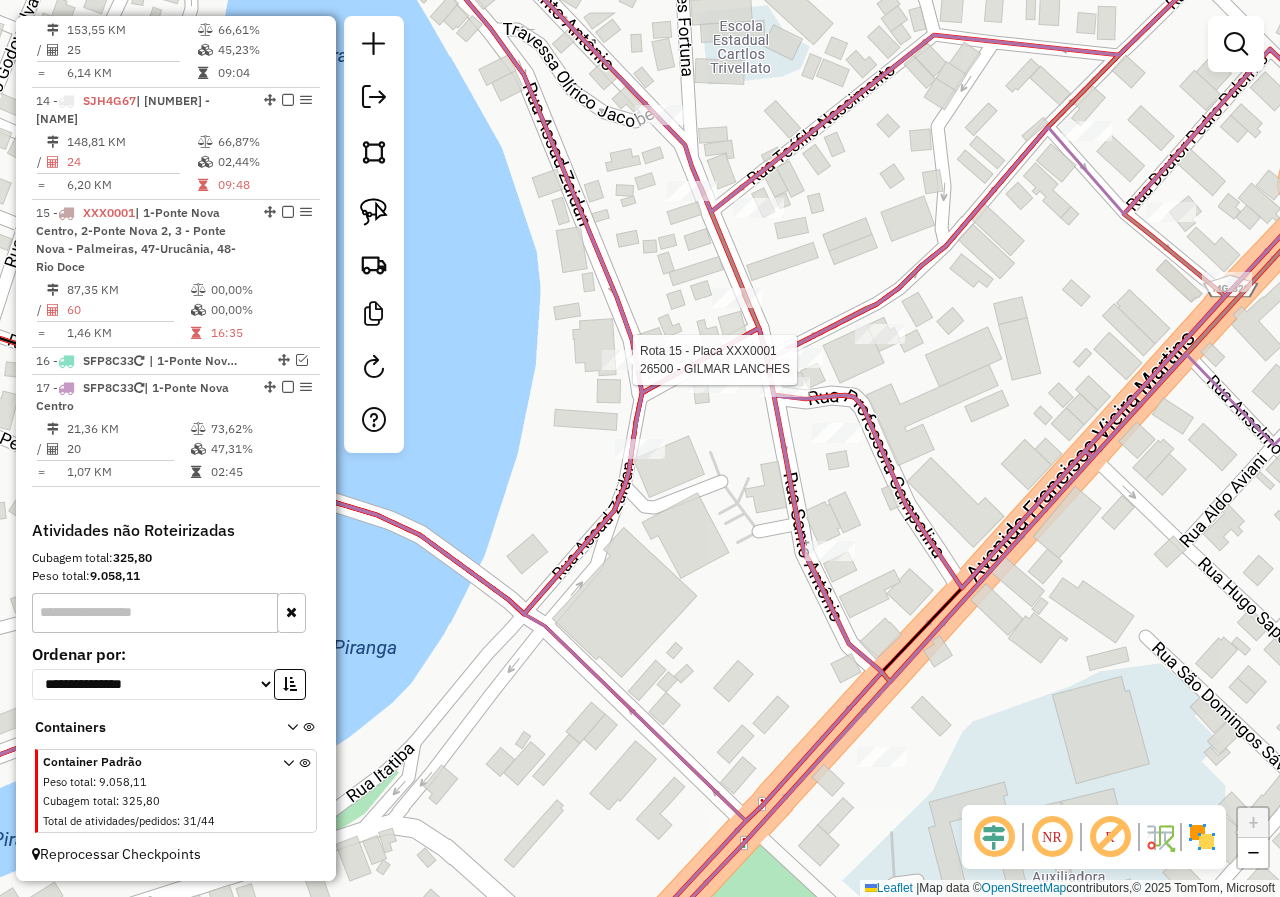 select on "*********" 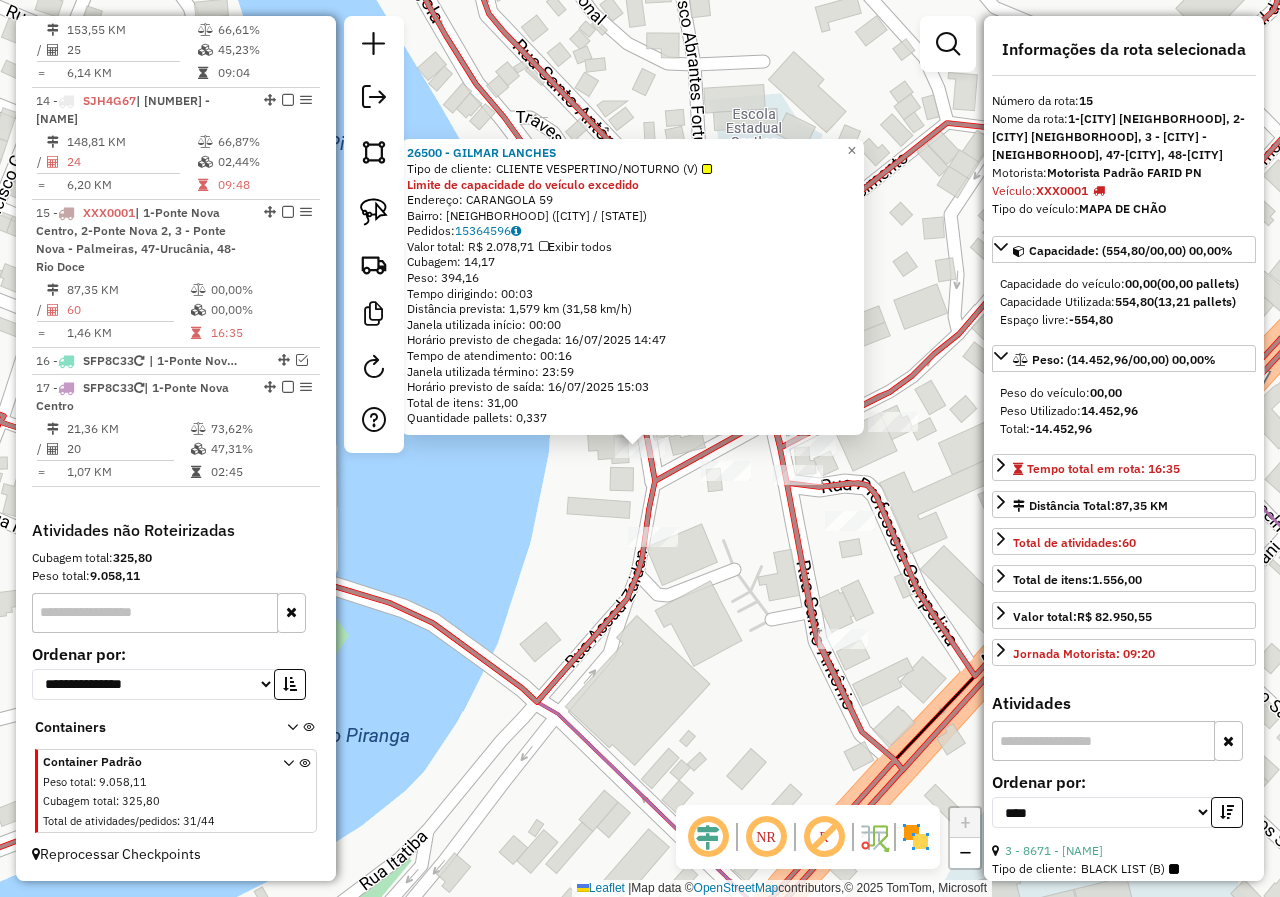 click on "[NAME]  Tipo de cliente:   CLIENTE VESPERTINO/NOTURNO (V)  Limite de capacidade do veículo excedido  Endereço:  [STREET] [NUMBER]   Bairro: [NEIGHBORHOOD] ([CITY] / [STATE])   Pedidos:  [ORDER_ID]   Valor total: R$ [PRICE]   Exibir todos   Cubagem: [CUBAGE]  Peso: [WEIGHT]  Tempo dirigindo: [TIME]   Distância prevista: [DISTANCE] km ([SPEED] km/h)   Janela utilizada início: [TIME]   Horário previsto de chegada: [DATE] [TIME]   Tempo de atendimento: [TIME]   Janela utilizada término: [TIME]   Horário previsto de saída: [DATE] [TIME]   Total de itens: [QUANTITY]   Quantidade pallets: [PALLETS]  × Janela de atendimento Grade de atendimento Capacidade Transportadoras Veículos Cliente Pedidos  Rotas Selecione os dias de semana para filtrar as janelas de atendimento  Seg   Ter   Qua   Qui   Sex   Sáb   Dom  Informe o período da janela de atendimento: De: [TIME] Até: [TIME]  Filtrar exatamente a janela do cliente  Considerar janela de atendimento padrão  Selecione os dias de semana para filtrar as grades de atendimento  Seg" 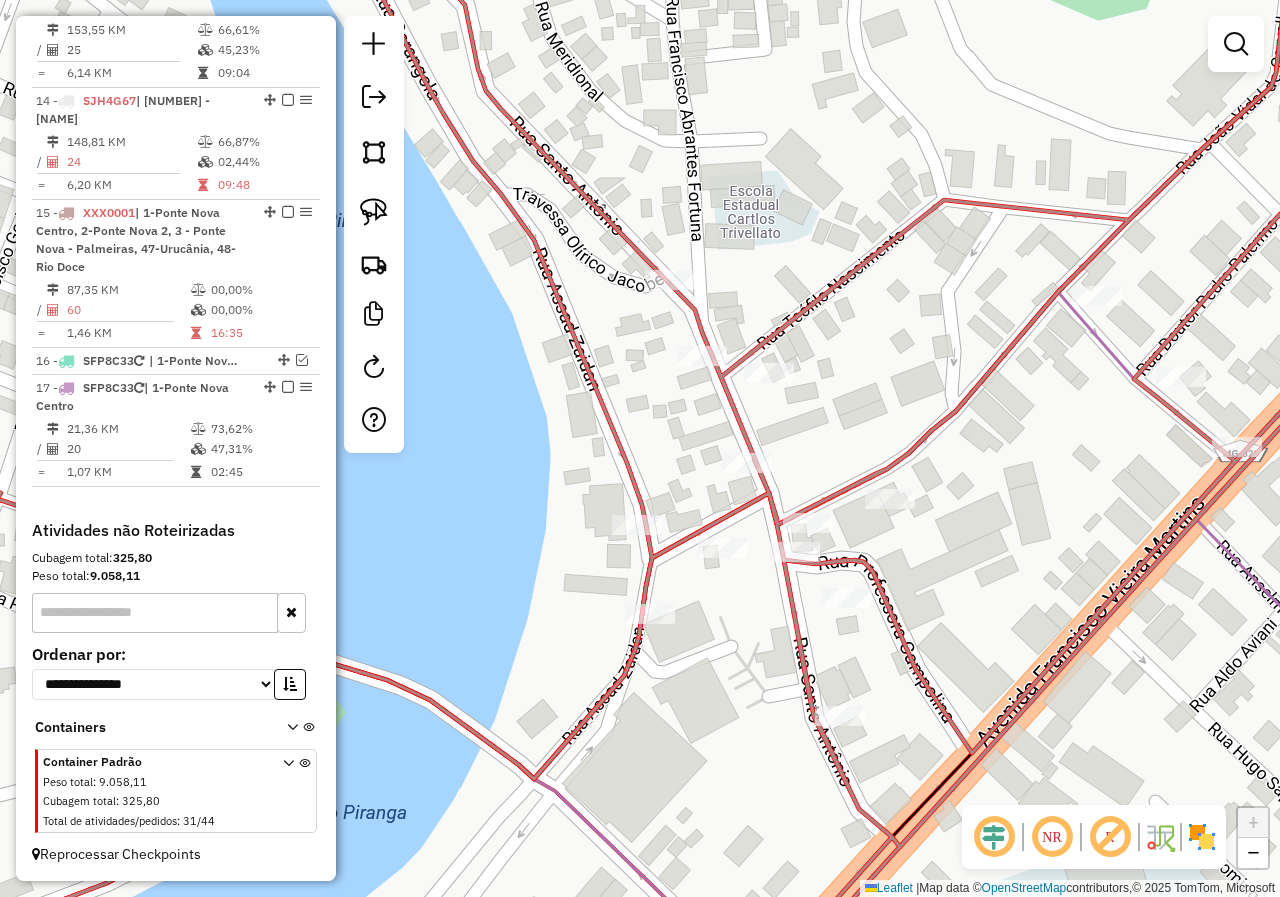 drag, startPoint x: 686, startPoint y: 378, endPoint x: 681, endPoint y: 474, distance: 96.13012 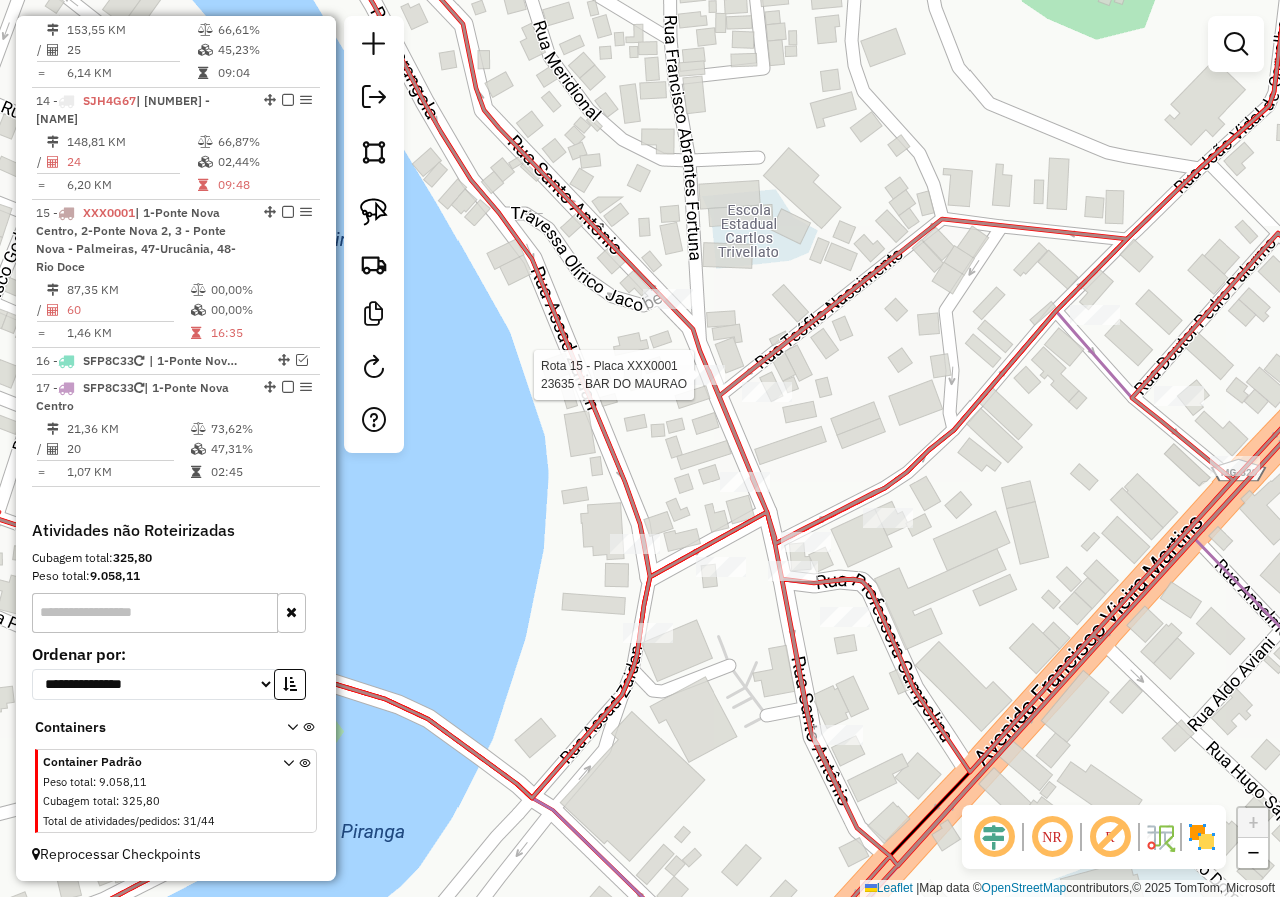 select on "*********" 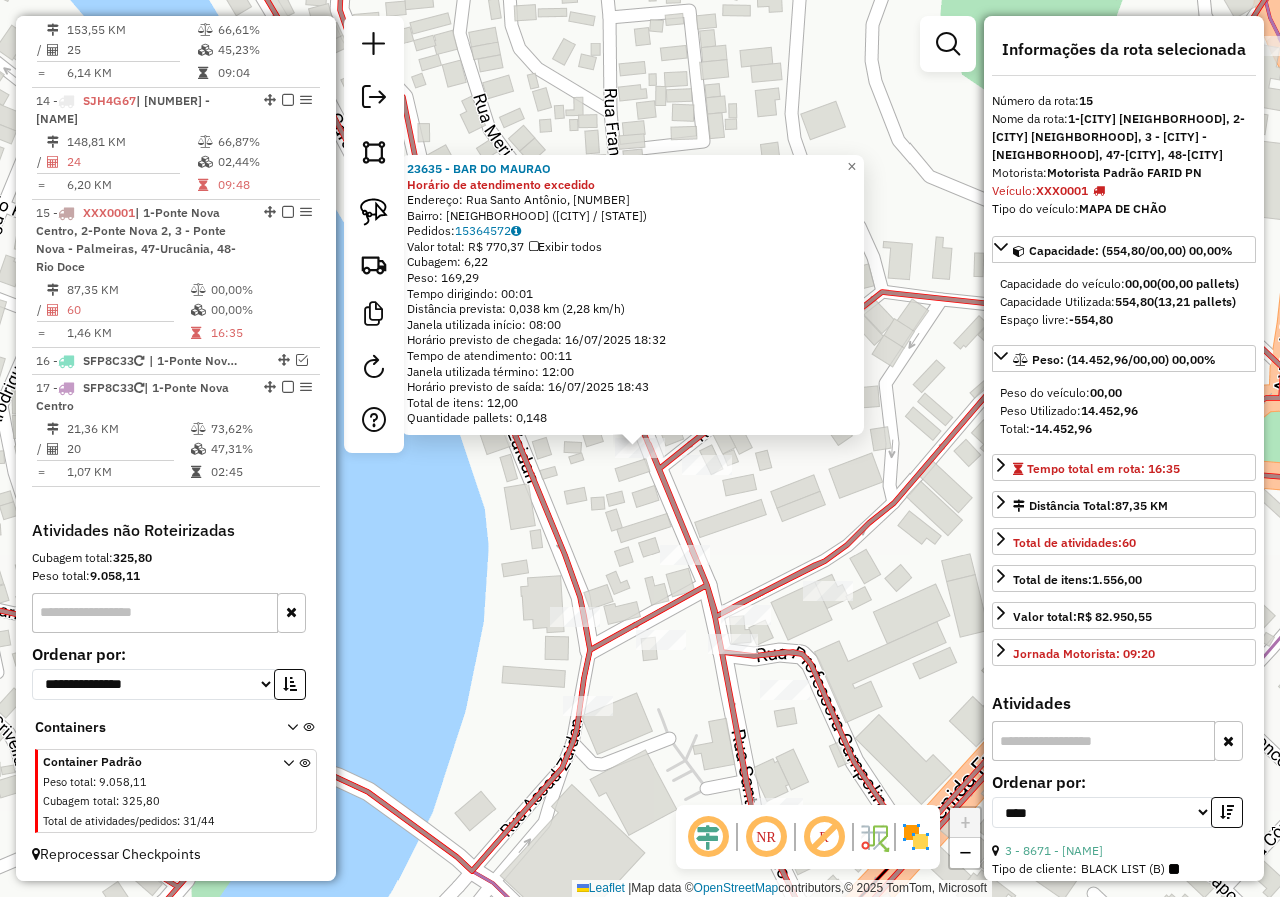 click on "23635 - BAR DO MAURAO Horário de atendimento excedido  Endereço: Rua Santo Antônio, 313   Bairro: Santo Antônio (Ponte Nova / MG)   Pedidos:  15364572   Valor total: R$ 770,37   Exibir todos   Cubagem: 6,22  Peso: 169,29  Tempo dirigindo: 00:01   Distância prevista: 0,038 km (2,28 km/h)   Janela utilizada início: 08:00   Horário previsto de chegada: 16/07/2025 18:32   Tempo de atendimento: 00:11   Janela utilizada término: 12:00   Horário previsto de saída: 16/07/2025 18:43   Total de itens: 12,00   Quantidade pallets: 0,148  × Janela de atendimento Grade de atendimento Capacidade Transportadoras Veículos Cliente Pedidos  Rotas Selecione os dias de semana para filtrar as janelas de atendimento  Seg   Ter   Qua   Qui   Sex   Sáb   Dom  Informe o período da janela de atendimento: De: Até:  Filtrar exatamente a janela do cliente  Considerar janela de atendimento padrão  Selecione os dias de semana para filtrar as grades de atendimento  Seg   Ter   Qua   Qui   Sex   Sáb   Dom   Peso mínimo:  De:" 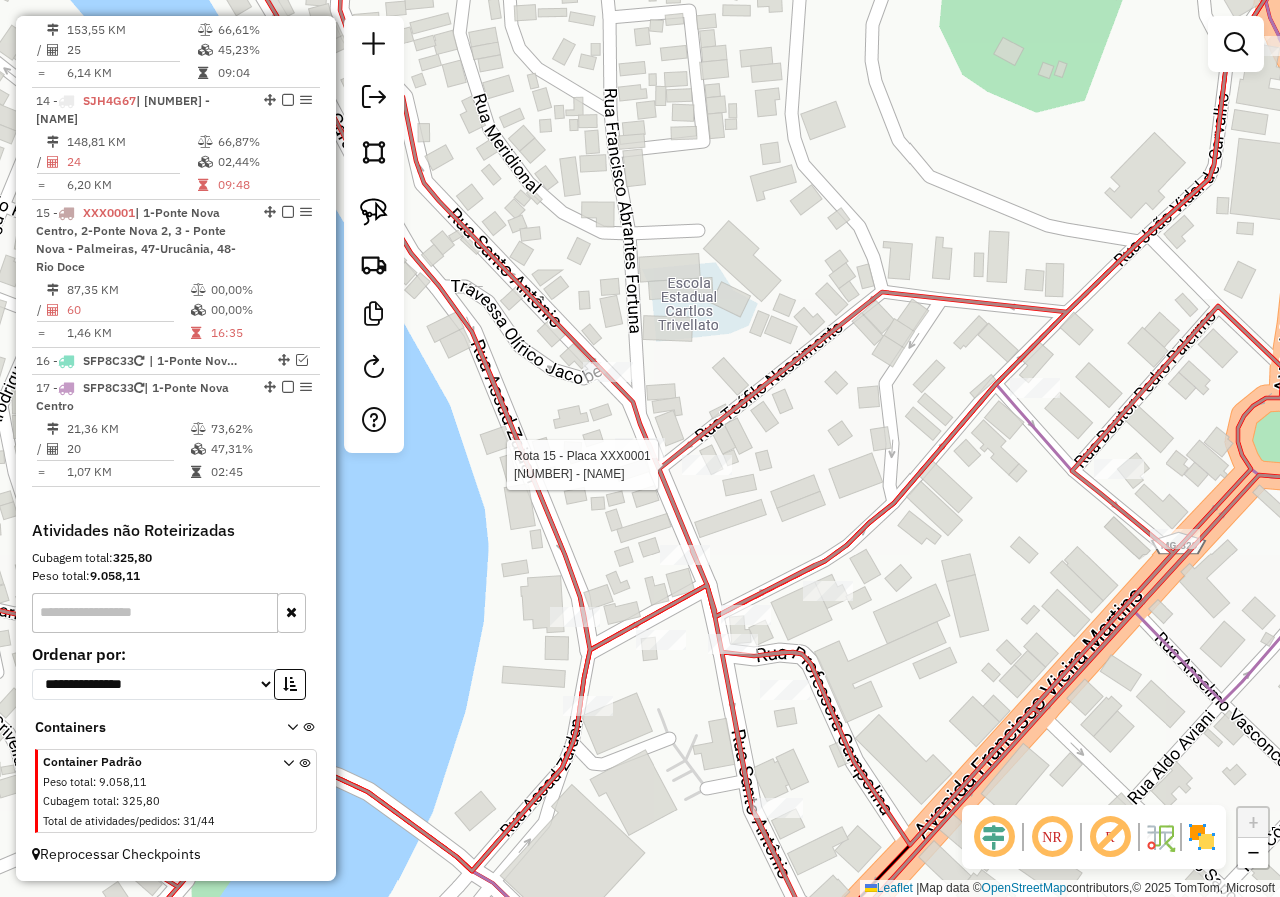 select on "*********" 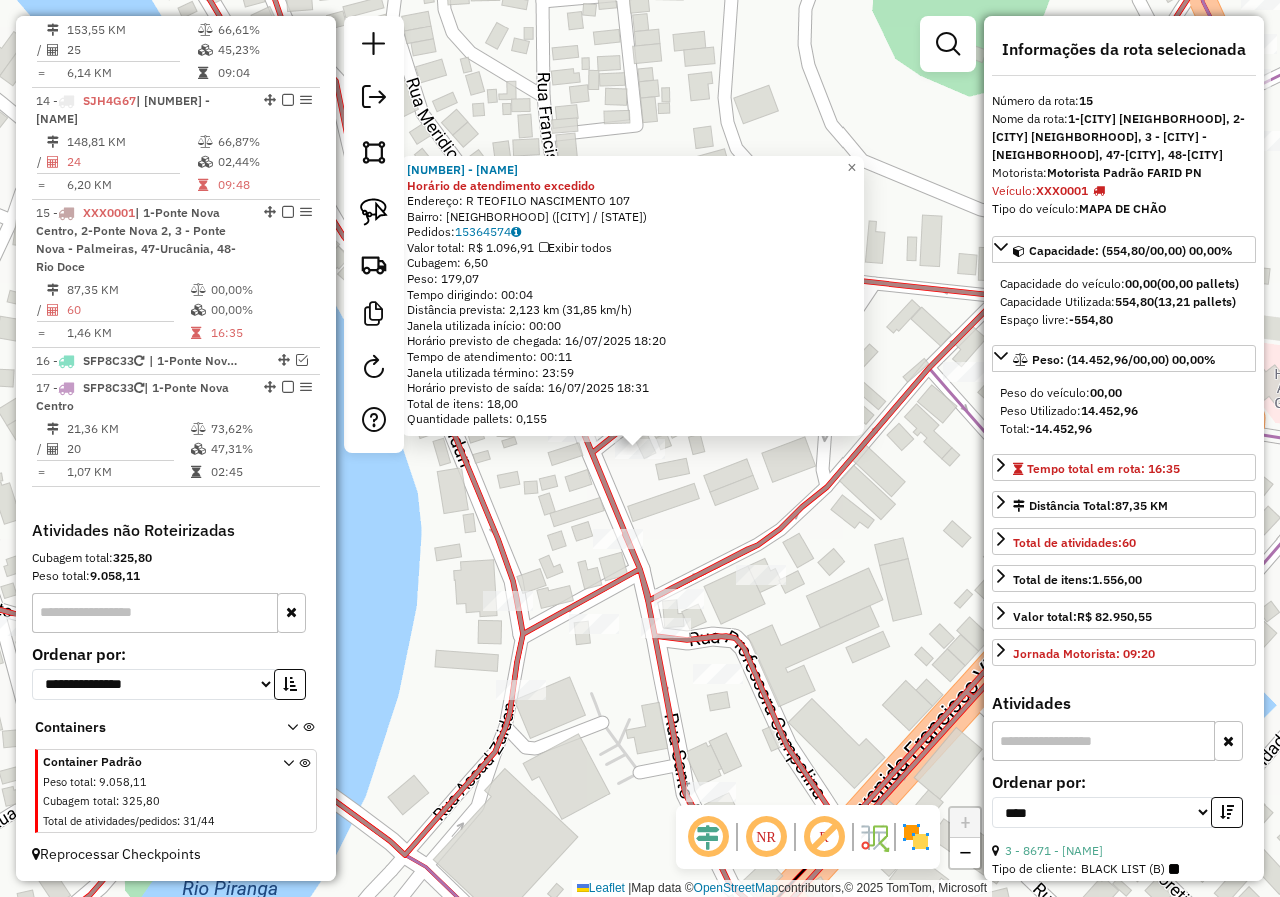 click on "24310 - LUCIANO DA SILVA CUS Horário de atendimento excedido  Endereço: R   TEOFILO NASCIMENTO            107   Bairro: SANTO ANTONIO I (PONTE NOVA / MG)   Pedidos:  15364574   Valor total: R$ 1.096,91   Exibir todos   Cubagem: 6,50  Peso: 179,07  Tempo dirigindo: 00:04   Distância prevista: 2,123 km (31,85 km/h)   Janela utilizada início: 00:00   Horário previsto de chegada: 16/07/2025 18:20   Tempo de atendimento: 00:11   Janela utilizada término: 23:59   Horário previsto de saída: 16/07/2025 18:31   Total de itens: 18,00   Quantidade pallets: 0,155  × Janela de atendimento Grade de atendimento Capacidade Transportadoras Veículos Cliente Pedidos  Rotas Selecione os dias de semana para filtrar as janelas de atendimento  Seg   Ter   Qua   Qui   Sex   Sáb   Dom  Informe o período da janela de atendimento: De: Até:  Filtrar exatamente a janela do cliente  Considerar janela de atendimento padrão  Selecione os dias de semana para filtrar as grades de atendimento  Seg   Ter   Qua   Qui   Sex   Sáb" 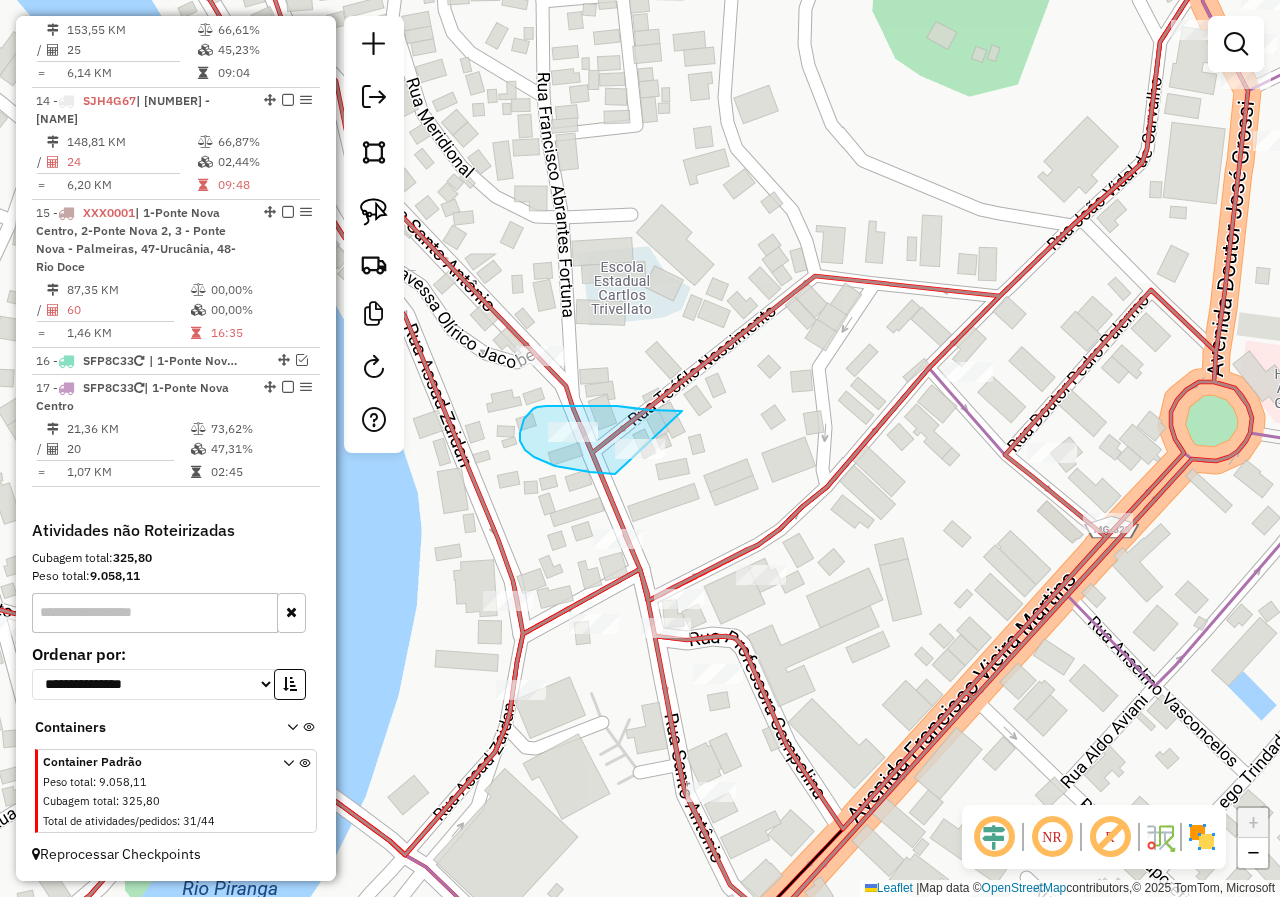 drag, startPoint x: 682, startPoint y: 411, endPoint x: 691, endPoint y: 476, distance: 65.62012 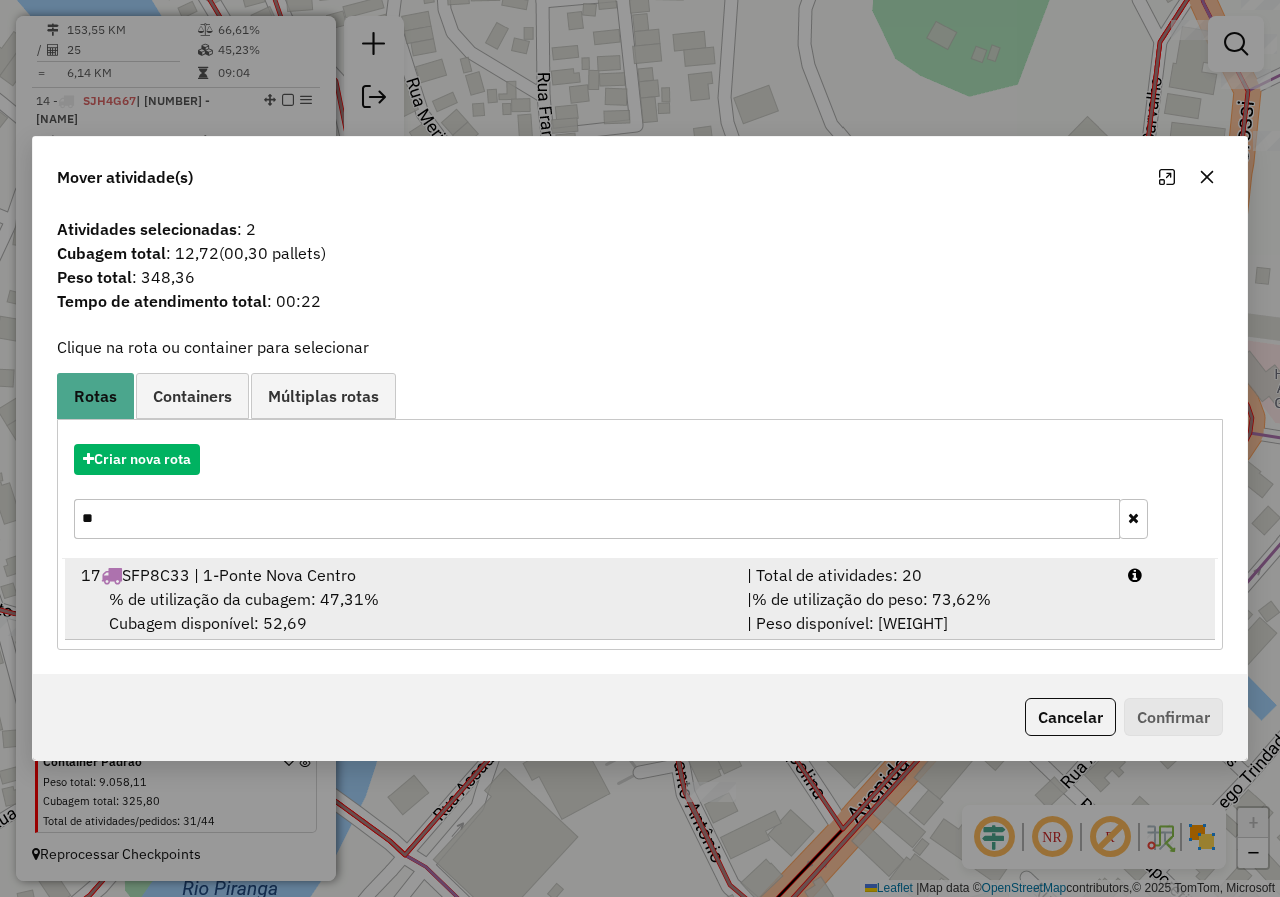 click on "17  SFP8C33 | 1-Ponte Nova Centro  | Total de atividades: 20  % de utilização da cubagem: 47,31%  Cubagem disponível: 52,69   |  % de utilização do peso: 73,62%  | Peso disponível: 369,29" at bounding box center (640, 599) 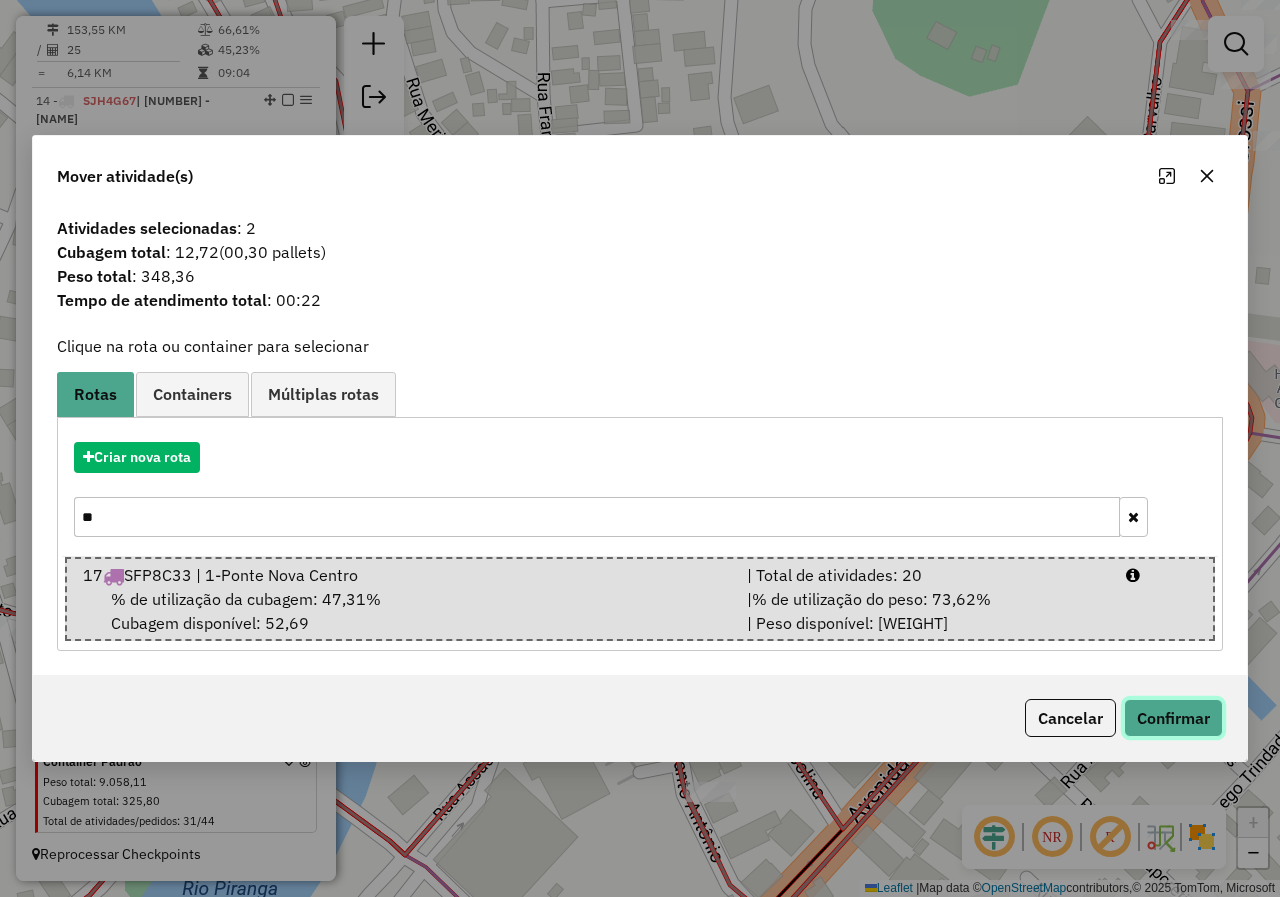 click on "Confirmar" 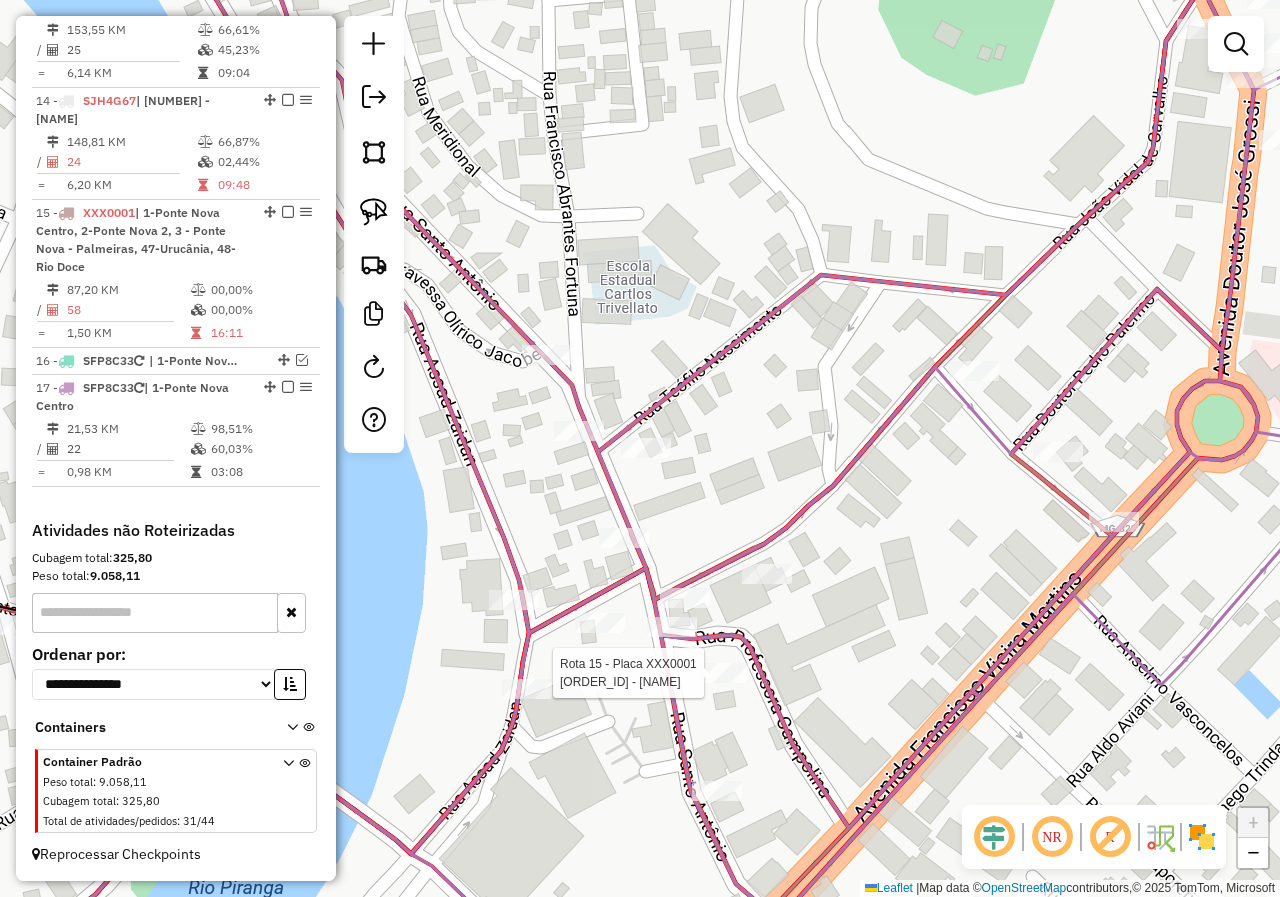 select on "*********" 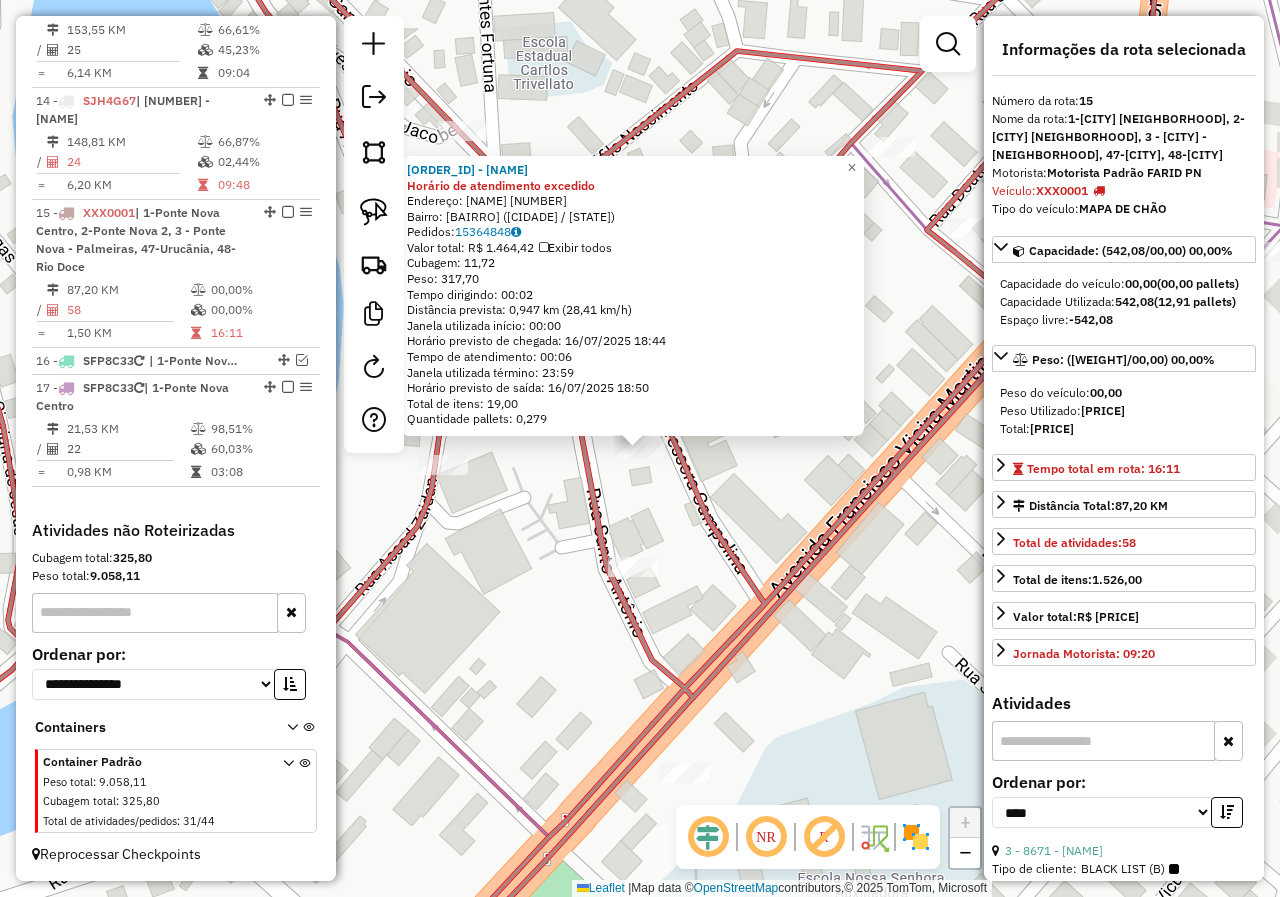 click on "25934 - PONTAL LANCHES Horário de atendimento excedido  Endereço:  PROFESSOR CAMPOLINA 104   Bairro: GUARAPIRANGA (PONTE NOVA / MG)   Pedidos:  15364848   Valor total: R$ 1.464,42   Exibir todos   Cubagem: 11,72  Peso: 317,70  Tempo dirigindo: 00:02   Distância prevista: 0,947 km (28,41 km/h)   Janela utilizada início: 00:00   Horário previsto de chegada: 16/07/2025 18:44   Tempo de atendimento: 00:06   Janela utilizada término: 23:59   Horário previsto de saída: 16/07/2025 18:50   Total de itens: 19,00   Quantidade pallets: 0,279  × Janela de atendimento Grade de atendimento Capacidade Transportadoras Veículos Cliente Pedidos  Rotas Selecione os dias de semana para filtrar as janelas de atendimento  Seg   Ter   Qua   Qui   Sex   Sáb   Dom  Informe o período da janela de atendimento: De: Até:  Filtrar exatamente a janela do cliente  Considerar janela de atendimento padrão  Selecione os dias de semana para filtrar as grades de atendimento  Seg   Ter   Qua   Qui   Sex   Sáb   Dom   Peso mínimo:" 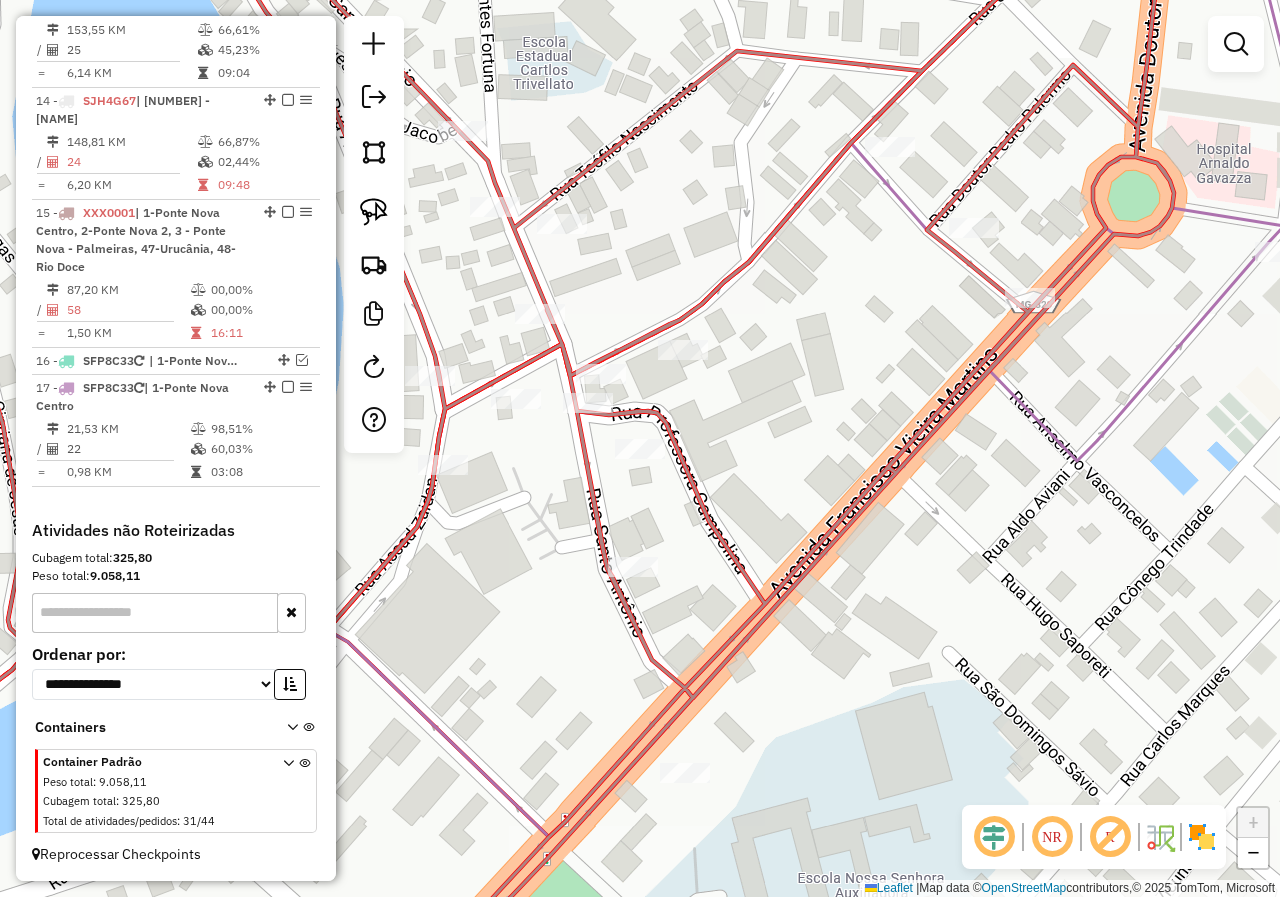 drag, startPoint x: 540, startPoint y: 506, endPoint x: 536, endPoint y: 621, distance: 115.06954 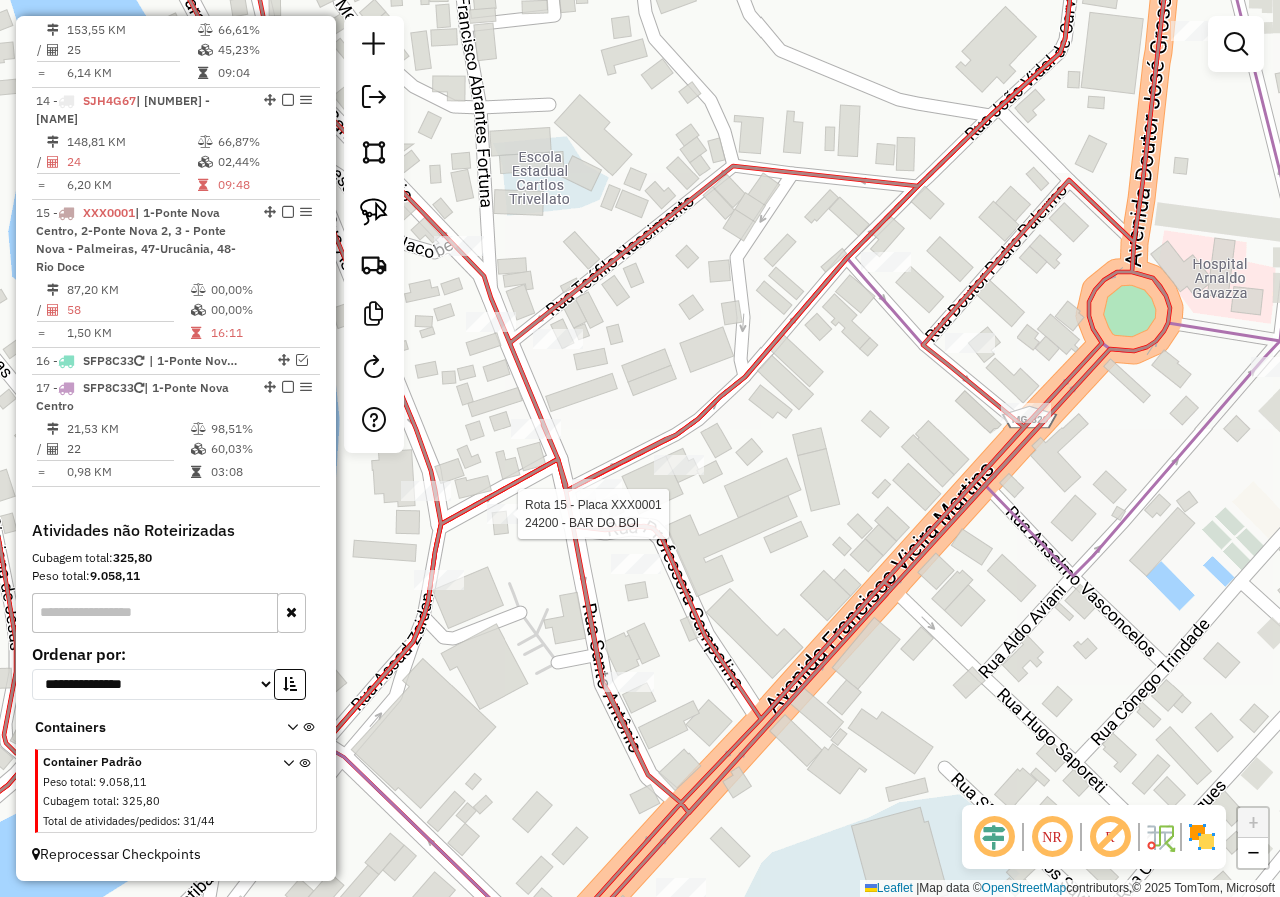 select on "*********" 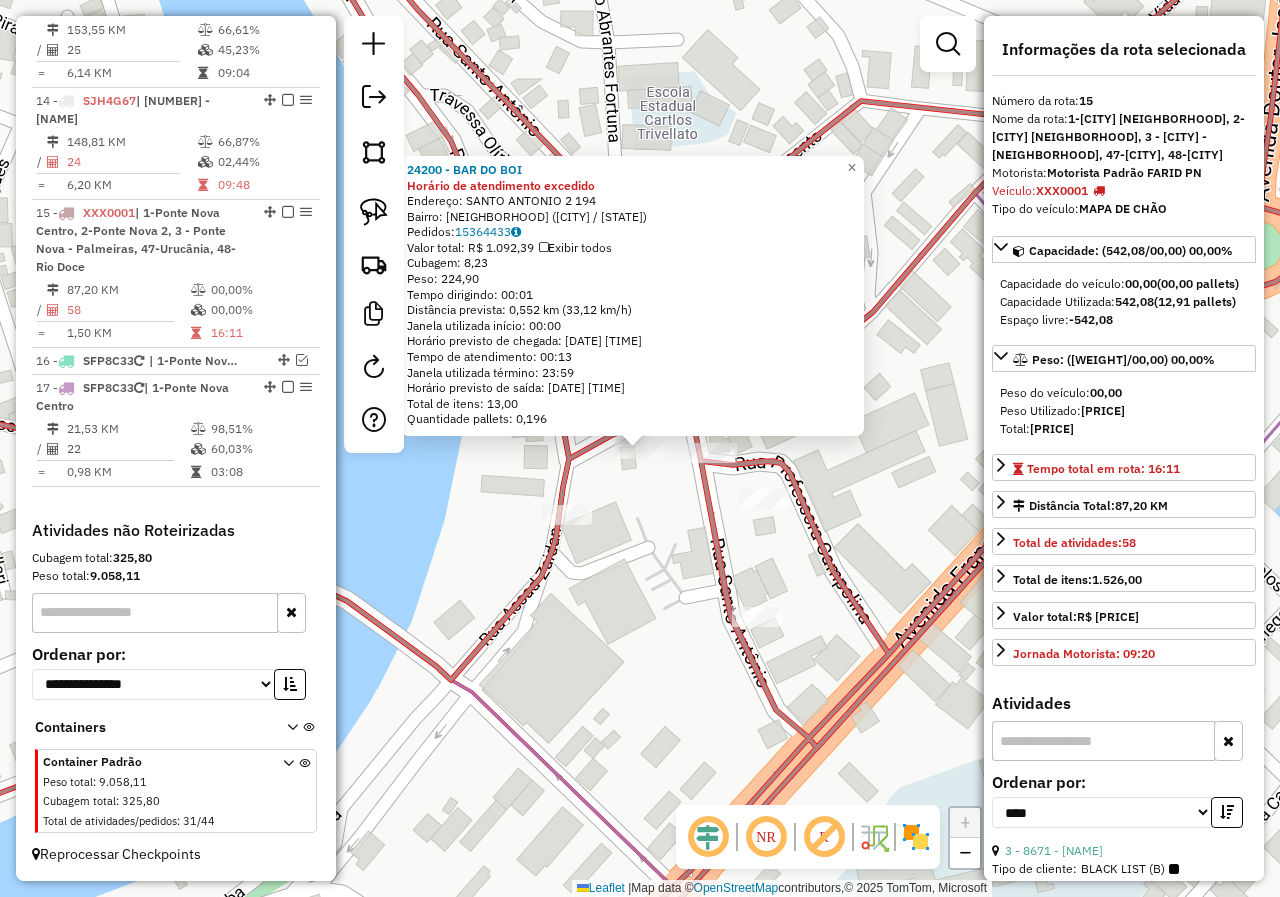 click on "24200 - BAR DO BOI Horário de atendimento excedido  Endereço:  SANTO ANTONIO 2 194   Bairro: SANTO ANTONIO I (PONTE NOVA / MG)   Pedidos:  15364433   Valor total: R$ 1.092,39   Exibir todos   Cubagem: 8,23  Peso: 224,90  Tempo dirigindo: 00:01   Distância prevista: 0,552 km (33,12 km/h)   Janela utilizada início: 00:00   Horário previsto de chegada: 16/07/2025 20:23   Tempo de atendimento: 00:13   Janela utilizada término: 23:59   Horário previsto de saída: 16/07/2025 20:36   Total de itens: 13,00   Quantidade pallets: 0,196  × Janela de atendimento Grade de atendimento Capacidade Transportadoras Veículos Cliente Pedidos  Rotas Selecione os dias de semana para filtrar as janelas de atendimento  Seg   Ter   Qua   Qui   Sex   Sáb   Dom  Informe o período da janela de atendimento: De: Até:  Filtrar exatamente a janela do cliente  Considerar janela de atendimento padrão  Selecione os dias de semana para filtrar as grades de atendimento  Seg   Ter   Qua   Qui   Sex   Sáb   Dom   Peso mínimo:   De:" 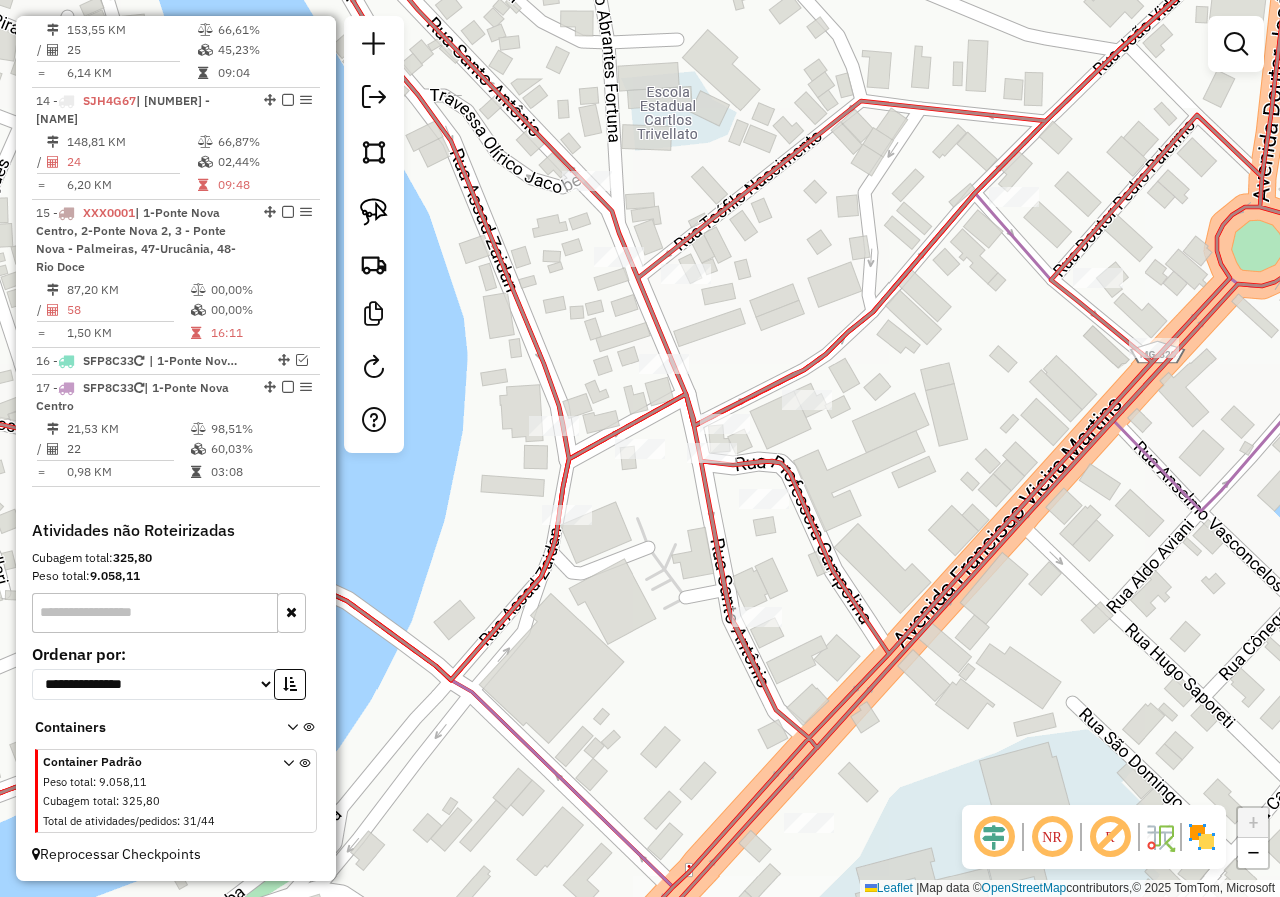 drag, startPoint x: 638, startPoint y: 528, endPoint x: 643, endPoint y: 625, distance: 97.128784 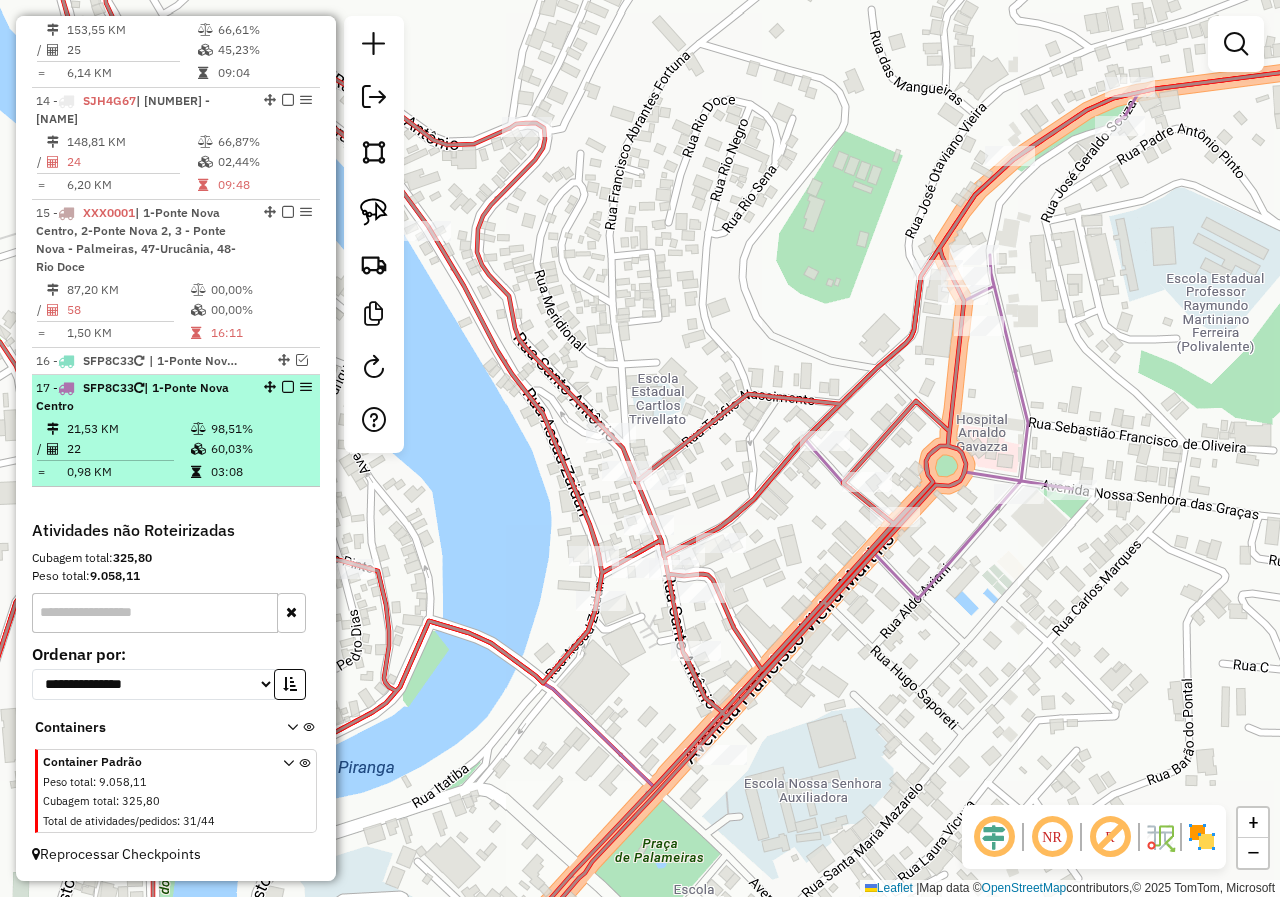 click on "22" at bounding box center [128, 449] 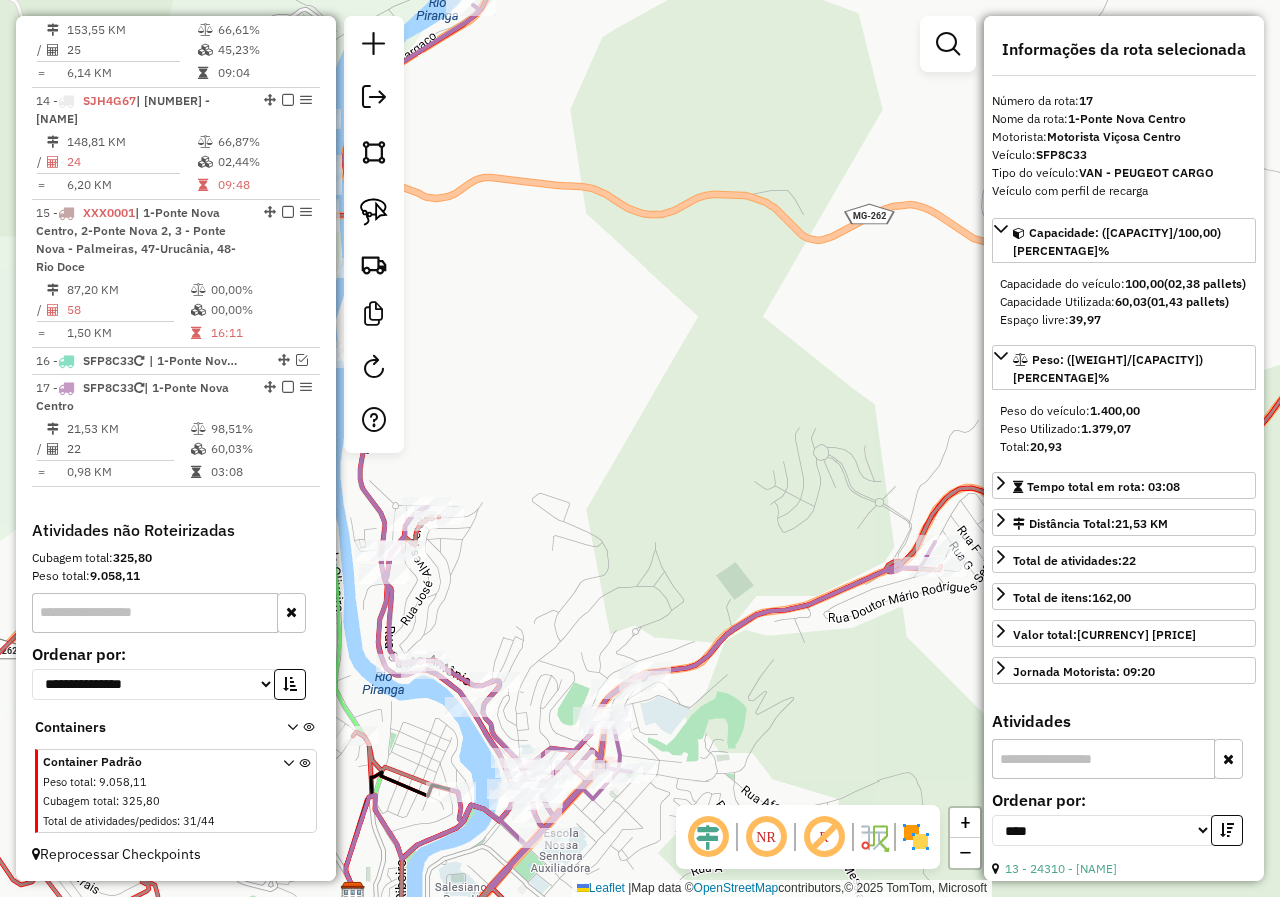 click on "Janela de atendimento Grade de atendimento Capacidade Transportadoras Veículos Cliente Pedidos  Rotas Selecione os dias de semana para filtrar as janelas de atendimento  Seg   Ter   Qua   Qui   Sex   Sáb   Dom  Informe o período da janela de atendimento: De: Até:  Filtrar exatamente a janela do cliente  Considerar janela de atendimento padrão  Selecione os dias de semana para filtrar as grades de atendimento  Seg   Ter   Qua   Qui   Sex   Sáb   Dom   Considerar clientes sem dia de atendimento cadastrado  Clientes fora do dia de atendimento selecionado Filtrar as atividades entre os valores definidos abaixo:  Peso mínimo:   Peso máximo:   Cubagem mínima:   Cubagem máxima:   De:   Até:  Filtrar as atividades entre o tempo de atendimento definido abaixo:  De:   Até:   Considerar capacidade total dos clientes não roteirizados Transportadora: Selecione um ou mais itens Tipo de veículo: Selecione um ou mais itens Veículo: Selecione um ou mais itens Motorista: Selecione um ou mais itens Nome: Rótulo:" 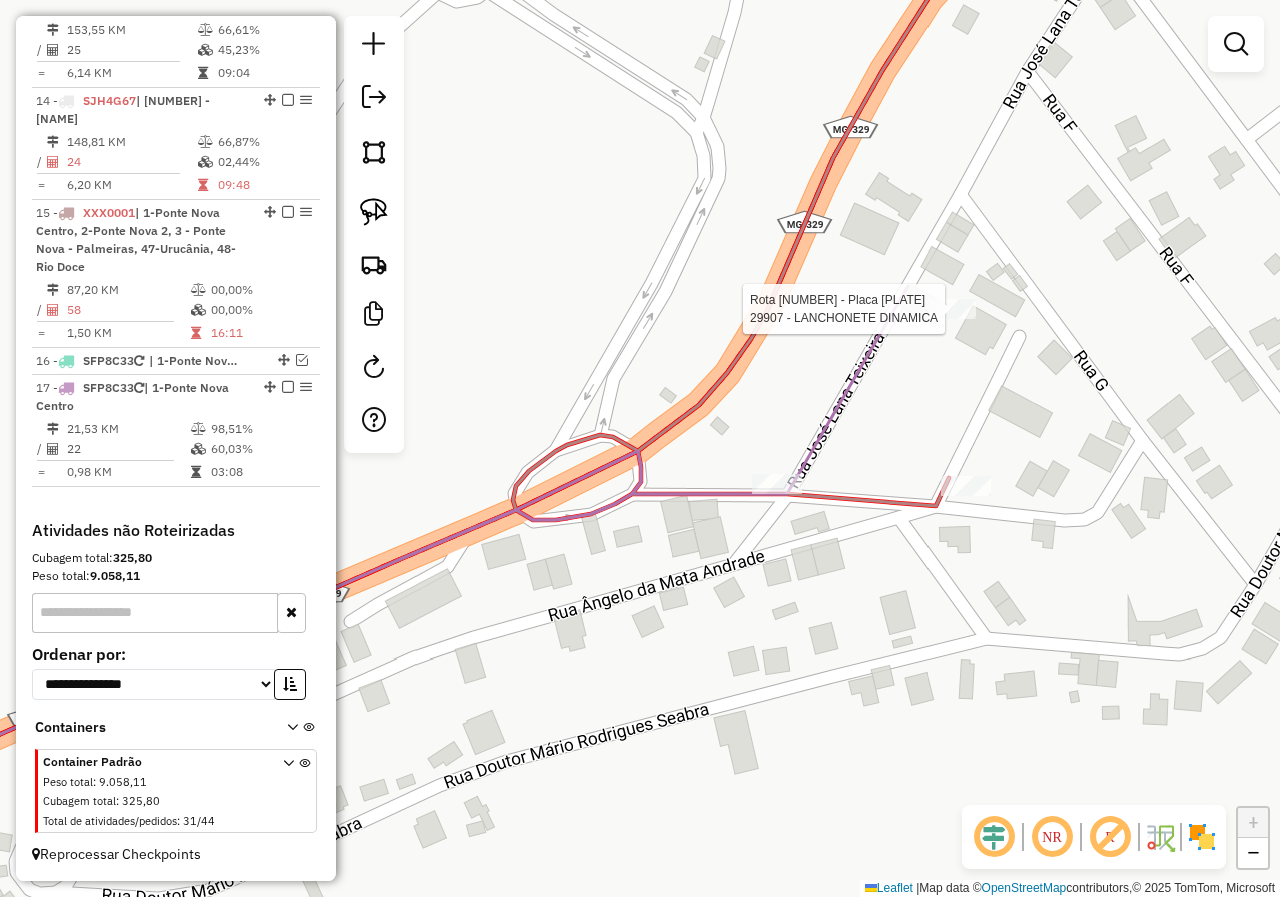 select on "*********" 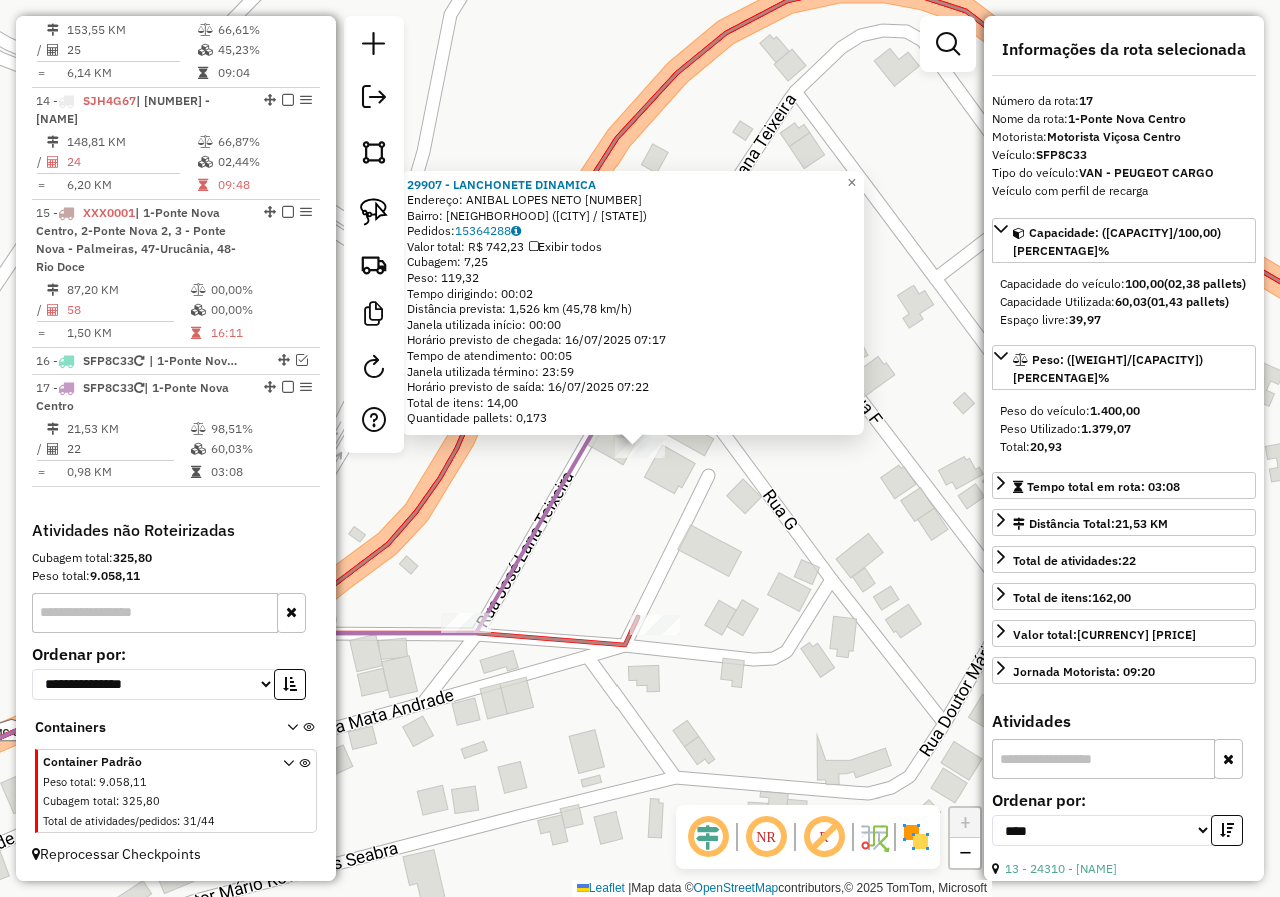 click on "29907 - LANCHONETE DINAMICA  Endereço:  ANIBAL LOPES NETO 205   Bairro: PARAISO (PONTE NOVA / MG)   Pedidos:  15364288   Valor total: R$ 742,23   Exibir todos   Cubagem: 7,25  Peso: 119,32  Tempo dirigindo: 00:02   Distância prevista: 1,526 km (45,78 km/h)   Janela utilizada início: 00:00   Horário previsto de chegada: 16/07/2025 07:17   Tempo de atendimento: 00:05   Janela utilizada término: 23:59   Horário previsto de saída: 16/07/2025 07:22   Total de itens: 14,00   Quantidade pallets: 0,173  × Janela de atendimento Grade de atendimento Capacidade Transportadoras Veículos Cliente Pedidos  Rotas Selecione os dias de semana para filtrar as janelas de atendimento  Seg   Ter   Qua   Qui   Sex   Sáb   Dom  Informe o período da janela de atendimento: De: Até:  Filtrar exatamente a janela do cliente  Considerar janela de atendimento padrão  Selecione os dias de semana para filtrar as grades de atendimento  Seg   Ter   Qua   Qui   Sex   Sáb   Dom   Clientes fora do dia de atendimento selecionado De:" 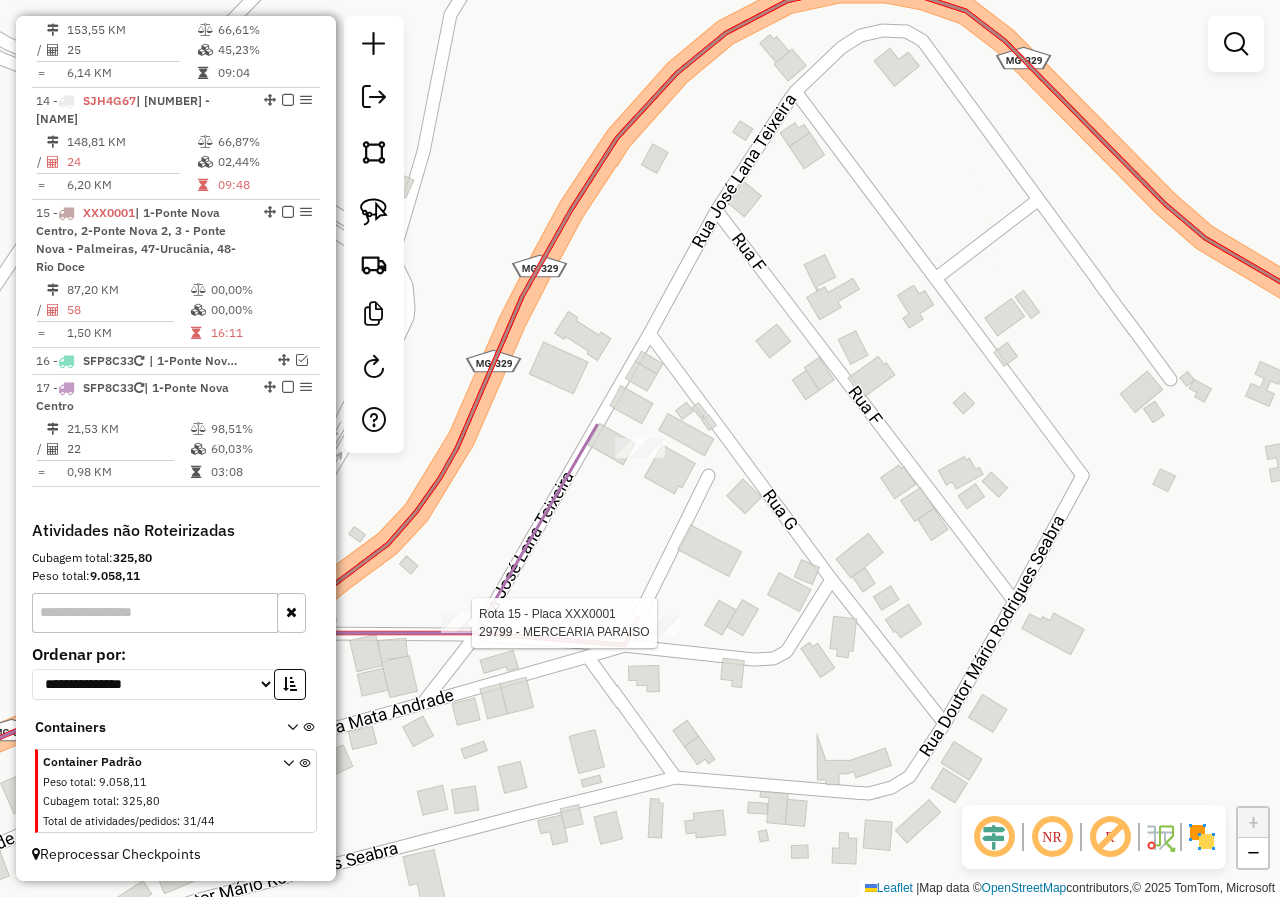 select on "*********" 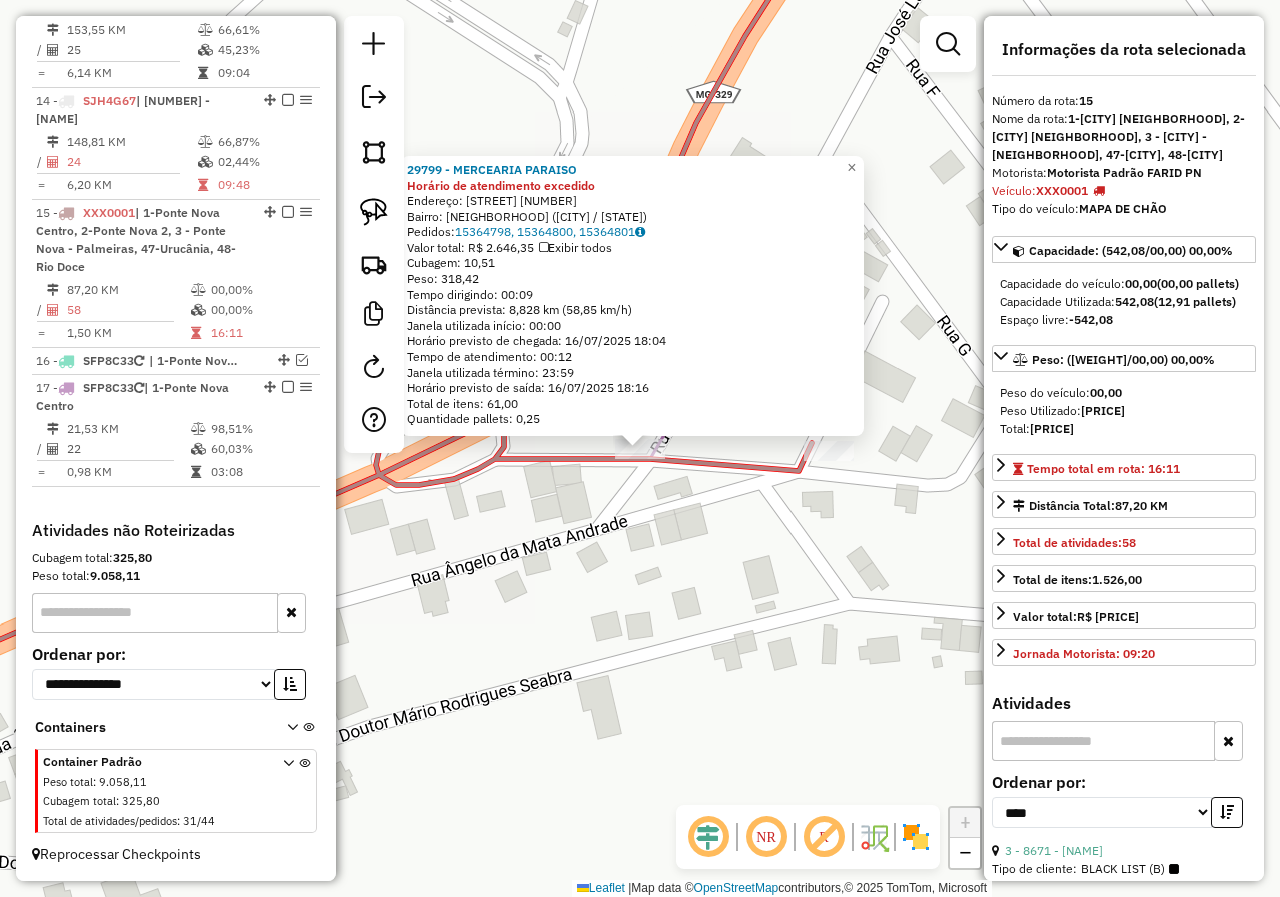 click on "29799 - MERCEARIA PARAISO Horário de atendimento excedido  Endereço:  PADRE JOSE ALVARENGA 124   Bairro: PARAISO (PONTE NOVA / MG)   Pedidos:  15364798, 15364800, 15364801   Valor total: R$ 2.646,35   Exibir todos   Cubagem: 10,51  Peso: 318,42  Tempo dirigindo: 00:09   Distância prevista: 8,828 km (58,85 km/h)   Janela utilizada início: 00:00   Horário previsto de chegada: 16/07/2025 18:04   Tempo de atendimento: 00:12   Janela utilizada término: 23:59   Horário previsto de saída: 16/07/2025 18:16   Total de itens: 61,00   Quantidade pallets: 0,25  × Janela de atendimento Grade de atendimento Capacidade Transportadoras Veículos Cliente Pedidos  Rotas Selecione os dias de semana para filtrar as janelas de atendimento  Seg   Ter   Qua   Qui   Sex   Sáb   Dom  Informe o período da janela de atendimento: De: Até:  Filtrar exatamente a janela do cliente  Considerar janela de atendimento padrão  Selecione os dias de semana para filtrar as grades de atendimento  Seg   Ter   Qua   Qui   Sex   Sáb  De:" 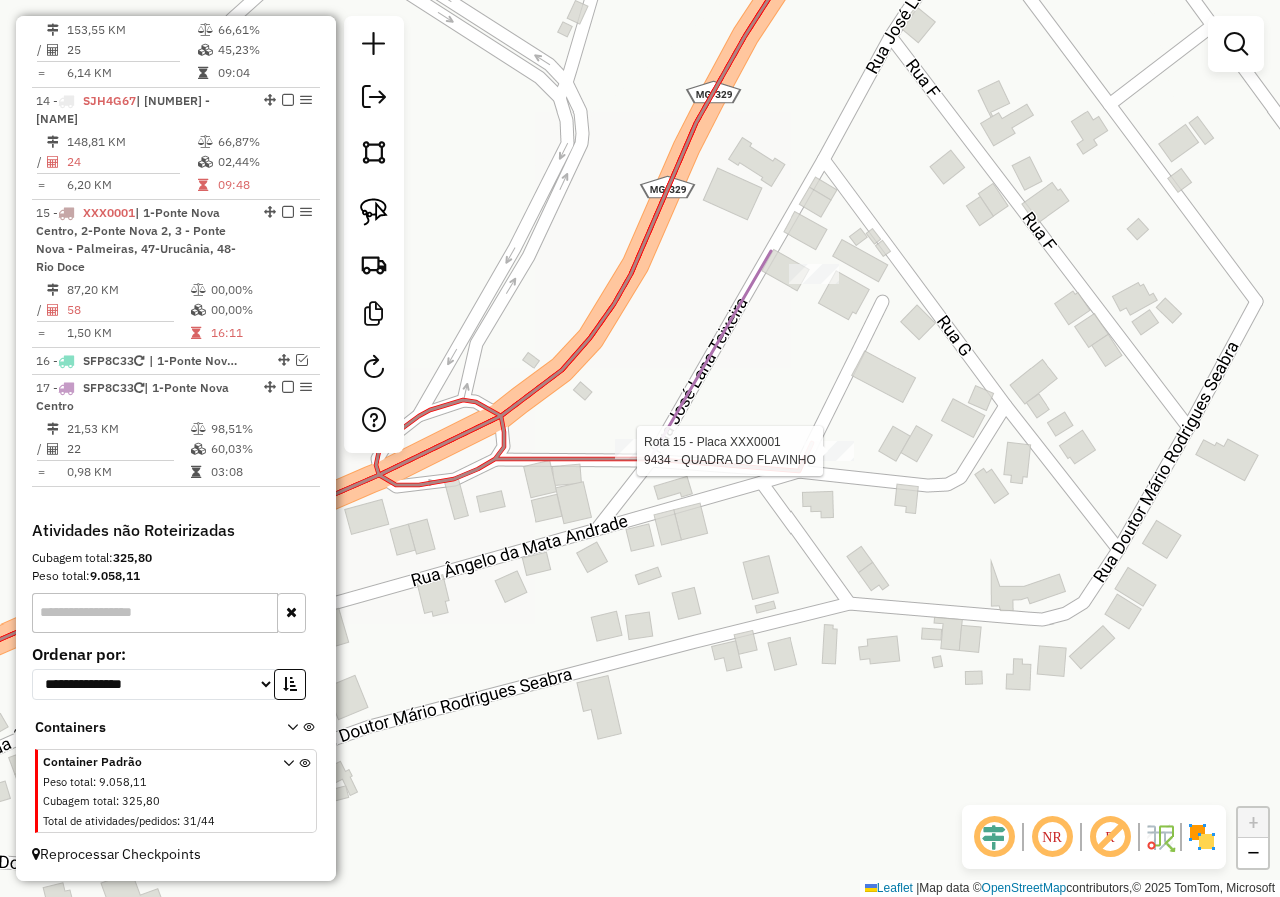 select on "*********" 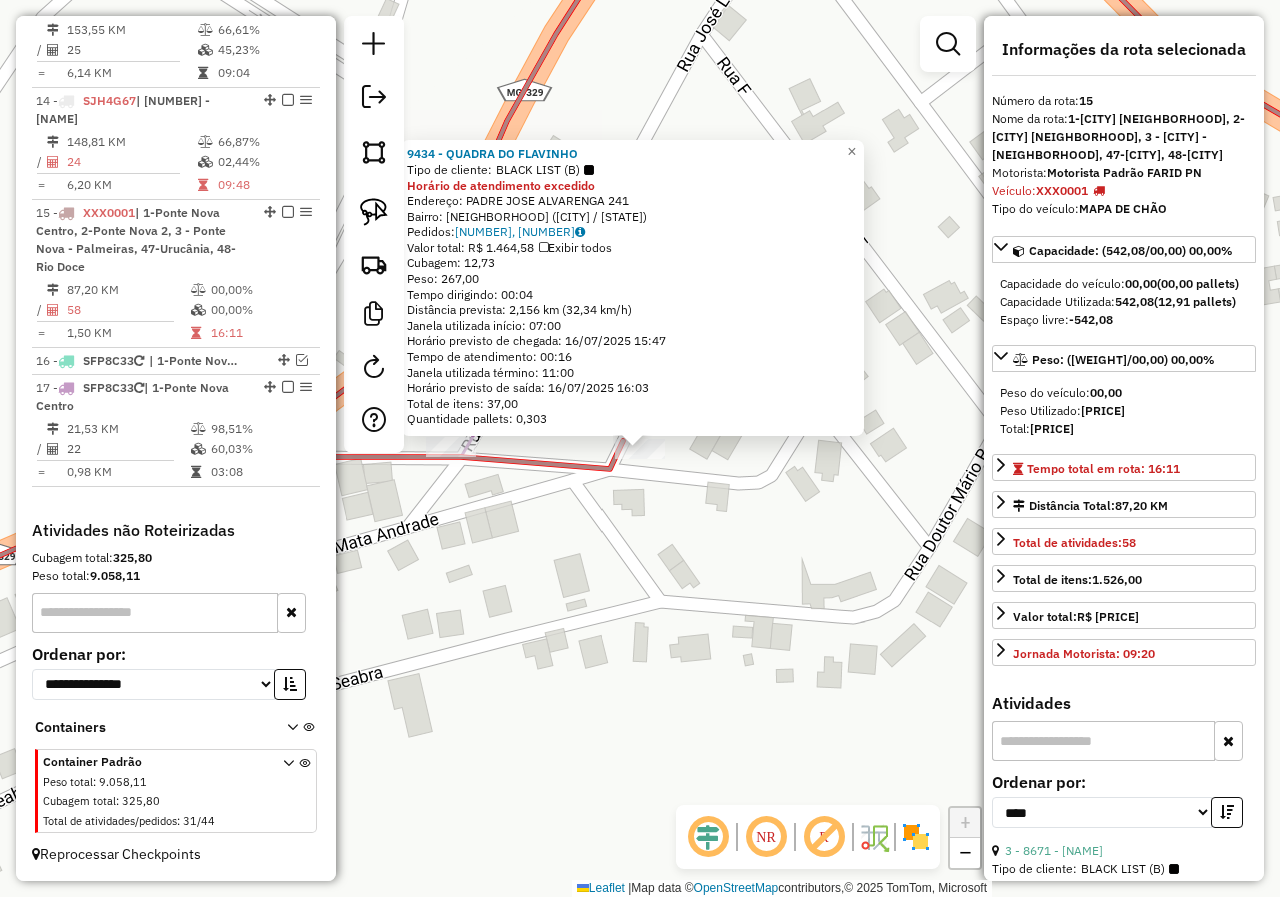 click on "9434 - QUADRA DO FLAVINHO  Tipo de cliente:   BLACK LIST (B)  Horário de atendimento excedido  Endereço:  PADRE JOSE ALVARENGA 241   Bairro: PARAISO (PONTE NOVA / MG)   Pedidos:  15364266, 15364272   Valor total: R$ 1.464,58   Exibir todos   Cubagem: 12,73  Peso: 267,00  Tempo dirigindo: 00:04   Distância prevista: 2,156 km (32,34 km/h)   Janela utilizada início: 07:00   Horário previsto de chegada: 16/07/2025 15:47   Tempo de atendimento: 00:16   Janela utilizada término: 11:00   Horário previsto de saída: 16/07/2025 16:03   Total de itens: 37,00   Quantidade pallets: 0,303  × Janela de atendimento Grade de atendimento Capacidade Transportadoras Veículos Cliente Pedidos  Rotas Selecione os dias de semana para filtrar as janelas de atendimento  Seg   Ter   Qua   Qui   Sex   Sáb   Dom  Informe o período da janela de atendimento: De: Até:  Filtrar exatamente a janela do cliente  Considerar janela de atendimento padrão  Selecione os dias de semana para filtrar as grades de atendimento  Seg   Ter  +" 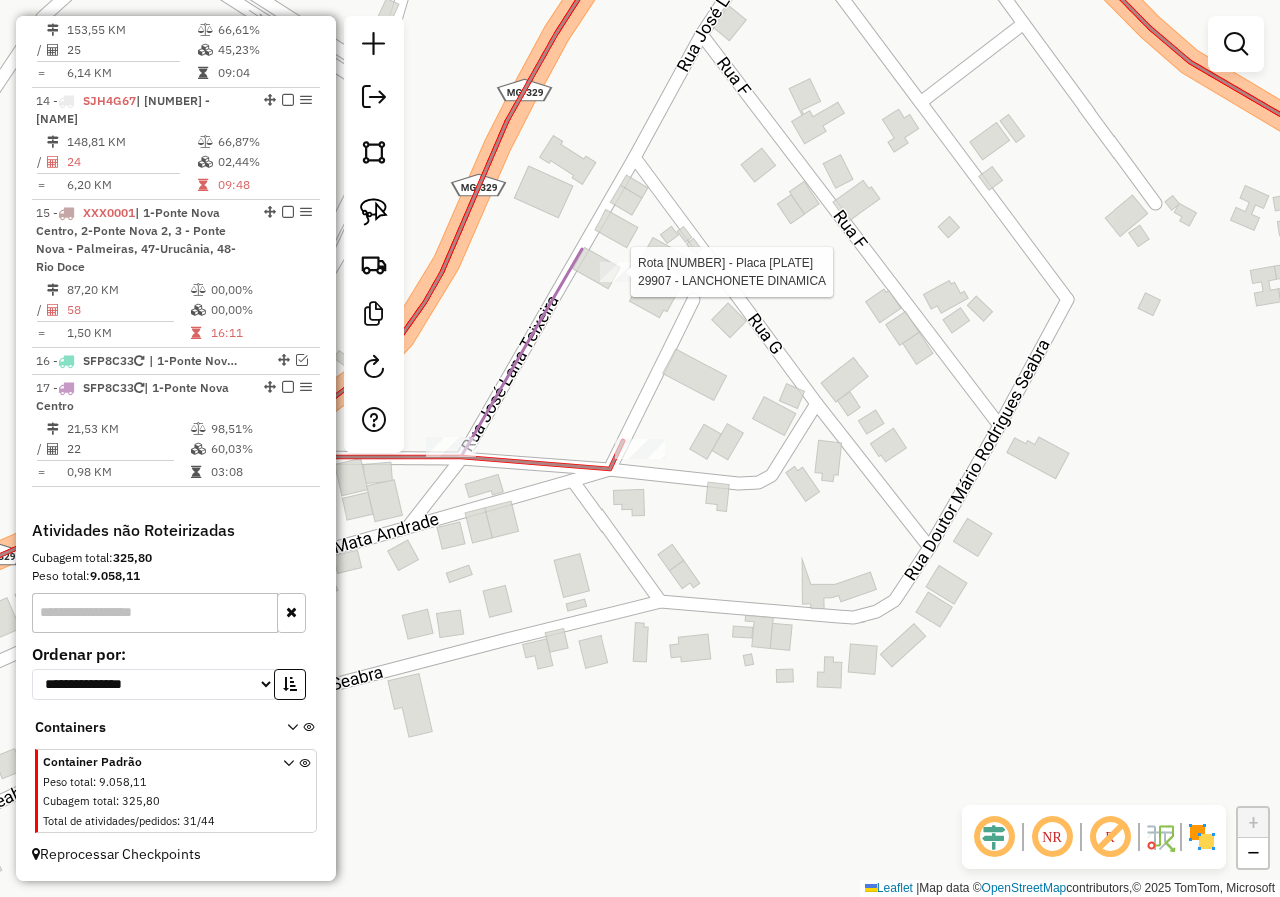 select on "*********" 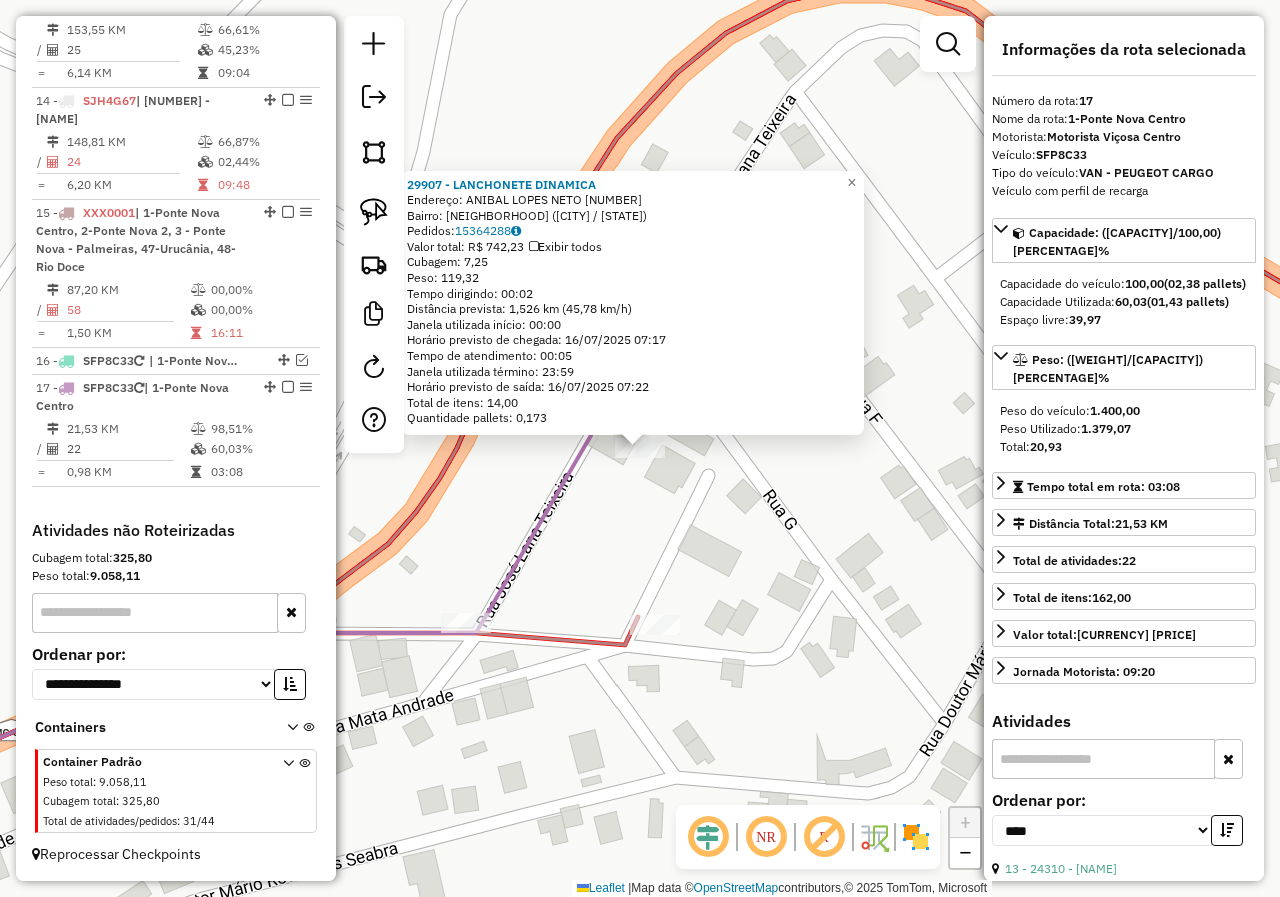 click on "29907 - LANCHONETE DINAMICA  Endereço:  ANIBAL LOPES NETO 205   Bairro: PARAISO (PONTE NOVA / MG)   Pedidos:  15364288   Valor total: R$ 742,23   Exibir todos   Cubagem: 7,25  Peso: 119,32  Tempo dirigindo: 00:02   Distância prevista: 1,526 km (45,78 km/h)   Janela utilizada início: 00:00   Horário previsto de chegada: 16/07/2025 07:17   Tempo de atendimento: 00:05   Janela utilizada término: 23:59   Horário previsto de saída: 16/07/2025 07:22   Total de itens: 14,00   Quantidade pallets: 0,173  × Janela de atendimento Grade de atendimento Capacidade Transportadoras Veículos Cliente Pedidos  Rotas Selecione os dias de semana para filtrar as janelas de atendimento  Seg   Ter   Qua   Qui   Sex   Sáb   Dom  Informe o período da janela de atendimento: De: Até:  Filtrar exatamente a janela do cliente  Considerar janela de atendimento padrão  Selecione os dias de semana para filtrar as grades de atendimento  Seg   Ter   Qua   Qui   Sex   Sáb   Dom   Clientes fora do dia de atendimento selecionado De:" 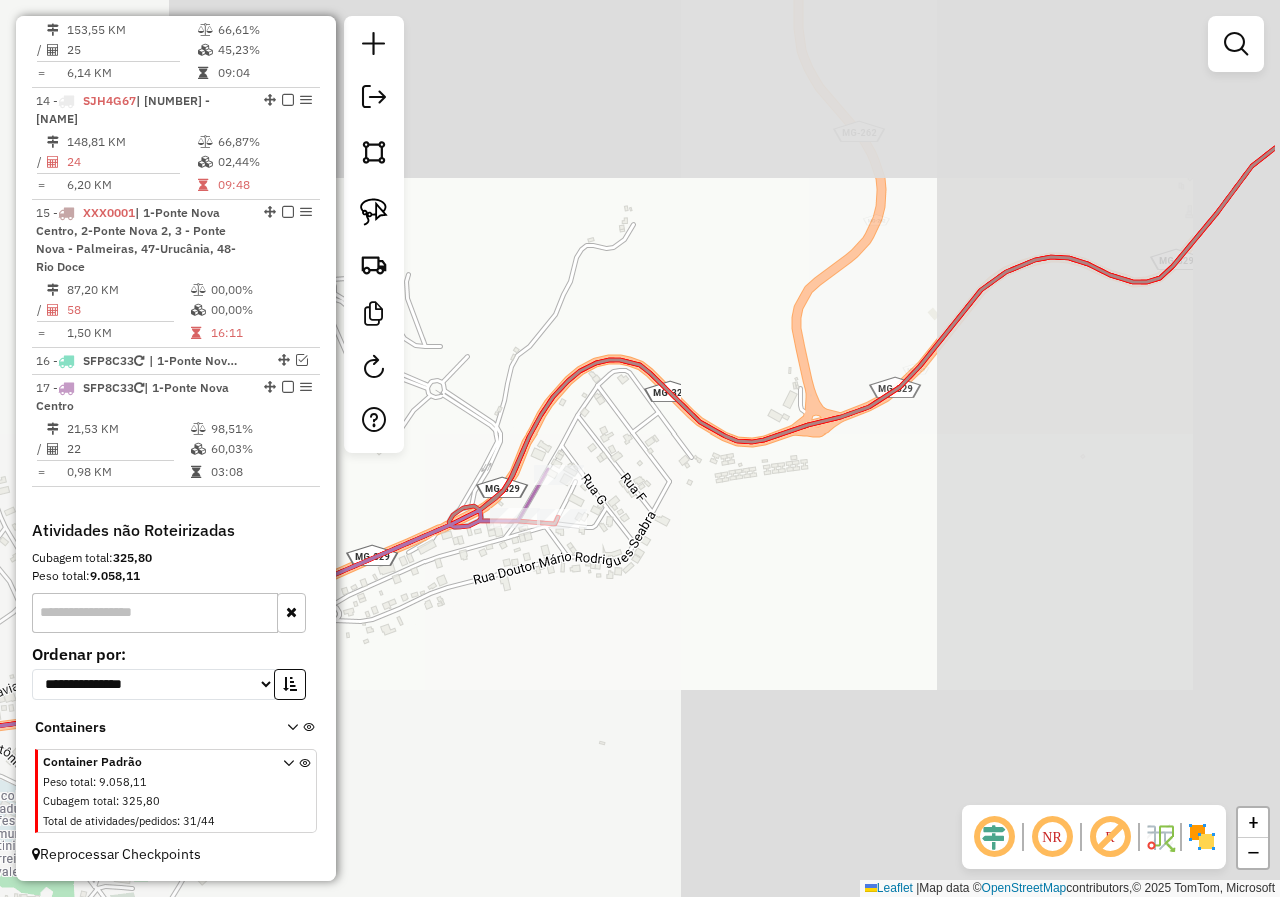 drag, startPoint x: 800, startPoint y: 535, endPoint x: 606, endPoint y: 473, distance: 203.6664 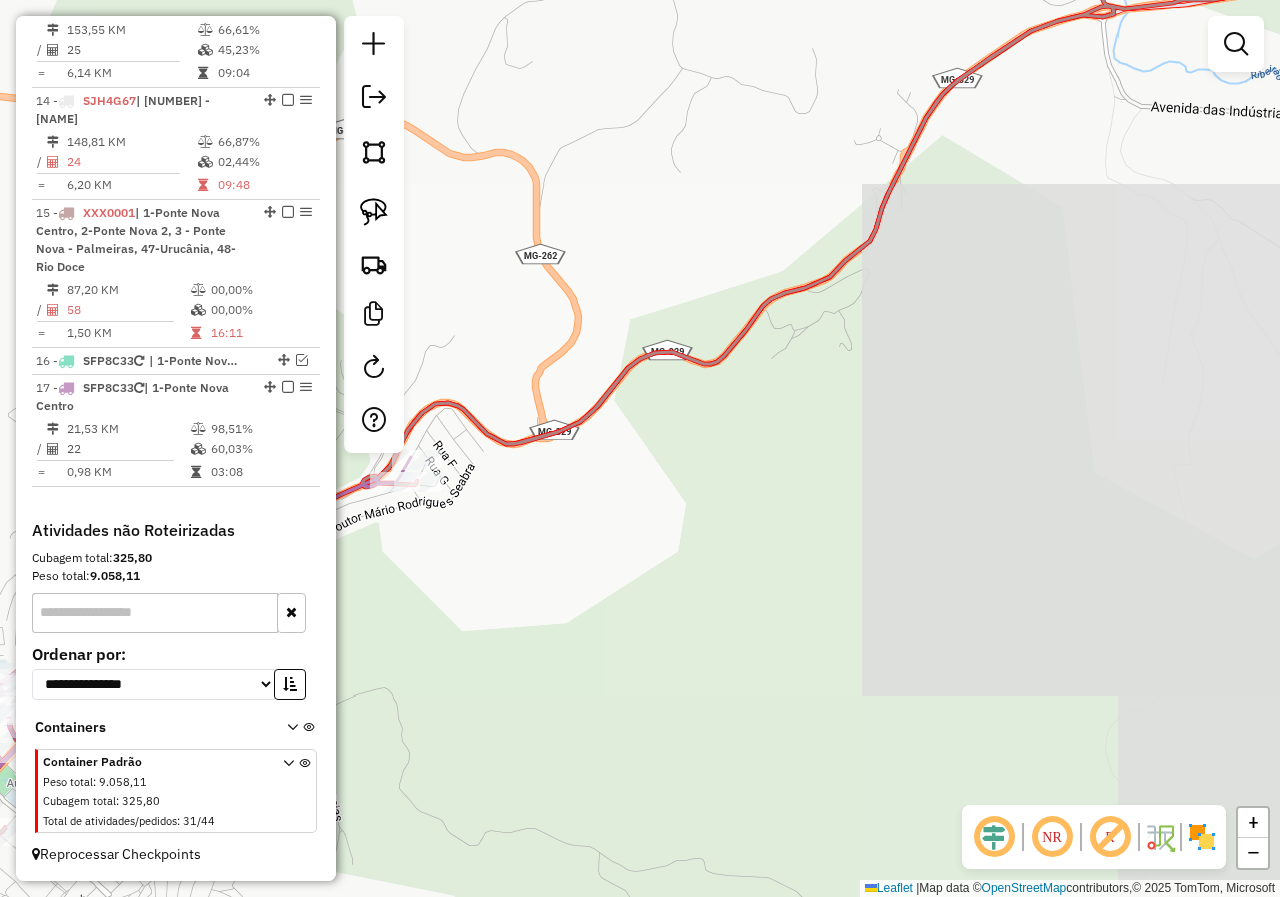 drag, startPoint x: 799, startPoint y: 526, endPoint x: 811, endPoint y: 510, distance: 20 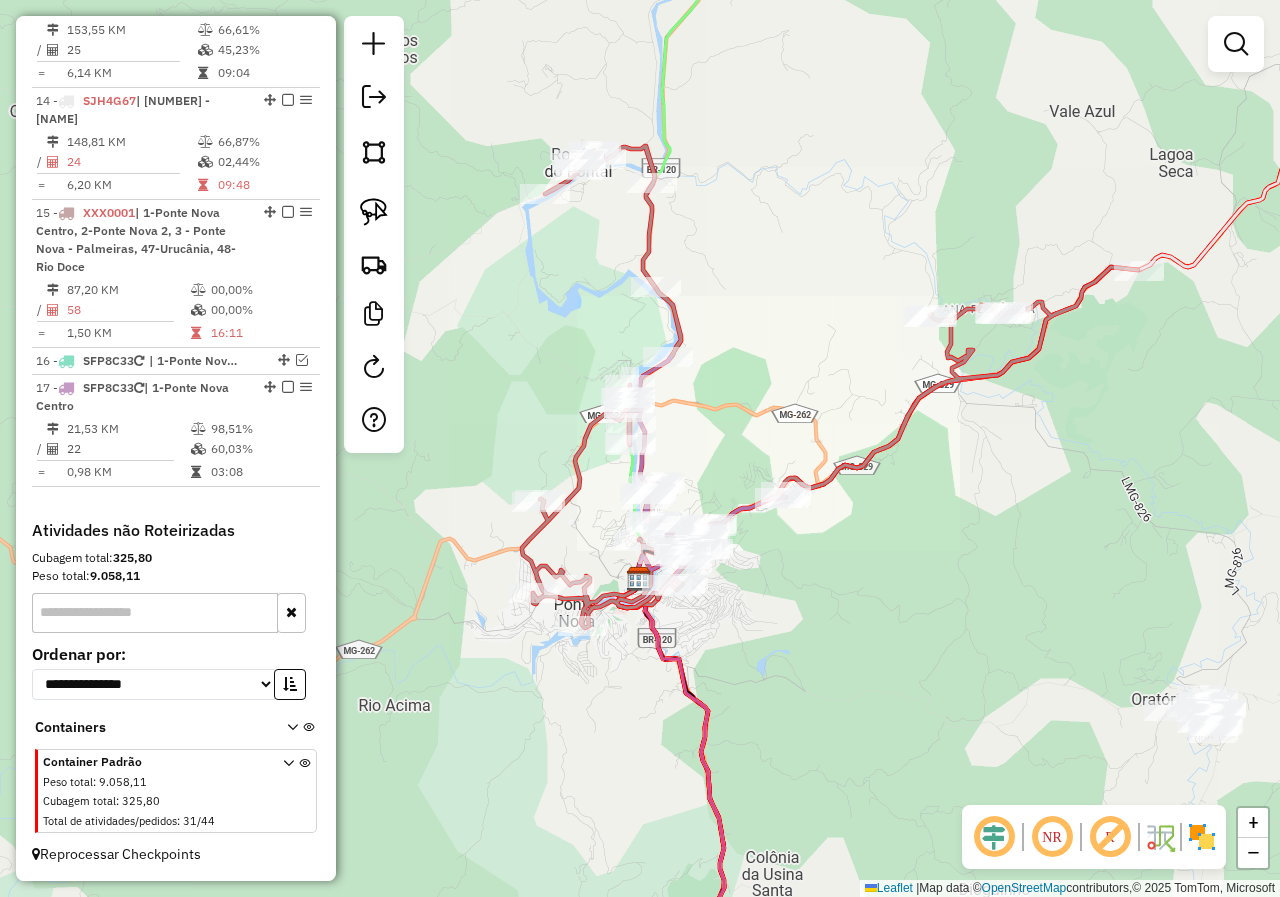 drag, startPoint x: 634, startPoint y: 589, endPoint x: 817, endPoint y: 540, distance: 189.44656 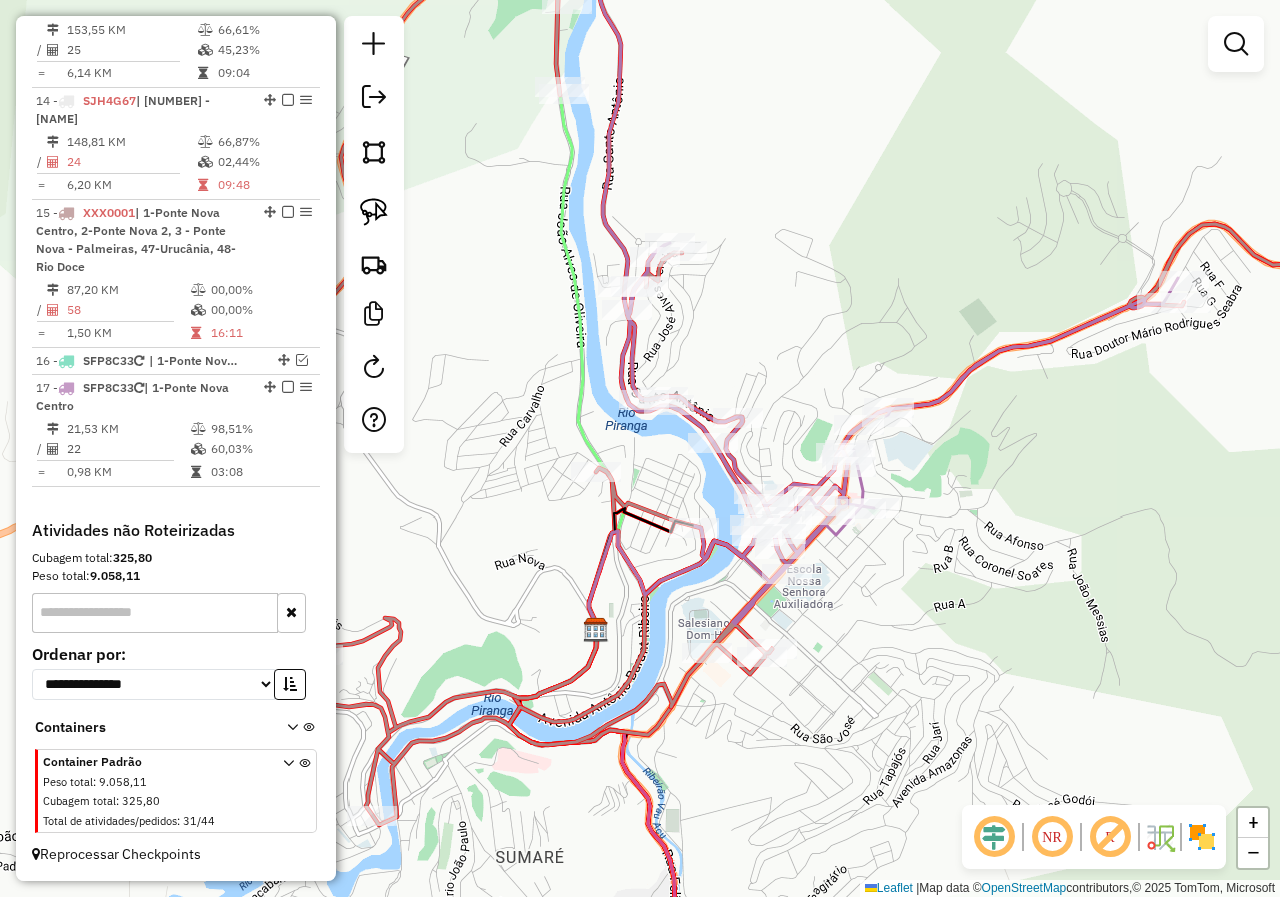 drag, startPoint x: 755, startPoint y: 668, endPoint x: 872, endPoint y: 590, distance: 140.6165 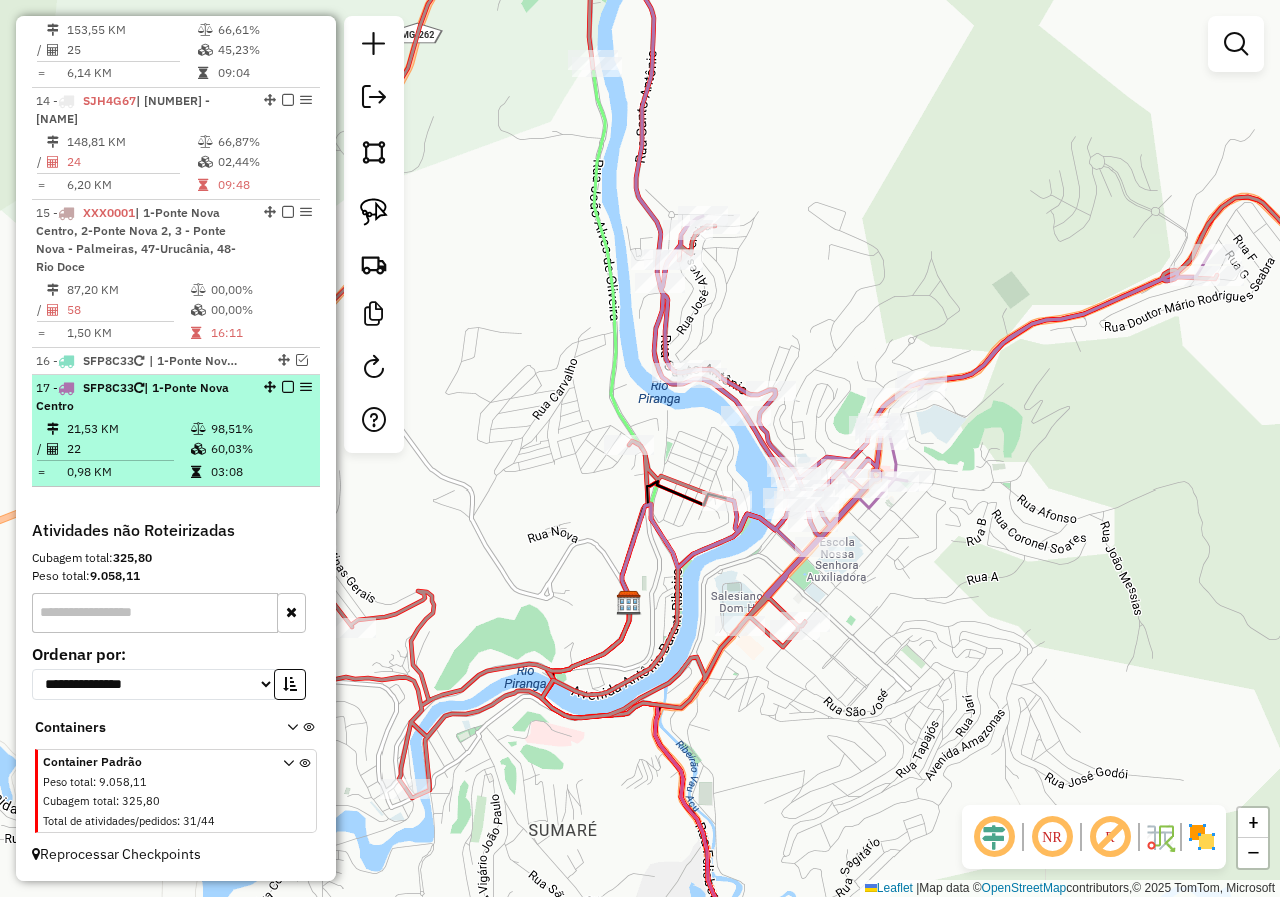 click on "22" at bounding box center (128, 449) 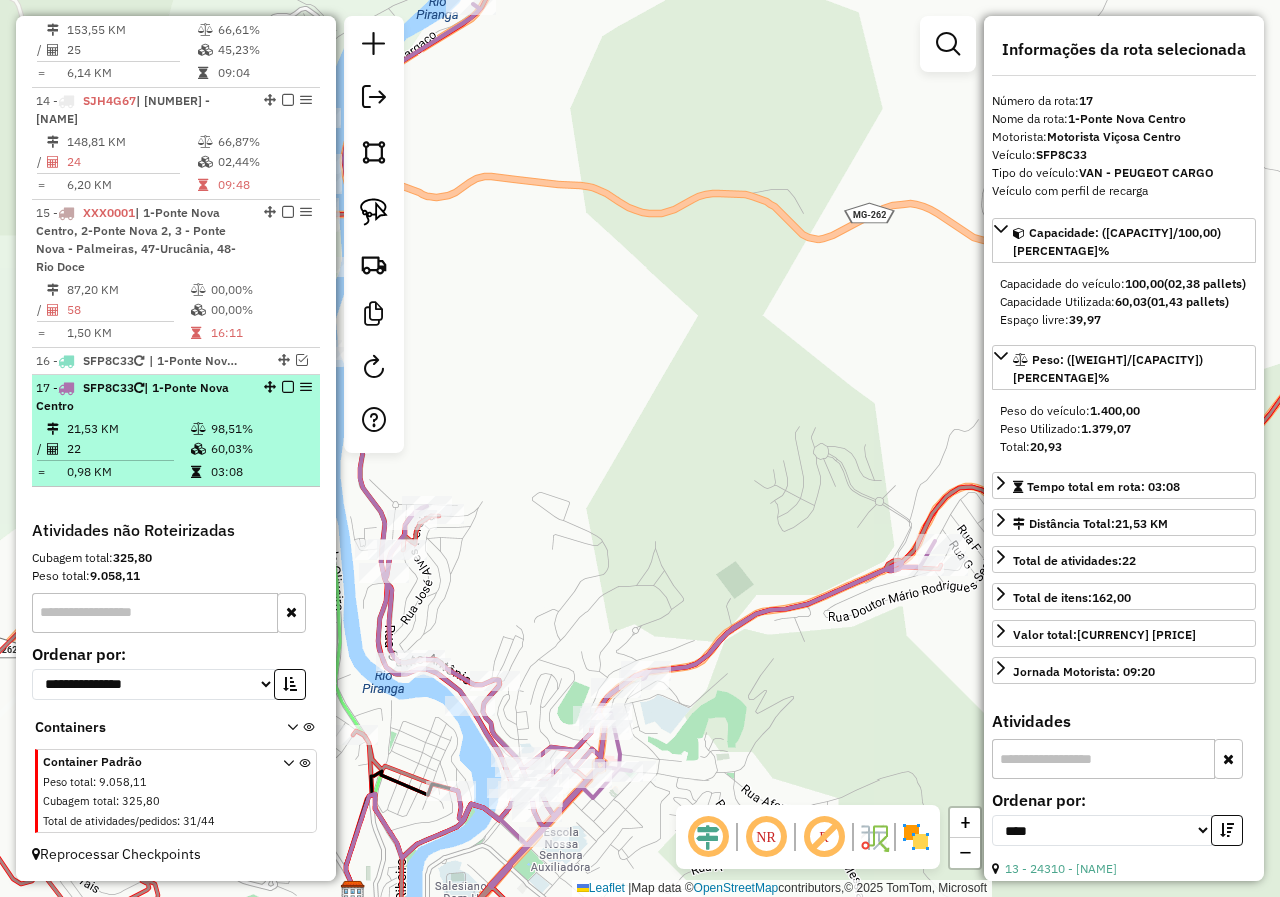click at bounding box center [288, 387] 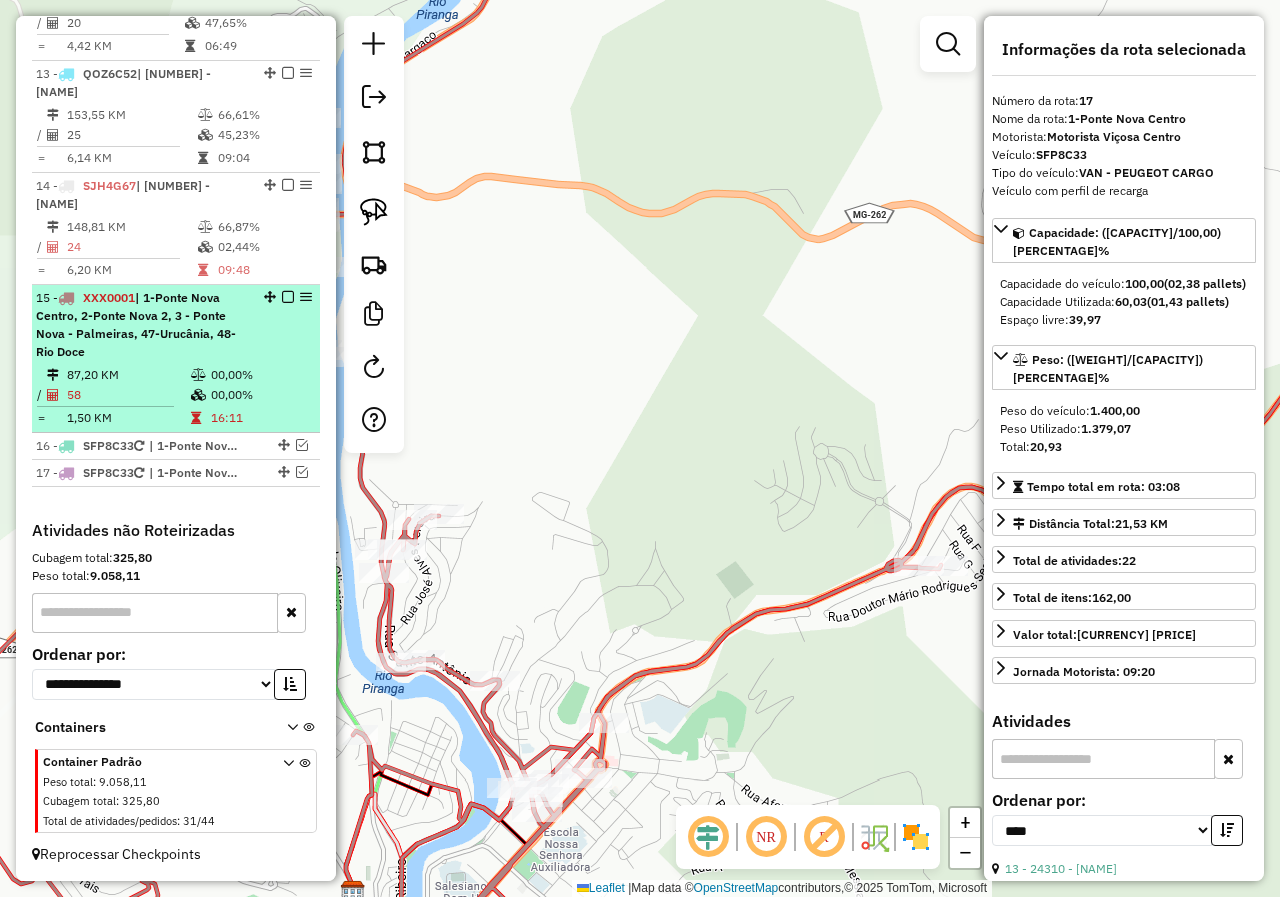 scroll, scrollTop: 1929, scrollLeft: 0, axis: vertical 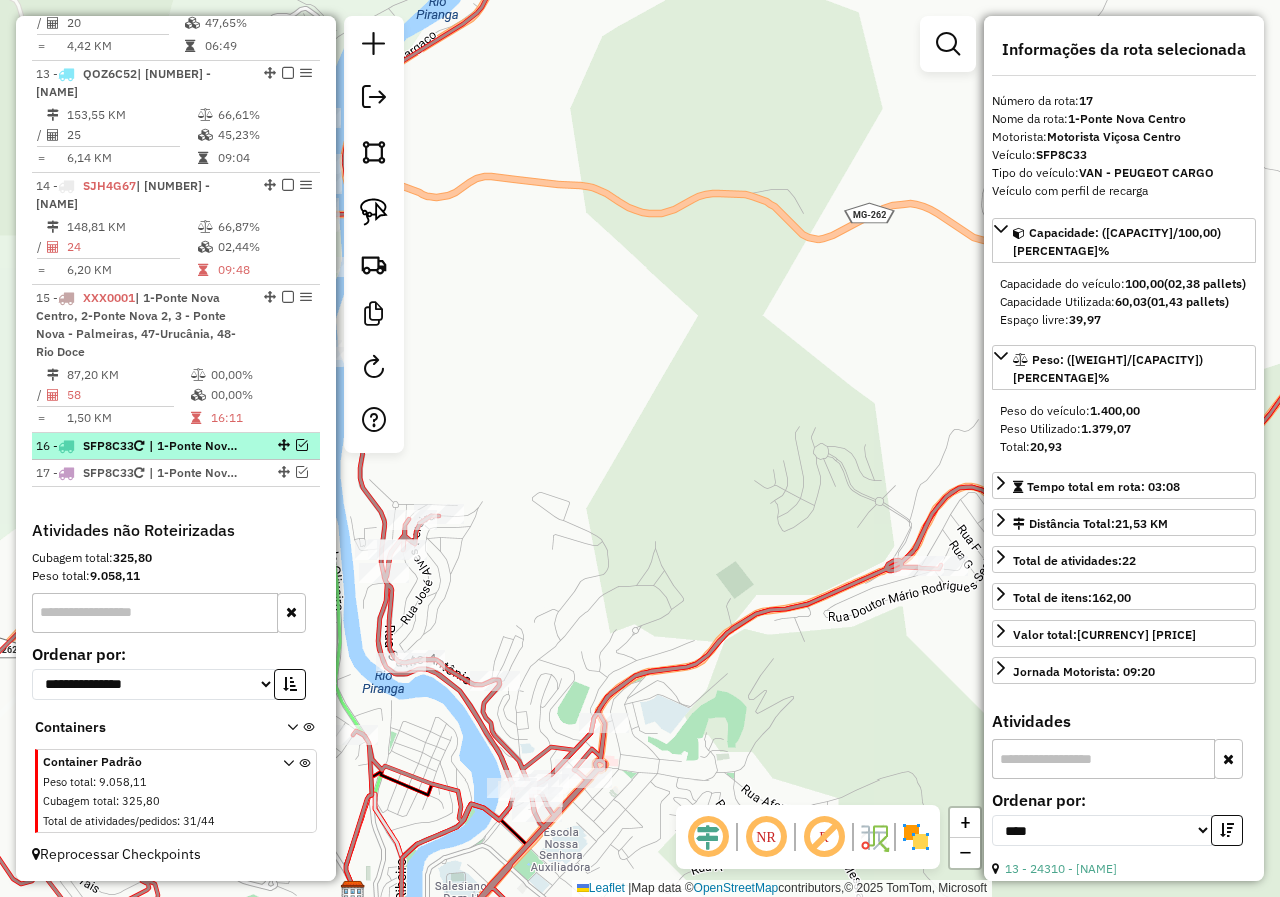 click at bounding box center (302, 445) 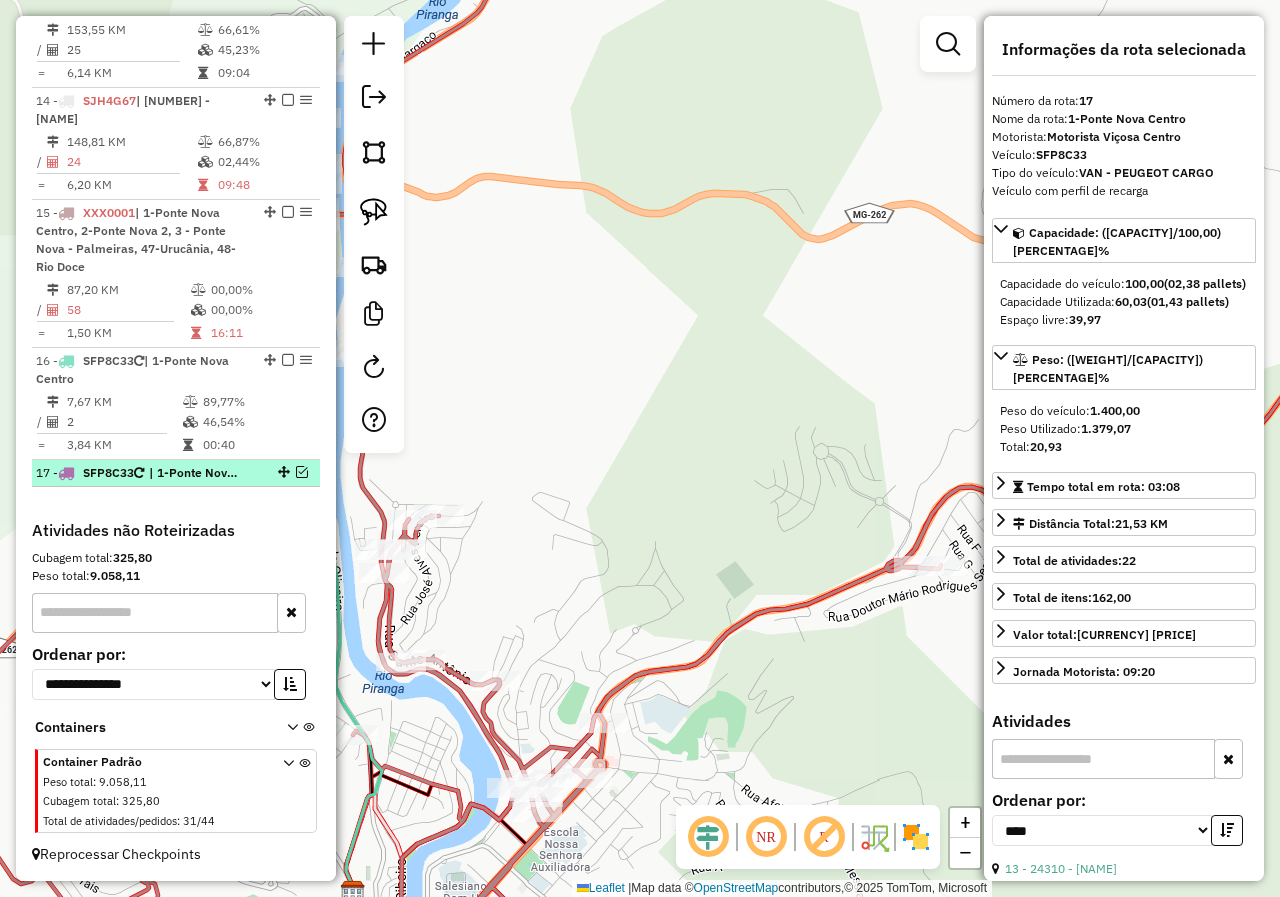 click at bounding box center (302, 472) 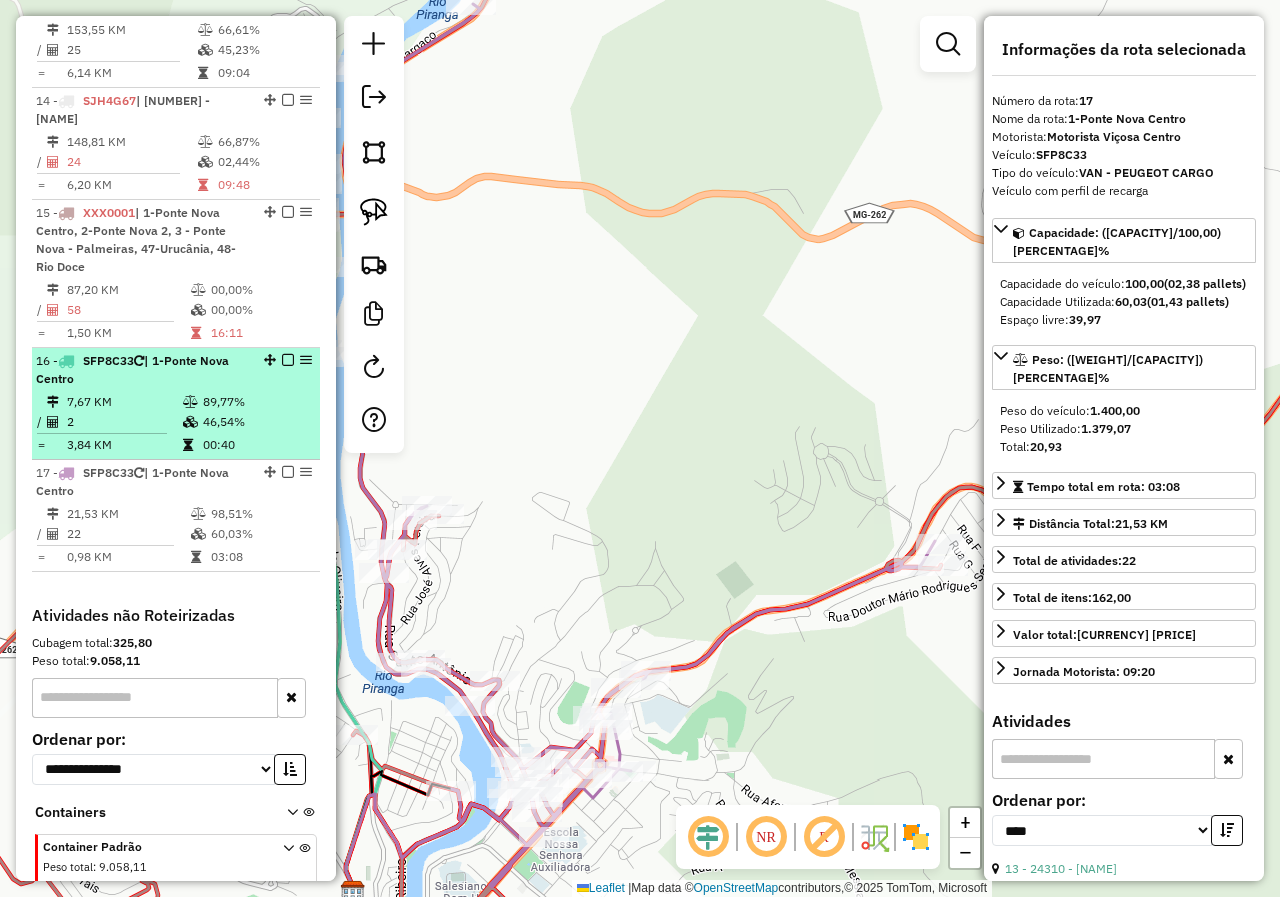click on "46,54%" at bounding box center [256, 422] 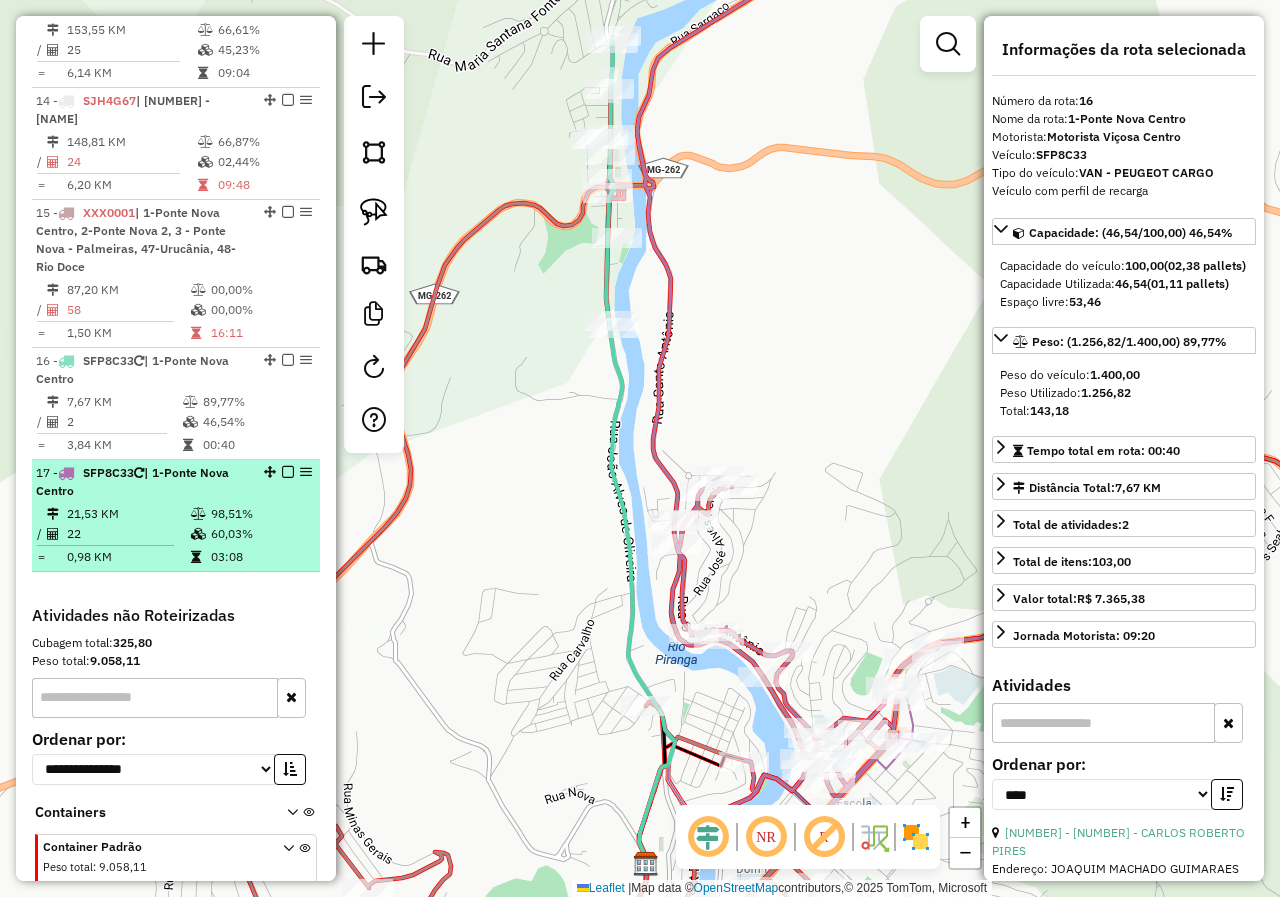 click on "17 -       SFP8C33   | 1-Ponte Nova Centro" at bounding box center [142, 482] 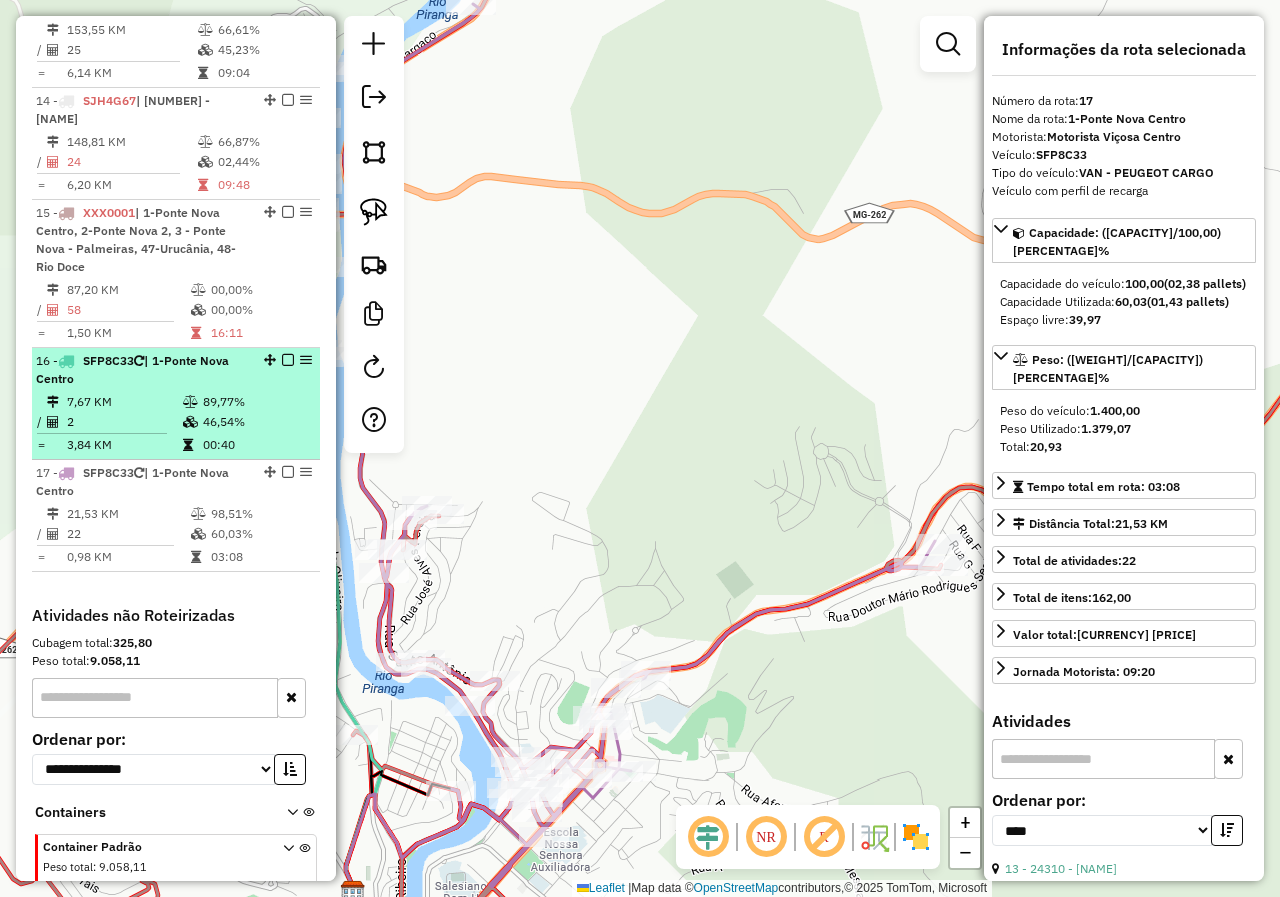 click at bounding box center [190, 422] 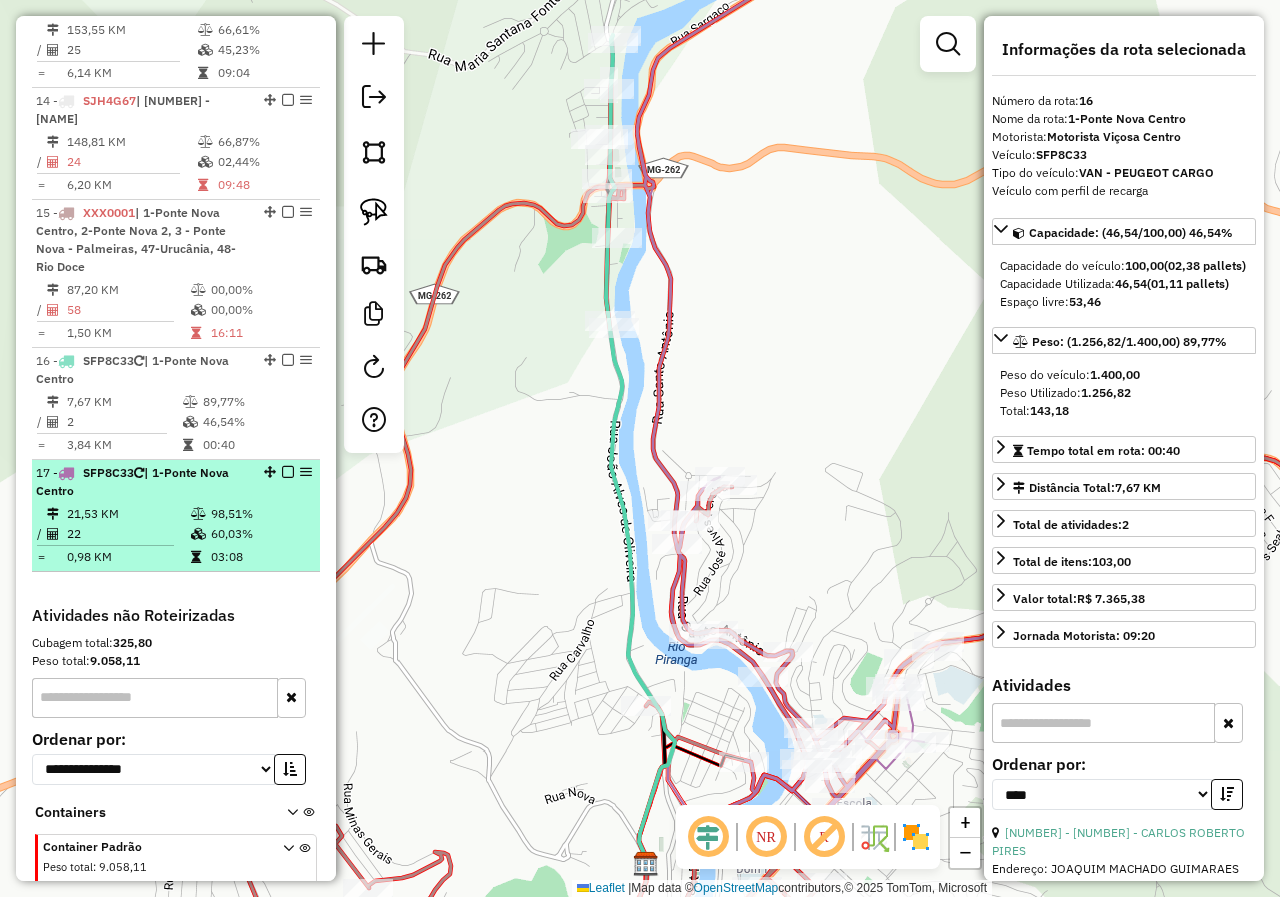 click on "21,53 KM" at bounding box center (128, 514) 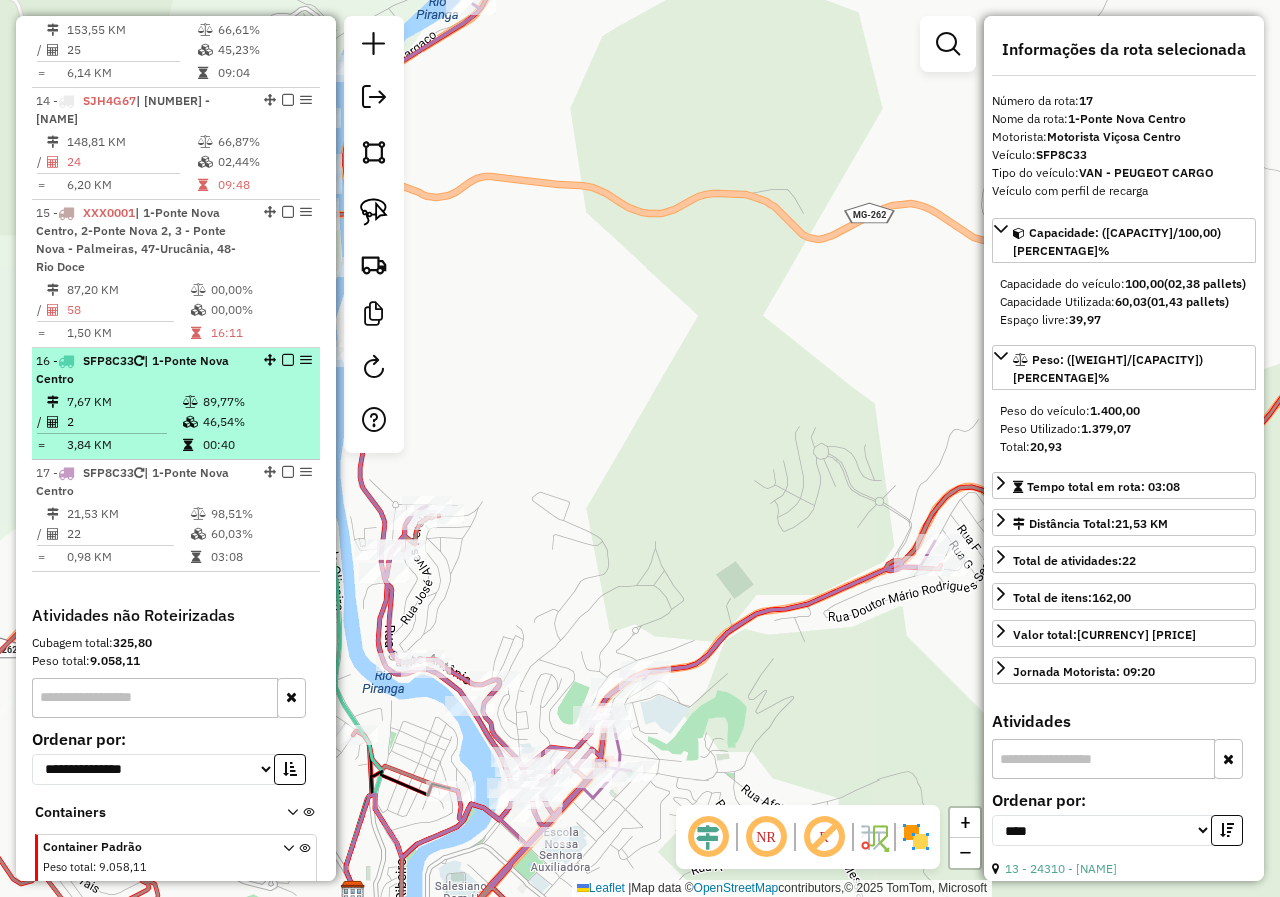 click at bounding box center (288, 360) 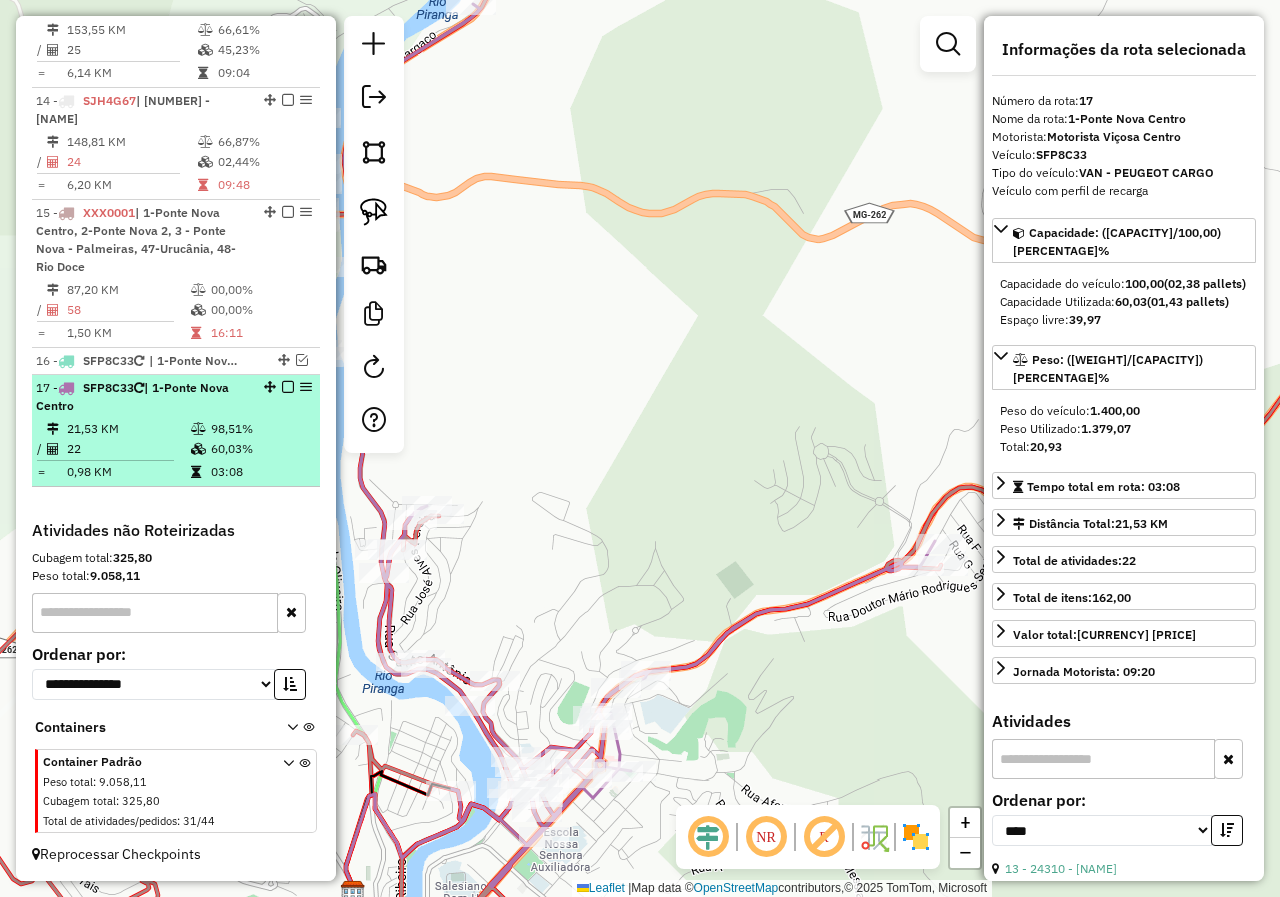 click at bounding box center [288, 387] 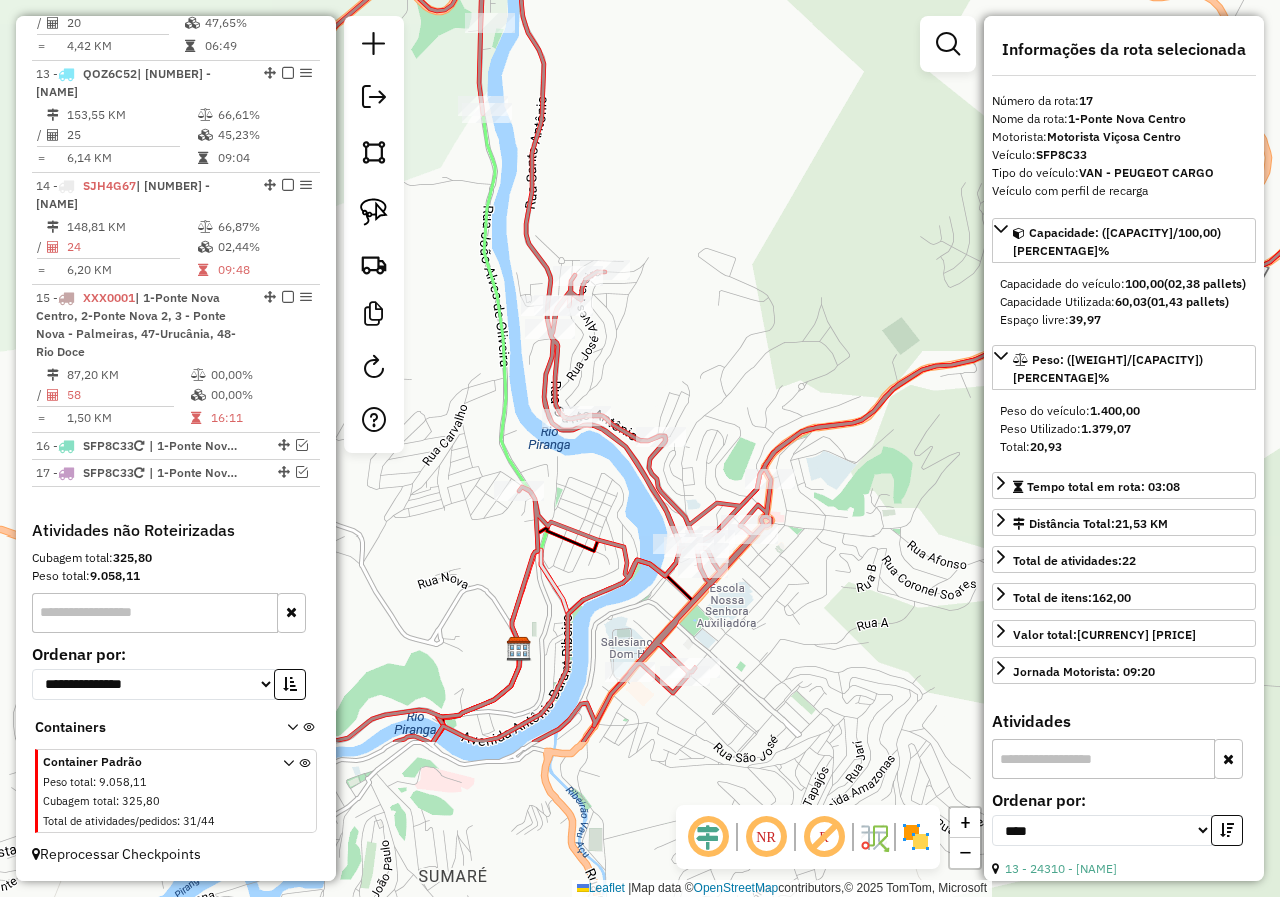 drag, startPoint x: 558, startPoint y: 557, endPoint x: 724, endPoint y: 313, distance: 295.11353 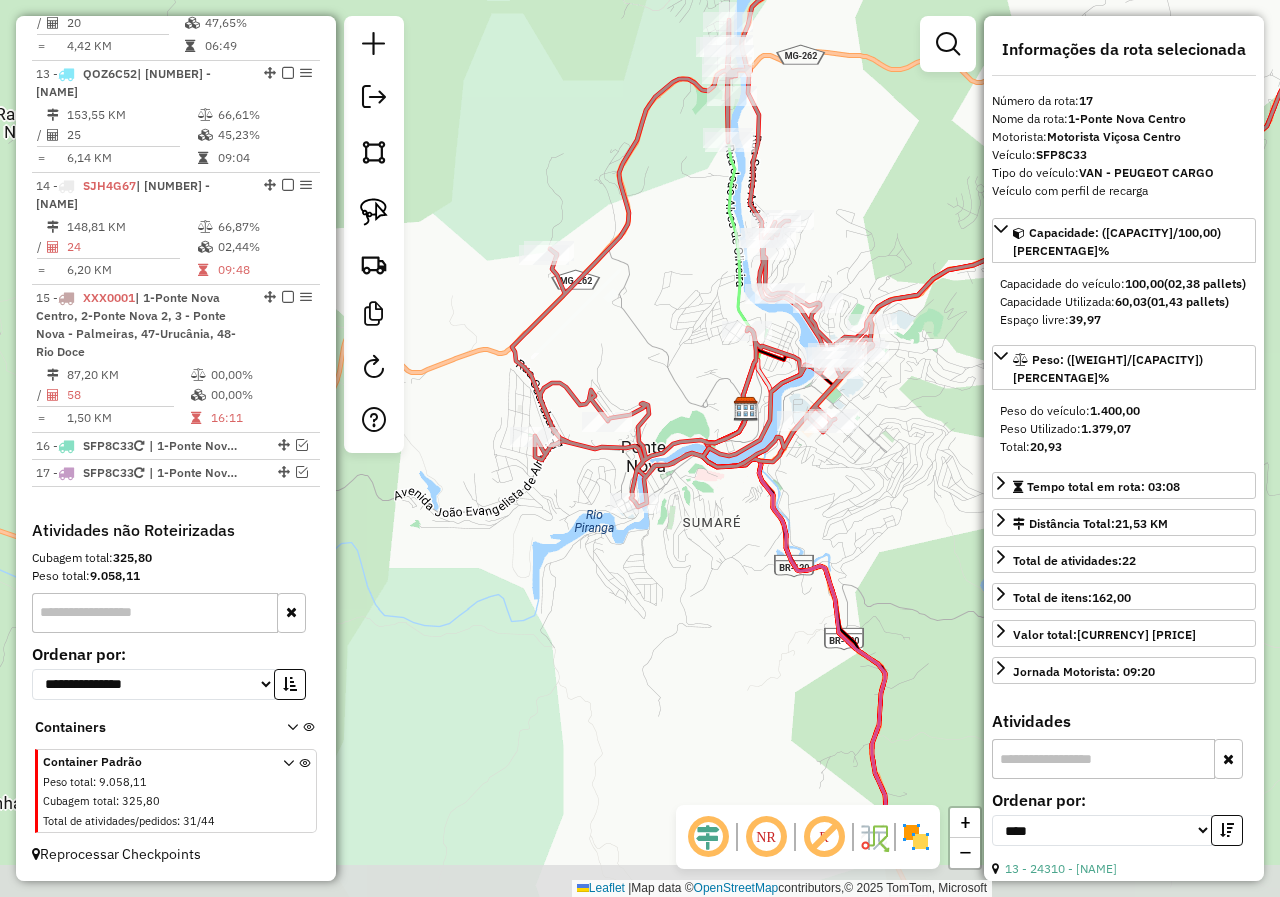 drag, startPoint x: 592, startPoint y: 707, endPoint x: 598, endPoint y: 646, distance: 61.294373 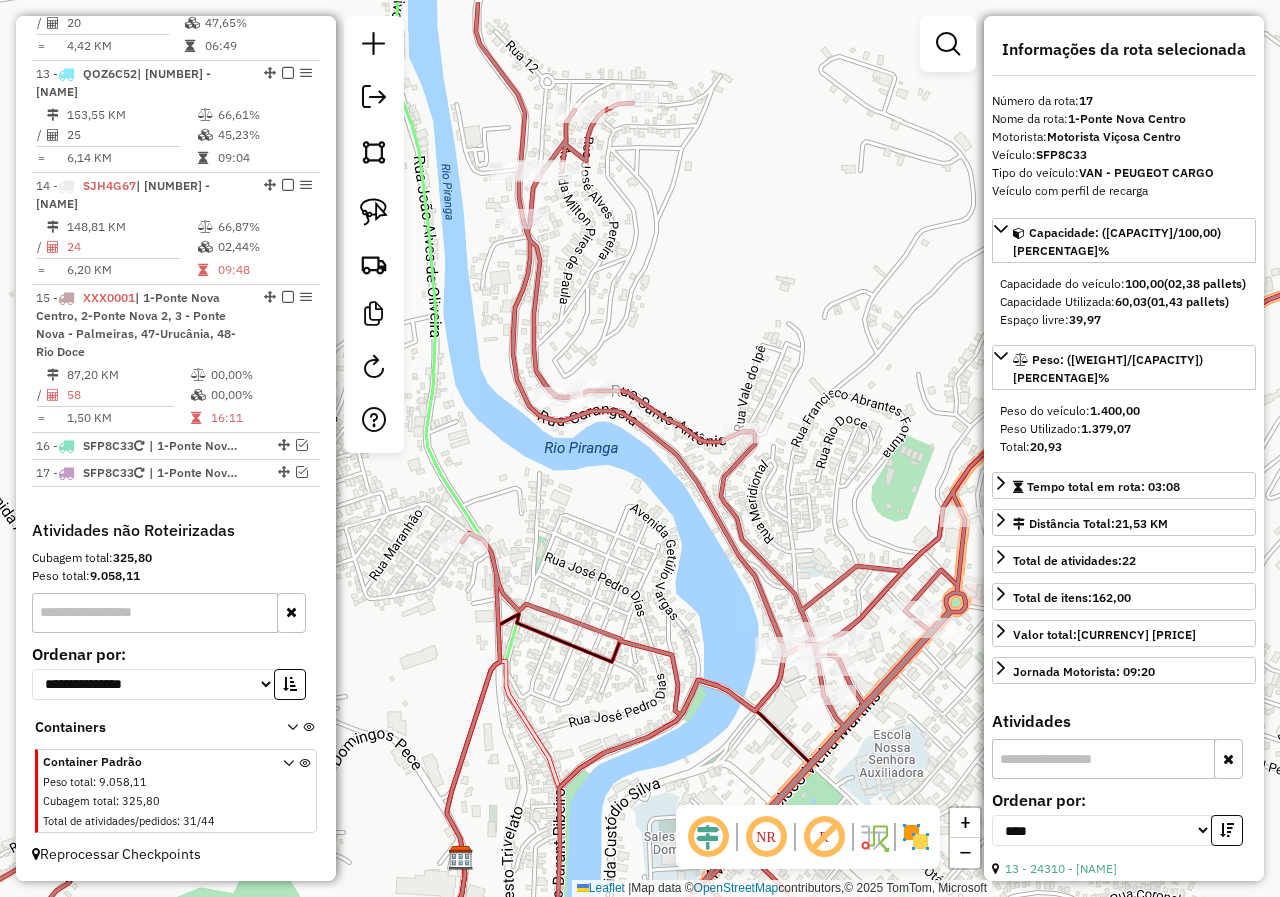 drag, startPoint x: 647, startPoint y: 476, endPoint x: 663, endPoint y: 559, distance: 84.5281 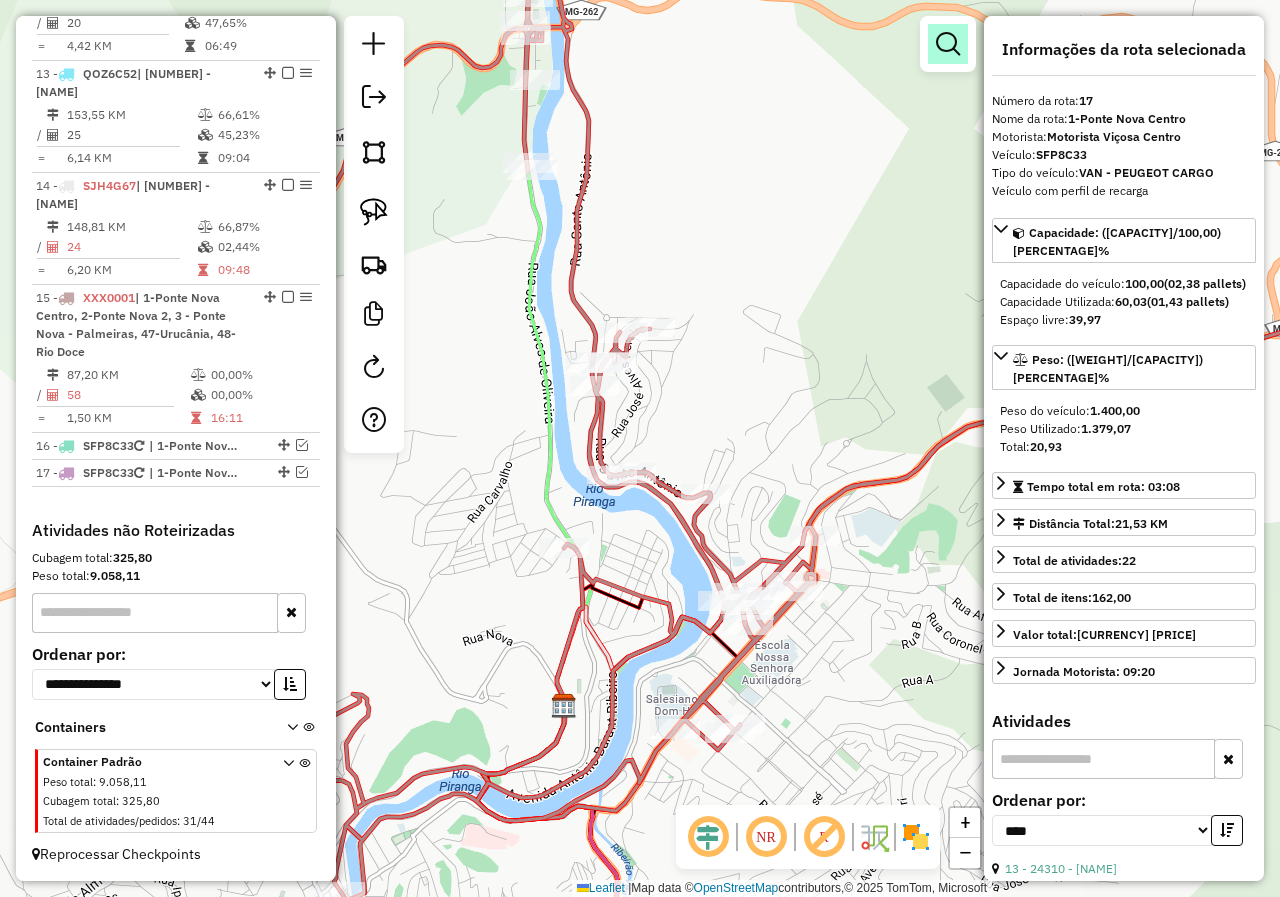 click at bounding box center (948, 44) 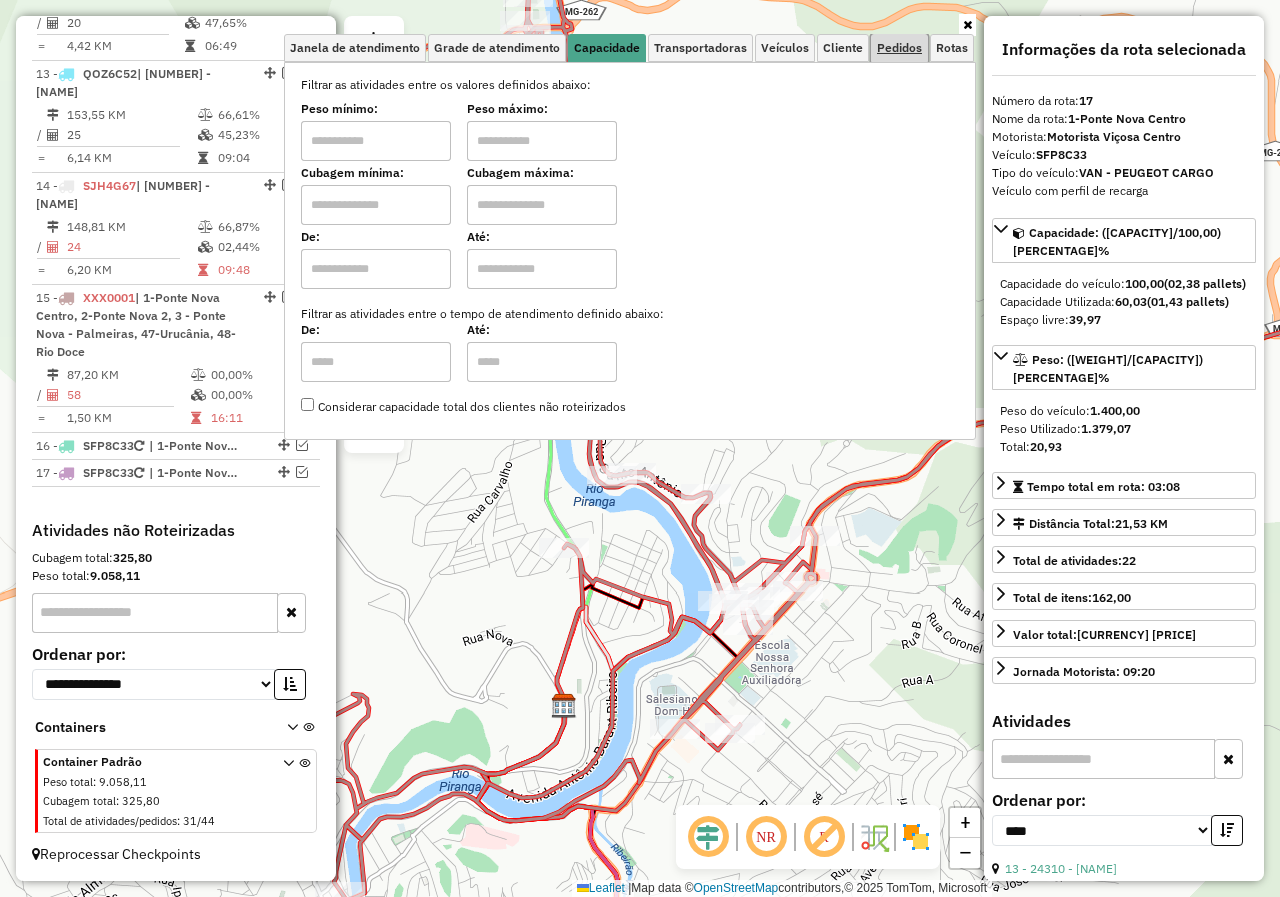 click on "Pedidos" at bounding box center [899, 48] 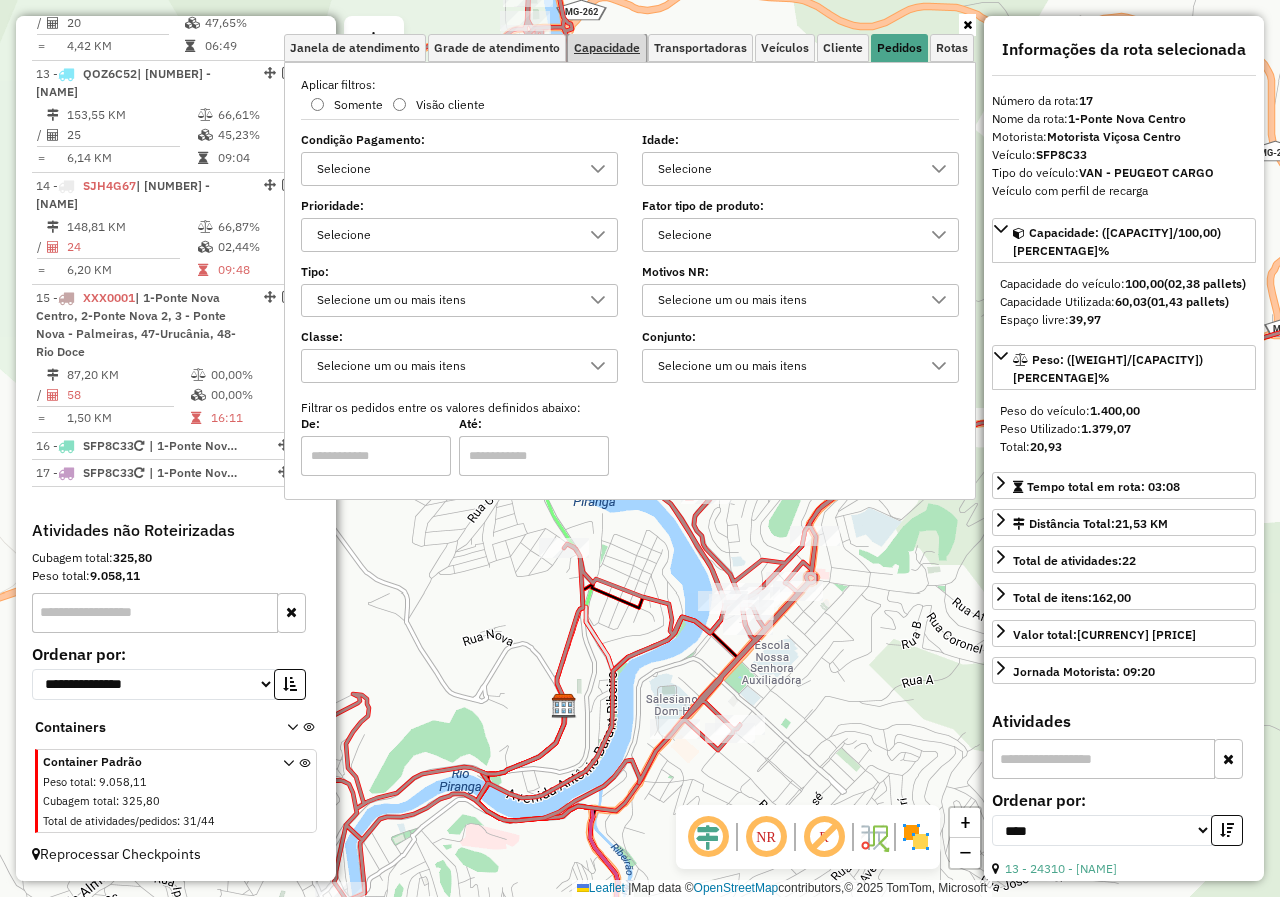 click on "Capacidade" at bounding box center [607, 48] 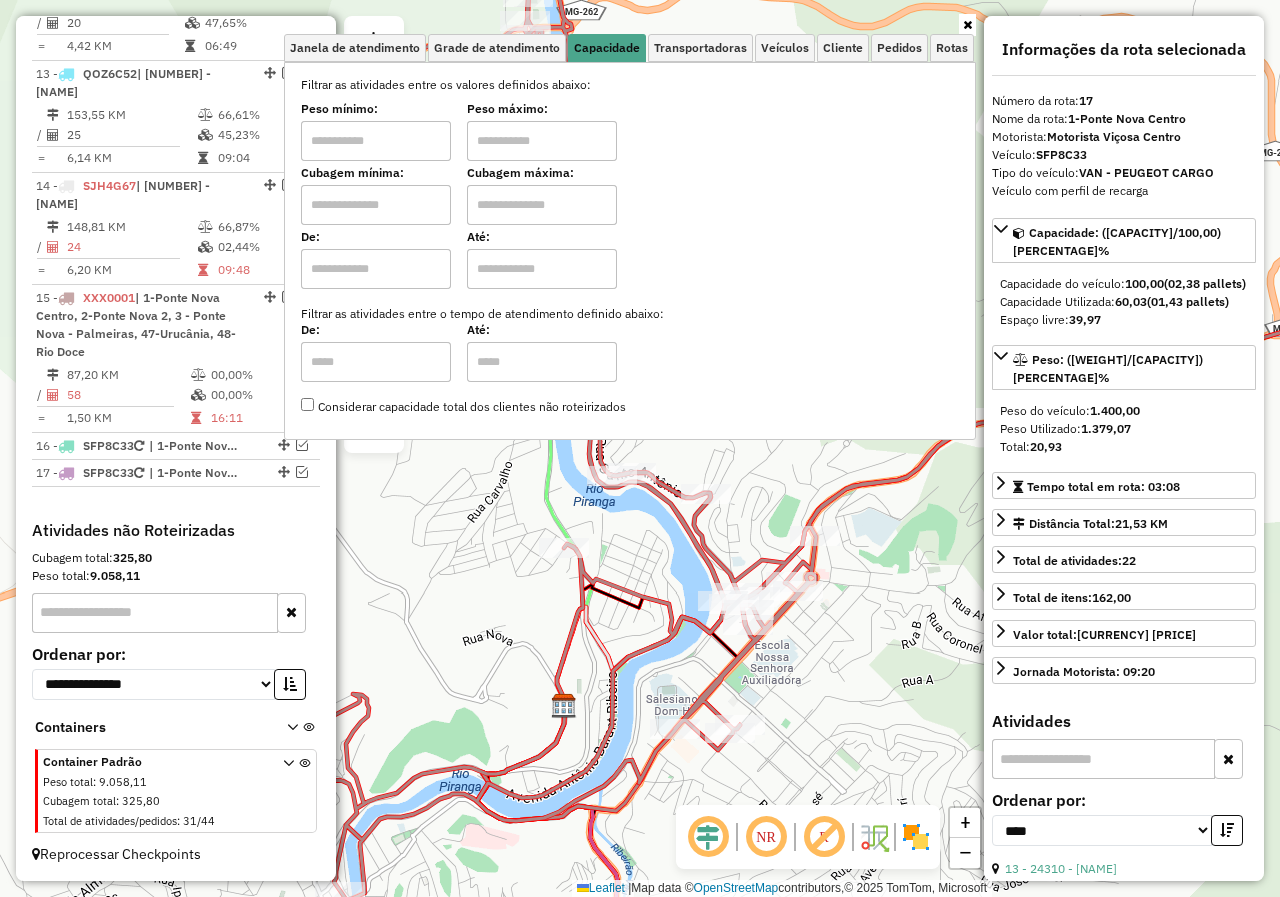 drag, startPoint x: 399, startPoint y: 129, endPoint x: 399, endPoint y: 143, distance: 14 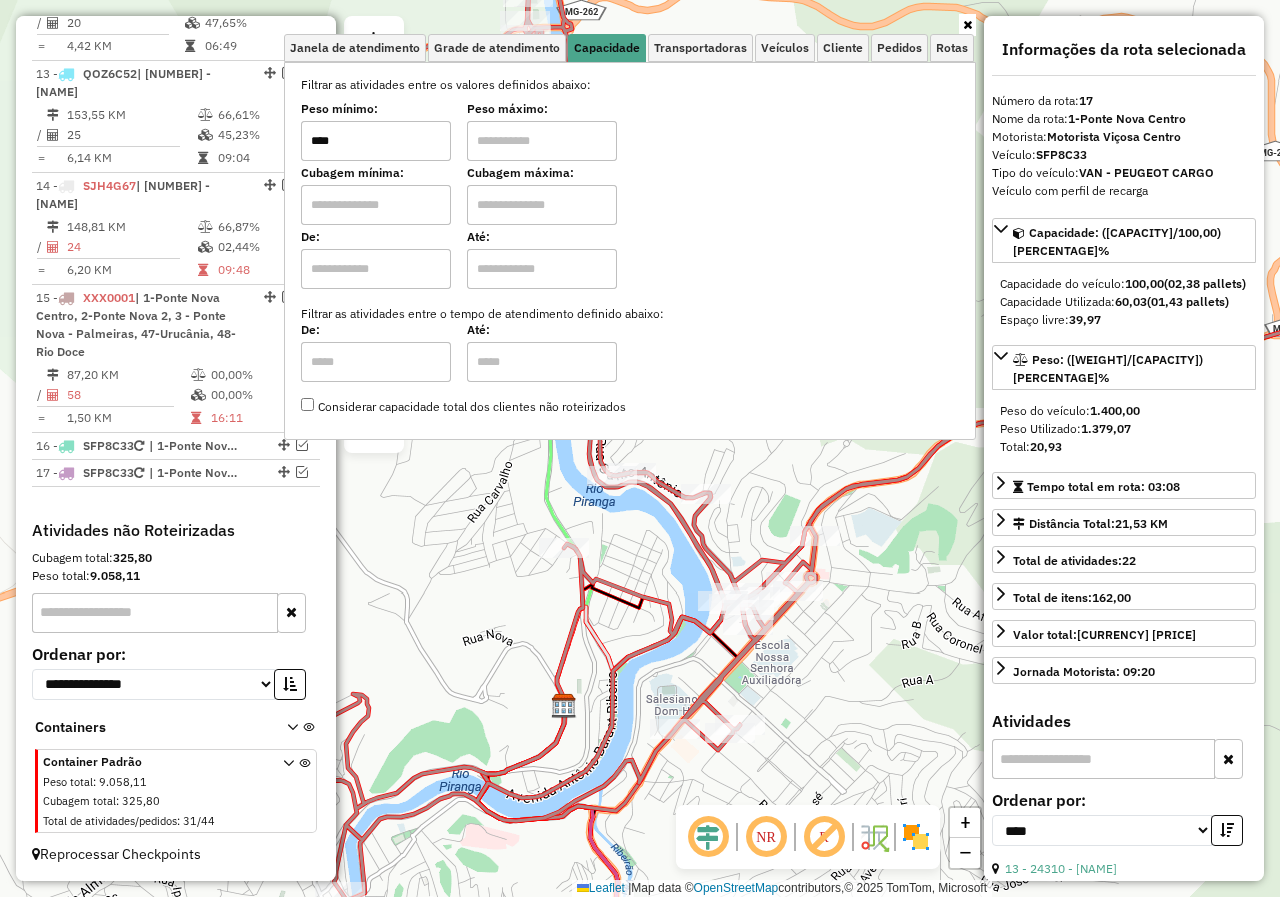 click at bounding box center [542, 141] 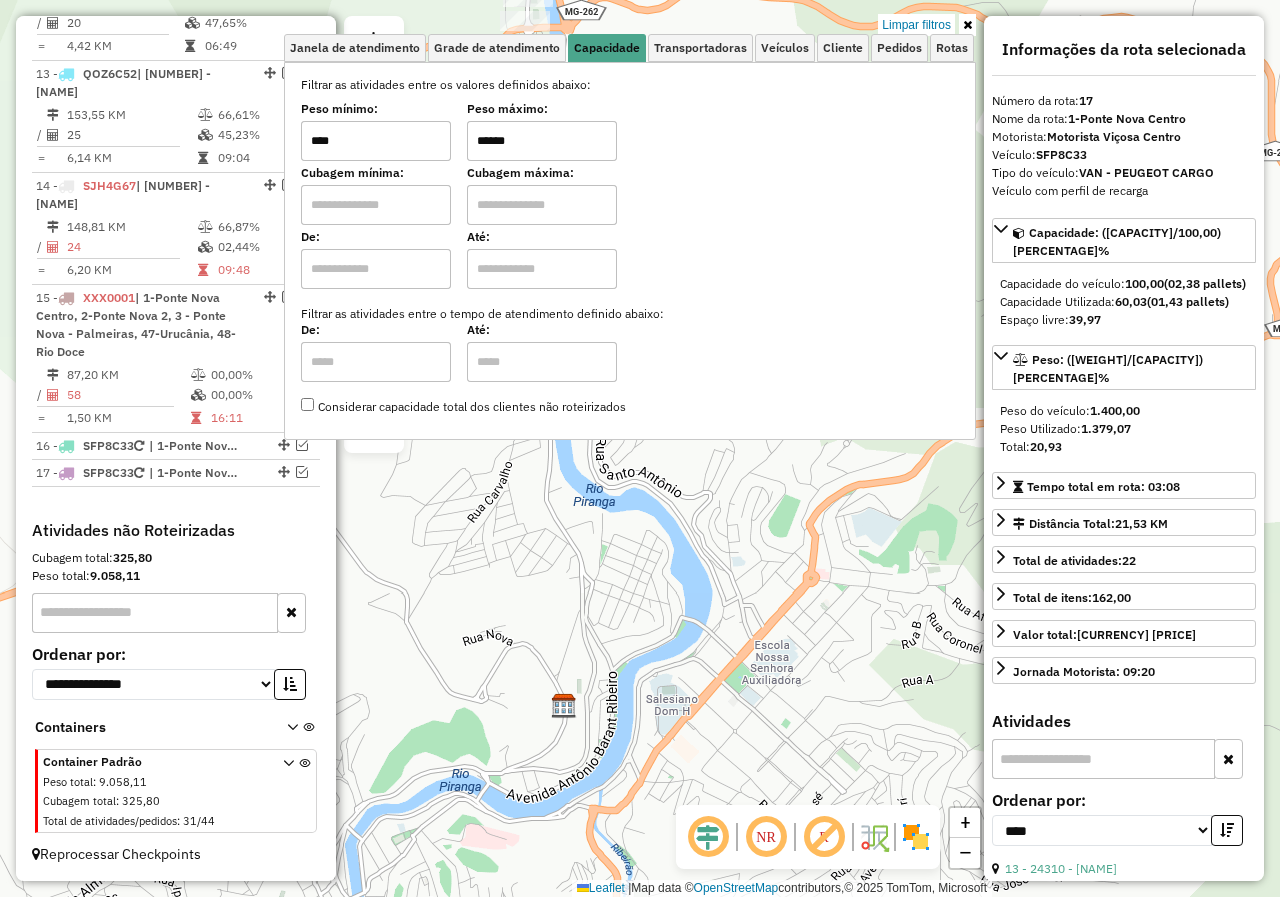 click on "Limpar filtros Janela de atendimento Grade de atendimento Capacidade Transportadoras Veículos Cliente Pedidos  Rotas Selecione os dias de semana para filtrar as janelas de atendimento  Seg   Ter   Qua   Qui   Sex   Sáb   Dom  Informe o período da janela de atendimento: De: Até:  Filtrar exatamente a janela do cliente  Considerar janela de atendimento padrão  Selecione os dias de semana para filtrar as grades de atendimento  Seg   Ter   Qua   Qui   Sex   Sáb   Dom   Considerar clientes sem dia de atendimento cadastrado  Clientes fora do dia de atendimento selecionado Filtrar as atividades entre os valores definidos abaixo:  Peso mínimo:  ****  Peso máximo:  ******  Cubagem mínima:   Cubagem máxima:   De:   Até:  Filtrar as atividades entre o tempo de atendimento definido abaixo:  De:   Até:   Considerar capacidade total dos clientes não roteirizados Transportadora: Selecione um ou mais itens Tipo de veículo: Selecione um ou mais itens Veículo: Selecione um ou mais itens Motorista: Nome: Rótulo:" 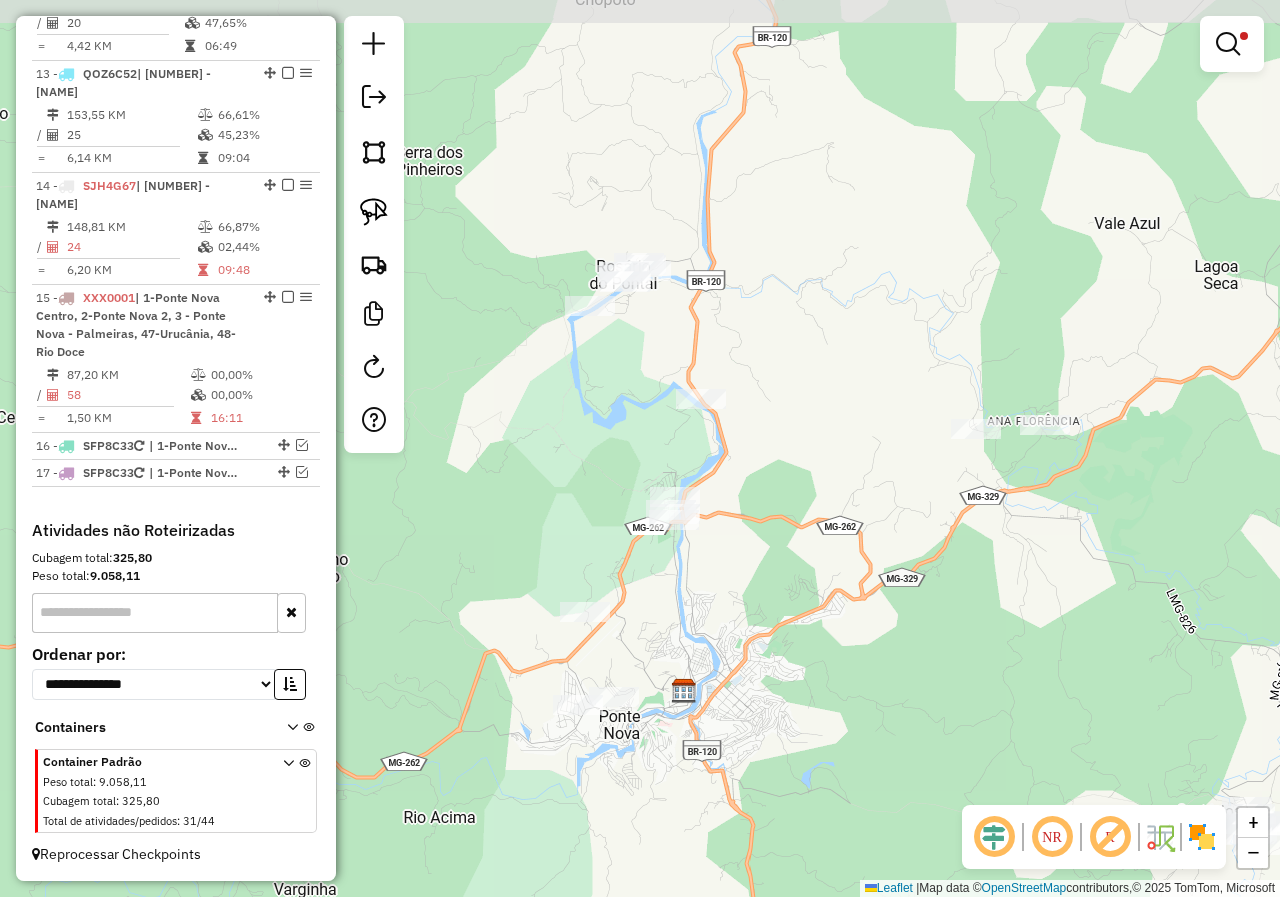 drag, startPoint x: 830, startPoint y: 459, endPoint x: 797, endPoint y: 592, distance: 137.03284 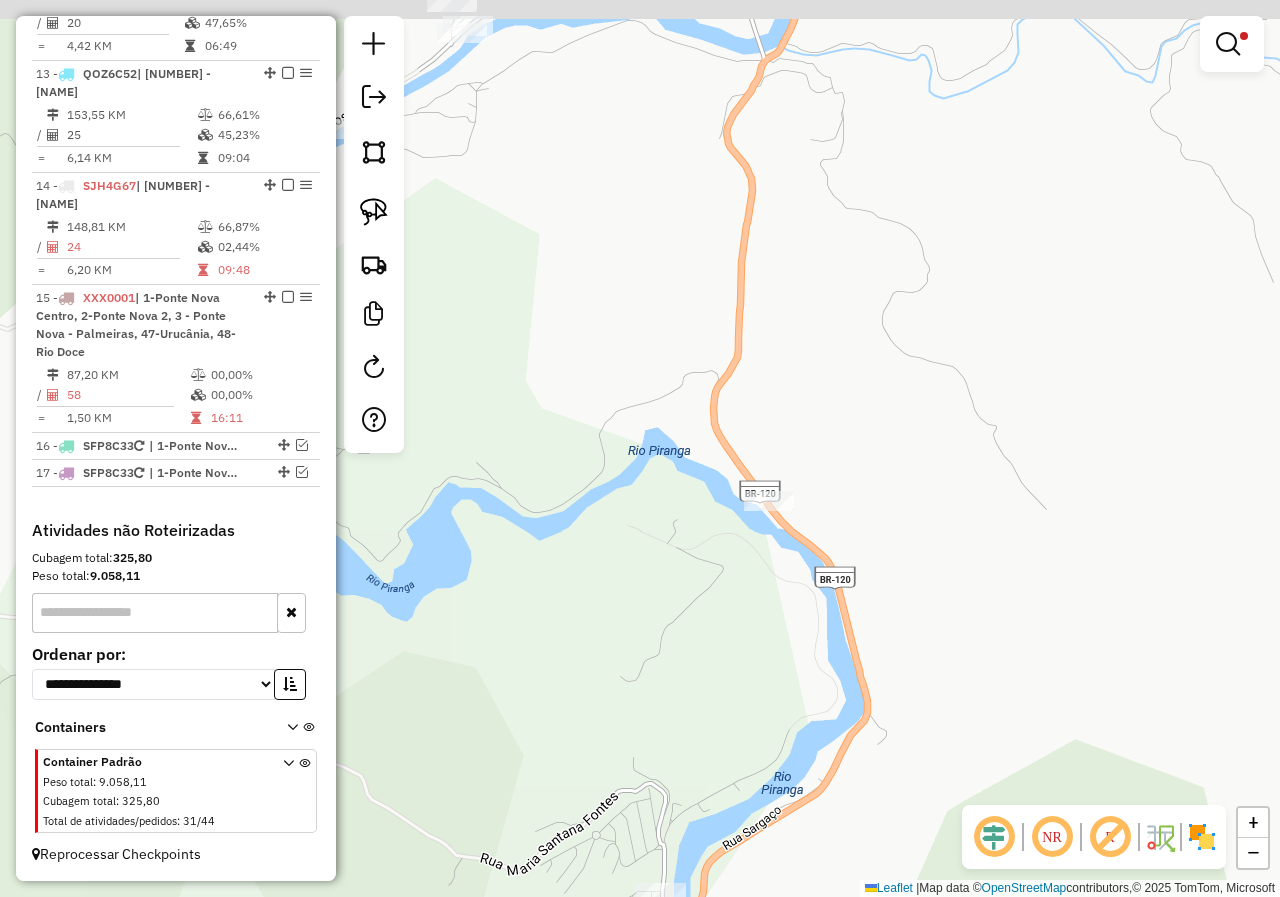 drag, startPoint x: 660, startPoint y: 306, endPoint x: 674, endPoint y: 511, distance: 205.4775 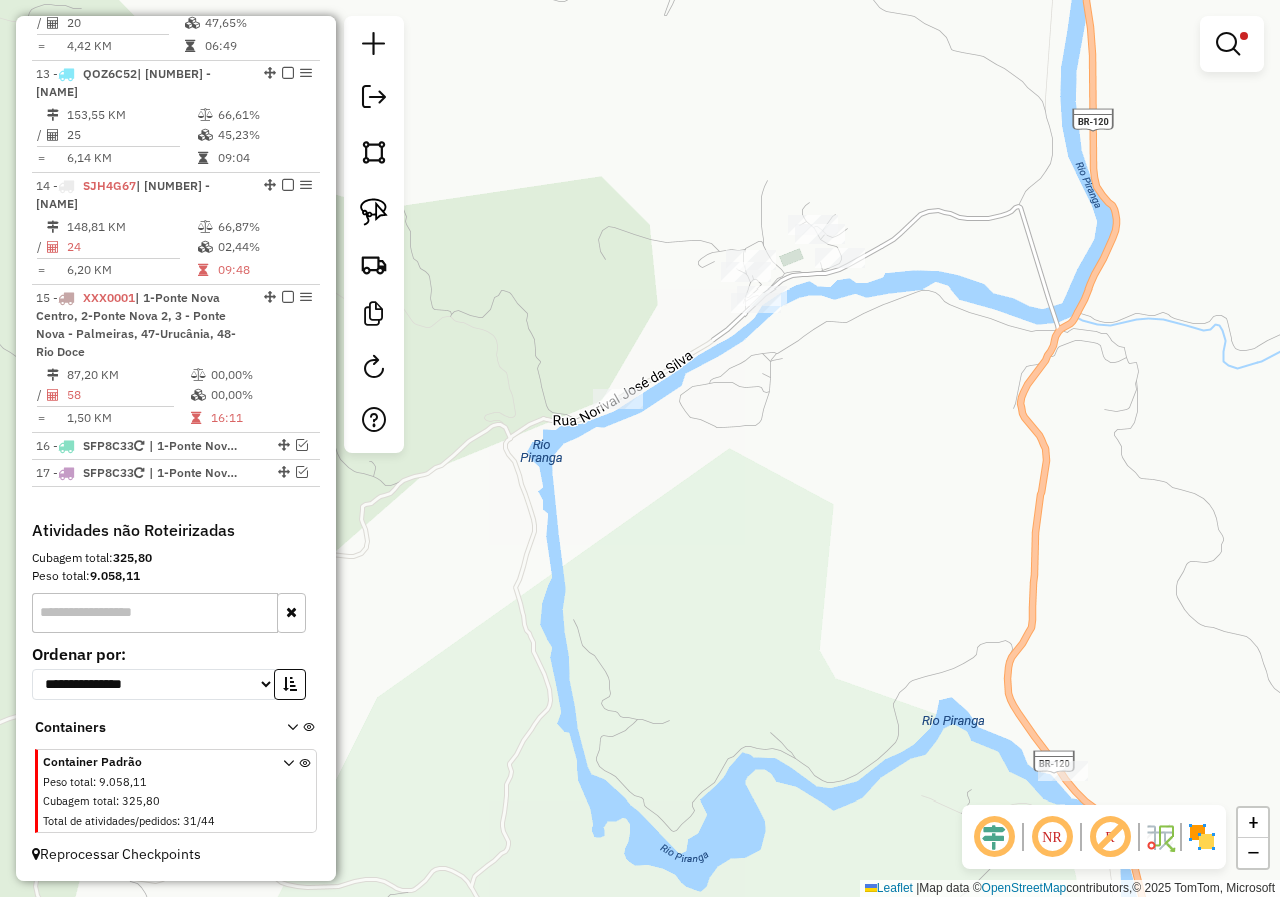 drag, startPoint x: 634, startPoint y: 436, endPoint x: 908, endPoint y: 607, distance: 322.9814 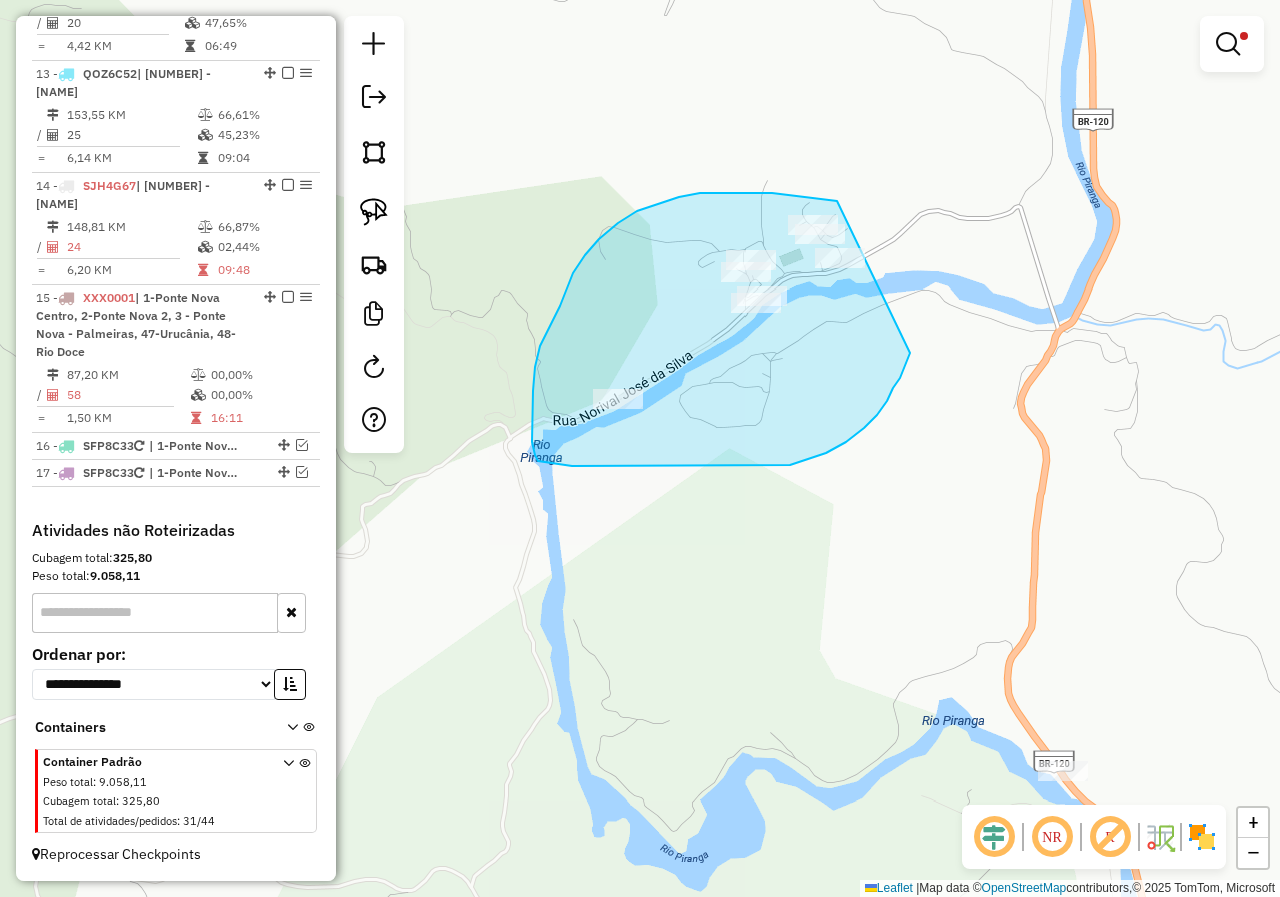 drag, startPoint x: 830, startPoint y: 200, endPoint x: 921, endPoint y: 336, distance: 163.6368 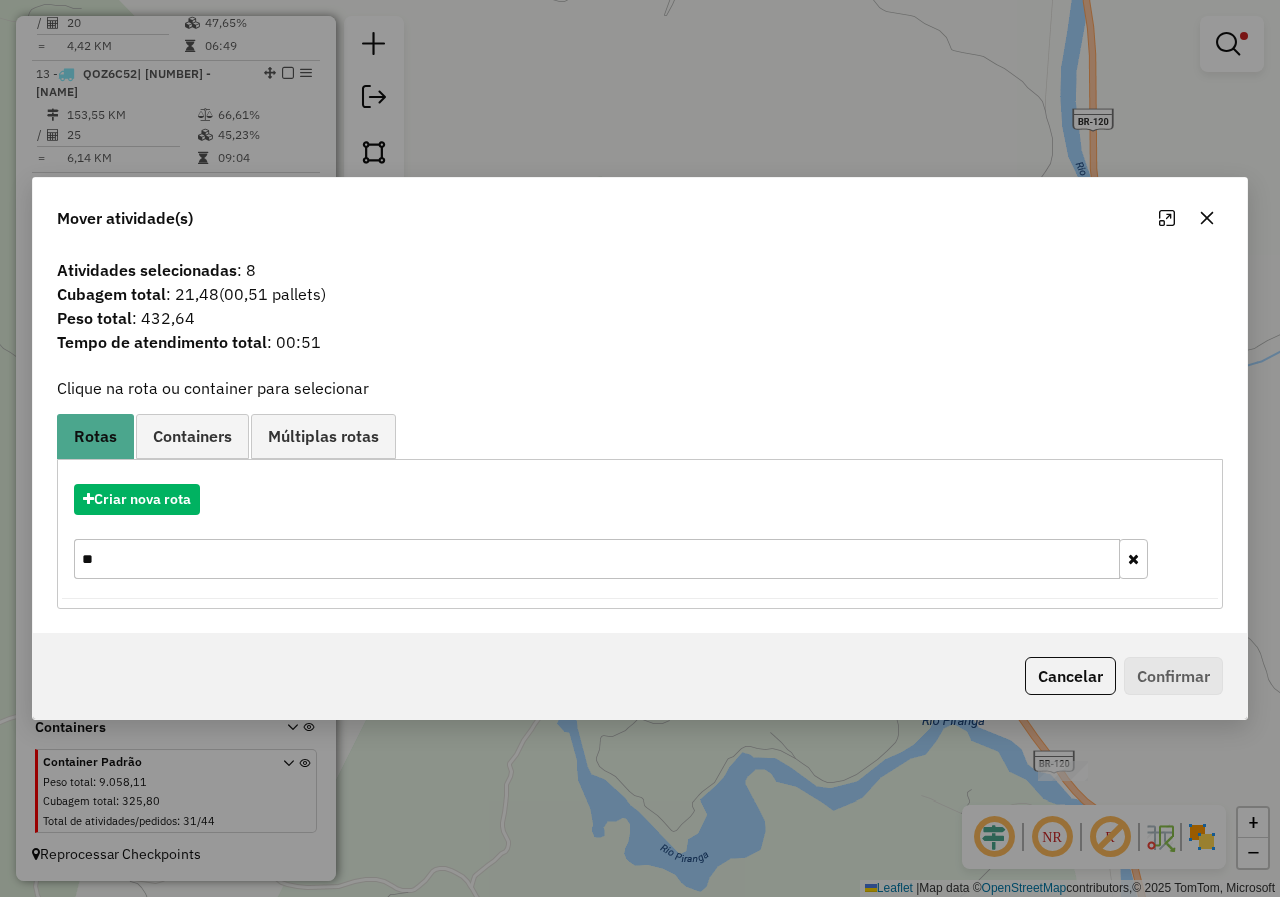 click 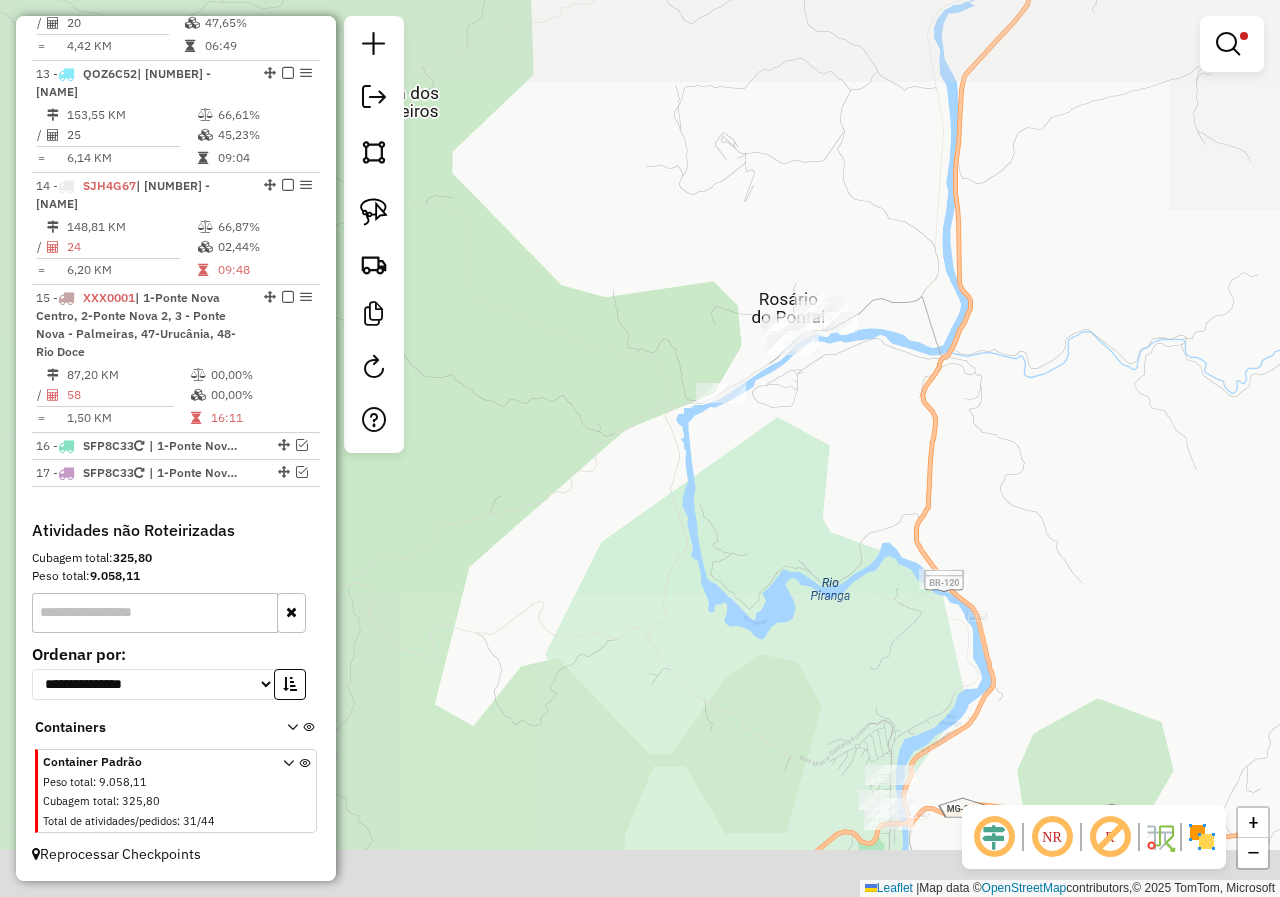 drag, startPoint x: 858, startPoint y: 525, endPoint x: 832, endPoint y: 236, distance: 290.1672 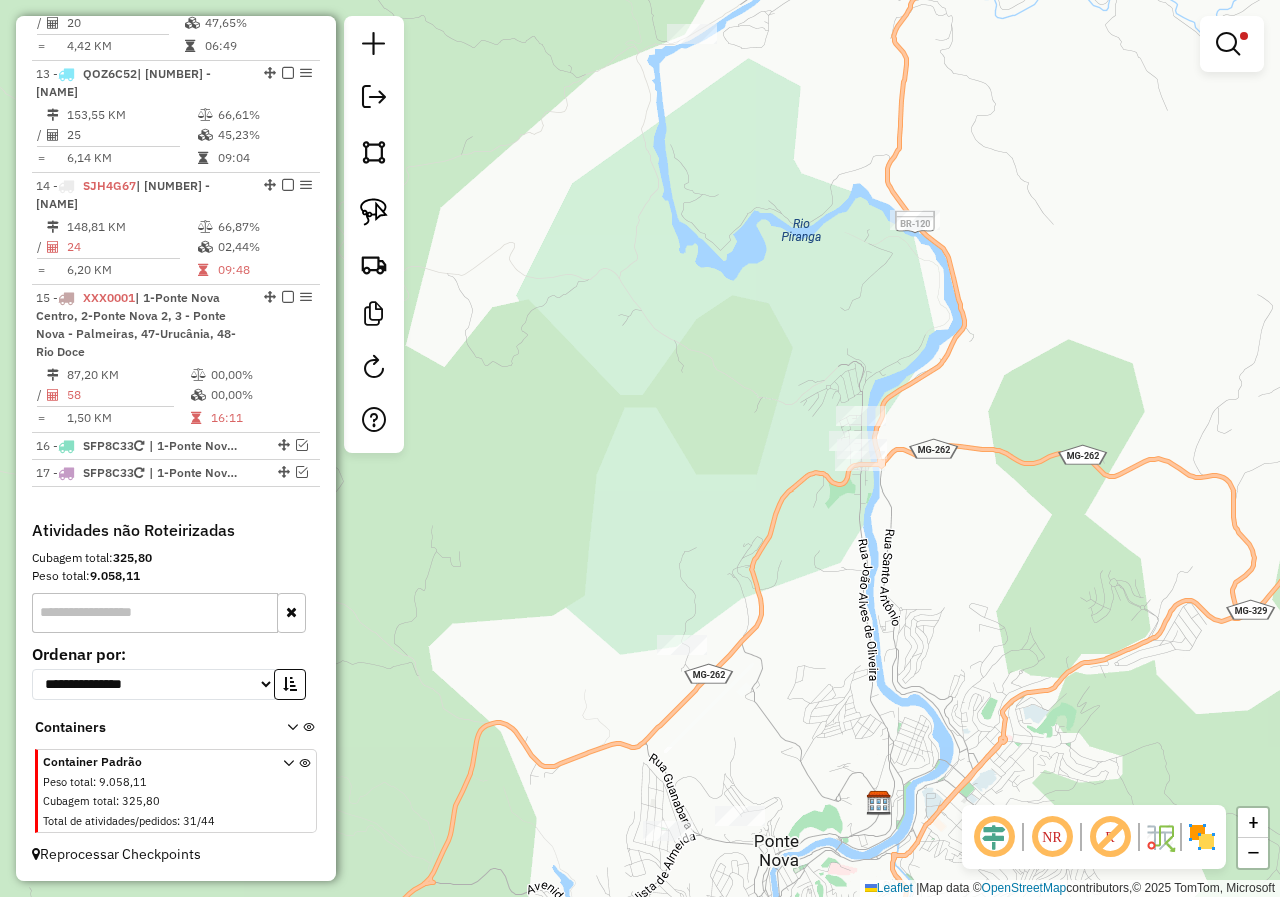 drag, startPoint x: 834, startPoint y: 558, endPoint x: 831, endPoint y: 467, distance: 91.04944 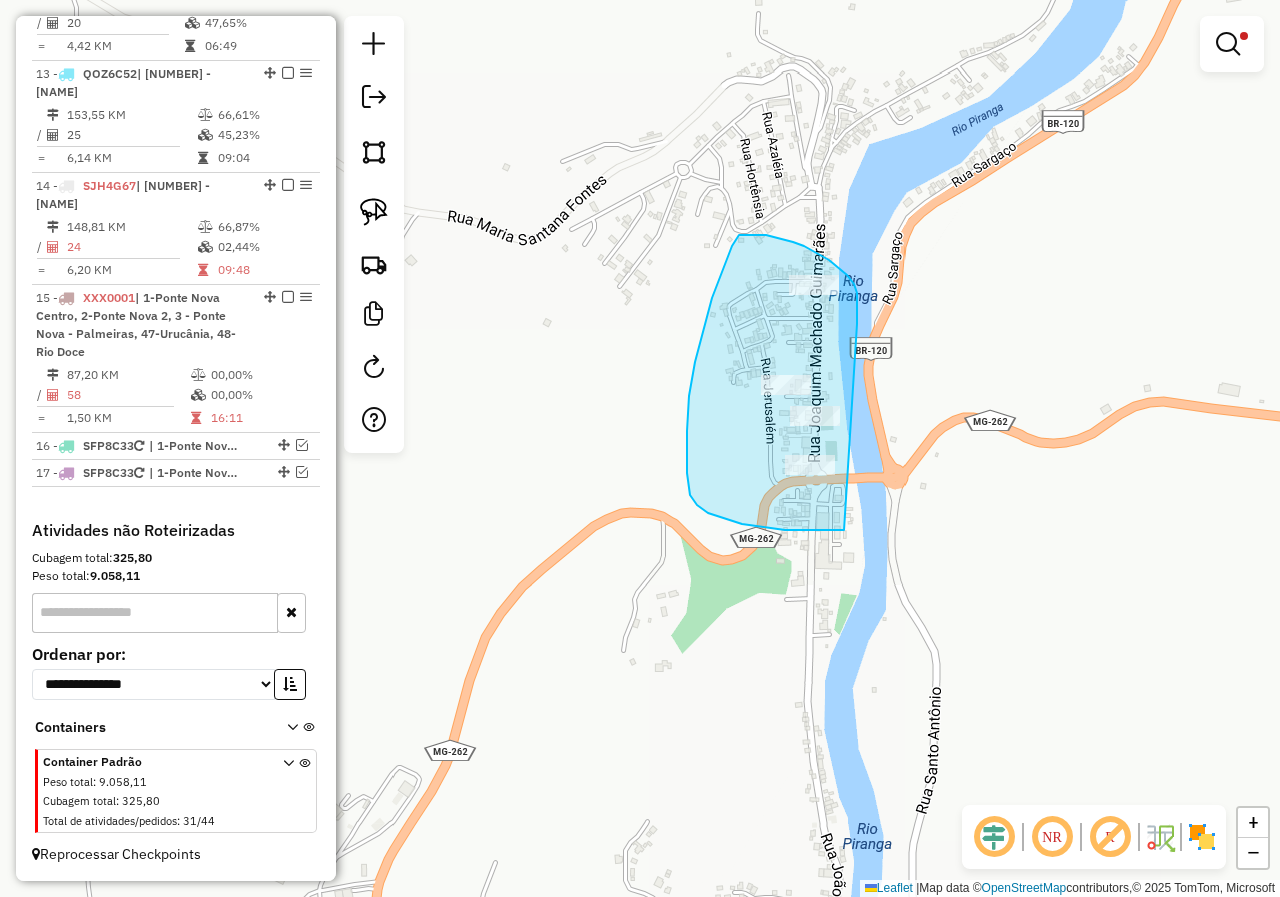drag, startPoint x: 857, startPoint y: 324, endPoint x: 844, endPoint y: 530, distance: 206.40979 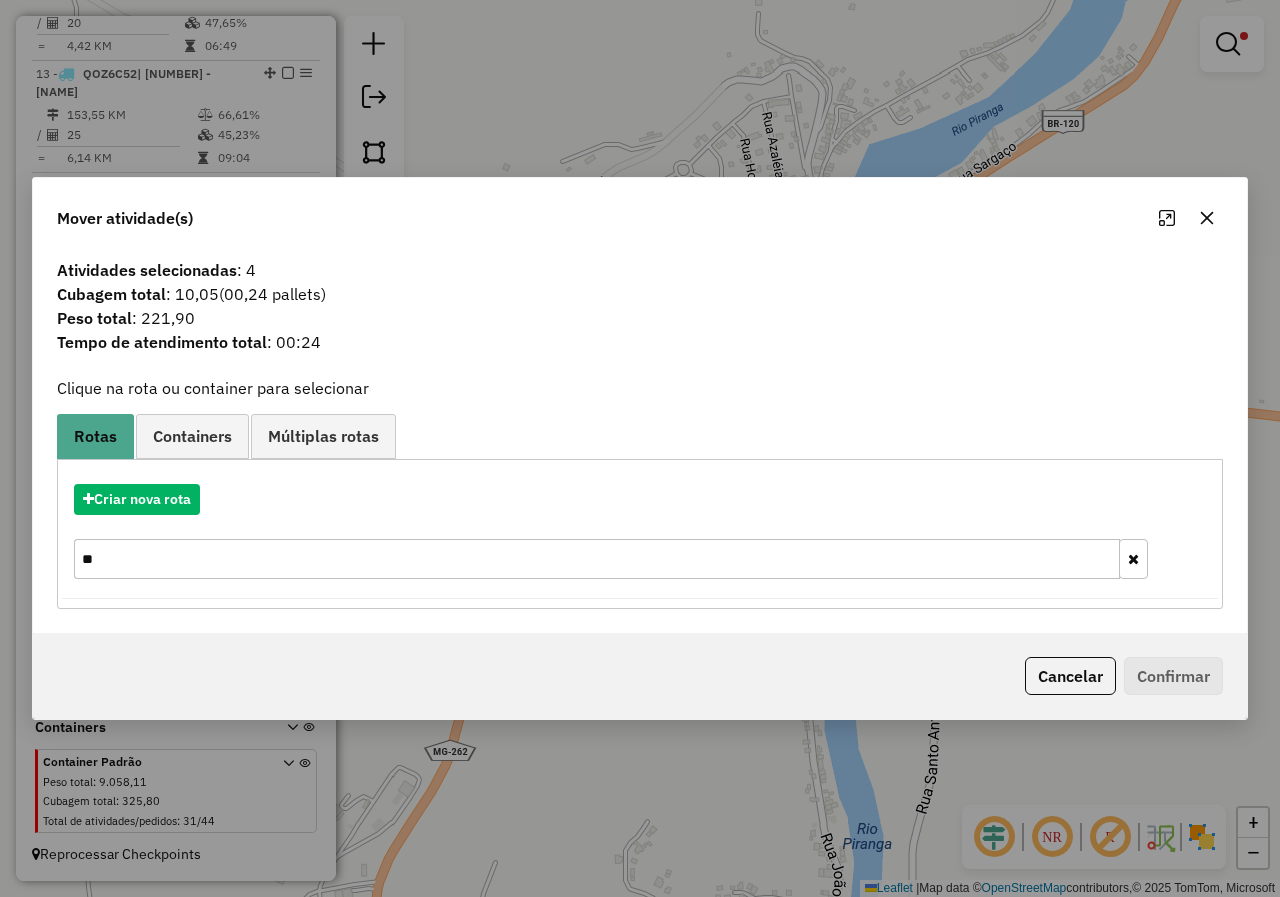 click 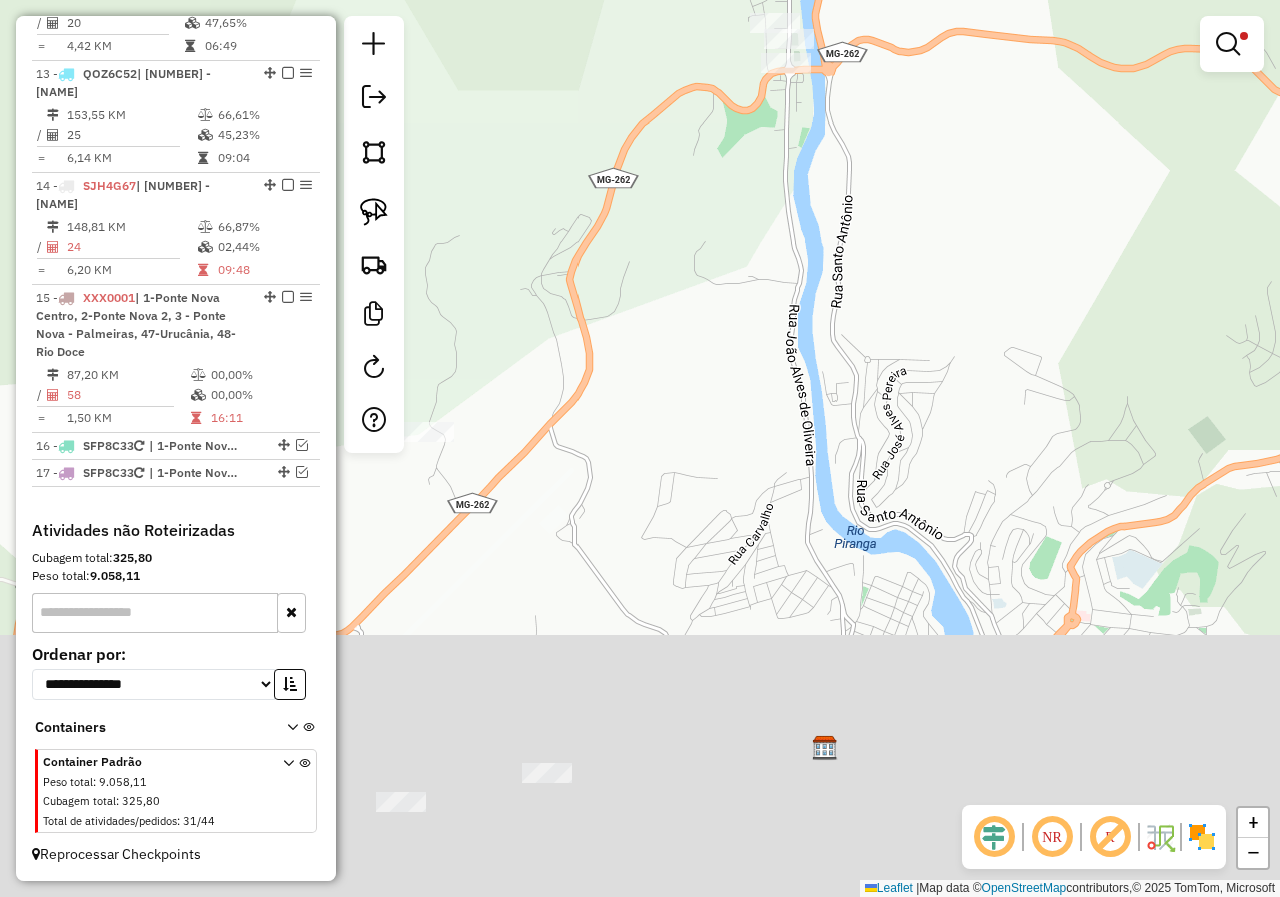 drag, startPoint x: 969, startPoint y: 594, endPoint x: 864, endPoint y: 193, distance: 414.519 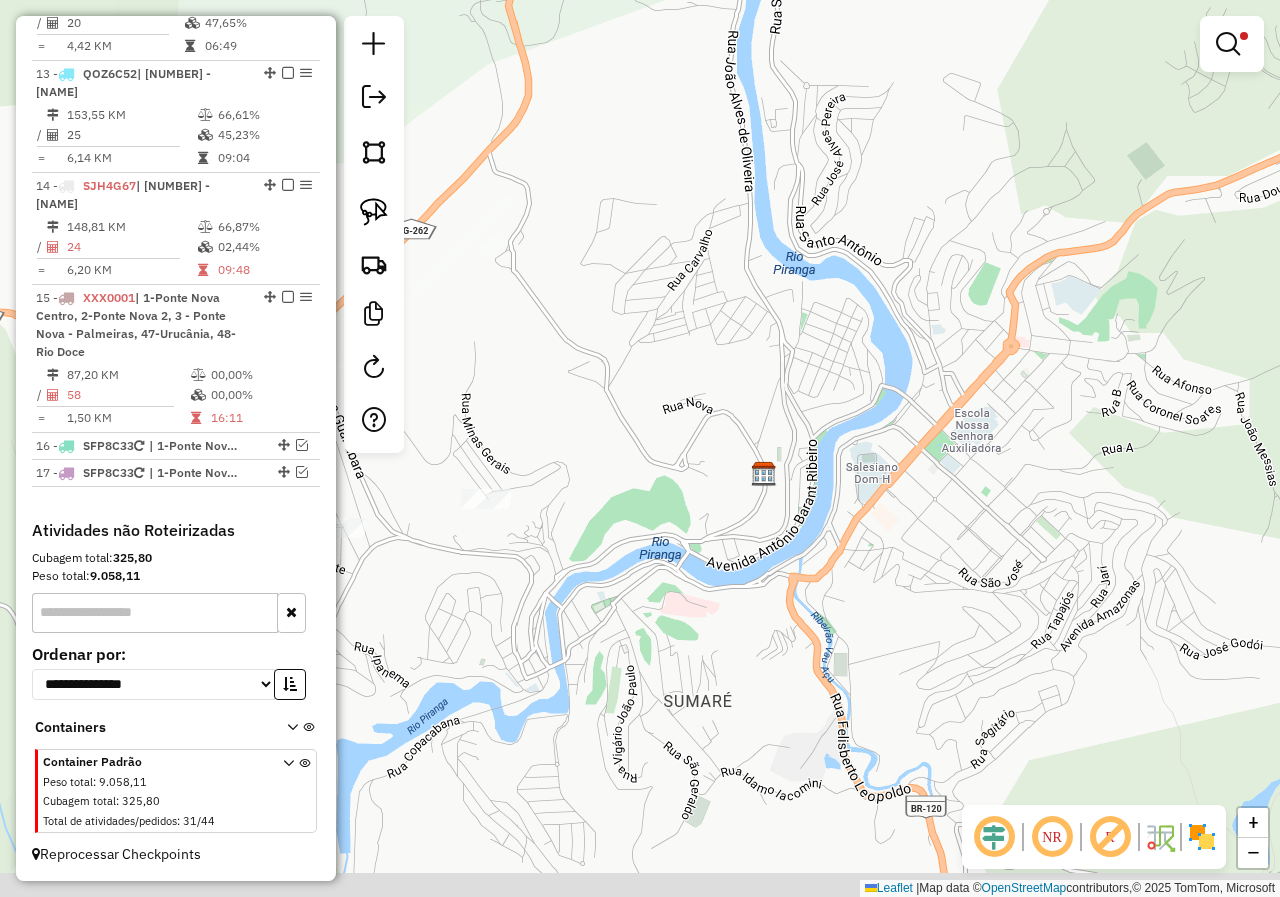 drag, startPoint x: 903, startPoint y: 377, endPoint x: 845, endPoint y: 138, distance: 245.93698 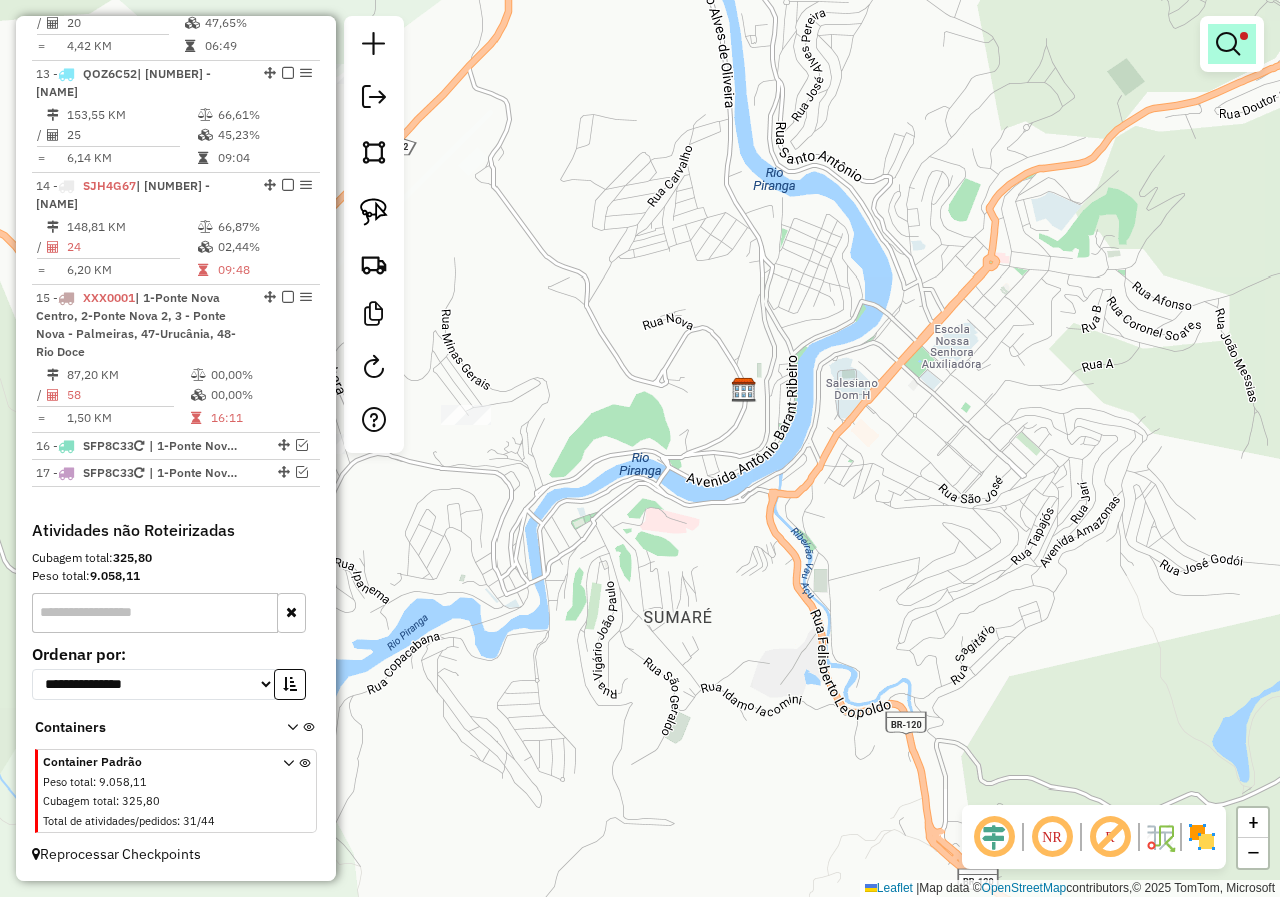click at bounding box center (1232, 44) 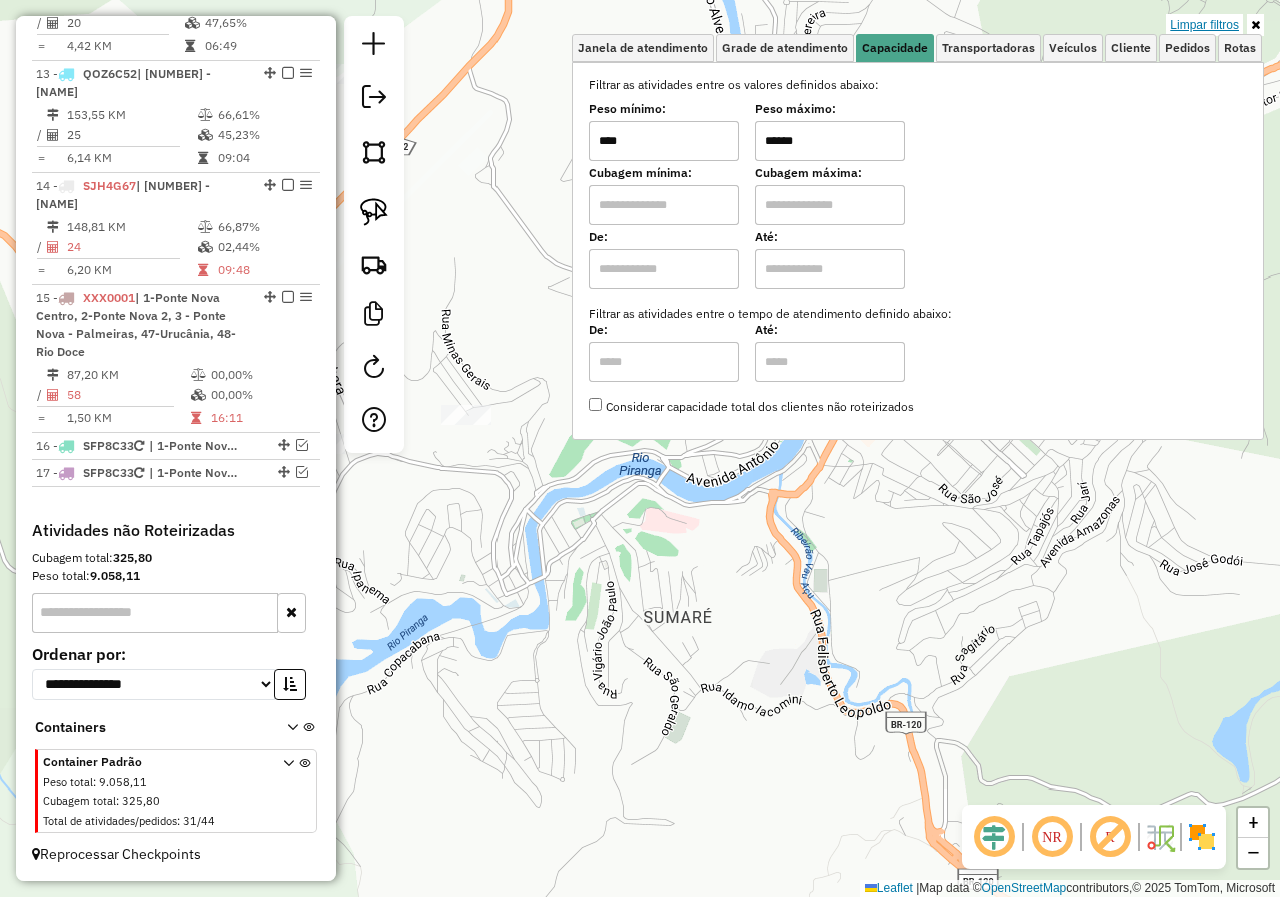 click on "Limpar filtros" at bounding box center (1204, 25) 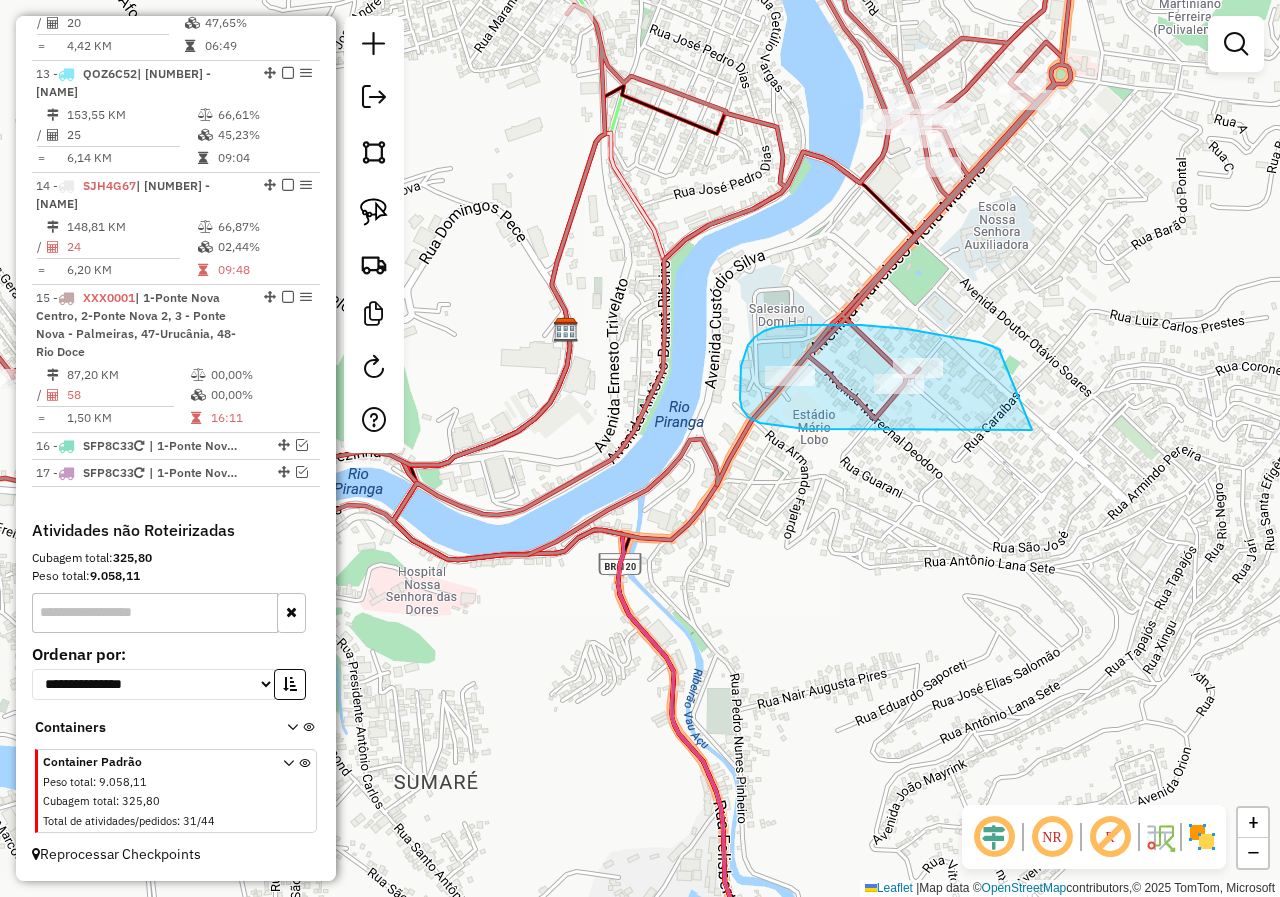drag, startPoint x: 1000, startPoint y: 352, endPoint x: 1032, endPoint y: 430, distance: 84.30895 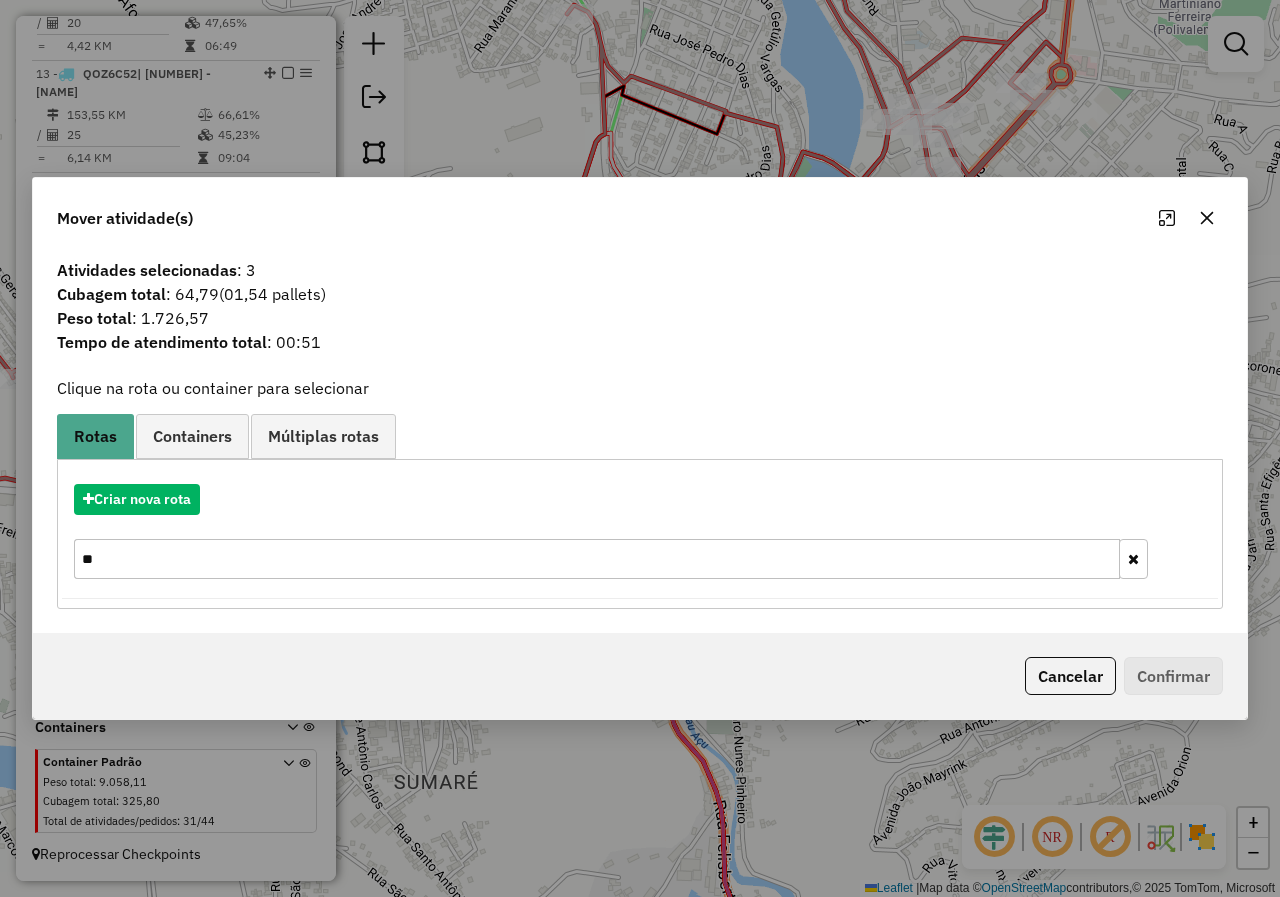 click 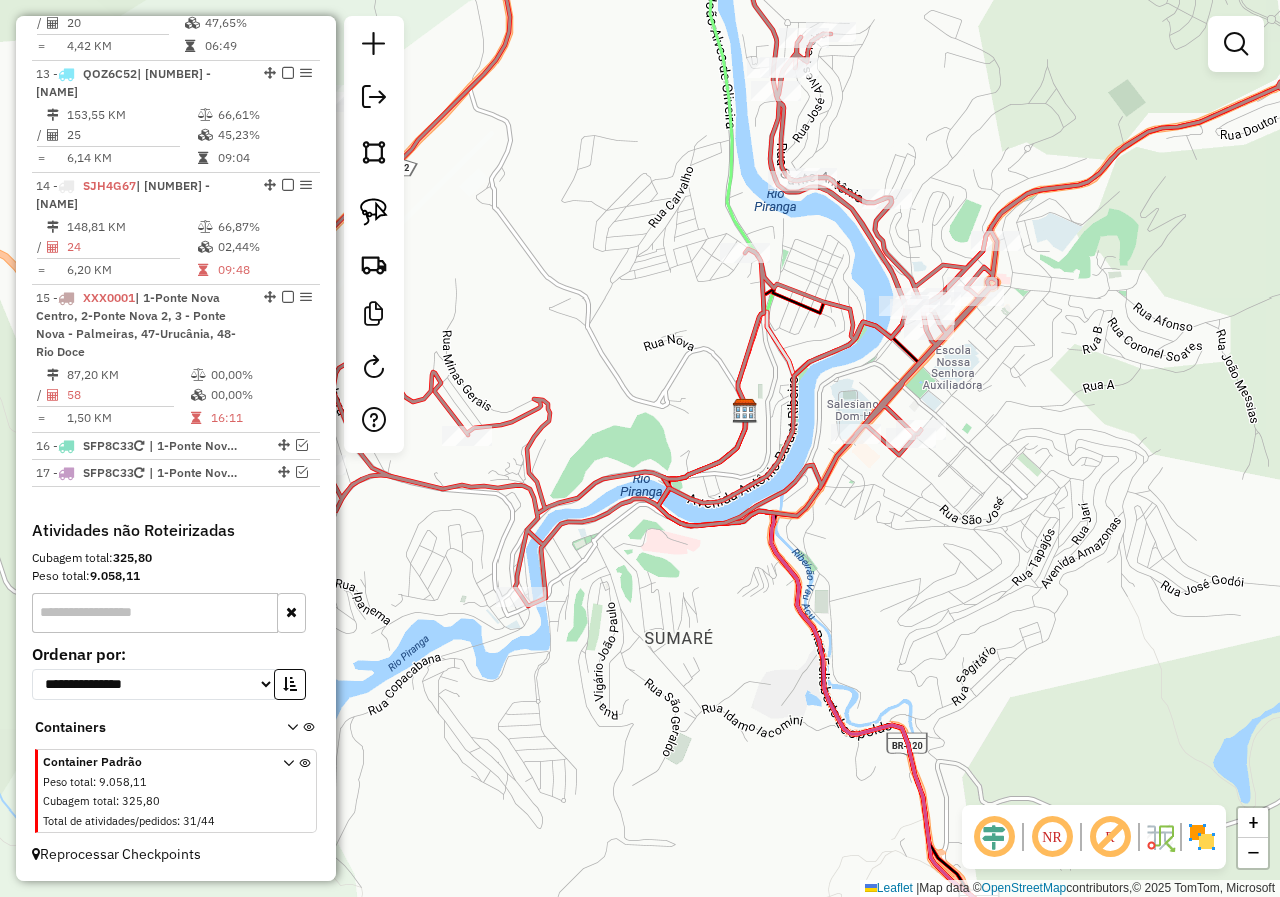 drag, startPoint x: 552, startPoint y: 563, endPoint x: 883, endPoint y: 498, distance: 337.3218 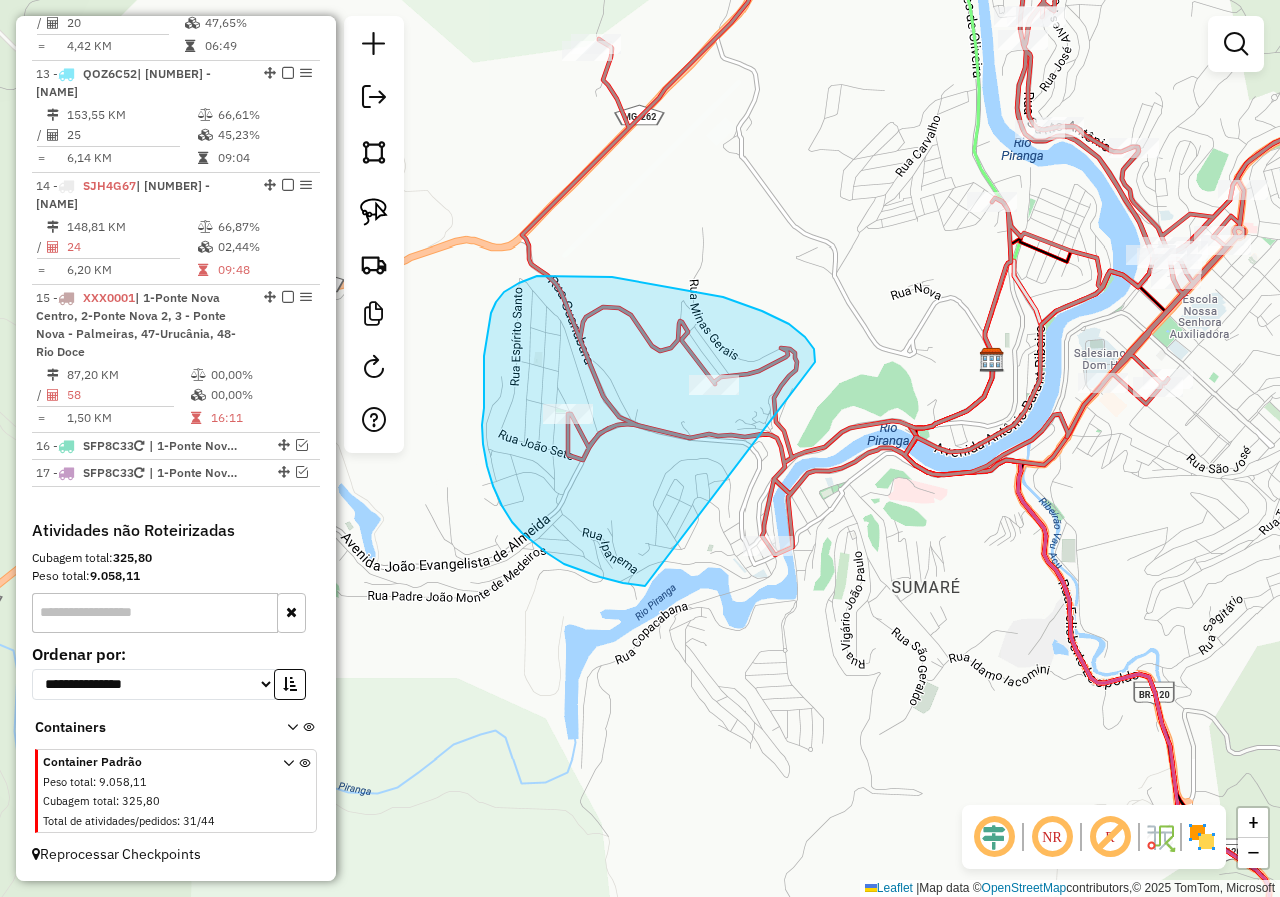 drag, startPoint x: 762, startPoint y: 311, endPoint x: 831, endPoint y: 584, distance: 281.5848 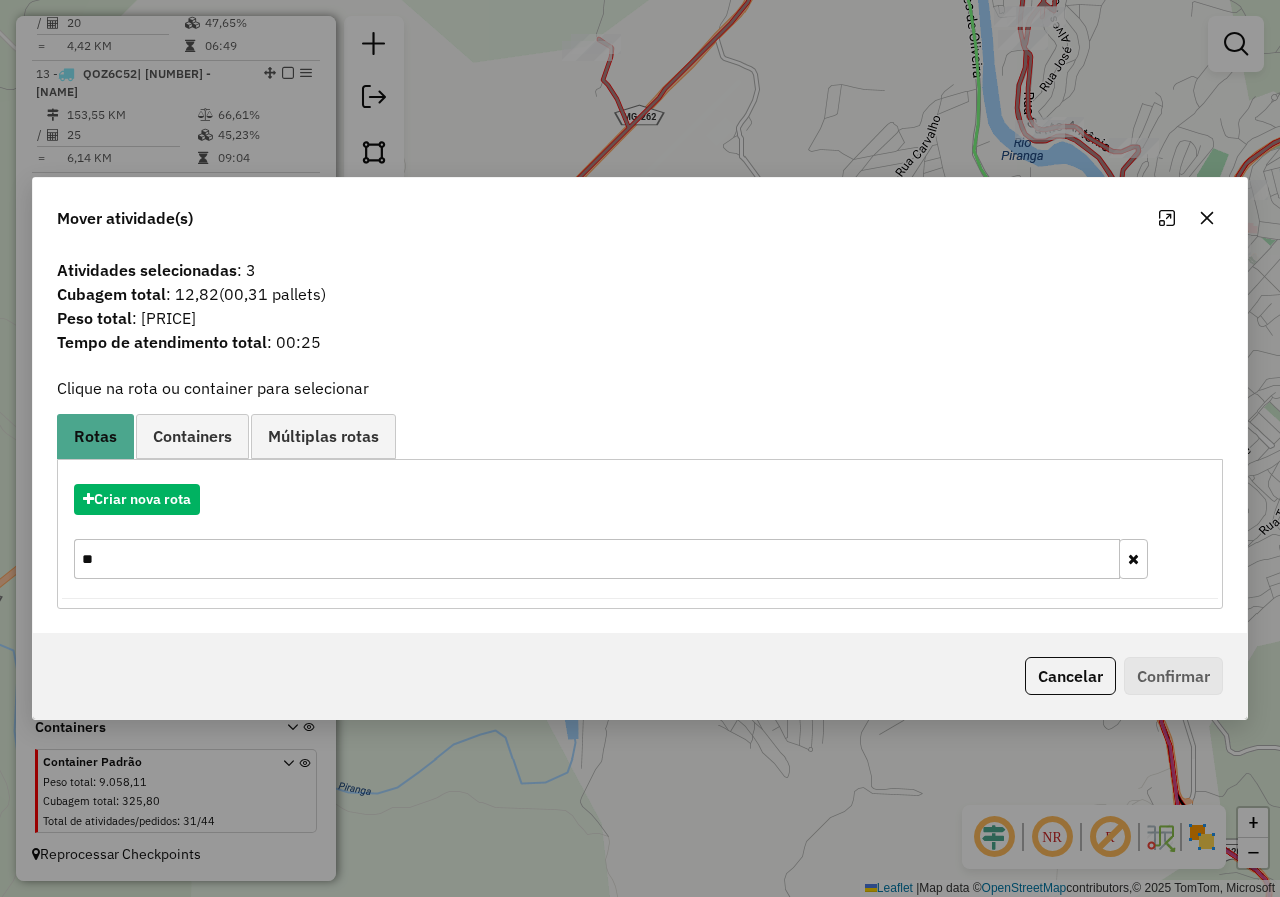 click 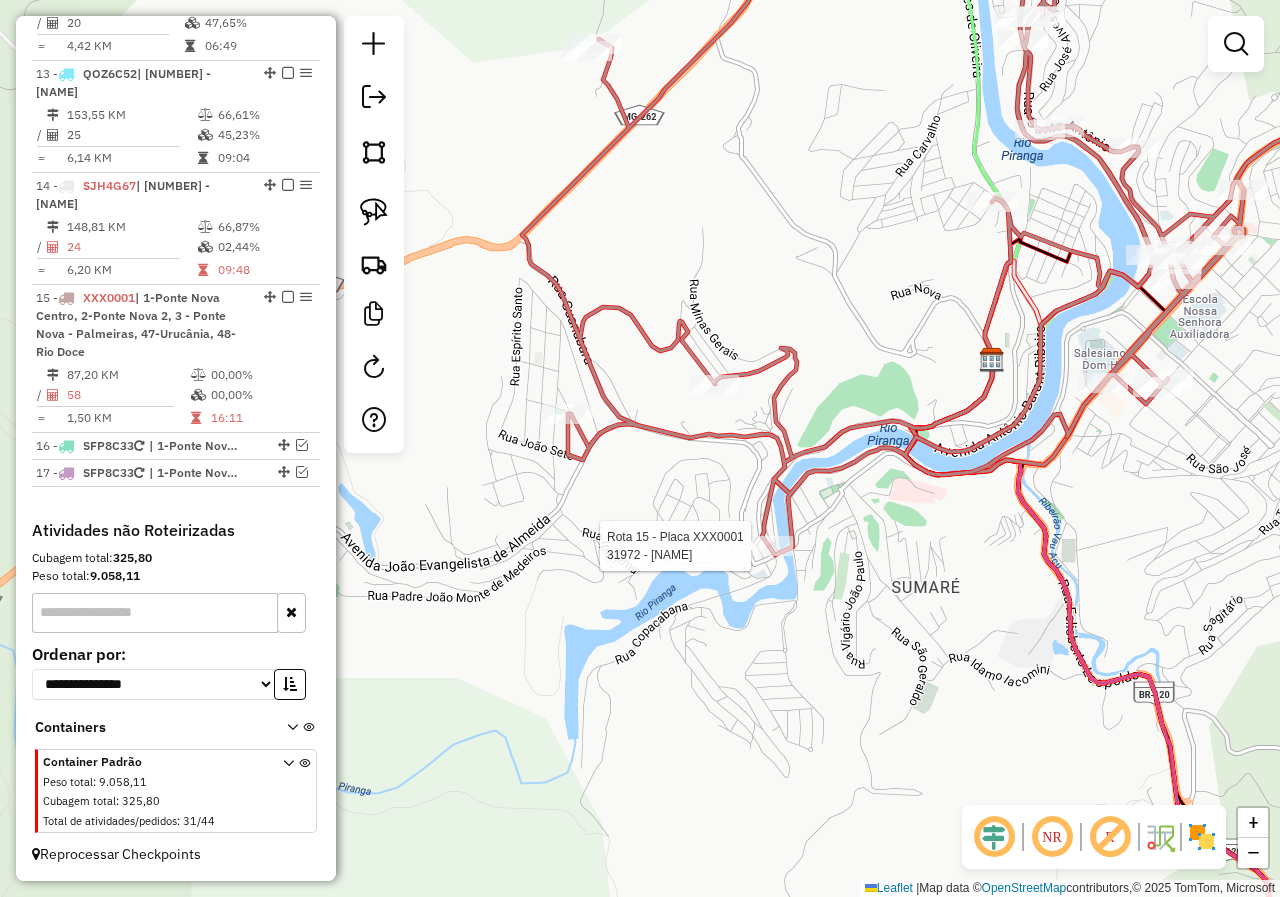 select on "*********" 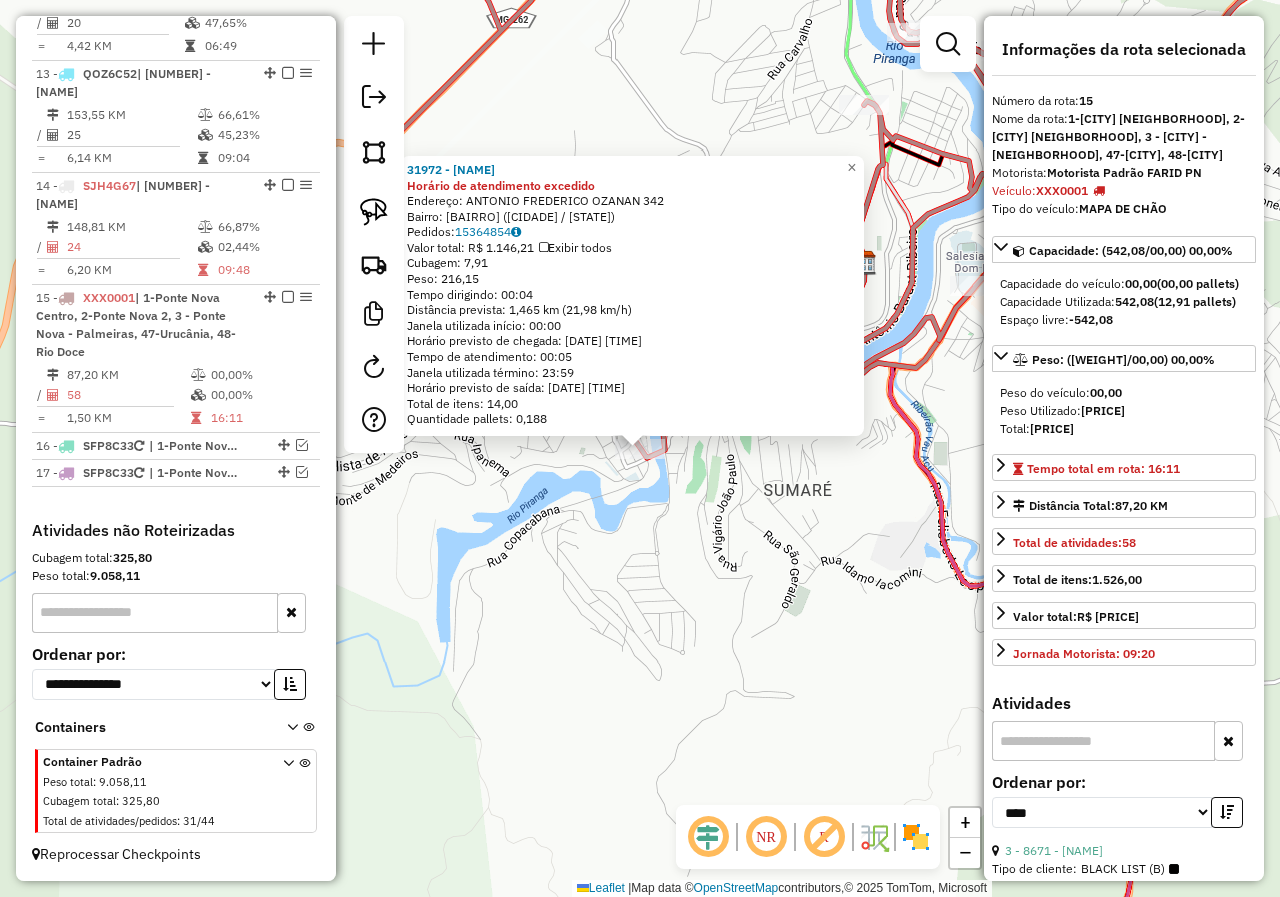 click on "31972 - BAR DO JOAQUIM Horário de atendimento excedido  Endereço:  ANTONIO FREDERICO OZANAN 342   Bairro: CENTRO (PONTE NOVA / MG)   Pedidos:  15364854   Valor total: R$ 1.146,21   Exibir todos   Cubagem: 7,91  Peso: 216,15  Tempo dirigindo: 00:04   Distância prevista: 1,465 km (21,98 km/h)   Janela utilizada início: 00:00   Horário previsto de chegada: 16/07/2025 22:29   Tempo de atendimento: 00:05   Janela utilizada término: 23:59   Horário previsto de saída: 16/07/2025 22:34   Total de itens: 14,00   Quantidade pallets: 0,188  × Janela de atendimento Grade de atendimento Capacidade Transportadoras Veículos Cliente Pedidos  Rotas Selecione os dias de semana para filtrar as janelas de atendimento  Seg   Ter   Qua   Qui   Sex   Sáb   Dom  Informe o período da janela de atendimento: De: Até:  Filtrar exatamente a janela do cliente  Considerar janela de atendimento padrão  Selecione os dias de semana para filtrar as grades de atendimento  Seg   Ter   Qua   Qui   Sex   Sáb   Dom   Peso mínimo:  +" 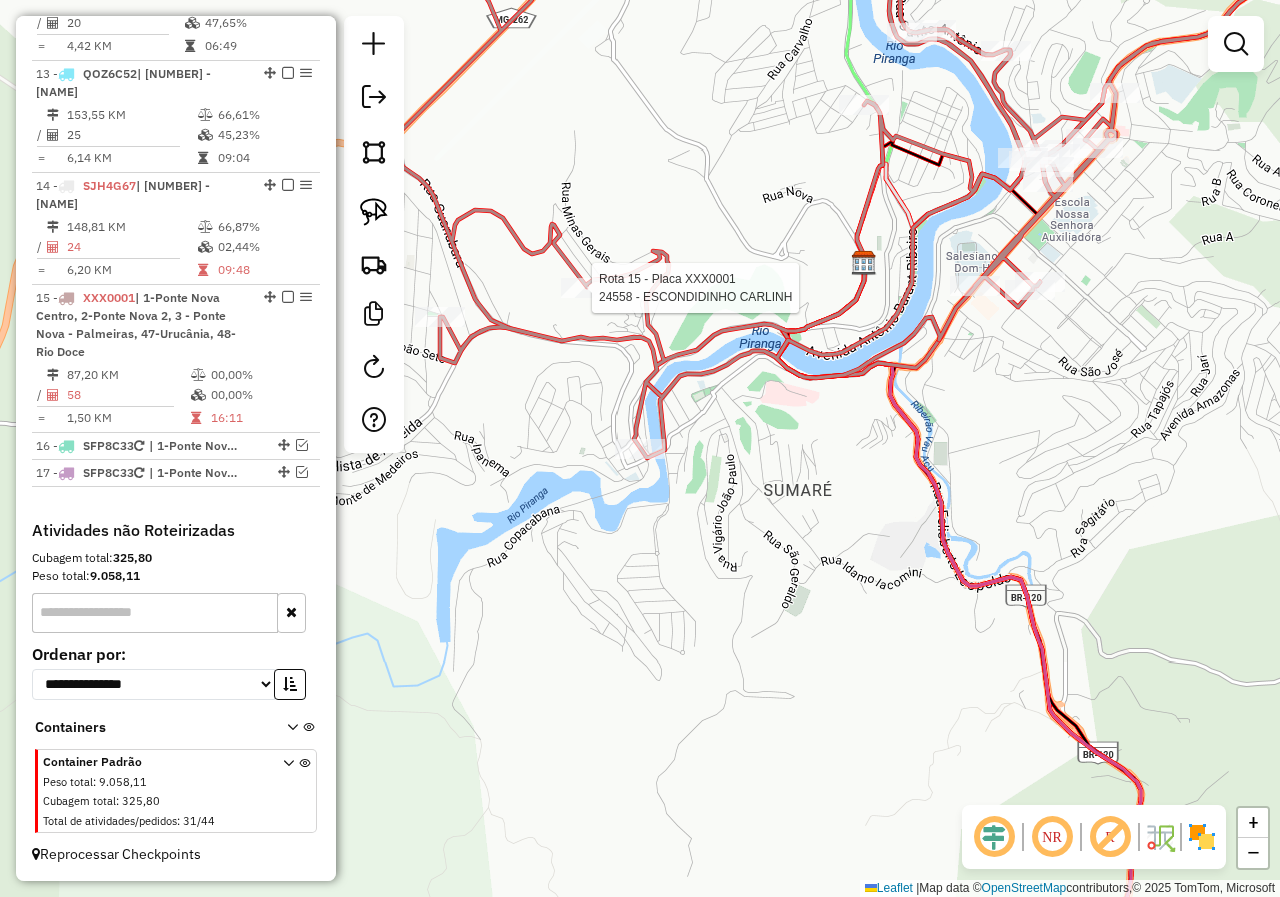 select on "*********" 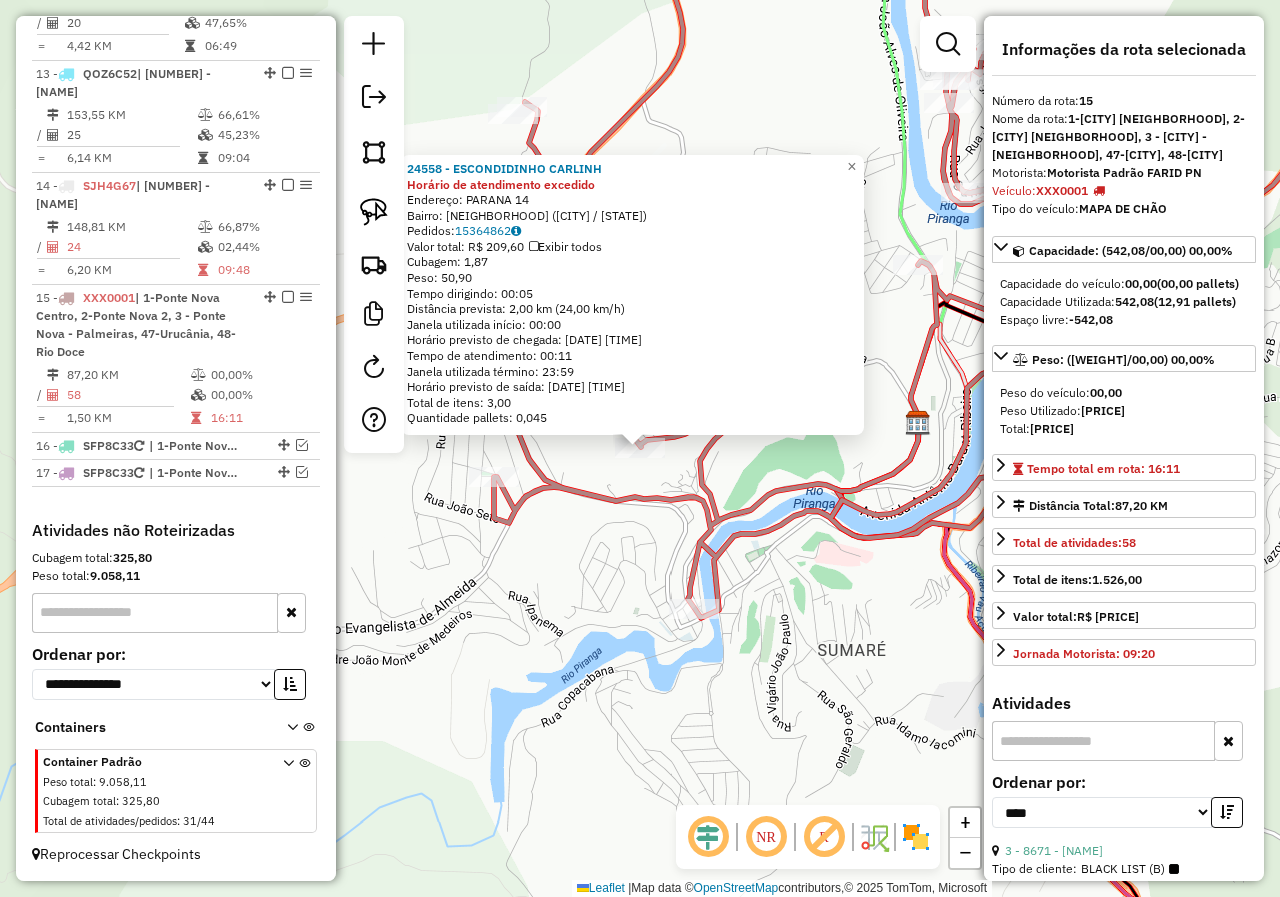 click on "24558 - ESCONDIDINHO CARLINH Horário de atendimento excedido  Endereço:  PARANA 14   Bairro: VILA ALVARENGA (PONTE NOVA / MG)   Pedidos:  15364862   Valor total: R$ 209,60   Exibir todos   Cubagem: 1,87  Peso: 50,90  Tempo dirigindo: 00:05   Distância prevista: 2,00 km (24,00 km/h)   Janela utilizada início: 00:00   Horário previsto de chegada: 16/07/2025 22:14   Tempo de atendimento: 00:11   Janela utilizada término: 23:59   Horário previsto de saída: 16/07/2025 22:25   Total de itens: 3,00   Quantidade pallets: 0,045  × Janela de atendimento Grade de atendimento Capacidade Transportadoras Veículos Cliente Pedidos  Rotas Selecione os dias de semana para filtrar as janelas de atendimento  Seg   Ter   Qua   Qui   Sex   Sáb   Dom  Informe o período da janela de atendimento: De: Até:  Filtrar exatamente a janela do cliente  Considerar janela de atendimento padrão  Selecione os dias de semana para filtrar as grades de atendimento  Seg   Ter   Qua   Qui   Sex   Sáb   Dom   Peso mínimo:   De:   De:" 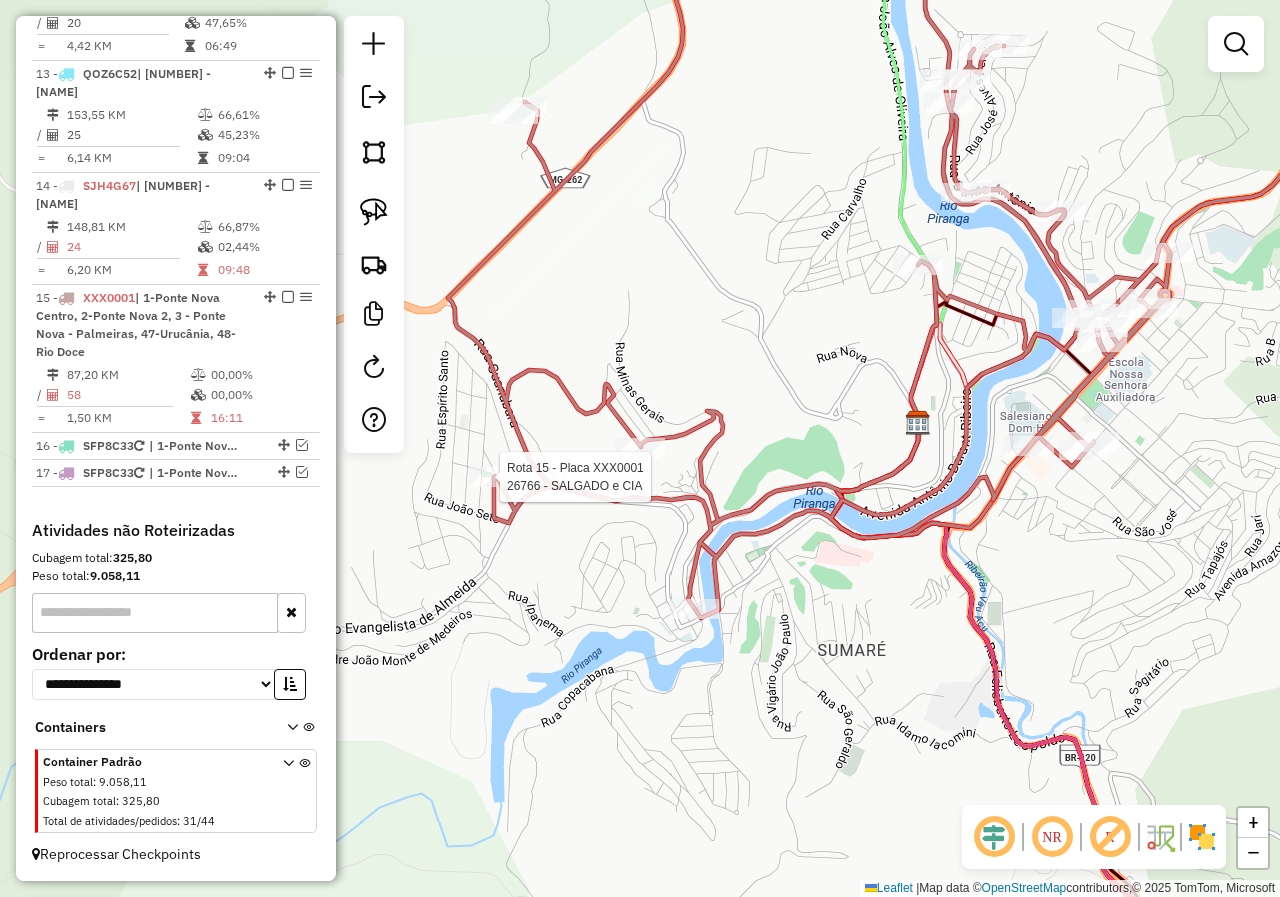 select on "*********" 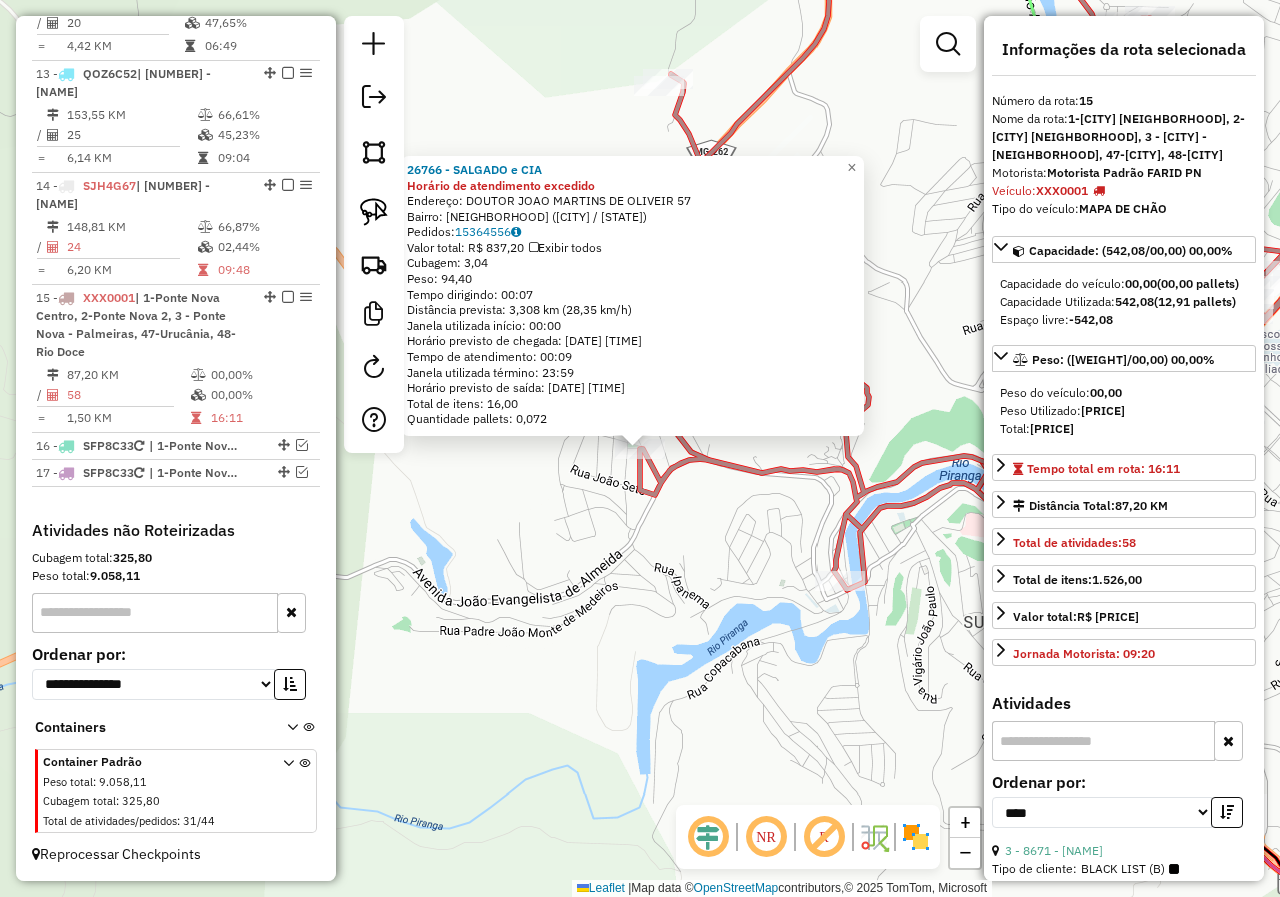 click on "26766 - SALGADO e CIA Horário de atendimento excedido  Endereço:  DOUTOR JOAO MARTINS DE OLIVEIR 57   Bairro: SAGRADO CORACAO DE JESUS (PONTE NOVA / MG)   Pedidos:  15364556   Valor total: R$ 837,20   Exibir todos   Cubagem: 3,04  Peso: 94,40  Tempo dirigindo: 00:07   Distância prevista: 3,308 km (28,35 km/h)   Janela utilizada início: 00:00   Horário previsto de chegada: 16/07/2025 22:00   Tempo de atendimento: 00:09   Janela utilizada término: 23:59   Horário previsto de saída: 16/07/2025 22:09   Total de itens: 16,00   Quantidade pallets: 0,072  × Janela de atendimento Grade de atendimento Capacidade Transportadoras Veículos Cliente Pedidos  Rotas Selecione os dias de semana para filtrar as janelas de atendimento  Seg   Ter   Qua   Qui   Sex   Sáb   Dom  Informe o período da janela de atendimento: De: Até:  Filtrar exatamente a janela do cliente  Considerar janela de atendimento padrão  Selecione os dias de semana para filtrar as grades de atendimento  Seg   Ter   Qua   Qui   Sex   Sáb  De:" 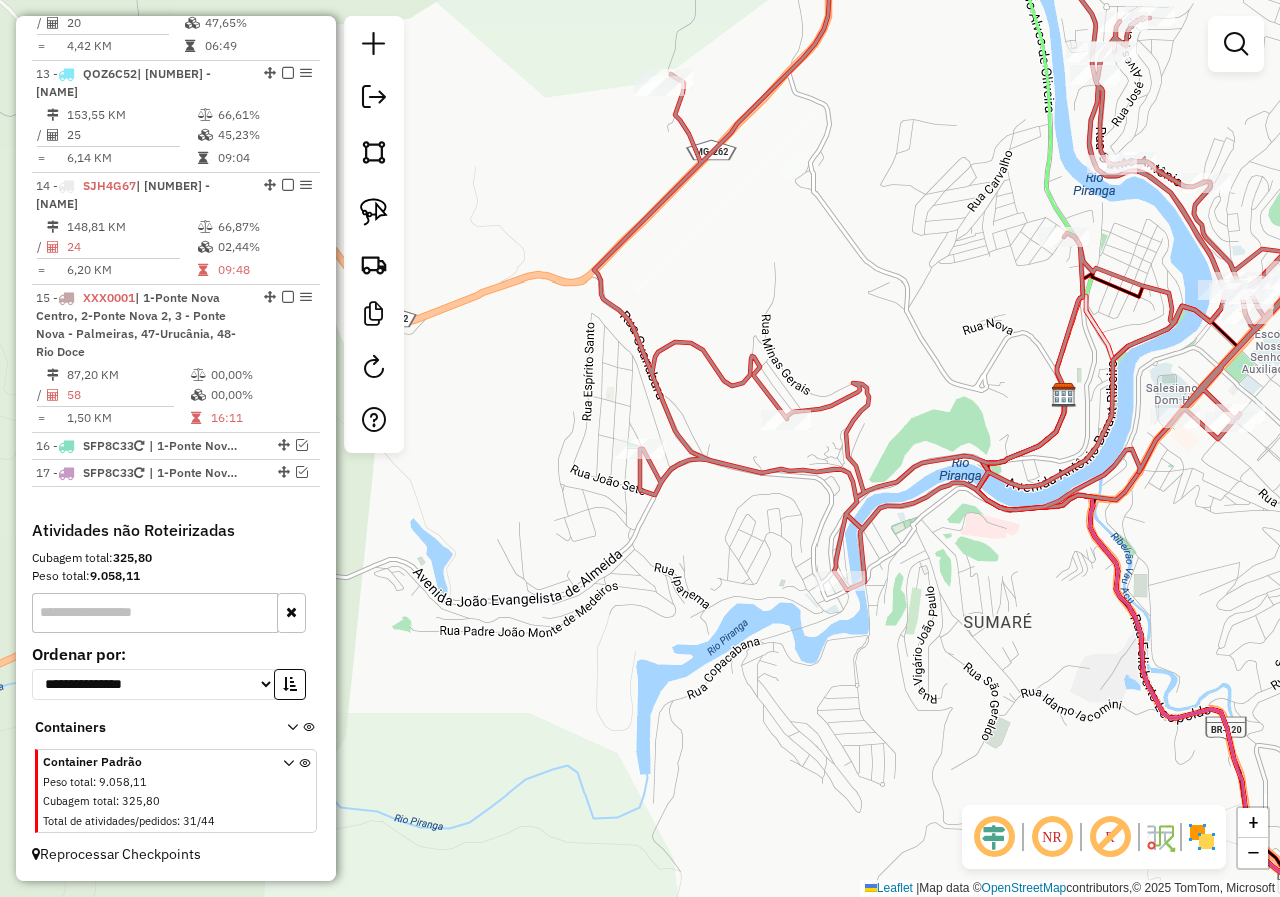 drag, startPoint x: 805, startPoint y: 524, endPoint x: 511, endPoint y: 594, distance: 302.21848 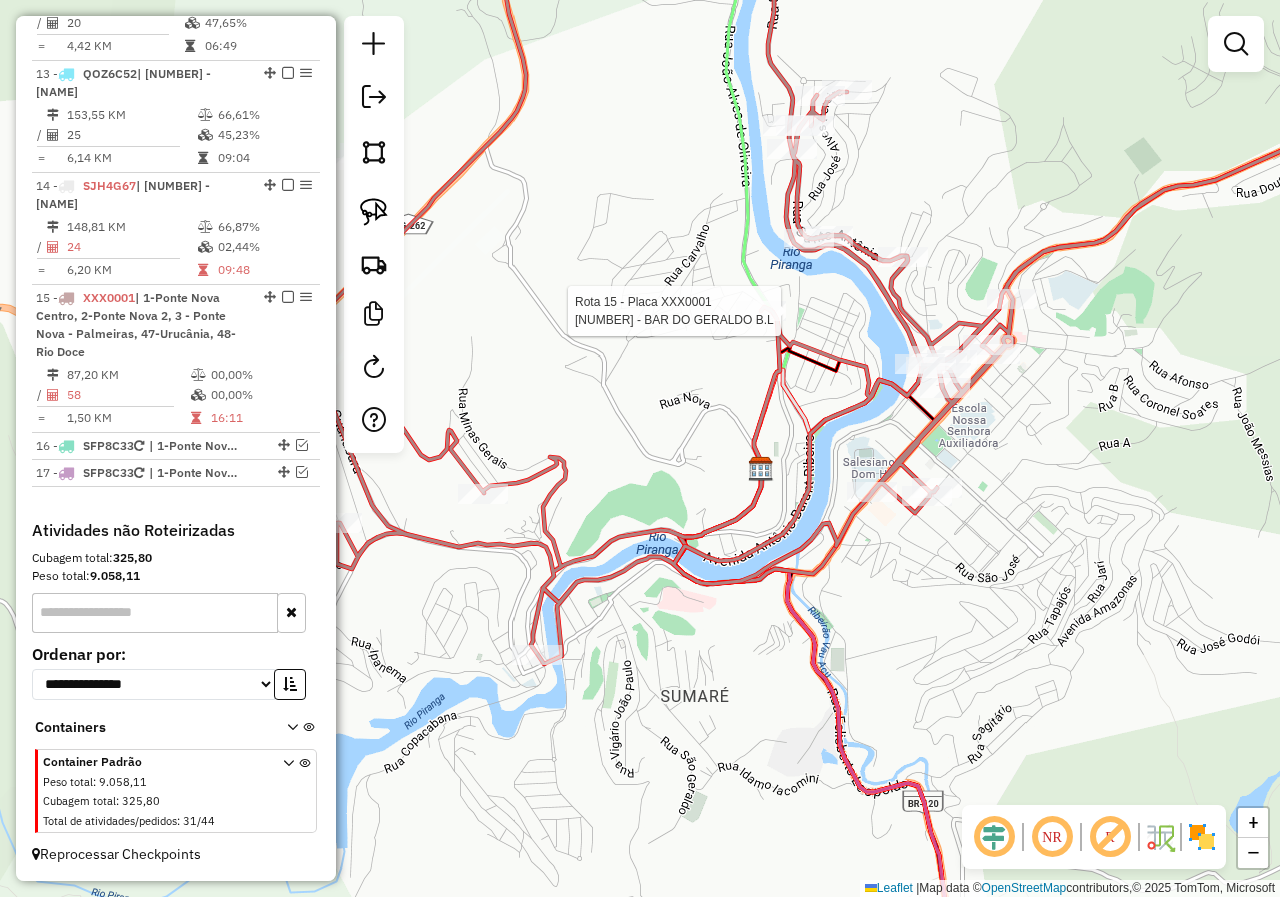click 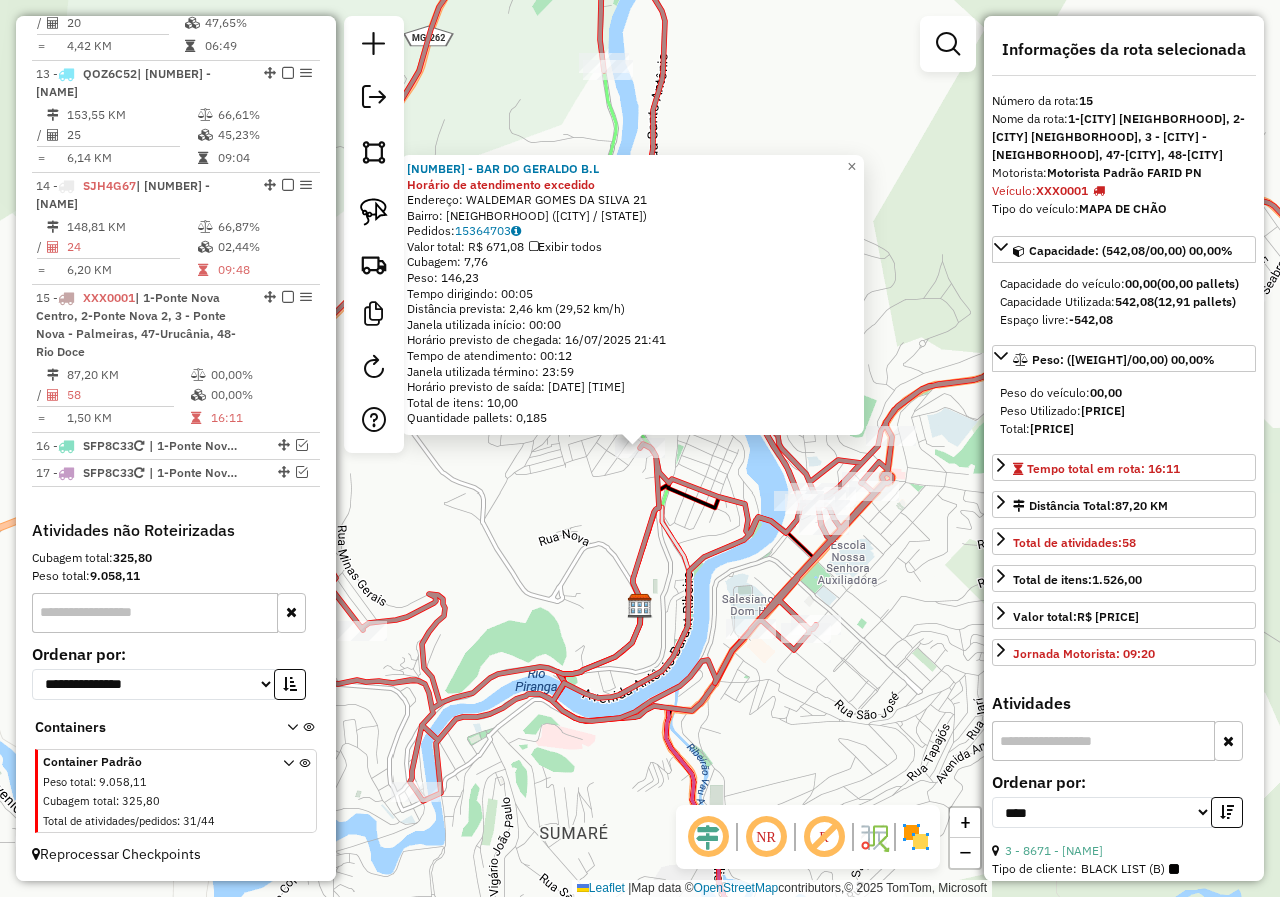 click on "27594 - BAR DO GERALDO B.L Horário de atendimento excedido  Endereço:  WALDEMAR GOMES DA SILVA 21   Bairro: TRIANGULO NOVO (PONTE NOVA / MG)   Pedidos:  15364703   Valor total: R$ 671,08   Exibir todos   Cubagem: 7,76  Peso: 146,23  Tempo dirigindo: 00:05   Distância prevista: 2,46 km (29,52 km/h)   Janela utilizada início: 00:00   Horário previsto de chegada: 16/07/2025 21:41   Tempo de atendimento: 00:12   Janela utilizada término: 23:59   Horário previsto de saída: 16/07/2025 21:53   Total de itens: 10,00   Quantidade pallets: 0,185  × Janela de atendimento Grade de atendimento Capacidade Transportadoras Veículos Cliente Pedidos  Rotas Selecione os dias de semana para filtrar as janelas de atendimento  Seg   Ter   Qua   Qui   Sex   Sáb   Dom  Informe o período da janela de atendimento: De: Até:  Filtrar exatamente a janela do cliente  Considerar janela de atendimento padrão  Selecione os dias de semana para filtrar as grades de atendimento  Seg   Ter   Qua   Qui   Sex   Sáb   Dom   De:  De:" 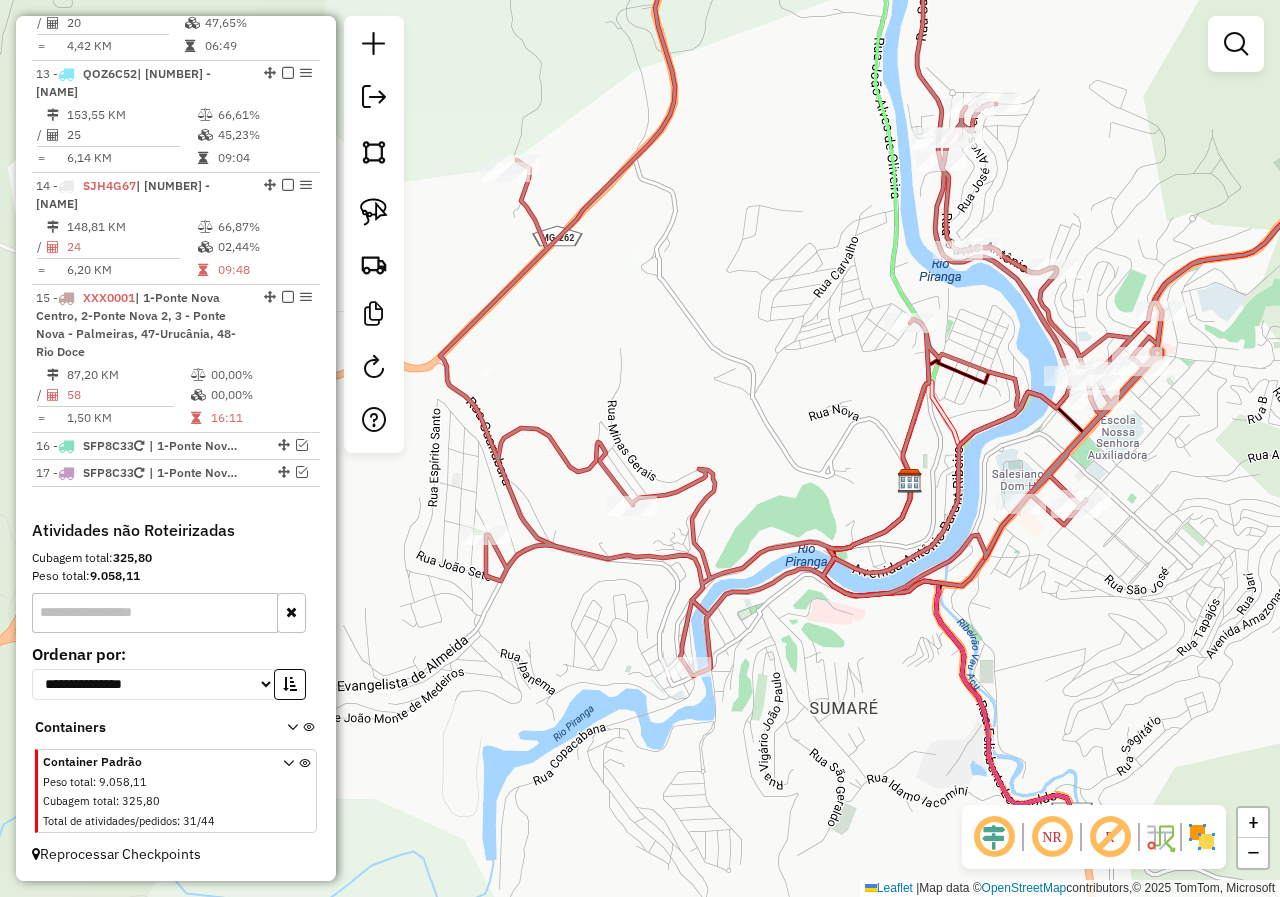 drag, startPoint x: 570, startPoint y: 561, endPoint x: 840, endPoint y: 436, distance: 297.53152 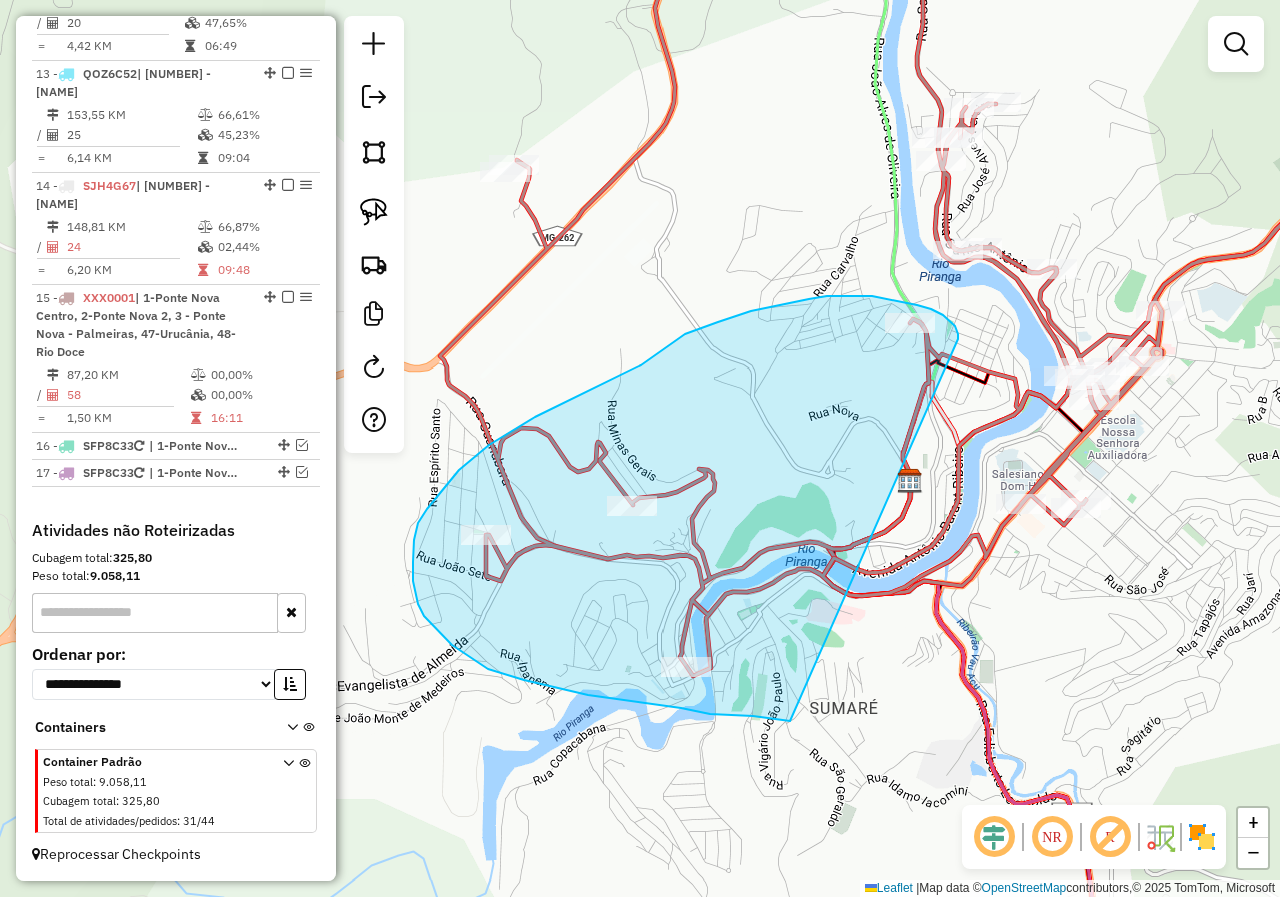 drag, startPoint x: 931, startPoint y: 309, endPoint x: 796, endPoint y: 722, distance: 434.5043 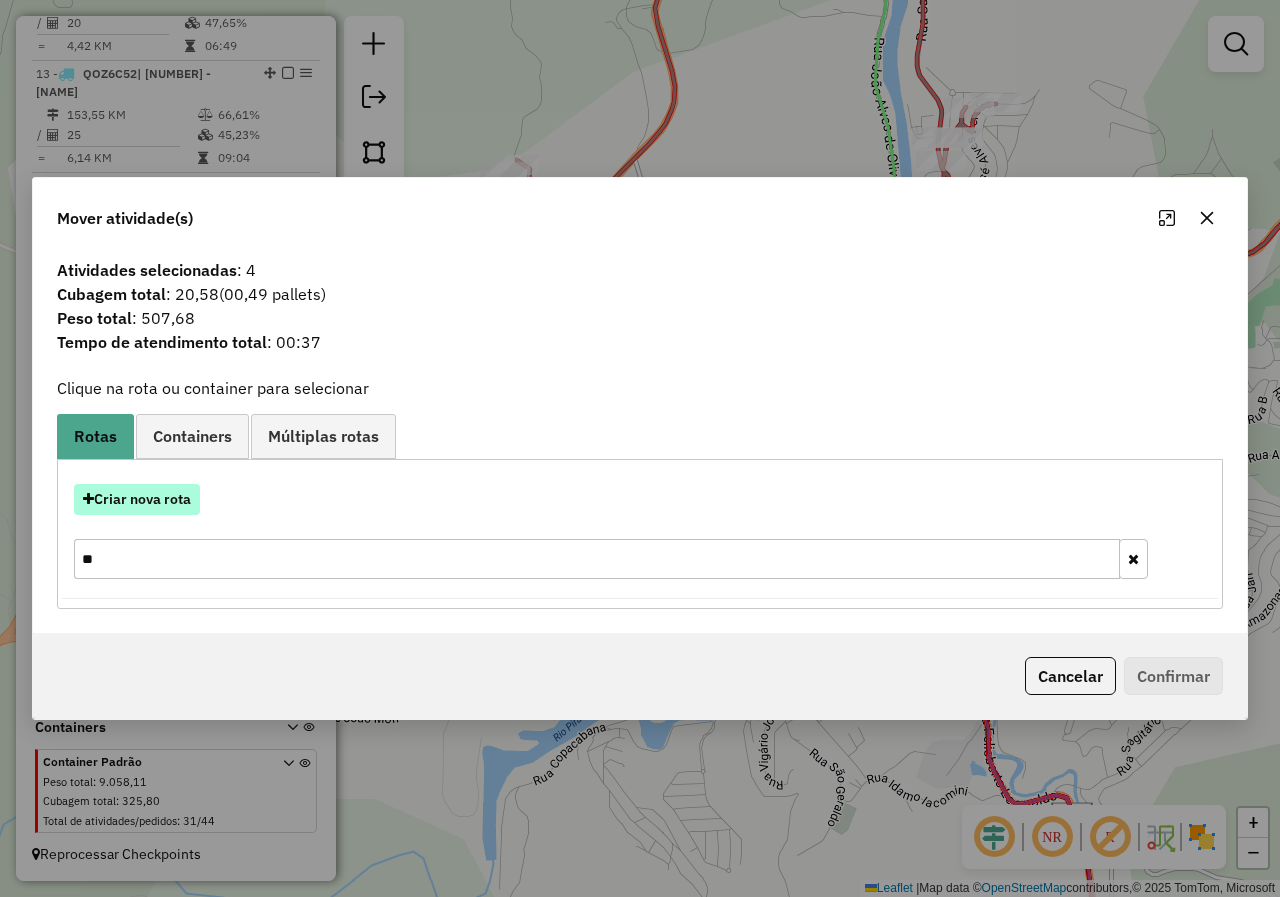 click on "Criar nova rota" at bounding box center (137, 499) 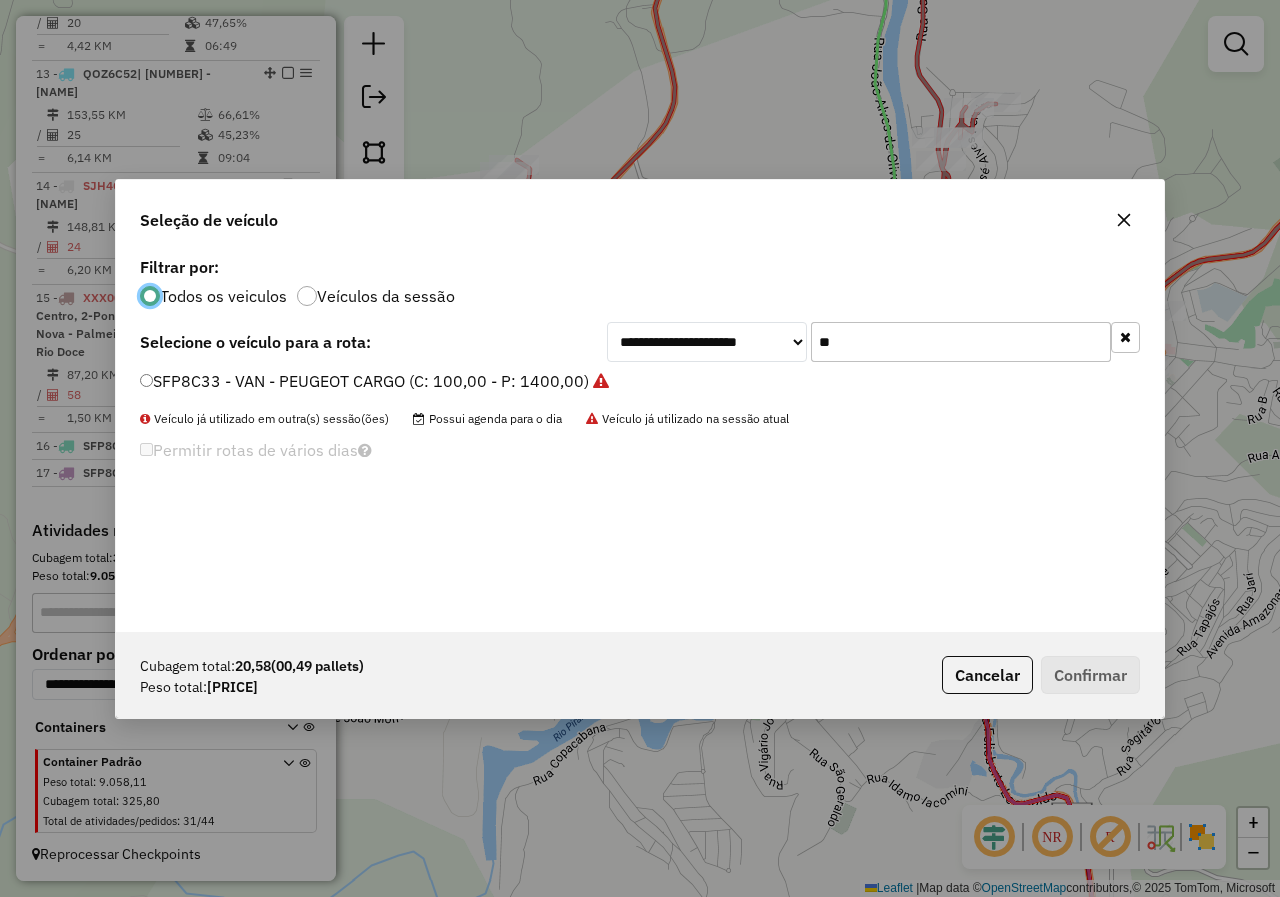 scroll, scrollTop: 11, scrollLeft: 6, axis: both 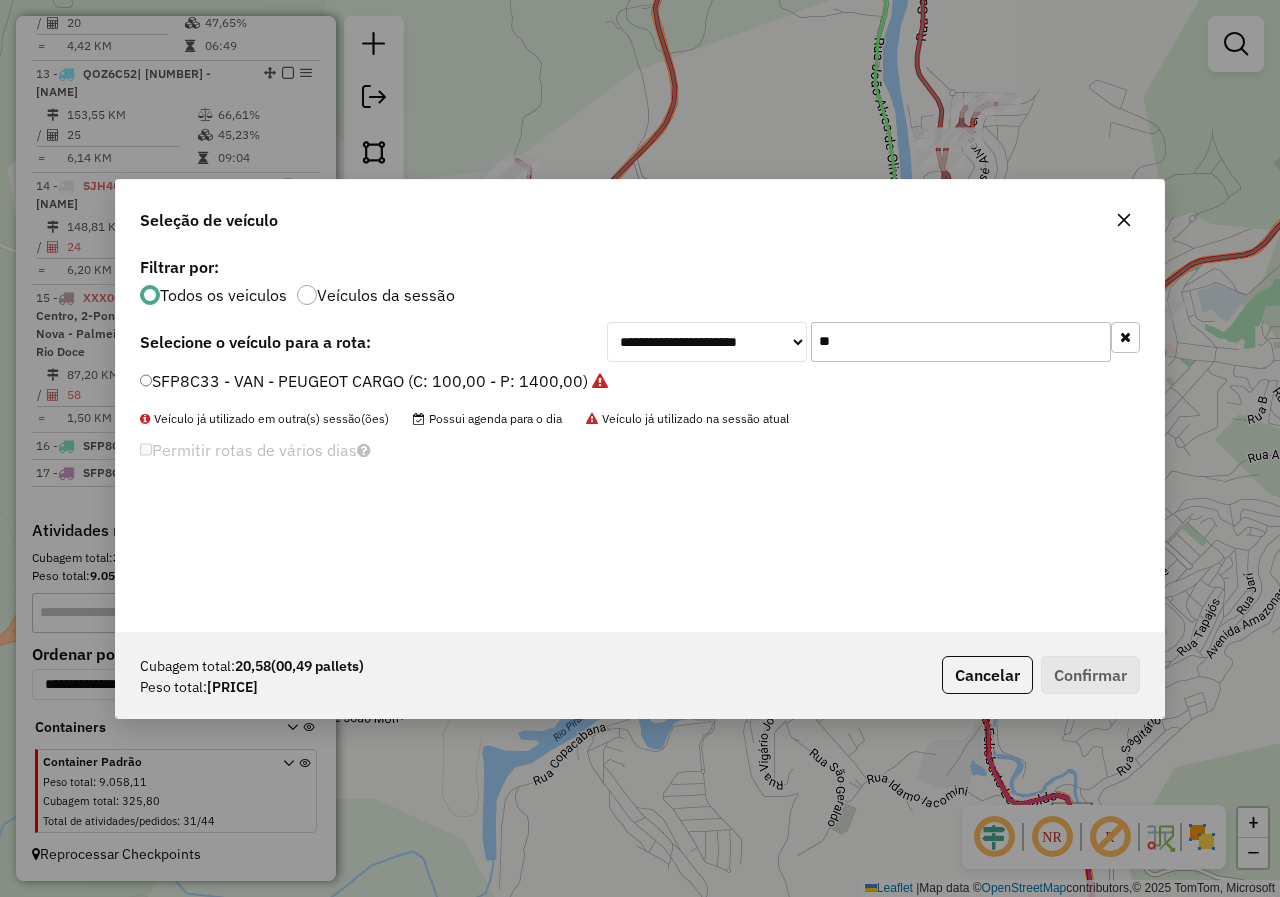drag, startPoint x: 897, startPoint y: 354, endPoint x: 714, endPoint y: 344, distance: 183.27303 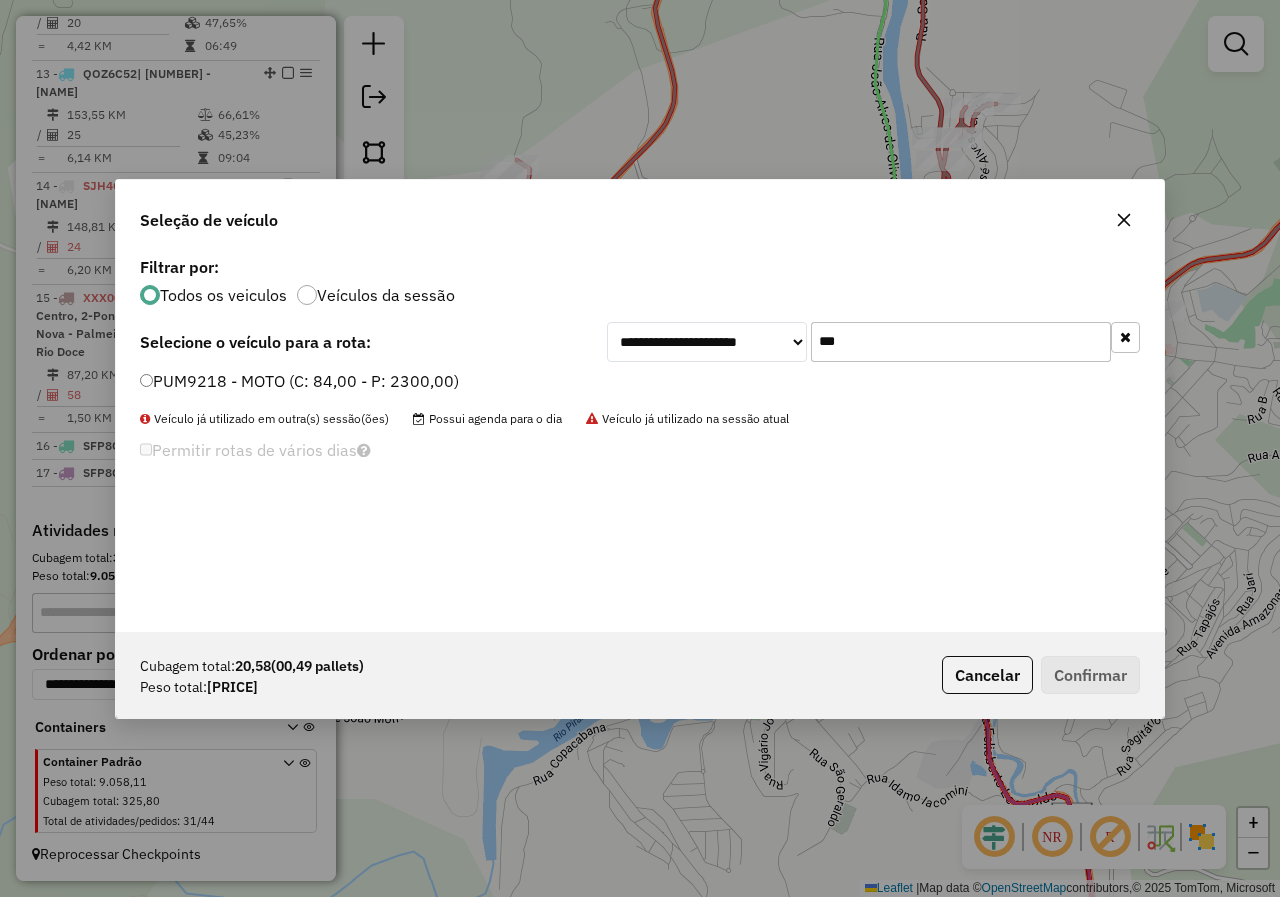 type on "***" 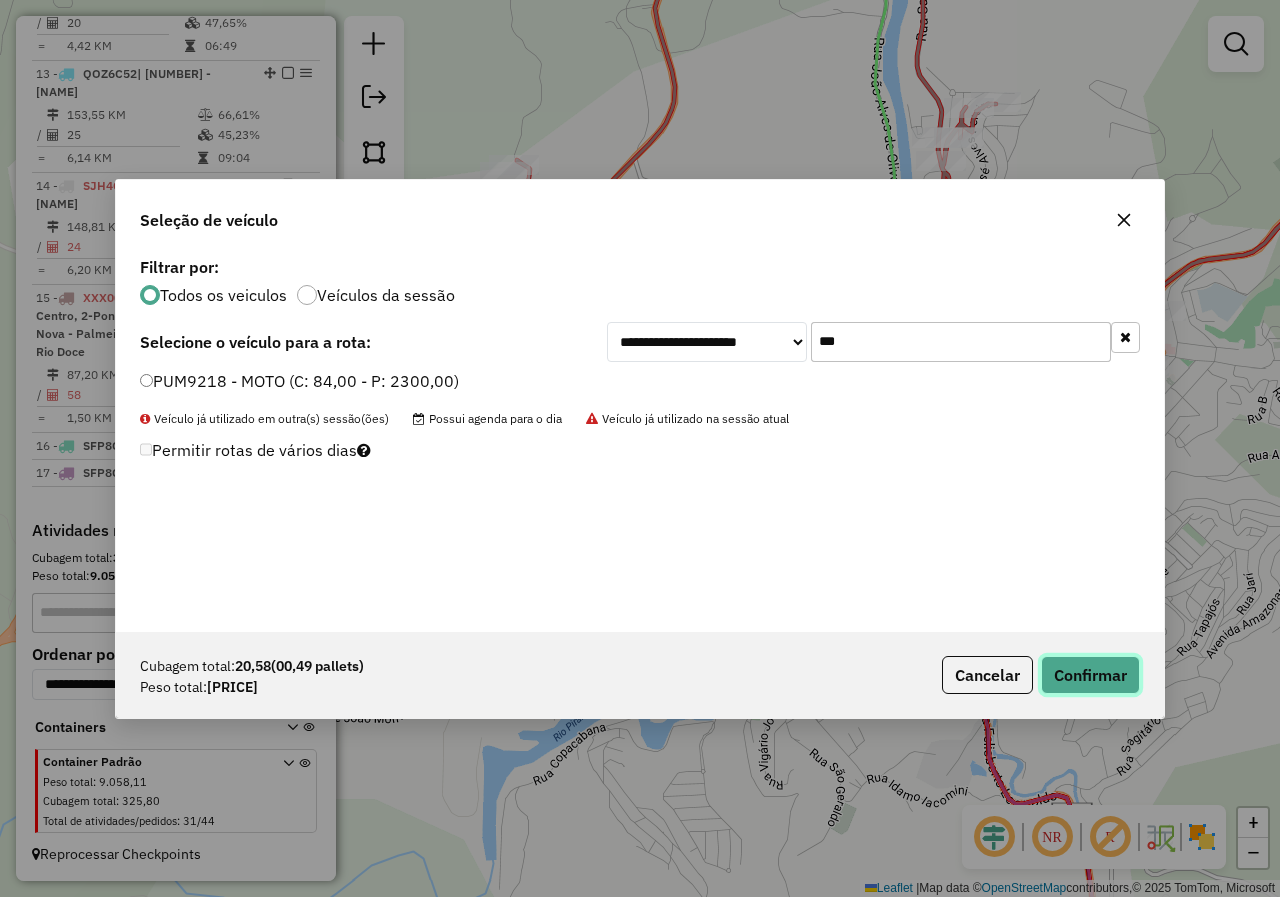 click on "Confirmar" 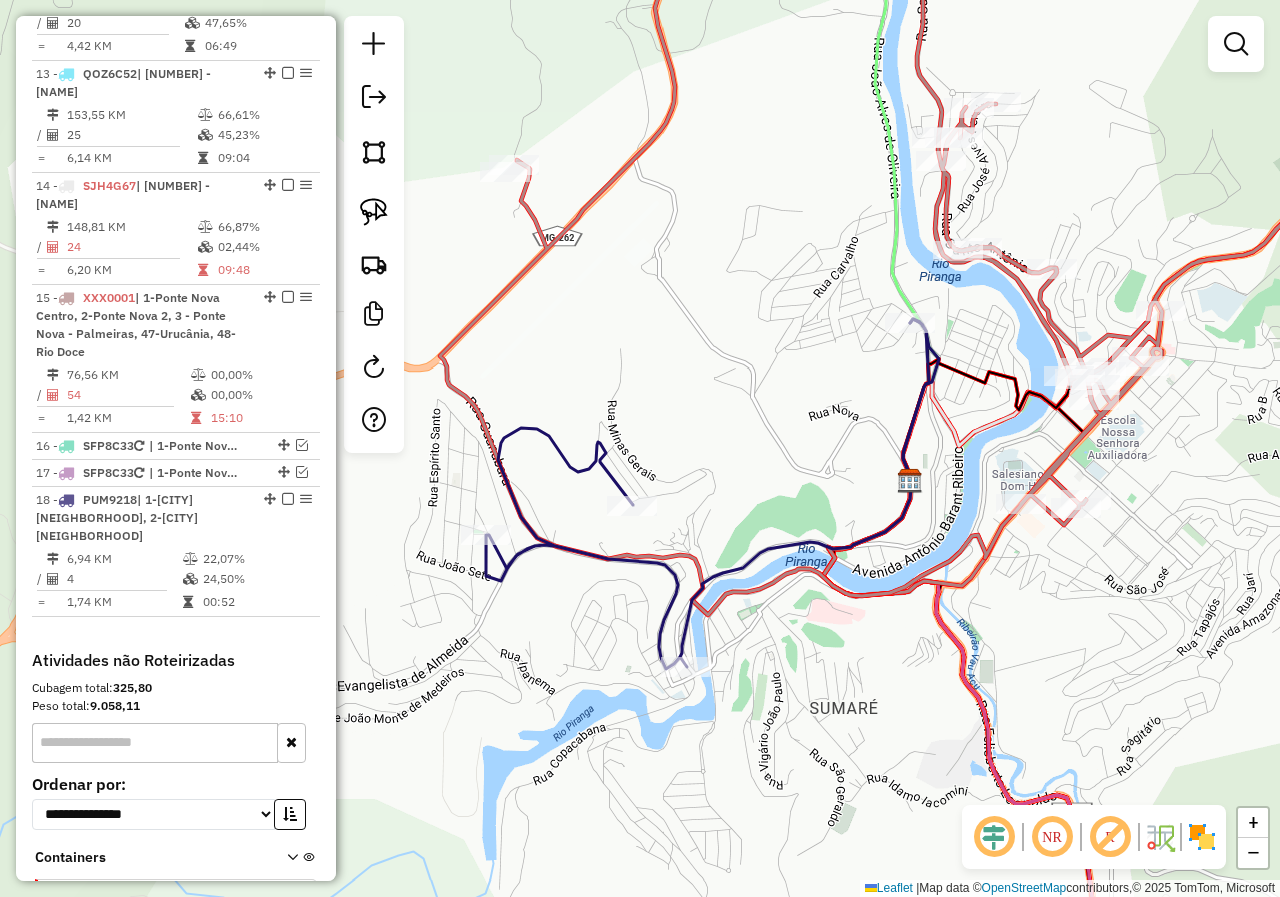 scroll, scrollTop: 2014, scrollLeft: 0, axis: vertical 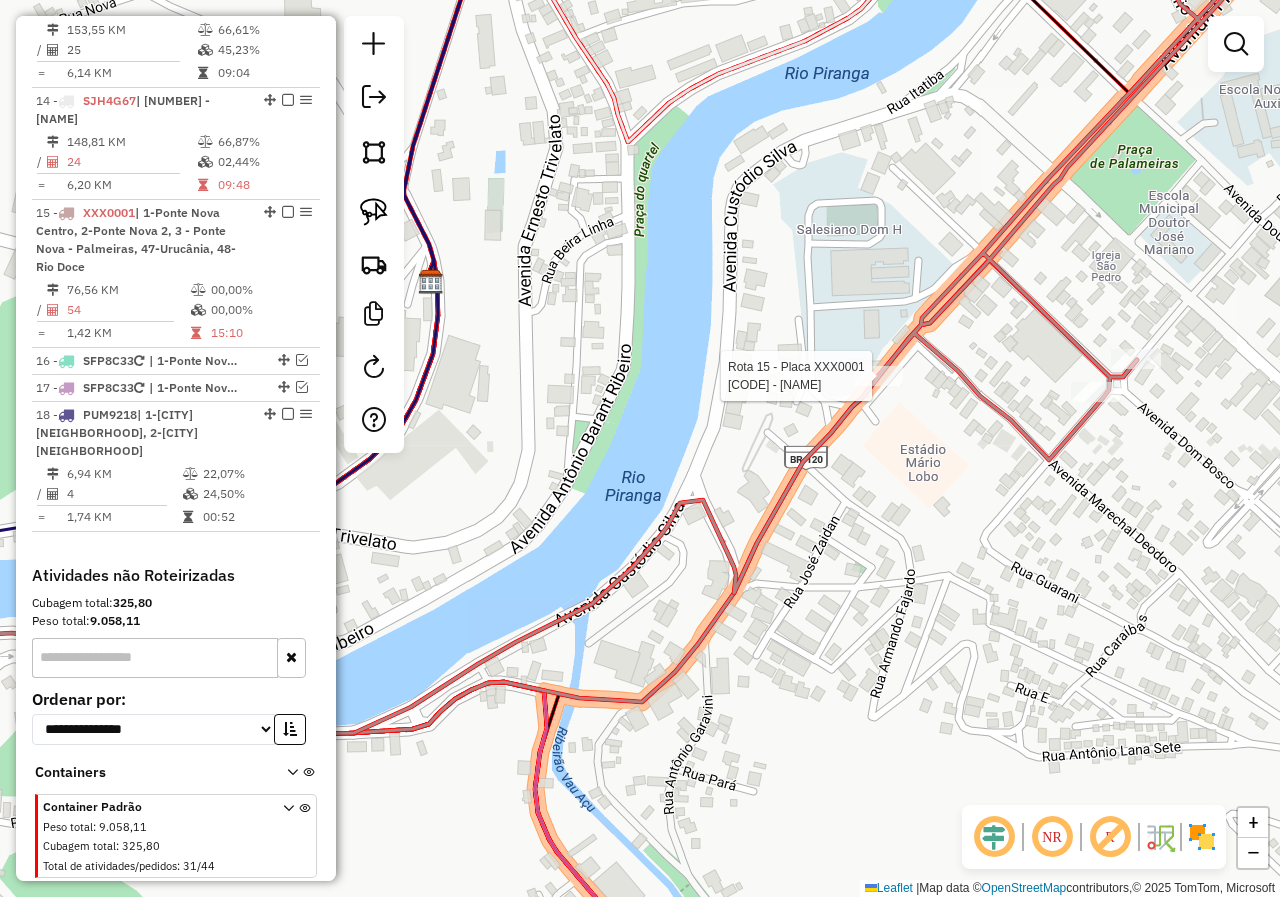 select on "*********" 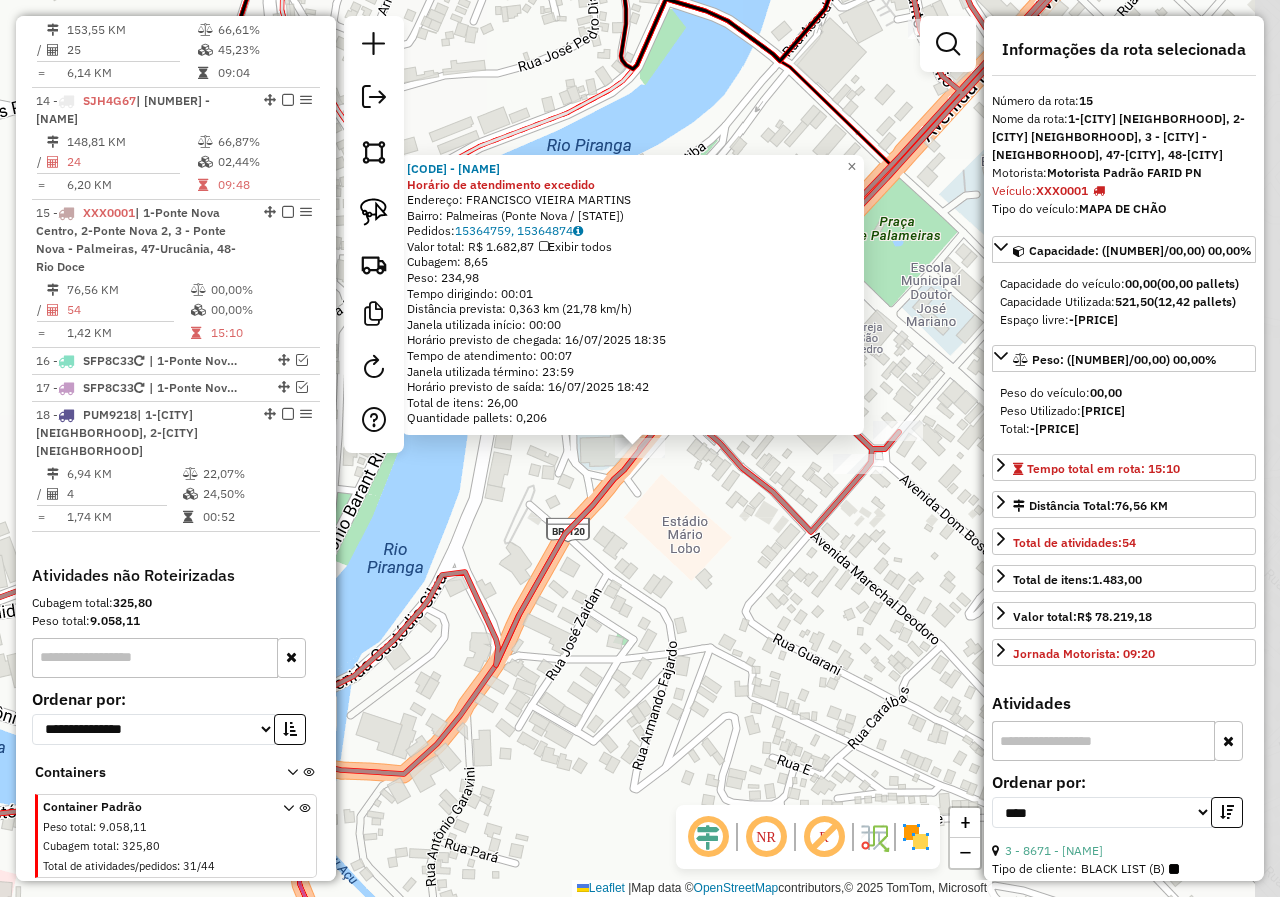 scroll, scrollTop: 2041, scrollLeft: 0, axis: vertical 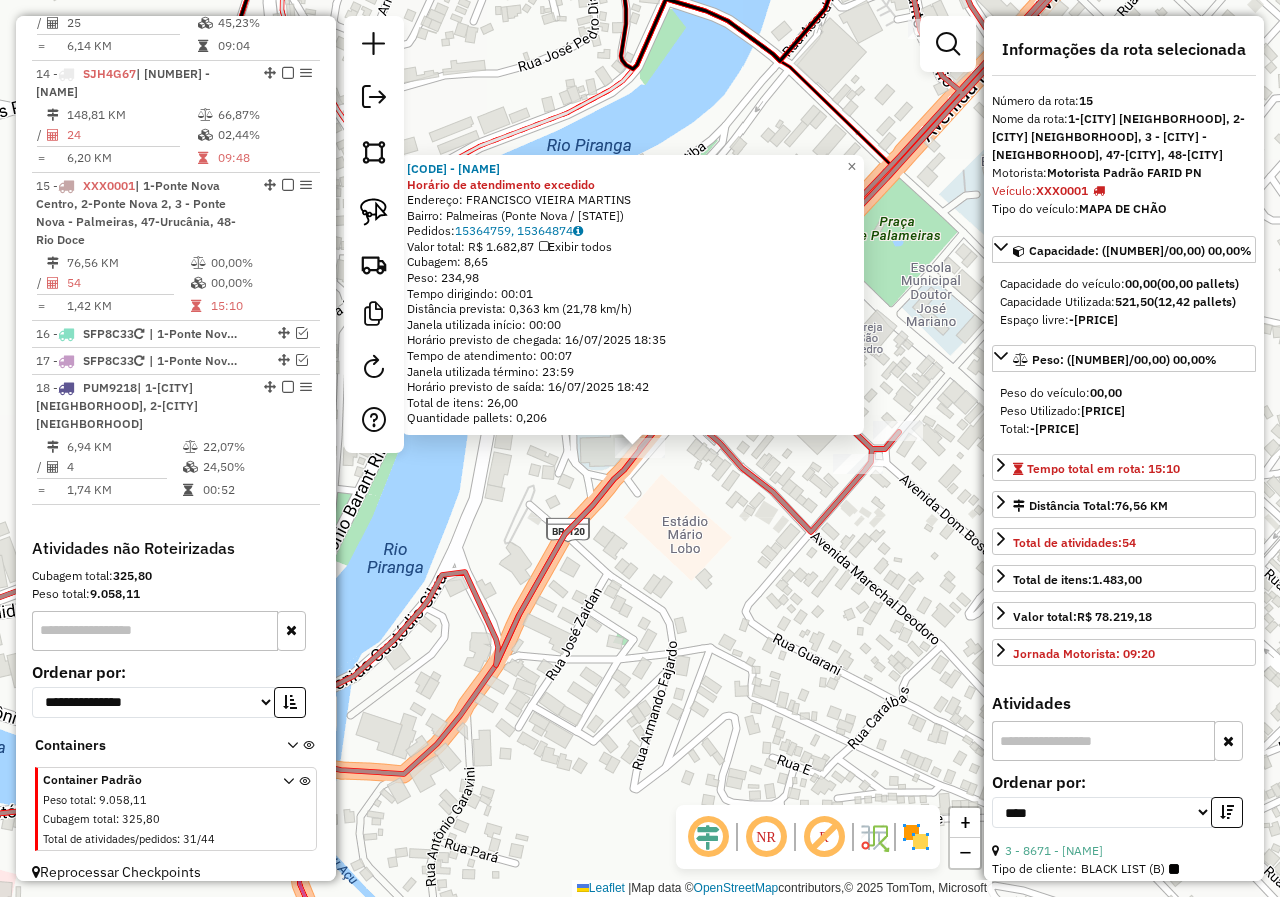 click on "31858 - A CASA E SUA Horário de atendimento excedido  Endereço: FRANCISCO VIEIRA MARTINS   Bairro: Palmeiras  (Ponte Nova / )   Pedidos:  15364759, 15364874   Valor total: R$ 1.682,87   Exibir todos   Cubagem: 8,65  Peso: 234,98  Tempo dirigindo: 00:01   Distância prevista: 0,363 km (21,78 km/h)   Janela utilizada início: 00:00   Horário previsto de chegada: 16/07/2025 18:35   Tempo de atendimento: 00:07   Janela utilizada término: 23:59   Horário previsto de saída: 16/07/2025 18:42   Total de itens: 26,00   Quantidade pallets: 0,206  × Janela de atendimento Grade de atendimento Capacidade Transportadoras Veículos Cliente Pedidos  Rotas Selecione os dias de semana para filtrar as janelas de atendimento  Seg   Ter   Qua   Qui   Sex   Sáb   Dom  Informe o período da janela de atendimento: De: Até:  Filtrar exatamente a janela do cliente  Considerar janela de atendimento padrão  Selecione os dias de semana para filtrar as grades de atendimento  Seg   Ter   Qua   Qui   Sex   Sáb   Dom   De:   De:" 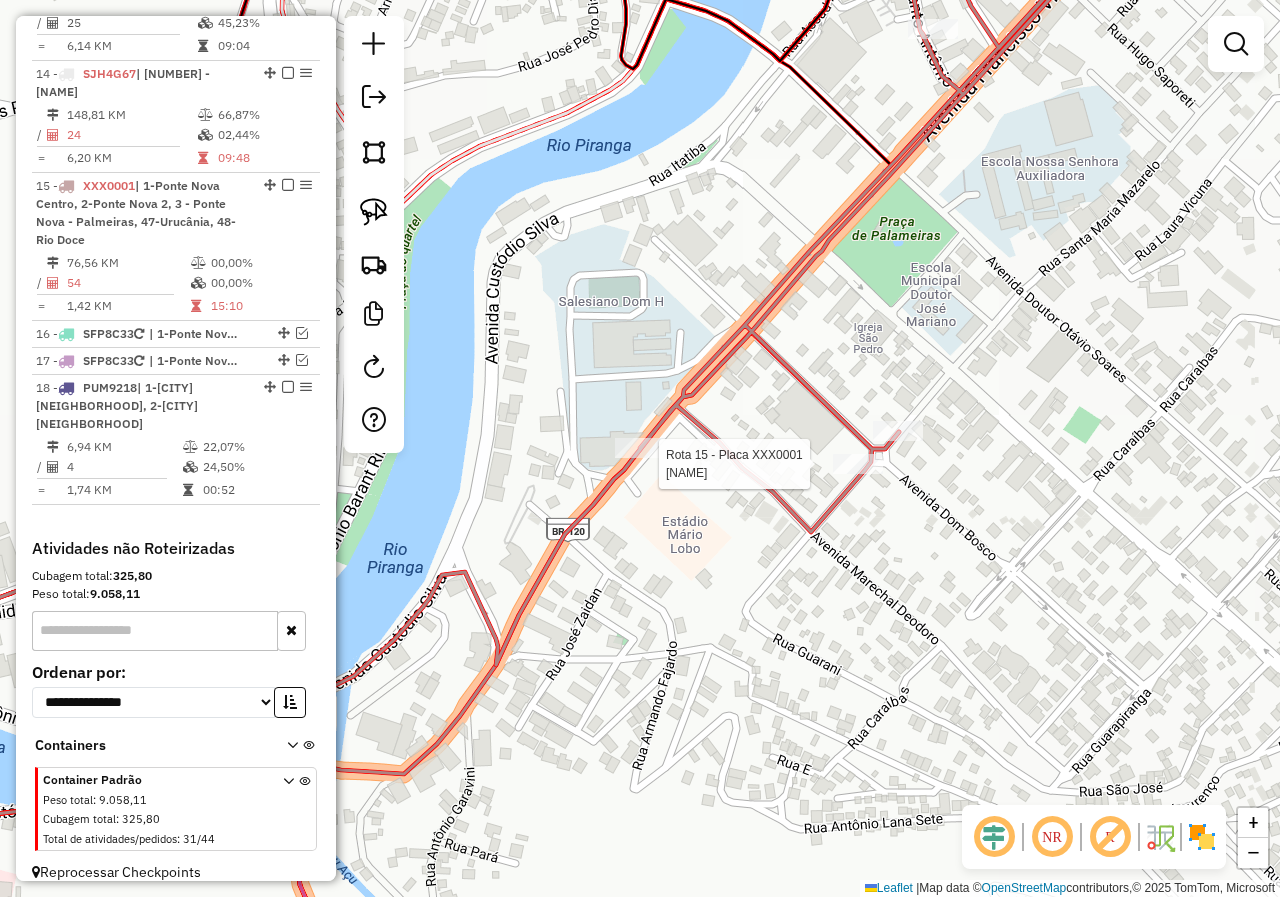 select on "*********" 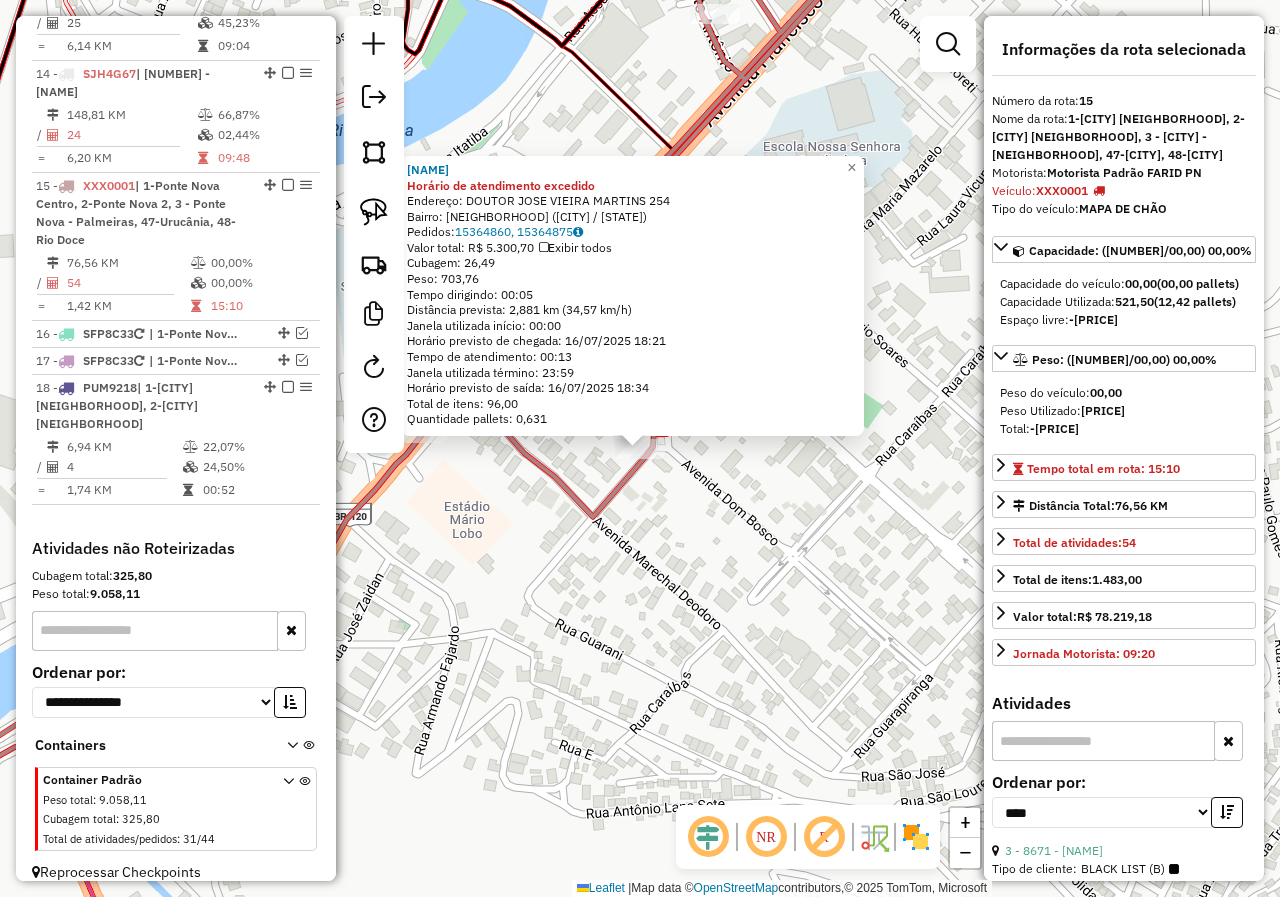 click on "31237 - JOSE VITOR CARDOSO Horário de atendimento excedido  Endereço:  DOUTOR JOSE VIEIRA MARTINS 254   Bairro: PALMEIRAS (PONTE NOVA / MG)   Pedidos:  15364860, 15364875   Valor total: R$ 5.300,70   Exibir todos   Cubagem: 26,49  Peso: 703,76  Tempo dirigindo: 00:05   Distância prevista: 2,881 km (34,57 km/h)   Janela utilizada início: 00:00   Horário previsto de chegada: 16/07/2025 18:21   Tempo de atendimento: 00:13   Janela utilizada término: 23:59   Horário previsto de saída: 16/07/2025 18:34   Total de itens: 96,00   Quantidade pallets: 0,631  × Janela de atendimento Grade de atendimento Capacidade Transportadoras Veículos Cliente Pedidos  Rotas Selecione os dias de semana para filtrar as janelas de atendimento  Seg   Ter   Qua   Qui   Sex   Sáb   Dom  Informe o período da janela de atendimento: De: Até:  Filtrar exatamente a janela do cliente  Considerar janela de atendimento padrão  Selecione os dias de semana para filtrar as grades de atendimento  Seg   Ter   Qua   Qui   Sex   Sáb  De:" 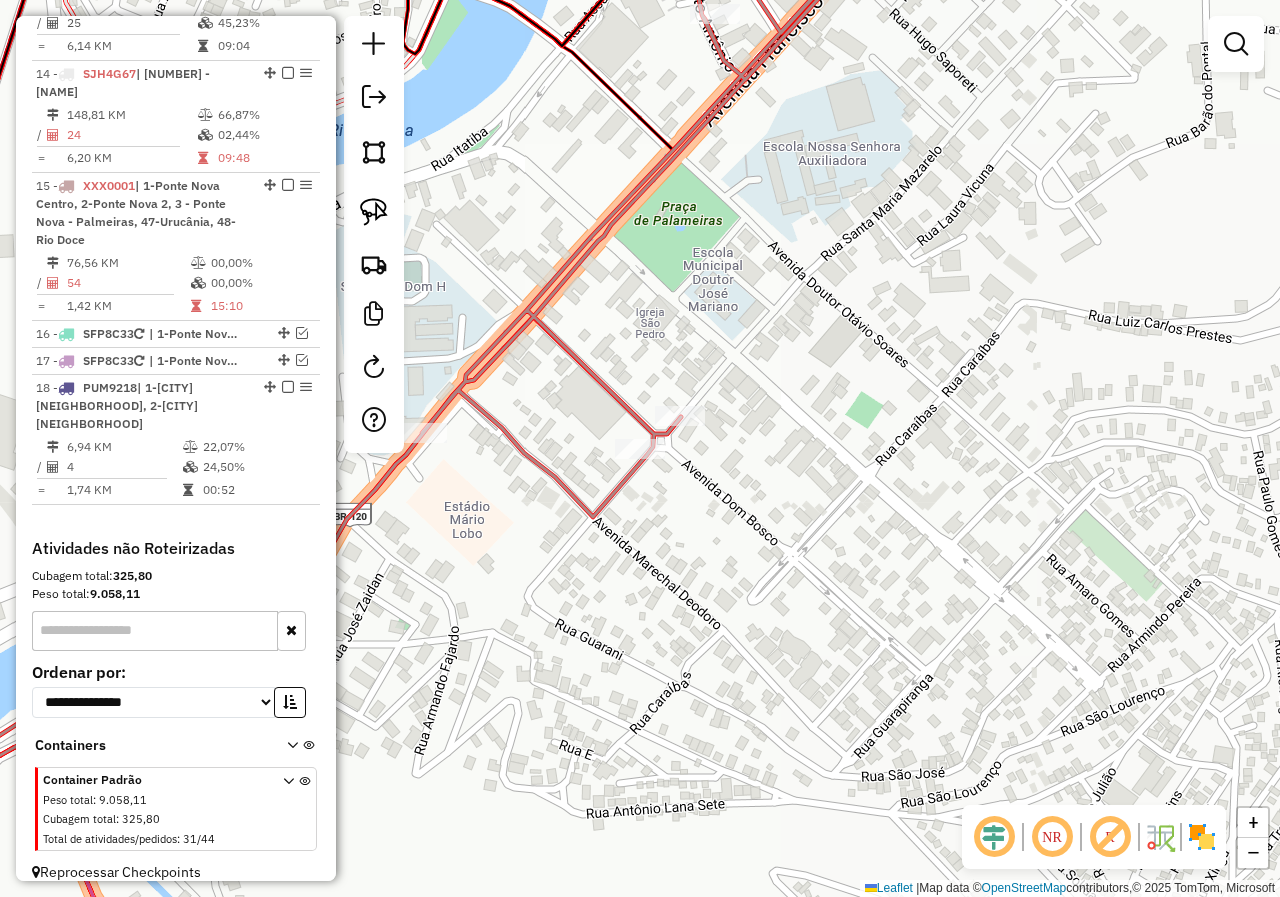 click on "Rota 15 - Placa XXX0001  26741 - MISTURA FINA Janela de atendimento Grade de atendimento Capacidade Transportadoras Veículos Cliente Pedidos  Rotas Selecione os dias de semana para filtrar as janelas de atendimento  Seg   Ter   Qua   Qui   Sex   Sáb   Dom  Informe o período da janela de atendimento: De: Até:  Filtrar exatamente a janela do cliente  Considerar janela de atendimento padrão  Selecione os dias de semana para filtrar as grades de atendimento  Seg   Ter   Qua   Qui   Sex   Sáb   Dom   Considerar clientes sem dia de atendimento cadastrado  Clientes fora do dia de atendimento selecionado Filtrar as atividades entre os valores definidos abaixo:  Peso mínimo:   Peso máximo:   Cubagem mínima:   Cubagem máxima:   De:   Até:  Filtrar as atividades entre o tempo de atendimento definido abaixo:  De:   Até:   Considerar capacidade total dos clientes não roteirizados Transportadora: Selecione um ou mais itens Tipo de veículo: Selecione um ou mais itens Veículo: Selecione um ou mais itens Nome:" 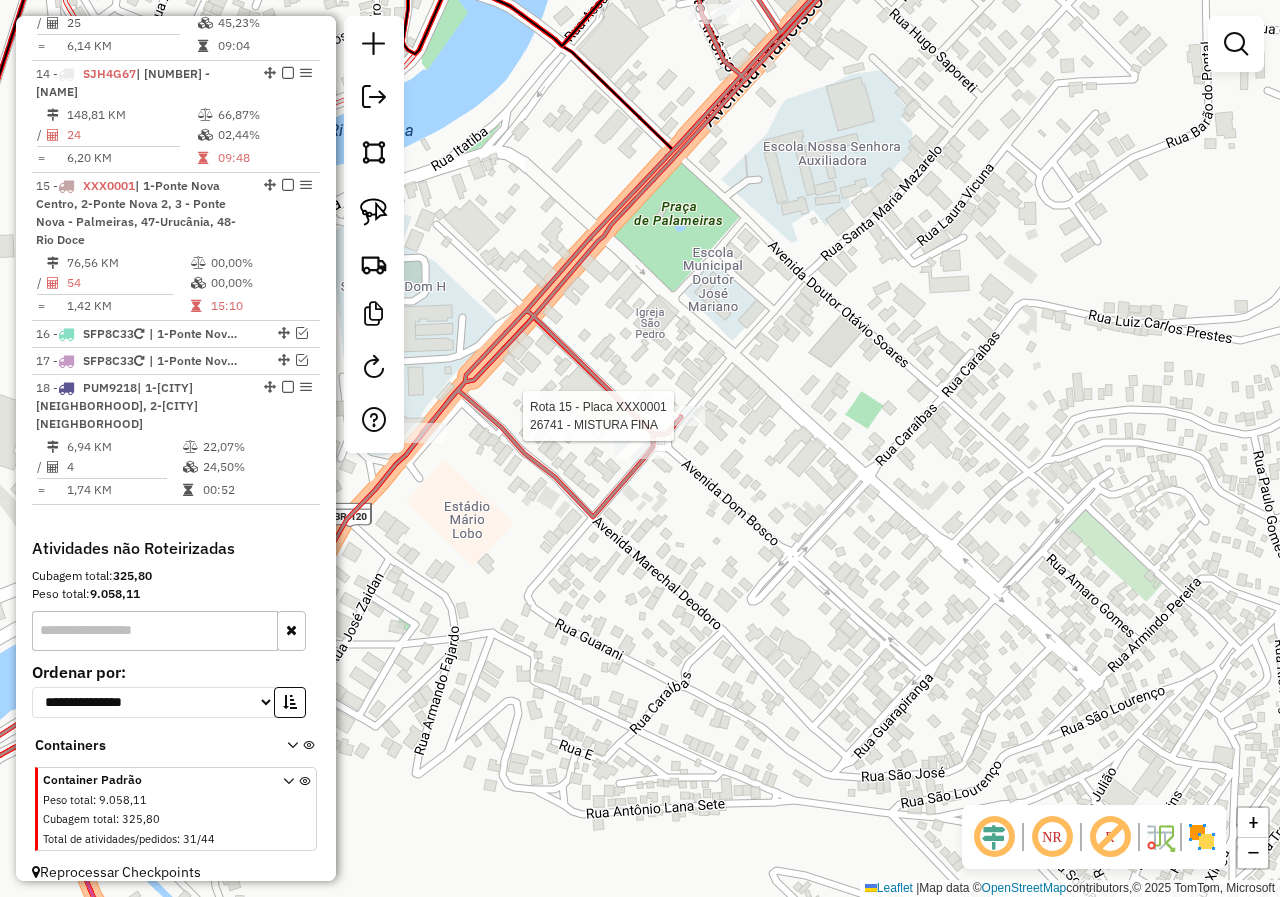 click 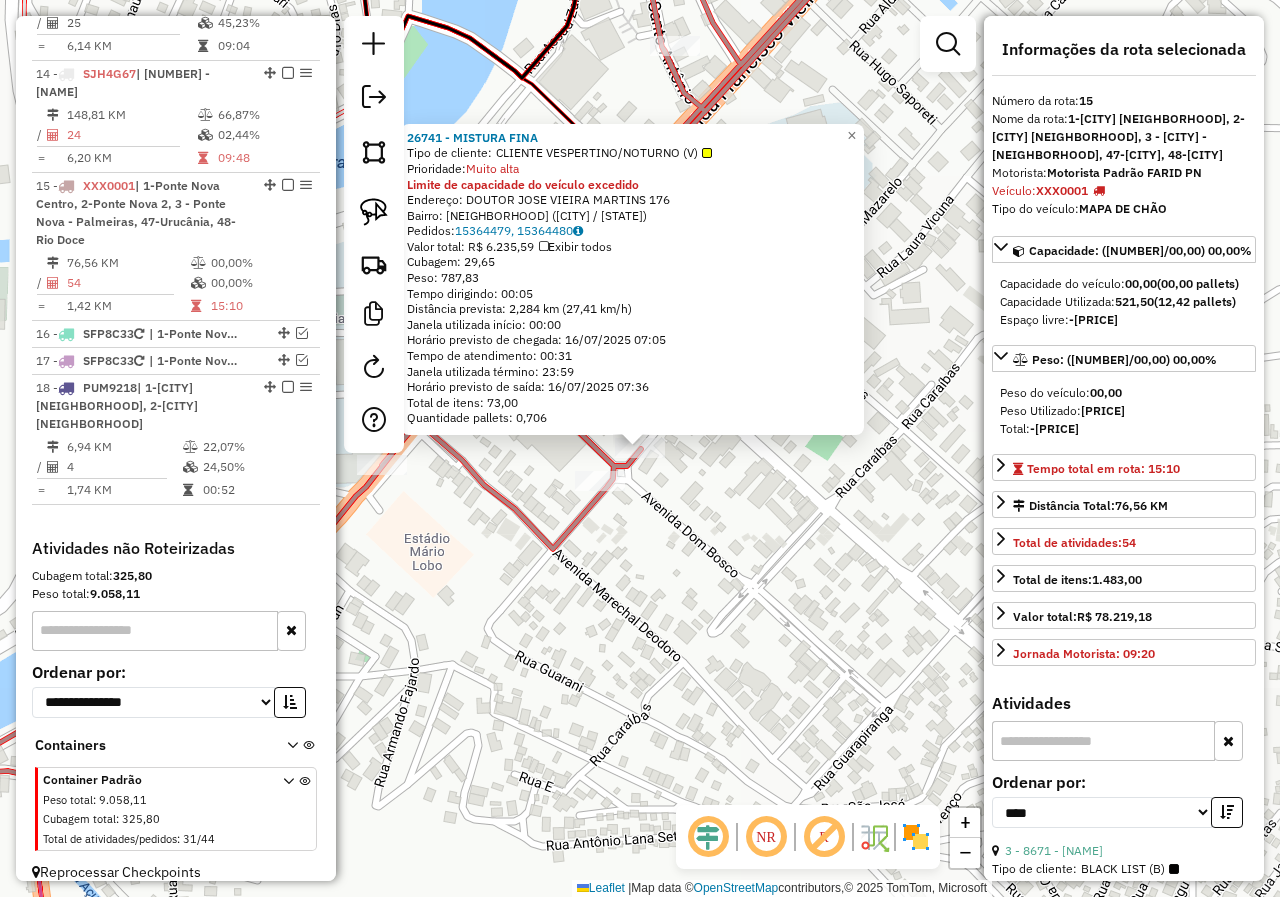 click on "26741 - MISTURA FINA  Tipo de cliente:   CLIENTE VESPERTINO/NOTURNO (V)   Prioridade:  Muito alta Limite de capacidade do veículo excedido  Endereço:  DOUTOR JOSE VIEIRA MARTINS 176   Bairro: PALMEIRAS (PONTE NOVA / MG)   Pedidos:  15364479, 15364480   Valor total: R$ 6.235,59   Exibir todos   Cubagem: 29,65  Peso: 787,83  Tempo dirigindo: 00:05   Distância prevista: 2,284 km (27,41 km/h)   Janela utilizada início: 00:00   Horário previsto de chegada: 16/07/2025 07:05   Tempo de atendimento: 00:31   Janela utilizada término: 23:59   Horário previsto de saída: 16/07/2025 07:36   Total de itens: 73,00   Quantidade pallets: 0,706  × Janela de atendimento Grade de atendimento Capacidade Transportadoras Veículos Cliente Pedidos  Rotas Selecione os dias de semana para filtrar as janelas de atendimento  Seg   Ter   Qua   Qui   Sex   Sáb   Dom  Informe o período da janela de atendimento: De: Até:  Filtrar exatamente a janela do cliente  Considerar janela de atendimento padrão   Seg   Ter   Qua   Qui  +" 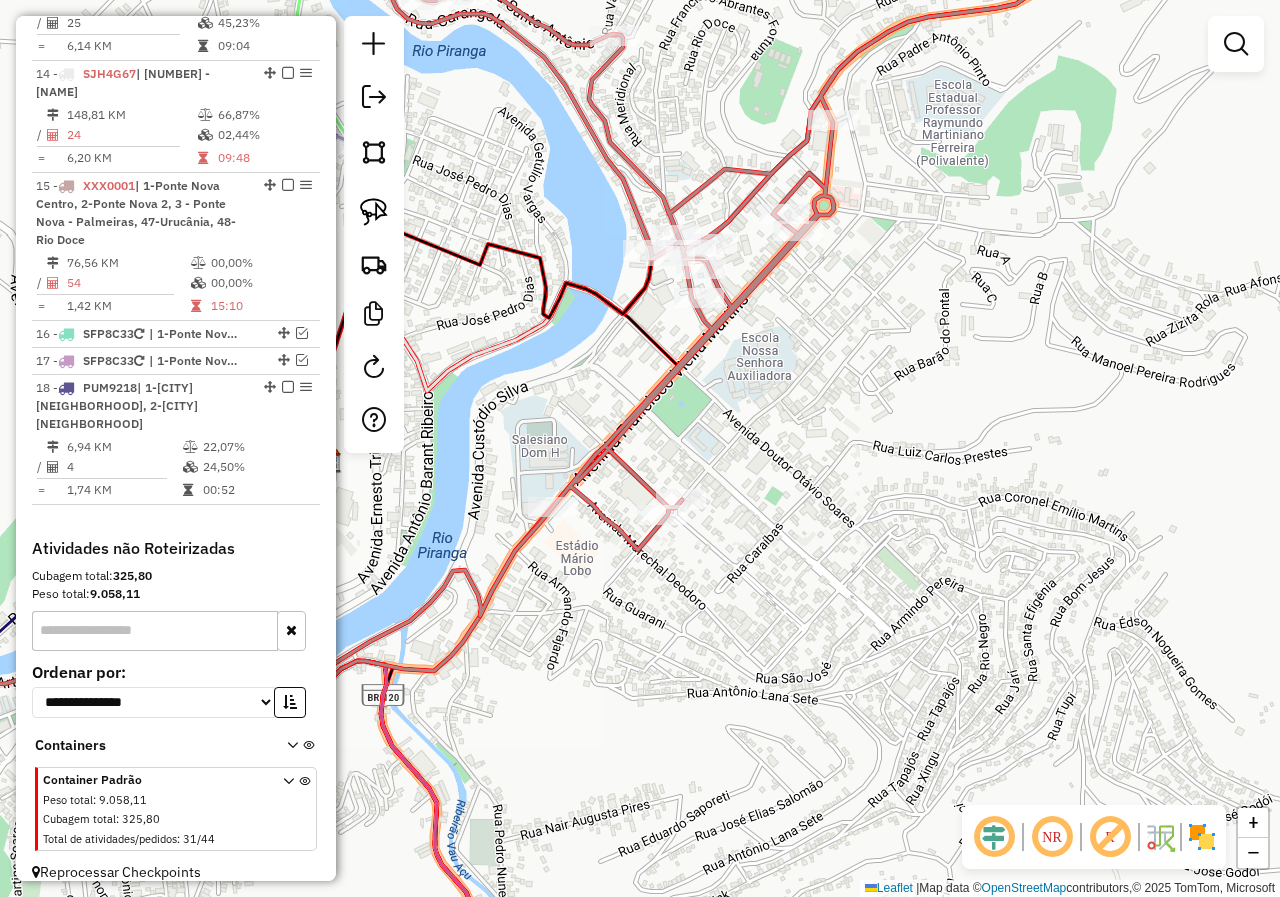 drag, startPoint x: 772, startPoint y: 379, endPoint x: 704, endPoint y: 592, distance: 223.59114 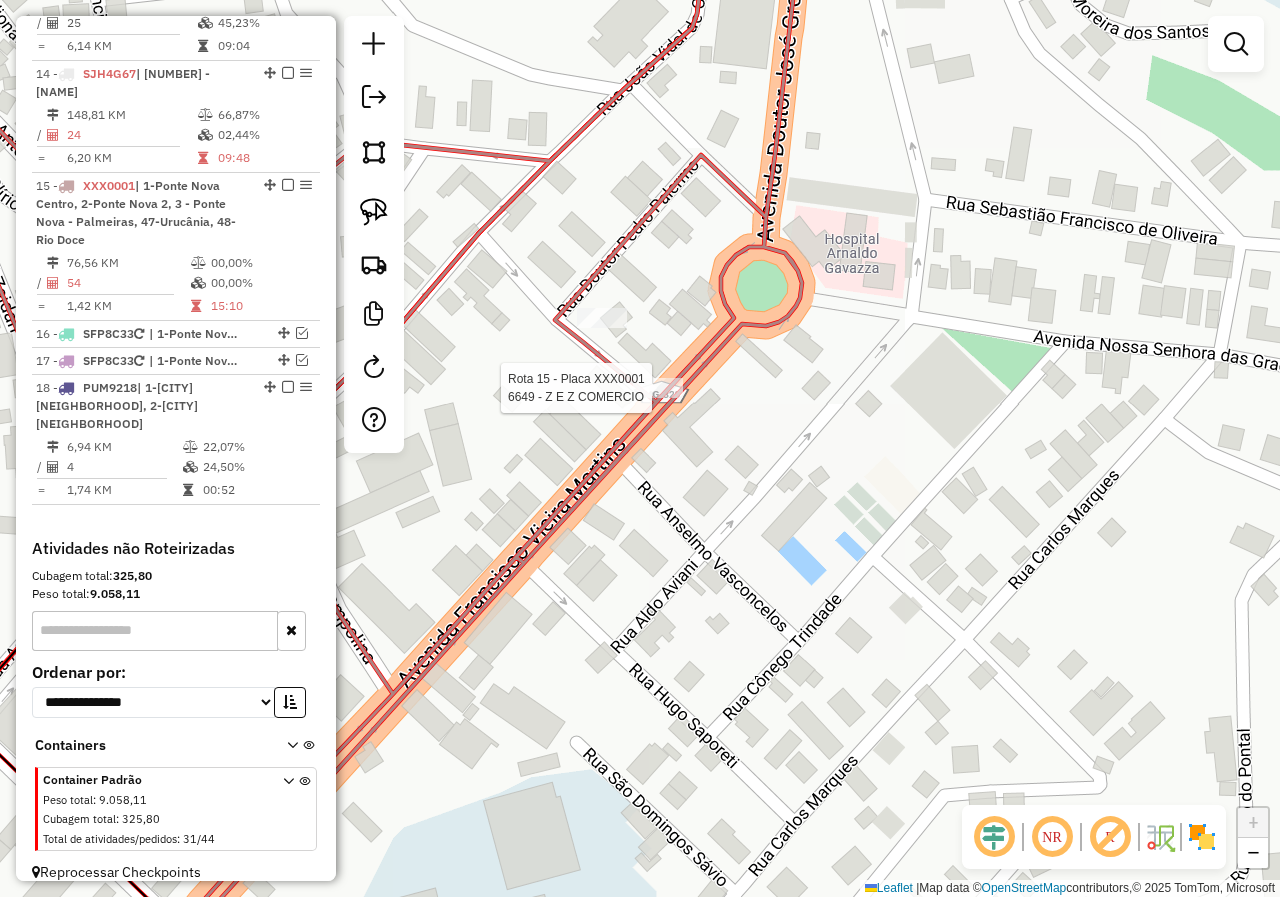 select on "*********" 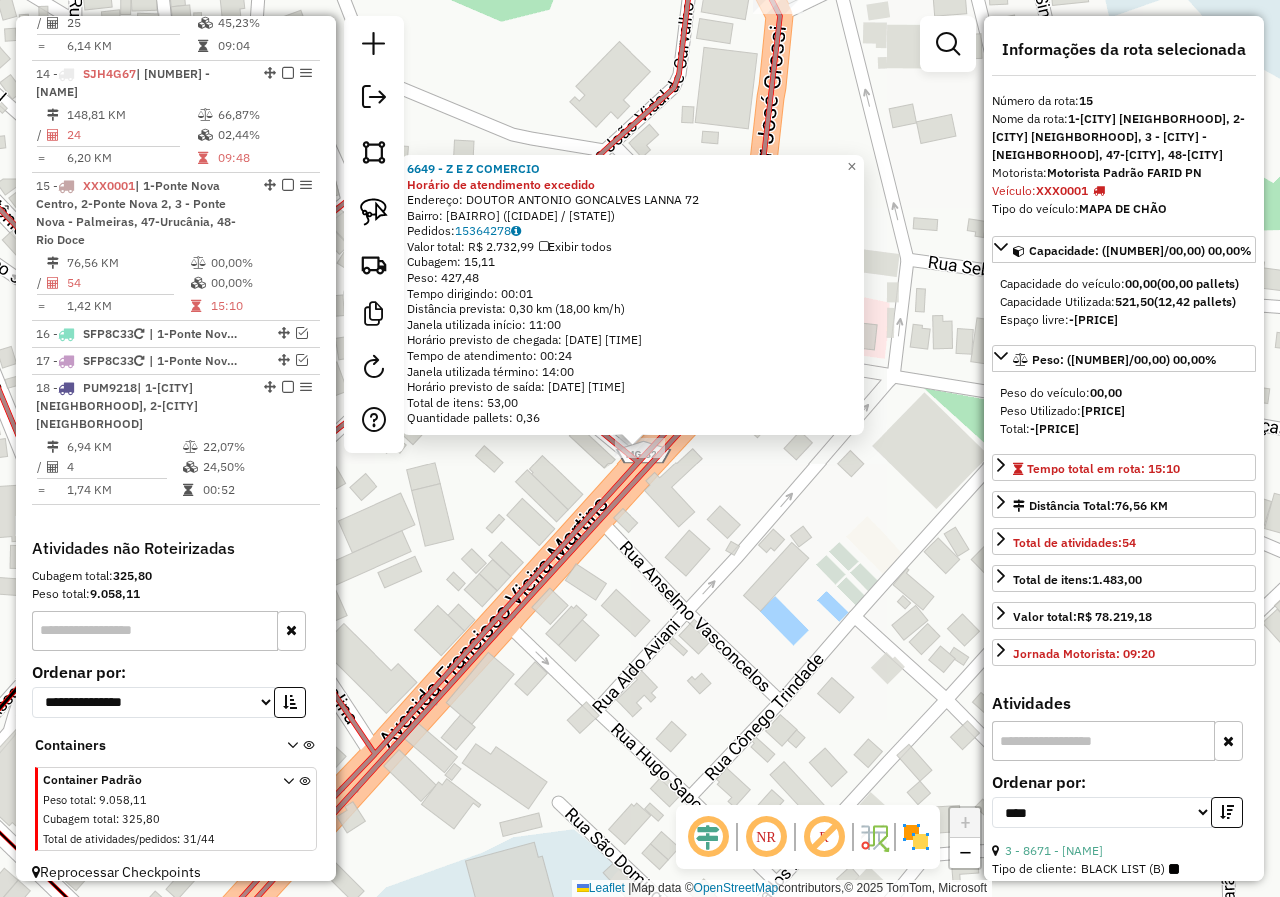 click on "6649 - Z E Z COMERCIO Horário de atendimento excedido  Endereço:  DOUTOR ANTONIO GONCALVES LANNA 72   Bairro: GUARAPIRANGA (PONTE NOVA / MG)   Pedidos:  15364278   Valor total: R$ 2.732,99   Exibir todos   Cubagem: 15,11  Peso: 427,48  Tempo dirigindo: 00:01   Distância prevista: 0,30 km (18,00 km/h)   Janela utilizada início: 11:00   Horário previsto de chegada: 16/07/2025 19:10   Tempo de atendimento: 00:24   Janela utilizada término: 14:00   Horário previsto de saída: 16/07/2025 19:34   Total de itens: 53,00   Quantidade pallets: 0,36  × Janela de atendimento Grade de atendimento Capacidade Transportadoras Veículos Cliente Pedidos  Rotas Selecione os dias de semana para filtrar as janelas de atendimento  Seg   Ter   Qua   Qui   Sex   Sáb   Dom  Informe o período da janela de atendimento: De: Até:  Filtrar exatamente a janela do cliente  Considerar janela de atendimento padrão  Selecione os dias de semana para filtrar as grades de atendimento  Seg   Ter   Qua   Qui   Sex   Sáb   Dom   De:  +" 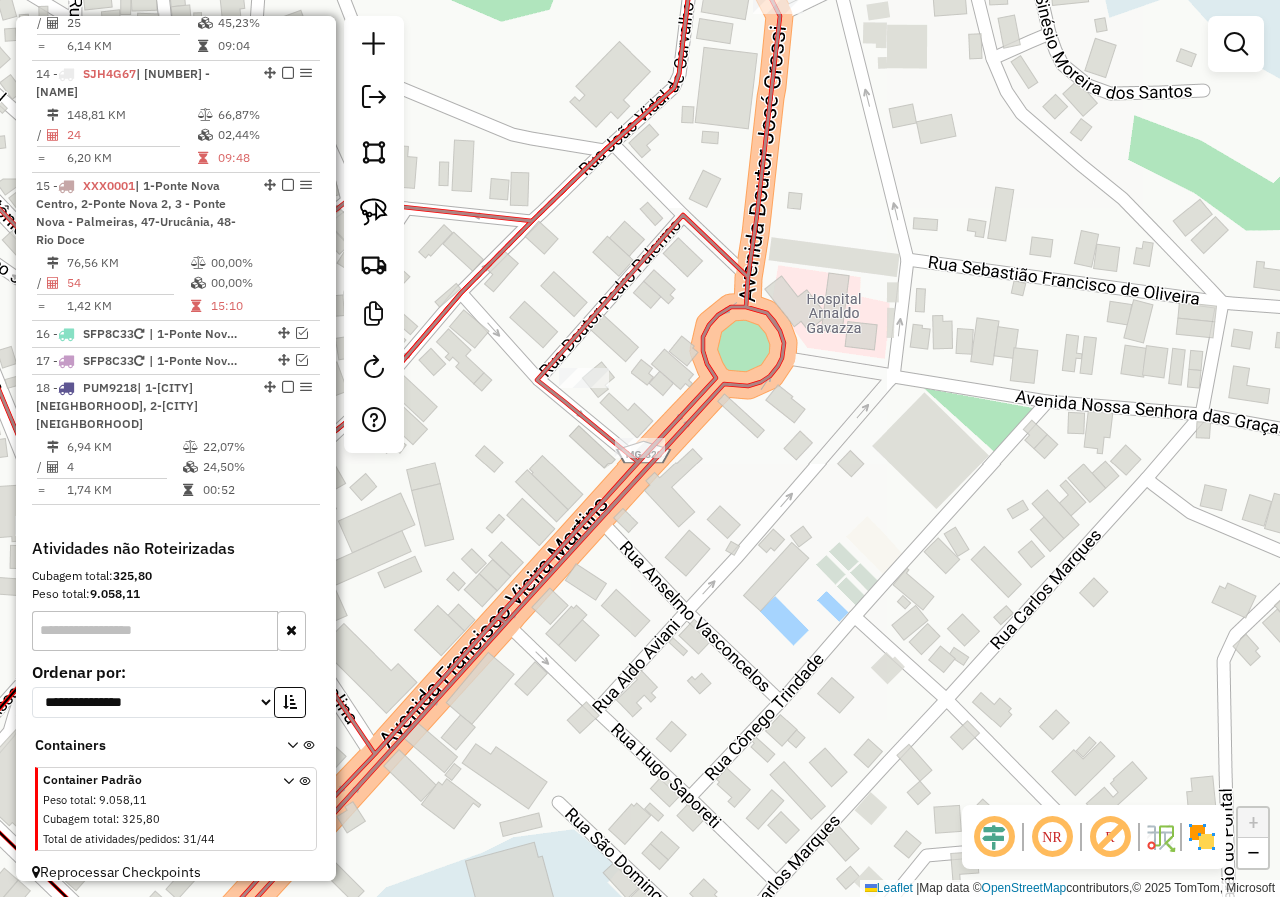 click 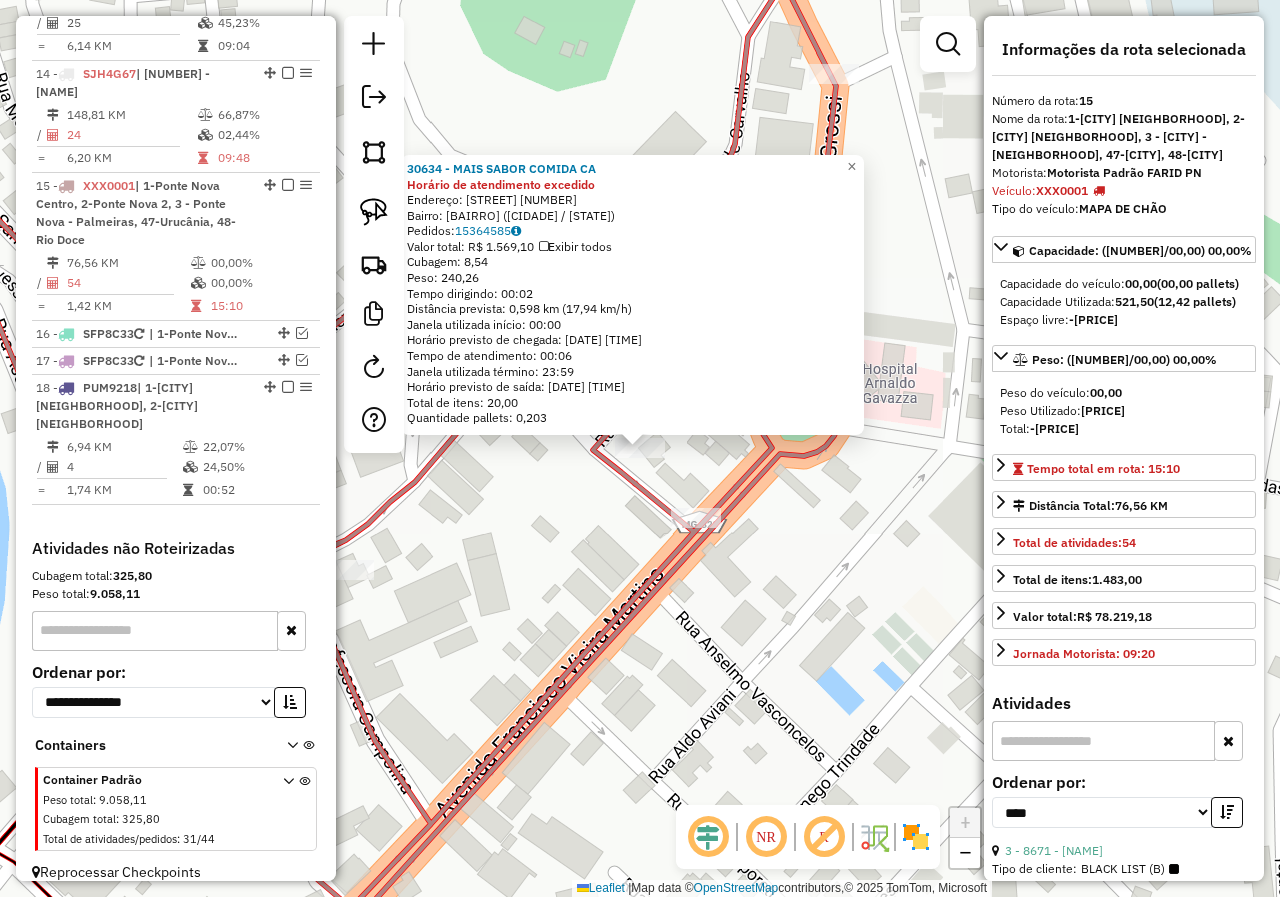 click on "30634 - MAIS SABOR COMIDA CA Horário de atendimento excedido  Endereço:  DOUTOR ANTONIO GONCALVES LANNA 85   Bairro: GUARAPIRANGA (PONTE NOVA / MG)   Pedidos:  15364585   Valor total: R$ 1.569,10   Exibir todos   Cubagem: 8,54  Peso: 240,26  Tempo dirigindo: 00:02   Distância prevista: 0,598 km (17,94 km/h)   Janela utilizada início: 00:00   Horário previsto de chegada: 16/07/2025 19:36   Tempo de atendimento: 00:06   Janela utilizada término: 23:59   Horário previsto de saída: 16/07/2025 19:42   Total de itens: 20,00   Quantidade pallets: 0,203  × Janela de atendimento Grade de atendimento Capacidade Transportadoras Veículos Cliente Pedidos  Rotas Selecione os dias de semana para filtrar as janelas de atendimento  Seg   Ter   Qua   Qui   Sex   Sáb   Dom  Informe o período da janela de atendimento: De: Até:  Filtrar exatamente a janela do cliente  Considerar janela de atendimento padrão  Selecione os dias de semana para filtrar as grades de atendimento  Seg   Ter   Qua   Qui   Sex   Sáb   Dom" 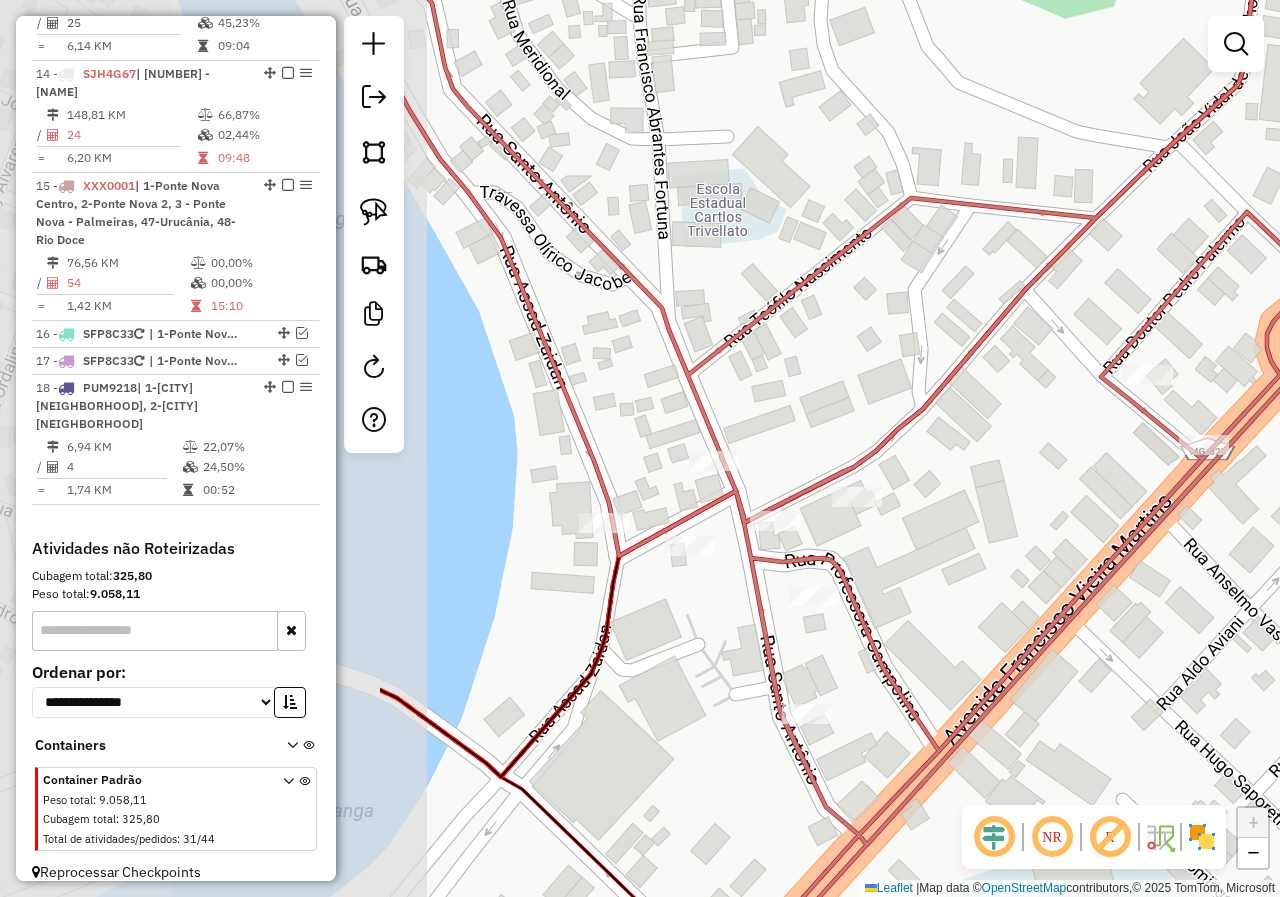 drag, startPoint x: 455, startPoint y: 533, endPoint x: 963, endPoint y: 460, distance: 513.21826 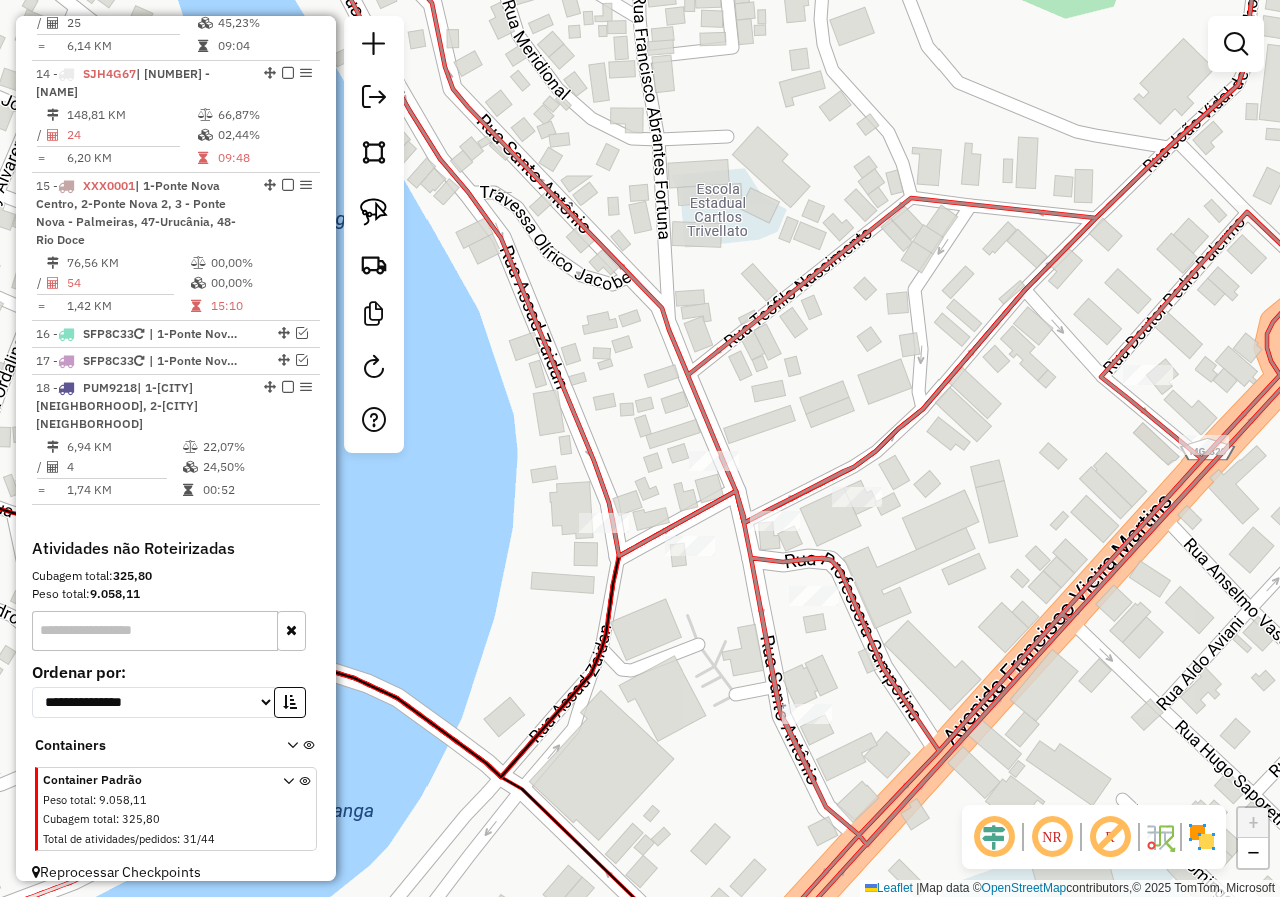 select on "*********" 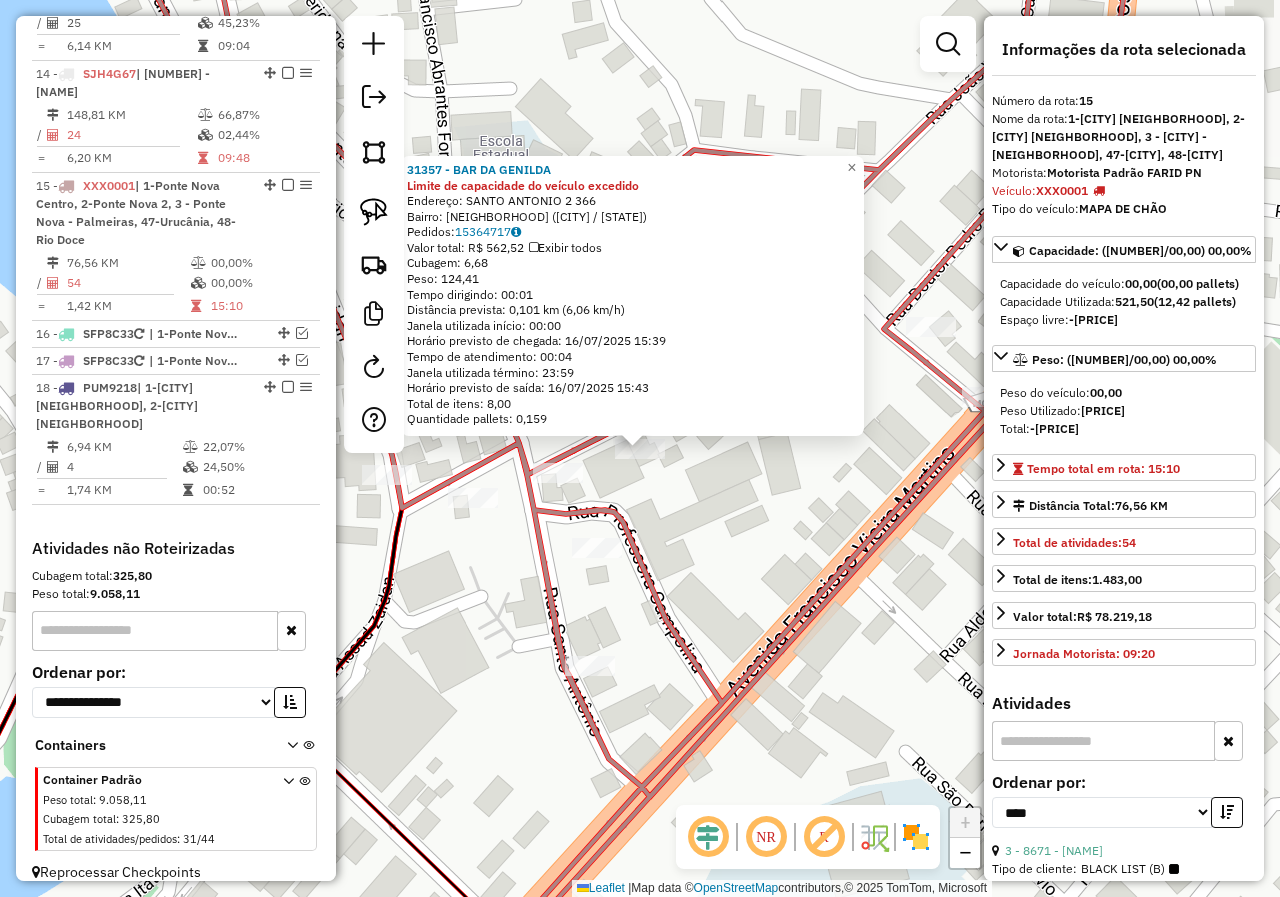 click on "31357 - BAR DA GENILDA Limite de capacidade do veículo excedido  Endereço:  SANTO ANTONIO 2 366   Bairro: SANTO ANTONIO I (PONTE NOVA / MG)   Pedidos:  15364717   Valor total: R$ 562,52   Exibir todos   Cubagem: 6,68  Peso: 124,41  Tempo dirigindo: 00:01   Distância prevista: 0,101 km (6,06 km/h)   Janela utilizada início: 00:00   Horário previsto de chegada: 16/07/2025 15:39   Tempo de atendimento: 00:04   Janela utilizada término: 23:59   Horário previsto de saída: 16/07/2025 15:43   Total de itens: 8,00   Quantidade pallets: 0,159  × Janela de atendimento Grade de atendimento Capacidade Transportadoras Veículos Cliente Pedidos  Rotas Selecione os dias de semana para filtrar as janelas de atendimento  Seg   Ter   Qua   Qui   Sex   Sáb   Dom  Informe o período da janela de atendimento: De: Até:  Filtrar exatamente a janela do cliente  Considerar janela de atendimento padrão  Selecione os dias de semana para filtrar as grades de atendimento  Seg   Ter   Qua   Qui   Sex   Sáb   Dom   De:   De:" 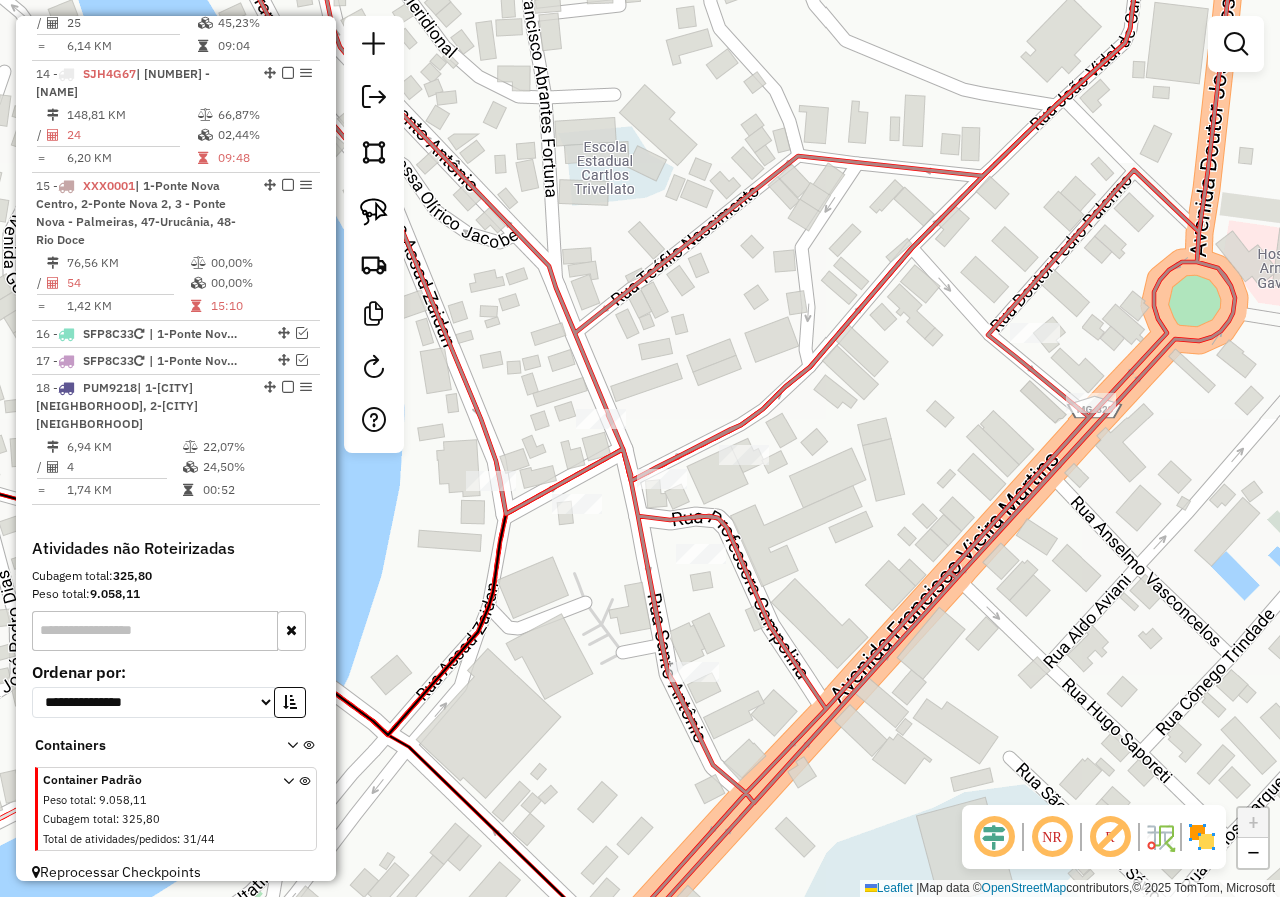 drag, startPoint x: 740, startPoint y: 485, endPoint x: 850, endPoint y: 490, distance: 110.11358 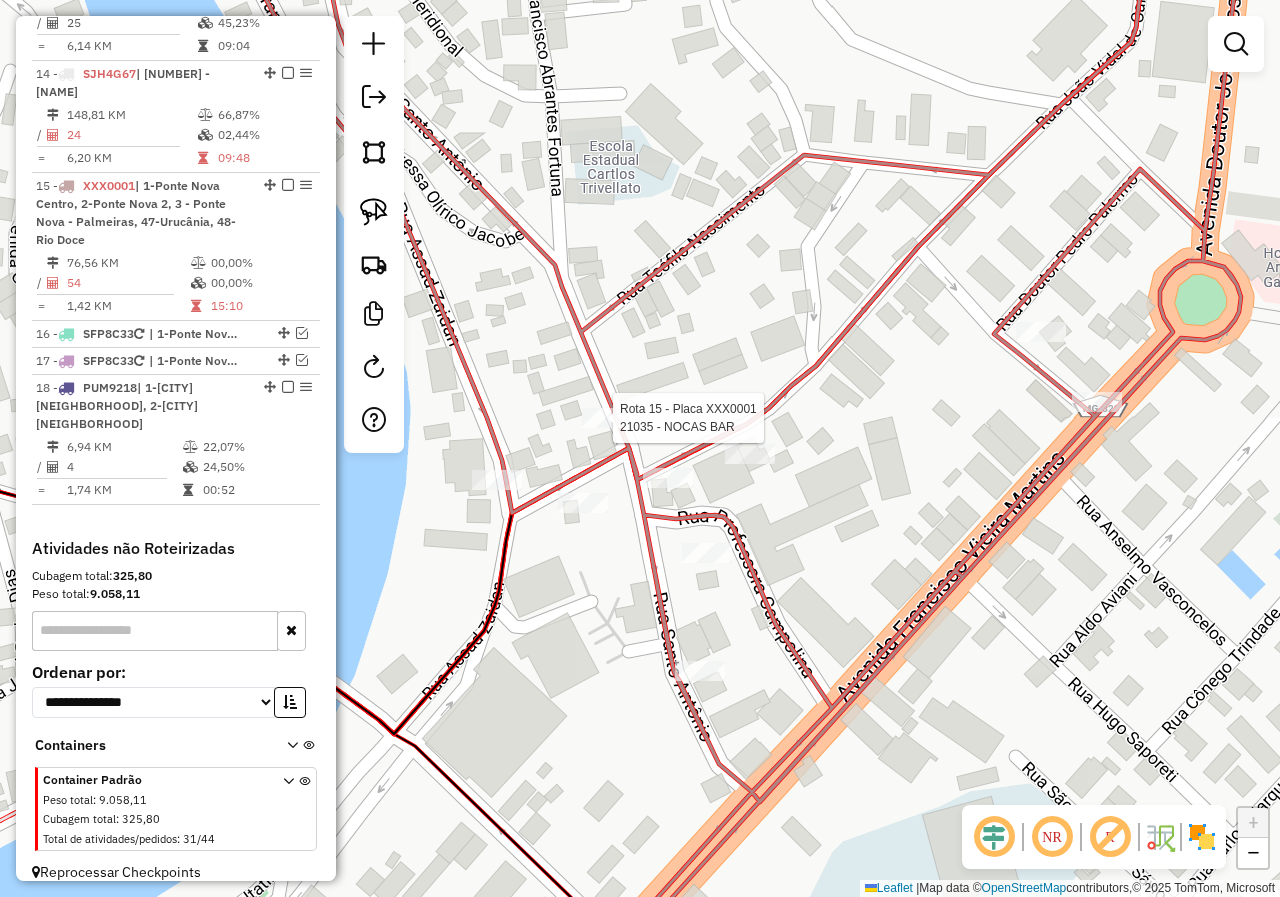 select on "*********" 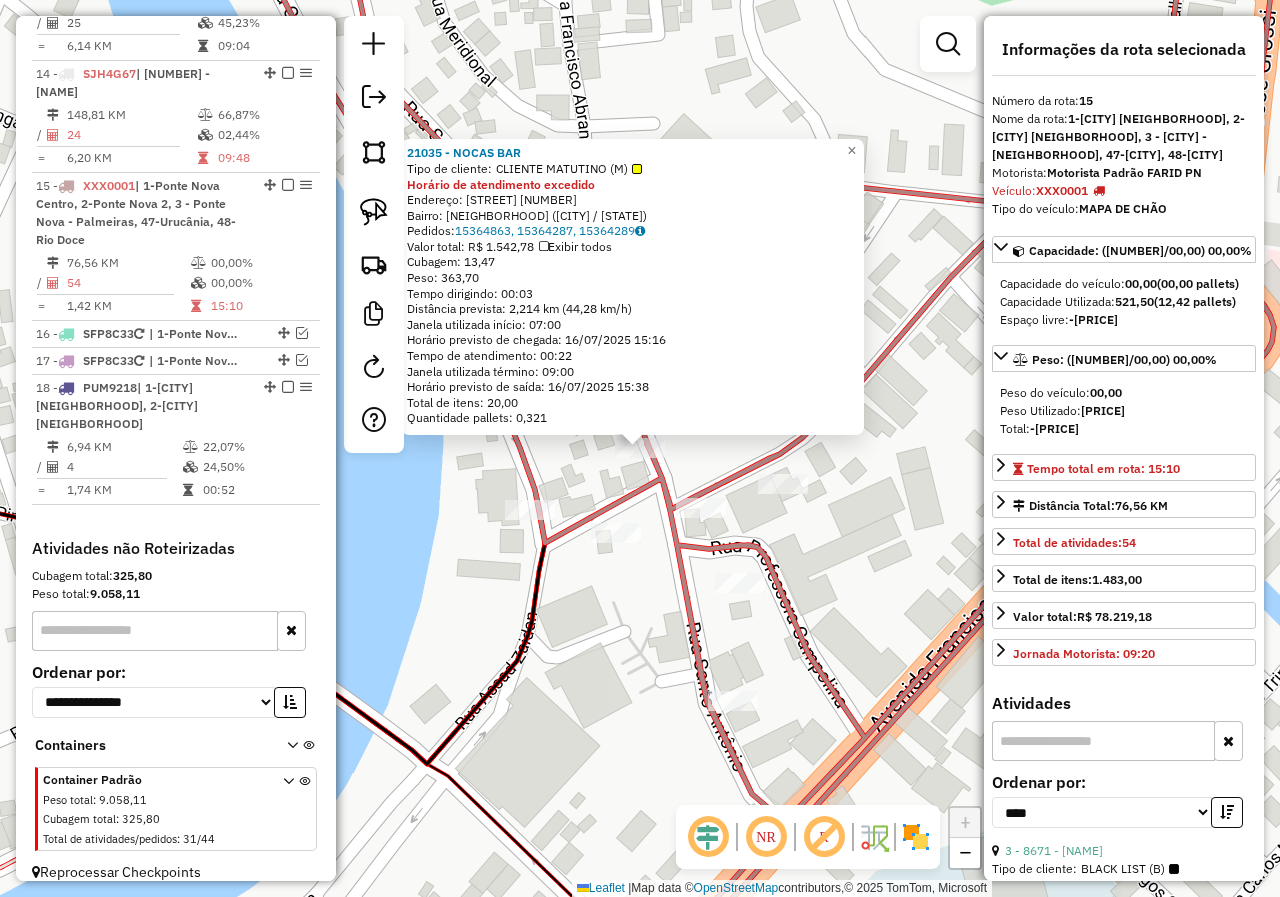 click on "21035 - NOCAS BAR  Tipo de cliente:   CLIENTE MATUTINO (M)  Horário de atendimento excedido  Endereço:  SANTO ANTONIO 209   Bairro: SANTO ANTONIO I (PONTE NOVA / MG)   Pedidos:  15364863, 15364287, 15364289   Valor total: R$ 1.542,78   Exibir todos   Cubagem: 13,47  Peso: 363,70  Tempo dirigindo: 00:03   Distância prevista: 2,214 km (44,28 km/h)   Janela utilizada início: 07:00   Horário previsto de chegada: 16/07/2025 15:16   Tempo de atendimento: 00:22   Janela utilizada término: 09:00   Horário previsto de saída: 16/07/2025 15:38   Total de itens: 20,00   Quantidade pallets: 0,321  × Janela de atendimento Grade de atendimento Capacidade Transportadoras Veículos Cliente Pedidos  Rotas Selecione os dias de semana para filtrar as janelas de atendimento  Seg   Ter   Qua   Qui   Sex   Sáb   Dom  Informe o período da janela de atendimento: De: Até:  Filtrar exatamente a janela do cliente  Considerar janela de atendimento padrão  Selecione os dias de semana para filtrar as grades de atendimento De:" 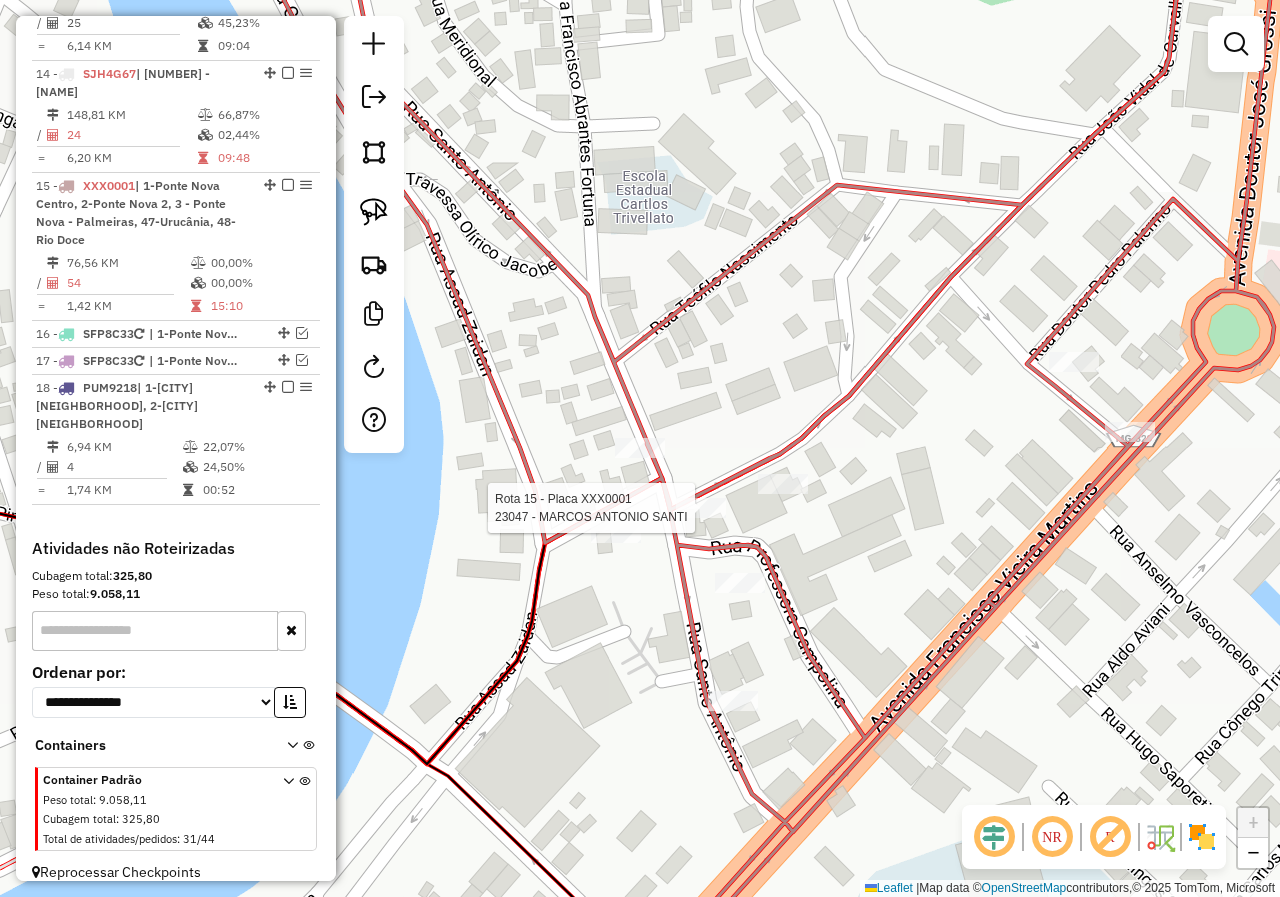 select on "*********" 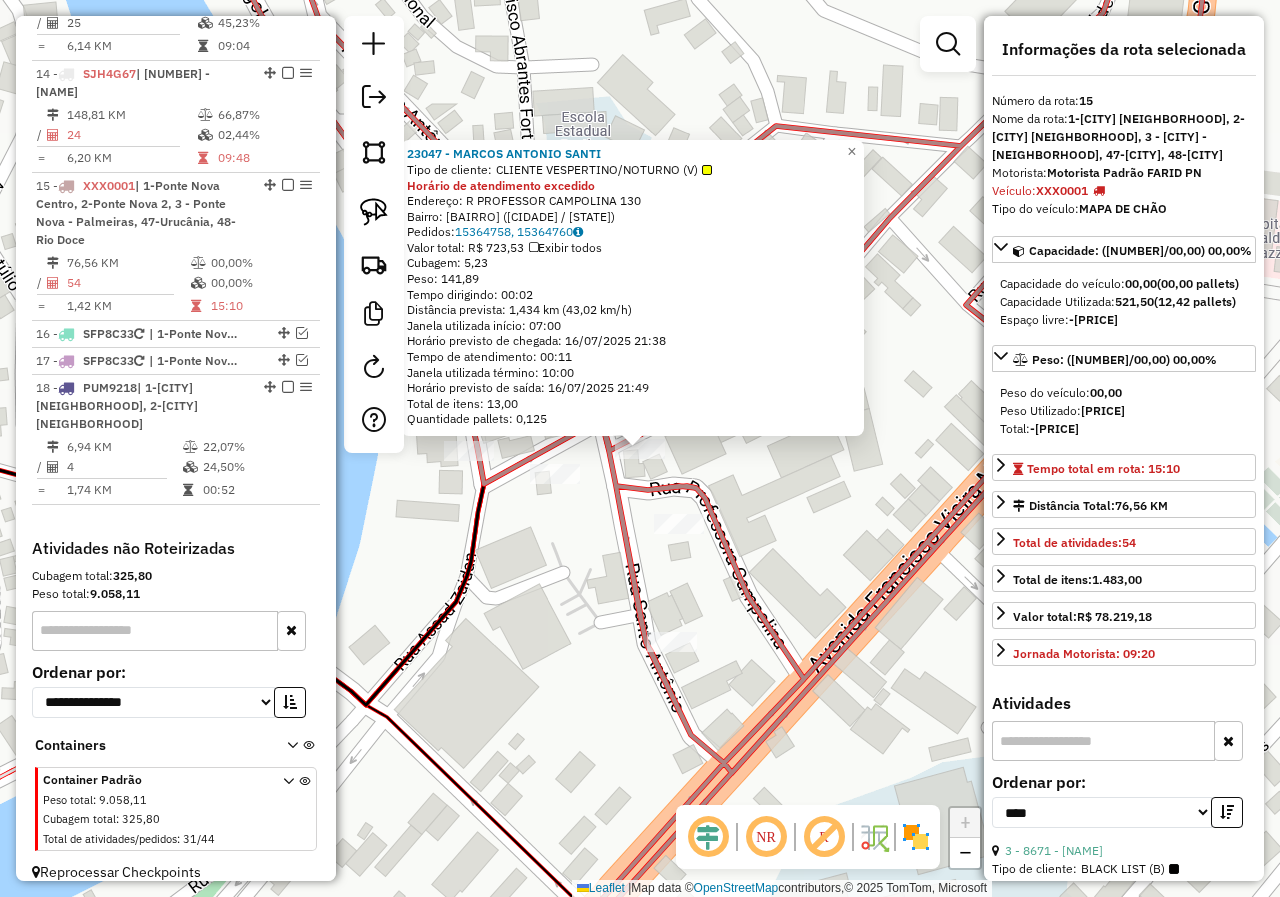 click on "23047 - MARCOS ANTONIO SANTI  Tipo de cliente:   CLIENTE VESPERTINO/NOTURNO (V)  Horário de atendimento excedido  Endereço: R   PROFESSOR CAMPOLINA           130   Bairro: GUARAPIRANGA (PONTE NOVA / MG)   Pedidos:  15364758, 15364760   Valor total: R$ 723,53   Exibir todos   Cubagem: 5,23  Peso: 141,89  Tempo dirigindo: 00:02   Distância prevista: 1,434 km (43,02 km/h)   Janela utilizada início: 07:00   Horário previsto de chegada: 16/07/2025 21:38   Tempo de atendimento: 00:11   Janela utilizada término: 10:00   Horário previsto de saída: 16/07/2025 21:49   Total de itens: 13,00   Quantidade pallets: 0,125  × Janela de atendimento Grade de atendimento Capacidade Transportadoras Veículos Cliente Pedidos  Rotas Selecione os dias de semana para filtrar as janelas de atendimento  Seg   Ter   Qua   Qui   Sex   Sáb   Dom  Informe o período da janela de atendimento: De: Até:  Filtrar exatamente a janela do cliente  Considerar janela de atendimento padrão   Seg   Ter   Qua   Qui   Sex   Sáb   Dom  De:" 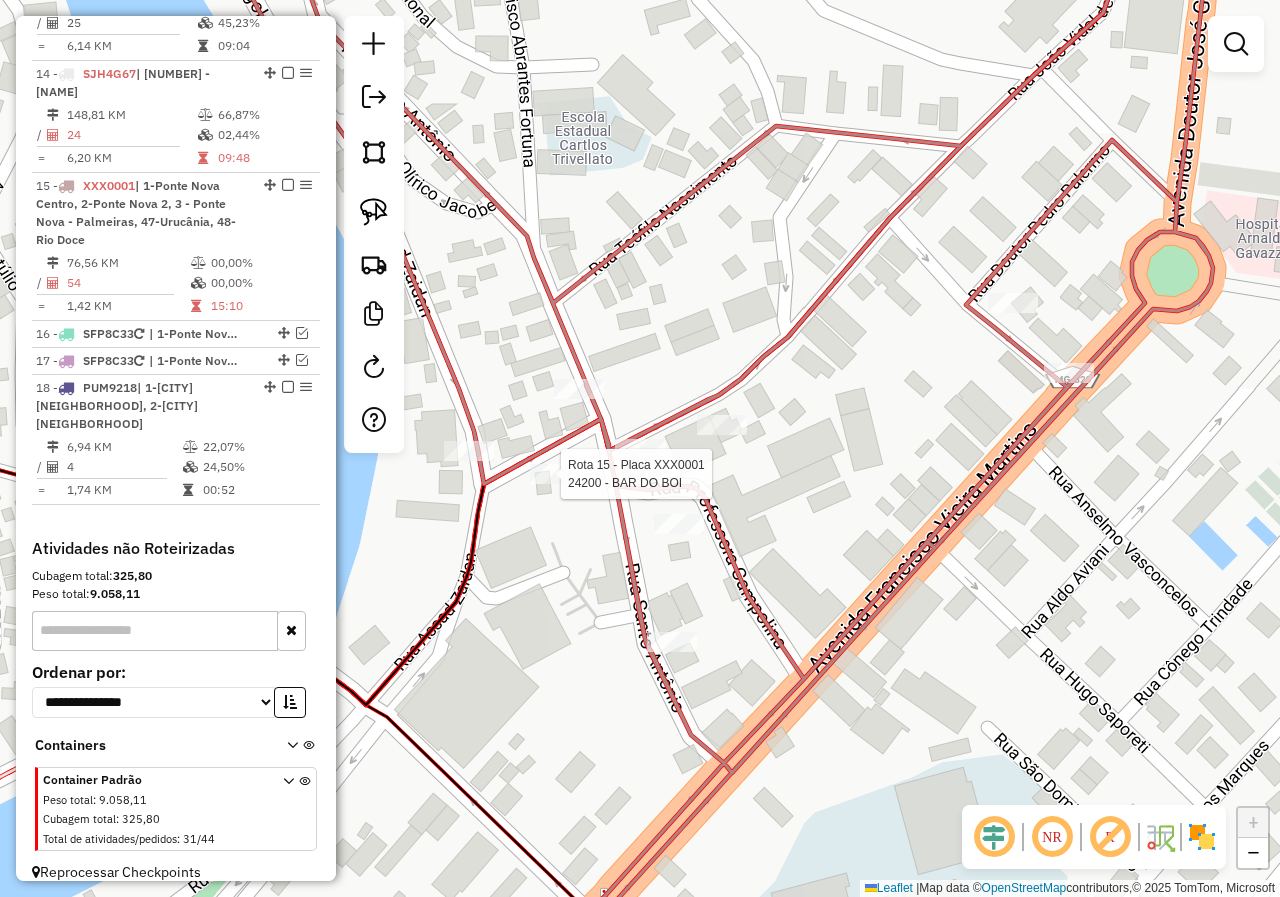 select on "*********" 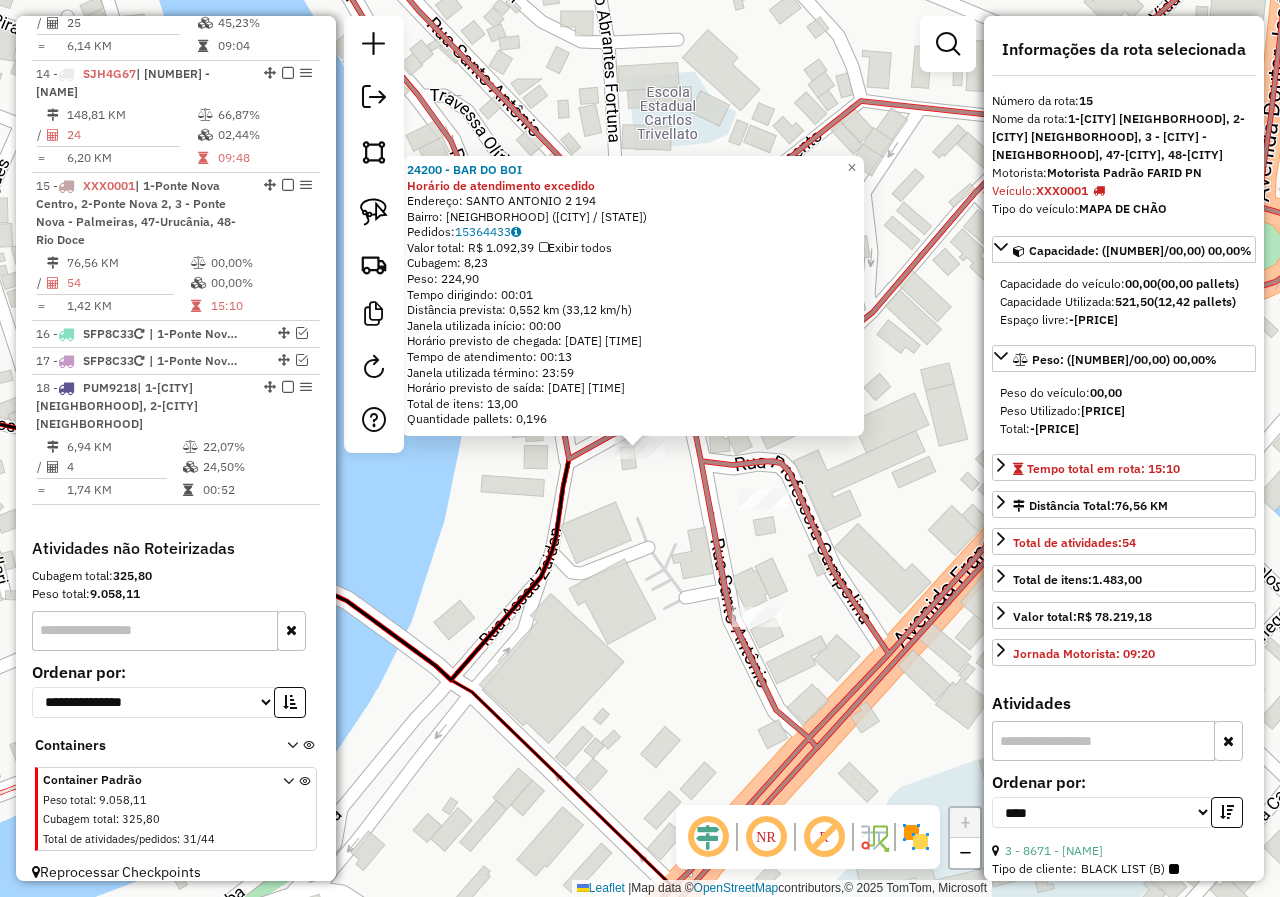click on "24200 - BAR DO BOI Horário de atendimento excedido  Endereço:  SANTO ANTONIO 2 194   Bairro: SANTO ANTONIO I (PONTE NOVA / MG)   Pedidos:  15364433   Valor total: R$ 1.092,39   Exibir todos   Cubagem: 8,23  Peso: 224,90  Tempo dirigindo: 00:01   Distância prevista: 0,552 km (33,12 km/h)   Janela utilizada início: 00:00   Horário previsto de chegada: 16/07/2025 20:23   Tempo de atendimento: 00:13   Janela utilizada término: 23:59   Horário previsto de saída: 16/07/2025 20:36   Total de itens: 13,00   Quantidade pallets: 0,196  × Janela de atendimento Grade de atendimento Capacidade Transportadoras Veículos Cliente Pedidos  Rotas Selecione os dias de semana para filtrar as janelas de atendimento  Seg   Ter   Qua   Qui   Sex   Sáb   Dom  Informe o período da janela de atendimento: De: Até:  Filtrar exatamente a janela do cliente  Considerar janela de atendimento padrão  Selecione os dias de semana para filtrar as grades de atendimento  Seg   Ter   Qua   Qui   Sex   Sáb   Dom   Peso mínimo:   De:" 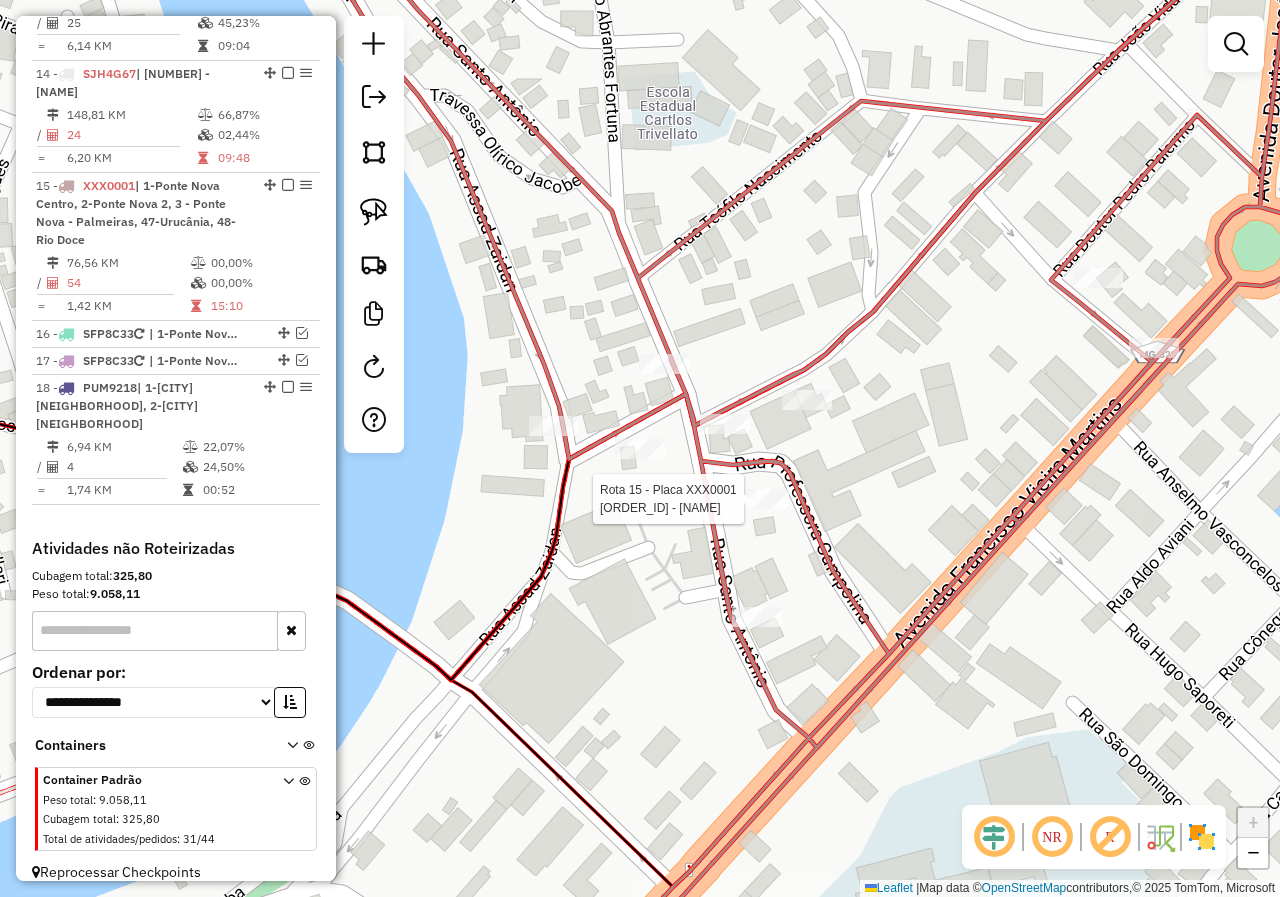 select on "*********" 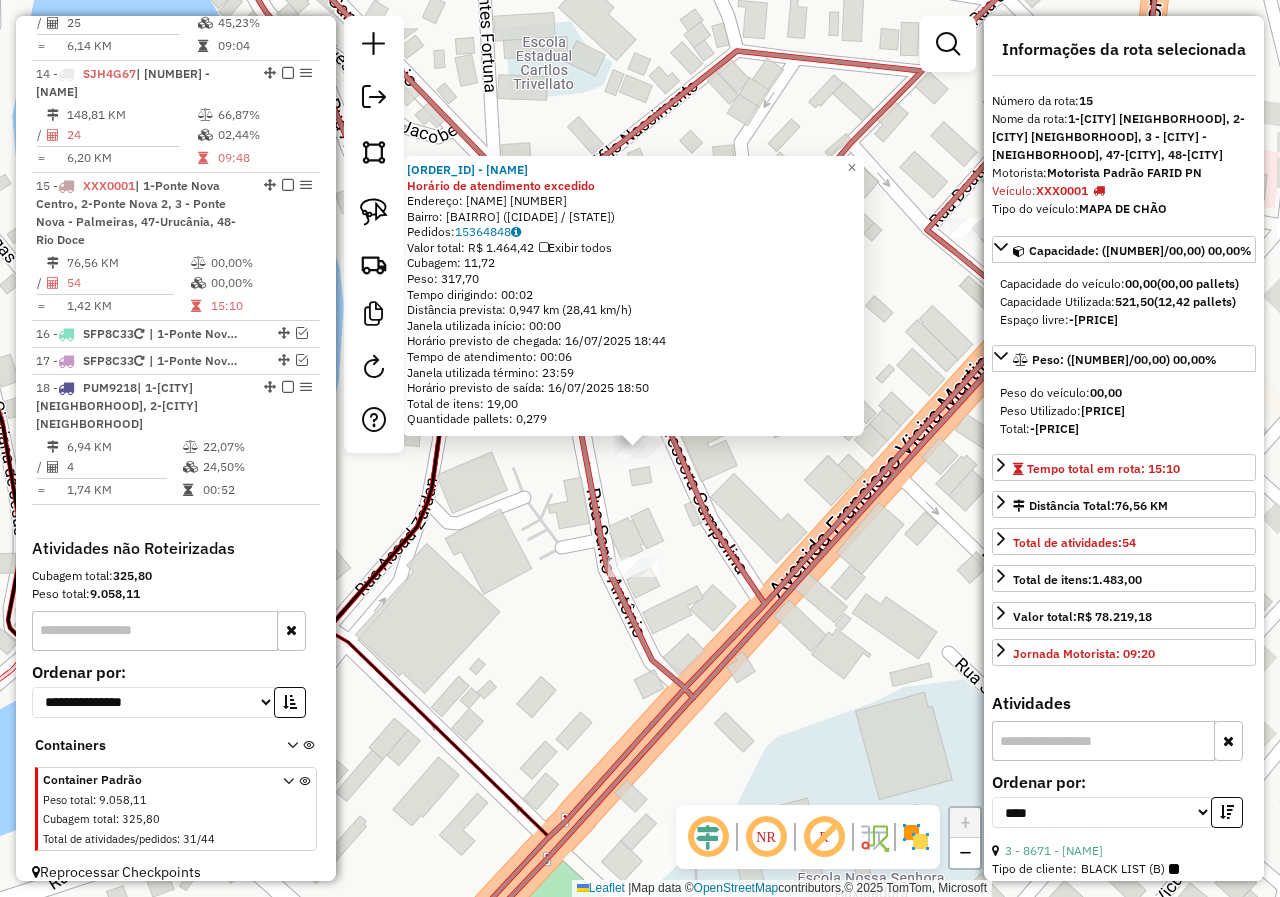 click on "25934 - PONTAL LANCHES Horário de atendimento excedido  Endereço:  PROFESSOR CAMPOLINA 104   Bairro: GUARAPIRANGA (PONTE NOVA / MG)   Pedidos:  15364848   Valor total: R$ 1.464,42   Exibir todos   Cubagem: 11,72  Peso: 317,70  Tempo dirigindo: 00:02   Distância prevista: 0,947 km (28,41 km/h)   Janela utilizada início: 00:00   Horário previsto de chegada: 16/07/2025 18:44   Tempo de atendimento: 00:06   Janela utilizada término: 23:59   Horário previsto de saída: 16/07/2025 18:50   Total de itens: 19,00   Quantidade pallets: 0,279  × Janela de atendimento Grade de atendimento Capacidade Transportadoras Veículos Cliente Pedidos  Rotas Selecione os dias de semana para filtrar as janelas de atendimento  Seg   Ter   Qua   Qui   Sex   Sáb   Dom  Informe o período da janela de atendimento: De: Até:  Filtrar exatamente a janela do cliente  Considerar janela de atendimento padrão  Selecione os dias de semana para filtrar as grades de atendimento  Seg   Ter   Qua   Qui   Sex   Sáb   Dom   Peso mínimo:" 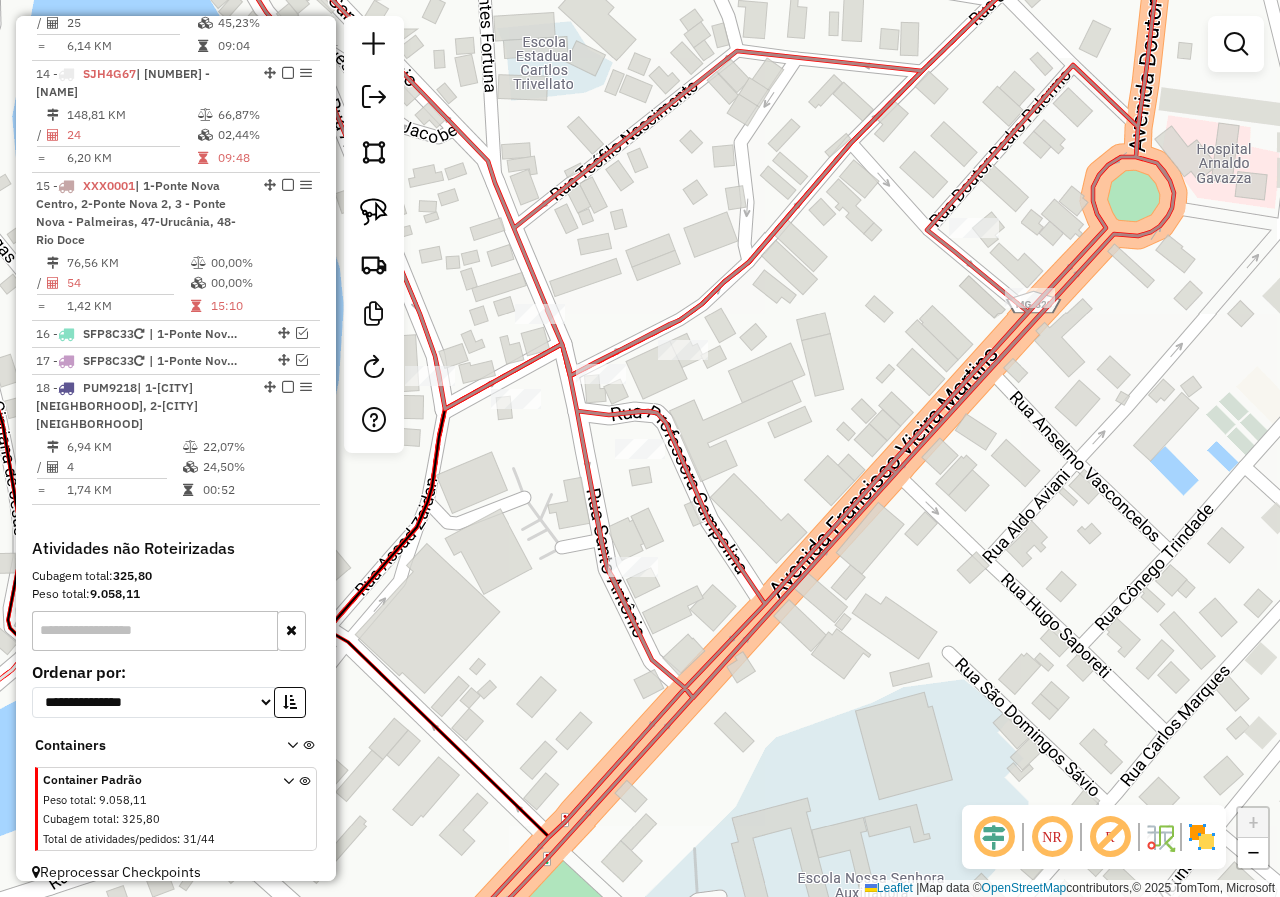 drag, startPoint x: 592, startPoint y: 500, endPoint x: 691, endPoint y: 504, distance: 99.08077 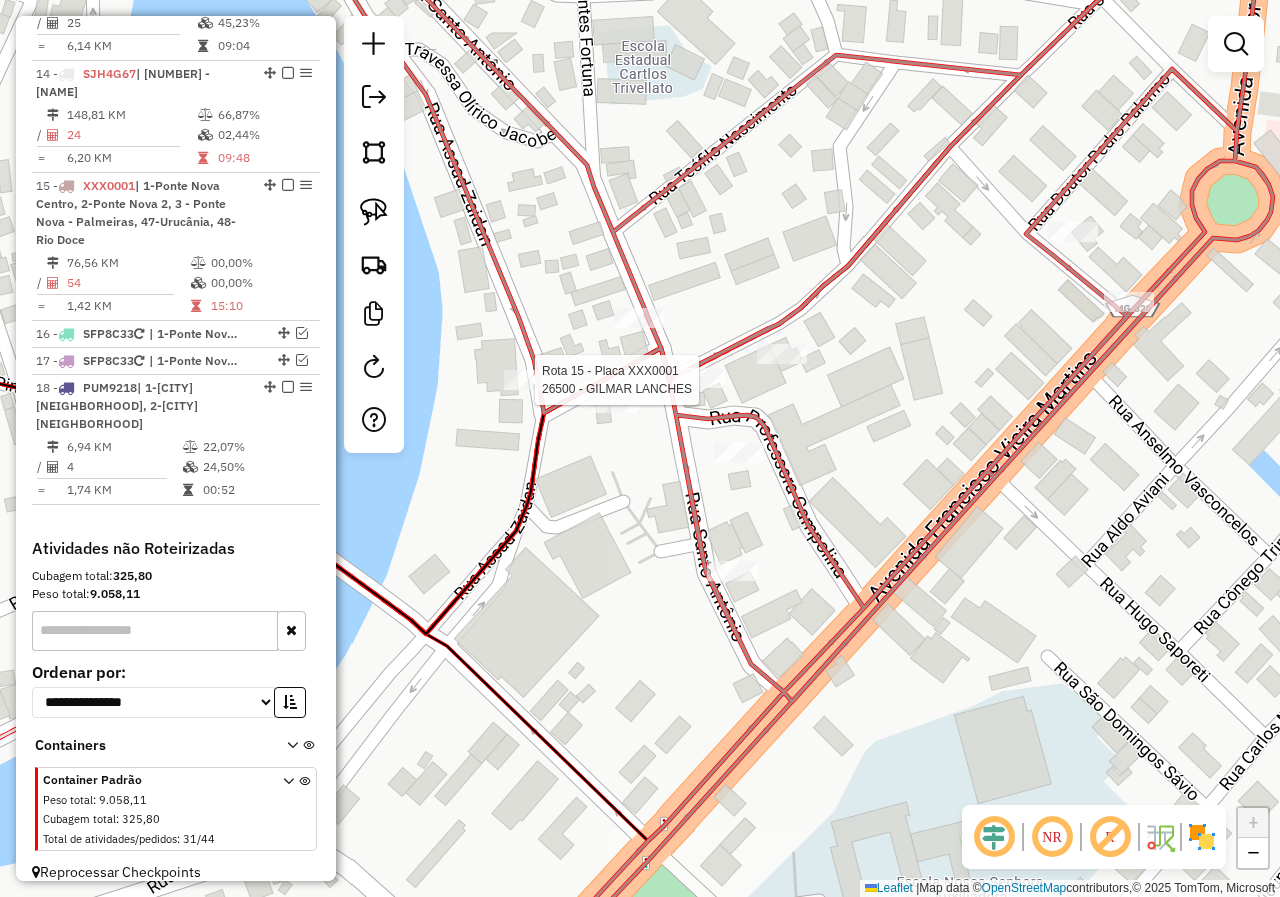 select on "*********" 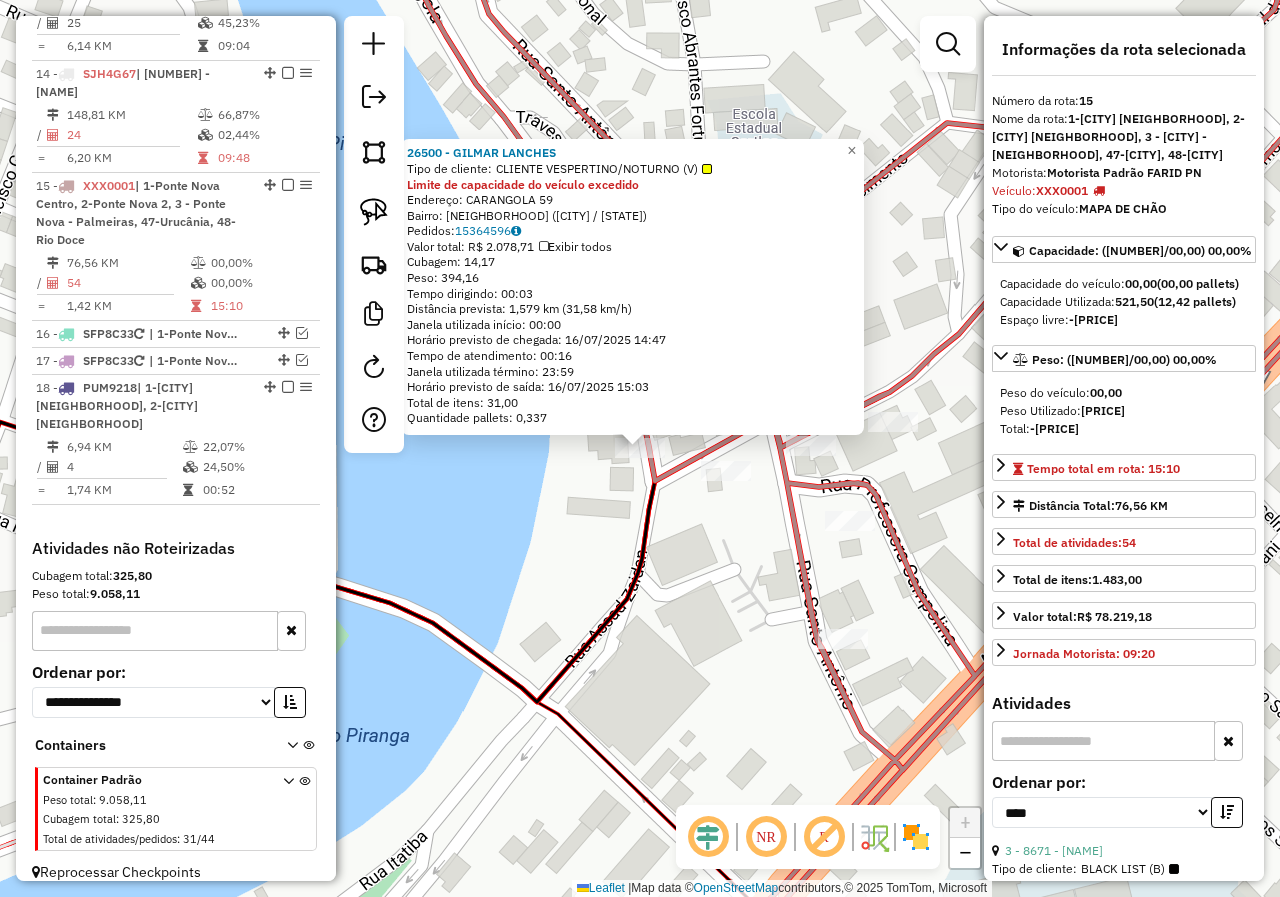 drag, startPoint x: 643, startPoint y: 555, endPoint x: 665, endPoint y: 553, distance: 22.090721 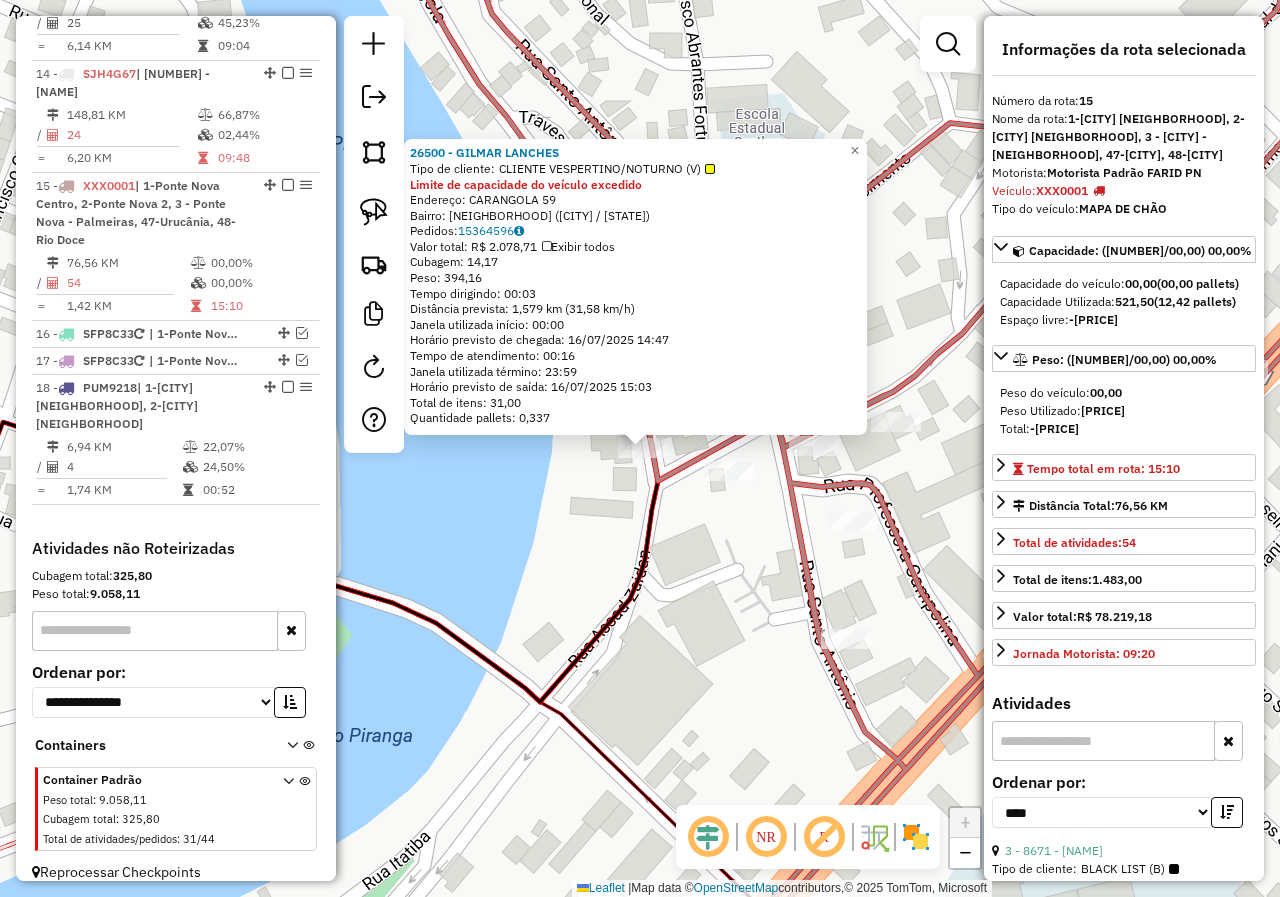 click on "26500 - GILMAR LANCHES  Tipo de cliente:   CLIENTE VESPERTINO/NOTURNO (V)  Limite de capacidade do veículo excedido  Endereço:  CARANGOLA 59   Bairro: SANTO ANTONIO I (PONTE NOVA / MG)   Pedidos:  15364596   Valor total: R$ 2.078,71   Exibir todos   Cubagem: 14,17  Peso: 394,16  Tempo dirigindo: 00:03   Distância prevista: 1,579 km (31,58 km/h)   Janela utilizada início: 00:00   Horário previsto de chegada: 16/07/2025 14:47   Tempo de atendimento: 00:16   Janela utilizada término: 23:59   Horário previsto de saída: 16/07/2025 15:03   Total de itens: 31,00   Quantidade pallets: 0,337  × Janela de atendimento Grade de atendimento Capacidade Transportadoras Veículos Cliente Pedidos  Rotas Selecione os dias de semana para filtrar as janelas de atendimento  Seg   Ter   Qua   Qui   Sex   Sáb   Dom  Informe o período da janela de atendimento: De: Até:  Filtrar exatamente a janela do cliente  Considerar janela de atendimento padrão  Selecione os dias de semana para filtrar as grades de atendimento  Seg" 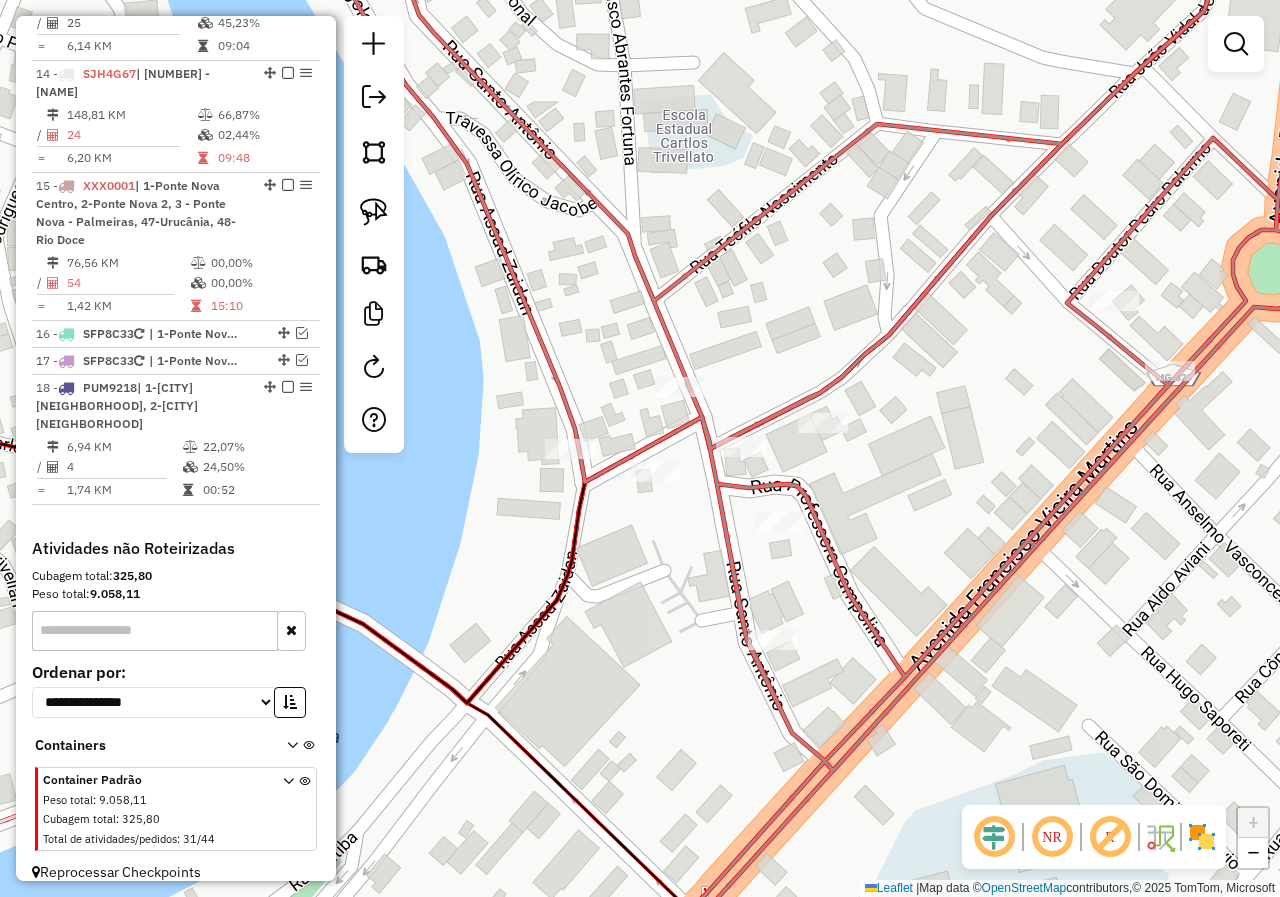 drag, startPoint x: 922, startPoint y: 469, endPoint x: 849, endPoint y: 470, distance: 73.00685 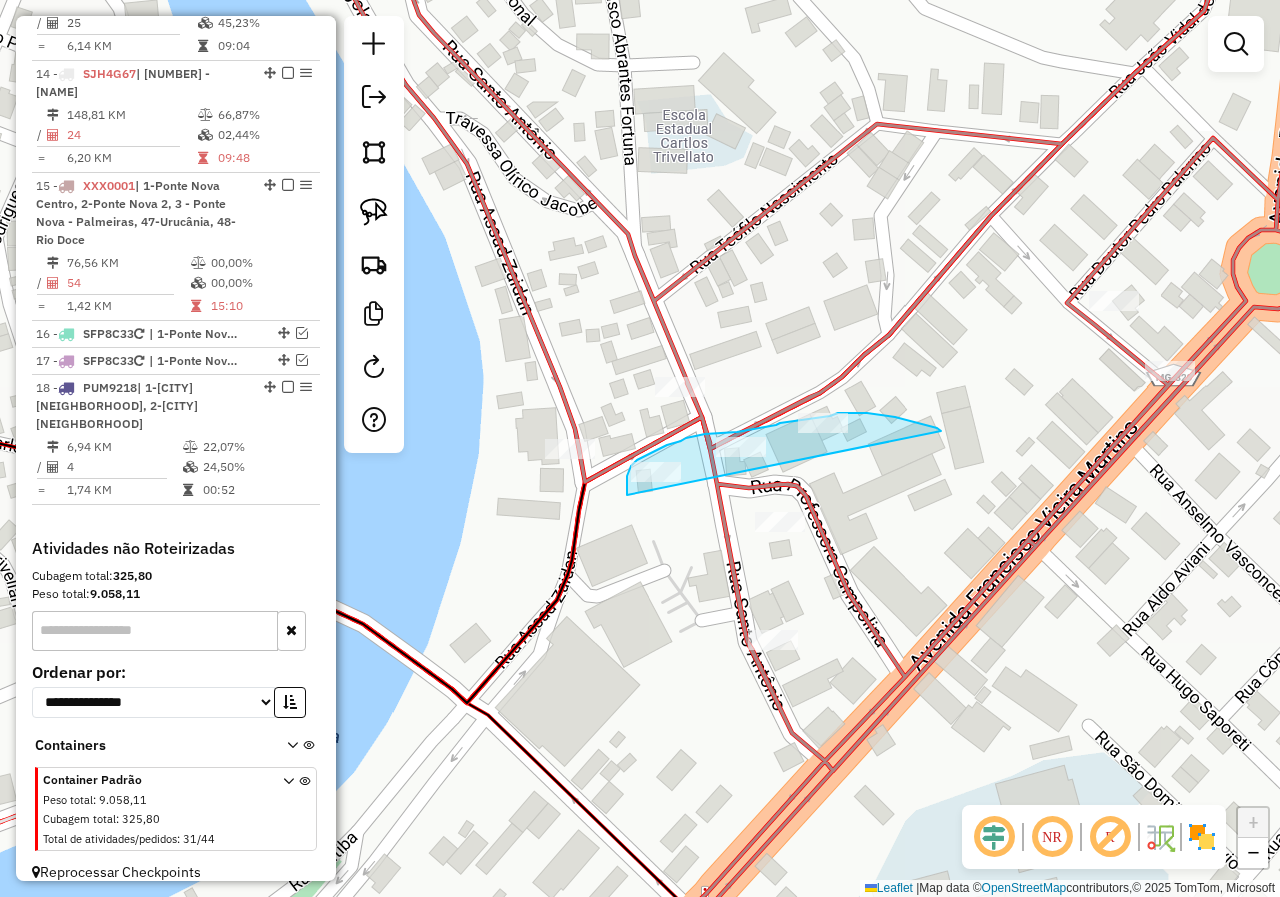 drag, startPoint x: 941, startPoint y: 431, endPoint x: 683, endPoint y: 510, distance: 269.824 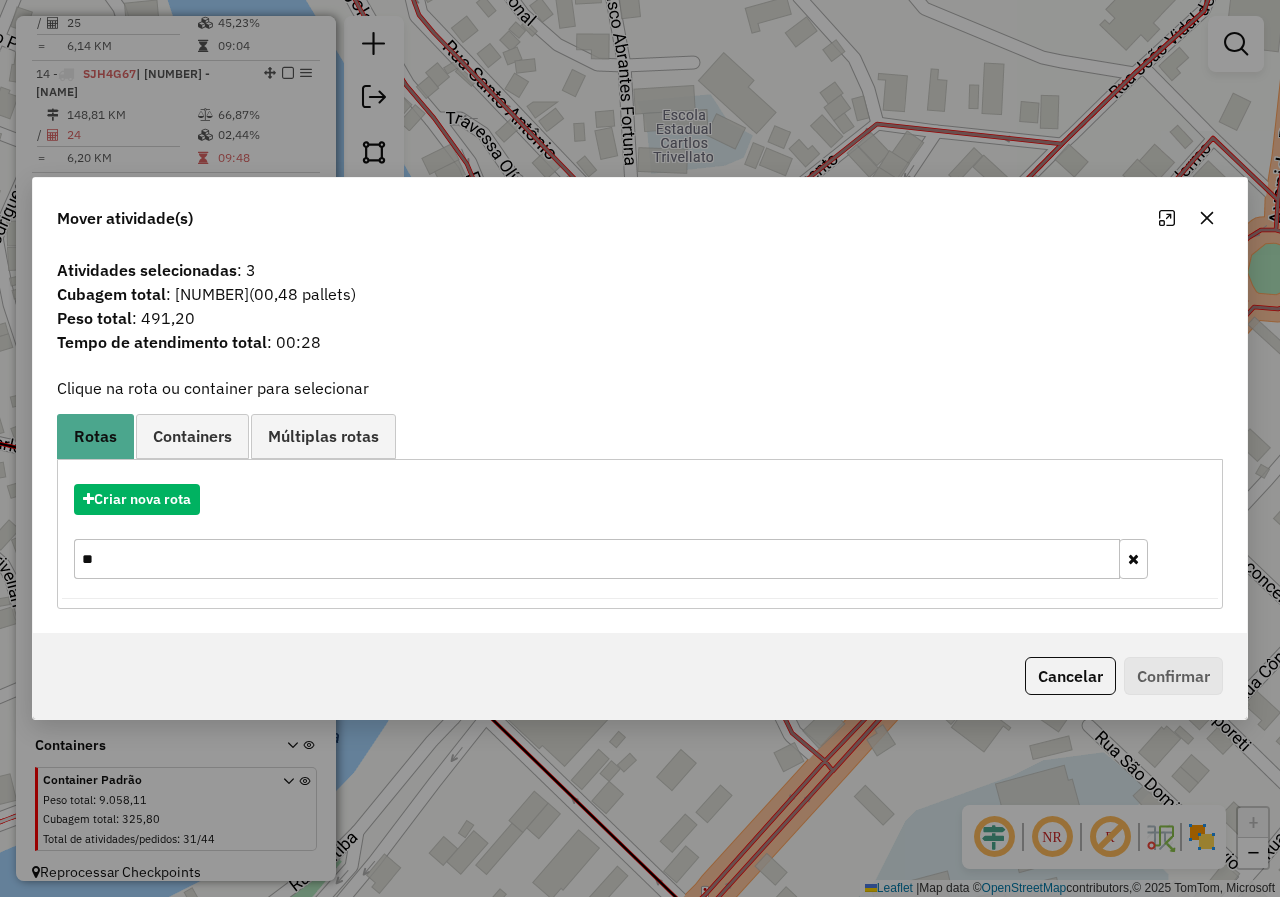click at bounding box center [1133, 559] 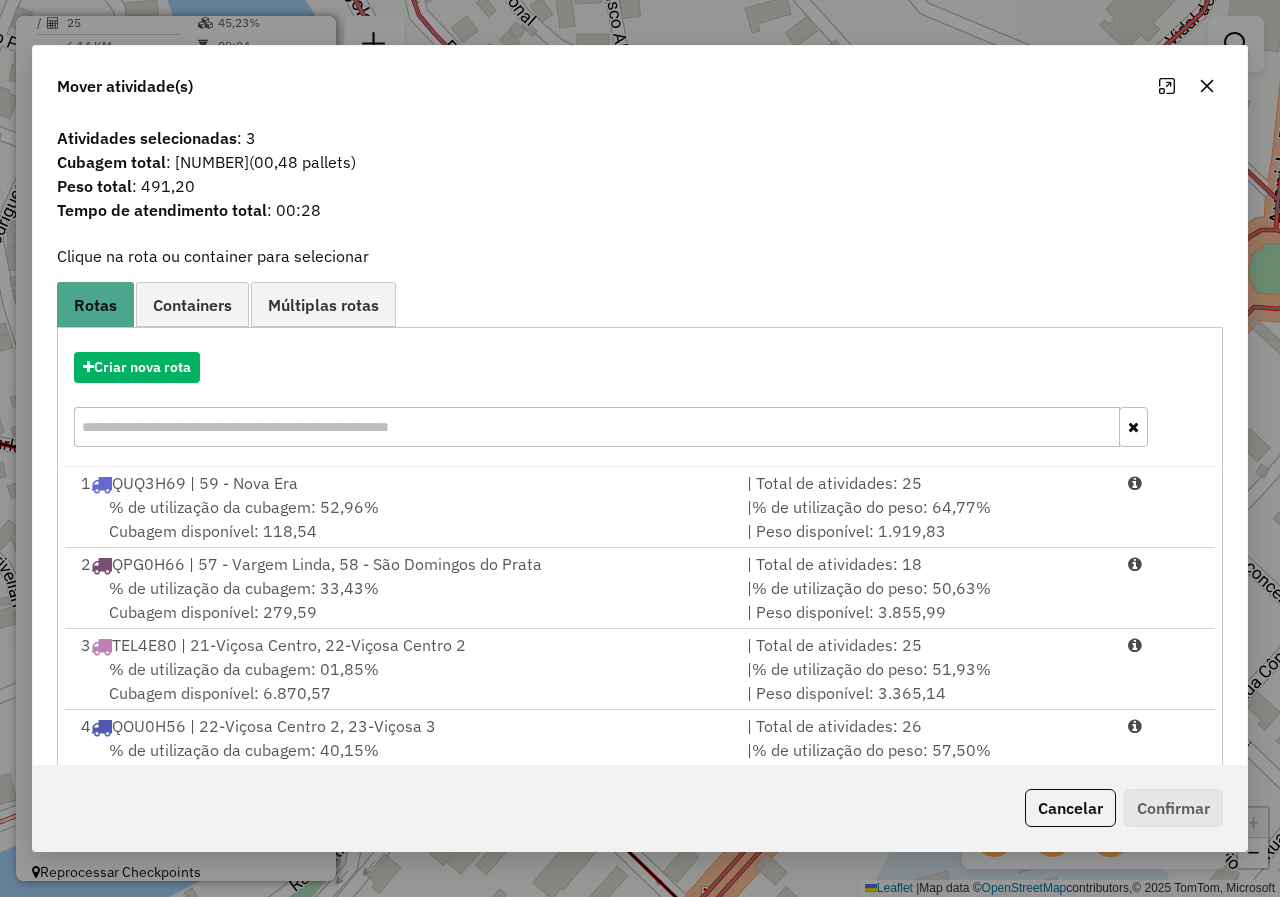 click at bounding box center [597, 427] 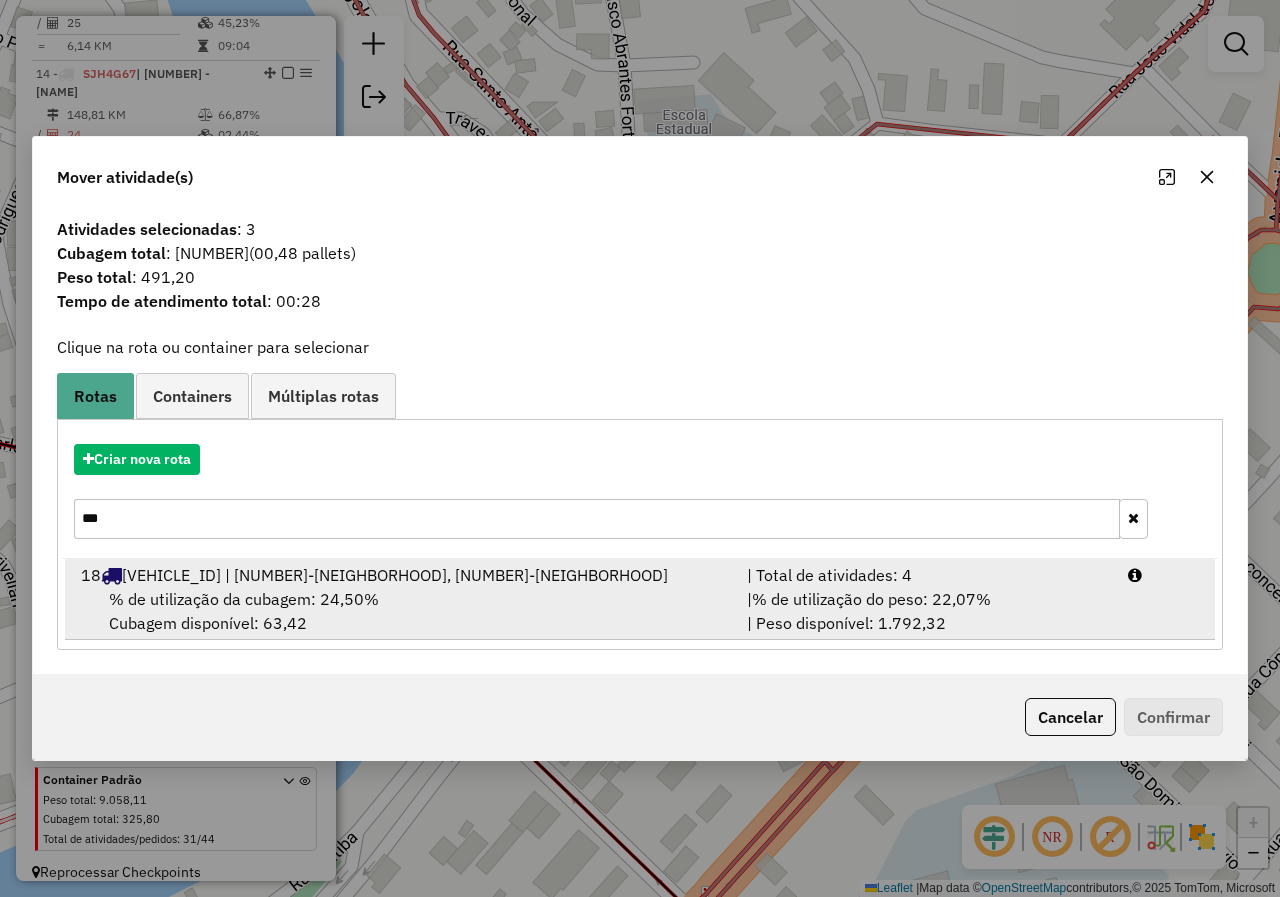 type on "***" 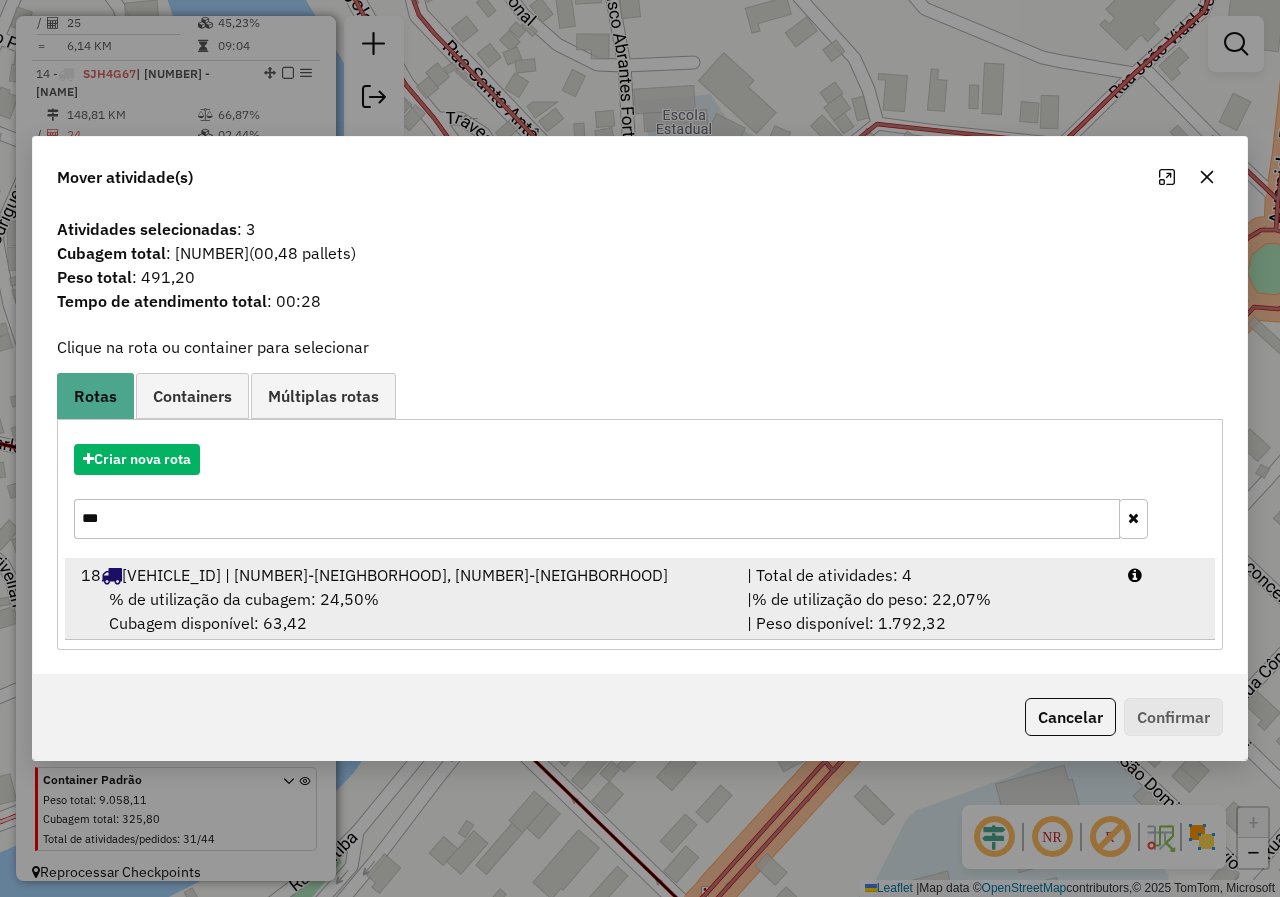 click on "% de utilização da cubagem: 24,50%  Cubagem disponível: 63,42" at bounding box center [402, 611] 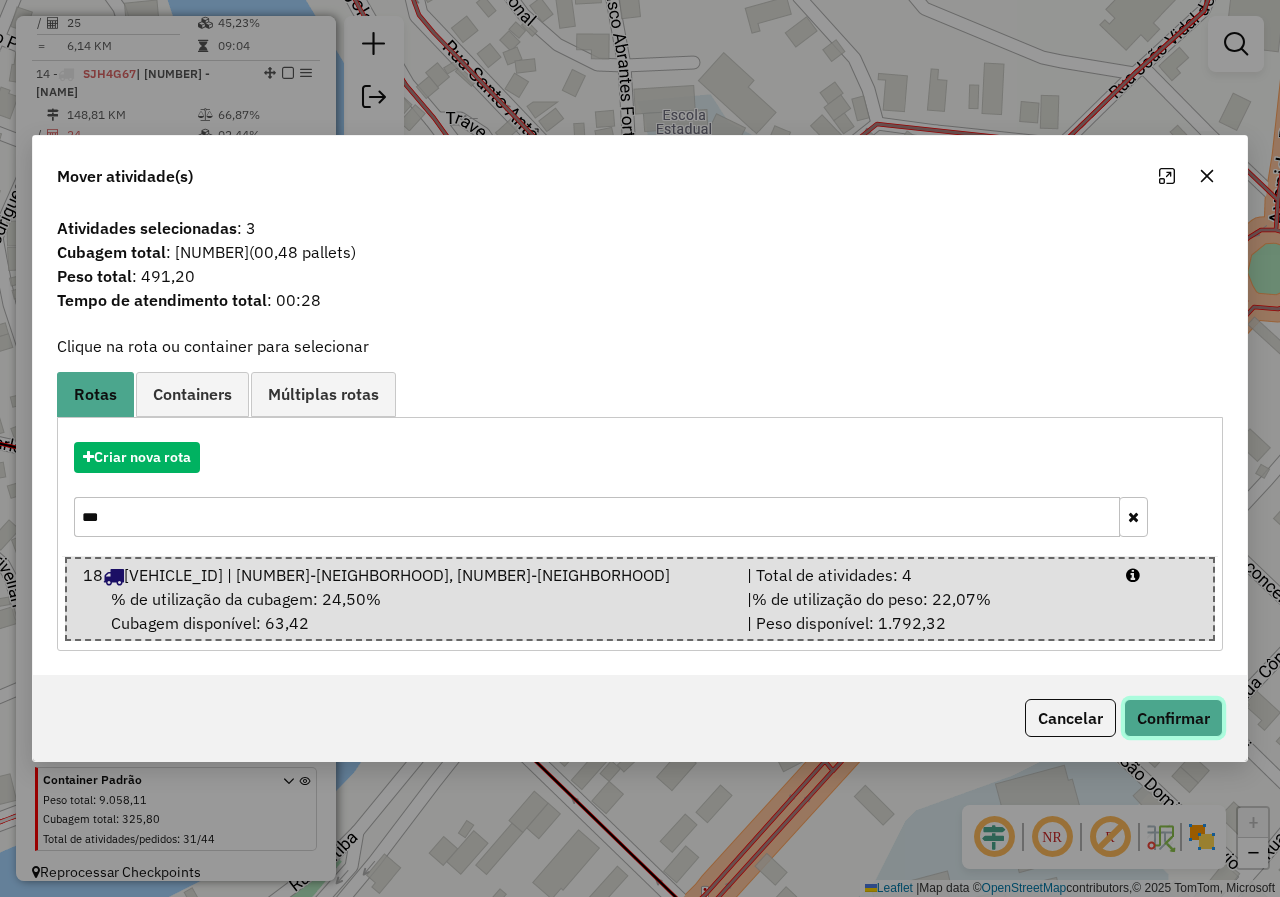 click on "Confirmar" 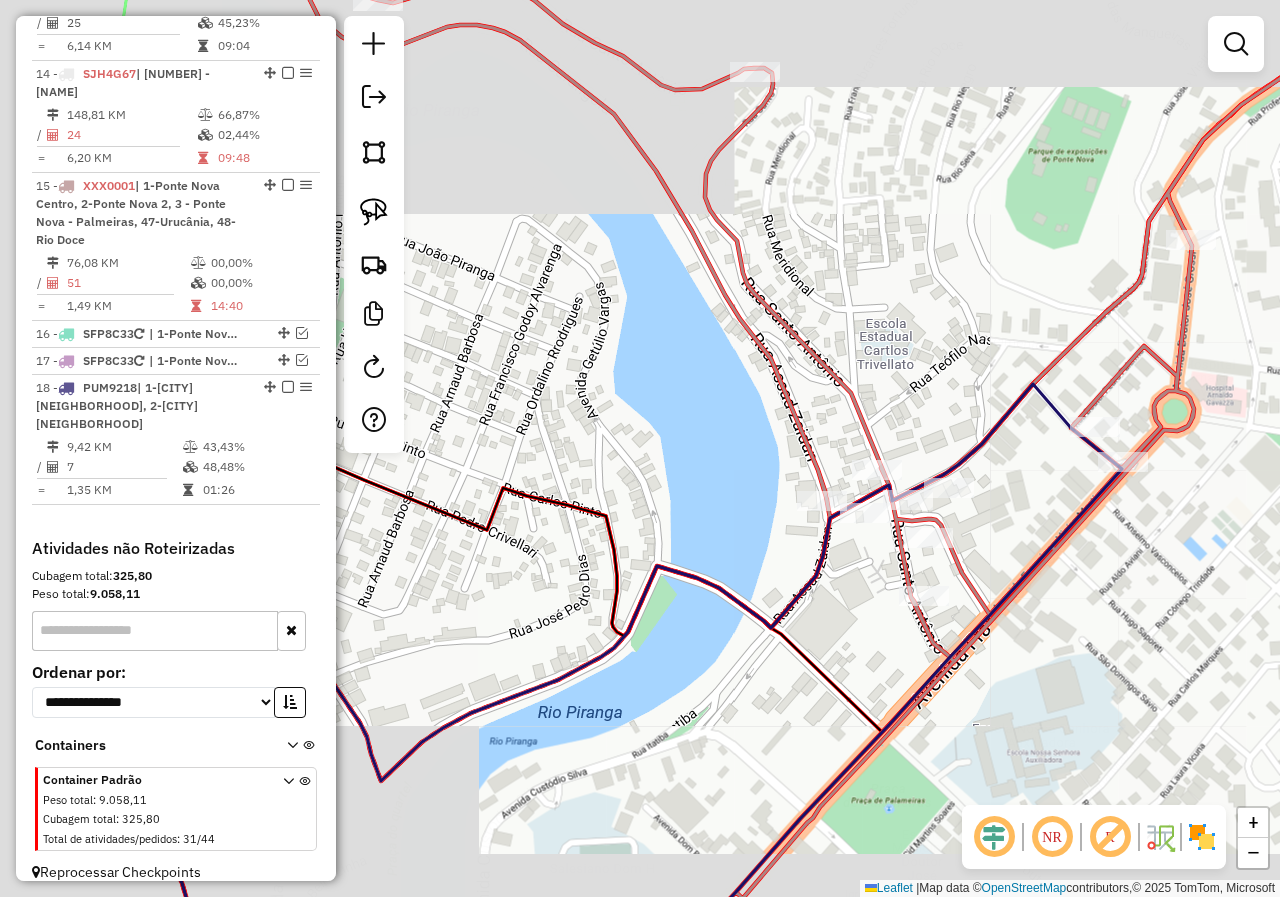 drag, startPoint x: 1149, startPoint y: 574, endPoint x: 757, endPoint y: 574, distance: 392 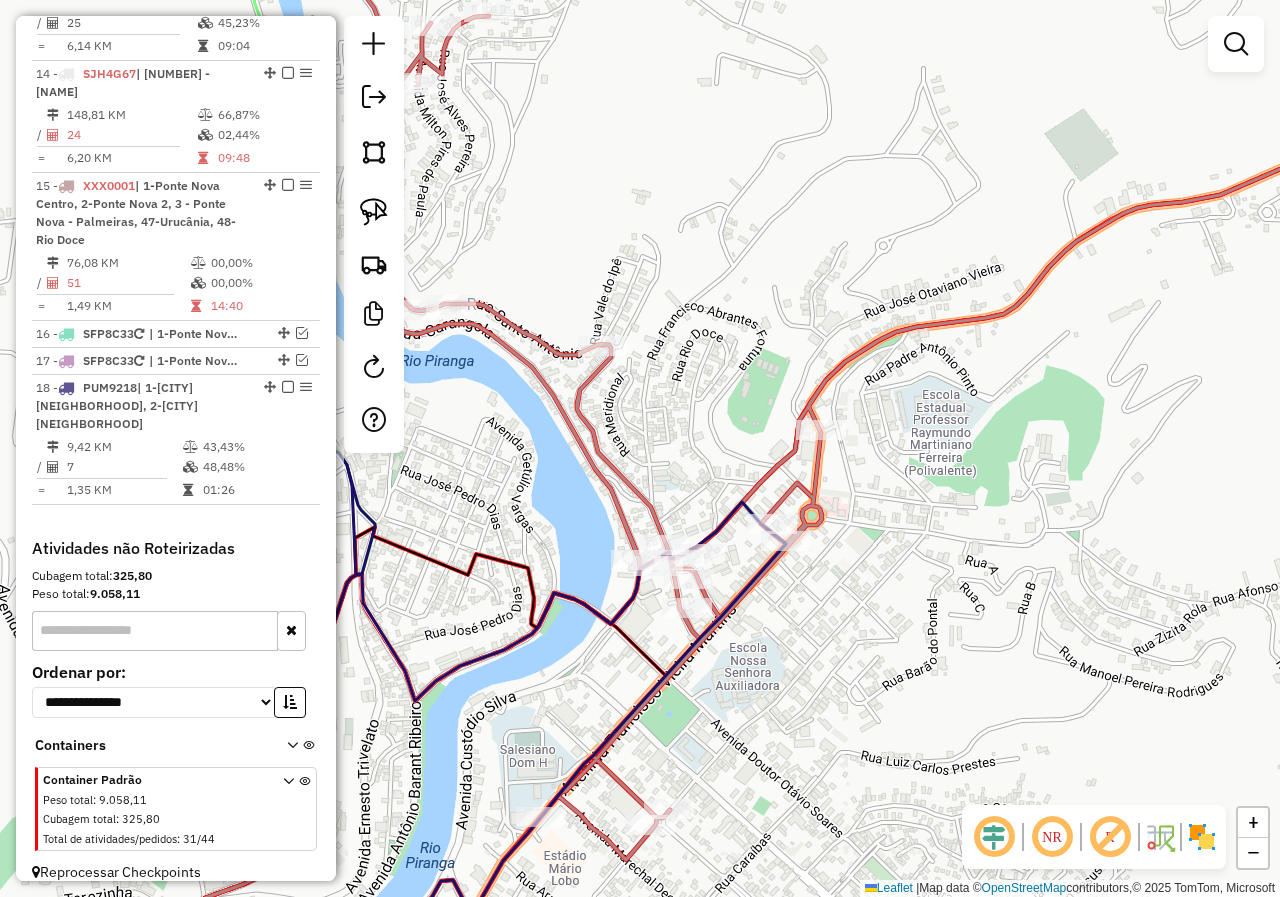 drag, startPoint x: 593, startPoint y: 389, endPoint x: 711, endPoint y: 521, distance: 177.05367 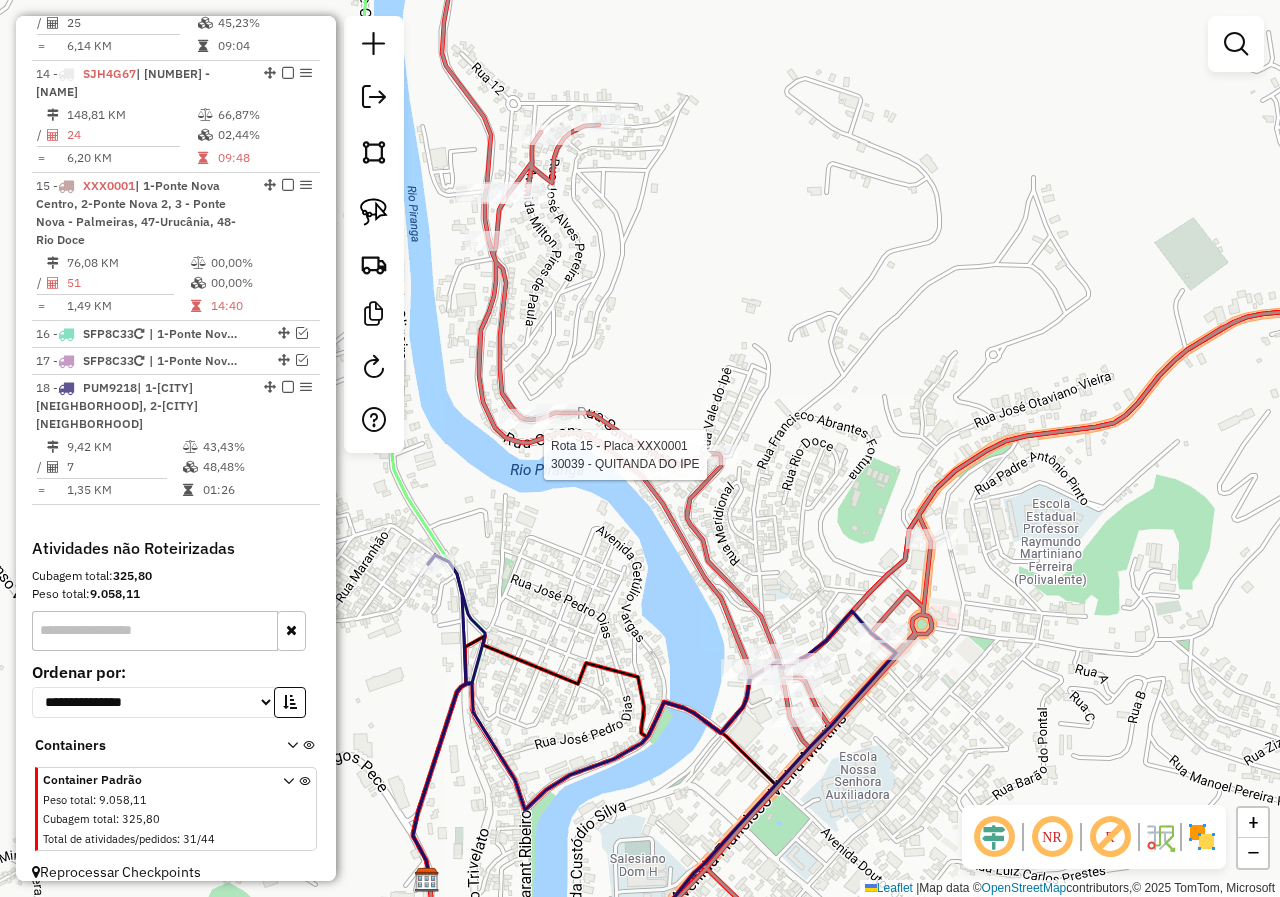 select on "*********" 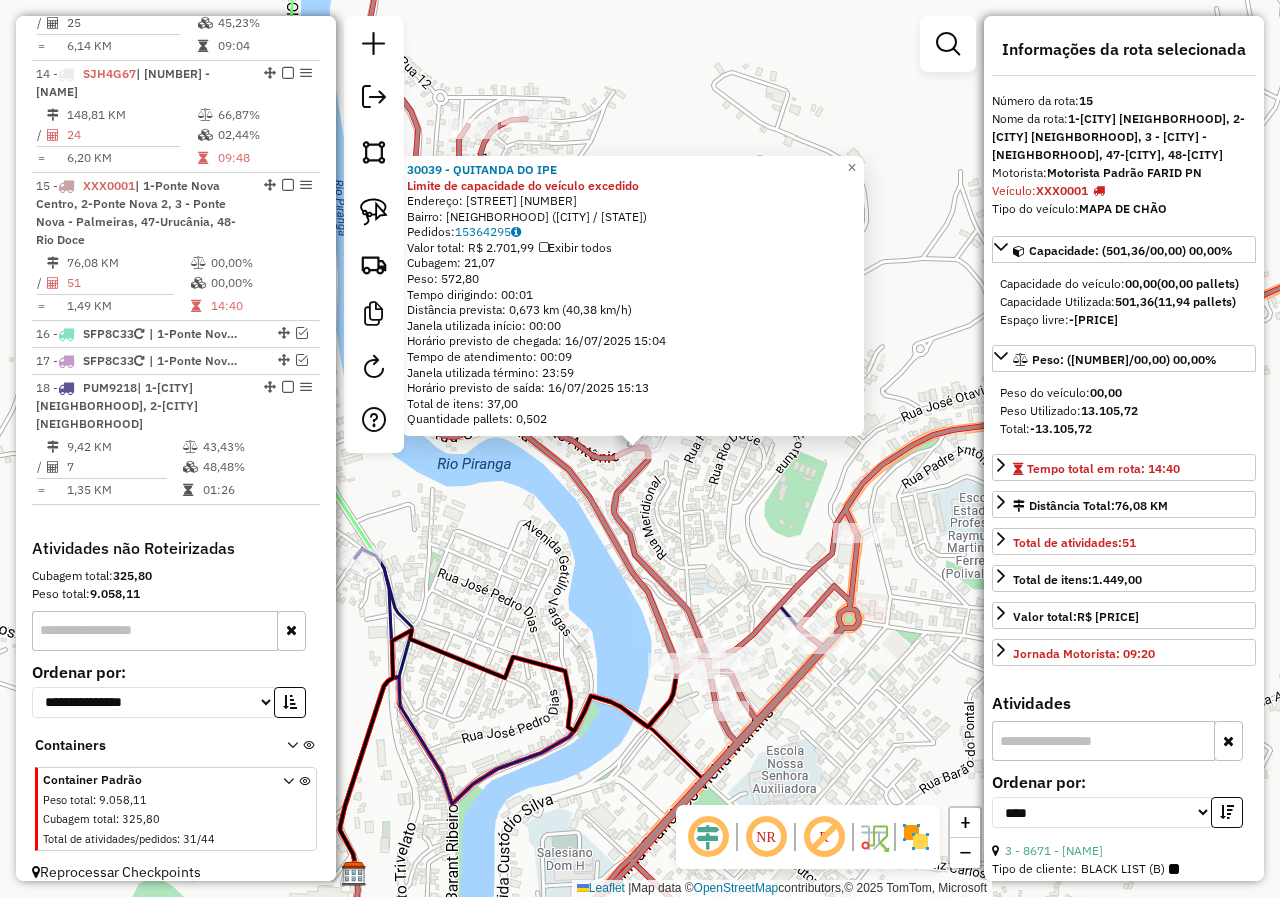 click on "30039 - QUITANDA DO IPE Limite de capacidade do veículo excedido  Endereço:  DOUTOR MARCIO CAMPANTE BRA 4   Bairro: VALE DO IPE (PONTE NOVA / MG)   Pedidos:  15364295   Valor total: R$ 2.701,99   Exibir todos   Cubagem: 21,07  Peso: 572,80  Tempo dirigindo: 00:01   Distância prevista: 0,673 km (40,38 km/h)   Janela utilizada início: 00:00   Horário previsto de chegada: 16/07/2025 15:04   Tempo de atendimento: 00:09   Janela utilizada término: 23:59   Horário previsto de saída: 16/07/2025 15:13   Total de itens: 37,00   Quantidade pallets: 0,502  × Janela de atendimento Grade de atendimento Capacidade Transportadoras Veículos Cliente Pedidos  Rotas Selecione os dias de semana para filtrar as janelas de atendimento  Seg   Ter   Qua   Qui   Sex   Sáb   Dom  Informe o período da janela de atendimento: De: Até:  Filtrar exatamente a janela do cliente  Considerar janela de atendimento padrão  Selecione os dias de semana para filtrar as grades de atendimento  Seg   Ter   Qua   Qui   Sex   Sáb   Dom  +" 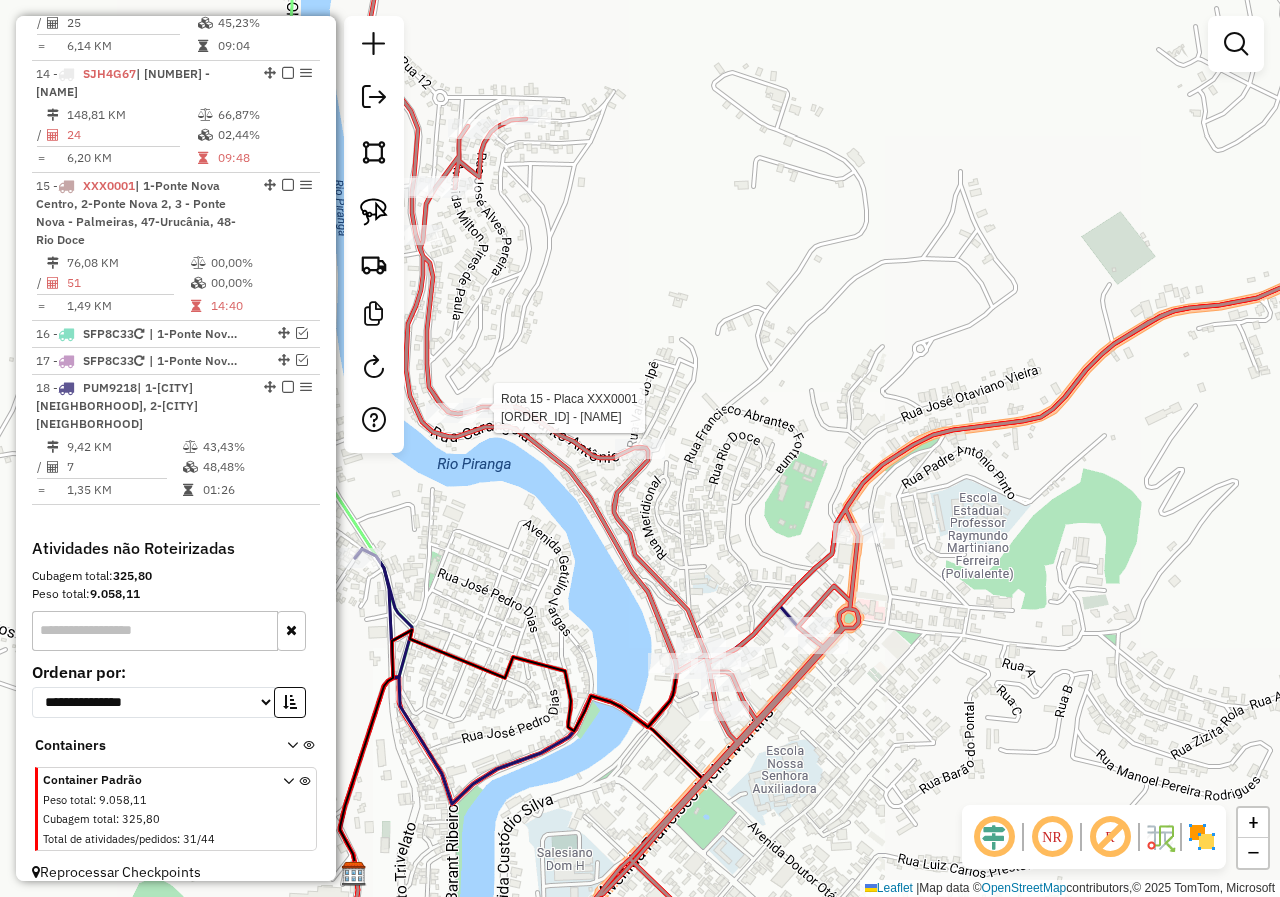 select on "*********" 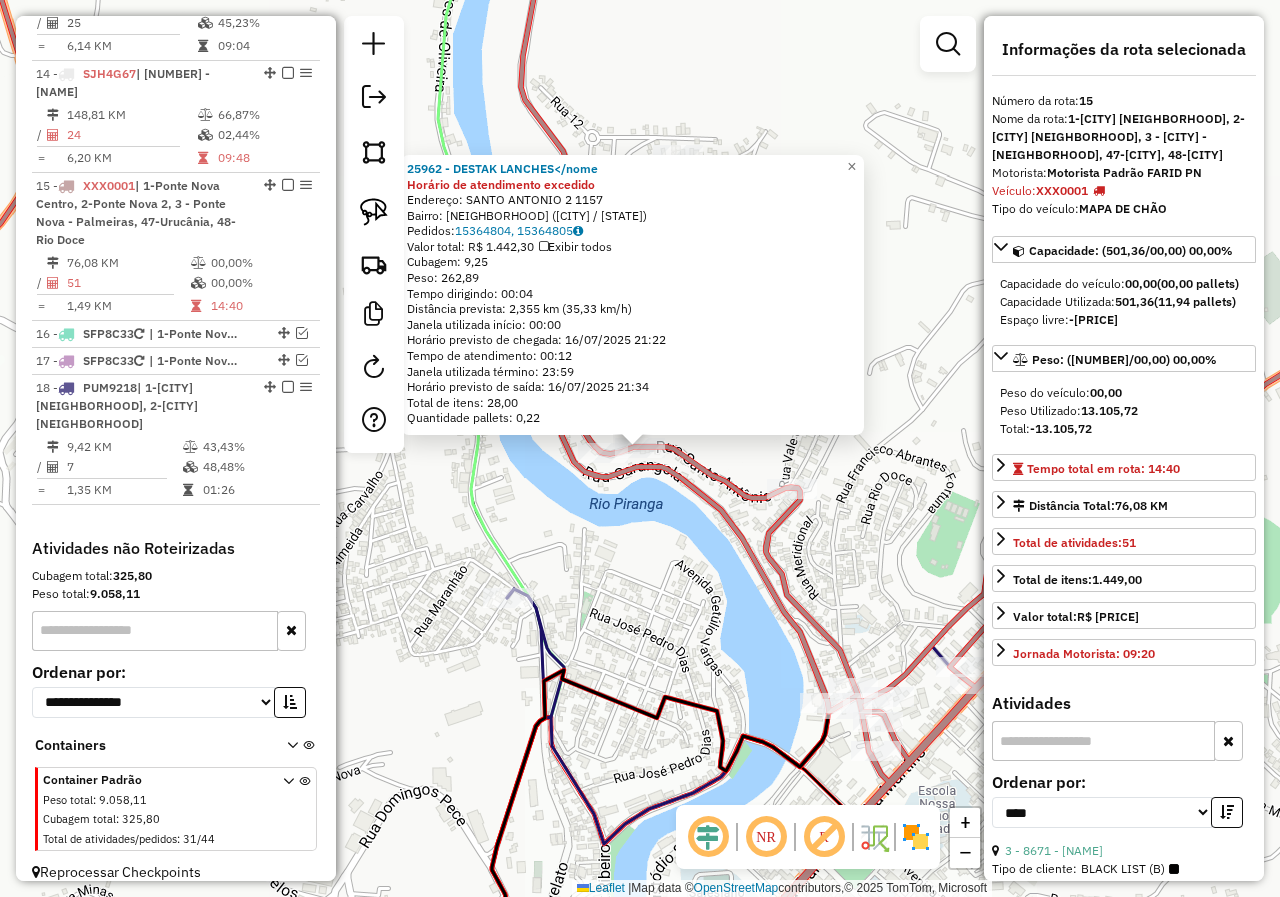click on "25962 - DESTAK LANCHES</nome Horário de atendimento excedido  Endereço:  SANTO ANTONIO 2 1157   Bairro: SANTO ANTONIO I (PONTE NOVA / MG)   Pedidos:  15364804, 15364805   Valor total: R$ 1.442,30   Exibir todos   Cubagem: 9,25  Peso: 262,89  Tempo dirigindo: 00:04   Distância prevista: 2,355 km (35,33 km/h)   Janela utilizada início: 00:00   Horário previsto de chegada: 16/07/2025 21:22   Tempo de atendimento: 00:12   Janela utilizada término: 23:59   Horário previsto de saída: 16/07/2025 21:34   Total de itens: 28,00   Quantidade pallets: 0,22  × Janela de atendimento Grade de atendimento Capacidade Transportadoras Veículos Cliente Pedidos  Rotas Selecione os dias de semana para filtrar as janelas de atendimento  Seg   Ter   Qua   Qui   Sex   Sáb   Dom  Informe o período da janela de atendimento: De: Até:  Filtrar exatamente a janela do cliente  Considerar janela de atendimento padrão  Selecione os dias de semana para filtrar as grades de atendimento  Seg   Ter   Qua   Qui   Sex   Sáb   Dom  +" 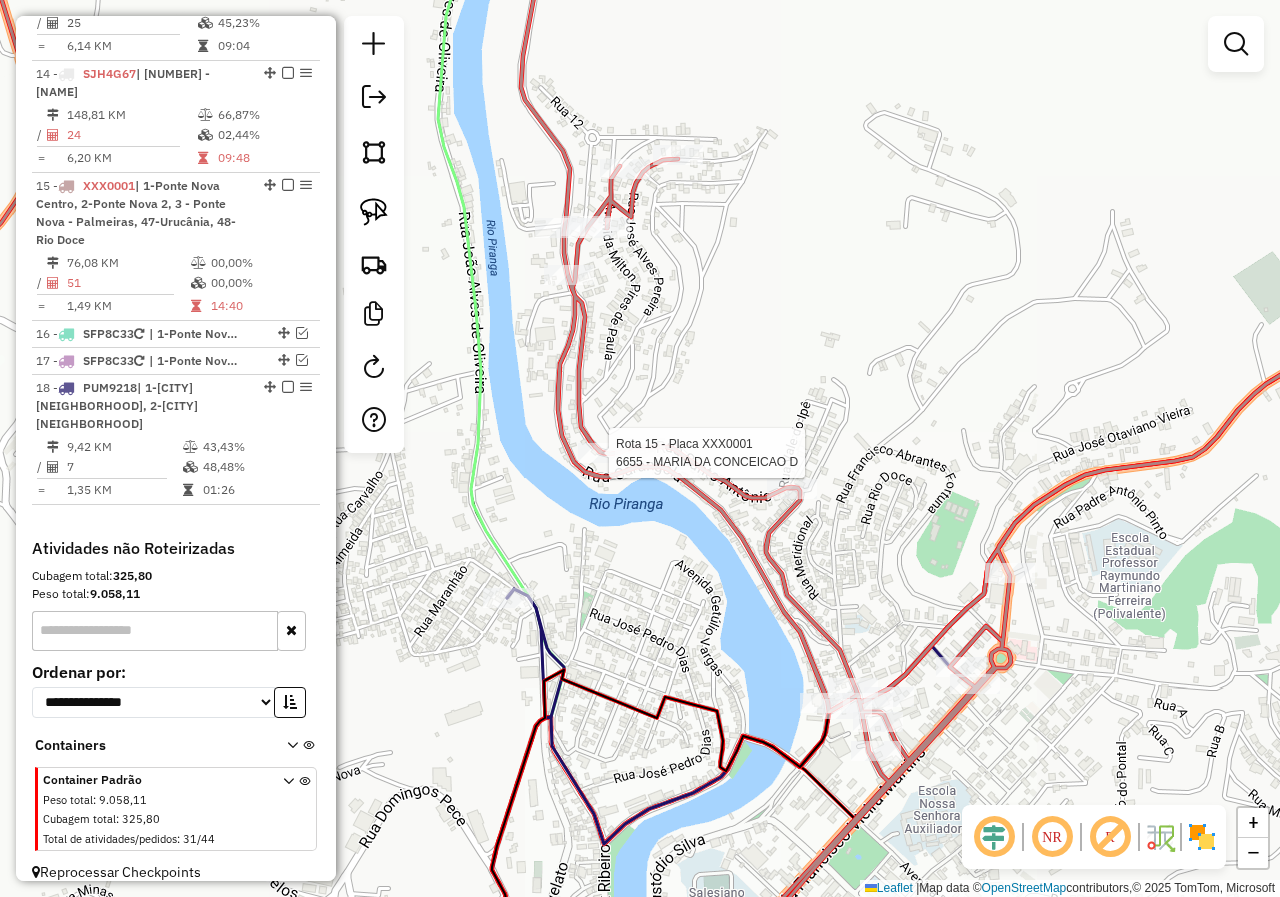 select on "*********" 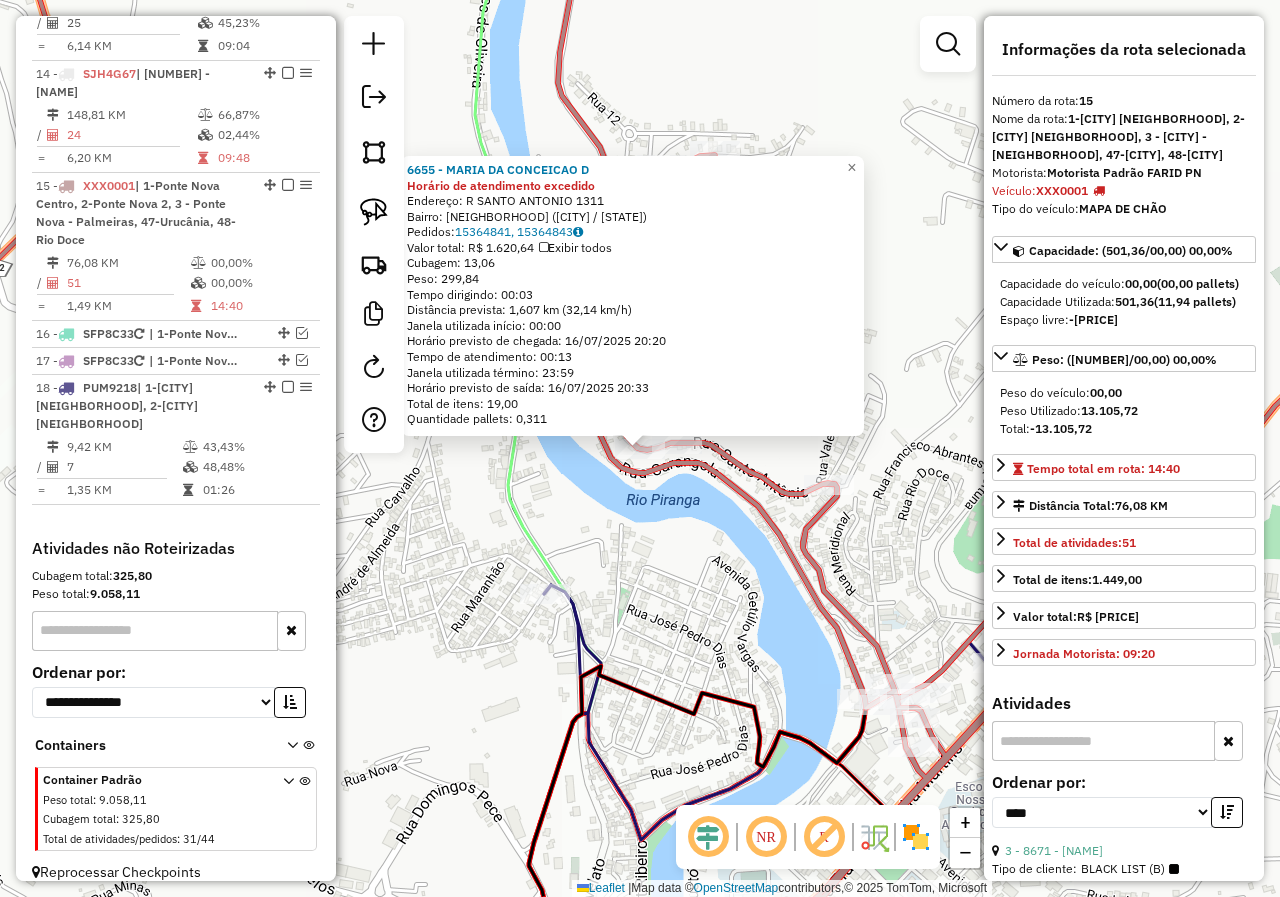 click on "6655 - MARIA DA CONCEICAO D Horário de atendimento excedido  Endereço: R   SANTO ANTONIO                 1311   Bairro: SANTO ANTONIO II (PONTE NOVA / MG)   Pedidos:  15364841, 15364843   Valor total: R$ 1.620,64   Exibir todos   Cubagem: 13,06  Peso: 299,84  Tempo dirigindo: 00:03   Distância prevista: 1,607 km (32,14 km/h)   Janela utilizada início: 00:00   Horário previsto de chegada: 16/07/2025 20:20   Tempo de atendimento: 00:13   Janela utilizada término: 23:59   Horário previsto de saída: 16/07/2025 20:33   Total de itens: 19,00   Quantidade pallets: 0,311  × Janela de atendimento Grade de atendimento Capacidade Transportadoras Veículos Cliente Pedidos  Rotas Selecione os dias de semana para filtrar as janelas de atendimento  Seg   Ter   Qua   Qui   Sex   Sáb   Dom  Informe o período da janela de atendimento: De: Até:  Filtrar exatamente a janela do cliente  Considerar janela de atendimento padrão  Selecione os dias de semana para filtrar as grades de atendimento  Seg   Ter   Qua   Qui  +" 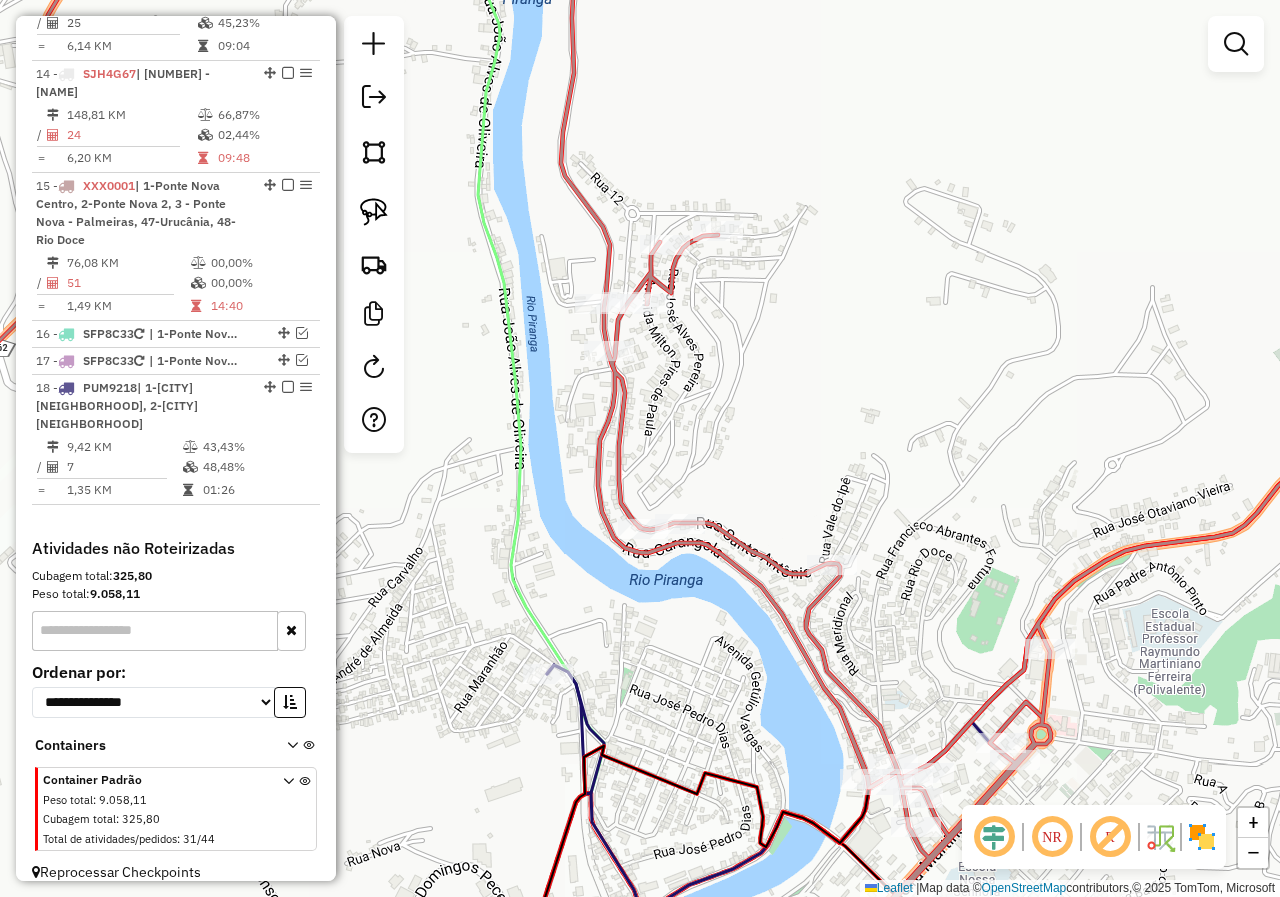 drag, startPoint x: 640, startPoint y: 372, endPoint x: 632, endPoint y: 497, distance: 125.25574 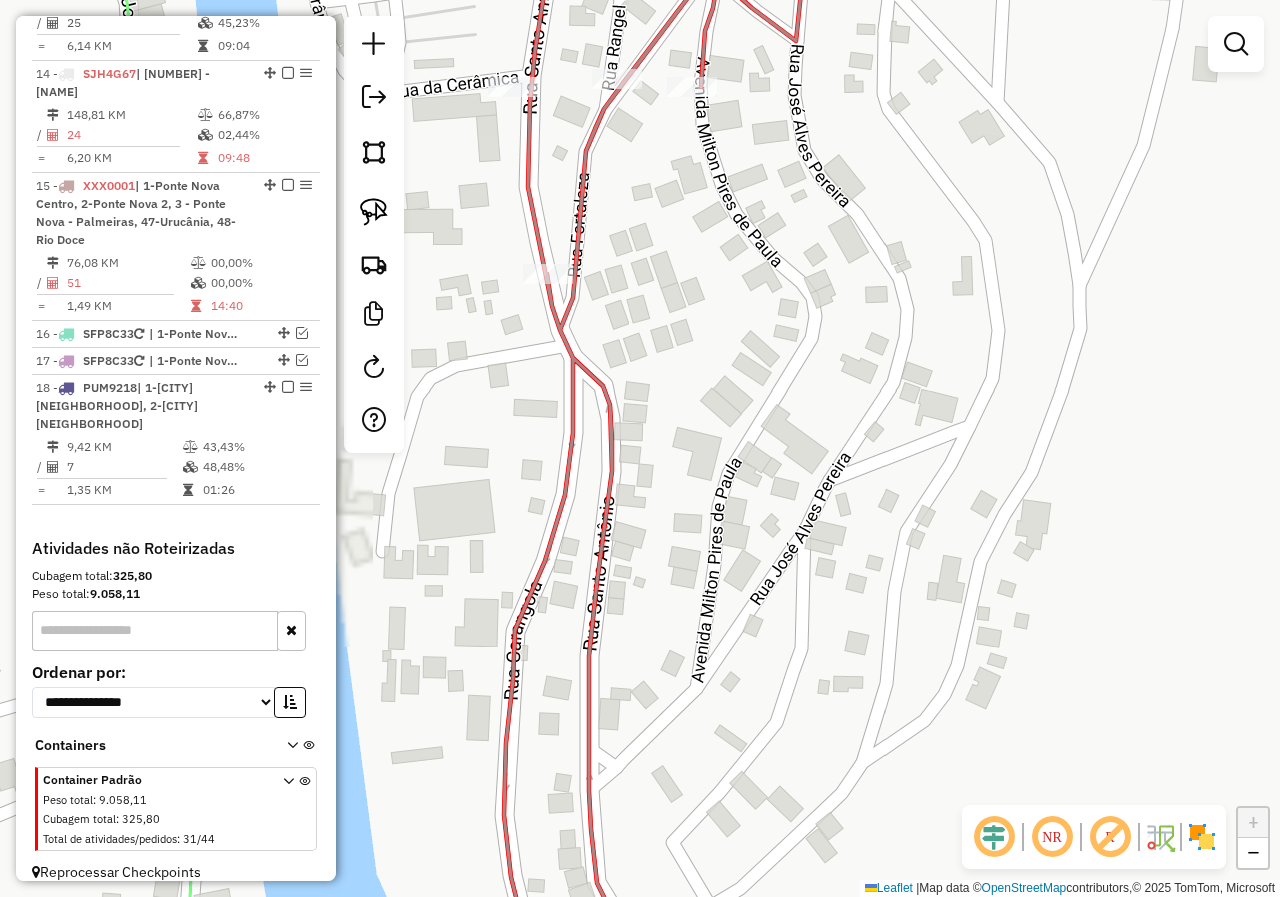 click 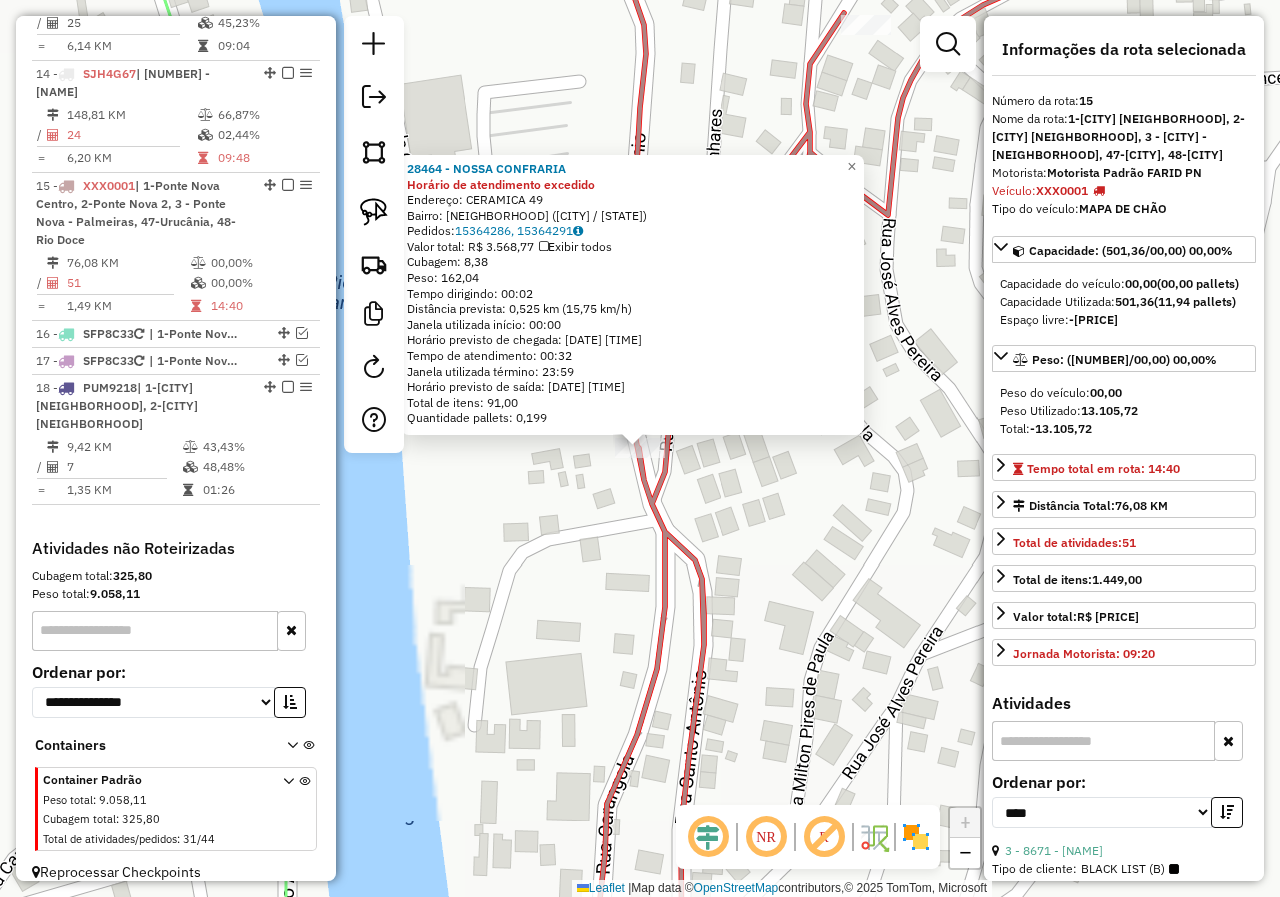 click on "28464 - NOSSA CONFRARIA Horário de atendimento excedido  Endereço:  CERAMICA 49   Bairro: SANTO ANTONIO I (PONTE NOVA / MG)   Pedidos:  15364286, 15364291   Valor total: R$ 3.568,77   Exibir todos   Cubagem: 8,38  Peso: 162,04  Tempo dirigindo: 00:02   Distância prevista: 0,525 km (15,75 km/h)   Janela utilizada início: 00:00   Horário previsto de chegada: 16/07/2025 20:46   Tempo de atendimento: 00:32   Janela utilizada término: 23:59   Horário previsto de saída: 16/07/2025 21:18   Total de itens: 91,00   Quantidade pallets: 0,199  × Janela de atendimento Grade de atendimento Capacidade Transportadoras Veículos Cliente Pedidos  Rotas Selecione os dias de semana para filtrar as janelas de atendimento  Seg   Ter   Qua   Qui   Sex   Sáb   Dom  Informe o período da janela de atendimento: De: Até:  Filtrar exatamente a janela do cliente  Considerar janela de atendimento padrão  Selecione os dias de semana para filtrar as grades de atendimento  Seg   Ter   Qua   Qui   Sex   Sáb   Dom   De:   Até:" 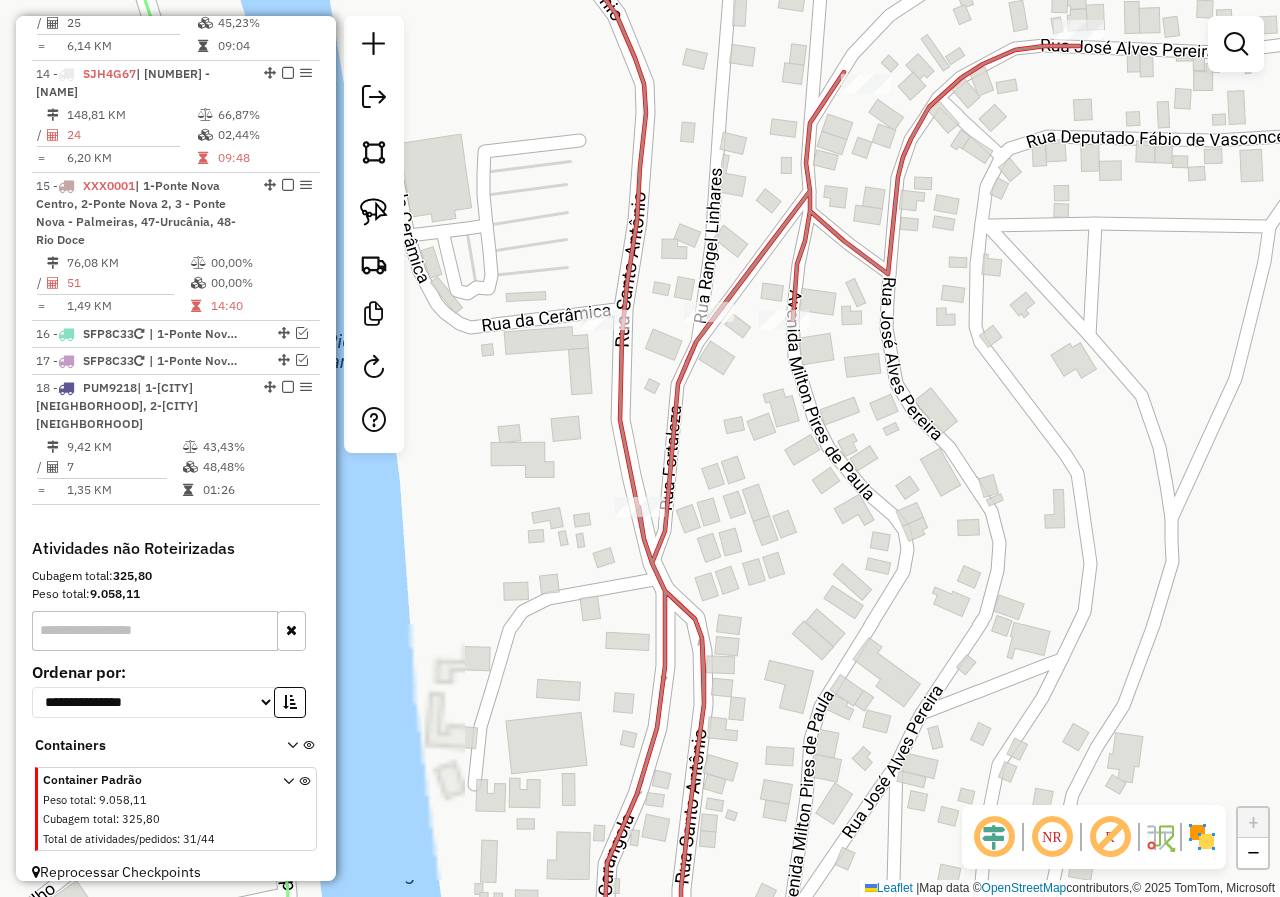 drag, startPoint x: 532, startPoint y: 540, endPoint x: 553, endPoint y: 551, distance: 23.70654 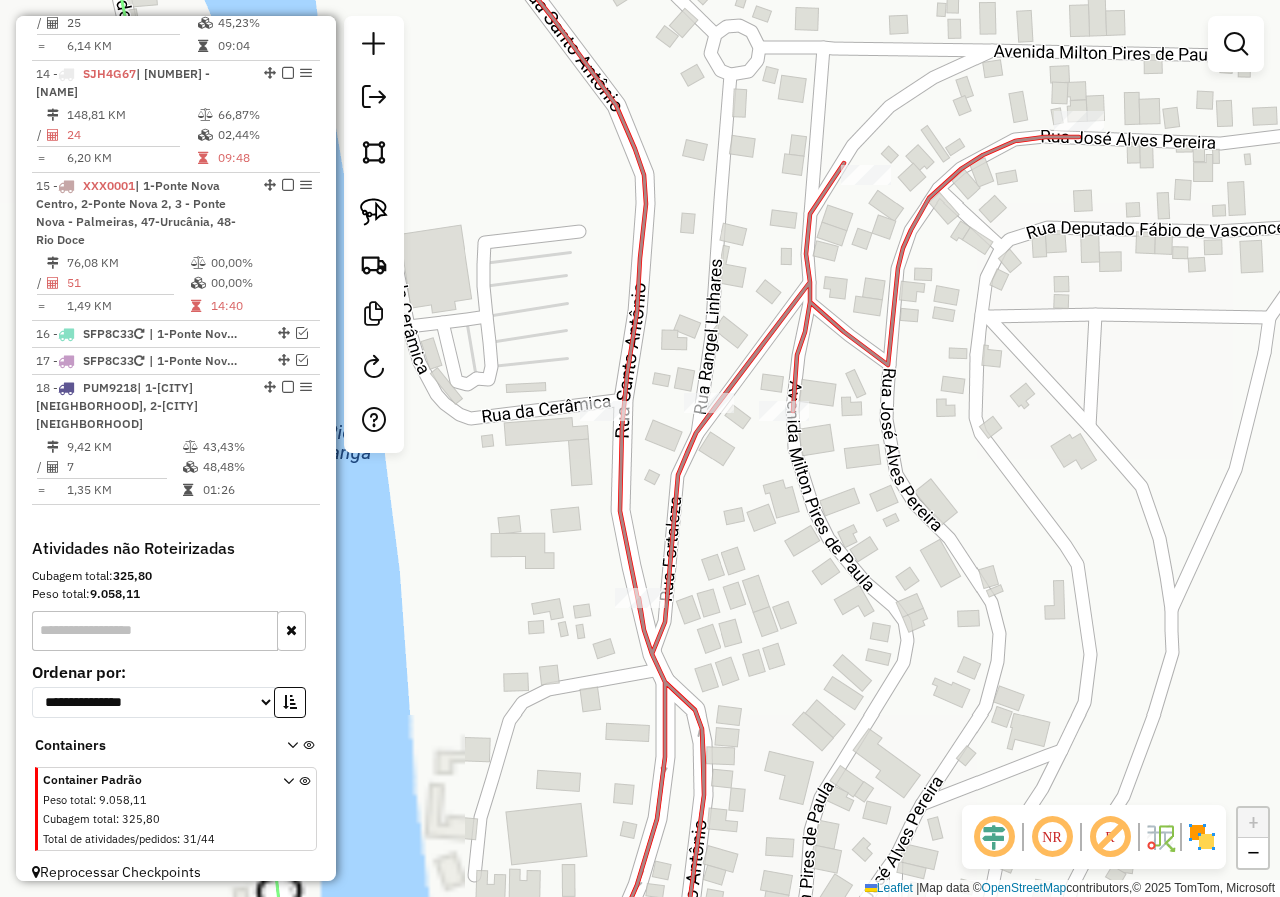 select on "*********" 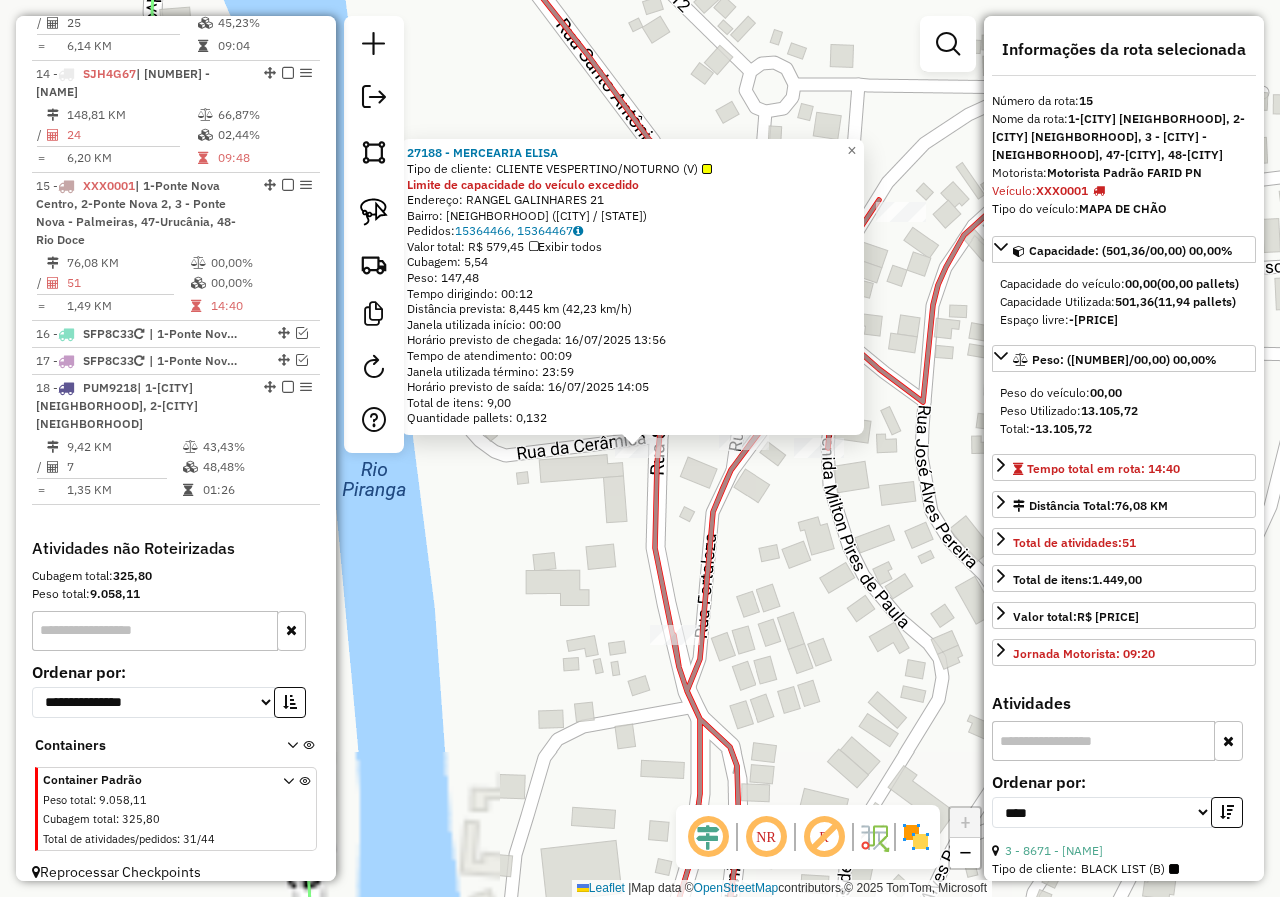 click on "27188 - MERCEARIA ELISA  Tipo de cliente:   CLIENTE VESPERTINO/NOTURNO (V)  Limite de capacidade do veículo excedido  Endereço:  RANGEL GALINHARES 21   Bairro: FORTALEZA (PONTE NOVA / MG)   Pedidos:  15364466, 15364467   Valor total: R$ 579,45   Exibir todos   Cubagem: 5,54  Peso: 147,48  Tempo dirigindo: 00:12   Distância prevista: 8,445 km (42,23 km/h)   Janela utilizada início: 00:00   Horário previsto de chegada: 16/07/2025 13:56   Tempo de atendimento: 00:09   Janela utilizada término: 23:59   Horário previsto de saída: 16/07/2025 14:05   Total de itens: 9,00   Quantidade pallets: 0,132  × Janela de atendimento Grade de atendimento Capacidade Transportadoras Veículos Cliente Pedidos  Rotas Selecione os dias de semana para filtrar as janelas de atendimento  Seg   Ter   Qua   Qui   Sex   Sáb   Dom  Informe o período da janela de atendimento: De: Até:  Filtrar exatamente a janela do cliente  Considerar janela de atendimento padrão   Seg   Ter   Qua   Qui   Sex   Sáb   Dom   Peso mínimo:  De:" 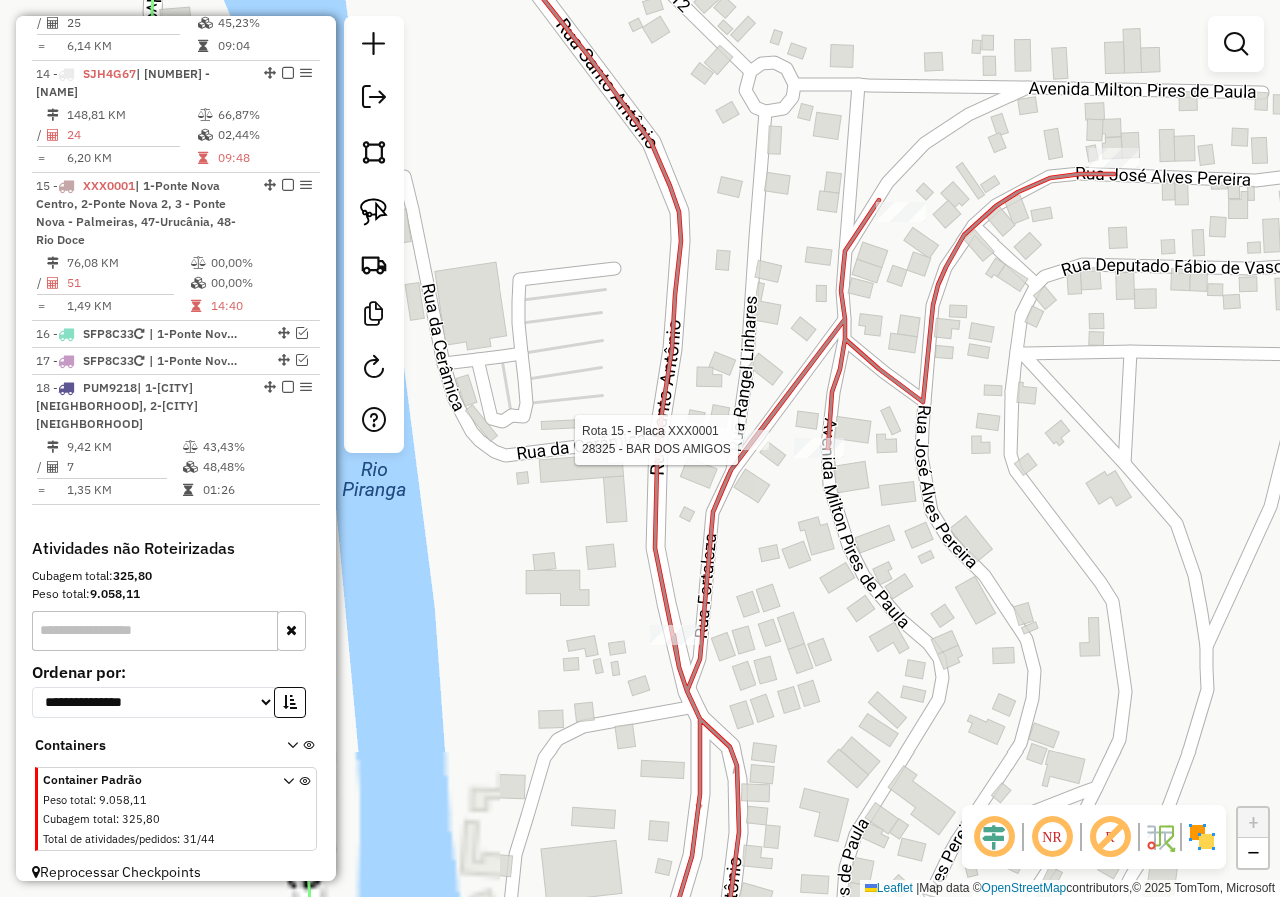 click 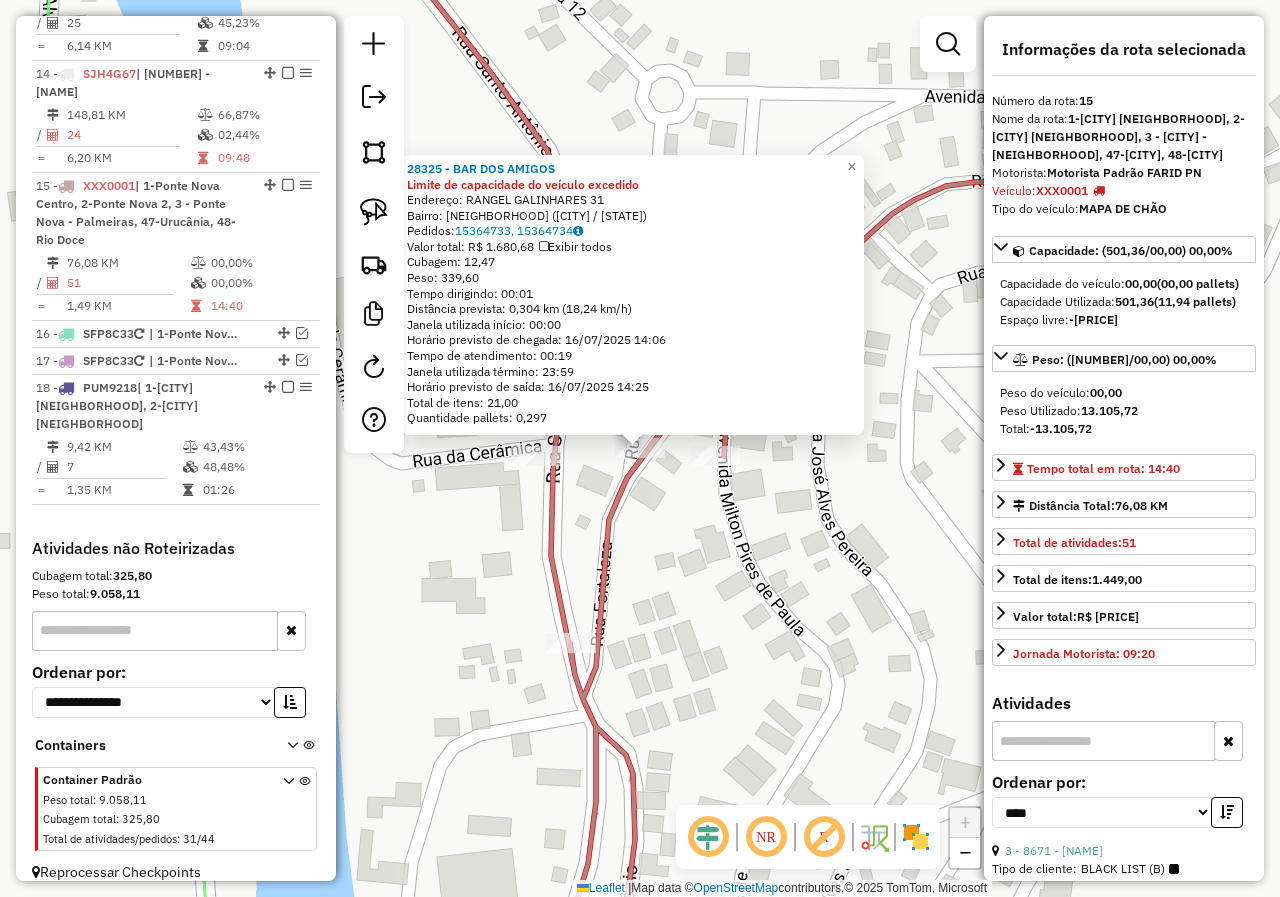 click on "28325 - BAR DOS AMIGOS Limite de capacidade do veículo excedido  Endereço:  RANGEL GALINHARES 31   Bairro: FORTALEZA (PONTE NOVA / MG)   Pedidos:  15364733, 15364734   Valor total: R$ 1.680,68   Exibir todos   Cubagem: 12,47  Peso: 339,60  Tempo dirigindo: 00:01   Distância prevista: 0,304 km (18,24 km/h)   Janela utilizada início: 00:00   Horário previsto de chegada: 16/07/2025 14:06   Tempo de atendimento: 00:19   Janela utilizada término: 23:59   Horário previsto de saída: 16/07/2025 14:25   Total de itens: 21,00   Quantidade pallets: 0,297  × Janela de atendimento Grade de atendimento Capacidade Transportadoras Veículos Cliente Pedidos  Rotas Selecione os dias de semana para filtrar as janelas de atendimento  Seg   Ter   Qua   Qui   Sex   Sáb   Dom  Informe o período da janela de atendimento: De: Até:  Filtrar exatamente a janela do cliente  Considerar janela de atendimento padrão  Selecione os dias de semana para filtrar as grades de atendimento  Seg   Ter   Qua   Qui   Sex   Sáb   Dom  +" 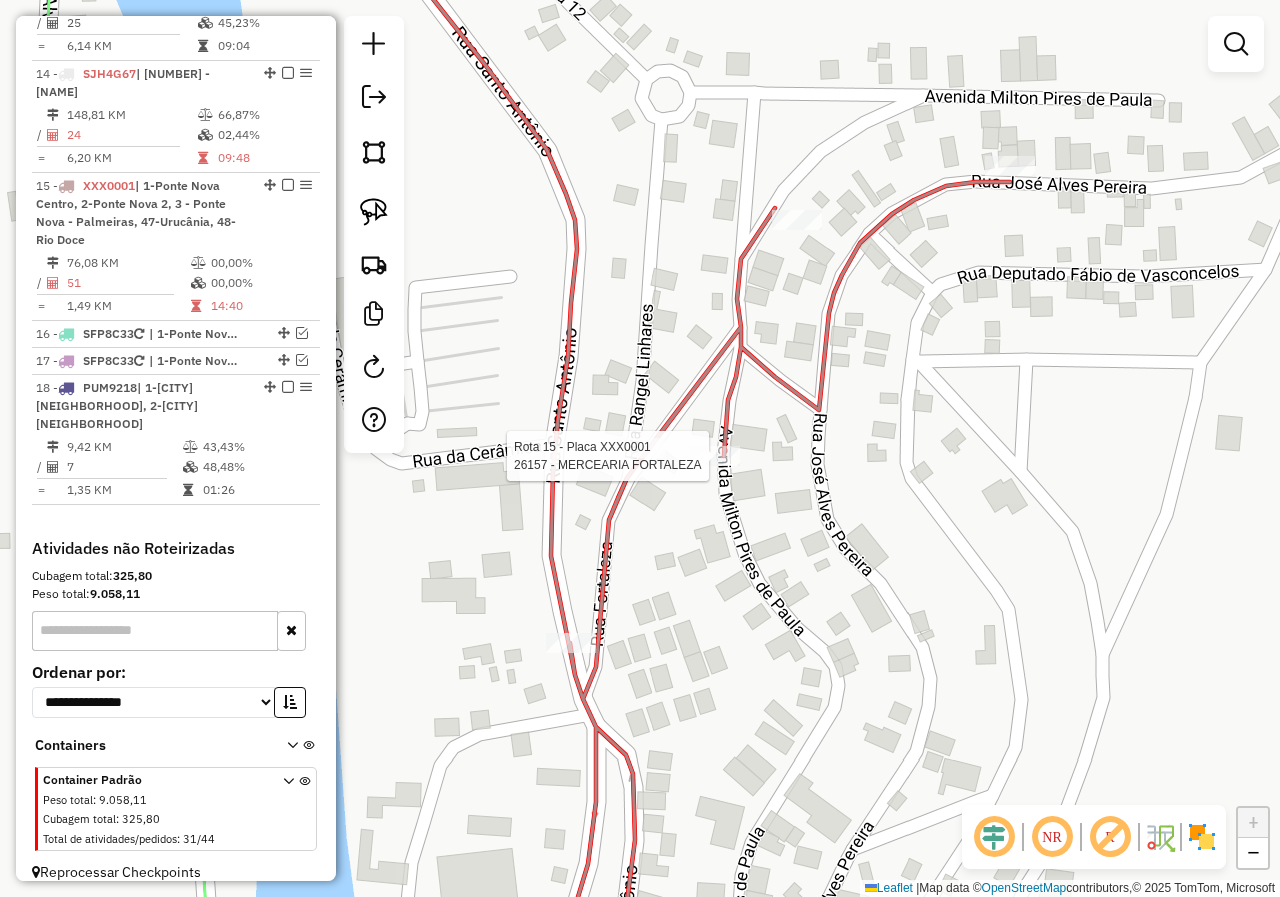 select on "*********" 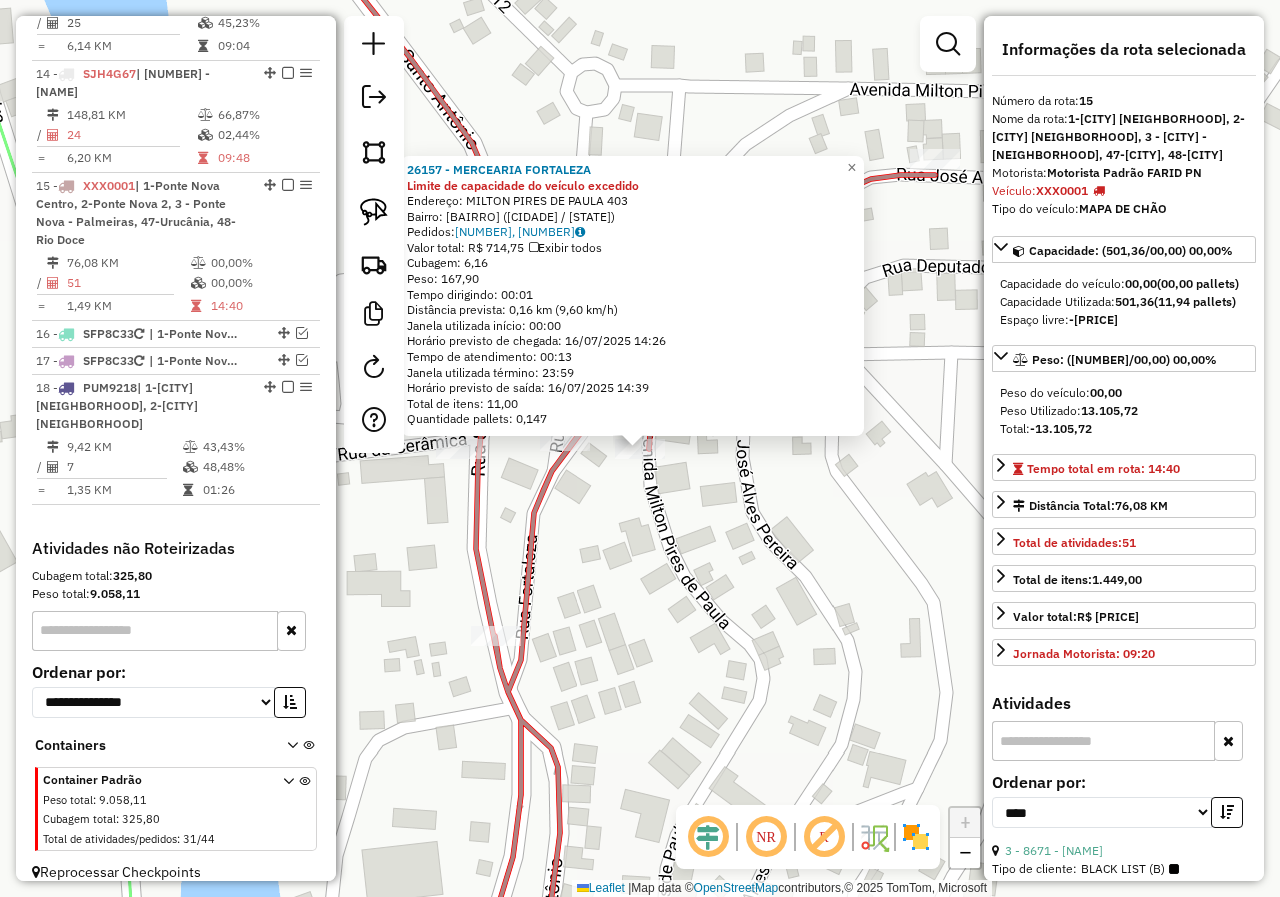 click on "26157 - MERCEARIA FORTALEZA Limite de capacidade do veículo excedido  Endereço:  MILTON PIRES DE PAULA 403   Bairro: CERAMICA (PONTE NOVA / MG)   Pedidos:  15364855, 15364856   Valor total: R$ 714,75   Exibir todos   Cubagem: 6,16  Peso: 167,90  Tempo dirigindo: 00:01   Distância prevista: 0,16 km (9,60 km/h)   Janela utilizada início: 00:00   Horário previsto de chegada: 16/07/2025 14:26   Tempo de atendimento: 00:13   Janela utilizada término: 23:59   Horário previsto de saída: 16/07/2025 14:39   Total de itens: 11,00   Quantidade pallets: 0,147  × Janela de atendimento Grade de atendimento Capacidade Transportadoras Veículos Cliente Pedidos  Rotas Selecione os dias de semana para filtrar as janelas de atendimento  Seg   Ter   Qua   Qui   Sex   Sáb   Dom  Informe o período da janela de atendimento: De: Até:  Filtrar exatamente a janela do cliente  Considerar janela de atendimento padrão  Selecione os dias de semana para filtrar as grades de atendimento  Seg   Ter   Qua   Qui   Sex   Sáb  De:" 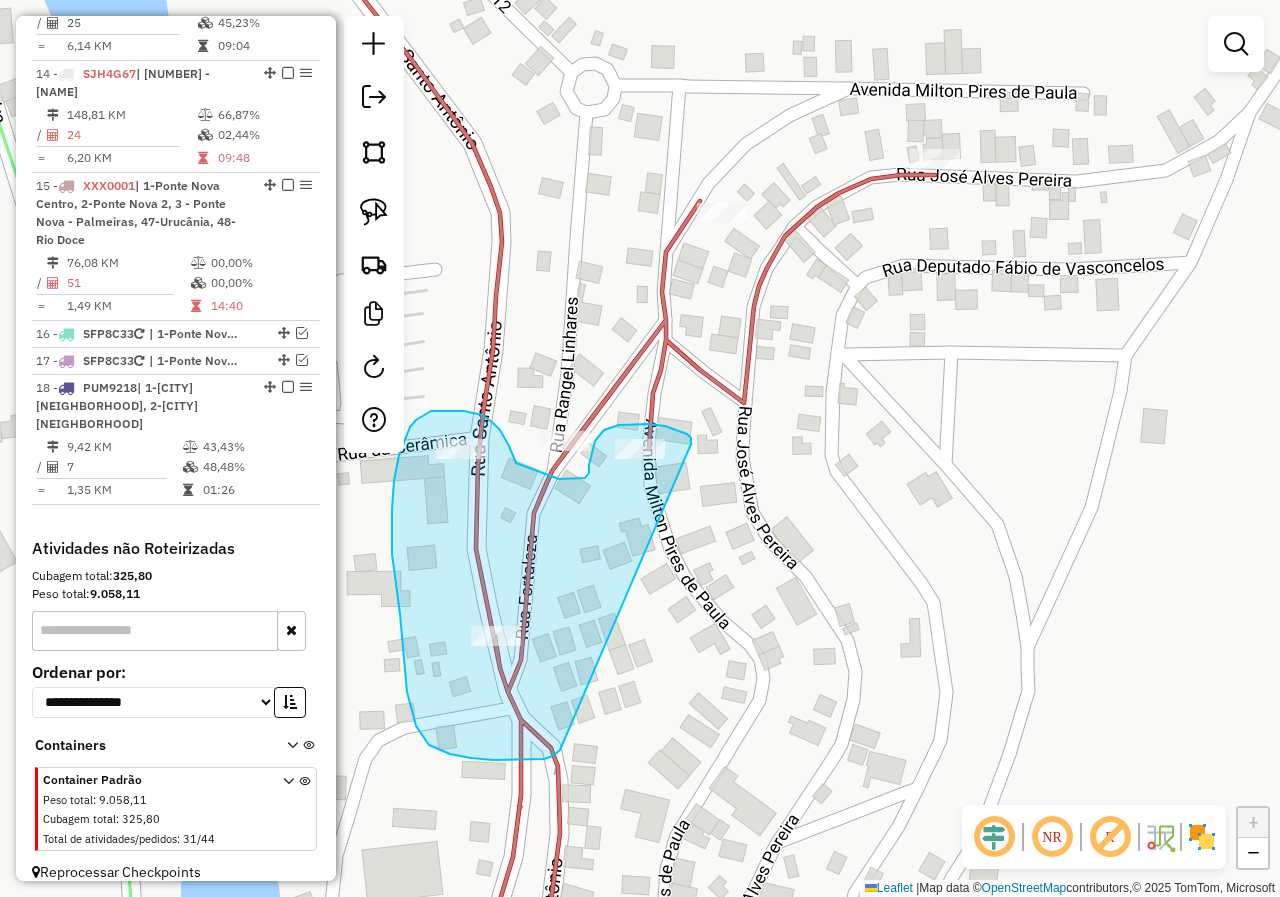 drag, startPoint x: 691, startPoint y: 444, endPoint x: 561, endPoint y: 745, distance: 327.87344 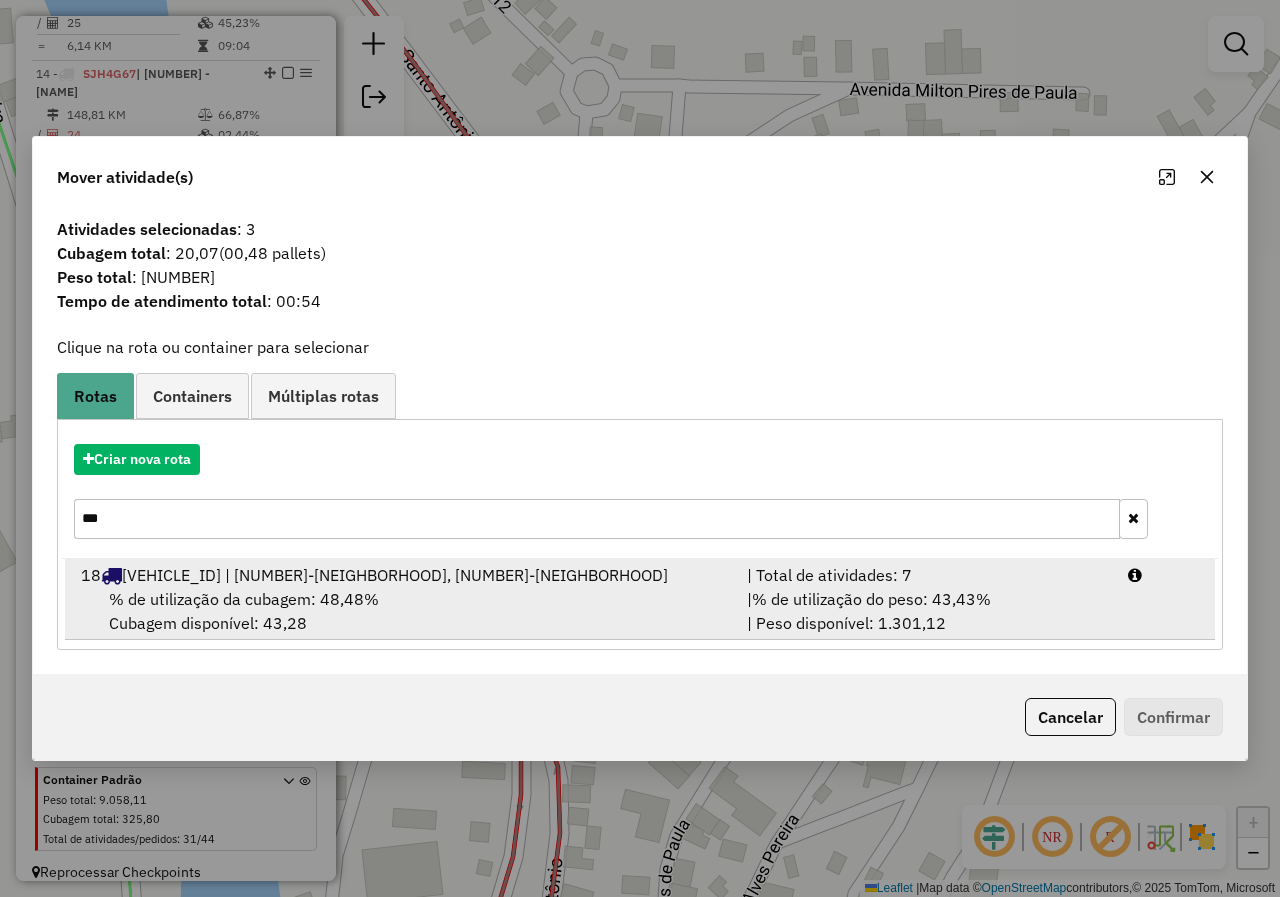 click on "% de utilização do peso: 43,43%" at bounding box center [871, 599] 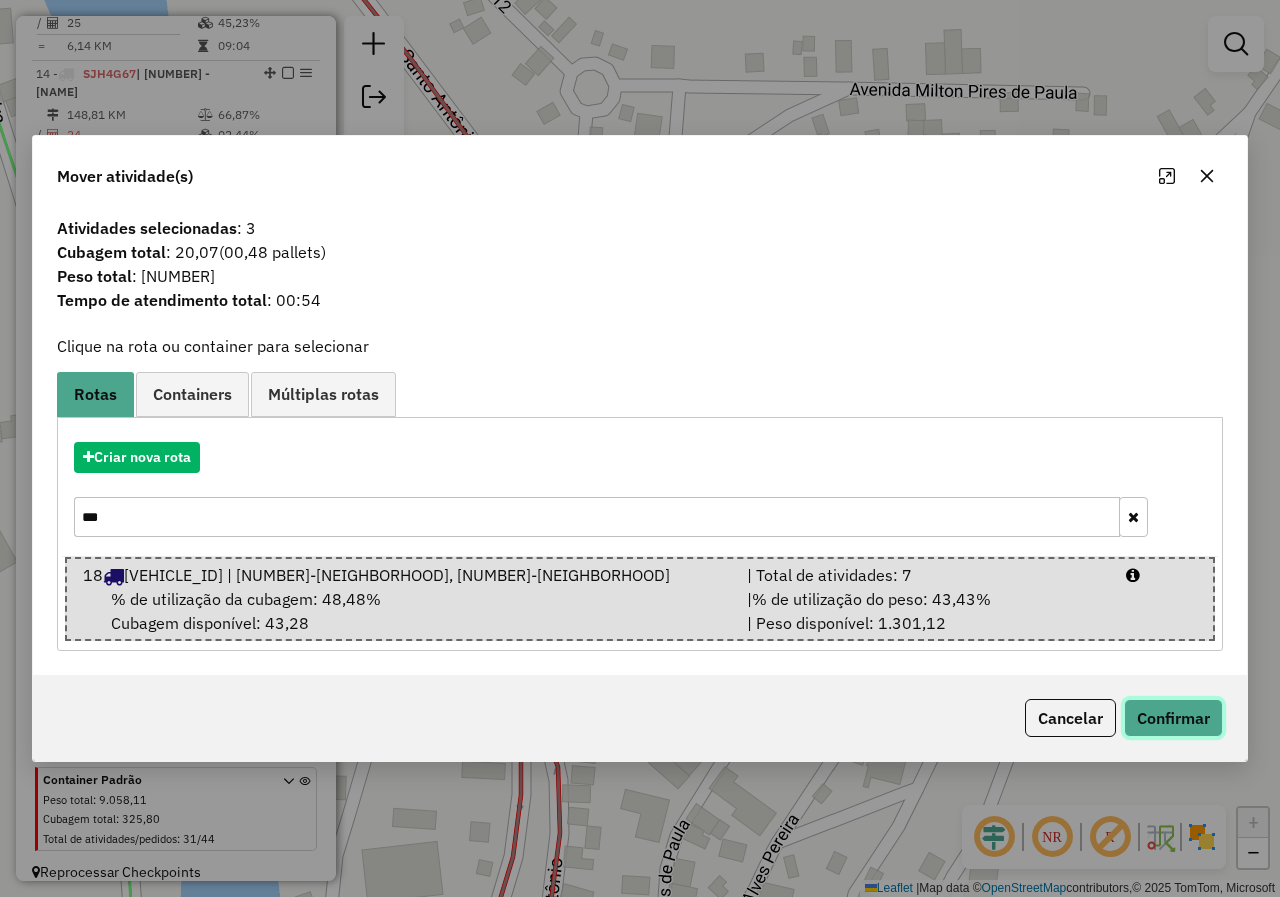 click on "Confirmar" 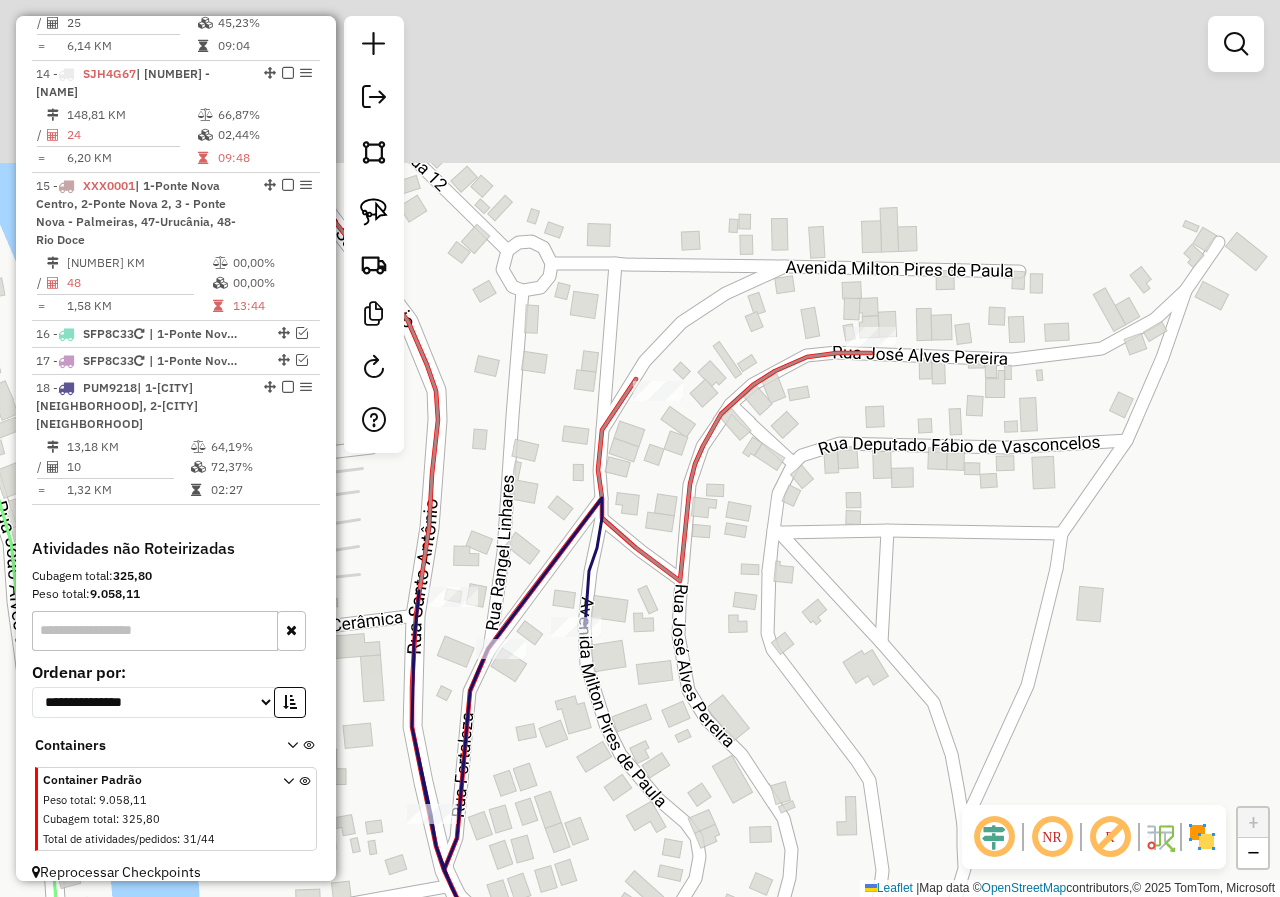 drag, startPoint x: 845, startPoint y: 415, endPoint x: 779, endPoint y: 603, distance: 199.24858 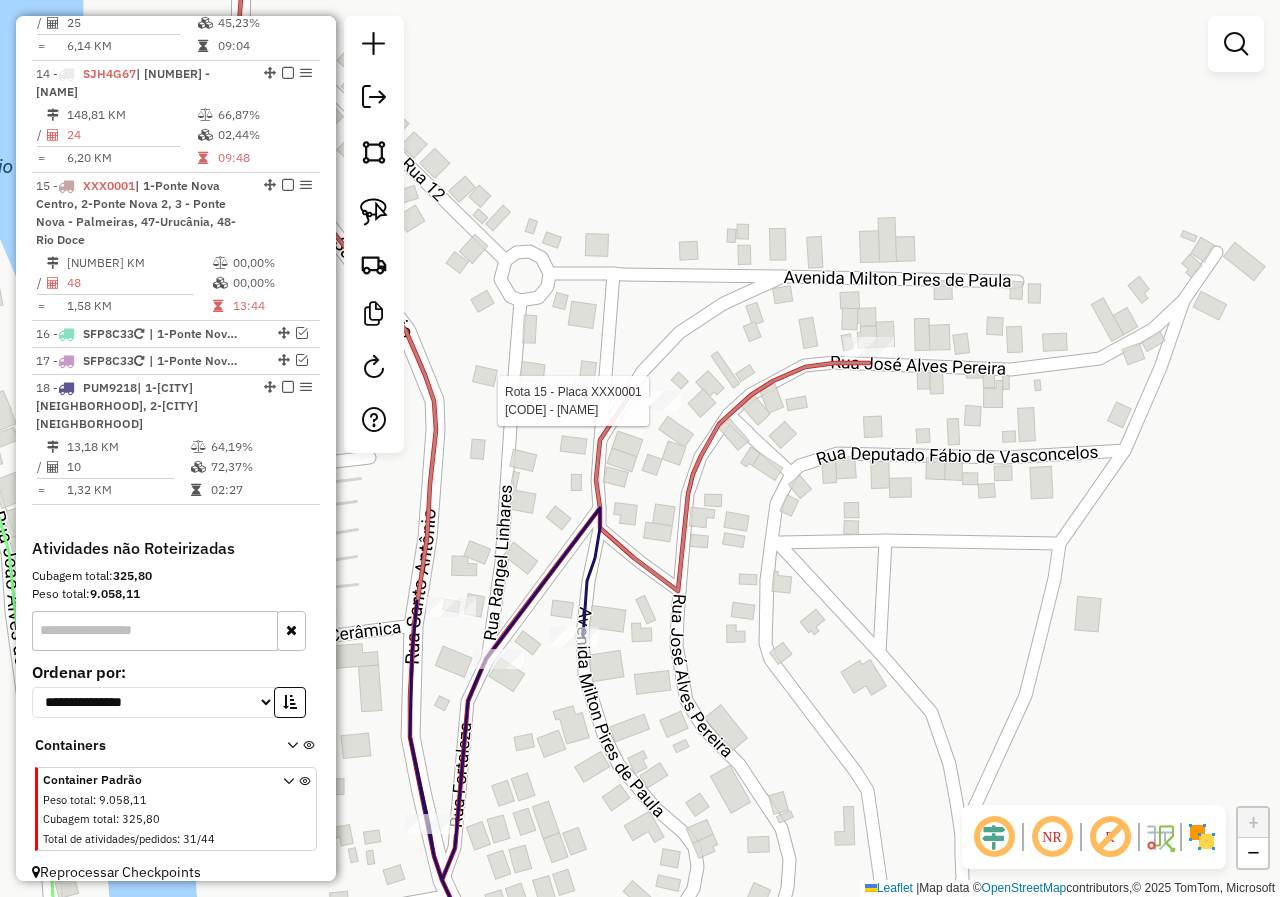 click 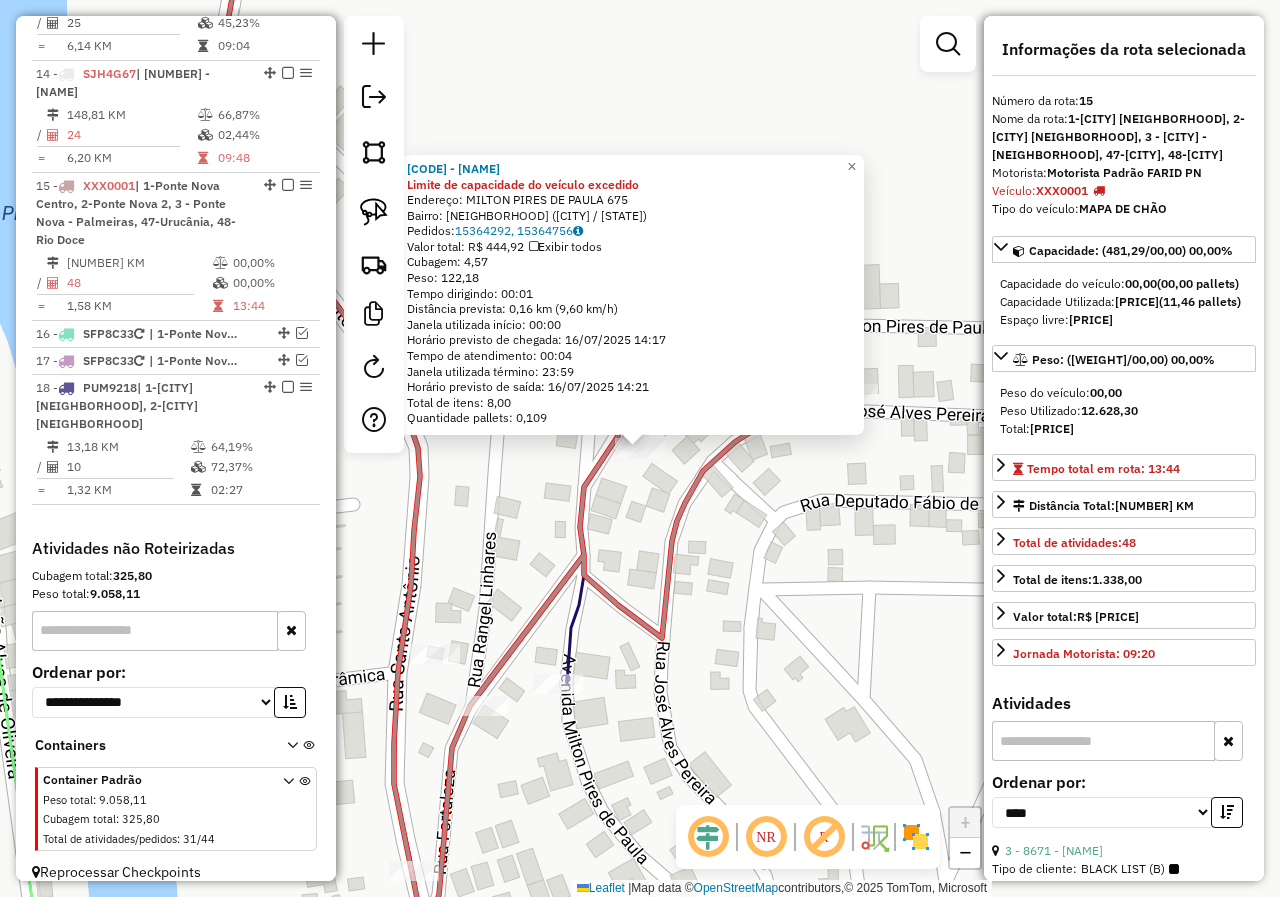 click on "31153 - JUSSILEIA SILVA Limite de capacidade do veículo excedido  Endereço:  MILTON PIRES DE PAULA 675   Bairro: FORTALEZA (PONTE NOVA / MG)   Pedidos:  15364292, 15364756   Valor total: R$ 444,92   Exibir todos   Cubagem: 4,57  Peso: 122,18  Tempo dirigindo: 00:01   Distância prevista: 0,16 km (9,60 km/h)   Janela utilizada início: 00:00   Horário previsto de chegada: 16/07/2025 14:17   Tempo de atendimento: 00:04   Janela utilizada término: 23:59   Horário previsto de saída: 16/07/2025 14:21   Total de itens: 8,00   Quantidade pallets: 0,109  × Janela de atendimento Grade de atendimento Capacidade Transportadoras Veículos Cliente Pedidos  Rotas Selecione os dias de semana para filtrar as janelas de atendimento  Seg   Ter   Qua   Qui   Sex   Sáb   Dom  Informe o período da janela de atendimento: De: Até:  Filtrar exatamente a janela do cliente  Considerar janela de atendimento padrão  Selecione os dias de semana para filtrar as grades de atendimento  Seg   Ter   Qua   Qui   Sex   Sáb   Dom  +" 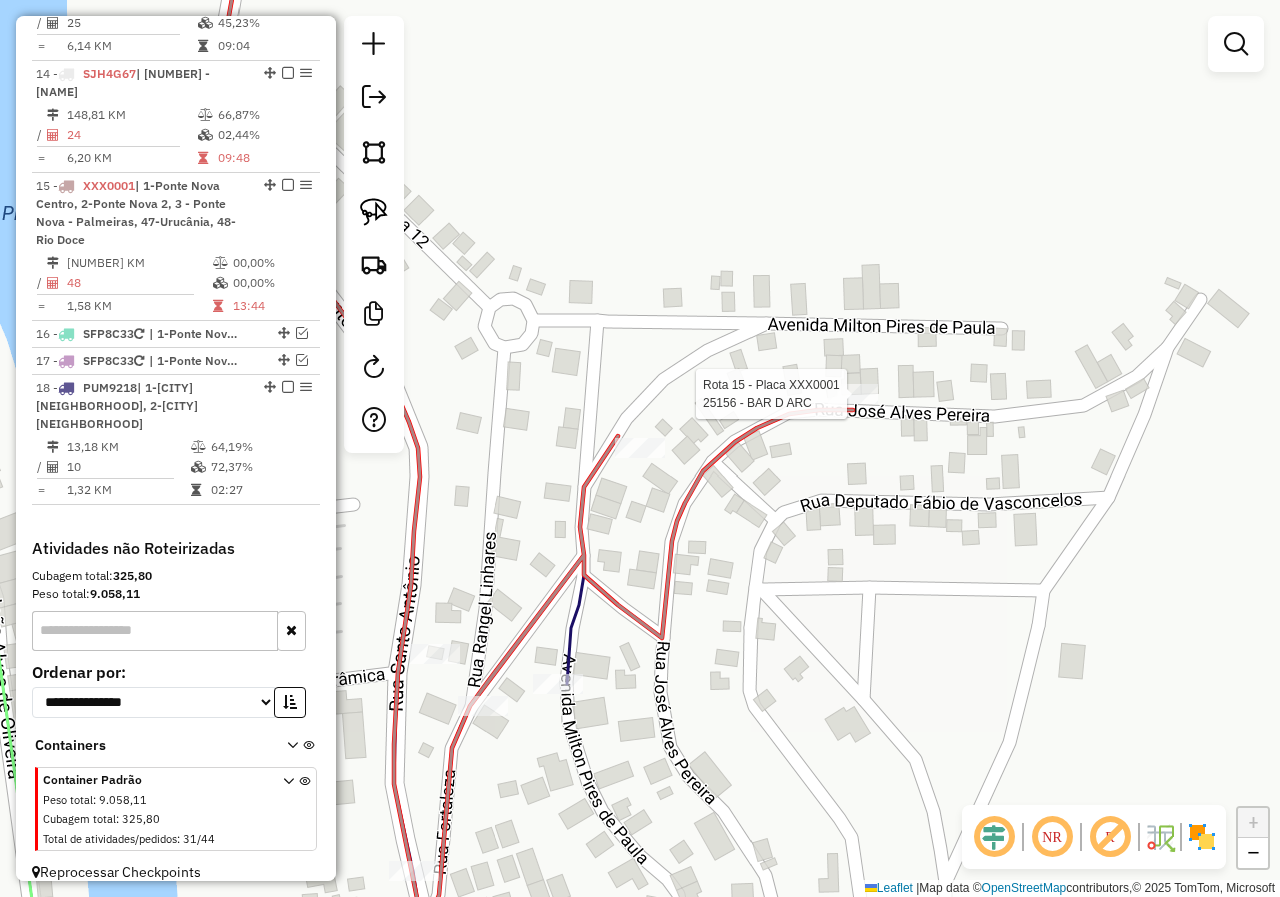 select on "*********" 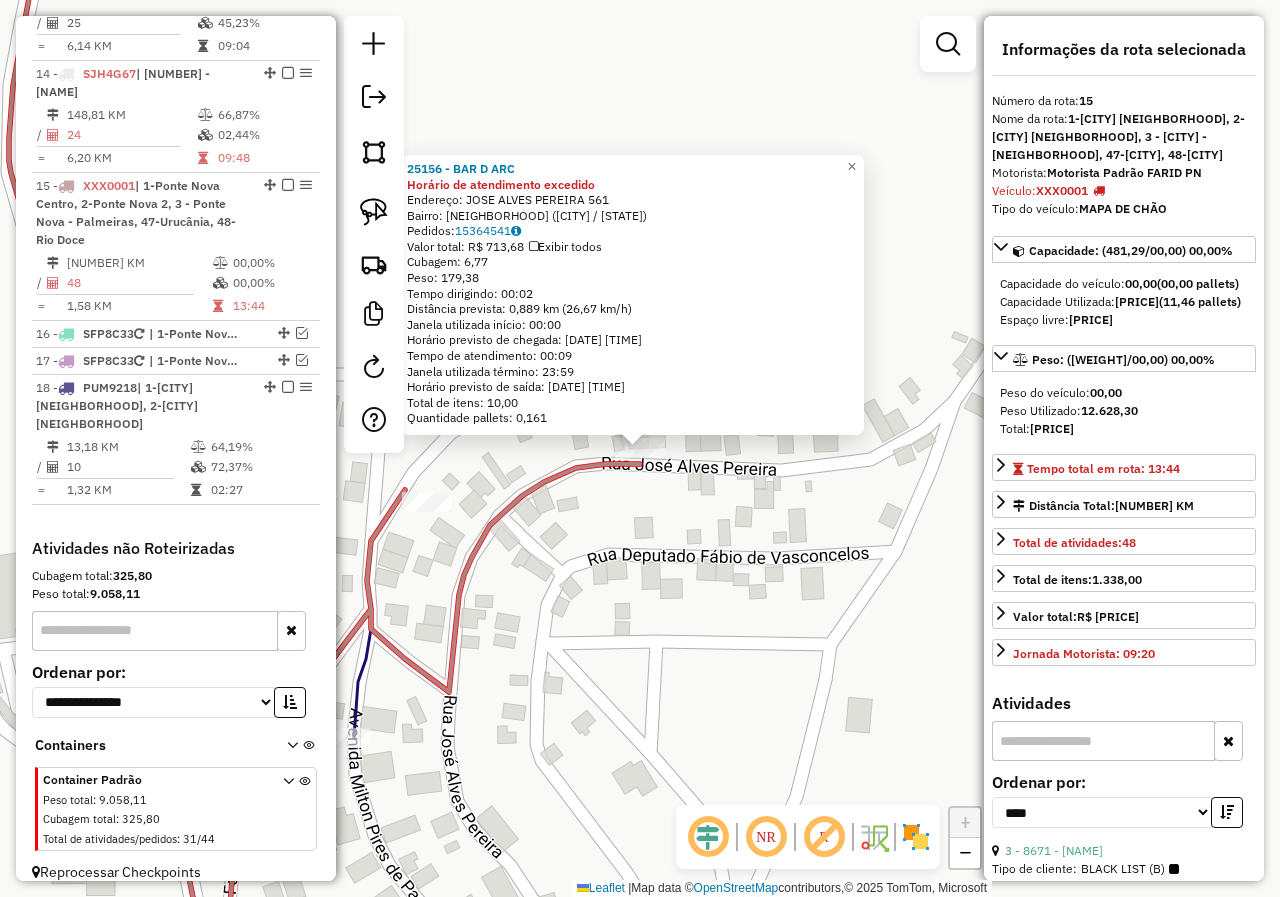 click on "25156 - BAR D ARC Horário de atendimento excedido  Endereço:  JOSE ALVES PEREIRA 561   Bairro: FORTALEZA (PONTE NOVA / MG)   Pedidos:  15364541   Valor total: R$ 713,68   Exibir todos   Cubagem: 6,77  Peso: 179,38  Tempo dirigindo: 00:02   Distância prevista: 0,889 km (26,67 km/h)   Janela utilizada início: 00:00   Horário previsto de chegada: 16/07/2025 20:12   Tempo de atendimento: 00:09   Janela utilizada término: 23:59   Horário previsto de saída: 16/07/2025 20:21   Total de itens: 10,00   Quantidade pallets: 0,161  × Janela de atendimento Grade de atendimento Capacidade Transportadoras Veículos Cliente Pedidos  Rotas Selecione os dias de semana para filtrar as janelas de atendimento  Seg   Ter   Qua   Qui   Sex   Sáb   Dom  Informe o período da janela de atendimento: De: Até:  Filtrar exatamente a janela do cliente  Considerar janela de atendimento padrão  Selecione os dias de semana para filtrar as grades de atendimento  Seg   Ter   Qua   Qui   Sex   Sáb   Dom   Peso mínimo:   De:   De:" 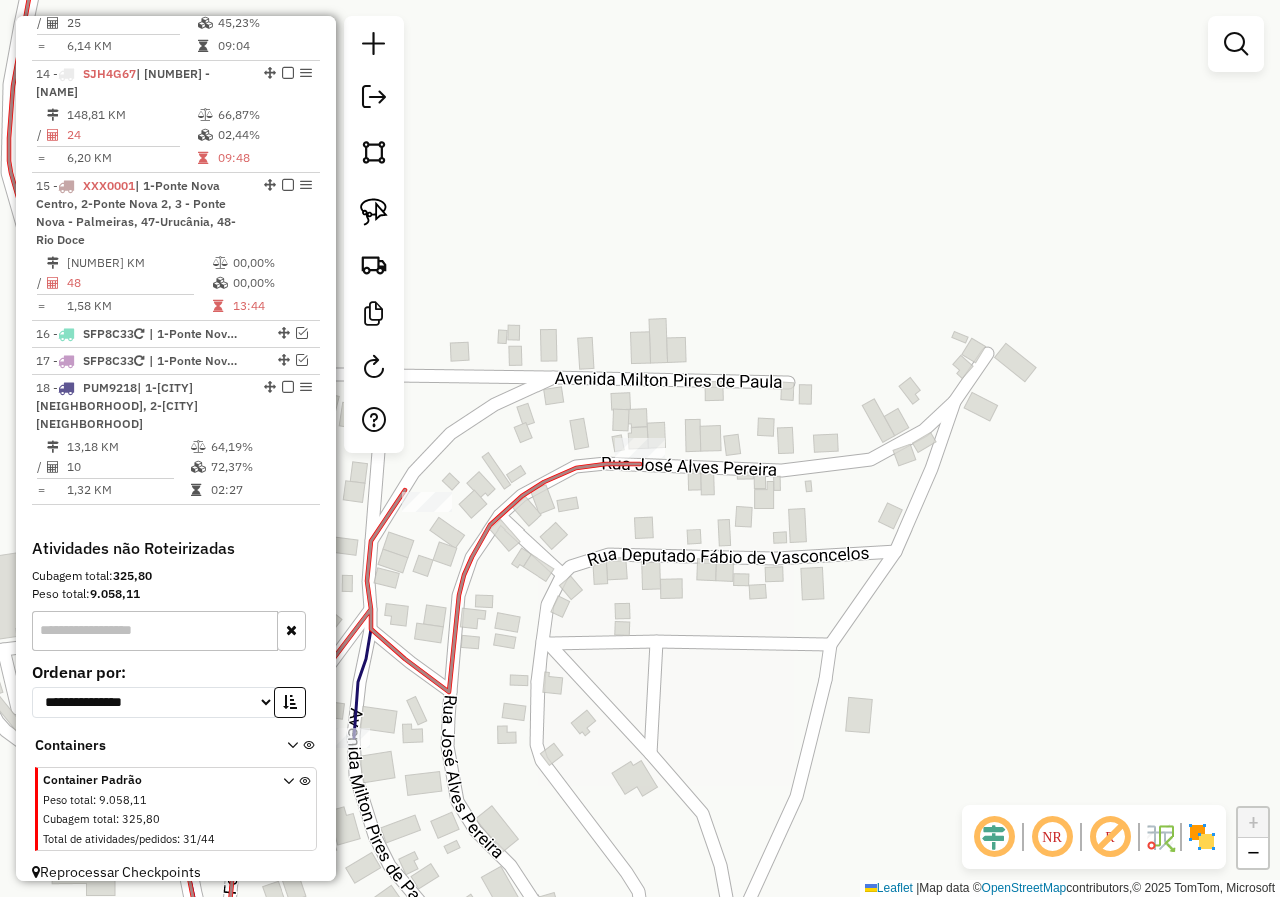 drag, startPoint x: 574, startPoint y: 569, endPoint x: 815, endPoint y: 490, distance: 253.61783 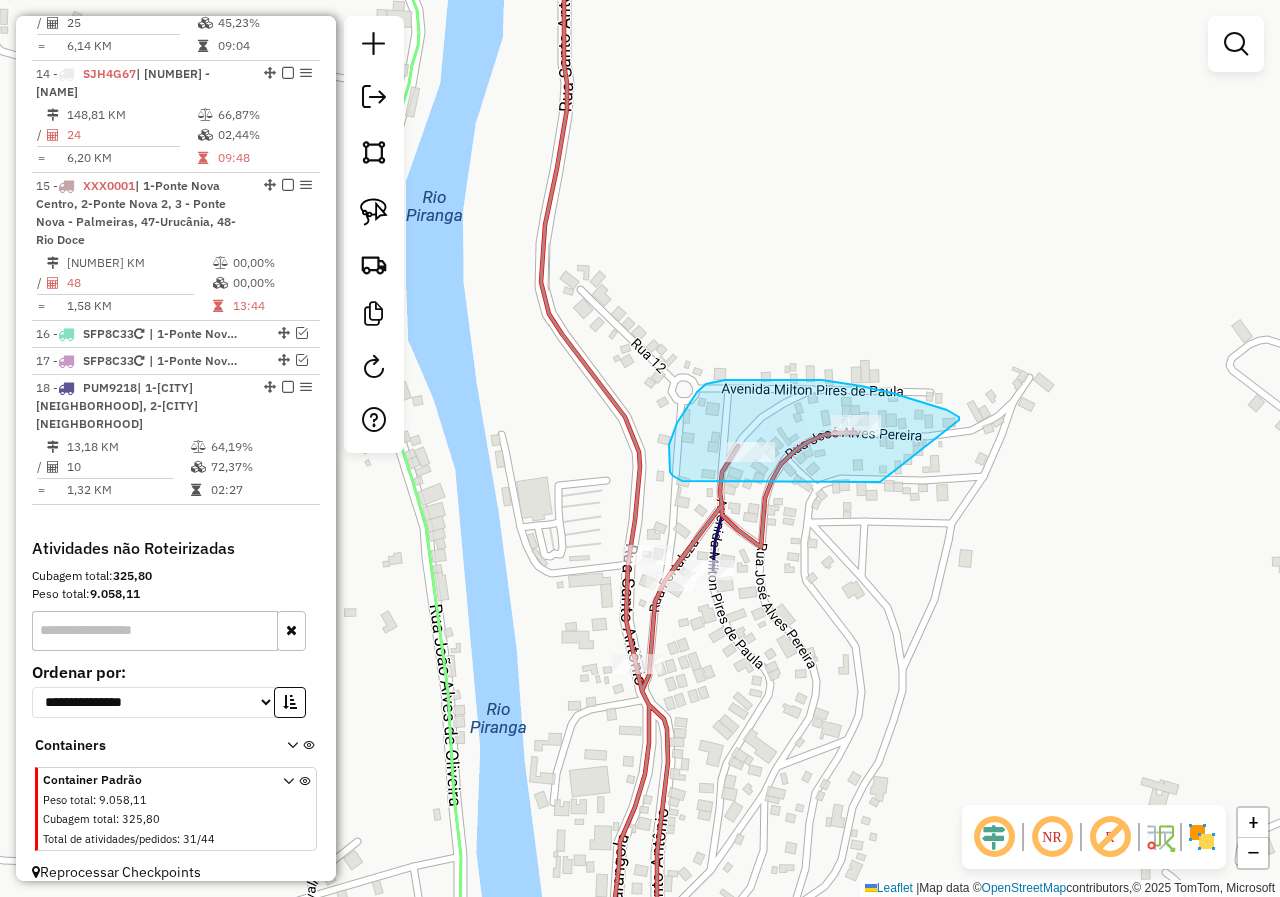 drag, startPoint x: 959, startPoint y: 420, endPoint x: 881, endPoint y: 482, distance: 99.63935 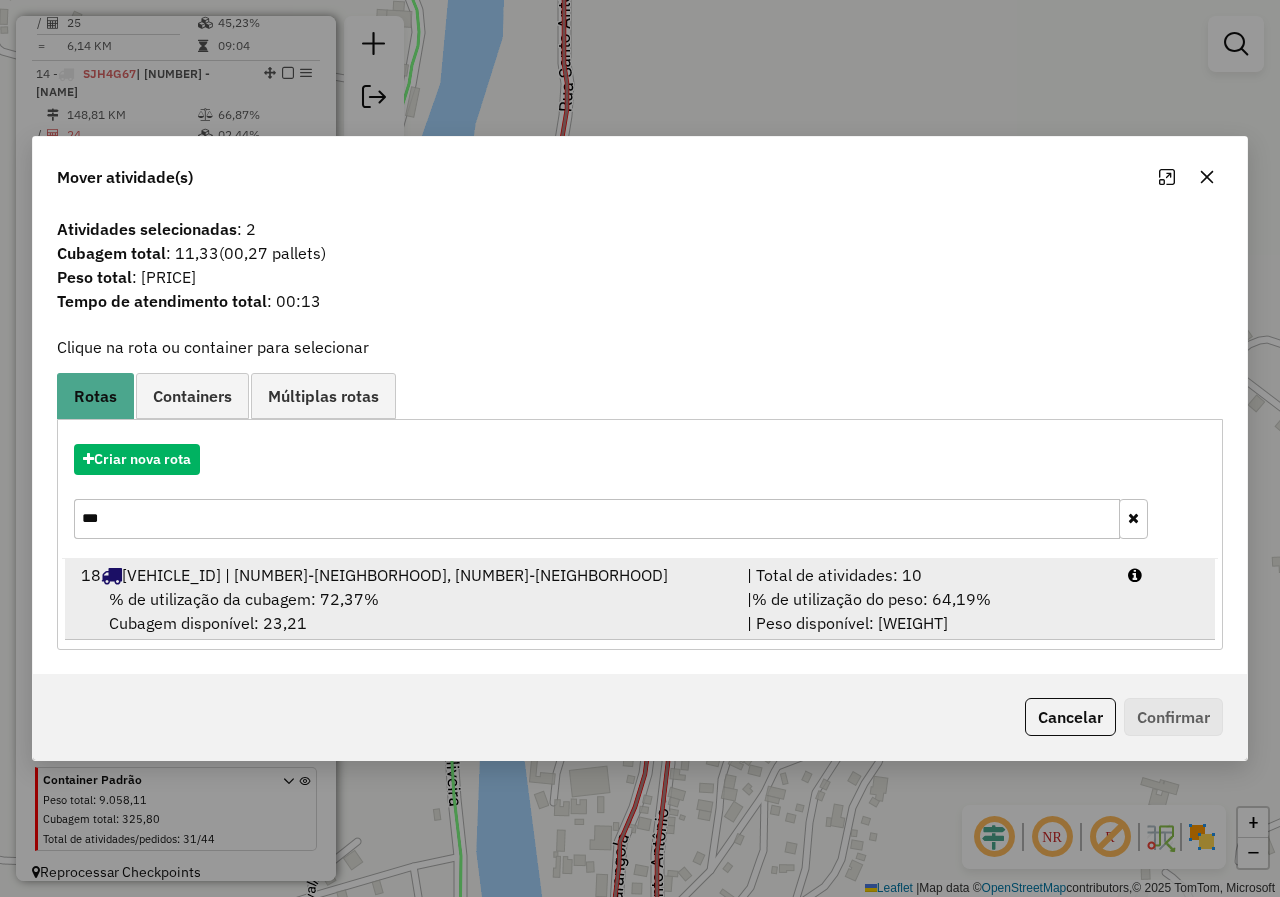 click on "% de utilização da cubagem: 72,37%  Cubagem disponível: 23,21" at bounding box center [402, 611] 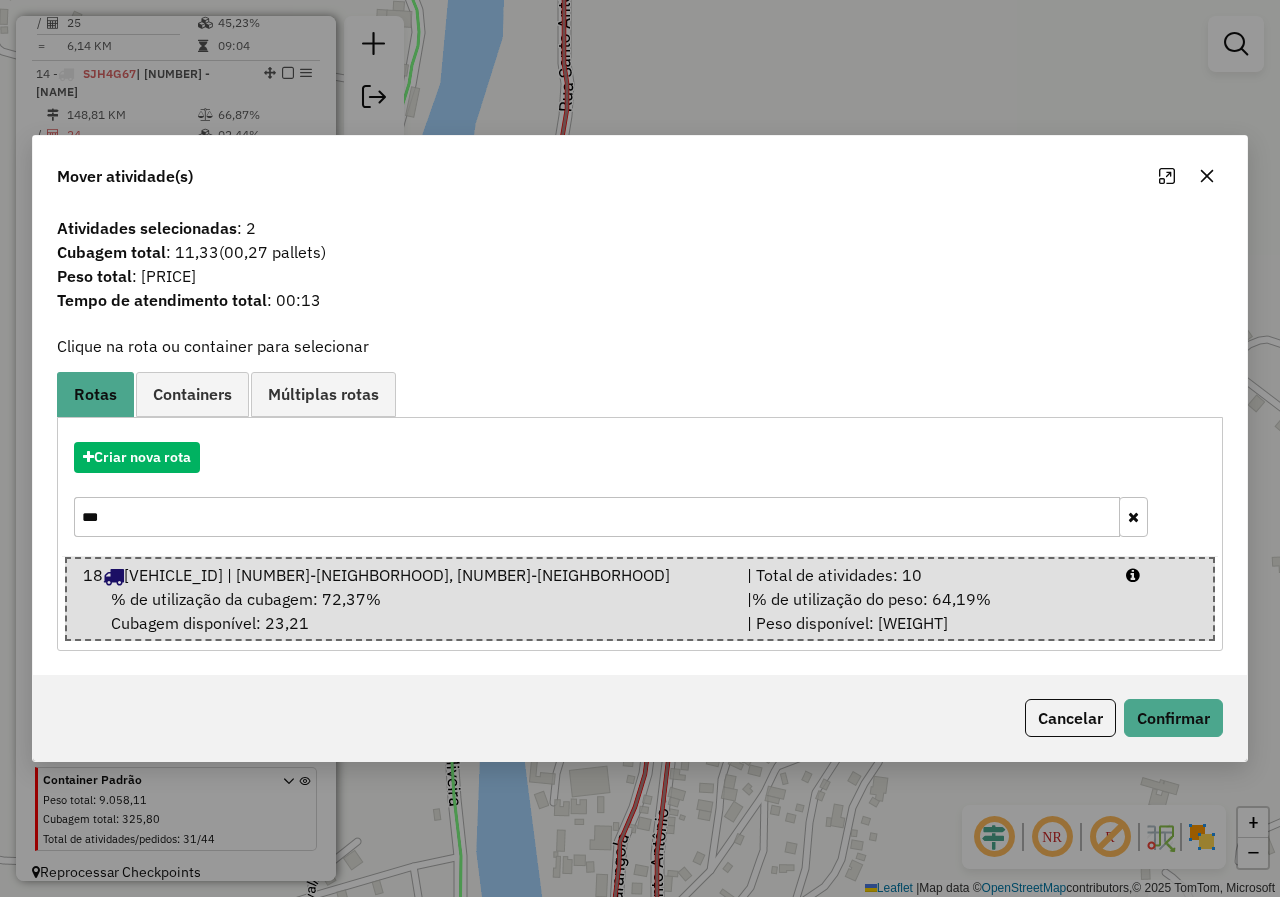 click on "Cancelar   Confirmar" 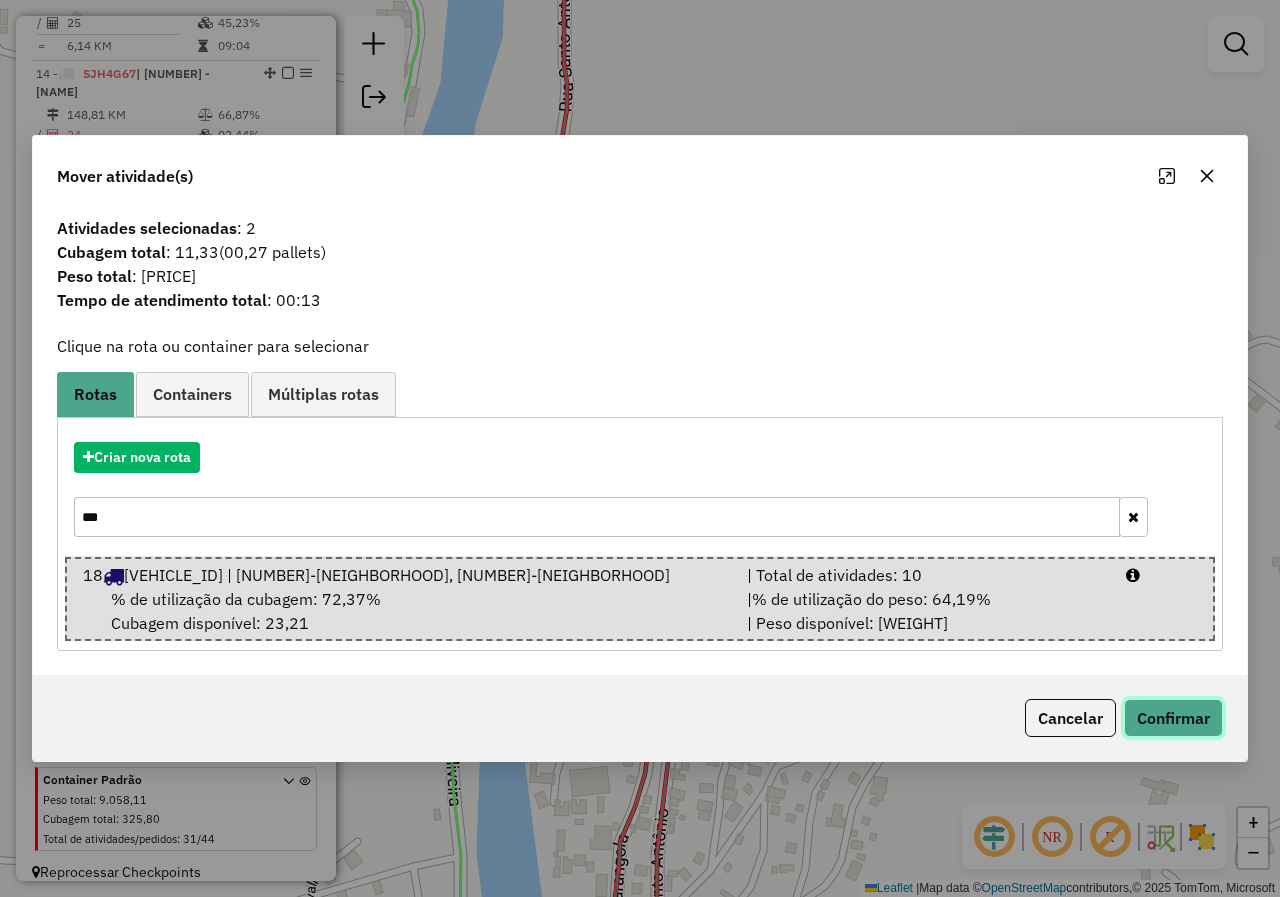 click on "Confirmar" 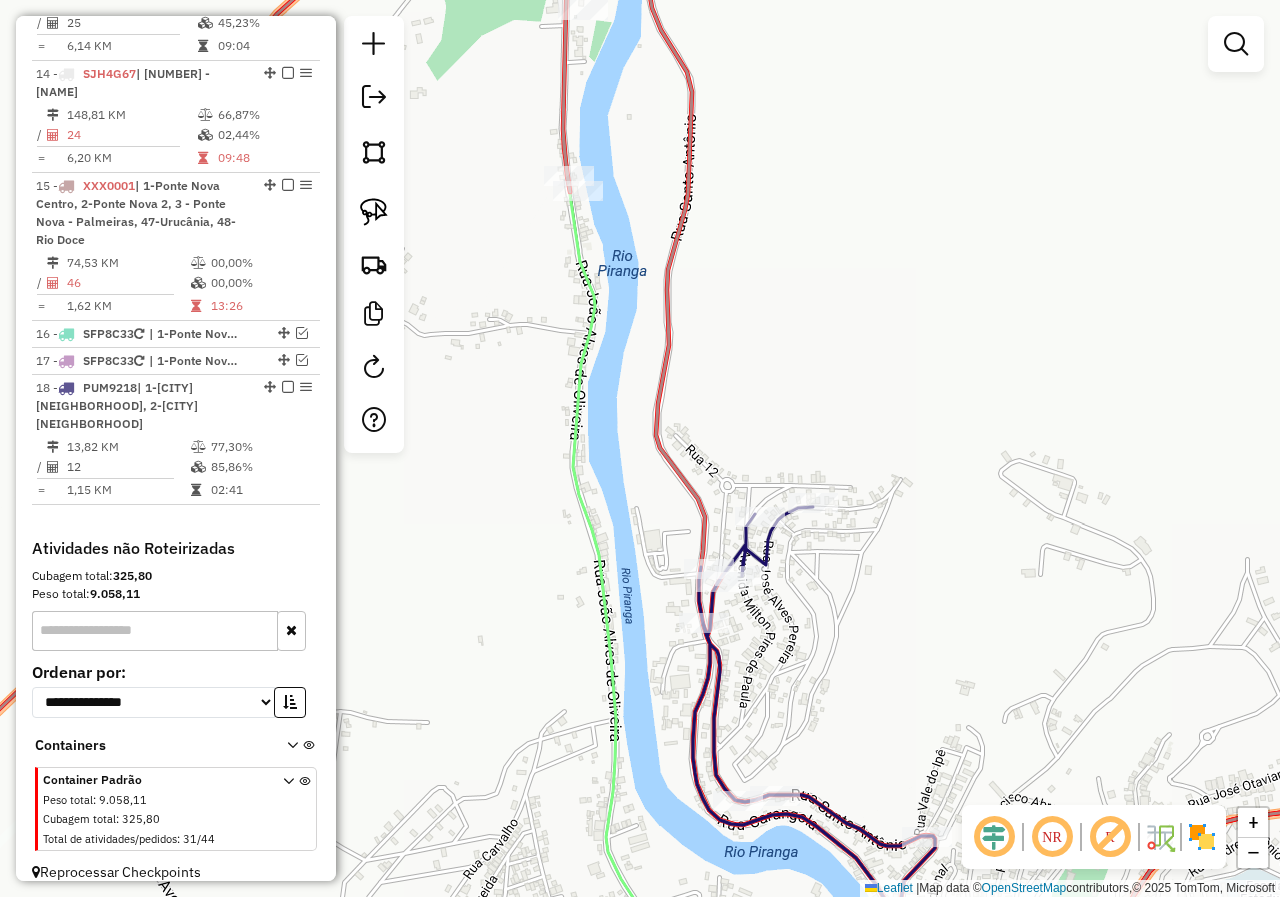 drag, startPoint x: 939, startPoint y: 635, endPoint x: 952, endPoint y: 526, distance: 109.77249 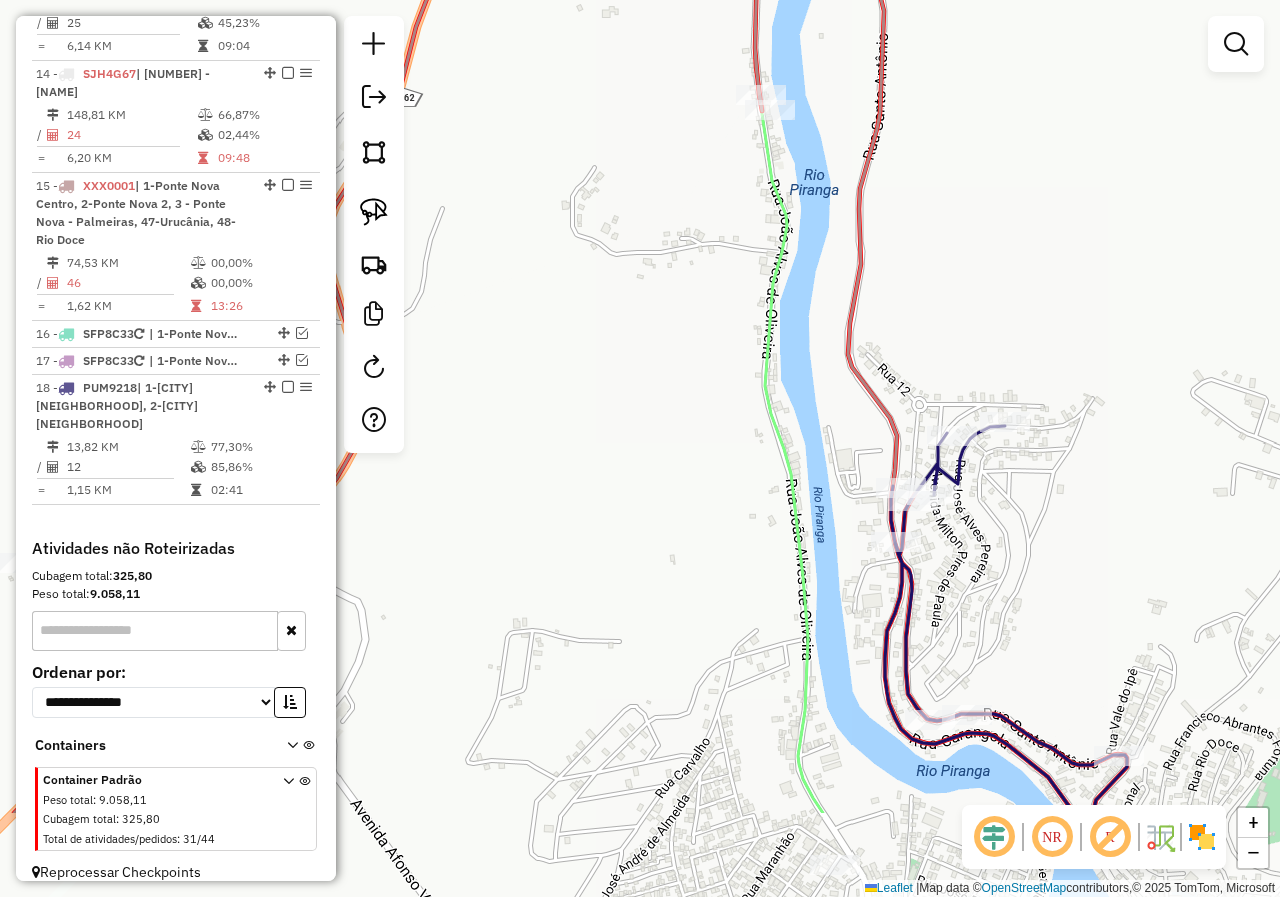 drag, startPoint x: 721, startPoint y: 457, endPoint x: 721, endPoint y: 313, distance: 144 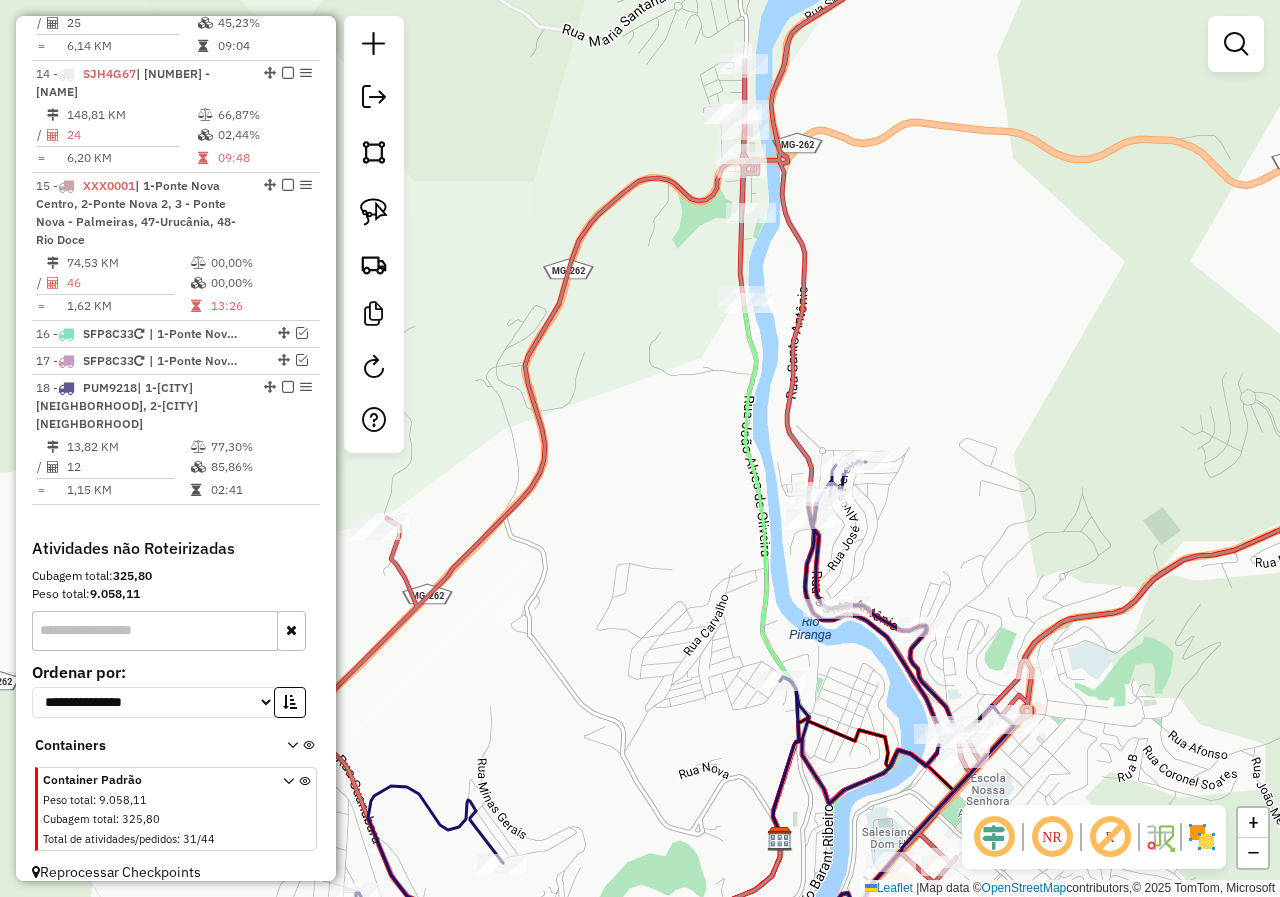 drag, startPoint x: 686, startPoint y: 478, endPoint x: 666, endPoint y: 564, distance: 88.29496 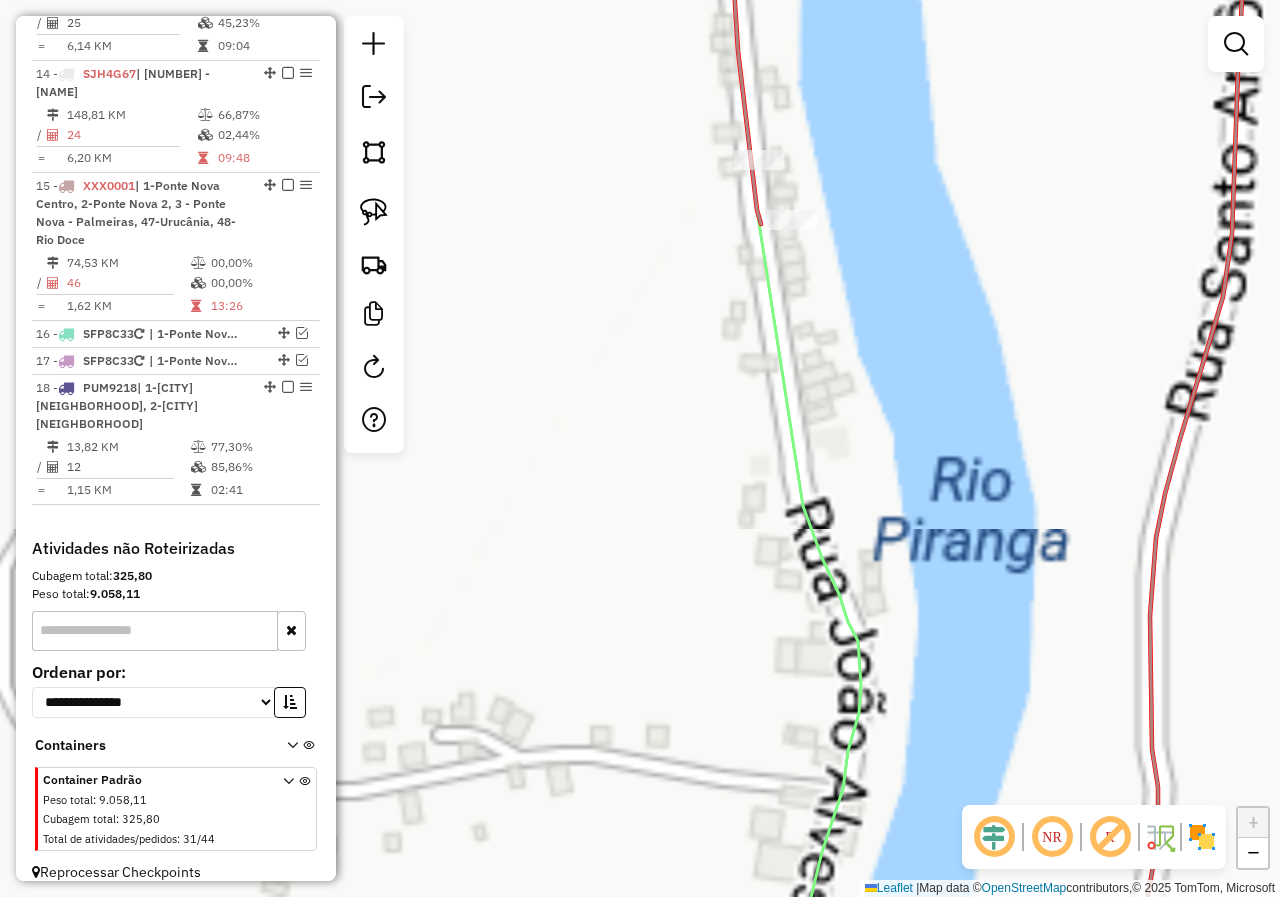 drag, startPoint x: 602, startPoint y: 356, endPoint x: 579, endPoint y: 469, distance: 115.316956 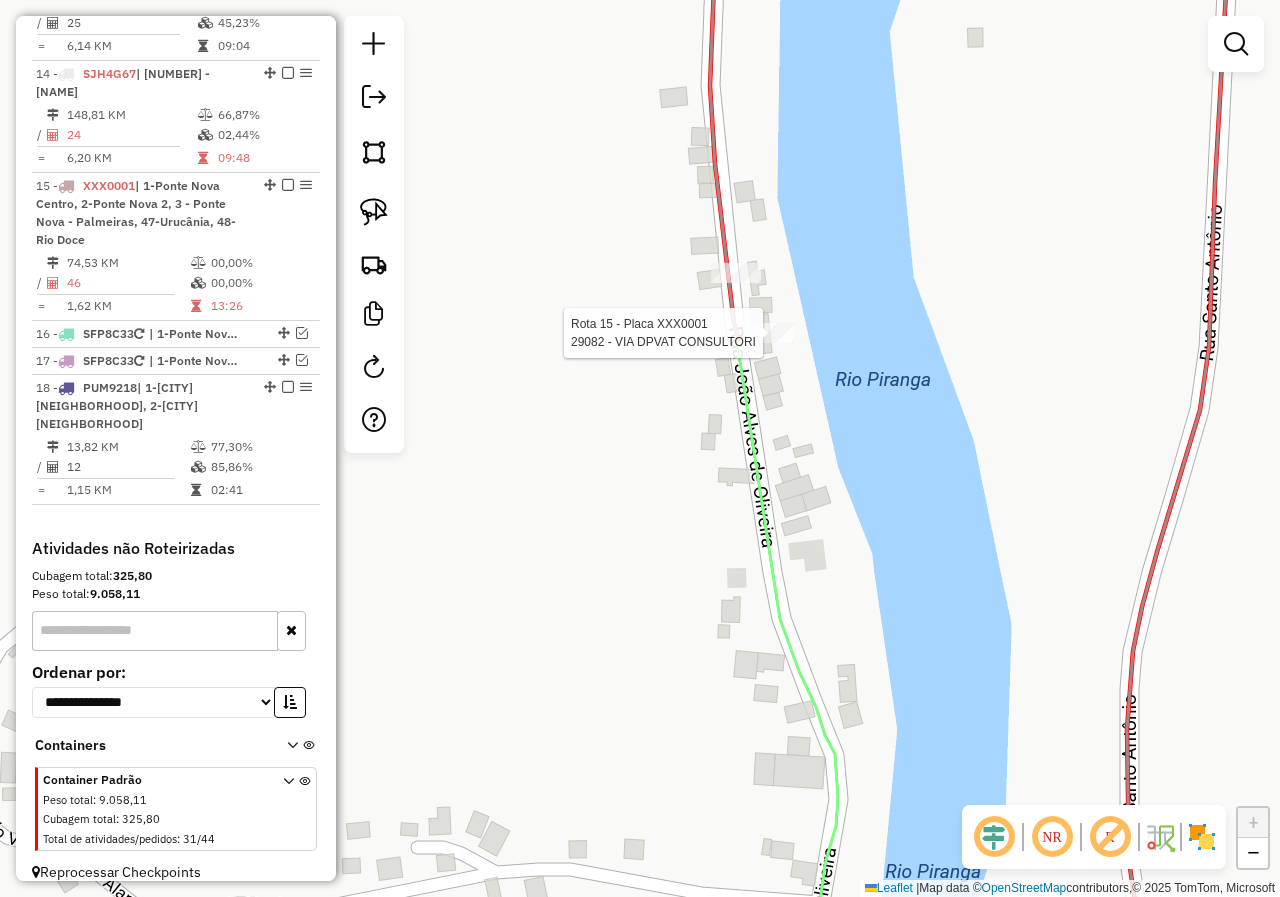 select on "*********" 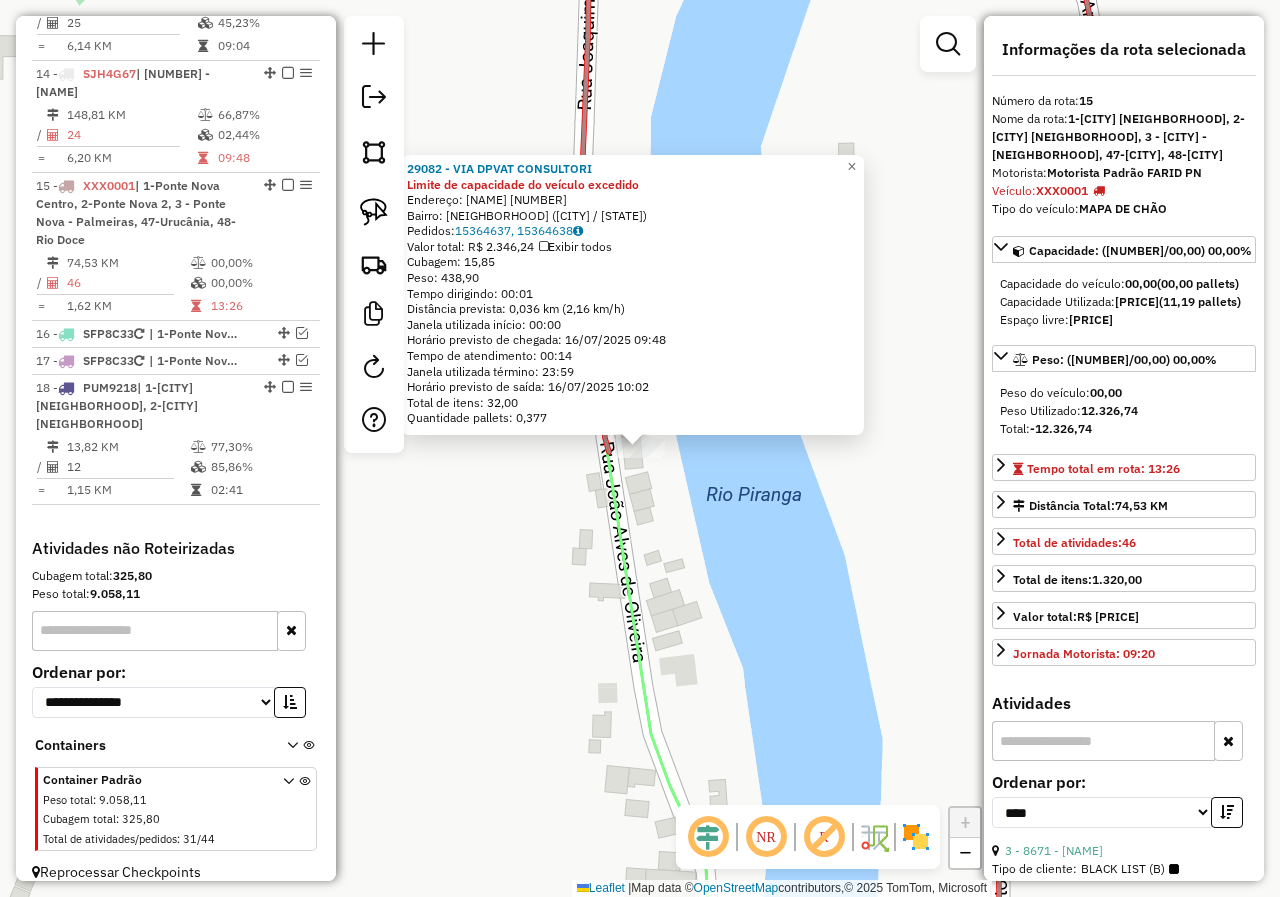 drag, startPoint x: 525, startPoint y: 505, endPoint x: 614, endPoint y: 446, distance: 106.78015 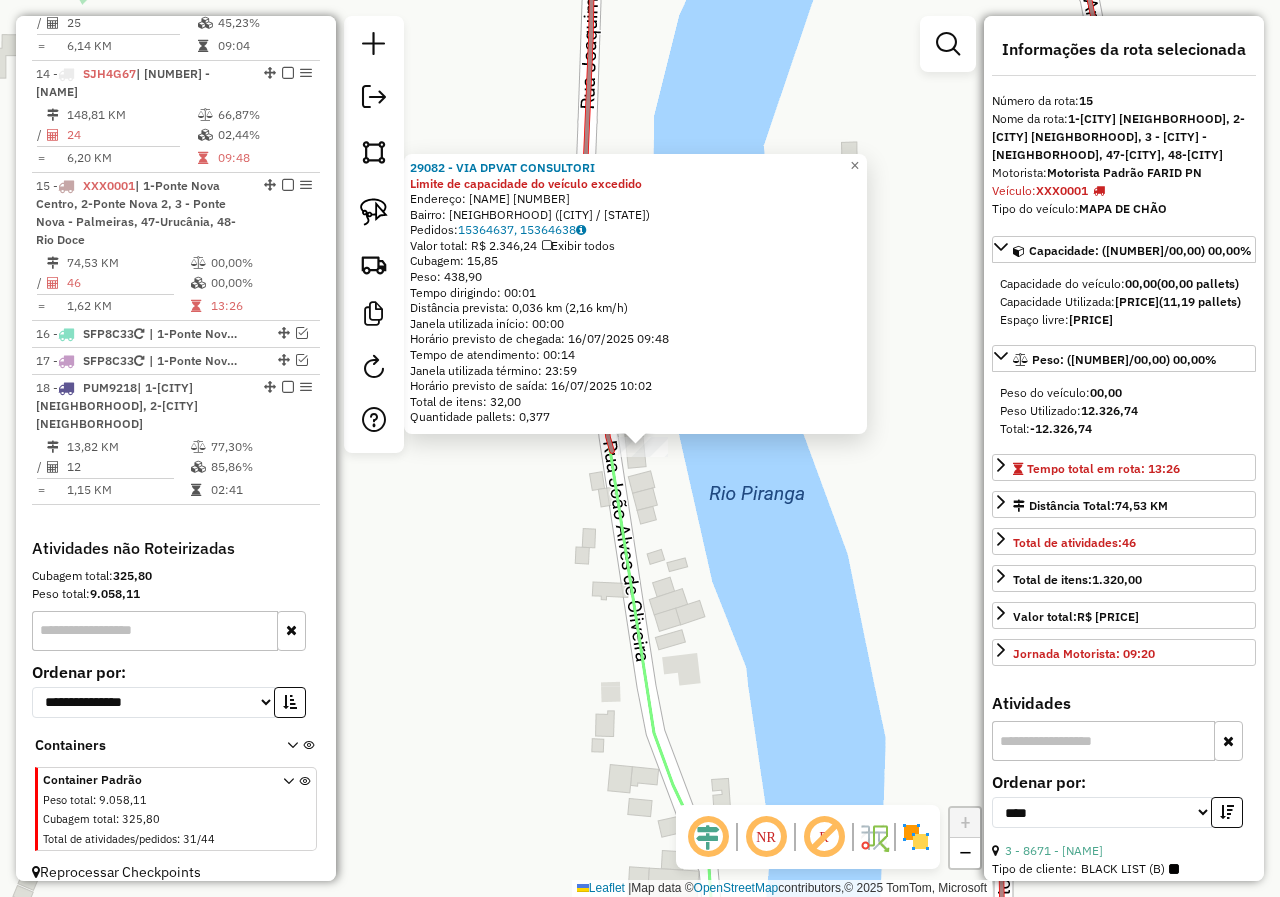 click on "29082 - VIA DPVAT CONSULTORI Limite de capacidade do veículo excedido  Endereço:  JOAO ALVES DE OLIVEIRA 1529   Bairro: TRIANGULO NOVO (PONTE NOVA / MG)   Pedidos:  15364637, 15364638   Valor total: R$ 2.346,24   Exibir todos   Cubagem: 15,85  Peso: 438,90  Tempo dirigindo: 00:01   Distância prevista: 0,036 km (2,16 km/h)   Janela utilizada início: 00:00   Horário previsto de chegada: 16/07/2025 09:48   Tempo de atendimento: 00:14   Janela utilizada término: 23:59   Horário previsto de saída: 16/07/2025 10:02   Total de itens: 32,00   Quantidade pallets: 0,377  × Janela de atendimento Grade de atendimento Capacidade Transportadoras Veículos Cliente Pedidos  Rotas Selecione os dias de semana para filtrar as janelas de atendimento  Seg   Ter   Qua   Qui   Sex   Sáb   Dom  Informe o período da janela de atendimento: De: Até:  Filtrar exatamente a janela do cliente  Considerar janela de atendimento padrão  Selecione os dias de semana para filtrar as grades de atendimento  Seg   Ter   Qua   Qui  De:" 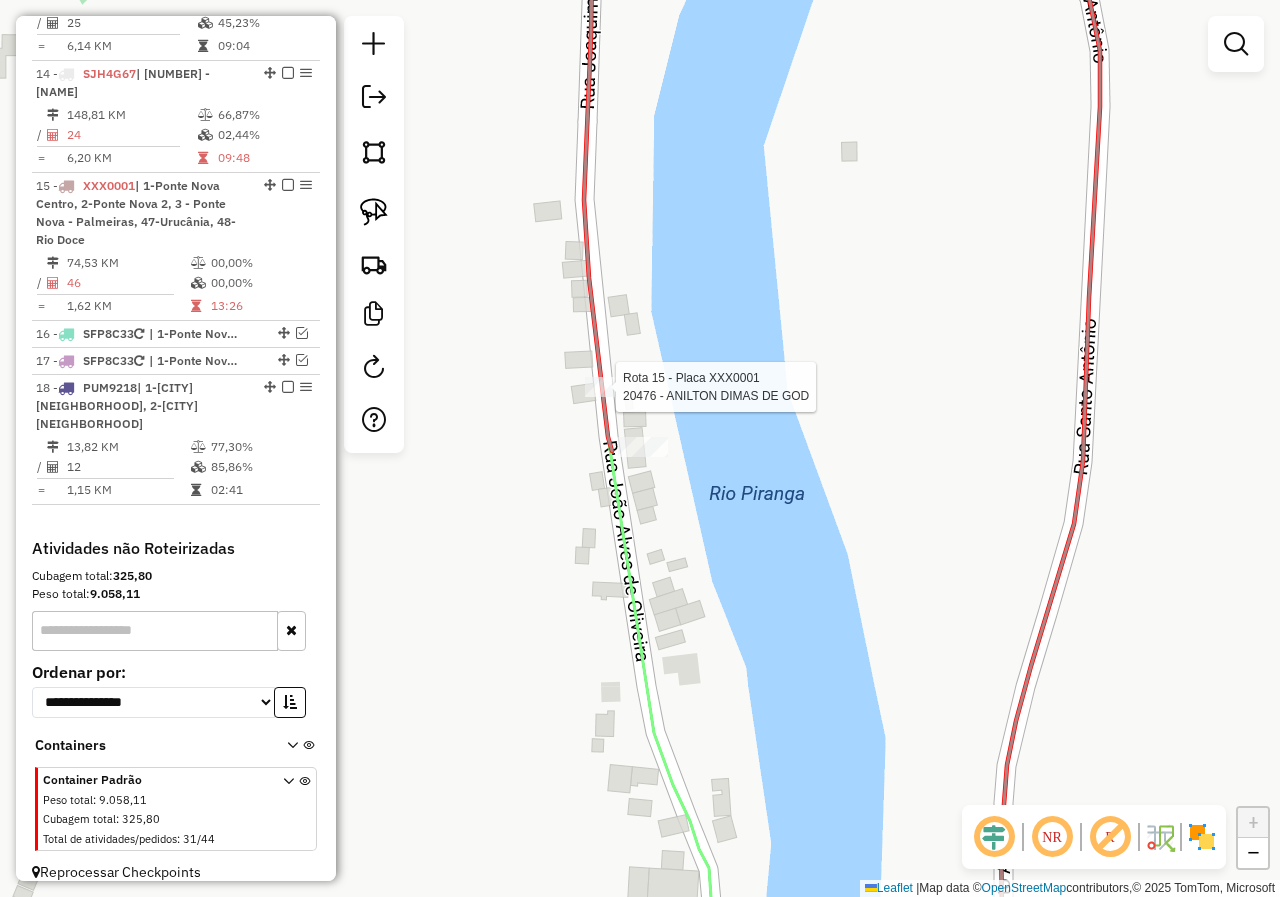 select on "*********" 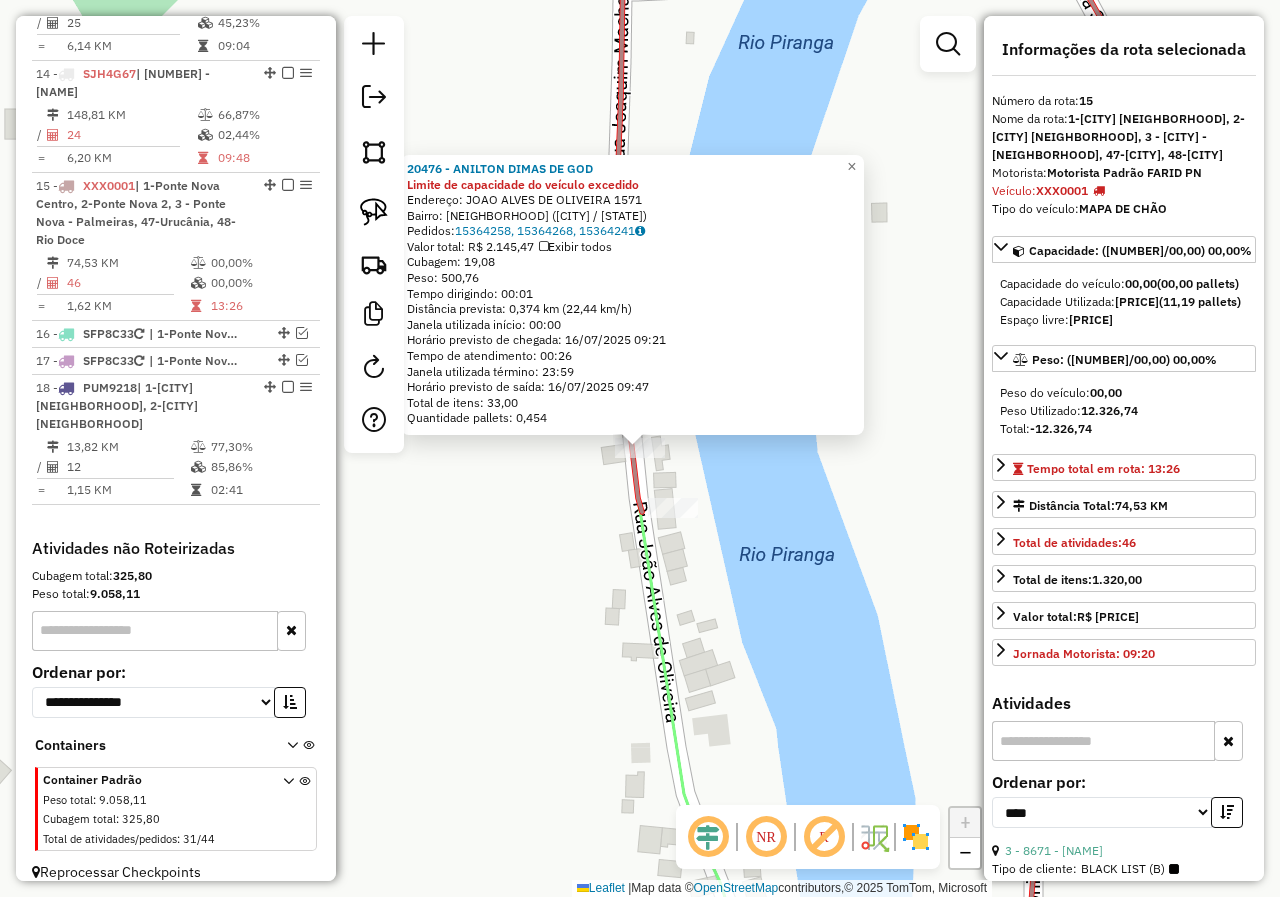 click on "20476 - ANILTON DIMAS DE GOD Limite de capacidade do veículo excedido  Endereço:  JOAO ALVES DE OLIVEIRA 1571   Bairro: TRIANGULO NOVO (PONTE NOVA / MG)   Pedidos:  15364258, 15364268, 15364241   Valor total: R$ 2.145,47   Exibir todos   Cubagem: 19,08  Peso: 500,76  Tempo dirigindo: 00:01   Distância prevista: 0,374 km (22,44 km/h)   Janela utilizada início: 00:00   Horário previsto de chegada: 16/07/2025 09:21   Tempo de atendimento: 00:26   Janela utilizada término: 23:59   Horário previsto de saída: 16/07/2025 09:47   Total de itens: 33,00   Quantidade pallets: 0,454  × Janela de atendimento Grade de atendimento Capacidade Transportadoras Veículos Cliente Pedidos  Rotas Selecione os dias de semana para filtrar as janelas de atendimento  Seg   Ter   Qua   Qui   Sex   Sáb   Dom  Informe o período da janela de atendimento: De: Até:  Filtrar exatamente a janela do cliente  Considerar janela de atendimento padrão  Selecione os dias de semana para filtrar as grades de atendimento  Seg   Ter   Qua" 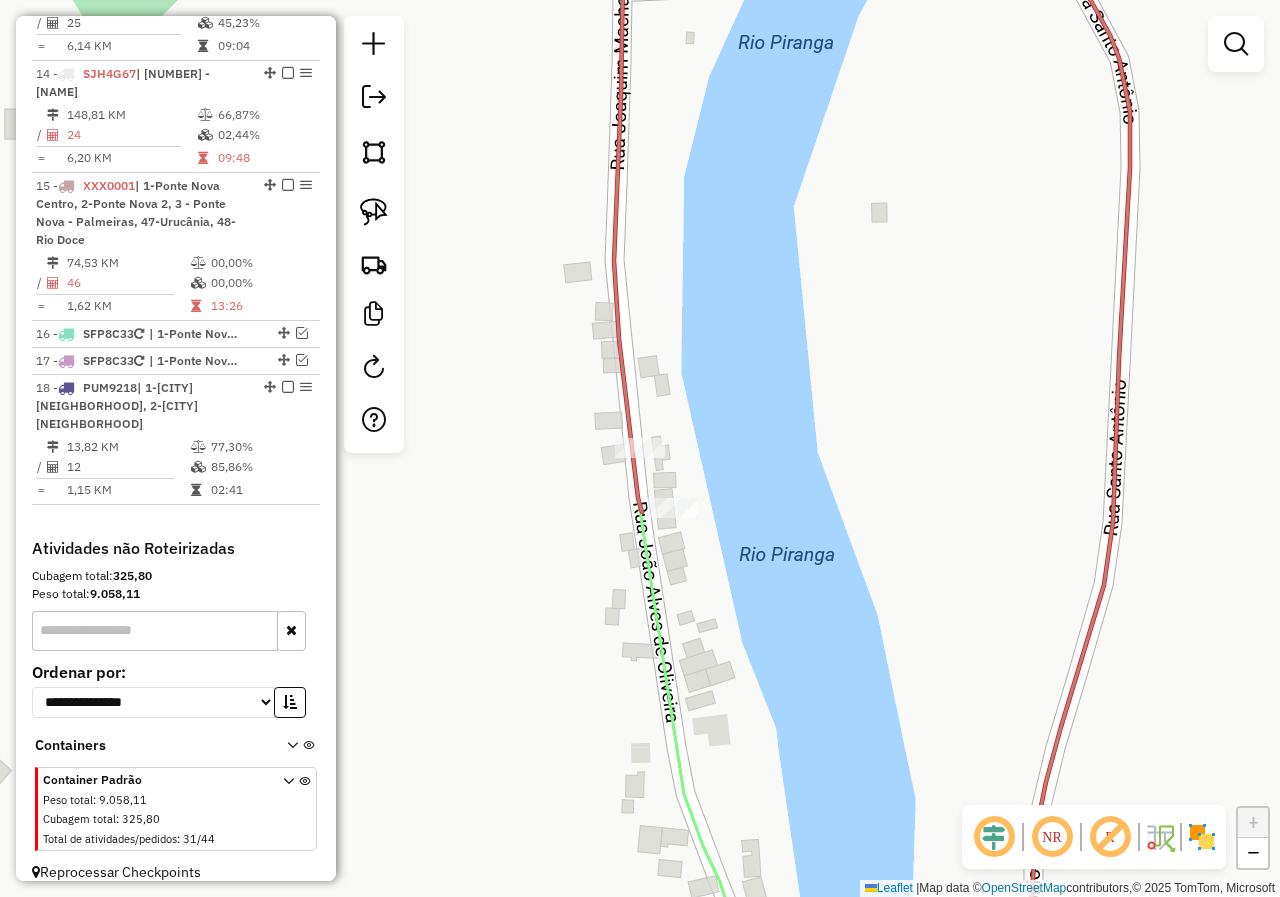 drag, startPoint x: 508, startPoint y: 363, endPoint x: 491, endPoint y: 551, distance: 188.76706 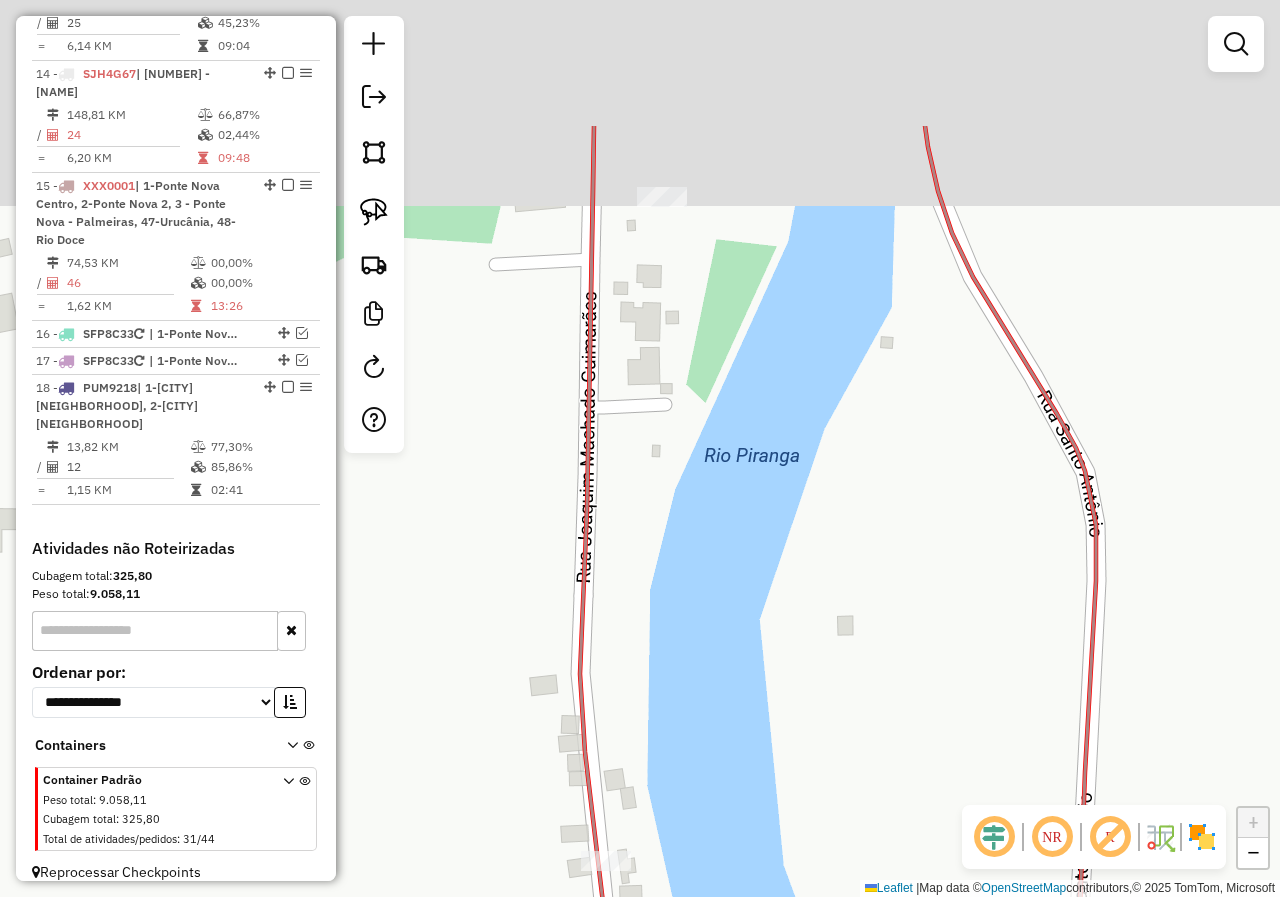 drag, startPoint x: 516, startPoint y: 402, endPoint x: 497, endPoint y: 615, distance: 213.84573 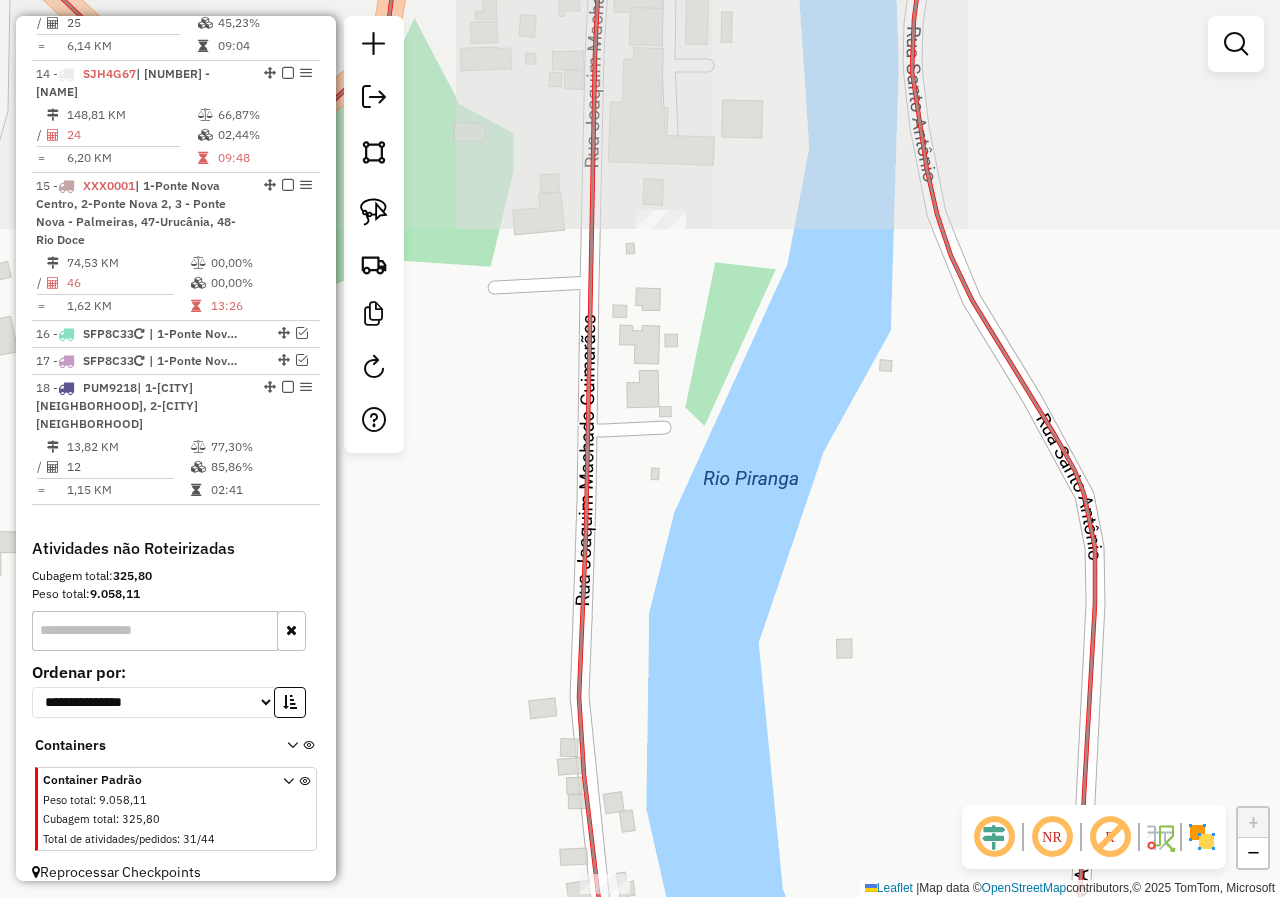 drag, startPoint x: 497, startPoint y: 479, endPoint x: 500, endPoint y: 670, distance: 191.02356 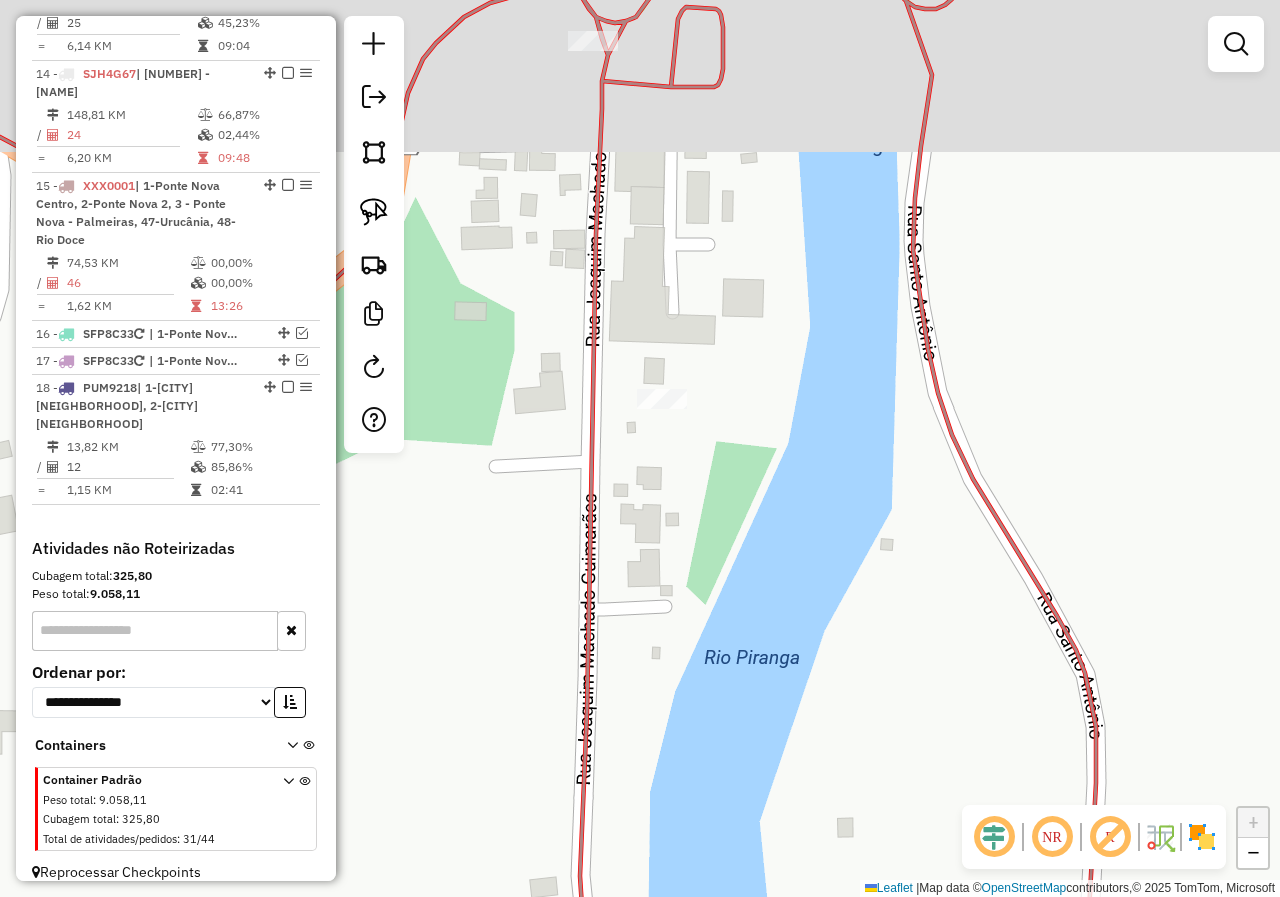 drag, startPoint x: 498, startPoint y: 541, endPoint x: 509, endPoint y: 659, distance: 118.511604 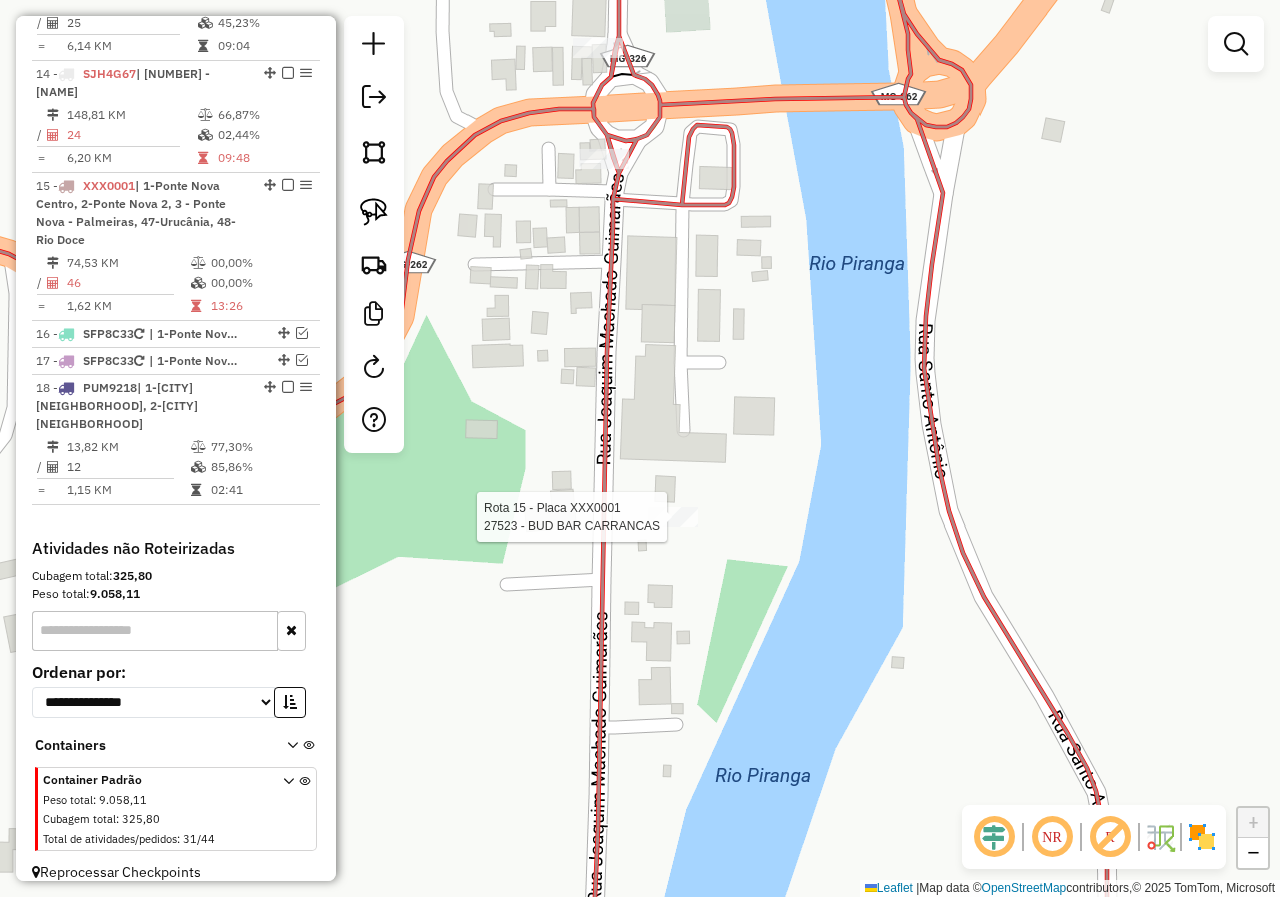 select on "*********" 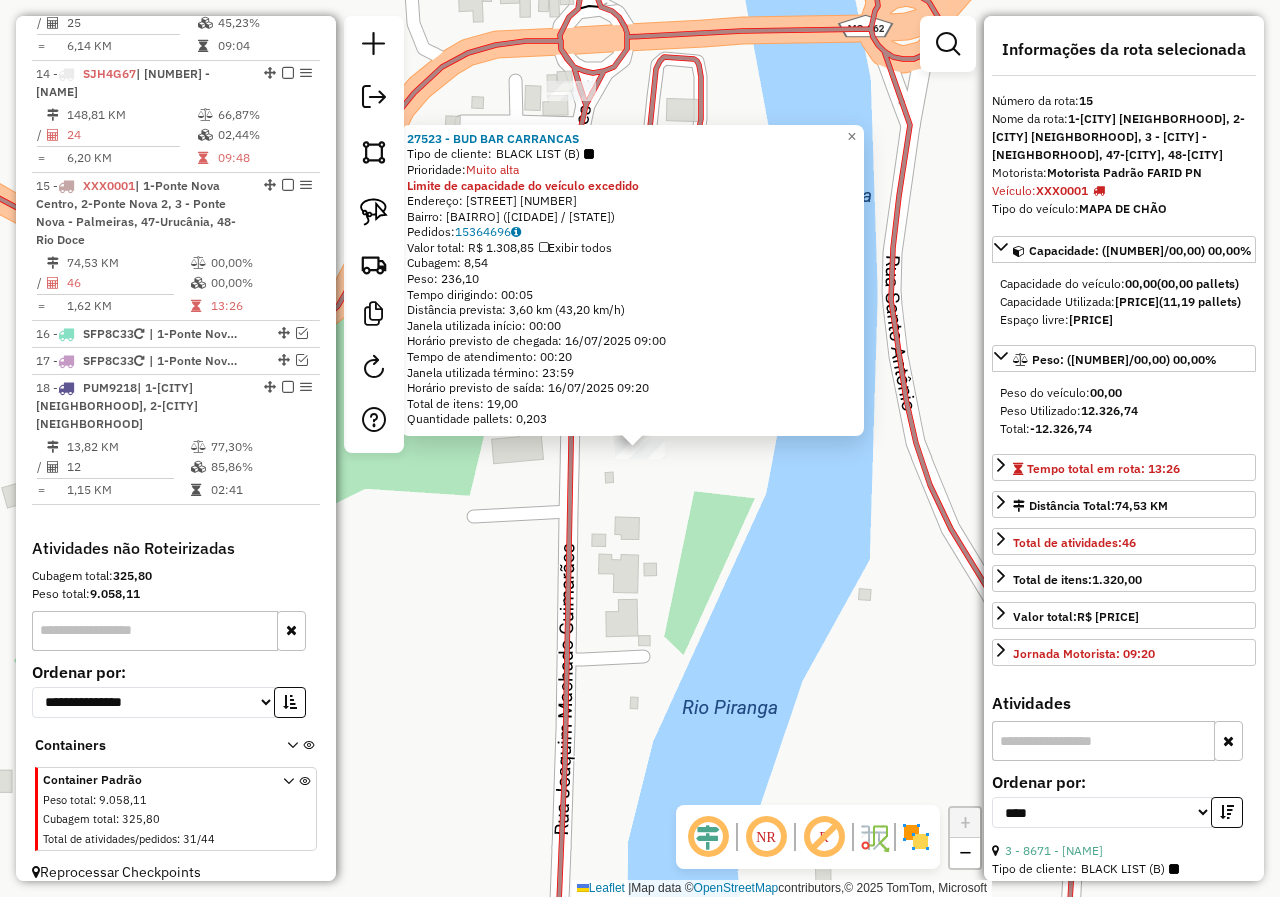 click on "27523 - BUD BAR CARRANCAS  Tipo de cliente:   BLACK LIST (B)   Prioridade:  Muito alta Limite de capacidade do veículo excedido  Endereço:  JOAQUIM MACHADO GUIMARAES 187   Bairro: RASA (PONTE NOVA / MG)   Pedidos:  15364696   Valor total: R$ 1.308,85   Exibir todos   Cubagem: 8,54  Peso: 236,10  Tempo dirigindo: 00:05   Distância prevista: 3,60 km (43,20 km/h)   Janela utilizada início: 00:00   Horário previsto de chegada: 16/07/2025 09:00   Tempo de atendimento: 00:20   Janela utilizada término: 23:59   Horário previsto de saída: 16/07/2025 09:20   Total de itens: 19,00   Quantidade pallets: 0,203  × Janela de atendimento Grade de atendimento Capacidade Transportadoras Veículos Cliente Pedidos  Rotas Selecione os dias de semana para filtrar as janelas de atendimento  Seg   Ter   Qua   Qui   Sex   Sáb   Dom  Informe o período da janela de atendimento: De: Até:  Filtrar exatamente a janela do cliente  Considerar janela de atendimento padrão   Seg   Ter   Qua   Qui   Sex   Sáb   Dom   De:   De:" 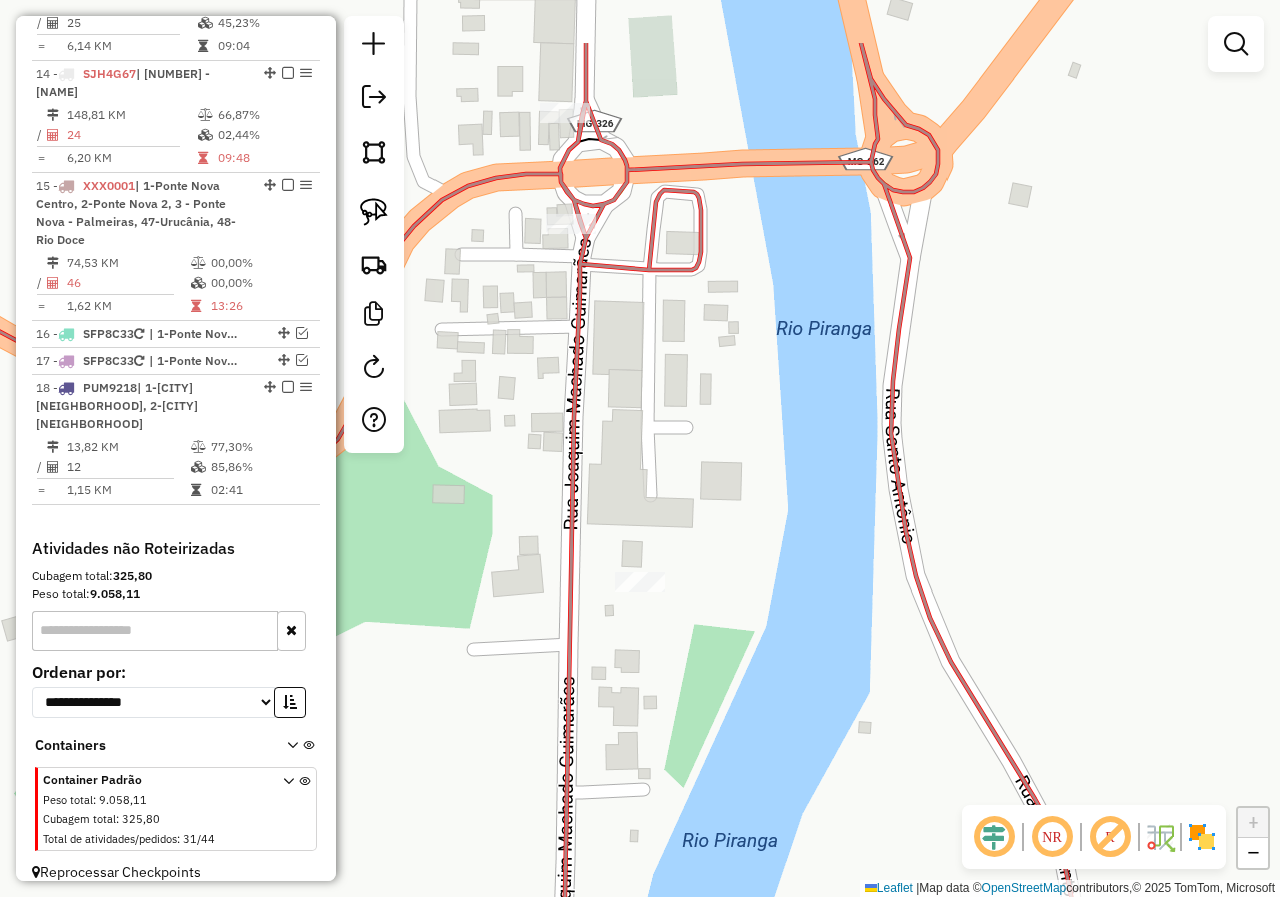 drag, startPoint x: 465, startPoint y: 498, endPoint x: 489, endPoint y: 519, distance: 31.890438 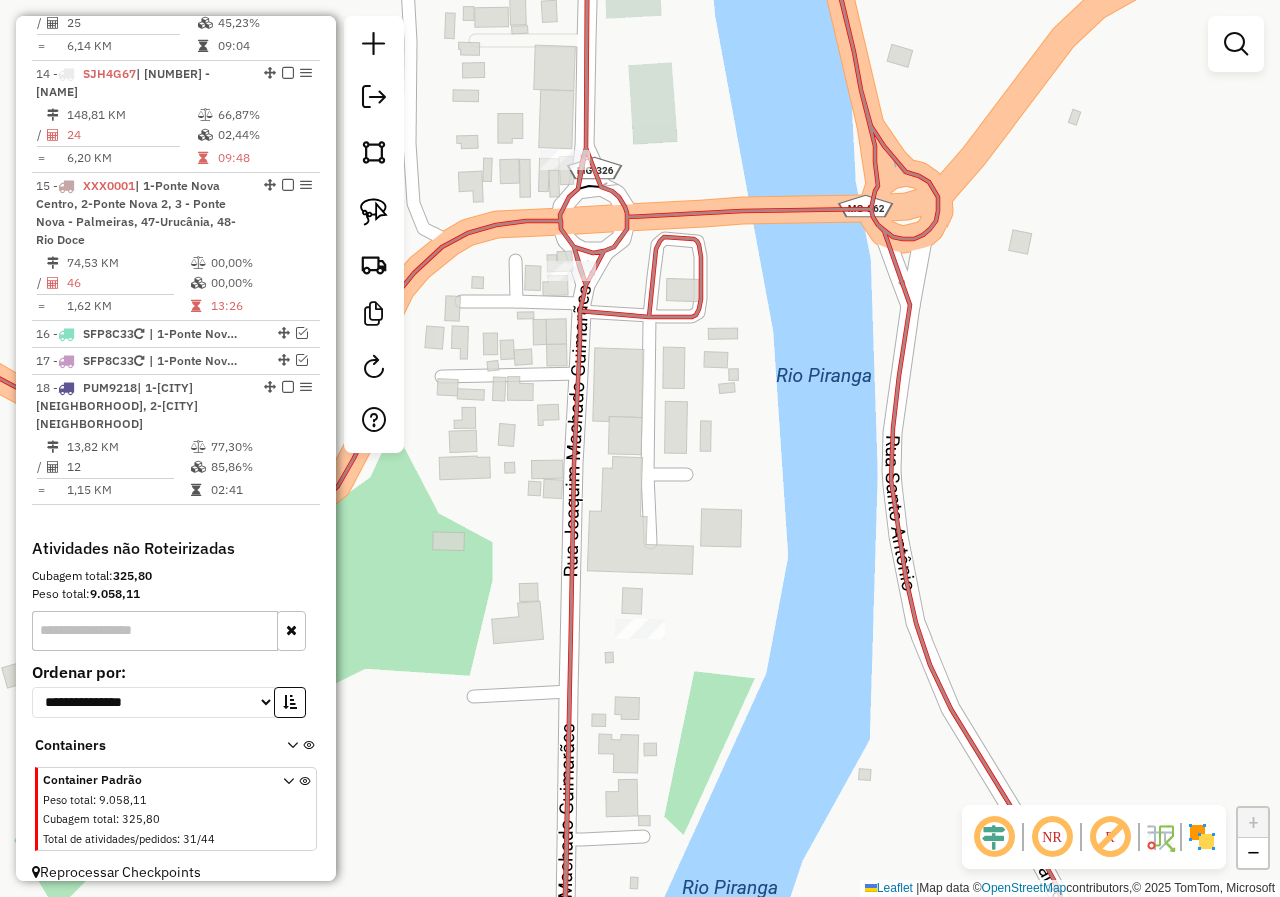 drag, startPoint x: 490, startPoint y: 510, endPoint x: 507, endPoint y: 641, distance: 132.09845 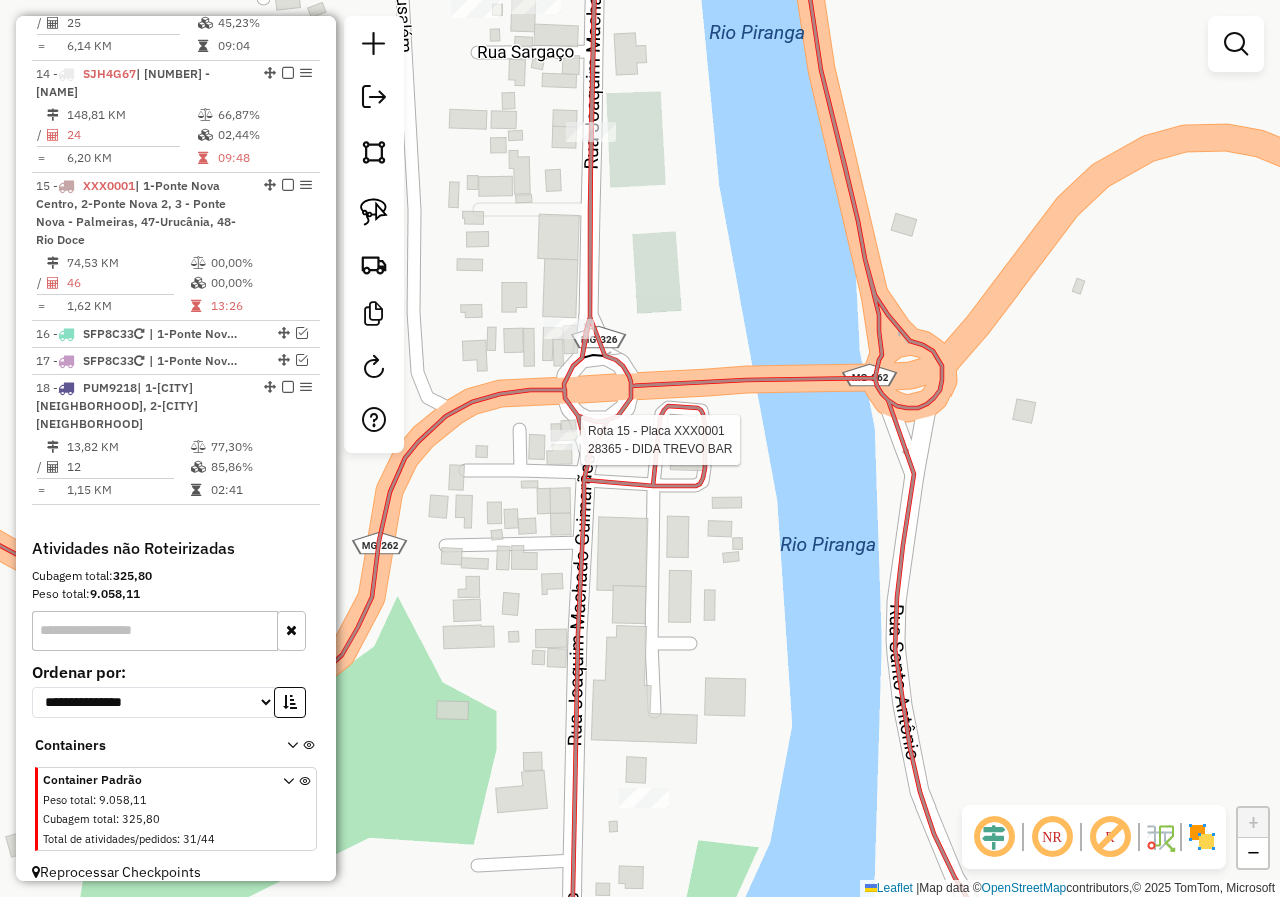 select on "*********" 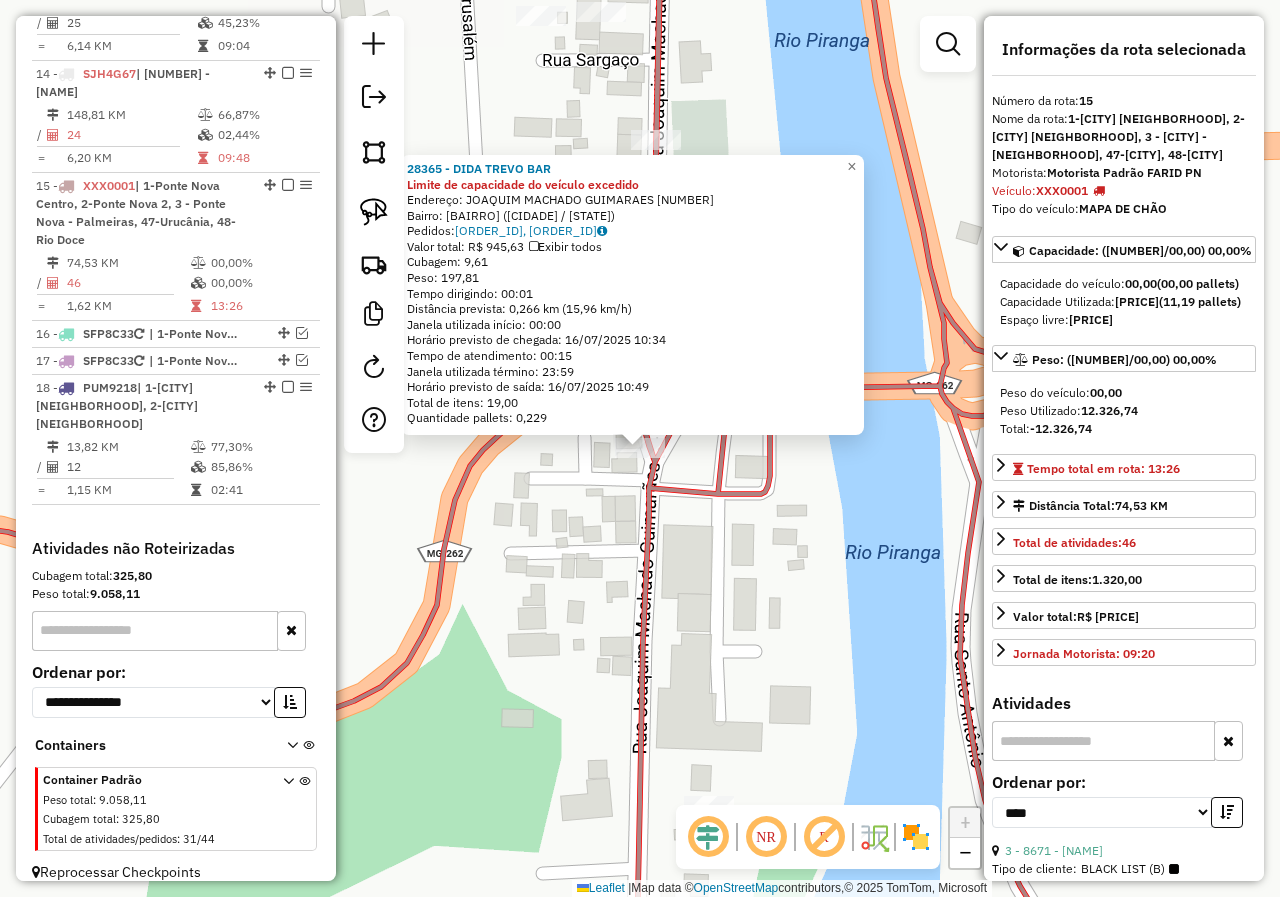 click on "28365 - DIDA TREVO BAR Limite de capacidade do veículo excedido  Endereço:  JOAQUIM MACHADO GUIMARAES 365   Bairro: RASA (PONTE NOVA / MG)   Pedidos:  15364279, 15364282   Valor total: R$ 945,63   Exibir todos   Cubagem: 9,61  Peso: 197,81  Tempo dirigindo: 00:01   Distância prevista: 0,266 km (15,96 km/h)   Janela utilizada início: 00:00   Horário previsto de chegada: 16/07/2025 10:34   Tempo de atendimento: 00:15   Janela utilizada término: 23:59   Horário previsto de saída: 16/07/2025 10:49   Total de itens: 19,00   Quantidade pallets: 0,229  × Janela de atendimento Grade de atendimento Capacidade Transportadoras Veículos Cliente Pedidos  Rotas Selecione os dias de semana para filtrar as janelas de atendimento  Seg   Ter   Qua   Qui   Sex   Sáb   Dom  Informe o período da janela de atendimento: De: Até:  Filtrar exatamente a janela do cliente  Considerar janela de atendimento padrão  Selecione os dias de semana para filtrar as grades de atendimento  Seg   Ter   Qua   Qui   Sex   Sáb   Dom  +" 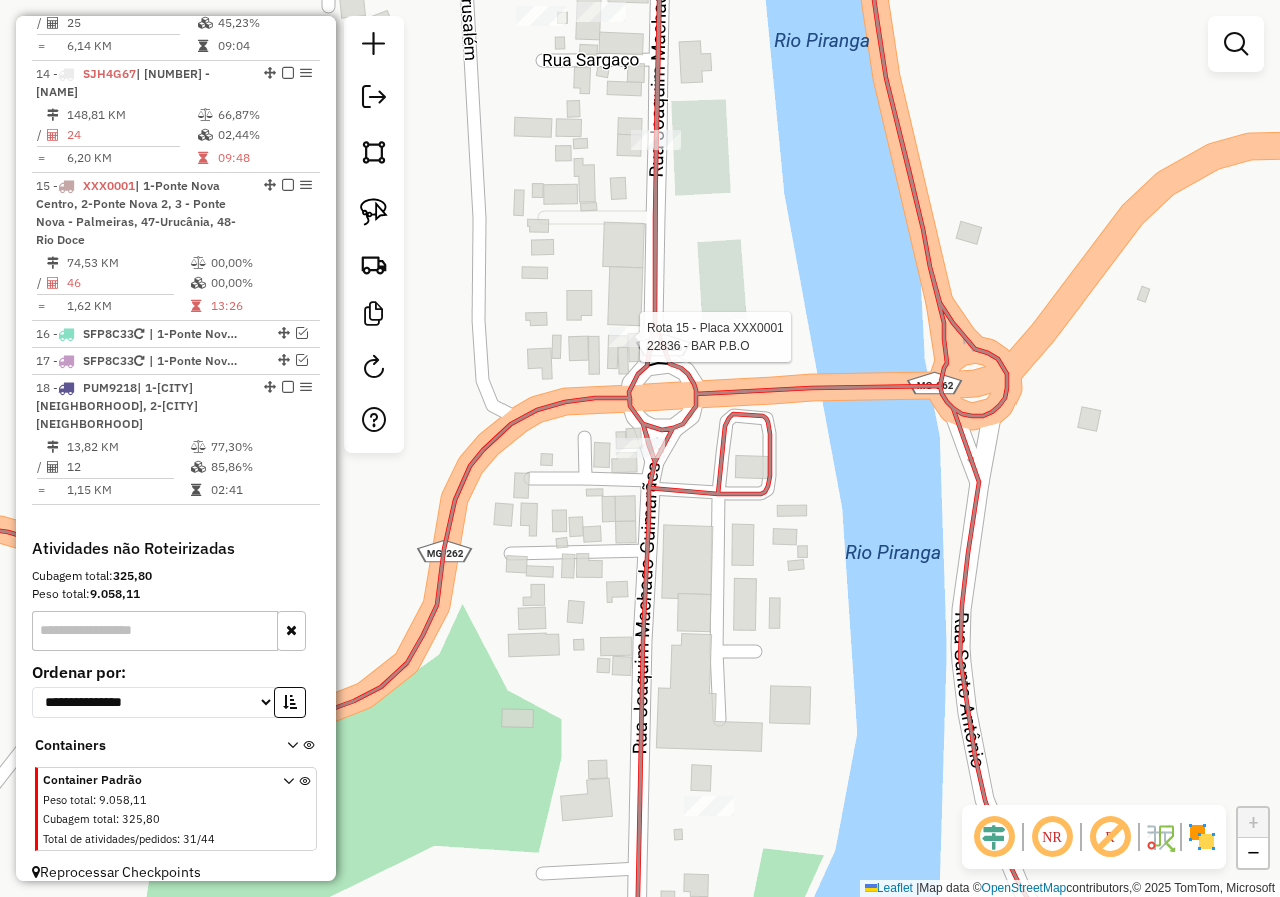 select on "*********" 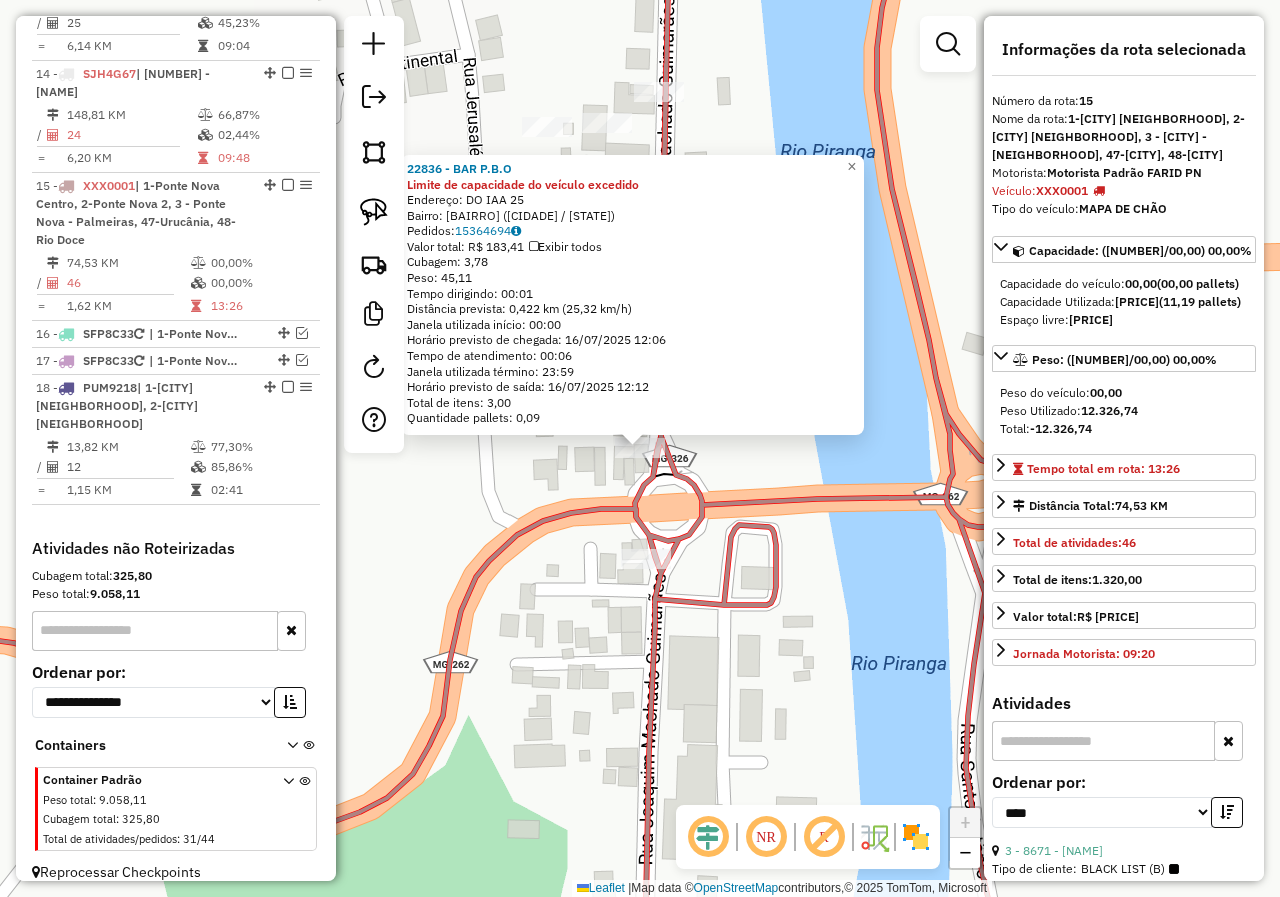 click on "22836 - BAR P.B.O Limite de capacidade do veículo excedido  Endereço:  DO IAA 25   Bairro: RASA (PONTE NOVA / MG)   Pedidos:  15364694   Valor total: R$ 183,41   Exibir todos   Cubagem: 3,78  Peso: 45,11  Tempo dirigindo: 00:01   Distância prevista: 0,422 km (25,32 km/h)   Janela utilizada início: 00:00   Horário previsto de chegada: 16/07/2025 12:06   Tempo de atendimento: 00:06   Janela utilizada término: 23:59   Horário previsto de saída: 16/07/2025 12:12   Total de itens: 3,00   Quantidade pallets: 0,09  × Janela de atendimento Grade de atendimento Capacidade Transportadoras Veículos Cliente Pedidos  Rotas Selecione os dias de semana para filtrar as janelas de atendimento  Seg   Ter   Qua   Qui   Sex   Sáb   Dom  Informe o período da janela de atendimento: De: Até:  Filtrar exatamente a janela do cliente  Considerar janela de atendimento padrão  Selecione os dias de semana para filtrar as grades de atendimento  Seg   Ter   Qua   Qui   Sex   Sáb   Dom   Peso mínimo:   Peso máximo:   De:  +" 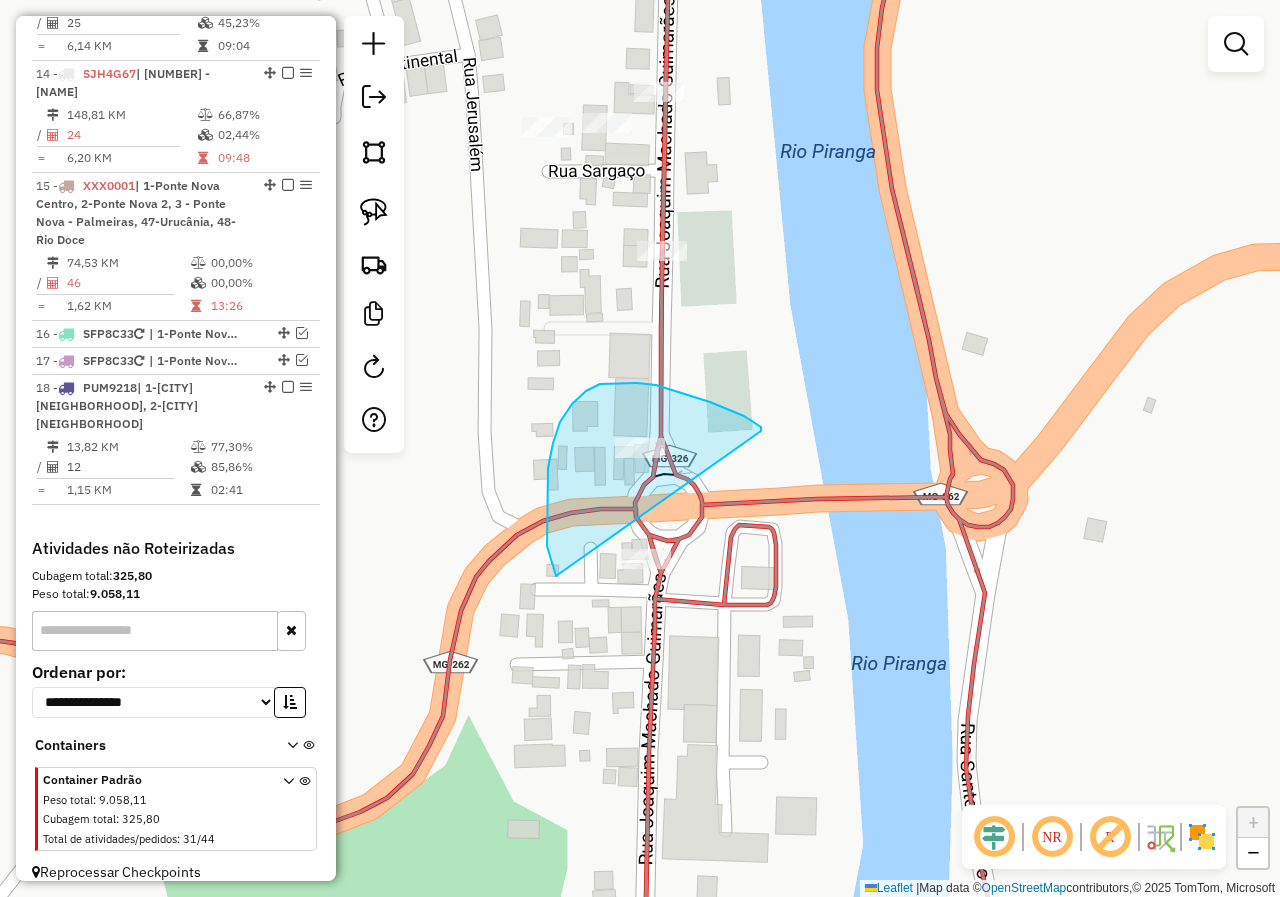 drag, startPoint x: 761, startPoint y: 431, endPoint x: 742, endPoint y: 607, distance: 177.0226 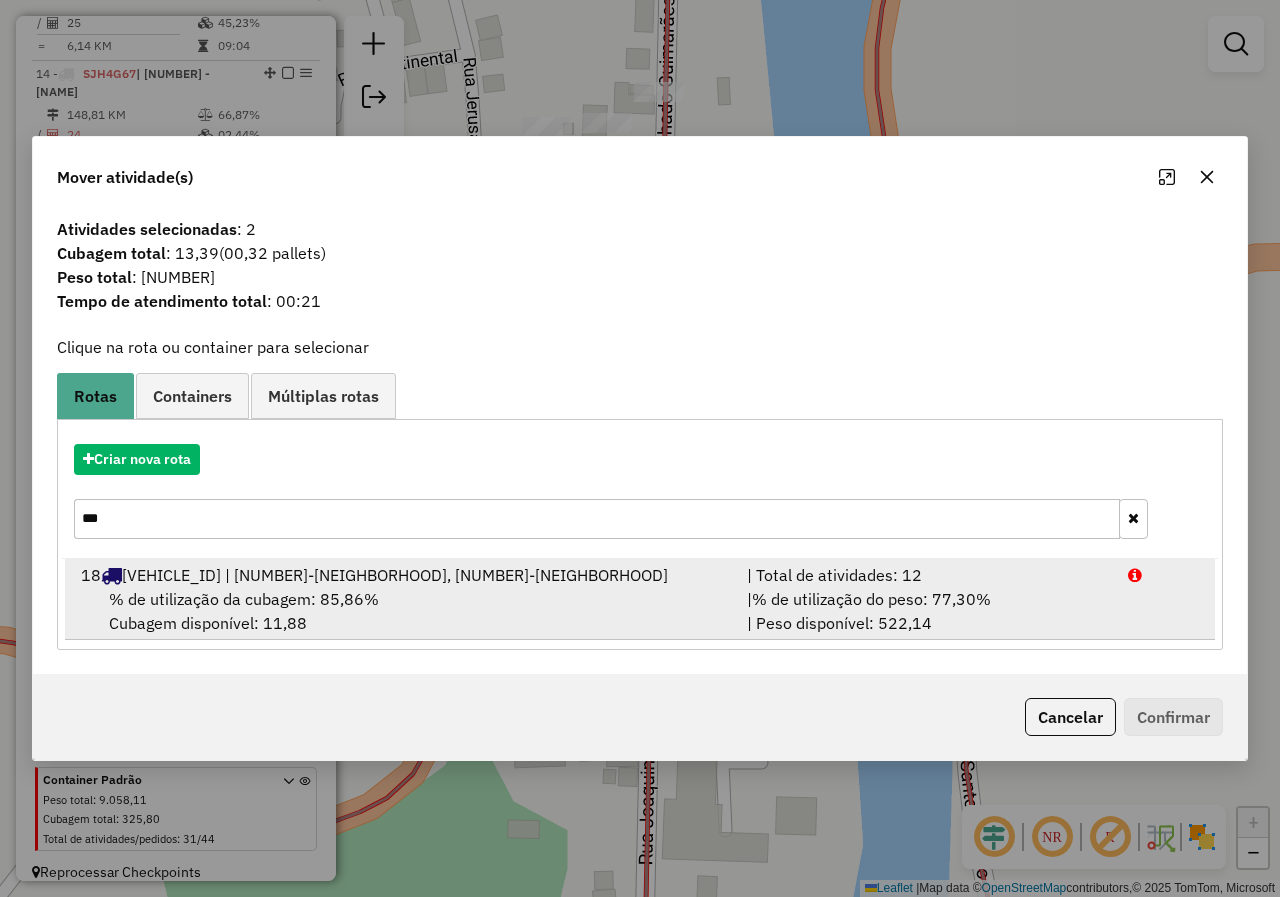 click on "% de utilização da cubagem: 85,86%  Cubagem disponível: 11,88" at bounding box center [402, 611] 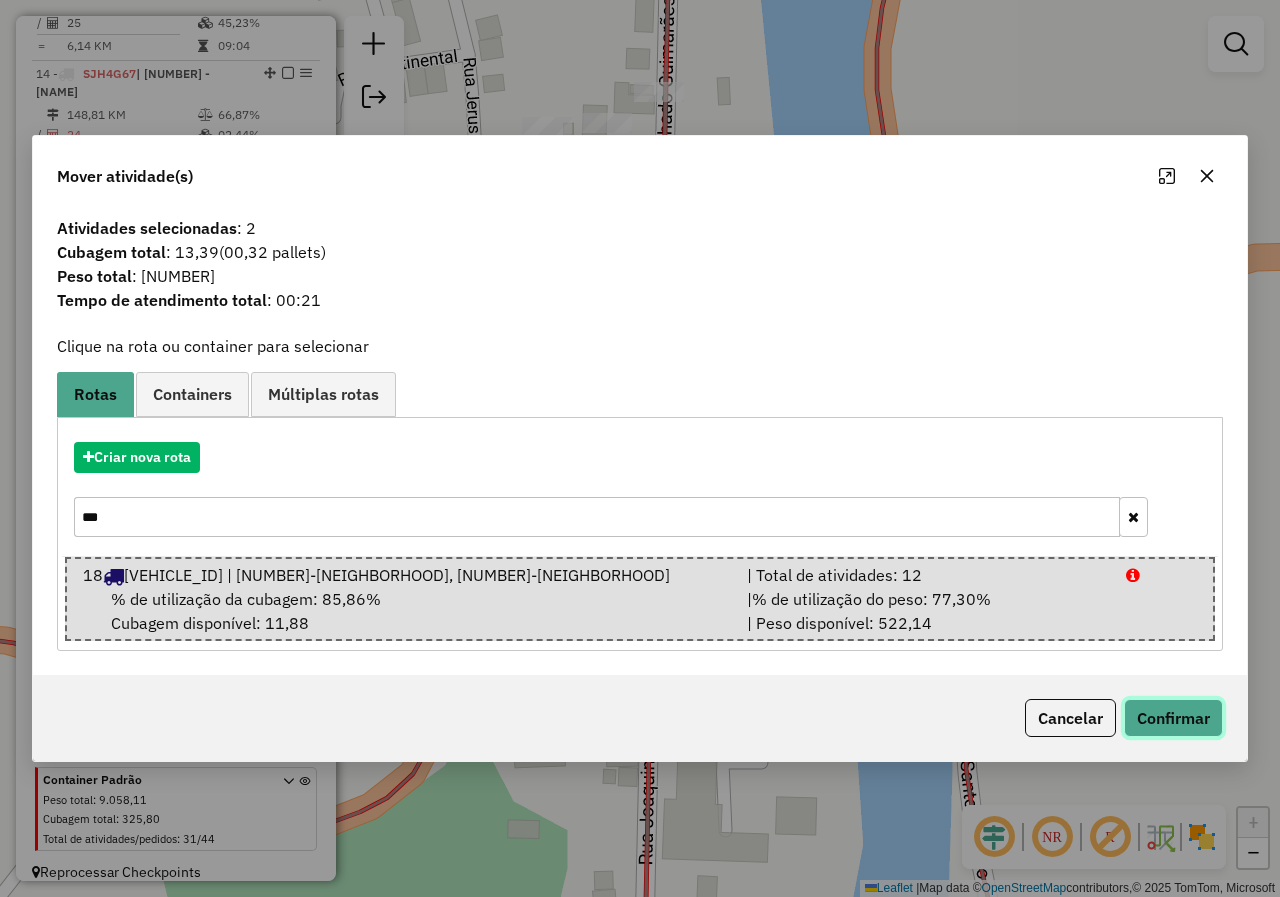 click on "Confirmar" 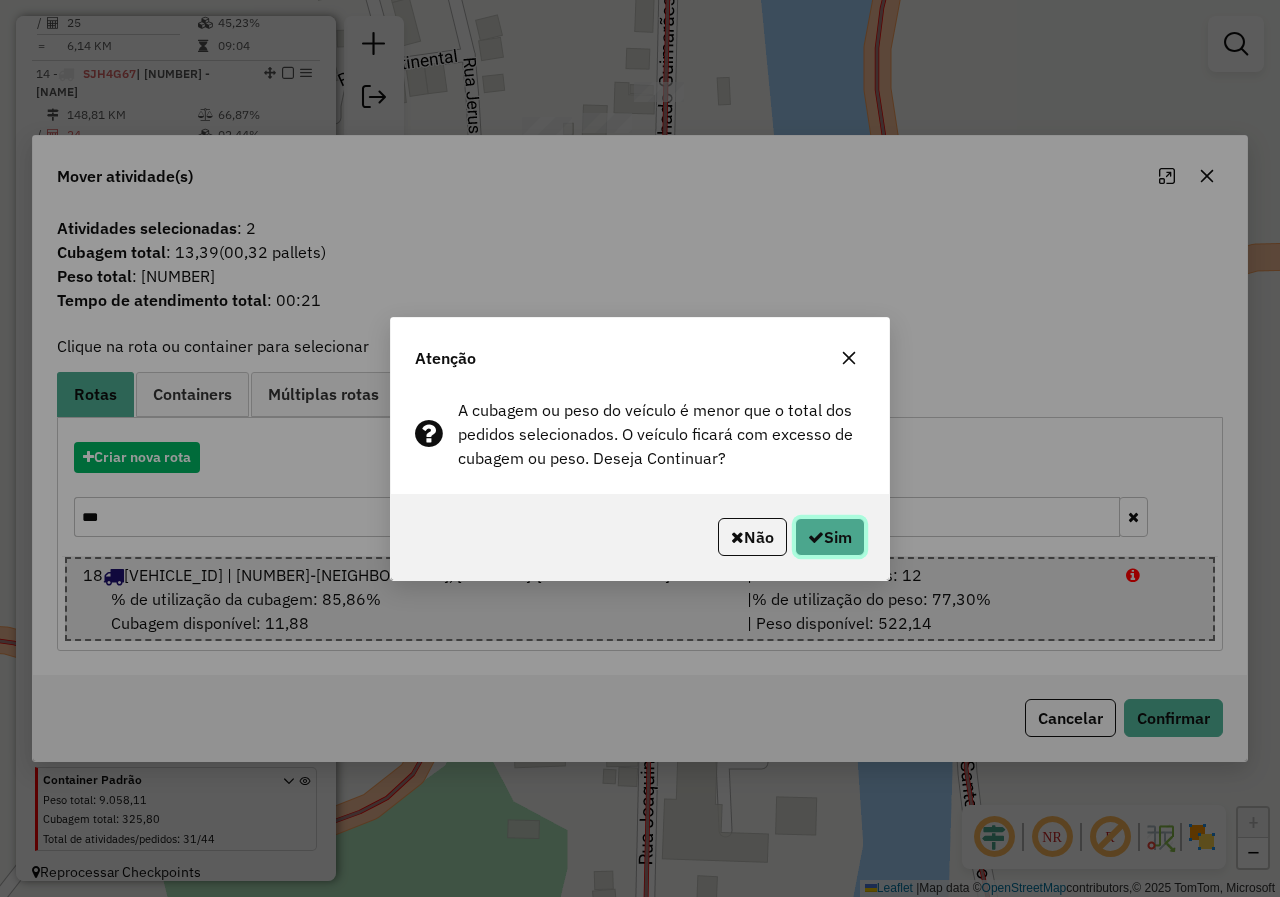 click on "Sim" 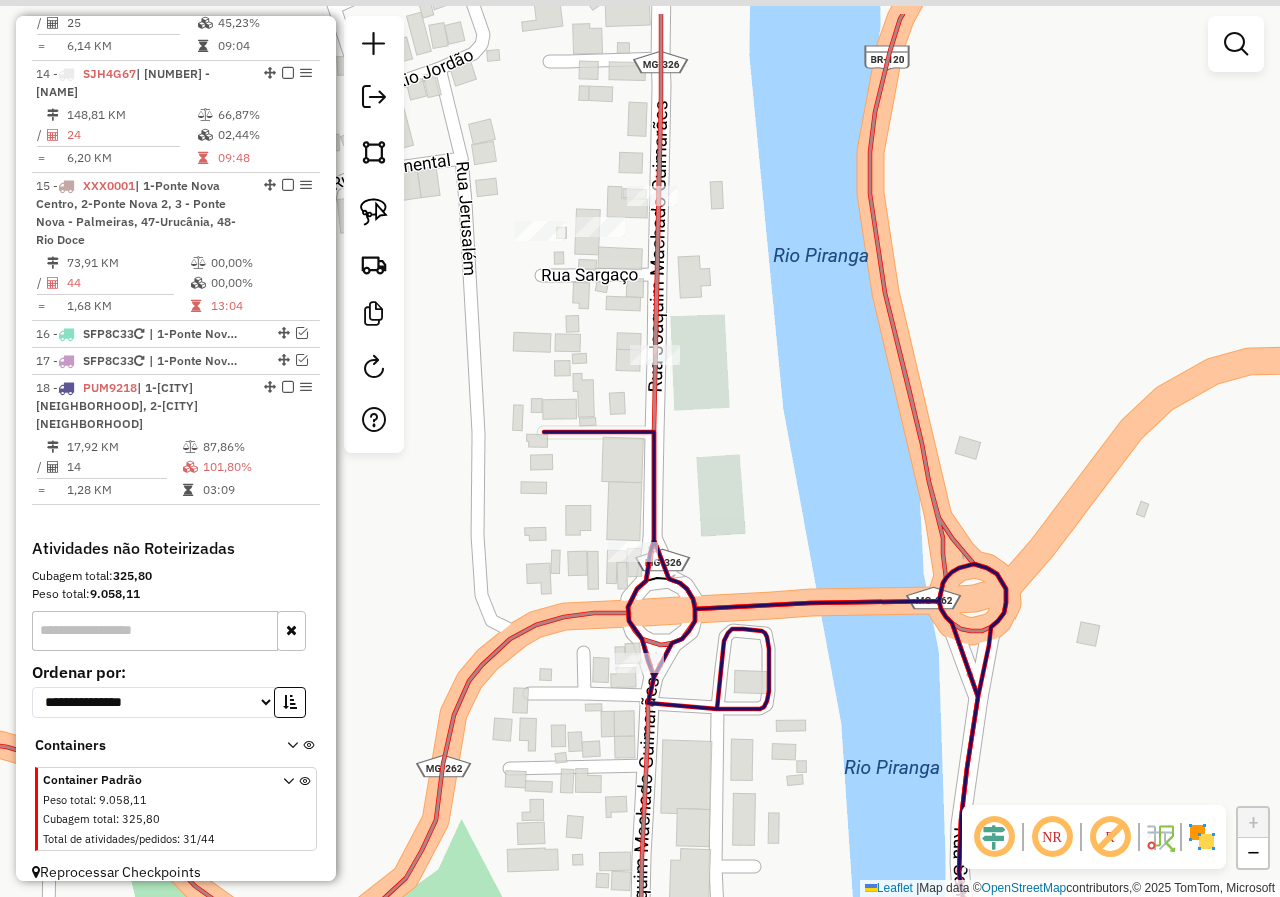drag, startPoint x: 573, startPoint y: 452, endPoint x: 566, endPoint y: 557, distance: 105.23308 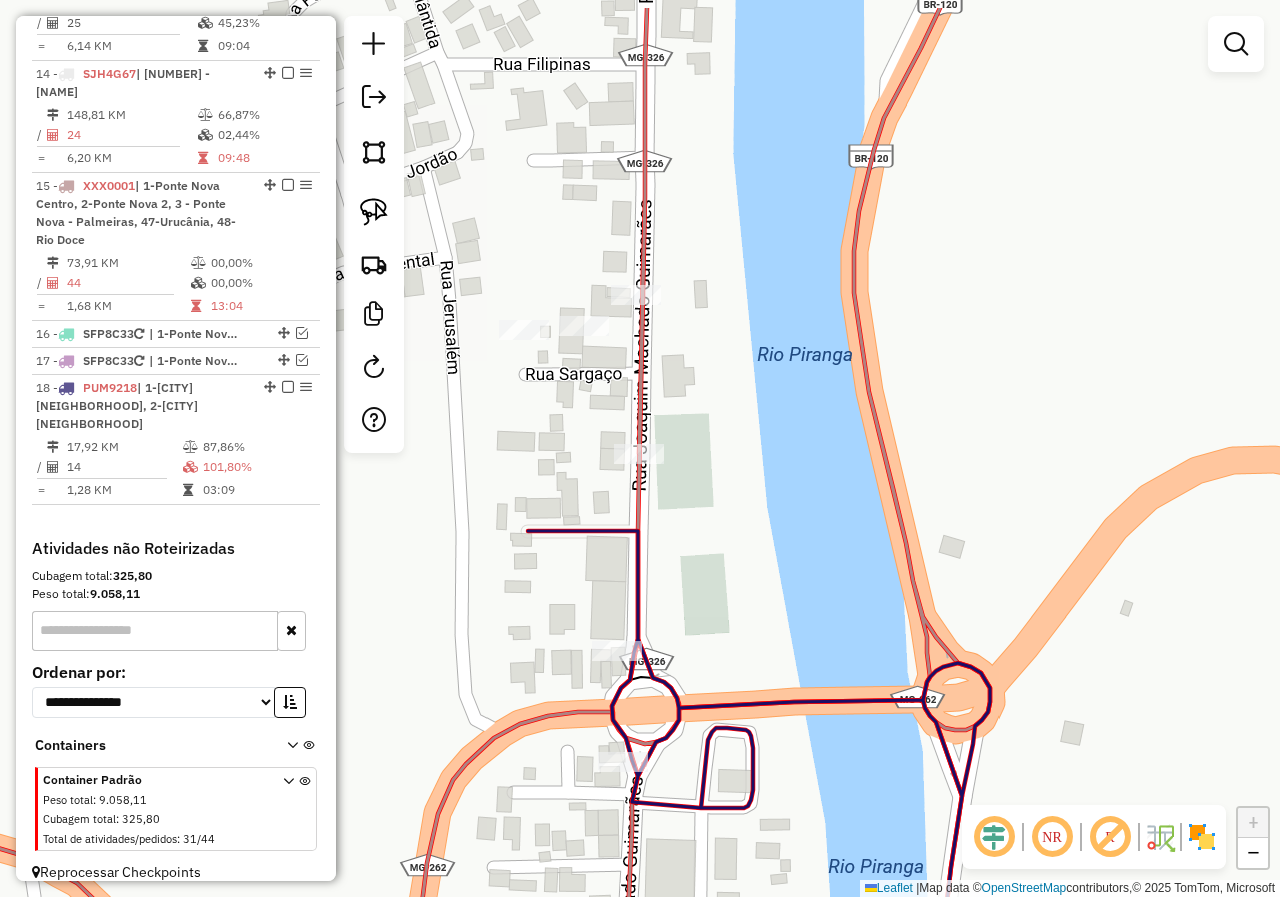 drag, startPoint x: 458, startPoint y: 432, endPoint x: 618, endPoint y: 494, distance: 171.59254 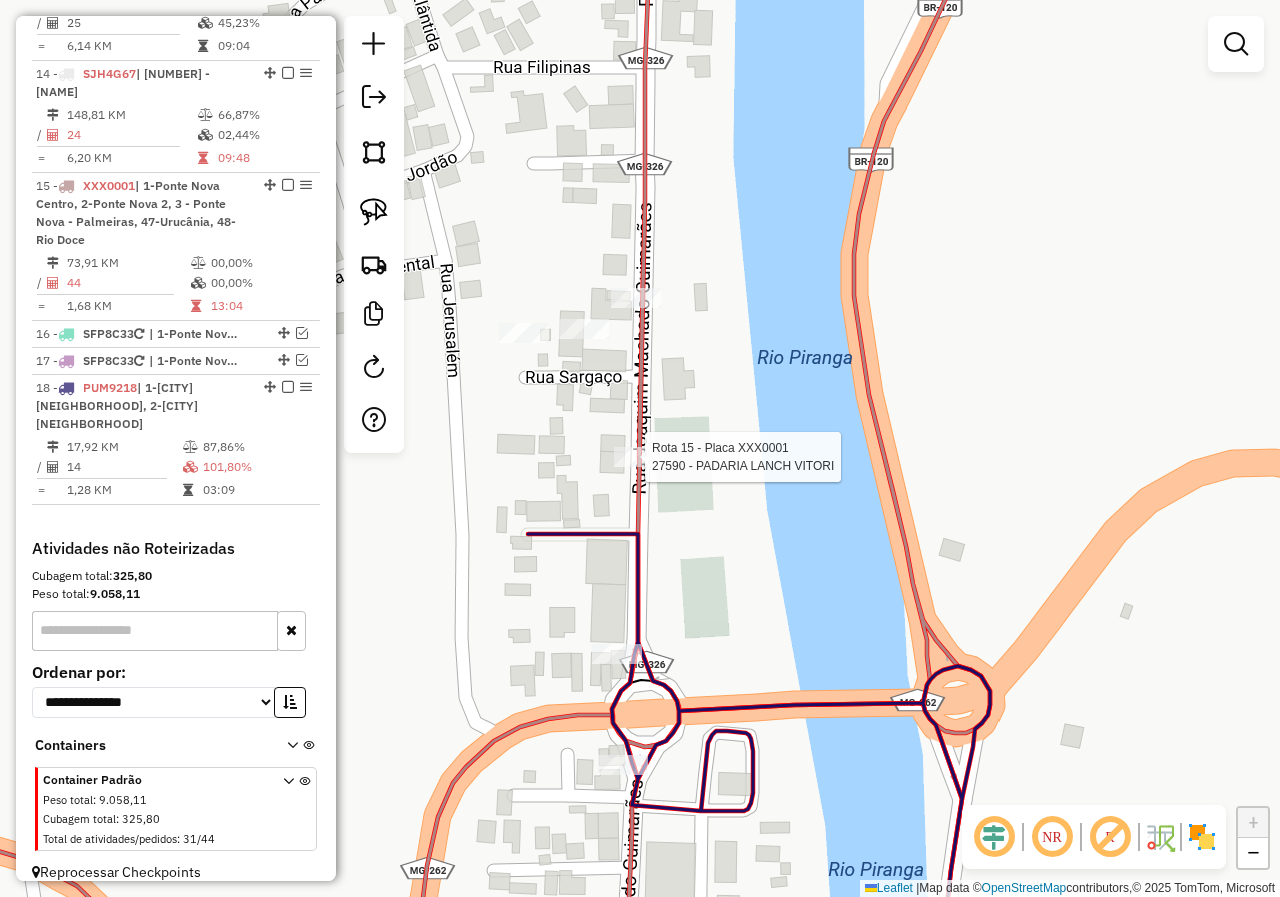 select on "*********" 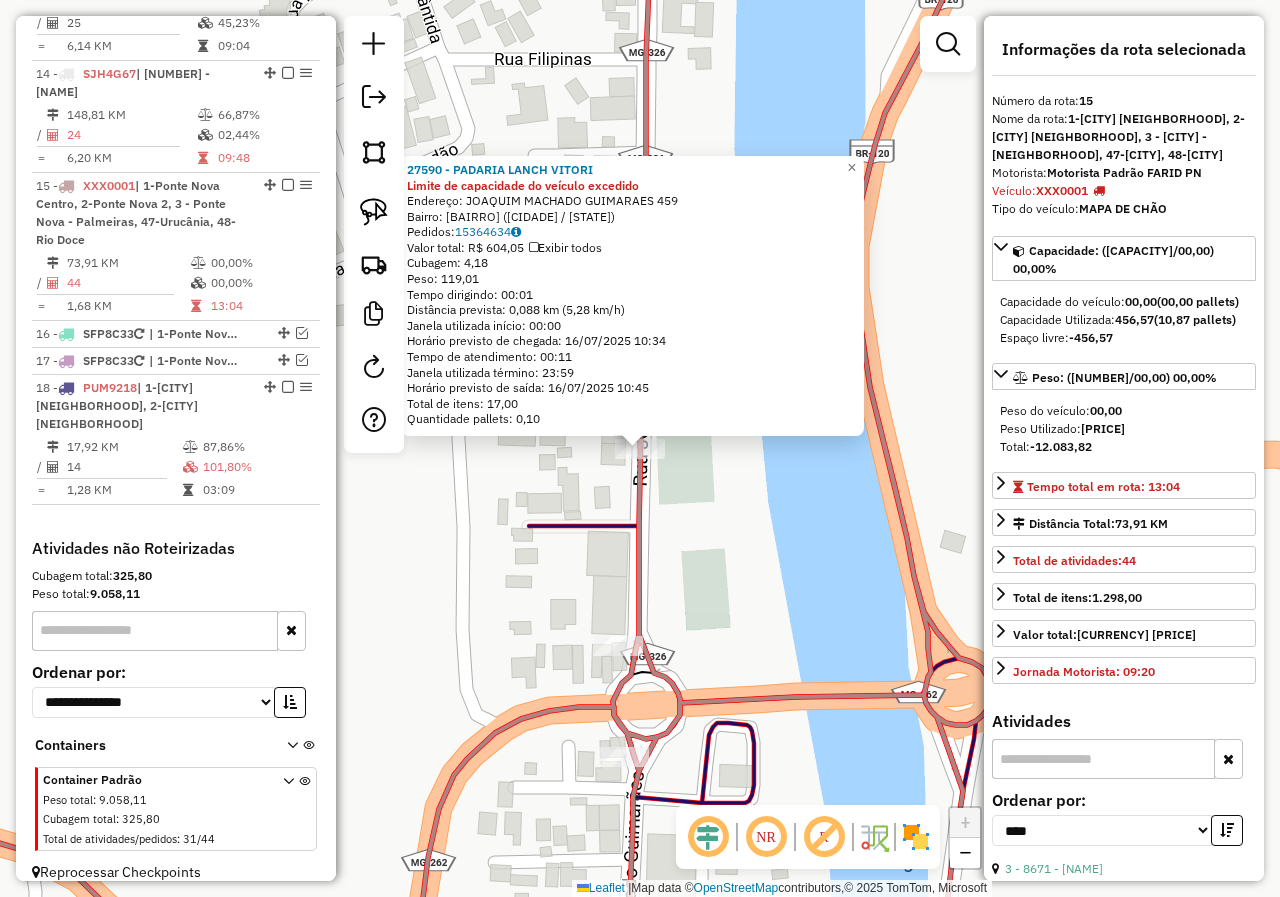 click on "27590 - PADARIA LANCH VITORI Limite de capacidade do veículo excedido  Endereço:  JOAQUIM MACHADO GUIMARAES 459   Bairro: RASA (PONTE NOVA / MG)   Pedidos:  15364634   Valor total: R$ 604,05   Exibir todos   Cubagem: 4,18  Peso: 119,01  Tempo dirigindo: 00:01   Distância prevista: 0,088 km (5,28 km/h)   Janela utilizada início: 00:00   Horário previsto de chegada: 16/07/2025 10:34   Tempo de atendimento: 00:11   Janela utilizada término: 23:59   Horário previsto de saída: 16/07/2025 10:45   Total de itens: 17,00   Quantidade pallets: 0,10  × Janela de atendimento Grade de atendimento Capacidade Transportadoras Veículos Cliente Pedidos  Rotas Selecione os dias de semana para filtrar as janelas de atendimento  Seg   Ter   Qua   Qui   Sex   Sáb   Dom  Informe o período da janela de atendimento: De: Até:  Filtrar exatamente a janela do cliente  Considerar janela de atendimento padrão  Selecione os dias de semana para filtrar as grades de atendimento  Seg   Ter   Qua   Qui   Sex   Sáb   Dom   De:  +" 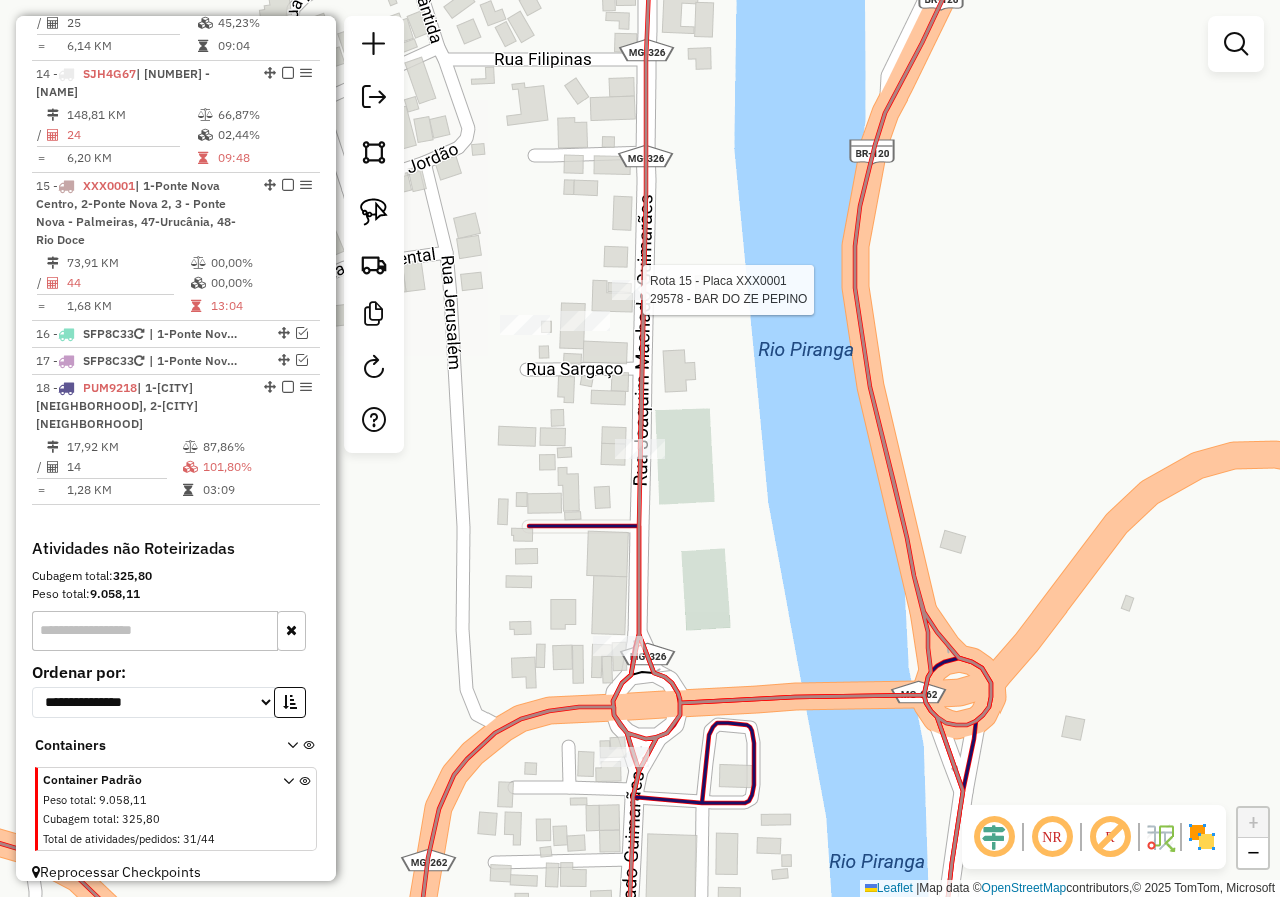click 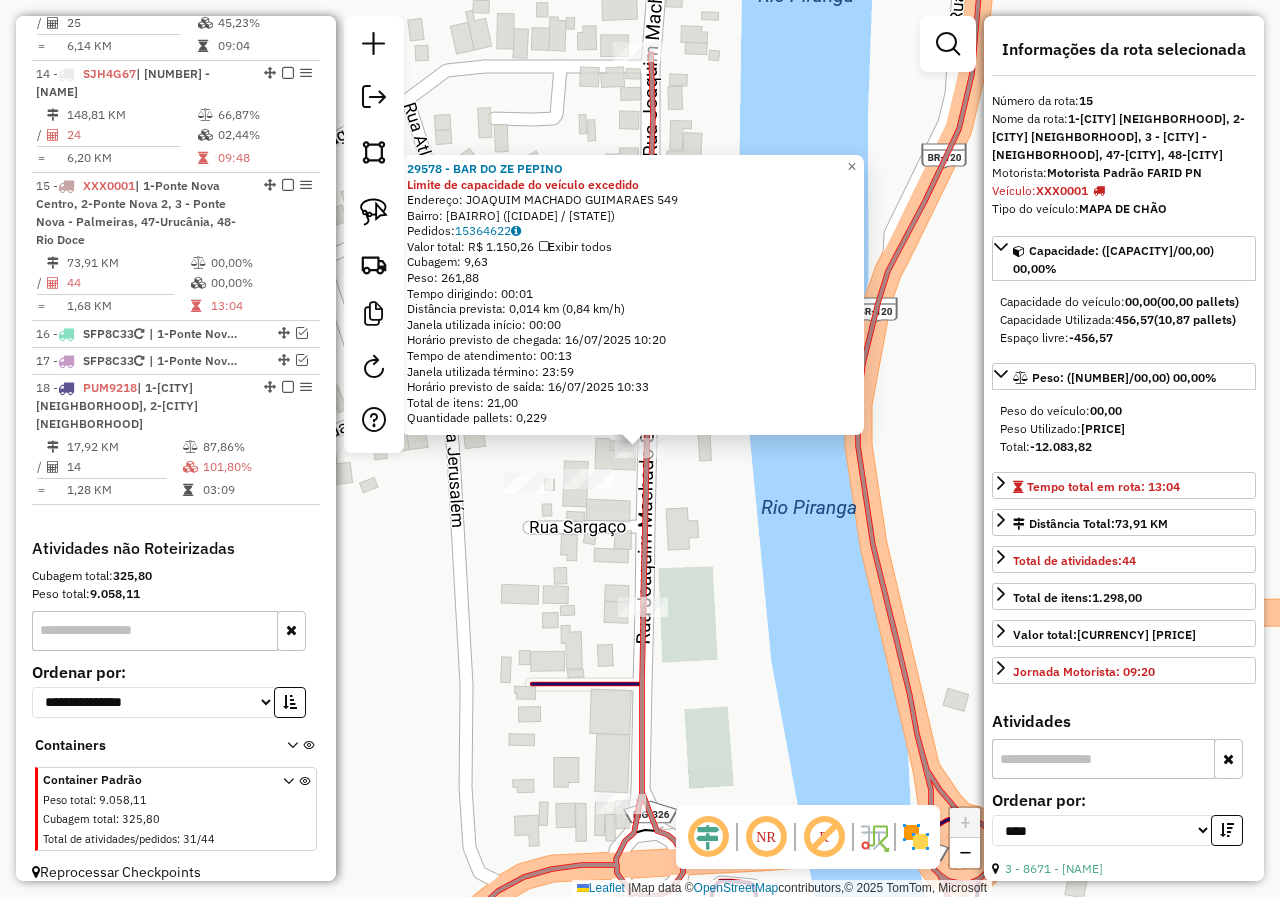 click on "29578 - BAR DO ZE PEPINO Limite de capacidade do veículo excedido  Endereço:  JOAQUIM MACHADO GUIMARAES 549   Bairro: RASA (PONTE NOVA / MG)   Pedidos:  15364622   Valor total: R$ 1.150,26   Exibir todos   Cubagem: 9,63  Peso: 261,88  Tempo dirigindo: 00:01   Distância prevista: 0,014 km (0,84 km/h)   Janela utilizada início: 00:00   Horário previsto de chegada: 16/07/2025 10:20   Tempo de atendimento: 00:13   Janela utilizada término: 23:59   Horário previsto de saída: 16/07/2025 10:33   Total de itens: 21,00   Quantidade pallets: 0,229  × Janela de atendimento Grade de atendimento Capacidade Transportadoras Veículos Cliente Pedidos  Rotas Selecione os dias de semana para filtrar as janelas de atendimento  Seg   Ter   Qua   Qui   Sex   Sáb   Dom  Informe o período da janela de atendimento: De: Até:  Filtrar exatamente a janela do cliente  Considerar janela de atendimento padrão  Selecione os dias de semana para filtrar as grades de atendimento  Seg   Ter   Qua   Qui   Sex   Sáb   Dom   De:  +" 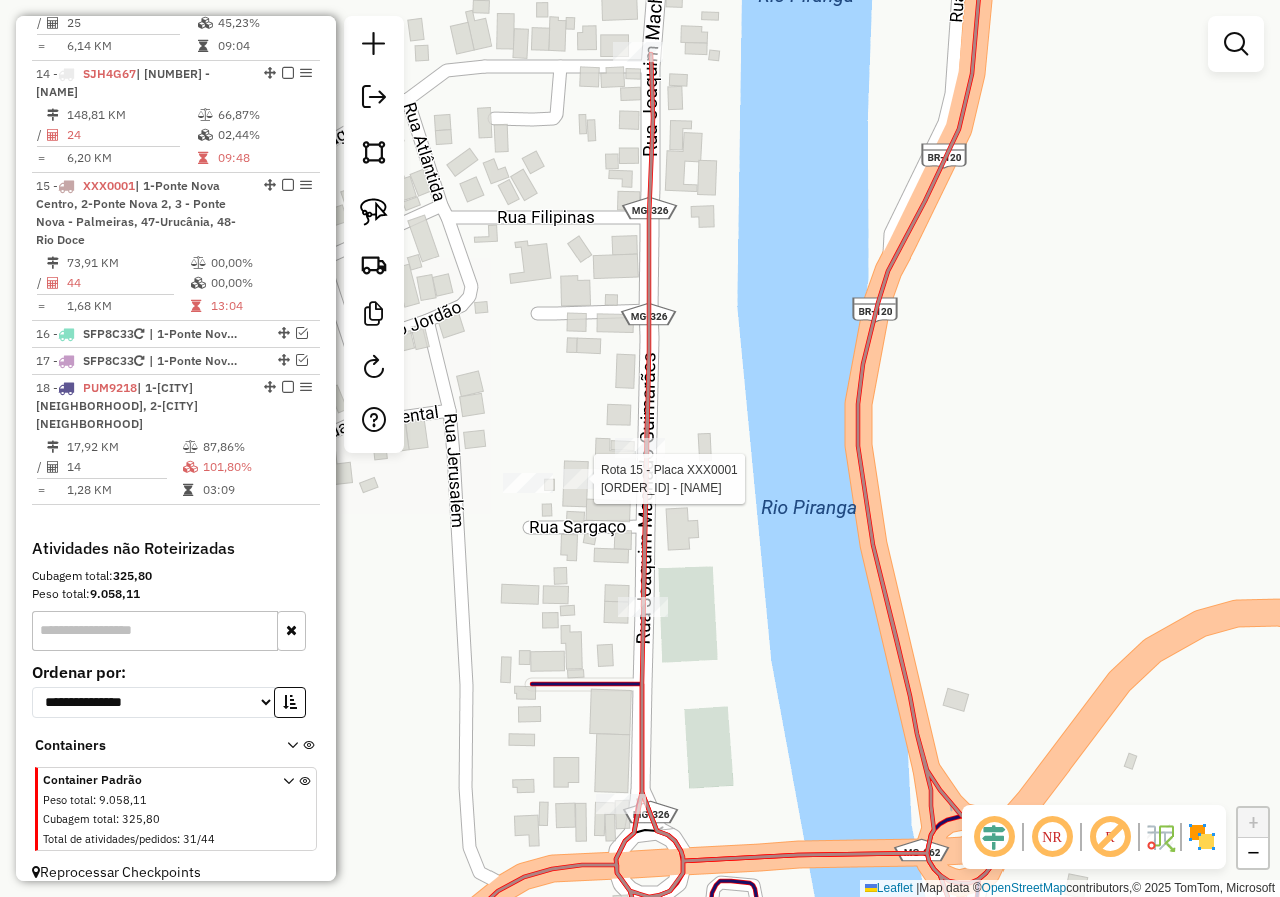 select on "*********" 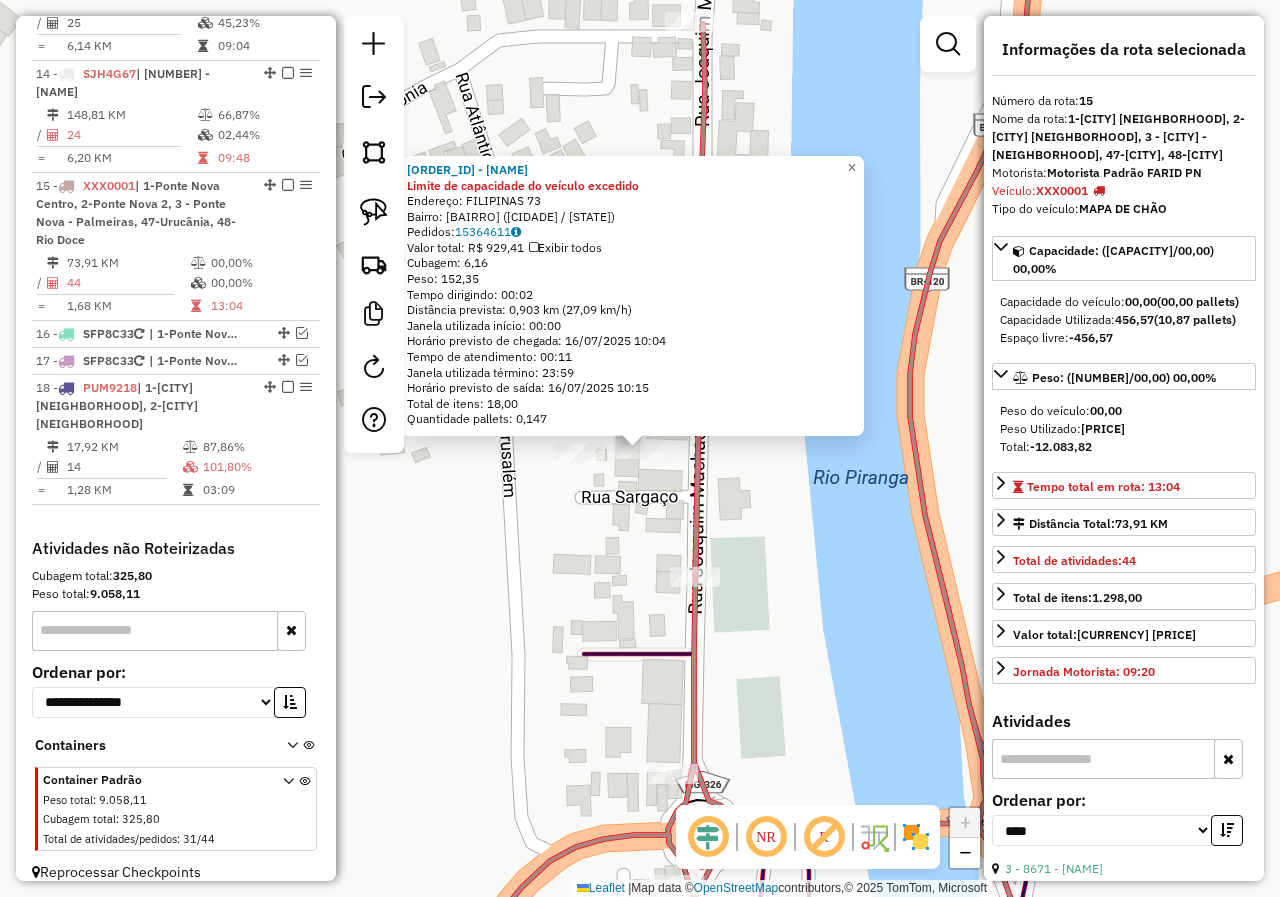 click on "25988 - SALAO FESTA GUIMARAE Limite de capacidade do veículo excedido  Endereço:  FILIPINAS 73   Bairro: RASA (PONTE NOVA / MG)   Pedidos:  15364611   Valor total: R$ 929,41   Exibir todos   Cubagem: 6,16  Peso: 152,35  Tempo dirigindo: 00:02   Distância prevista: 0,903 km (27,09 km/h)   Janela utilizada início: 00:00   Horário previsto de chegada: 16/07/2025 10:04   Tempo de atendimento: 00:11   Janela utilizada término: 23:59   Horário previsto de saída: 16/07/2025 10:15   Total de itens: 18,00   Quantidade pallets: 0,147  × Janela de atendimento Grade de atendimento Capacidade Transportadoras Veículos Cliente Pedidos  Rotas Selecione os dias de semana para filtrar as janelas de atendimento  Seg   Ter   Qua   Qui   Sex   Sáb   Dom  Informe o período da janela de atendimento: De: Até:  Filtrar exatamente a janela do cliente  Considerar janela de atendimento padrão  Selecione os dias de semana para filtrar as grades de atendimento  Seg   Ter   Qua   Qui   Sex   Sáb   Dom   Peso mínimo:   De:" 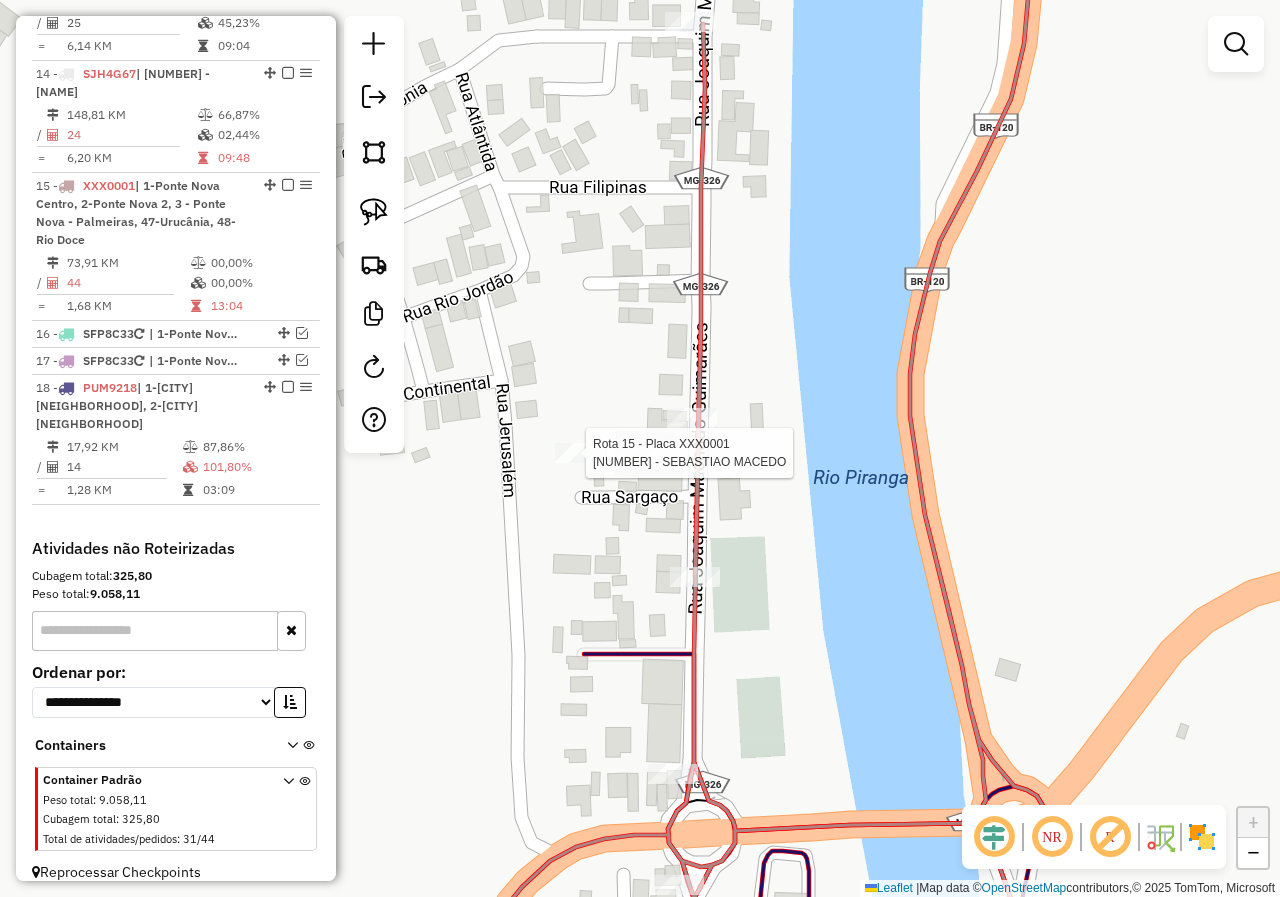 click 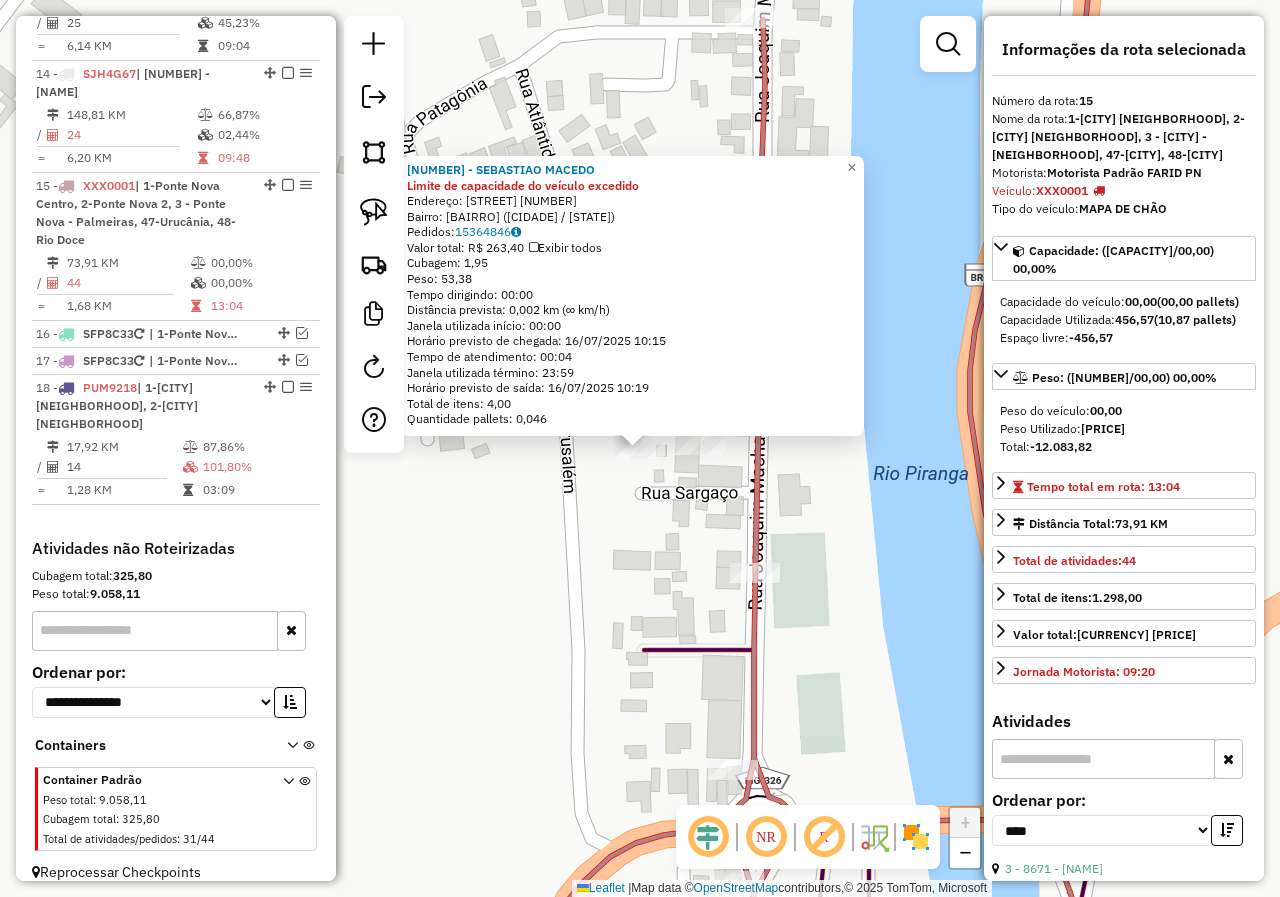 click on "31701 - SEBASTIAO MACEDO Limite de capacidade do veículo excedido  Endereço:  JOAQUIM MACHADO GUIMARAES 557   Bairro: RASA (PONTE NOVA / MG)   Pedidos:  15364846   Valor total: R$ 263,40   Exibir todos   Cubagem: 1,95  Peso: 53,38  Tempo dirigindo: 00:00   Distância prevista: 0,002 km (∞ km/h)   Janela utilizada início: 00:00   Horário previsto de chegada: 16/07/2025 10:15   Tempo de atendimento: 00:04   Janela utilizada término: 23:59   Horário previsto de saída: 16/07/2025 10:19   Total de itens: 4,00   Quantidade pallets: 0,046  × Janela de atendimento Grade de atendimento Capacidade Transportadoras Veículos Cliente Pedidos  Rotas Selecione os dias de semana para filtrar as janelas de atendimento  Seg   Ter   Qua   Qui   Sex   Sáb   Dom  Informe o período da janela de atendimento: De: Até:  Filtrar exatamente a janela do cliente  Considerar janela de atendimento padrão  Selecione os dias de semana para filtrar as grades de atendimento  Seg   Ter   Qua   Qui   Sex   Sáb   Dom   De:   Até:" 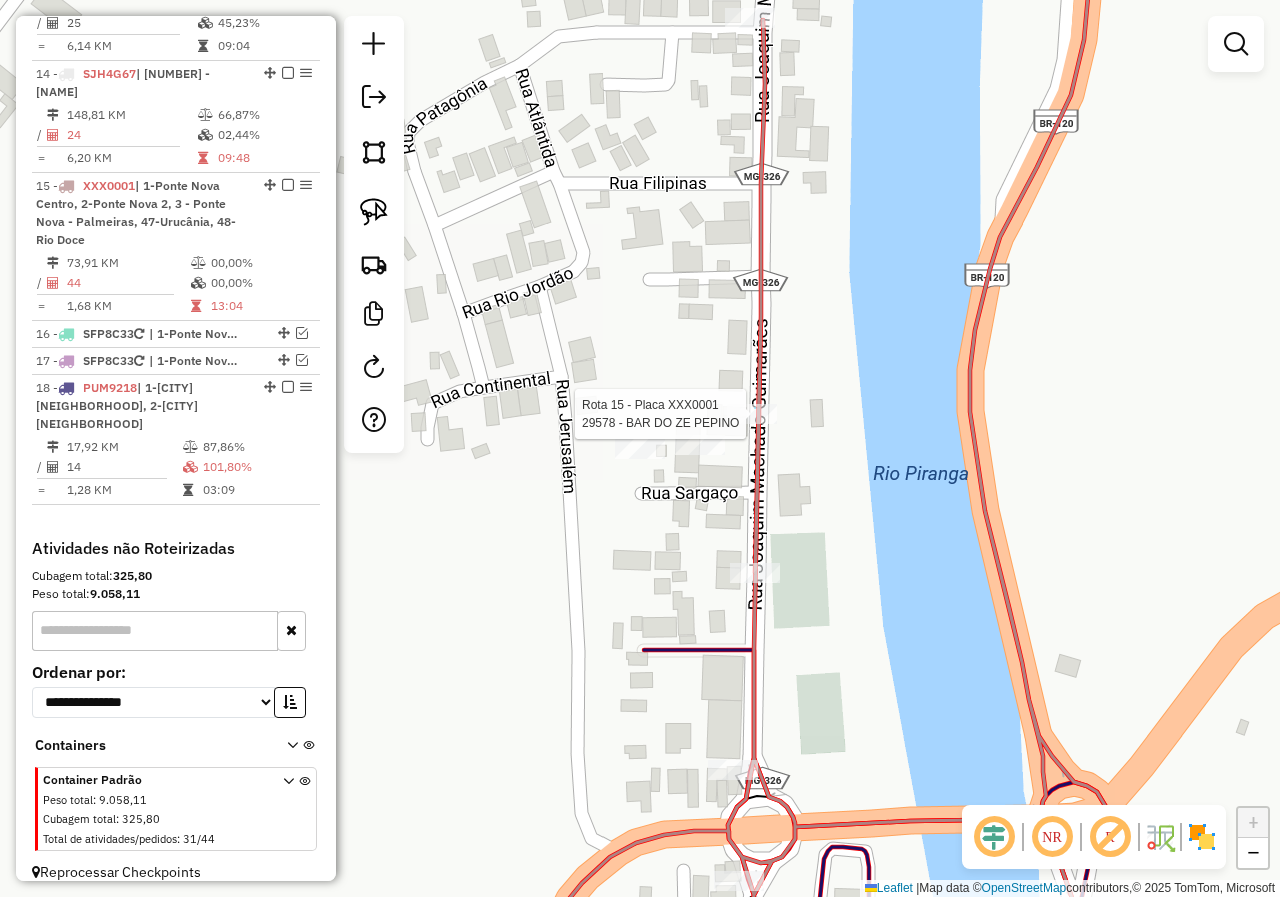 select on "*********" 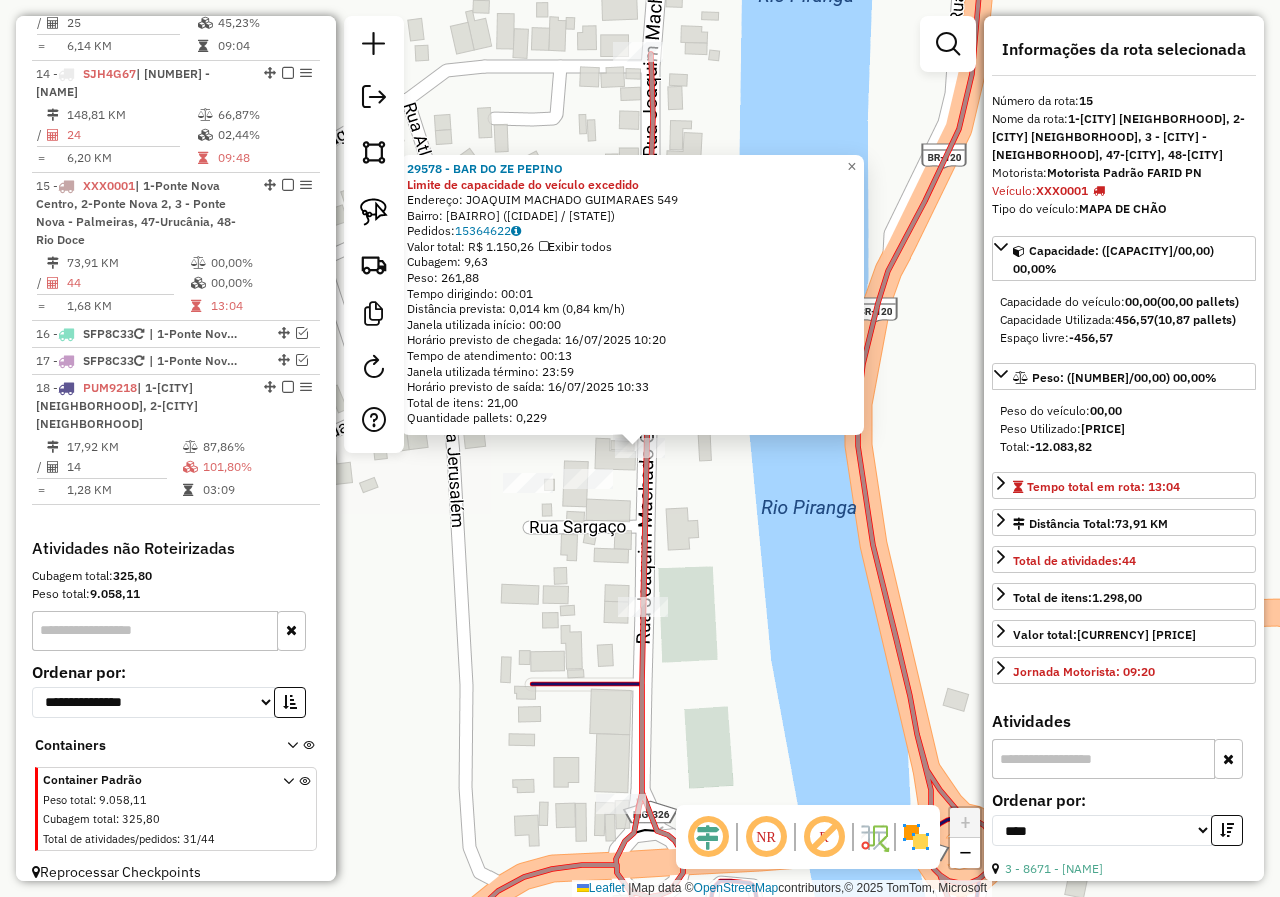 click on "29578 - BAR DO ZE PEPINO Limite de capacidade do veículo excedido  Endereço:  JOAQUIM MACHADO GUIMARAES 549   Bairro: RASA (PONTE NOVA / MG)   Pedidos:  15364622   Valor total: R$ 1.150,26   Exibir todos   Cubagem: 9,63  Peso: 261,88  Tempo dirigindo: 00:01   Distância prevista: 0,014 km (0,84 km/h)   Janela utilizada início: 00:00   Horário previsto de chegada: 16/07/2025 10:20   Tempo de atendimento: 00:13   Janela utilizada término: 23:59   Horário previsto de saída: 16/07/2025 10:33   Total de itens: 21,00   Quantidade pallets: 0,229  × Janela de atendimento Grade de atendimento Capacidade Transportadoras Veículos Cliente Pedidos  Rotas Selecione os dias de semana para filtrar as janelas de atendimento  Seg   Ter   Qua   Qui   Sex   Sáb   Dom  Informe o período da janela de atendimento: De: Até:  Filtrar exatamente a janela do cliente  Considerar janela de atendimento padrão  Selecione os dias de semana para filtrar as grades de atendimento  Seg   Ter   Qua   Qui   Sex   Sáb   Dom   De:  +" 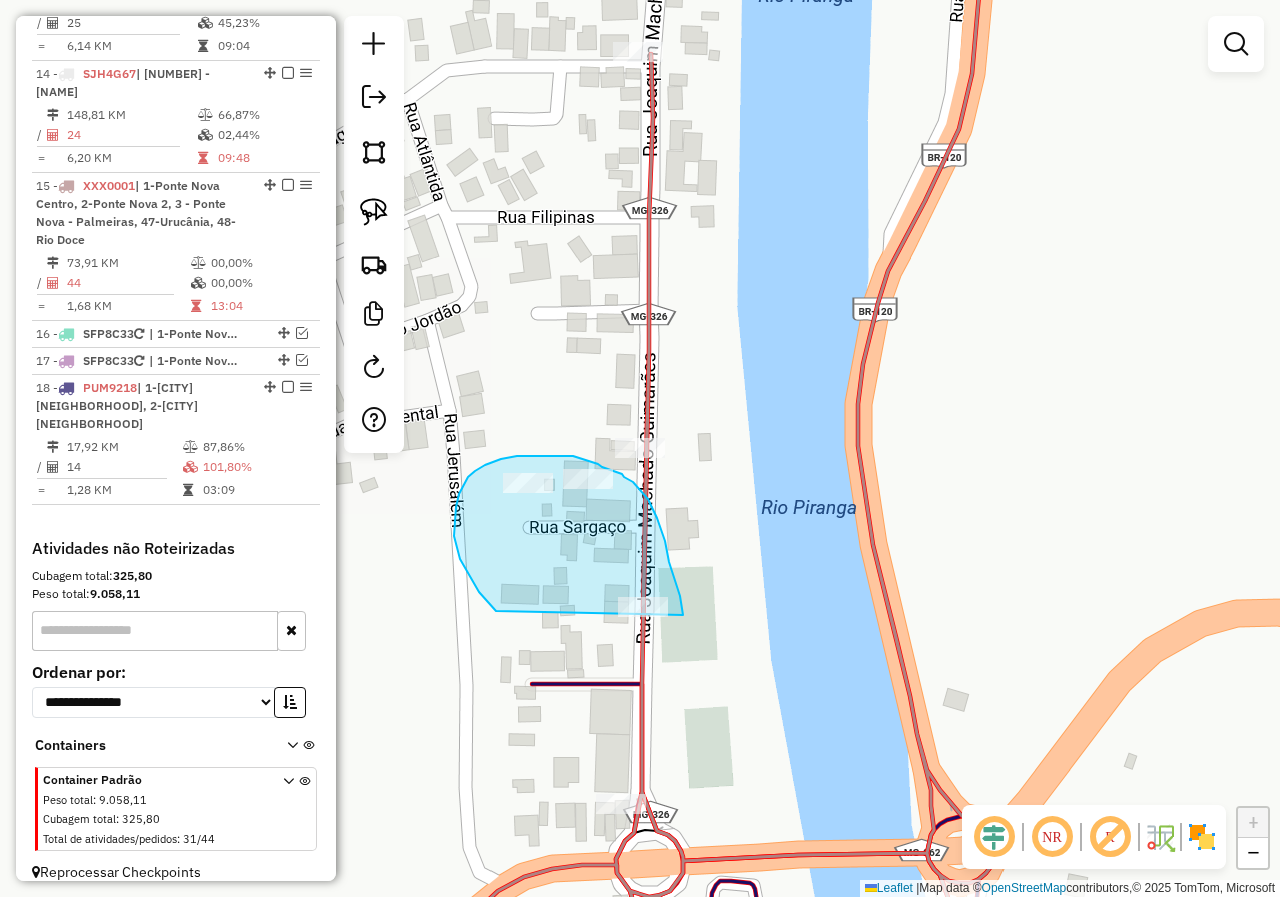 drag, startPoint x: 683, startPoint y: 615, endPoint x: 561, endPoint y: 665, distance: 131.8484 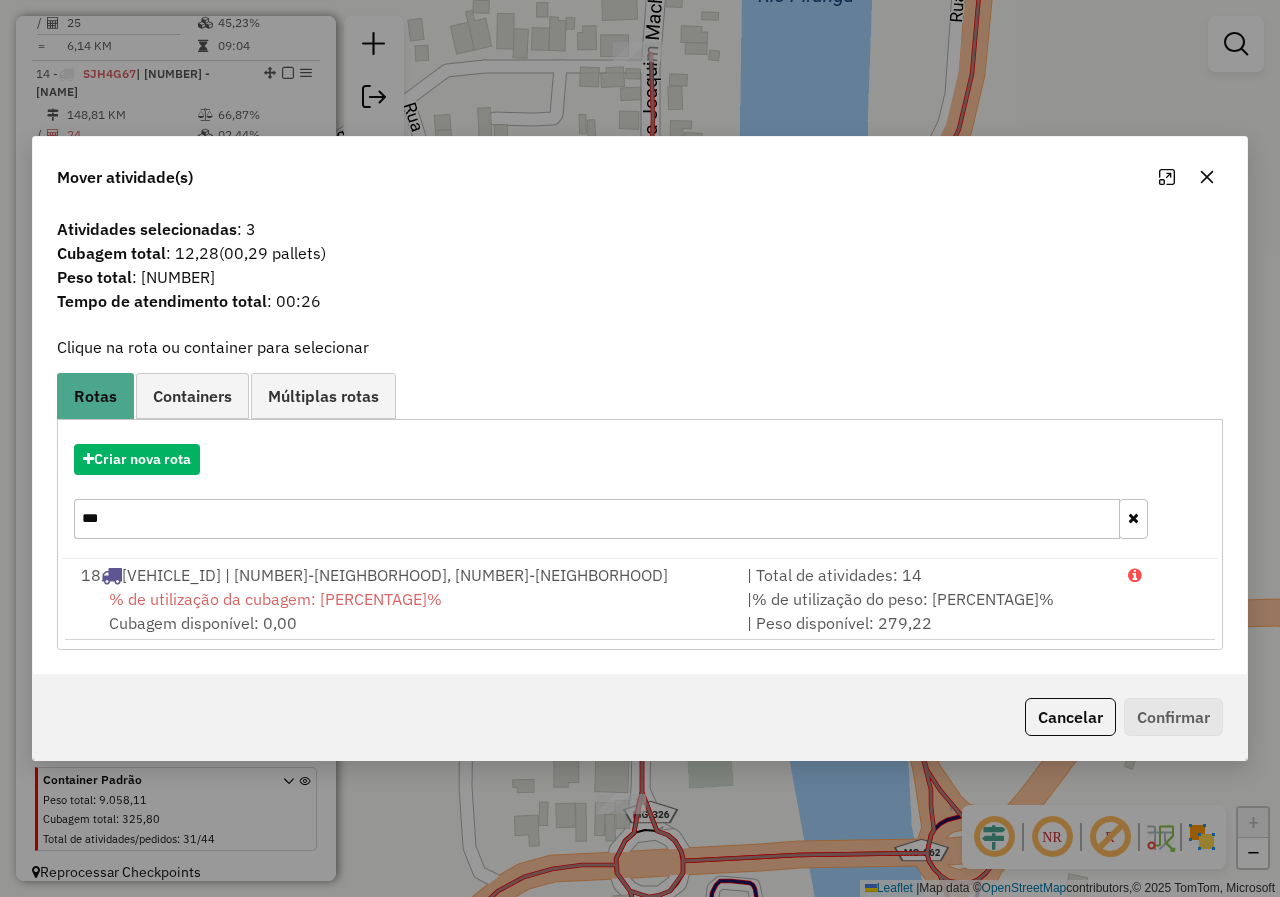 click 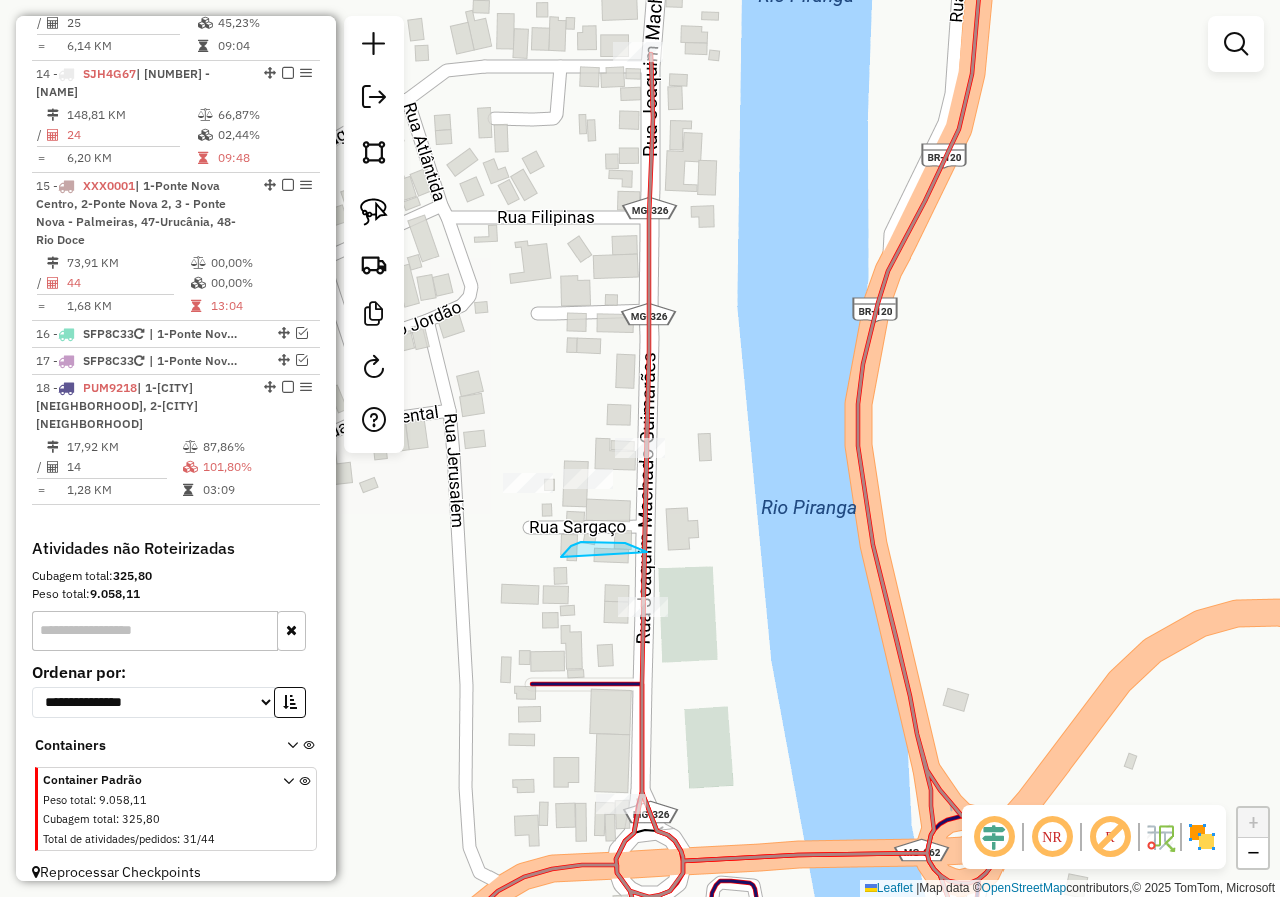 drag, startPoint x: 643, startPoint y: 550, endPoint x: 770, endPoint y: 652, distance: 162.88953 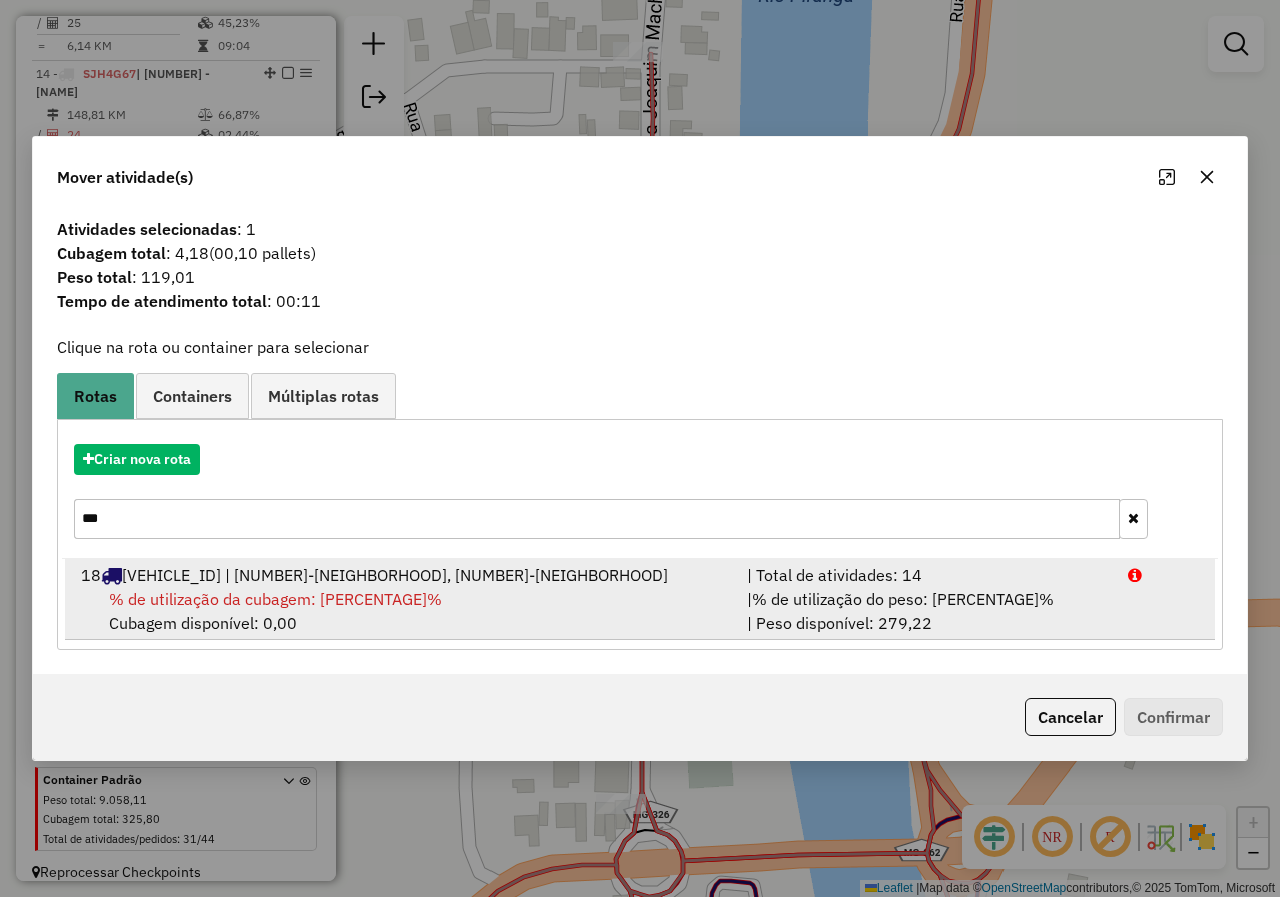 click on "% de utilização do peso: 87,86%" at bounding box center [903, 599] 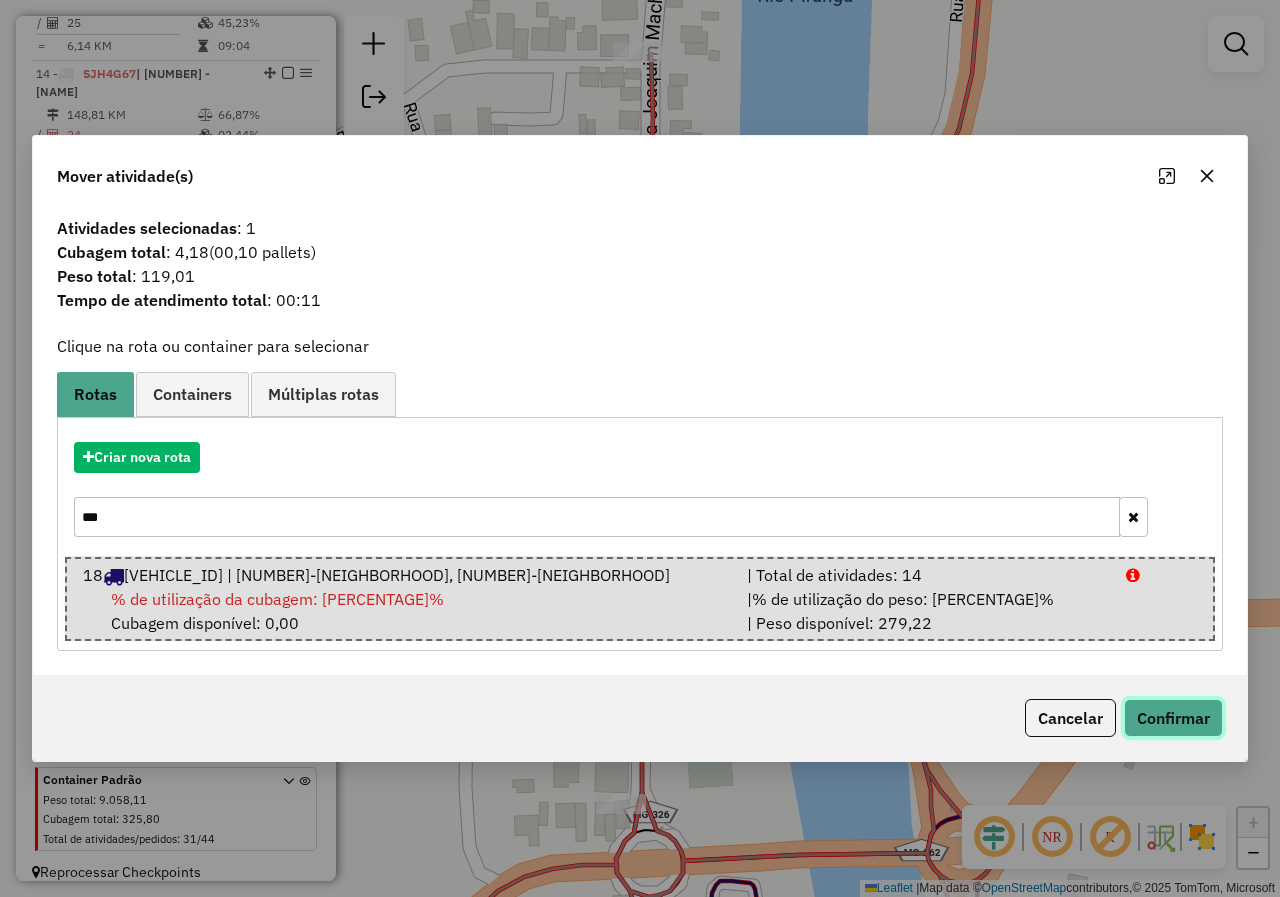 click on "Confirmar" 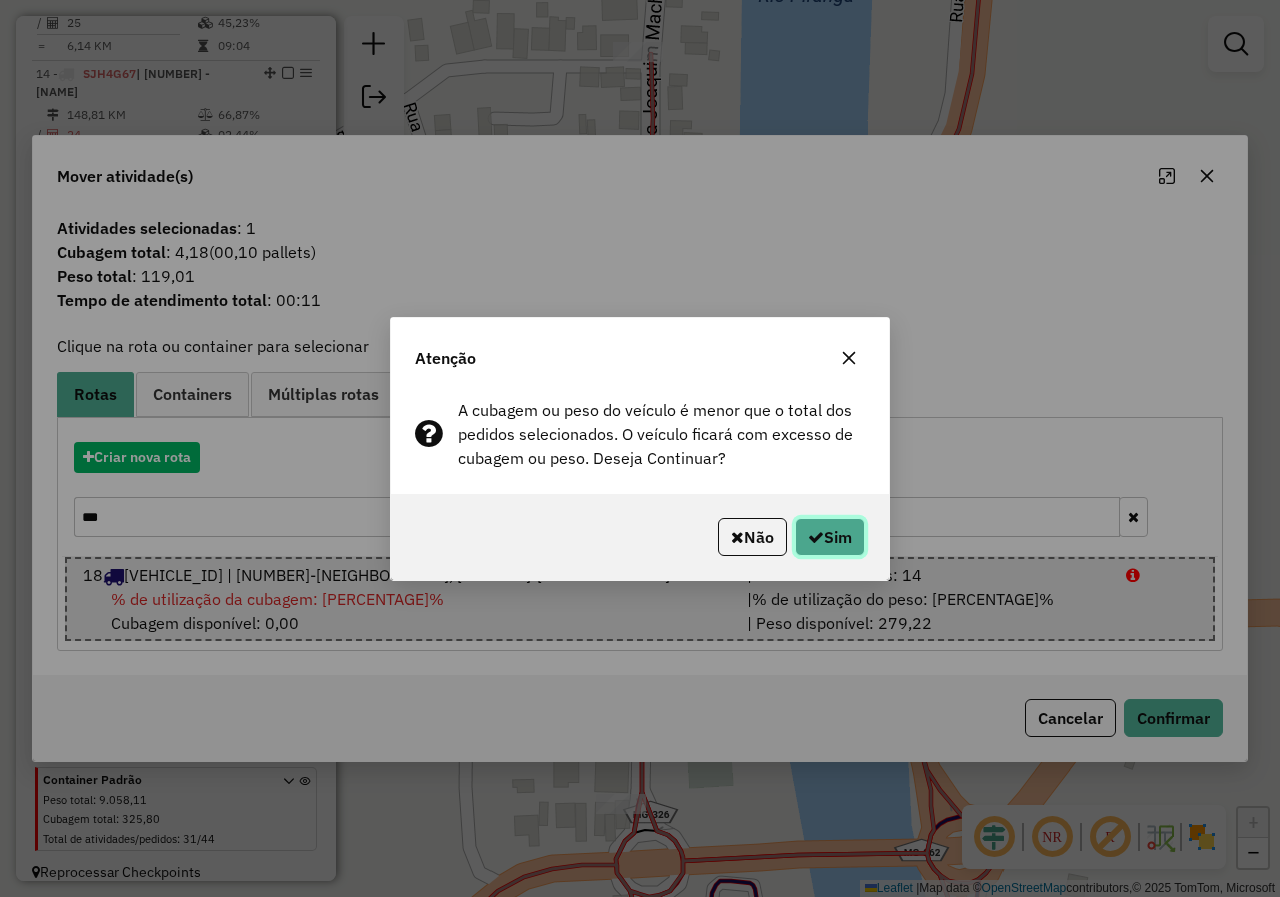 click on "Sim" 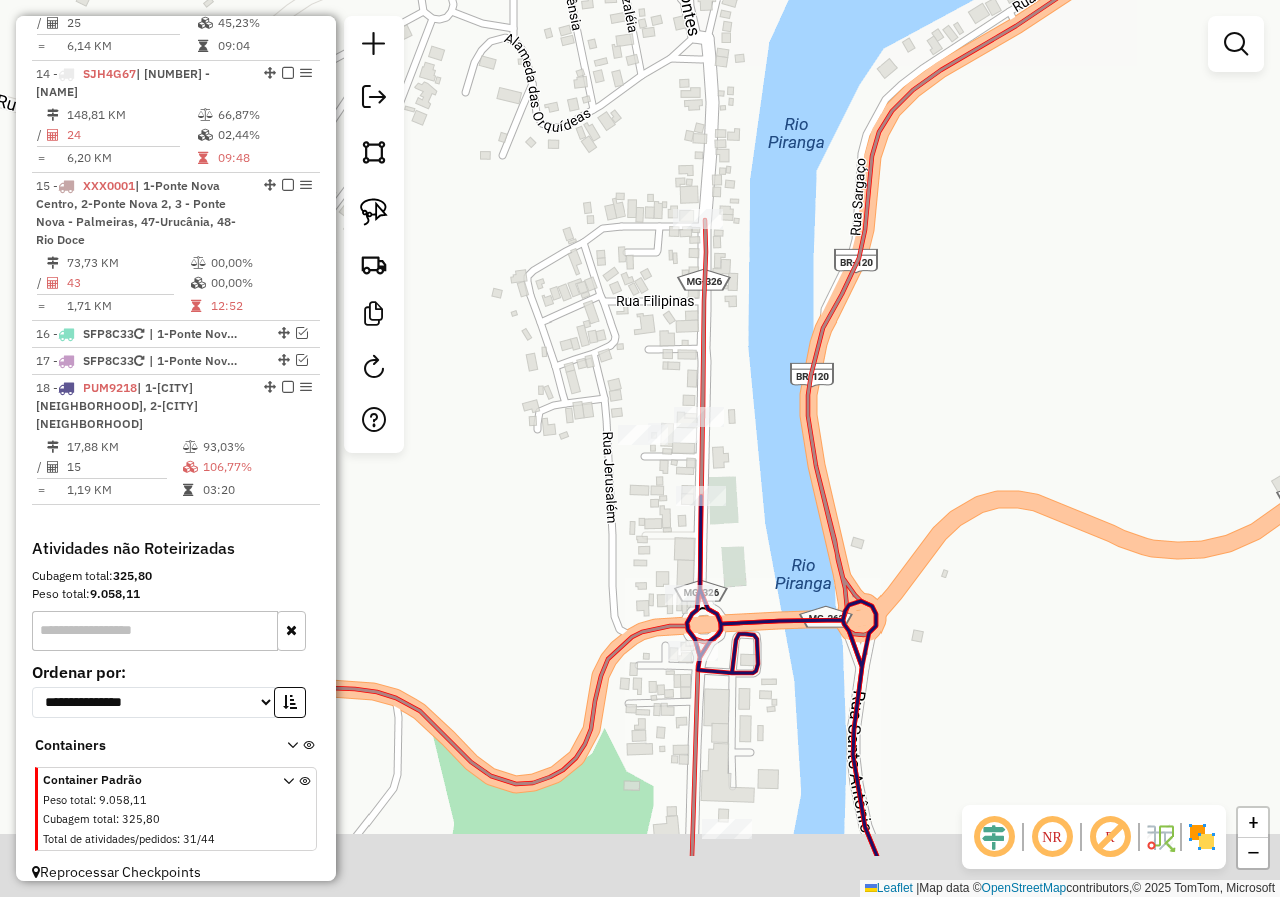 drag, startPoint x: 919, startPoint y: 625, endPoint x: 894, endPoint y: 474, distance: 153.05554 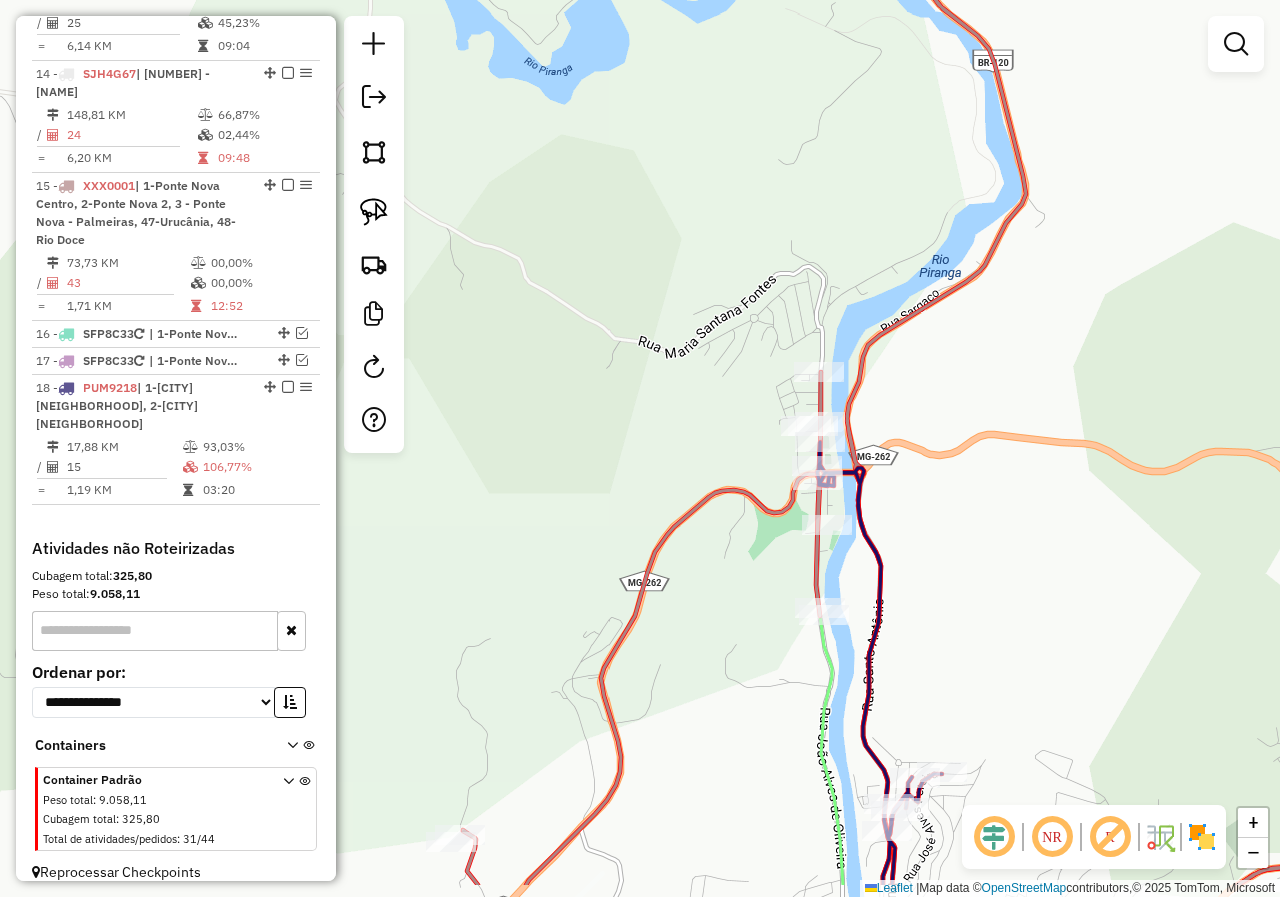 drag, startPoint x: 956, startPoint y: 666, endPoint x: 918, endPoint y: 419, distance: 249.90598 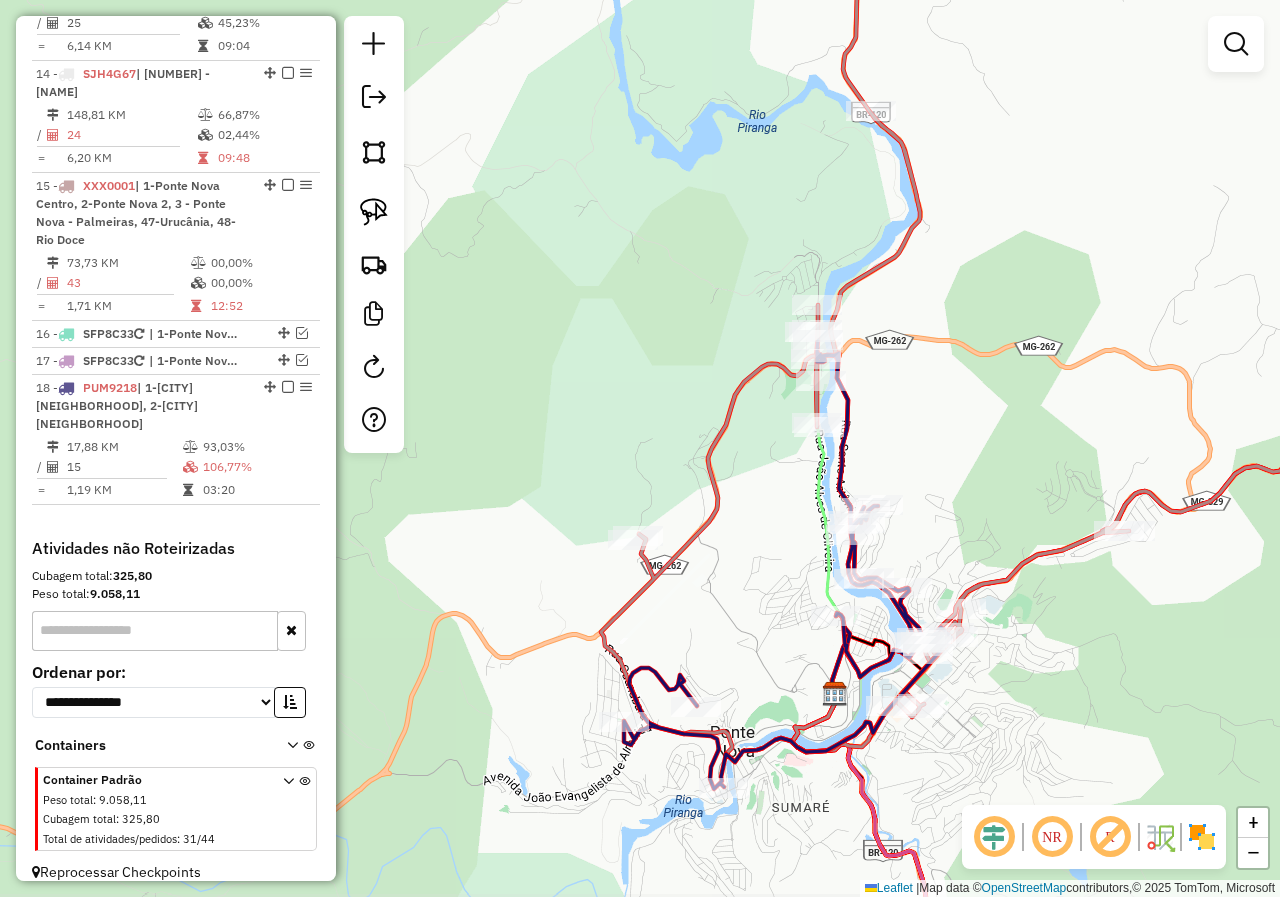 drag, startPoint x: 1016, startPoint y: 592, endPoint x: 733, endPoint y: 501, distance: 297.27094 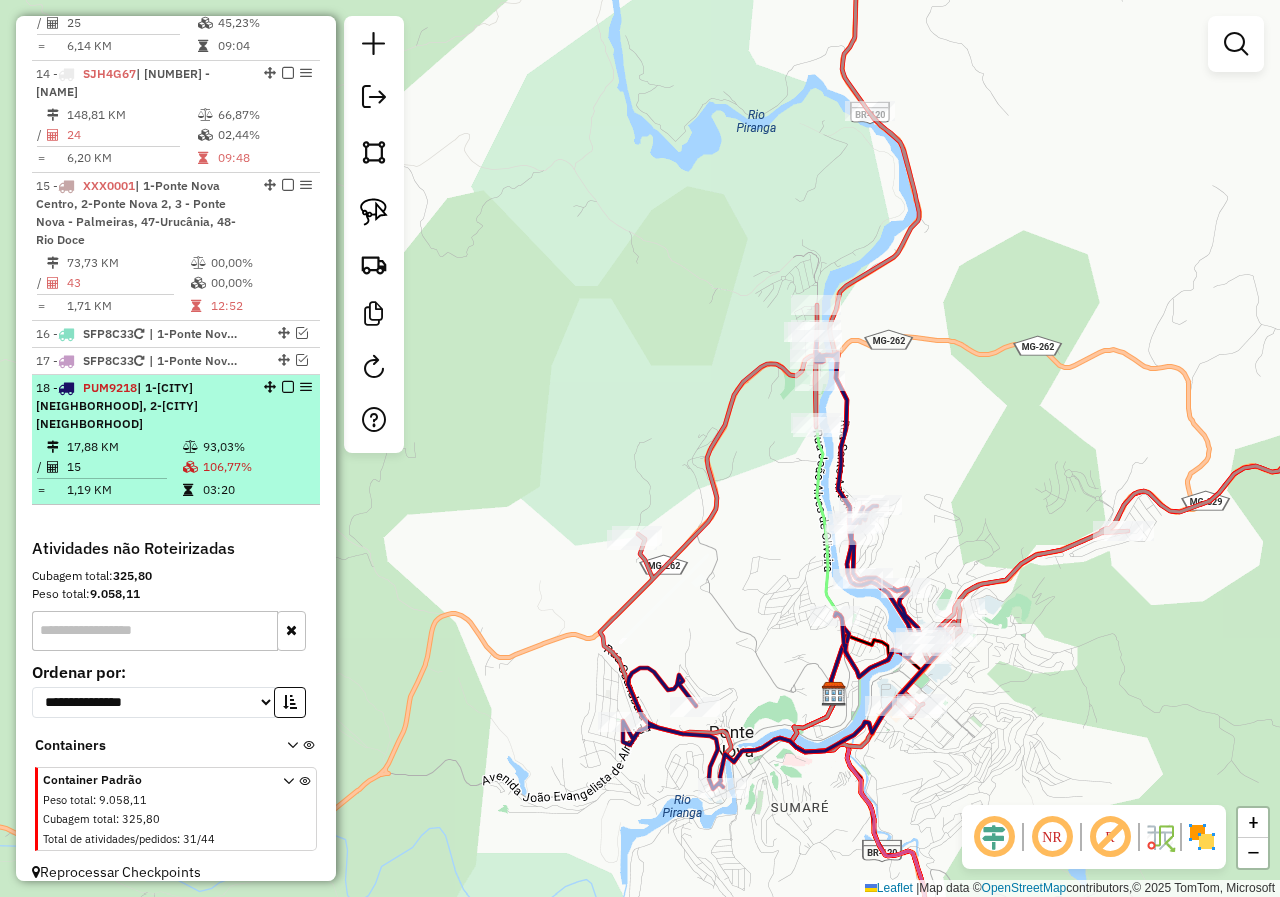 click at bounding box center (288, 387) 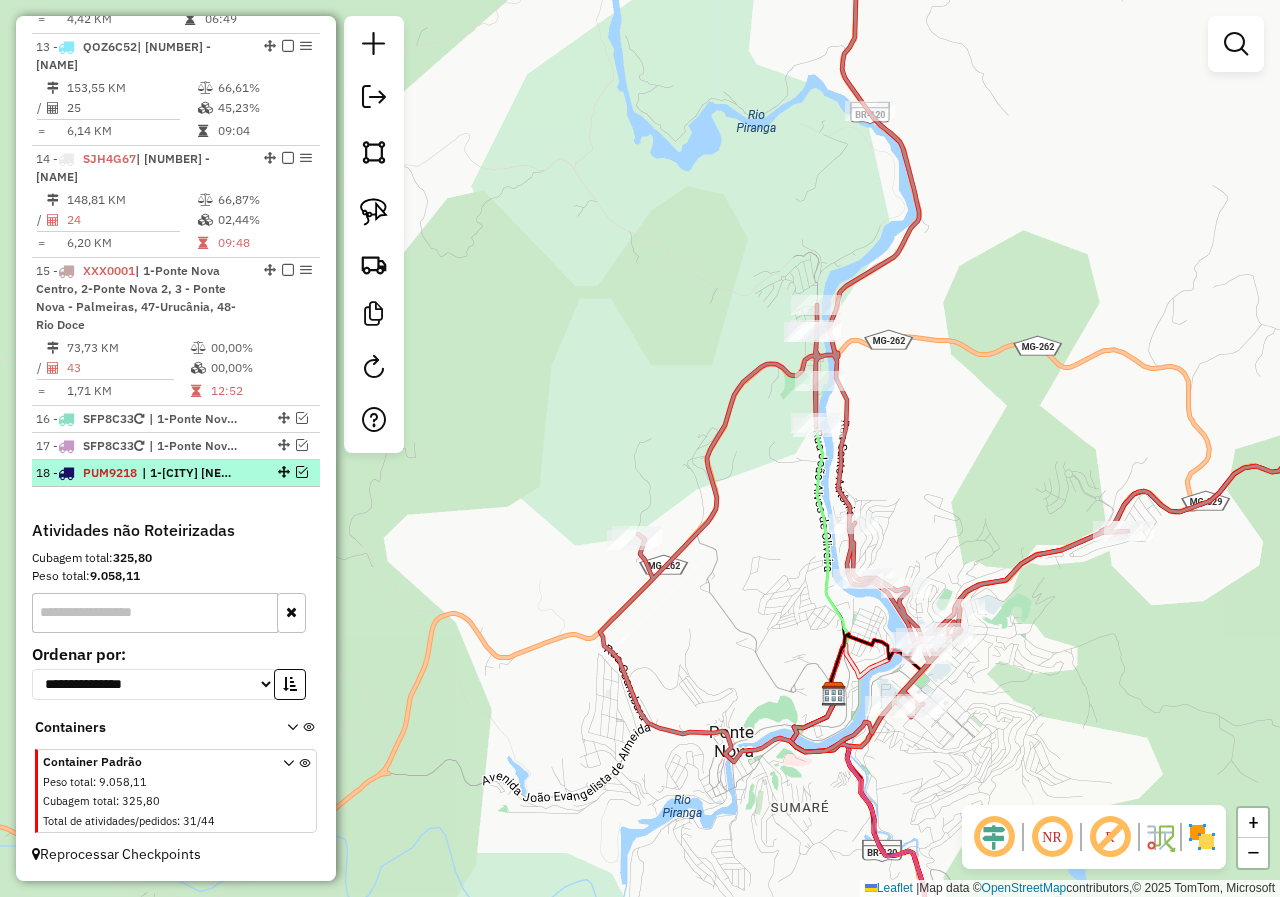 scroll, scrollTop: 1956, scrollLeft: 0, axis: vertical 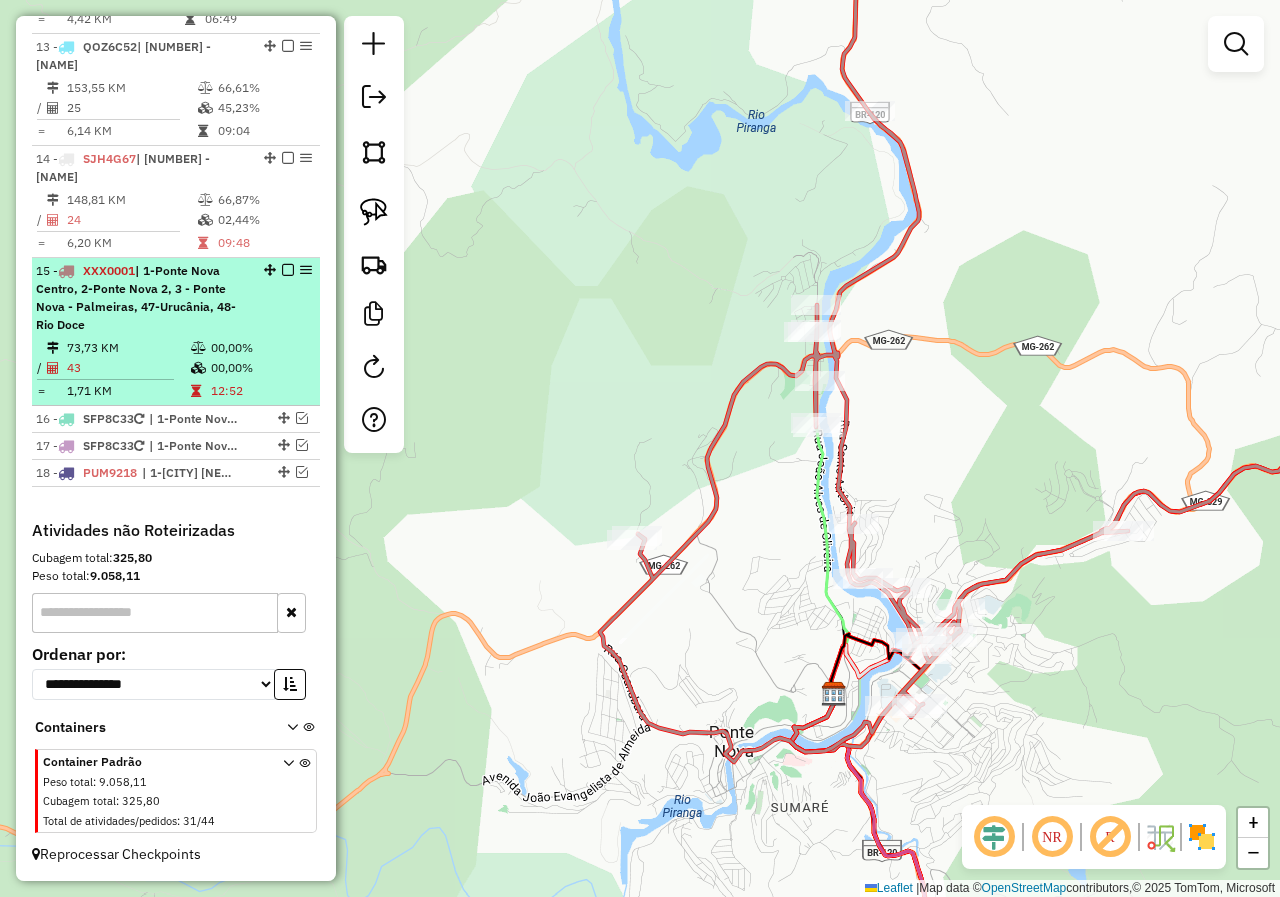 click on "00,00%" at bounding box center (260, 348) 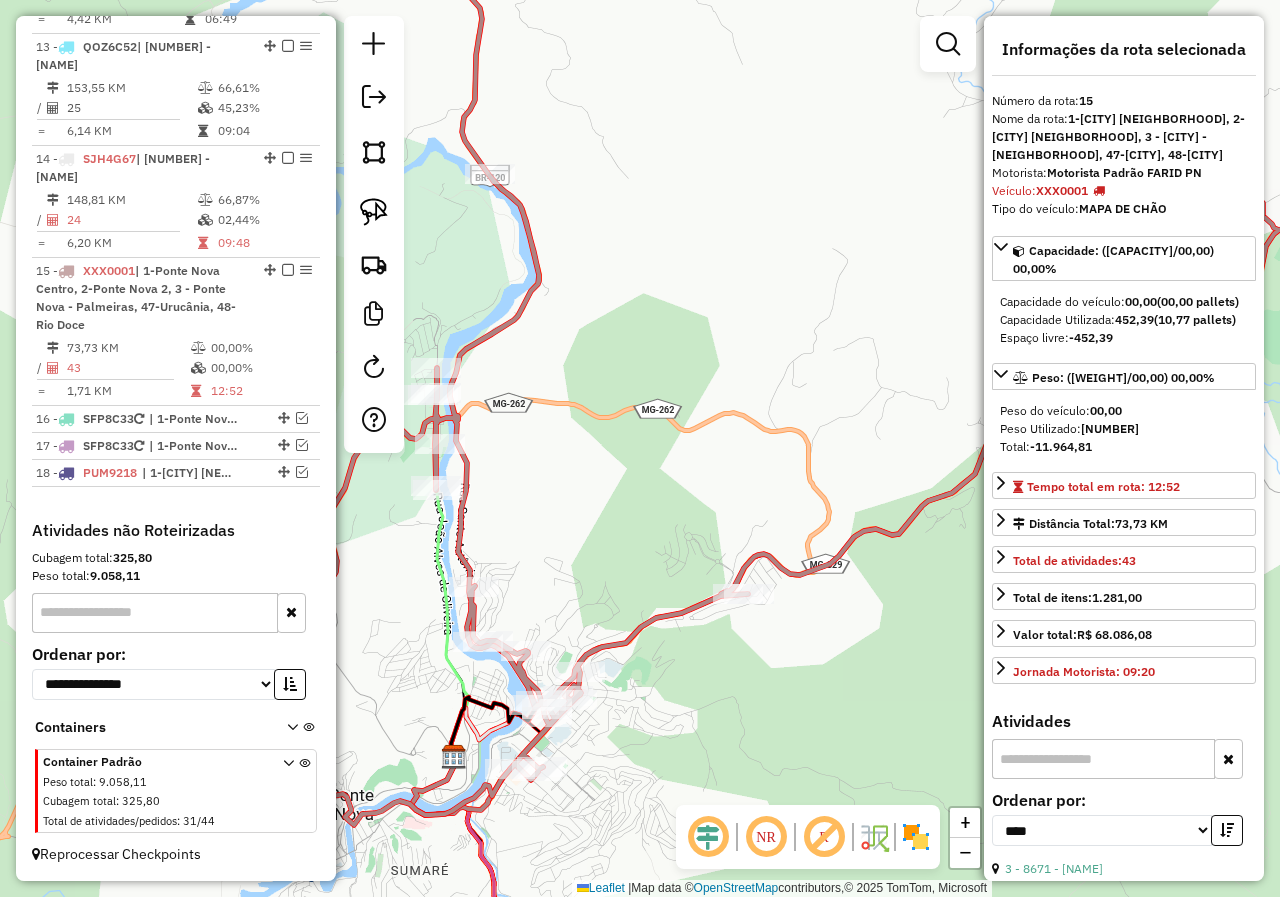 drag, startPoint x: 496, startPoint y: 532, endPoint x: 752, endPoint y: 482, distance: 260.83713 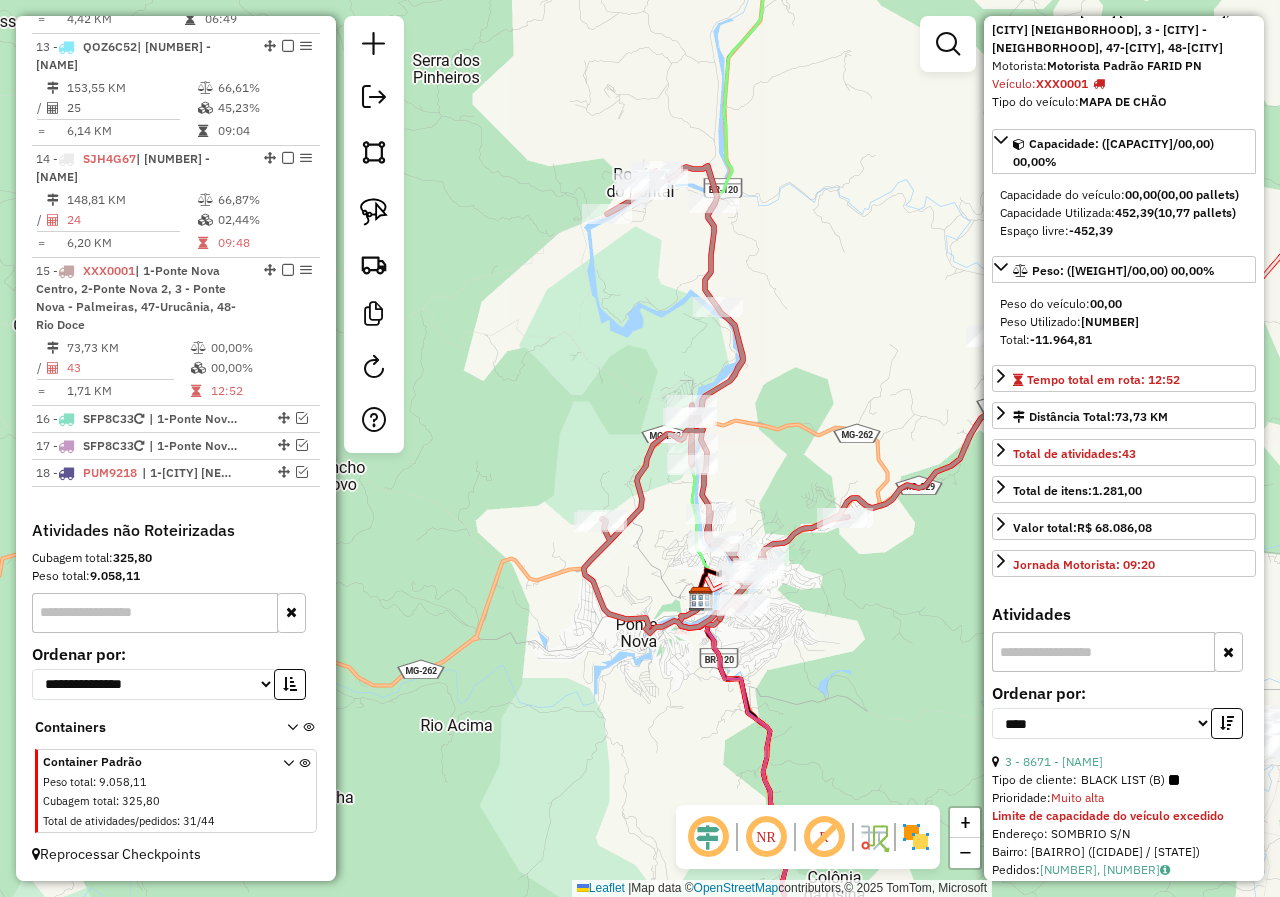 scroll, scrollTop: 200, scrollLeft: 0, axis: vertical 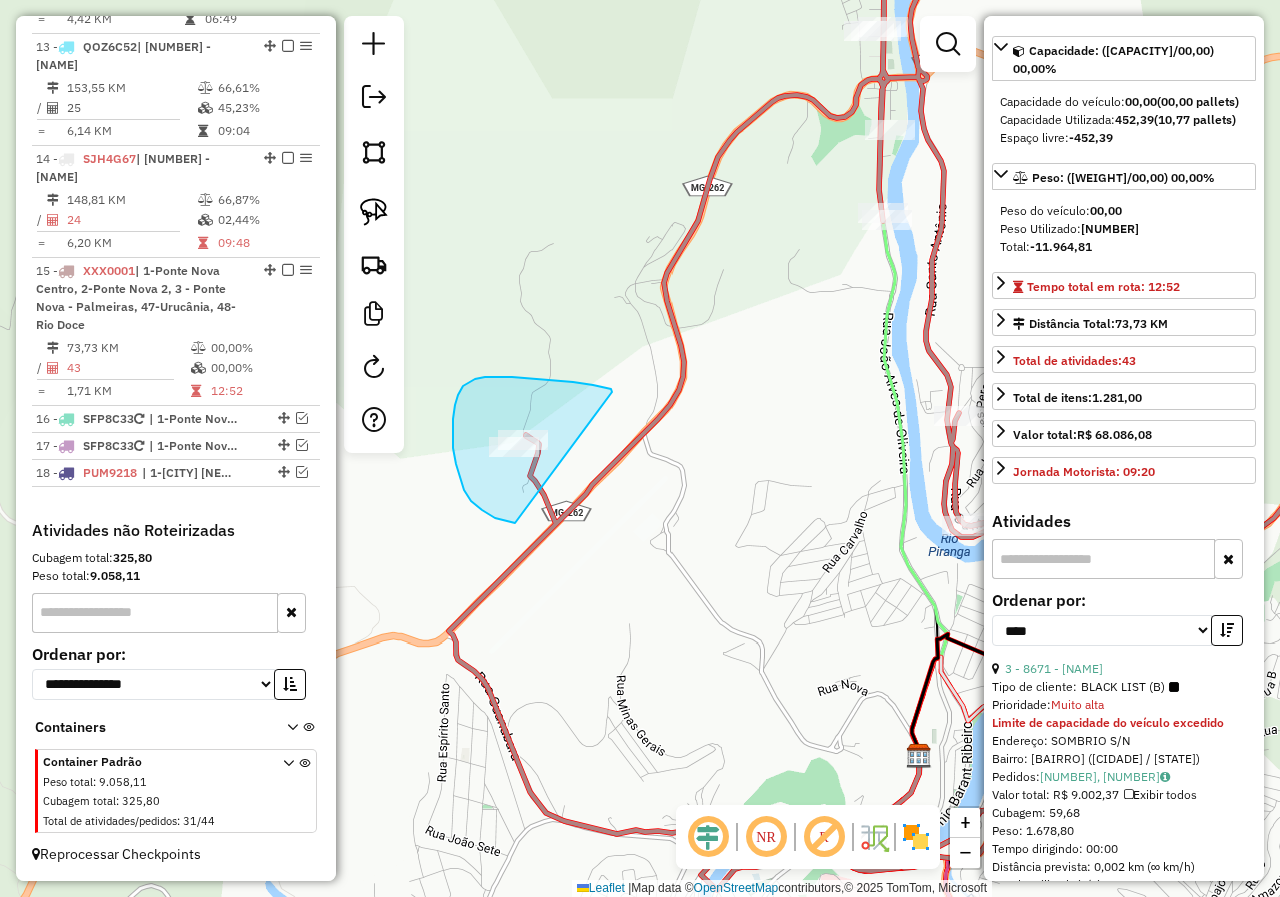 drag, startPoint x: 593, startPoint y: 385, endPoint x: 643, endPoint y: 526, distance: 149.60281 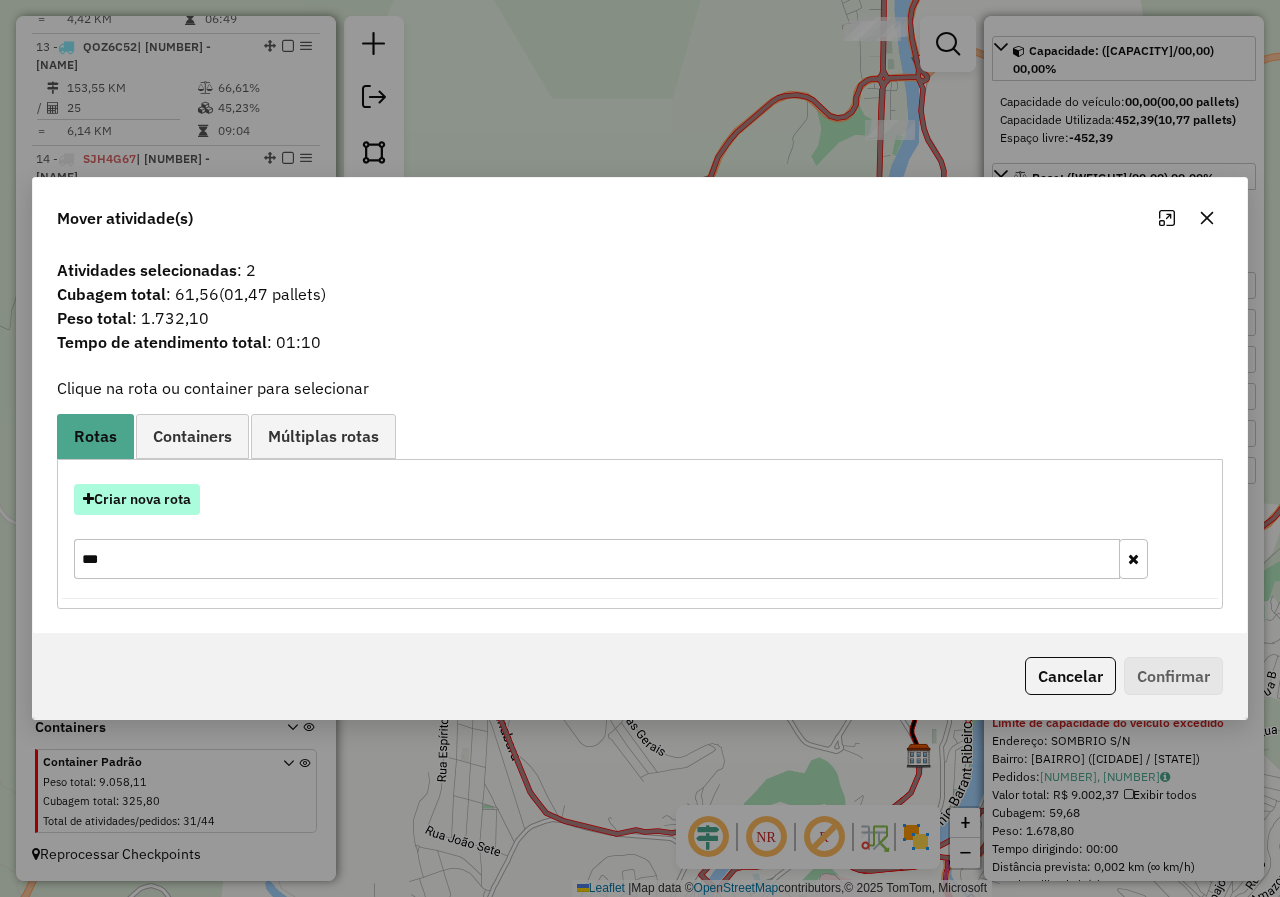 click on "Criar nova rota" at bounding box center [137, 499] 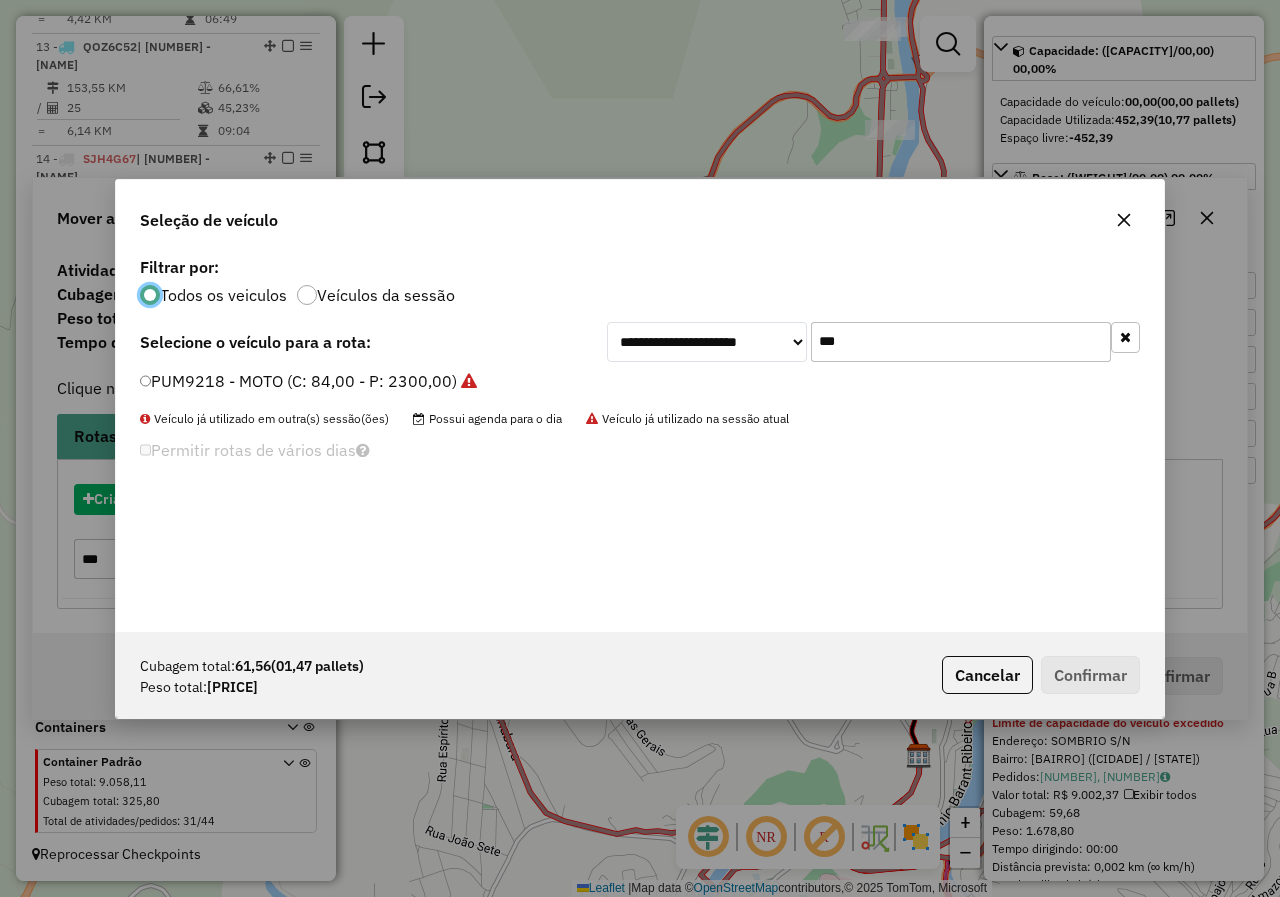 scroll, scrollTop: 11, scrollLeft: 6, axis: both 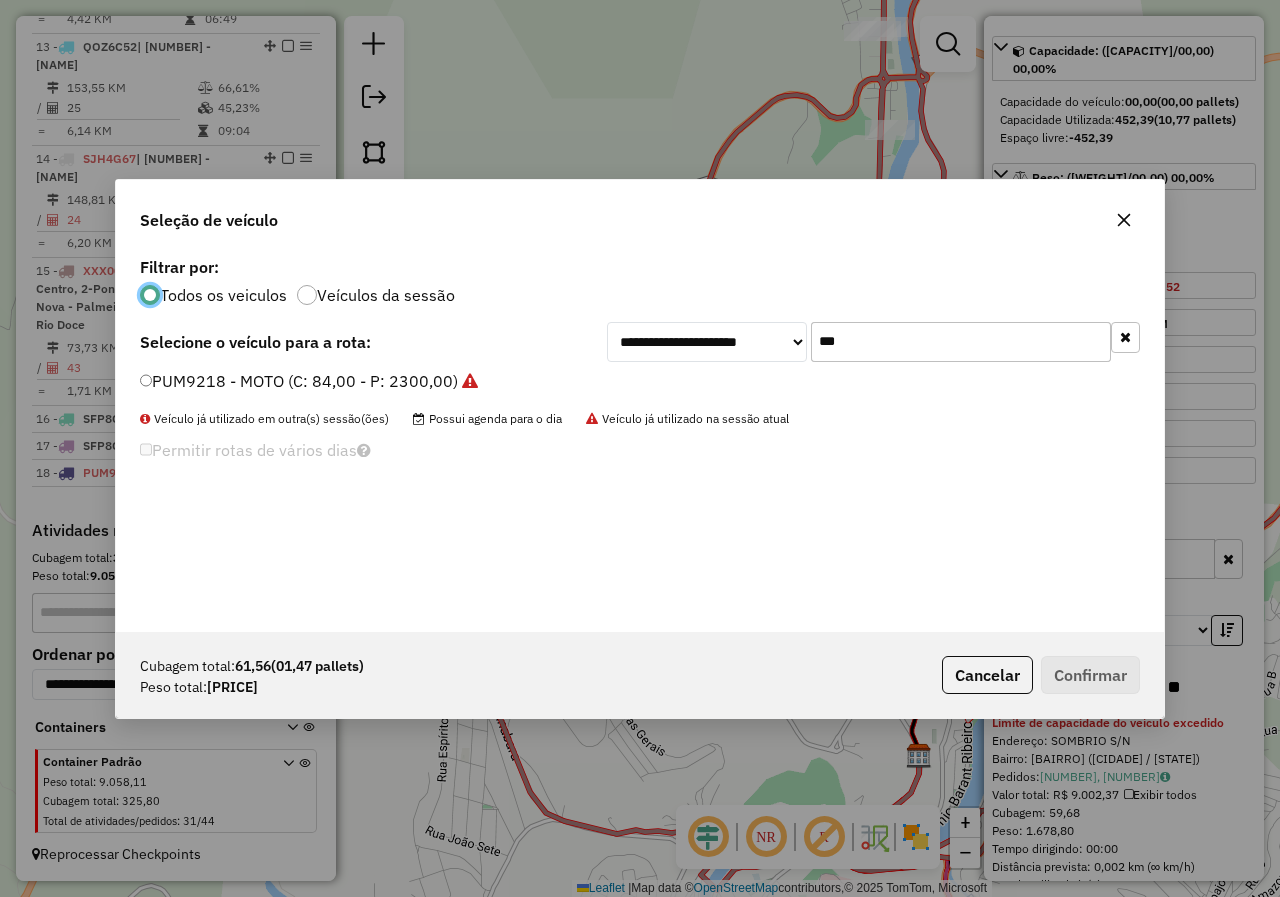 drag, startPoint x: 966, startPoint y: 353, endPoint x: 660, endPoint y: 346, distance: 306.08005 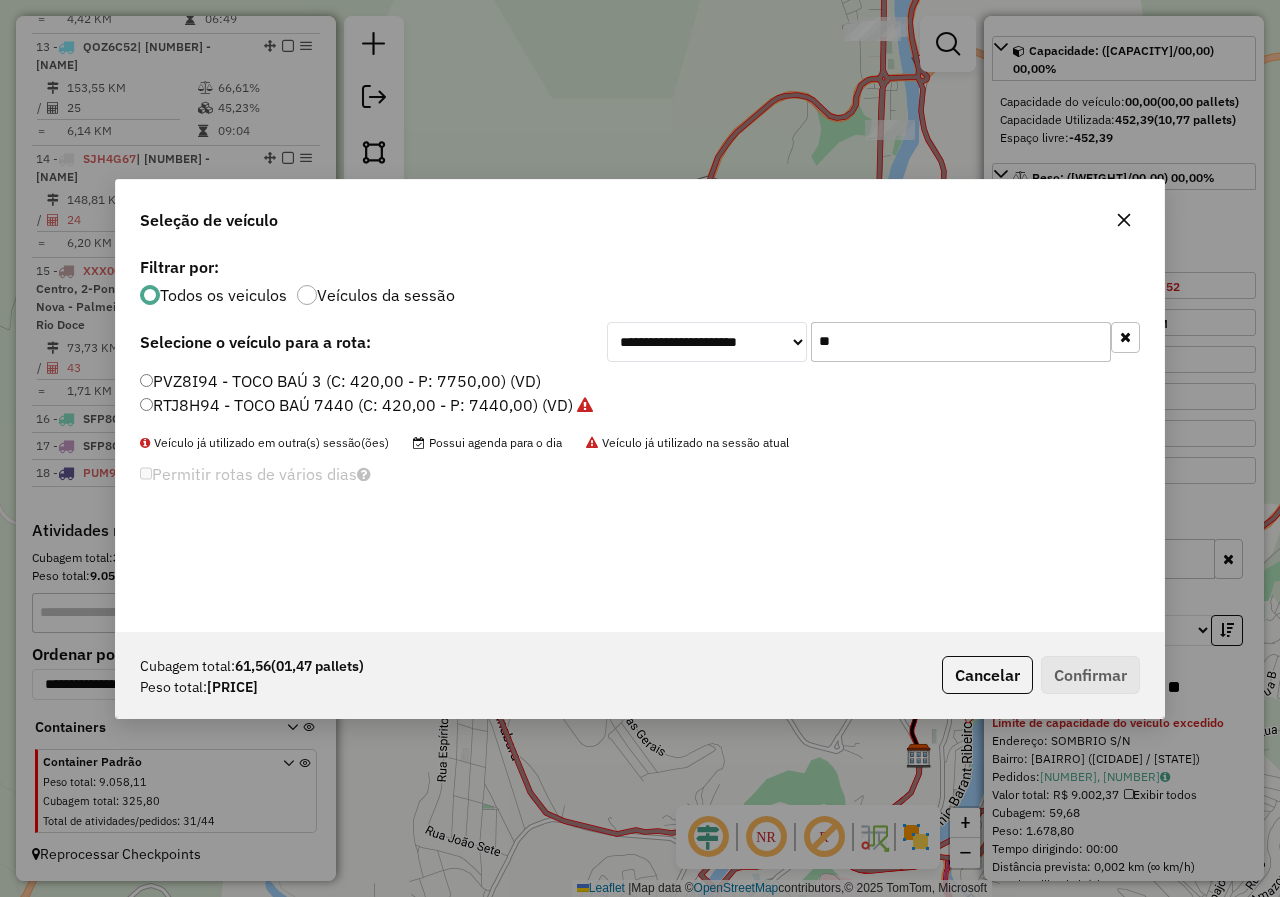 type on "**" 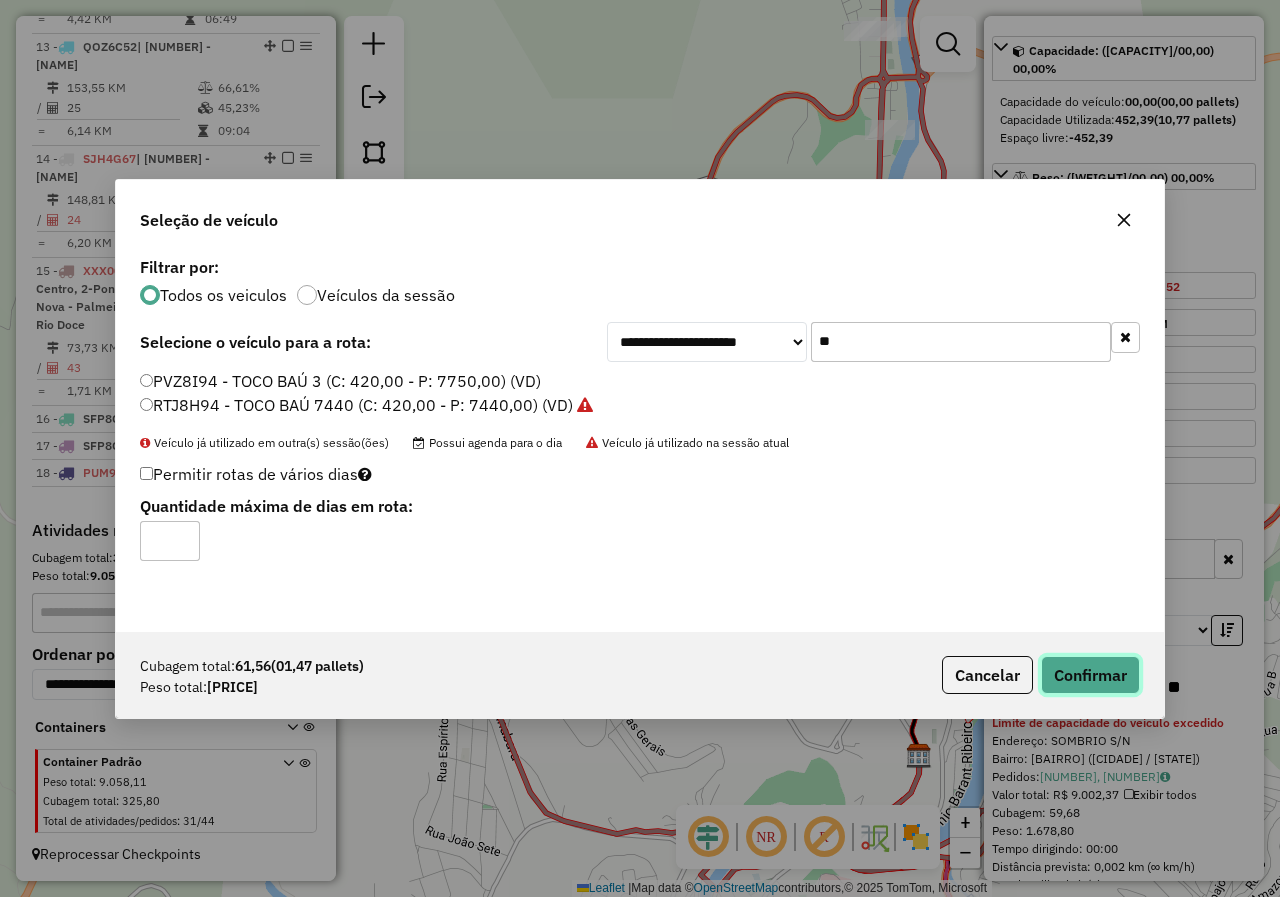 click on "Confirmar" 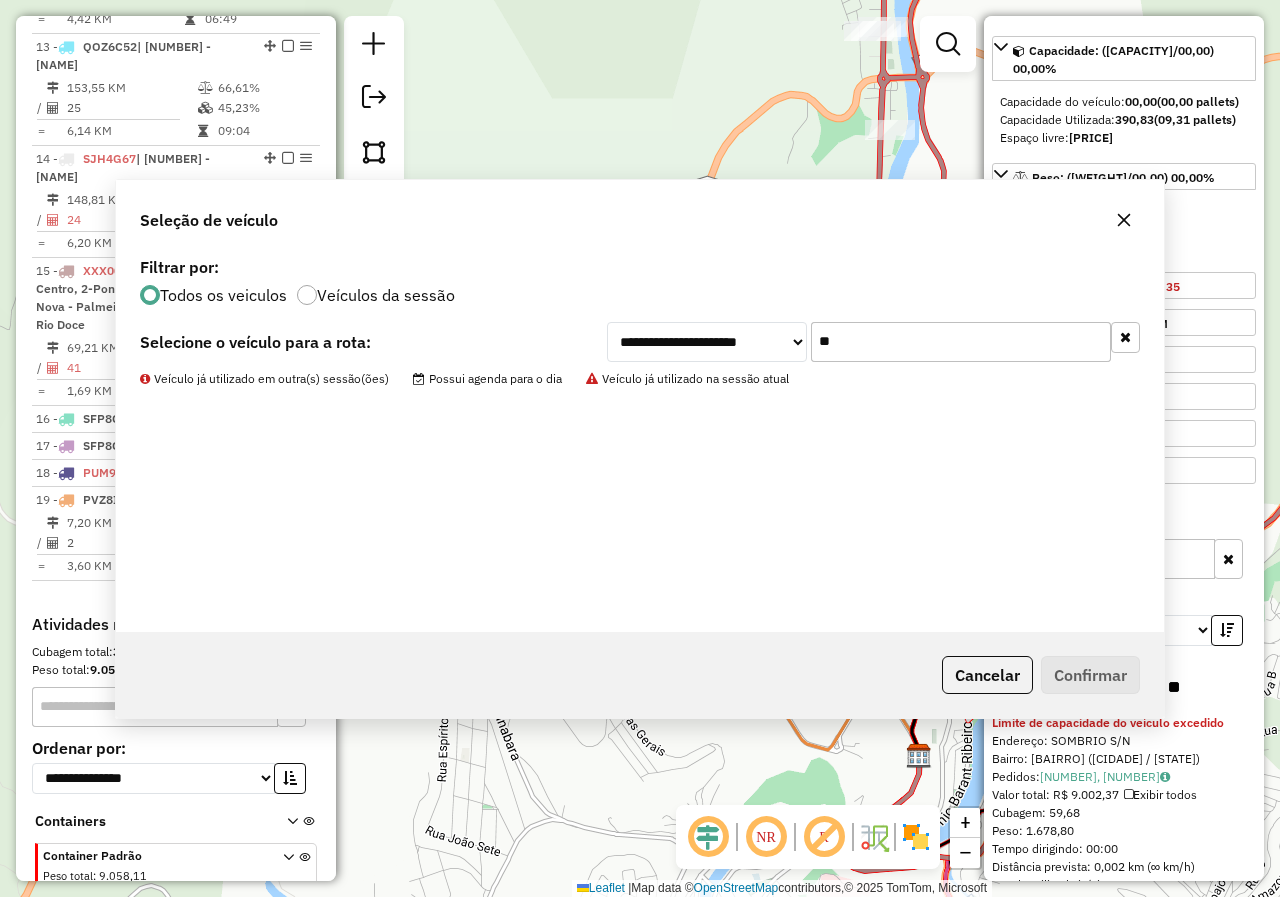 scroll, scrollTop: 2050, scrollLeft: 0, axis: vertical 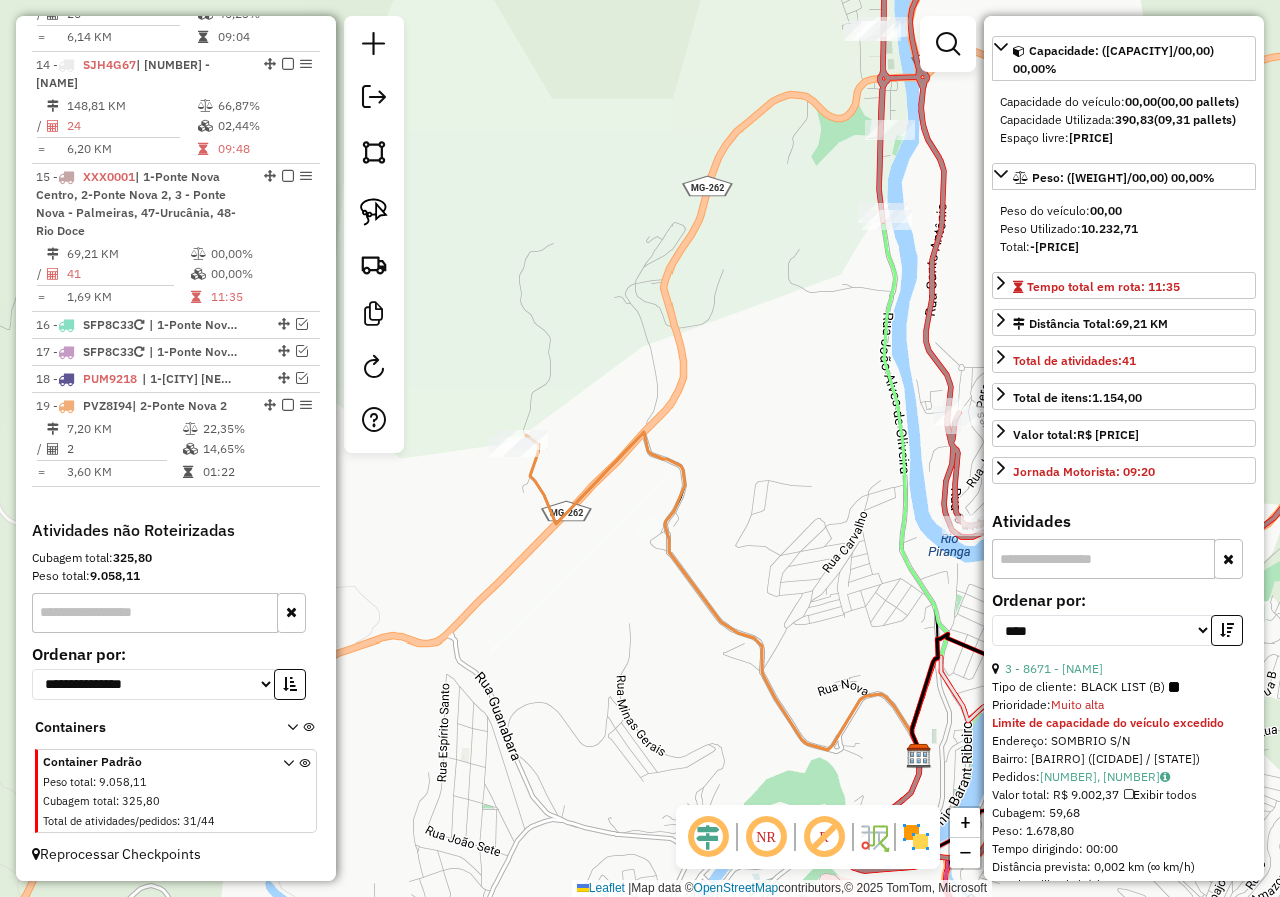 drag, startPoint x: 713, startPoint y: 539, endPoint x: 685, endPoint y: 554, distance: 31.764761 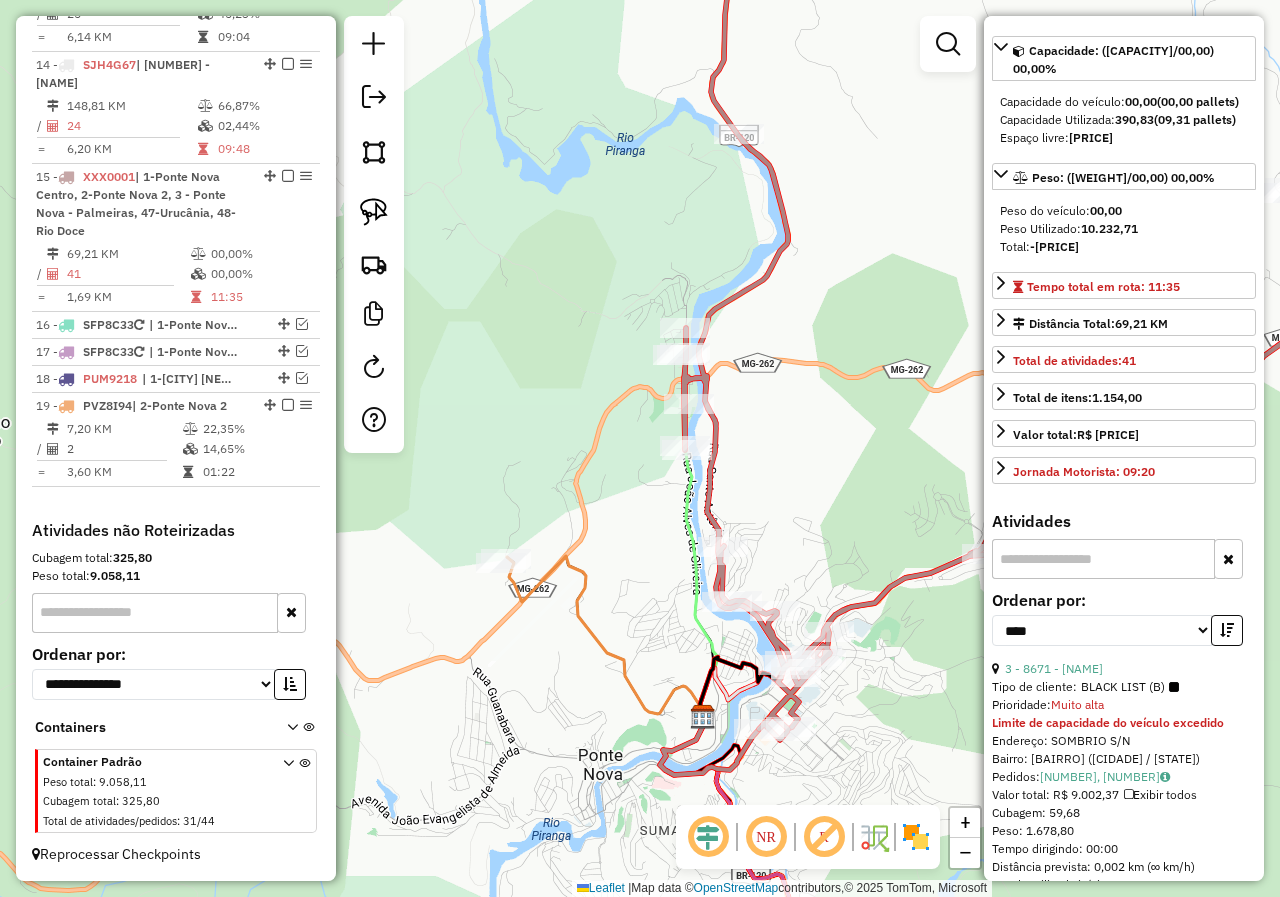 drag, startPoint x: 646, startPoint y: 423, endPoint x: 629, endPoint y: 597, distance: 174.82849 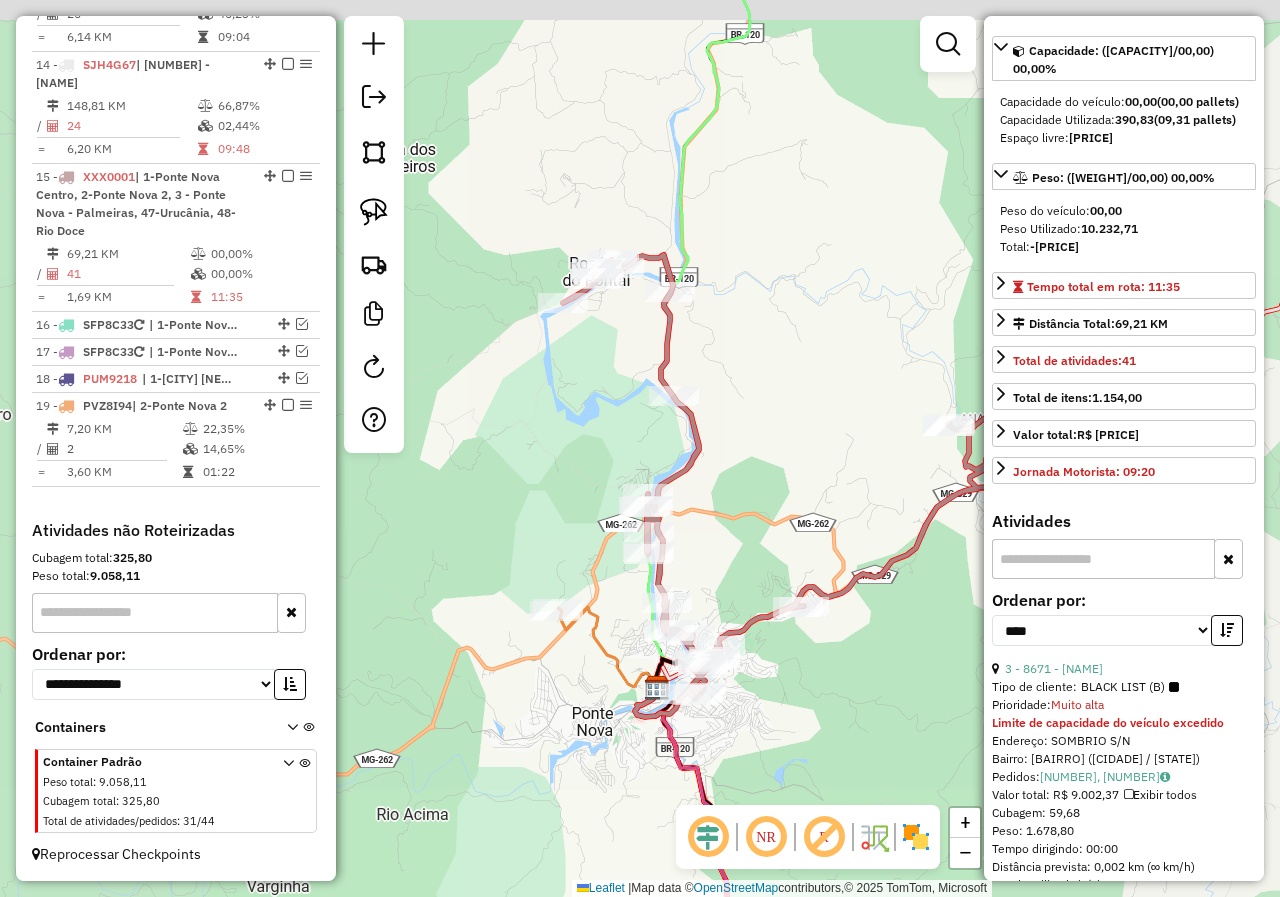 drag, startPoint x: 601, startPoint y: 422, endPoint x: 594, endPoint y: 461, distance: 39.623226 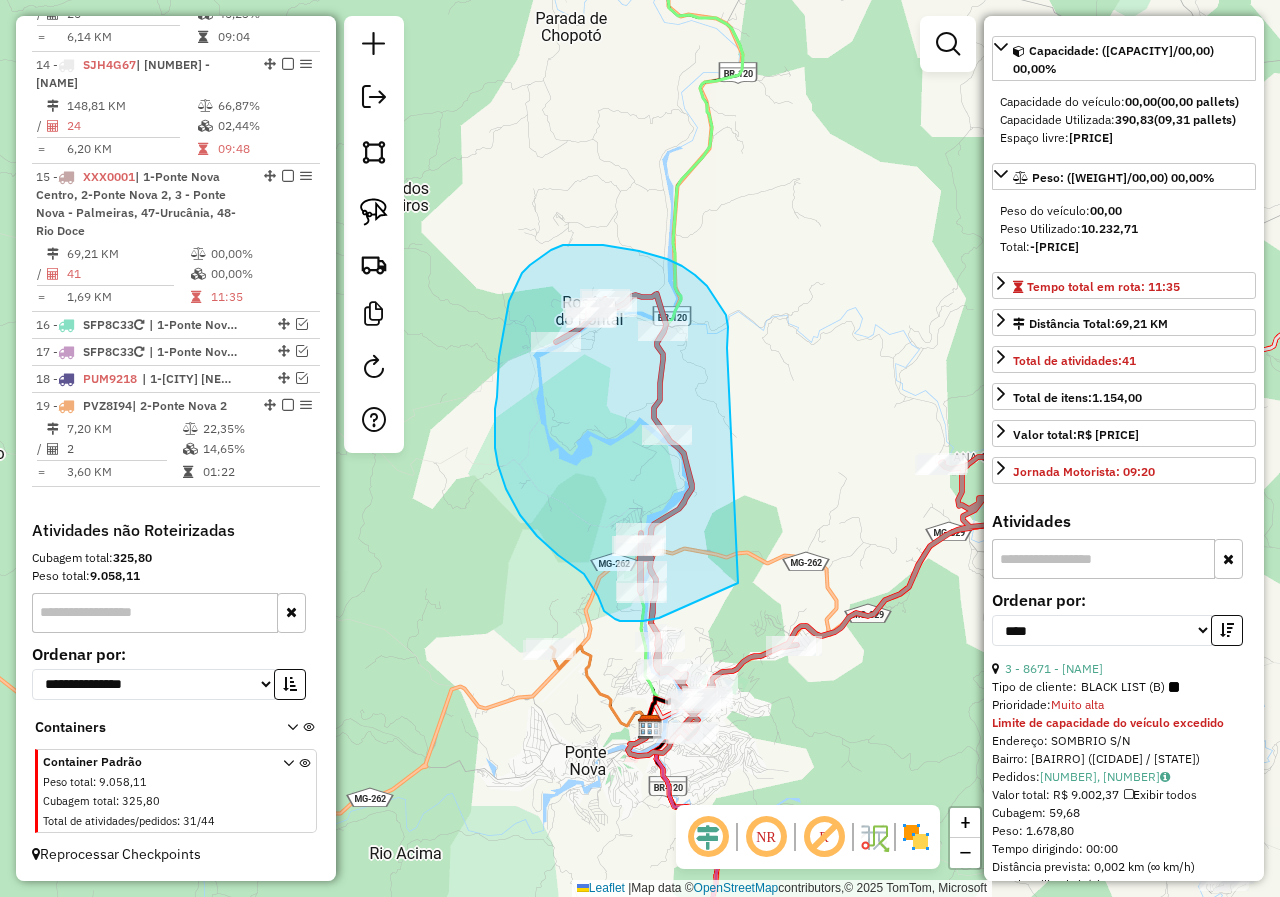 drag, startPoint x: 727, startPoint y: 348, endPoint x: 744, endPoint y: 580, distance: 232.62201 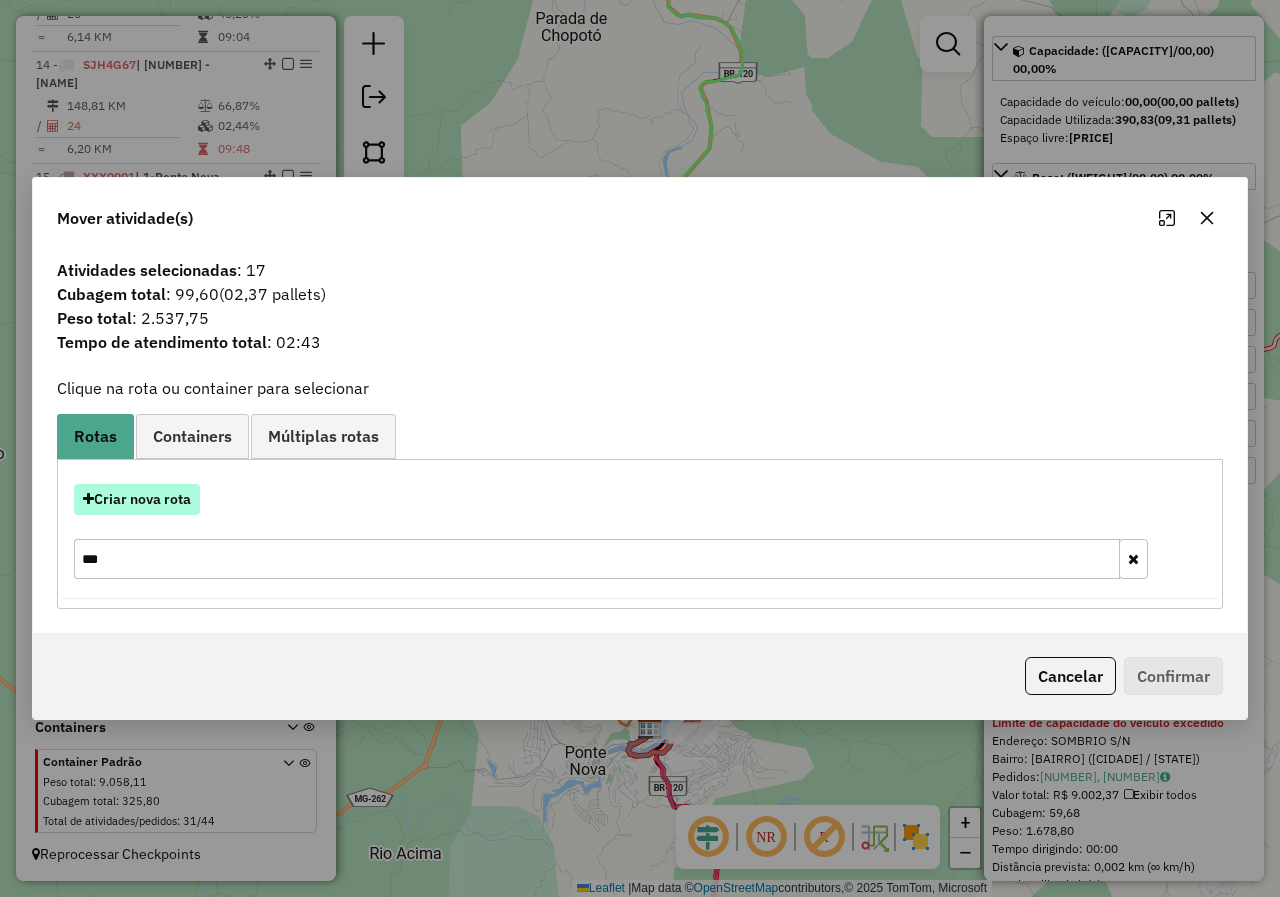 click on "Criar nova rota" at bounding box center (137, 499) 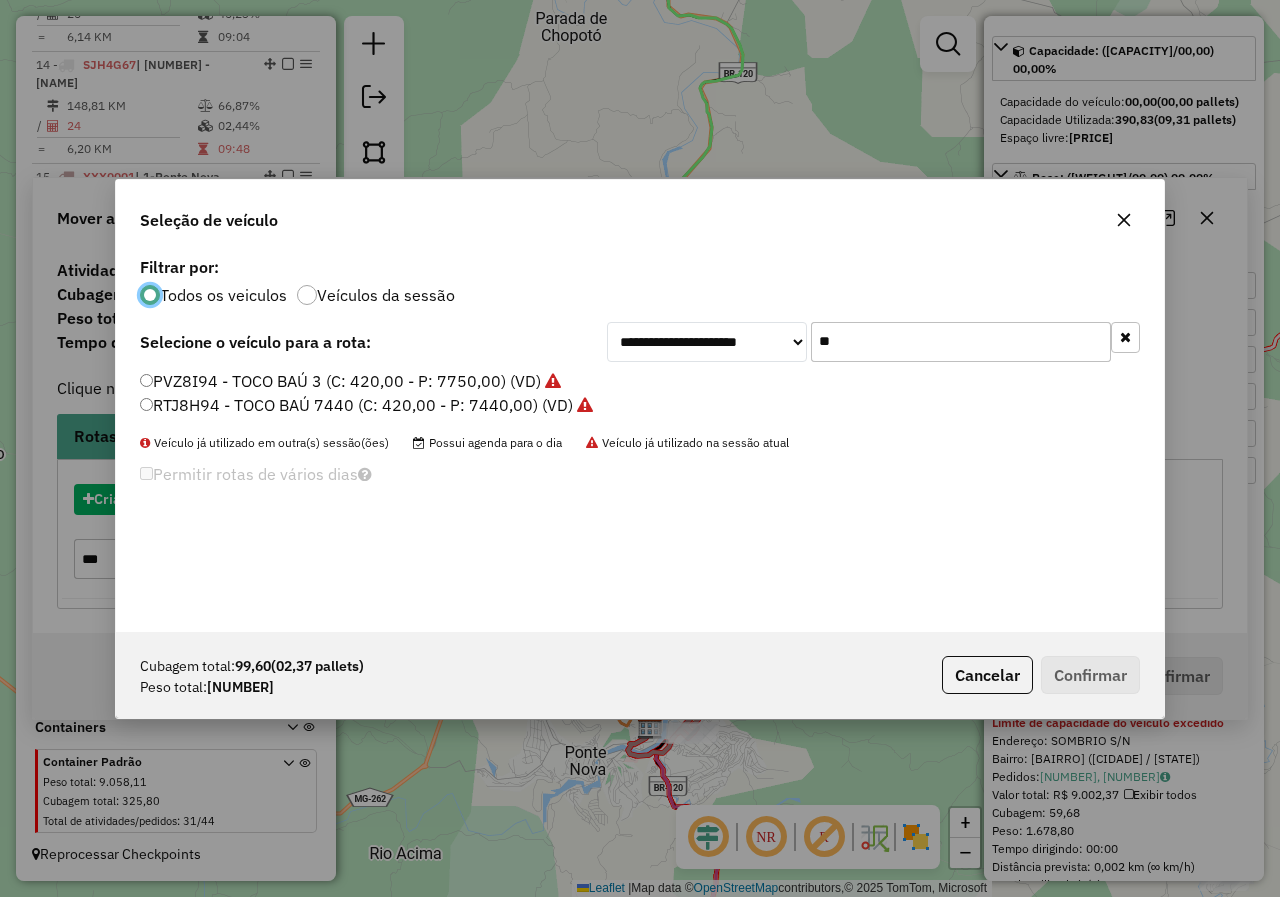 scroll, scrollTop: 11, scrollLeft: 6, axis: both 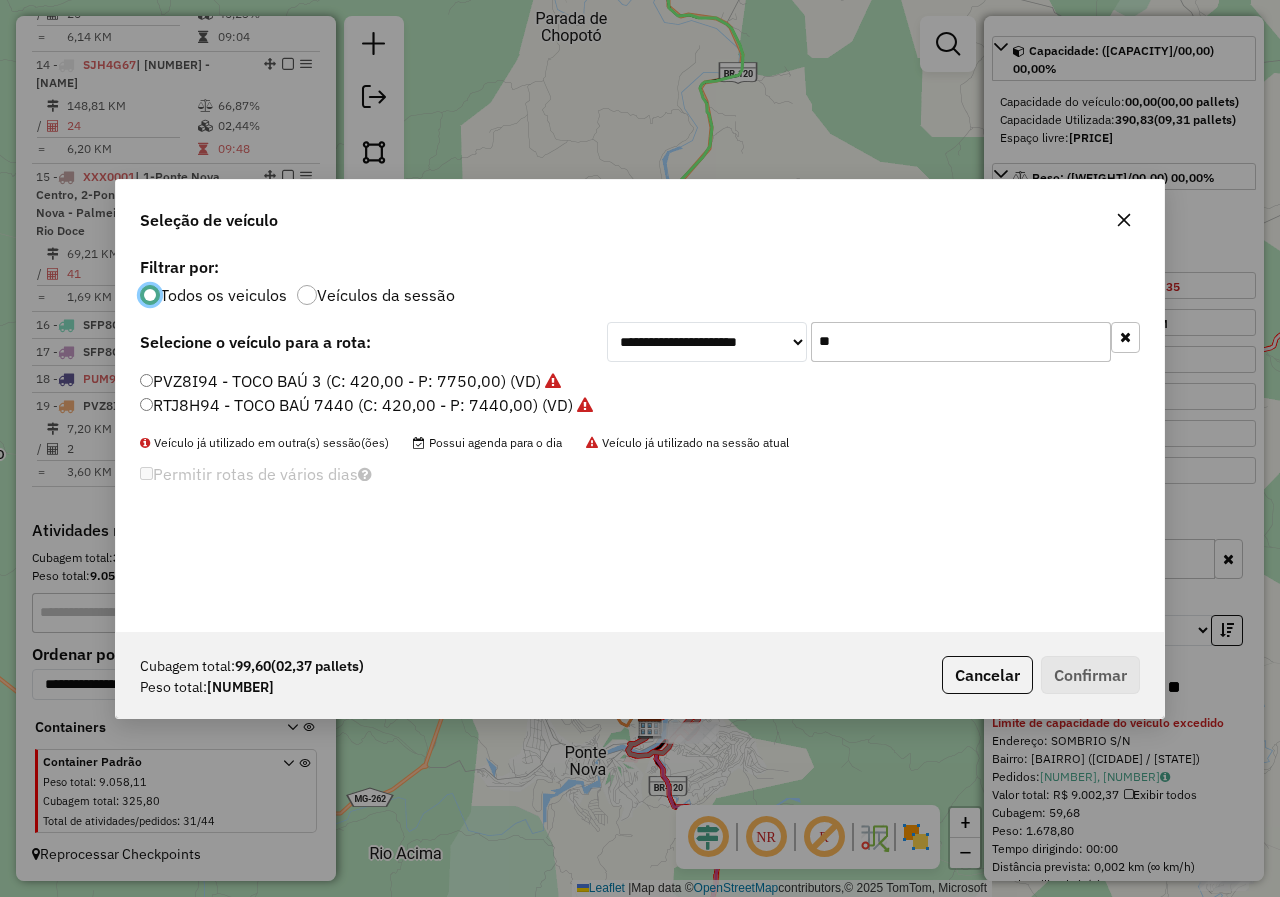click 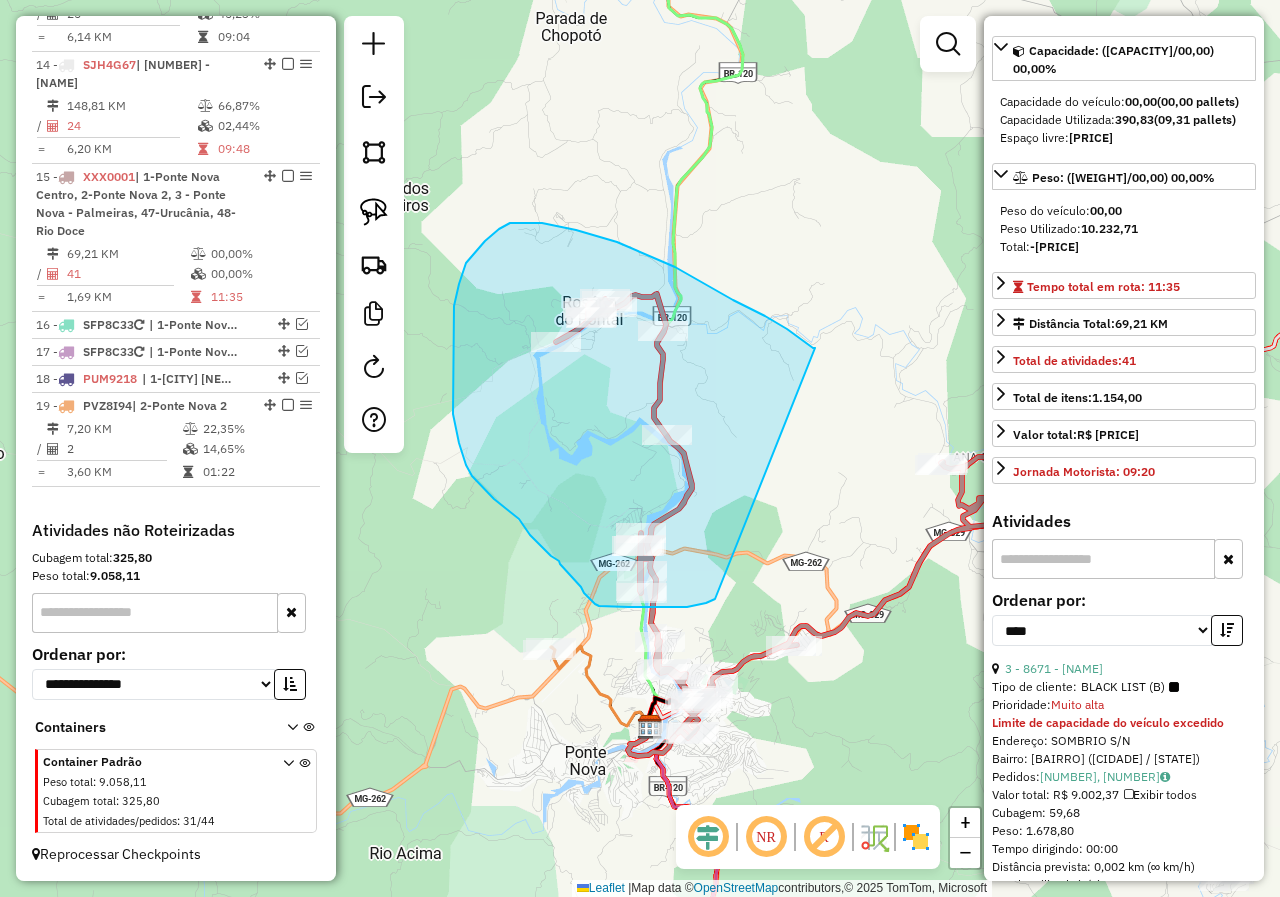 drag, startPoint x: 815, startPoint y: 348, endPoint x: 715, endPoint y: 599, distance: 270.18698 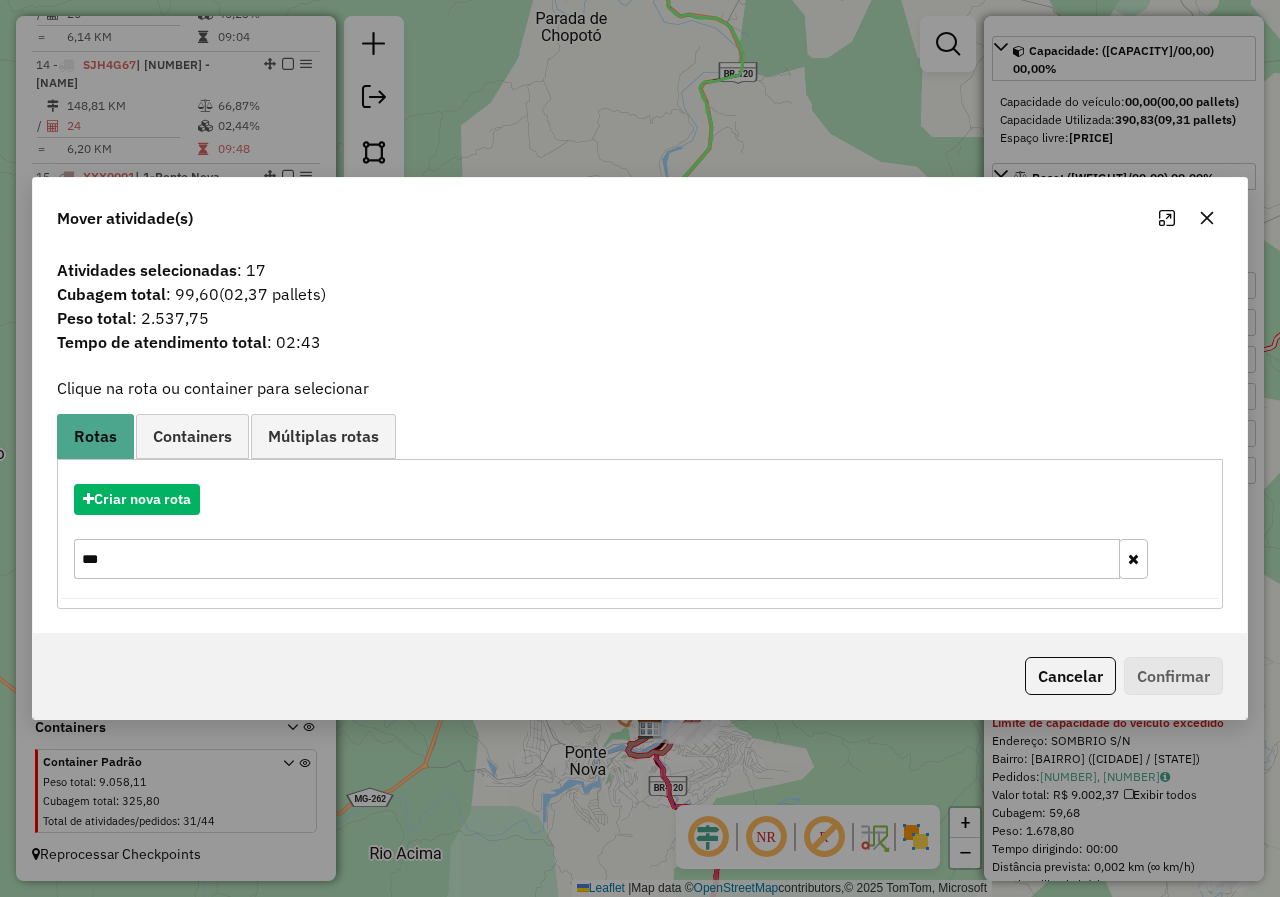 drag, startPoint x: 278, startPoint y: 553, endPoint x: 0, endPoint y: 555, distance: 278.0072 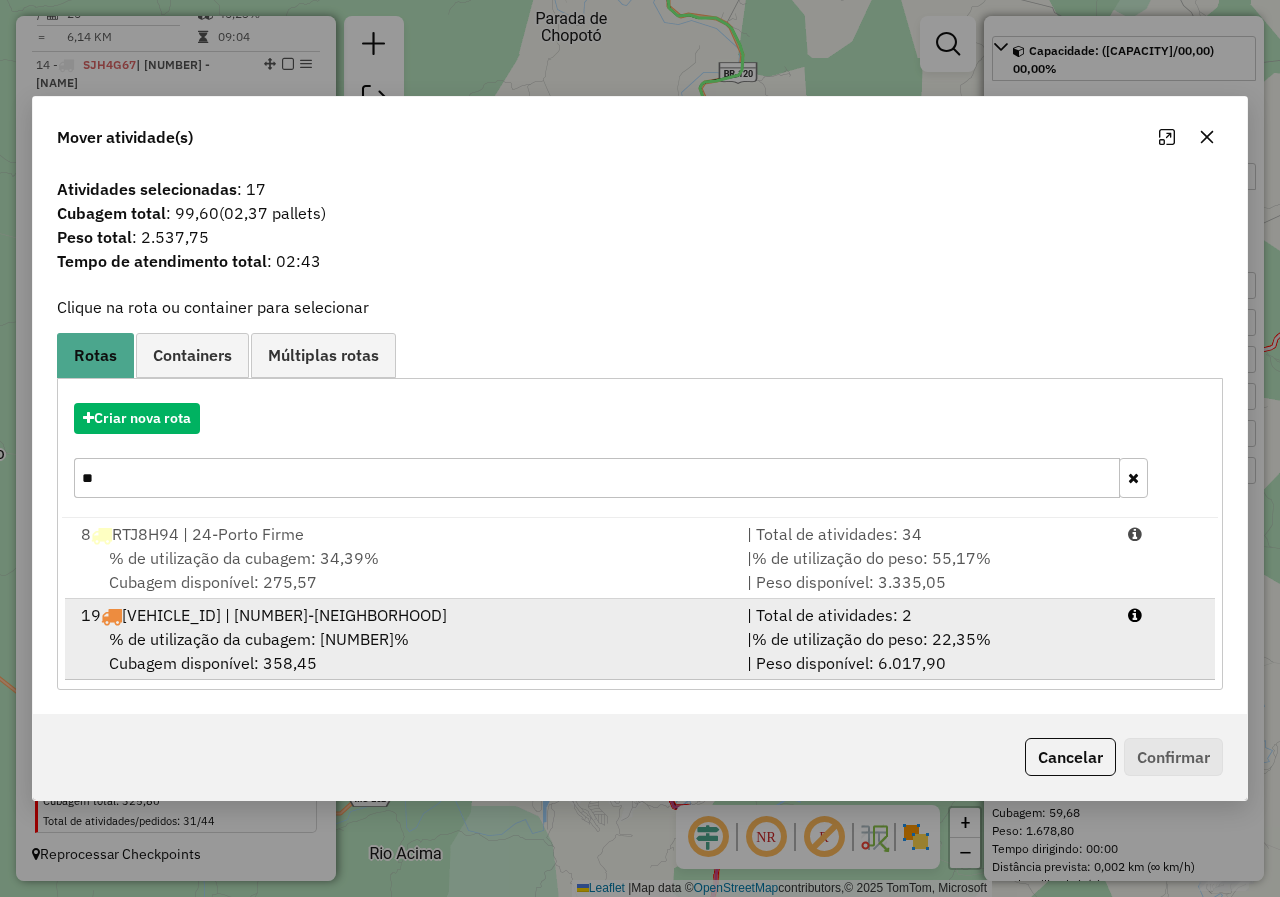 type on "**" 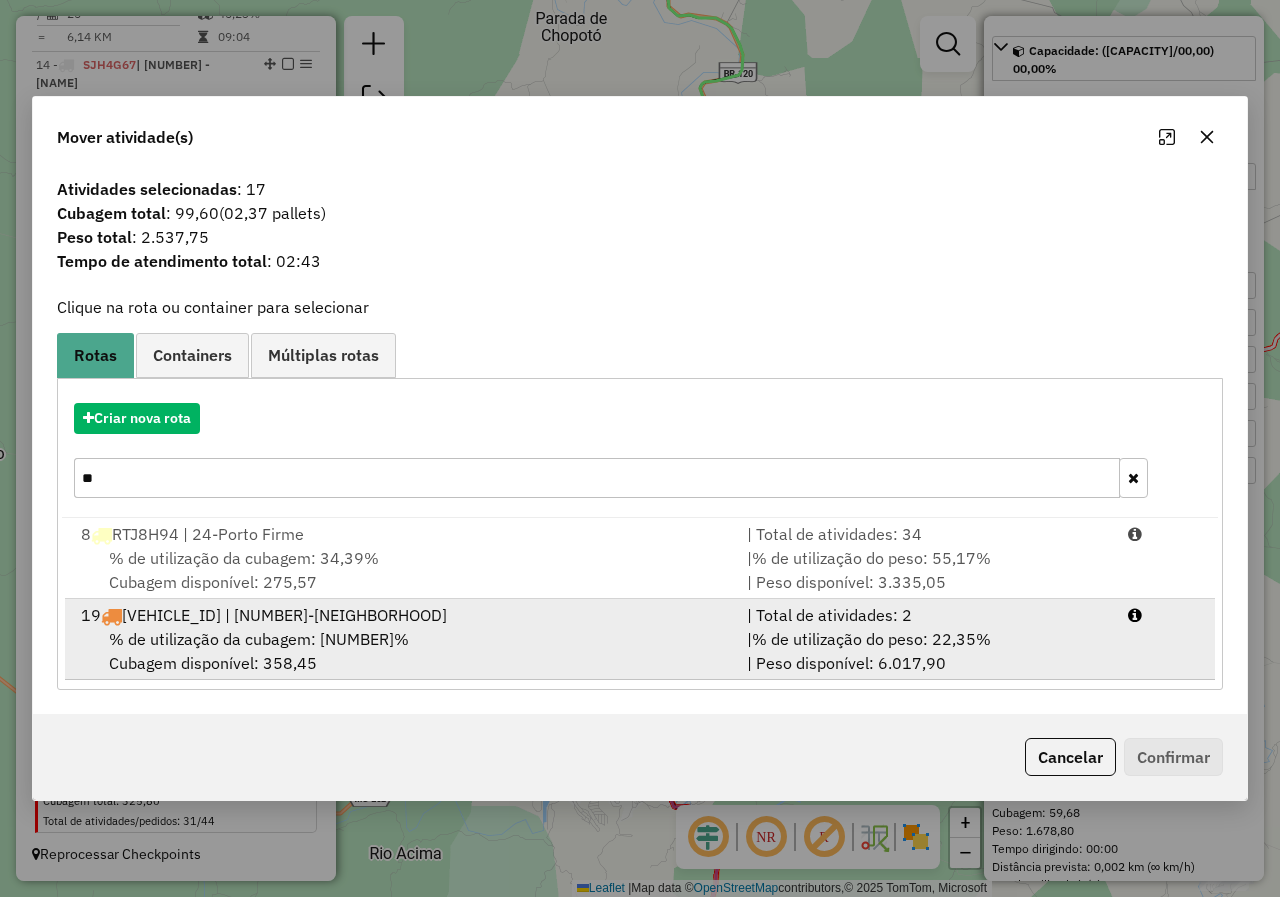 click on "% de utilização da cubagem: 14,65%" at bounding box center [259, 639] 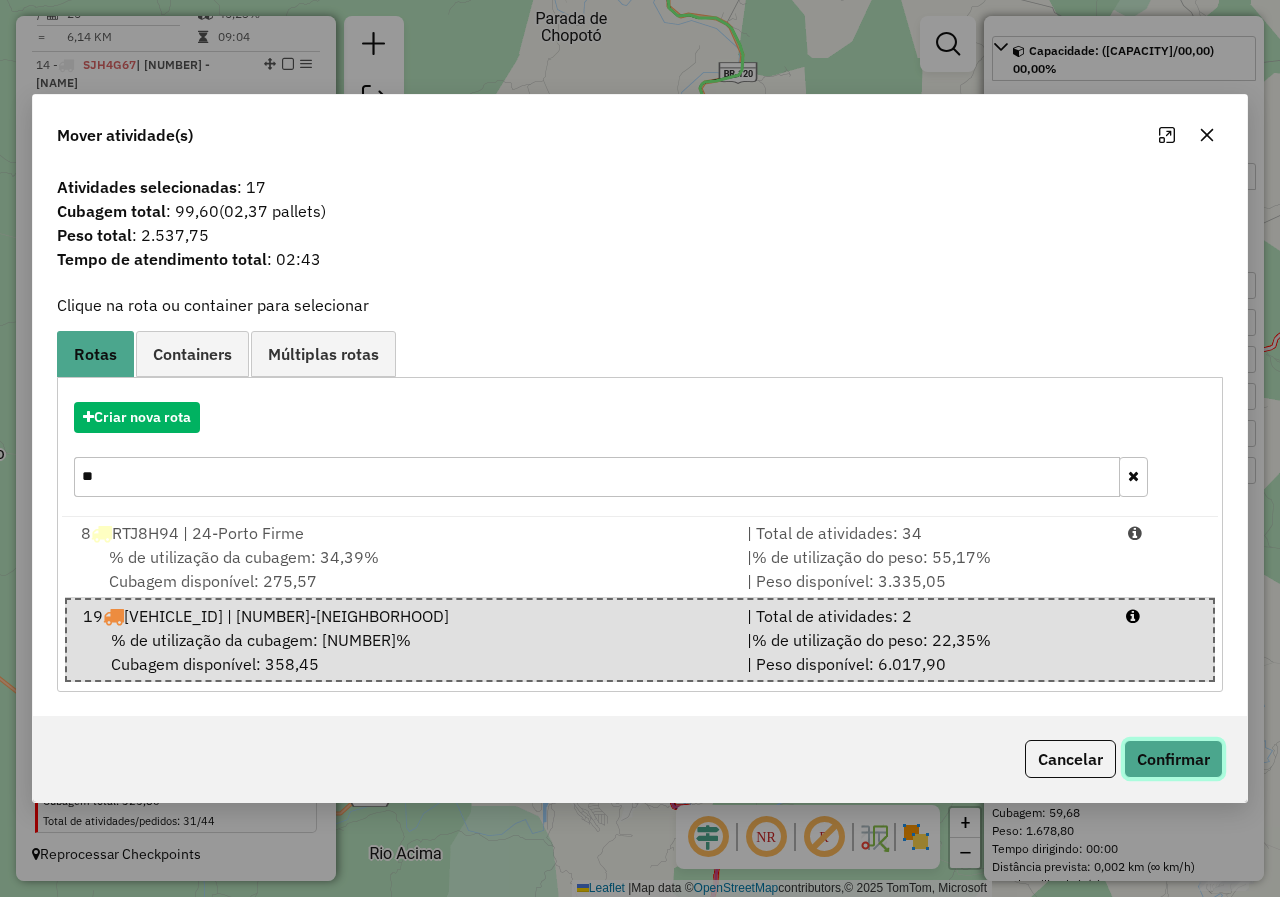 click on "Confirmar" 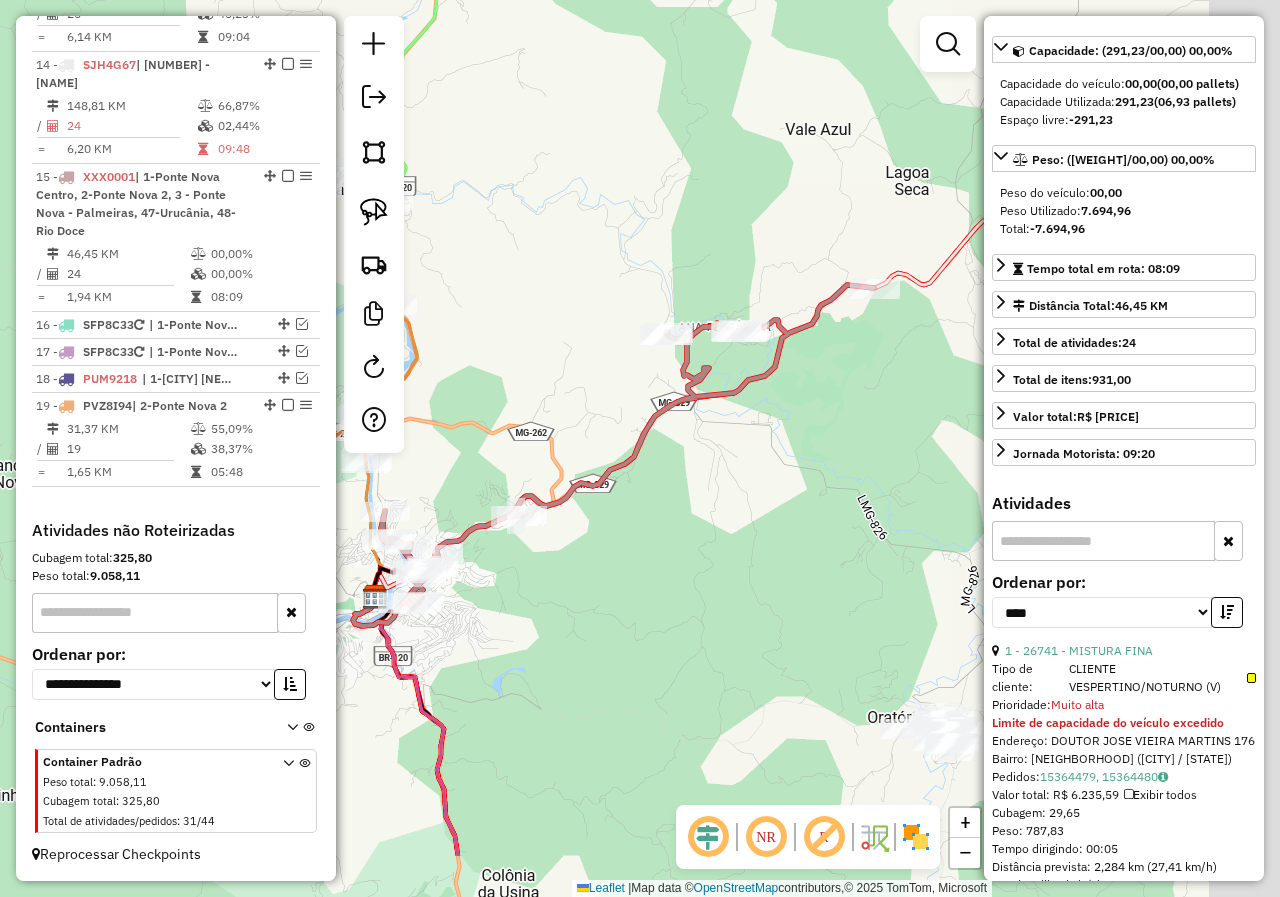 drag, startPoint x: 826, startPoint y: 537, endPoint x: 549, endPoint y: 408, distance: 305.56506 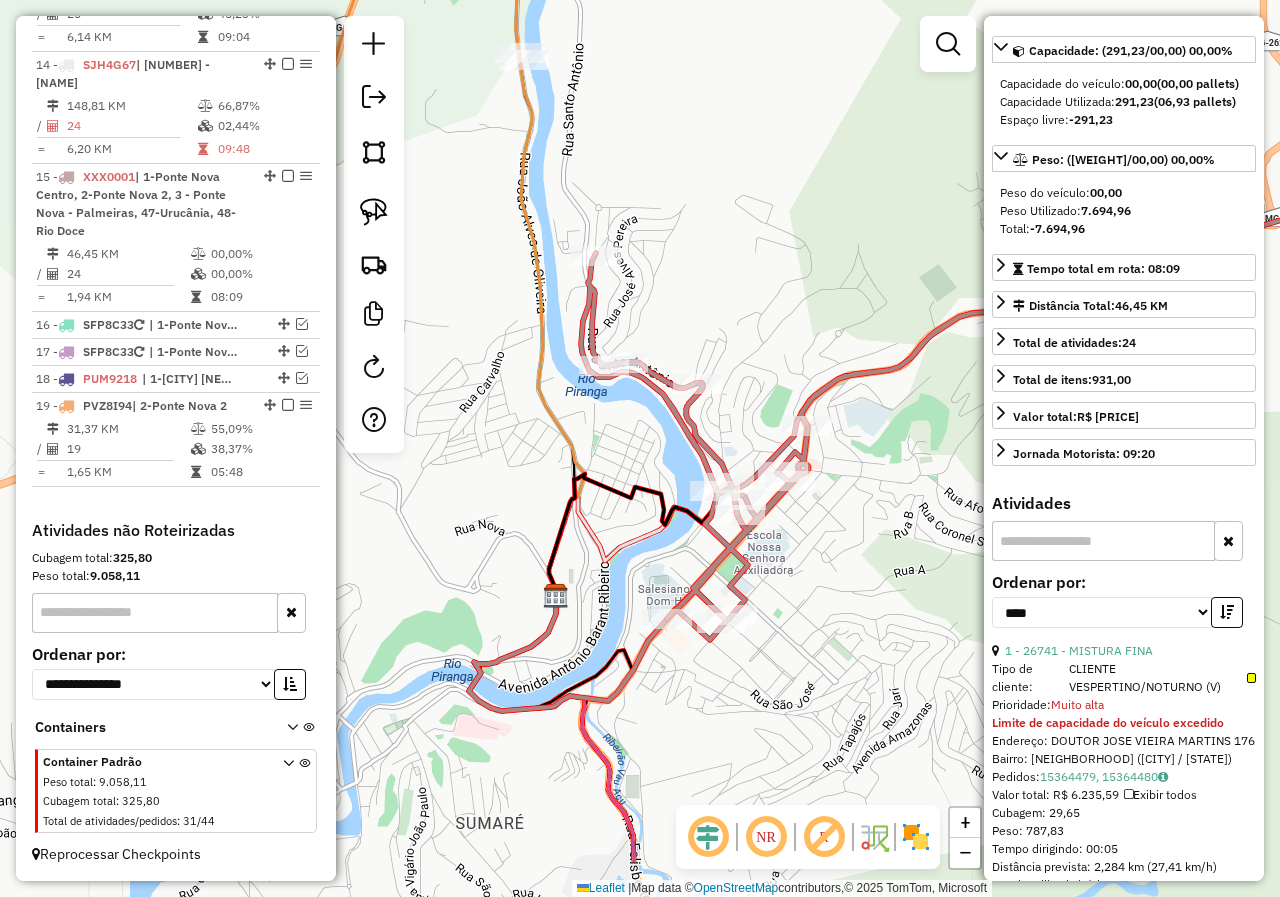 drag, startPoint x: 431, startPoint y: 523, endPoint x: 509, endPoint y: 340, distance: 198.92964 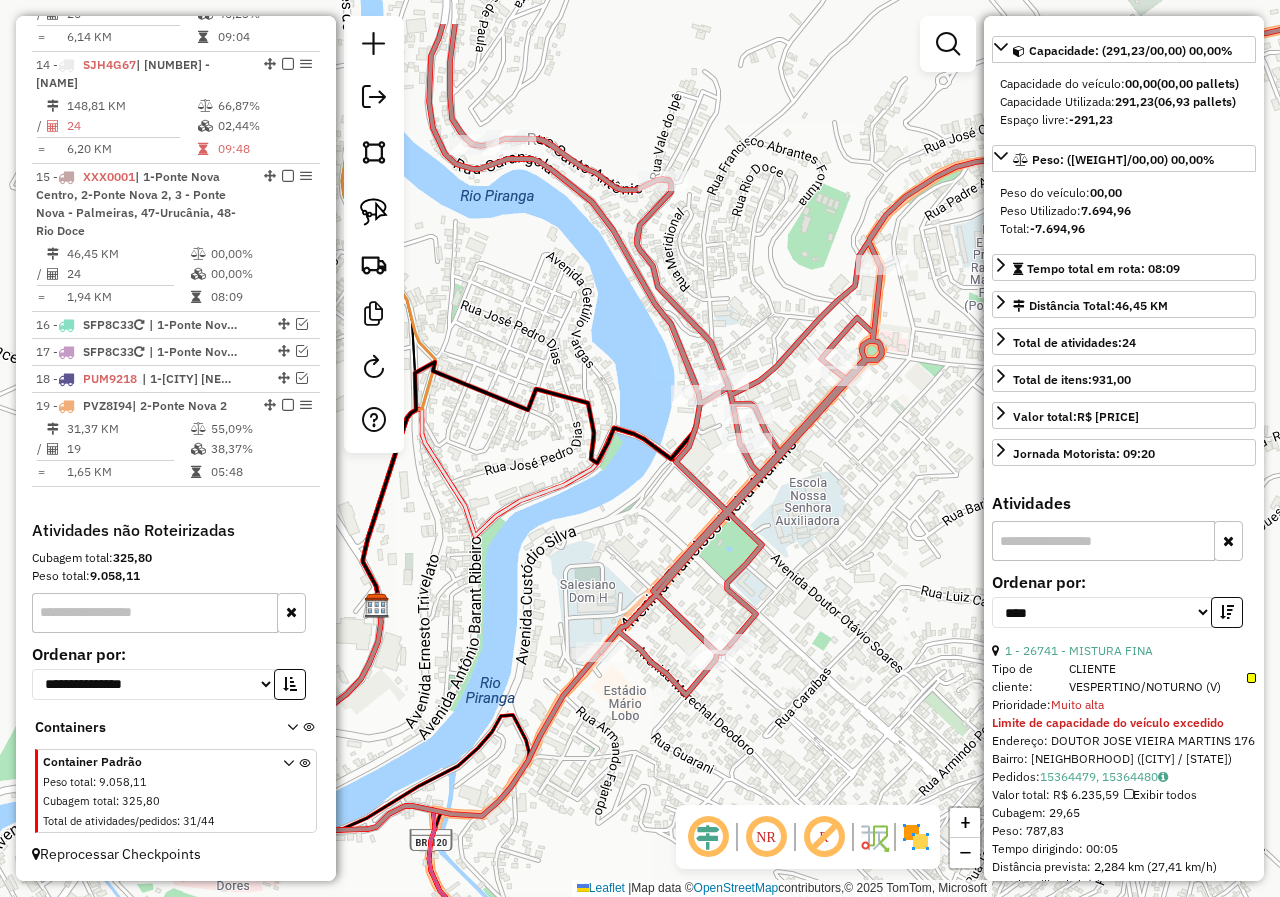 click on "Janela de atendimento Grade de atendimento Capacidade Transportadoras Veículos Cliente Pedidos  Rotas Selecione os dias de semana para filtrar as janelas de atendimento  Seg   Ter   Qua   Qui   Sex   Sáb   Dom  Informe o período da janela de atendimento: De: Até:  Filtrar exatamente a janela do cliente  Considerar janela de atendimento padrão  Selecione os dias de semana para filtrar as grades de atendimento  Seg   Ter   Qua   Qui   Sex   Sáb   Dom   Considerar clientes sem dia de atendimento cadastrado  Clientes fora do dia de atendimento selecionado Filtrar as atividades entre os valores definidos abaixo:  Peso mínimo:   Peso máximo:   Cubagem mínima:   Cubagem máxima:   De:   Até:  Filtrar as atividades entre o tempo de atendimento definido abaixo:  De:   Até:   Considerar capacidade total dos clientes não roteirizados Transportadora: Selecione um ou mais itens Tipo de veículo: Selecione um ou mais itens Veículo: Selecione um ou mais itens Motorista: Selecione um ou mais itens Nome: Rótulo:" 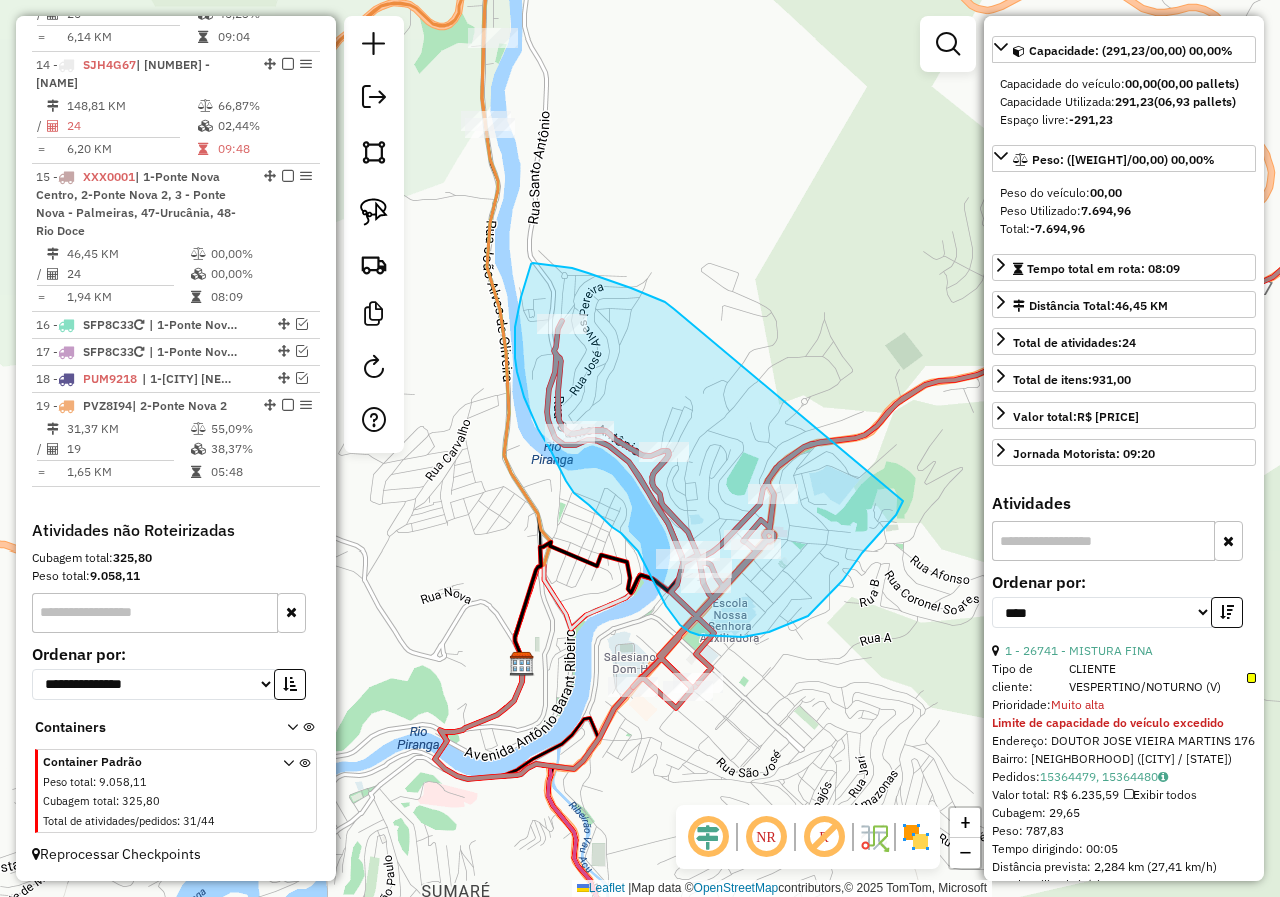drag, startPoint x: 665, startPoint y: 302, endPoint x: 905, endPoint y: 487, distance: 303.0264 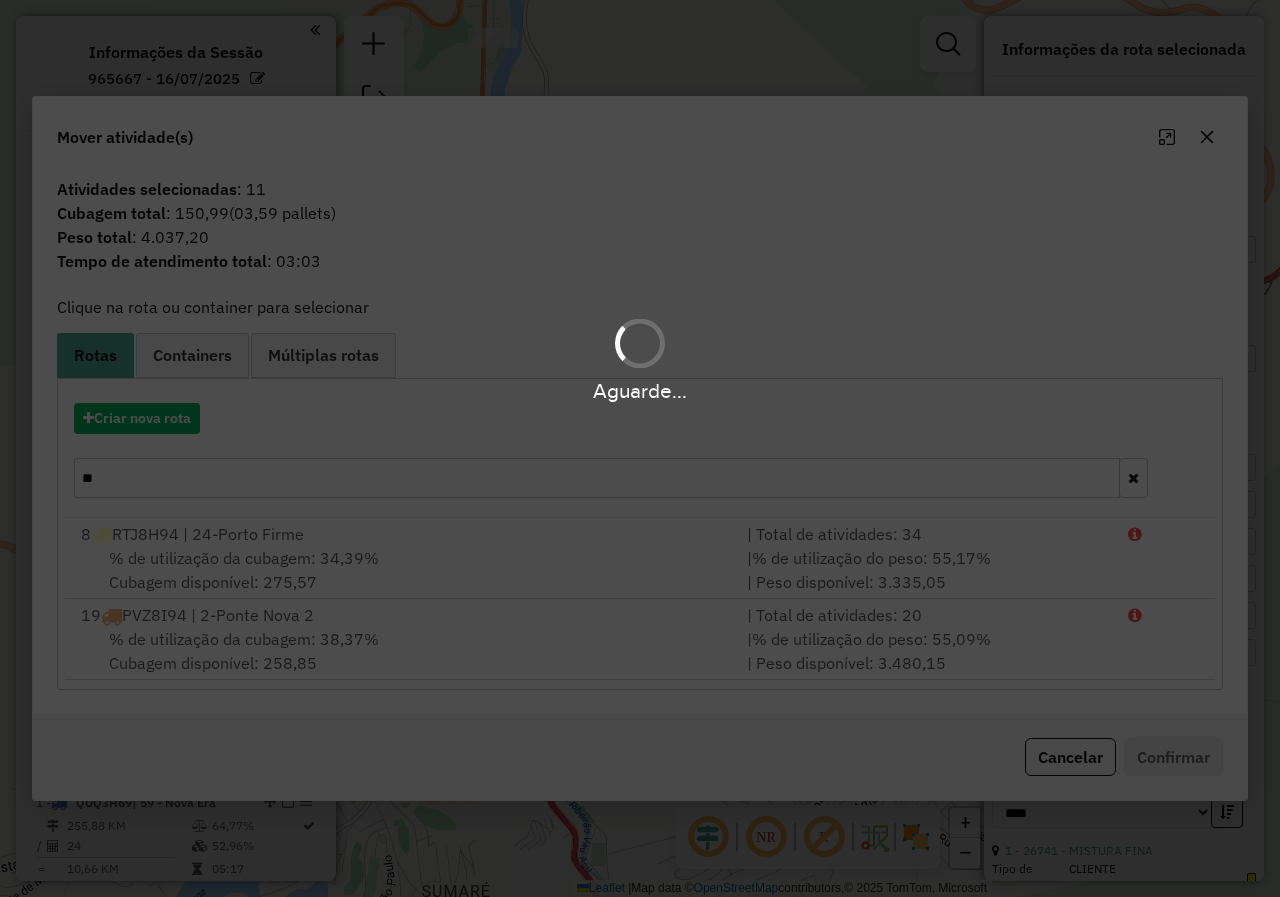 select on "*********" 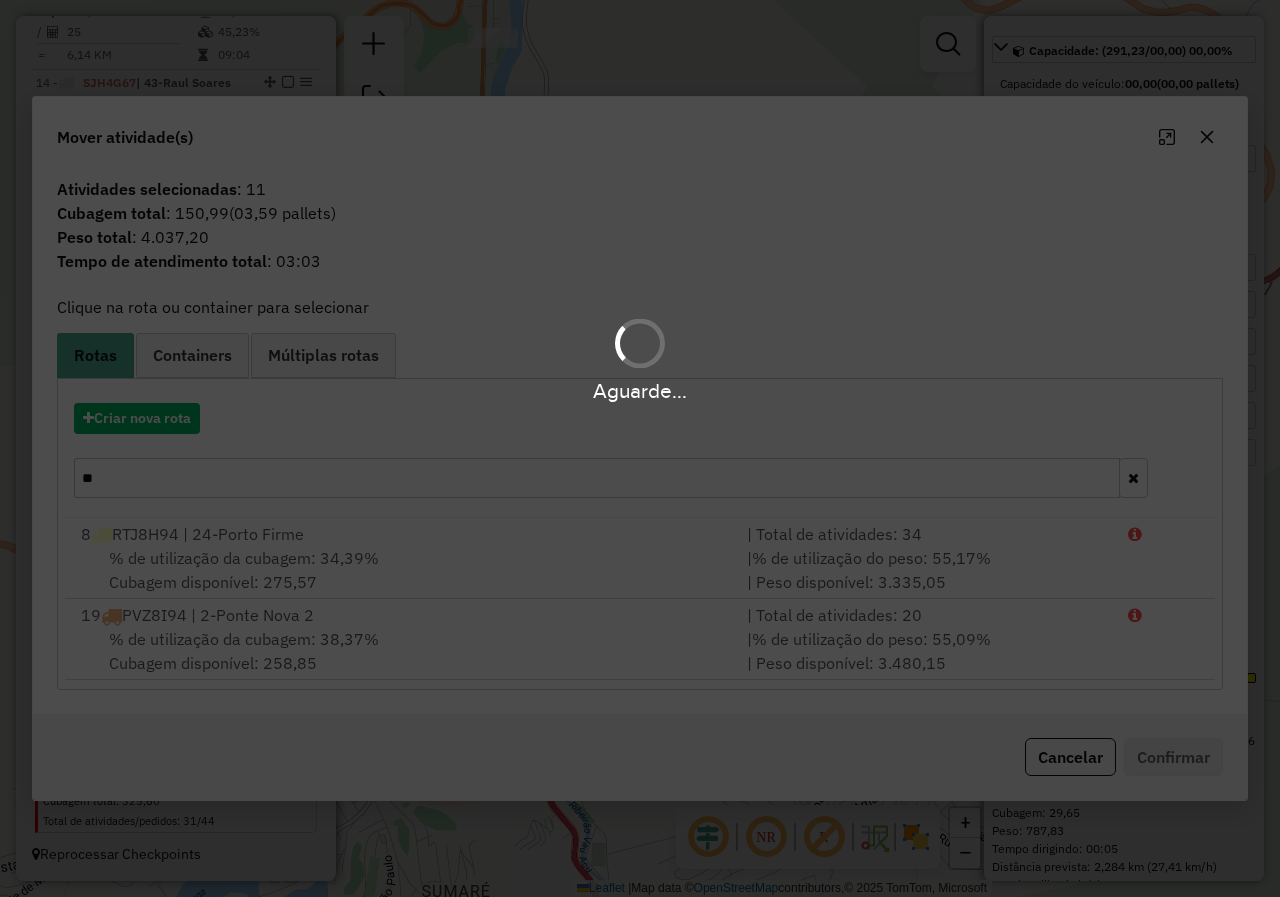 click on "Aguarde..." at bounding box center (640, 448) 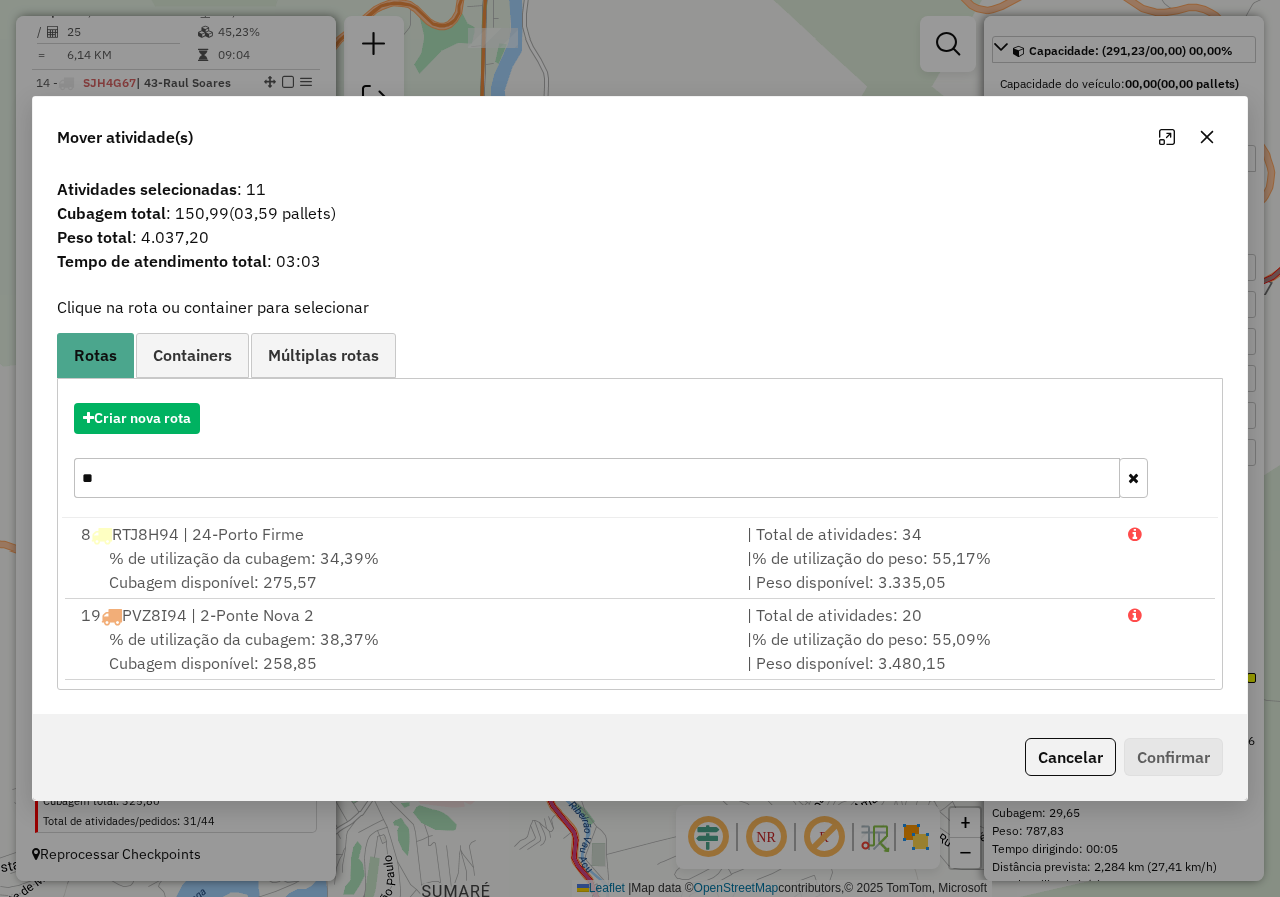 click 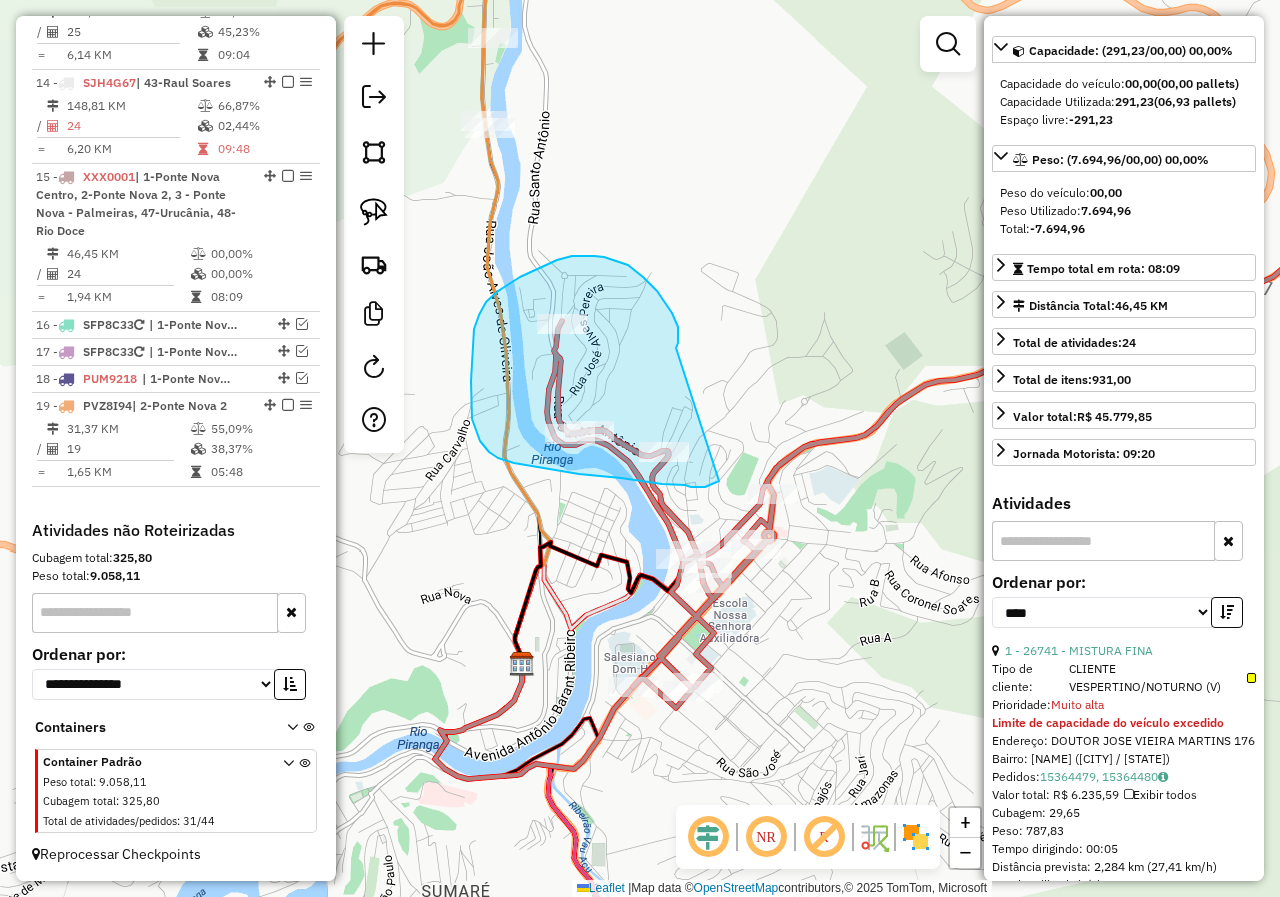 drag, startPoint x: 678, startPoint y: 343, endPoint x: 719, endPoint y: 481, distance: 143.9618 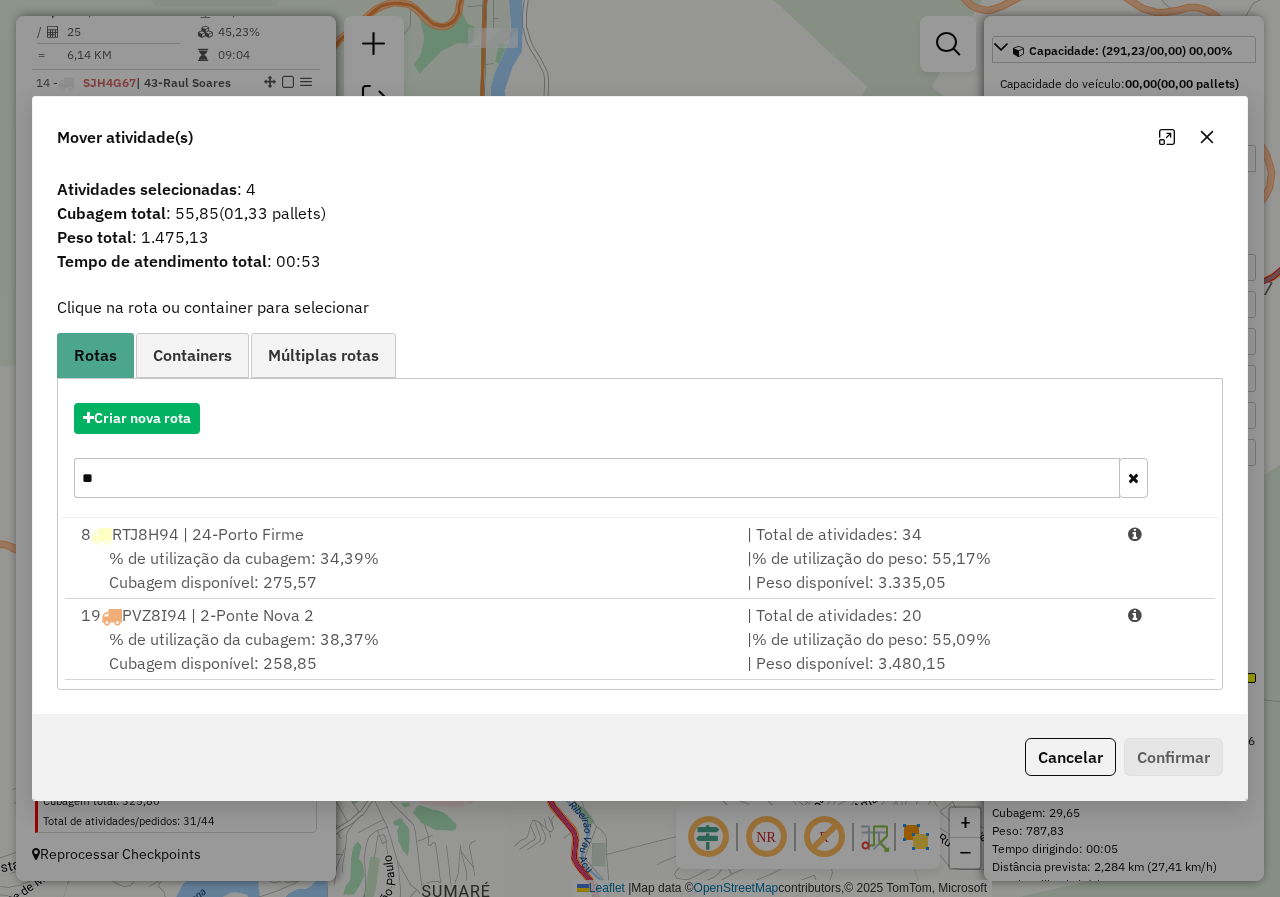 click 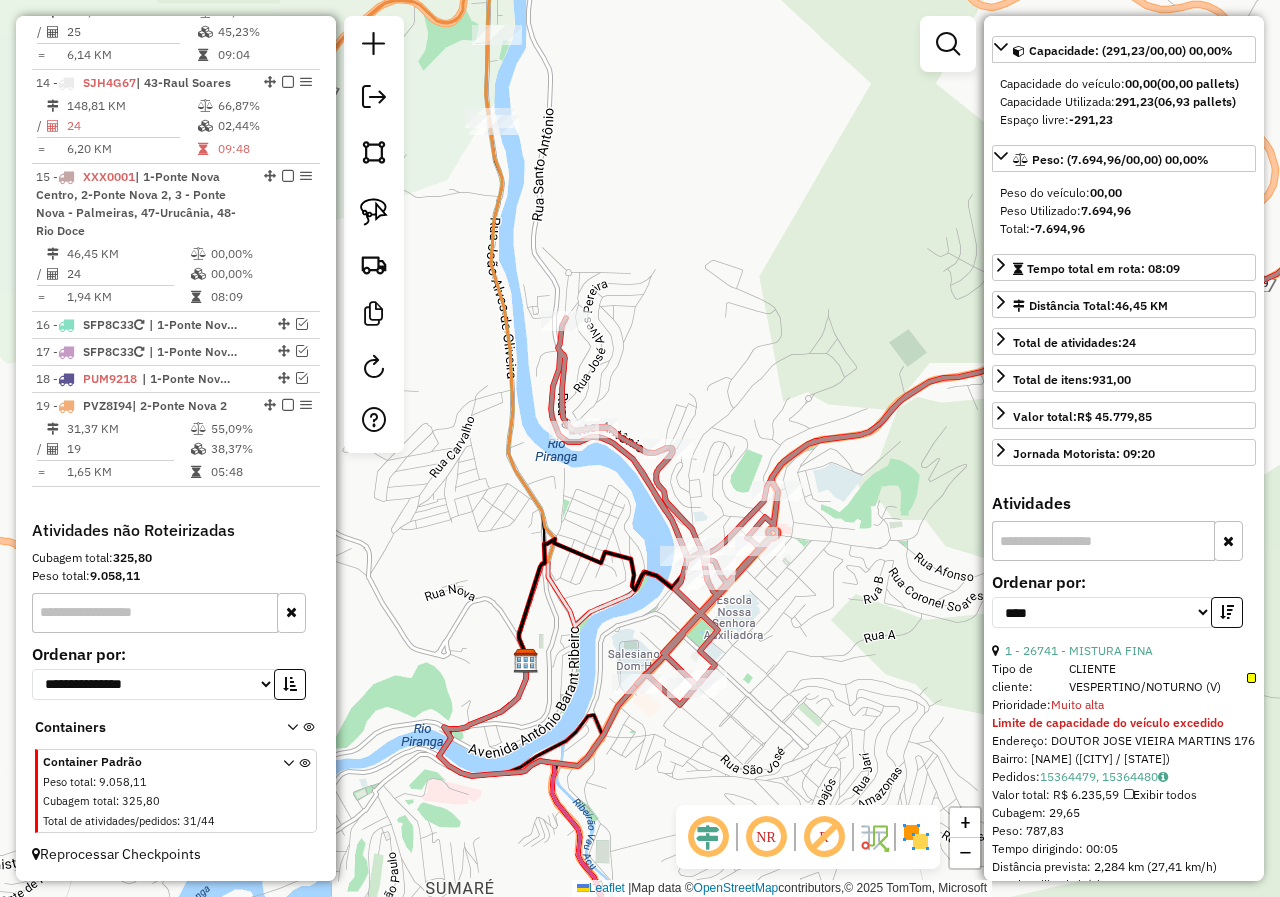 drag, startPoint x: 805, startPoint y: 673, endPoint x: 860, endPoint y: 566, distance: 120.30794 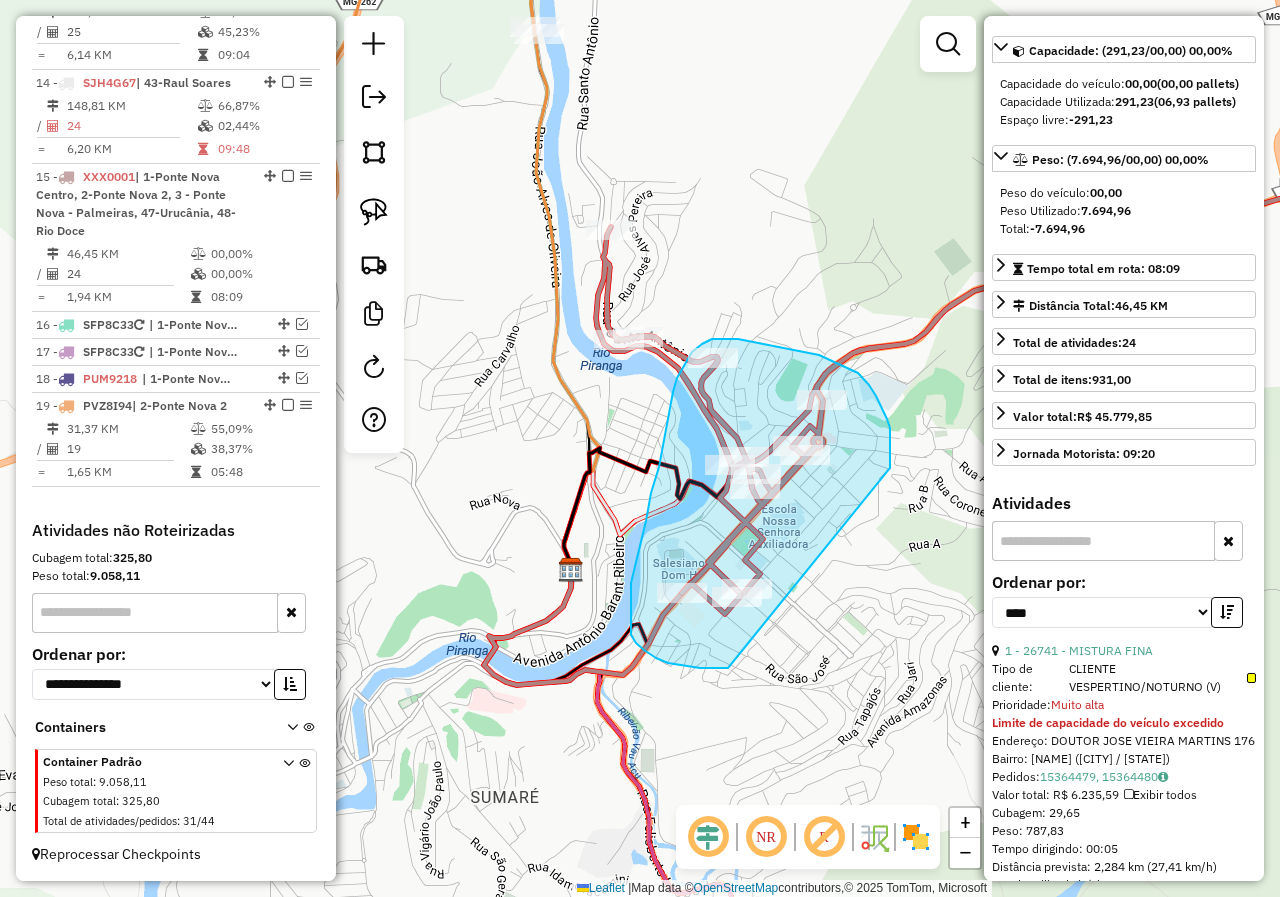 drag, startPoint x: 890, startPoint y: 466, endPoint x: 728, endPoint y: 668, distance: 258.93628 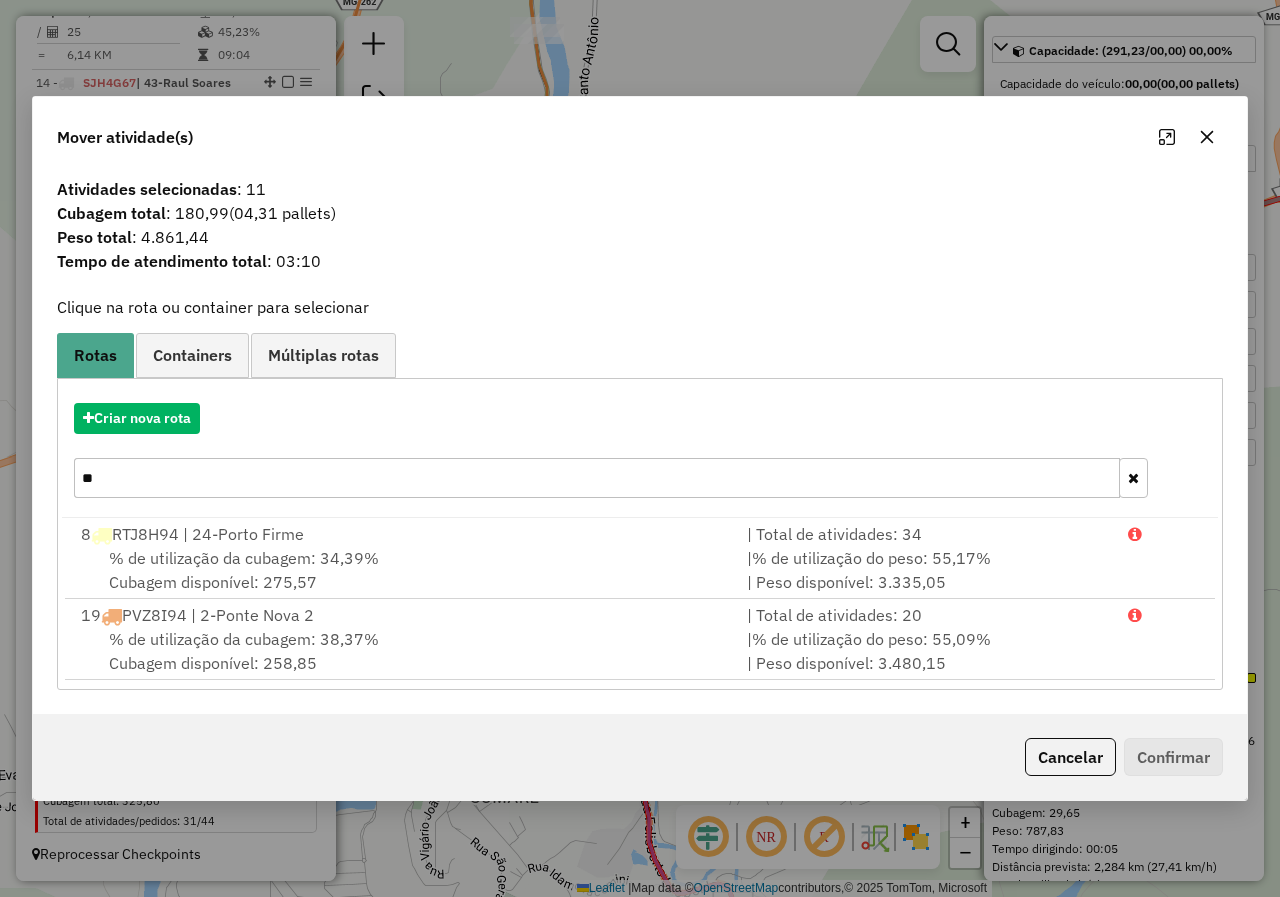 click 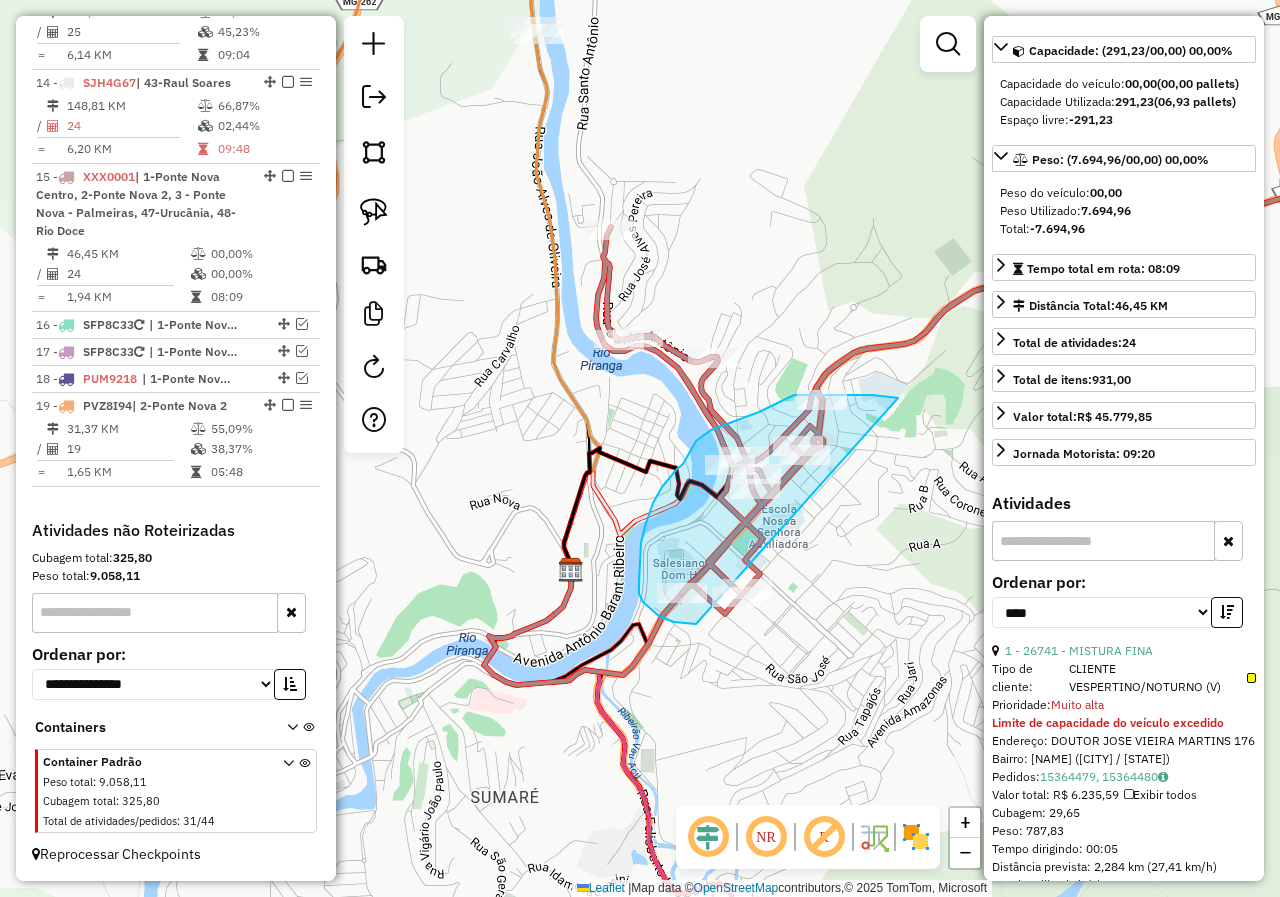 drag, startPoint x: 898, startPoint y: 398, endPoint x: 845, endPoint y: 624, distance: 232.13142 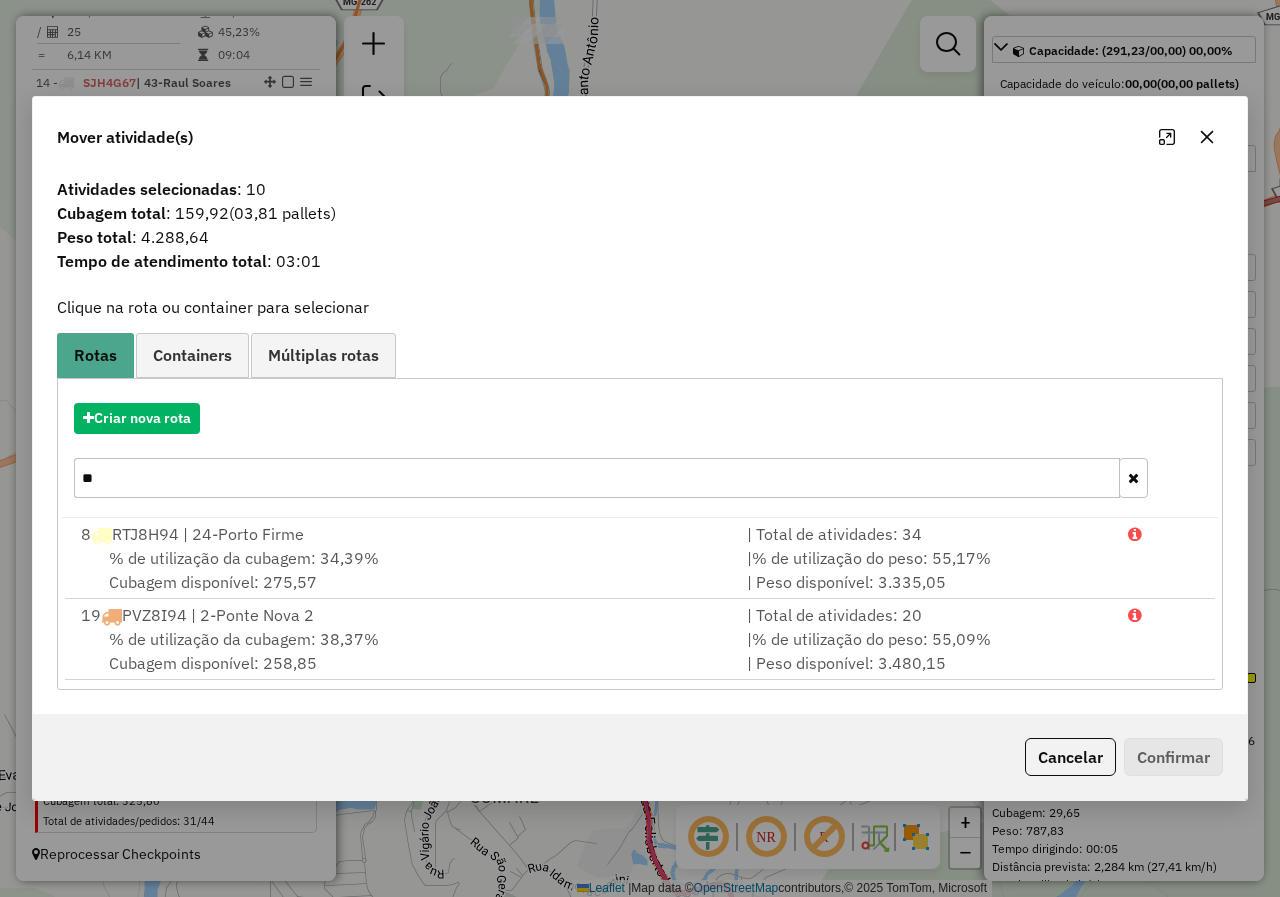 click 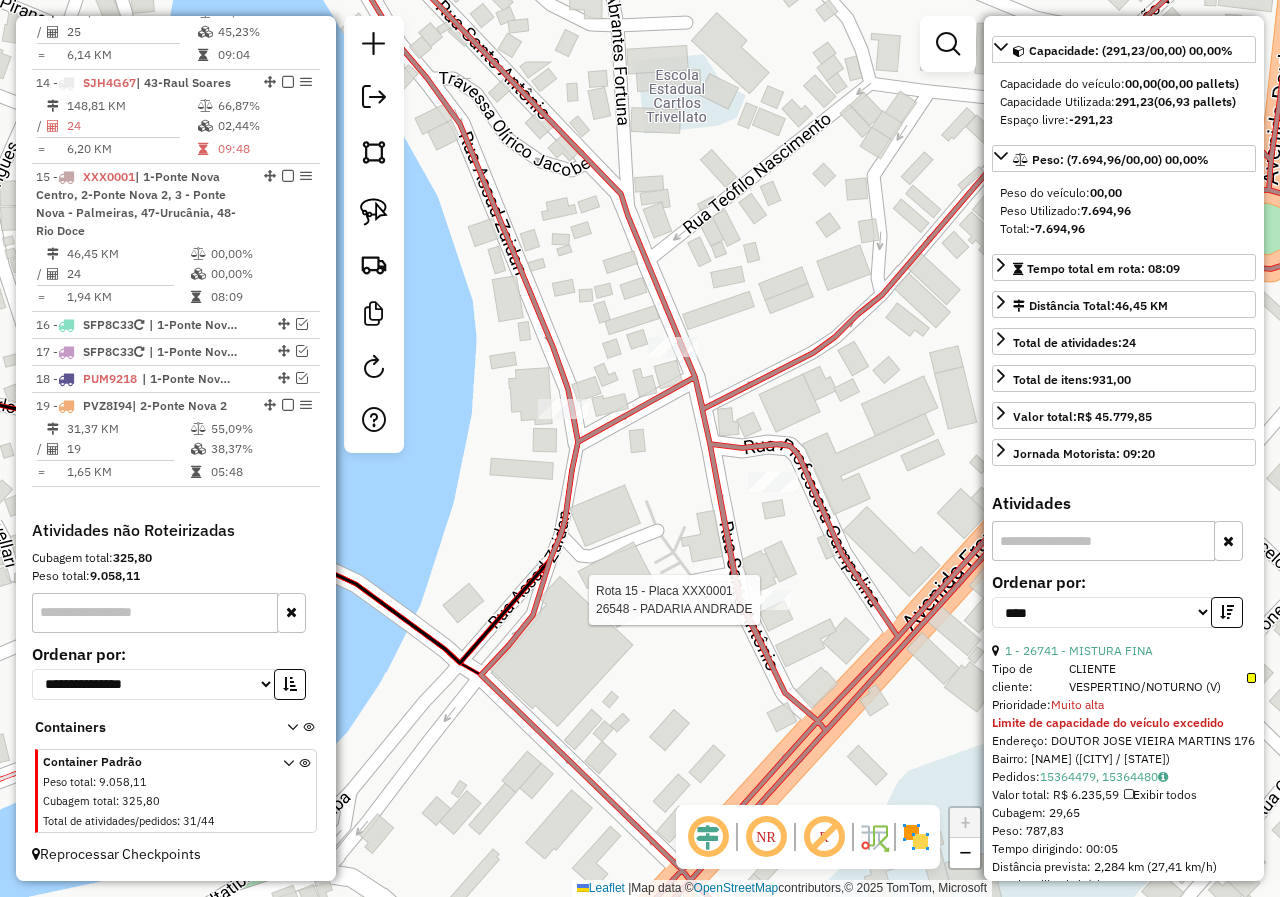 click 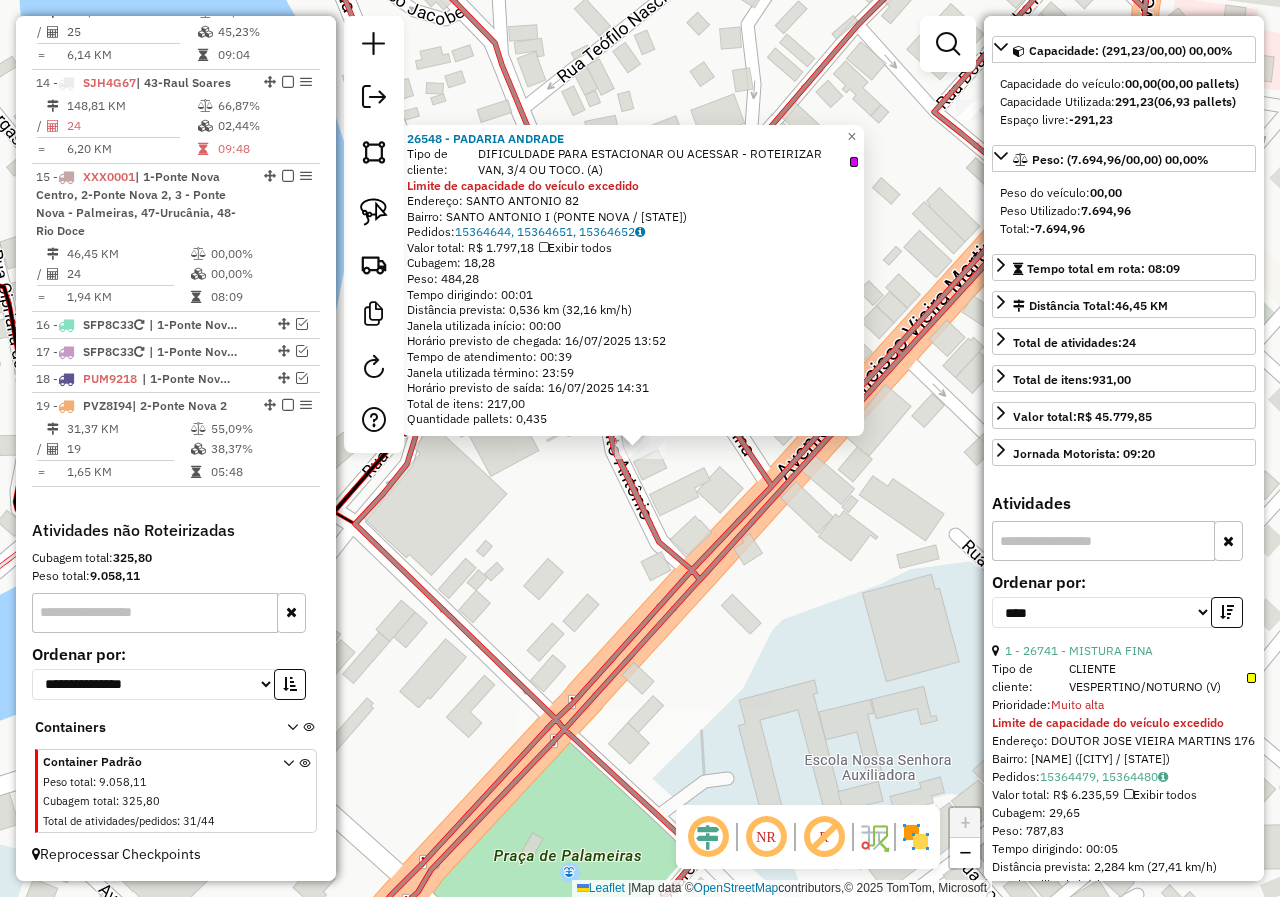 click on "26548 - [BRAND]  Tipo de cliente:   DIFICULDADE PARA ESTACIONAR OU ACESSAR - ROTEIRIZAR VAN, 3/4 OU TOCO. (A)  Limite de capacidade do veículo excedido  Endereço:  [STREET] [NUMBER]   Bairro: [NAME] ([CITY] / [STATE])   Pedidos:  [ORDER_ID], [ORDER_ID], [ORDER_ID]   Valor total: R$ 1.797,18   Exibir todos   Cubagem: 18,28  Peso: 484,28  Tempo dirigindo: 00:01   Distância prevista: 0,536 km (32,16 km/h)   Janela utilizada início: 00:00   Horário previsto de chegada: [DATE] [TIME]   Tempo de atendimento: 00:39   Janela utilizada término: 23:59   Horário previsto de saída: [DATE] [TIME]   Total de itens: 217,00   Quantidade pallets: 0,435  × Janela de atendimento Grade de atendimento Capacidade Transportadoras Veículos Cliente Pedidos  Rotas Selecione os dias de semana para filtrar as janelas de atendimento  Seg   Ter   Qua   Qui   Sex   Sáb   Dom  Informe o período da janela de atendimento: De: Até:  Filtrar exatamente a janela do cliente  Considerar janela de atendimento padrão  +" 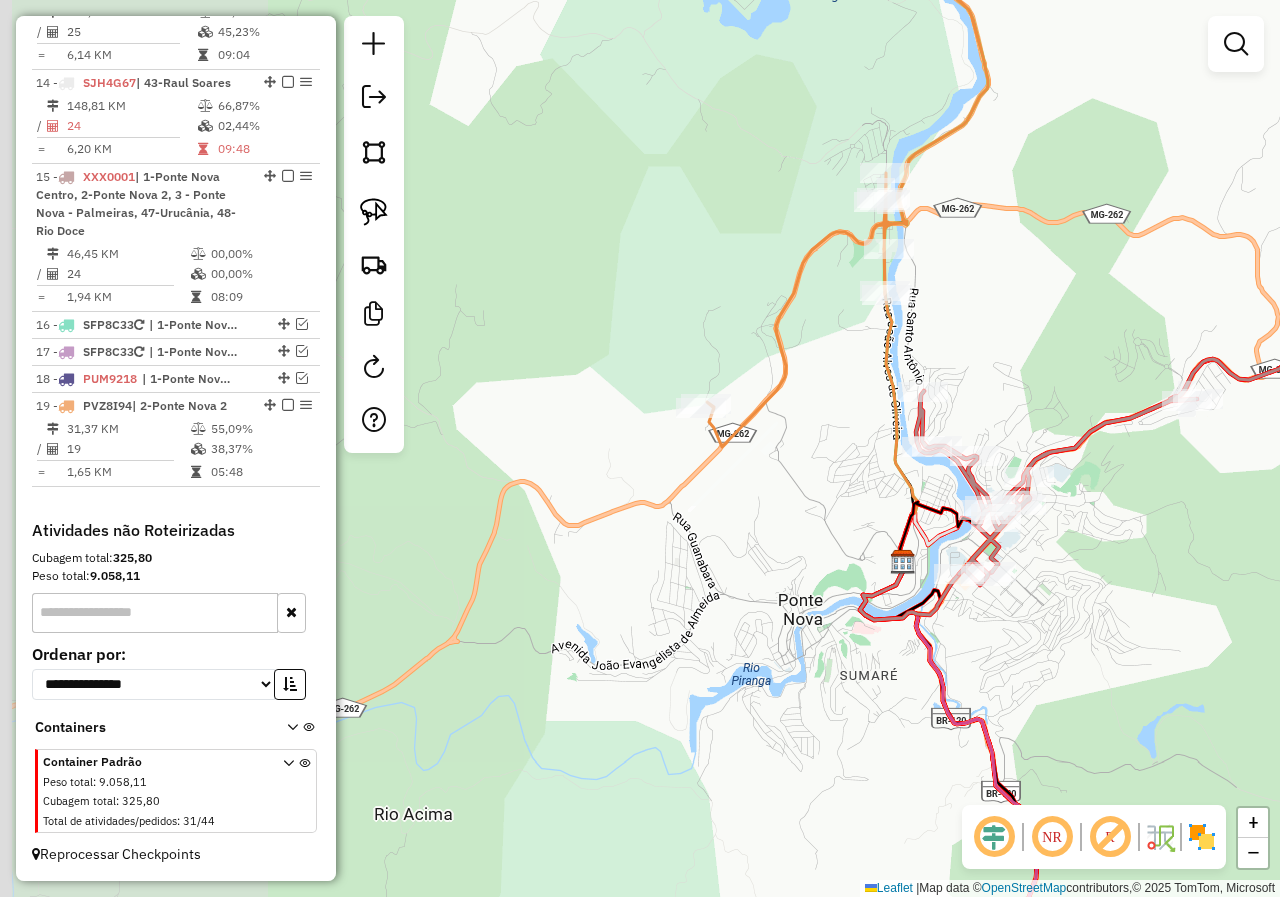 drag, startPoint x: 809, startPoint y: 562, endPoint x: 1123, endPoint y: 533, distance: 315.33633 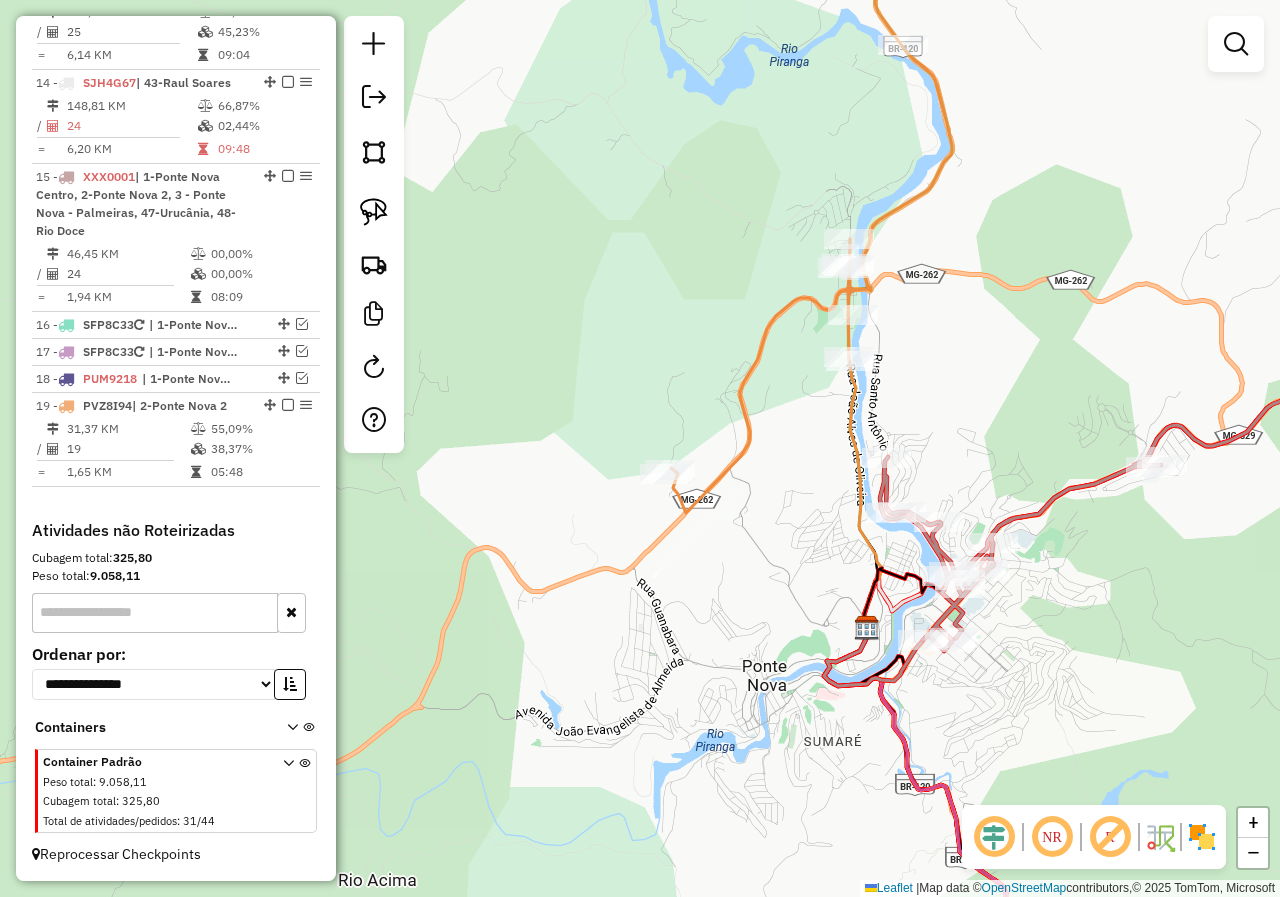 drag, startPoint x: 762, startPoint y: 469, endPoint x: 659, endPoint y: 628, distance: 189.44656 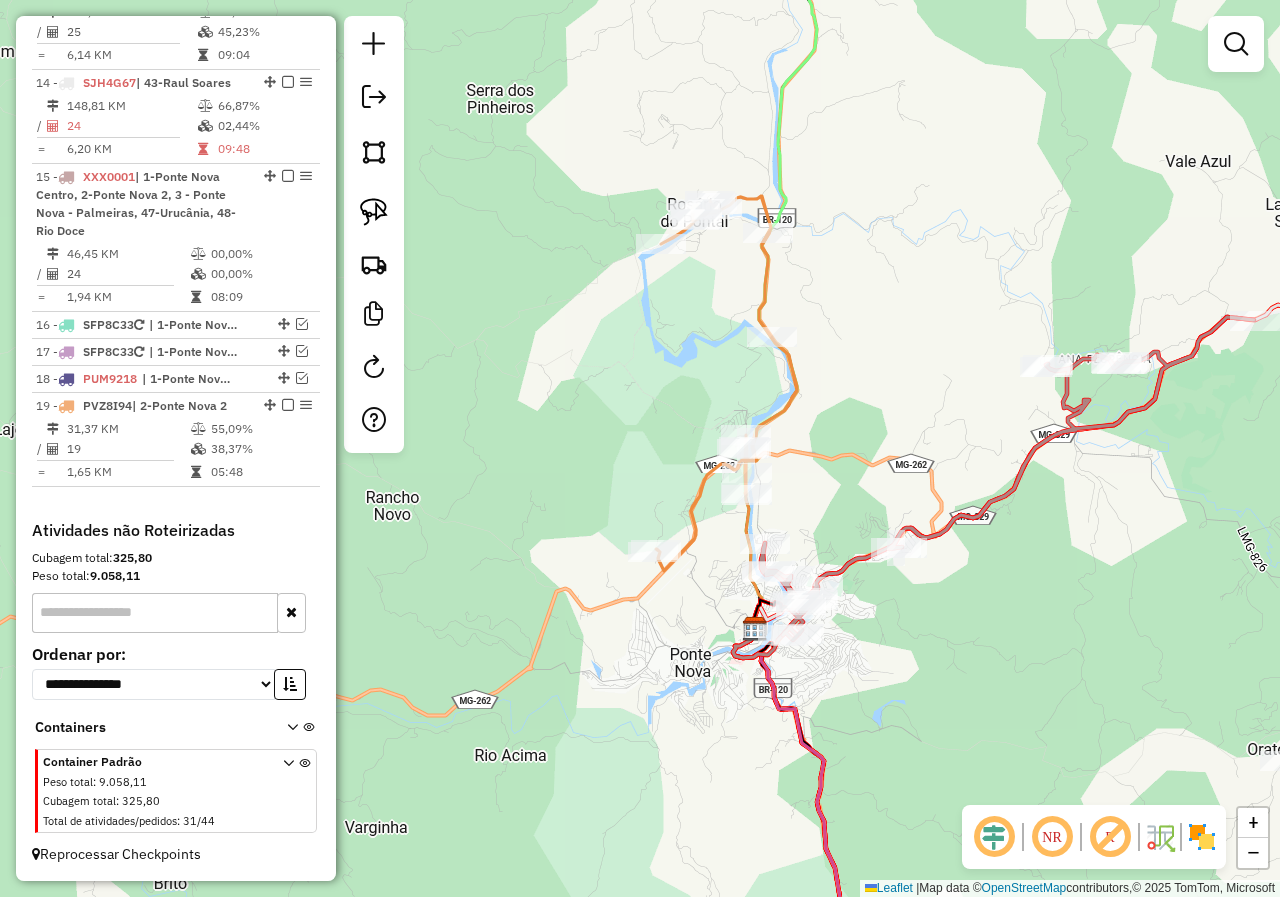 drag, startPoint x: 620, startPoint y: 469, endPoint x: 631, endPoint y: 416, distance: 54.129475 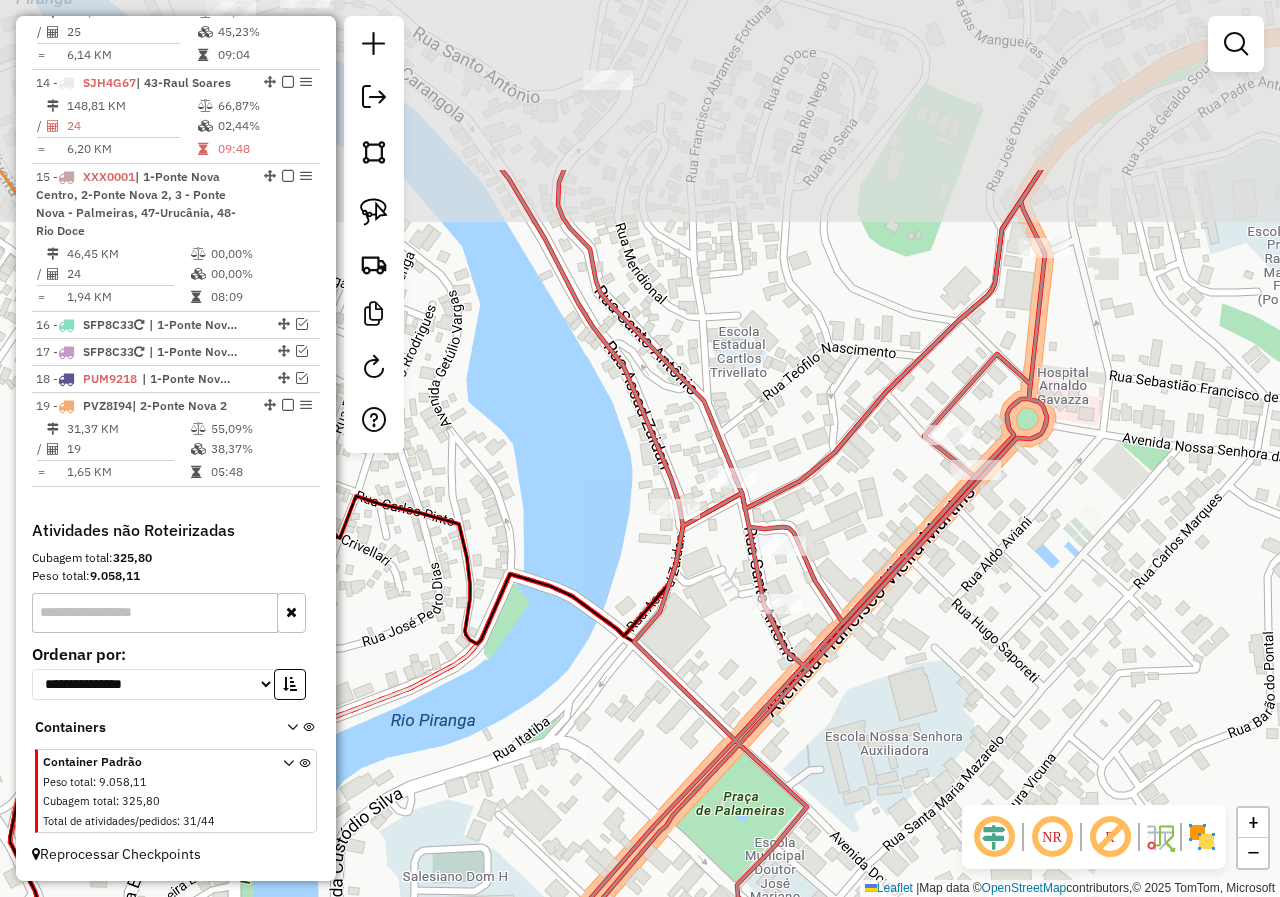 drag, startPoint x: 758, startPoint y: 486, endPoint x: 669, endPoint y: 703, distance: 234.54211 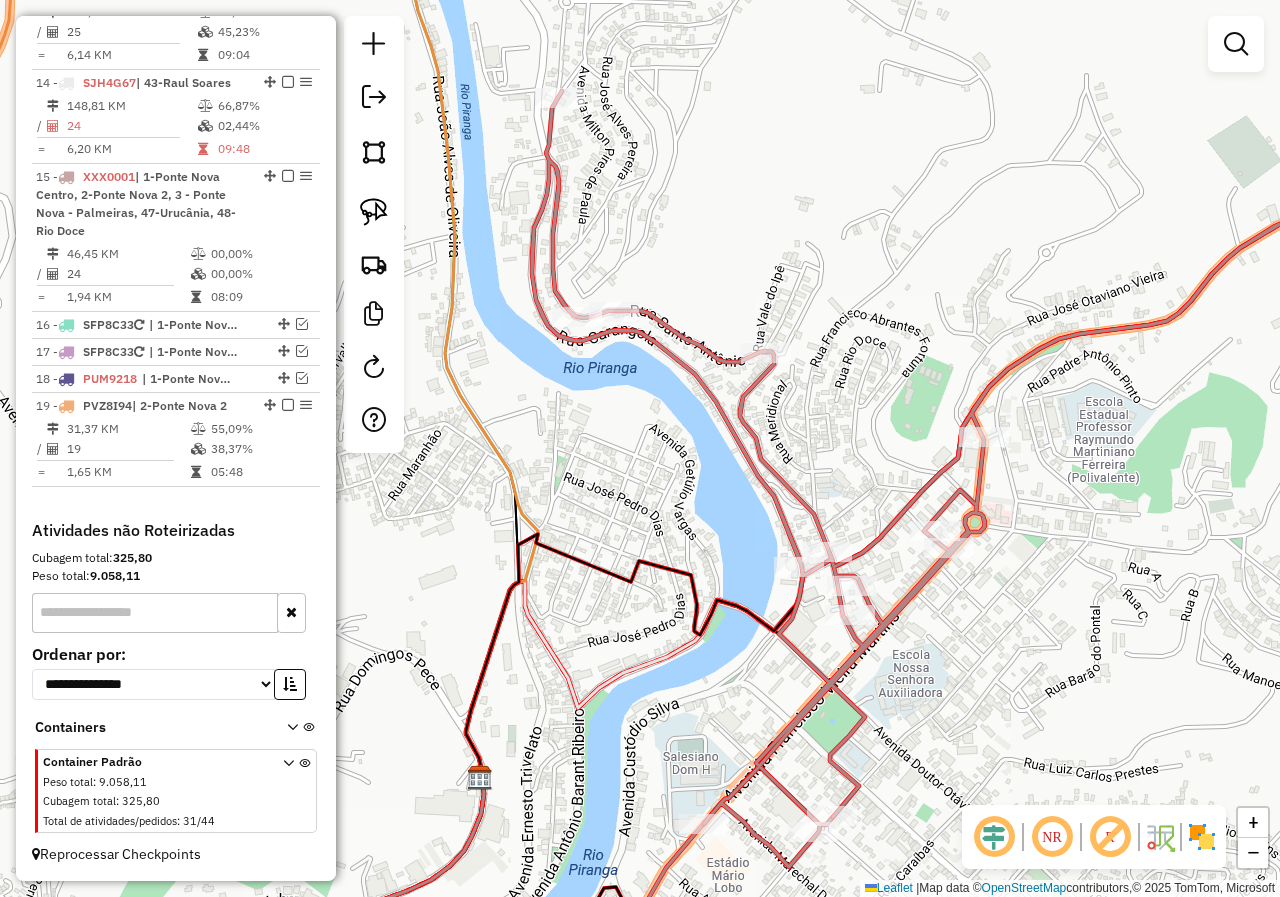 drag, startPoint x: 631, startPoint y: 514, endPoint x: 702, endPoint y: 475, distance: 81.00617 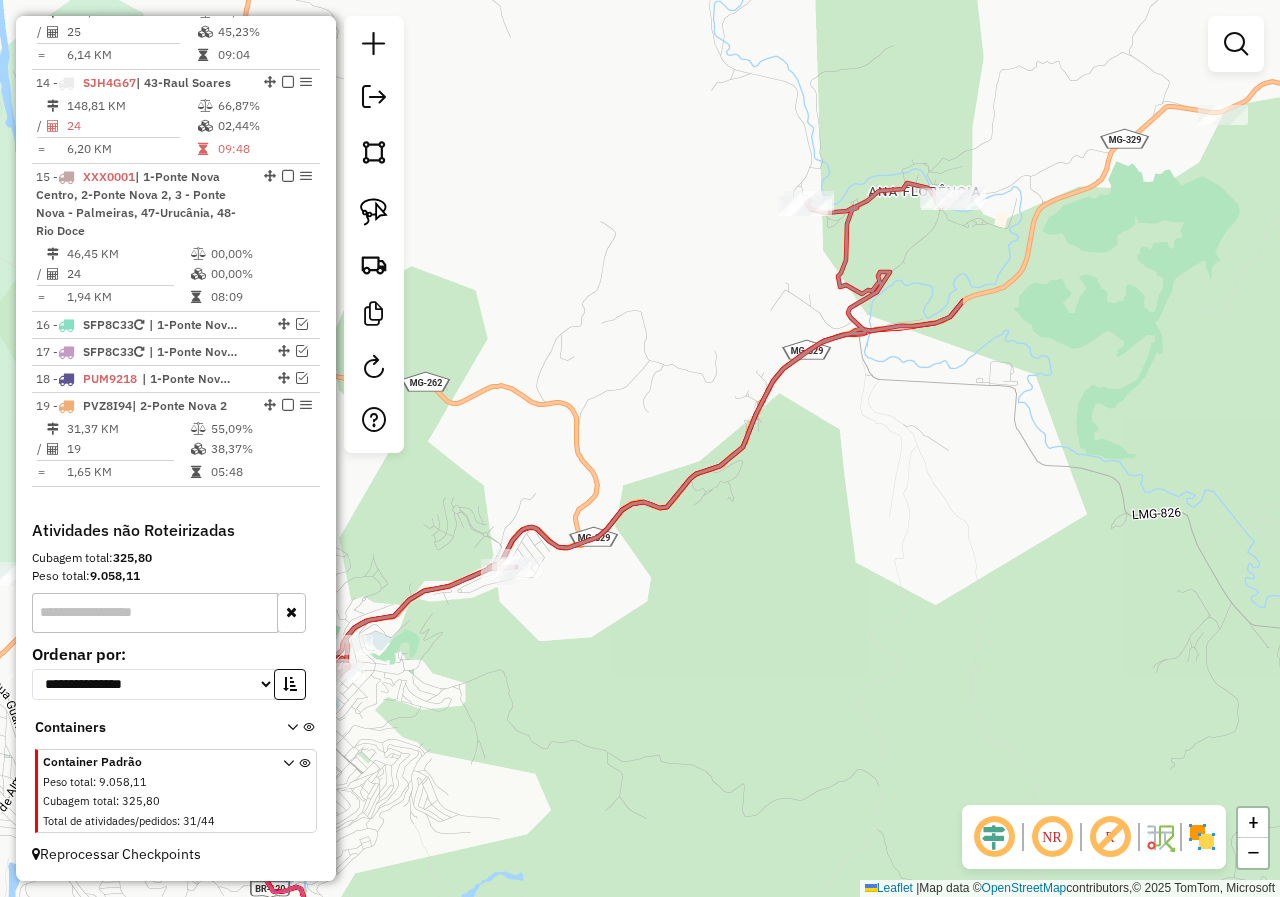 drag, startPoint x: 1047, startPoint y: 488, endPoint x: 667, endPoint y: 649, distance: 412.69965 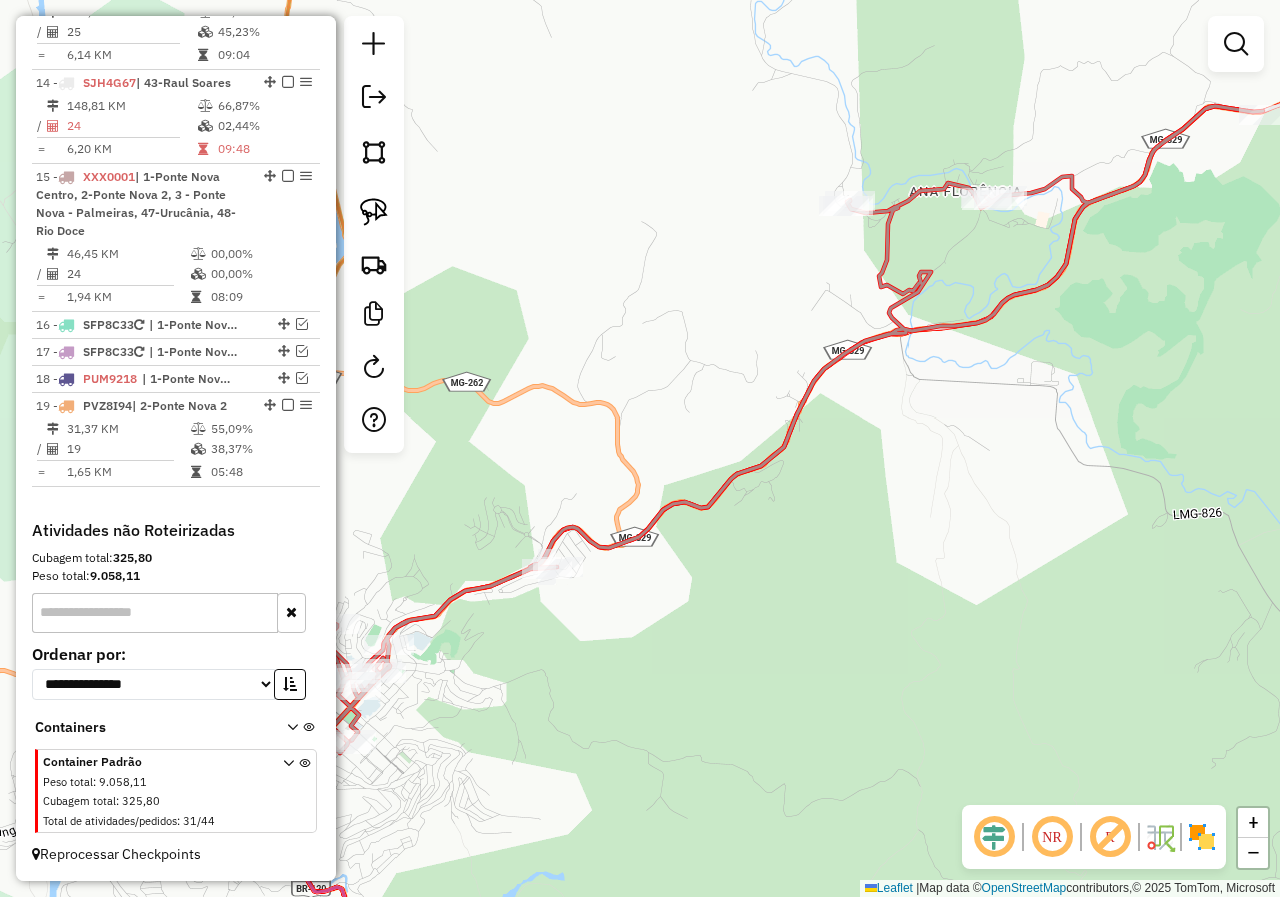 drag, startPoint x: 717, startPoint y: 584, endPoint x: 666, endPoint y: 597, distance: 52.63079 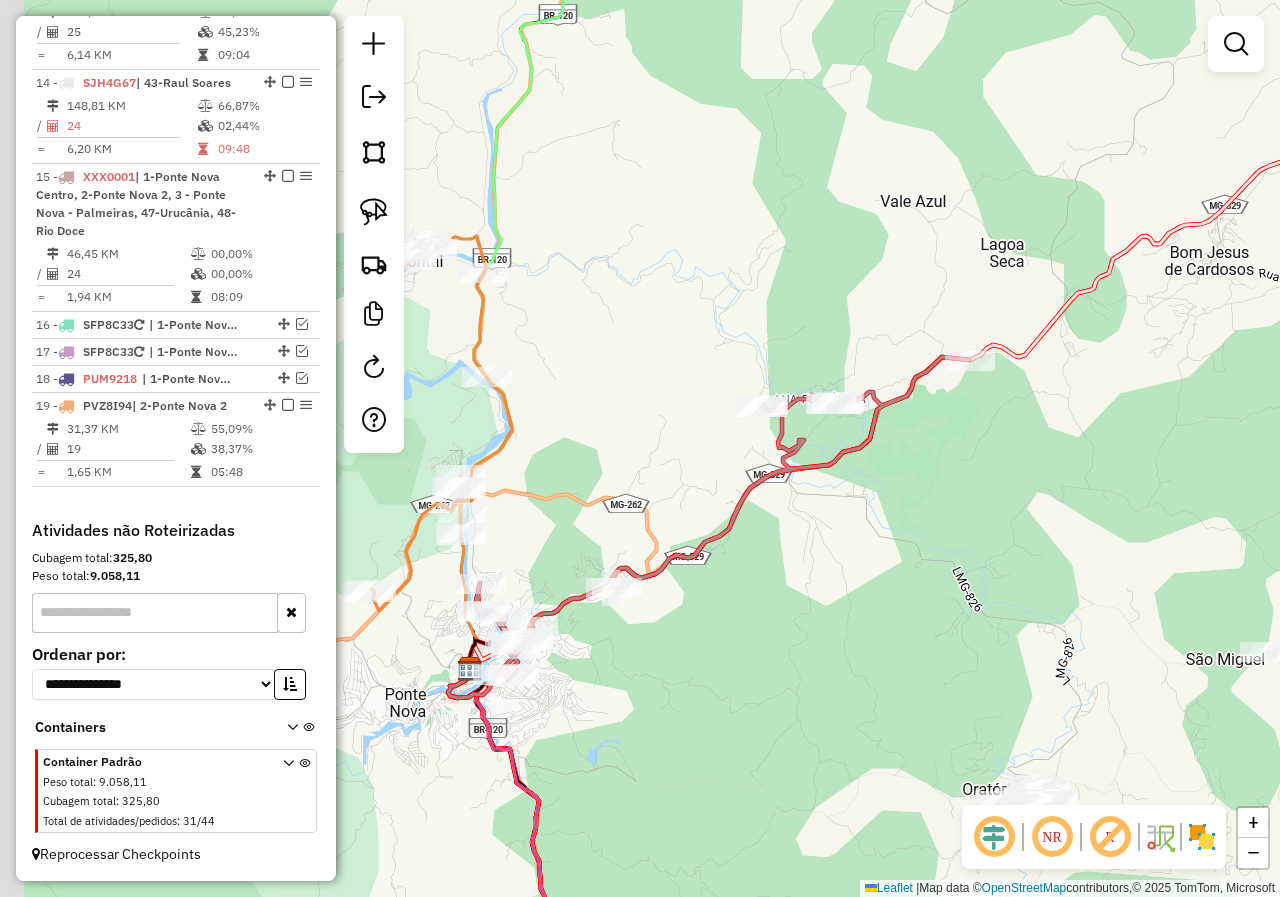 drag, startPoint x: 697, startPoint y: 609, endPoint x: 931, endPoint y: 489, distance: 262.97528 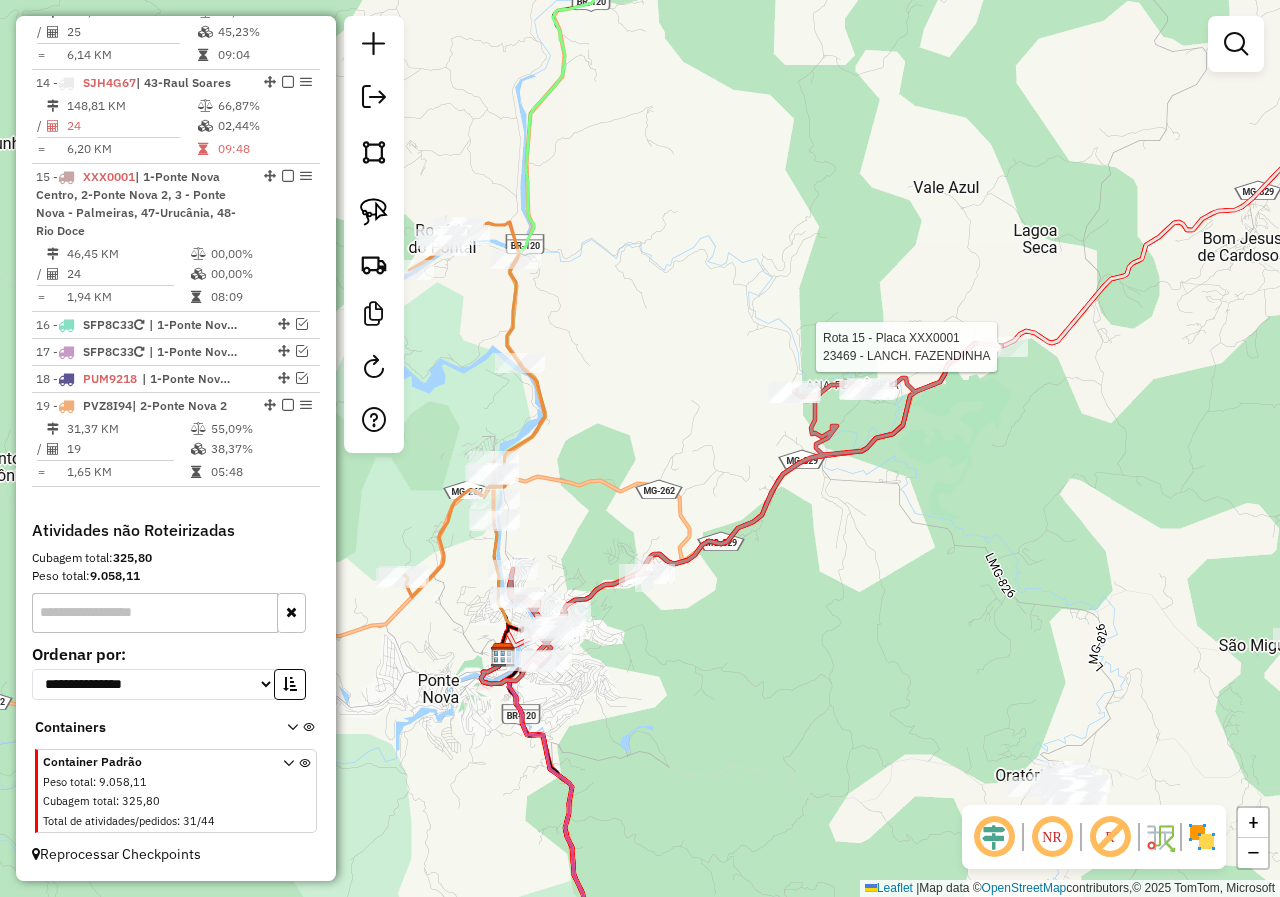 select on "*********" 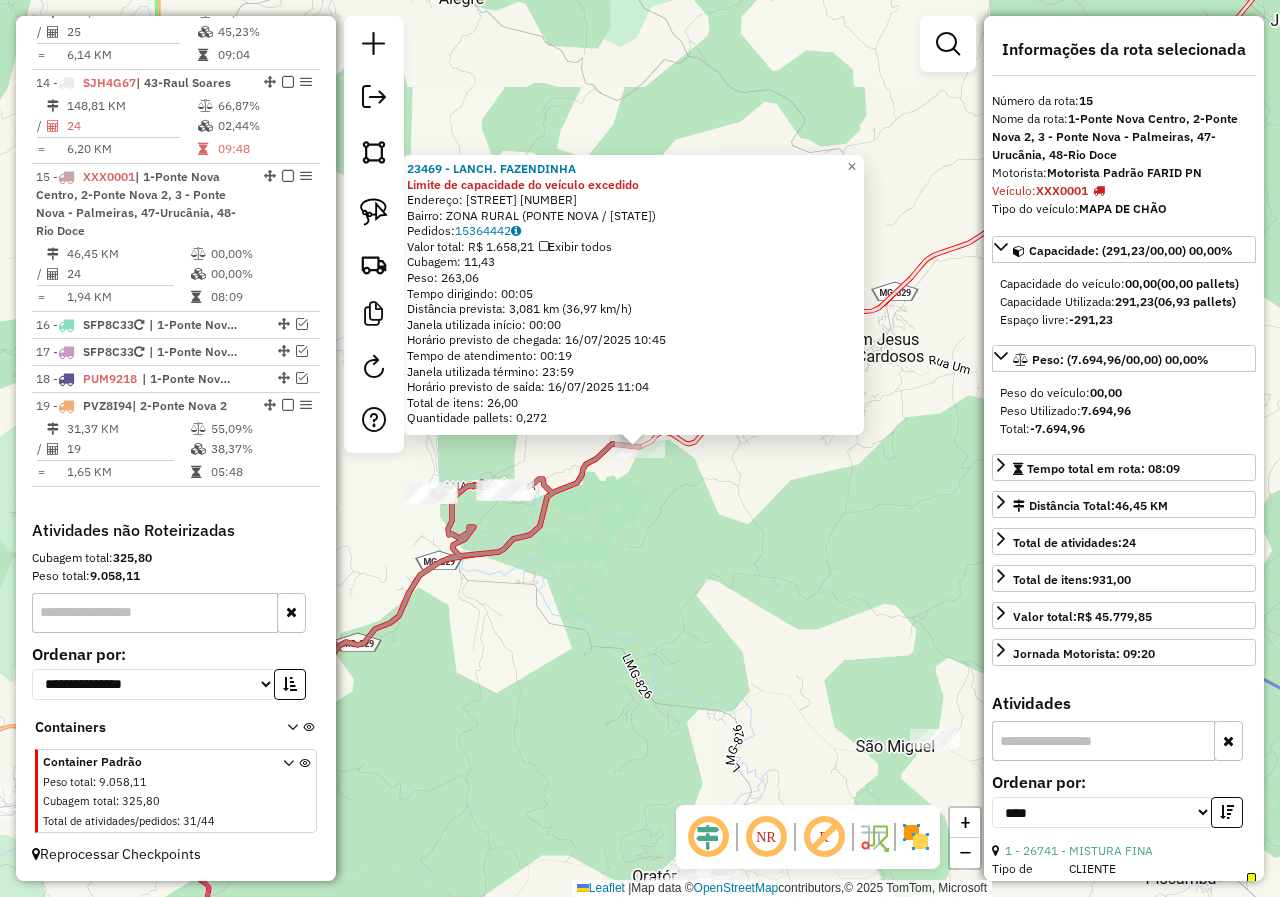 click on "23469 - [BRAND] Limite de capacidade do veículo excedido  Endereço:  [STREET] [NUMBER]   Bairro: [NAME] ([CITY] / [STATE])   Pedidos:  [ORDER_ID]   Valor total: R$ 1.658,21   Exibir todos   Cubagem: 11,43  Peso: 263,06  Tempo dirigindo: 00:05   Distância prevista: 3,081 km (36,97 km/h)   Janela utilizada início: 00:00   Horário previsto de chegada: [DATE] [TIME]   Tempo de atendimento: 00:19   Janela utilizada término: 23:59   Horário previsto de saída: [DATE] [TIME]   Total de itens: 26,00   Quantidade pallets: 0,272  × Janela de atendimento Grade de atendimento Capacidade Transportadoras Veículos Cliente Pedidos  Rotas Selecione os dias de semana para filtrar as janelas de atendimento  Seg   Ter   Qua   Qui   Sex   Sáb   Dom  Informe o período da janela de atendimento: De: Até:  Filtrar exatamente a janela do cliente  Considerar janela de atendimento padrão  Selecione os dias de semana para filtrar as grades de atendimento  Seg   Ter   Qua   Qui   Sex   Dom" 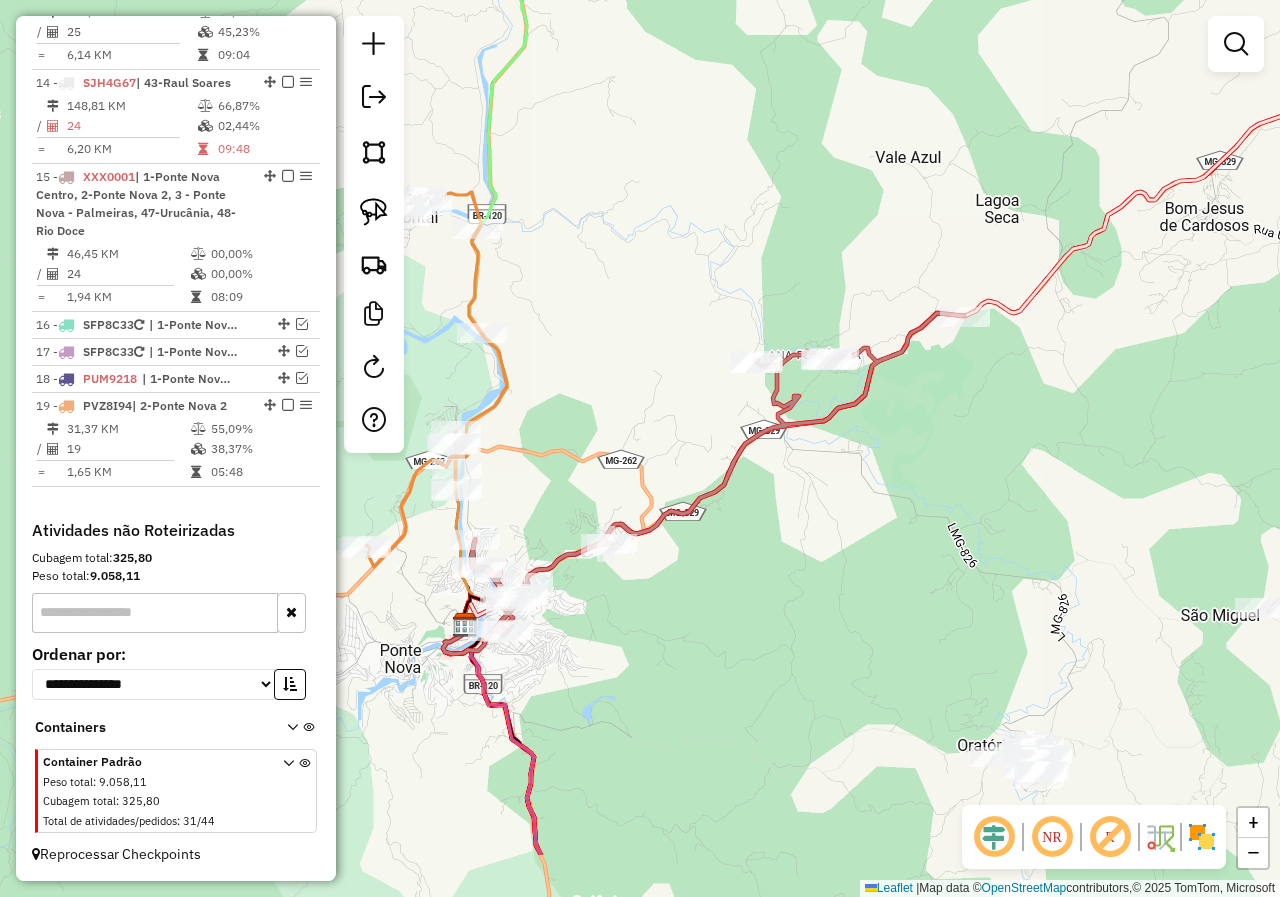 drag, startPoint x: 489, startPoint y: 648, endPoint x: 814, endPoint y: 517, distance: 350.40833 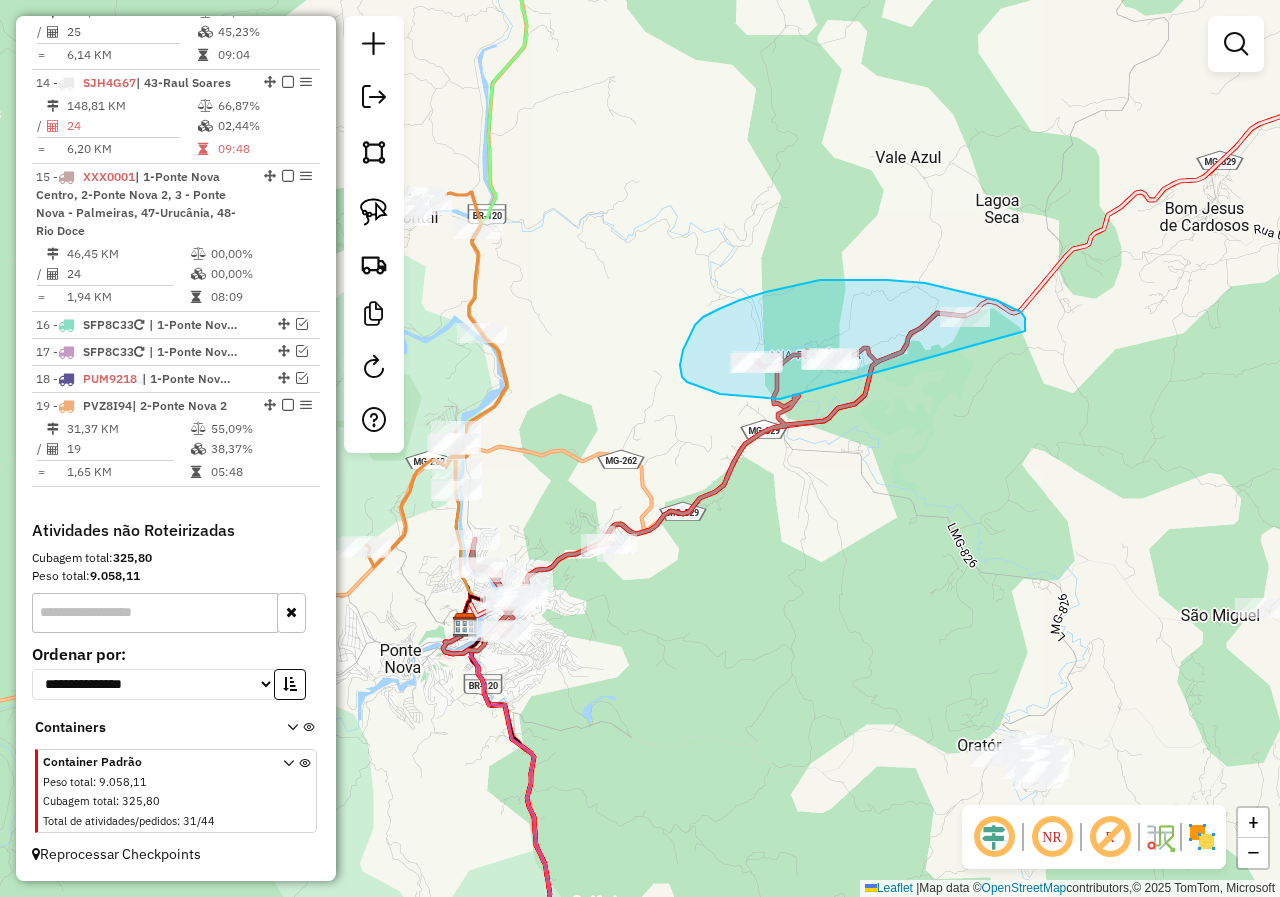 drag, startPoint x: 1025, startPoint y: 323, endPoint x: 928, endPoint y: 404, distance: 126.37247 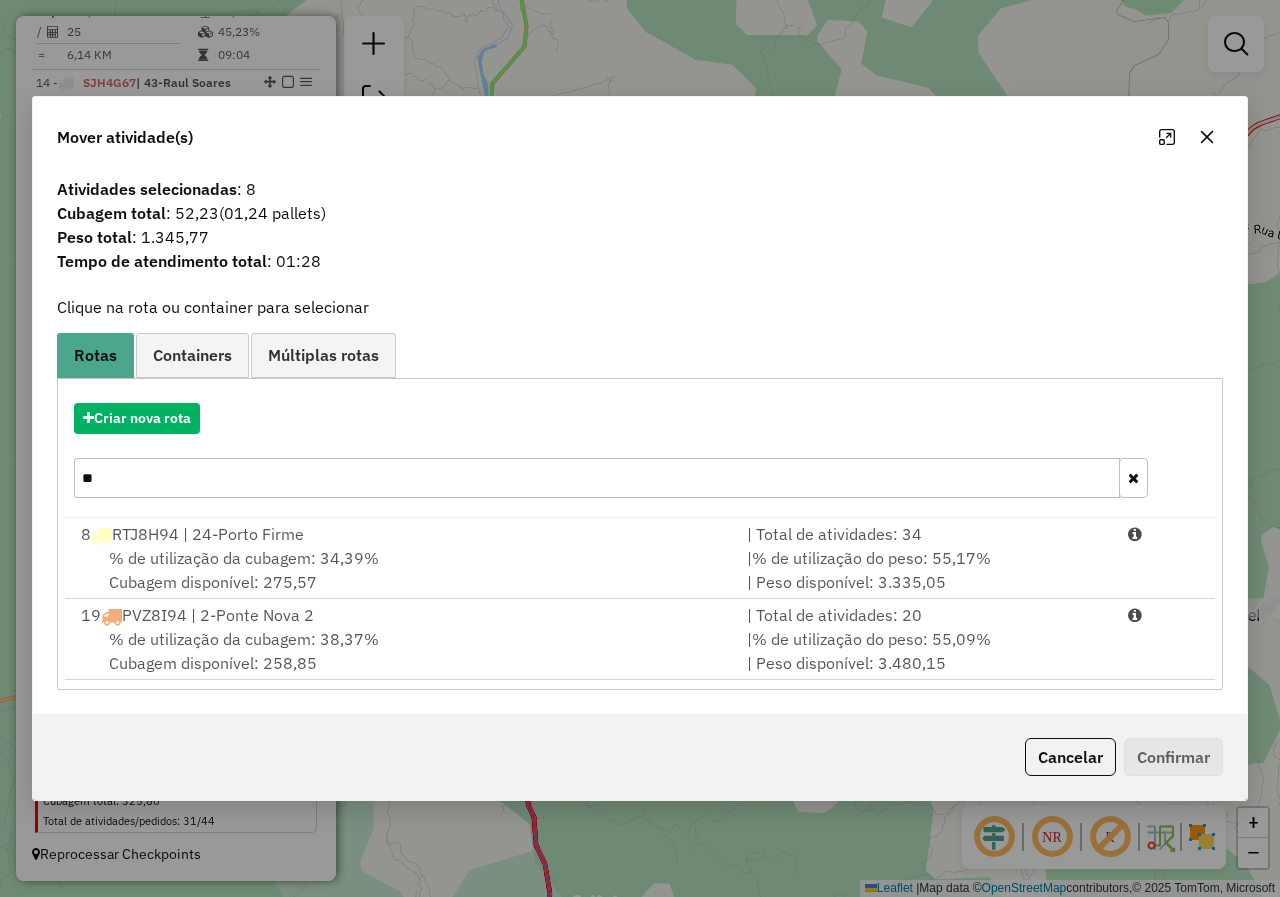 click 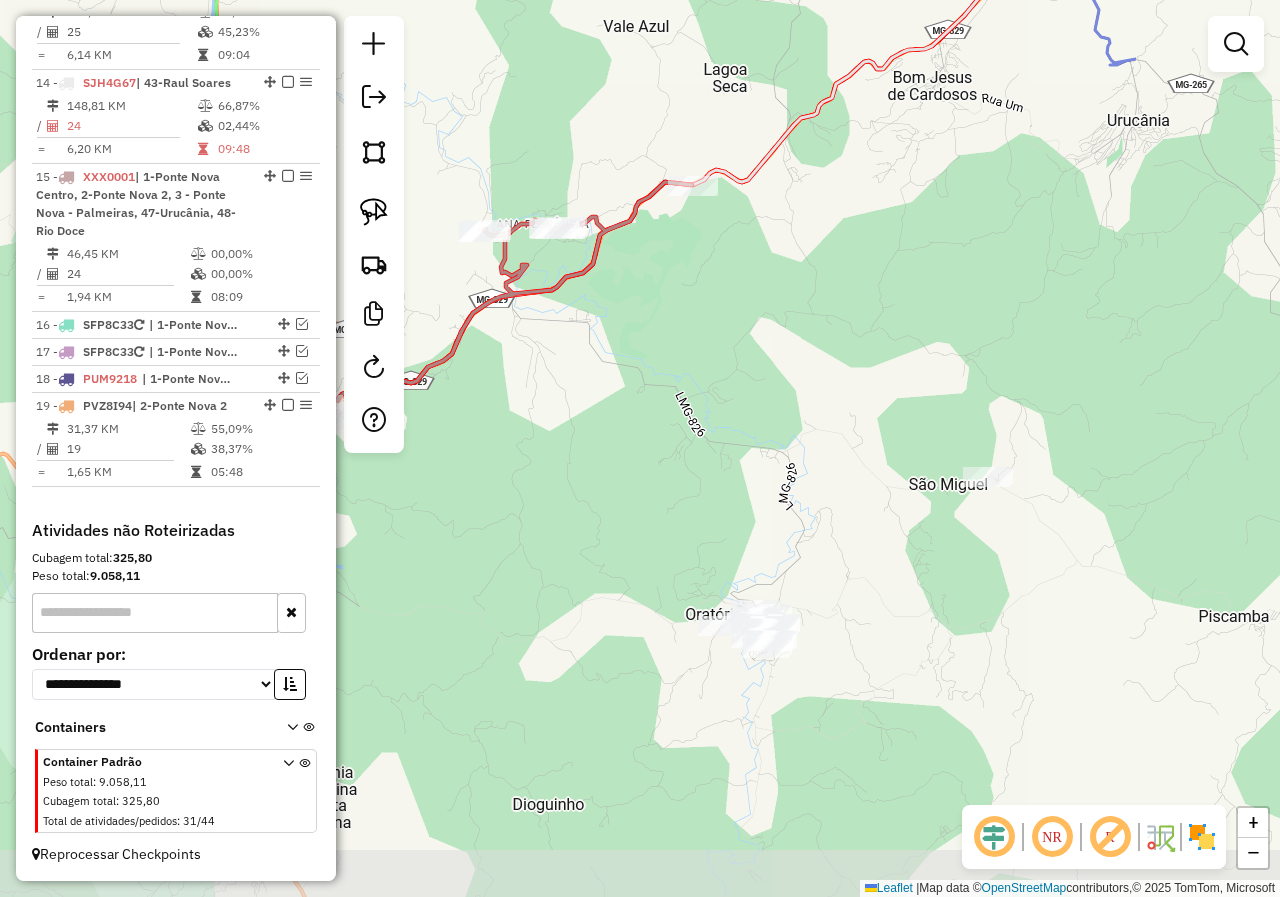 drag, startPoint x: 856, startPoint y: 579, endPoint x: 573, endPoint y: 441, distance: 314.85394 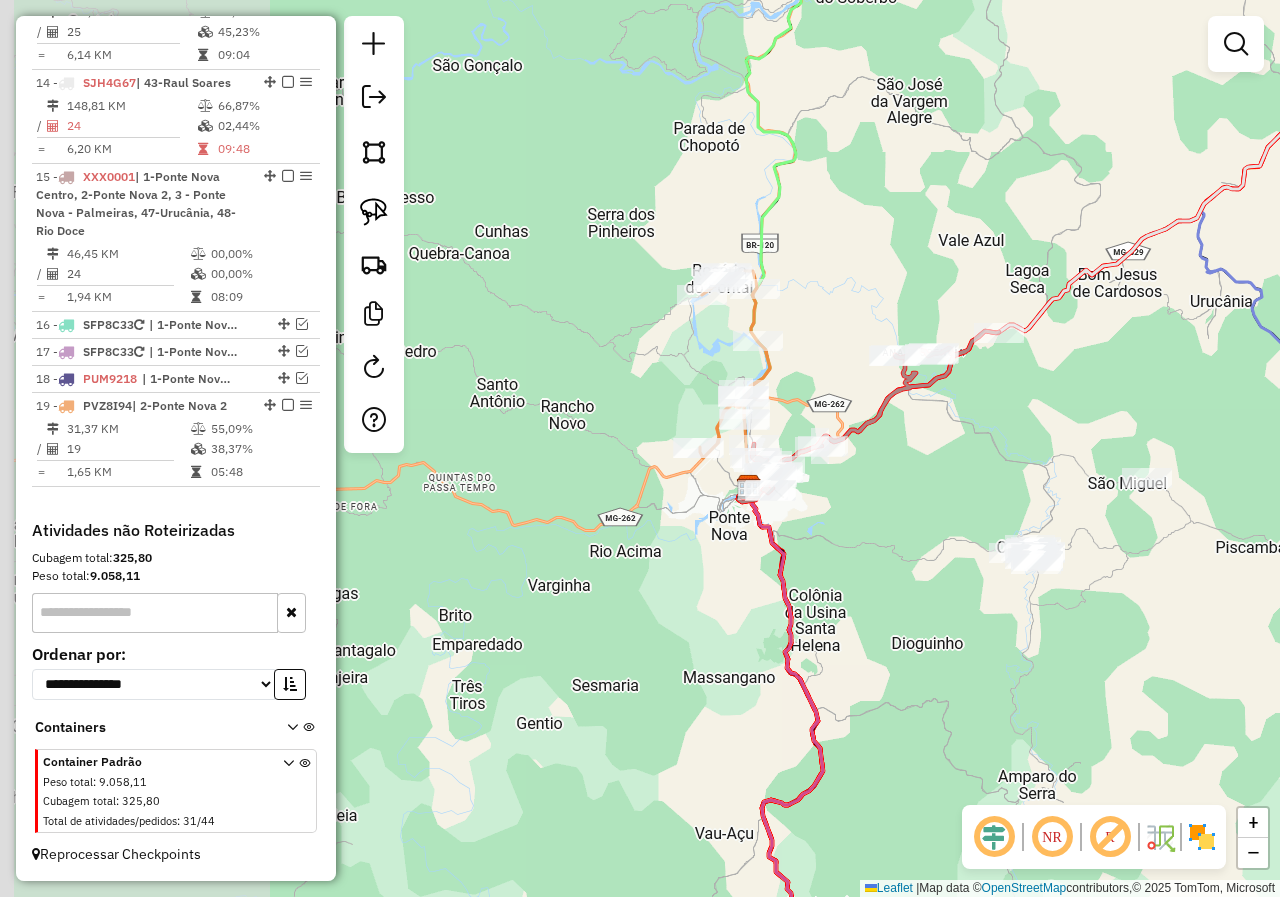 drag, startPoint x: 696, startPoint y: 393, endPoint x: 1099, endPoint y: 404, distance: 403.1501 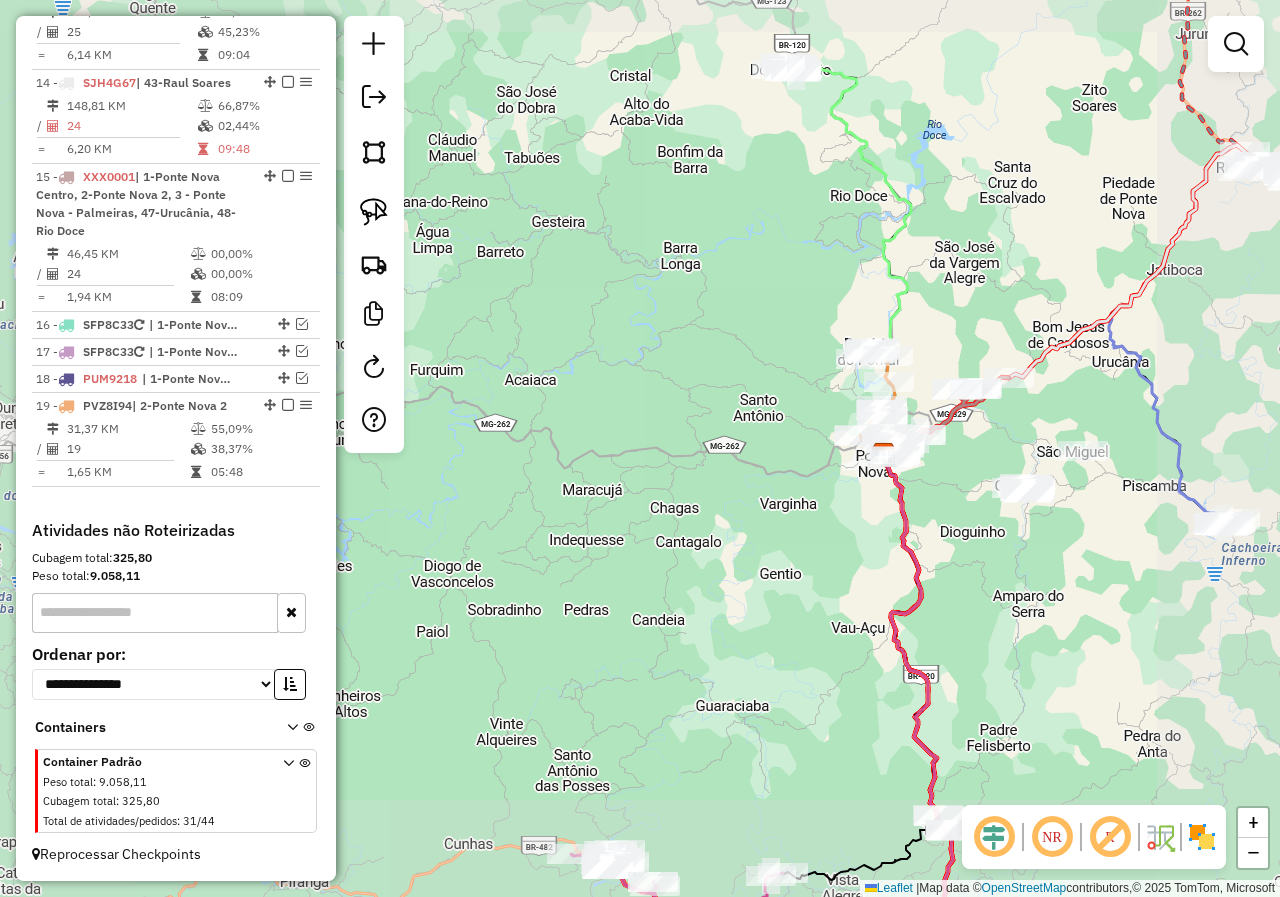 drag, startPoint x: 764, startPoint y: 615, endPoint x: 686, endPoint y: 399, distance: 229.65192 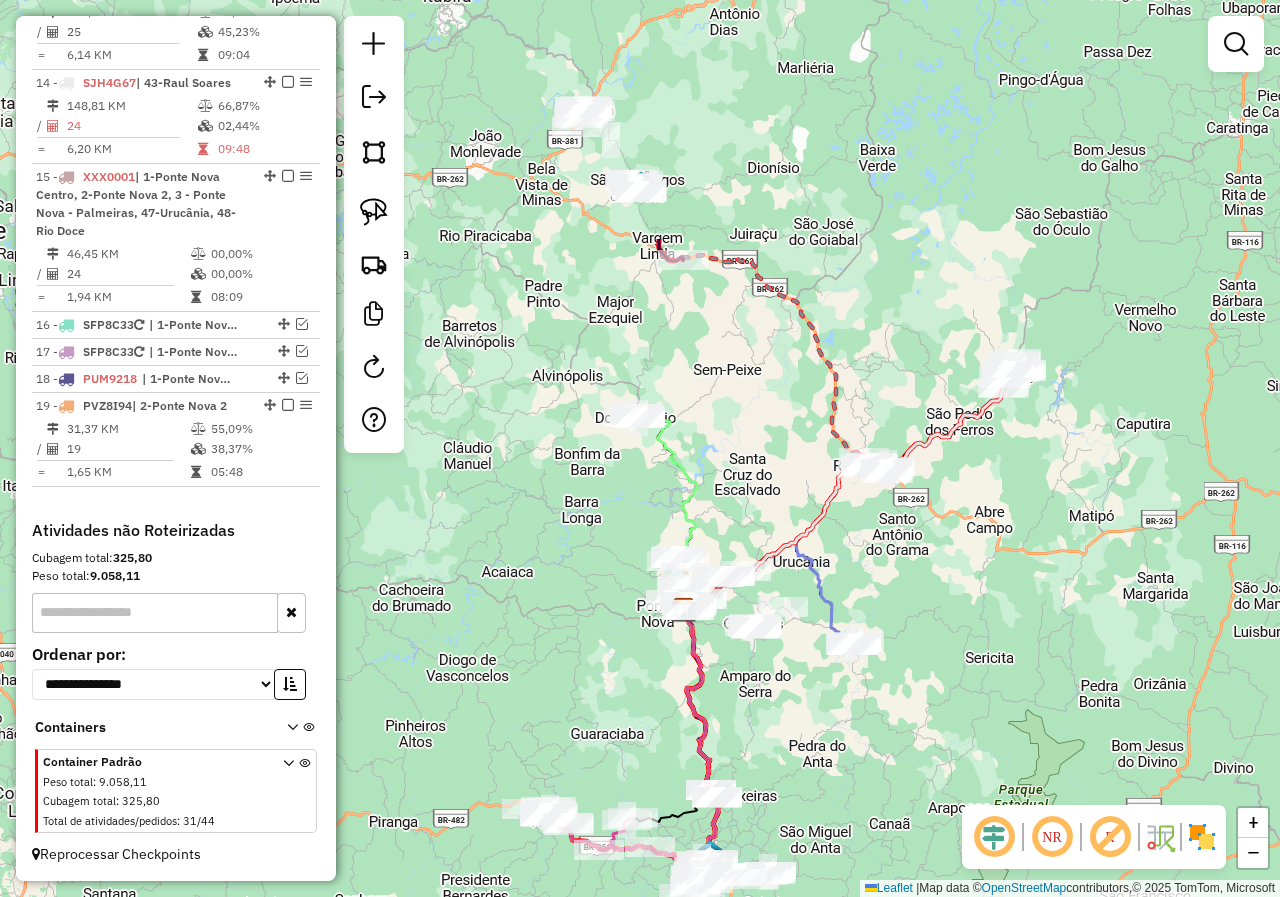 drag, startPoint x: 926, startPoint y: 455, endPoint x: 883, endPoint y: 785, distance: 332.78973 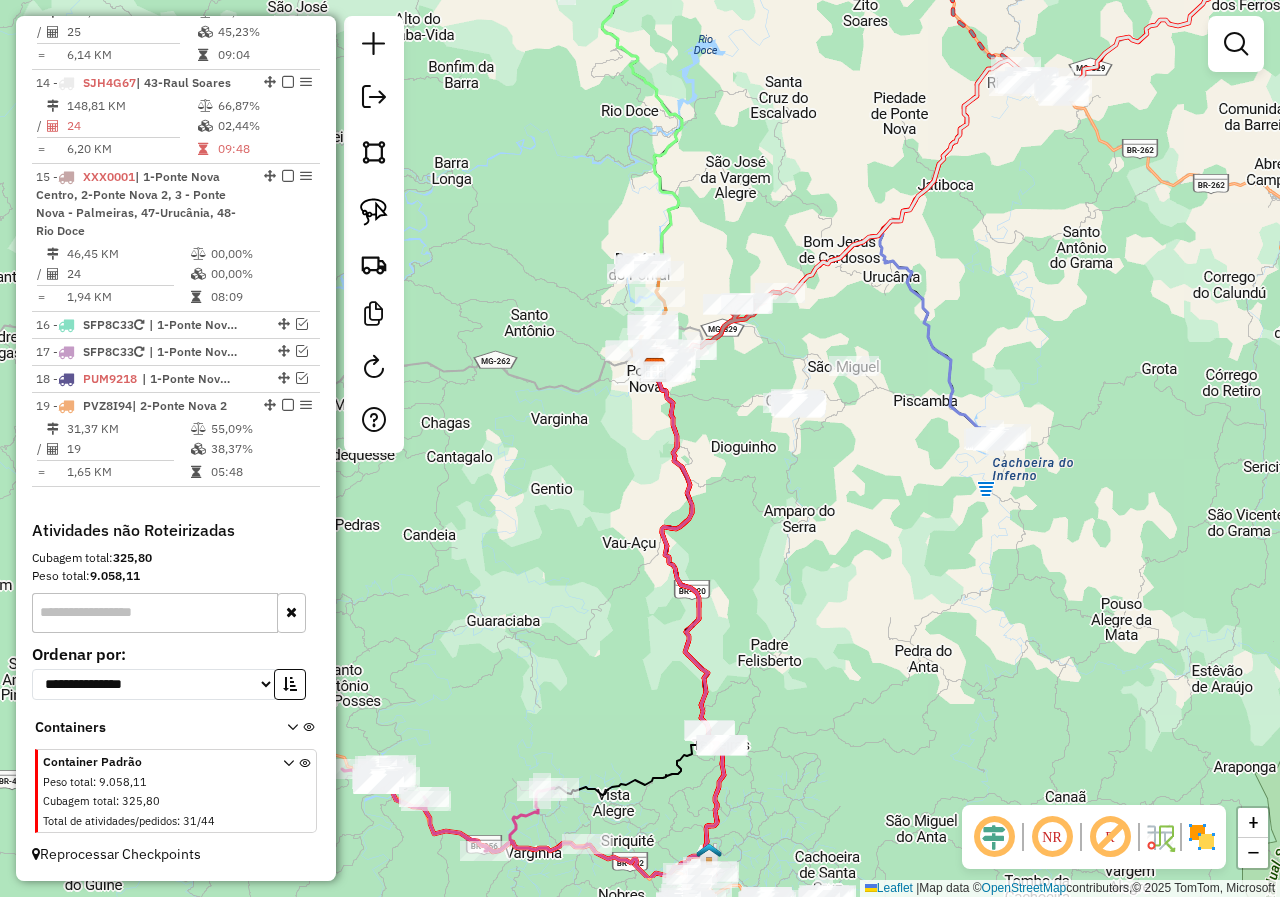 drag, startPoint x: 672, startPoint y: 770, endPoint x: 626, endPoint y: 538, distance: 236.51639 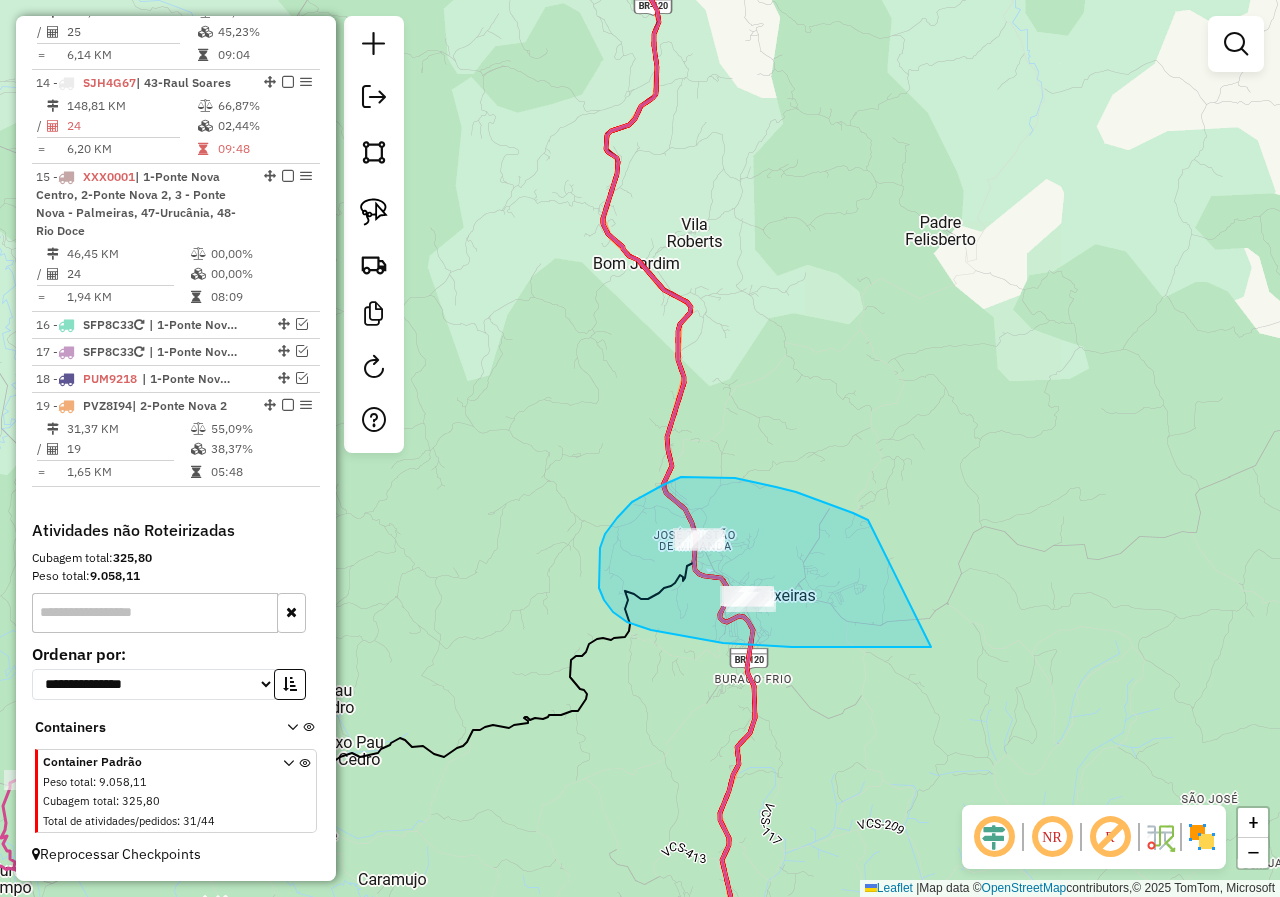 drag, startPoint x: 868, startPoint y: 520, endPoint x: 932, endPoint y: 647, distance: 142.21463 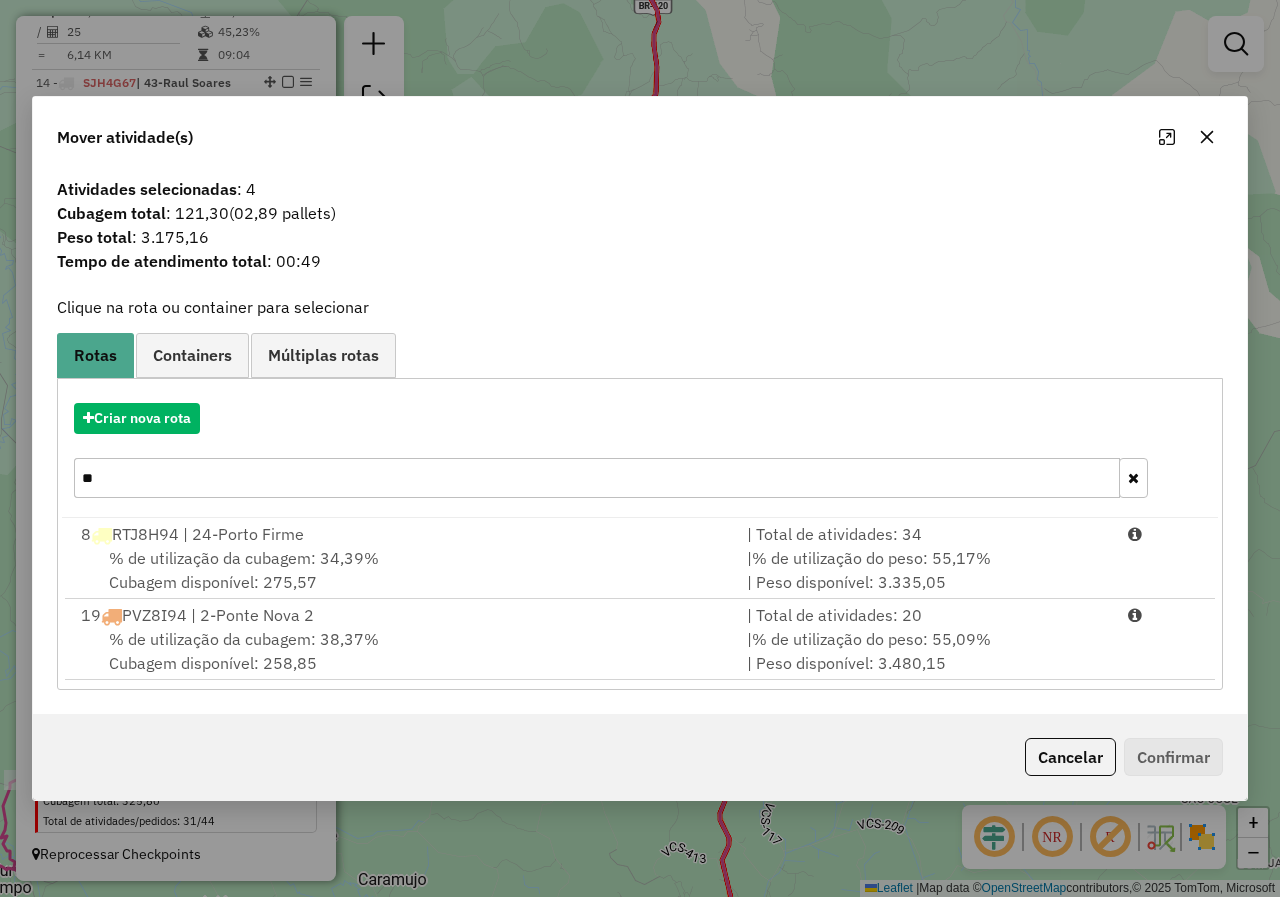click 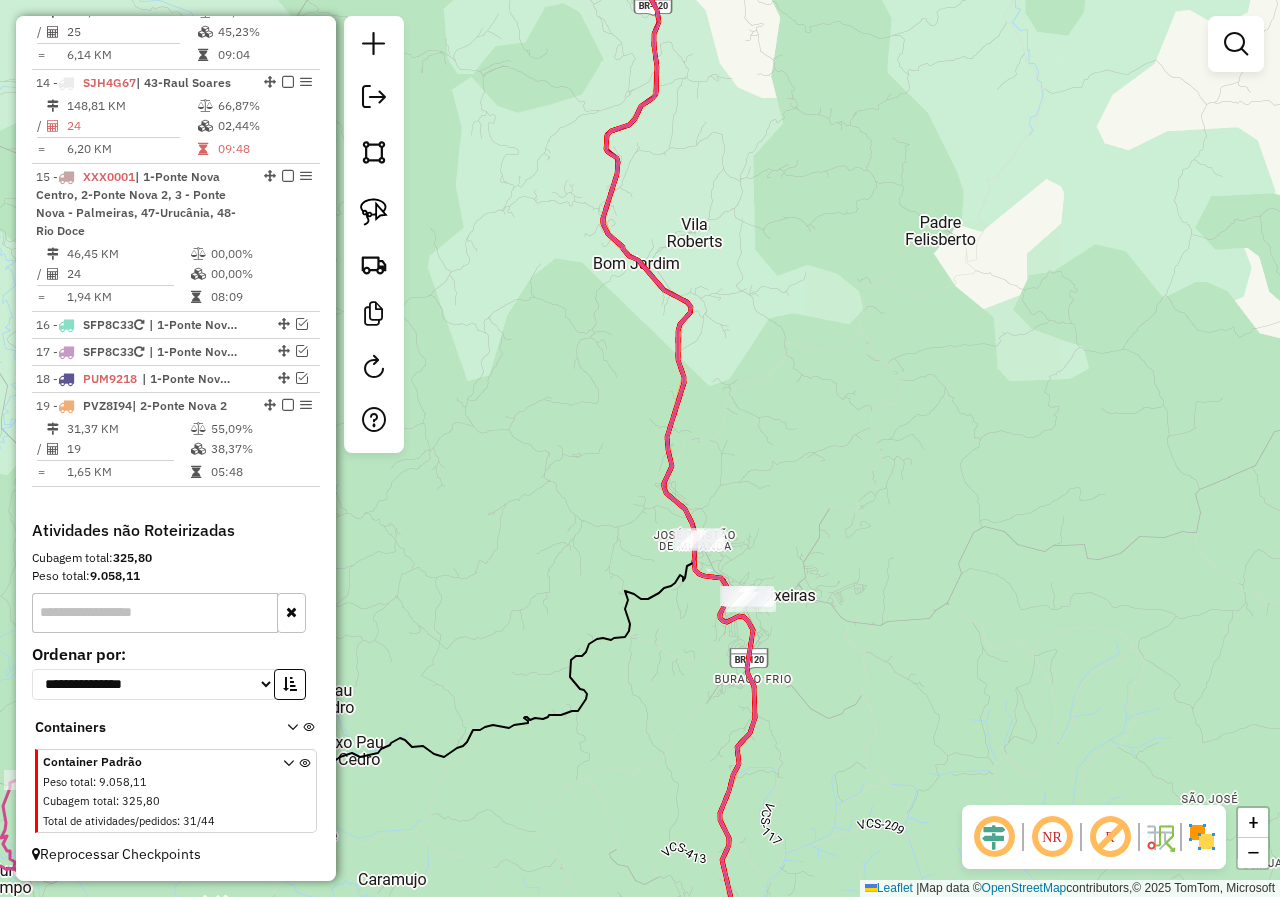 drag, startPoint x: 827, startPoint y: 258, endPoint x: 828, endPoint y: 477, distance: 219.00229 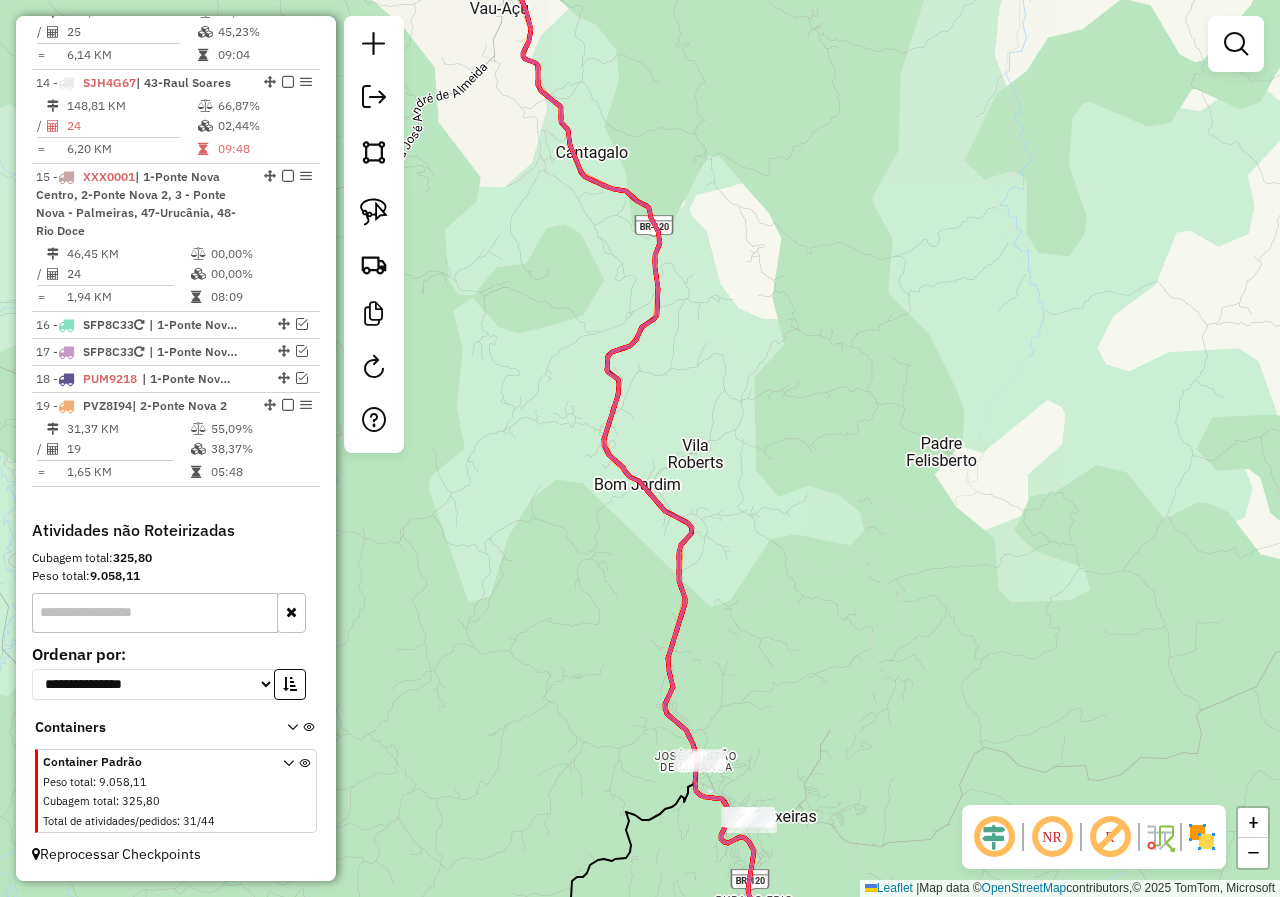 drag, startPoint x: 775, startPoint y: 283, endPoint x: 797, endPoint y: 422, distance: 140.73024 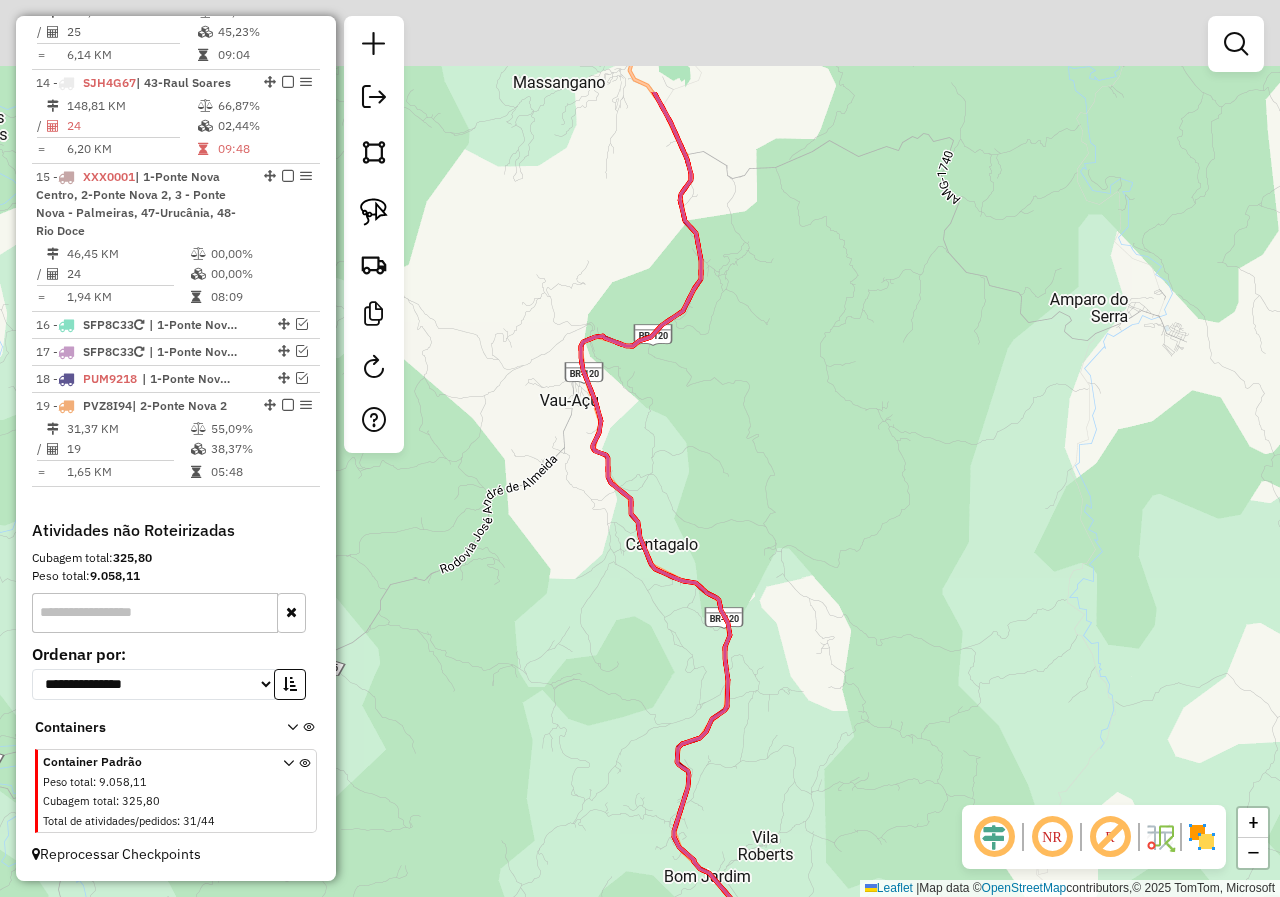 drag, startPoint x: 778, startPoint y: 445, endPoint x: 784, endPoint y: 459, distance: 15.231546 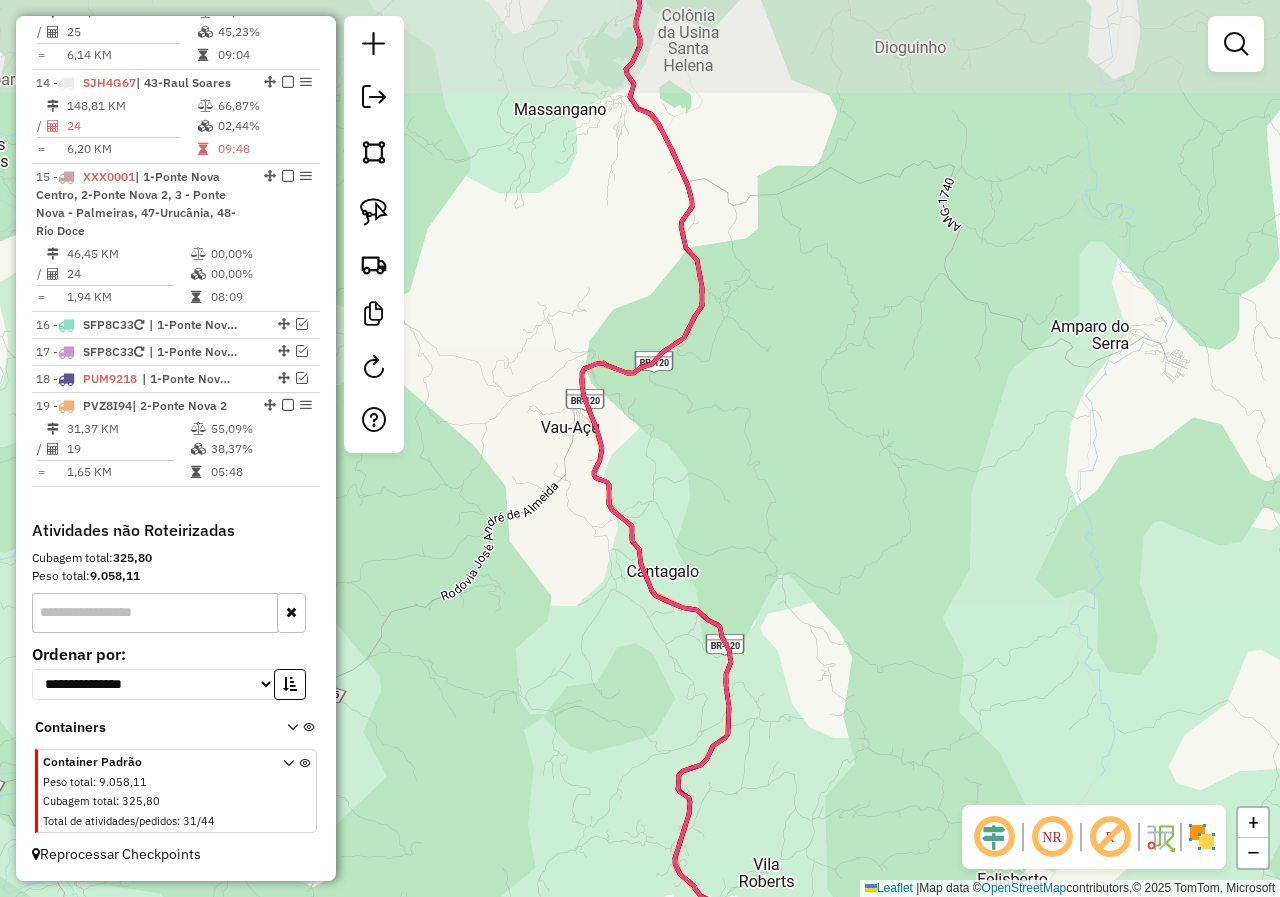 drag, startPoint x: 762, startPoint y: 334, endPoint x: 785, endPoint y: 512, distance: 179.4798 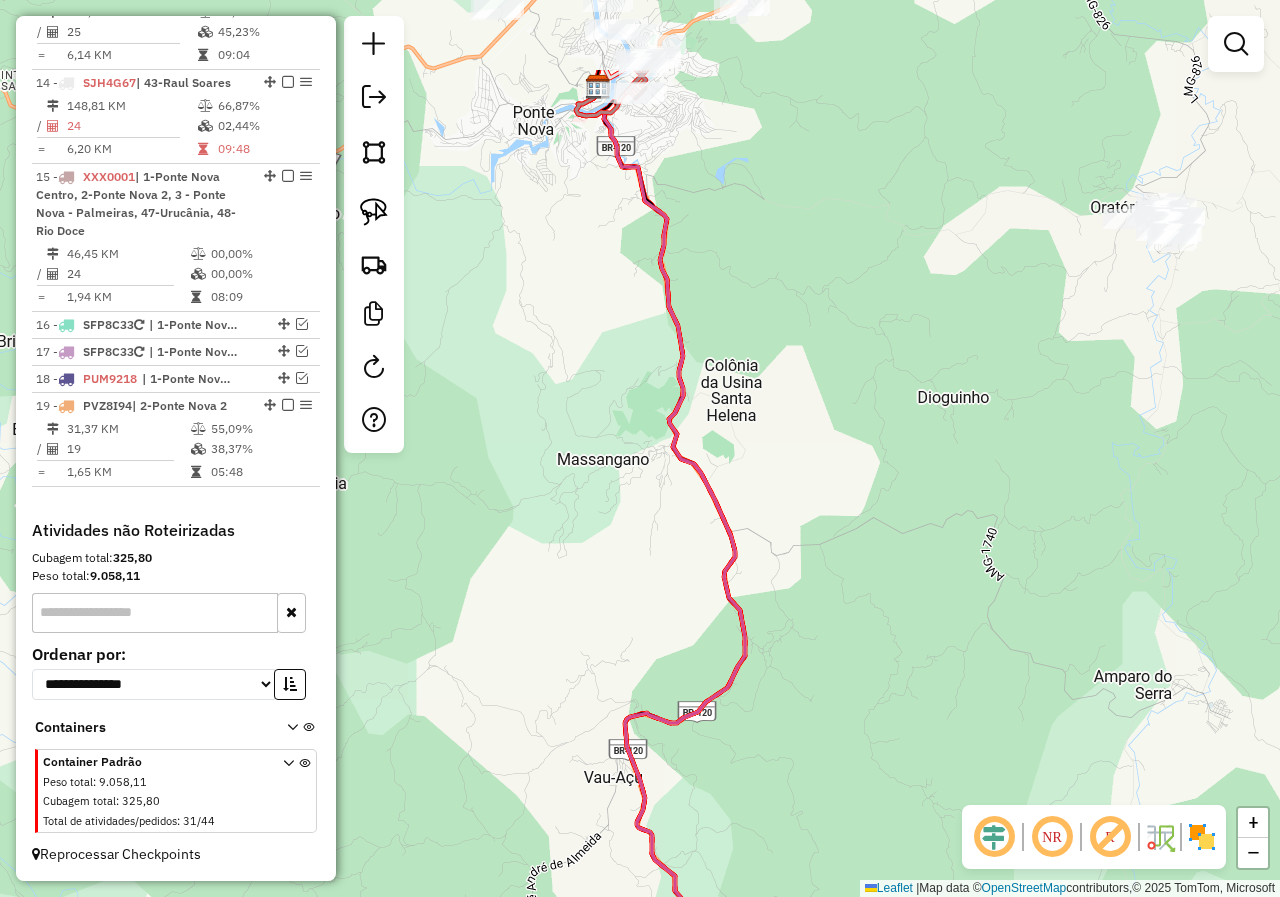 drag, startPoint x: 772, startPoint y: 391, endPoint x: 792, endPoint y: 532, distance: 142.41138 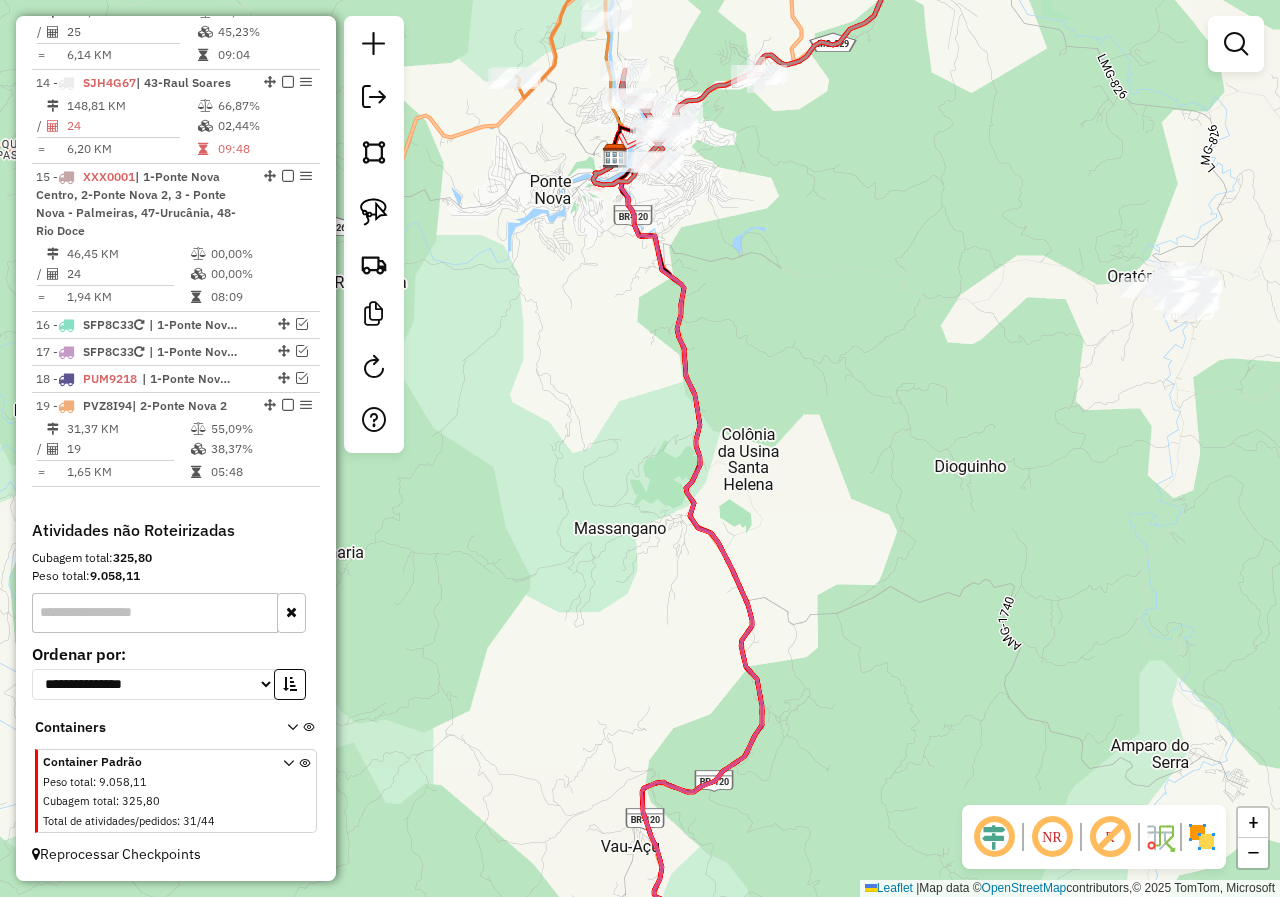 drag, startPoint x: 771, startPoint y: 407, endPoint x: 759, endPoint y: 429, distance: 25.059929 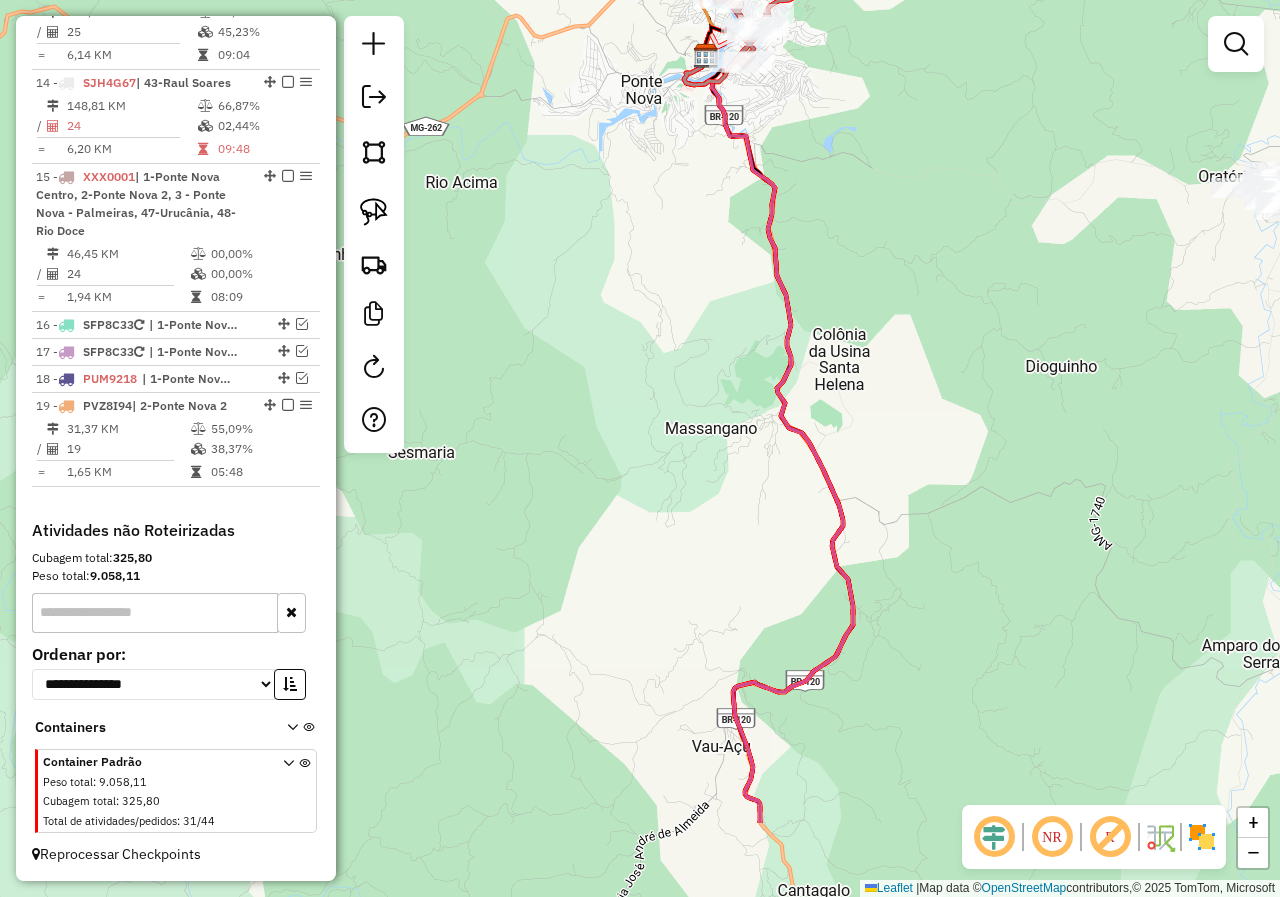 drag, startPoint x: 759, startPoint y: 429, endPoint x: 848, endPoint y: 266, distance: 185.71483 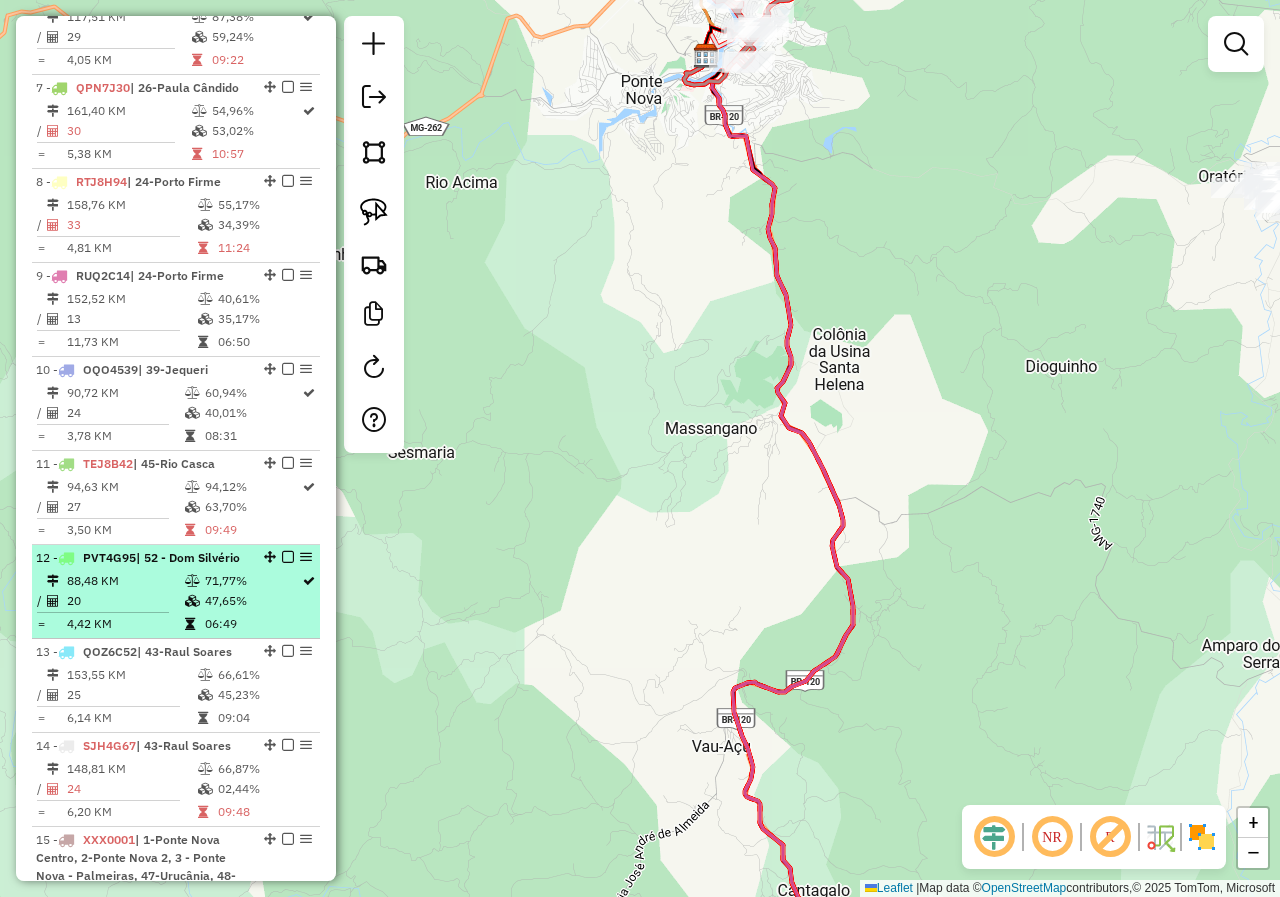 scroll, scrollTop: 1350, scrollLeft: 0, axis: vertical 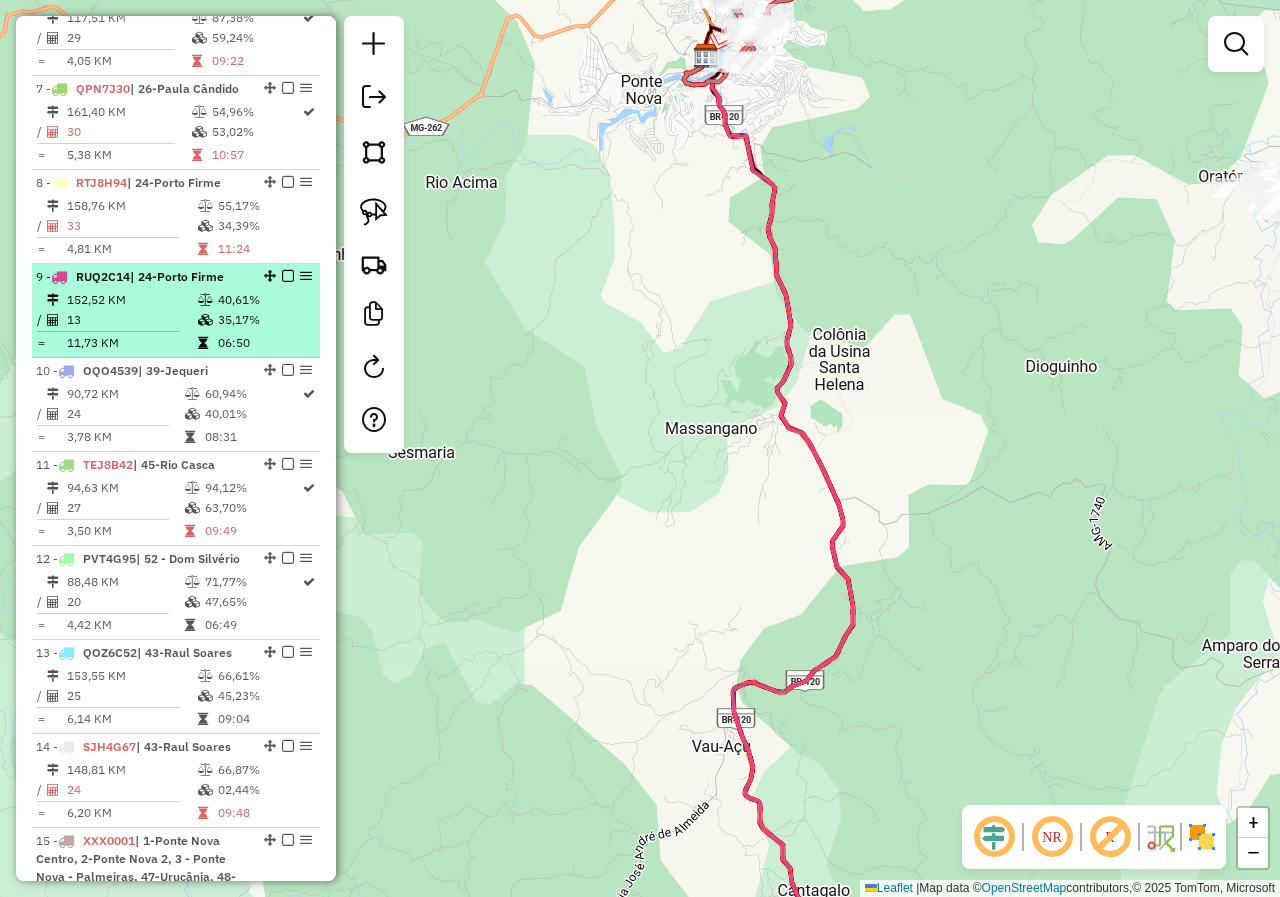 click on "13" at bounding box center (131, 320) 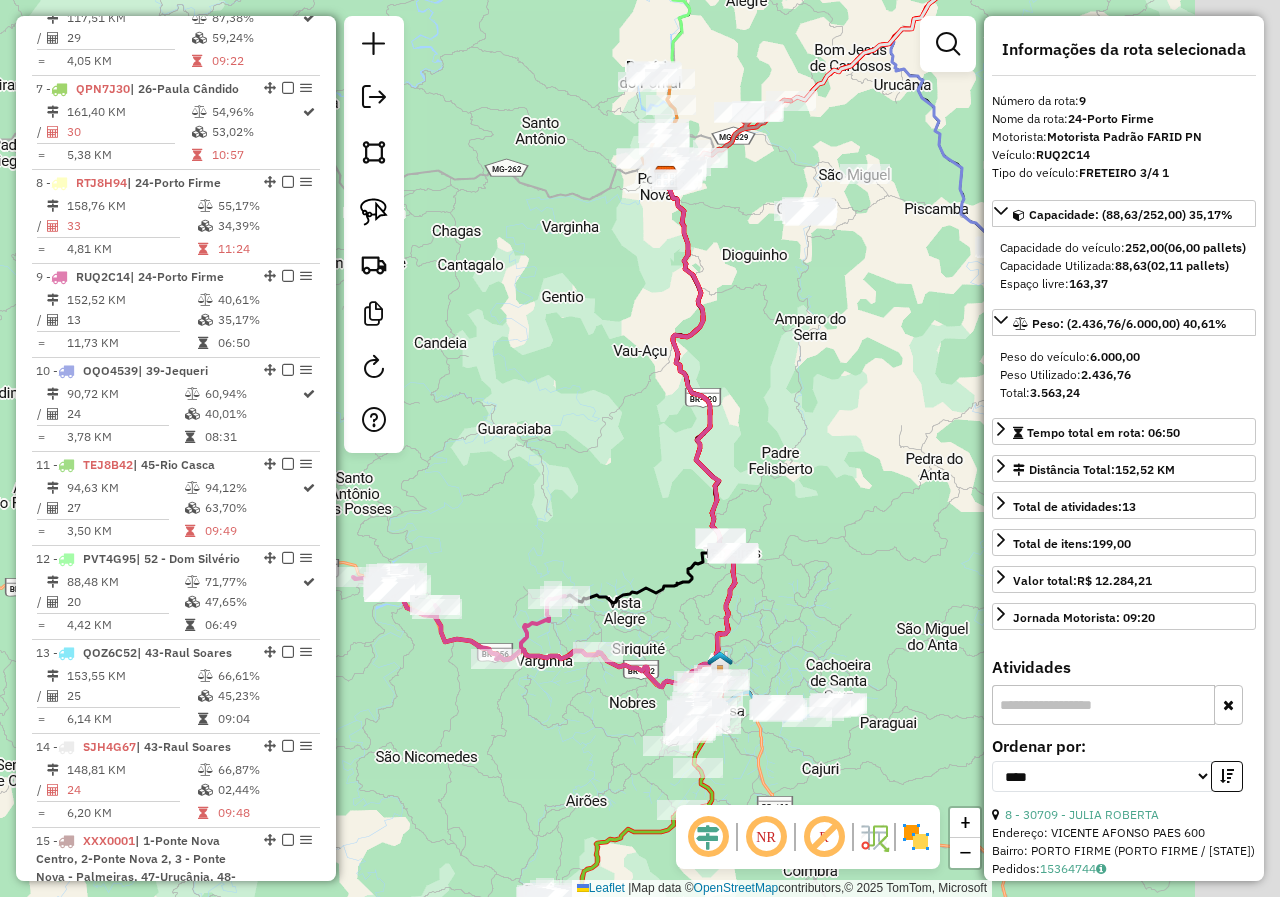 drag, startPoint x: 685, startPoint y: 432, endPoint x: 575, endPoint y: 412, distance: 111.8034 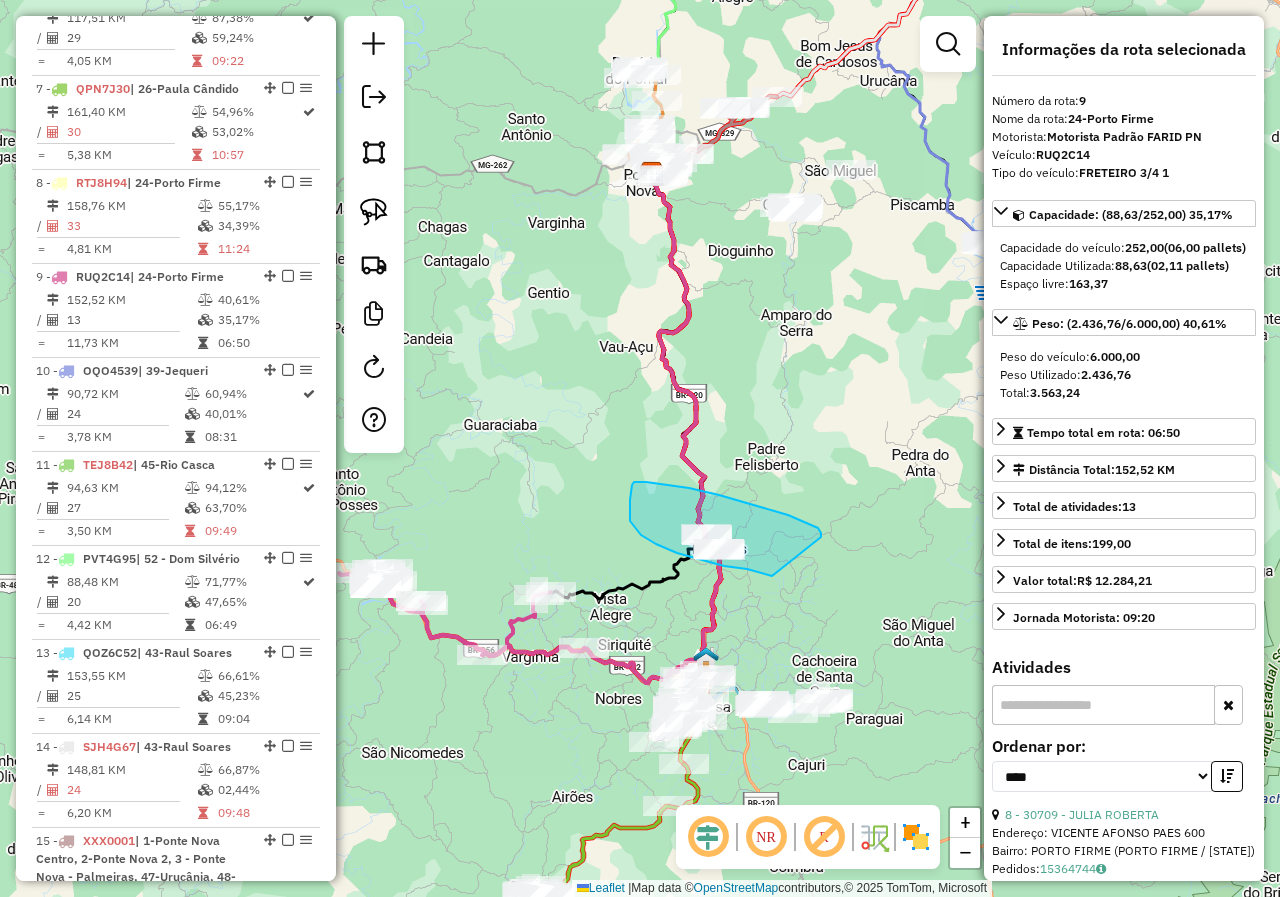 drag, startPoint x: 821, startPoint y: 535, endPoint x: 772, endPoint y: 576, distance: 63.89053 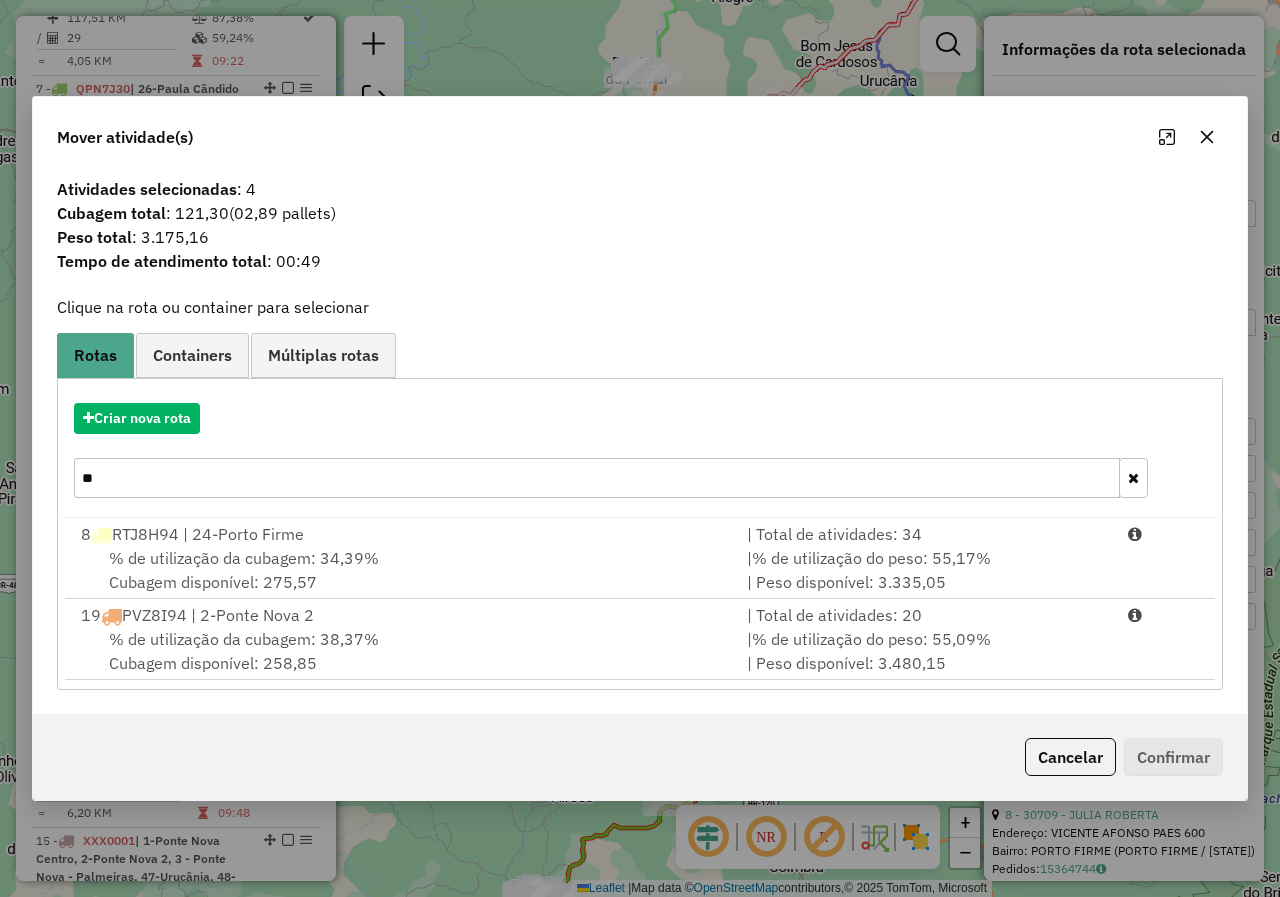 click 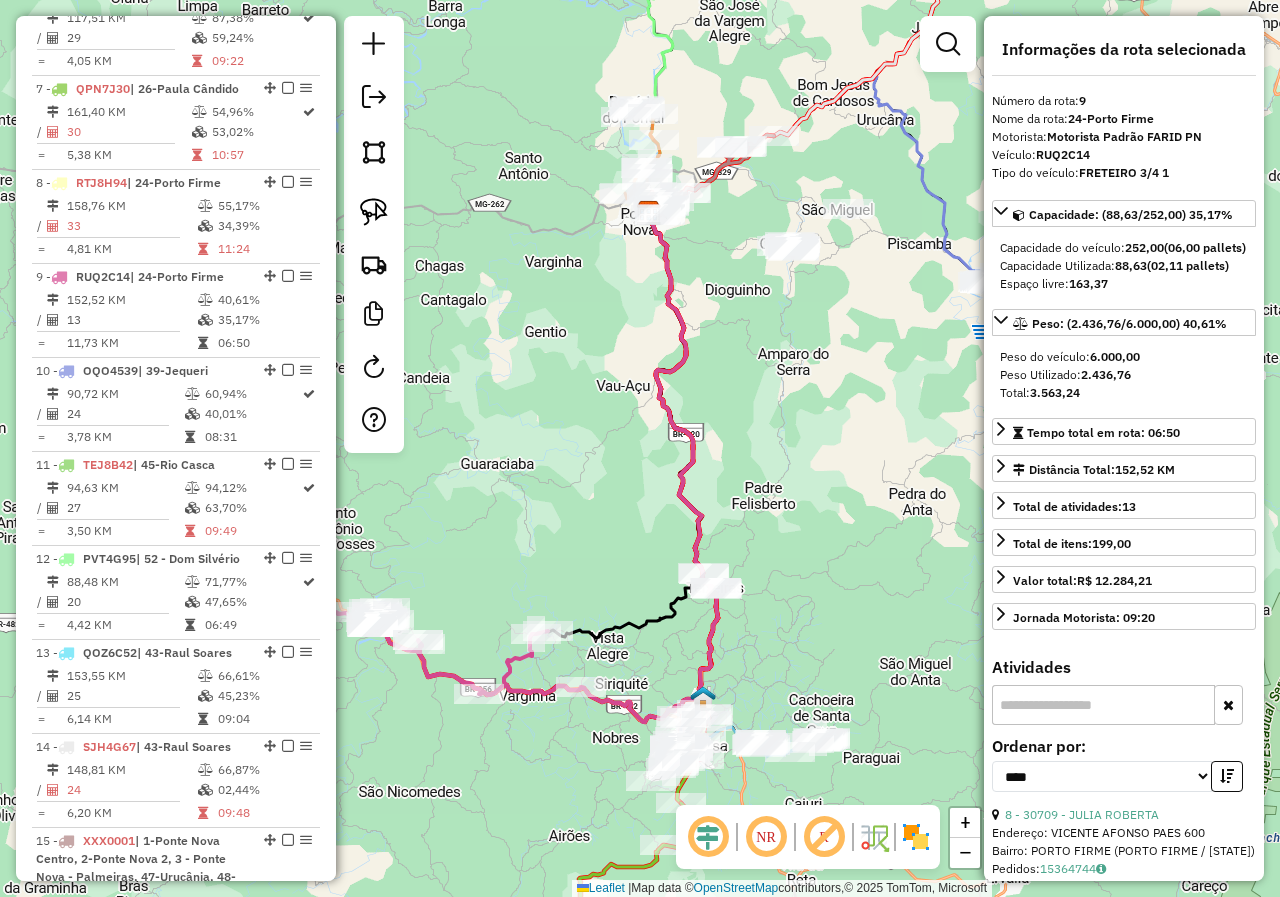 drag, startPoint x: 742, startPoint y: 295, endPoint x: 691, endPoint y: 463, distance: 175.5705 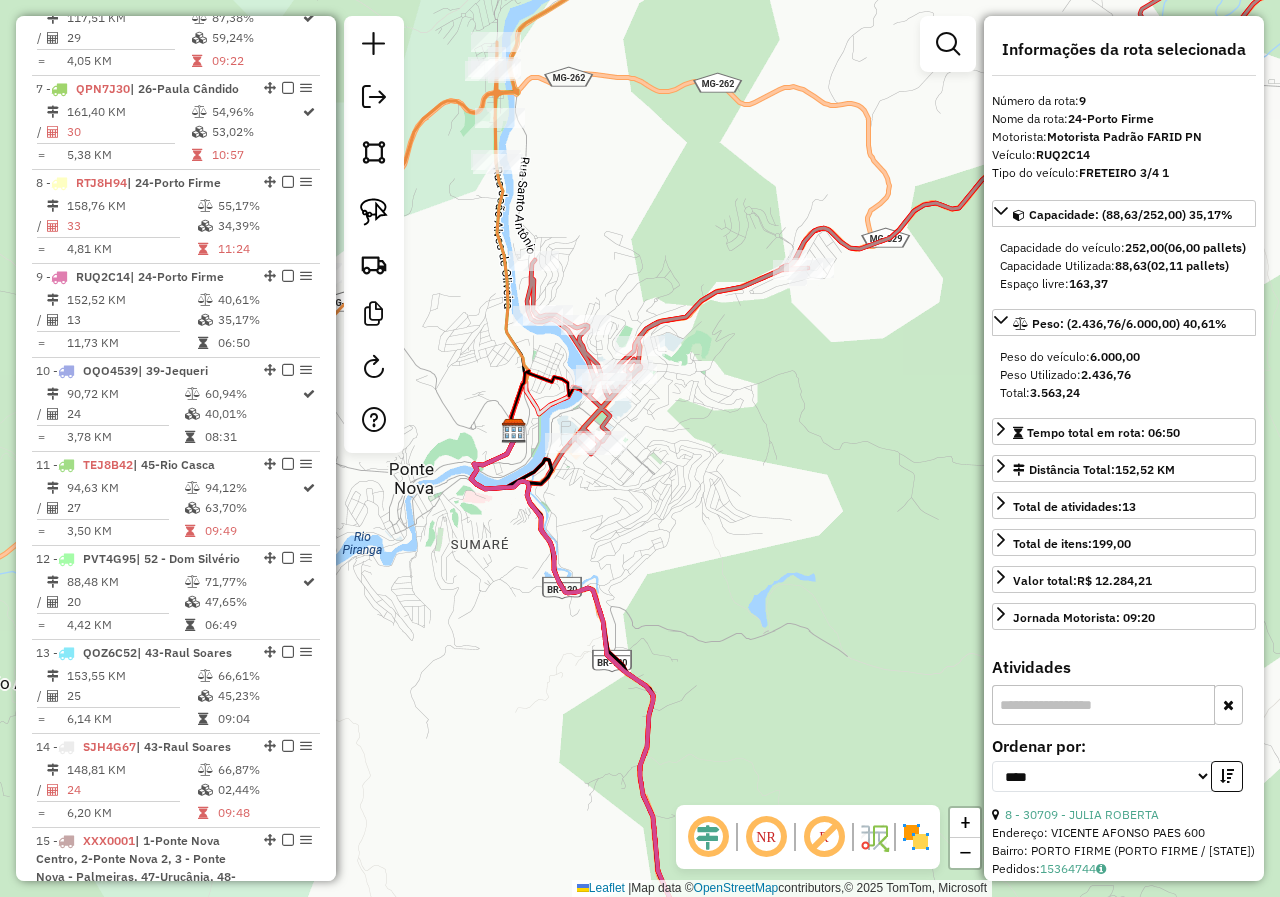 drag, startPoint x: 807, startPoint y: 433, endPoint x: 689, endPoint y: 463, distance: 121.75385 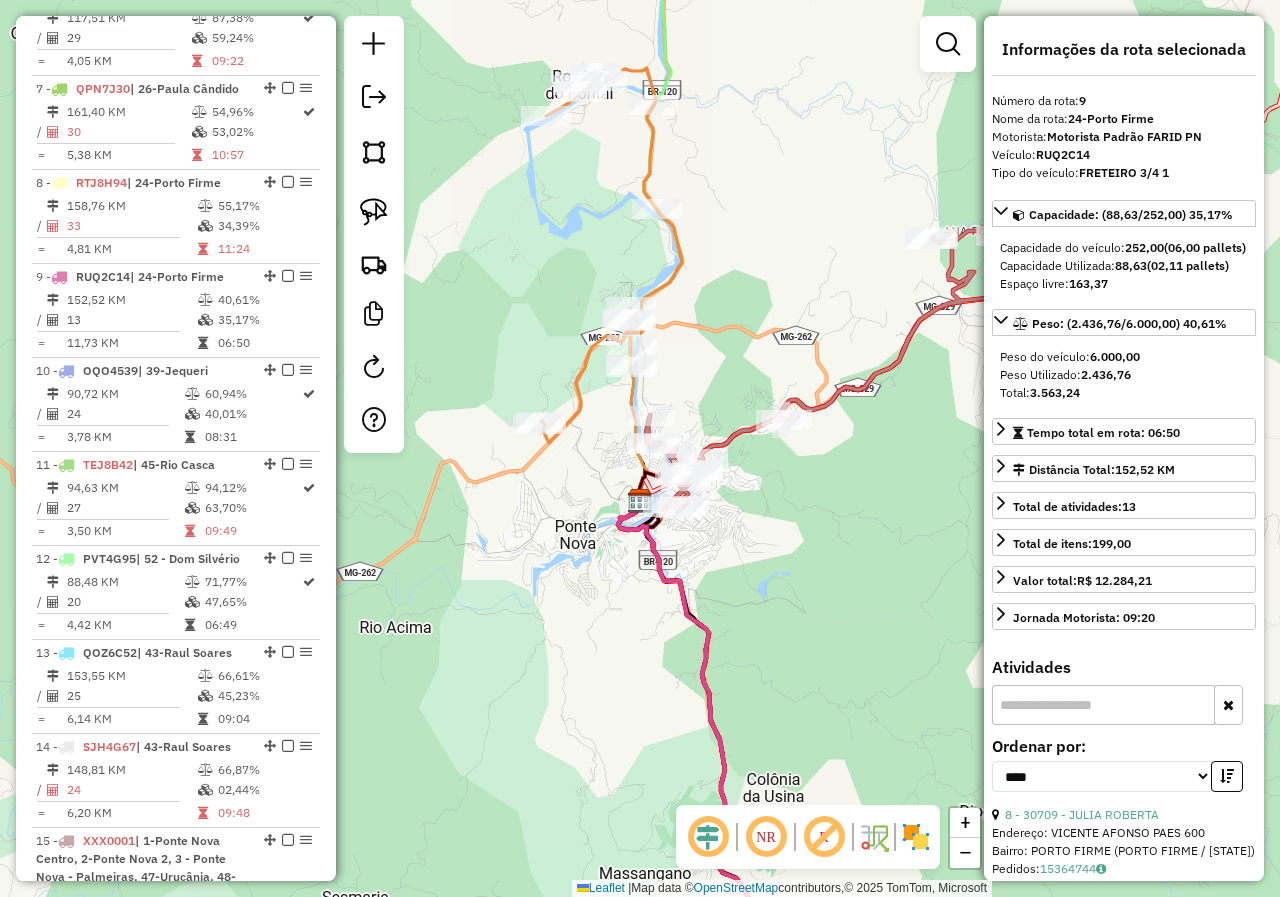 drag, startPoint x: 757, startPoint y: 430, endPoint x: 801, endPoint y: 489, distance: 73.60027 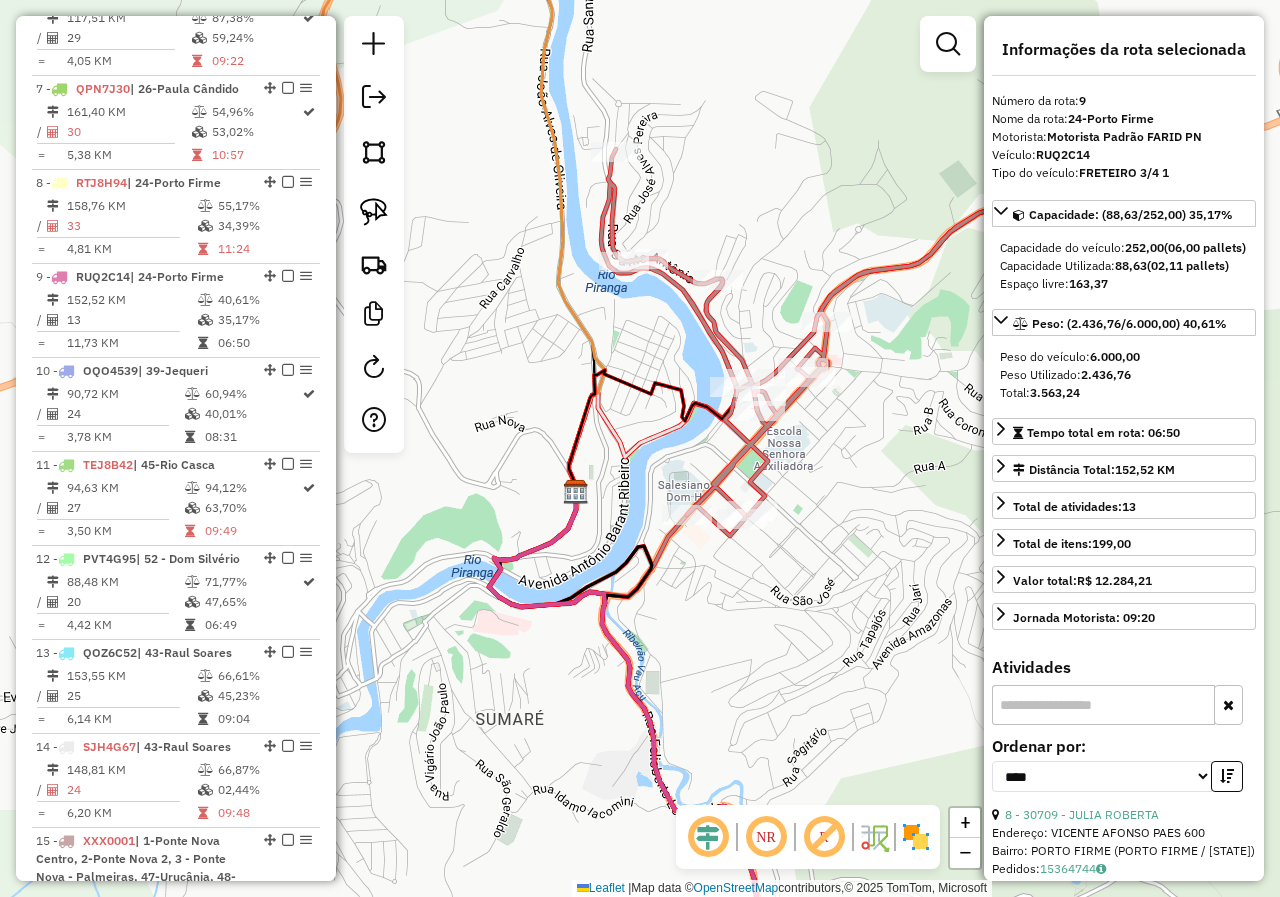 drag, startPoint x: 756, startPoint y: 433, endPoint x: 537, endPoint y: 362, distance: 230.22163 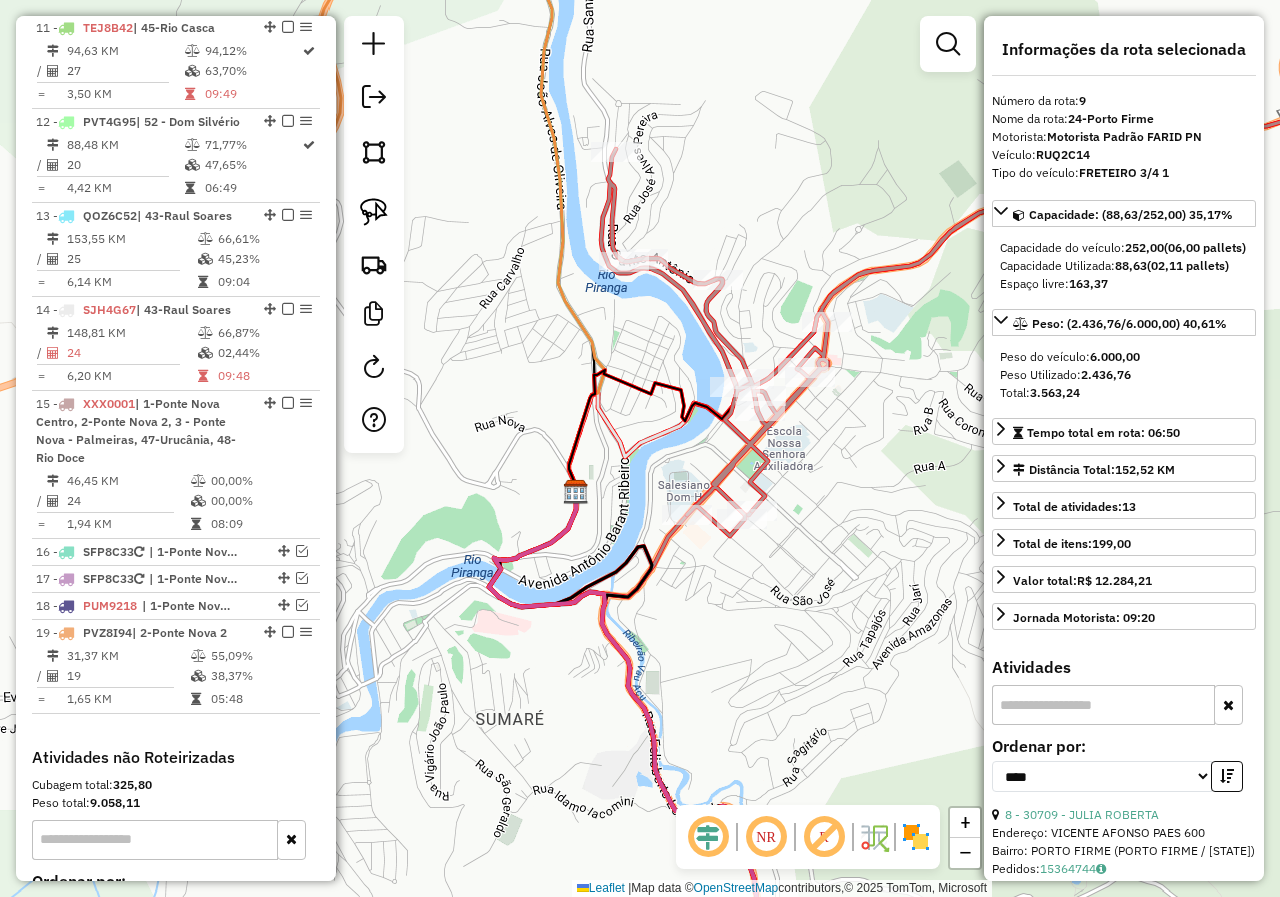 scroll, scrollTop: 2050, scrollLeft: 0, axis: vertical 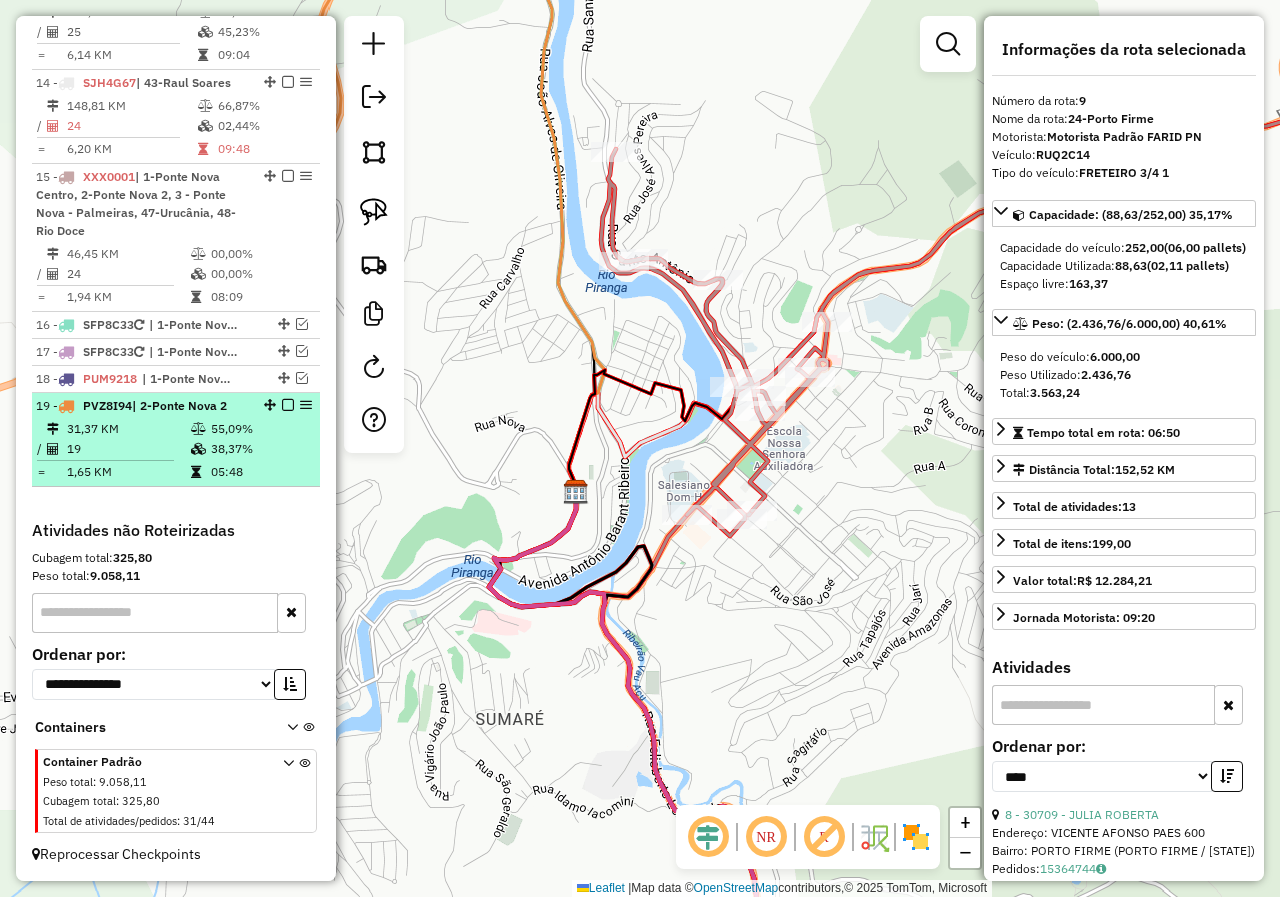 click at bounding box center [113, 460] 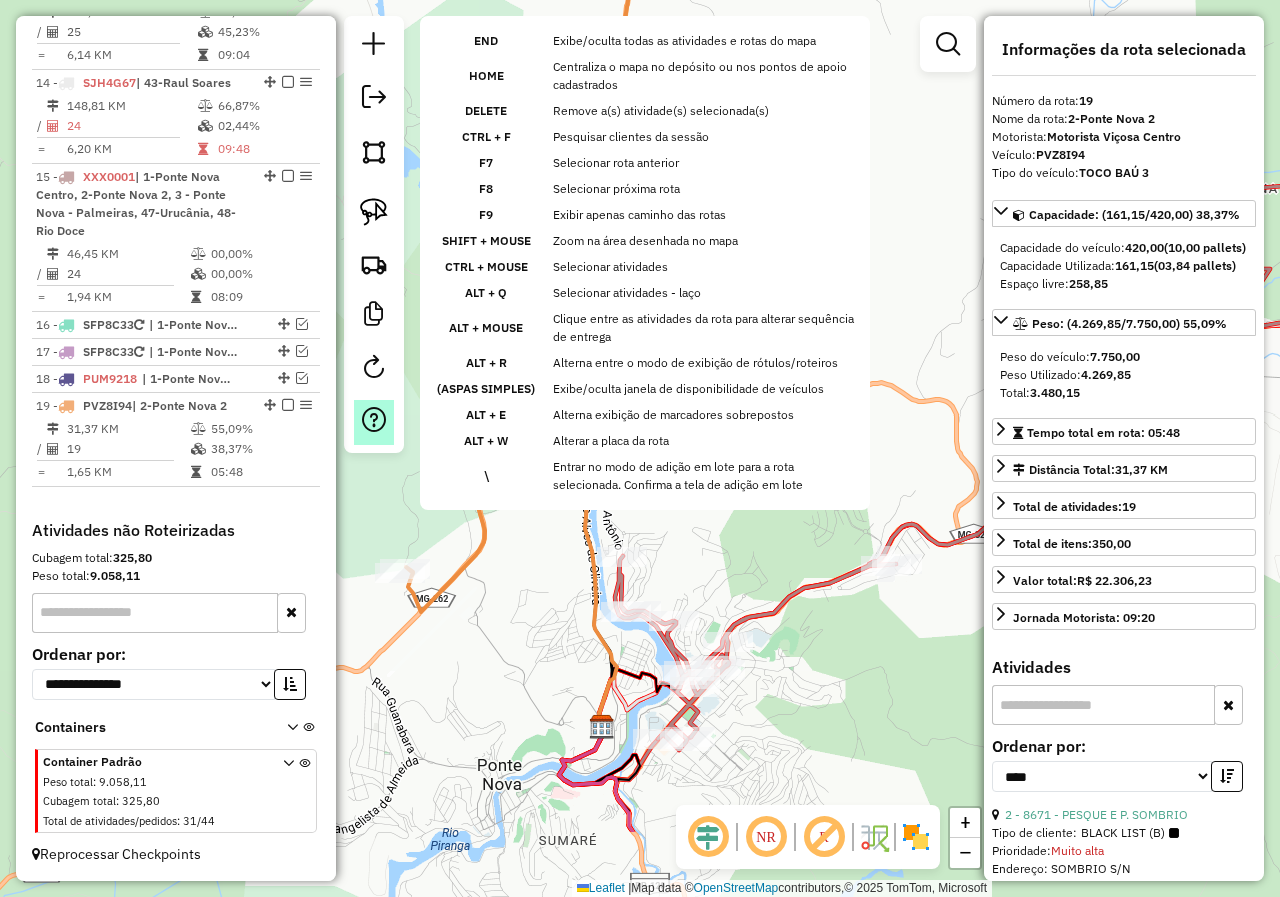 drag, startPoint x: 462, startPoint y: 567, endPoint x: 368, endPoint y: 413, distance: 180.42172 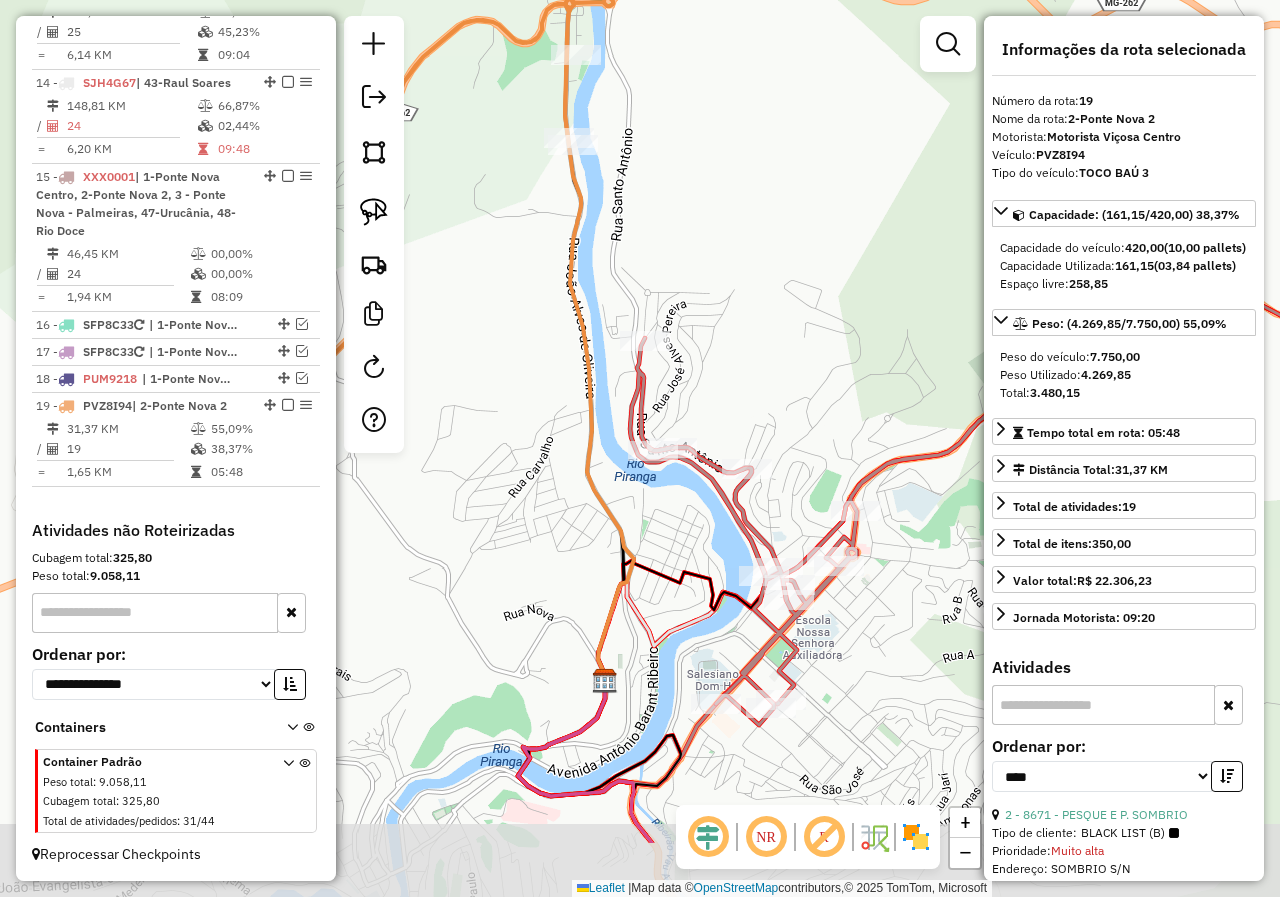 drag, startPoint x: 625, startPoint y: 659, endPoint x: 518, endPoint y: 451, distance: 233.9081 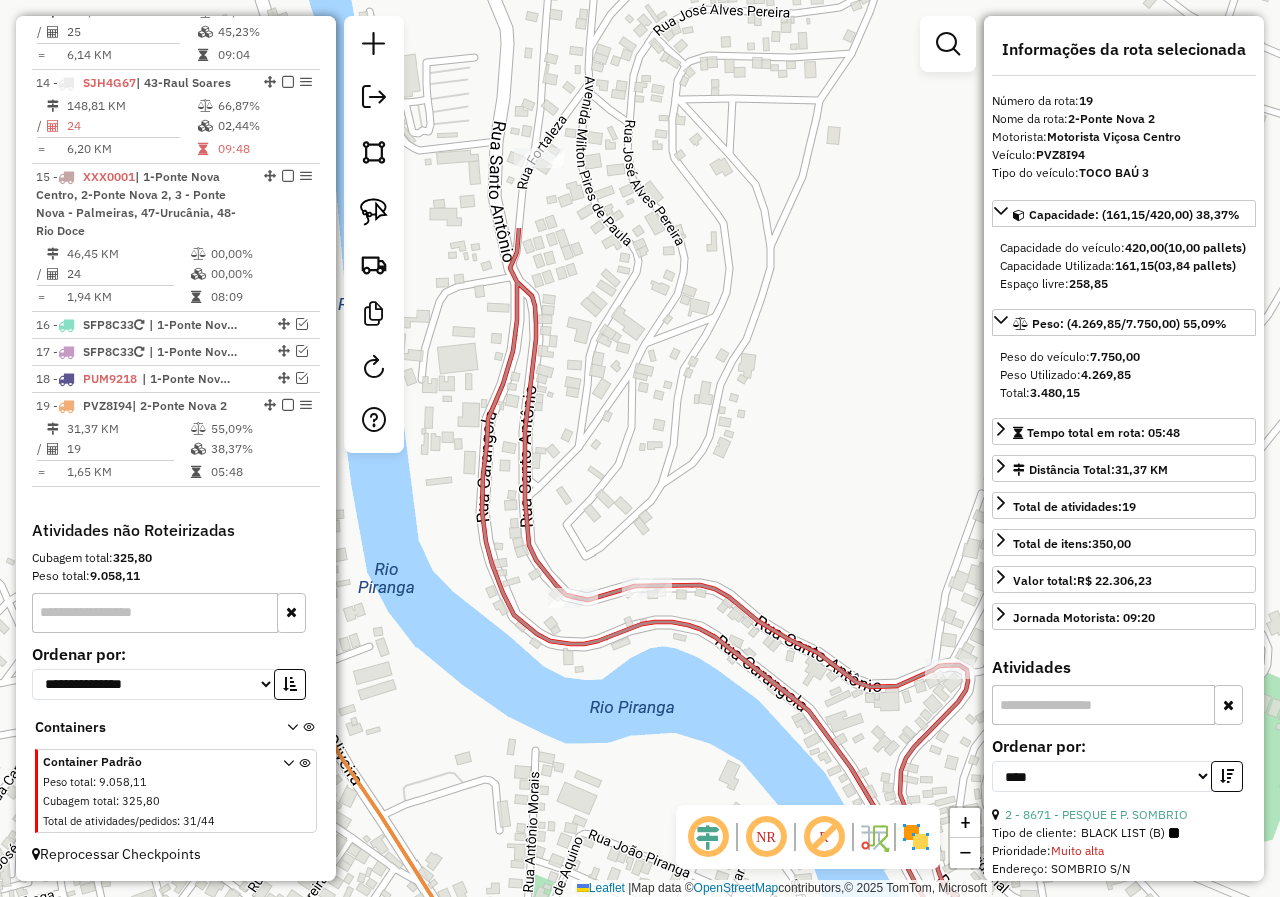 drag, startPoint x: 580, startPoint y: 393, endPoint x: 701, endPoint y: 539, distance: 189.6233 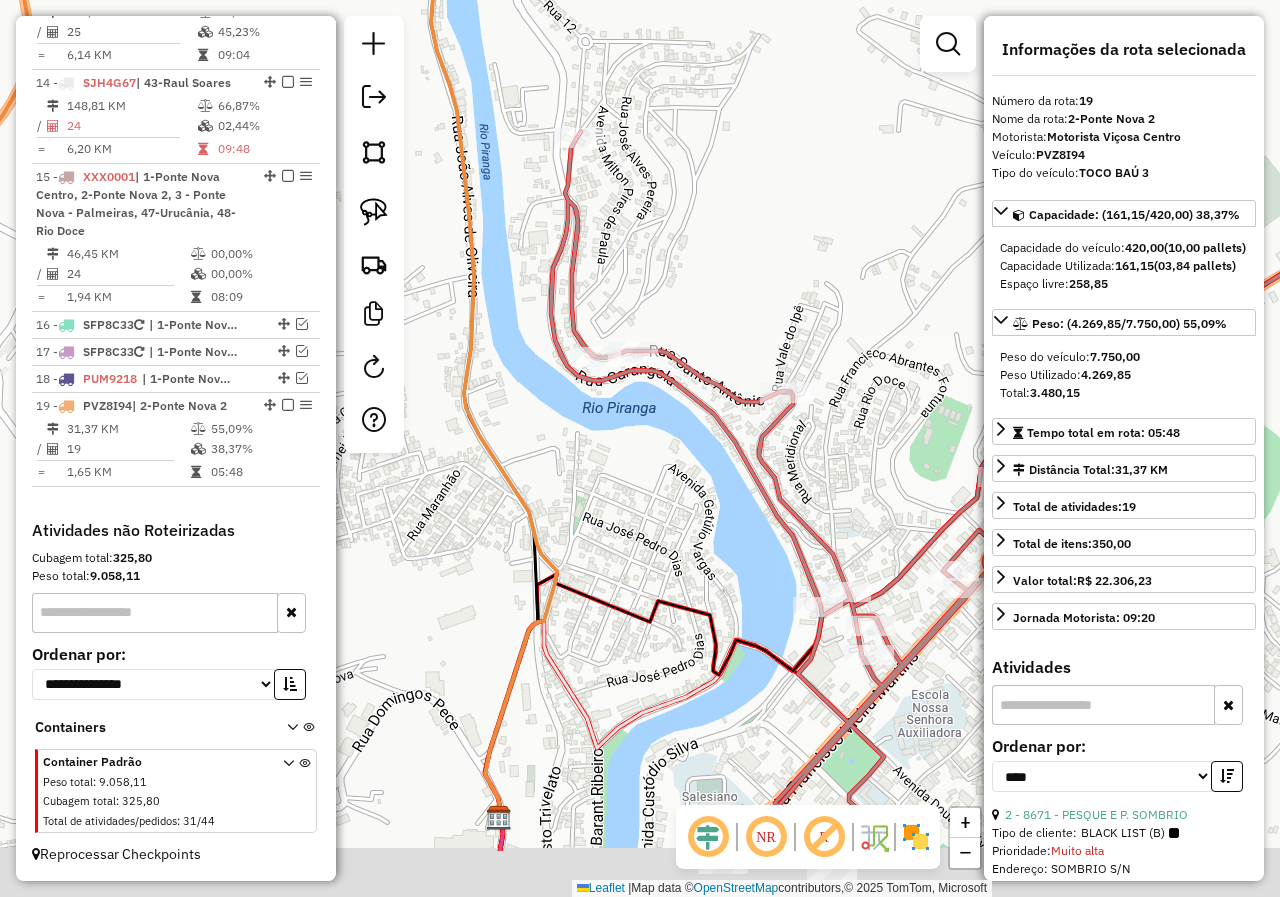 drag, startPoint x: 697, startPoint y: 645, endPoint x: 674, endPoint y: 496, distance: 150.76472 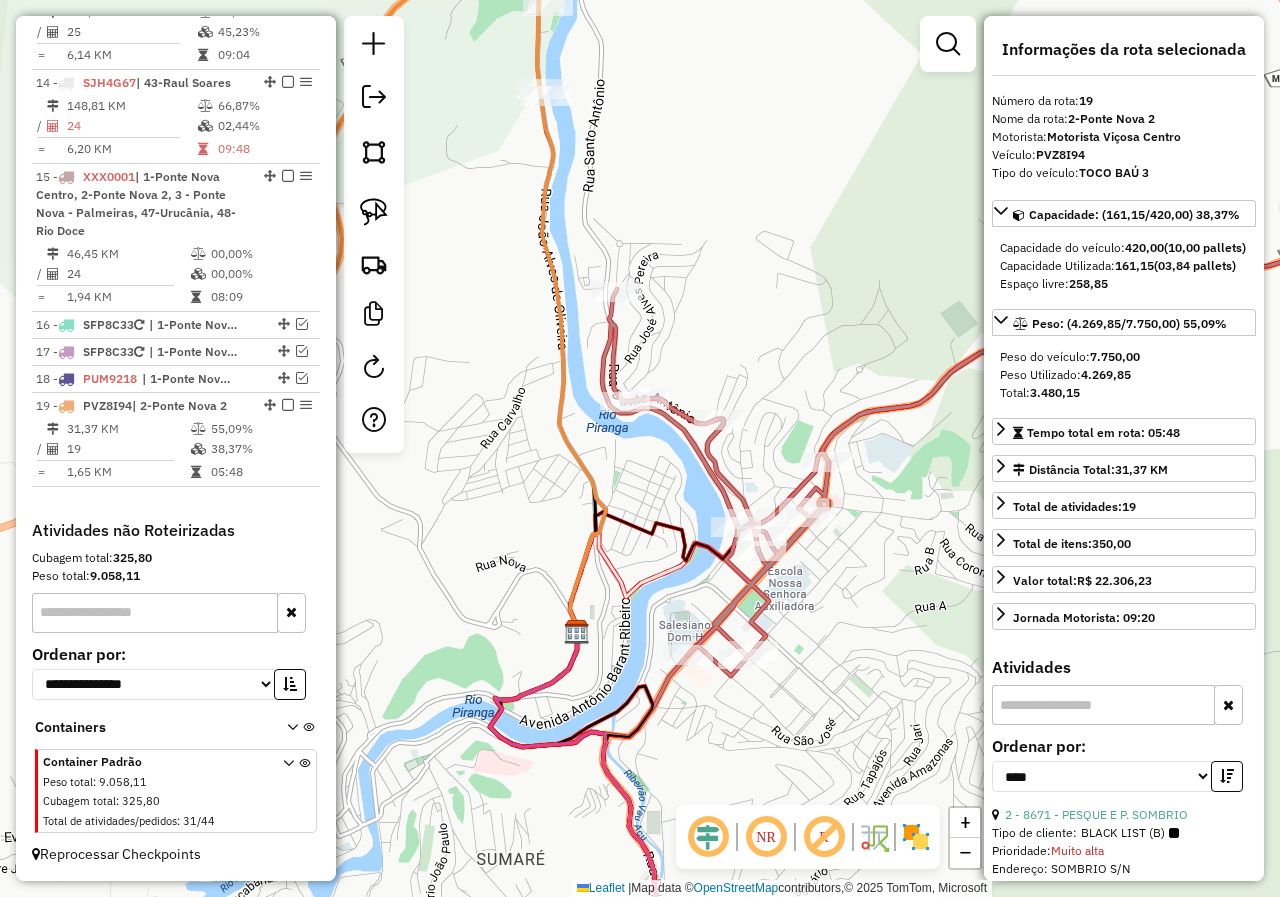 drag, startPoint x: 671, startPoint y: 530, endPoint x: 663, endPoint y: 511, distance: 20.615528 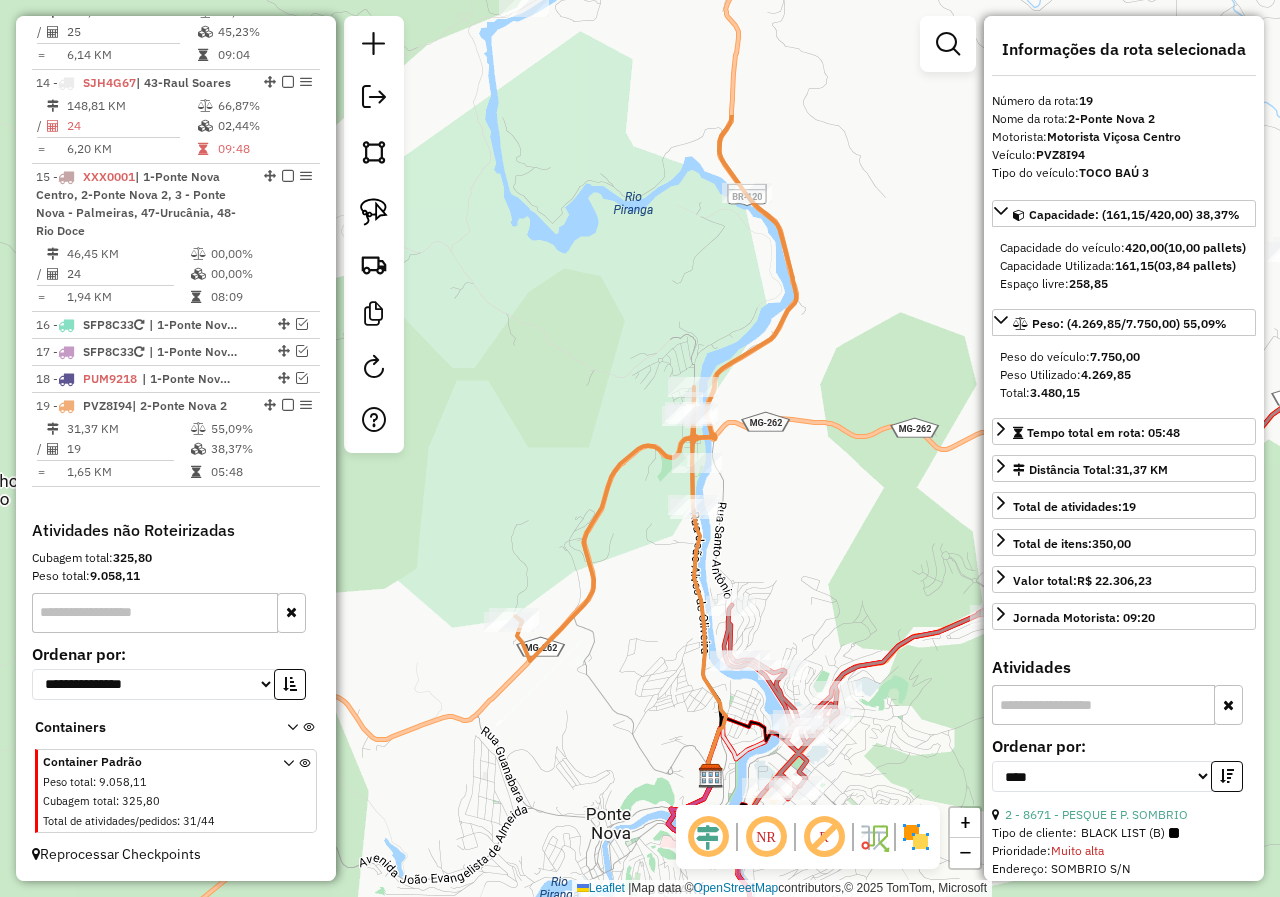 drag, startPoint x: 520, startPoint y: 476, endPoint x: 621, endPoint y: 685, distance: 232.12497 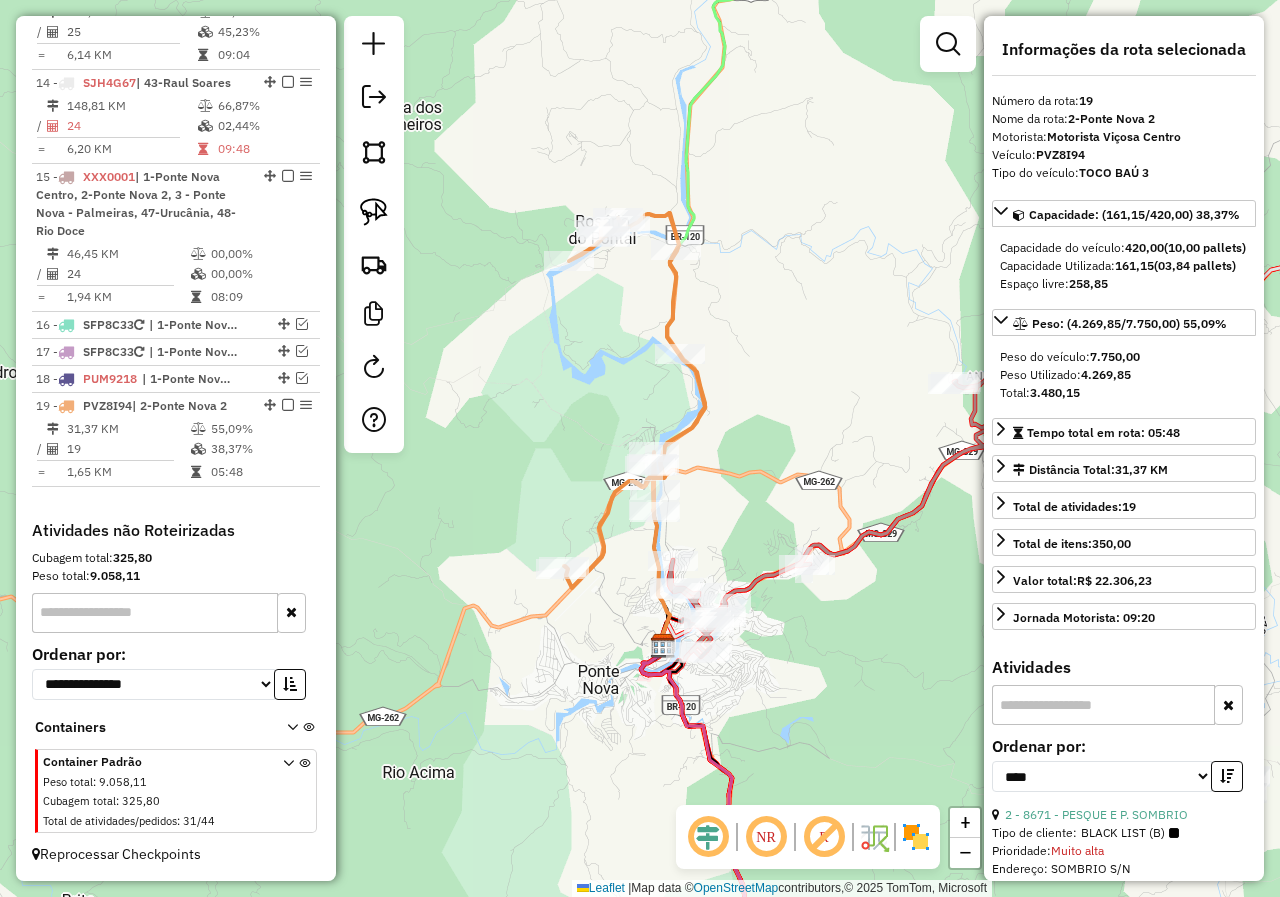 drag, startPoint x: 572, startPoint y: 564, endPoint x: 569, endPoint y: 478, distance: 86.05231 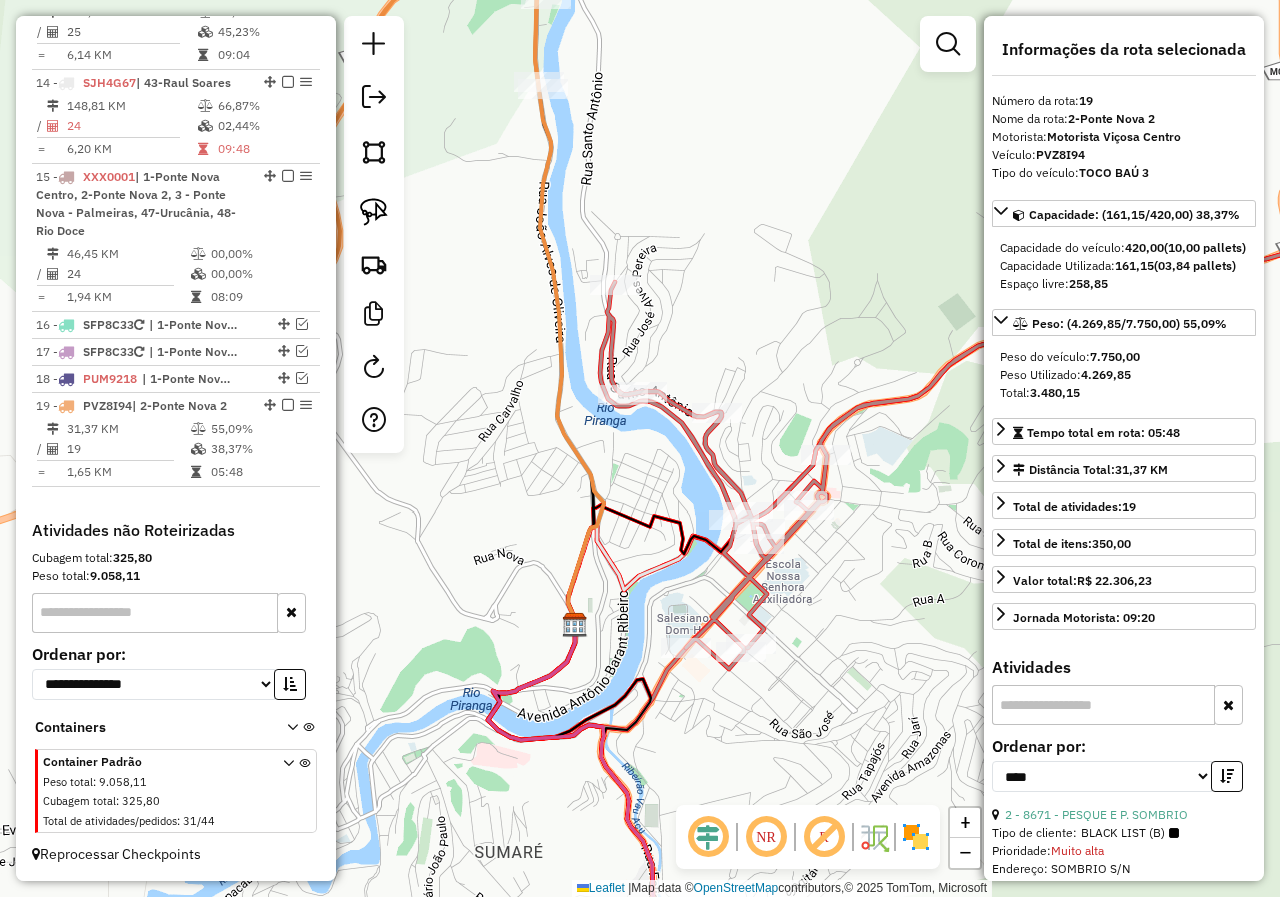 drag, startPoint x: 608, startPoint y: 586, endPoint x: 518, endPoint y: 513, distance: 115.88356 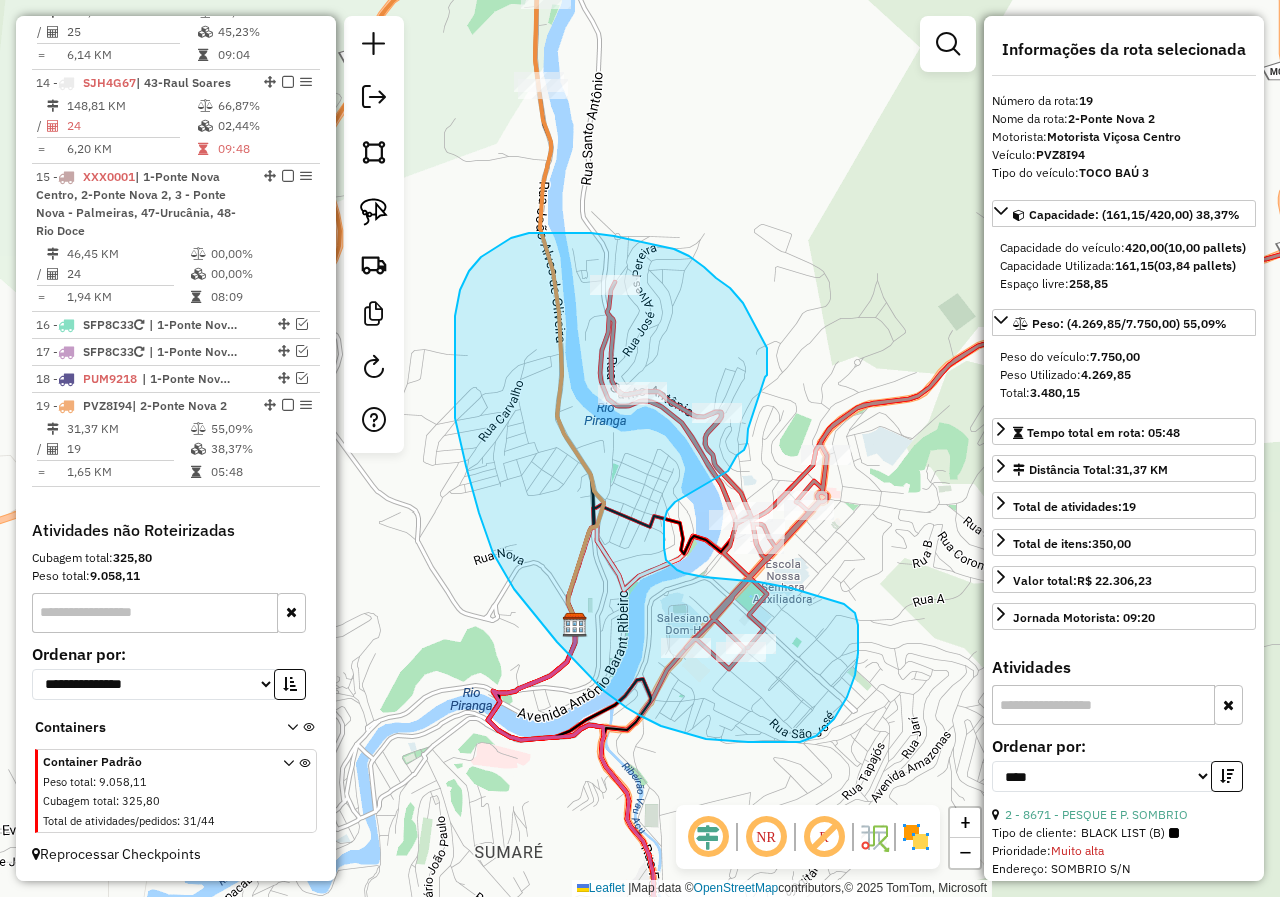 drag, startPoint x: 765, startPoint y: 377, endPoint x: 748, endPoint y: 427, distance: 52.810986 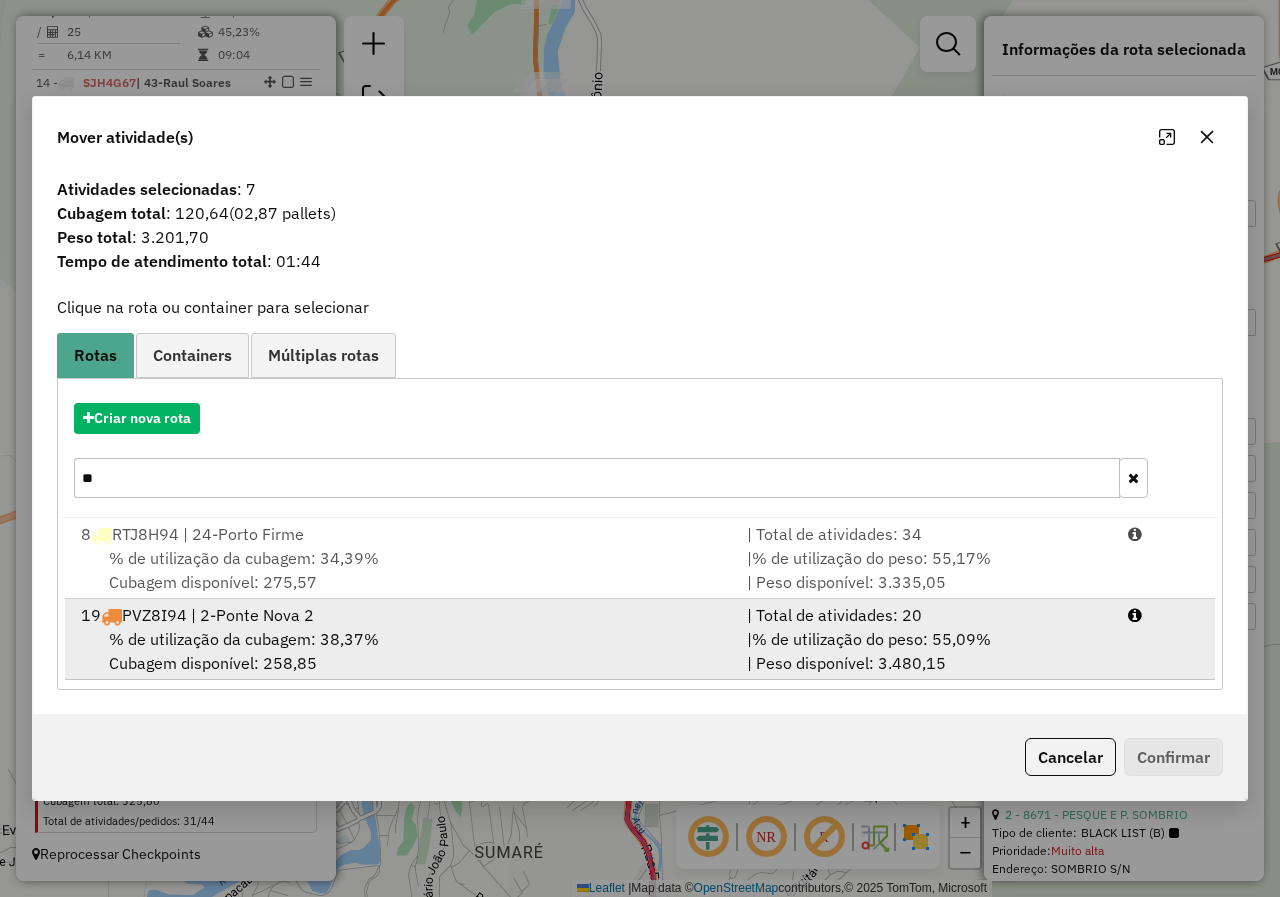 click on "19  PVZ8I94 | 2-Ponte Nova 2" at bounding box center [402, 615] 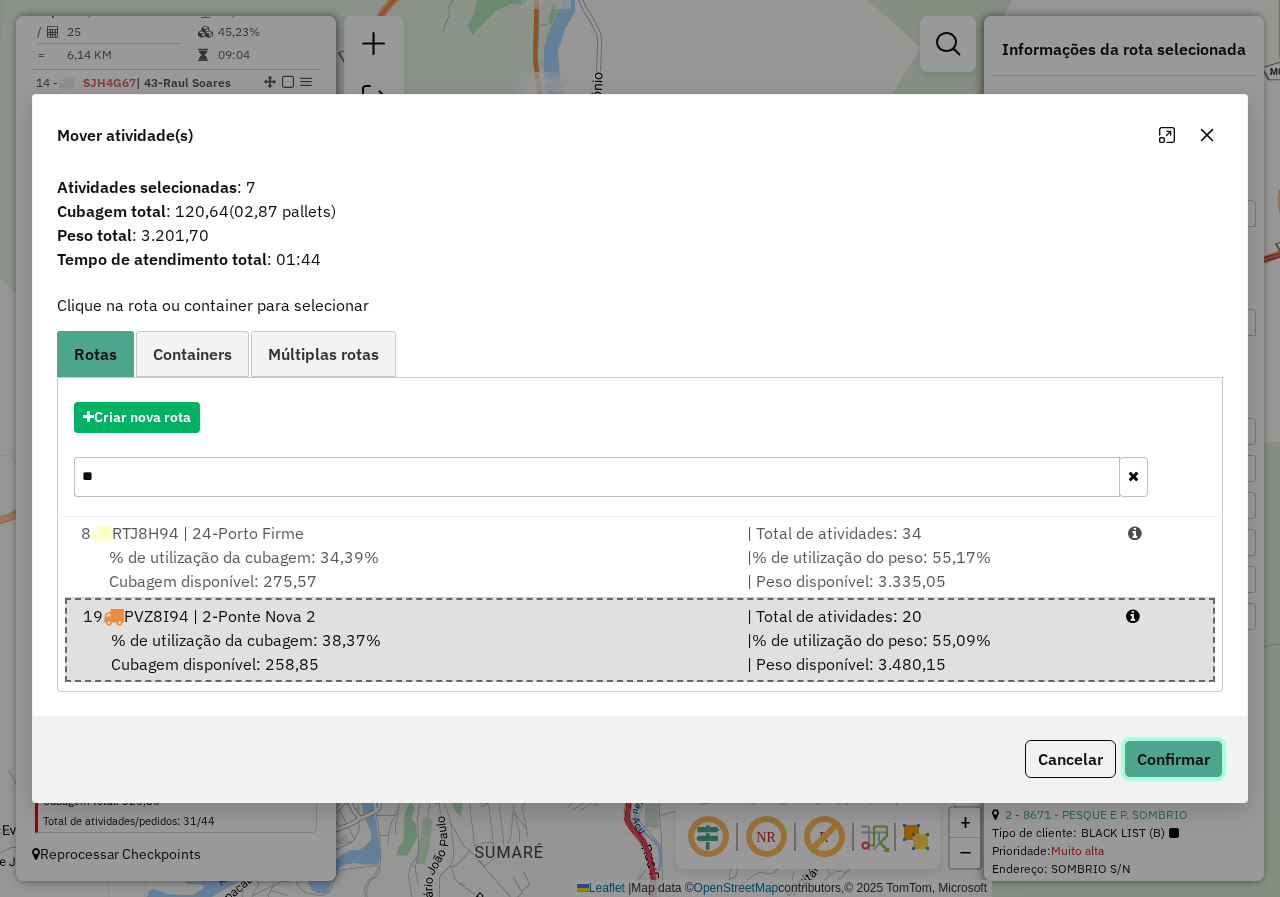 click on "Confirmar" 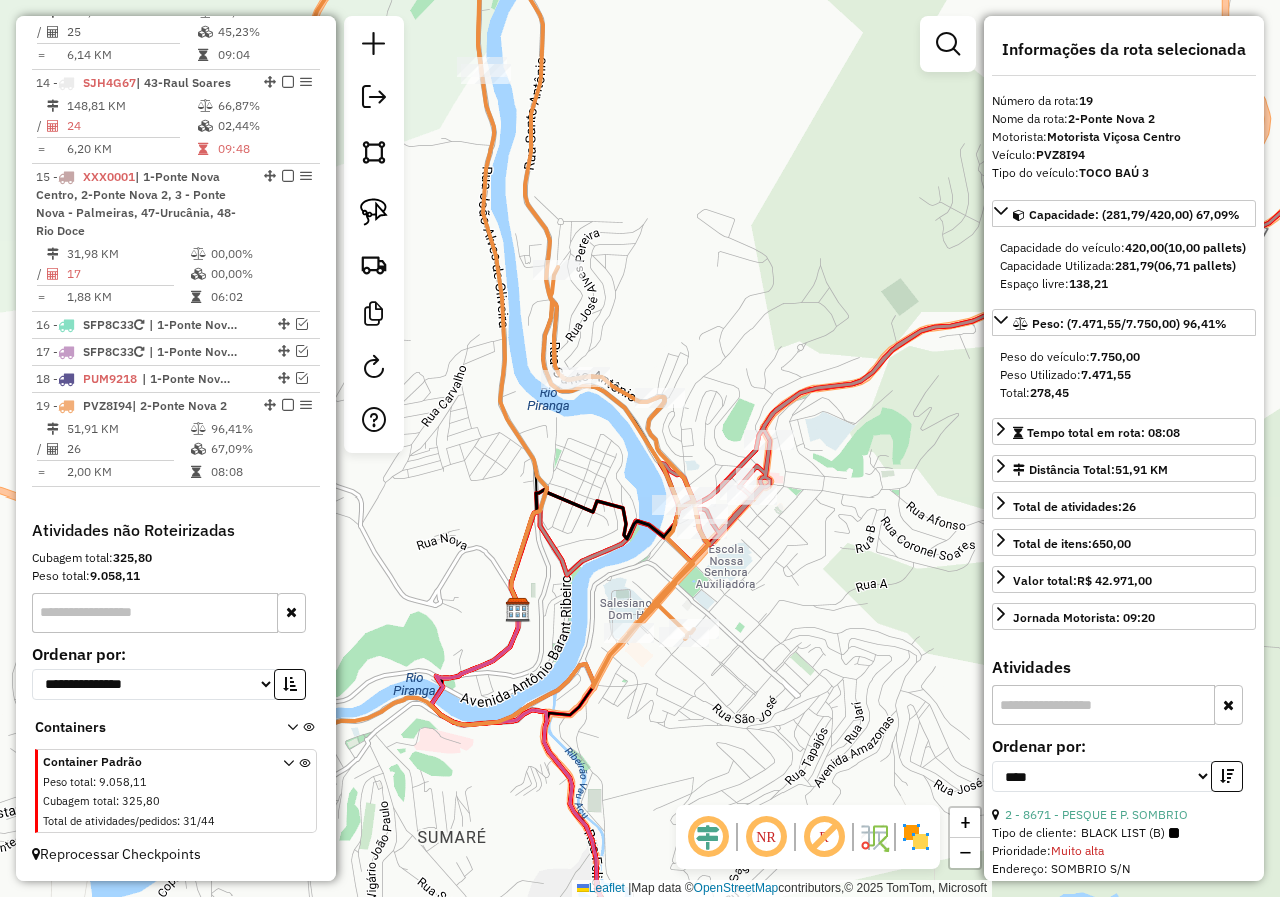 drag, startPoint x: 847, startPoint y: 592, endPoint x: 780, endPoint y: 574, distance: 69.375786 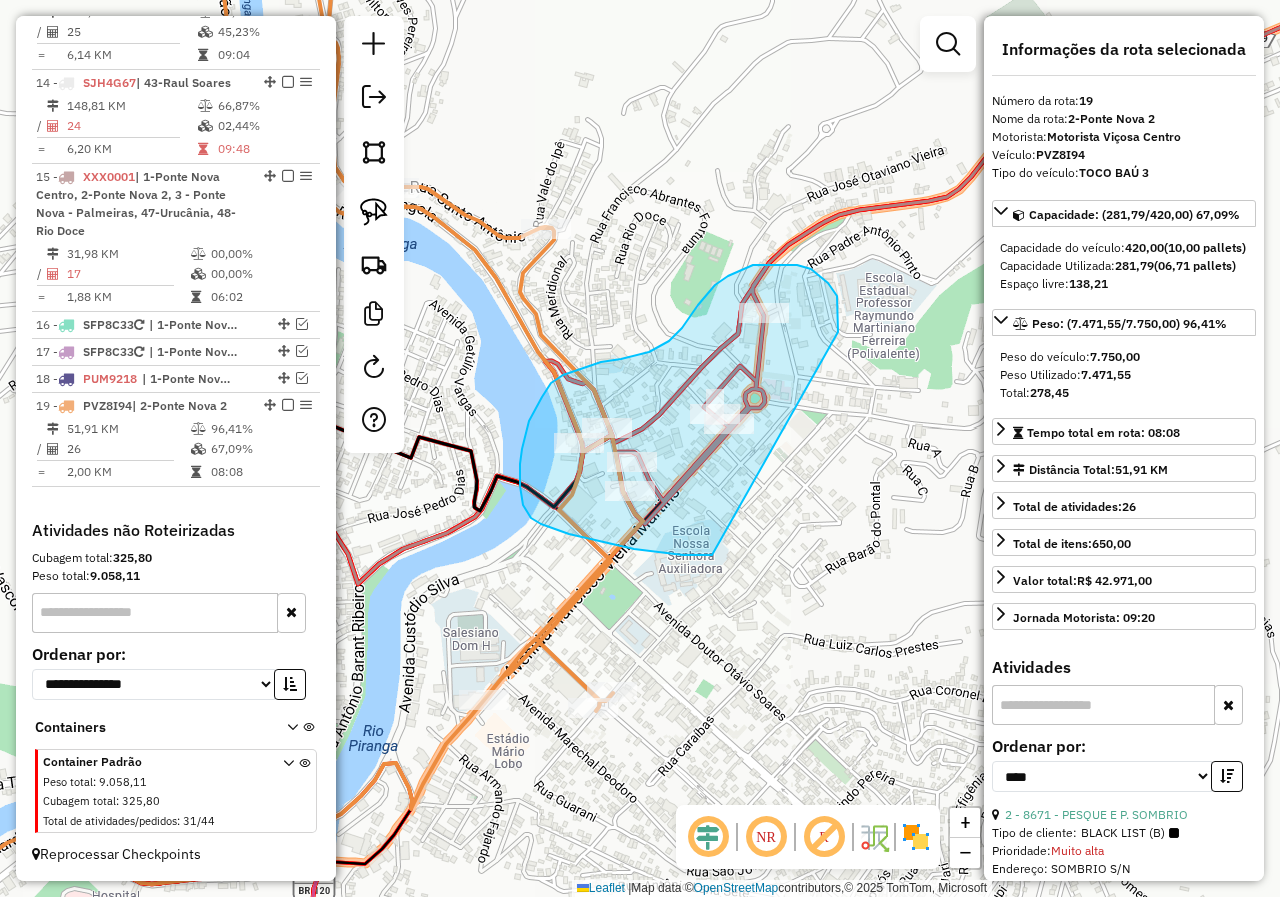 drag, startPoint x: 838, startPoint y: 328, endPoint x: 763, endPoint y: 553, distance: 237.17082 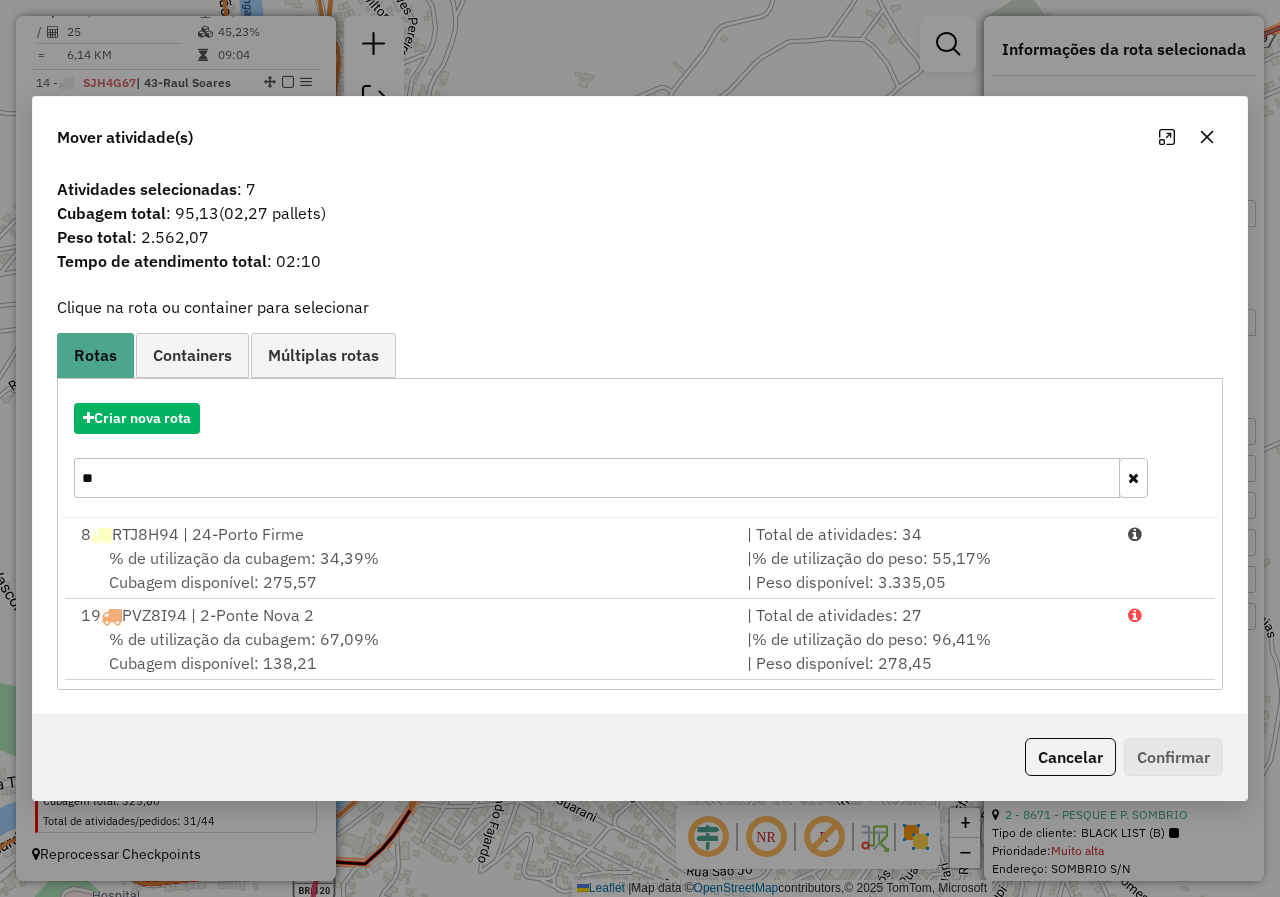 click 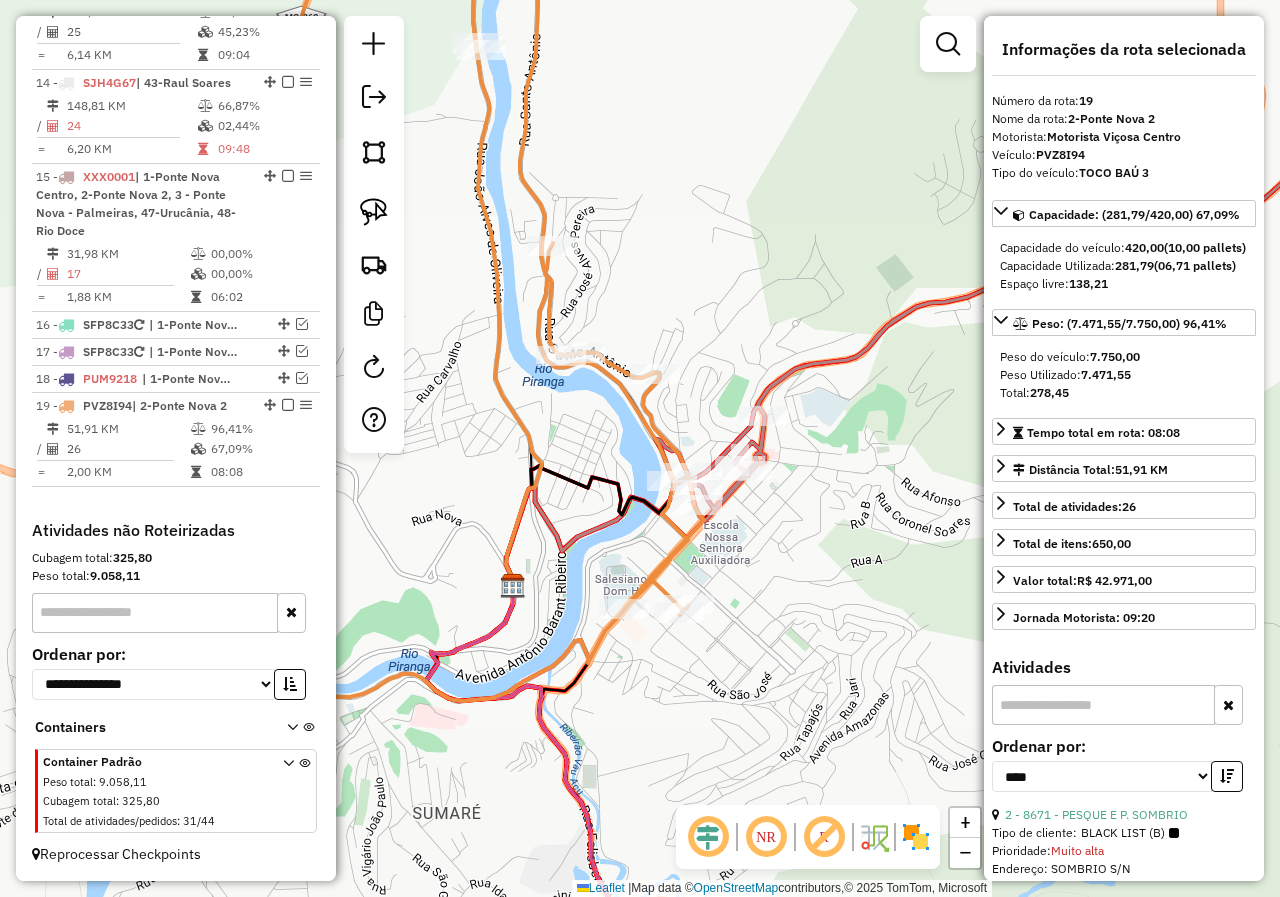 drag, startPoint x: 833, startPoint y: 508, endPoint x: 690, endPoint y: 503, distance: 143.08739 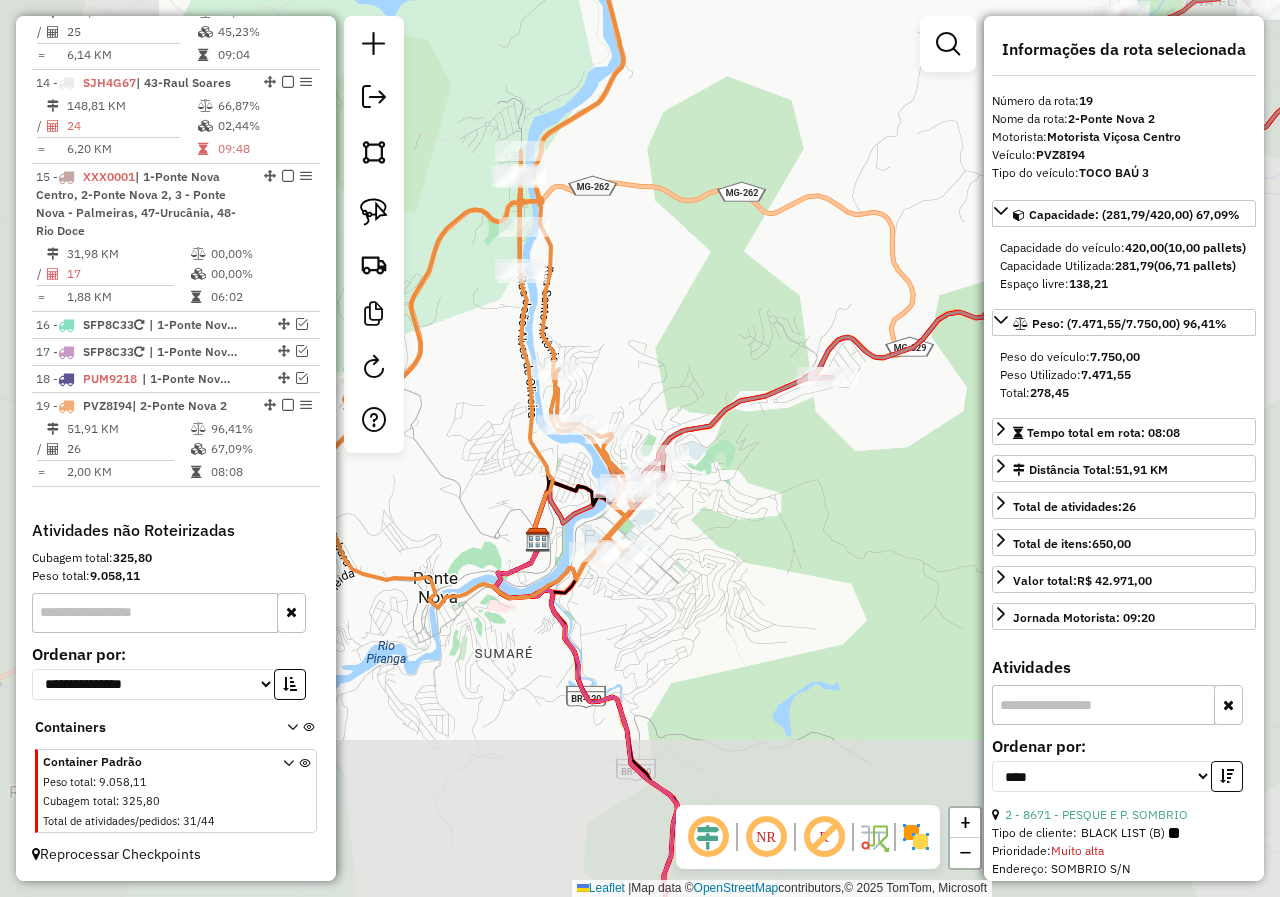 drag, startPoint x: 784, startPoint y: 470, endPoint x: 599, endPoint y: 494, distance: 186.55026 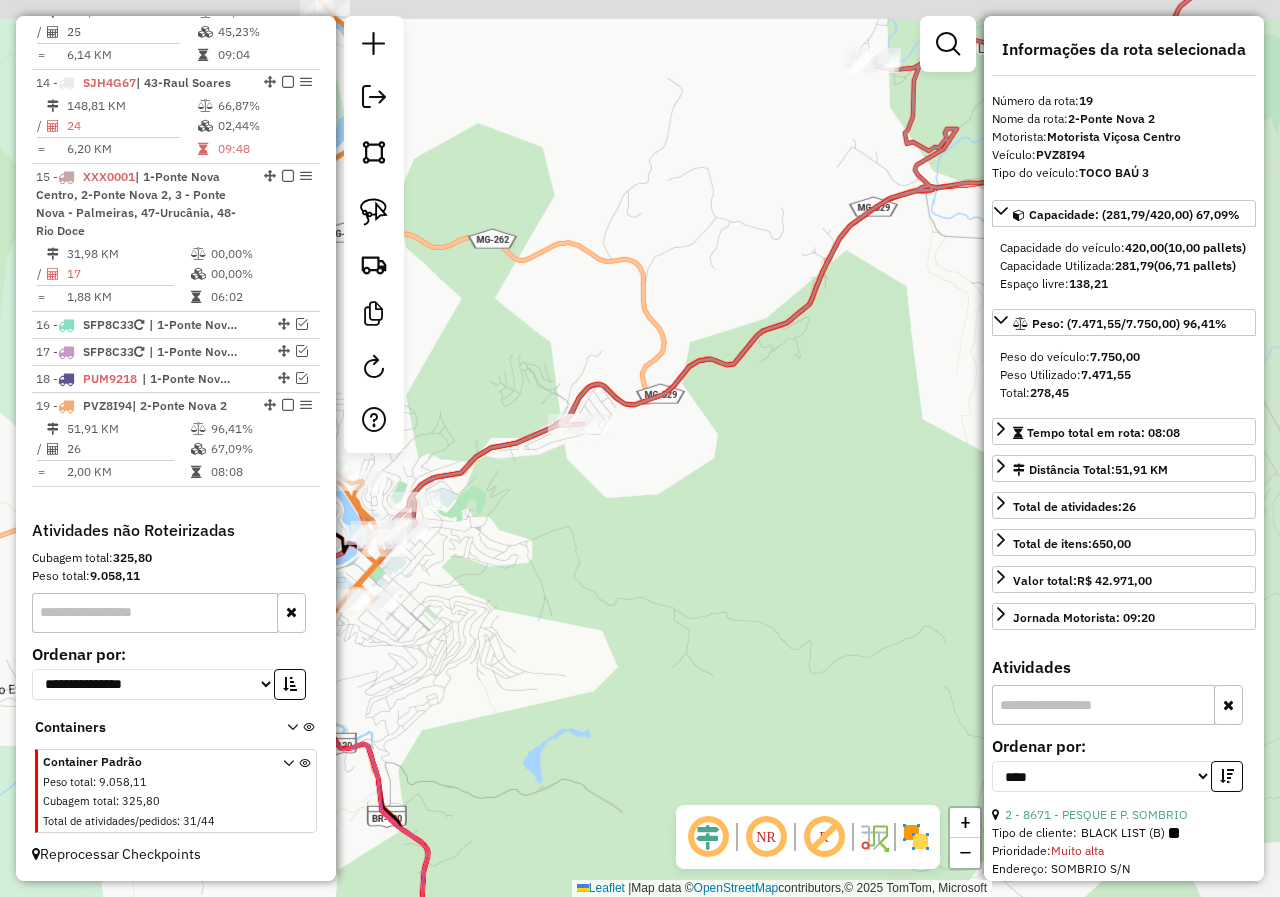 drag, startPoint x: 675, startPoint y: 494, endPoint x: 599, endPoint y: 548, distance: 93.230896 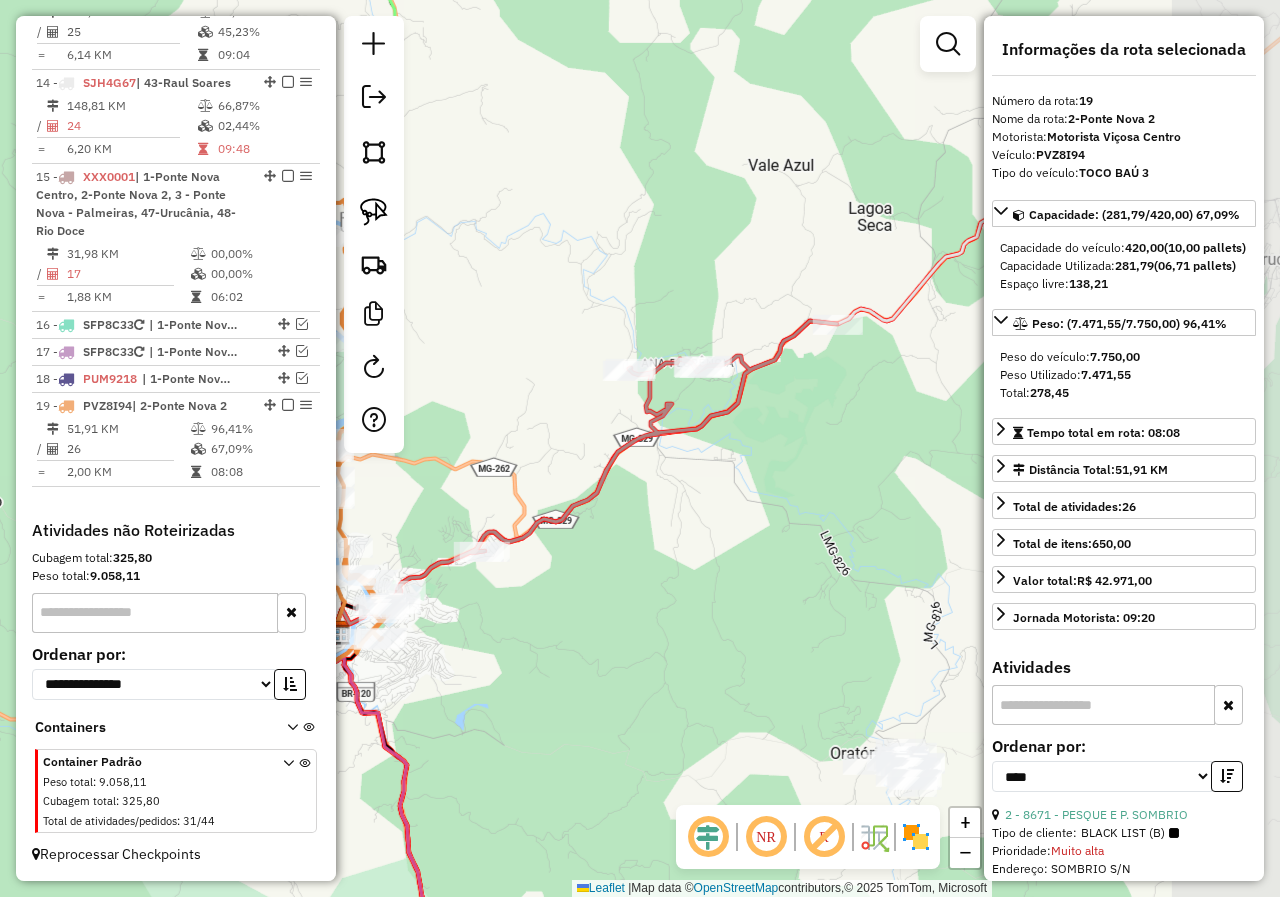 drag, startPoint x: 780, startPoint y: 464, endPoint x: 732, endPoint y: 481, distance: 50.92151 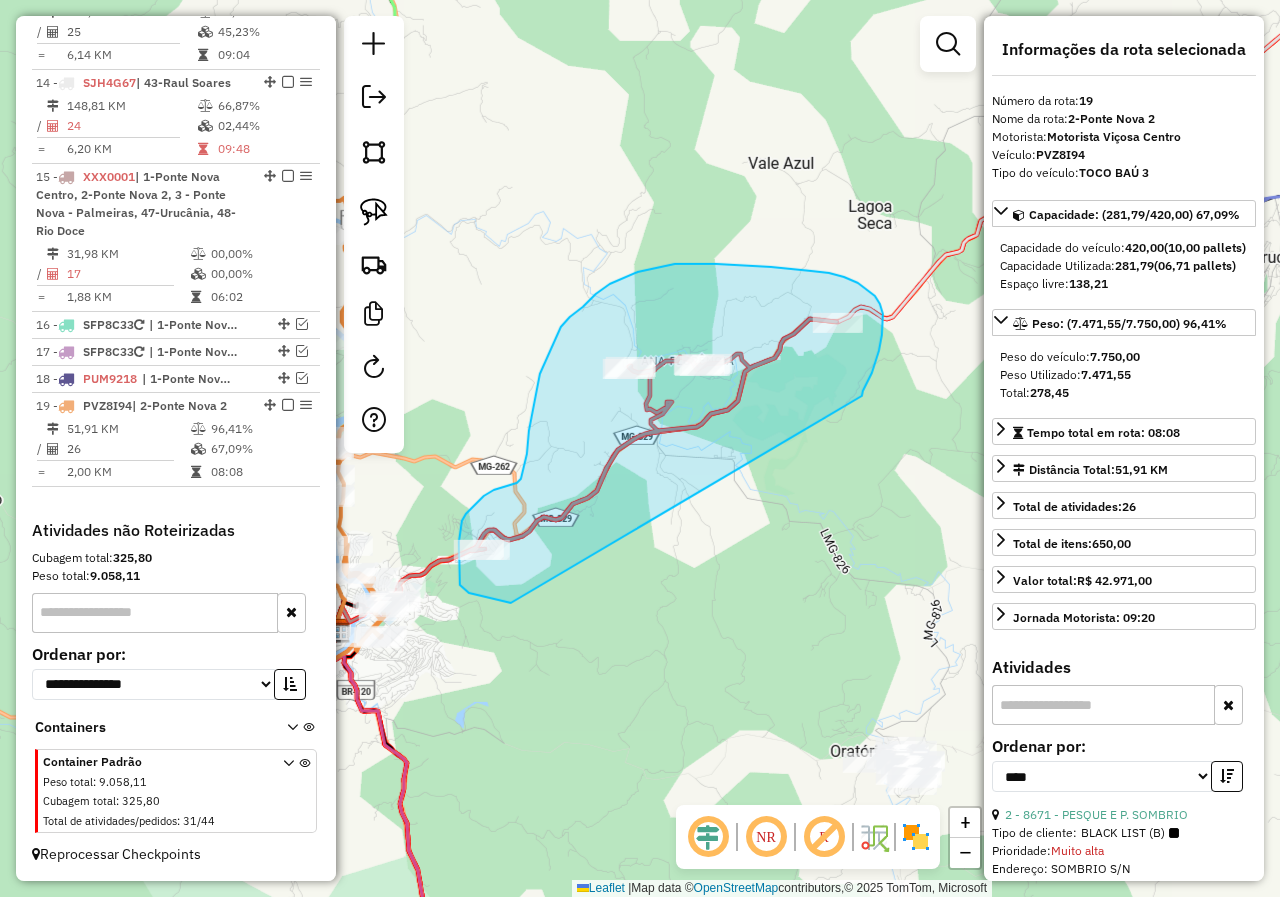 drag, startPoint x: 868, startPoint y: 382, endPoint x: 602, endPoint y: 606, distance: 347.75278 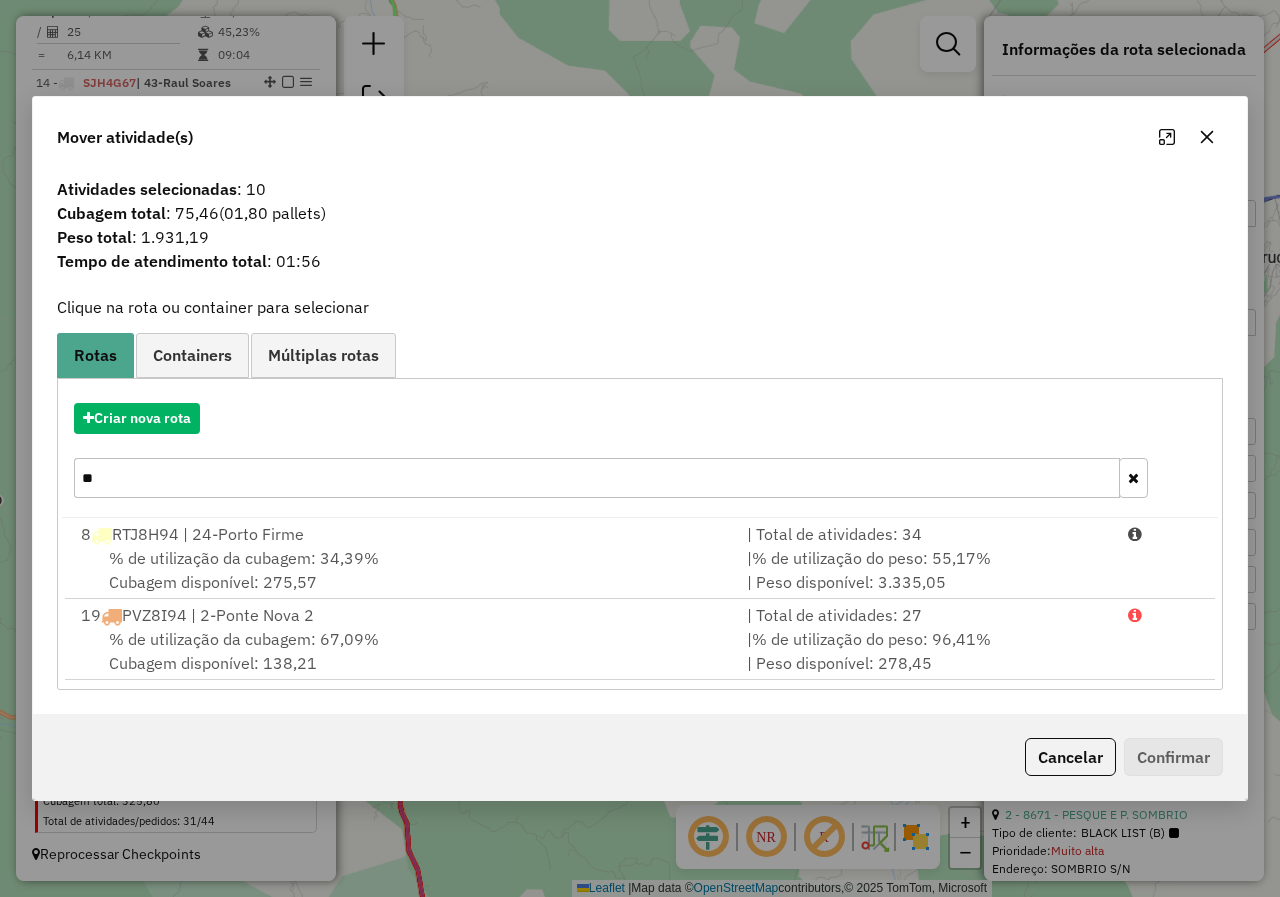click 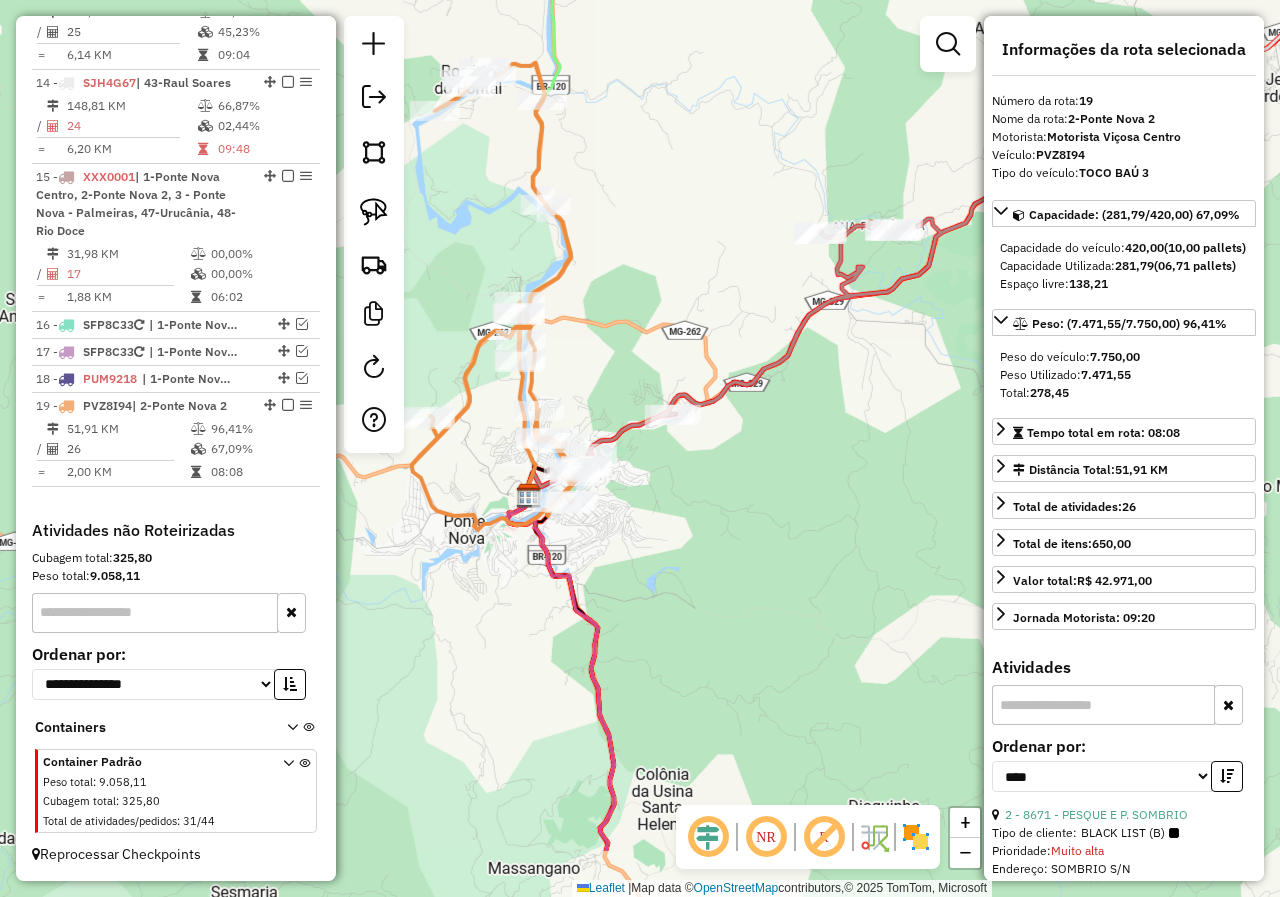 drag, startPoint x: 587, startPoint y: 569, endPoint x: 778, endPoint y: 434, distance: 233.89314 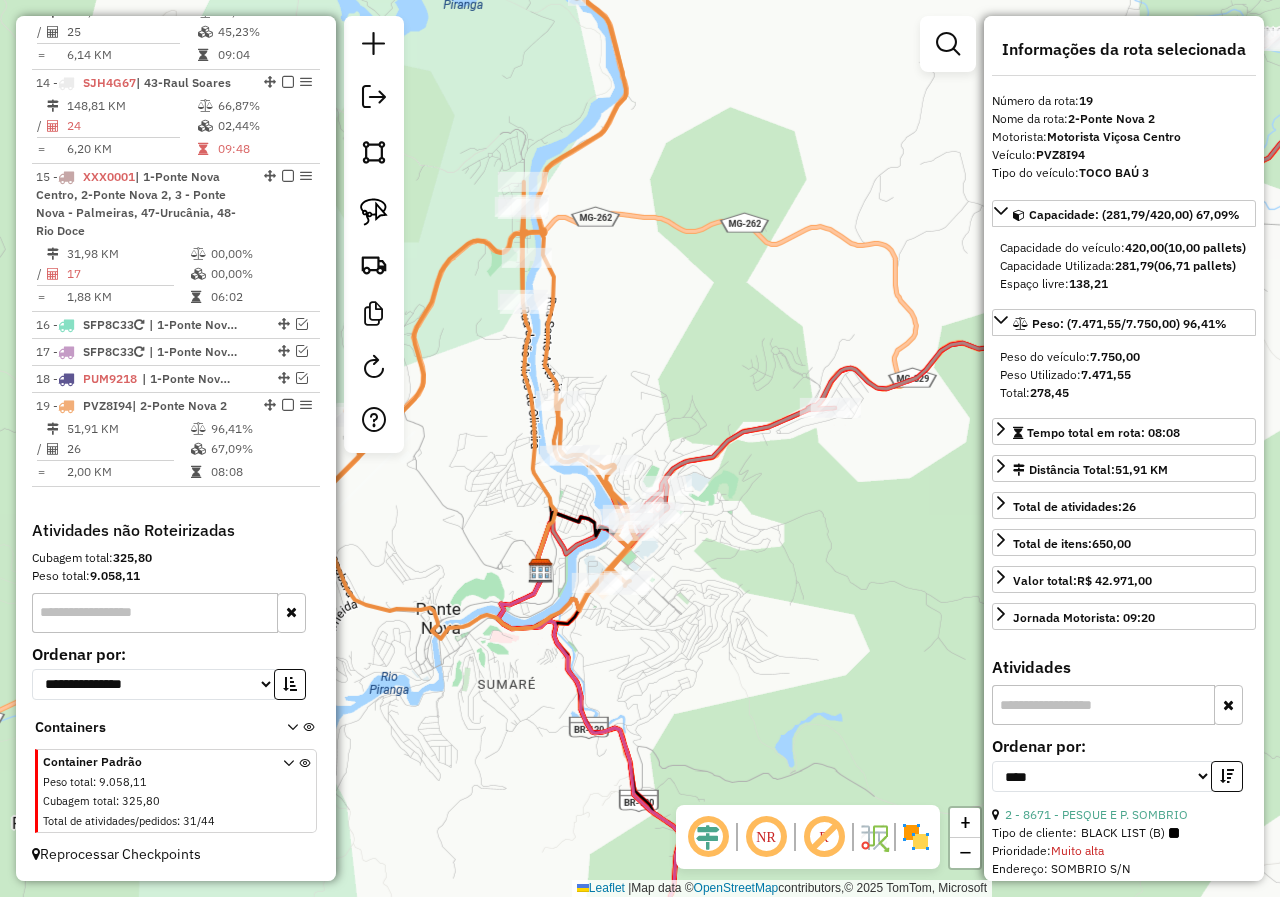 drag, startPoint x: 738, startPoint y: 547, endPoint x: 671, endPoint y: 549, distance: 67.02985 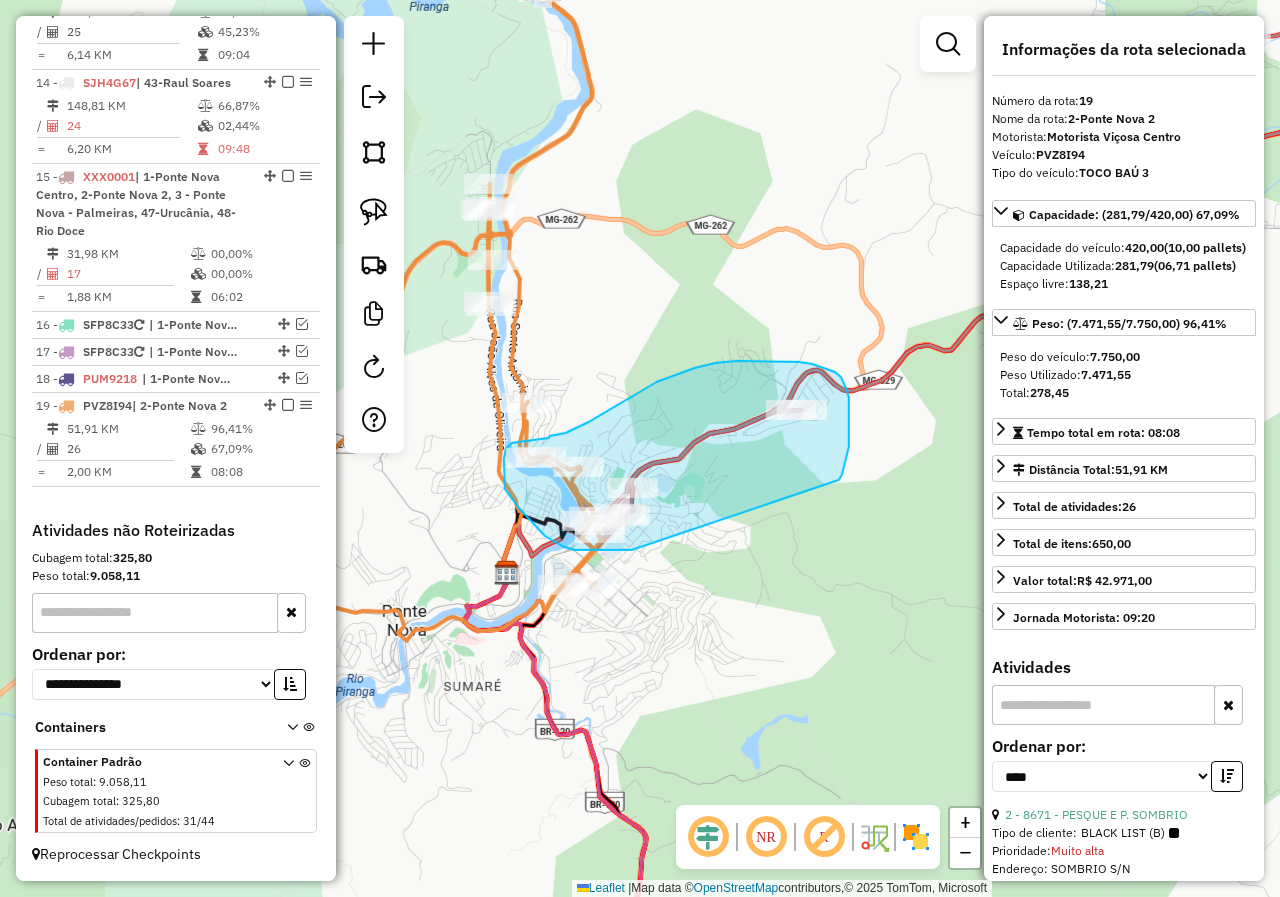 drag, startPoint x: 839, startPoint y: 480, endPoint x: 637, endPoint y: 550, distance: 213.78494 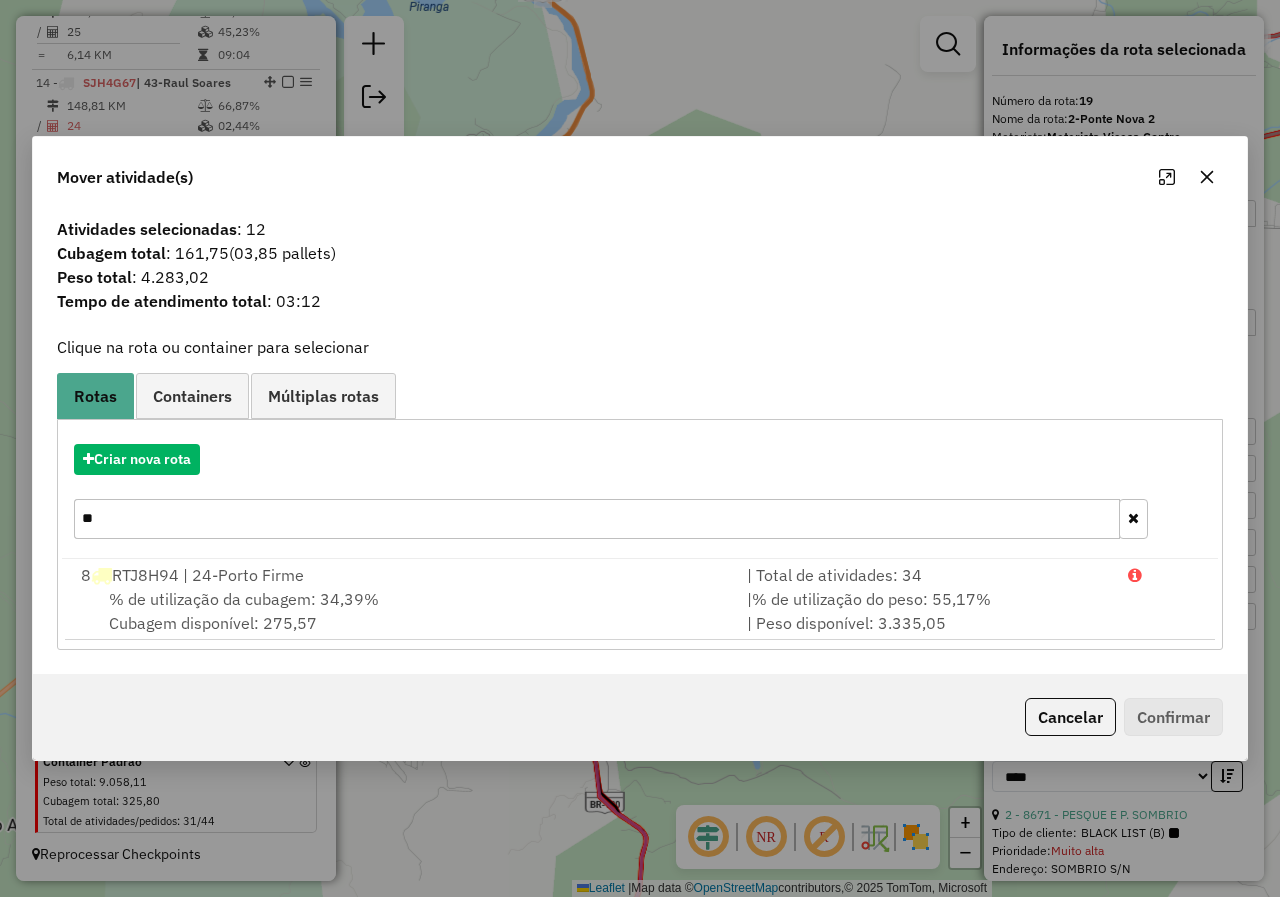 click 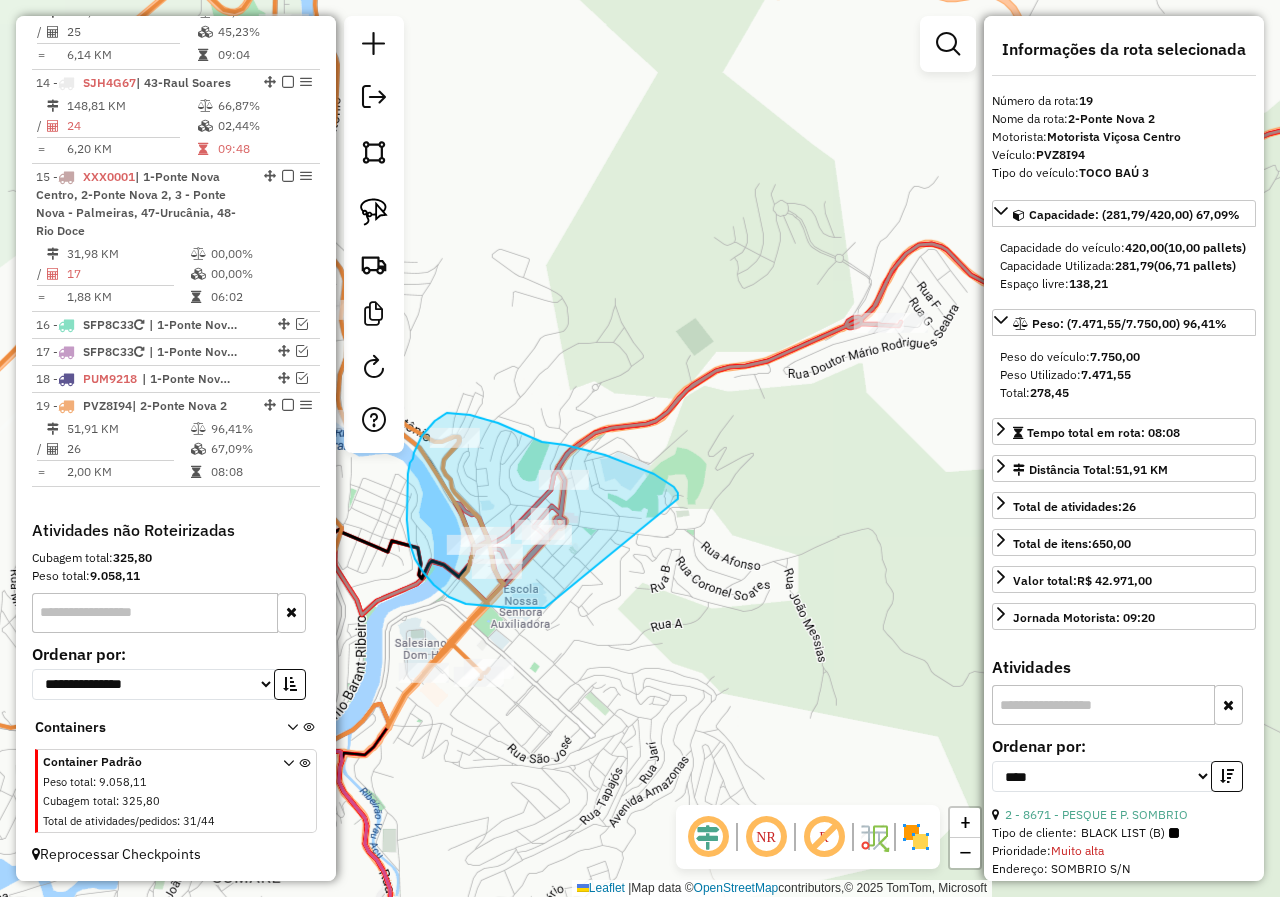 drag, startPoint x: 678, startPoint y: 499, endPoint x: 556, endPoint y: 601, distance: 159.02202 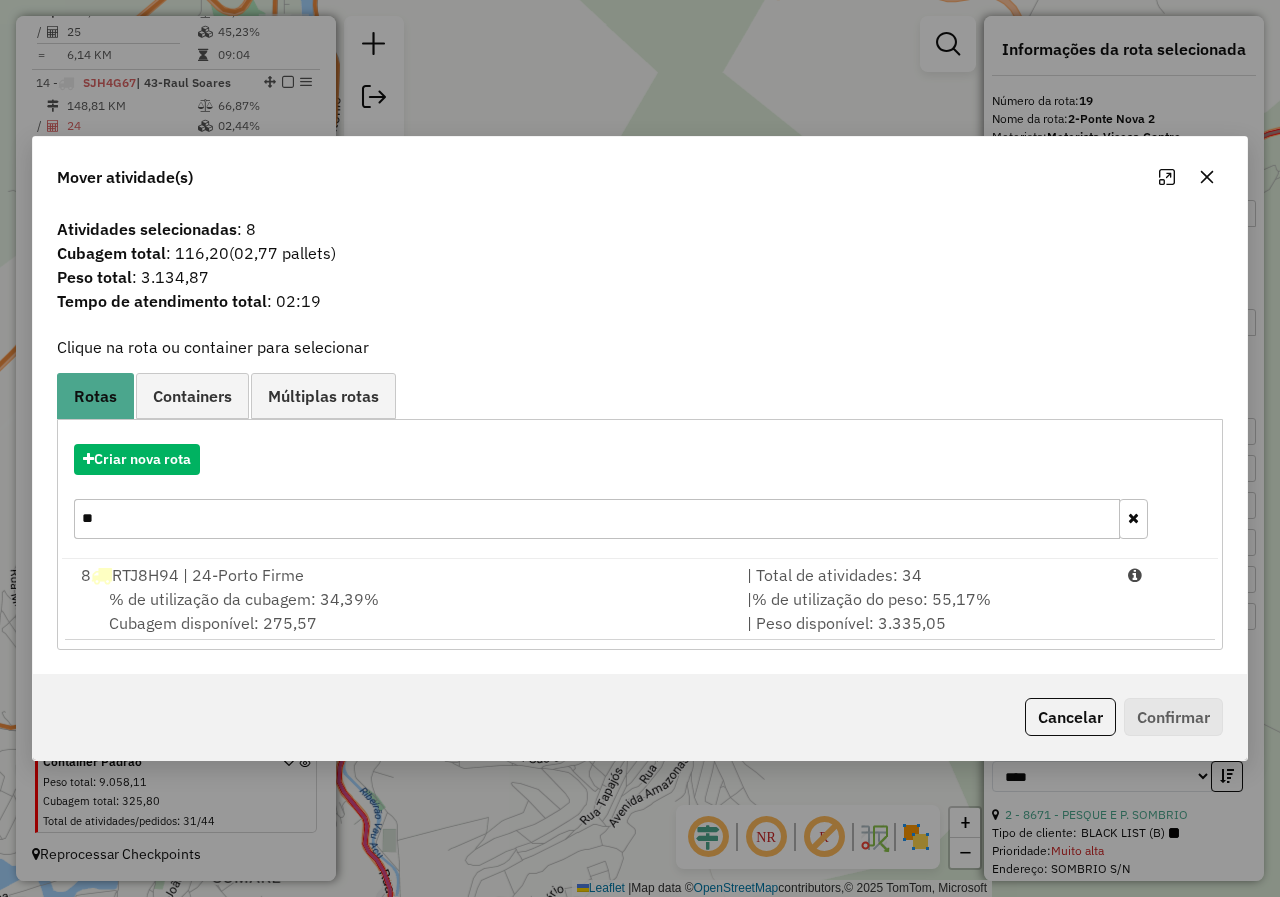 click 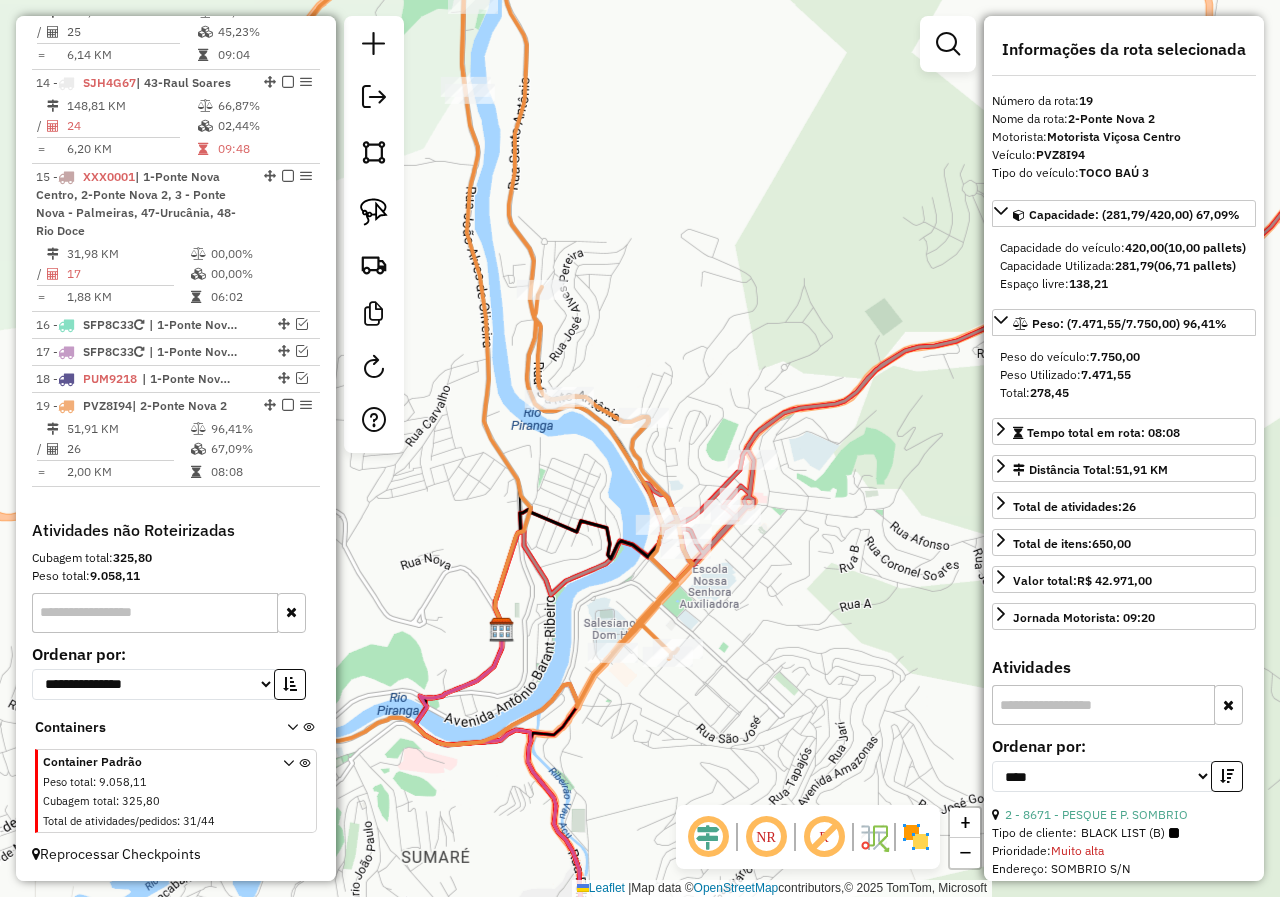 drag, startPoint x: 725, startPoint y: 553, endPoint x: 914, endPoint y: 533, distance: 190.05525 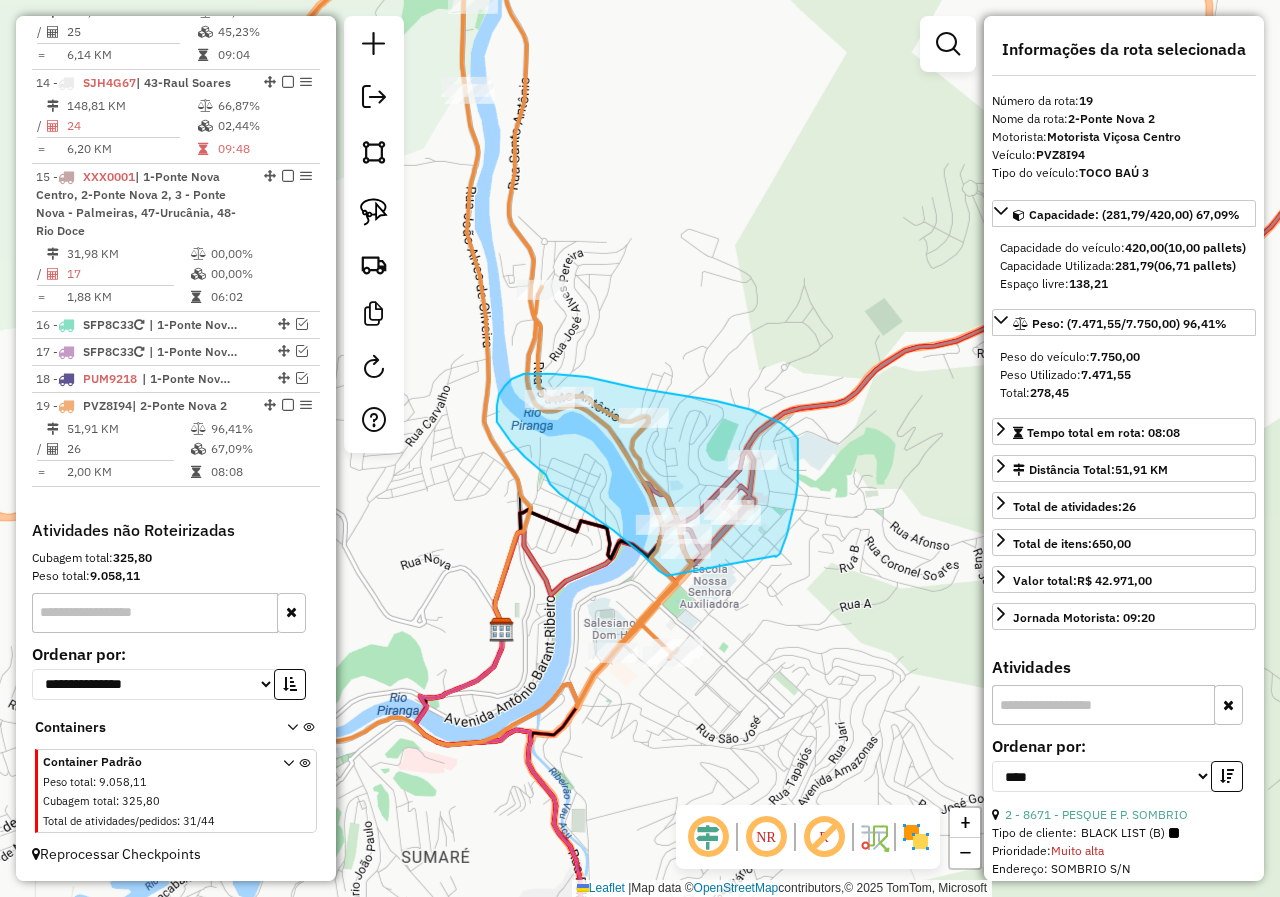 drag, startPoint x: 775, startPoint y: 556, endPoint x: 679, endPoint y: 582, distance: 99.458534 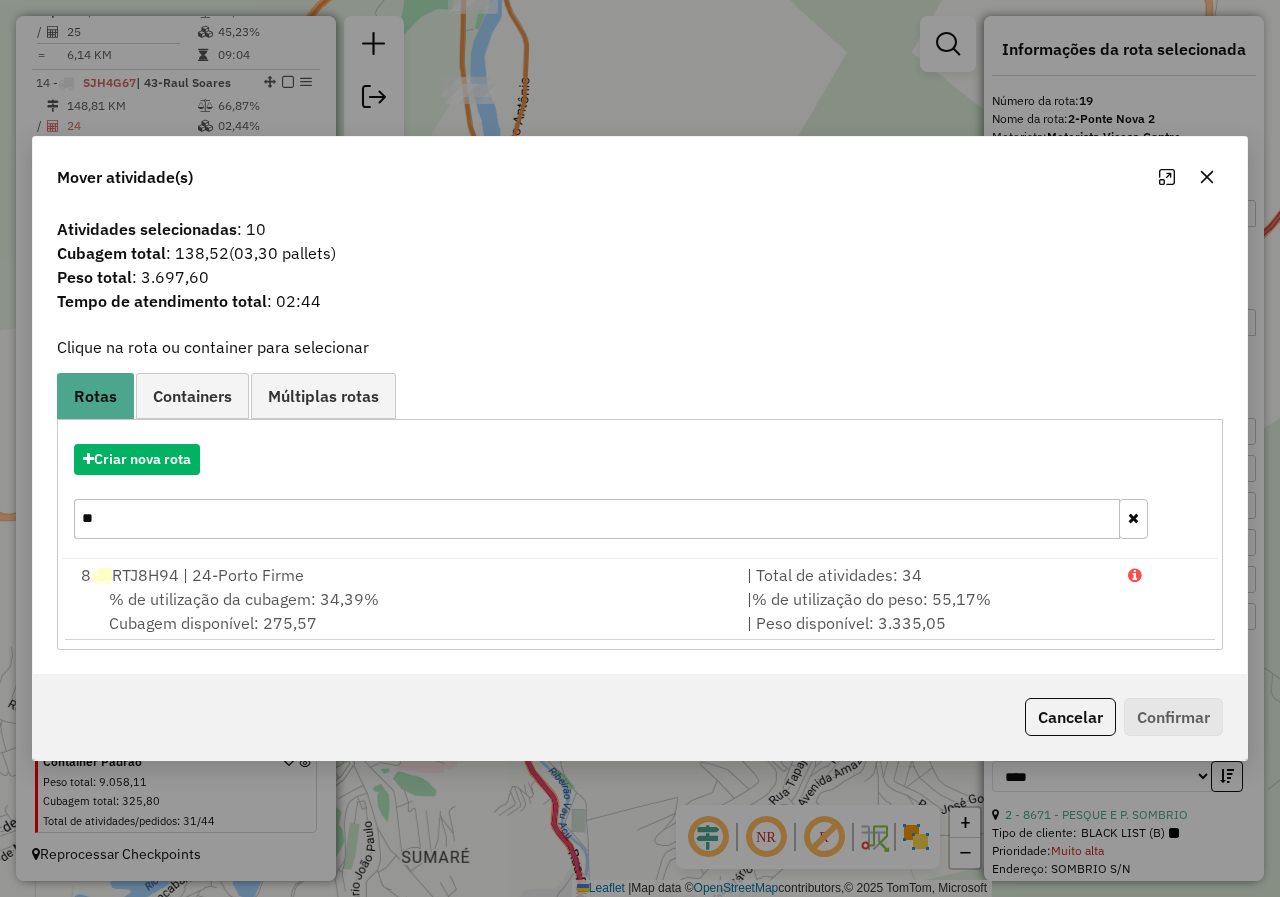 click 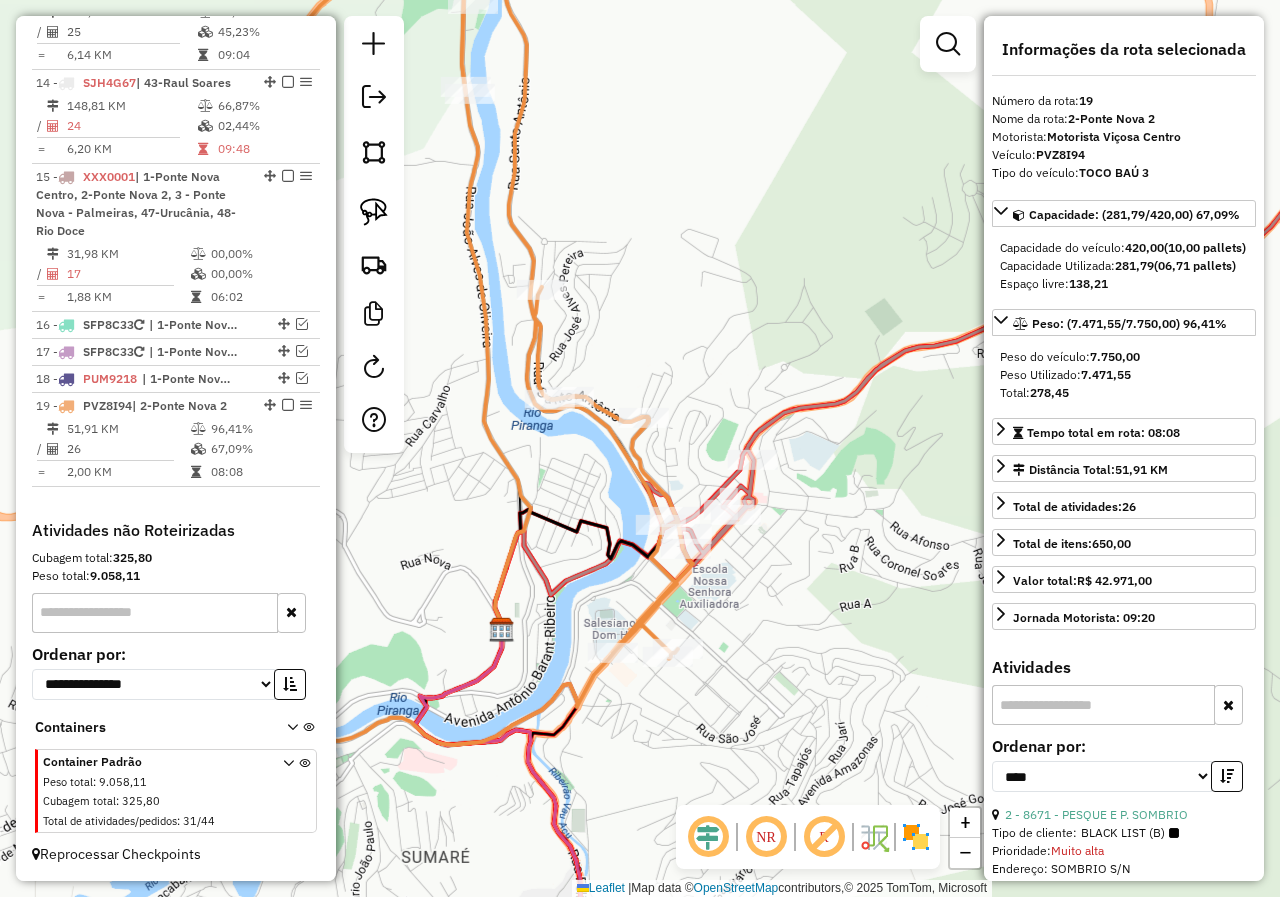 click on "Rota 15 - Placa XXX0001  26548 - PADARIA ANDRADE Janela de atendimento Grade de atendimento Capacidade Transportadoras Veículos Cliente Pedidos  Rotas Selecione os dias de semana para filtrar as janelas de atendimento  Seg   Ter   Qua   Qui   Sex   Sáb   Dom  Informe o período da janela de atendimento: De: Até:  Filtrar exatamente a janela do cliente  Considerar janela de atendimento padrão  Selecione os dias de semana para filtrar as grades de atendimento  Seg   Ter   Qua   Qui   Sex   Sáb   Dom   Considerar clientes sem dia de atendimento cadastrado  Clientes fora do dia de atendimento selecionado Filtrar as atividades entre os valores definidos abaixo:  Peso mínimo:   Peso máximo:   Cubagem mínima:   Cubagem máxima:   De:   Até:  Filtrar as atividades entre o tempo de atendimento definido abaixo:  De:   Até:   Considerar capacidade total dos clientes não roteirizados Transportadora: Selecione um ou mais itens Tipo de veículo: Selecione um ou mais itens Veículo: Selecione um ou mais itens De:" 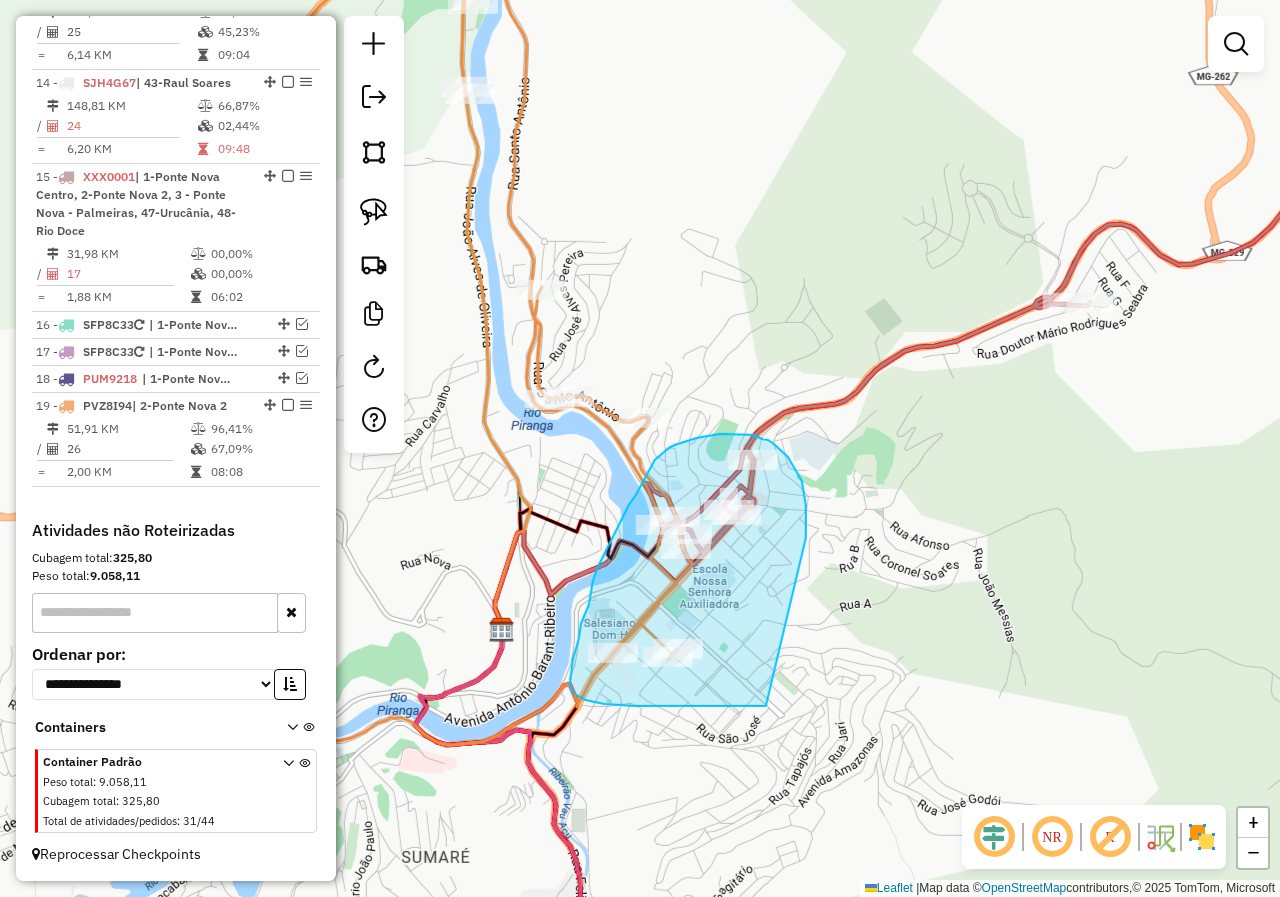 drag, startPoint x: 806, startPoint y: 538, endPoint x: 769, endPoint y: 706, distance: 172.02615 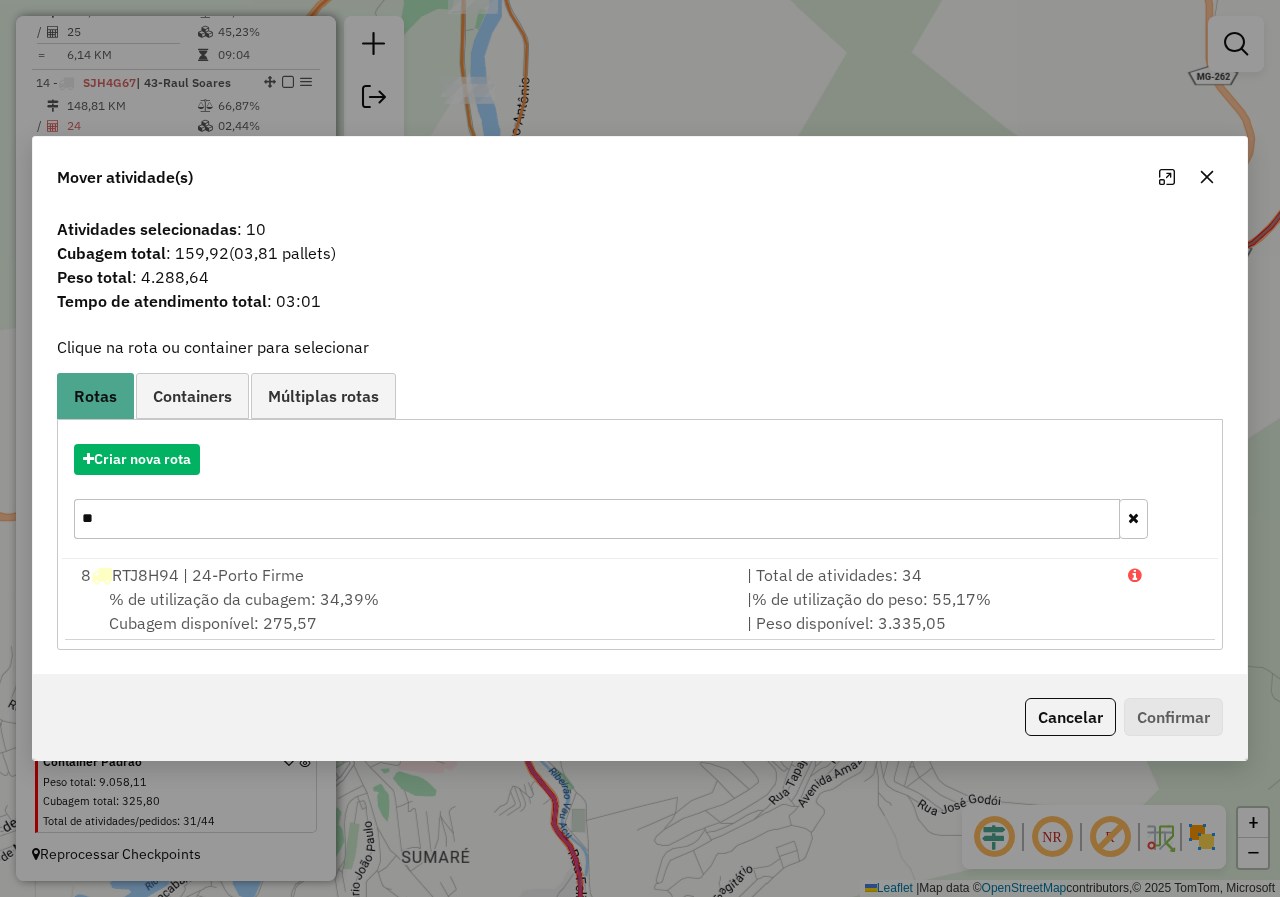click 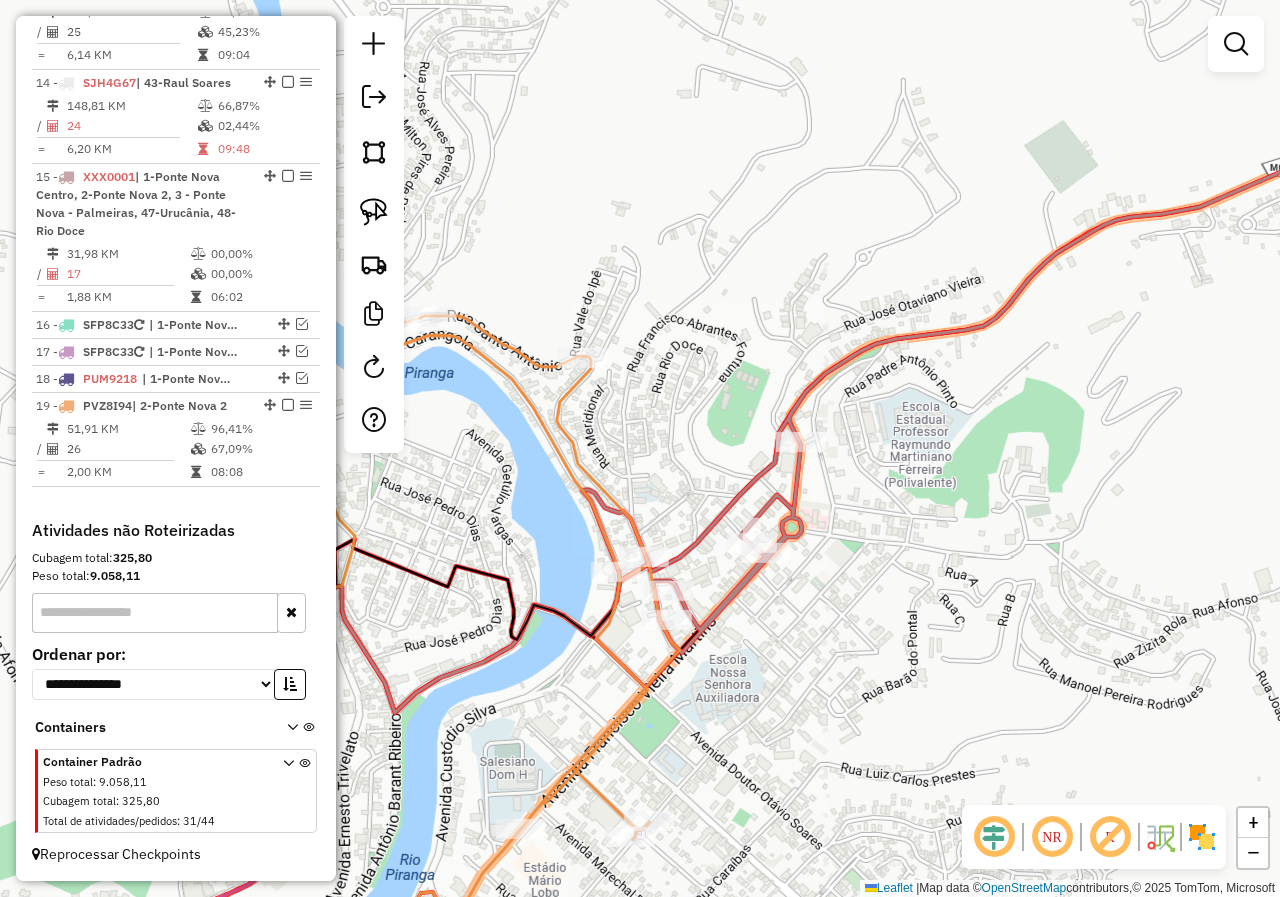 drag, startPoint x: 696, startPoint y: 576, endPoint x: 686, endPoint y: 702, distance: 126.3962 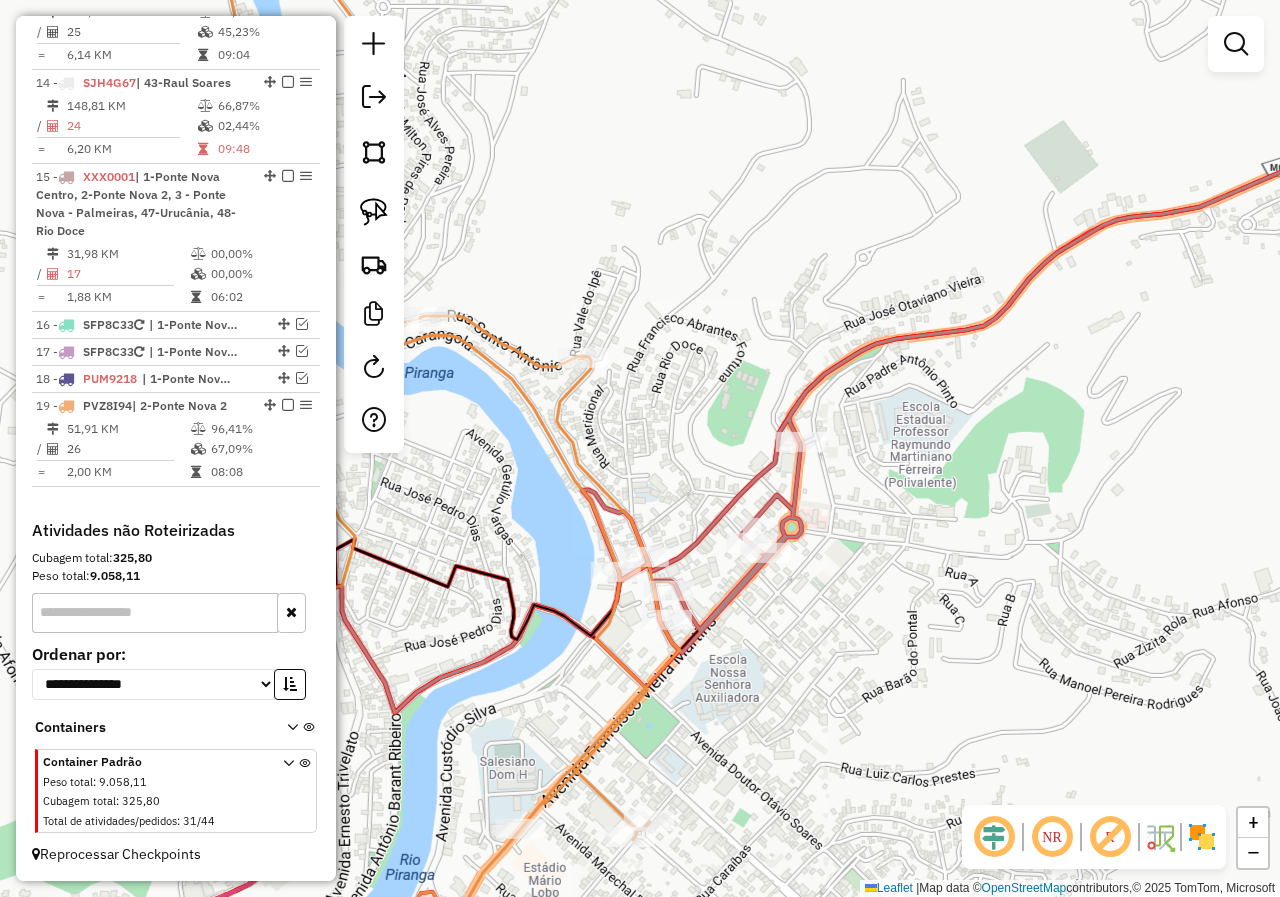 drag, startPoint x: 730, startPoint y: 676, endPoint x: 765, endPoint y: 687, distance: 36.687874 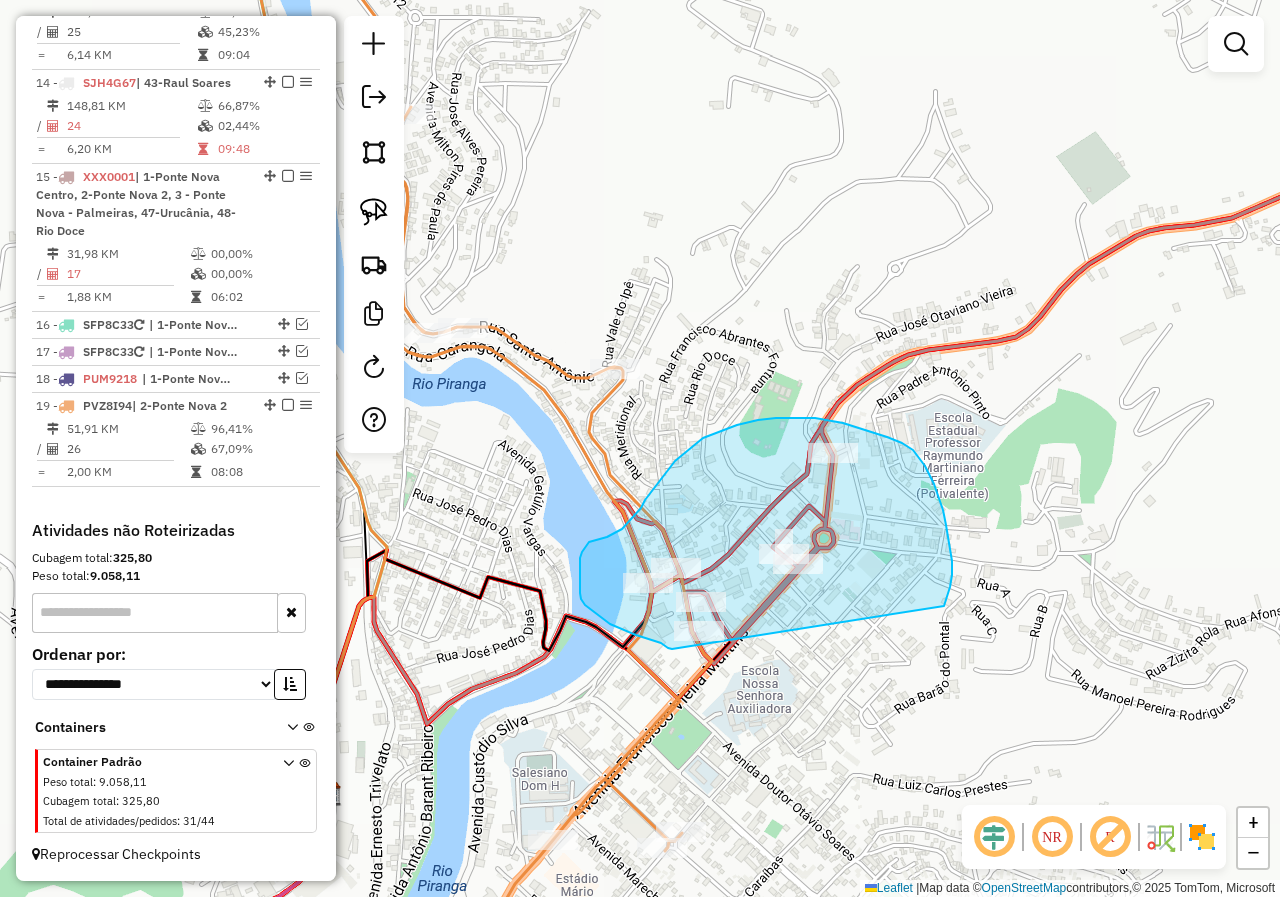 drag, startPoint x: 948, startPoint y: 594, endPoint x: 672, endPoint y: 649, distance: 281.42673 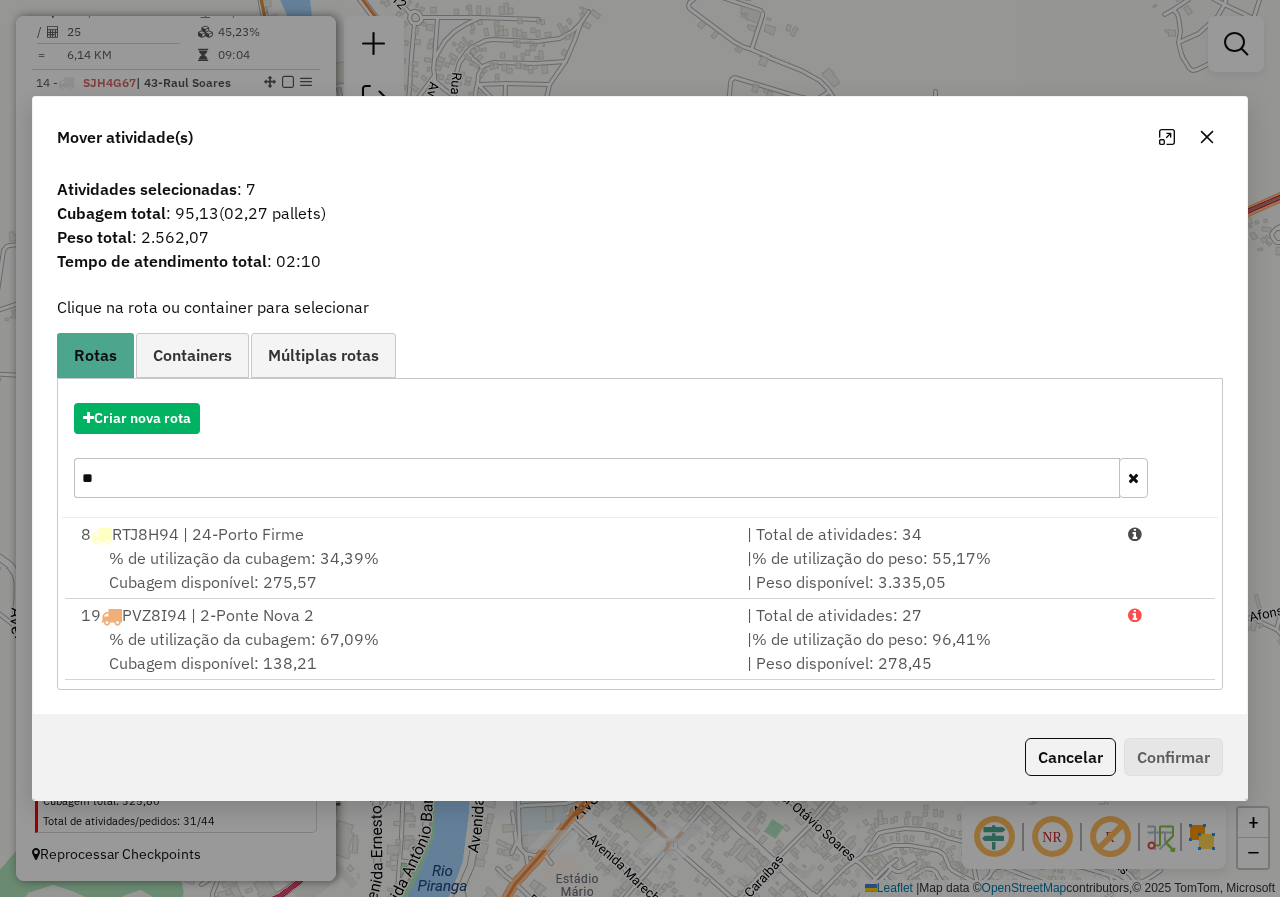 click 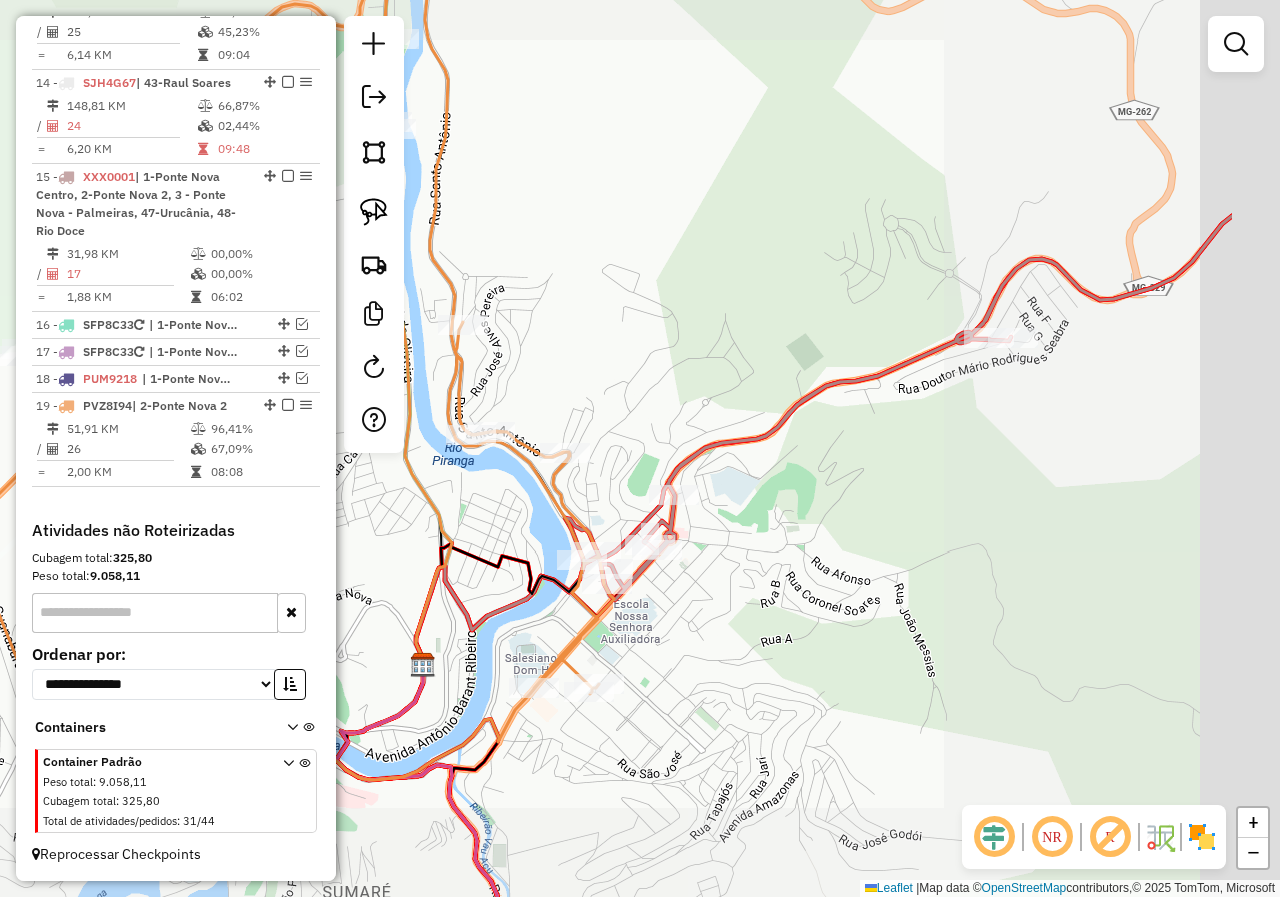 drag, startPoint x: 1027, startPoint y: 580, endPoint x: 794, endPoint y: 570, distance: 233.2145 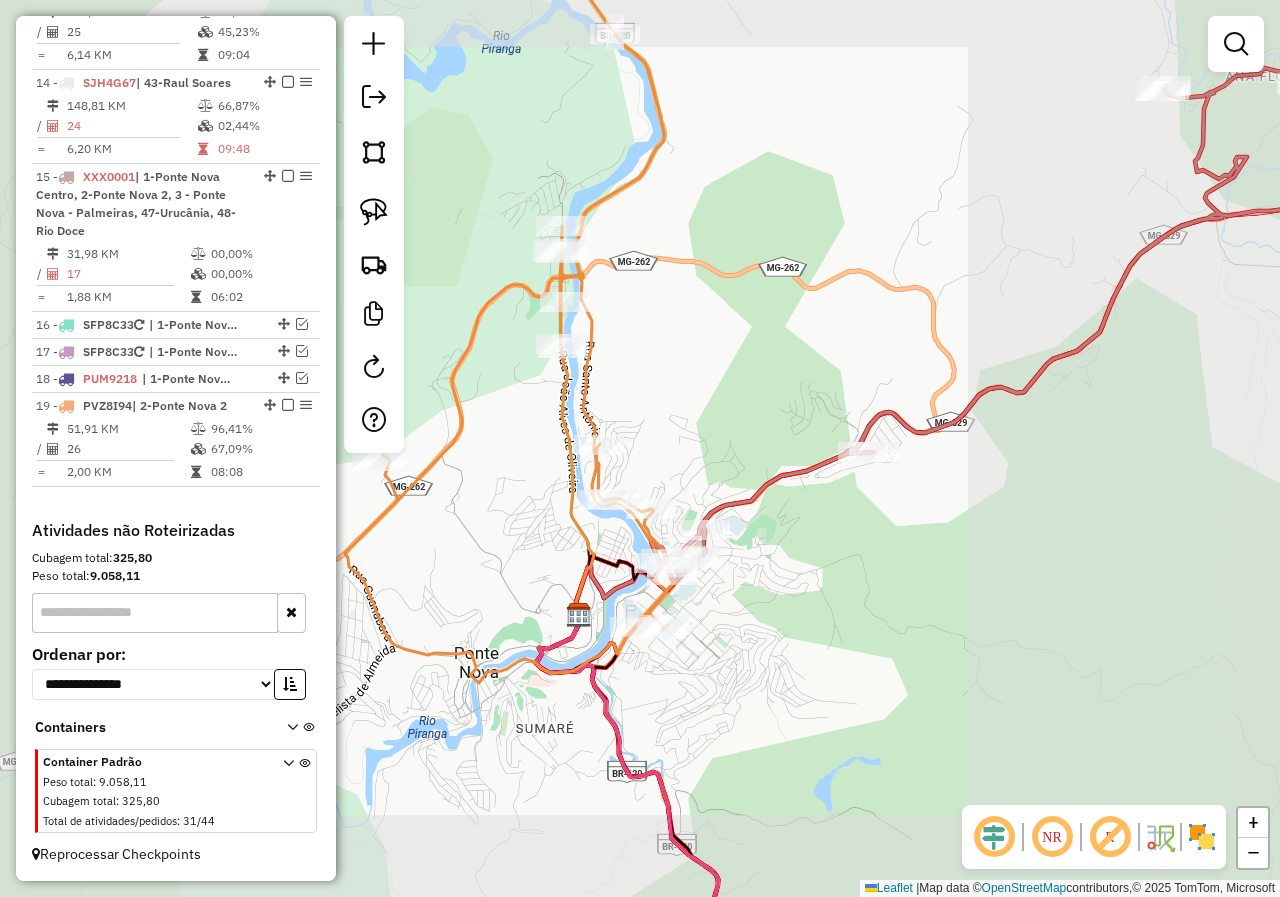 drag, startPoint x: 884, startPoint y: 528, endPoint x: 753, endPoint y: 555, distance: 133.75351 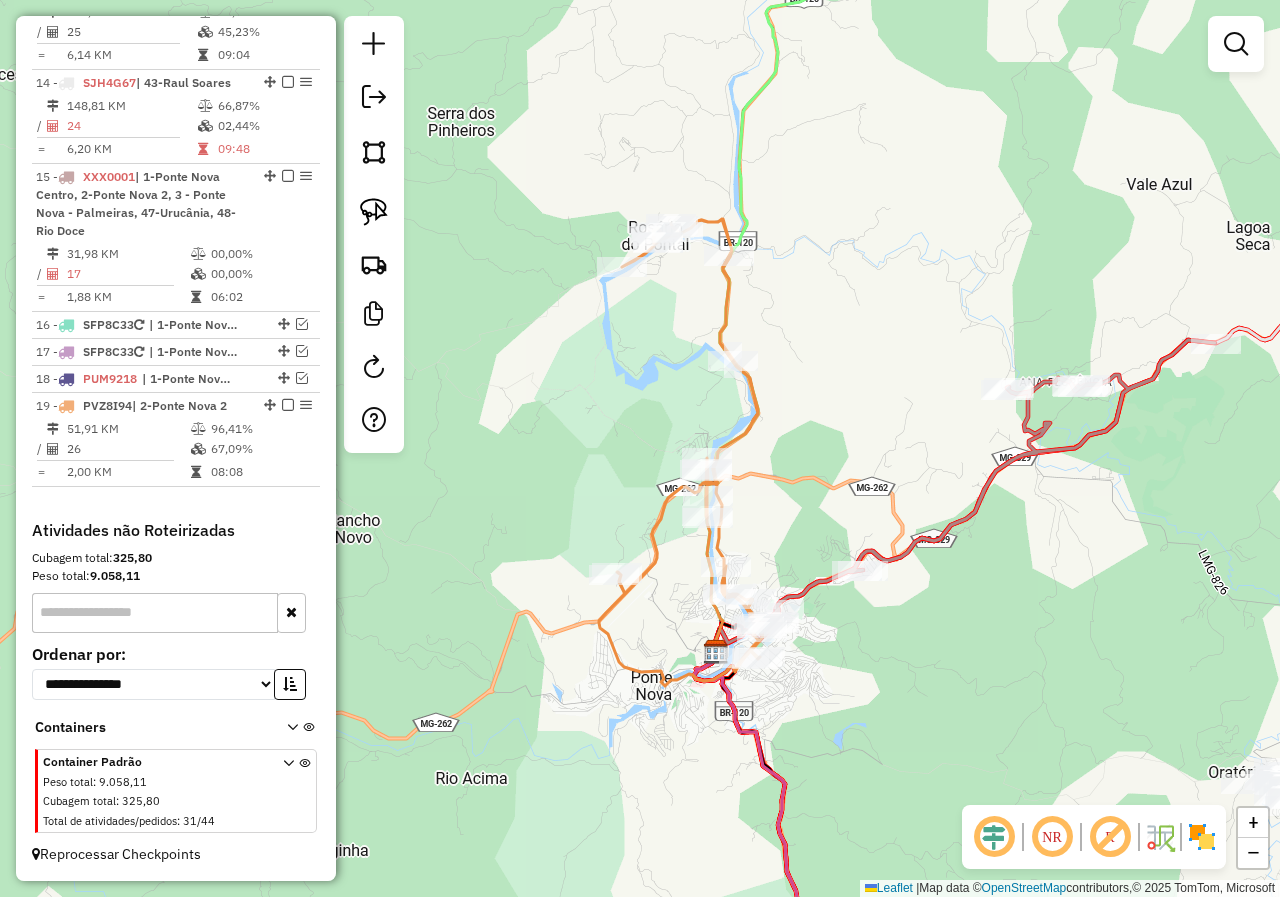 drag, startPoint x: 890, startPoint y: 526, endPoint x: 892, endPoint y: 567, distance: 41.04875 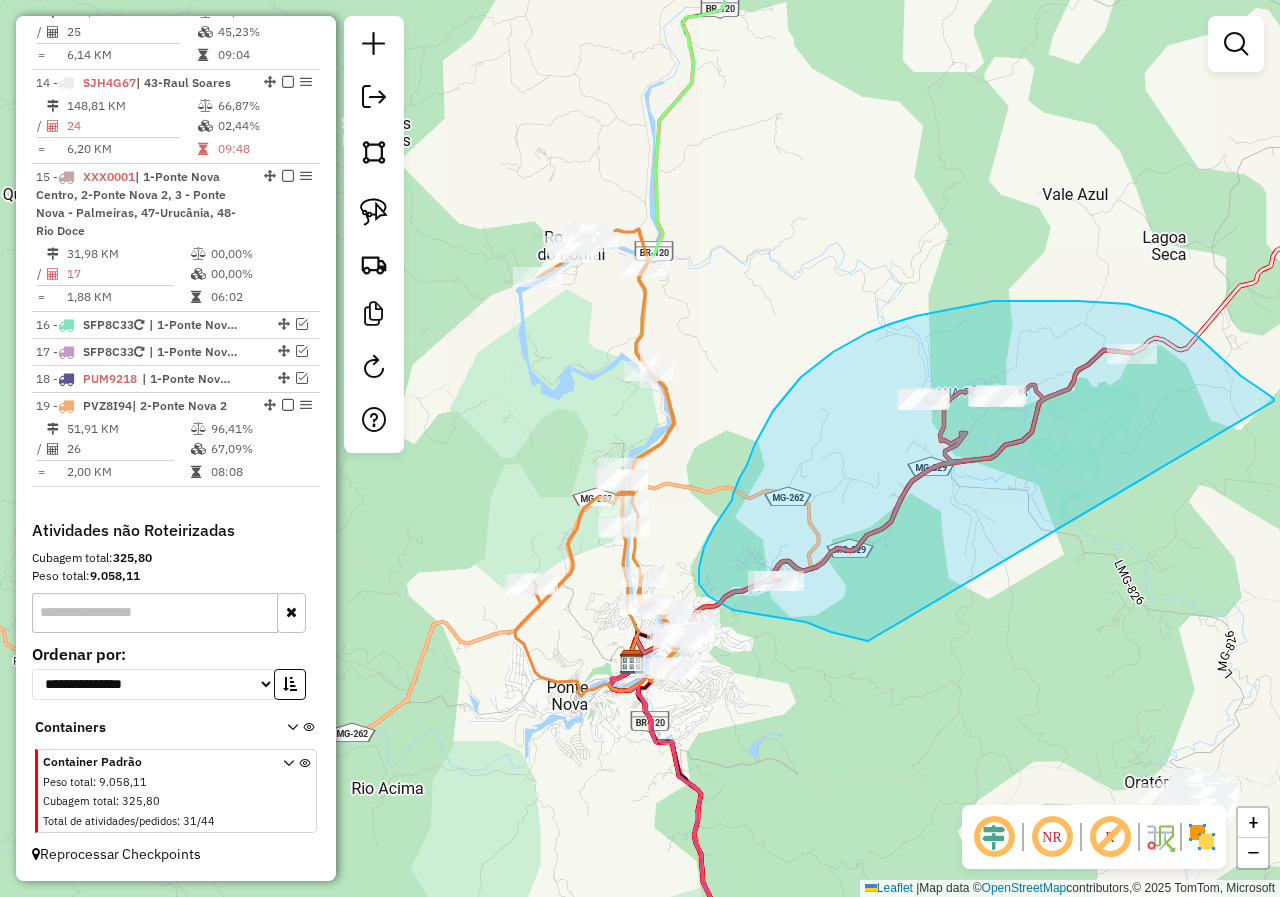 drag, startPoint x: 1274, startPoint y: 401, endPoint x: 868, endPoint y: 641, distance: 471.63123 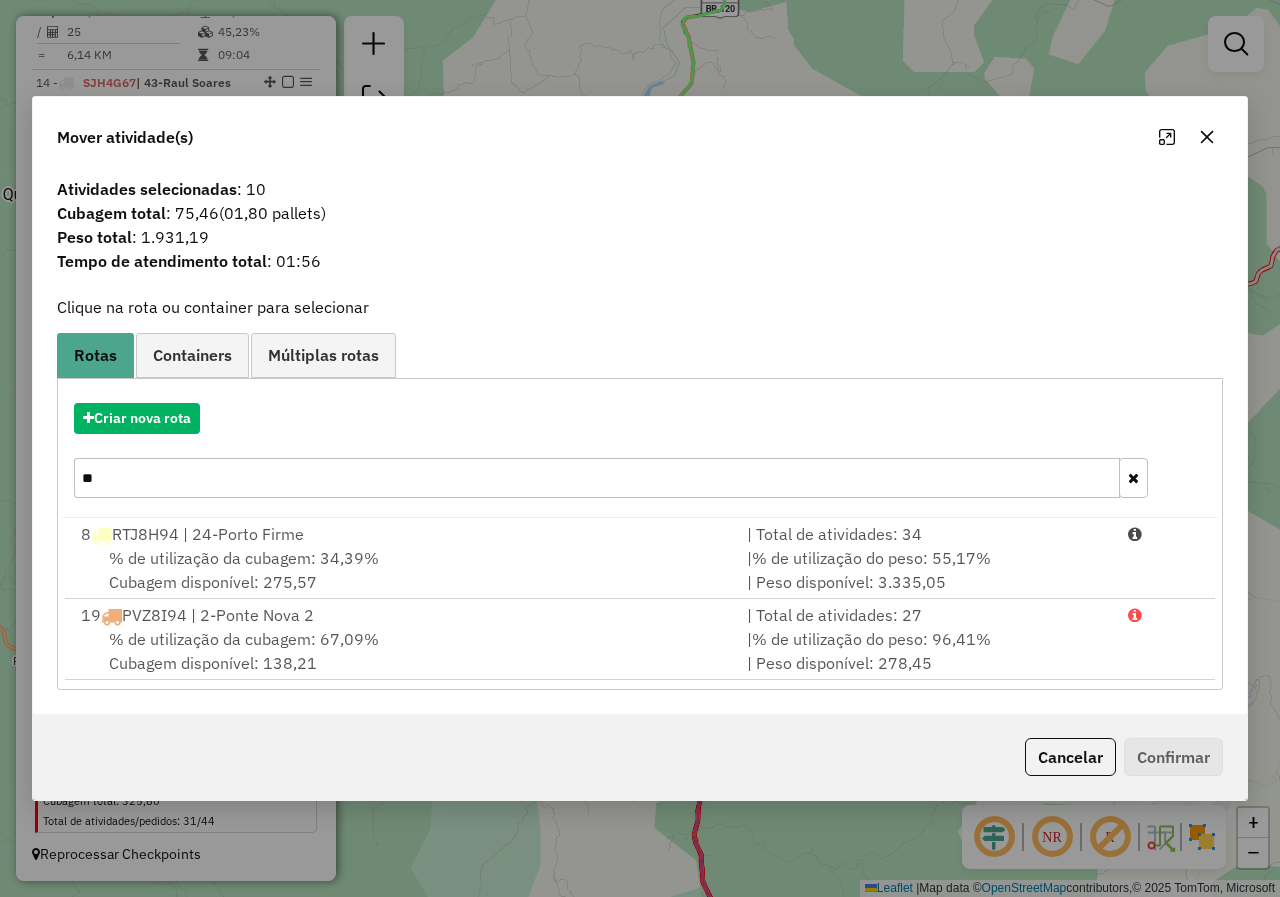 drag, startPoint x: 211, startPoint y: 478, endPoint x: 93, endPoint y: 472, distance: 118.15244 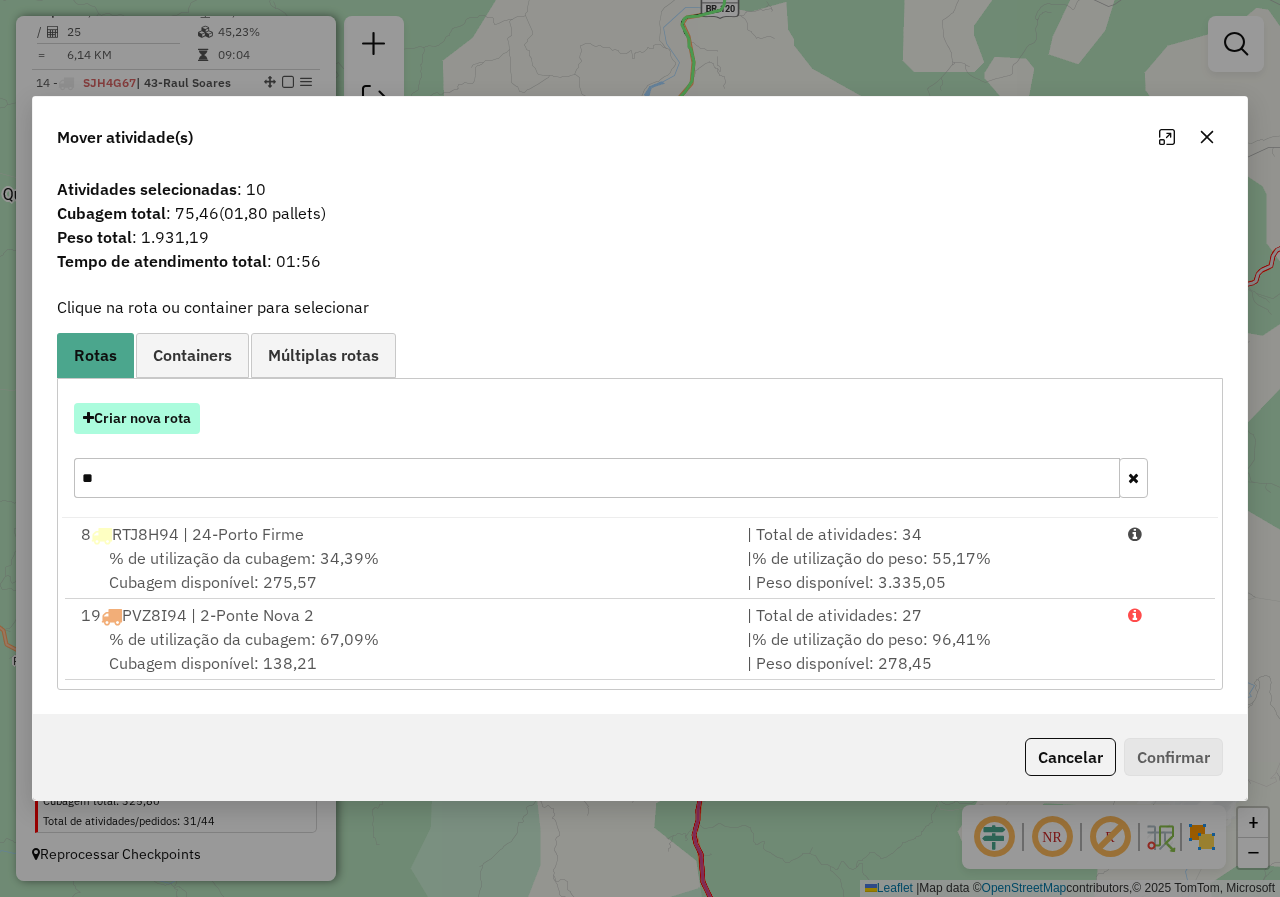 click on "Criar nova rota" at bounding box center (137, 418) 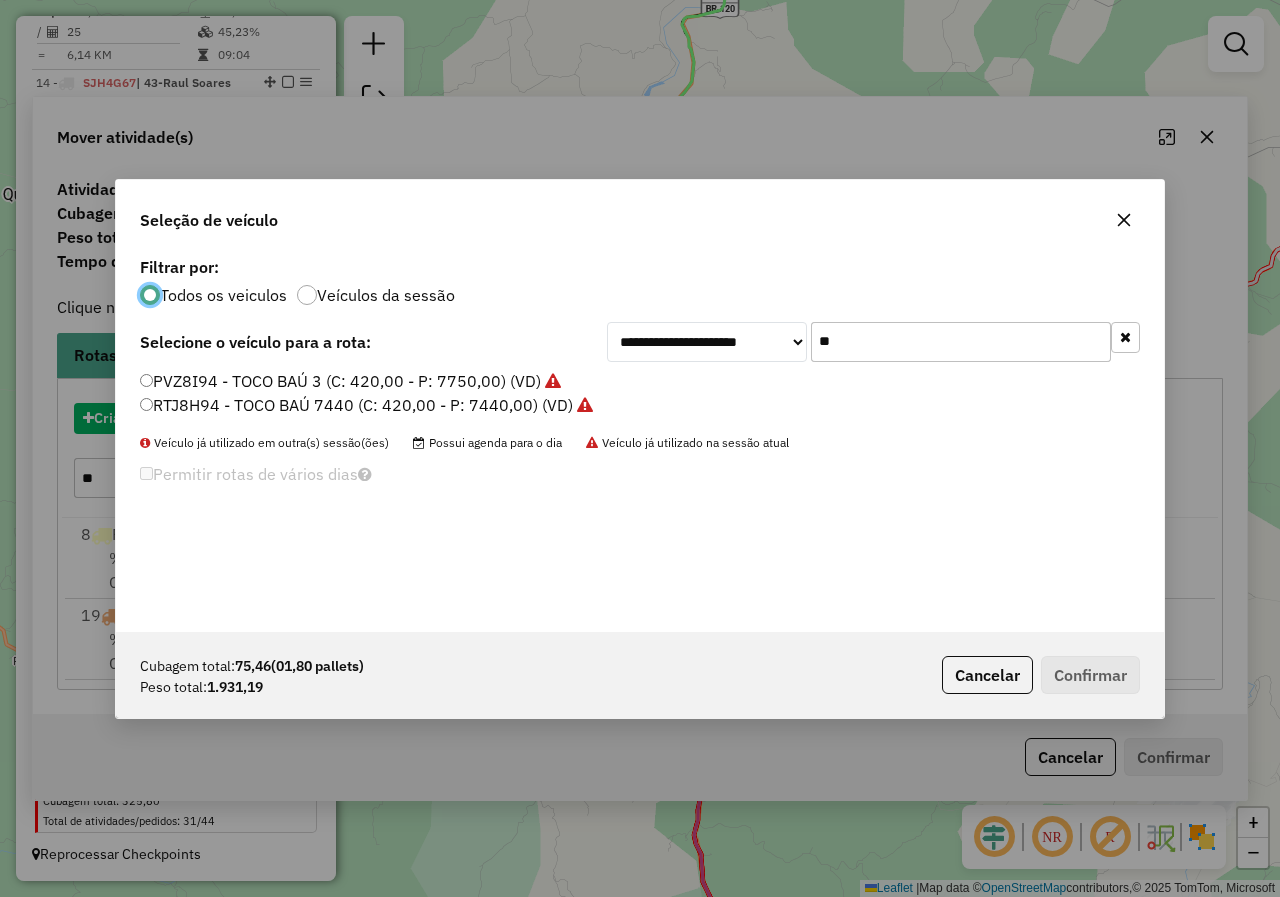 scroll, scrollTop: 11, scrollLeft: 6, axis: both 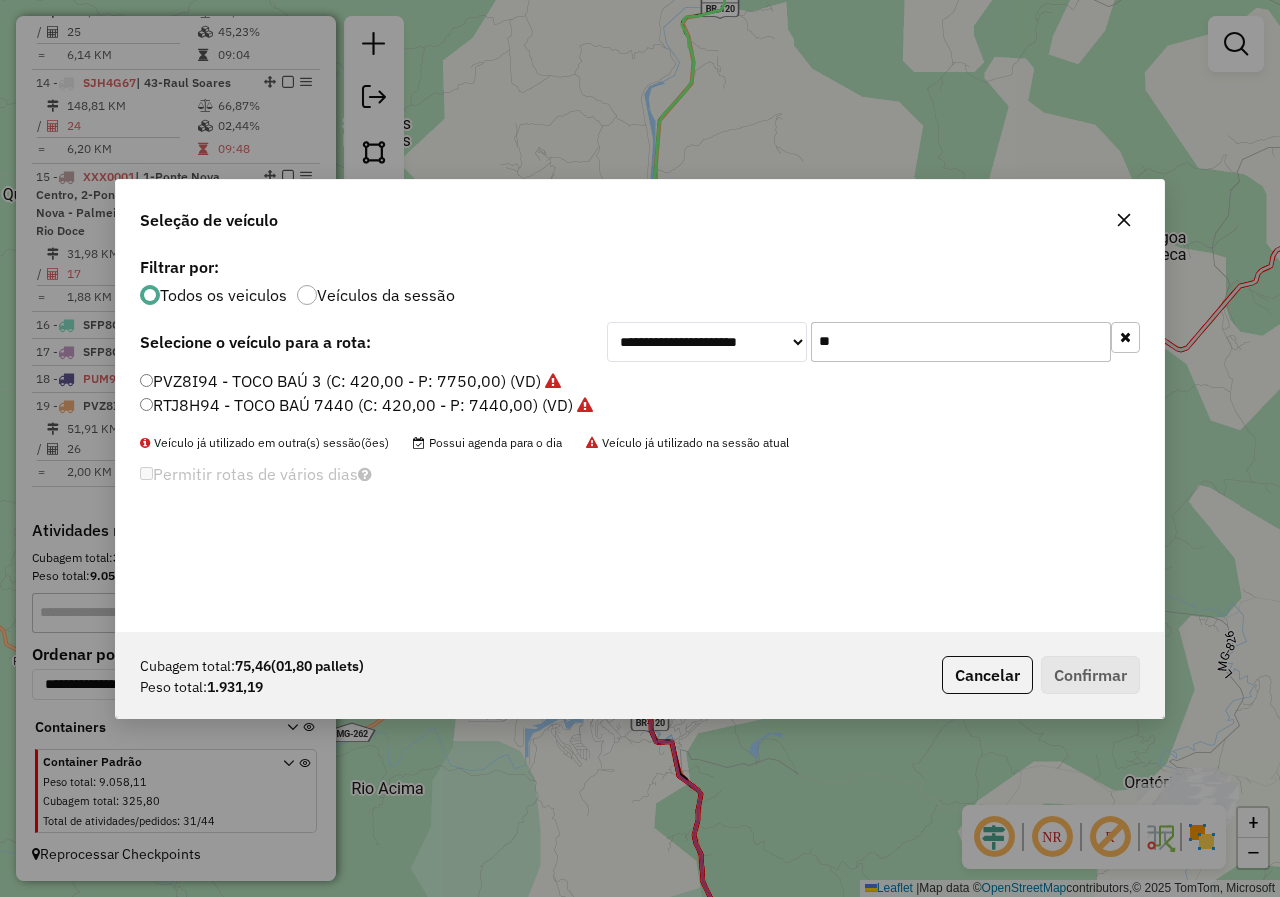 drag, startPoint x: 937, startPoint y: 354, endPoint x: 669, endPoint y: 351, distance: 268.01678 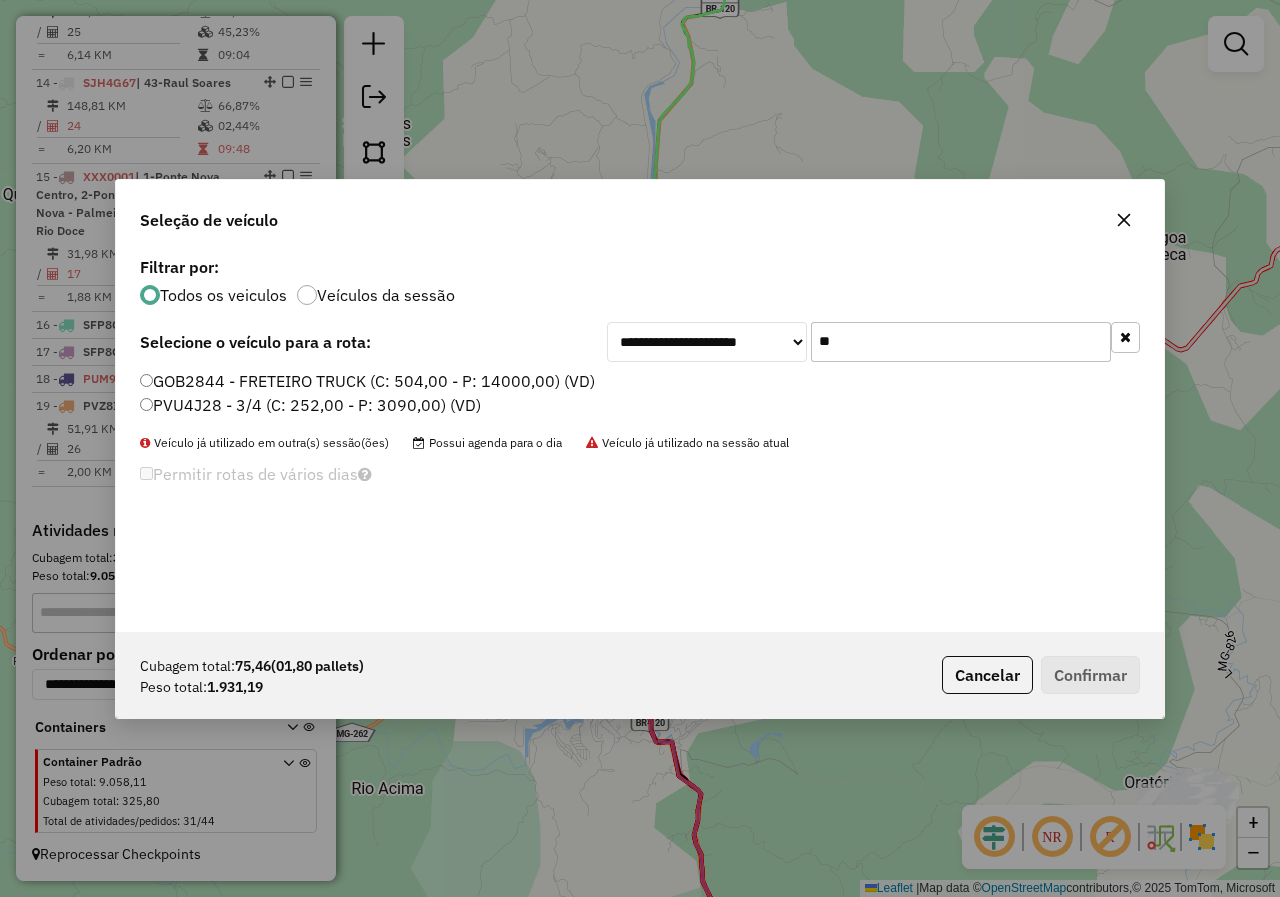 type on "**" 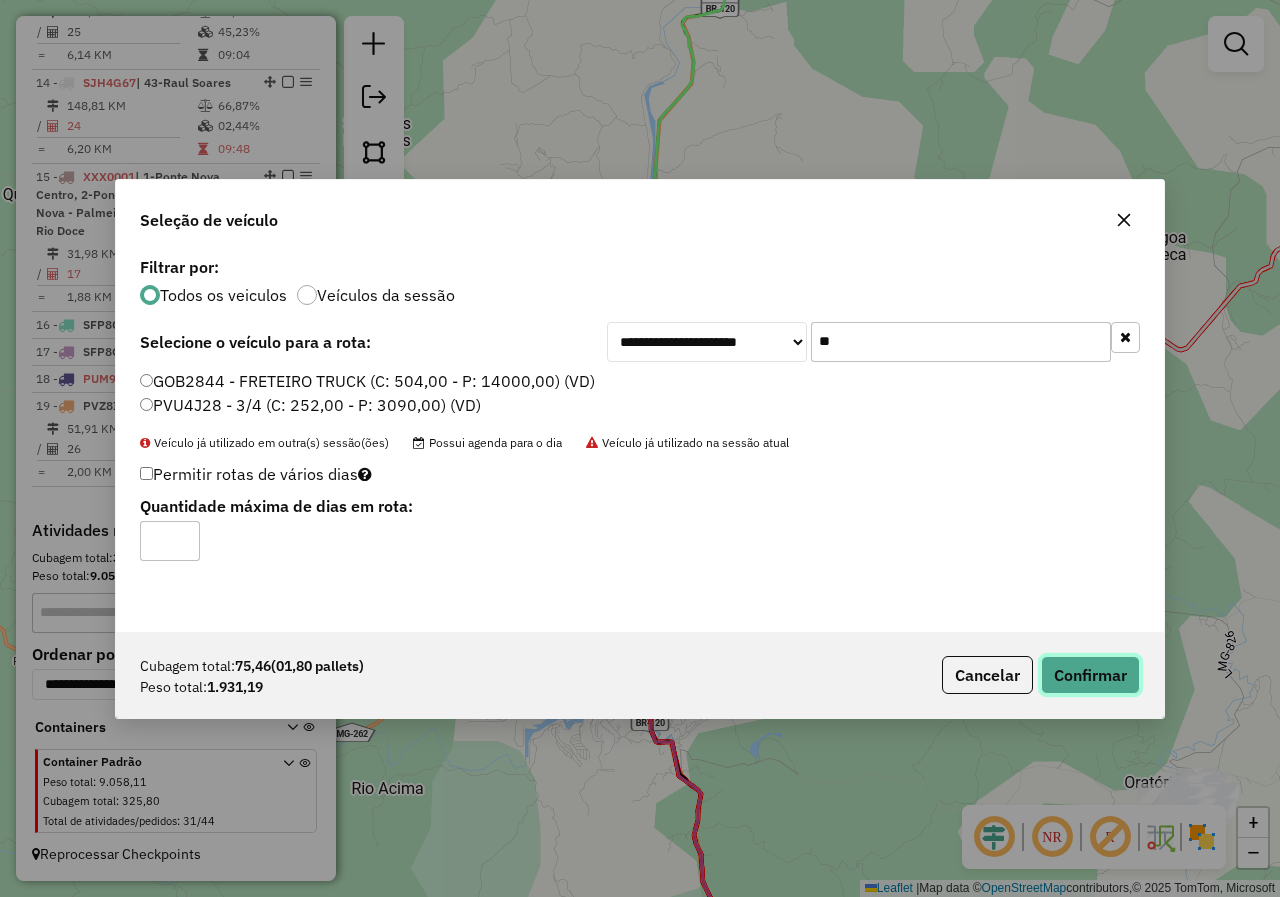 click on "Confirmar" 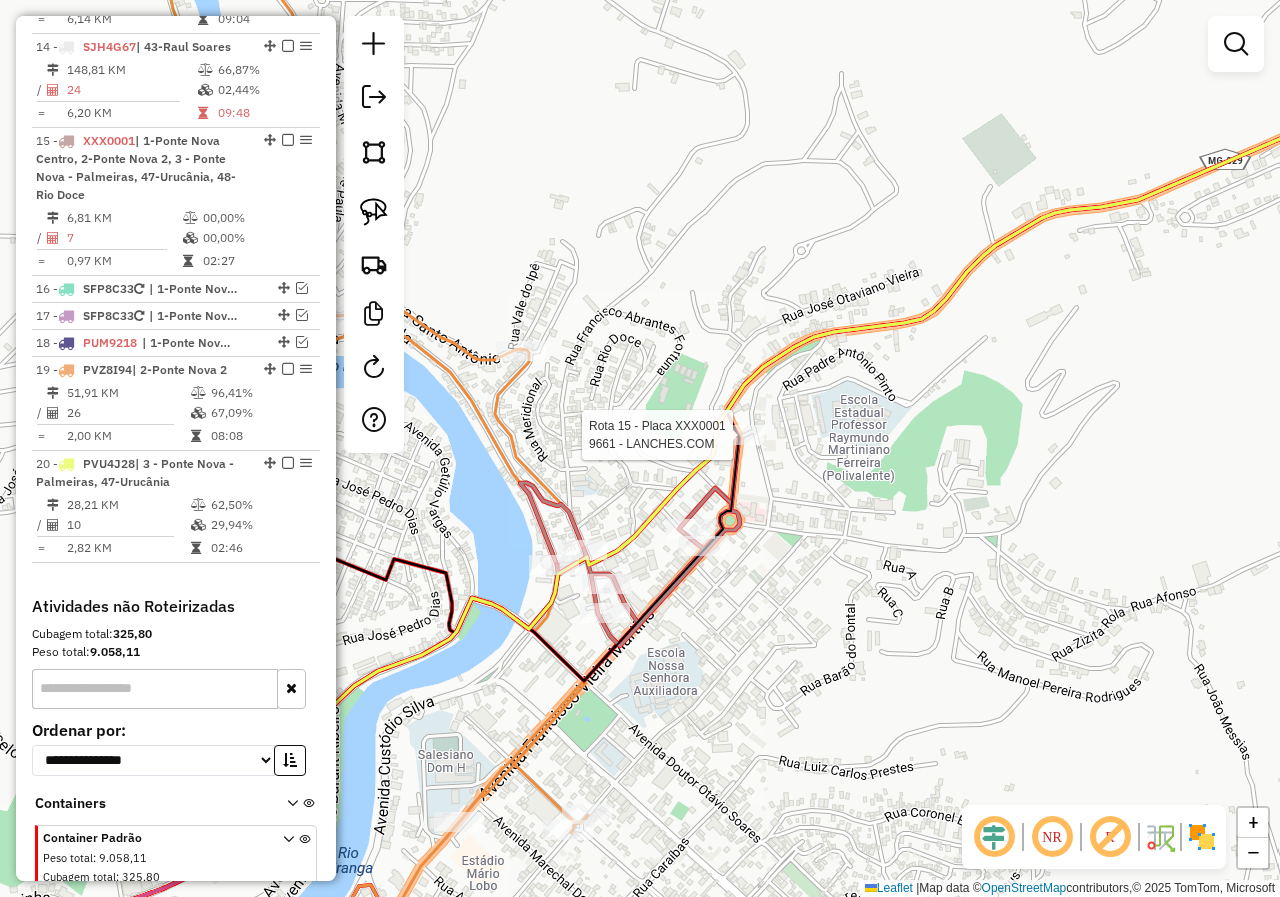select on "*********" 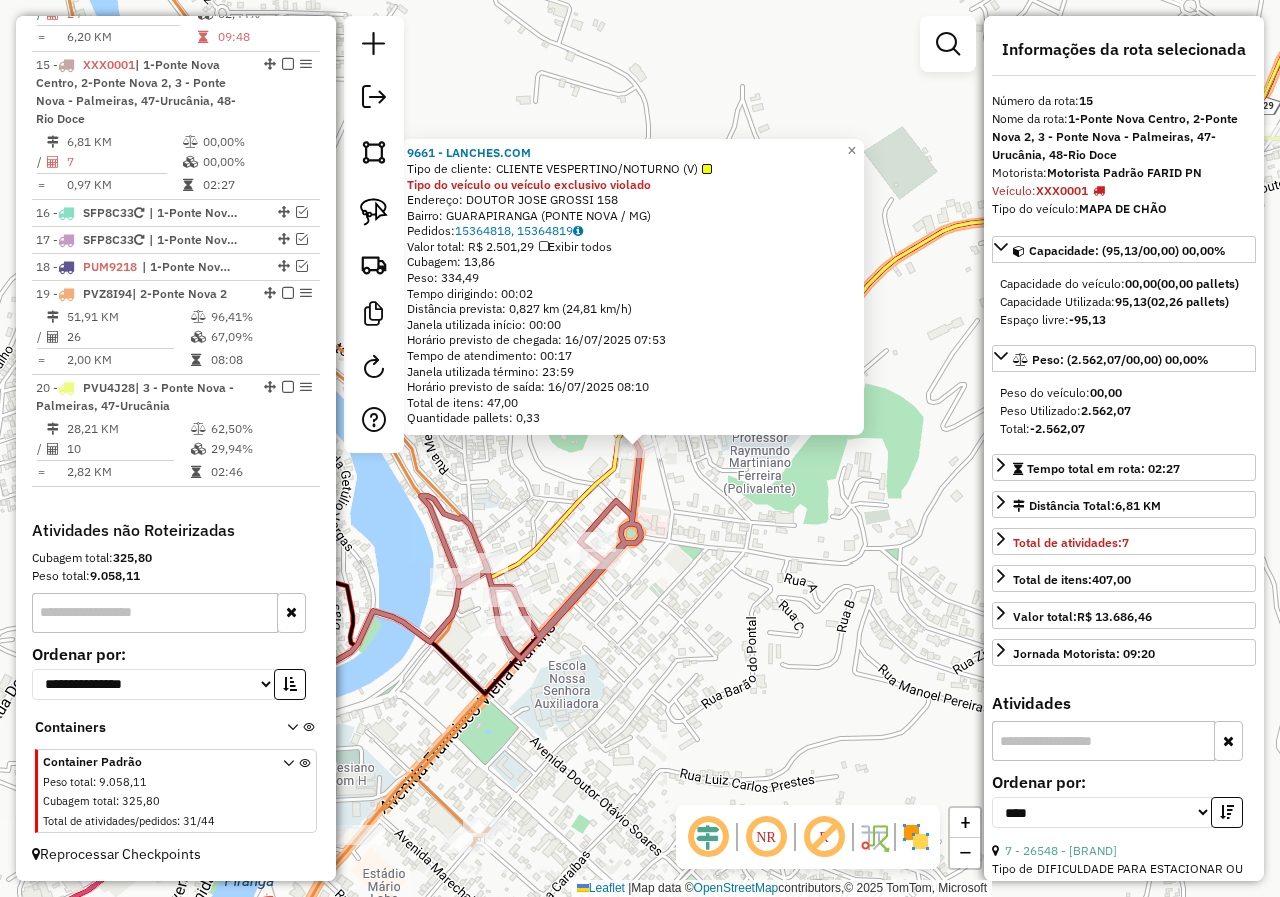 scroll, scrollTop: 2162, scrollLeft: 0, axis: vertical 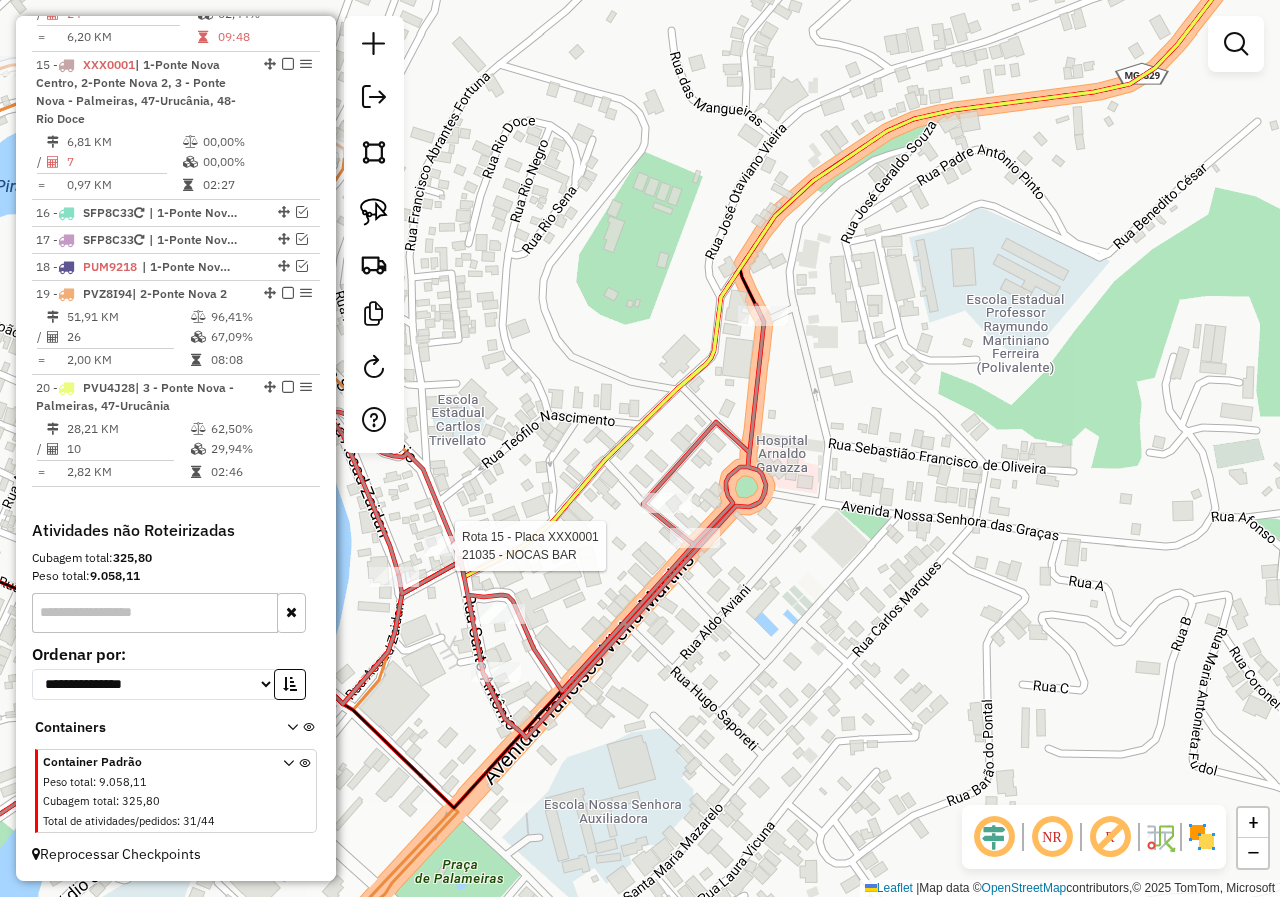 select on "*********" 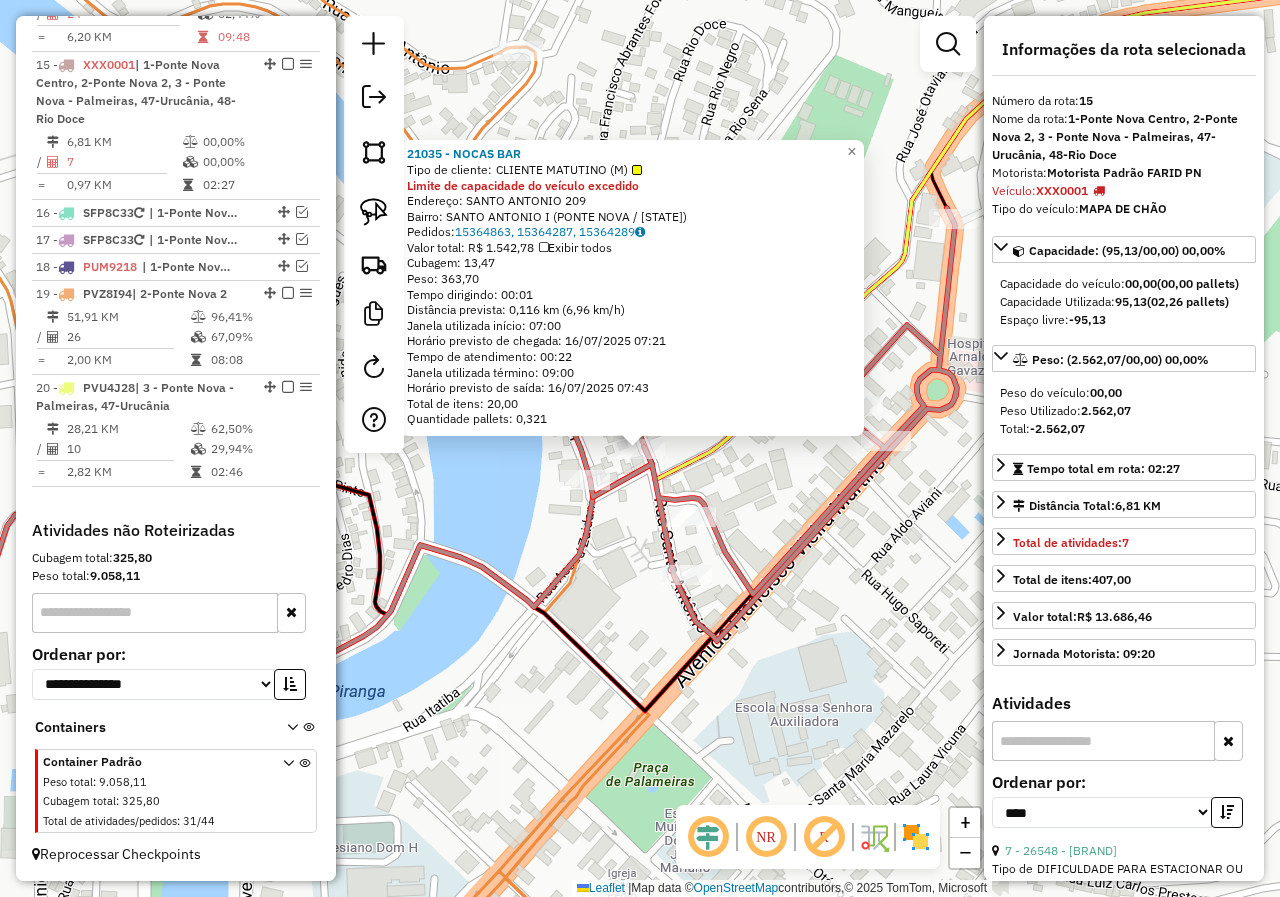 click 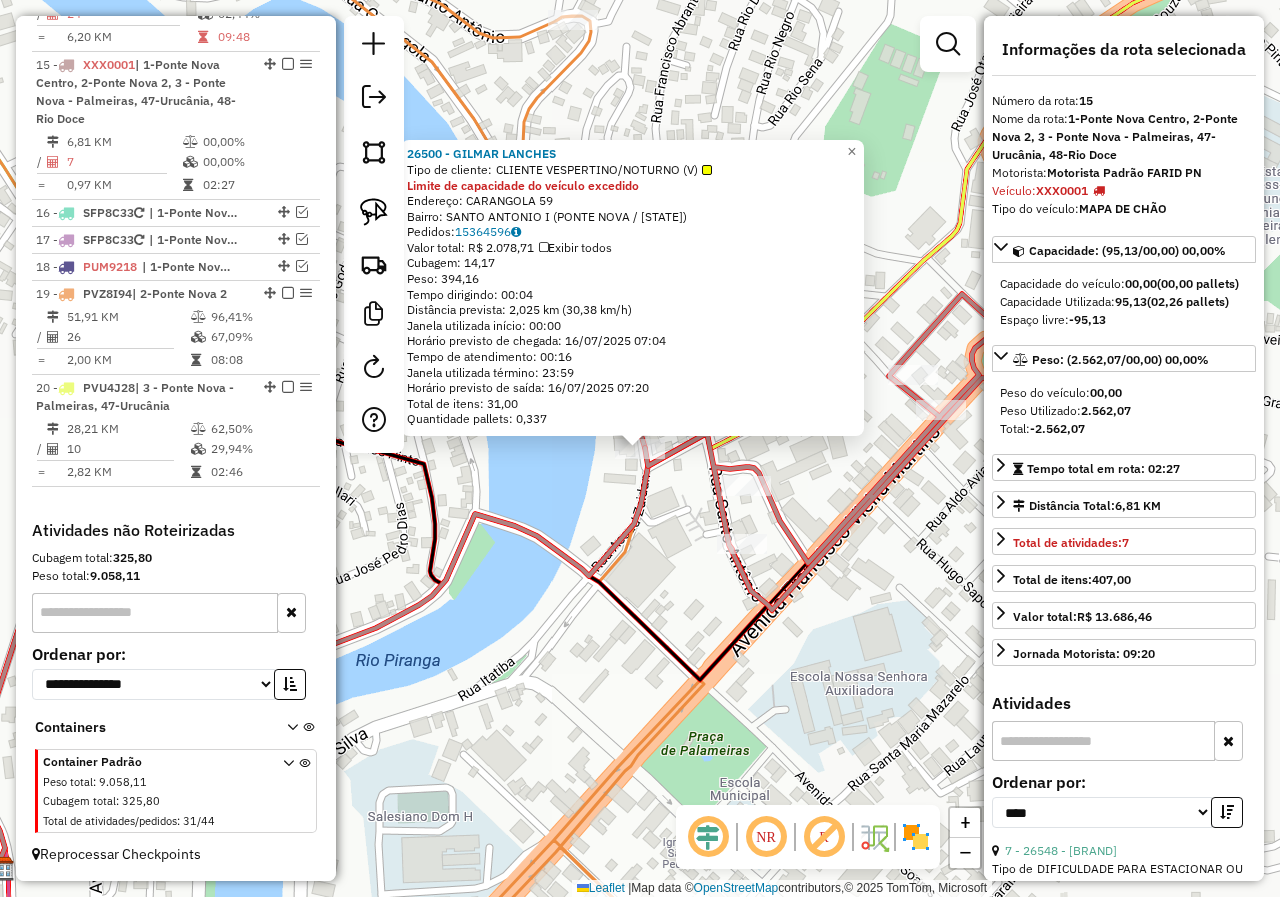 click on "26500 - GILMAR LANCHES  Tipo de cliente:   CLIENTE VESPERTINO/NOTURNO (V)  Limite de capacidade do veículo excedido  Endereço:  CARANGOLA 59   Bairro: SANTO ANTONIO I (PONTE NOVA / MG)   Pedidos:  15364596   Valor total: R$ 2.078,71   Exibir todos   Cubagem: 14,17  Peso: 394,16  Tempo dirigindo: 00:04   Distância prevista: 2,025 km (30,38 km/h)   Janela utilizada início: 00:00   Horário previsto de chegada: 16/07/2025 07:04   Tempo de atendimento: 00:16   Janela utilizada término: 23:59   Horário previsto de saída: 16/07/2025 07:20   Total de itens: 31,00   Quantidade pallets: 0,337  × Janela de atendimento Grade de atendimento Capacidade Transportadoras Veículos Cliente Pedidos  Rotas Selecione os dias de semana para filtrar as janelas de atendimento  Seg   Ter   Qua   Qui   Sex   Sáb   Dom  Informe o período da janela de atendimento: De: Até:  Filtrar exatamente a janela do cliente  Considerar janela de atendimento padrão  Selecione os dias de semana para filtrar as grades de atendimento  Seg" 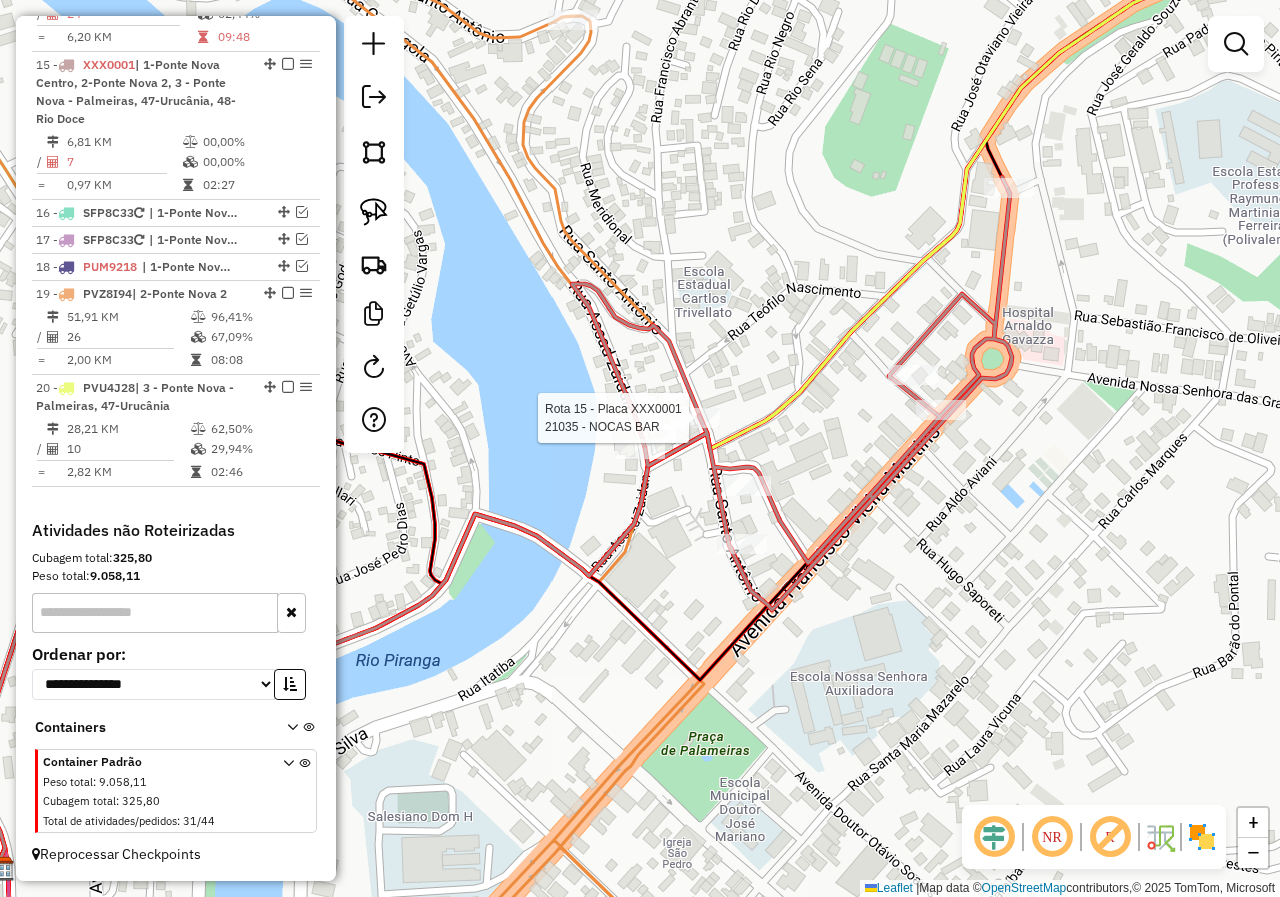 select on "*********" 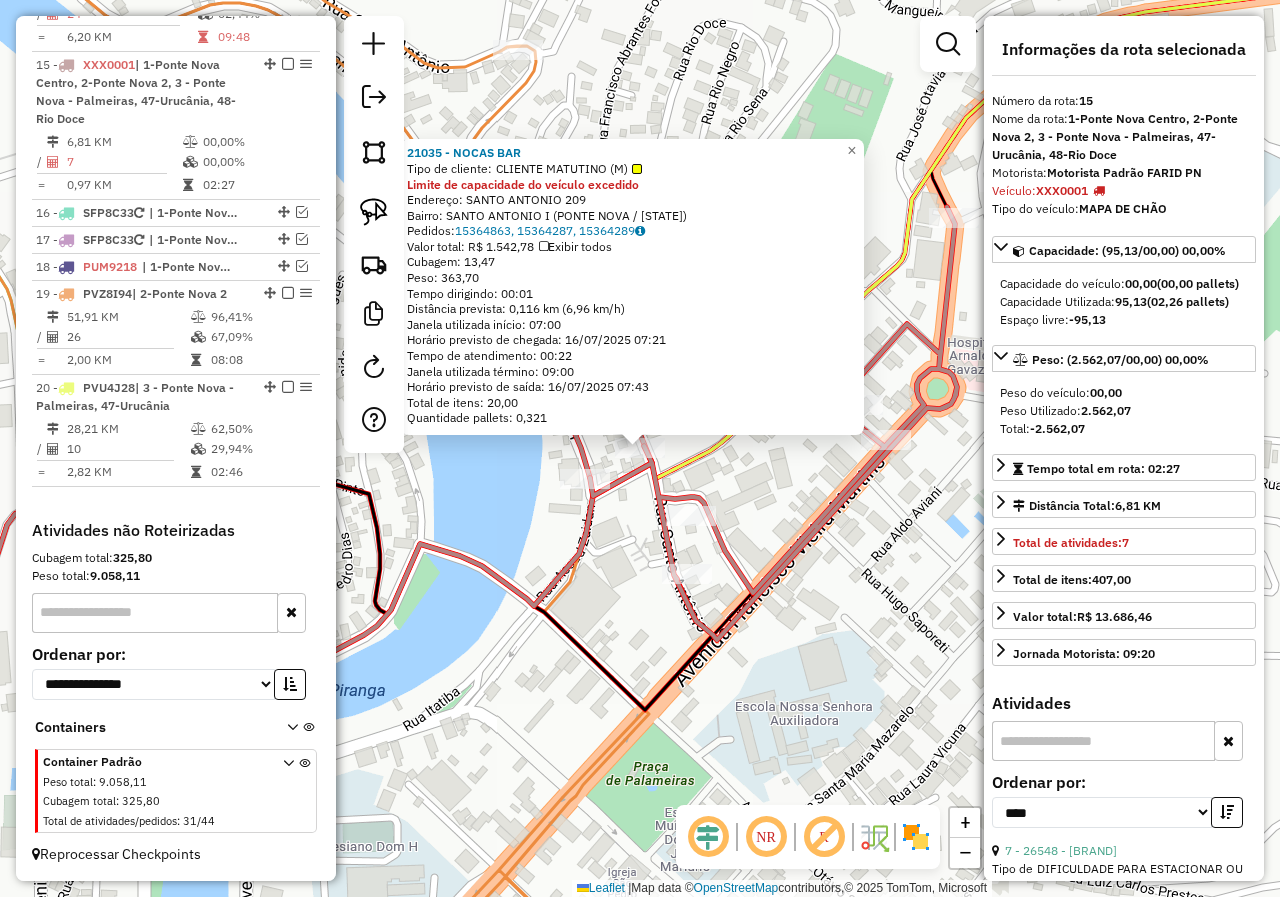 click on "21035 - NOCAS BAR  Tipo de cliente:   CLIENTE MATUTINO (M)  Limite de capacidade do veículo excedido  Endereço:  SANTO ANTONIO 209   Bairro: SANTO ANTONIO I (PONTE NOVA / MG)   Pedidos:  15364863, 15364287, 15364289   Valor total: R$ 1.542,78   Exibir todos   Cubagem: 13,47  Peso: 363,70  Tempo dirigindo: 00:01   Distância prevista: 0,116 km (6,96 km/h)   Janela utilizada início: 07:00   Horário previsto de chegada: 16/07/2025 07:21   Tempo de atendimento: 00:22   Janela utilizada término: 09:00   Horário previsto de saída: 16/07/2025 07:43   Total de itens: 20,00   Quantidade pallets: 0,321  × Janela de atendimento Grade de atendimento Capacidade Transportadoras Veículos Cliente Pedidos  Rotas Selecione os dias de semana para filtrar as janelas de atendimento  Seg   Ter   Qua   Qui   Sex   Sáb   Dom  Informe o período da janela de atendimento: De: Até:  Filtrar exatamente a janela do cliente  Considerar janela de atendimento padrão   Seg   Ter   Qua   Qui   Sex   Sáb   Dom   Peso mínimo:  De:" 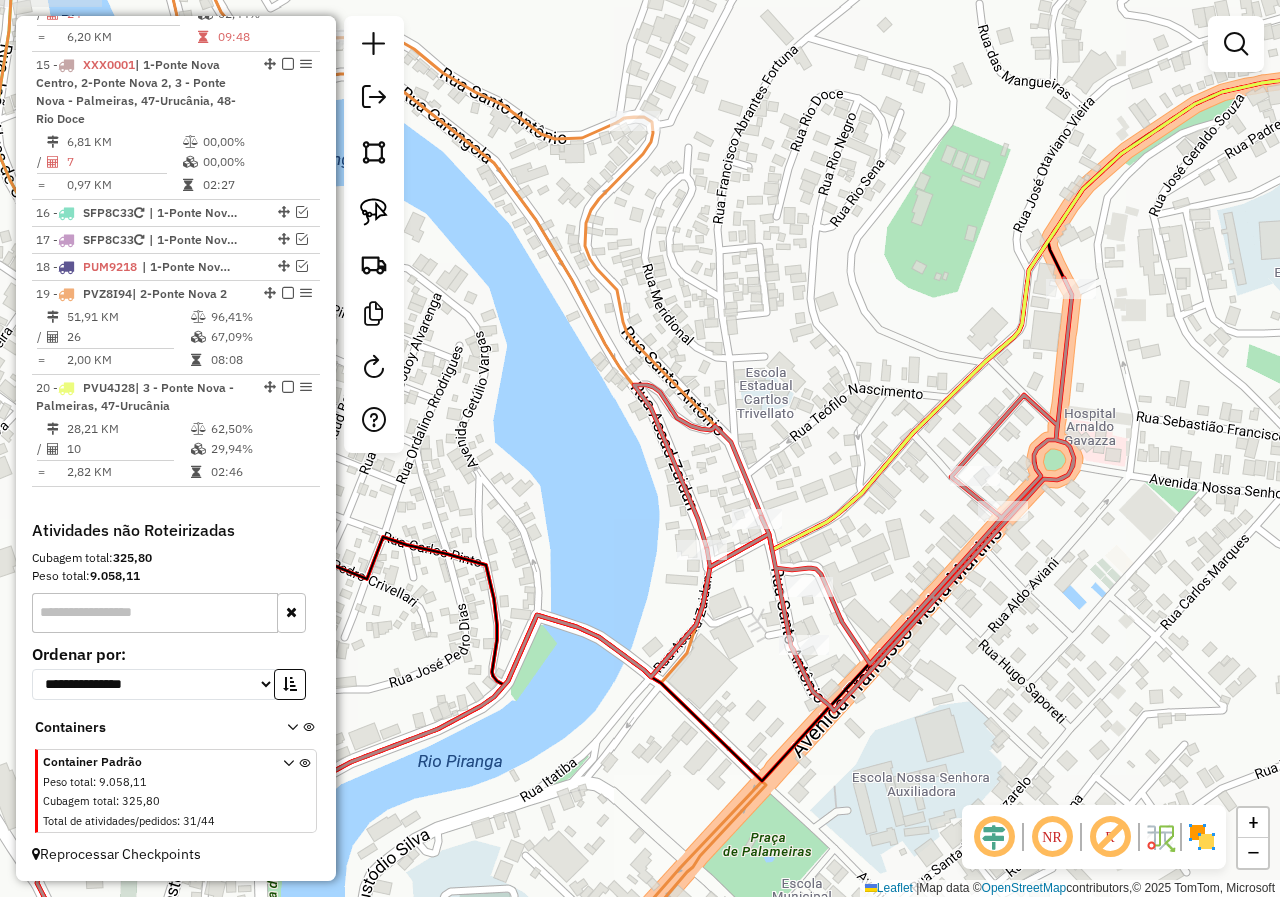 drag, startPoint x: 734, startPoint y: 473, endPoint x: 851, endPoint y: 544, distance: 136.85759 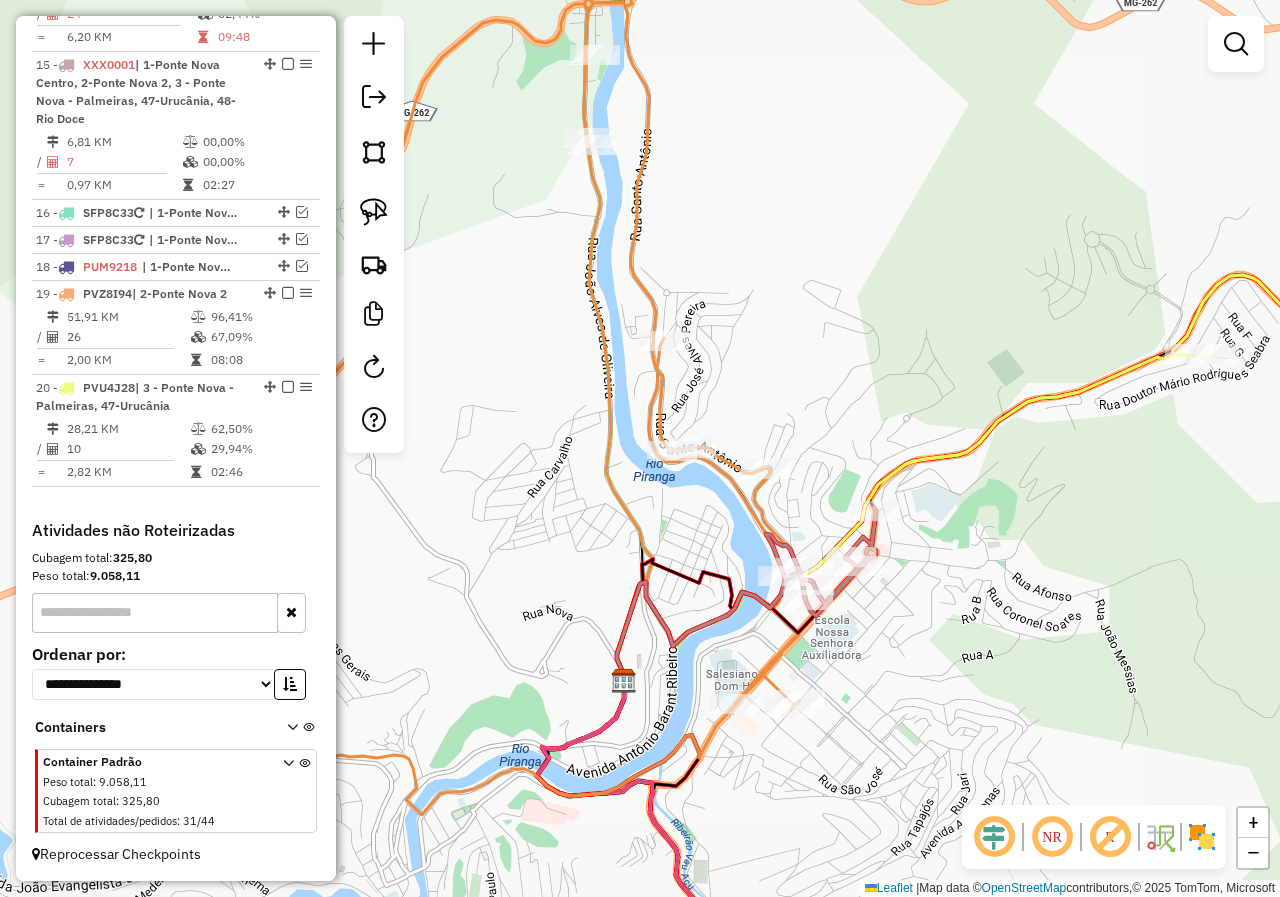 drag, startPoint x: 968, startPoint y: 589, endPoint x: 704, endPoint y: 589, distance: 264 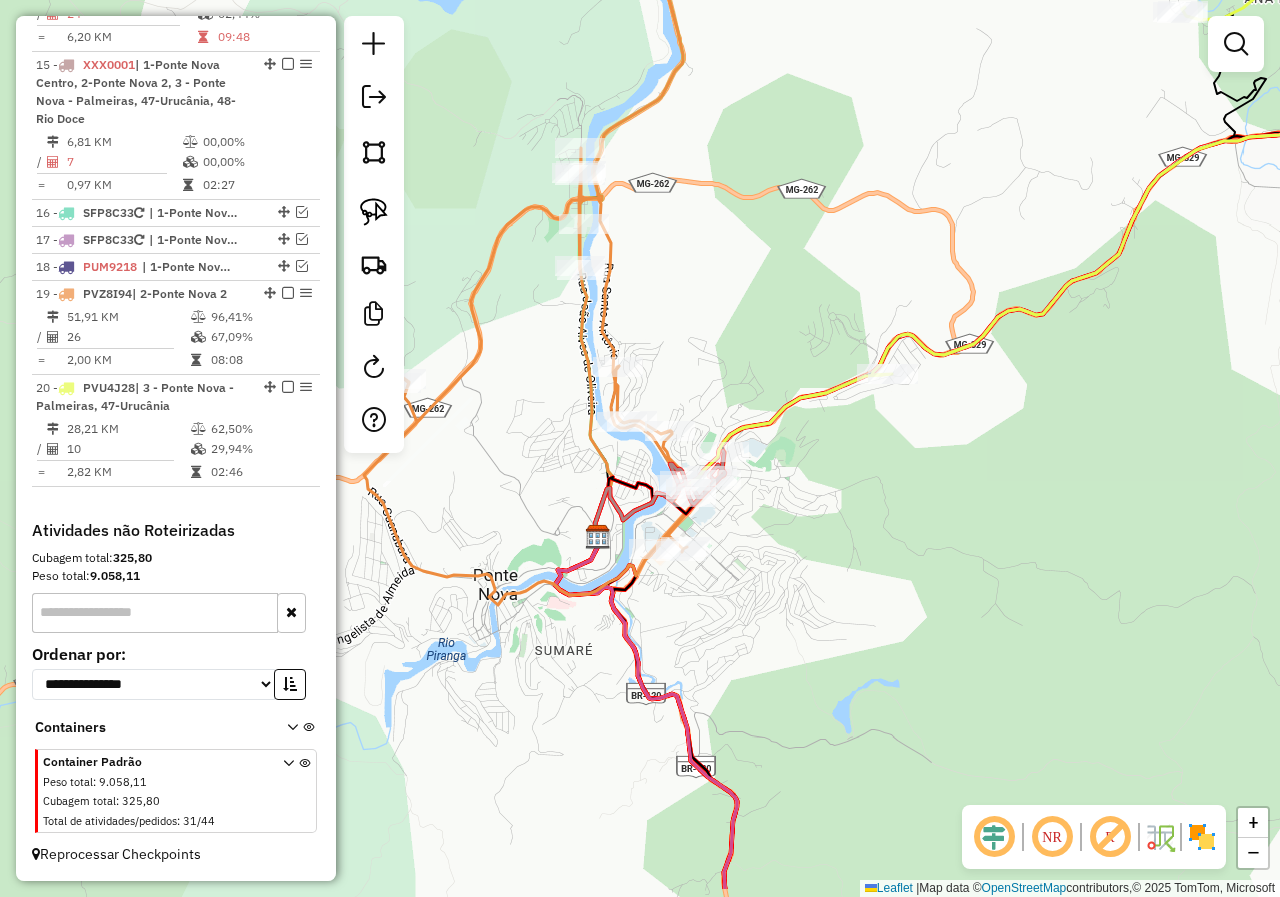 drag, startPoint x: 897, startPoint y: 581, endPoint x: 994, endPoint y: 470, distance: 147.411 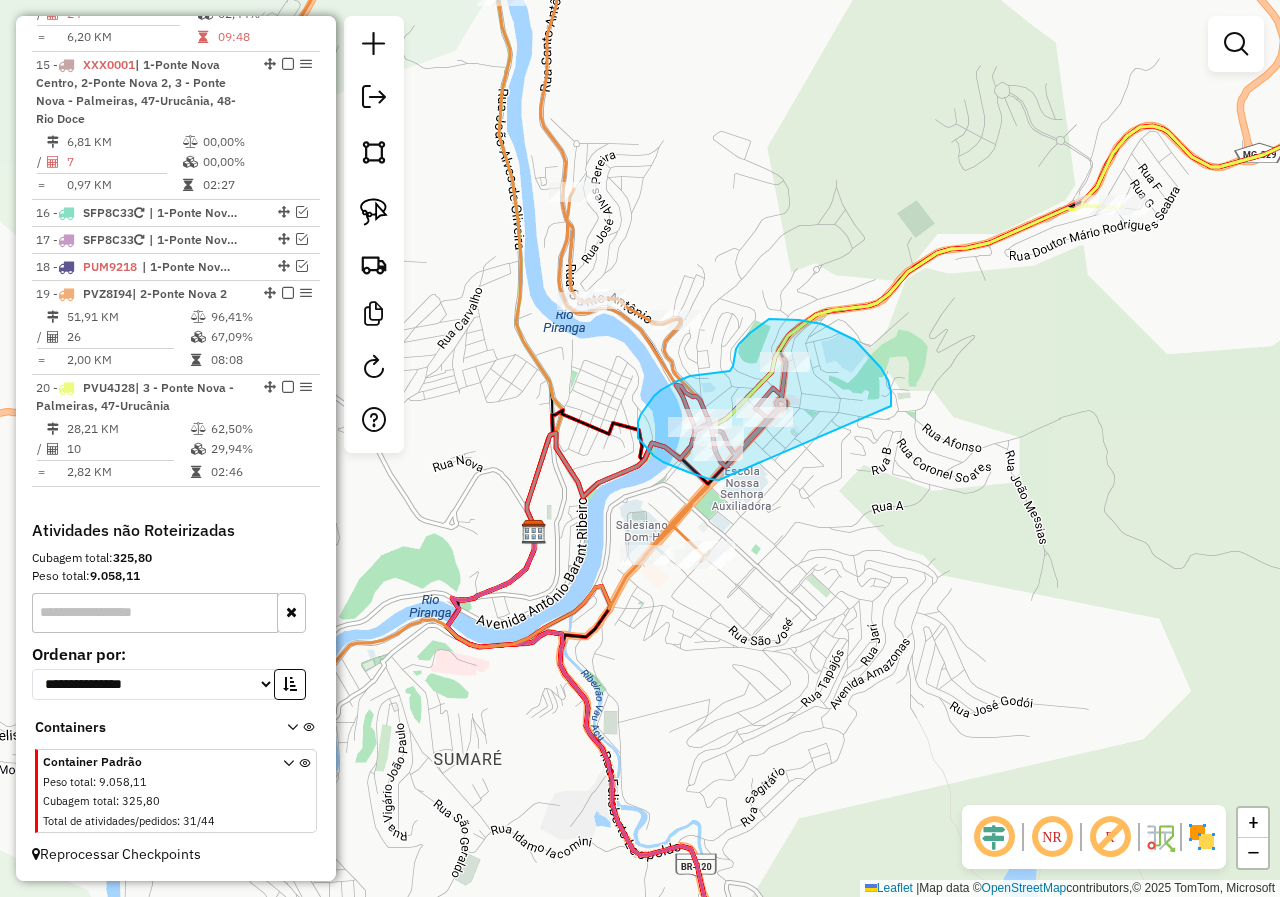 drag, startPoint x: 891, startPoint y: 406, endPoint x: 725, endPoint y: 475, distance: 179.7693 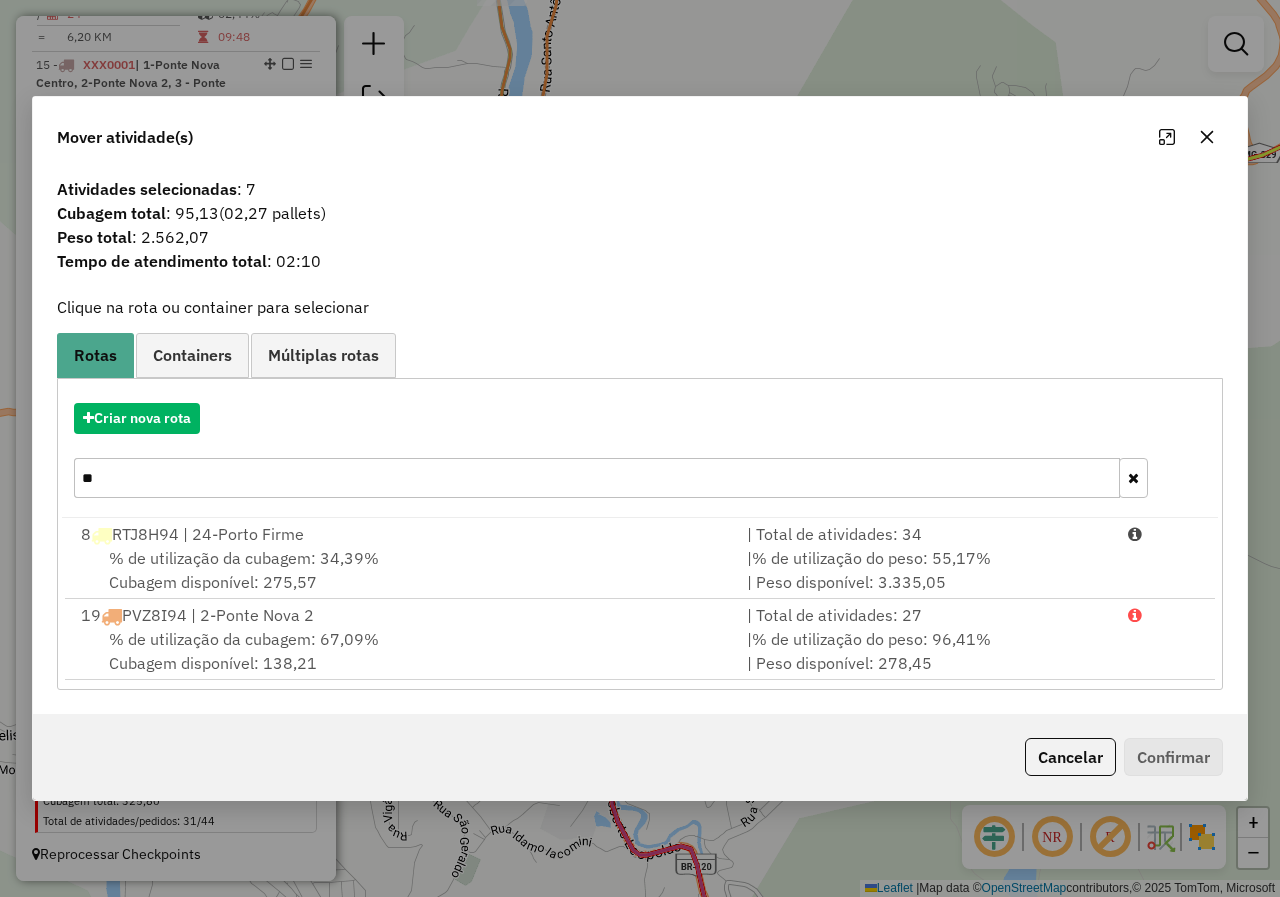 click on "Atividades selecionadas : 7 Cubagem total  : 95,13   (02,27 pallets)  Peso total : 2.562,07 Tempo de atendimento total : 02:10  Clique na rota ou container para selecionar   Rotas Containers Múltiplas rotas  Criar nova rota  **  8  RTJ8H94 | 24-Porto Firme  | Total de atividades: 34  % de utilização da cubagem: 34,39%  Cubagem disponível: 275,57   |  % de utilização do peso: 55,17%  | Peso disponível: 3.335,05   19  PVZ8I94 | 2-Ponte Nova 2  | Total de atividades: 27  % de utilização da cubagem: 67,09%  Cubagem disponível: 138,21   |  % de utilização do peso: 96,41%  | Peso disponível: 278,45   Criar novo container  Container Padrão  Peso total: 9.058,11   Cubagem total: 325,80   Total de atividades/pedidos: 44  Selecione os Veículos  (é necessário selecionar ao menos 1 veículo) : Disponíveis: 82  CXA1A60 - TOCO CARROCERIA (C: 420,00 - P: 6570,00) (VD)   GKO1162 - FRETEIRO 3/4 2 (C: 252,00 - P: 5450,00)    GKO1169 - 3/4 TRUCK (C: 252,00 - P: 6000,00) (VD)  Selecionados: 2" 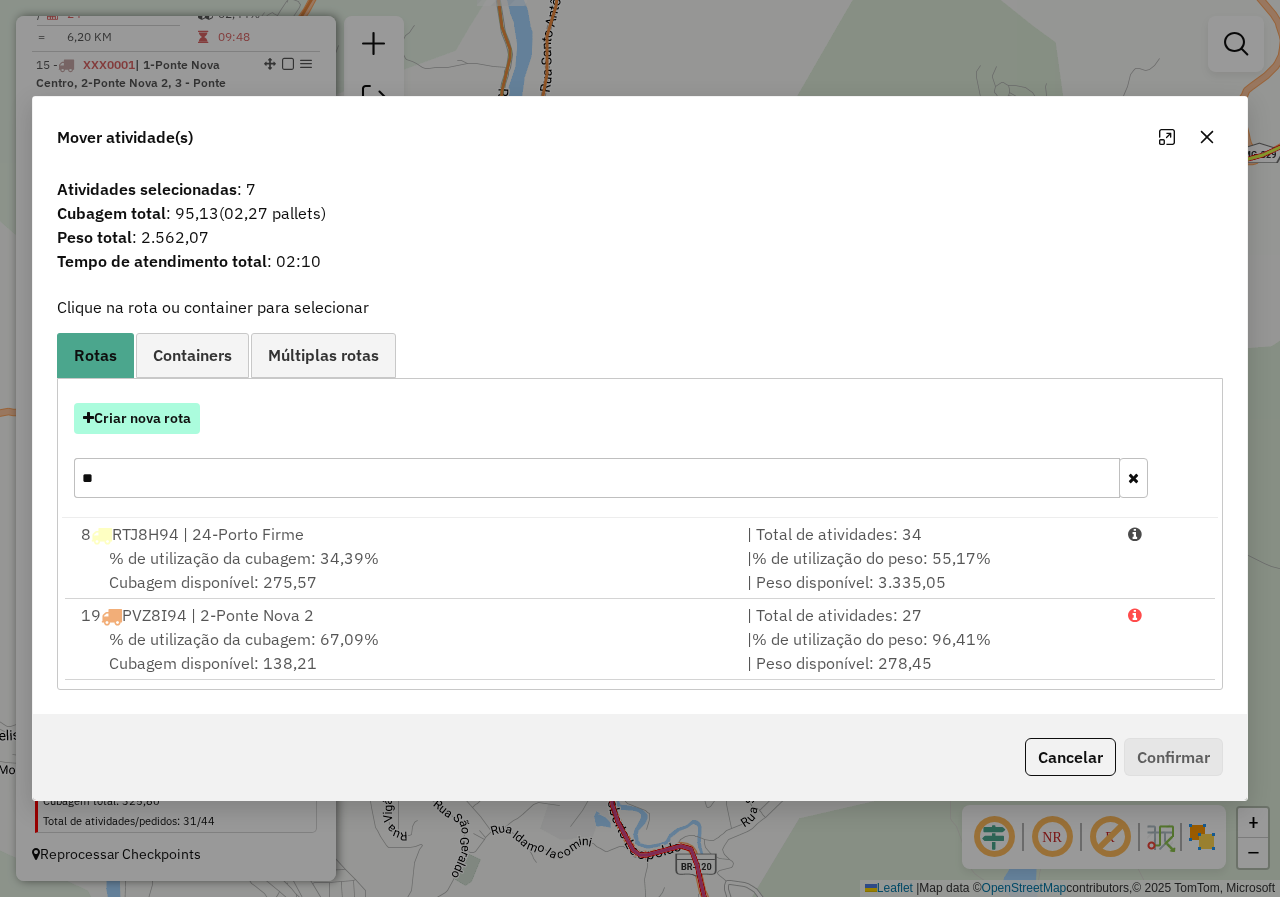 click on "Criar nova rota" at bounding box center [137, 418] 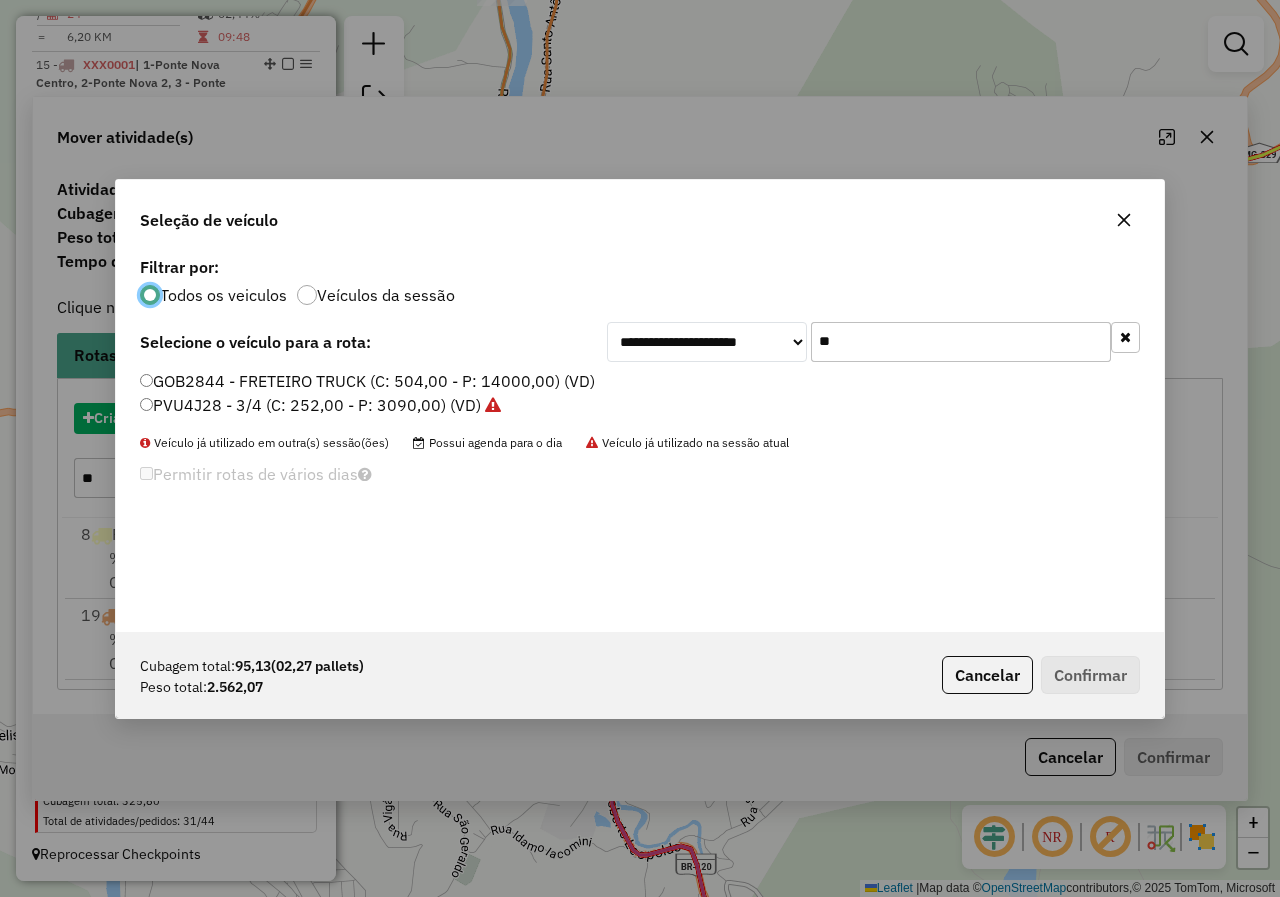 scroll, scrollTop: 11, scrollLeft: 6, axis: both 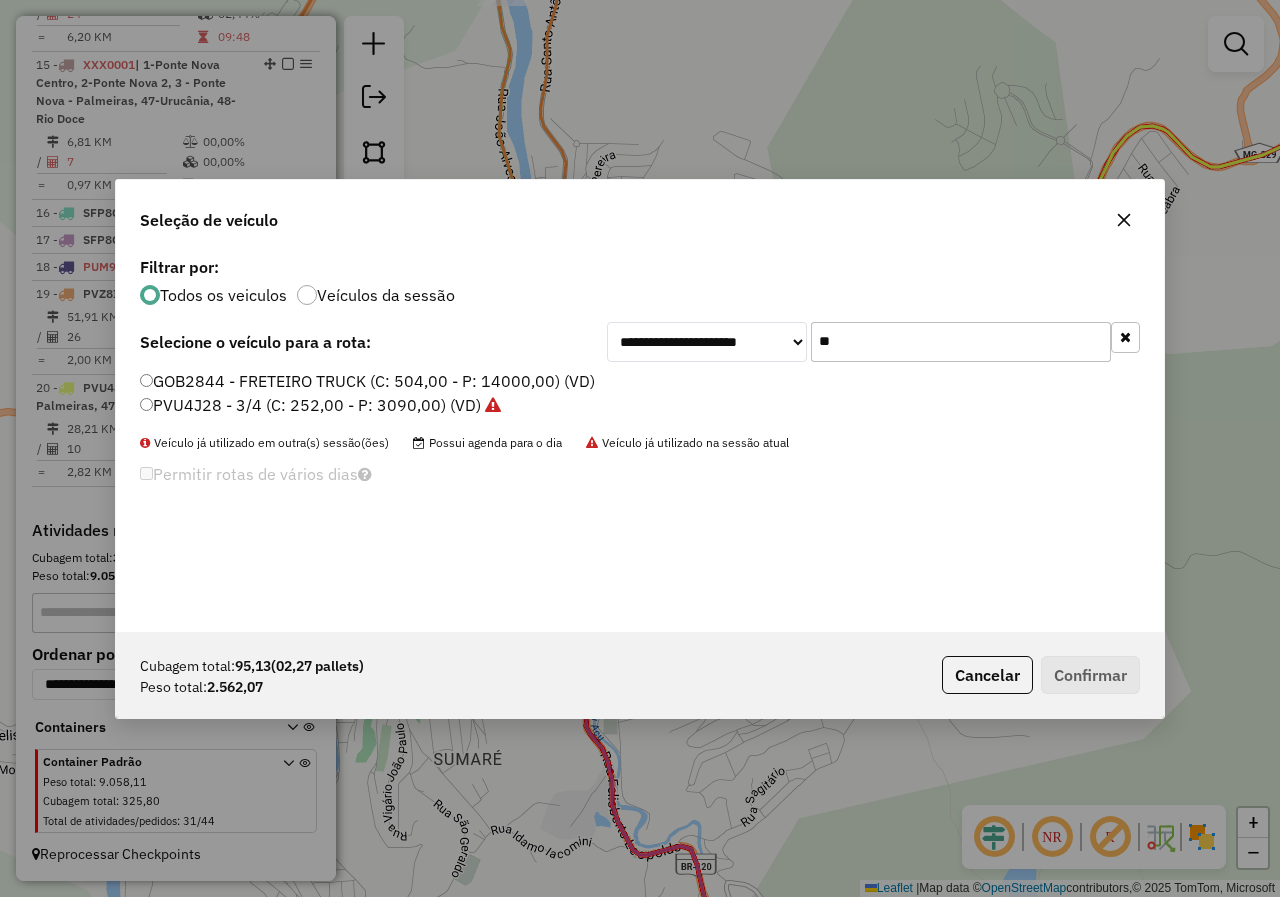 click 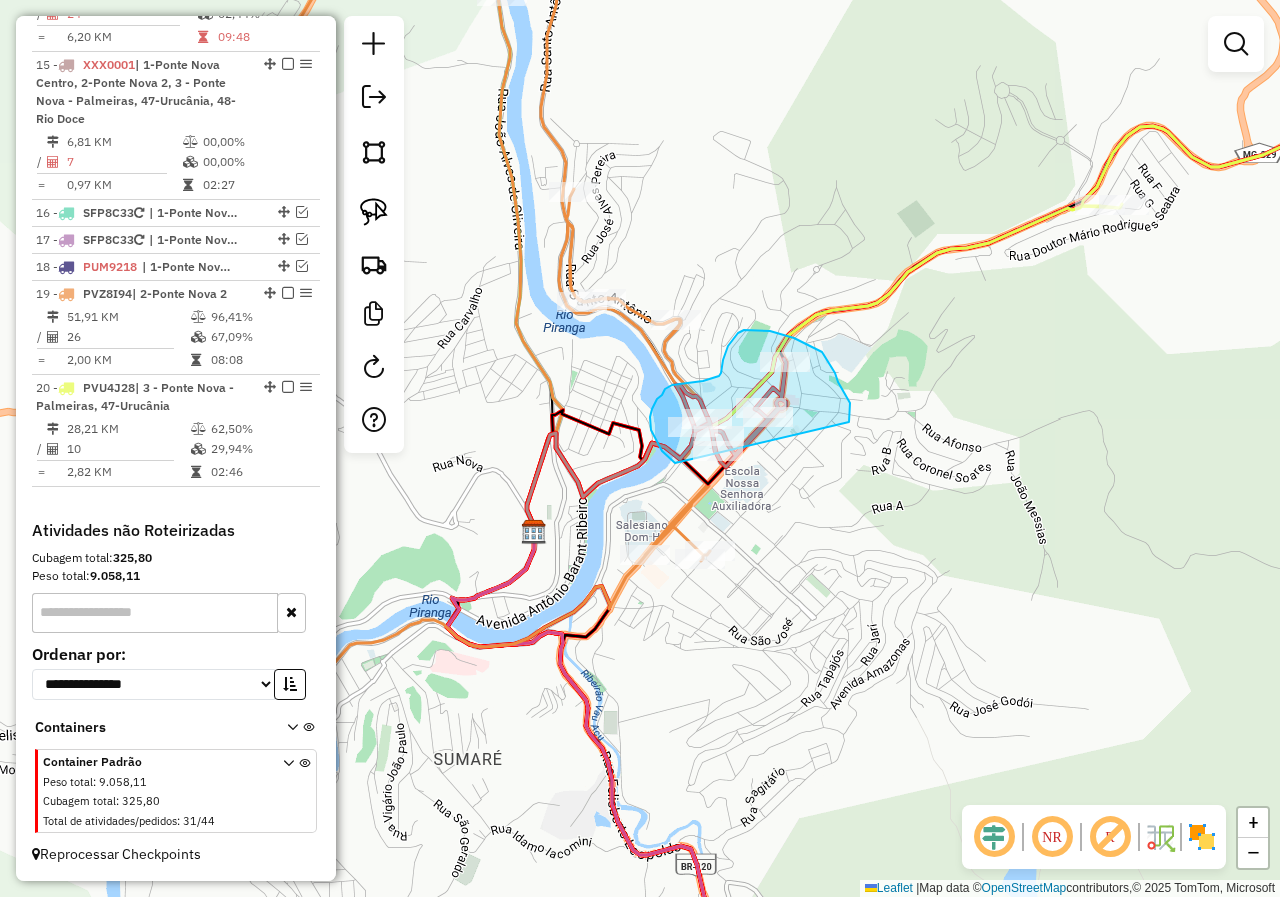 drag, startPoint x: 849, startPoint y: 422, endPoint x: 785, endPoint y: 491, distance: 94.11163 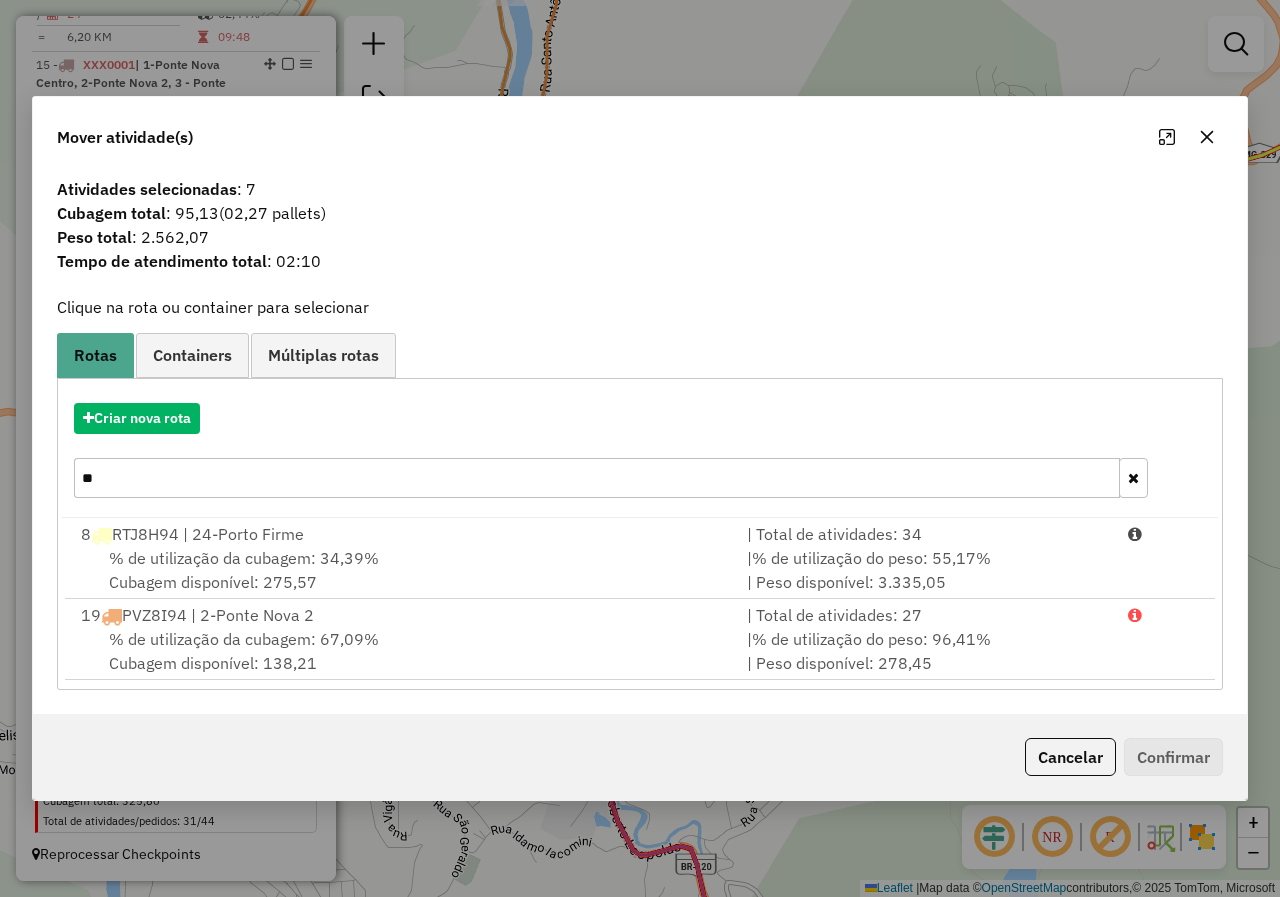 drag, startPoint x: 132, startPoint y: 472, endPoint x: 62, endPoint y: 468, distance: 70.11419 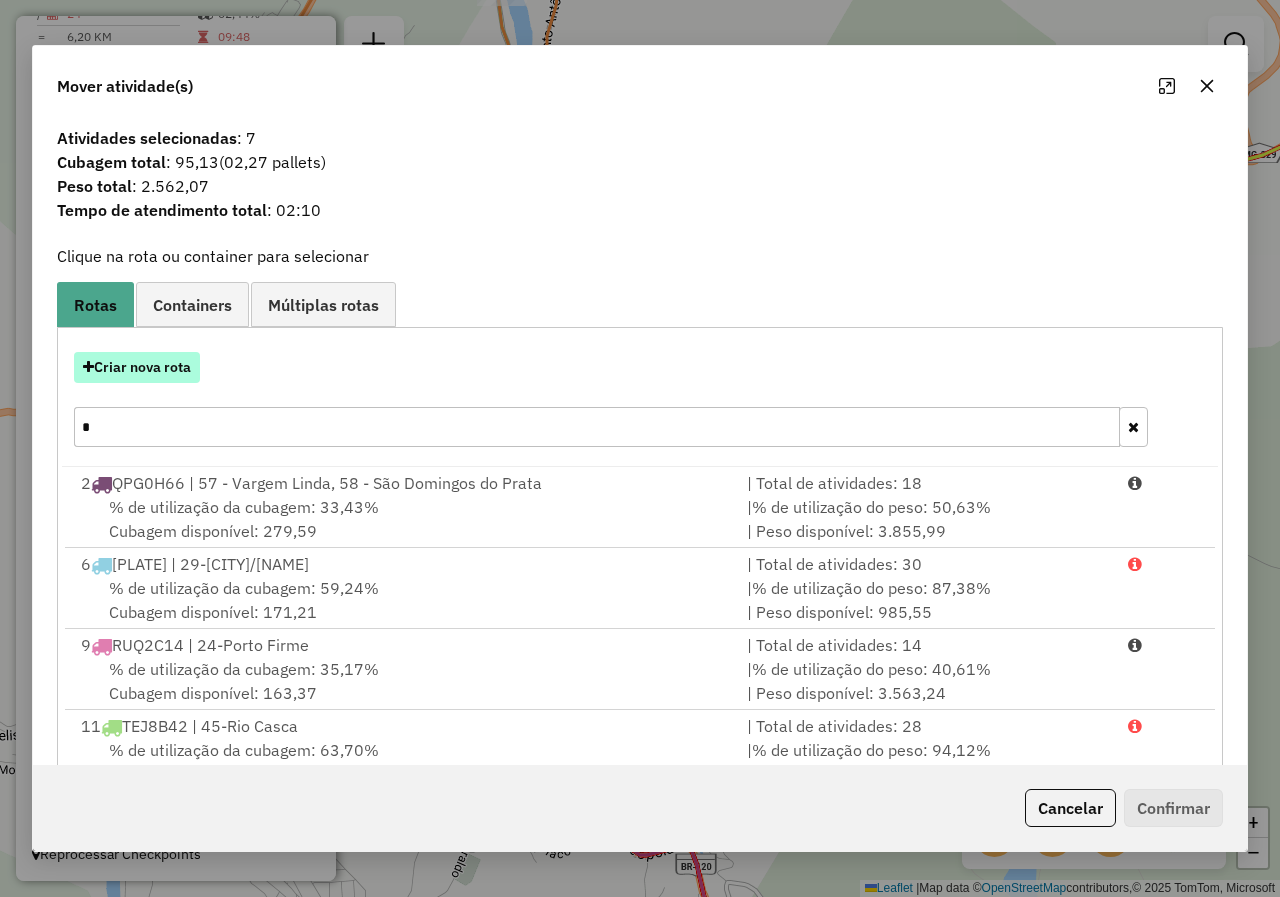 type on "*" 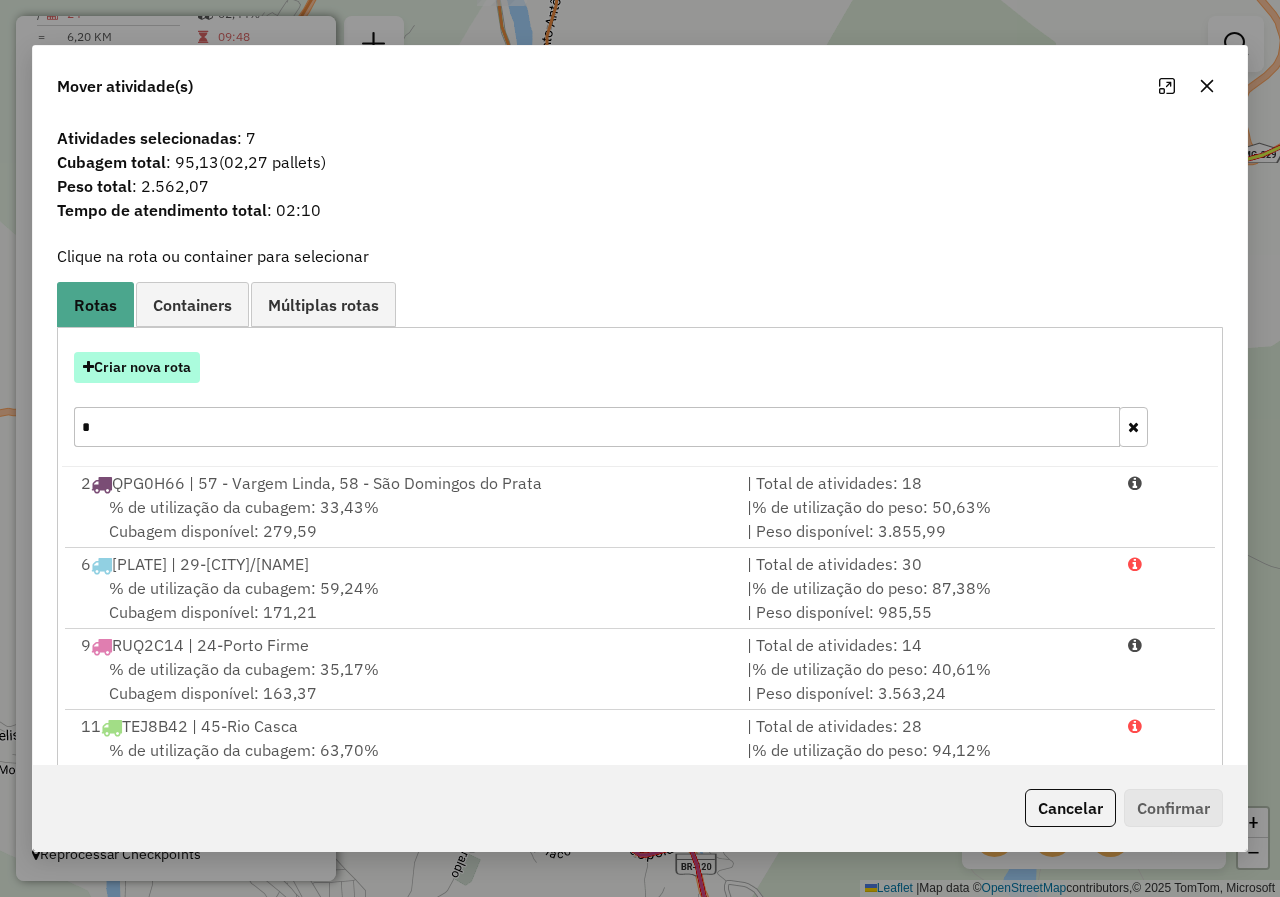 click on "Criar nova rota" at bounding box center [137, 367] 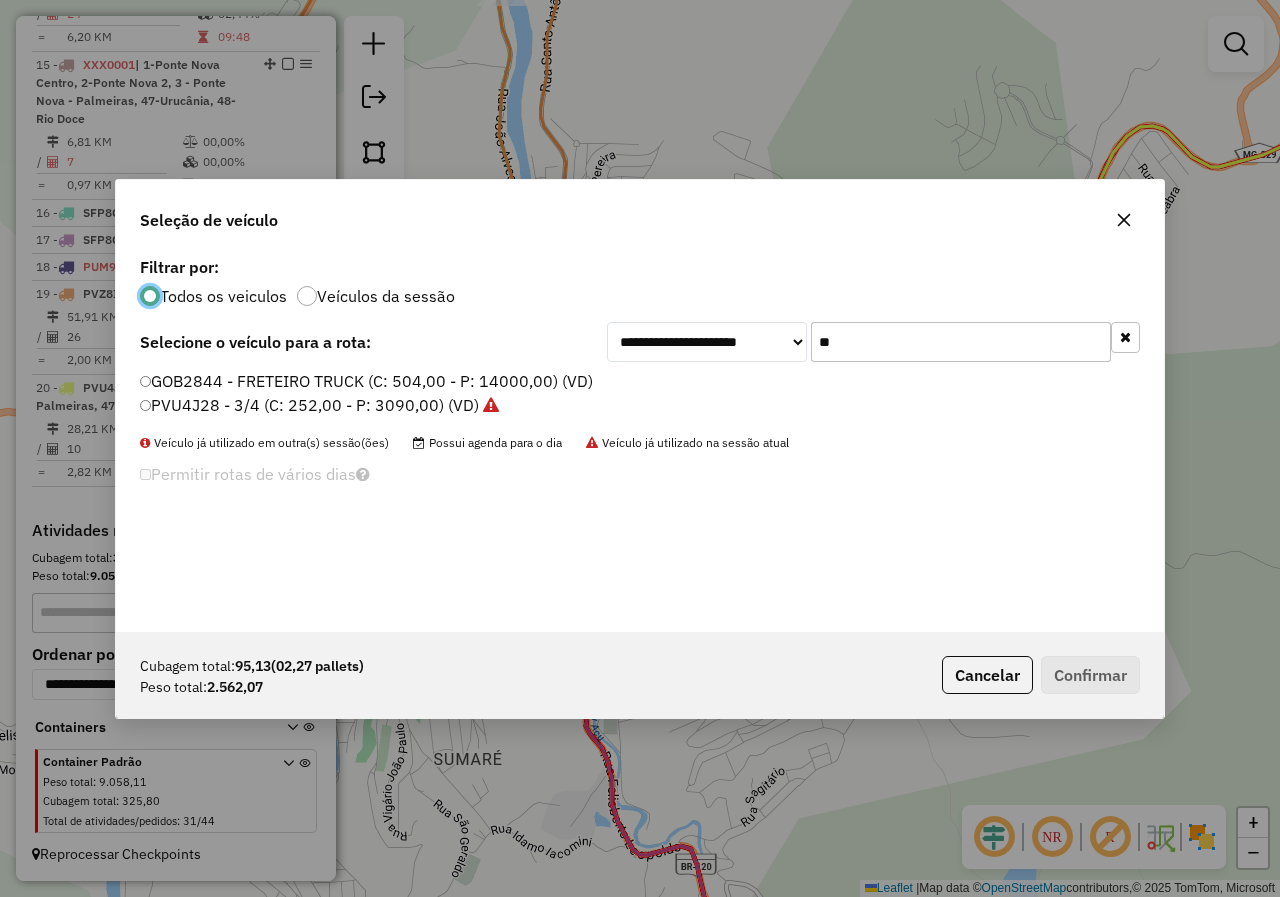 scroll, scrollTop: 11, scrollLeft: 6, axis: both 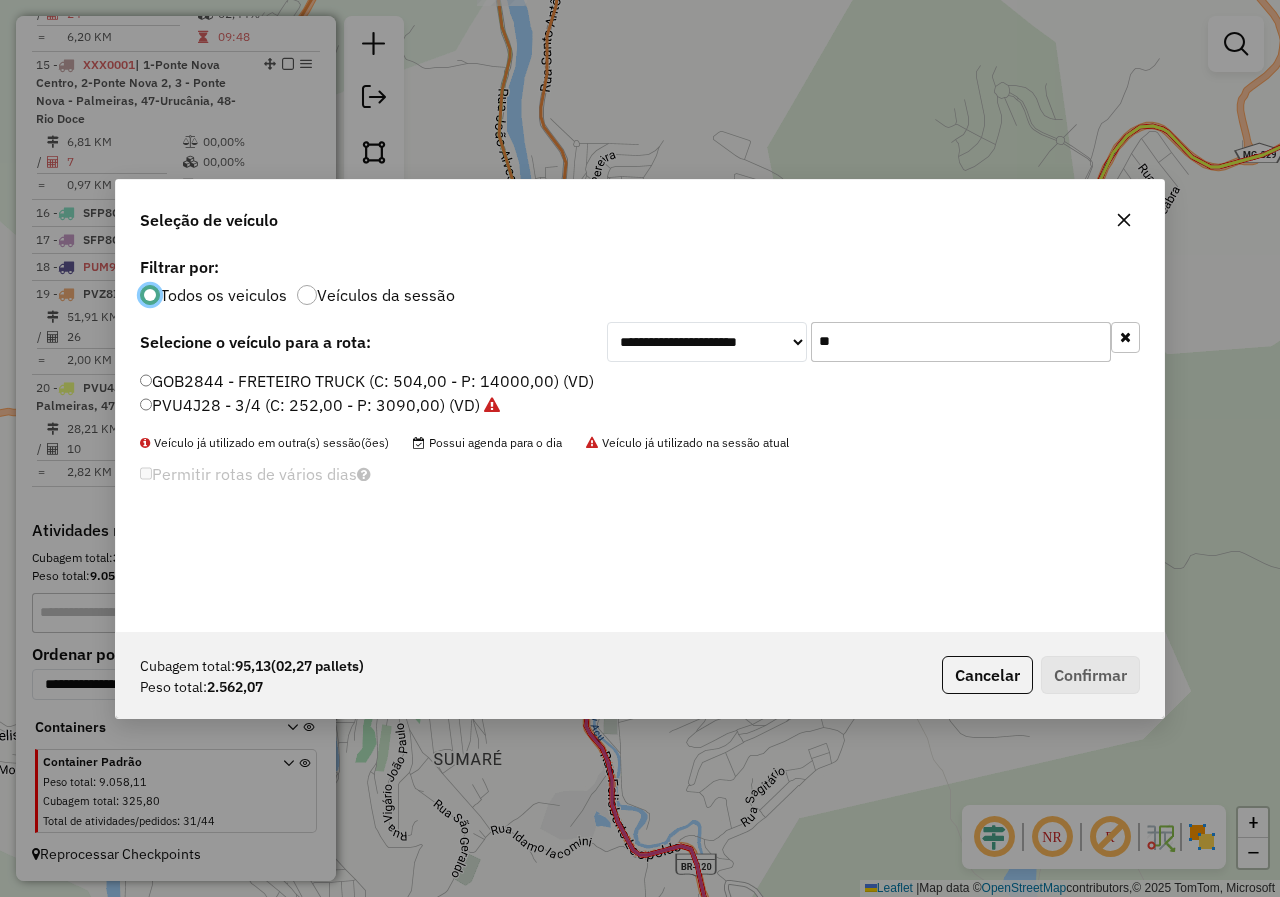 click on "PVU4J28 - 3/4 (C: 252,00 - P: 3090,00) (VD)" 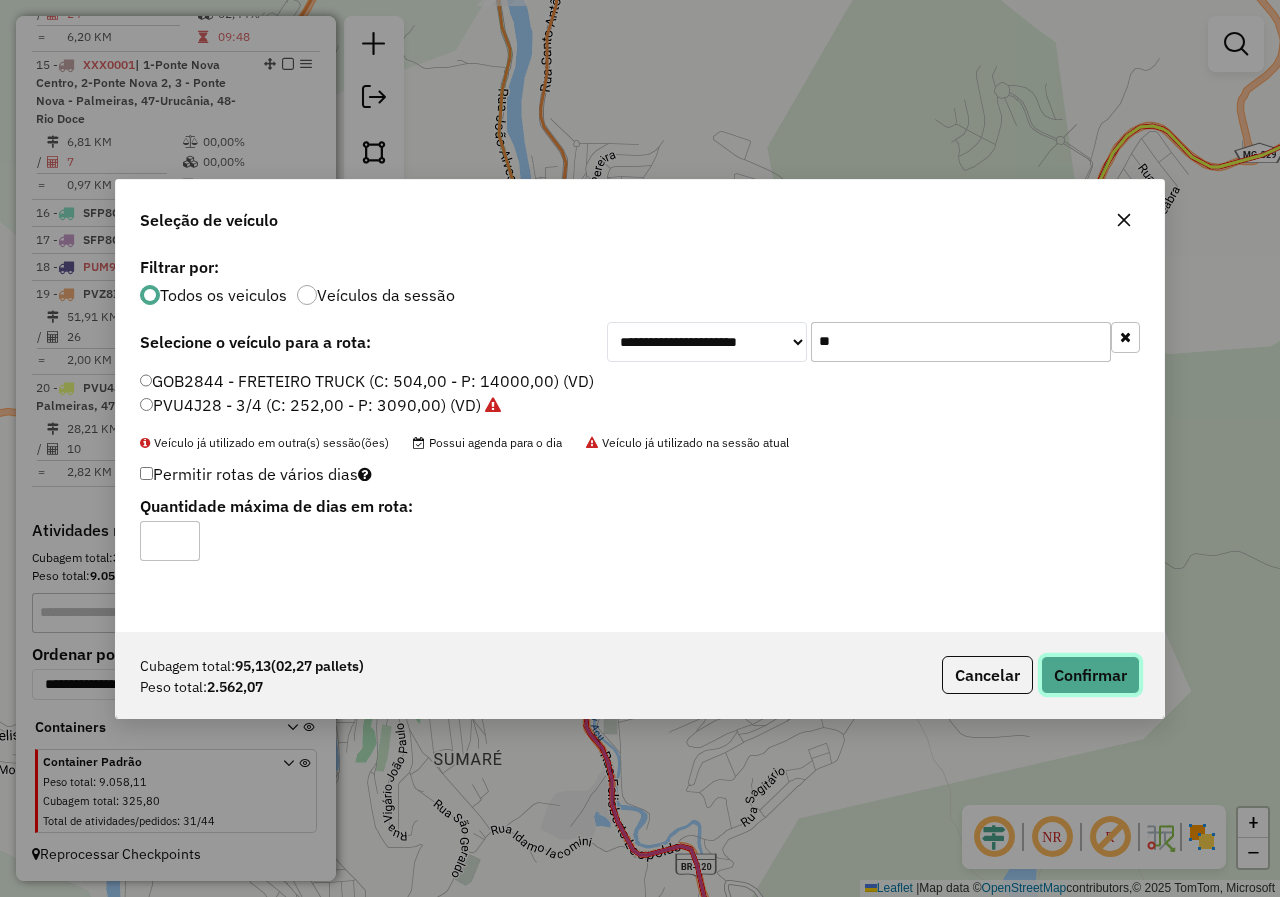 click on "Confirmar" 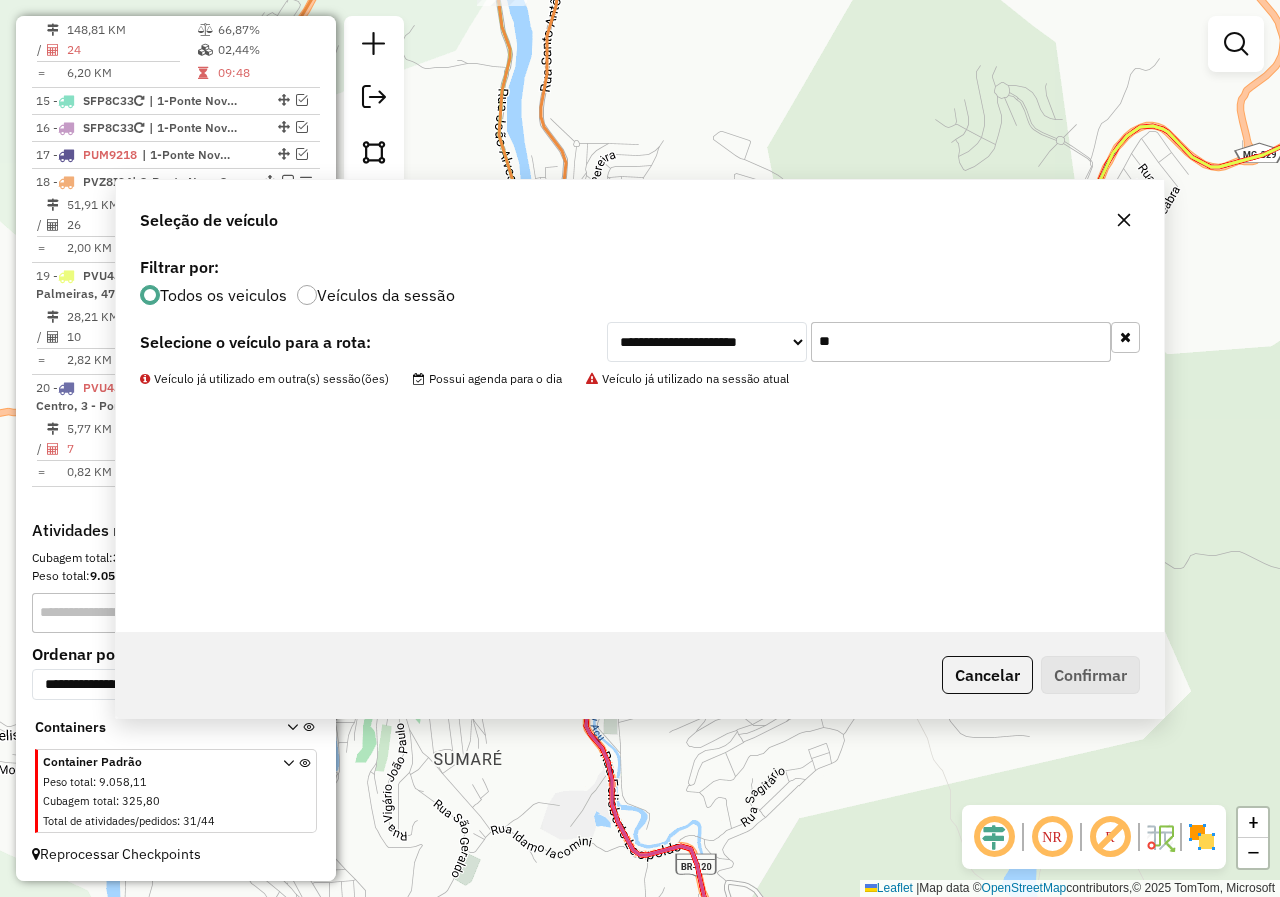 scroll, scrollTop: 2126, scrollLeft: 0, axis: vertical 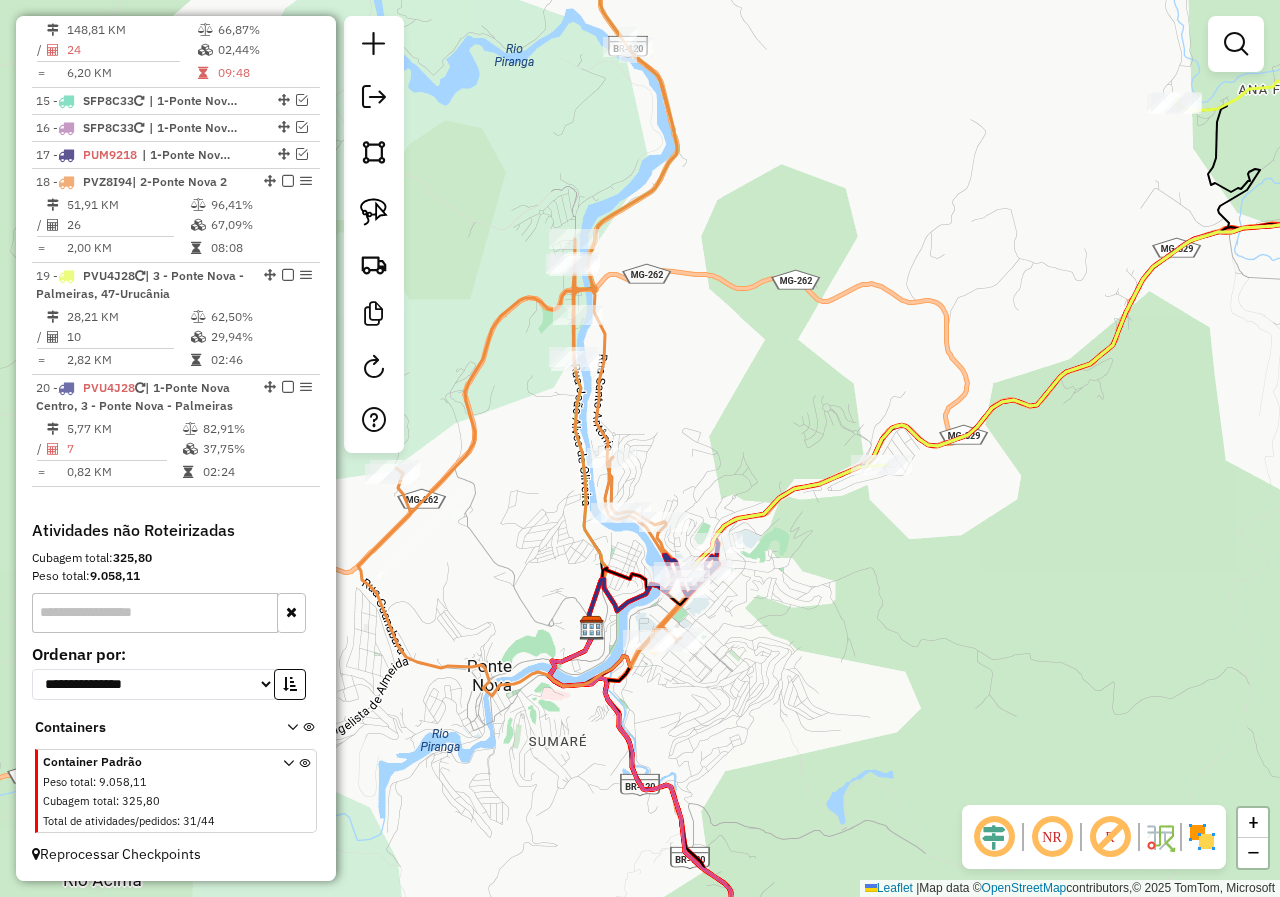 drag, startPoint x: 807, startPoint y: 701, endPoint x: 545, endPoint y: 693, distance: 262.1221 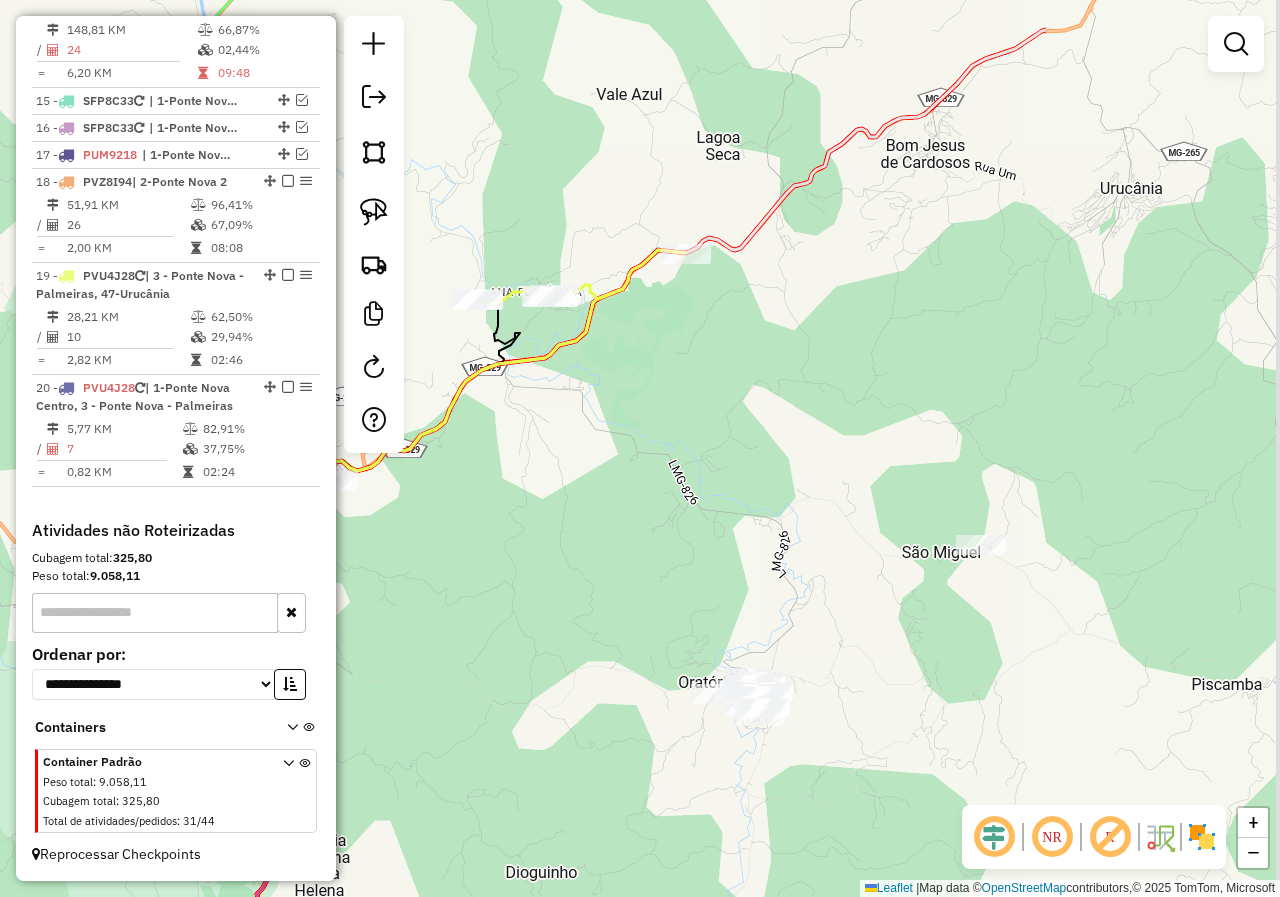 drag, startPoint x: 887, startPoint y: 563, endPoint x: 521, endPoint y: 417, distance: 394.0457 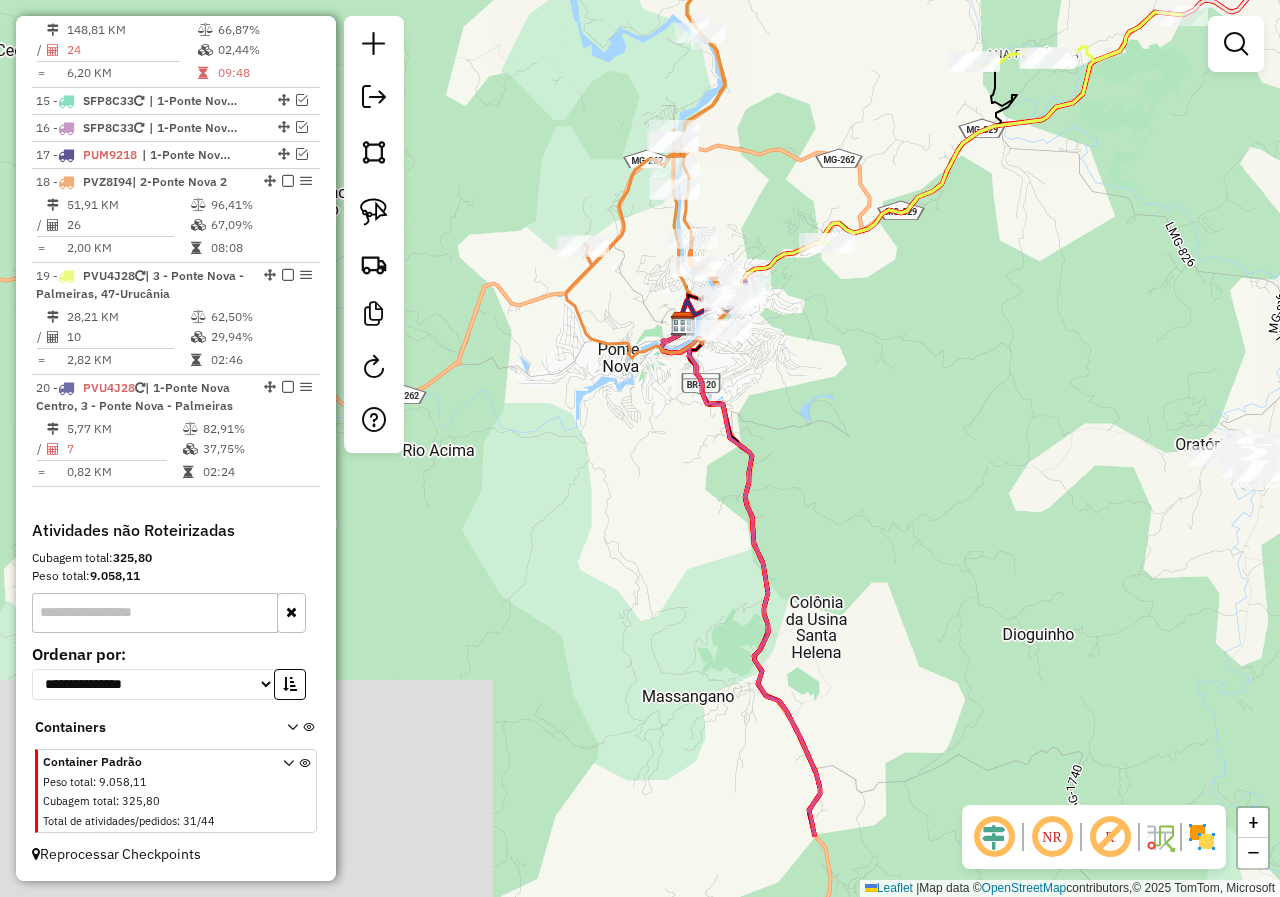 drag, startPoint x: 852, startPoint y: 542, endPoint x: 1051, endPoint y: 467, distance: 212.66405 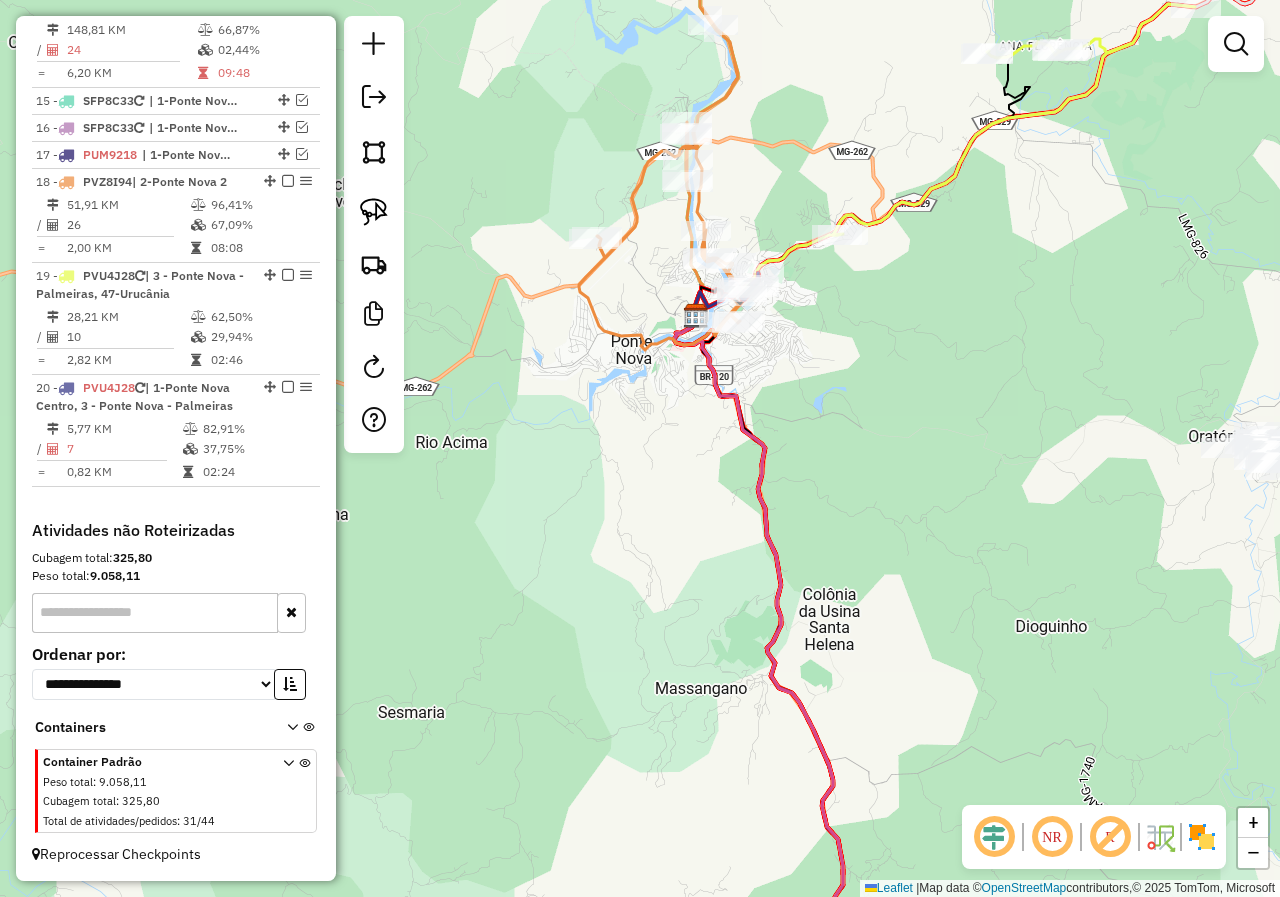 drag, startPoint x: 871, startPoint y: 601, endPoint x: 875, endPoint y: 312, distance: 289.02768 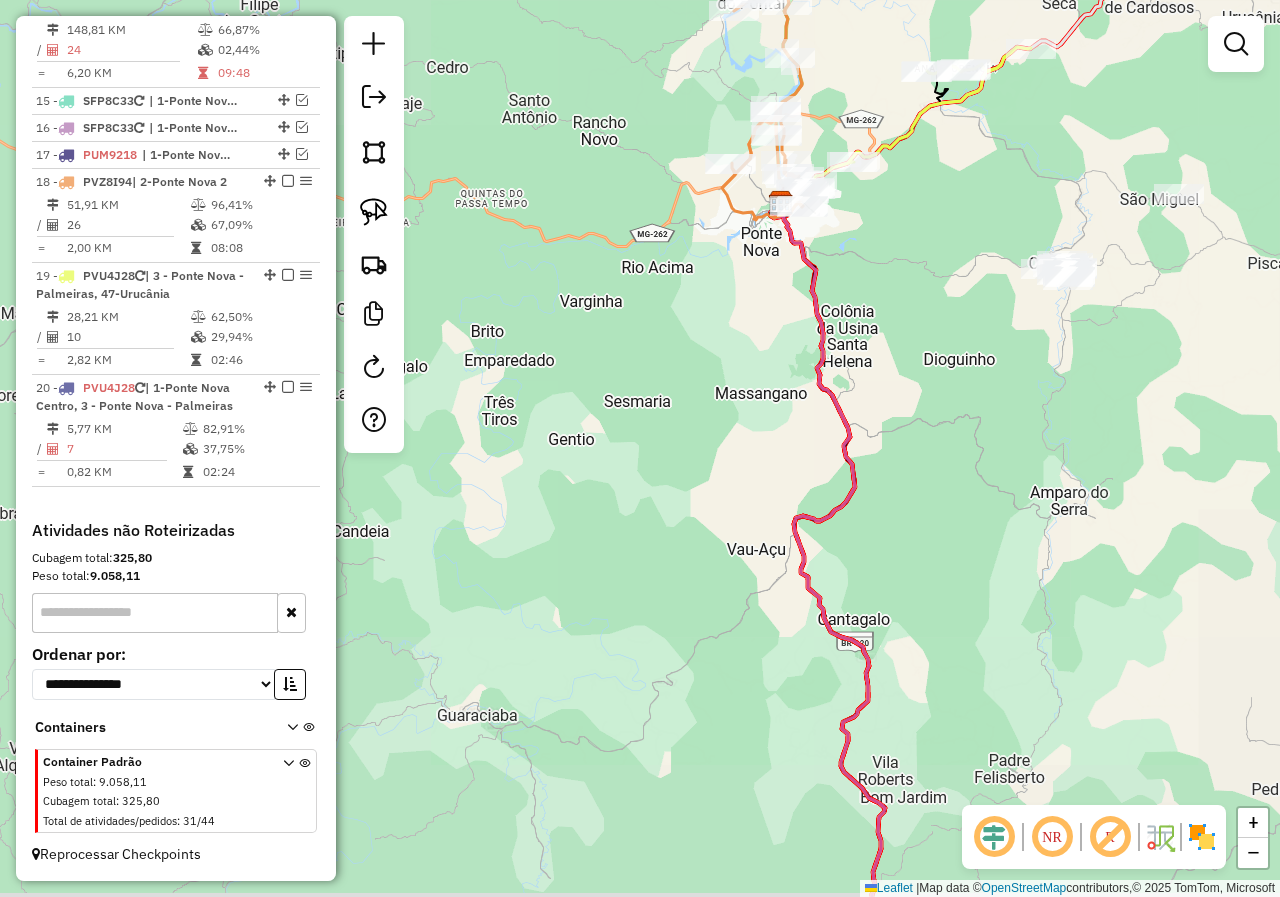 drag, startPoint x: 939, startPoint y: 570, endPoint x: 901, endPoint y: 350, distance: 223.2577 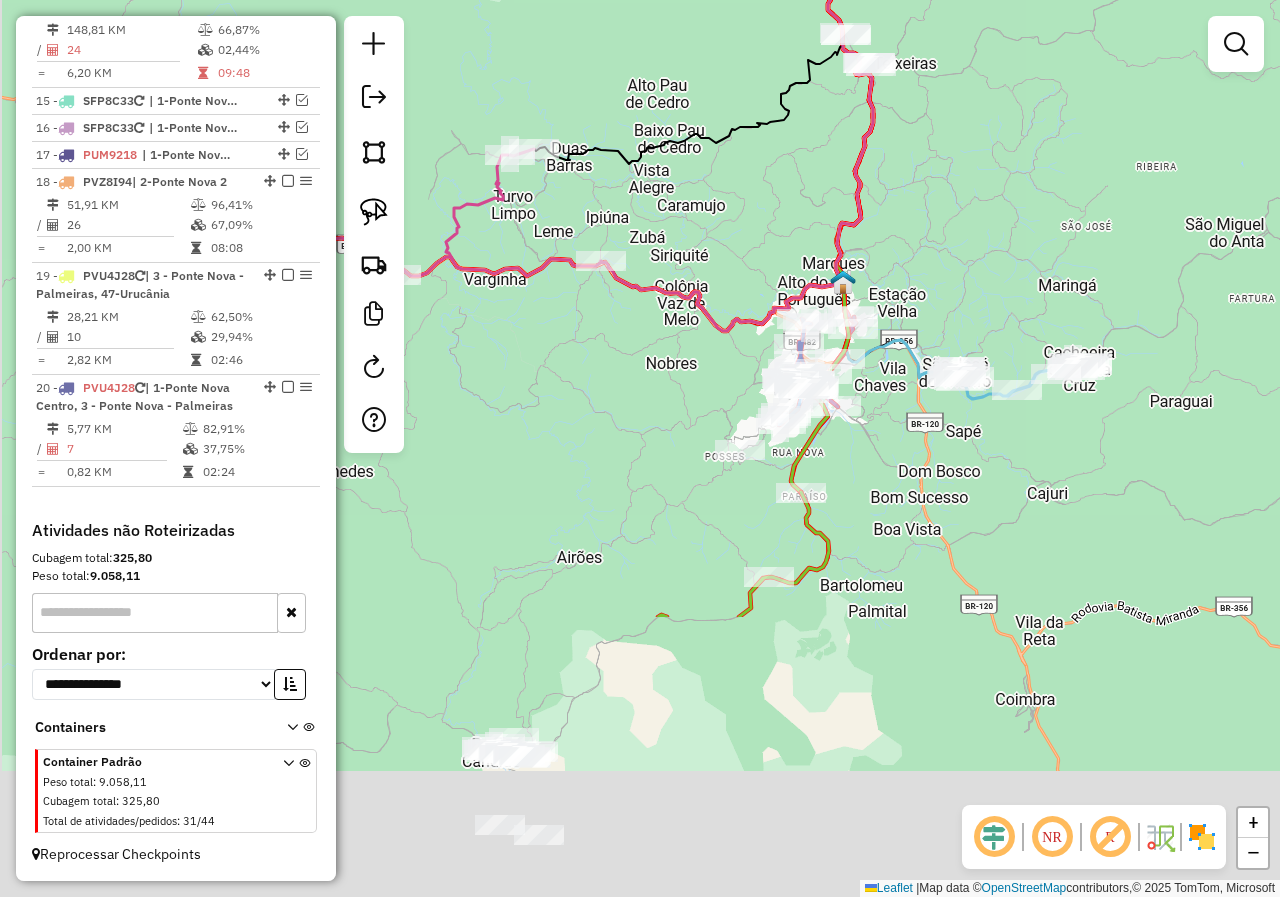drag, startPoint x: 851, startPoint y: 818, endPoint x: 863, endPoint y: 498, distance: 320.2249 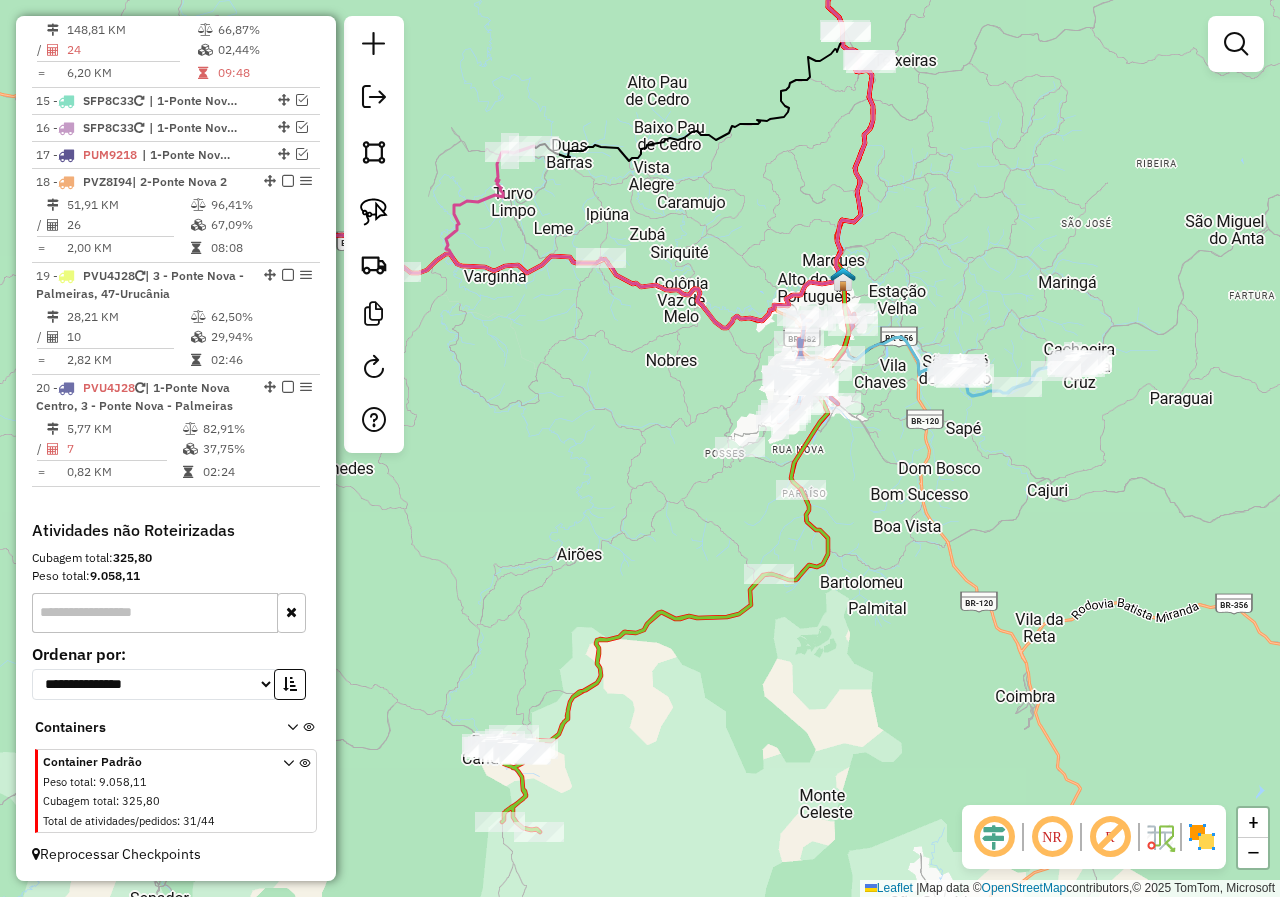 drag, startPoint x: 804, startPoint y: 733, endPoint x: 938, endPoint y: 474, distance: 291.61105 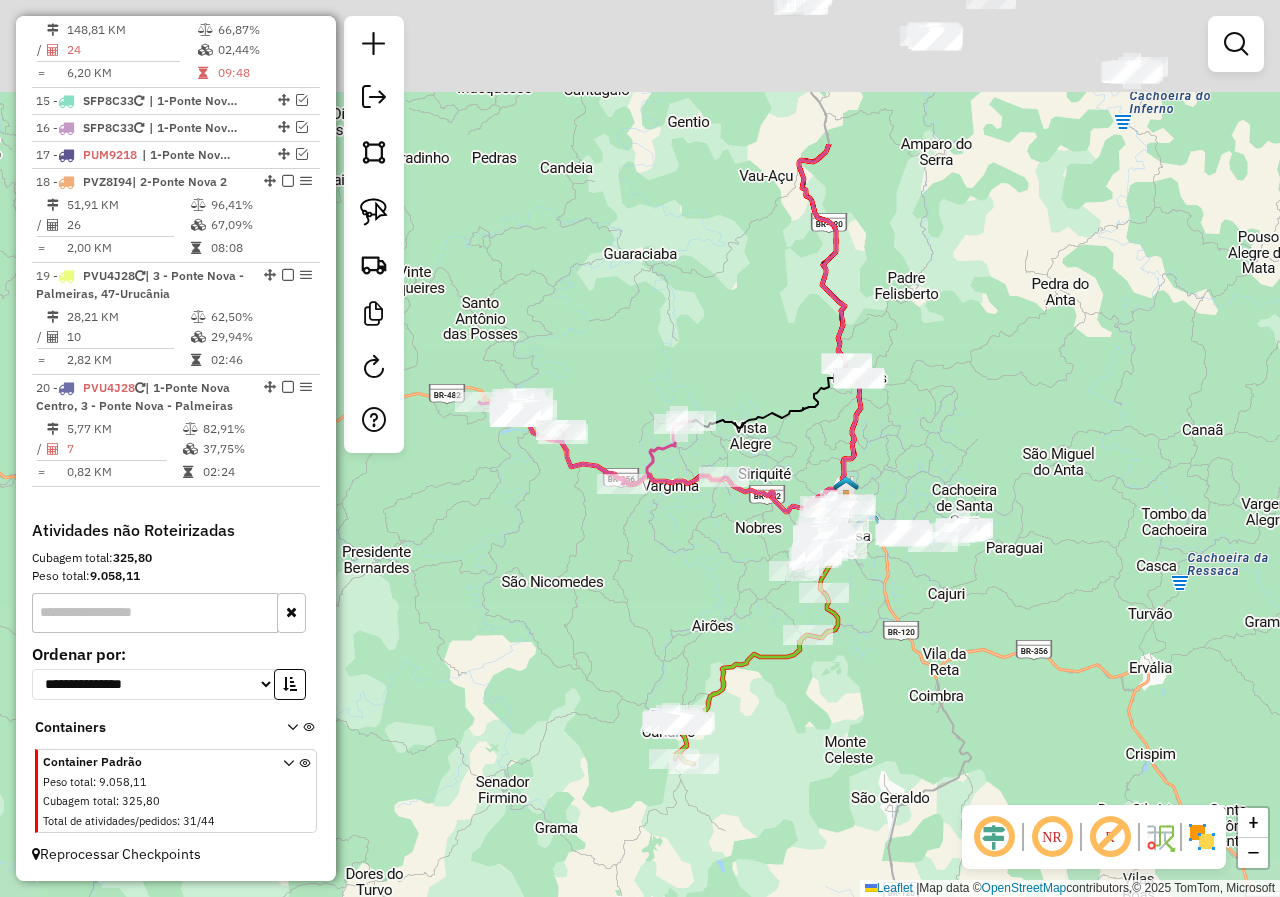 drag, startPoint x: 946, startPoint y: 482, endPoint x: 835, endPoint y: 652, distance: 203.02956 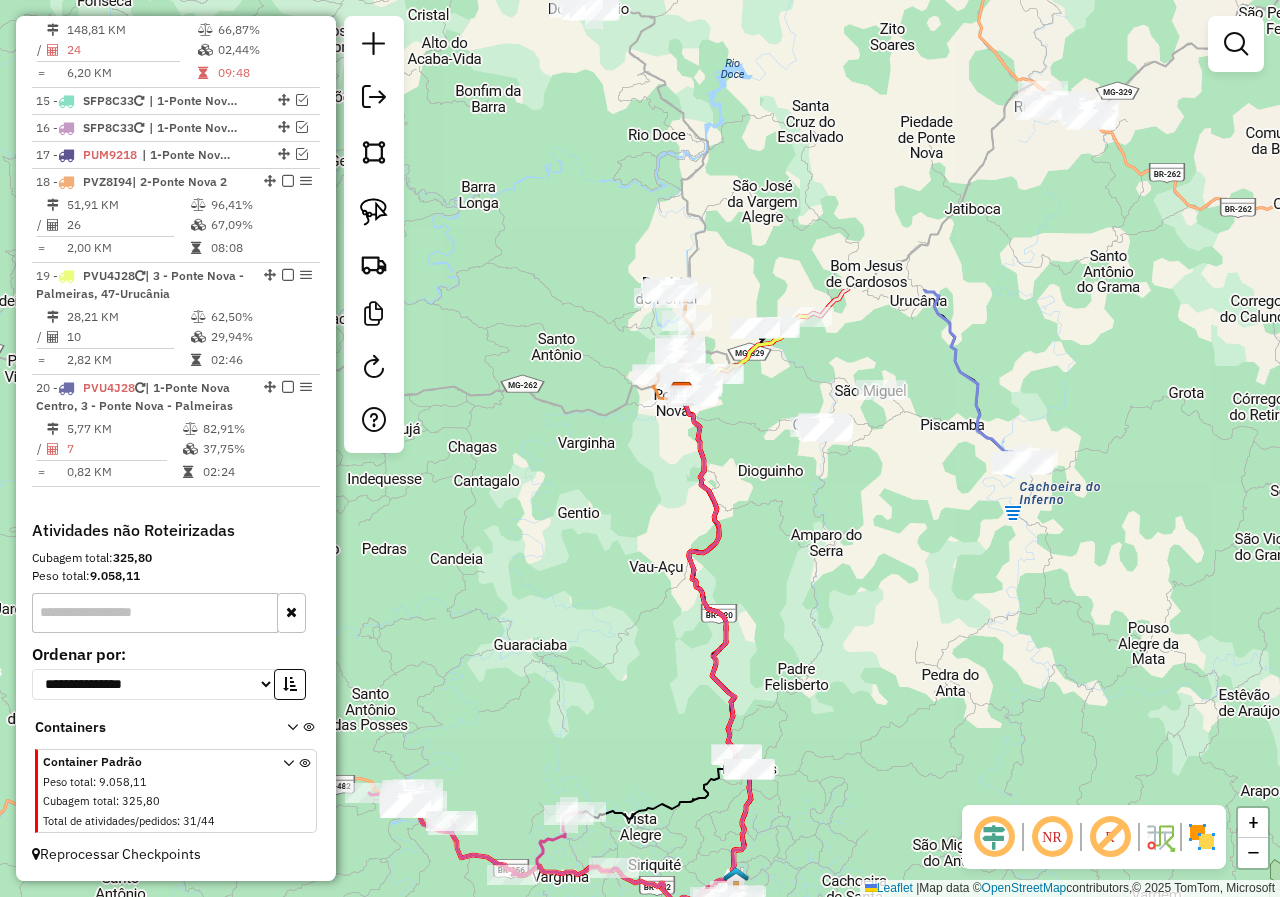 drag, startPoint x: 904, startPoint y: 303, endPoint x: 773, endPoint y: 672, distance: 391.56354 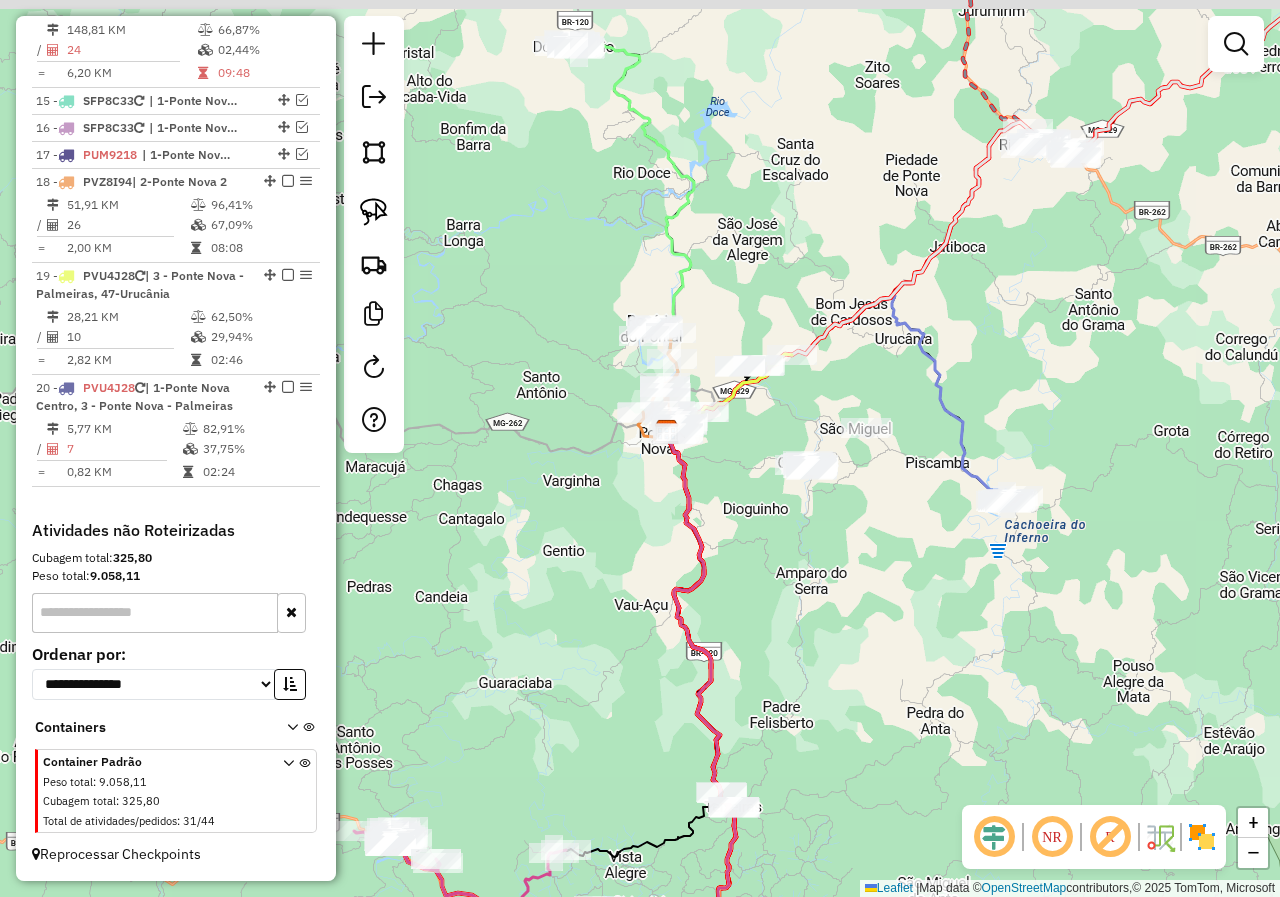 drag, startPoint x: 898, startPoint y: 617, endPoint x: 890, endPoint y: 684, distance: 67.47592 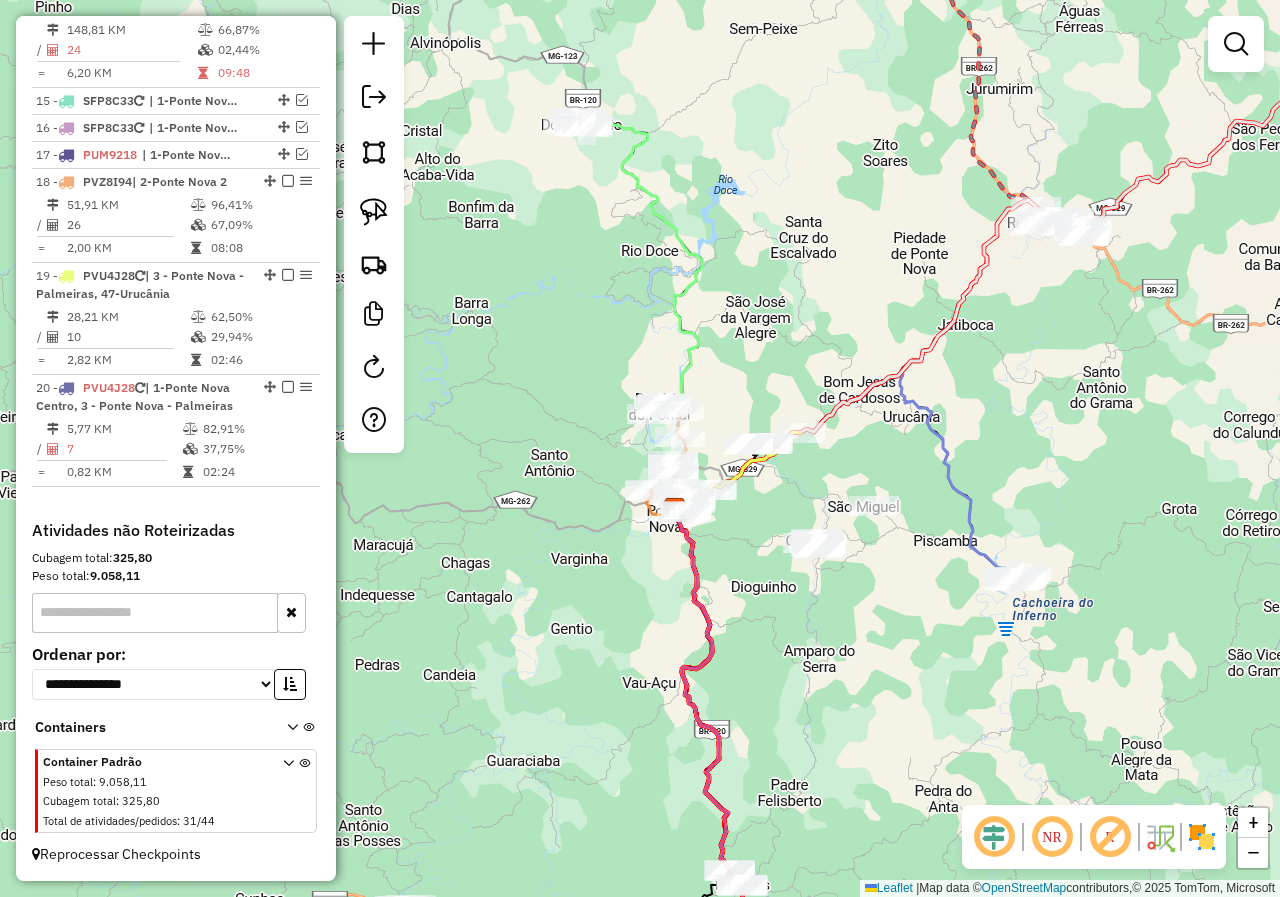 drag, startPoint x: 774, startPoint y: 269, endPoint x: 814, endPoint y: 431, distance: 166.86522 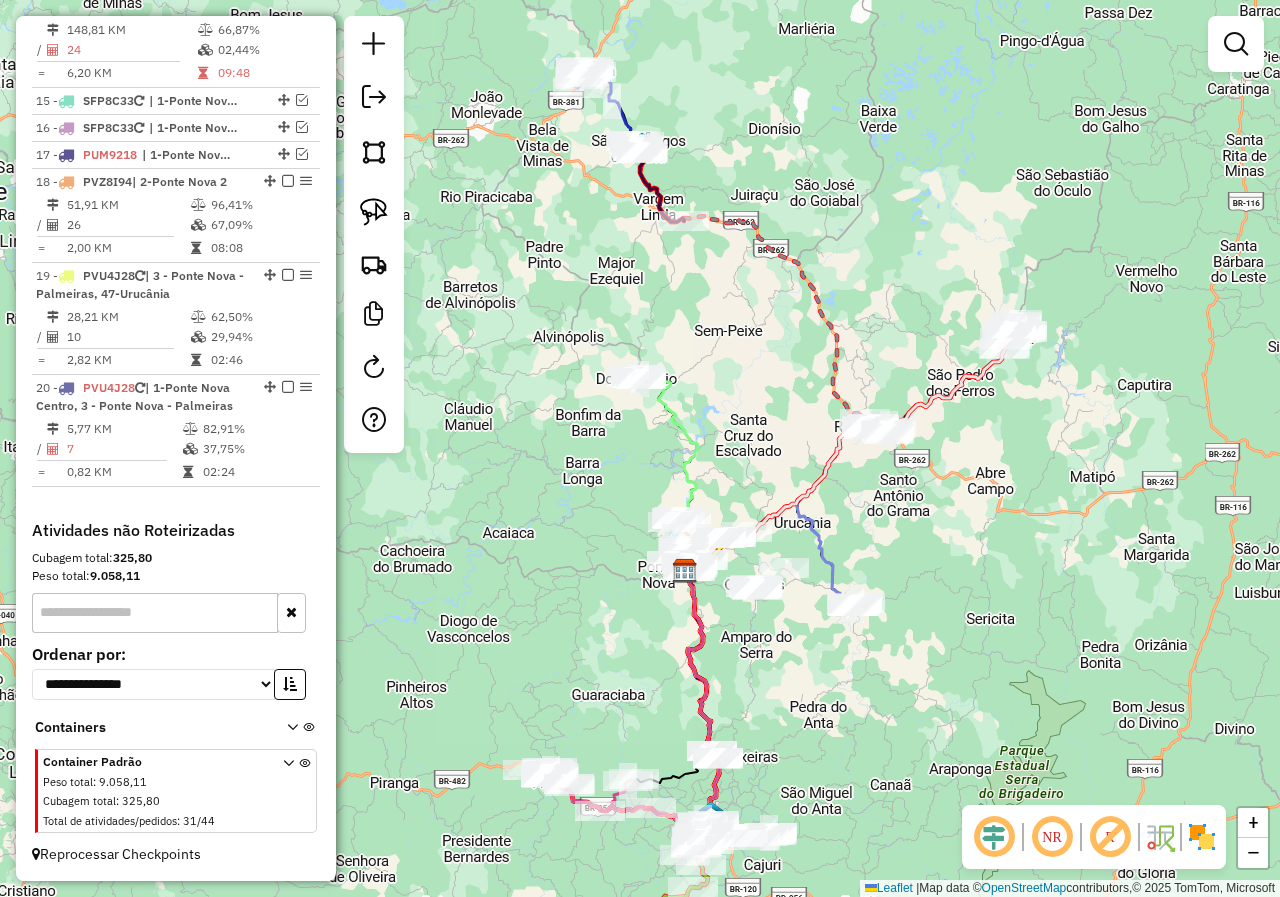 drag, startPoint x: 803, startPoint y: 383, endPoint x: 719, endPoint y: 367, distance: 85.51023 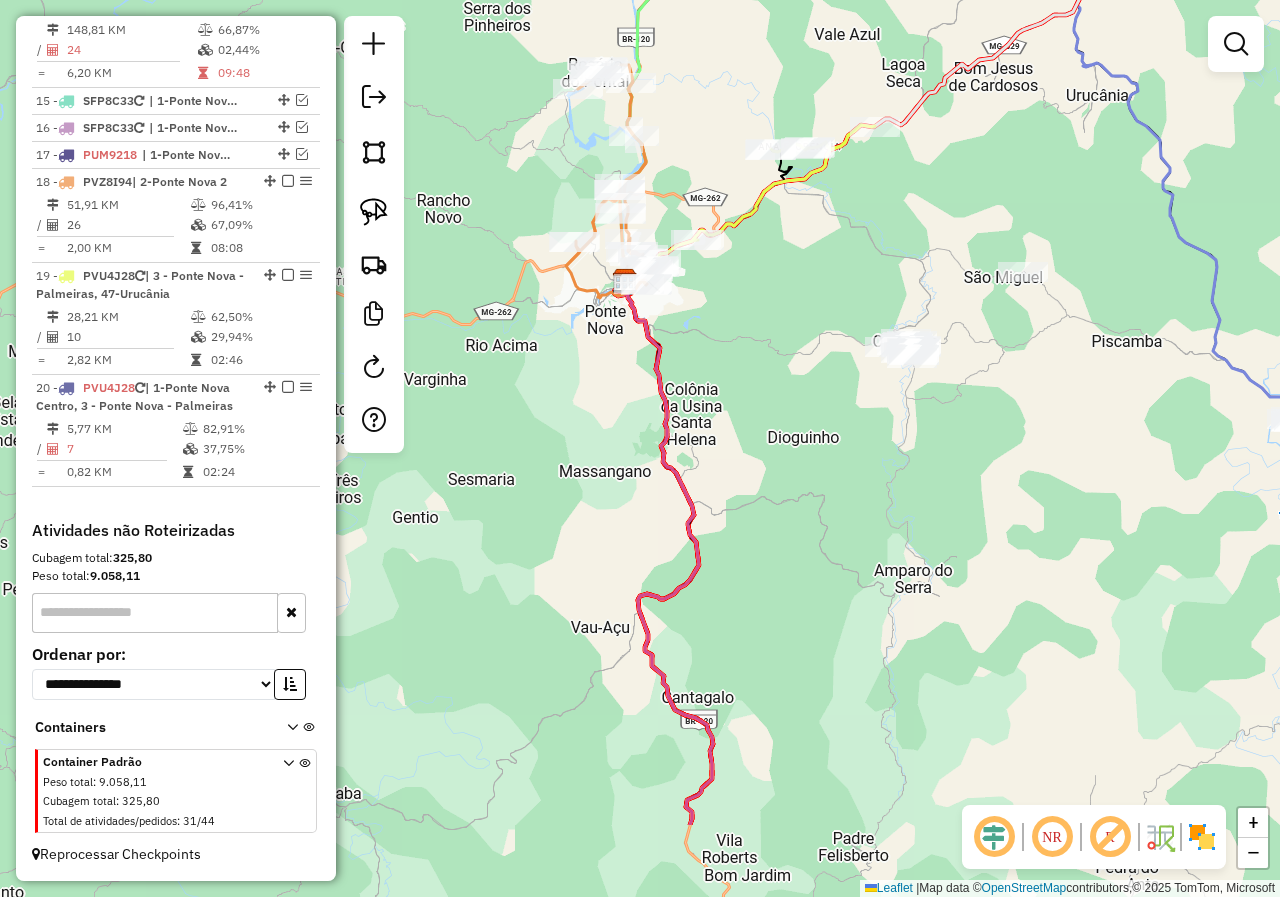 drag, startPoint x: 546, startPoint y: 522, endPoint x: 665, endPoint y: 291, distance: 259.84995 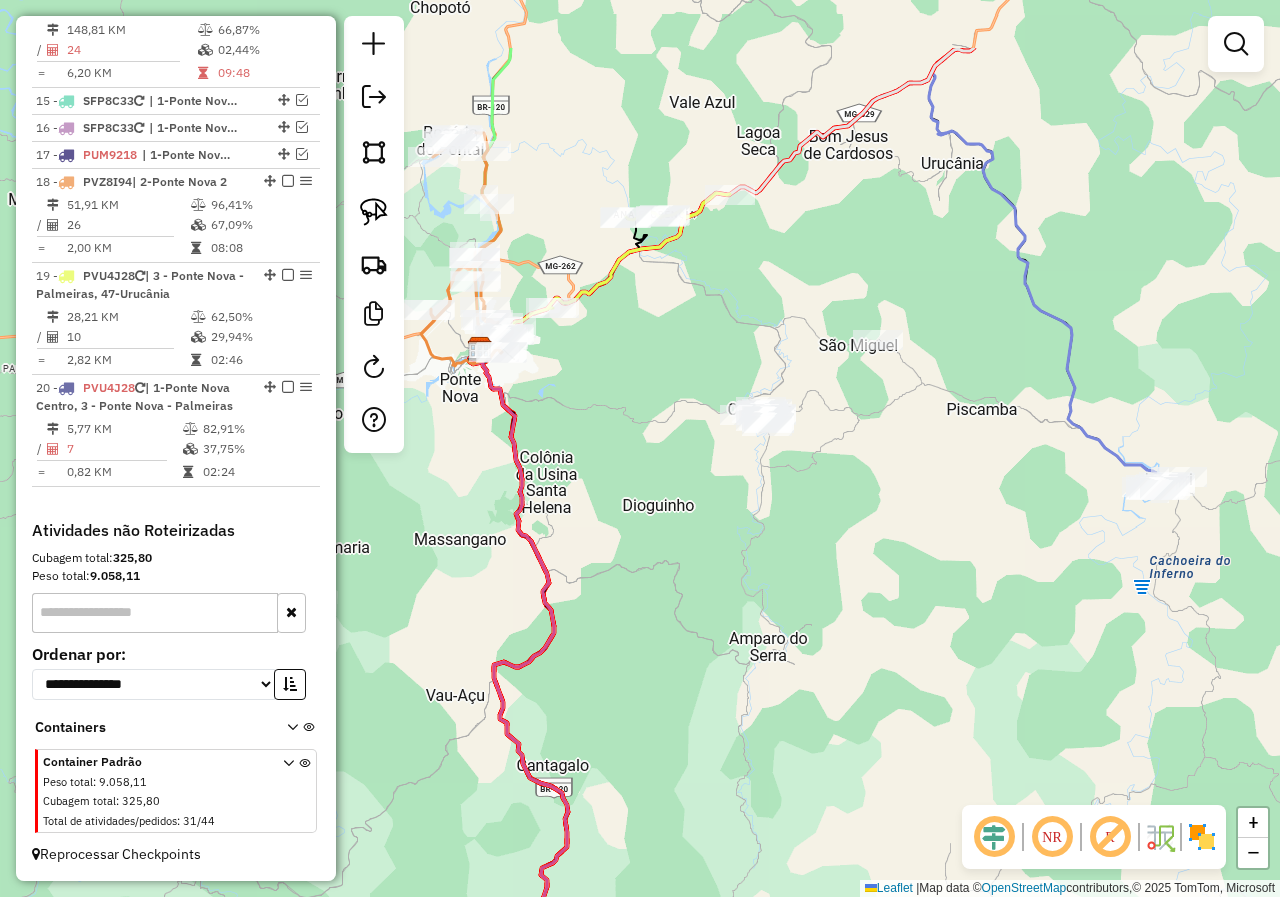 drag, startPoint x: 807, startPoint y: 608, endPoint x: 680, endPoint y: 740, distance: 183.17477 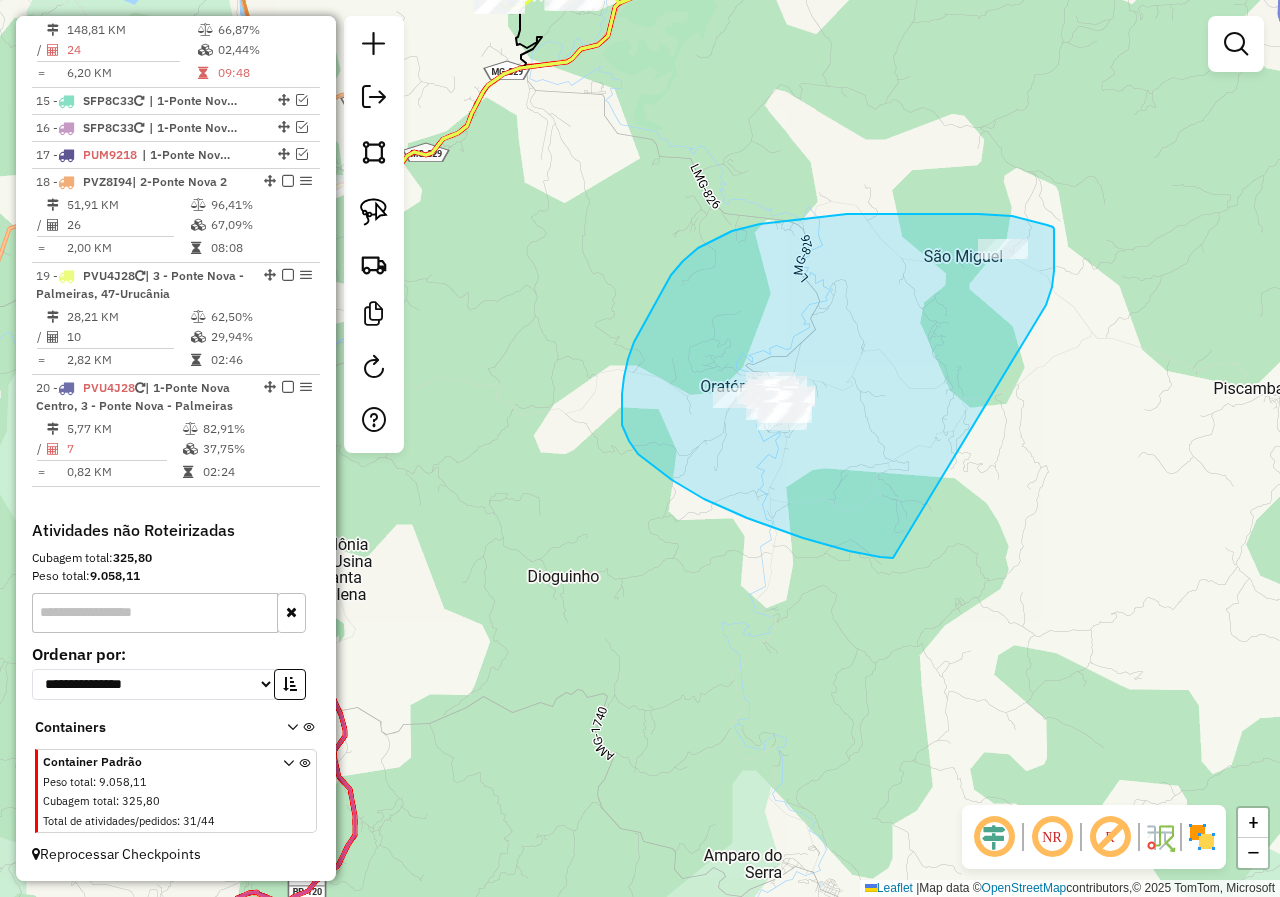 drag, startPoint x: 1046, startPoint y: 305, endPoint x: 903, endPoint y: 549, distance: 282.8162 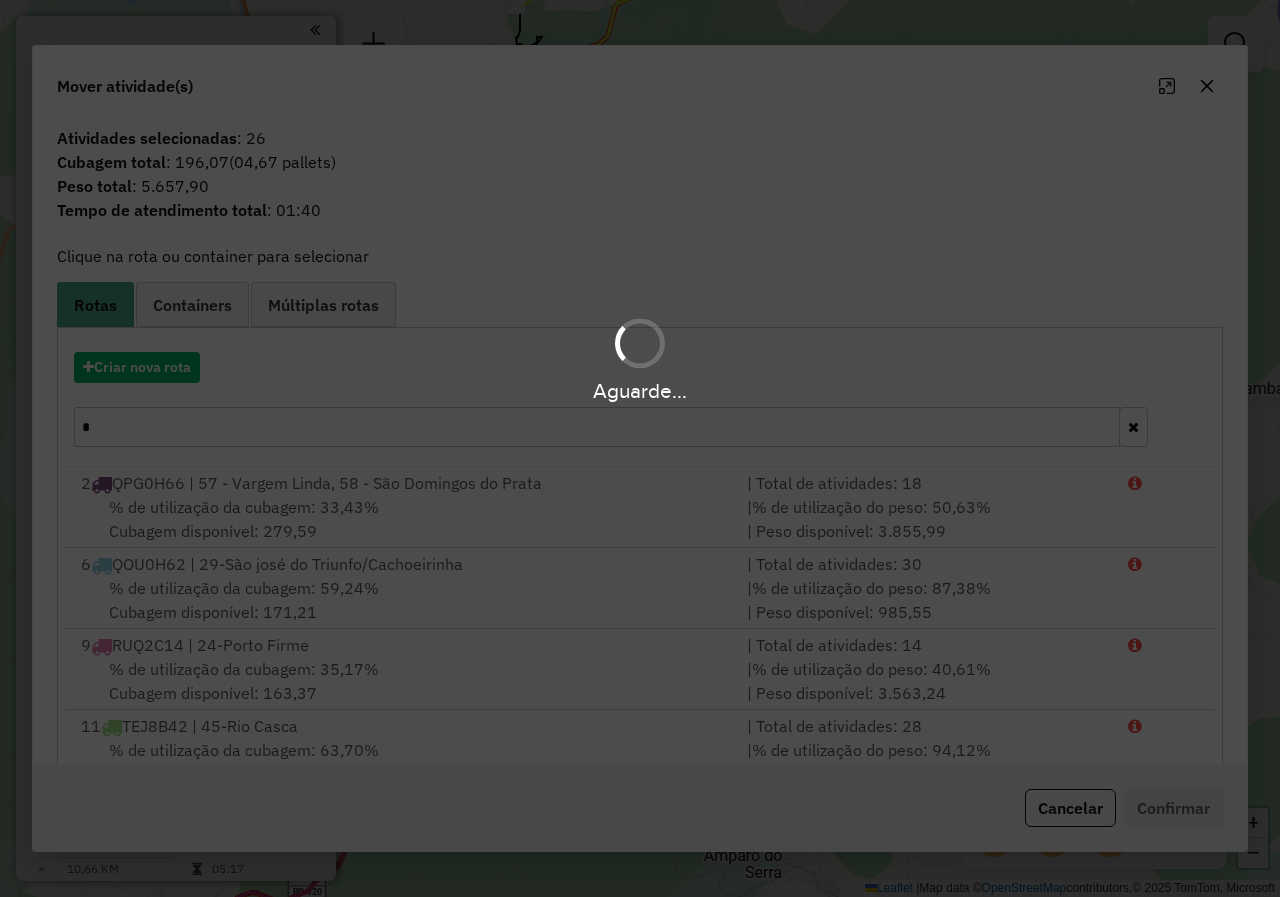scroll, scrollTop: 0, scrollLeft: 0, axis: both 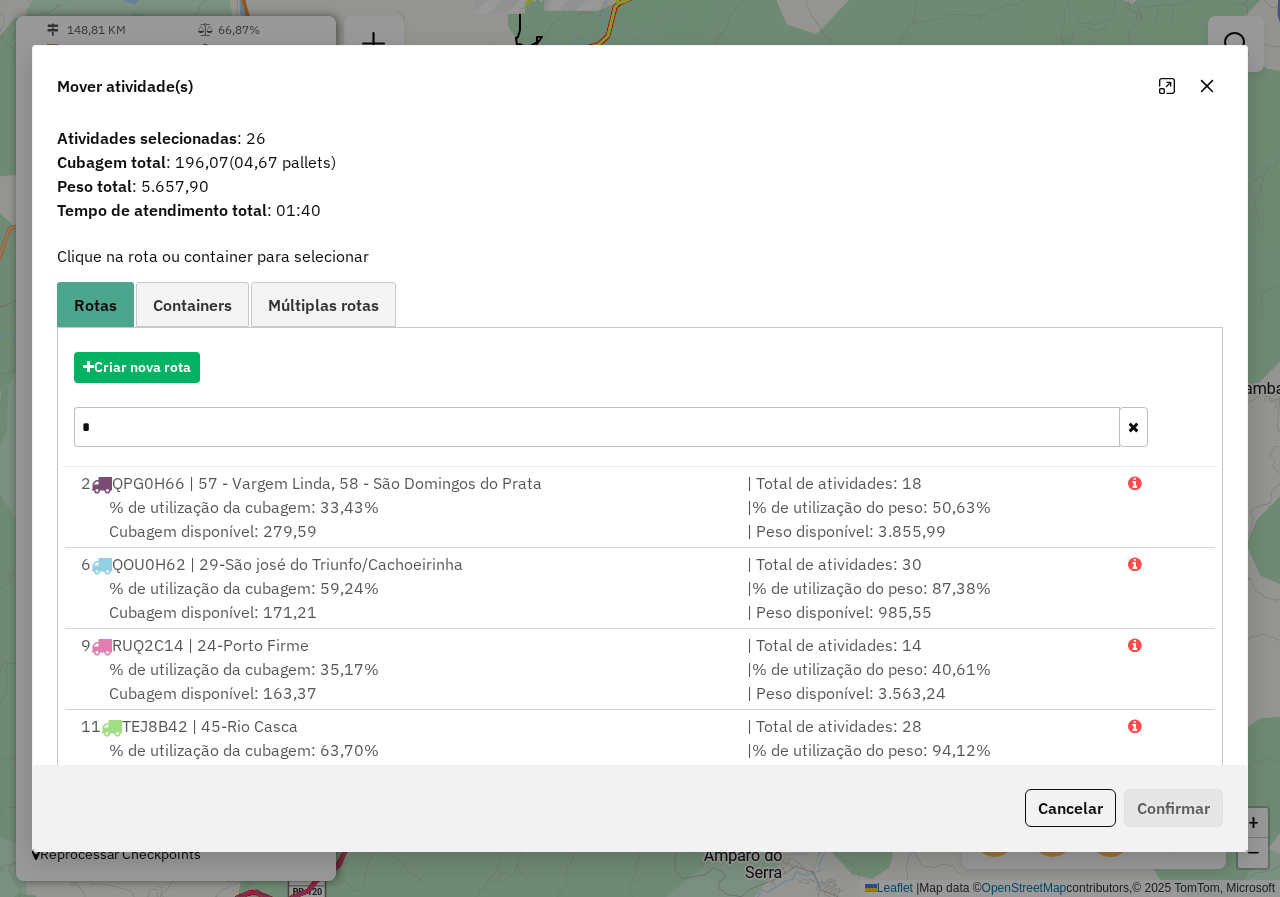 click 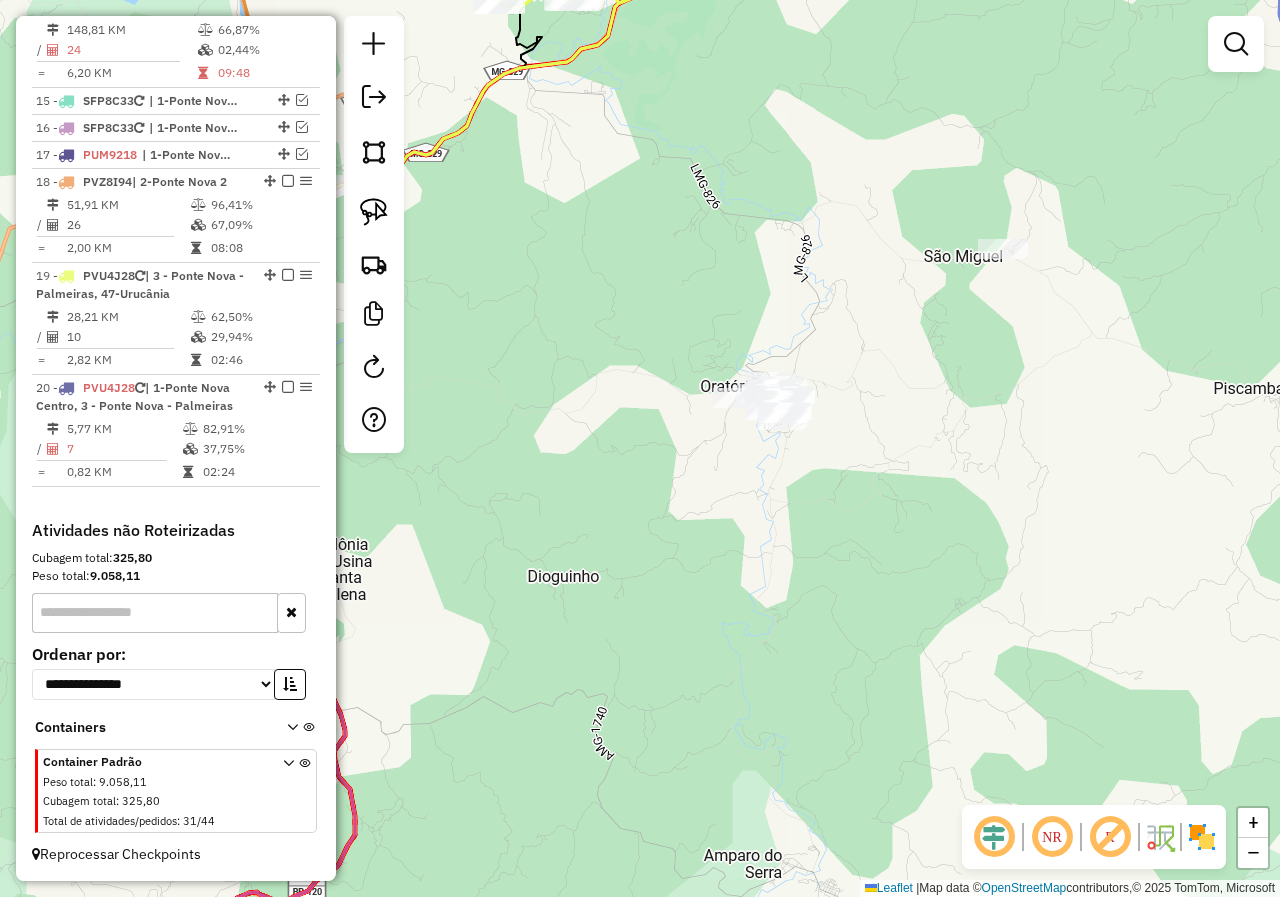 drag, startPoint x: 716, startPoint y: 599, endPoint x: 839, endPoint y: 561, distance: 128.73616 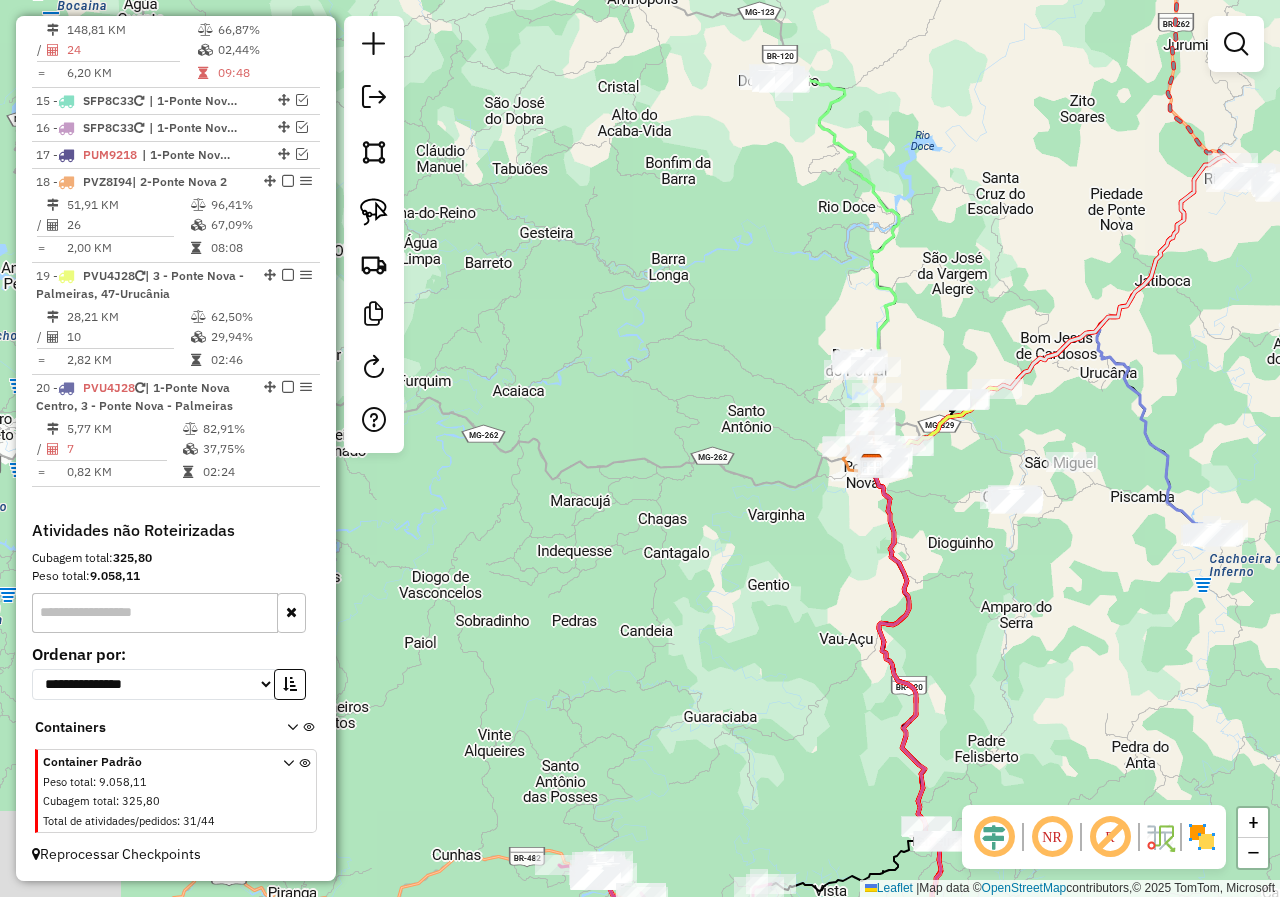 drag, startPoint x: 575, startPoint y: 575, endPoint x: 734, endPoint y: 479, distance: 185.73367 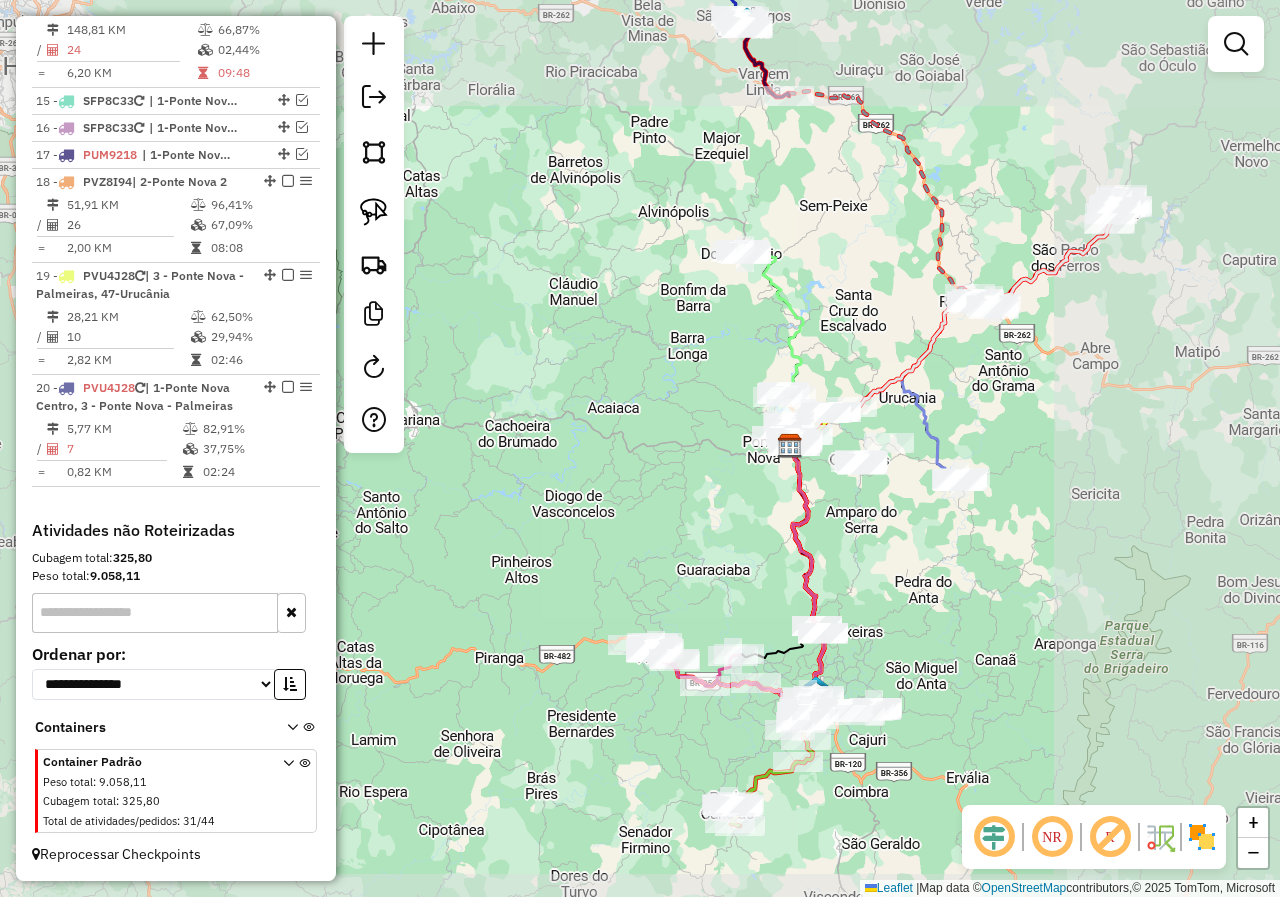 drag, startPoint x: 660, startPoint y: 546, endPoint x: 576, endPoint y: 336, distance: 226.17693 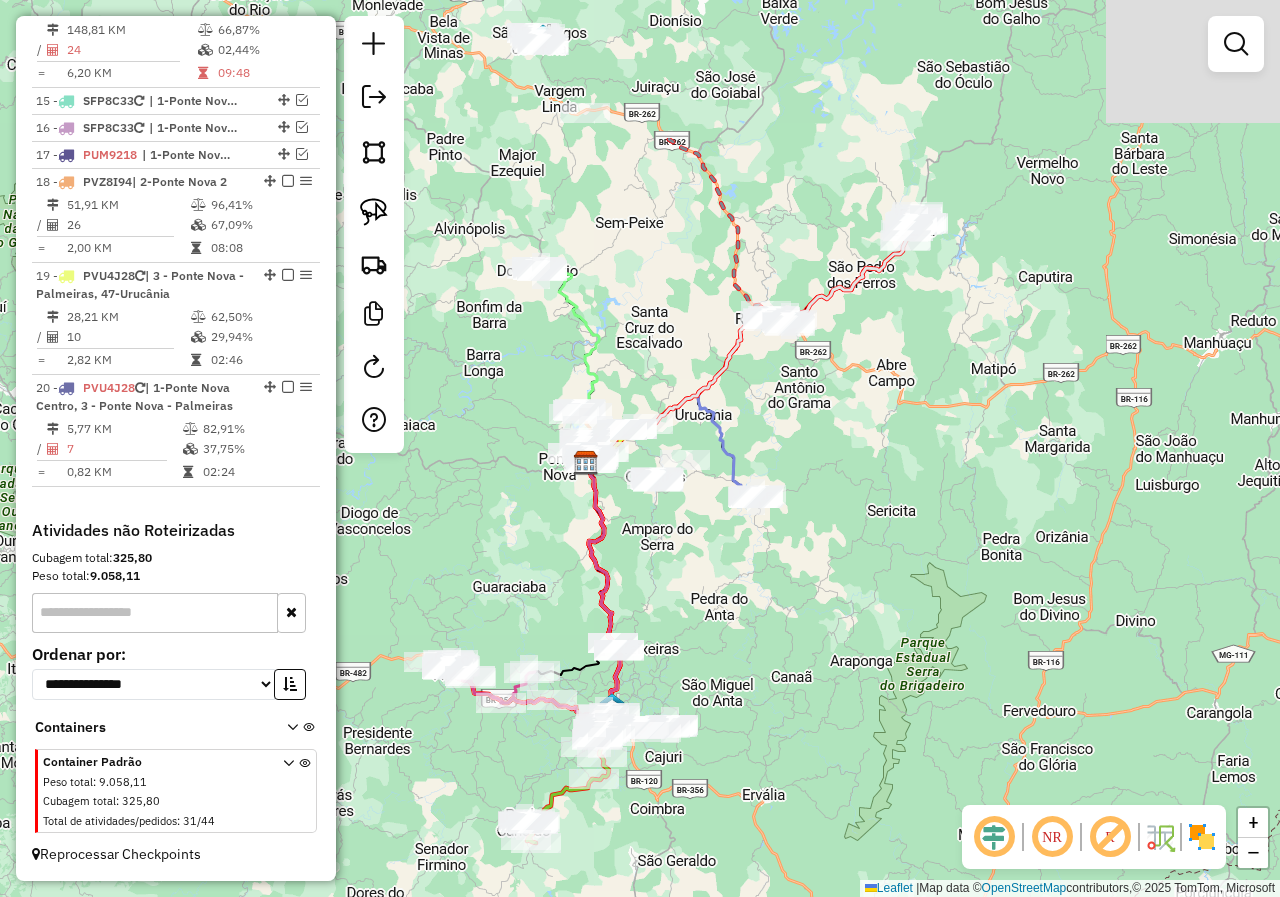 drag, startPoint x: 973, startPoint y: 482, endPoint x: 873, endPoint y: 634, distance: 181.94505 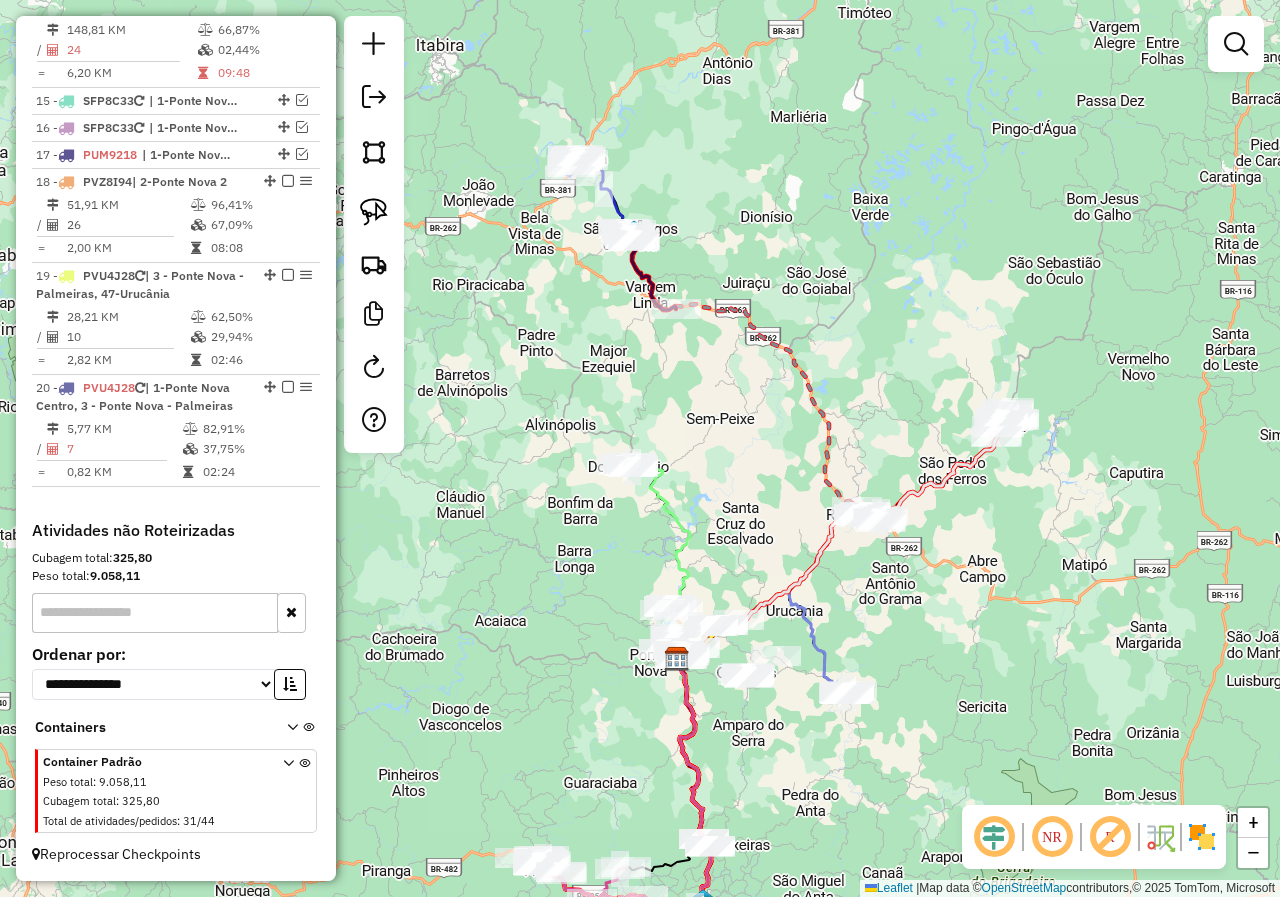 drag, startPoint x: 866, startPoint y: 586, endPoint x: 963, endPoint y: 771, distance: 208.88753 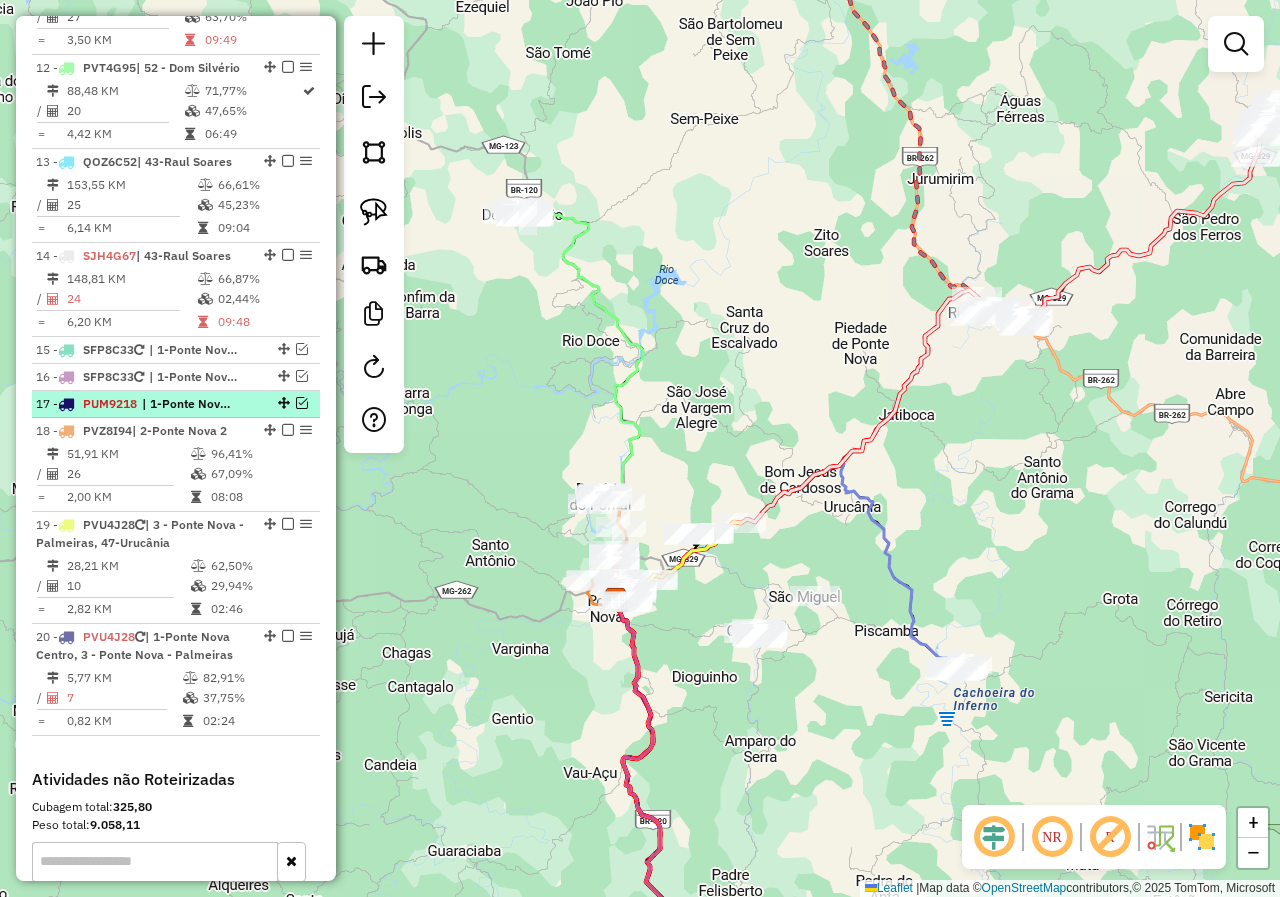 scroll, scrollTop: 1826, scrollLeft: 0, axis: vertical 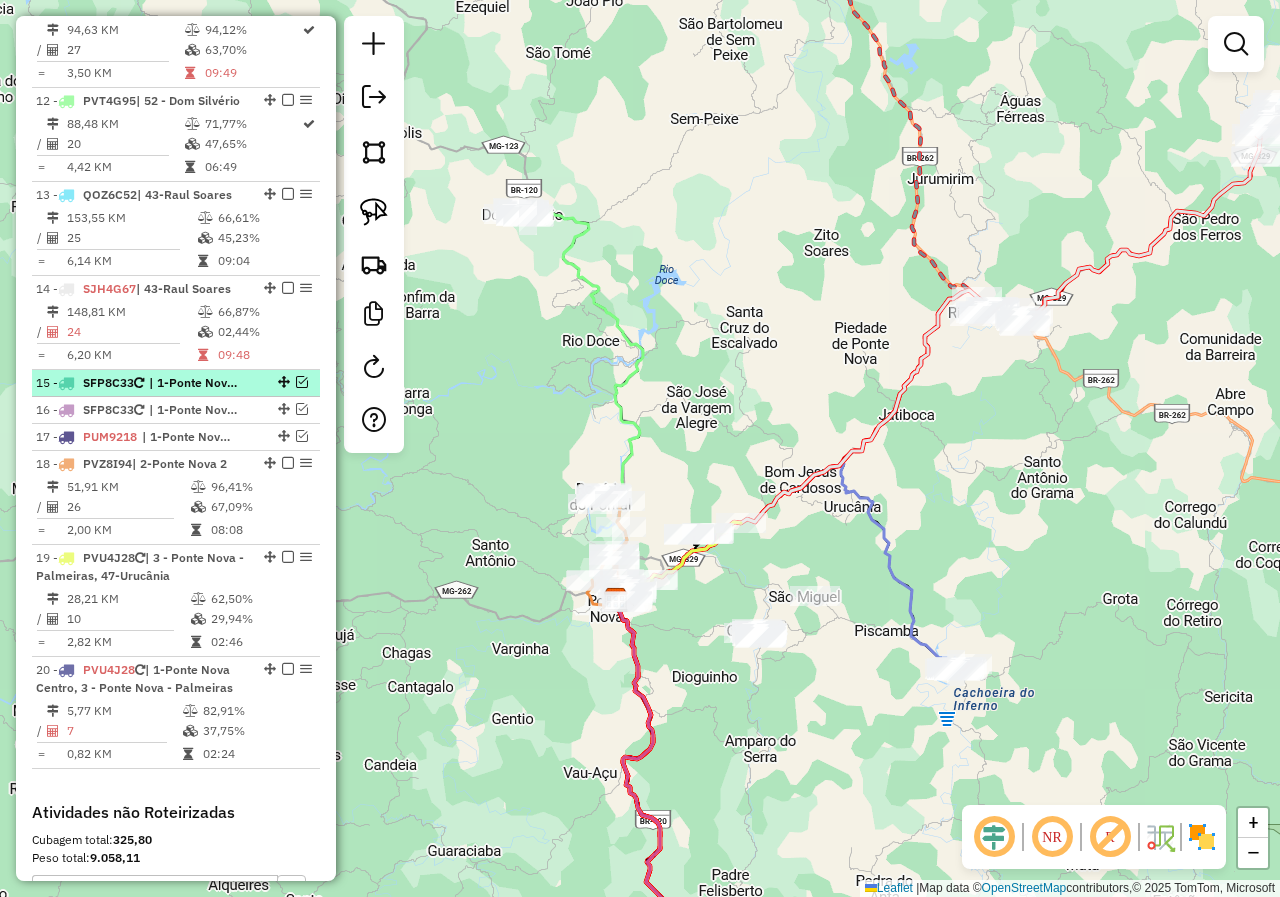 click at bounding box center [302, 382] 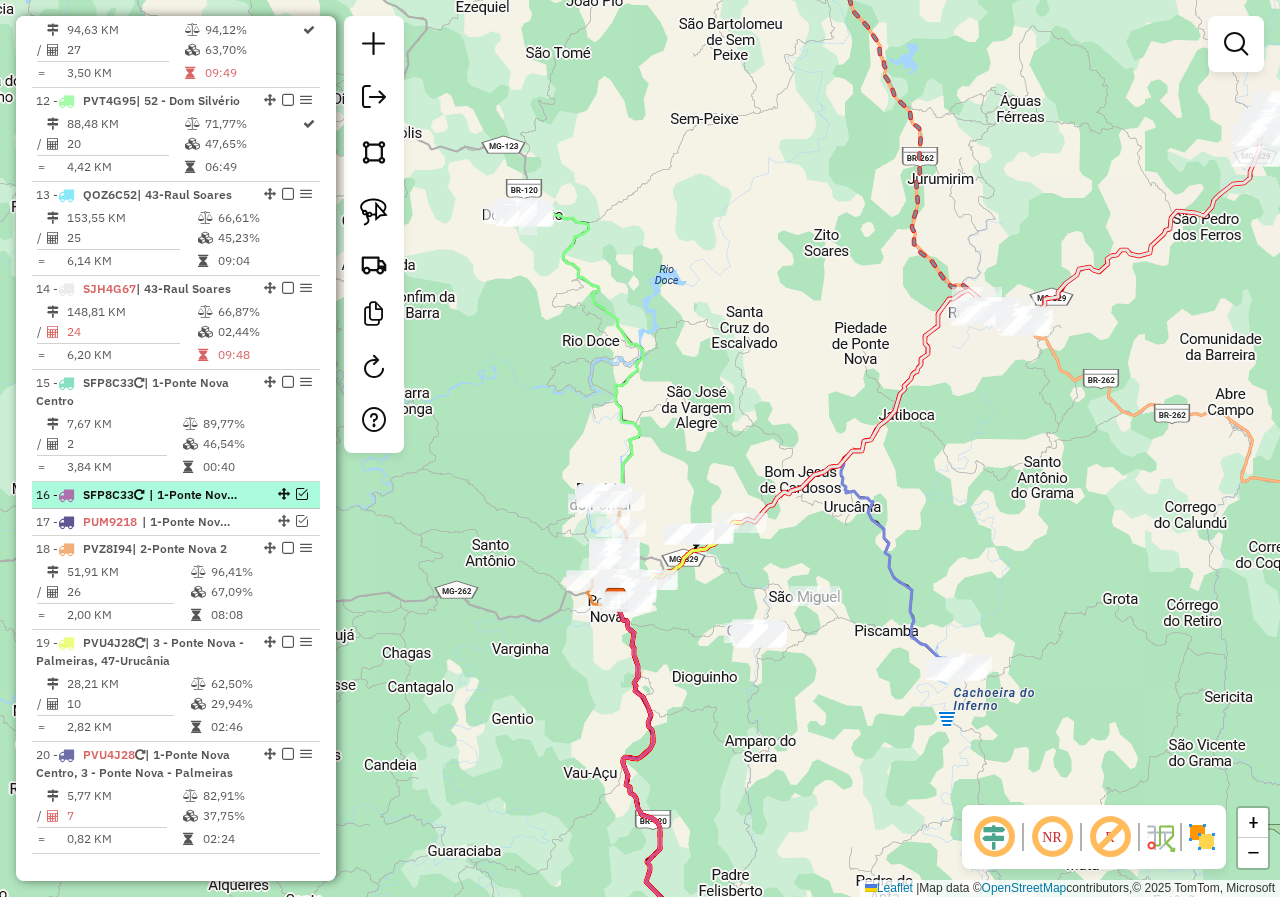 click at bounding box center (302, 494) 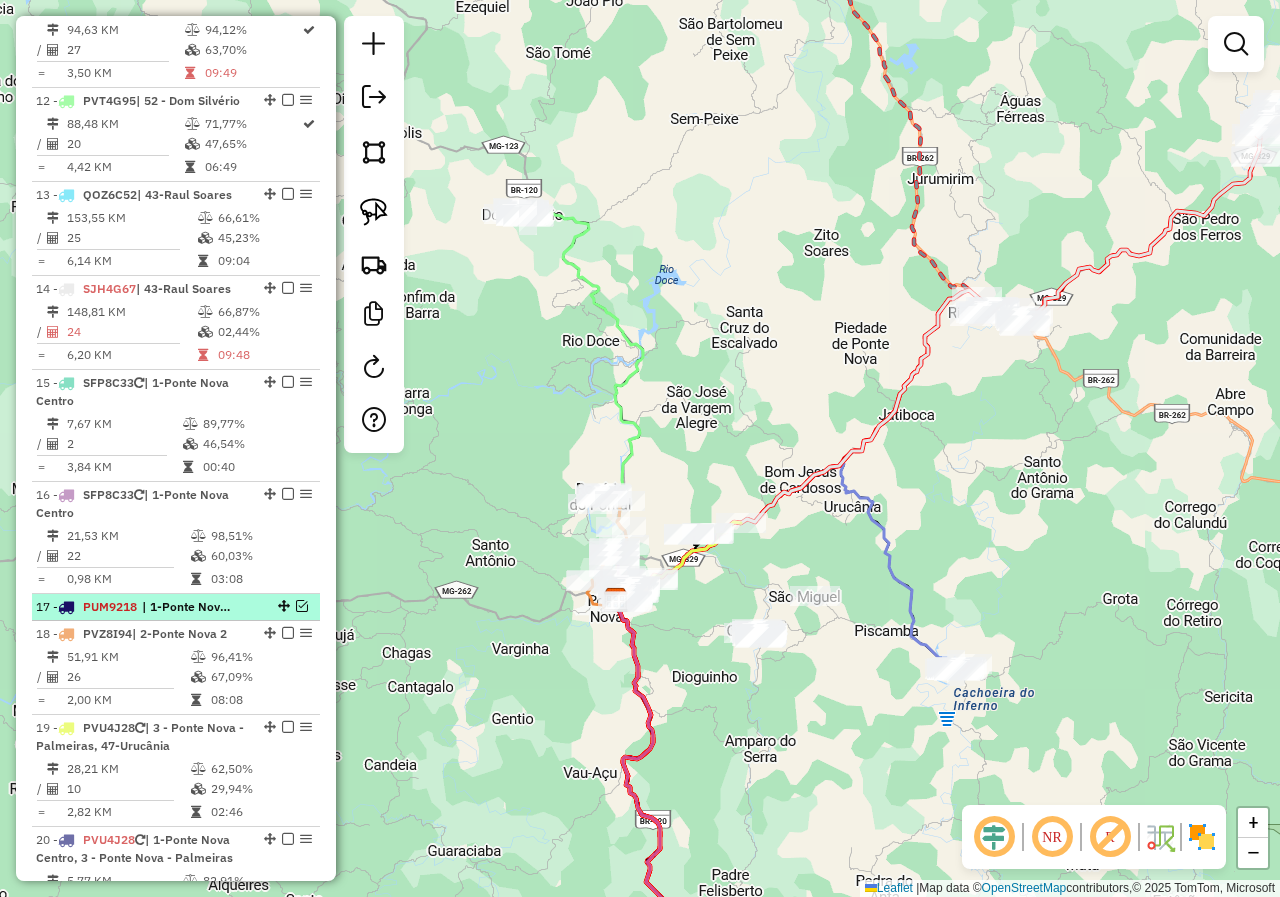 click at bounding box center (302, 606) 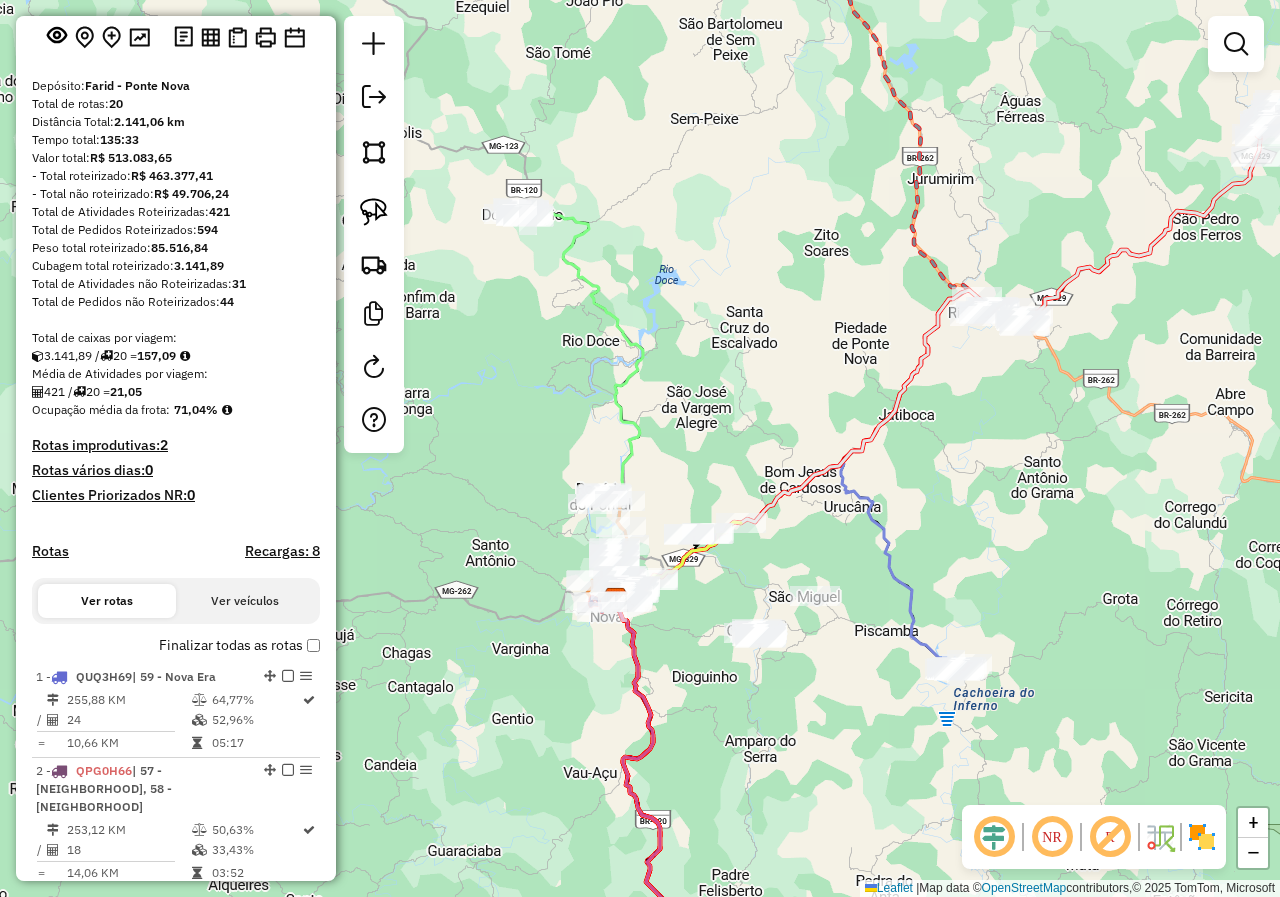scroll, scrollTop: 0, scrollLeft: 0, axis: both 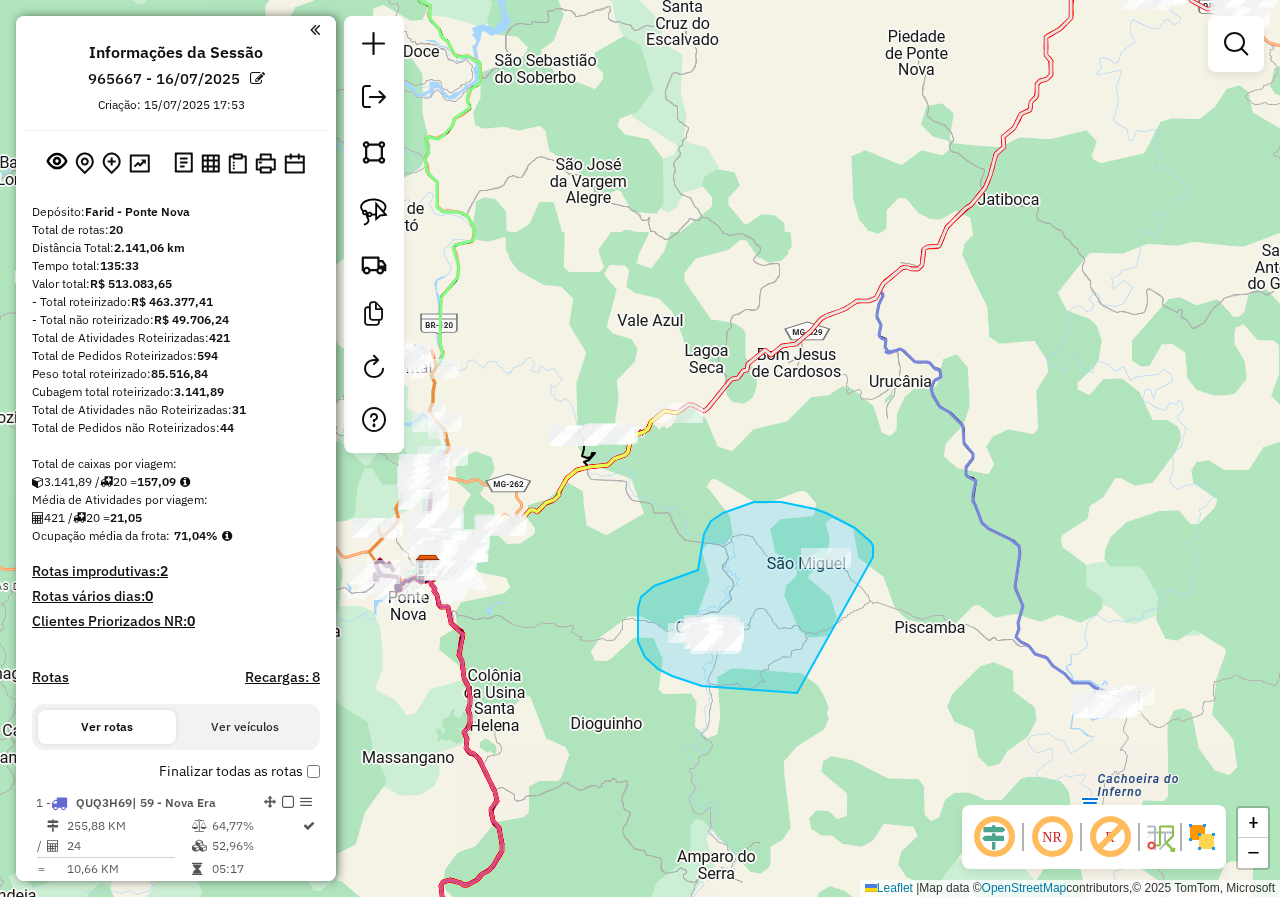 drag, startPoint x: 873, startPoint y: 557, endPoint x: 797, endPoint y: 693, distance: 155.79474 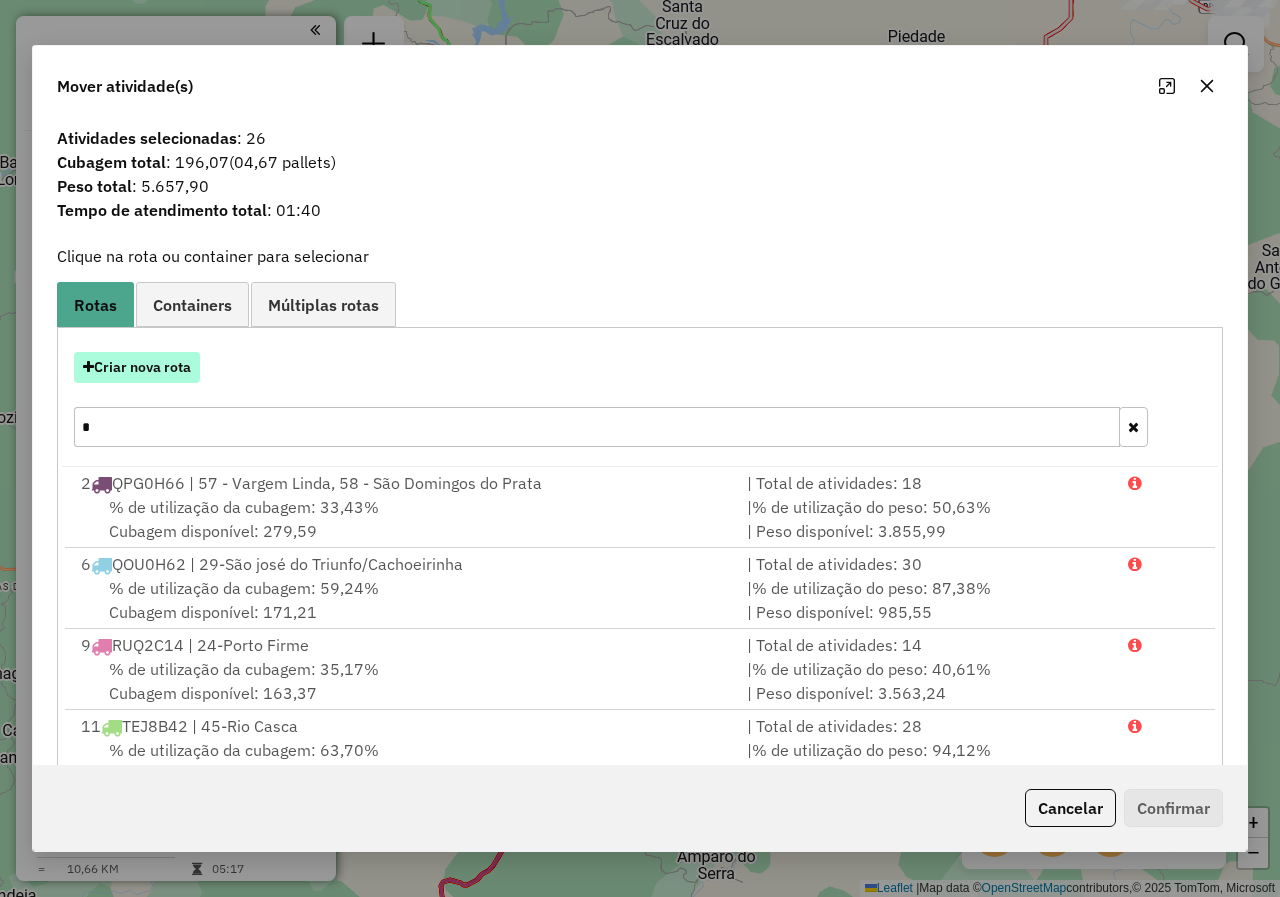 click on "Criar nova rota" at bounding box center [137, 367] 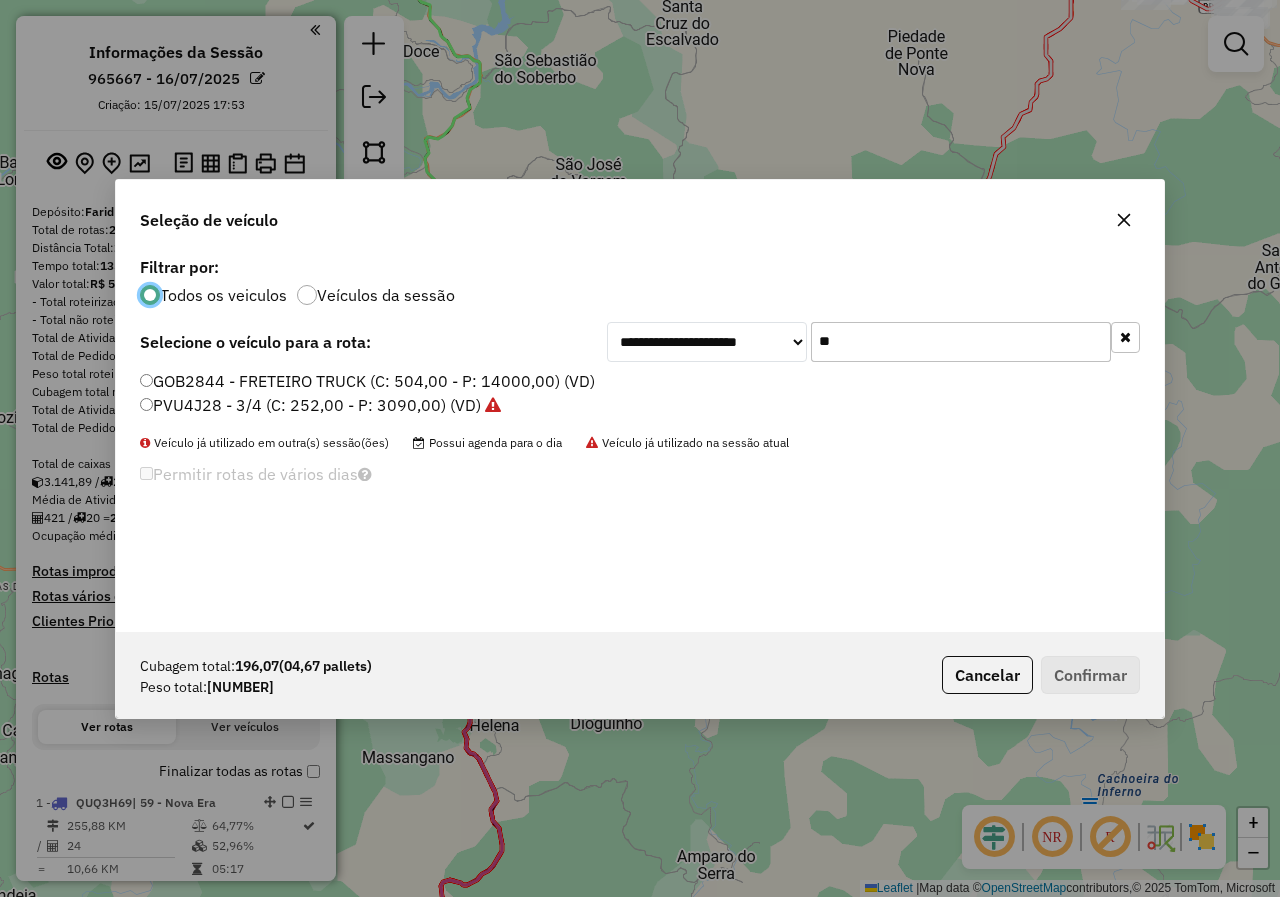 scroll, scrollTop: 11, scrollLeft: 6, axis: both 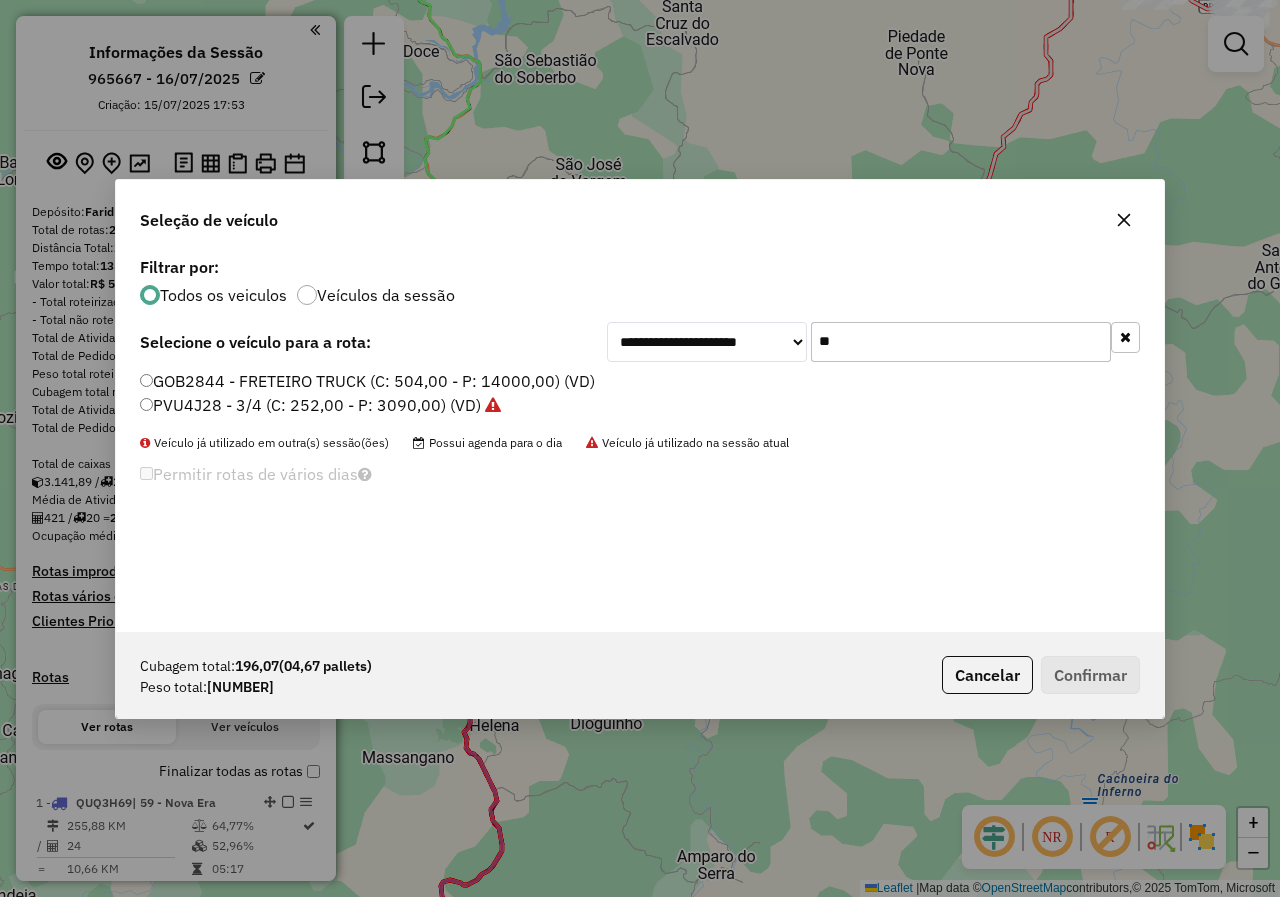 drag, startPoint x: 924, startPoint y: 345, endPoint x: 719, endPoint y: 344, distance: 205.00244 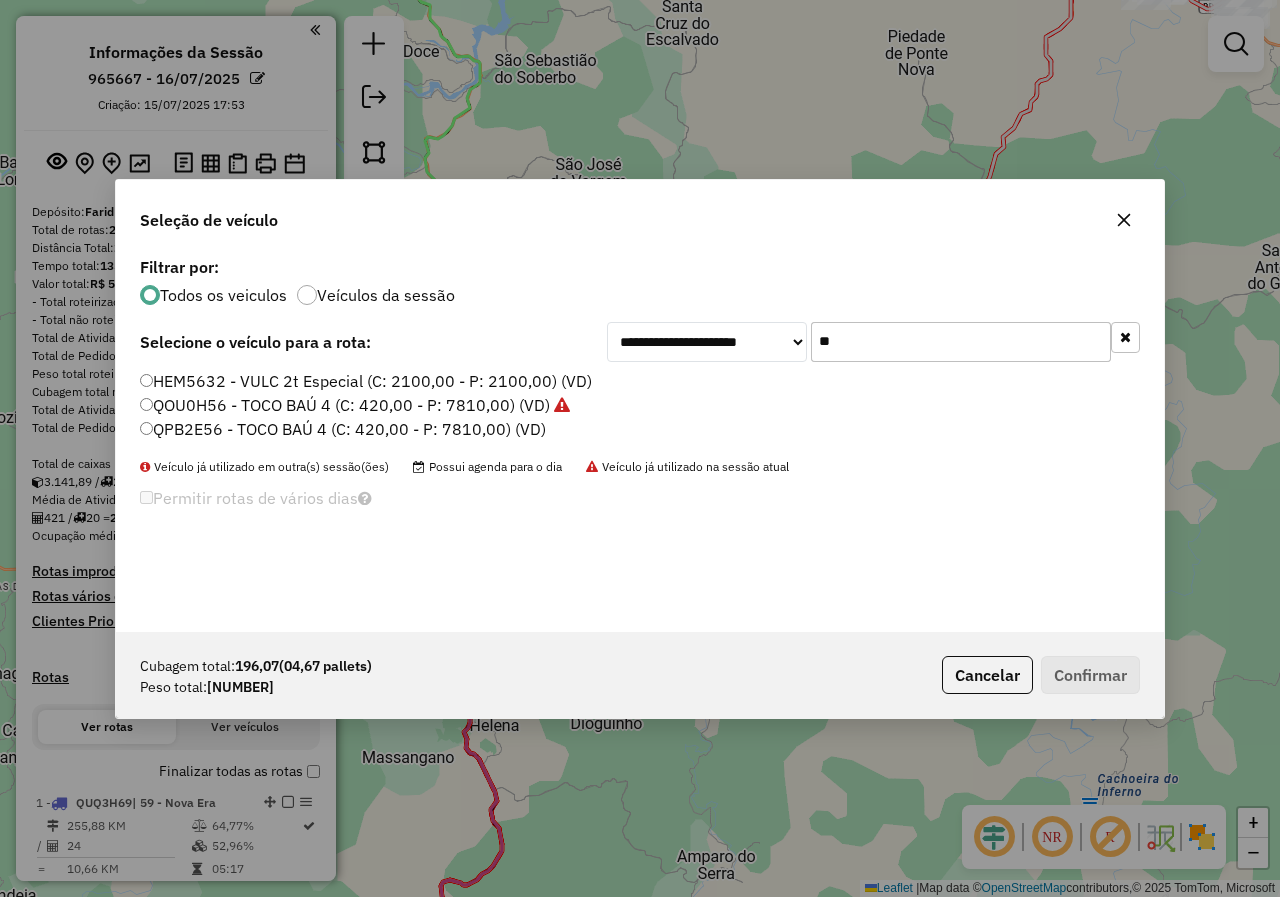 type on "**" 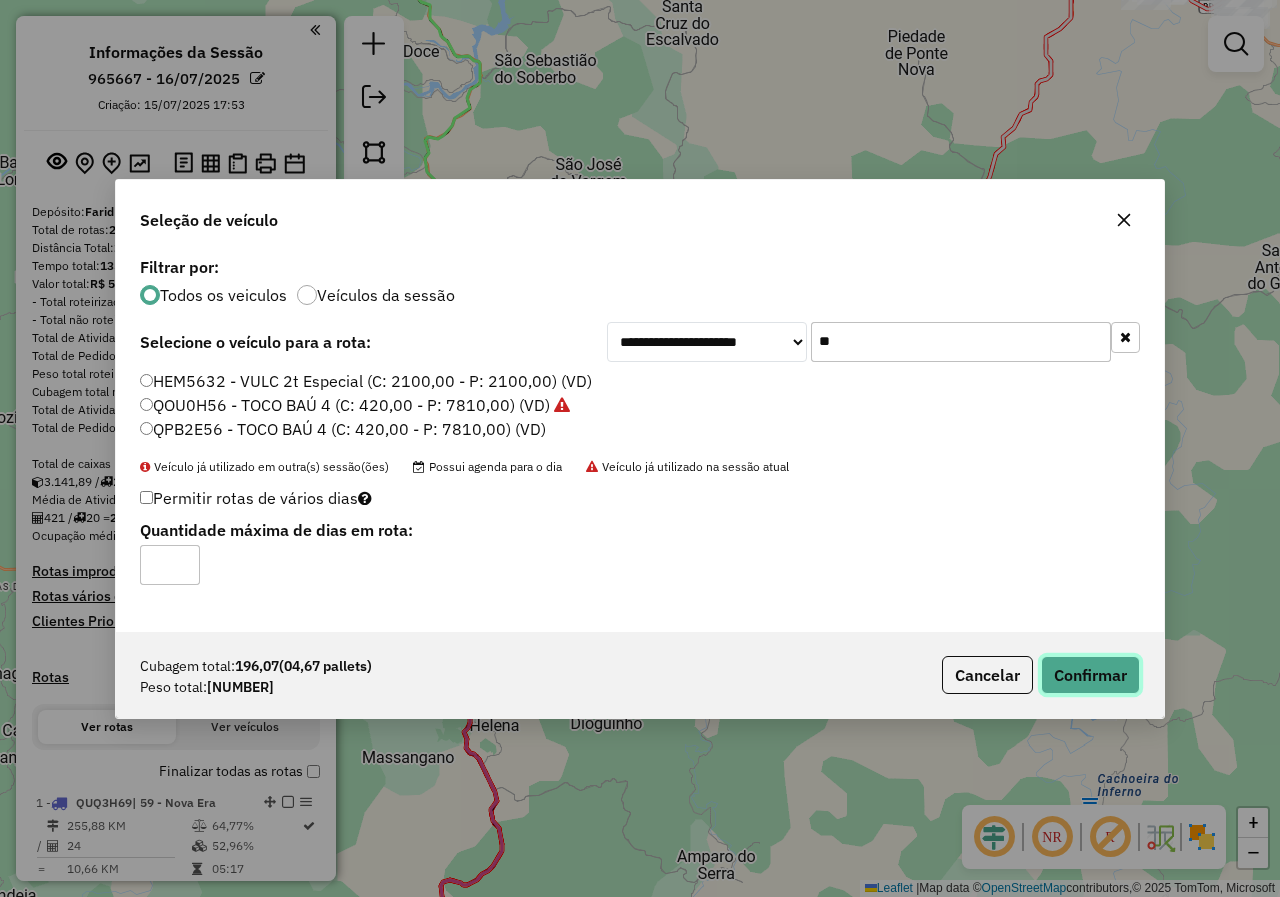 click on "Confirmar" 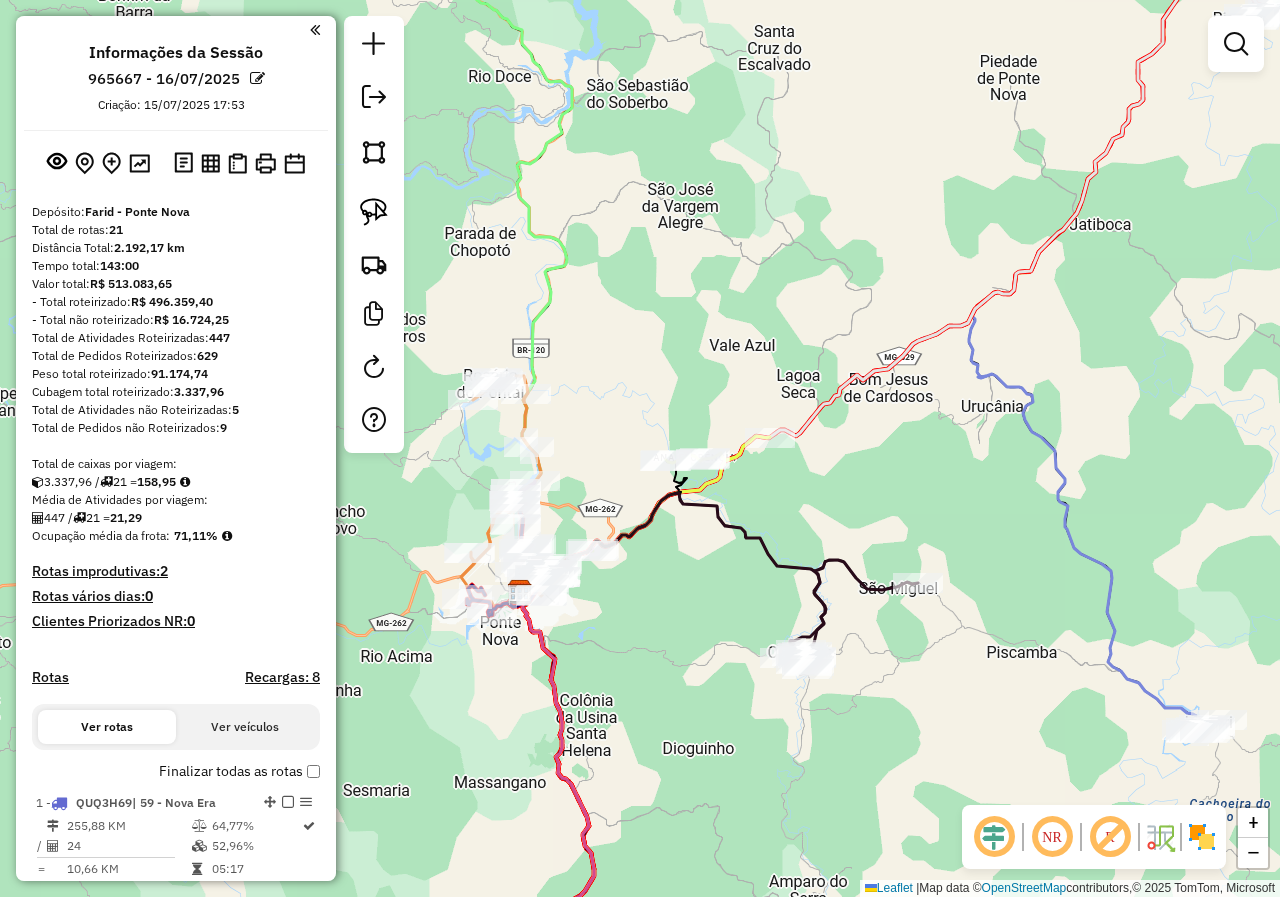 drag, startPoint x: 596, startPoint y: 742, endPoint x: 688, endPoint y: 767, distance: 95.33625 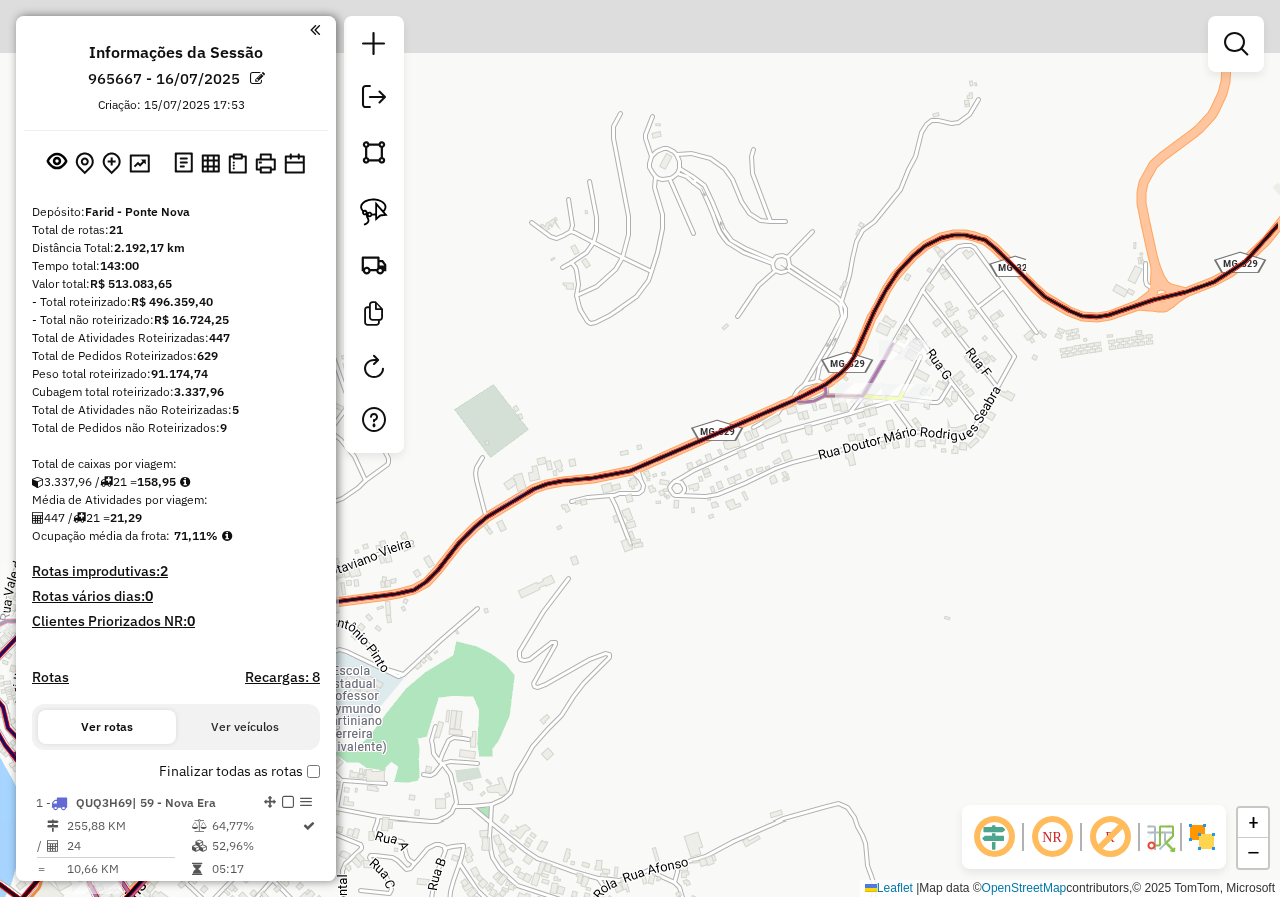 drag, startPoint x: 564, startPoint y: 574, endPoint x: 420, endPoint y: 684, distance: 181.20706 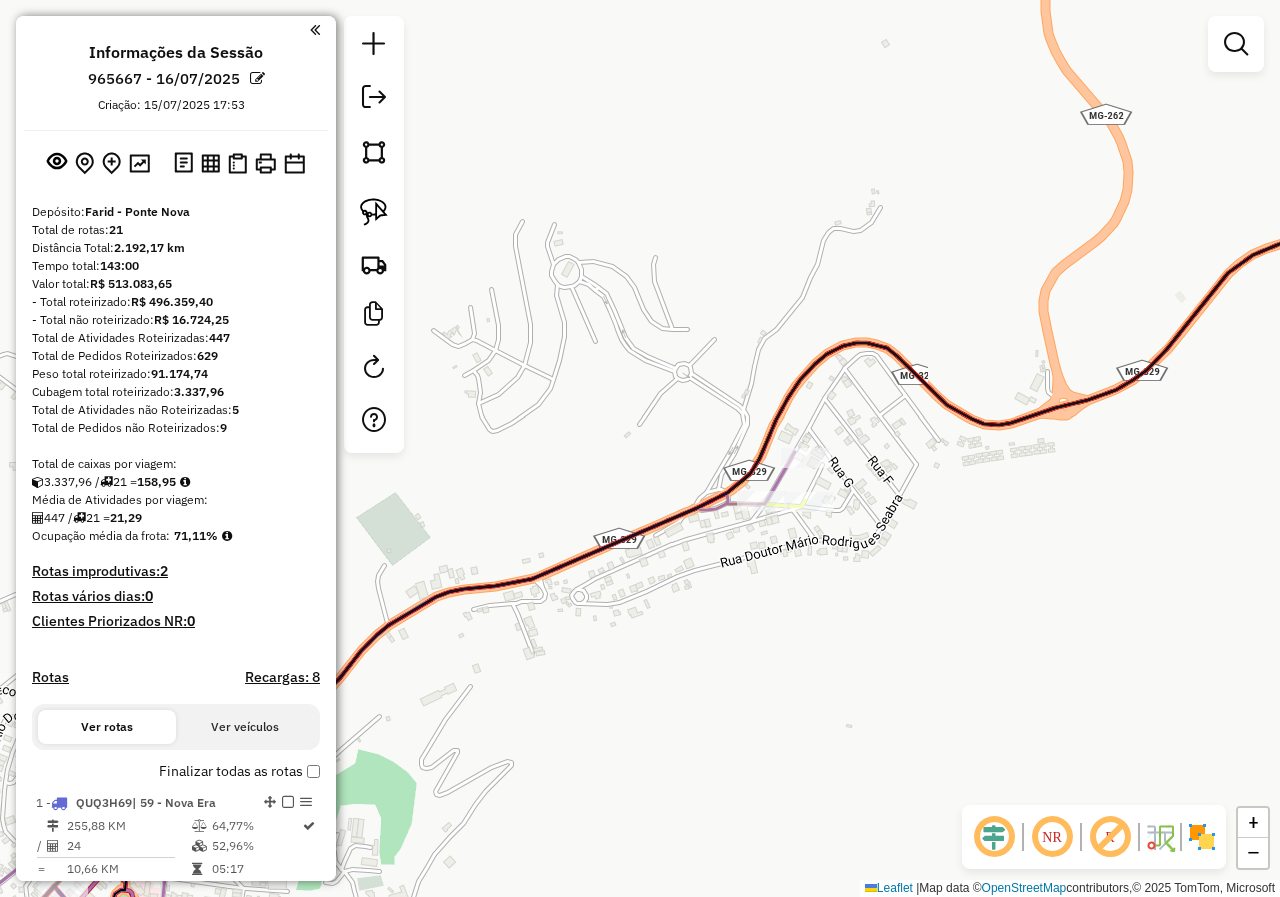 drag, startPoint x: 725, startPoint y: 552, endPoint x: 641, endPoint y: 658, distance: 135.24792 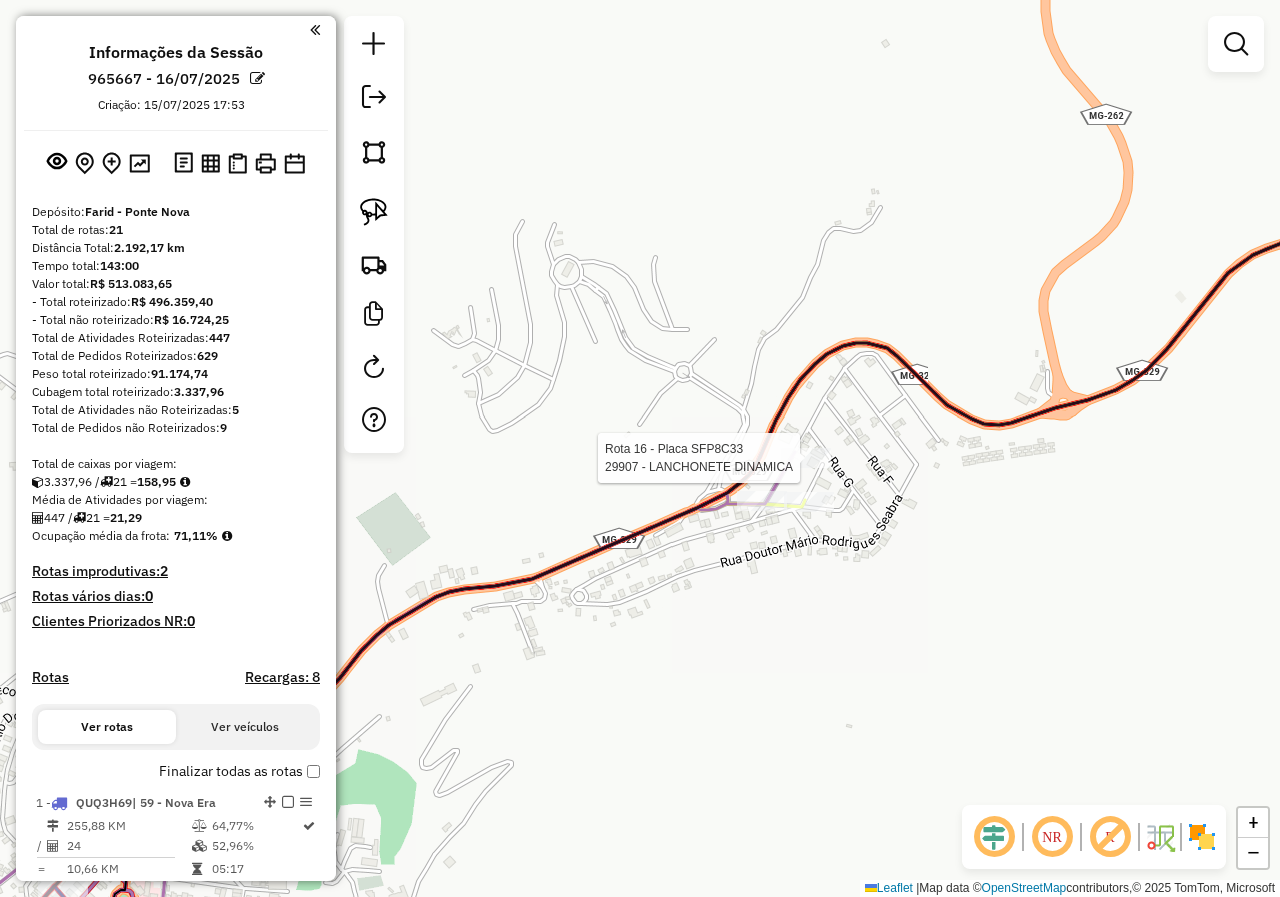 select on "*********" 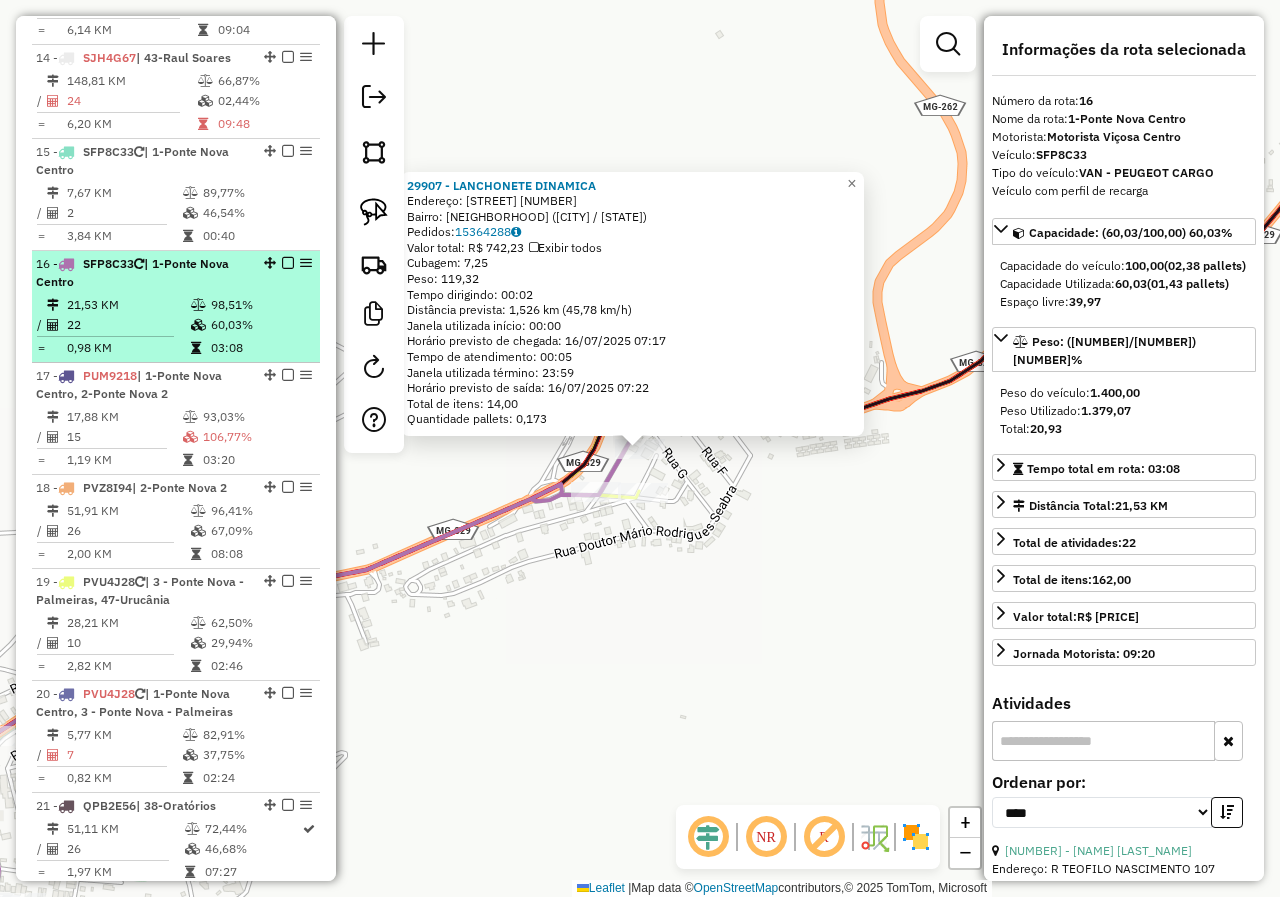 scroll, scrollTop: 2010, scrollLeft: 0, axis: vertical 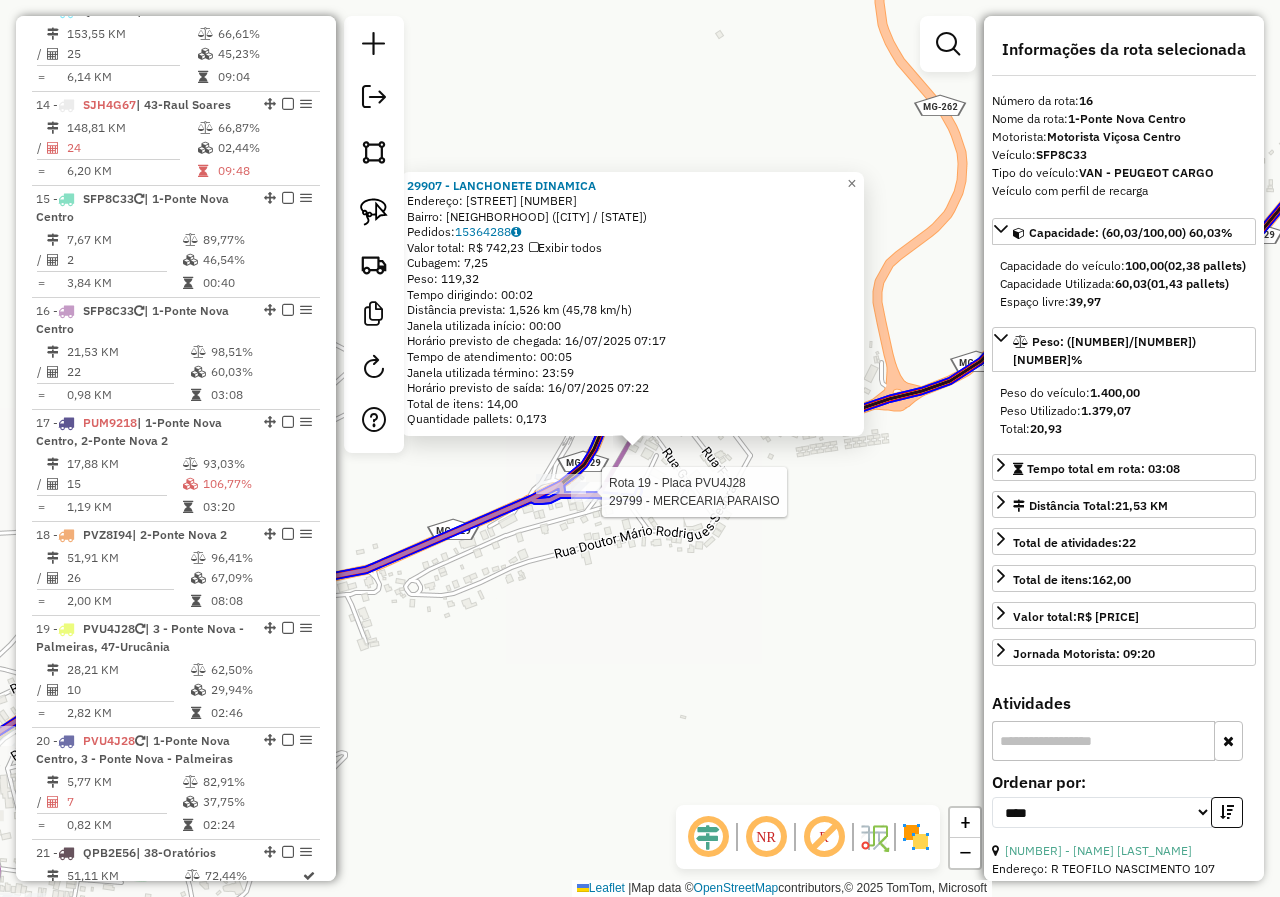 click 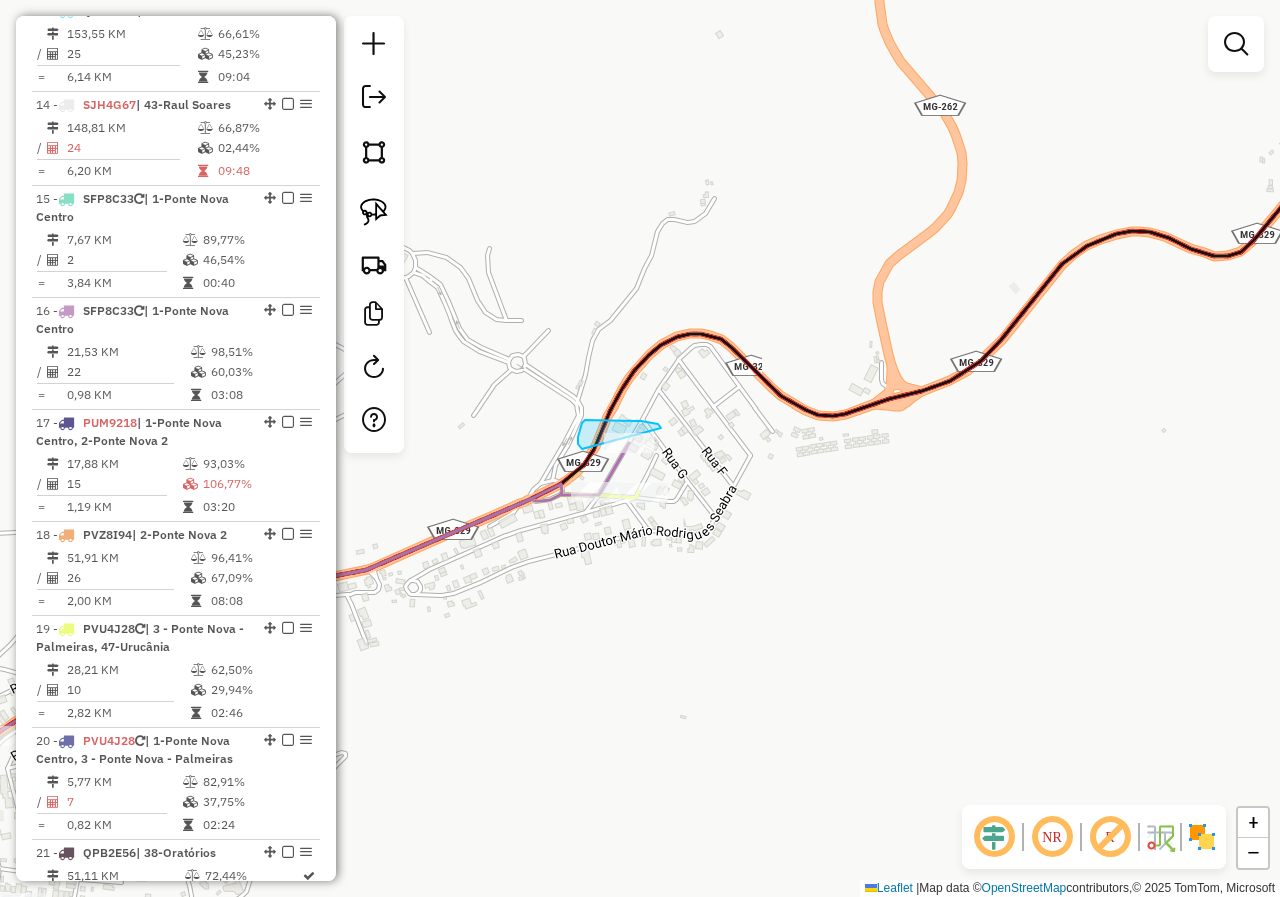 drag, startPoint x: 661, startPoint y: 428, endPoint x: 659, endPoint y: 460, distance: 32.06244 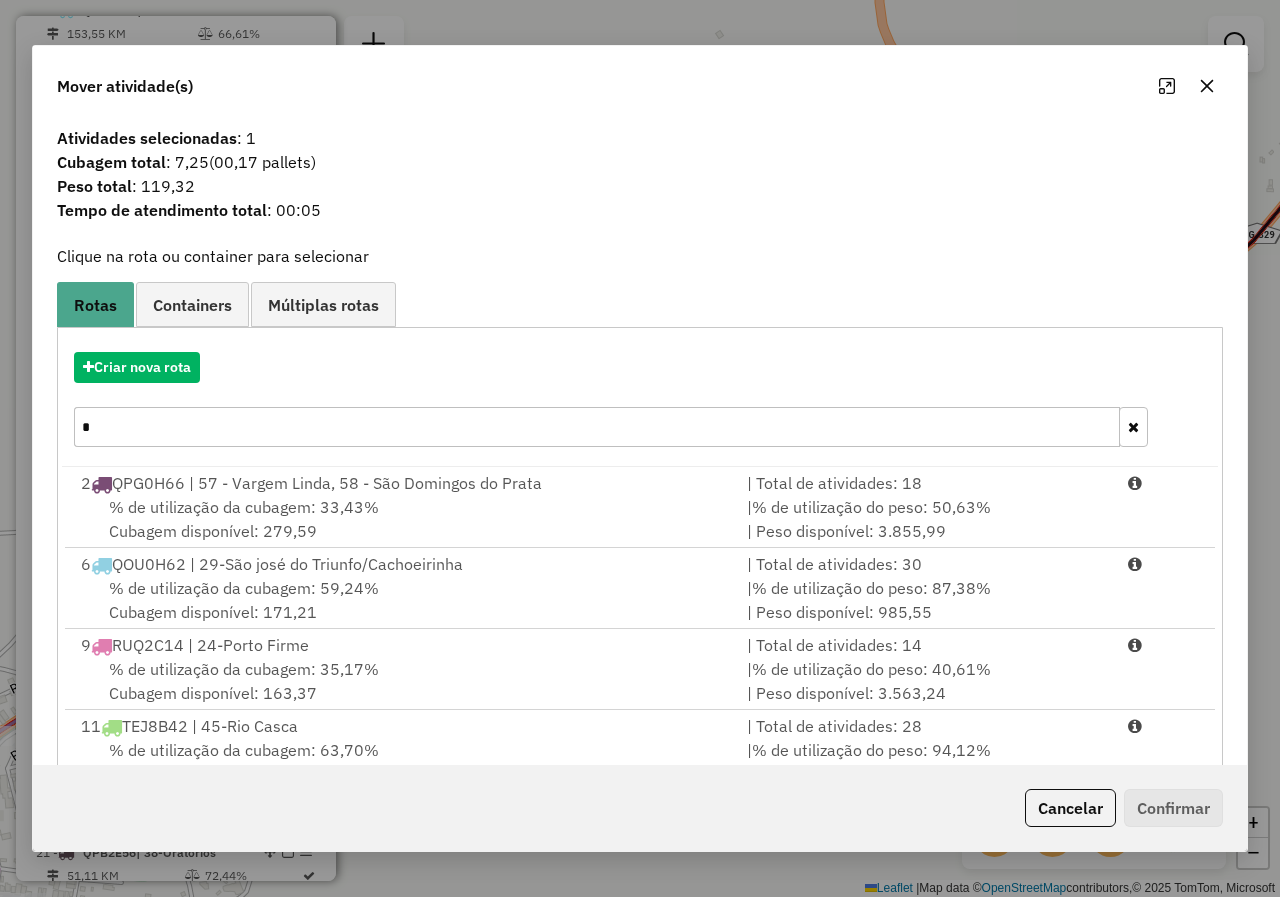 drag, startPoint x: 175, startPoint y: 435, endPoint x: 23, endPoint y: 429, distance: 152.11838 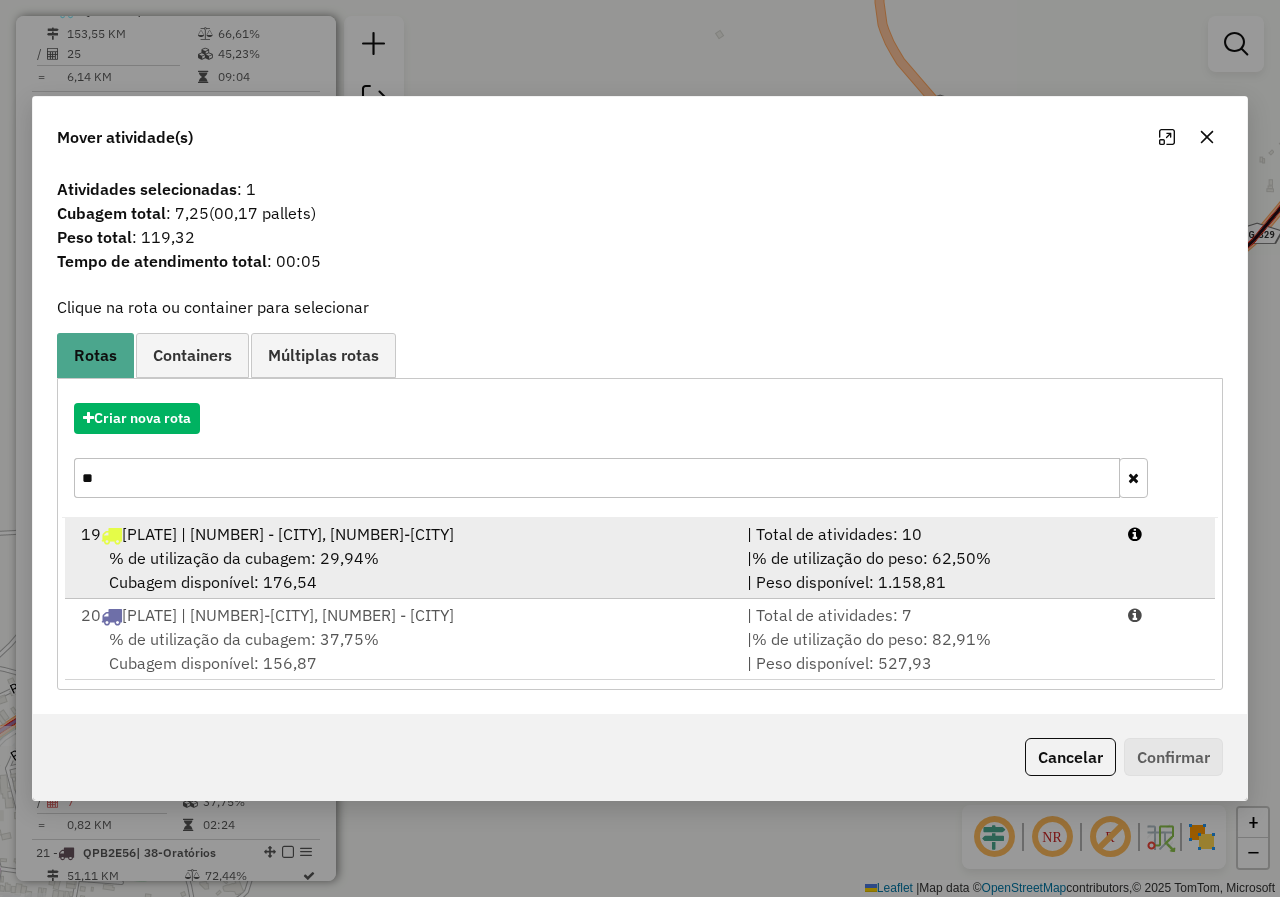 type on "**" 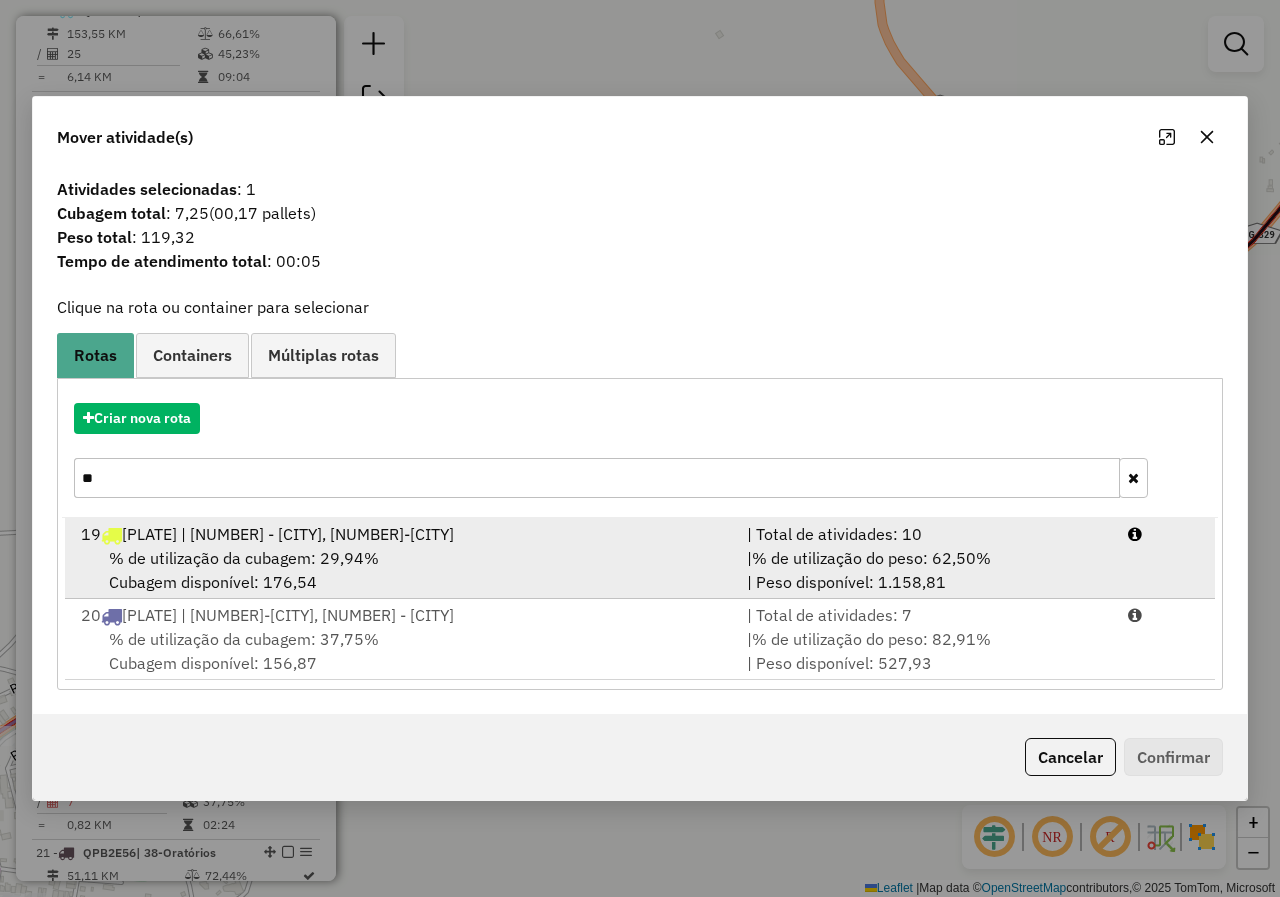 click on "% de utilização da cubagem: 29,94%" at bounding box center [244, 558] 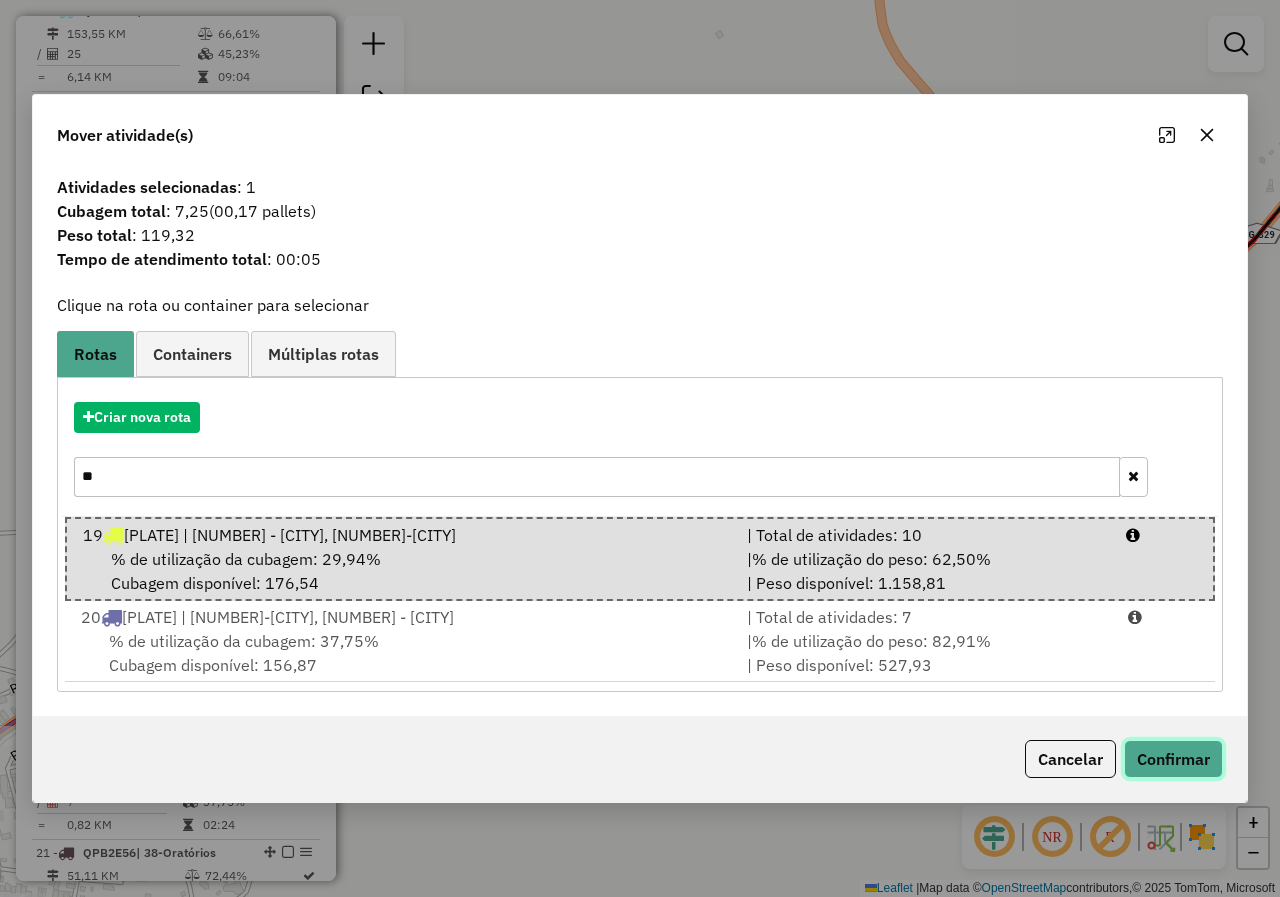 click on "Confirmar" 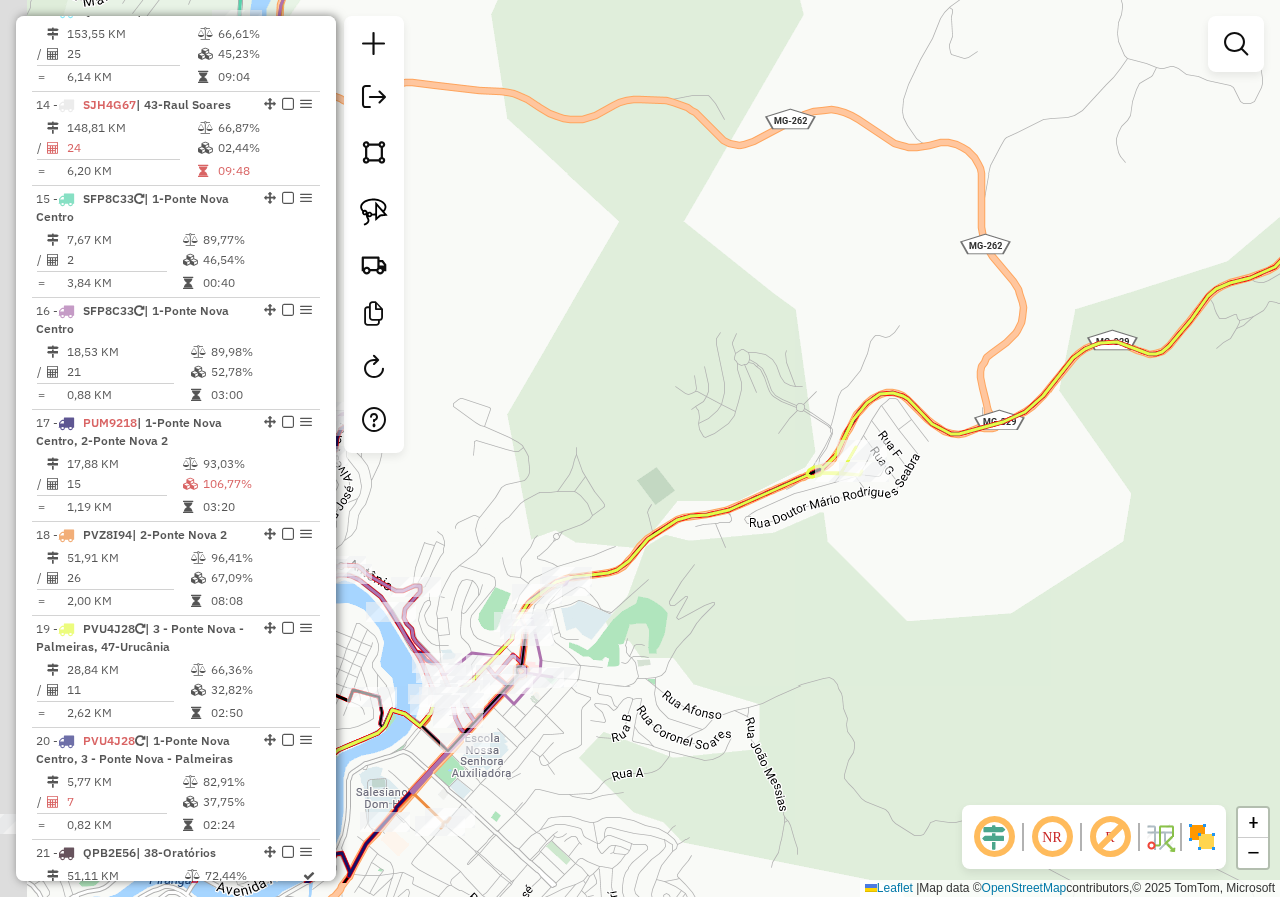 drag, startPoint x: 618, startPoint y: 679, endPoint x: 855, endPoint y: 568, distance: 261.70593 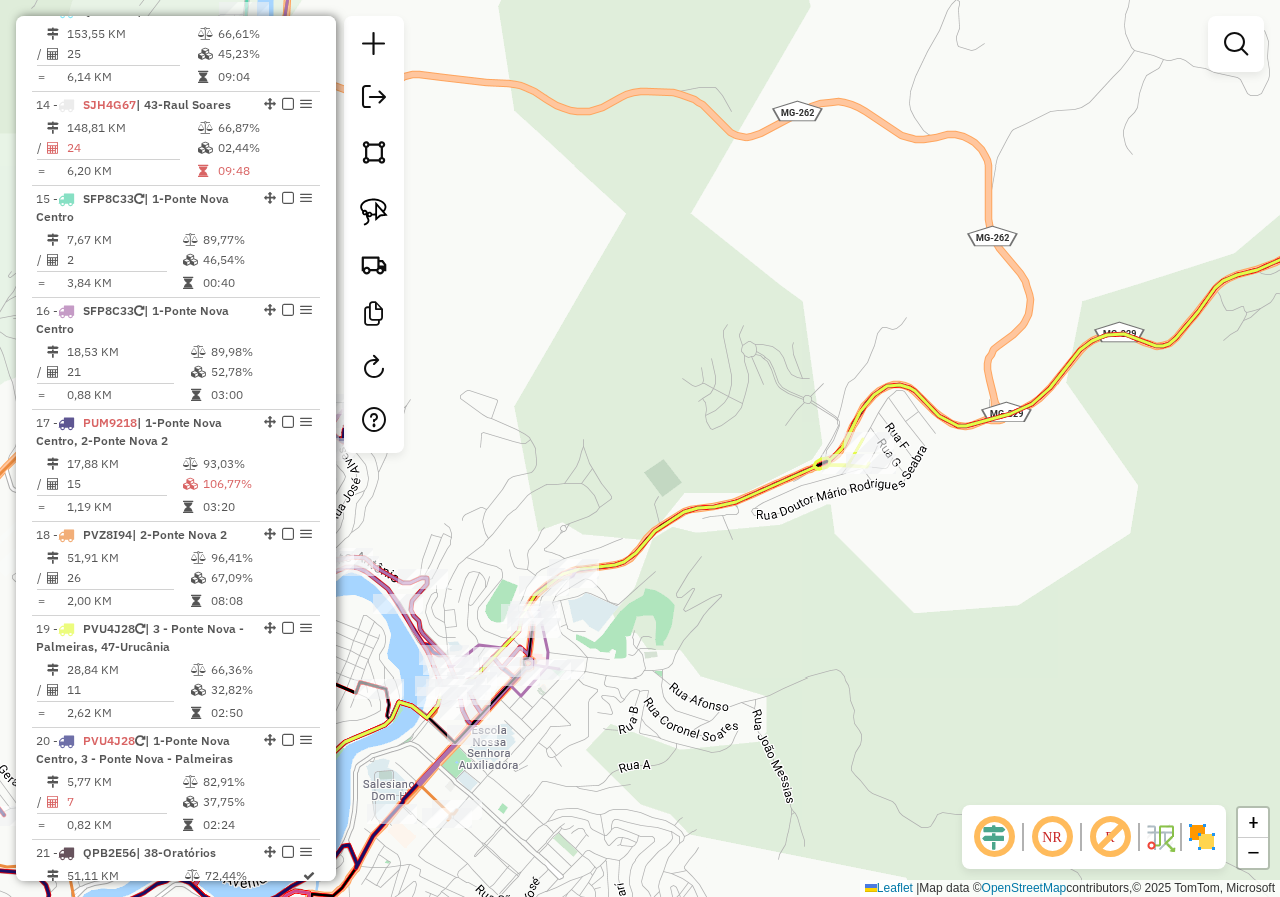 drag, startPoint x: 717, startPoint y: 638, endPoint x: 855, endPoint y: 626, distance: 138.52075 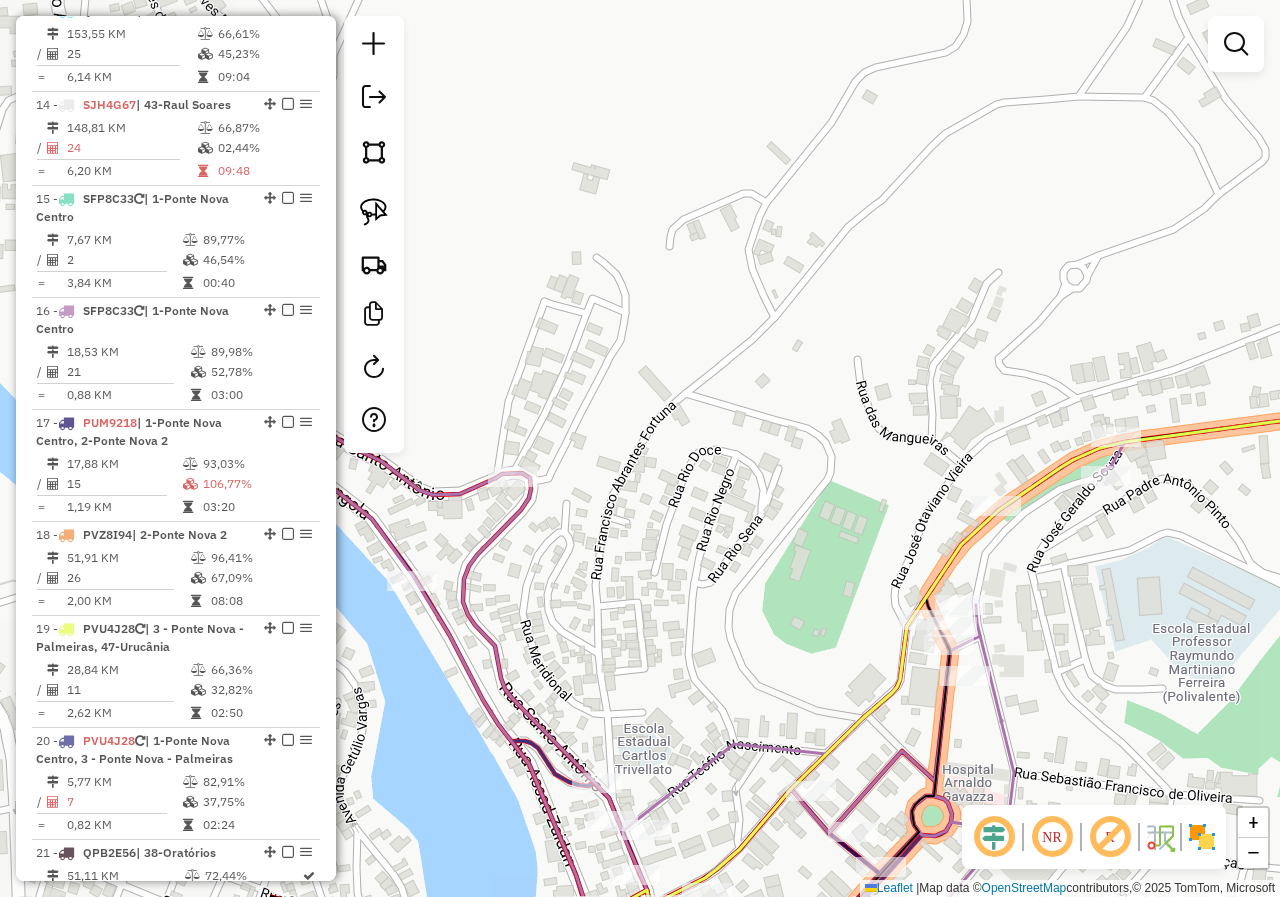 drag, startPoint x: 703, startPoint y: 608, endPoint x: 1101, endPoint y: 593, distance: 398.28256 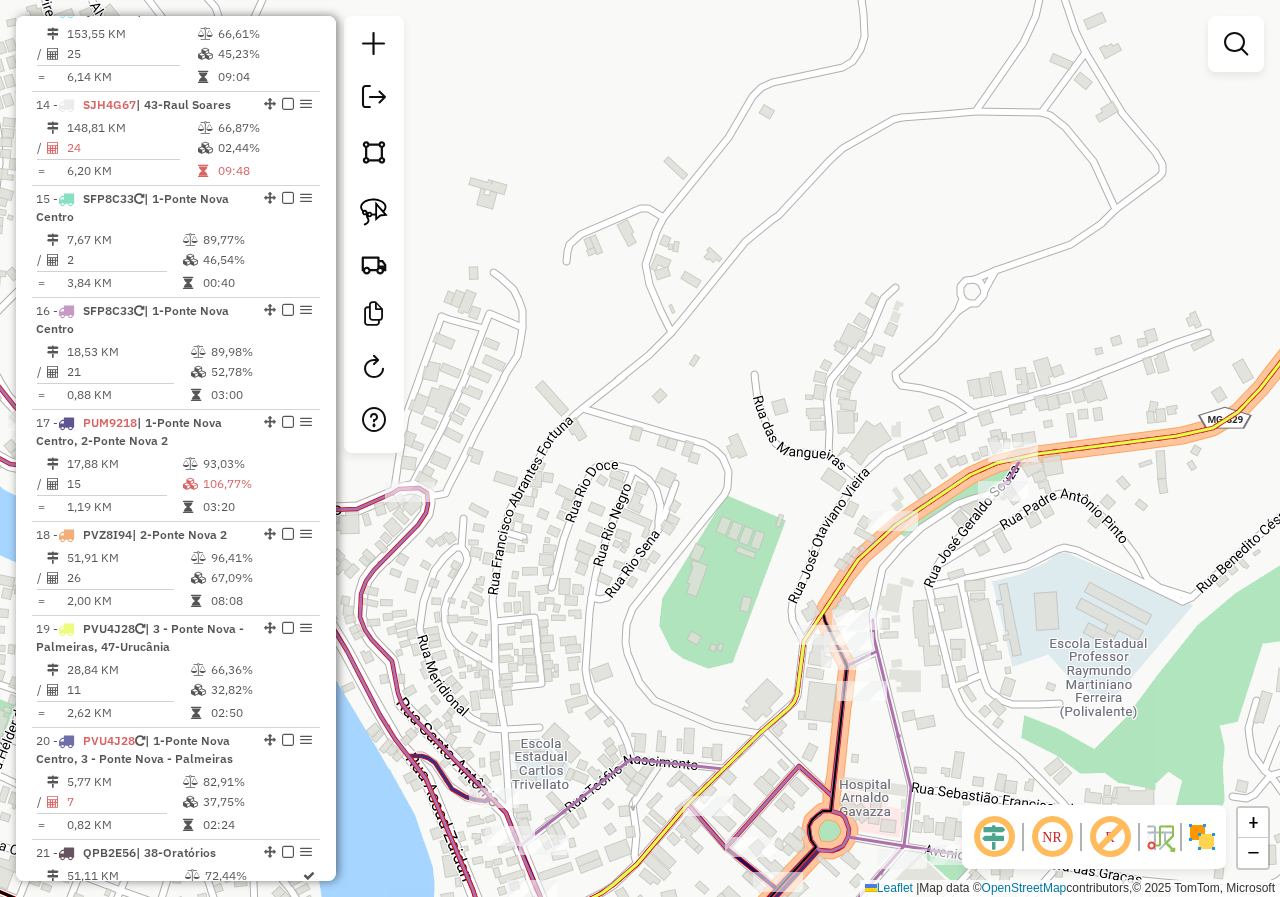 drag, startPoint x: 497, startPoint y: 593, endPoint x: 389, endPoint y: 610, distance: 109.32977 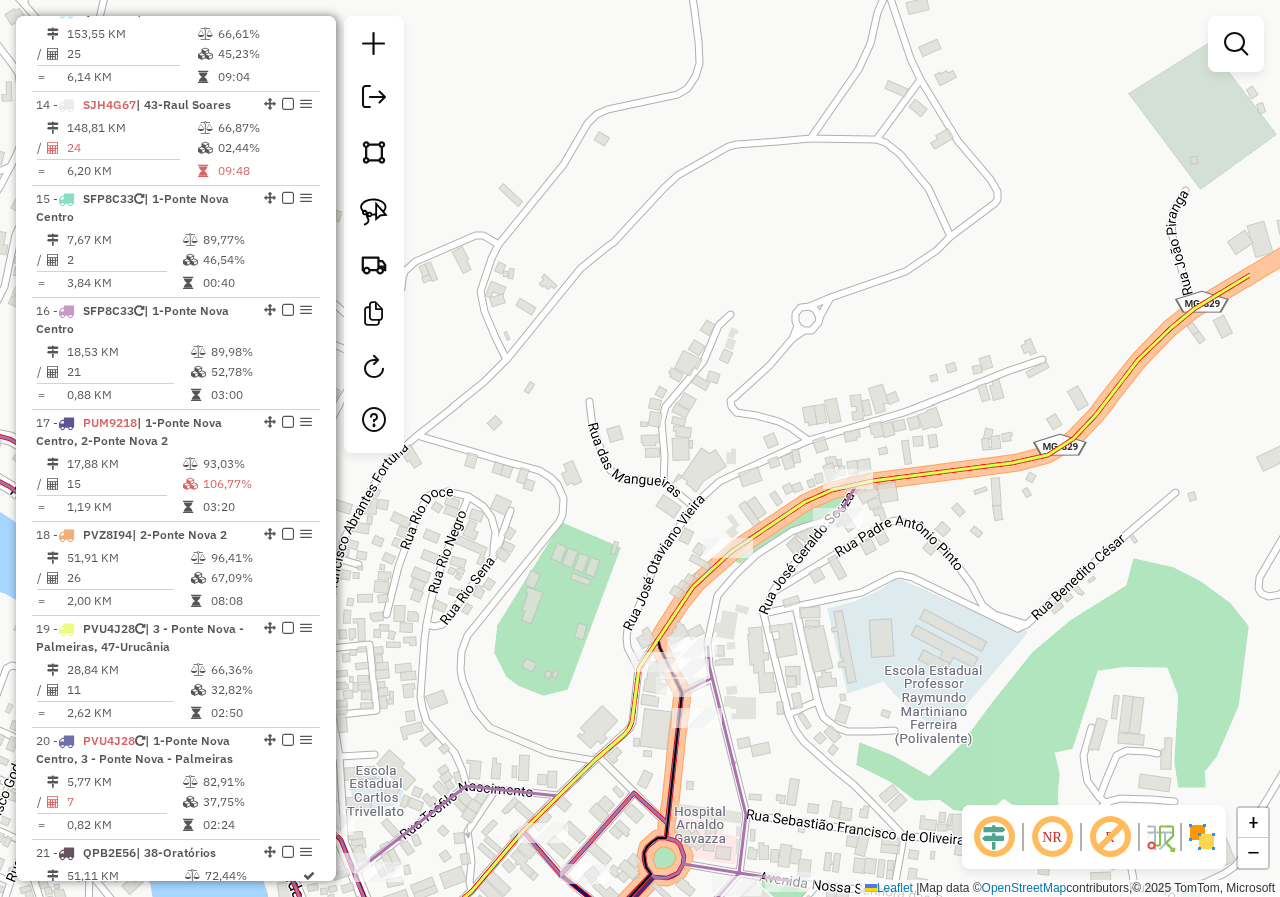 drag, startPoint x: 856, startPoint y: 593, endPoint x: 690, endPoint y: 624, distance: 168.86977 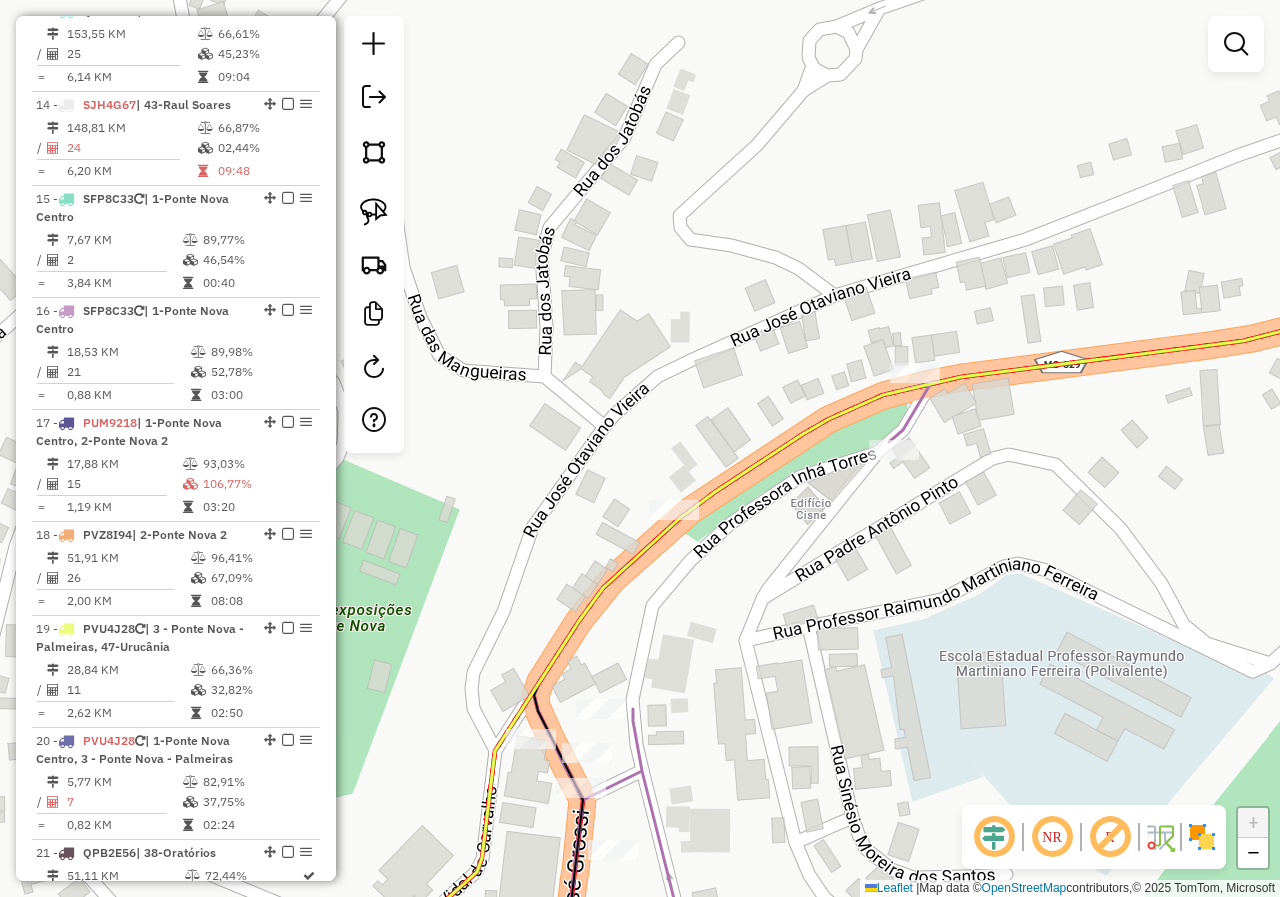 drag, startPoint x: 714, startPoint y: 611, endPoint x: 658, endPoint y: 630, distance: 59.135437 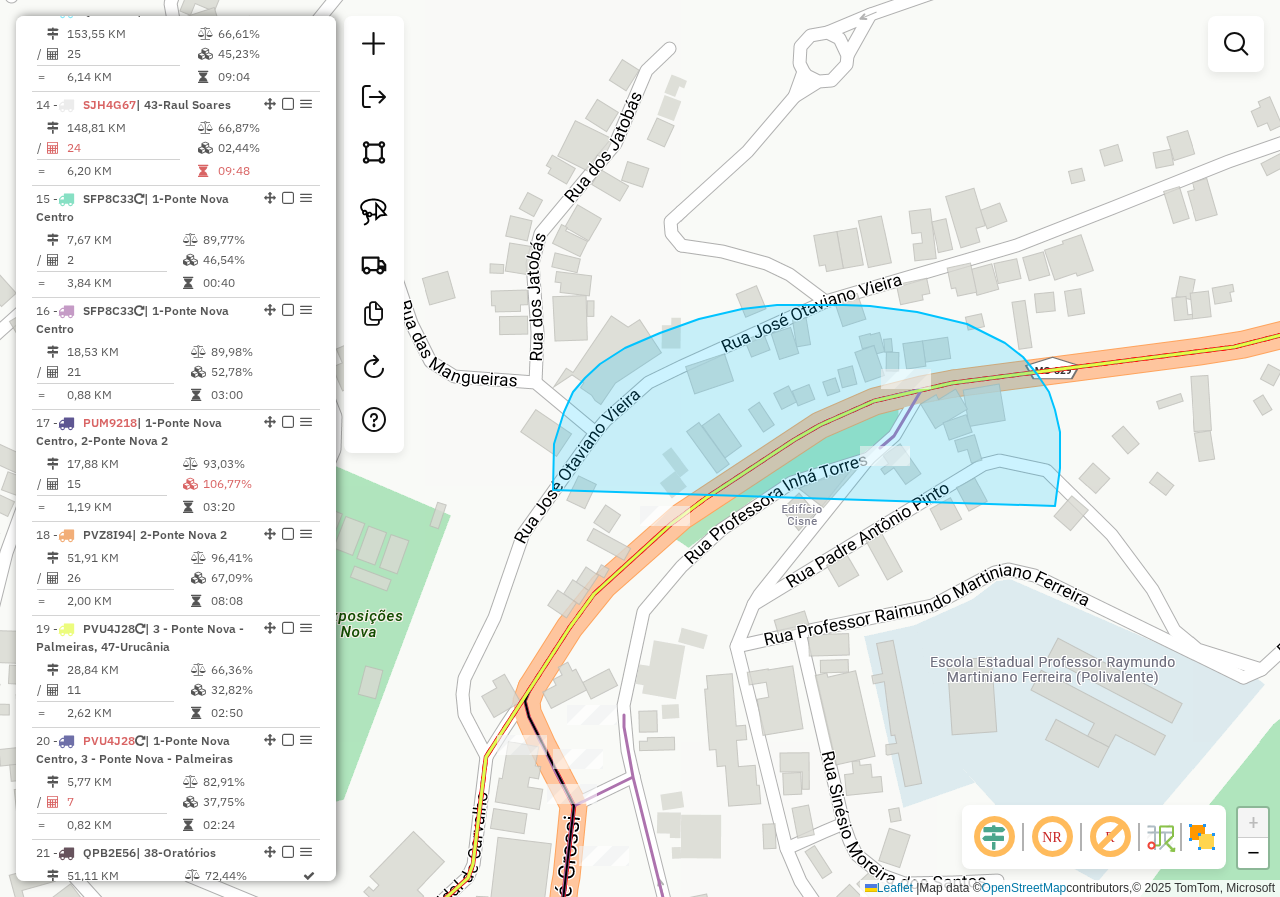 drag, startPoint x: 1060, startPoint y: 468, endPoint x: 702, endPoint y: 600, distance: 381.55997 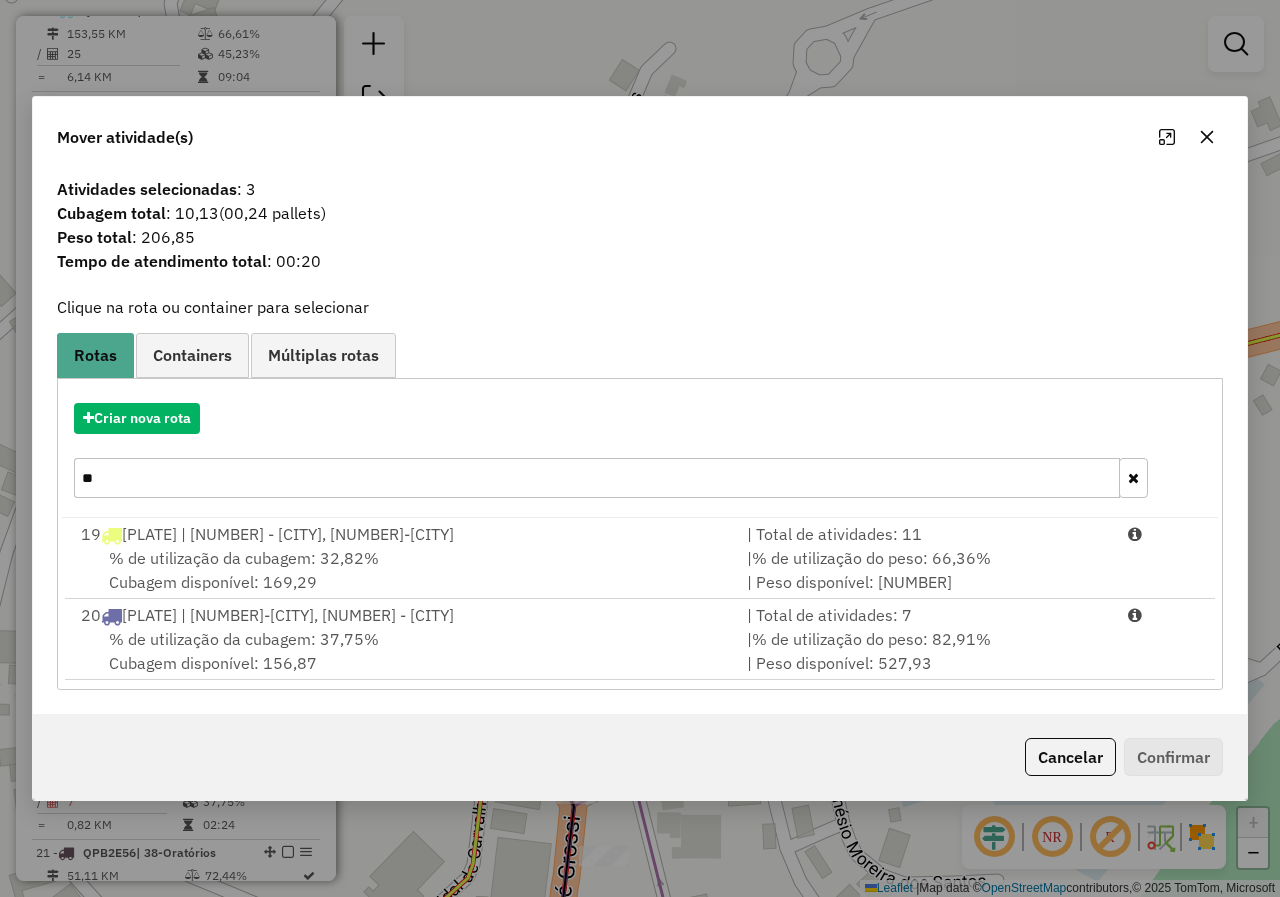 click 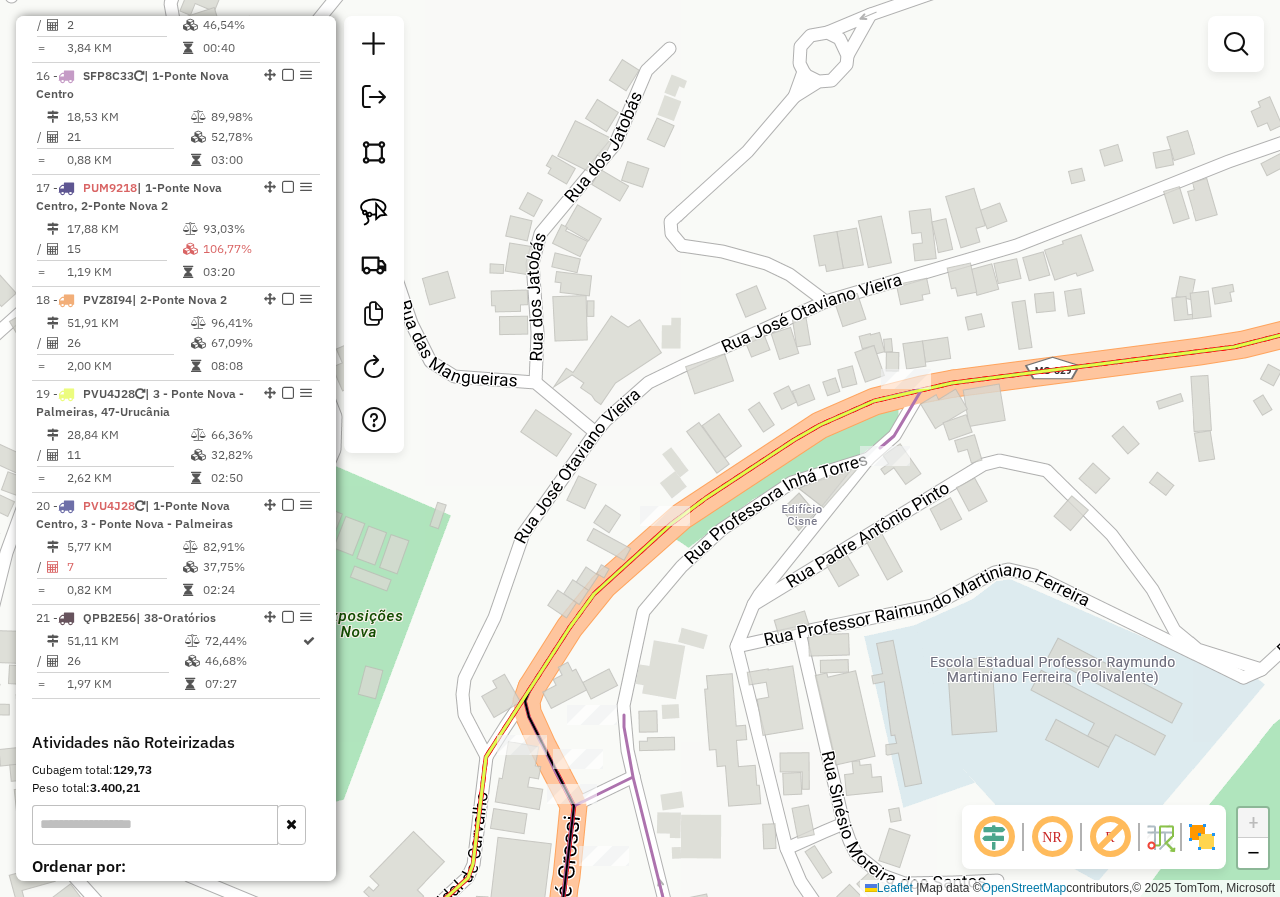 scroll, scrollTop: 2275, scrollLeft: 0, axis: vertical 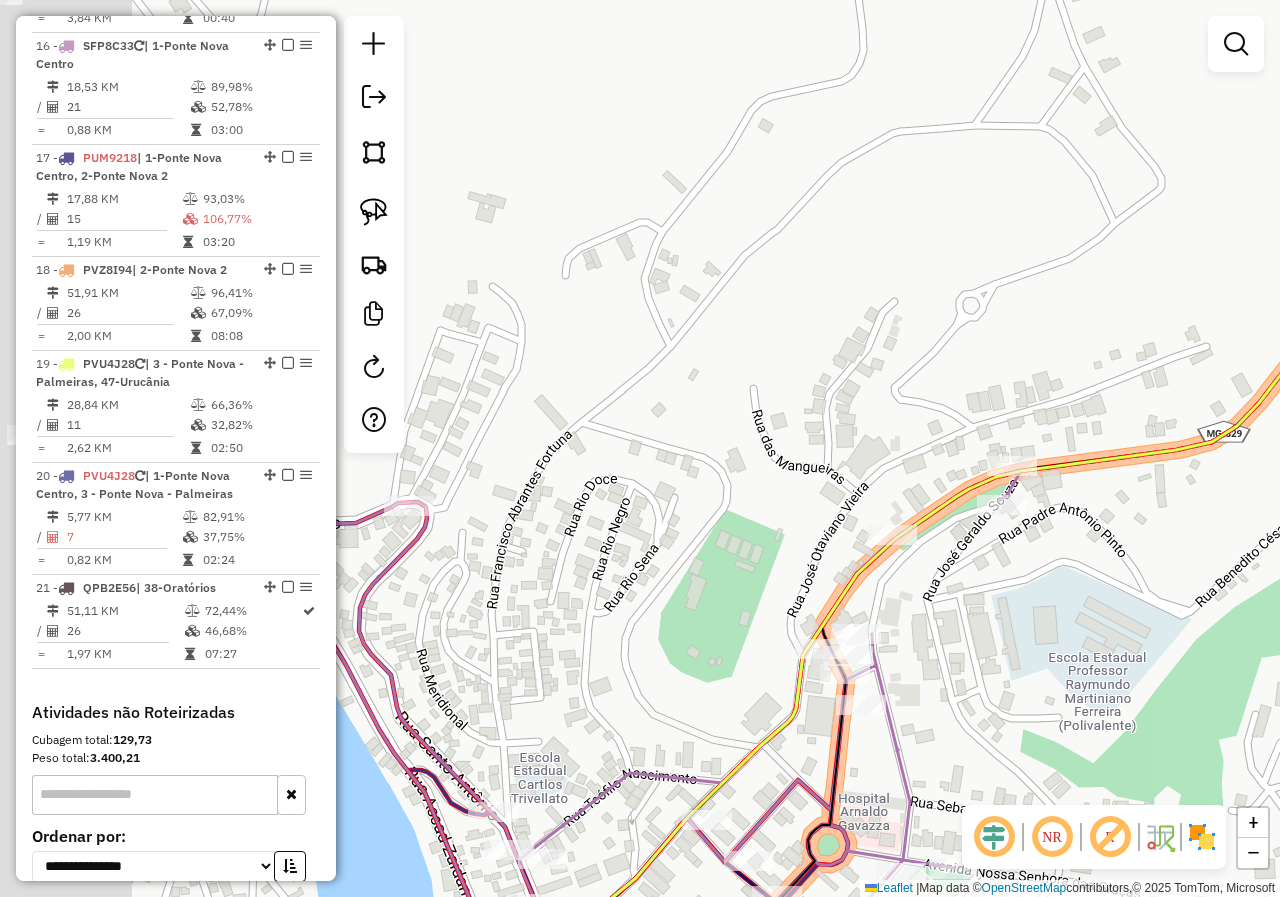 drag, startPoint x: 627, startPoint y: 544, endPoint x: 807, endPoint y: 537, distance: 180.13606 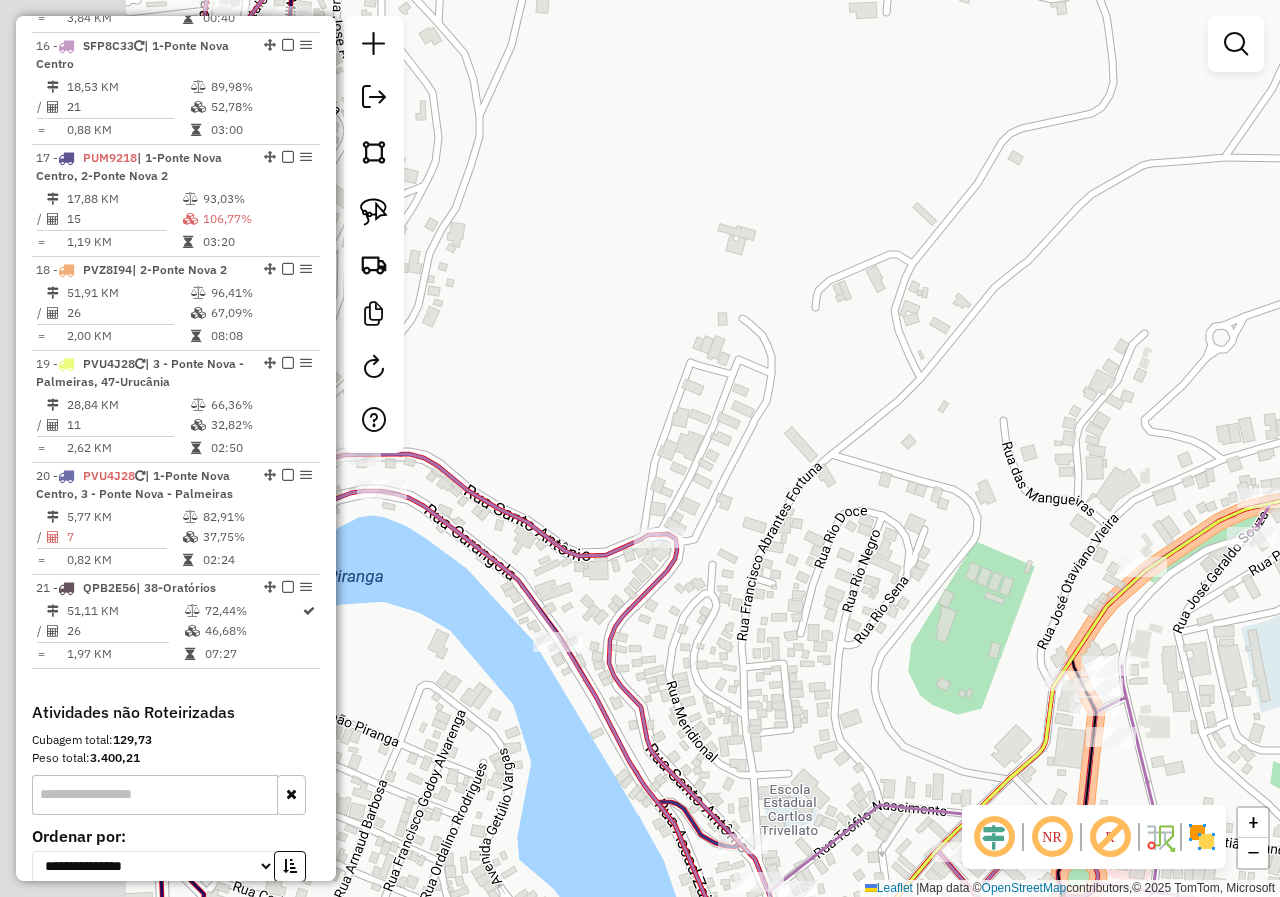 drag, startPoint x: 692, startPoint y: 528, endPoint x: 925, endPoint y: 546, distance: 233.69424 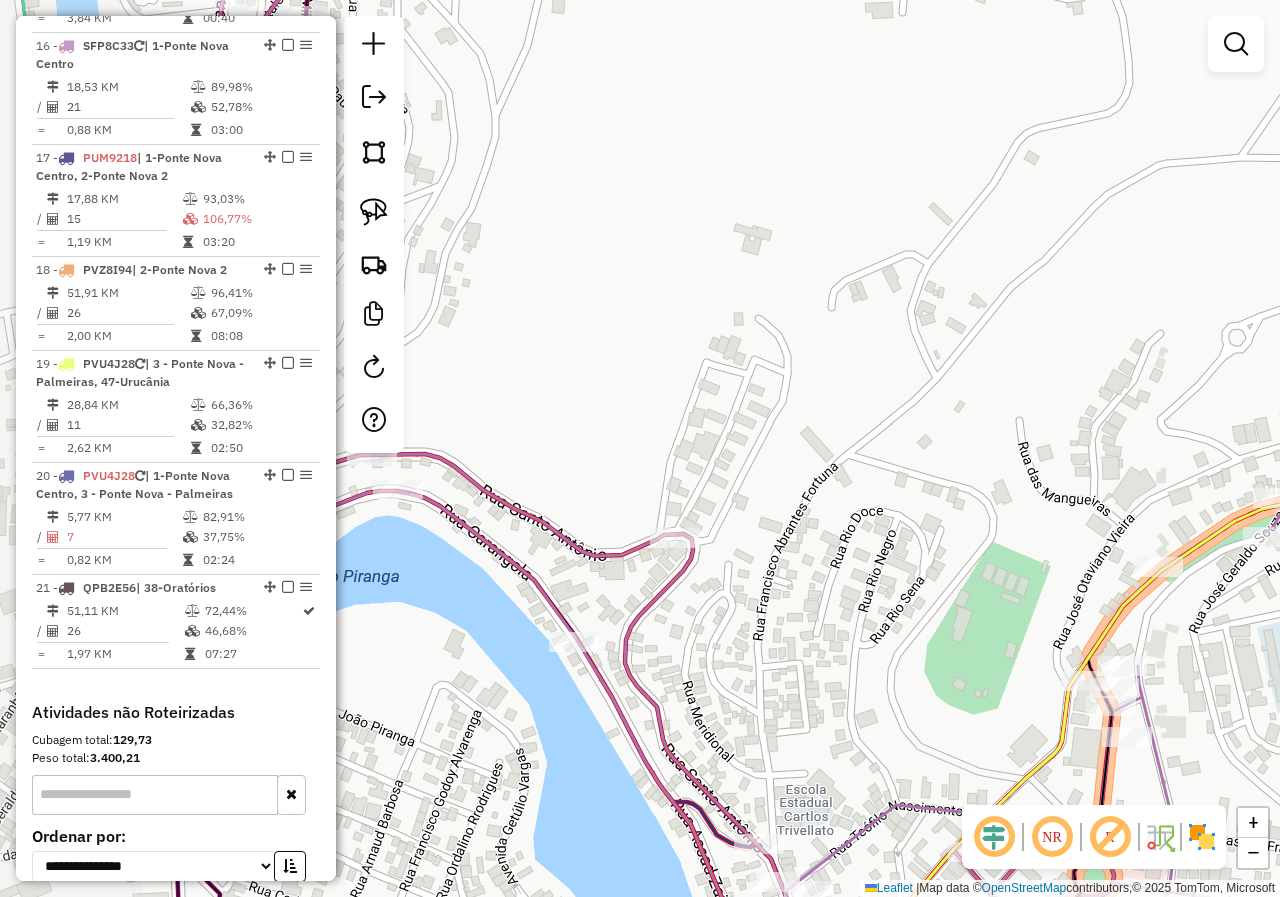 drag, startPoint x: 810, startPoint y: 518, endPoint x: 990, endPoint y: 599, distance: 197.3854 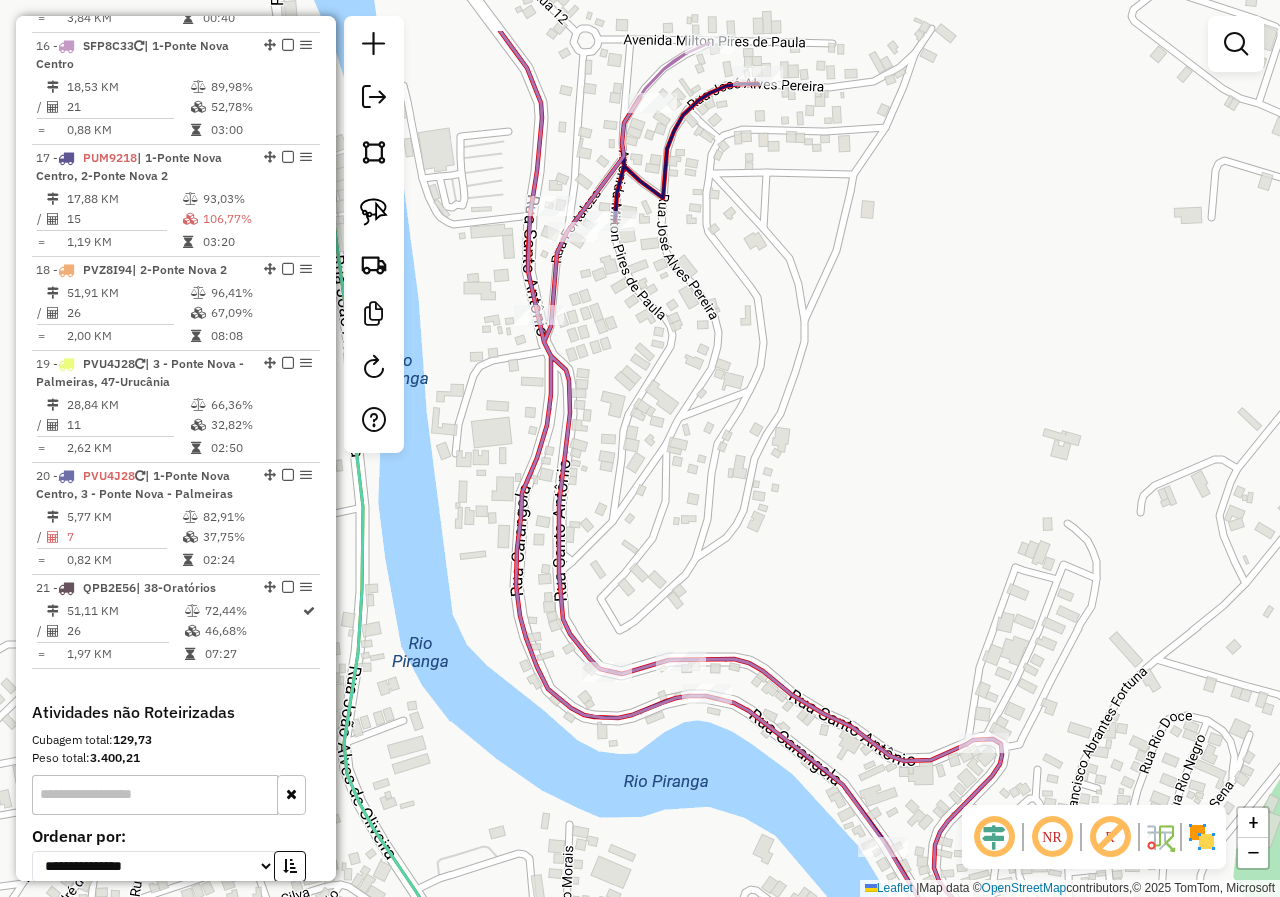 drag, startPoint x: 791, startPoint y: 520, endPoint x: 920, endPoint y: 641, distance: 176.86719 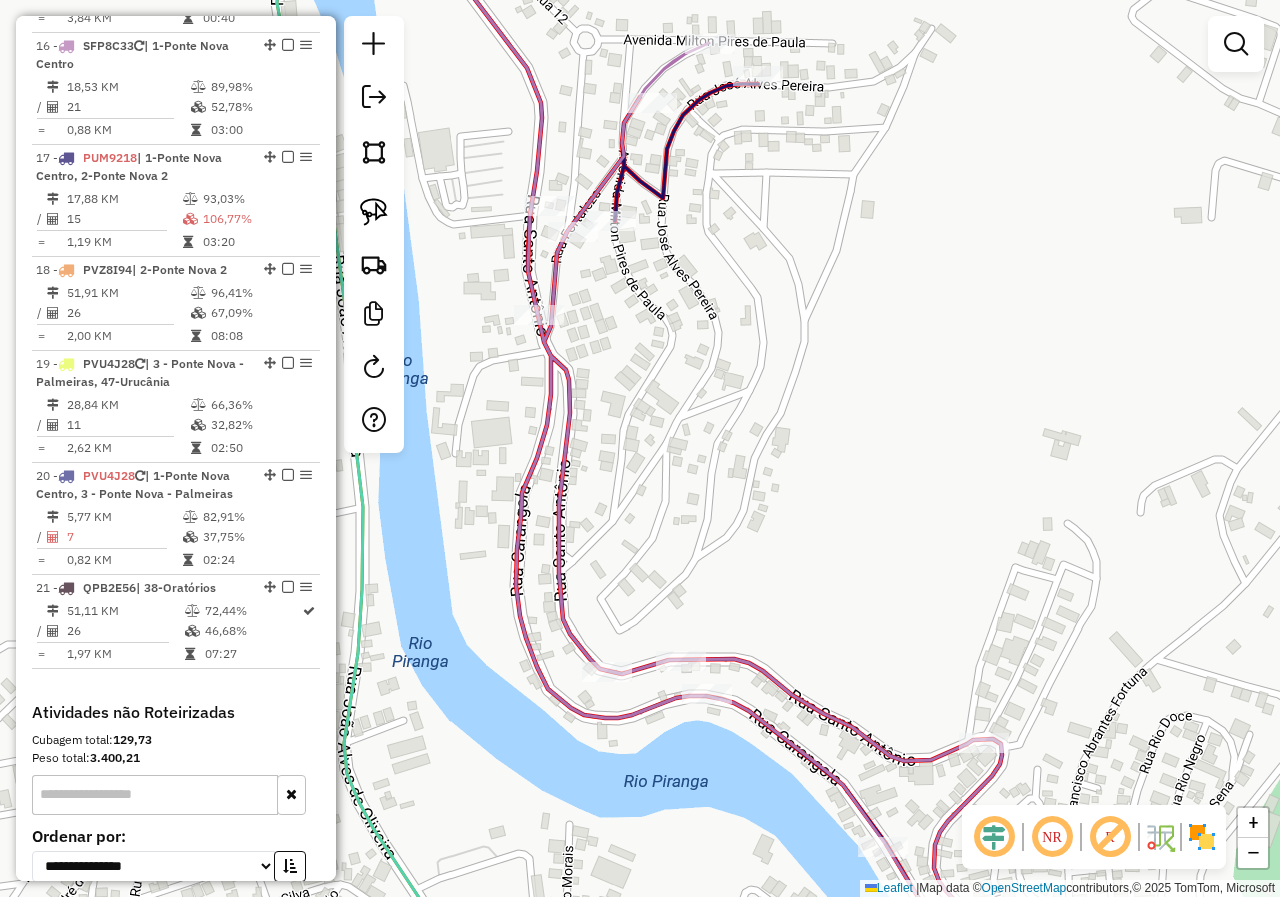 click on "Janela de atendimento Grade de atendimento Capacidade Transportadoras Veículos Cliente Pedidos  Rotas Selecione os dias de semana para filtrar as janelas de atendimento  Seg   Ter   Qua   Qui   Sex   Sáb   Dom  Informe o período da janela de atendimento: De: Até:  Filtrar exatamente a janela do cliente  Considerar janela de atendimento padrão  Selecione os dias de semana para filtrar as grades de atendimento  Seg   Ter   Qua   Qui   Sex   Sáb   Dom   Considerar clientes sem dia de atendimento cadastrado  Clientes fora do dia de atendimento selecionado Filtrar as atividades entre os valores definidos abaixo:  Peso mínimo:   Peso máximo:   Cubagem mínima:   Cubagem máxima:   De:   Até:  Filtrar as atividades entre o tempo de atendimento definido abaixo:  De:   Até:   Considerar capacidade total dos clientes não roteirizados Transportadora: Selecione um ou mais itens Tipo de veículo: Selecione um ou mais itens Veículo: Selecione um ou mais itens Motorista: Selecione um ou mais itens Nome: Rótulo:" 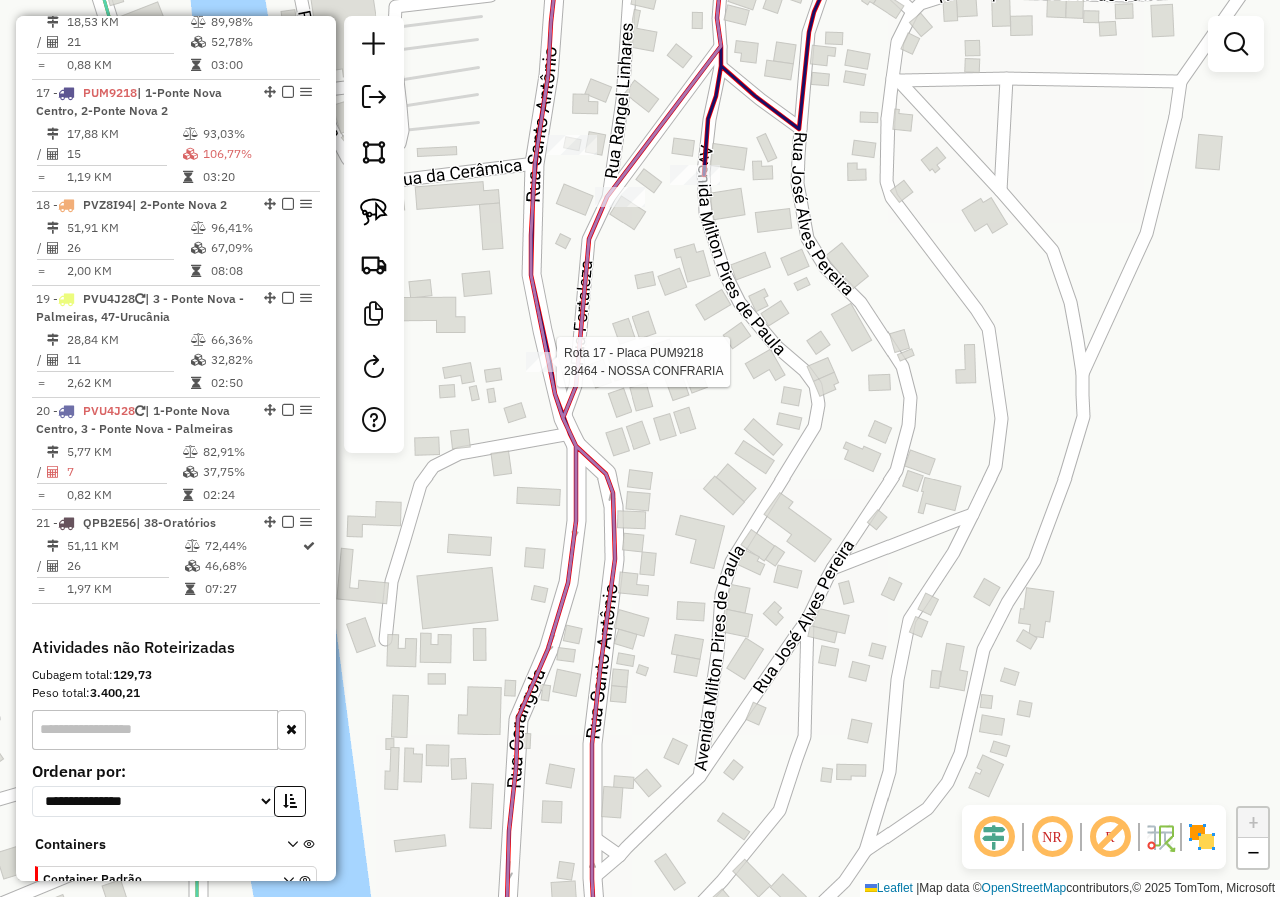select on "*********" 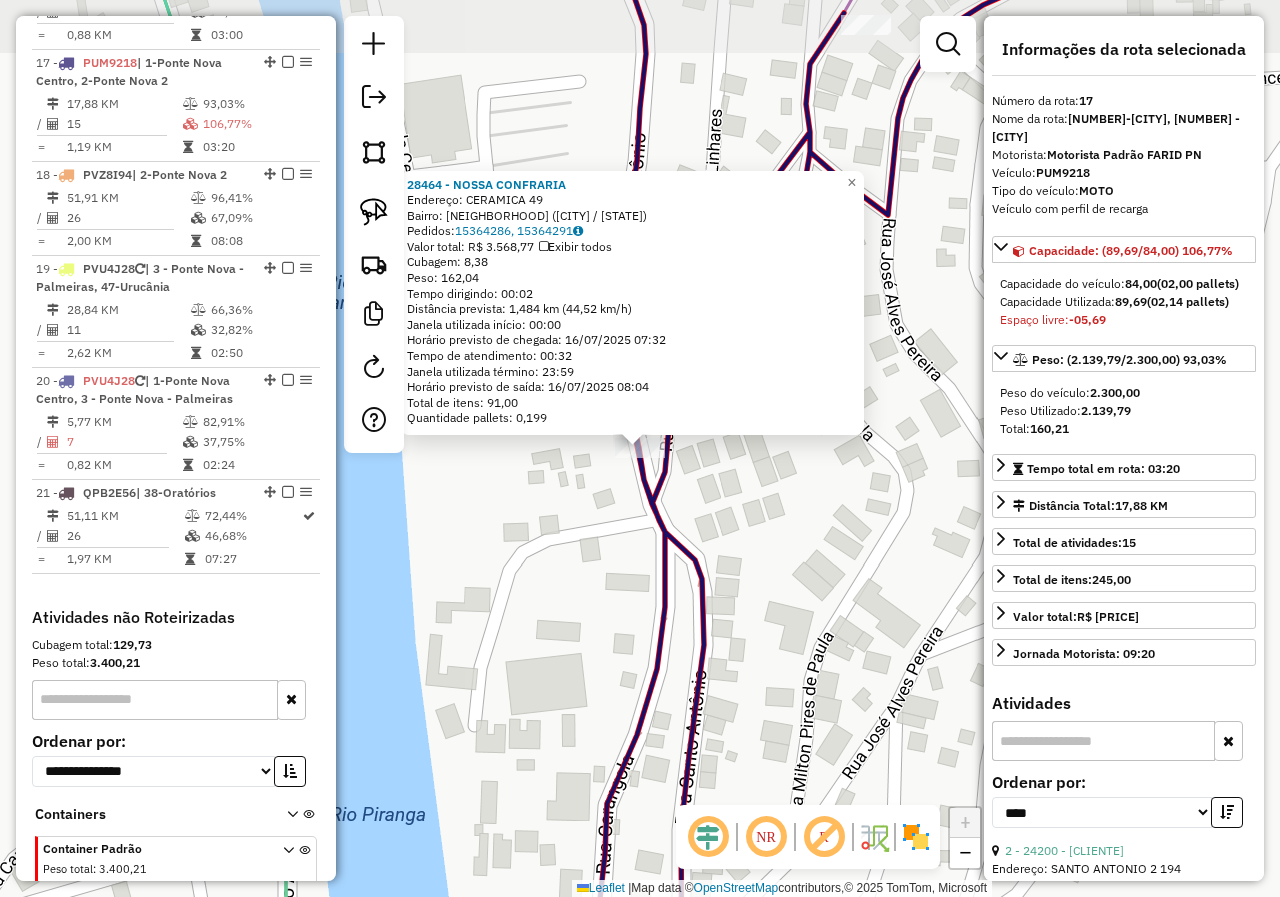 scroll, scrollTop: 2422, scrollLeft: 0, axis: vertical 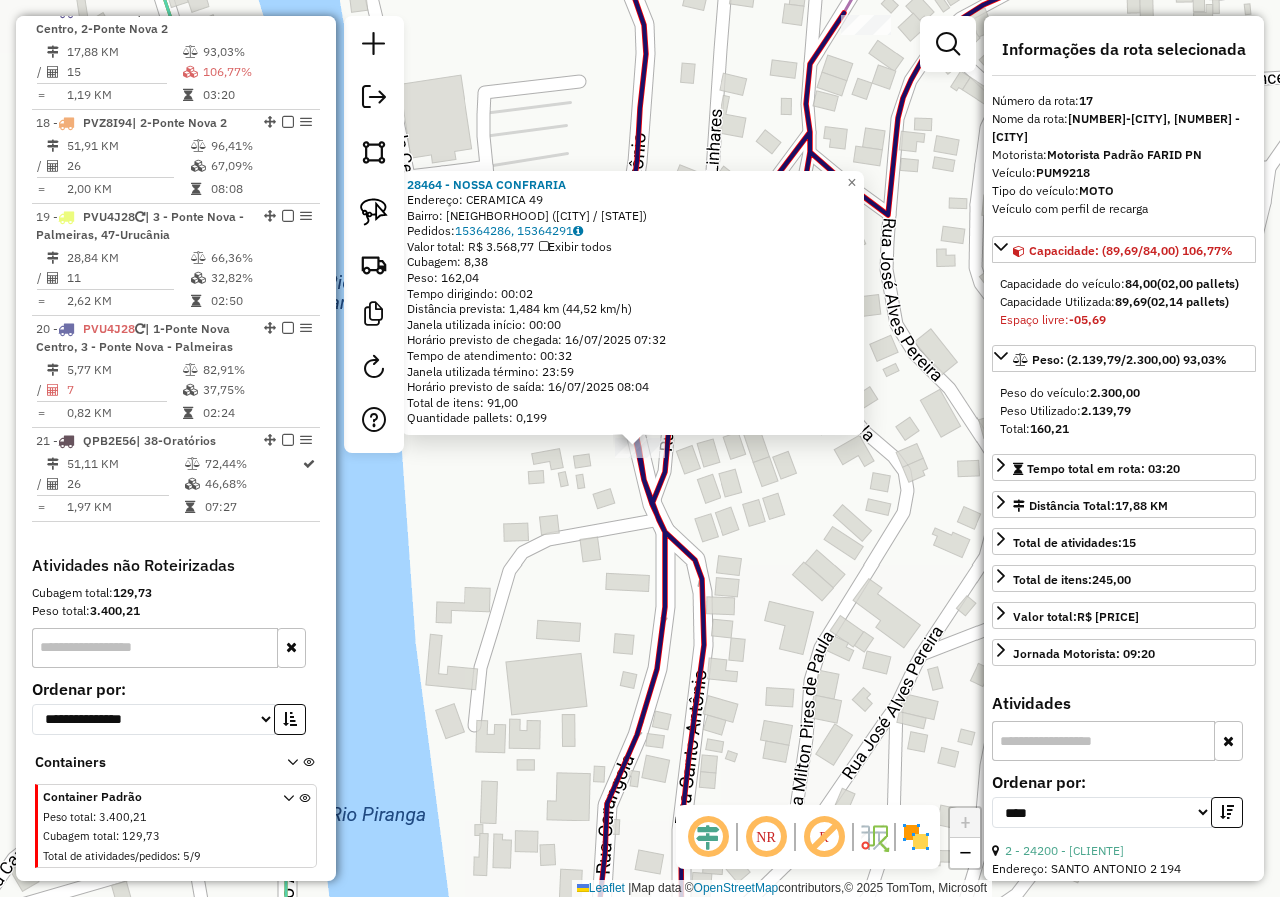 click on "28464 - NOSSA CONFRARIA  Endereço:  CERAMICA 49   Bairro: SANTO ANTONIO I (PONTE NOVA / MG)   Pedidos:  15364286, 15364291   Valor total: R$ 3.568,77   Exibir todos   Cubagem: 8,38  Peso: 162,04  Tempo dirigindo: 00:02   Distância prevista: 1,484 km (44,52 km/h)   Janela utilizada início: 00:00   Horário previsto de chegada: 16/07/2025 07:32   Tempo de atendimento: 00:32   Janela utilizada término: 23:59   Horário previsto de saída: 16/07/2025 08:04   Total de itens: 91,00   Quantidade pallets: 0,199  × Janela de atendimento Grade de atendimento Capacidade Transportadoras Veículos Cliente Pedidos  Rotas Selecione os dias de semana para filtrar as janelas de atendimento  Seg   Ter   Qua   Qui   Sex   Sáb   Dom  Informe o período da janela de atendimento: De: Até:  Filtrar exatamente a janela do cliente  Considerar janela de atendimento padrão  Selecione os dias de semana para filtrar as grades de atendimento  Seg   Ter   Qua   Qui   Sex   Sáb   Dom   Peso mínimo:   Peso máximo:   De:   Até:  +" 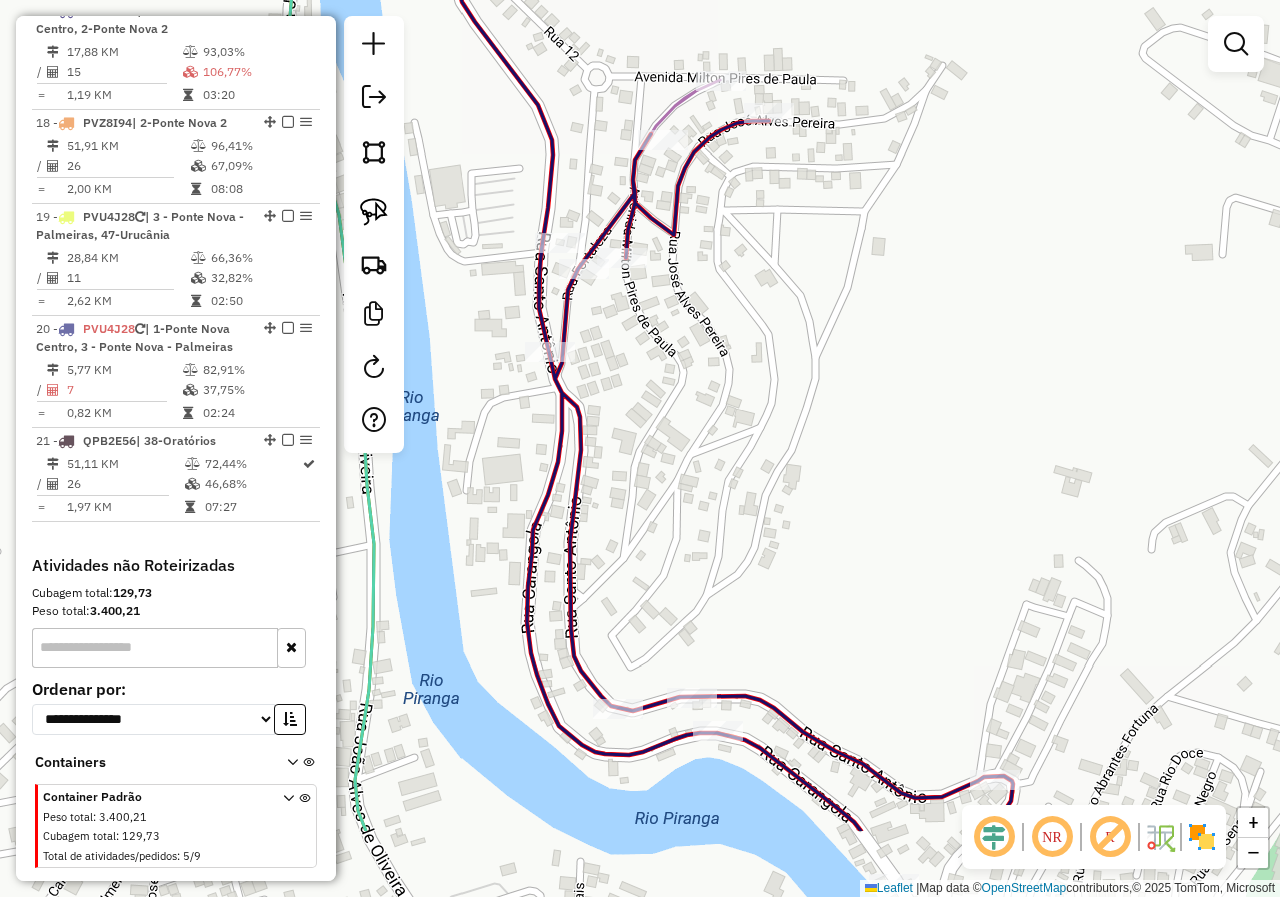drag, startPoint x: 731, startPoint y: 596, endPoint x: 687, endPoint y: 441, distance: 161.12418 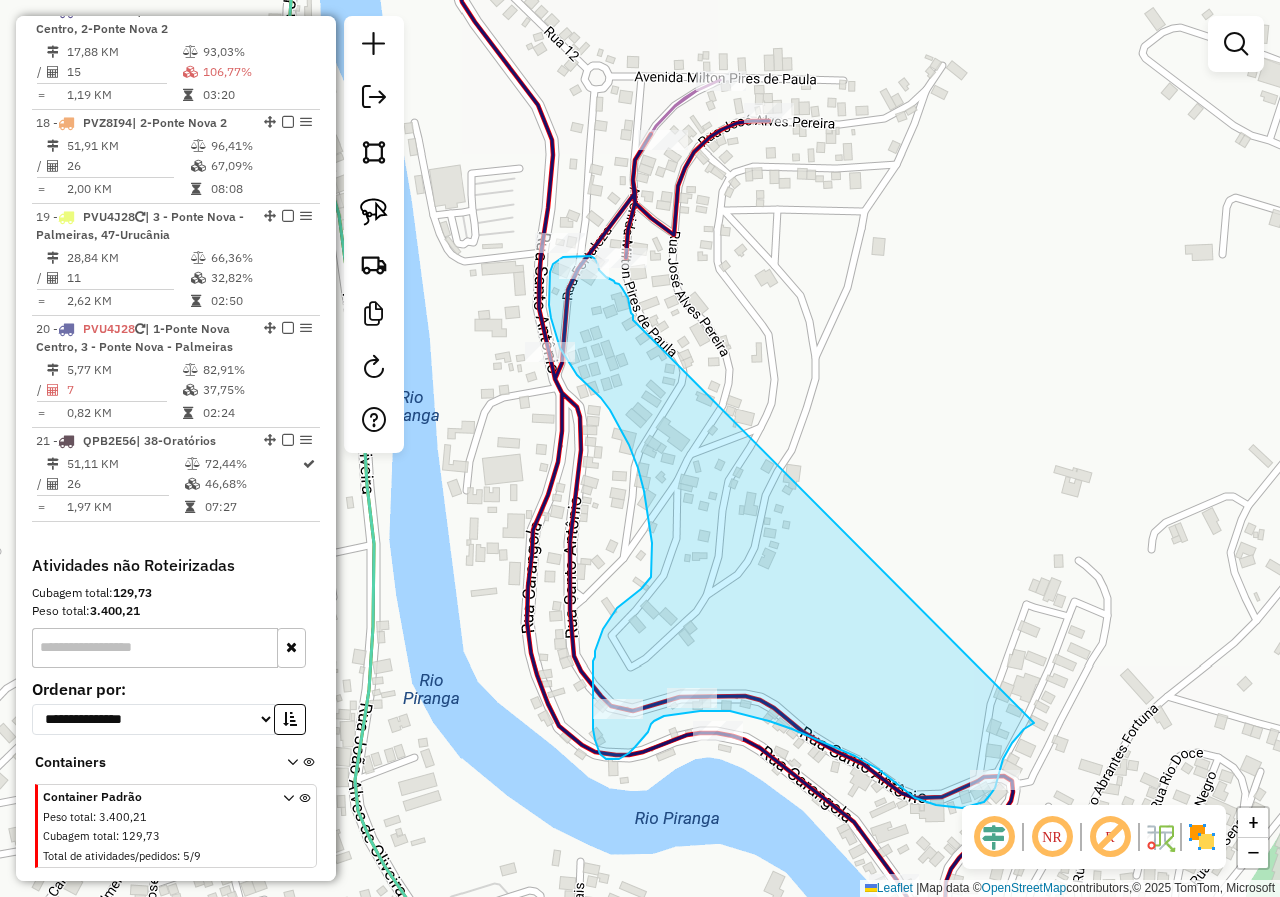 drag, startPoint x: 633, startPoint y: 320, endPoint x: 1034, endPoint y: 723, distance: 568.5156 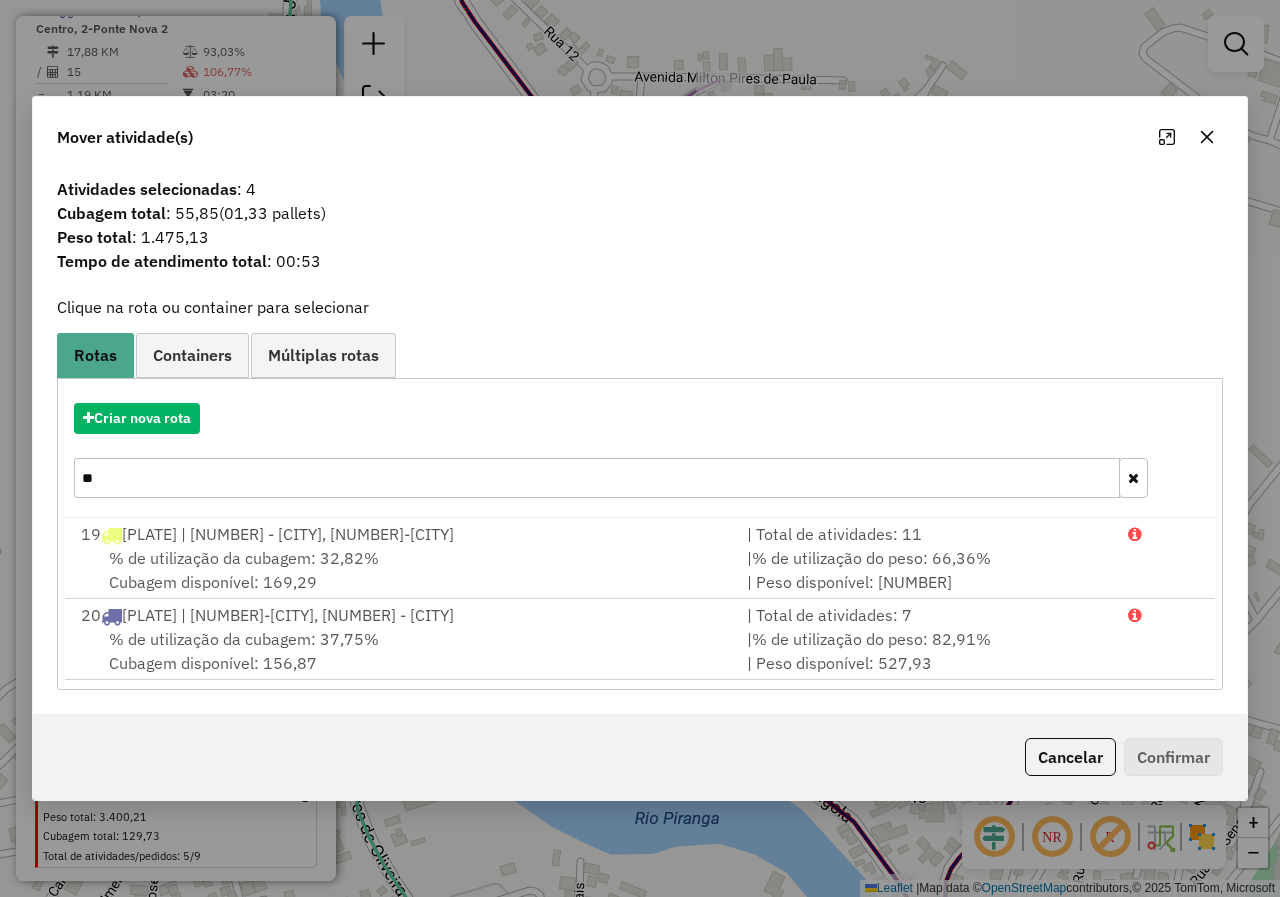 click 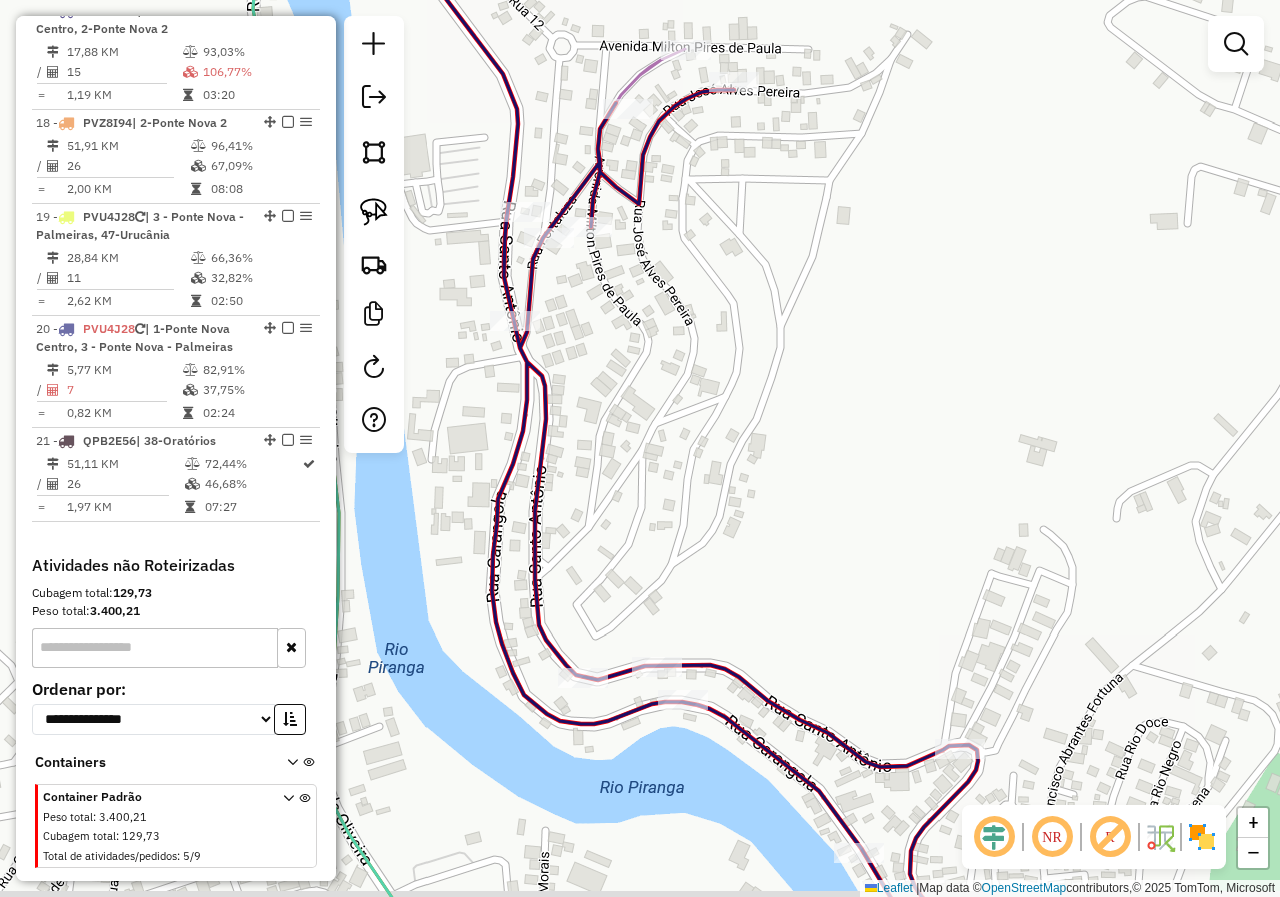 drag, startPoint x: 998, startPoint y: 532, endPoint x: 880, endPoint y: 445, distance: 146.6049 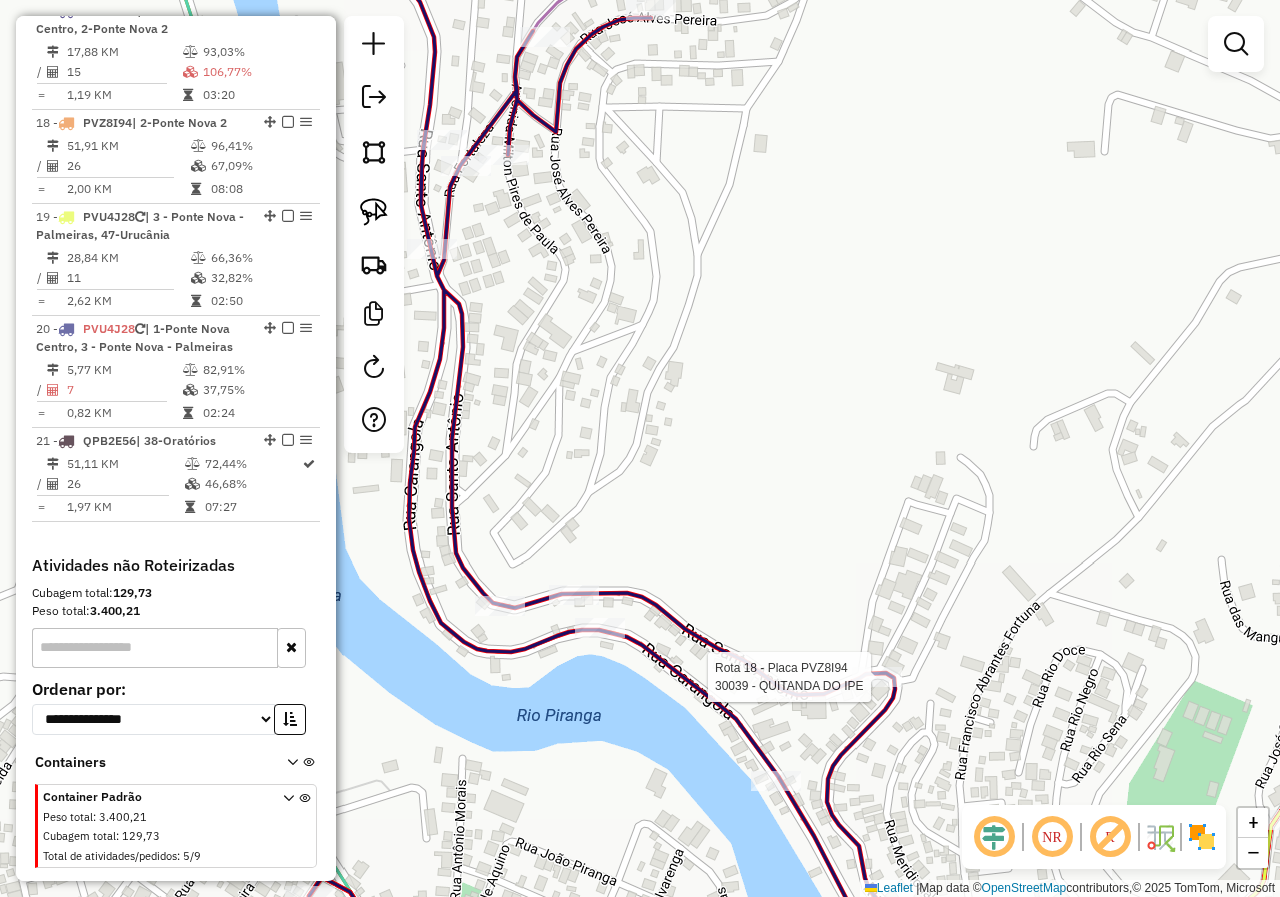 select on "*********" 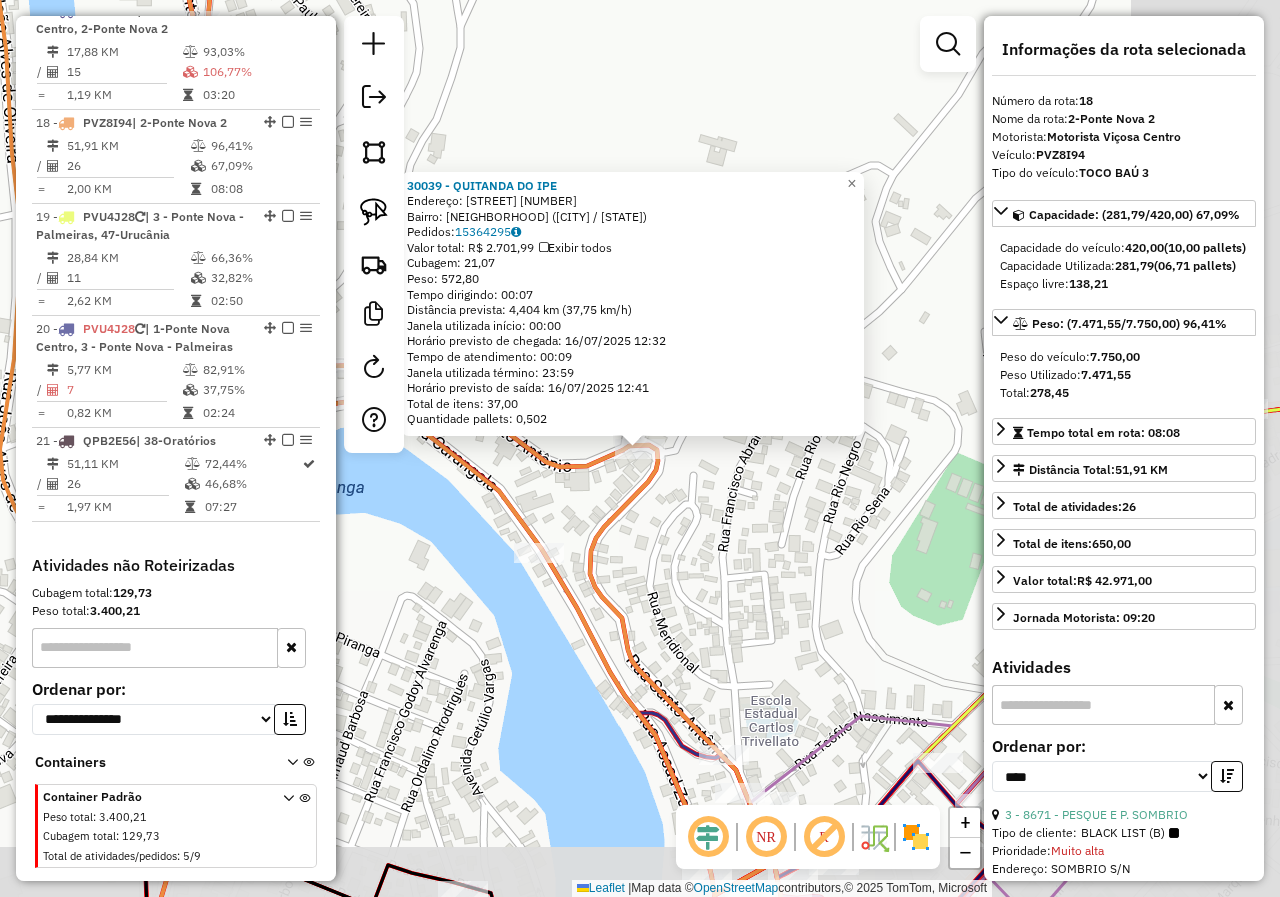 scroll, scrollTop: 2475, scrollLeft: 0, axis: vertical 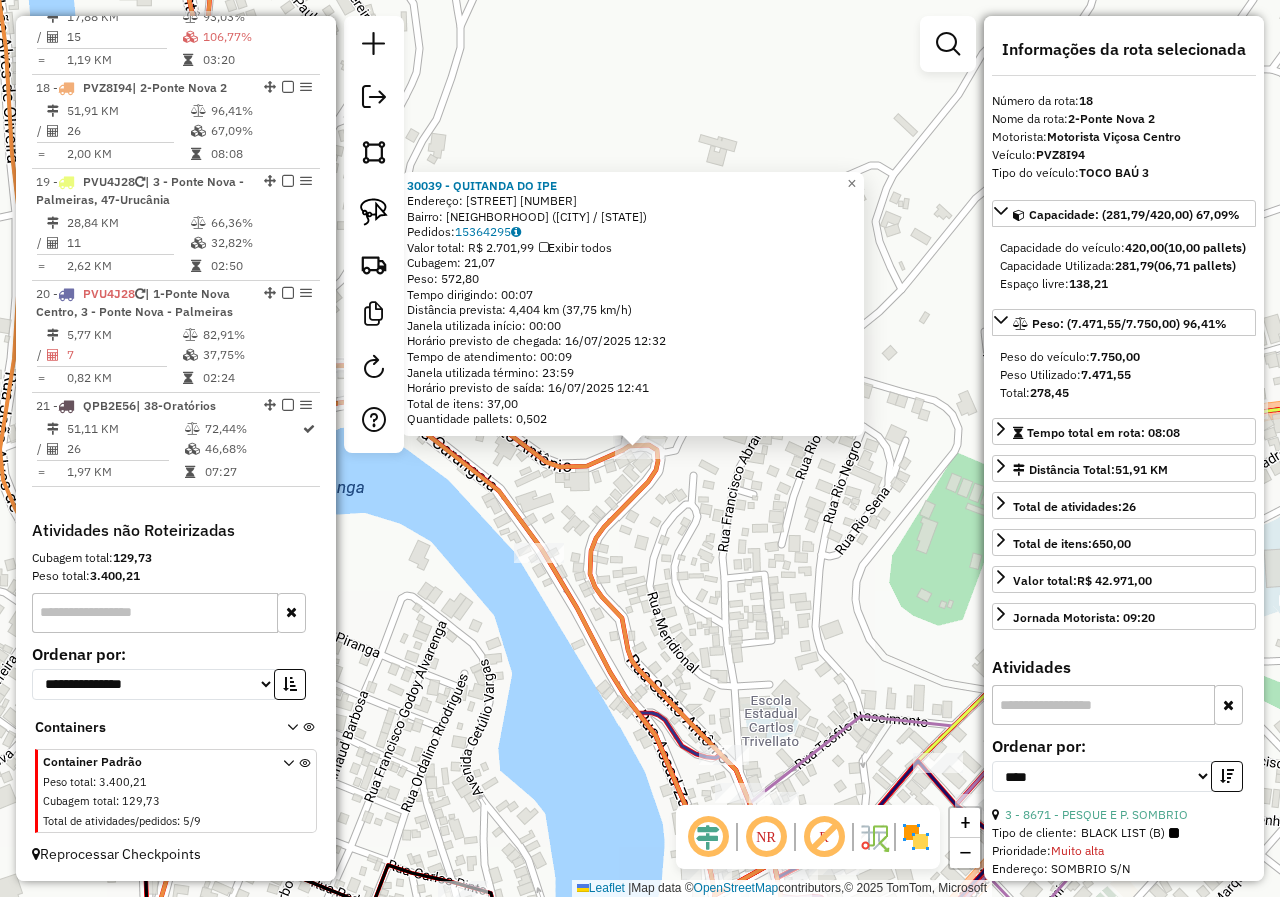 click on "30039 - QUITANDA DO IPE  Endereço:  DOUTOR MARCIO CAMPANTE BRA 4   Bairro: VALE DO IPE (PONTE NOVA / MG)   Pedidos:  15364295   Valor total: R$ 2.701,99   Exibir todos   Cubagem: 21,07  Peso: 572,80  Tempo dirigindo: 00:07   Distância prevista: 4,404 km (37,75 km/h)   Janela utilizada início: 00:00   Horário previsto de chegada: 16/07/2025 12:32   Tempo de atendimento: 00:09   Janela utilizada término: 23:59   Horário previsto de saída: 16/07/2025 12:41   Total de itens: 37,00   Quantidade pallets: 0,502  × Janela de atendimento Grade de atendimento Capacidade Transportadoras Veículos Cliente Pedidos  Rotas Selecione os dias de semana para filtrar as janelas de atendimento  Seg   Ter   Qua   Qui   Sex   Sáb   Dom  Informe o período da janela de atendimento: De: Até:  Filtrar exatamente a janela do cliente  Considerar janela de atendimento padrão  Selecione os dias de semana para filtrar as grades de atendimento  Seg   Ter   Qua   Qui   Sex   Sáb   Dom   Peso mínimo:   Peso máximo:   De:   De:" 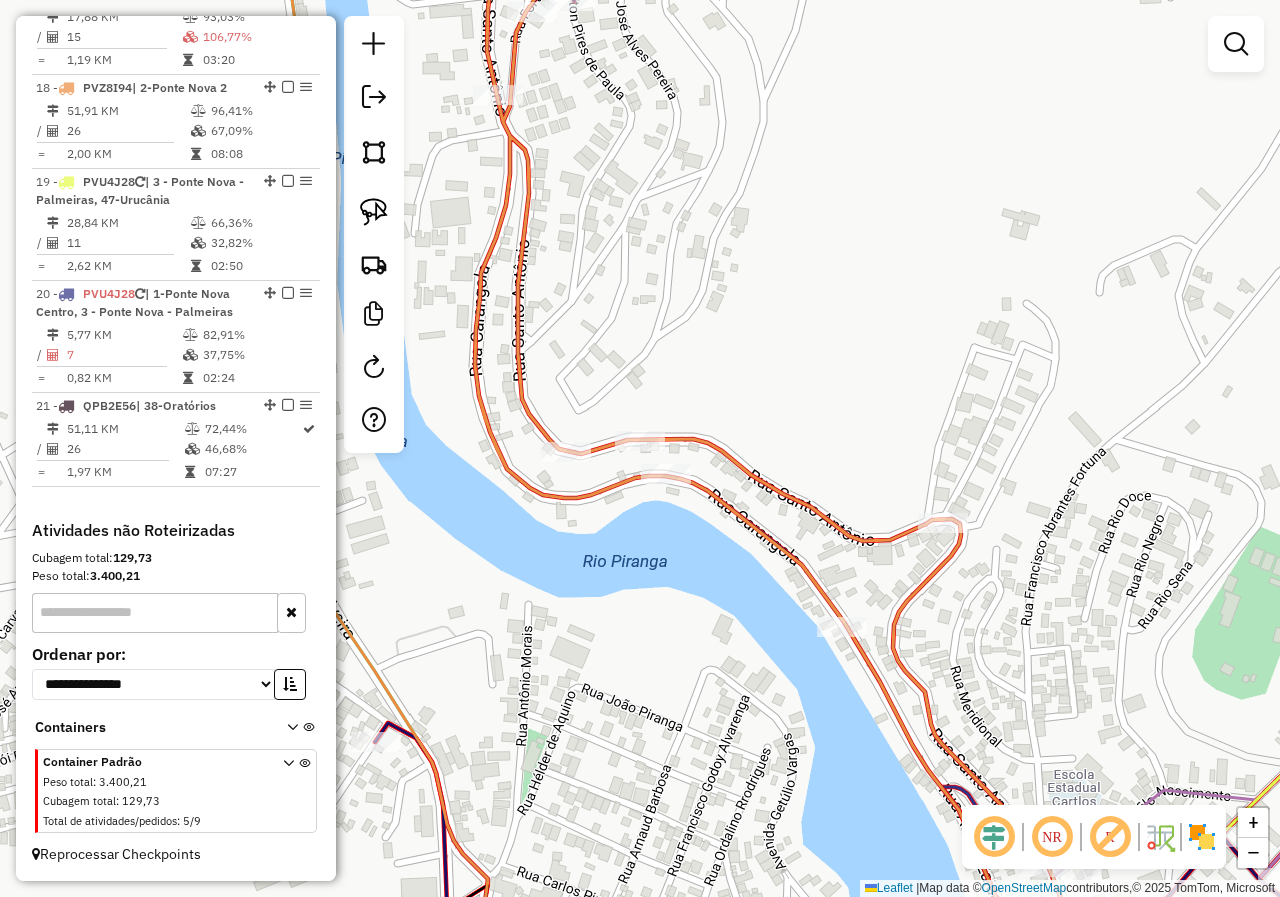 drag, startPoint x: 721, startPoint y: 540, endPoint x: 899, endPoint y: 558, distance: 178.90779 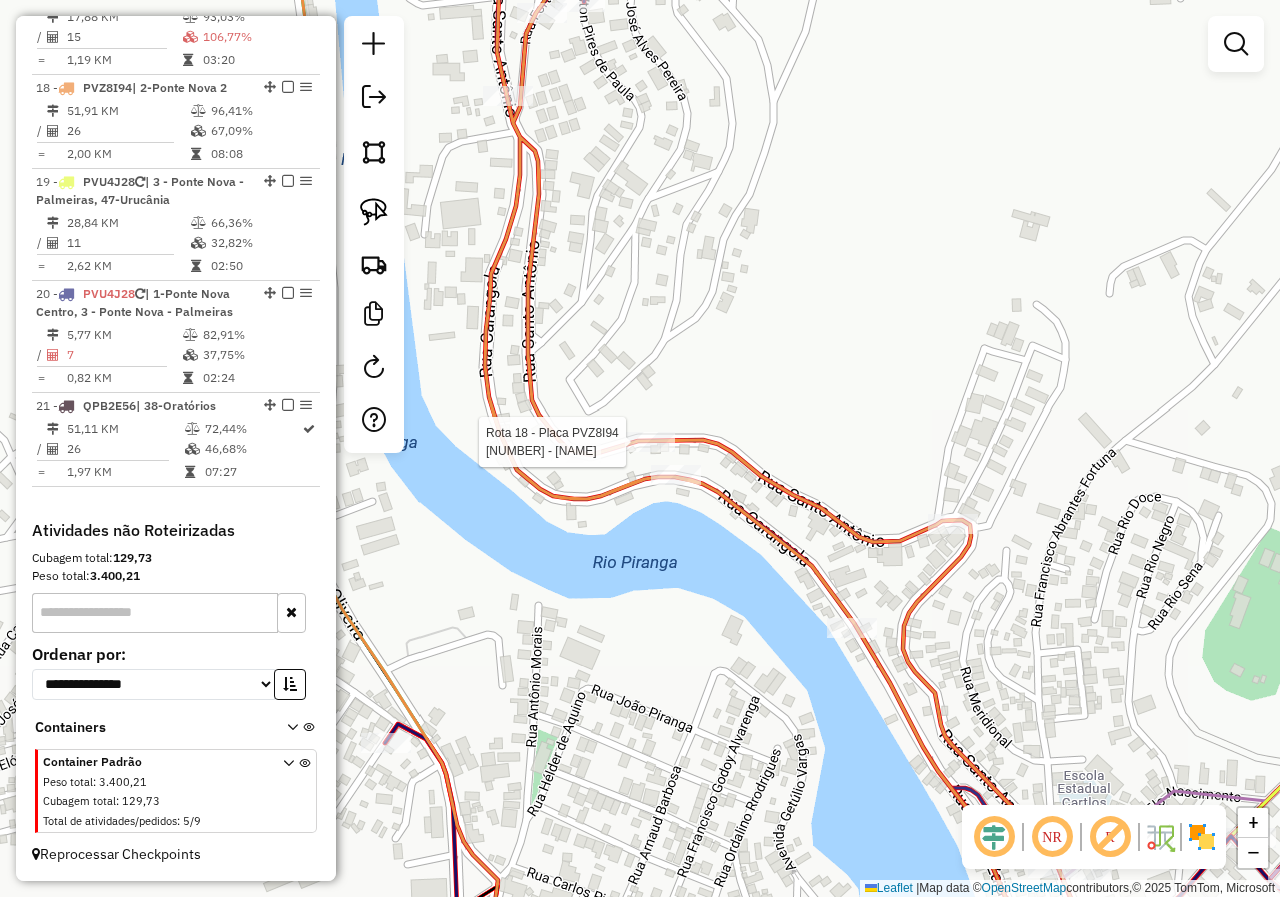 select on "*********" 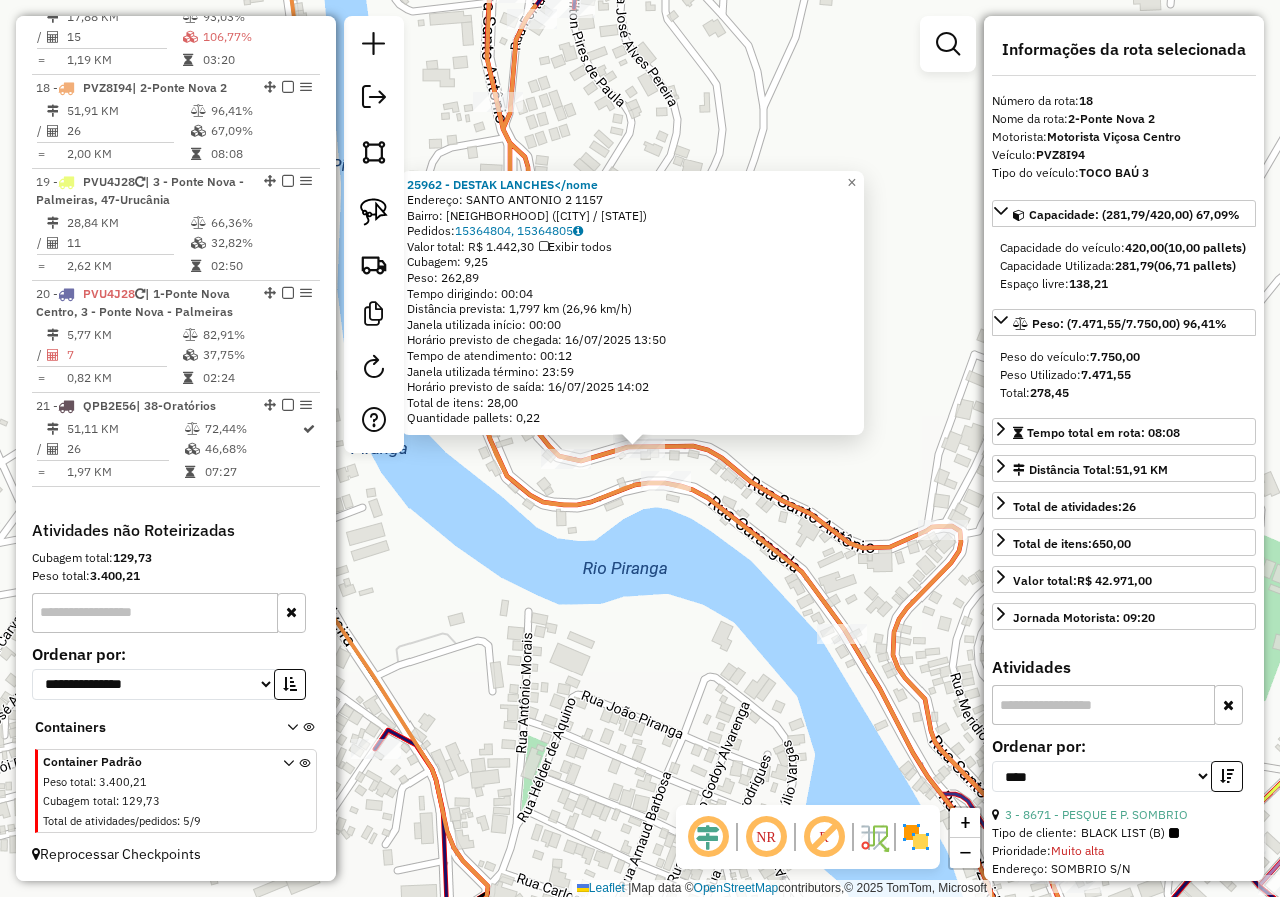 click 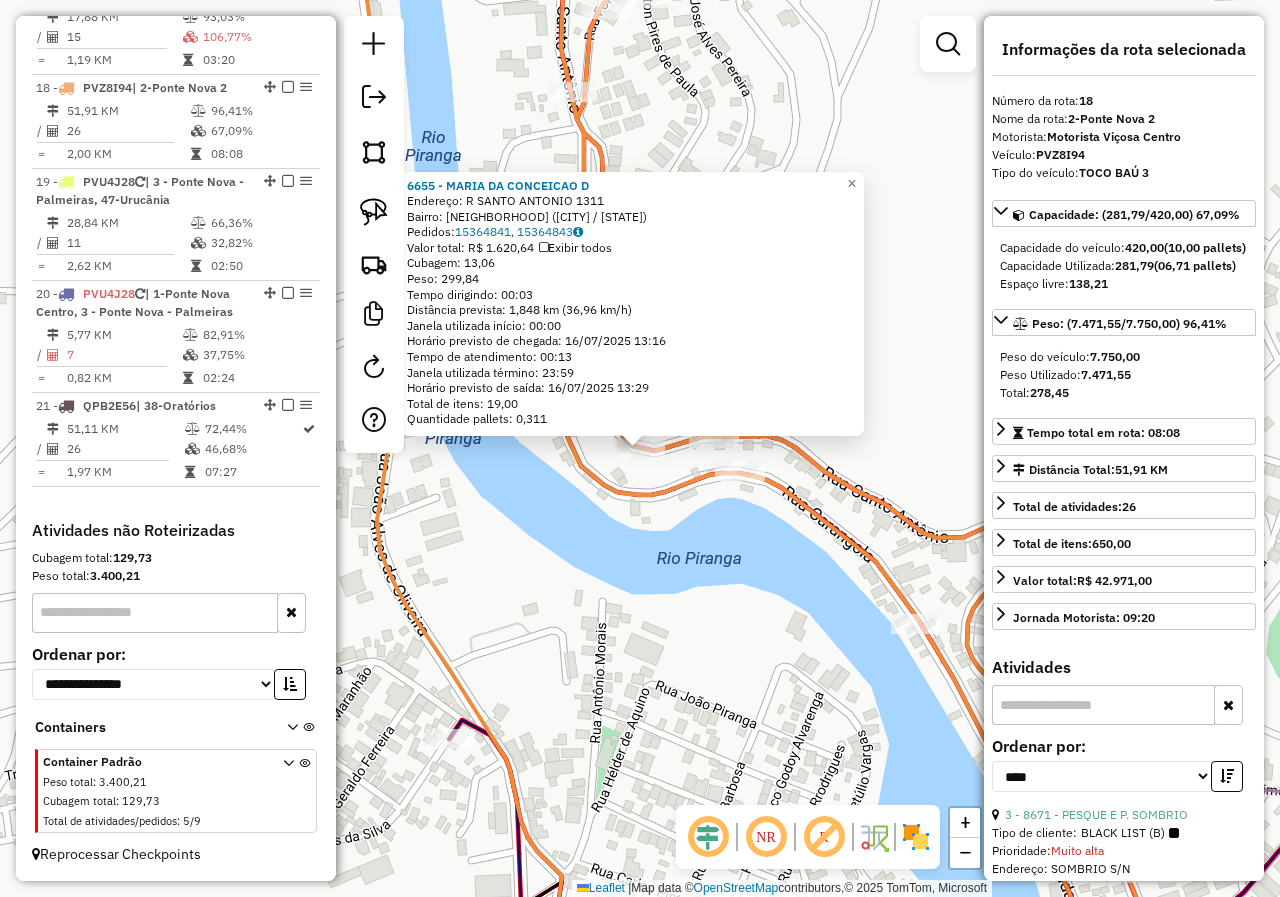 click on "6655 - MARIA DA CONCEICAO D  Endereço: R   SANTO ANTONIO                 1311   Bairro: SANTO ANTONIO II (PONTE NOVA / MG)   Pedidos:  15364841, 15364843   Valor total: R$ 1.620,64   Exibir todos   Cubagem: 13,06  Peso: 299,84  Tempo dirigindo: 00:03   Distância prevista: 1,848 km (36,96 km/h)   Janela utilizada início: 00:00   Horário previsto de chegada: 16/07/2025 13:16   Tempo de atendimento: 00:13   Janela utilizada término: 23:59   Horário previsto de saída: 16/07/2025 13:29   Total de itens: 19,00   Quantidade pallets: 0,311  × Janela de atendimento Grade de atendimento Capacidade Transportadoras Veículos Cliente Pedidos  Rotas Selecione os dias de semana para filtrar as janelas de atendimento  Seg   Ter   Qua   Qui   Sex   Sáb   Dom  Informe o período da janela de atendimento: De: Até:  Filtrar exatamente a janela do cliente  Considerar janela de atendimento padrão  Selecione os dias de semana para filtrar as grades de atendimento  Seg   Ter   Qua   Qui   Sex   Sáb   Dom   Peso mínimo:" 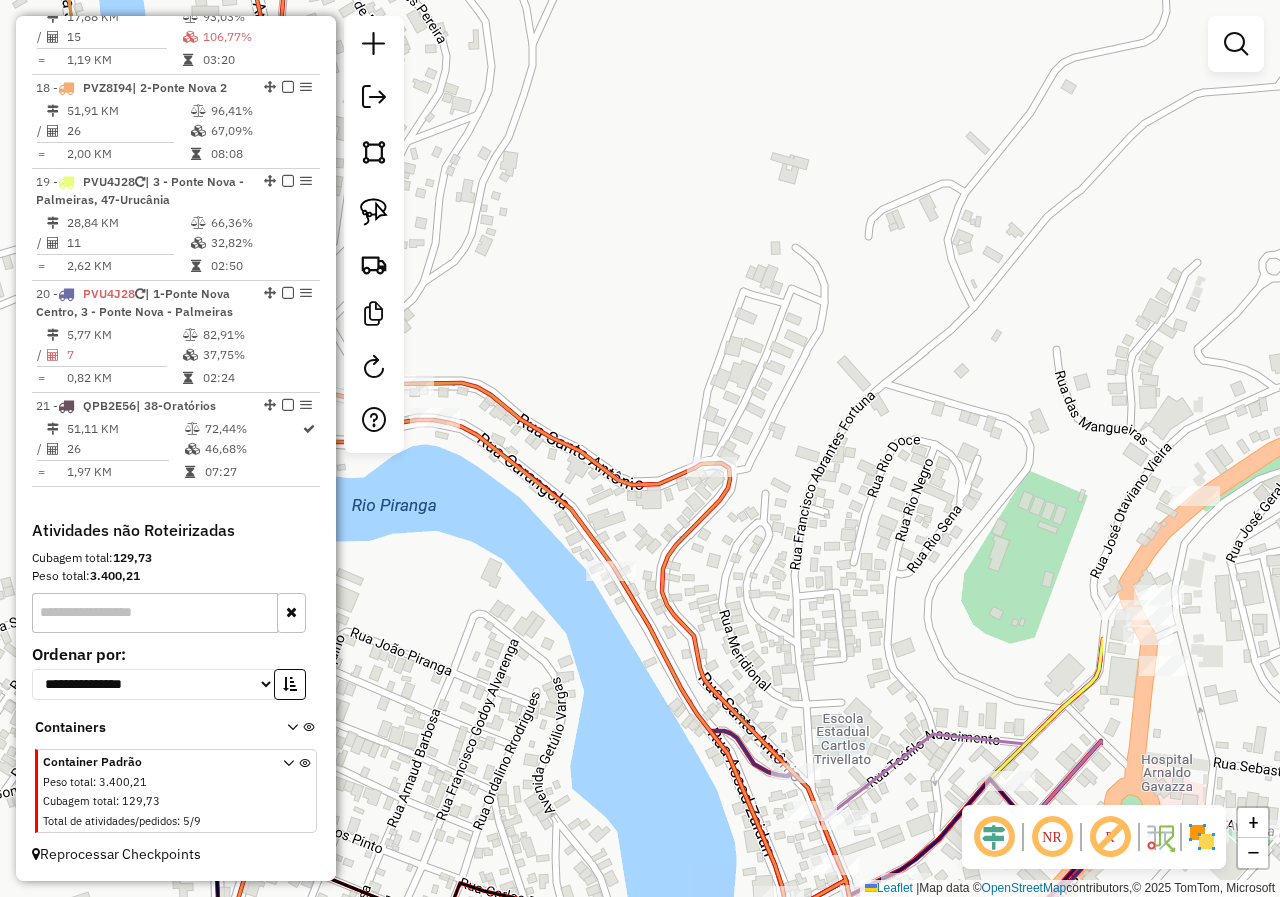 drag, startPoint x: 925, startPoint y: 331, endPoint x: 562, endPoint y: 249, distance: 372.14648 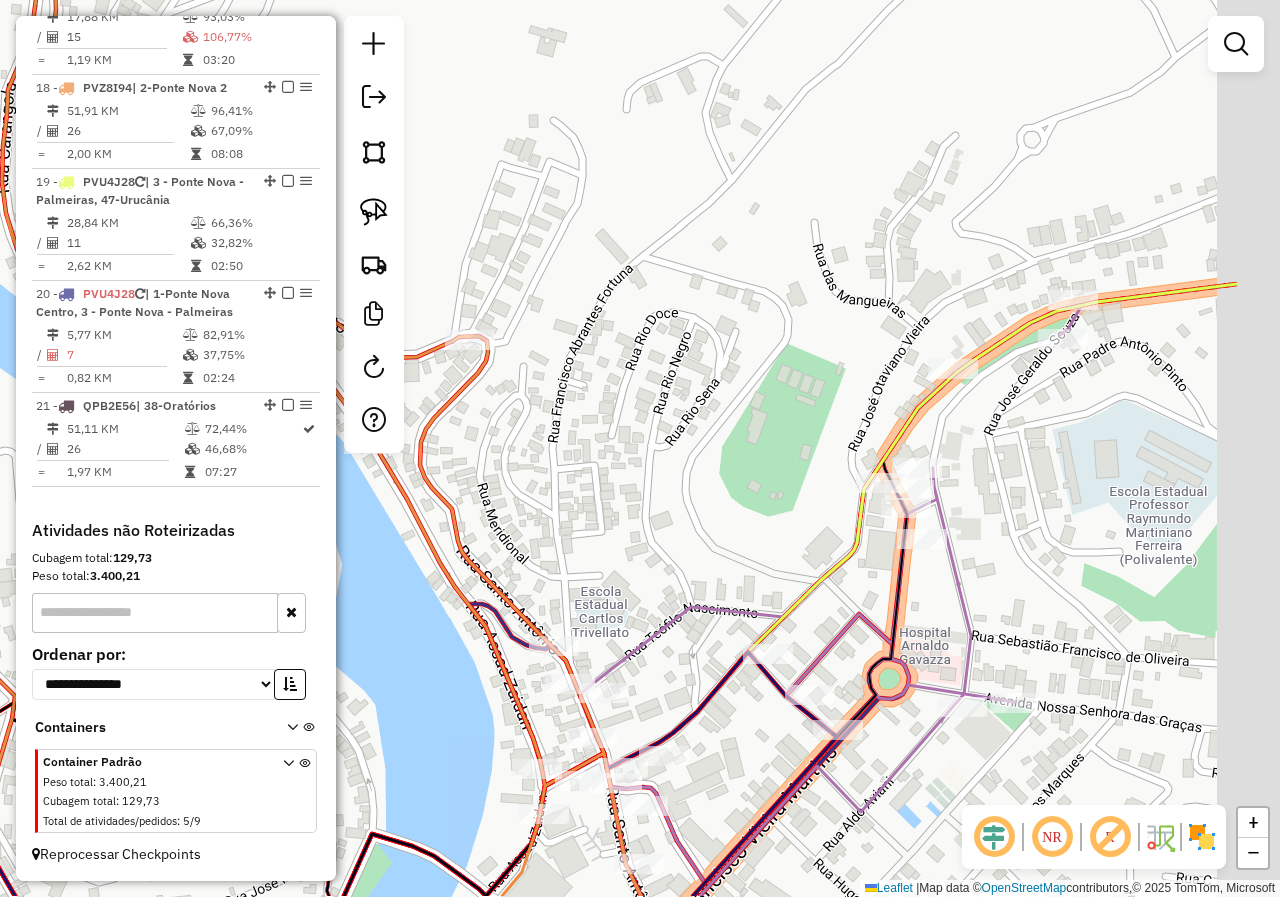 drag, startPoint x: 738, startPoint y: 462, endPoint x: 545, endPoint y: 362, distance: 217.36835 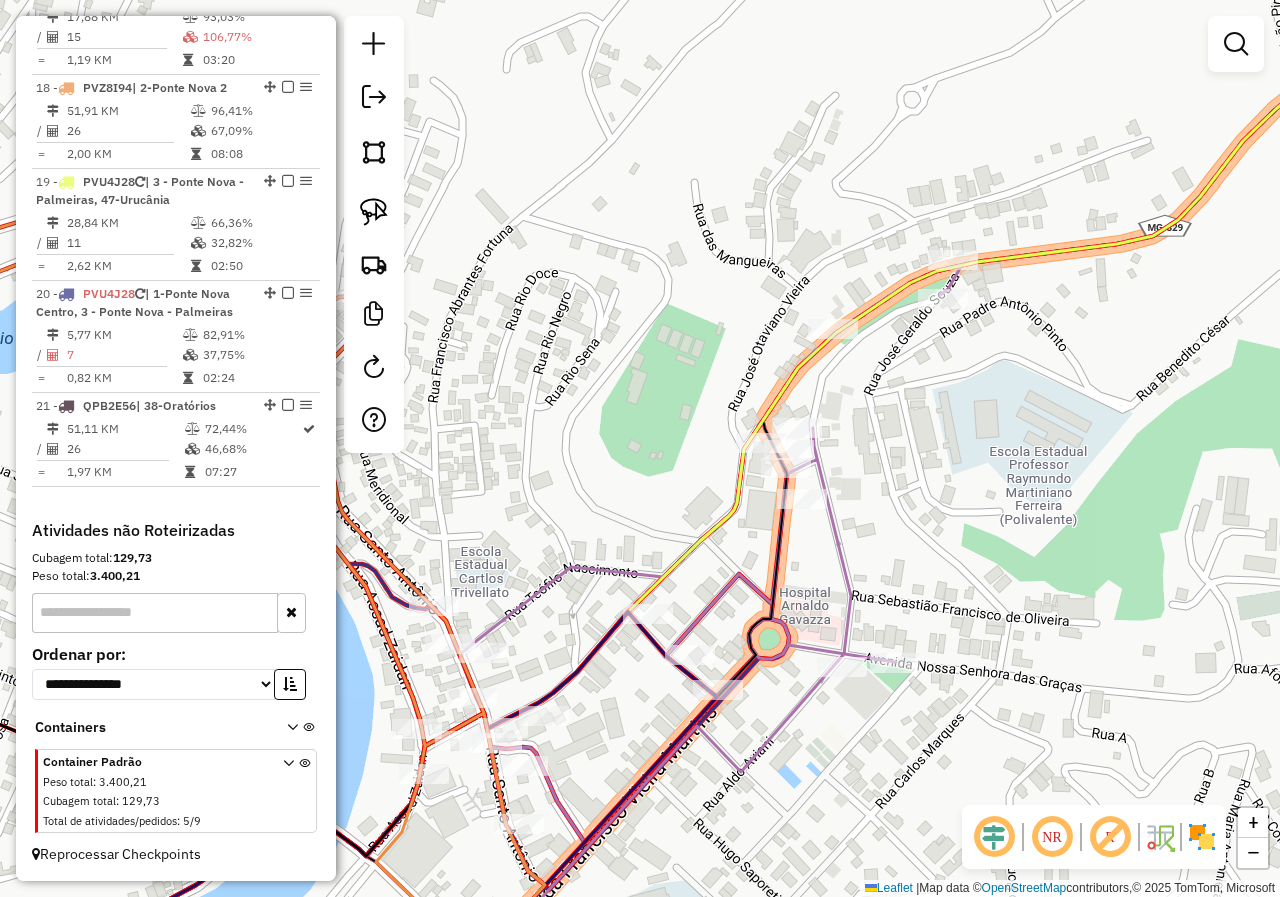 drag, startPoint x: 1029, startPoint y: 472, endPoint x: 998, endPoint y: 469, distance: 31.144823 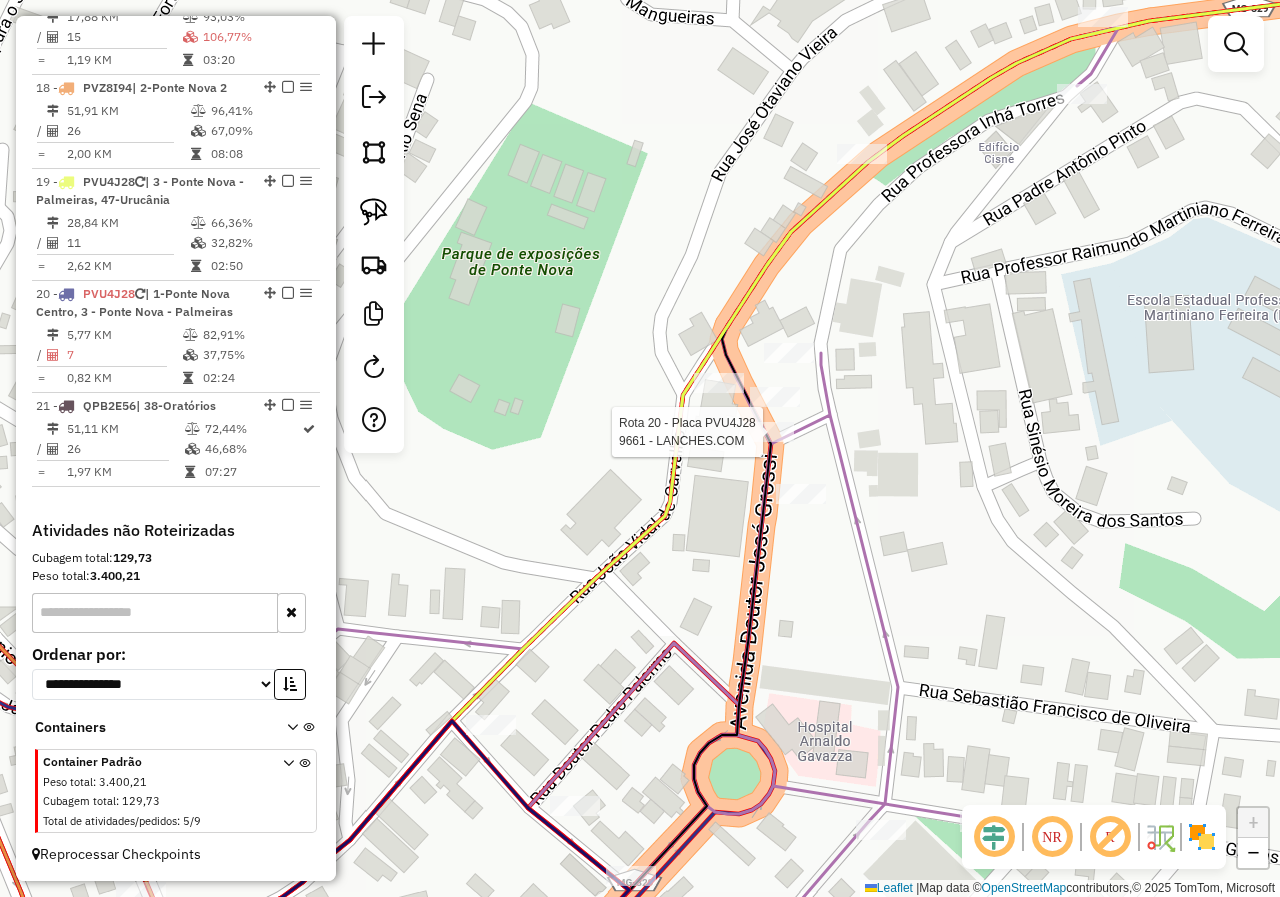 select on "*********" 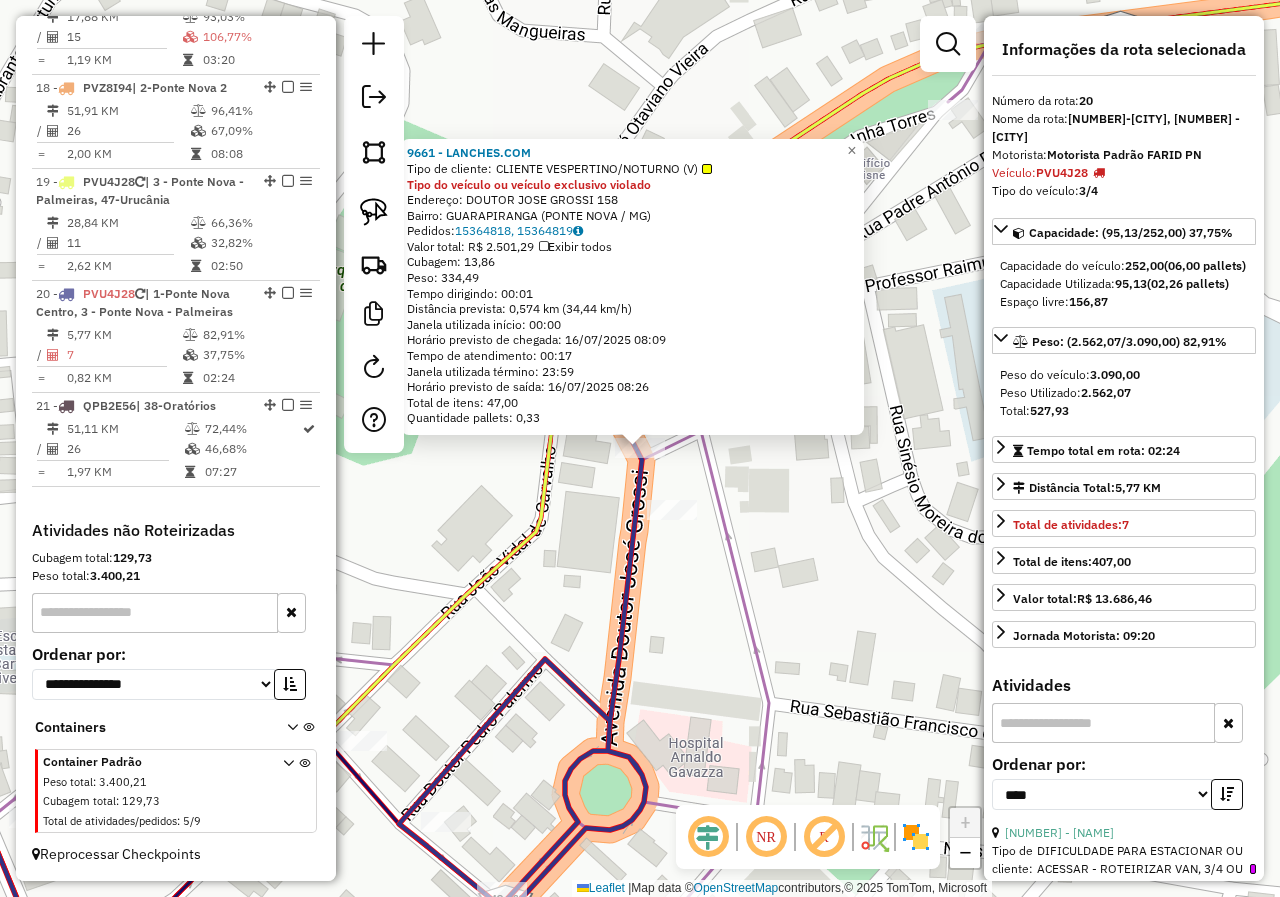 click on "9661 - LANCHES.COM  Tipo de cliente:   CLIENTE VESPERTINO/NOTURNO (V)  Tipo do veículo ou veículo exclusivo violado  Endereço:  DOUTOR JOSE GROSSI 158   Bairro: GUARAPIRANGA (PONTE NOVA / MG)   Pedidos:  15364818, 15364819   Valor total: R$ 2.501,29   Exibir todos   Cubagem: 13,86  Peso: 334,49  Tempo dirigindo: 00:01   Distância prevista: 0,574 km (34,44 km/h)   Janela utilizada início: 00:00   Horário previsto de chegada: 16/07/2025 08:09   Tempo de atendimento: 00:17   Janela utilizada término: 23:59   Horário previsto de saída: 16/07/2025 08:26   Total de itens: 47,00   Quantidade pallets: 0,33  × Janela de atendimento Grade de atendimento Capacidade Transportadoras Veículos Cliente Pedidos  Rotas Selecione os dias de semana para filtrar as janelas de atendimento  Seg   Ter   Qua   Qui   Sex   Sáb   Dom  Informe o período da janela de atendimento: De: Até:  Filtrar exatamente a janela do cliente  Considerar janela de atendimento padrão   Seg   Ter   Qua   Qui   Sex   Sáb   Dom   De:   De:" 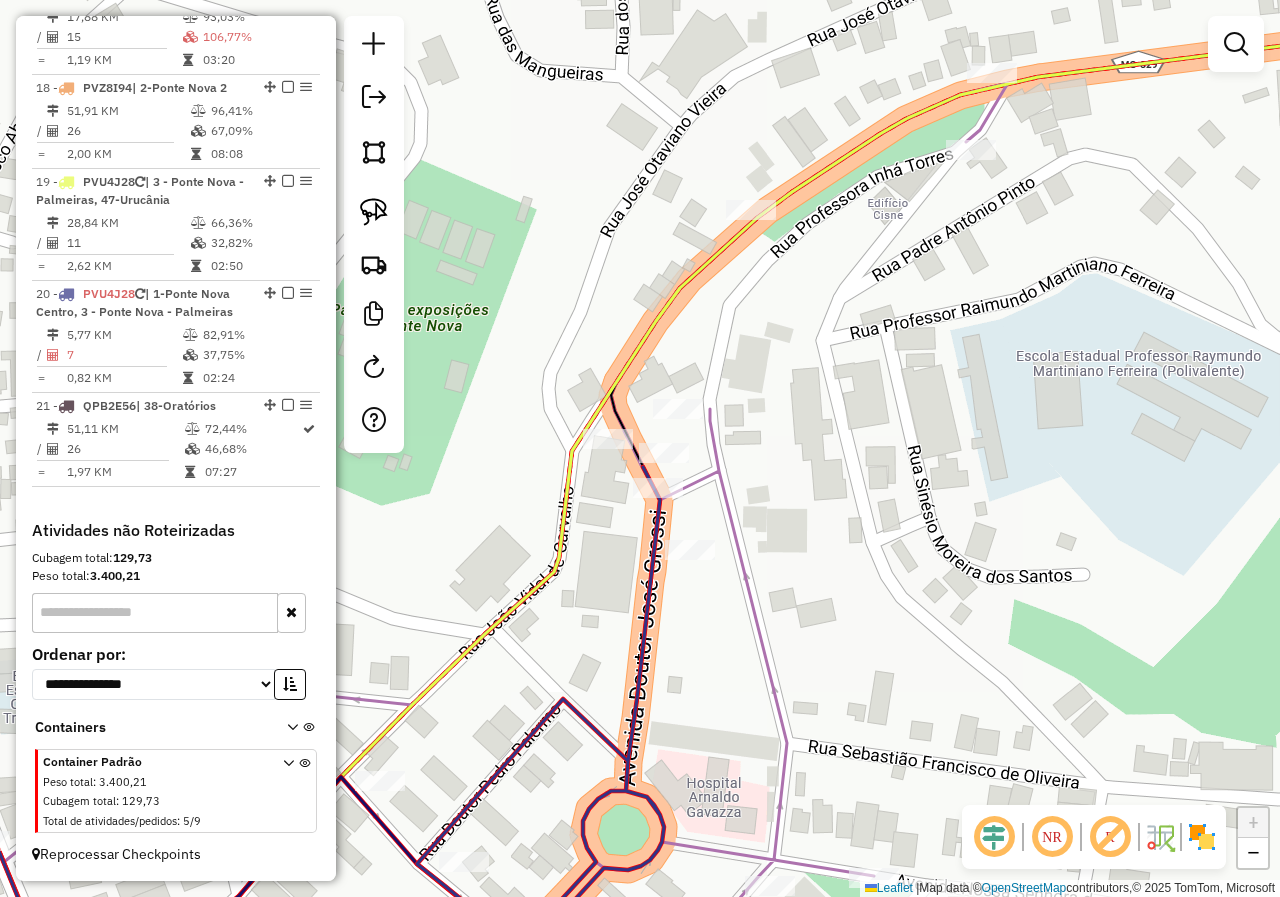 drag, startPoint x: 761, startPoint y: 521, endPoint x: 790, endPoint y: 558, distance: 47.010635 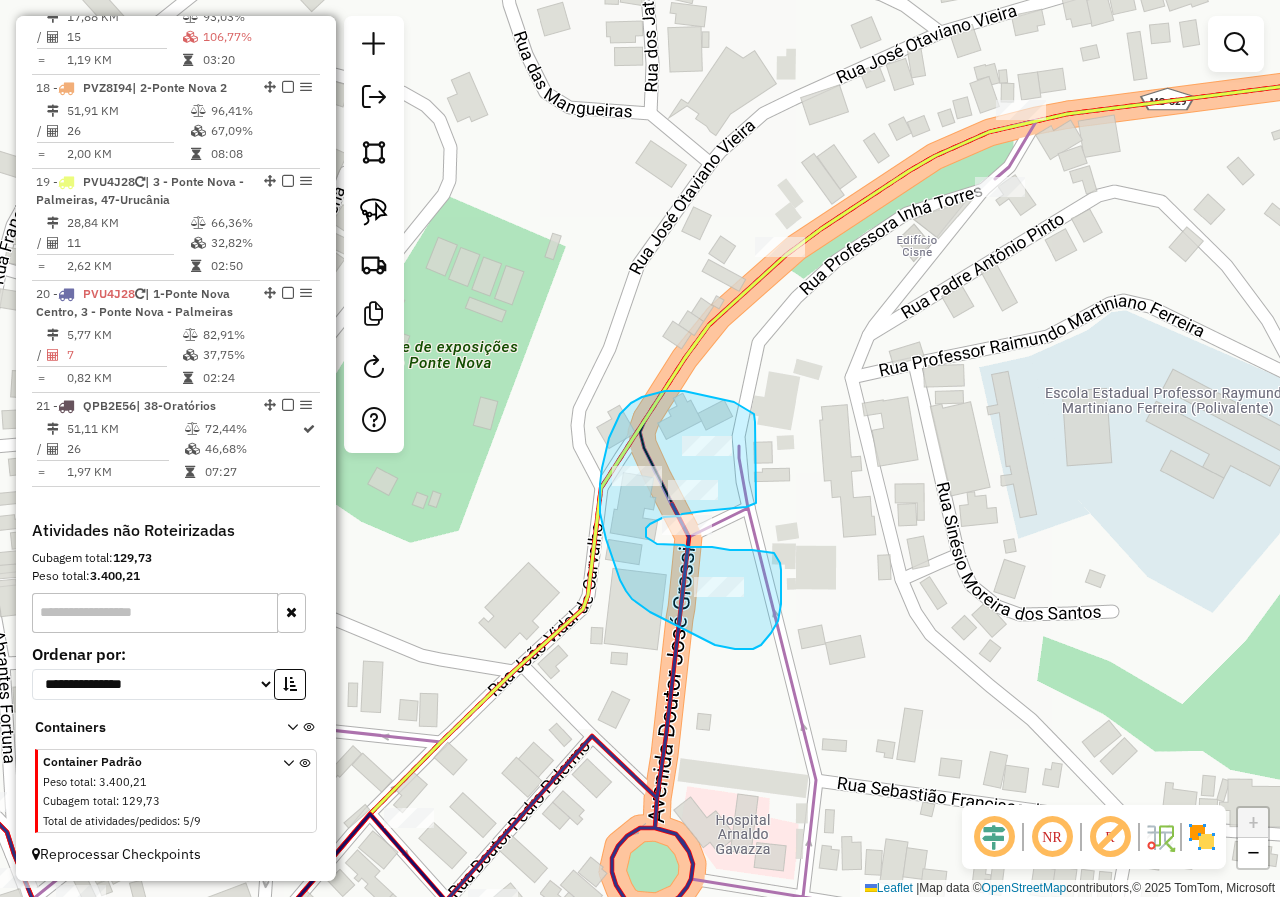 drag, startPoint x: 755, startPoint y: 422, endPoint x: 756, endPoint y: 503, distance: 81.00617 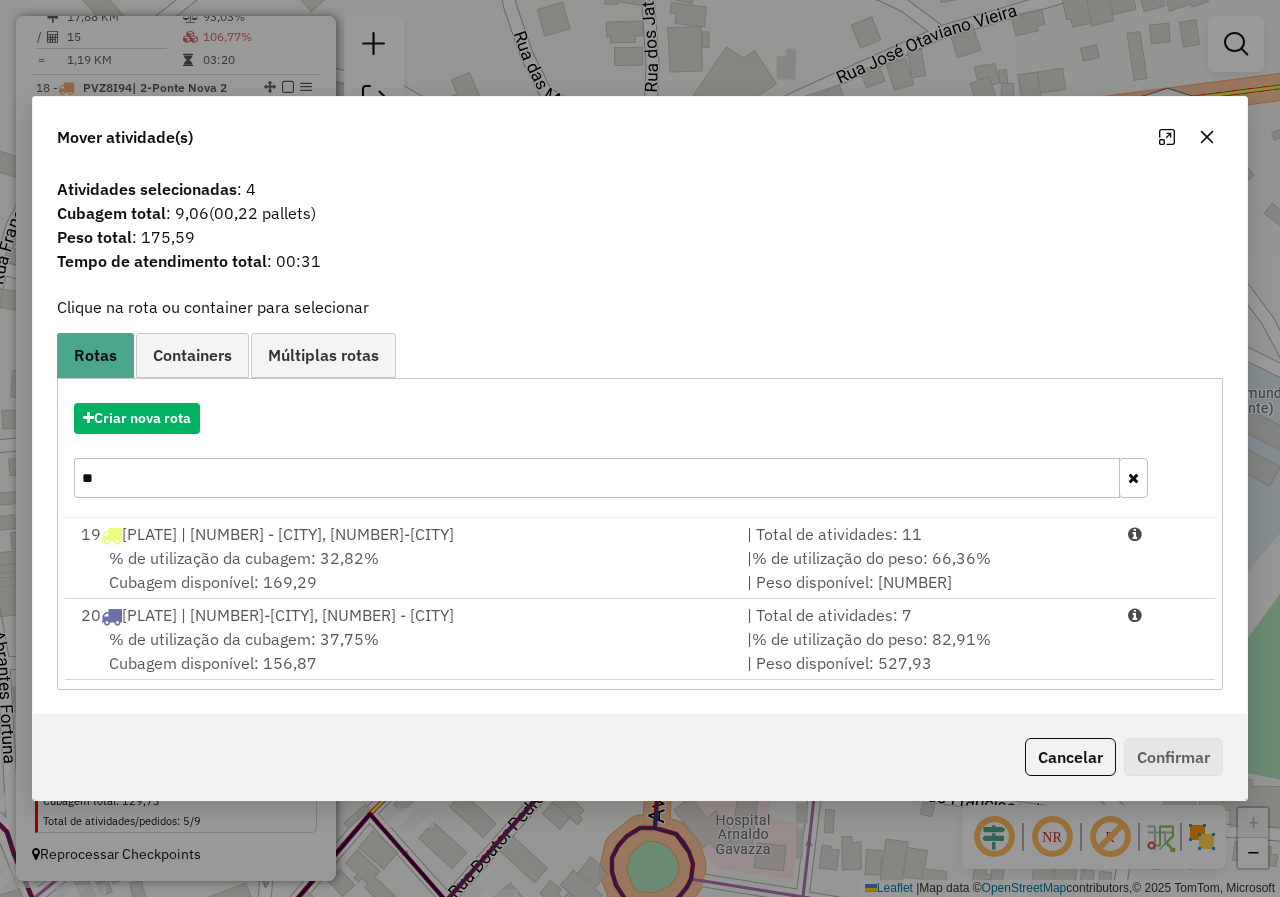 click 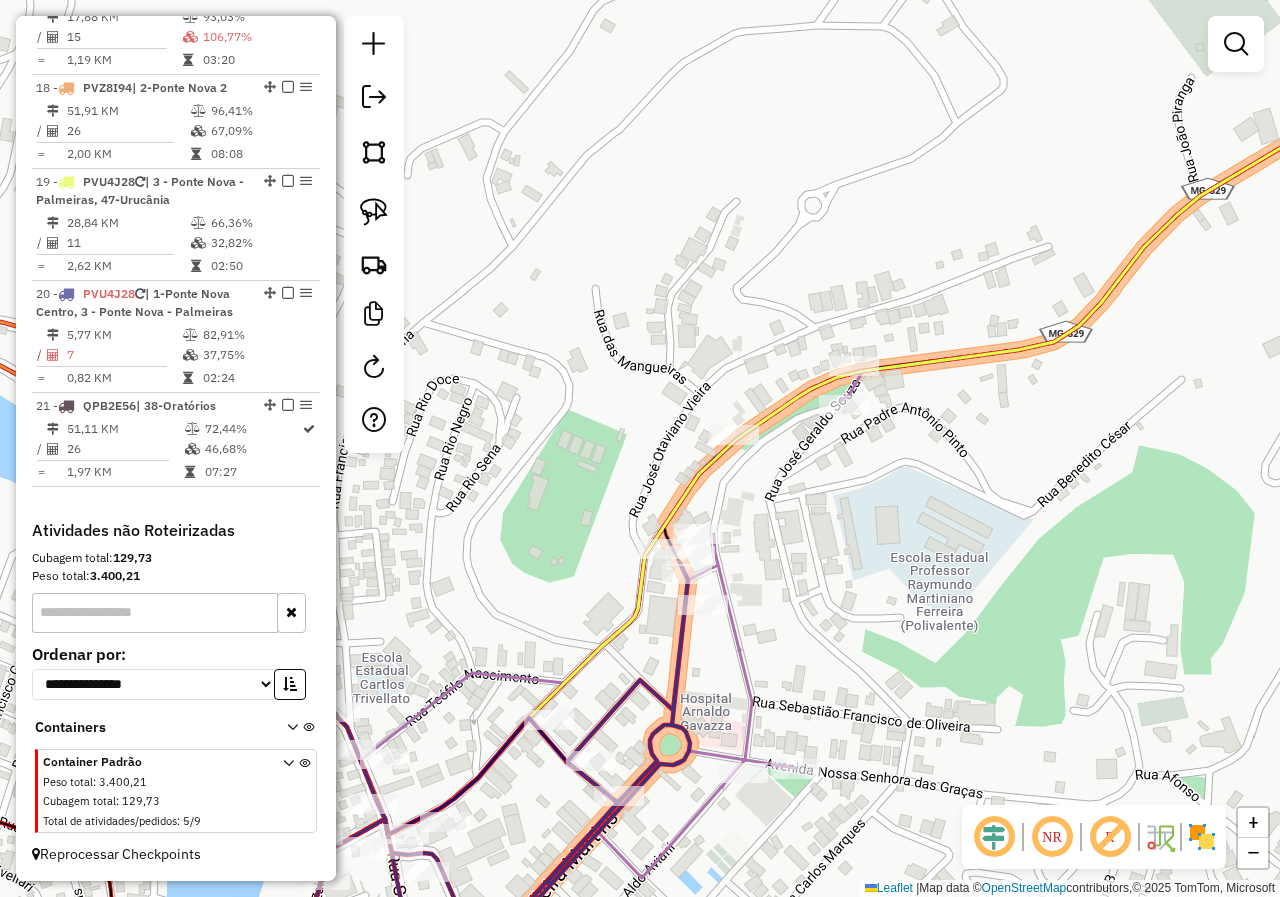 drag, startPoint x: 538, startPoint y: 629, endPoint x: 547, endPoint y: 359, distance: 270.14996 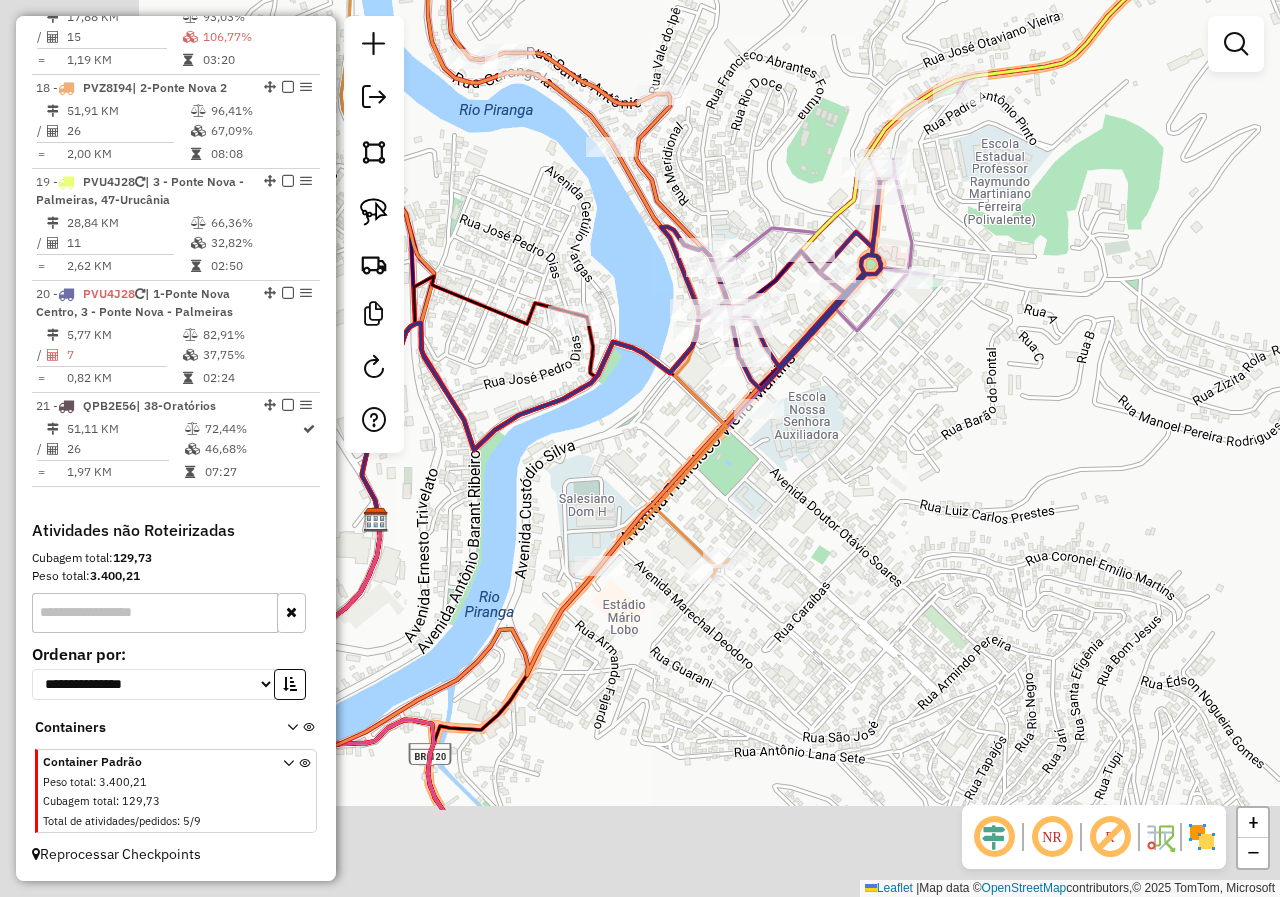 drag, startPoint x: 603, startPoint y: 635, endPoint x: 863, endPoint y: 463, distance: 311.74347 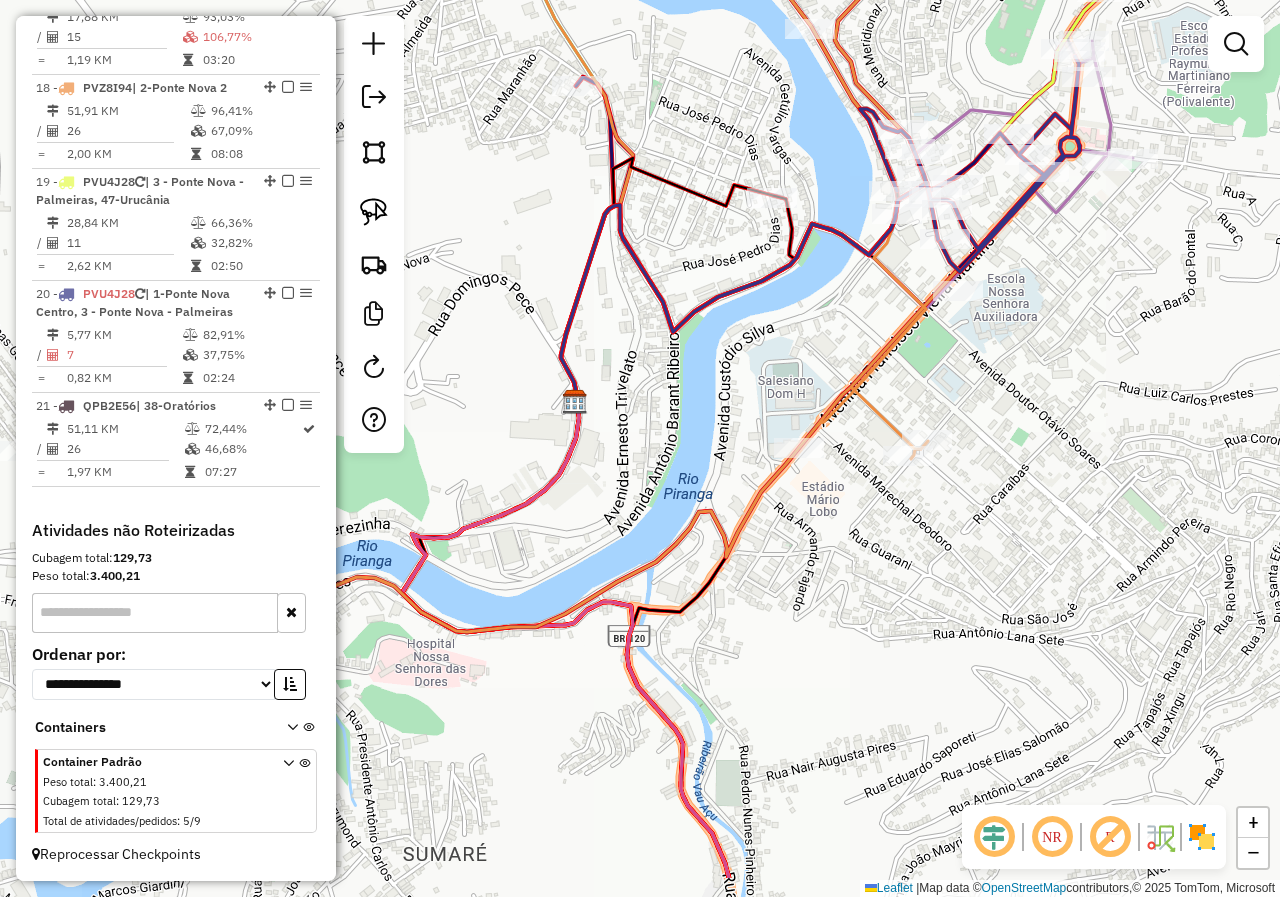 drag, startPoint x: 805, startPoint y: 618, endPoint x: 902, endPoint y: 512, distance: 143.68369 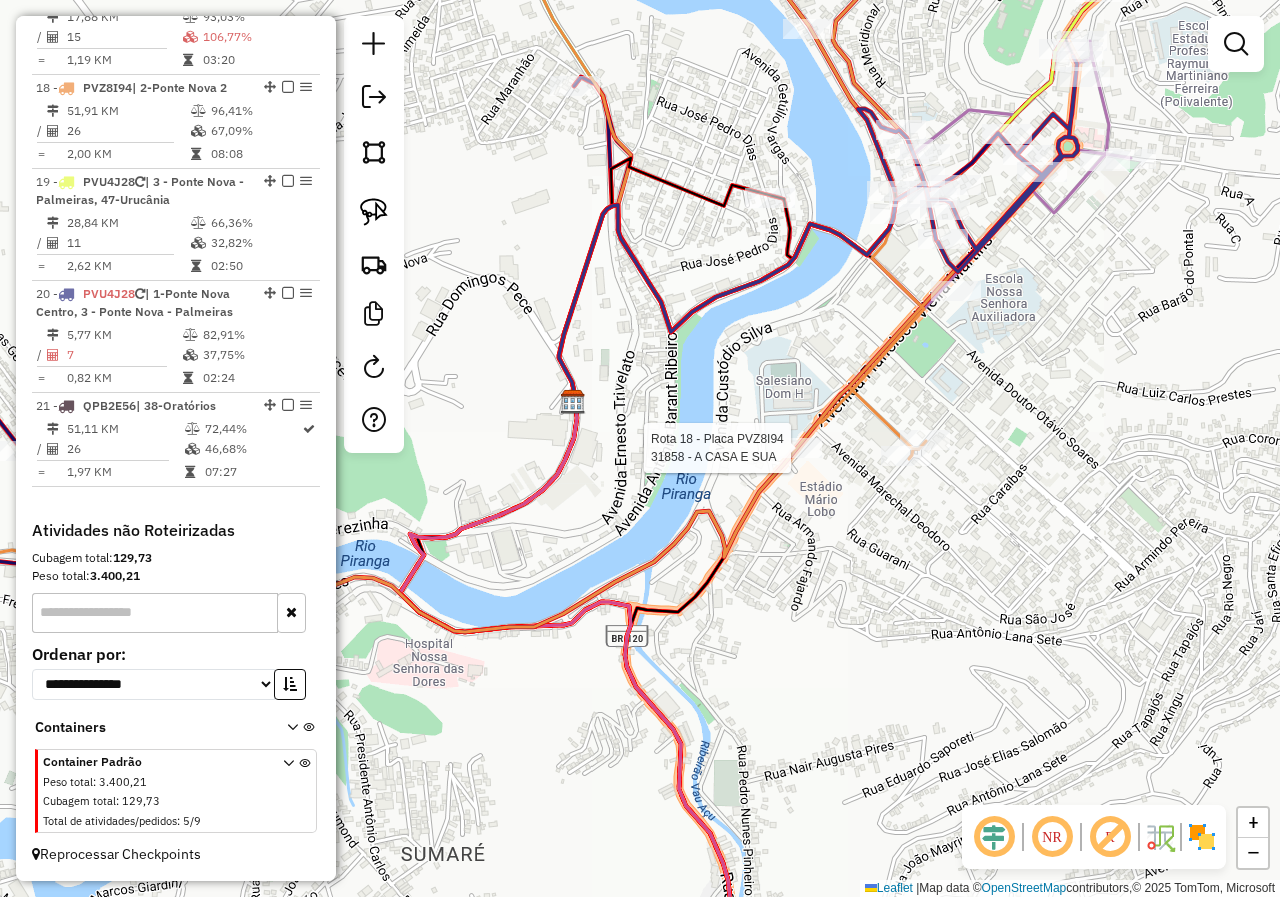 select on "*********" 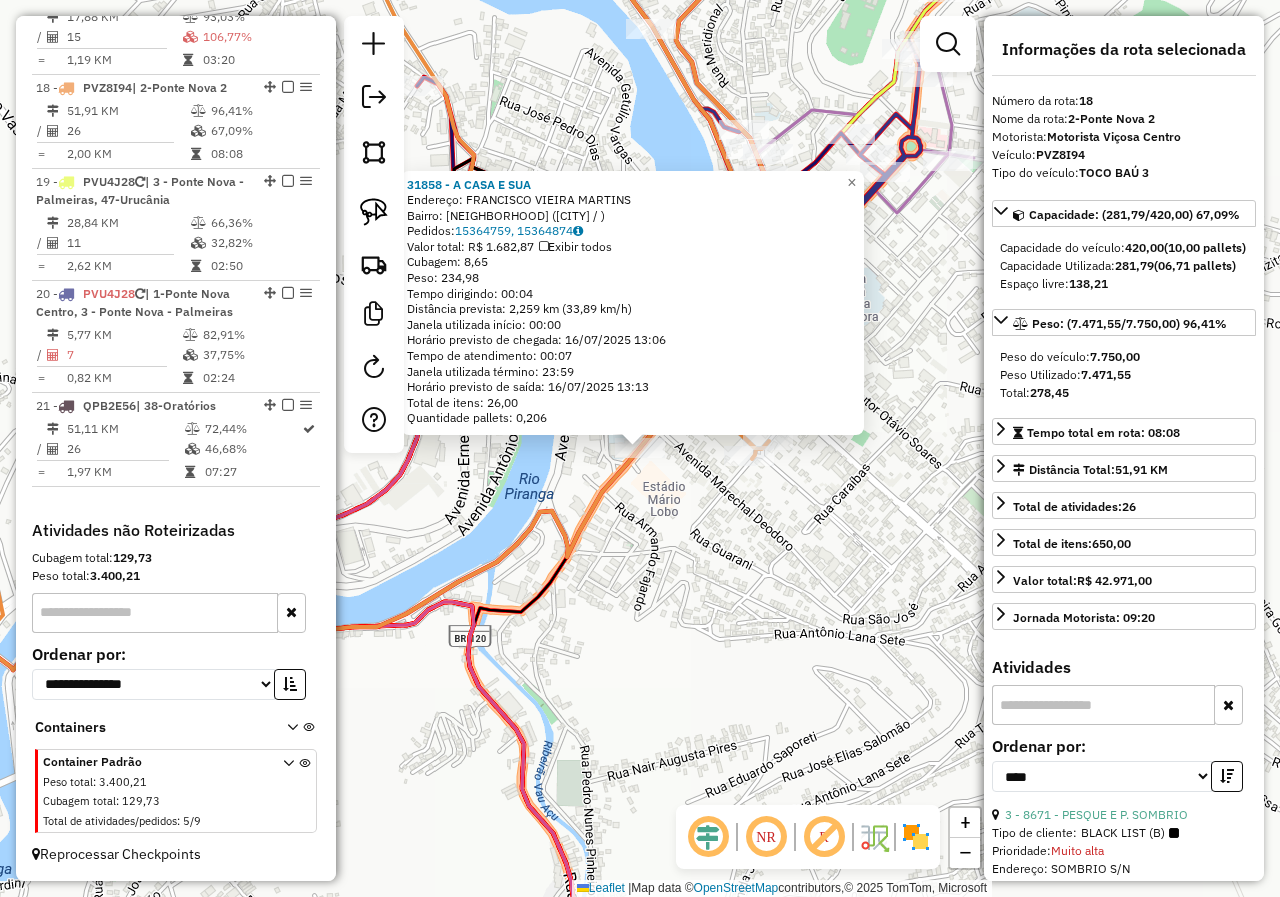 click on "31858 - A CASA E SUA  Endereço: FRANCISCO VIEIRA MARTINS   Bairro: Palmeiras  (Ponte Nova / )   Pedidos:  15364759, 15364874   Valor total: R$ 1.682,87   Exibir todos   Cubagem: 8,65  Peso: 234,98  Tempo dirigindo: 00:04   Distância prevista: 2,259 km (33,89 km/h)   Janela utilizada início: 00:00   Horário previsto de chegada: 16/07/2025 13:06   Tempo de atendimento: 00:07   Janela utilizada término: 23:59   Horário previsto de saída: 16/07/2025 13:13   Total de itens: 26,00   Quantidade pallets: 0,206  × Janela de atendimento Grade de atendimento Capacidade Transportadoras Veículos Cliente Pedidos  Rotas Selecione os dias de semana para filtrar as janelas de atendimento  Seg   Ter   Qua   Qui   Sex   Sáb   Dom  Informe o período da janela de atendimento: De: Até:  Filtrar exatamente a janela do cliente  Considerar janela de atendimento padrão  Selecione os dias de semana para filtrar as grades de atendimento  Seg   Ter   Qua   Qui   Sex   Sáb   Dom   Peso mínimo:   Peso máximo:   De:   Até:" 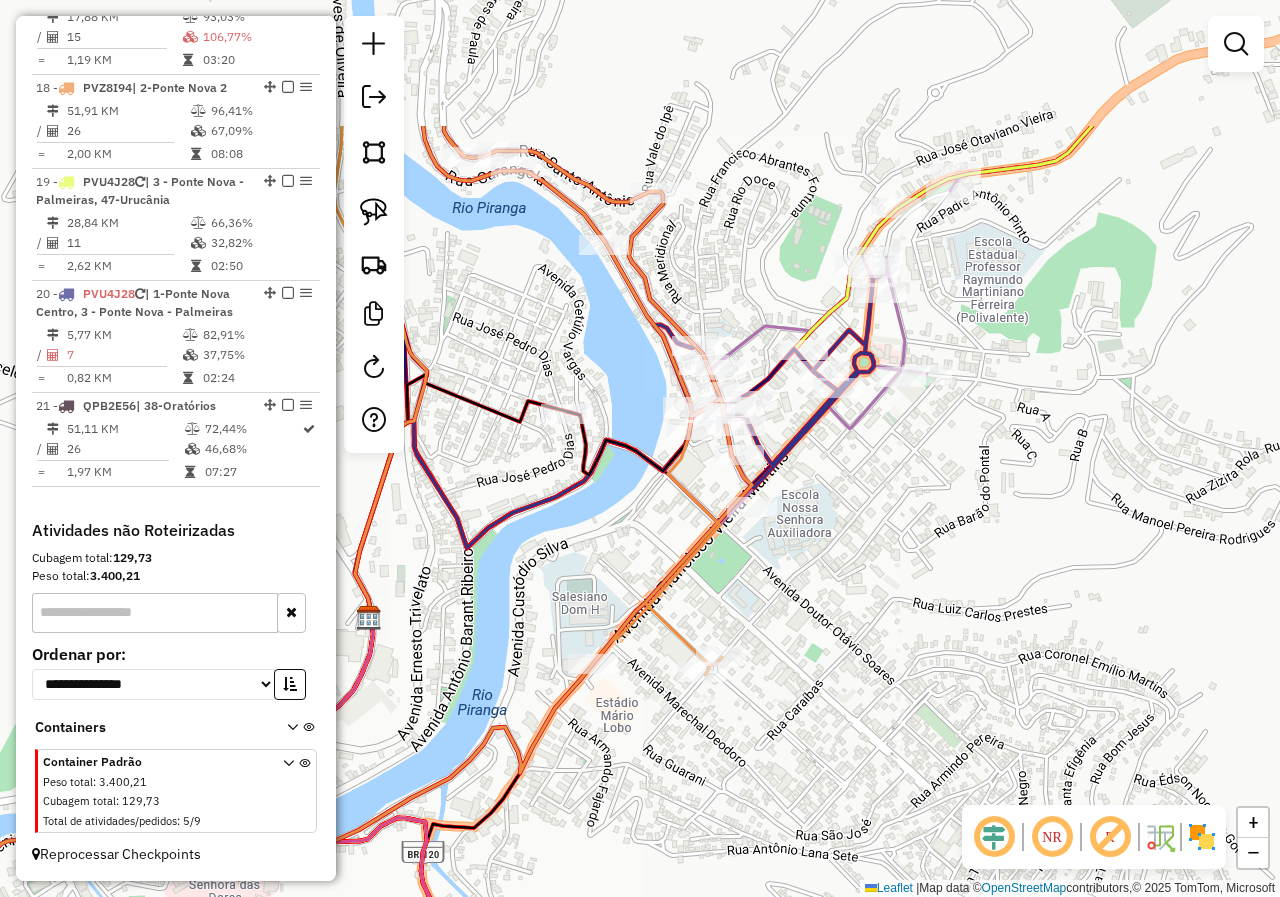 drag, startPoint x: 785, startPoint y: 356, endPoint x: 715, endPoint y: 562, distance: 217.56837 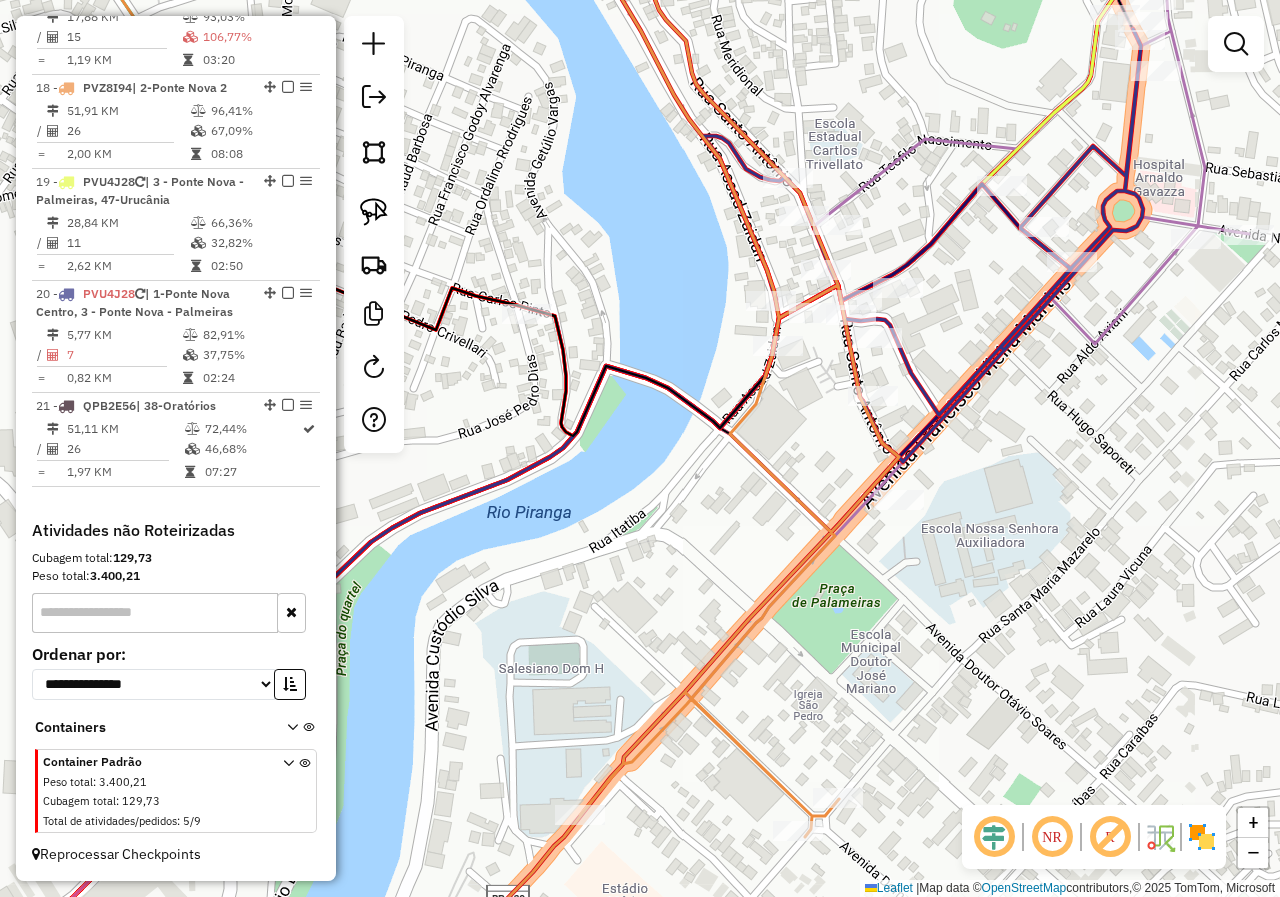 drag, startPoint x: 661, startPoint y: 559, endPoint x: 725, endPoint y: 571, distance: 65.11528 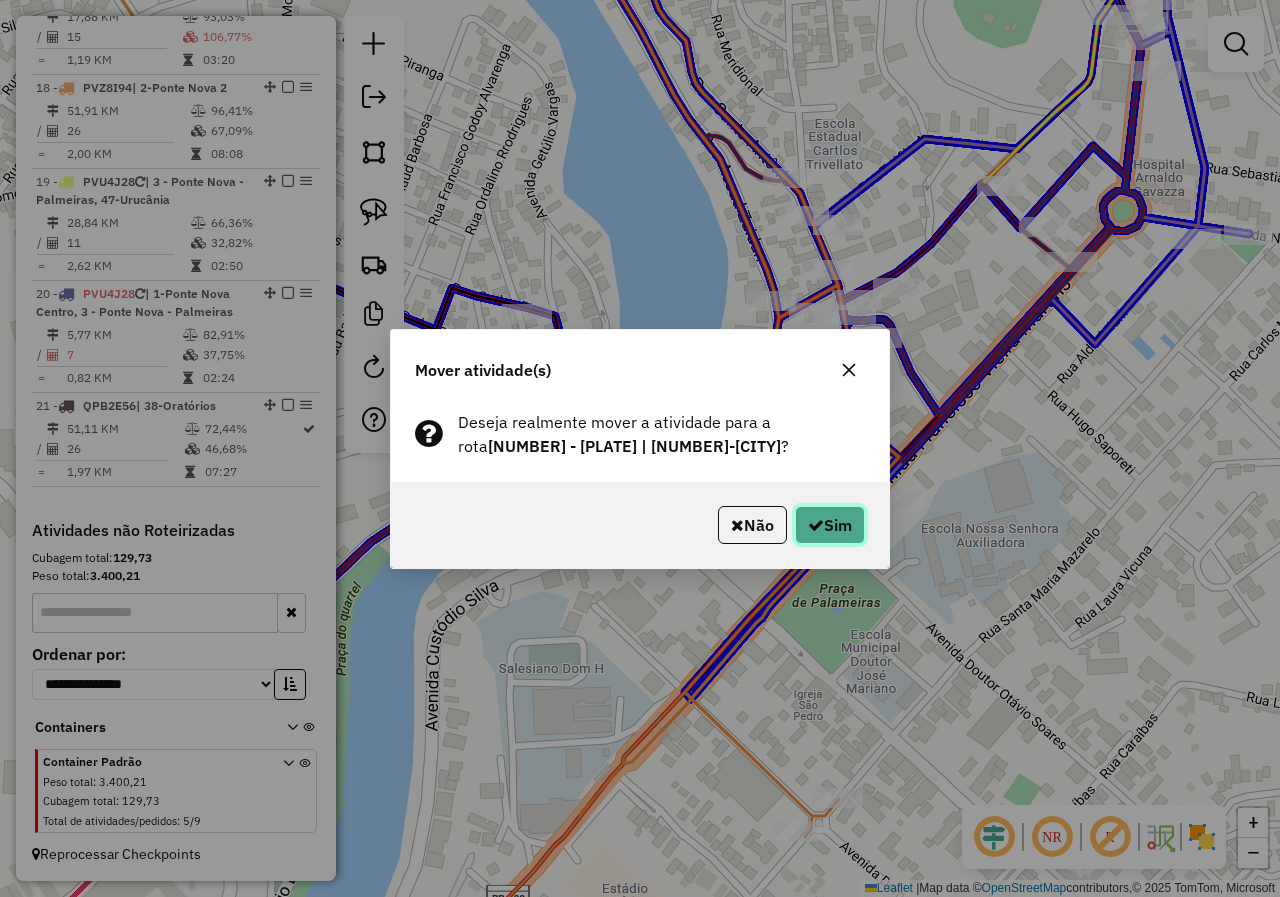 click on "Sim" 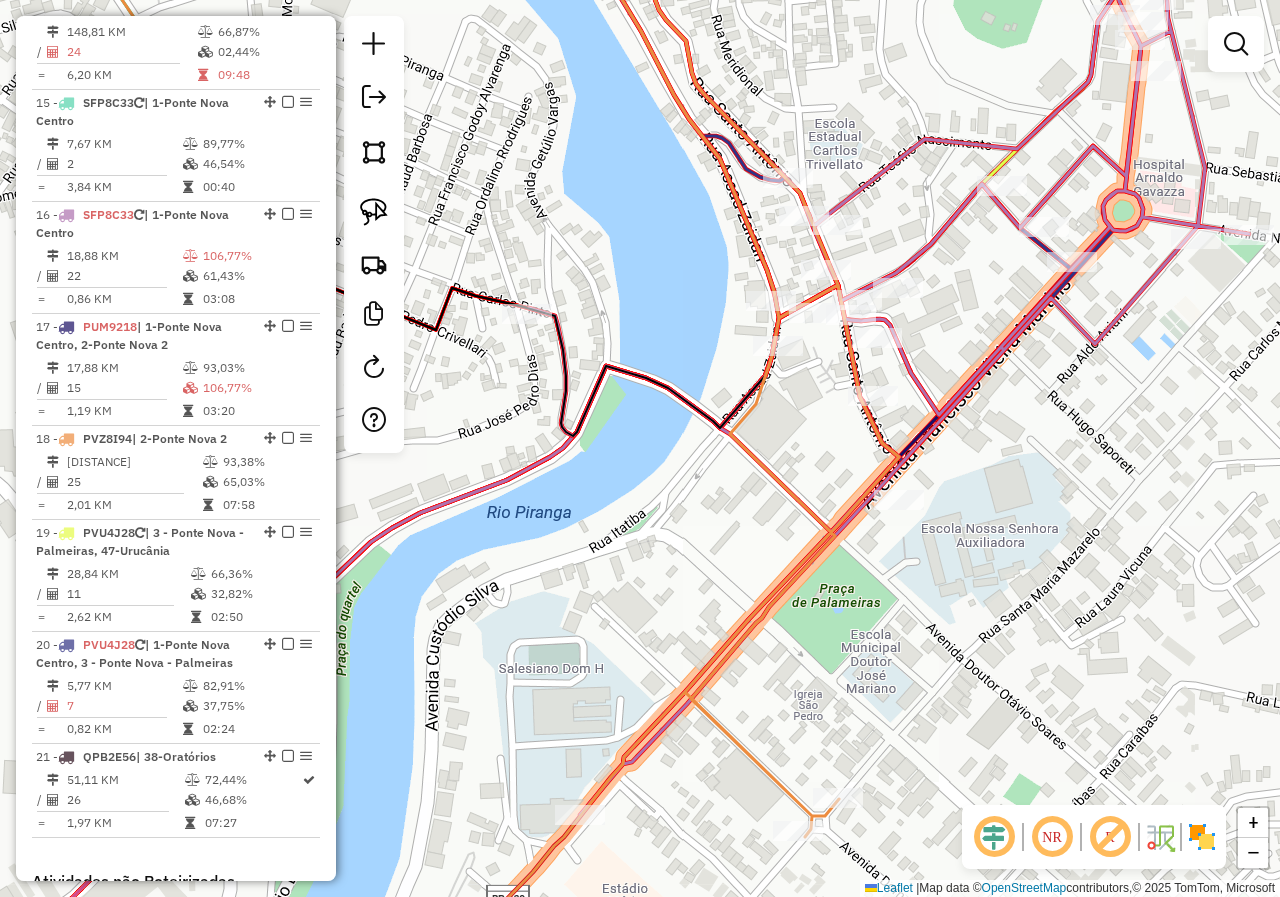 scroll, scrollTop: 2075, scrollLeft: 0, axis: vertical 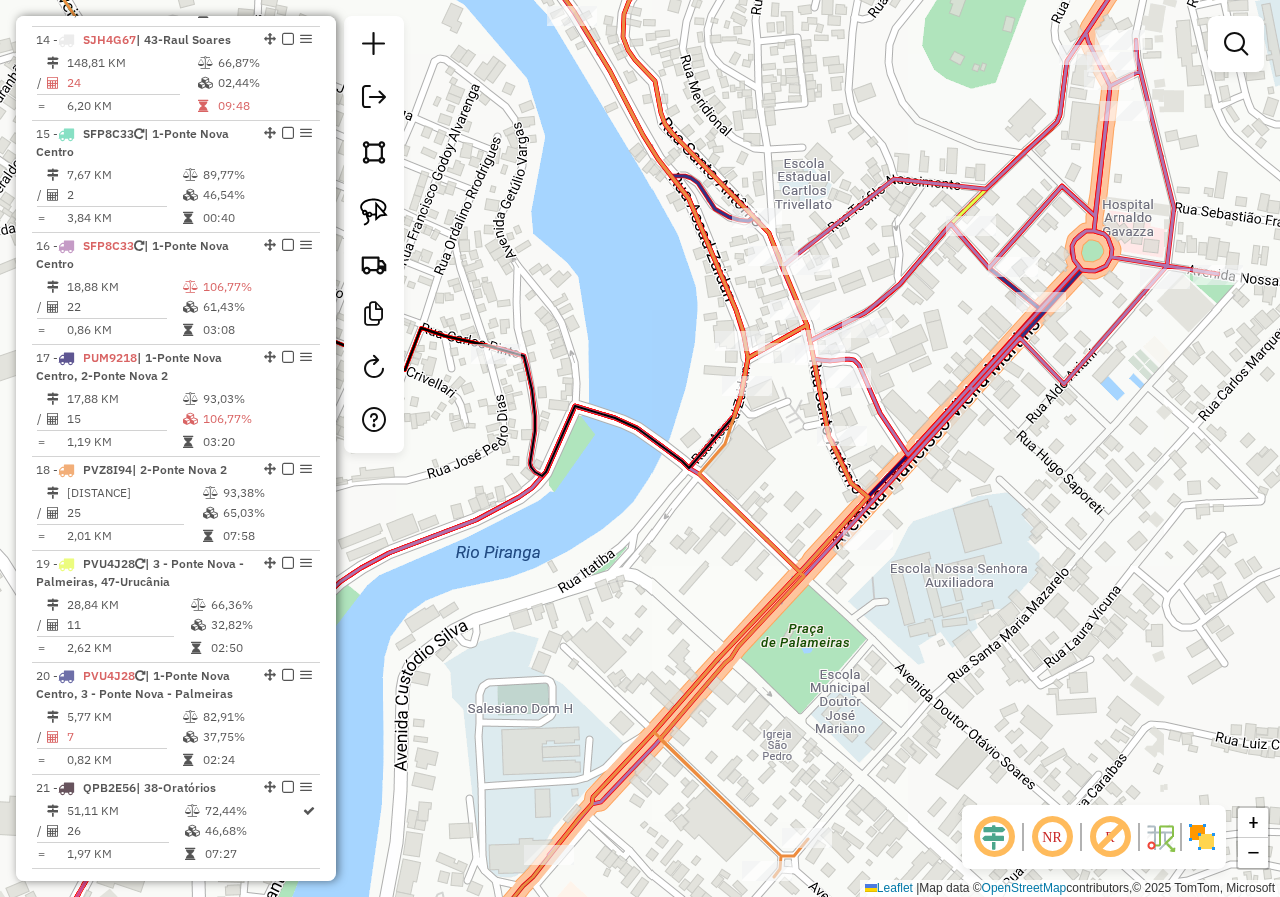 drag, startPoint x: 1055, startPoint y: 556, endPoint x: 965, endPoint y: 639, distance: 122.42957 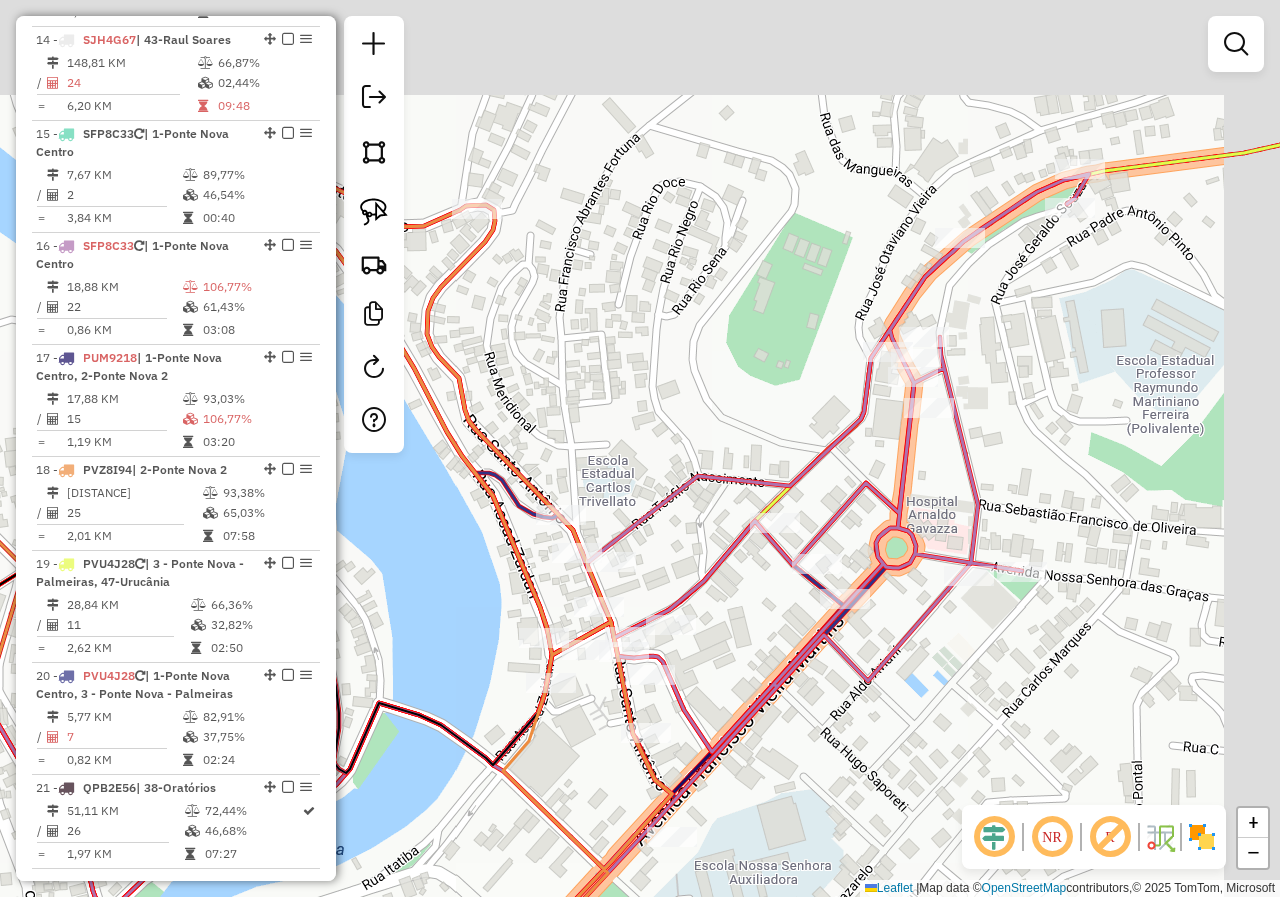 drag, startPoint x: 927, startPoint y: 790, endPoint x: 994, endPoint y: 642, distance: 162.45923 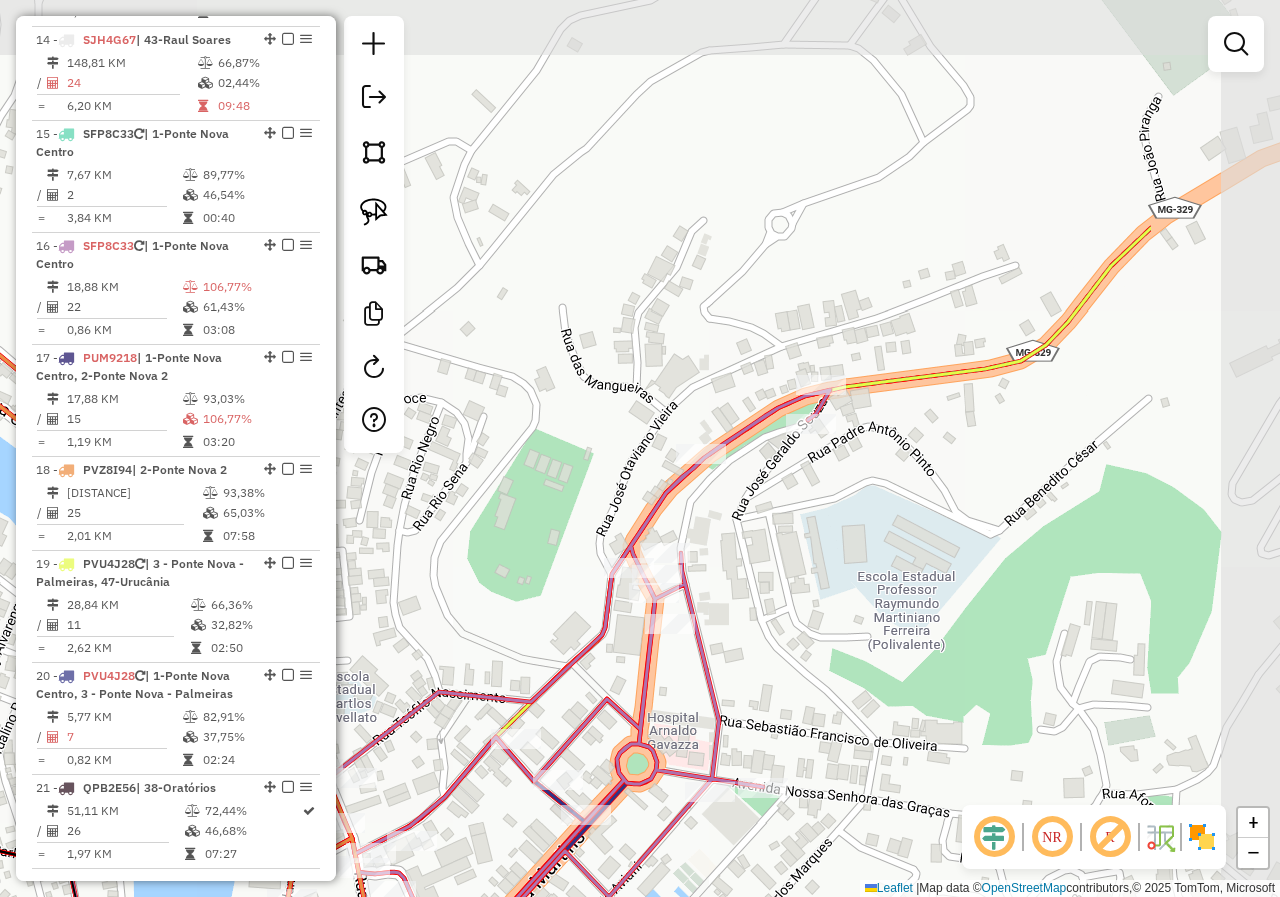 drag, startPoint x: 1096, startPoint y: 420, endPoint x: 831, endPoint y: 637, distance: 342.51132 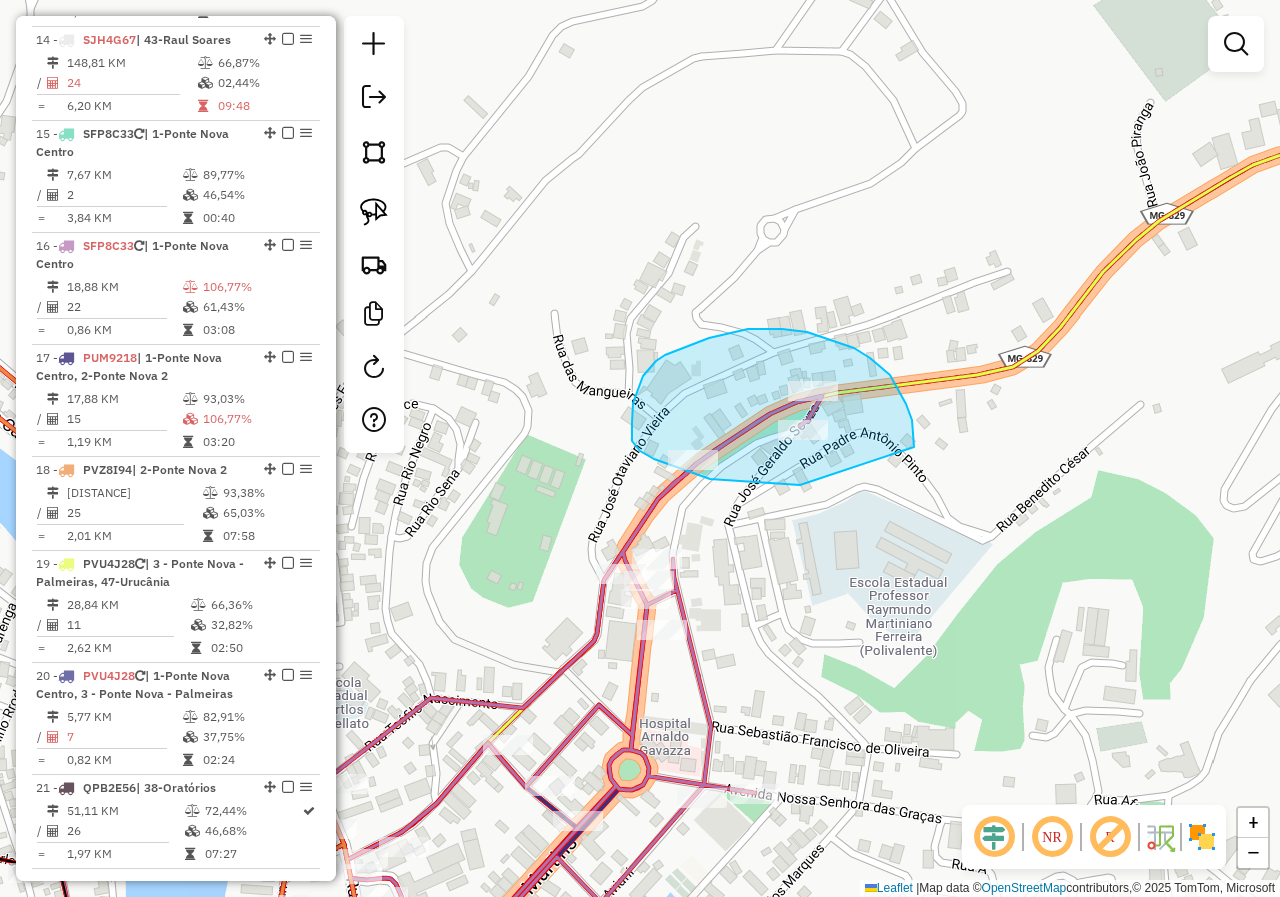 drag, startPoint x: 914, startPoint y: 445, endPoint x: 800, endPoint y: 485, distance: 120.8139 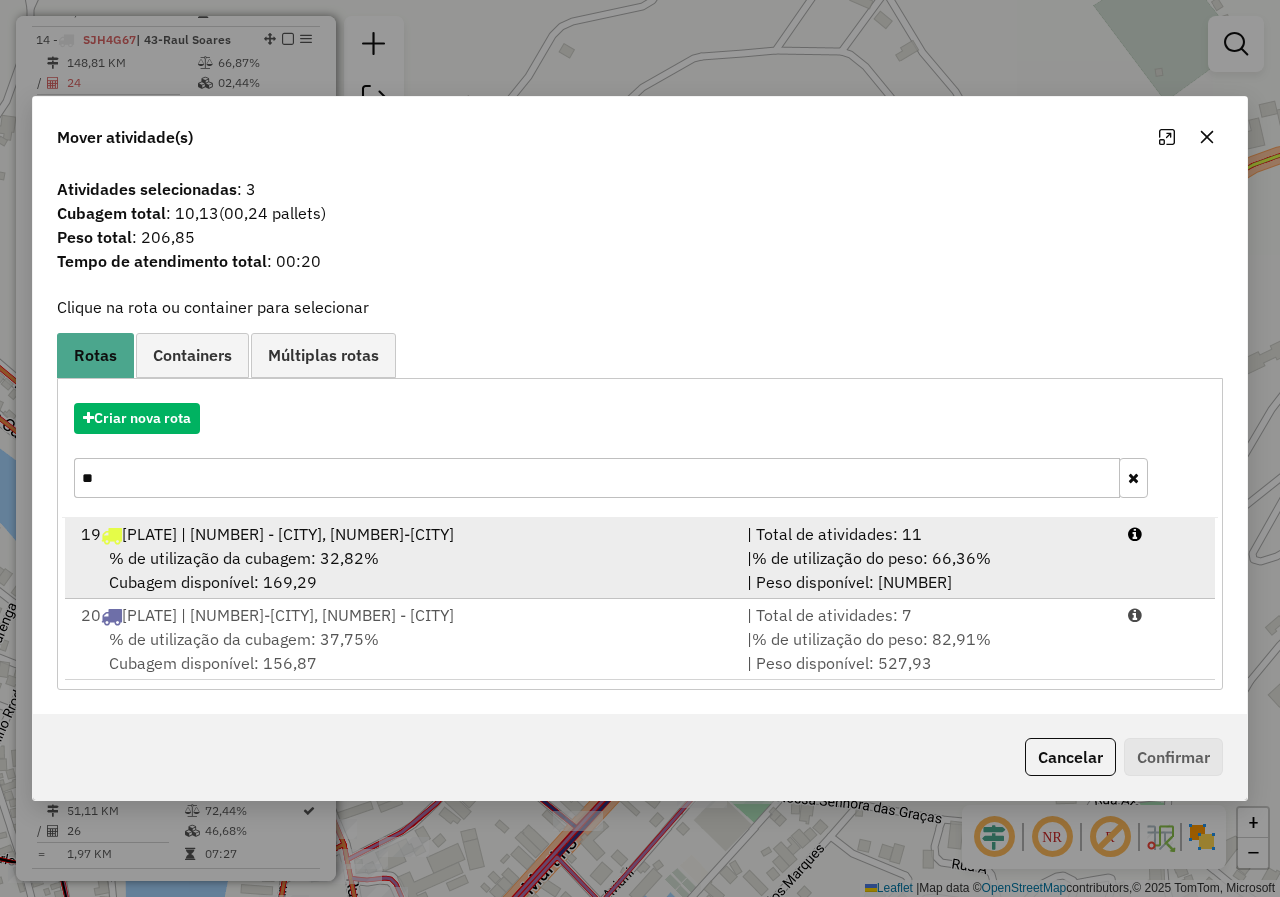 click on "% de utilização da cubagem: 32,82%  Cubagem disponível: 169,29" at bounding box center (402, 570) 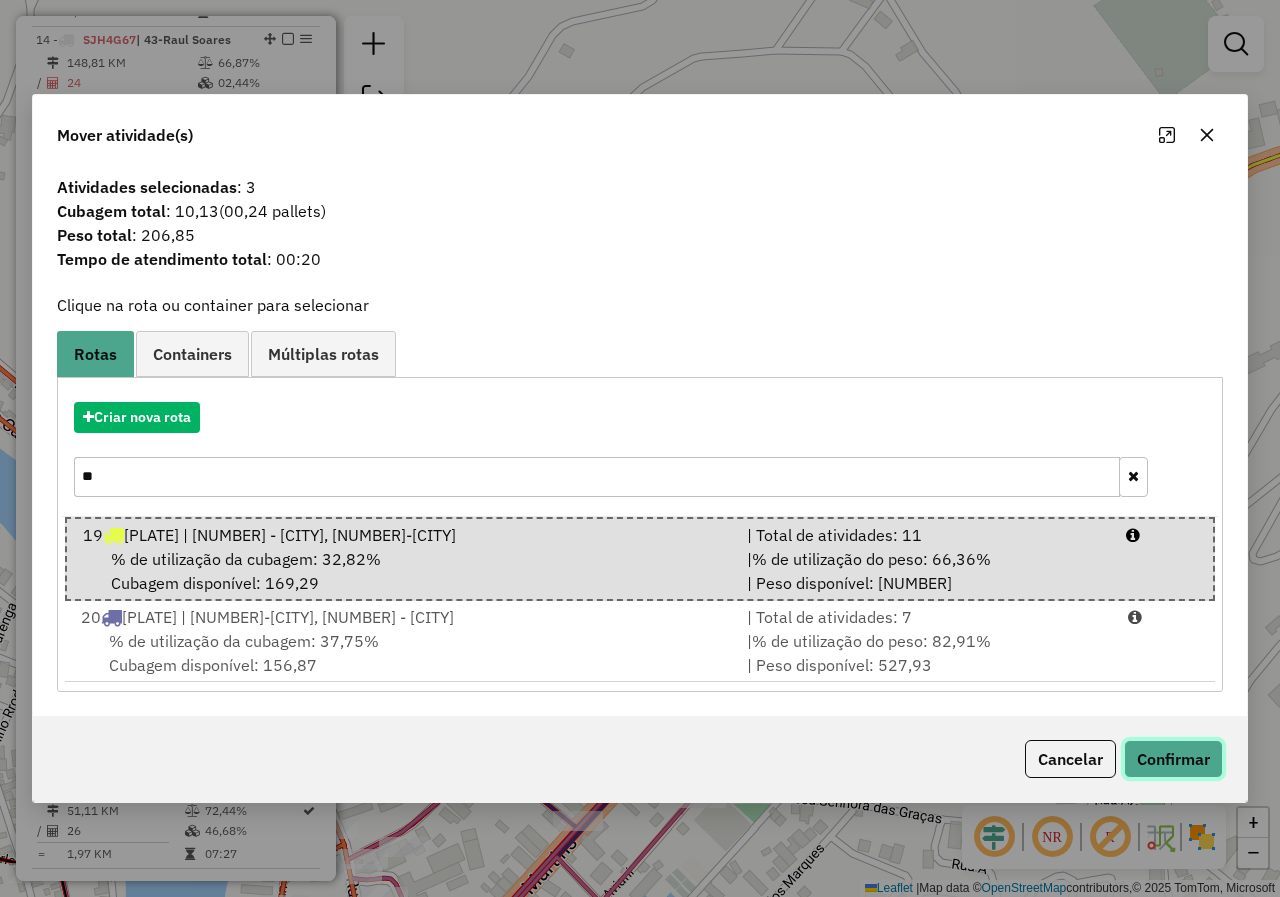 click on "Confirmar" 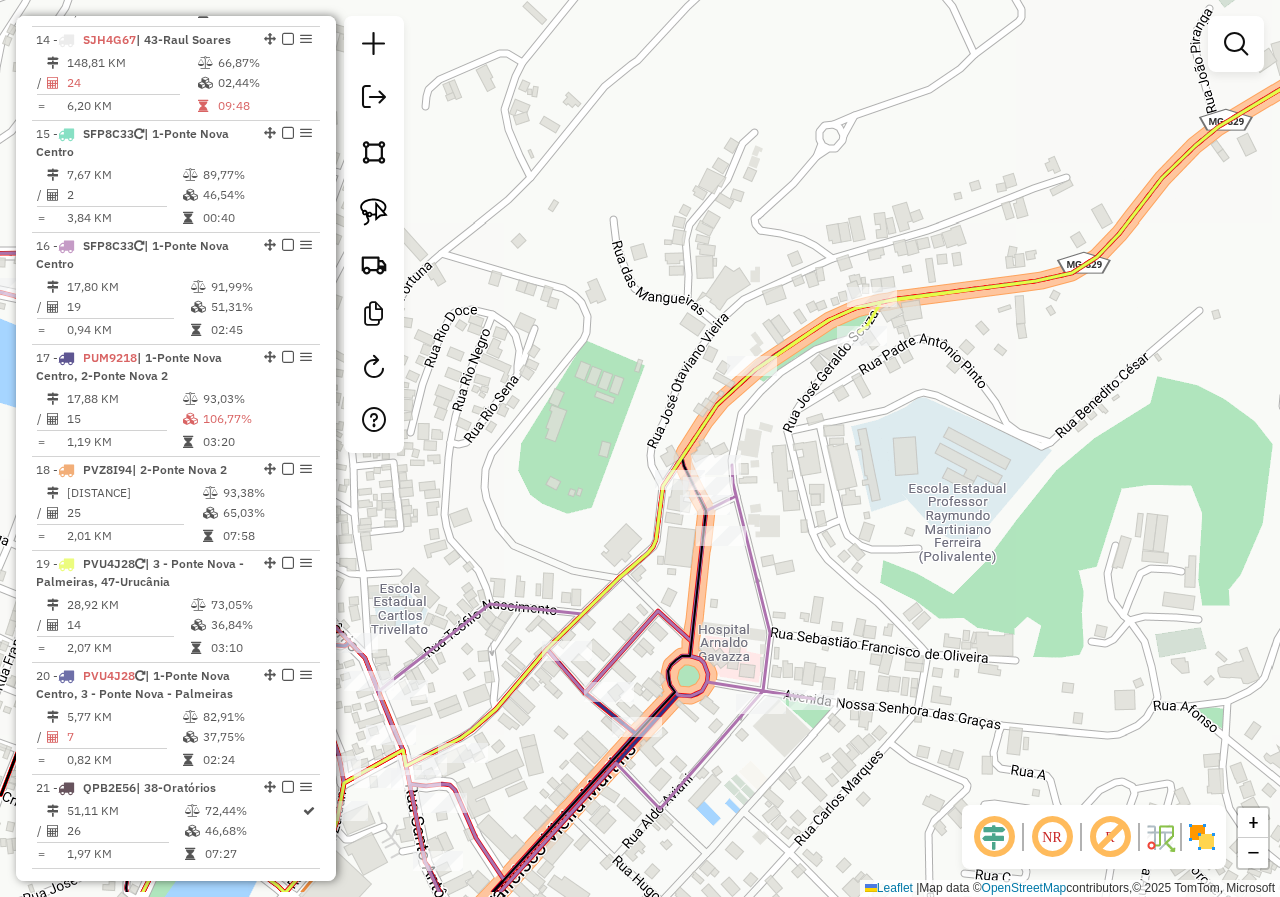 drag, startPoint x: 769, startPoint y: 656, endPoint x: 897, endPoint y: 438, distance: 252.80032 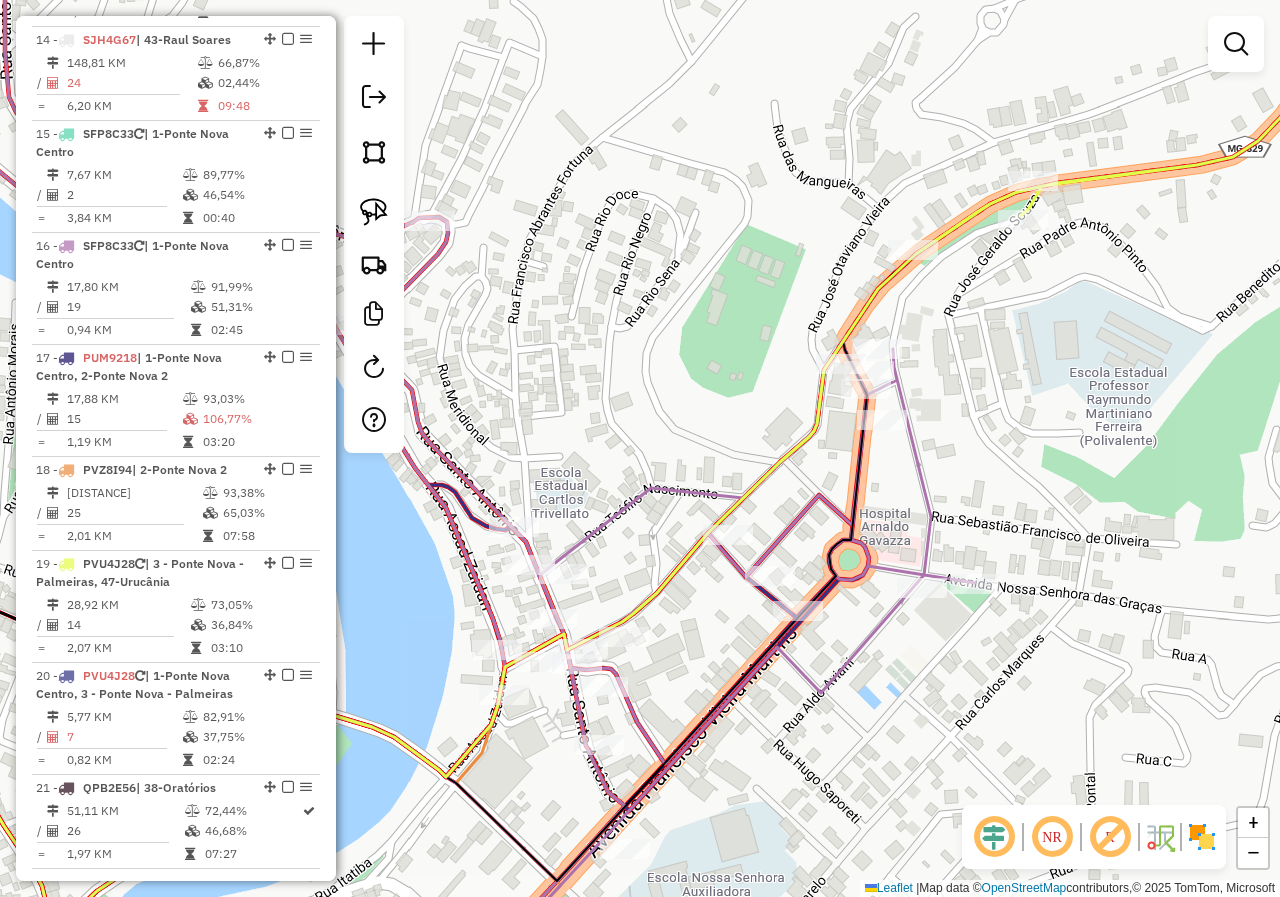 drag, startPoint x: 788, startPoint y: 714, endPoint x: 889, endPoint y: 737, distance: 103.58572 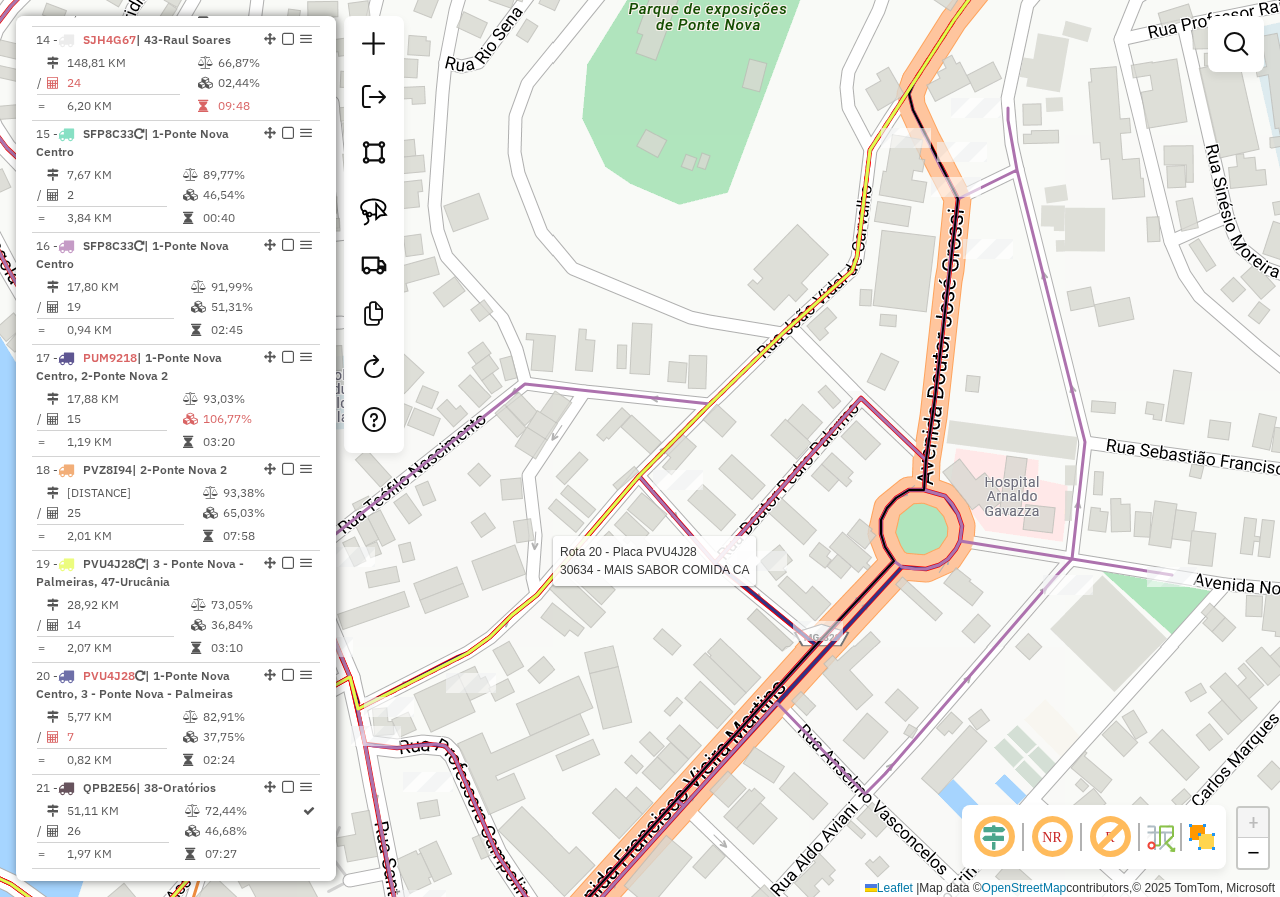 click 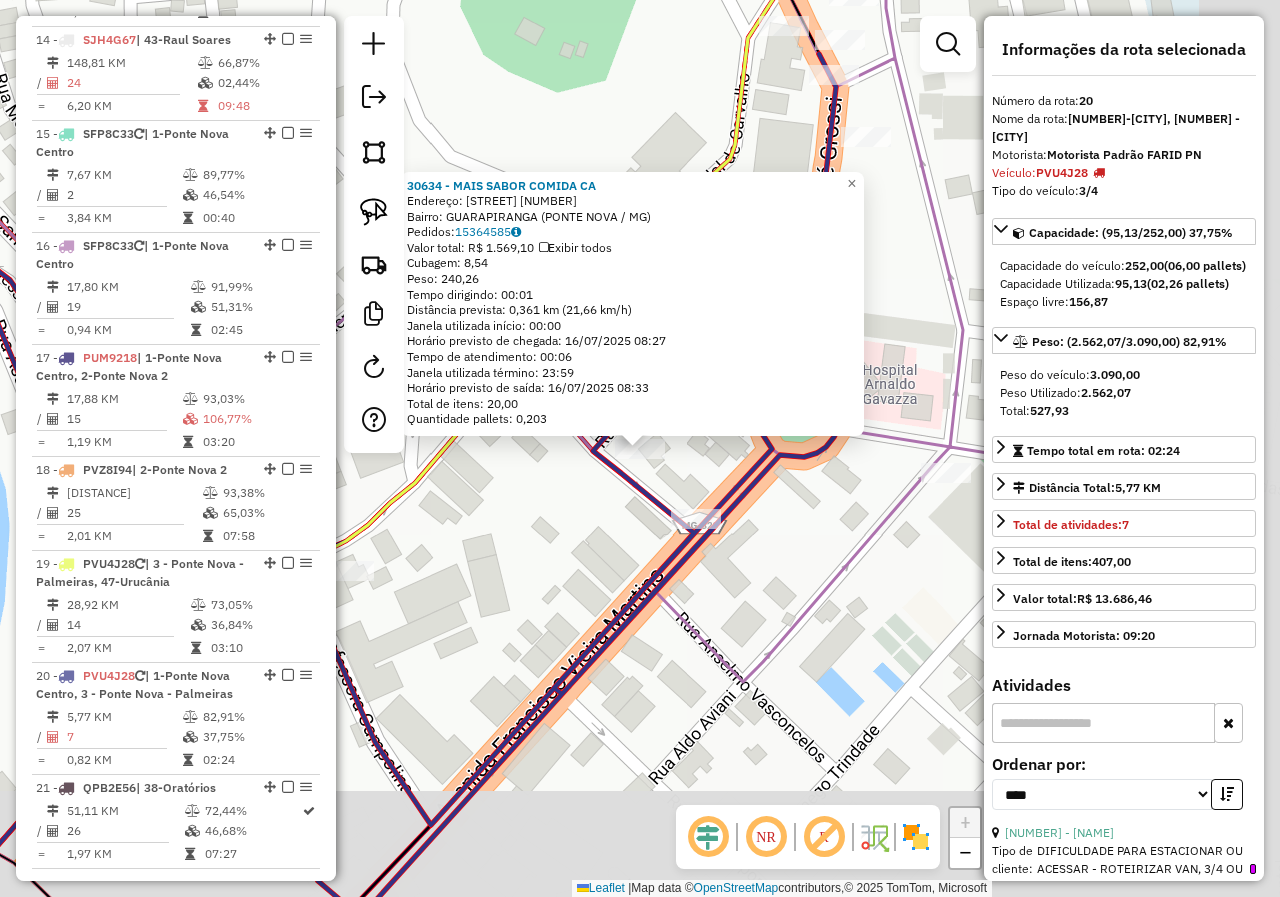 scroll, scrollTop: 2475, scrollLeft: 0, axis: vertical 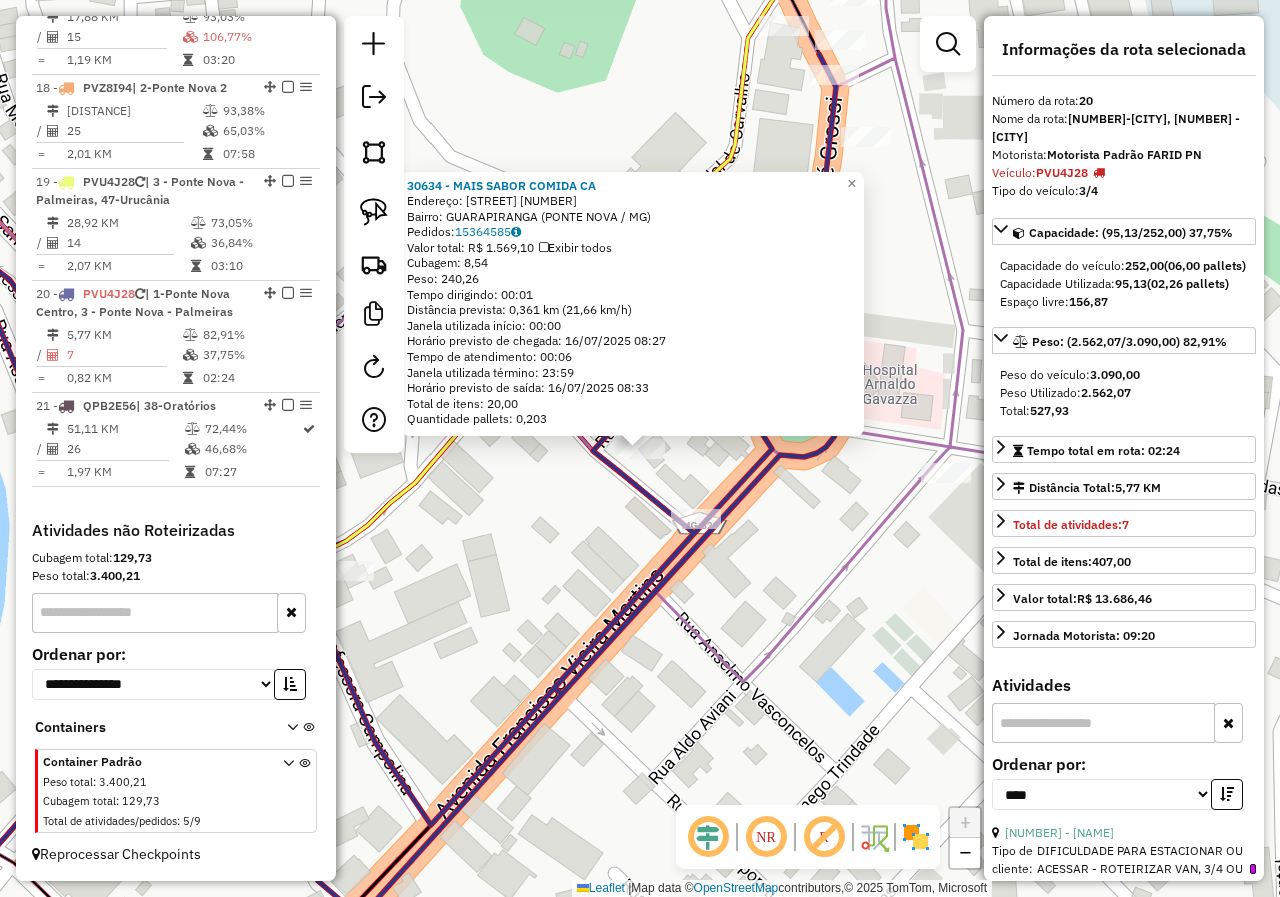 click on "30634 - MAIS SABOR COMIDA CA  Endereço:  DOUTOR ANTONIO GONCALVES LANNA 85   Bairro: GUARAPIRANGA (PONTE NOVA / MG)   Pedidos:  15364585   Valor total: R$ 1.569,10   Exibir todos   Cubagem: 8,54  Peso: 240,26  Tempo dirigindo: 00:01   Distância prevista: 0,361 km (21,66 km/h)   Janela utilizada início: 00:00   Horário previsto de chegada: 16/07/2025 08:27   Tempo de atendimento: 00:06   Janela utilizada término: 23:59   Horário previsto de saída: 16/07/2025 08:33   Total de itens: 20,00   Quantidade pallets: 0,203  × Janela de atendimento Grade de atendimento Capacidade Transportadoras Veículos Cliente Pedidos  Rotas Selecione os dias de semana para filtrar as janelas de atendimento  Seg   Ter   Qua   Qui   Sex   Sáb   Dom  Informe o período da janela de atendimento: De: Até:  Filtrar exatamente a janela do cliente  Considerar janela de atendimento padrão  Selecione os dias de semana para filtrar as grades de atendimento  Seg   Ter   Qua   Qui   Sex   Sáb   Dom   Peso mínimo:   Peso máximo:  +" 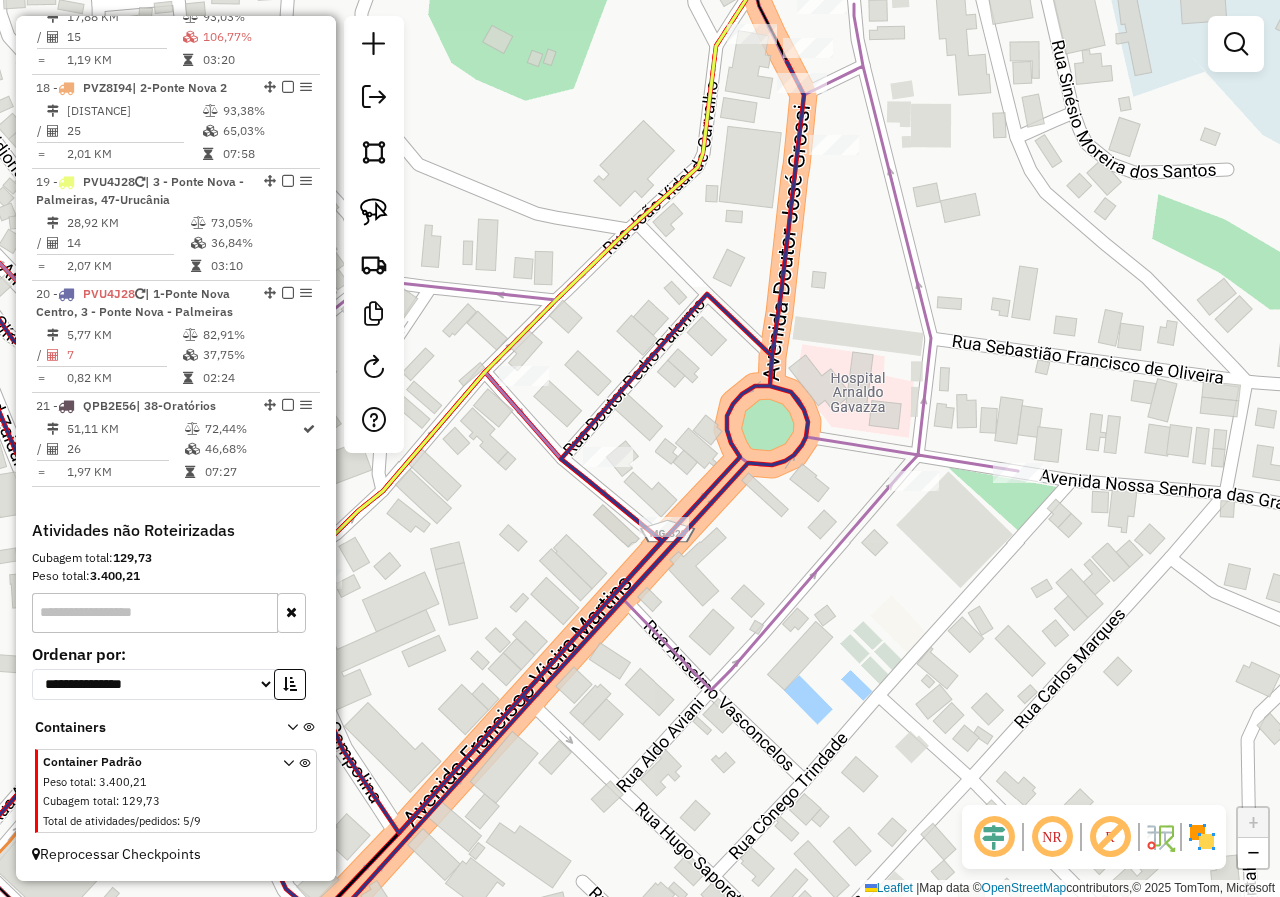 drag, startPoint x: 780, startPoint y: 592, endPoint x: 737, endPoint y: 603, distance: 44.38468 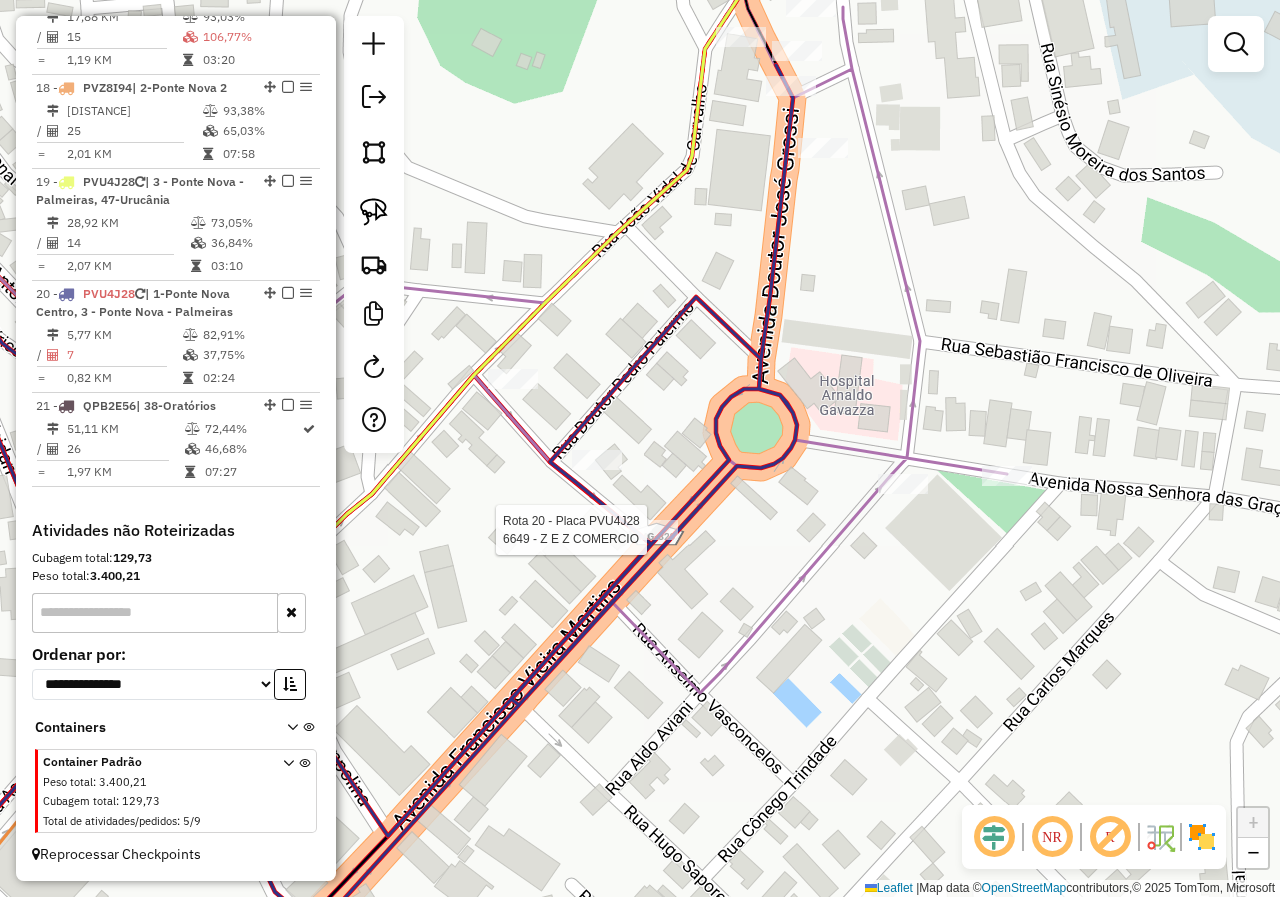 select on "*********" 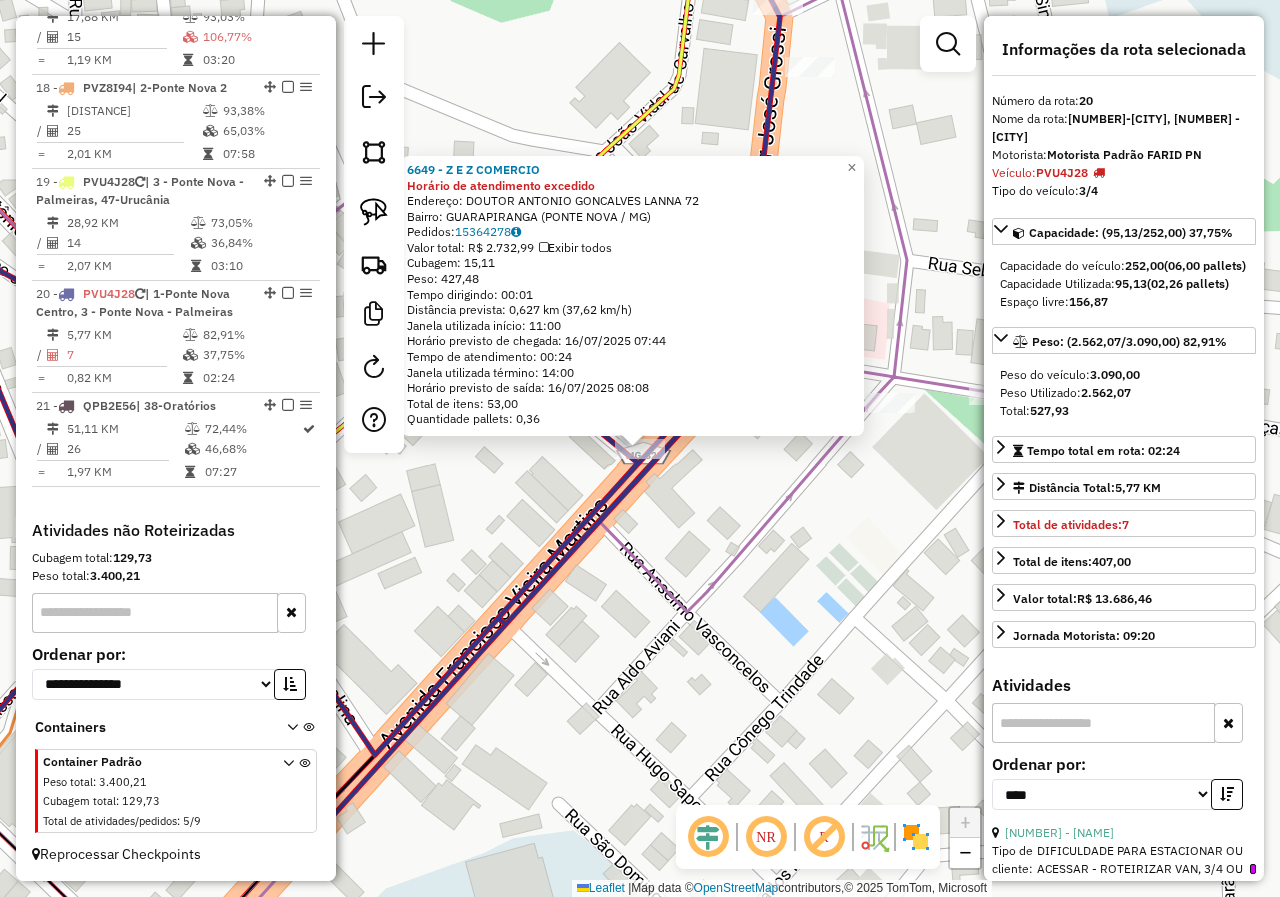 click on "6649 - Z E Z COMERCIO Horário de atendimento excedido  Endereço:  DOUTOR ANTONIO GONCALVES LANNA 72   Bairro: GUARAPIRANGA (PONTE NOVA / MG)   Pedidos:  15364278   Valor total: R$ 2.732,99   Exibir todos   Cubagem: 15,11  Peso: 427,48  Tempo dirigindo: 00:01   Distância prevista: 0,627 km (37,62 km/h)   Janela utilizada início: 11:00   Horário previsto de chegada: 16/07/2025 07:44   Tempo de atendimento: 00:24   Janela utilizada término: 14:00   Horário previsto de saída: 16/07/2025 08:08   Total de itens: 53,00   Quantidade pallets: 0,36  × Janela de atendimento Grade de atendimento Capacidade Transportadoras Veículos Cliente Pedidos  Rotas Selecione os dias de semana para filtrar as janelas de atendimento  Seg   Ter   Qua   Qui   Sex   Sáb   Dom  Informe o período da janela de atendimento: De: Até:  Filtrar exatamente a janela do cliente  Considerar janela de atendimento padrão  Selecione os dias de semana para filtrar as grades de atendimento  Seg   Ter   Qua   Qui   Sex   Sáb   Dom   De:  +" 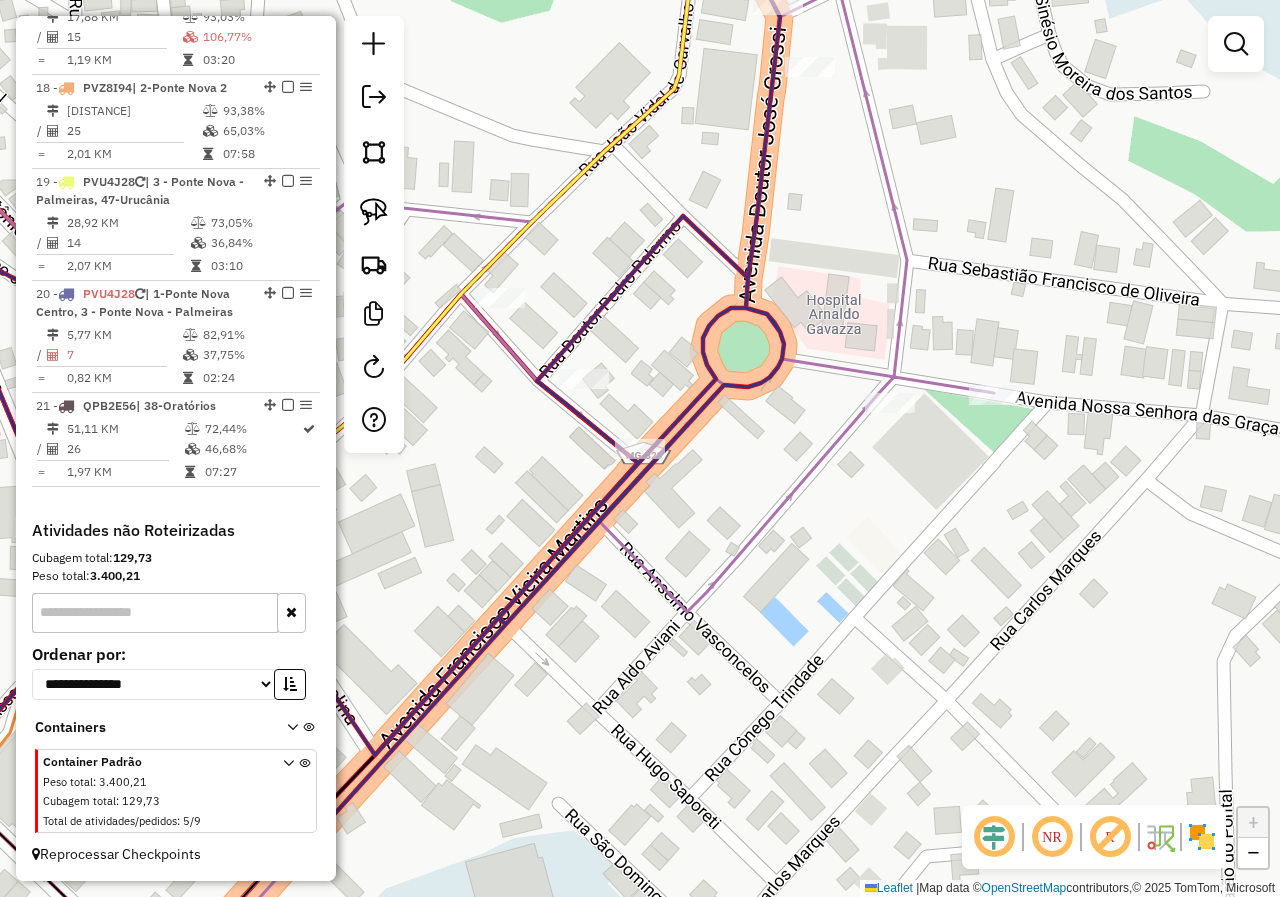 drag, startPoint x: 848, startPoint y: 470, endPoint x: 802, endPoint y: 493, distance: 51.42956 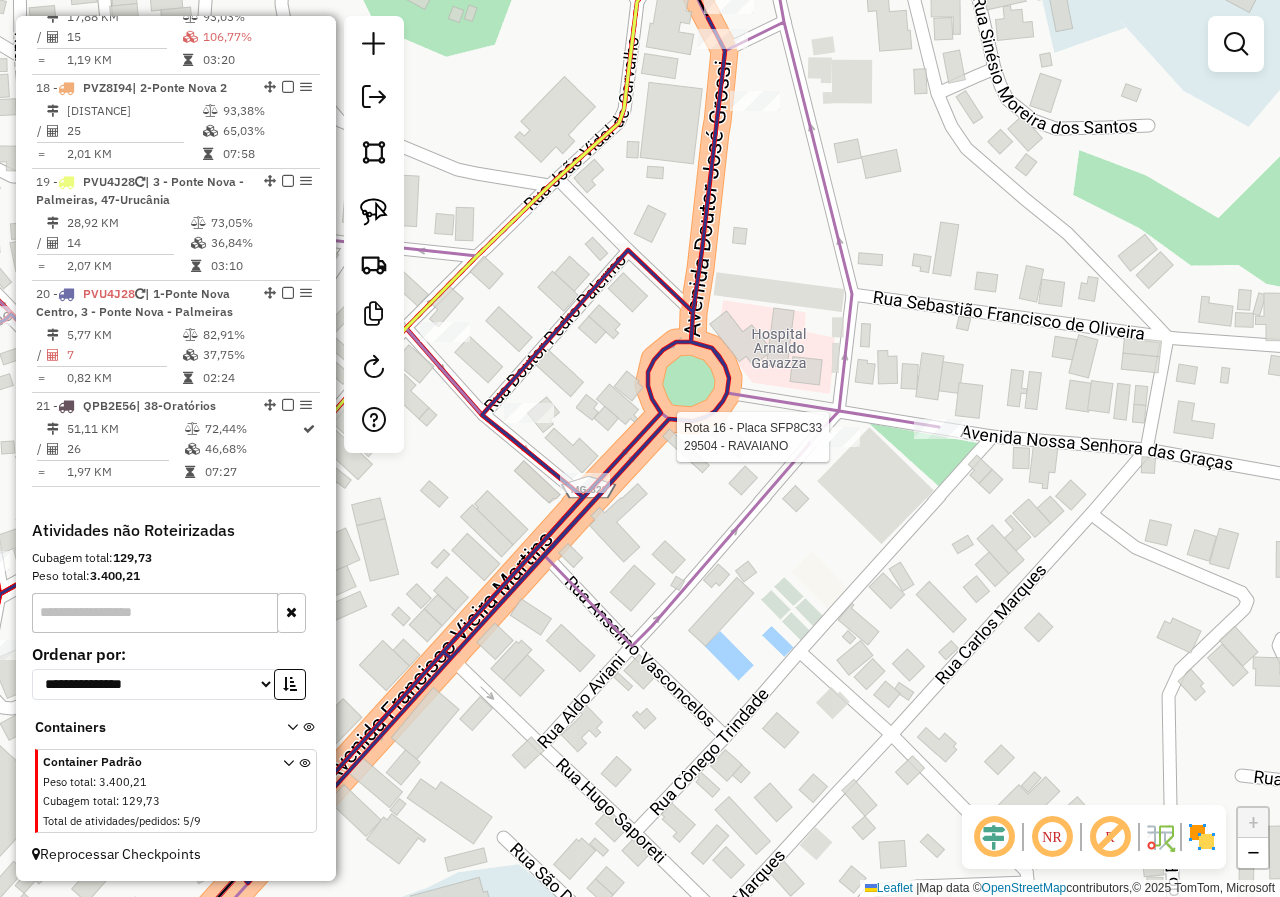 select on "*********" 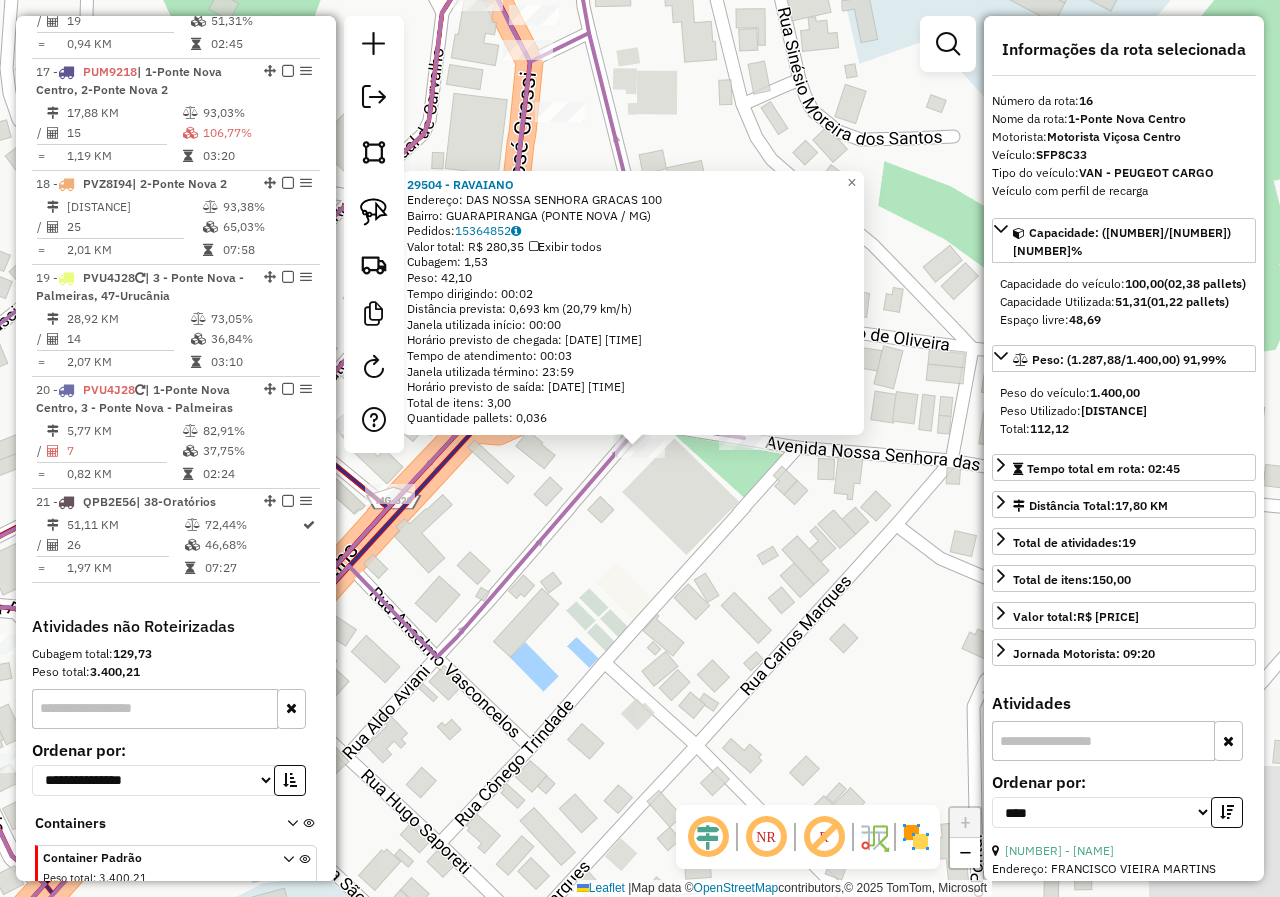 scroll, scrollTop: 2310, scrollLeft: 0, axis: vertical 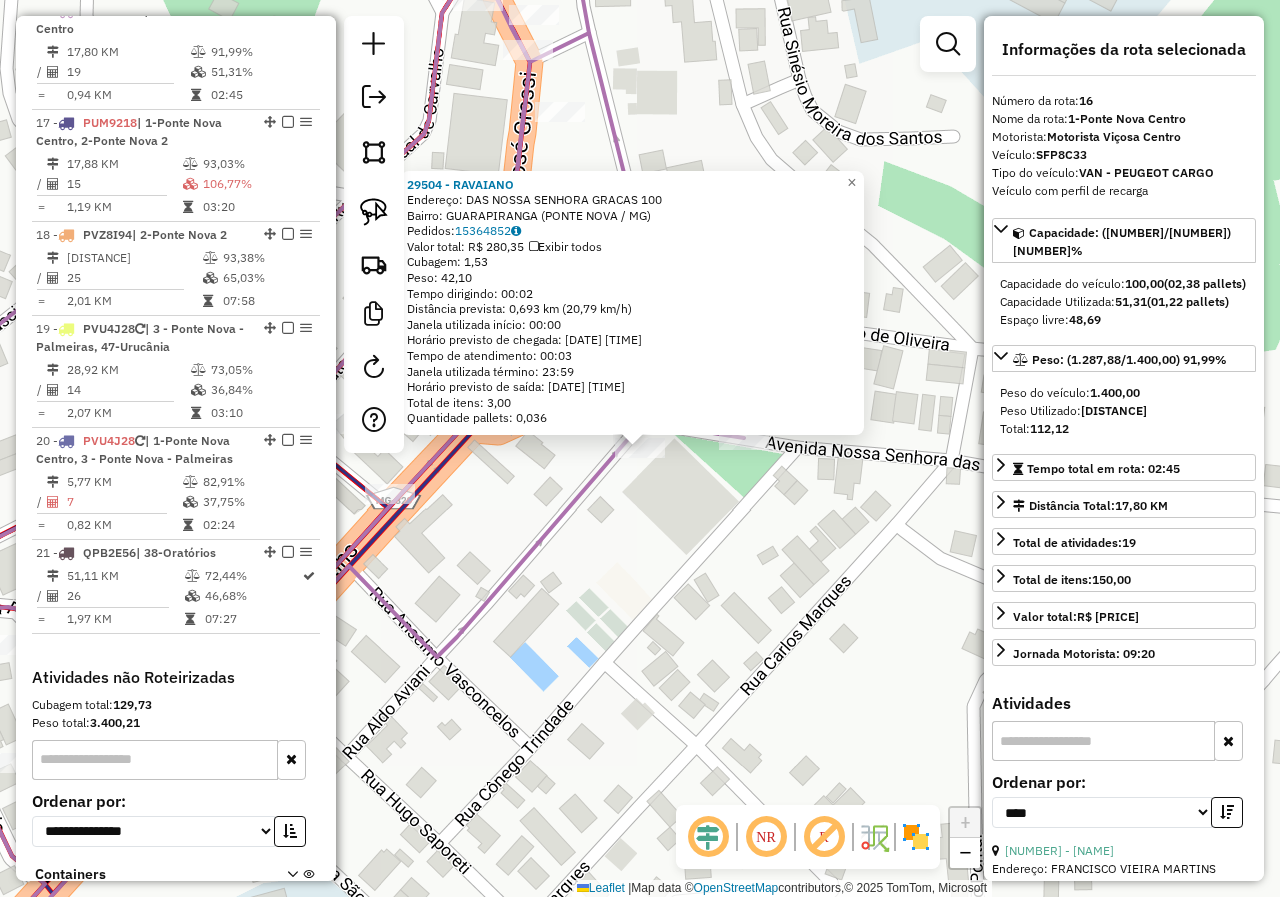 drag, startPoint x: 677, startPoint y: 538, endPoint x: 598, endPoint y: 548, distance: 79.630394 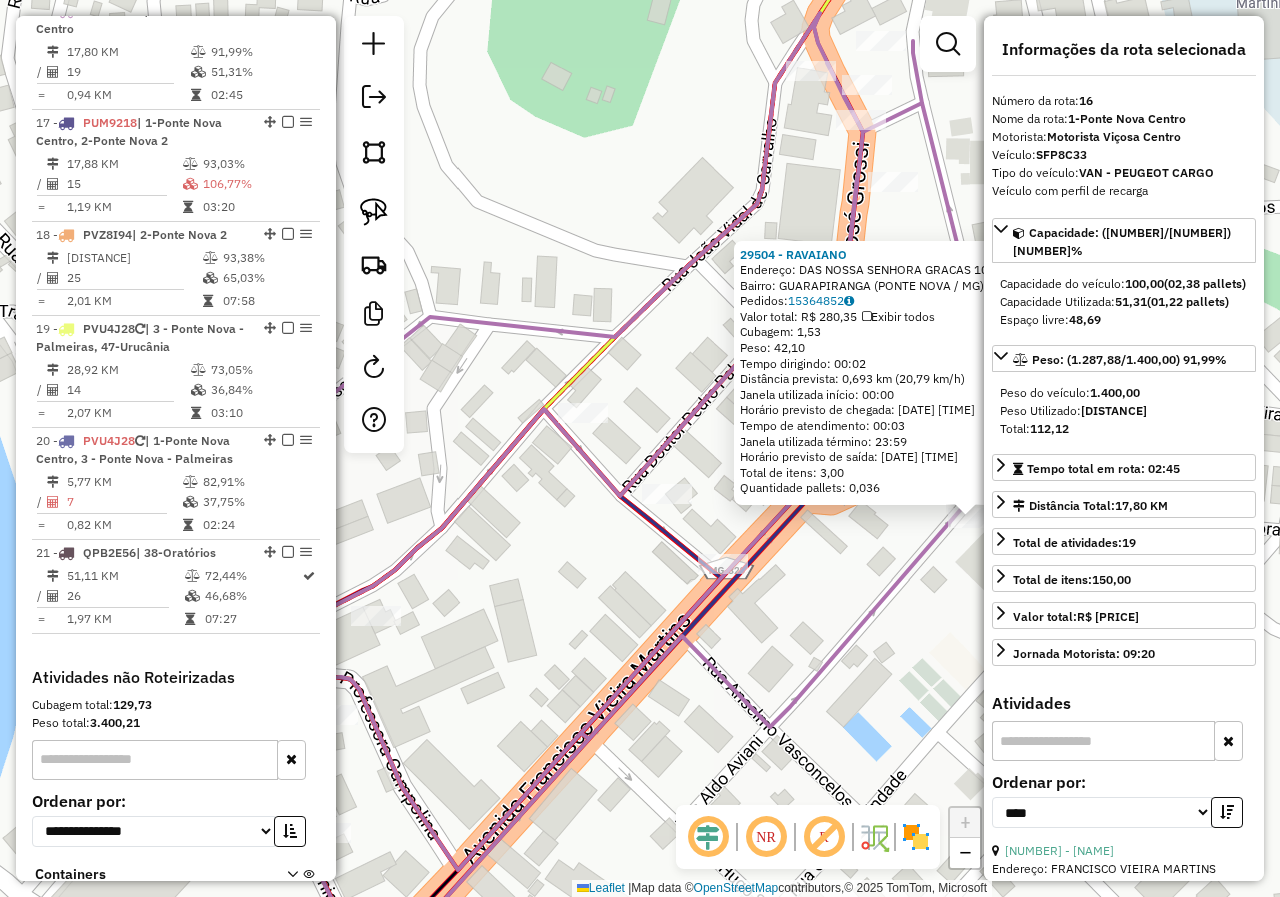 drag, startPoint x: 578, startPoint y: 548, endPoint x: 913, endPoint y: 616, distance: 341.83182 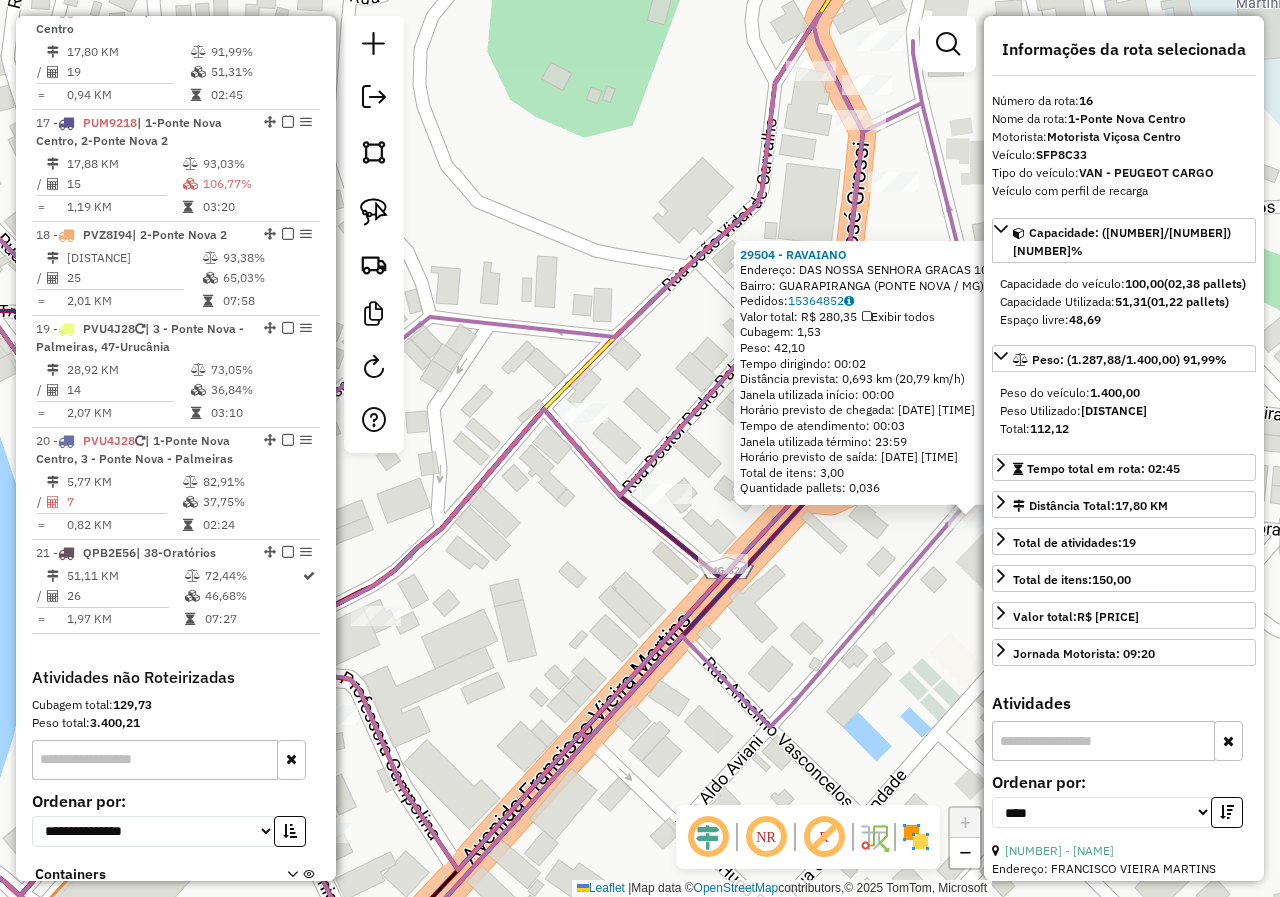 drag, startPoint x: 602, startPoint y: 574, endPoint x: 624, endPoint y: 551, distance: 31.827662 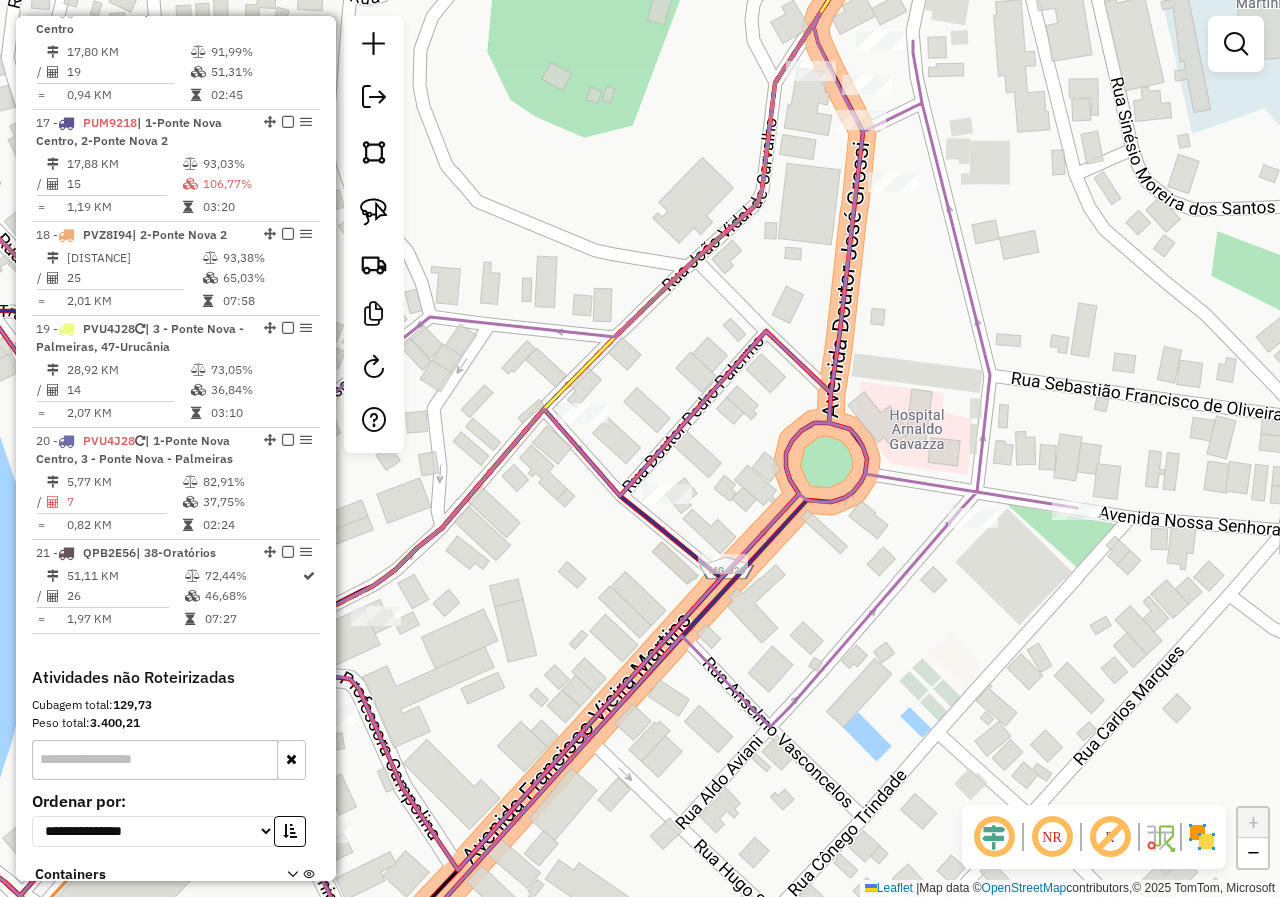 drag, startPoint x: 502, startPoint y: 579, endPoint x: 869, endPoint y: 486, distance: 378.60007 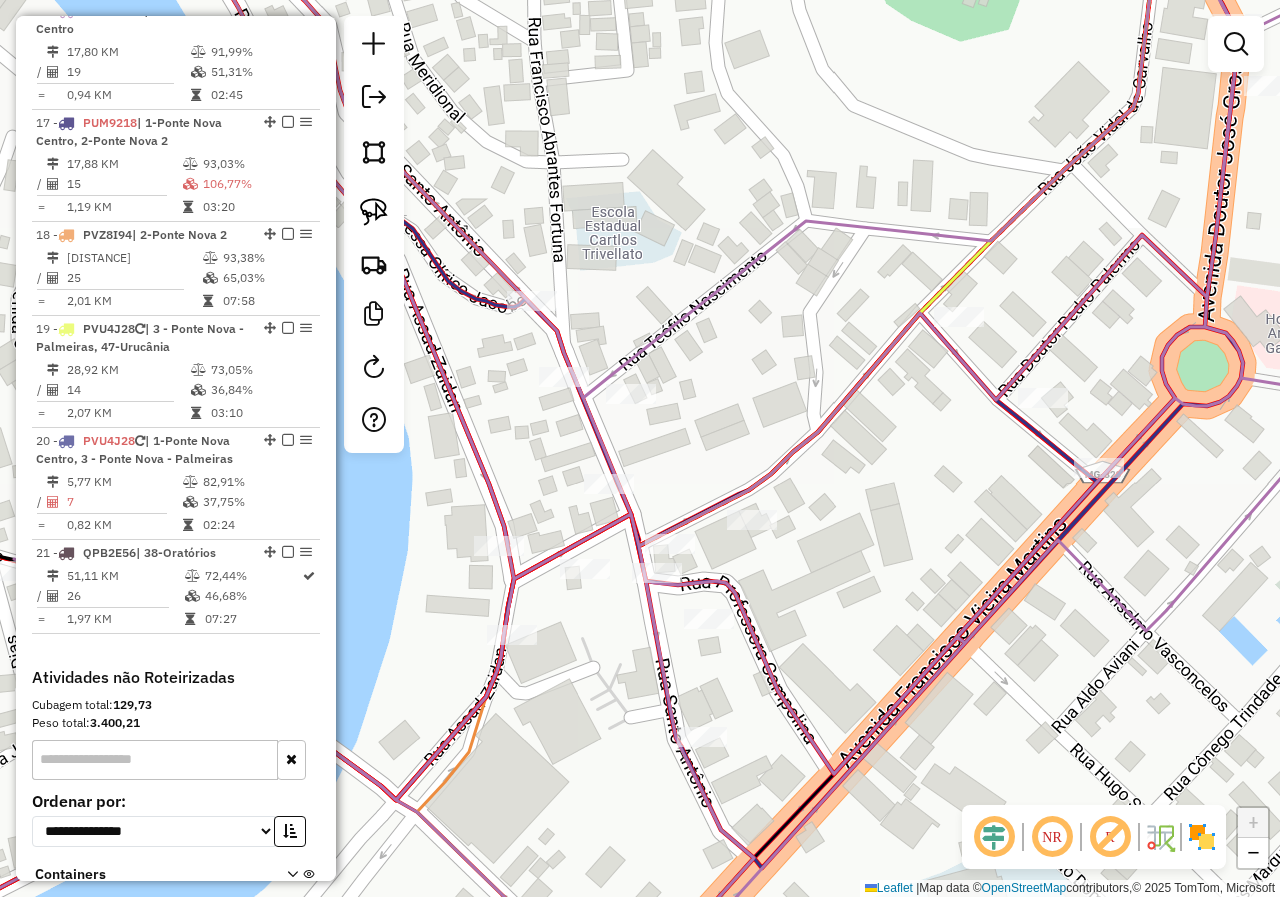 drag, startPoint x: 806, startPoint y: 595, endPoint x: 846, endPoint y: 525, distance: 80.622574 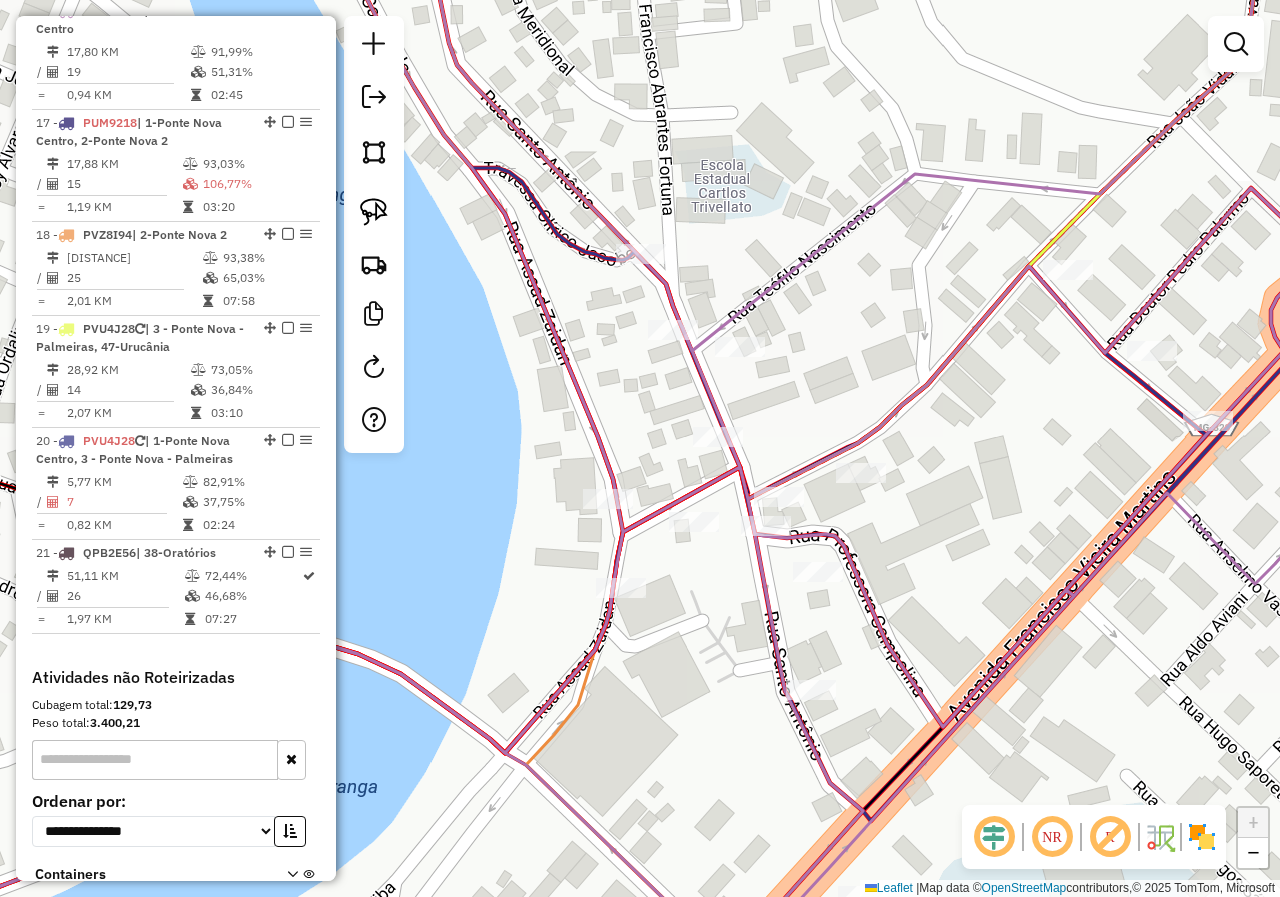 drag, startPoint x: 724, startPoint y: 562, endPoint x: 689, endPoint y: 630, distance: 76.47875 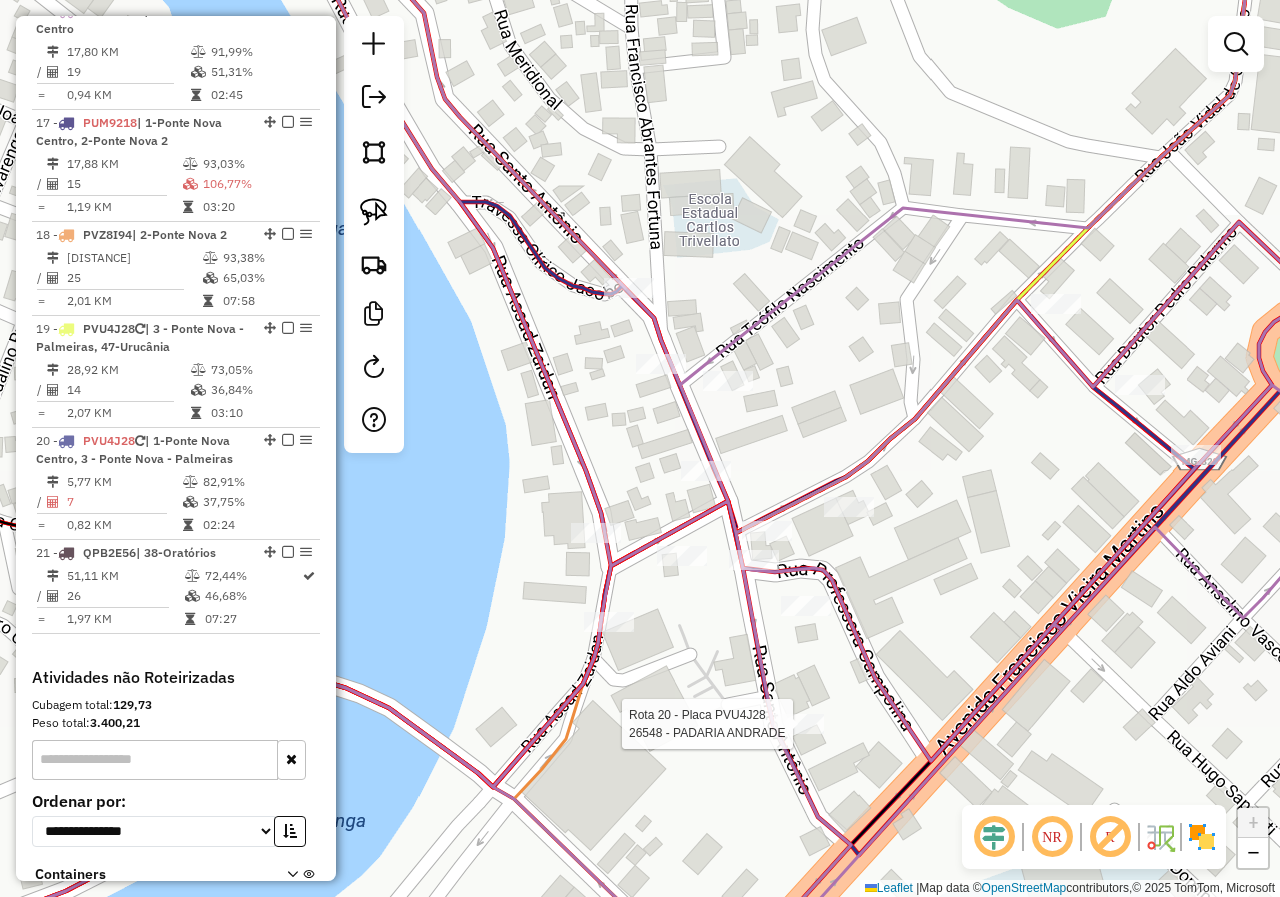 select on "*********" 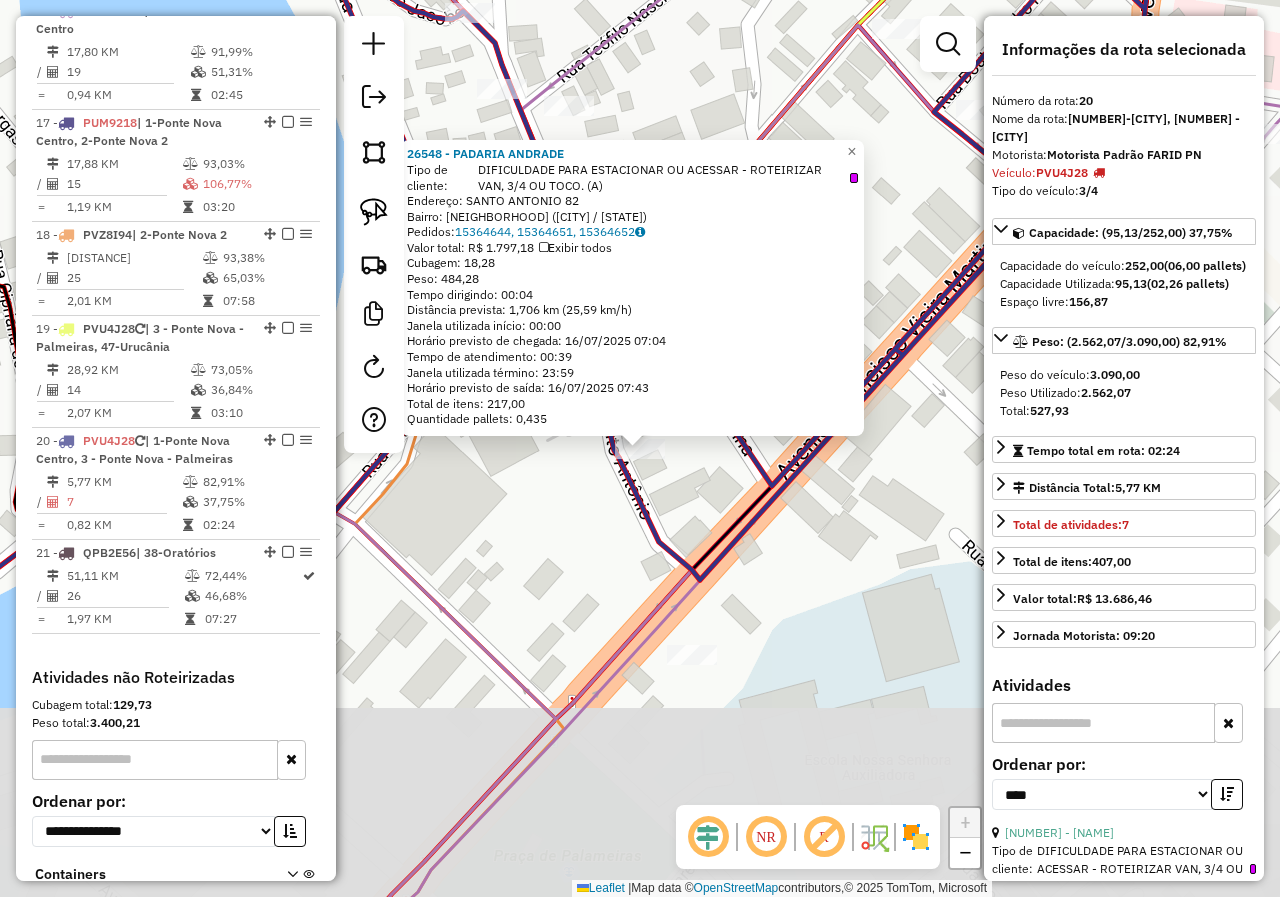 scroll, scrollTop: 2475, scrollLeft: 0, axis: vertical 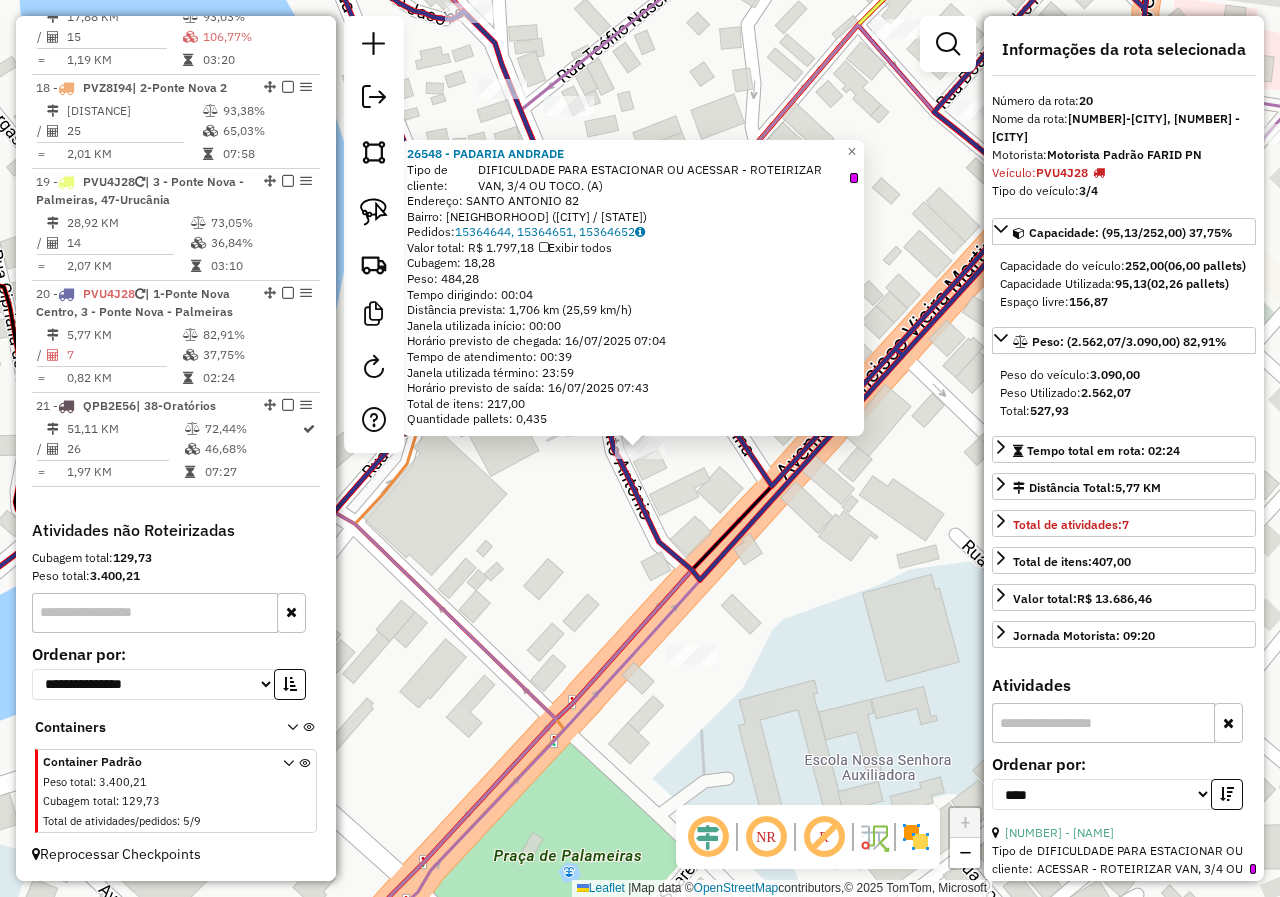 click on "26548 - PADARIA ANDRADE  Tipo de cliente:   DIFICULDADE PARA ESTACIONAR OU ACESSAR - ROTEIRIZAR VAN, 3/4 OU TOCO. (A)   Endereço:  SANTO ANTONIO 82   Bairro: SANTO ANTONIO I (PONTE NOVA / MG)   Pedidos:  15364644, 15364651, 15364652   Valor total: R$ 1.797,18   Exibir todos   Cubagem: 18,28  Peso: 484,28  Tempo dirigindo: 00:04   Distância prevista: 1,706 km (25,59 km/h)   Janela utilizada início: 00:00   Horário previsto de chegada: 16/07/2025 07:04   Tempo de atendimento: 00:39   Janela utilizada término: 23:59   Horário previsto de saída: 16/07/2025 07:43   Total de itens: 217,00   Quantidade pallets: 0,435  × Janela de atendimento Grade de atendimento Capacidade Transportadoras Veículos Cliente Pedidos  Rotas Selecione os dias de semana para filtrar as janelas de atendimento  Seg   Ter   Qua   Qui   Sex   Sáb   Dom  Informe o período da janela de atendimento: De: Até:  Filtrar exatamente a janela do cliente  Considerar janela de atendimento padrão   Seg   Ter   Qua   Qui   Sex   Sáb   Dom  +" 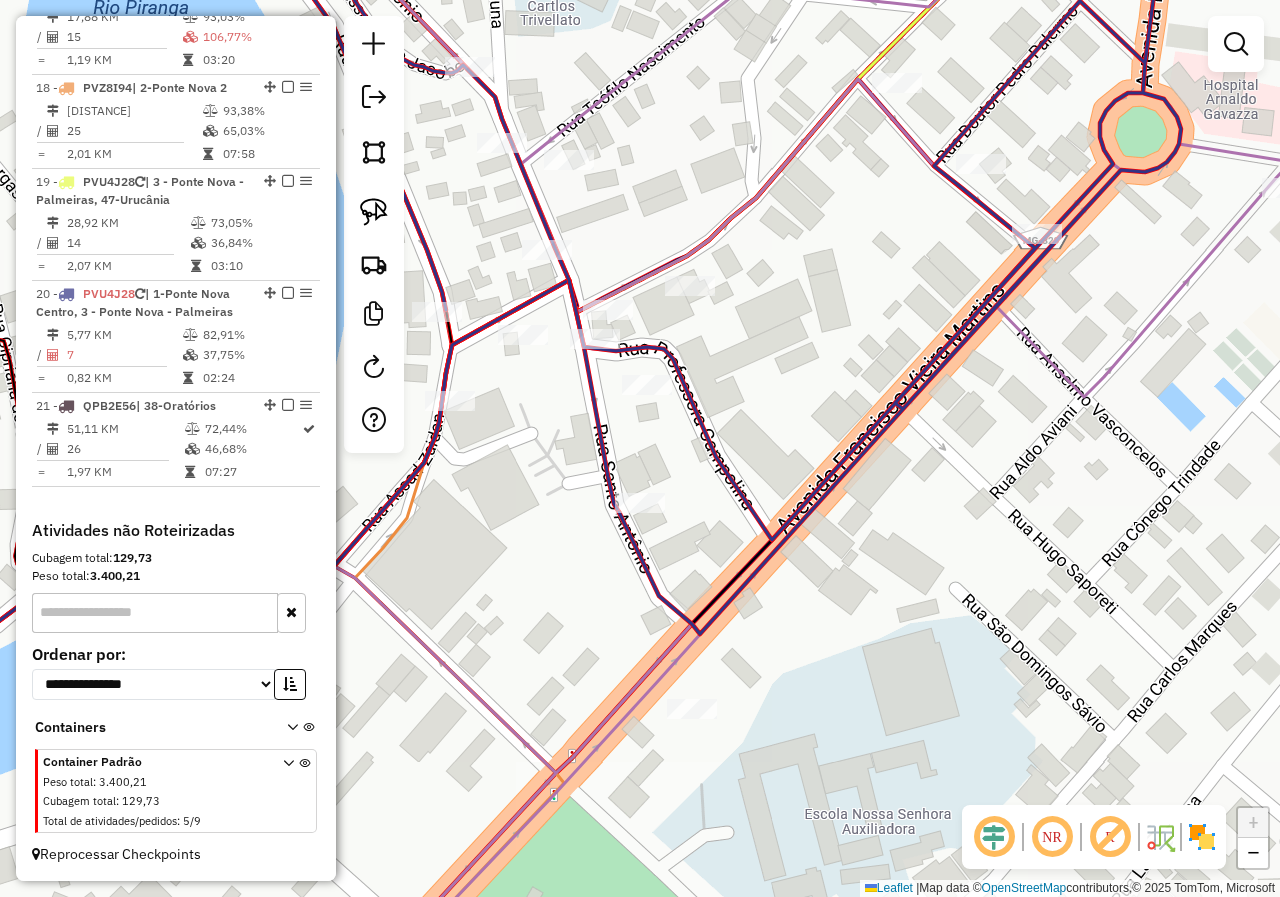 drag, startPoint x: 554, startPoint y: 535, endPoint x: 566, endPoint y: 570, distance: 37 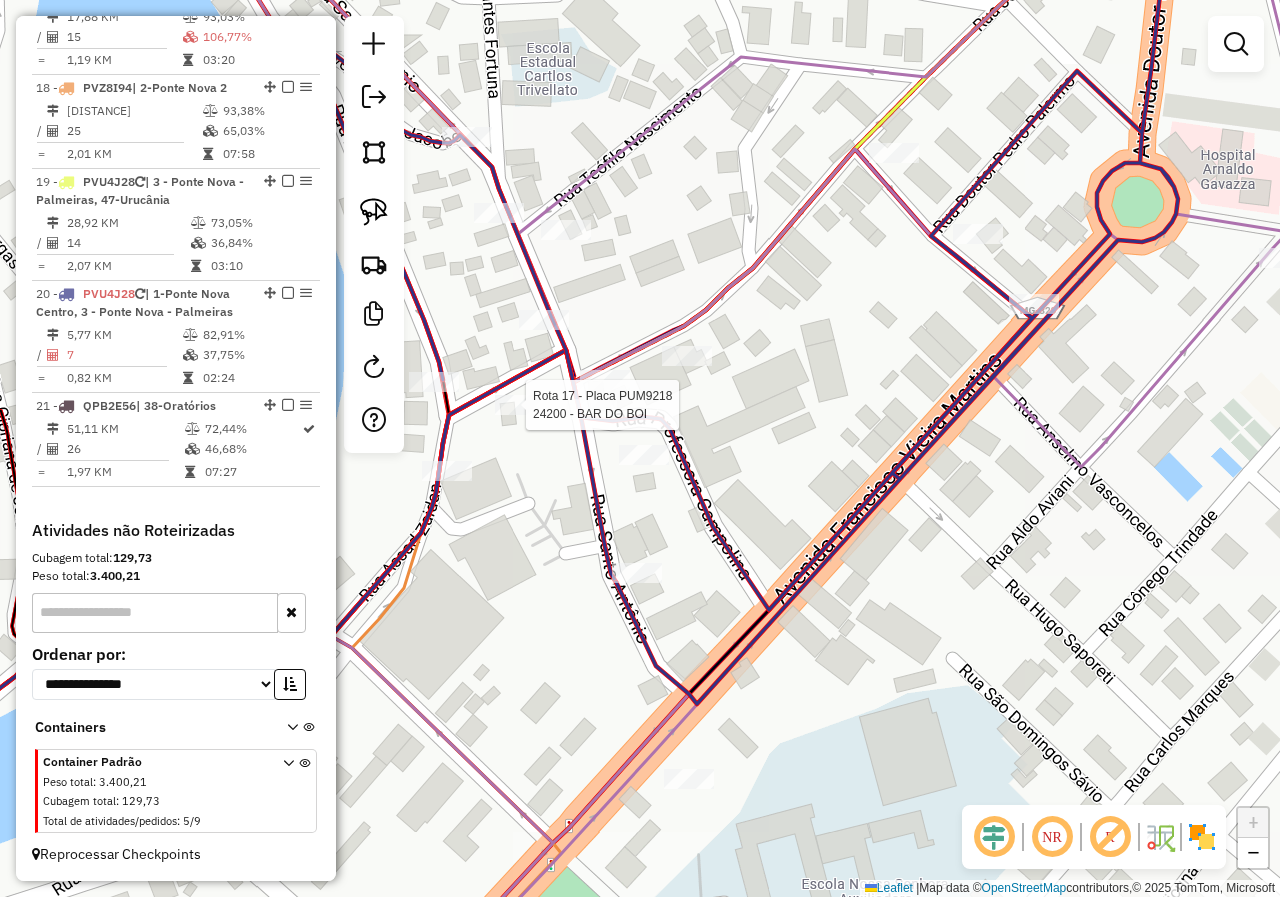 select on "*********" 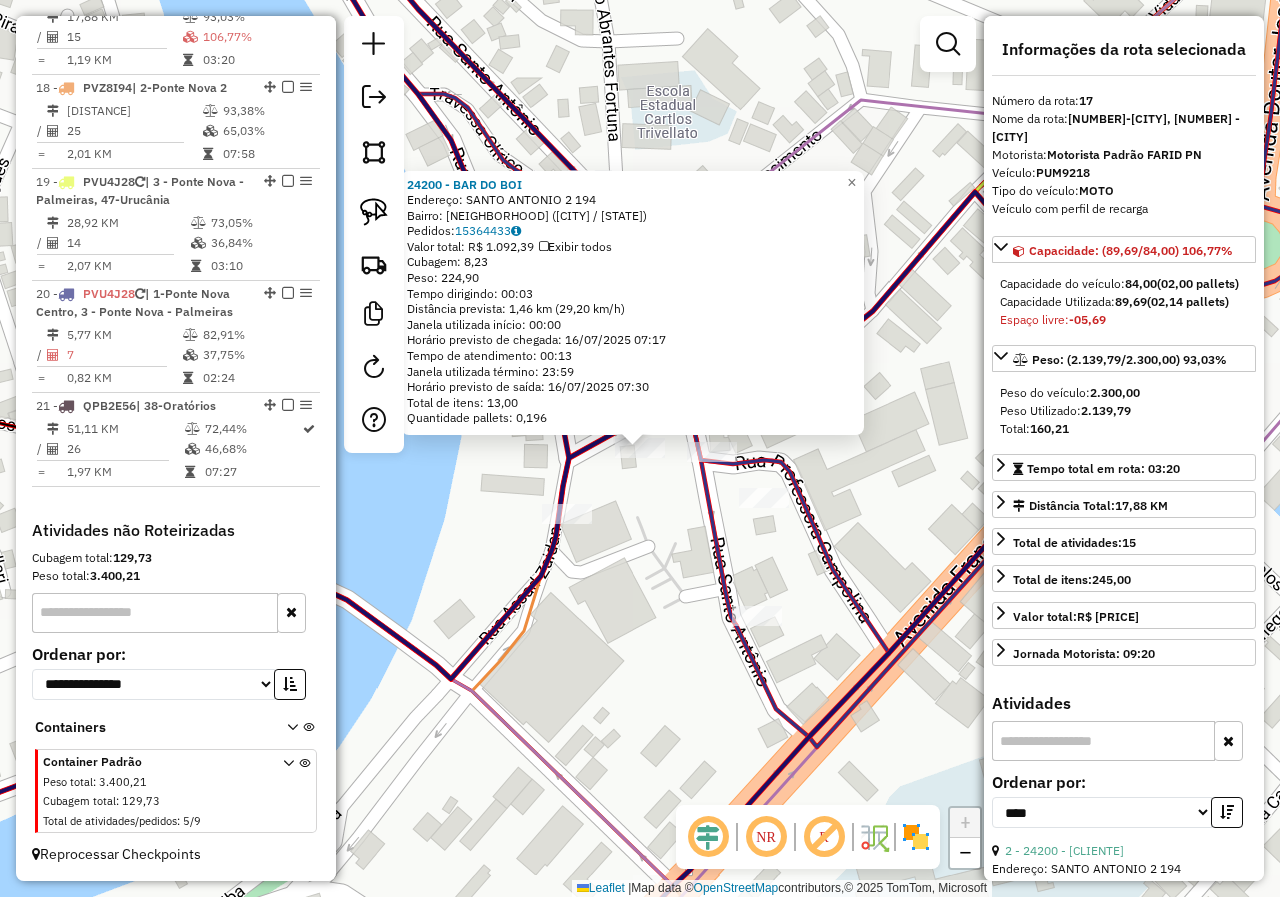 scroll, scrollTop: 2422, scrollLeft: 0, axis: vertical 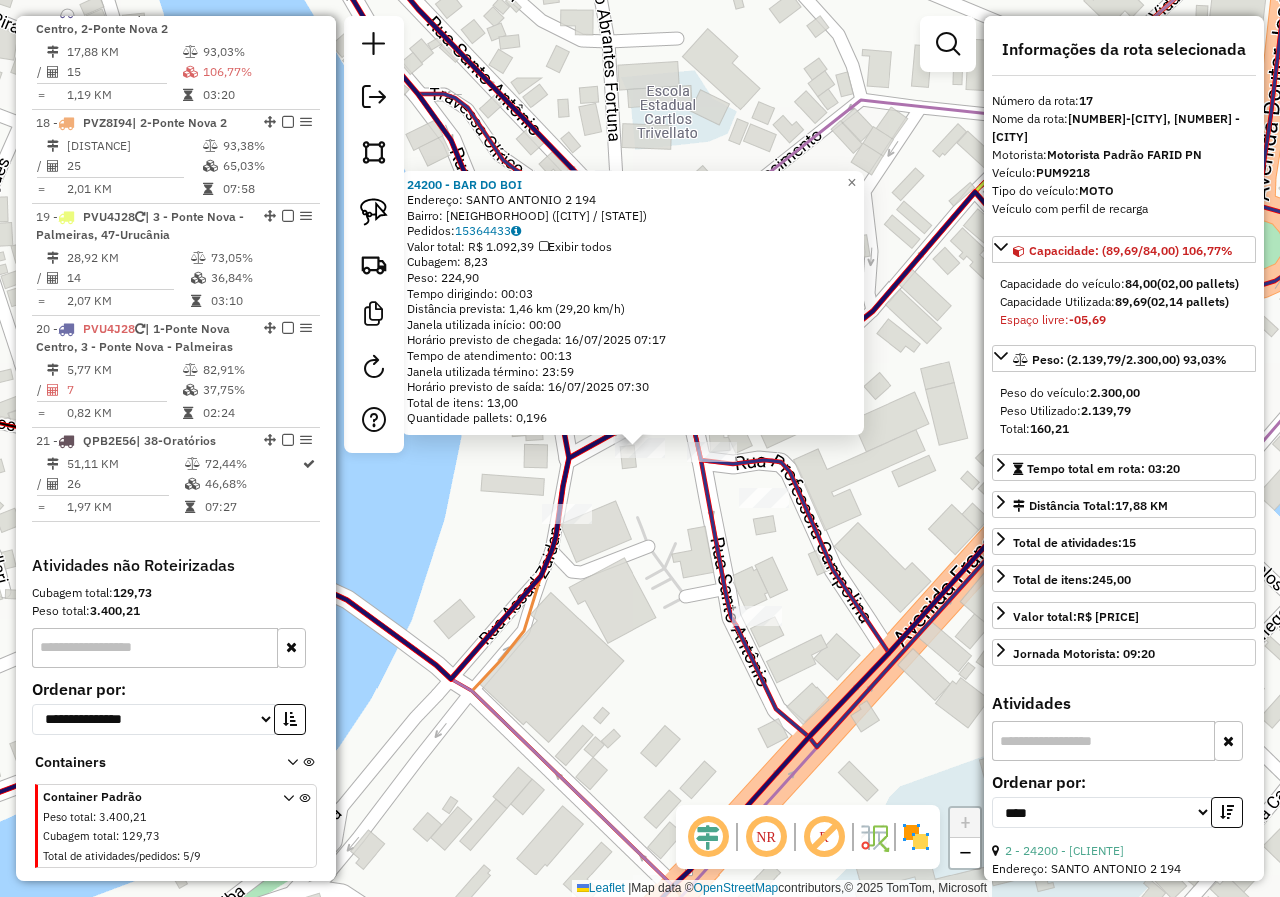 click on "24200 - BAR DO BOI  Endereço:  SANTO ANTONIO 2 194   Bairro: SANTO ANTONIO I (PONTE NOVA / MG)   Pedidos:  15364433   Valor total: R$ 1.092,39   Exibir todos   Cubagem: 8,23  Peso: 224,90  Tempo dirigindo: 00:03   Distância prevista: 1,46 km (29,20 km/h)   Janela utilizada início: 00:00   Horário previsto de chegada: 16/07/2025 07:17   Tempo de atendimento: 00:13   Janela utilizada término: 23:59   Horário previsto de saída: 16/07/2025 07:30   Total de itens: 13,00   Quantidade pallets: 0,196  × Janela de atendimento Grade de atendimento Capacidade Transportadoras Veículos Cliente Pedidos  Rotas Selecione os dias de semana para filtrar as janelas de atendimento  Seg   Ter   Qua   Qui   Sex   Sáb   Dom  Informe o período da janela de atendimento: De: Até:  Filtrar exatamente a janela do cliente  Considerar janela de atendimento padrão  Selecione os dias de semana para filtrar as grades de atendimento  Seg   Ter   Qua   Qui   Sex   Sáb   Dom   Considerar clientes sem dia de atendimento cadastrado" 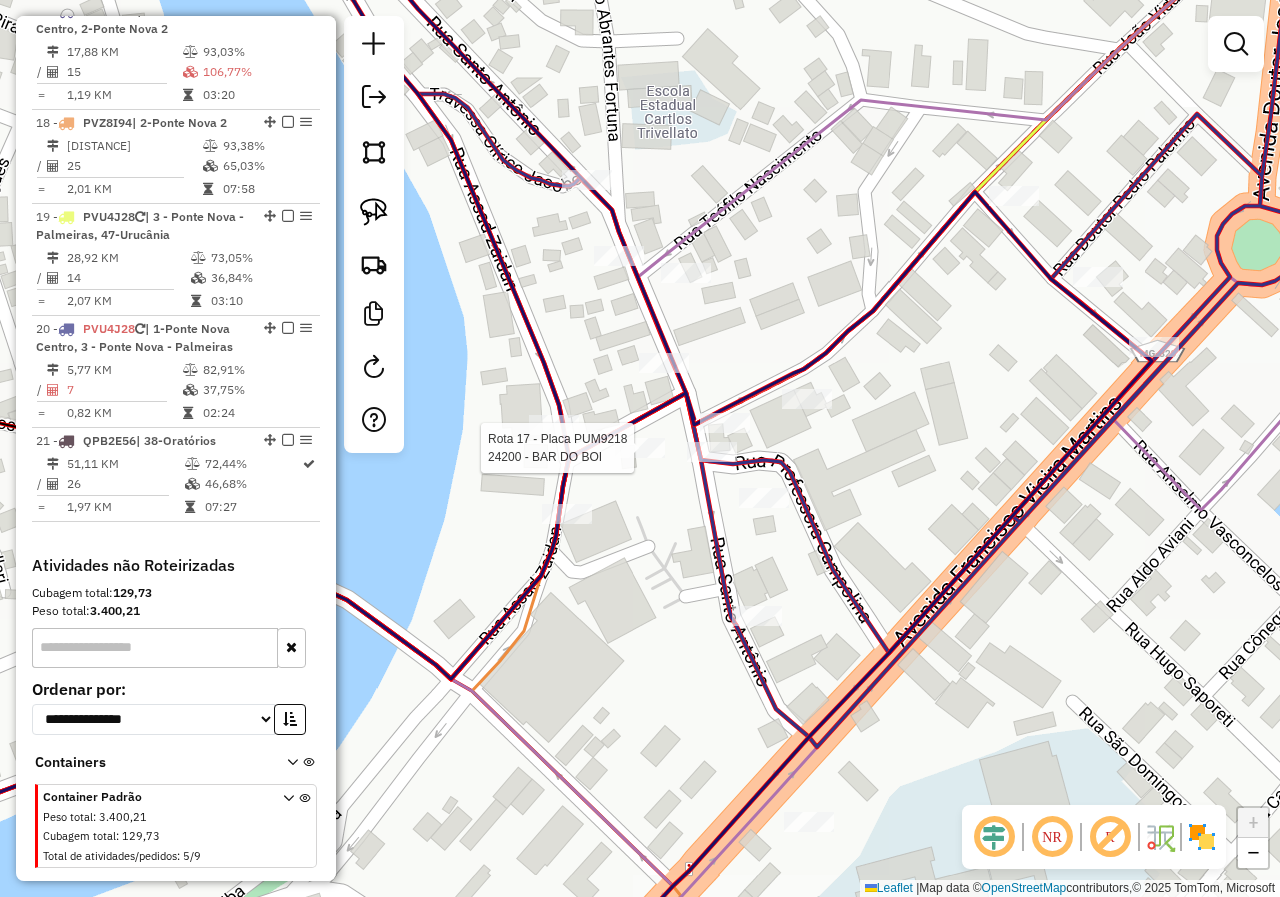 select on "*********" 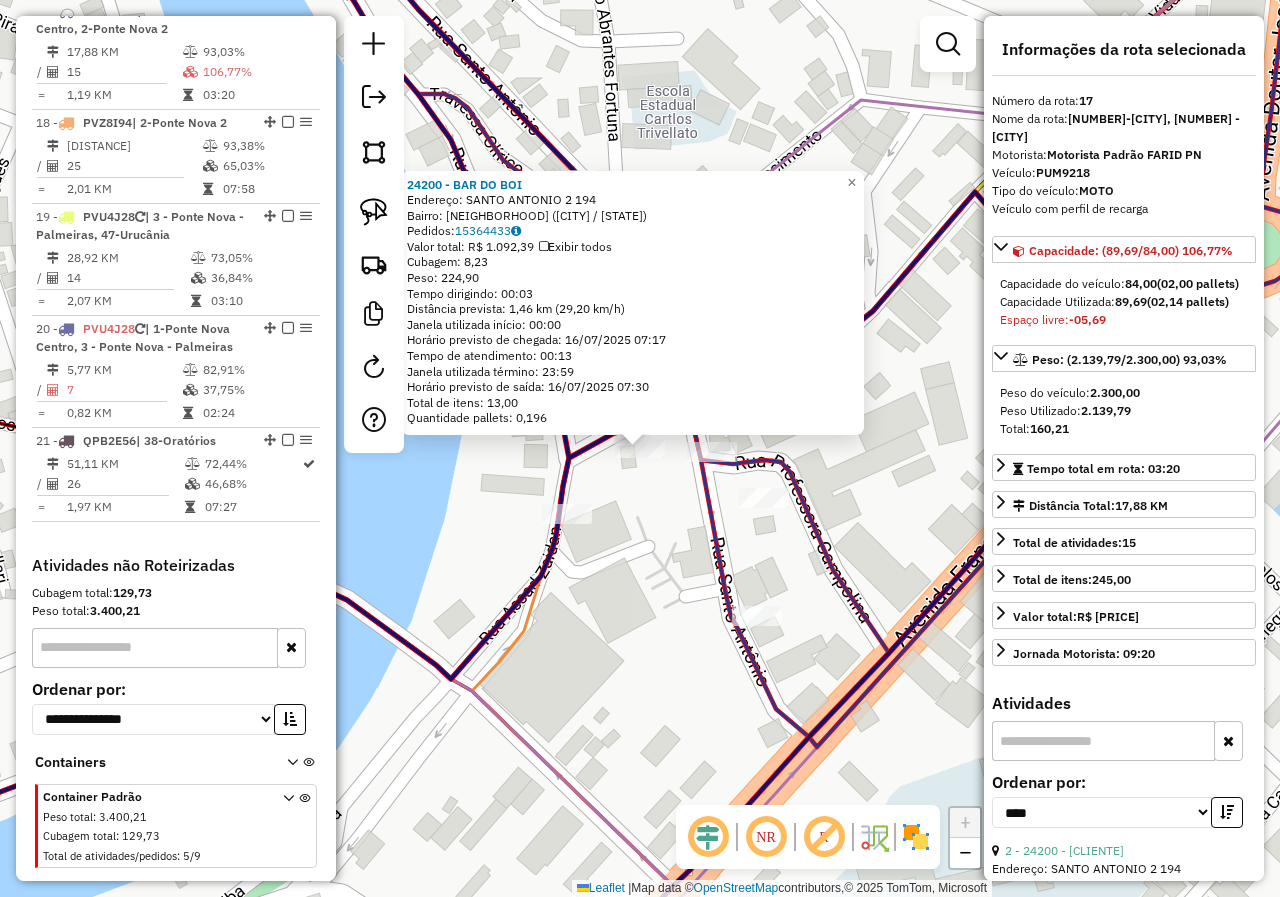 click on "24200 - BAR DO BOI  Endereço:  SANTO ANTONIO 2 194   Bairro: SANTO ANTONIO I (PONTE NOVA / MG)   Pedidos:  15364433   Valor total: R$ 1.092,39   Exibir todos   Cubagem: 8,23  Peso: 224,90  Tempo dirigindo: 00:03   Distância prevista: 1,46 km (29,20 km/h)   Janela utilizada início: 00:00   Horário previsto de chegada: 16/07/2025 07:17   Tempo de atendimento: 00:13   Janela utilizada término: 23:59   Horário previsto de saída: 16/07/2025 07:30   Total de itens: 13,00   Quantidade pallets: 0,196  × Janela de atendimento Grade de atendimento Capacidade Transportadoras Veículos Cliente Pedidos  Rotas Selecione os dias de semana para filtrar as janelas de atendimento  Seg   Ter   Qua   Qui   Sex   Sáb   Dom  Informe o período da janela de atendimento: De: Até:  Filtrar exatamente a janela do cliente  Considerar janela de atendimento padrão  Selecione os dias de semana para filtrar as grades de atendimento  Seg   Ter   Qua   Qui   Sex   Sáb   Dom   Considerar clientes sem dia de atendimento cadastrado" 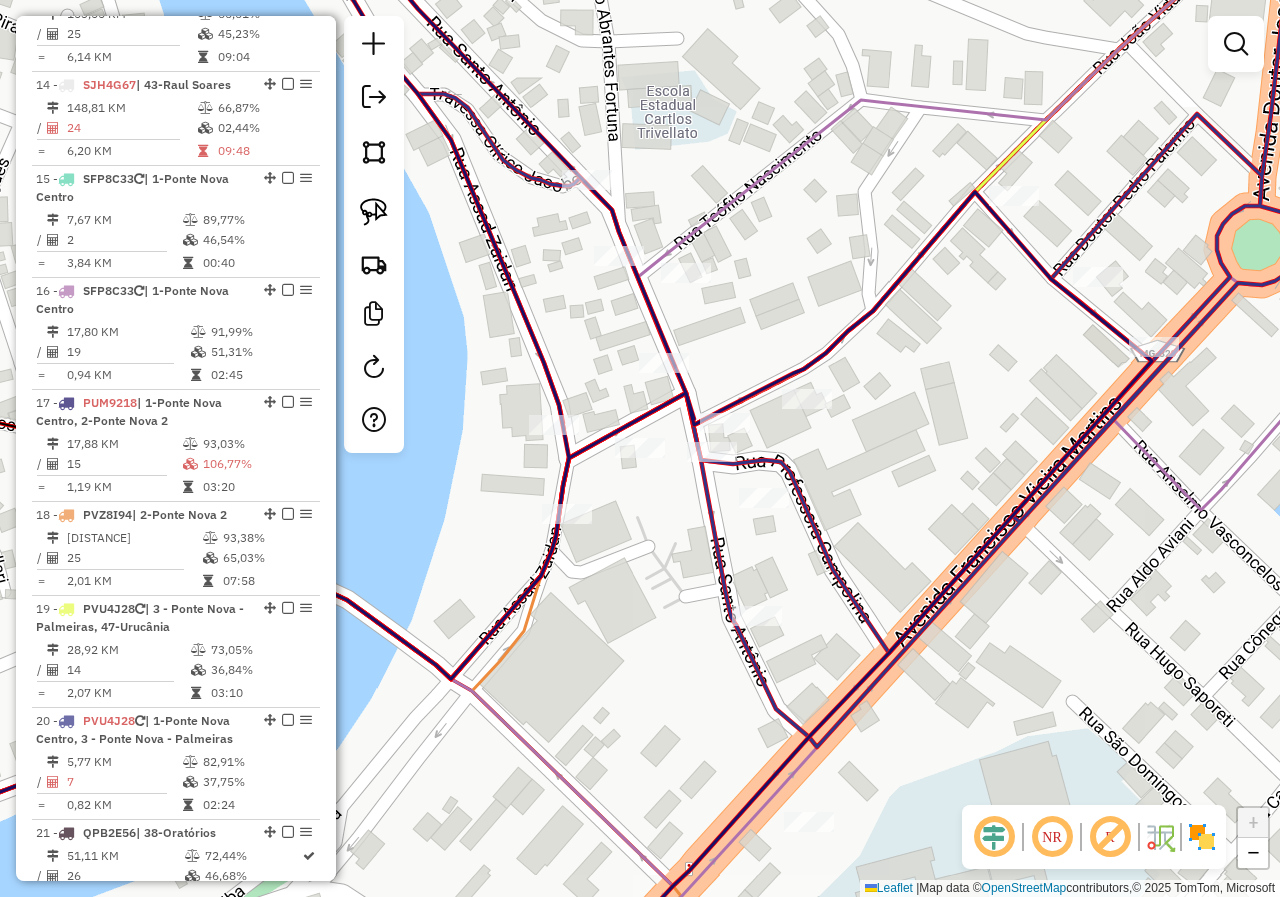 scroll, scrollTop: 2022, scrollLeft: 0, axis: vertical 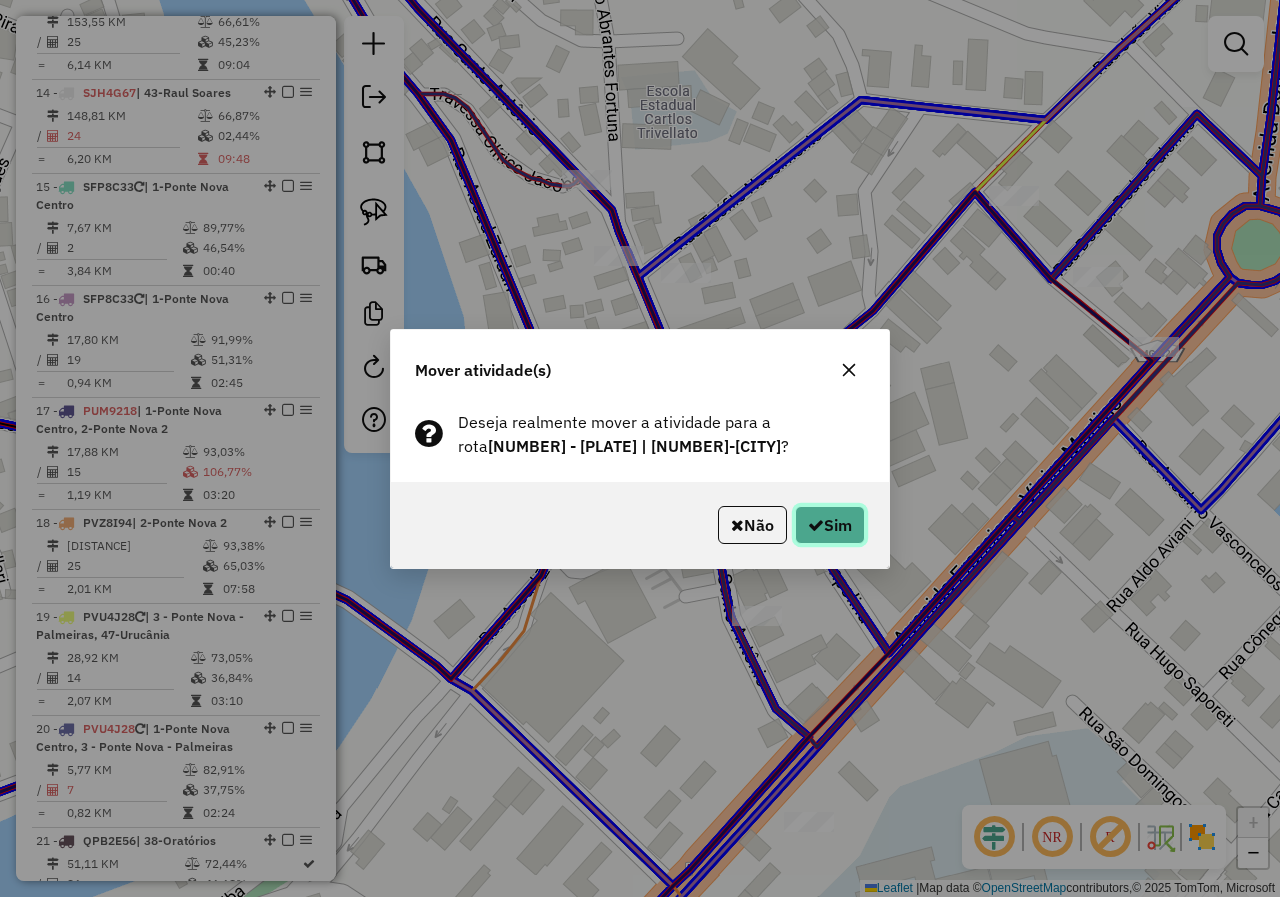 click on "Sim" 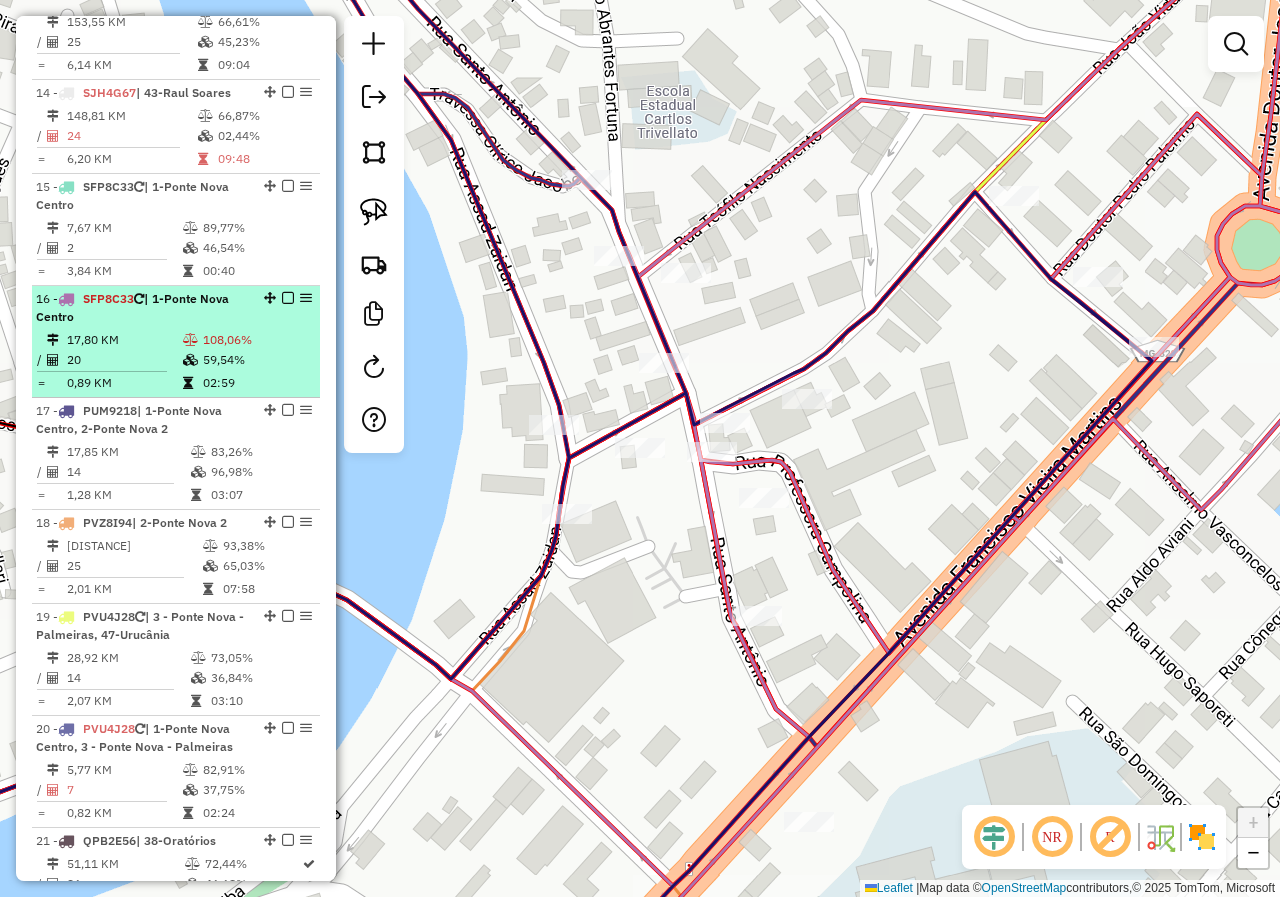 click on "59,54%" at bounding box center [257, 360] 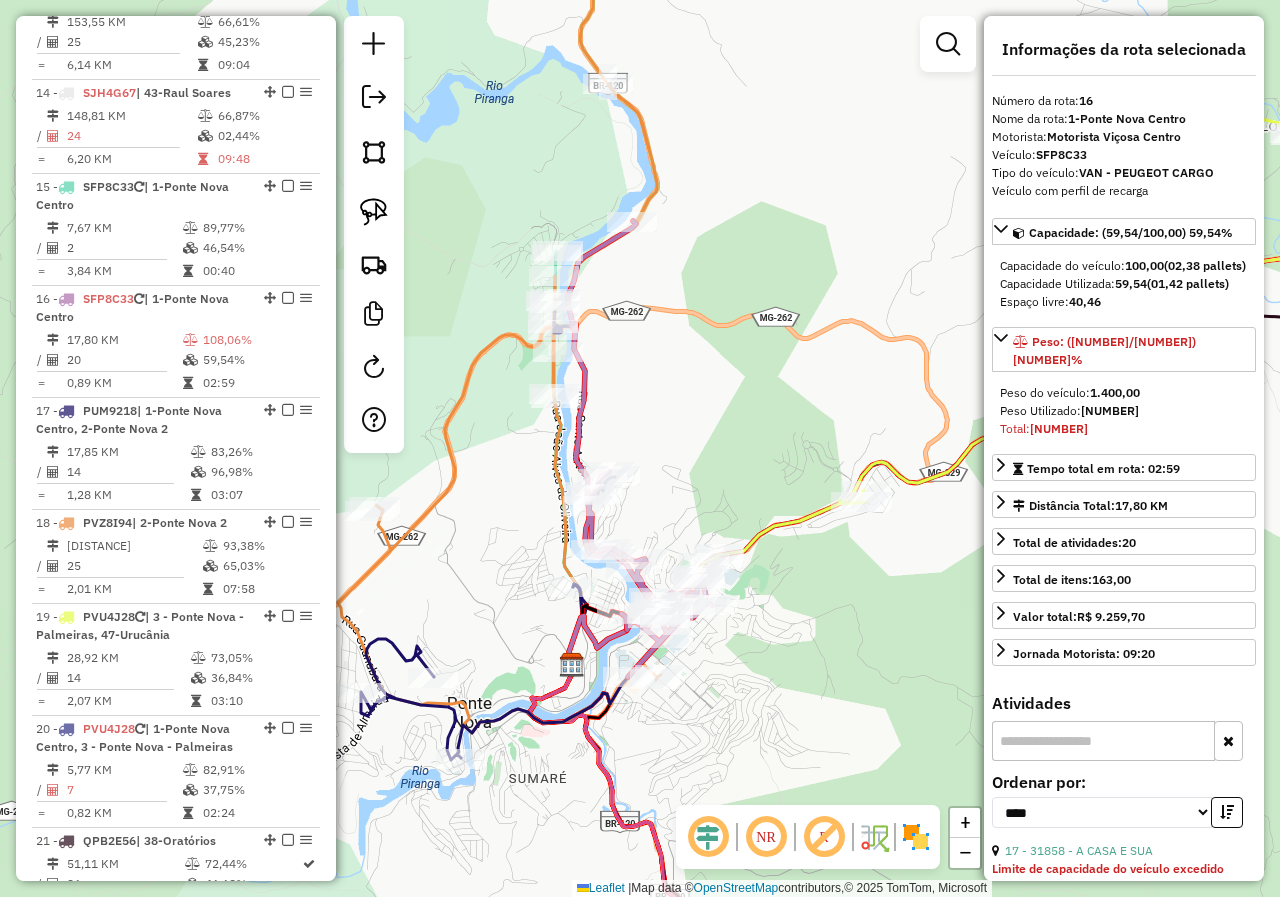 click on "Janela de atendimento Grade de atendimento Capacidade Transportadoras Veículos Cliente Pedidos  Rotas Selecione os dias de semana para filtrar as janelas de atendimento  Seg   Ter   Qua   Qui   Sex   Sáb   Dom  Informe o período da janela de atendimento: De: Até:  Filtrar exatamente a janela do cliente  Considerar janela de atendimento padrão  Selecione os dias de semana para filtrar as grades de atendimento  Seg   Ter   Qua   Qui   Sex   Sáb   Dom   Considerar clientes sem dia de atendimento cadastrado  Clientes fora do dia de atendimento selecionado Filtrar as atividades entre os valores definidos abaixo:  Peso mínimo:   Peso máximo:   Cubagem mínima:   Cubagem máxima:   De:   Até:  Filtrar as atividades entre o tempo de atendimento definido abaixo:  De:   Até:   Considerar capacidade total dos clientes não roteirizados Transportadora: Selecione um ou mais itens Tipo de veículo: Selecione um ou mais itens Veículo: Selecione um ou mais itens Motorista: Selecione um ou mais itens Nome: Rótulo:" 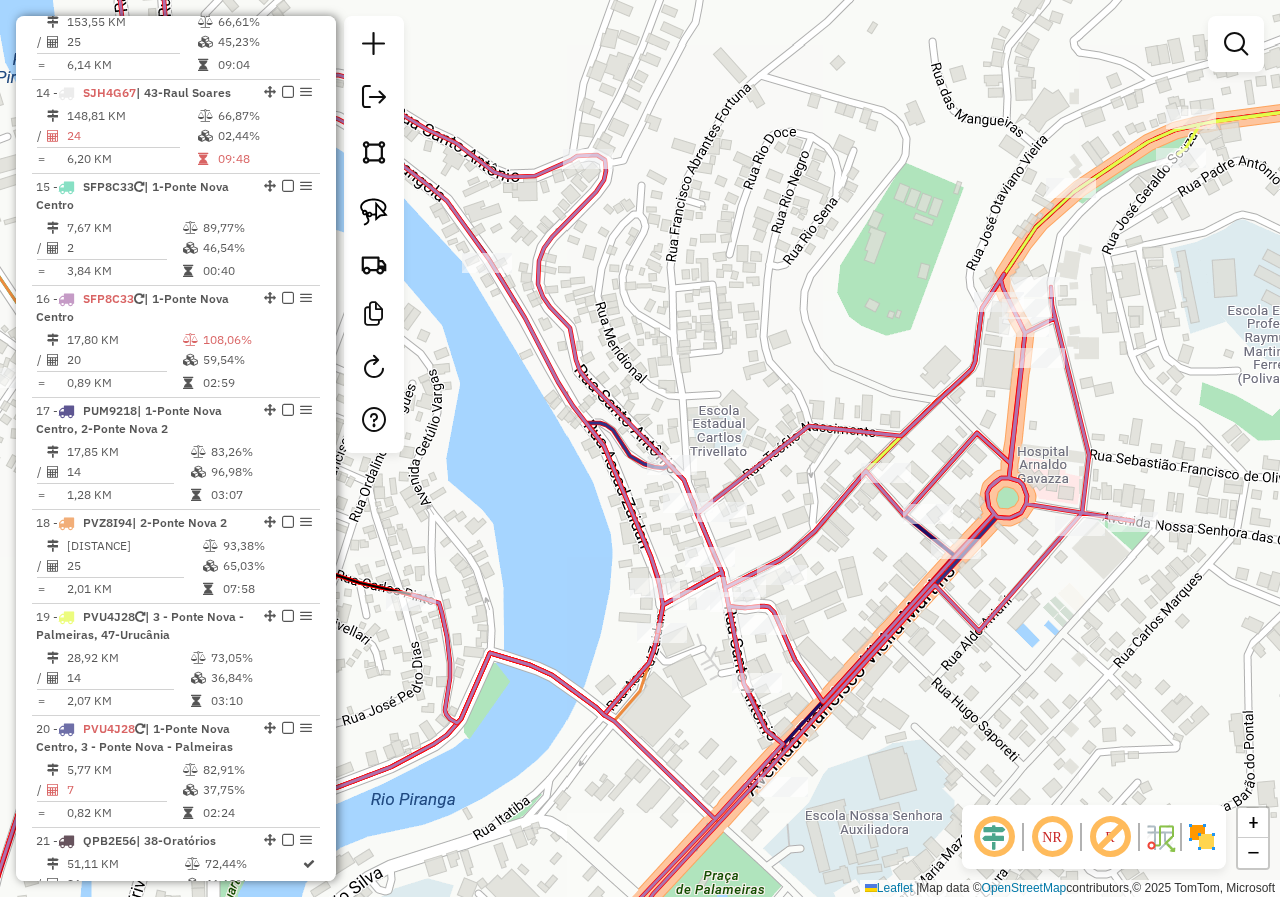 drag, startPoint x: 693, startPoint y: 590, endPoint x: 627, endPoint y: 582, distance: 66.48308 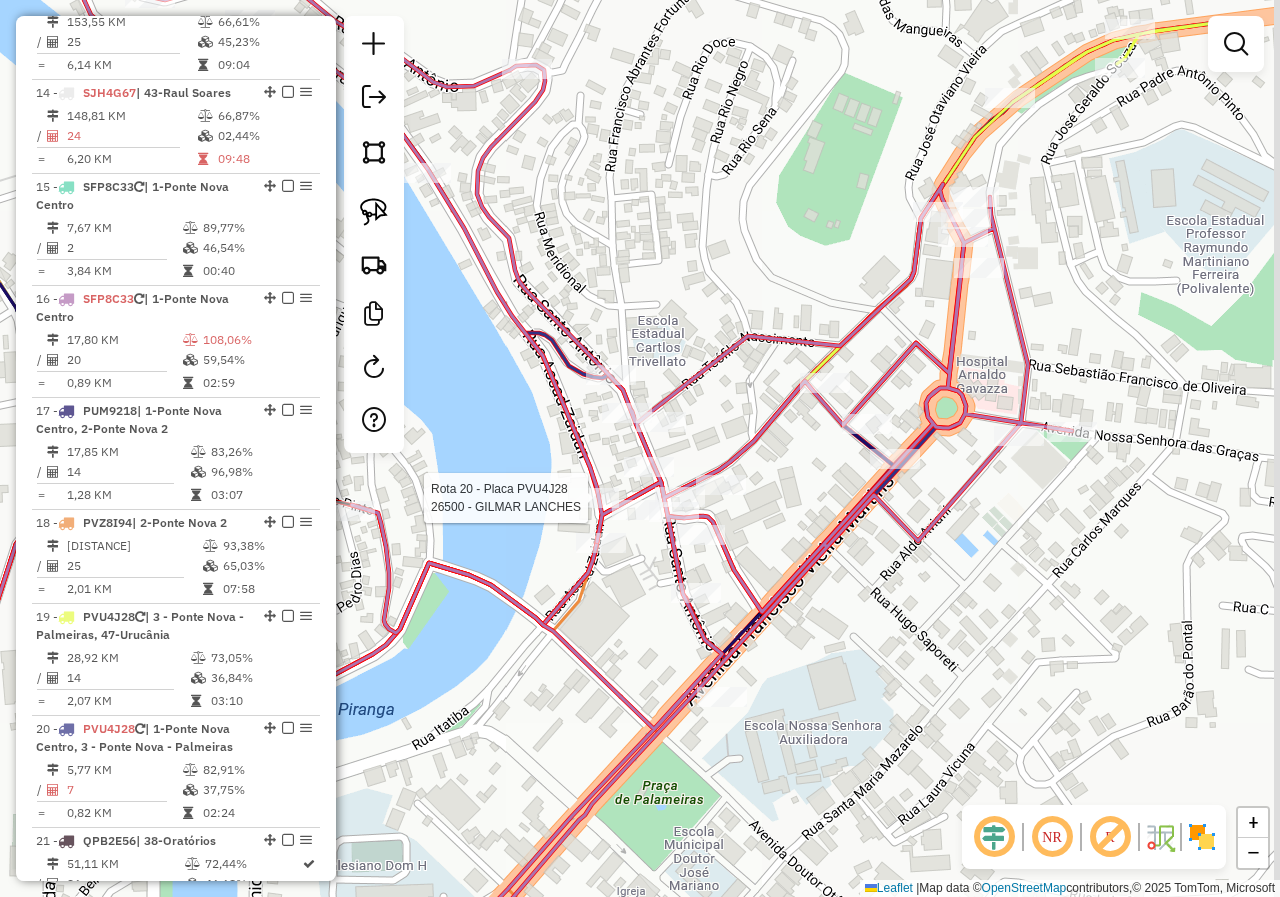 drag, startPoint x: 1126, startPoint y: 645, endPoint x: 896, endPoint y: 569, distance: 242.2313 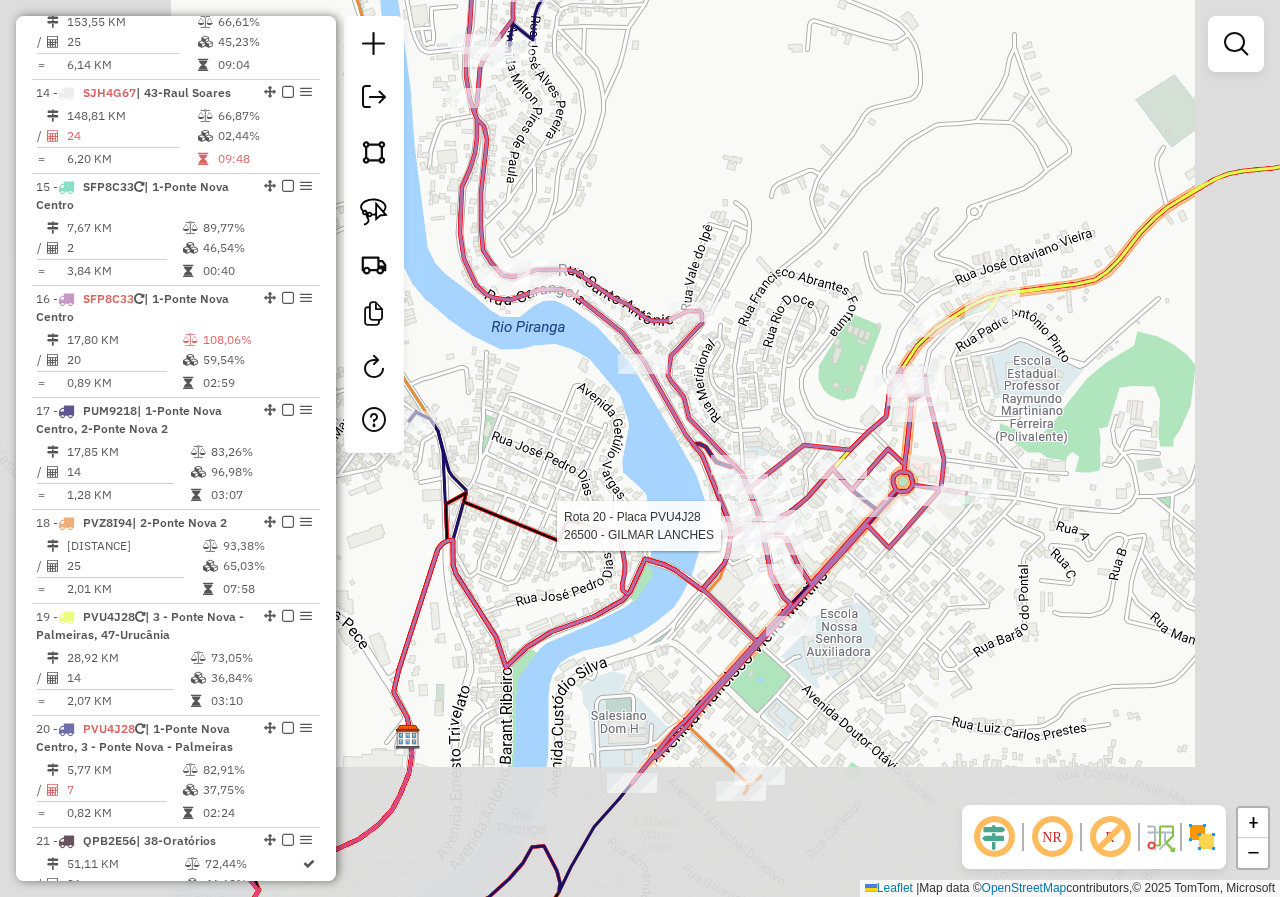 drag, startPoint x: 979, startPoint y: 612, endPoint x: 787, endPoint y: 606, distance: 192.09373 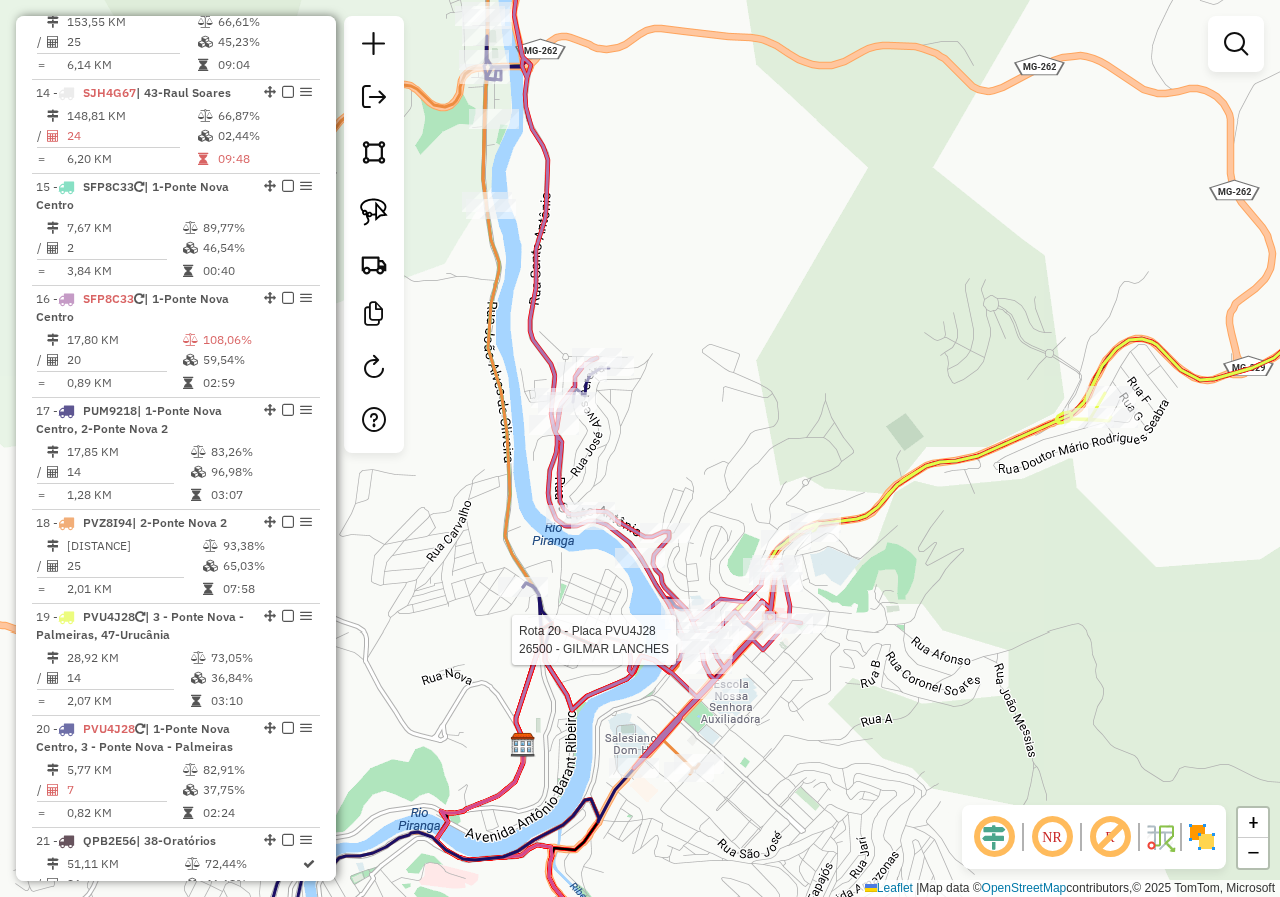 drag, startPoint x: 947, startPoint y: 604, endPoint x: 960, endPoint y: 680, distance: 77.10383 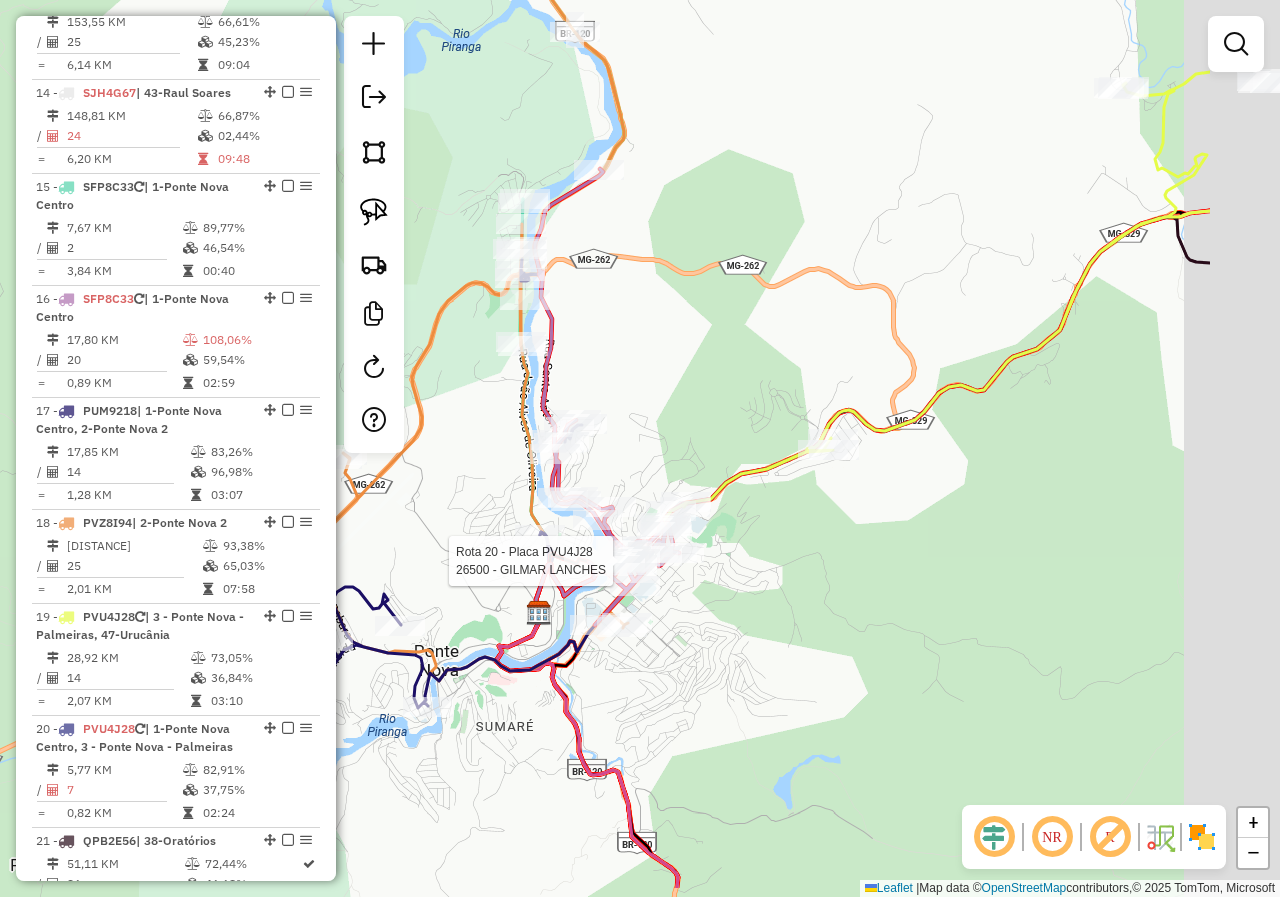 drag, startPoint x: 894, startPoint y: 660, endPoint x: 726, endPoint y: 561, distance: 195 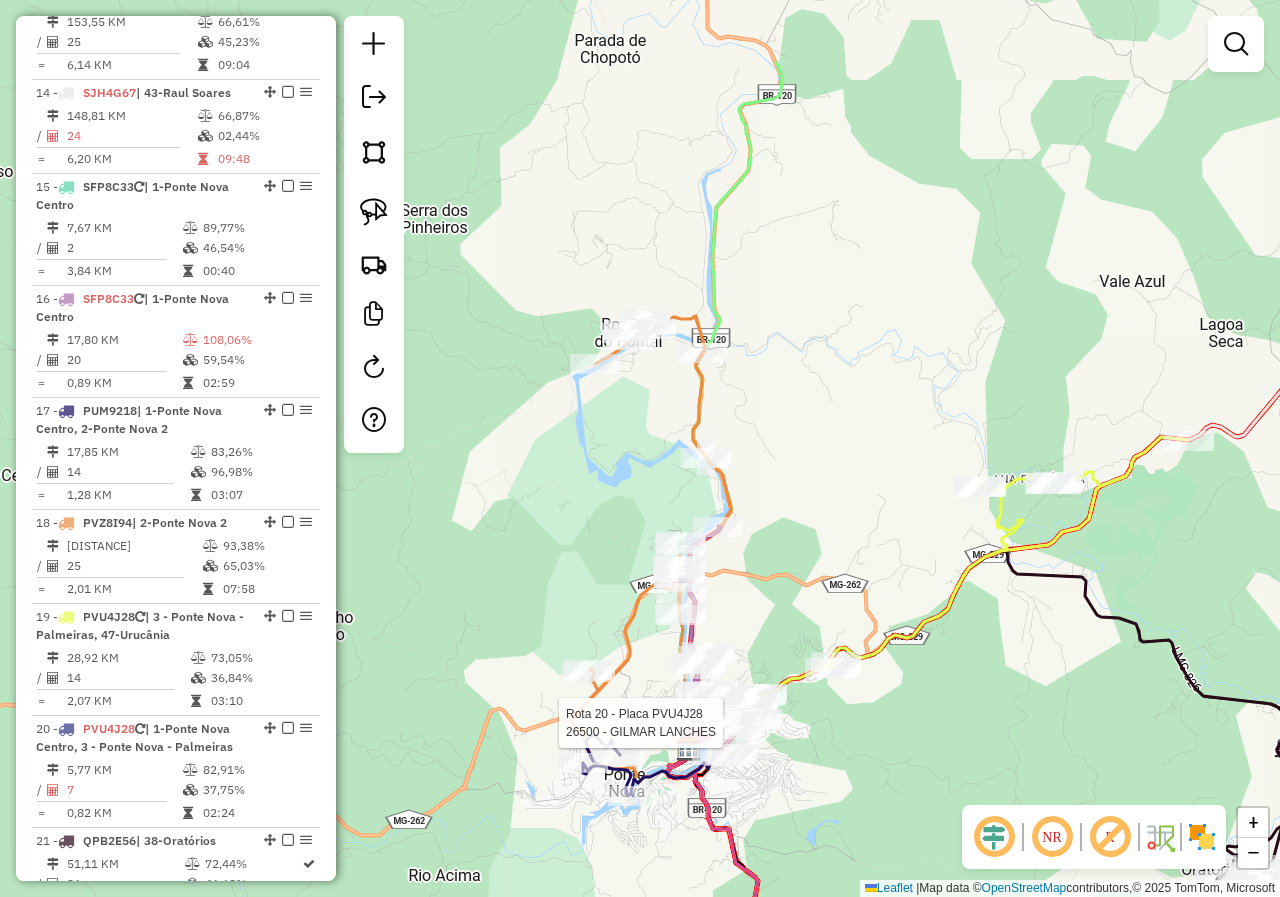 drag, startPoint x: 895, startPoint y: 600, endPoint x: 951, endPoint y: 751, distance: 161.04968 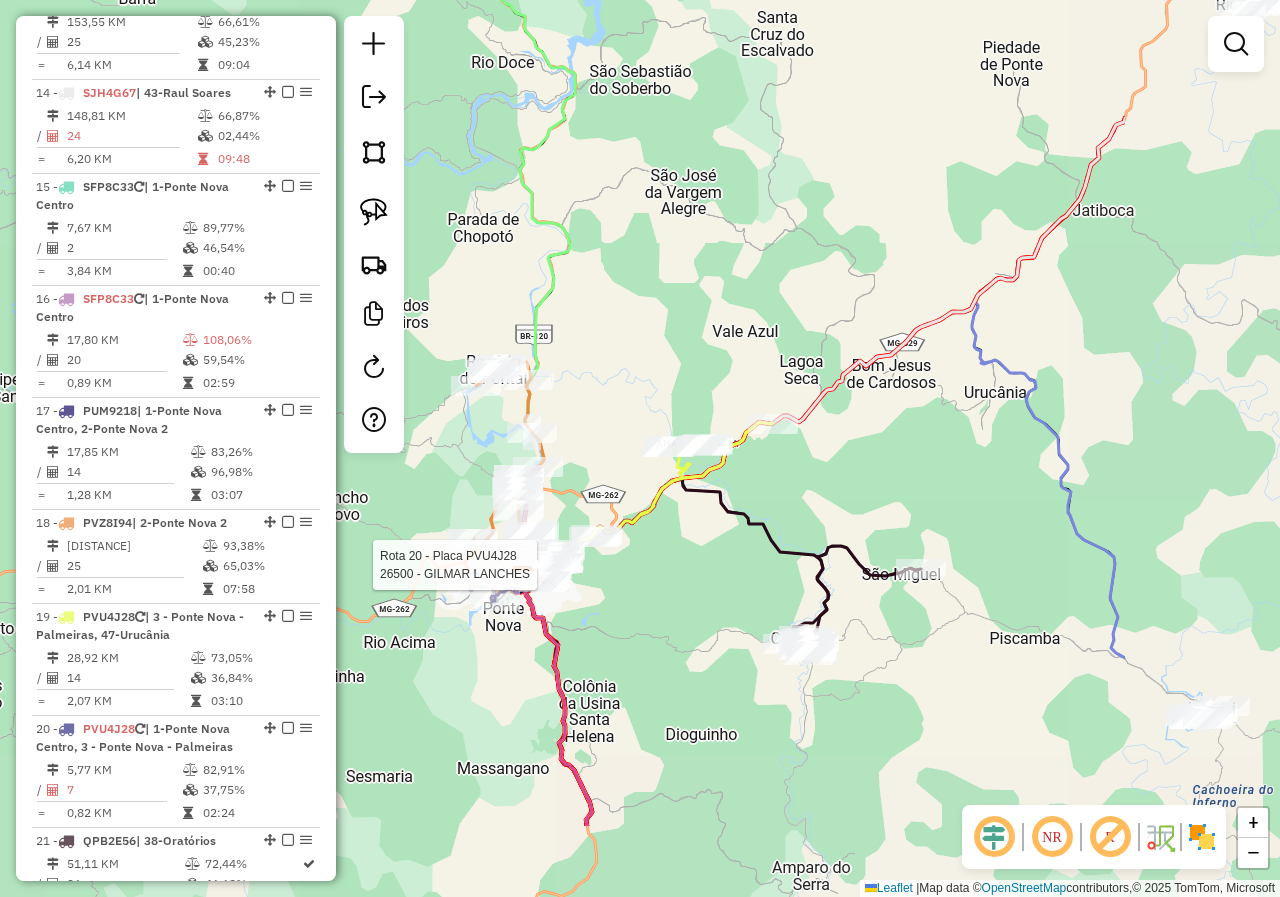 drag, startPoint x: 972, startPoint y: 745, endPoint x: 689, endPoint y: 582, distance: 326.58536 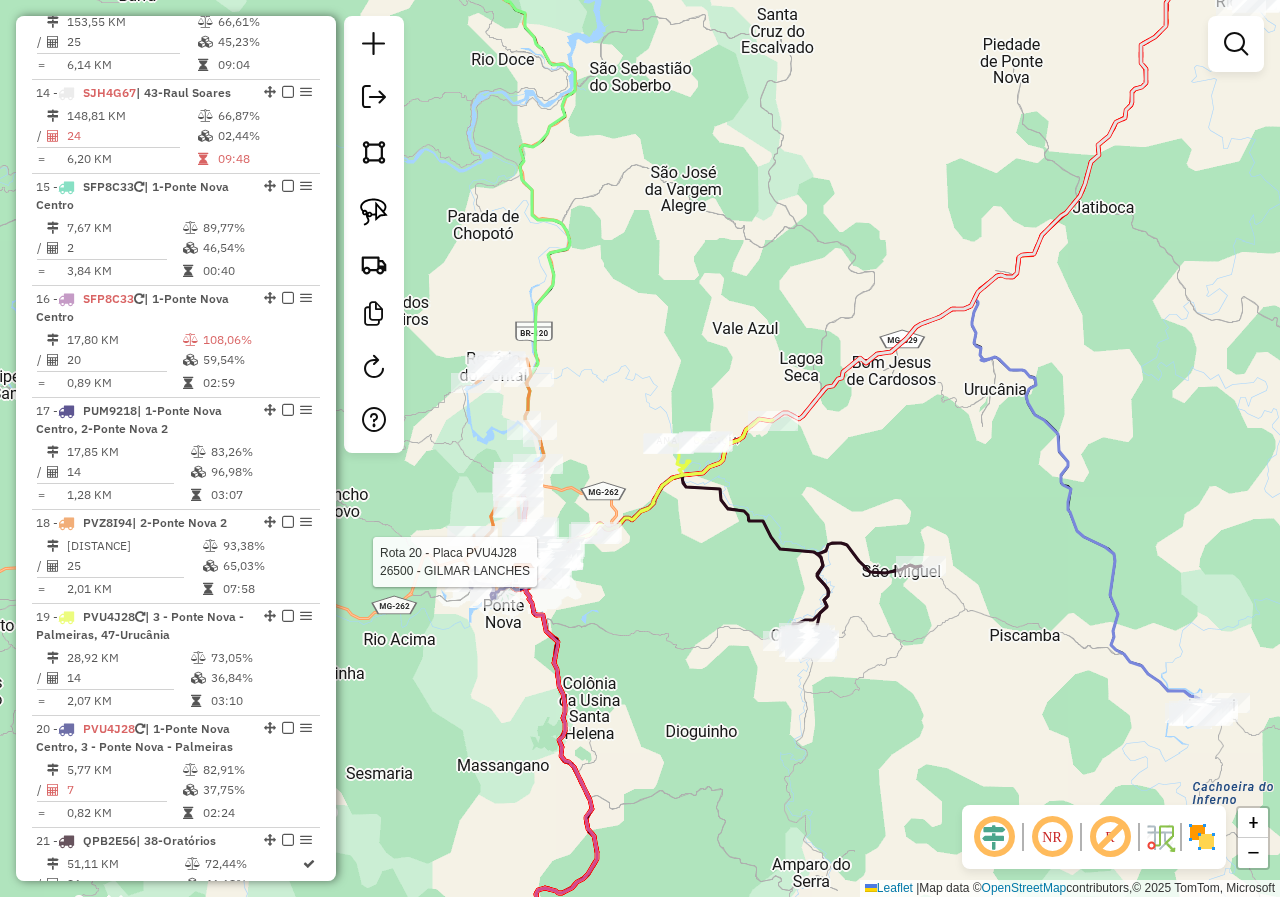 drag, startPoint x: 699, startPoint y: 705, endPoint x: 542, endPoint y: 672, distance: 160.43066 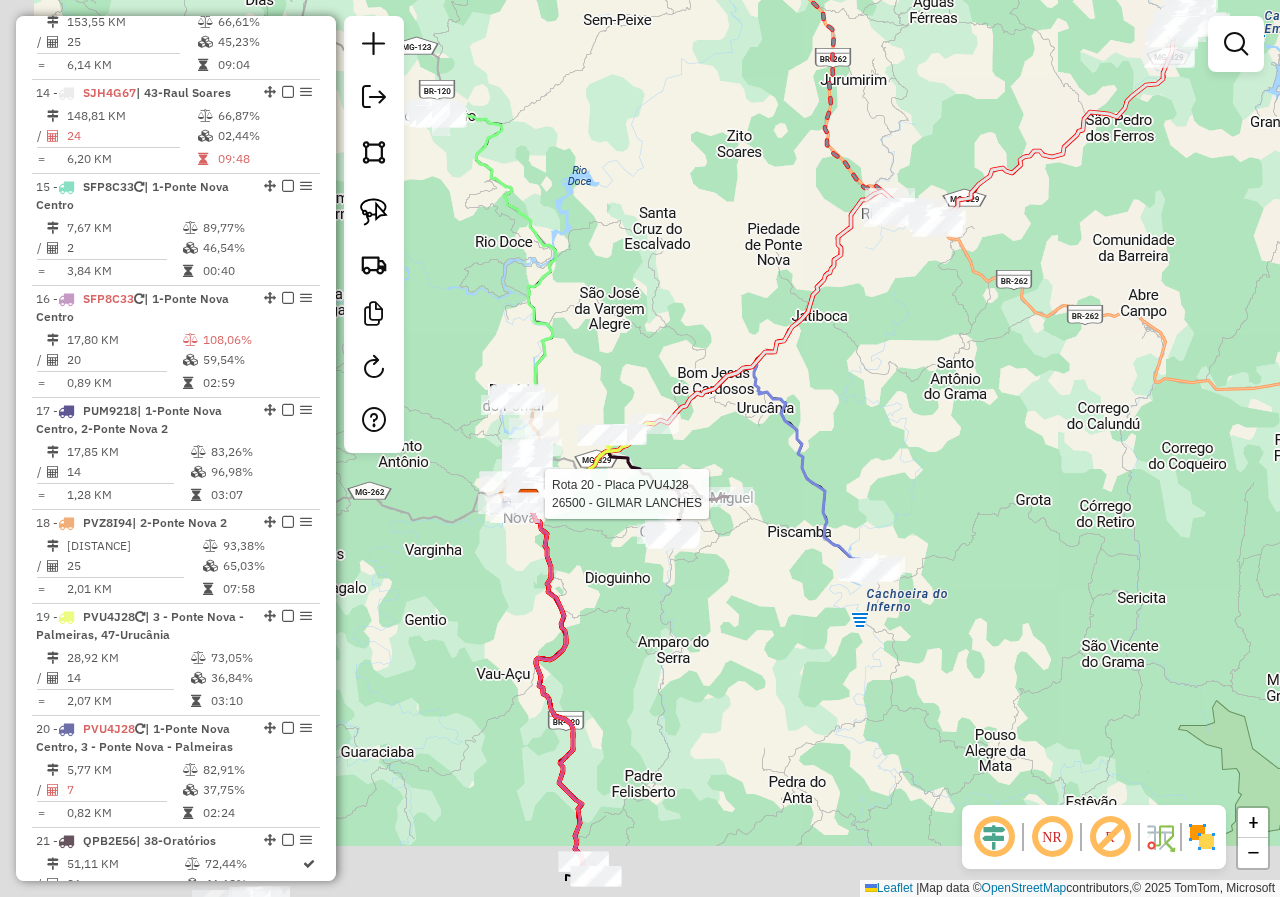 drag, startPoint x: 653, startPoint y: 721, endPoint x: 753, endPoint y: 577, distance: 175.31685 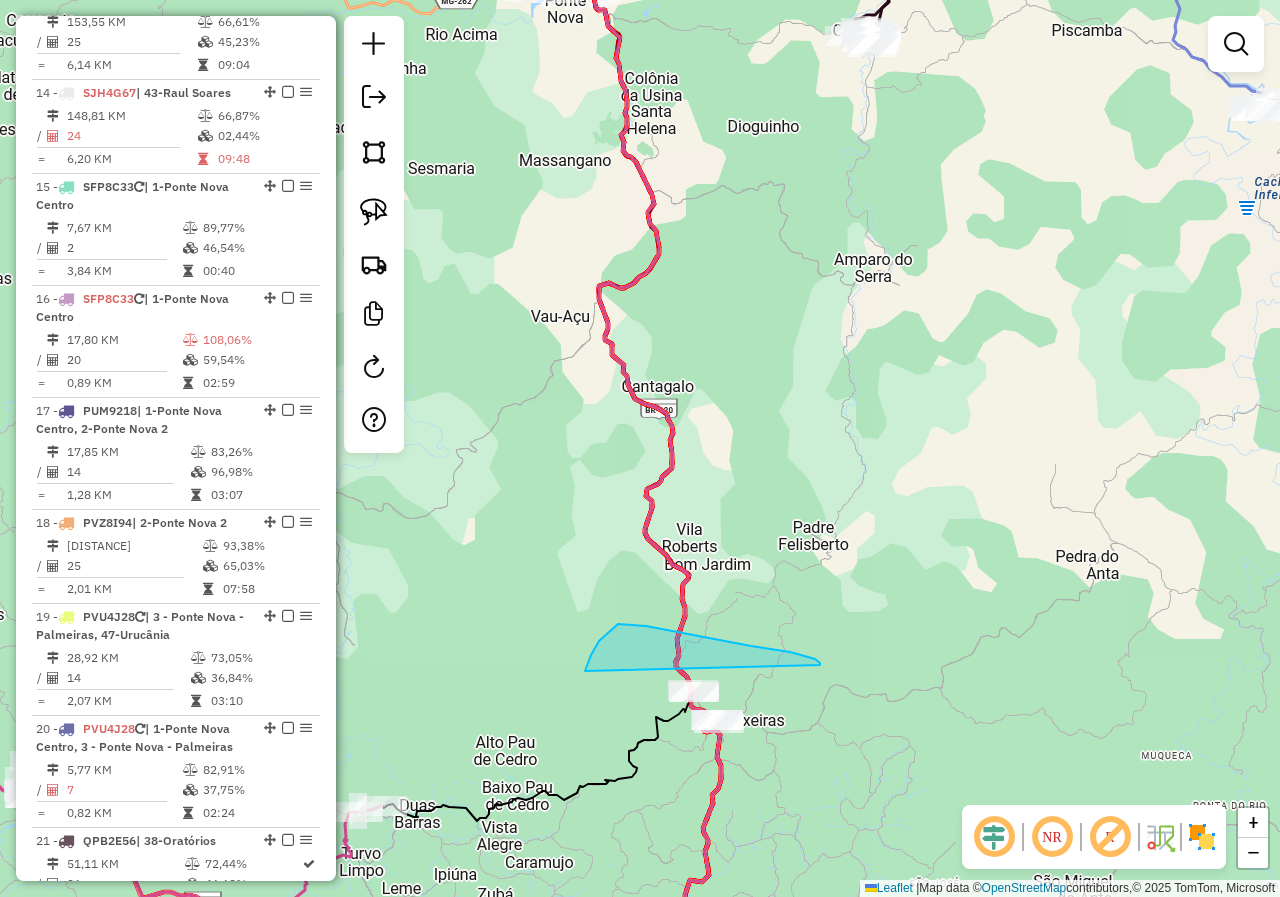 drag, startPoint x: 820, startPoint y: 665, endPoint x: 768, endPoint y: 737, distance: 88.814415 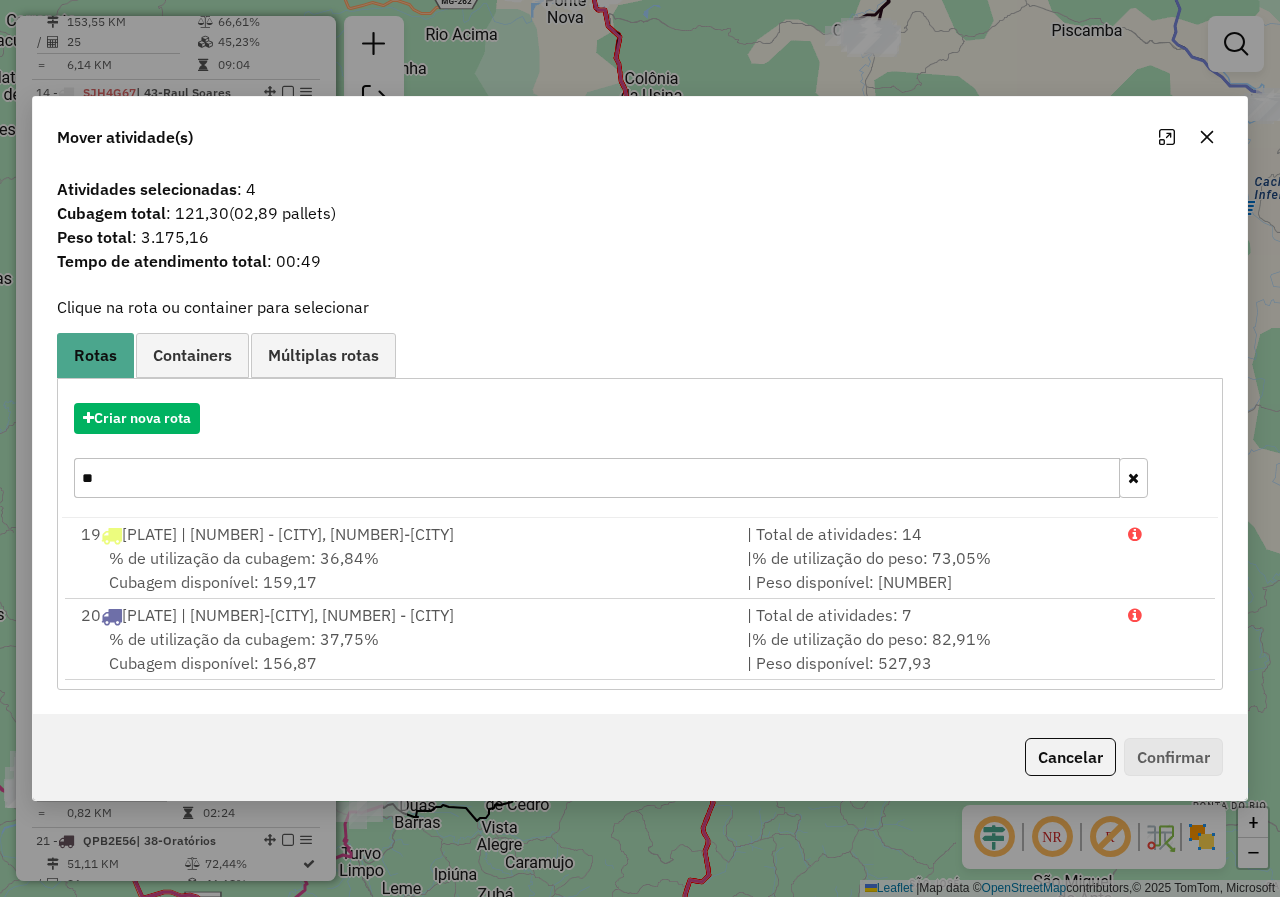click 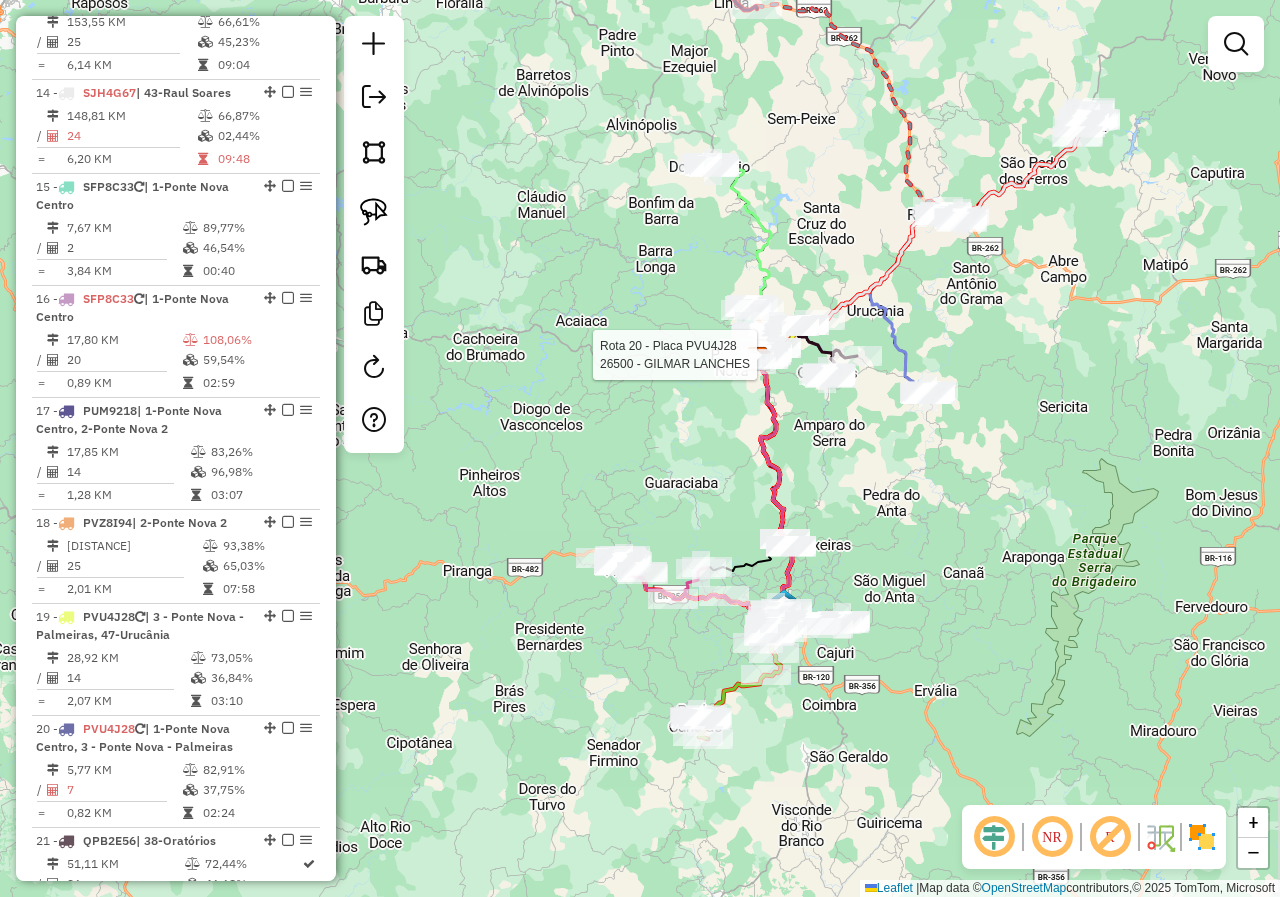 drag, startPoint x: 896, startPoint y: 606, endPoint x: 978, endPoint y: 467, distance: 161.38463 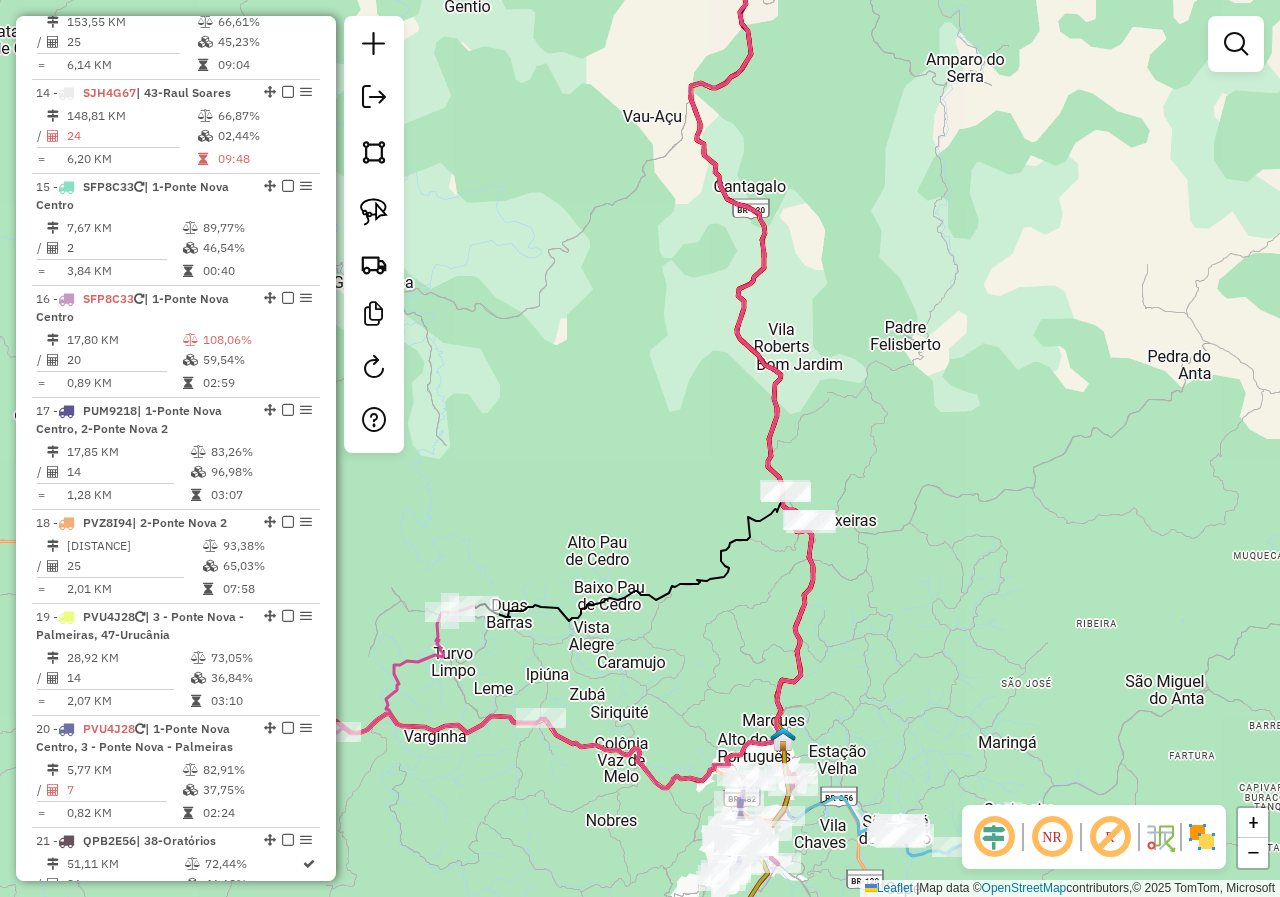 drag, startPoint x: 802, startPoint y: 562, endPoint x: 872, endPoint y: 584, distance: 73.37575 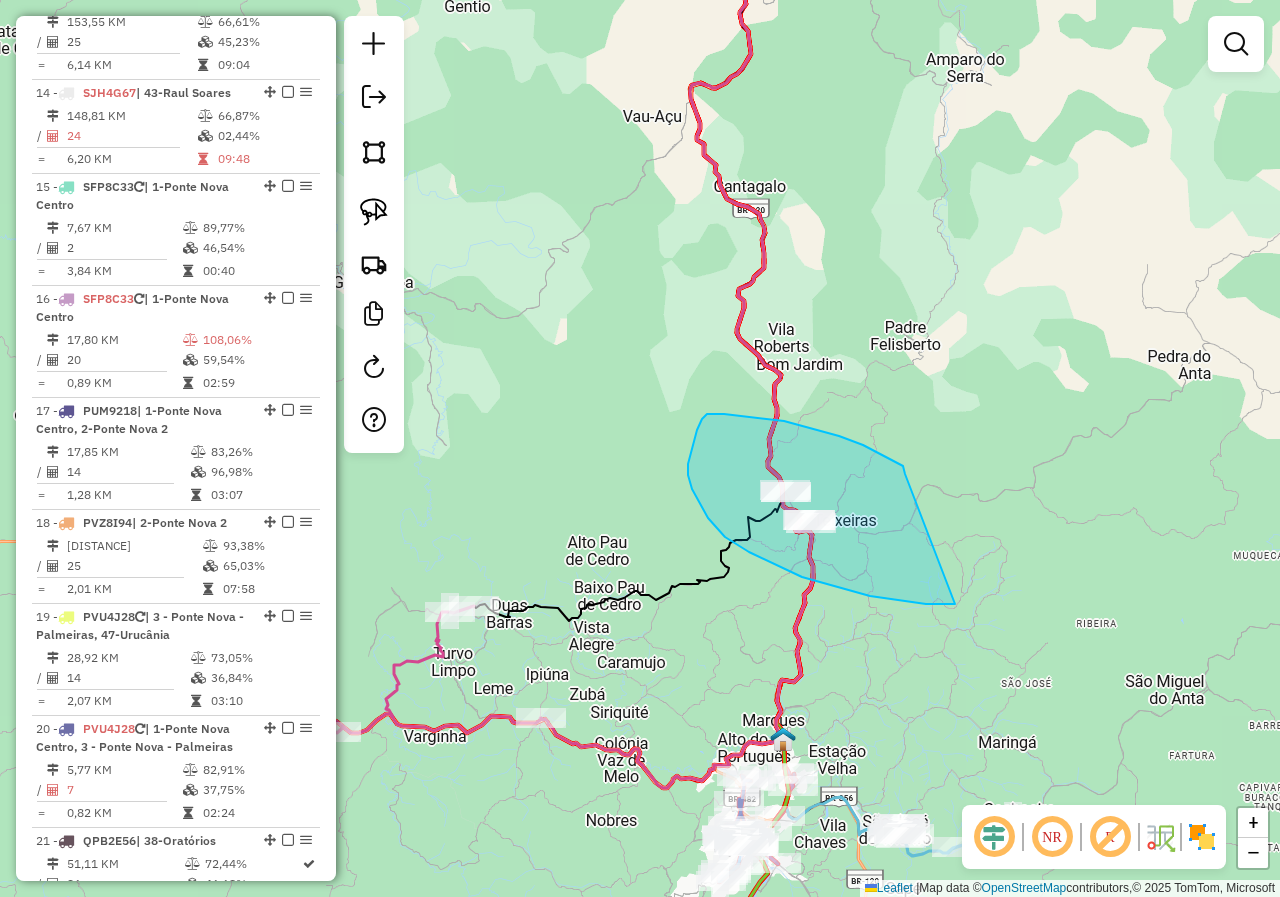 drag, startPoint x: 812, startPoint y: 429, endPoint x: 955, endPoint y: 604, distance: 225.99557 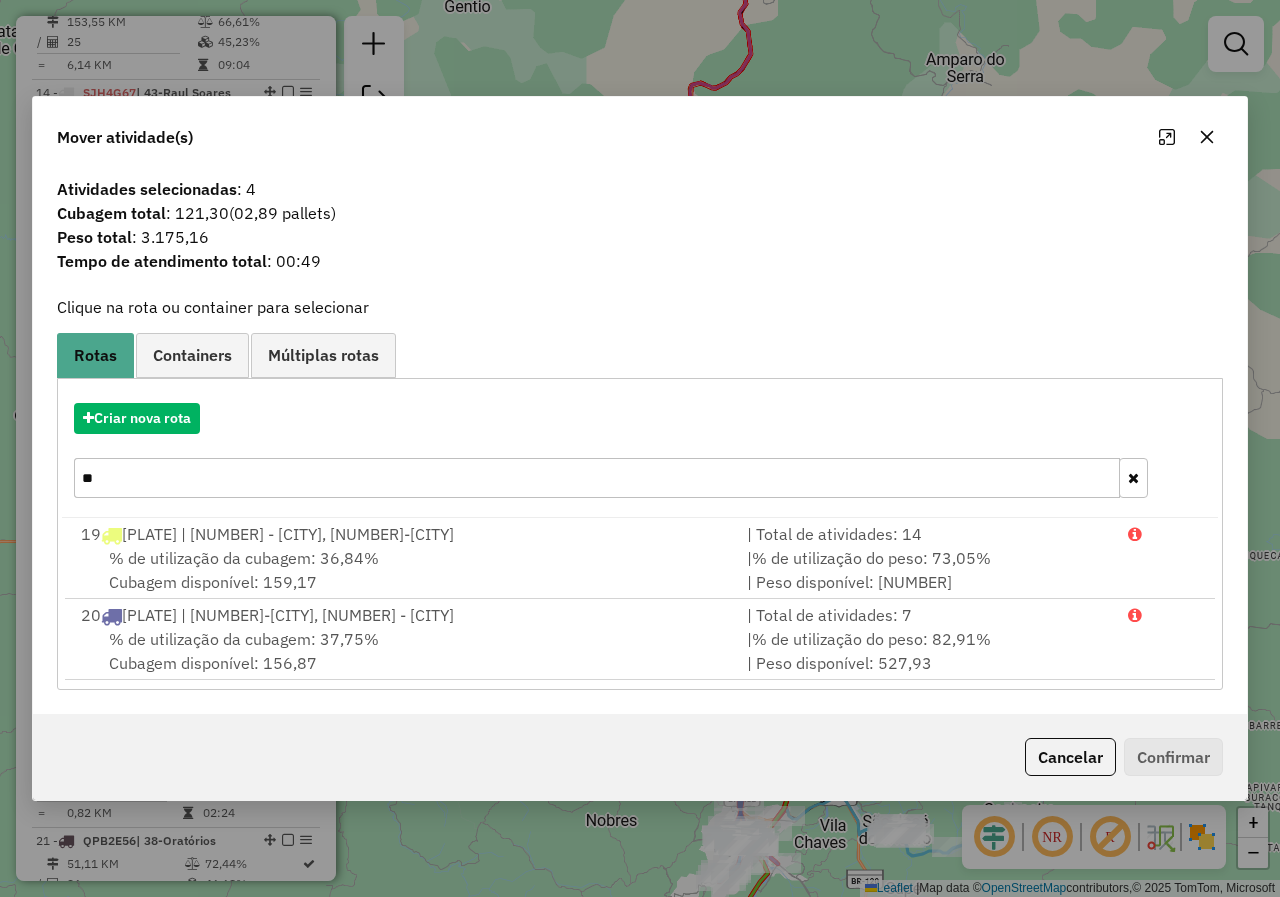 click 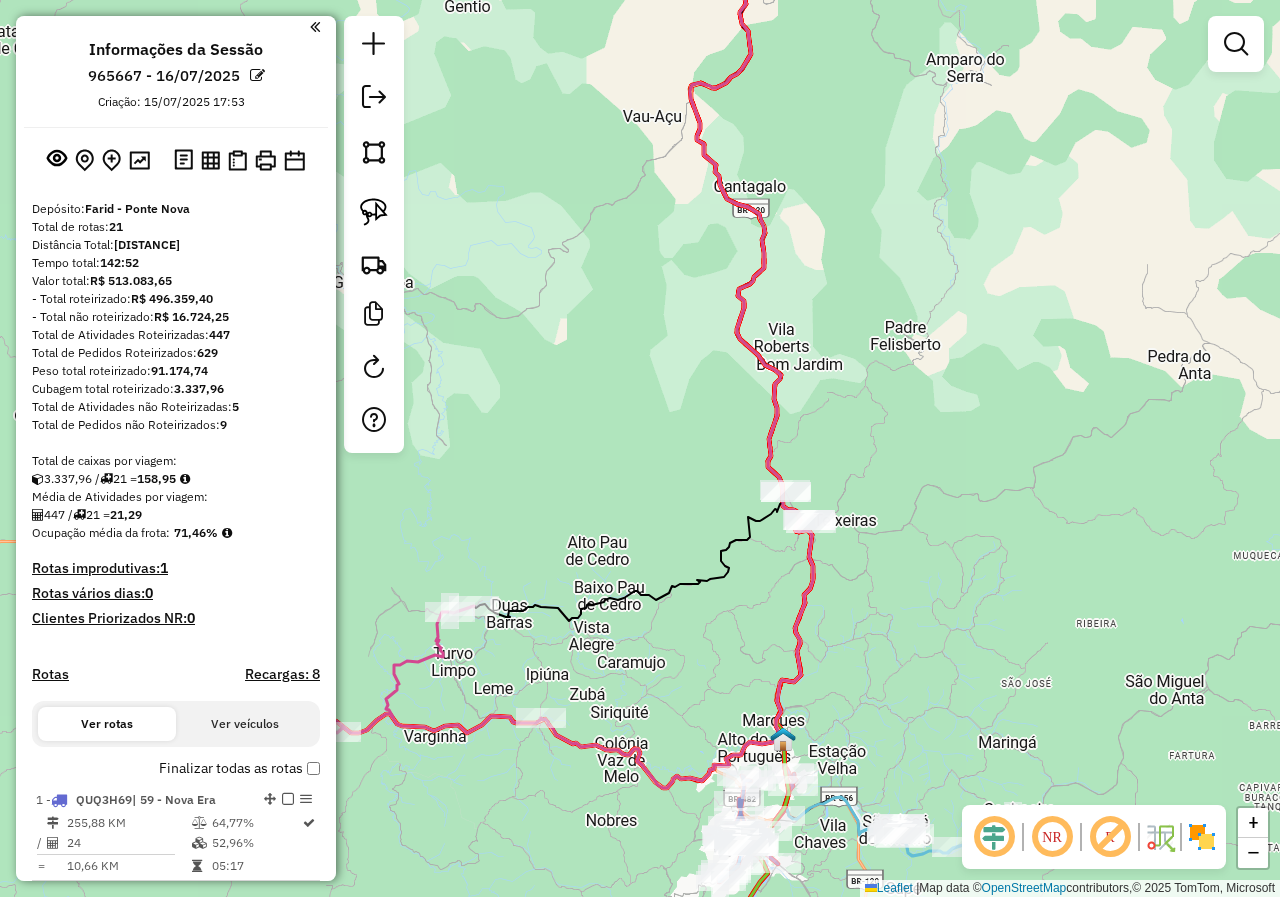 scroll, scrollTop: 0, scrollLeft: 0, axis: both 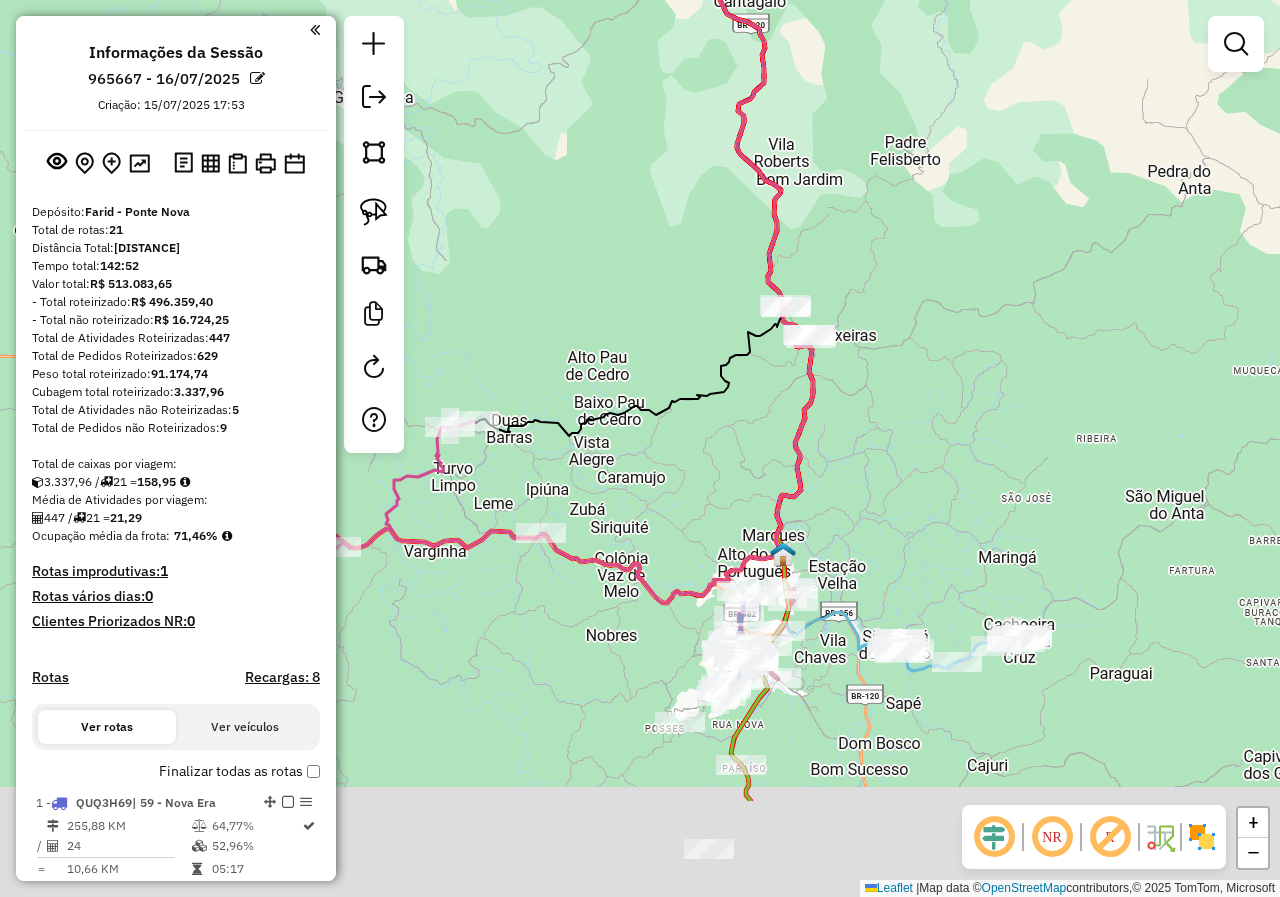drag, startPoint x: 562, startPoint y: 534, endPoint x: 563, endPoint y: 334, distance: 200.0025 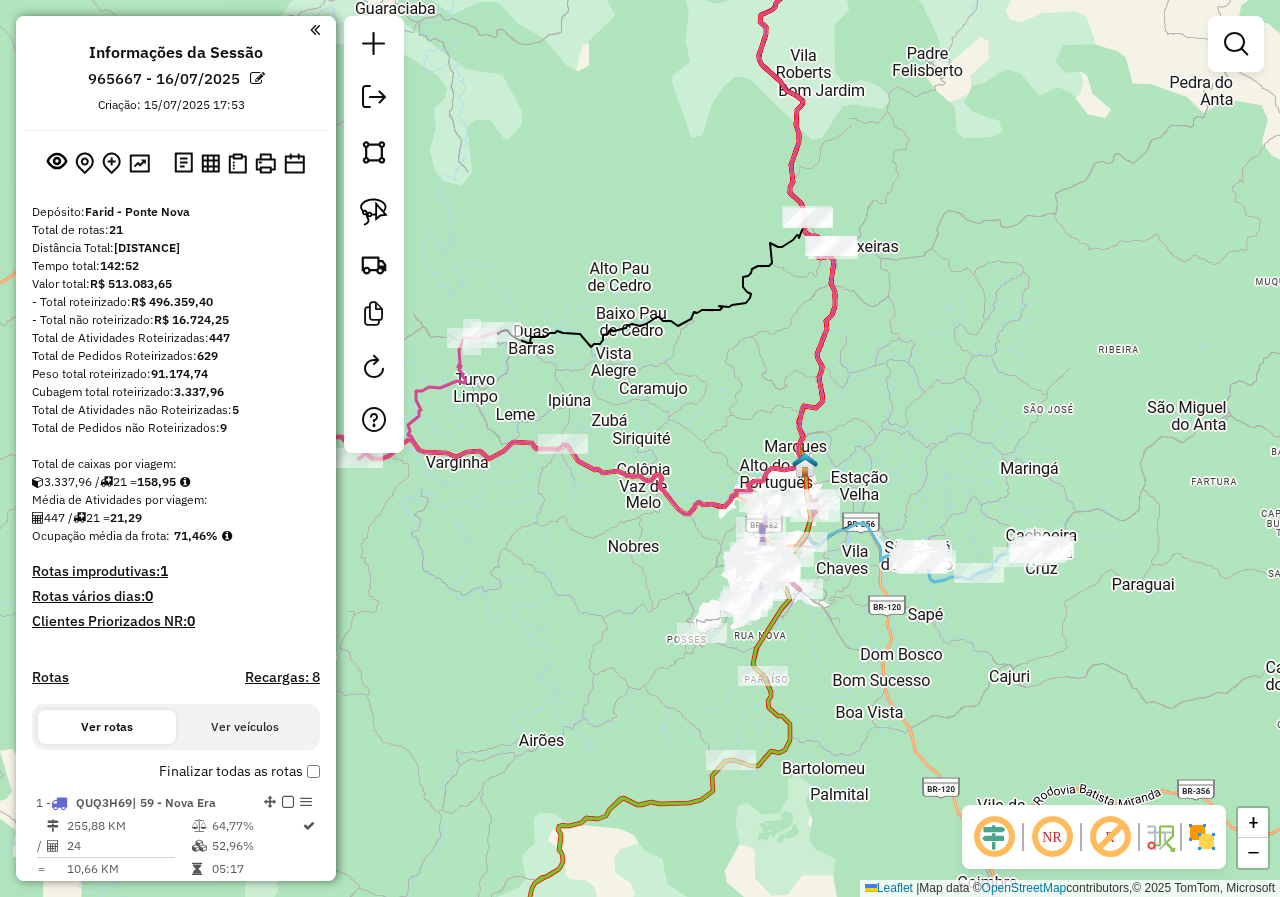 drag, startPoint x: 812, startPoint y: 734, endPoint x: 835, endPoint y: 659, distance: 78.44743 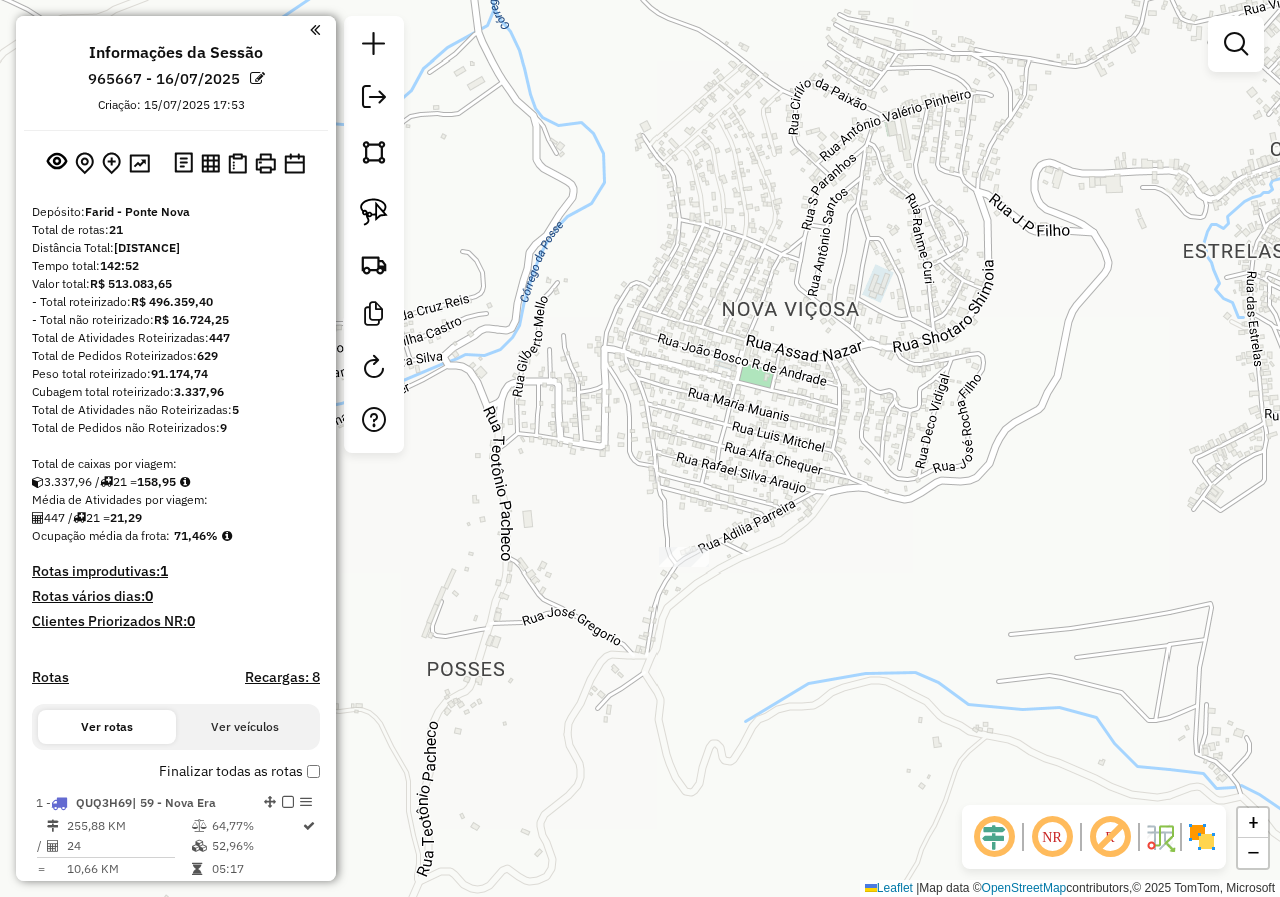 click 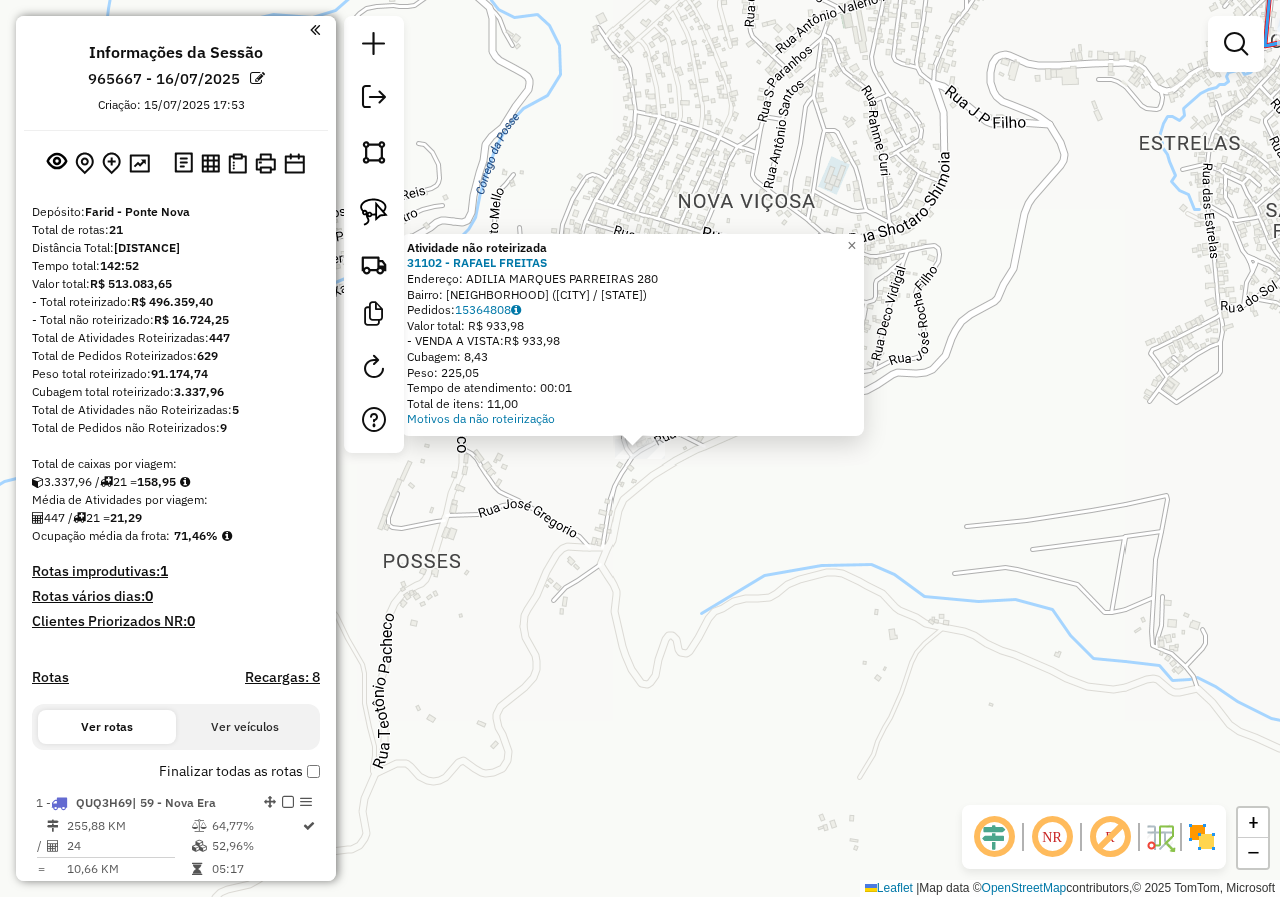 click on "Atividade não roteirizada 31102 - RAFAEL FREITAS  Endereço:  ADILIA MARQUES PARREIRAS 280   Bairro: NOVA VICOSA (VICOSA / MG)   Pedidos:  15364808   Valor total: R$ 933,98   - VENDA A VISTA:  R$ 933,98   Cubagem: 8,43   Peso: 225,05   Tempo de atendimento: 00:01   Total de itens: 11,00  Motivos da não roteirização × Janela de atendimento Grade de atendimento Capacidade Transportadoras Veículos Cliente Pedidos  Rotas Selecione os dias de semana para filtrar as janelas de atendimento  Seg   Ter   Qua   Qui   Sex   Sáb   Dom  Informe o período da janela de atendimento: De: Até:  Filtrar exatamente a janela do cliente  Considerar janela de atendimento padrão  Selecione os dias de semana para filtrar as grades de atendimento  Seg   Ter   Qua   Qui   Sex   Sáb   Dom   Considerar clientes sem dia de atendimento cadastrado  Clientes fora do dia de atendimento selecionado Filtrar as atividades entre os valores definidos abaixo:  Peso mínimo:   Peso máximo:   Cubagem mínima:   Cubagem máxima:   De:  De:" 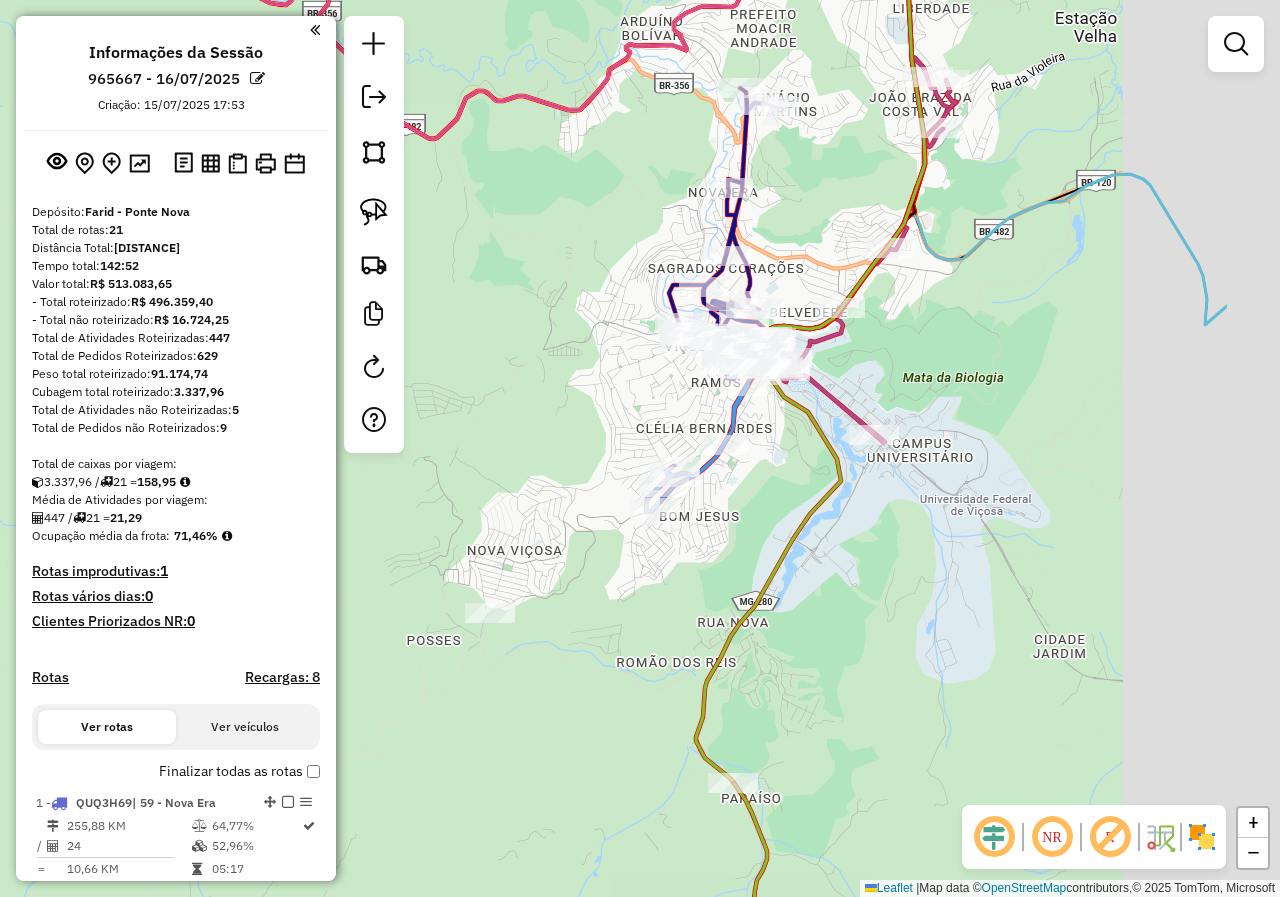 drag, startPoint x: 708, startPoint y: 556, endPoint x: 581, endPoint y: 614, distance: 139.61734 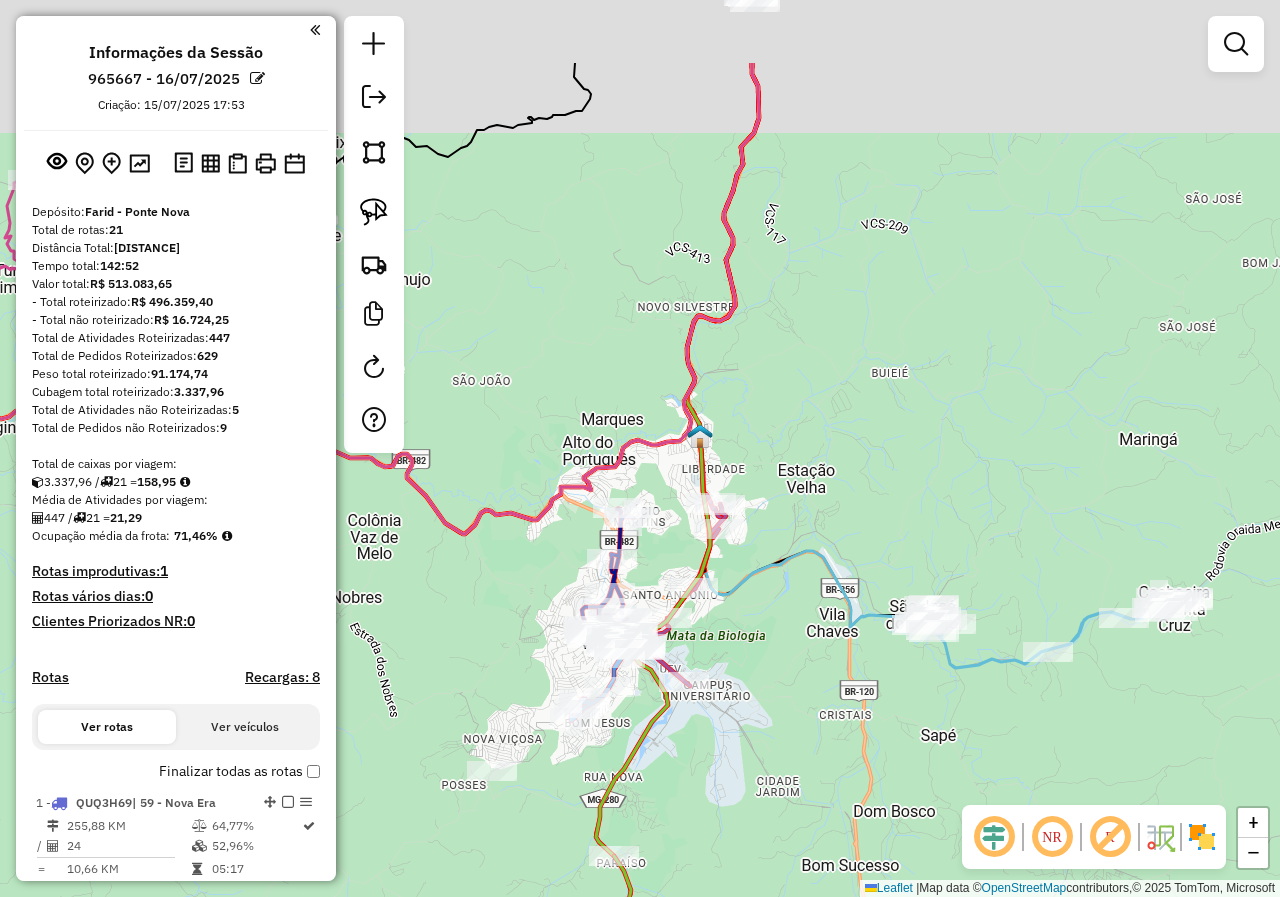 drag, startPoint x: 824, startPoint y: 563, endPoint x: 792, endPoint y: 618, distance: 63.631752 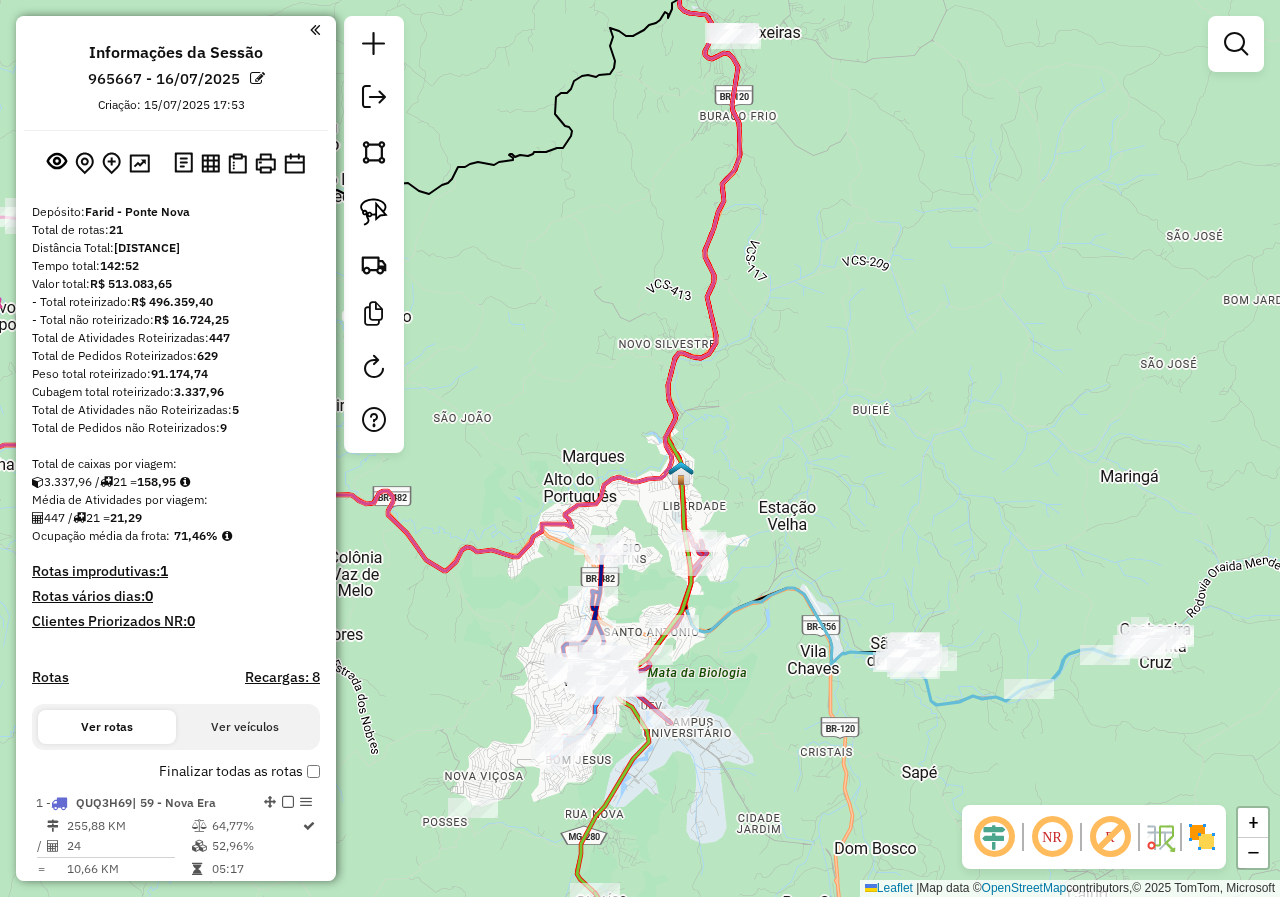 drag, startPoint x: 821, startPoint y: 410, endPoint x: 762, endPoint y: 660, distance: 256.86768 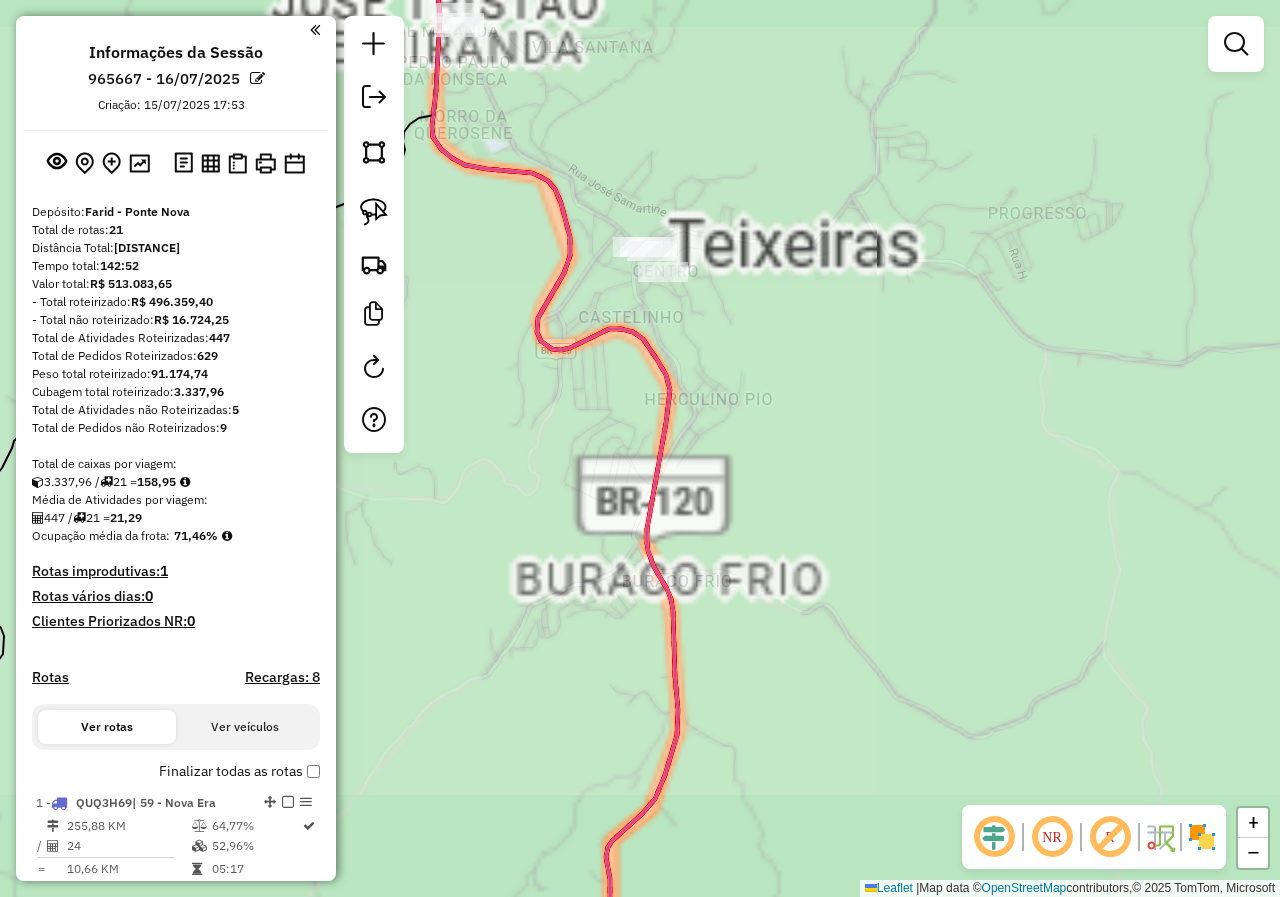 drag, startPoint x: 602, startPoint y: 352, endPoint x: 598, endPoint y: 498, distance: 146.05478 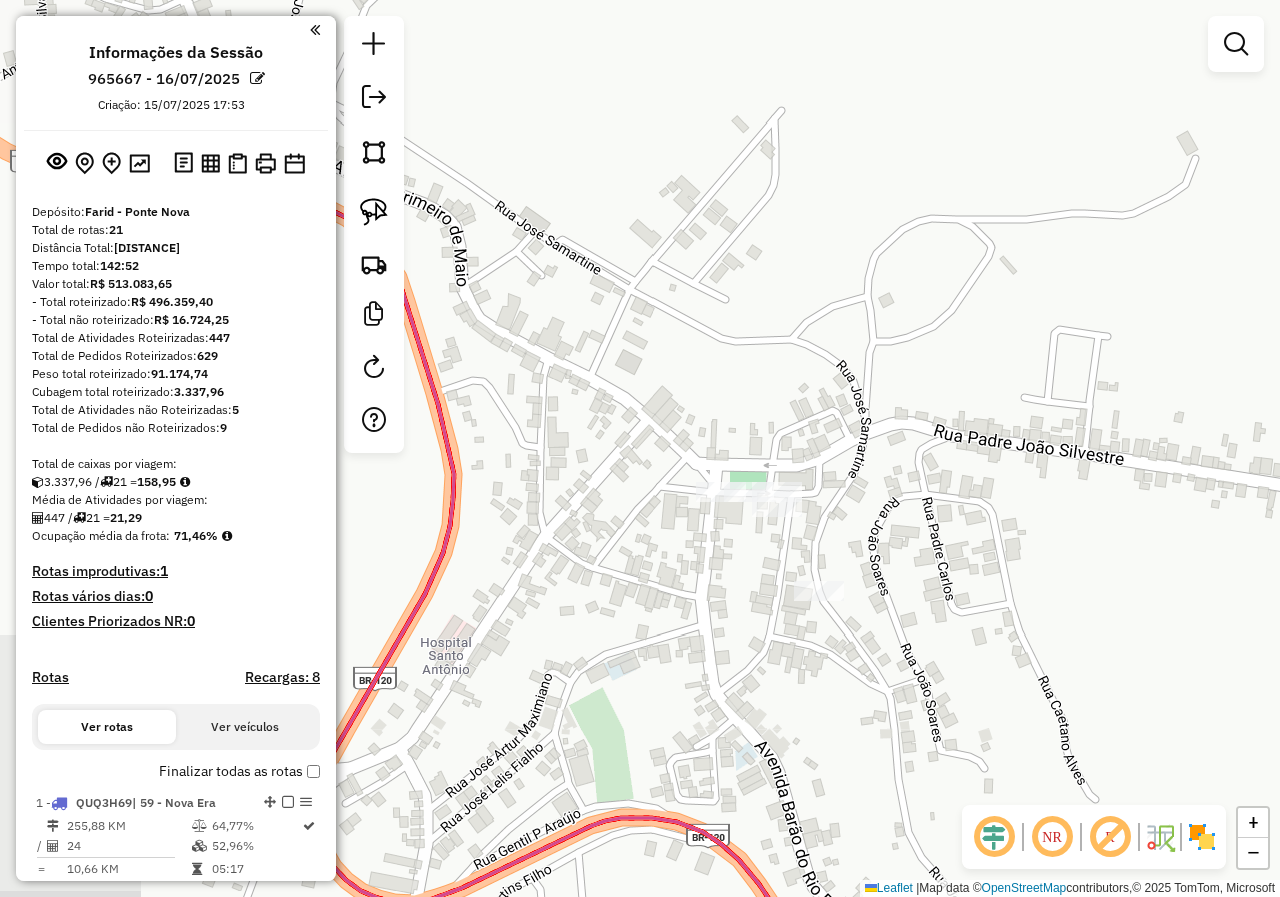 drag, startPoint x: 611, startPoint y: 364, endPoint x: 780, endPoint y: 359, distance: 169.07394 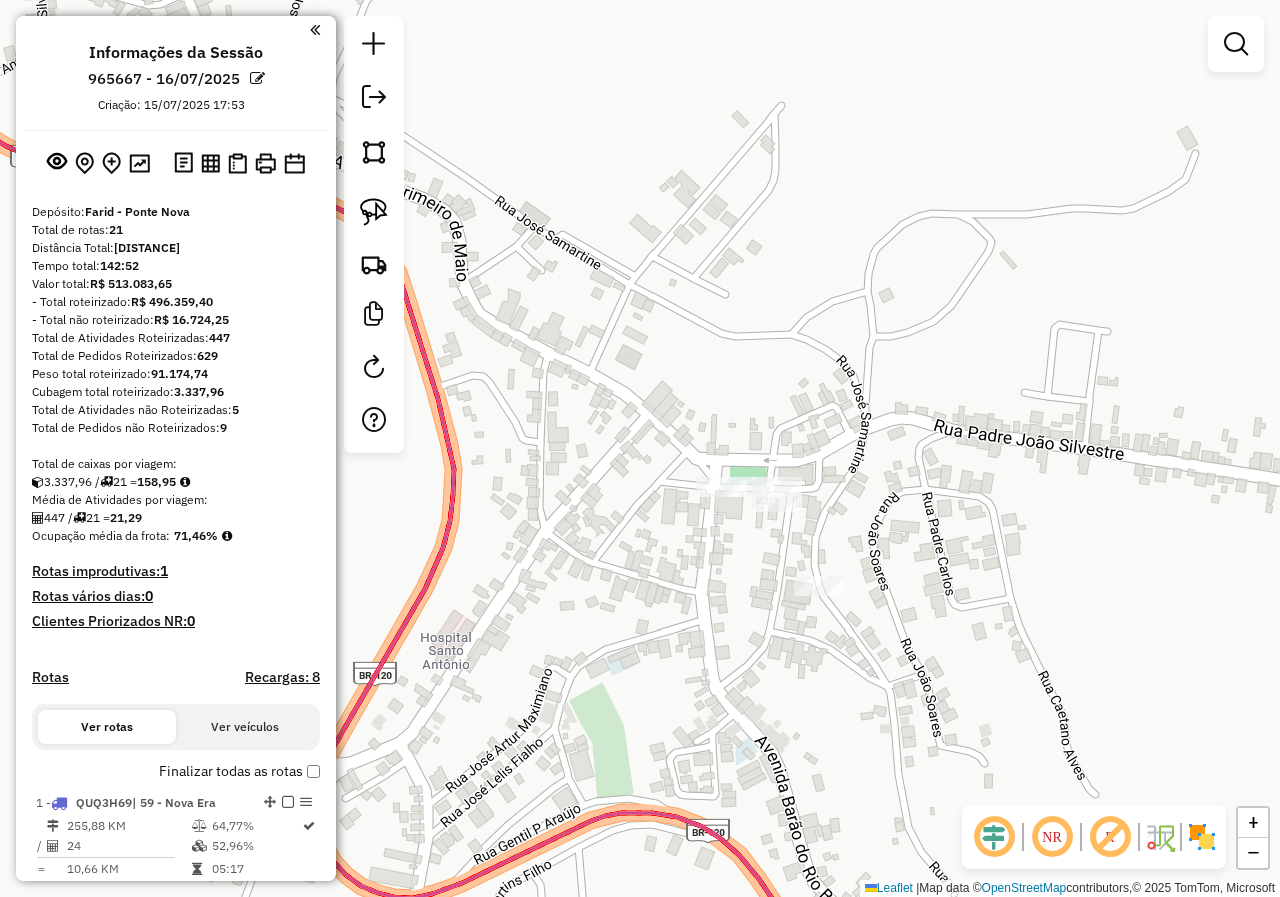 click 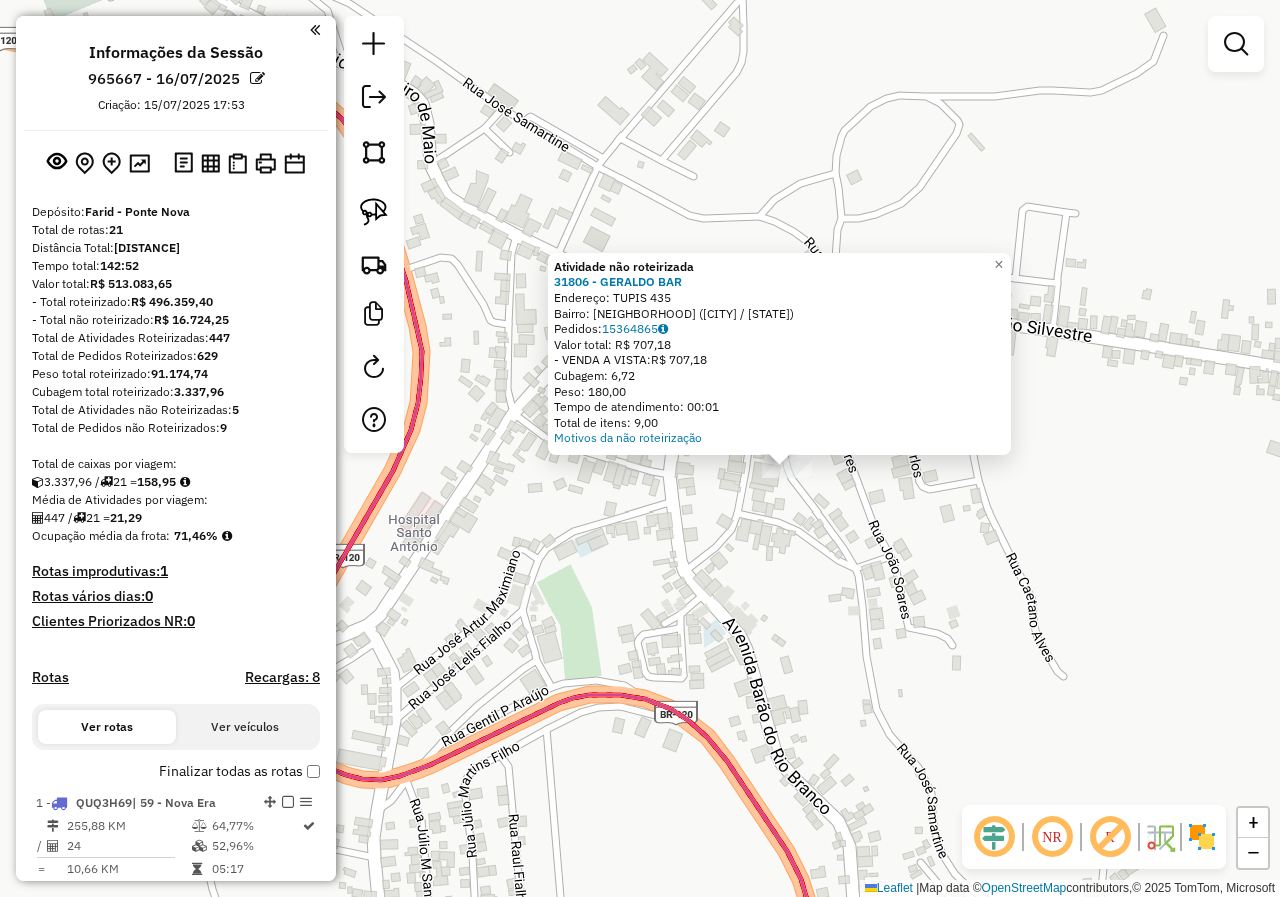 drag, startPoint x: 598, startPoint y: 589, endPoint x: 745, endPoint y: 608, distance: 148.22281 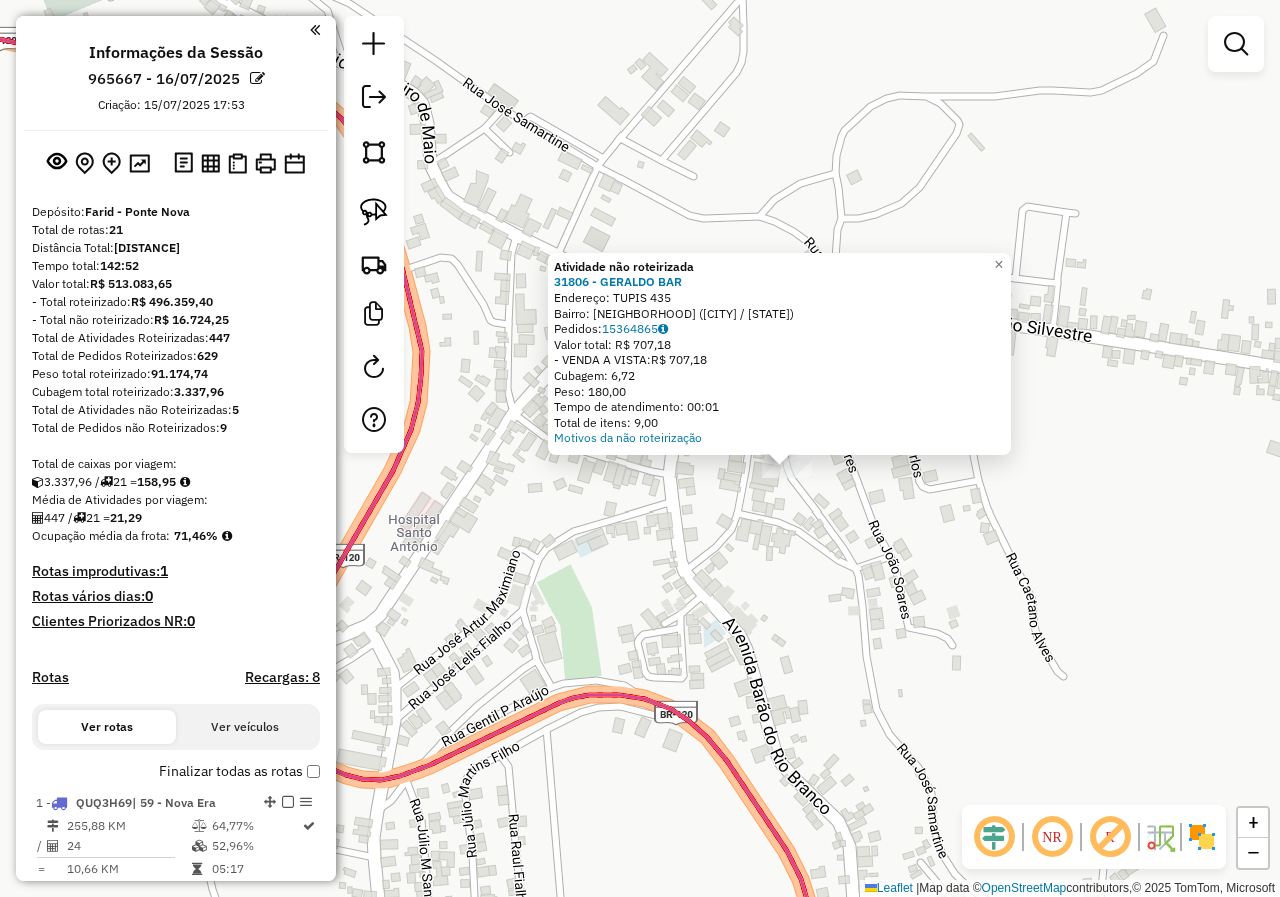 click on "Atividade não roteirizada 31806 - GERALDO BAR  Endereço:  TUPIS 435   Bairro: SAO SEBASTIAO (VICOSA / MG)   Pedidos:  15364865   Valor total: R$ 707,18   - VENDA A VISTA:  R$ 707,18   Cubagem: 6,72   Peso: 180,00   Tempo de atendimento: 00:01   Total de itens: 9,00  Motivos da não roteirização × Janela de atendimento Grade de atendimento Capacidade Transportadoras Veículos Cliente Pedidos  Rotas Selecione os dias de semana para filtrar as janelas de atendimento  Seg   Ter   Qua   Qui   Sex   Sáb   Dom  Informe o período da janela de atendimento: De: Até:  Filtrar exatamente a janela do cliente  Considerar janela de atendimento padrão  Selecione os dias de semana para filtrar as grades de atendimento  Seg   Ter   Qua   Qui   Sex   Sáb   Dom   Considerar clientes sem dia de atendimento cadastrado  Clientes fora do dia de atendimento selecionado Filtrar as atividades entre os valores definidos abaixo:  Peso mínimo:   Peso máximo:   Cubagem mínima:   Cubagem máxima:   De:   Até:   De:   Até:  +" 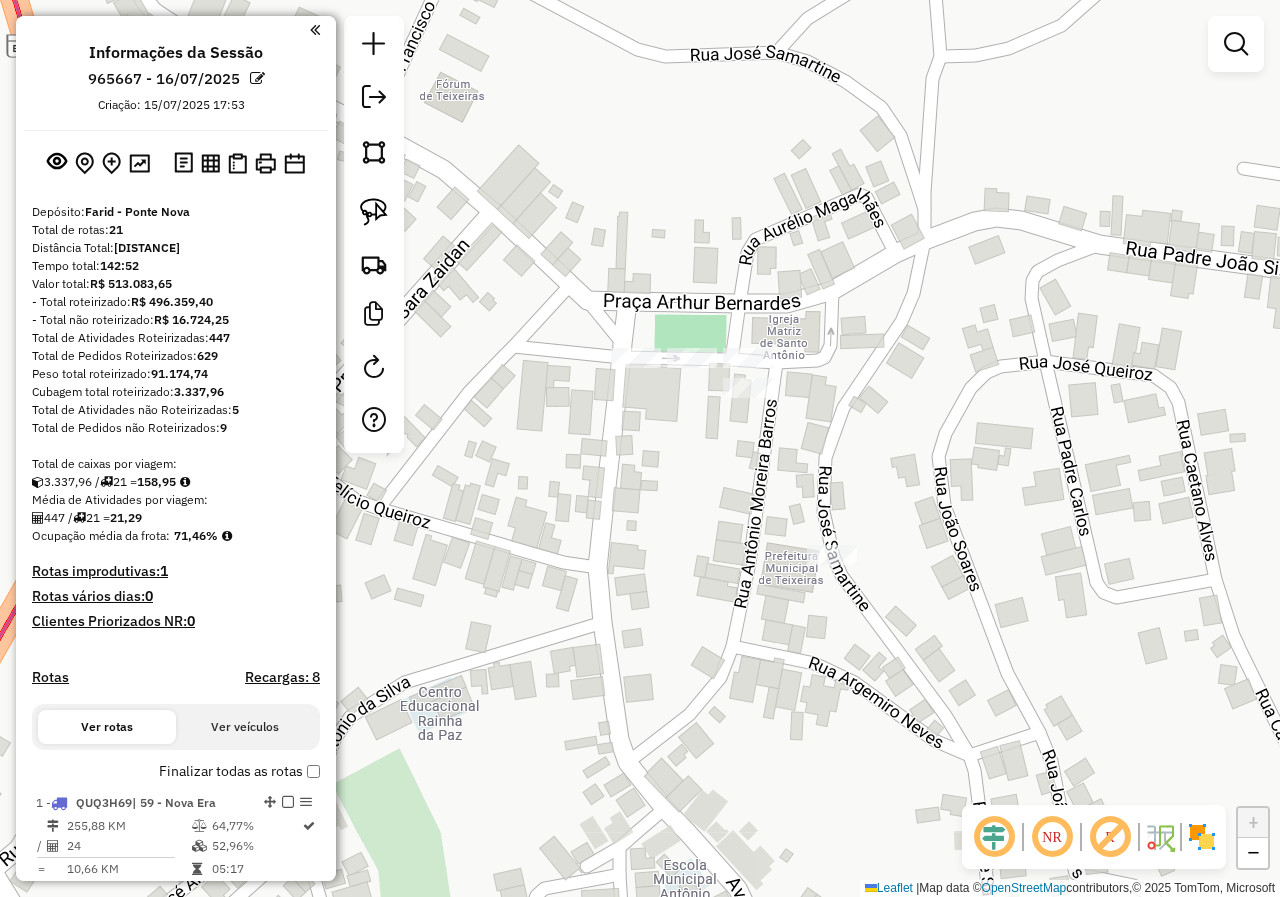 click on "Janela de atendimento Grade de atendimento Capacidade Transportadoras Veículos Cliente Pedidos  Rotas Selecione os dias de semana para filtrar as janelas de atendimento  Seg   Ter   Qua   Qui   Sex   Sáb   Dom  Informe o período da janela de atendimento: De: Até:  Filtrar exatamente a janela do cliente  Considerar janela de atendimento padrão  Selecione os dias de semana para filtrar as grades de atendimento  Seg   Ter   Qua   Qui   Sex   Sáb   Dom   Considerar clientes sem dia de atendimento cadastrado  Clientes fora do dia de atendimento selecionado Filtrar as atividades entre os valores definidos abaixo:  Peso mínimo:   Peso máximo:   Cubagem mínima:   Cubagem máxima:   De:   Até:  Filtrar as atividades entre o tempo de atendimento definido abaixo:  De:   Até:   Considerar capacidade total dos clientes não roteirizados Transportadora: Selecione um ou mais itens Tipo de veículo: Selecione um ou mais itens Veículo: Selecione um ou mais itens Motorista: Selecione um ou mais itens Nome: Rótulo:" 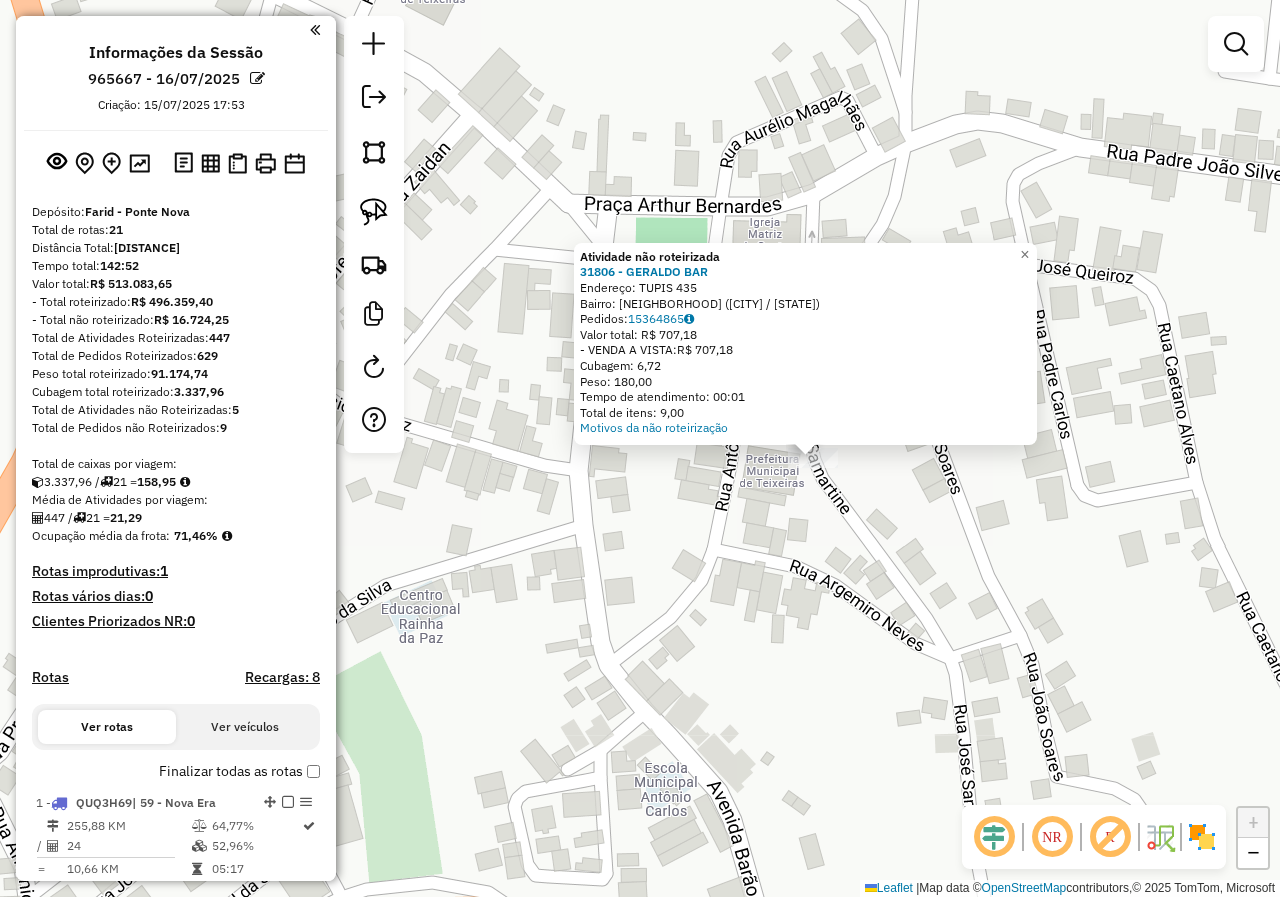 drag, startPoint x: 568, startPoint y: 608, endPoint x: 741, endPoint y: 616, distance: 173.18488 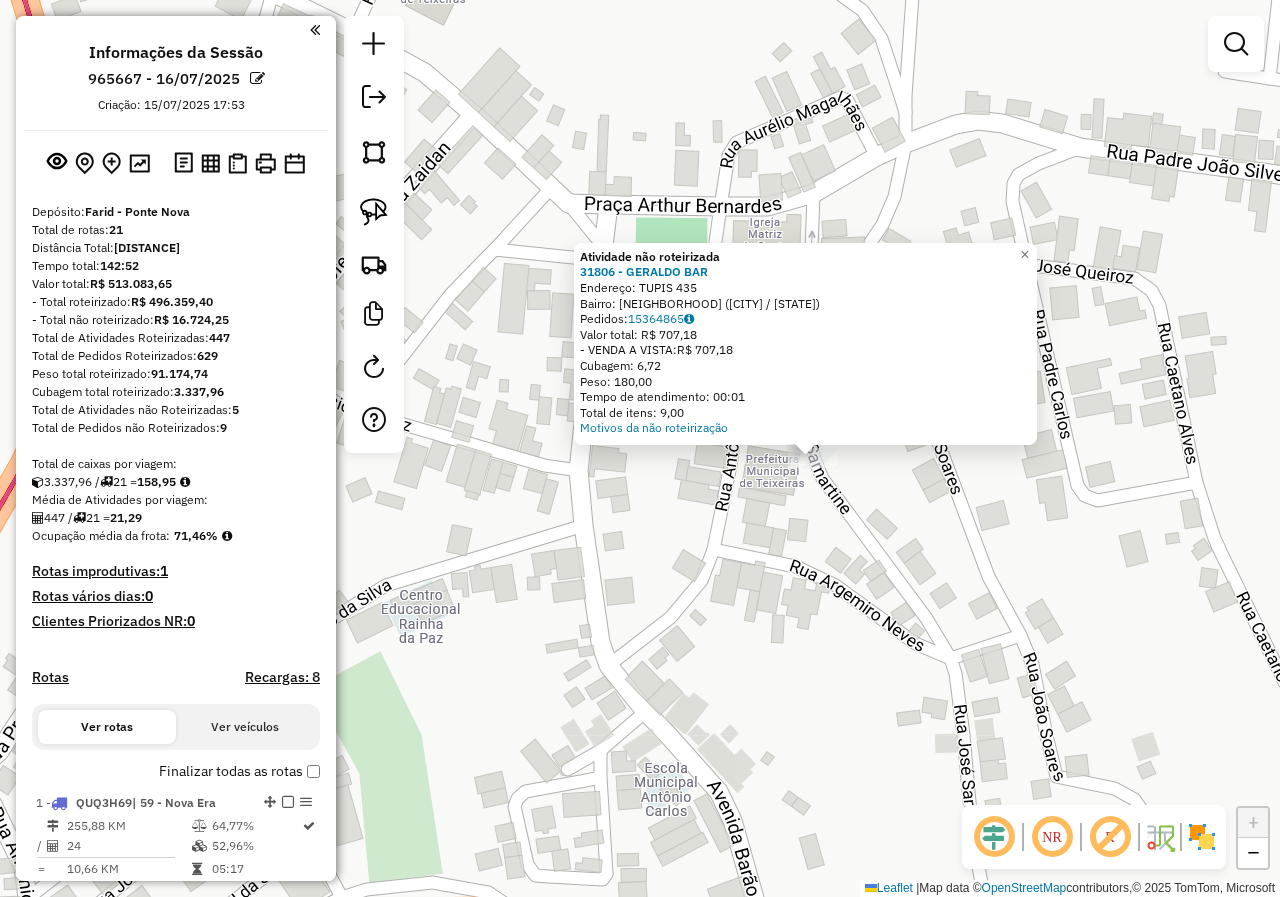 drag, startPoint x: 783, startPoint y: 598, endPoint x: 762, endPoint y: 571, distance: 34.20526 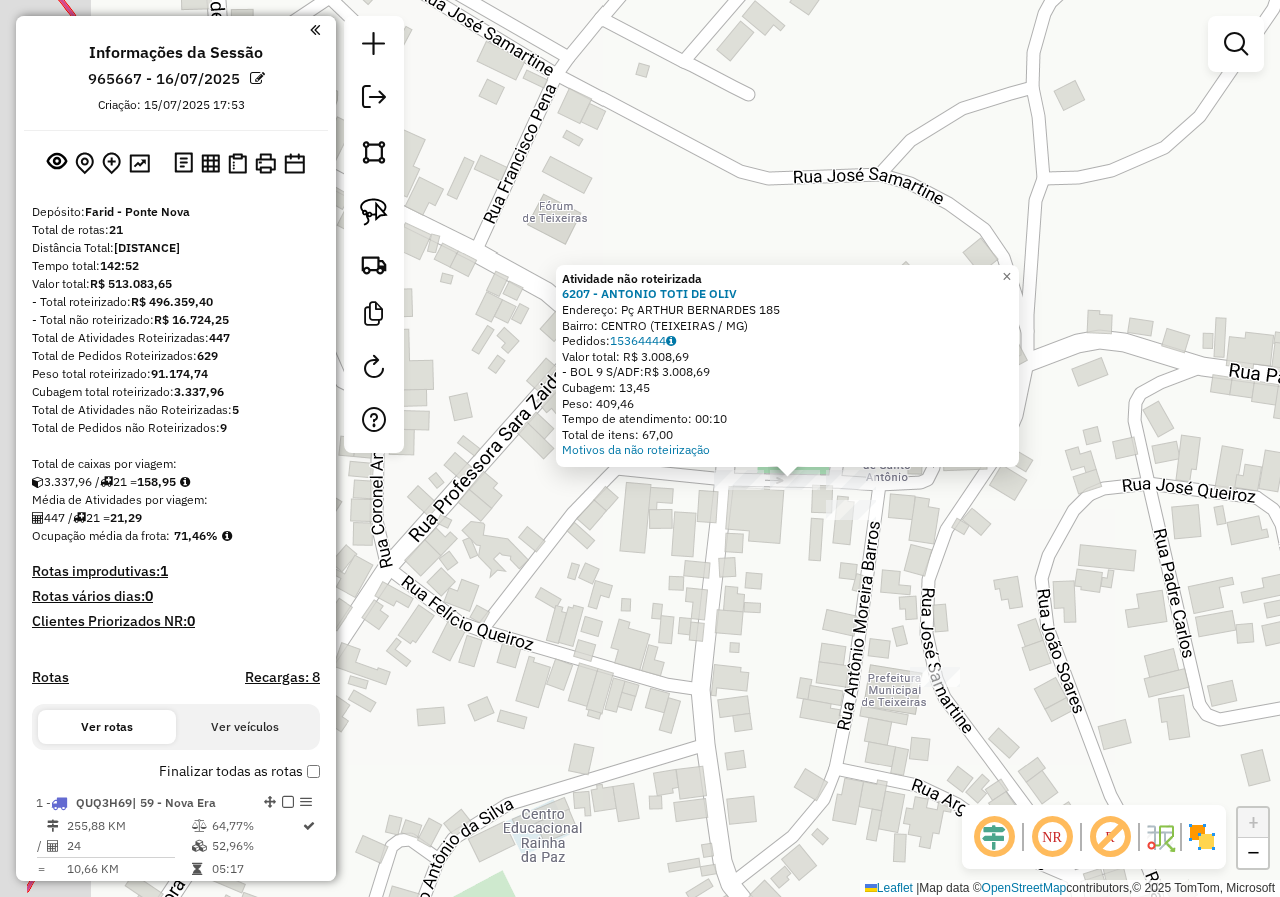 drag, startPoint x: 624, startPoint y: 571, endPoint x: 778, endPoint y: 602, distance: 157.08914 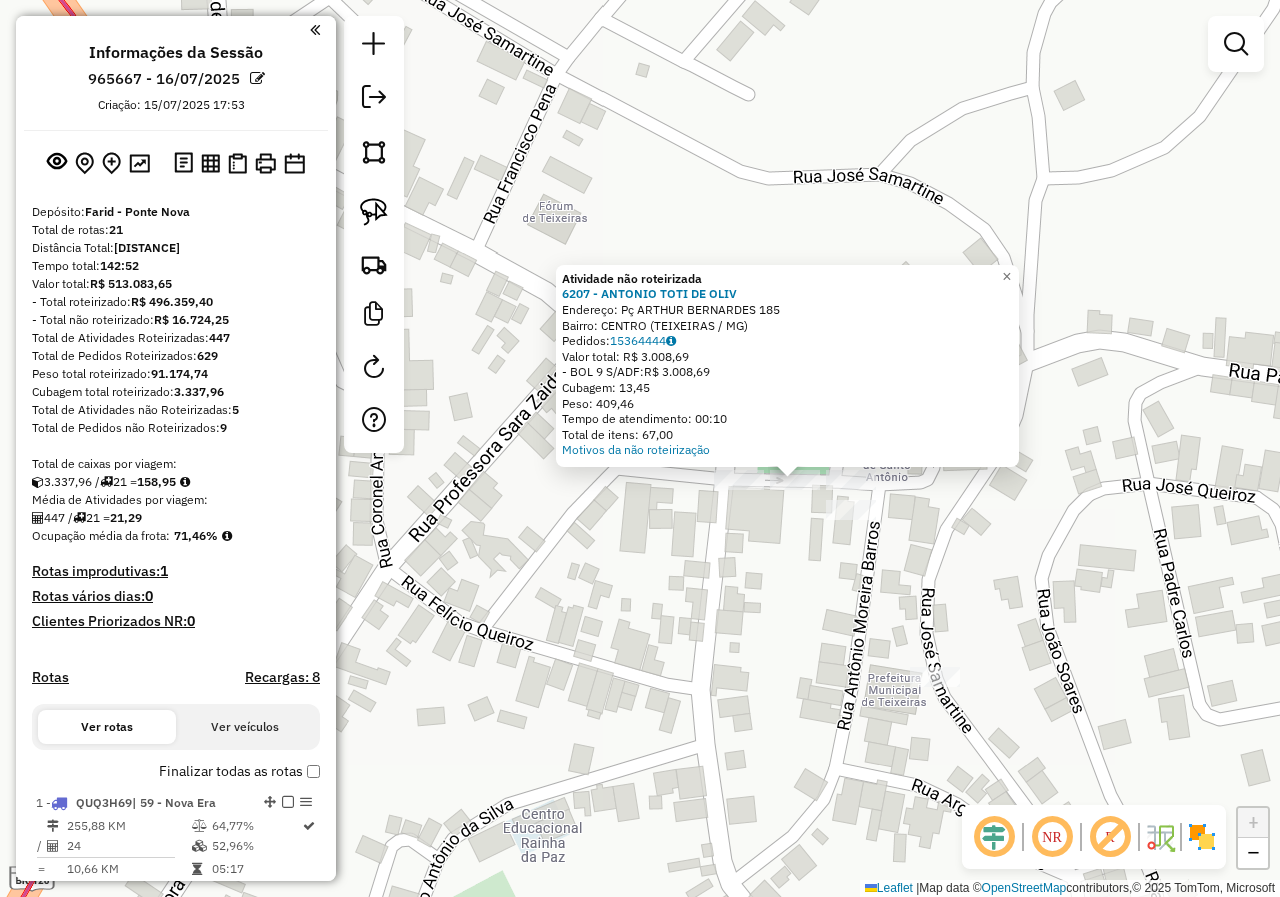 drag, startPoint x: 718, startPoint y: 655, endPoint x: 859, endPoint y: 683, distance: 143.75327 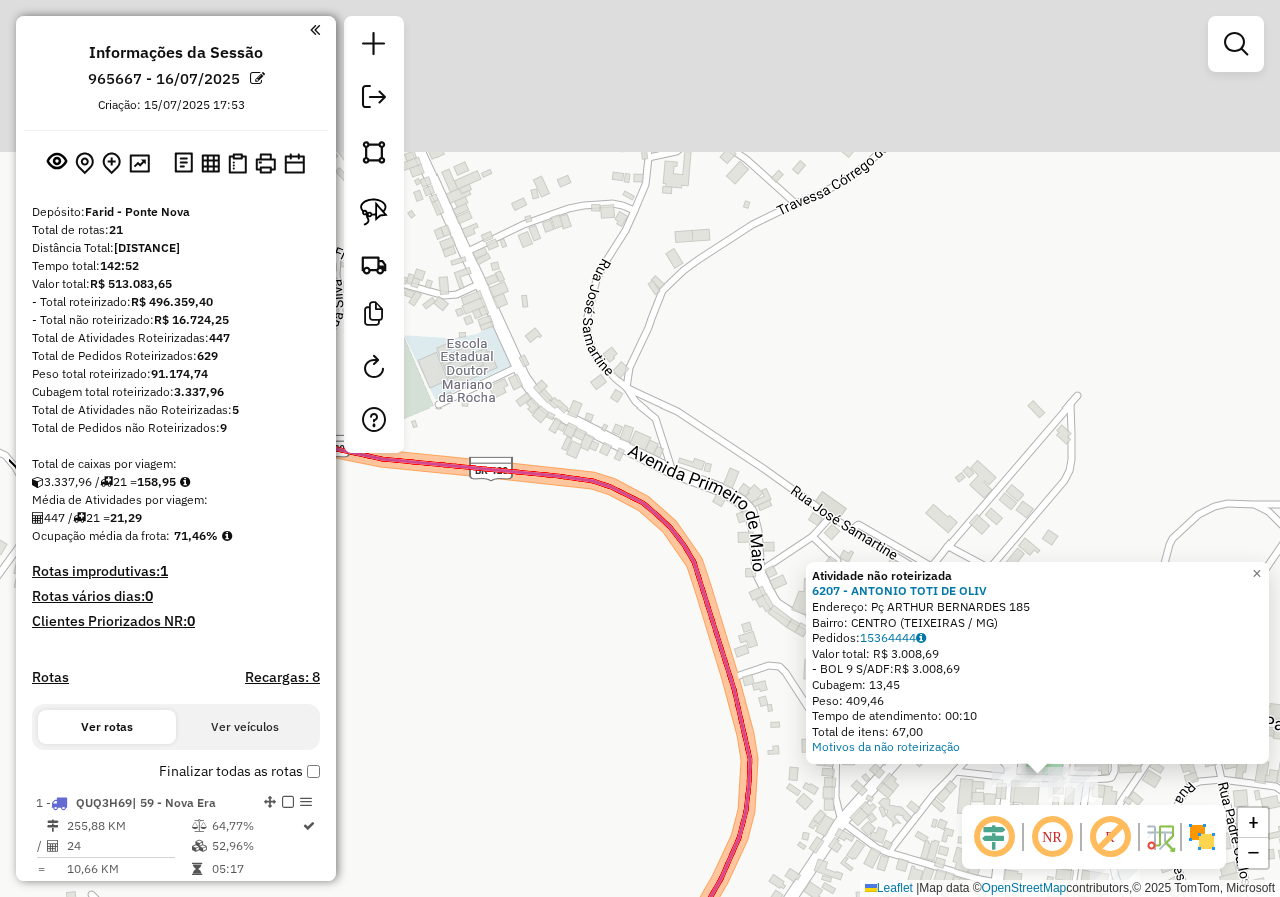 drag, startPoint x: 617, startPoint y: 439, endPoint x: 737, endPoint y: 632, distance: 227.26416 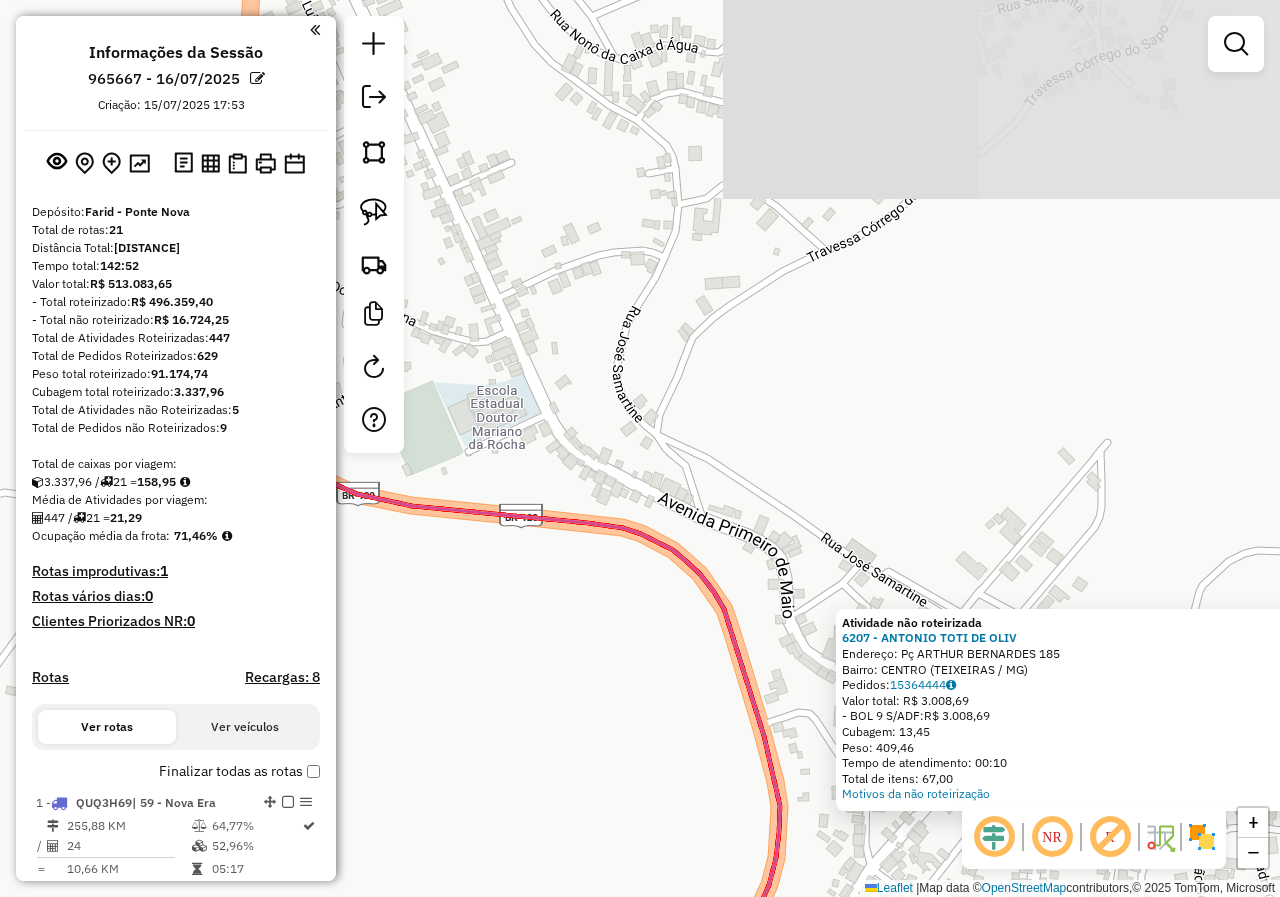 drag, startPoint x: 531, startPoint y: 476, endPoint x: 730, endPoint y: 640, distance: 257.87012 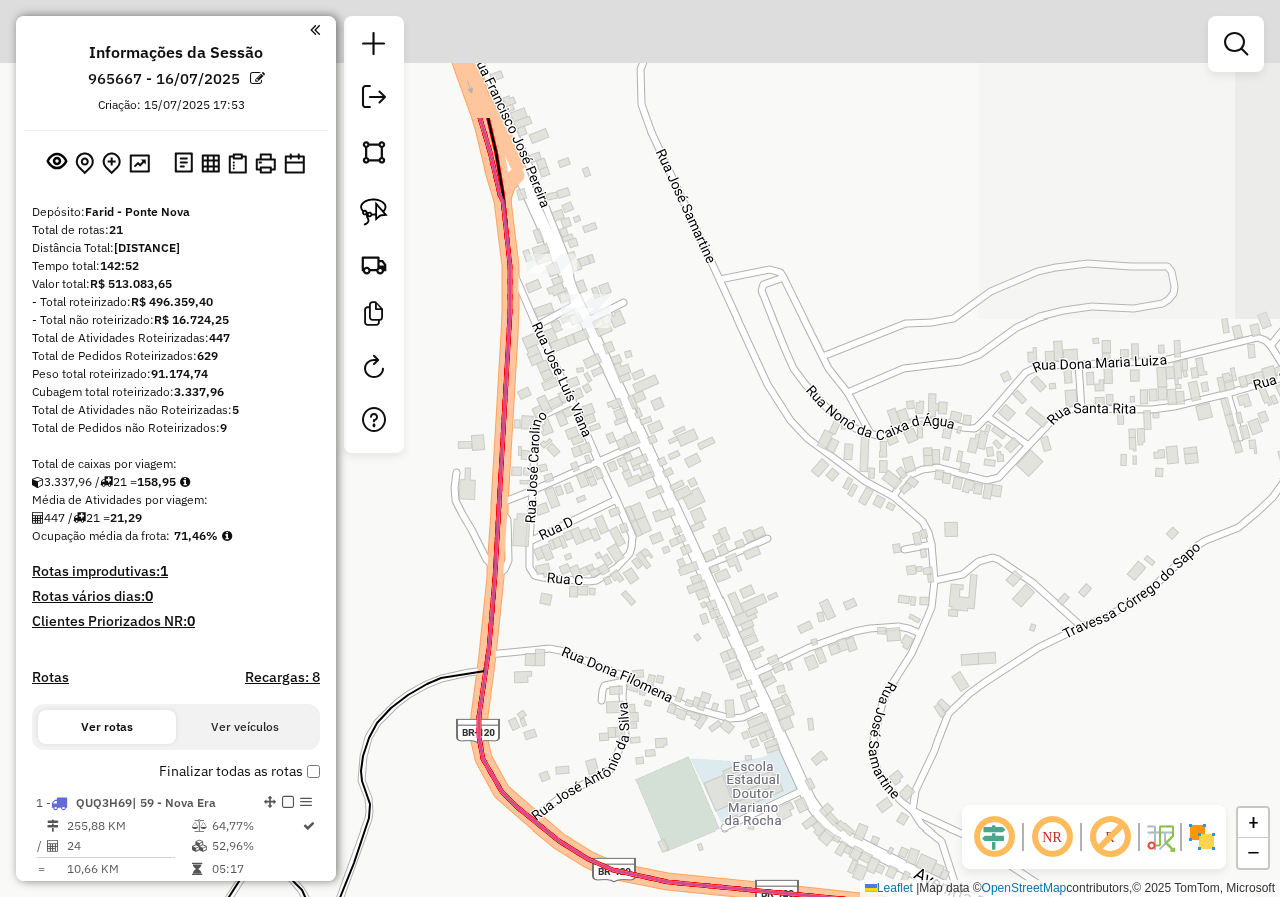drag, startPoint x: 629, startPoint y: 455, endPoint x: 624, endPoint y: 464, distance: 10.29563 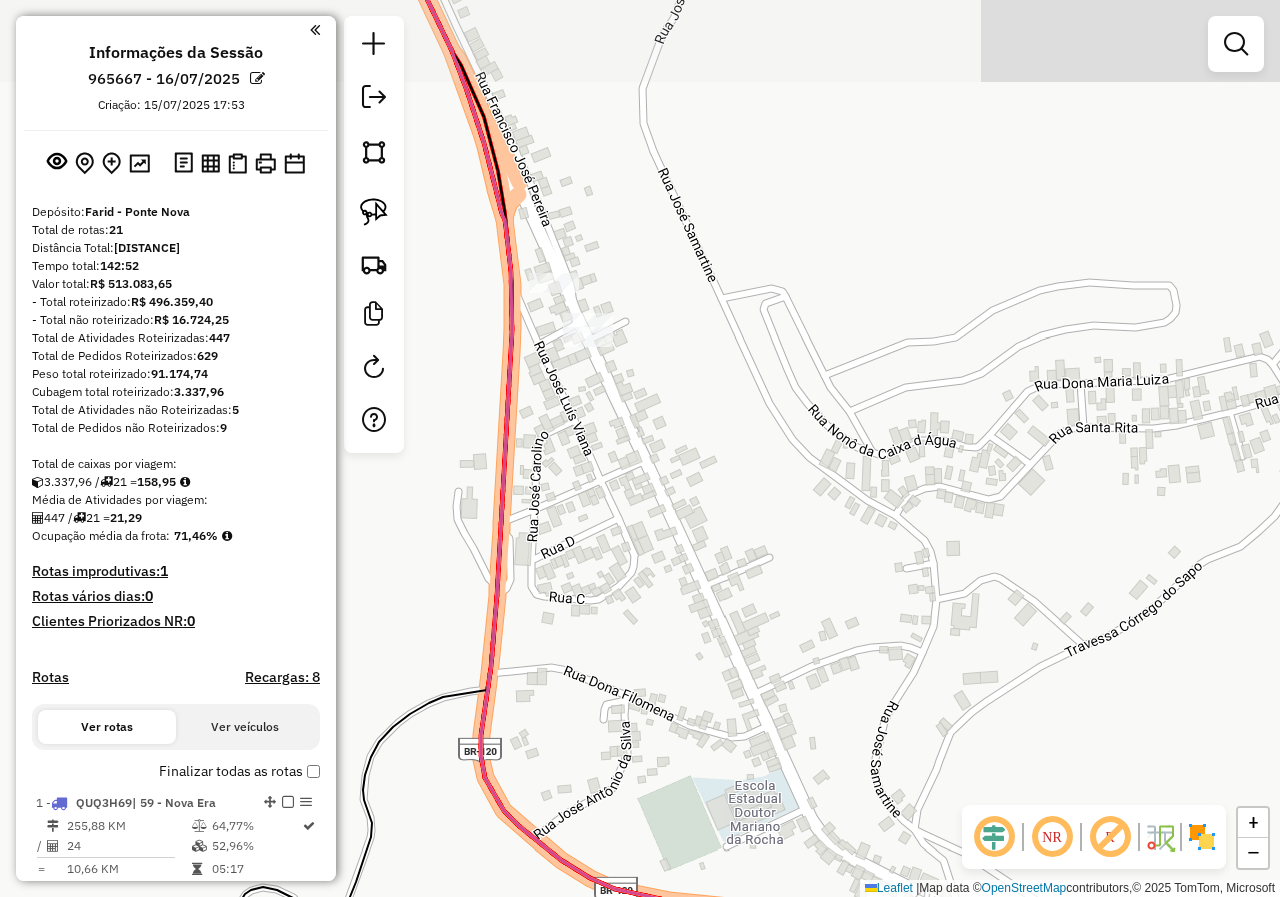 drag, startPoint x: 600, startPoint y: 390, endPoint x: 628, endPoint y: 586, distance: 197.9899 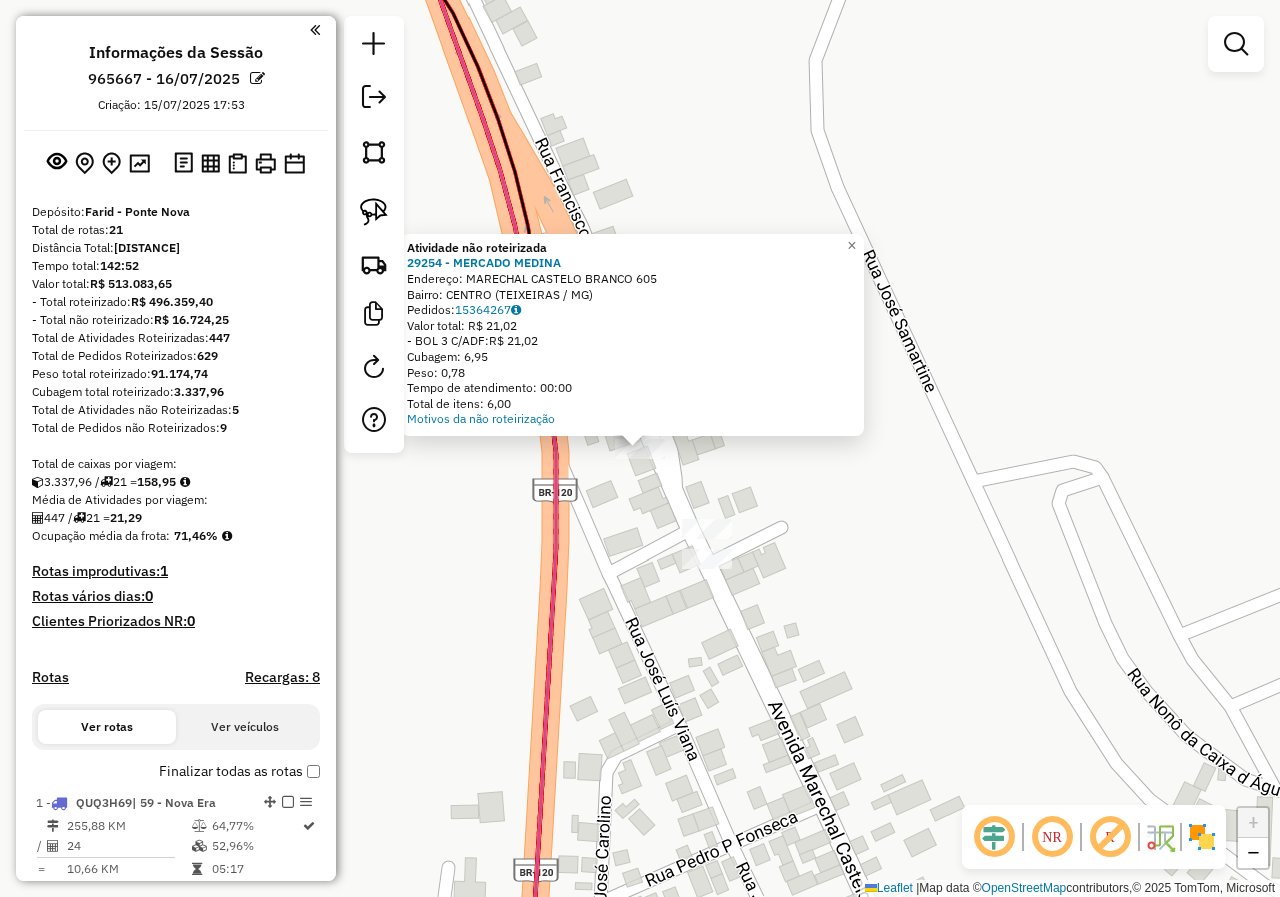 click on "Atividade não roteirizada 29254 - MERCADO MEDINA  Endereço:  MARECHAL CASTELO BRANCO 605   Bairro: CENTRO (TEIXEIRAS / MG)   Pedidos:  15364267   Valor total: R$ 21,02   - BOL 3 C/ADF:  R$ 21,02   Cubagem: 6,95   Peso: 0,78   Tempo de atendimento: 00:00   Total de itens: 6,00  Motivos da não roteirização × Janela de atendimento Grade de atendimento Capacidade Transportadoras Veículos Cliente Pedidos  Rotas Selecione os dias de semana para filtrar as janelas de atendimento  Seg   Ter   Qua   Qui   Sex   Sáb   Dom  Informe o período da janela de atendimento: De: Até:  Filtrar exatamente a janela do cliente  Considerar janela de atendimento padrão  Selecione os dias de semana para filtrar as grades de atendimento  Seg   Ter   Qua   Qui   Sex   Sáb   Dom   Considerar clientes sem dia de atendimento cadastrado  Clientes fora do dia de atendimento selecionado Filtrar as atividades entre os valores definidos abaixo:  Peso mínimo:   Peso máximo:   Cubagem mínima:   Cubagem máxima:   De:   Até:   De:" 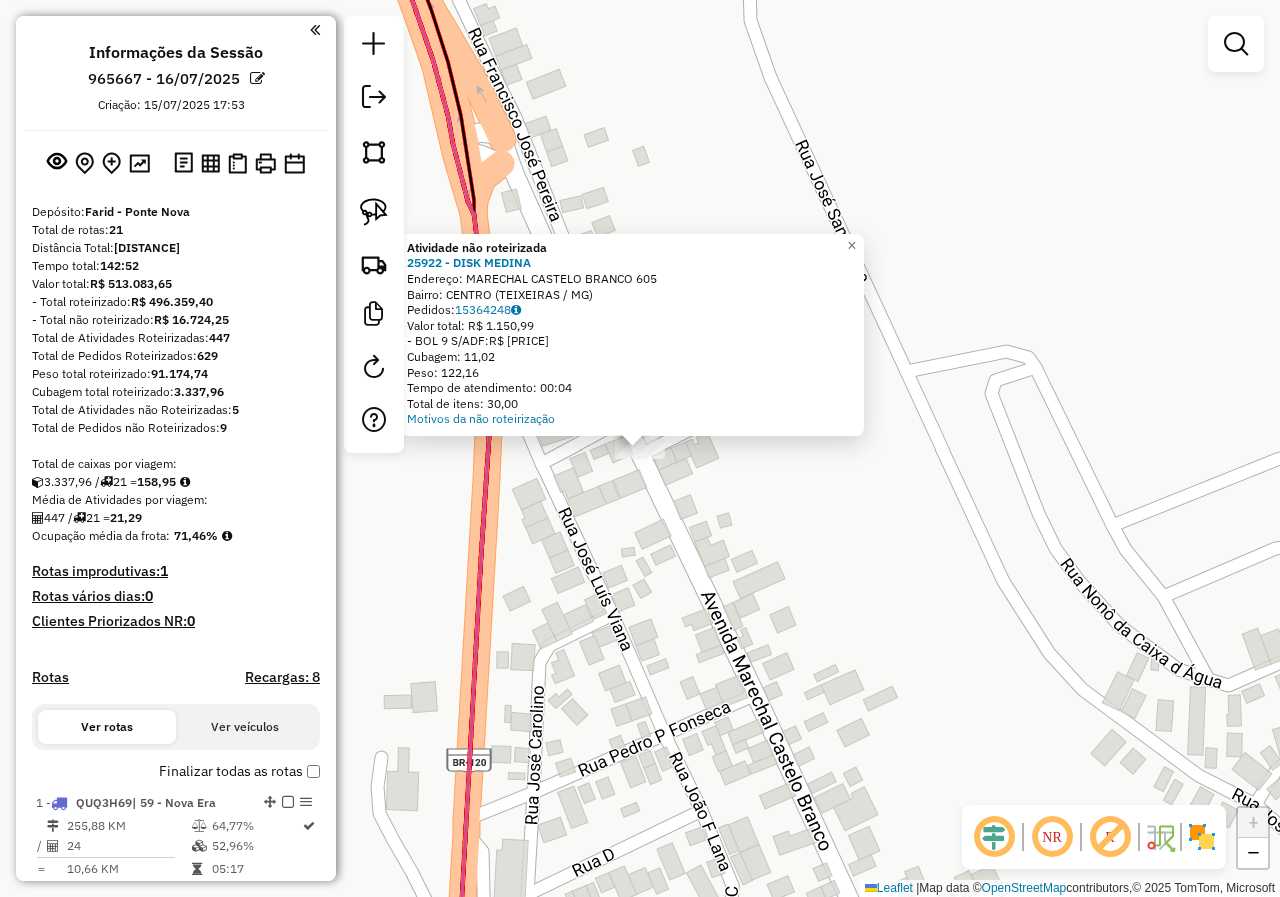 click on "Atividade não roteirizada 25922 - DISK MEDINA  Endereço:  MARECHAL CASTELO BRANCO 605   Bairro: CENTRO (TEIXEIRAS / MG)   Pedidos:  15364248   Valor total: R$ 1.150,99   - BOL  9 S/ADF:  R$ 1.150,99   Cubagem: 11,02   Peso: 122,16   Tempo de atendimento: 00:04   Total de itens: 30,00  Motivos da não roteirização × Janela de atendimento Grade de atendimento Capacidade Transportadoras Veículos Cliente Pedidos  Rotas Selecione os dias de semana para filtrar as janelas de atendimento  Seg   Ter   Qua   Qui   Sex   Sáb   Dom  Informe o período da janela de atendimento: De: Até:  Filtrar exatamente a janela do cliente  Considerar janela de atendimento padrão  Selecione os dias de semana para filtrar as grades de atendimento  Seg   Ter   Qua   Qui   Sex   Sáb   Dom   Considerar clientes sem dia de atendimento cadastrado  Clientes fora do dia de atendimento selecionado Filtrar as atividades entre os valores definidos abaixo:  Peso mínimo:   Peso máximo:   Cubagem mínima:   Cubagem máxima:   De:   De:" 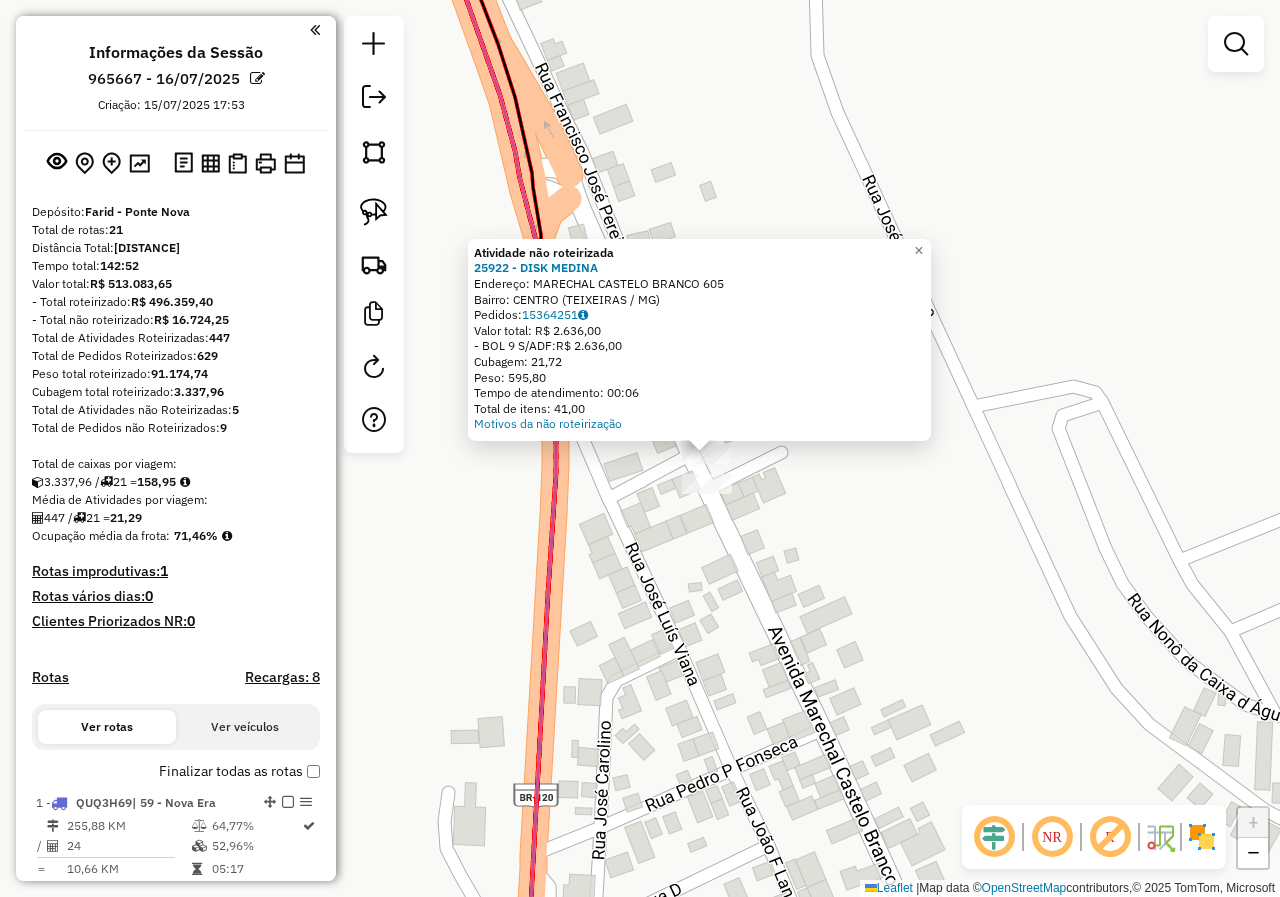 drag, startPoint x: 629, startPoint y: 520, endPoint x: 696, endPoint y: 526, distance: 67.26812 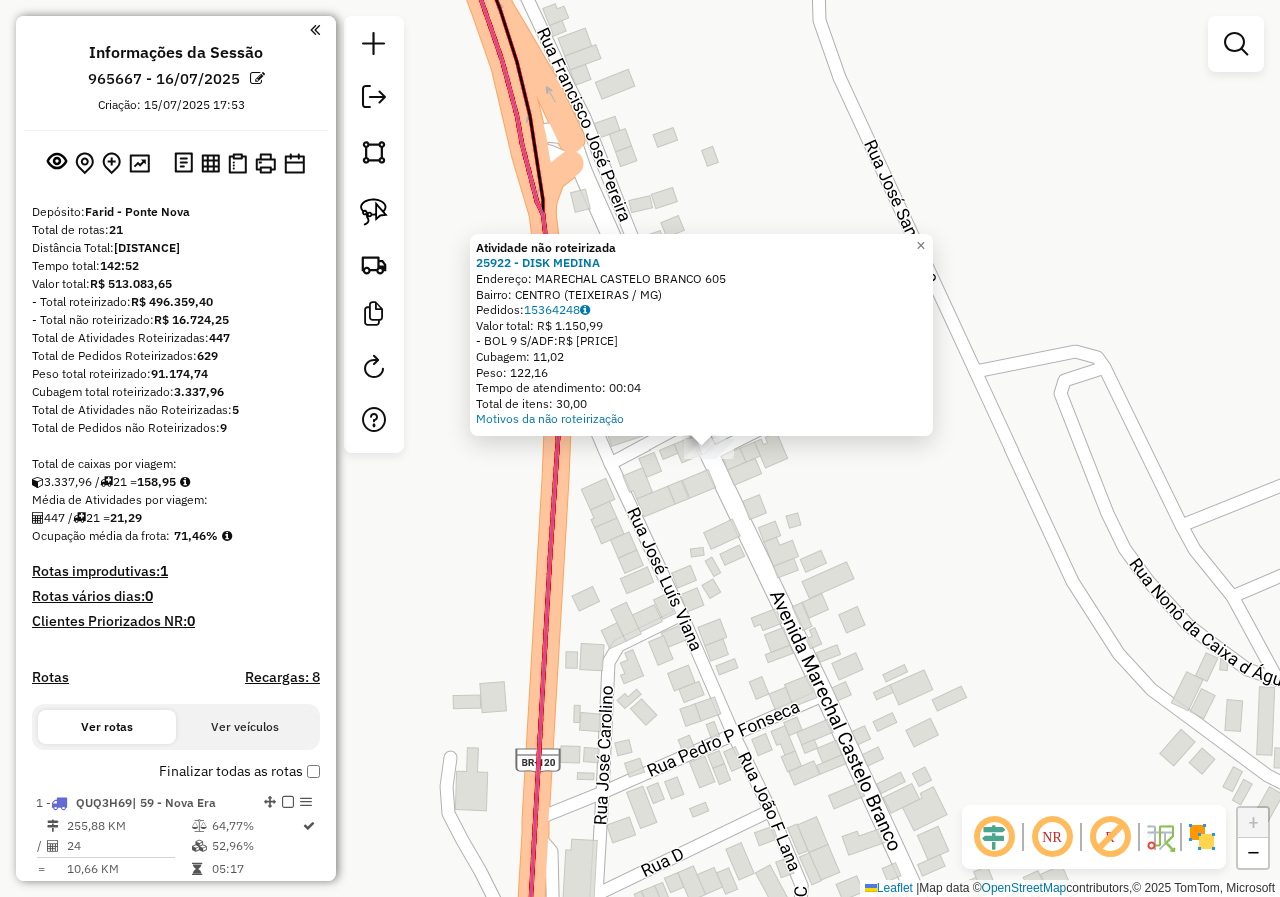 drag, startPoint x: 635, startPoint y: 561, endPoint x: 704, endPoint y: 561, distance: 69 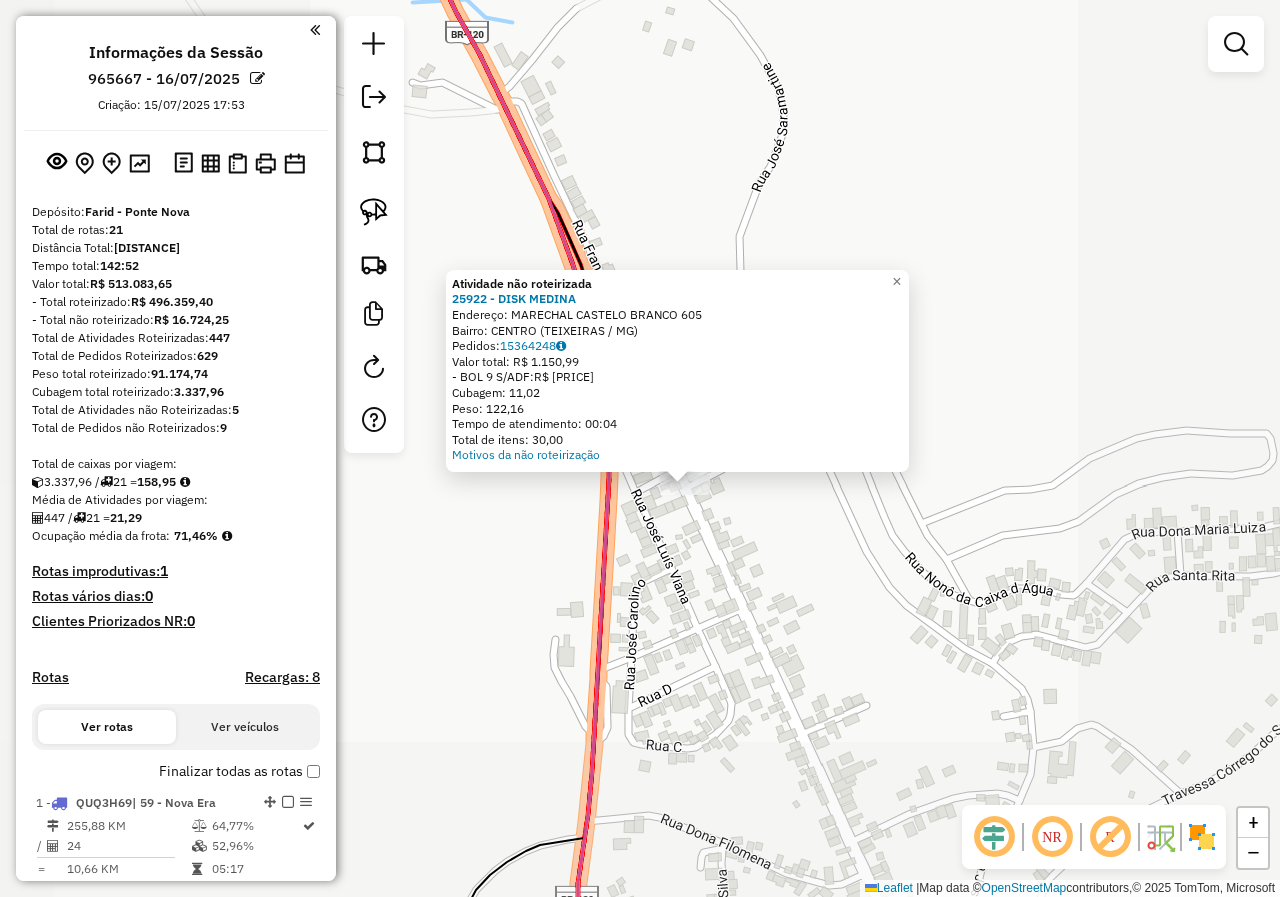 click on "Atividade não roteirizada 25922 - DISK MEDINA  Endereço:  MARECHAL CASTELO BRANCO 605   Bairro: CENTRO (TEIXEIRAS / MG)   Pedidos:  15364248   Valor total: R$ 1.150,99   - BOL  9 S/ADF:  R$ 1.150,99   Cubagem: 11,02   Peso: 122,16   Tempo de atendimento: 00:04   Total de itens: 30,00  Motivos da não roteirização × Janela de atendimento Grade de atendimento Capacidade Transportadoras Veículos Cliente Pedidos  Rotas Selecione os dias de semana para filtrar as janelas de atendimento  Seg   Ter   Qua   Qui   Sex   Sáb   Dom  Informe o período da janela de atendimento: De: Até:  Filtrar exatamente a janela do cliente  Considerar janela de atendimento padrão  Selecione os dias de semana para filtrar as grades de atendimento  Seg   Ter   Qua   Qui   Sex   Sáb   Dom   Considerar clientes sem dia de atendimento cadastrado  Clientes fora do dia de atendimento selecionado Filtrar as atividades entre os valores definidos abaixo:  Peso mínimo:   Peso máximo:   Cubagem mínima:   Cubagem máxima:   De:   De:" 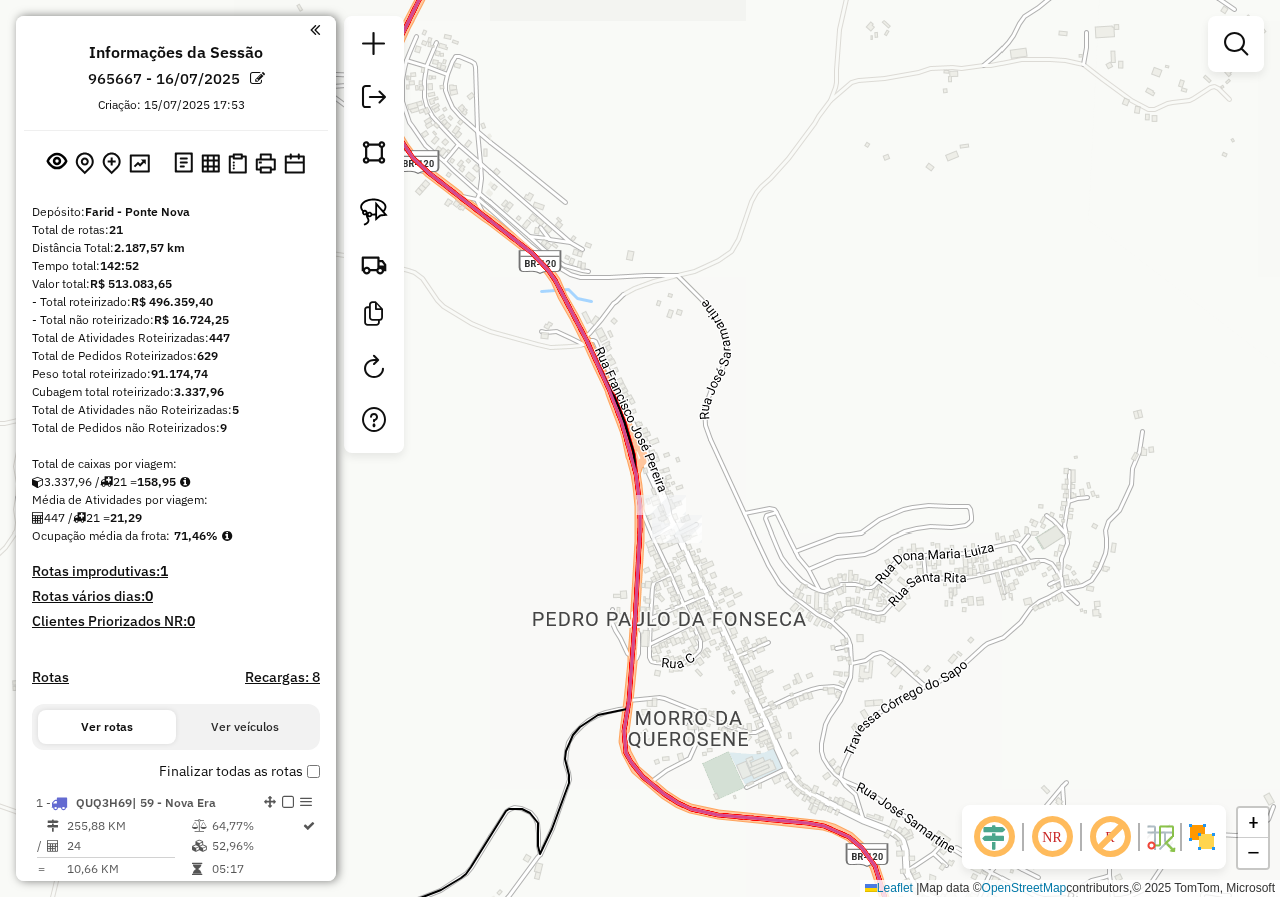 scroll, scrollTop: 0, scrollLeft: 0, axis: both 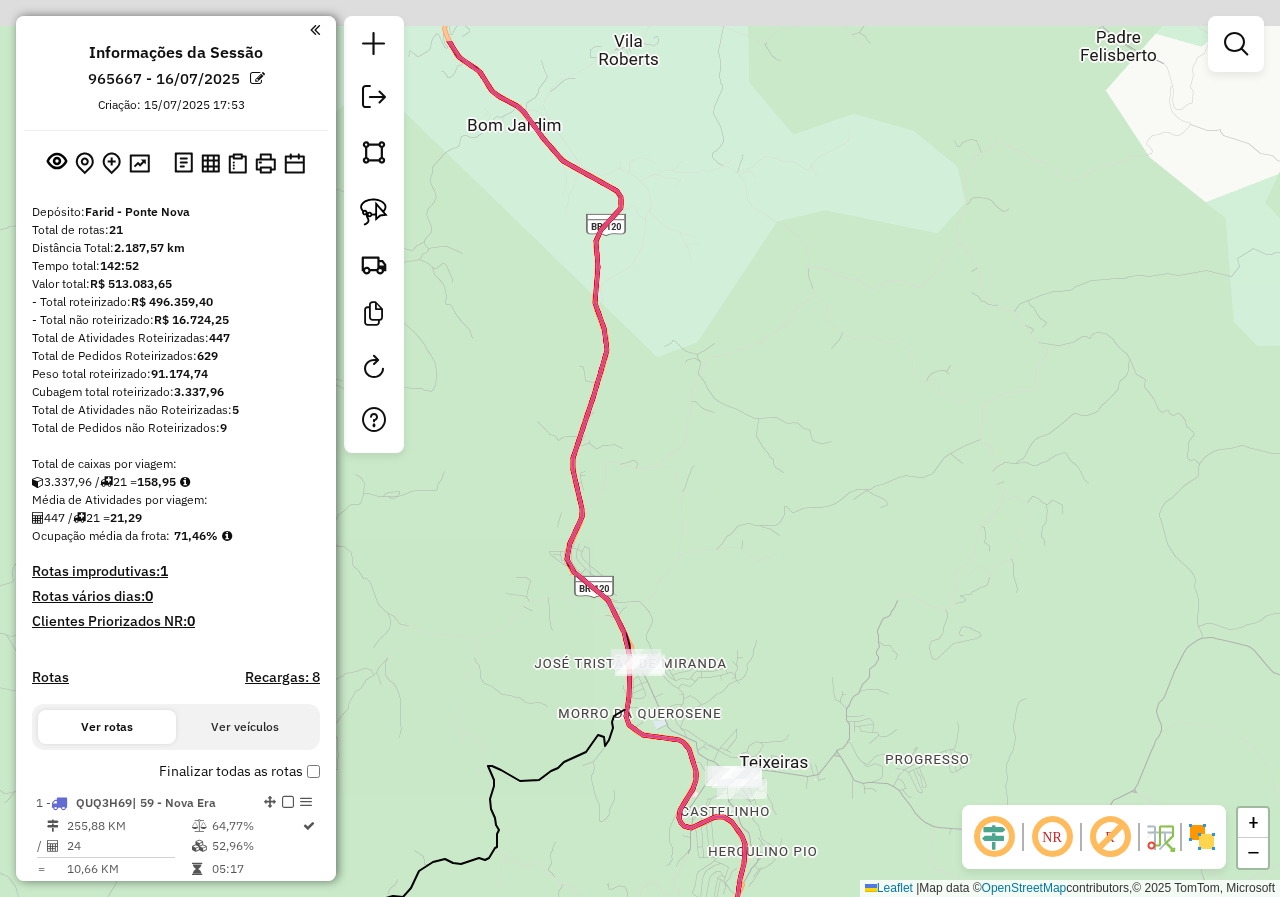 drag, startPoint x: 528, startPoint y: 436, endPoint x: 555, endPoint y: 509, distance: 77.83315 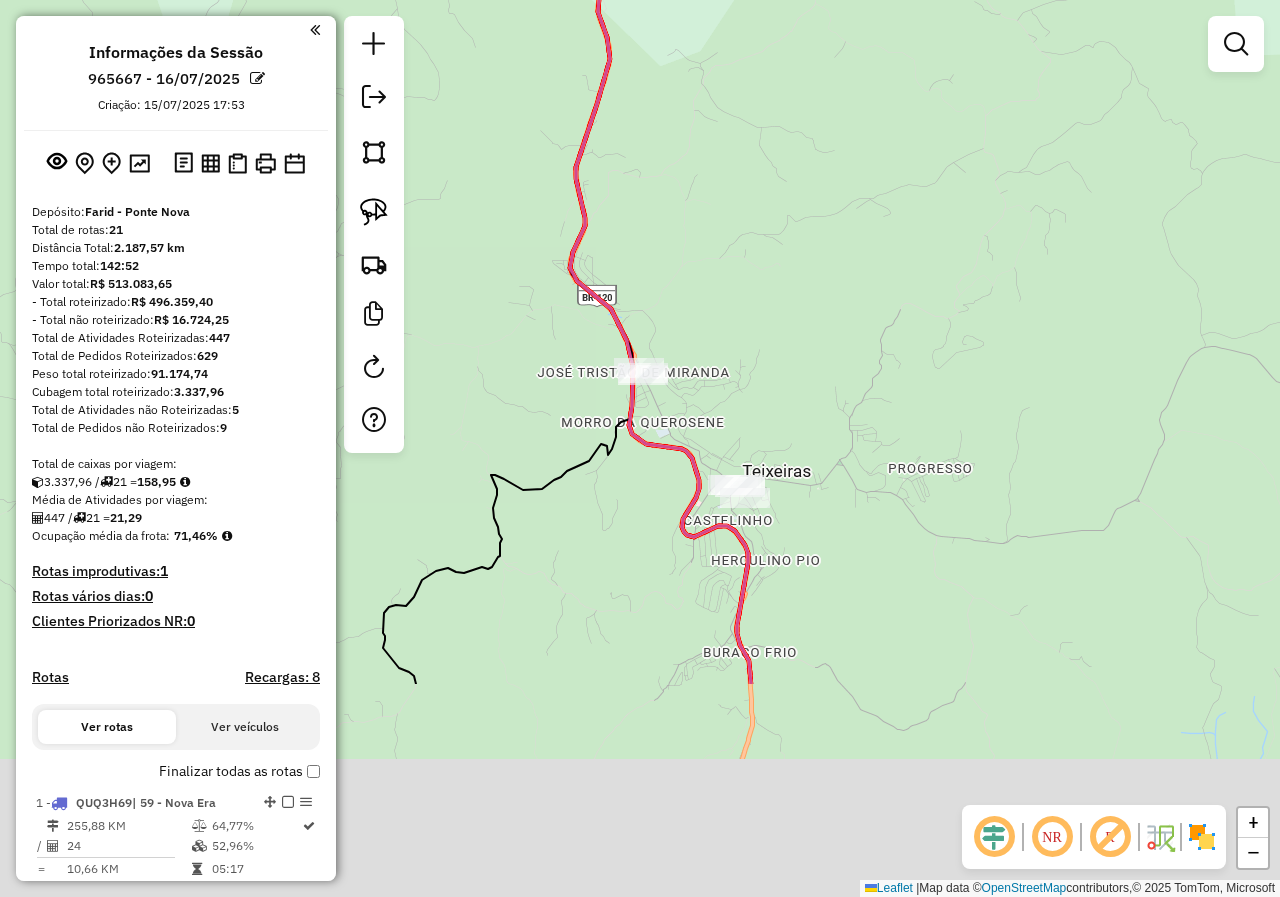 drag, startPoint x: 555, startPoint y: 433, endPoint x: 551, endPoint y: 195, distance: 238.03362 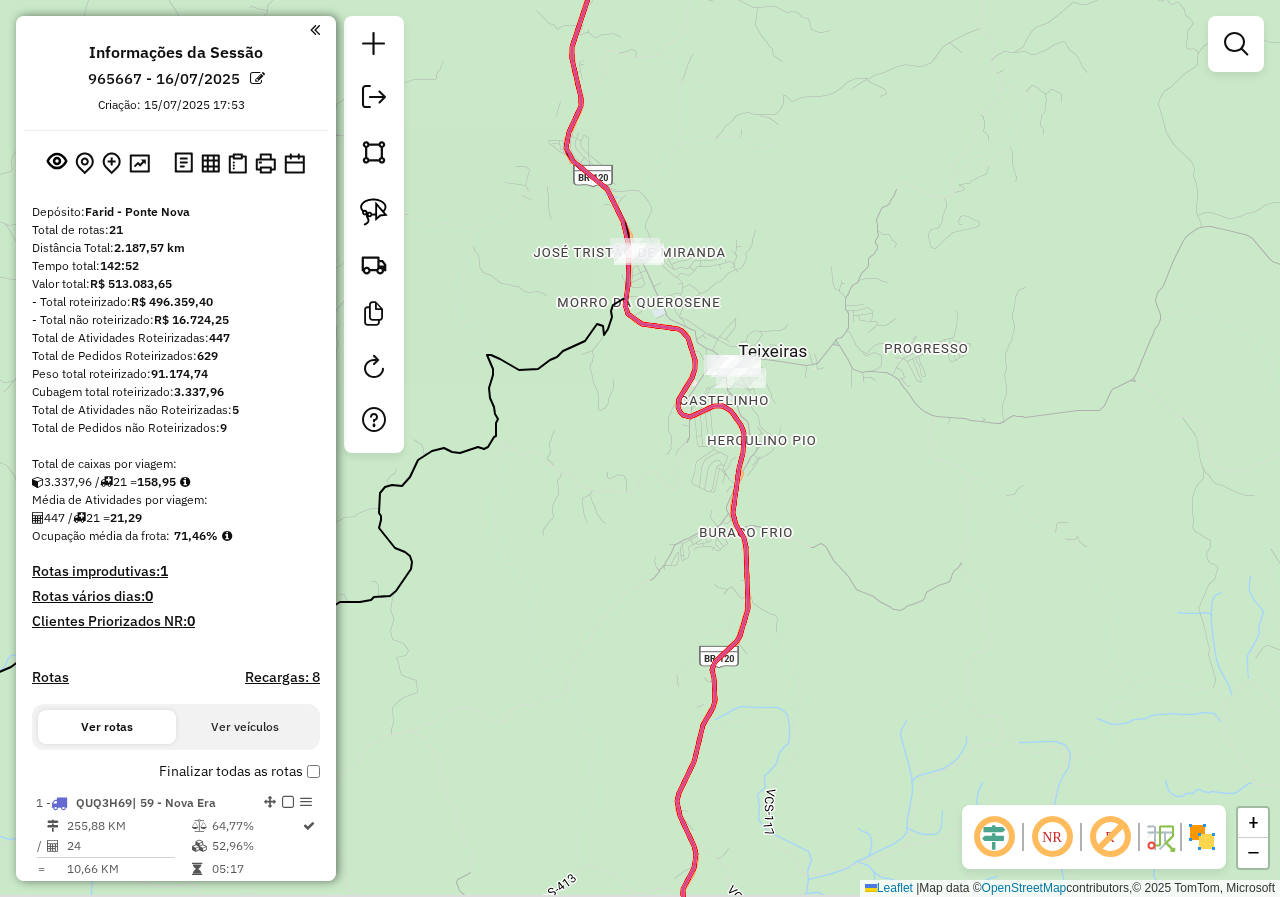 drag, startPoint x: 658, startPoint y: 689, endPoint x: 612, endPoint y: 262, distance: 429.4706 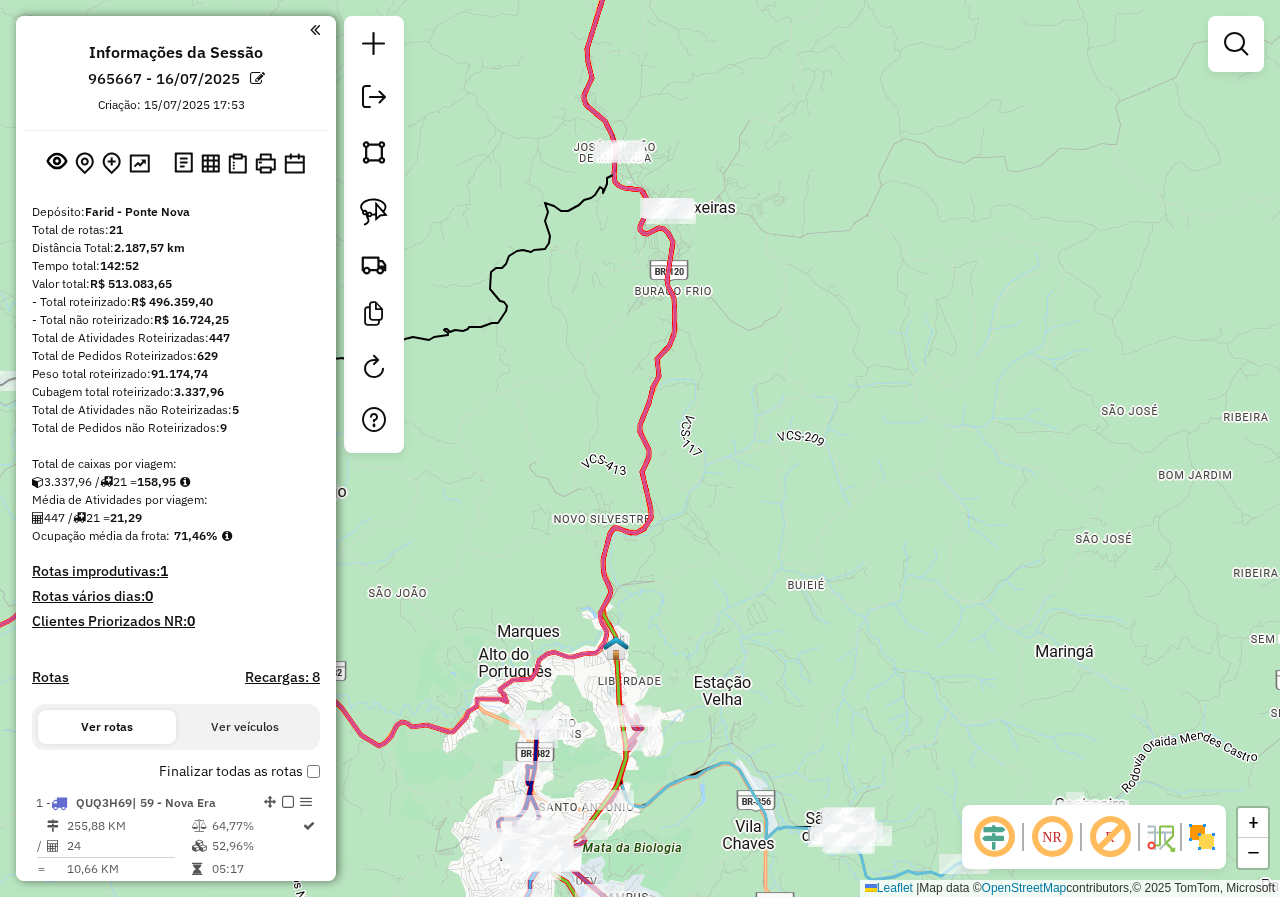 drag, startPoint x: 699, startPoint y: 638, endPoint x: 677, endPoint y: 438, distance: 201.20636 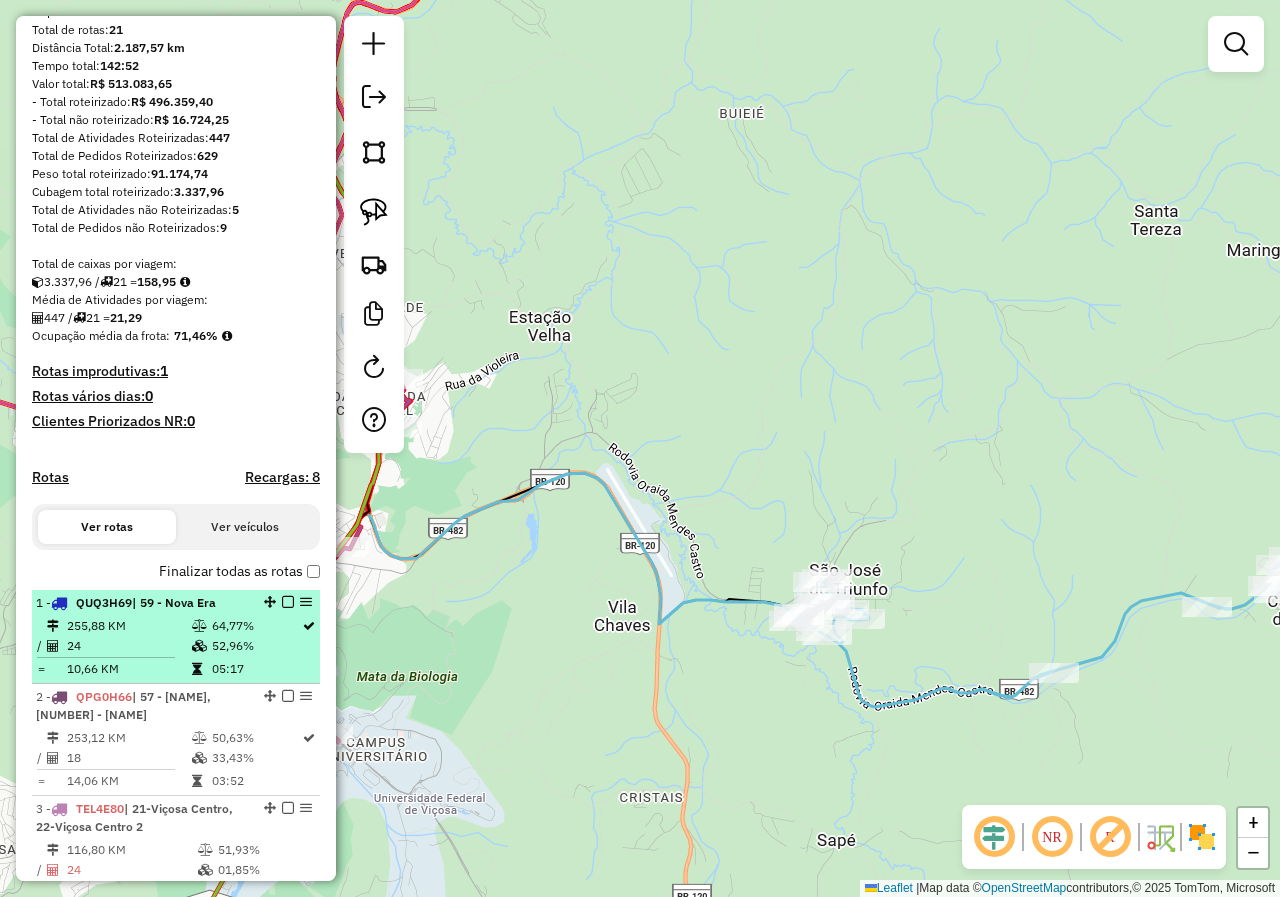 scroll, scrollTop: 300, scrollLeft: 0, axis: vertical 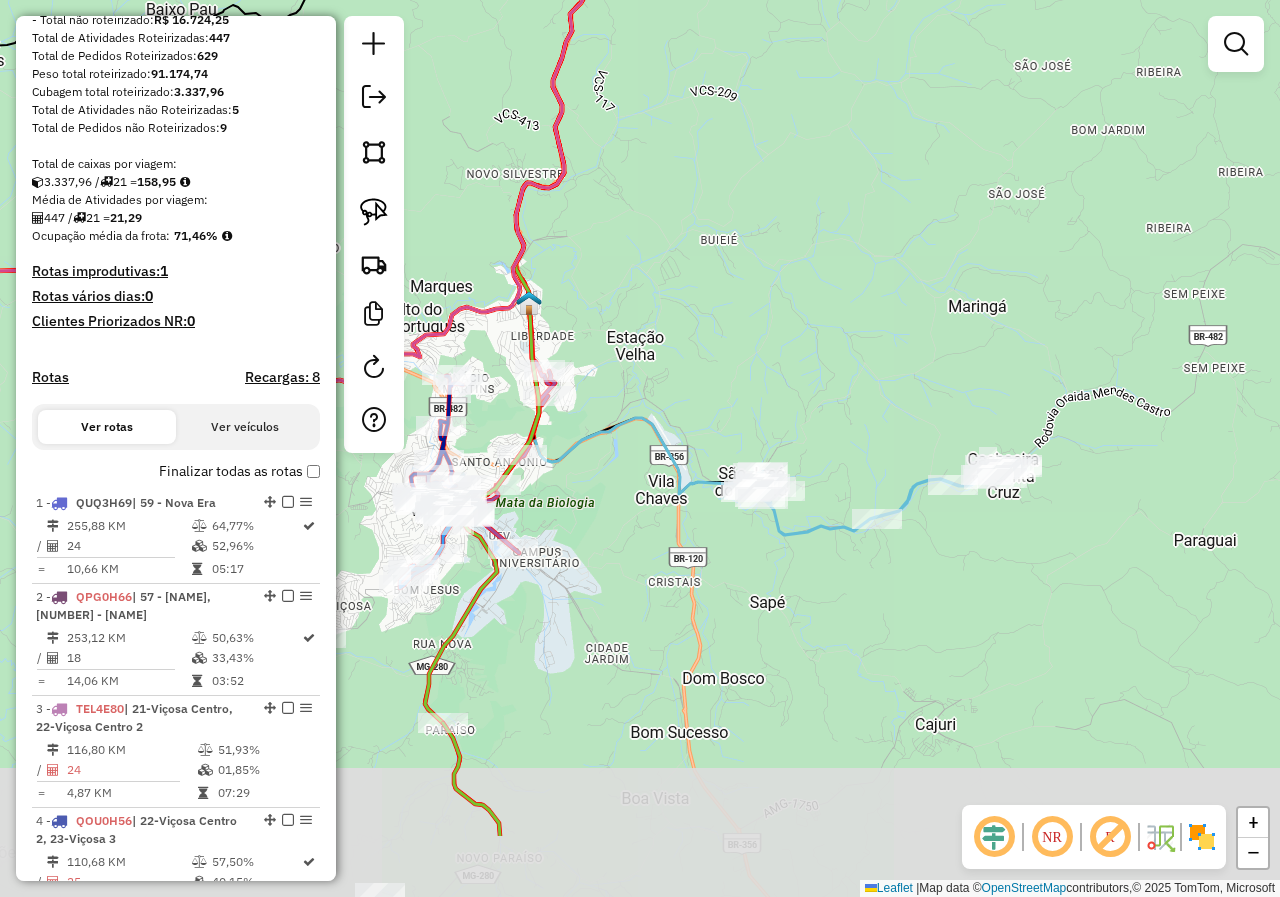 drag, startPoint x: 538, startPoint y: 703, endPoint x: 619, endPoint y: 553, distance: 170.47287 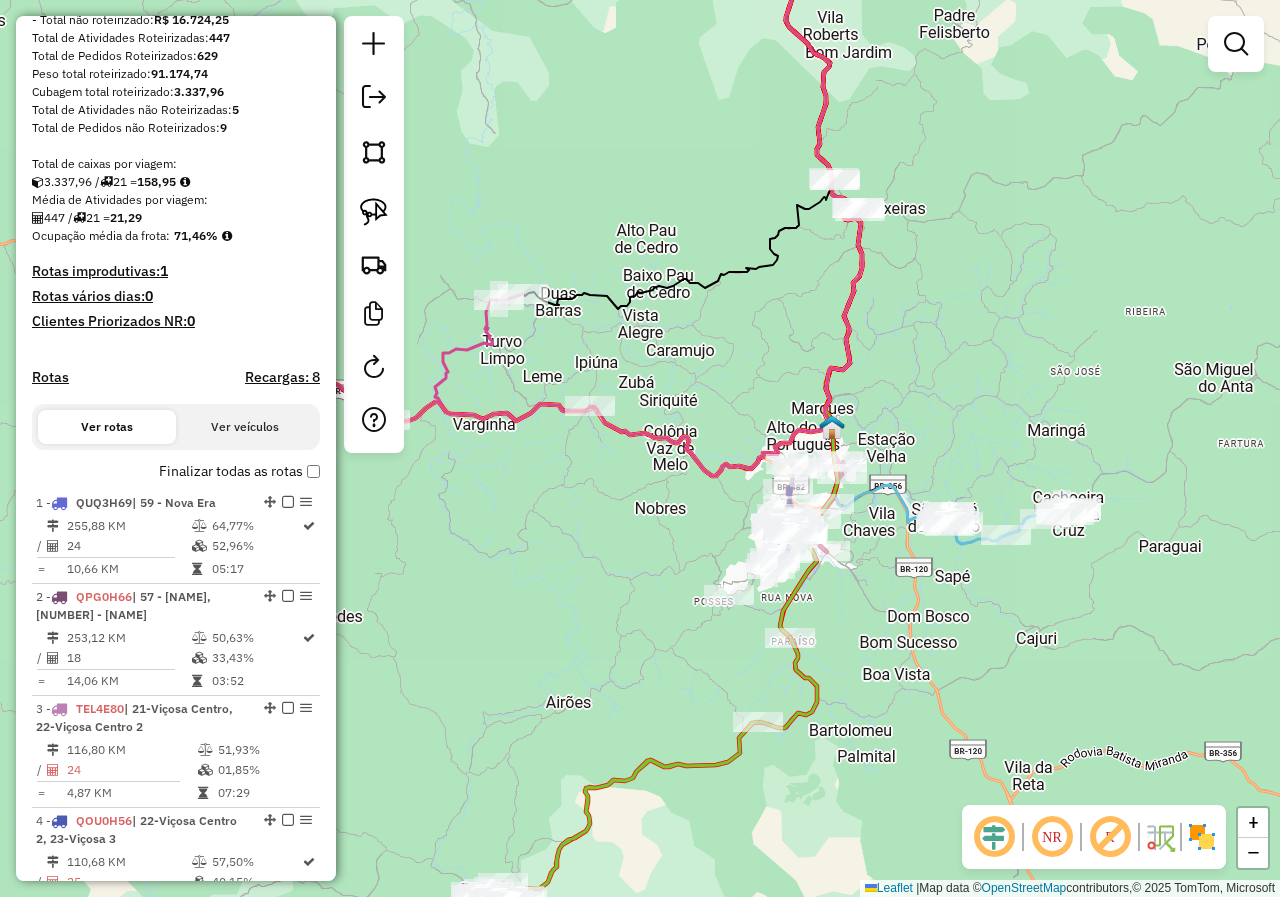 drag, startPoint x: 611, startPoint y: 610, endPoint x: 860, endPoint y: 689, distance: 261.2317 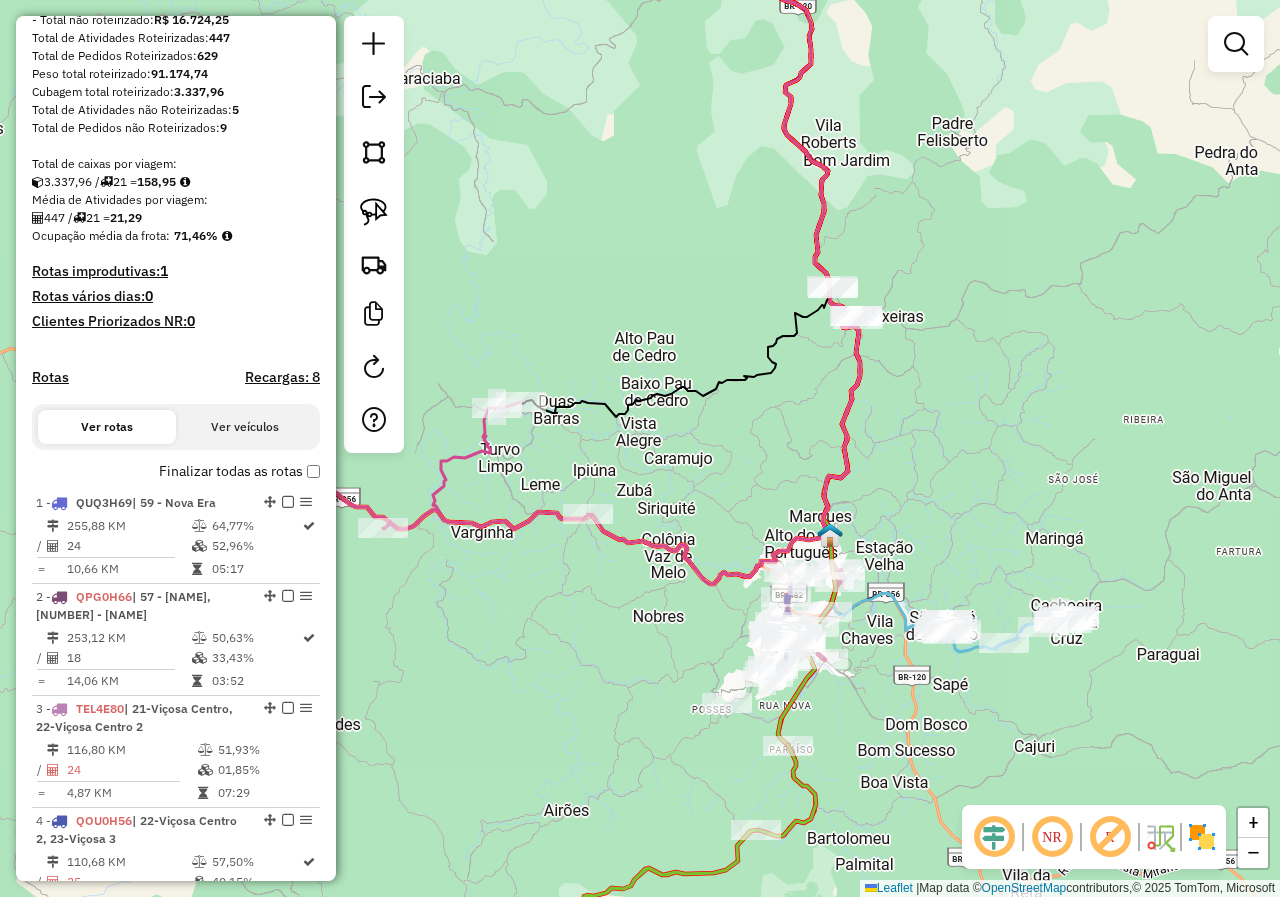 drag, startPoint x: 731, startPoint y: 463, endPoint x: 741, endPoint y: 585, distance: 122.40915 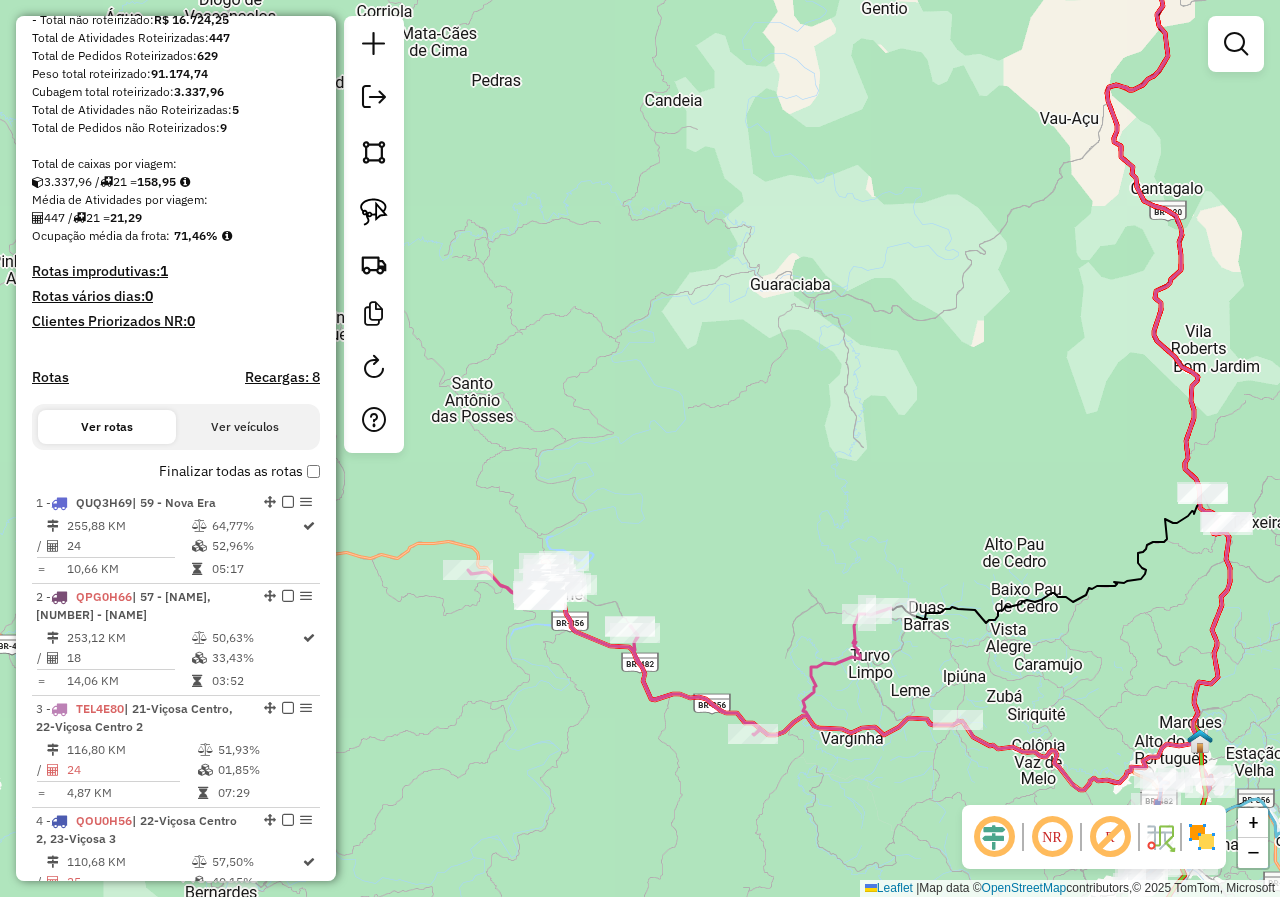 drag, startPoint x: 619, startPoint y: 327, endPoint x: 847, endPoint y: 575, distance: 336.8798 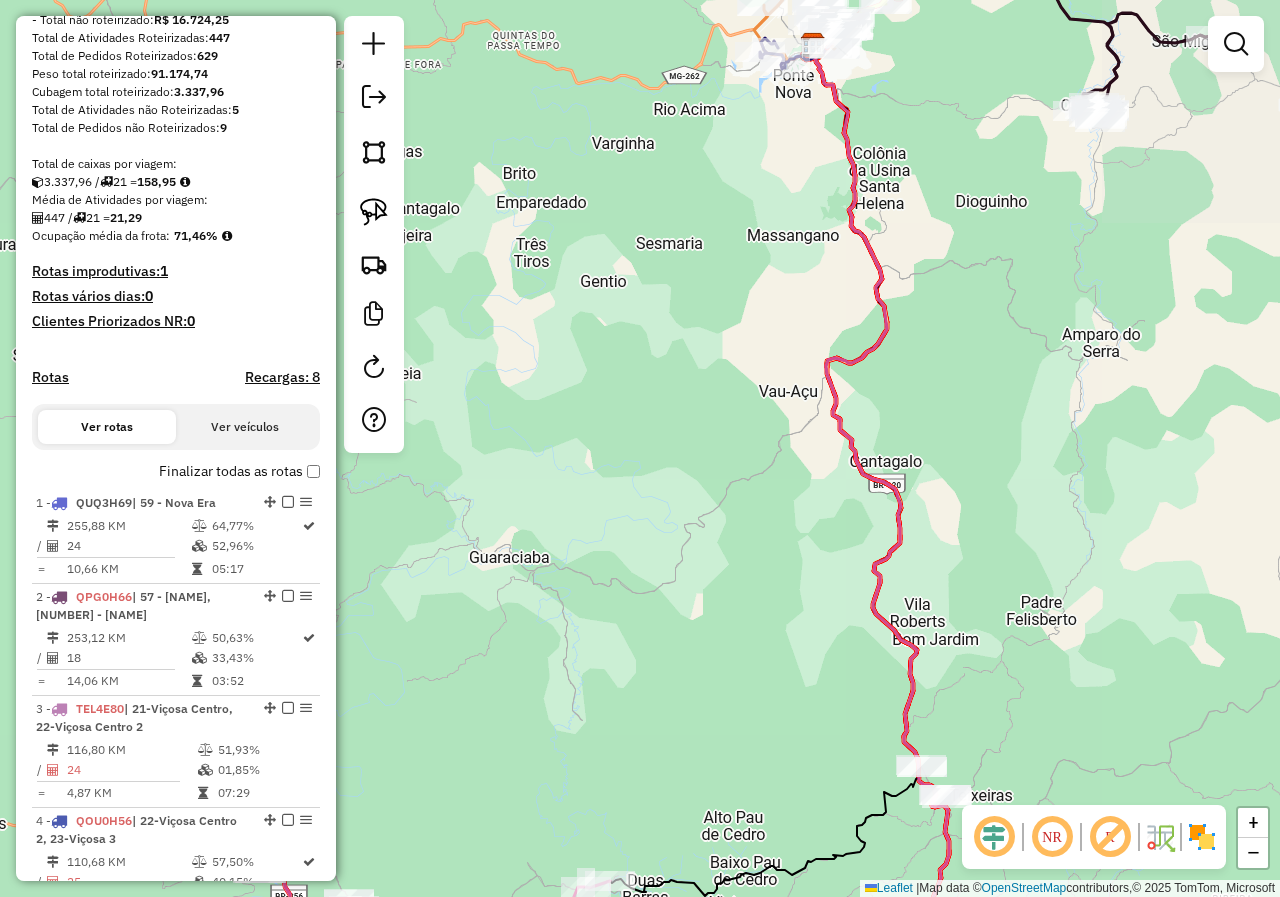 drag, startPoint x: 823, startPoint y: 489, endPoint x: 651, endPoint y: 636, distance: 226.2587 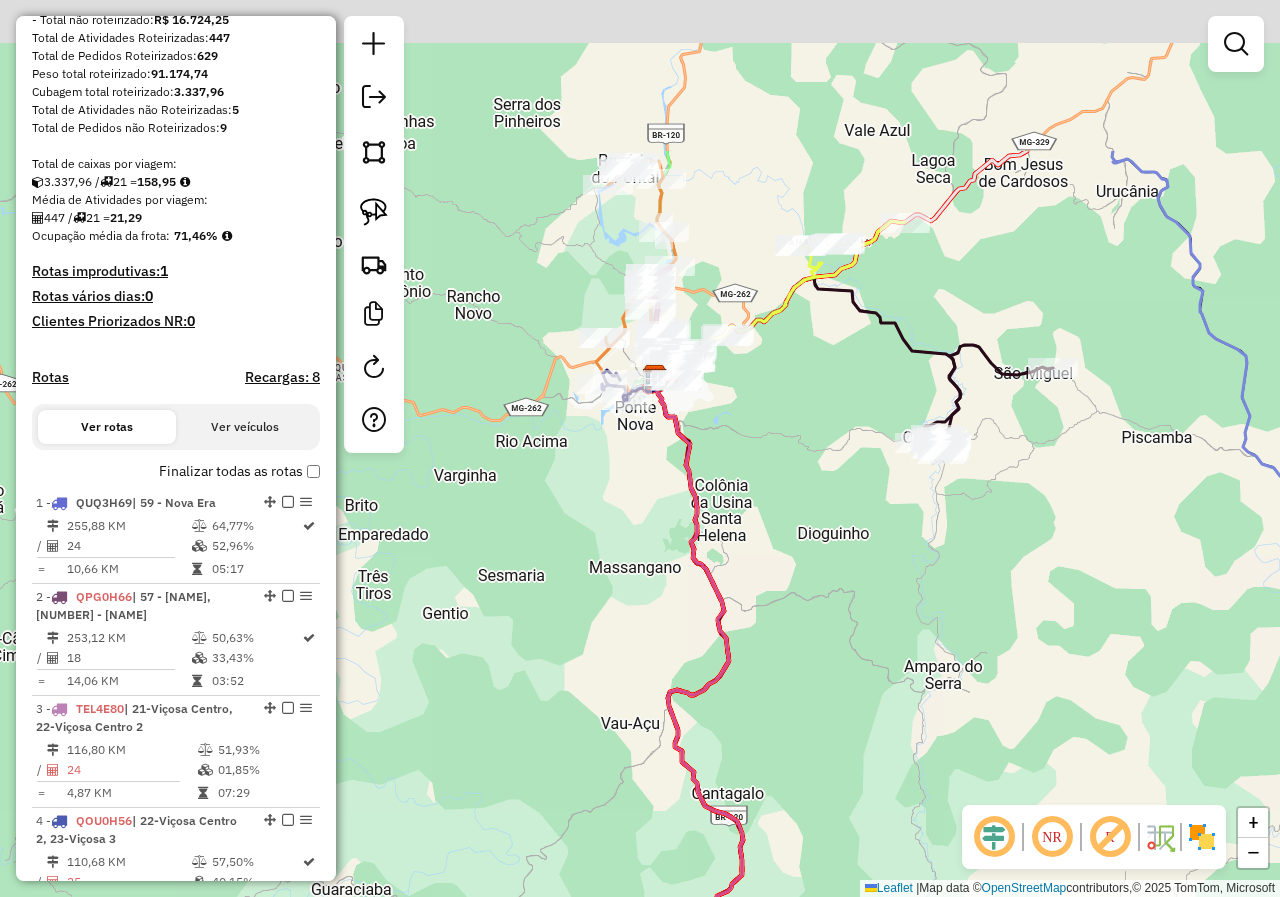 drag, startPoint x: 942, startPoint y: 526, endPoint x: 871, endPoint y: 738, distance: 223.57326 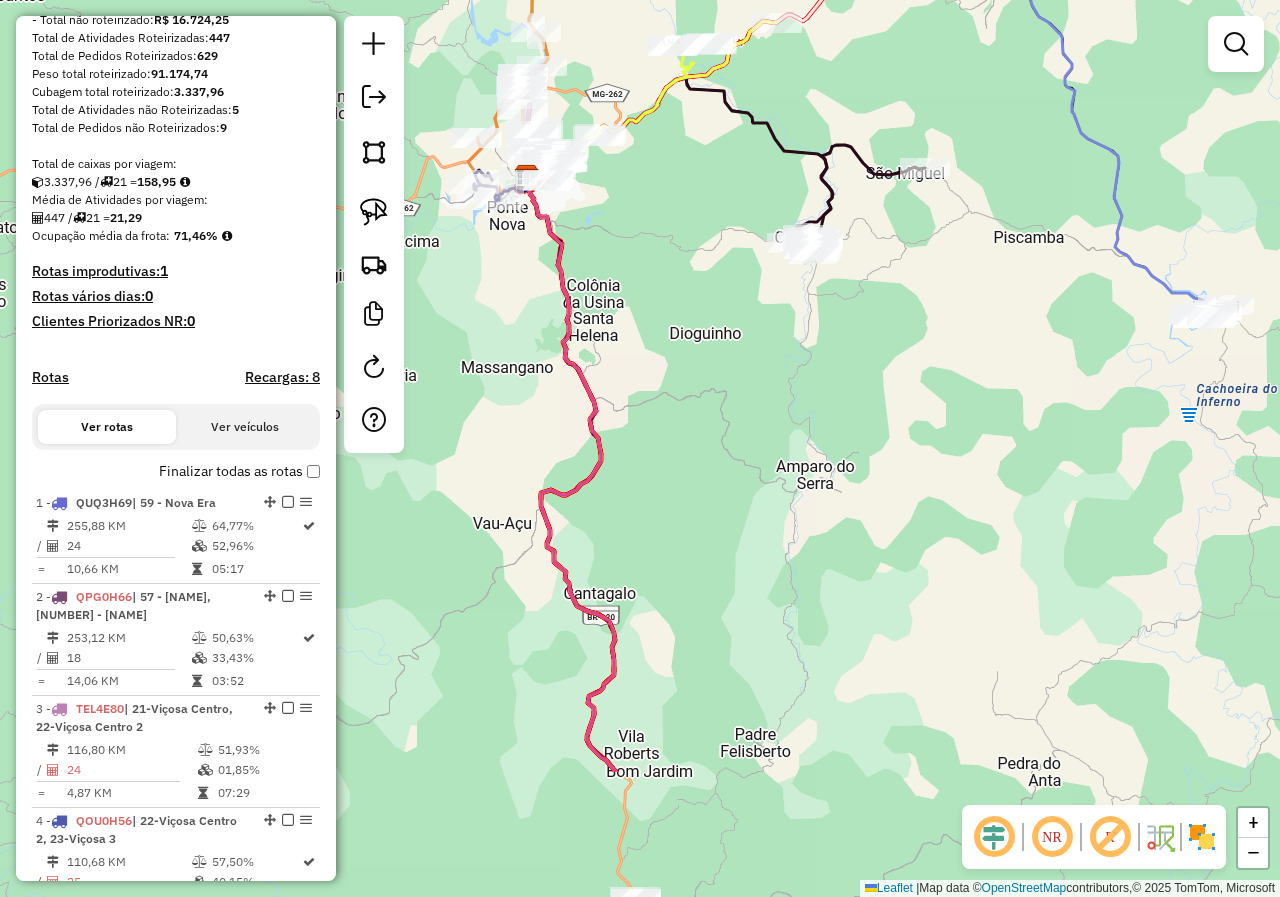 drag, startPoint x: 881, startPoint y: 653, endPoint x: 753, endPoint y: 439, distance: 249.35918 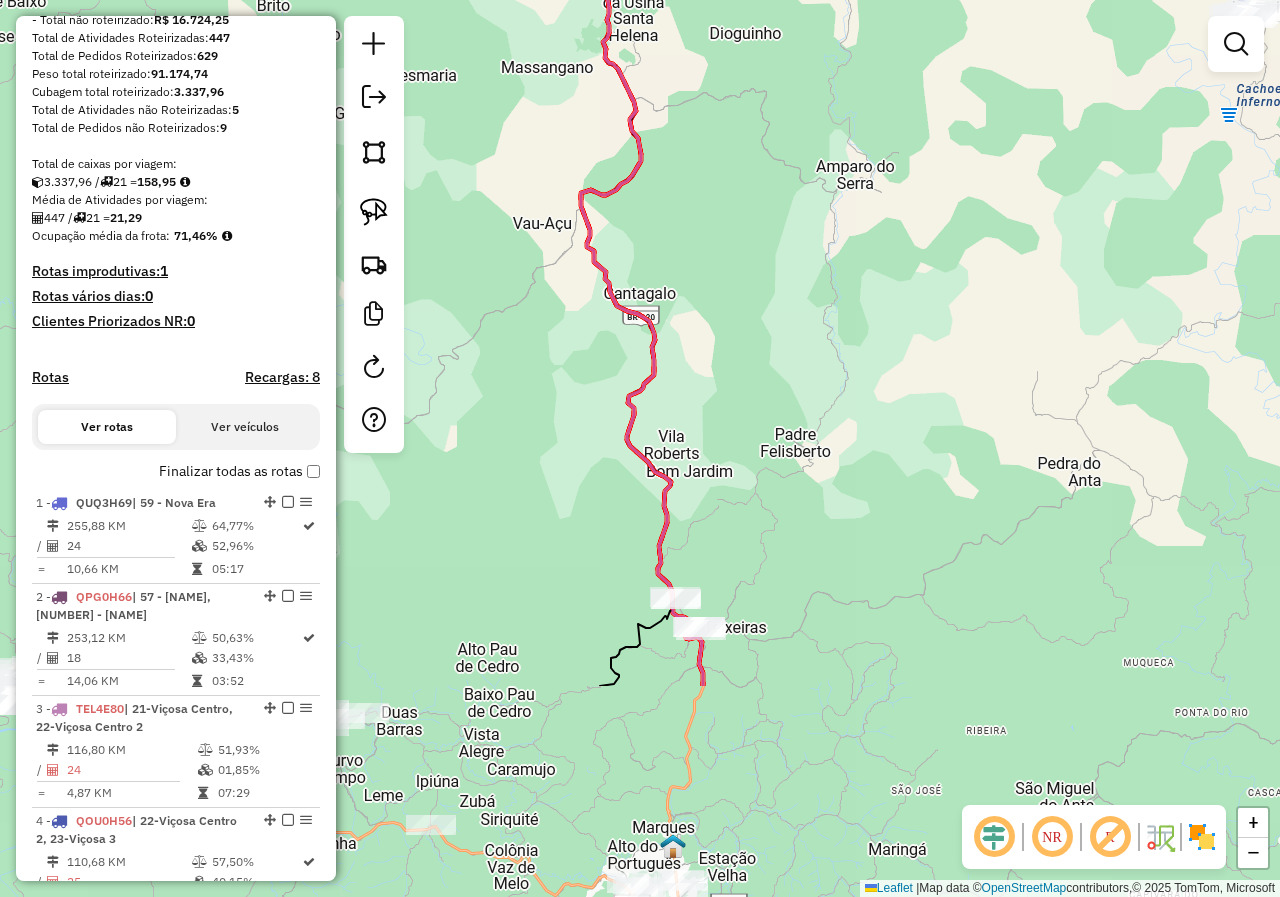 drag, startPoint x: 733, startPoint y: 608, endPoint x: 773, endPoint y: 307, distance: 303.64618 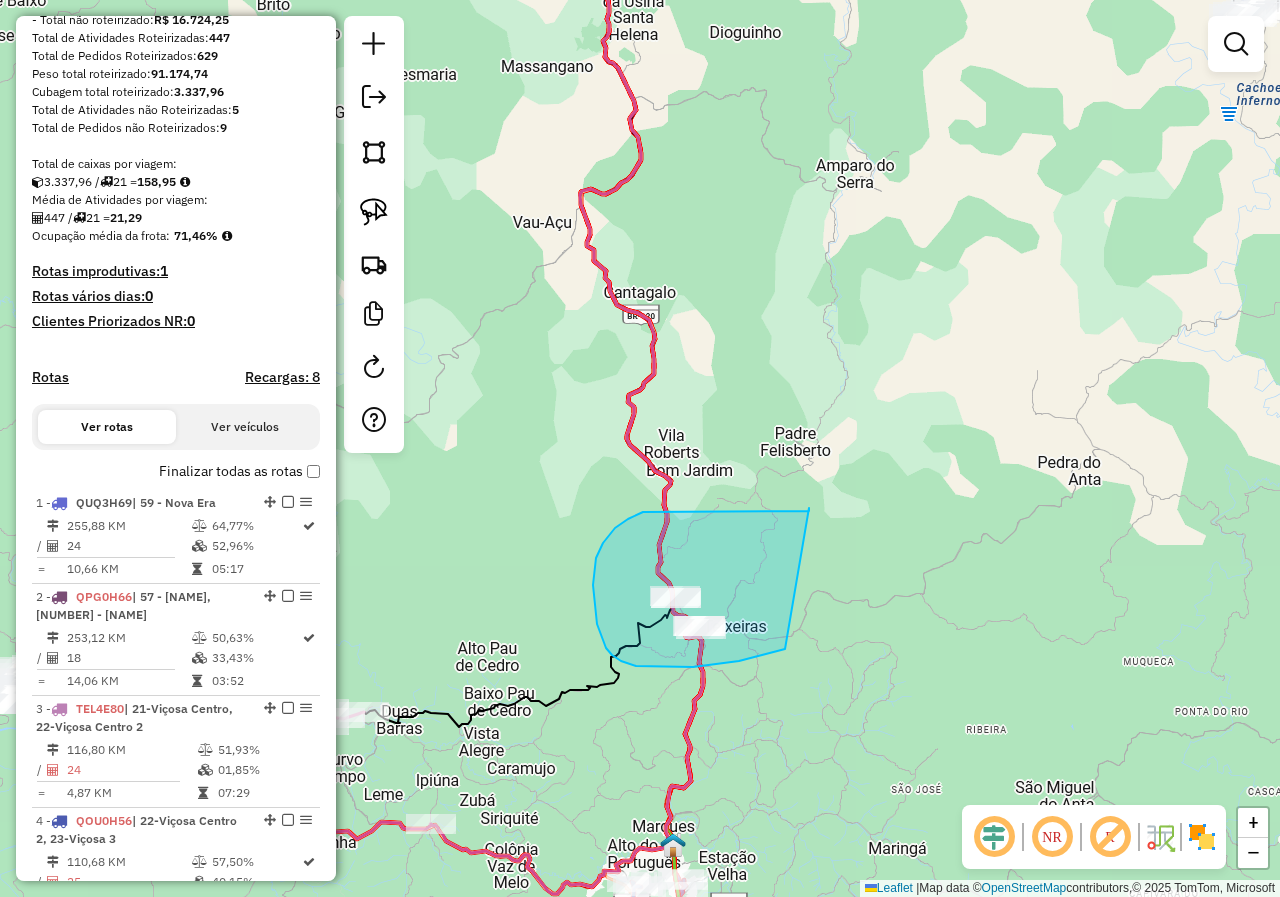 drag, startPoint x: 809, startPoint y: 511, endPoint x: 869, endPoint y: 617, distance: 121.80312 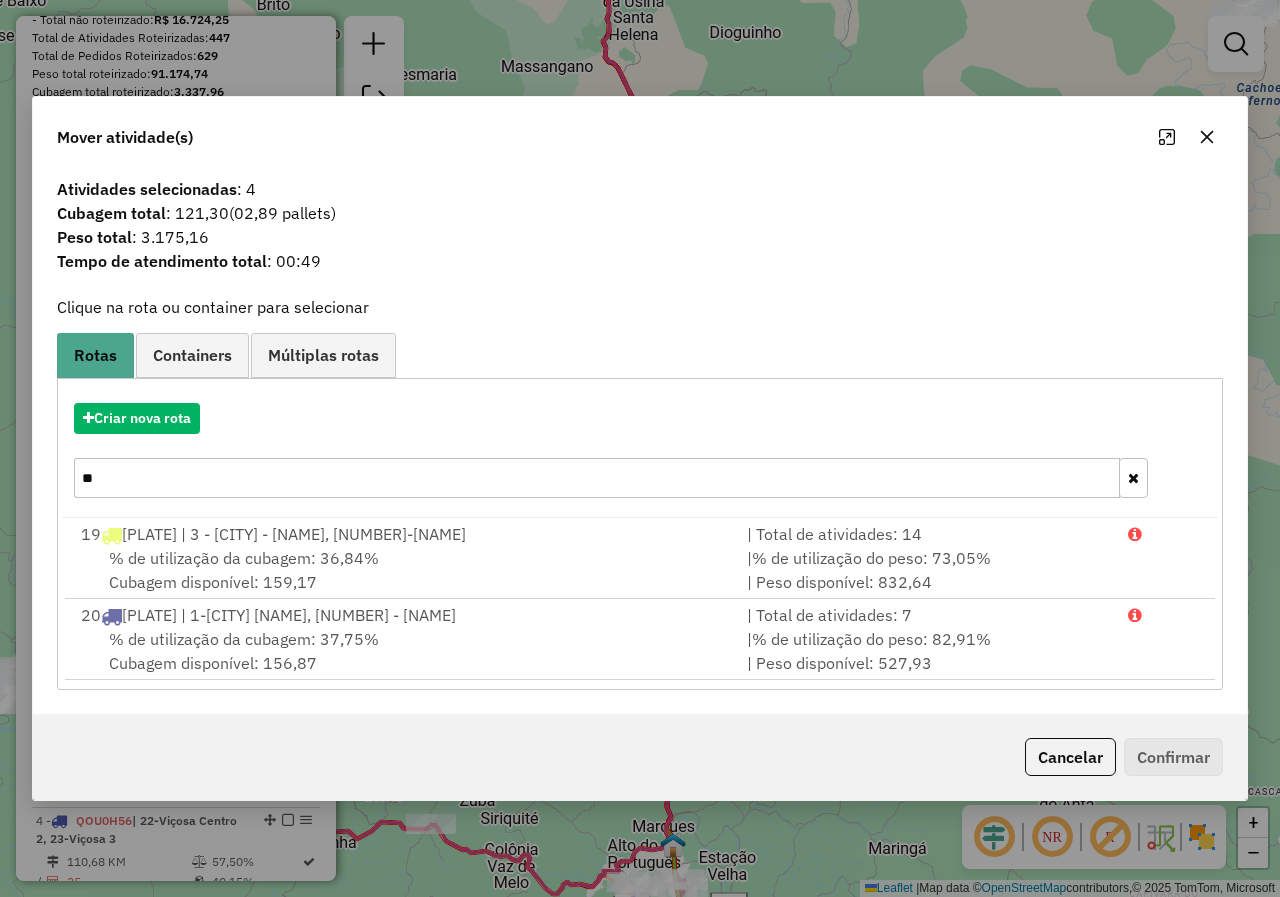 click 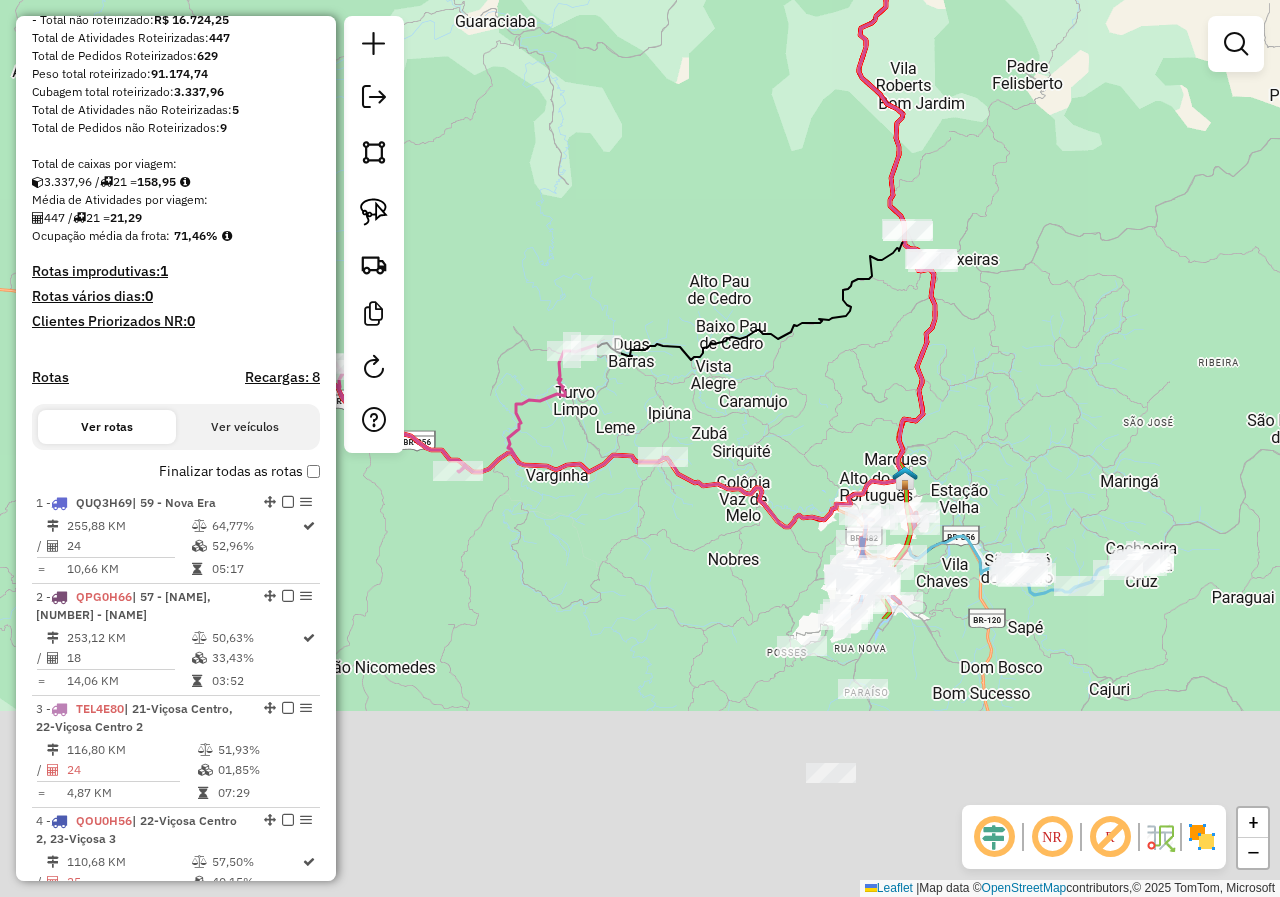 drag, startPoint x: 804, startPoint y: 502, endPoint x: 1040, endPoint y: 122, distance: 447.32092 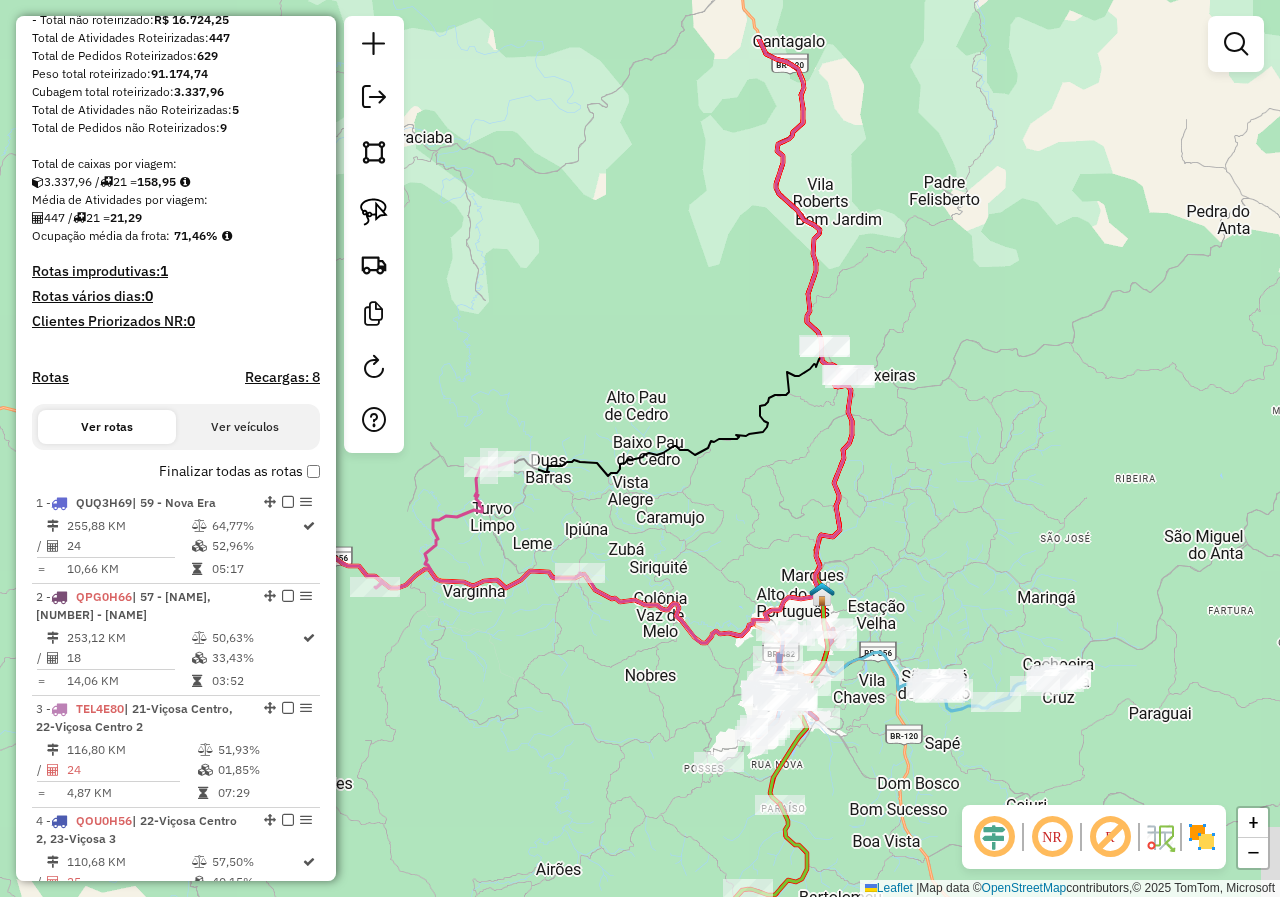 drag, startPoint x: 794, startPoint y: 425, endPoint x: 726, endPoint y: 430, distance: 68.18358 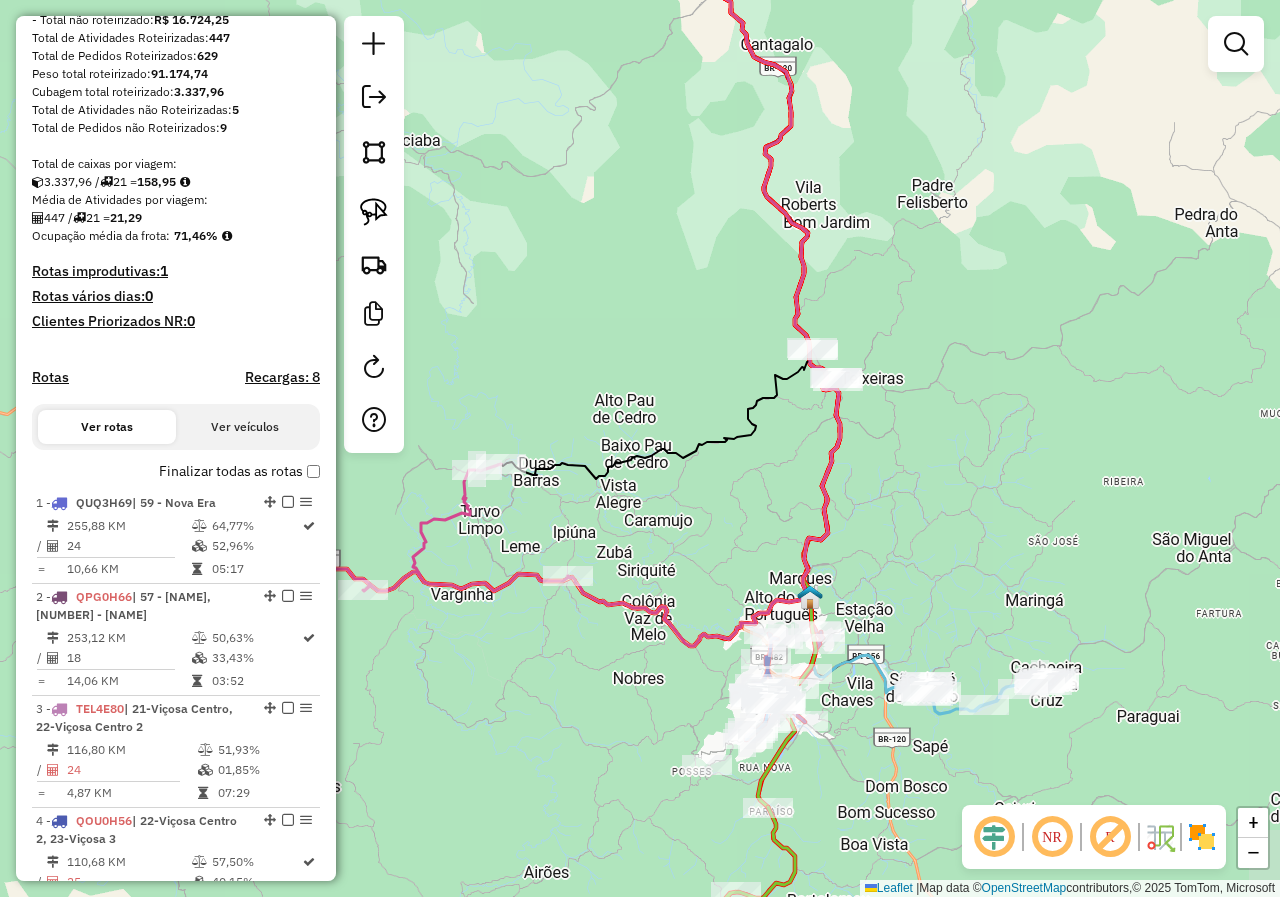 drag, startPoint x: 679, startPoint y: 264, endPoint x: 684, endPoint y: 396, distance: 132.09467 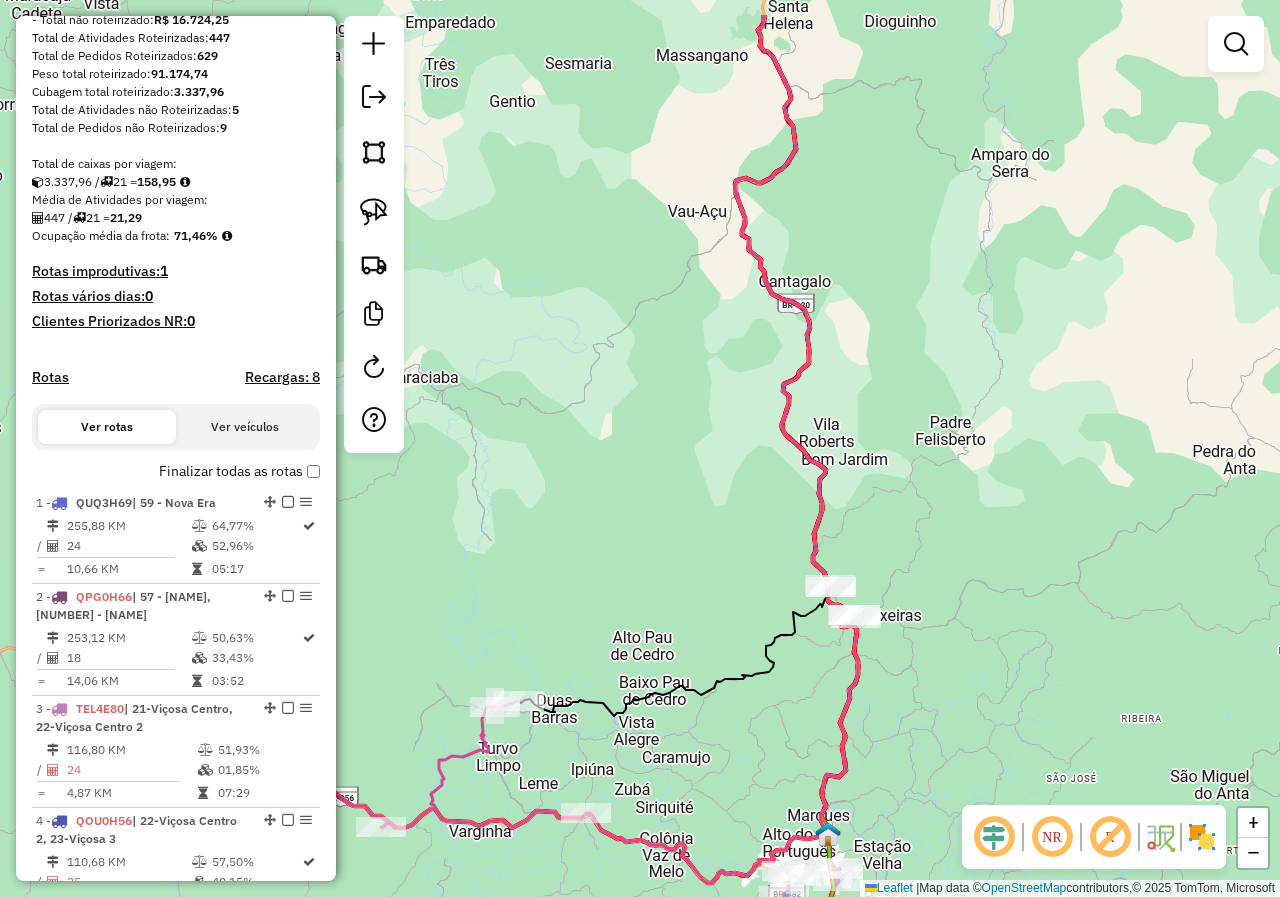drag, startPoint x: 680, startPoint y: 286, endPoint x: 693, endPoint y: 391, distance: 105.801704 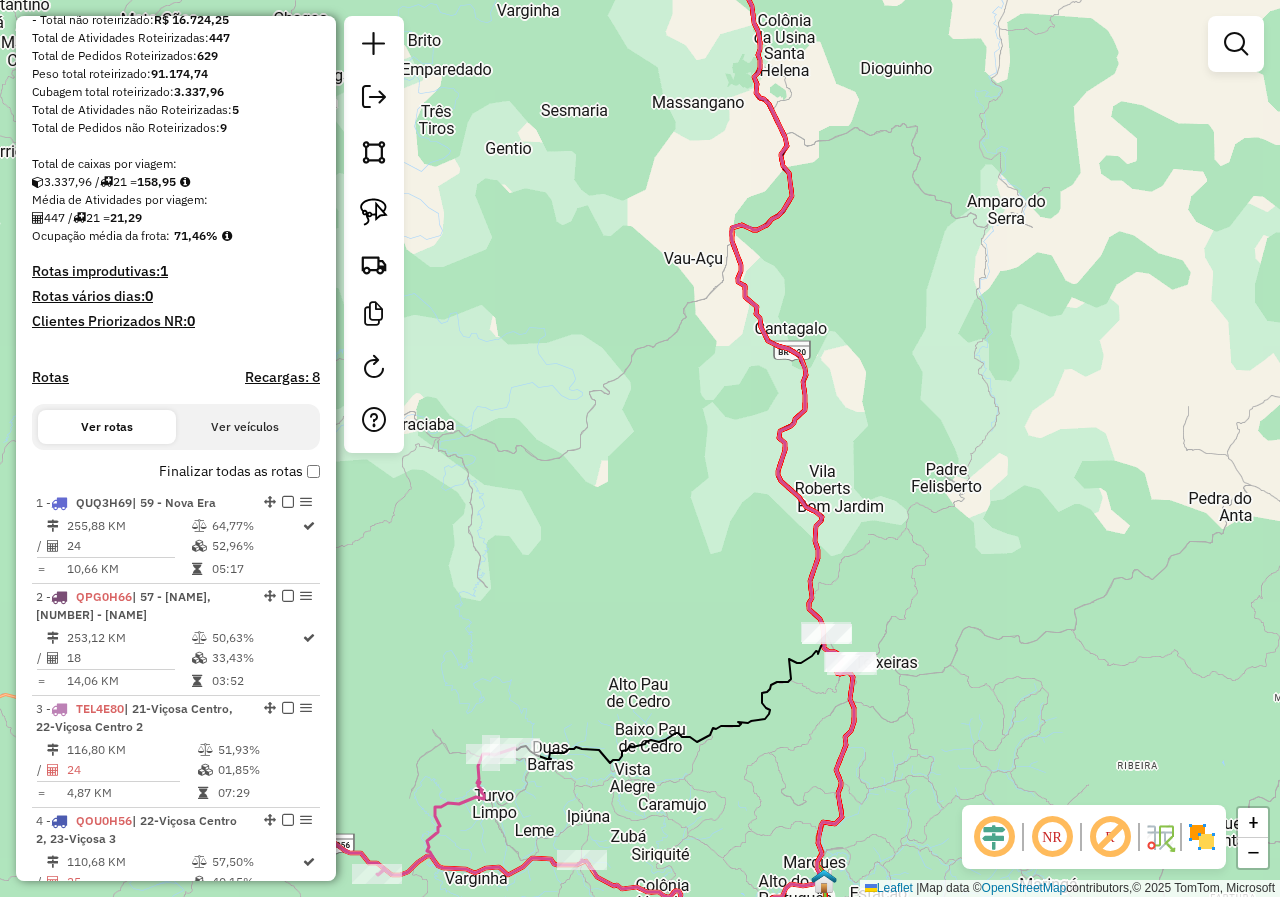 drag, startPoint x: 690, startPoint y: 309, endPoint x: 735, endPoint y: 396, distance: 97.94897 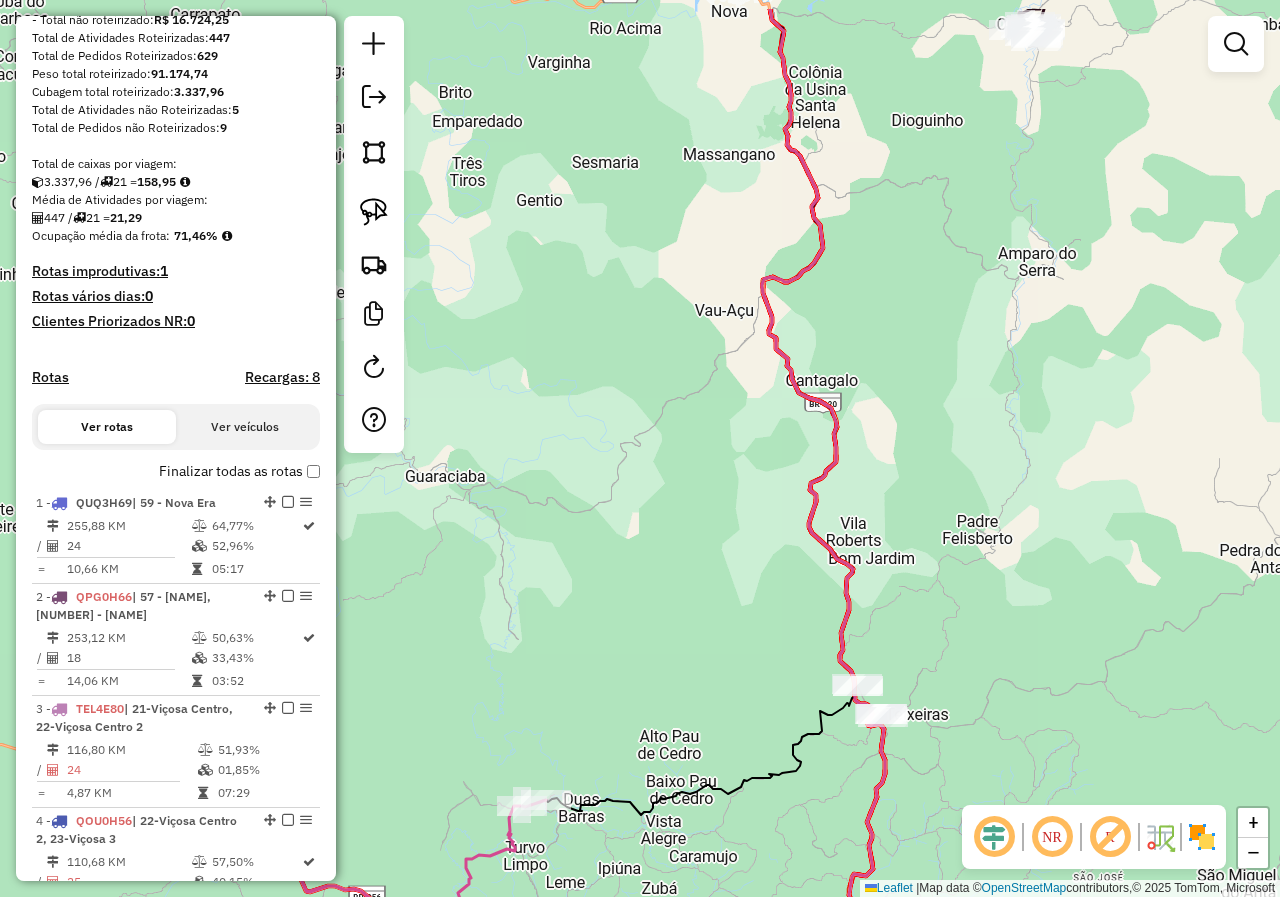 drag, startPoint x: 663, startPoint y: 432, endPoint x: 649, endPoint y: 443, distance: 17.804493 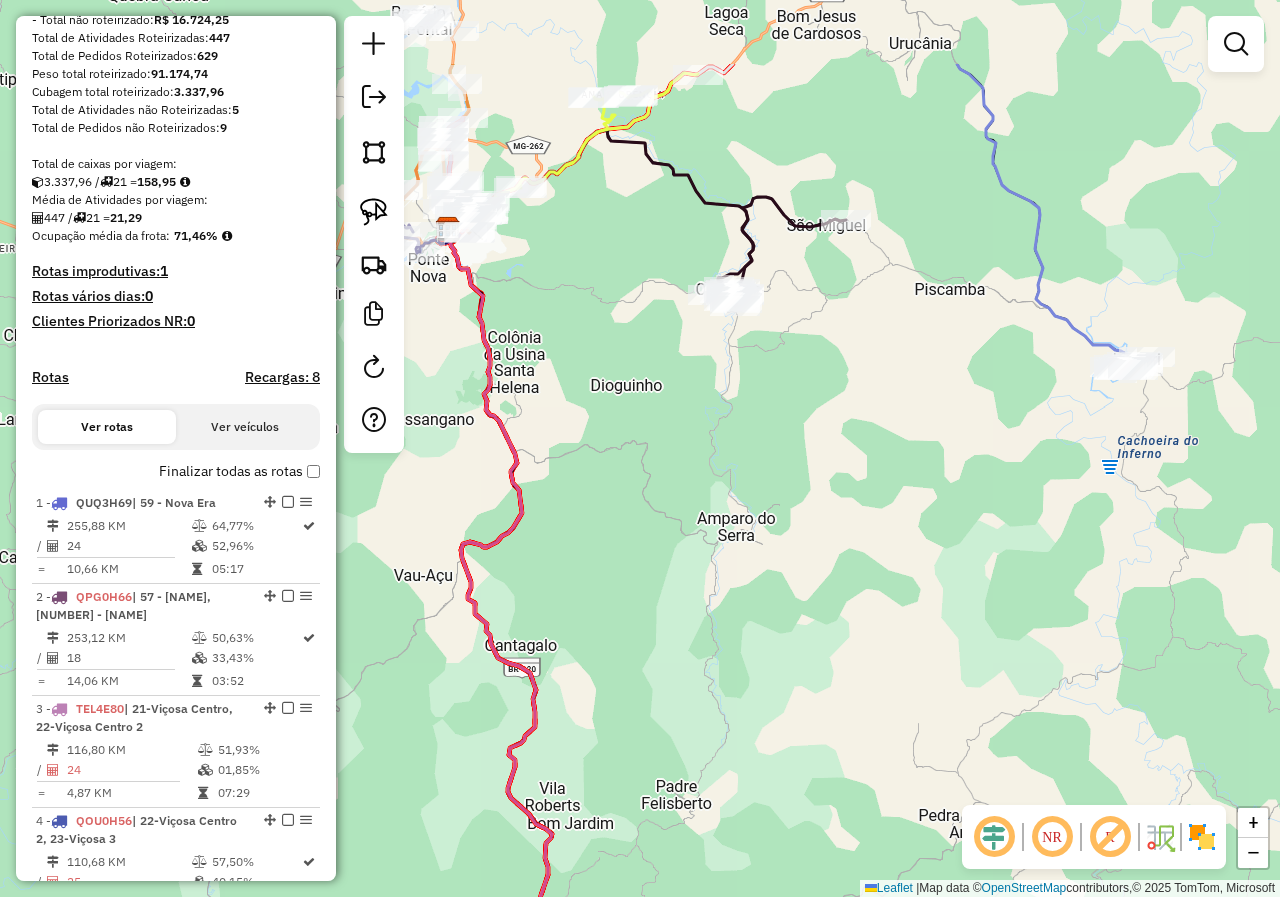 drag, startPoint x: 715, startPoint y: 335, endPoint x: 598, endPoint y: 509, distance: 209.67833 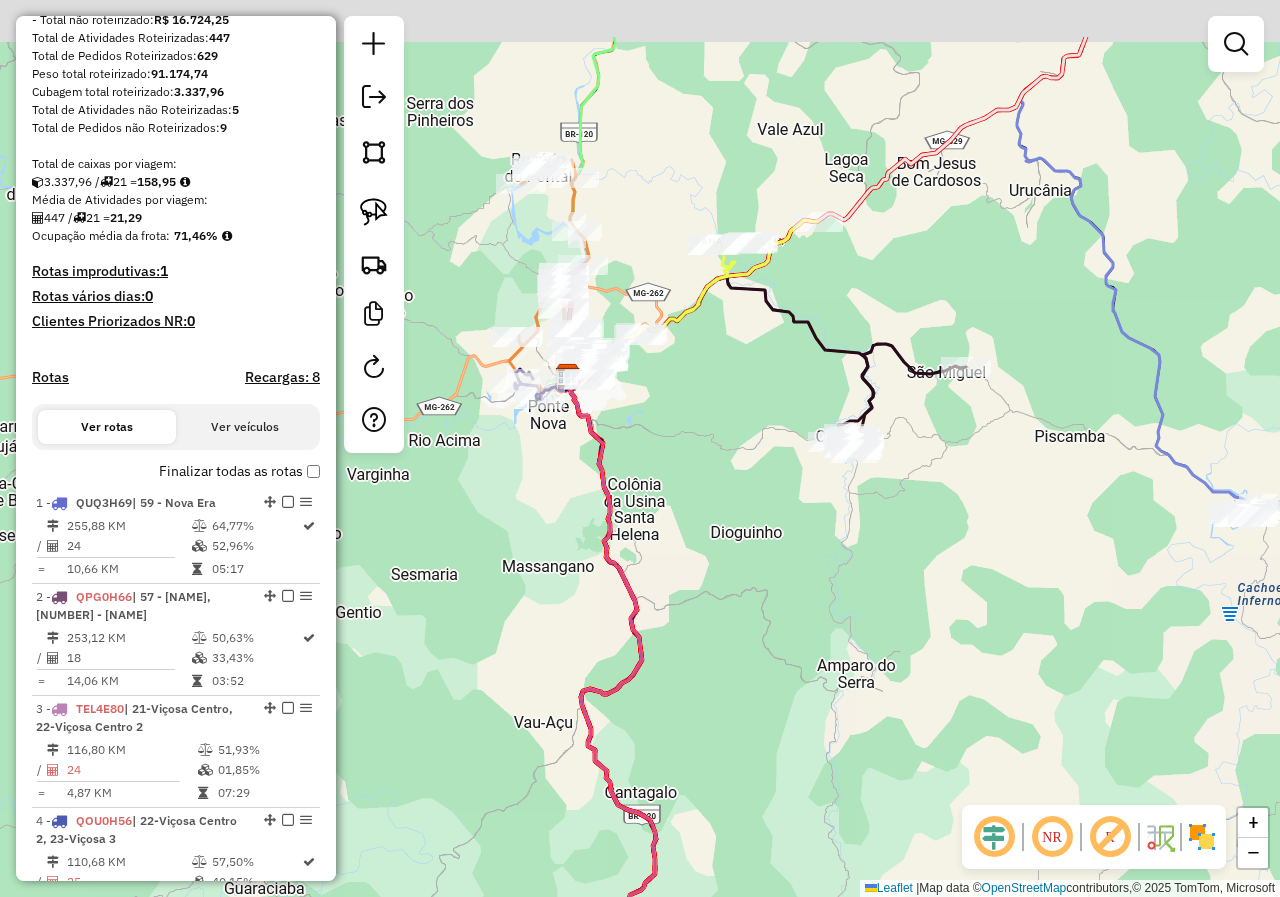drag, startPoint x: 696, startPoint y: 537, endPoint x: 739, endPoint y: 559, distance: 48.30114 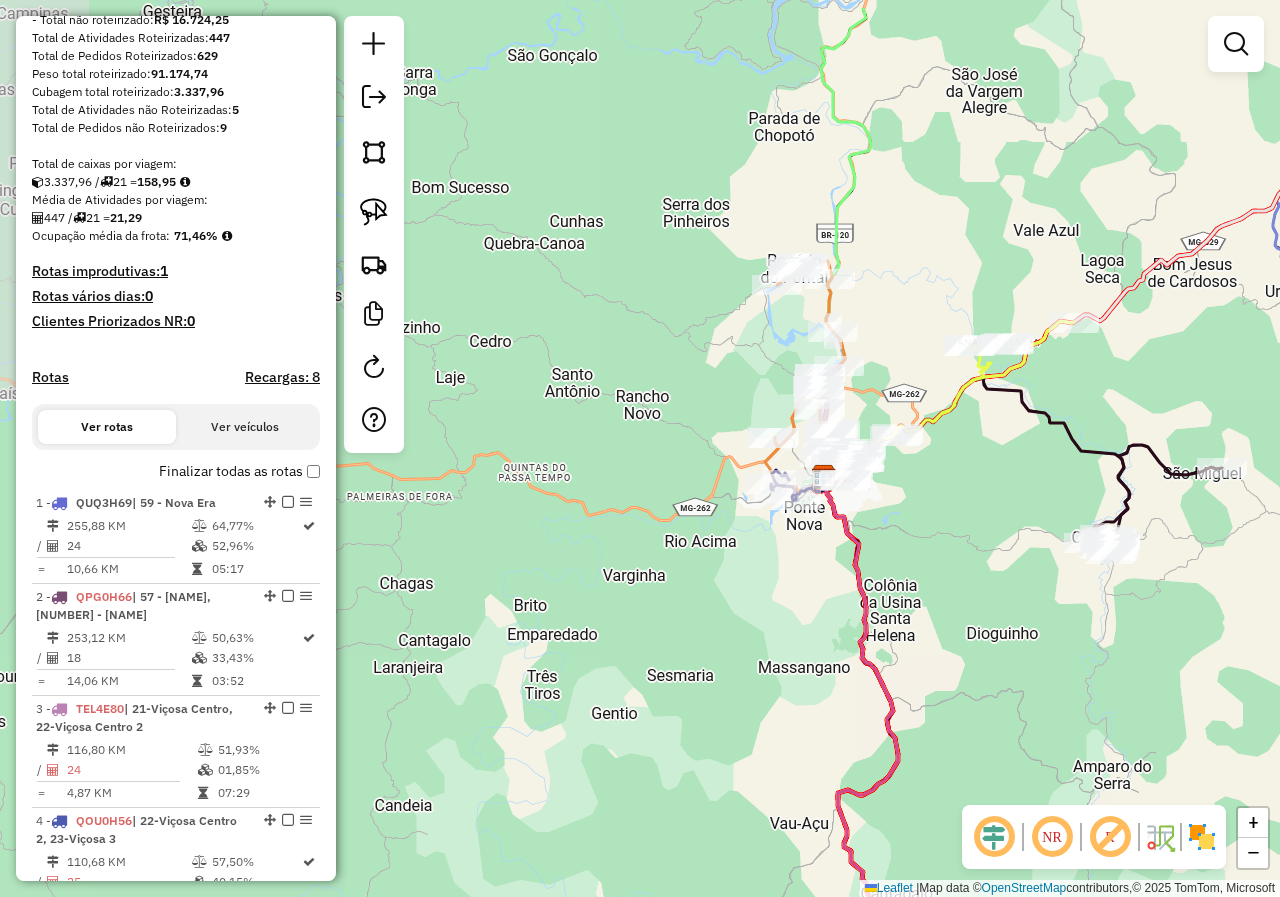 drag, startPoint x: 685, startPoint y: 483, endPoint x: 932, endPoint y: 581, distance: 265.73108 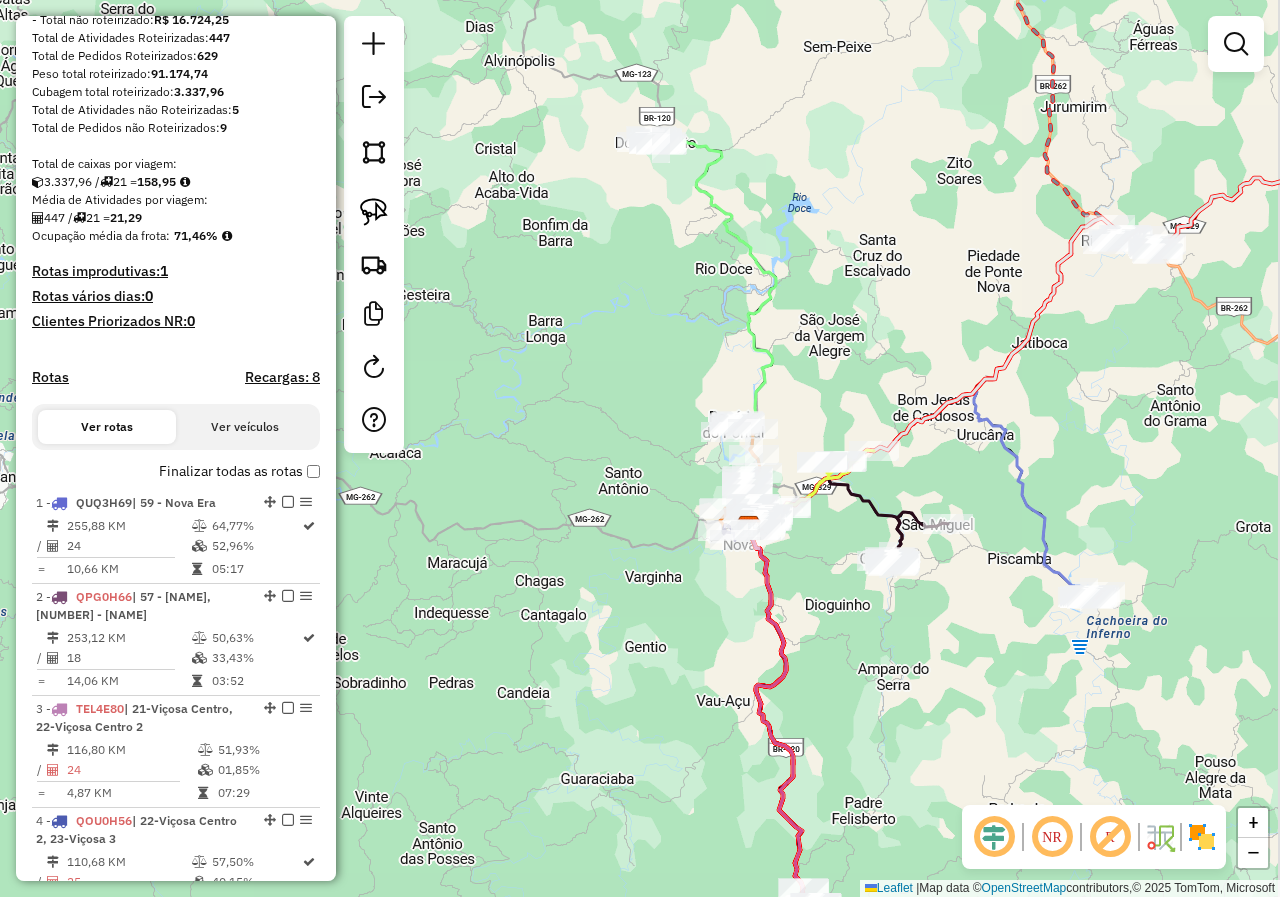 drag, startPoint x: 917, startPoint y: 554, endPoint x: 583, endPoint y: 548, distance: 334.0539 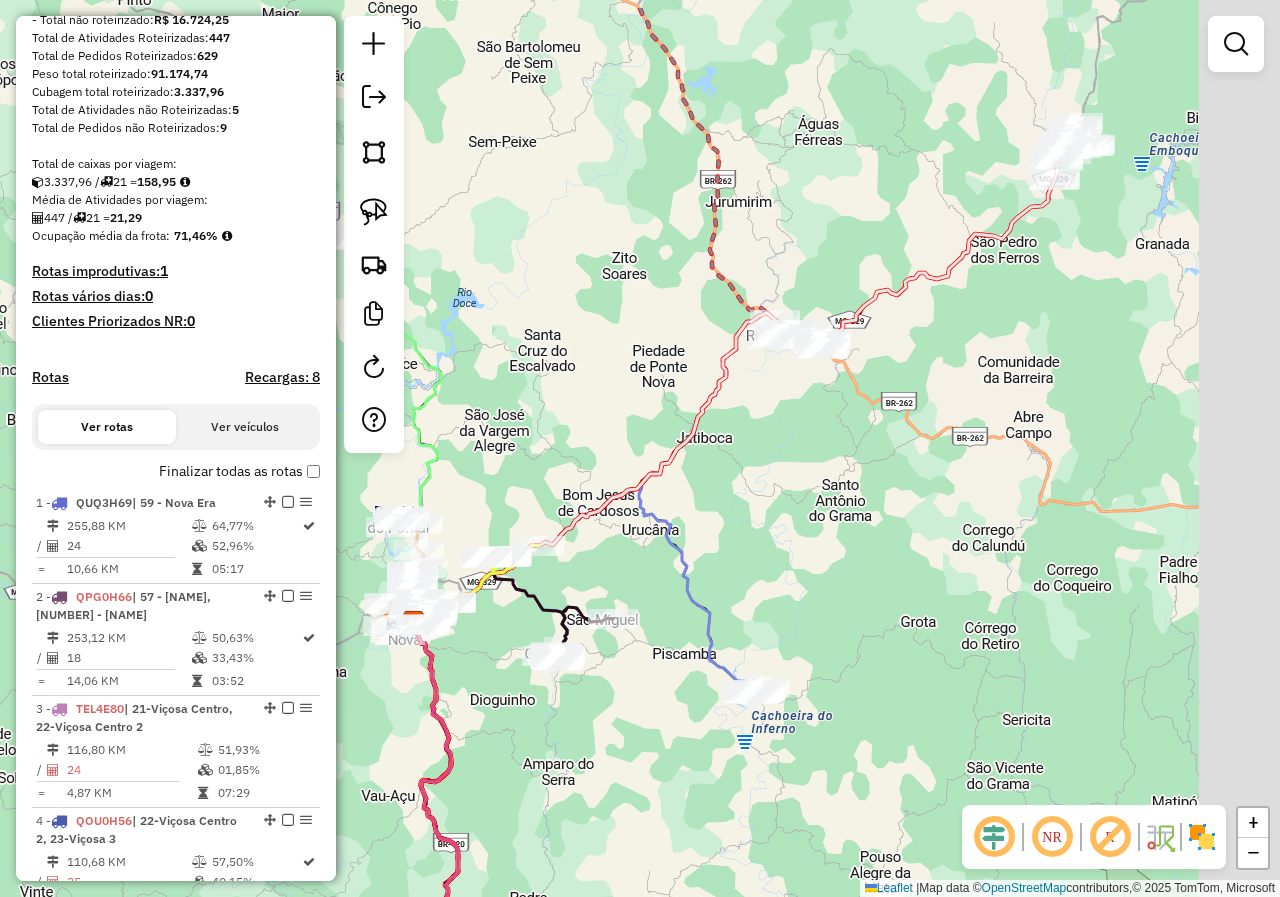 drag, startPoint x: 611, startPoint y: 298, endPoint x: 492, endPoint y: 420, distance: 170.42593 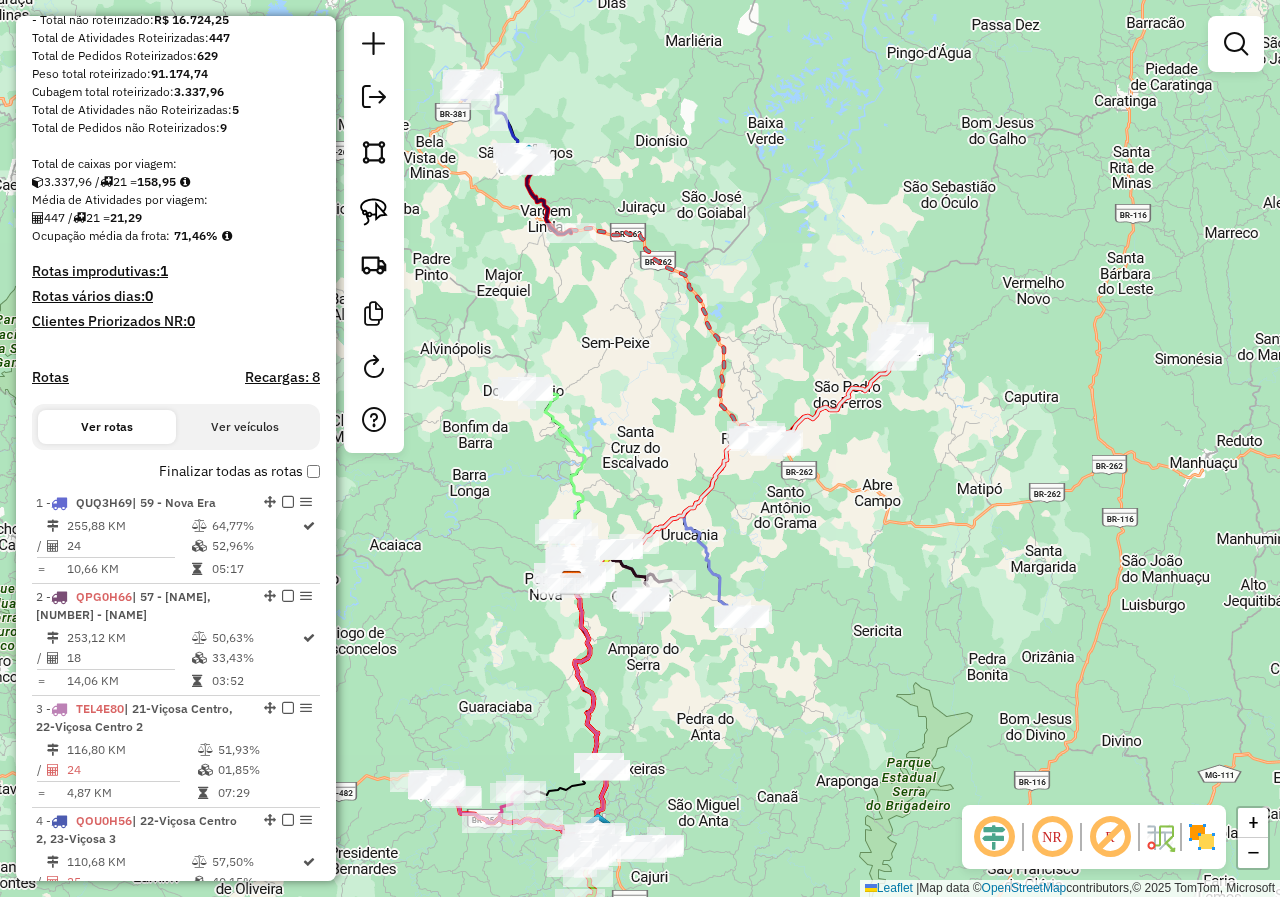 drag, startPoint x: 837, startPoint y: 427, endPoint x: 906, endPoint y: 399, distance: 74.46476 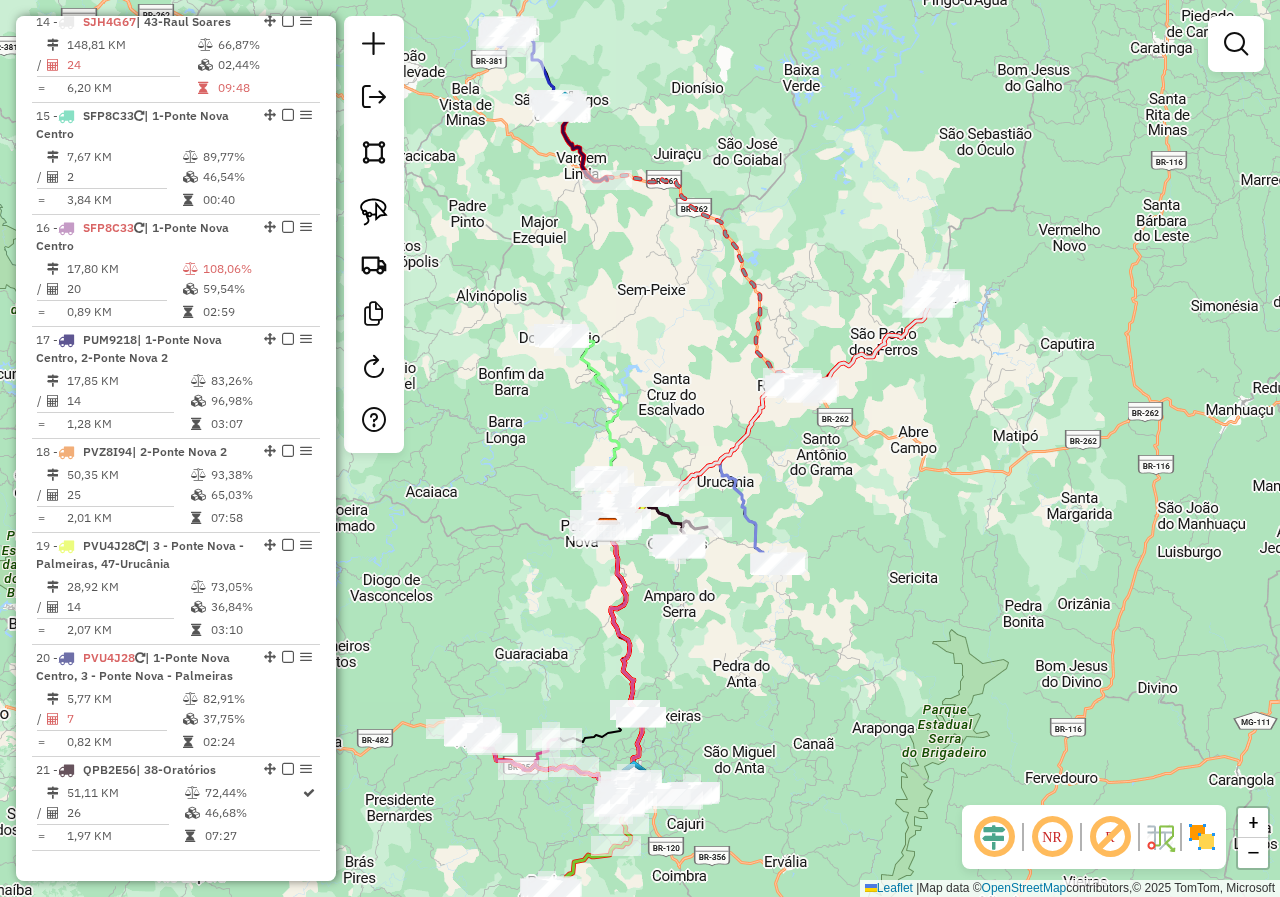 scroll, scrollTop: 2475, scrollLeft: 0, axis: vertical 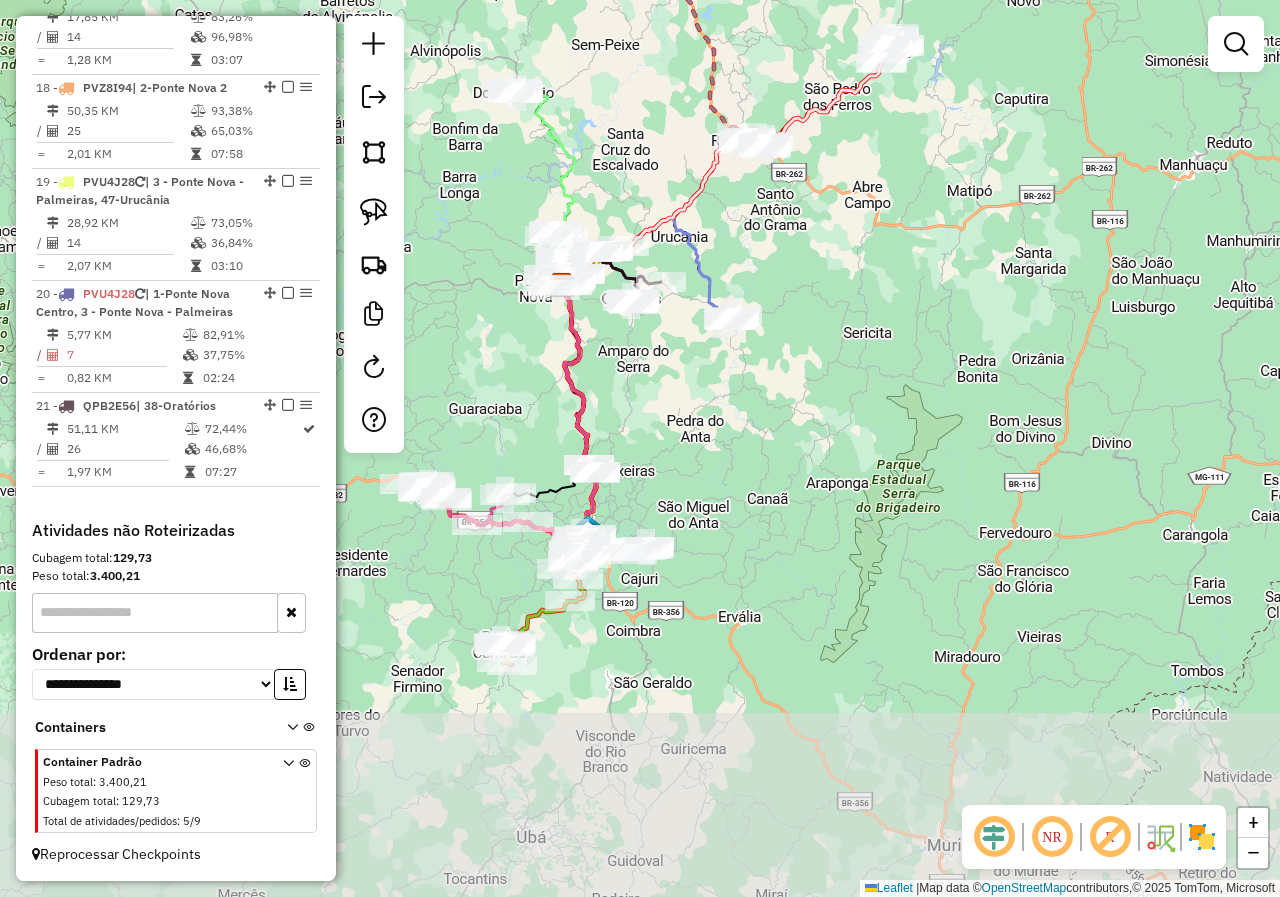 drag, startPoint x: 499, startPoint y: 622, endPoint x: 453, endPoint y: 377, distance: 249.28096 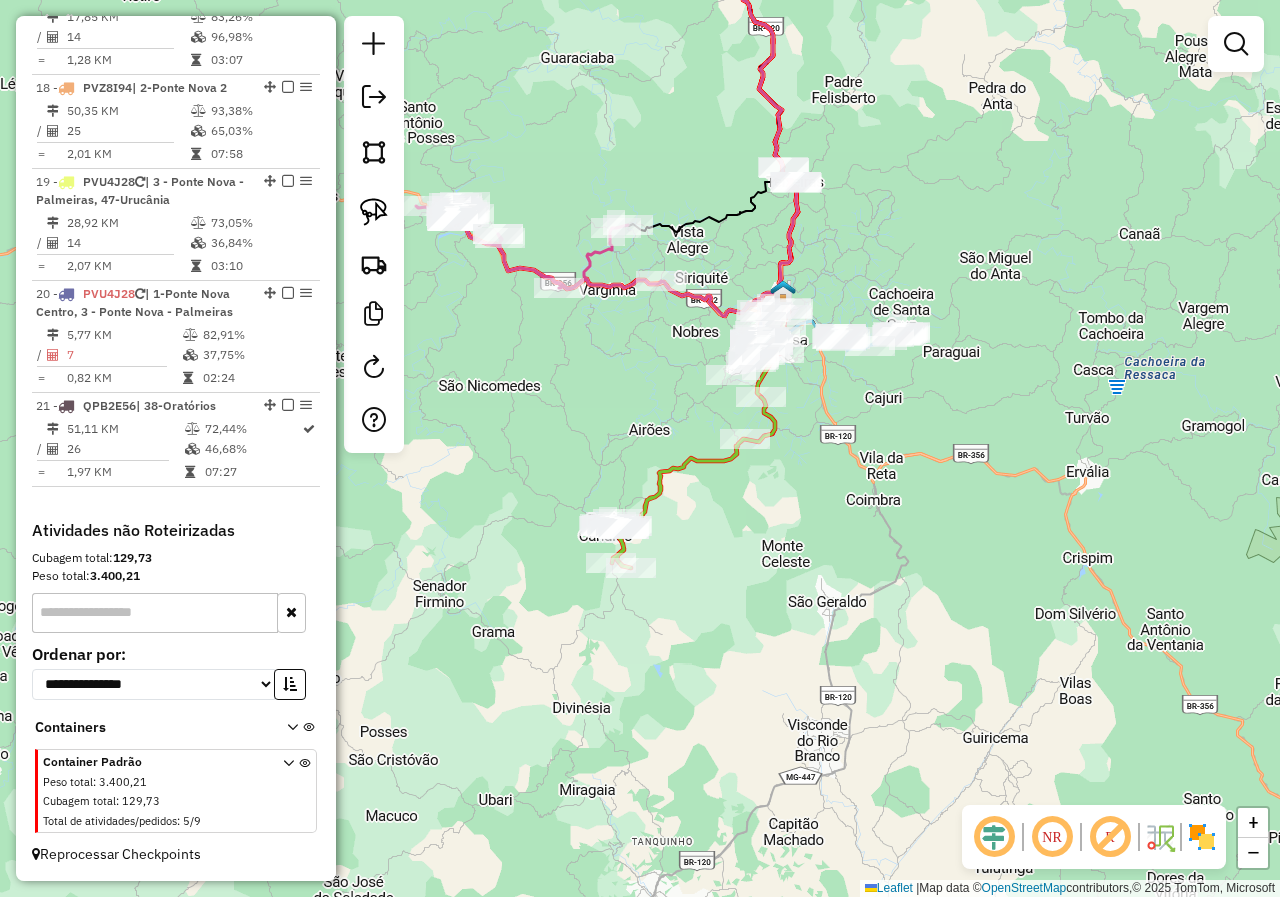 drag, startPoint x: 492, startPoint y: 607, endPoint x: 592, endPoint y: 411, distance: 220.03636 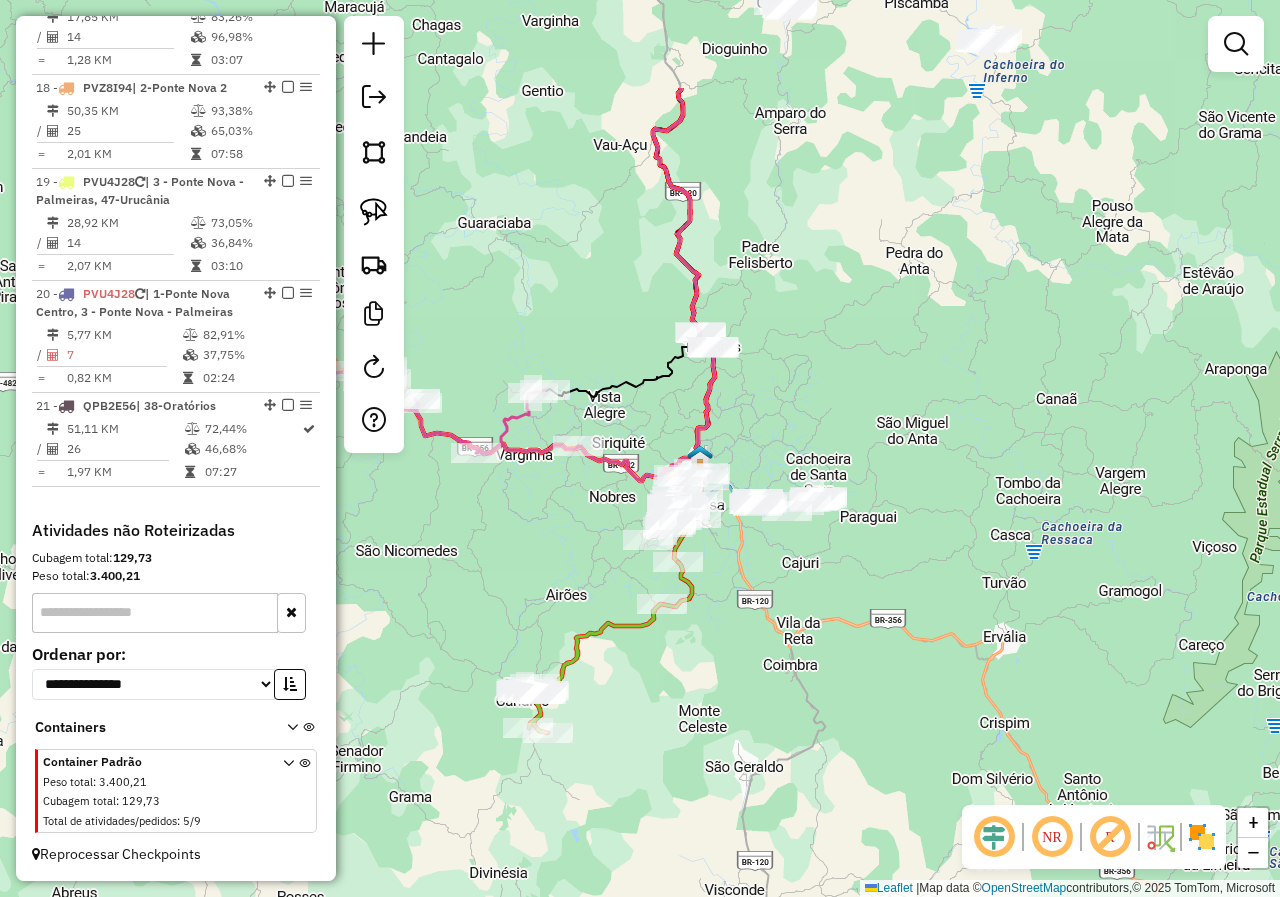 drag, startPoint x: 805, startPoint y: 540, endPoint x: 695, endPoint y: 729, distance: 218.68013 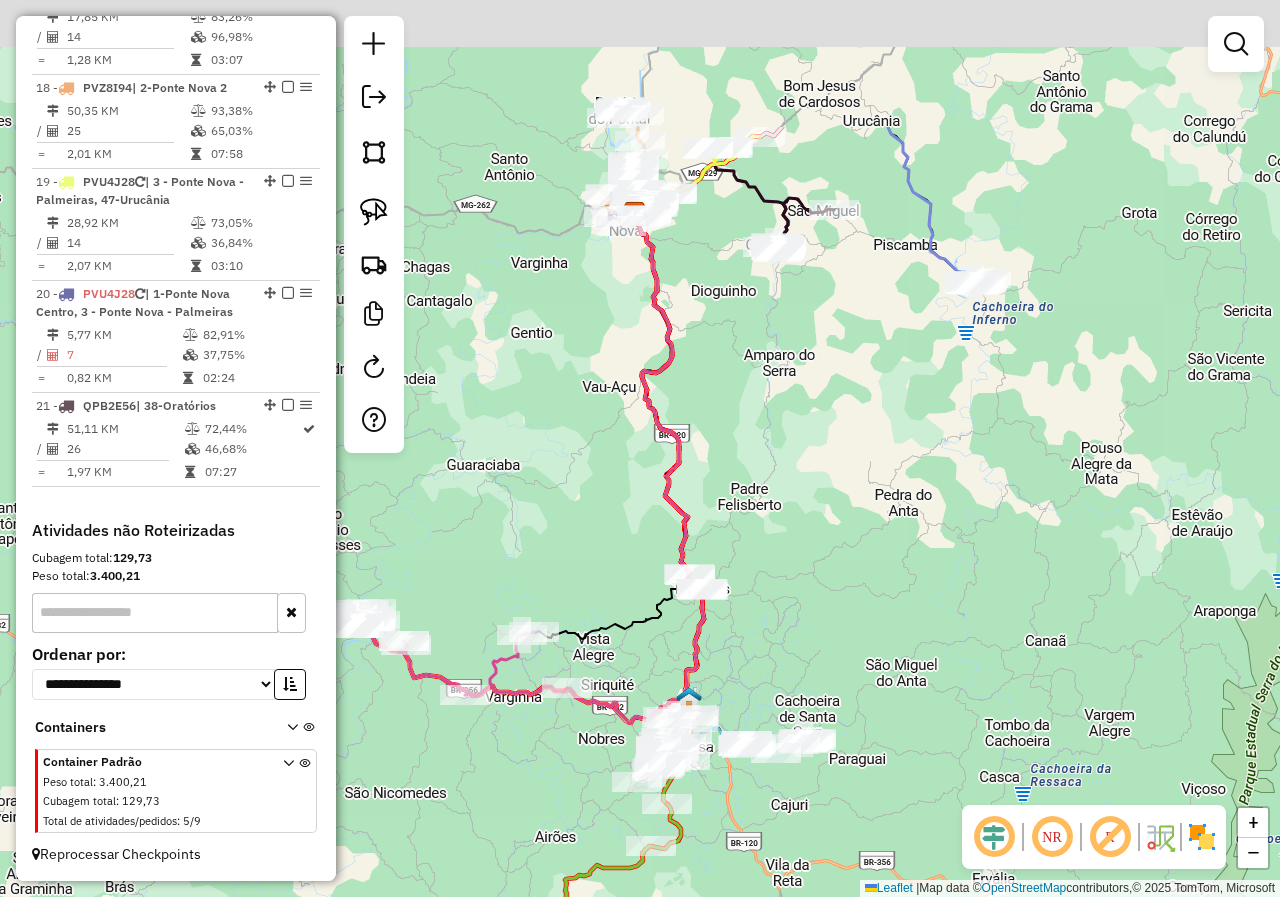drag, startPoint x: 790, startPoint y: 377, endPoint x: 802, endPoint y: 582, distance: 205.35092 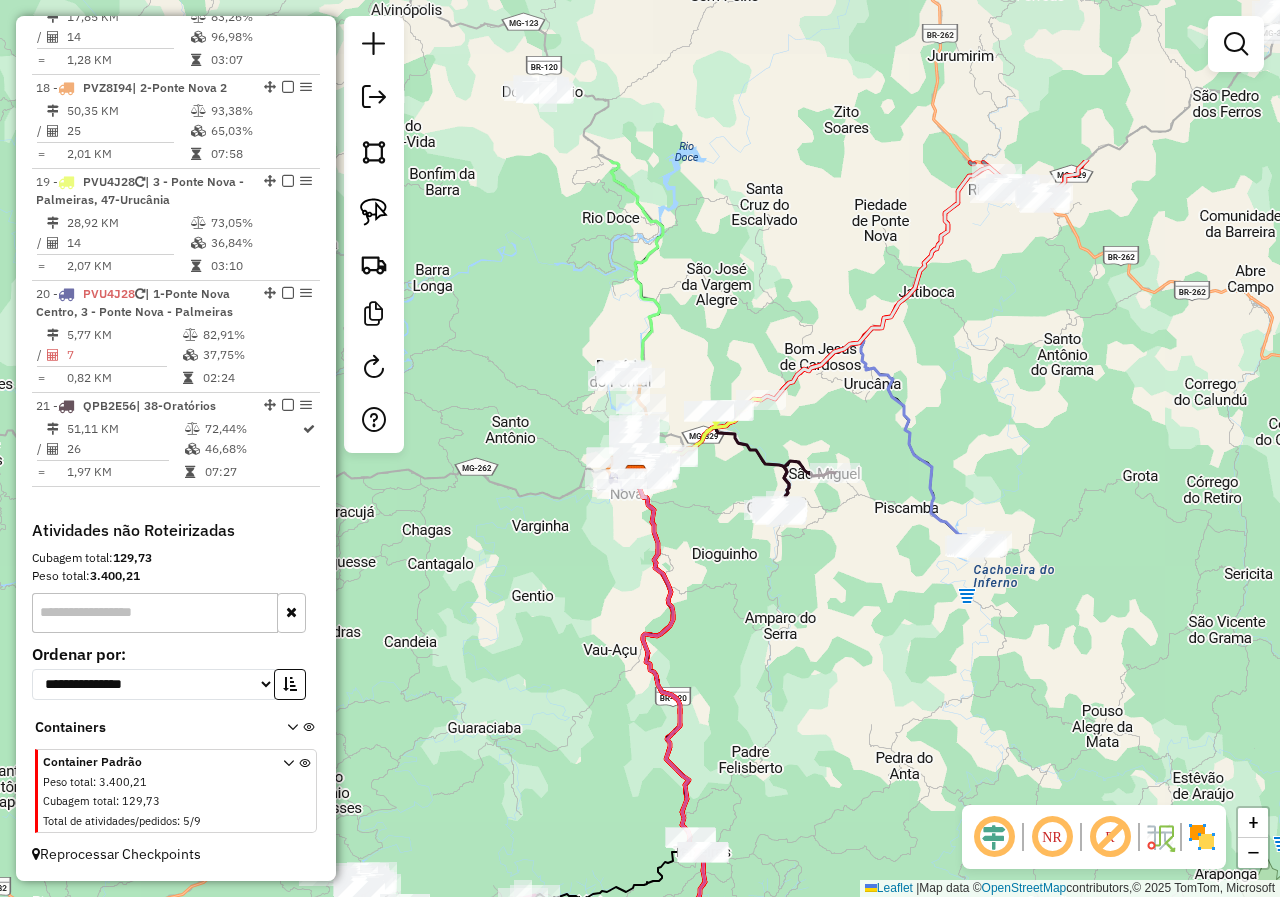 drag, startPoint x: 801, startPoint y: 385, endPoint x: 800, endPoint y: 638, distance: 253.00198 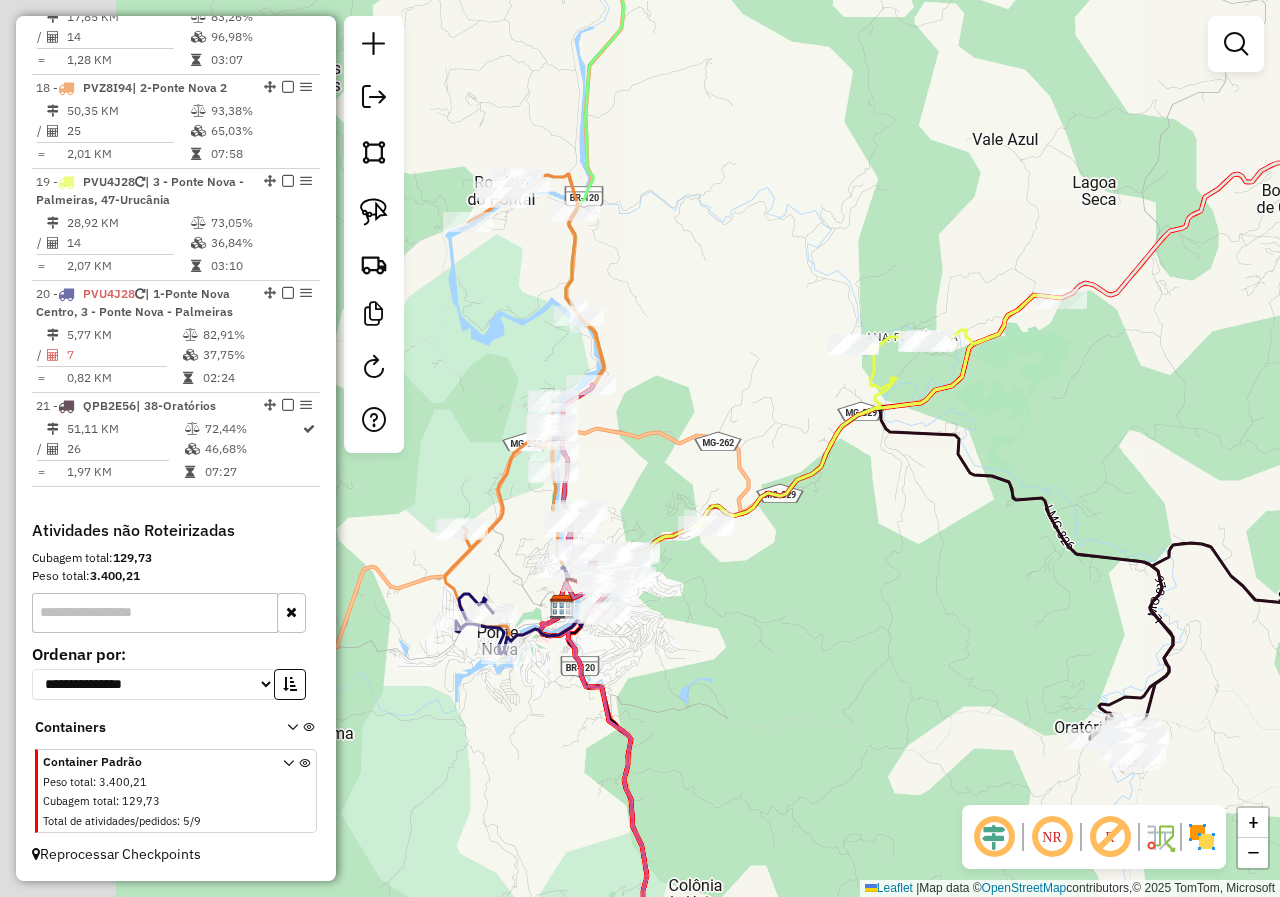drag, startPoint x: 697, startPoint y: 552, endPoint x: 861, endPoint y: 544, distance: 164.195 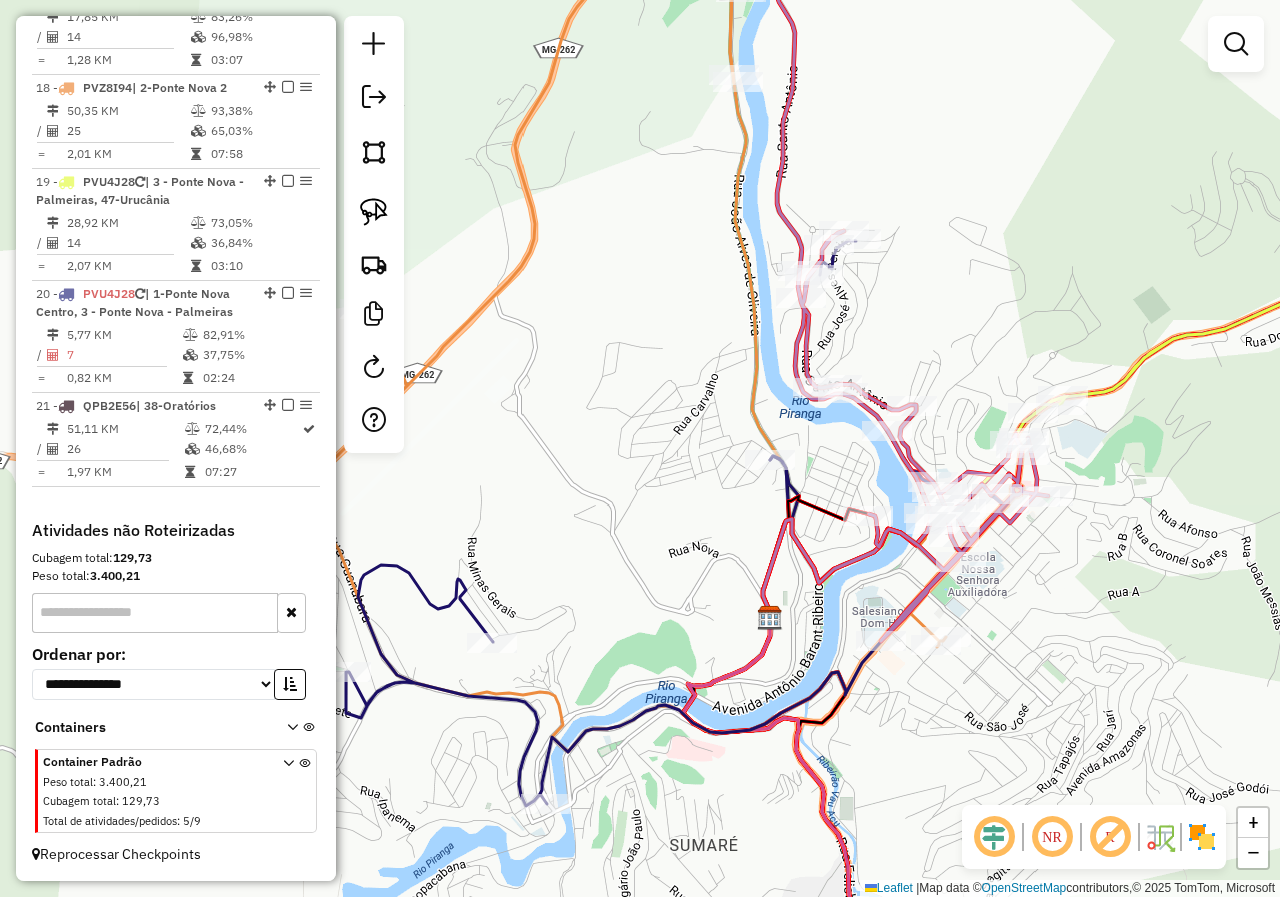 drag, startPoint x: 734, startPoint y: 587, endPoint x: 657, endPoint y: 560, distance: 81.596565 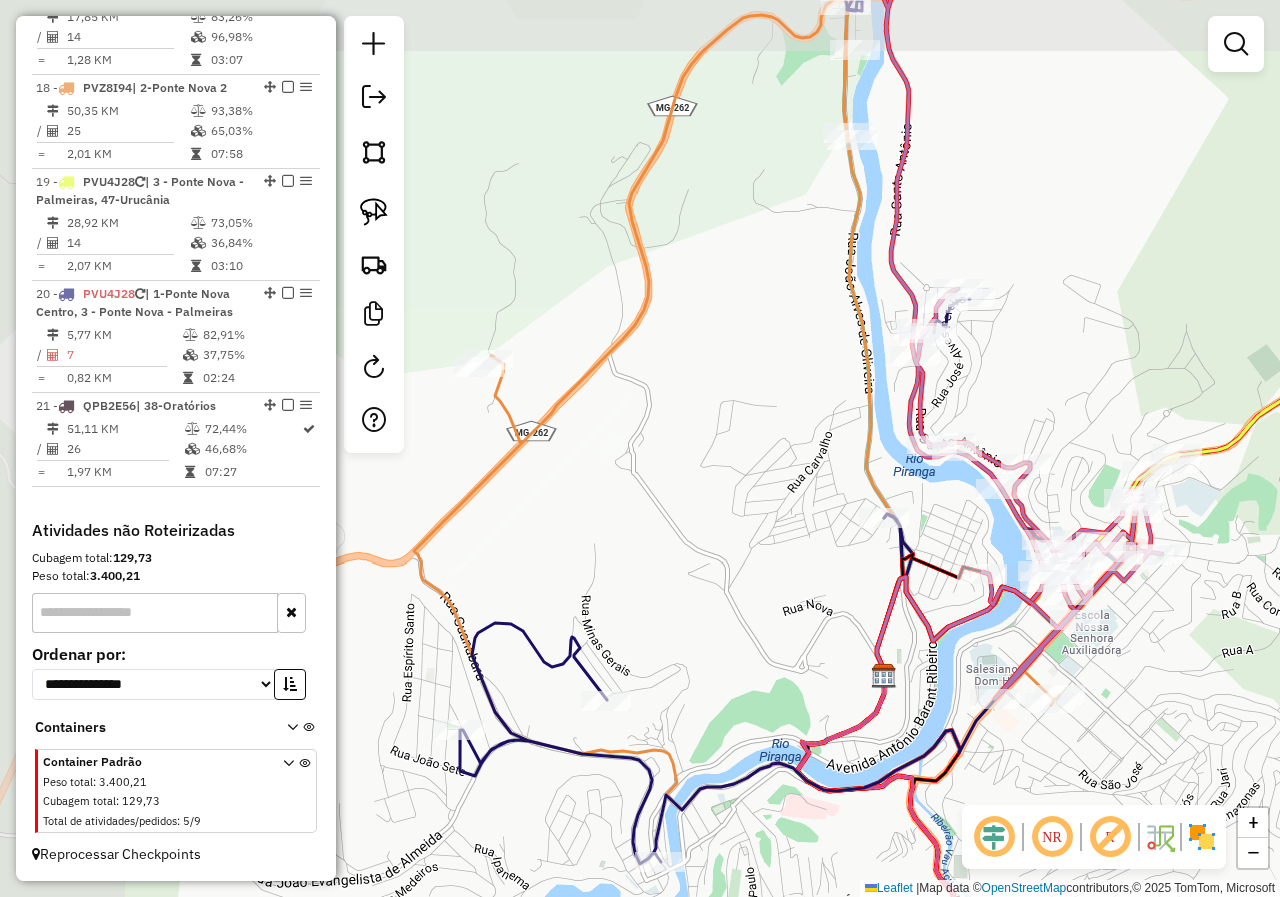 drag, startPoint x: 644, startPoint y: 519, endPoint x: 824, endPoint y: 602, distance: 198.21452 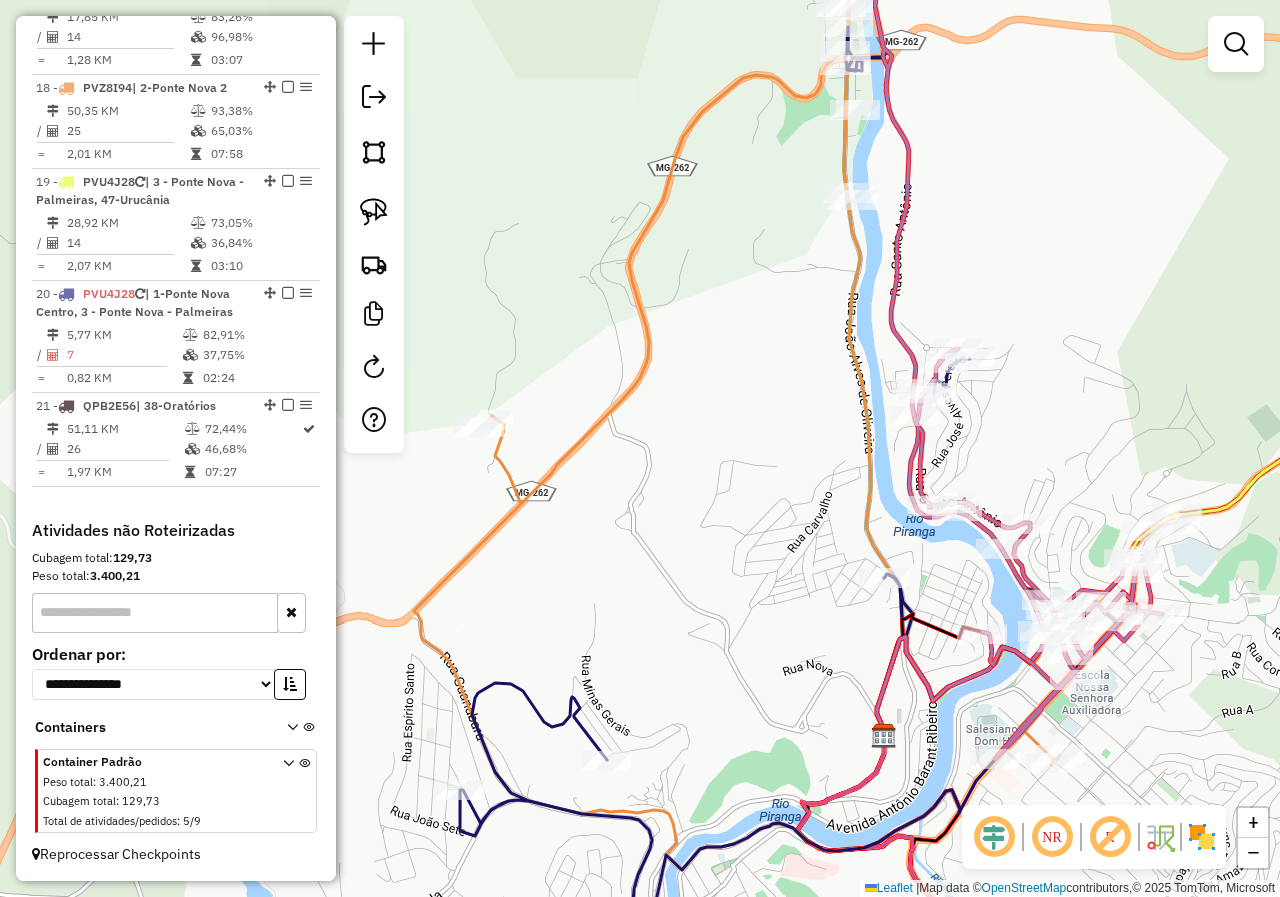 drag, startPoint x: 706, startPoint y: 569, endPoint x: 695, endPoint y: 621, distance: 53.15073 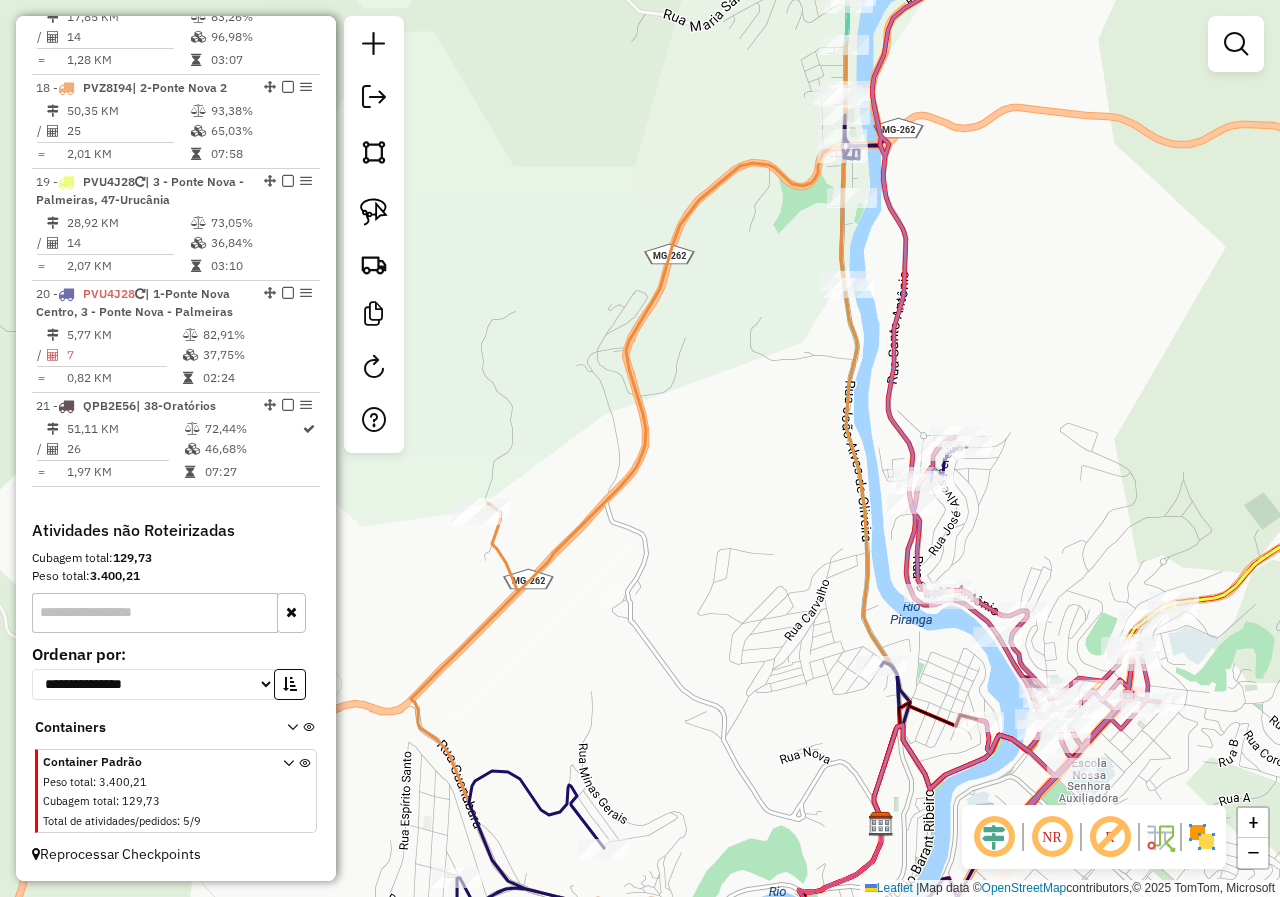 drag, startPoint x: 702, startPoint y: 496, endPoint x: 702, endPoint y: 569, distance: 73 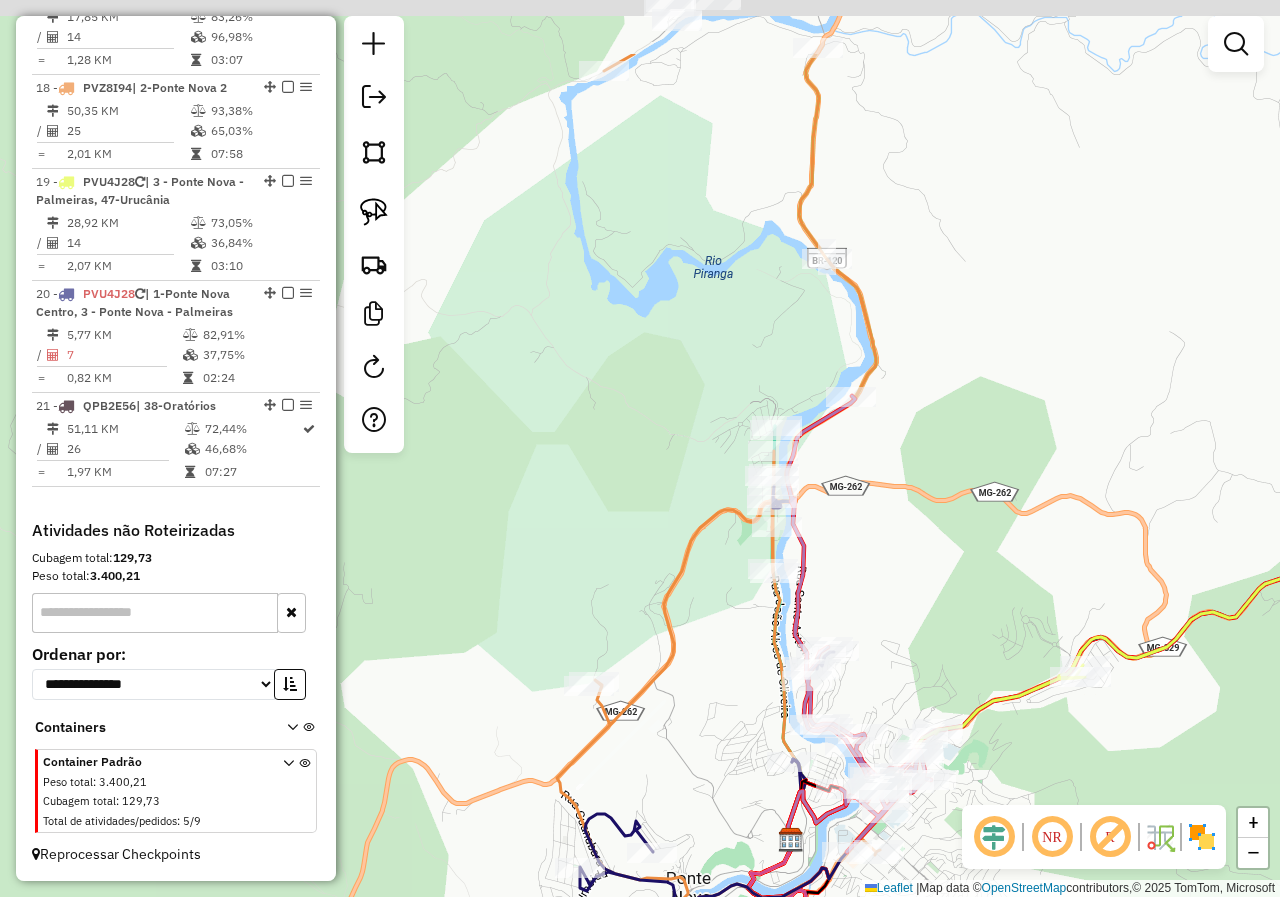 drag, startPoint x: 913, startPoint y: 433, endPoint x: 913, endPoint y: 586, distance: 153 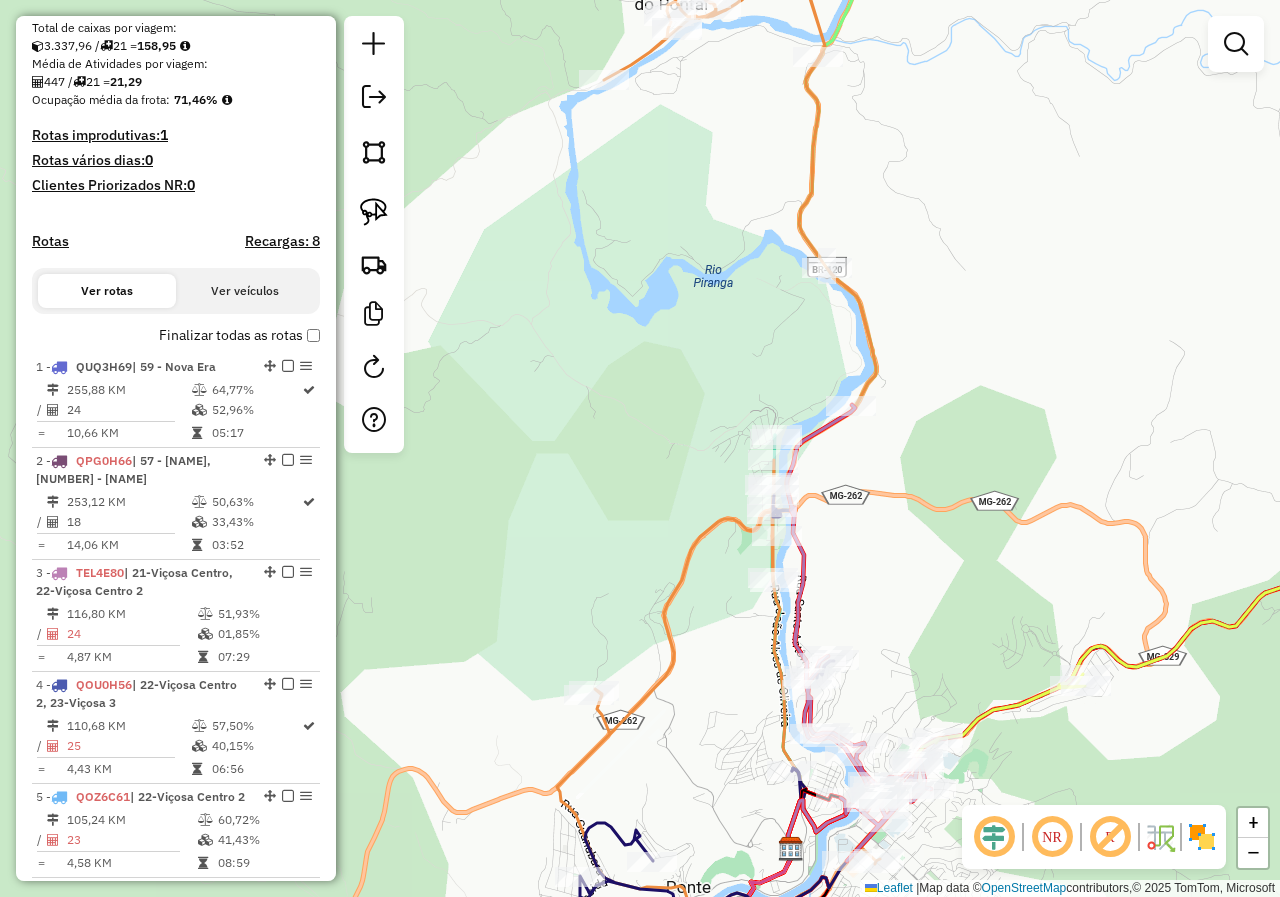 scroll, scrollTop: 375, scrollLeft: 0, axis: vertical 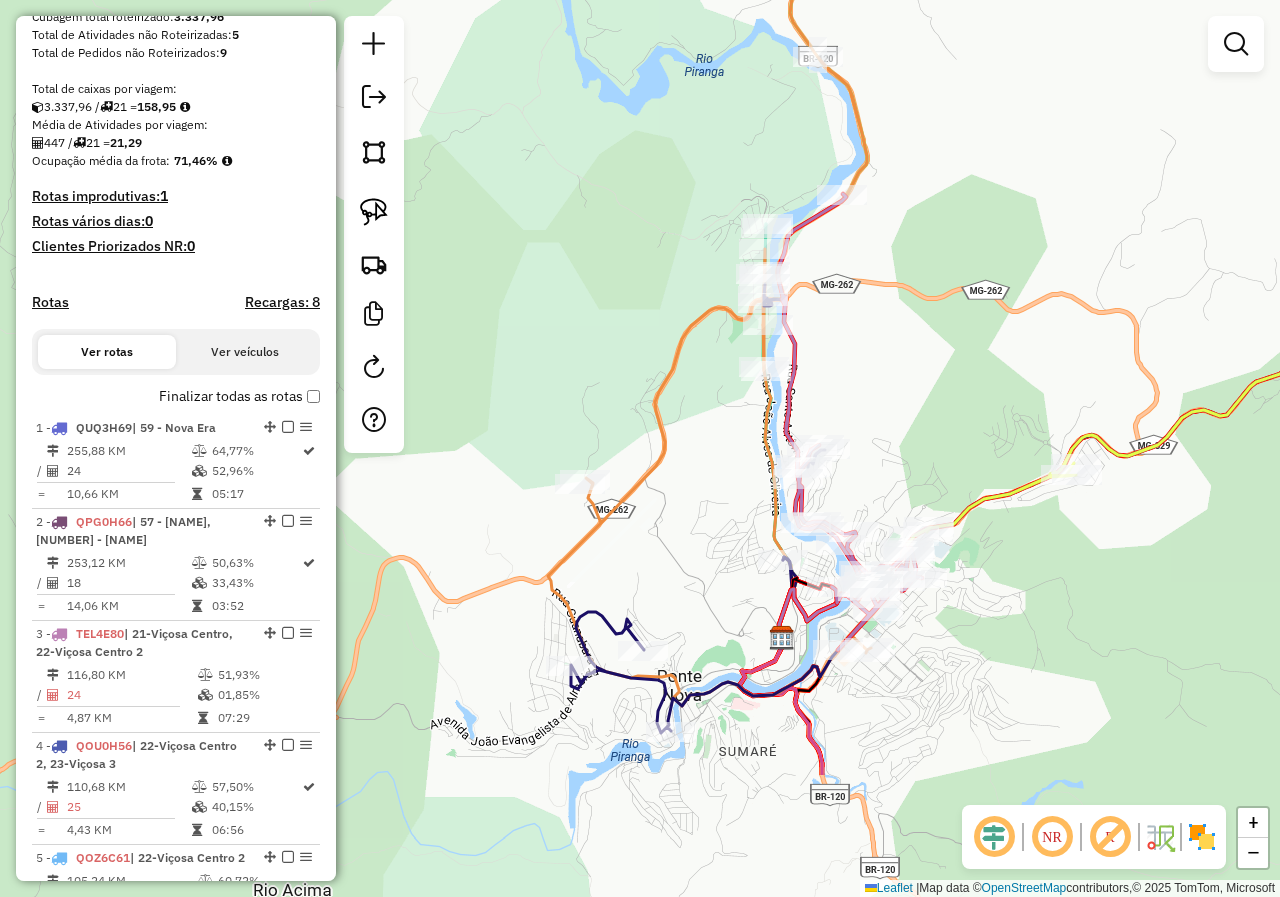 drag, startPoint x: 524, startPoint y: 589, endPoint x: 515, endPoint y: 378, distance: 211.19185 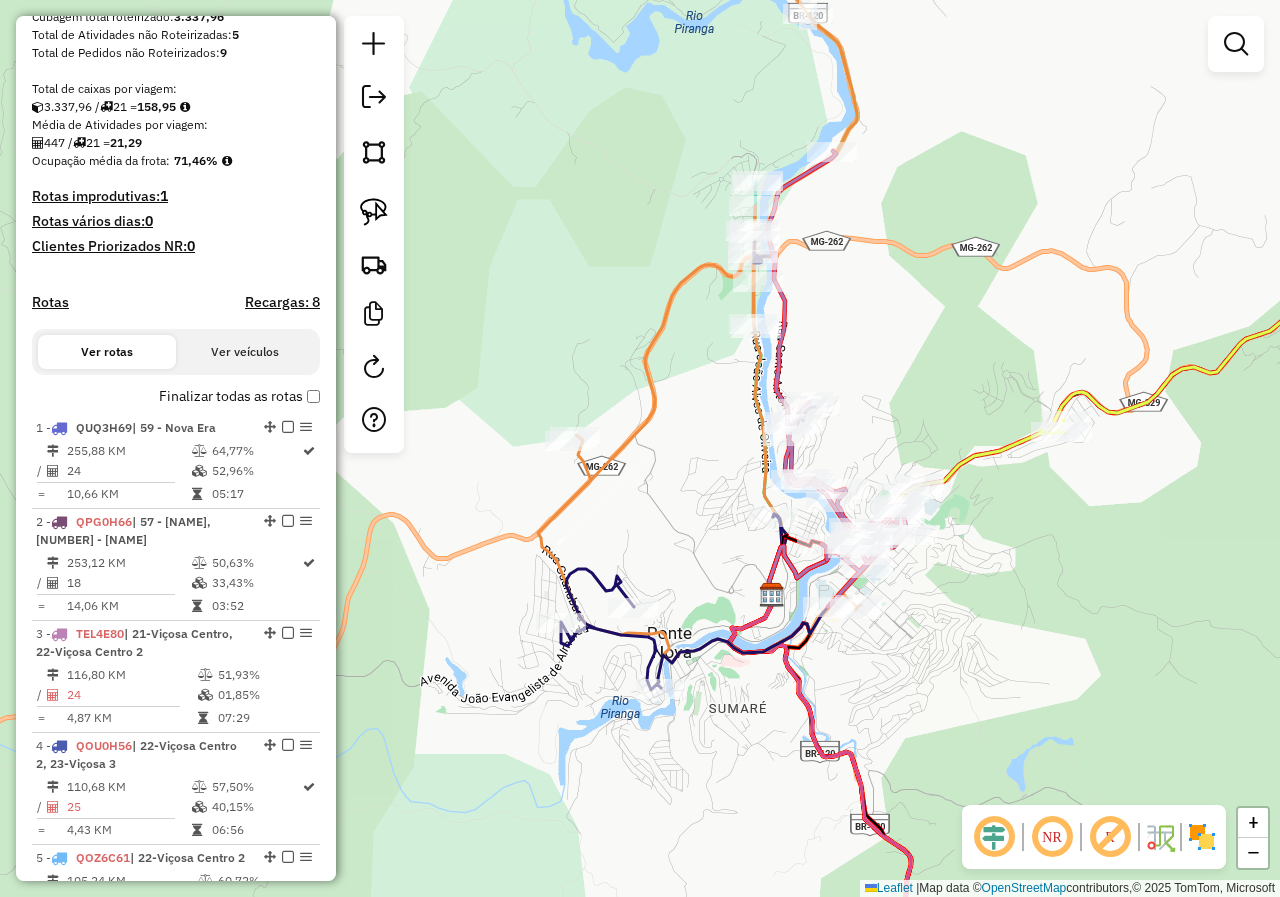 drag, startPoint x: 999, startPoint y: 659, endPoint x: 862, endPoint y: 364, distance: 325.2599 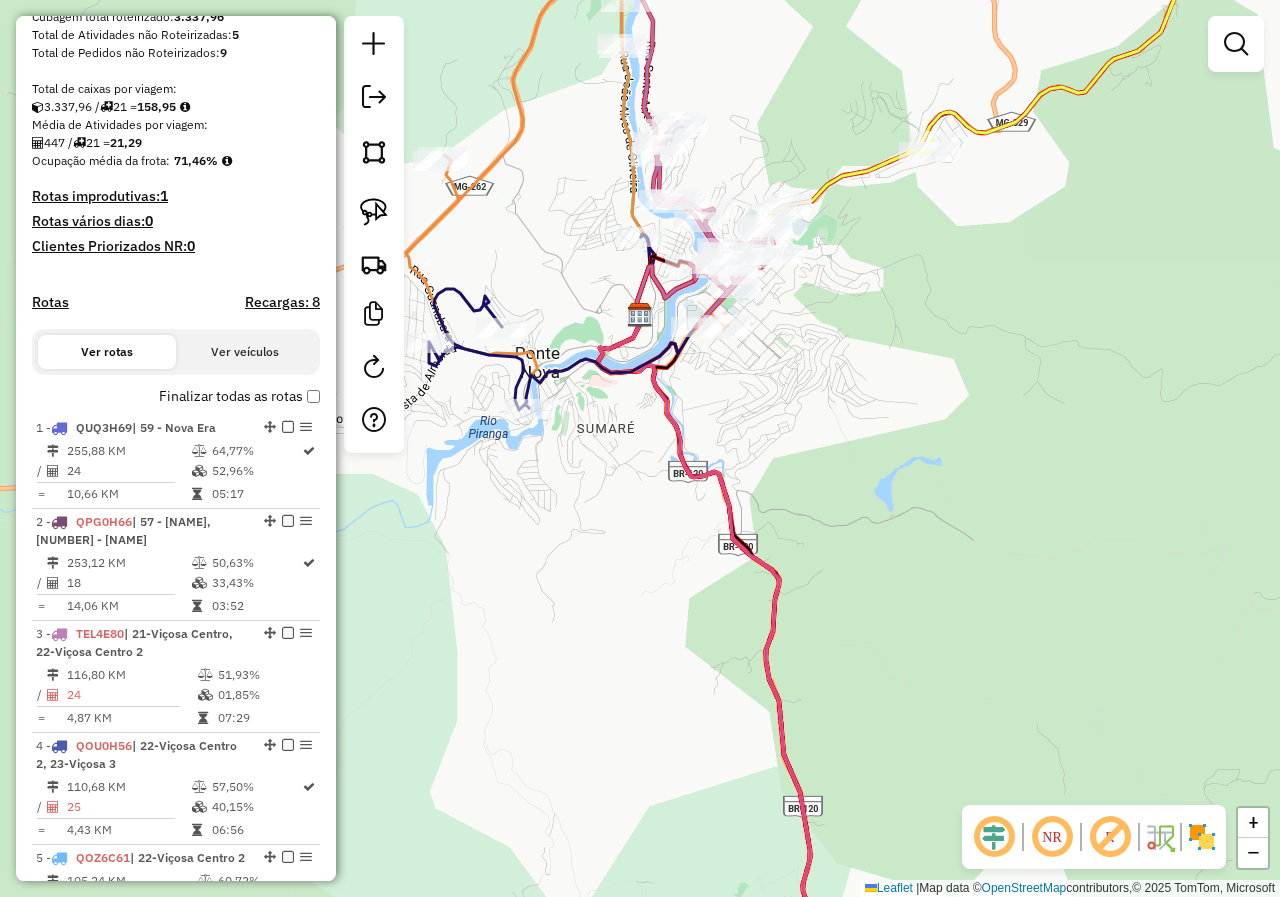 drag, startPoint x: 890, startPoint y: 454, endPoint x: 884, endPoint y: 412, distance: 42.426407 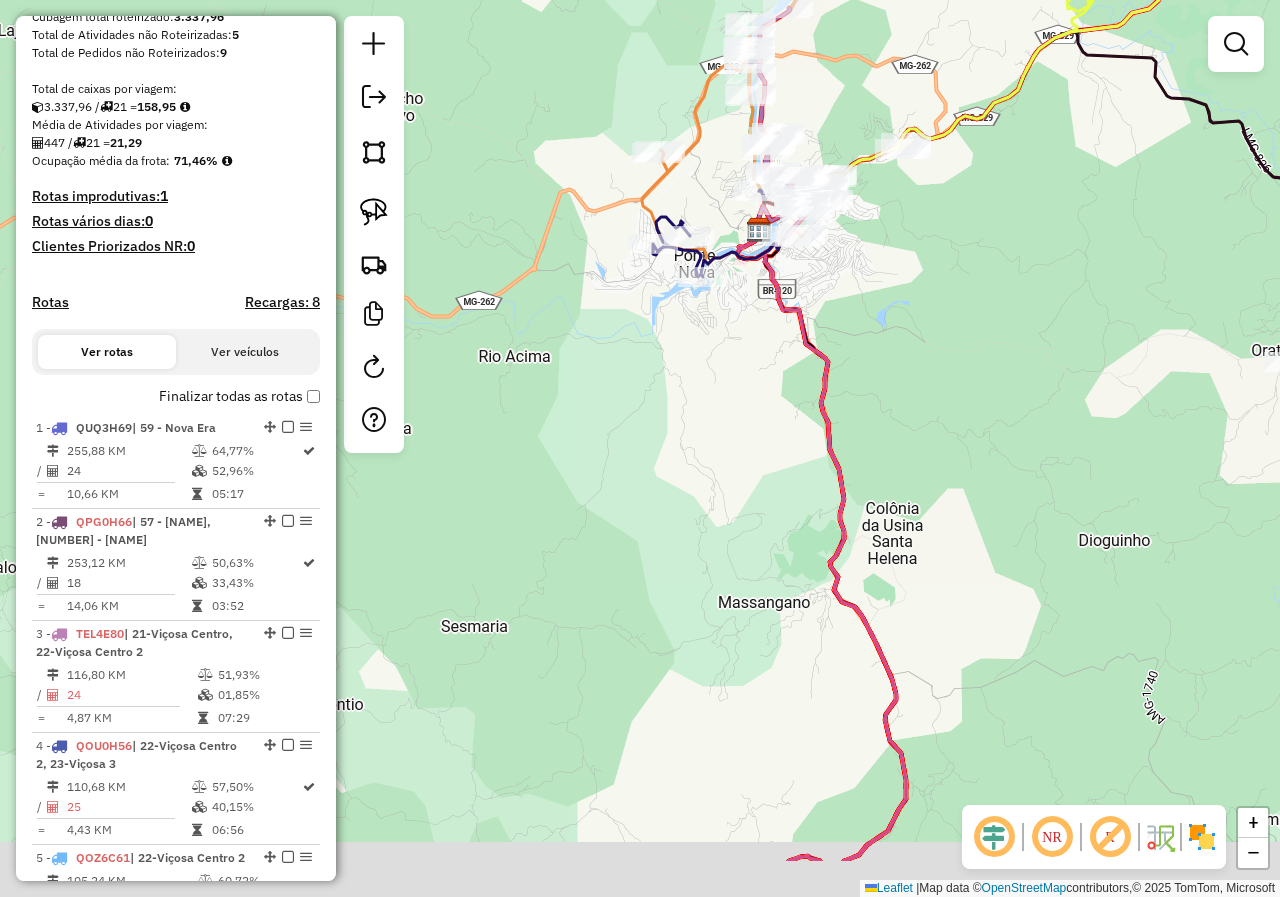 drag, startPoint x: 873, startPoint y: 518, endPoint x: 874, endPoint y: 298, distance: 220.00227 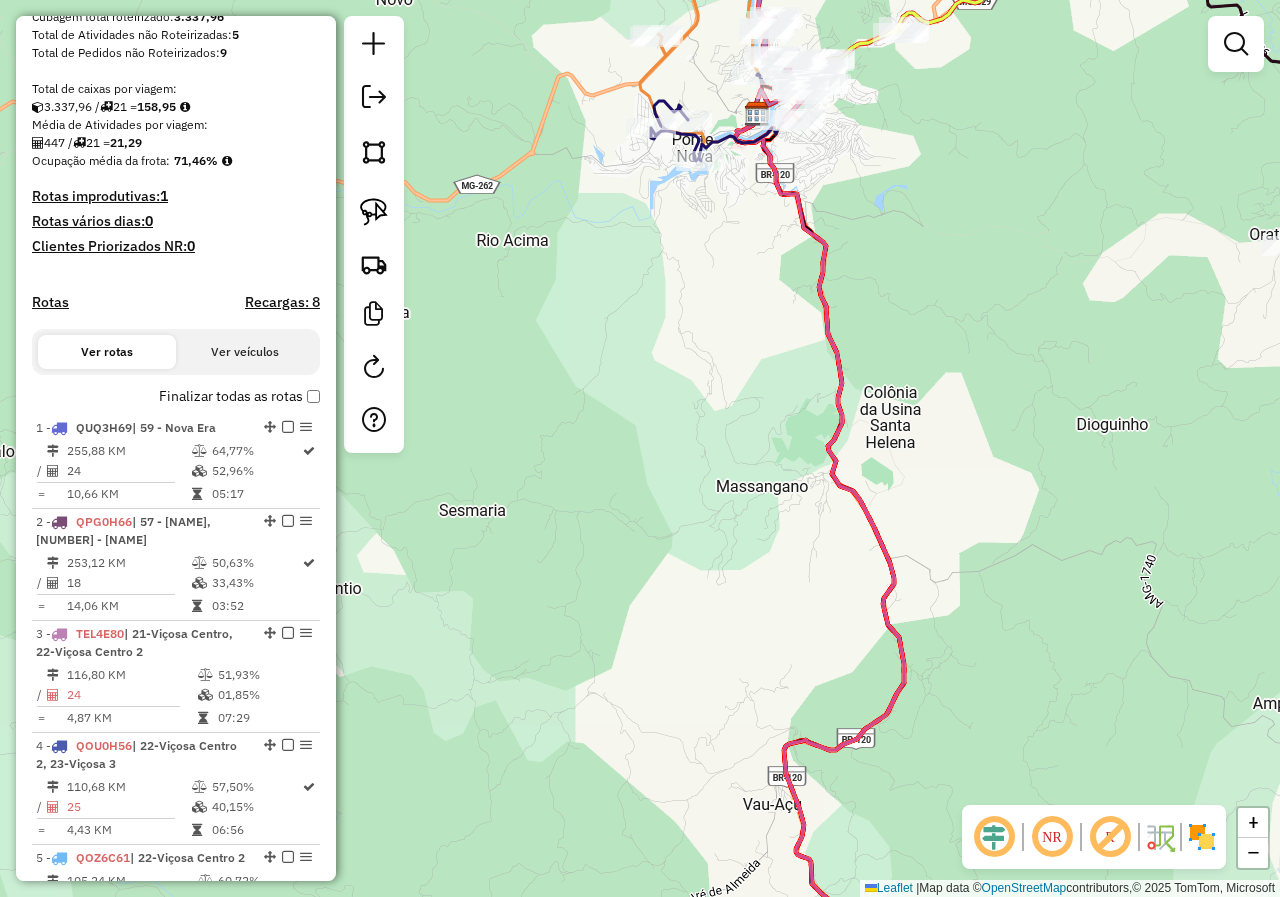 drag, startPoint x: 813, startPoint y: 579, endPoint x: 804, endPoint y: 333, distance: 246.16458 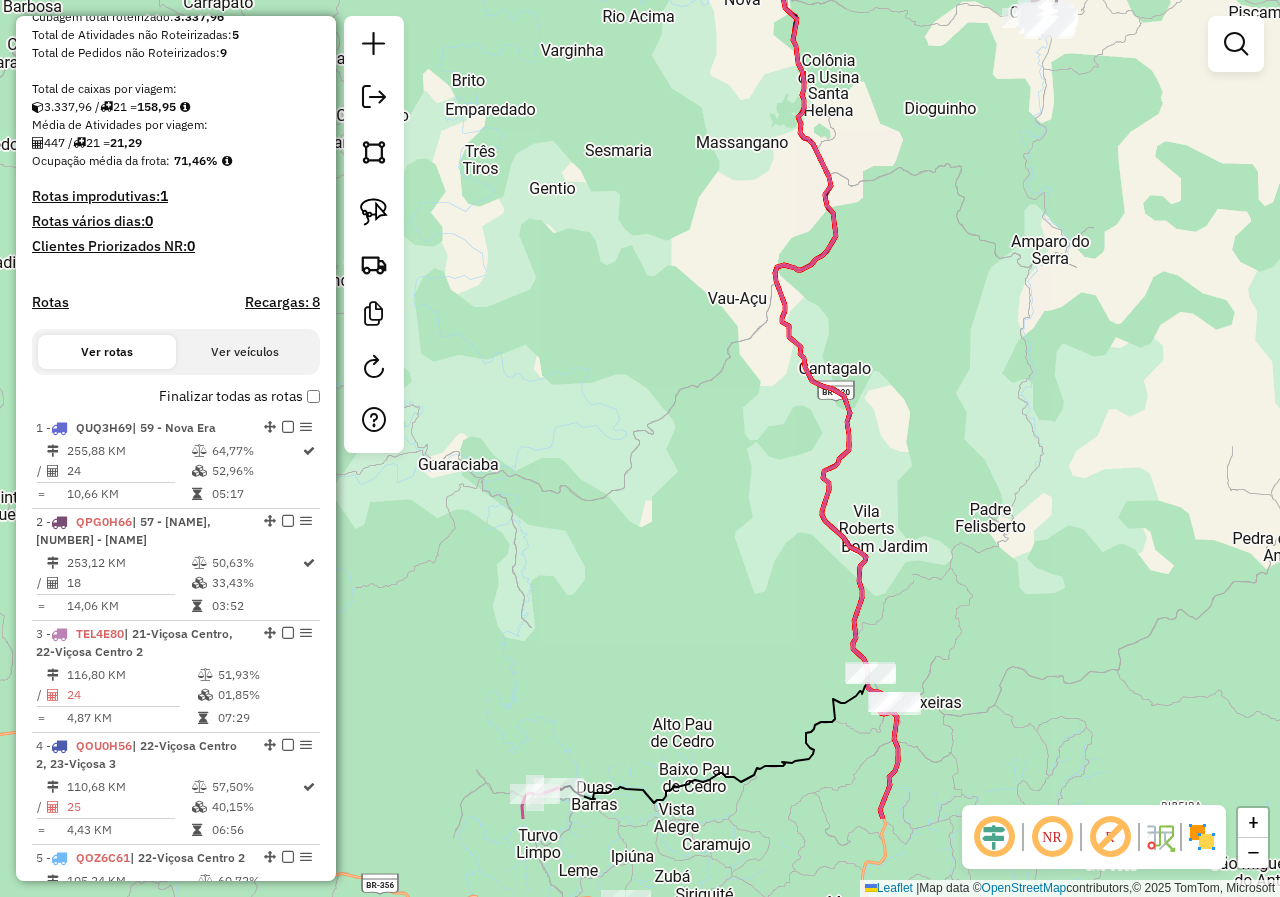 drag, startPoint x: 787, startPoint y: 541, endPoint x: 773, endPoint y: 321, distance: 220.445 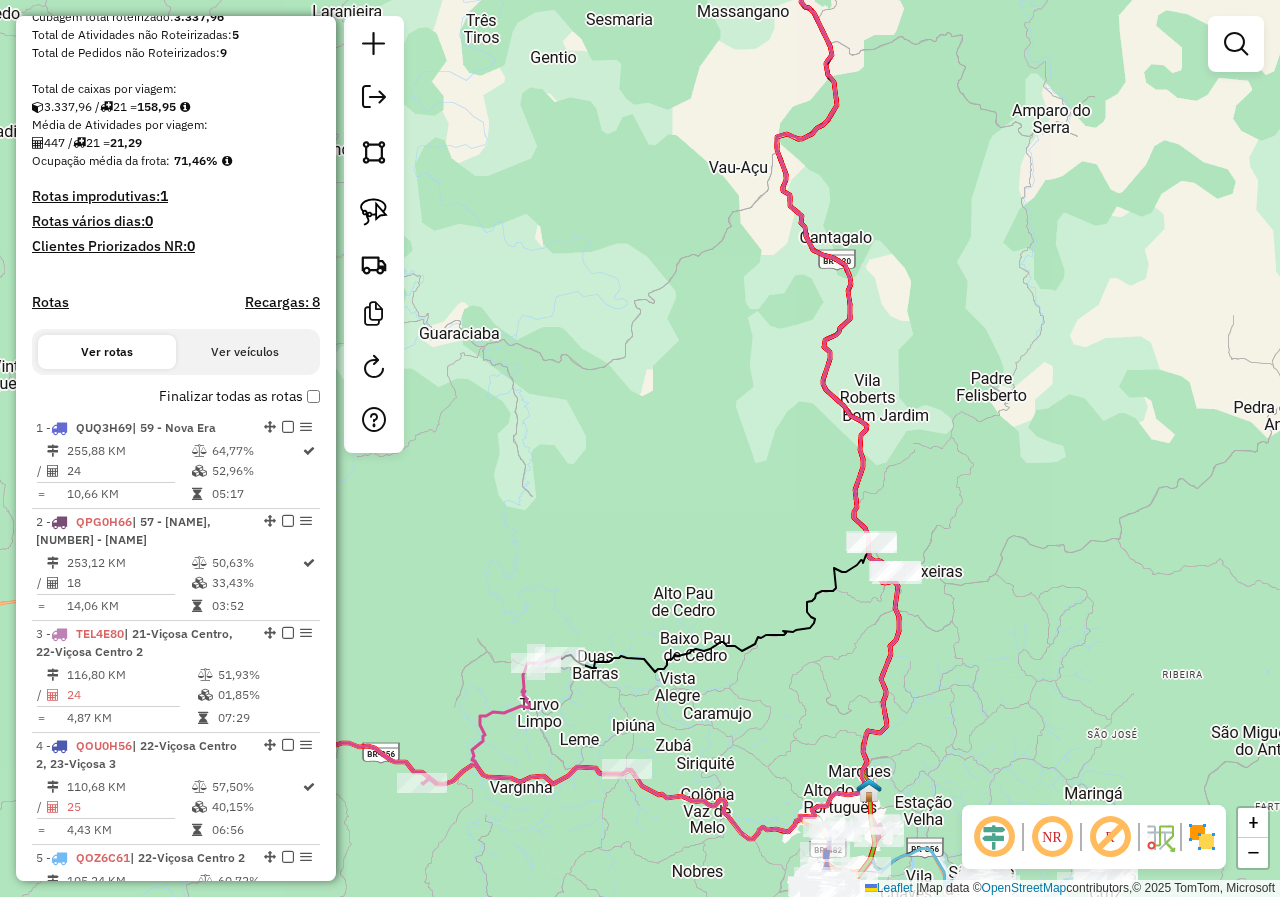 drag, startPoint x: 756, startPoint y: 470, endPoint x: 787, endPoint y: 316, distance: 157.08914 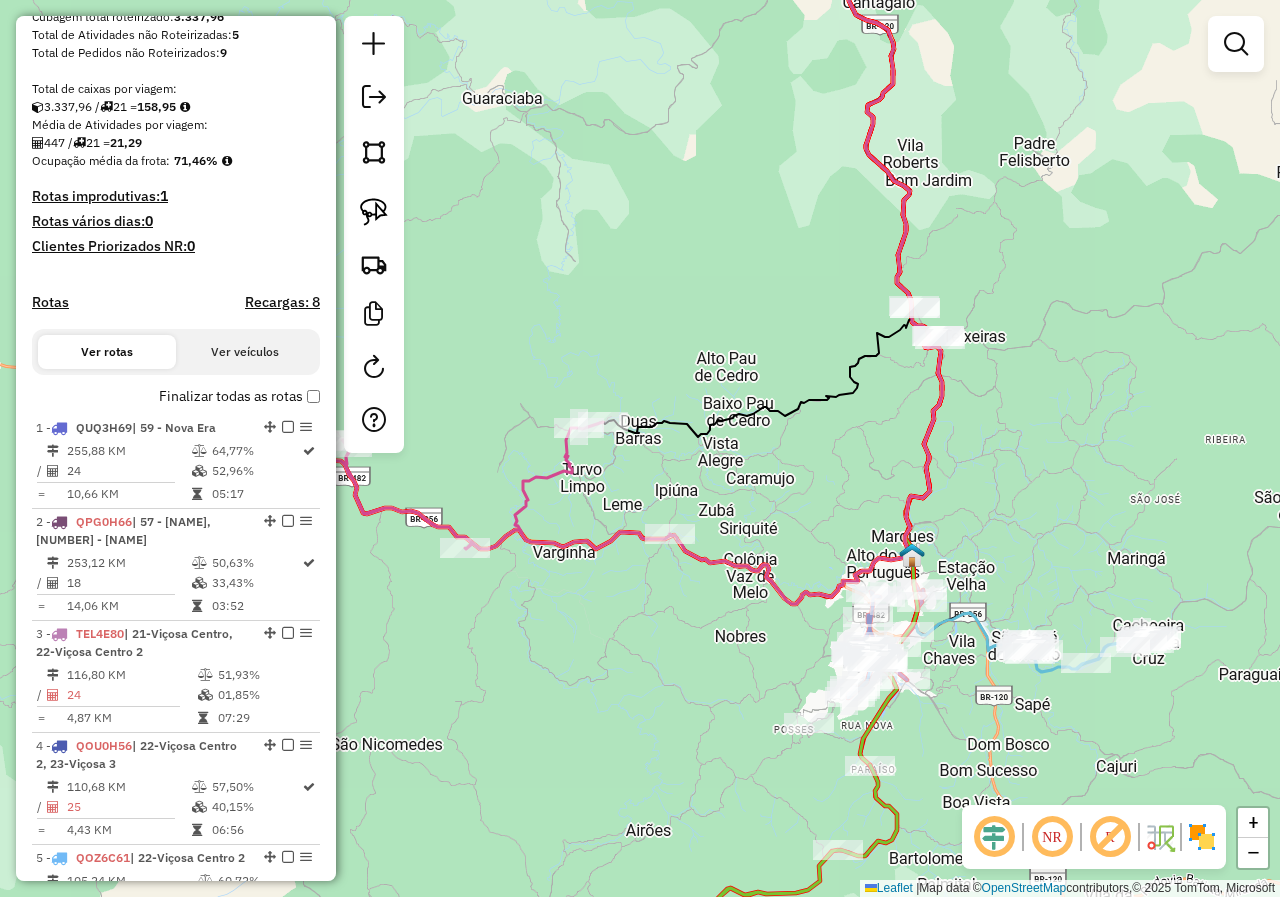 drag, startPoint x: 758, startPoint y: 533, endPoint x: 796, endPoint y: 372, distance: 165.42369 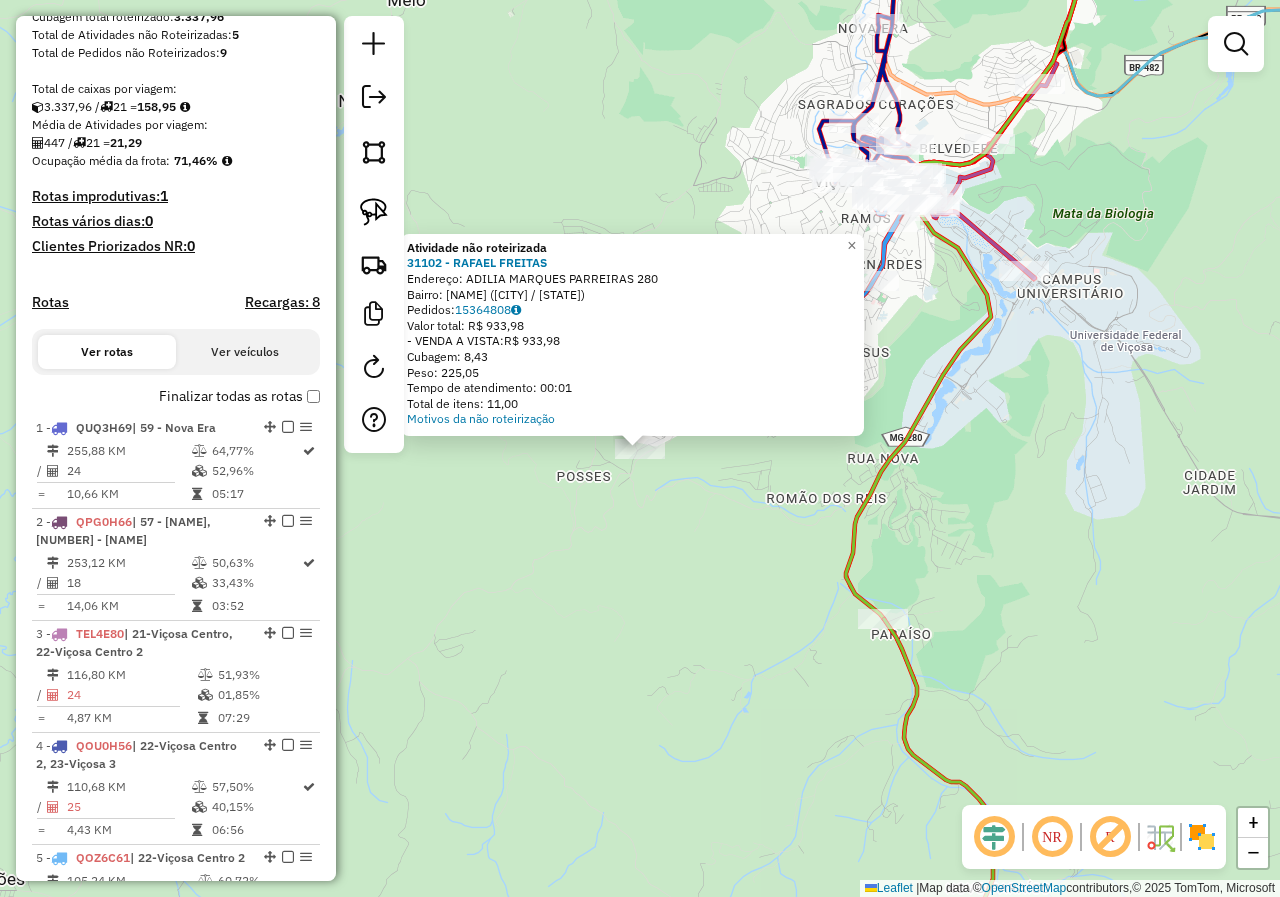 click on "Atividade não roteirizada 31102 - RAFAEL FREITAS  Endereço:  ADILIA MARQUES PARREIRAS 280   Bairro: NOVA VICOSA (VICOSA / MG)   Pedidos:  15364808   Valor total: R$ 933,98   - VENDA A VISTA:  R$ 933,98   Cubagem: 8,43   Peso: 225,05   Tempo de atendimento: 00:01   Total de itens: 11,00  Motivos da não roteirização × Janela de atendimento Grade de atendimento Capacidade Transportadoras Veículos Cliente Pedidos  Rotas Selecione os dias de semana para filtrar as janelas de atendimento  Seg   Ter   Qua   Qui   Sex   Sáb   Dom  Informe o período da janela de atendimento: De: Até:  Filtrar exatamente a janela do cliente  Considerar janela de atendimento padrão  Selecione os dias de semana para filtrar as grades de atendimento  Seg   Ter   Qua   Qui   Sex   Sáb   Dom   Considerar clientes sem dia de atendimento cadastrado  Clientes fora do dia de atendimento selecionado Filtrar as atividades entre os valores definidos abaixo:  Peso mínimo:   Peso máximo:   Cubagem mínima:   Cubagem máxima:   De:  De:" 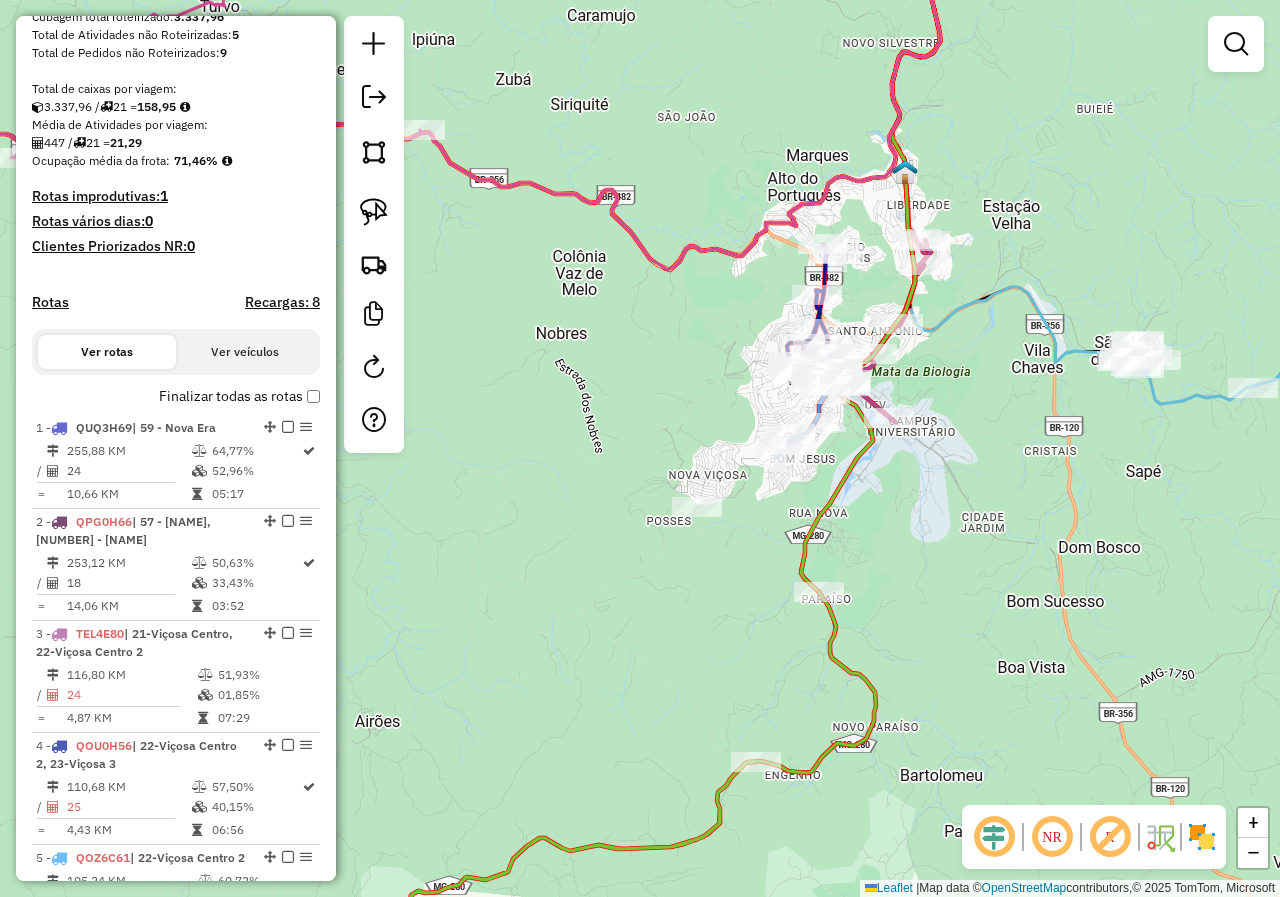 drag, startPoint x: 759, startPoint y: 553, endPoint x: 656, endPoint y: 605, distance: 115.38197 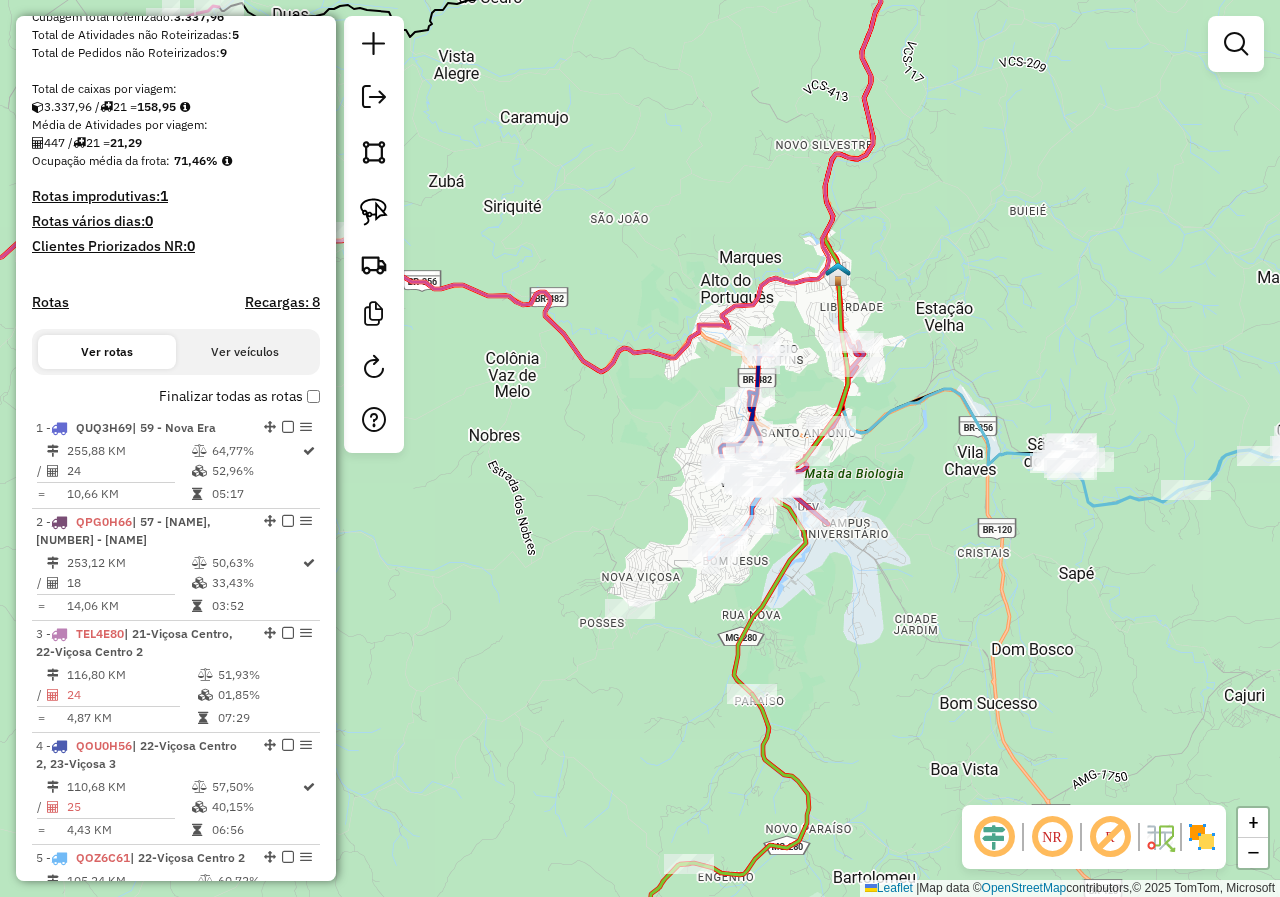 drag, startPoint x: 618, startPoint y: 501, endPoint x: 629, endPoint y: 600, distance: 99.60924 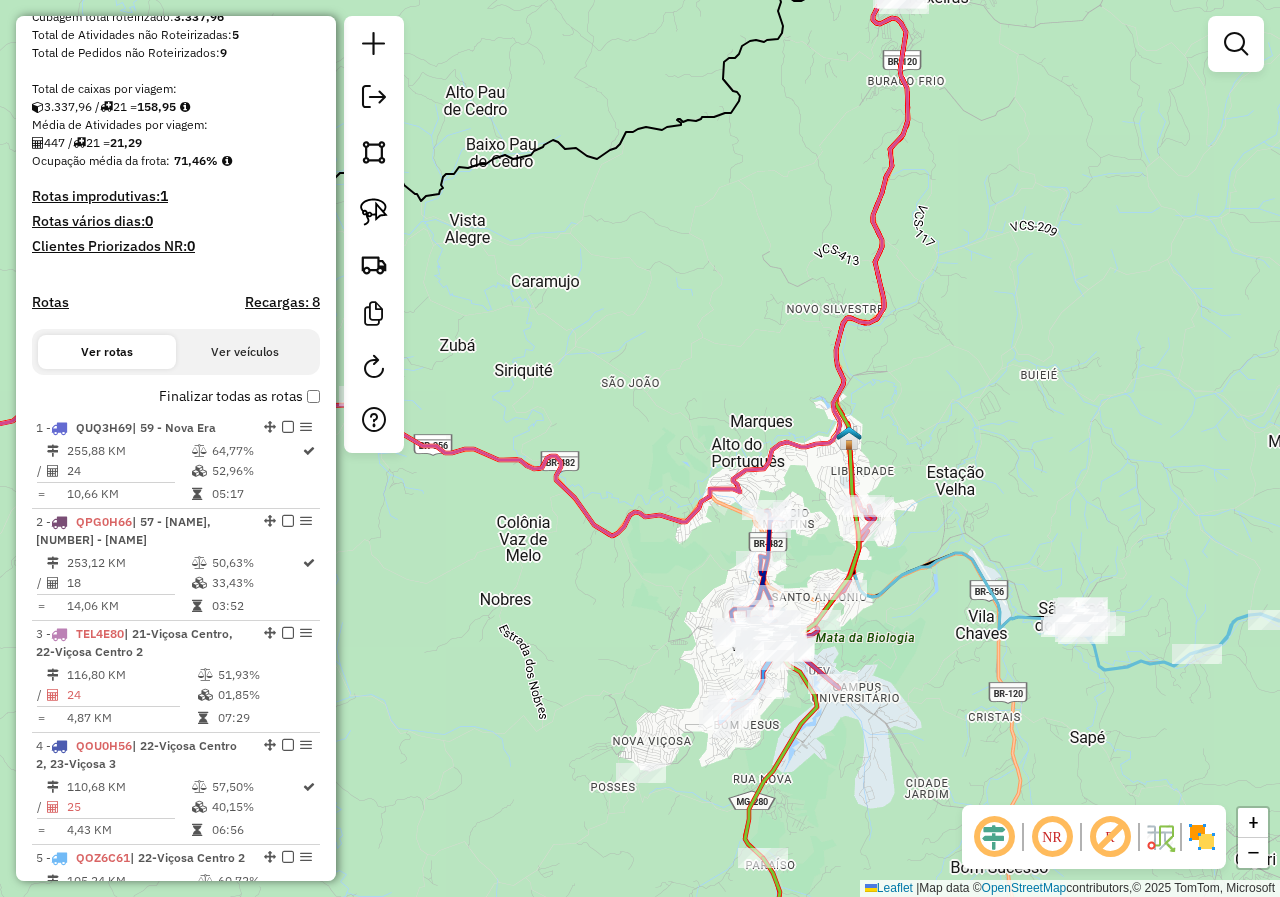 drag, startPoint x: 616, startPoint y: 547, endPoint x: 616, endPoint y: 617, distance: 70 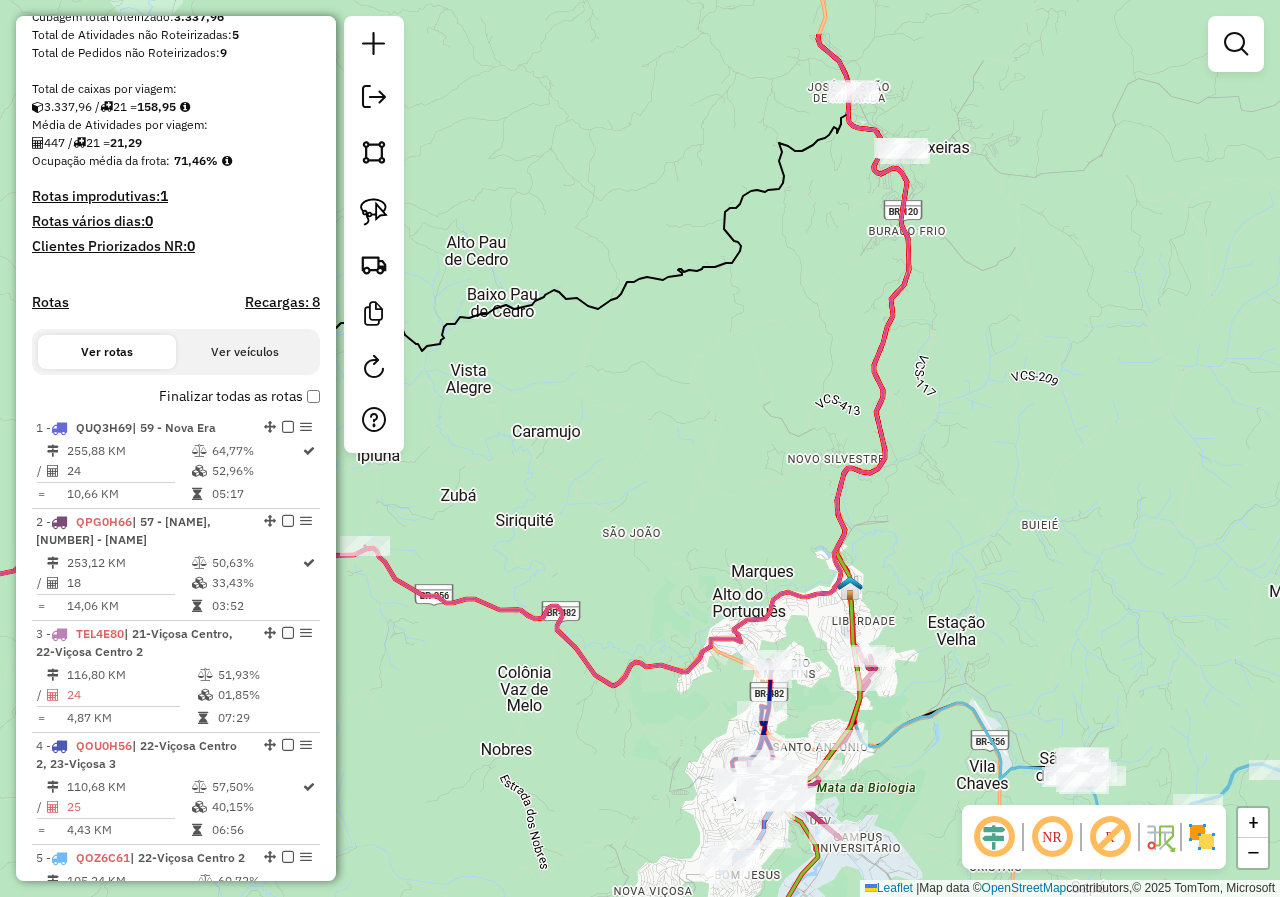 drag, startPoint x: 616, startPoint y: 571, endPoint x: 616, endPoint y: 661, distance: 90 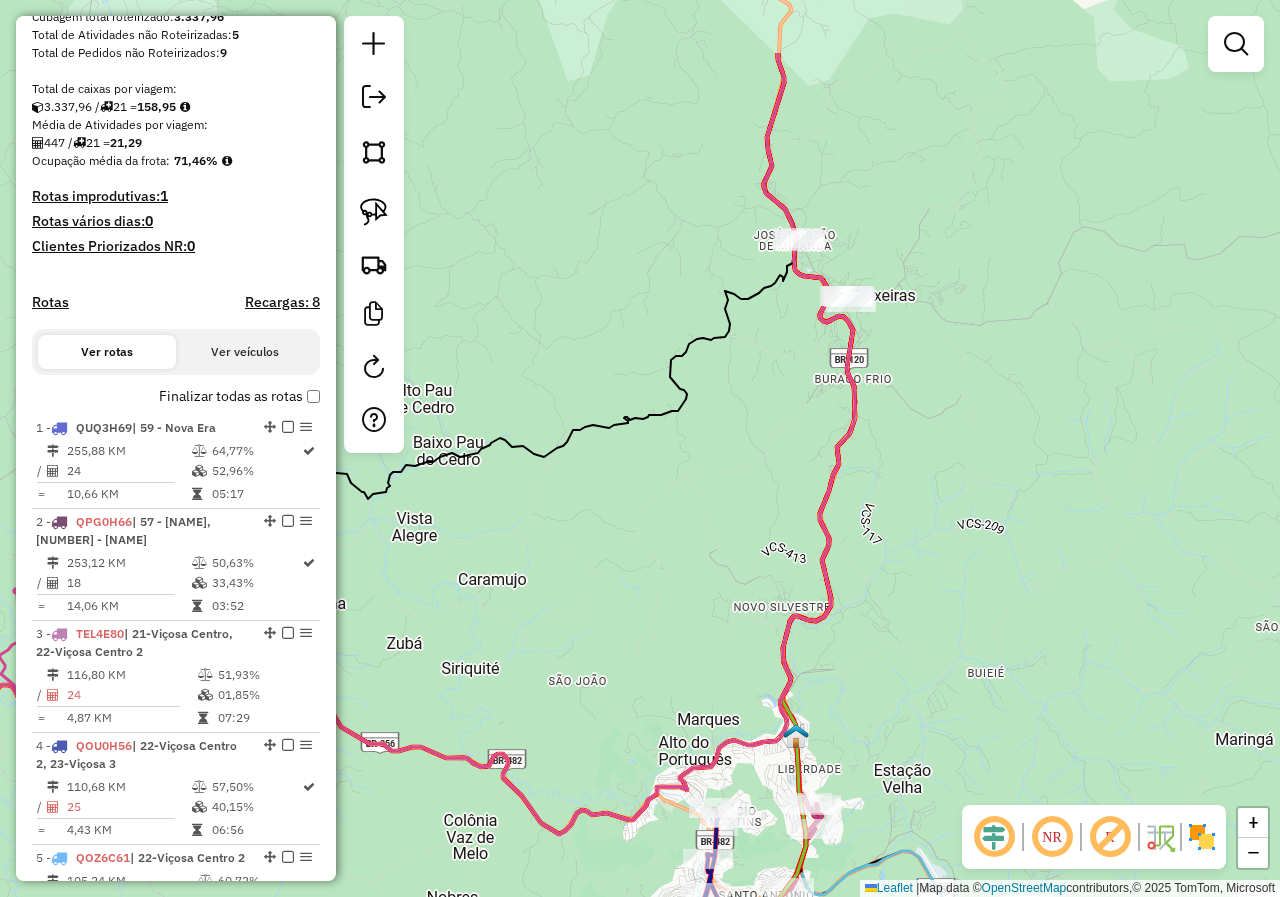 drag, startPoint x: 752, startPoint y: 406, endPoint x: 685, endPoint y: 590, distance: 195.81879 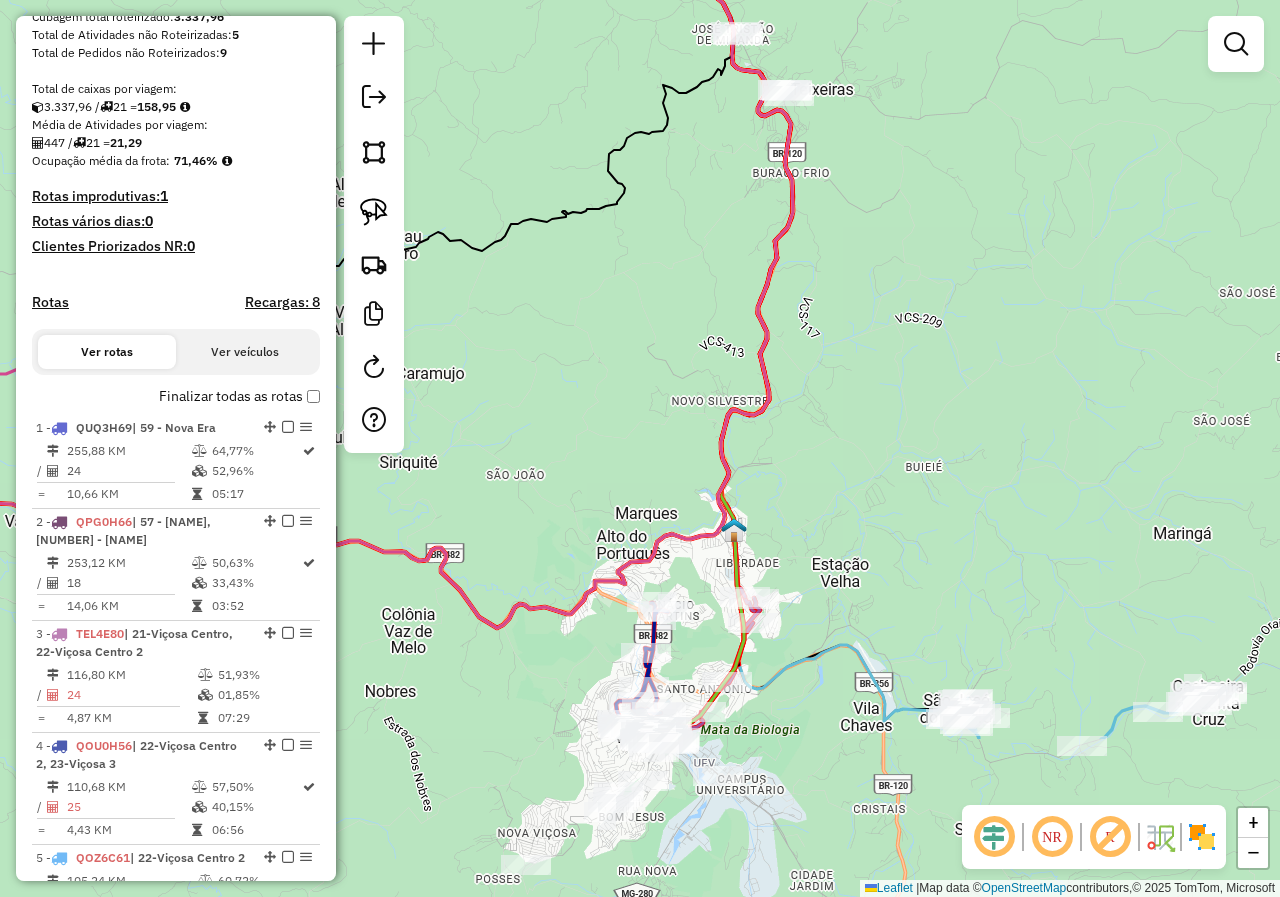 drag, startPoint x: 666, startPoint y: 665, endPoint x: 612, endPoint y: 369, distance: 300.88535 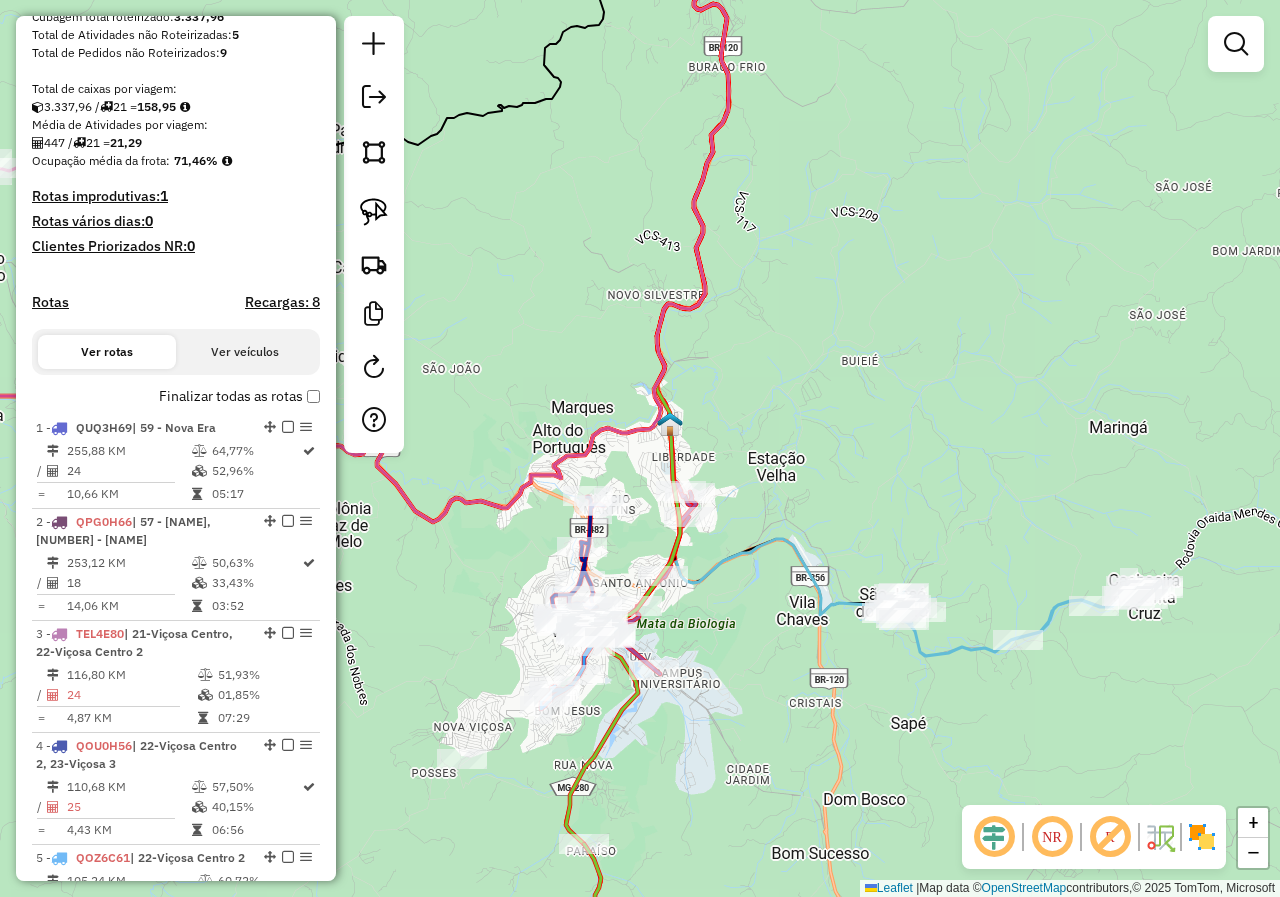 drag, startPoint x: 1013, startPoint y: 587, endPoint x: 737, endPoint y: 393, distance: 337.36035 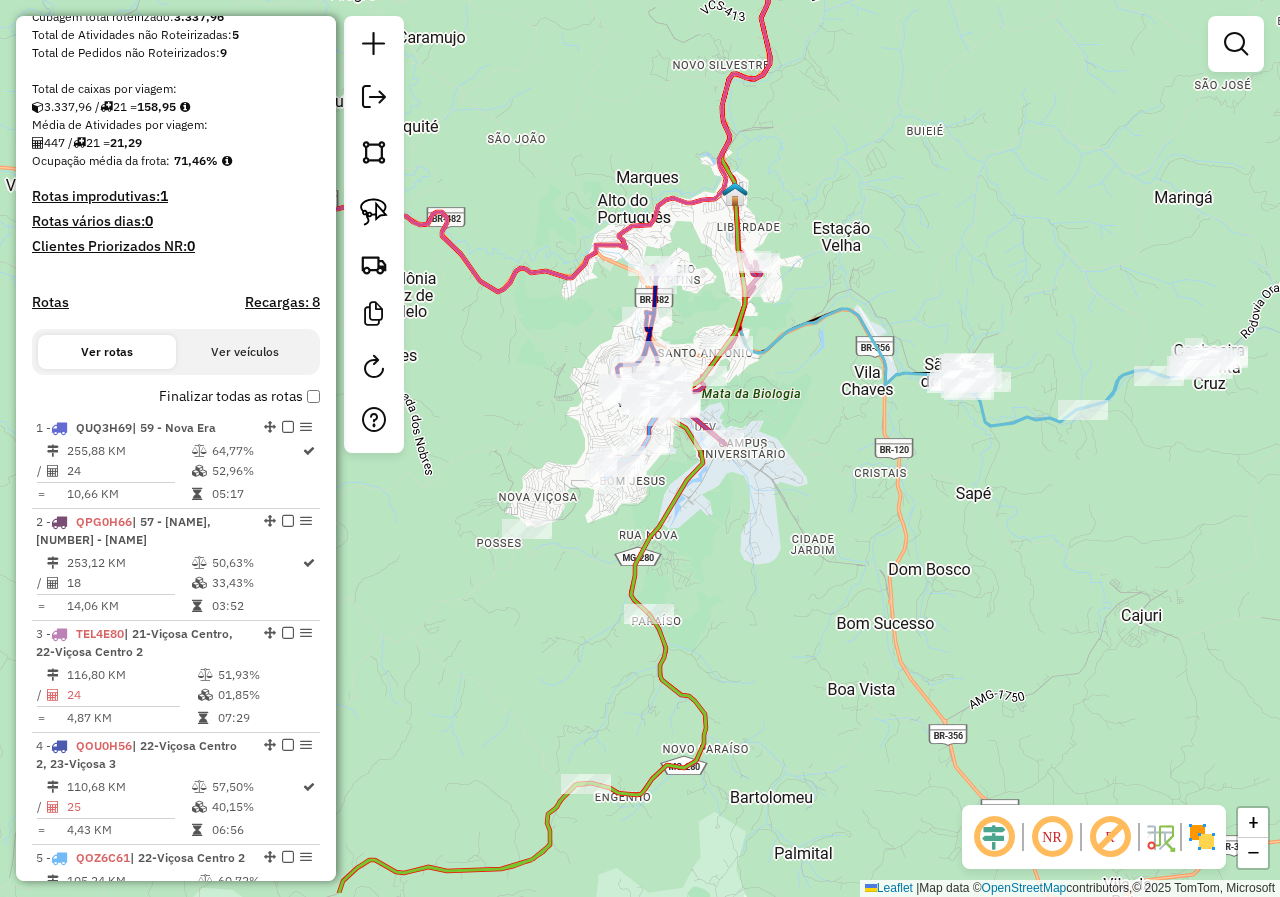 drag, startPoint x: 565, startPoint y: 666, endPoint x: 847, endPoint y: 573, distance: 296.9394 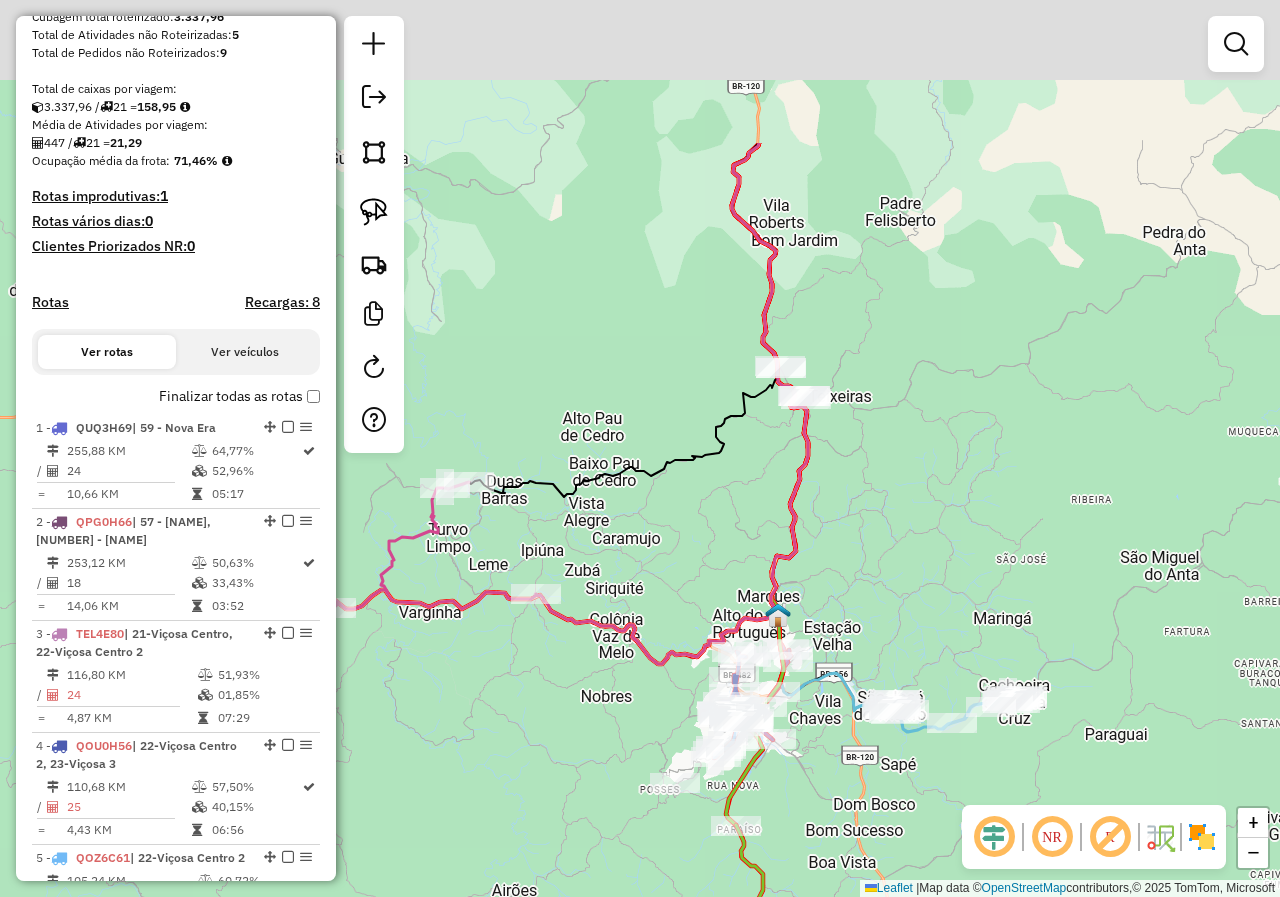 drag, startPoint x: 847, startPoint y: 625, endPoint x: 835, endPoint y: 820, distance: 195.36888 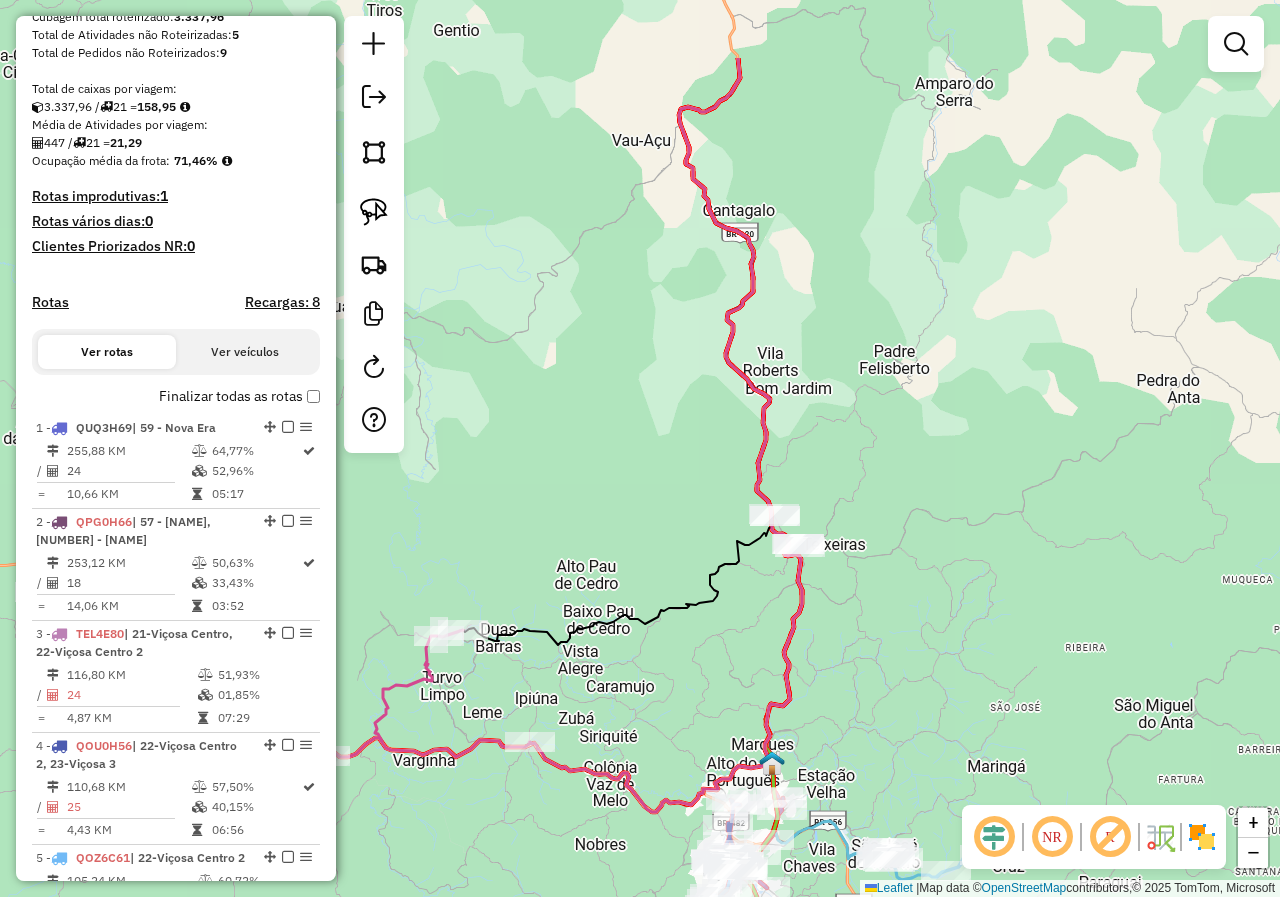 drag, startPoint x: 892, startPoint y: 507, endPoint x: 886, endPoint y: 656, distance: 149.12076 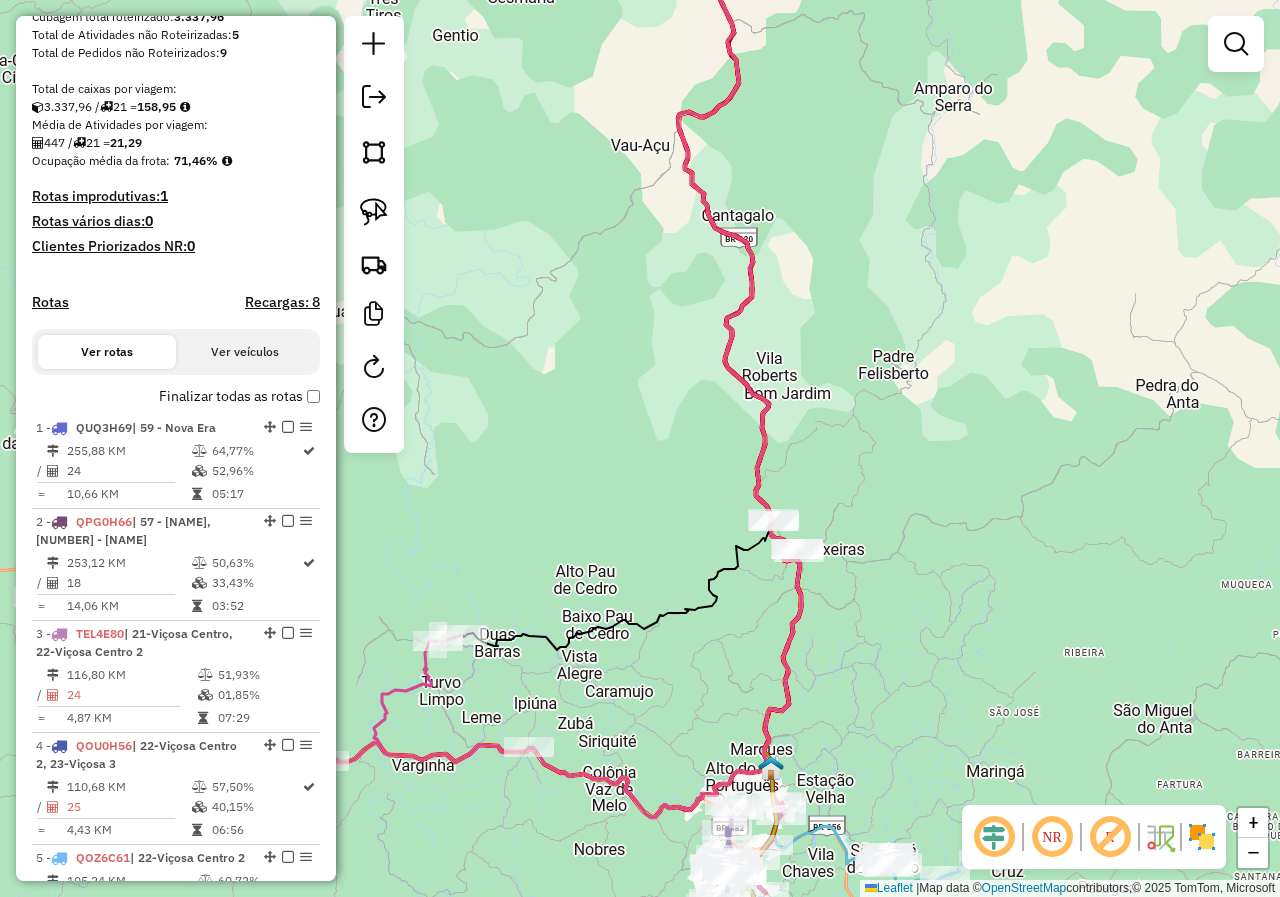 drag, startPoint x: 925, startPoint y: 476, endPoint x: 899, endPoint y: 614, distance: 140.42792 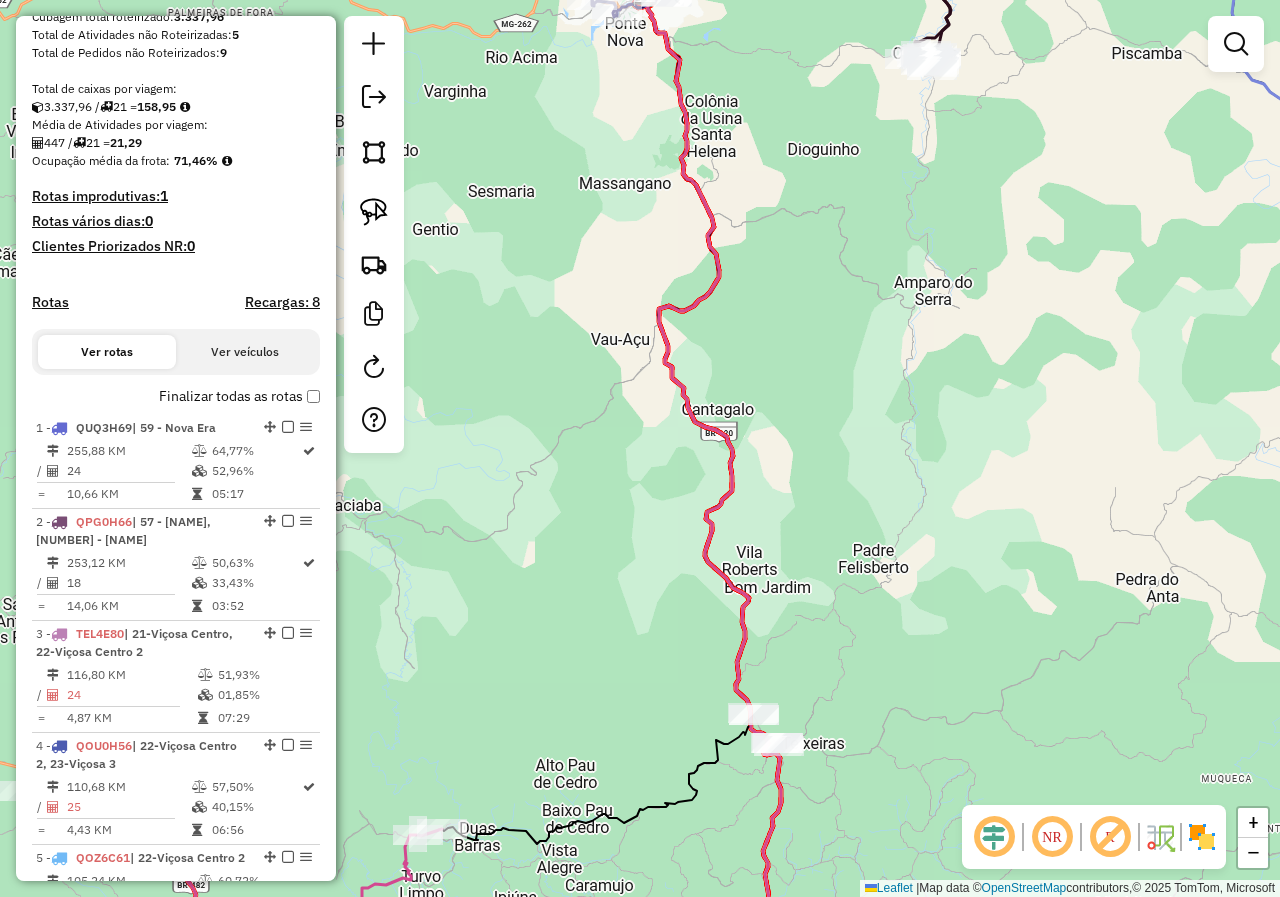 drag, startPoint x: 895, startPoint y: 591, endPoint x: 880, endPoint y: 676, distance: 86.313385 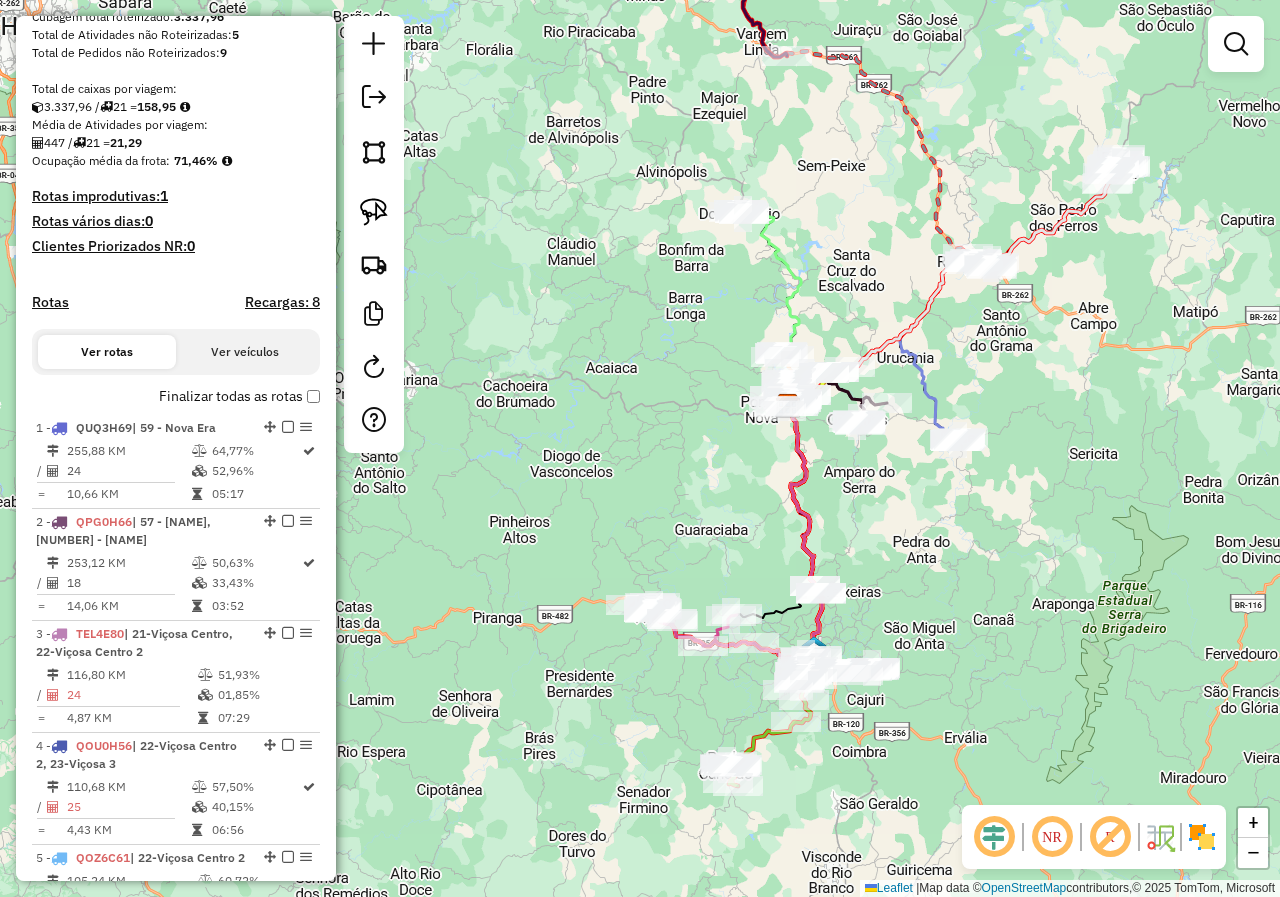 drag, startPoint x: 956, startPoint y: 551, endPoint x: 881, endPoint y: 626, distance: 106.06602 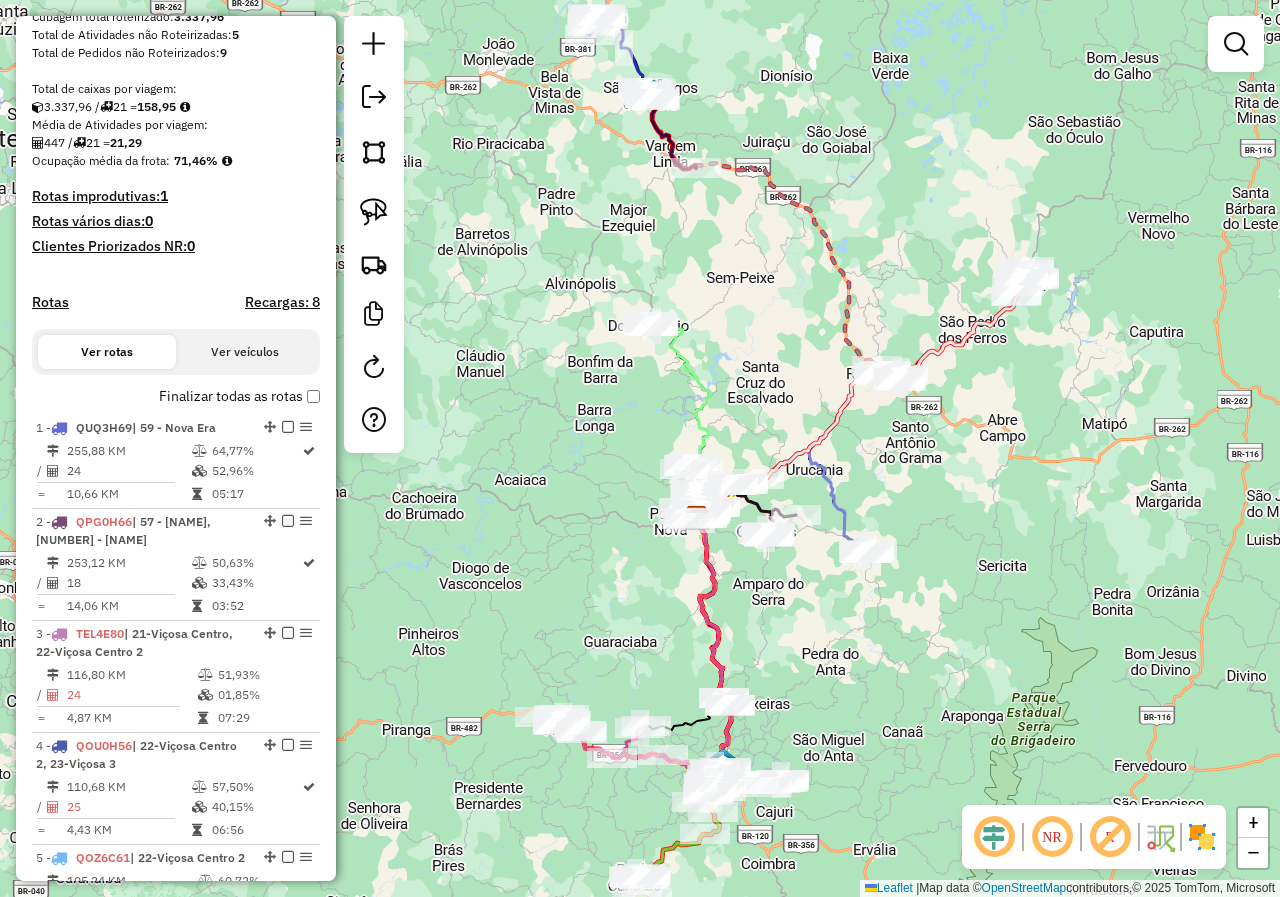 drag, startPoint x: 1045, startPoint y: 472, endPoint x: 933, endPoint y: 566, distance: 146.21901 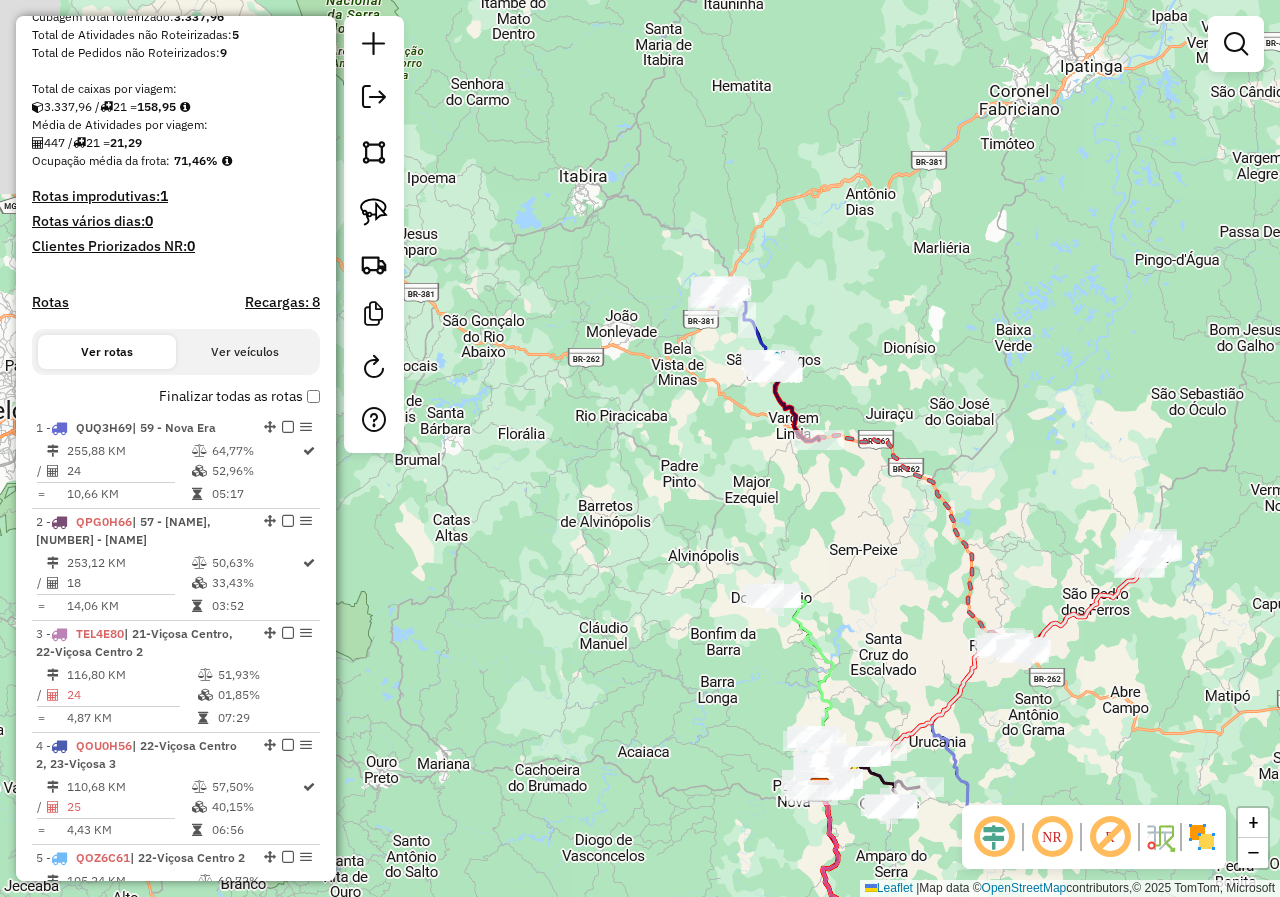 drag, startPoint x: 791, startPoint y: 274, endPoint x: 997, endPoint y: 447, distance: 269.00745 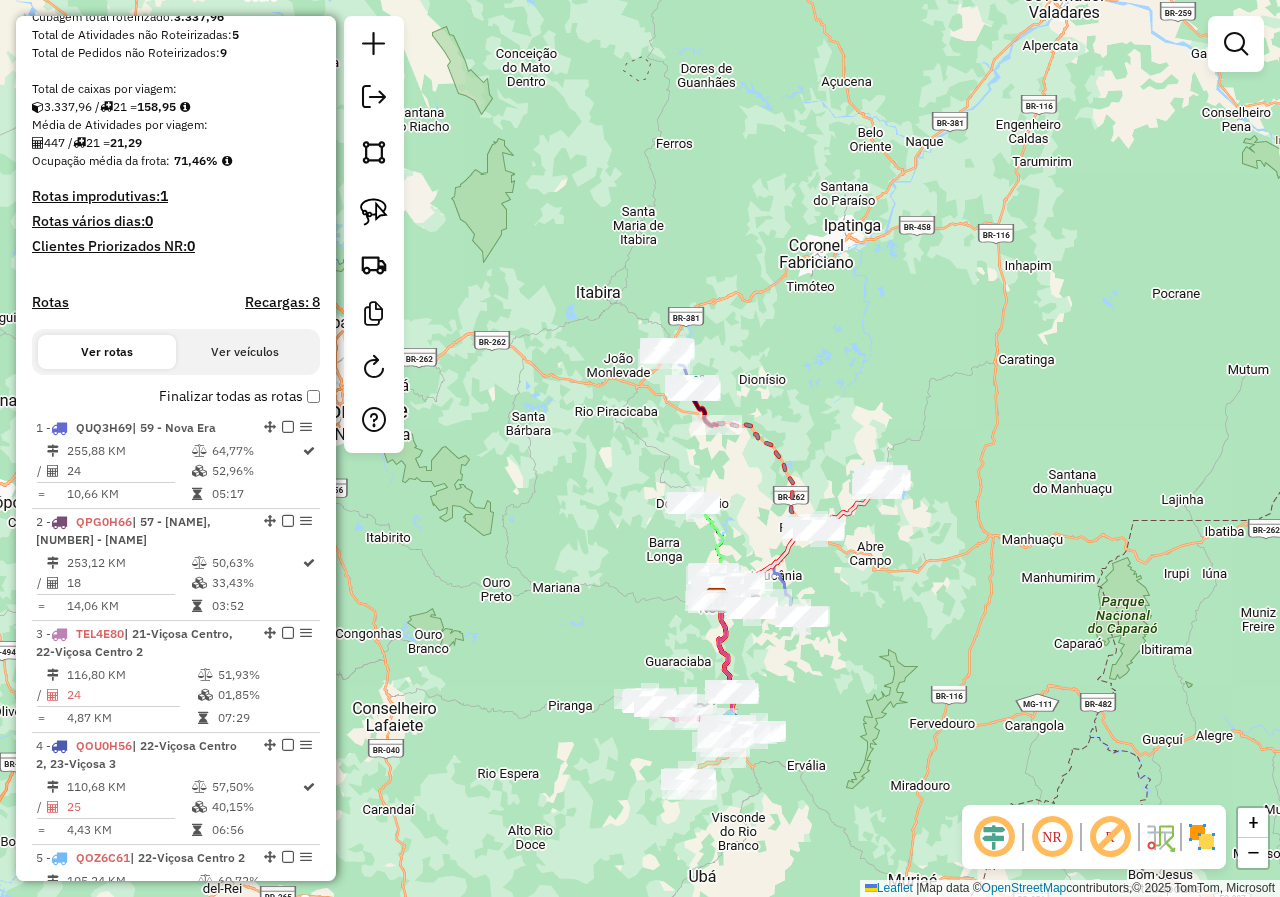 drag, startPoint x: 1035, startPoint y: 367, endPoint x: 844, endPoint y: 370, distance: 191.02356 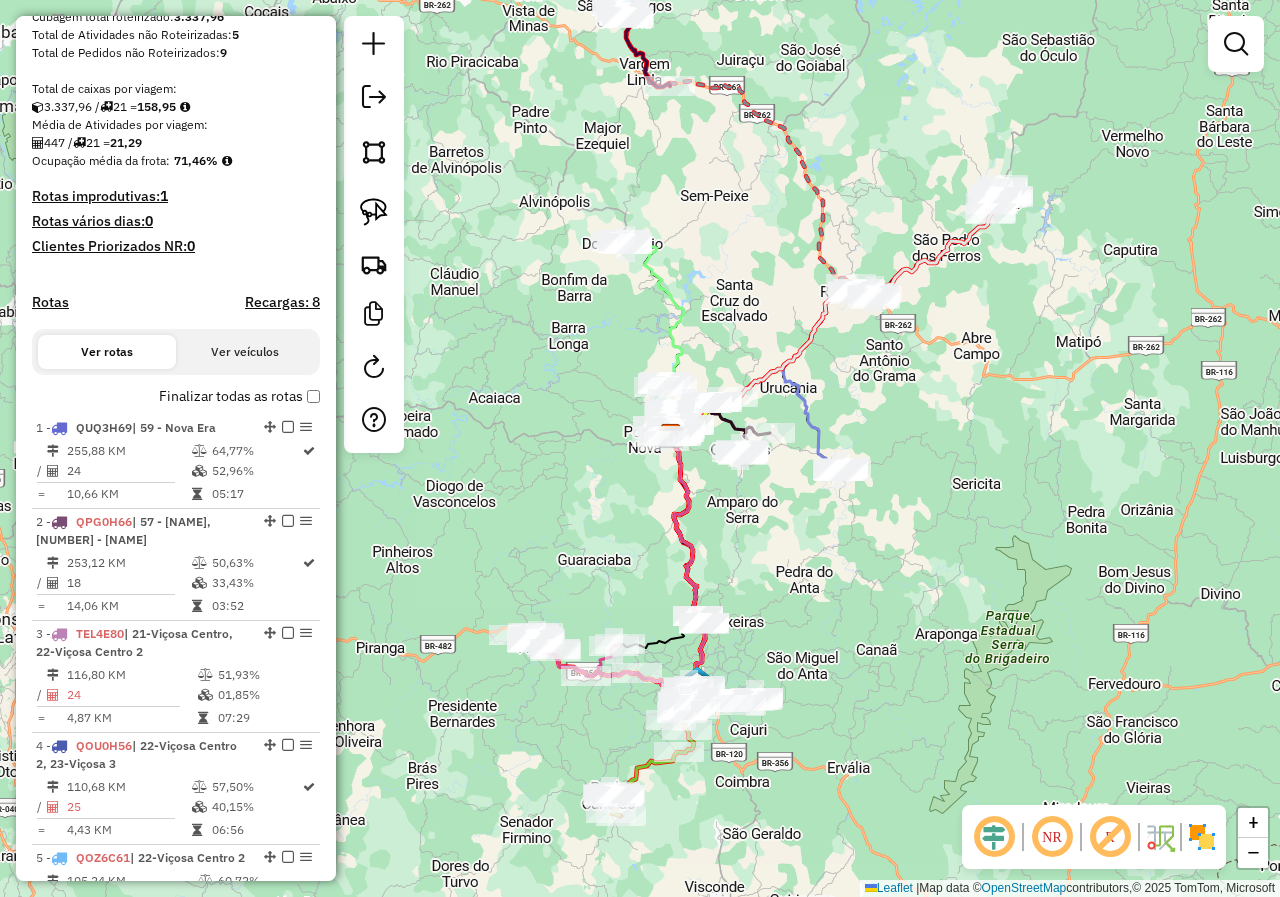 drag, startPoint x: 752, startPoint y: 658, endPoint x: 801, endPoint y: 600, distance: 75.9276 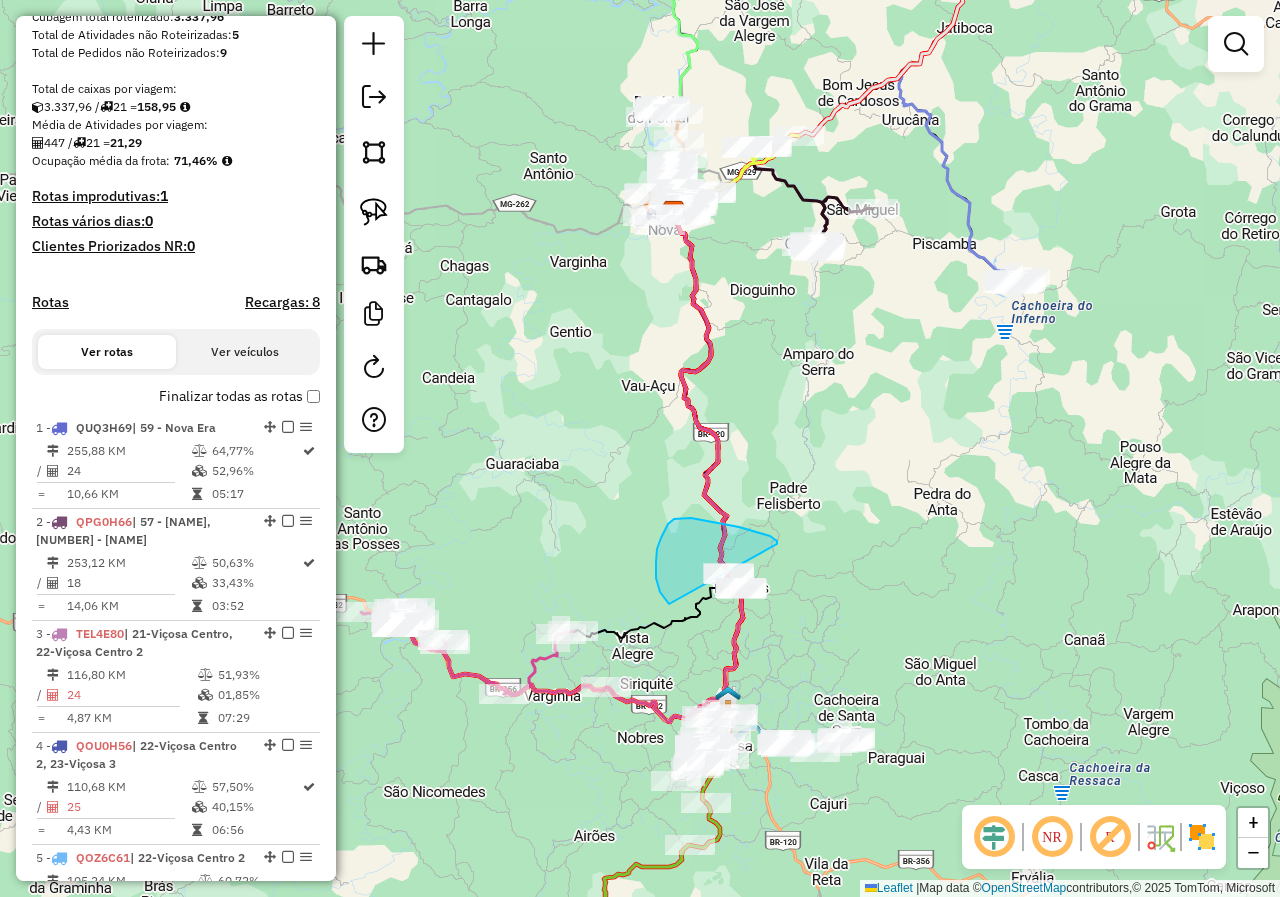 drag, startPoint x: 777, startPoint y: 544, endPoint x: 809, endPoint y: 622, distance: 84.30895 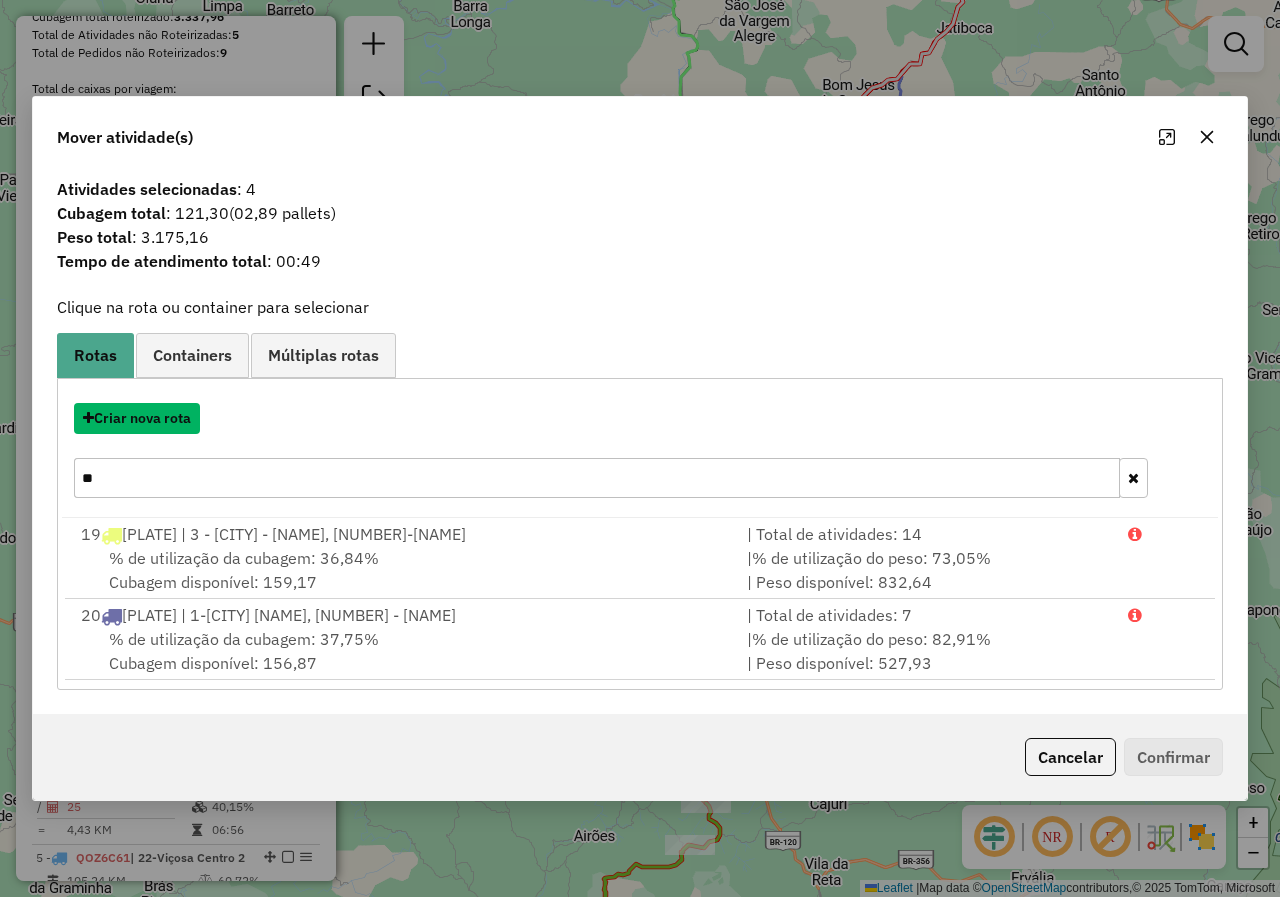 click on "Criar nova rota" at bounding box center [137, 418] 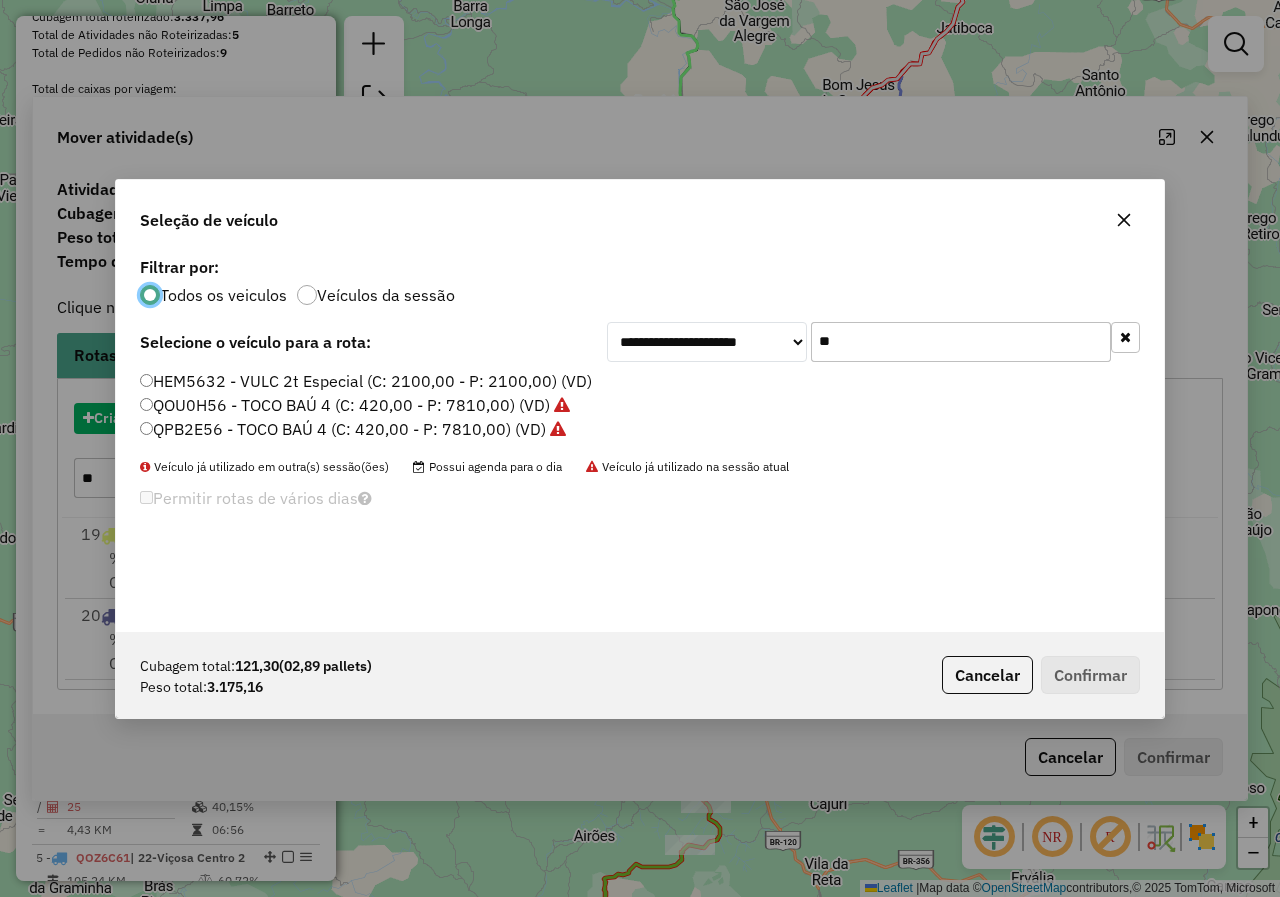 scroll, scrollTop: 11, scrollLeft: 6, axis: both 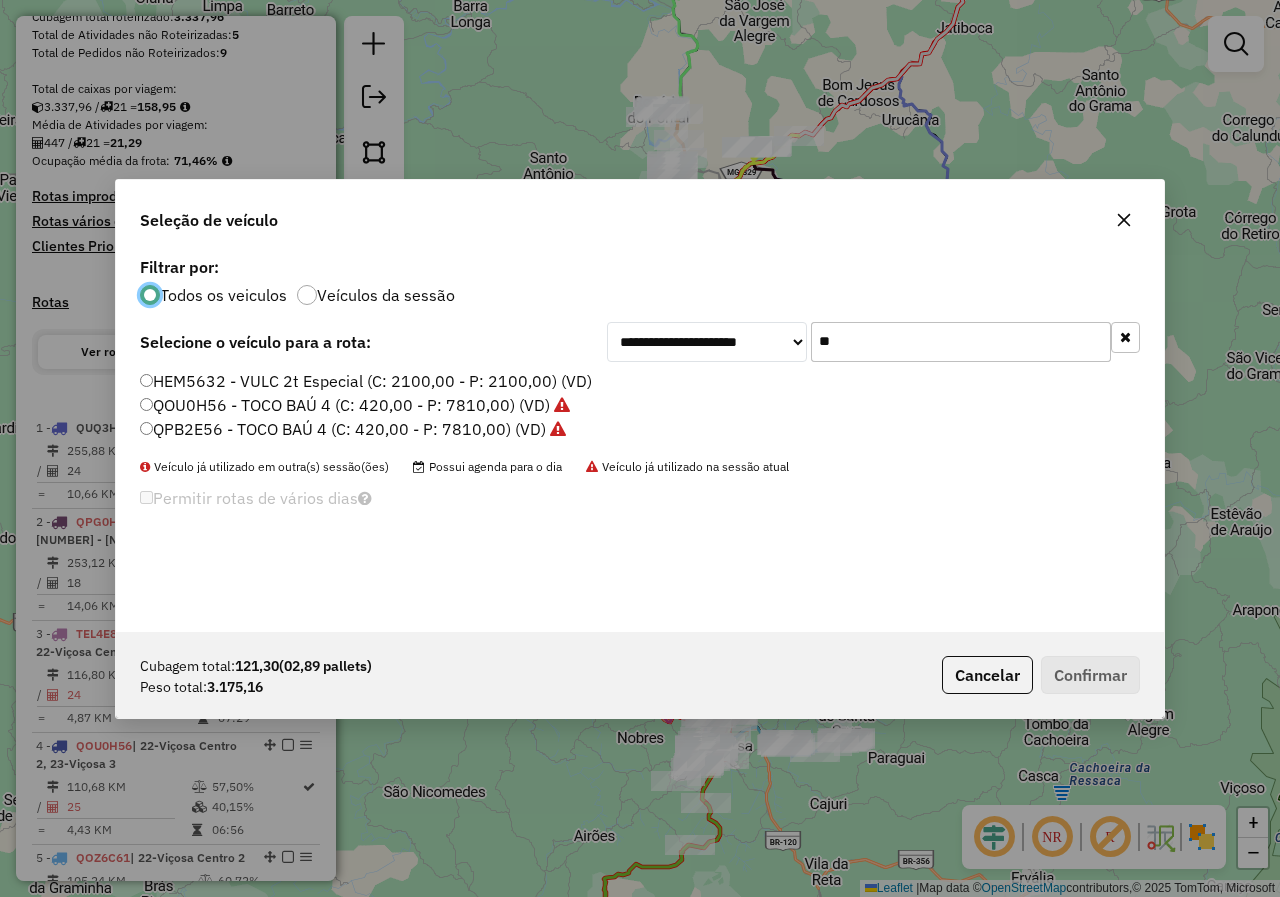 drag, startPoint x: 805, startPoint y: 349, endPoint x: 710, endPoint y: 349, distance: 95 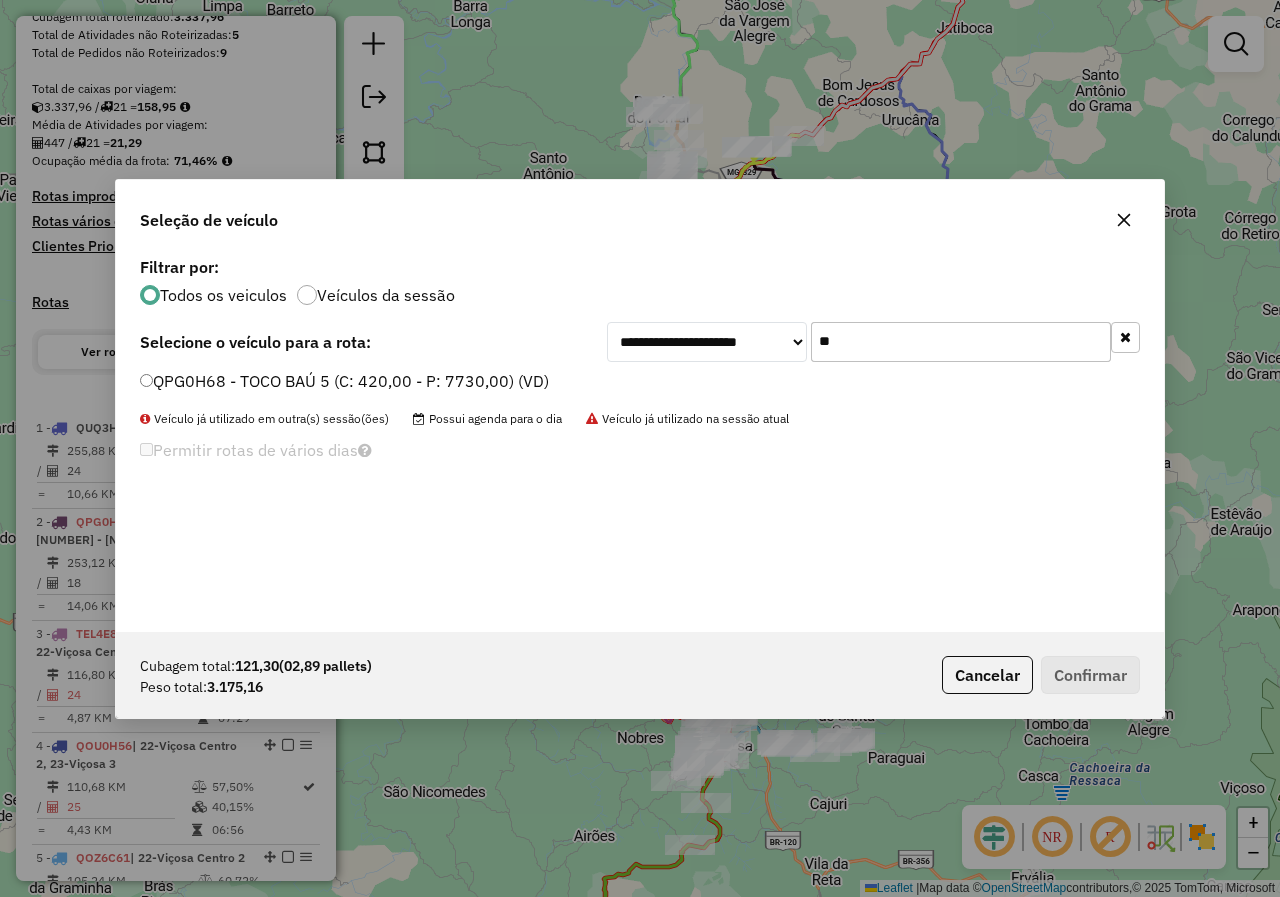 type on "**" 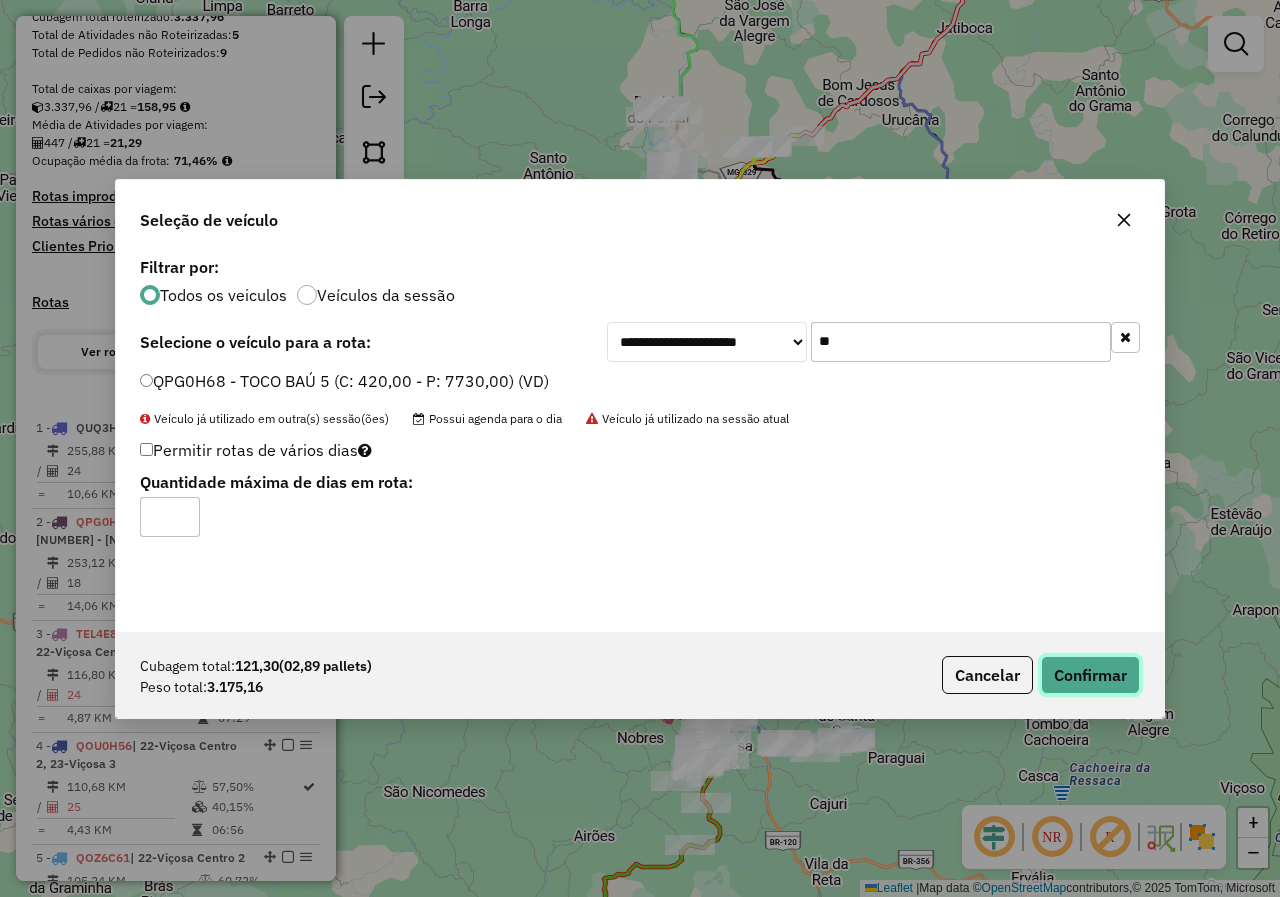 click on "Confirmar" 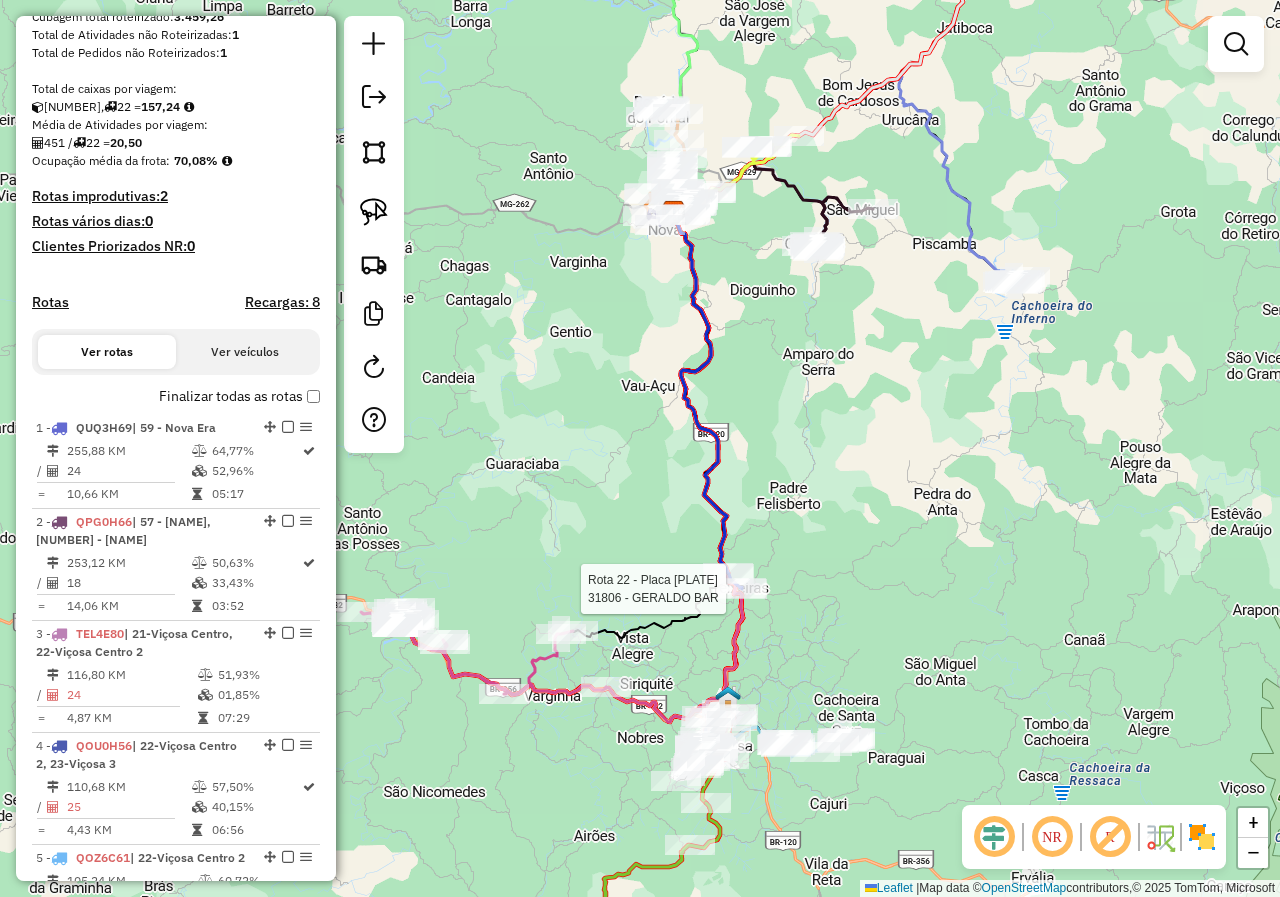select on "*********" 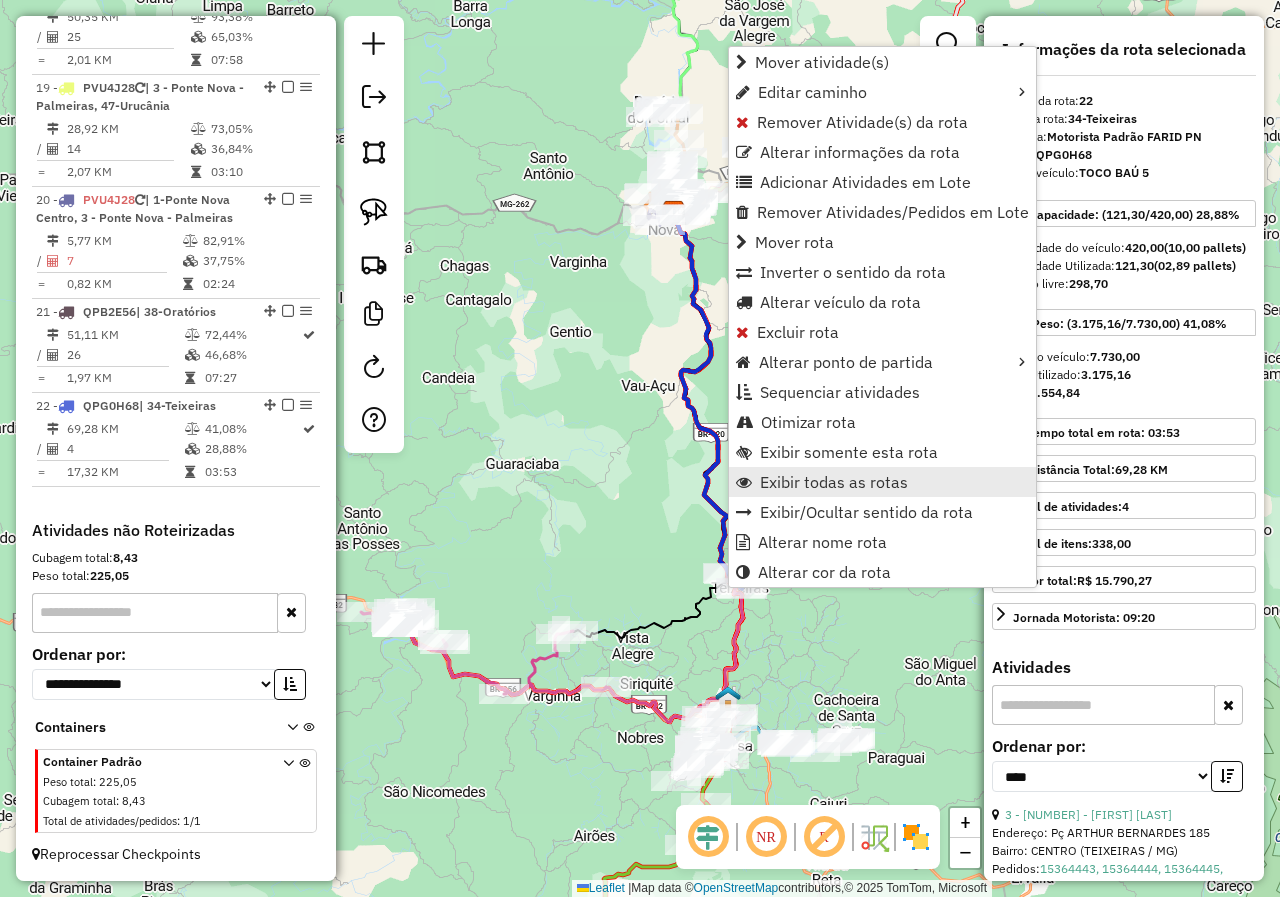 scroll, scrollTop: 2569, scrollLeft: 0, axis: vertical 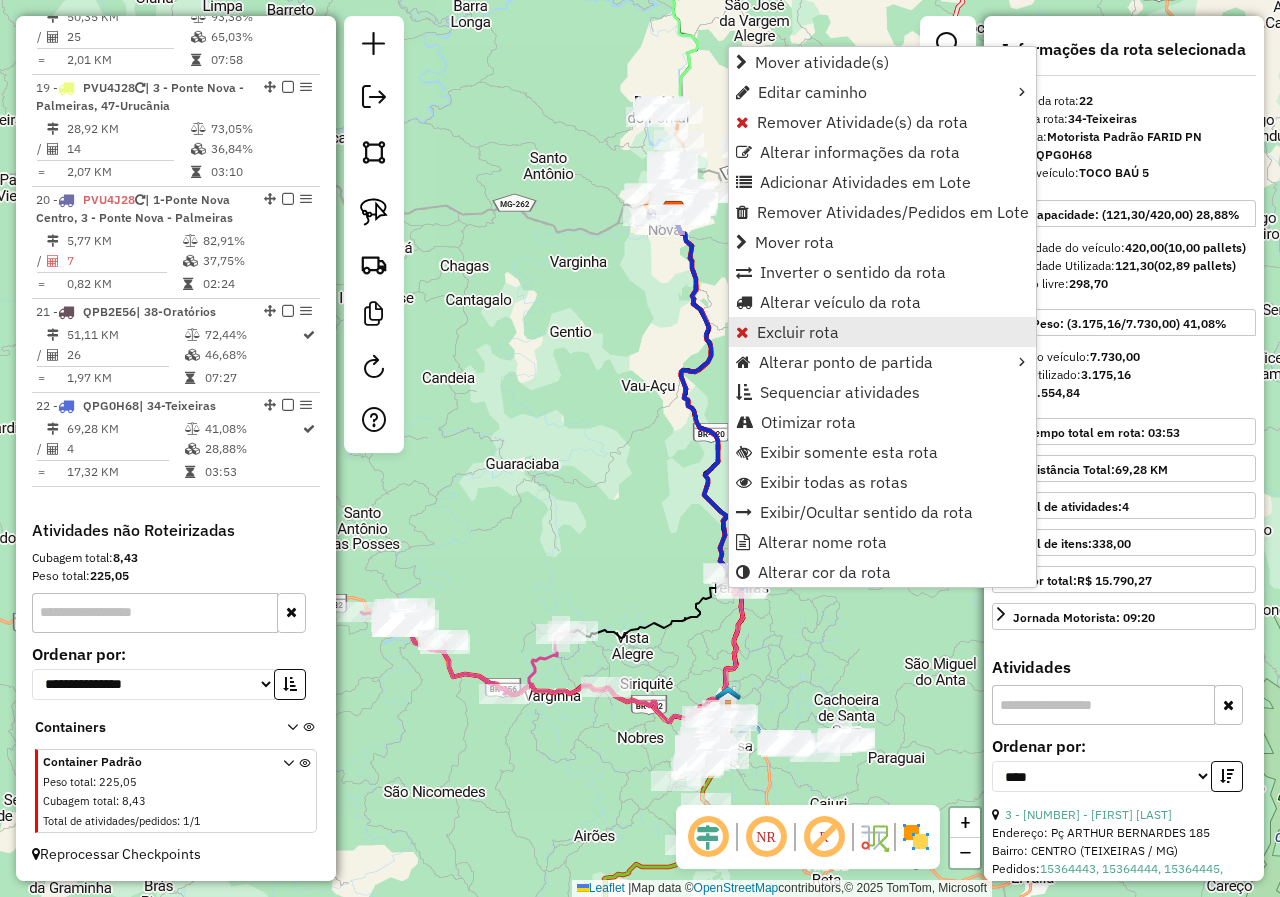 click on "Excluir rota" at bounding box center [882, 332] 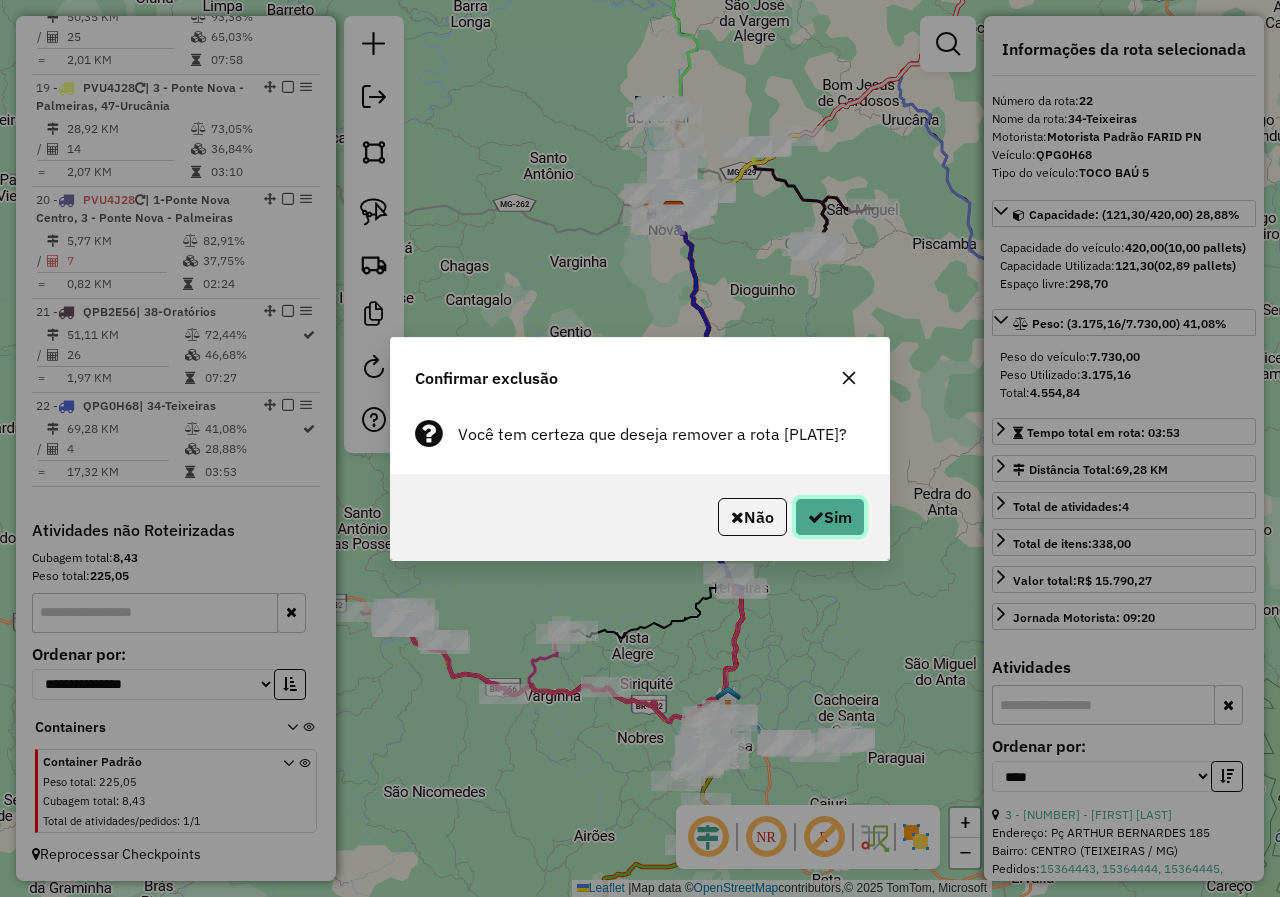 click on "Sim" 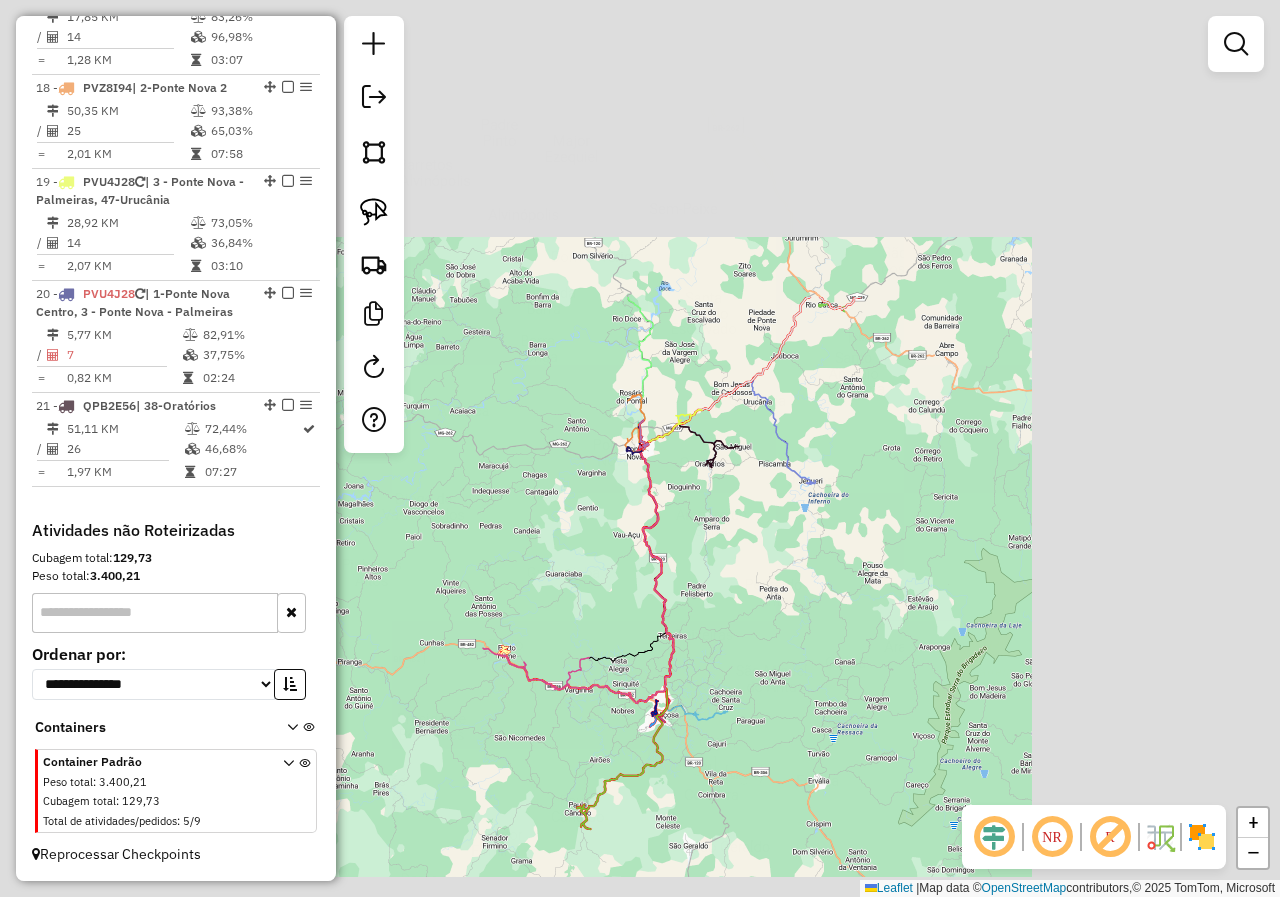 scroll, scrollTop: 2475, scrollLeft: 0, axis: vertical 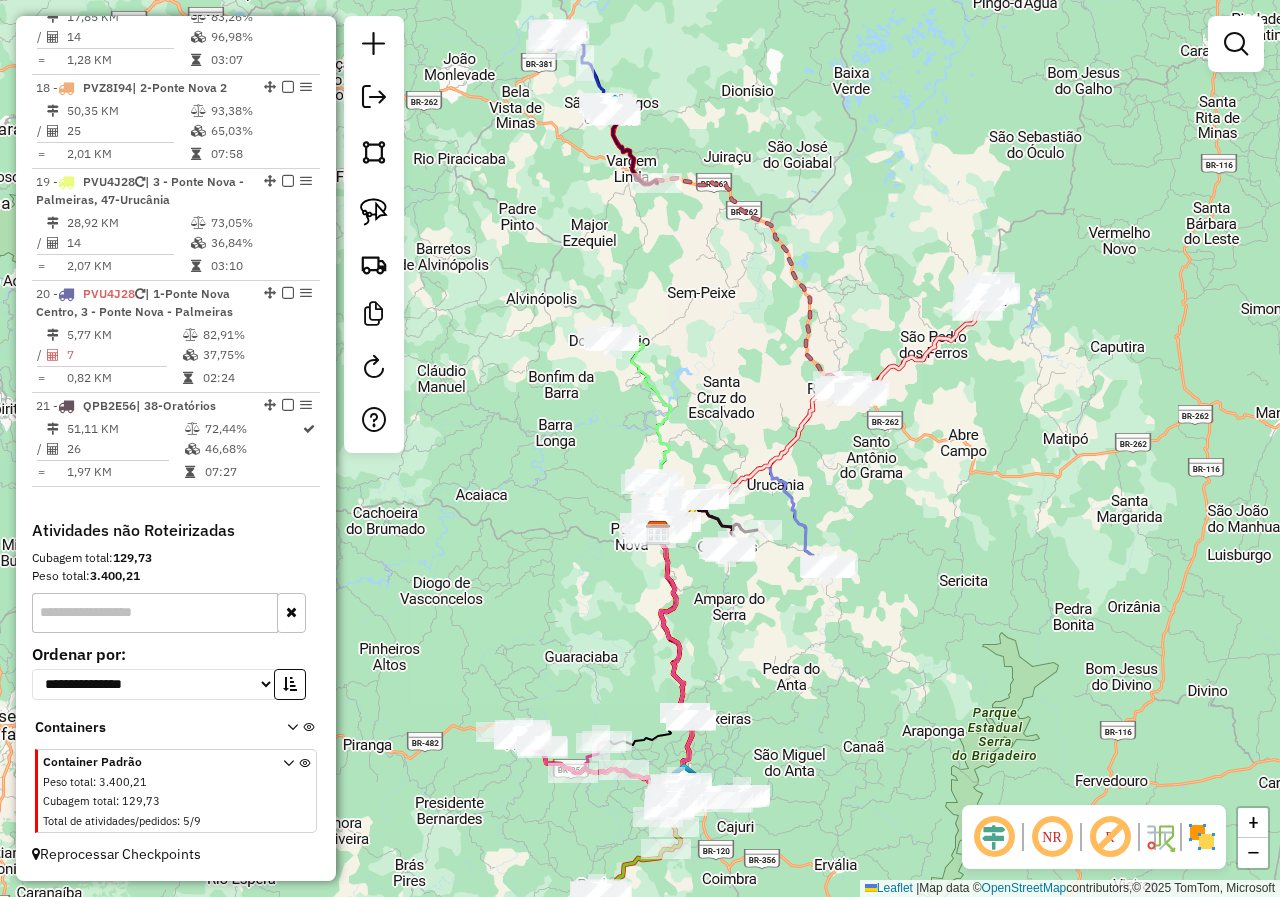 drag, startPoint x: 831, startPoint y: 398, endPoint x: 851, endPoint y: 482, distance: 86.34813 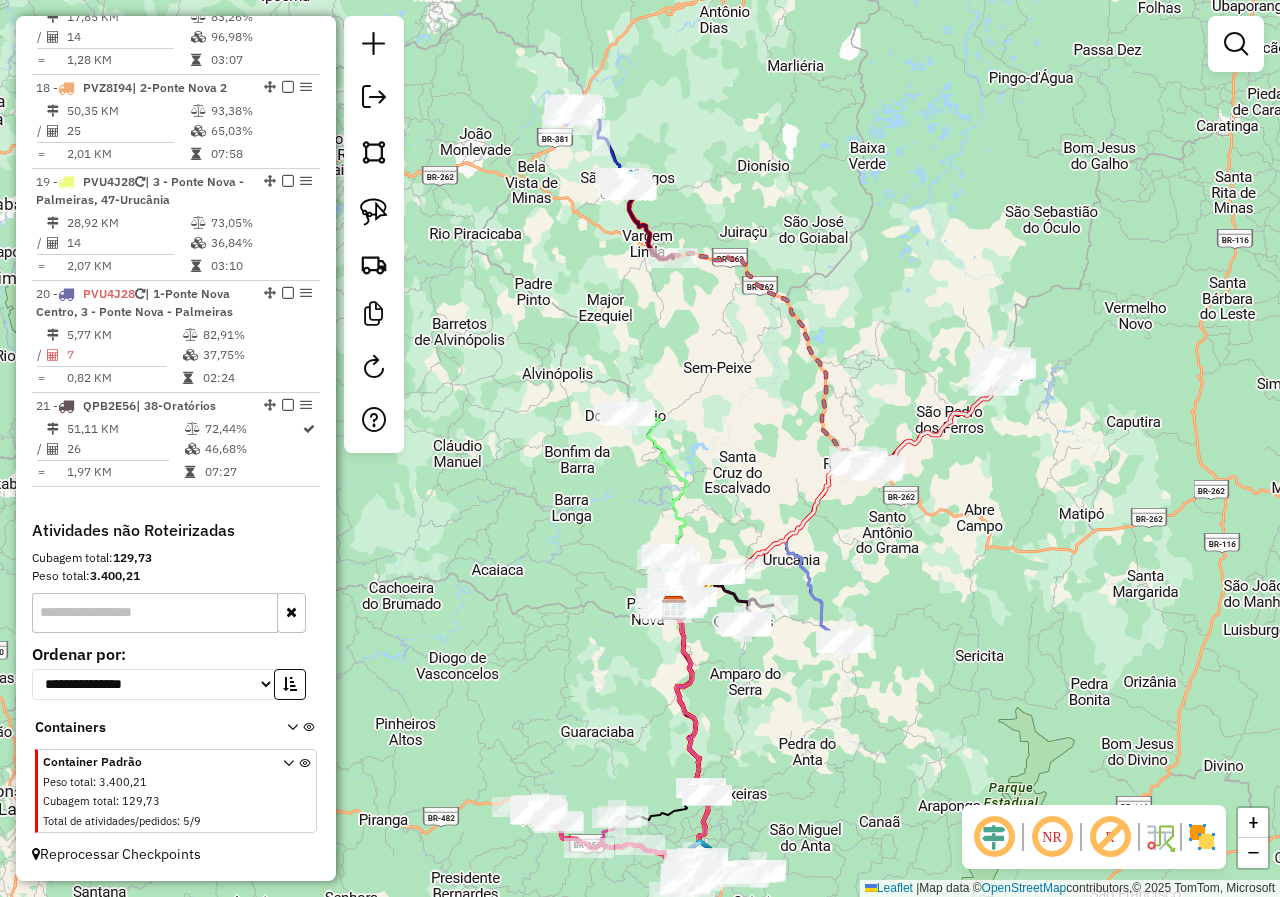 drag, startPoint x: 893, startPoint y: 273, endPoint x: 924, endPoint y: 176, distance: 101.8332 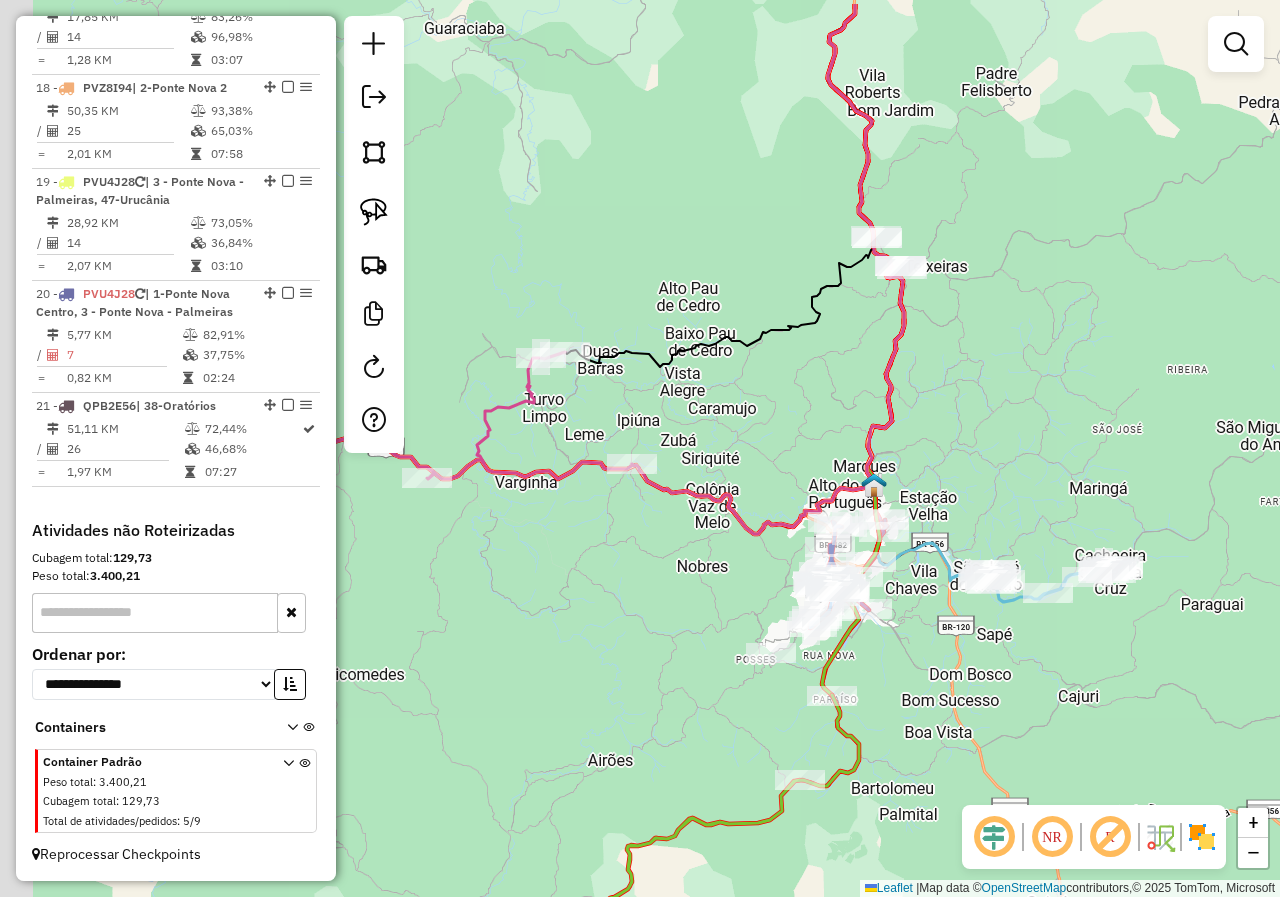 drag, startPoint x: 480, startPoint y: 632, endPoint x: 618, endPoint y: 726, distance: 166.97305 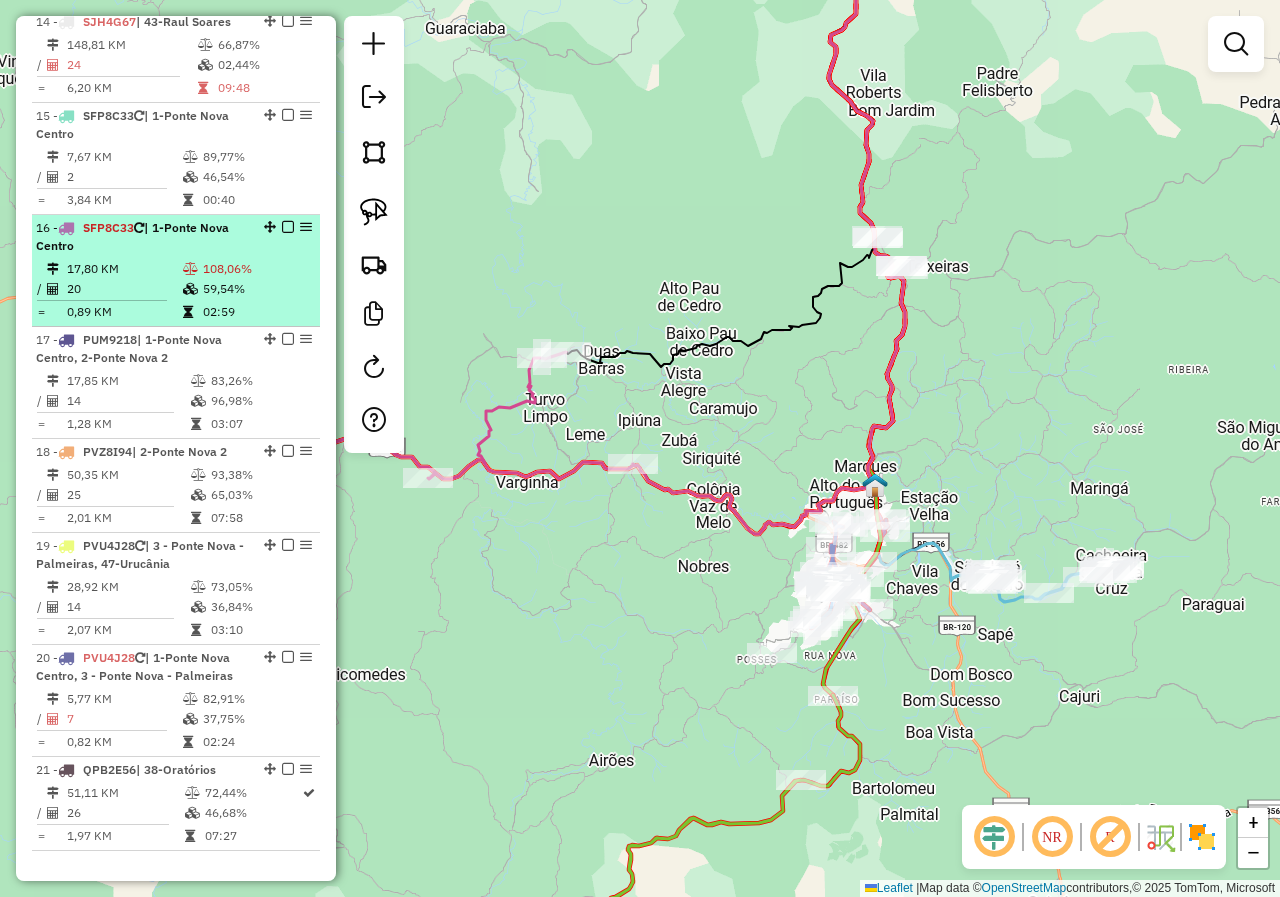 scroll, scrollTop: 2175, scrollLeft: 0, axis: vertical 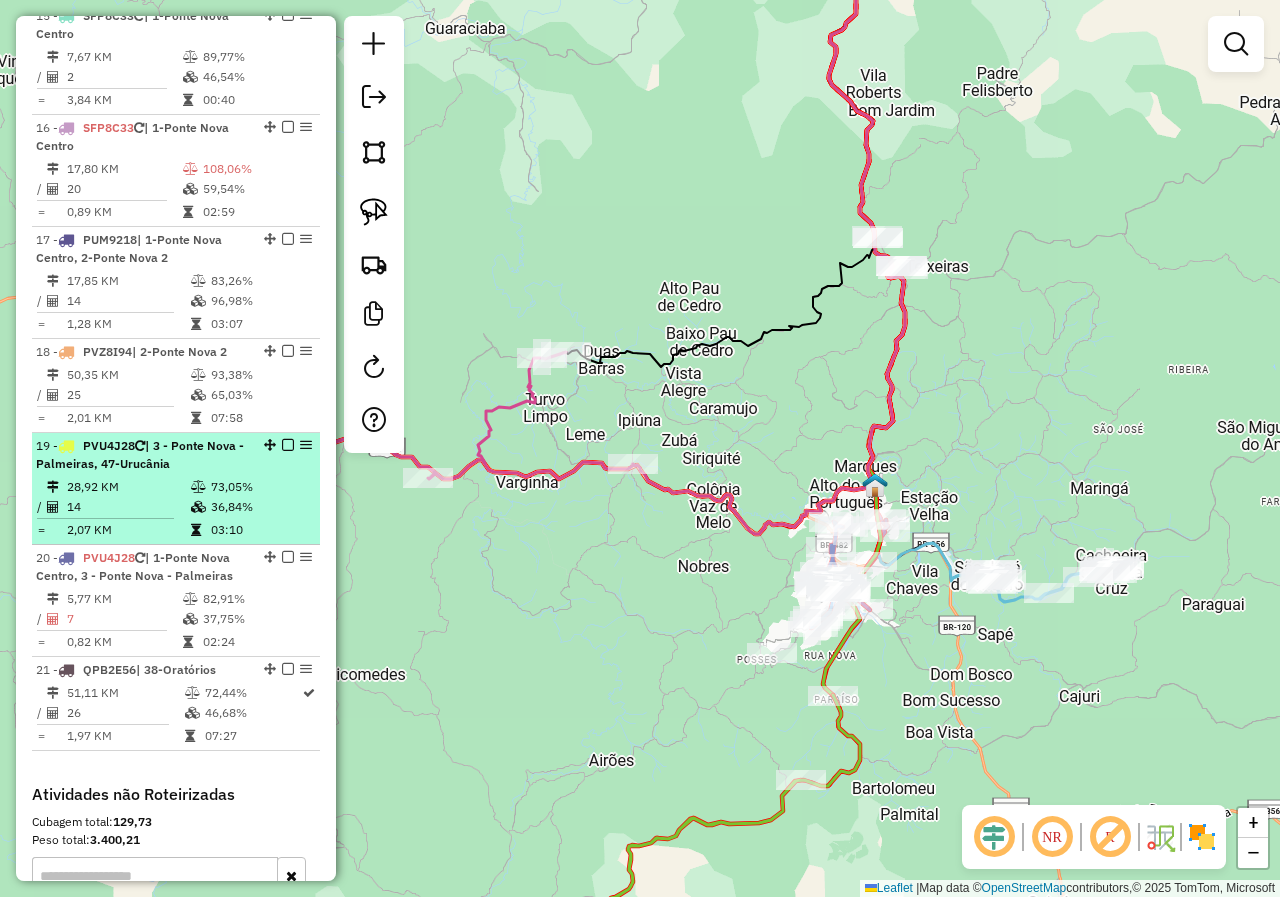 click at bounding box center [198, 507] 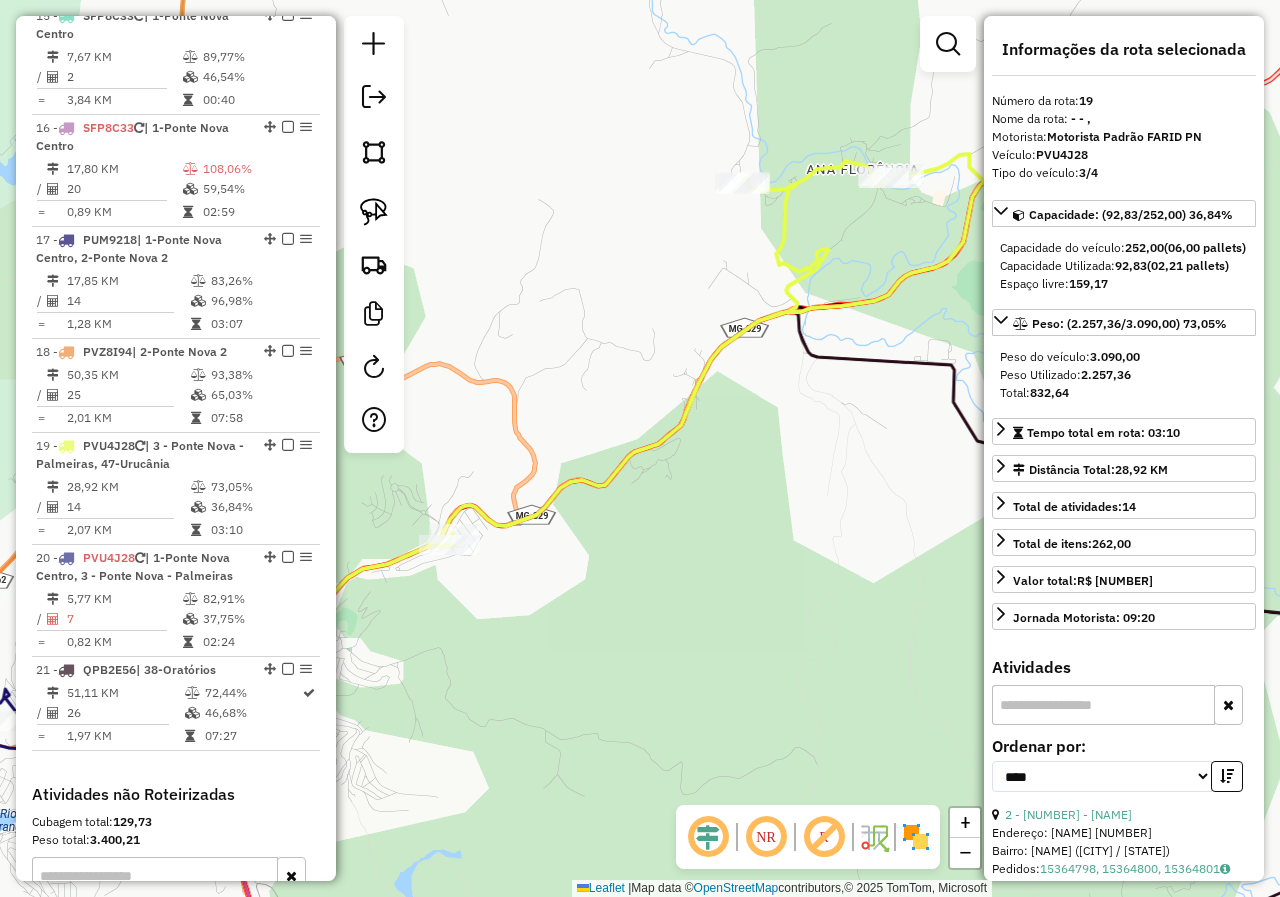 drag, startPoint x: 745, startPoint y: 539, endPoint x: 754, endPoint y: 469, distance: 70.5762 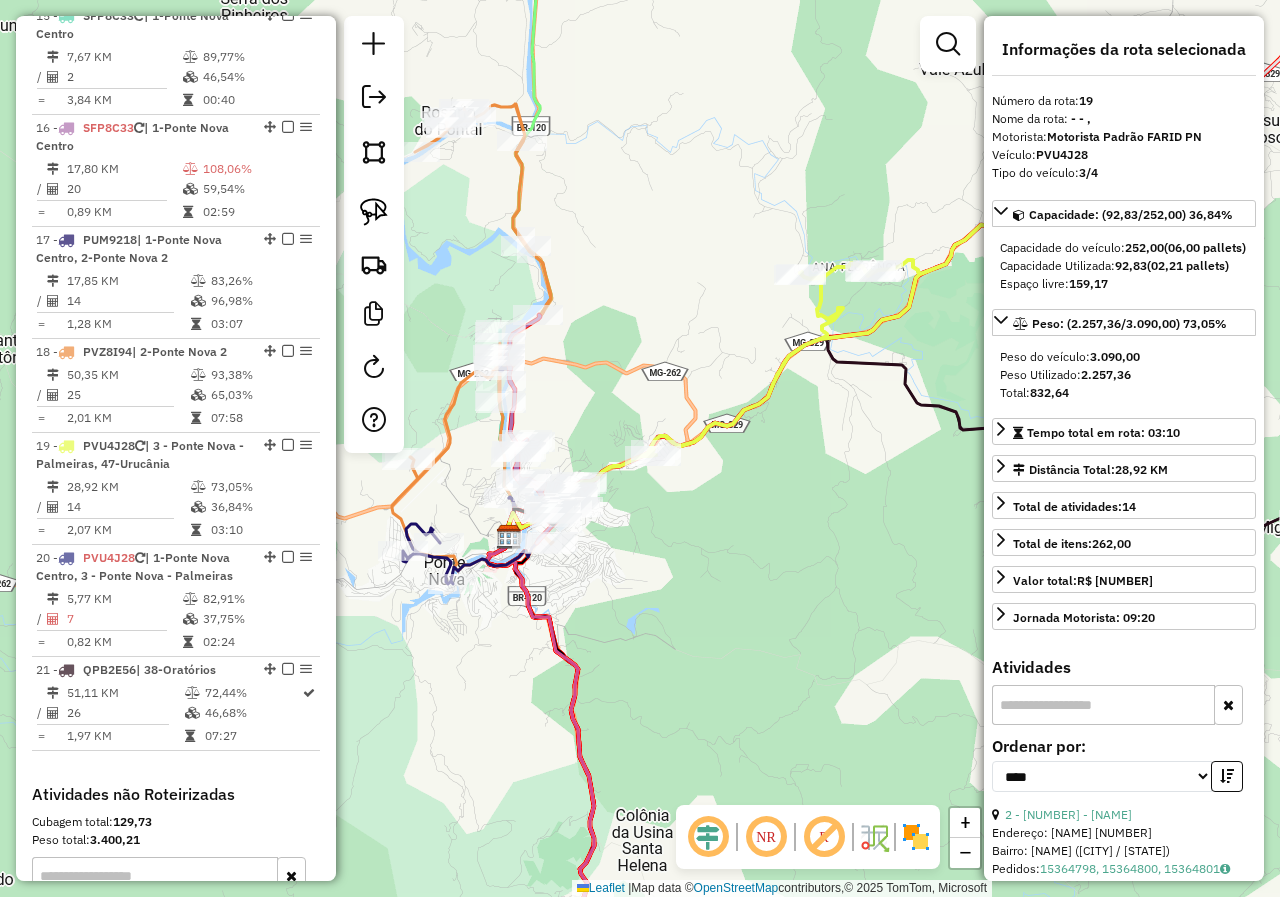 click on "Janela de atendimento Grade de atendimento Capacidade Transportadoras Veículos Cliente Pedidos  Rotas Selecione os dias de semana para filtrar as janelas de atendimento  Seg   Ter   Qua   Qui   Sex   Sáb   Dom  Informe o período da janela de atendimento: De: Até:  Filtrar exatamente a janela do cliente  Considerar janela de atendimento padrão  Selecione os dias de semana para filtrar as grades de atendimento  Seg   Ter   Qua   Qui   Sex   Sáb   Dom   Considerar clientes sem dia de atendimento cadastrado  Clientes fora do dia de atendimento selecionado Filtrar as atividades entre os valores definidos abaixo:  Peso mínimo:   Peso máximo:   Cubagem mínima:   Cubagem máxima:   De:   Até:  Filtrar as atividades entre o tempo de atendimento definido abaixo:  De:   Até:   Considerar capacidade total dos clientes não roteirizados Transportadora: Selecione um ou mais itens Tipo de veículo: Selecione um ou mais itens Veículo: Selecione um ou mais itens Motorista: Selecione um ou mais itens Nome: Rótulo:" 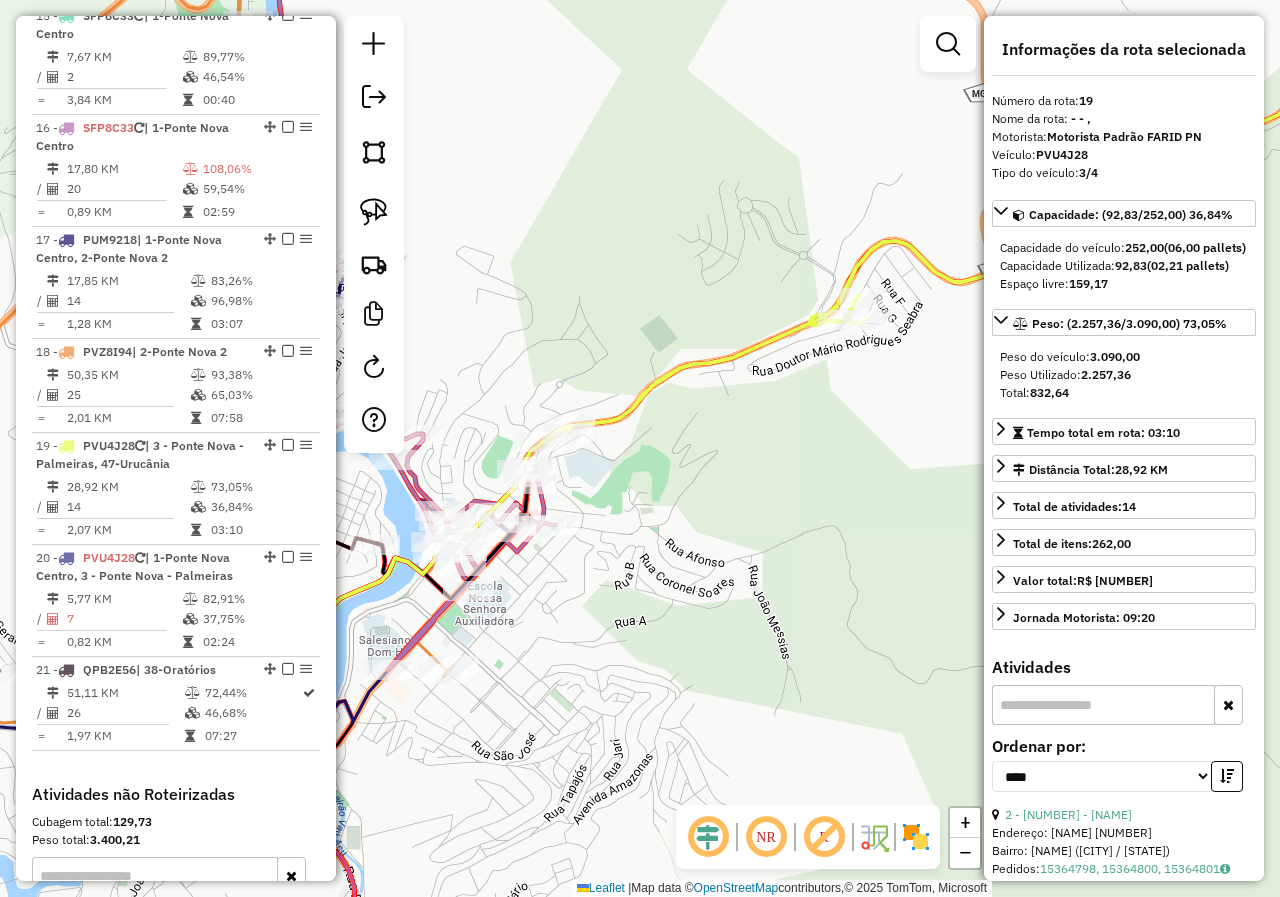 drag, startPoint x: 687, startPoint y: 471, endPoint x: 476, endPoint y: 528, distance: 218.56349 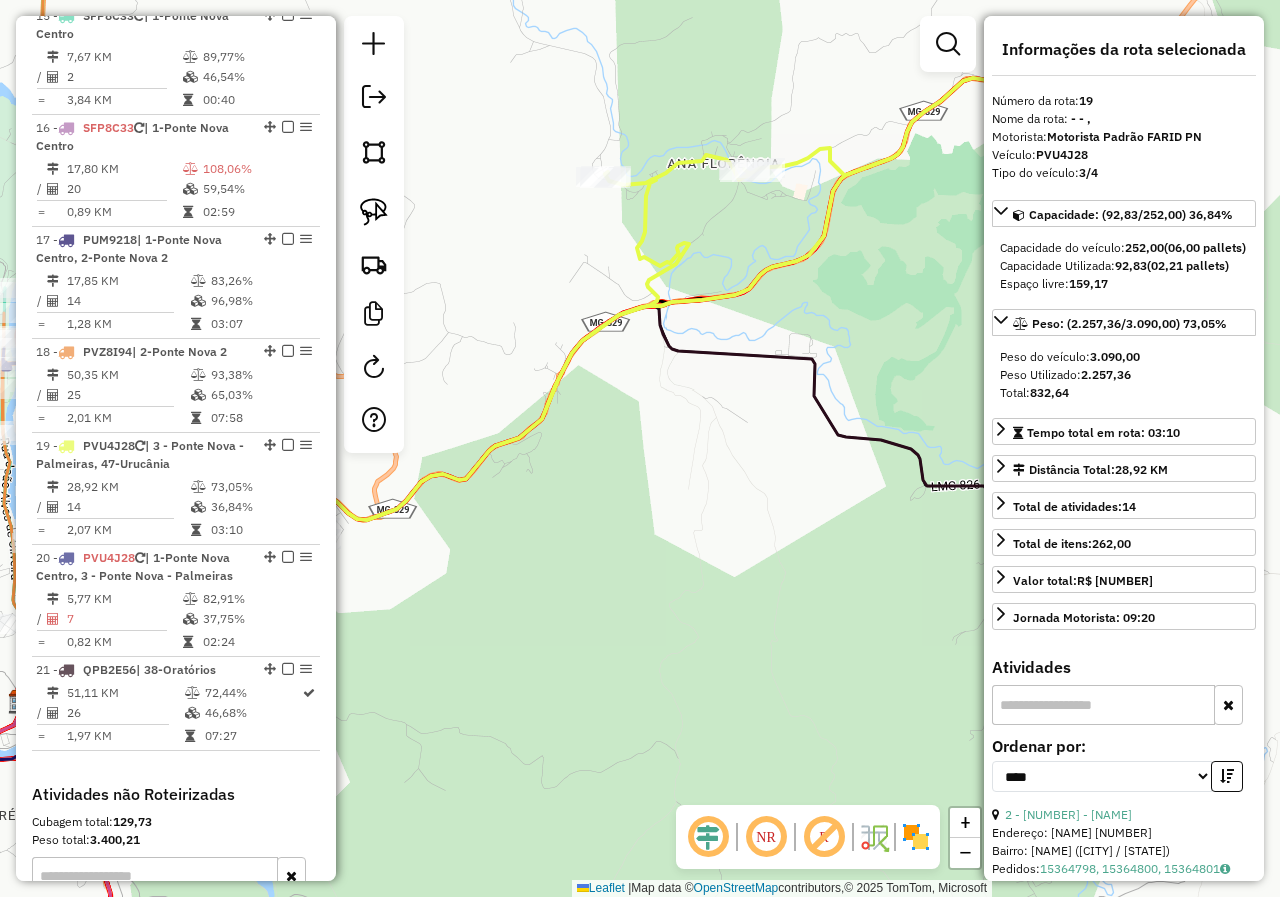 drag, startPoint x: 758, startPoint y: 516, endPoint x: 408, endPoint y: 558, distance: 352.511 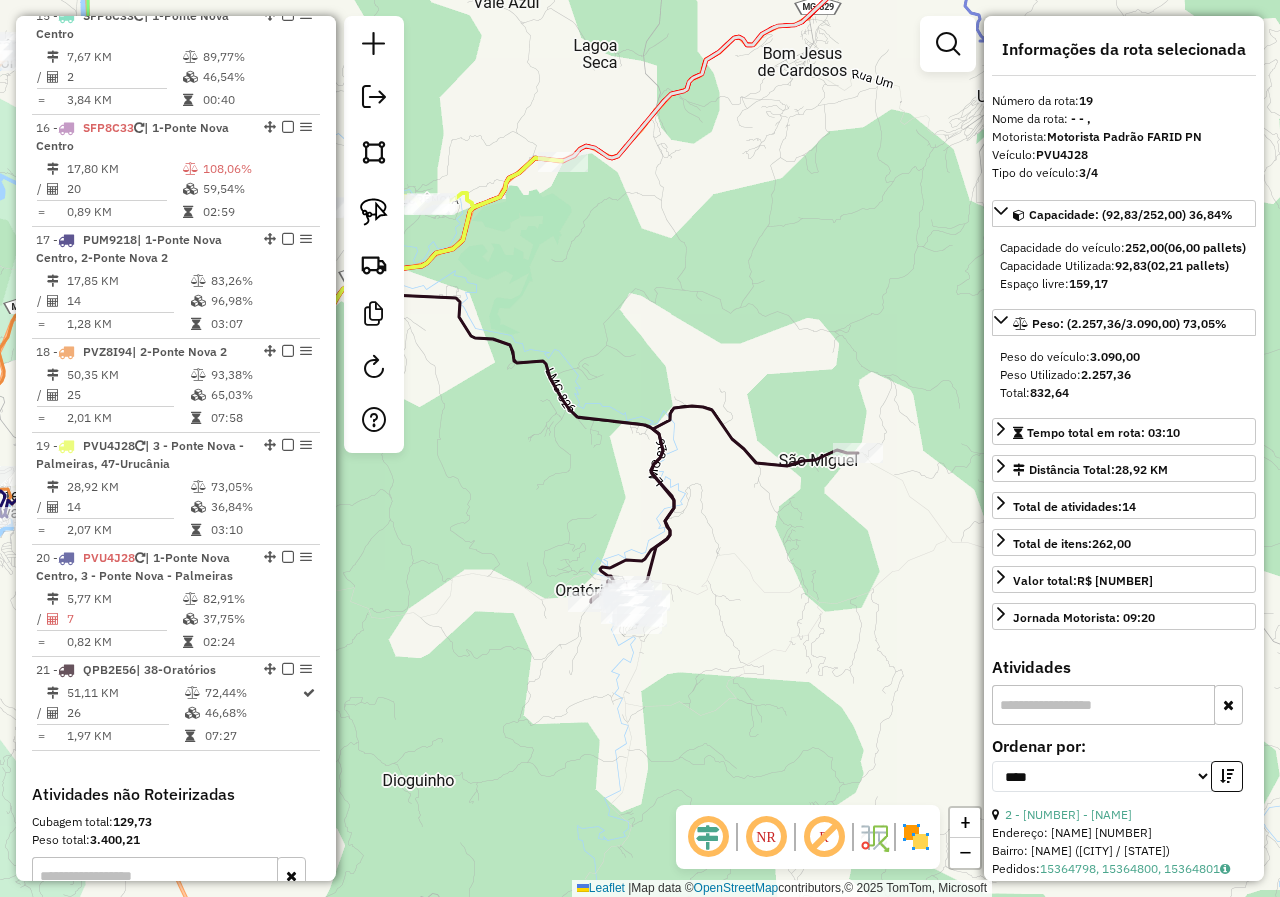 drag, startPoint x: 654, startPoint y: 640, endPoint x: 787, endPoint y: 453, distance: 229.47331 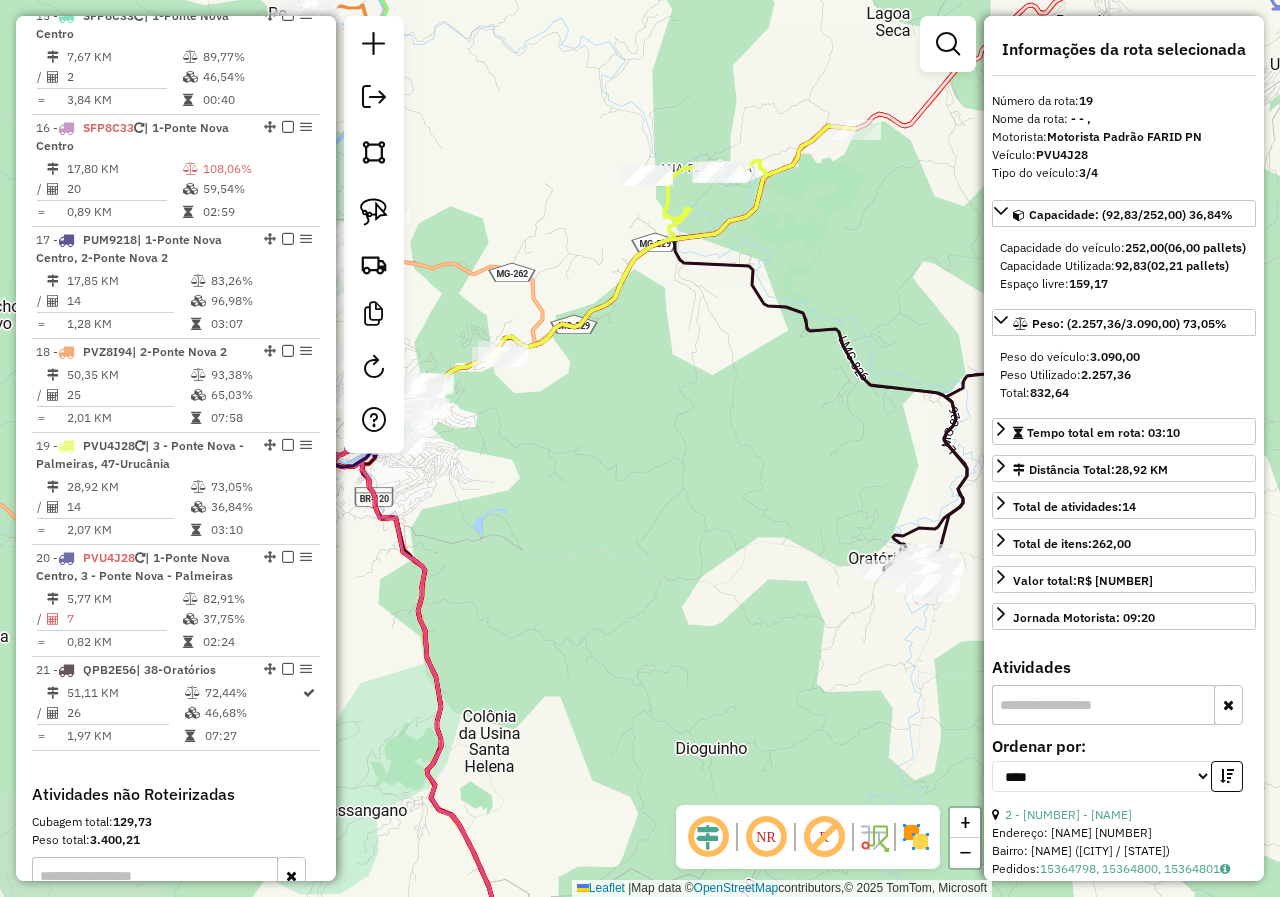 drag, startPoint x: 621, startPoint y: 526, endPoint x: 816, endPoint y: 557, distance: 197.44873 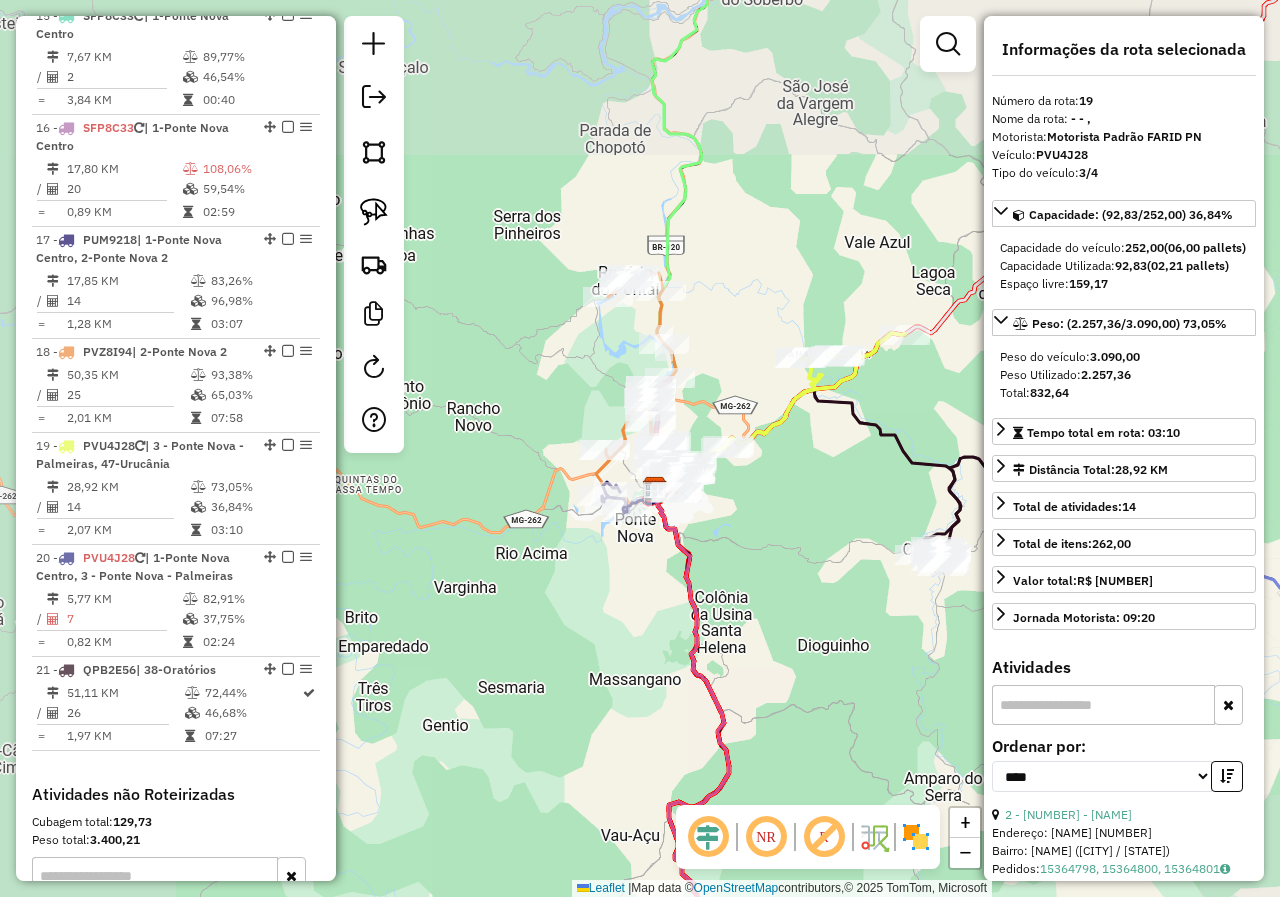 drag, startPoint x: 703, startPoint y: 557, endPoint x: 631, endPoint y: 601, distance: 84.38009 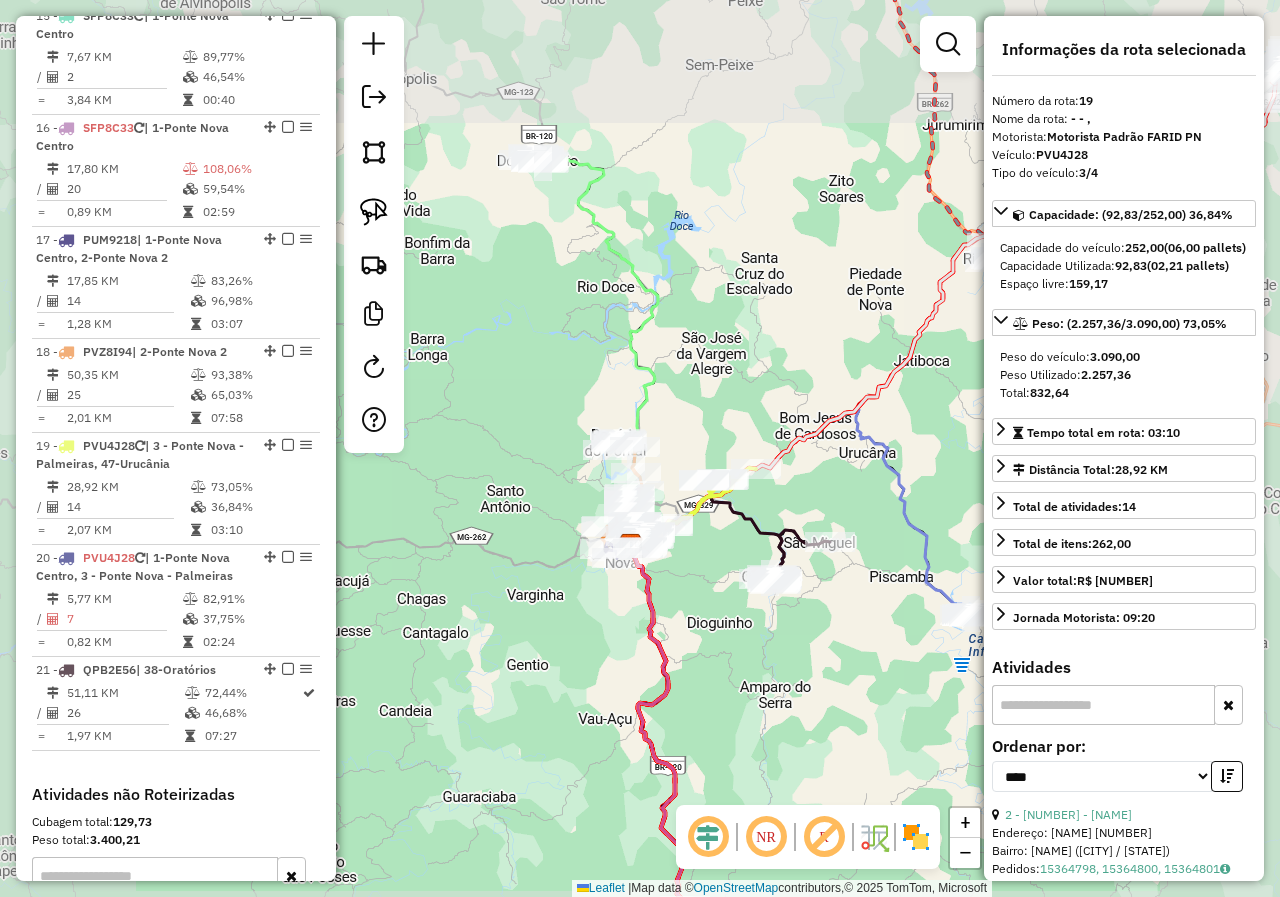 drag, startPoint x: 740, startPoint y: 371, endPoint x: 536, endPoint y: 379, distance: 204.1568 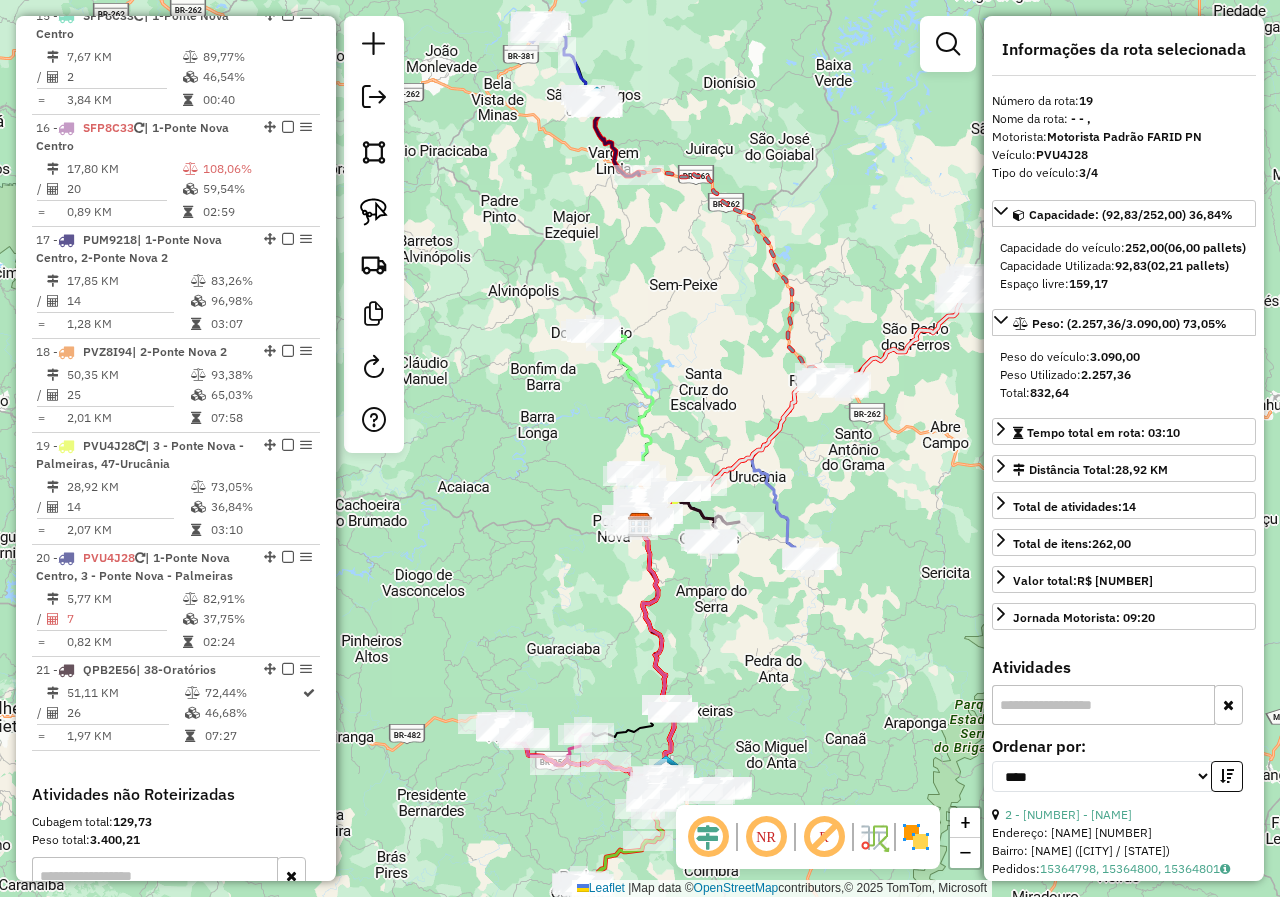 drag, startPoint x: 789, startPoint y: 434, endPoint x: 903, endPoint y: 375, distance: 128.36276 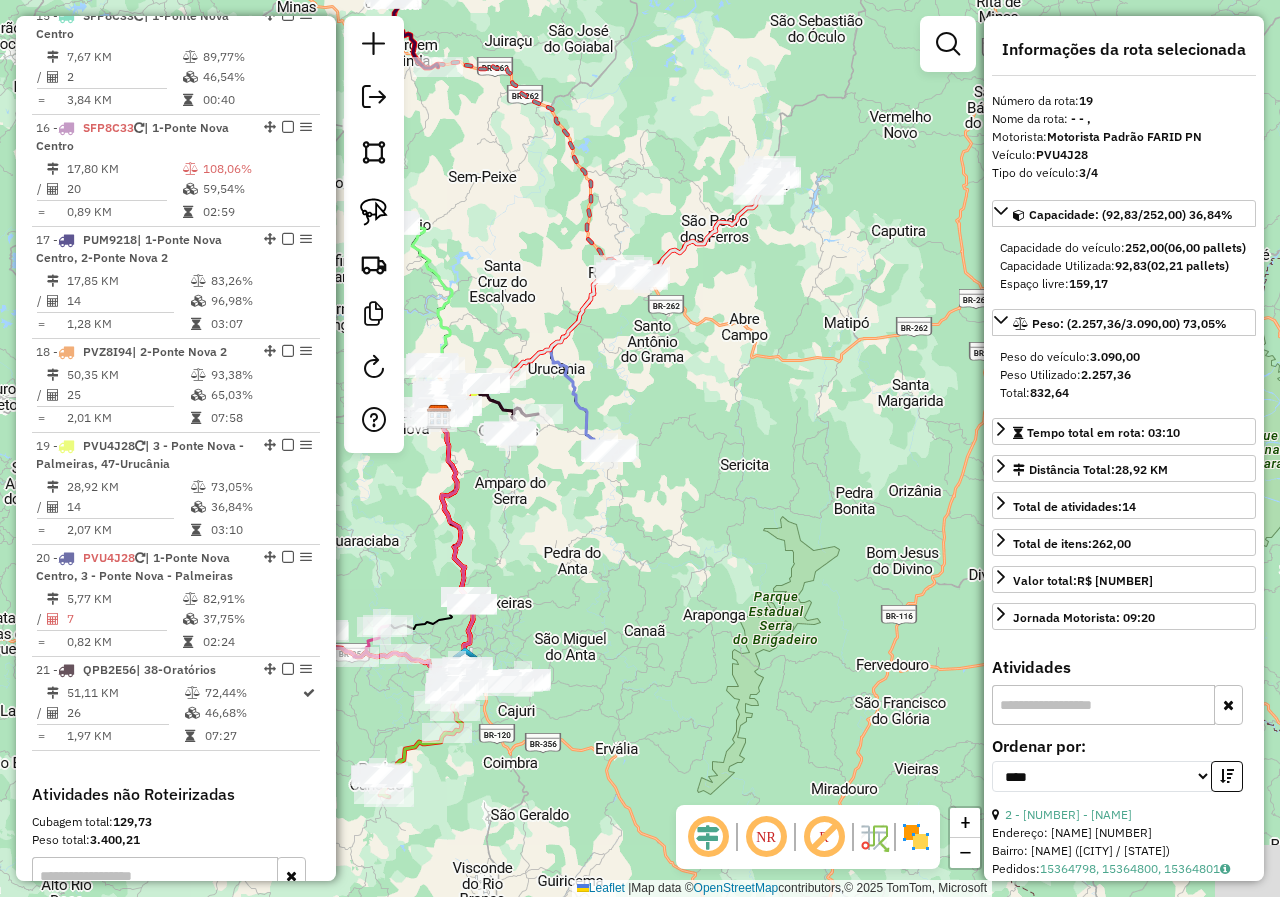 drag, startPoint x: 646, startPoint y: 199, endPoint x: 454, endPoint y: 172, distance: 193.88914 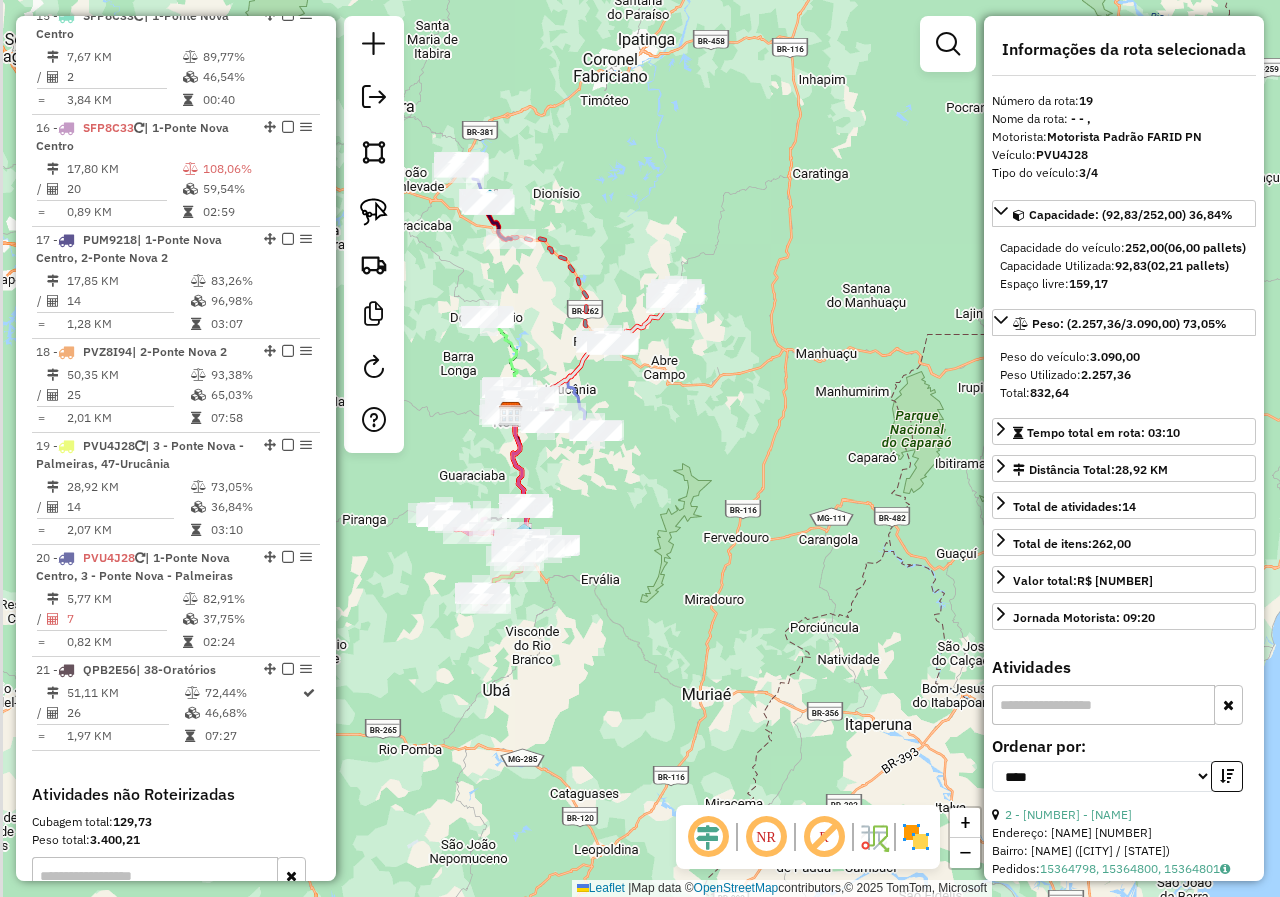 drag, startPoint x: 782, startPoint y: 526, endPoint x: 858, endPoint y: 481, distance: 88.32327 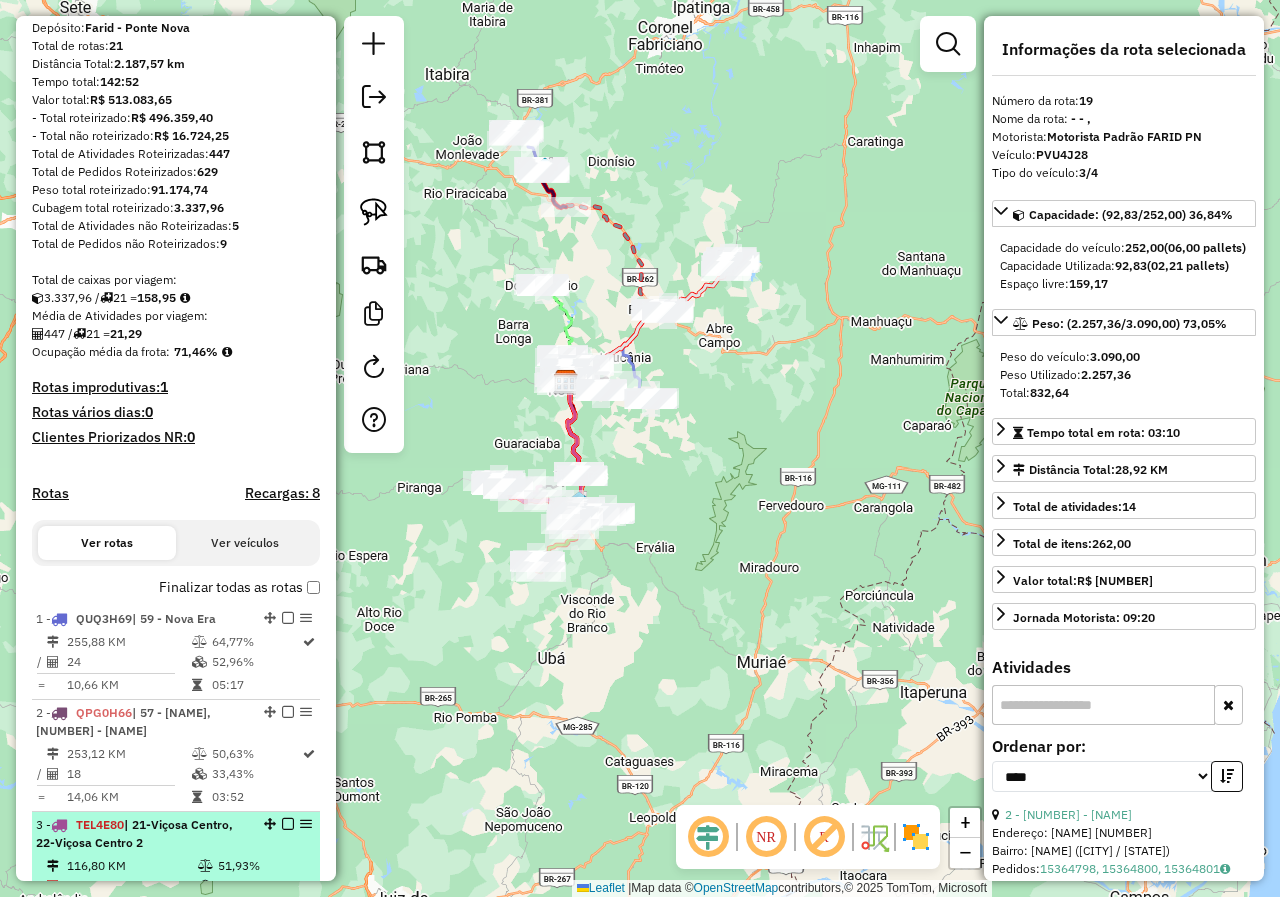 scroll, scrollTop: 0, scrollLeft: 0, axis: both 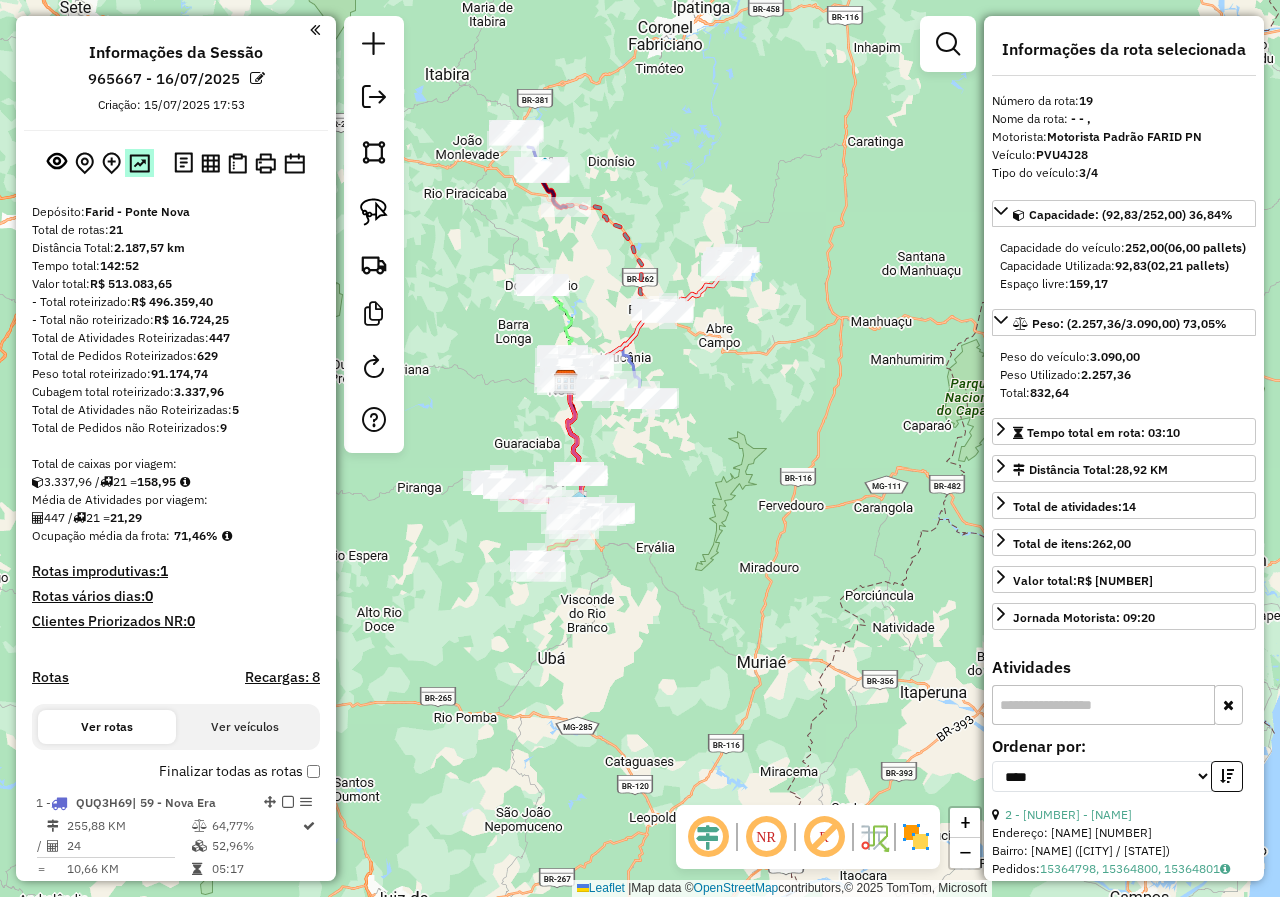 click at bounding box center [139, 163] 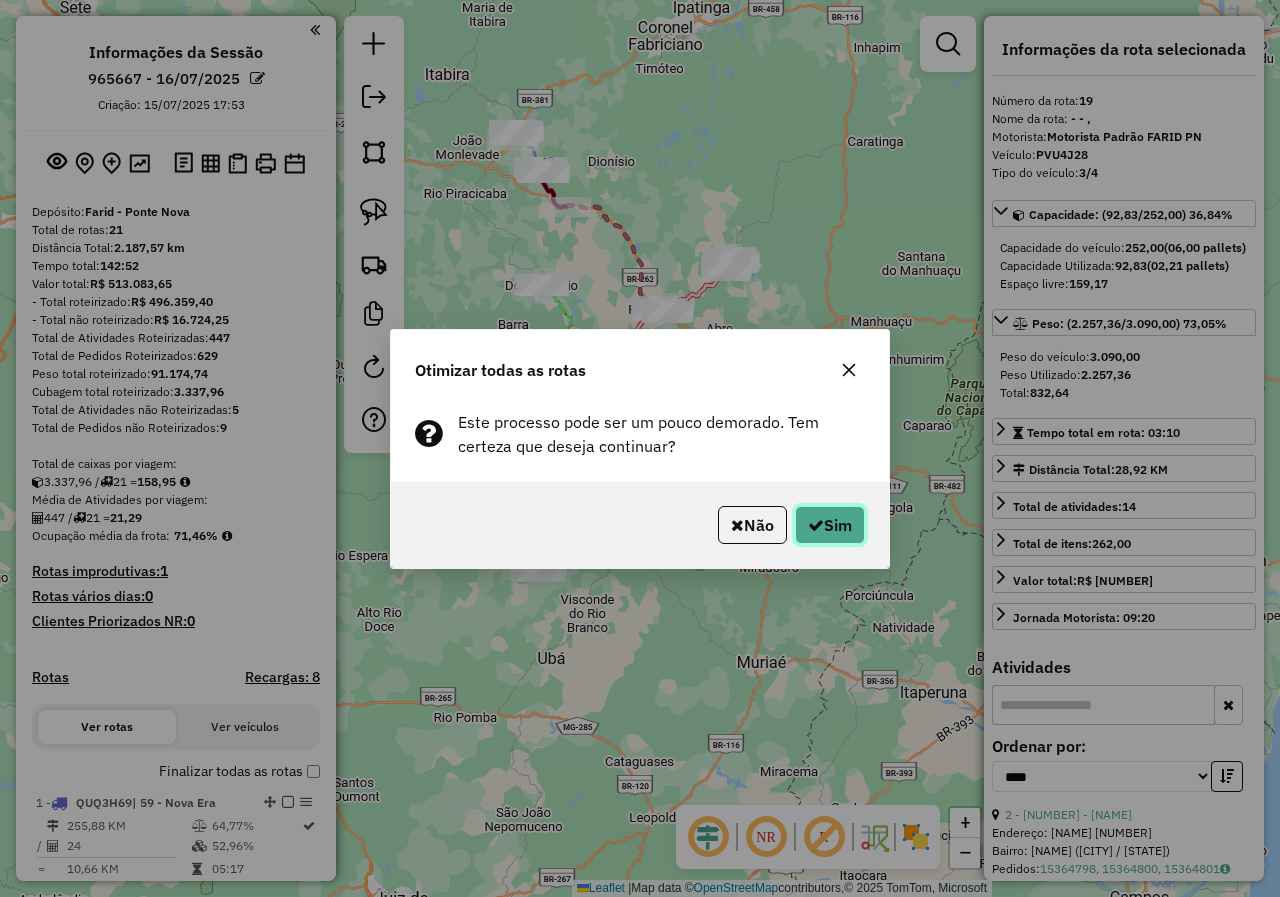 click on "Sim" 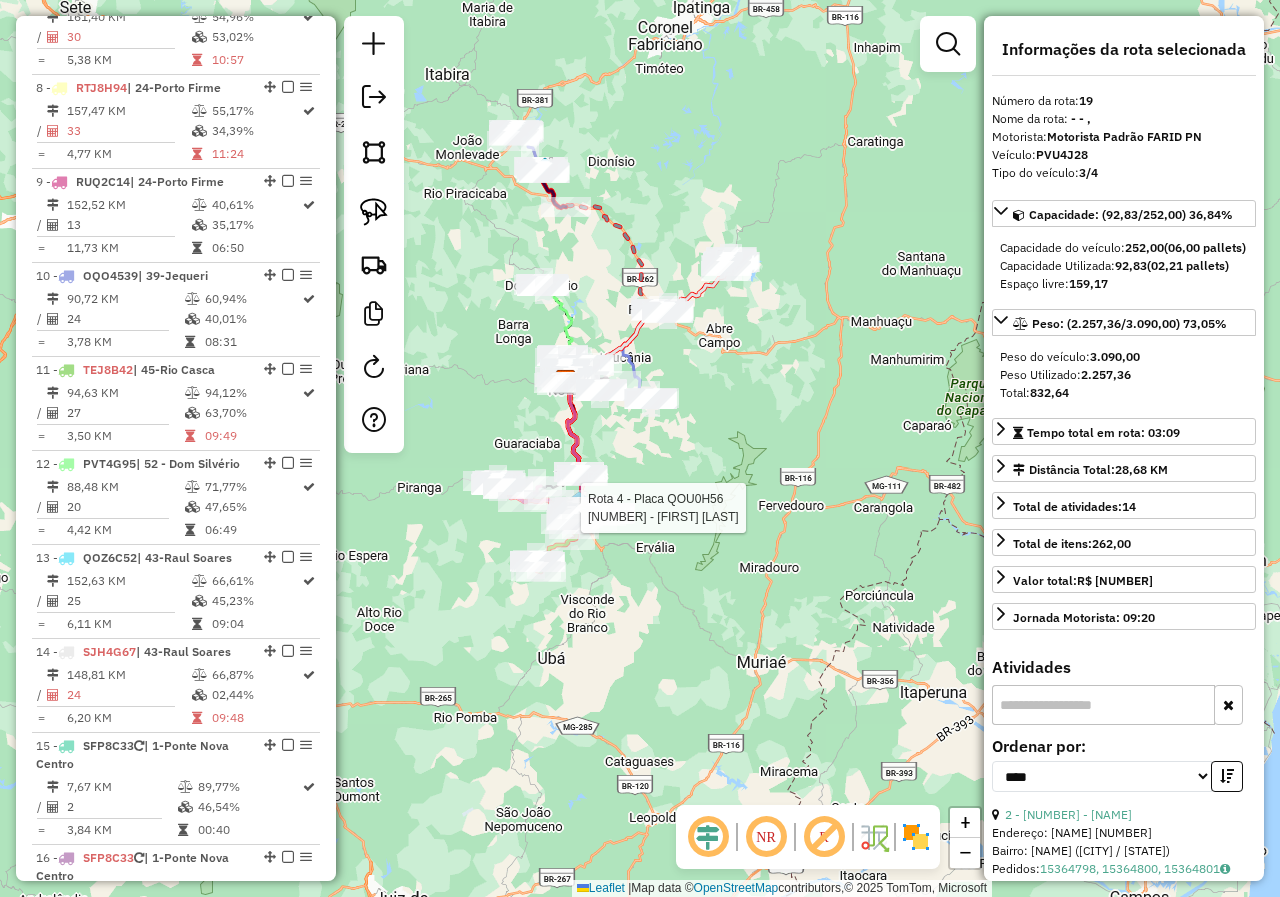scroll, scrollTop: 2475, scrollLeft: 0, axis: vertical 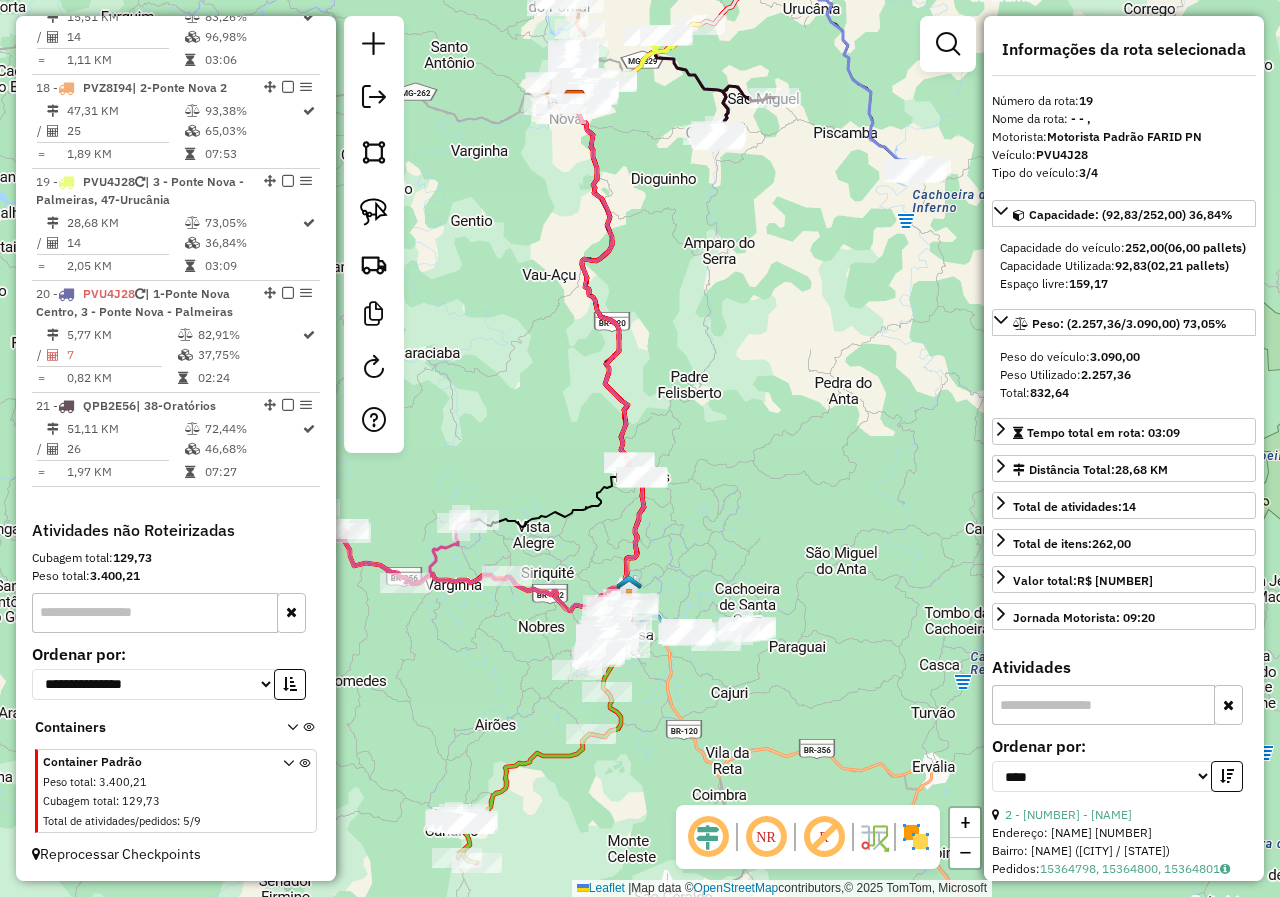 click on "Janela de atendimento Grade de atendimento Capacidade Transportadoras Veículos Cliente Pedidos  Rotas Selecione os dias de semana para filtrar as janelas de atendimento  Seg   Ter   Qua   Qui   Sex   Sáb   Dom  Informe o período da janela de atendimento: De: Até:  Filtrar exatamente a janela do cliente  Considerar janela de atendimento padrão  Selecione os dias de semana para filtrar as grades de atendimento  Seg   Ter   Qua   Qui   Sex   Sáb   Dom   Considerar clientes sem dia de atendimento cadastrado  Clientes fora do dia de atendimento selecionado Filtrar as atividades entre os valores definidos abaixo:  Peso mínimo:   Peso máximo:   Cubagem mínima:   Cubagem máxima:   De:   Até:  Filtrar as atividades entre o tempo de atendimento definido abaixo:  De:   Até:   Considerar capacidade total dos clientes não roteirizados Transportadora: Selecione um ou mais itens Tipo de veículo: Selecione um ou mais itens Veículo: Selecione um ou mais itens Motorista: Selecione um ou mais itens Nome: Rótulo:" 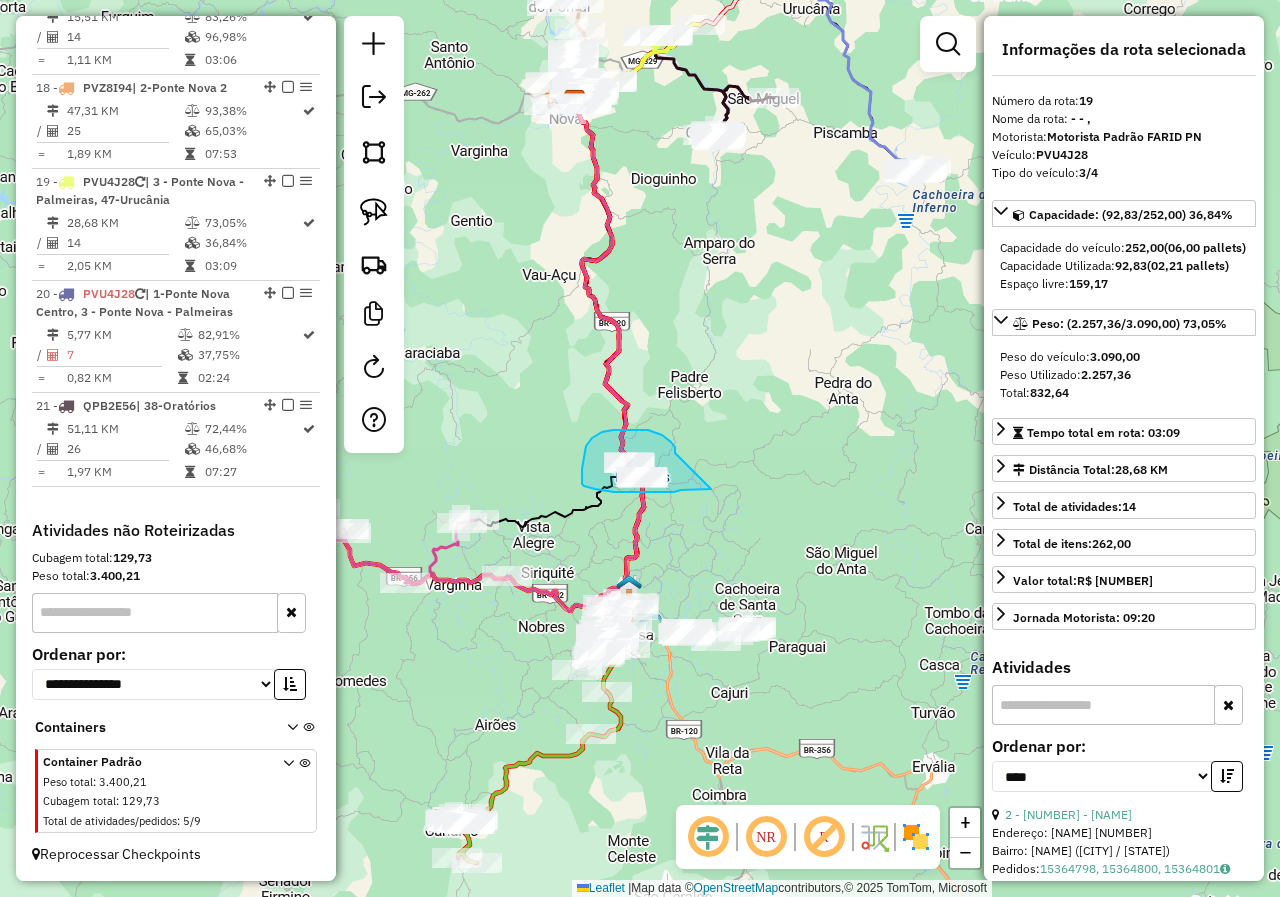 drag, startPoint x: 675, startPoint y: 453, endPoint x: 711, endPoint y: 489, distance: 50.91169 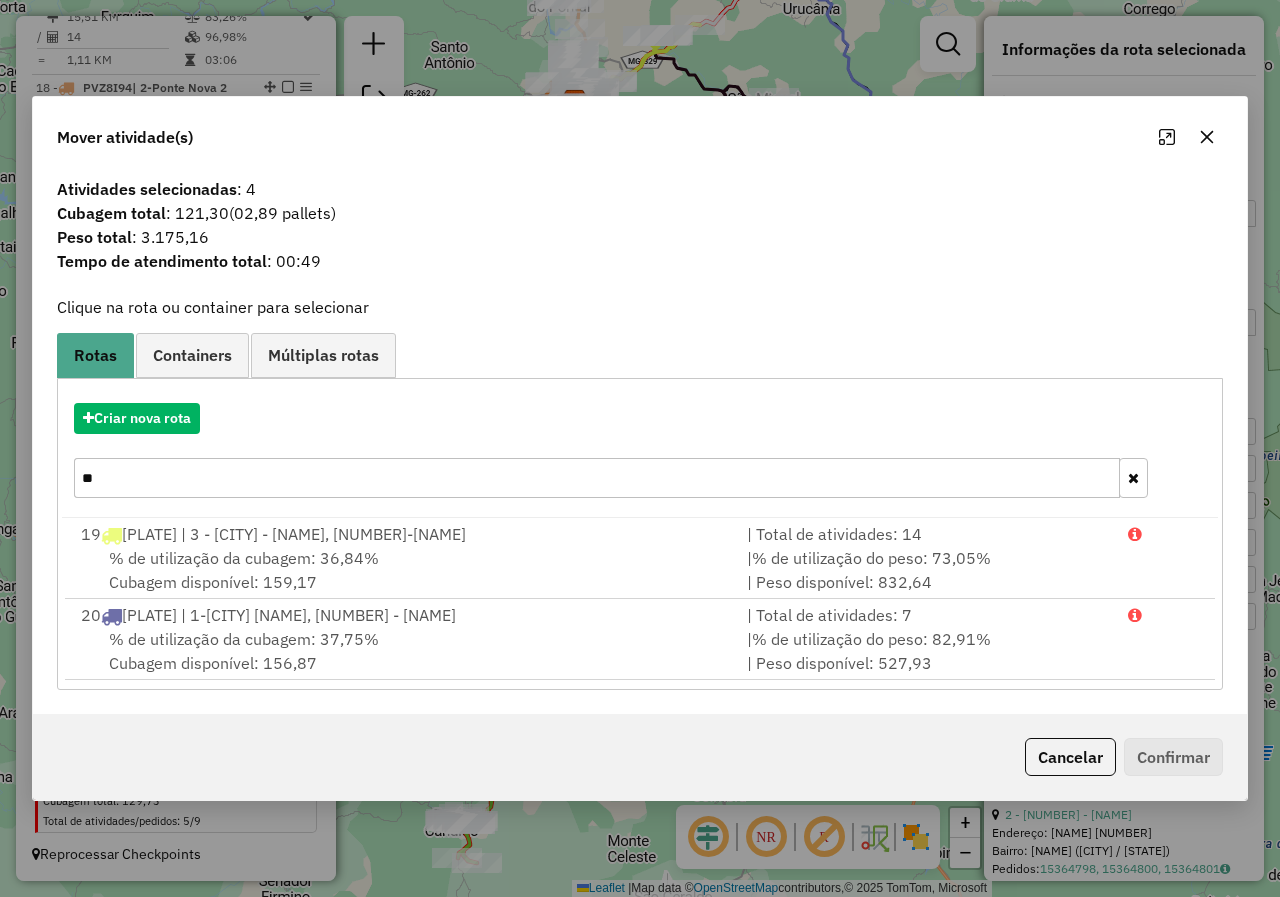 drag, startPoint x: 80, startPoint y: 468, endPoint x: 0, endPoint y: 471, distance: 80.05623 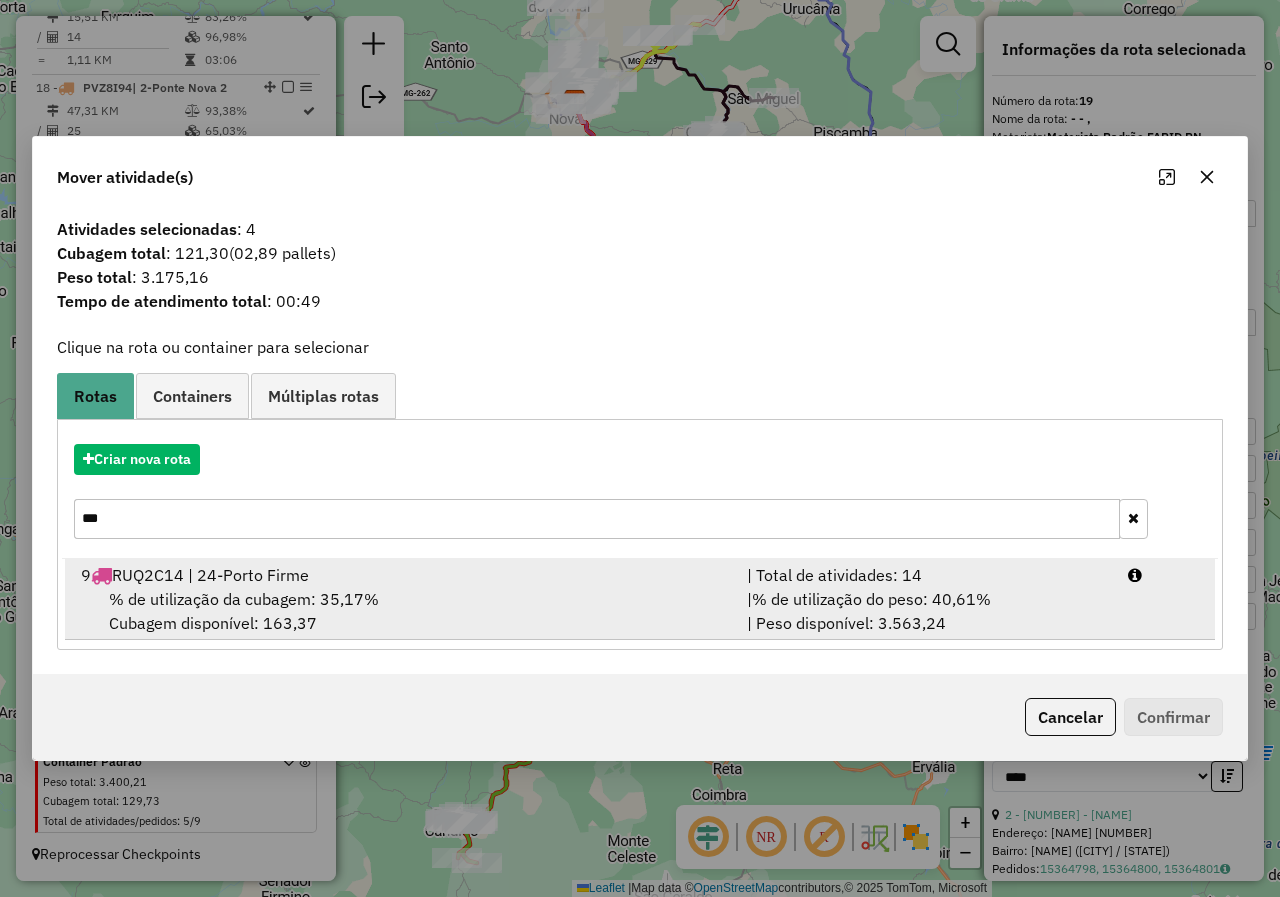 type on "***" 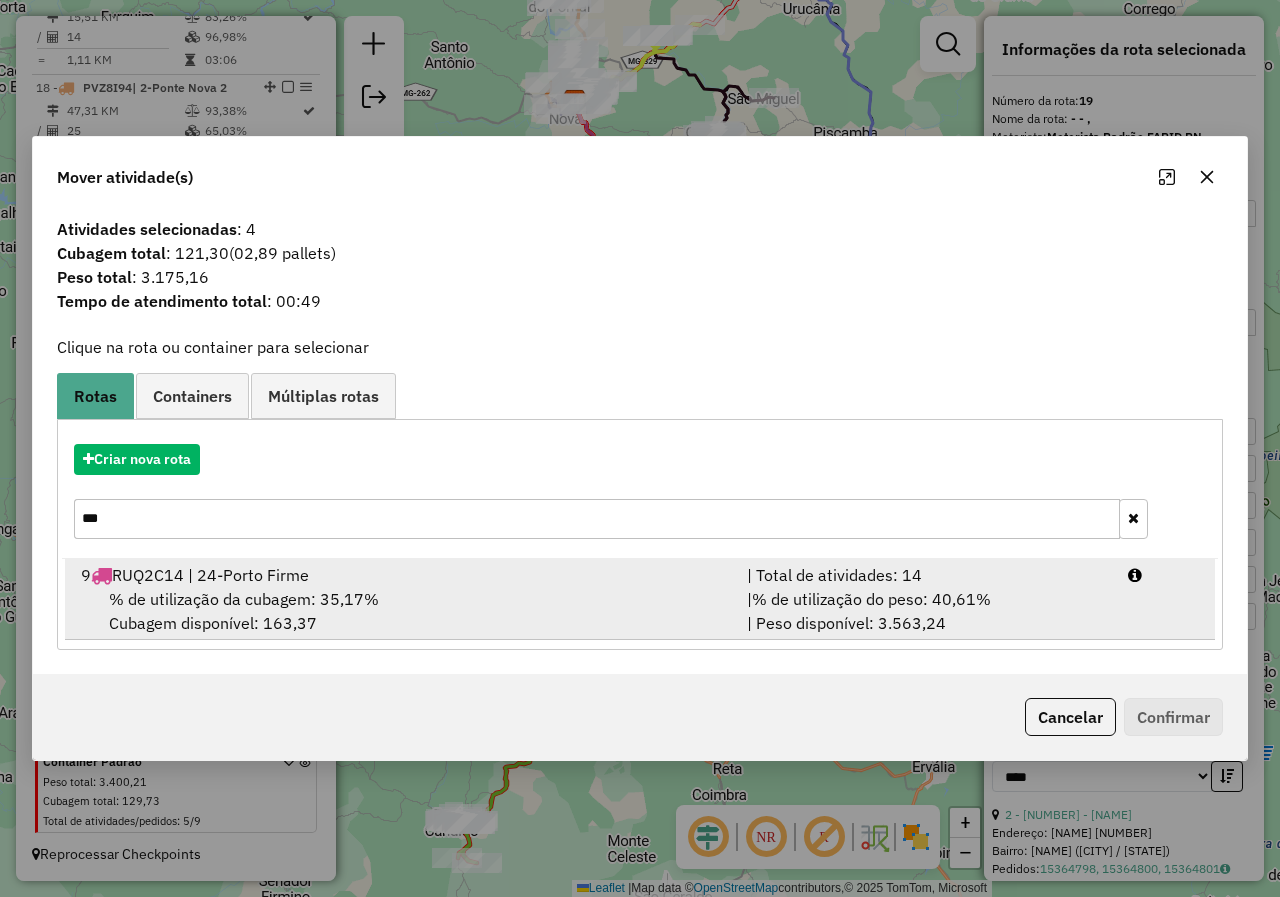click on "9  RUQ2C14 | 24-Porto Firme" at bounding box center (402, 575) 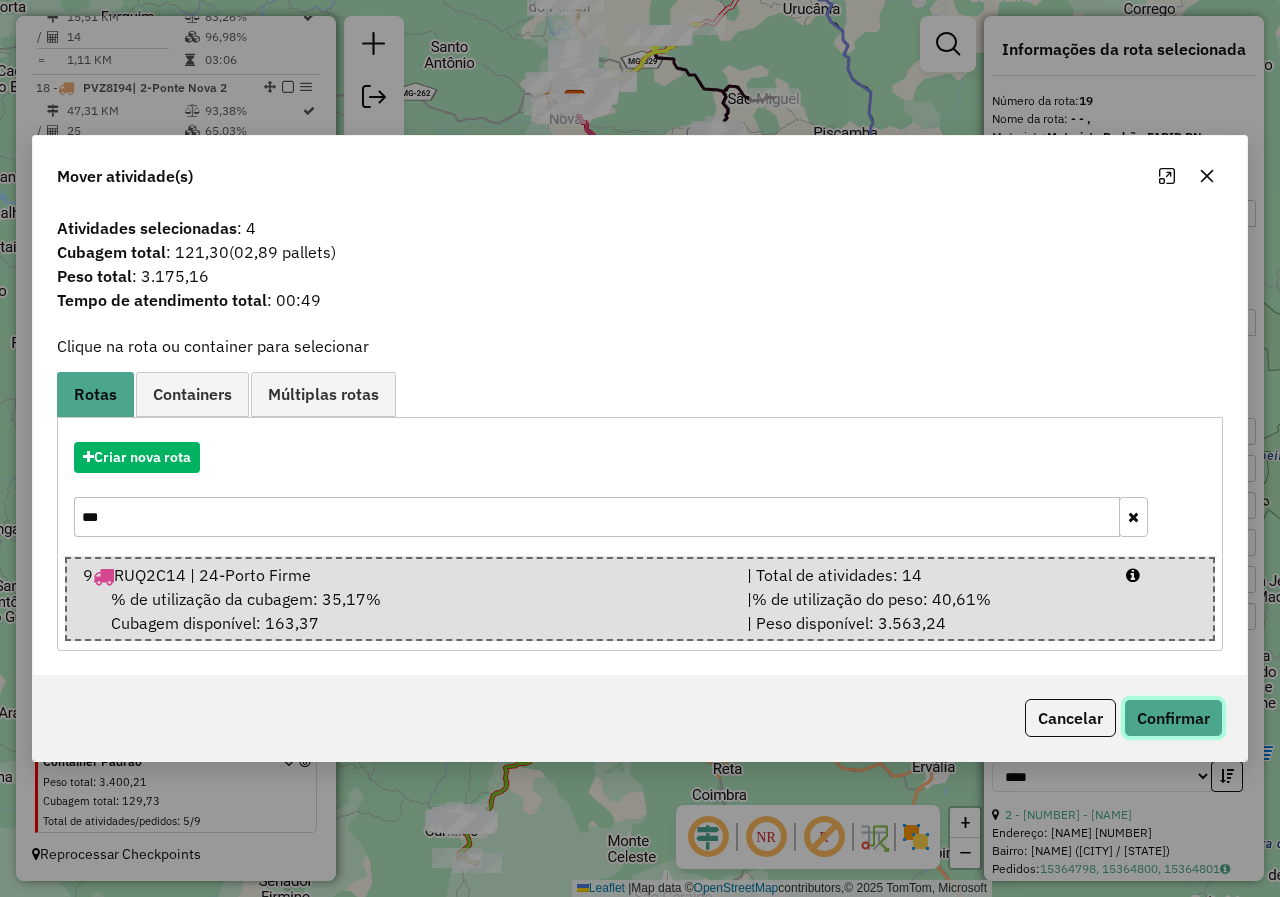 click on "Confirmar" 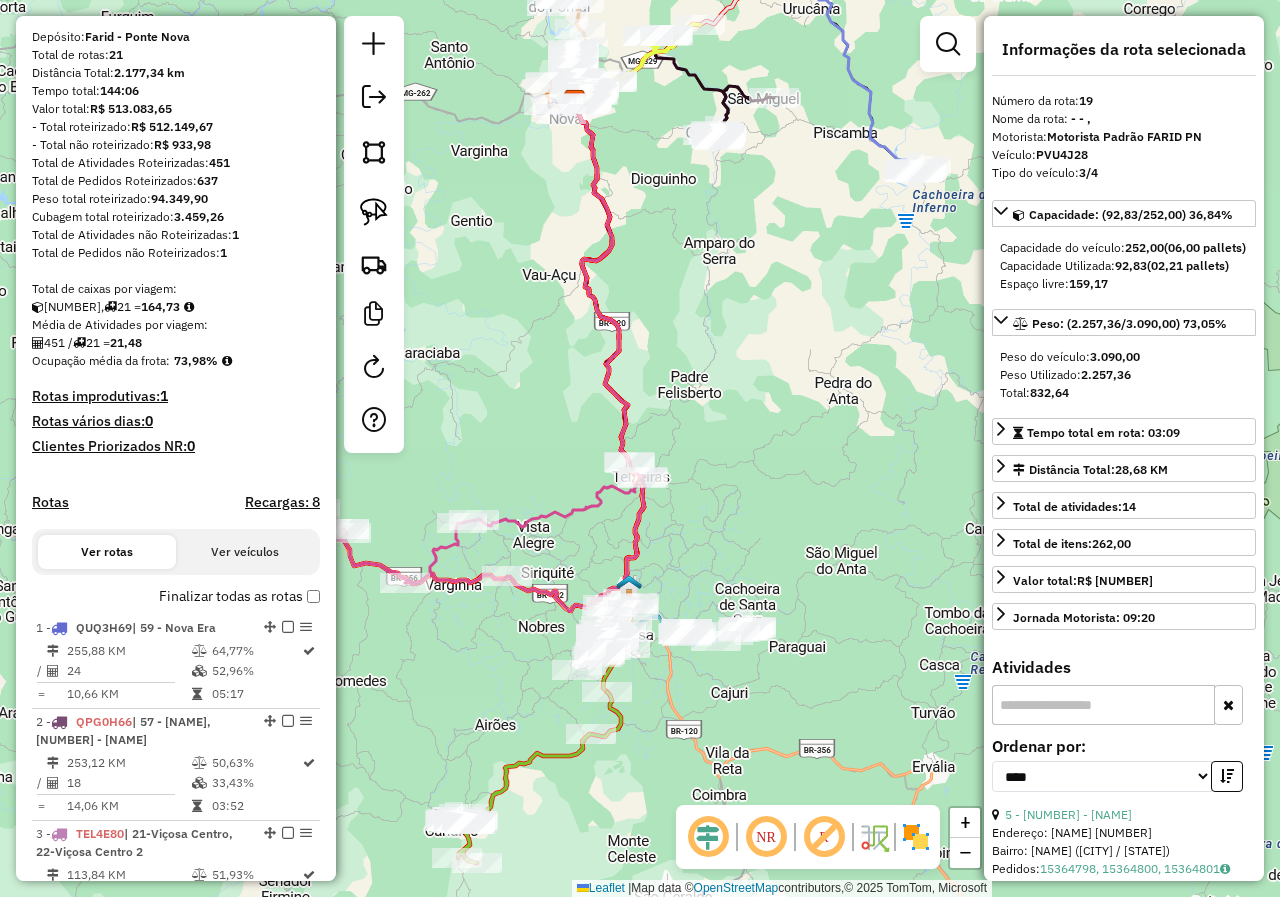 scroll, scrollTop: 0, scrollLeft: 0, axis: both 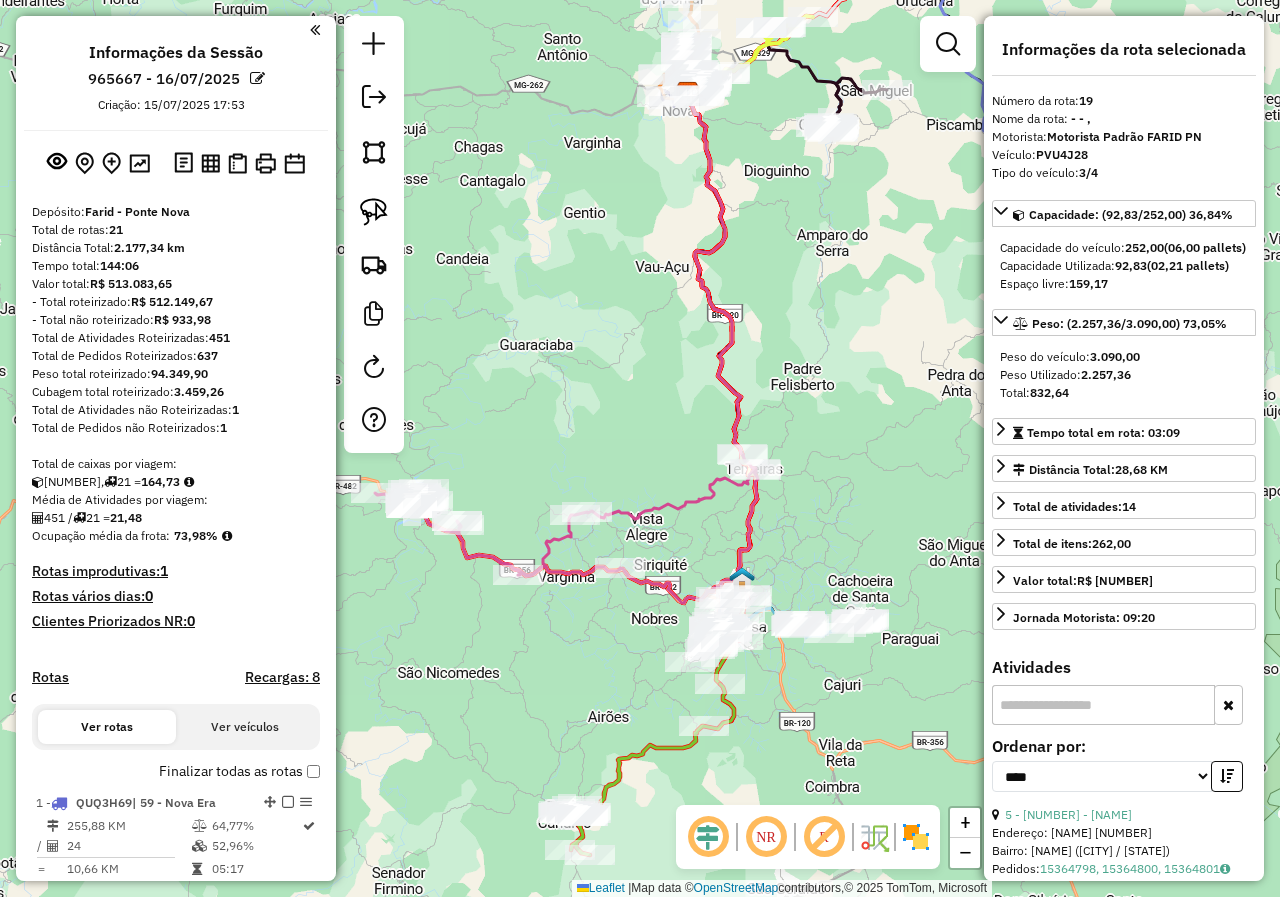 drag, startPoint x: 423, startPoint y: 651, endPoint x: 517, endPoint y: 656, distance: 94.13288 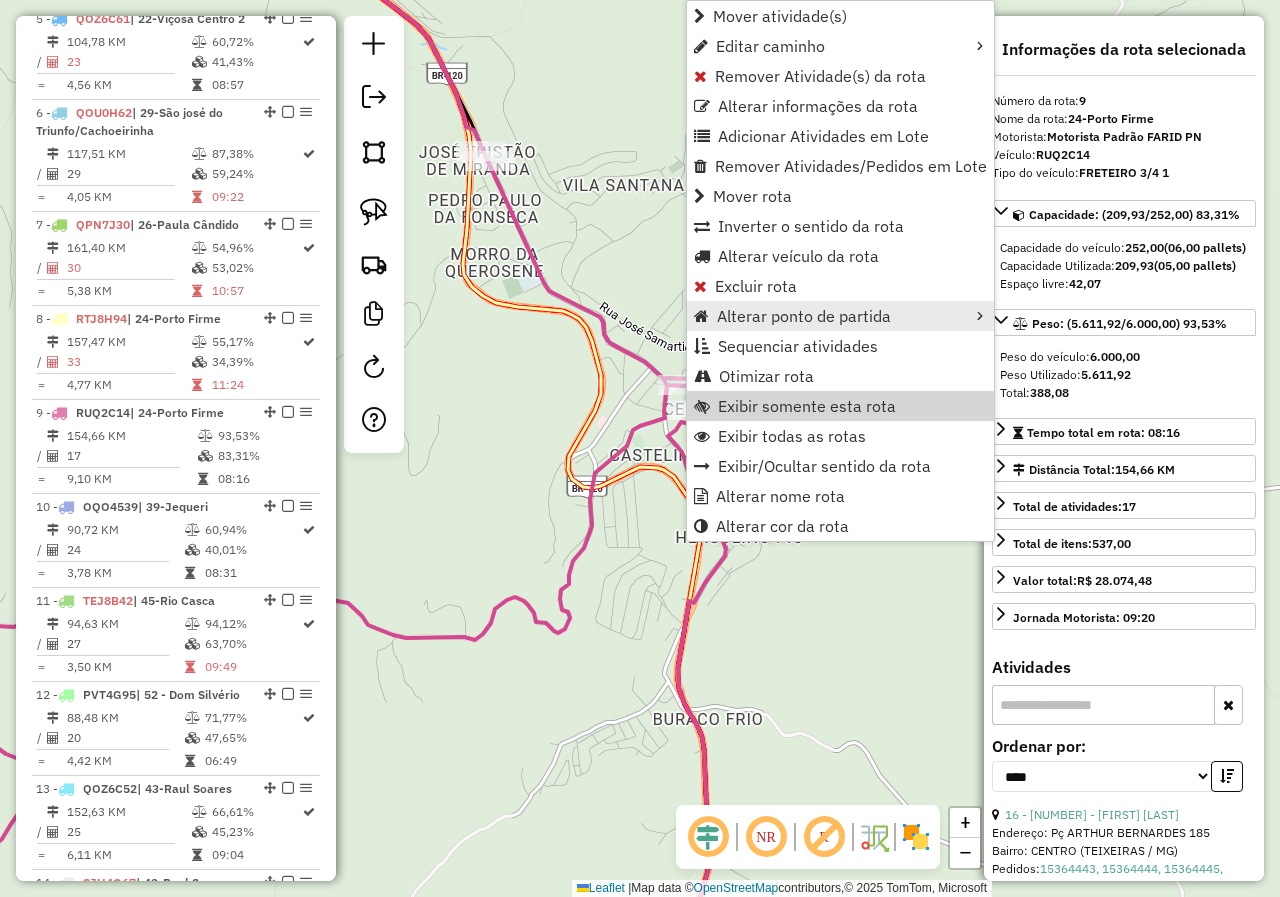 scroll, scrollTop: 1616, scrollLeft: 0, axis: vertical 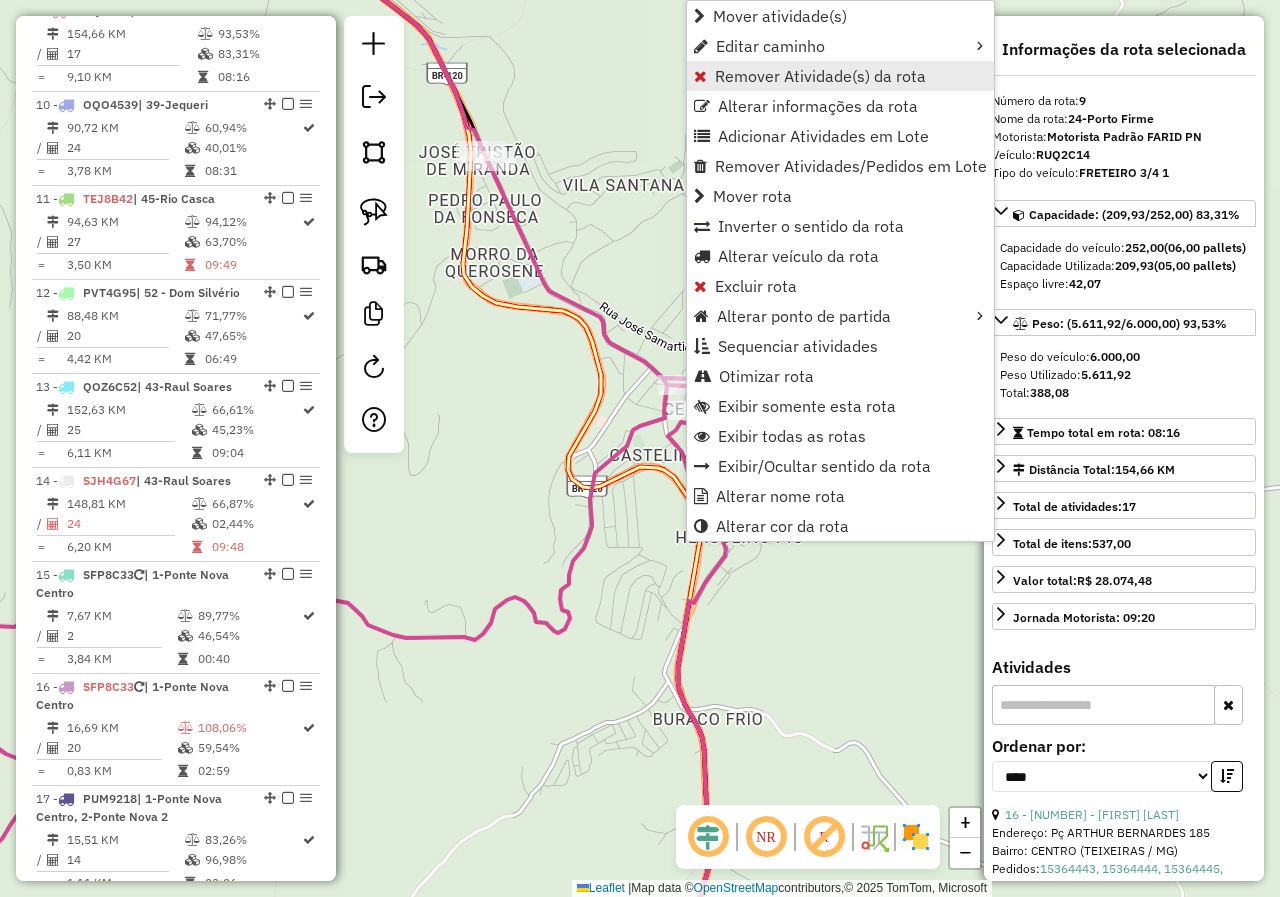 click on "Remover Atividade(s) da rota" at bounding box center (840, 76) 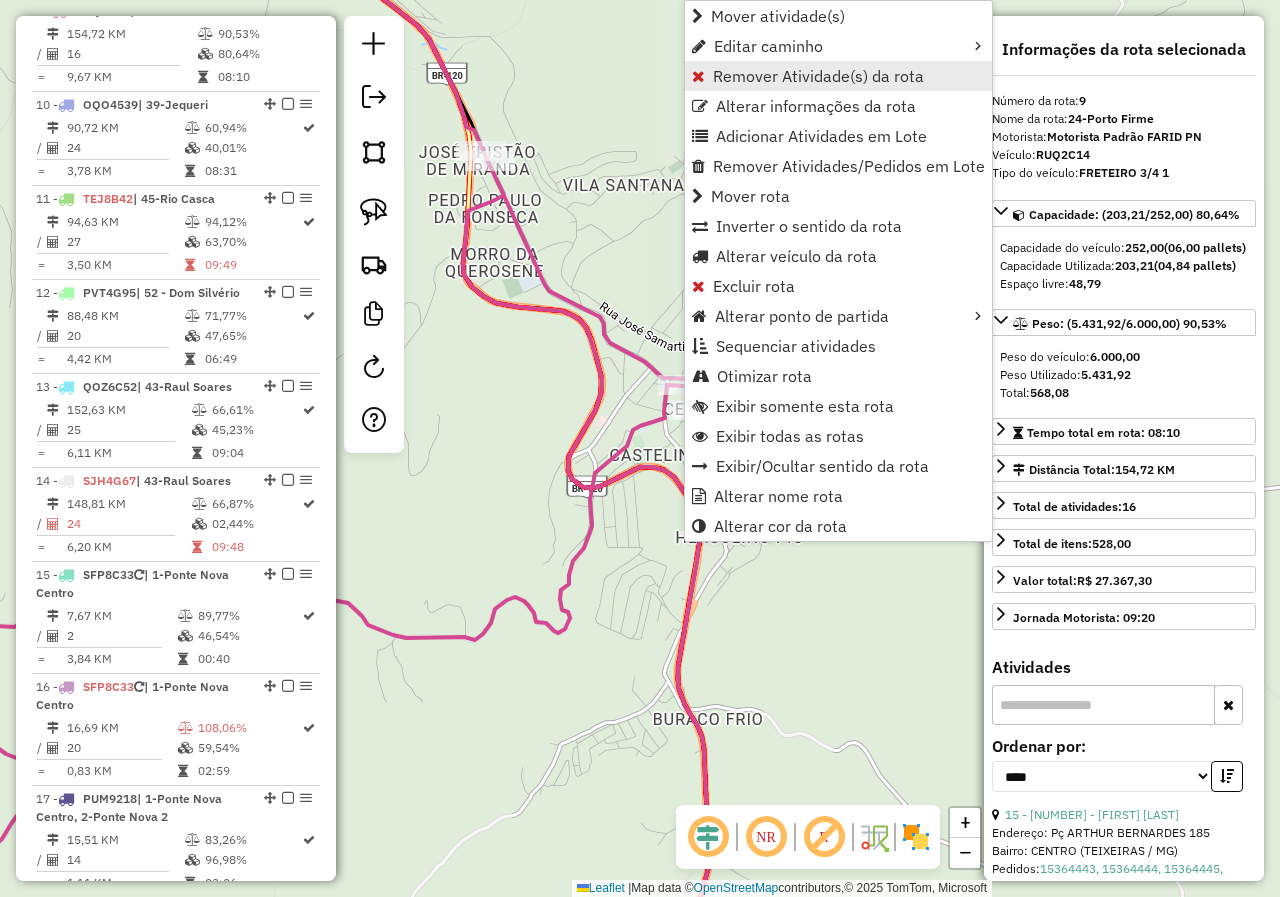 click on "Remover Atividade(s) da rota" at bounding box center [818, 76] 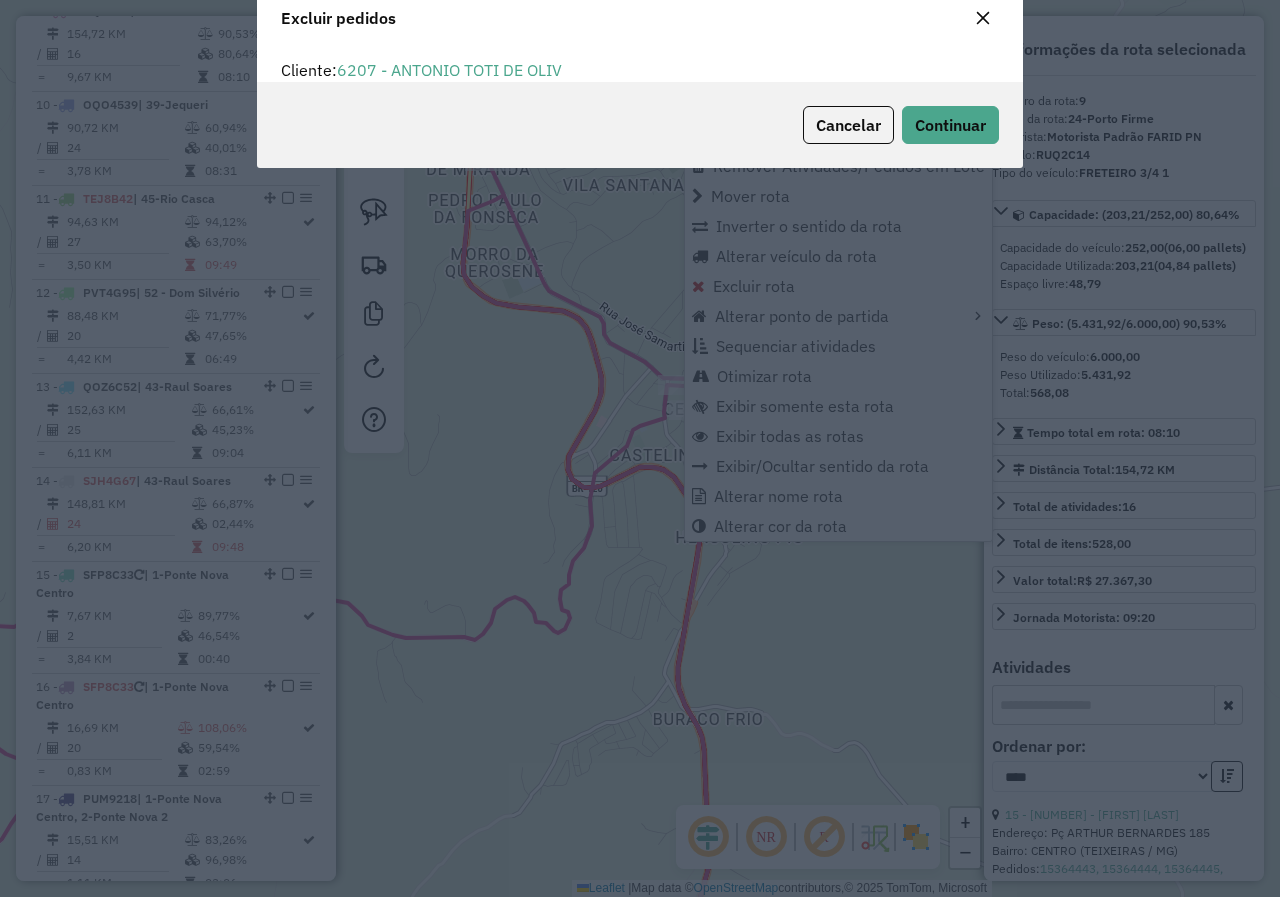 scroll, scrollTop: 0, scrollLeft: 0, axis: both 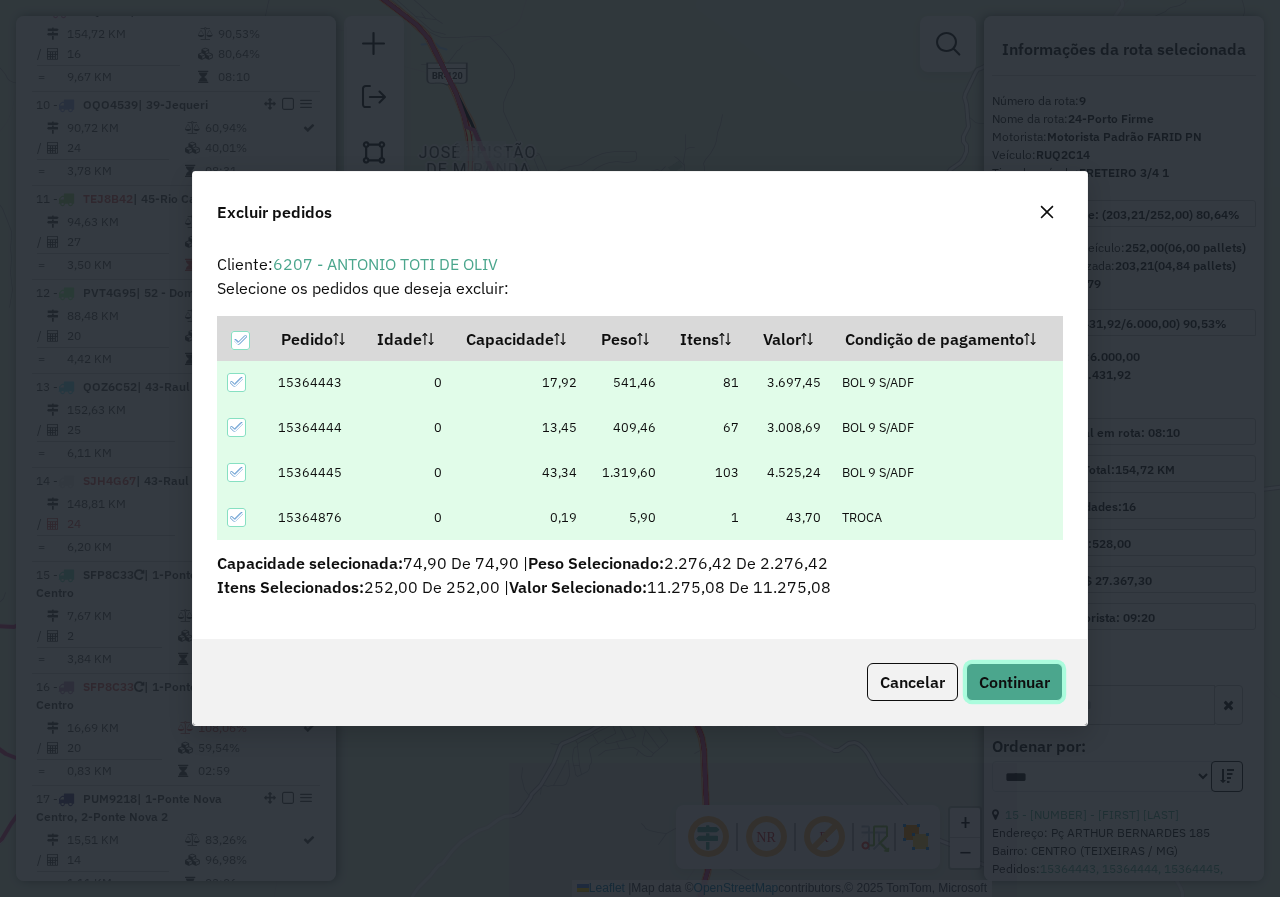 click on "Continuar" 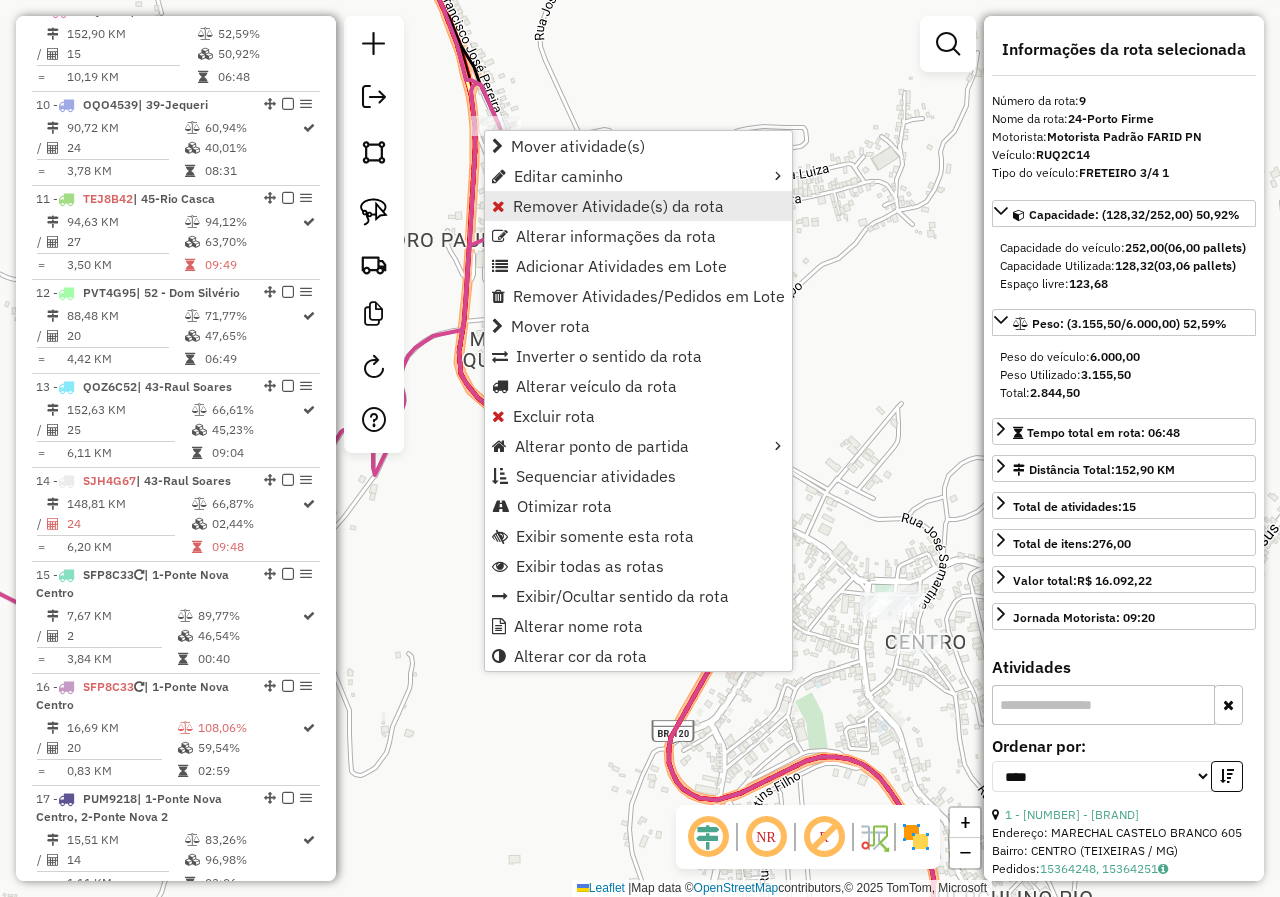 click on "Remover Atividade(s) da rota" at bounding box center (618, 206) 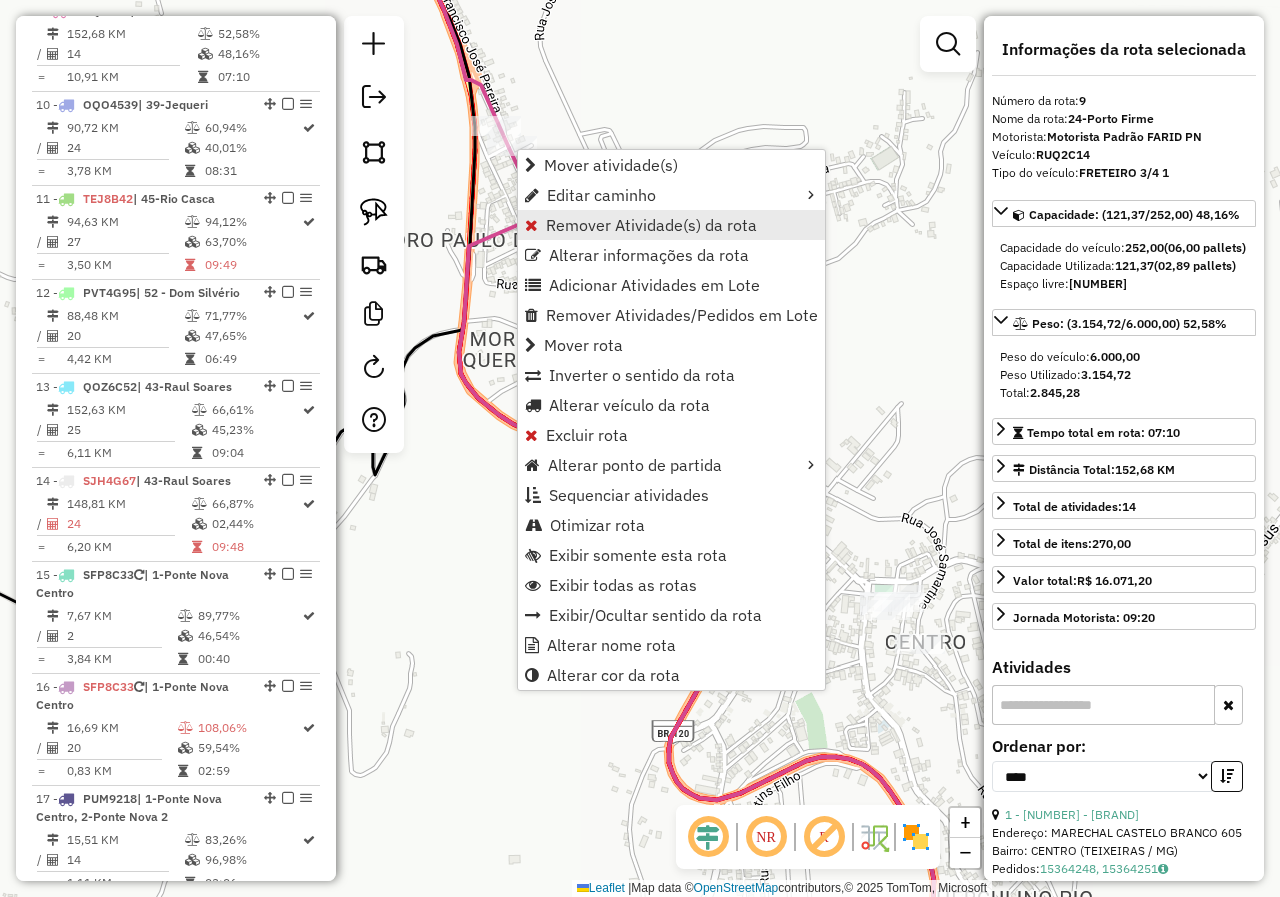 click on "Remover Atividade(s) da rota" at bounding box center [651, 225] 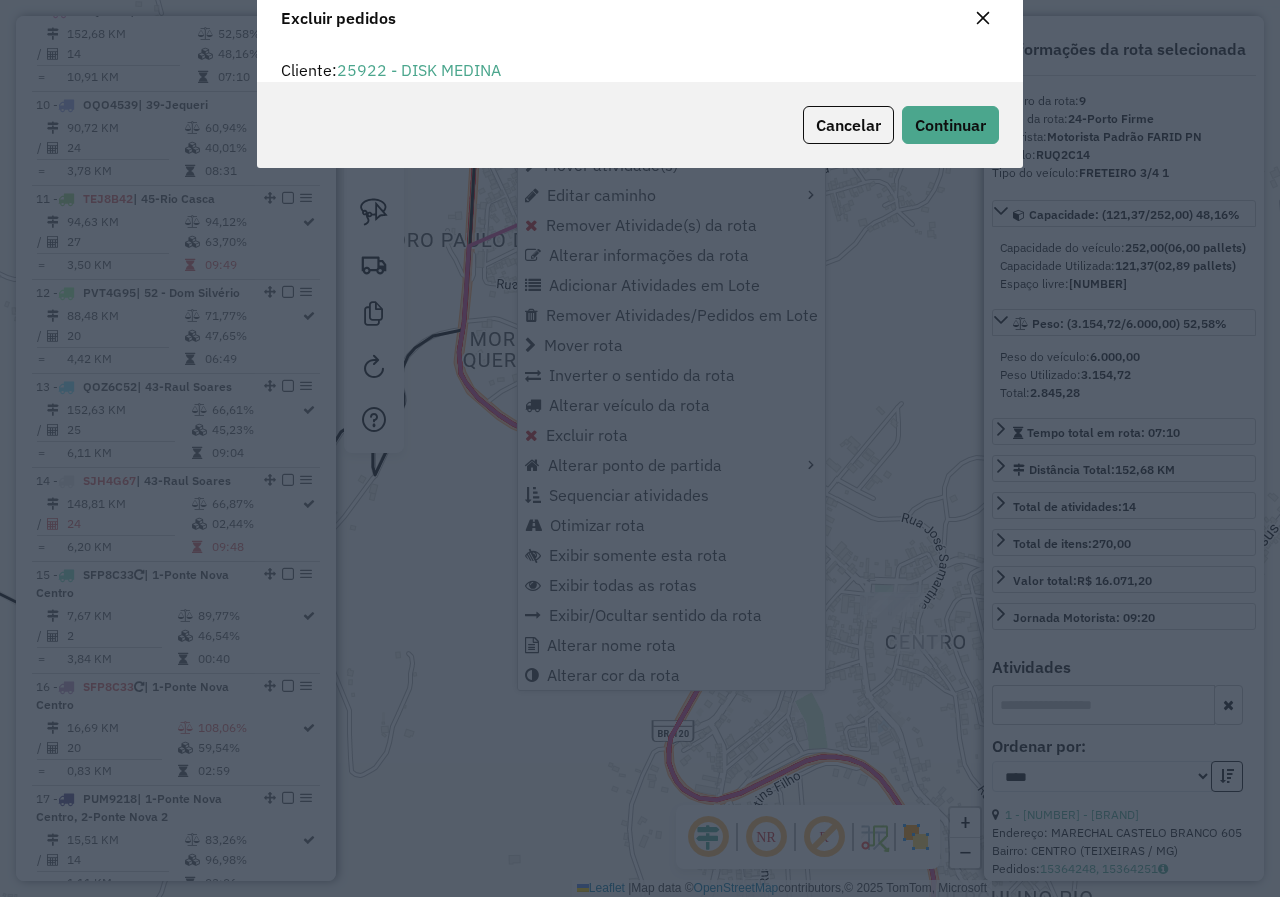 scroll, scrollTop: 82, scrollLeft: 0, axis: vertical 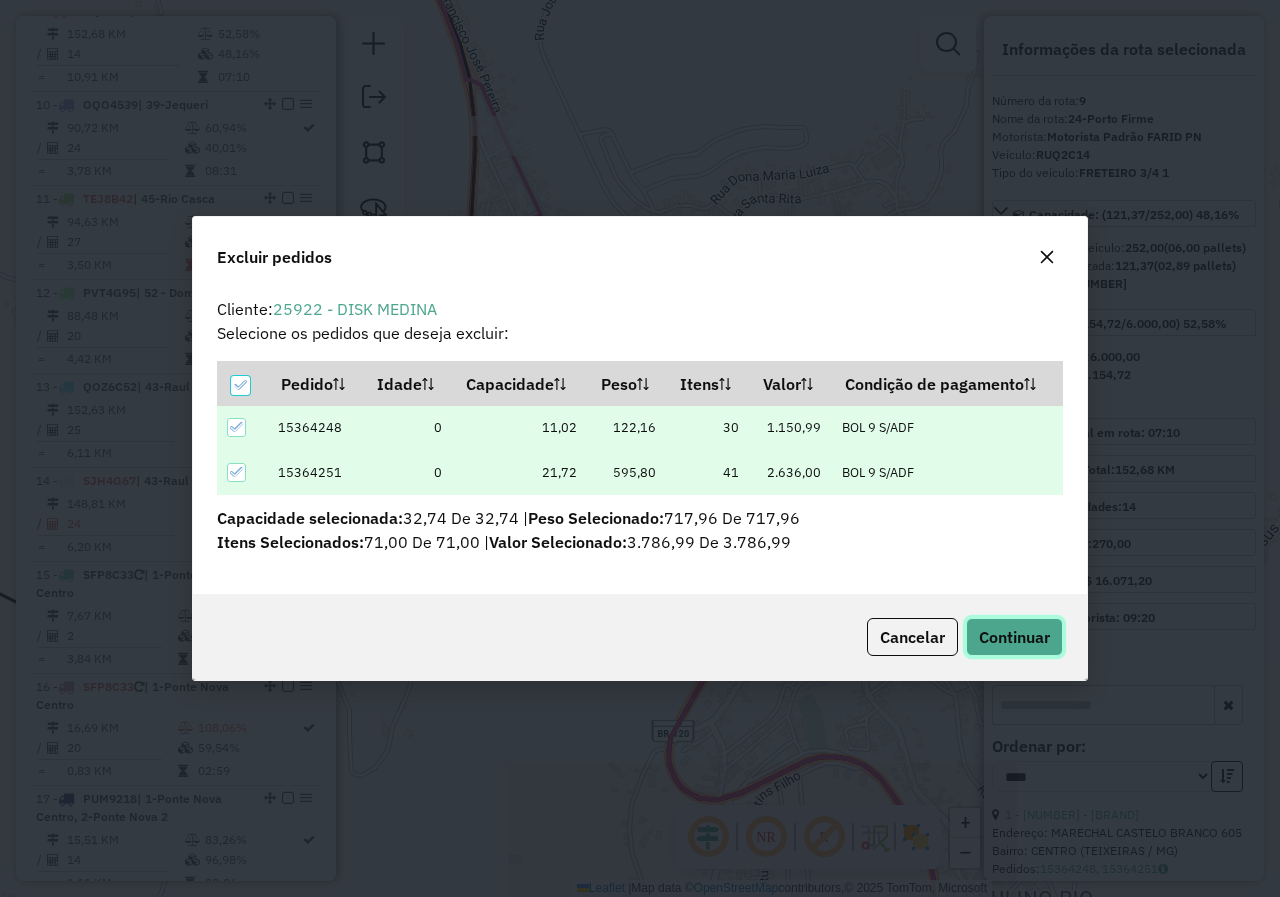 click on "Continuar" 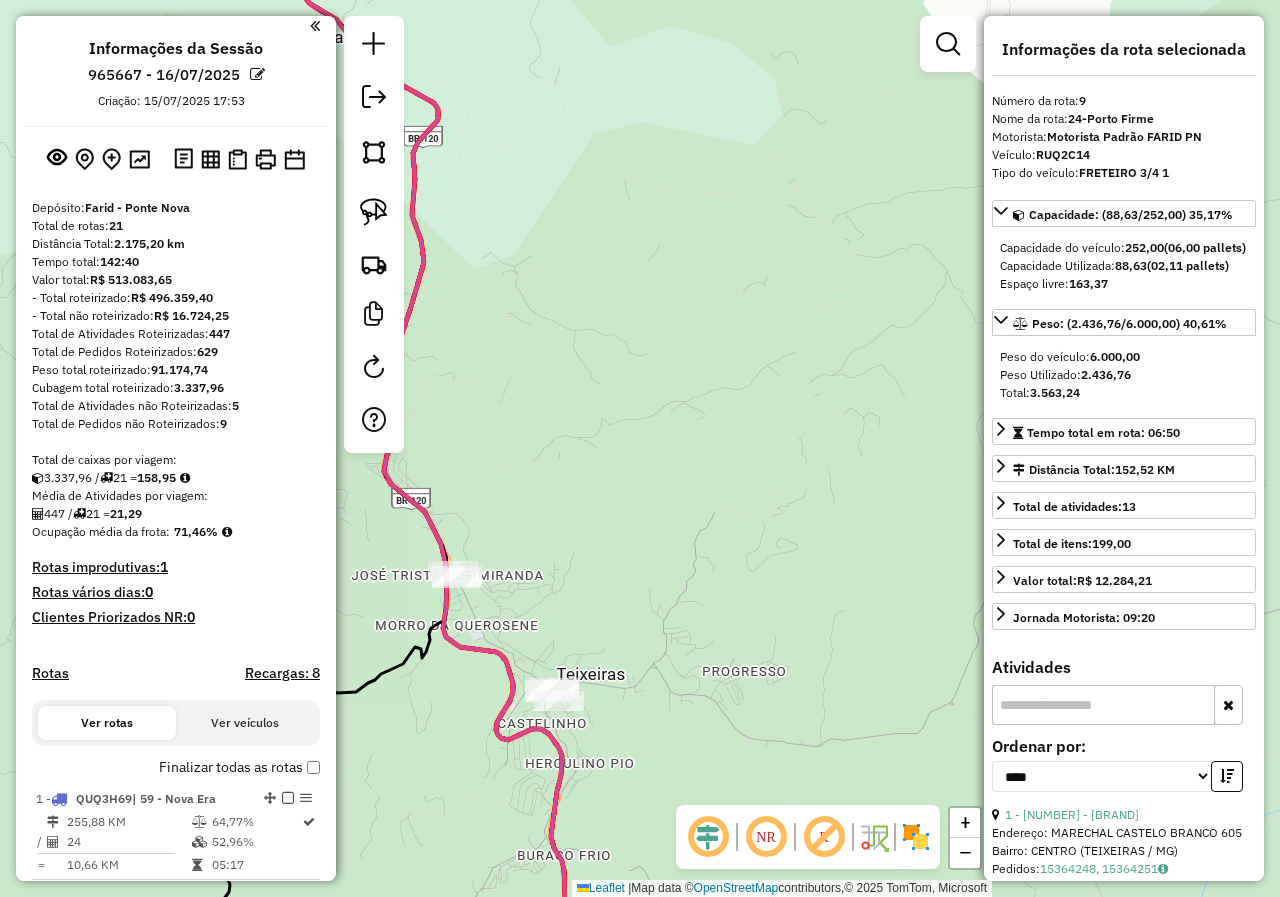 scroll, scrollTop: 0, scrollLeft: 0, axis: both 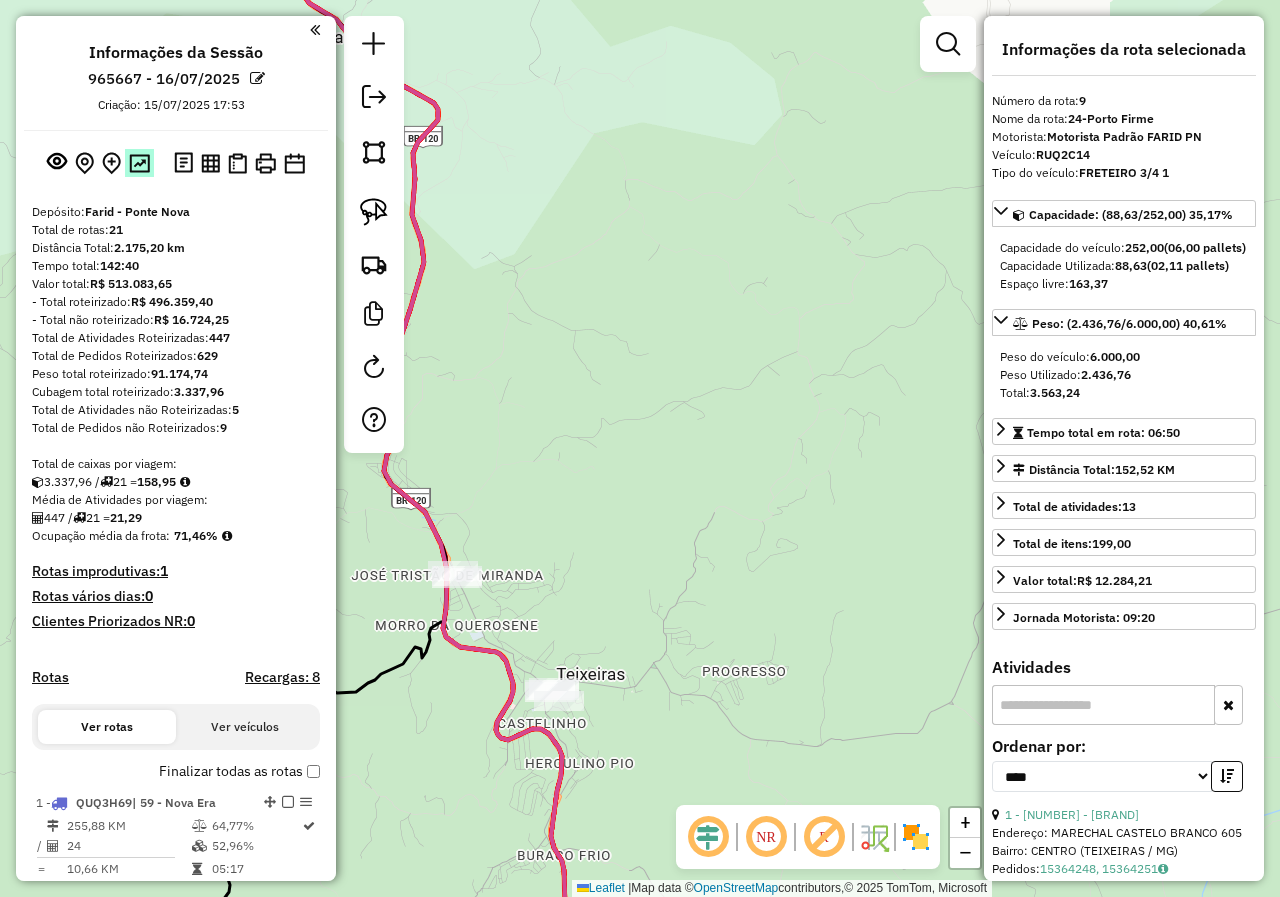 click at bounding box center [139, 163] 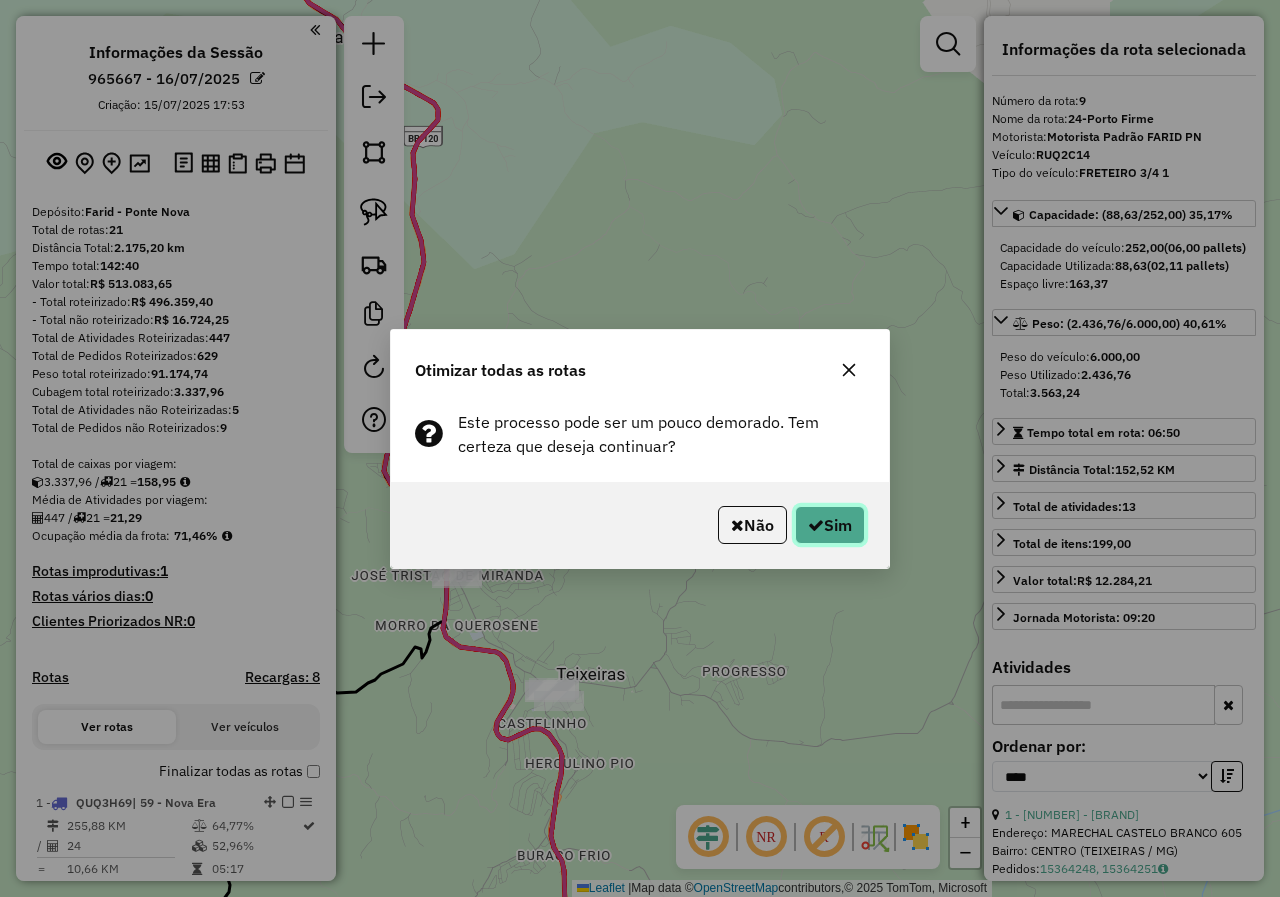 click on "Sim" 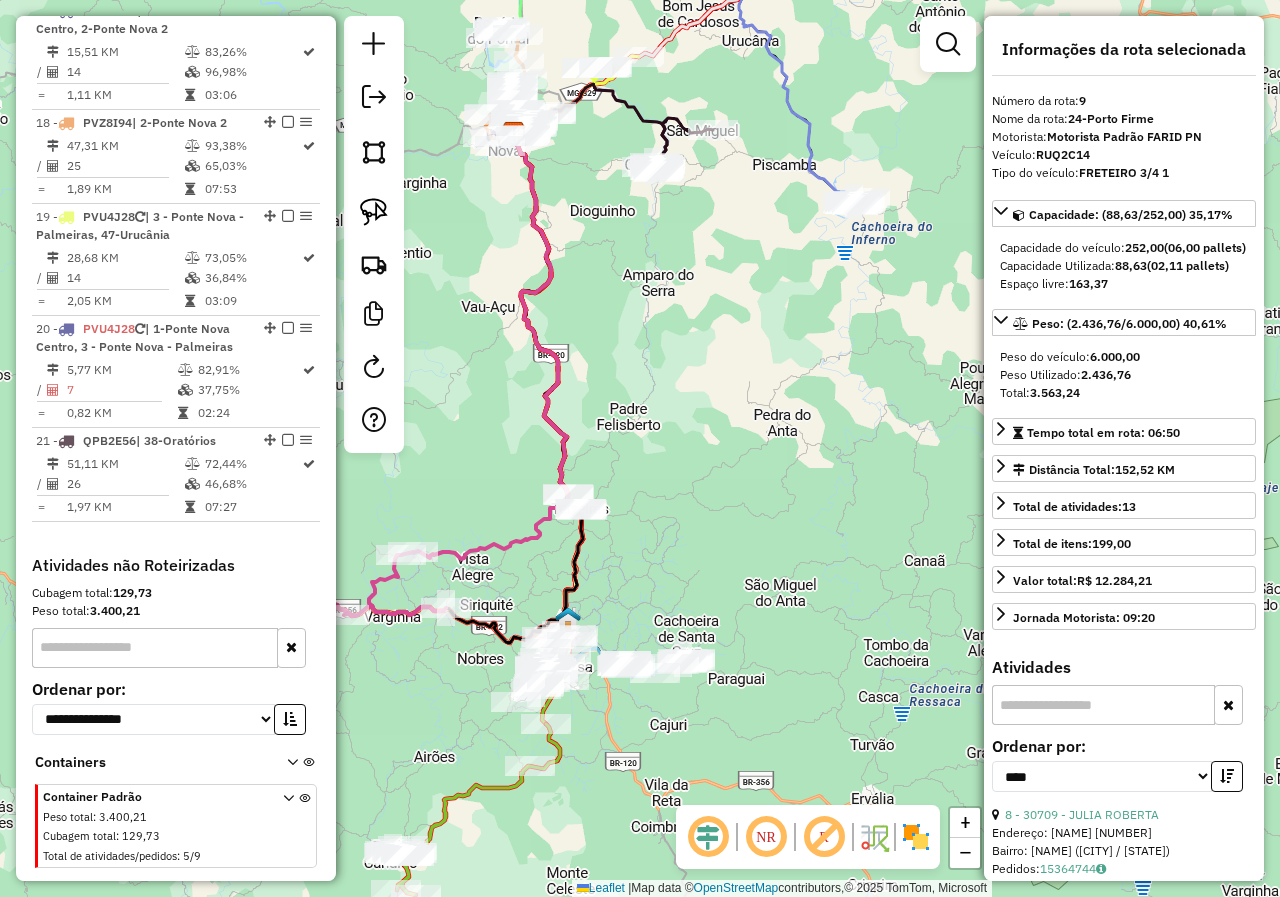 scroll, scrollTop: 2475, scrollLeft: 0, axis: vertical 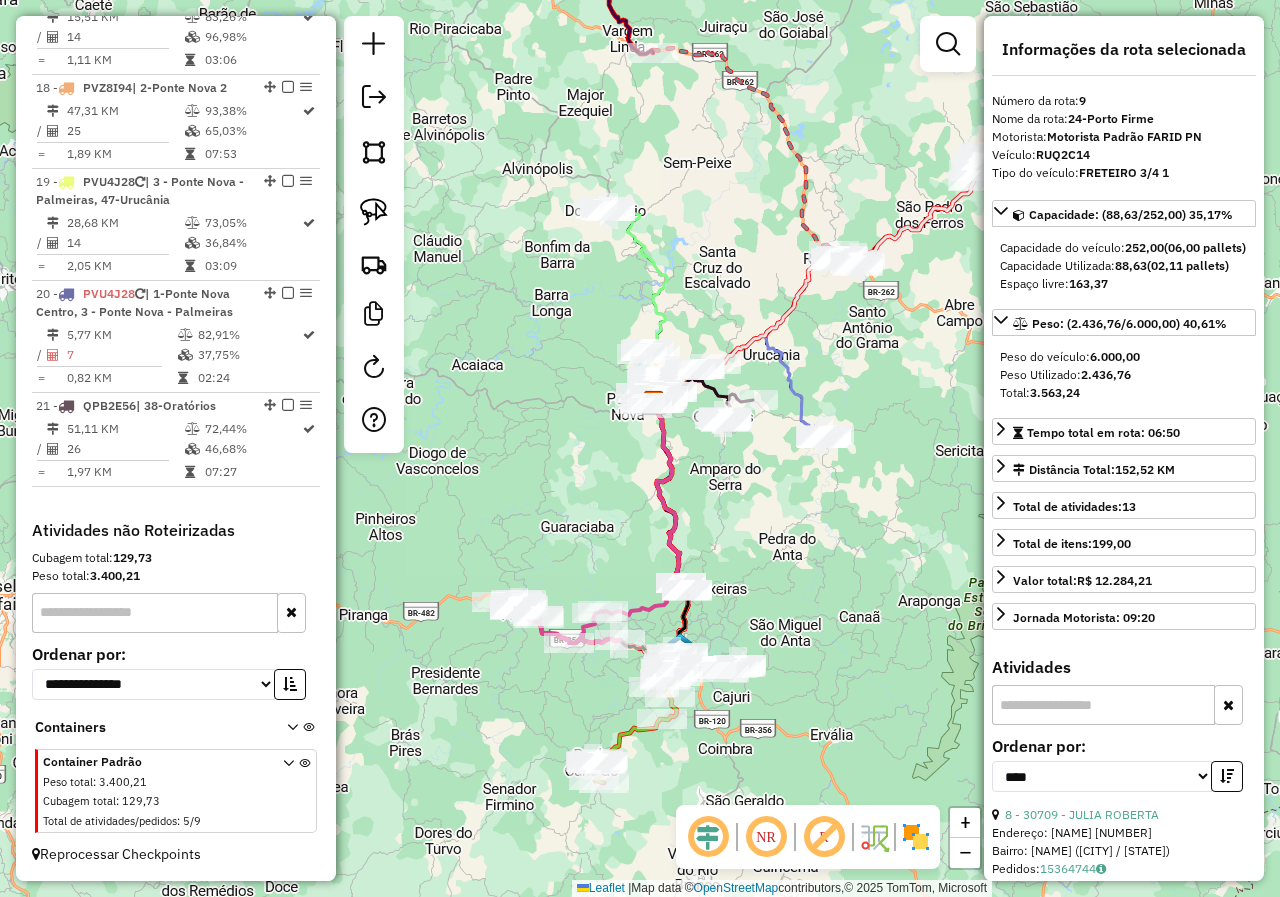 drag, startPoint x: 459, startPoint y: 655, endPoint x: 596, endPoint y: 679, distance: 139.0863 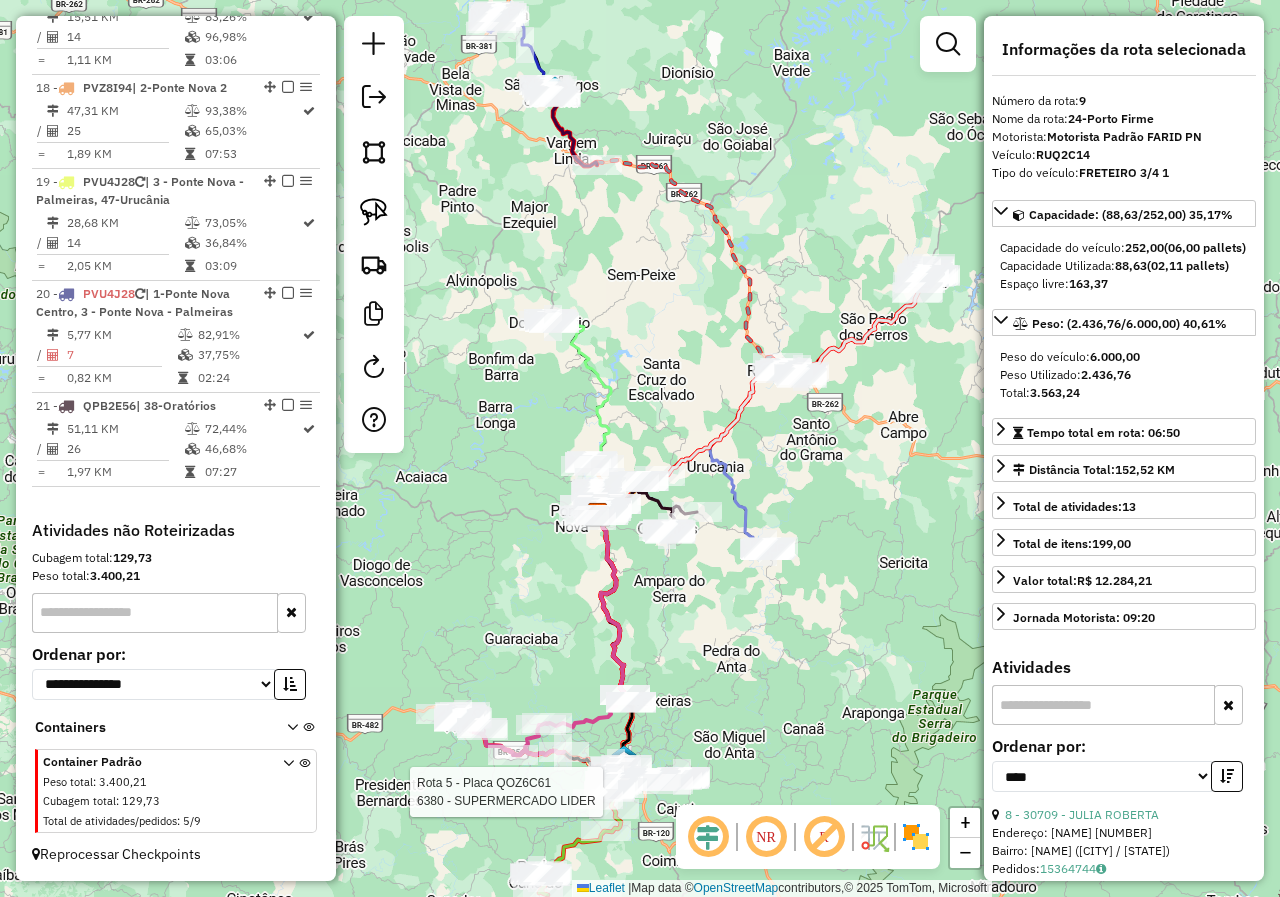 drag, startPoint x: 738, startPoint y: 617, endPoint x: 740, endPoint y: 670, distance: 53.037724 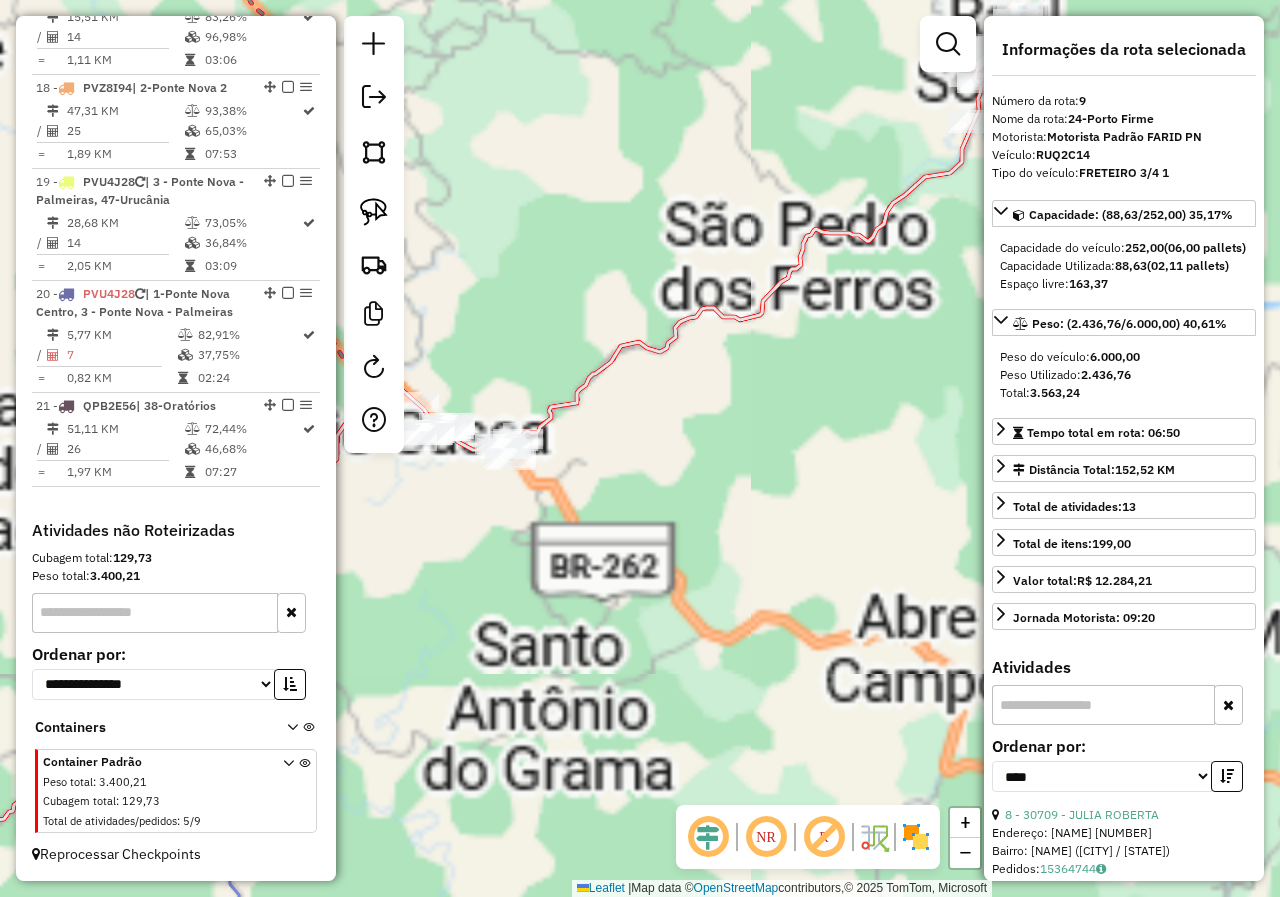 drag, startPoint x: 907, startPoint y: 302, endPoint x: 713, endPoint y: 568, distance: 329.2294 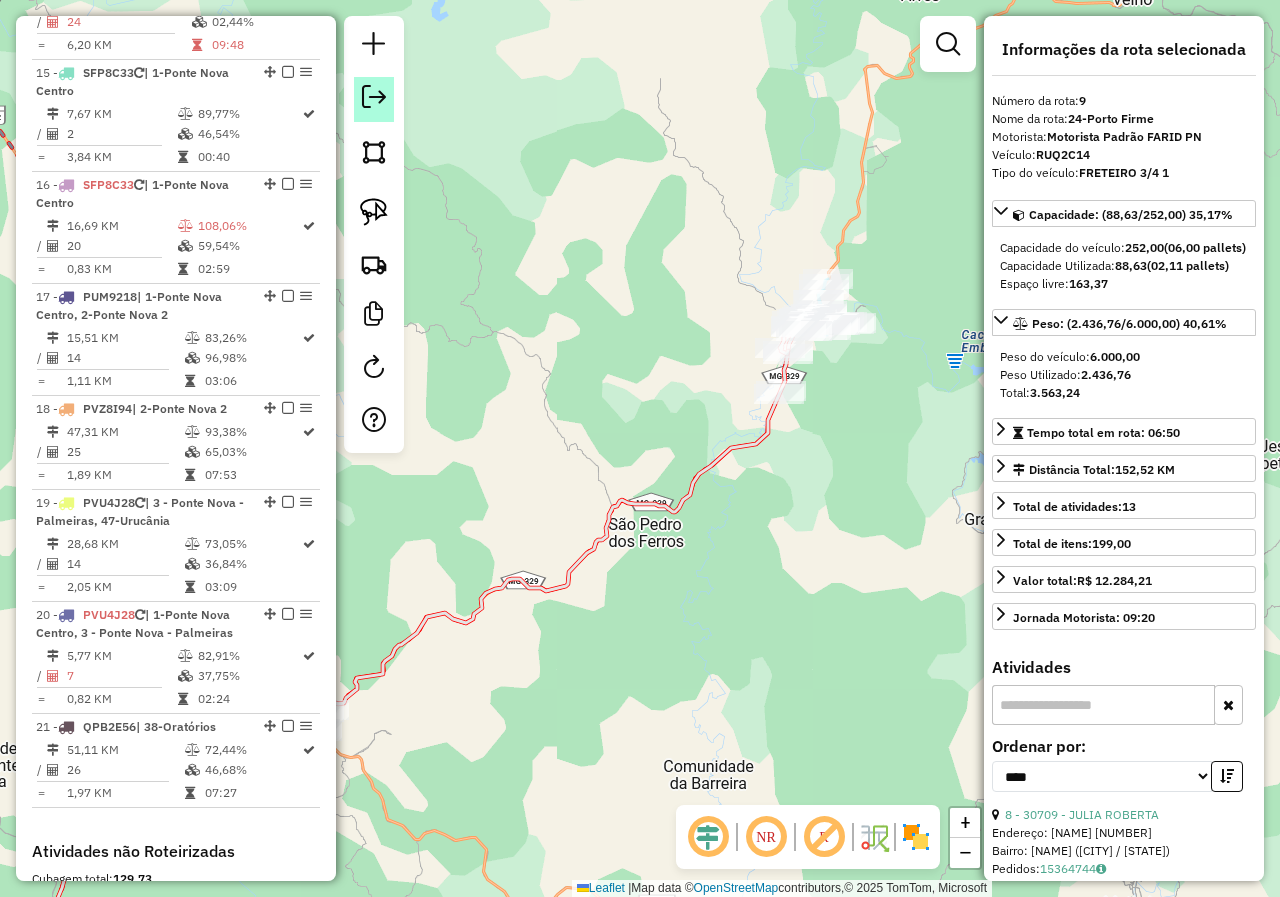 scroll, scrollTop: 2075, scrollLeft: 0, axis: vertical 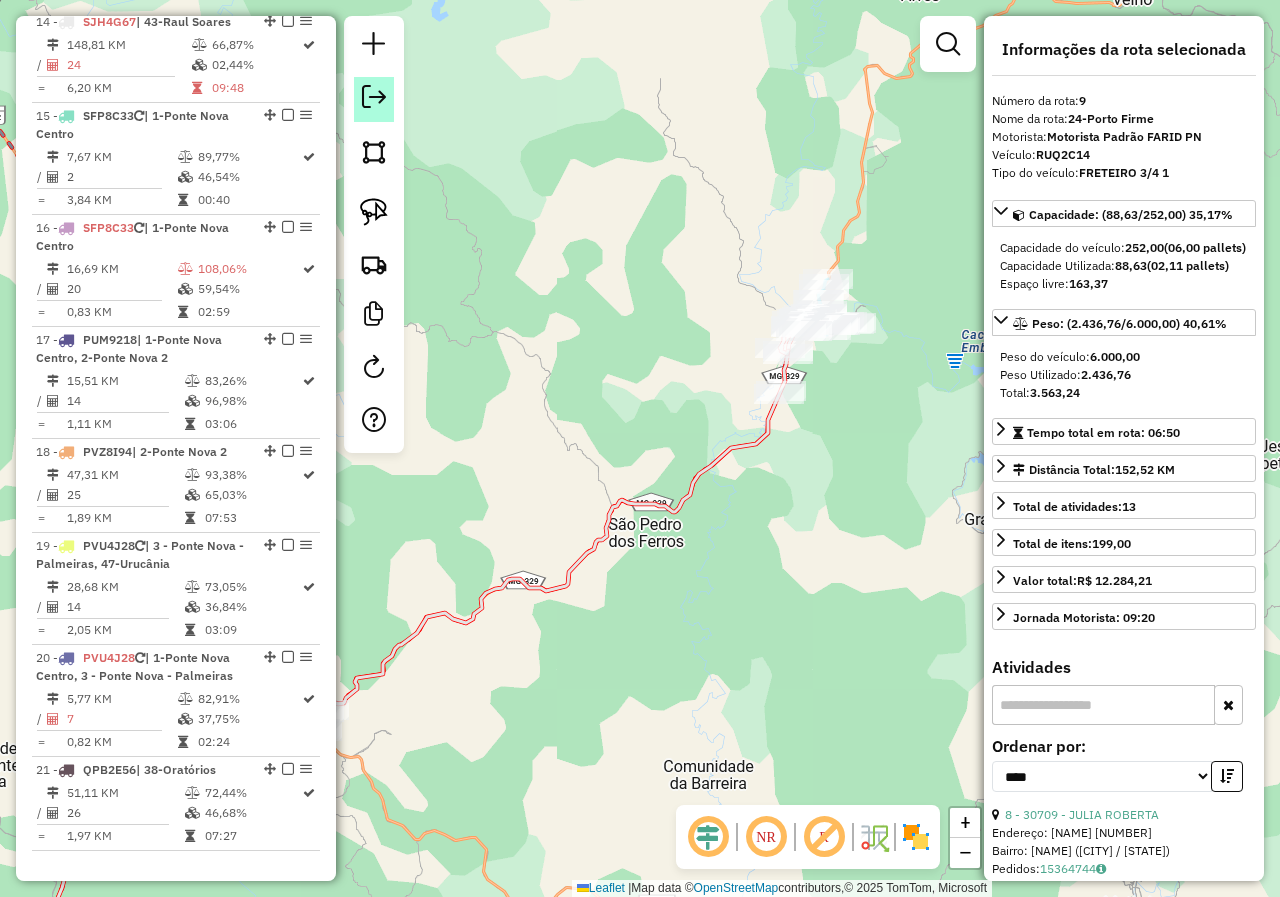 click 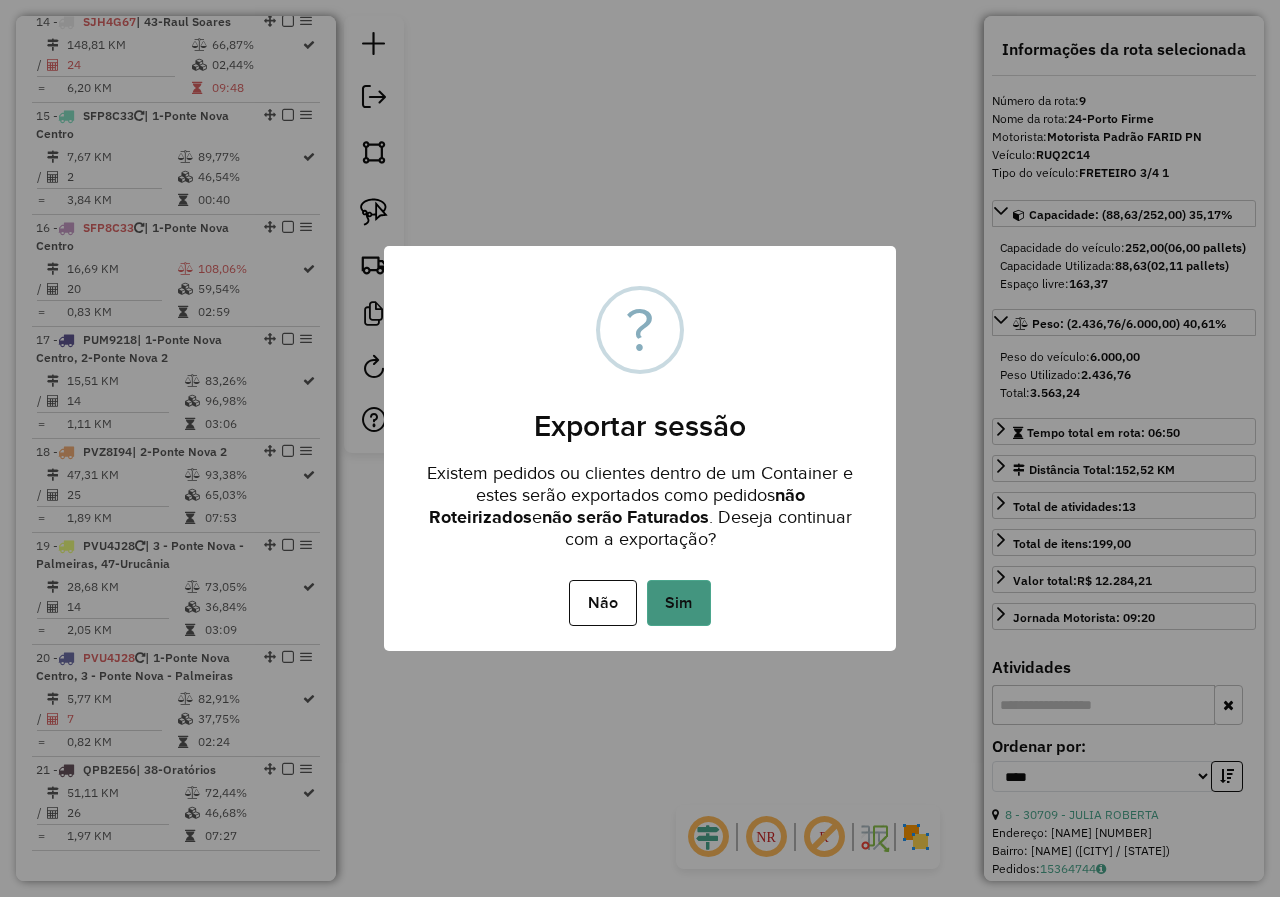 click on "Sim" at bounding box center (679, 603) 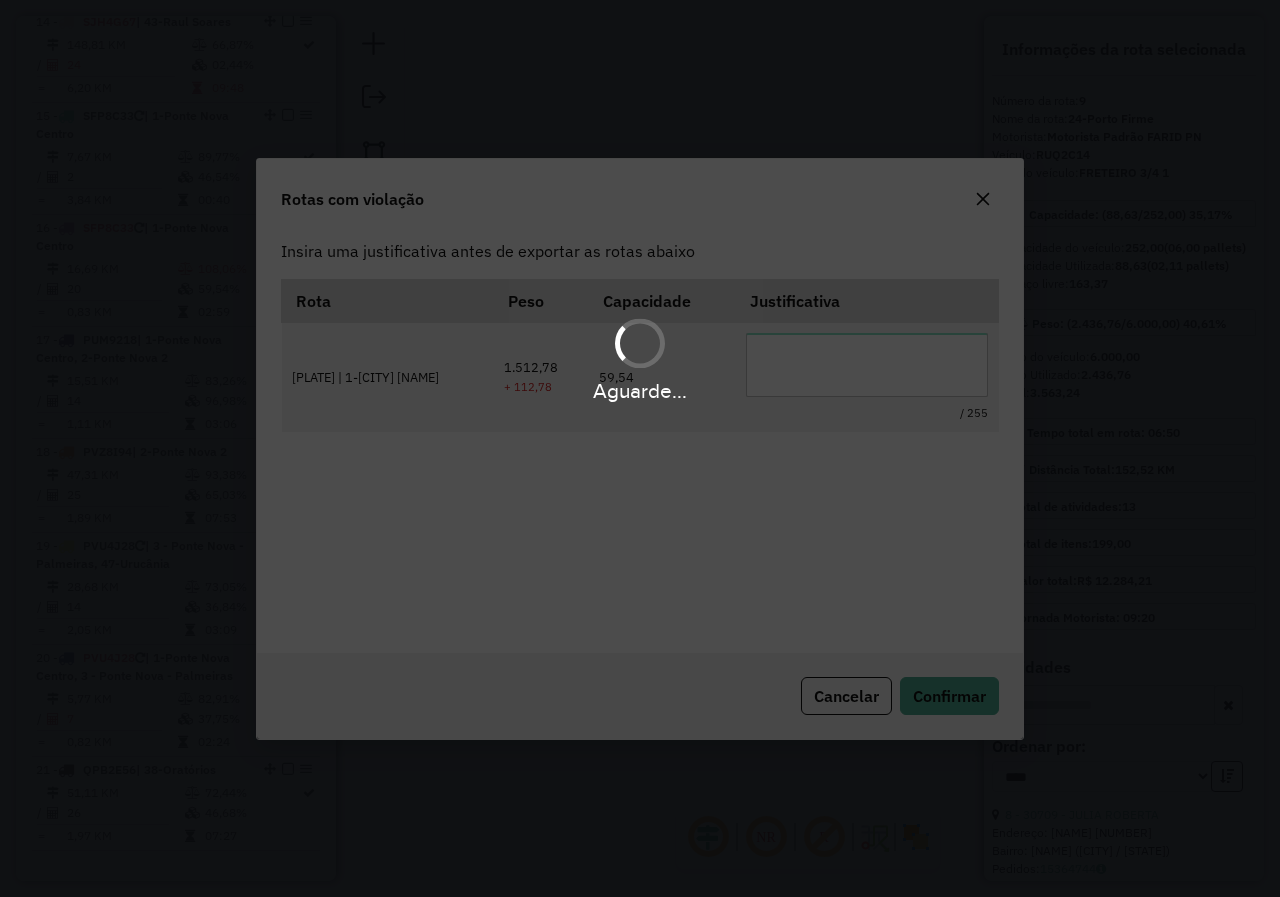 scroll, scrollTop: 0, scrollLeft: 0, axis: both 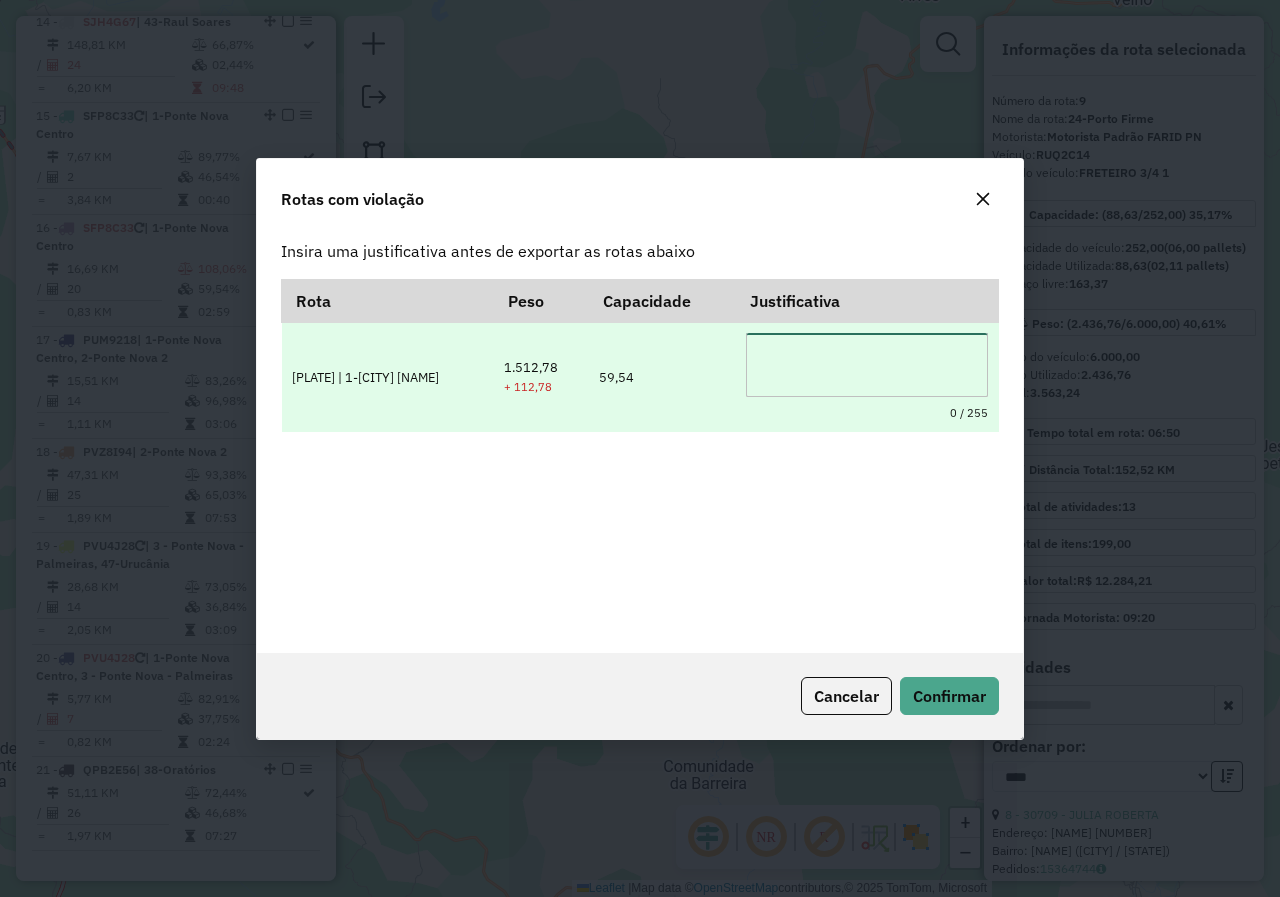 click at bounding box center [867, 365] 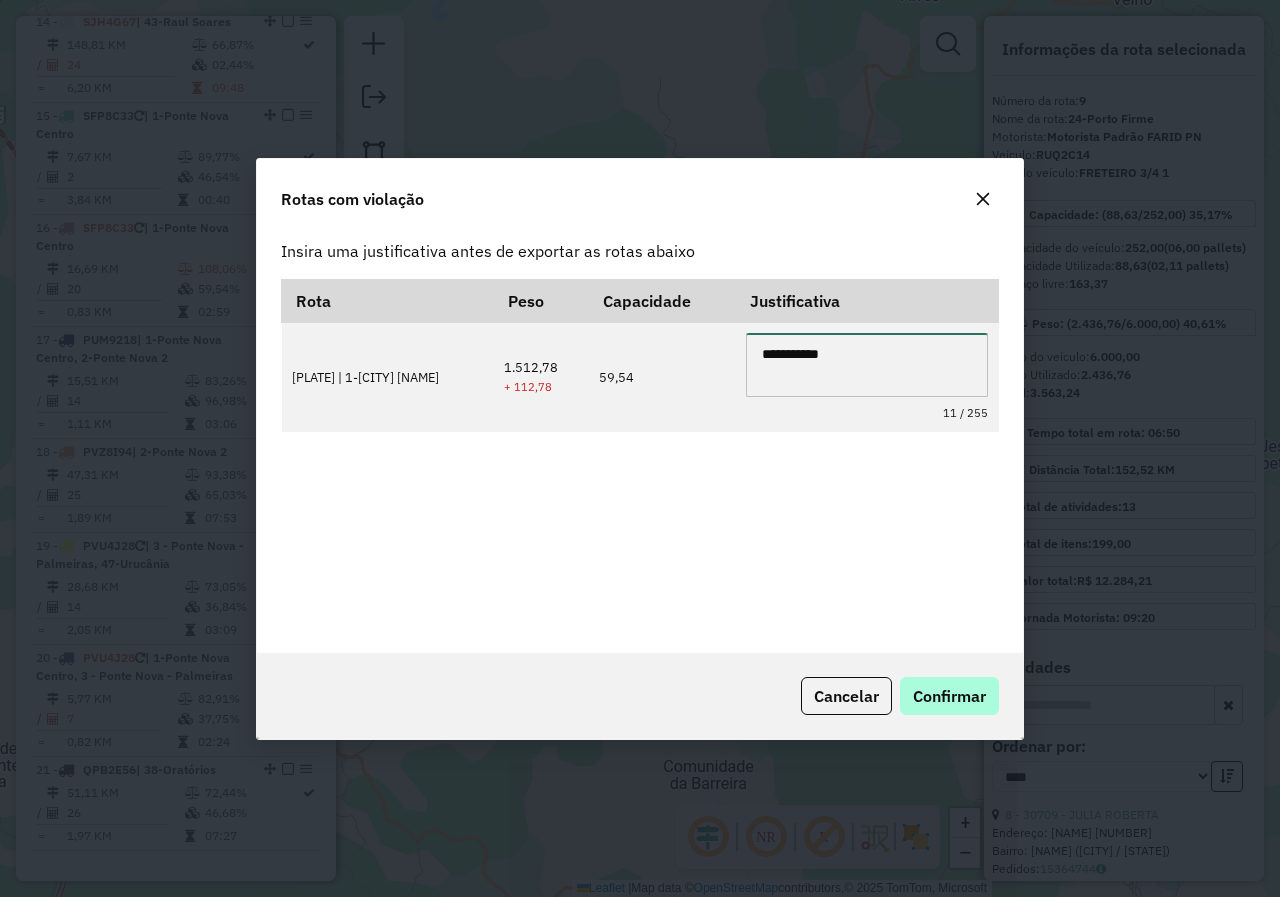 type on "**********" 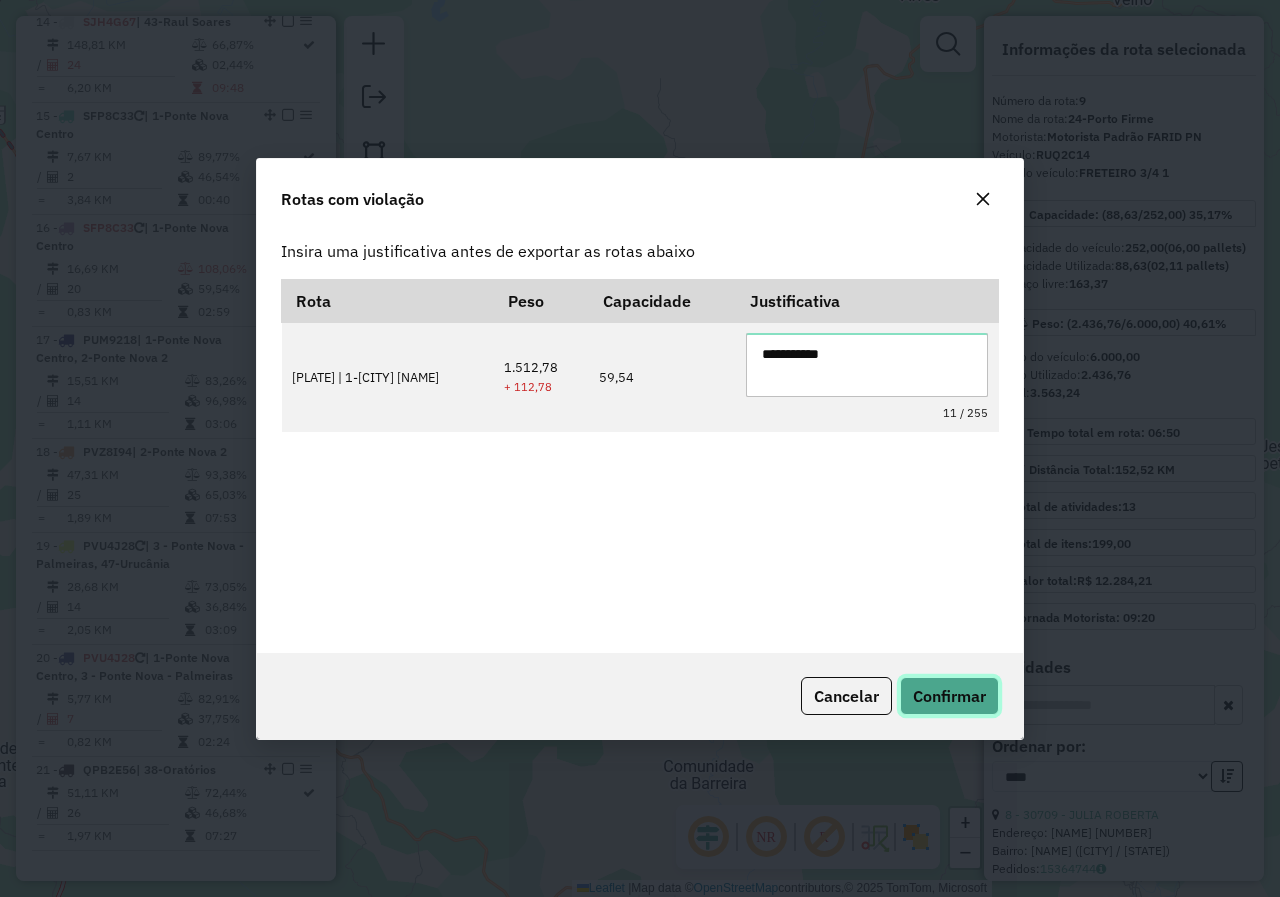 click on "Confirmar" 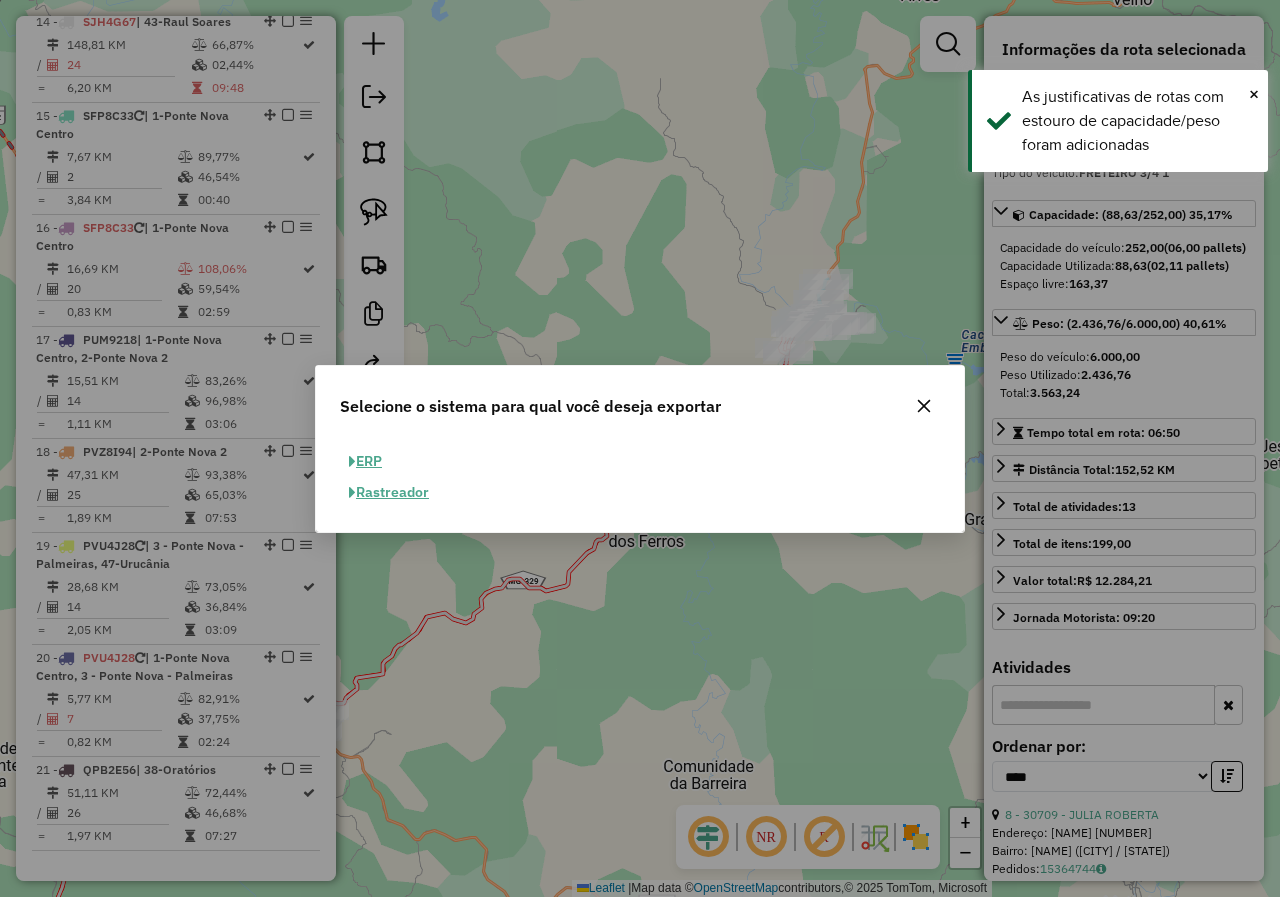 click on "ERP" 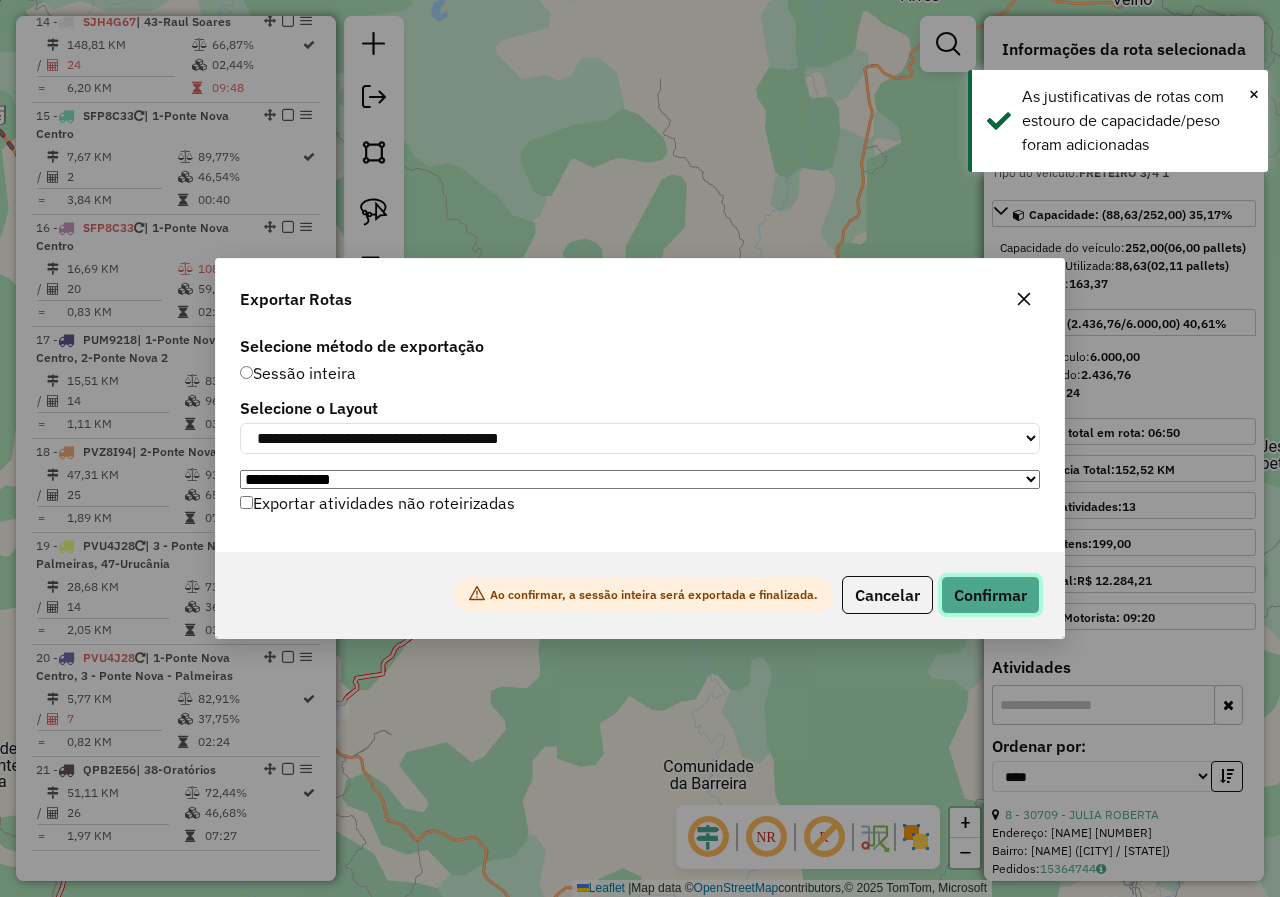 click on "Confirmar" 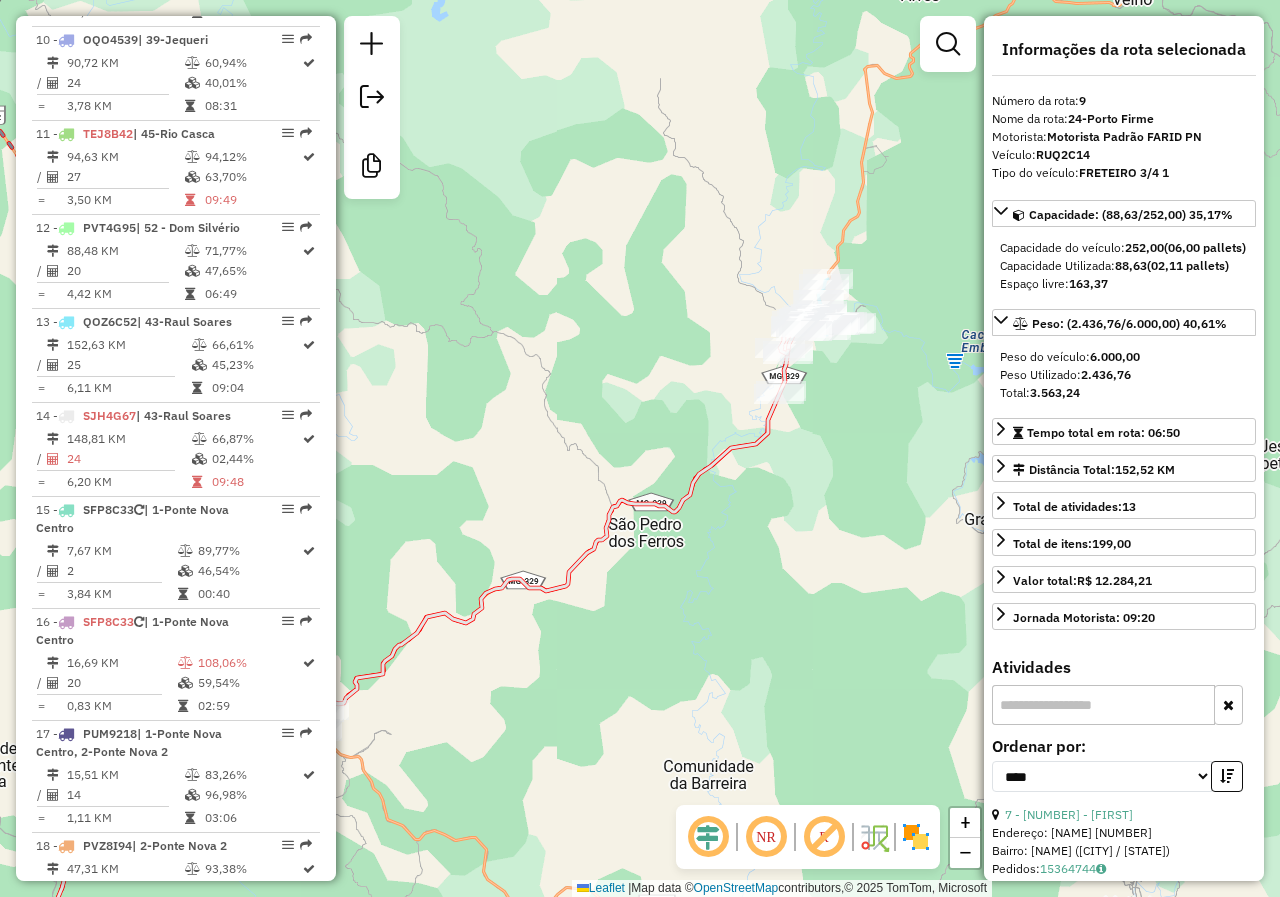 scroll, scrollTop: 1730, scrollLeft: 0, axis: vertical 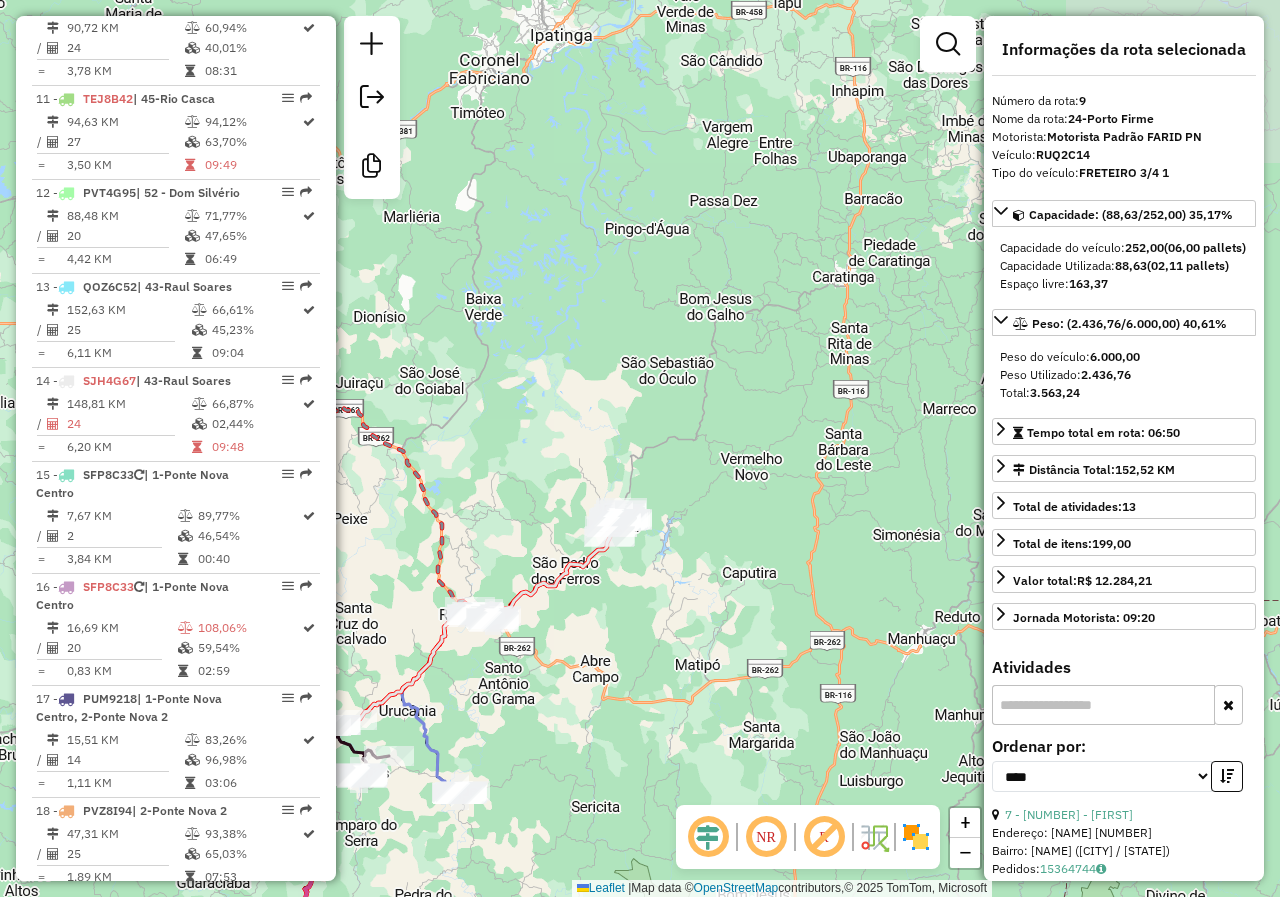 drag, startPoint x: 718, startPoint y: 579, endPoint x: 797, endPoint y: 459, distance: 143.66975 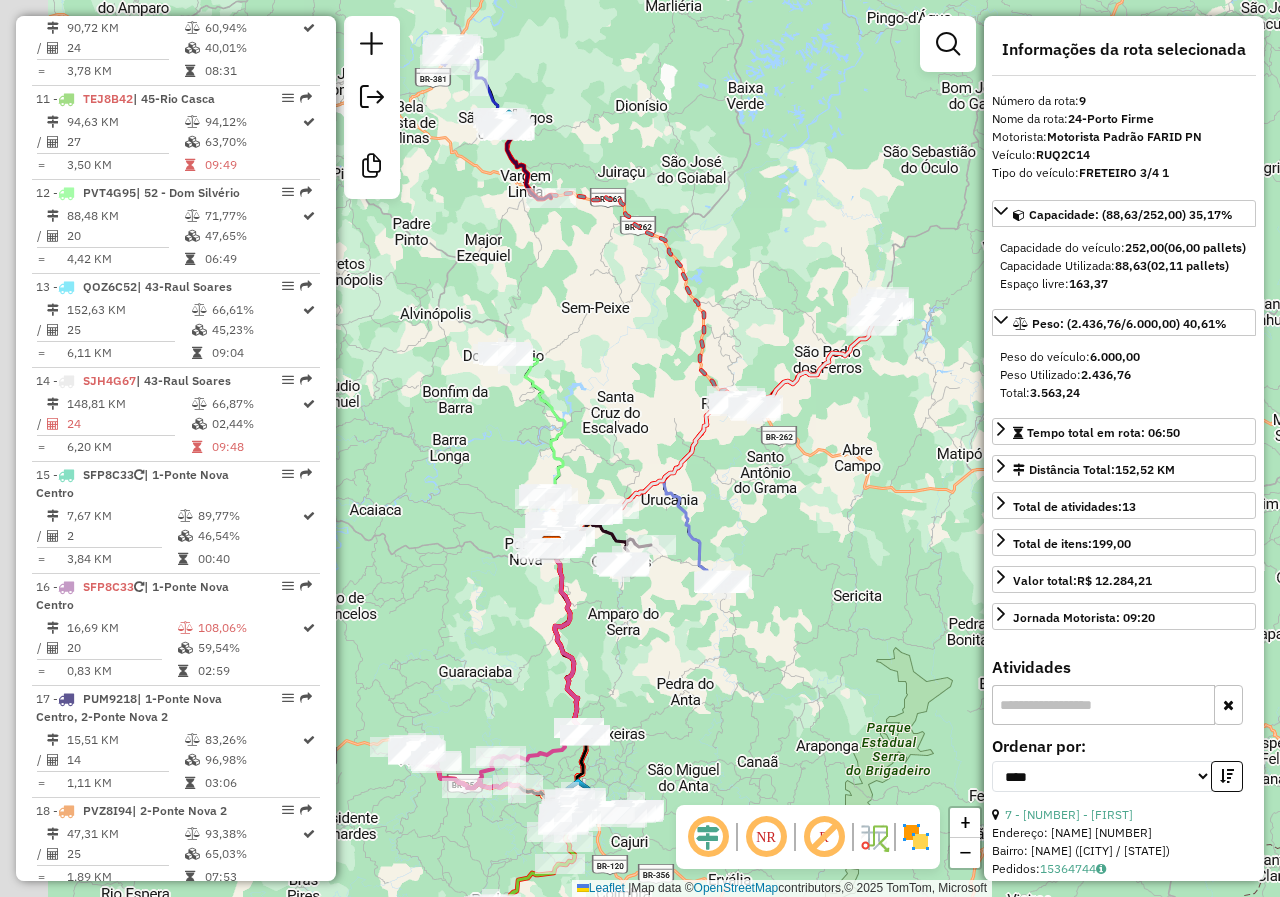drag, startPoint x: 645, startPoint y: 553, endPoint x: 739, endPoint y: 496, distance: 109.9318 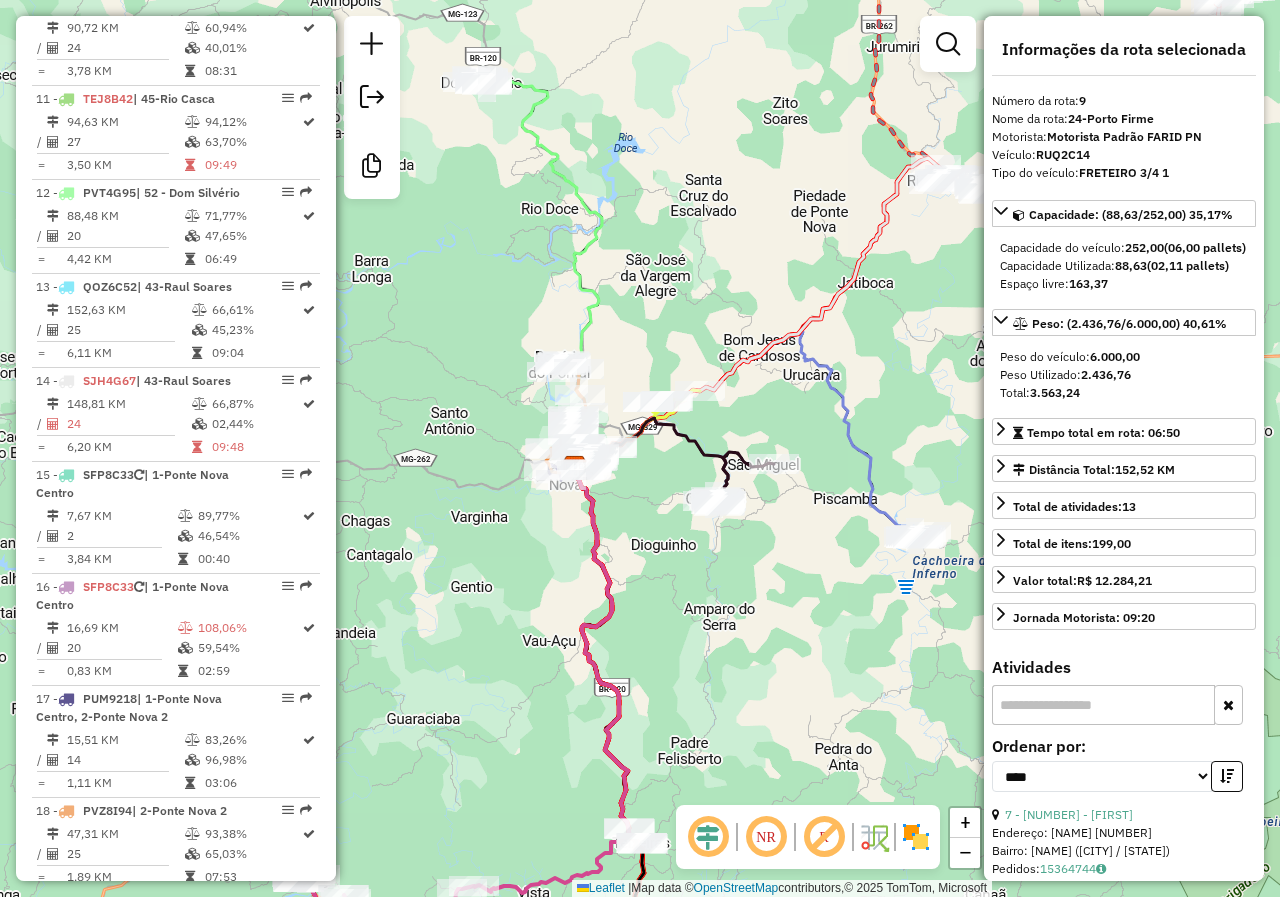 drag, startPoint x: 471, startPoint y: 587, endPoint x: 529, endPoint y: 507, distance: 98.81296 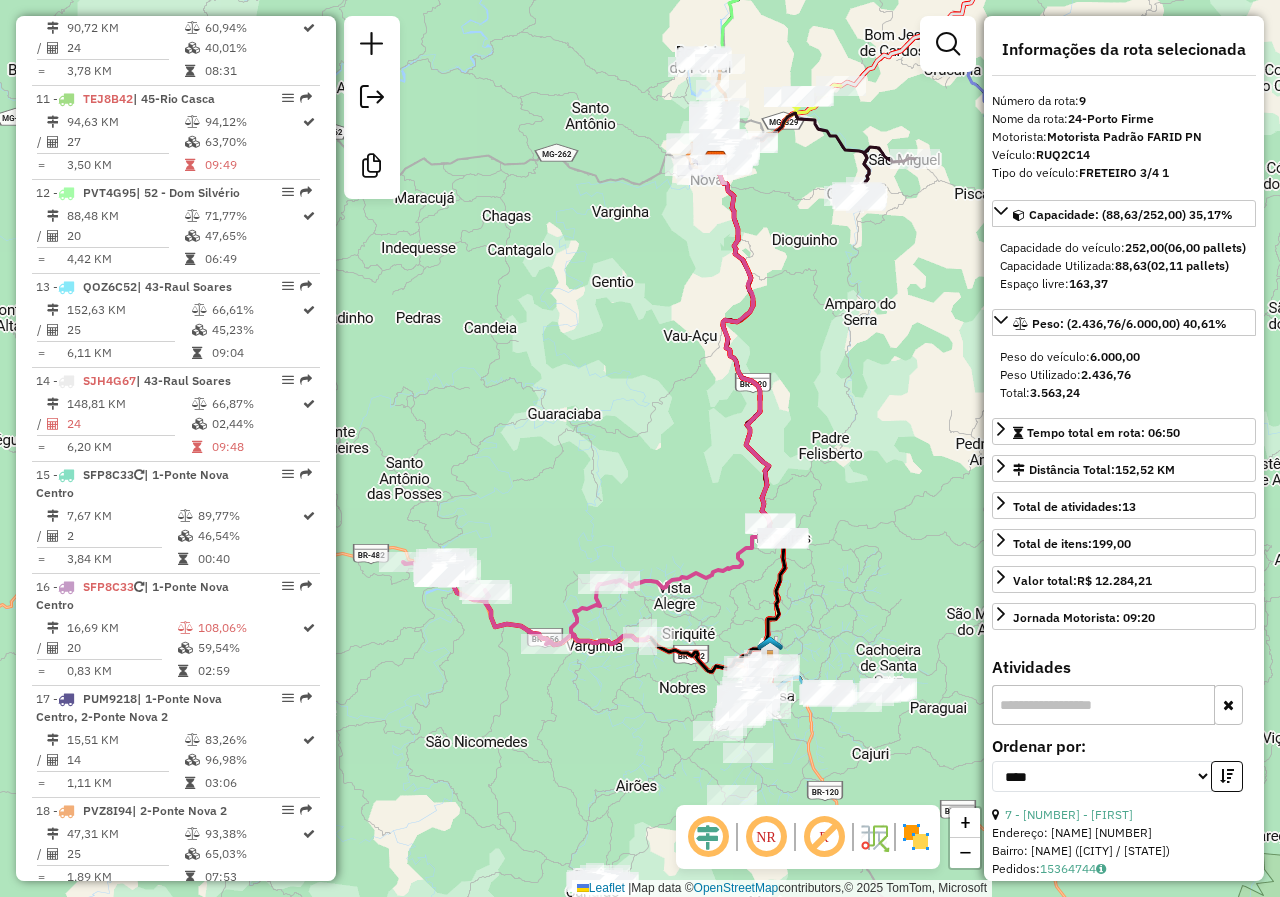 drag, startPoint x: 715, startPoint y: 625, endPoint x: 861, endPoint y: 287, distance: 368.18472 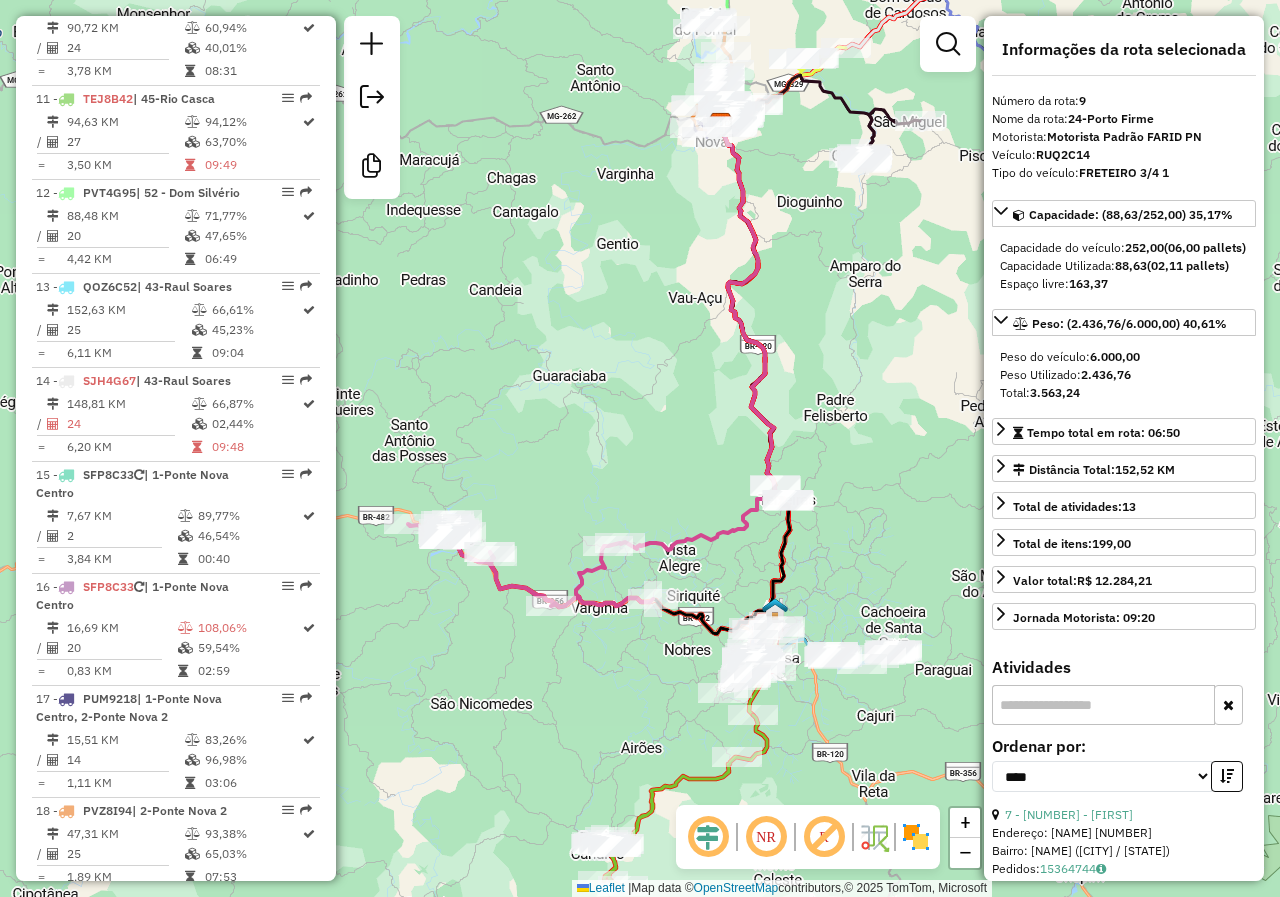 drag, startPoint x: 856, startPoint y: 298, endPoint x: 830, endPoint y: 511, distance: 214.581 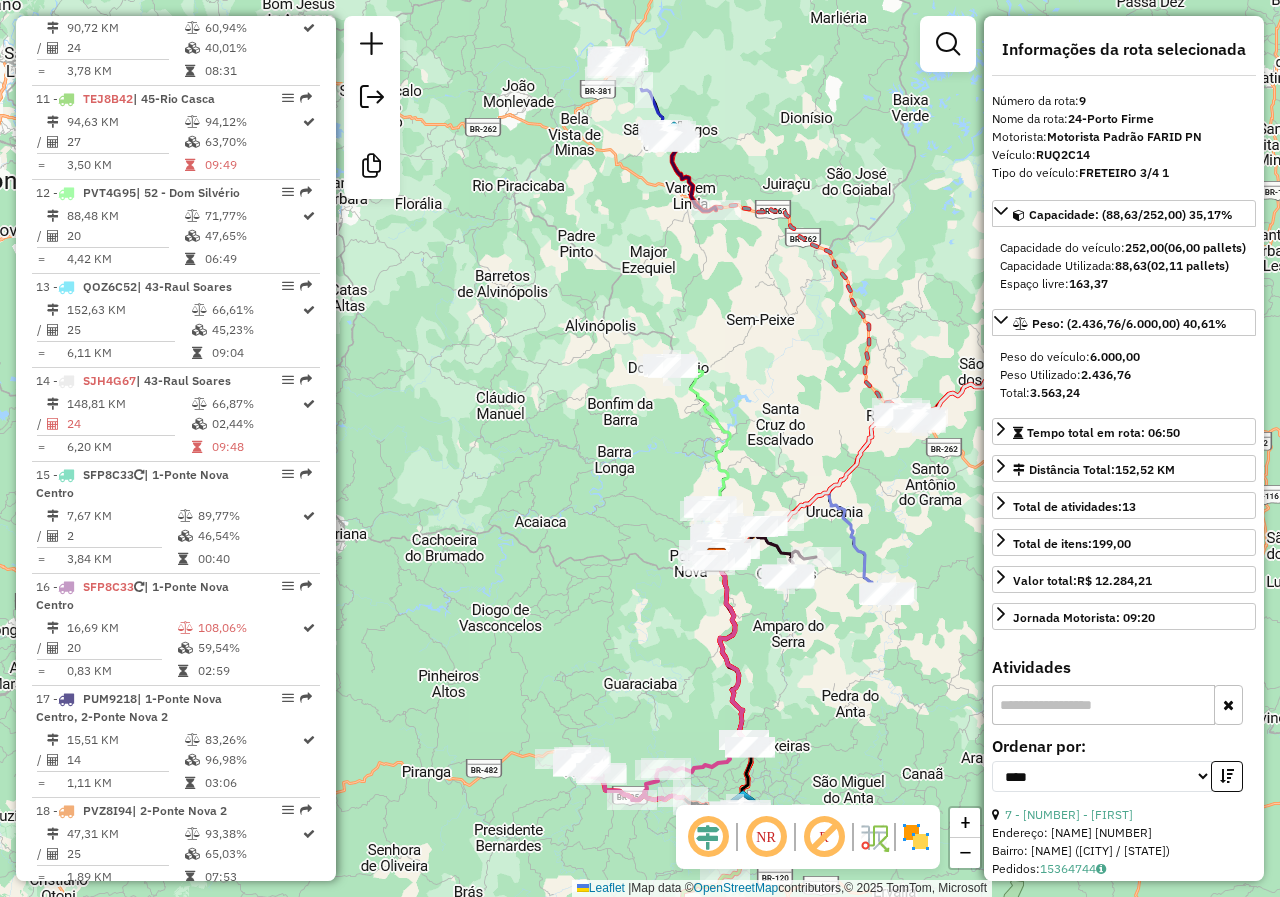 drag, startPoint x: 537, startPoint y: 369, endPoint x: 612, endPoint y: 551, distance: 196.84766 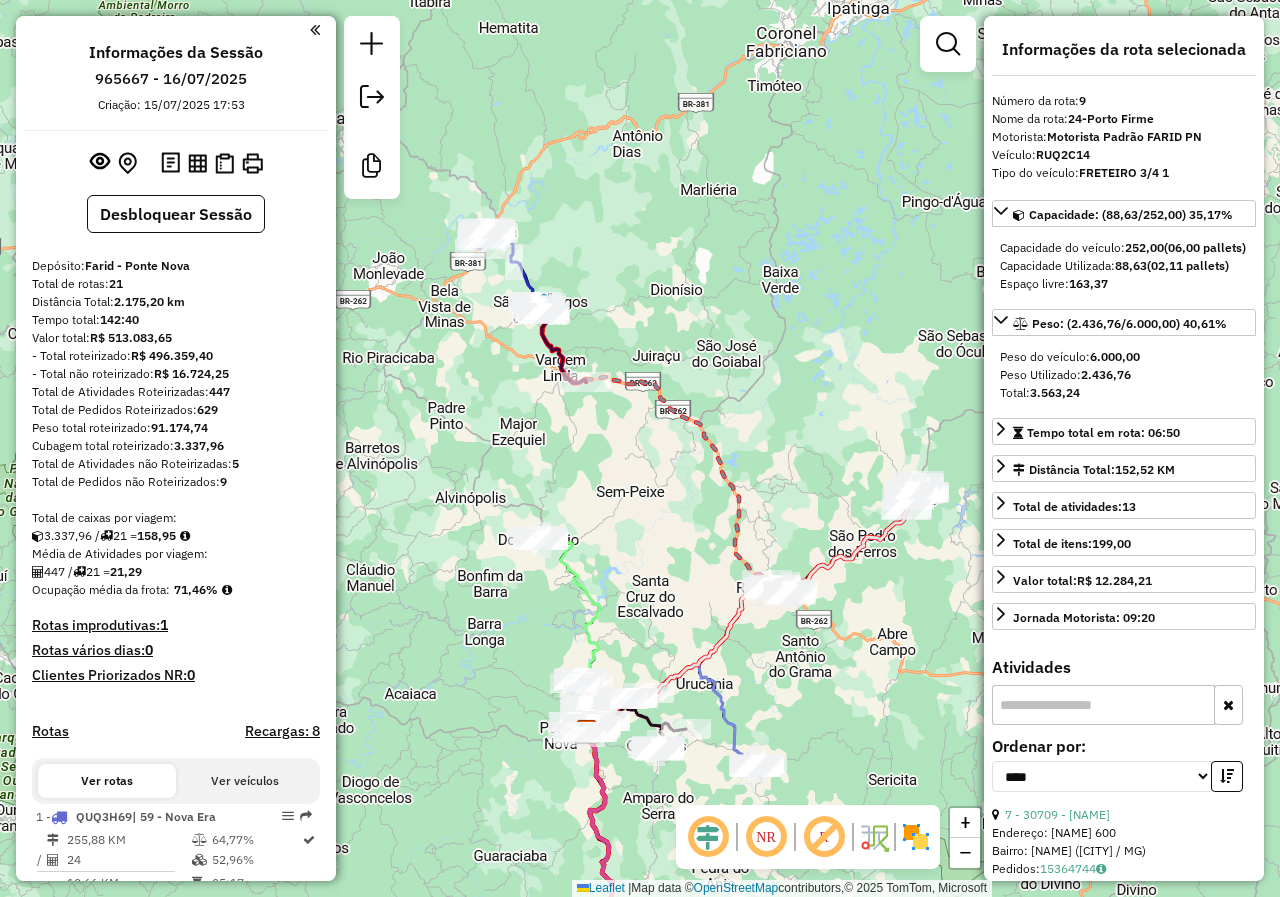 select on "*********" 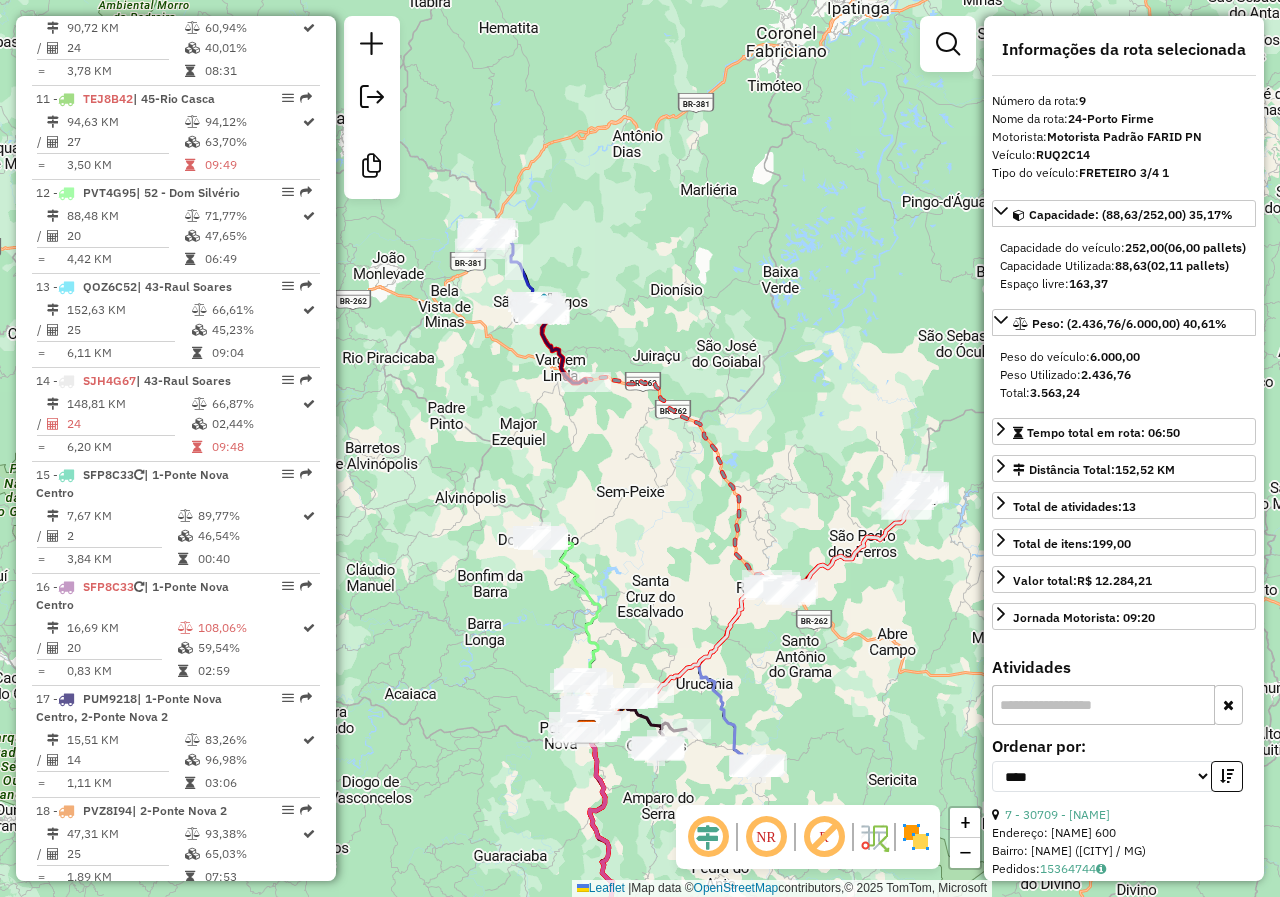 click on "Janela de atendimento Grade de atendimento Capacidade Transportadoras Veículos Cliente Pedidos  Rotas Selecione os dias de semana para filtrar as janelas de atendimento  Seg   Ter   Qua   Qui   Sex   Sáb   Dom  Informe o período da janela de atendimento: De: Até:  Filtrar exatamente a janela do cliente  Considerar janela de atendimento padrão  Selecione os dias de semana para filtrar as grades de atendimento  Seg   Ter   Qua   Qui   Sex   Sáb   Dom   Considerar clientes sem dia de atendimento cadastrado  Clientes fora do dia de atendimento selecionado Filtrar as atividades entre os valores definidos abaixo:  Peso mínimo:   Peso máximo:   Cubagem mínima:   Cubagem máxima:   De:   Até:  Filtrar as atividades entre o tempo de atendimento definido abaixo:  De:   Até:   Considerar capacidade total dos clientes não roteirizados Transportadora: Selecione um ou mais itens Tipo de veículo: Selecione um ou mais itens Veículo: Selecione um ou mais itens Motorista: Selecione um ou mais itens Nome: Rótulo:" 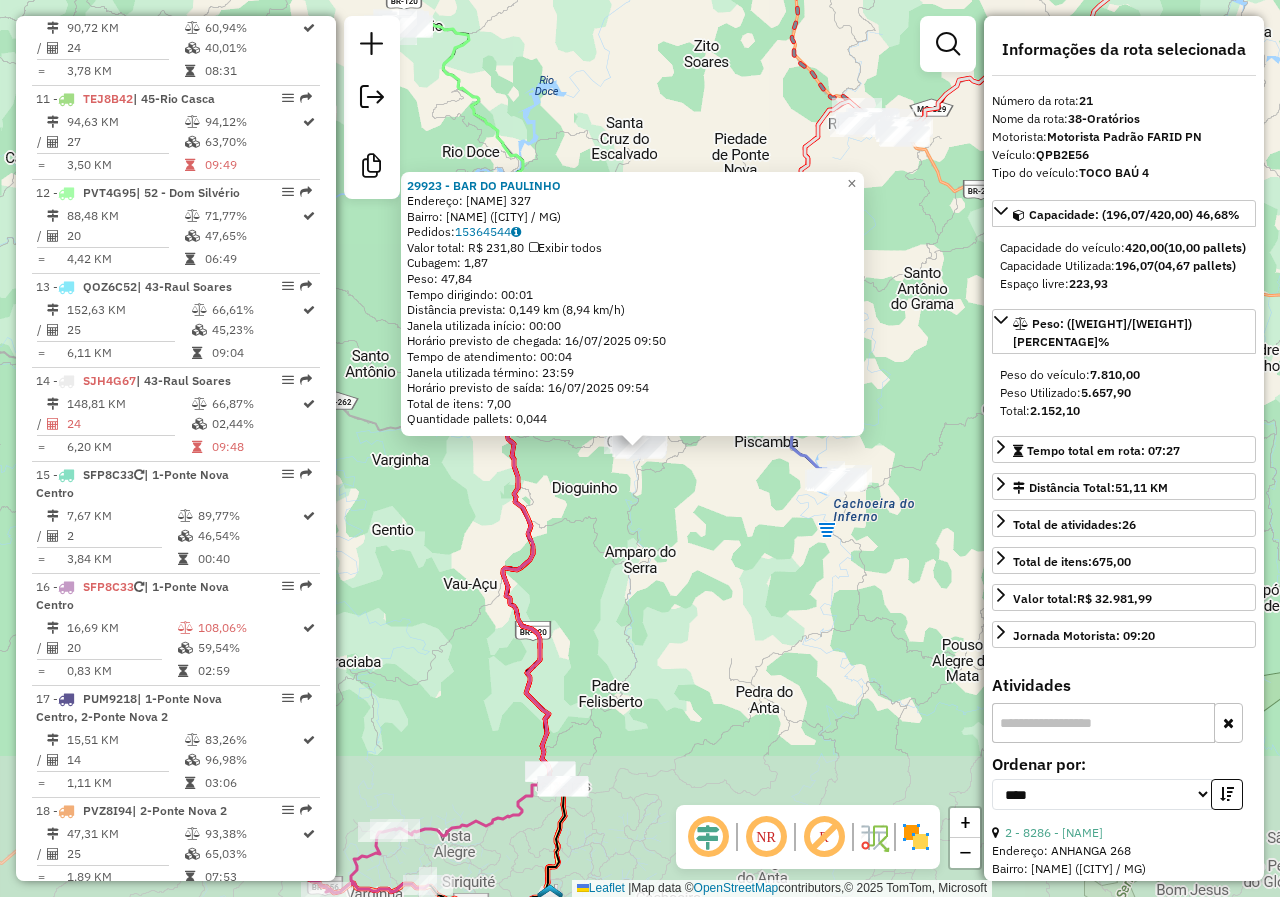 scroll, scrollTop: 2444, scrollLeft: 0, axis: vertical 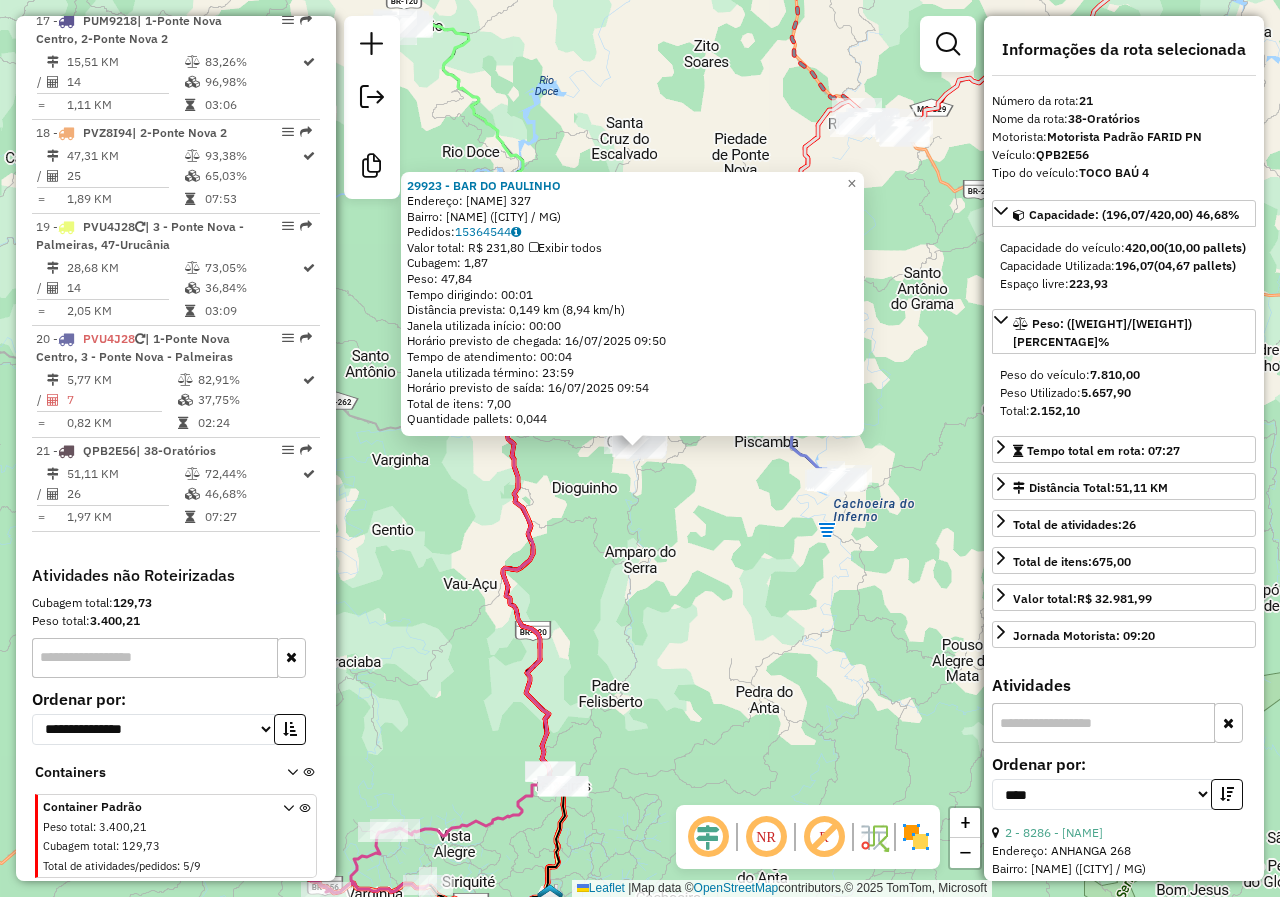 click on "29923 - [NAME] Endereço: [NAME] 327 Bairro: [NAME] ([CITY] / MG) Pedidos: [NUMBER] Valor total: [CURRENCY] [PRICE] Exibir todos Cubagem: [CUBAGE] Peso: [WEIGHT] Tempo dirigindo: [TIME] Distância prevista: [DISTANCE] km ([SPEED] km/h) Janela utilizada início: [TIME] Horário previsto de chegada: [DATE] [TIME] Tempo de atendimento: [TIME] Janela utilizada término: [TIME] Horário previsto de saída: [DATE] [TIME] Total de itens: [ITEMS] Quantidade pallets: [PALLETS] × Janela de atendimento Grade de atendimento Capacidade Transportadoras Veículos Cliente Pedidos Rotas Selecione os dias de semana para filtrar as janelas de atendimento Seg Ter Qua Qui Sex Sáb Dom Informe o período da janela de atendimento: De: Até: Filtrar exatamente a janela do cliente Considerar janela de atendimento padrão Selecione os dias de semana para filtrar as grades de atendimento Seg Ter Qua Qui Sex Sáb Dom Considerar clientes sem dia de atendimento cadastrado De:" 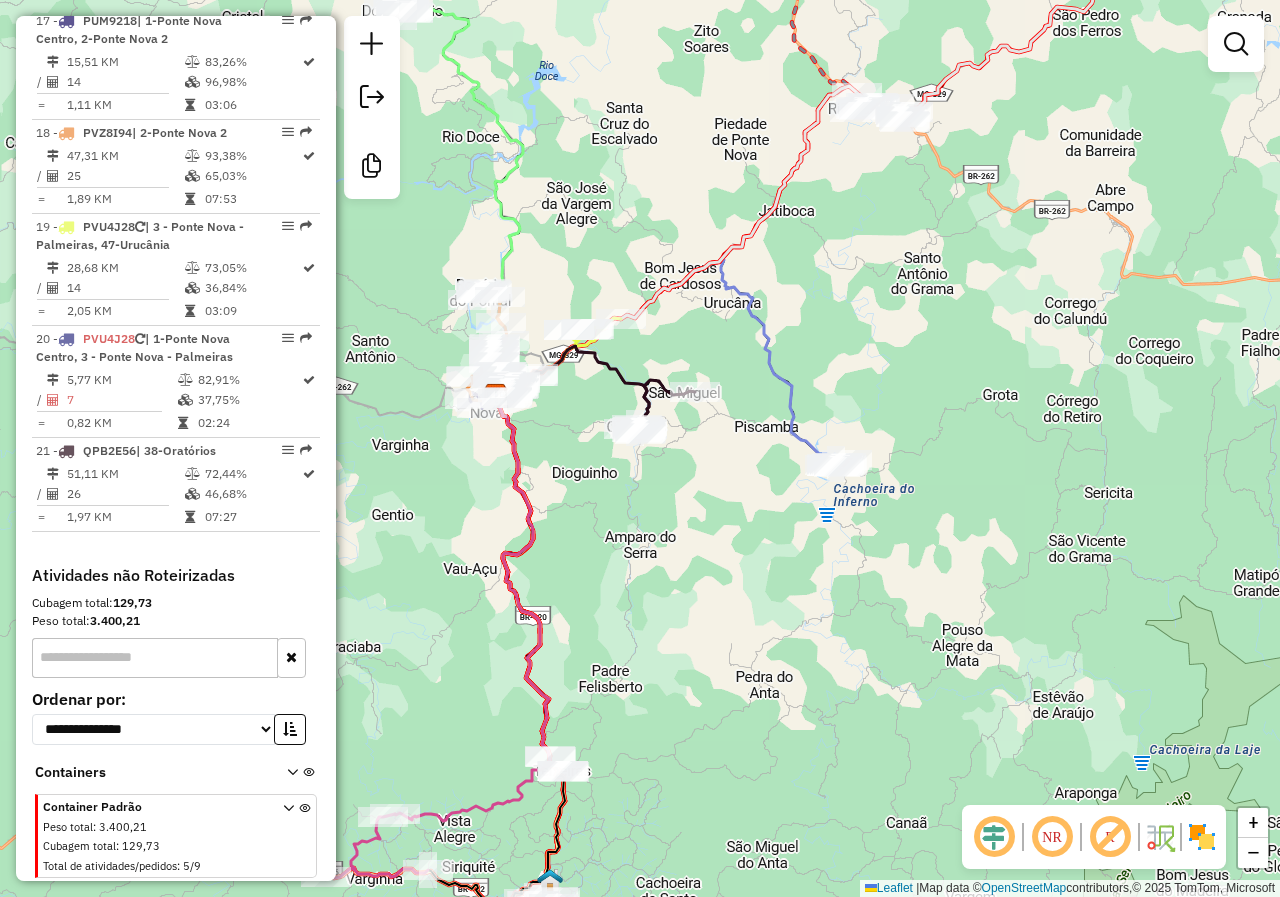click on "Janela de atendimento Grade de atendimento Capacidade Transportadoras Veículos Cliente Pedidos  Rotas Selecione os dias de semana para filtrar as janelas de atendimento  Seg   Ter   Qua   Qui   Sex   Sáb   Dom  Informe o período da janela de atendimento: De: Até:  Filtrar exatamente a janela do cliente  Considerar janela de atendimento padrão  Selecione os dias de semana para filtrar as grades de atendimento  Seg   Ter   Qua   Qui   Sex   Sáb   Dom   Considerar clientes sem dia de atendimento cadastrado  Clientes fora do dia de atendimento selecionado Filtrar as atividades entre os valores definidos abaixo:  Peso mínimo:   Peso máximo:   Cubagem mínima:   Cubagem máxima:   De:   Até:  Filtrar as atividades entre o tempo de atendimento definido abaixo:  De:   Até:   Considerar capacidade total dos clientes não roteirizados Transportadora: Selecione um ou mais itens Tipo de veículo: Selecione um ou mais itens Veículo: Selecione um ou mais itens Motorista: Selecione um ou mais itens Nome: Rótulo:" 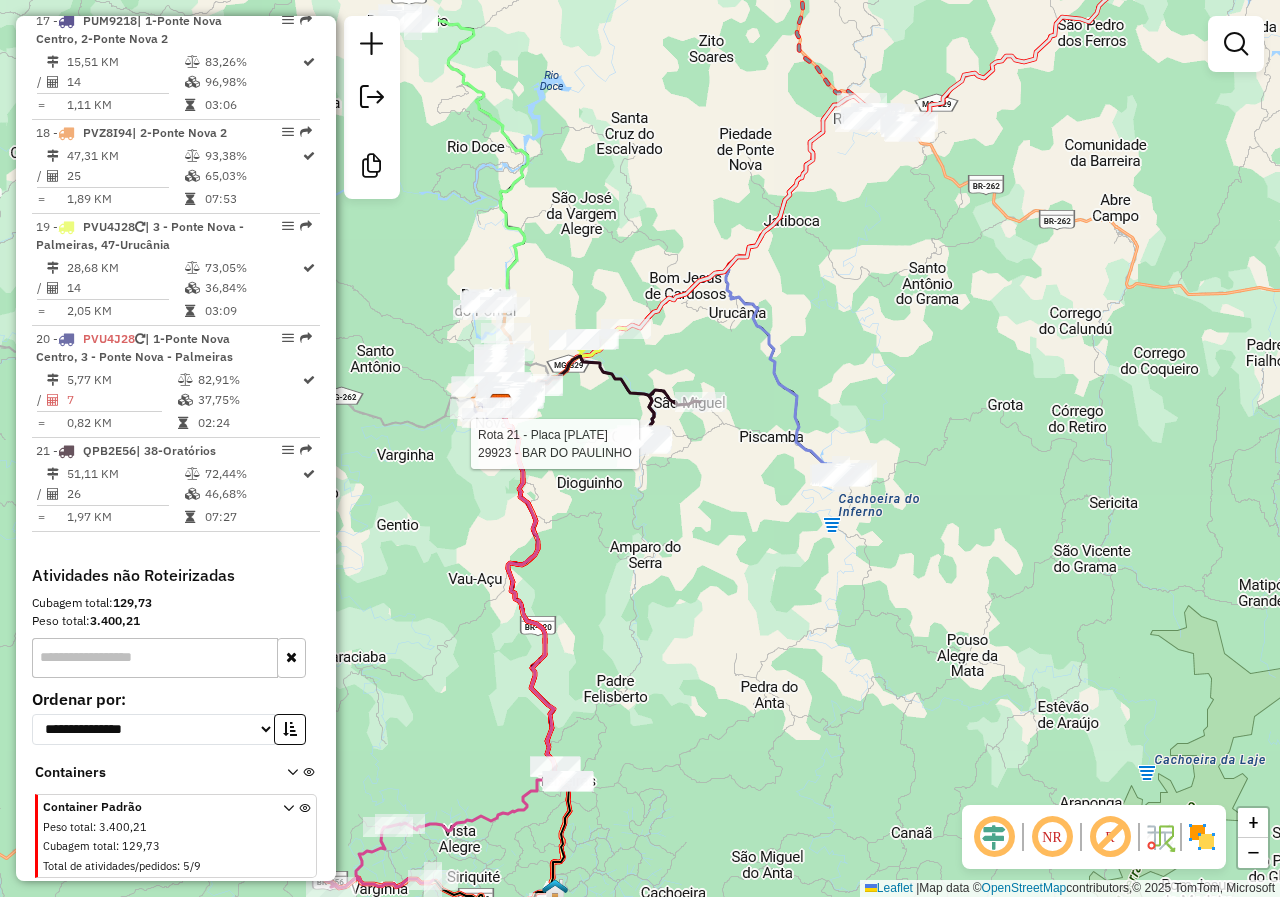 select on "*********" 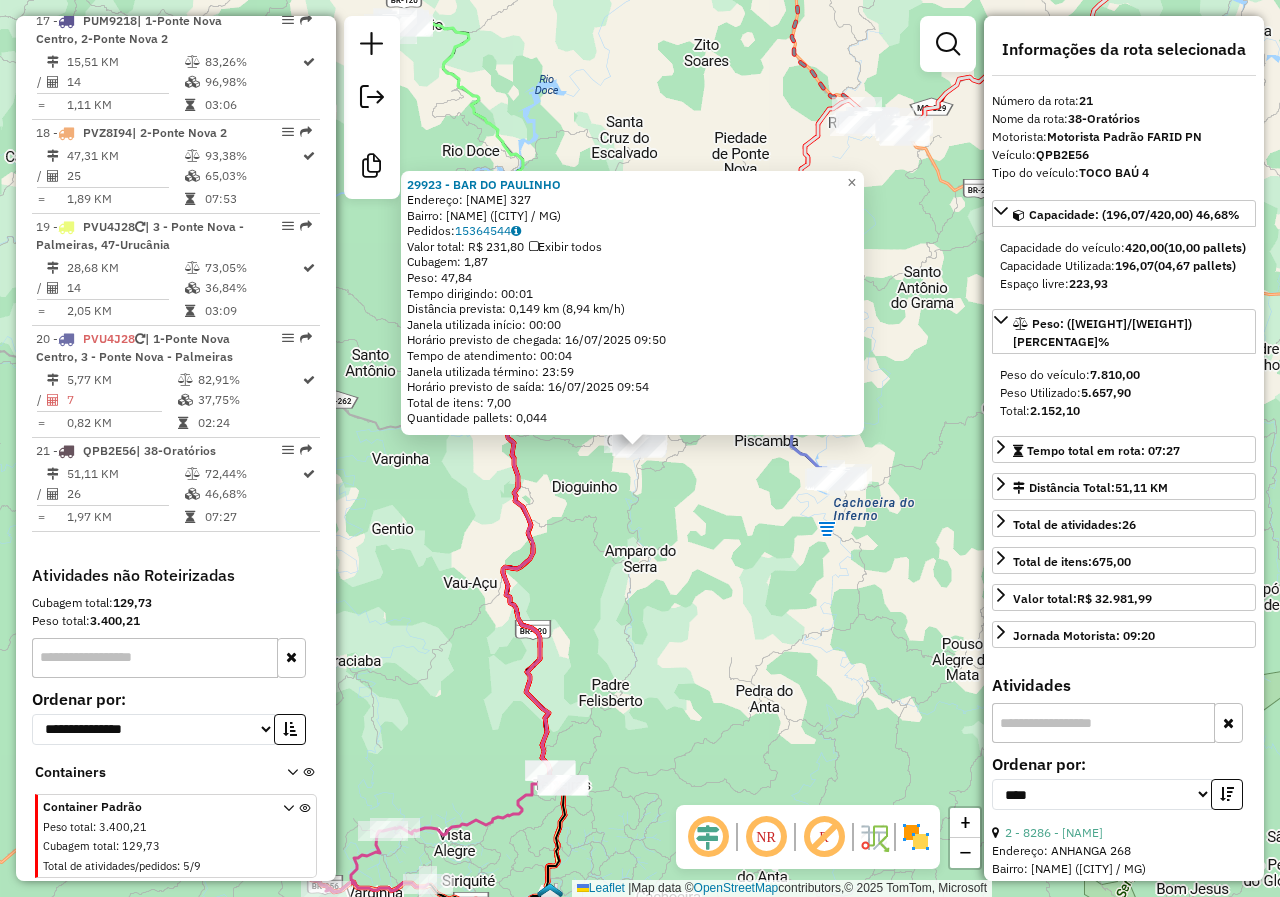 click on "29923 - [NAME] Endereço: [NAME] 327 Bairro: [NAME] ([CITY] / MG) Pedidos: [NUMBER] Valor total: [CURRENCY] [PRICE] Exibir todos Cubagem: [CUBAGE] Peso: [WEIGHT] Tempo dirigindo: [TIME] Distância prevista: [DISTANCE] km ([SPEED] km/h) Janela utilizada início: [TIME] Horário previsto de chegada: [DATE] [TIME] Tempo de atendimento: [TIME] Janela utilizada término: [TIME] Horário previsto de saída: [DATE] [TIME] Total de itens: [ITEMS] Quantidade pallets: [PALLETS] × Janela de atendimento Grade de atendimento Capacidade Transportadoras Veículos Cliente Pedidos Rotas Selecione os dias de semana para filtrar as janelas de atendimento Seg Ter Qua Qui Sex Sáb Dom Informe o período da janela de atendimento: De: Até: Filtrar exatamente a janela do cliente Considerar janela de atendimento padrão Selecione os dias de semana para filtrar as grades de atendimento Seg Ter Qua Qui Sex Sáb Dom Considerar clientes sem dia de atendimento cadastrado De:" 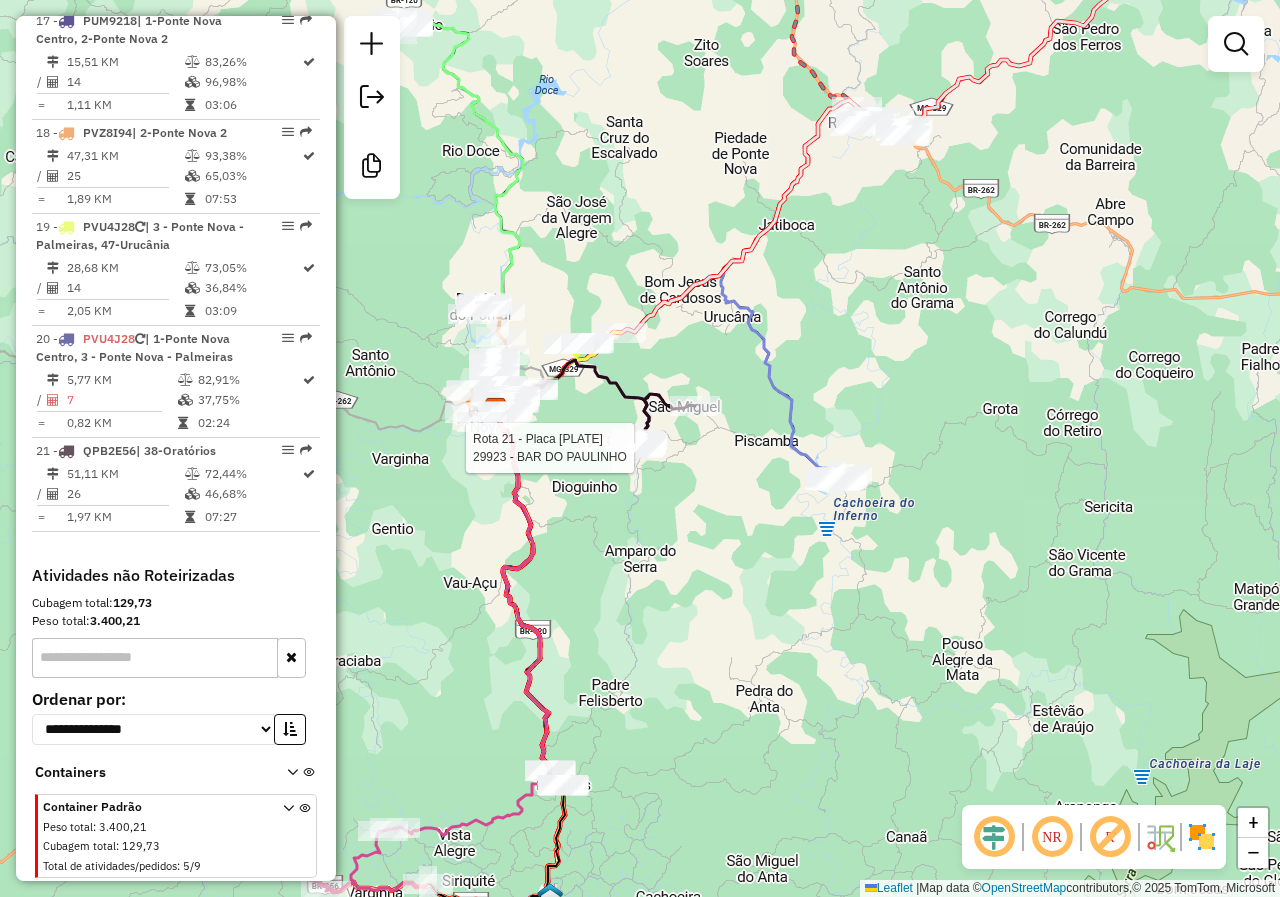 select on "*********" 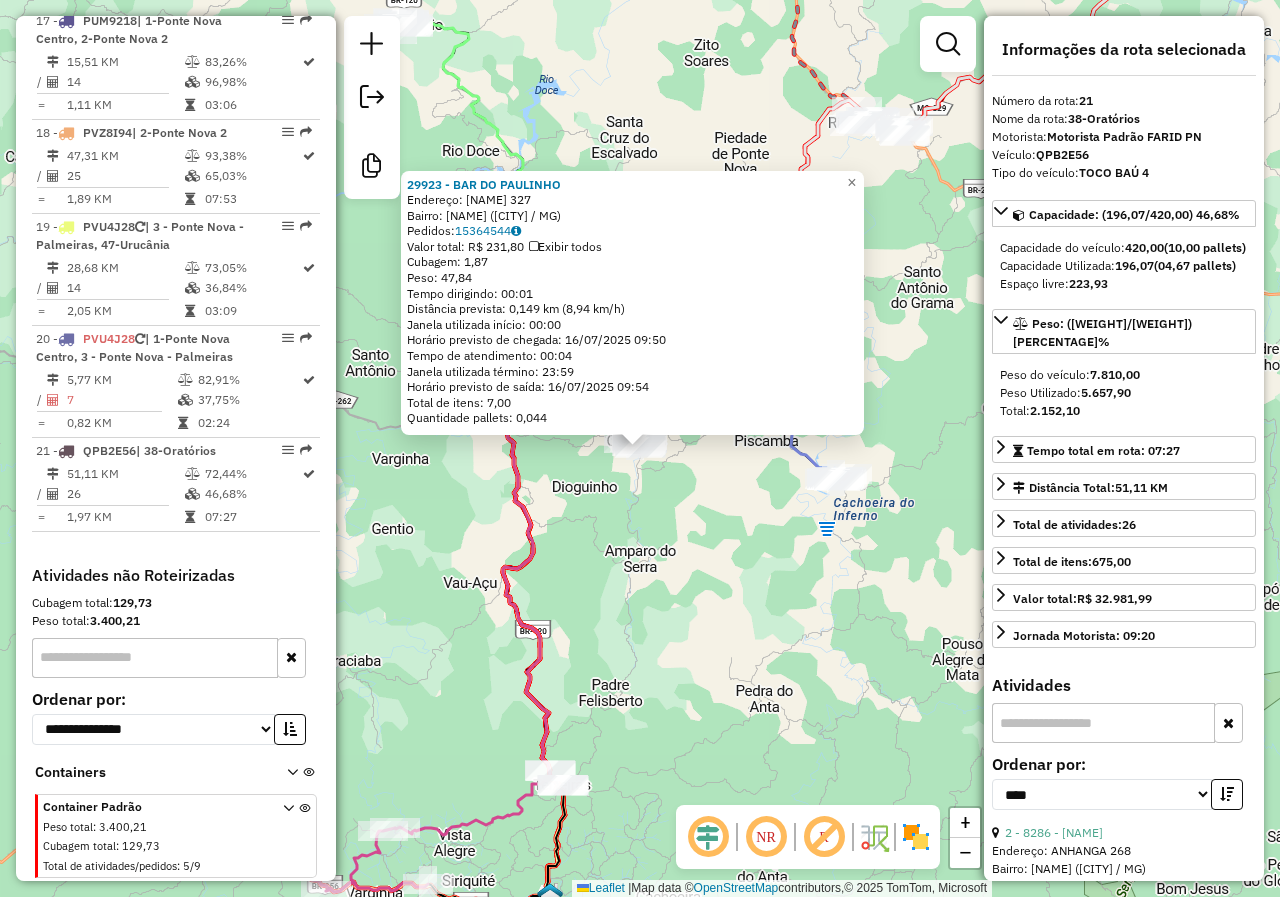 click on "29923 - [NAME] Endereço: [NAME] 327 Bairro: [NAME] ([CITY] / MG) Pedidos: [NUMBER] Valor total: [CURRENCY] [PRICE] Exibir todos Cubagem: [CUBAGE] Peso: [WEIGHT] Tempo dirigindo: [TIME] Distância prevista: [DISTANCE] km ([SPEED] km/h) Janela utilizada início: [TIME] Horário previsto de chegada: [DATE] [TIME] Tempo de atendimento: [TIME] Janela utilizada término: [TIME] Horário previsto de saída: [DATE] [TIME] Total de itens: [ITEMS] Quantidade pallets: [PALLETS] × Janela de atendimento Grade de atendimento Capacidade Transportadoras Veículos Cliente Pedidos Rotas Selecione os dias de semana para filtrar as janelas de atendimento Seg Ter Qua Qui Sex Sáb Dom Informe o período da janela de atendimento: De: Até: Filtrar exatamente a janela do cliente Considerar janela de atendimento padrão Selecione os dias de semana para filtrar as grades de atendimento Seg Ter Qua Qui Sex Sáb Dom Considerar clientes sem dia de atendimento cadastrado De:" 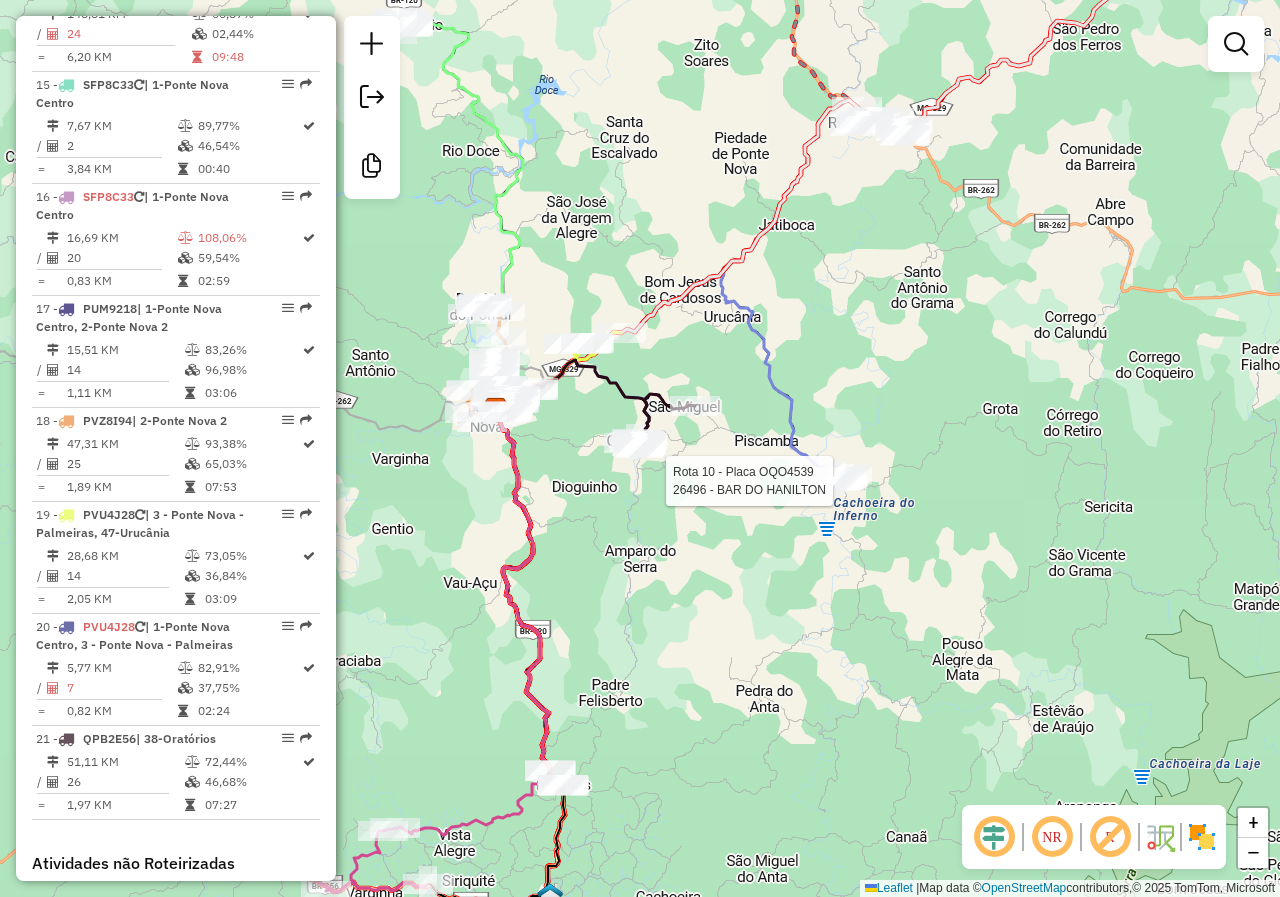 select on "*********" 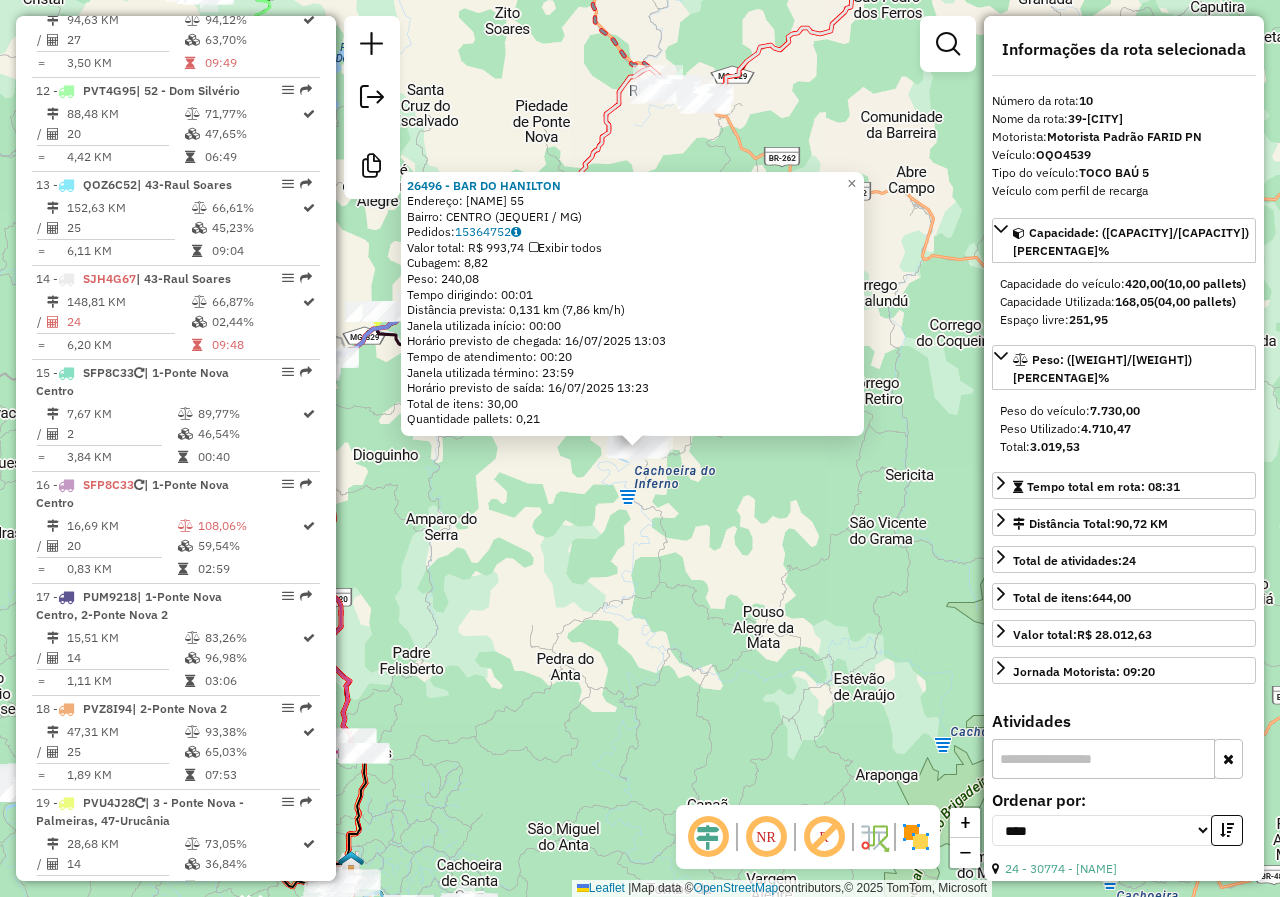 scroll, scrollTop: 1724, scrollLeft: 0, axis: vertical 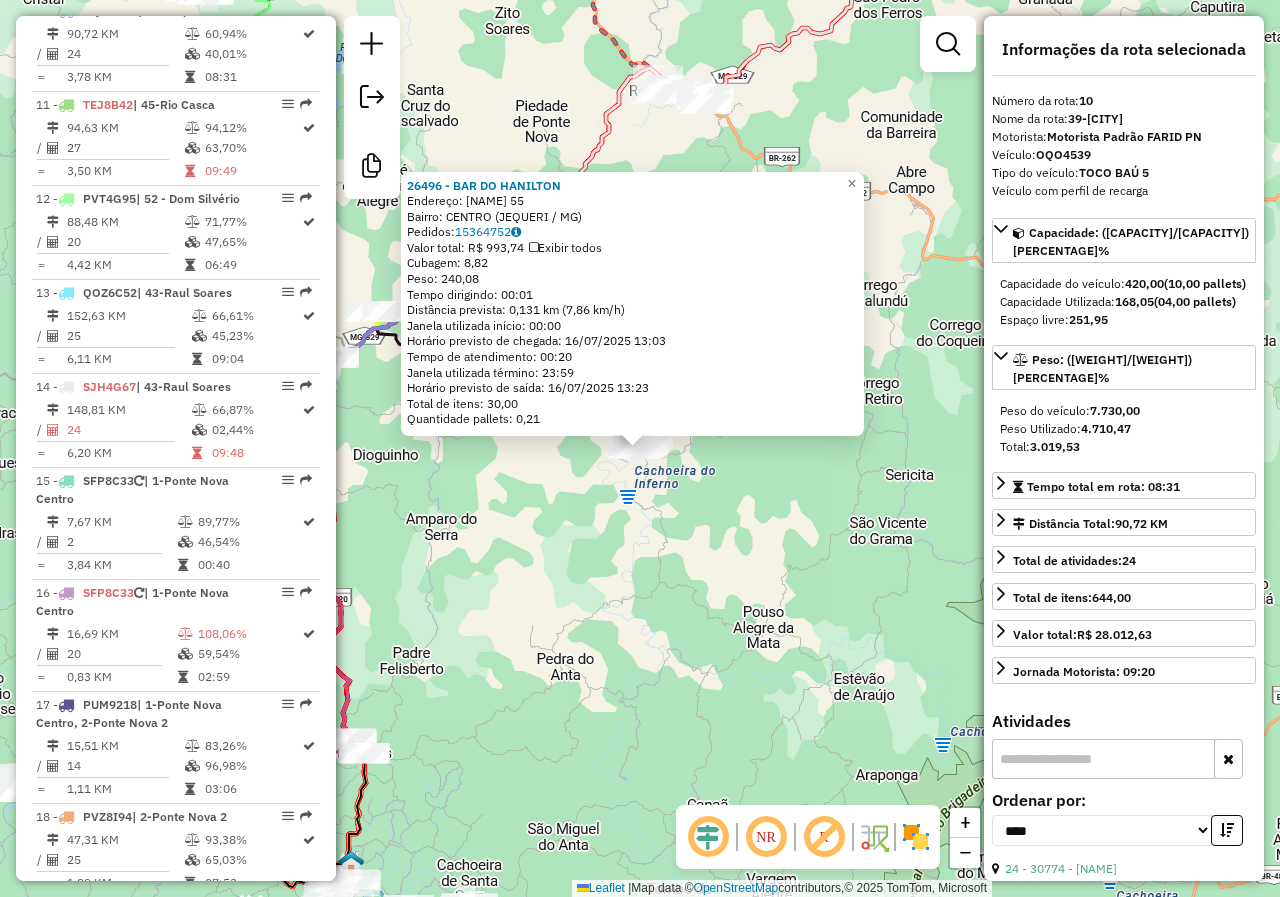 click on "26496 - [NAME] Endereço: [NAME] 55 Bairro: [NAME] ([CITY] / MG) Pedidos: [NUMBER] Valor total: [CURRENCY] [PRICE] Exibir todos Cubagem: [CUBAGE] Peso: [WEIGHT] Tempo dirigindo: [TIME] Distância prevista: [DISTANCE] km ([SPEED] km/h) Janela utilizada início: [TIME] Horário previsto de chegada: [DATE] [TIME] Tempo de atendimento: [TIME] Janela utilizada término: [TIME] Horário previsto de saída: [DATE] [TIME] Total de itens: [ITEMS] Quantidade pallets: [PALLETS] × Janela de atendimento Grade de atendimento Capacidade Transportadoras Veículos Cliente Pedidos Rotas Selecione os dias de semana para filtrar as janelas de atendimento Seg Ter Qua Qui Sex Sáb Dom Informe o período da janela de atendimento: De: Até: Filtrar exatamente a janela do cliente Considerar janela de atendimento padrão Selecione os dias de semana para filtrar as grades de atendimento Seg Ter Qua Qui Sex Sáb Dom Considerar clientes sem dia de atendimento cadastrado De: De:" 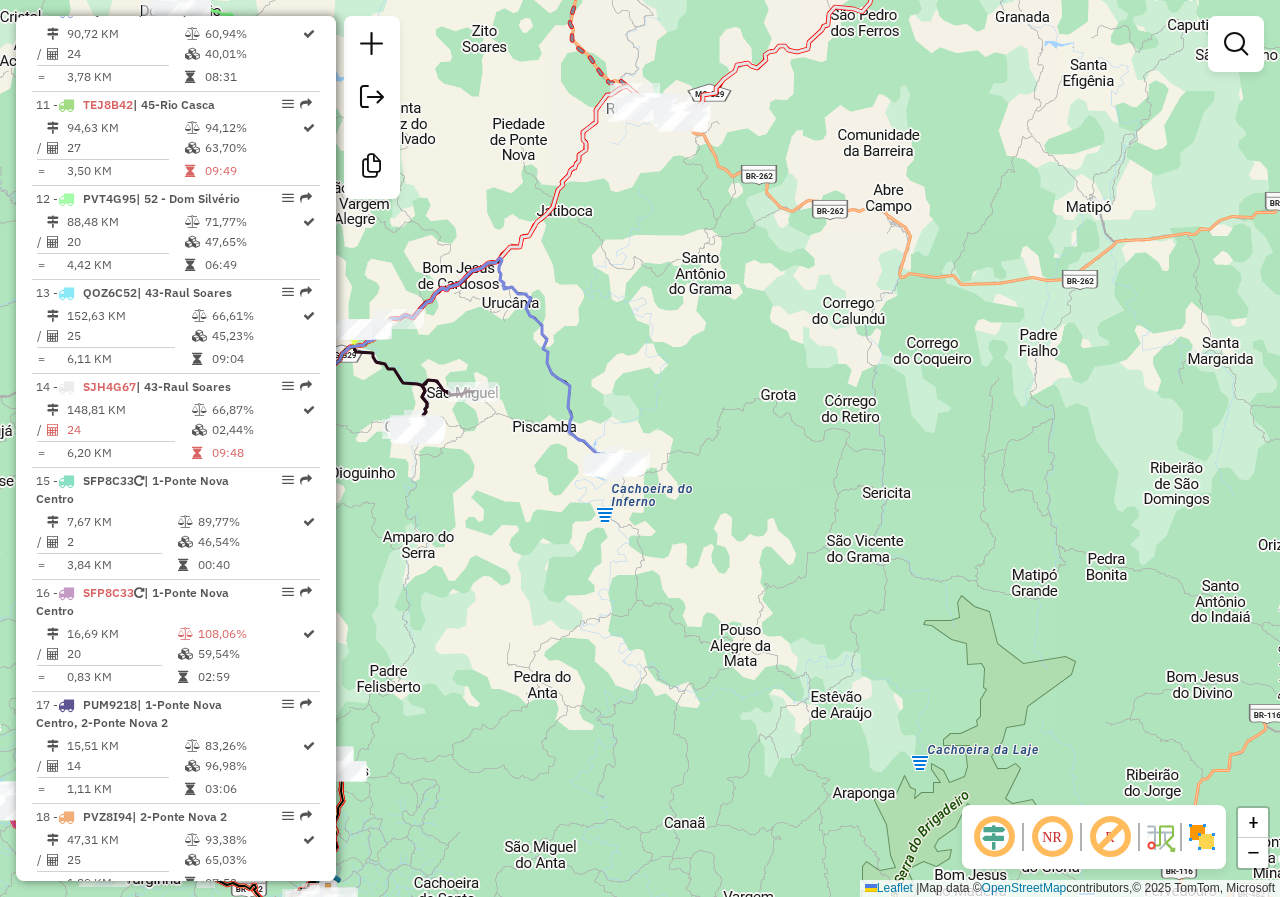 drag, startPoint x: 737, startPoint y: 419, endPoint x: 714, endPoint y: 437, distance: 29.206163 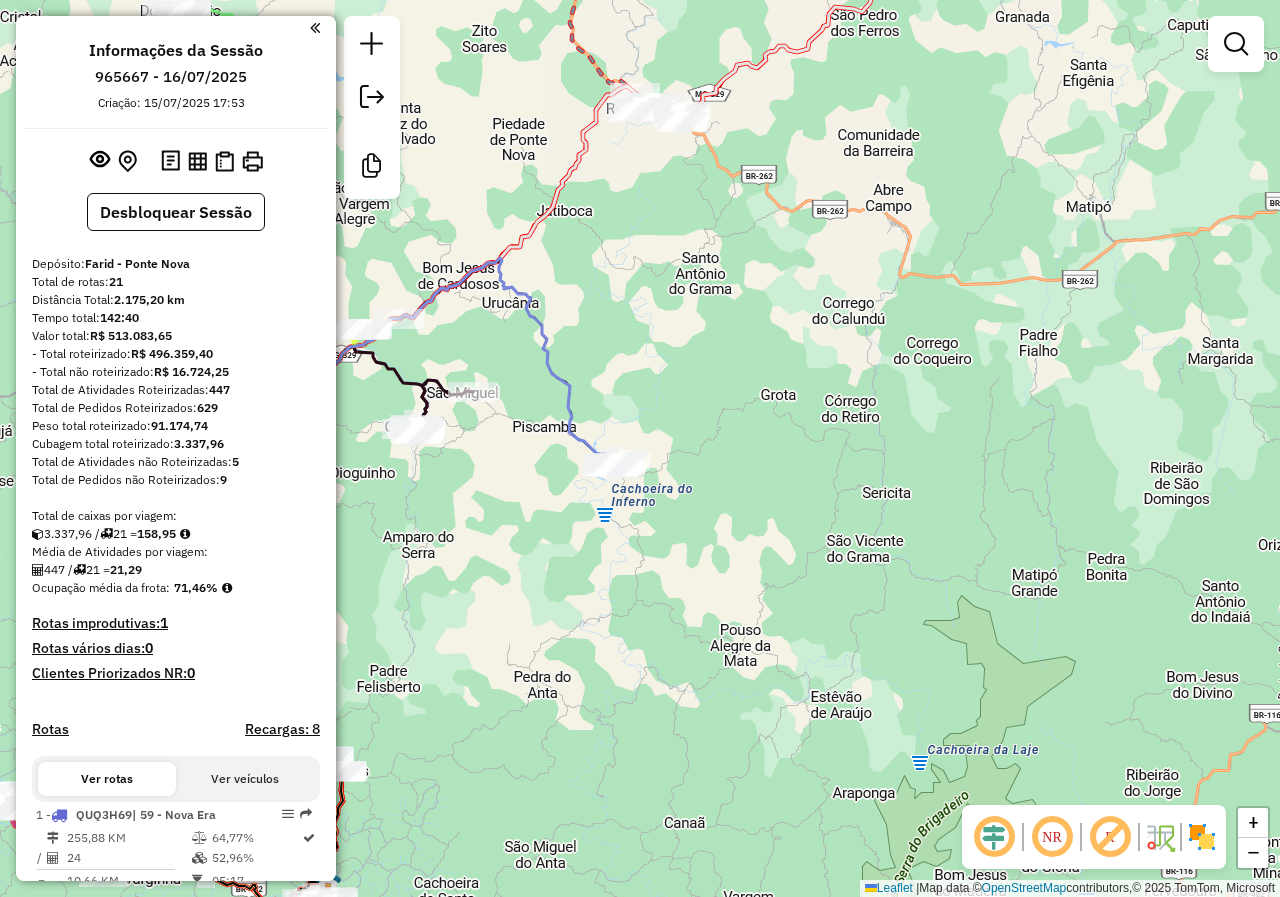 scroll, scrollTop: 0, scrollLeft: 0, axis: both 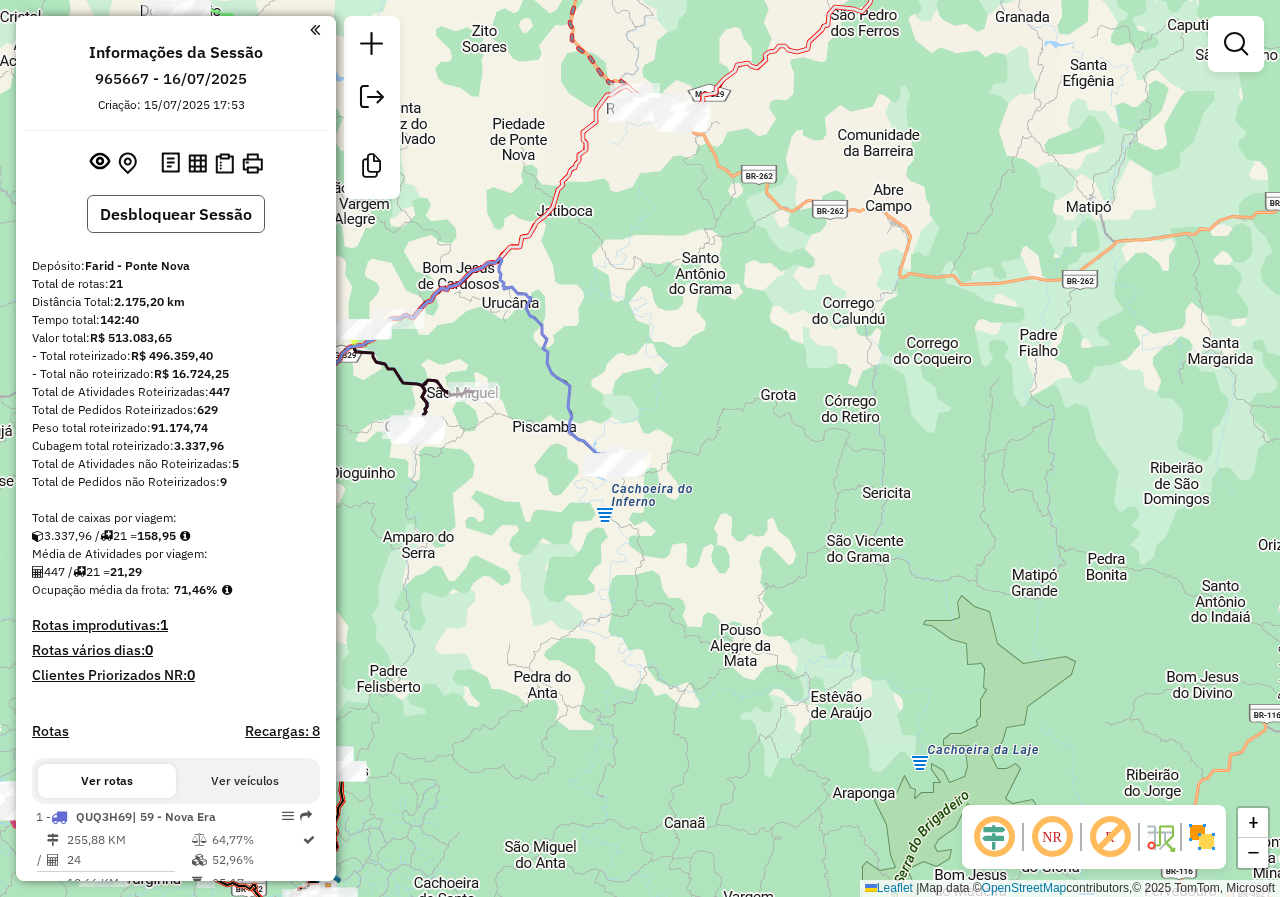 click on "Desbloquear Sessão" at bounding box center (176, 214) 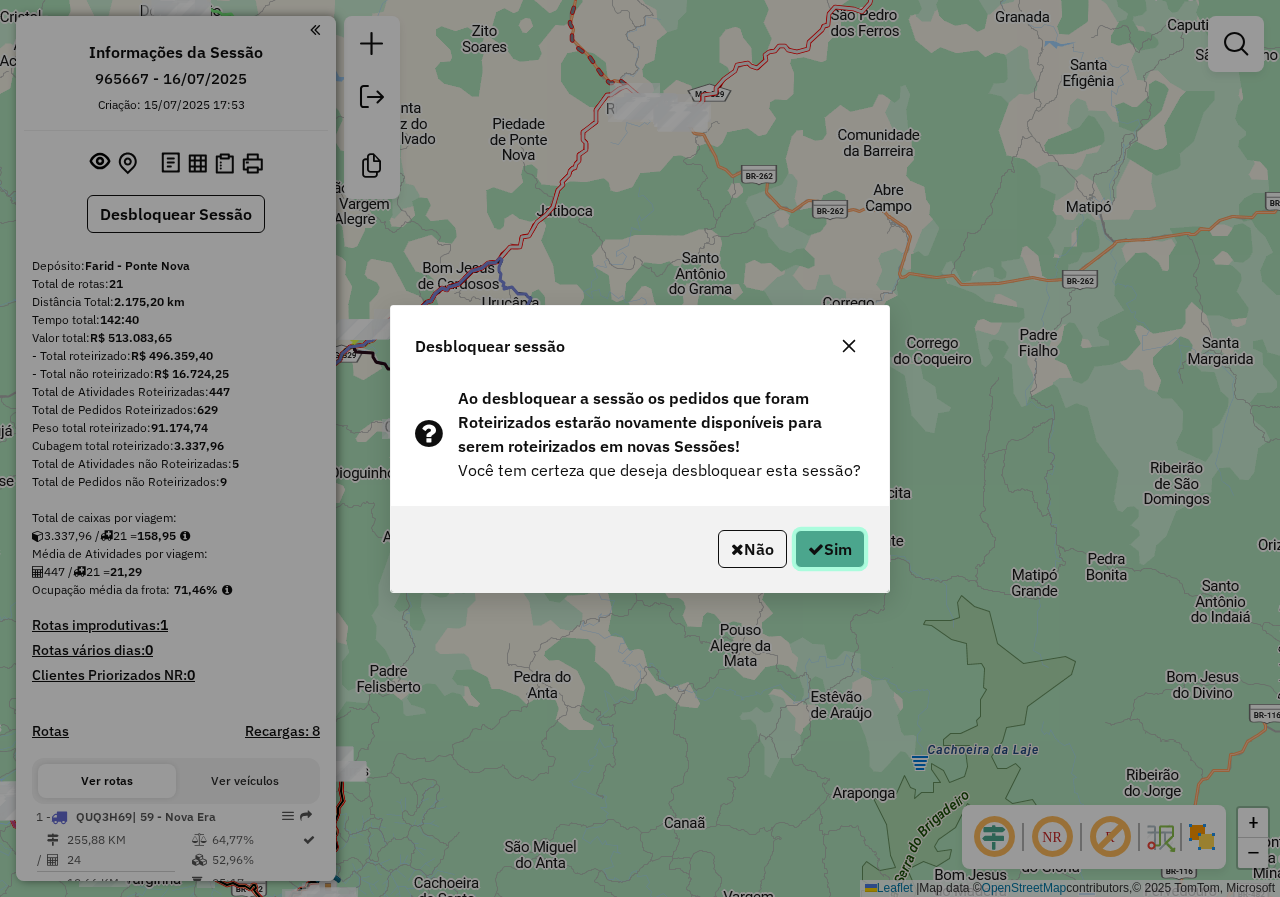 click on "Sim" 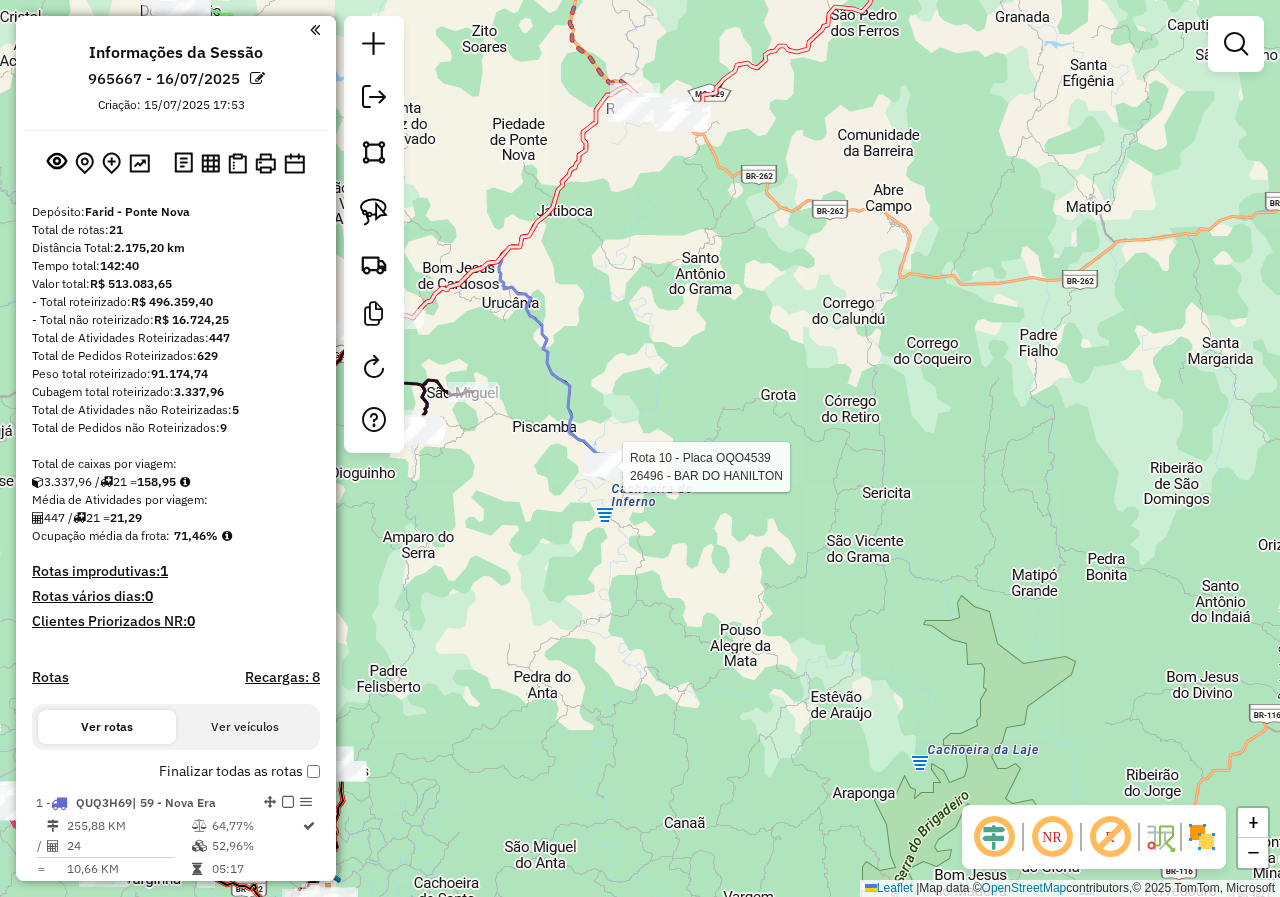 select on "*********" 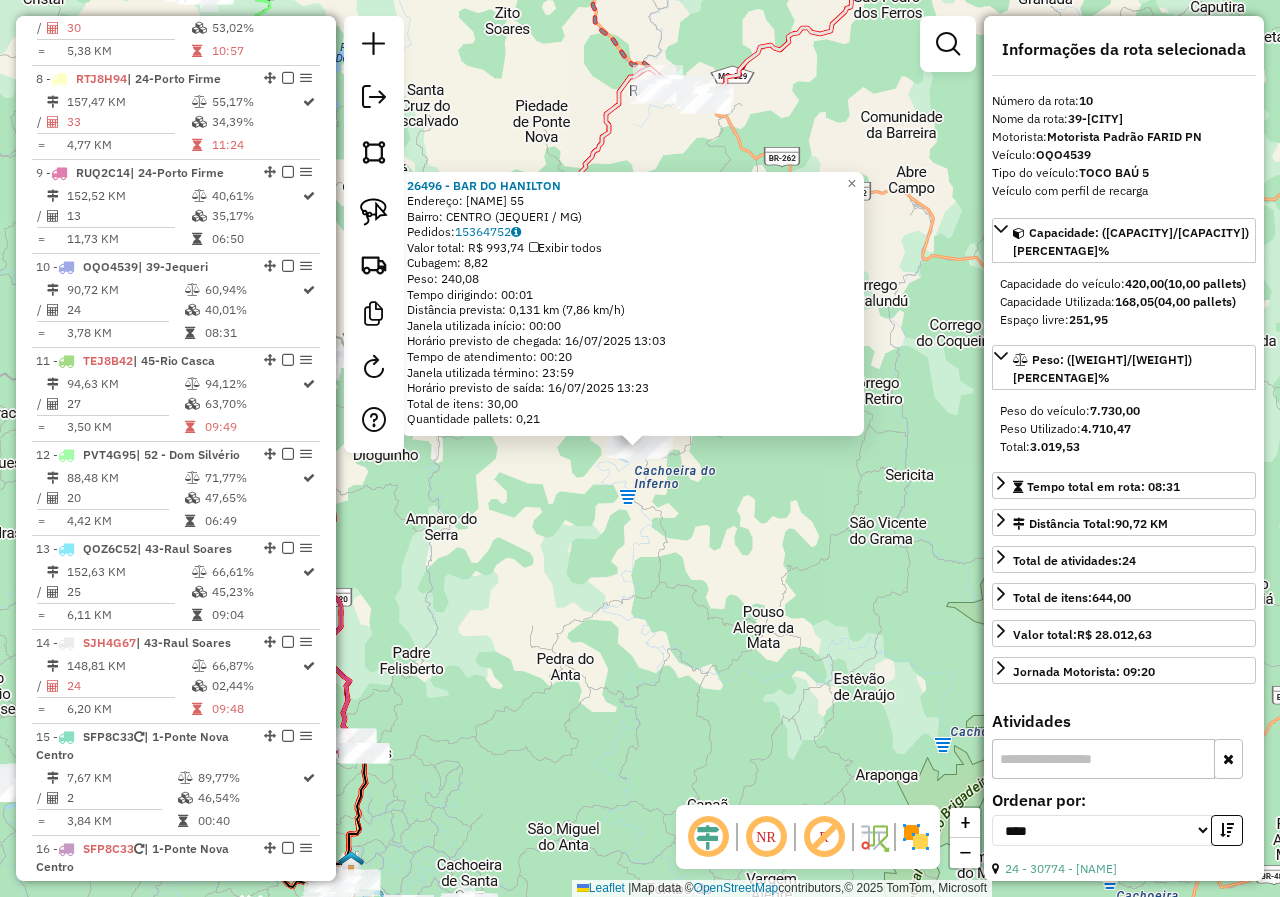 scroll, scrollTop: 1710, scrollLeft: 0, axis: vertical 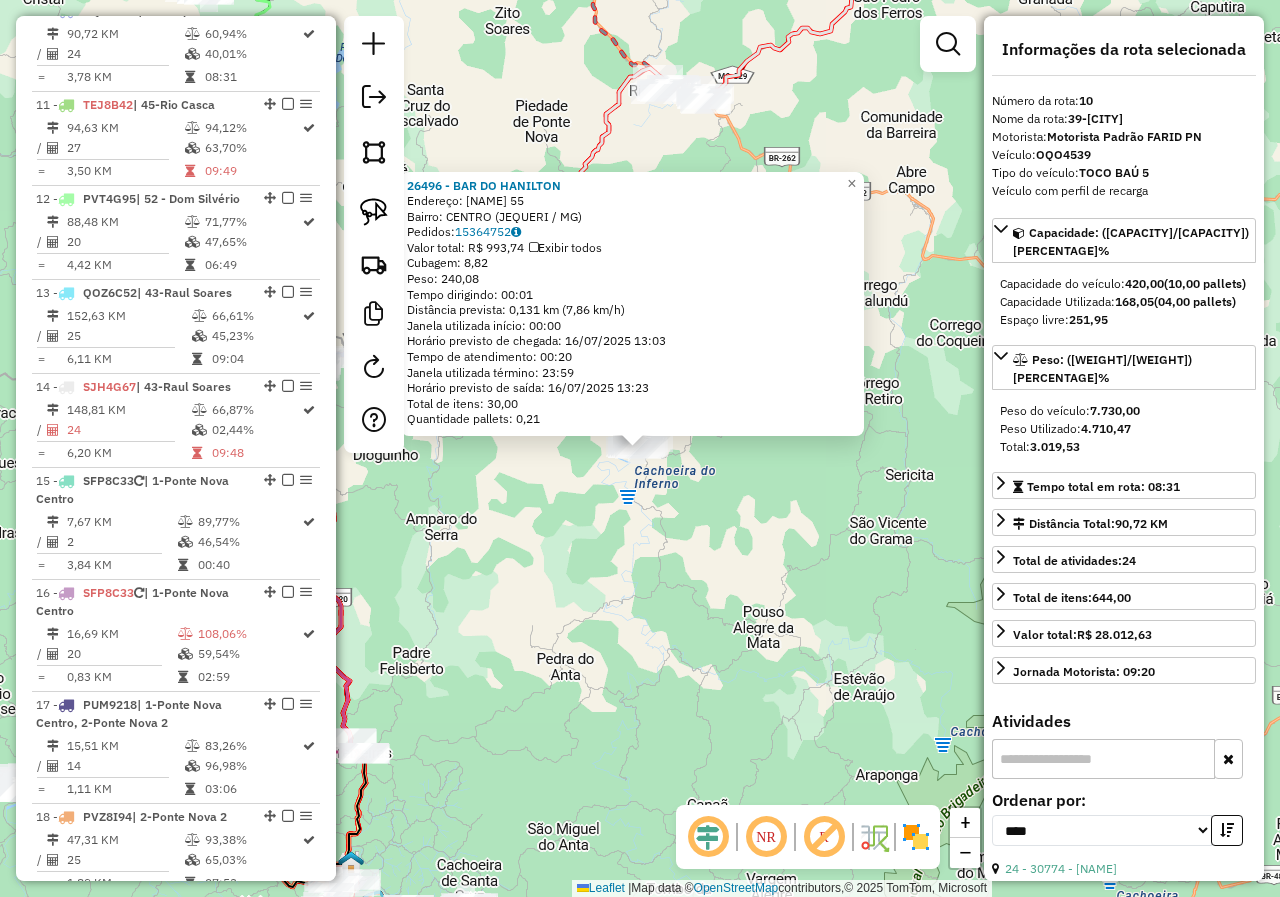 click on "26496 - [NAME] Endereço: [NAME] 55 Bairro: [NAME] ([CITY] / MG) Pedidos: [NUMBER] Valor total: [CURRENCY] [PRICE] Exibir todos Cubagem: [CUBAGE] Peso: [WEIGHT] Tempo dirigindo: [TIME] Distância prevista: [DISTANCE] km ([SPEED] km/h) Janela utilizada início: [TIME] Horário previsto de chegada: [DATE] [TIME] Tempo de atendimento: [TIME] Janela utilizada término: [TIME] Horário previsto de saída: [DATE] [TIME] Total de itens: [ITEMS] Quantidade pallets: [PALLETS] × Janela de atendimento Grade de atendimento Capacidade Transportadoras Veículos Cliente Pedidos Rotas Selecione os dias de semana para filtrar as janelas de atendimento Seg Ter Qua Qui Sex Sáb Dom Informe o período da janela de atendimento: De: Até: Filtrar exatamente a janela do cliente Considerar janela de atendimento padrão Selecione os dias de semana para filtrar as grades de atendimento Seg Ter Qua Qui Sex Sáb Dom Considerar clientes sem dia de atendimento cadastrado De: De:" 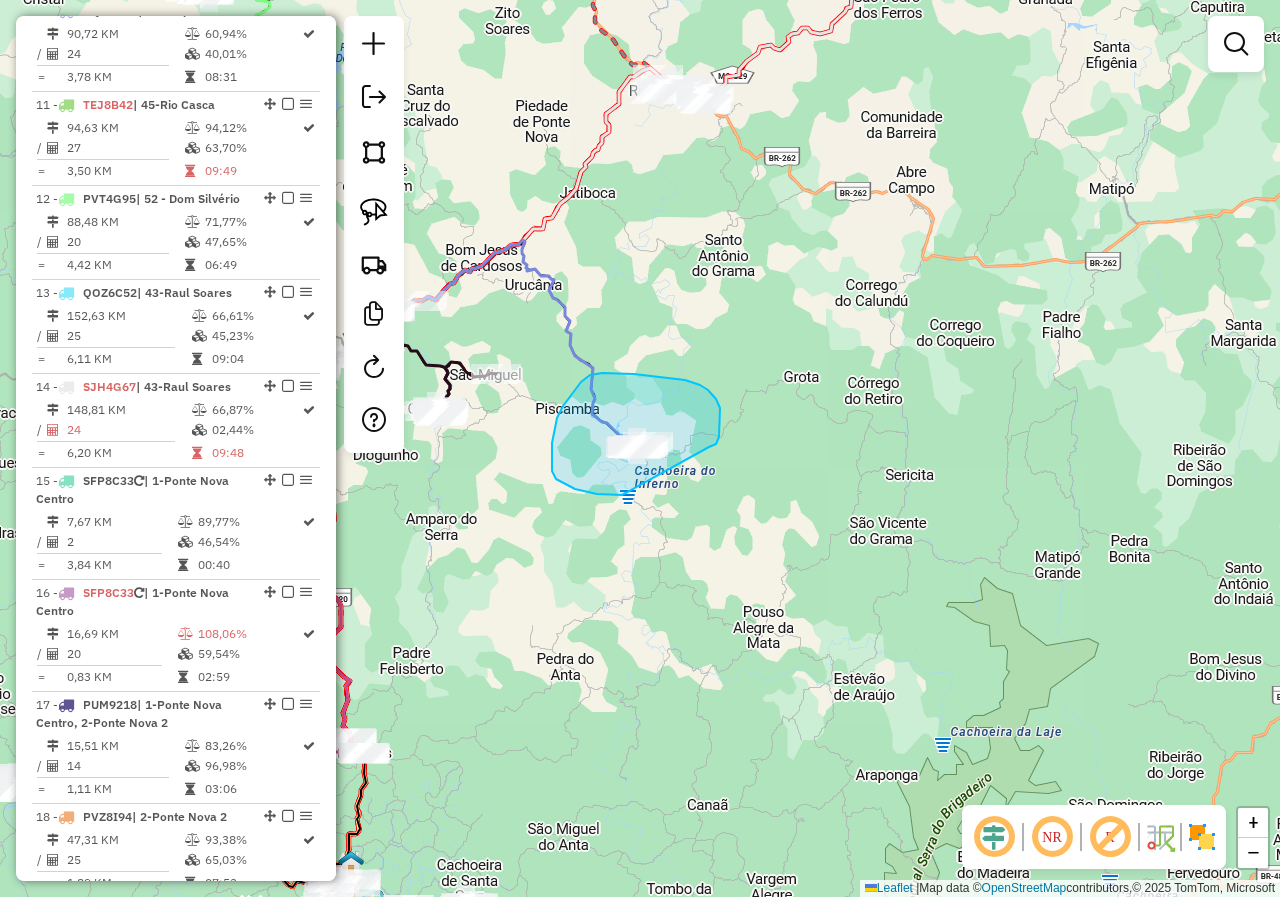drag, startPoint x: 709, startPoint y: 447, endPoint x: 700, endPoint y: 489, distance: 42.953465 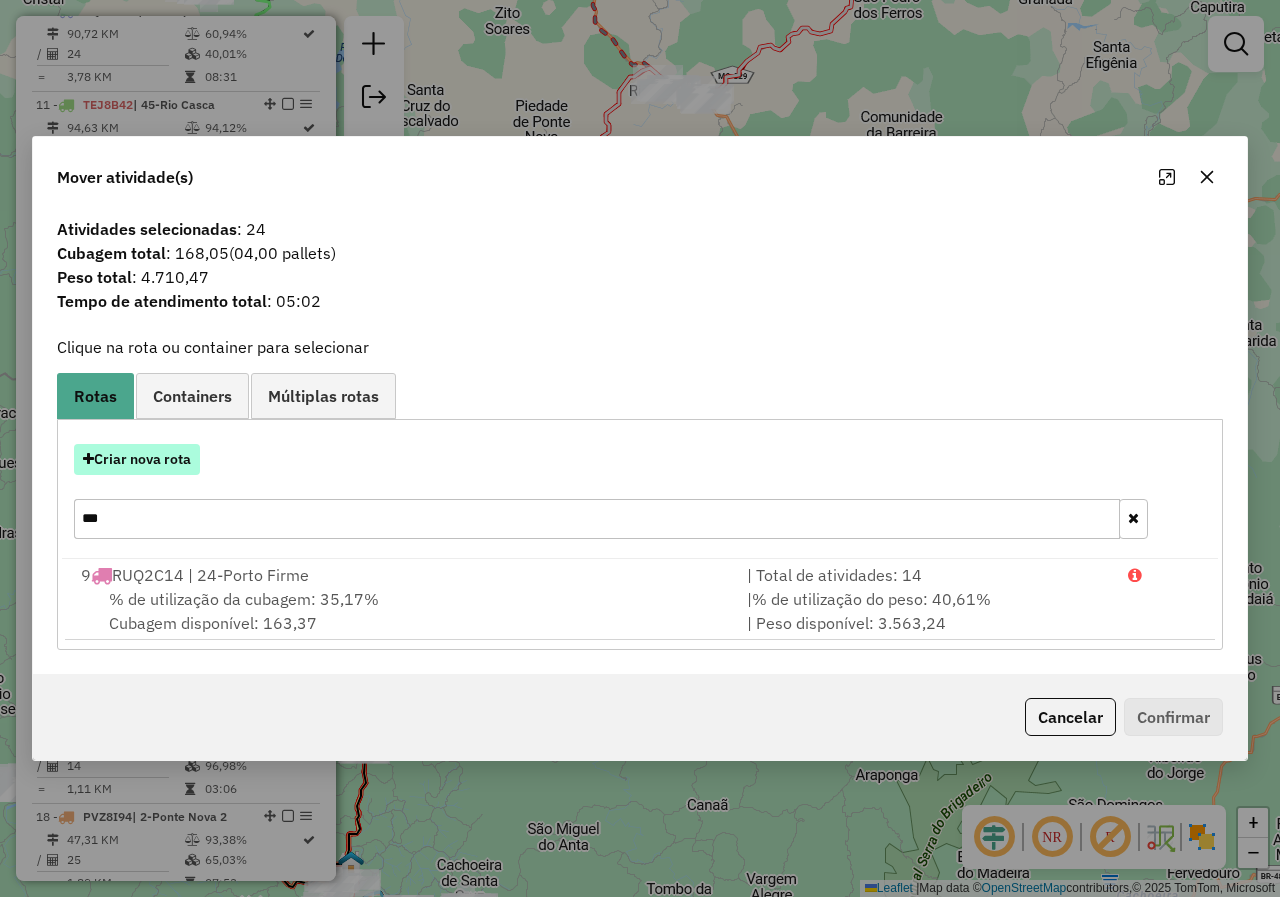 click on "Criar nova rota" at bounding box center (137, 459) 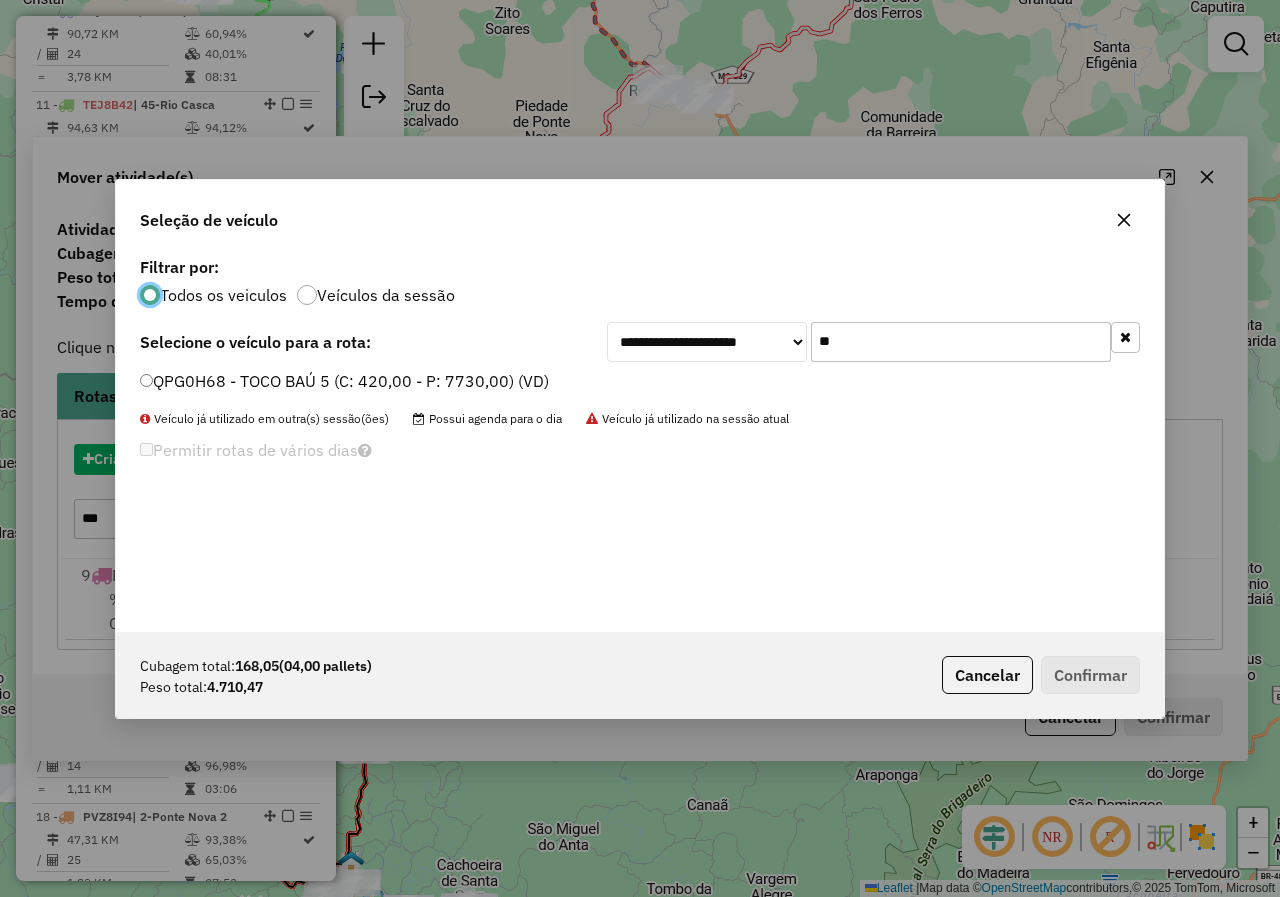 scroll, scrollTop: 11, scrollLeft: 6, axis: both 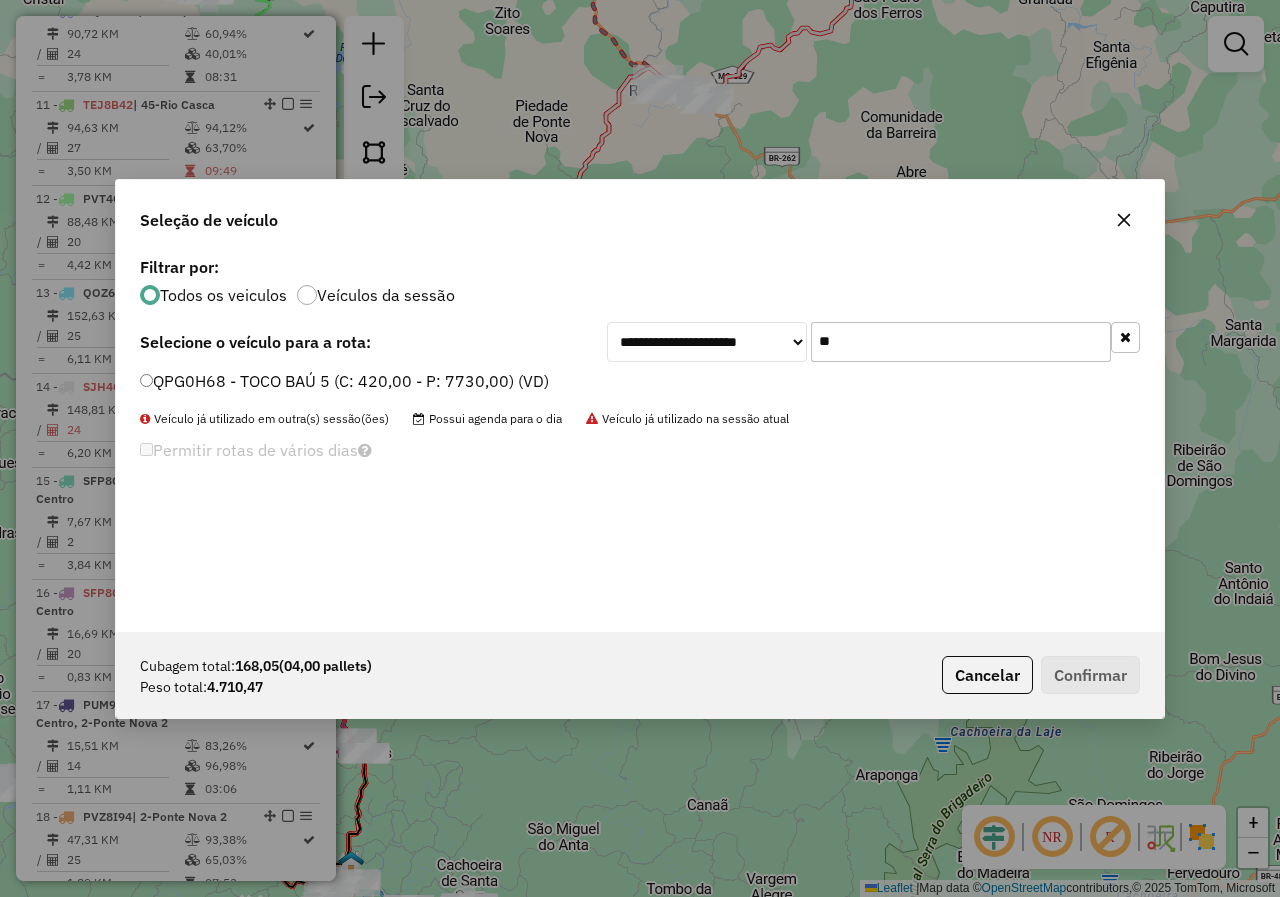 drag, startPoint x: 995, startPoint y: 341, endPoint x: 617, endPoint y: 340, distance: 378.0013 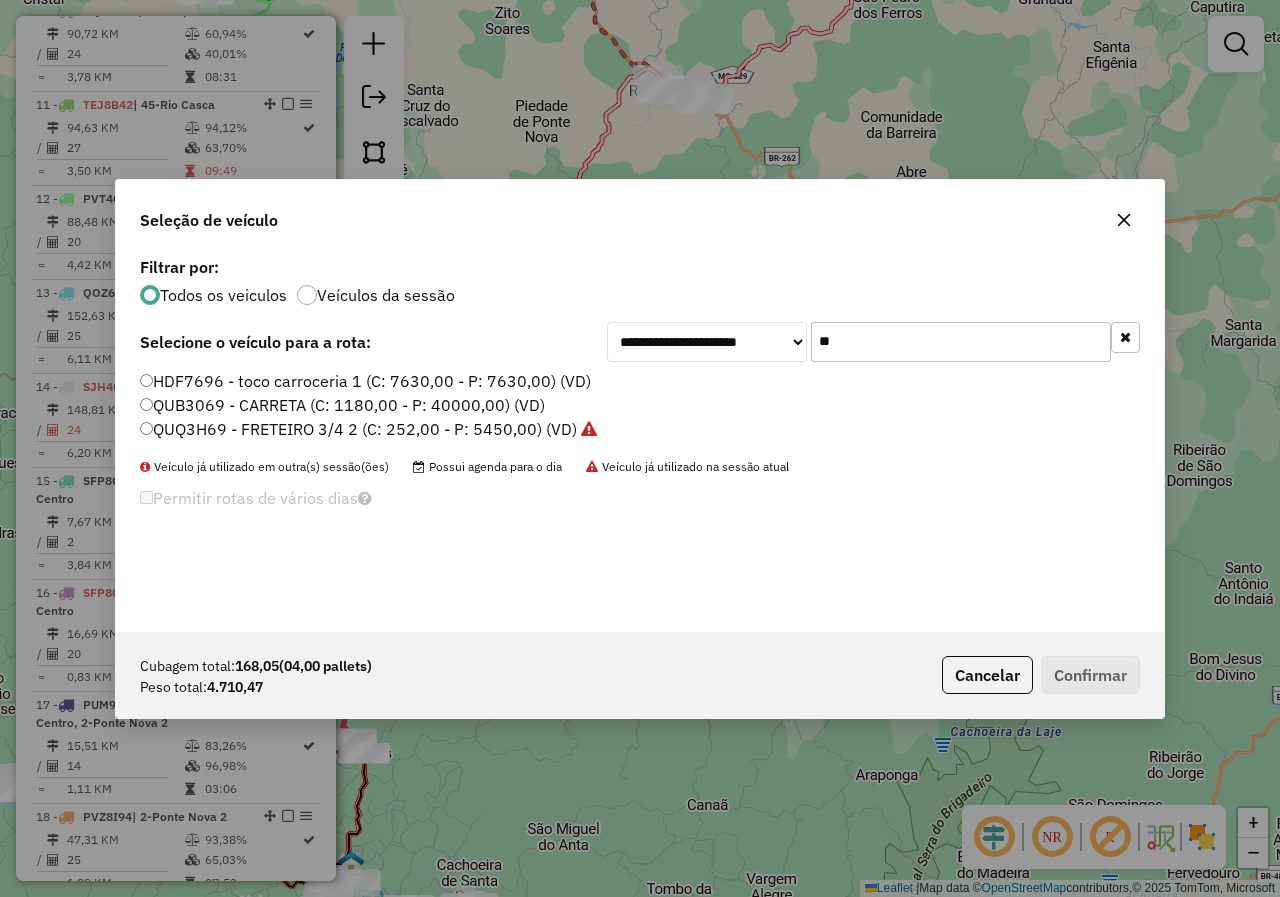 type on "**" 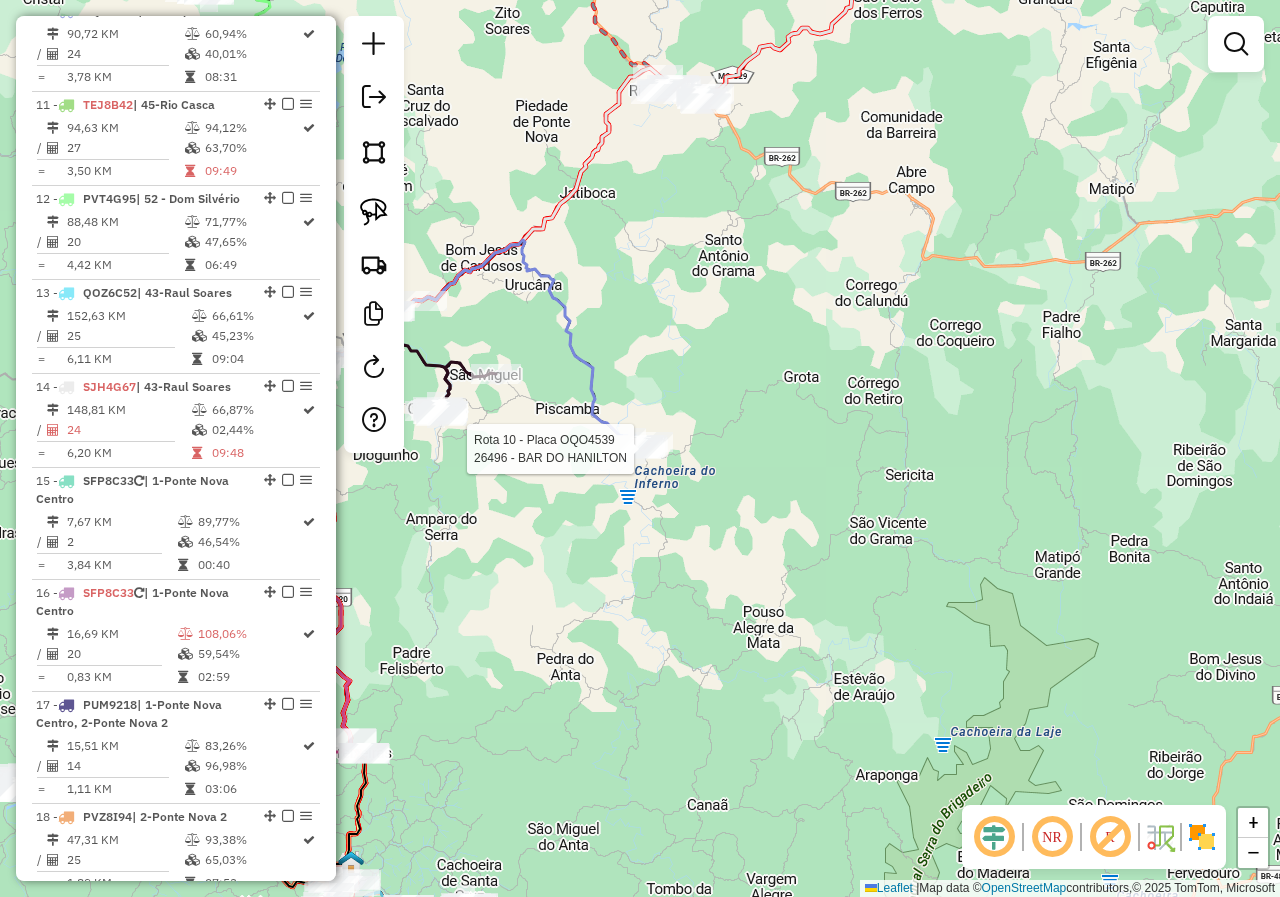 select on "*********" 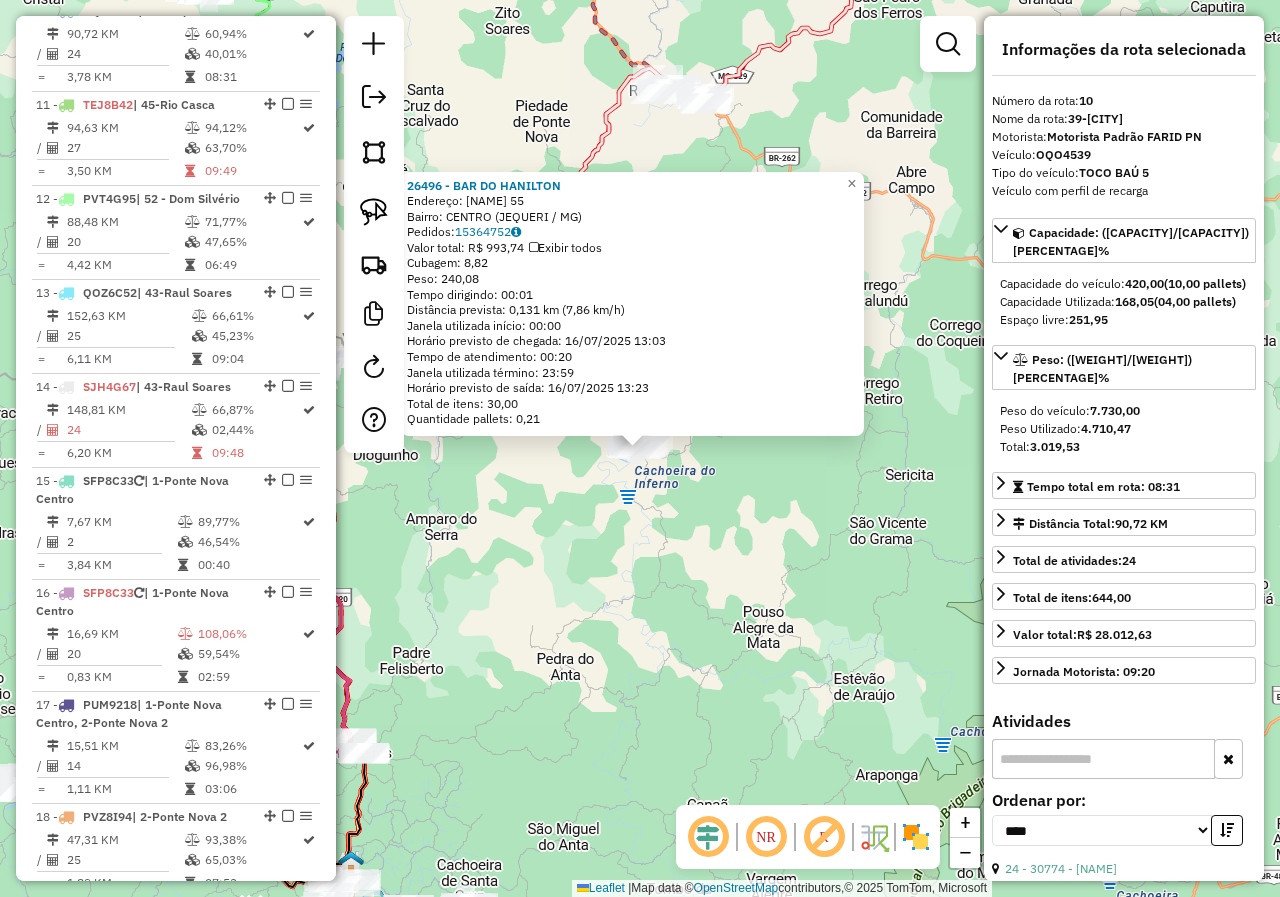 click on "26496 - BAR DO HANILTON  Endereço:  MORRO DE CRUZEIRO 55   Bairro: CENTRO (JEQUERI / MG)   Pedidos:  15364752   Valor total: R$ 993,74   Exibir todos   Cubagem: 8,82  Peso: 240,08  Tempo dirigindo: 00:01   Distância prevista: 0,131 km (7,86 km/h)   Janela utilizada início: 00:00   Horário previsto de chegada: 16/07/2025 13:03   Tempo de atendimento: 00:20   Janela utilizada término: 23:59   Horário previsto de saída: 16/07/2025 13:23   Total de itens: 30,00   Quantidade pallets: 0,21  × Janela de atendimento Grade de atendimento Capacidade Transportadoras Veículos Cliente Pedidos  Rotas Selecione os dias de semana para filtrar as janelas de atendimento  Seg   Ter   Qua   Qui   Sex   Sáb   Dom  Informe o período da janela de atendimento: De: Até:  Filtrar exatamente a janela do cliente  Considerar janela de atendimento padrão  Selecione os dias de semana para filtrar as grades de atendimento  Seg   Ter   Qua   Qui   Sex   Sáb   Dom   Considerar clientes sem dia de atendimento cadastrado  De:  De:" 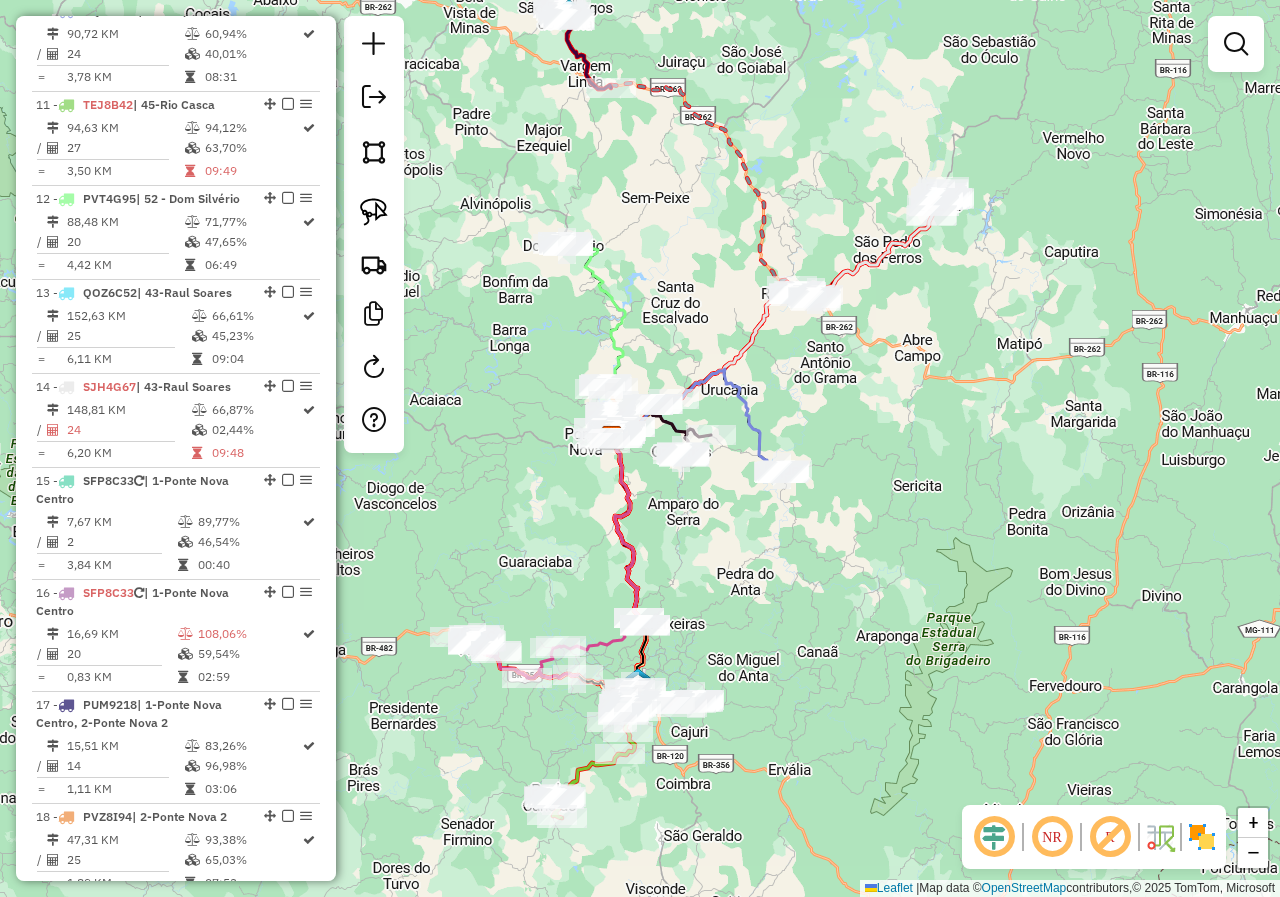 drag, startPoint x: 553, startPoint y: 585, endPoint x: 725, endPoint y: 541, distance: 177.53873 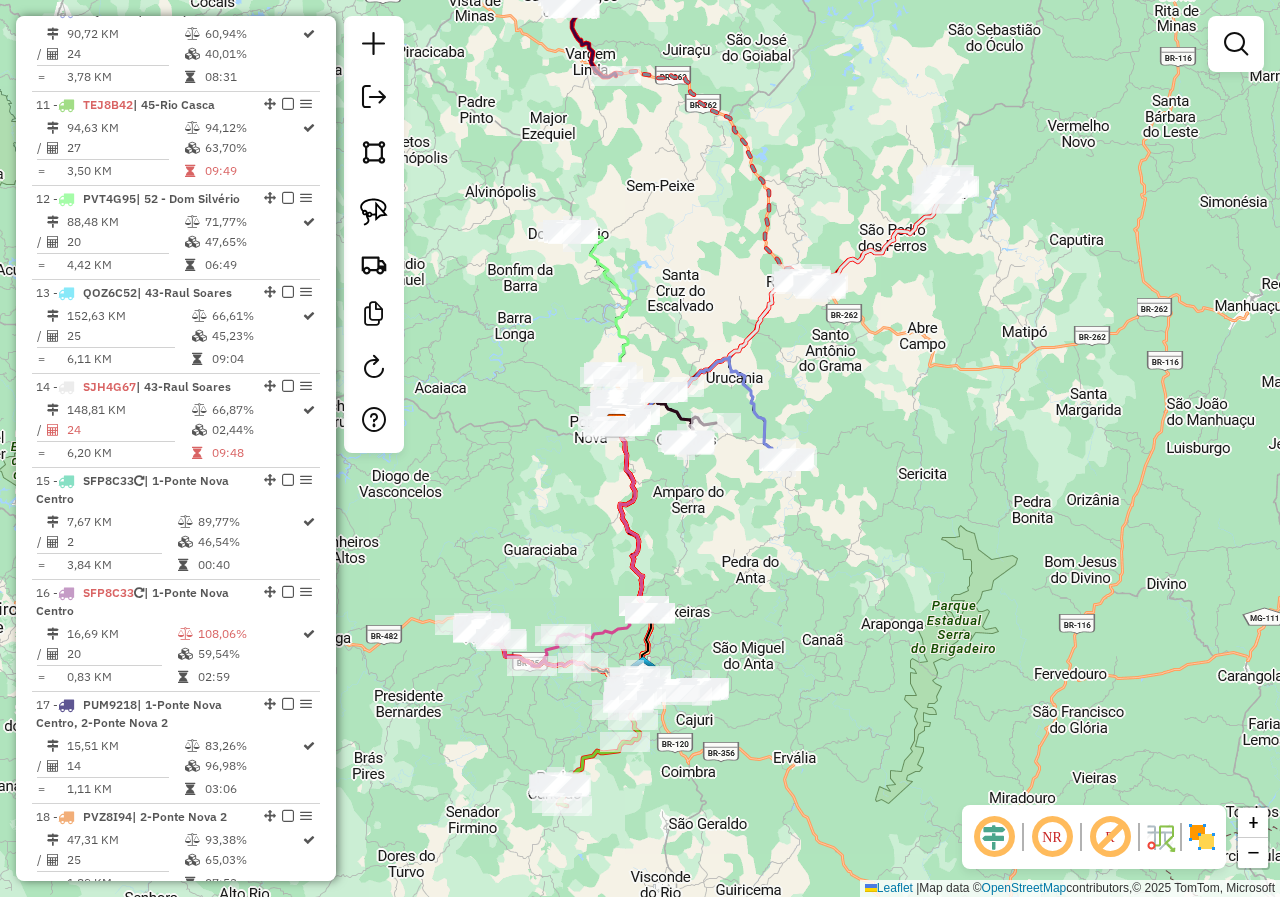 drag, startPoint x: 729, startPoint y: 614, endPoint x: 802, endPoint y: 447, distance: 182.25806 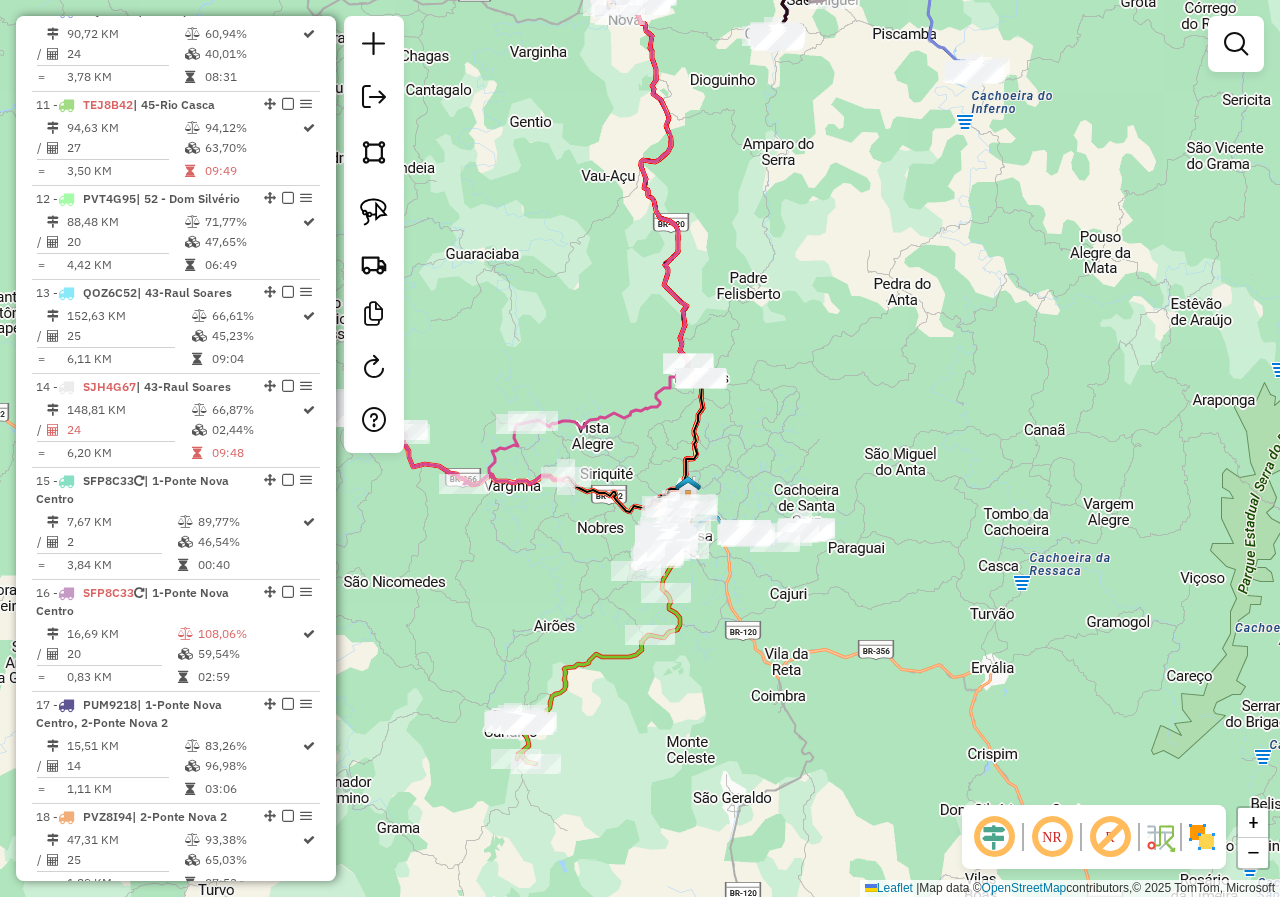 drag, startPoint x: 716, startPoint y: 612, endPoint x: 698, endPoint y: 606, distance: 18.973665 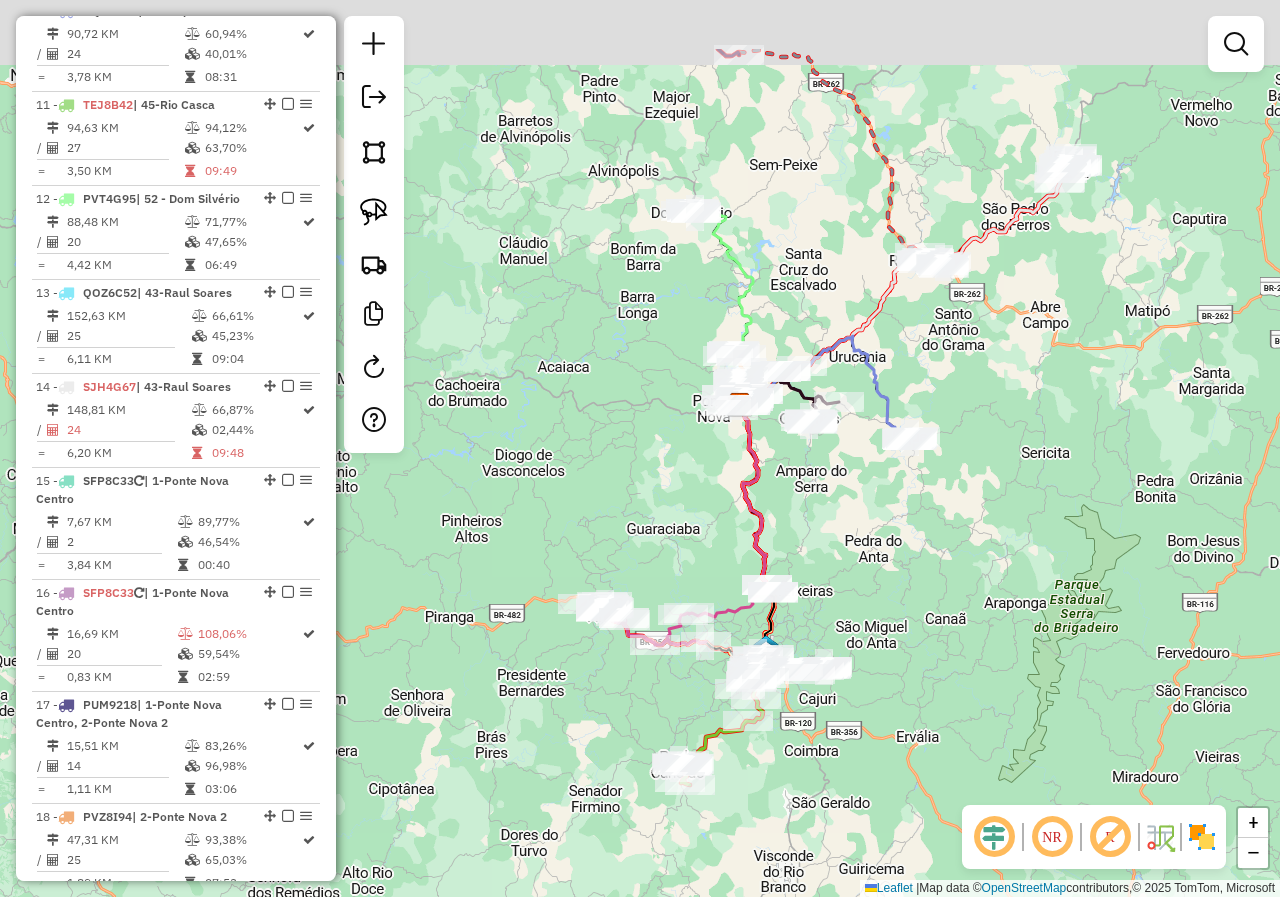 drag, startPoint x: 886, startPoint y: 447, endPoint x: 886, endPoint y: 587, distance: 140 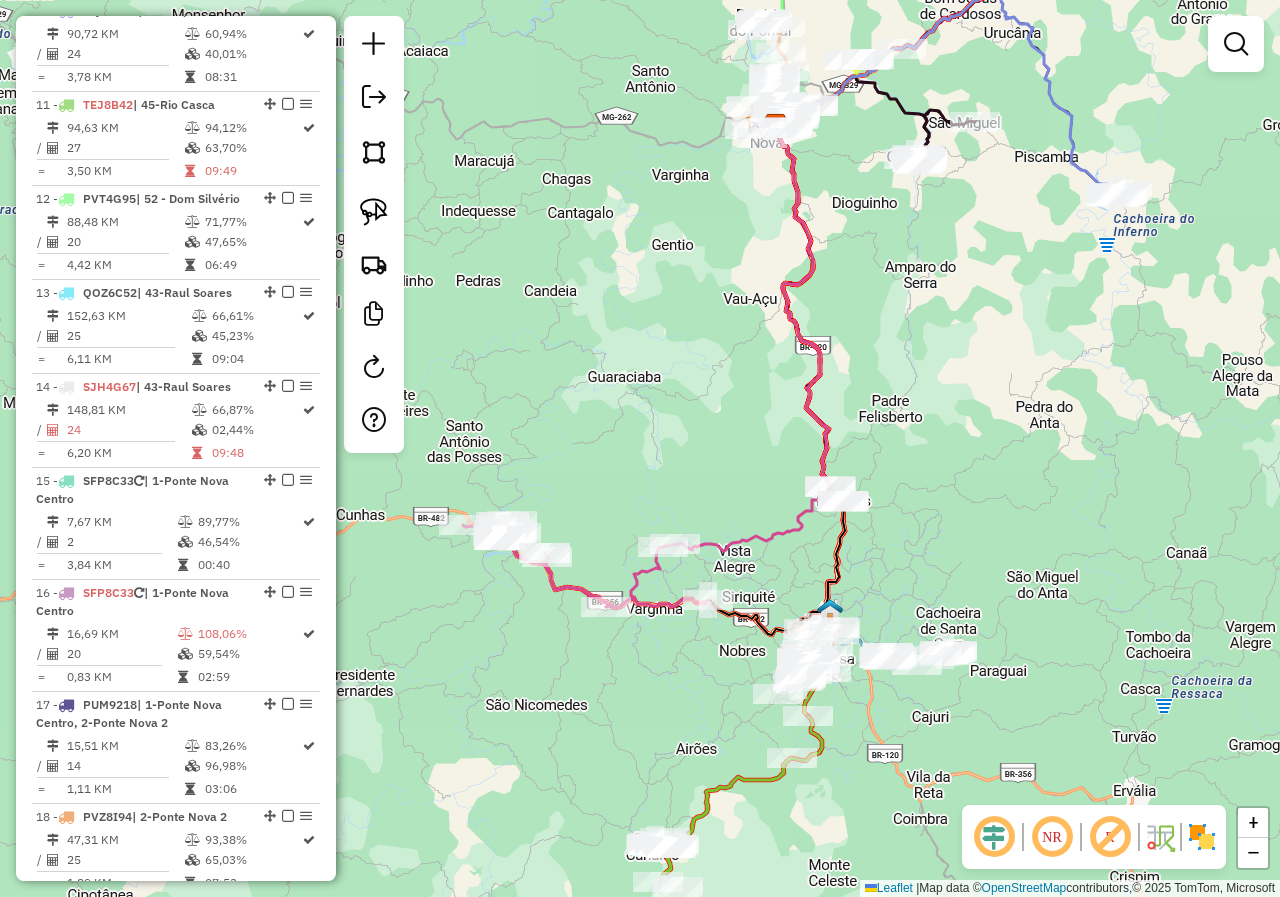 drag, startPoint x: 715, startPoint y: 582, endPoint x: 601, endPoint y: 404, distance: 211.37643 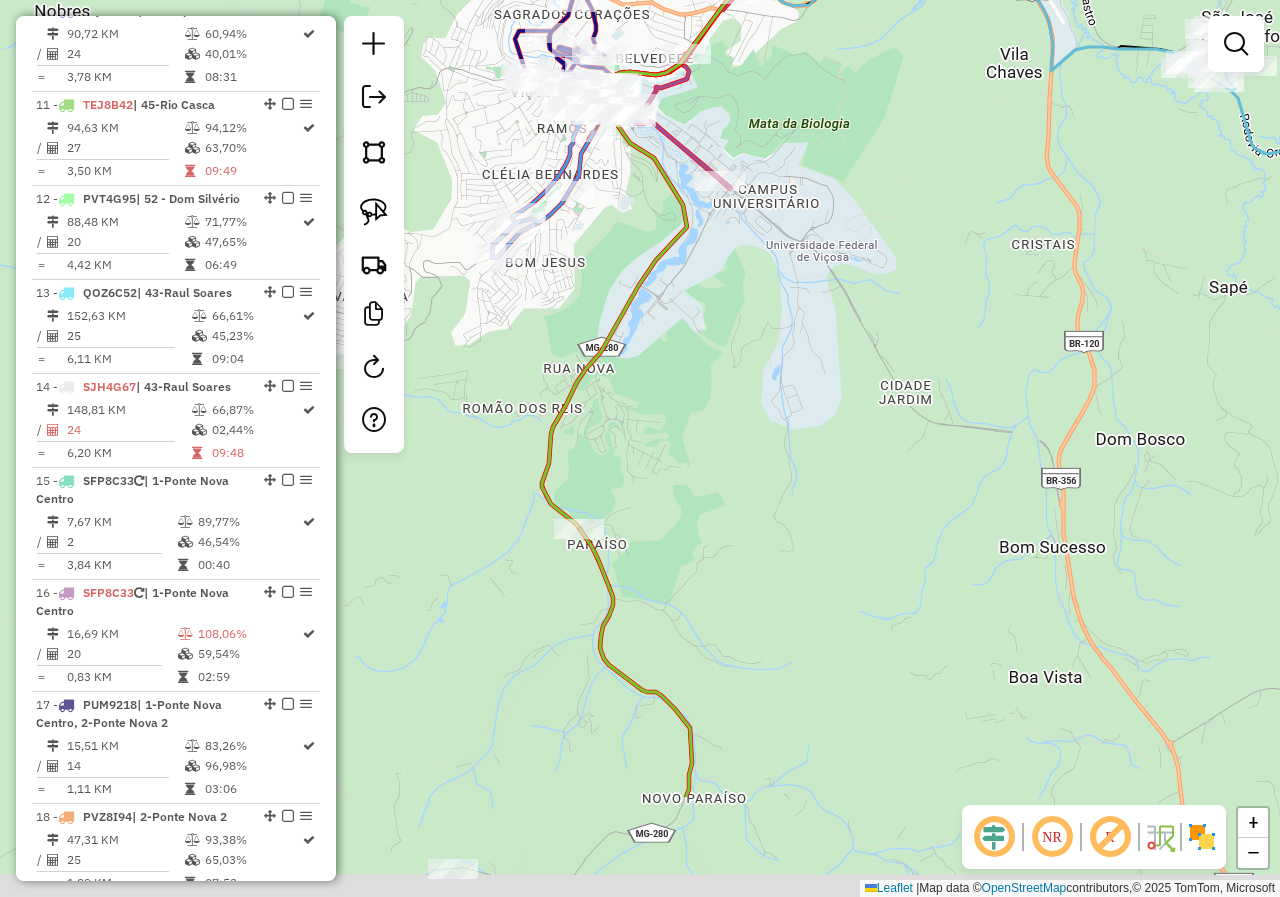drag, startPoint x: 753, startPoint y: 725, endPoint x: 852, endPoint y: 454, distance: 288.5169 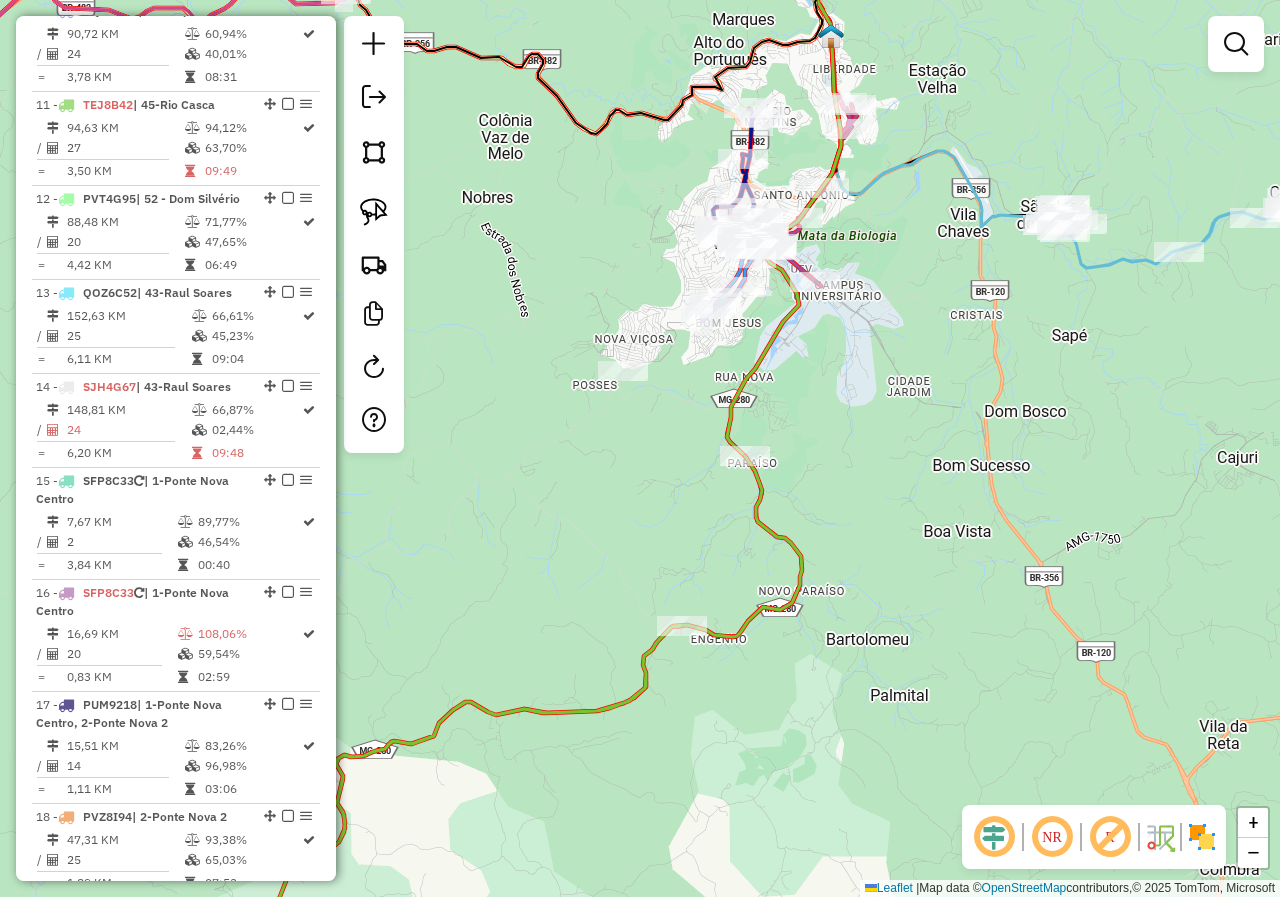 drag, startPoint x: 761, startPoint y: 747, endPoint x: 867, endPoint y: 584, distance: 194.43507 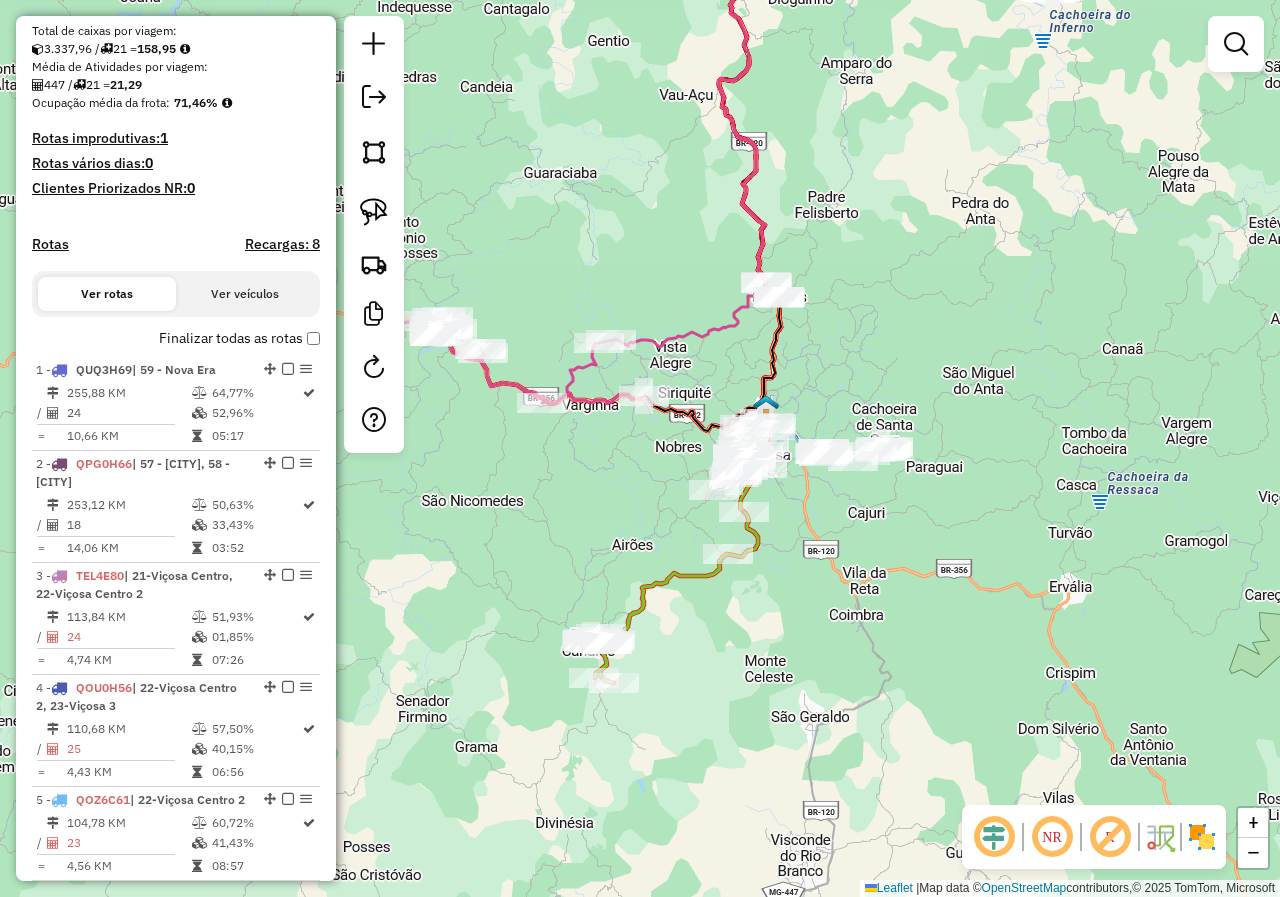 scroll, scrollTop: 410, scrollLeft: 0, axis: vertical 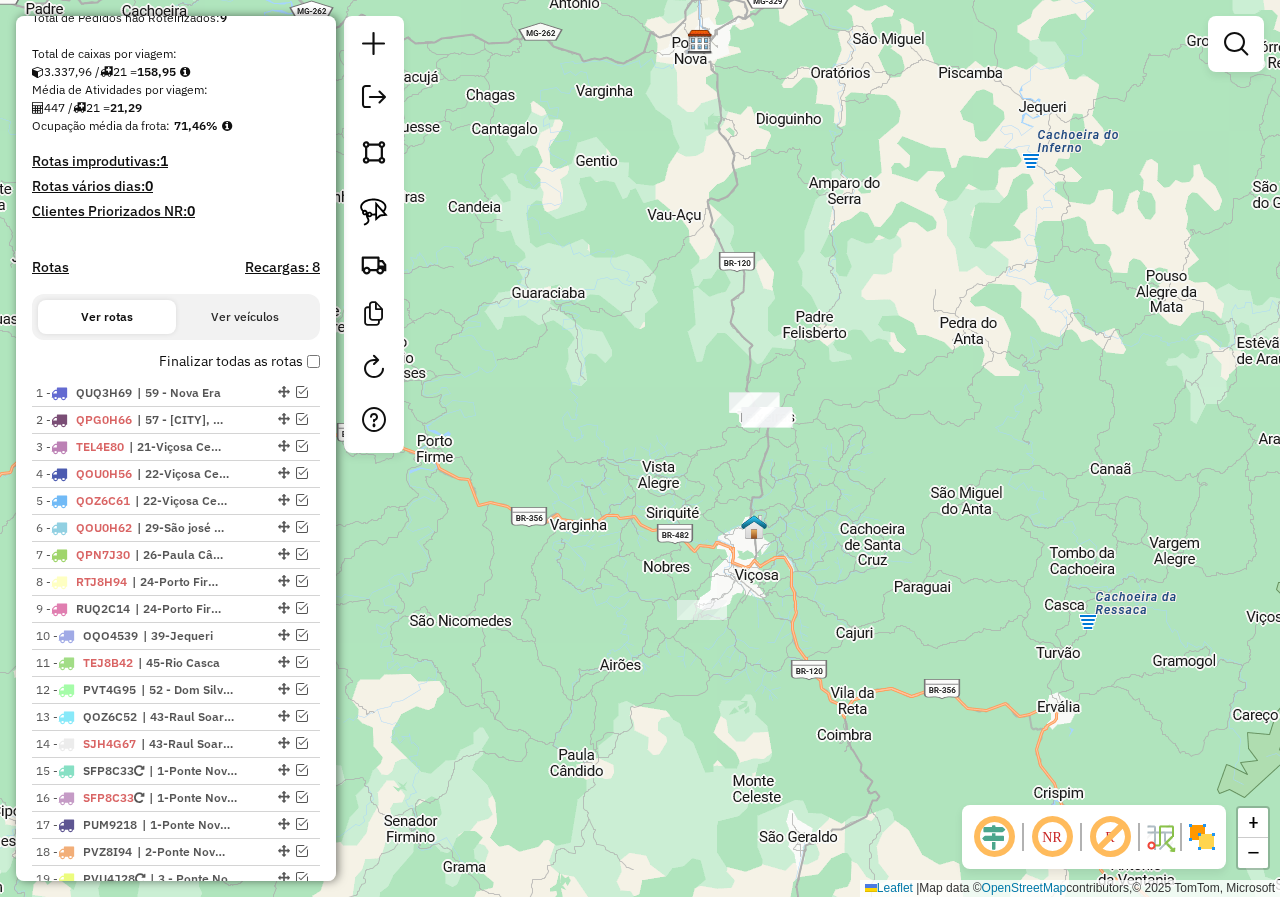 drag, startPoint x: 620, startPoint y: 442, endPoint x: 579, endPoint y: 657, distance: 218.87439 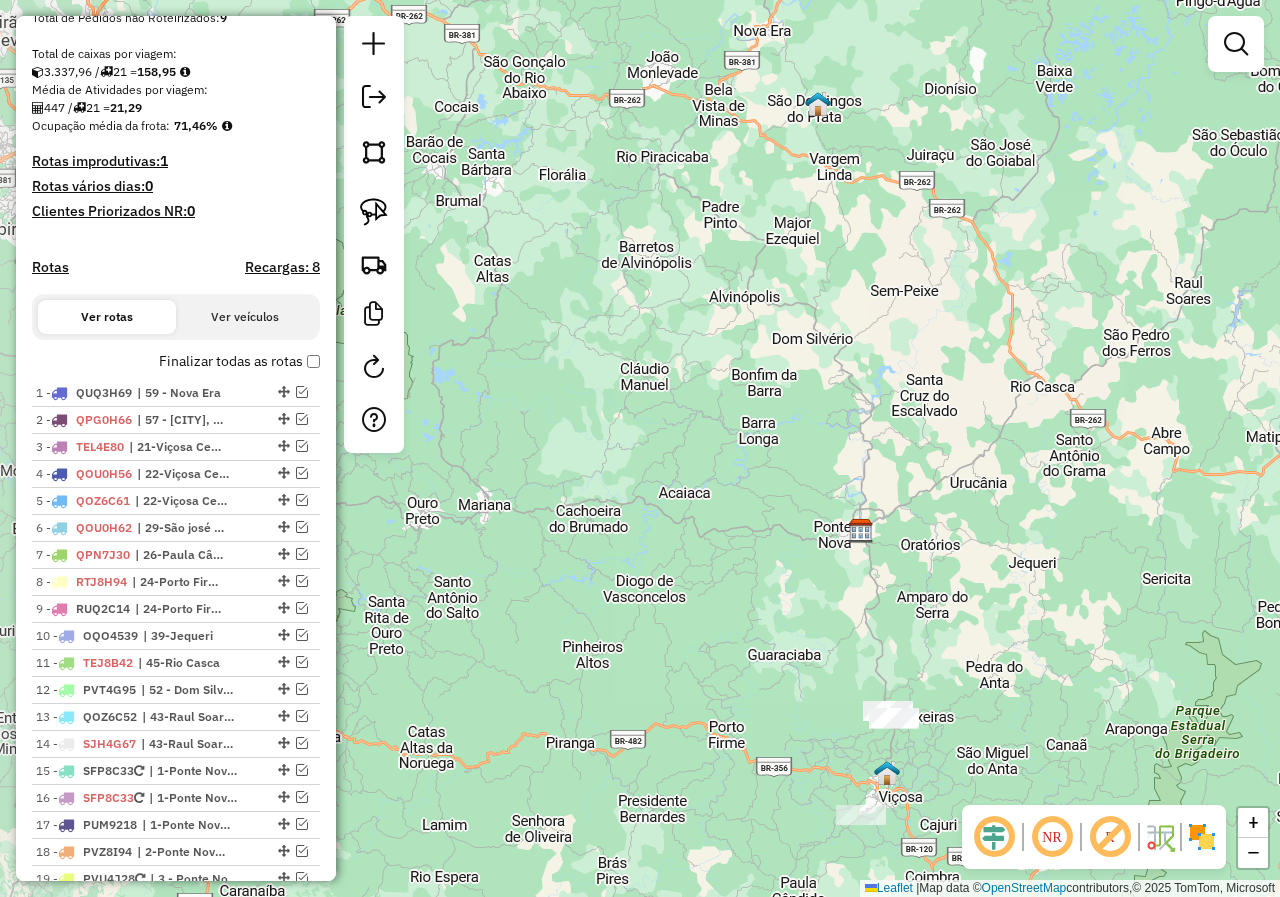 drag, startPoint x: 594, startPoint y: 481, endPoint x: 773, endPoint y: 546, distance: 190.43634 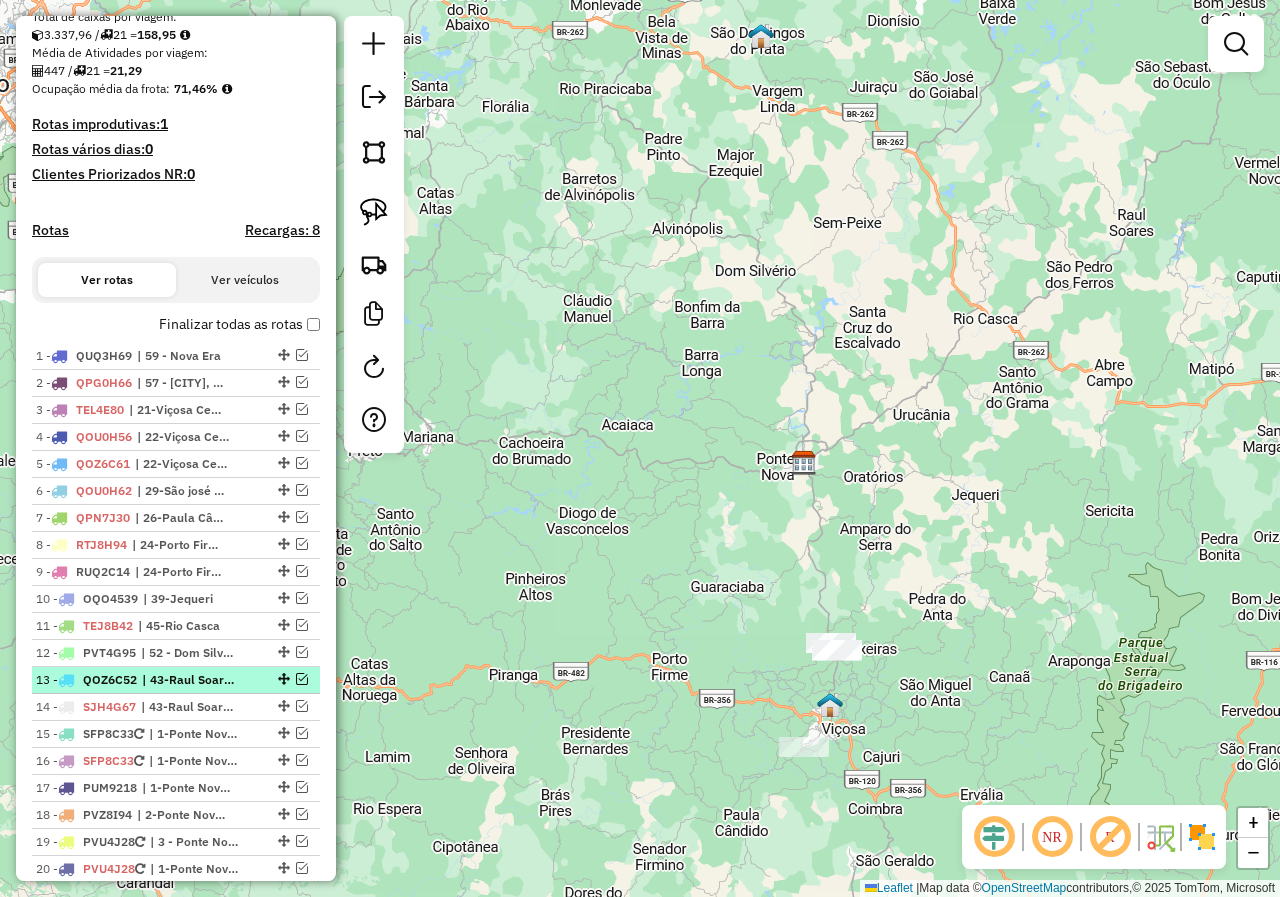 scroll, scrollTop: 510, scrollLeft: 0, axis: vertical 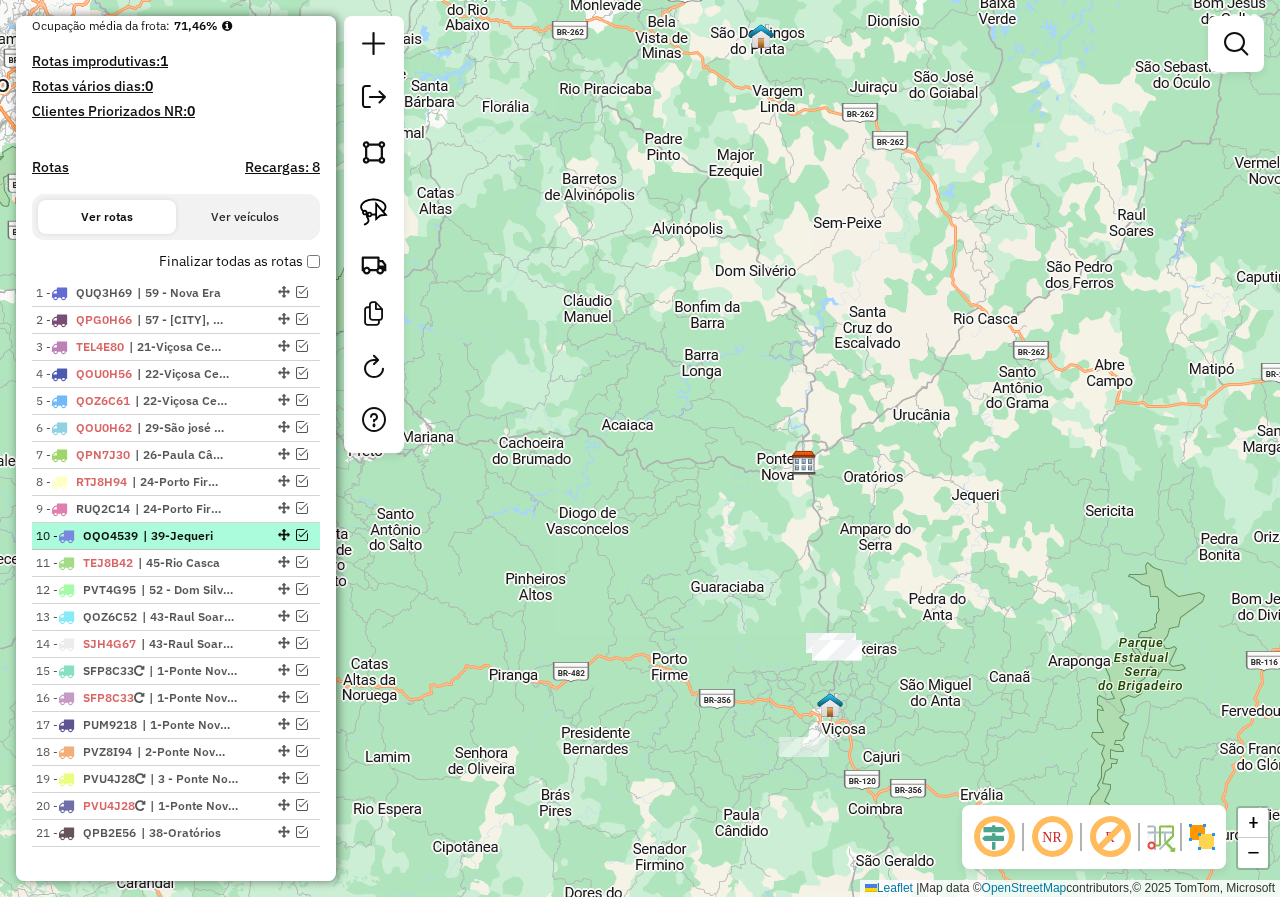 click at bounding box center [302, 535] 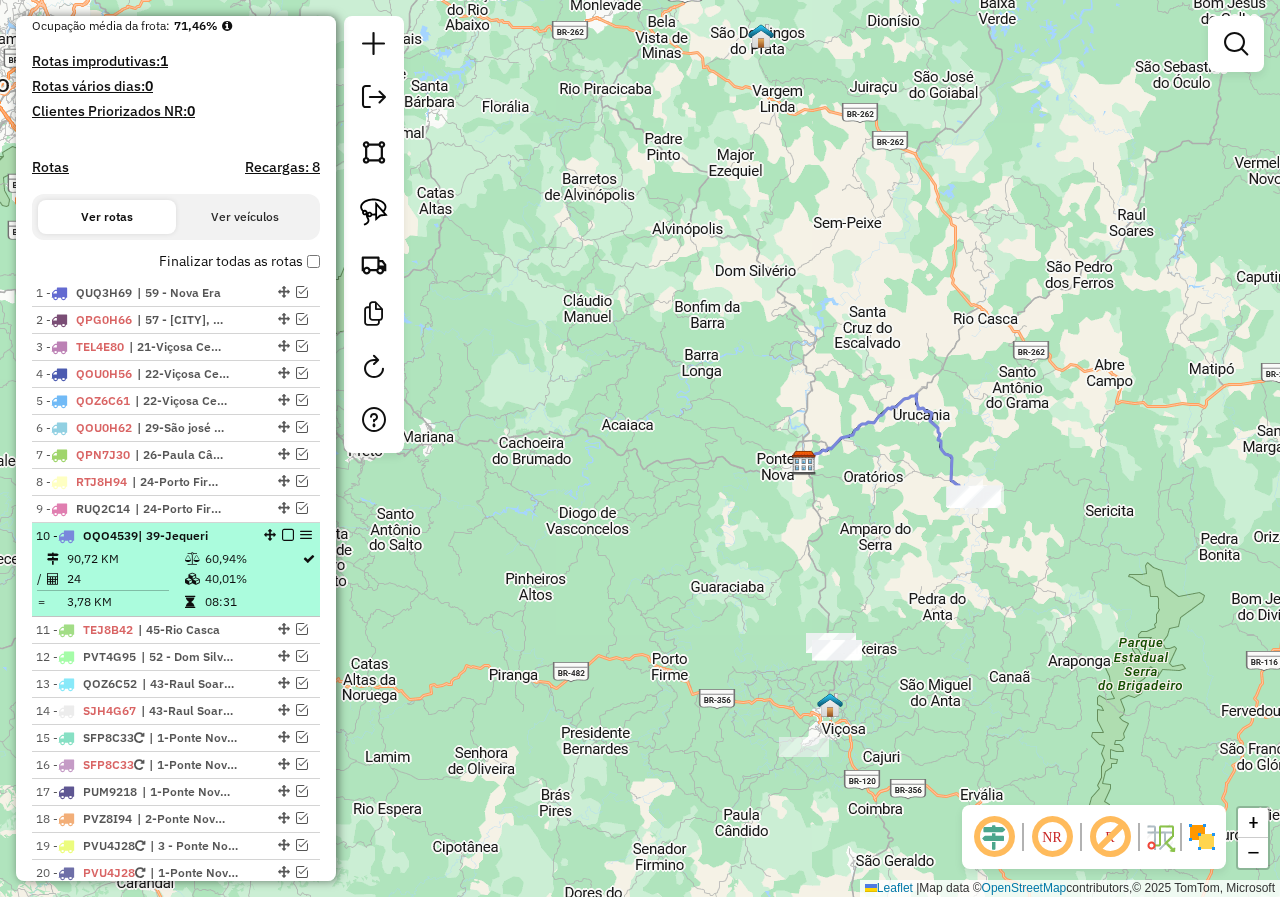 click on "40,01%" at bounding box center [252, 579] 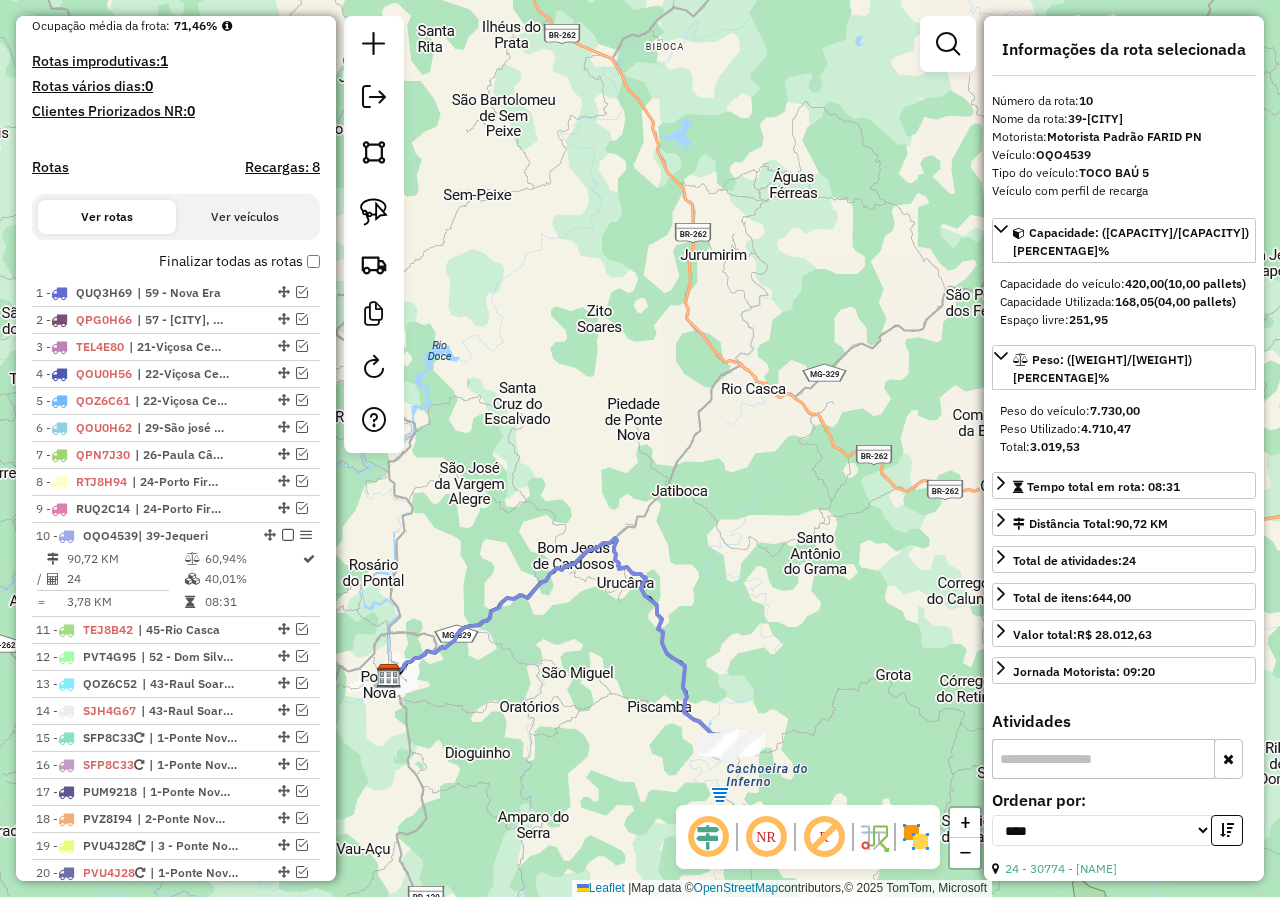 drag, startPoint x: 559, startPoint y: 449, endPoint x: 556, endPoint y: 720, distance: 271.0166 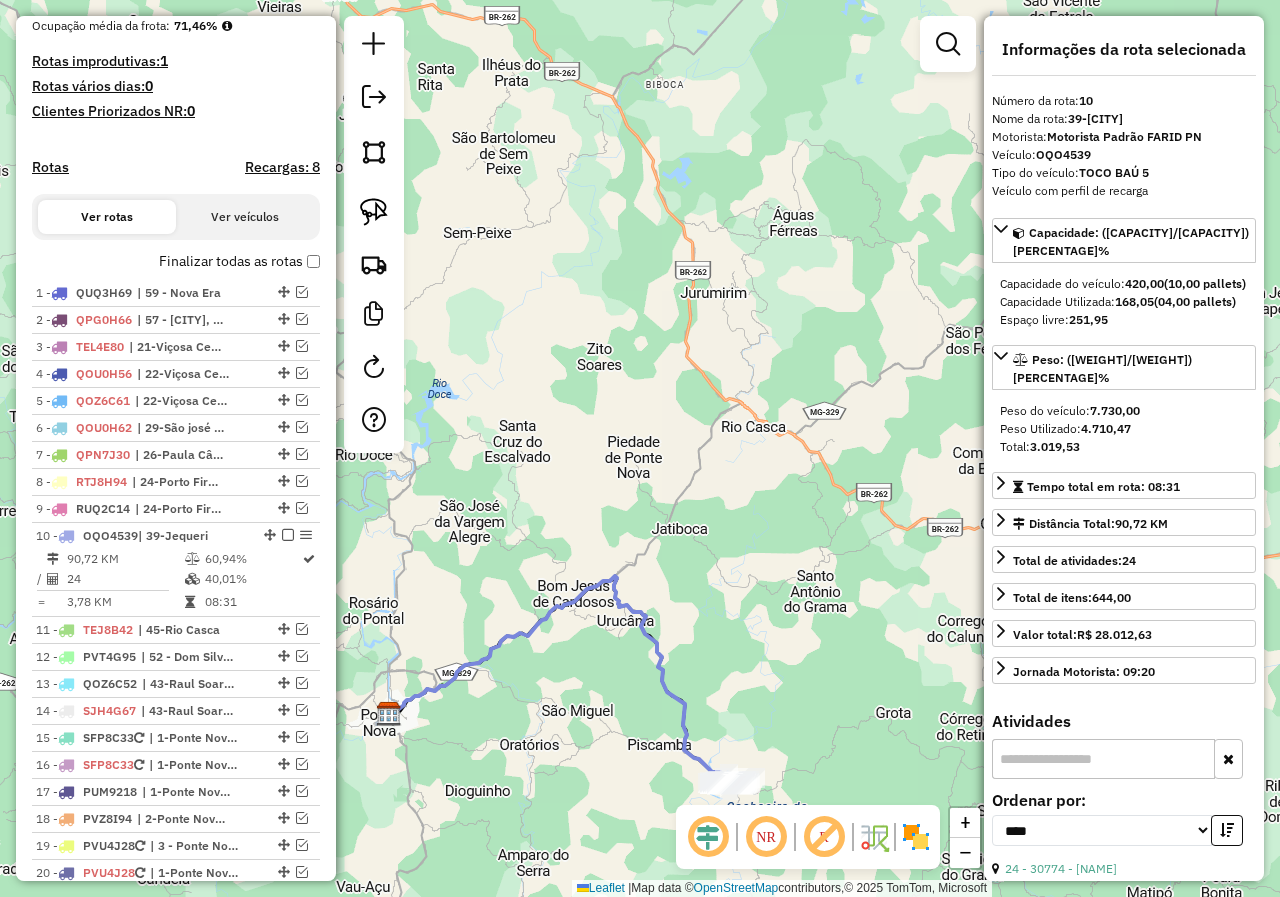 click on "Janela de atendimento Grade de atendimento Capacidade Transportadoras Veículos Cliente Pedidos  Rotas Selecione os dias de semana para filtrar as janelas de atendimento  Seg   Ter   Qua   Qui   Sex   Sáb   Dom  Informe o período da janela de atendimento: De: Até:  Filtrar exatamente a janela do cliente  Considerar janela de atendimento padrão  Selecione os dias de semana para filtrar as grades de atendimento  Seg   Ter   Qua   Qui   Sex   Sáb   Dom   Considerar clientes sem dia de atendimento cadastrado  Clientes fora do dia de atendimento selecionado Filtrar as atividades entre os valores definidos abaixo:  Peso mínimo:   Peso máximo:   Cubagem mínima:   Cubagem máxima:   De:   Até:  Filtrar as atividades entre o tempo de atendimento definido abaixo:  De:   Até:   Considerar capacidade total dos clientes não roteirizados Transportadora: Selecione um ou mais itens Tipo de veículo: Selecione um ou mais itens Veículo: Selecione um ou mais itens Motorista: Selecione um ou mais itens Nome: Rótulo:" 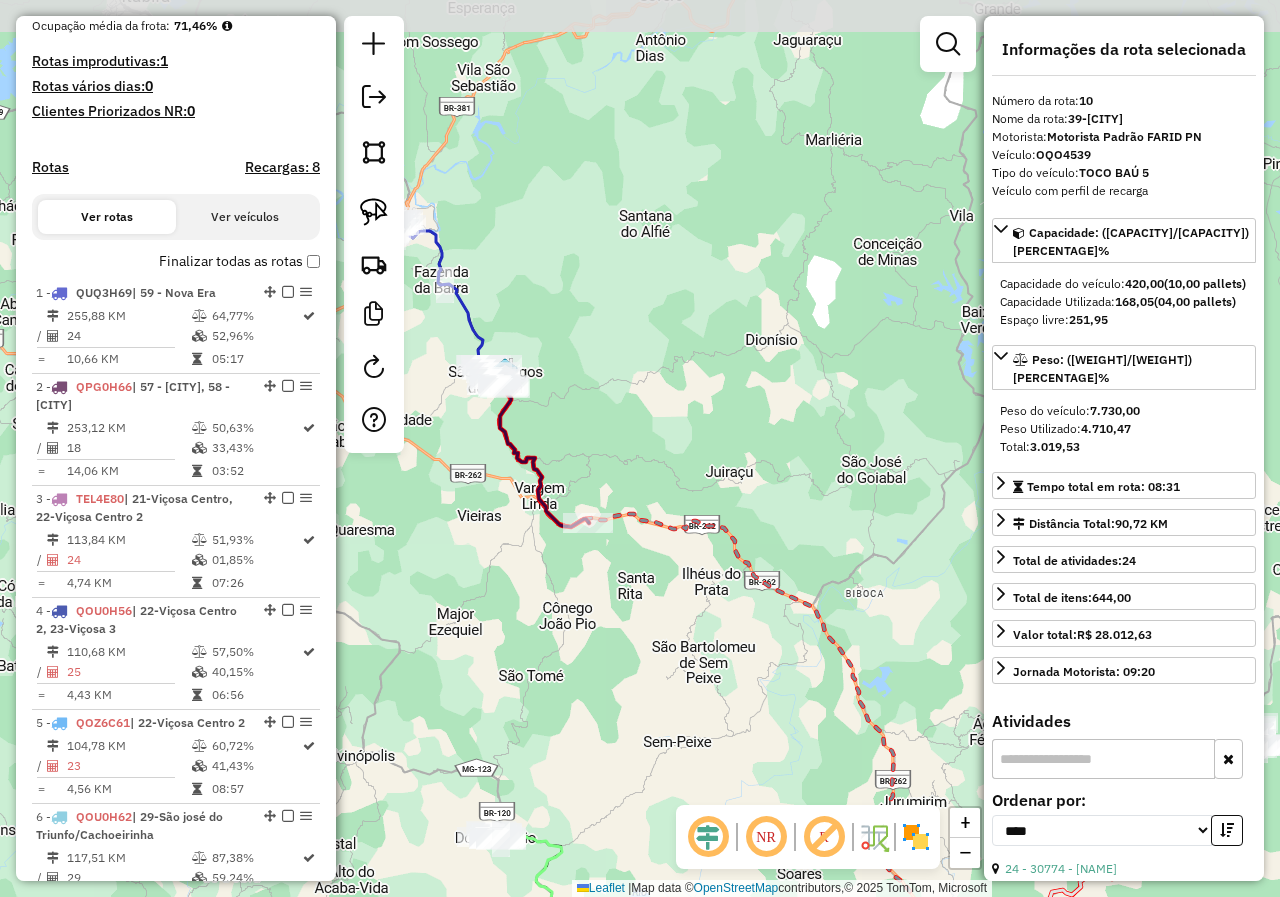 drag, startPoint x: 459, startPoint y: 354, endPoint x: 546, endPoint y: 391, distance: 94.54099 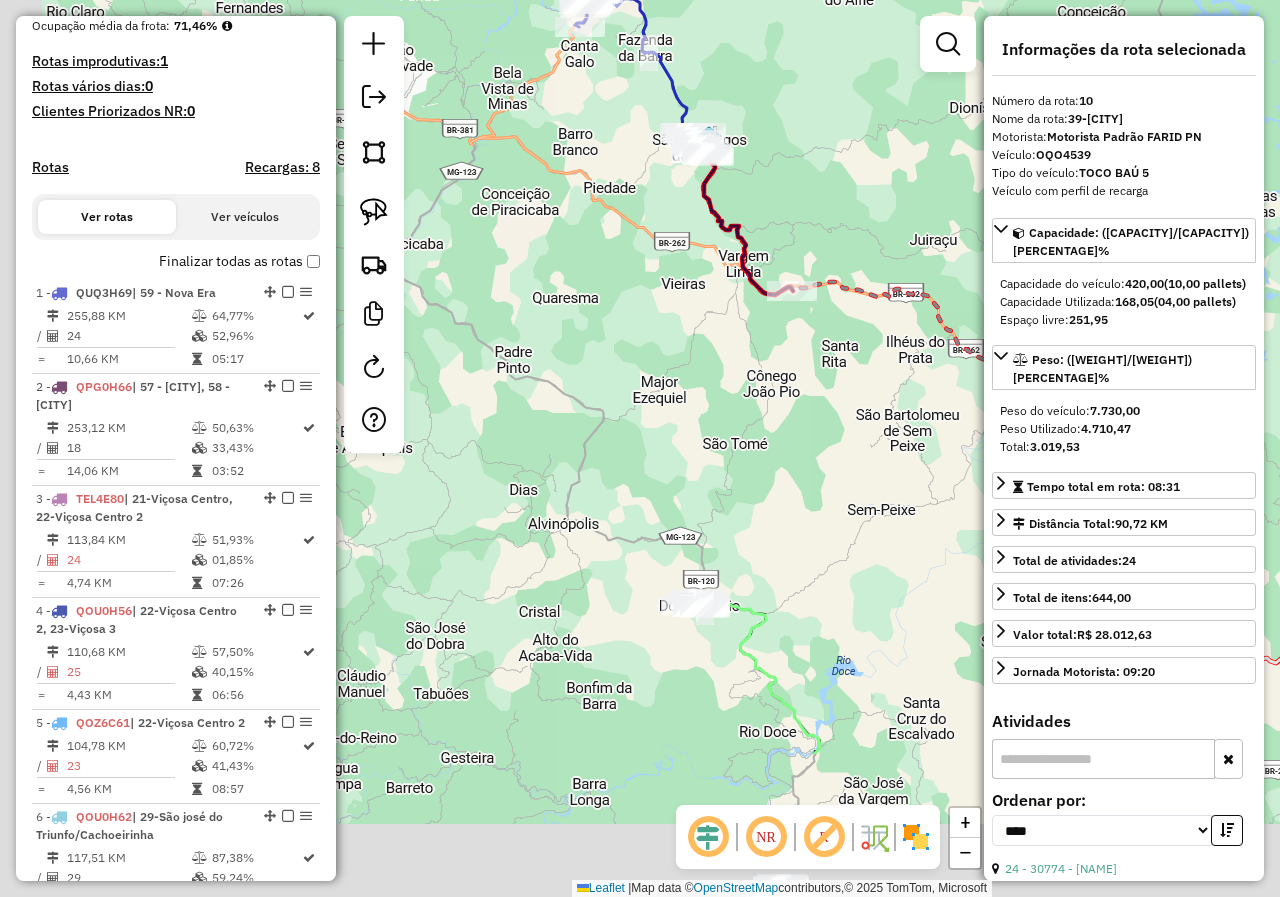drag, startPoint x: 536, startPoint y: 746, endPoint x: 764, endPoint y: 441, distance: 380.80048 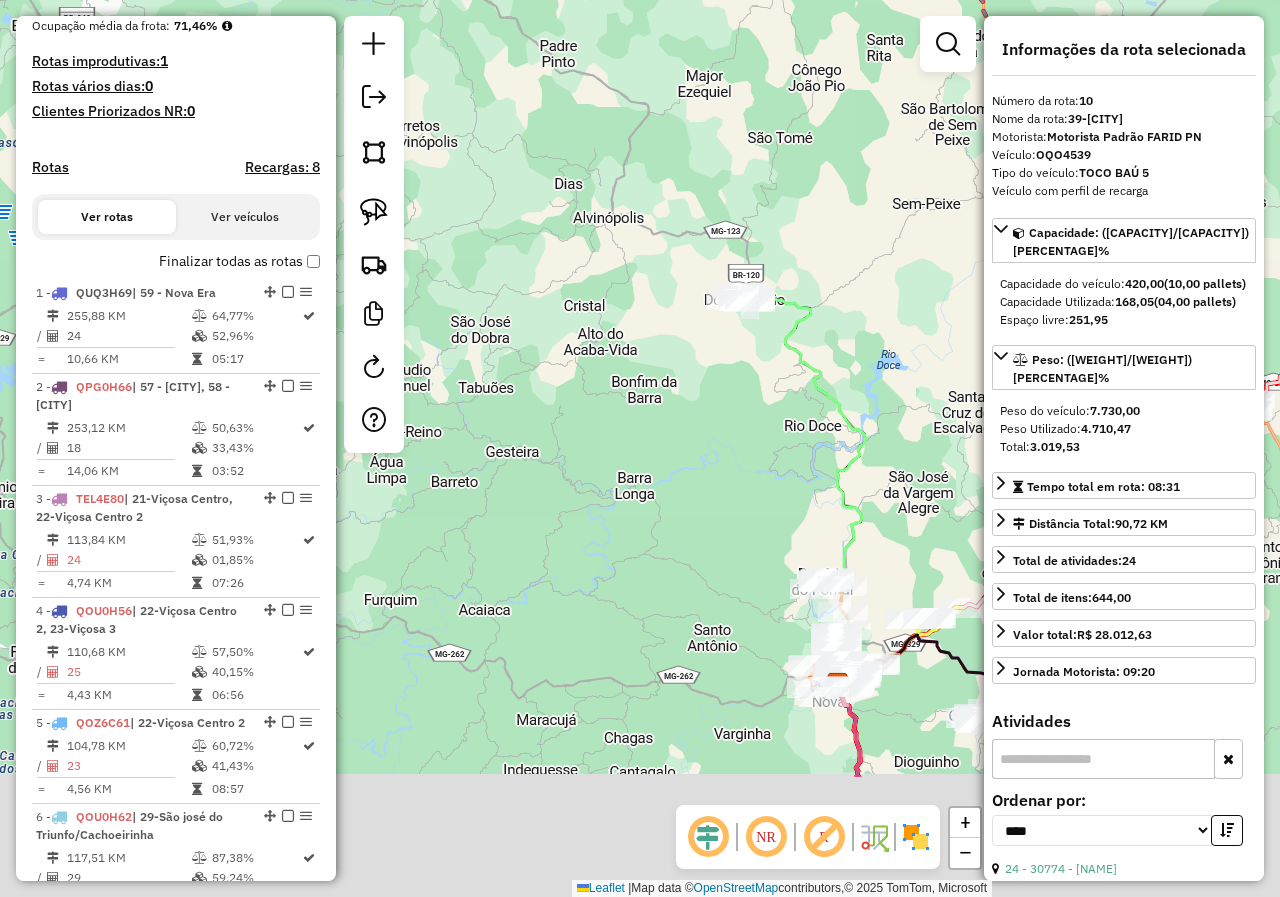 drag, startPoint x: 589, startPoint y: 722, endPoint x: 589, endPoint y: 467, distance: 255 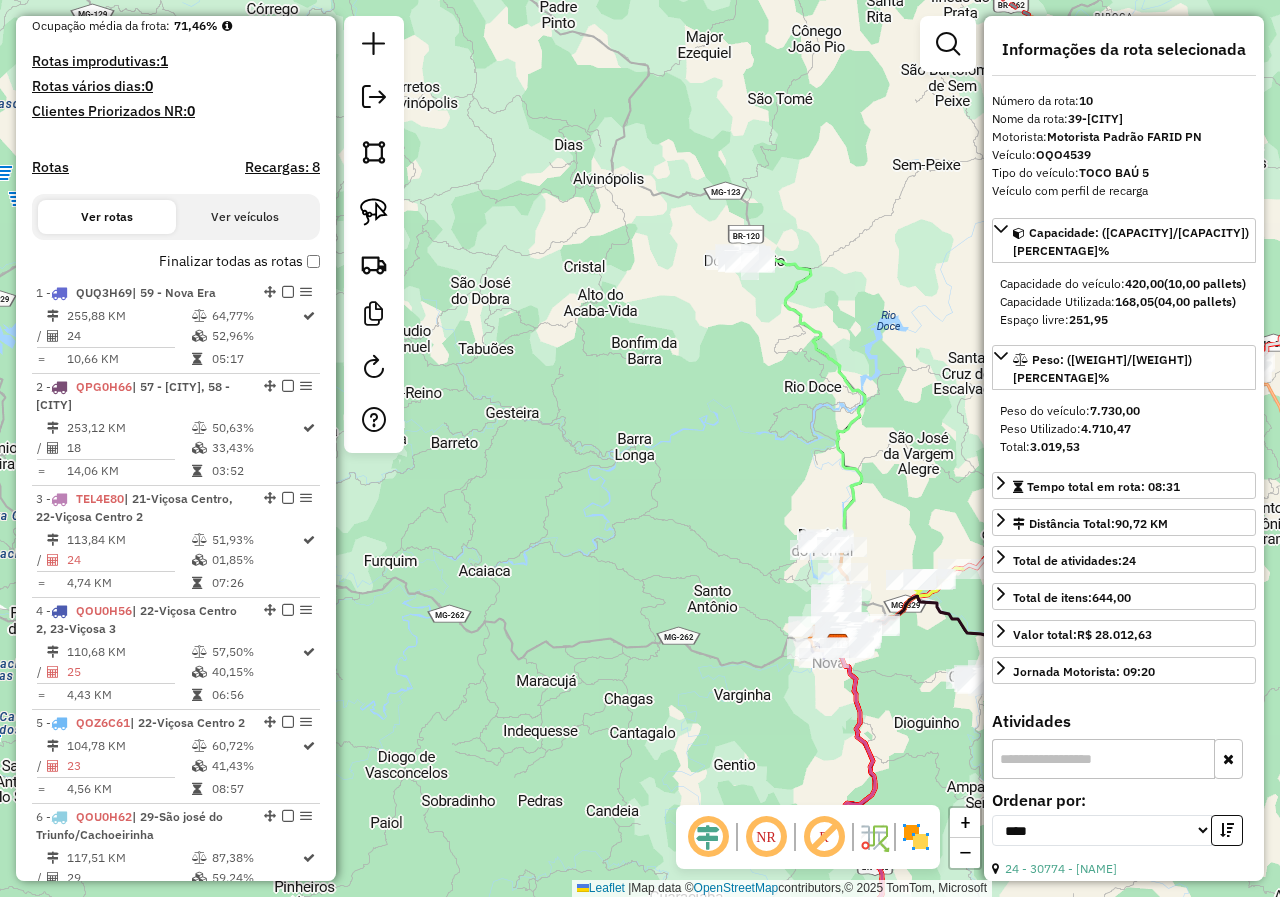 drag, startPoint x: 673, startPoint y: 595, endPoint x: 561, endPoint y: 543, distance: 123.482796 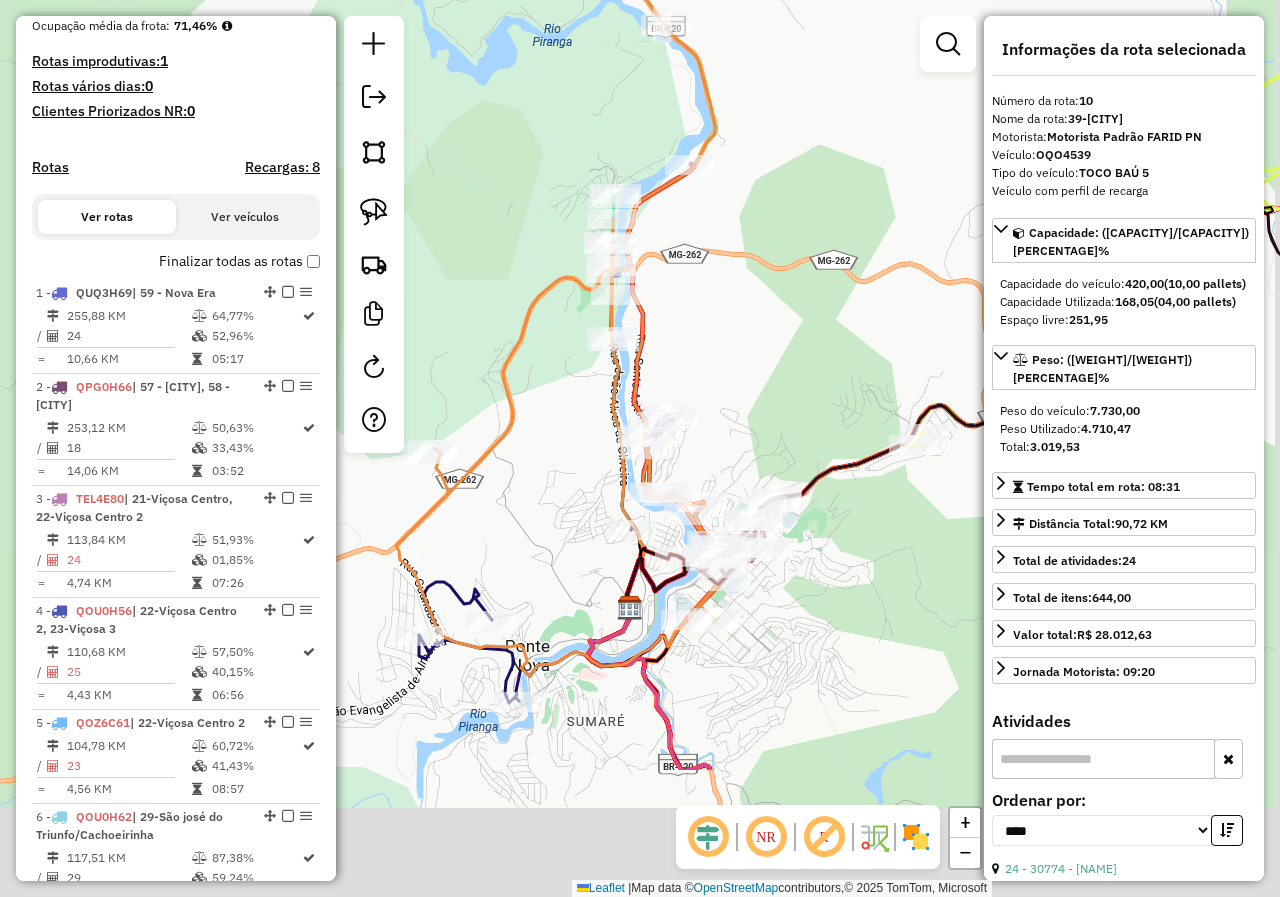 drag, startPoint x: 598, startPoint y: 738, endPoint x: 517, endPoint y: 521, distance: 231.6247 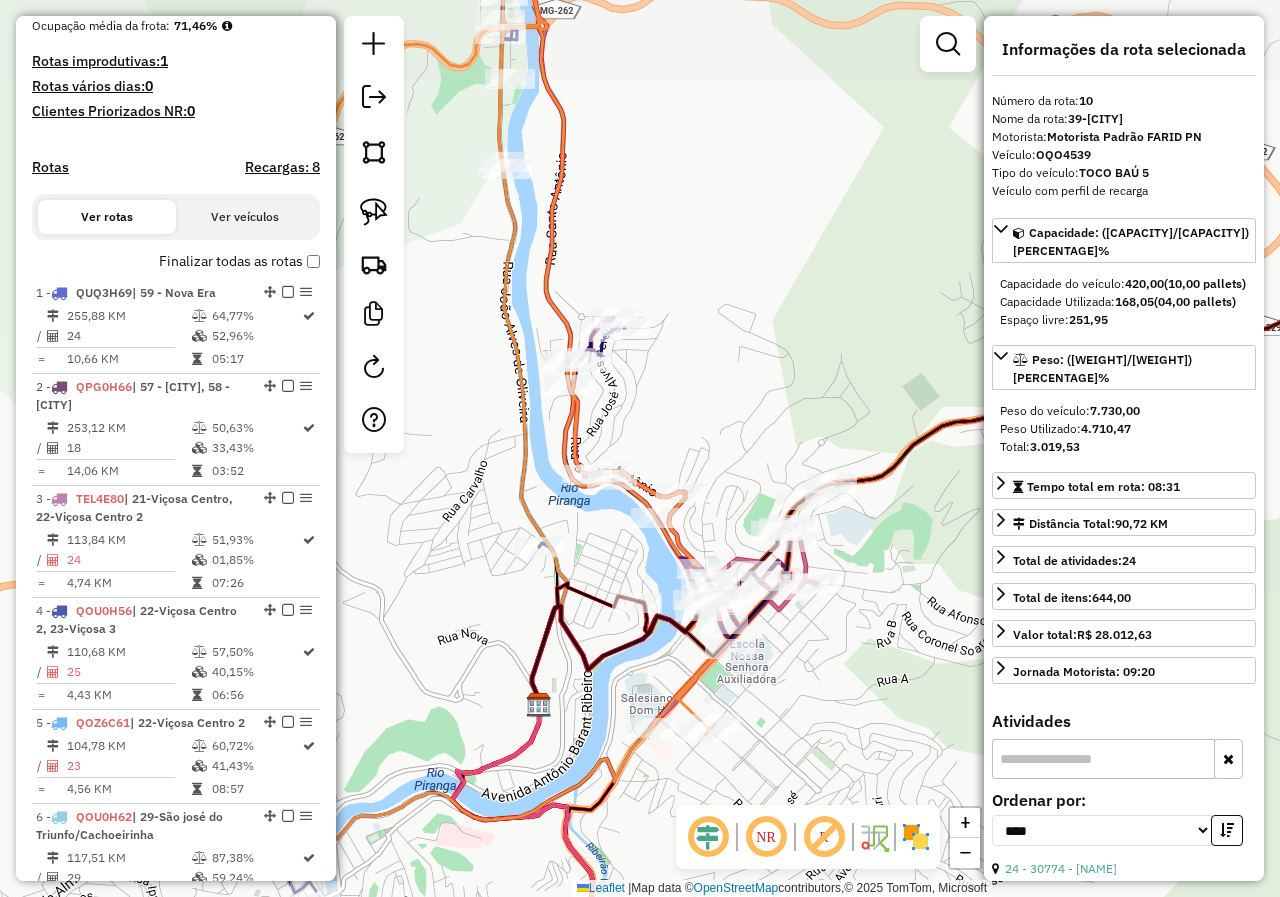 drag, startPoint x: 800, startPoint y: 580, endPoint x: 822, endPoint y: 661, distance: 83.9345 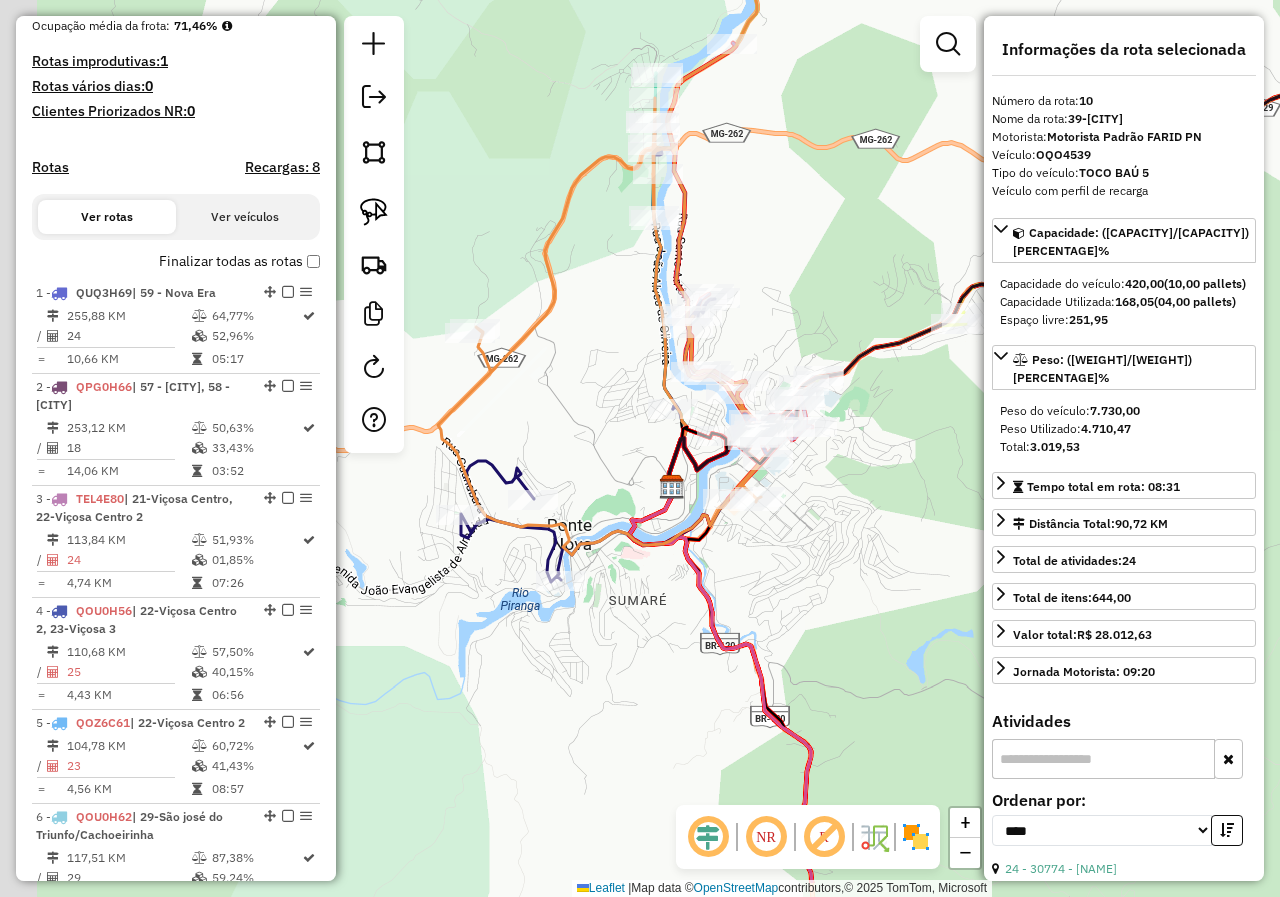 drag, startPoint x: 806, startPoint y: 647, endPoint x: 898, endPoint y: 550, distance: 133.68994 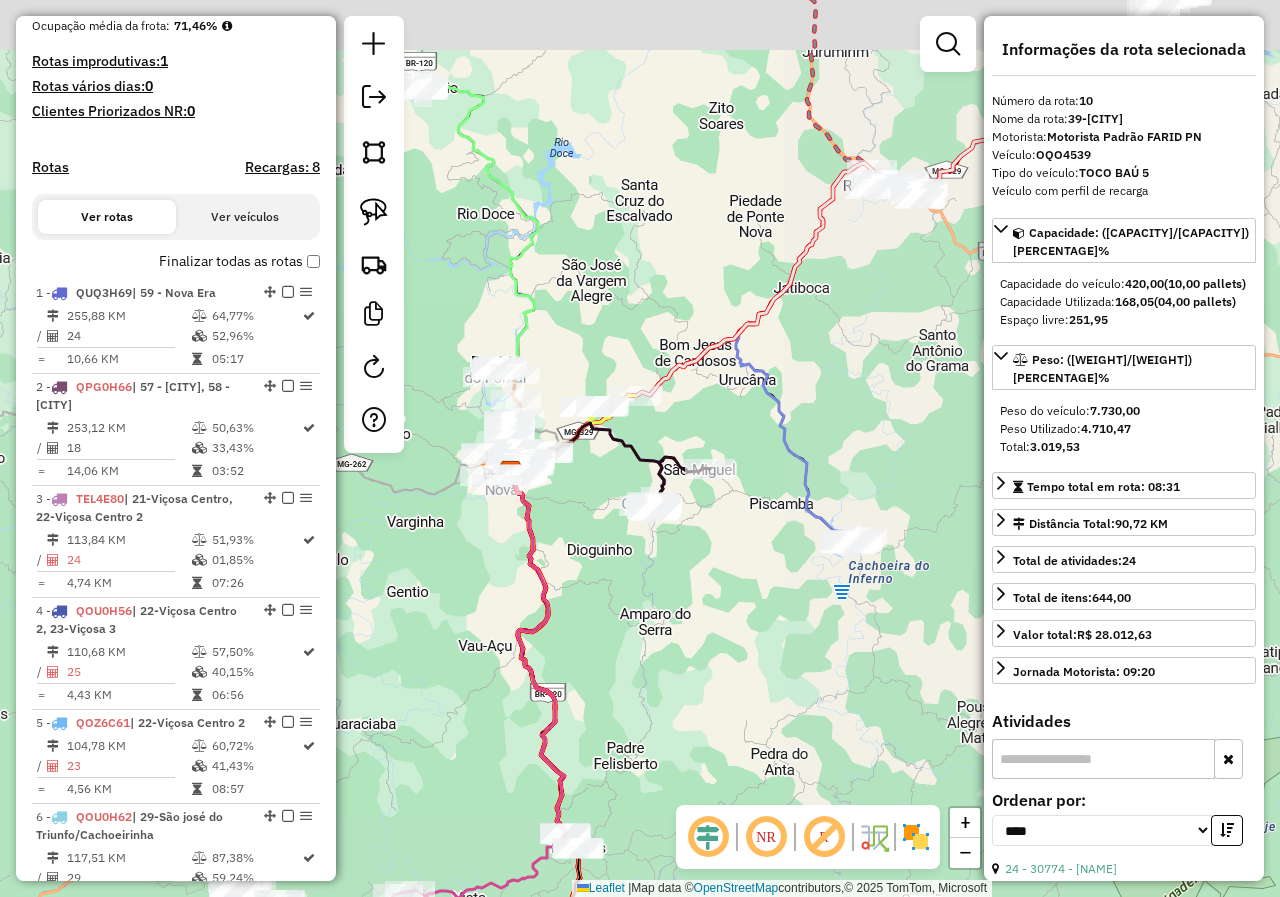 drag, startPoint x: 620, startPoint y: 546, endPoint x: 585, endPoint y: 544, distance: 35.057095 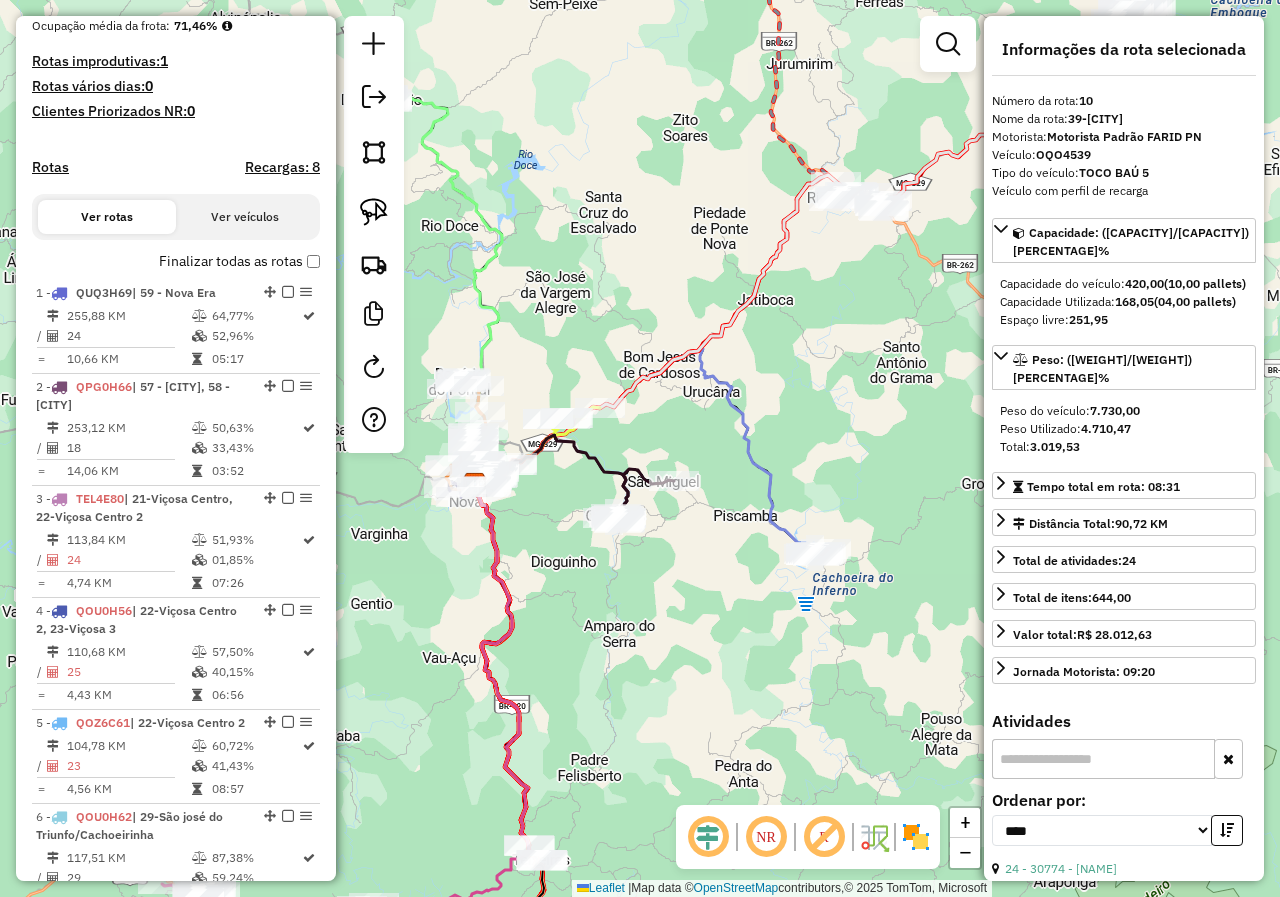 drag, startPoint x: 887, startPoint y: 339, endPoint x: 622, endPoint y: 434, distance: 281.51376 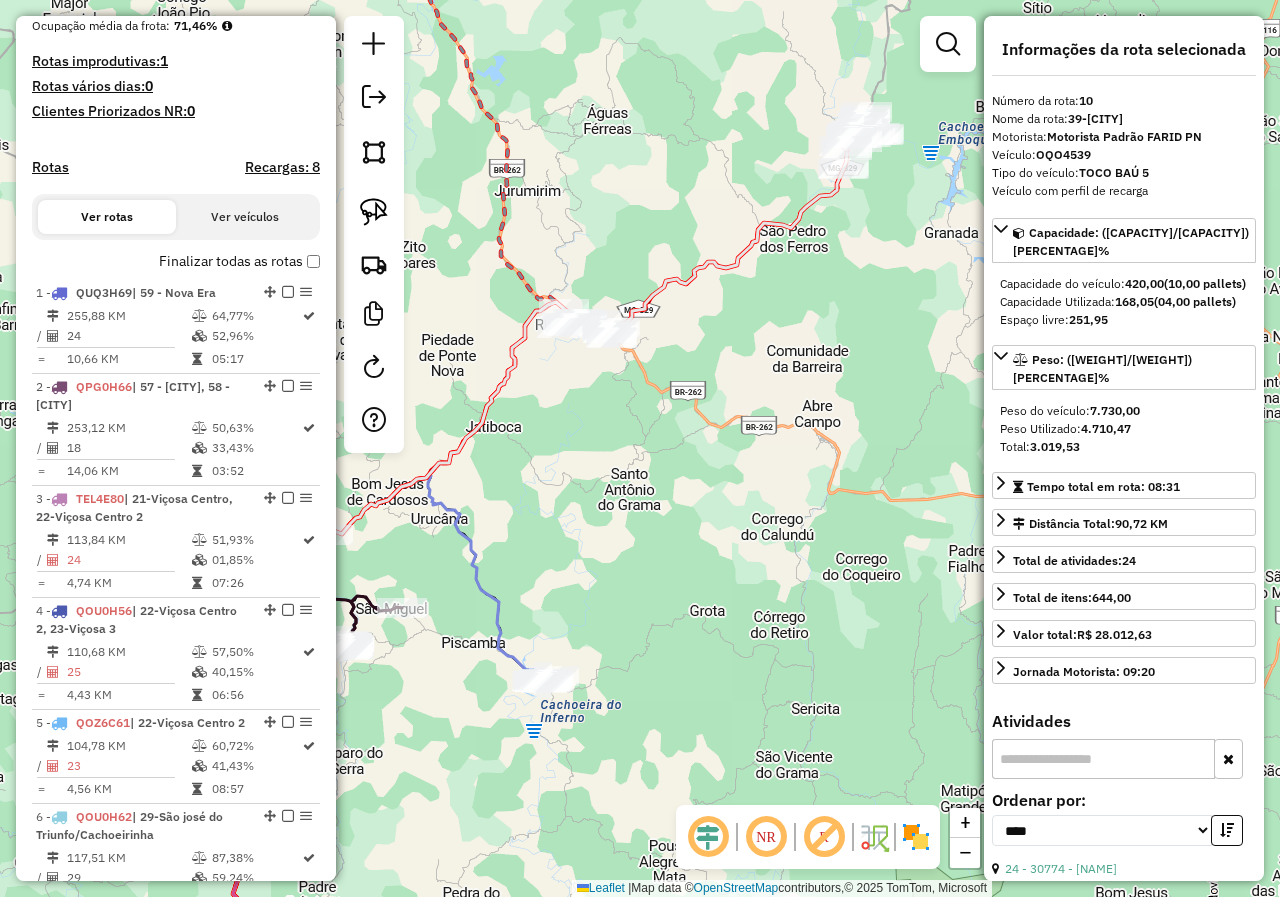 drag, startPoint x: 719, startPoint y: 288, endPoint x: 608, endPoint y: 495, distance: 234.88295 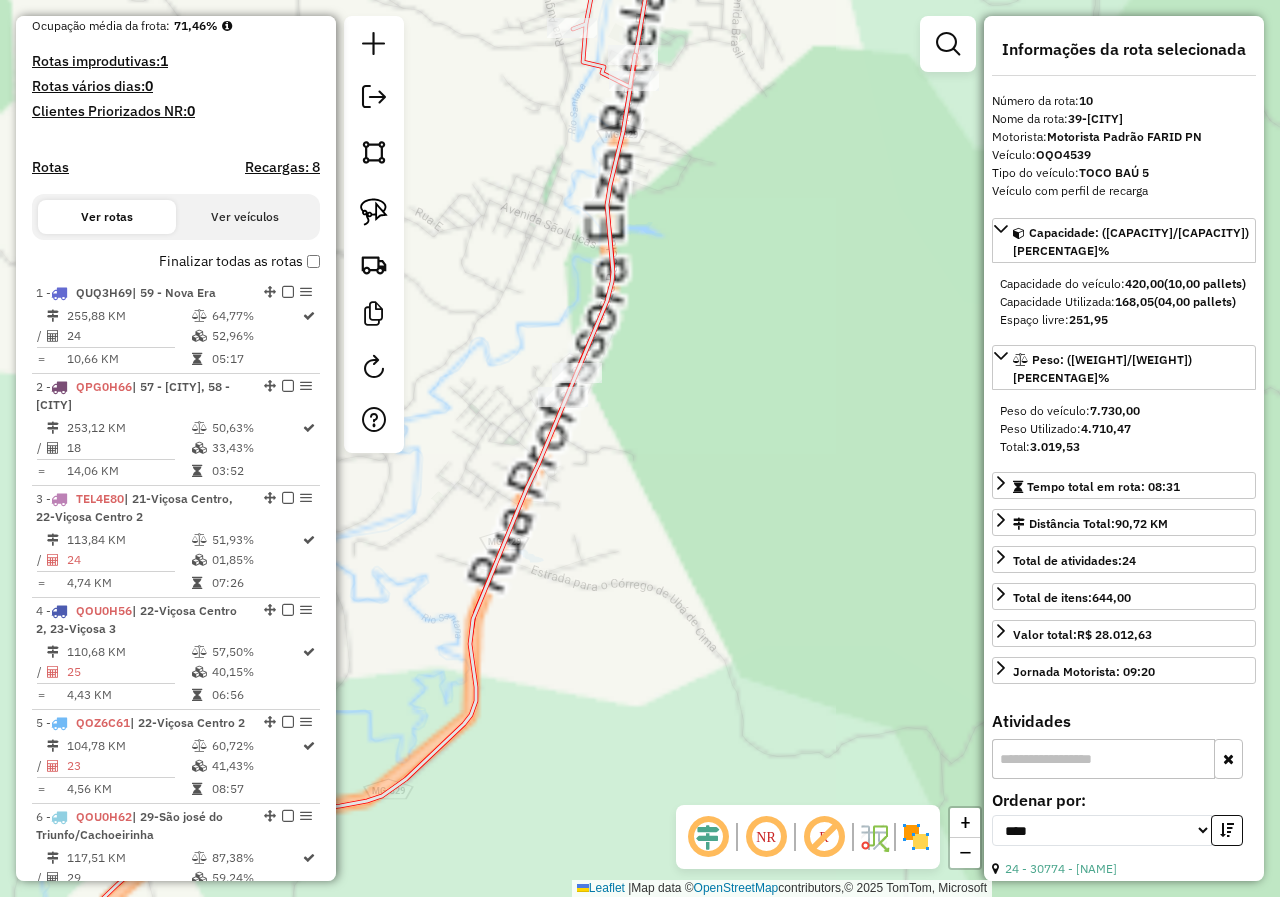 drag, startPoint x: 753, startPoint y: 272, endPoint x: 730, endPoint y: 563, distance: 291.90753 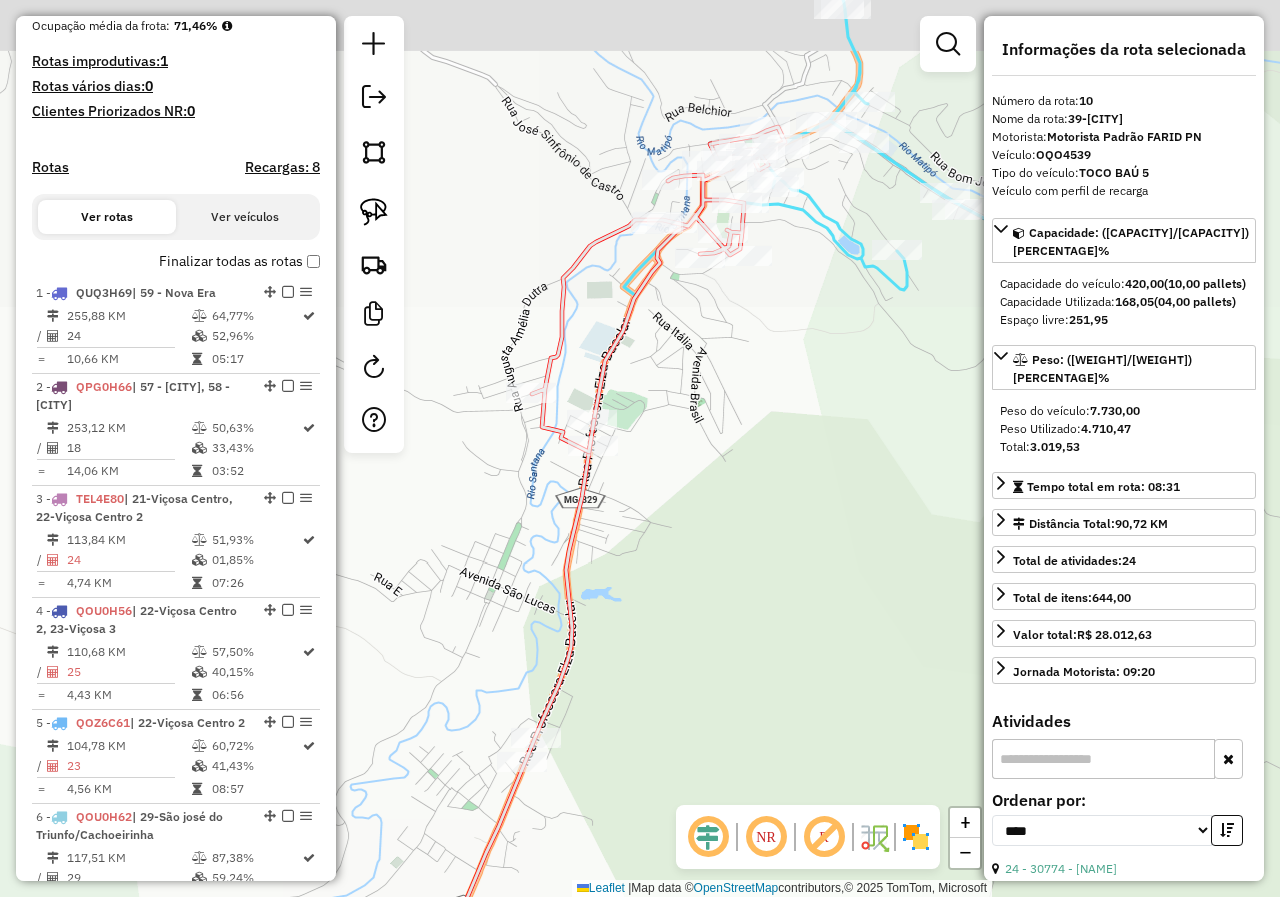 drag, startPoint x: 708, startPoint y: 485, endPoint x: 573, endPoint y: 655, distance: 217.08293 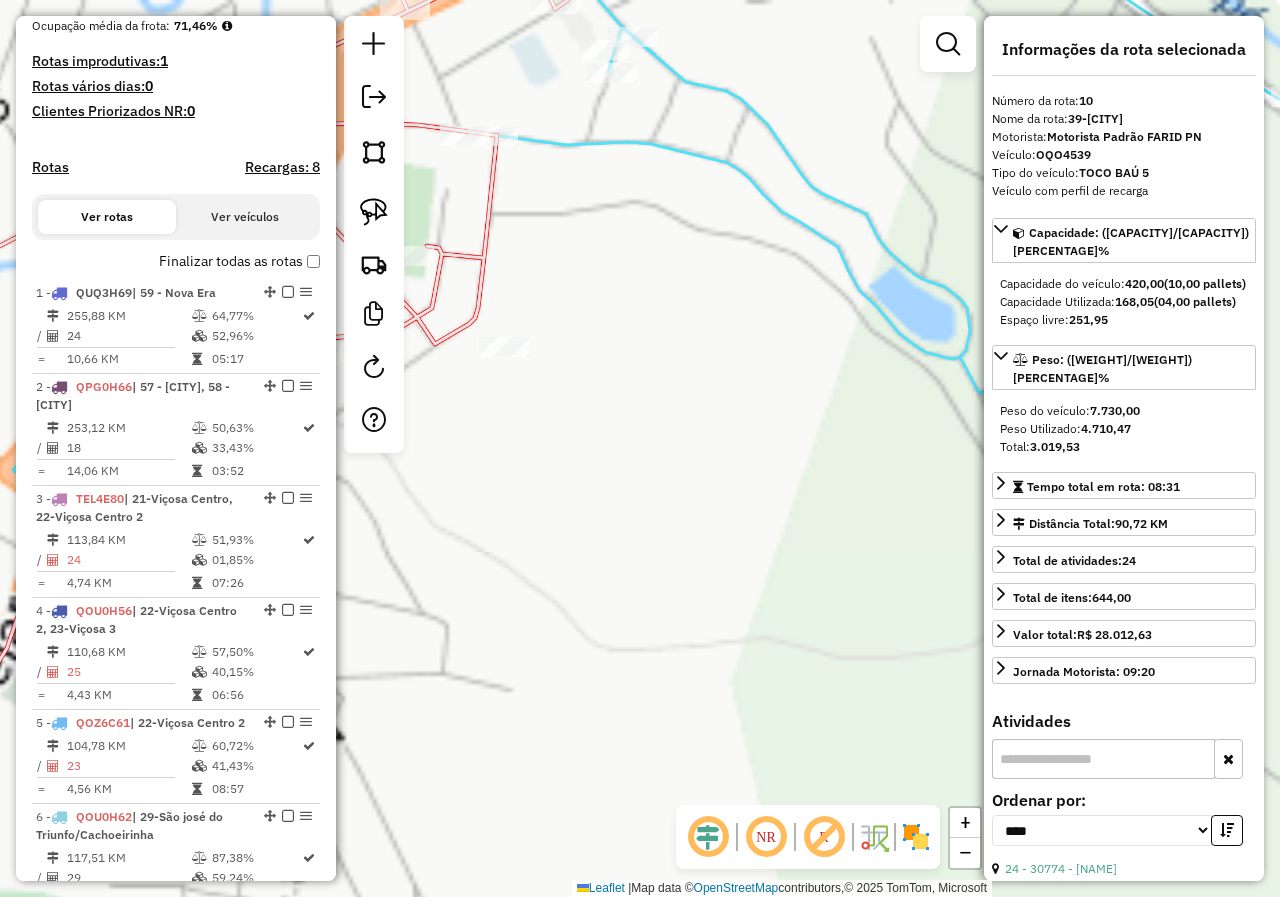 drag, startPoint x: 634, startPoint y: 512, endPoint x: 516, endPoint y: 649, distance: 180.81206 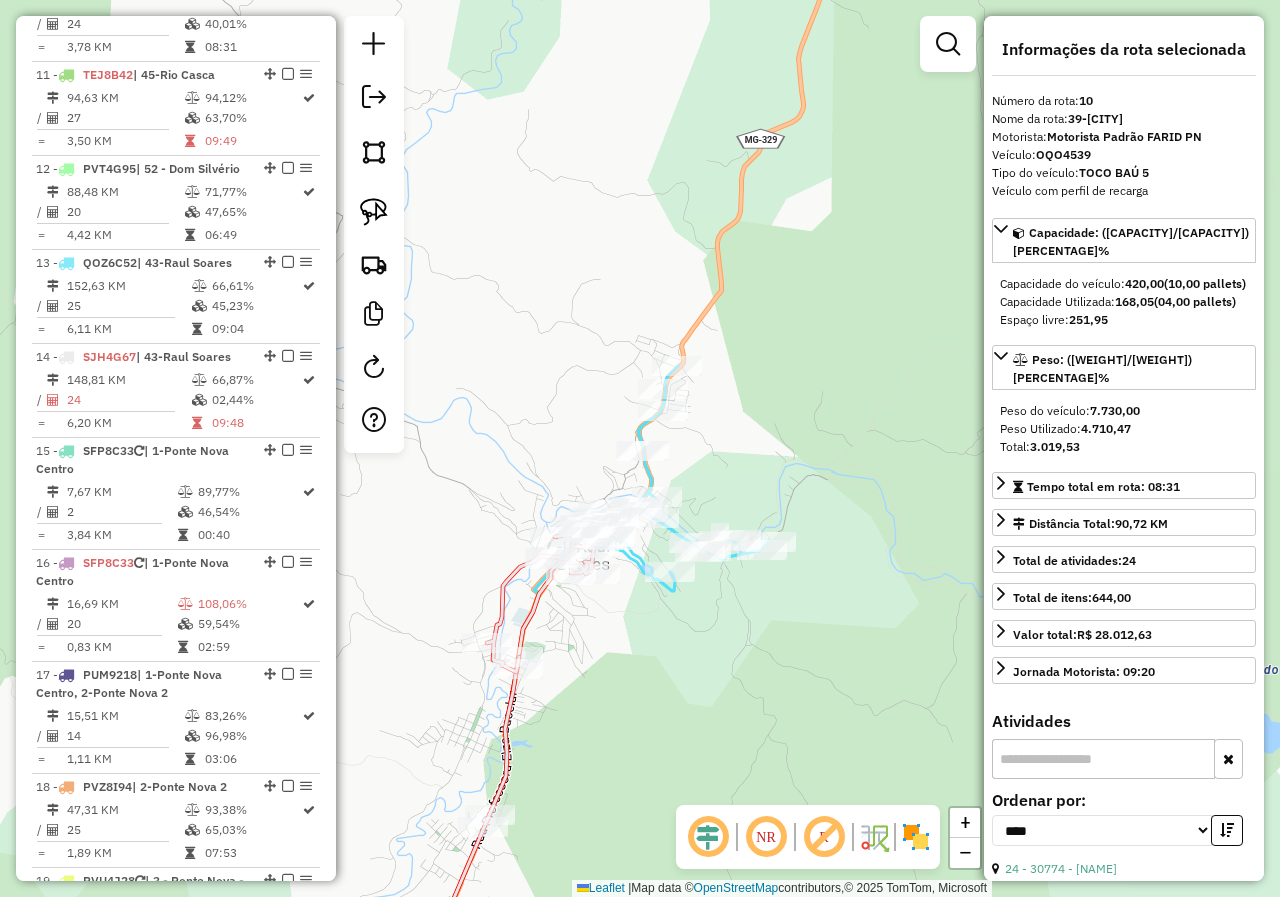 scroll, scrollTop: 1710, scrollLeft: 0, axis: vertical 